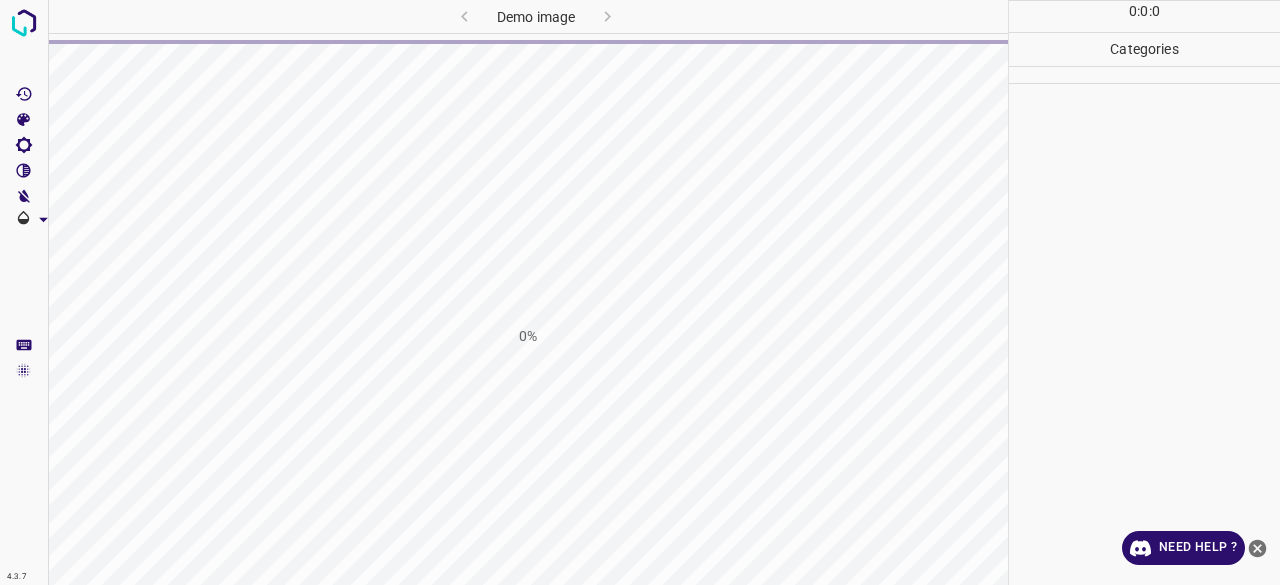 scroll, scrollTop: 0, scrollLeft: 0, axis: both 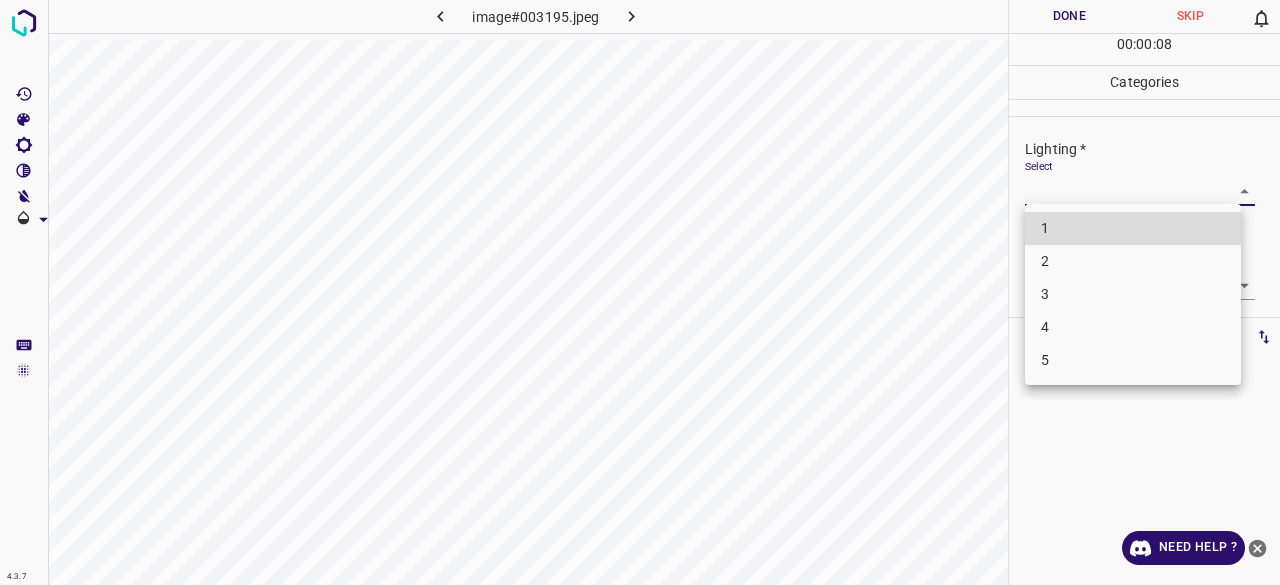click on "4.3.7 image#003195.jpeg Done Skip 0 00   : 00   : 08   Categories Lighting *  Select ​ Focus *  Select ​ Overall *  Select ​ Labels   0 Categories 1 Lighting 2 Focus 3 Overall Tools Space Change between modes (Draw & Edit) I Auto labeling R Restore zoom M Zoom in N Zoom out Delete Delete selecte label Filters Z Restore filters X Saturation filter C Brightness filter V Contrast filter B Gray scale filter General O Download Need Help ? - Text - Hide - Delete 1 2 3 4 5" at bounding box center [640, 292] 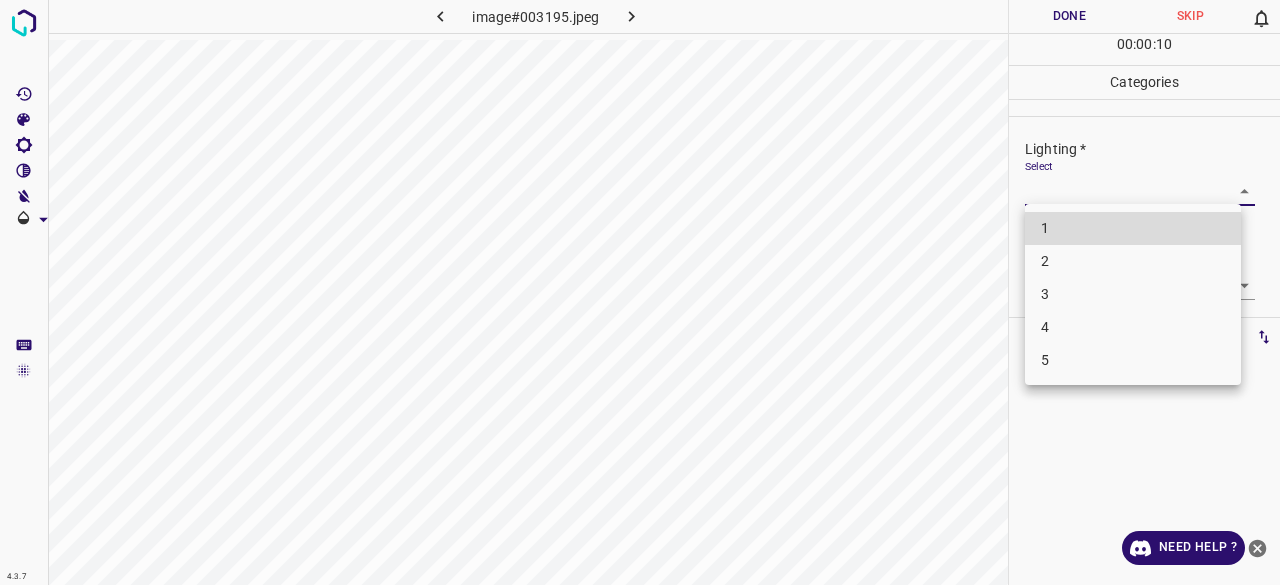 click on "3" at bounding box center (1133, 294) 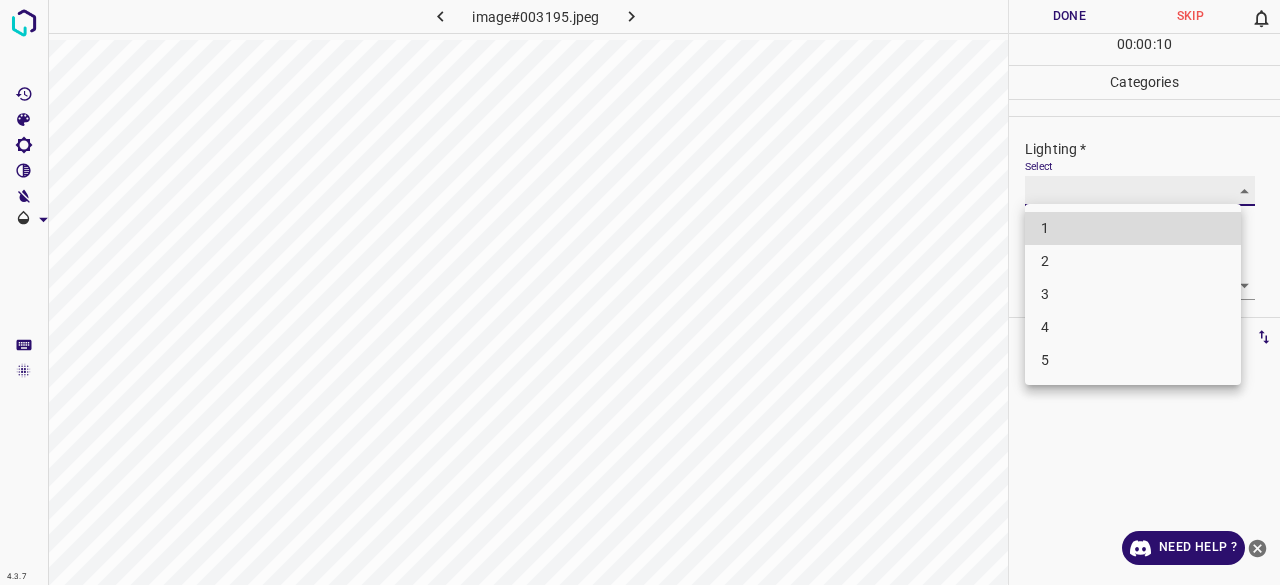 type on "3" 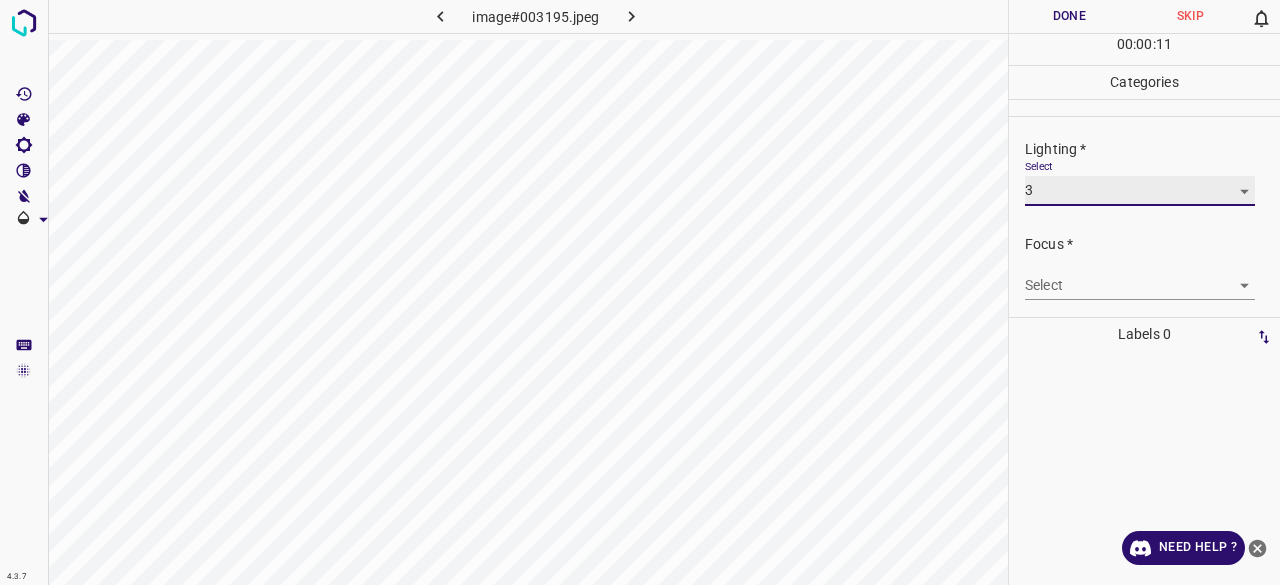 scroll, scrollTop: 98, scrollLeft: 0, axis: vertical 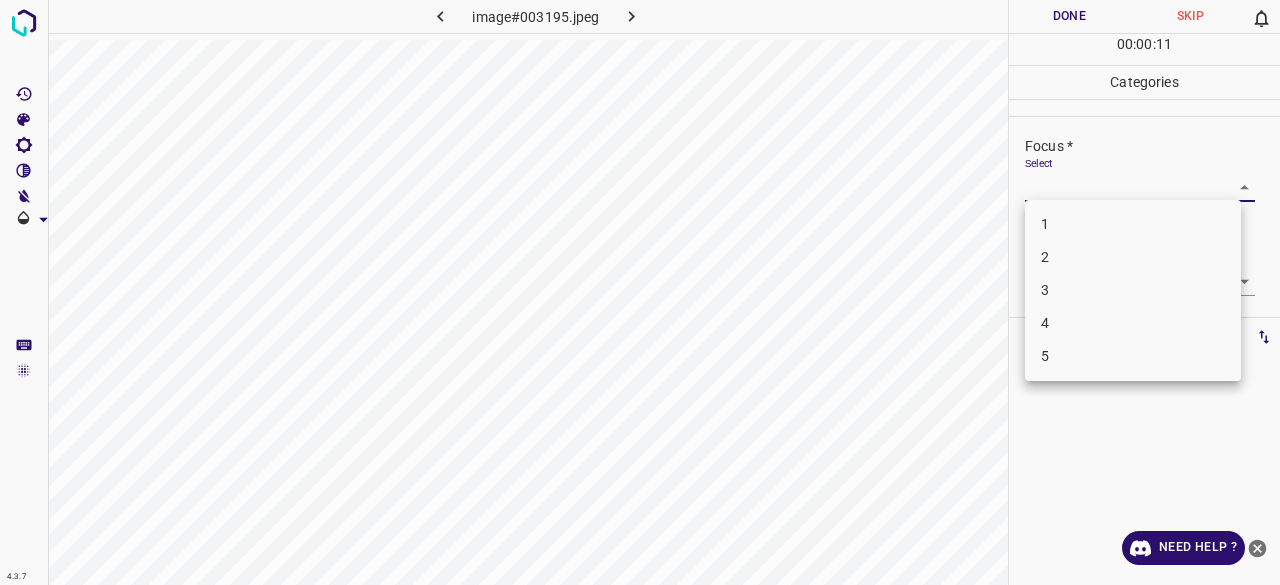 click on "4.3.7 image#003195.jpeg Done Skip 0 00   : 00   : 11   Categories Lighting *  Select 3 3 Focus *  Select ​ Overall *  Select ​ Labels   0 Categories 1 Lighting 2 Focus 3 Overall Tools Space Change between modes (Draw & Edit) I Auto labeling R Restore zoom M Zoom in N Zoom out Delete Delete selecte label Filters Z Restore filters X Saturation filter C Brightness filter B Gray scale filter General O Download Need Help ? - Text - Hide - Delete 1 2 3 4 5" at bounding box center (640, 292) 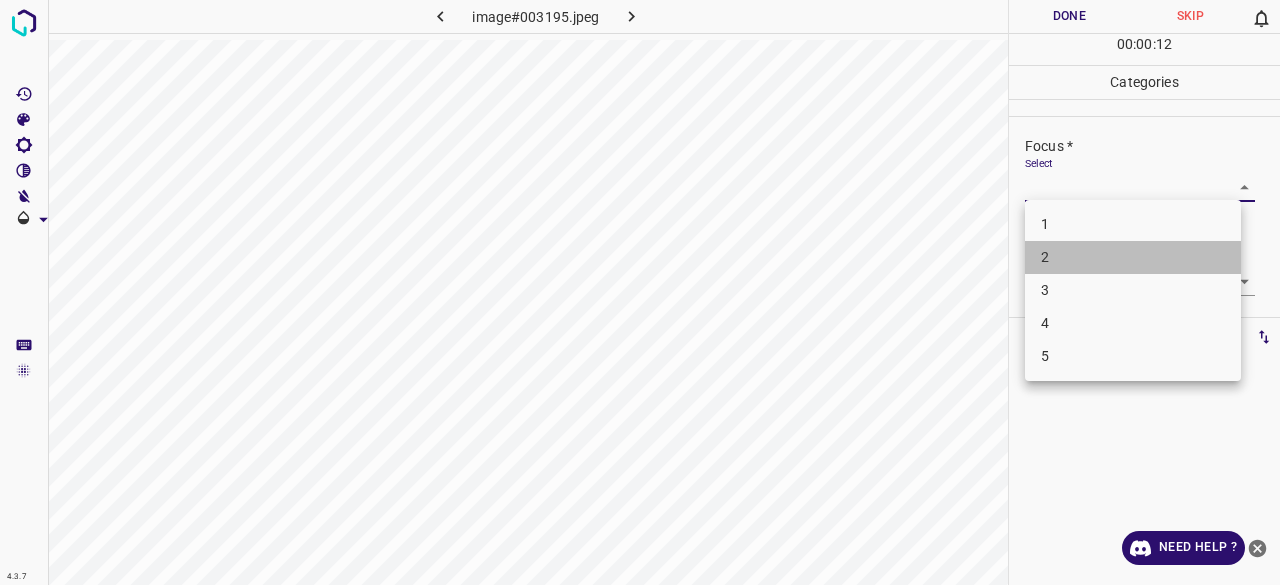 drag, startPoint x: 1048, startPoint y: 266, endPoint x: 1046, endPoint y: 276, distance: 10.198039 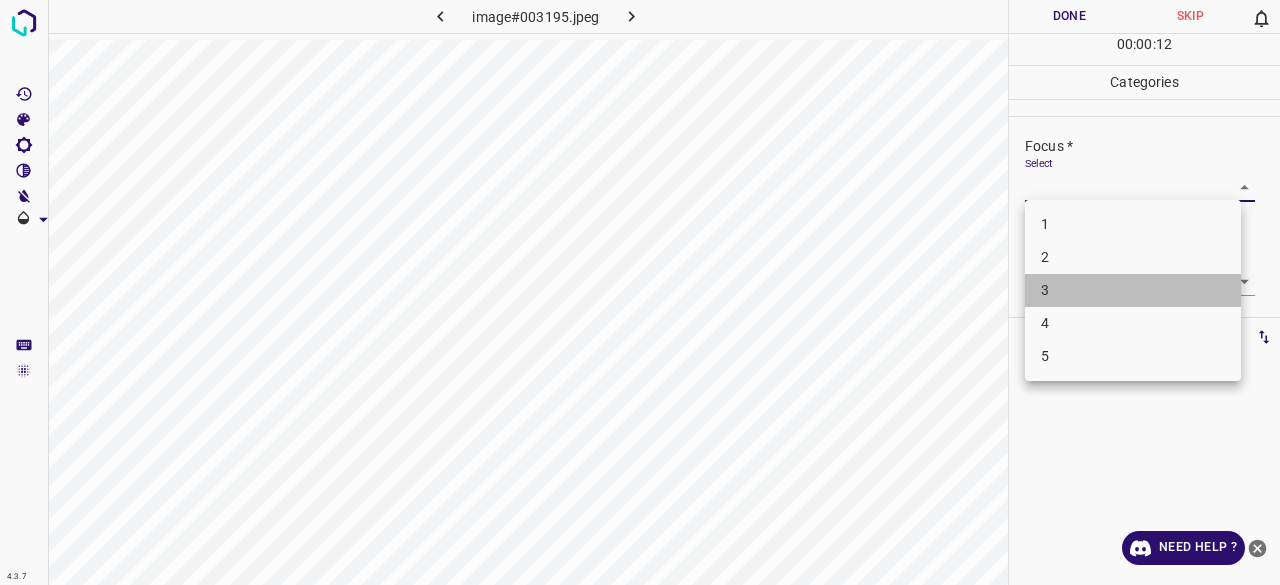 click on "3" at bounding box center [1133, 290] 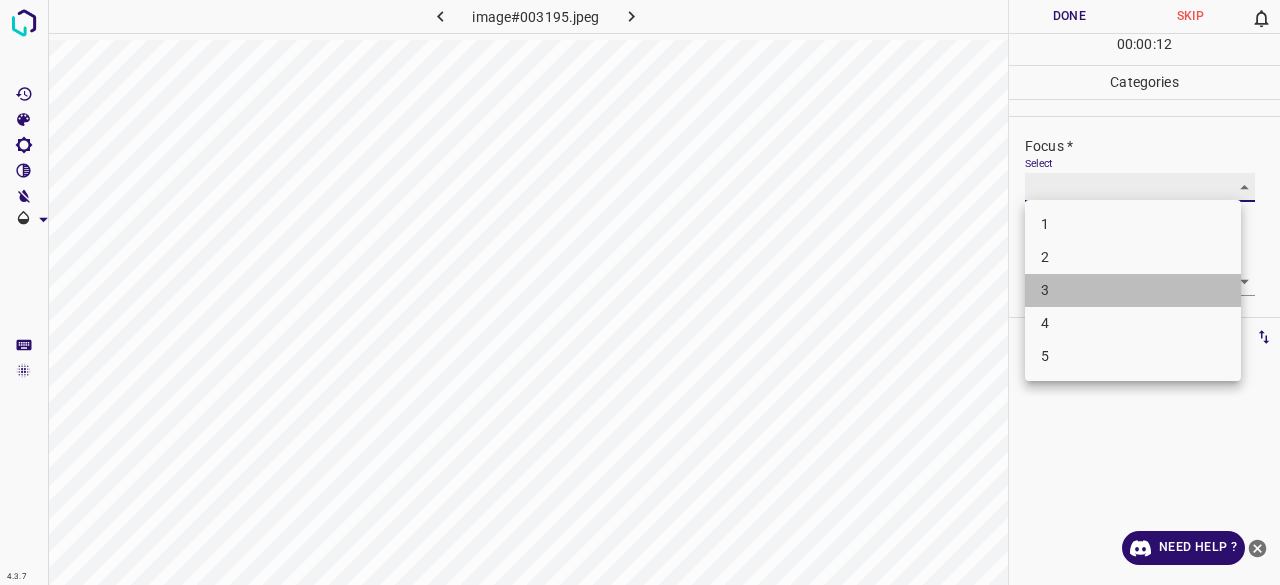 type on "3" 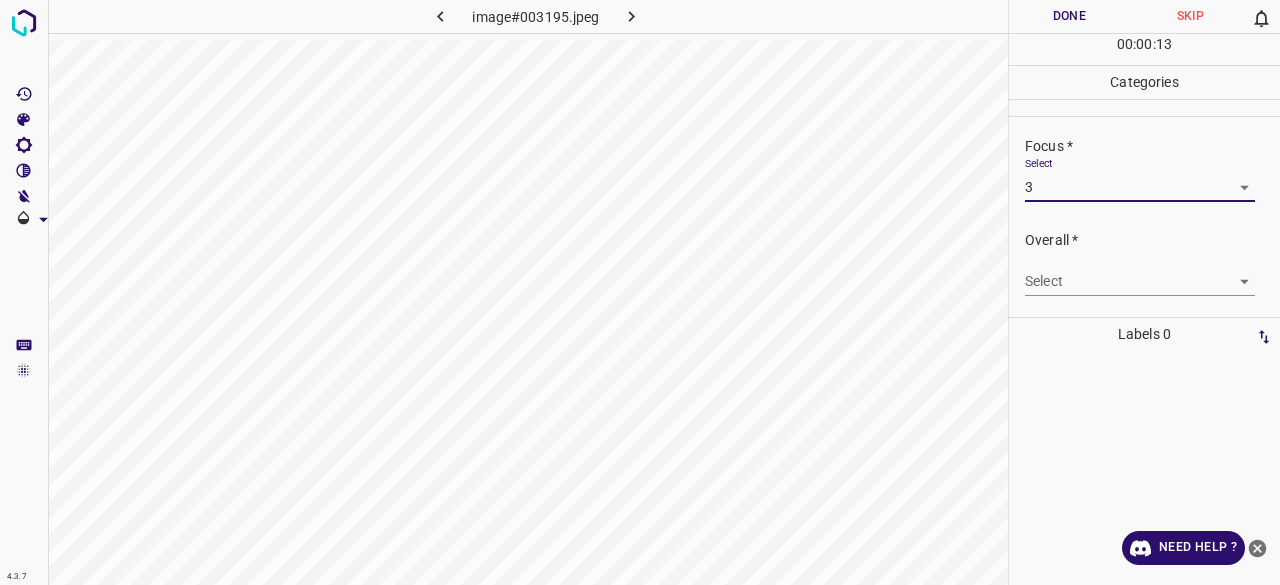 drag, startPoint x: 1054, startPoint y: 262, endPoint x: 1055, endPoint y: 275, distance: 13.038404 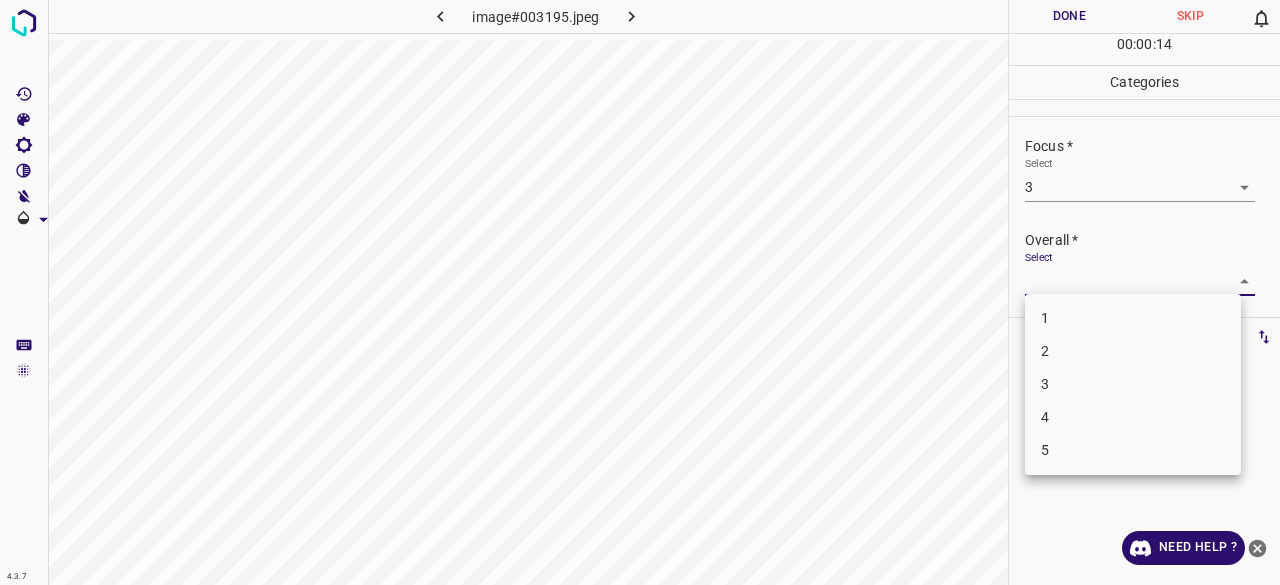 drag, startPoint x: 1055, startPoint y: 275, endPoint x: 1059, endPoint y: 293, distance: 18.439089 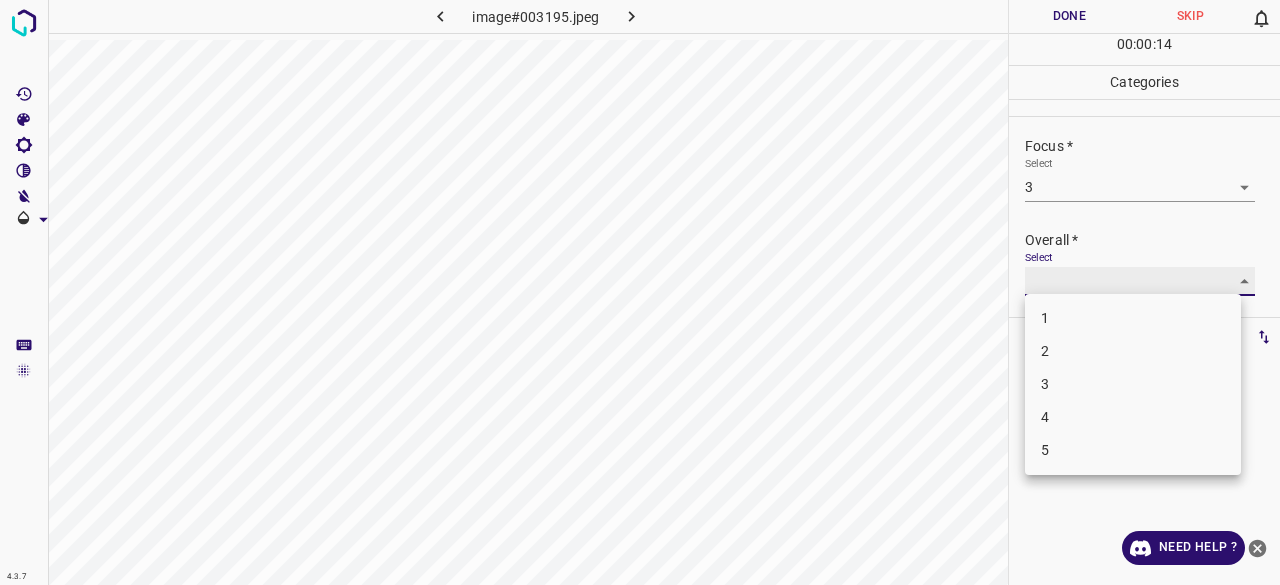 type on "3" 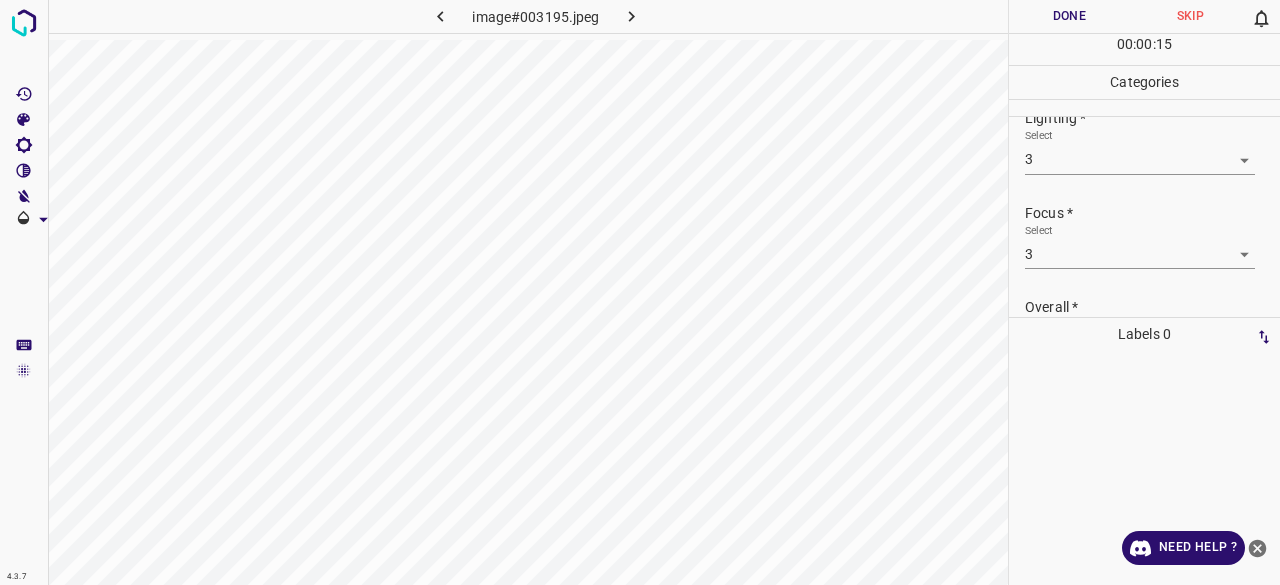 scroll, scrollTop: 0, scrollLeft: 0, axis: both 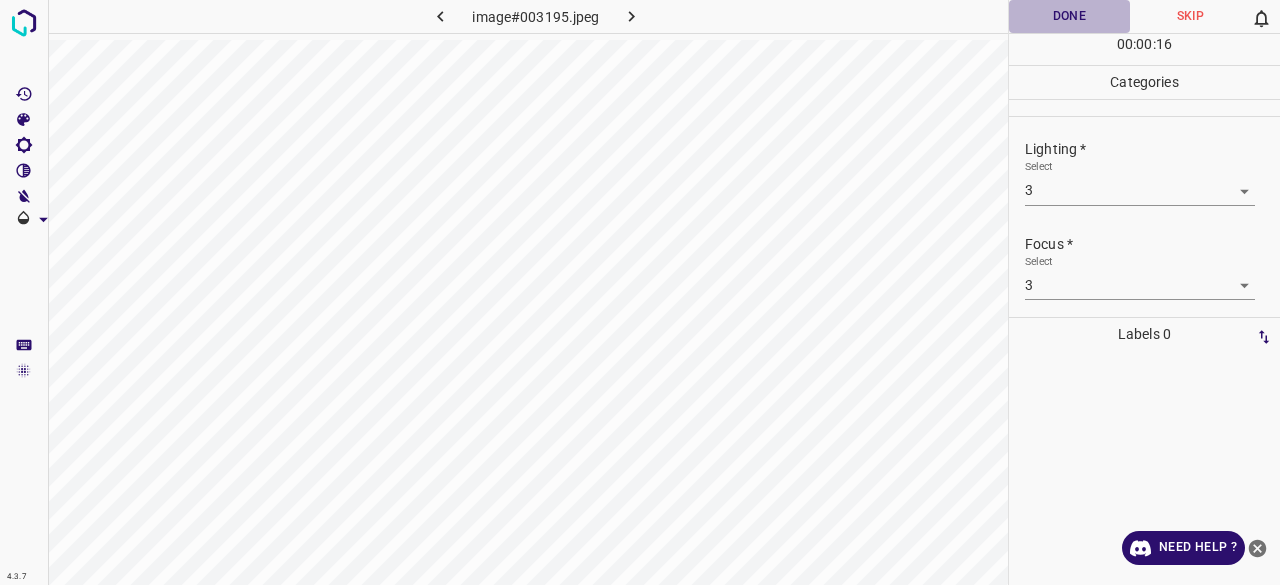 click on "Done" at bounding box center (1069, 16) 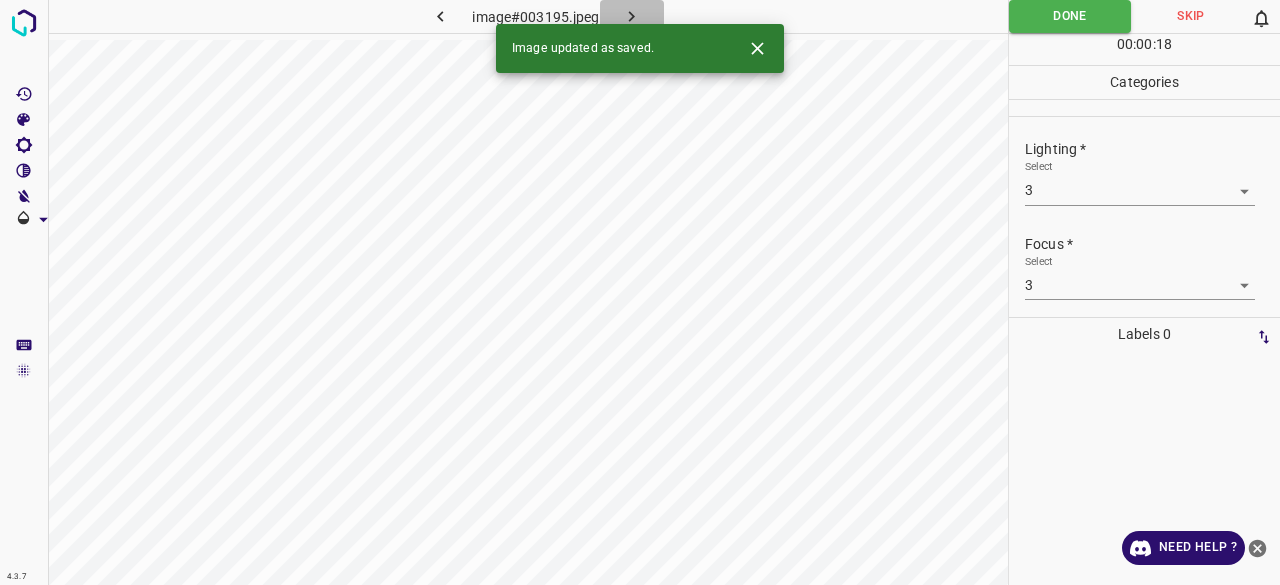 click 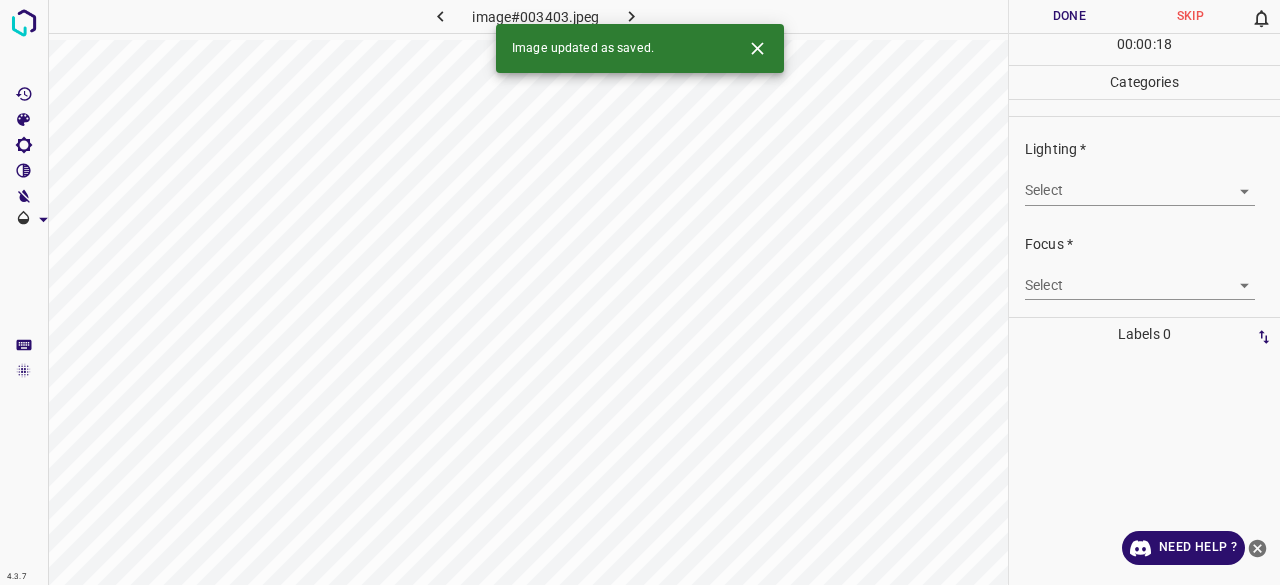 click on "Lighting *  Select ​" at bounding box center [1144, 172] 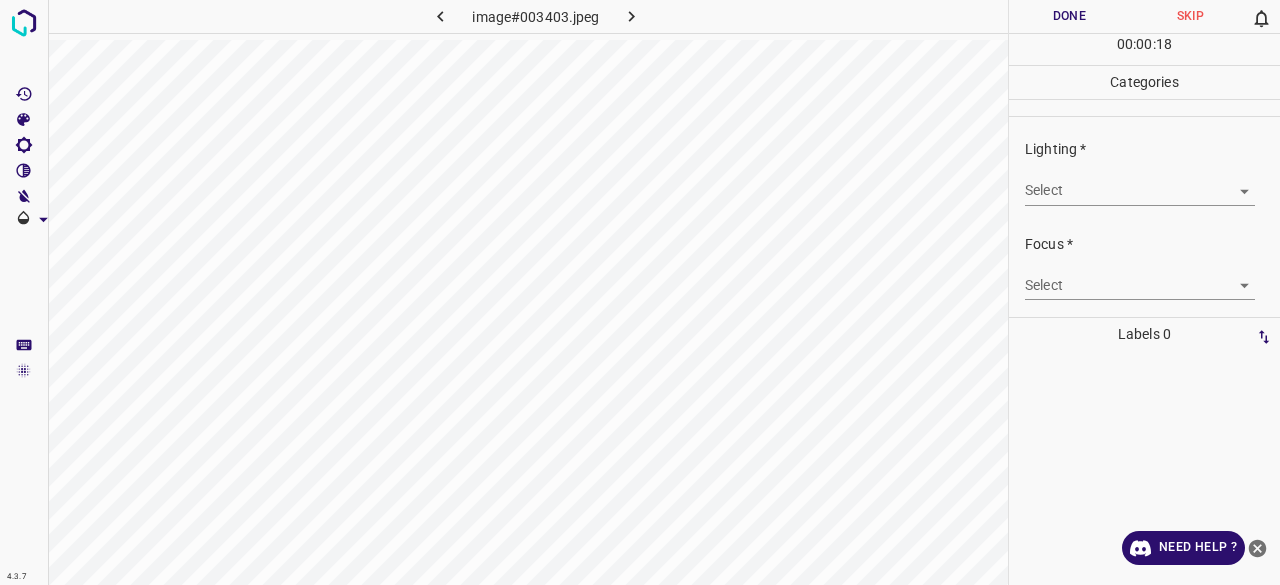 click on "4.3.7 image#003403.jpeg Done Skip 0 00   : 00   : 18   Categories Lighting *  Select ​ Focus *  Select ​ Overall *  Select ​ Labels   0 Categories 1 Lighting 2 Focus 3 Overall Tools Space Change between modes (Draw & Edit) I Auto labeling R Restore zoom M Zoom in N Zoom out Delete Delete selecte label Filters Z Restore filters X Saturation filter C Brightness filter V Contrast filter B Gray scale filter General O Download Need Help ? - Text - Hide - Delete" at bounding box center (640, 292) 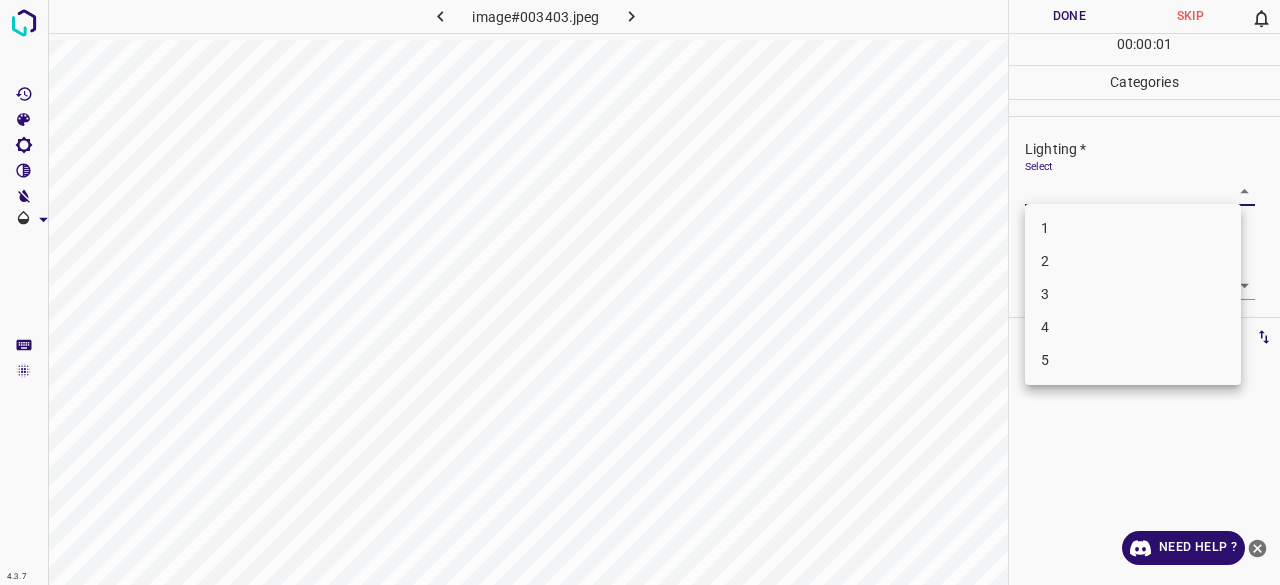 click on "3" at bounding box center (1133, 294) 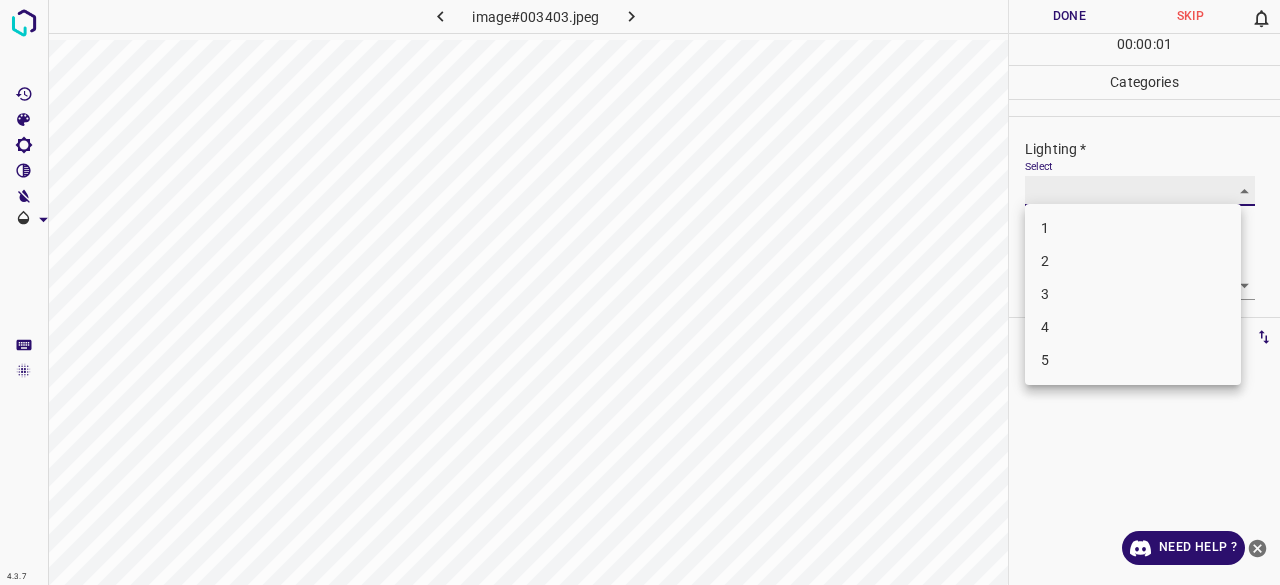 type on "3" 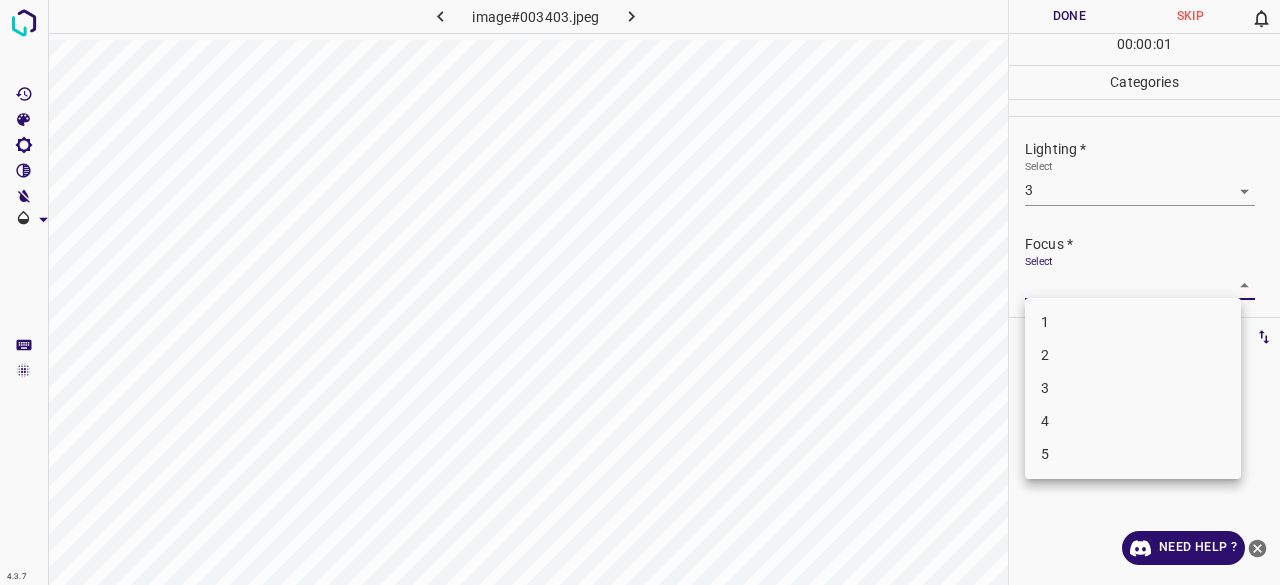click on "4.3.7 image#003403.jpeg Done Skip 0 00   : 00   : 01   Categories Lighting *  Select 3 3 Focus *  Select ​ Overall *  Select ​ Labels   0 Categories 1 Lighting 2 Focus 3 Overall Tools Space Change between modes (Draw & Edit) I Auto labeling R Restore zoom M Zoom in N Zoom out Delete Delete selecte label Filters Z Restore filters X Saturation filter C Brightness filter V Contrast filter B Gray scale filter General O Download Need Help ? - Text - Hide - Delete 1 2 3 4 5" at bounding box center (640, 292) 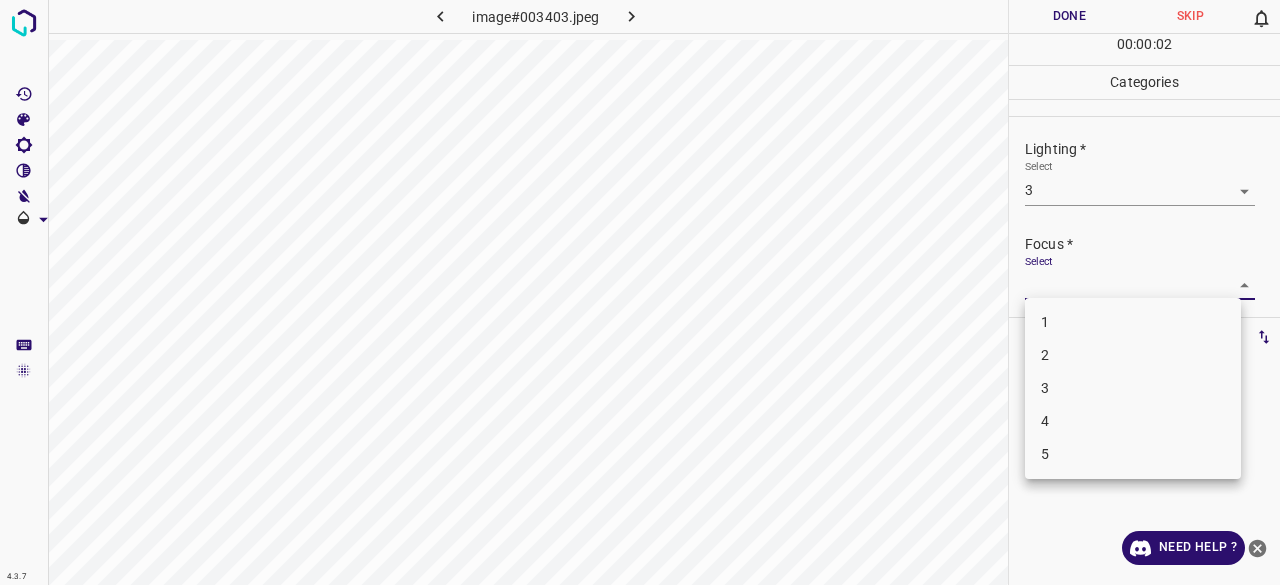 click on "3" at bounding box center [1133, 388] 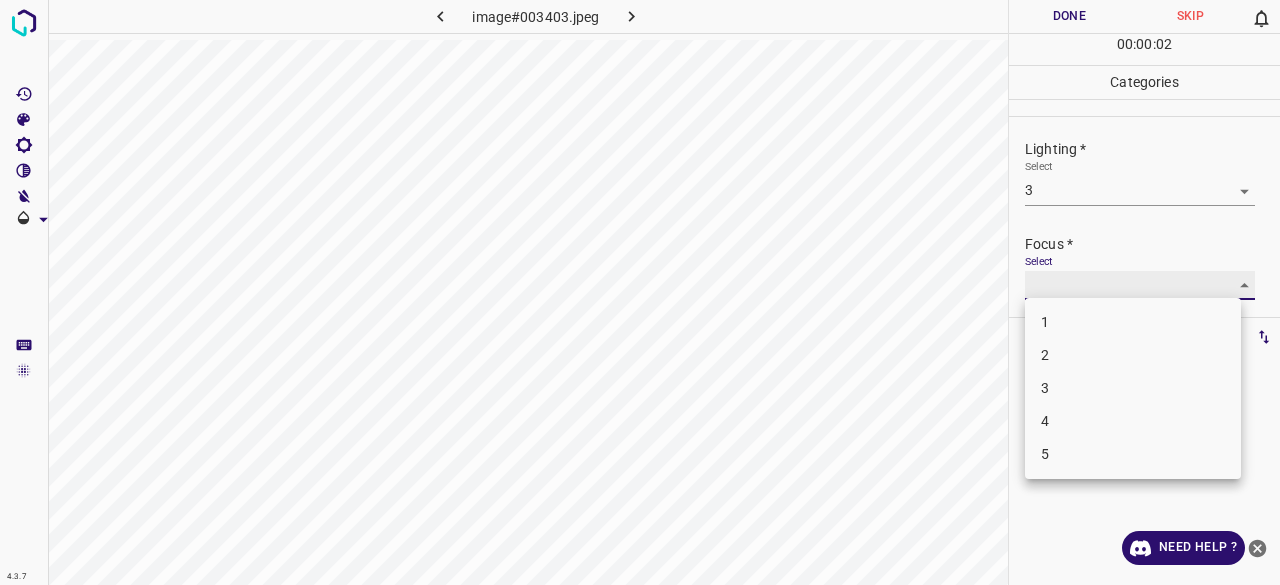 type on "3" 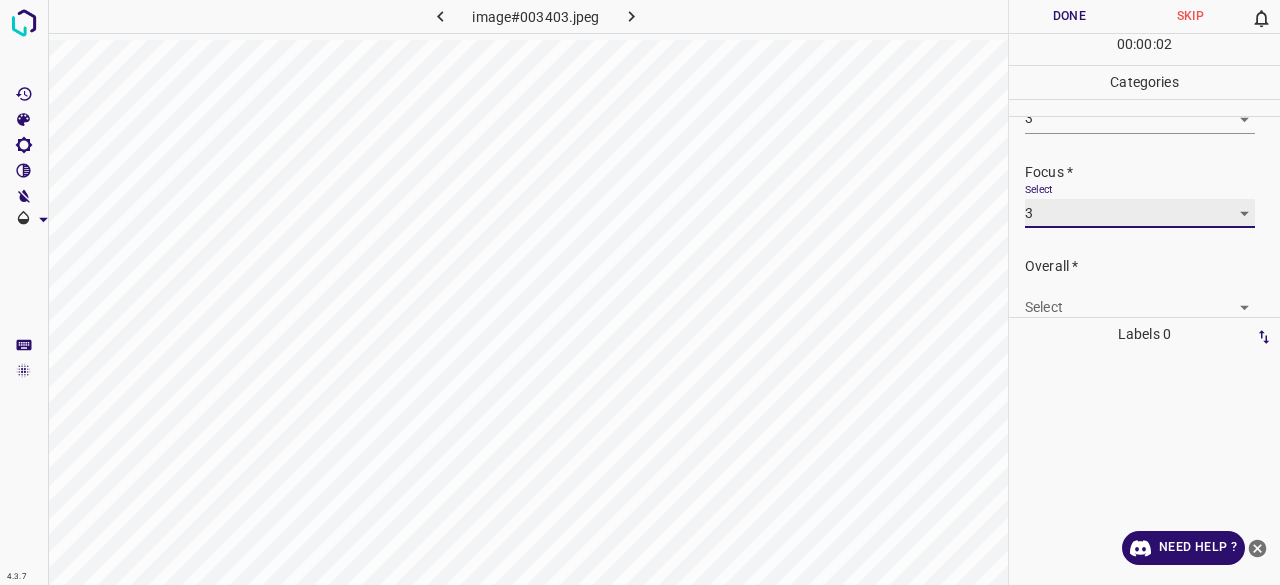scroll, scrollTop: 98, scrollLeft: 0, axis: vertical 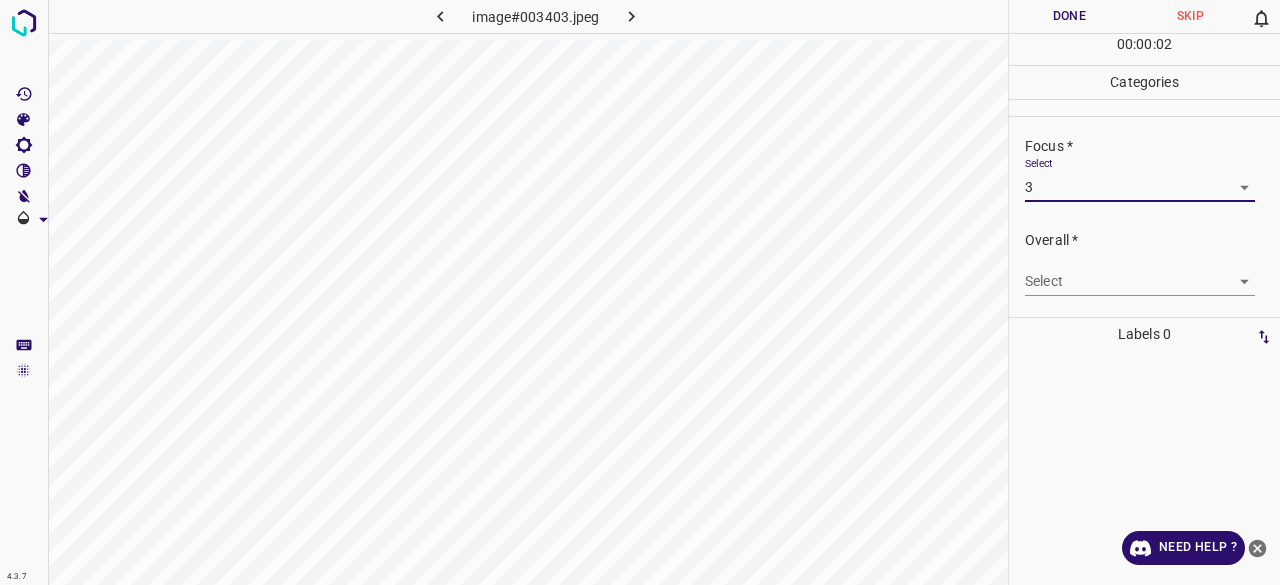 click on "4.3.7 image#003403.jpeg Done Skip 0 00   : 00   : 02   Categories Lighting *  Select 3 3 Focus *  Select 3 3 Overall *  Select ​ Labels   0 Categories 1 Lighting 2 Focus 3 Overall Tools Space Change between modes (Draw & Edit) I Auto labeling R Restore zoom M Zoom in N Zoom out Delete Delete selecte label Filters Z Restore filters X Saturation filter C Brightness filter V Contrast filter B Gray scale filter General O Download Need Help ? - Text - Hide - Delete" at bounding box center (640, 292) 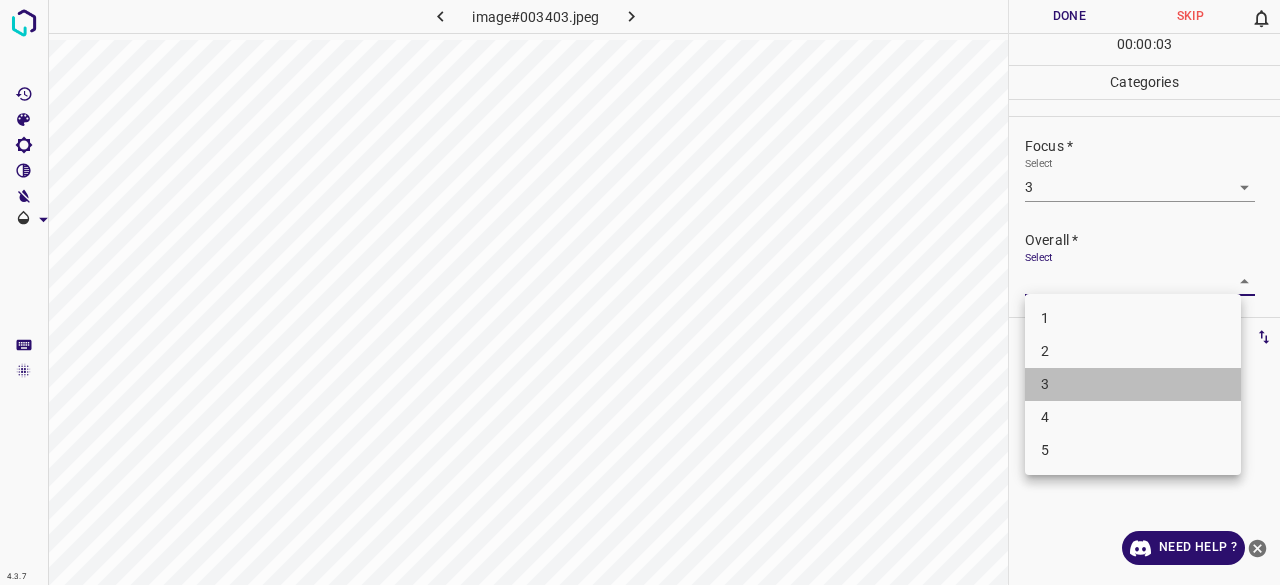 click on "3" at bounding box center [1133, 384] 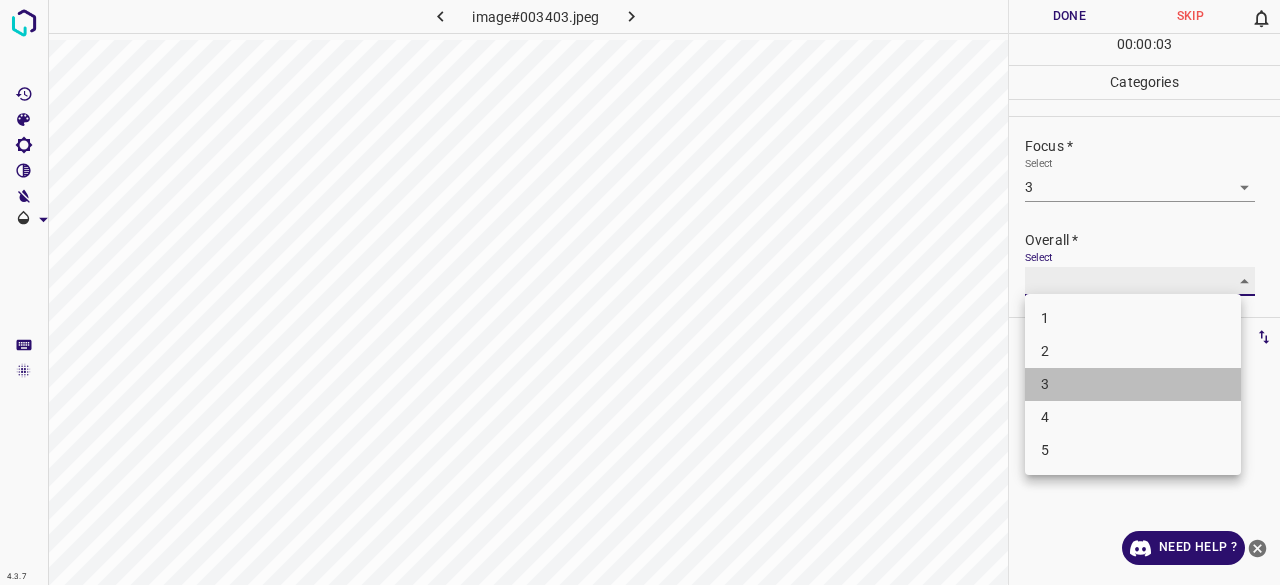 type on "3" 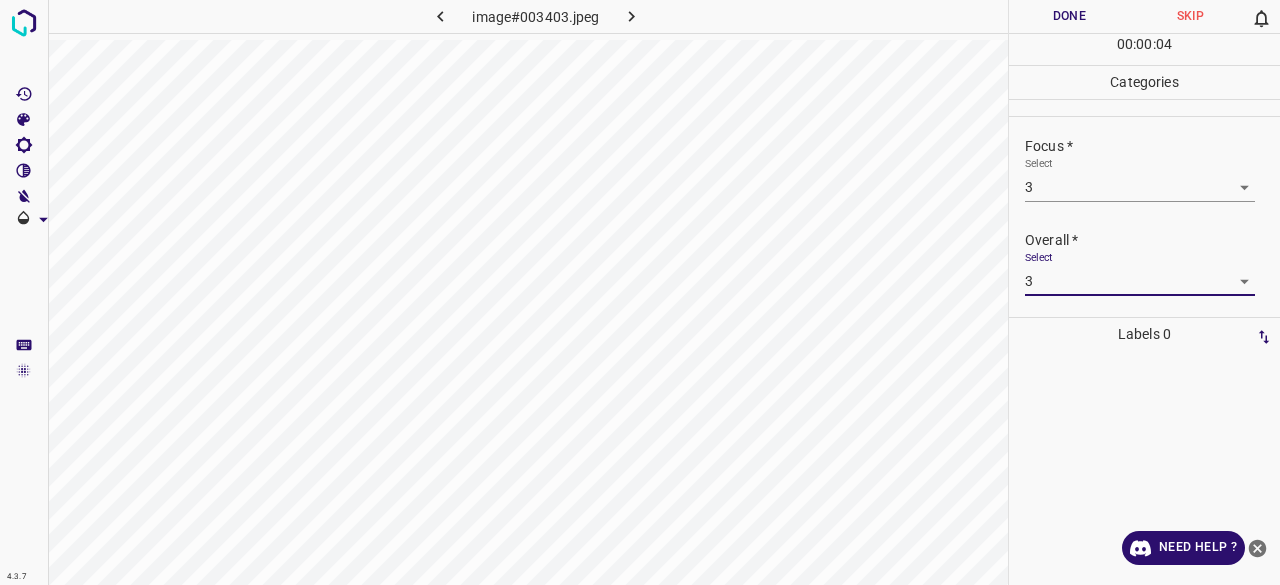 click on "Done" at bounding box center (1069, 16) 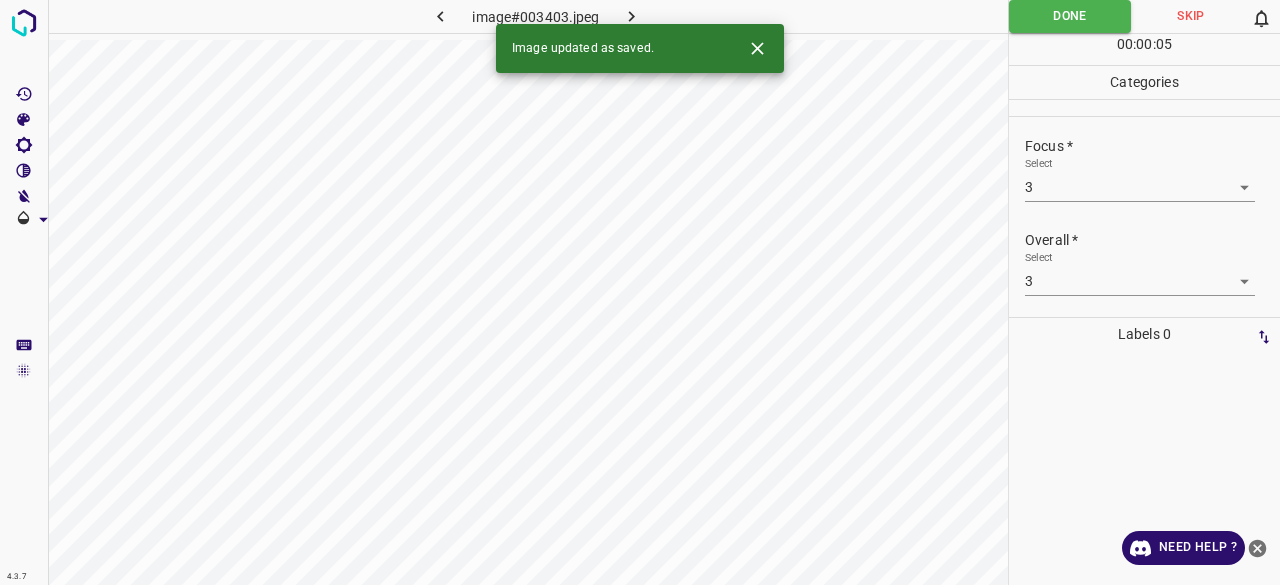 click 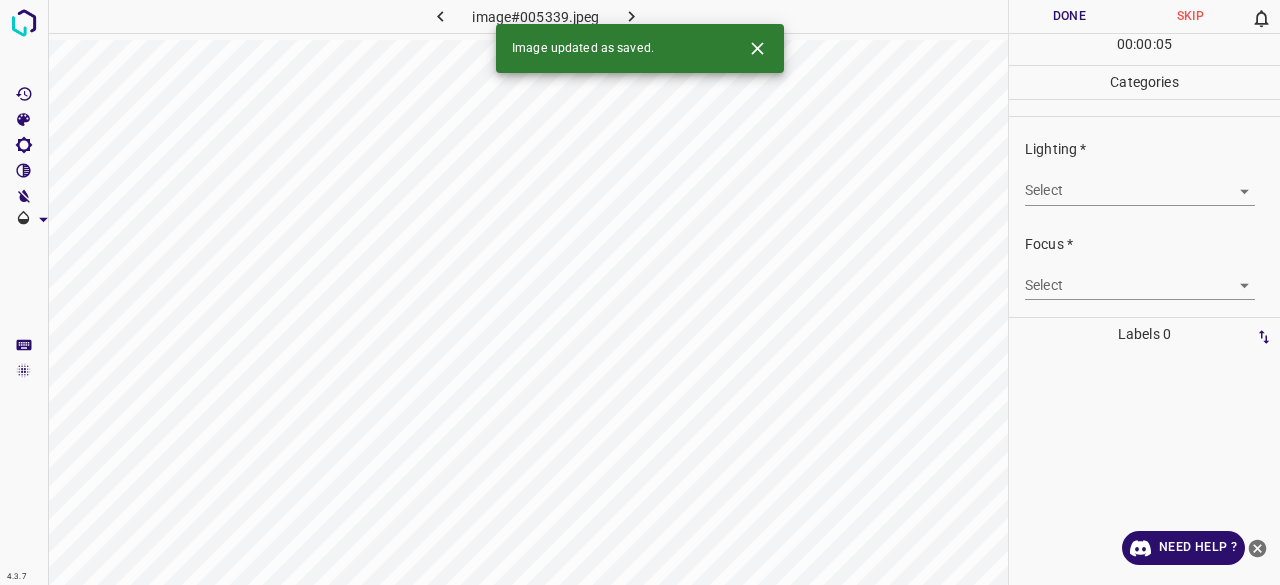 click on "4.3.7 image#005339.jpeg Done Skip 0 00   : 00   : 05   Categories Lighting *  Select ​ Focus *  Select ​ Overall *  Select ​ Labels   0 Categories 1 Lighting 2 Focus 3 Overall Tools Space Change between modes (Draw & Edit) I Auto labeling R Restore zoom M Zoom in N Zoom out Delete Delete selecte label Filters Z Restore filters X Saturation filter C Brightness filter V Contrast filter B Gray scale filter General O Download Image updated as saved. Need Help ? - Text - Hide - Delete" at bounding box center (640, 292) 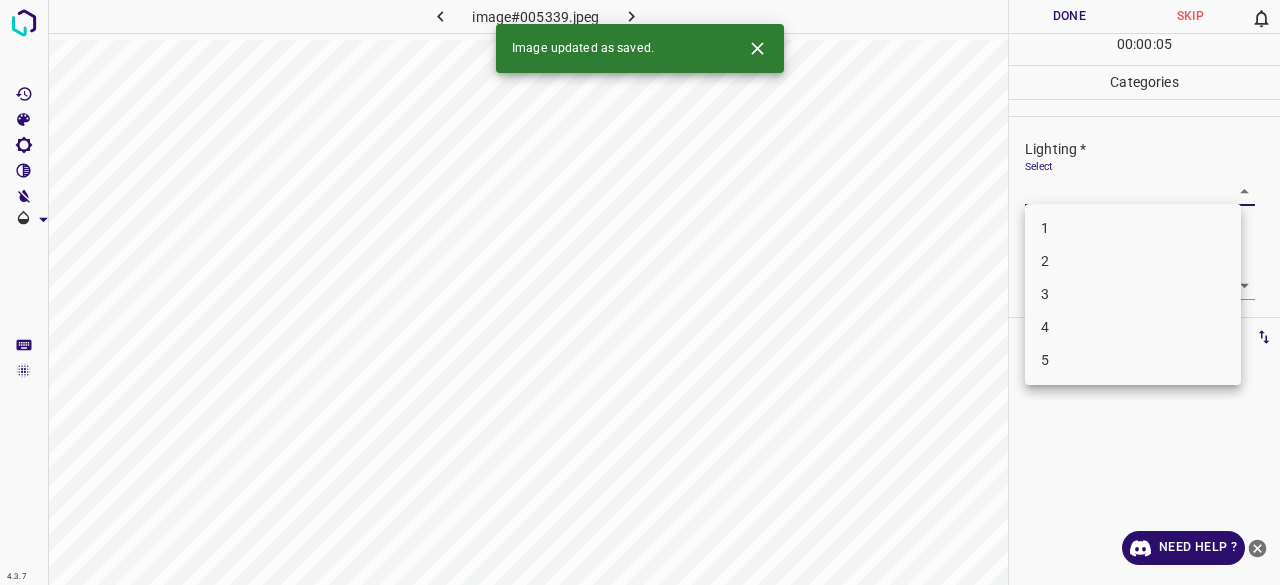 click on "3" at bounding box center (1133, 294) 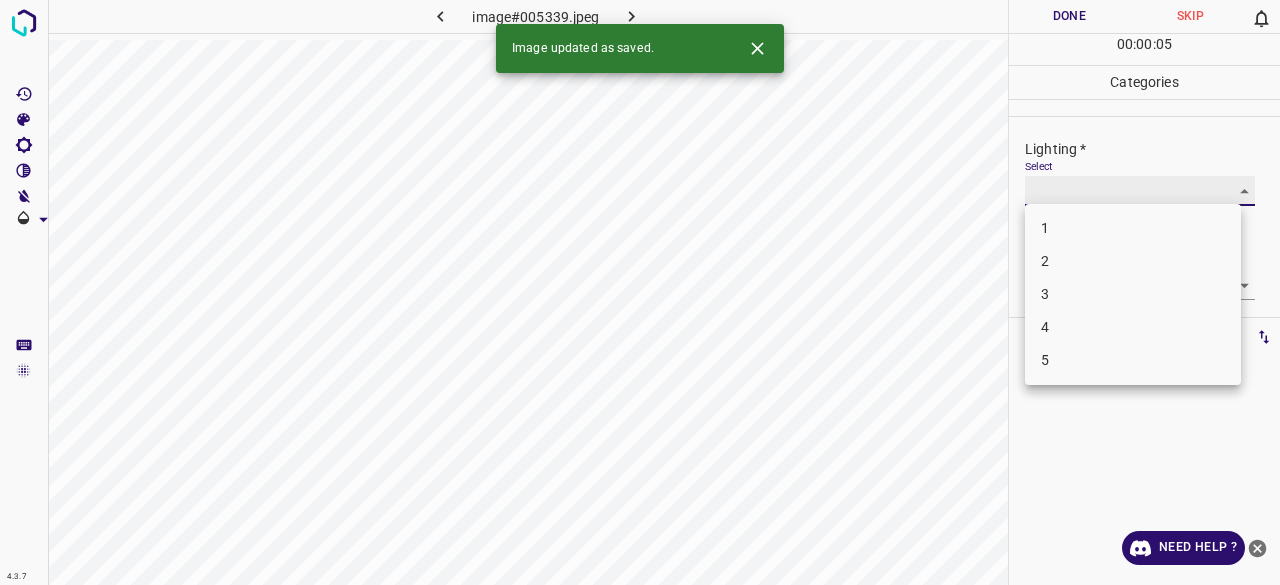 type on "3" 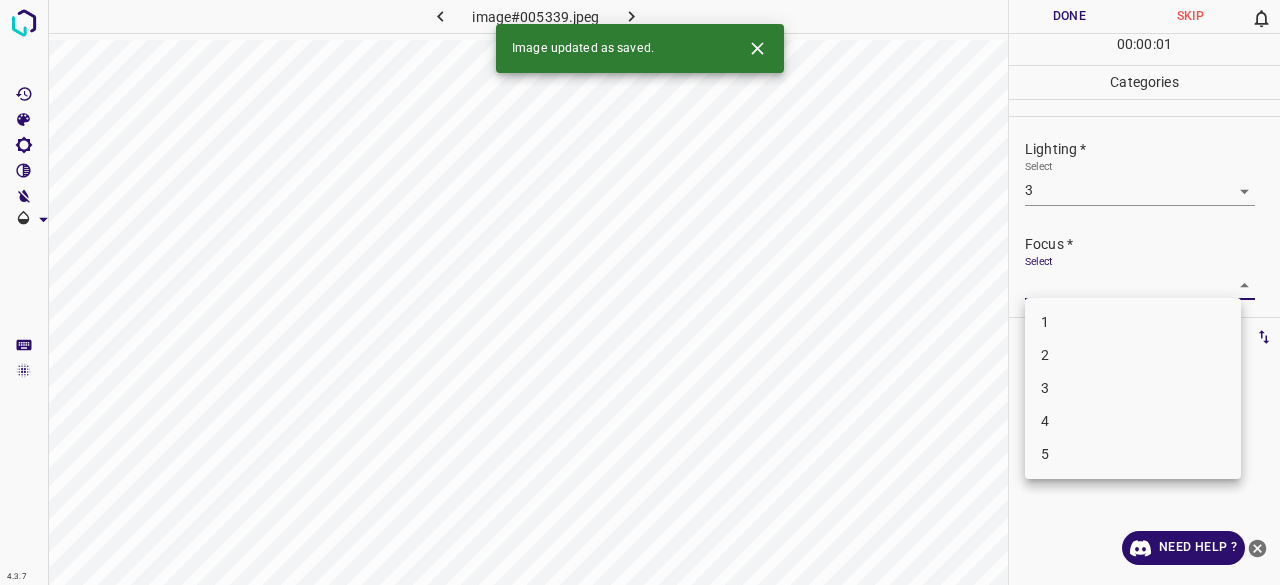 click on "4.3.7 image#005339.jpeg Done Skip 0 00   : 00   : 01   Categories Lighting *  Select 3 3 Focus *  Select ​ Overall *  Select ​ Labels   0 Categories 1 Lighting 2 Focus 3 Overall Tools Space Change between modes (Draw & Edit) I Auto labeling R Restore zoom M Zoom in N Zoom out Delete Delete selecte label Filters Z Restore filters X Saturation filter C Brightness filter V Contrast filter B Gray scale filter General O Download Image updated as saved. Need Help ? - Text - Hide - Delete 1 2 3 4 5" at bounding box center (640, 292) 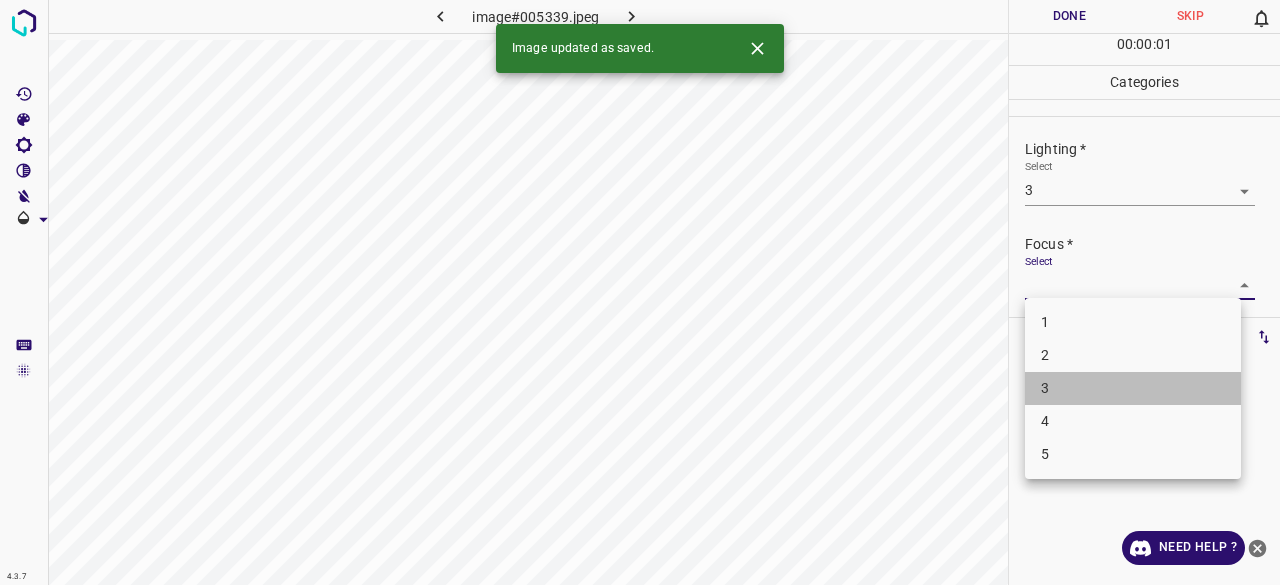 click on "3" at bounding box center (1133, 388) 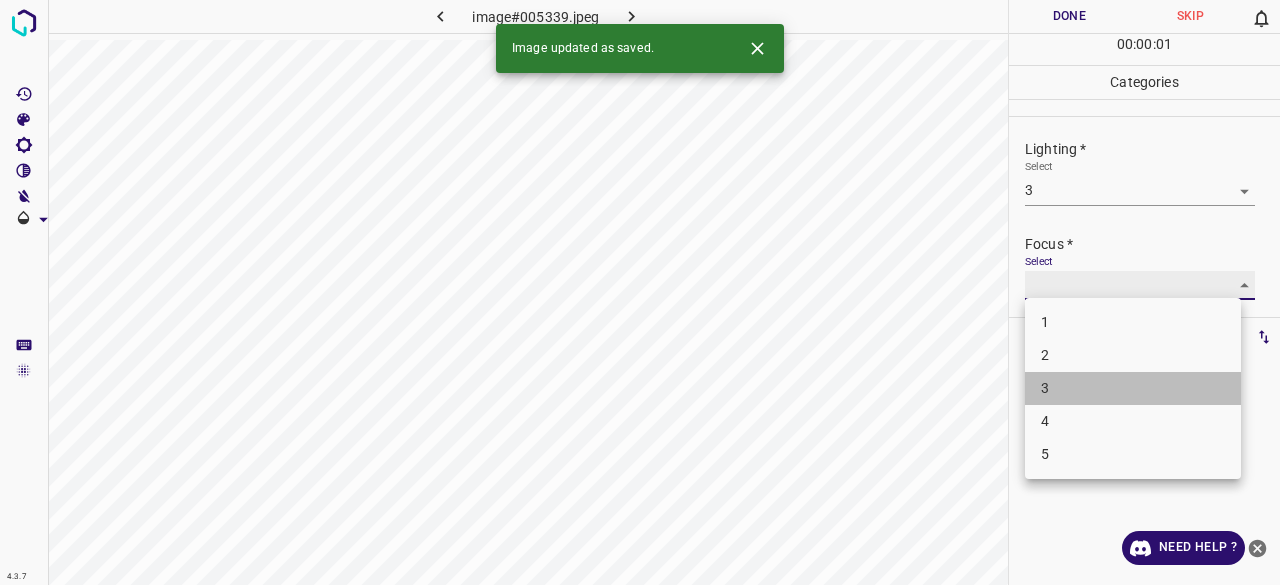 type on "3" 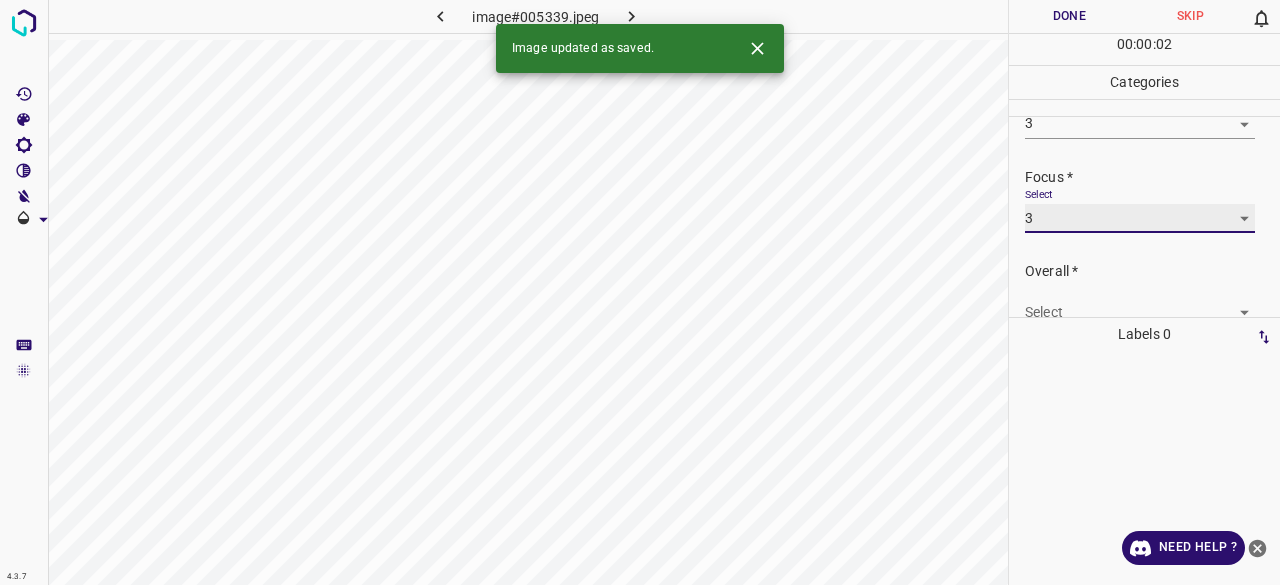 scroll, scrollTop: 98, scrollLeft: 0, axis: vertical 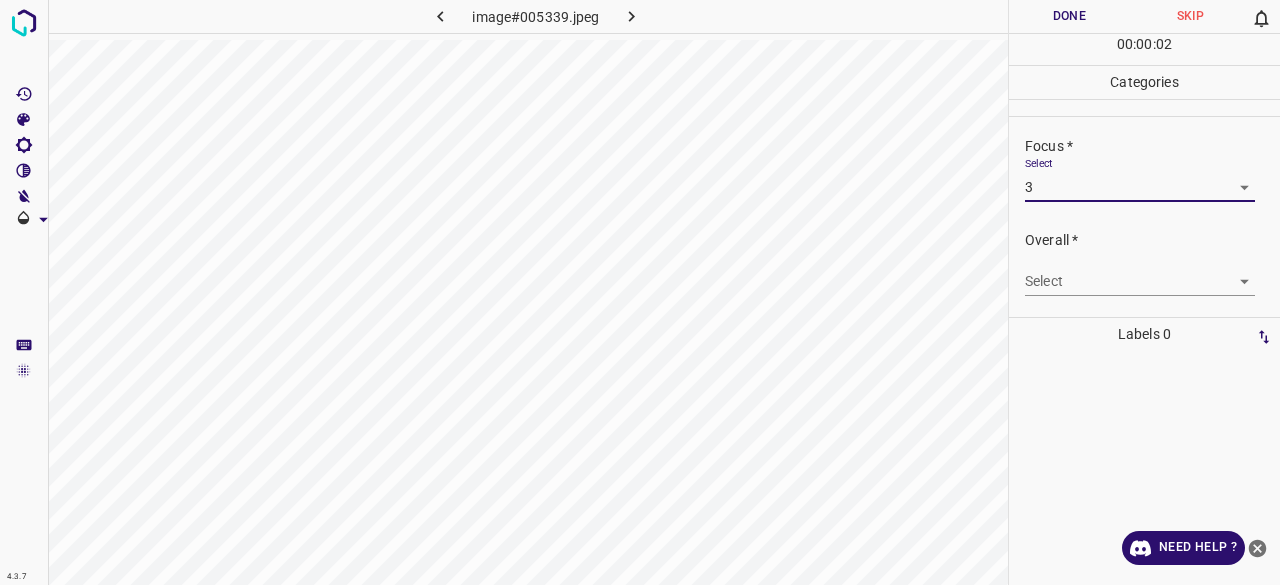 click on "4.3.7 image#005339.jpeg Done Skip 0 00   : 00   : 02   Categories Lighting *  Select 3 3 Focus *  Select 3 3 Overall *  Select ​ Labels   0 Categories 1 Lighting 2 Focus 3 Overall Tools Space Change between modes (Draw & Edit) I Auto labeling R Restore zoom M Zoom in N Zoom out Delete Delete selecte label Filters Z Restore filters X Saturation filter C Brightness filter V Contrast filter B Gray scale filter General O Download Need Help ? - Text - Hide - Delete" at bounding box center [640, 292] 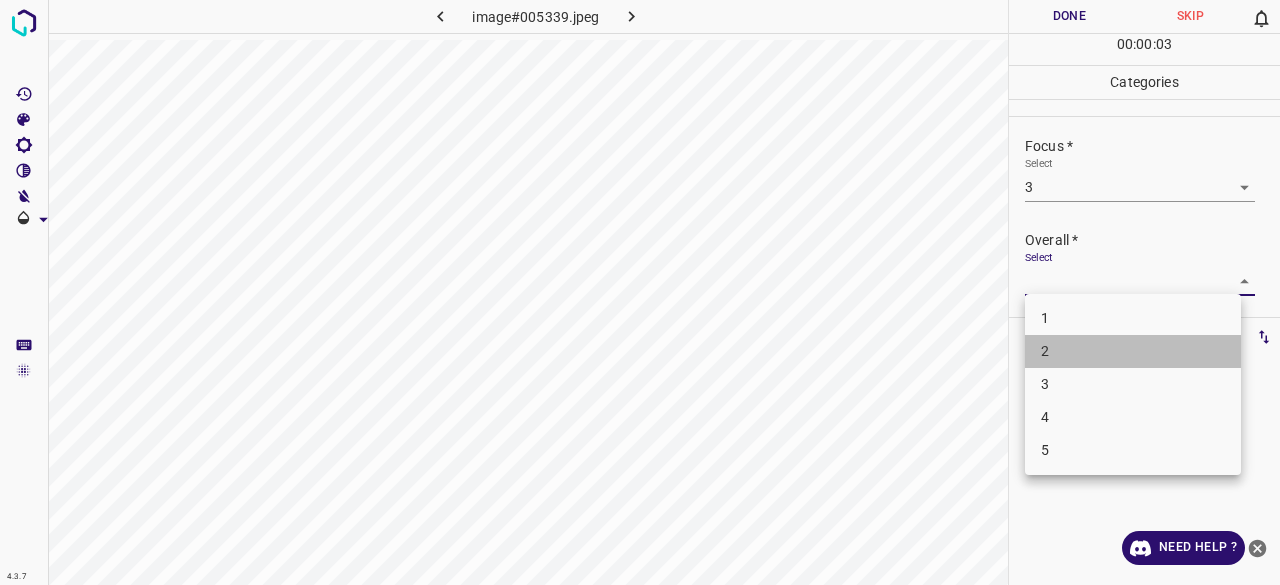 drag, startPoint x: 1049, startPoint y: 357, endPoint x: 1056, endPoint y: 387, distance: 30.805843 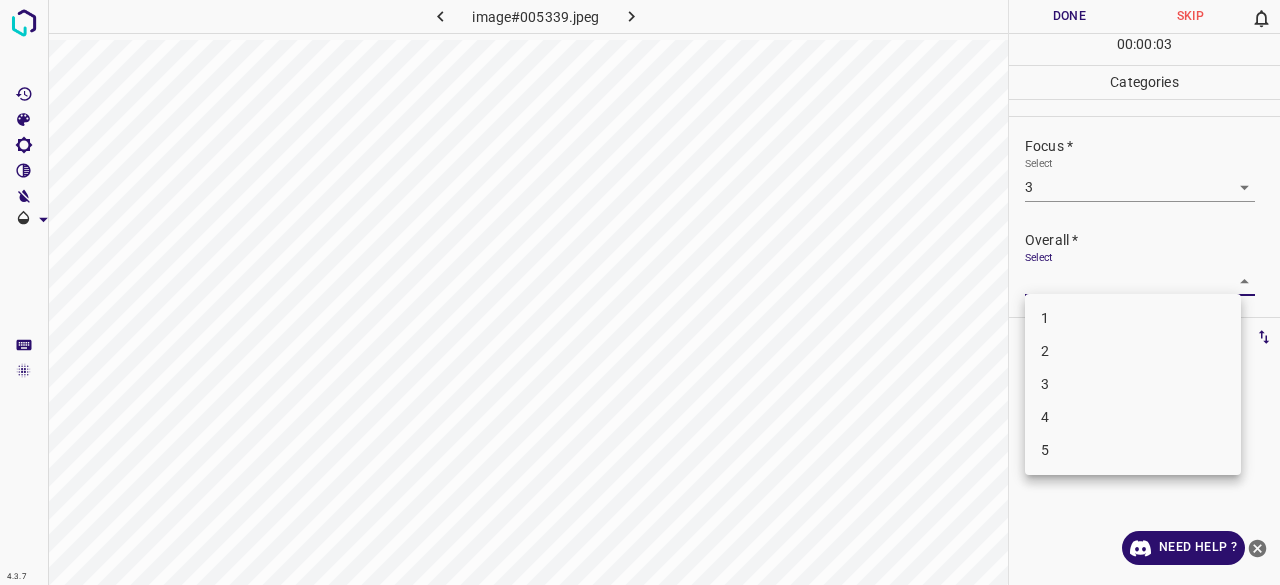 click on "3" at bounding box center (1133, 384) 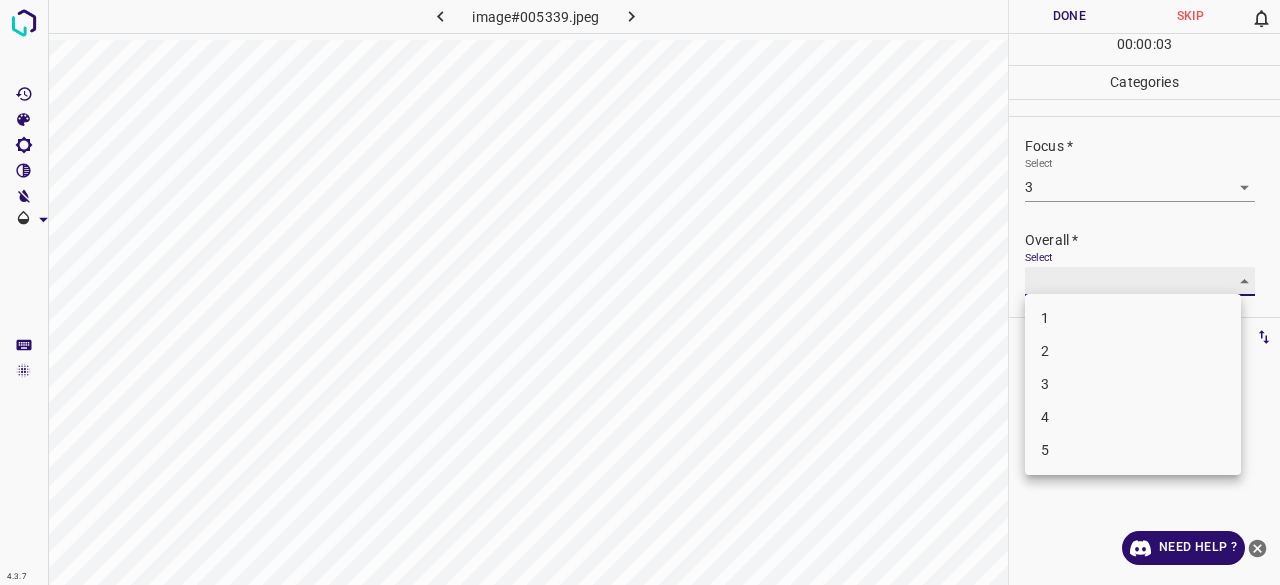type on "3" 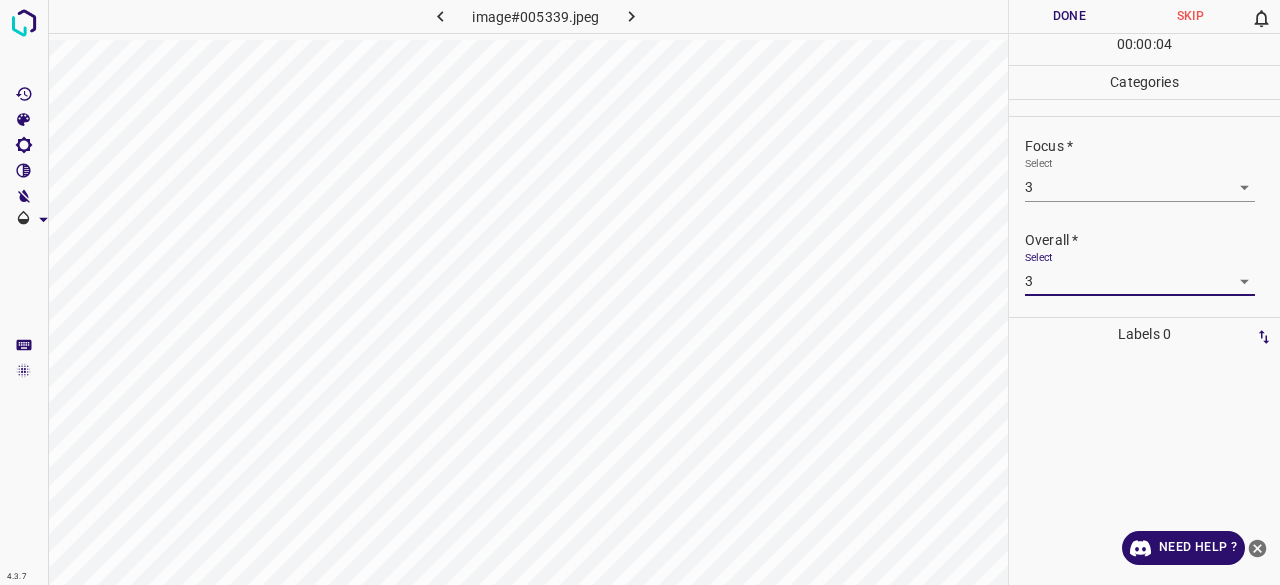 click on "00   : 00   : 04" at bounding box center (1144, 49) 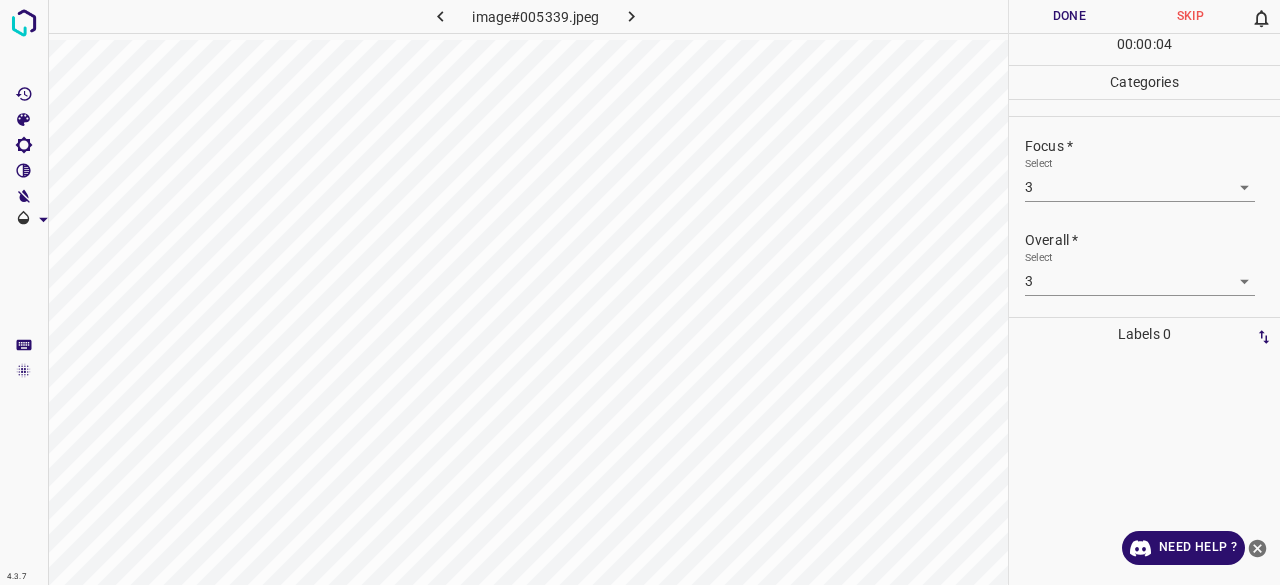 click on "00   : 00   : 04" at bounding box center [1144, 49] 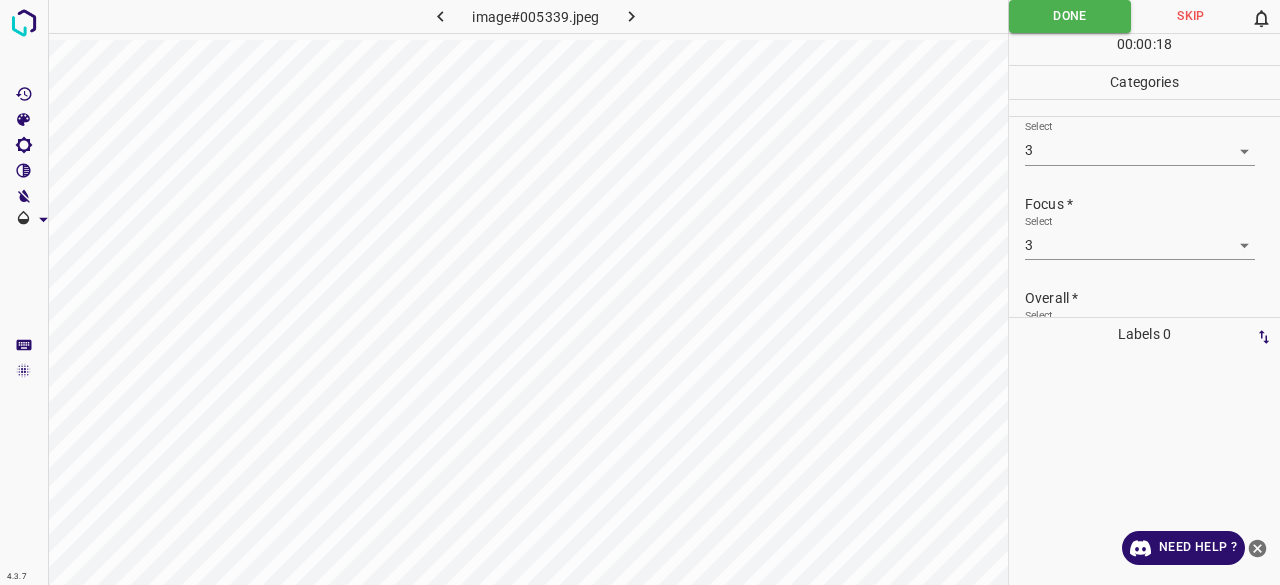 scroll, scrollTop: 0, scrollLeft: 0, axis: both 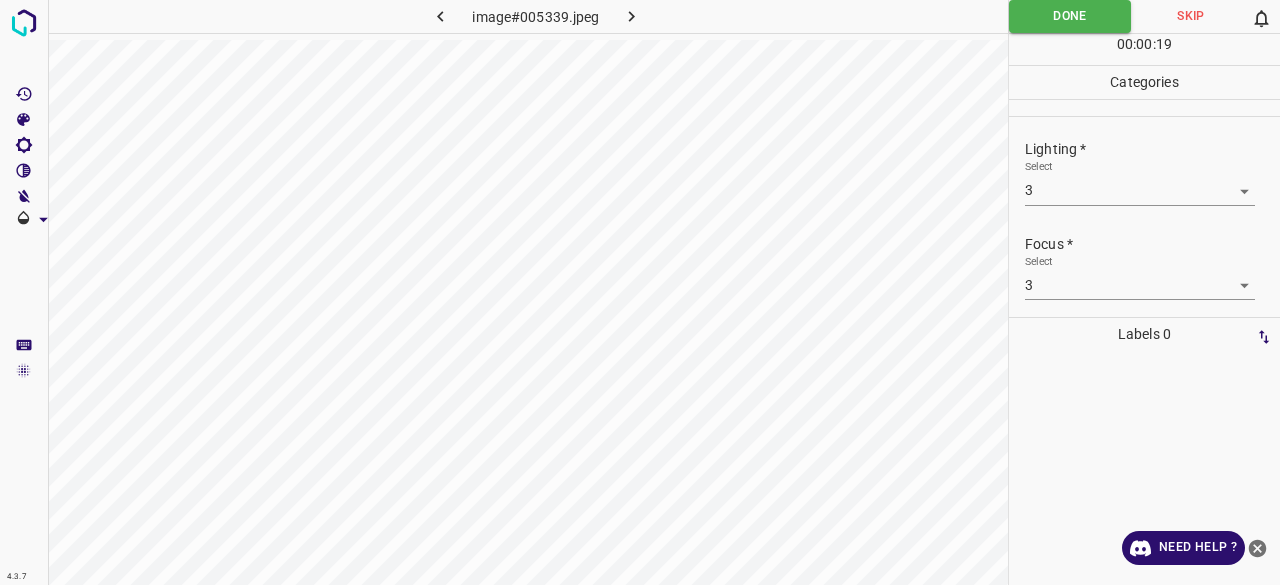 click 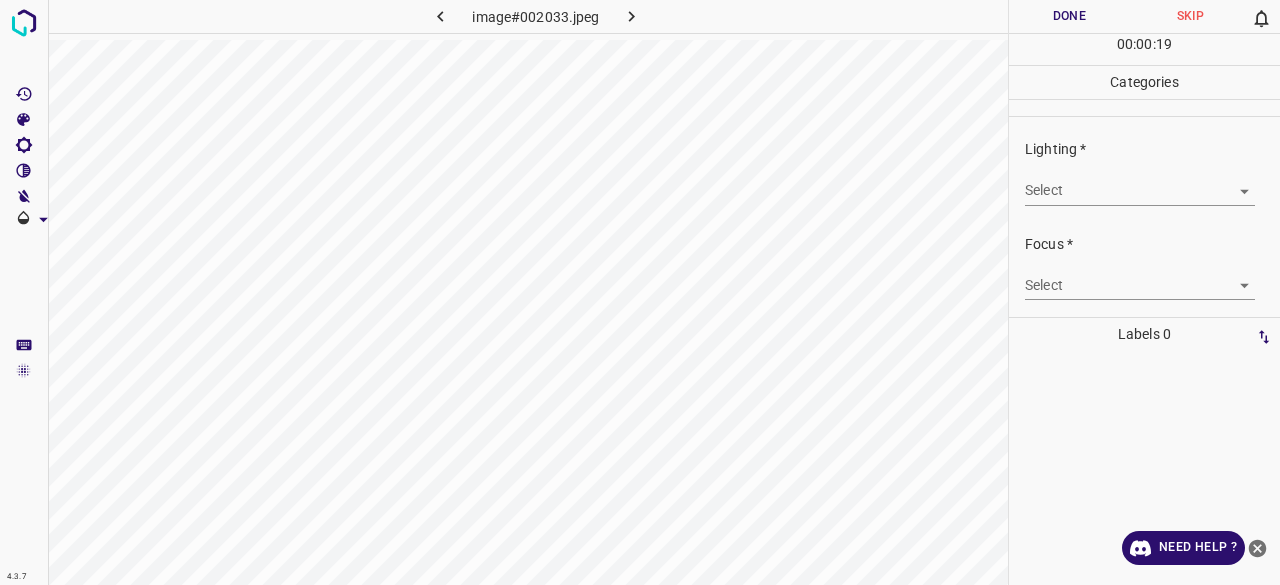click on "4.3.7 image#002033.jpeg Done Skip 0 00   : 00   : 19   Categories Lighting *  Select ​ Focus *  Select ​ Overall *  Select ​ Labels   0 Categories 1 Lighting 2 Focus 3 Overall Tools Space Change between modes (Draw & Edit) I Auto labeling R Restore zoom M Zoom in N Zoom out Delete Delete selecte label Filters Z Restore filters X Saturation filter C Brightness filter V Contrast filter B Gray scale filter General O Download Need Help ? - Text - Hide - Delete" at bounding box center [640, 292] 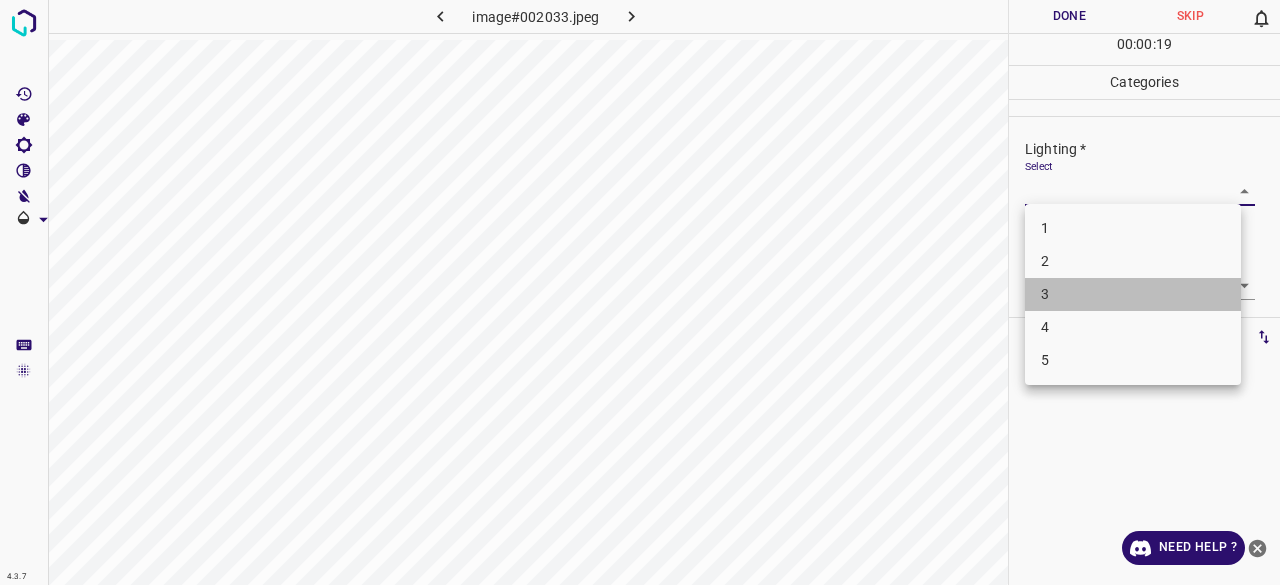 click on "3" at bounding box center (1133, 294) 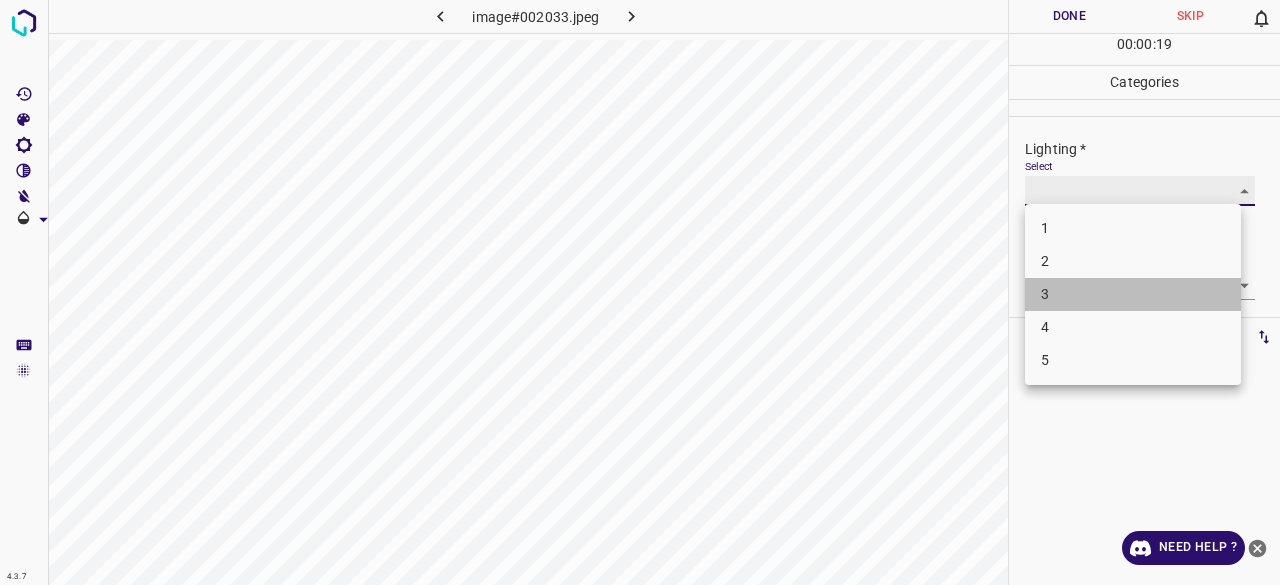 type on "3" 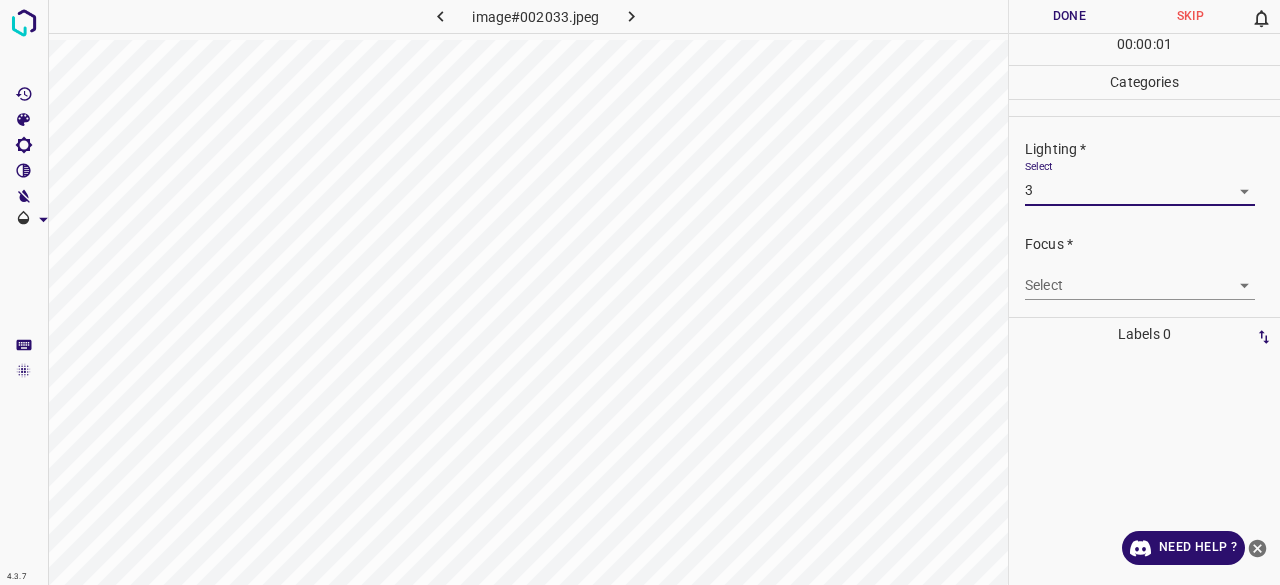 click on "4.3.7 image#002033.jpeg Done Skip 0 00   : 00   : 01   Categories Lighting *  Select 3 3 Focus *  Select ​ Overall *  Select ​ Labels   0 Categories 1 Lighting 2 Focus 3 Overall Tools Space Change between modes (Draw & Edit) I Auto labeling R Restore zoom M Zoom in N Zoom out Delete Delete selecte label Filters Z Restore filters X Saturation filter C Brightness filter V Contrast filter B Gray scale filter General O Download Need Help ? - Text - Hide - Delete 1 2 3 4 5" at bounding box center [640, 292] 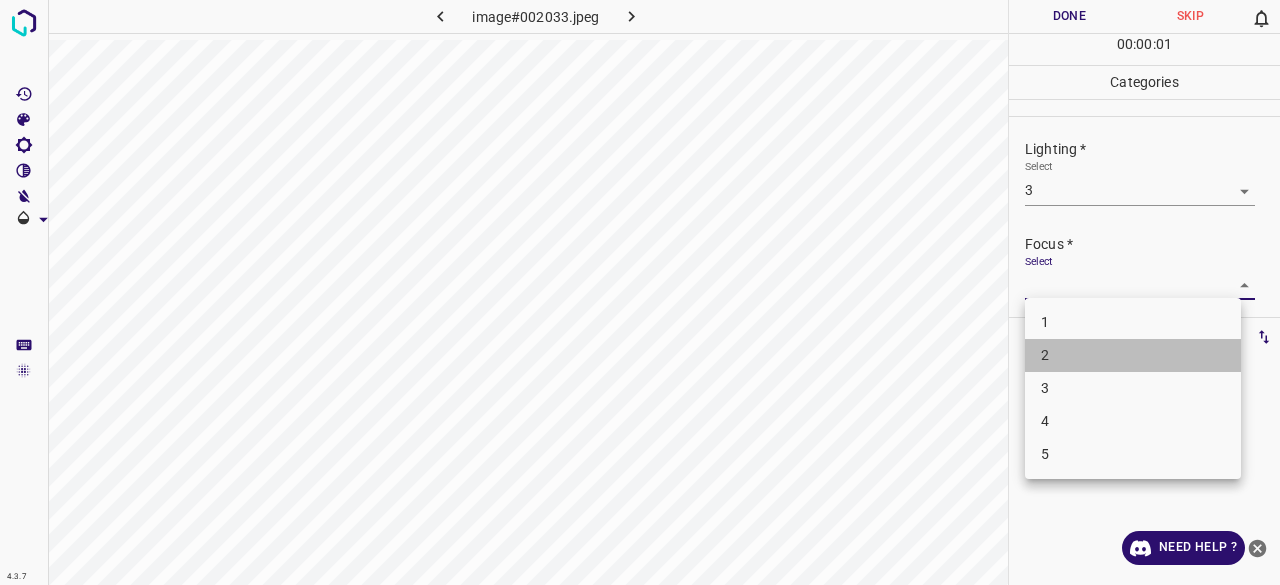 click on "1 2 3 4 5" at bounding box center [1133, 388] 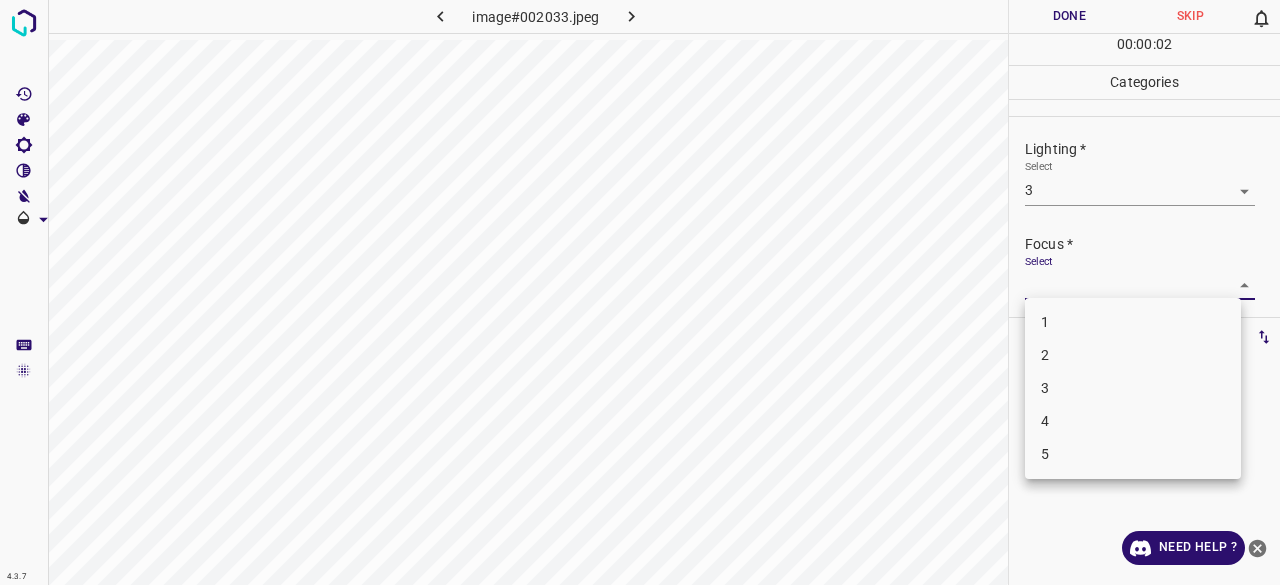 click on "3" at bounding box center [1133, 388] 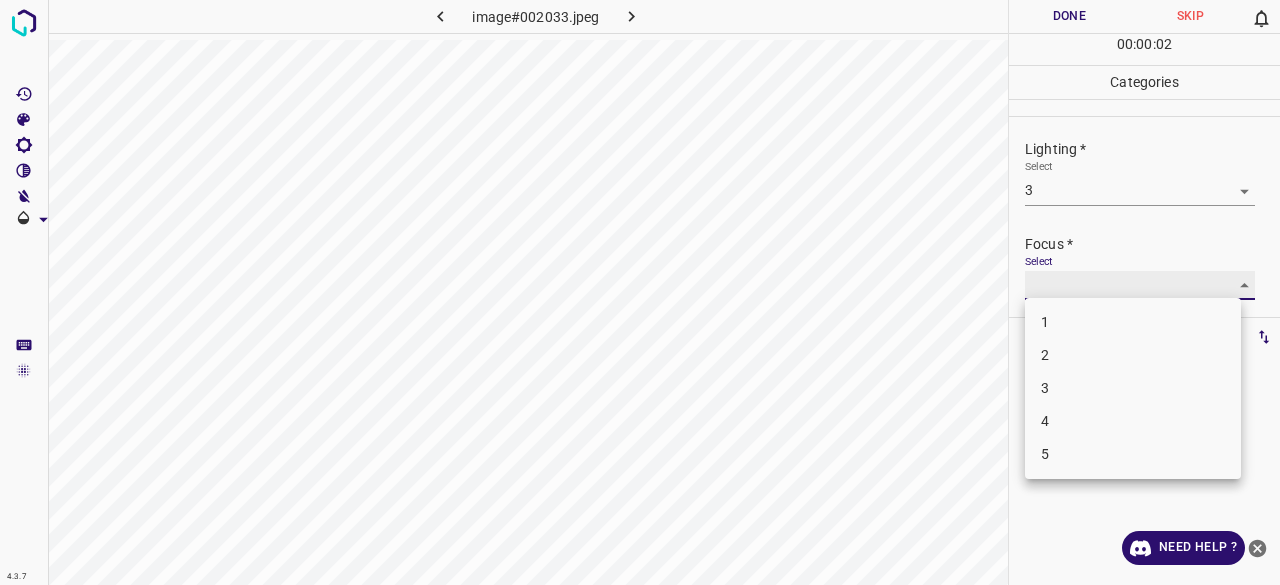 type on "3" 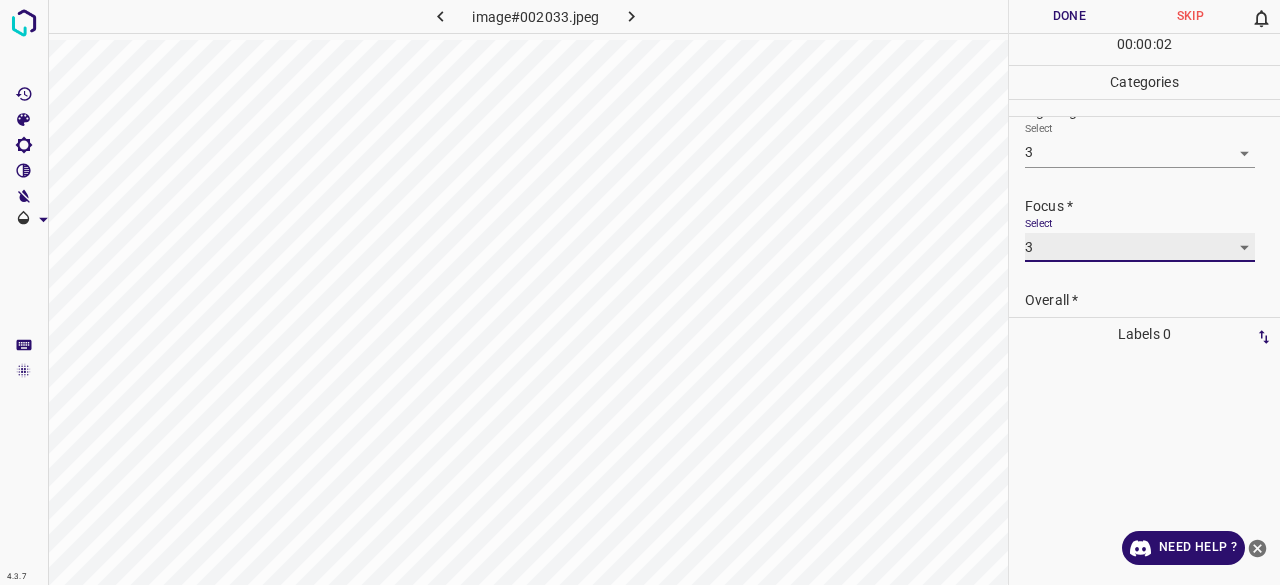 scroll, scrollTop: 98, scrollLeft: 0, axis: vertical 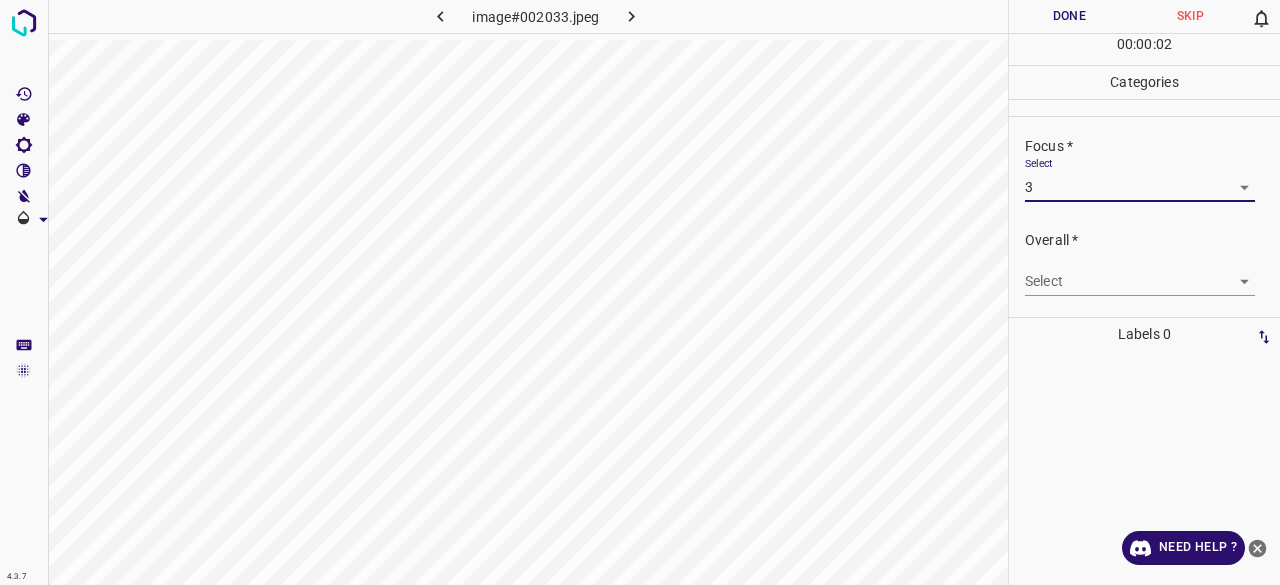 click on "4.3.7 image#002033.jpeg Done Skip 0 00   : 00   : 02   Categories Lighting *  Select 3 3 Focus *  Select 3 3 Overall *  Select ​ Labels   0 Categories 1 Lighting 2 Focus 3 Overall Tools Space Change between modes (Draw & Edit) I Auto labeling R Restore zoom M Zoom in N Zoom out Delete Delete selecte label Filters Z Restore filters X Saturation filter C Brightness filter V Contrast filter B Gray scale filter General O Download Need Help ? - Text - Hide - Delete" at bounding box center [640, 292] 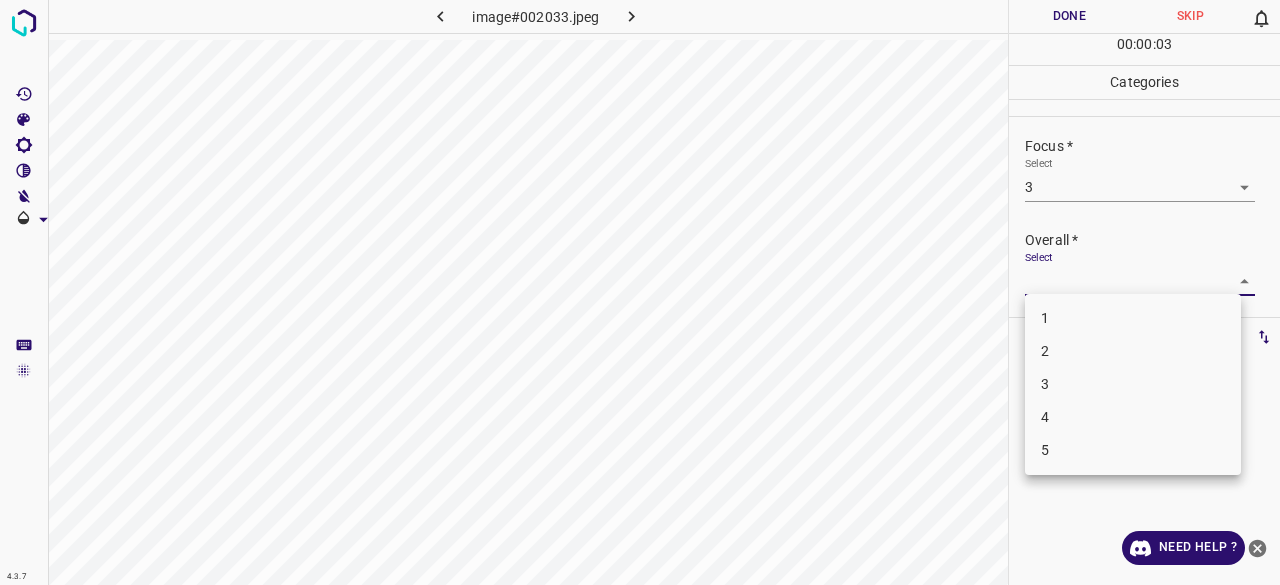 click on "4" at bounding box center (1133, 417) 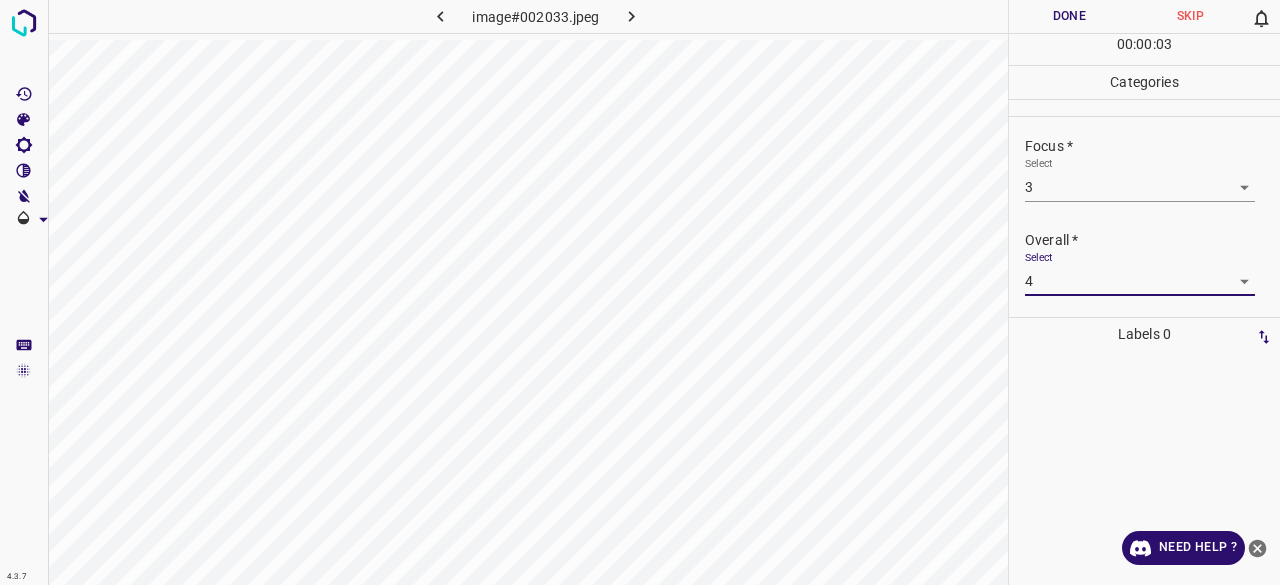 click on "4.3.7 image#002033.jpeg Done Skip 0 00   : 00   : 03   Categories Lighting *  Select 3 3 Focus *  Select 3 3 Overall *  Select 4 4 Labels   0 Categories 1 Lighting 2 Focus 3 Overall Tools Space Change between modes (Draw & Edit) I Auto labeling R Restore zoom M Zoom in N Zoom out Delete Delete selecte label Filters Z Restore filters X Saturation filter C Brightness filter V Contrast filter B Gray scale filter General O Download Need Help ? - Text - Hide - Delete" at bounding box center [640, 292] 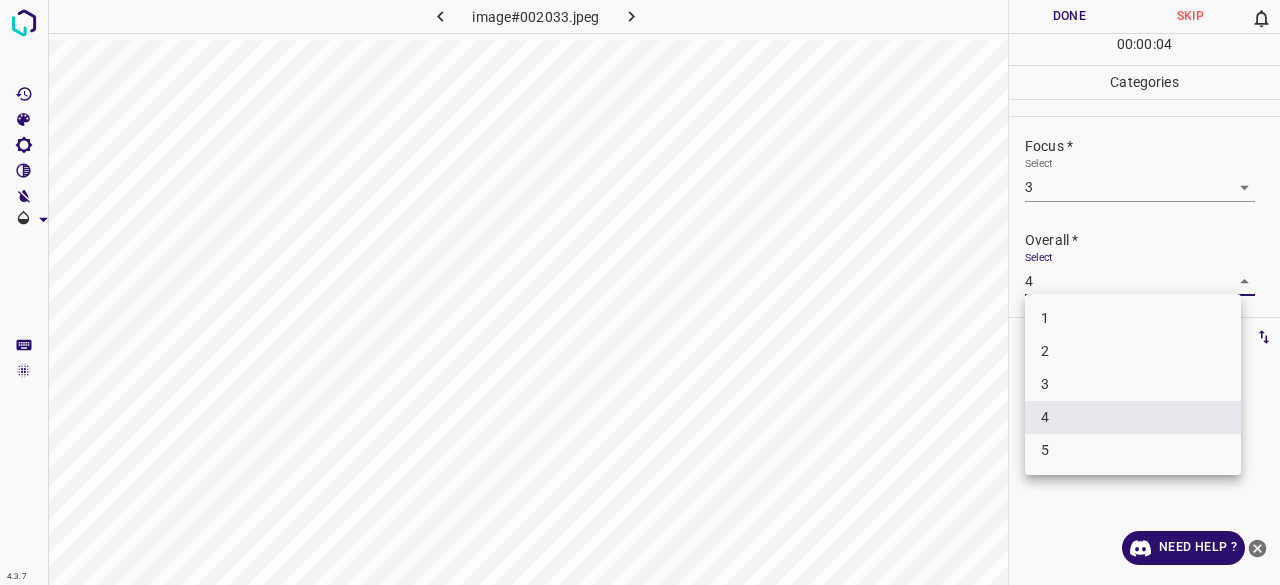 drag, startPoint x: 1046, startPoint y: 403, endPoint x: 1049, endPoint y: 389, distance: 14.3178215 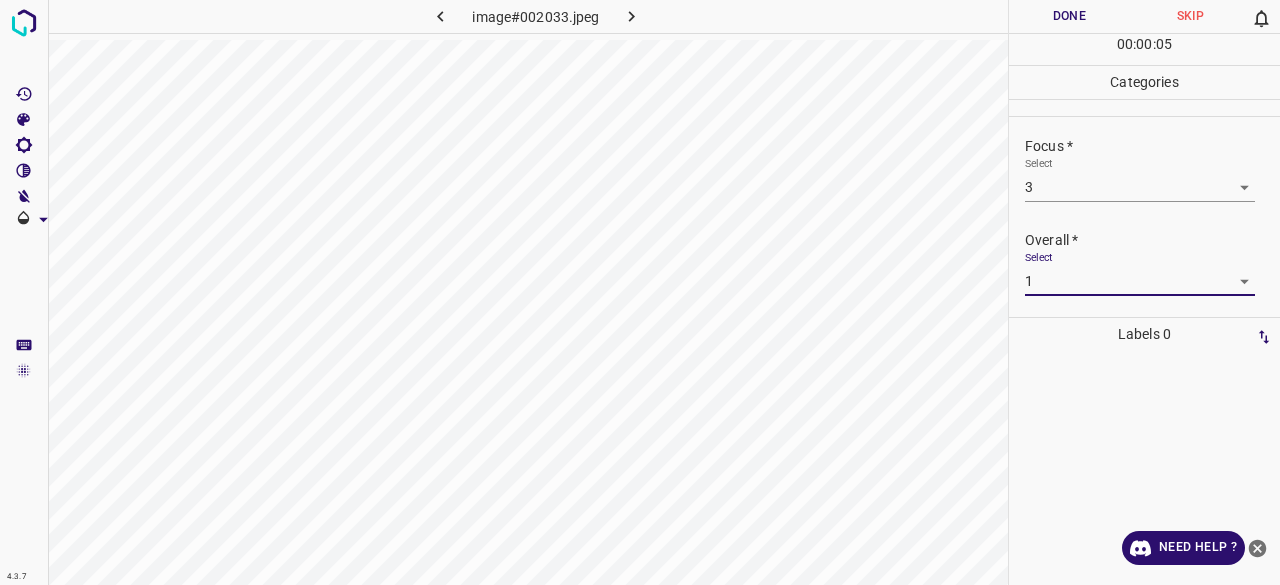 click on "4.3.7 image#002033.jpeg Done Skip 0 00   : 00   : 05   Categories Lighting *  Select 3 3 Focus *  Select 3 3 Overall *  Select 1 1 Labels   0 Categories 1 Lighting 2 Focus 3 Overall Tools Space Change between modes (Draw & Edit) I Auto labeling R Restore zoom M Zoom in N Zoom out Delete Delete selecte label Filters Z Restore filters X Saturation filter C Brightness filter V Contrast filter B Gray scale filter General O Download Need Help ? - Text - Hide - Delete" at bounding box center [640, 292] 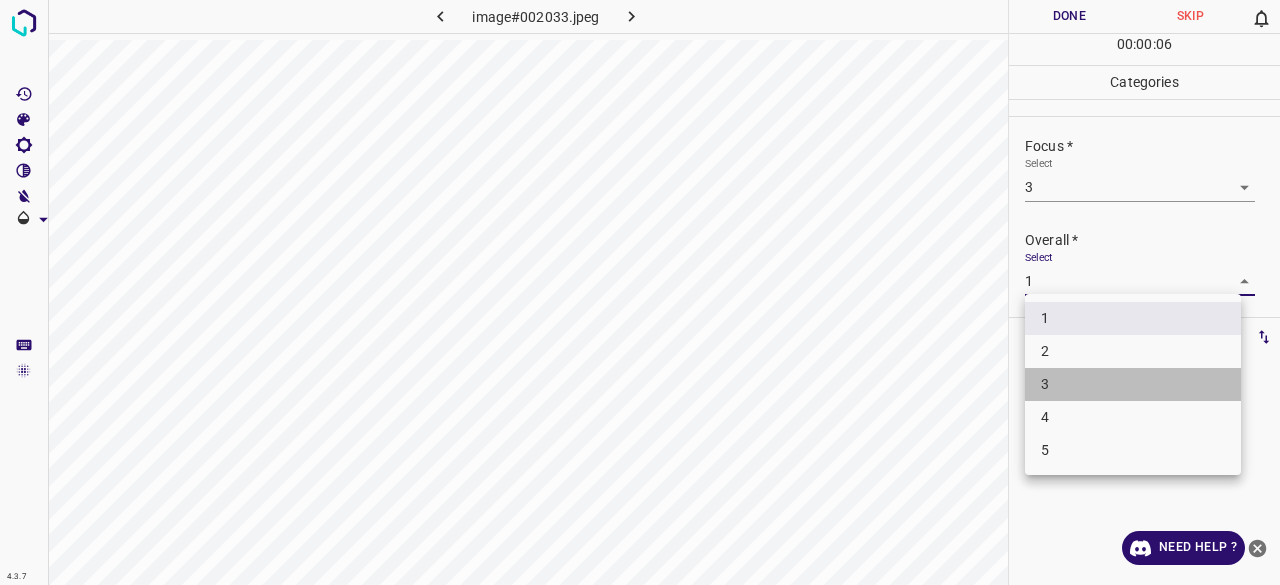 drag, startPoint x: 1052, startPoint y: 391, endPoint x: 1056, endPoint y: 370, distance: 21.377558 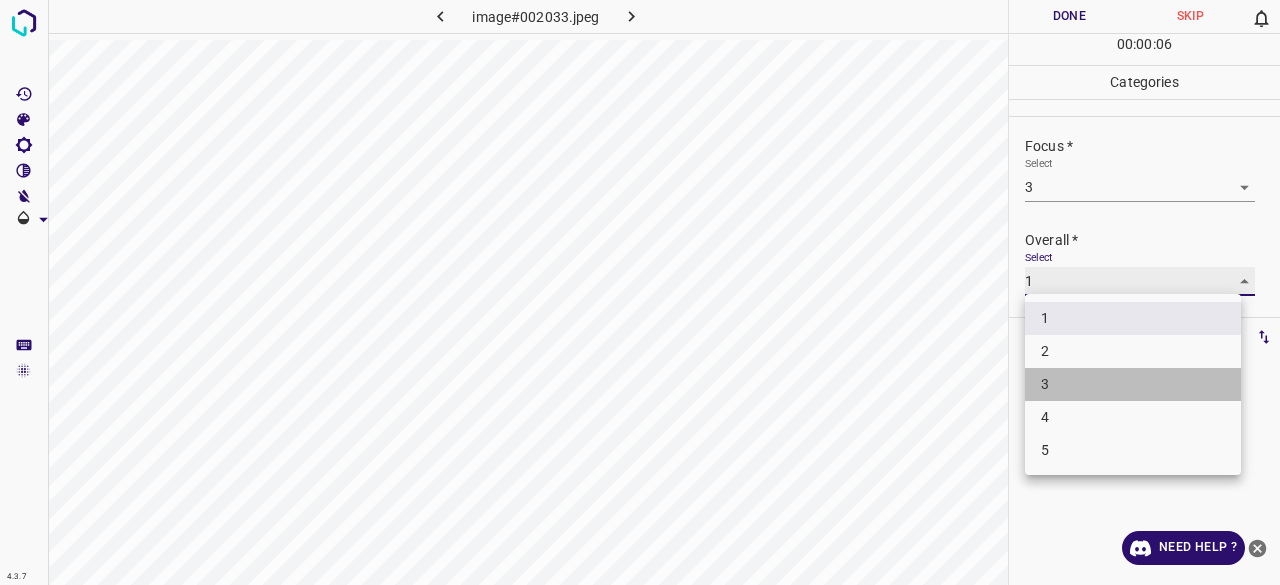 type on "3" 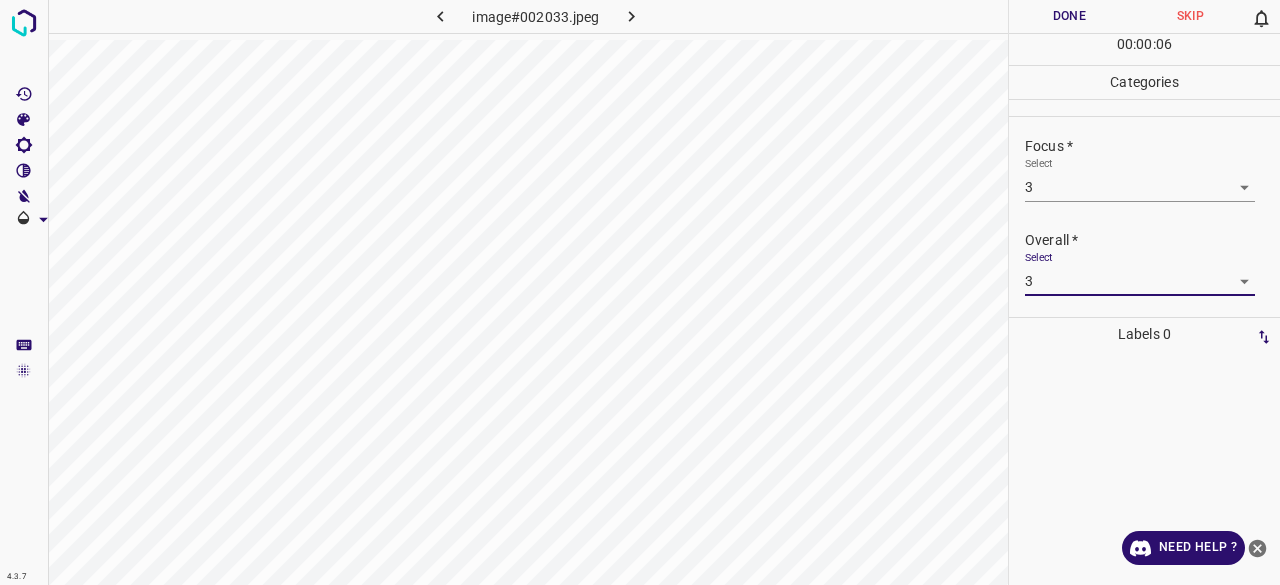 click on "00   : 00   : 06" at bounding box center [1144, 49] 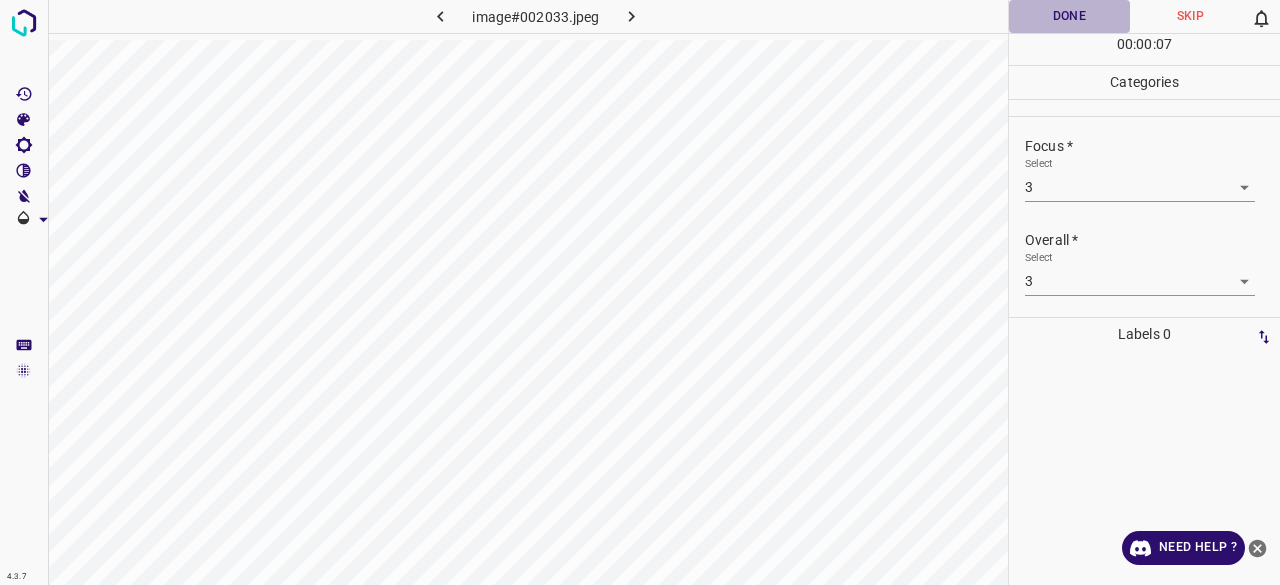click on "Done" at bounding box center (1069, 16) 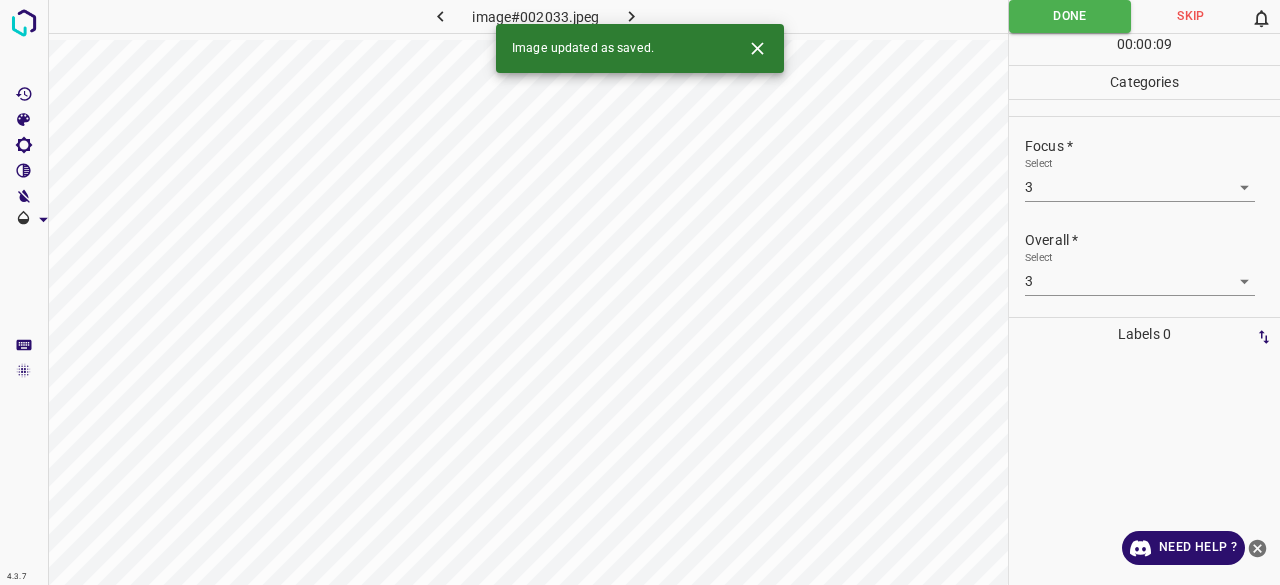 click at bounding box center [632, 16] 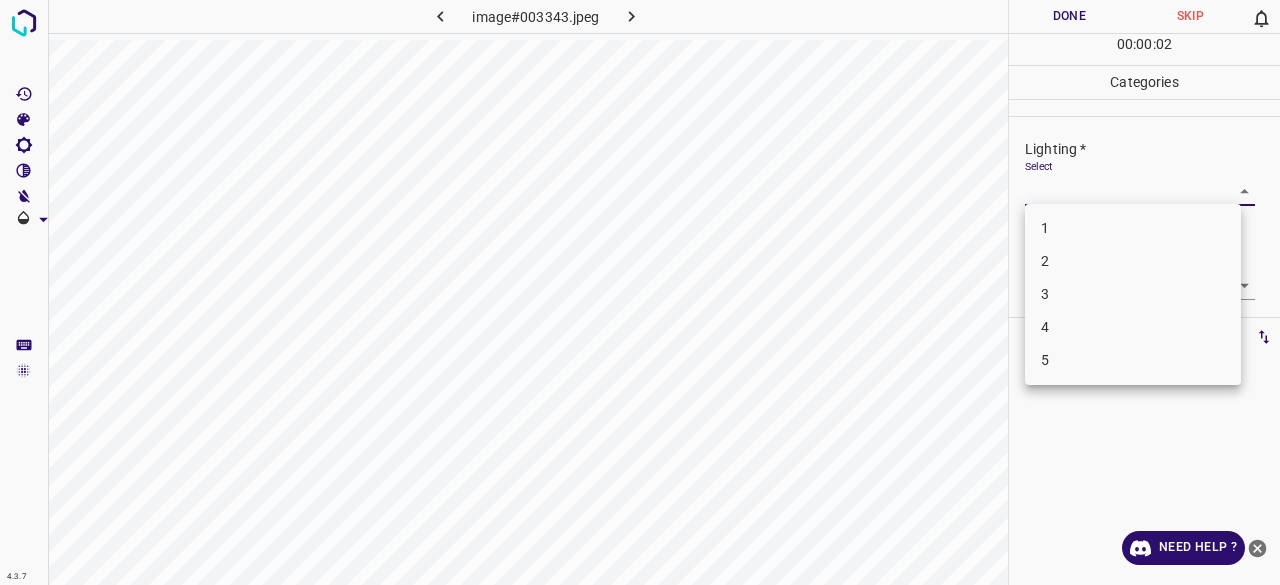 click on "4.3.7 image#003343.jpeg Done Skip 0 00   : 00   : 02   Categories Lighting *  Select ​ Focus *  Select ​ Overall *  Select ​ Labels   0 Categories 1 Lighting 2 Focus 3 Overall Tools Space Change between modes (Draw & Edit) I Auto labeling R Restore zoom M Zoom in N Zoom out Delete Delete selecte label Filters Z Restore filters X Saturation filter C Brightness filter V Contrast filter B Gray scale filter General O Download Need Help ? - Text - Hide - Delete 1 2 3 4 5" at bounding box center (640, 292) 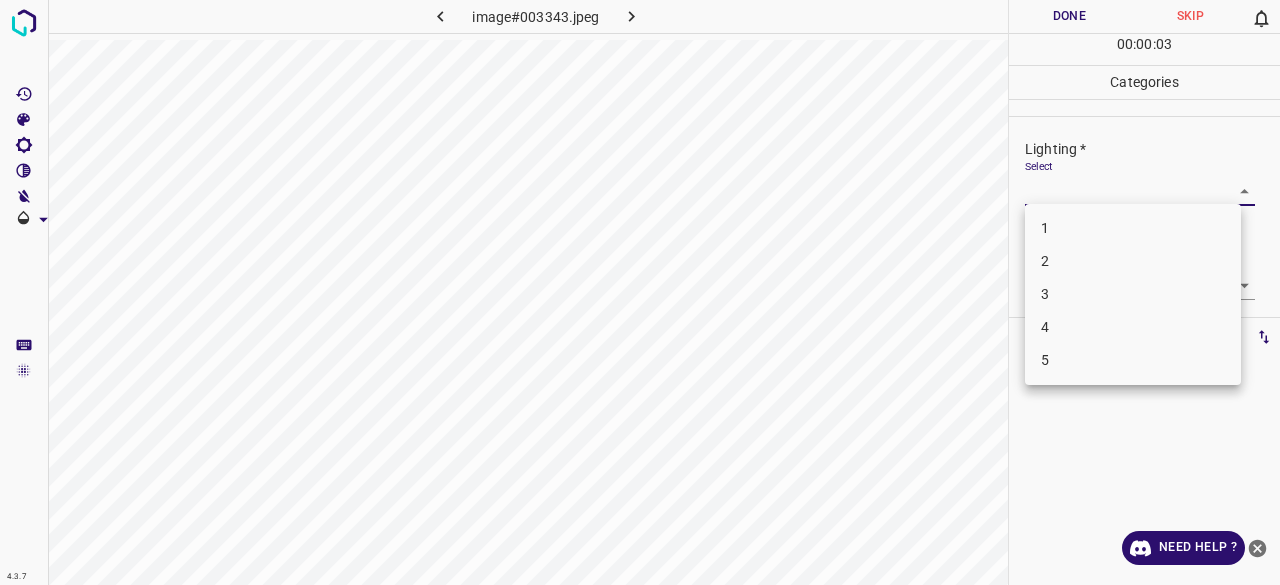 click on "3" at bounding box center [1133, 294] 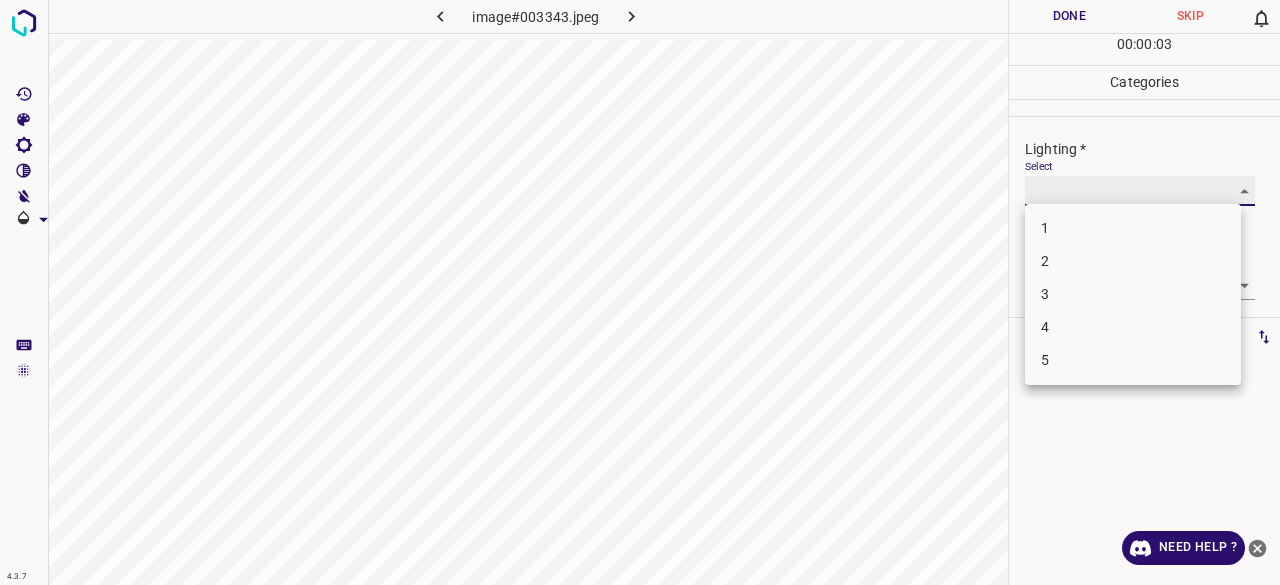 type on "3" 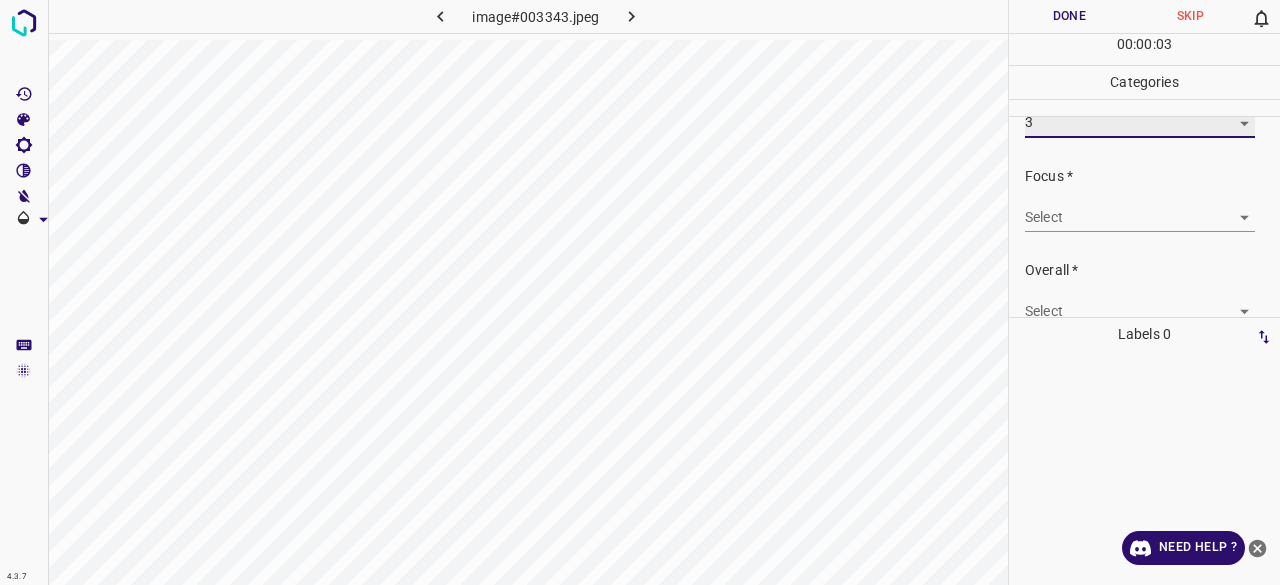 scroll, scrollTop: 98, scrollLeft: 0, axis: vertical 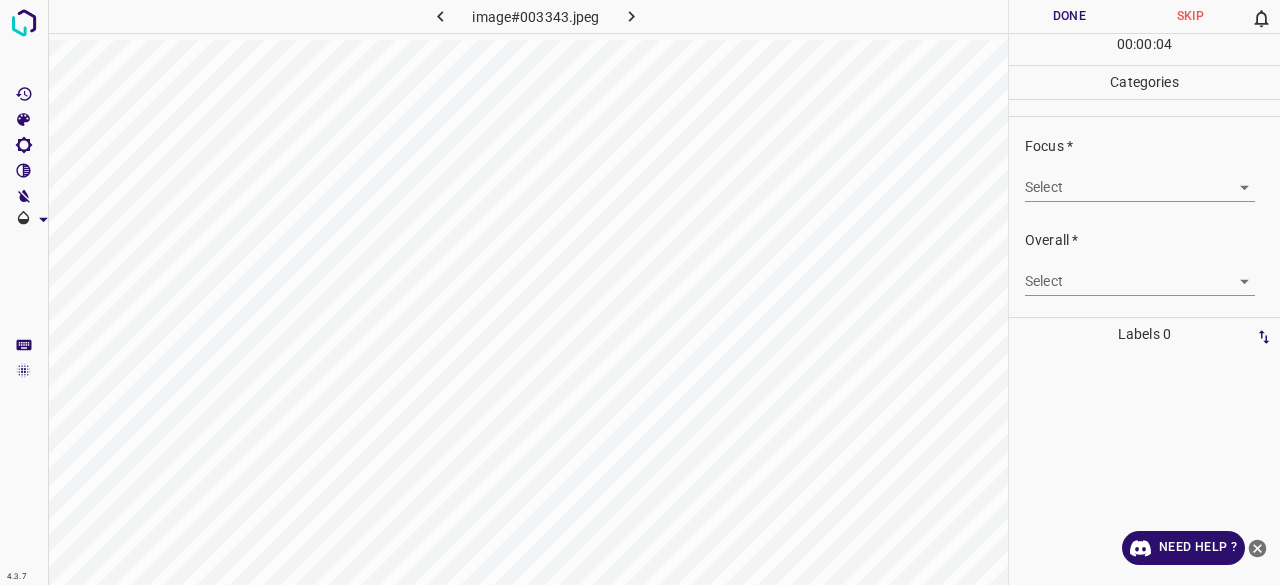 click on "Select ​" at bounding box center (1140, 179) 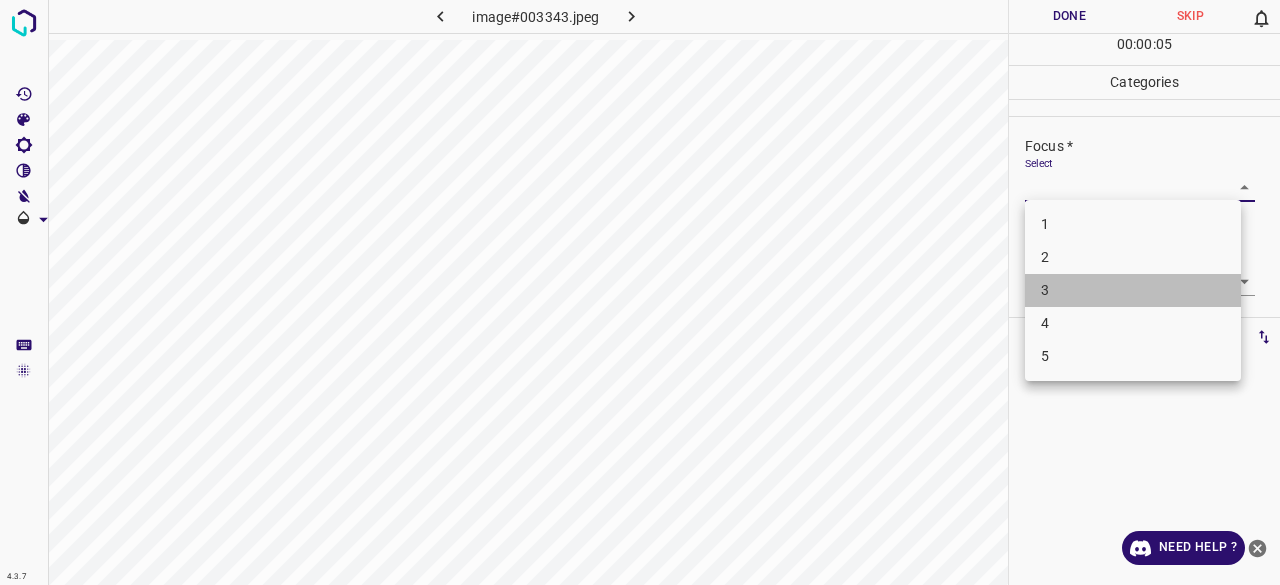 click on "3" at bounding box center (1133, 290) 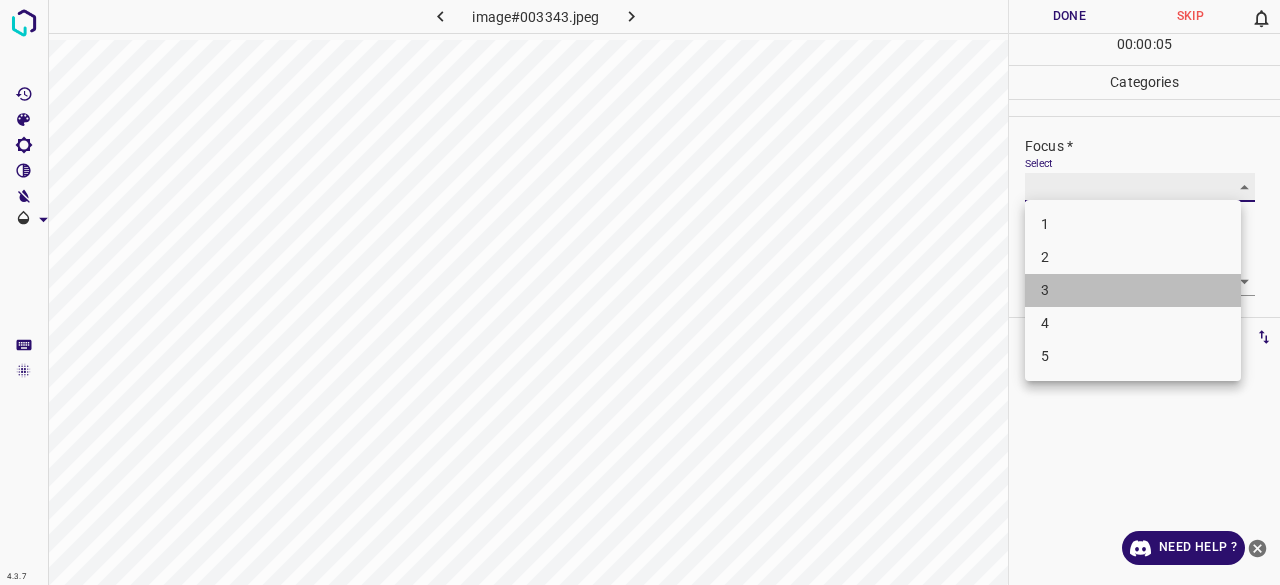 type on "3" 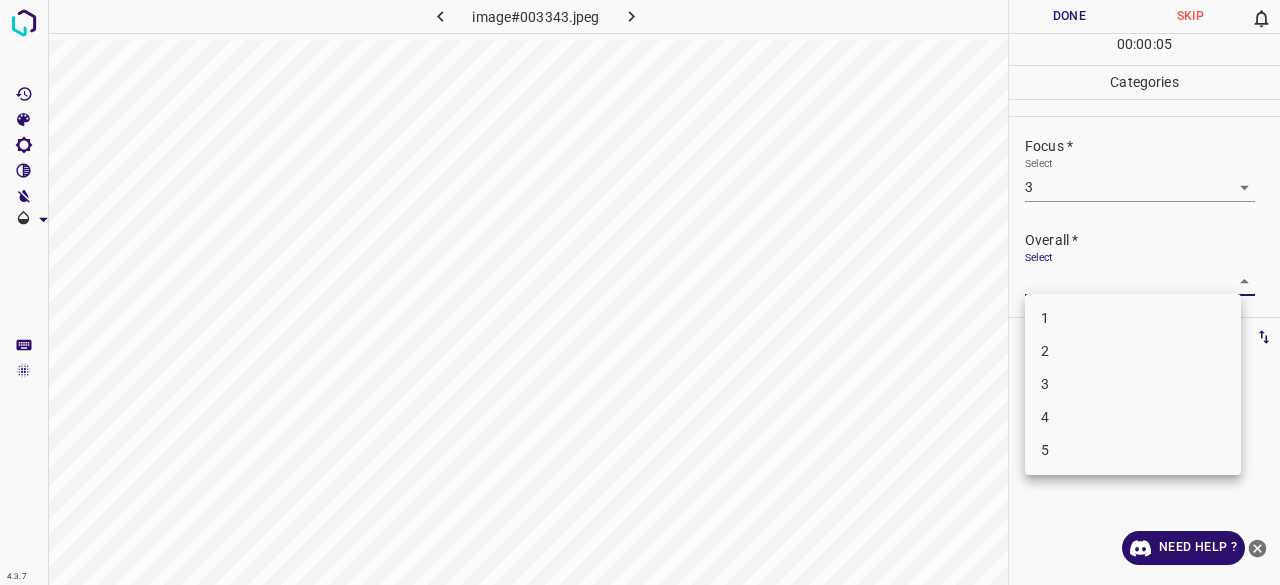 click on "4.3.7 image#003343.jpeg Done Skip 0 00   : 00   : 05   Categories Lighting *  Select 3 3 Focus *  Select 3 3 Overall *  Select ​ Labels   0 Categories 1 Lighting 2 Focus 3 Overall Tools Space Change between modes (Draw & Edit) I Auto labeling R Restore zoom M Zoom in N Zoom out Delete Delete selecte label Filters Z Restore filters X Saturation filter C Brightness filter V Contrast filter B Gray scale filter General O Download Need Help ? - Text - Hide - Delete 1 2 3 4 5" at bounding box center [640, 292] 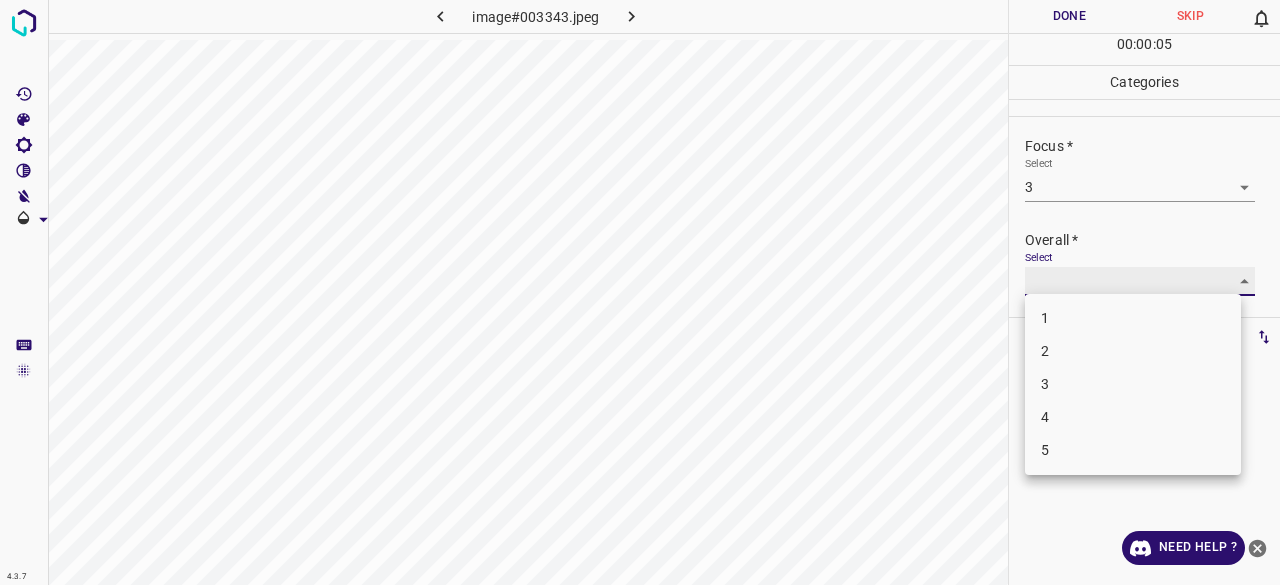 type on "3" 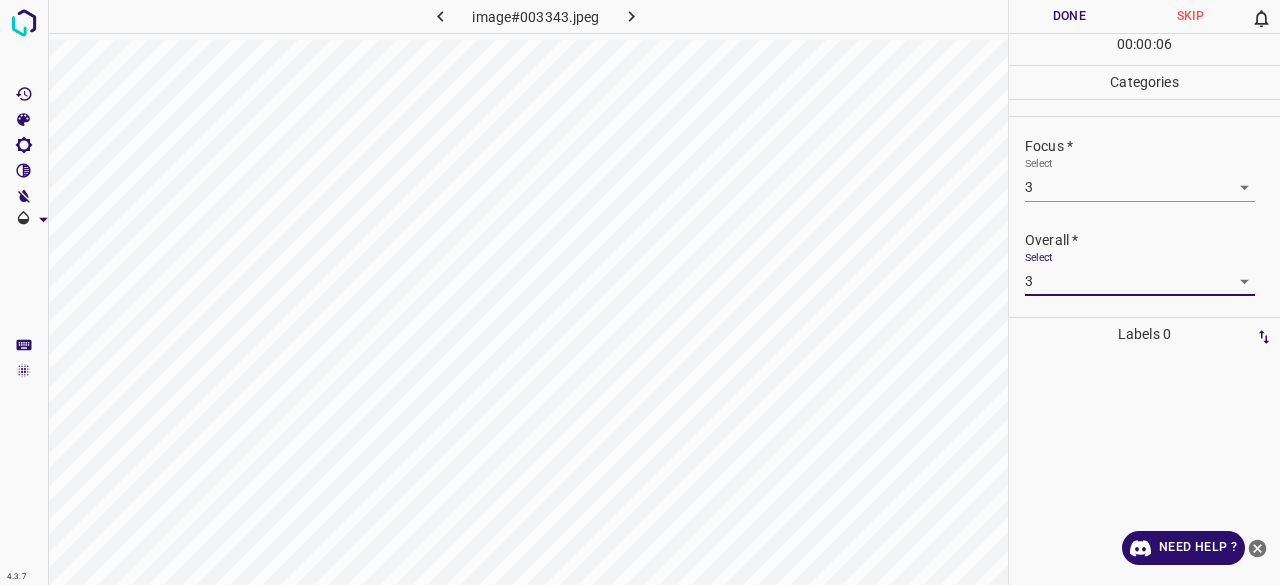 click on "Done" at bounding box center [1069, 16] 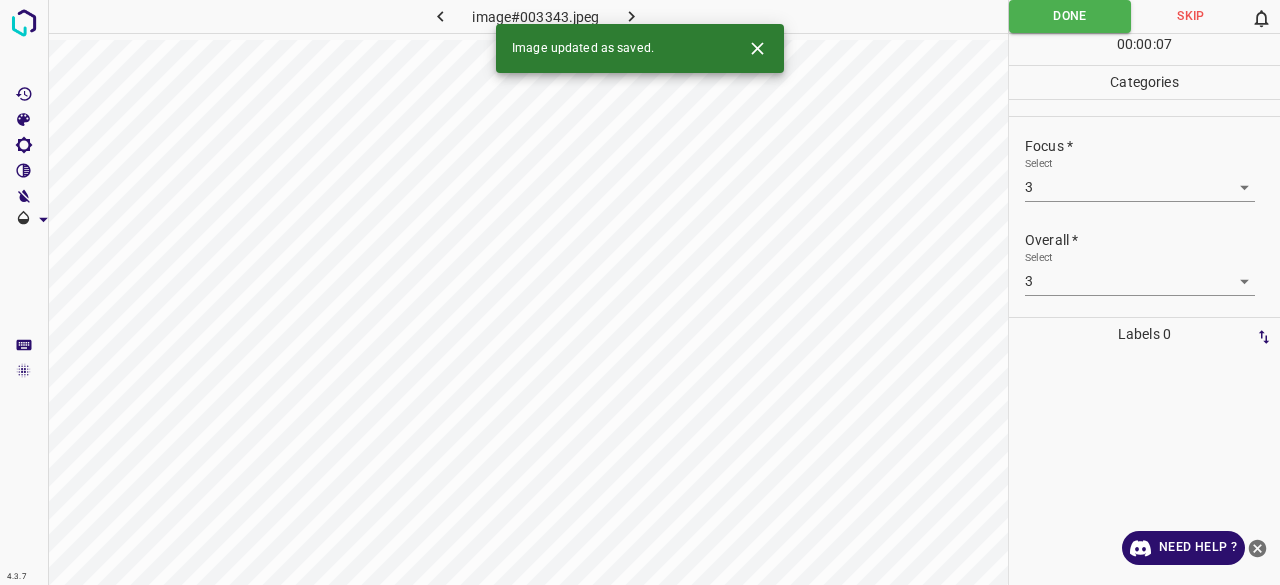 click 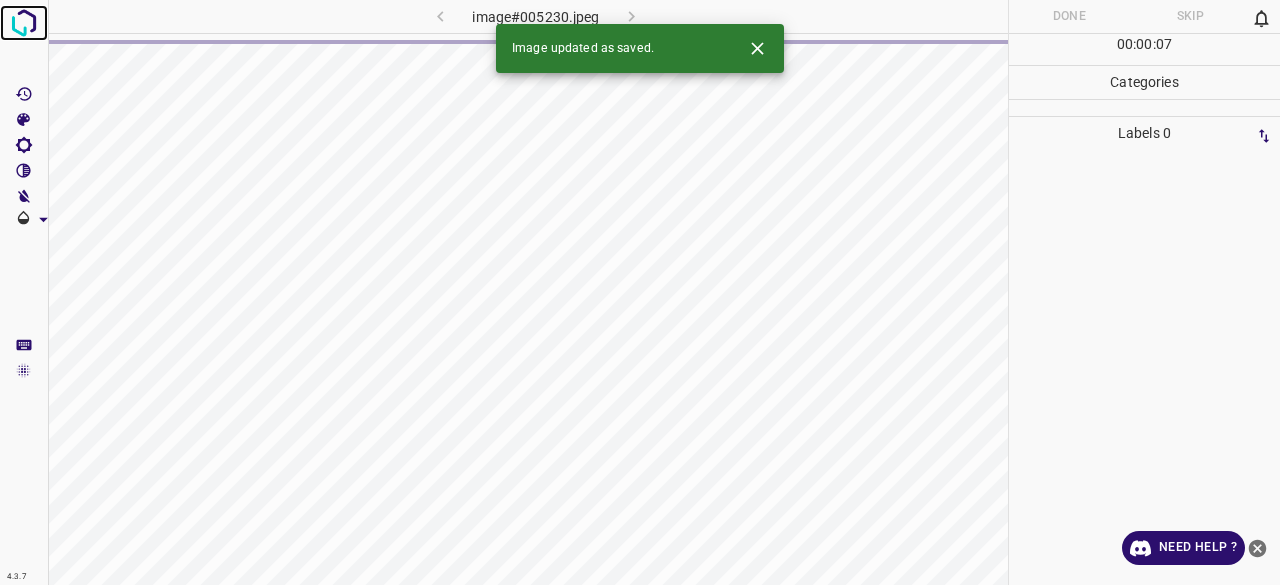 click at bounding box center [24, 23] 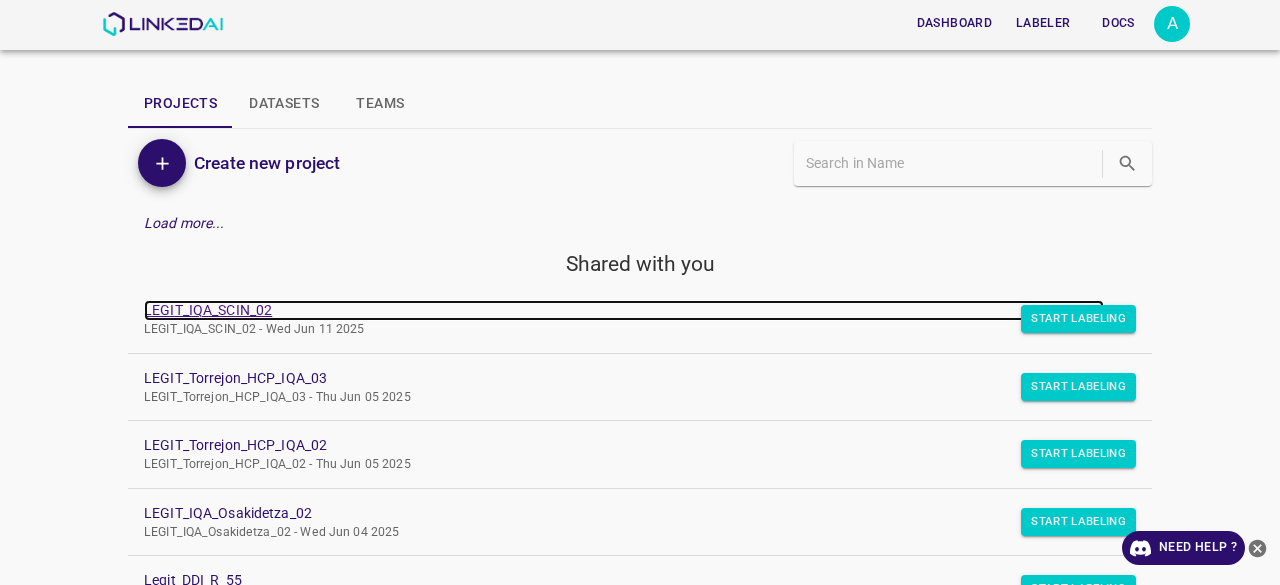 click on "LEGIT_IQA_SCIN_02" at bounding box center [624, 310] 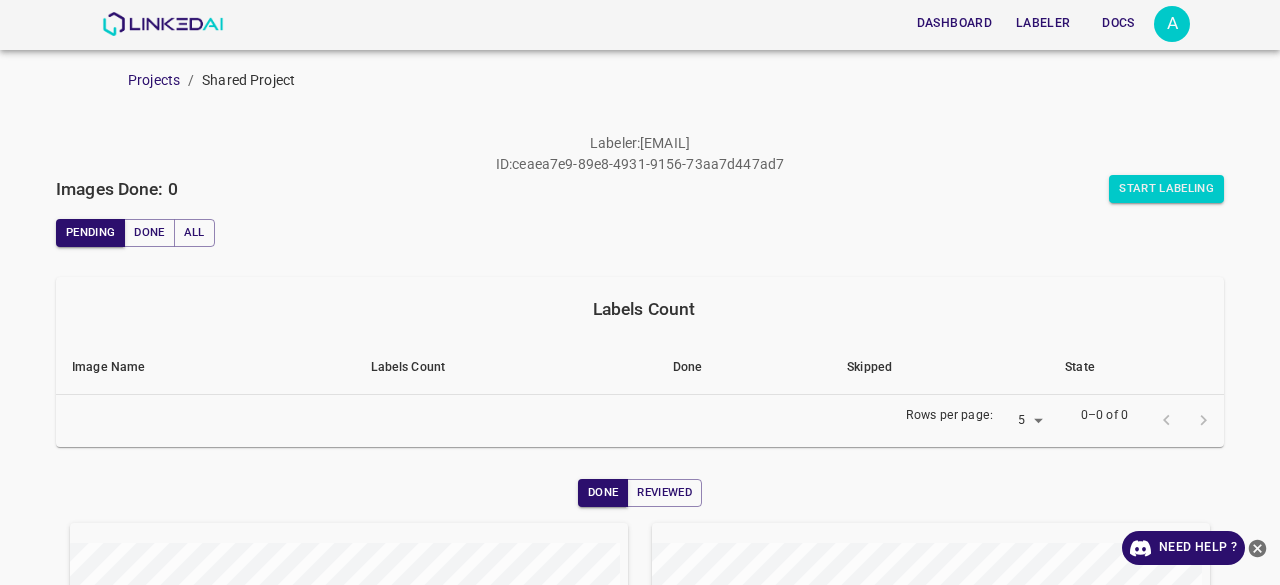 scroll, scrollTop: 0, scrollLeft: 0, axis: both 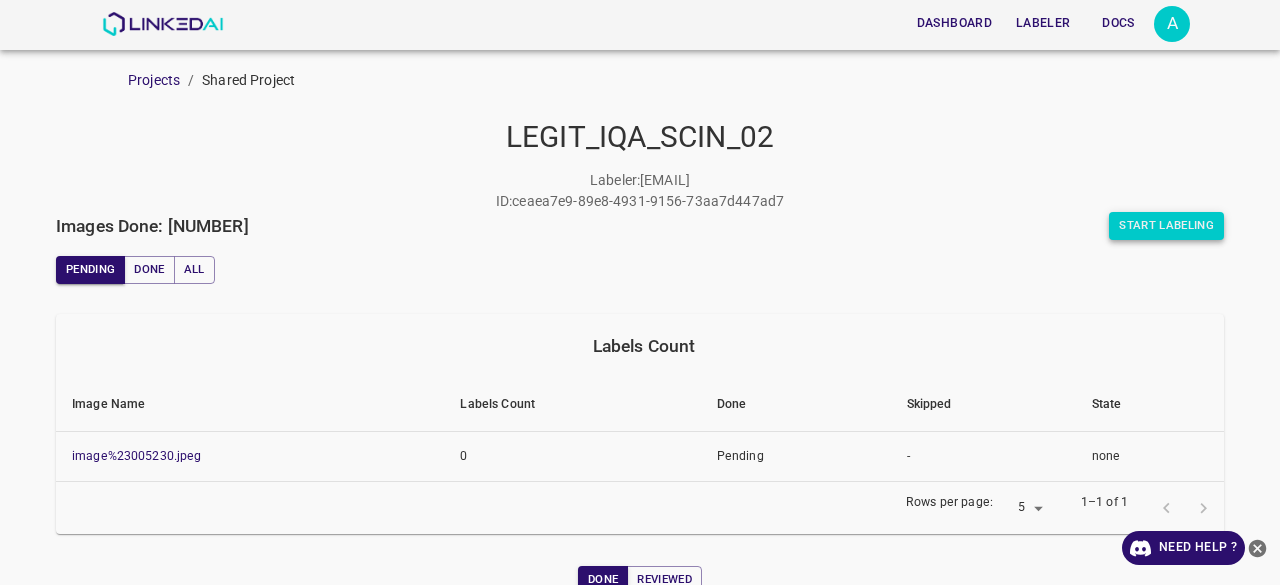 click on "Start Labeling" at bounding box center (1166, 226) 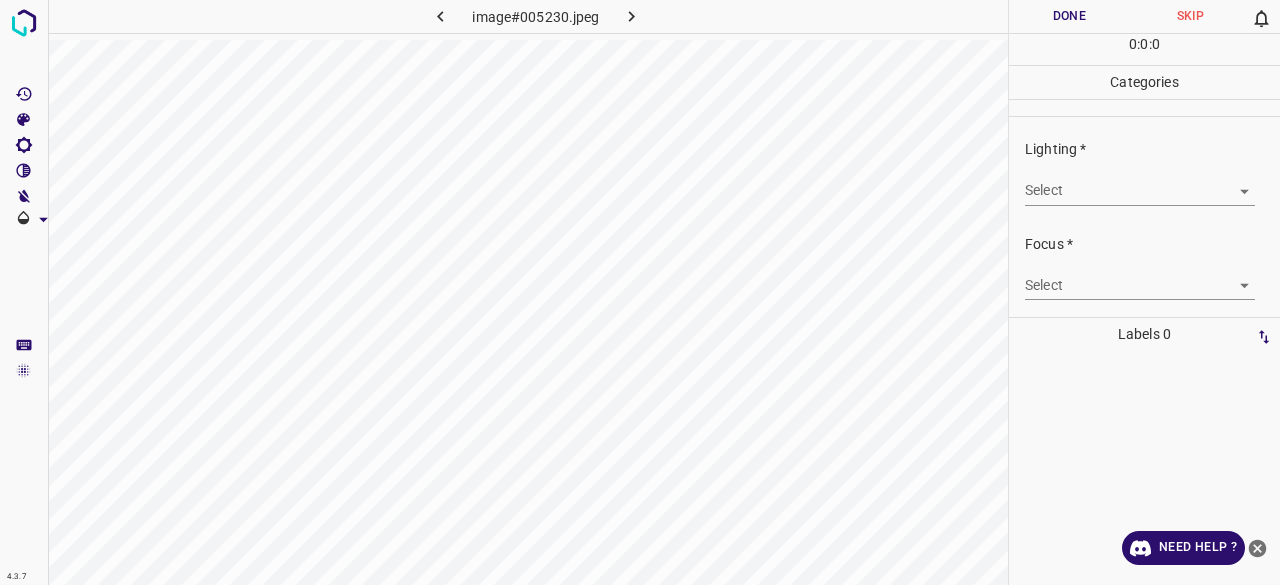 click on "4.3.7 image#[HASH] Done Skip 0 0   : 0   : 0   Categories Lighting *  Select ​ Focus *  Select ​ Overall *  Select ​ Labels   0 Categories 1 Lighting 2 Focus 3 Overall Tools Space Change between modes (Draw & Edit) I Auto labeling R Restore zoom M Zoom in N Zoom out Delete Delete selecte label Filters Z Restore filters X Saturation filter C Brightness filter V Contrast filter B Gray scale filter General O Download Need Help ? - Text - Hide - Delete" at bounding box center [640, 292] 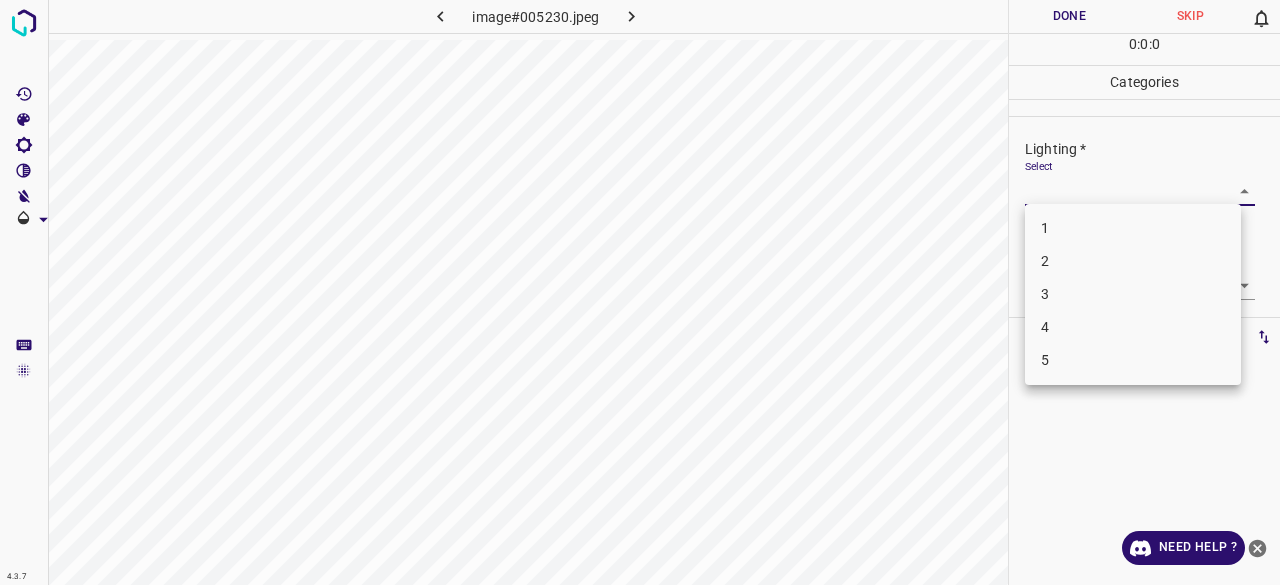 drag, startPoint x: 1060, startPoint y: 261, endPoint x: 1060, endPoint y: 298, distance: 37 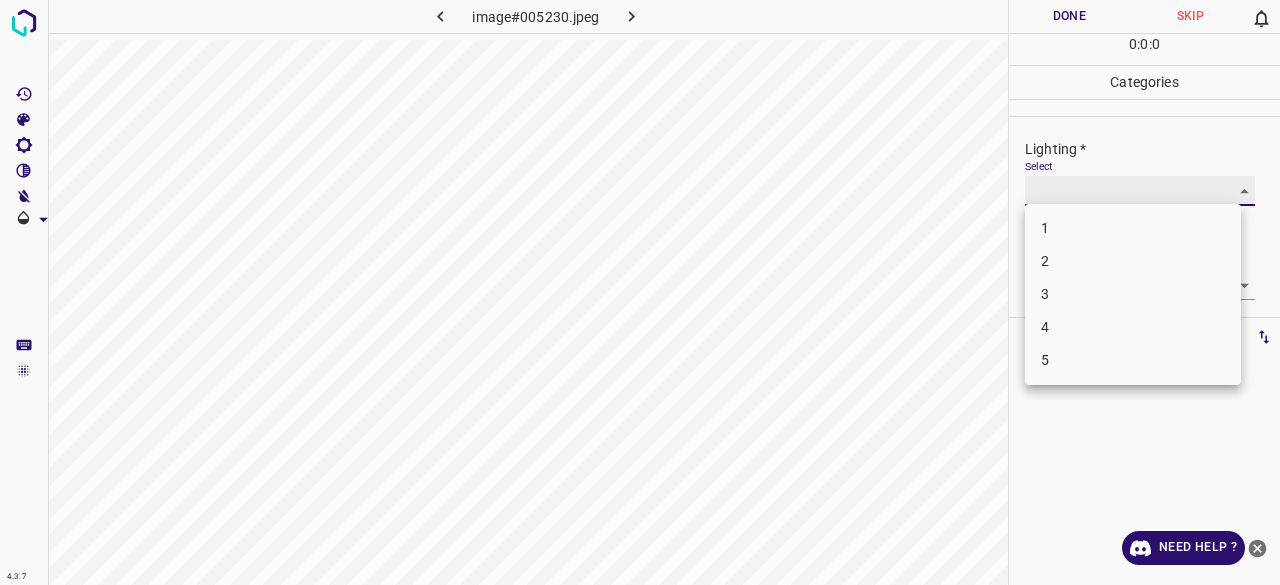 type on "3" 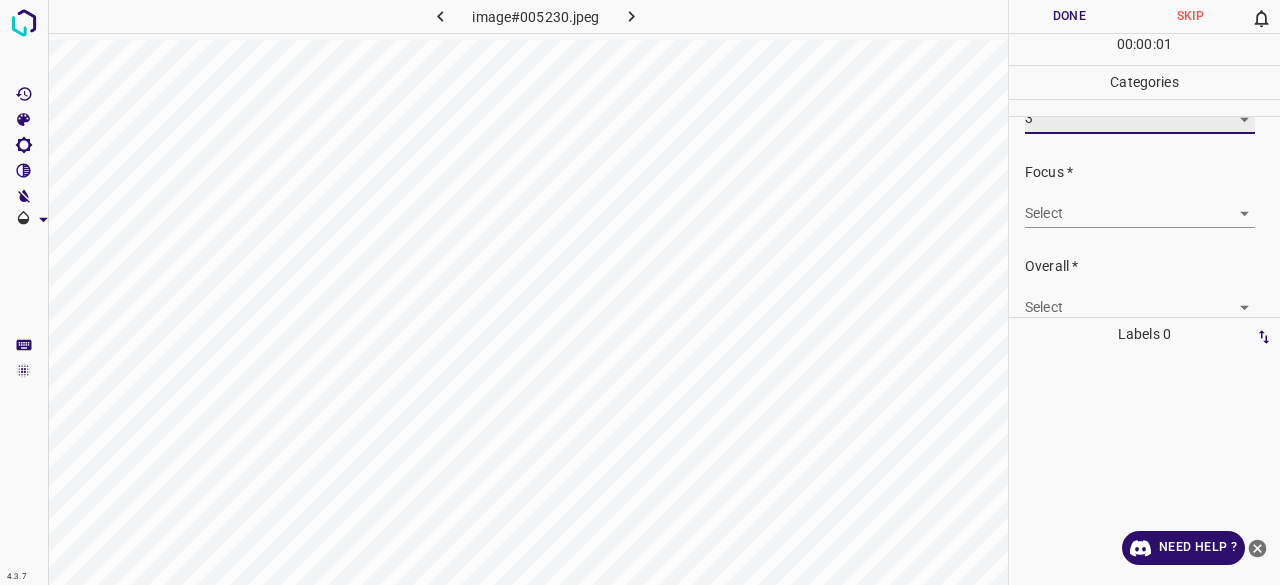 scroll, scrollTop: 98, scrollLeft: 0, axis: vertical 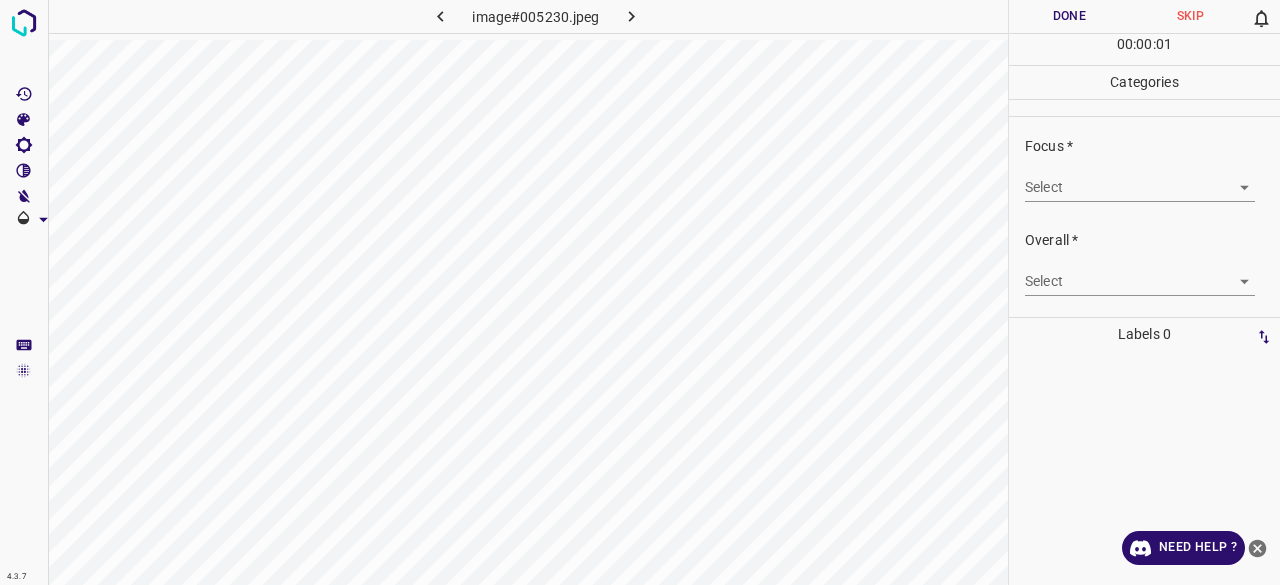 click on "Focus *  Select ​" at bounding box center [1144, 169] 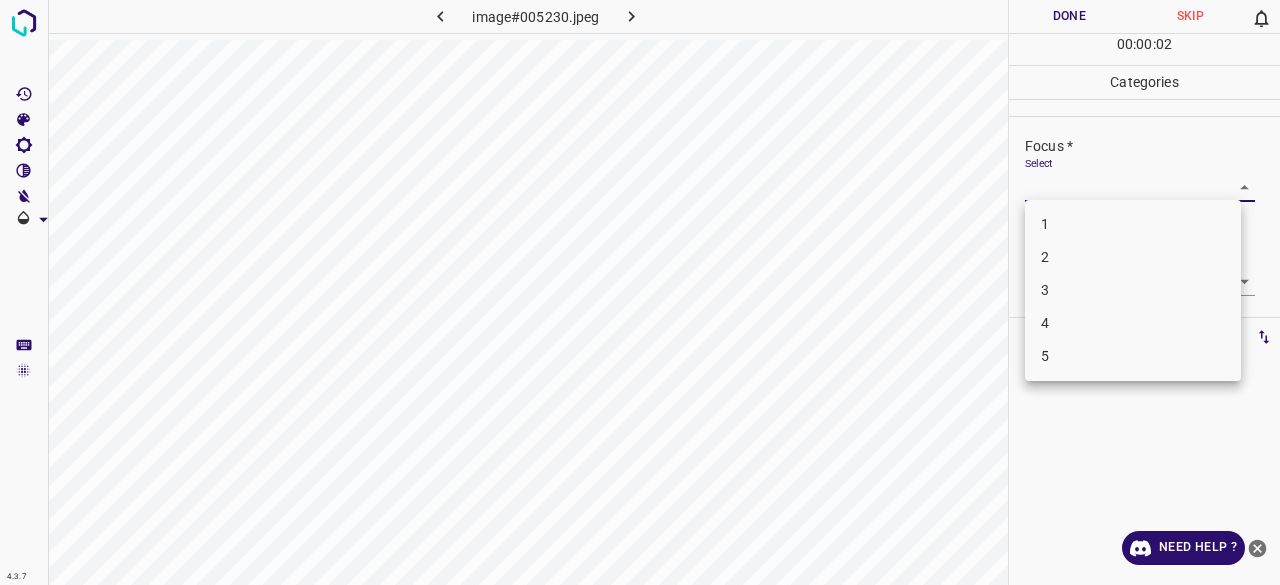 click on "4.3.7 image#005230.jpeg Done Skip 0 00   : 00   : 02   Categories Lighting *  Select 3 3 Focus *  Select ​ Overall *  Select ​ Labels   0 Categories 1 Lighting 2 Focus 3 Overall Tools Space Change between modes (Draw & Edit) I Auto labeling R Restore zoom M Zoom in N Zoom out Delete Delete selecte label Filters Z Restore filters X Saturation filter C Brightness filter V Contrast filter B Gray scale filter General O Download Need Help ? - Text - Hide - Delete 1 2 3 4 5" at bounding box center (640, 292) 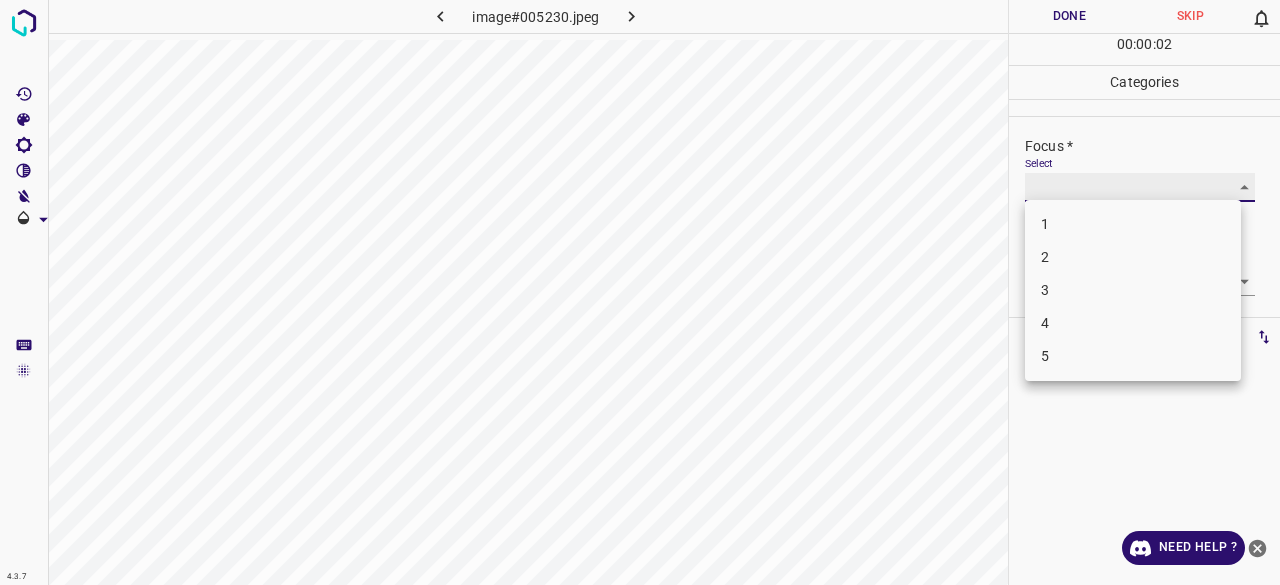 type on "3" 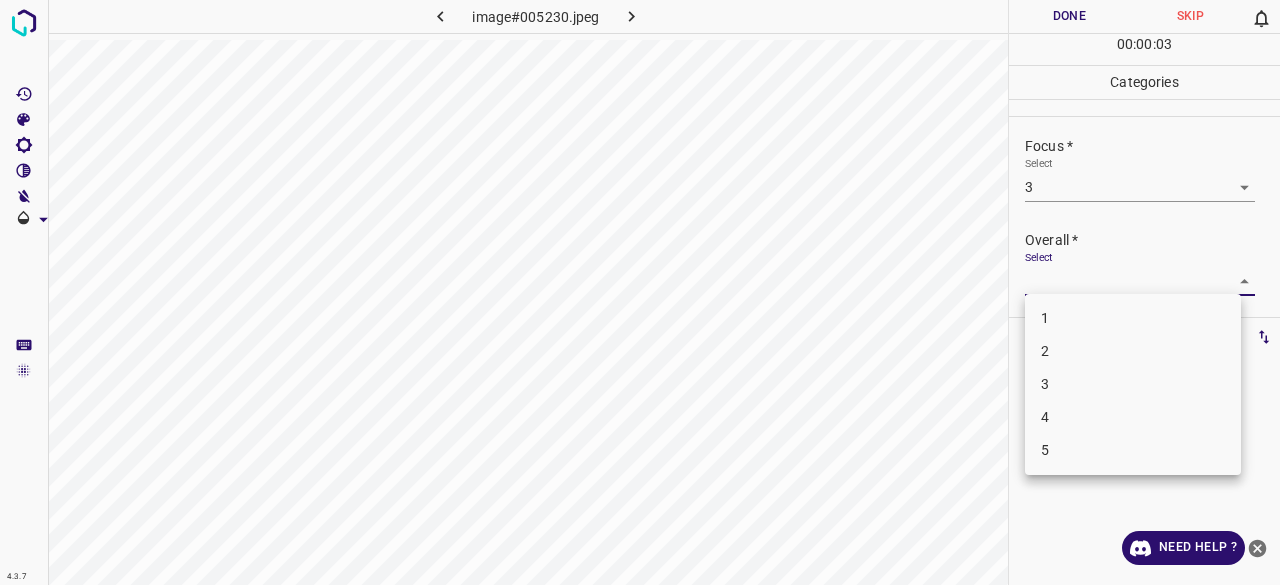click on "4.3.7 image#005230.jpeg Done Skip 0 00   : 00   : 03   Categories Lighting *  Select 3 3 Focus *  Select 3 3 Overall *  Select ​ Labels   0 Categories 1 Lighting 2 Focus 3 Overall Tools Space Change between modes (Draw & Edit) I Auto labeling R Restore zoom M Zoom in N Zoom out Delete Delete selecte label Filters Z Restore filters X Saturation filter C Brightness filter V Contrast filter B Gray scale filter General O Download Need Help ? - Text - Hide - Delete 1 2 3 4 5" at bounding box center [640, 292] 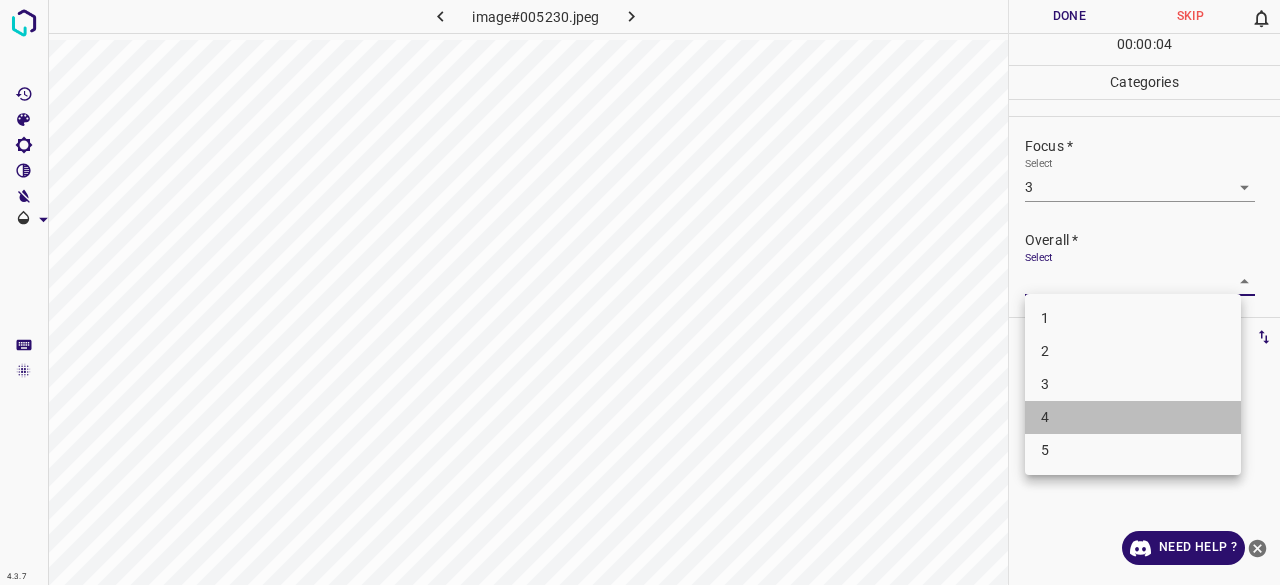 drag, startPoint x: 1061, startPoint y: 405, endPoint x: 1062, endPoint y: 391, distance: 14.035668 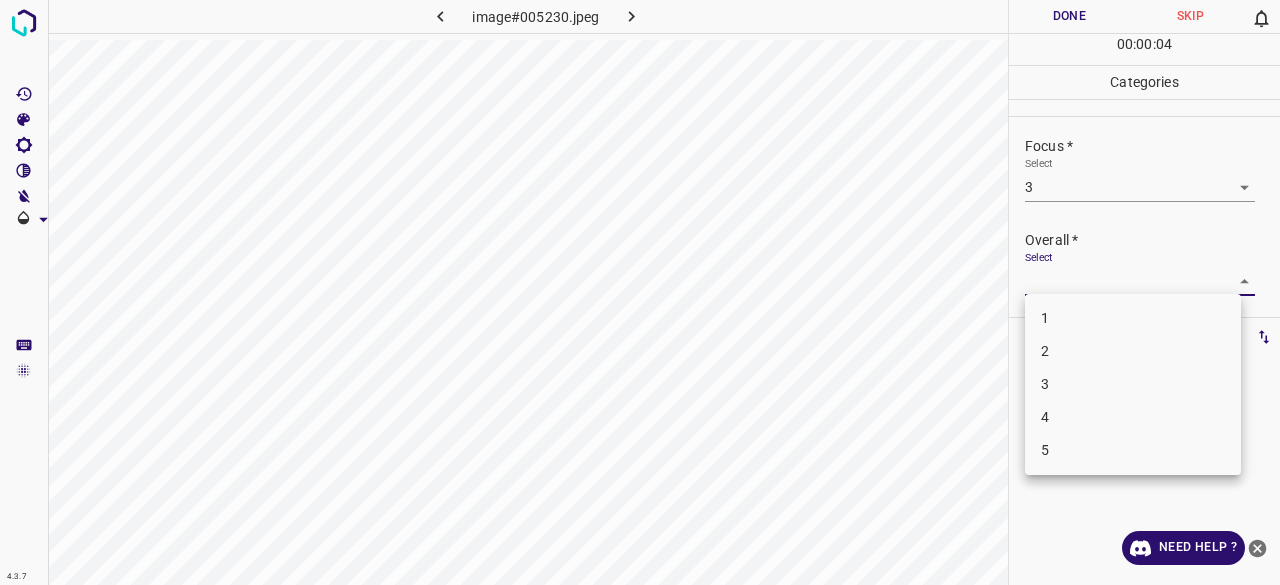 click on "3" at bounding box center [1133, 384] 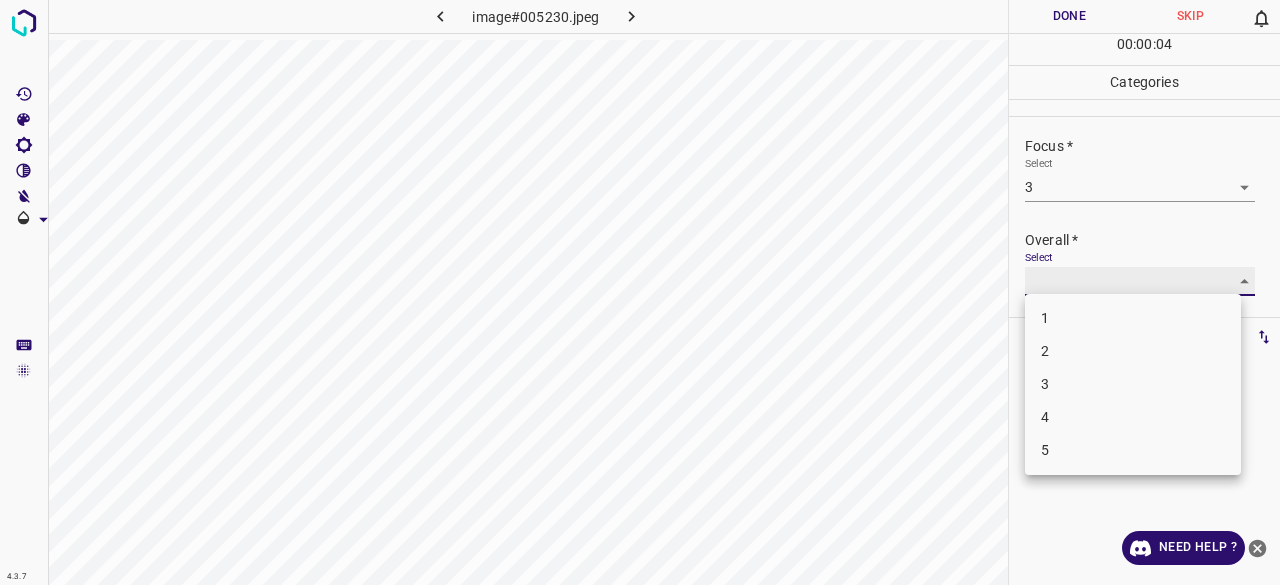 type on "3" 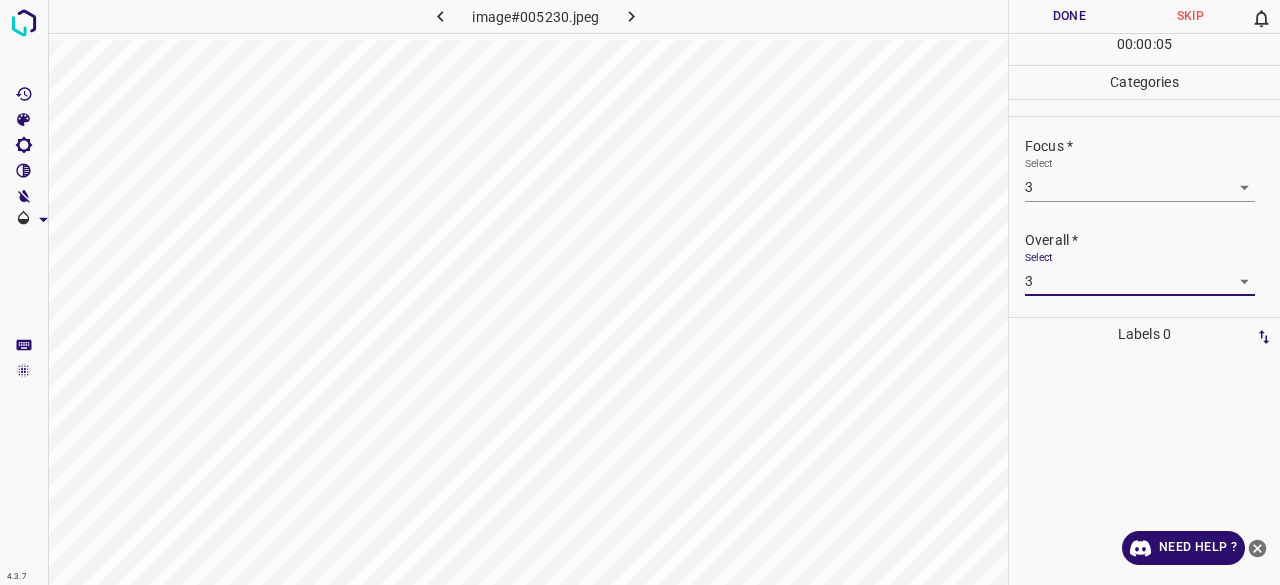 click on "Done" at bounding box center [1069, 16] 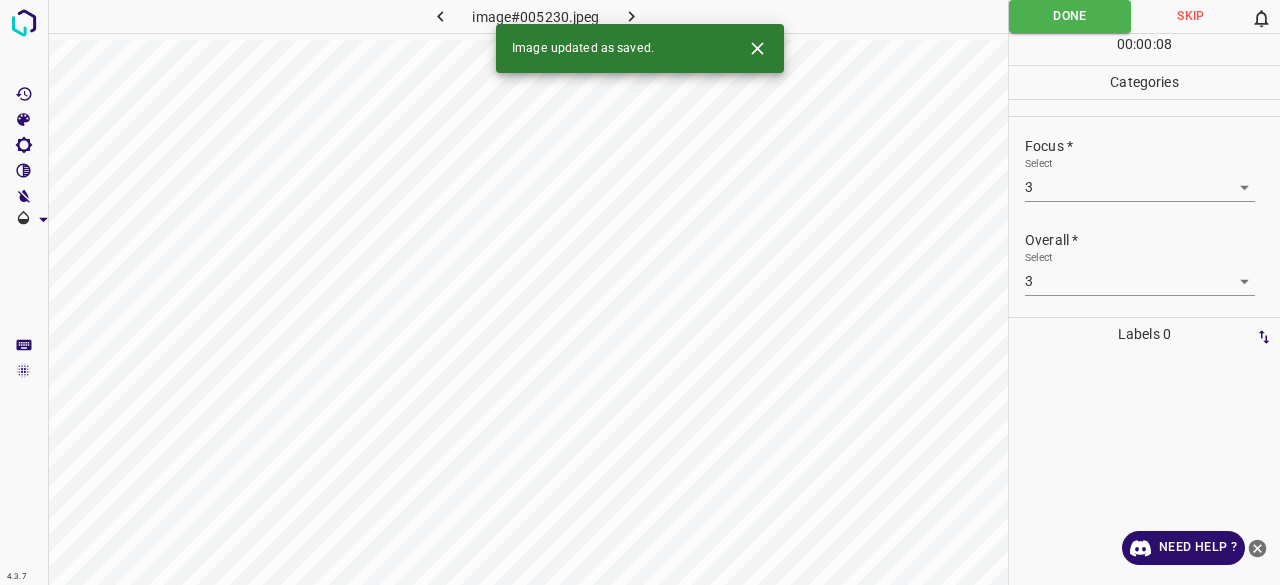 click on "Image updated as saved." at bounding box center (640, 48) 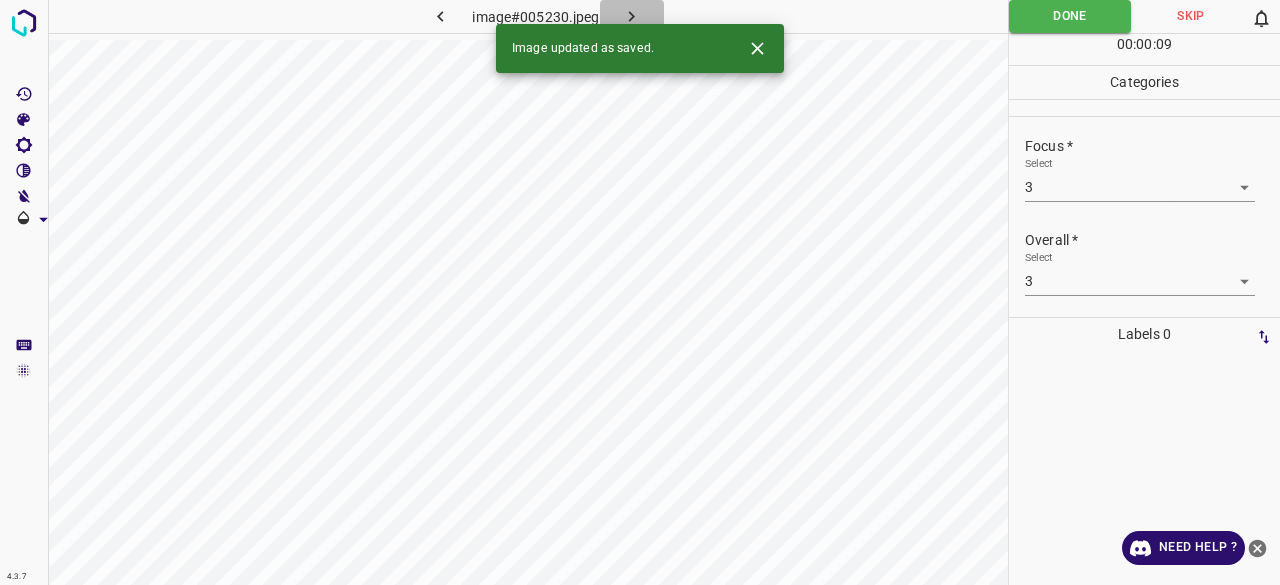 click 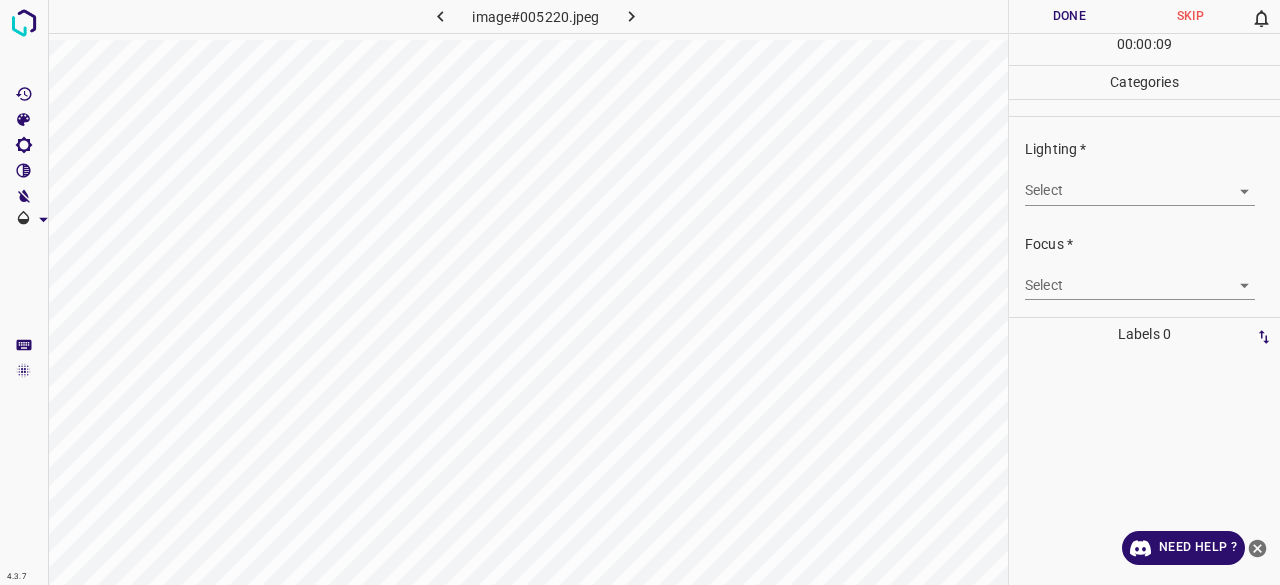 click on "4.3.7 image#005220.jpeg Done Skip 0 00   : 00   : 09   Categories Lighting *  Select ​ Focus *  Select ​ Overall *  Select ​ Labels   0 Categories 1 Lighting 2 Focus 3 Overall Tools Space Change between modes (Draw & Edit) I Auto labeling R Restore zoom M Zoom in N Zoom out Delete Delete selecte label Filters Z Restore filters X Saturation filter C Brightness filter V Contrast filter B Gray scale filter General O Download Need Help ? - Text - Hide - Delete" at bounding box center (640, 292) 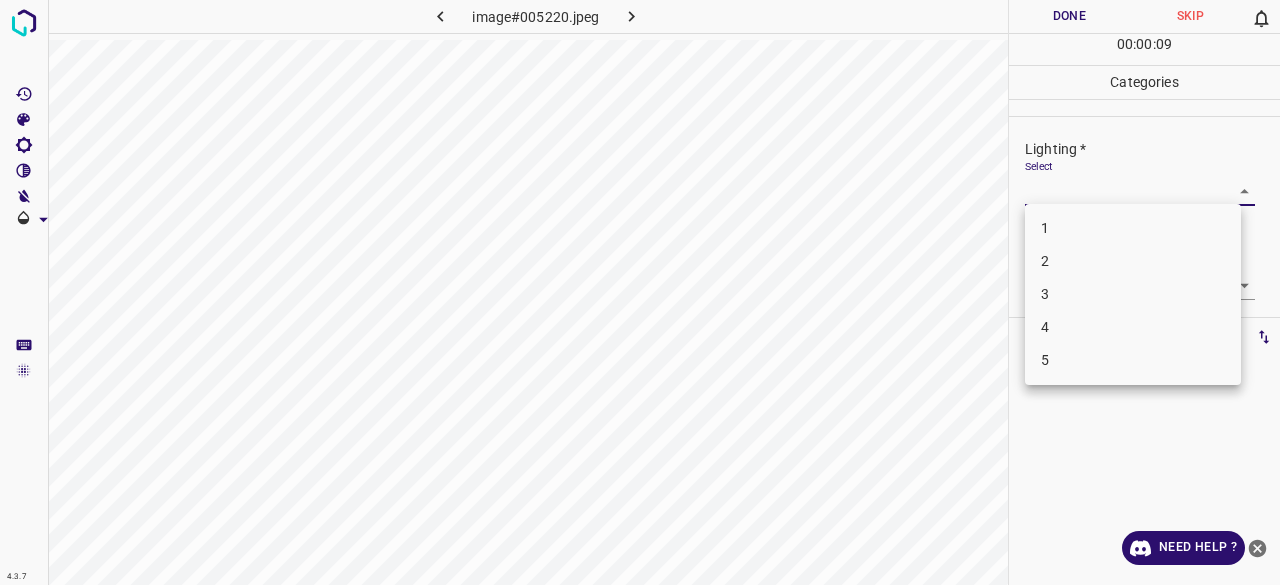 drag, startPoint x: 1062, startPoint y: 293, endPoint x: 1056, endPoint y: 283, distance: 11.661903 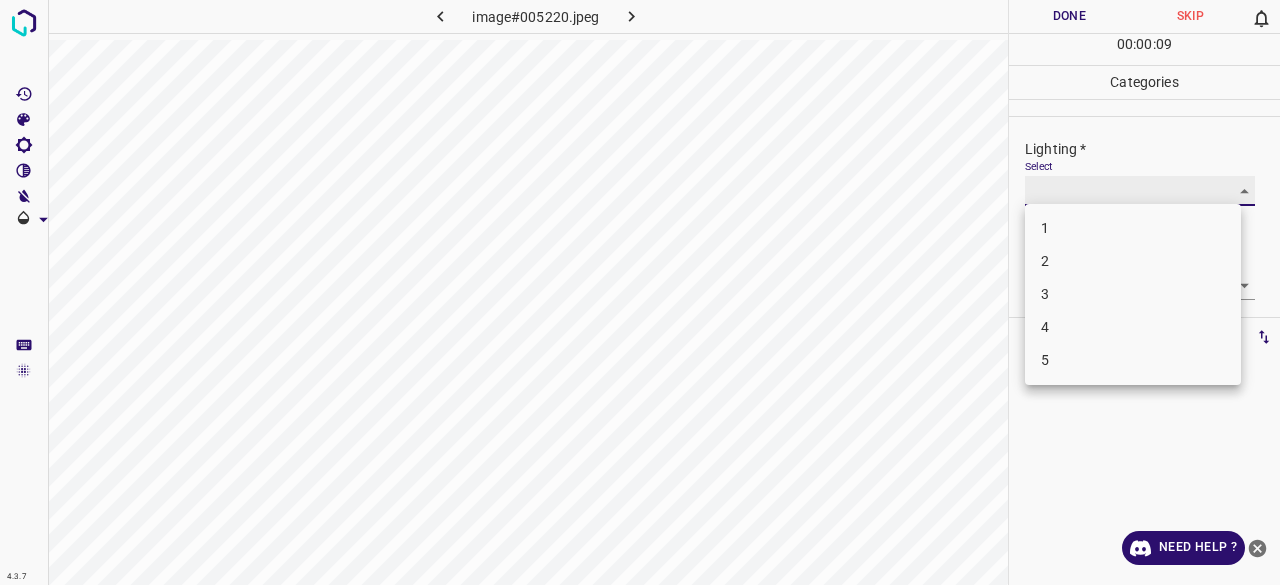 type on "3" 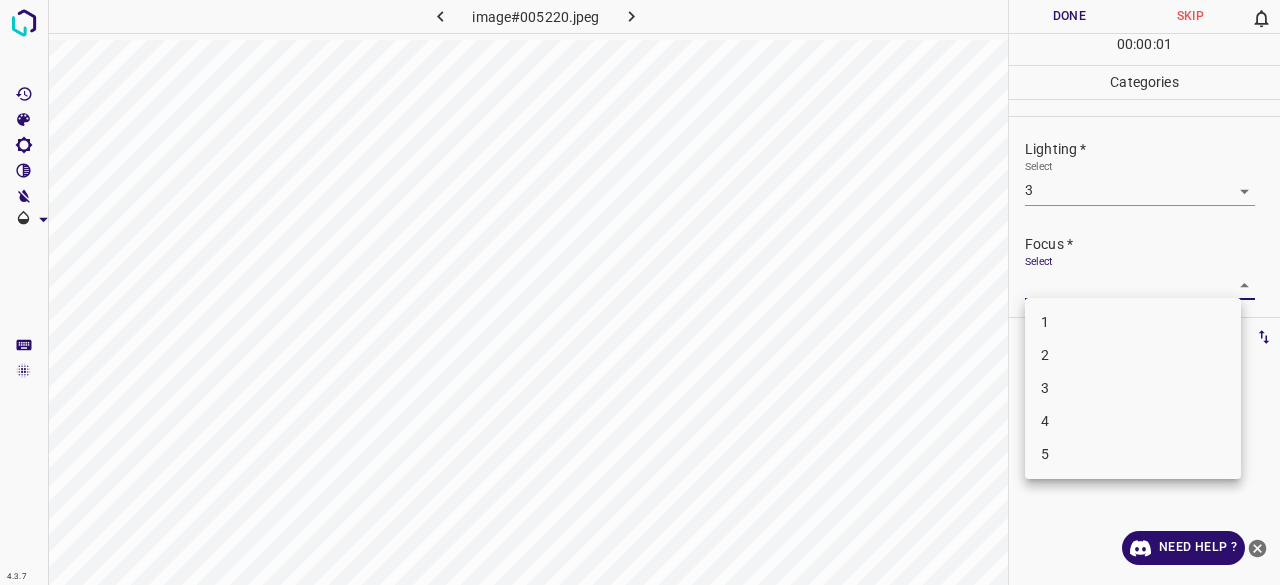 click on "4.3.7 image#005220.jpeg Done Skip 0 00   : 00   : 01   Categories Lighting *  Select 3 3 Focus *  Select ​ Overall *  Select ​ Labels   0 Categories 1 Lighting 2 Focus 3 Overall Tools Space Change between modes (Draw & Edit) I Auto labeling R Restore zoom M Zoom in N Zoom out Delete Delete selecte label Filters Z Restore filters X Saturation filter C Brightness filter V Contrast filter B Gray scale filter General O Download Need Help ? - Text - Hide - Delete 1 2 3 4 5" at bounding box center (640, 292) 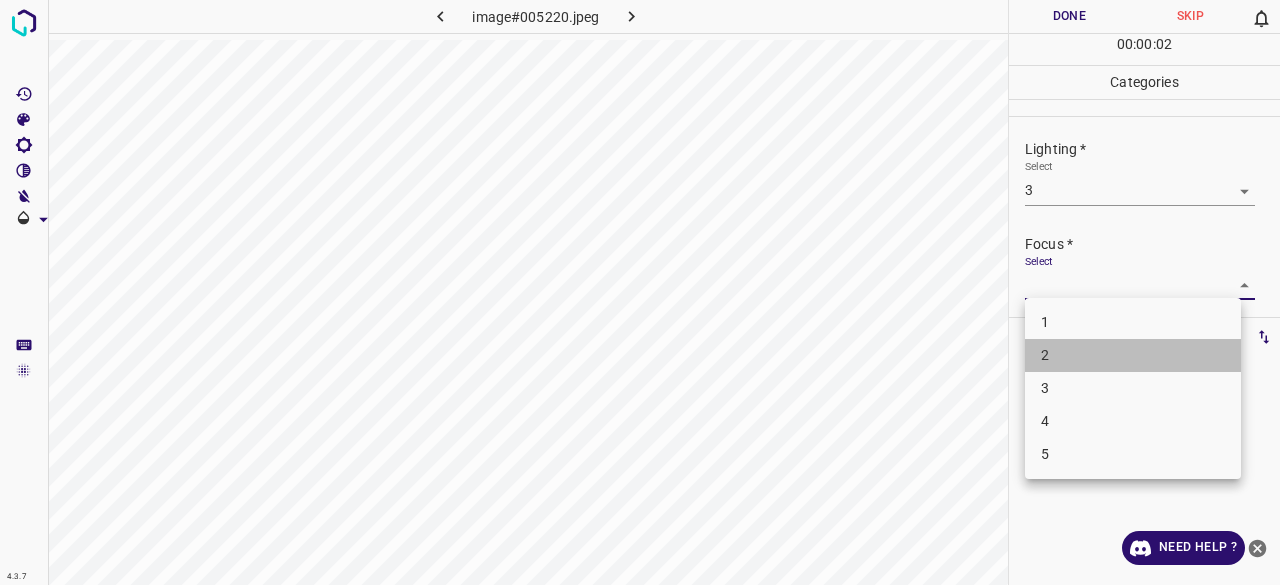 click on "2" at bounding box center (1133, 355) 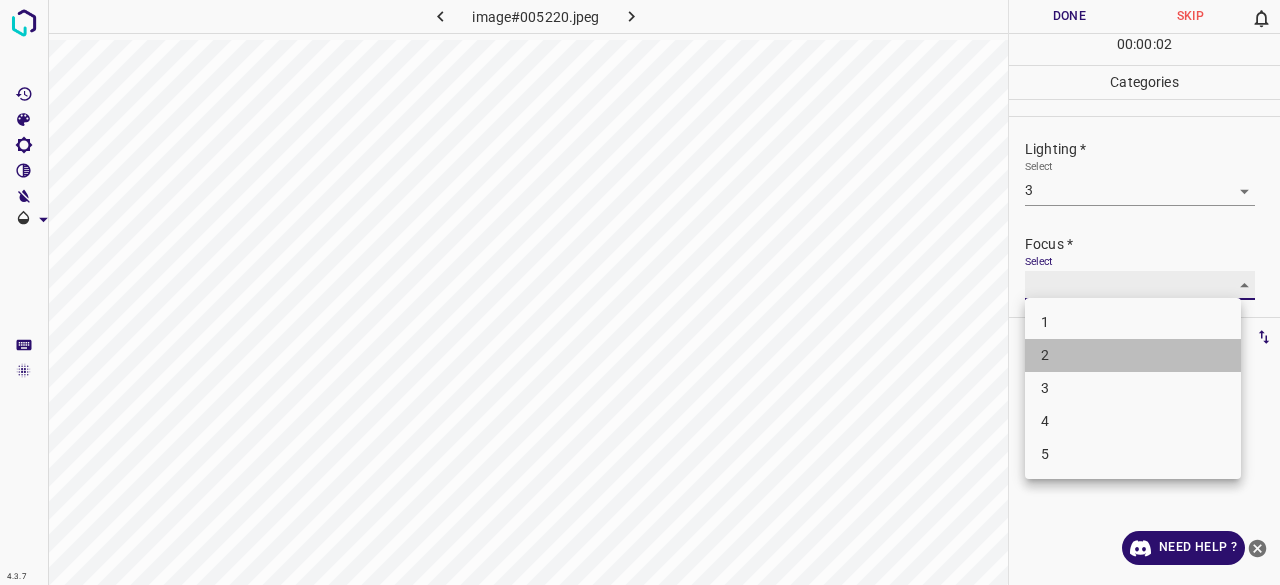 type on "2" 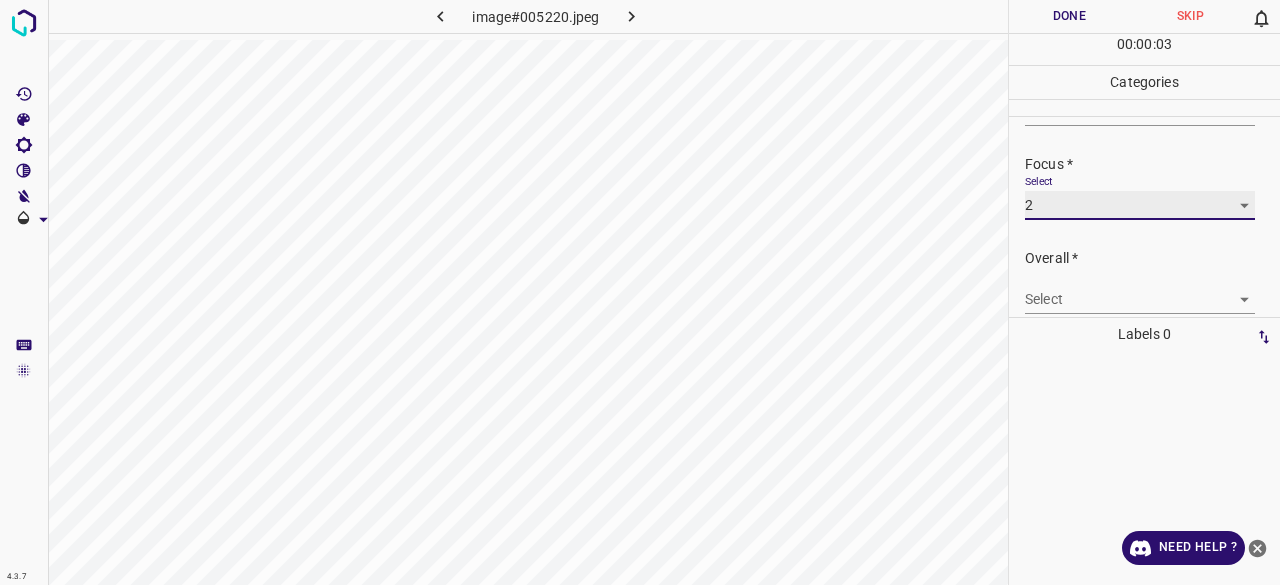 scroll, scrollTop: 98, scrollLeft: 0, axis: vertical 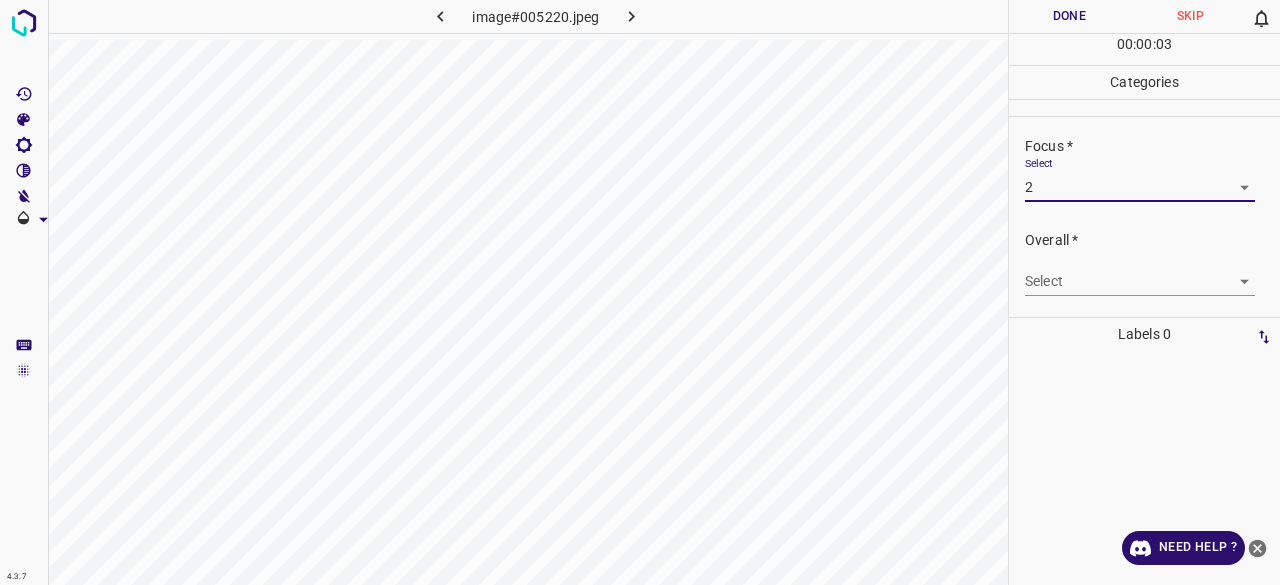 drag, startPoint x: 1062, startPoint y: 261, endPoint x: 1064, endPoint y: 271, distance: 10.198039 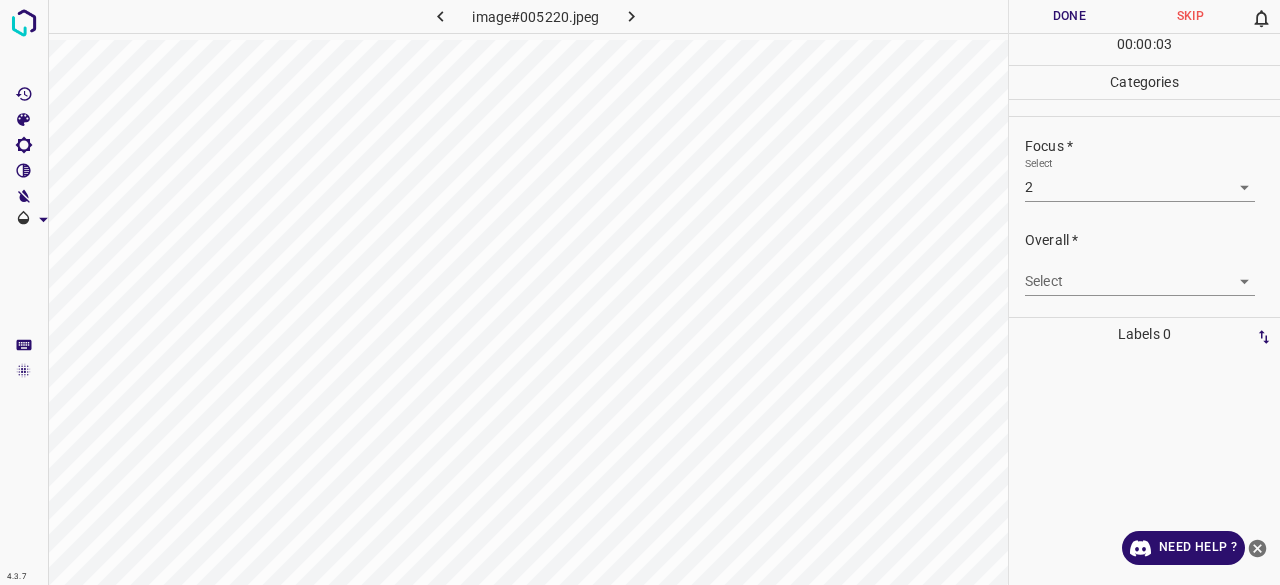 click on "4.3.7 image#005220.jpeg Done Skip 0 00   : 00   : 03   Categories Lighting *  Select 3 3 Focus *  Select 2 2 Overall *  Select ​ Labels   0 Categories 1 Lighting 2 Focus 3 Overall Tools Space Change between modes (Draw & Edit) I Auto labeling R Restore zoom M Zoom in N Zoom out Delete Delete selecte label Filters Z Restore filters X Saturation filter C Brightness filter V Contrast filter B Gray scale filter General O Download Need Help ? - Text - Hide - Delete" at bounding box center (640, 292) 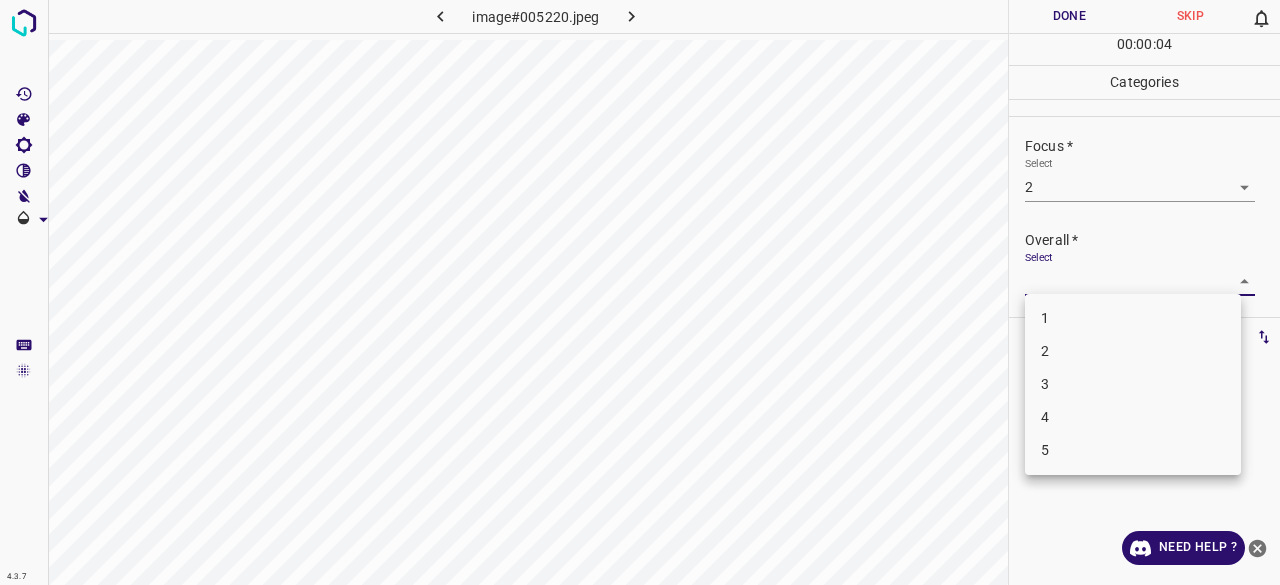 drag, startPoint x: 1050, startPoint y: 365, endPoint x: 1050, endPoint y: 389, distance: 24 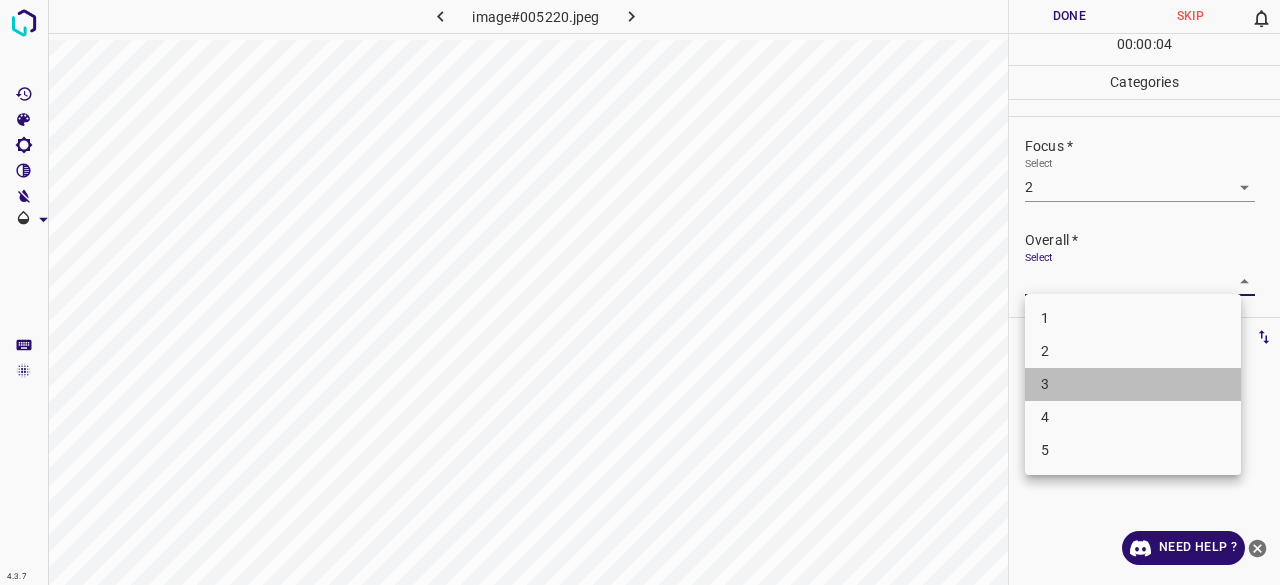 click on "3" at bounding box center (1133, 384) 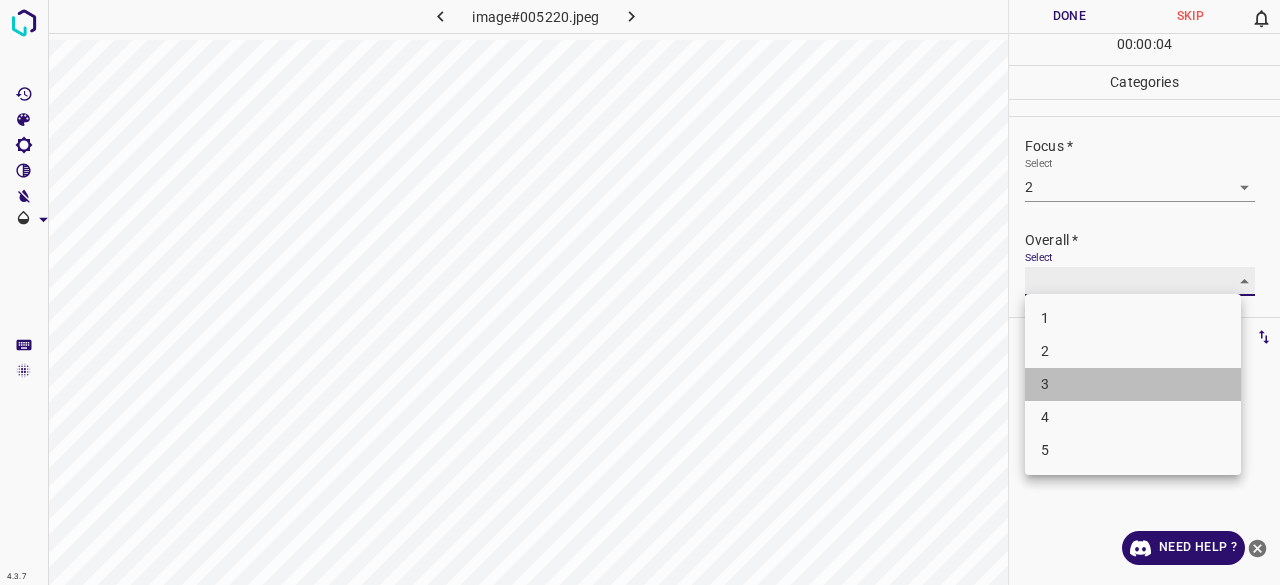 type on "3" 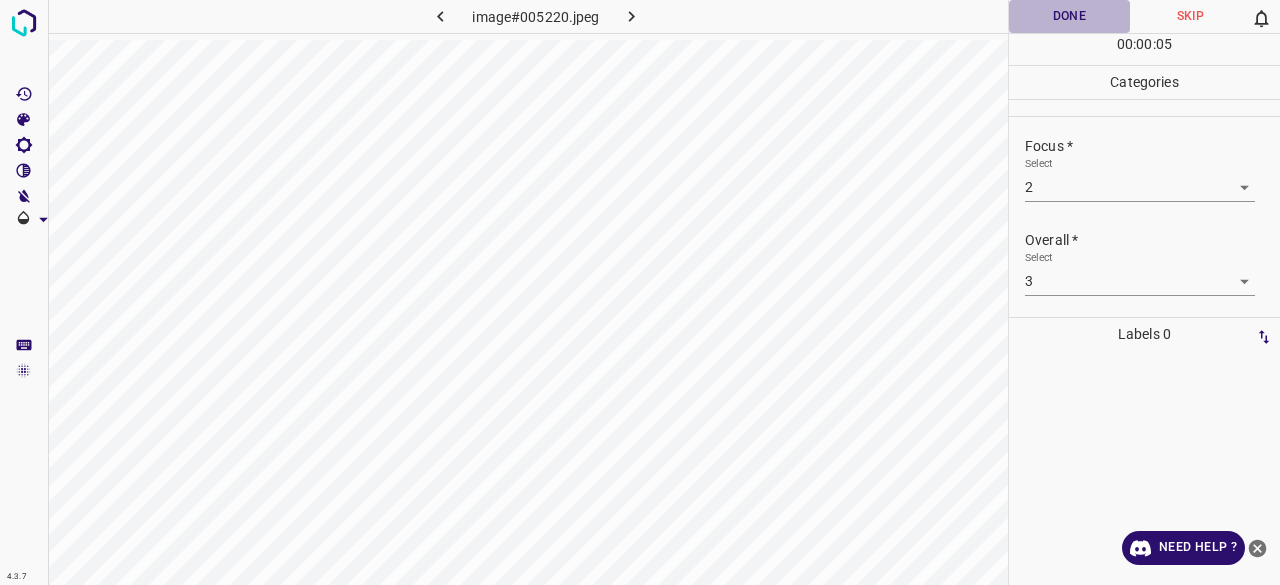 click on "Done" at bounding box center [1069, 16] 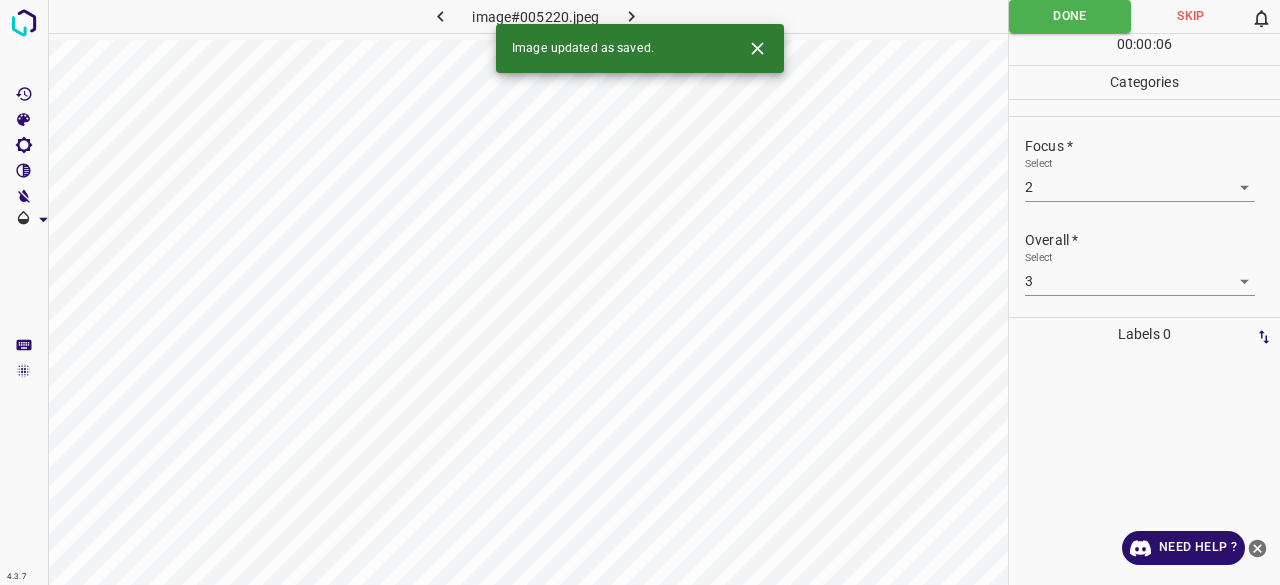 click 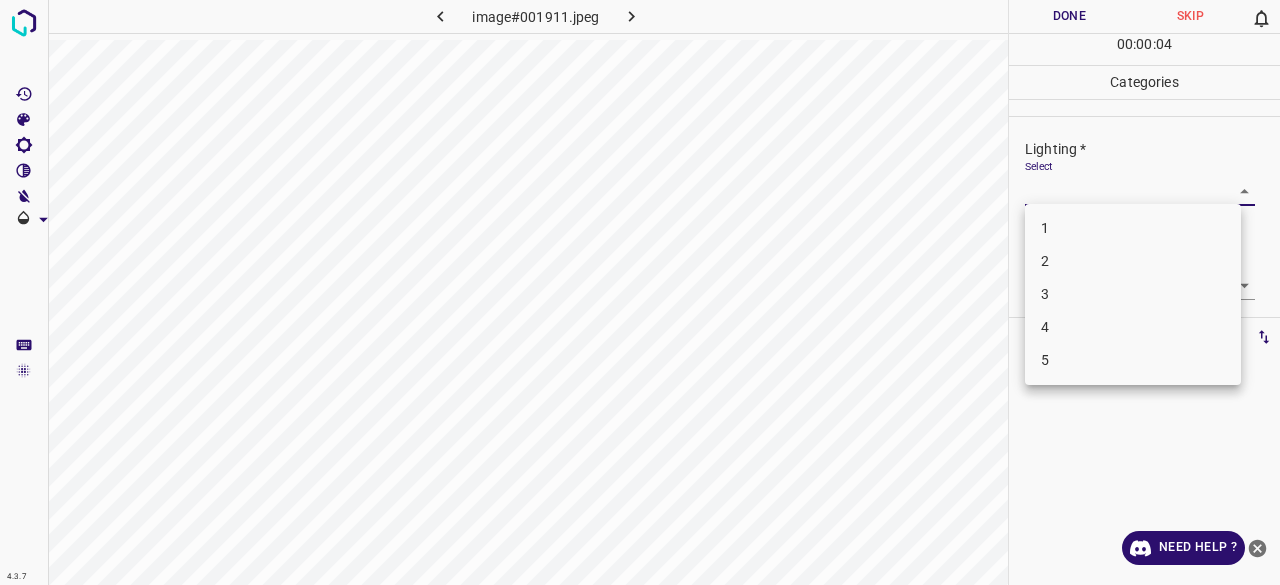 click on "4.3.7 image#001911.jpeg Done Skip 0 00   : 00   : 04   Categories Lighting *  Select ​ Focus *  Select ​ Overall *  Select ​ Labels   0 Categories 1 Lighting 2 Focus 3 Overall Tools Space Change between modes (Draw & Edit) I Auto labeling R Restore zoom M Zoom in N Zoom out Delete Delete selecte label Filters Z Restore filters X Saturation filter C Brightness filter V Contrast filter B Gray scale filter General O Download Need Help ? - Text - Hide - Delete 1 2 3 4 5" at bounding box center [640, 292] 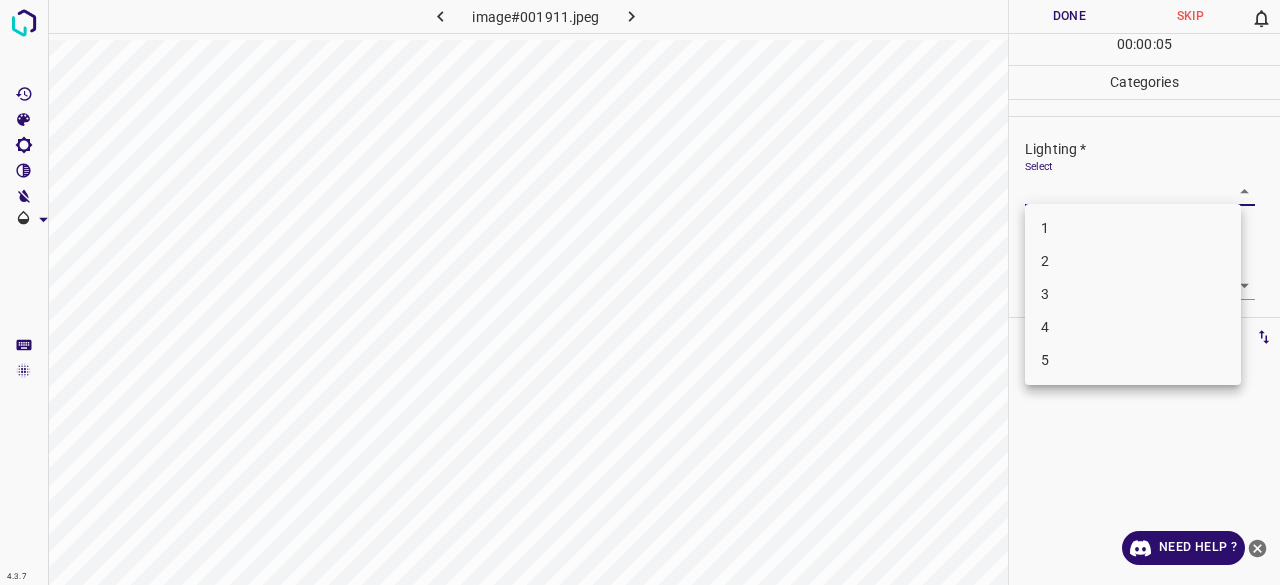 click on "3" at bounding box center (1133, 294) 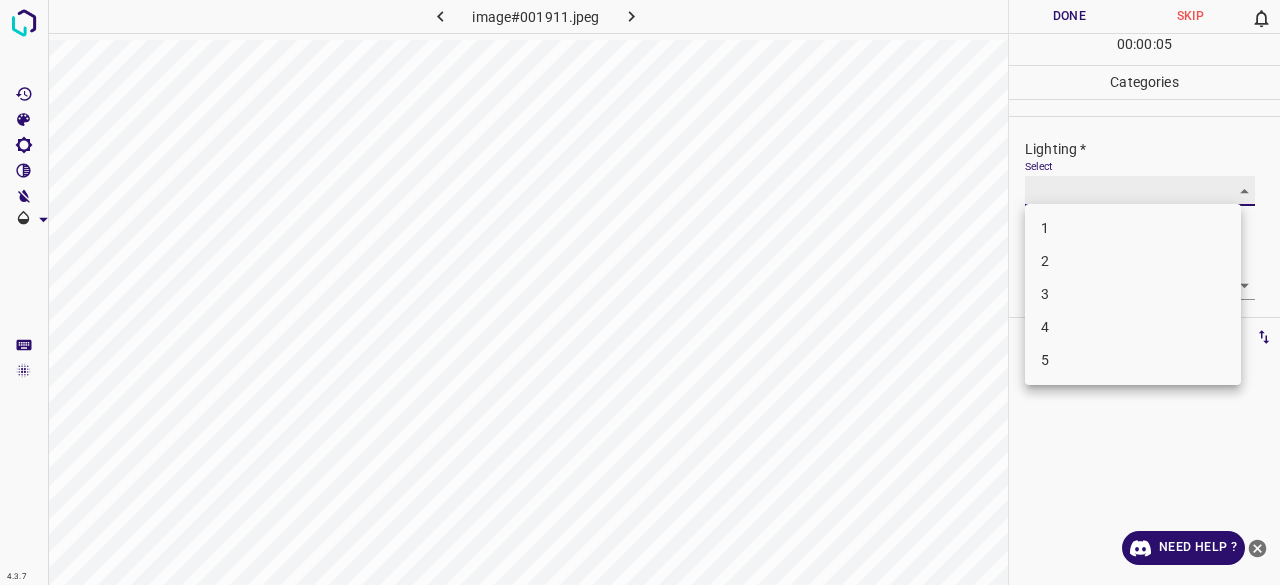 type on "3" 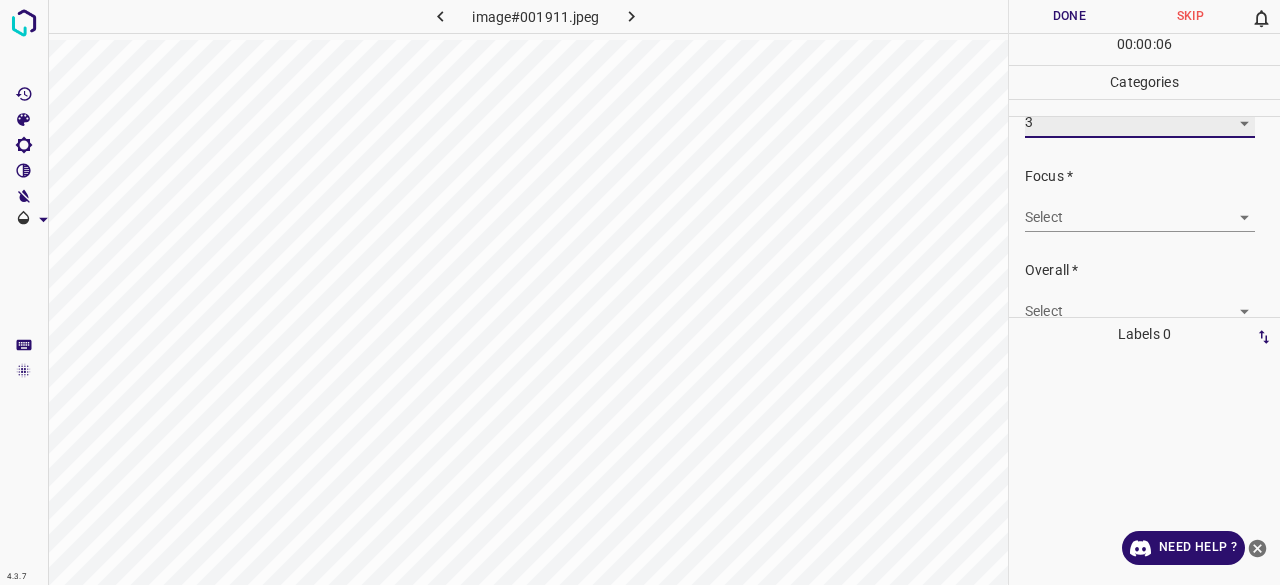 scroll, scrollTop: 98, scrollLeft: 0, axis: vertical 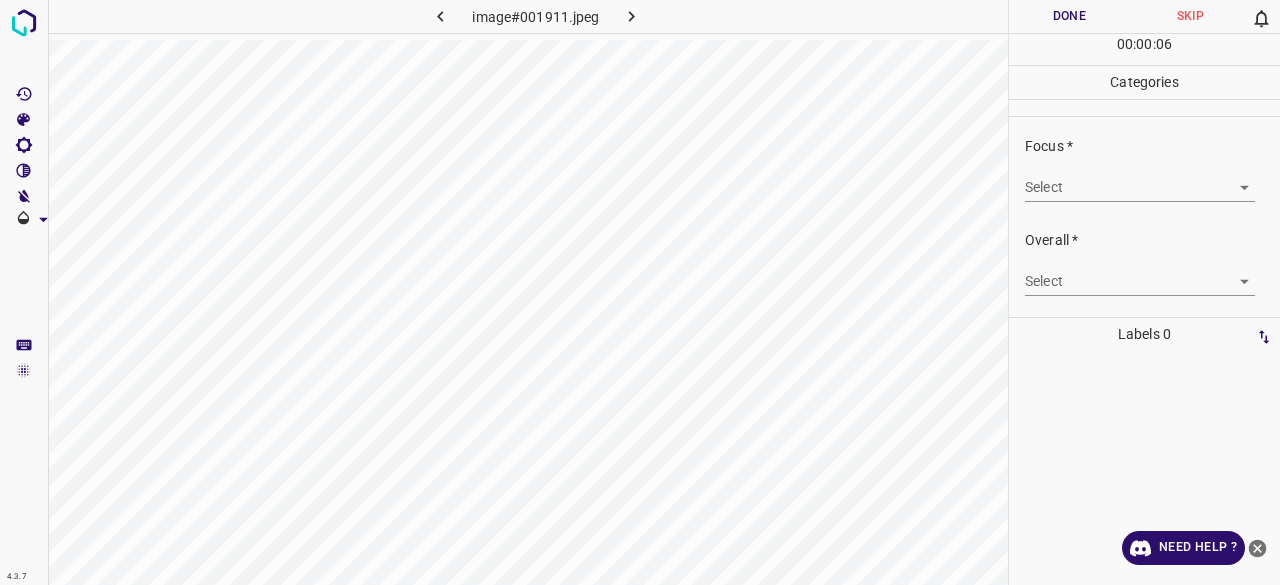 click on "4.3.7 image#001911.jpeg Done Skip 0 00   : 00   : 06   Categories Lighting *  Select 3 3 Focus *  Select ​ Overall *  Select ​ Labels   0 Categories 1 Lighting 2 Focus 3 Overall Tools Space Change between modes (Draw & Edit) I Auto labeling R Restore zoom M Zoom in N Zoom out Delete Delete selecte label Filters Z Restore filters X Saturation filter C Brightness filter V Contrast filter B Gray scale filter General O Download Need Help ? - Text - Hide - Delete" at bounding box center [640, 292] 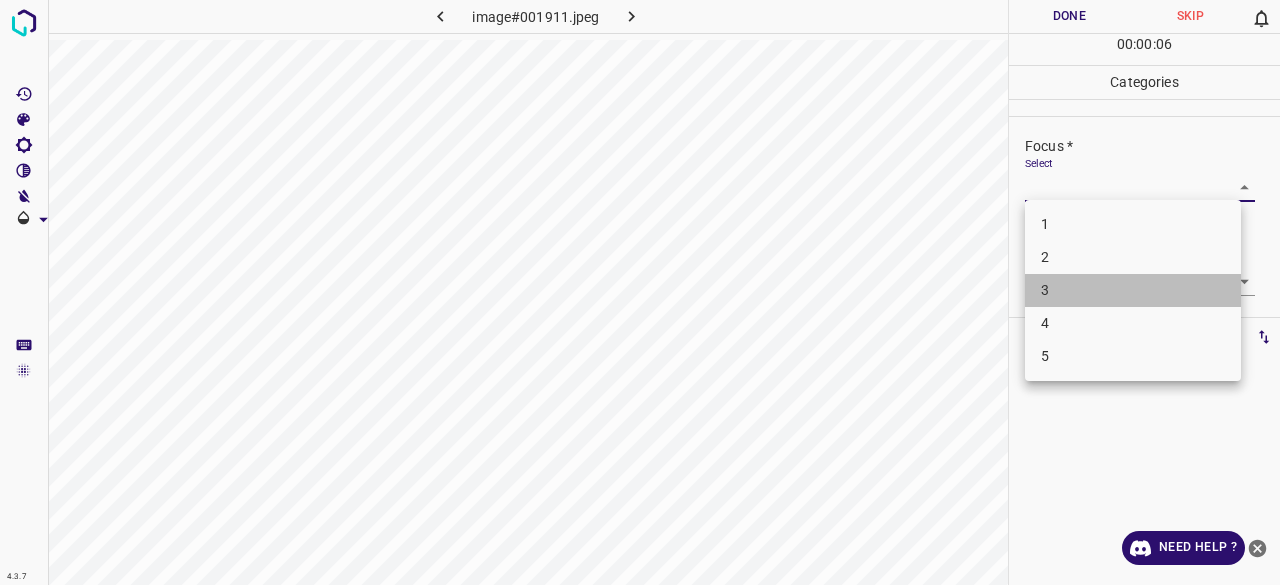 click on "3" at bounding box center [1133, 290] 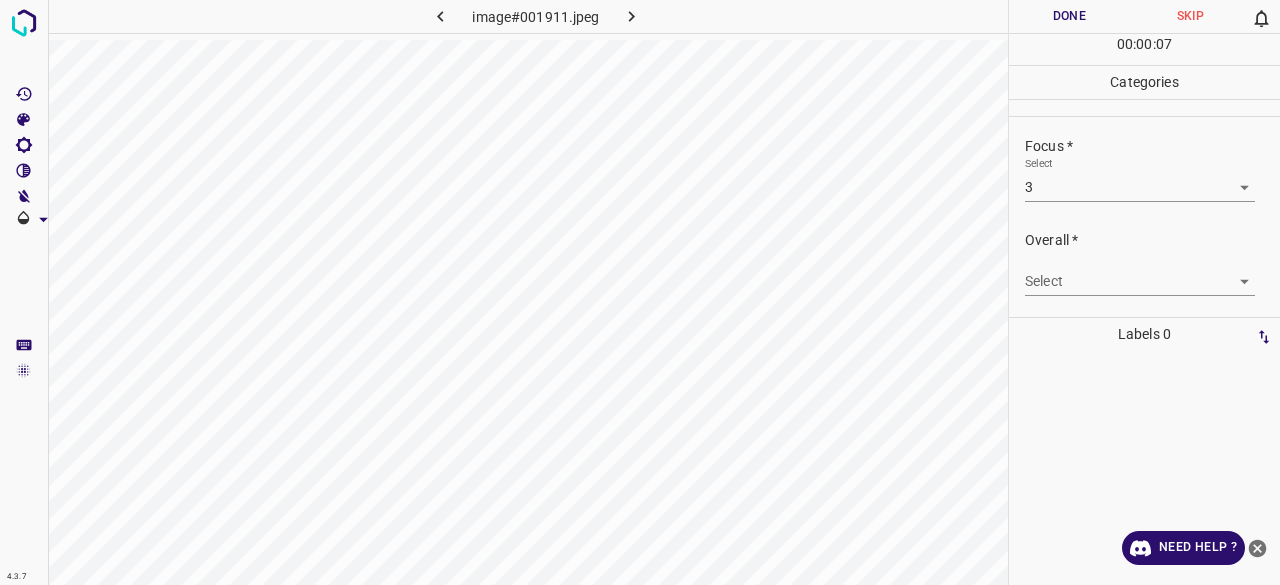 click on "1 2 3 4 5" at bounding box center (1133, 251) 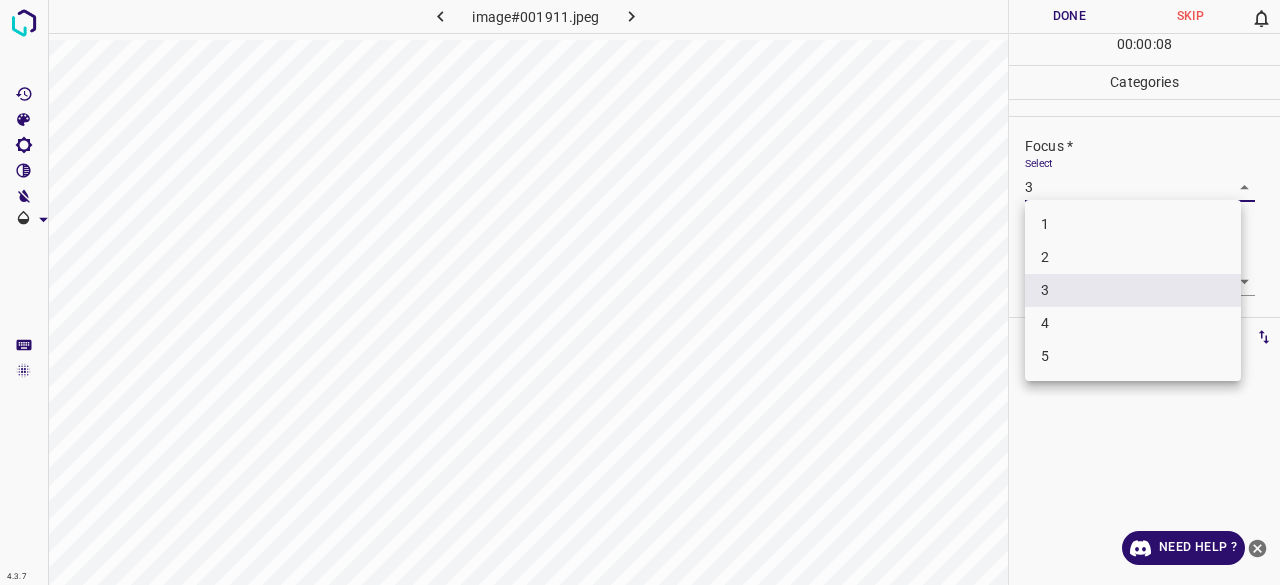 click on "2" at bounding box center (1133, 257) 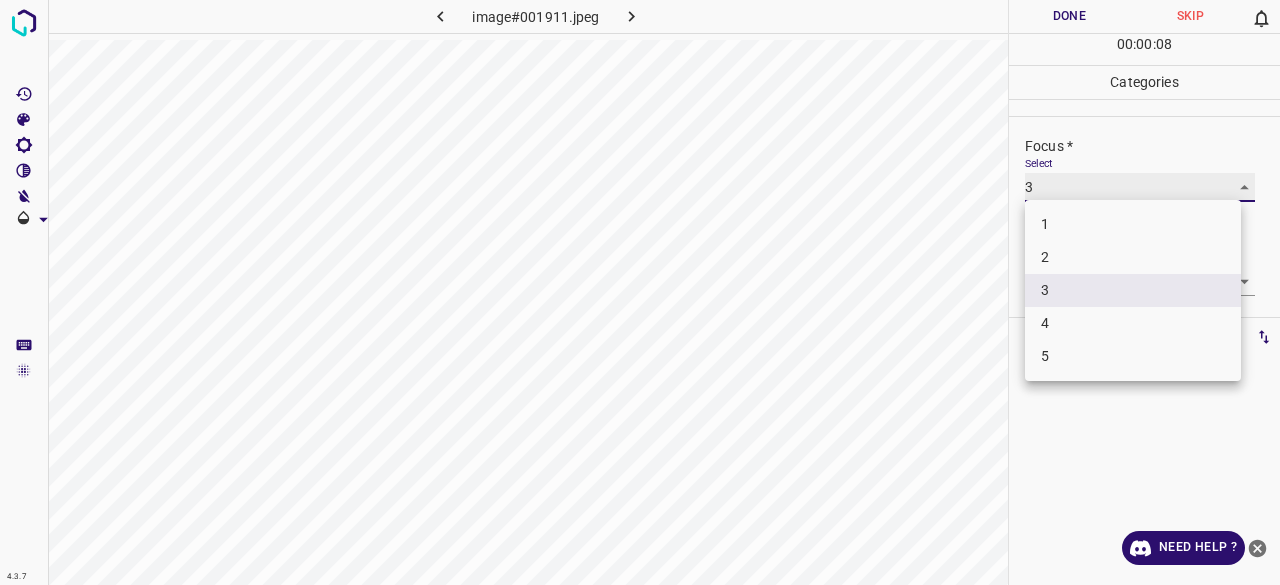 type on "2" 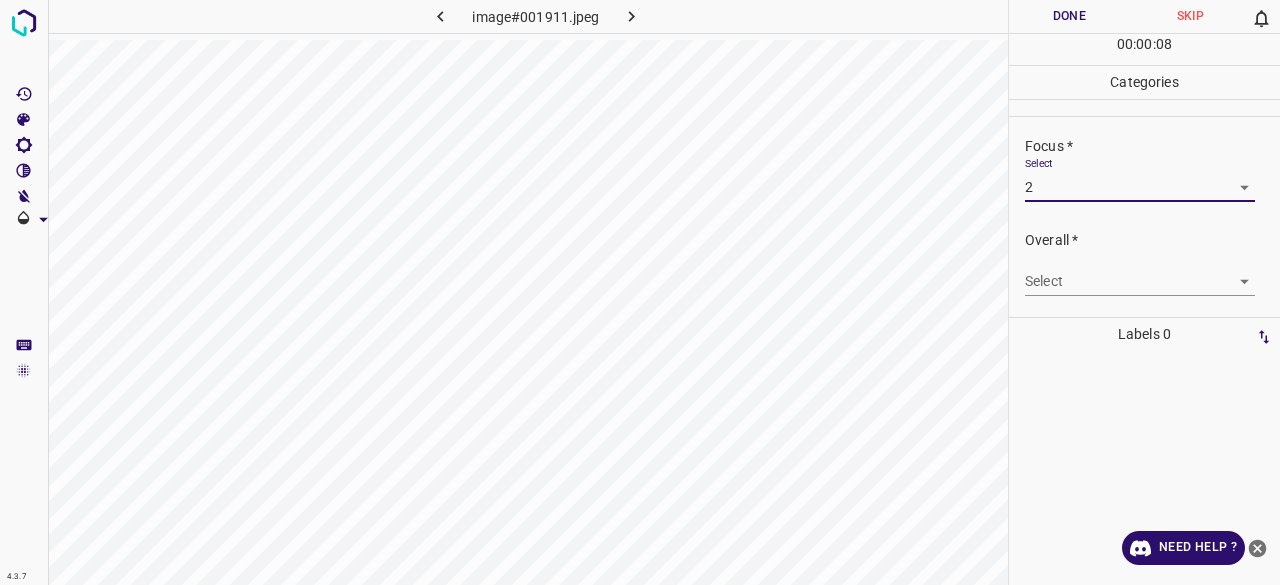 drag, startPoint x: 1041, startPoint y: 261, endPoint x: 1041, endPoint y: 278, distance: 17 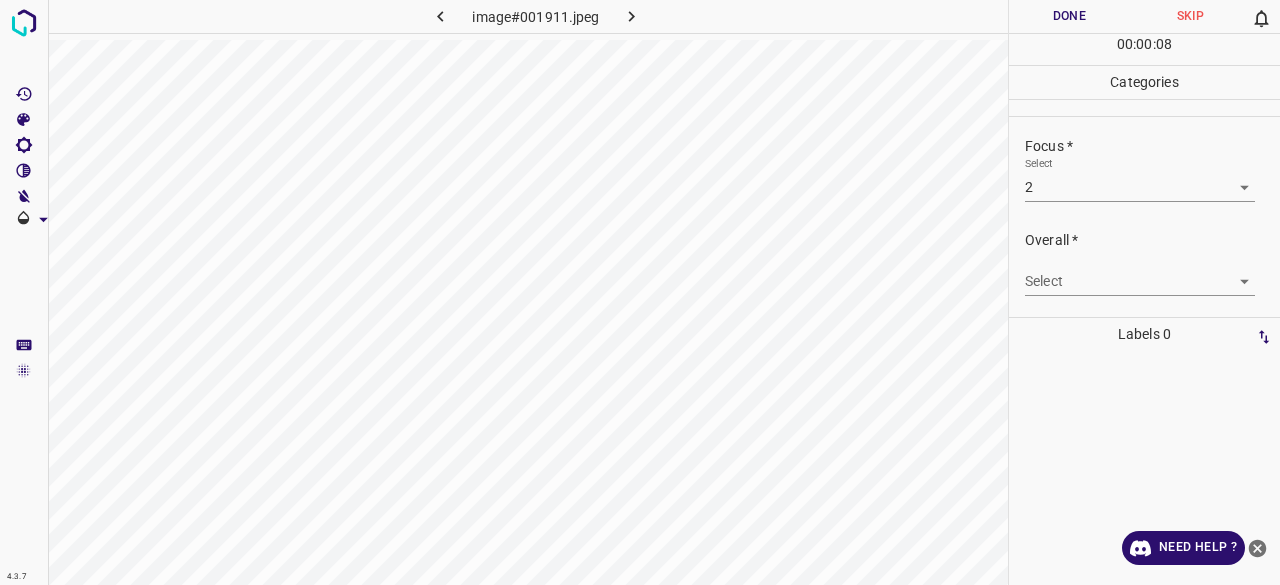 click on "4.3.7 image#001911.jpeg Done Skip 0 00   : 00   : 08   Categories Lighting *  Select 3 3 Focus *  Select 2 2 Overall *  Select ​ Labels   0 Categories 1 Lighting 2 Focus 3 Overall Tools Space Change between modes (Draw & Edit) I Auto labeling R Restore zoom M Zoom in N Zoom out Delete Delete selecte label Filters Z Restore filters X Saturation filter C Brightness filter V Contrast filter B Gray scale filter General O Download Need Help ? - Text - Hide - Delete" at bounding box center (640, 292) 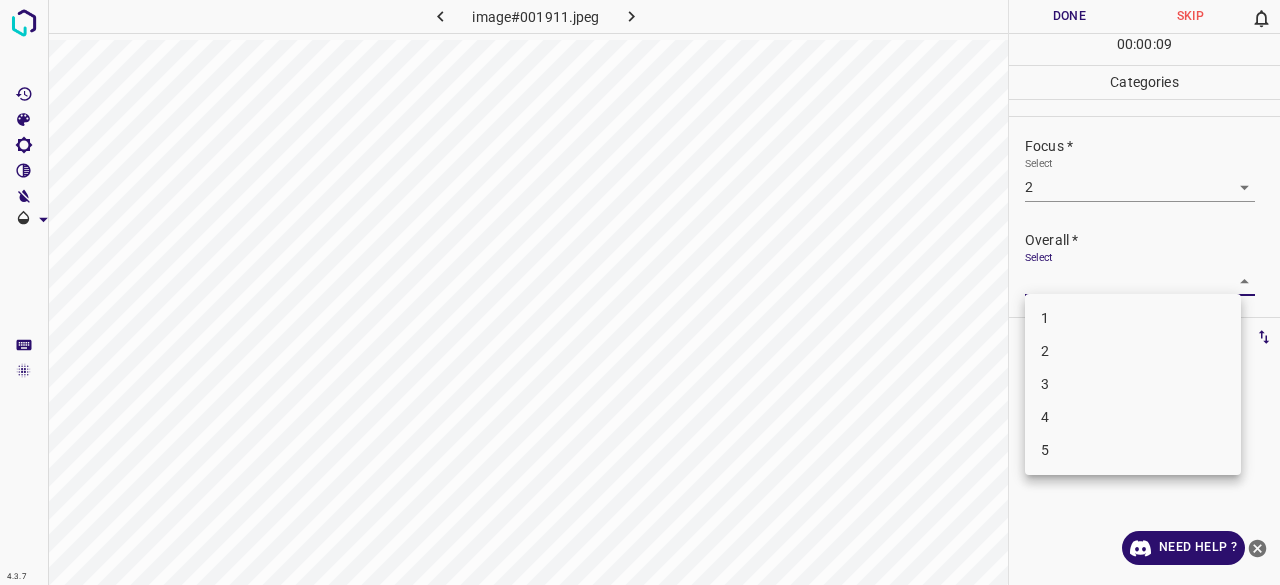 click on "2" at bounding box center (1133, 351) 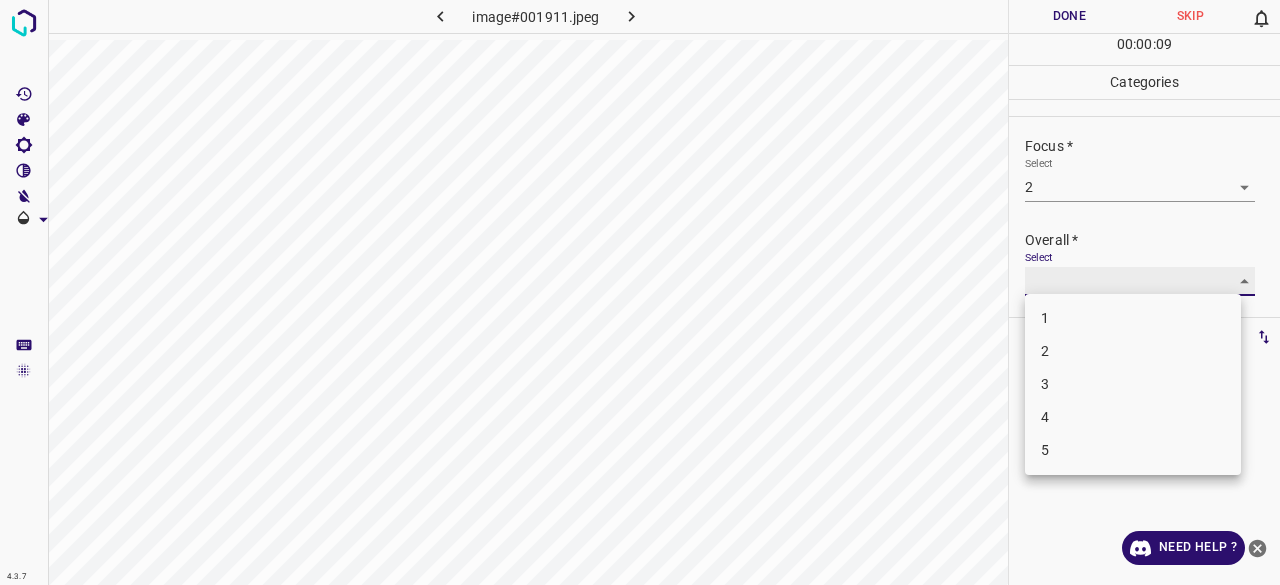 type on "2" 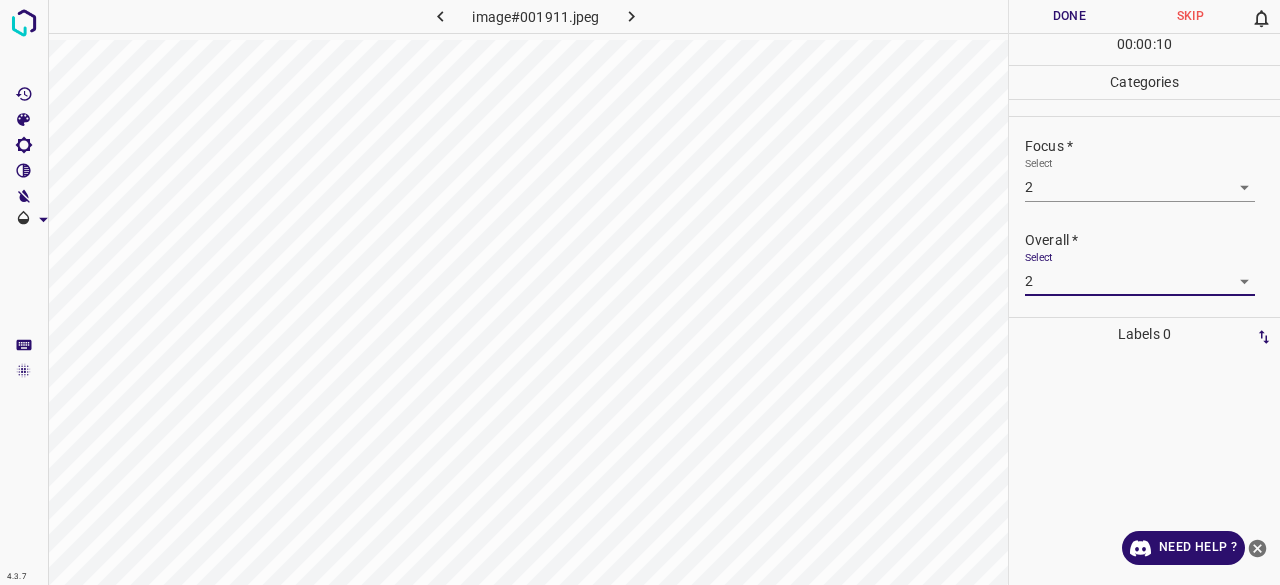 click on "Select 2 2" at bounding box center [1140, 273] 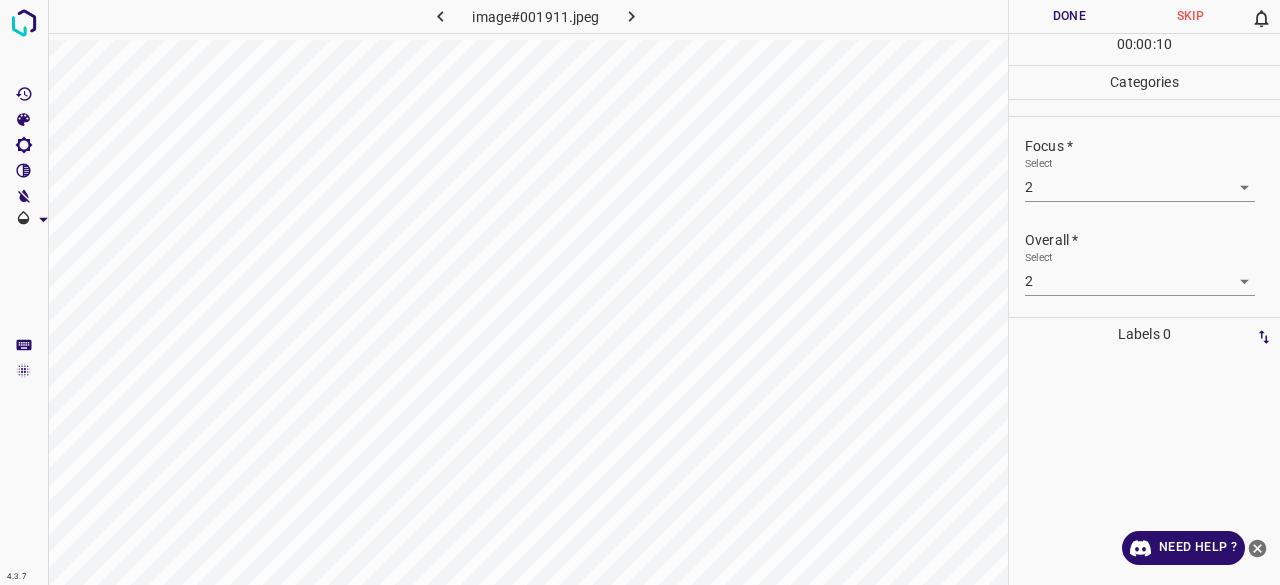 click on "4.3.7 image#001911.jpeg Done Skip 0 00   : 00   : 10   Categories Lighting *  Select 3 3 Focus *  Select 2 2 Overall *  Select 2 2 Labels   0 Categories 1 Lighting 2 Focus 3 Overall Tools Space Change between modes (Draw & Edit) I Auto labeling R Restore zoom M Zoom in N Zoom out Delete Delete selecte label Filters Z Restore filters X Saturation filter C Brightness filter V Contrast filter B Gray scale filter General O Download Need Help ? - Text - Hide - Delete" at bounding box center [640, 292] 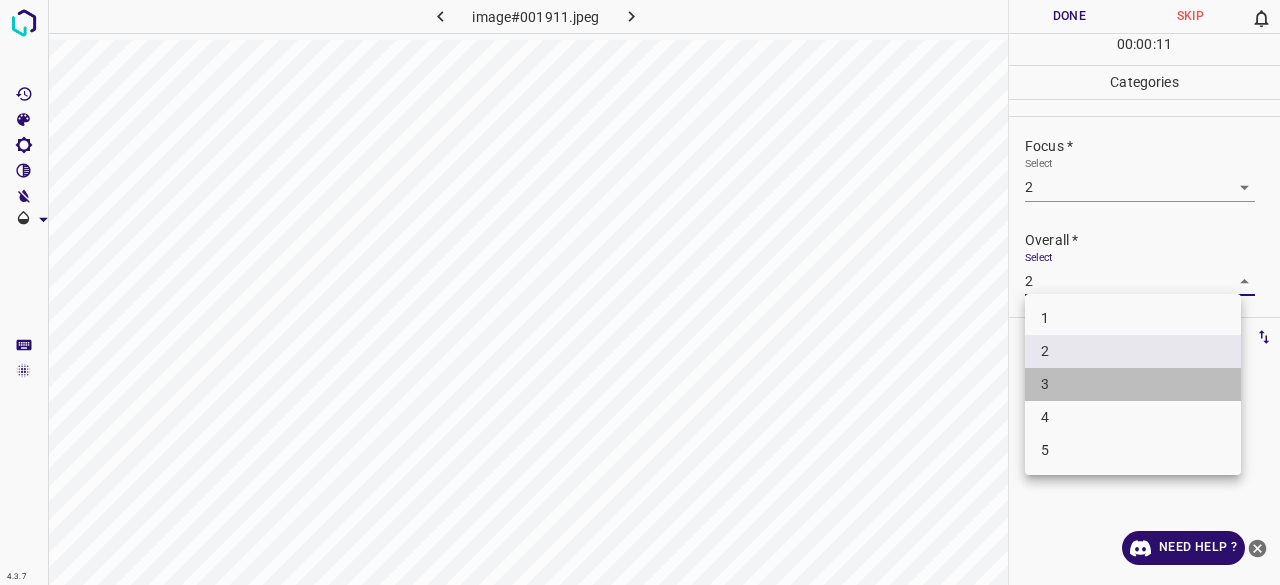drag, startPoint x: 1058, startPoint y: 368, endPoint x: 1048, endPoint y: 127, distance: 241.20738 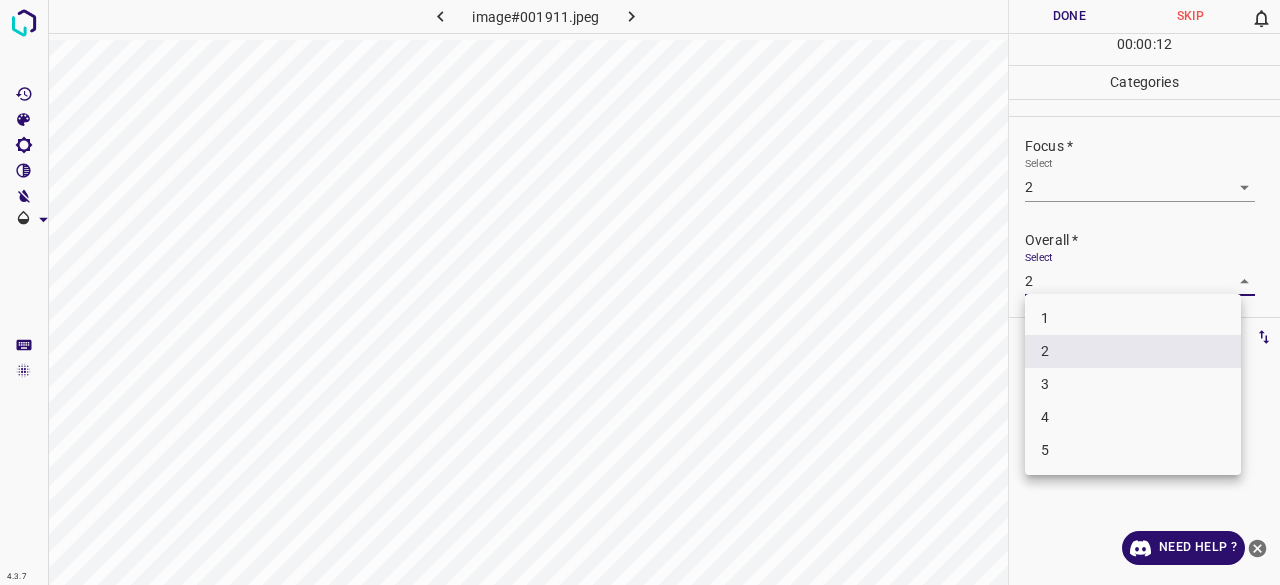click at bounding box center (640, 292) 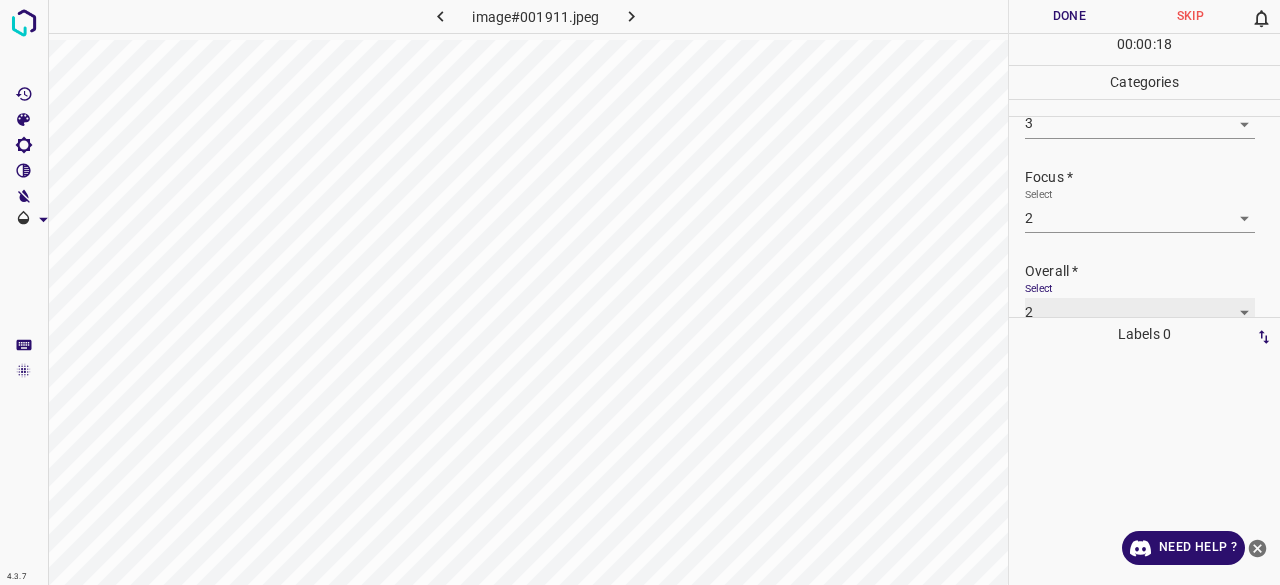scroll, scrollTop: 98, scrollLeft: 0, axis: vertical 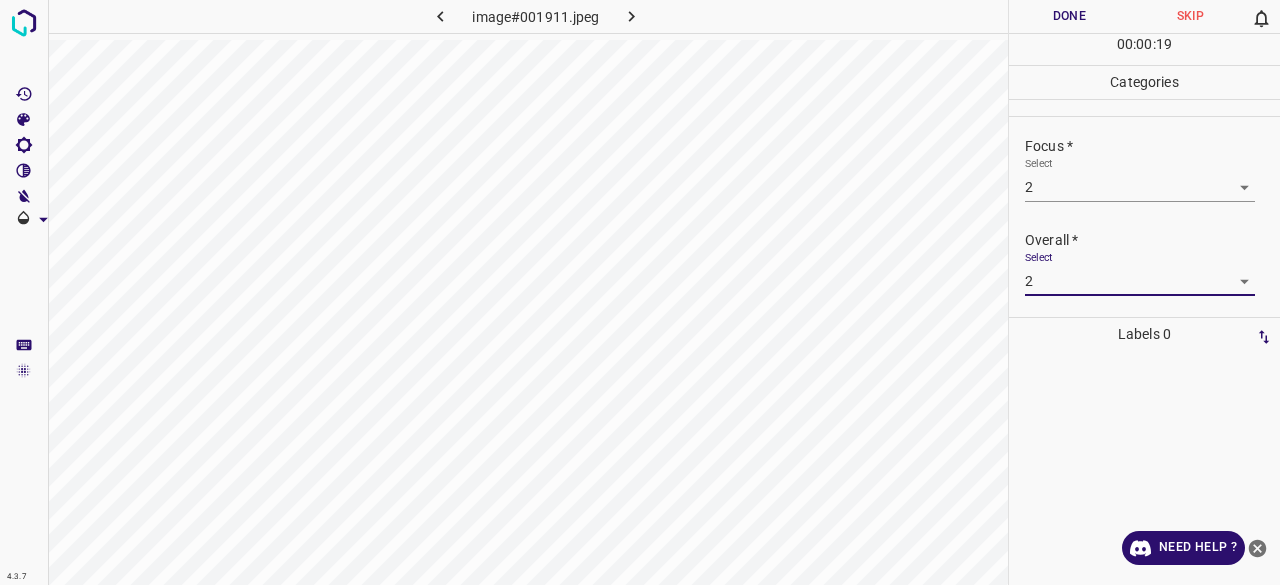 click on "Done" at bounding box center [1069, 16] 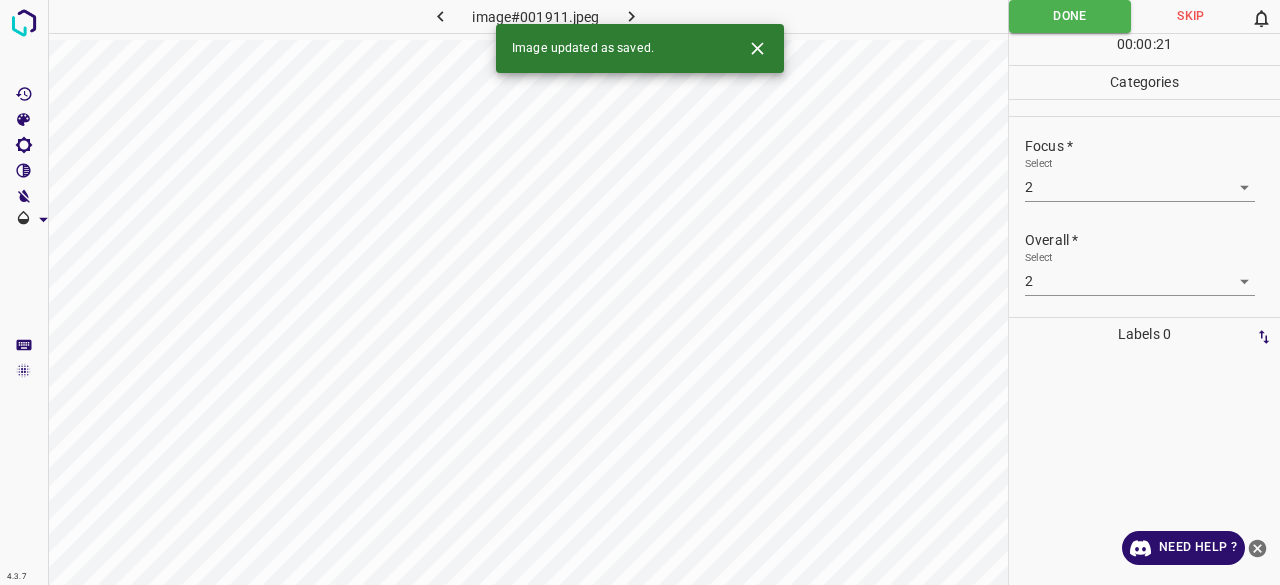 click at bounding box center (632, 16) 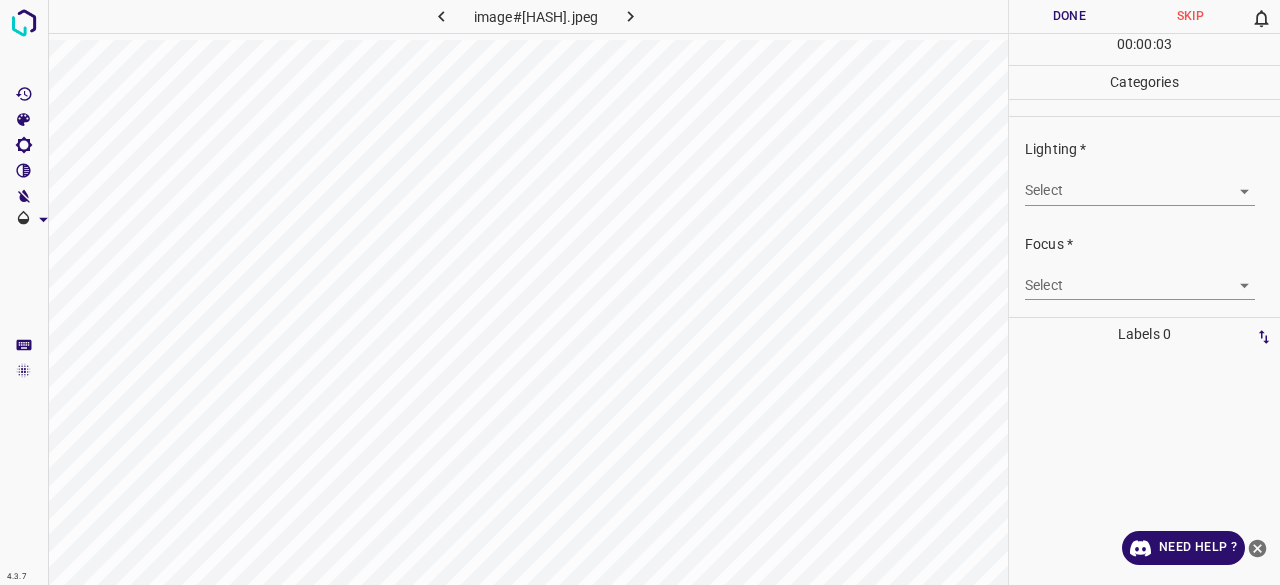 click on "4.3.7 image#003333.jpeg Done Skip 0 00   : 00   : 03   Categories Lighting *  Select ​ Focus *  Select ​ Overall *  Select ​ Labels   0 Categories 1 Lighting 2 Focus 3 Overall Tools Space Change between modes (Draw & Edit) I Auto labeling R Restore zoom M Zoom in N Zoom out Delete Delete selecte label Filters Z Restore filters X Saturation filter C Brightness filter V Contrast filter B Gray scale filter General O Download Need Help ? - Text - Hide - Delete" at bounding box center (640, 292) 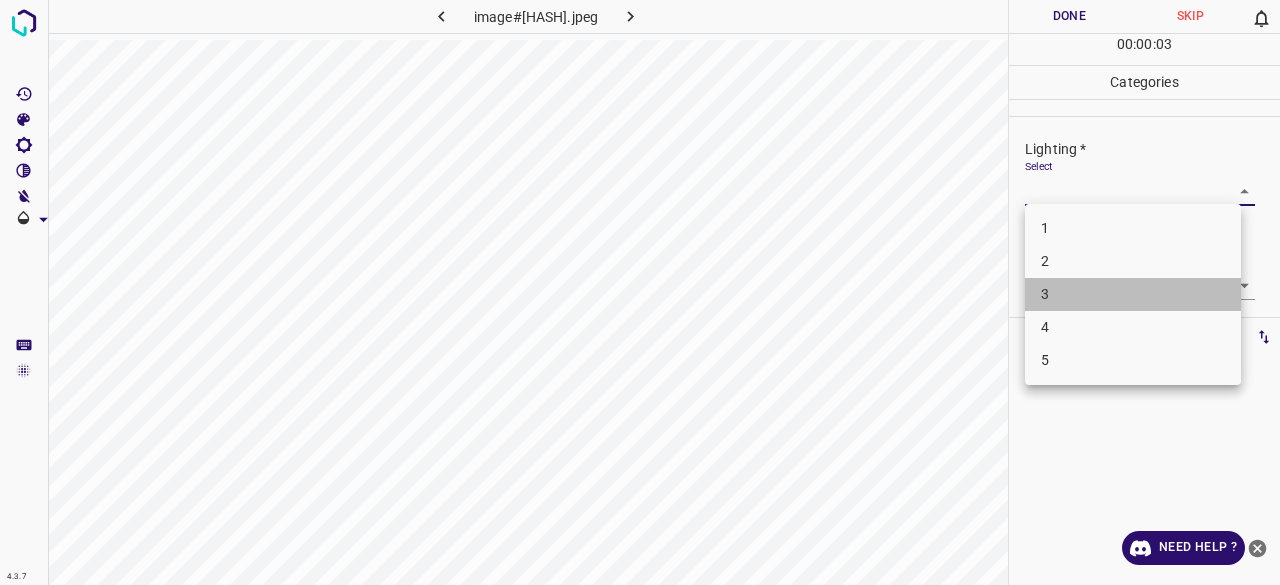 click on "3" at bounding box center (1133, 294) 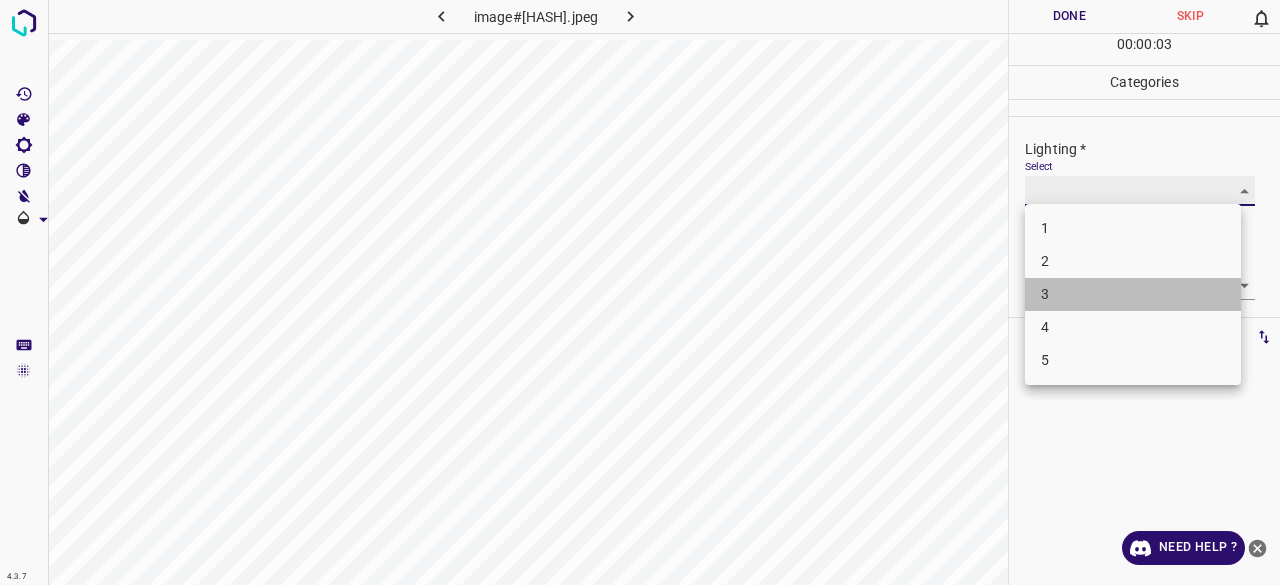 type on "3" 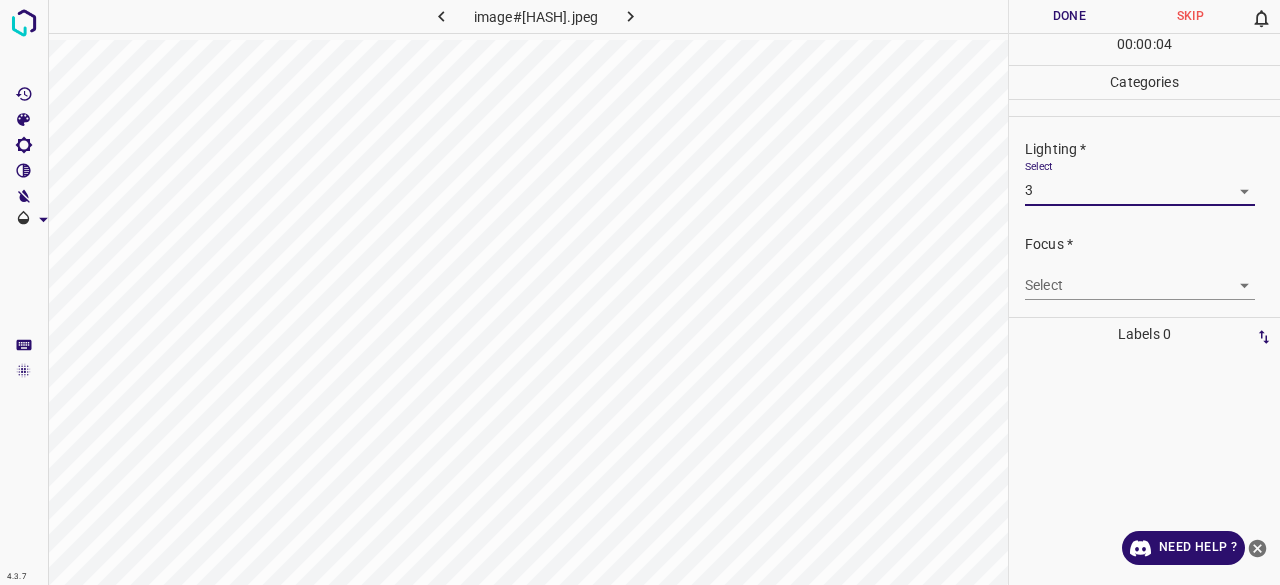 click on "Focus *  Select ​" at bounding box center (1144, 267) 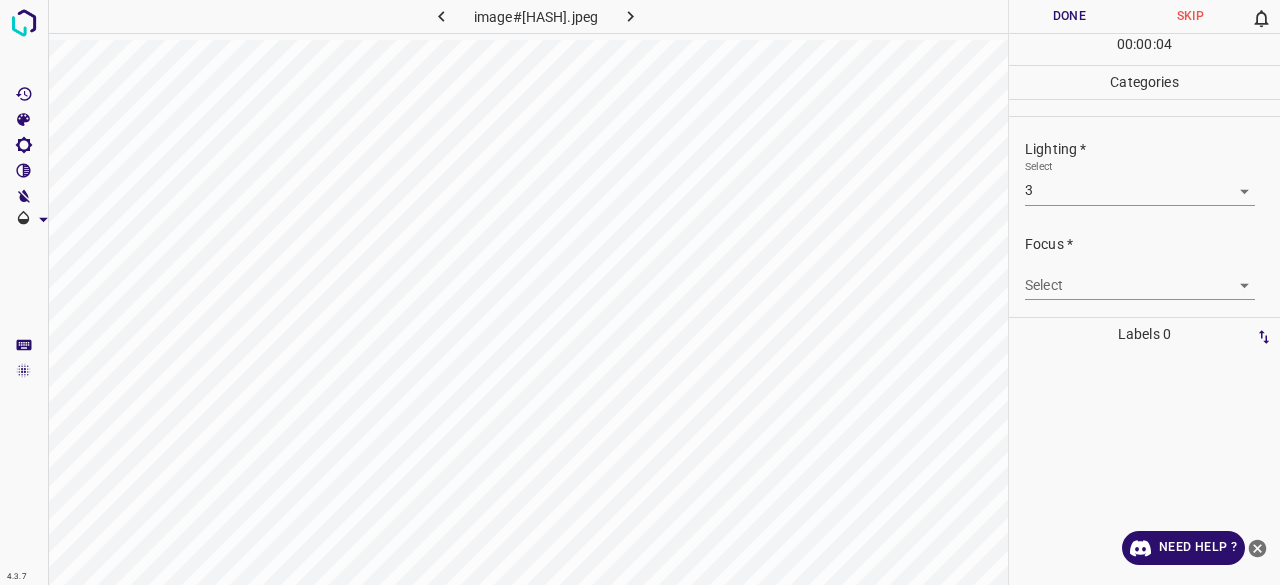 click on "4.3.7 image#003333.jpeg Done Skip 0 00   : 00   : 04   Categories Lighting *  Select 3 3 Focus *  Select ​ Overall *  Select ​ Labels   0 Categories 1 Lighting 2 Focus 3 Overall Tools Space Change between modes (Draw & Edit) I Auto labeling R Restore zoom M Zoom in N Zoom out Delete Delete selecte label Filters Z Restore filters X Saturation filter C Brightness filter V Contrast filter B Gray scale filter General O Download Need Help ? - Text - Hide - Delete" at bounding box center (640, 292) 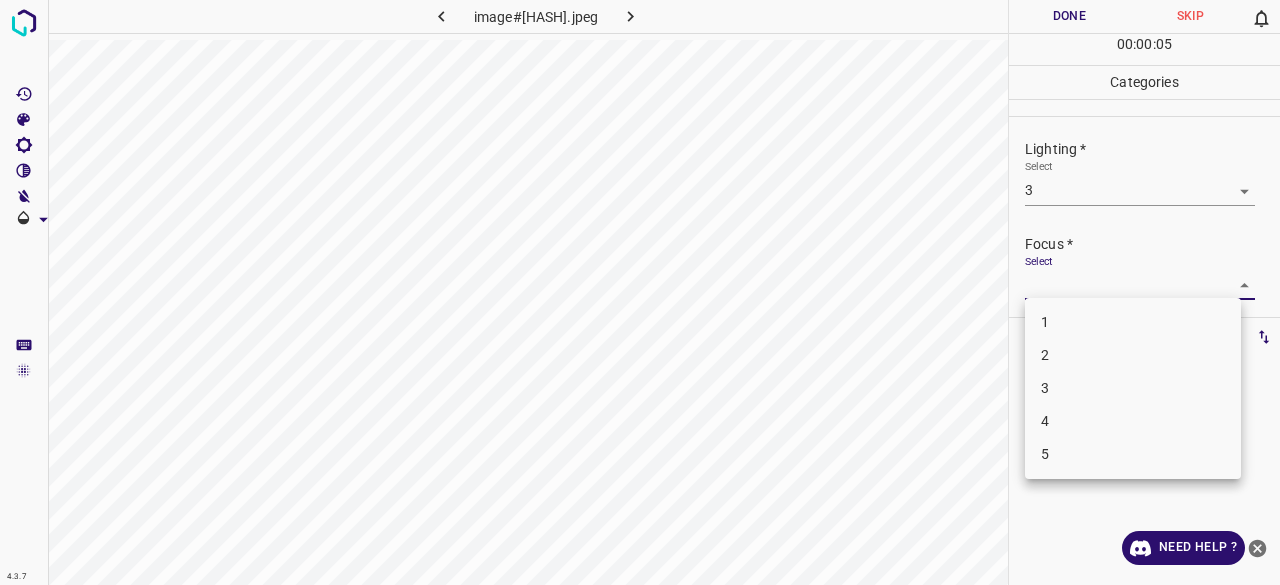 click on "3" at bounding box center (1133, 388) 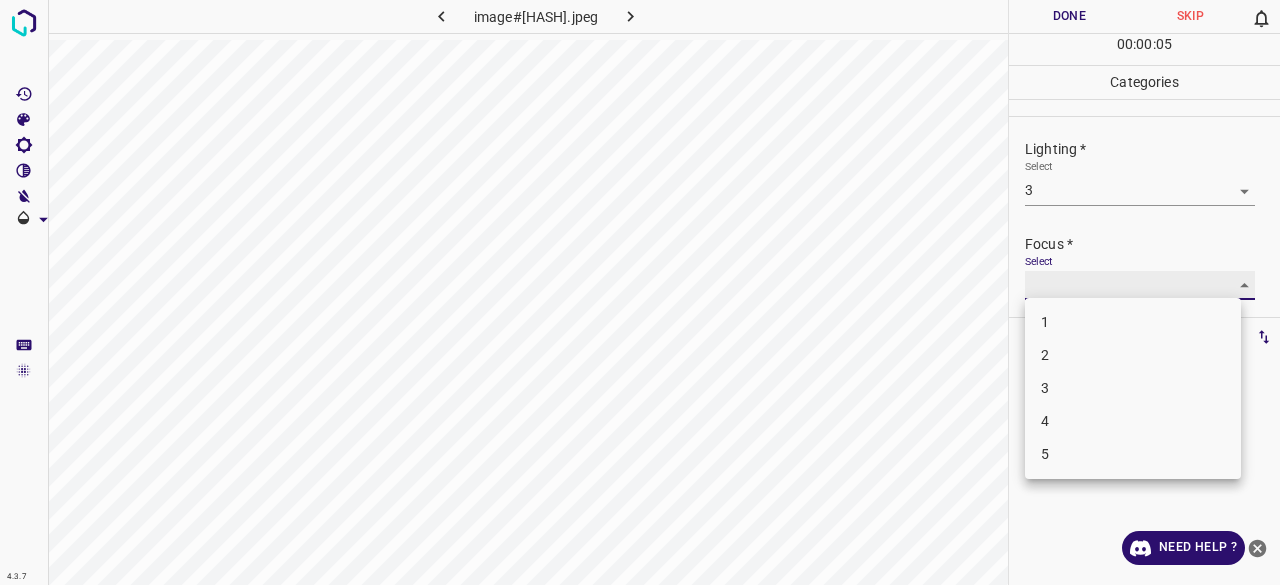 type on "3" 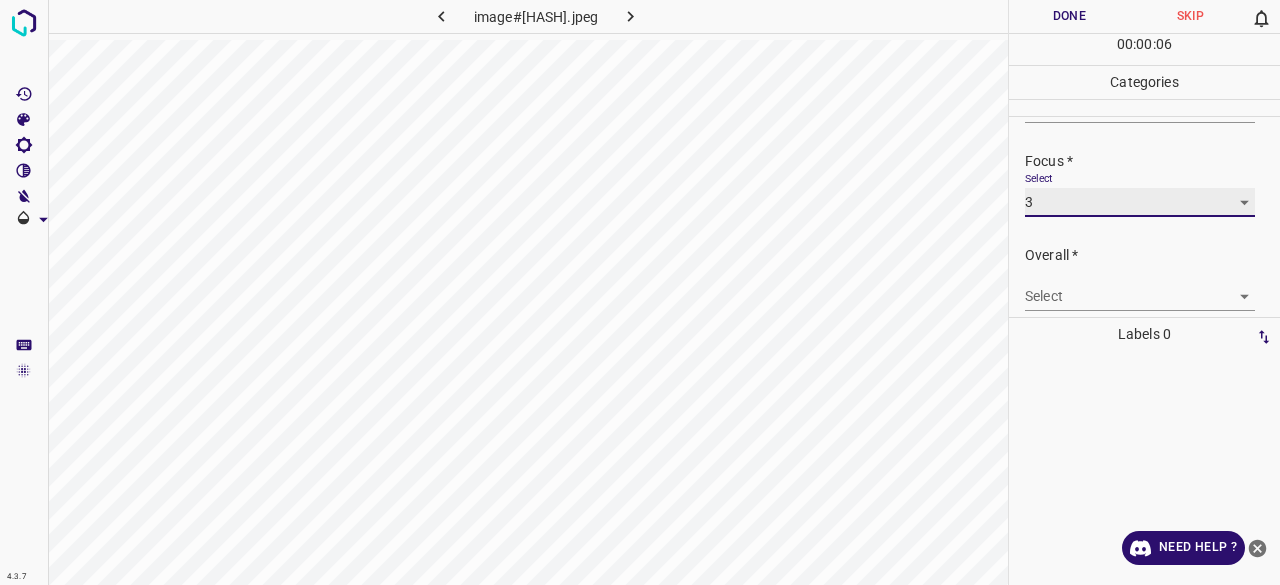 scroll, scrollTop: 98, scrollLeft: 0, axis: vertical 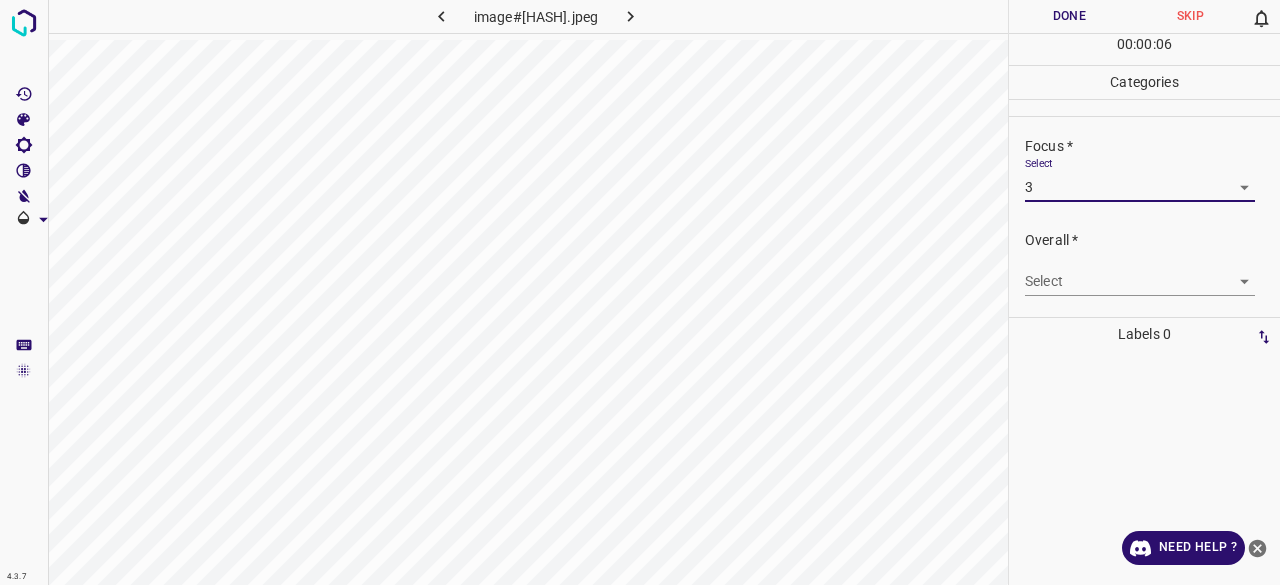 click on "4.3.7 image#003333.jpeg Done Skip 0 00   : 00   : 06   Categories Lighting *  Select 3 3 Focus *  Select 3 3 Overall *  Select ​ Labels   0 Categories 1 Lighting 2 Focus 3 Overall Tools Space Change between modes (Draw & Edit) I Auto labeling R Restore zoom M Zoom in N Zoom out Delete Delete selecte label Filters Z Restore filters X Saturation filter C Brightness filter V Contrast filter B Gray scale filter General O Download Need Help ? - Text - Hide - Delete" at bounding box center [640, 292] 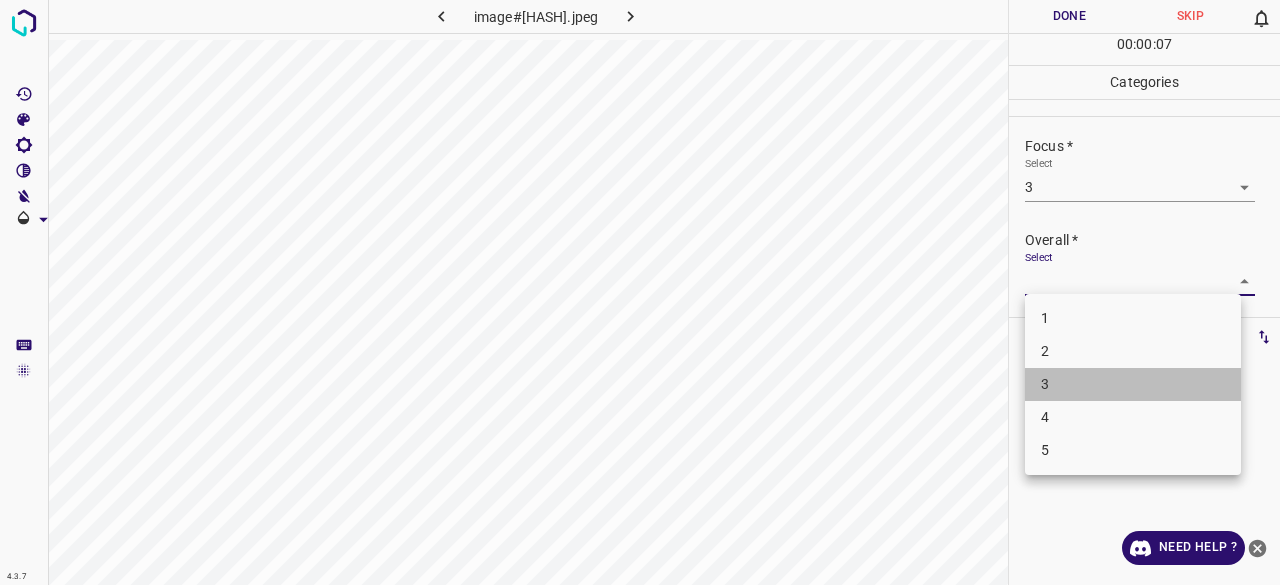 click on "3" at bounding box center (1133, 384) 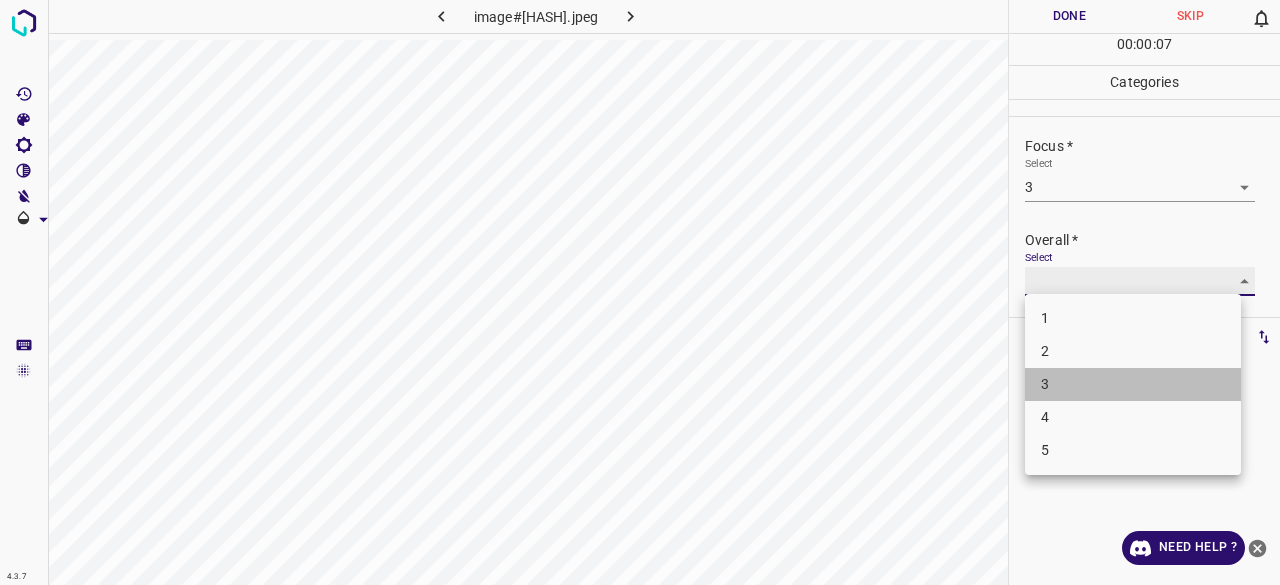 type on "3" 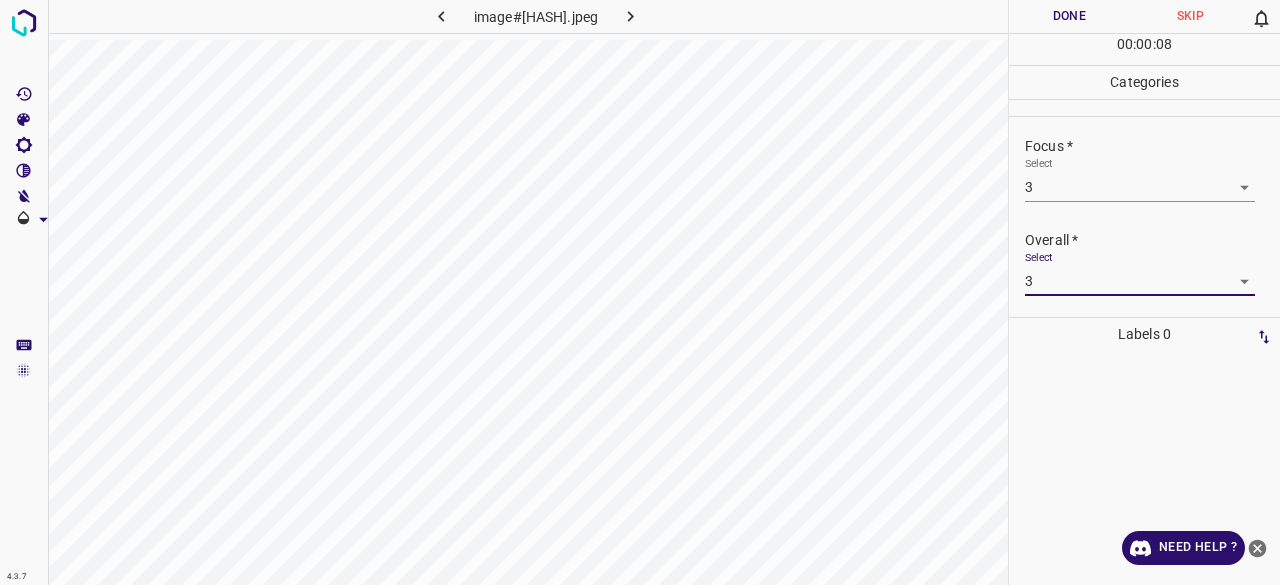 click on "Done" at bounding box center (1069, 16) 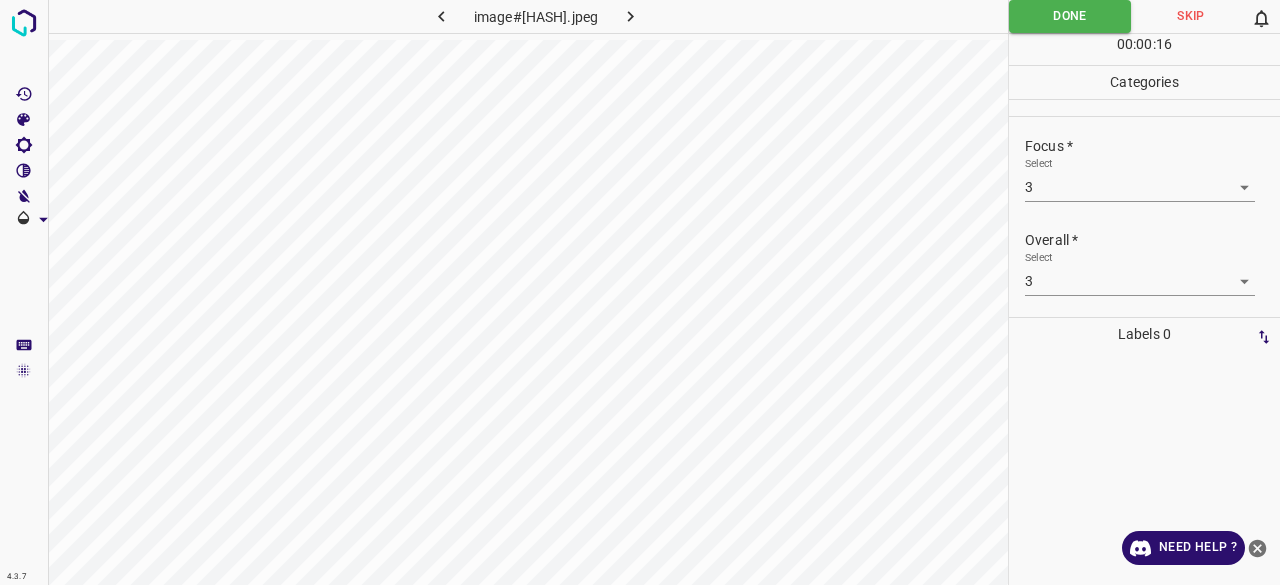 click 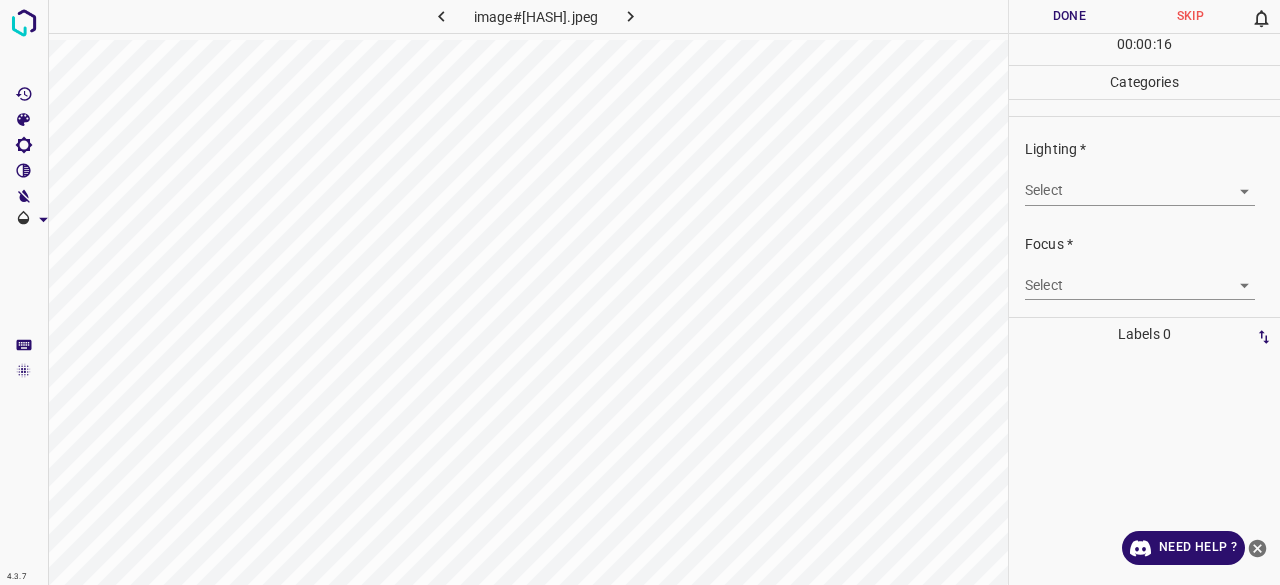 click on "4.3.7 image#005211.jpeg Done Skip 0 00   : 00   : 16   Categories Lighting *  Select ​ Focus *  Select ​ Overall *  Select ​ Labels   0 Categories 1 Lighting 2 Focus 3 Overall Tools Space Change between modes (Draw & Edit) I Auto labeling R Restore zoom M Zoom in N Zoom out Delete Delete selecte label Filters Z Restore filters X Saturation filter C Brightness filter V Contrast filter B Gray scale filter General O Download Need Help ? - Text - Hide - Delete" at bounding box center [640, 292] 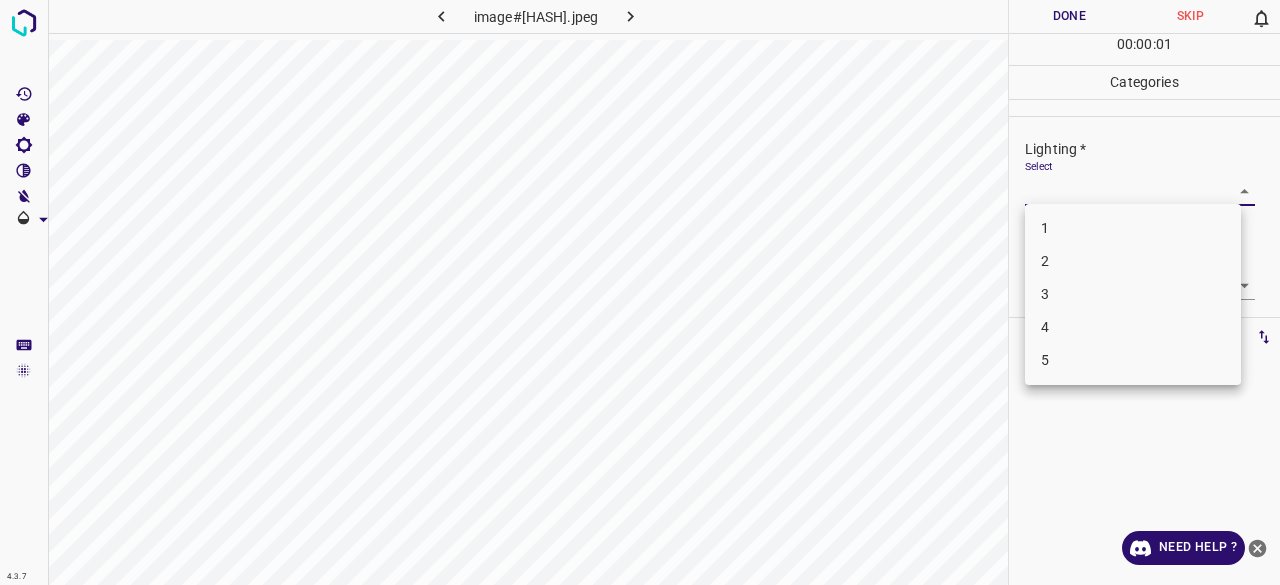 click on "3" at bounding box center [1133, 294] 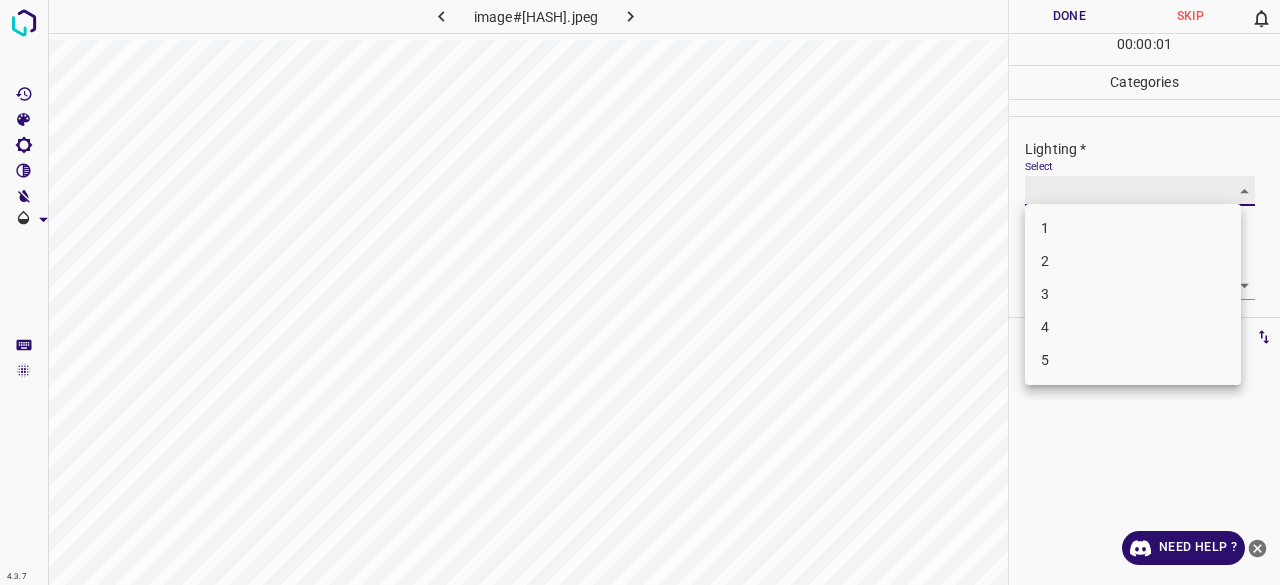 type on "3" 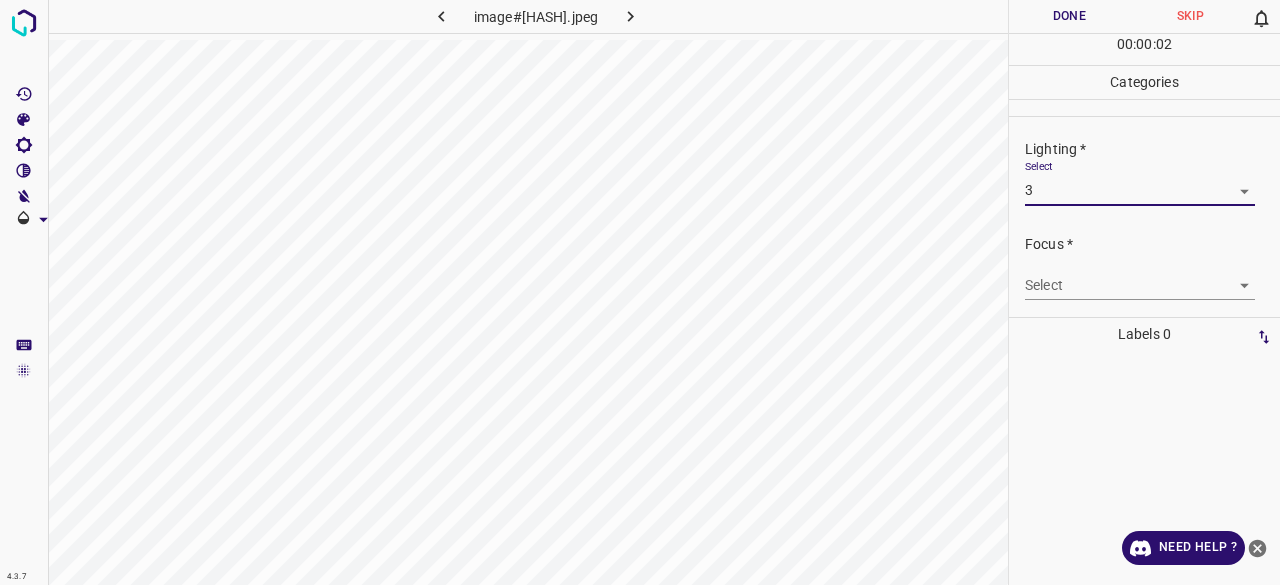 click on "4.3.7 image#005211.jpeg Done Skip 0 00   : 00   : 02   Categories Lighting *  Select 3 3 Focus *  Select ​ Overall *  Select ​ Labels   0 Categories 1 Lighting 2 Focus 3 Overall Tools Space Change between modes (Draw & Edit) I Auto labeling R Restore zoom M Zoom in N Zoom out Delete Delete selecte label Filters Z Restore filters X Saturation filter C Brightness filter V Contrast filter B Gray scale filter General O Download Need Help ? - Text - Hide - Delete" at bounding box center (640, 292) 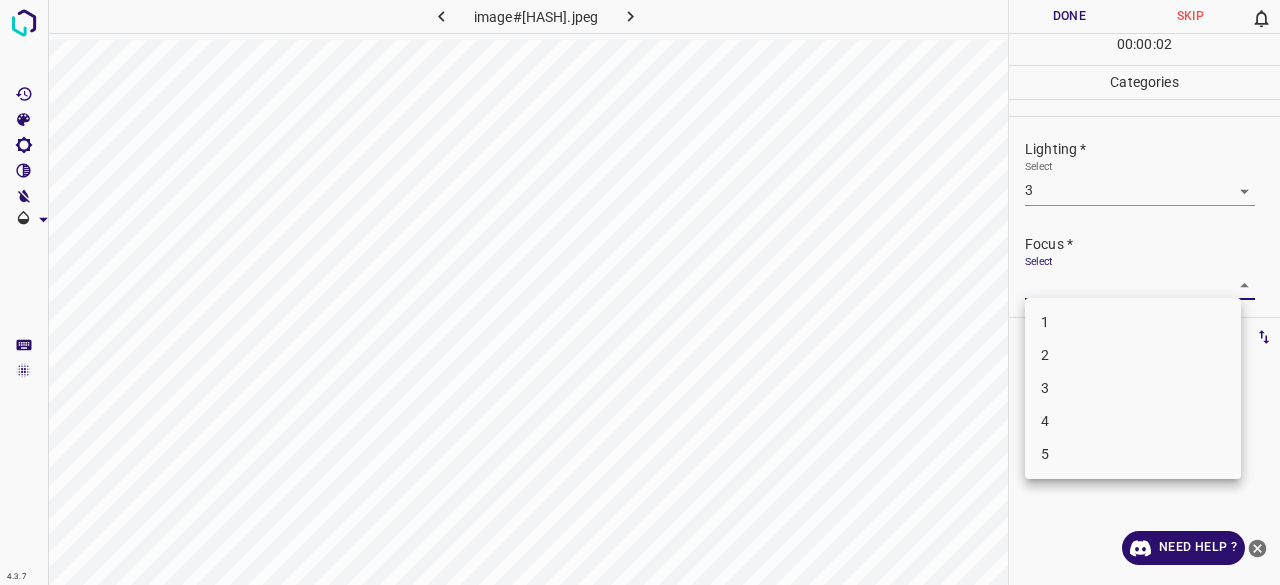 click on "3" at bounding box center [1133, 388] 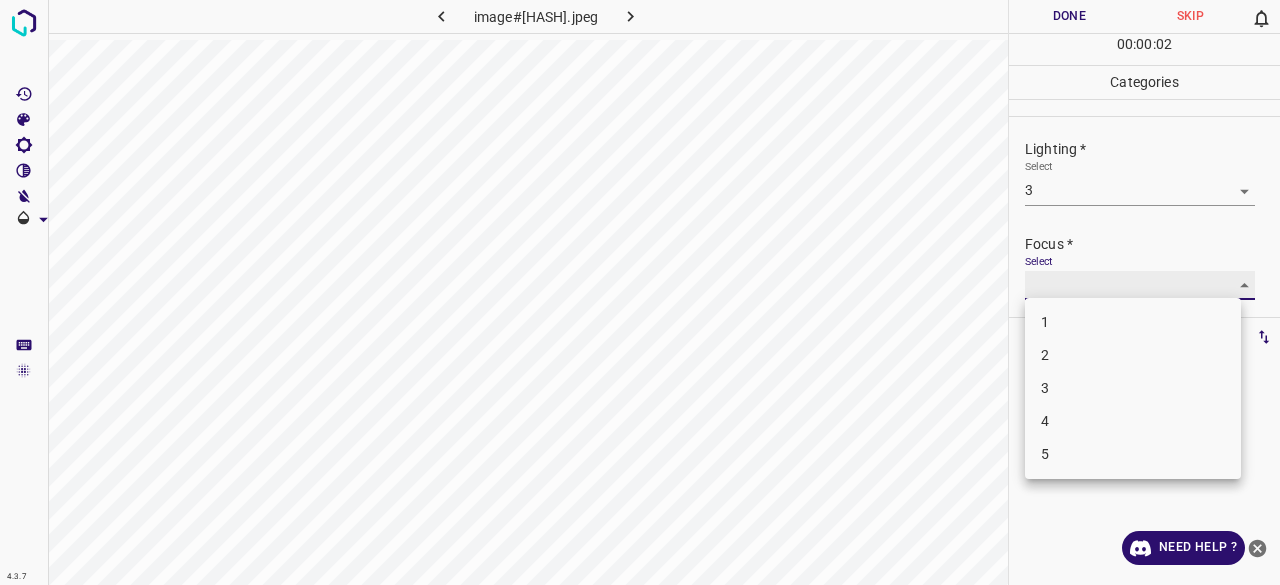 type on "3" 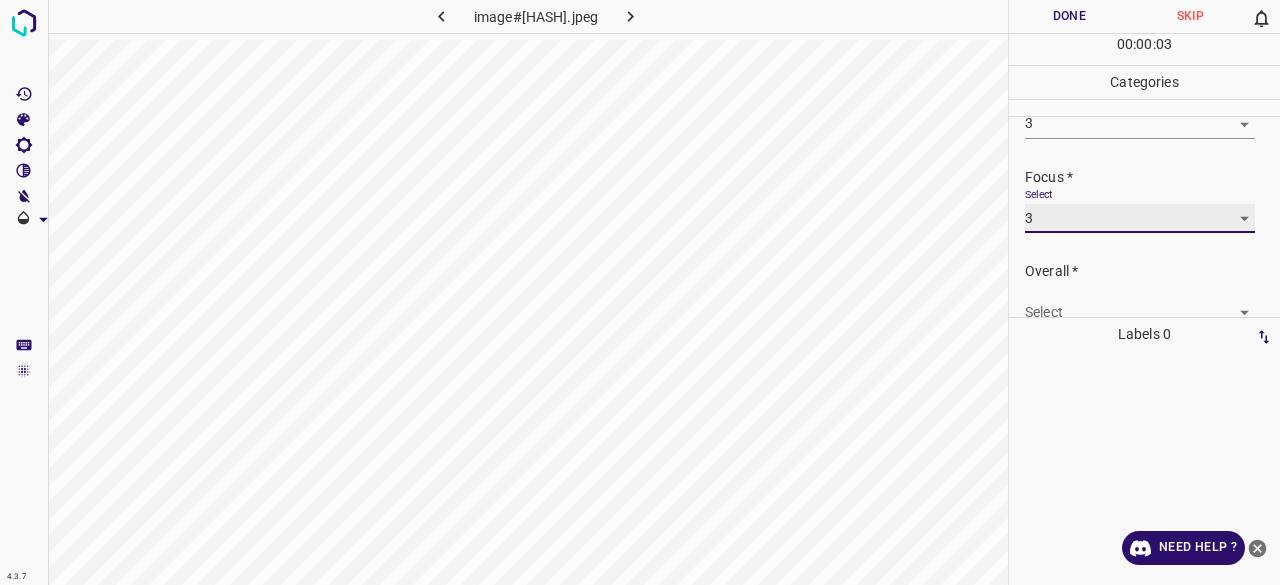scroll, scrollTop: 98, scrollLeft: 0, axis: vertical 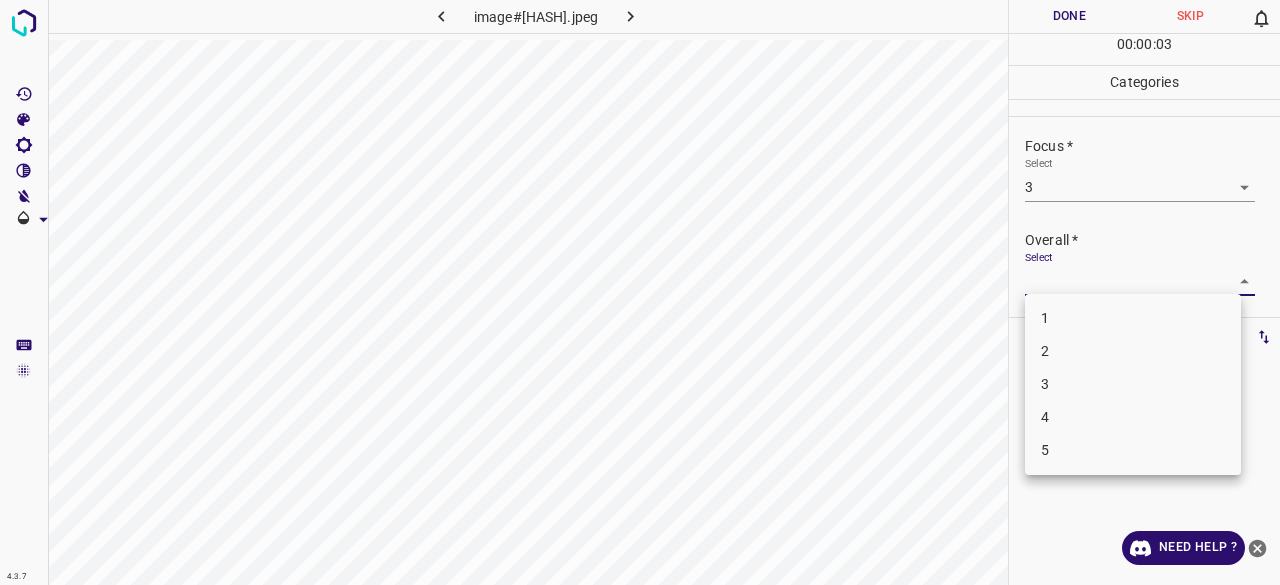 click on "4.3.7 image#005211.jpeg Done Skip 0 00   : 00   : 03   Categories Lighting *  Select 3 3 Focus *  Select 3 3 Overall *  Select ​ Labels   0 Categories 1 Lighting 2 Focus 3 Overall Tools Space Change between modes (Draw & Edit) I Auto labeling R Restore zoom M Zoom in N Zoom out Delete Delete selecte label Filters Z Restore filters X Saturation filter C Brightness filter V Contrast filter B Gray scale filter General O Download Need Help ? - Text - Hide - Delete 1 2 3 4 5" at bounding box center [640, 292] 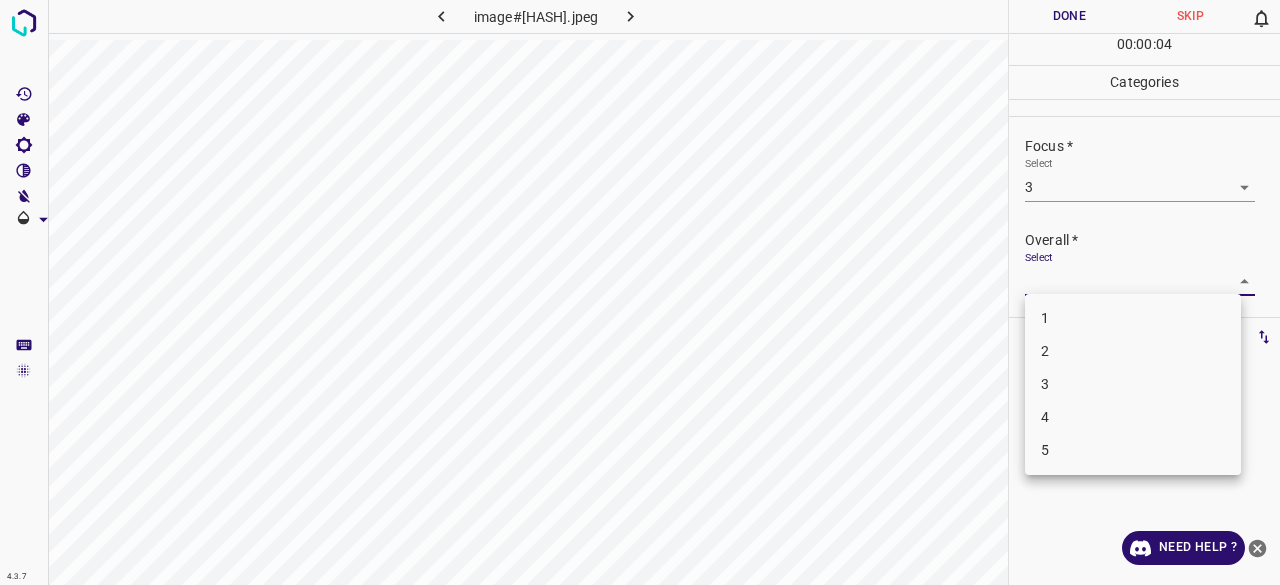 drag, startPoint x: 1062, startPoint y: 391, endPoint x: 1043, endPoint y: 213, distance: 179.01117 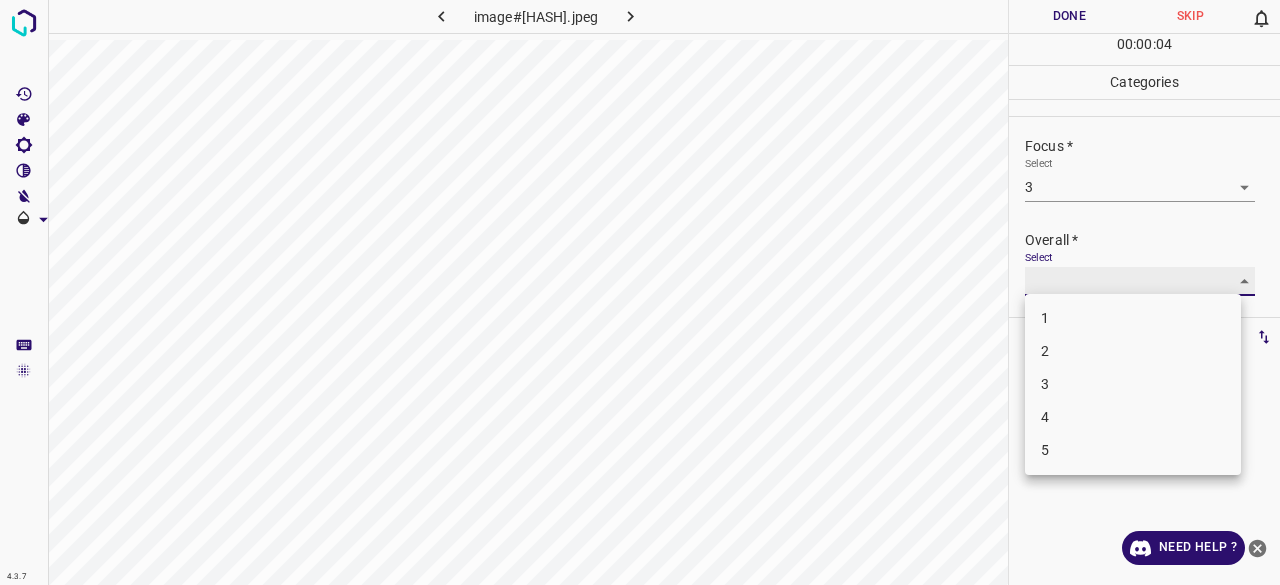 type on "3" 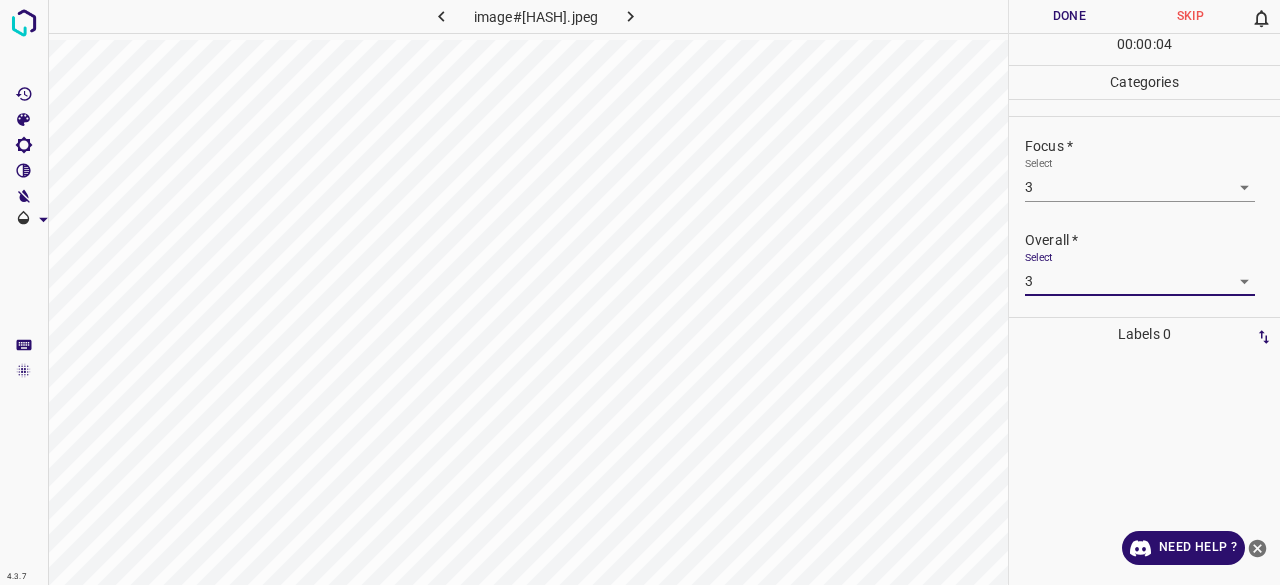 click on "Done" at bounding box center [1069, 16] 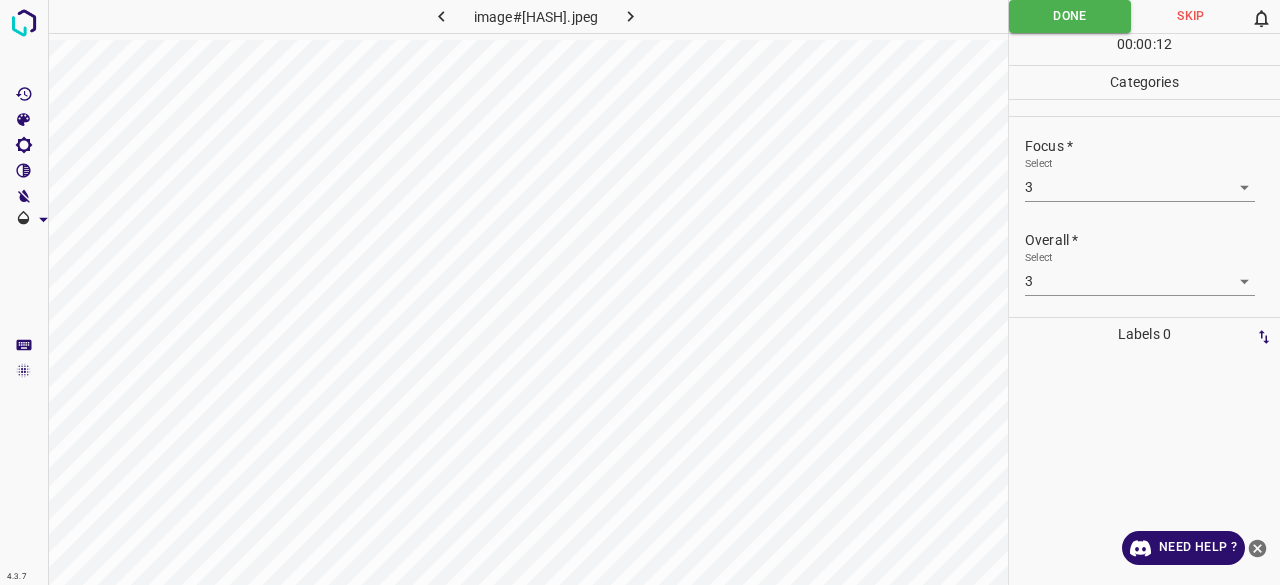 click 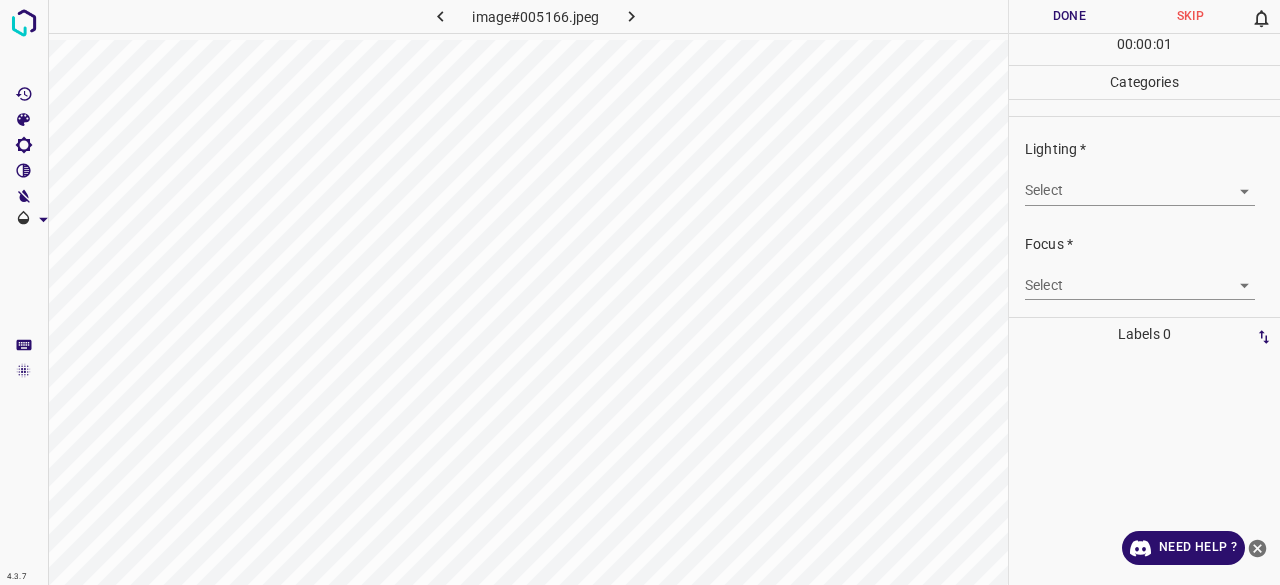 click on "4.3.7 image#005166.jpeg Done Skip 0 00   : 00   : 01   Categories Lighting *  Select ​ Focus *  Select ​ Overall *  Select ​ Labels   0 Categories 1 Lighting 2 Focus 3 Overall Tools Space Change between modes (Draw & Edit) I Auto labeling R Restore zoom M Zoom in N Zoom out Delete Delete selecte label Filters Z Restore filters X Saturation filter C Brightness filter V Contrast filter B Gray scale filter General O Download Need Help ? - Text - Hide - Delete" at bounding box center (640, 292) 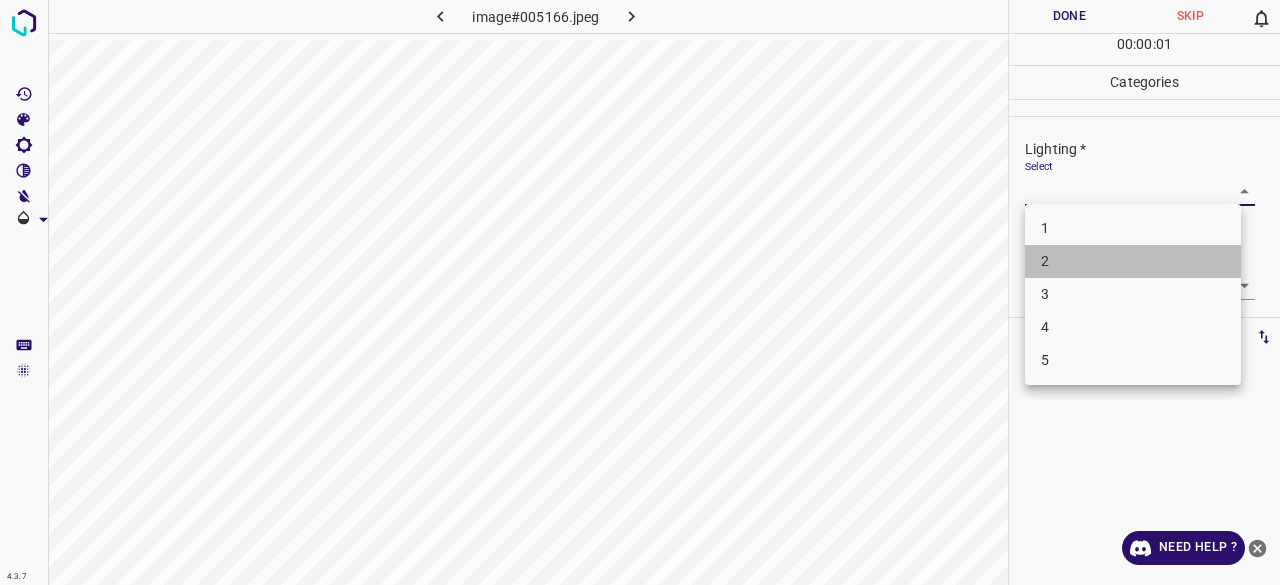 click on "2" at bounding box center [1133, 261] 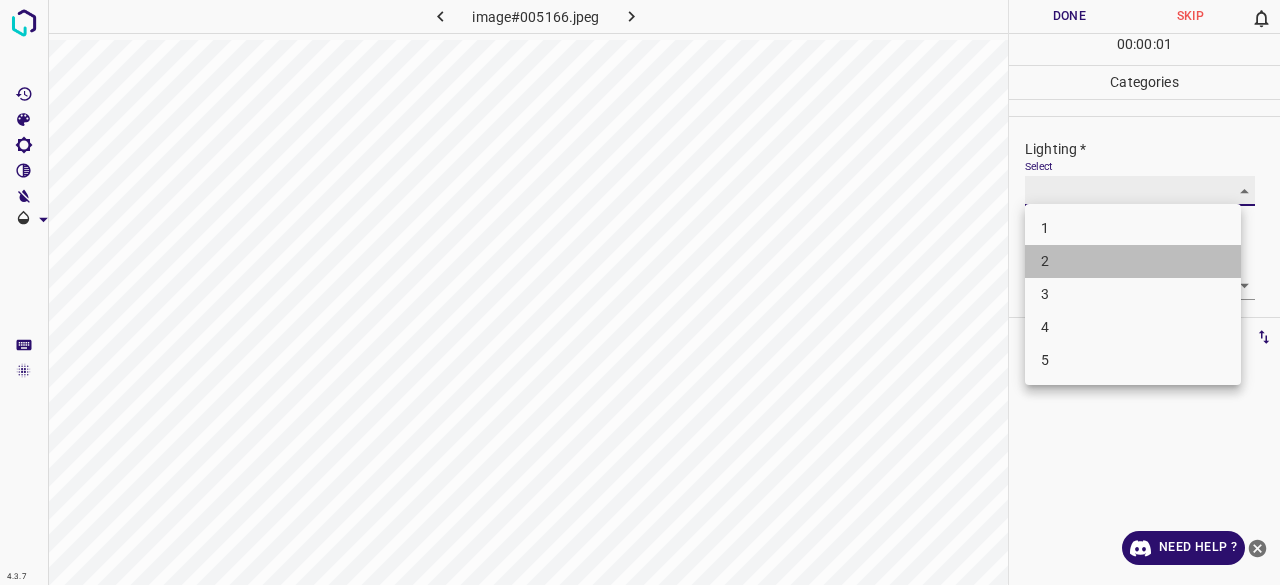 type on "2" 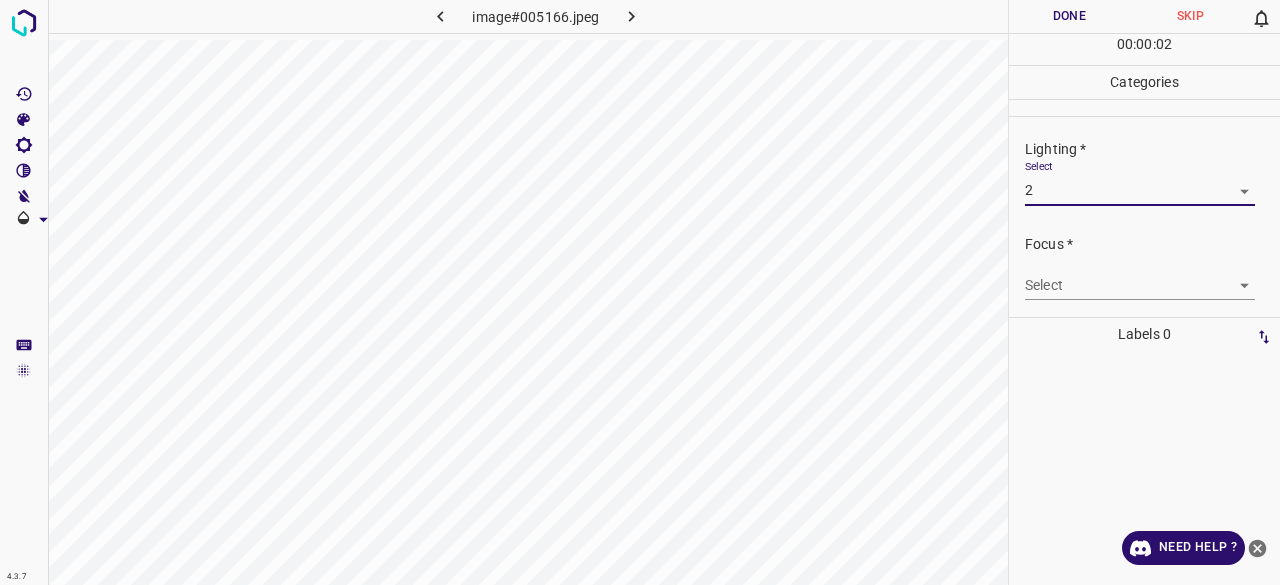 click on "4.3.7 image#005166.jpeg Done Skip 0 00   : 00   : 02   Categories Lighting *  Select 2 2 Focus *  Select ​ Overall *  Select ​ Labels   0 Categories 1 Lighting 2 Focus 3 Overall Tools Space Change between modes (Draw & Edit) I Auto labeling R Restore zoom M Zoom in N Zoom out Delete Delete selecte label Filters Z Restore filters X Saturation filter C Brightness filter V Contrast filter B Gray scale filter General O Download Need Help ? - Text - Hide - Delete" at bounding box center [640, 292] 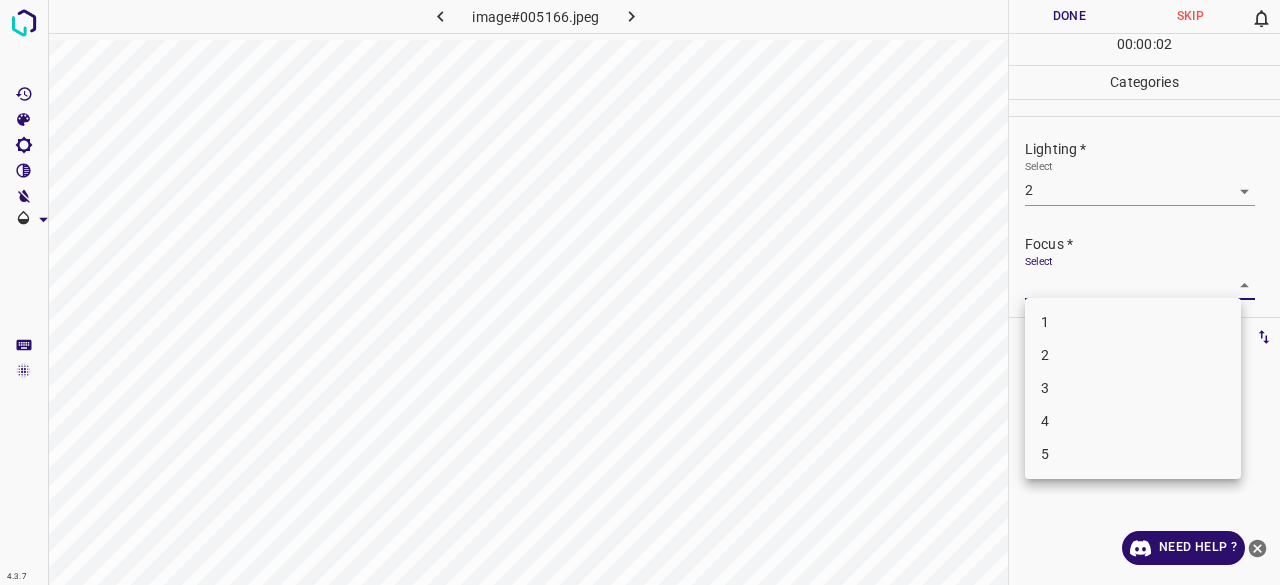click on "2" at bounding box center (1133, 355) 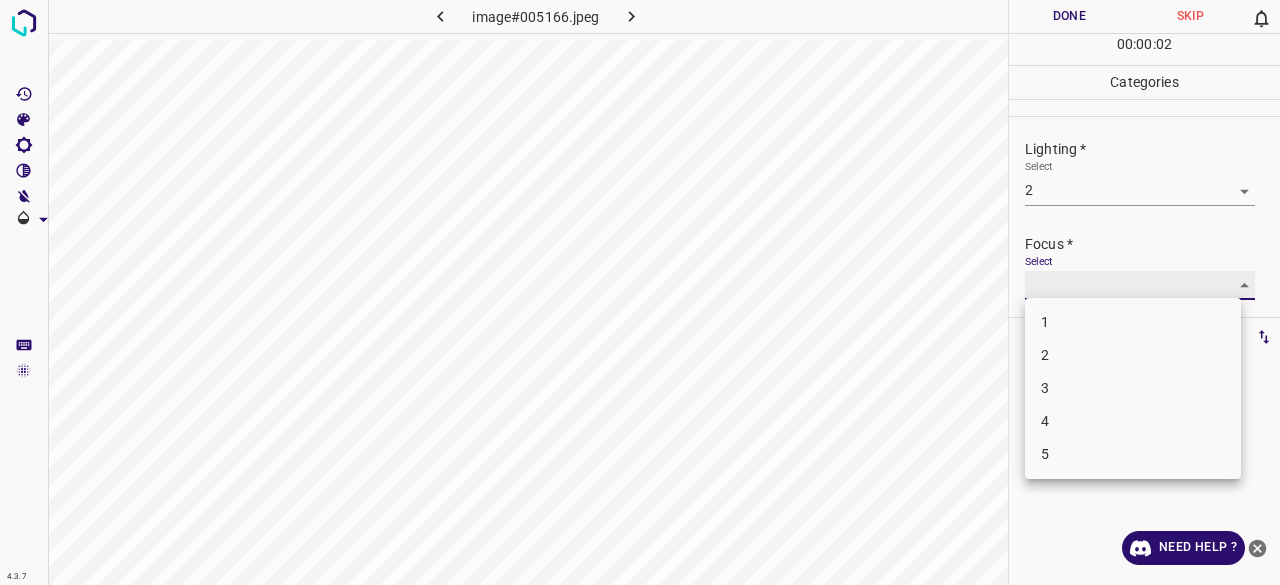 type on "2" 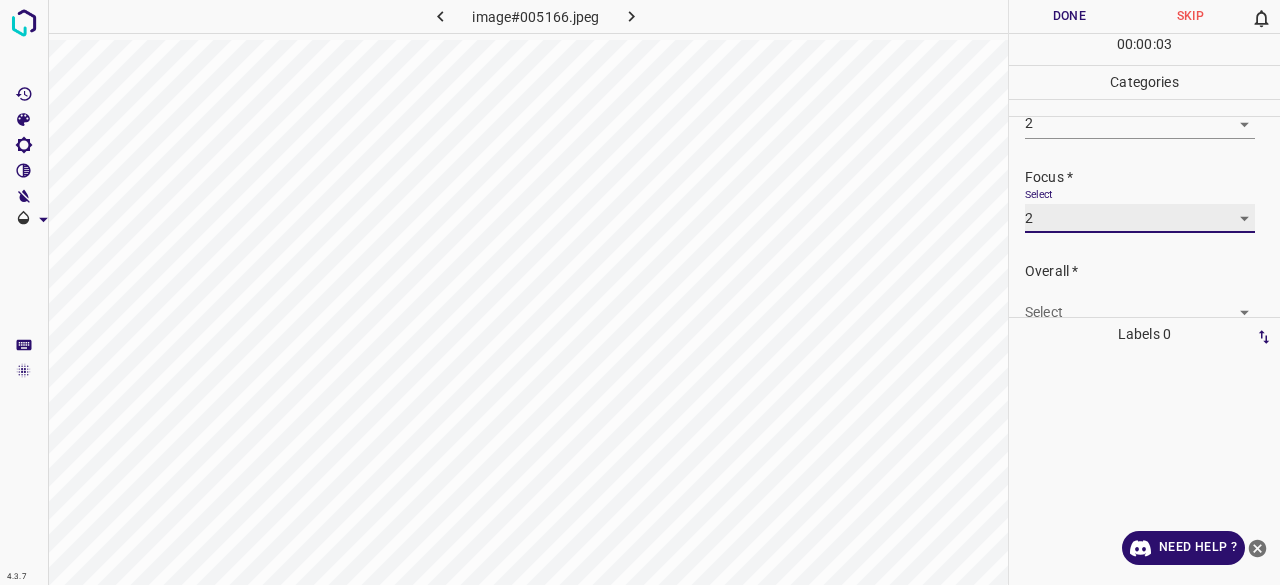 scroll, scrollTop: 98, scrollLeft: 0, axis: vertical 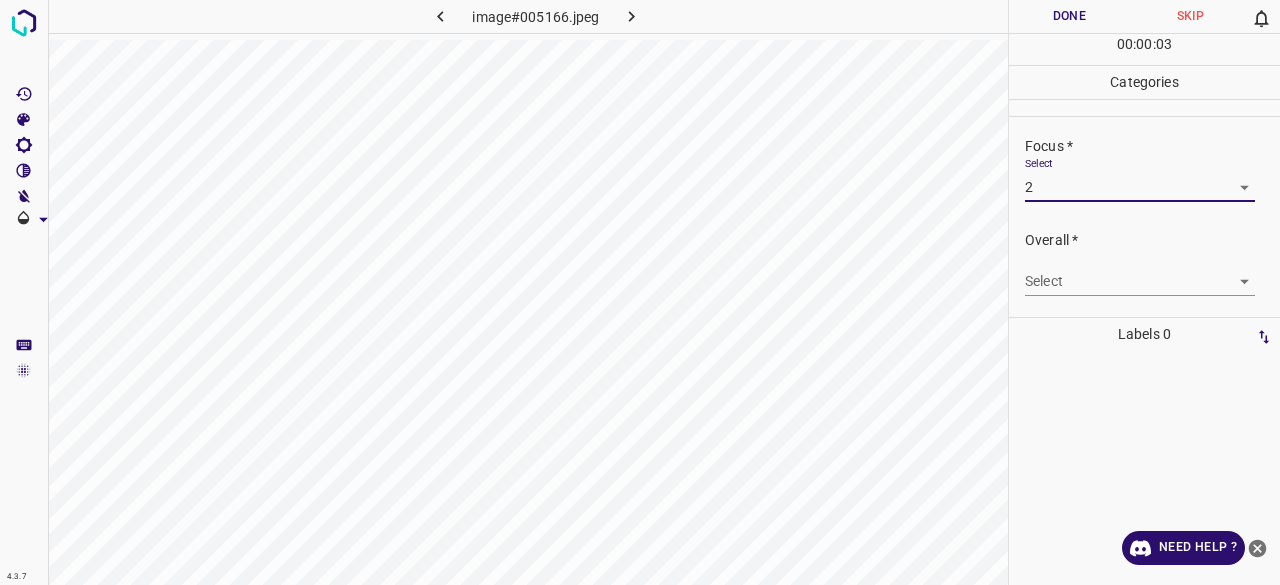 click on "4.3.7 image#005166.jpeg Done Skip 0 00   : 00   : 03   Categories Lighting *  Select 2 2 Focus *  Select 2 2 Overall *  Select ​ Labels   0 Categories 1 Lighting 2 Focus 3 Overall Tools Space Change between modes (Draw & Edit) I Auto labeling R Restore zoom M Zoom in N Zoom out Delete Delete selecte label Filters Z Restore filters X Saturation filter C Brightness filter V Contrast filter B Gray scale filter General O Download Need Help ? - Text - Hide - Delete" at bounding box center (640, 292) 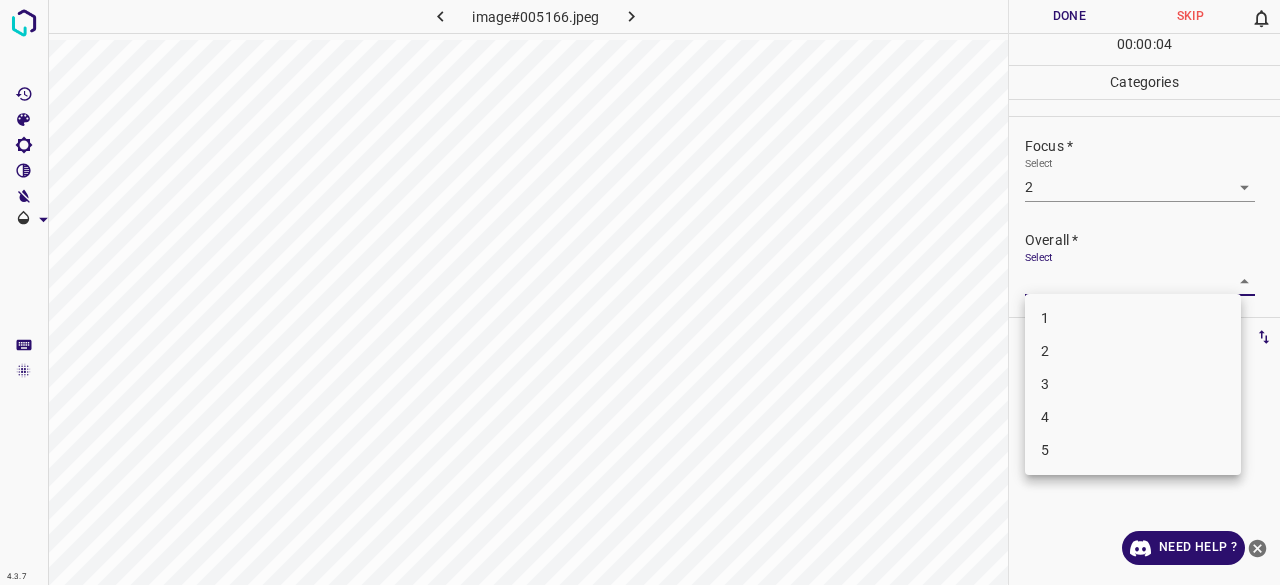 click on "2" at bounding box center [1133, 351] 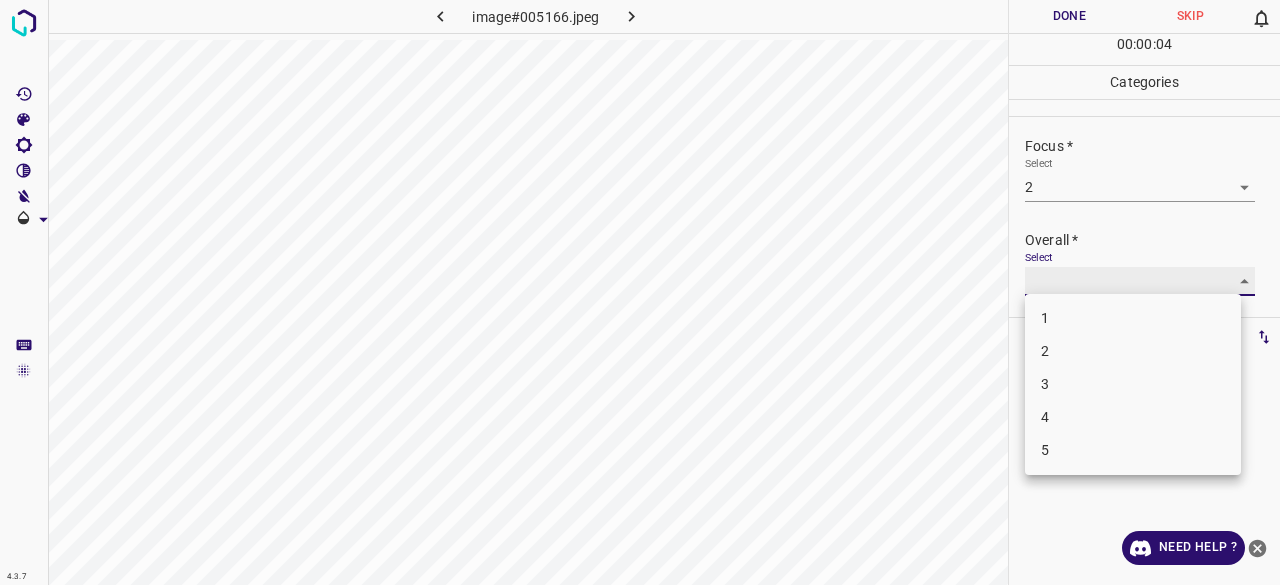 type on "2" 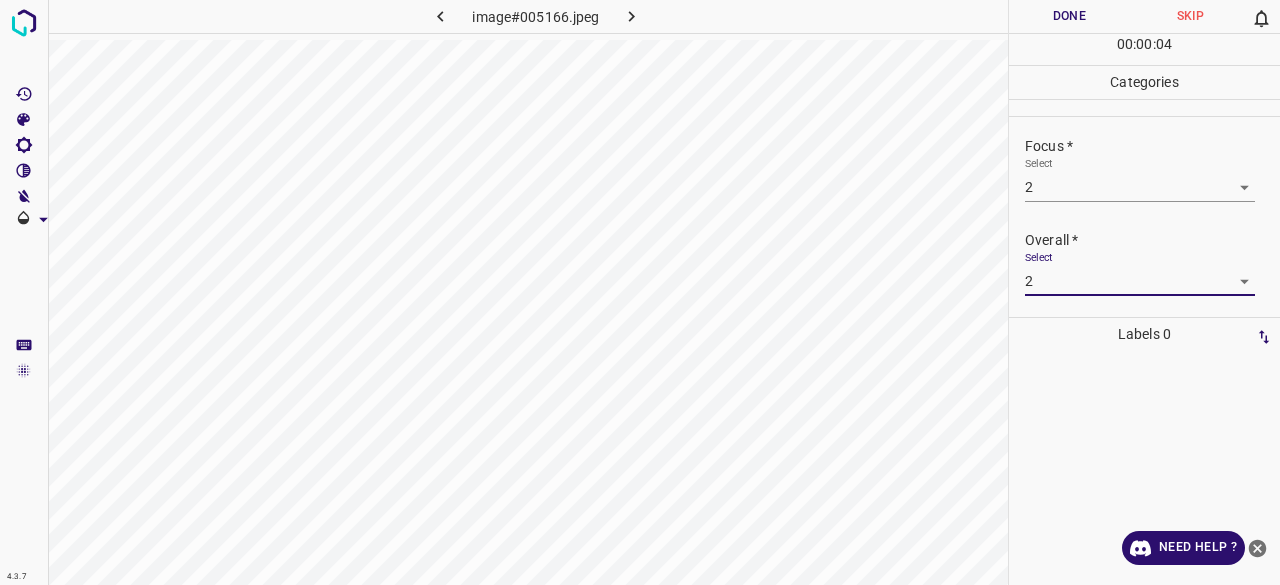 click on "Done" at bounding box center [1069, 16] 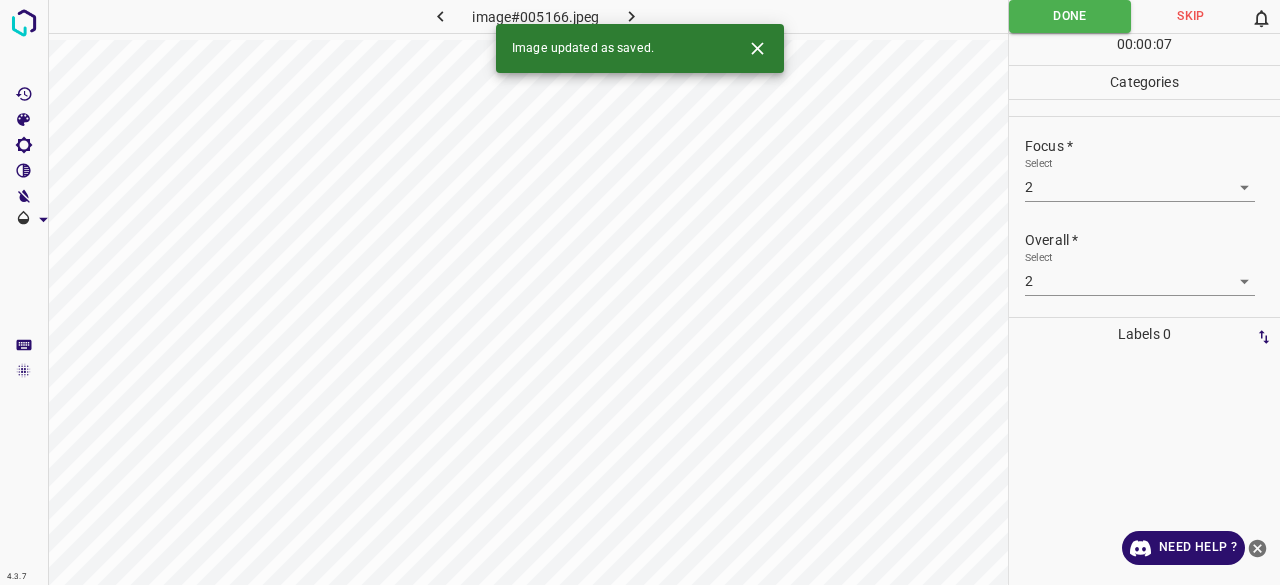 click at bounding box center [632, 16] 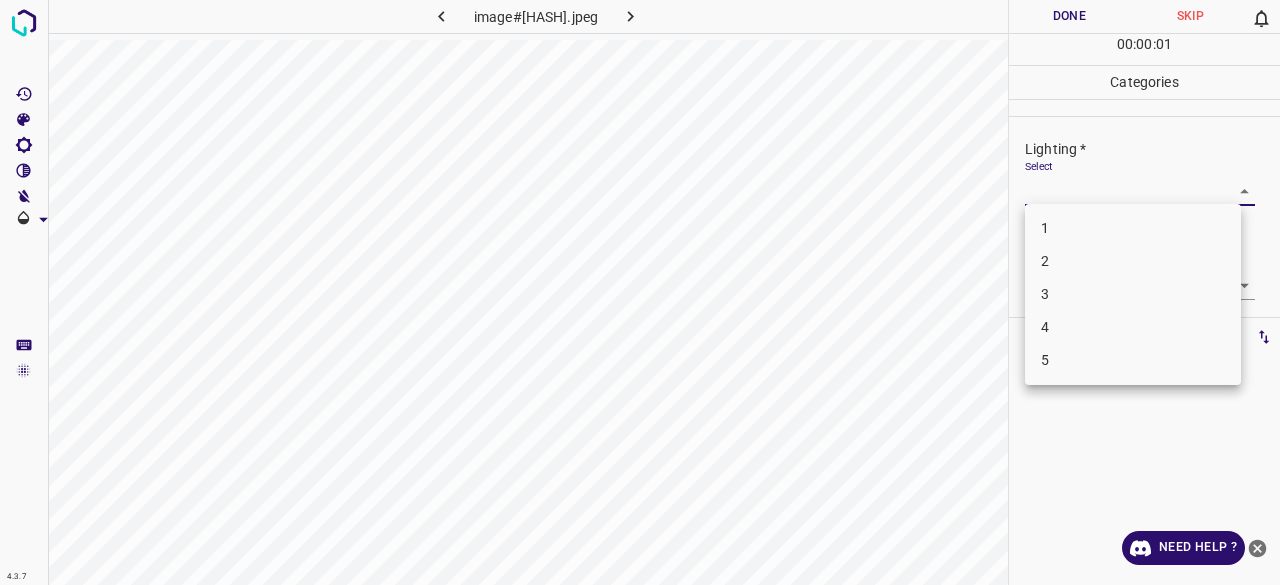 click on "4.3.7 image#003213.jpeg Done Skip 0 00   : 00   : 01   Categories Lighting *  Select ​ Focus *  Select ​ Overall *  Select ​ Labels   0 Categories 1 Lighting 2 Focus 3 Overall Tools Space Change between modes (Draw & Edit) I Auto labeling R Restore zoom M Zoom in N Zoom out Delete Delete selecte label Filters Z Restore filters X Saturation filter C Brightness filter V Contrast filter B Gray scale filter General O Download Need Help ? - Text - Hide - Delete 1 2 3 4 5" at bounding box center (640, 292) 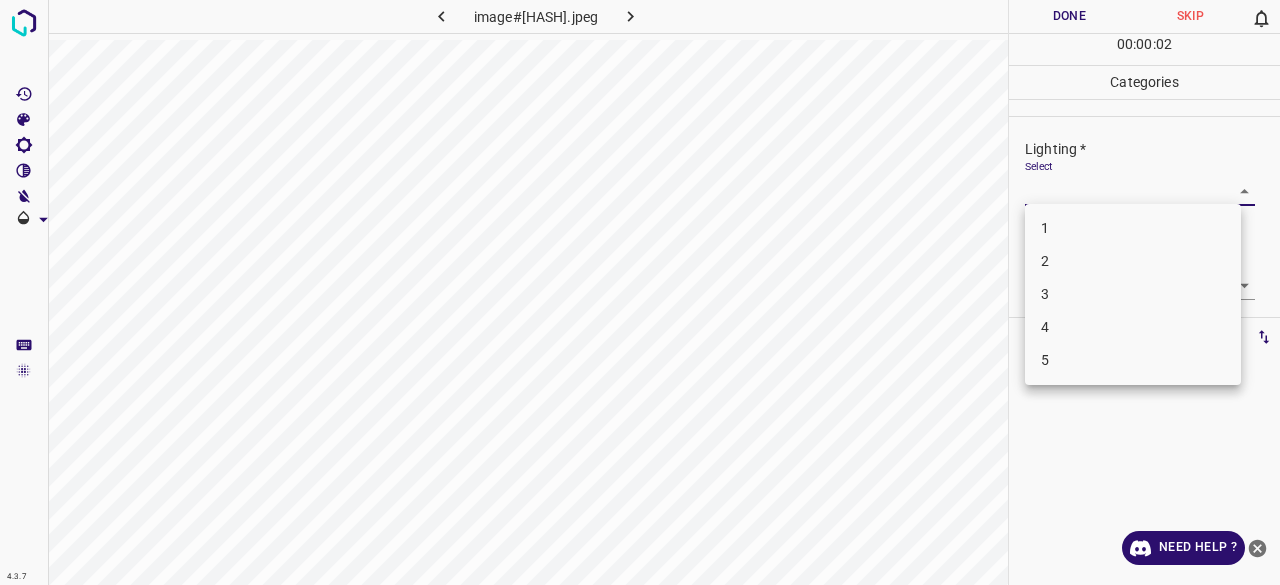 click on "3" at bounding box center [1133, 294] 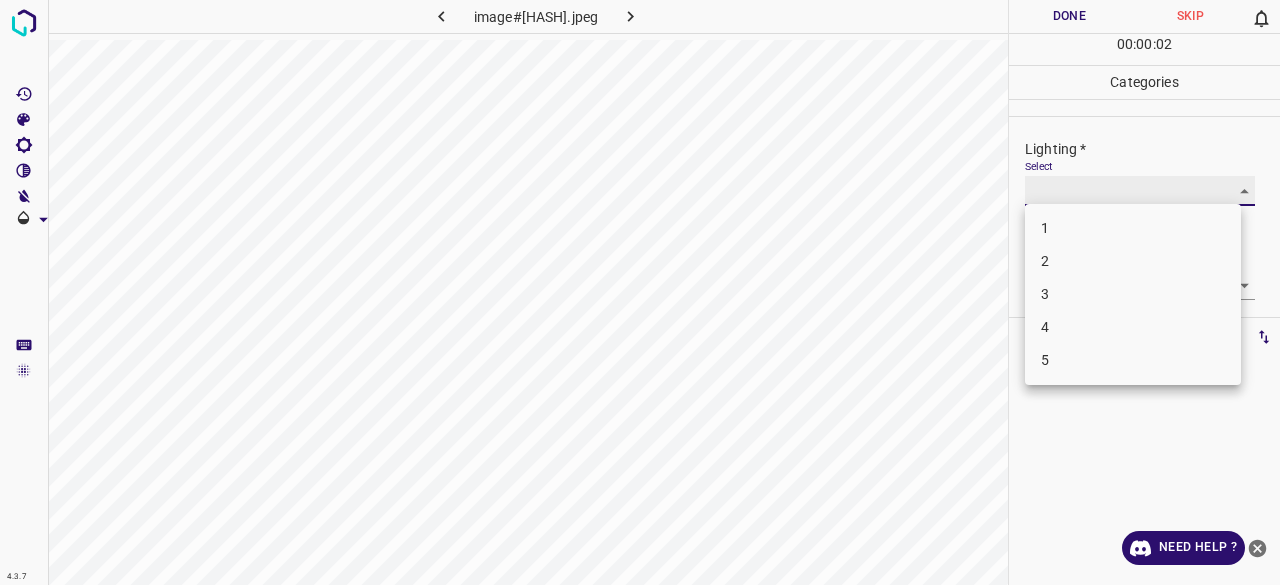 type on "3" 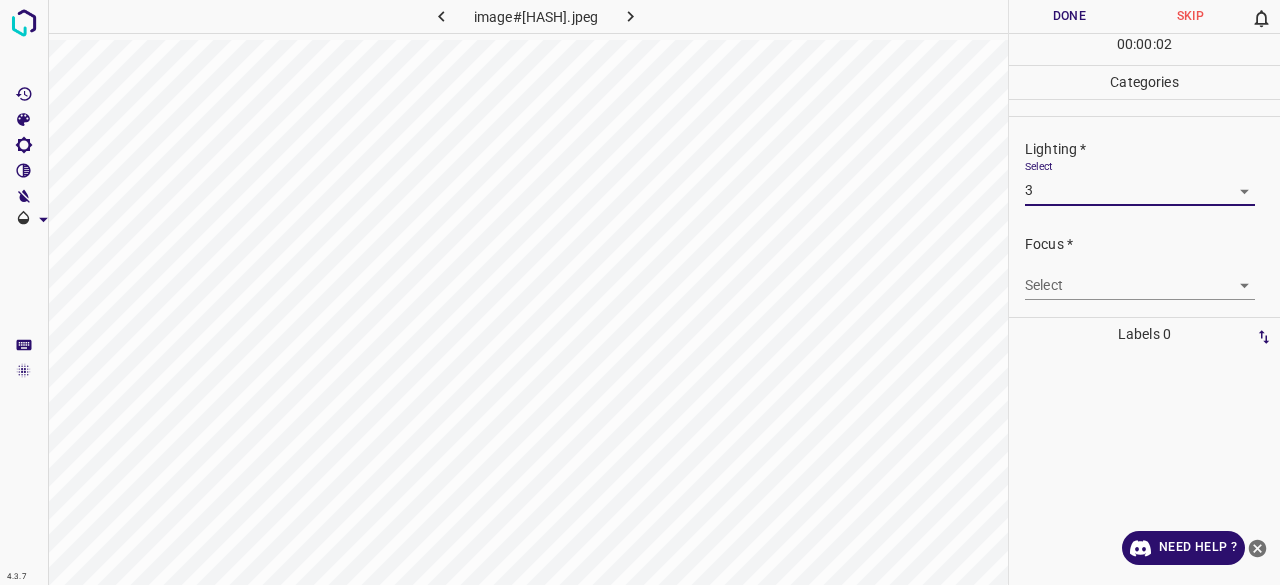 click on "4.3.7 image#003213.jpeg Done Skip 0 00   : 00   : 02   Categories Lighting *  Select 3 3 Focus *  Select ​ Overall *  Select ​ Labels   0 Categories 1 Lighting 2 Focus 3 Overall Tools Space Change between modes (Draw & Edit) I Auto labeling R Restore zoom M Zoom in N Zoom out Delete Delete selecte label Filters Z Restore filters X Saturation filter C Brightness filter V Contrast filter B Gray scale filter General O Download Need Help ? - Text - Hide - Delete" at bounding box center (640, 292) 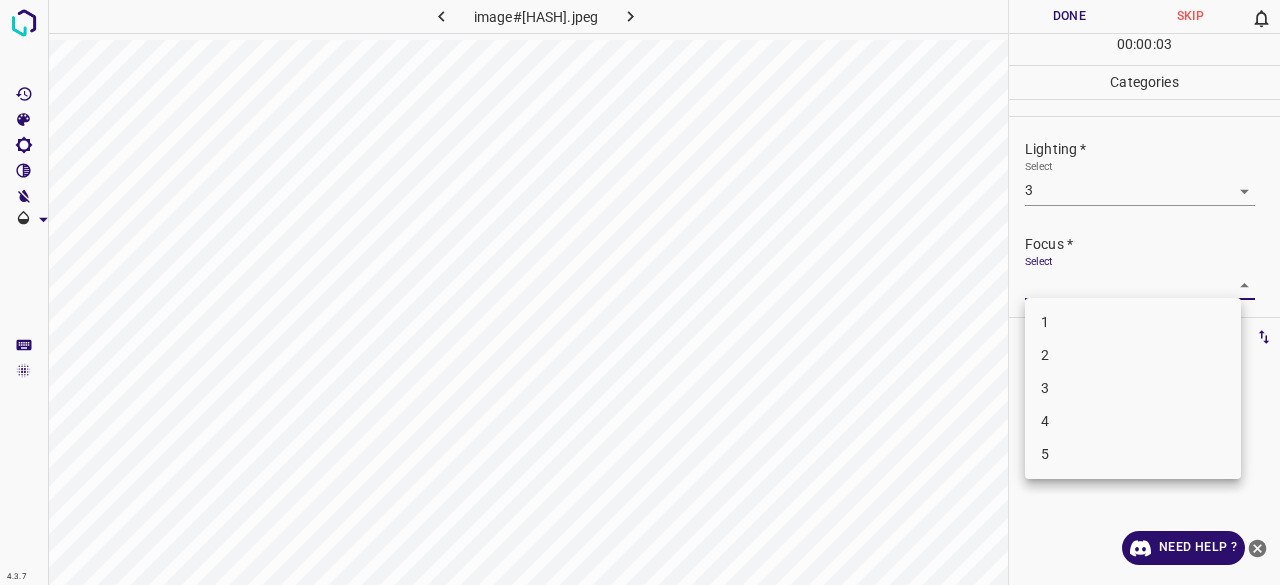 click on "3" at bounding box center [1133, 388] 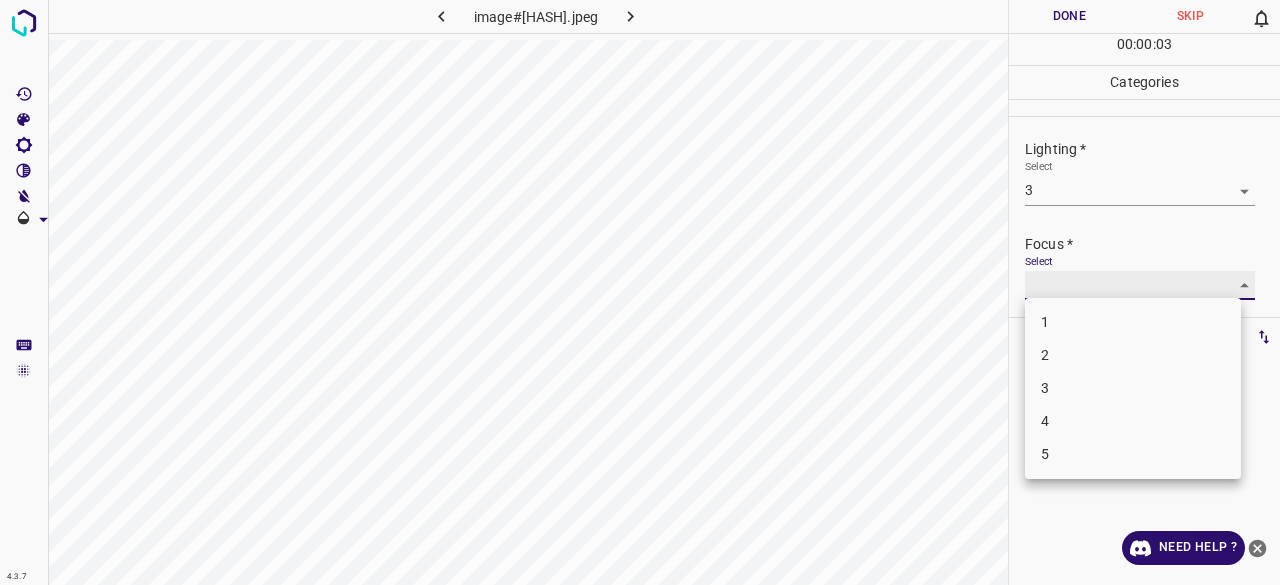 type on "3" 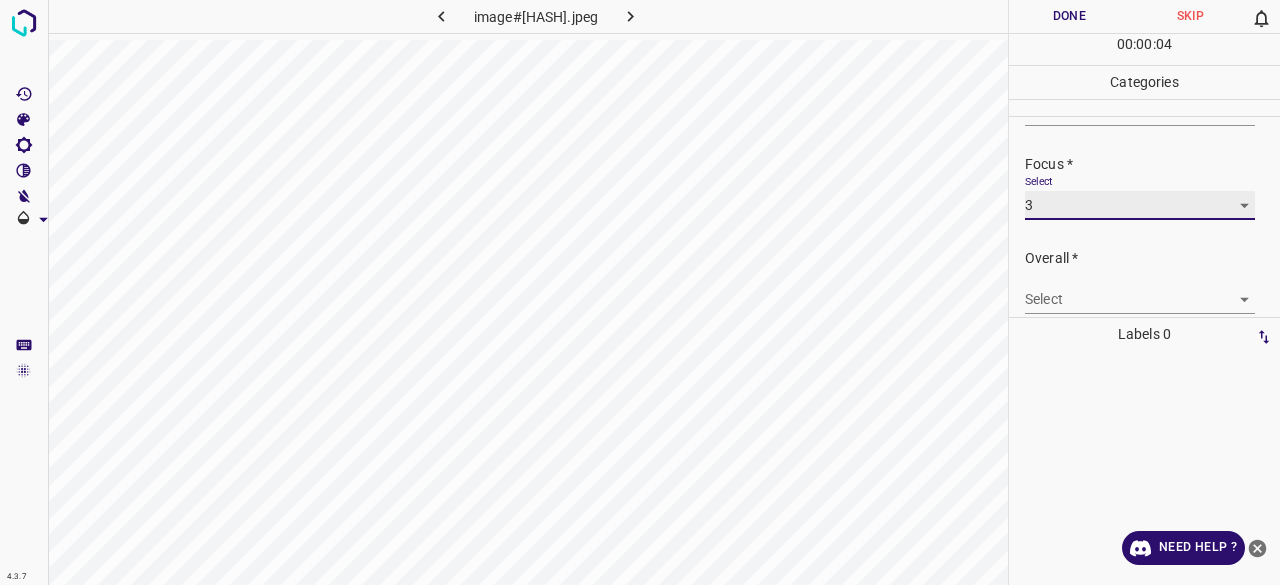 scroll, scrollTop: 98, scrollLeft: 0, axis: vertical 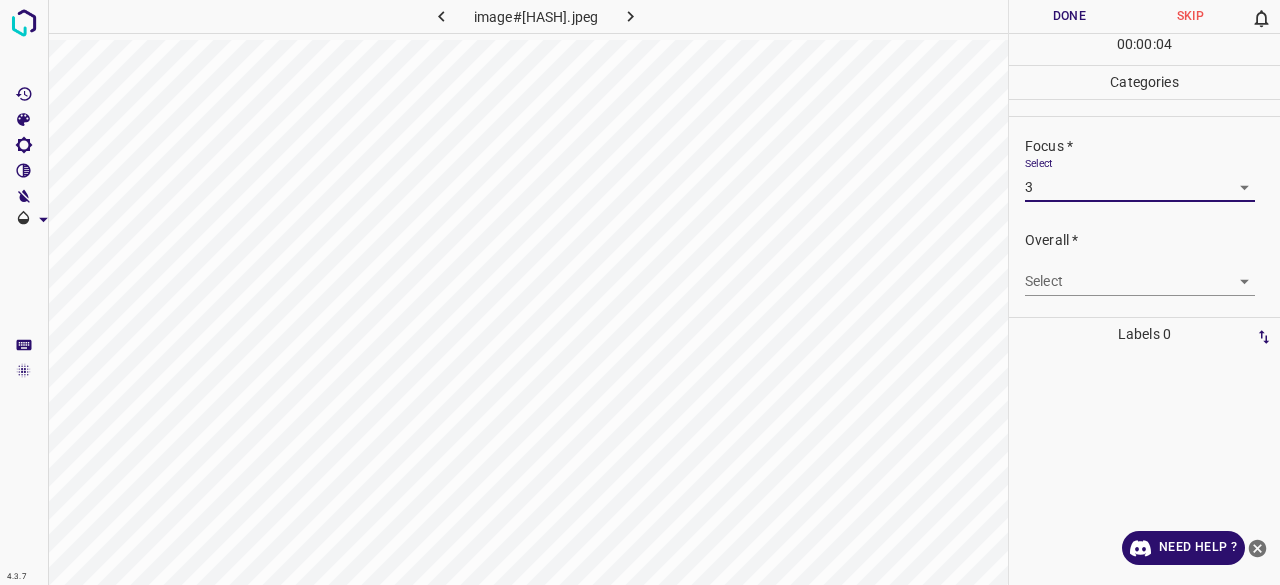 click on "Overall *  Select ​" at bounding box center [1144, 263] 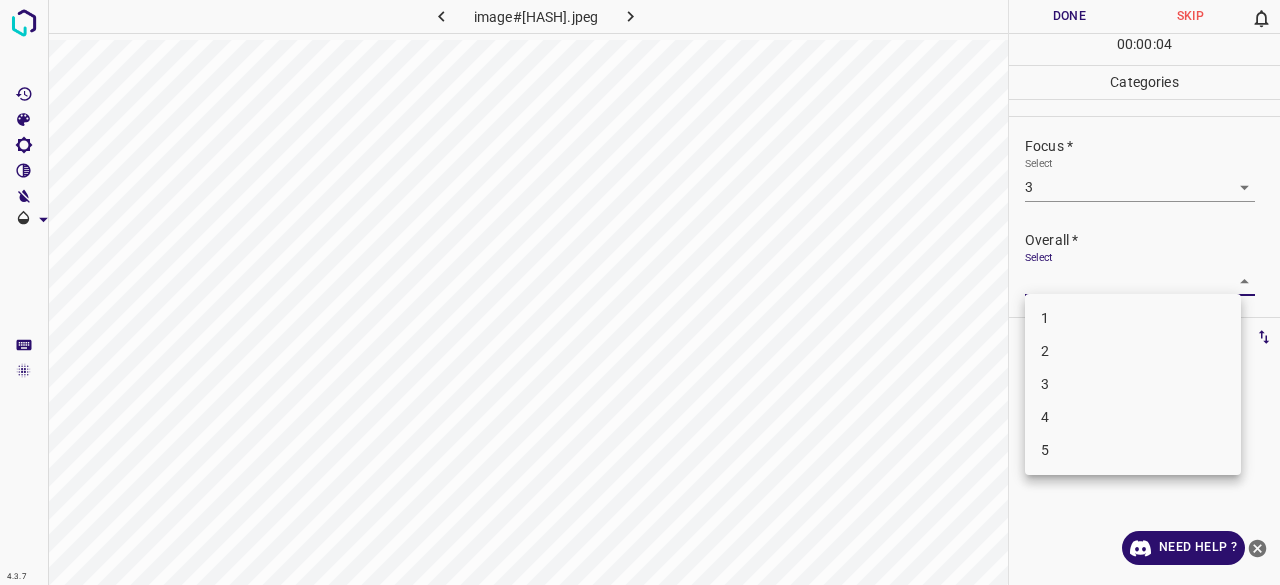 click on "4.3.7 image#003213.jpeg Done Skip 0 00   : 00   : 04   Categories Lighting *  Select 3 3 Focus *  Select 3 3 Overall *  Select ​ Labels   0 Categories 1 Lighting 2 Focus 3 Overall Tools Space Change between modes (Draw & Edit) I Auto labeling R Restore zoom M Zoom in N Zoom out Delete Delete selecte label Filters Z Restore filters X Saturation filter C Brightness filter V Contrast filter B Gray scale filter General O Download Need Help ? - Text - Hide - Delete 1 2 3 4 5" at bounding box center [640, 292] 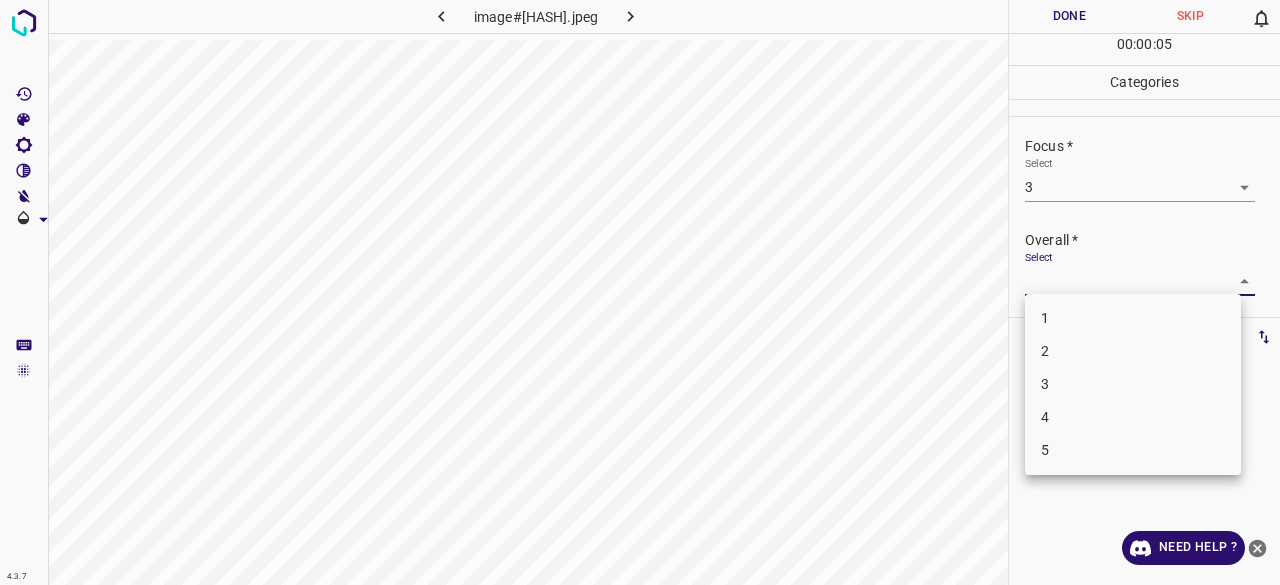 click on "2" at bounding box center (1133, 351) 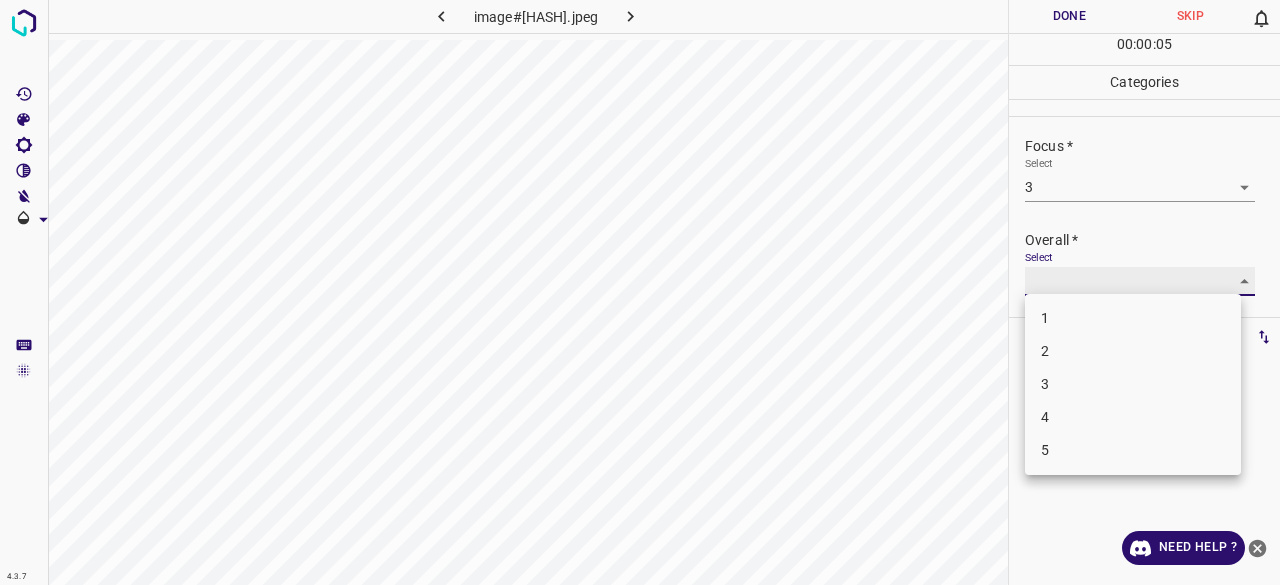 type on "2" 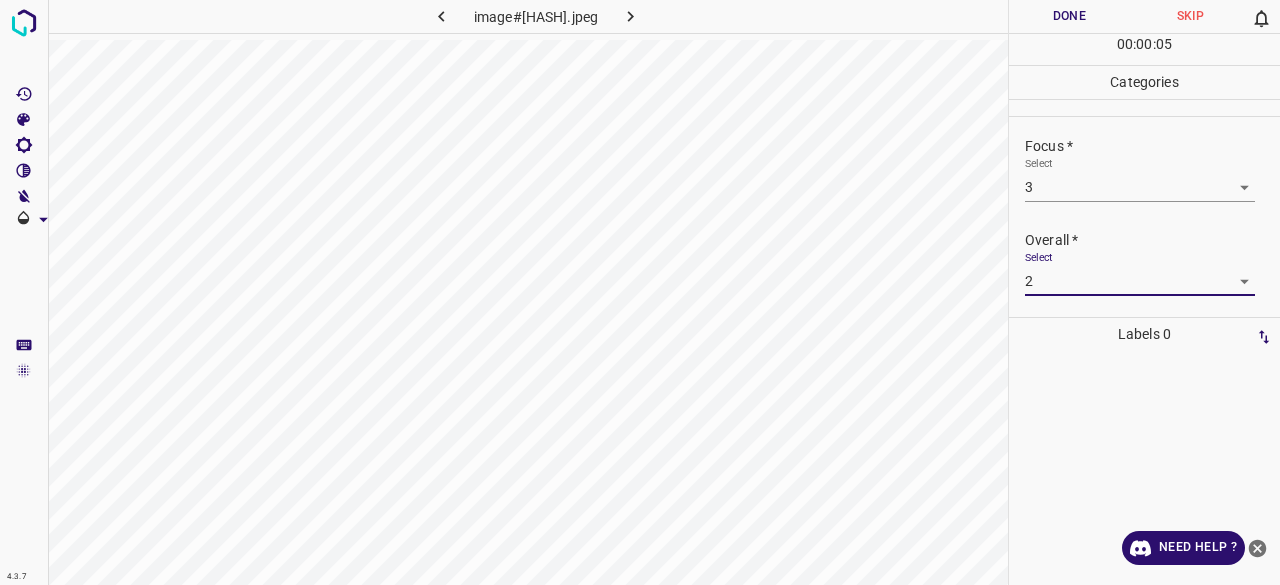 click on "00   : 00   : 05" at bounding box center (1144, 49) 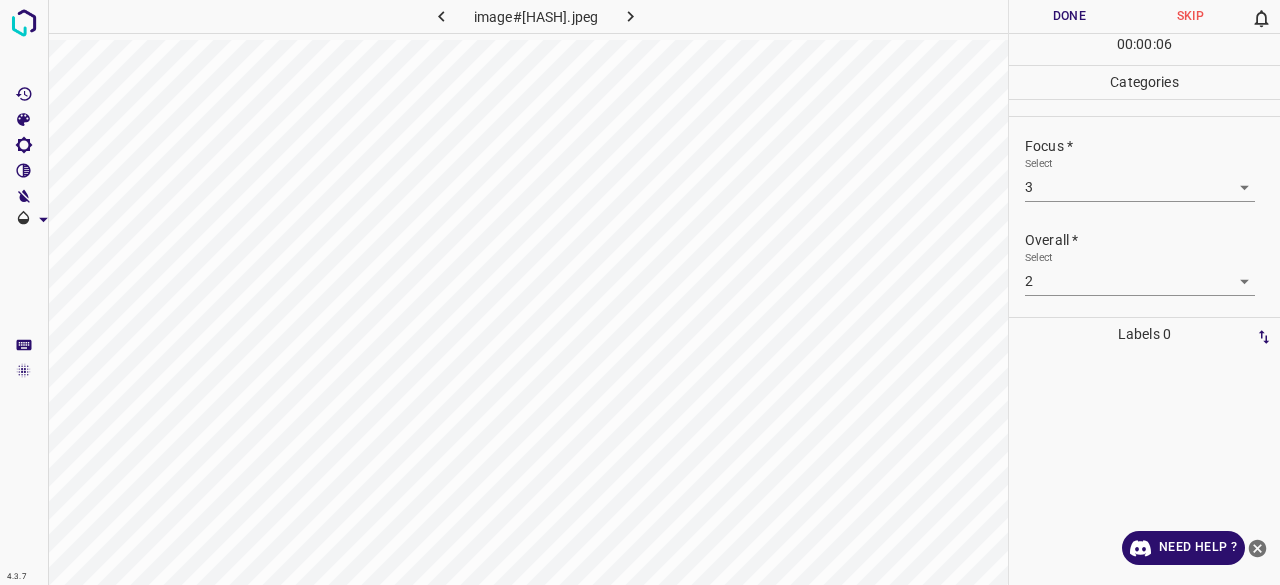 click on "00   : 00   : 06" at bounding box center [1144, 49] 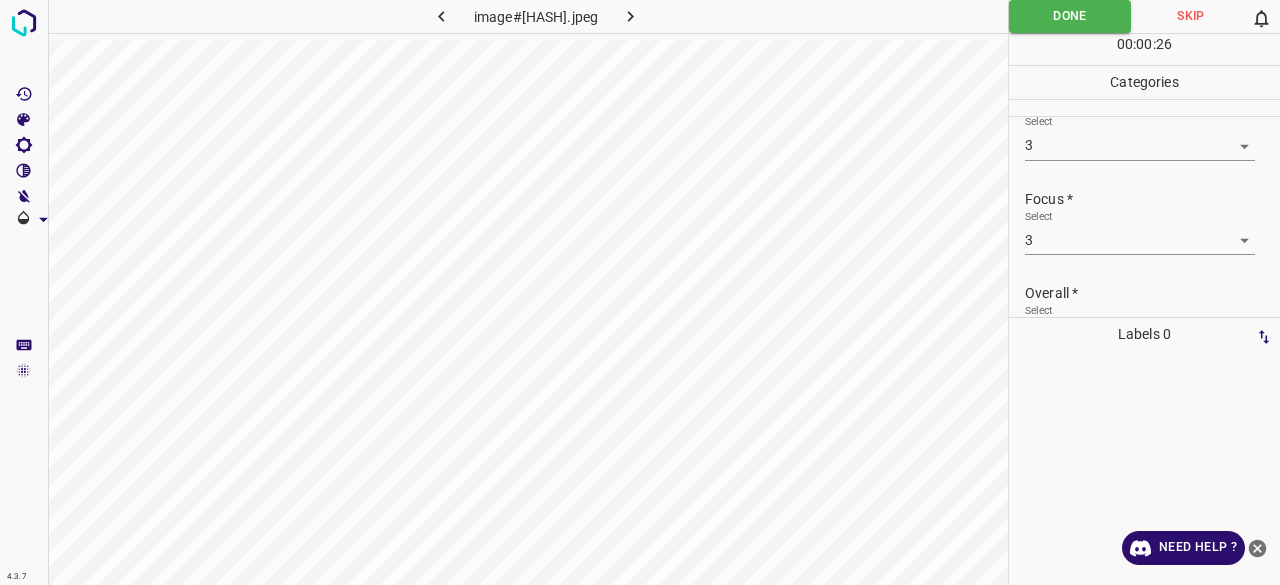 scroll, scrollTop: 0, scrollLeft: 0, axis: both 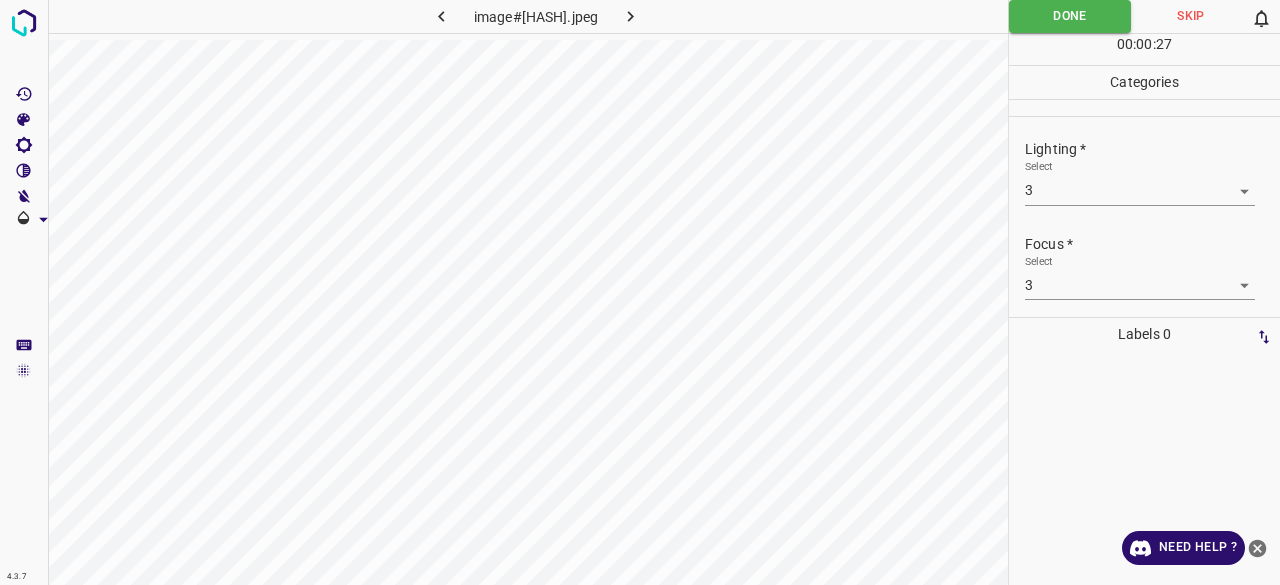 click at bounding box center [630, 16] 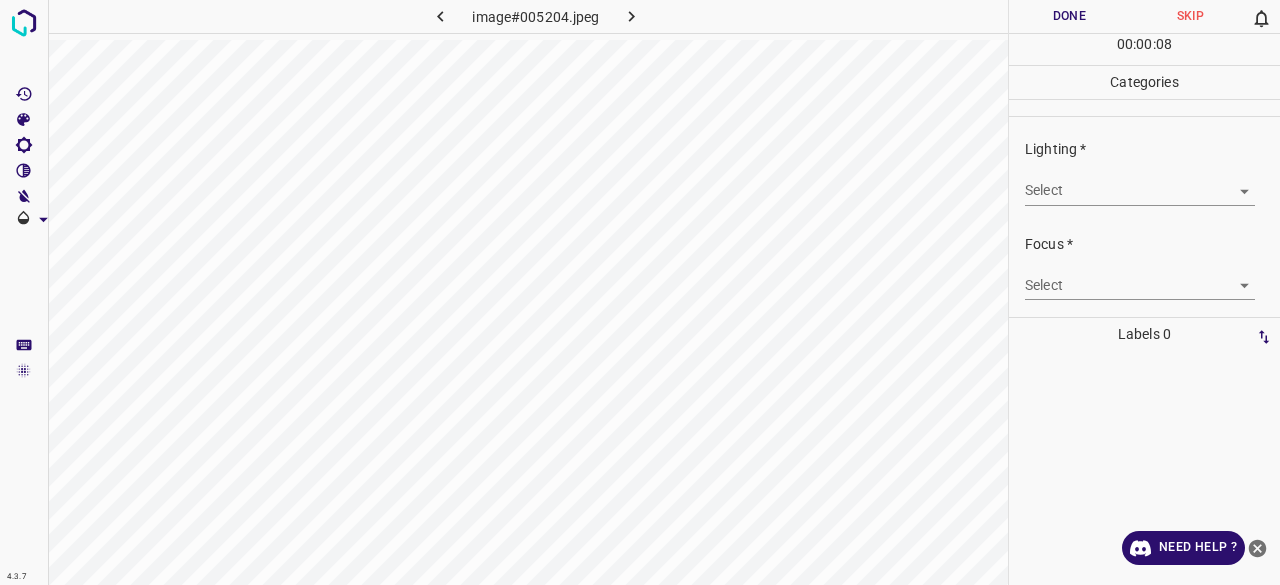 click on "4.3.7 image#005204.jpeg Done Skip 0 00   : 00   : 08   Categories Lighting *  Select ​ Focus *  Select ​ Overall *  Select ​ Labels   0 Categories 1 Lighting 2 Focus 3 Overall Tools Space Change between modes (Draw & Edit) I Auto labeling R Restore zoom M Zoom in N Zoom out Delete Delete selecte label Filters Z Restore filters X Saturation filter C Brightness filter V Contrast filter B Gray scale filter General O Download Need Help ? - Text - Hide - Delete" at bounding box center [640, 292] 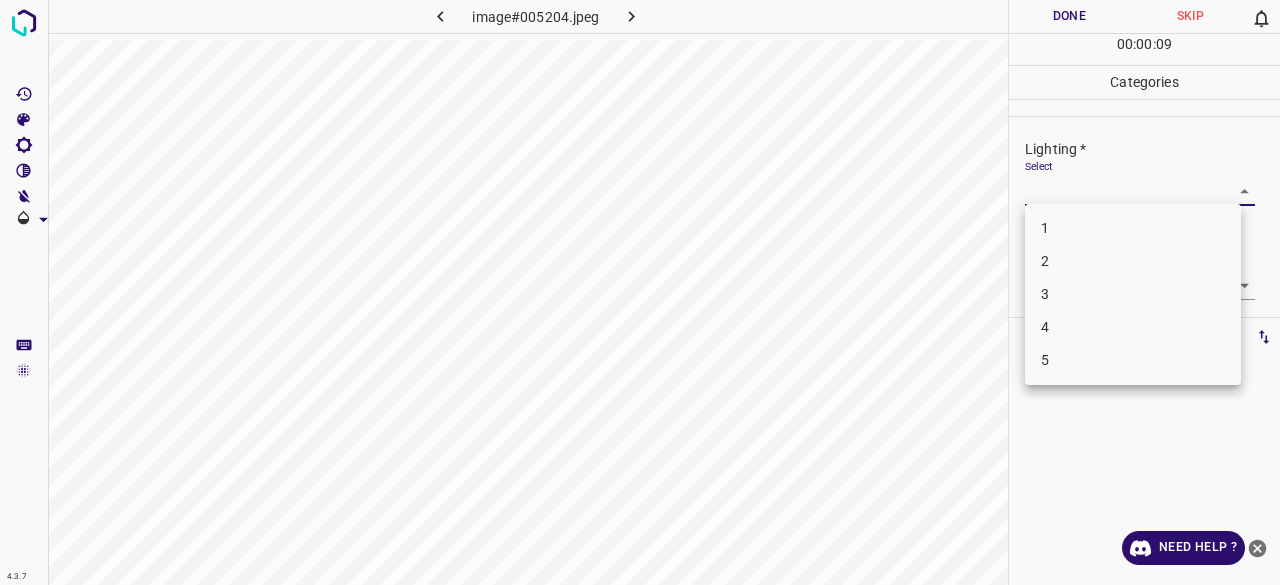 click on "3" at bounding box center [1133, 294] 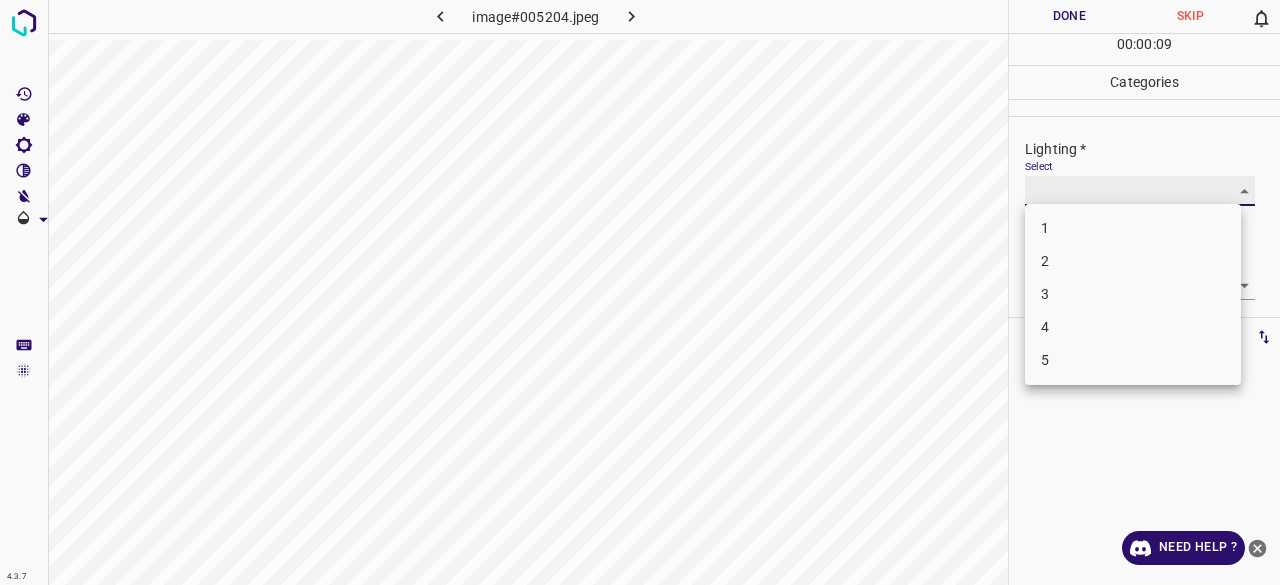 type on "3" 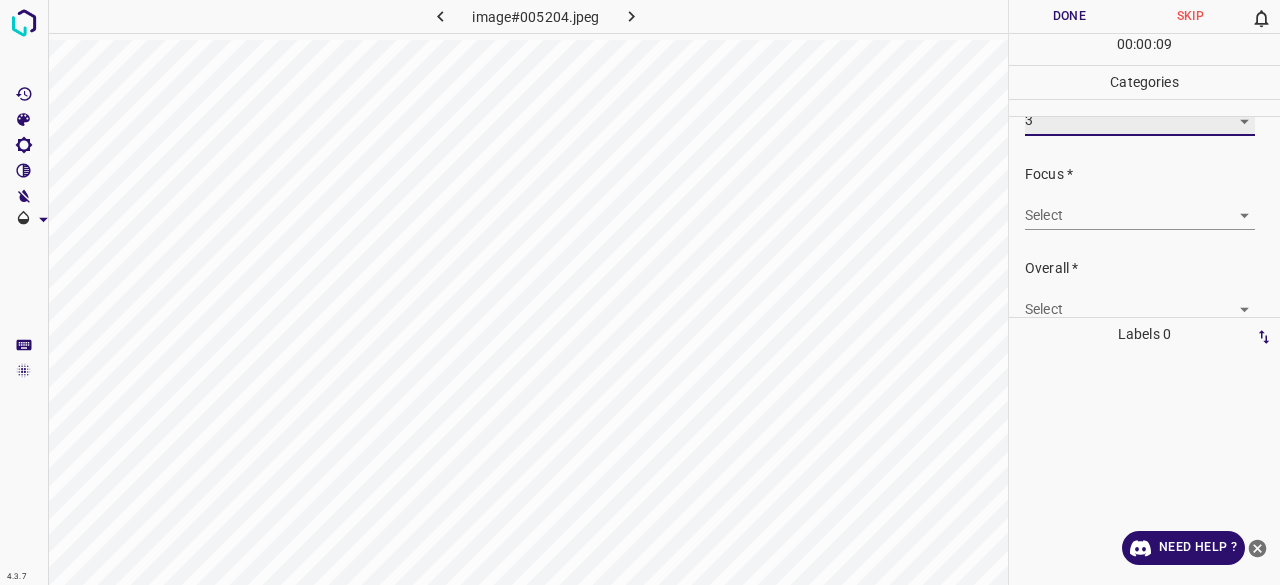 scroll, scrollTop: 98, scrollLeft: 0, axis: vertical 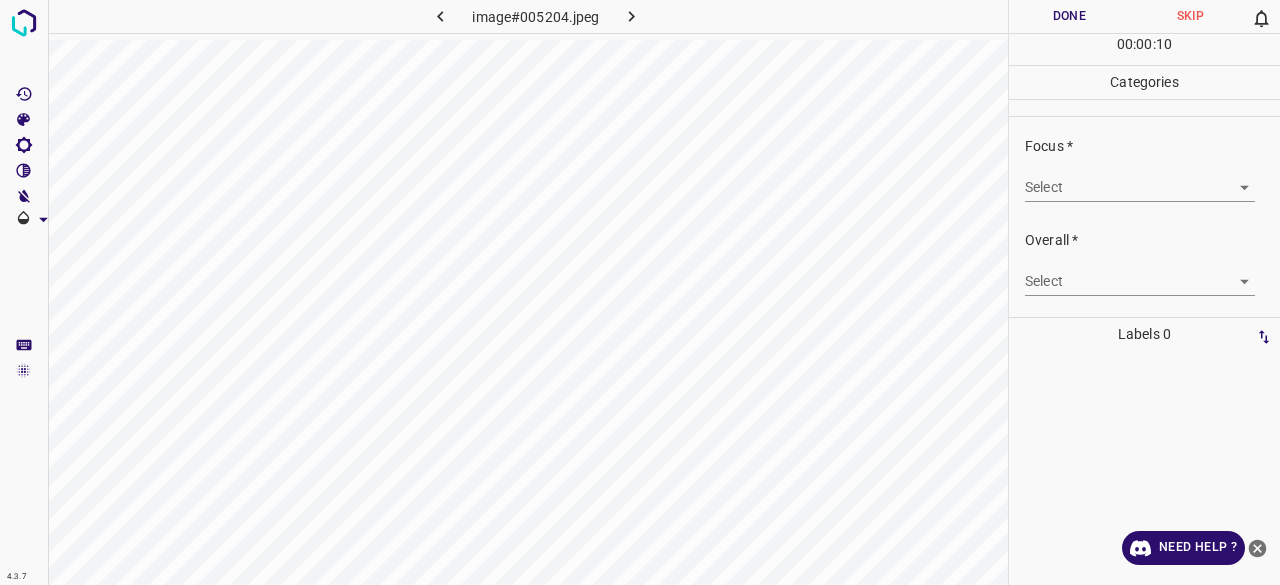 click on "Focus *  Select ​" at bounding box center (1144, 169) 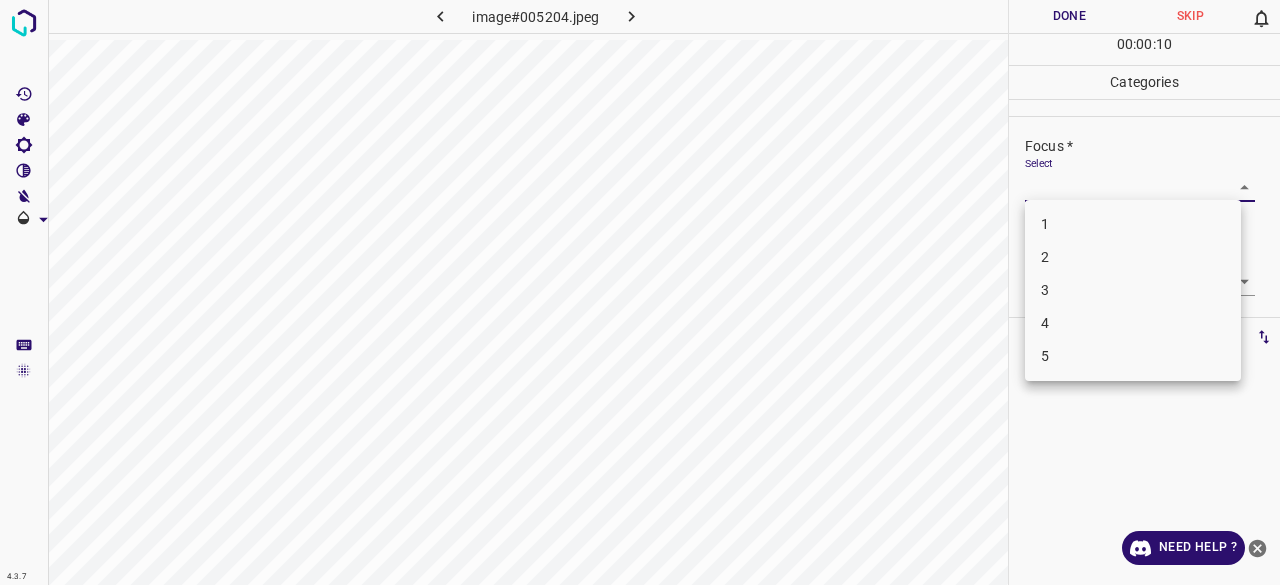 click on "3" at bounding box center (1133, 290) 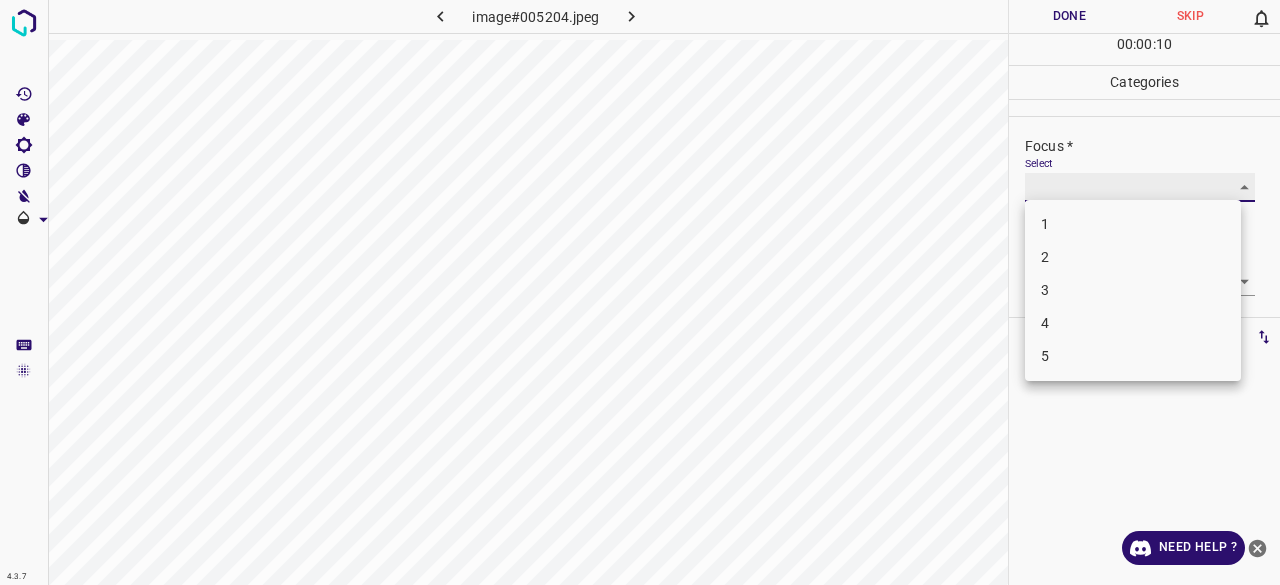 type on "3" 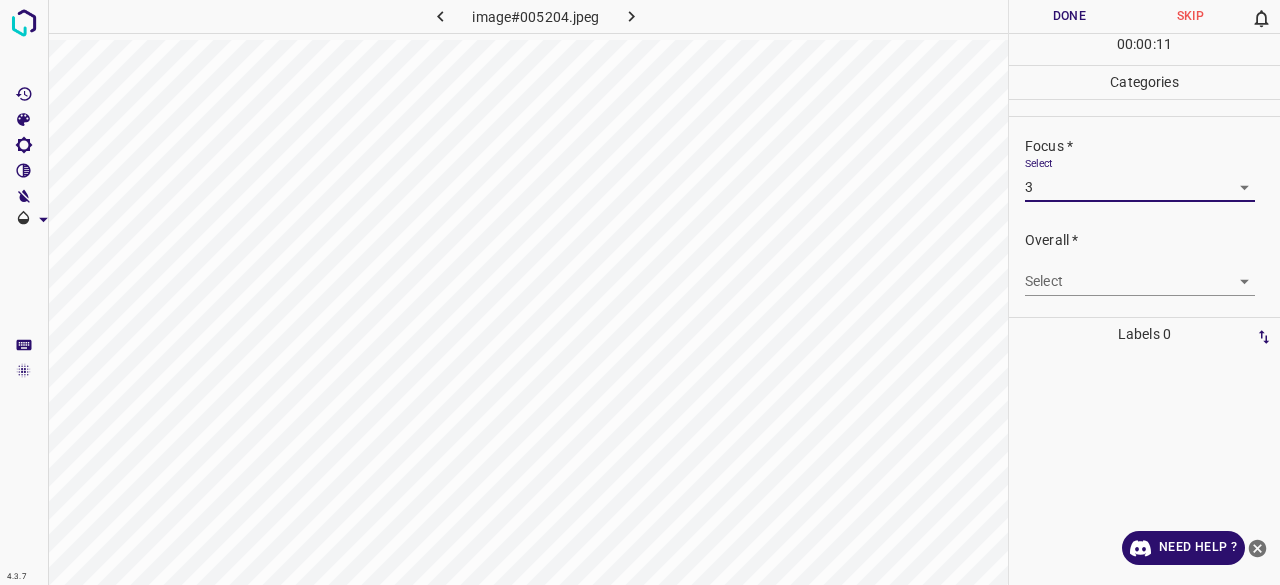 click on "4.3.7 image#005204.jpeg Done Skip 0 00   : 00   : 11   Categories Lighting *  Select 3 3 Focus *  Select 3 3 Overall *  Select ​ Labels   0 Categories 1 Lighting 2 Focus 3 Overall Tools Space Change between modes (Draw & Edit) I Auto labeling R Restore zoom M Zoom in N Zoom out Delete Delete selecte label Filters Z Restore filters X Saturation filter C Brightness filter V Contrast filter B Gray scale filter General O Download Need Help ? - Text - Hide - Delete" at bounding box center [640, 292] 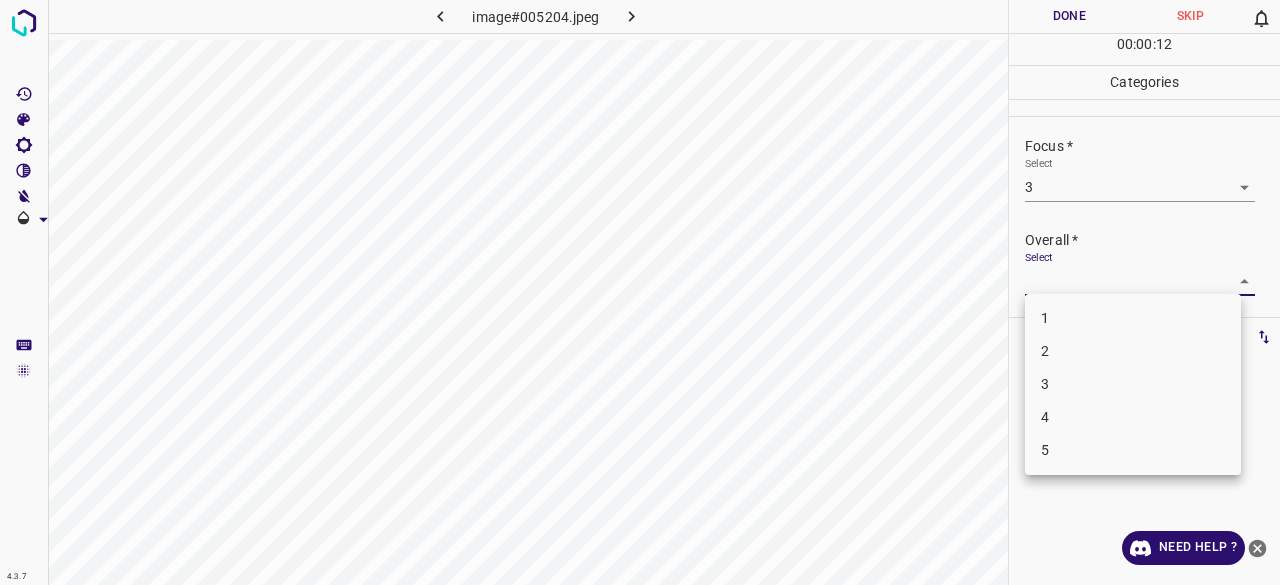 click on "3" at bounding box center (1133, 384) 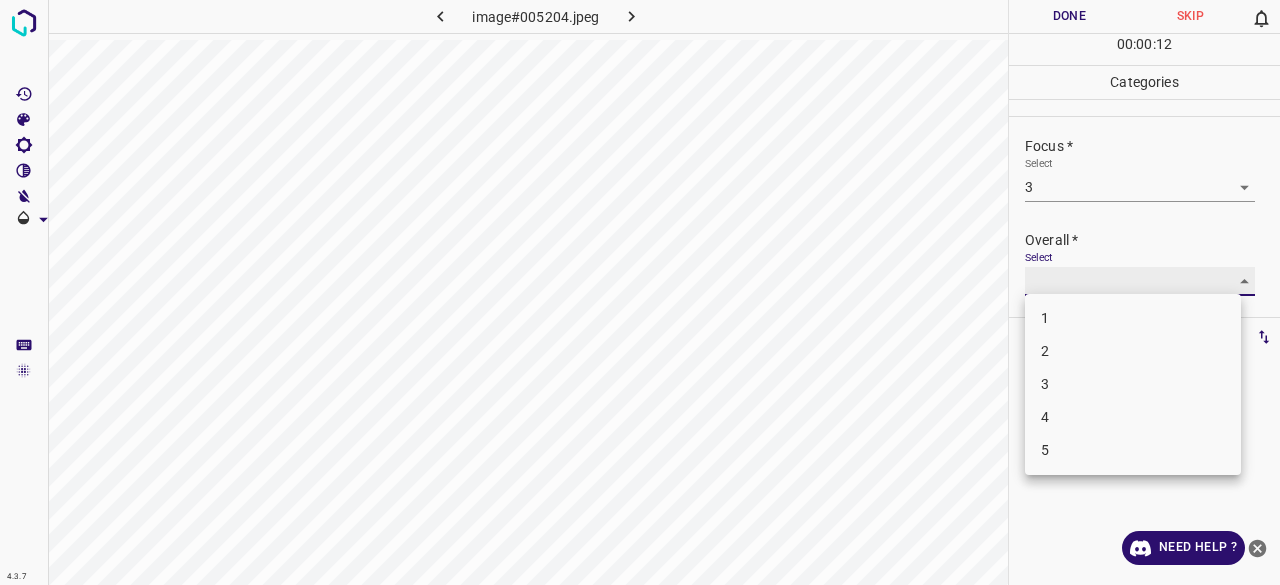 type on "3" 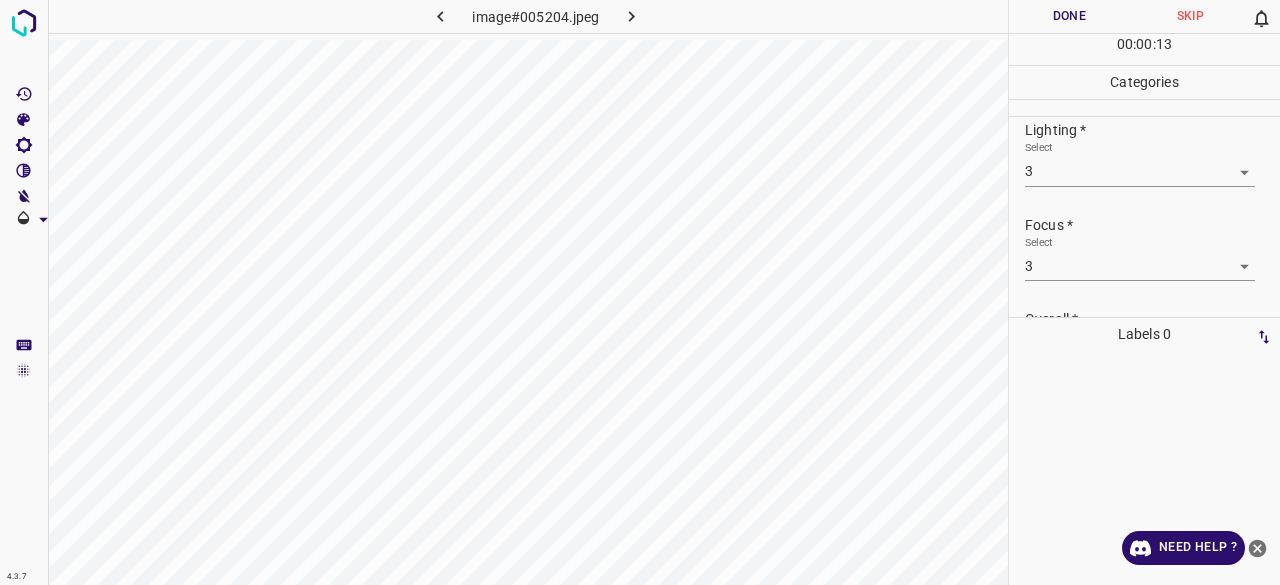 scroll, scrollTop: 0, scrollLeft: 0, axis: both 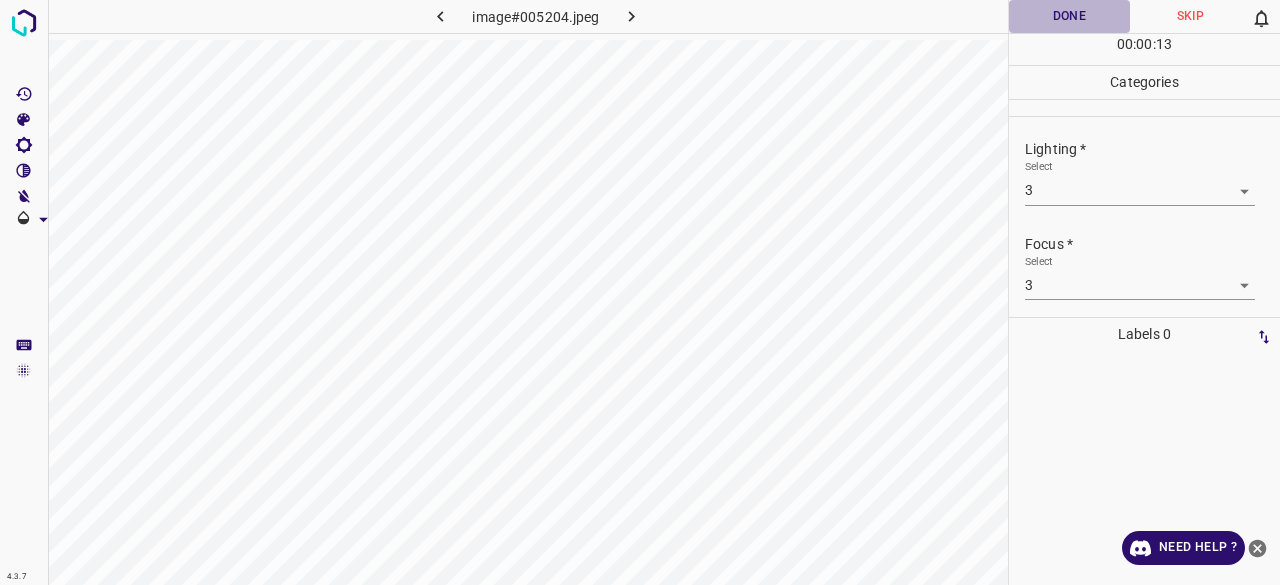 click on "Done" at bounding box center (1069, 16) 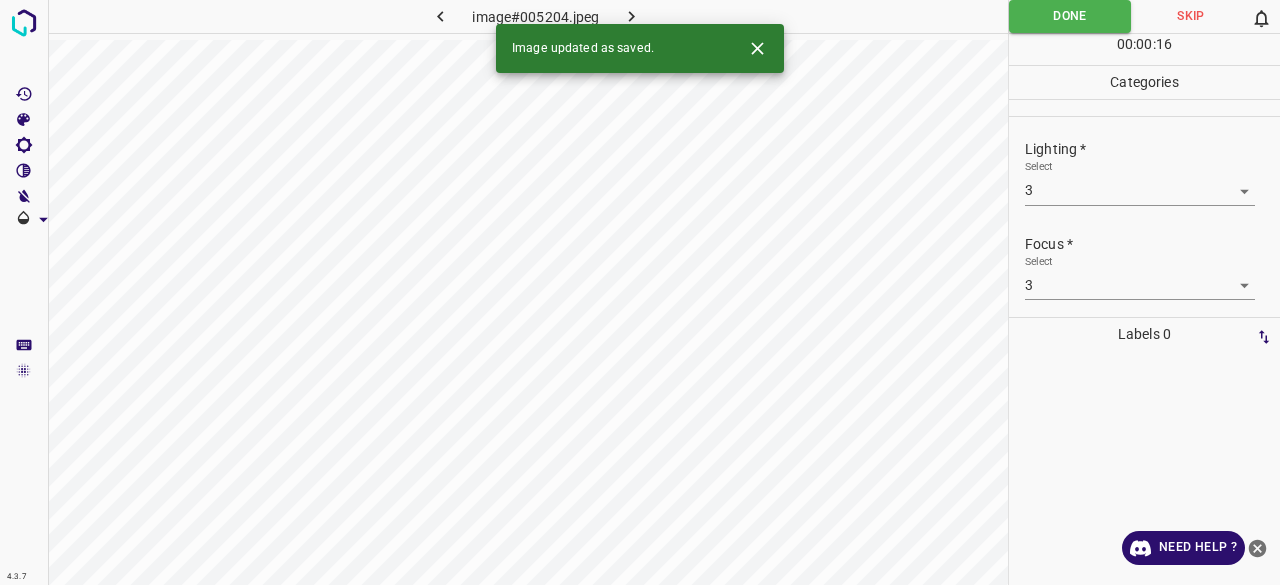 click on "Image updated as saved." at bounding box center (640, 48) 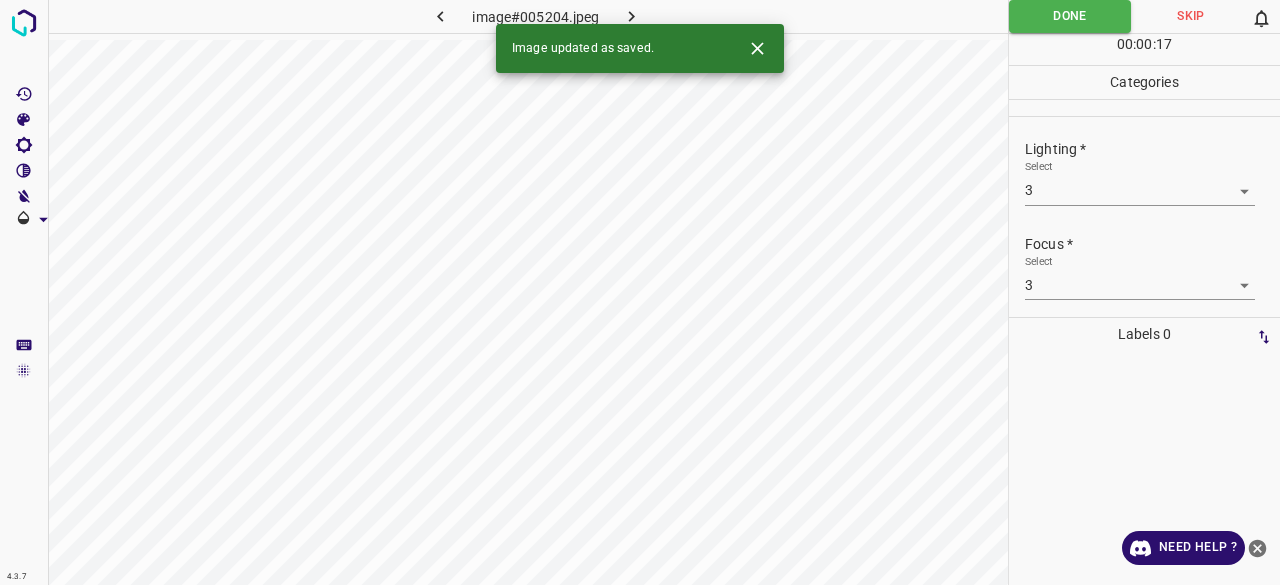 click 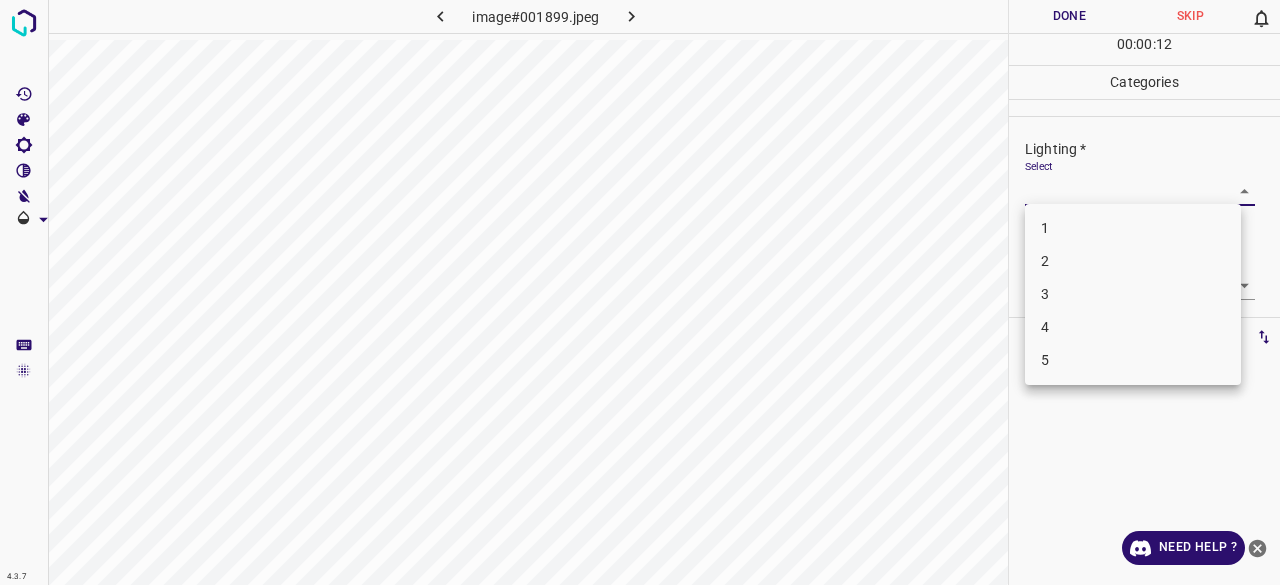 click on "4.3.7 image#001899.jpeg Done Skip 0 00   : 00   : 12   Categories Lighting *  Select ​ Focus *  Select ​ Overall *  Select ​ Labels   0 Categories 1 Lighting 2 Focus 3 Overall Tools Space Change between modes (Draw & Edit) I Auto labeling R Restore zoom M Zoom in N Zoom out Delete Delete selecte label Filters Z Restore filters X Saturation filter C Brightness filter V Contrast filter B Gray scale filter General O Download Need Help ? - Text - Hide - Delete 1 2 3 4 5" at bounding box center [640, 292] 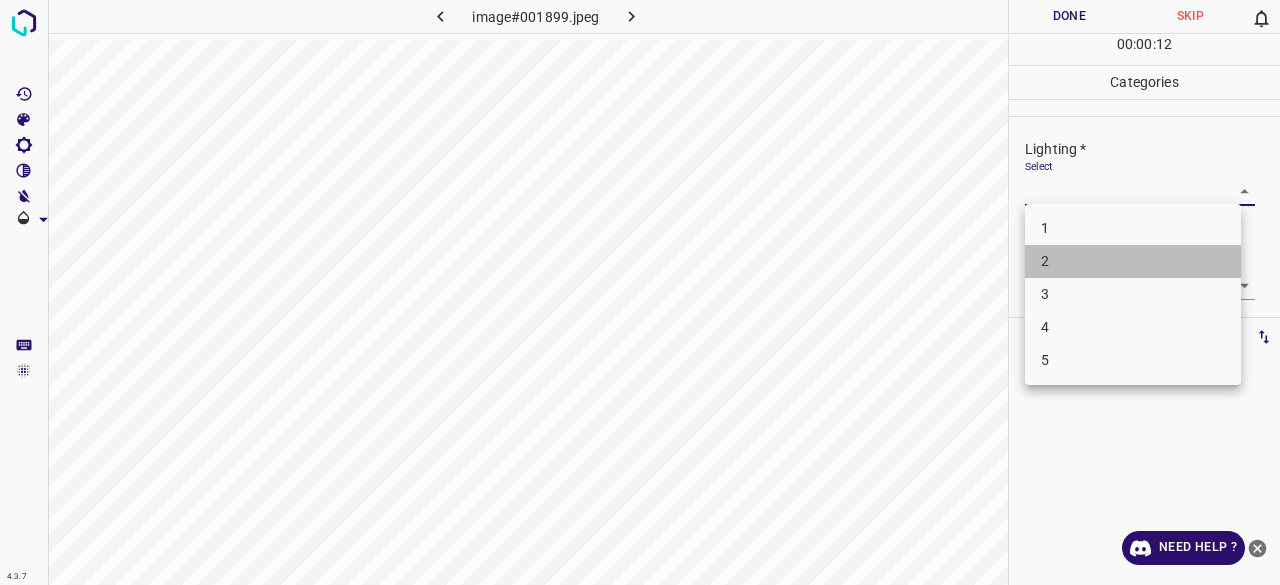 click on "2" at bounding box center [1133, 261] 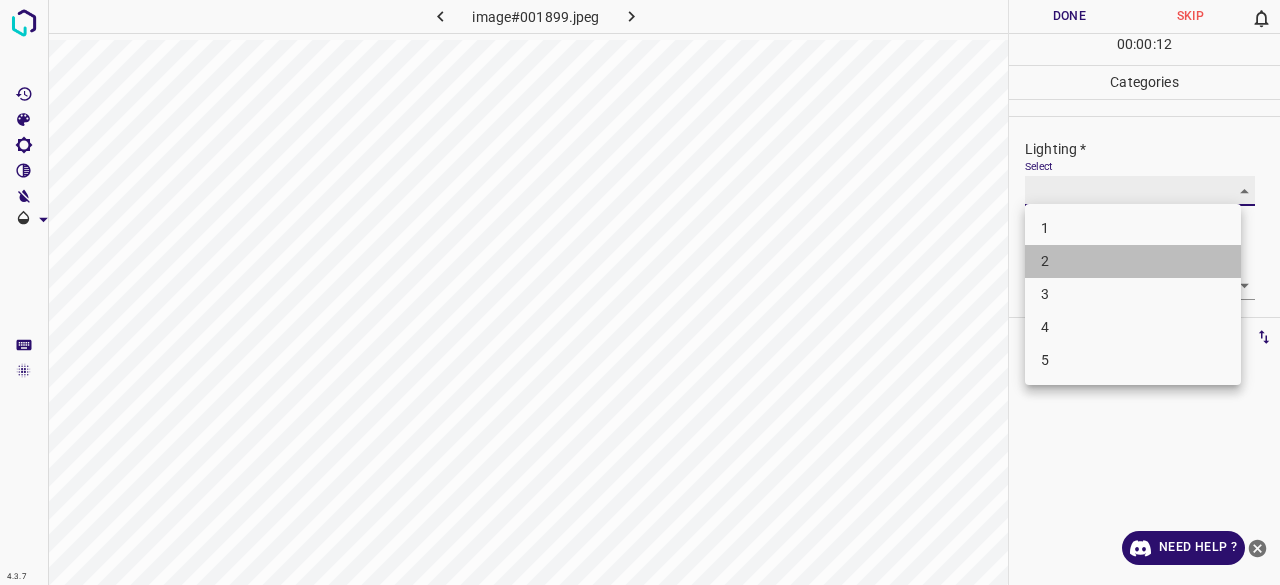 type on "2" 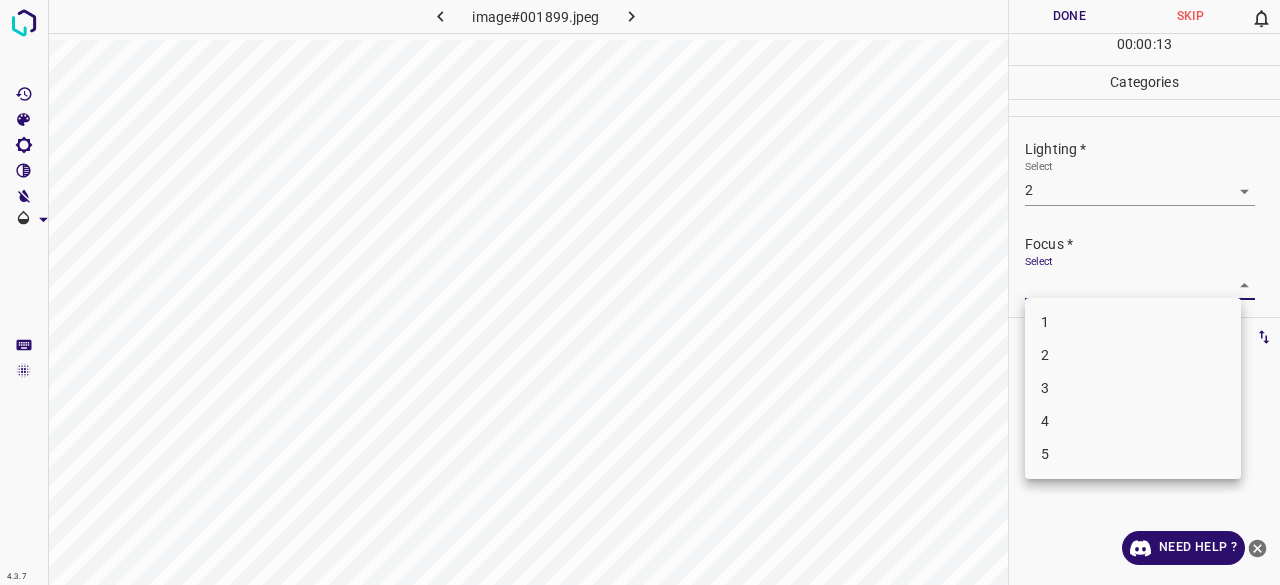 click on "4.3.7 image#001899.jpeg Done Skip 0 00   : 00   : 13   Categories Lighting *  Select 2 2 Focus *  Select ​ Overall *  Select ​ Labels   0 Categories 1 Lighting 2 Focus 3 Overall Tools Space Change between modes (Draw & Edit) I Auto labeling R Restore zoom M Zoom in N Zoom out Delete Delete selecte label Filters Z Restore filters X Saturation filter C Brightness filter V Contrast filter B Gray scale filter General O Download Need Help ? - Text - Hide - Delete 1 2 3 4 5" at bounding box center [640, 292] 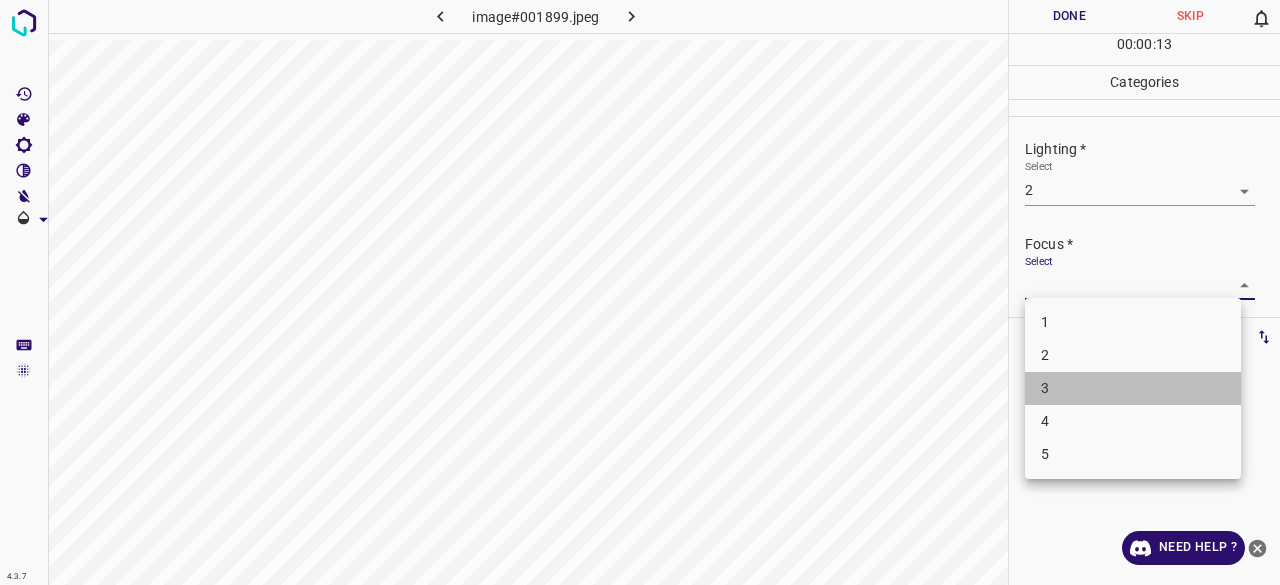 click on "3" at bounding box center (1133, 388) 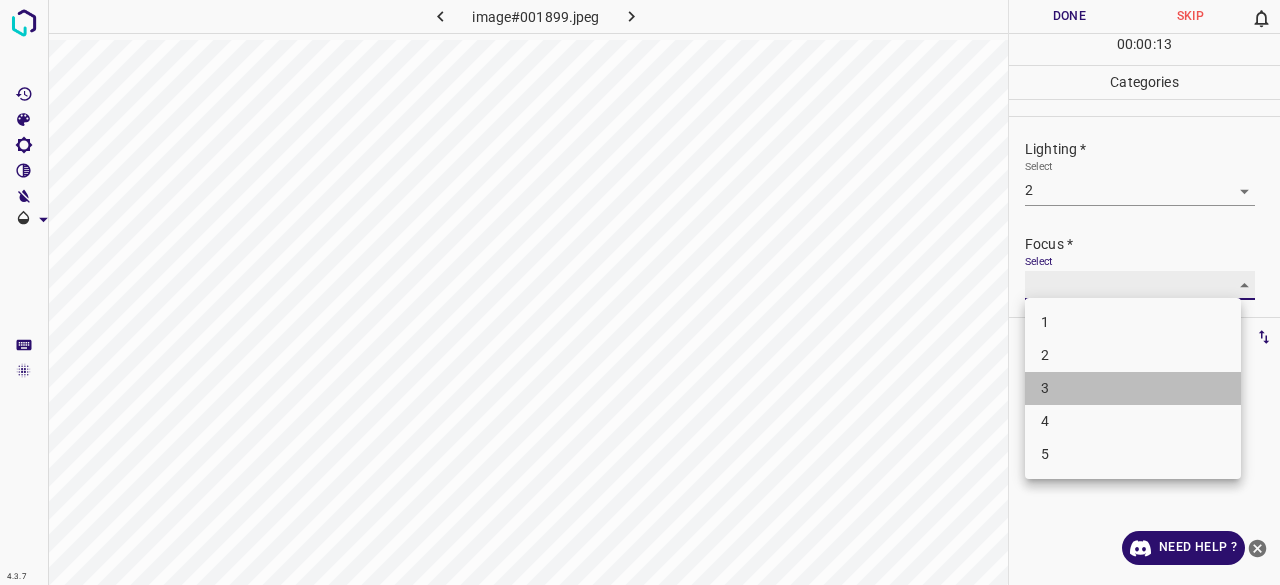 type on "3" 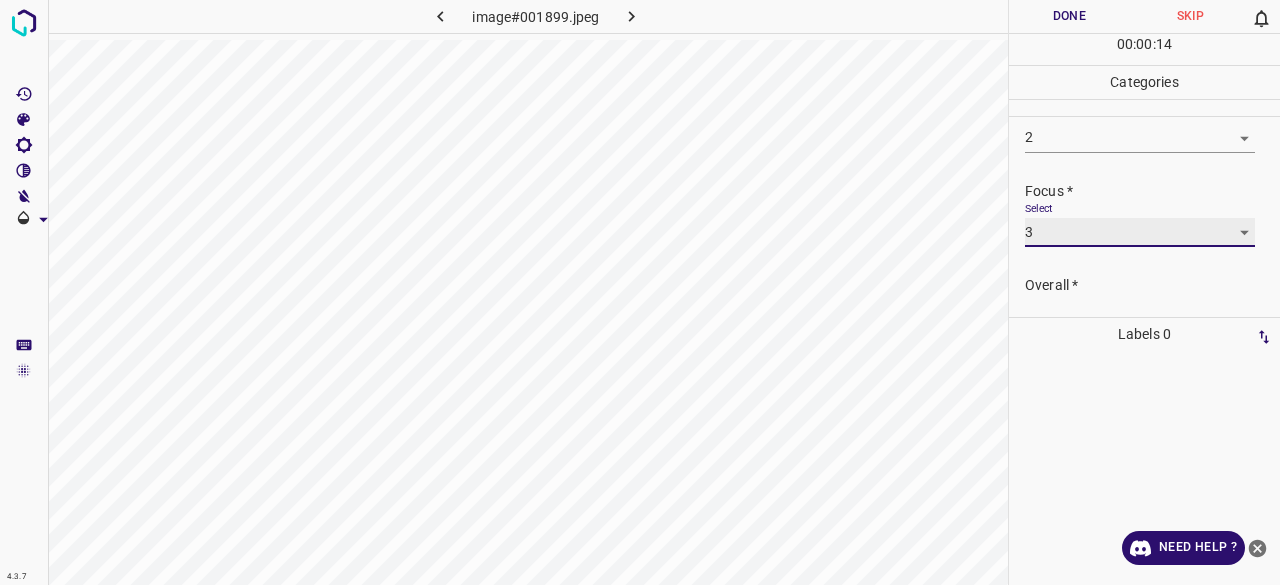 scroll, scrollTop: 98, scrollLeft: 0, axis: vertical 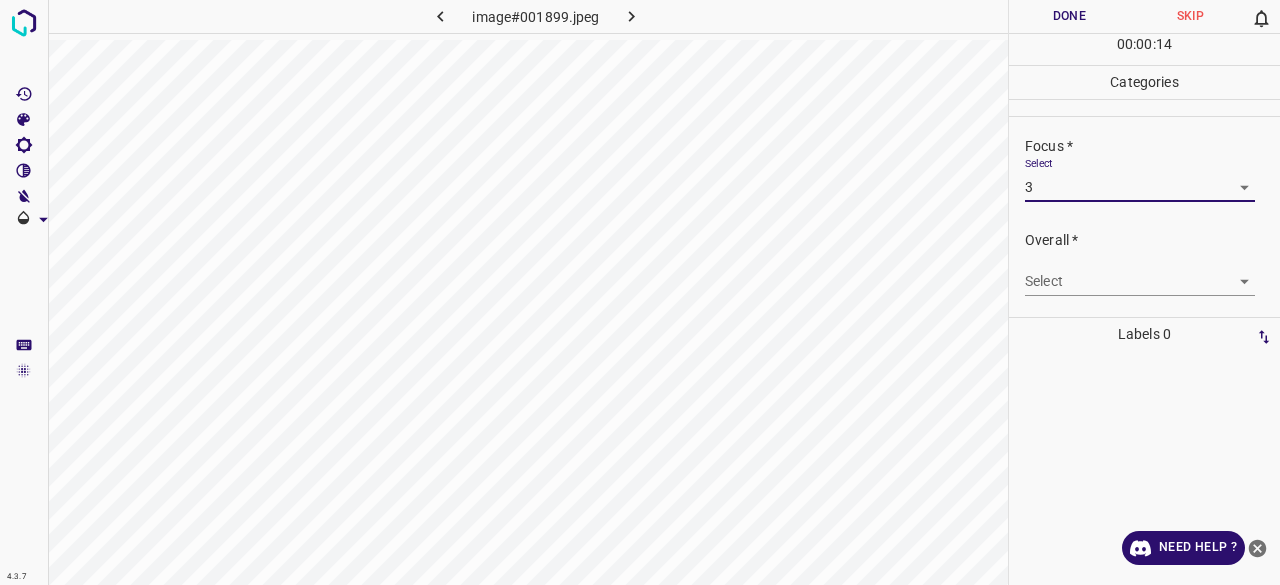 click on "4.3.7 image#001899.jpeg Done Skip 0 00   : 00   : 14   Categories Lighting *  Select 2 2 Focus *  Select 3 3 Overall *  Select ​ Labels   0 Categories 1 Lighting 2 Focus 3 Overall Tools Space Change between modes (Draw & Edit) I Auto labeling R Restore zoom M Zoom in N Zoom out Delete Delete selecte label Filters Z Restore filters X Saturation filter C Brightness filter V Contrast filter B Gray scale filter General O Download Need Help ? - Text - Hide - Delete" at bounding box center [640, 292] 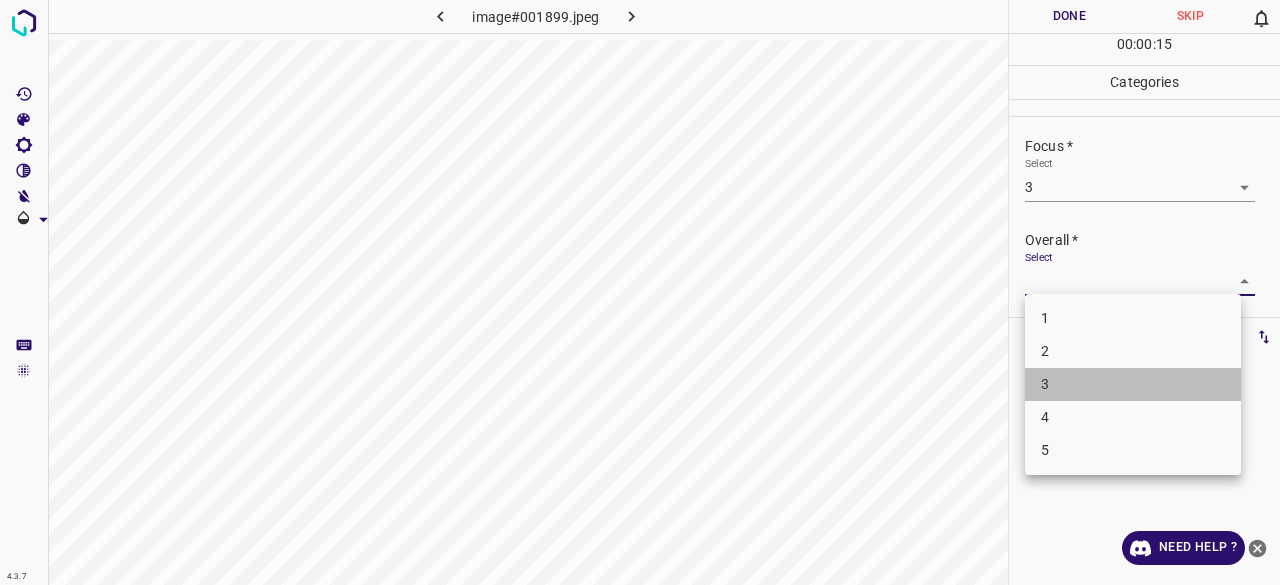 click on "3" at bounding box center [1133, 384] 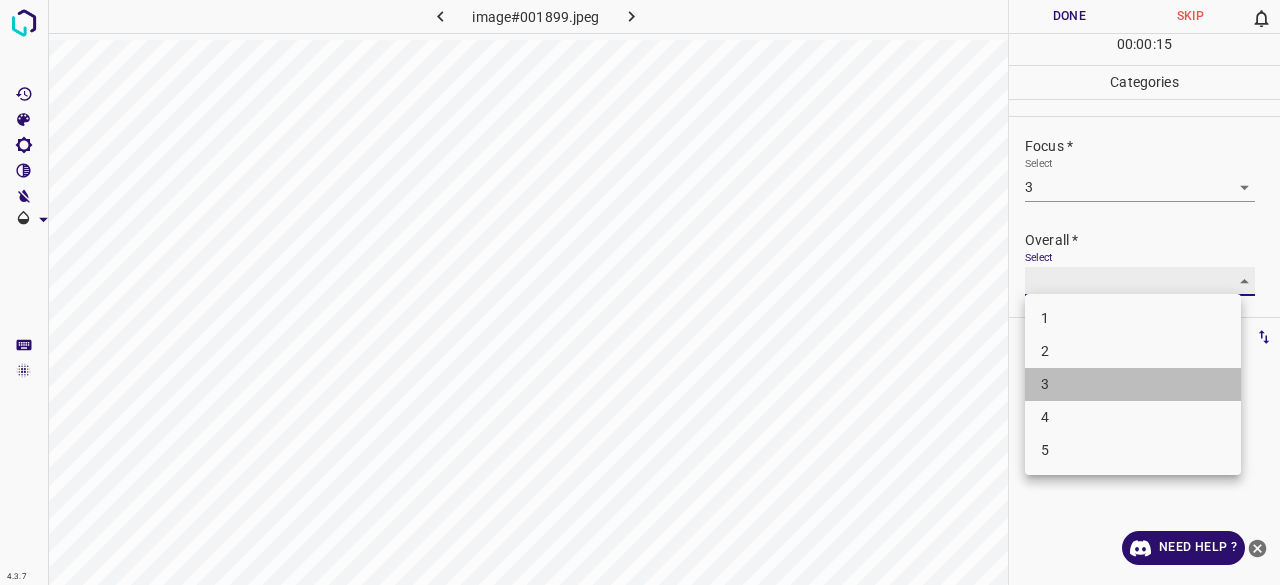 type on "3" 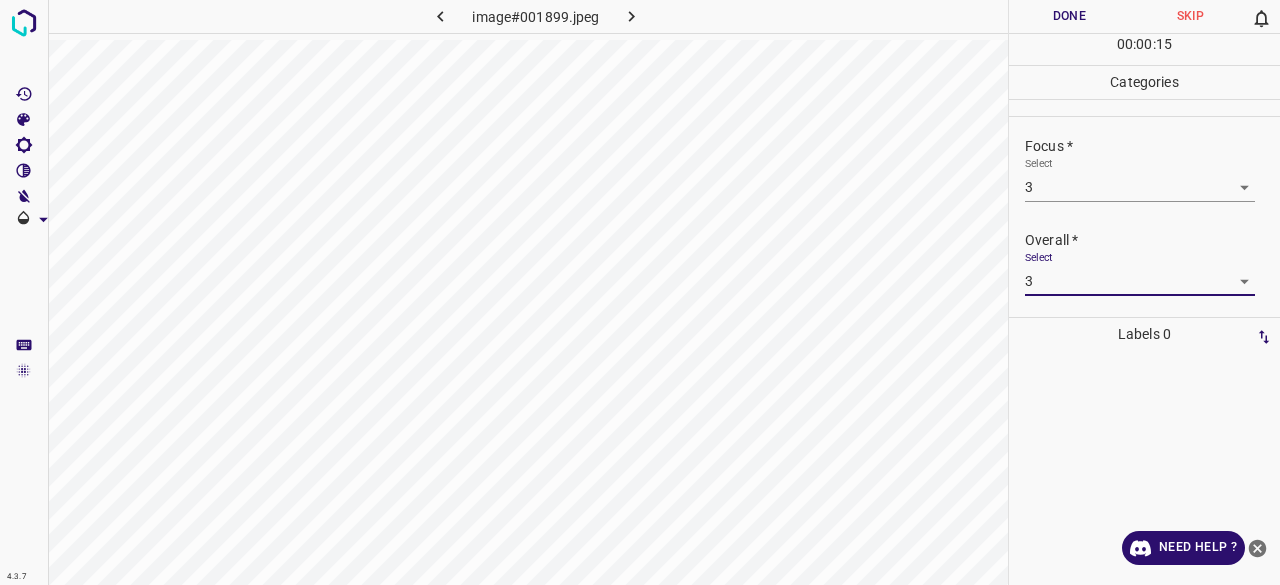 click on "Done" at bounding box center [1069, 16] 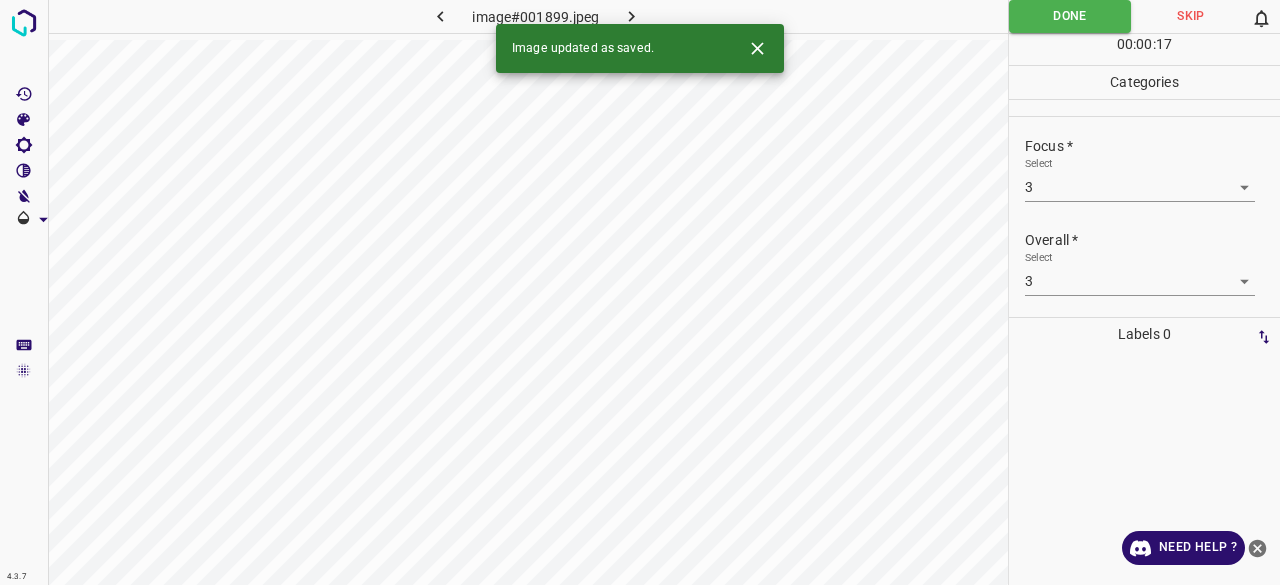 click at bounding box center [632, 16] 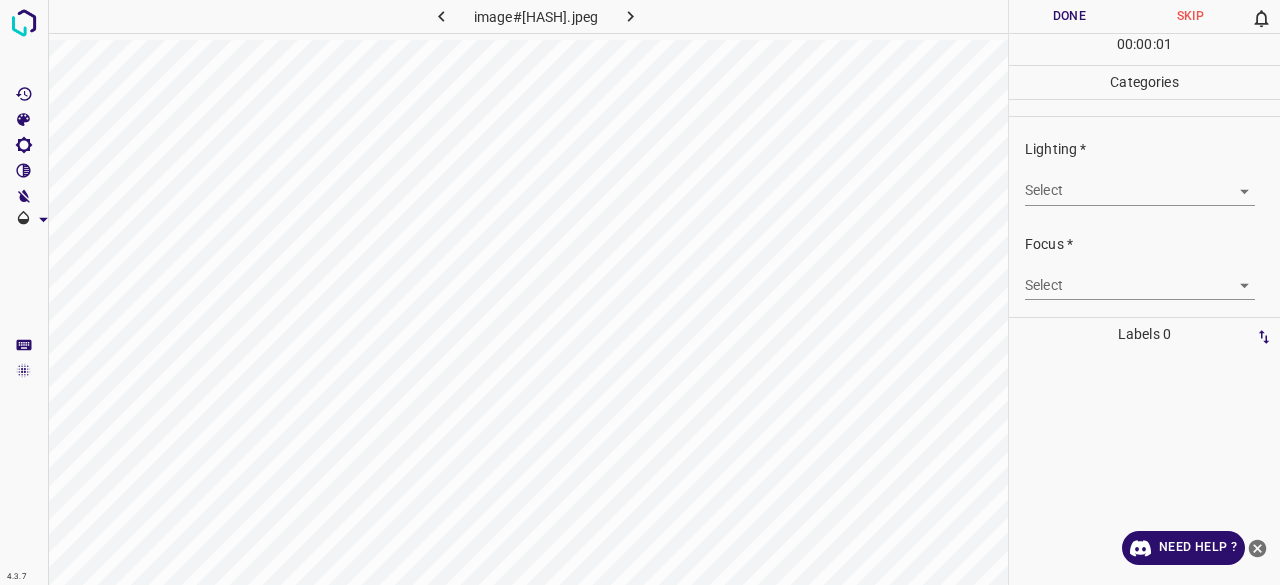 click on "4.3.7 image#005159.jpeg Done Skip 0 00   : 00   : 01   Categories Lighting *  Select ​ Focus *  Select ​ Overall *  Select ​ Labels   0 Categories 1 Lighting 2 Focus 3 Overall Tools Space Change between modes (Draw & Edit) I Auto labeling R Restore zoom M Zoom in N Zoom out Delete Delete selecte label Filters Z Restore filters X Saturation filter C Brightness filter V Contrast filter B Gray scale filter General O Download Need Help ? - Text - Hide - Delete" at bounding box center [640, 292] 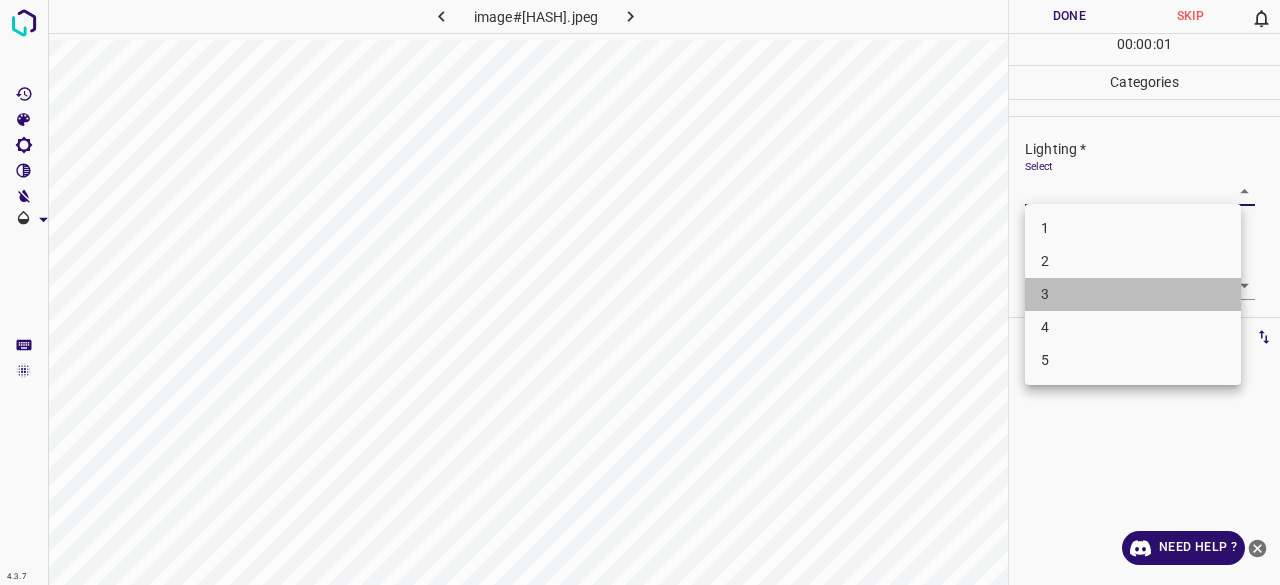 click on "3" at bounding box center (1133, 294) 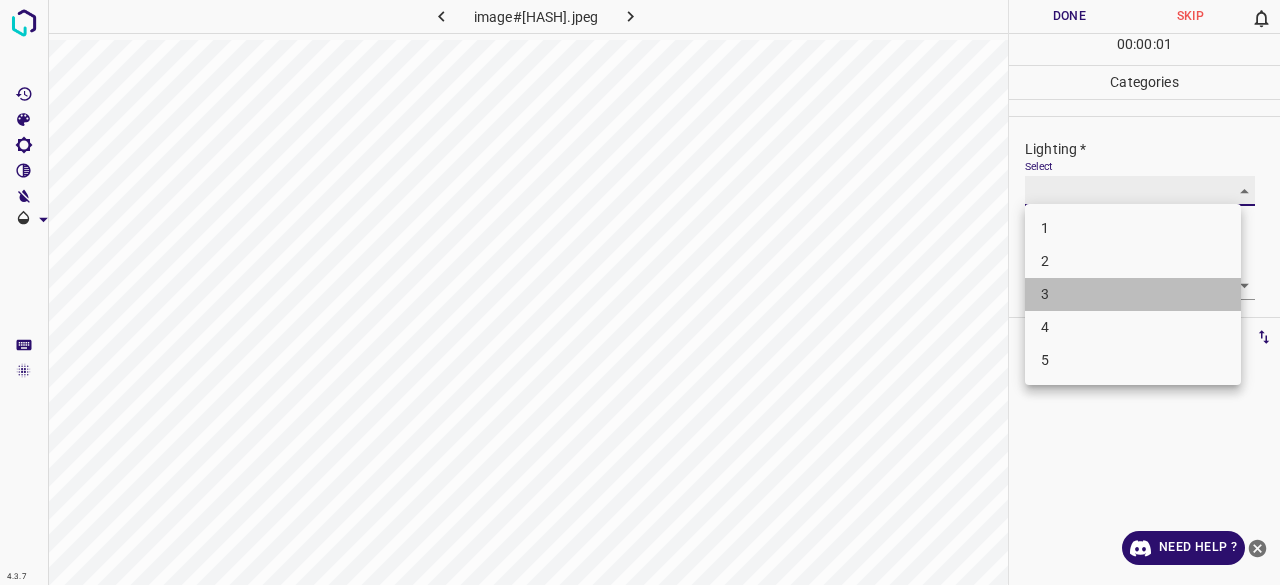 type on "3" 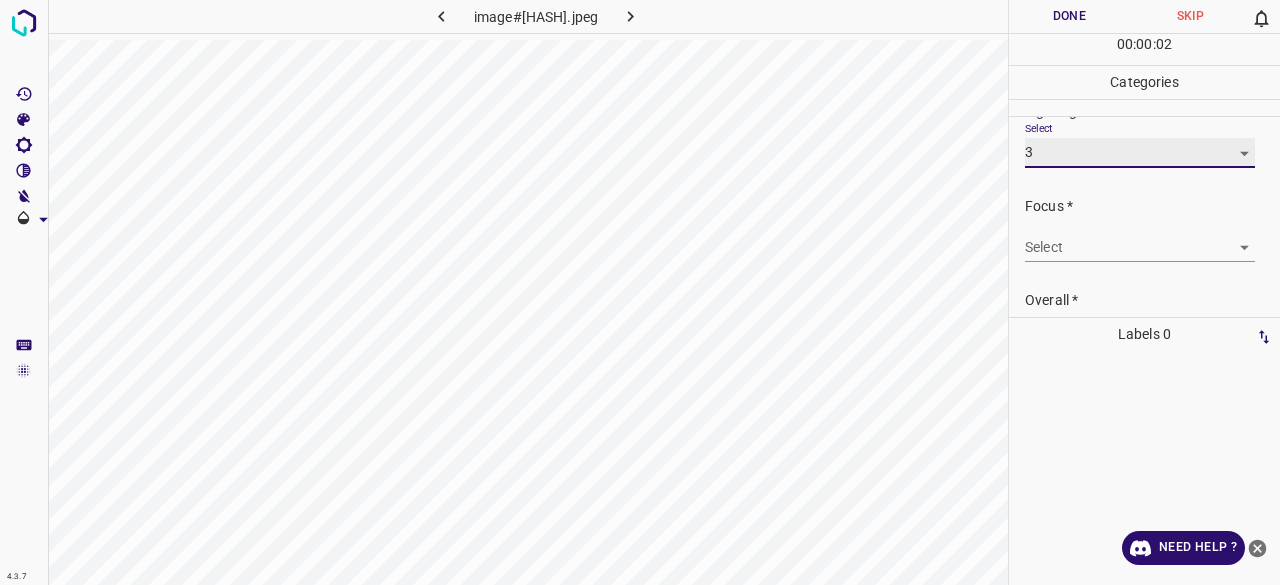 scroll, scrollTop: 98, scrollLeft: 0, axis: vertical 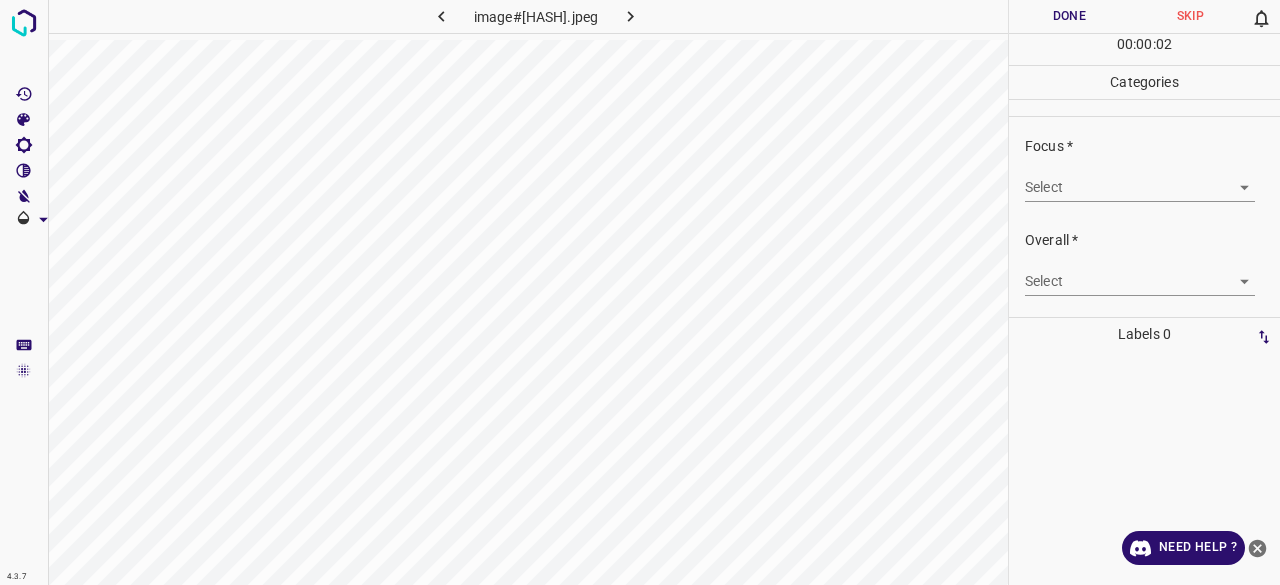 click on "4.3.7 image#005159.jpeg Done Skip 0 00   : 00   : 02   Categories Lighting *  Select 3 3 Focus *  Select ​ Overall *  Select ​ Labels   0 Categories 1 Lighting 2 Focus 3 Overall Tools Space Change between modes (Draw & Edit) I Auto labeling R Restore zoom M Zoom in N Zoom out Delete Delete selecte label Filters Z Restore filters X Saturation filter C Brightness filter V Contrast filter B Gray scale filter General O Download Need Help ? - Text - Hide - Delete" at bounding box center (640, 292) 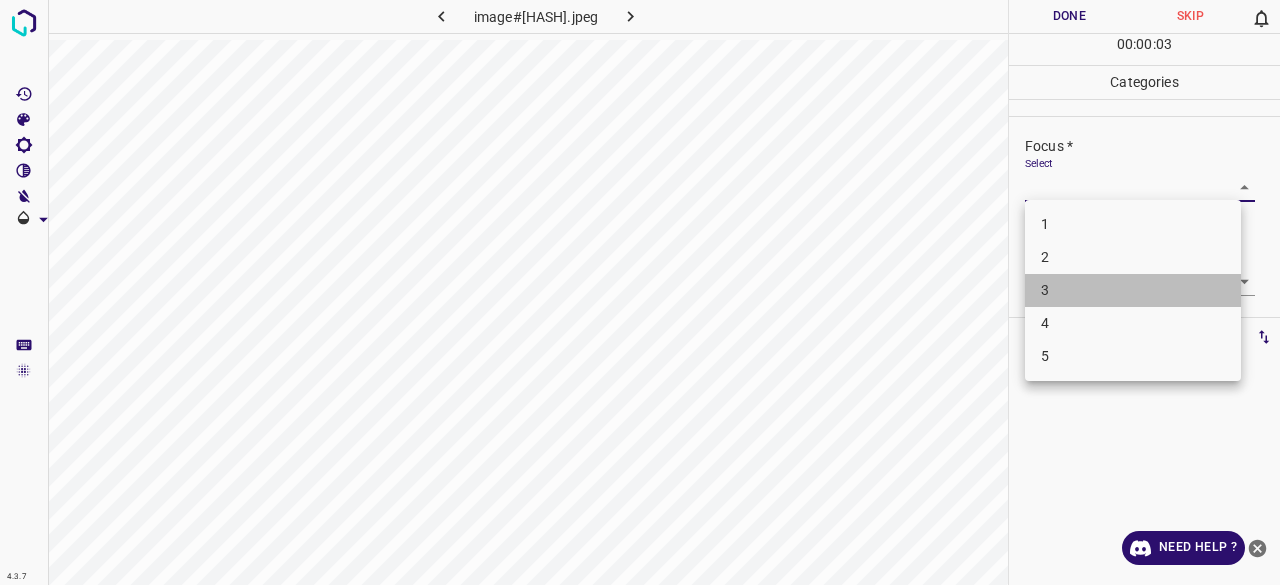 click on "3" at bounding box center (1133, 290) 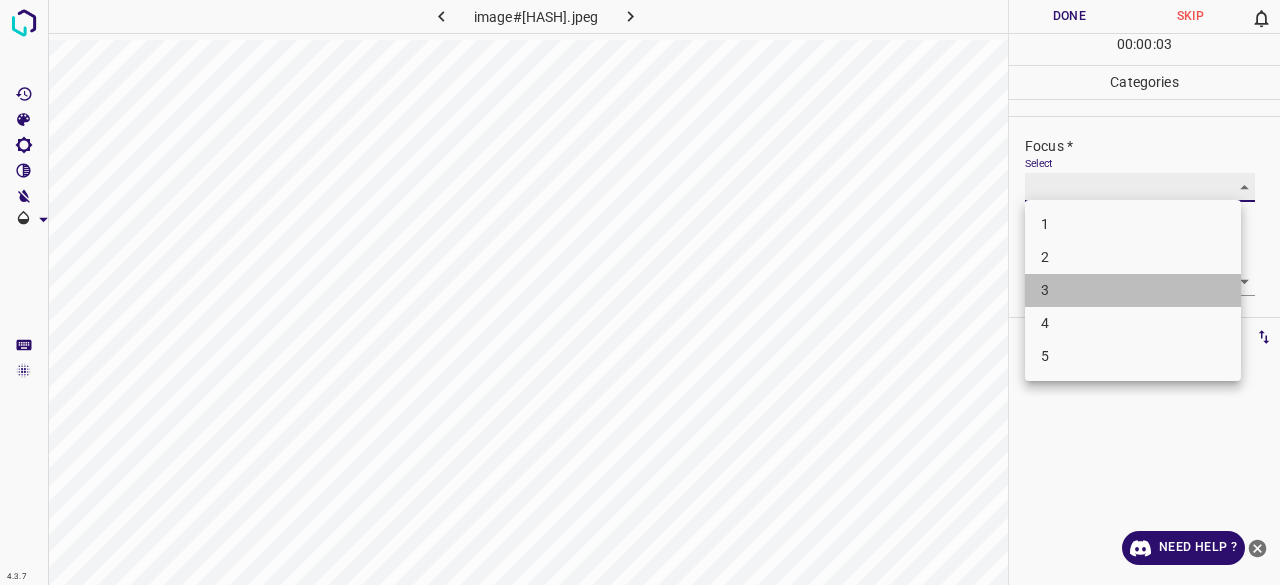 type on "3" 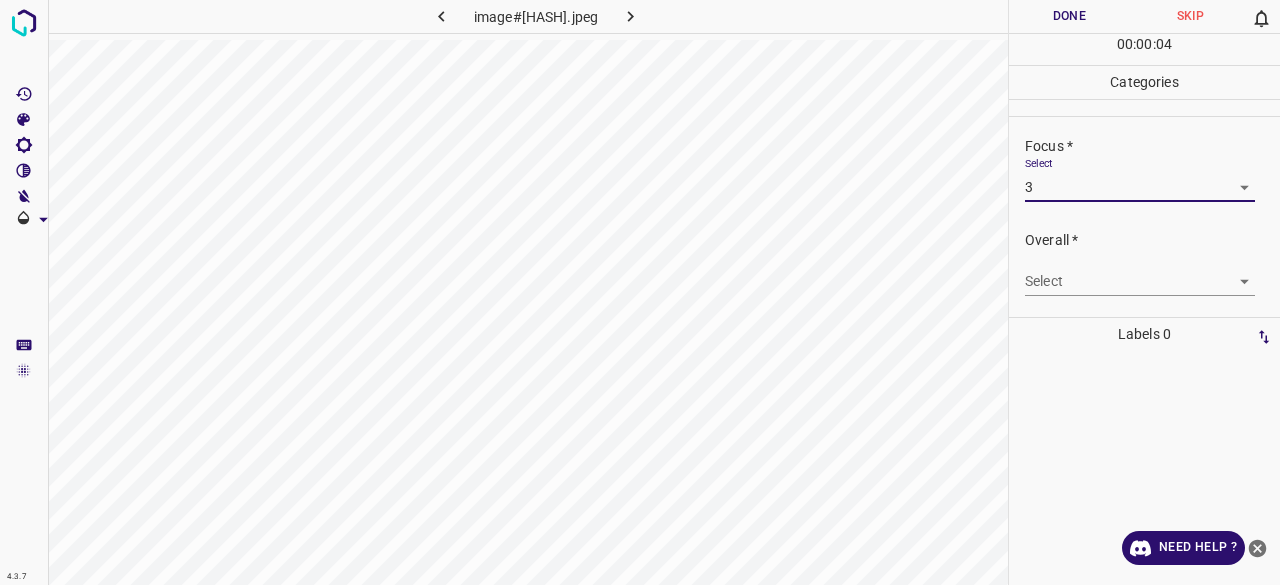 click on "4.3.7 image#005159.jpeg Done Skip 0 00   : 00   : 04   Categories Lighting *  Select 3 3 Focus *  Select 3 3 Overall *  Select ​ Labels   0 Categories 1 Lighting 2 Focus 3 Overall Tools Space Change between modes (Draw & Edit) I Auto labeling R Restore zoom M Zoom in N Zoom out Delete Delete selecte label Filters Z Restore filters X Saturation filter C Brightness filter V Contrast filter B Gray scale filter General O Download Need Help ? - Text - Hide - Delete" at bounding box center (640, 292) 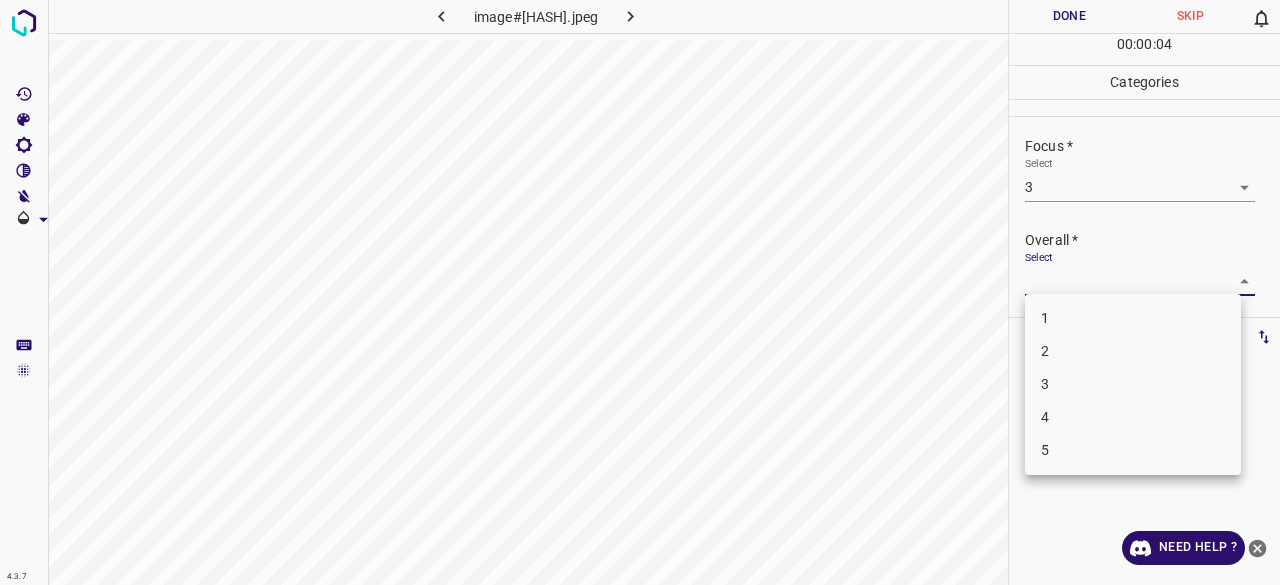 click on "3" at bounding box center (1133, 384) 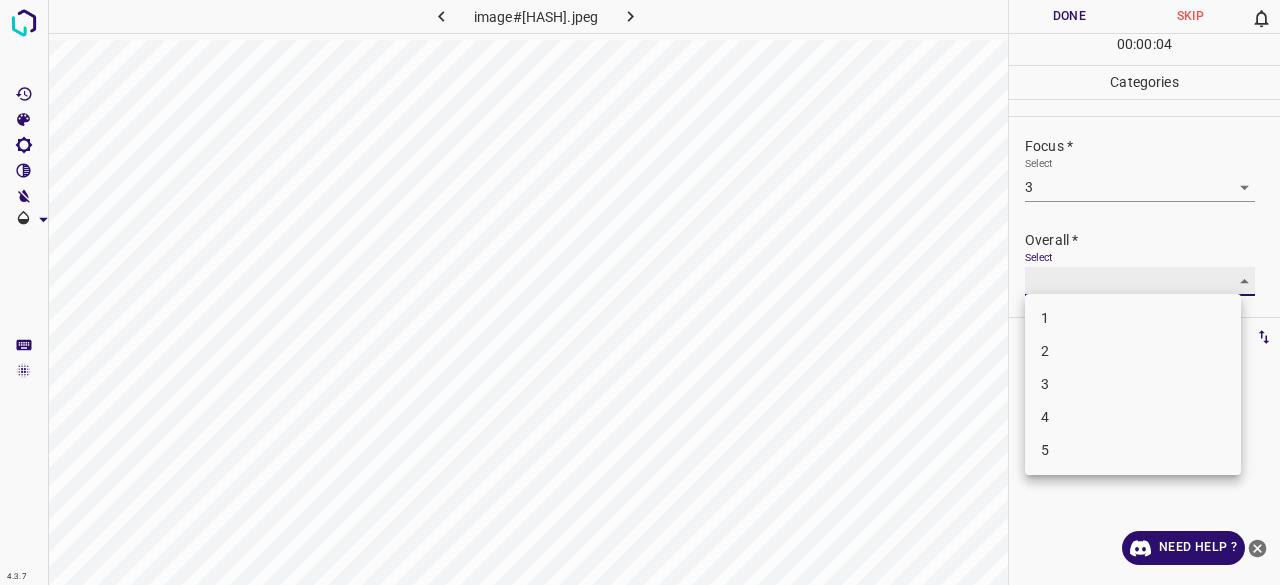 type on "3" 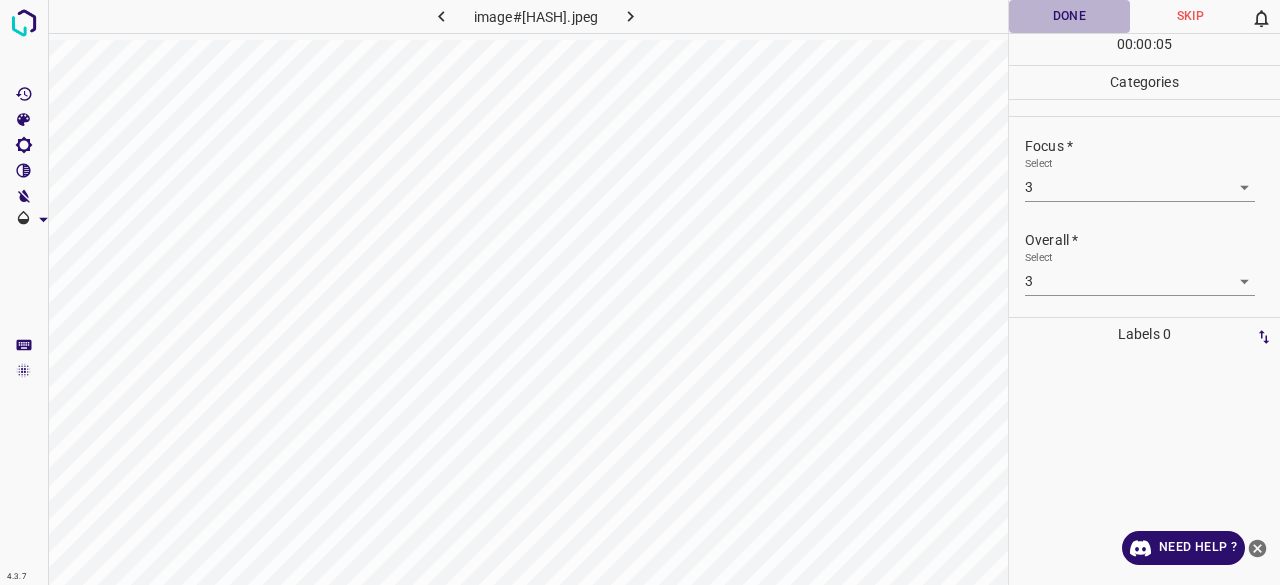 click on "Done" at bounding box center (1069, 16) 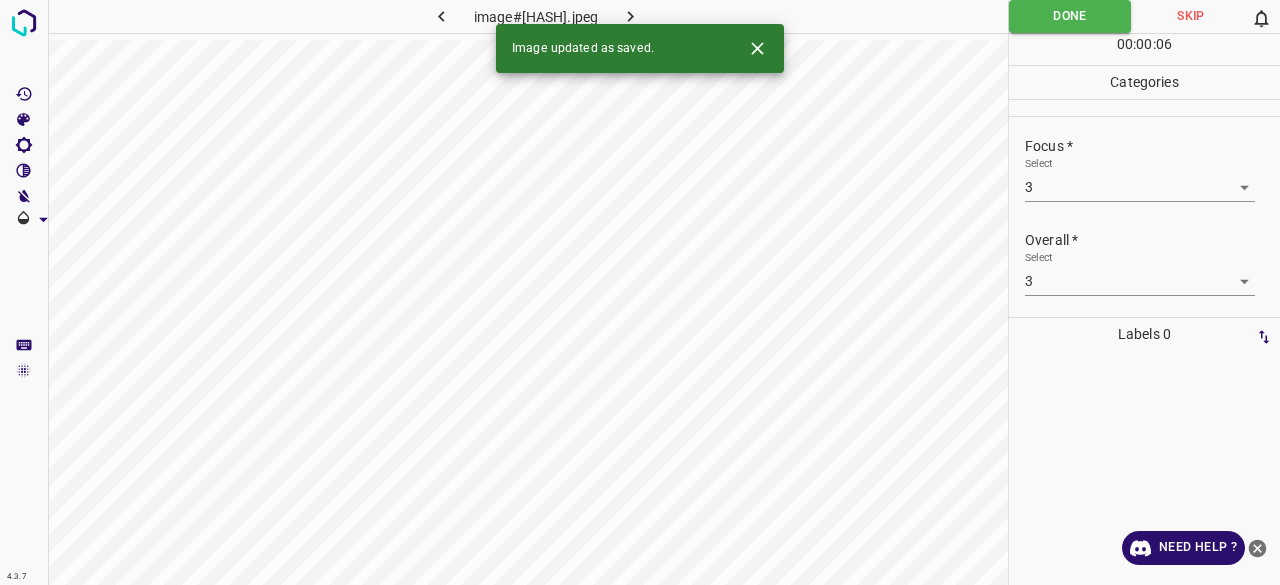click at bounding box center [630, 16] 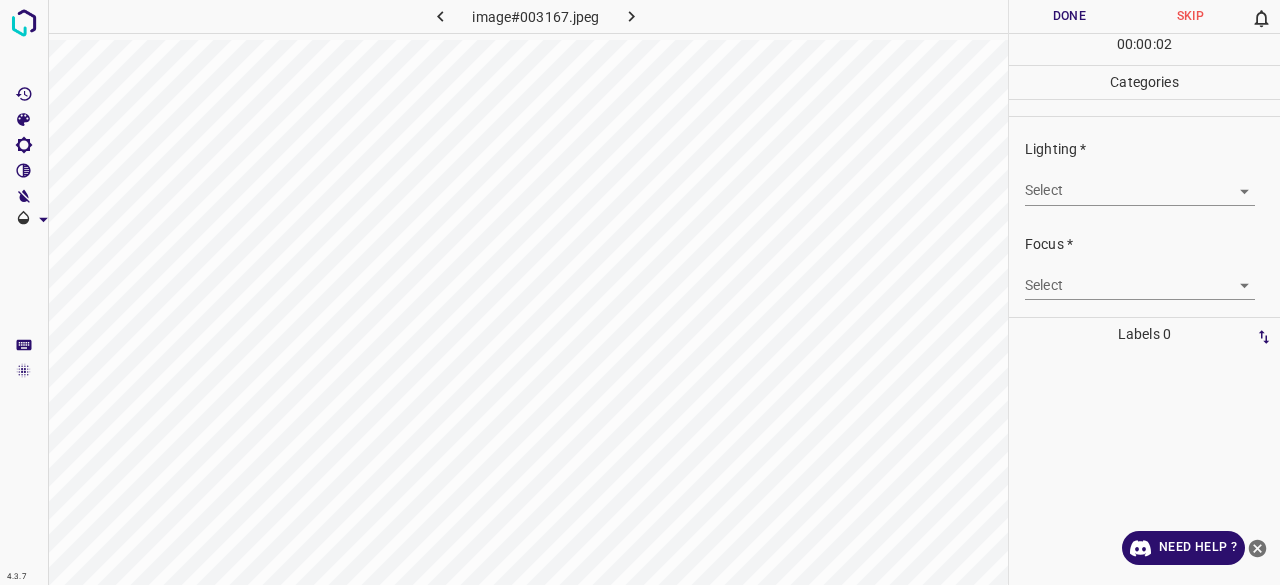 click on "Lighting *  Select ​" at bounding box center (1144, 172) 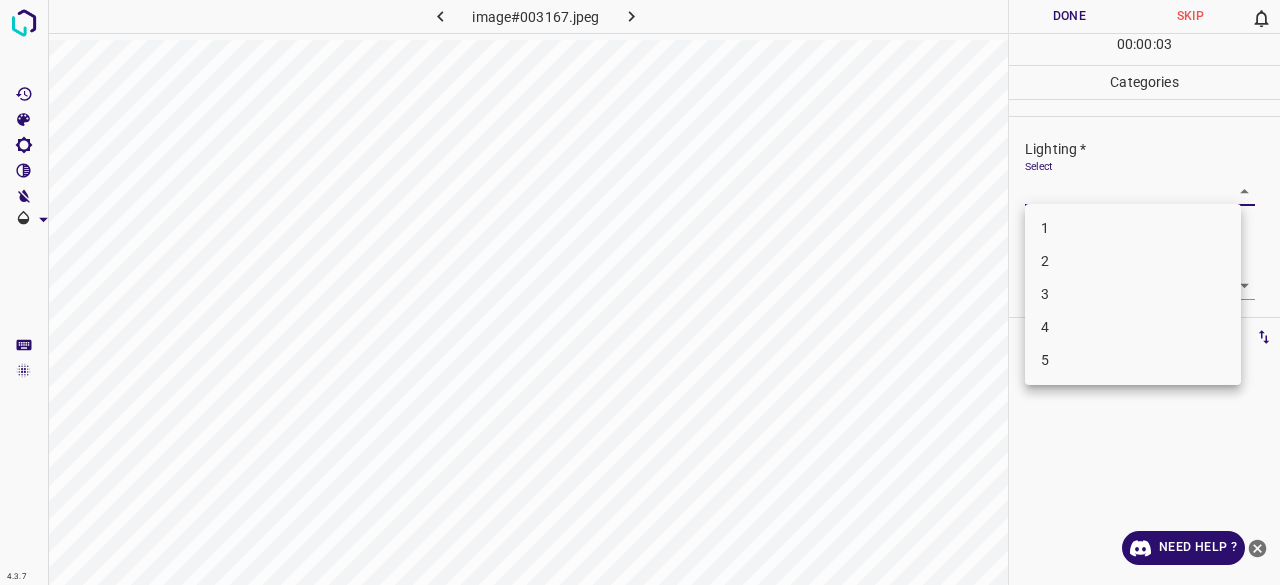 click on "3" at bounding box center (1133, 294) 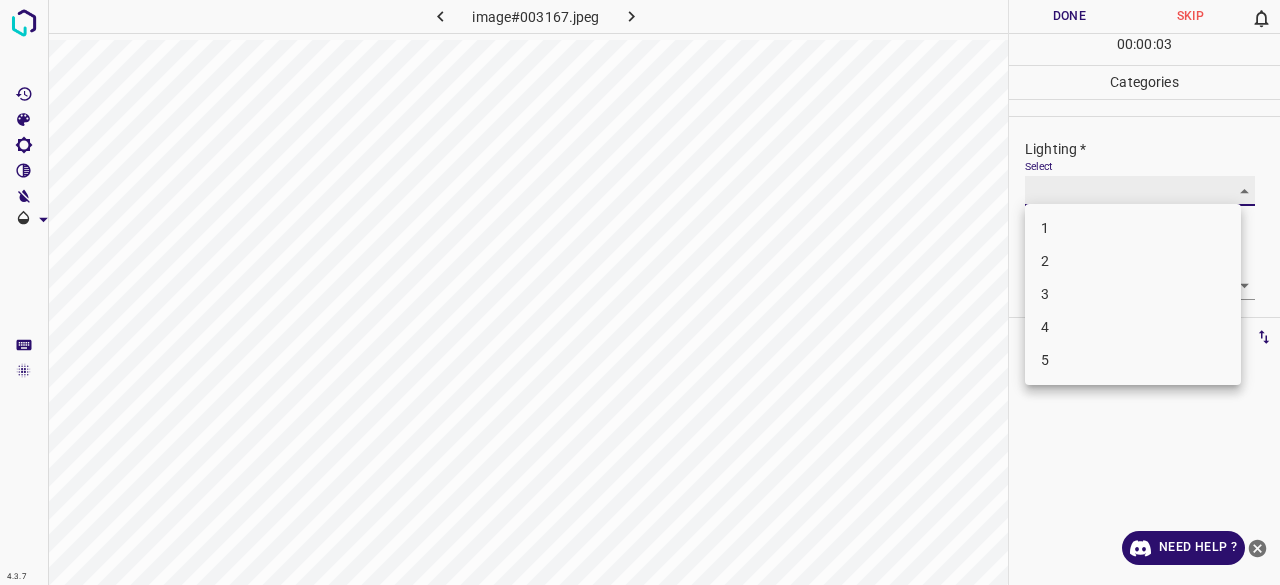 type on "3" 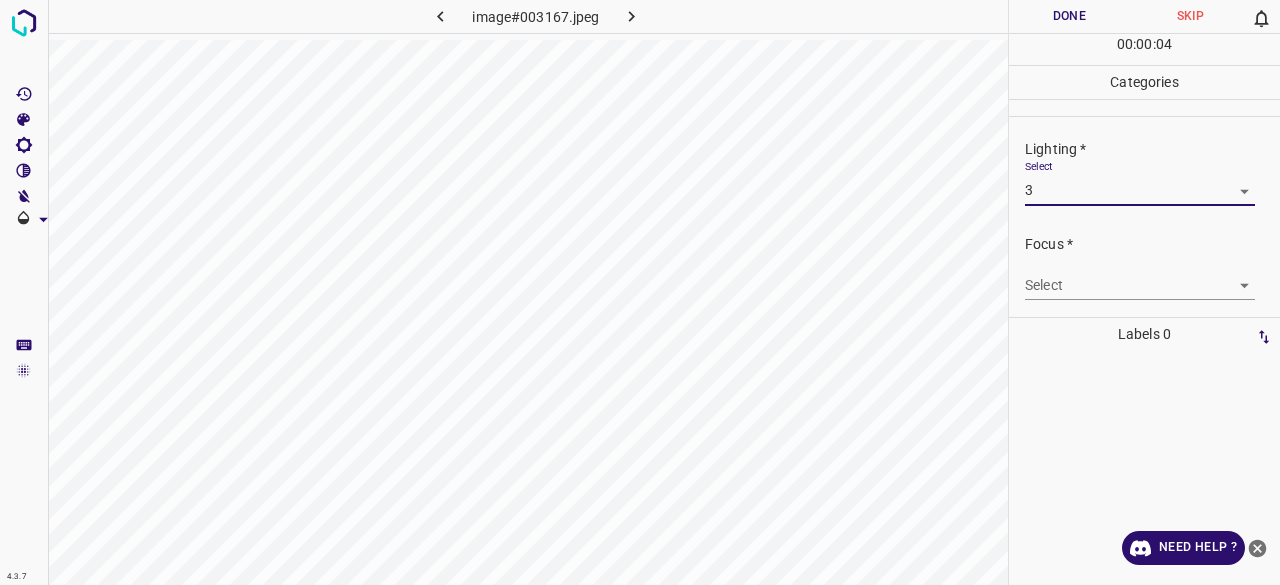 click on "4.3.7 image#003167.jpeg Done Skip 0 00   : 00   : 04   Categories Lighting *  Select 3 3 Focus *  Select ​ Overall *  Select ​ Labels   0 Categories 1 Lighting 2 Focus 3 Overall Tools Space Change between modes (Draw & Edit) I Auto labeling R Restore zoom M Zoom in N Zoom out Delete Delete selecte label Filters Z Restore filters X Saturation filter C Brightness filter V Contrast filter B Gray scale filter General O Download Need Help ? - Text - Hide - Delete" at bounding box center (640, 292) 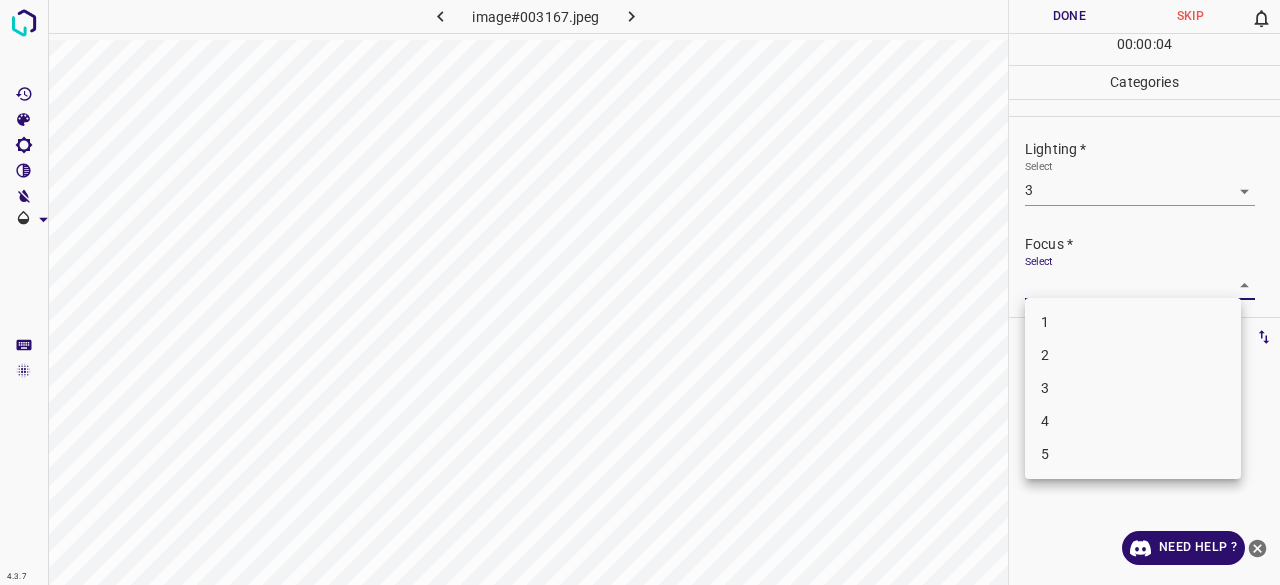 drag, startPoint x: 1054, startPoint y: 395, endPoint x: 1052, endPoint y: 274, distance: 121.016525 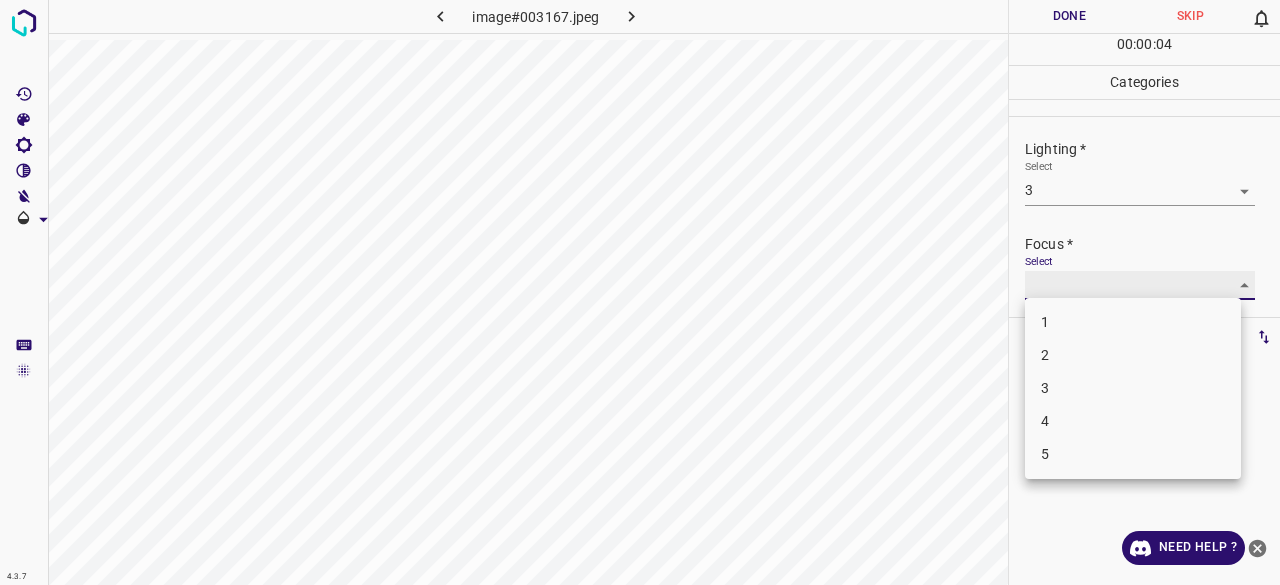 type on "3" 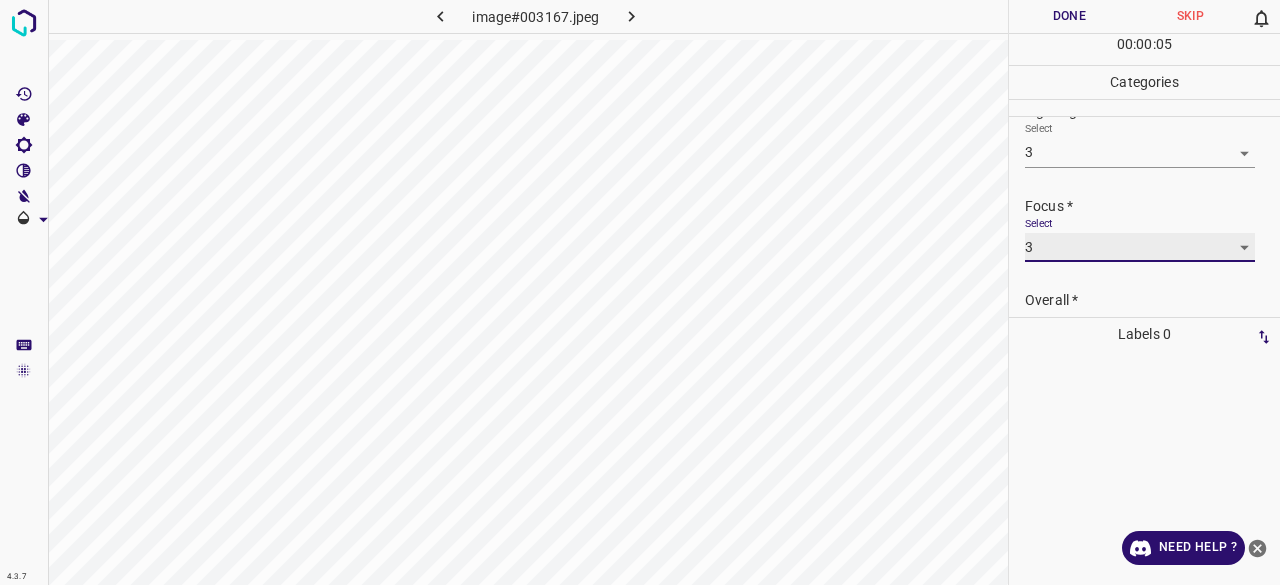 scroll, scrollTop: 98, scrollLeft: 0, axis: vertical 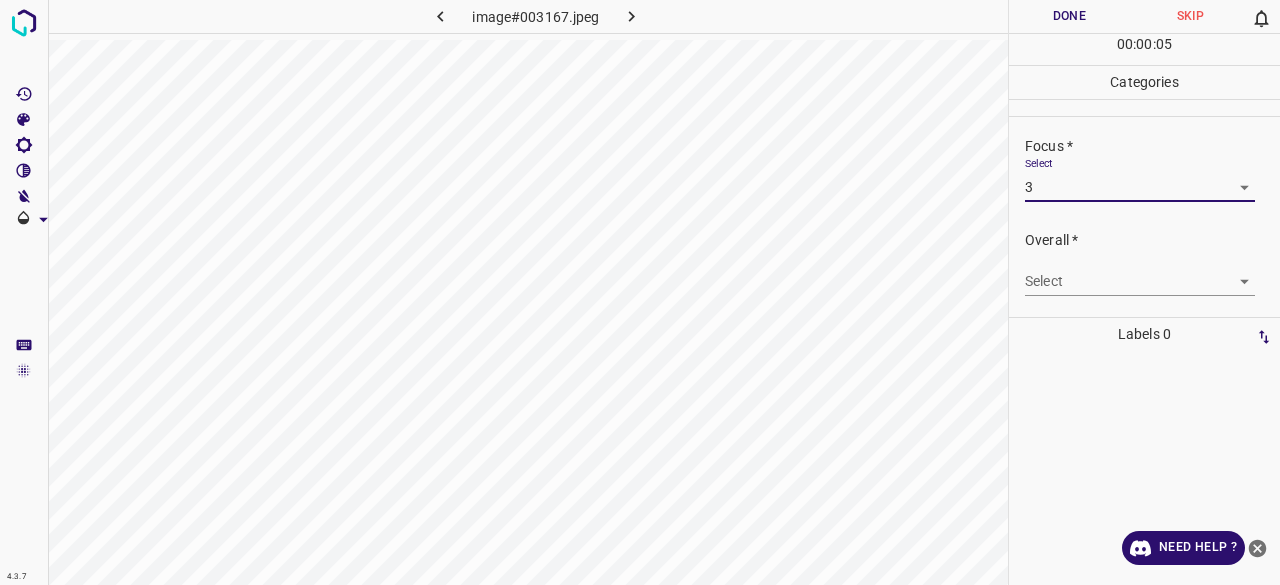 click on "4.3.7 image#003167.jpeg Done Skip 0 00   : 00   : 05   Categories Lighting *  Select 3 3 Focus *  Select 3 3 Overall *  Select ​ Labels   0 Categories 1 Lighting 2 Focus 3 Overall Tools Space Change between modes (Draw & Edit) I Auto labeling R Restore zoom M Zoom in N Zoom out Delete Delete selecte label Filters Z Restore filters X Saturation filter C Brightness filter V Contrast filter B Gray scale filter General O Download Need Help ? - Text - Hide - Delete" at bounding box center [640, 292] 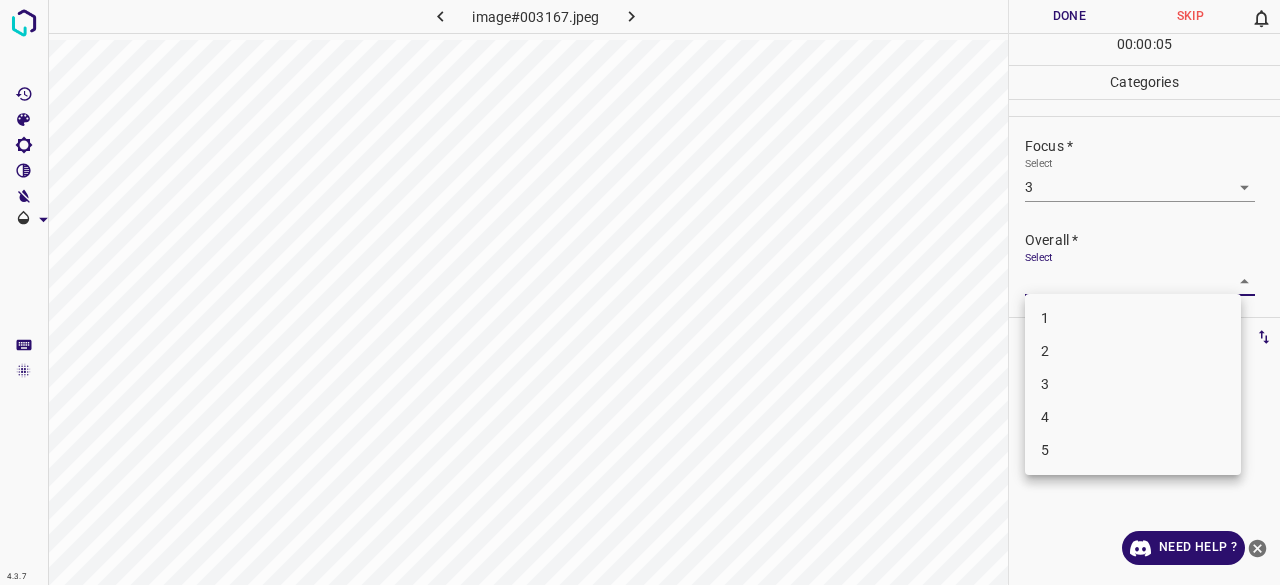 drag, startPoint x: 1049, startPoint y: 393, endPoint x: 1058, endPoint y: 259, distance: 134.3019 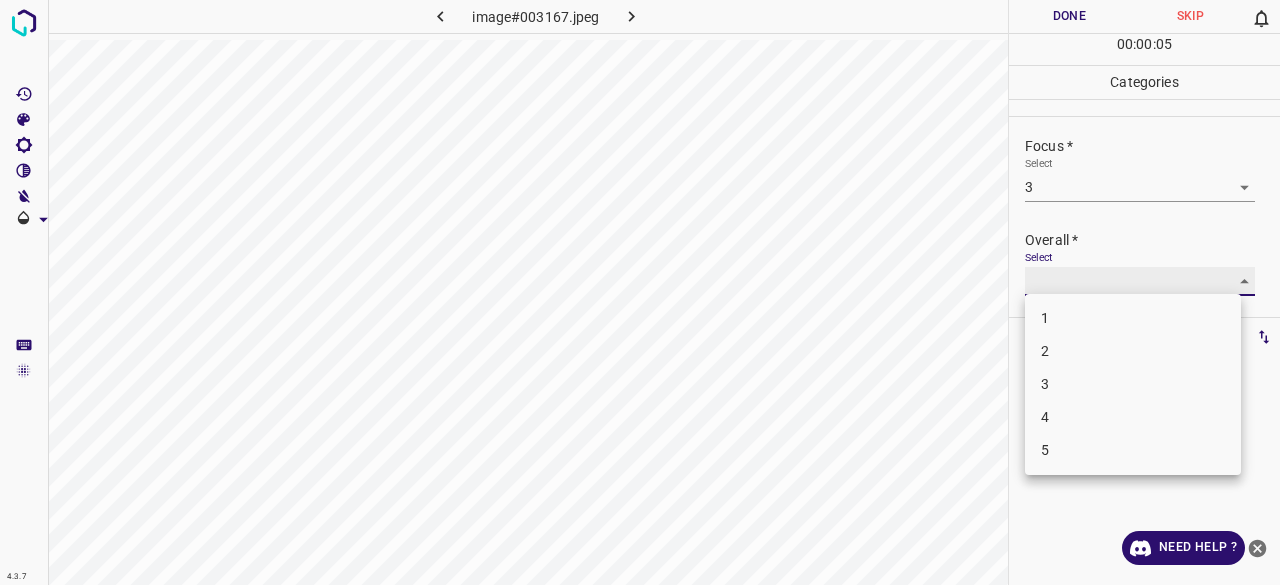 type on "3" 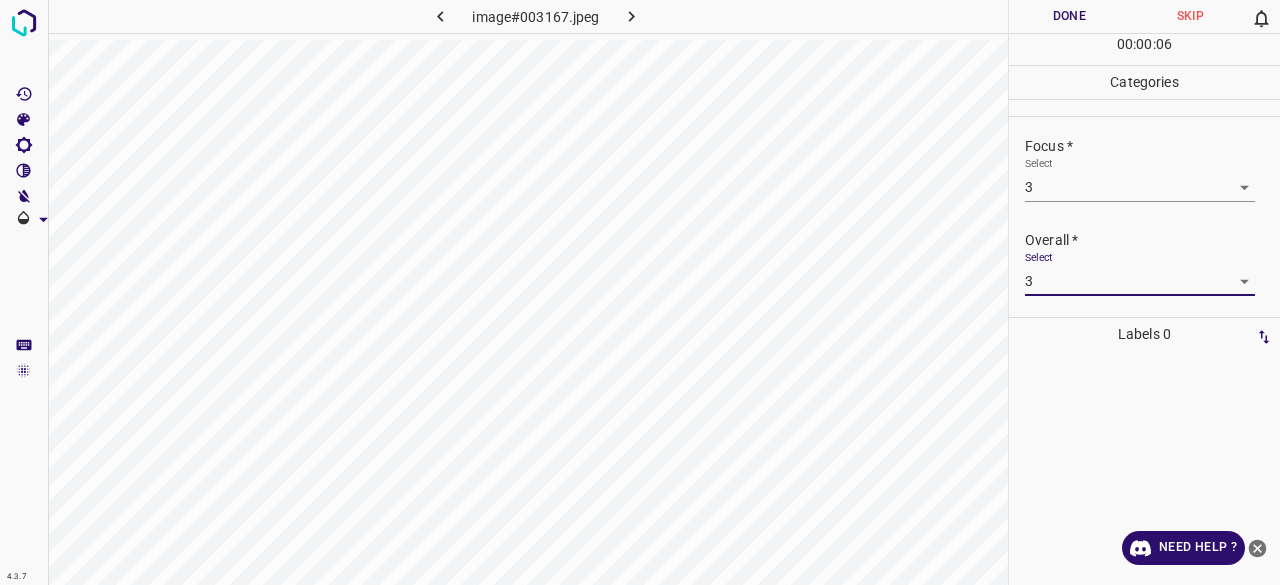 click on "Done" at bounding box center [1069, 16] 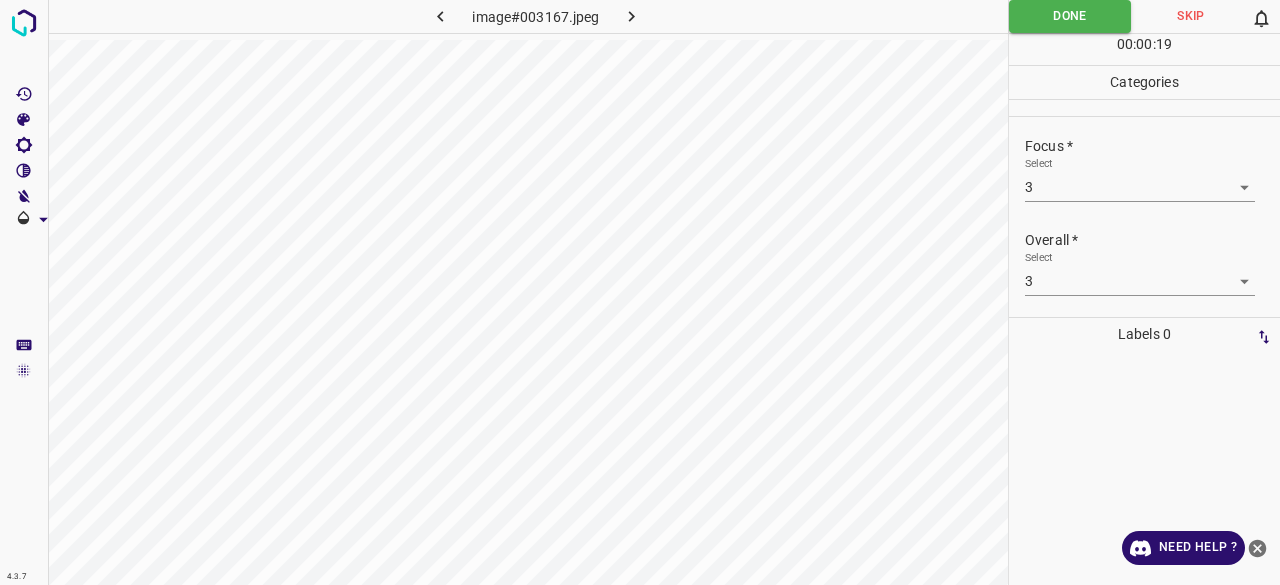 click 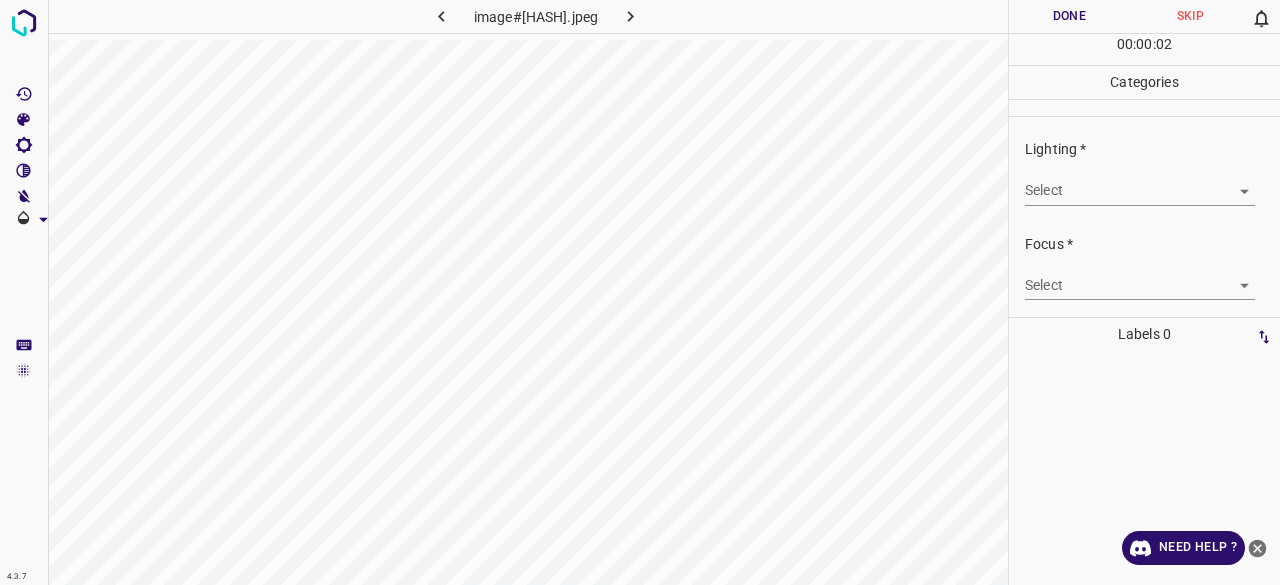 click on "4.3.7 image#001885.jpeg Done Skip 0 00   : 00   : 02   Categories Lighting *  Select ​ Focus *  Select ​ Overall *  Select ​ Labels   0 Categories 1 Lighting 2 Focus 3 Overall Tools Space Change between modes (Draw & Edit) I Auto labeling R Restore zoom M Zoom in N Zoom out Delete Delete selecte label Filters Z Restore filters X Saturation filter C Brightness filter V Contrast filter B Gray scale filter General O Download Need Help ? - Text - Hide - Delete" at bounding box center (640, 292) 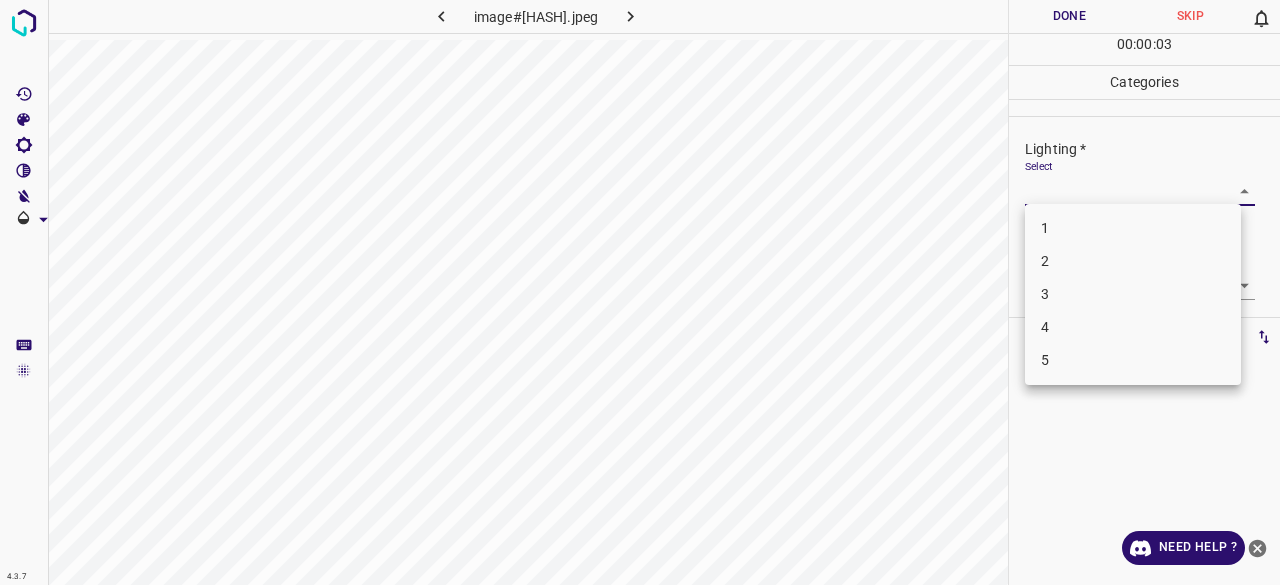click on "1 2 3 4 5" at bounding box center [1133, 294] 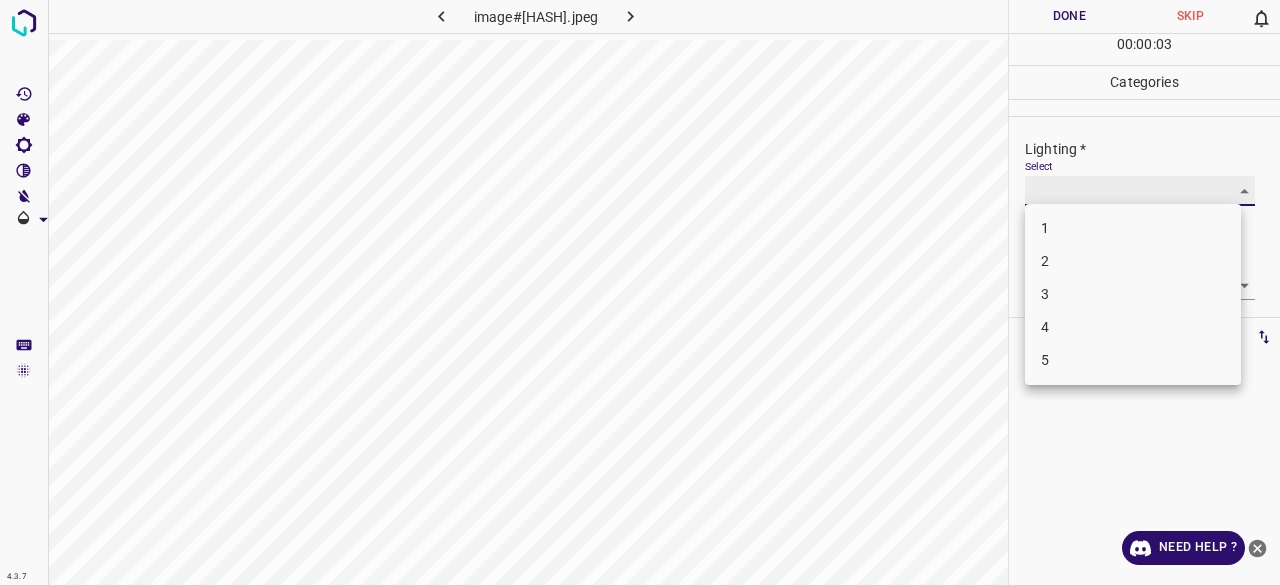 type on "2" 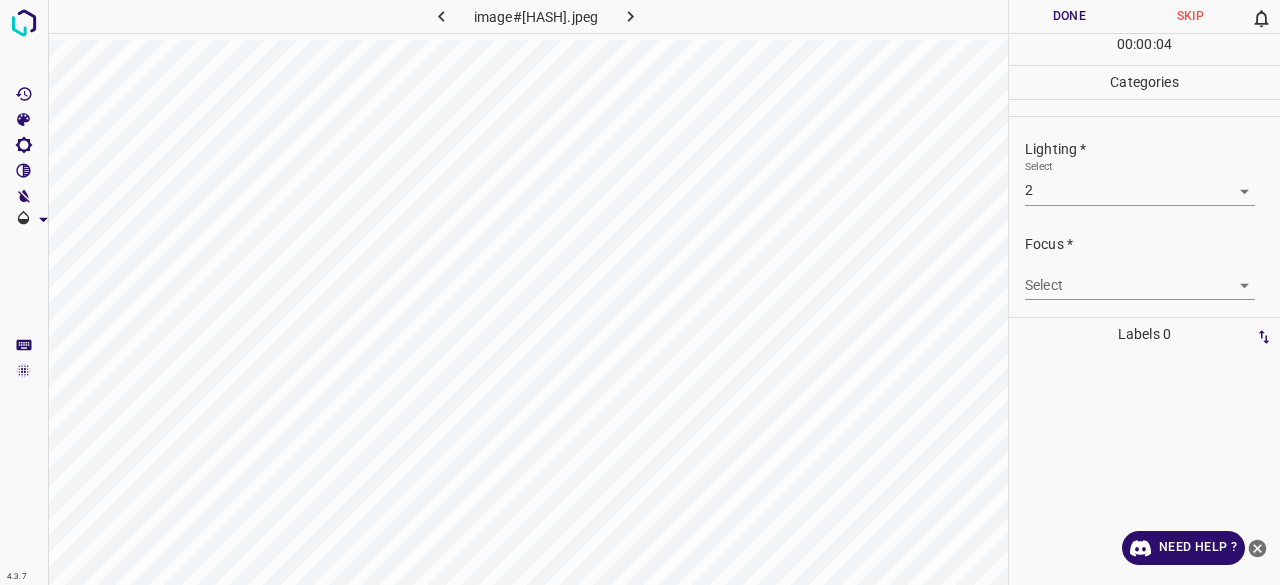 click on "Select ​" at bounding box center (1140, 277) 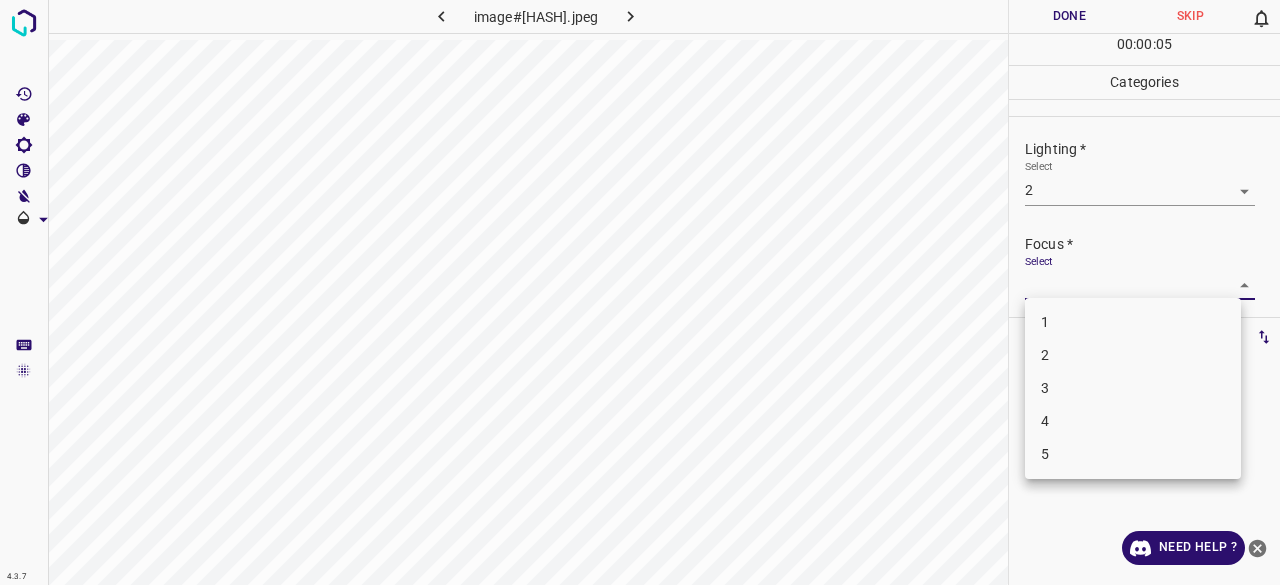drag, startPoint x: 1053, startPoint y: 363, endPoint x: 1060, endPoint y: 340, distance: 24.04163 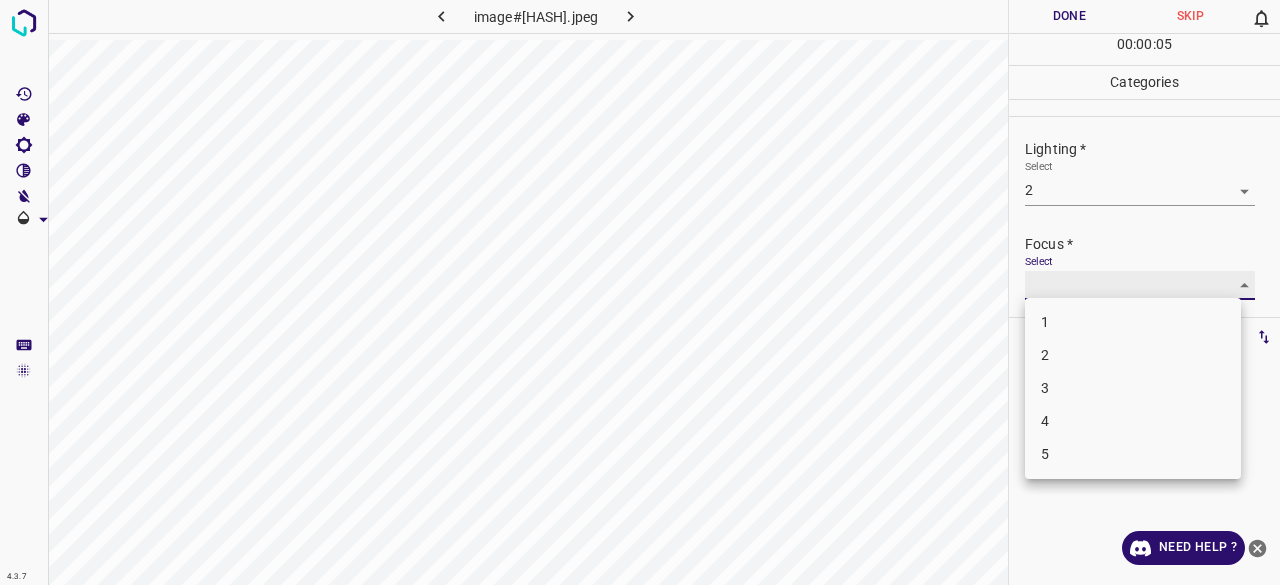 type on "2" 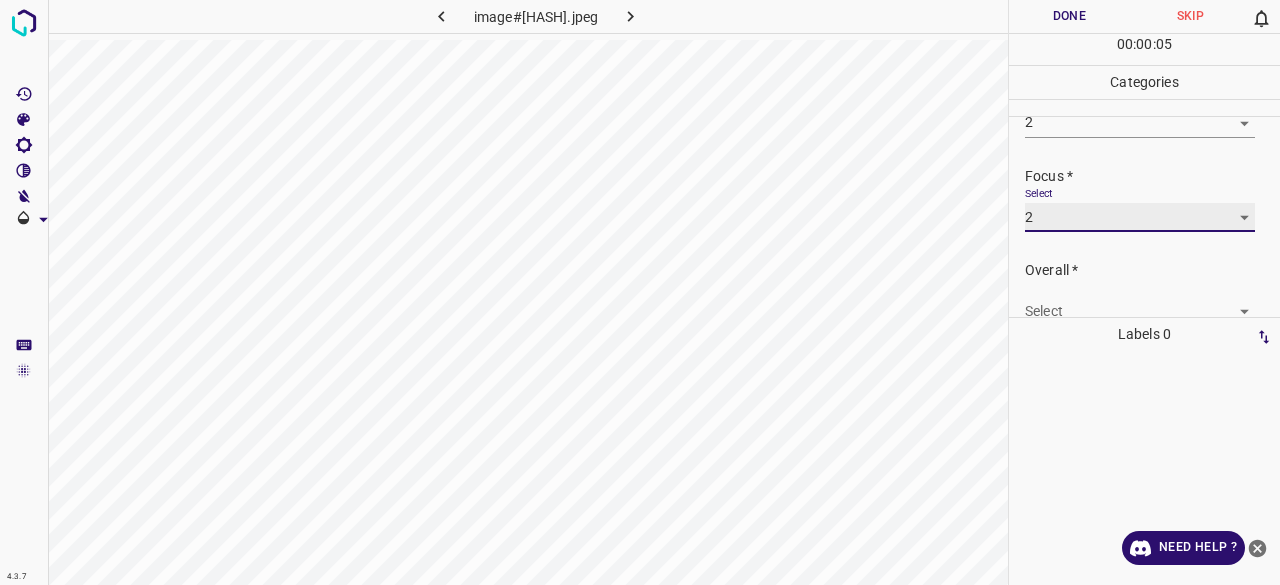 scroll, scrollTop: 98, scrollLeft: 0, axis: vertical 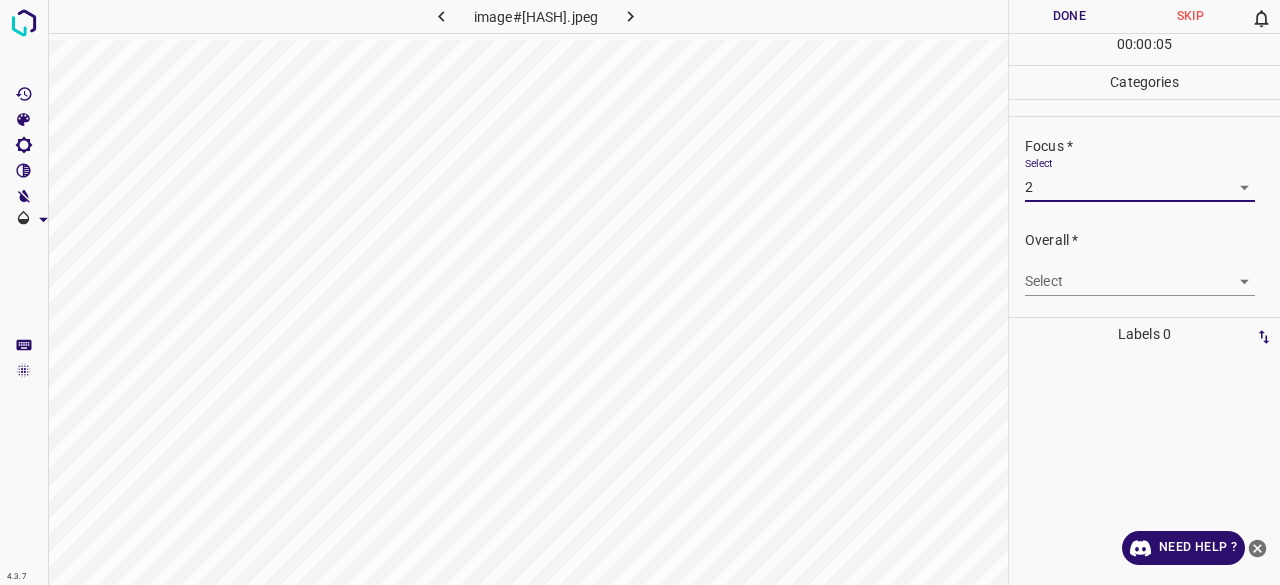 click on "4.3.7 image#001885.jpeg Done Skip 0 00   : 00   : 05   Categories Lighting *  Select 2 2 Focus *  Select 2 2 Overall *  Select ​ Labels   0 Categories 1 Lighting 2 Focus 3 Overall Tools Space Change between modes (Draw & Edit) I Auto labeling R Restore zoom M Zoom in N Zoom out Delete Delete selecte label Filters Z Restore filters X Saturation filter C Brightness filter V Contrast filter B Gray scale filter General O Download Need Help ? - Text - Hide - Delete" at bounding box center (640, 292) 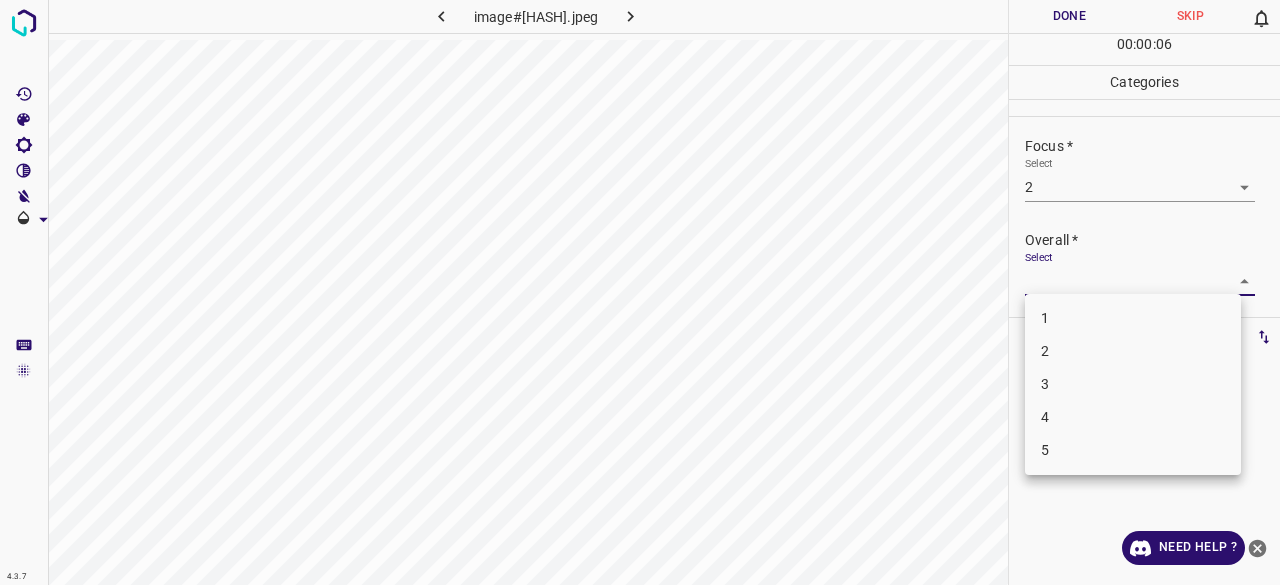 click on "2" at bounding box center [1133, 351] 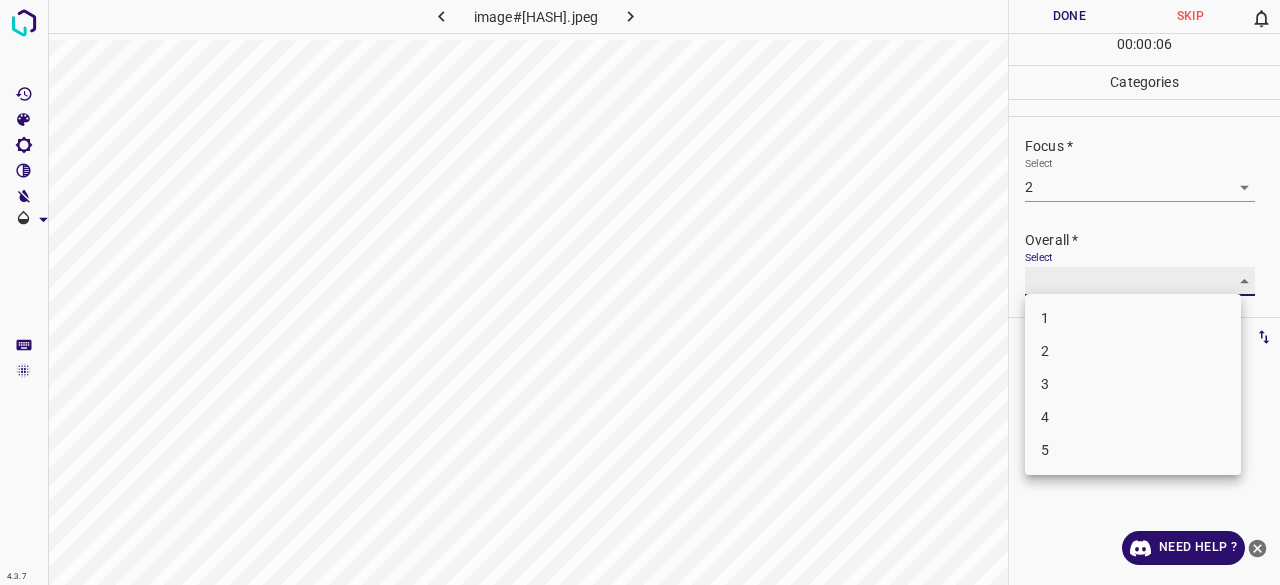type on "2" 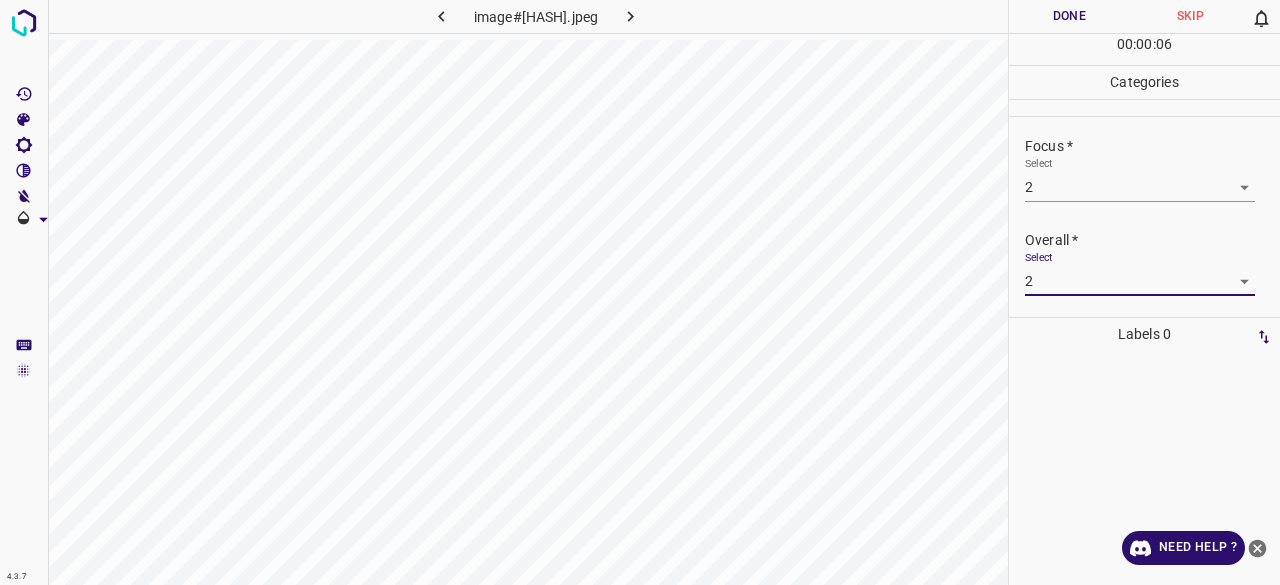 click on "Done" at bounding box center [1069, 16] 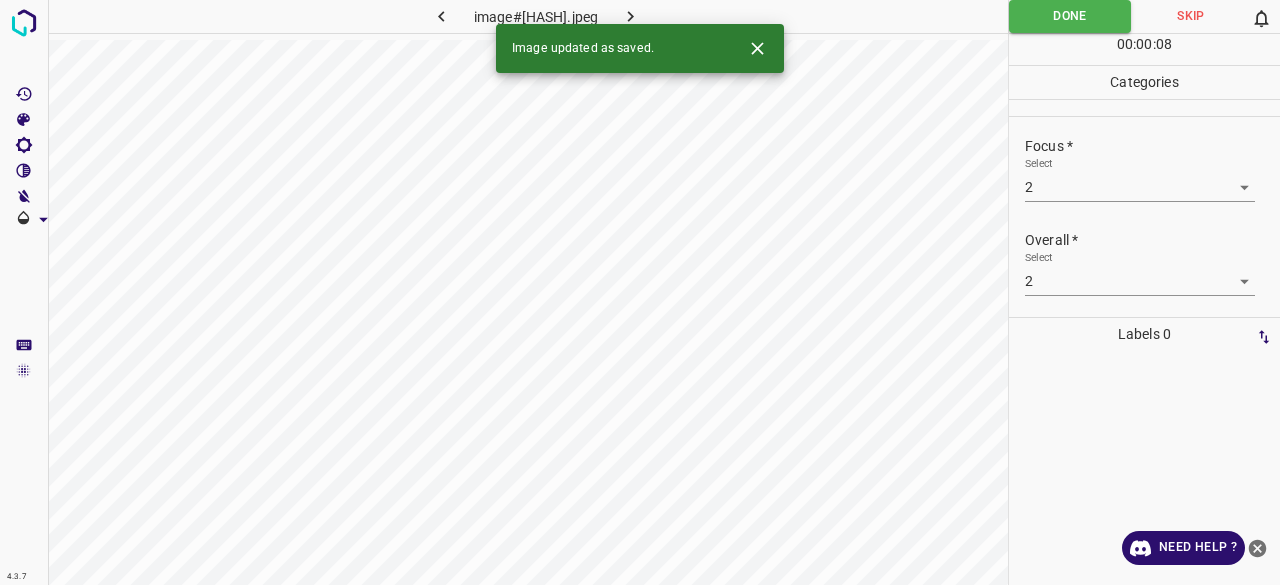 click 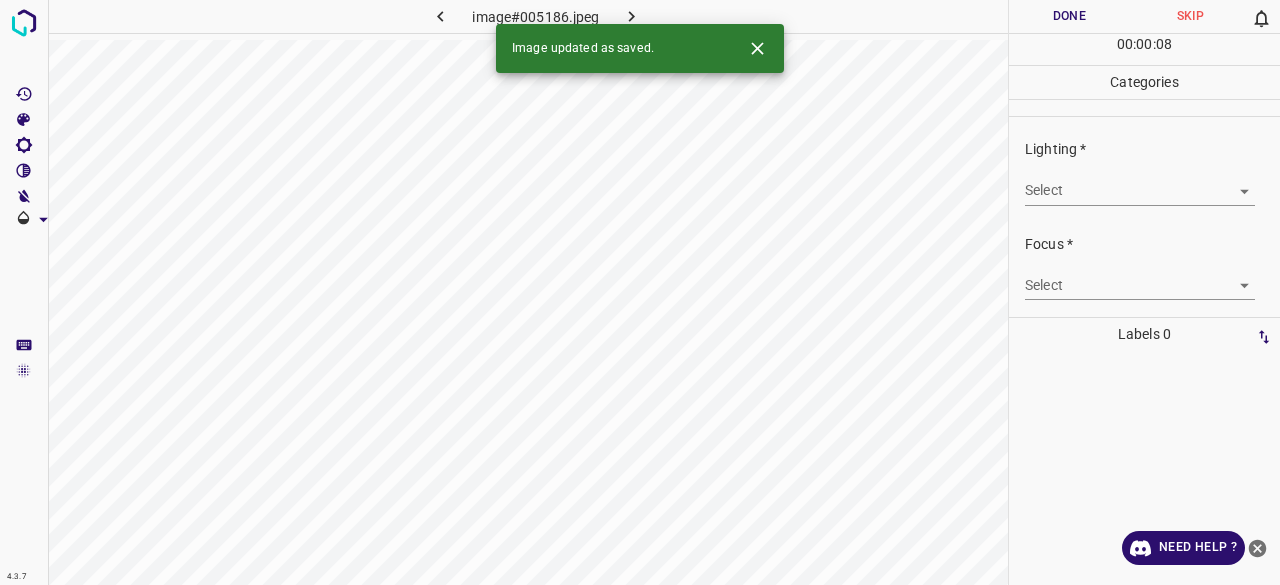 click on "4.3.7 image#005186.jpeg Done Skip 0 00   : 00   : 08   Categories Lighting *  Select ​ Focus *  Select ​ Overall *  Select ​ Labels   0 Categories 1 Lighting 2 Focus 3 Overall Tools Space Change between modes (Draw & Edit) I Auto labeling R Restore zoom M Zoom in N Zoom out Delete Delete selecte label Filters Z Restore filters X Saturation filter C Brightness filter V Contrast filter B Gray scale filter General O Download Image updated as saved. Need Help ? - Text - Hide - Delete" at bounding box center (640, 292) 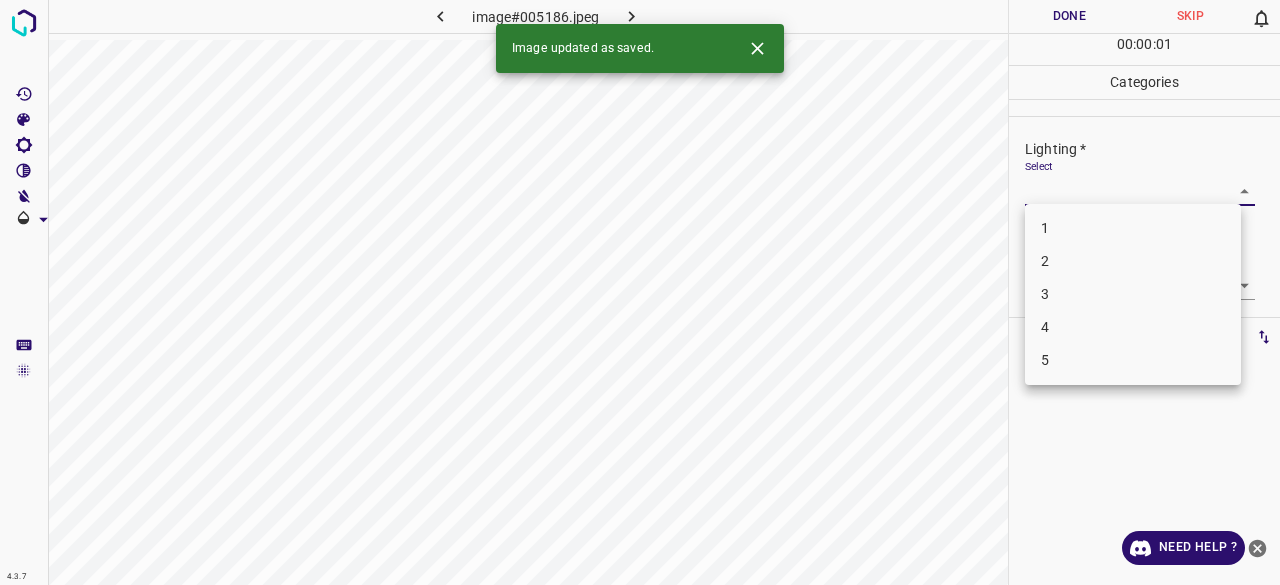 click on "3" at bounding box center [1133, 294] 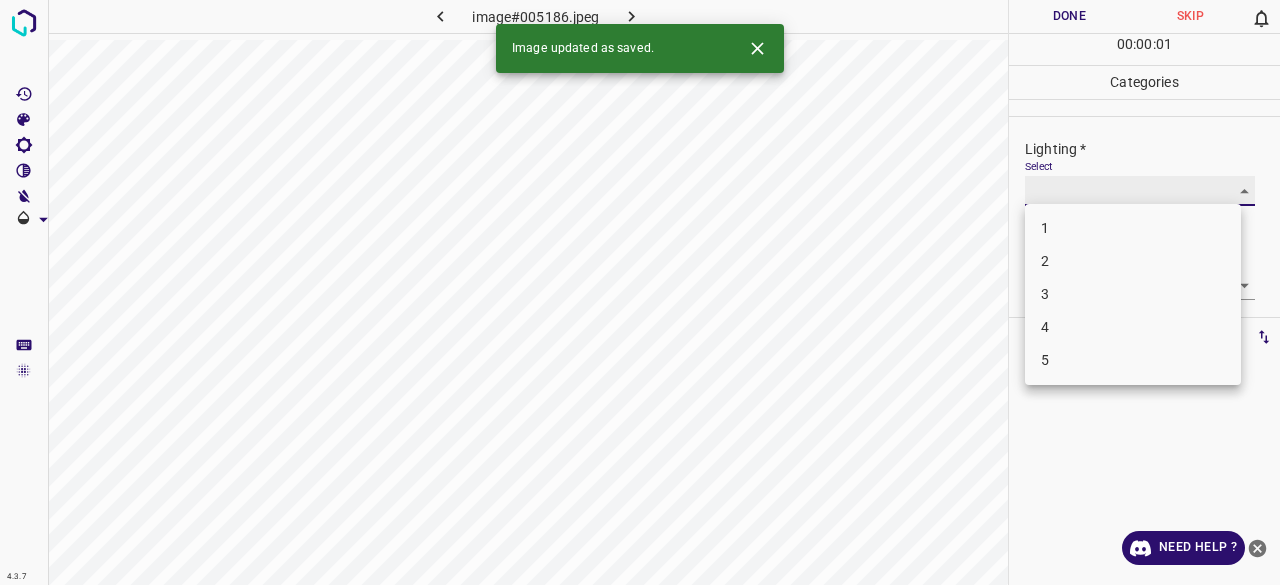 type on "3" 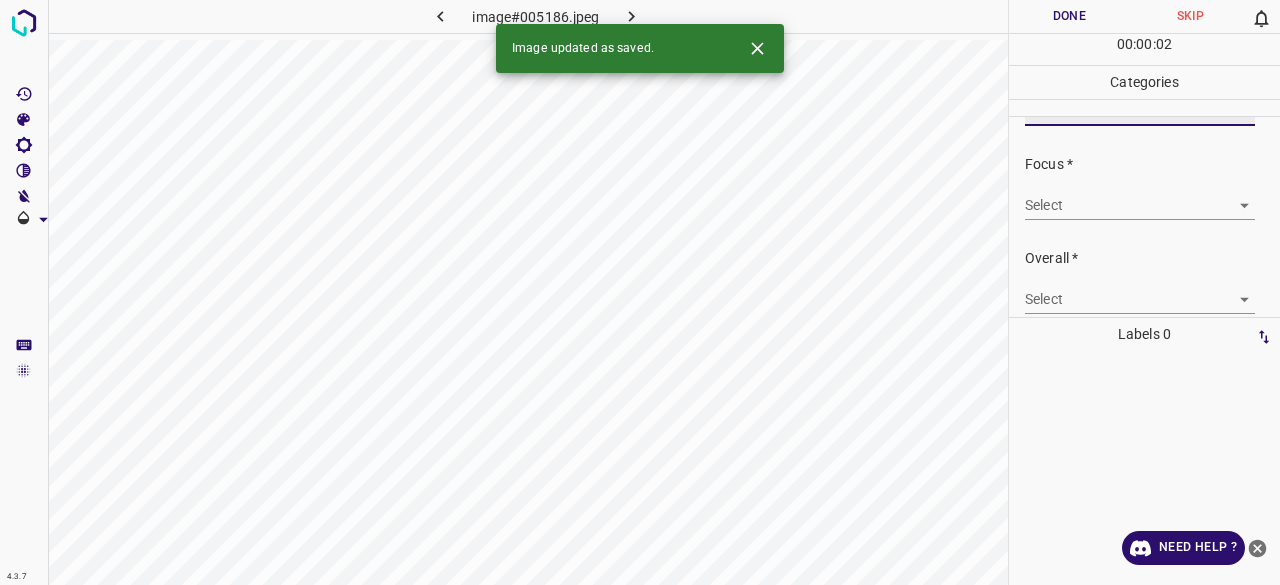 scroll, scrollTop: 98, scrollLeft: 0, axis: vertical 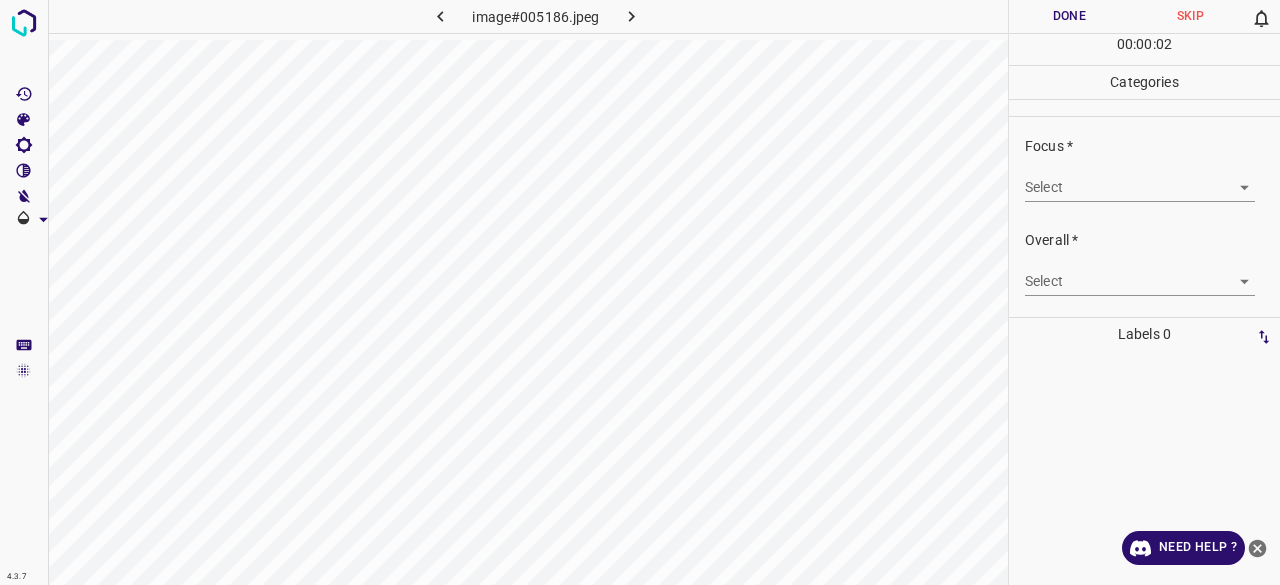 click on "4.3.7 image#005186.jpeg Done Skip 0 00   : 00   : 02   Categories Lighting *  Select 3 3 Focus *  Select ​ Overall *  Select ​ Labels   0 Categories 1 Lighting 2 Focus 3 Overall Tools Space Change between modes (Draw & Edit) I Auto labeling R Restore zoom M Zoom in N Zoom out Delete Delete selecte label Filters Z Restore filters X Saturation filter C Brightness filter V Contrast filter B Gray scale filter General O Download Need Help ? - Text - Hide - Delete" at bounding box center (640, 292) 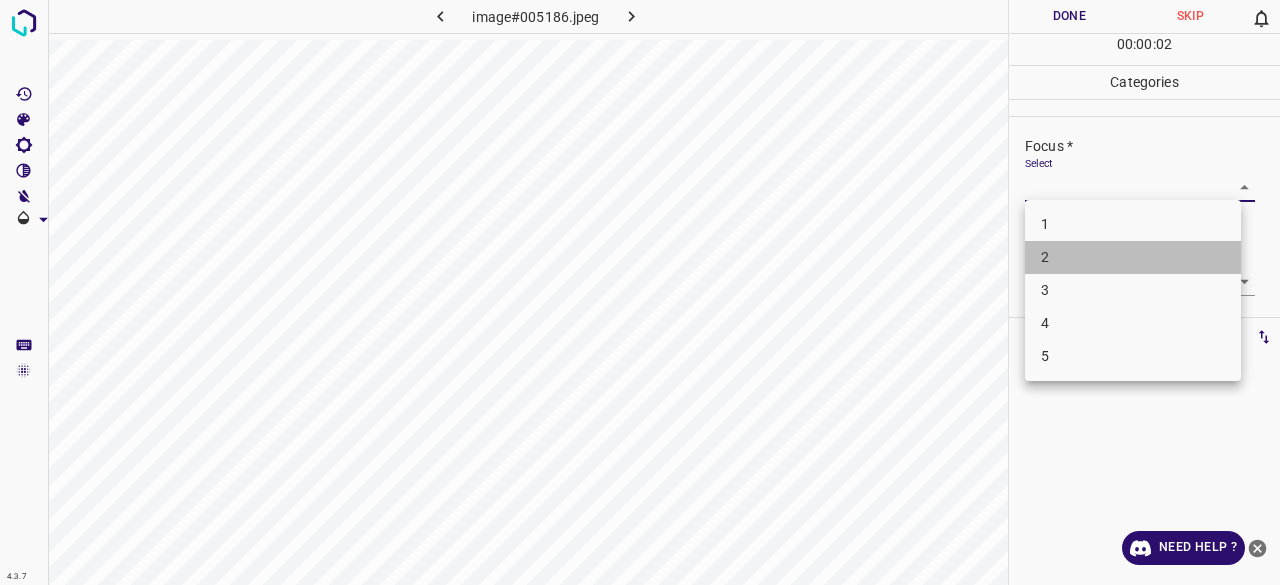 drag, startPoint x: 1045, startPoint y: 267, endPoint x: 1048, endPoint y: 242, distance: 25.179358 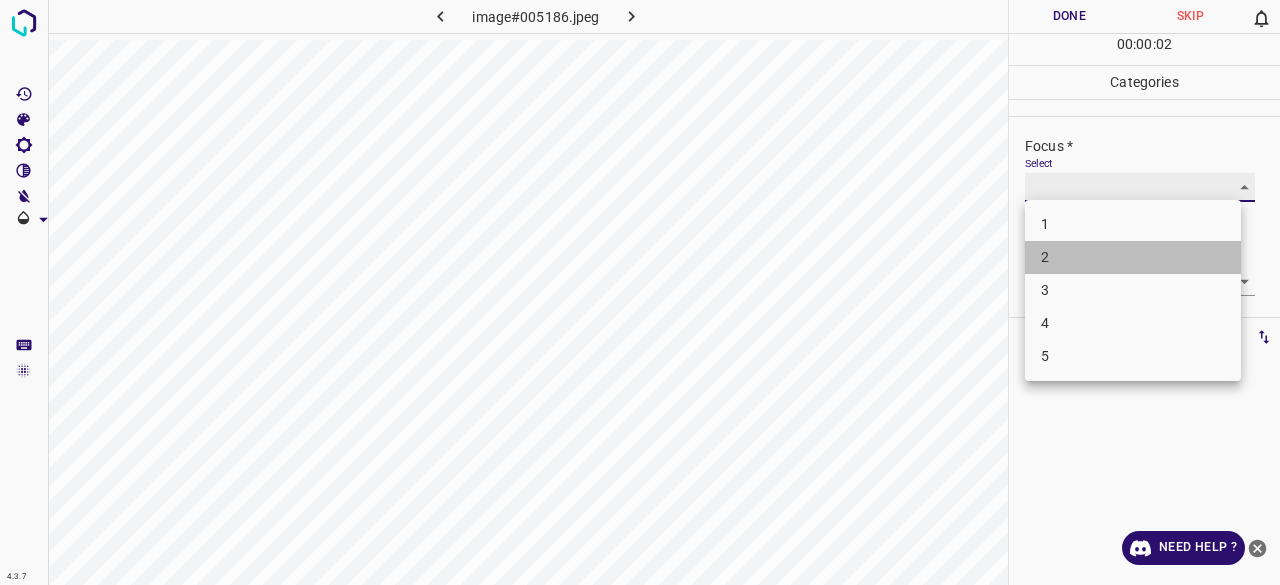 type on "2" 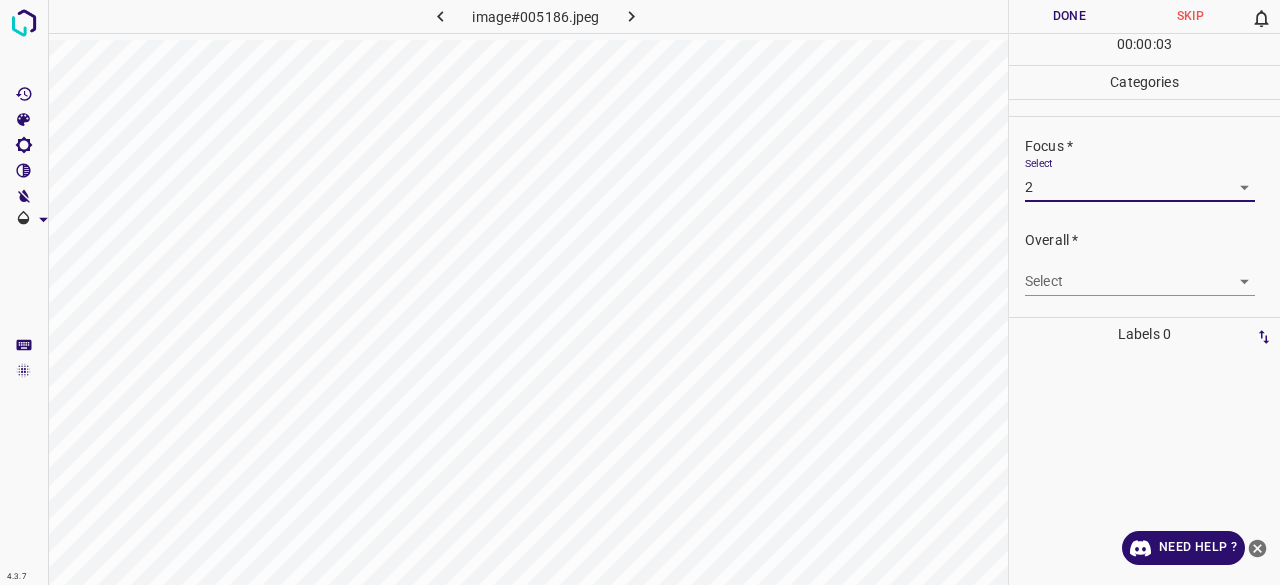 click on "4.3.7 image#005186.jpeg Done Skip 0 00   : 00   : 03   Categories Lighting *  Select 3 3 Focus *  Select 2 2 Overall *  Select ​ Labels   0 Categories 1 Lighting 2 Focus 3 Overall Tools Space Change between modes (Draw & Edit) I Auto labeling R Restore zoom M Zoom in N Zoom out Delete Delete selecte label Filters Z Restore filters X Saturation filter C Brightness filter V Contrast filter B Gray scale filter General O Download Need Help ? - Text - Hide - Delete" at bounding box center (640, 292) 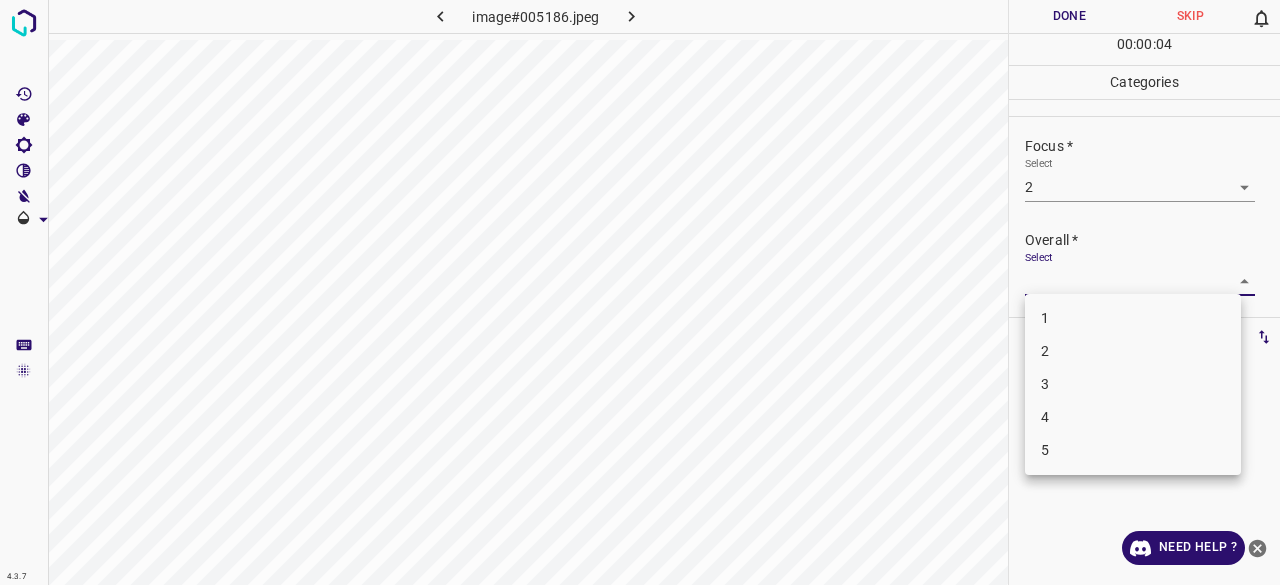 click on "2" at bounding box center [1133, 351] 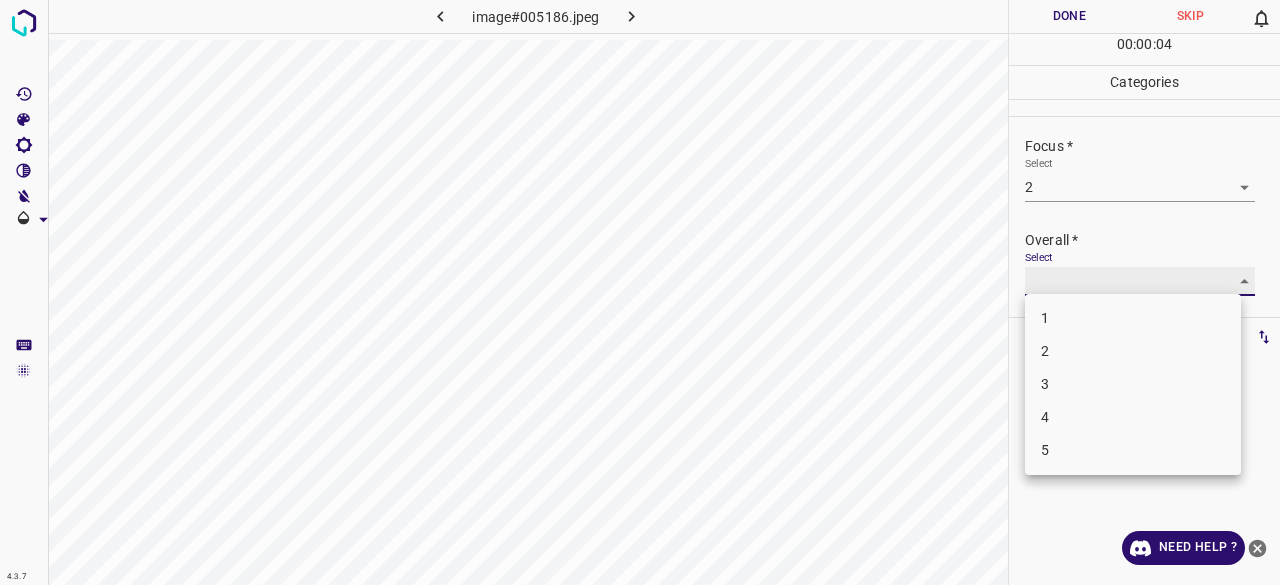 type on "2" 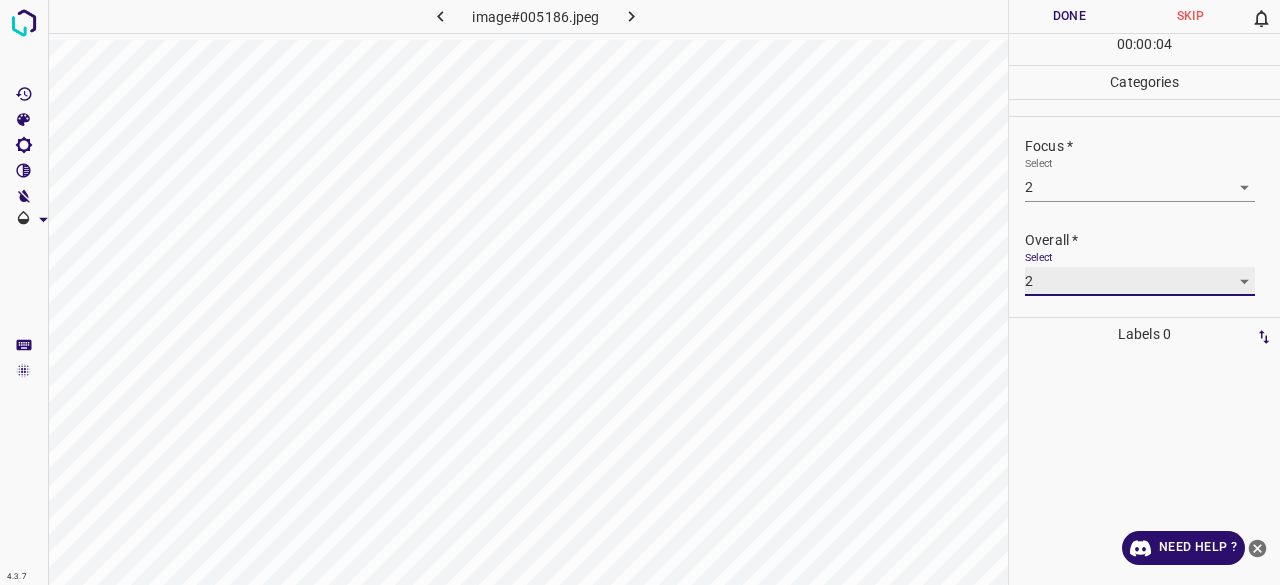 scroll, scrollTop: 0, scrollLeft: 0, axis: both 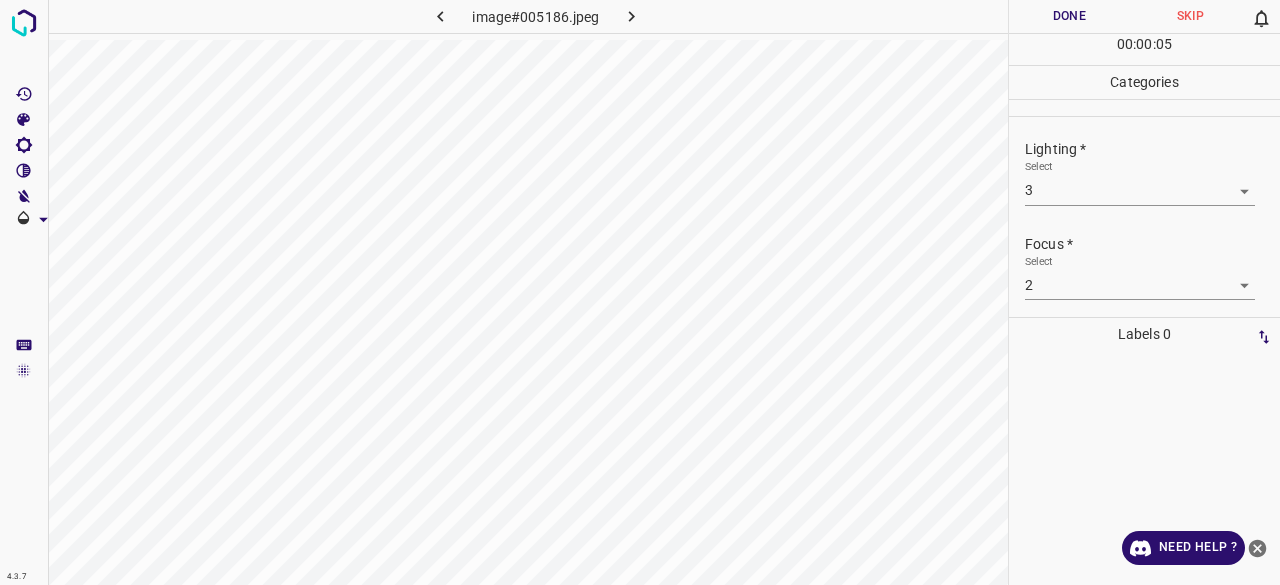 click on "Done" at bounding box center (1069, 16) 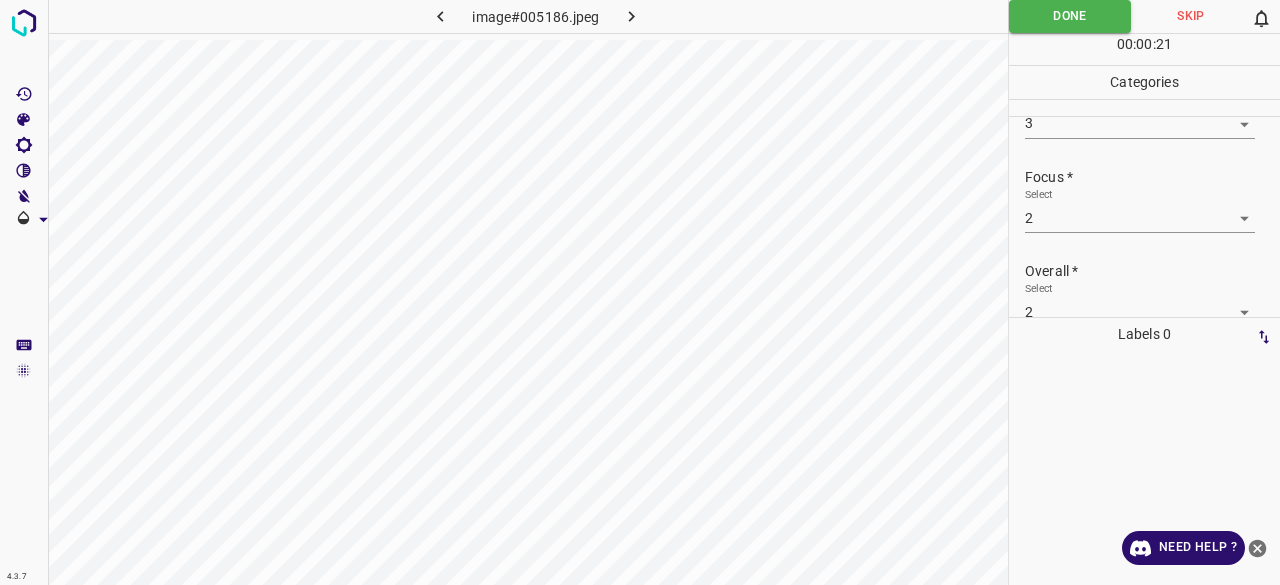 scroll, scrollTop: 98, scrollLeft: 0, axis: vertical 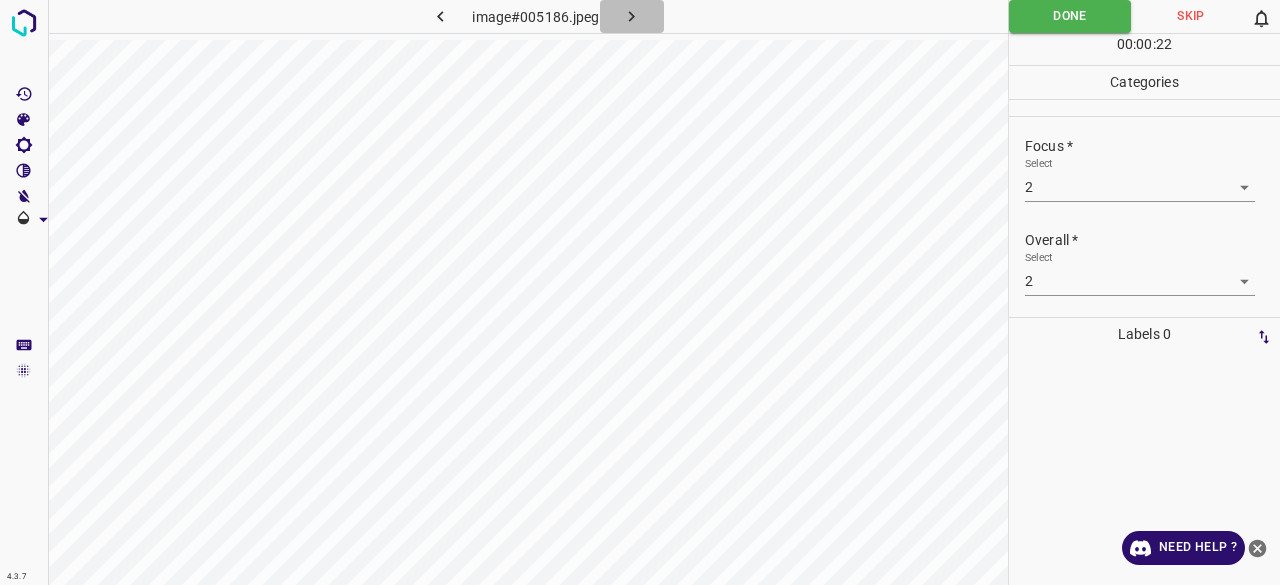 click at bounding box center (632, 16) 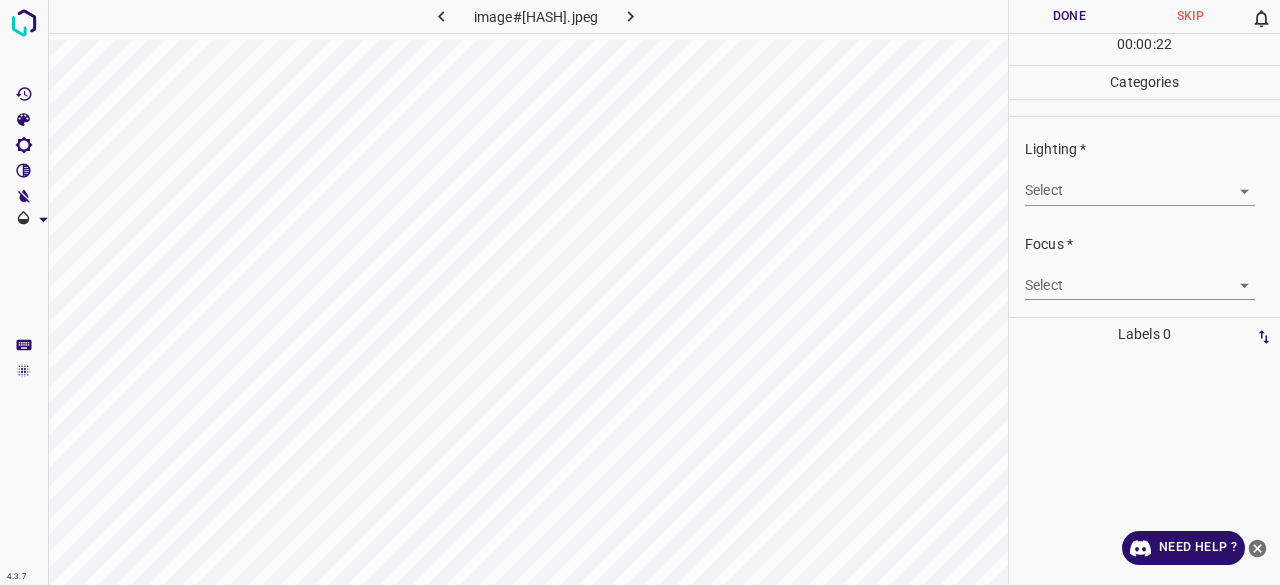 click on "4.3.7 image#005296.jpeg Done Skip 0 00   : 00   : 22   Categories Lighting *  Select ​ Focus *  Select ​ Overall *  Select ​ Labels   0 Categories 1 Lighting 2 Focus 3 Overall Tools Space Change between modes (Draw & Edit) I Auto labeling R Restore zoom M Zoom in N Zoom out Delete Delete selecte label Filters Z Restore filters X Saturation filter C Brightness filter V Contrast filter B Gray scale filter General O Download Need Help ? - Text - Hide - Delete" at bounding box center [640, 292] 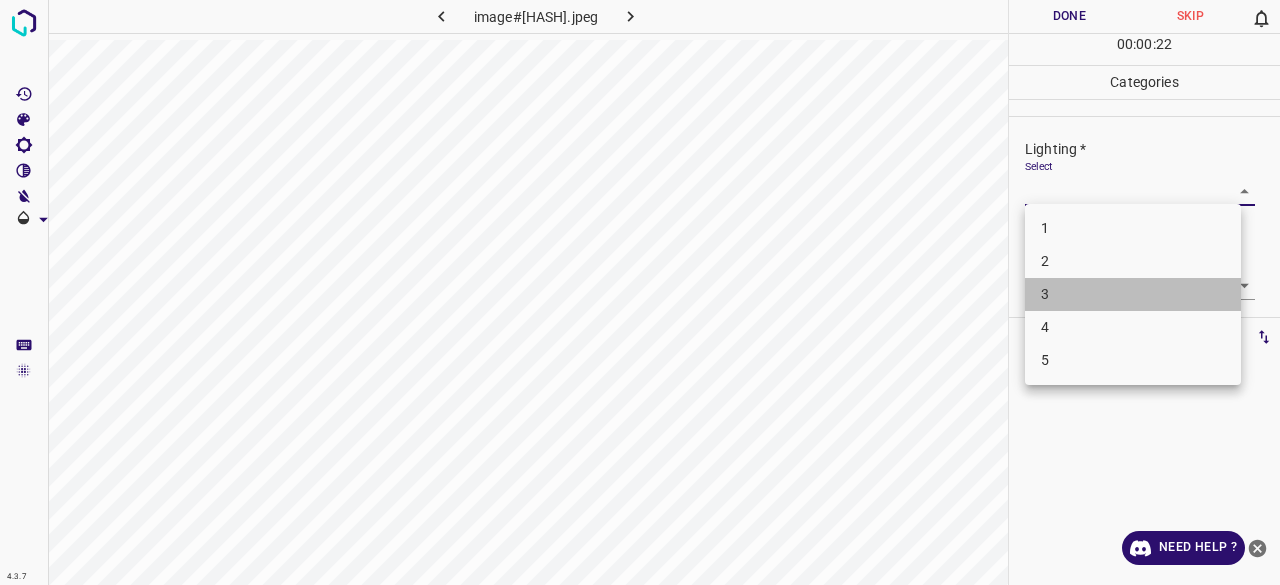 click on "3" at bounding box center [1133, 294] 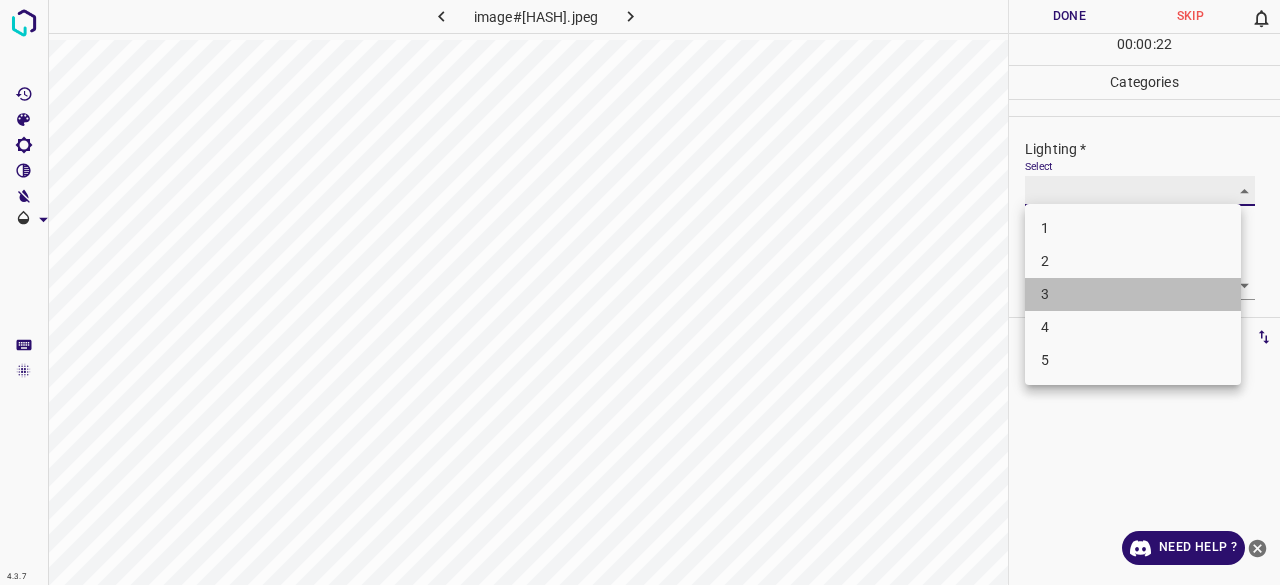 type on "3" 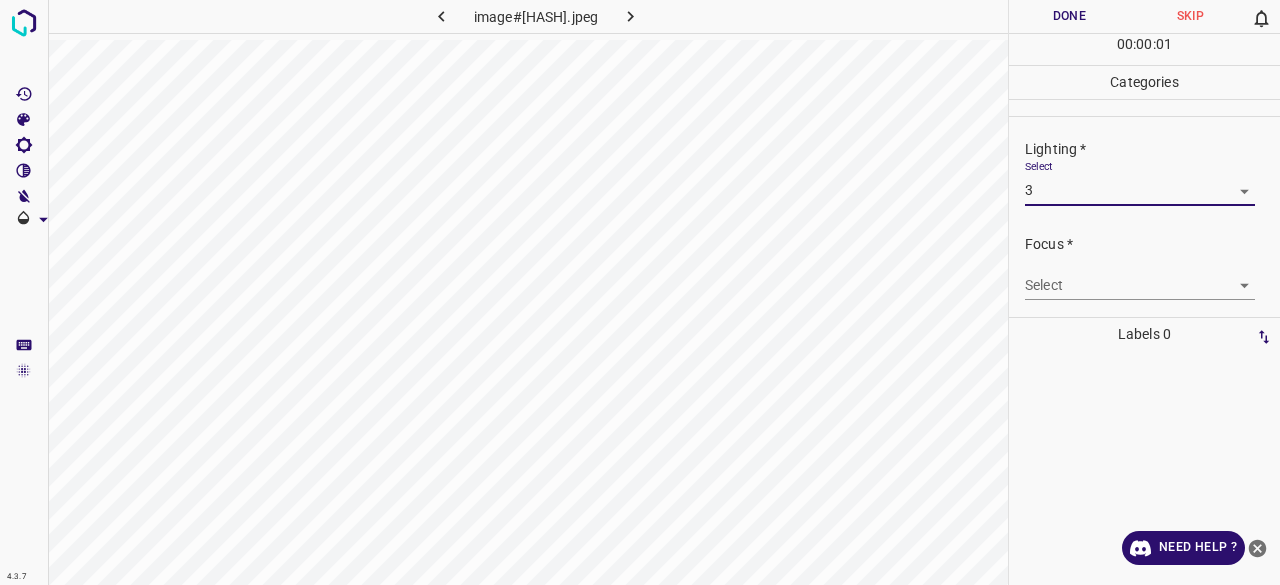 click on "4.3.7 image#005296.jpeg Done Skip 0 00   : 00   : 01   Categories Lighting *  Select 3 3 Focus *  Select ​ Overall *  Select ​ Labels   0 Categories 1 Lighting 2 Focus 3 Overall Tools Space Change between modes (Draw & Edit) I Auto labeling R Restore zoom M Zoom in N Zoom out Delete Delete selecte label Filters Z Restore filters X Saturation filter C Brightness filter V Contrast filter B Gray scale filter General O Download Need Help ? - Text - Hide - Delete 1 2 3 4 5" at bounding box center (640, 292) 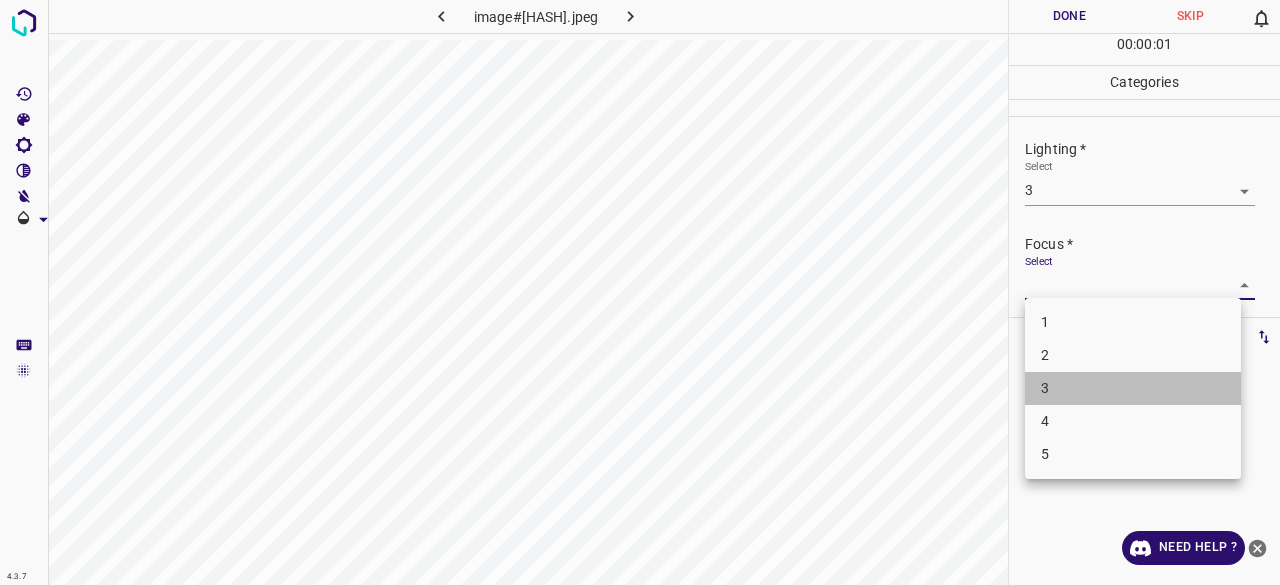click on "3" at bounding box center [1133, 388] 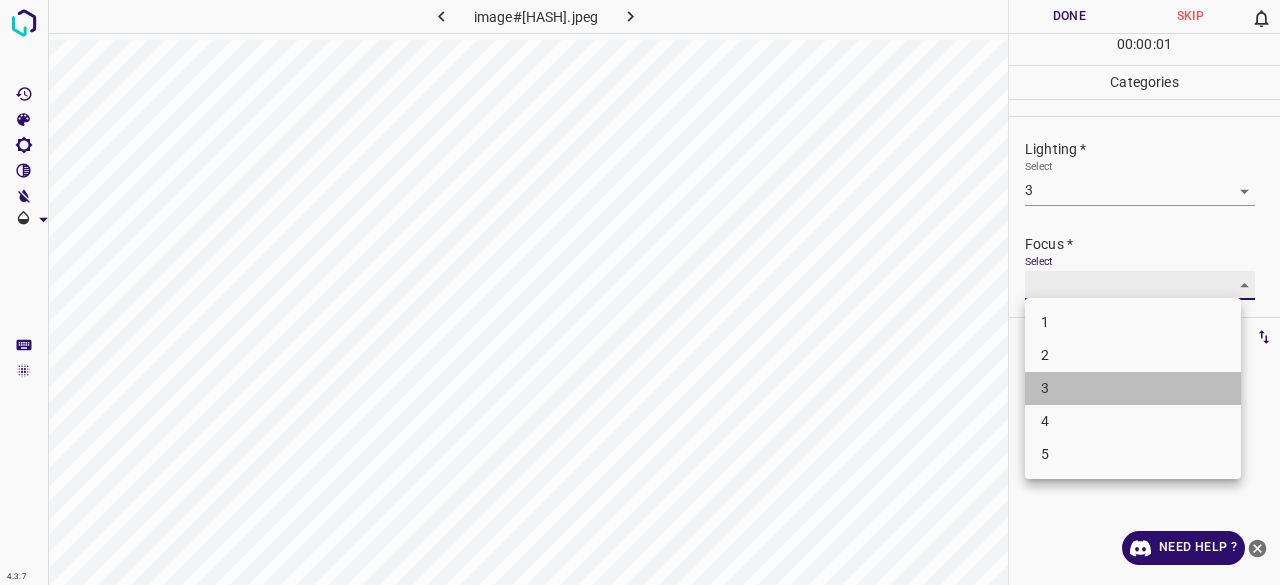 type on "3" 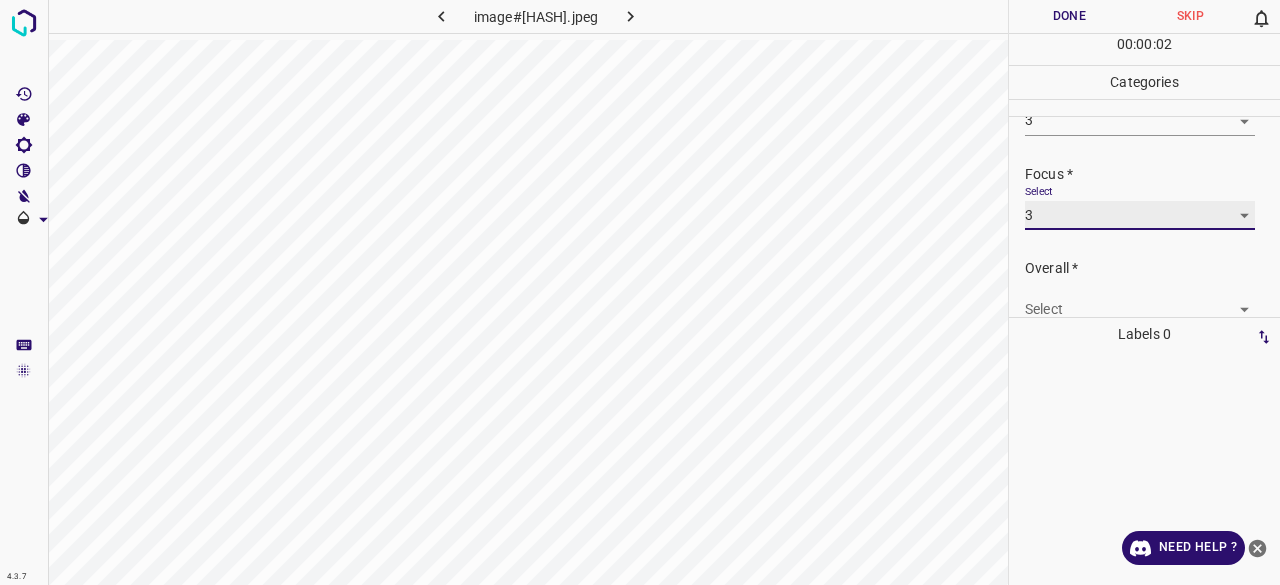 scroll, scrollTop: 98, scrollLeft: 0, axis: vertical 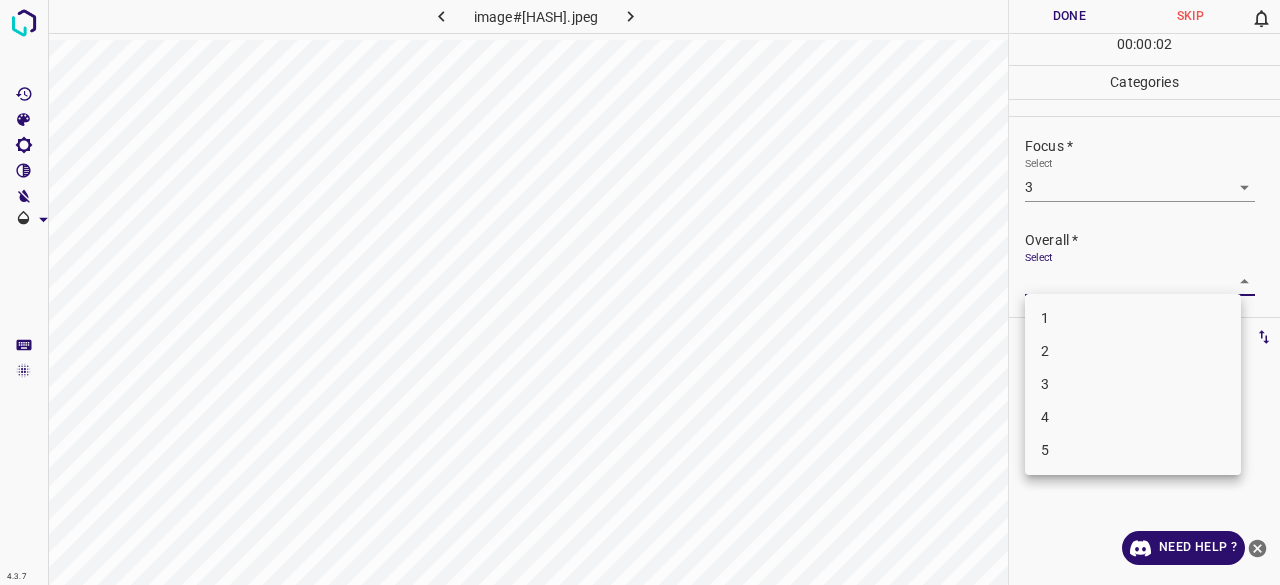 click on "4.3.7 image#005296.jpeg Done Skip 0 00   : 00   : 02   Categories Lighting *  Select 3 3 Focus *  Select 3 3 Overall *  Select ​ Labels   0 Categories 1 Lighting 2 Focus 3 Overall Tools Space Change between modes (Draw & Edit) I Auto labeling R Restore zoom M Zoom in N Zoom out Delete Delete selecte label Filters Z Restore filters X Saturation filter C Brightness filter V Contrast filter B Gray scale filter General O Download Need Help ? - Text - Hide - Delete 1 2 3 4 5" at bounding box center [640, 292] 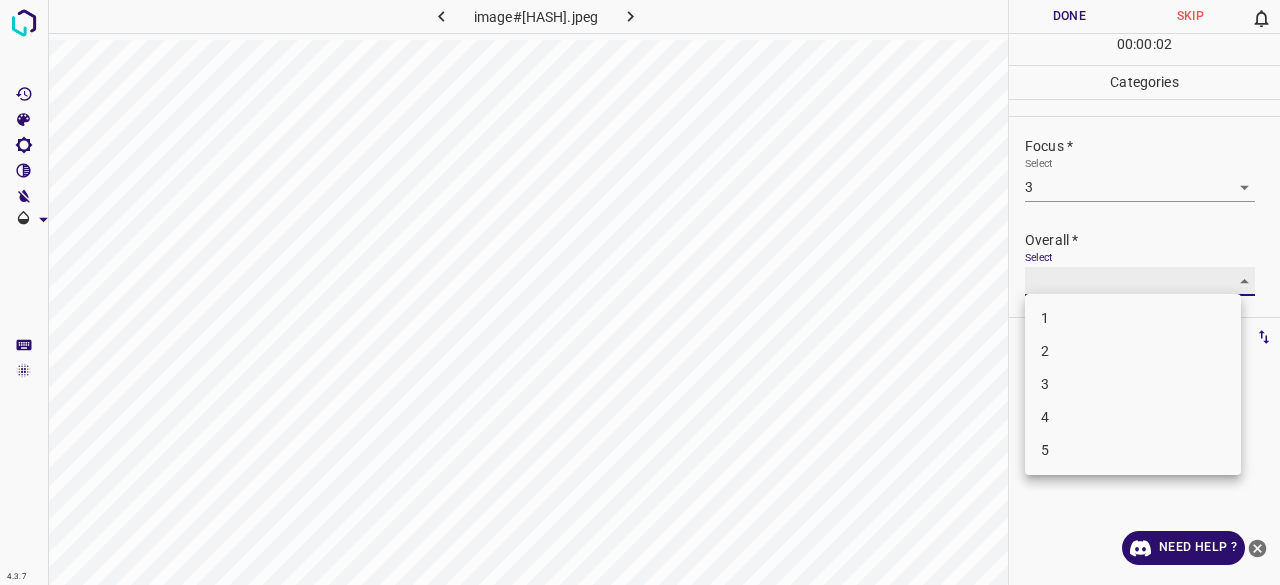 type on "3" 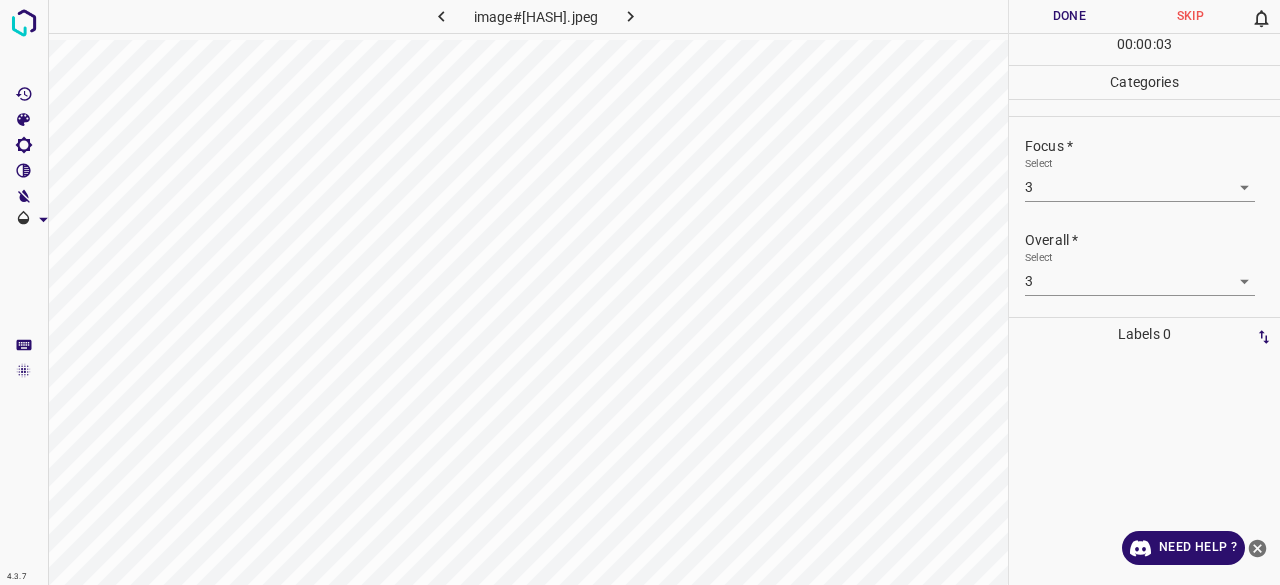 click on "00   : 00   : 03" at bounding box center (1144, 49) 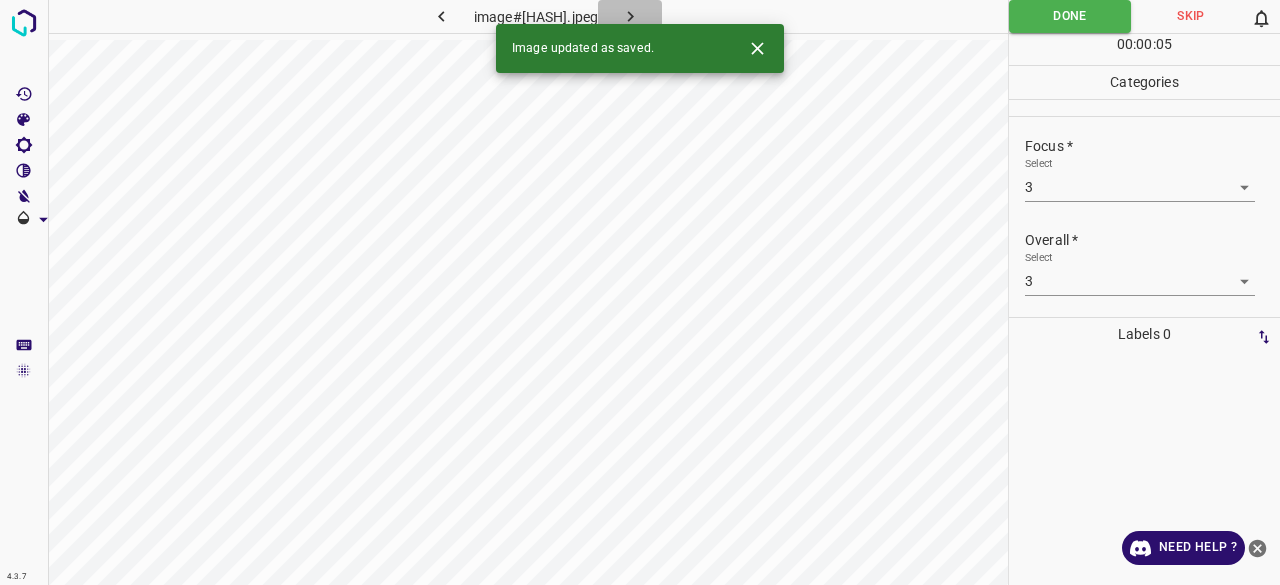 click 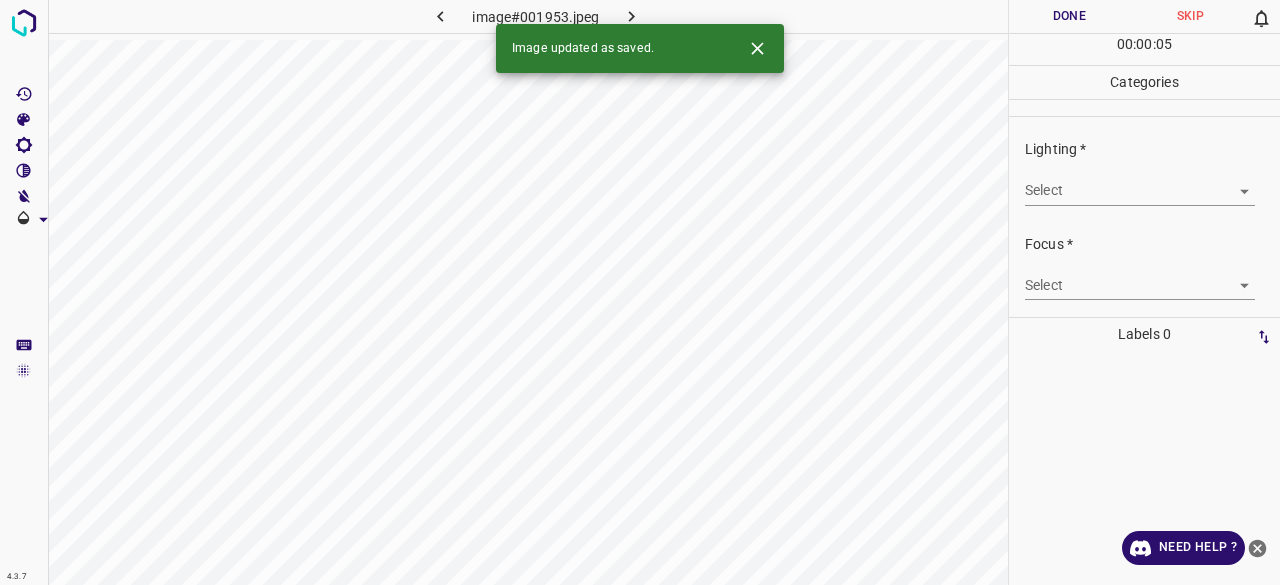 click on "4.3.7 image#001953.jpeg Done Skip 0 00   : 00   : 05   Categories Lighting *  Select ​ Focus *  Select ​ Overall *  Select ​ Labels   0 Categories 1 Lighting 2 Focus 3 Overall Tools Space Change between modes (Draw & Edit) I Auto labeling R Restore zoom M Zoom in N Zoom out Delete Delete selecte label Filters Z Restore filters X Saturation filter C Brightness filter V Contrast filter B Gray scale filter General O Download Image updated as saved. Need Help ? - Text - Hide - Delete" at bounding box center [640, 292] 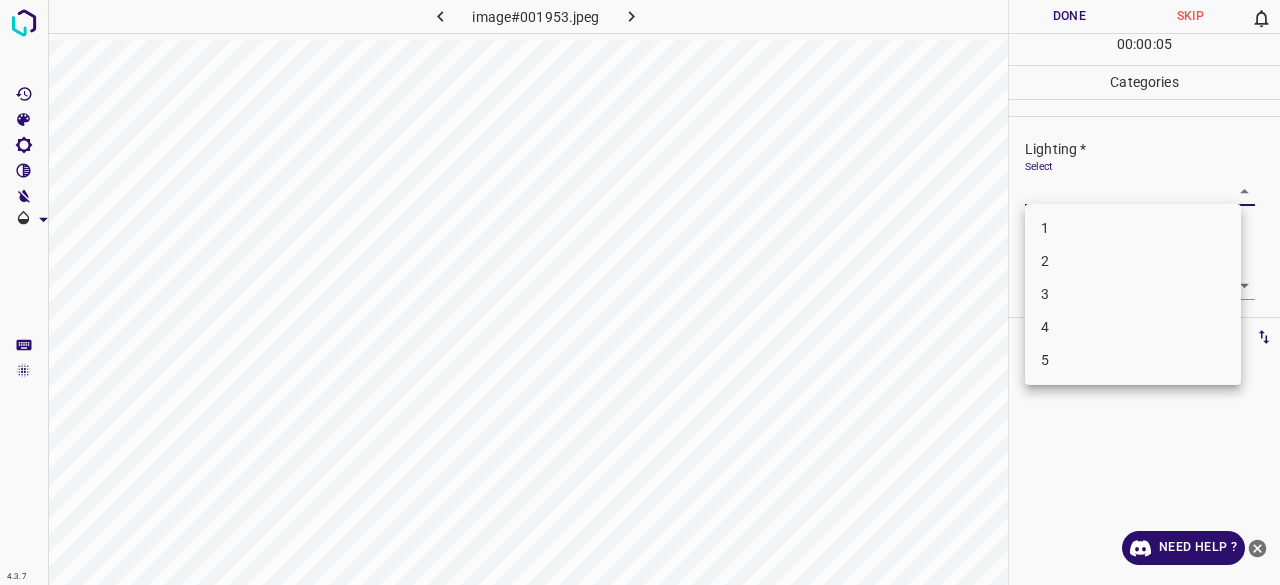 click on "3" at bounding box center (1133, 294) 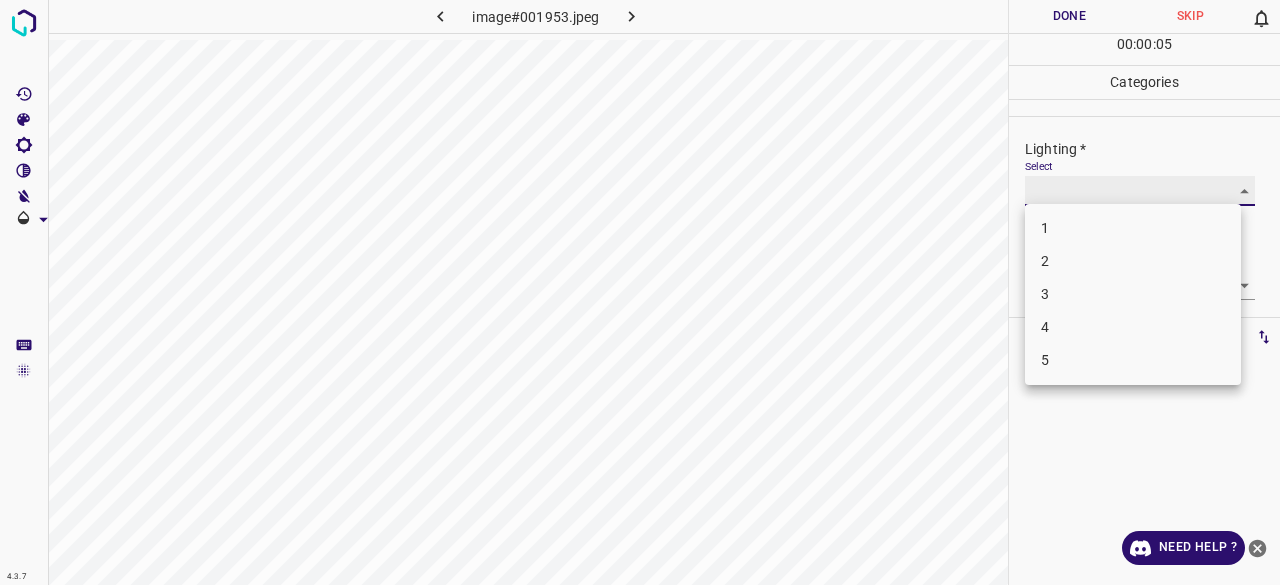 type on "3" 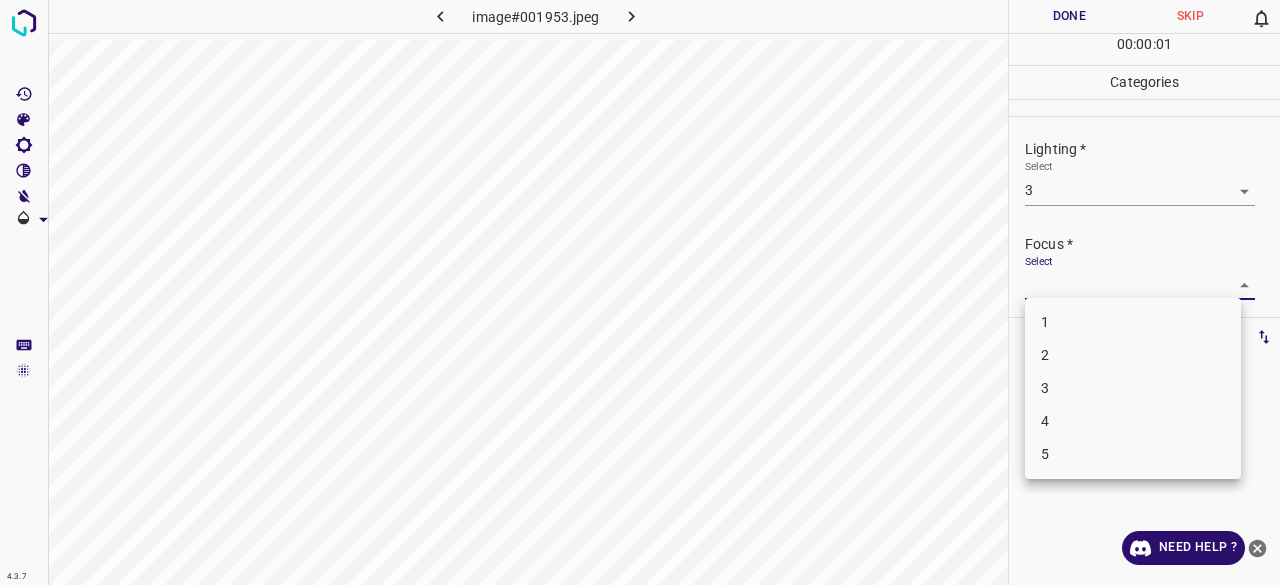 click on "4.3.7 image#001953.jpeg Done Skip 0 00   : 00   : 01   Categories Lighting *  Select 3 3 Focus *  Select ​ Overall *  Select ​ Labels   0 Categories 1 Lighting 2 Focus 3 Overall Tools Space Change between modes (Draw & Edit) I Auto labeling R Restore zoom M Zoom in N Zoom out Delete Delete selecte label Filters Z Restore filters X Saturation filter C Brightness filter V Contrast filter B Gray scale filter General O Download Need Help ? - Text - Hide - Delete 1 2 3 4 5" at bounding box center (640, 292) 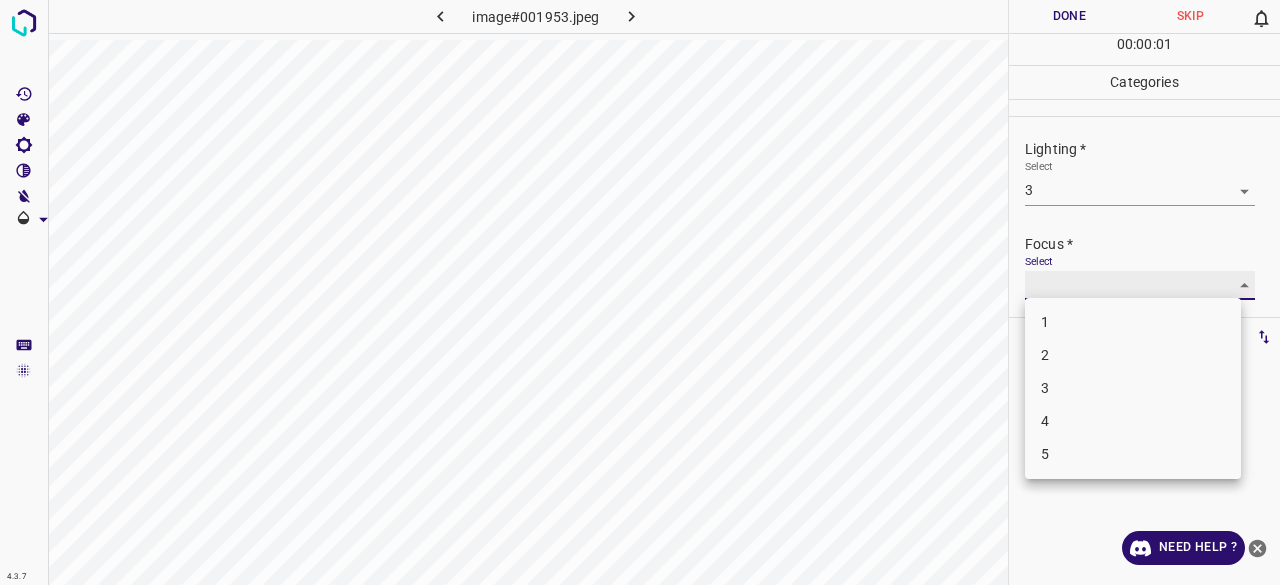 type on "2" 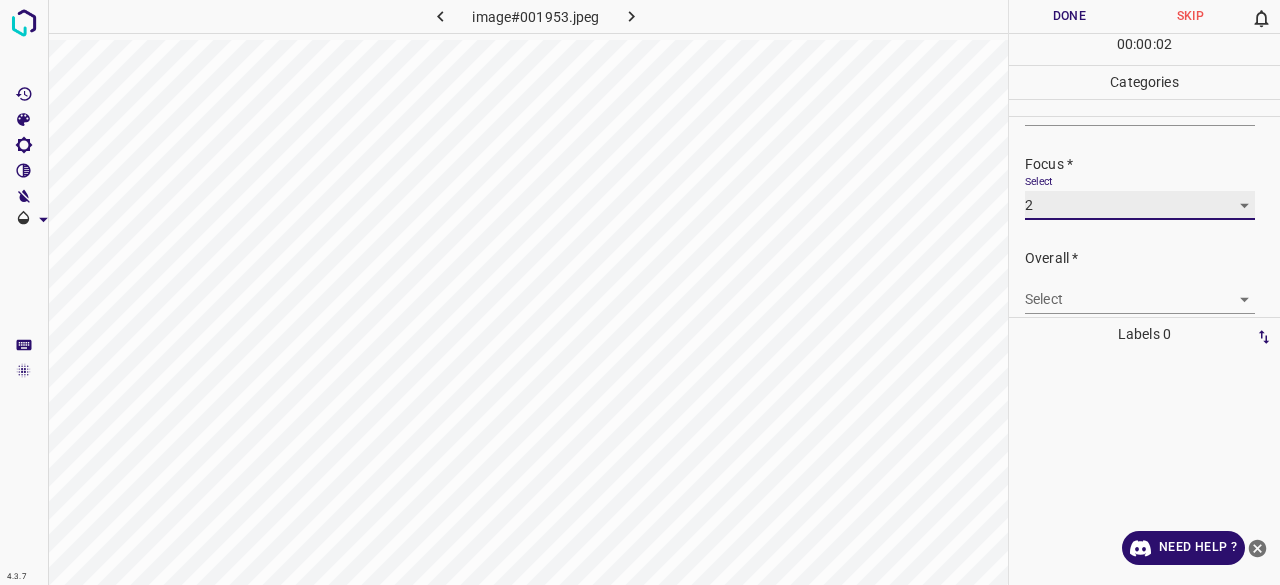 scroll, scrollTop: 98, scrollLeft: 0, axis: vertical 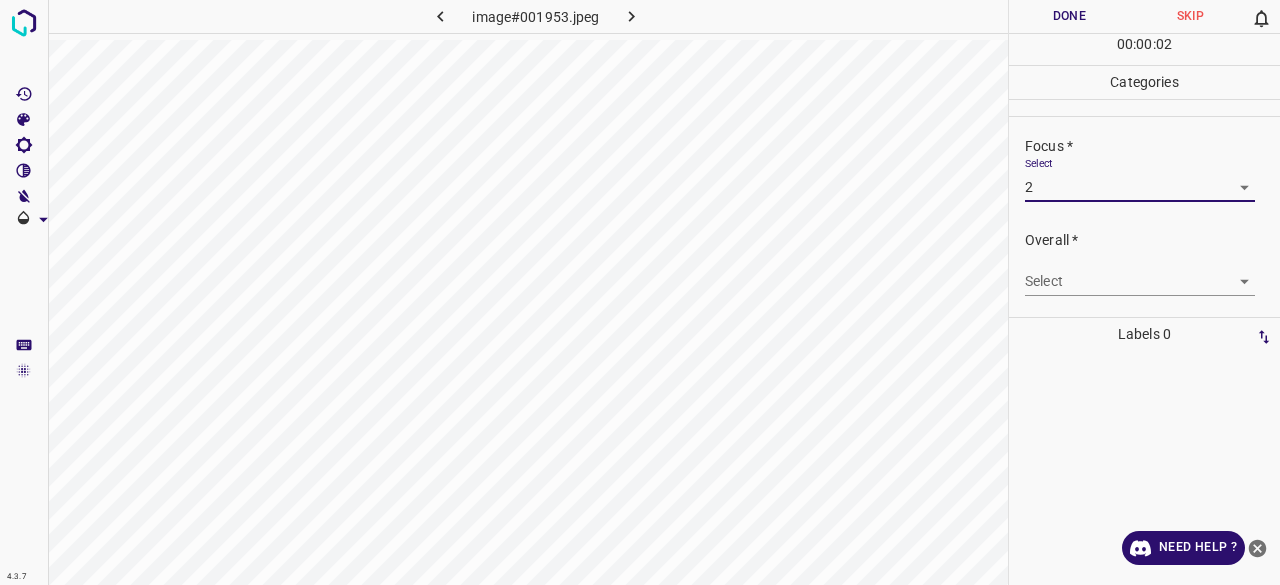 click on "4.3.7 image#001953.jpeg Done Skip 0 00   : 00   : 02   Categories Lighting *  Select 3 3 Focus *  Select 2 2 Overall *  Select ​ Labels   0 Categories 1 Lighting 2 Focus 3 Overall Tools Space Change between modes (Draw & Edit) I Auto labeling R Restore zoom M Zoom in N Zoom out Delete Delete selecte label Filters Z Restore filters X Saturation filter C Brightness filter V Contrast filter B Gray scale filter General O Download Need Help ? - Text - Hide - Delete" at bounding box center [640, 292] 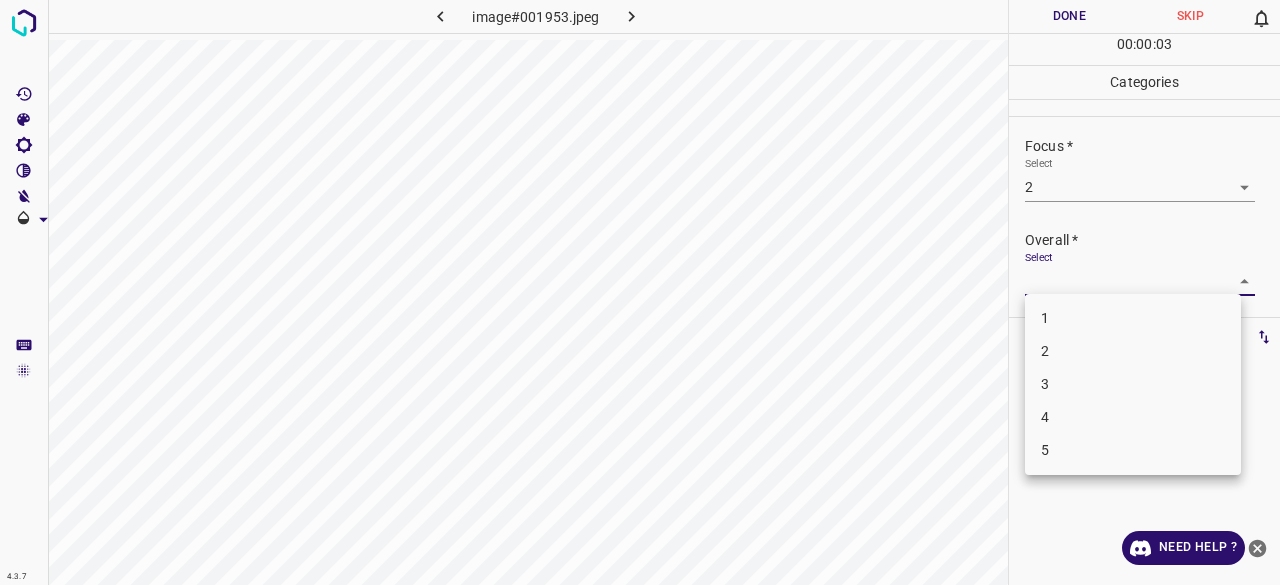 drag, startPoint x: 1062, startPoint y: 390, endPoint x: 1068, endPoint y: 371, distance: 19.924858 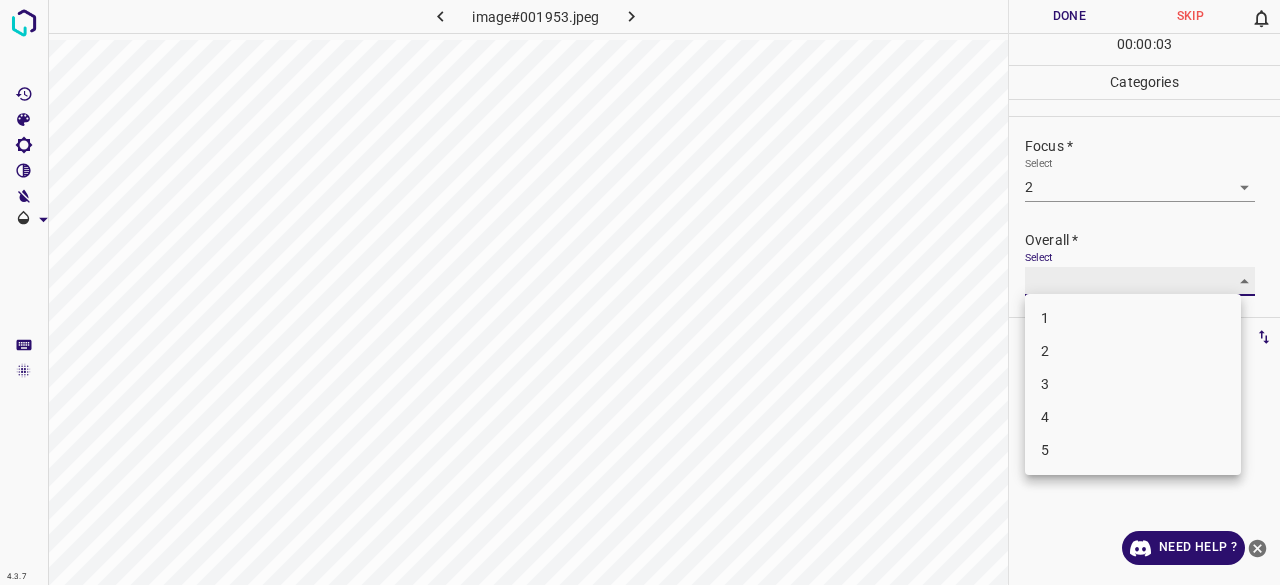 type on "3" 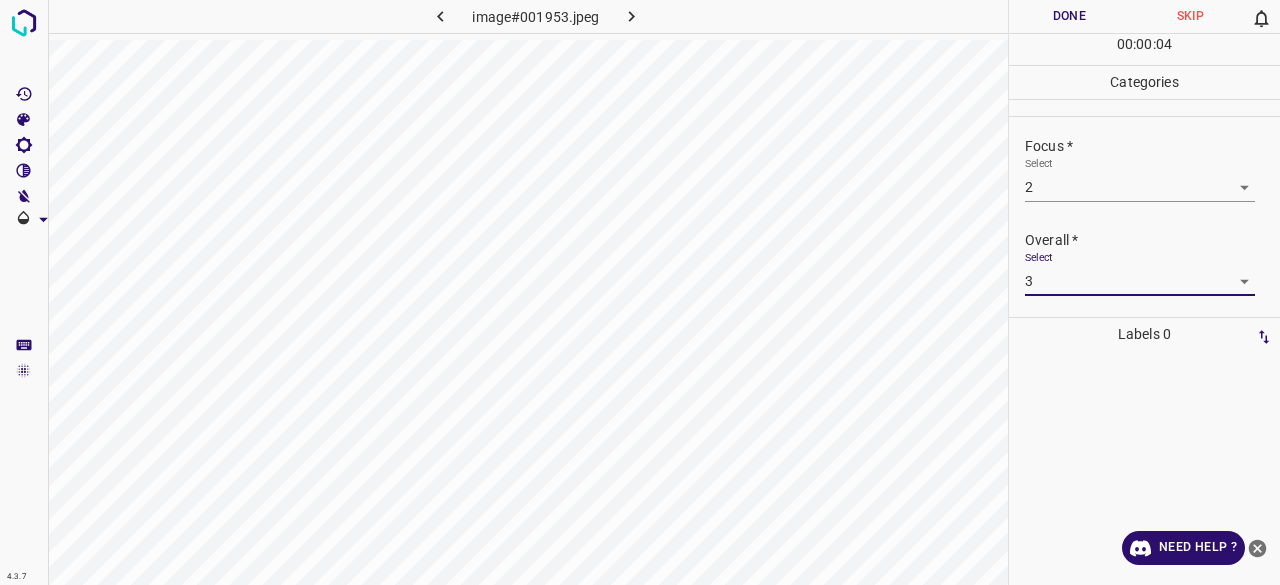 click on "Done" at bounding box center [1069, 16] 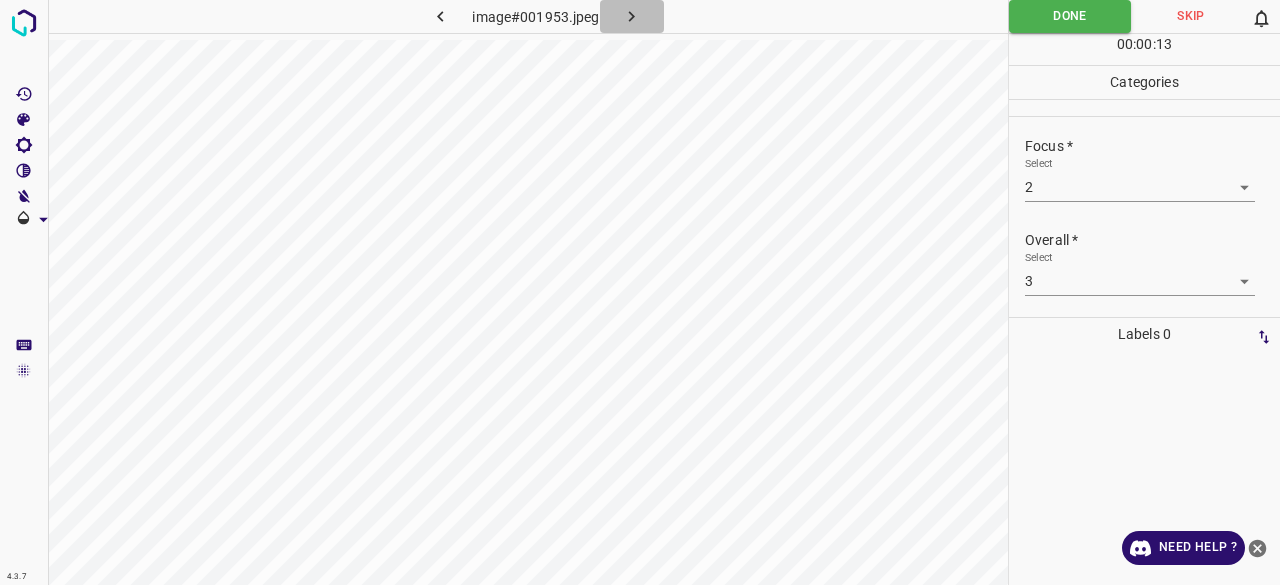 click 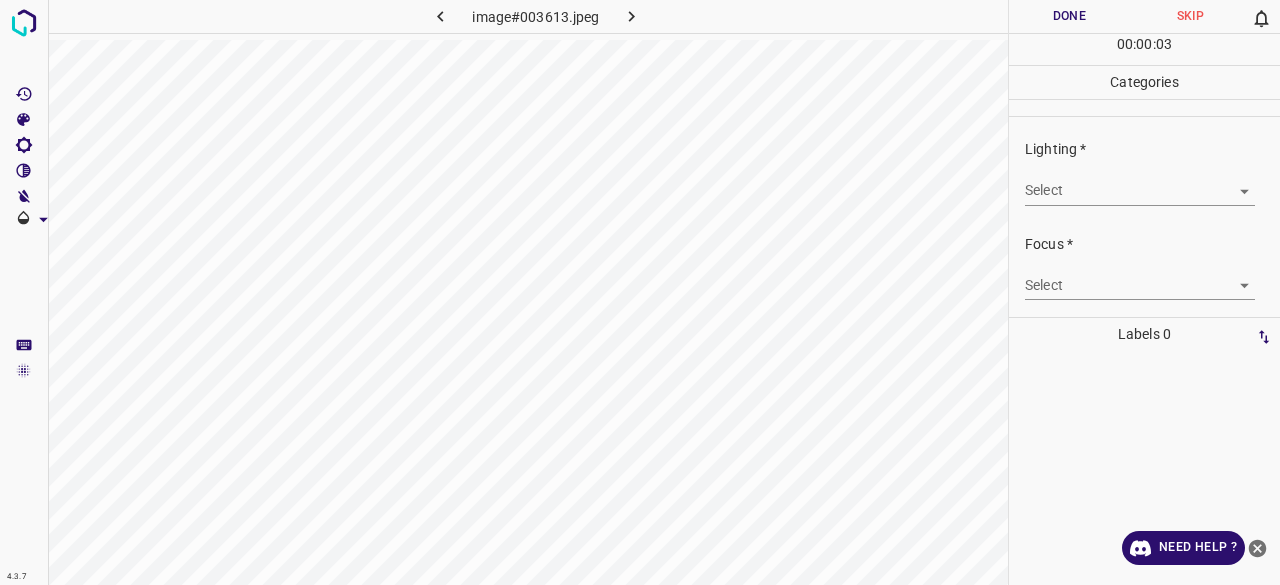 click on "4.3.7 image#003613.jpeg Done Skip 0 00   : 00   : 03   Categories Lighting *  Select ​ Focus *  Select ​ Overall *  Select ​ Labels   0 Categories 1 Lighting 2 Focus 3 Overall Tools Space Change between modes (Draw & Edit) I Auto labeling R Restore zoom M Zoom in N Zoom out Delete Delete selecte label Filters Z Restore filters X Saturation filter C Brightness filter V Contrast filter B Gray scale filter General O Download Need Help ? - Text - Hide - Delete" at bounding box center (640, 292) 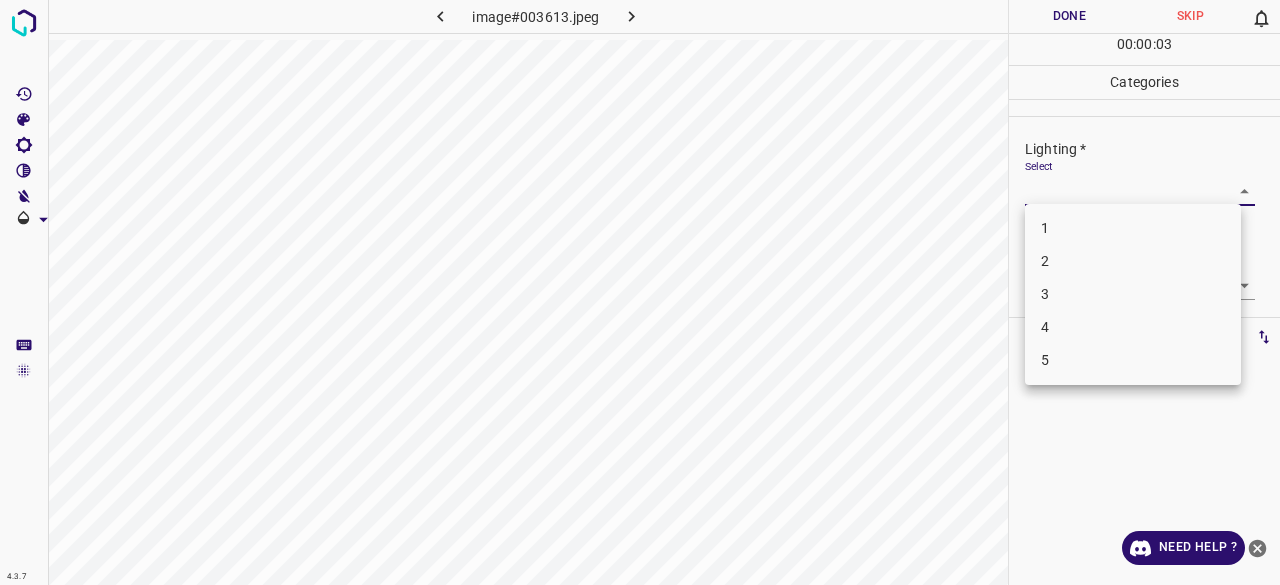 click on "3" at bounding box center [1133, 294] 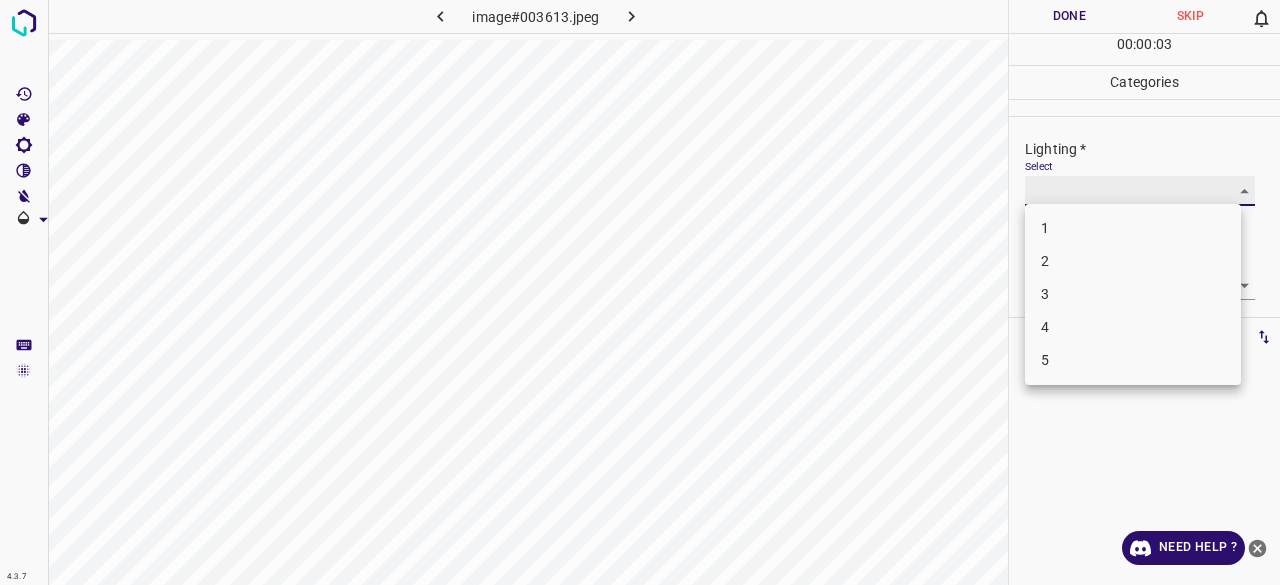 type on "3" 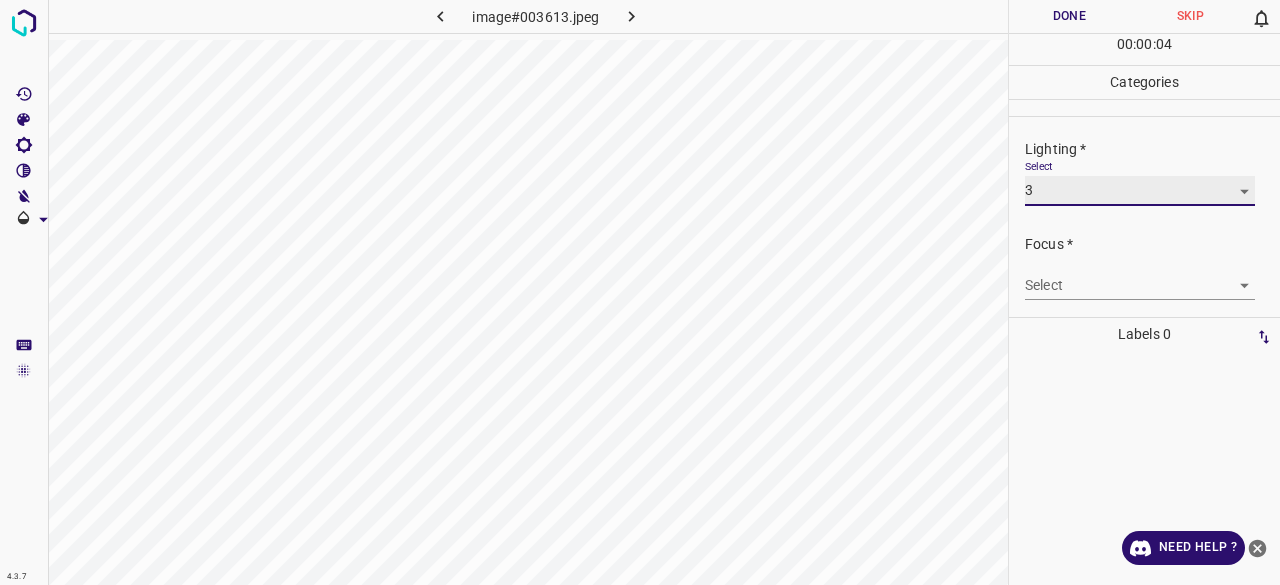 scroll, scrollTop: 98, scrollLeft: 0, axis: vertical 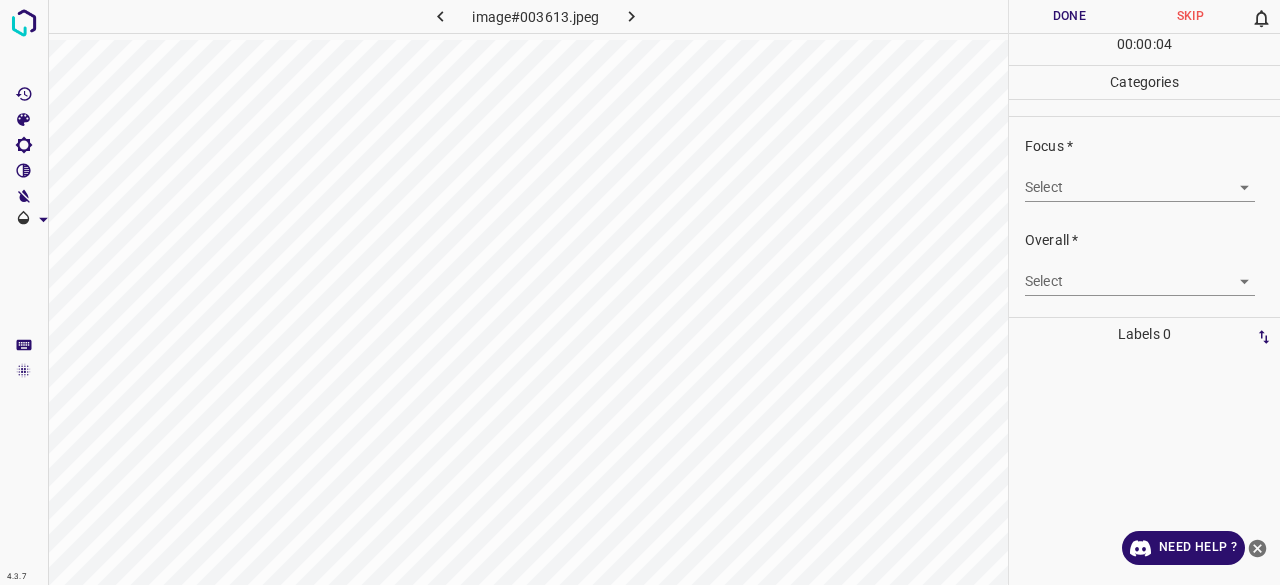 click on "4.3.7 image#003613.jpeg Done Skip 0 00   : 00   : 04   Categories Lighting *  Select 3 3 Focus *  Select ​ Overall *  Select ​ Labels   0 Categories 1 Lighting 2 Focus 3 Overall Tools Space Change between modes (Draw & Edit) I Auto labeling R Restore zoom M Zoom in N Zoom out Delete Delete selecte label Filters Z Restore filters X Saturation filter C Brightness filter V Contrast filter B Gray scale filter General O Download Need Help ? - Text - Hide - Delete" at bounding box center (640, 292) 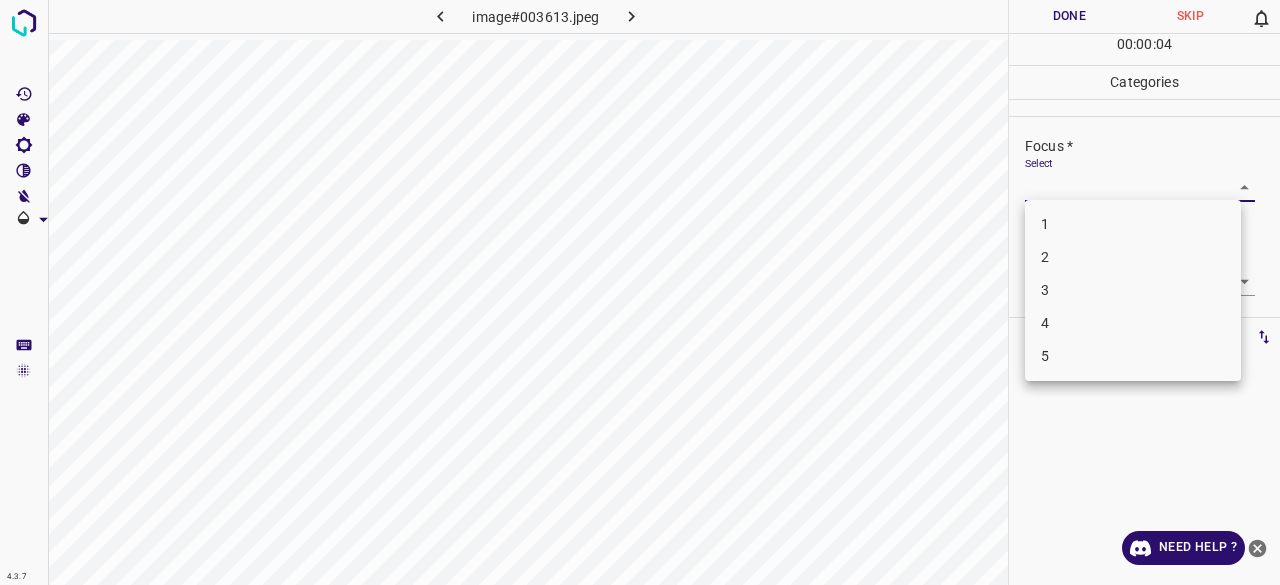 click on "3" at bounding box center [1133, 290] 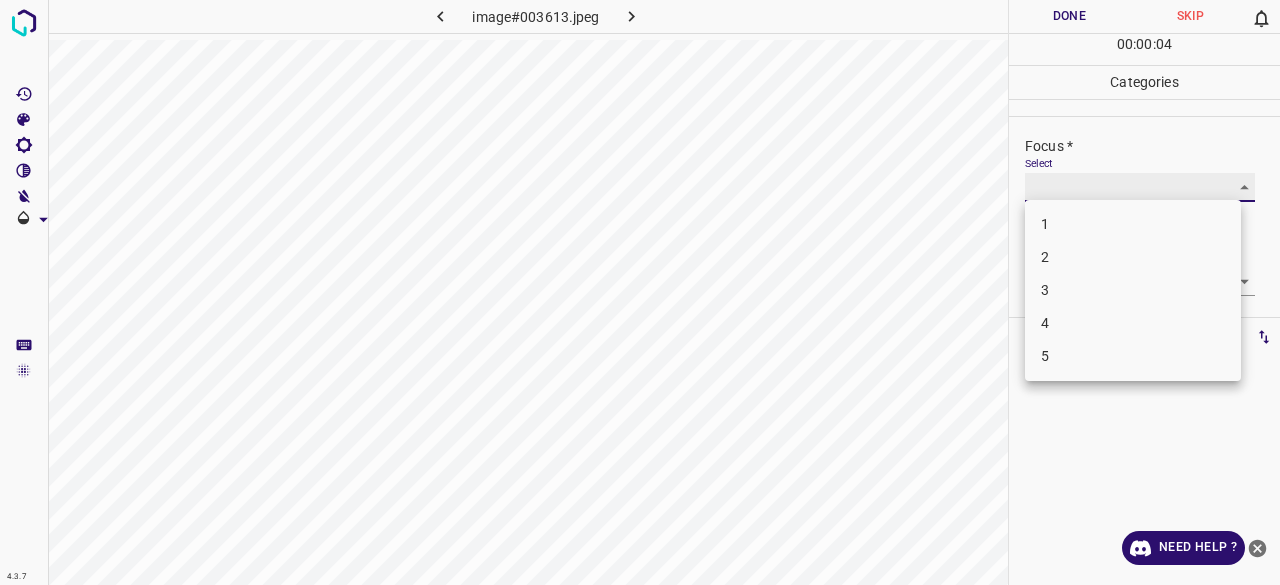 type on "3" 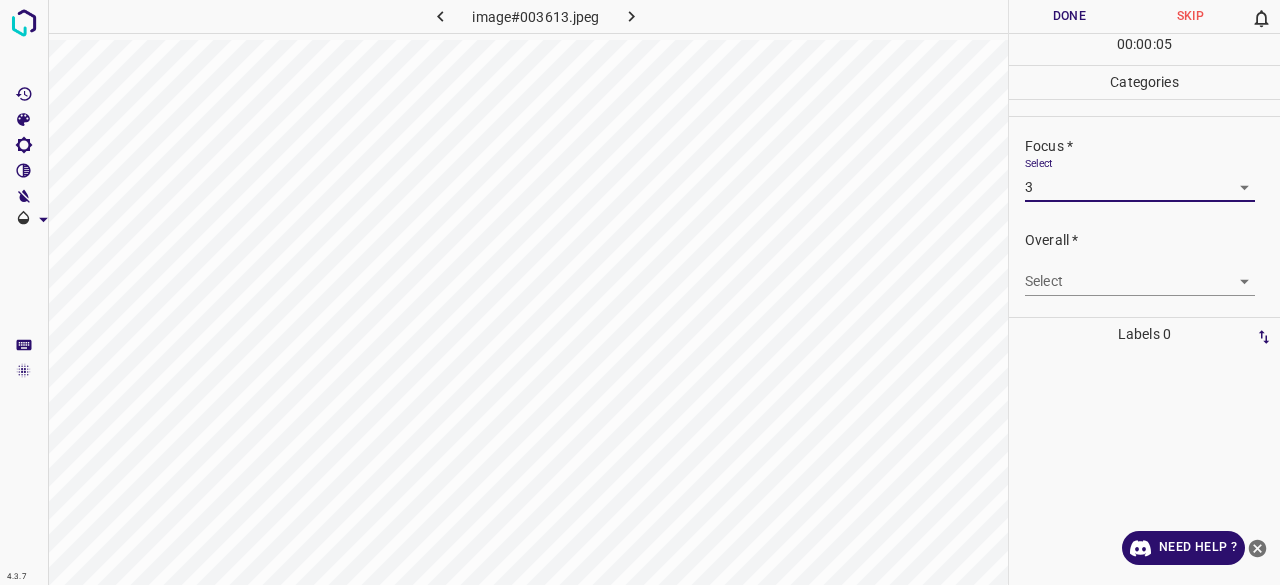 click on "4.3.7 image#003613.jpeg Done Skip 0 00   : 00   : 05   Categories Lighting *  Select 3 3 Focus *  Select 3 3 Overall *  Select ​ Labels   0 Categories 1 Lighting 2 Focus 3 Overall Tools Space Change between modes (Draw & Edit) I Auto labeling R Restore zoom M Zoom in N Zoom out Delete Delete selecte label Filters Z Restore filters X Saturation filter C Brightness filter V Contrast filter B Gray scale filter General O Download Need Help ? - Text - Hide - Delete" at bounding box center (640, 292) 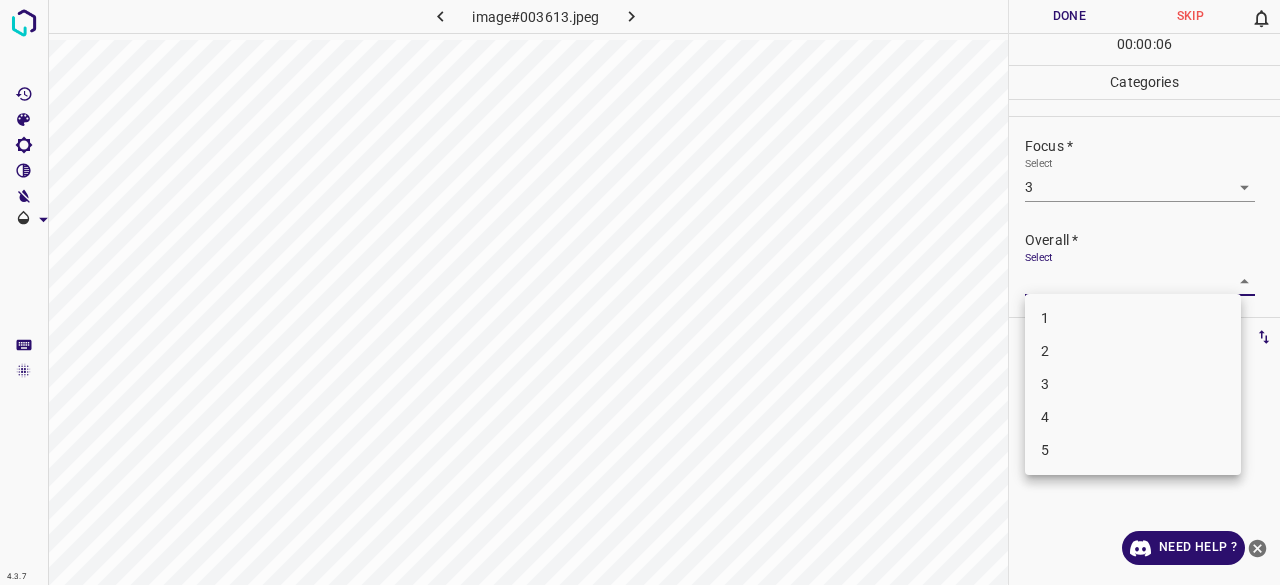 drag, startPoint x: 1055, startPoint y: 365, endPoint x: 1055, endPoint y: 376, distance: 11 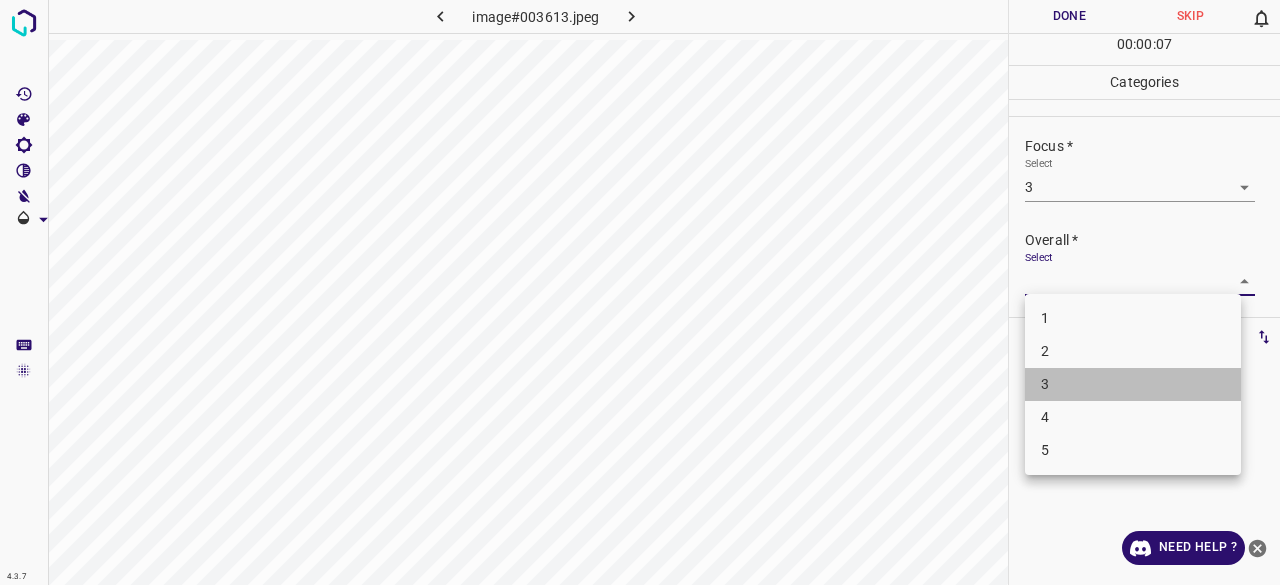 drag, startPoint x: 1065, startPoint y: 399, endPoint x: 1077, endPoint y: 313, distance: 86.833176 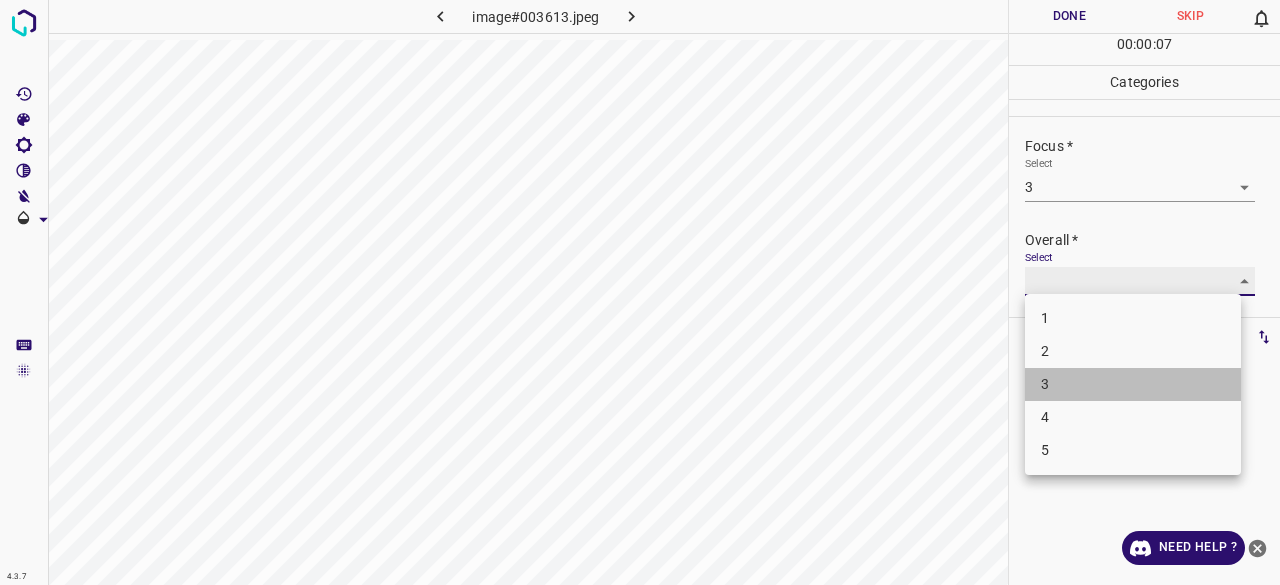 type on "3" 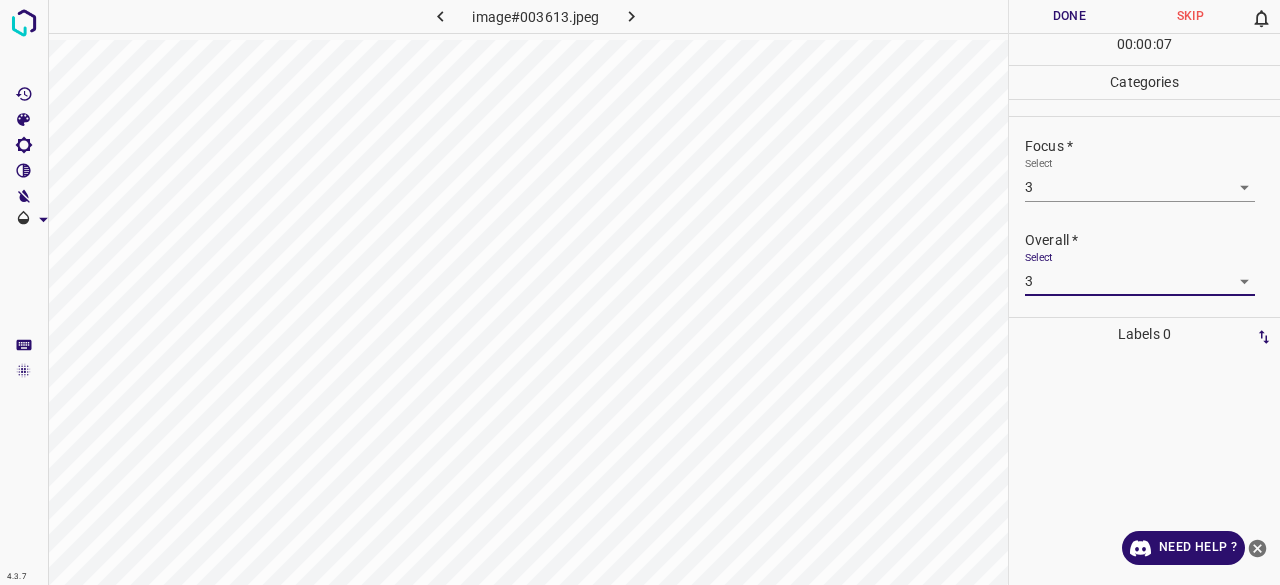 click on "Done" at bounding box center [1069, 16] 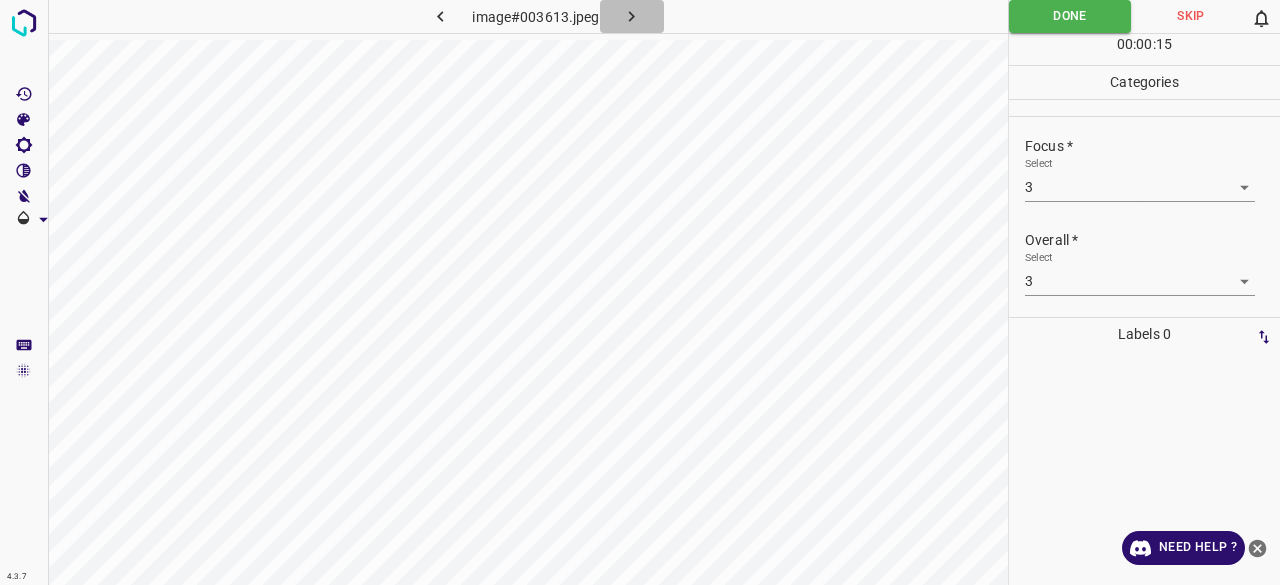 click at bounding box center (632, 16) 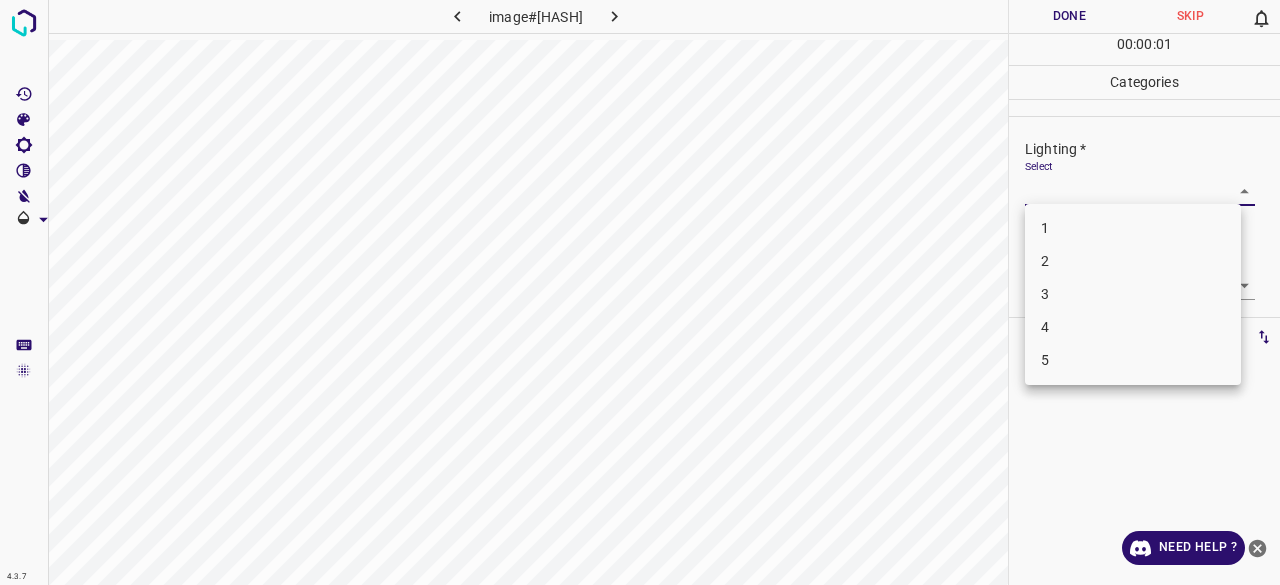 click on "4.3.7 image#005124.jpeg Done Skip 0 00   : 00   : 01   Categories Lighting *  Select ​ Focus *  Select ​ Overall *  Select ​ Labels   0 Categories 1 Lighting 2 Focus 3 Overall Tools Space Change between modes (Draw & Edit) I Auto labeling R Restore zoom M Zoom in N Zoom out Delete Delete selecte label Filters Z Restore filters X Saturation filter C Brightness filter V Contrast filter B Gray scale filter General O Download Need Help ? - Text - Hide - Delete 1 2 3 4 5" at bounding box center [640, 292] 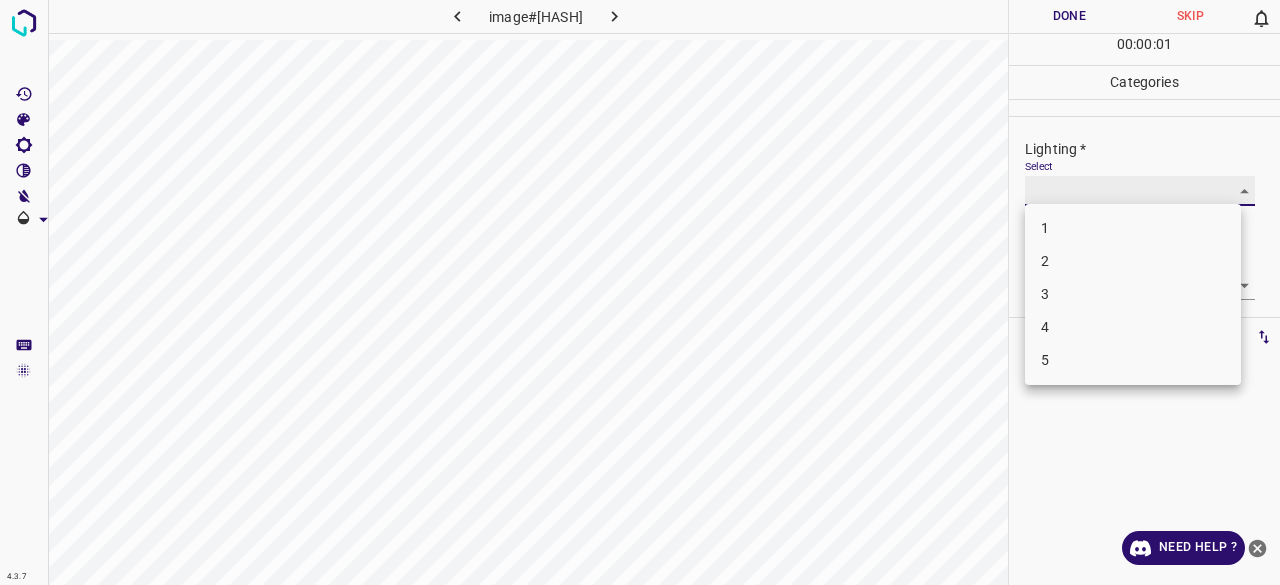 type on "3" 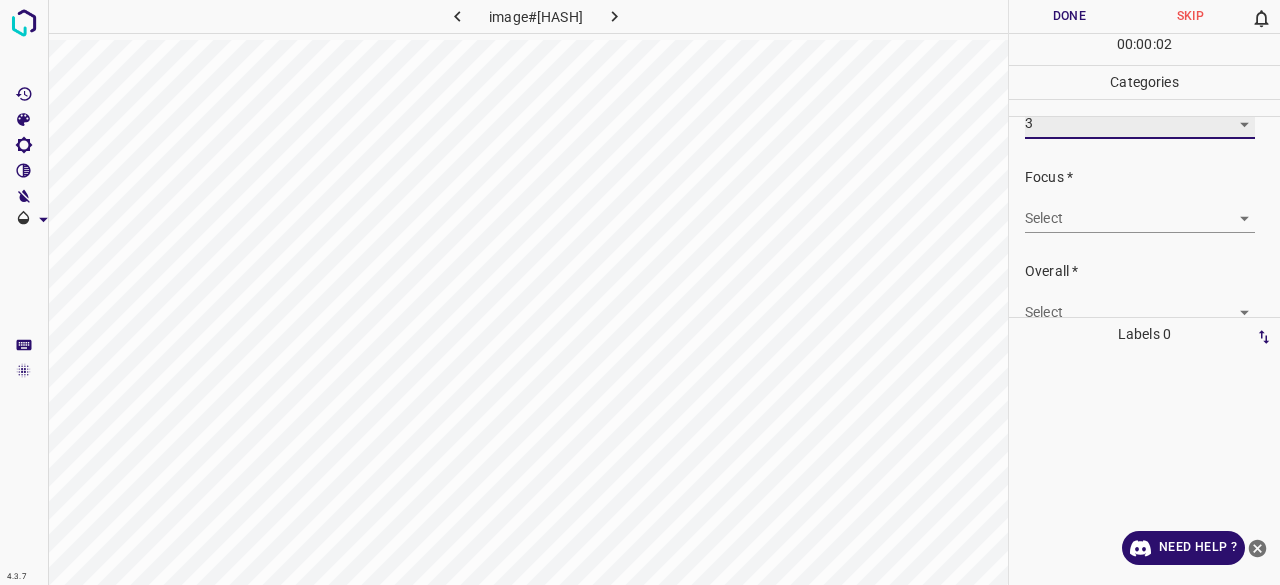 scroll, scrollTop: 98, scrollLeft: 0, axis: vertical 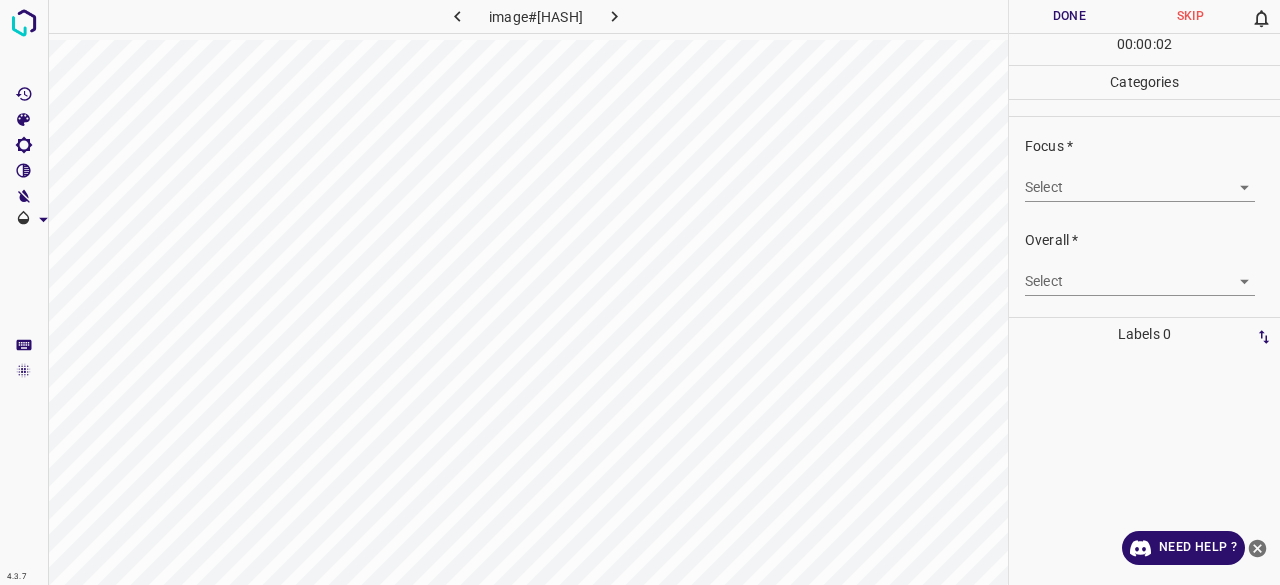 click on "4.3.7 image#005124.jpeg Done Skip 0 00   : 00   : 02   Categories Lighting *  Select 3 3 Focus *  Select ​ Overall *  Select ​ Labels   0 Categories 1 Lighting 2 Focus 3 Overall Tools Space Change between modes (Draw & Edit) I Auto labeling R Restore zoom M Zoom in N Zoom out Delete Delete selecte label Filters Z Restore filters X Saturation filter C Brightness filter V Contrast filter B Gray scale filter General O Download Need Help ? - Text - Hide - Delete" at bounding box center (640, 292) 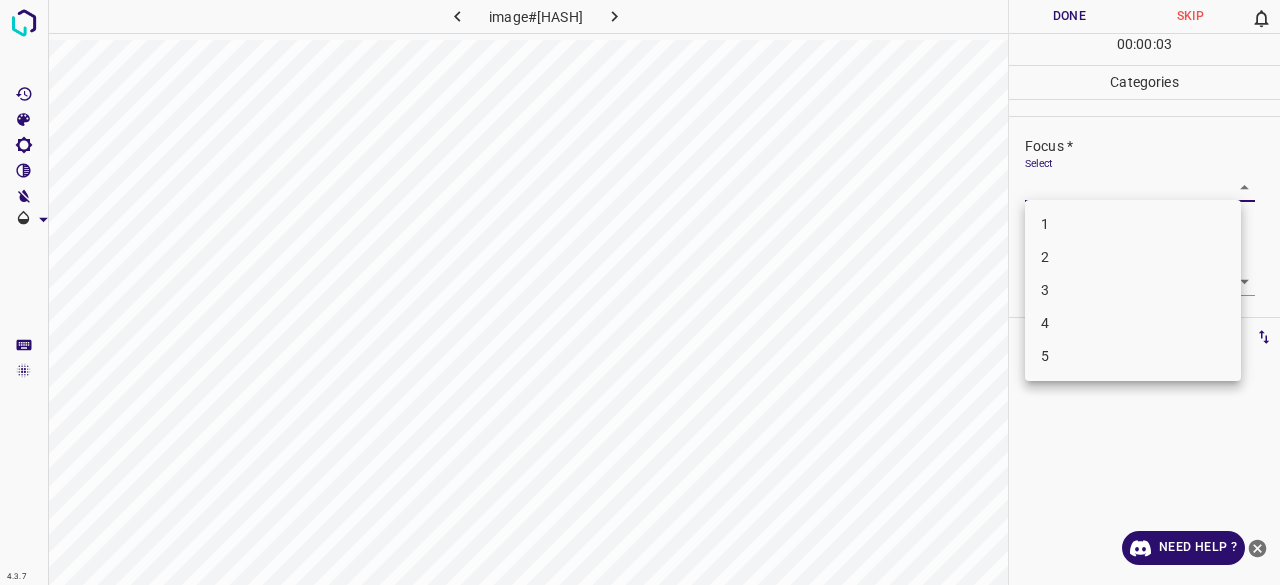 click on "3" at bounding box center [1133, 290] 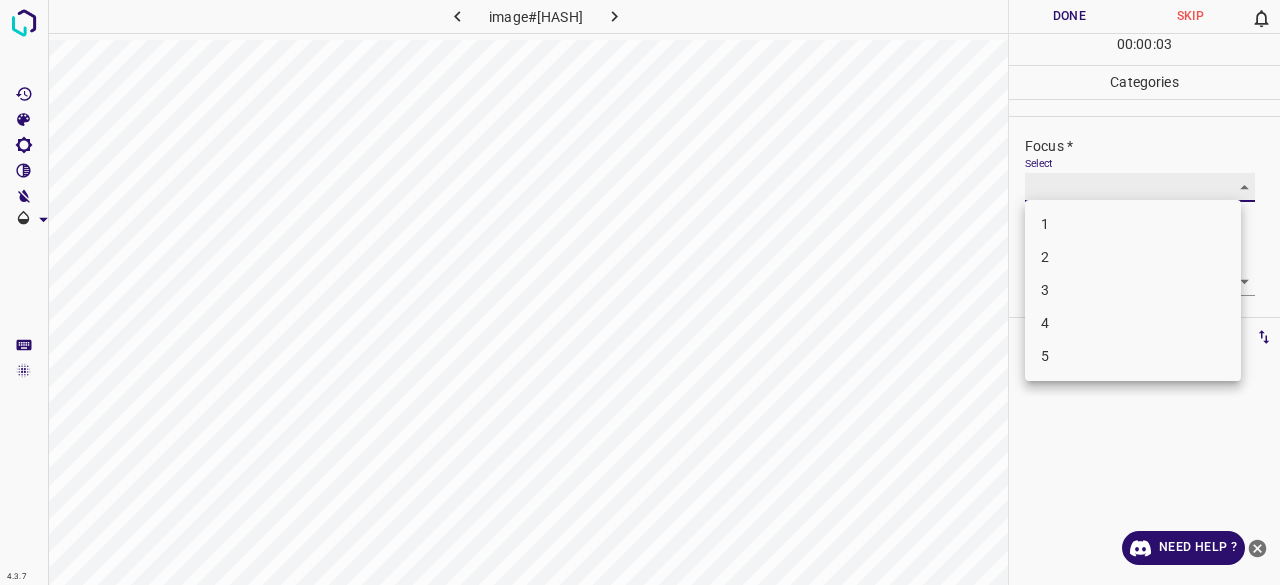 type on "3" 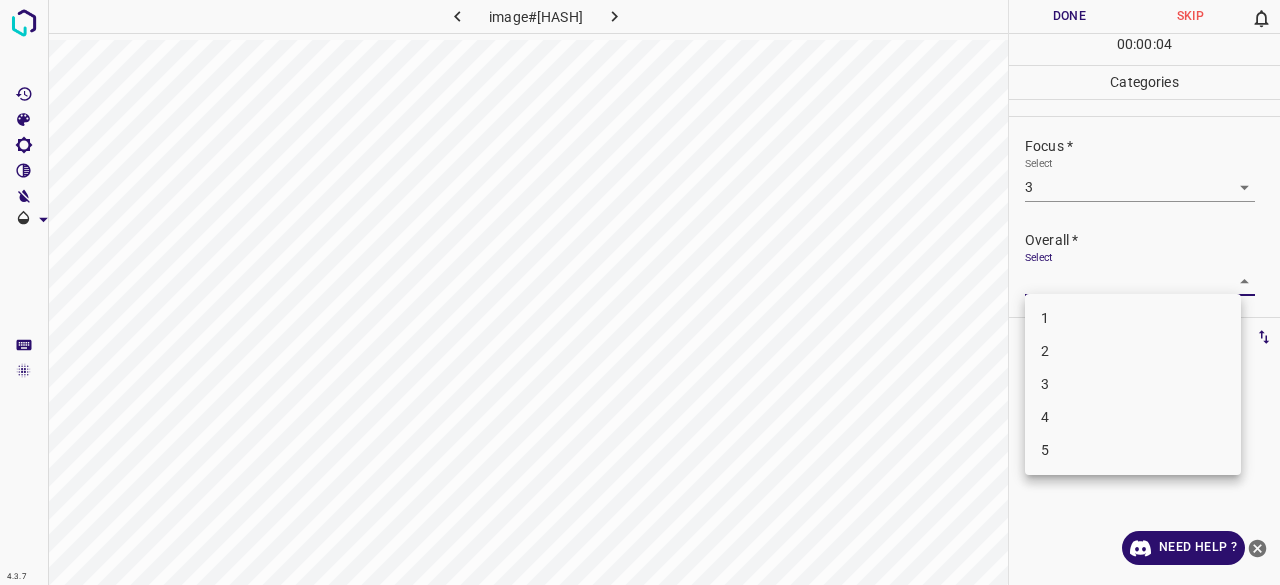 click on "4.3.7 image#005124.jpeg Done Skip 0 00   : 00   : 04   Categories Lighting *  Select 3 3 Focus *  Select 3 3 Overall *  Select ​ Labels   0 Categories 1 Lighting 2 Focus 3 Overall Tools Space Change between modes (Draw & Edit) I Auto labeling R Restore zoom M Zoom in N Zoom out Delete Delete selecte label Filters Z Restore filters X Saturation filter C Brightness filter V Contrast filter B Gray scale filter General O Download Need Help ? - Text - Hide - Delete 1 2 3 4 5" at bounding box center [640, 292] 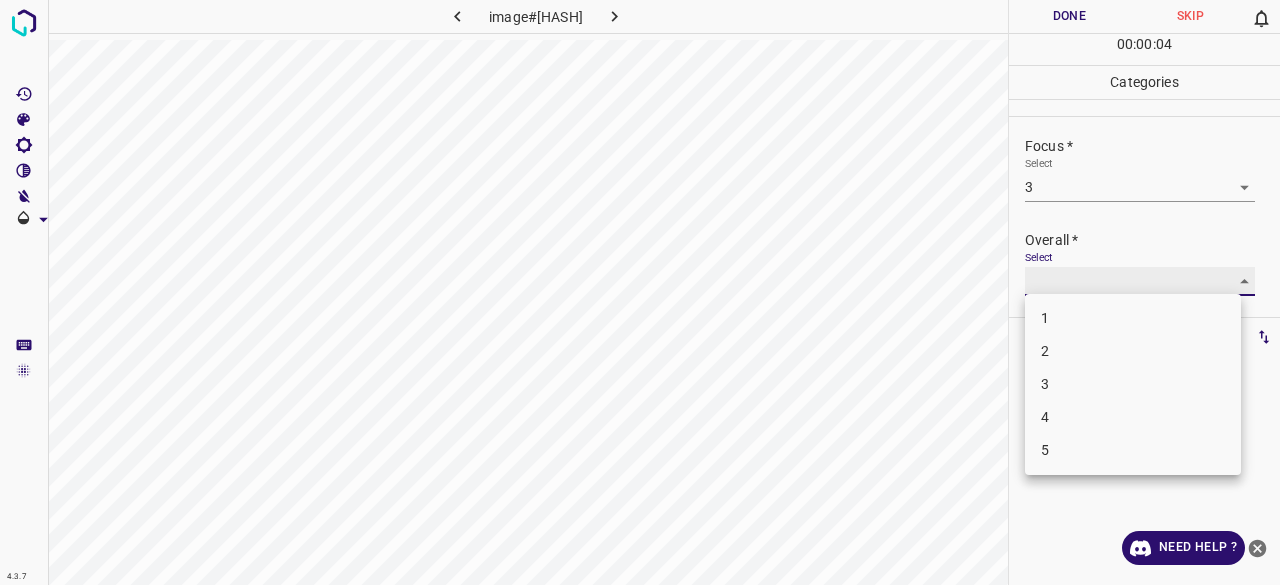 type on "3" 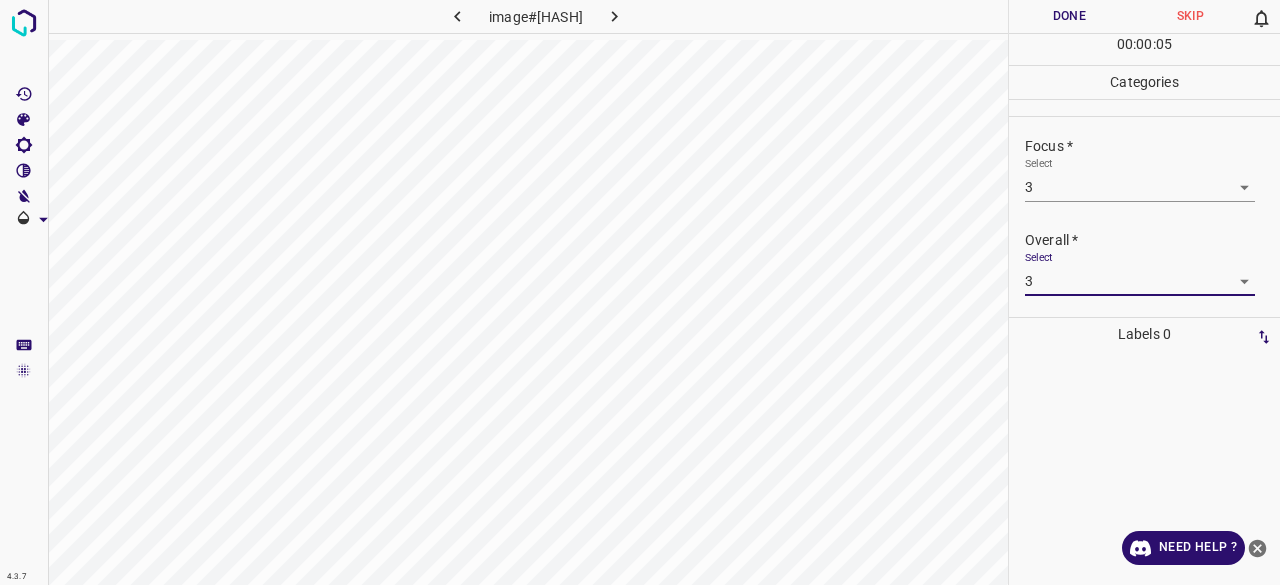 click on "Done" at bounding box center (1069, 16) 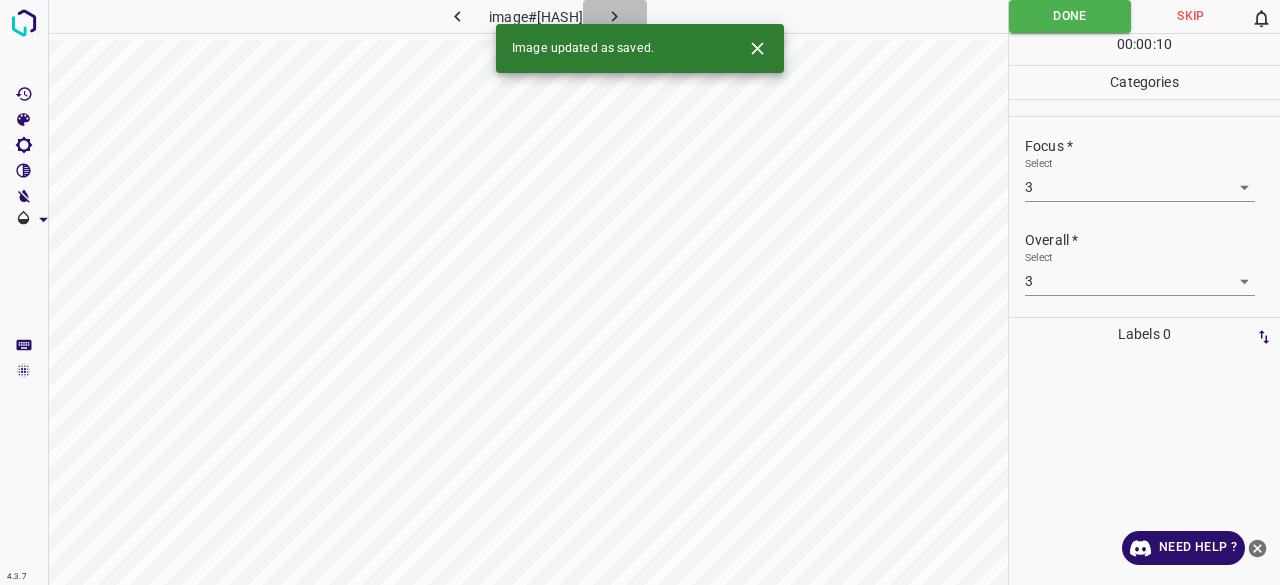 click 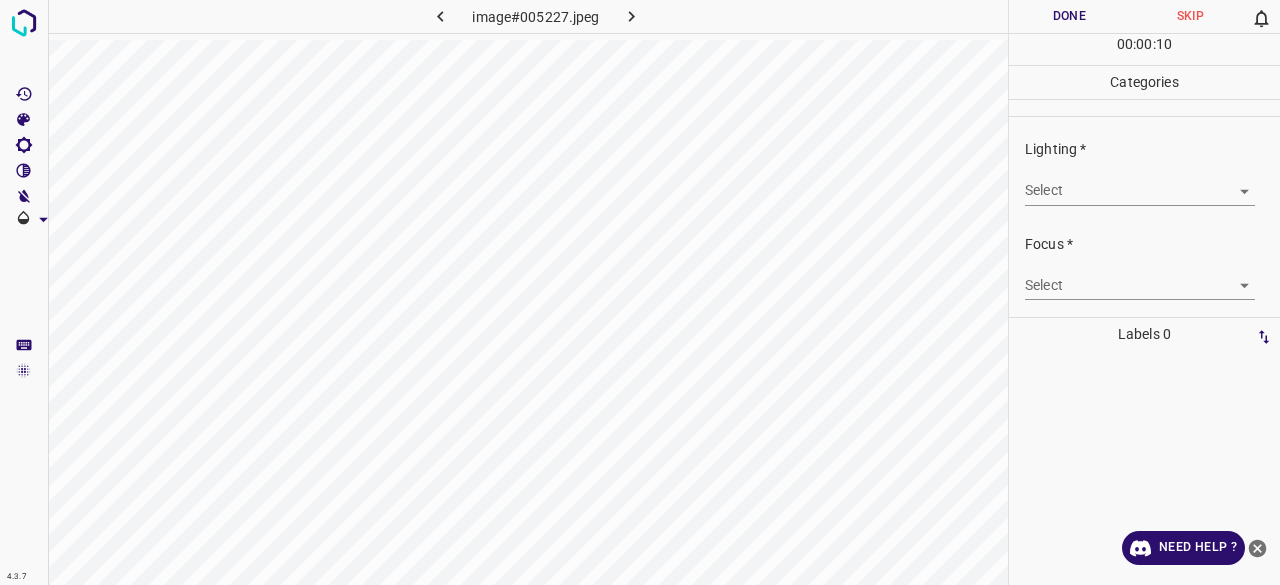 click on "4.3.7 image#005227.jpeg Done Skip 0 00   : 00   : 10   Categories Lighting *  Select ​ Focus *  Select ​ Overall *  Select ​ Labels   0 Categories 1 Lighting 2 Focus 3 Overall Tools Space Change between modes (Draw & Edit) I Auto labeling R Restore zoom M Zoom in N Zoom out Delete Delete selecte label Filters Z Restore filters X Saturation filter C Brightness filter V Contrast filter B Gray scale filter General O Download Need Help ? - Text - Hide - Delete" at bounding box center (640, 292) 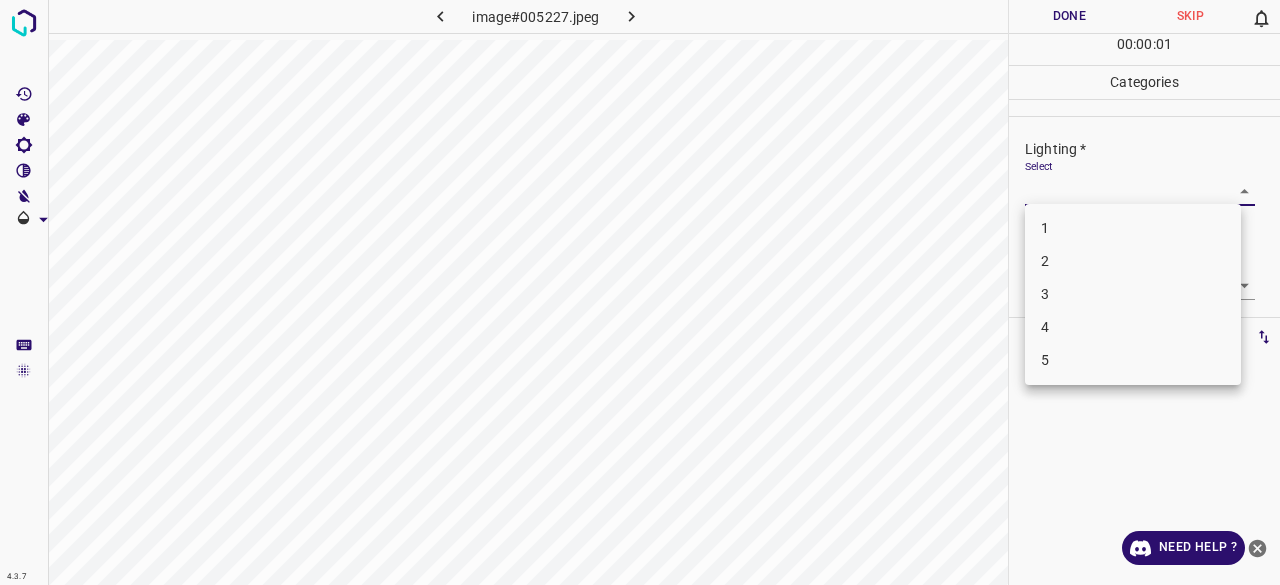 click on "3" at bounding box center (1133, 294) 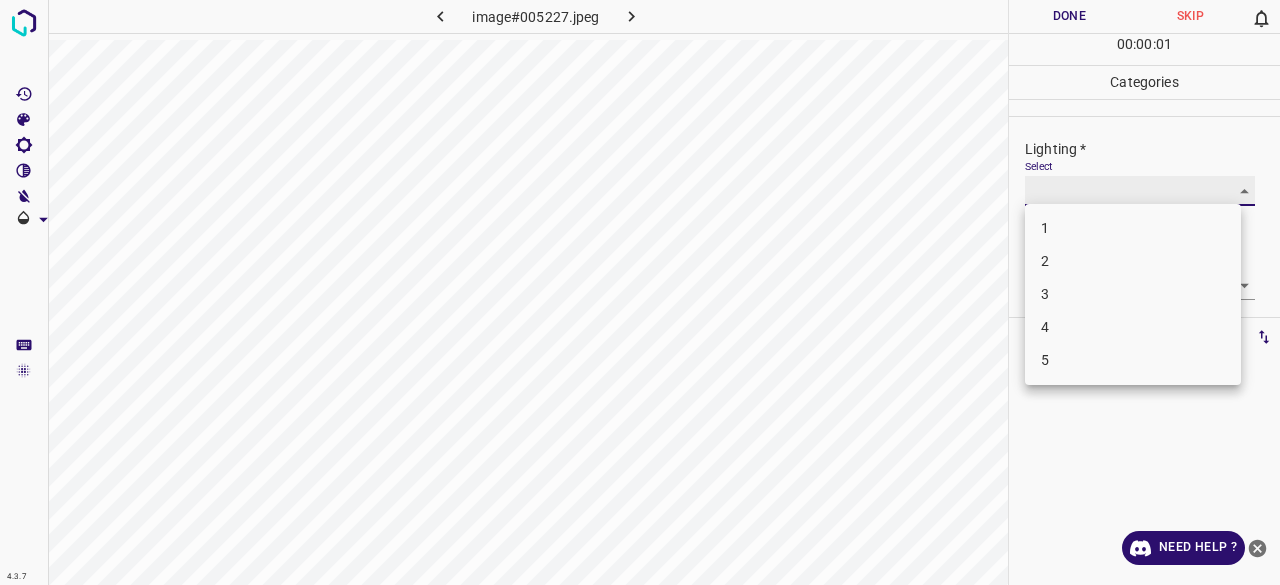 type on "3" 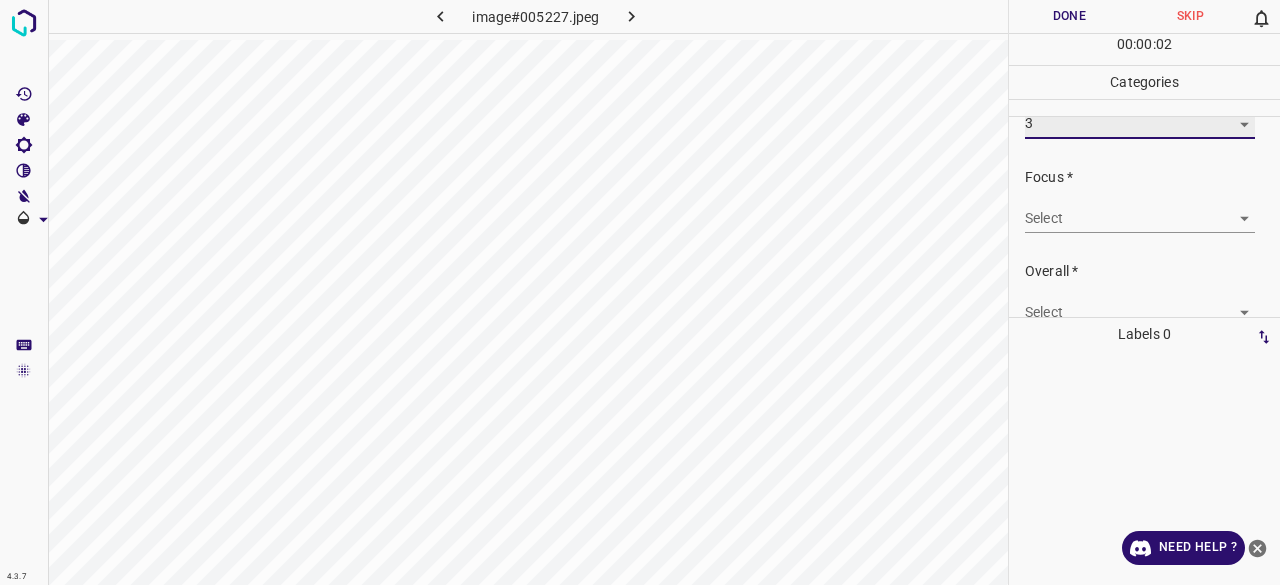 scroll, scrollTop: 98, scrollLeft: 0, axis: vertical 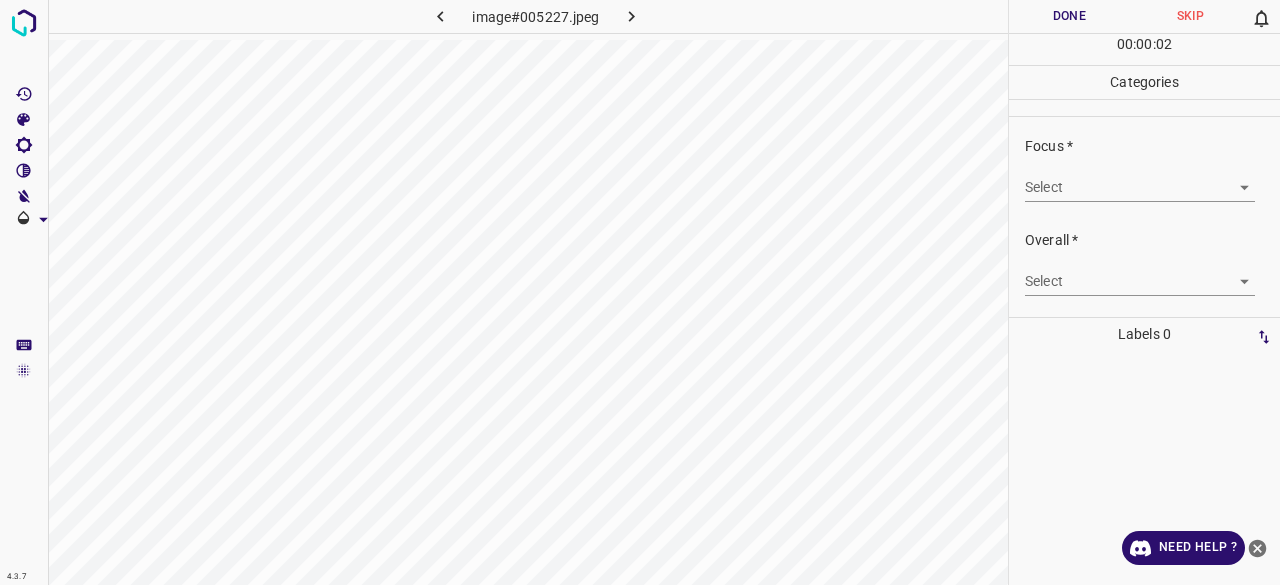 click on "4.3.7 image#005227.jpeg Done Skip 0 00   : 00   : 02   Categories Lighting *  Select 3 3 Focus *  Select ​ Overall *  Select ​ Labels   0 Categories 1 Lighting 2 Focus 3 Overall Tools Space Change between modes (Draw & Edit) I Auto labeling R Restore zoom M Zoom in N Zoom out Delete Delete selecte label Filters Z Restore filters X Saturation filter C Brightness filter V Contrast filter B Gray scale filter General O Download Need Help ? - Text - Hide - Delete" at bounding box center [640, 292] 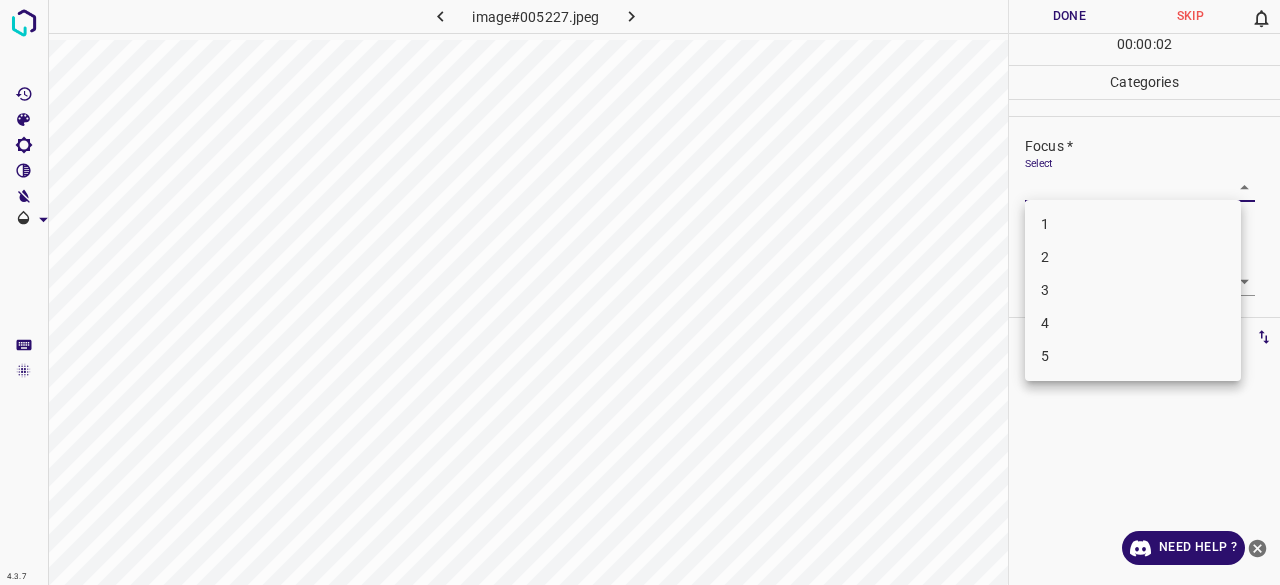 click on "3" at bounding box center (1133, 290) 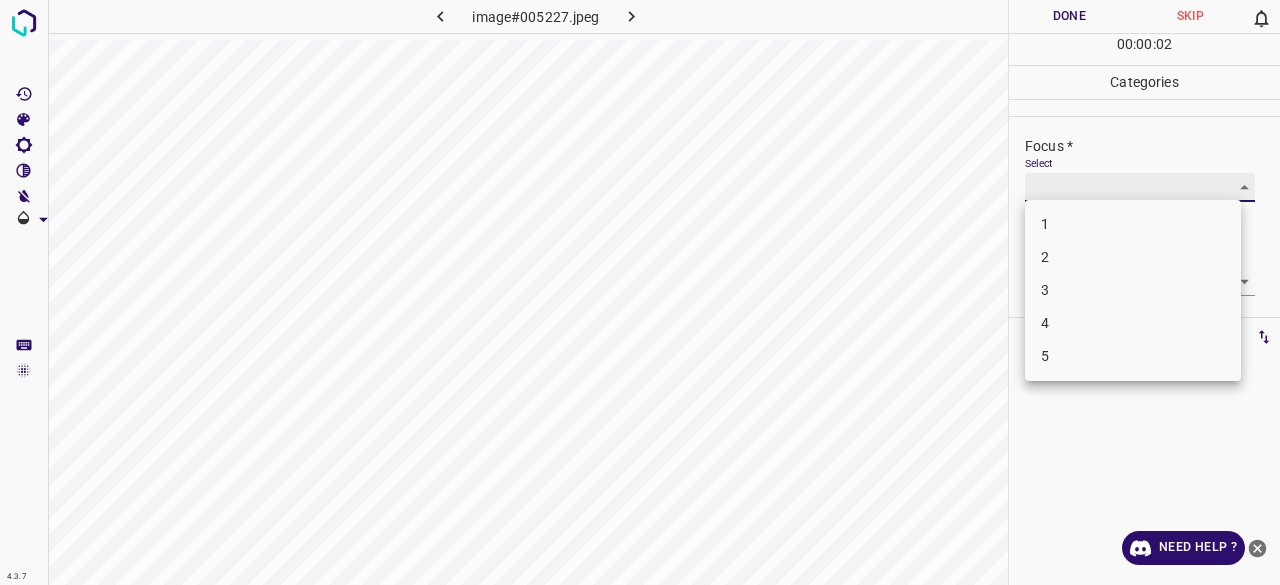 type on "3" 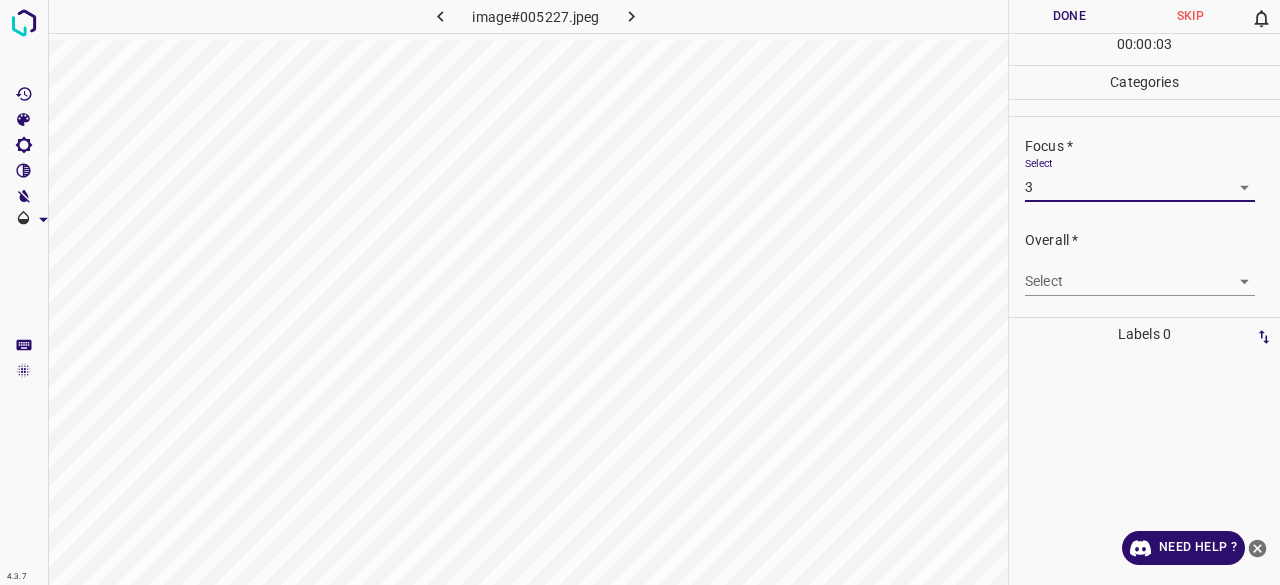 click on "4.3.7 image#005227.jpeg Done Skip 0 00   : 00   : 03   Categories Lighting *  Select 3 3 Focus *  Select 3 3 Overall *  Select ​ Labels   0 Categories 1 Lighting 2 Focus 3 Overall Tools Space Change between modes (Draw & Edit) I Auto labeling R Restore zoom M Zoom in N Zoom out Delete Delete selecte label Filters Z Restore filters X Saturation filter C Brightness filter V Contrast filter B Gray scale filter General O Download Need Help ? - Text - Hide - Delete" at bounding box center [640, 292] 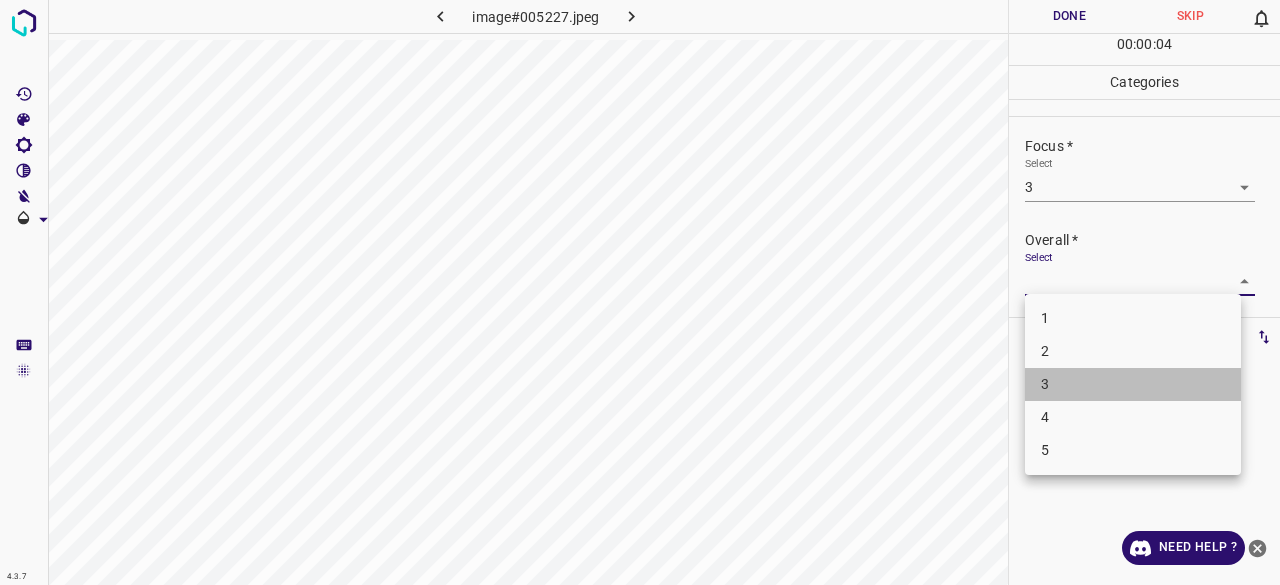 click on "3" at bounding box center [1133, 384] 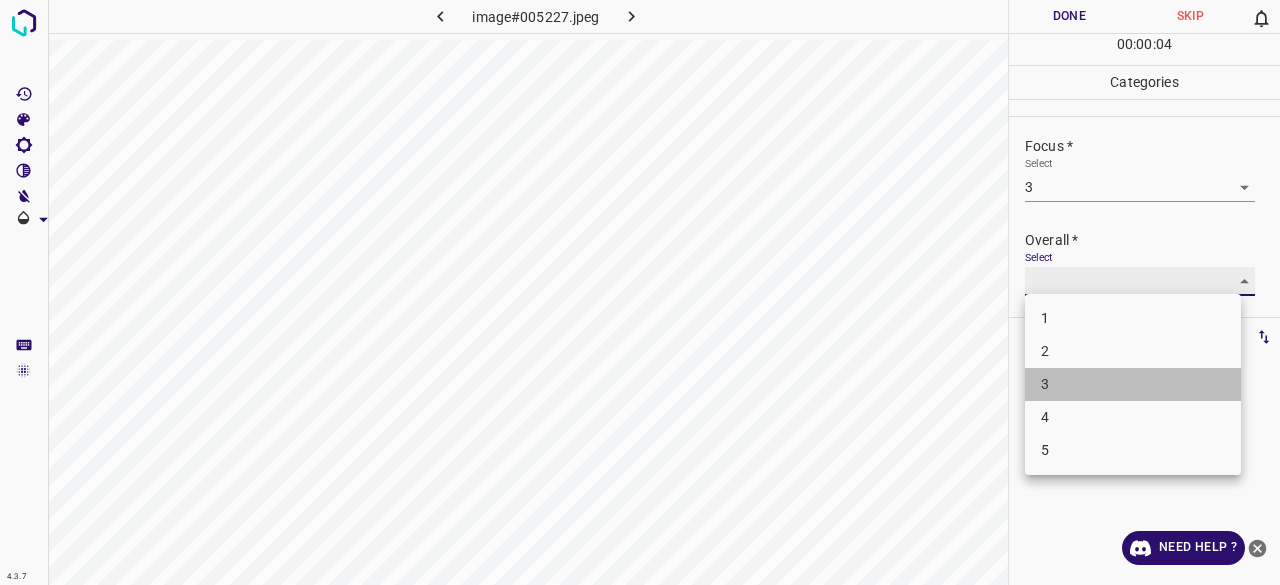 type on "3" 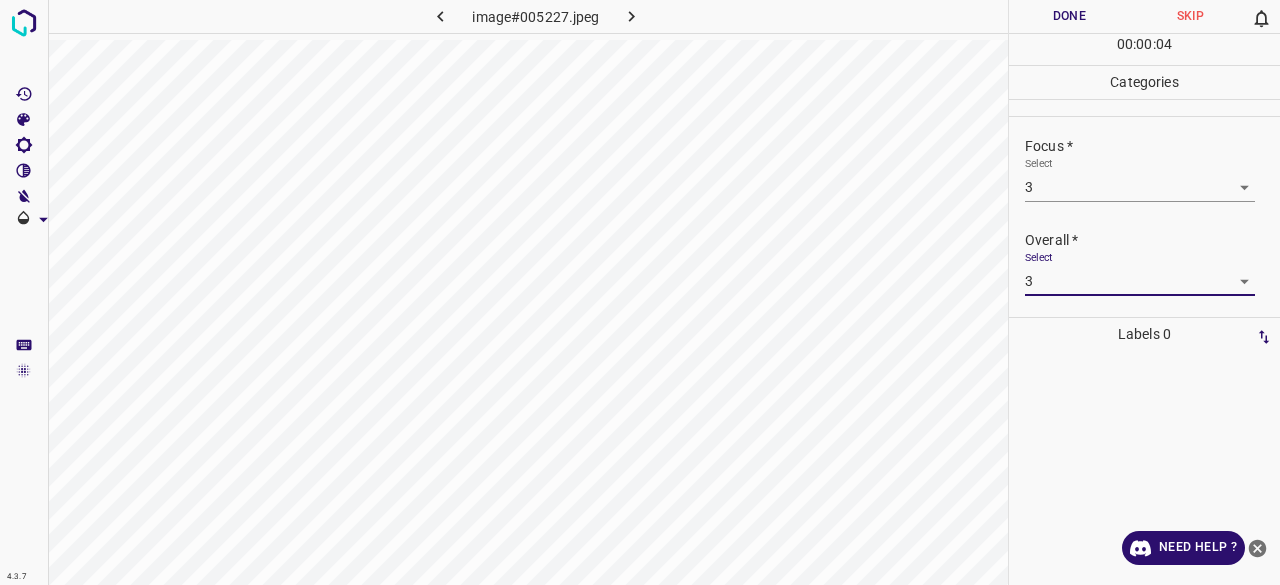 click on "Done" at bounding box center [1069, 16] 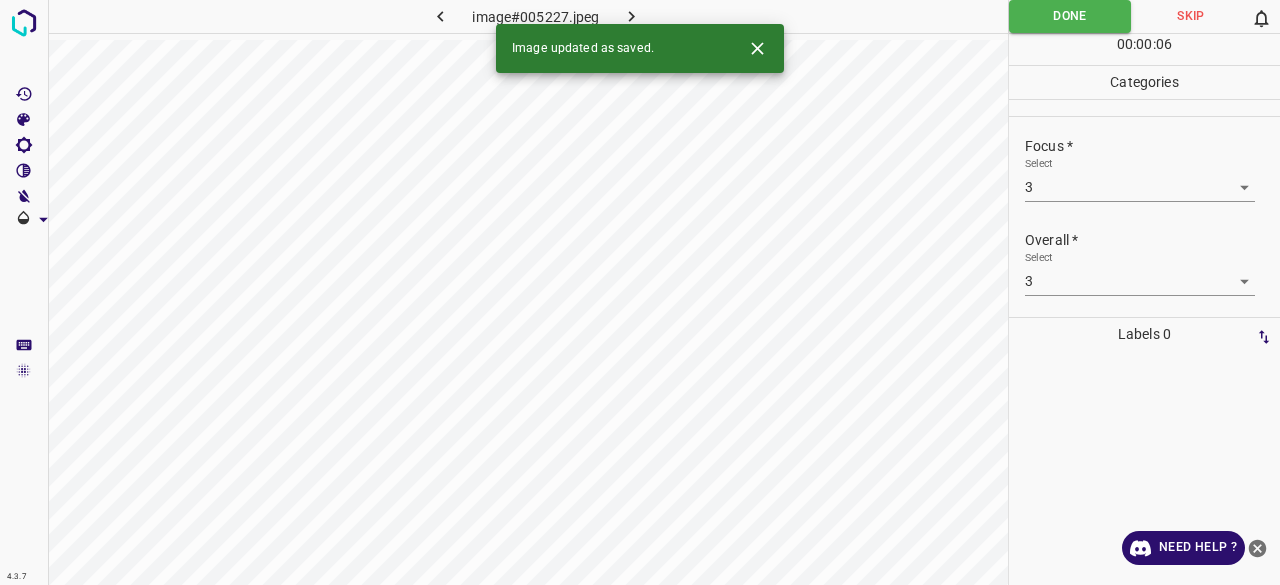 click 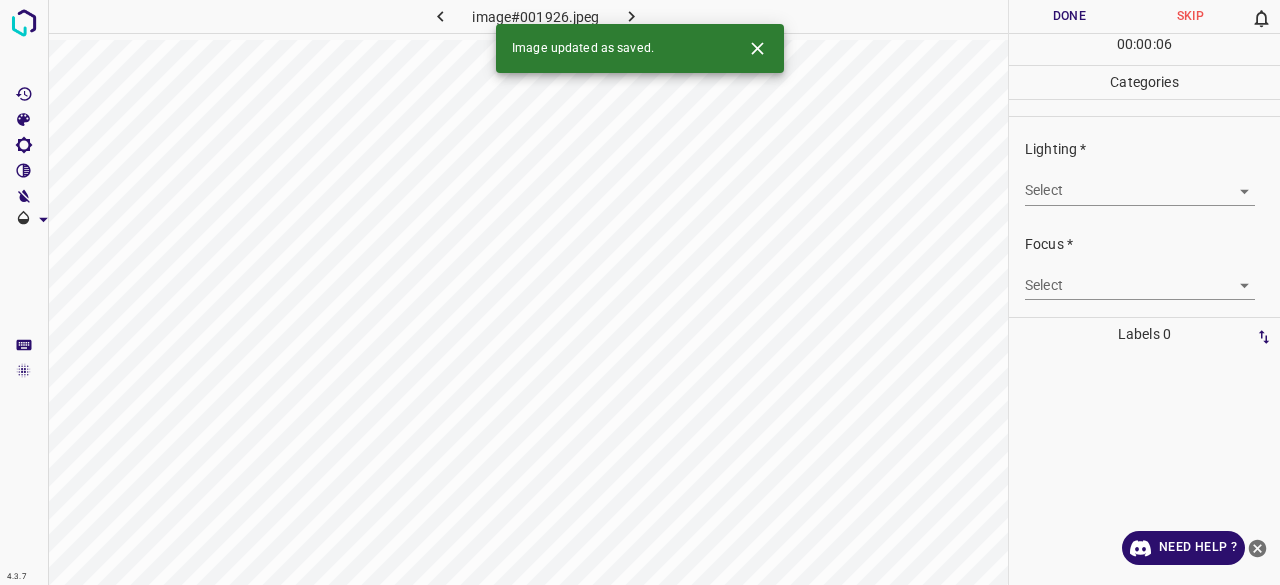click on "4.3.7 image#001926.jpeg Done Skip 0 00   : 00   : 06   Categories Lighting *  Select ​ Focus *  Select ​ Overall *  Select ​ Labels   0 Categories 1 Lighting 2 Focus 3 Overall Tools Space Change between modes (Draw & Edit) I Auto labeling R Restore zoom M Zoom in N Zoom out Delete Delete selecte label Filters Z Restore filters X Saturation filter C Brightness filter V Contrast filter B Gray scale filter General O Download Image updated as saved. Need Help ? - Text - Hide - Delete" at bounding box center (640, 292) 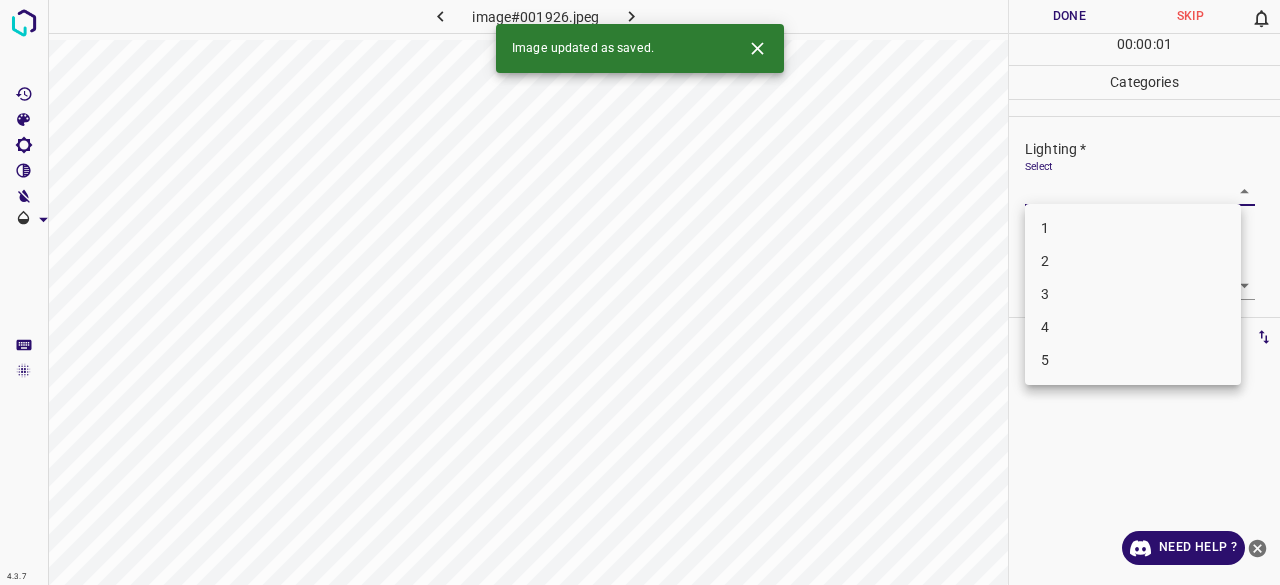 click on "3" at bounding box center (1133, 294) 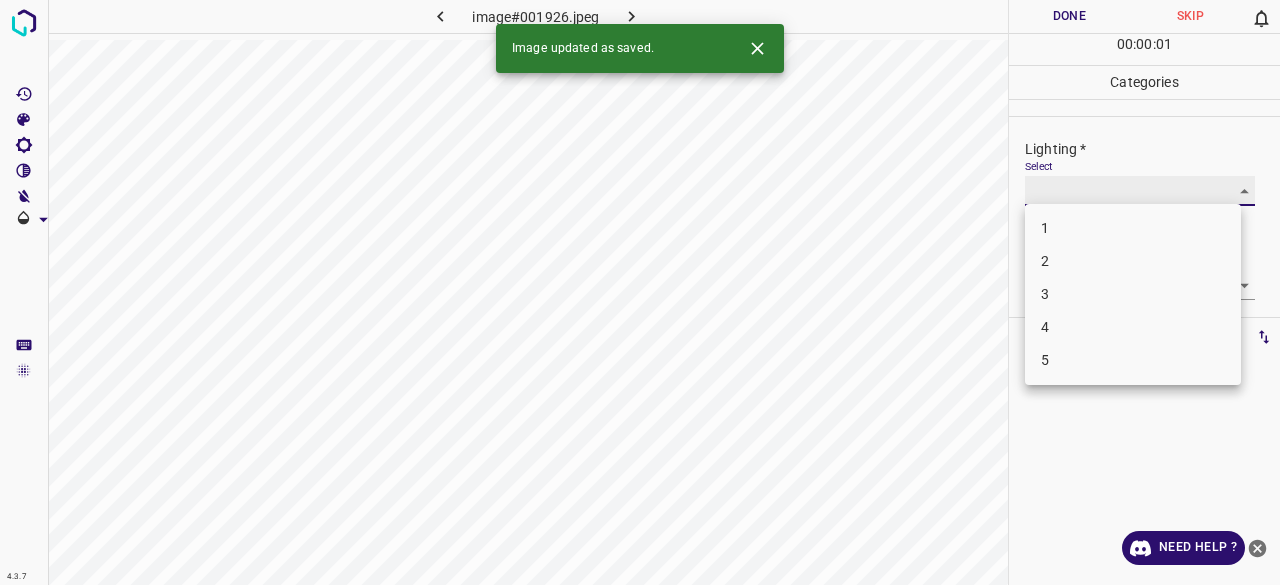 type on "3" 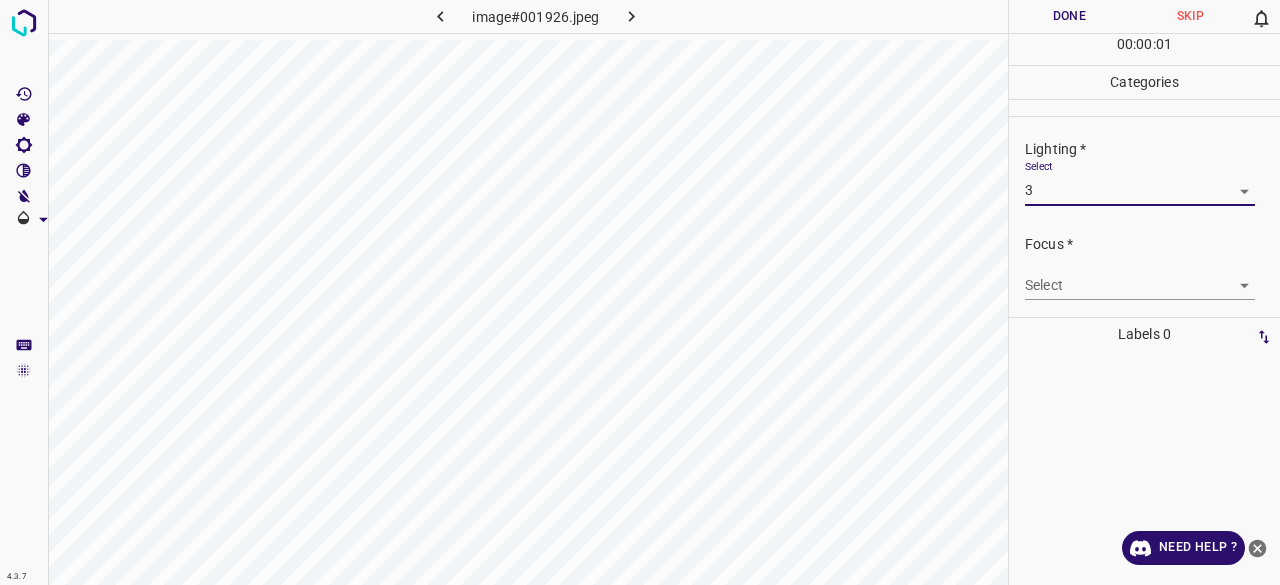 click on "Select ​" at bounding box center [1140, 277] 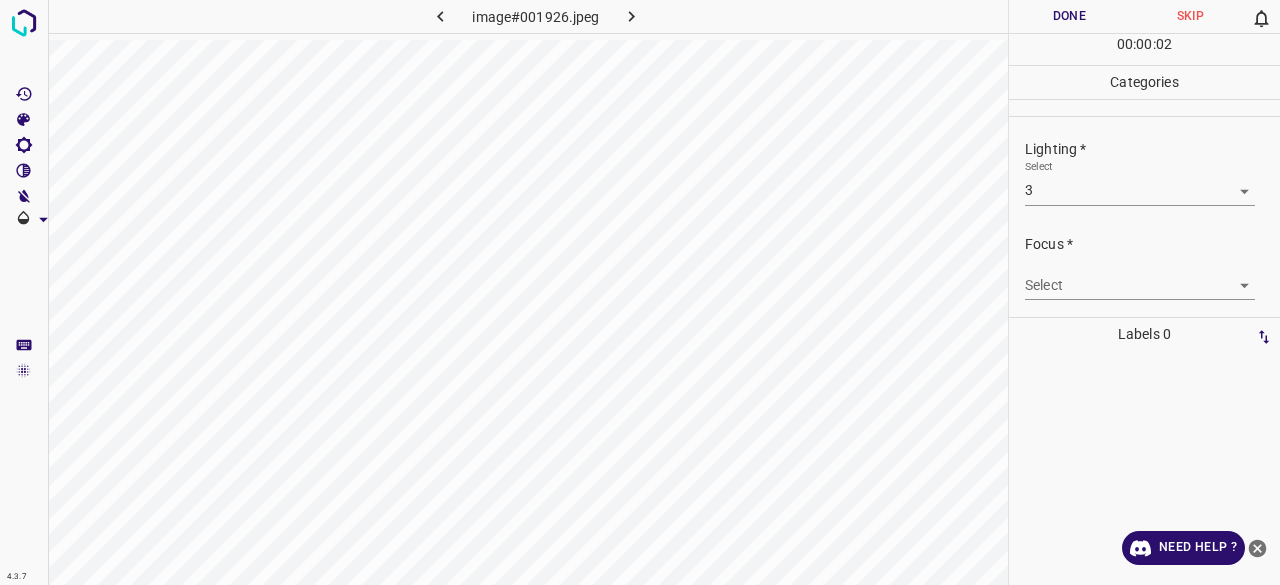 click on "Focus *  Select ​" at bounding box center (1144, 267) 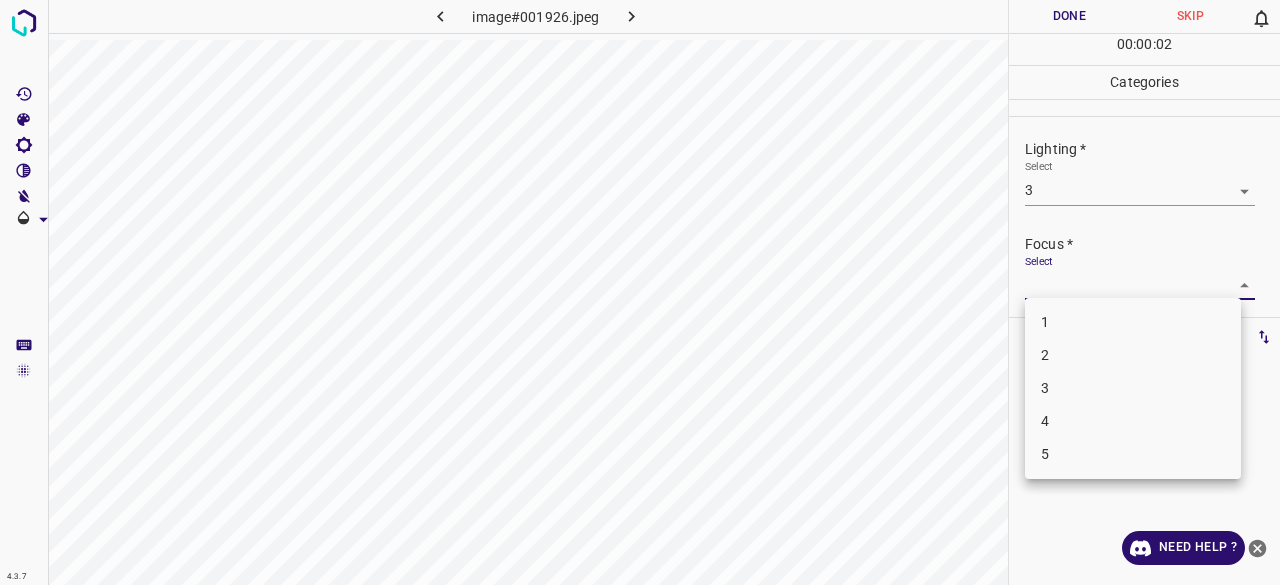 drag, startPoint x: 1058, startPoint y: 385, endPoint x: 1059, endPoint y: 317, distance: 68.007355 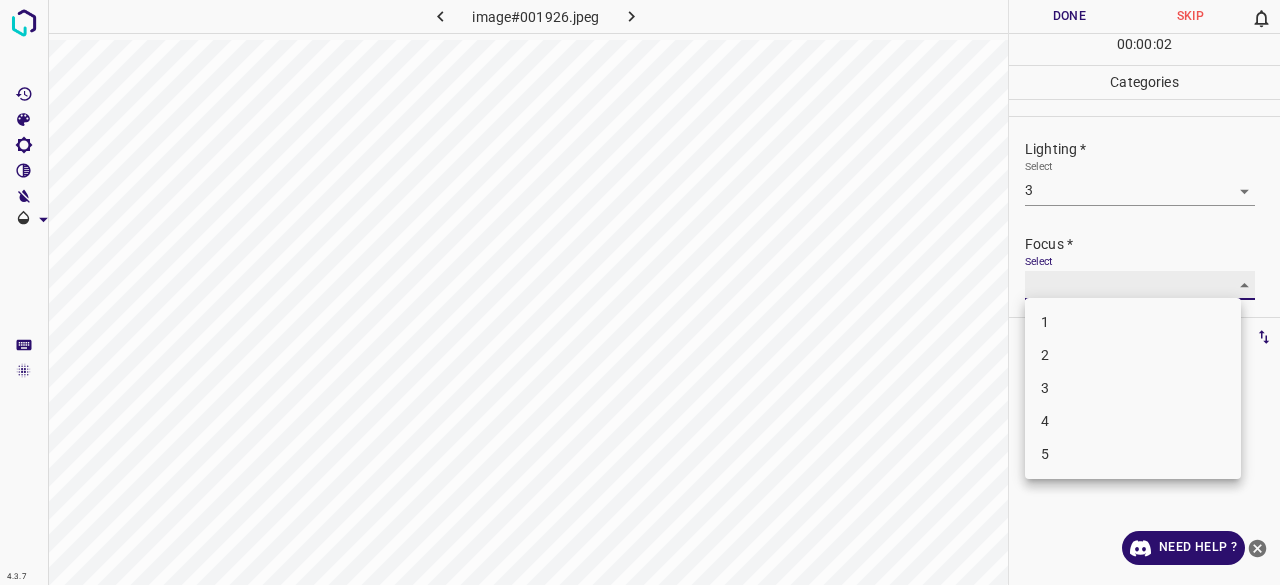 type on "3" 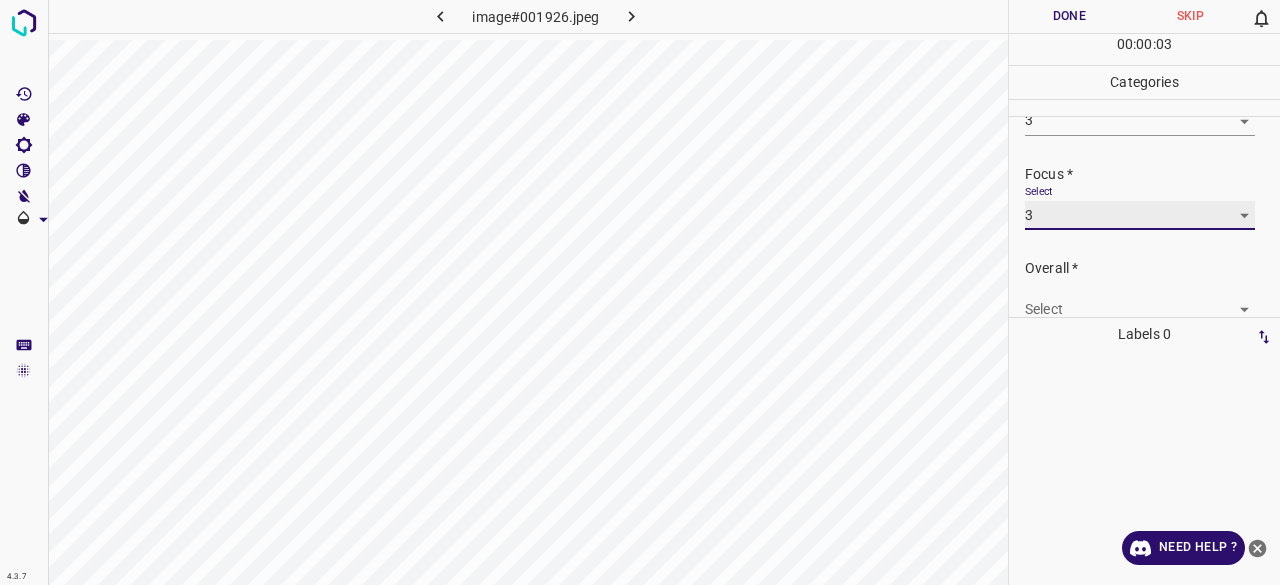 scroll, scrollTop: 98, scrollLeft: 0, axis: vertical 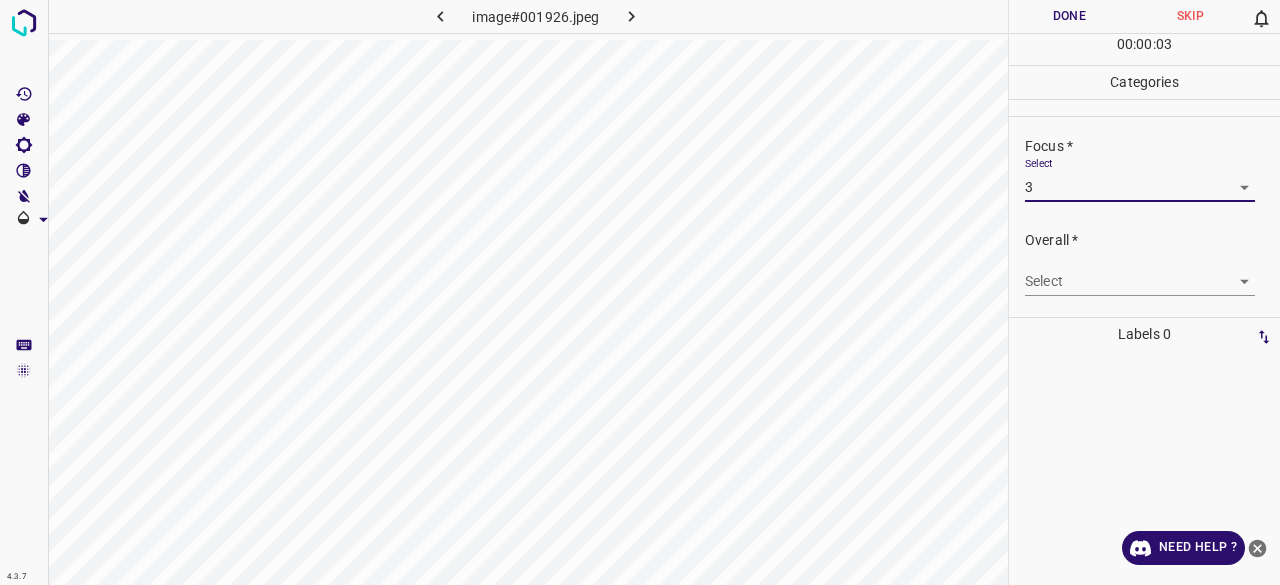 click on "Overall *  Select ​" at bounding box center [1144, 263] 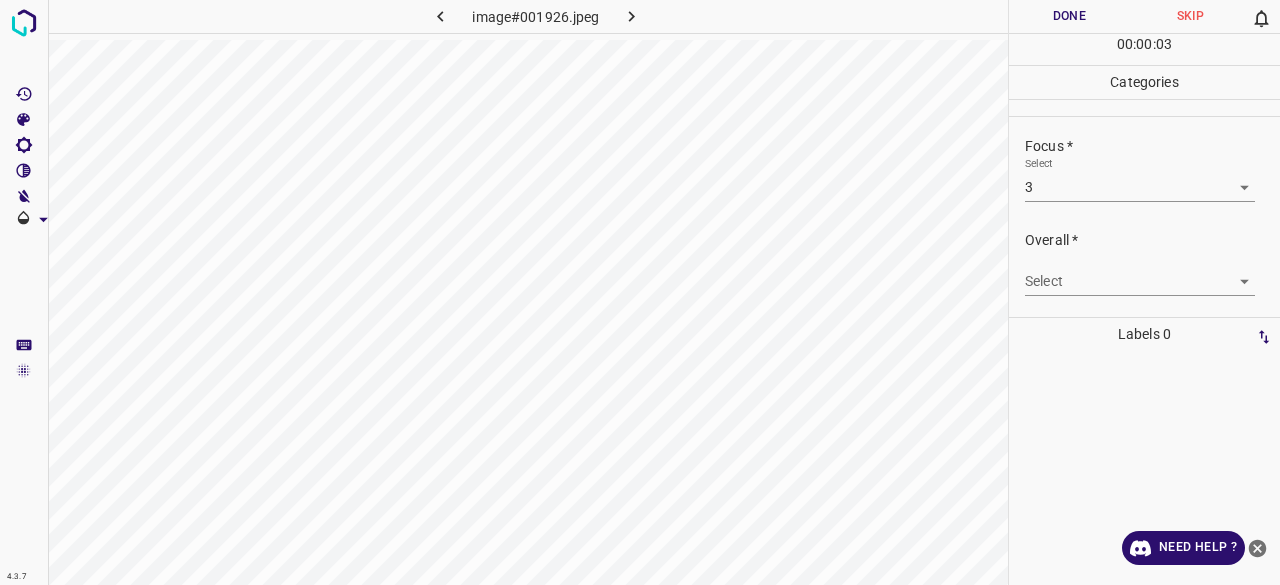 click on "Overall *  Select ​" at bounding box center [1144, 263] 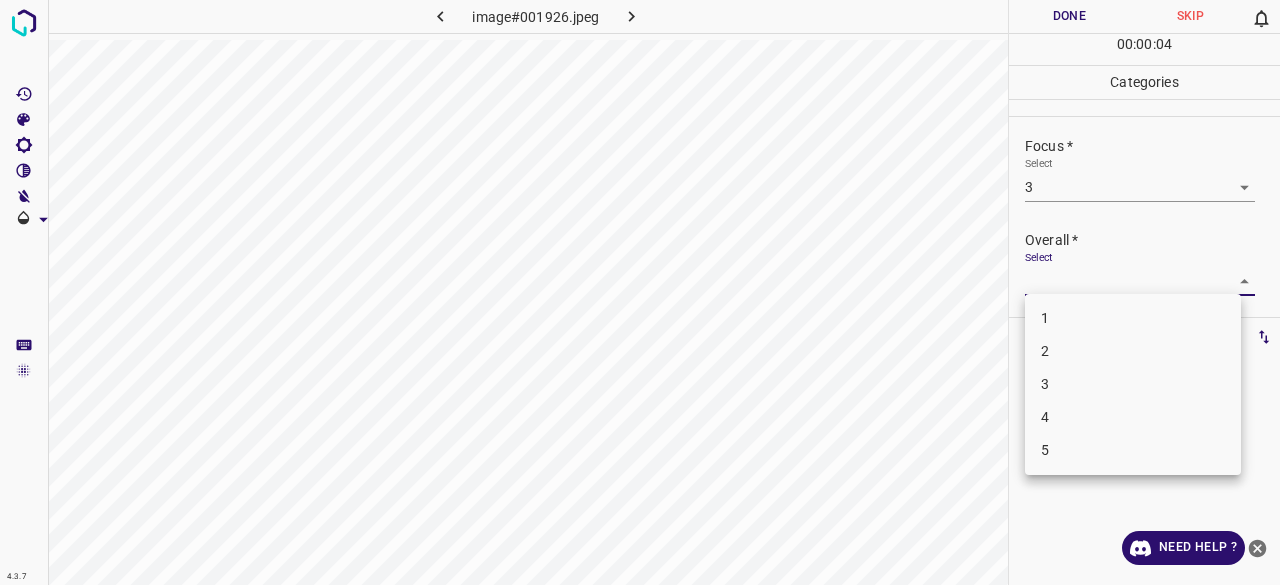 click on "4.3.7 image#001926.jpeg Done Skip 0 00   : 00   : 04   Categories Lighting *  Select 3 3 Focus *  Select 3 3 Overall *  Select ​ Labels   0 Categories 1 Lighting 2 Focus 3 Overall Tools Space Change between modes (Draw & Edit) I Auto labeling R Restore zoom M Zoom in N Zoom out Delete Delete selecte label Filters Z Restore filters X Saturation filter C Brightness filter V Contrast filter B Gray scale filter General O Download Need Help ? - Text - Hide - Delete 1 2 3 4 5" at bounding box center [640, 292] 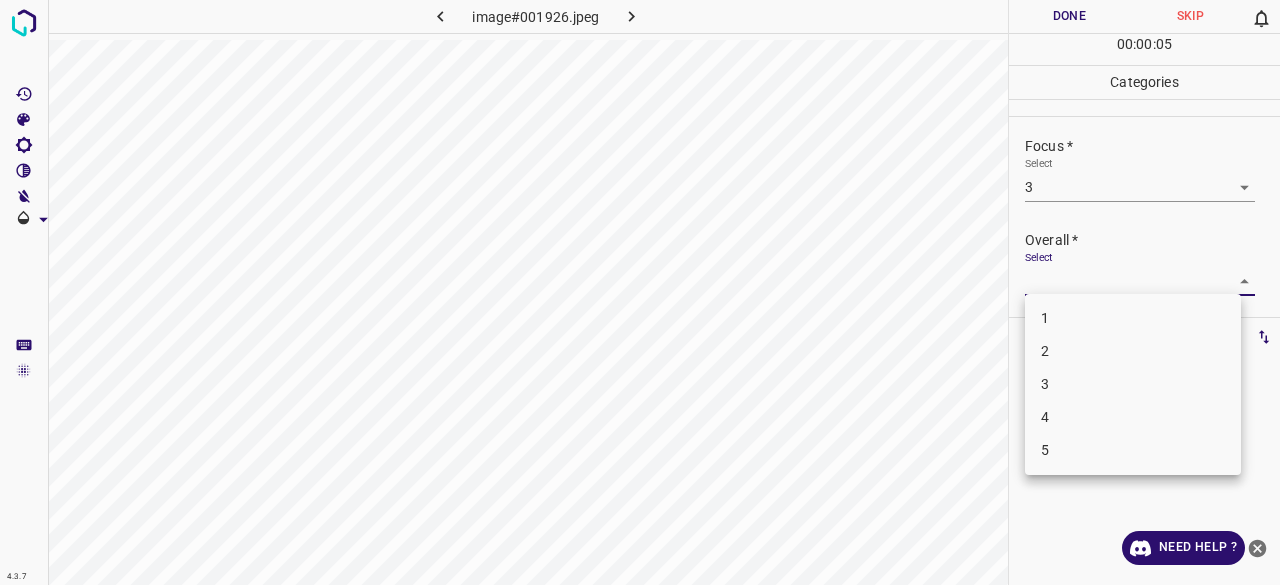 drag, startPoint x: 1065, startPoint y: 366, endPoint x: 1071, endPoint y: 386, distance: 20.880613 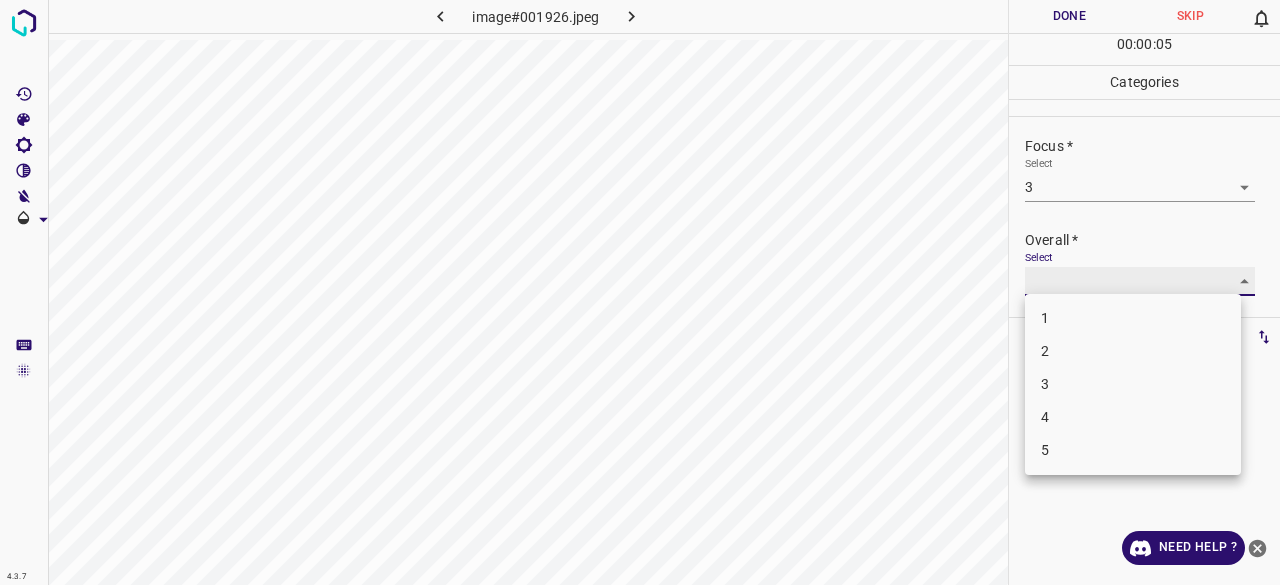 type on "3" 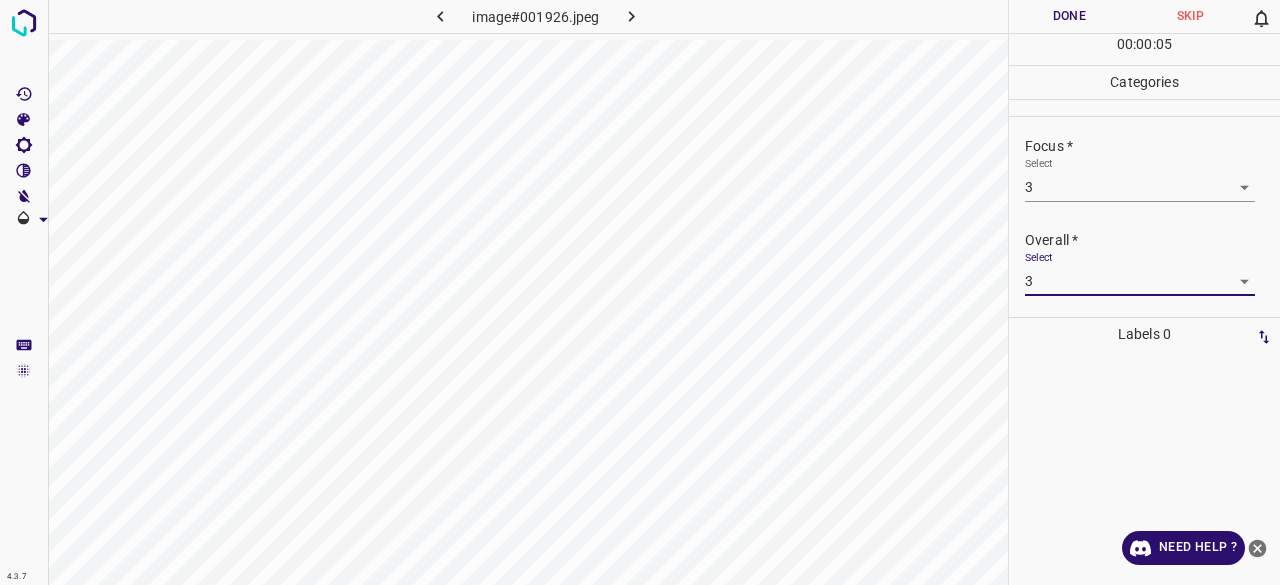 click on "Done" at bounding box center (1069, 16) 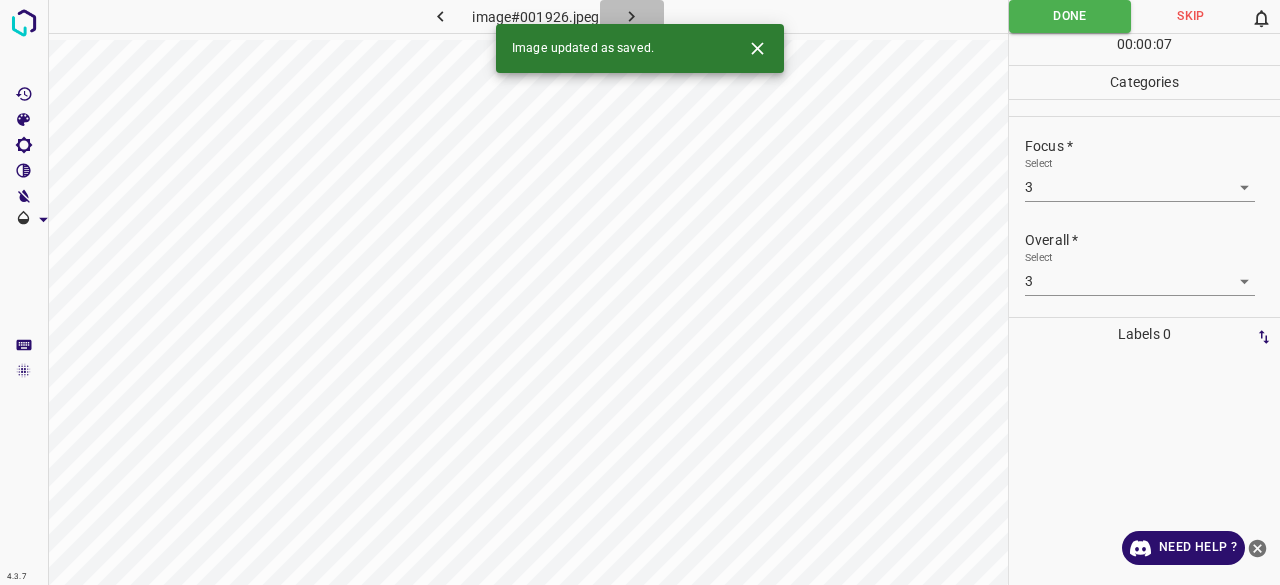 click 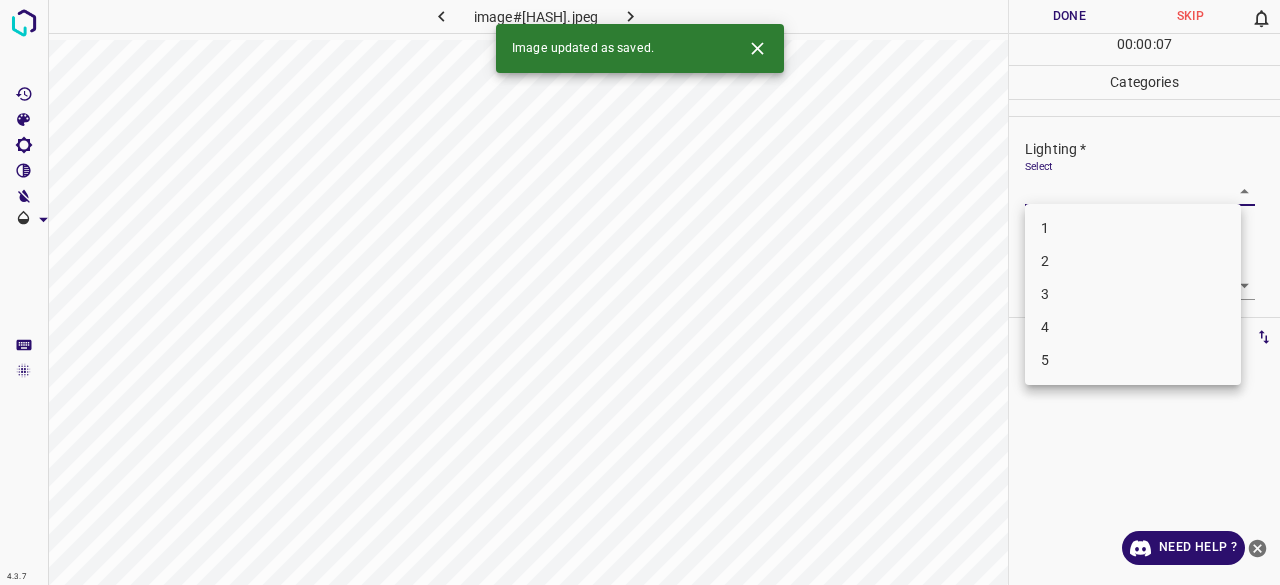drag, startPoint x: 1038, startPoint y: 199, endPoint x: 1068, endPoint y: 249, distance: 58.30952 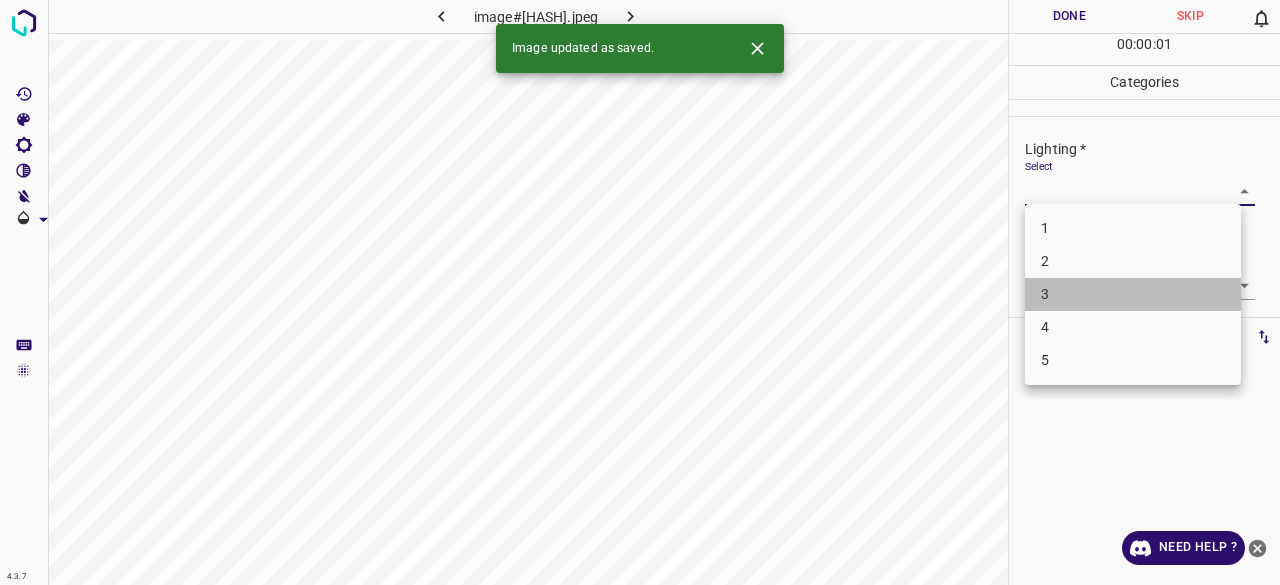 click on "3" at bounding box center [1133, 294] 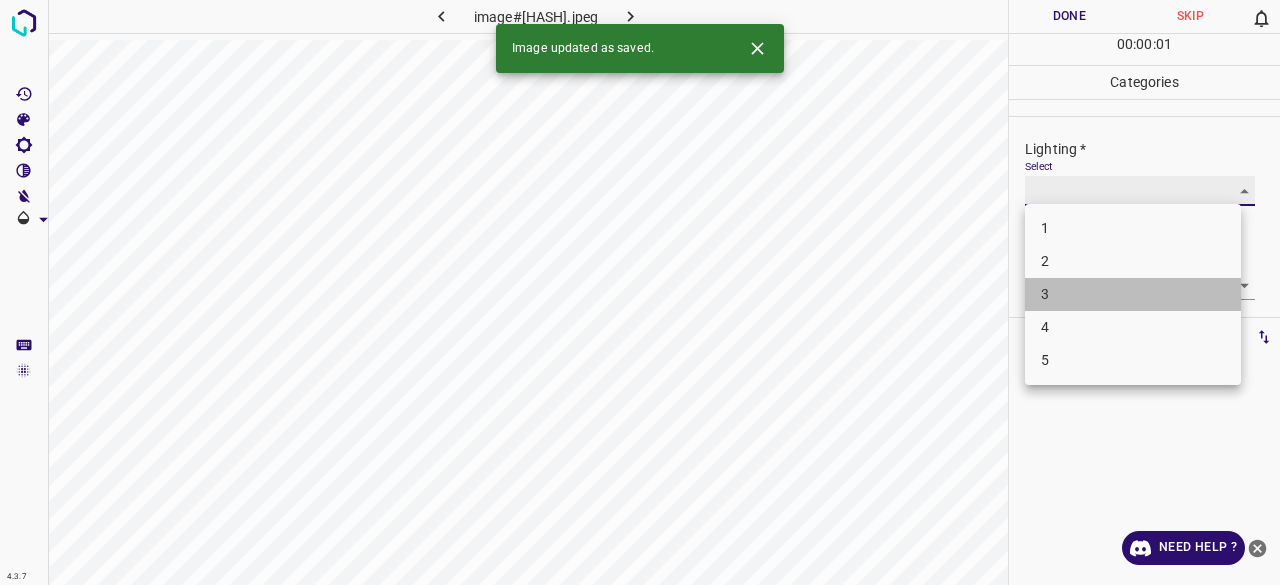 type on "3" 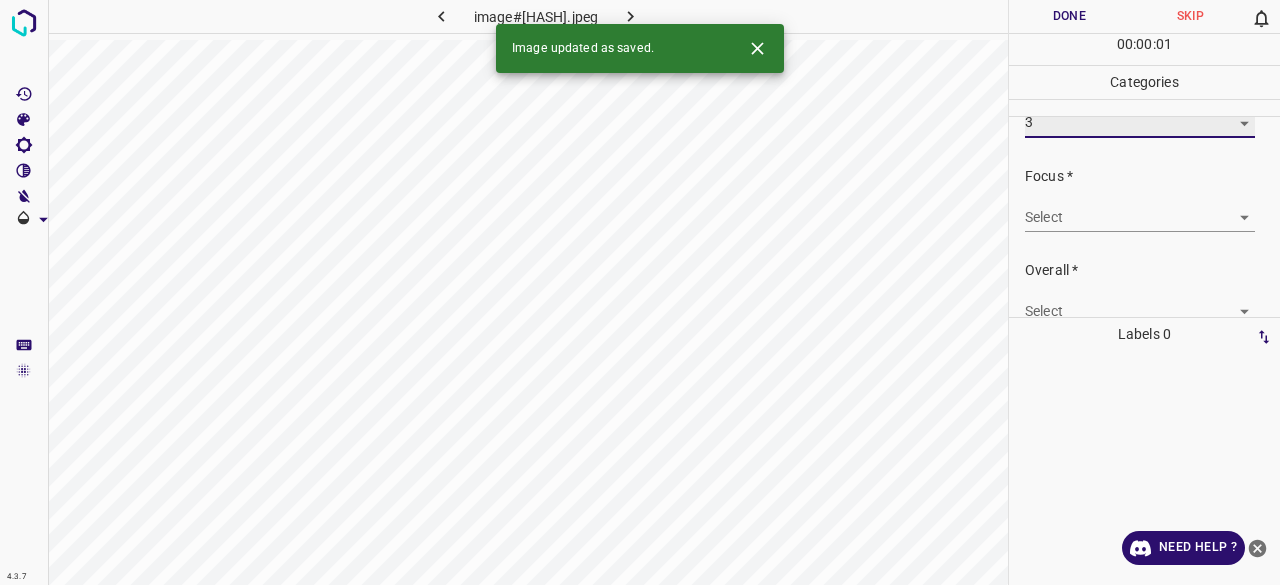 scroll, scrollTop: 98, scrollLeft: 0, axis: vertical 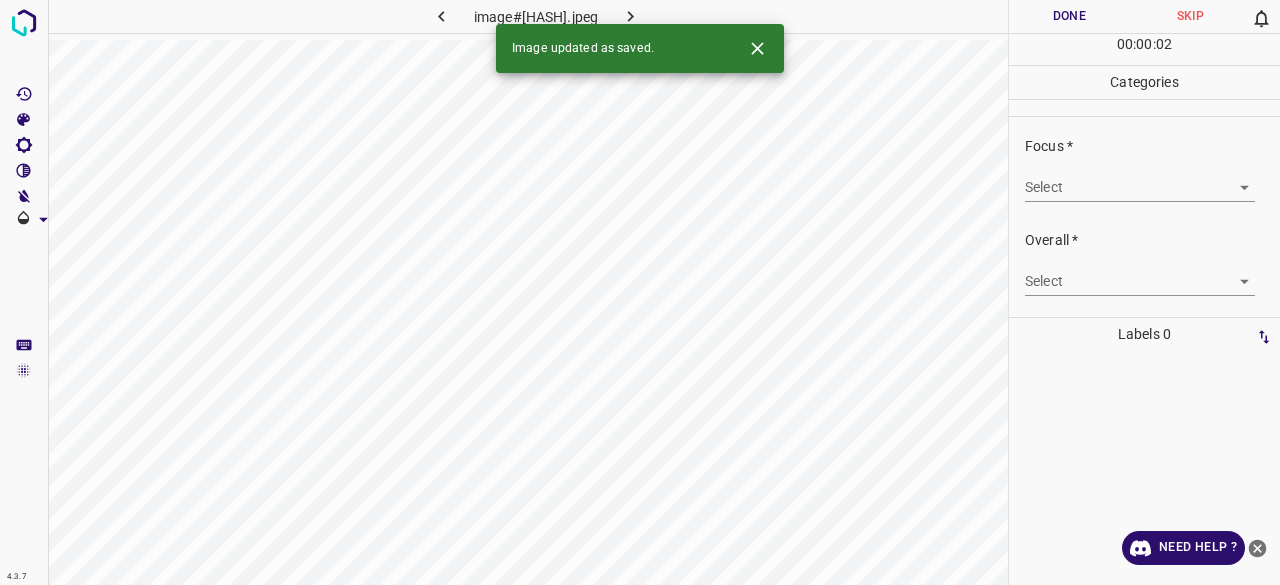 drag, startPoint x: 1071, startPoint y: 222, endPoint x: 1051, endPoint y: 177, distance: 49.24429 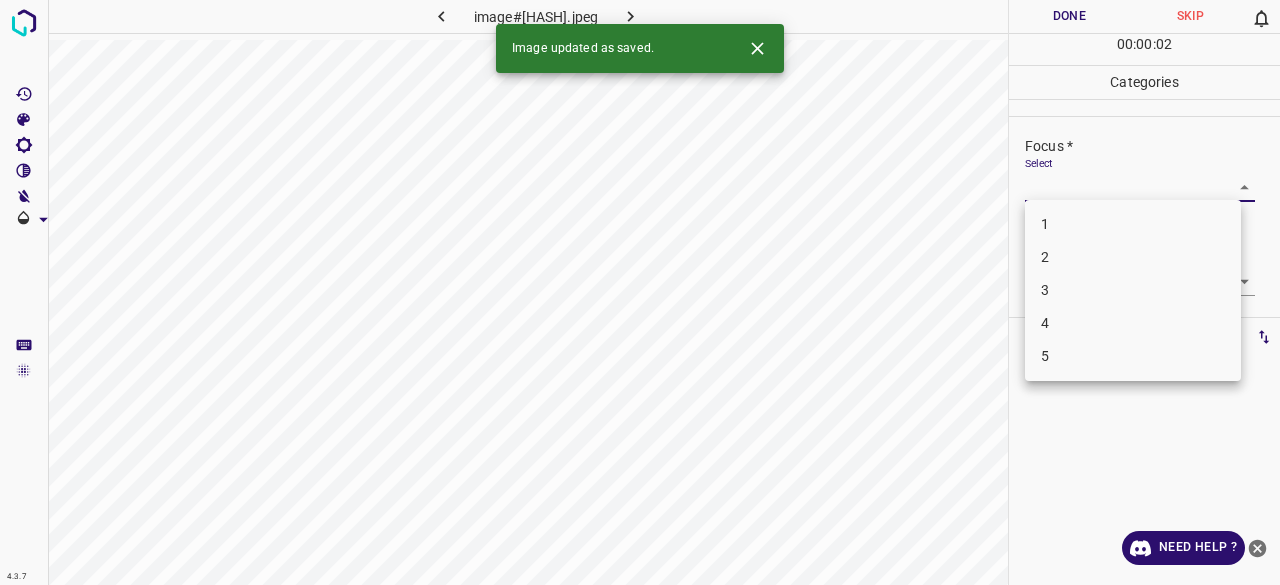 click on "4.3.7 image#003585.jpeg Done Skip 0 00   : 00   : 02   Categories Lighting *  Select 3 3 Focus *  Select ​ Overall *  Select ​ Labels   0 Categories 1 Lighting 2 Focus 3 Overall Tools Space Change between modes (Draw & Edit) I Auto labeling R Restore zoom M Zoom in N Zoom out Delete Delete selecte label Filters Z Restore filters X Saturation filter C Brightness filter V Contrast filter B Gray scale filter General O Download Image updated as saved. Need Help ? - Text - Hide - Delete 1 2 3 4 5" at bounding box center [640, 292] 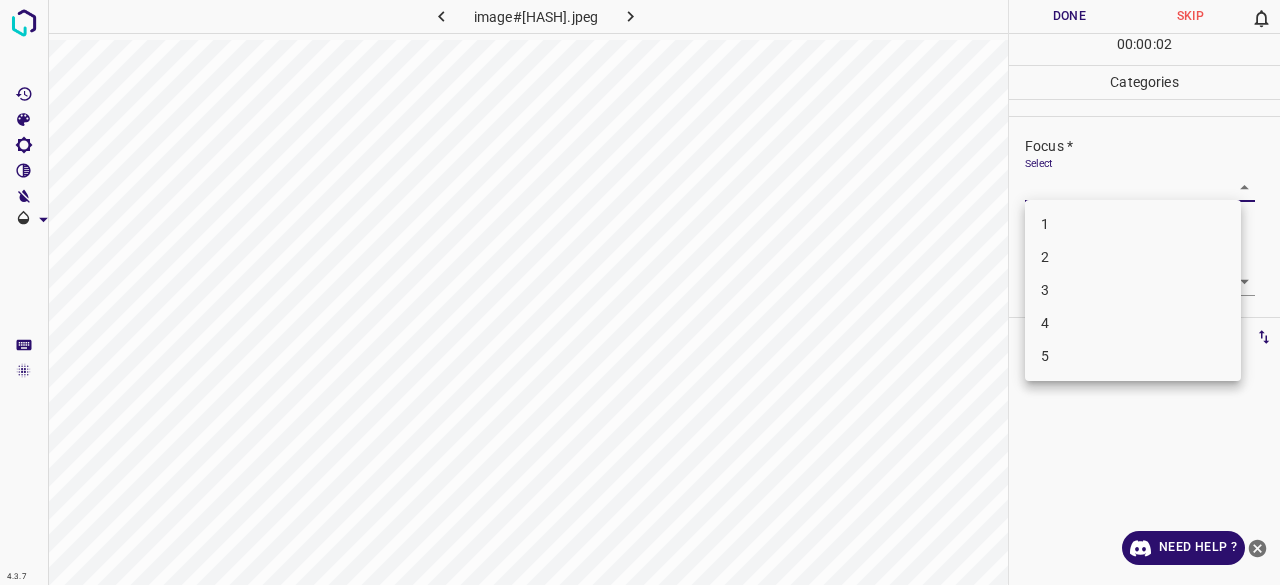 drag, startPoint x: 1058, startPoint y: 301, endPoint x: 1060, endPoint y: 257, distance: 44.04543 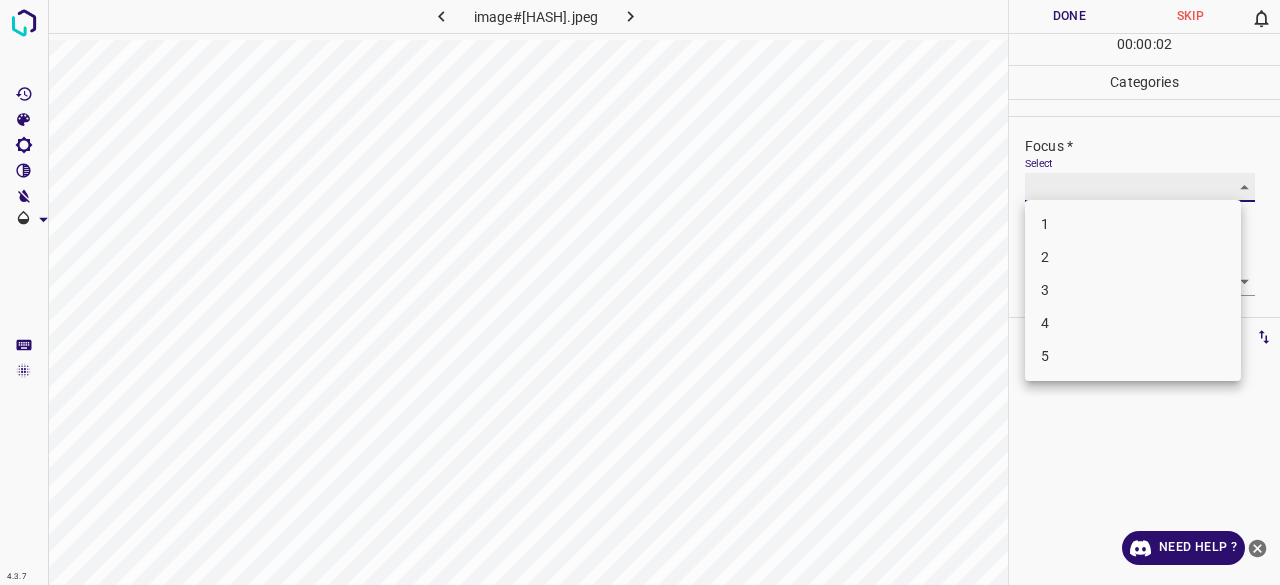 type on "3" 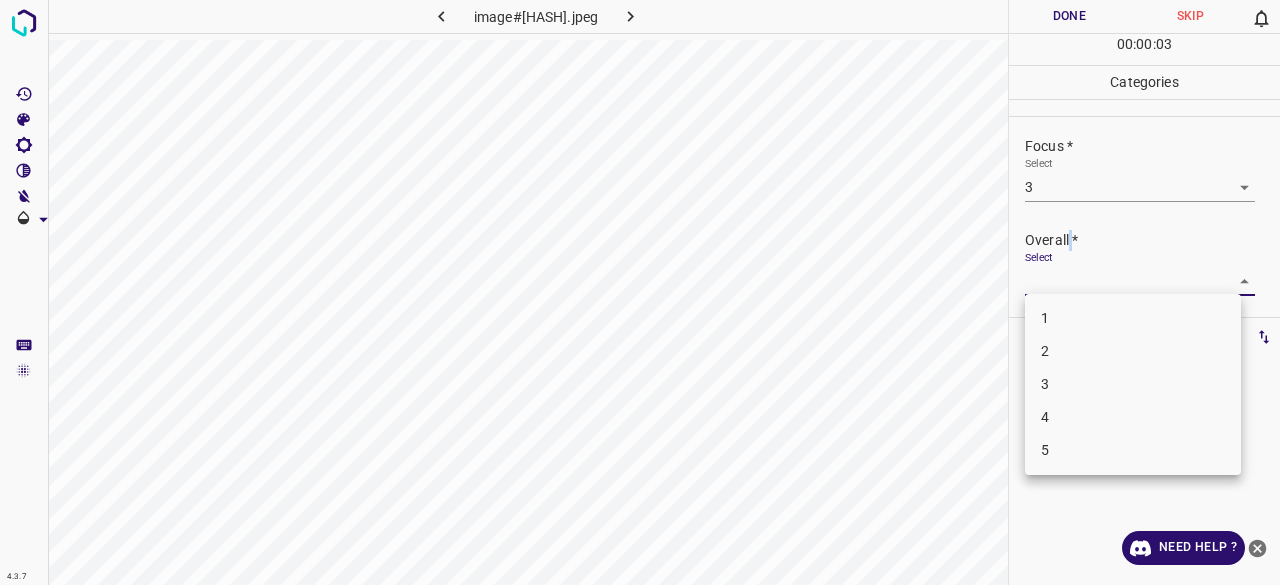 drag, startPoint x: 1062, startPoint y: 270, endPoint x: 1046, endPoint y: 371, distance: 102.259476 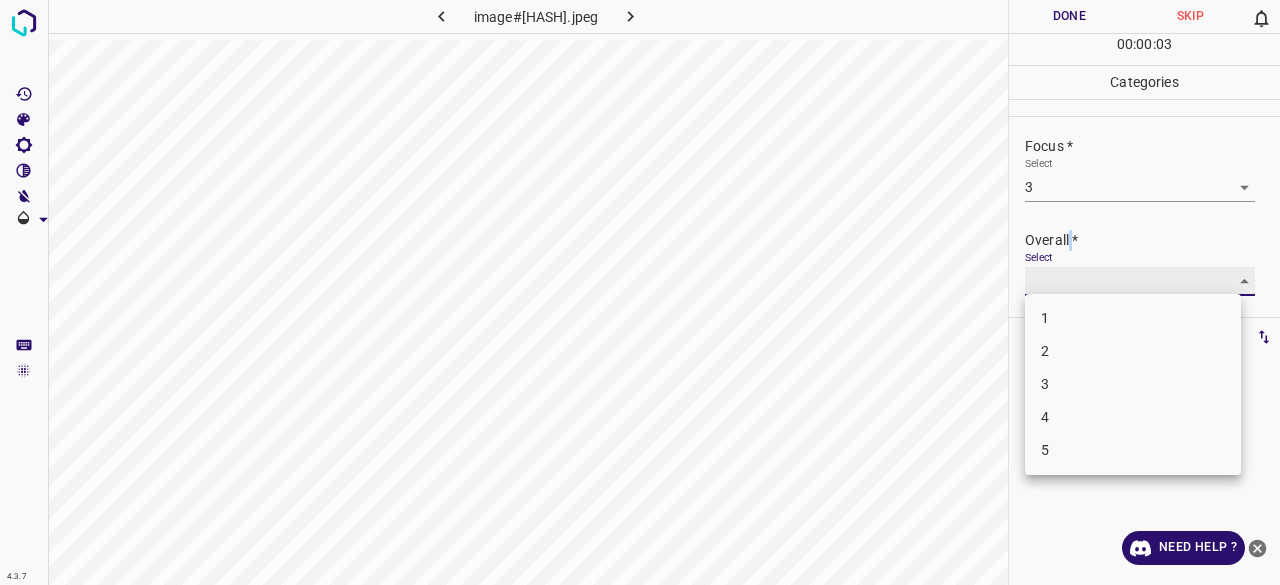 type on "3" 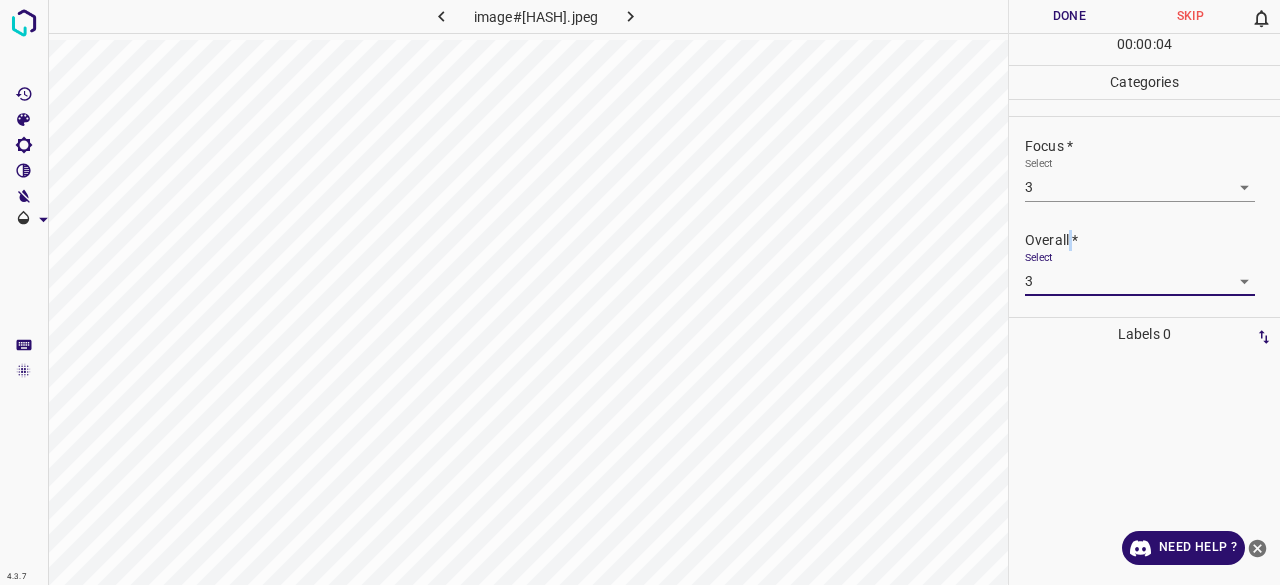 click on "Done" at bounding box center (1069, 16) 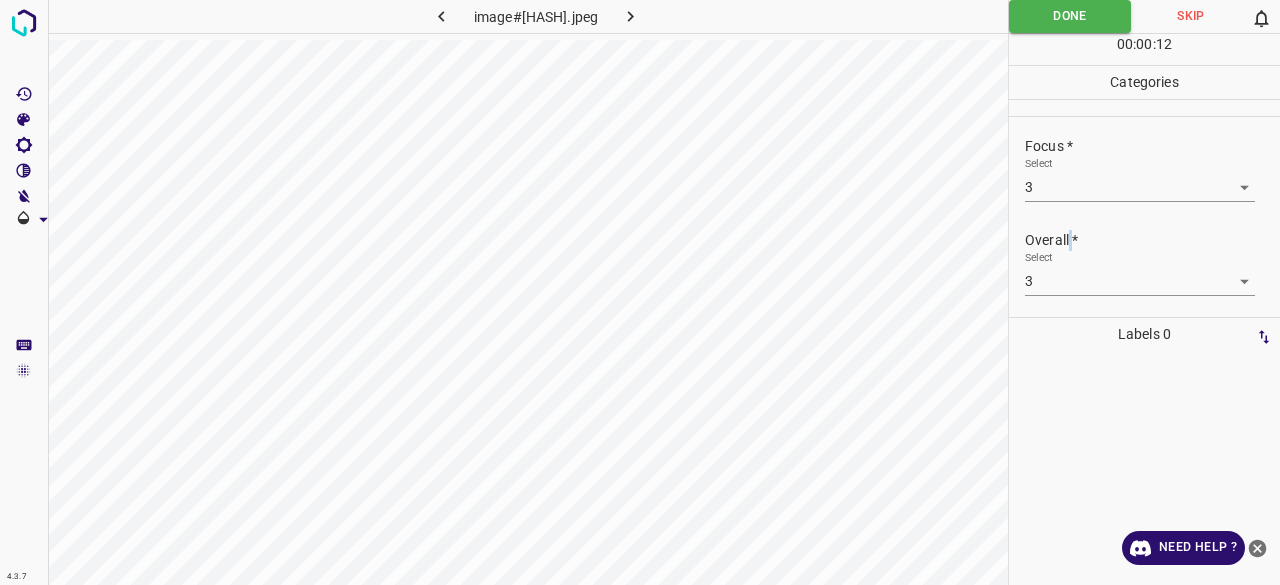click at bounding box center (630, 16) 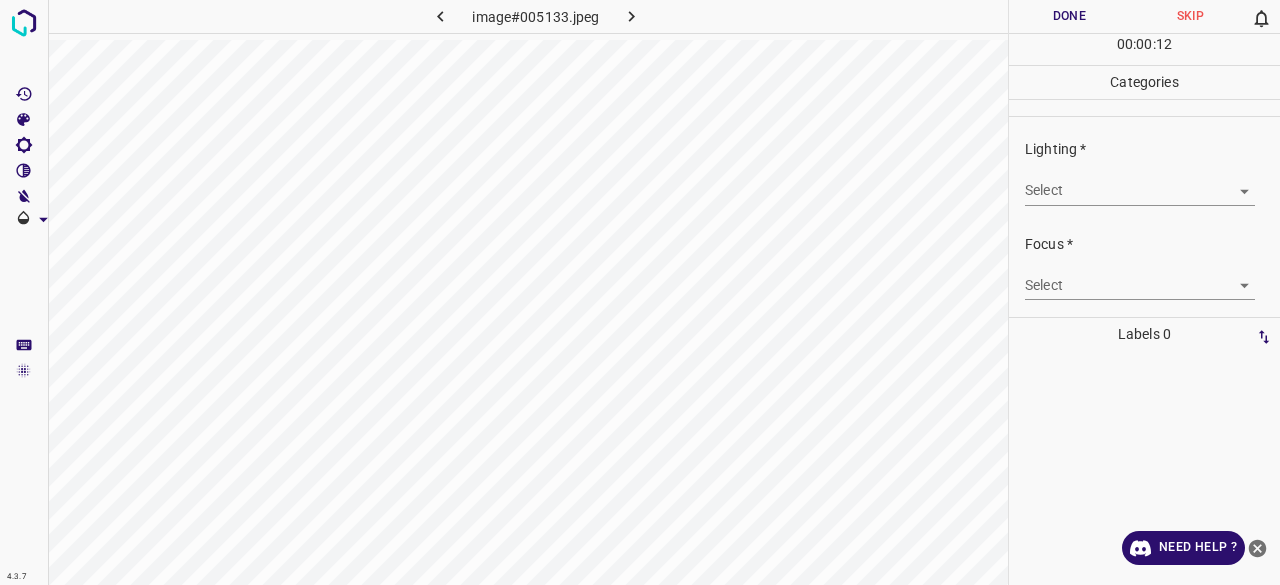 click on "4.3.7 image#005133.jpeg Done Skip 0 00   : 00   : 12   Categories Lighting *  Select ​ Focus *  Select ​ Overall *  Select ​ Labels   0 Categories 1 Lighting 2 Focus 3 Overall Tools Space Change between modes (Draw & Edit) I Auto labeling R Restore zoom M Zoom in N Zoom out Delete Delete selecte label Filters Z Restore filters X Saturation filter C Brightness filter V Contrast filter B Gray scale filter General O Download Need Help ? - Text - Hide - Delete" at bounding box center [640, 292] 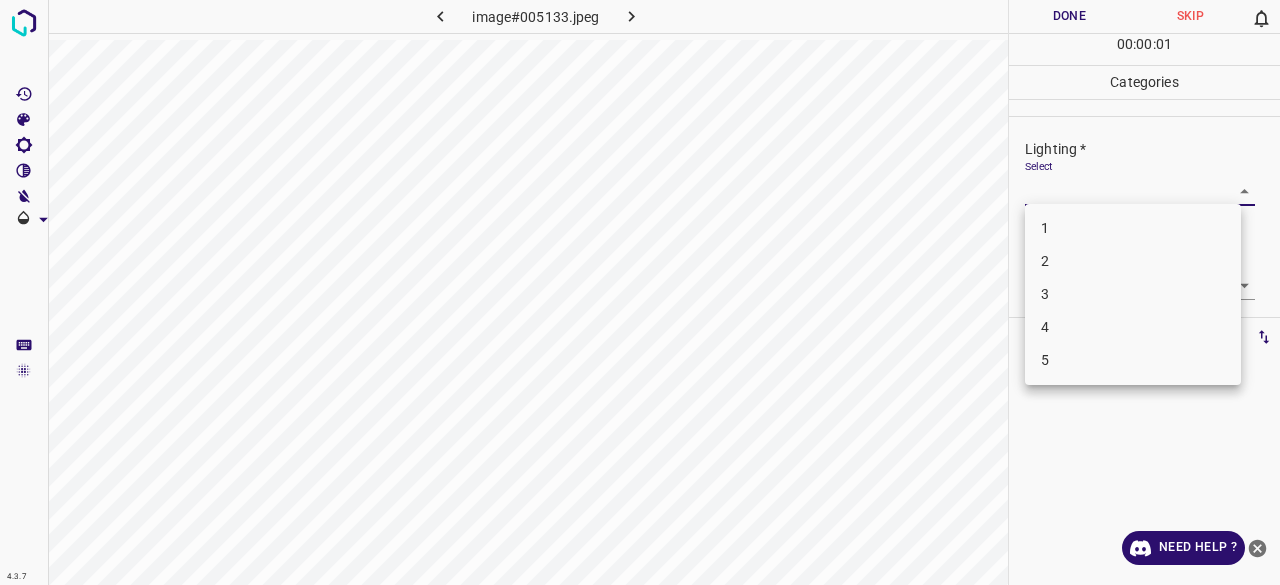 click on "3" at bounding box center [1133, 294] 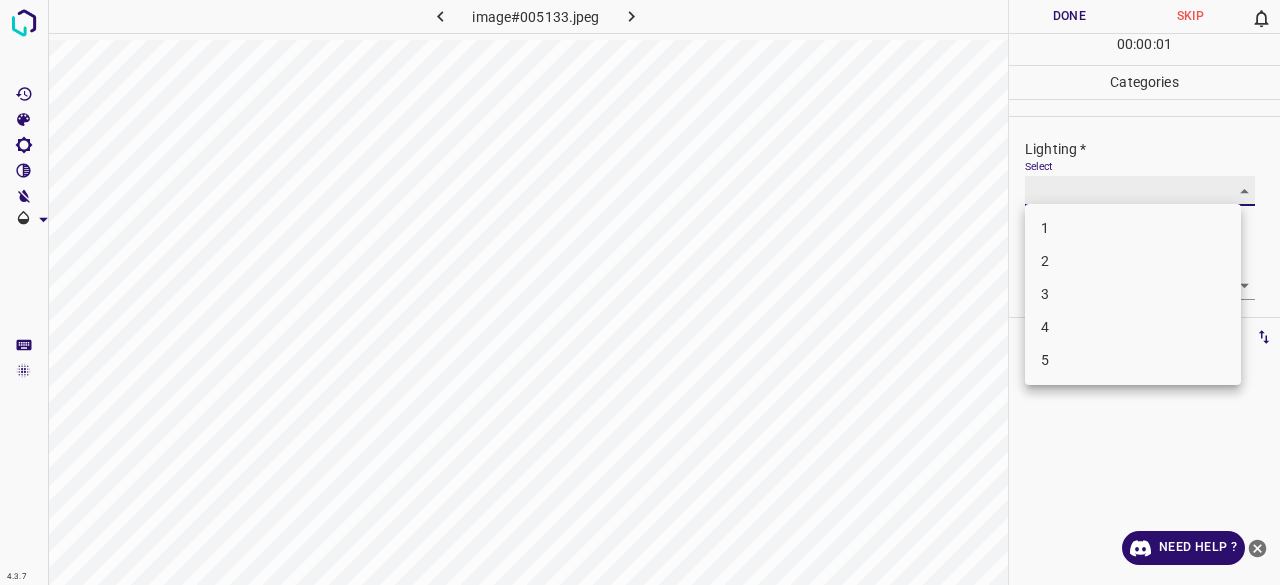 type on "3" 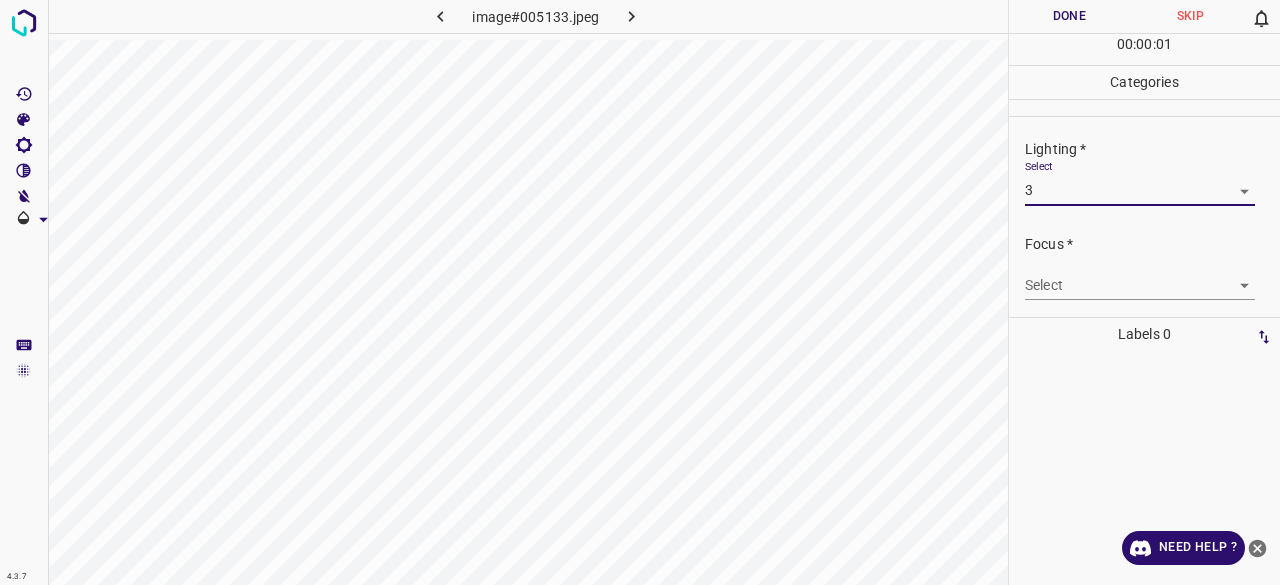 click on "4.3.7 image#005133.jpeg Done Skip 0 00   : 00   : 01   Categories Lighting *  Select 3 3 Focus *  Select ​ Overall *  Select ​ Labels   0 Categories 1 Lighting 2 Focus 3 Overall Tools Space Change between modes (Draw & Edit) I Auto labeling R Restore zoom M Zoom in N Zoom out Delete Delete selecte label Filters Z Restore filters X Saturation filter C Brightness filter V Contrast filter B Gray scale filter General O Download Need Help ? - Text - Hide - Delete" at bounding box center (640, 292) 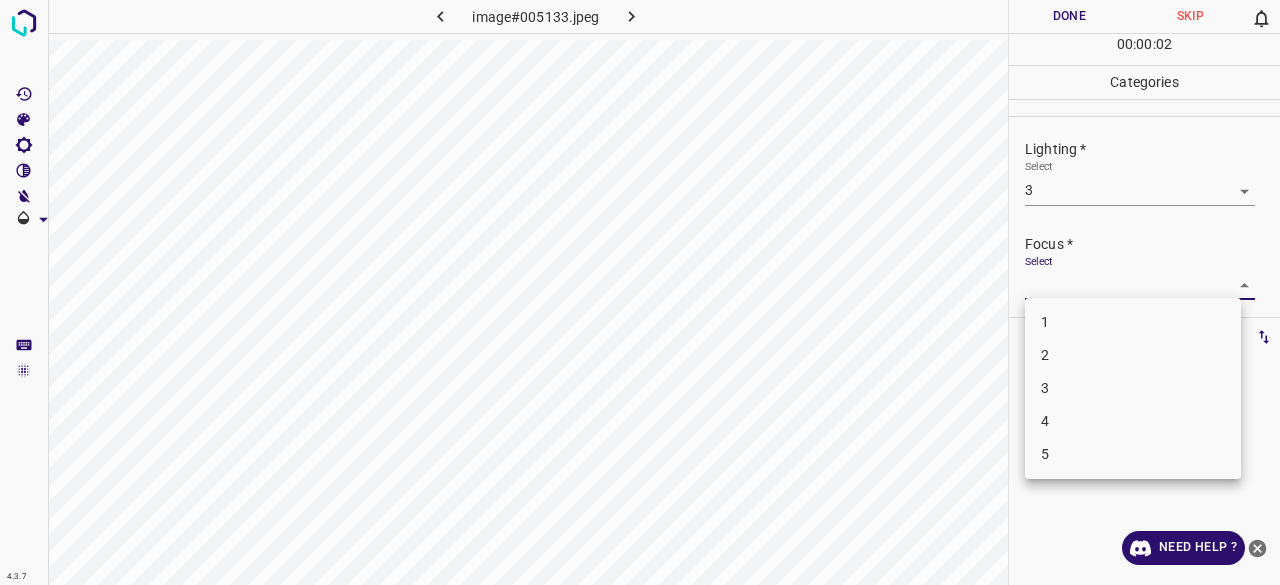 click on "3" at bounding box center (1133, 388) 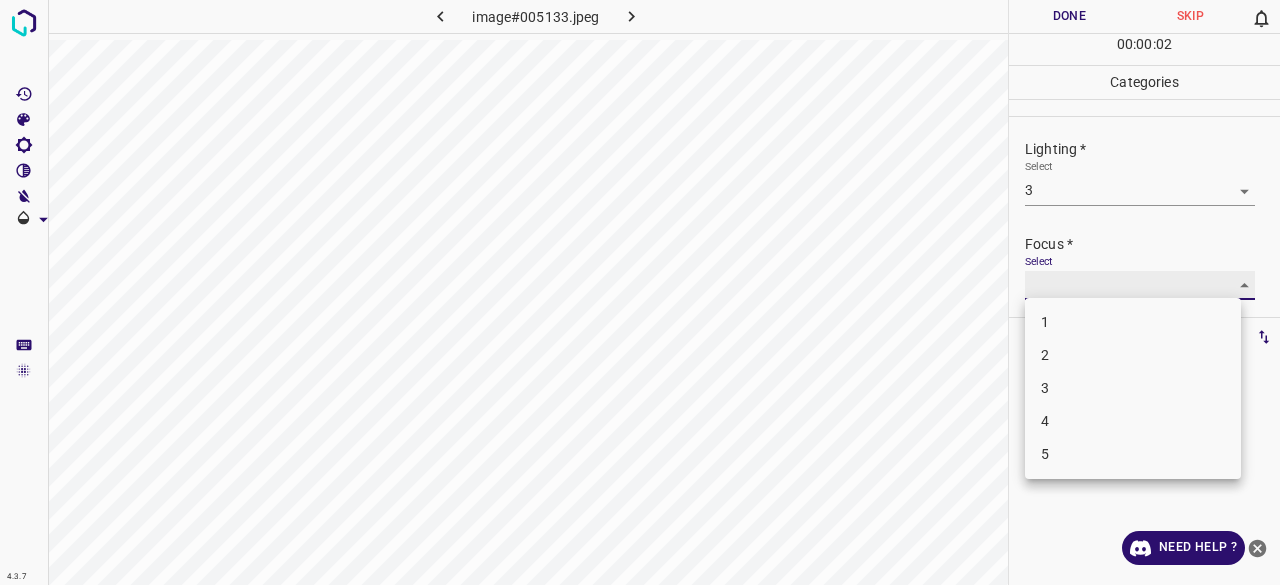 type on "3" 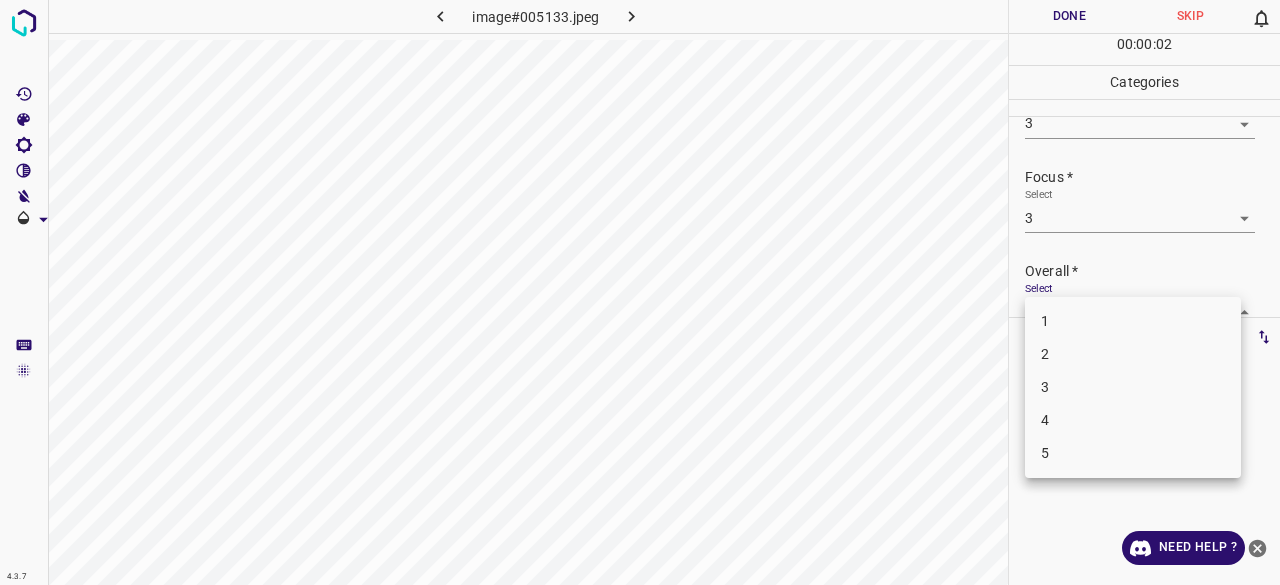 scroll, scrollTop: 98, scrollLeft: 0, axis: vertical 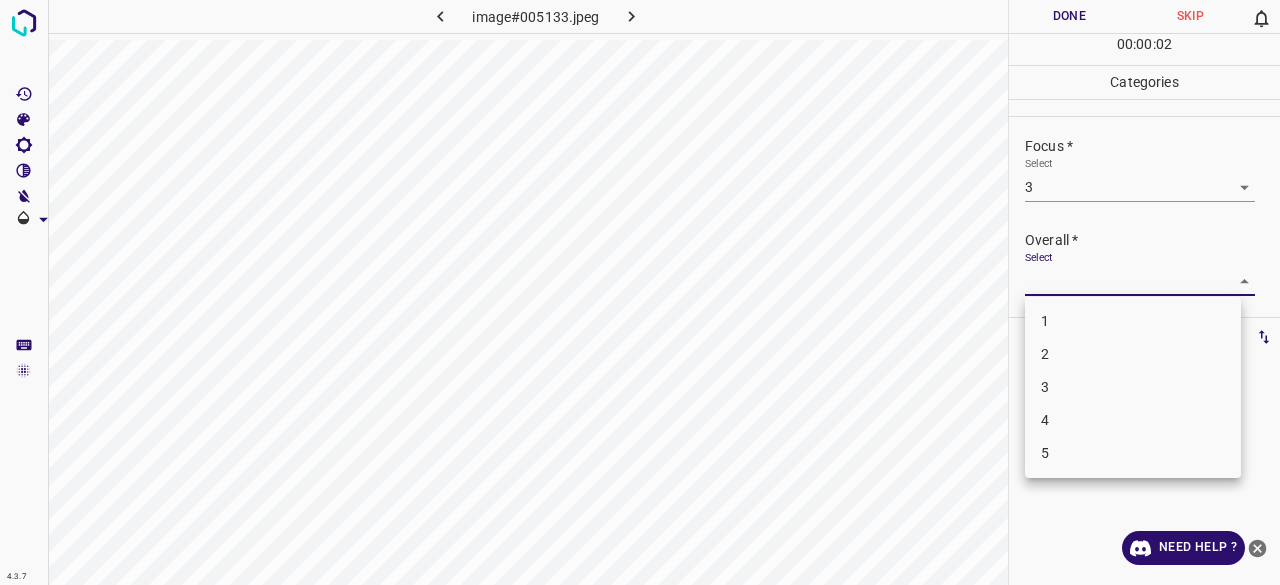 click on "4.3.7 image#005133.jpeg Done Skip 0 00   : 00   : 02   Categories Lighting *  Select 3 3 Focus *  Select 3 3 Overall *  Select ​ Labels   0 Categories 1 Lighting 2 Focus 3 Overall Tools Space Change between modes (Draw & Edit) I Auto labeling R Restore zoom M Zoom in N Zoom out Delete Delete selecte label Filters Z Restore filters X Saturation filter C Brightness filter V Contrast filter B Gray scale filter General O Download Need Help ? - Text - Hide - Delete 1 2 3 4 5" at bounding box center [640, 292] 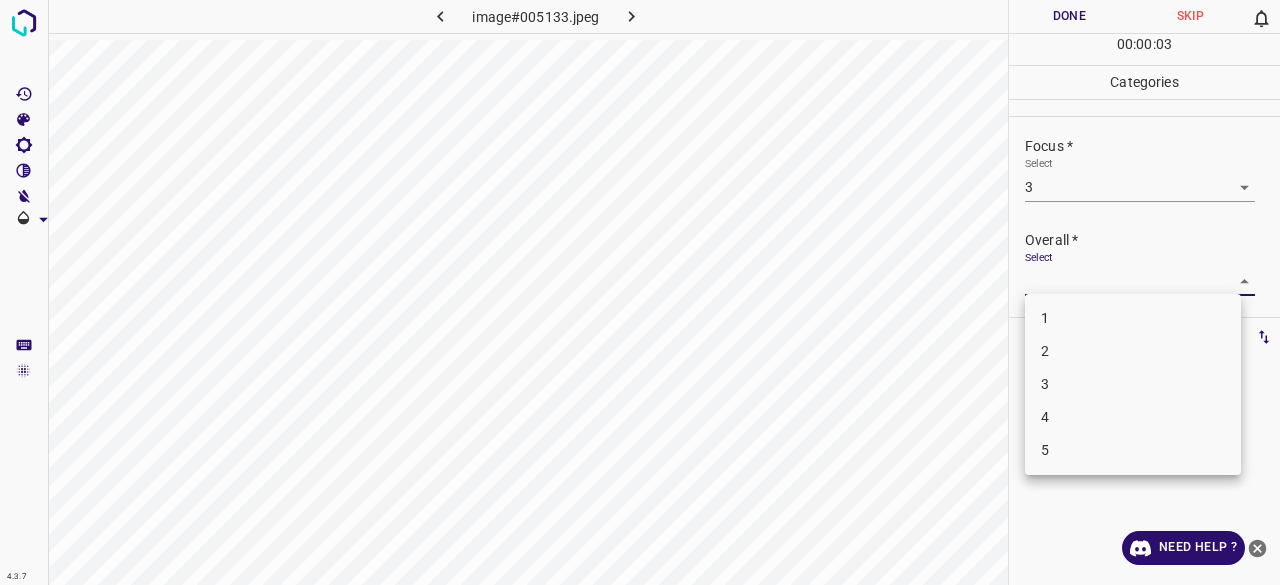 click on "2" at bounding box center (1133, 351) 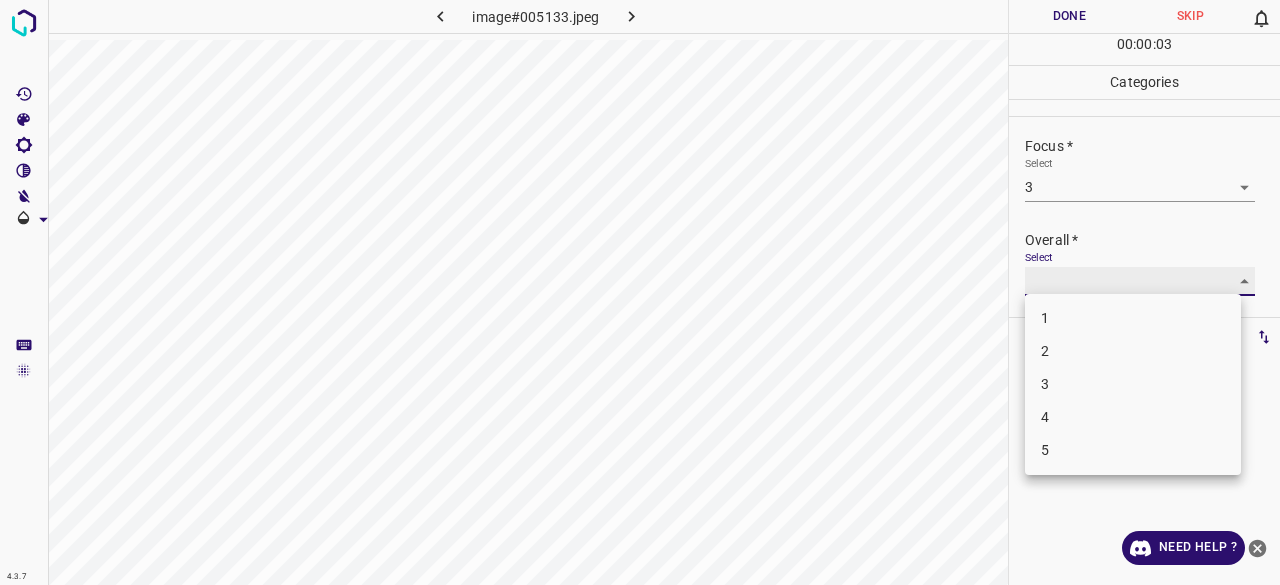 type on "2" 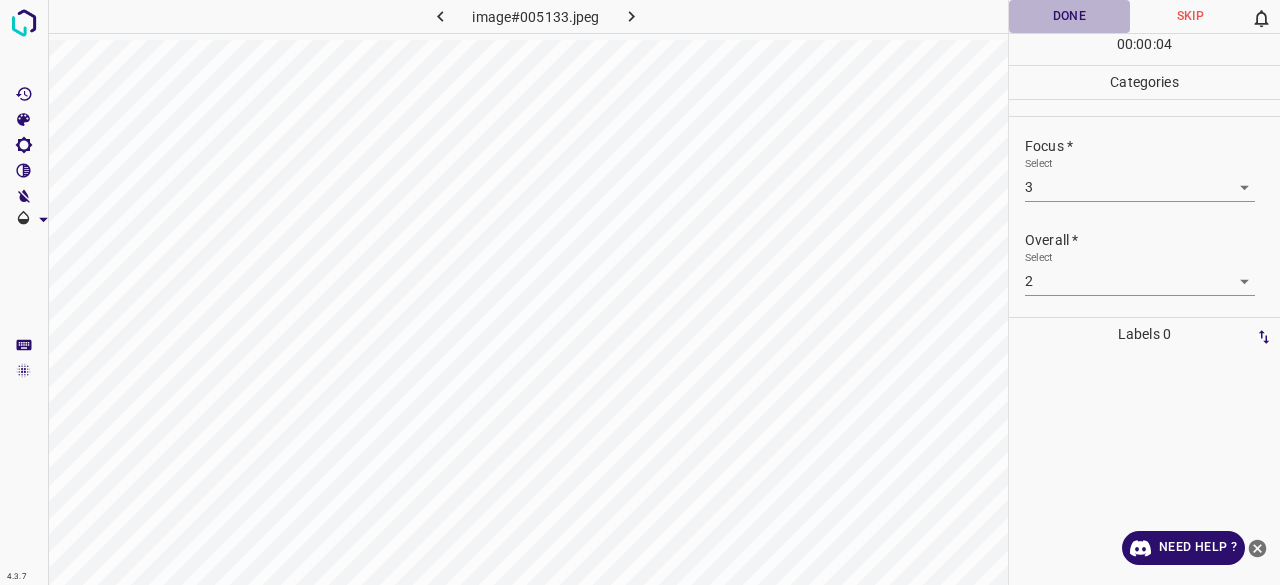 click on "Done" at bounding box center [1069, 16] 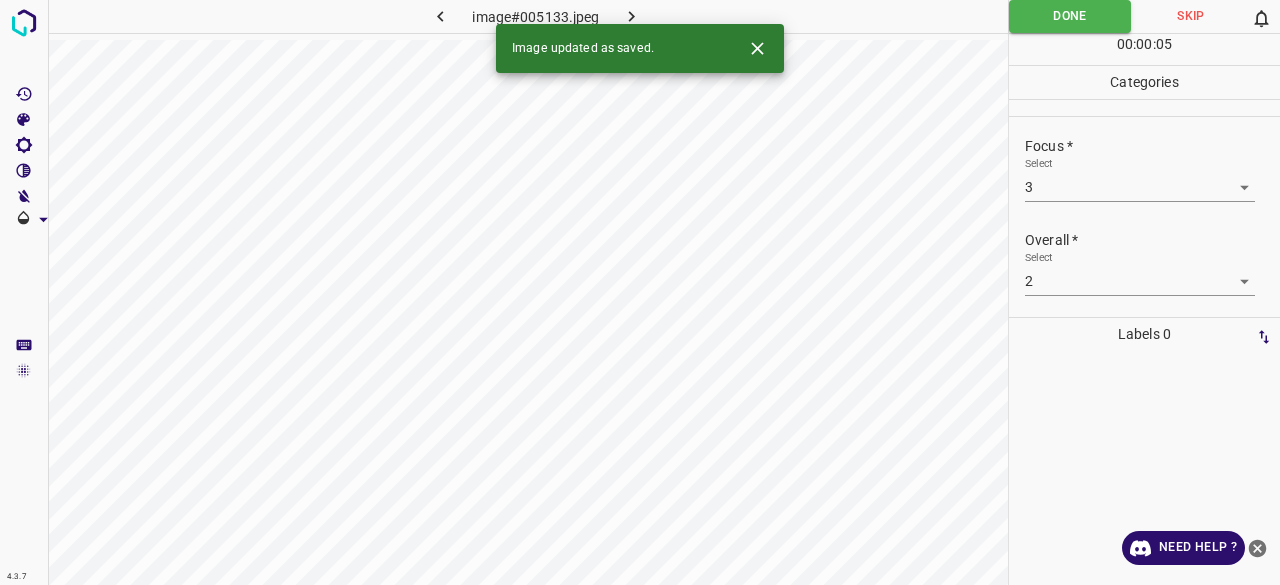 click 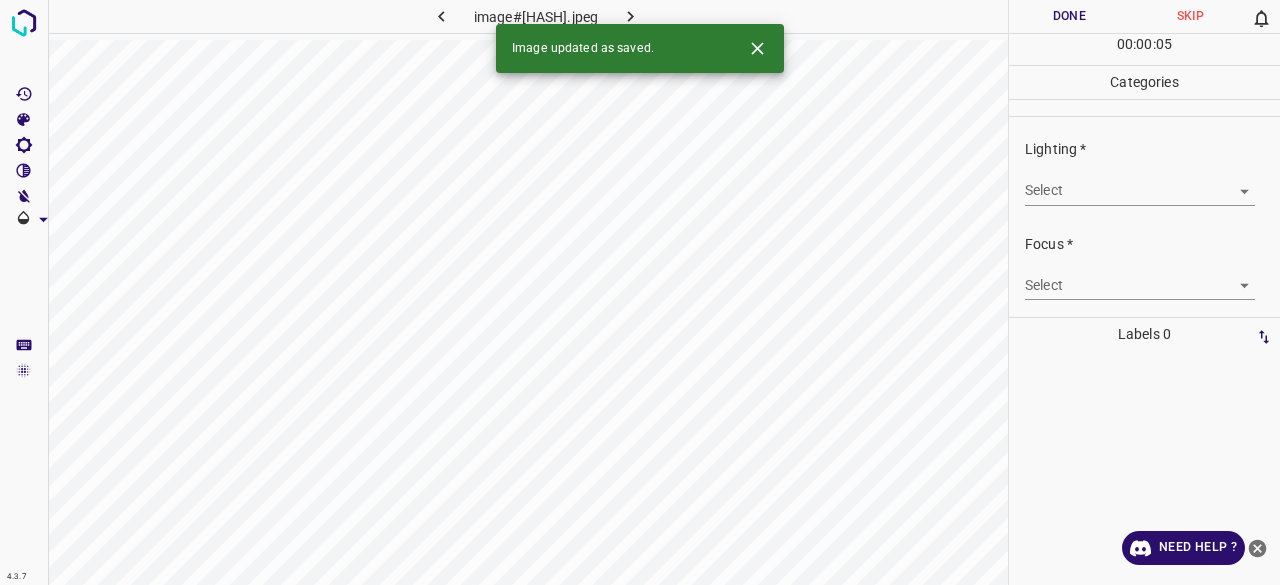 drag, startPoint x: 1070, startPoint y: 172, endPoint x: 1070, endPoint y: 193, distance: 21 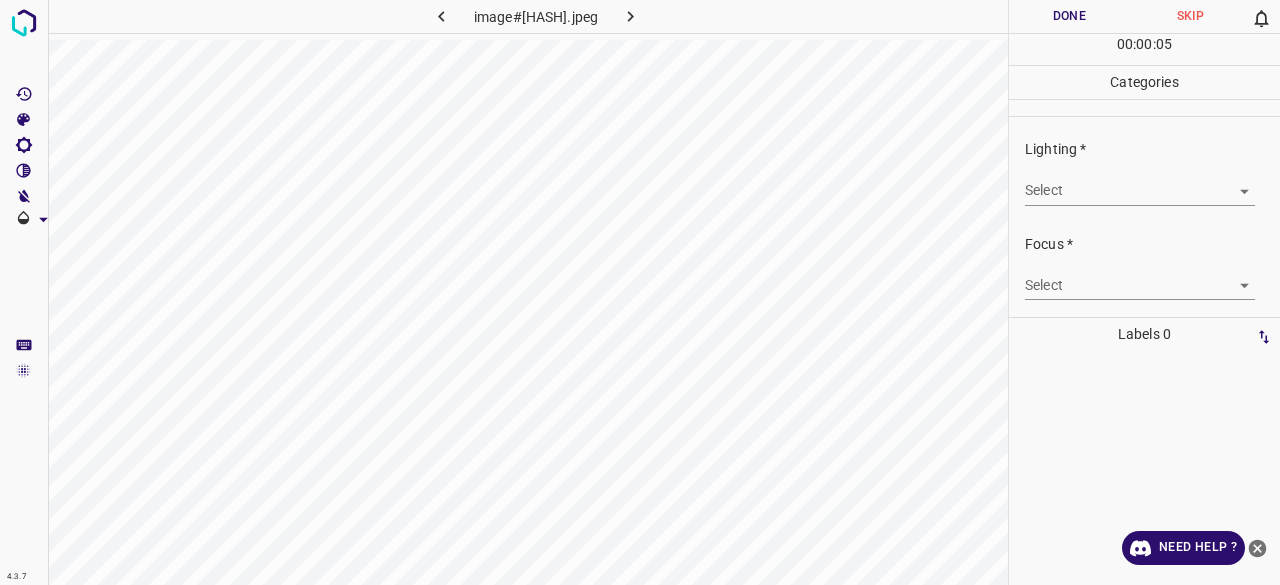 click on "4.3.7 image#005216.jpeg Done Skip 0 00   : 00   : 05   Categories Lighting *  Select ​ Focus *  Select ​ Overall *  Select ​ Labels   0 Categories 1 Lighting 2 Focus 3 Overall Tools Space Change between modes (Draw & Edit) I Auto labeling R Restore zoom M Zoom in N Zoom out Delete Delete selecte label Filters Z Restore filters X Saturation filter C Brightness filter V Contrast filter B Gray scale filter General O Download Need Help ? - Text - Hide - Delete" at bounding box center (640, 292) 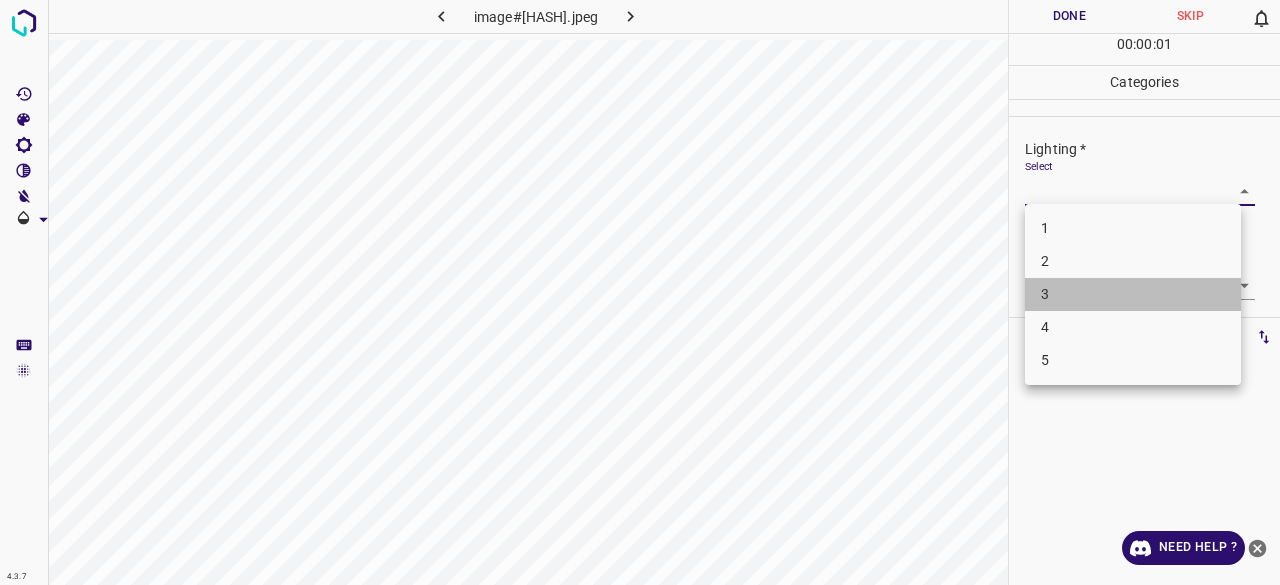 click on "3" at bounding box center [1133, 294] 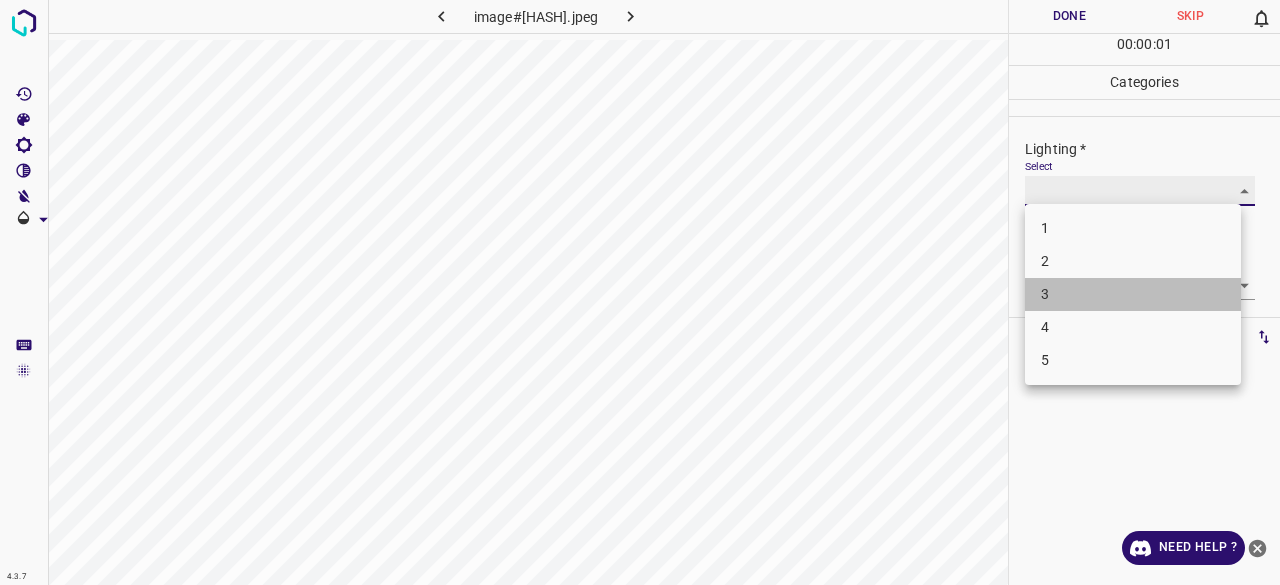 type on "3" 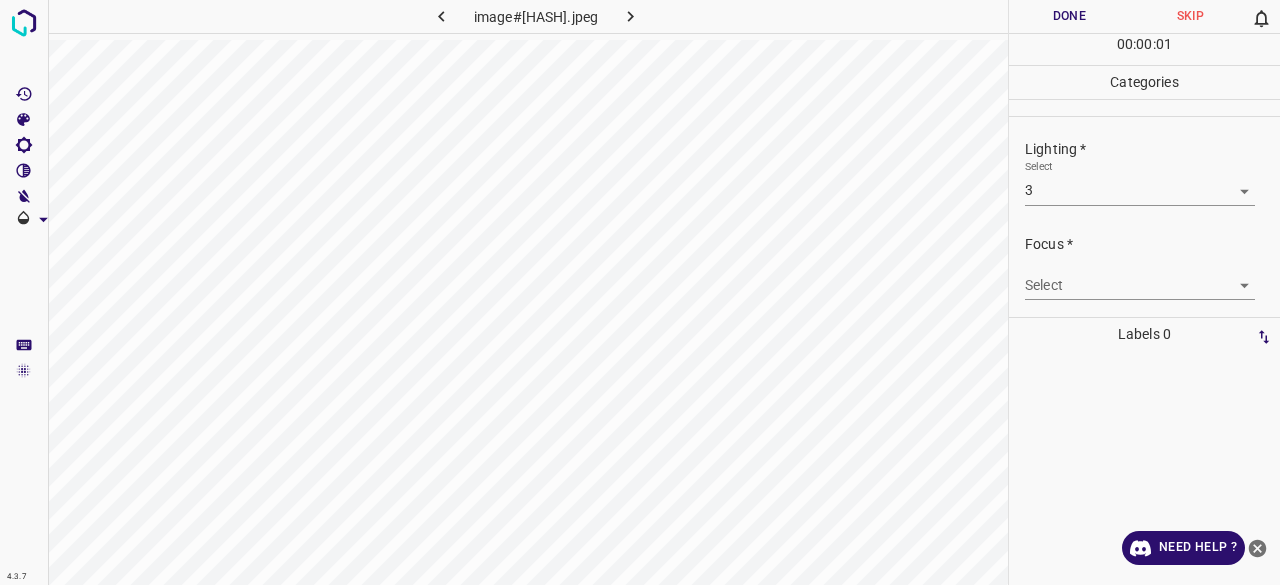 click on "4.3.7 image#005216.jpeg Done Skip 0 00   : 00   : 01   Categories Lighting *  Select 3 3 Focus *  Select ​ Overall *  Select ​ Labels   0 Categories 1 Lighting 2 Focus 3 Overall Tools Space Change between modes (Draw & Edit) I Auto labeling R Restore zoom M Zoom in N Zoom out Delete Delete selecte label Filters Z Restore filters X Saturation filter C Brightness filter V Contrast filter B Gray scale filter General O Download Need Help ? - Text - Hide - Delete" at bounding box center [640, 292] 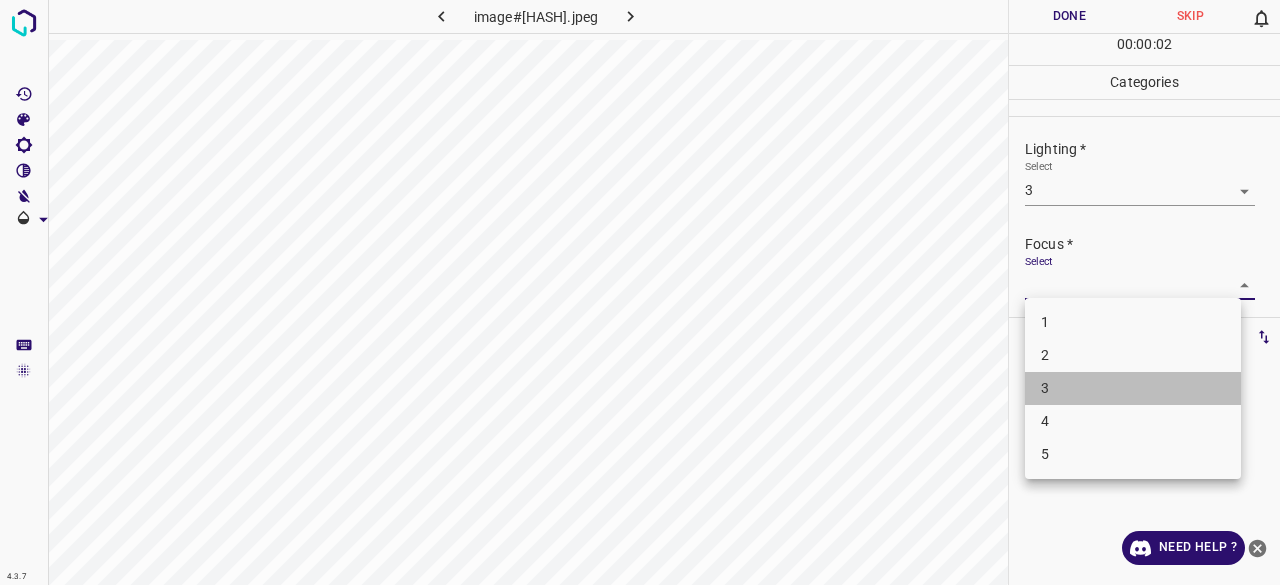 drag, startPoint x: 1062, startPoint y: 395, endPoint x: 1080, endPoint y: 253, distance: 143.13629 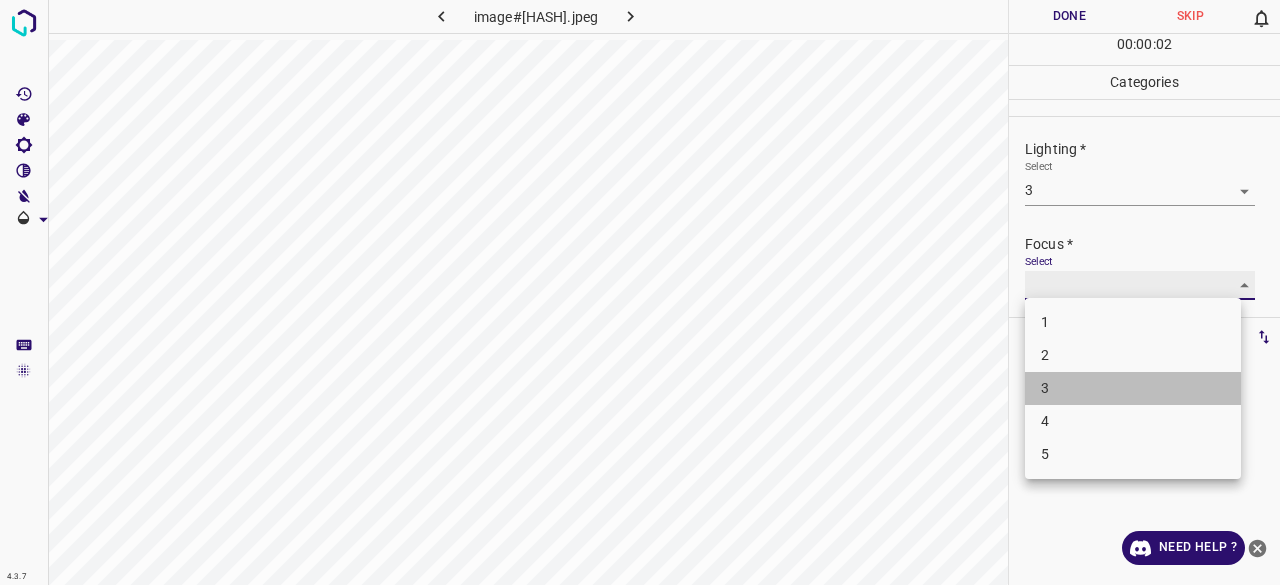 type on "3" 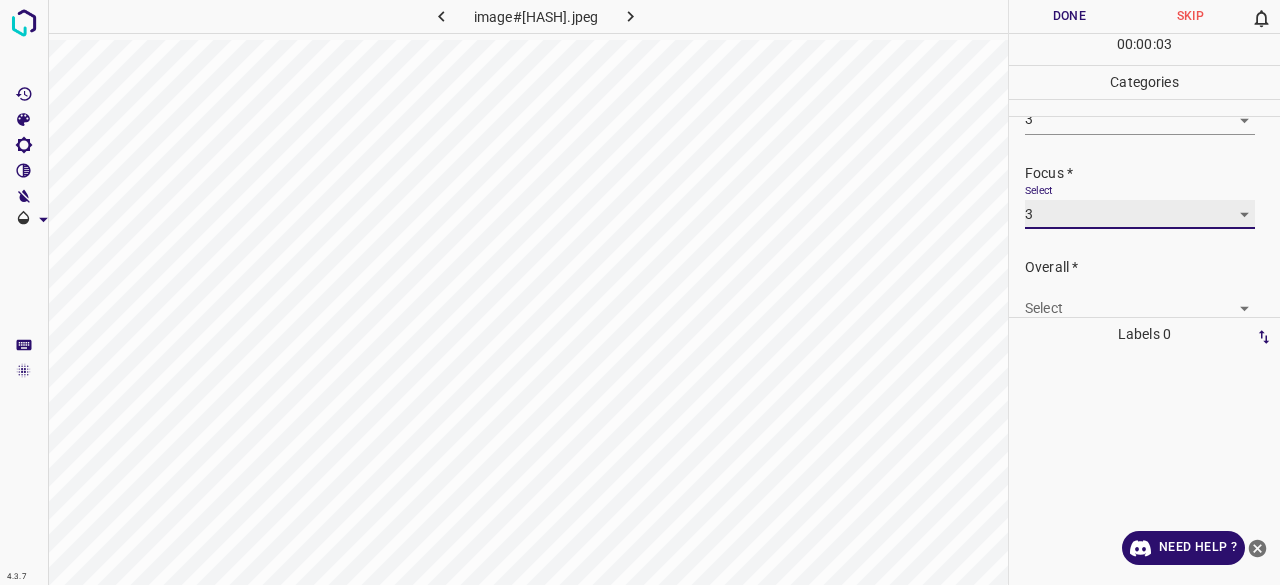scroll, scrollTop: 98, scrollLeft: 0, axis: vertical 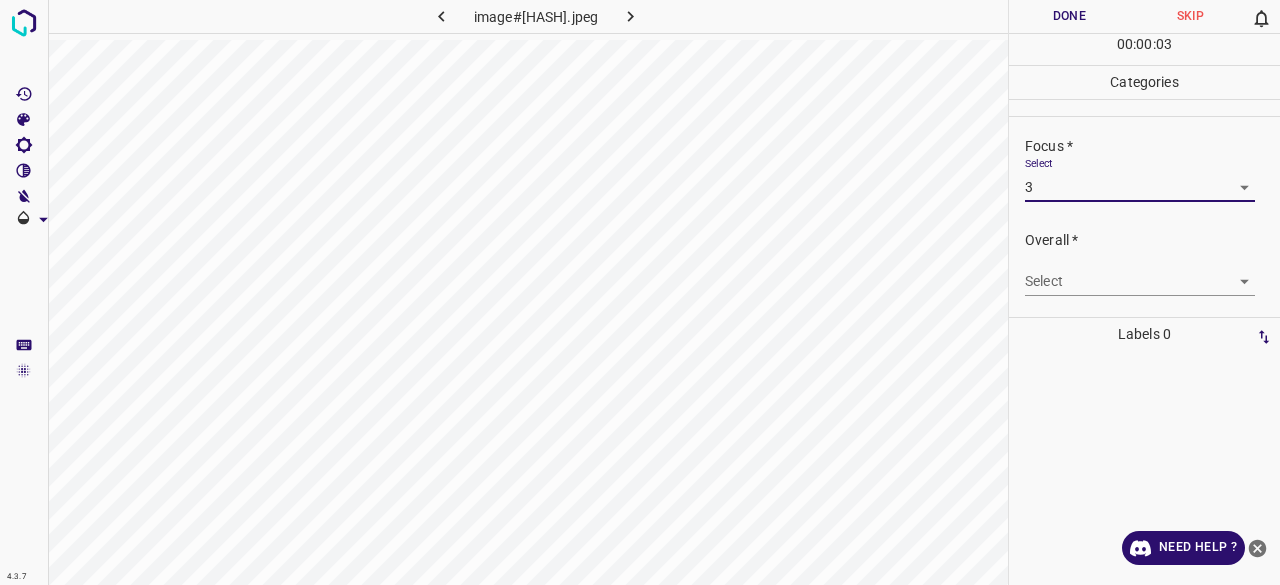 click on "4.3.7 image#005216.jpeg Done Skip 0 00   : 00   : 03   Categories Lighting *  Select 3 3 Focus *  Select 3 3 Overall *  Select ​ Labels   0 Categories 1 Lighting 2 Focus 3 Overall Tools Space Change between modes (Draw & Edit) I Auto labeling R Restore zoom M Zoom in N Zoom out Delete Delete selecte label Filters Z Restore filters X Saturation filter C Brightness filter V Contrast filter B Gray scale filter General O Download Need Help ? - Text - Hide - Delete" at bounding box center [640, 292] 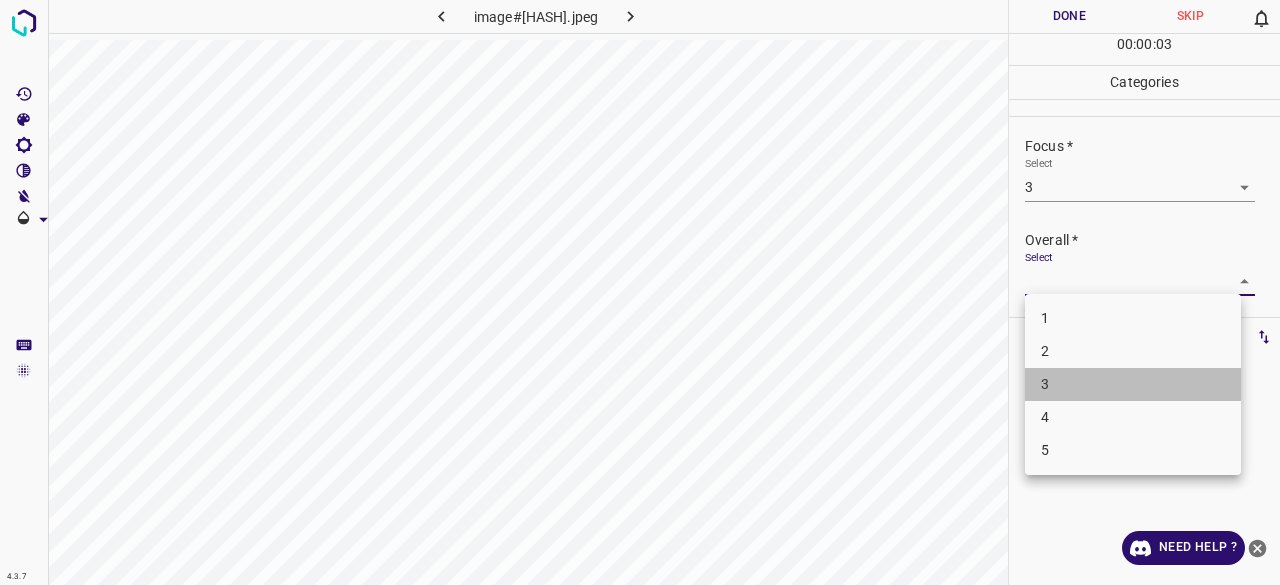 click on "3" at bounding box center [1133, 384] 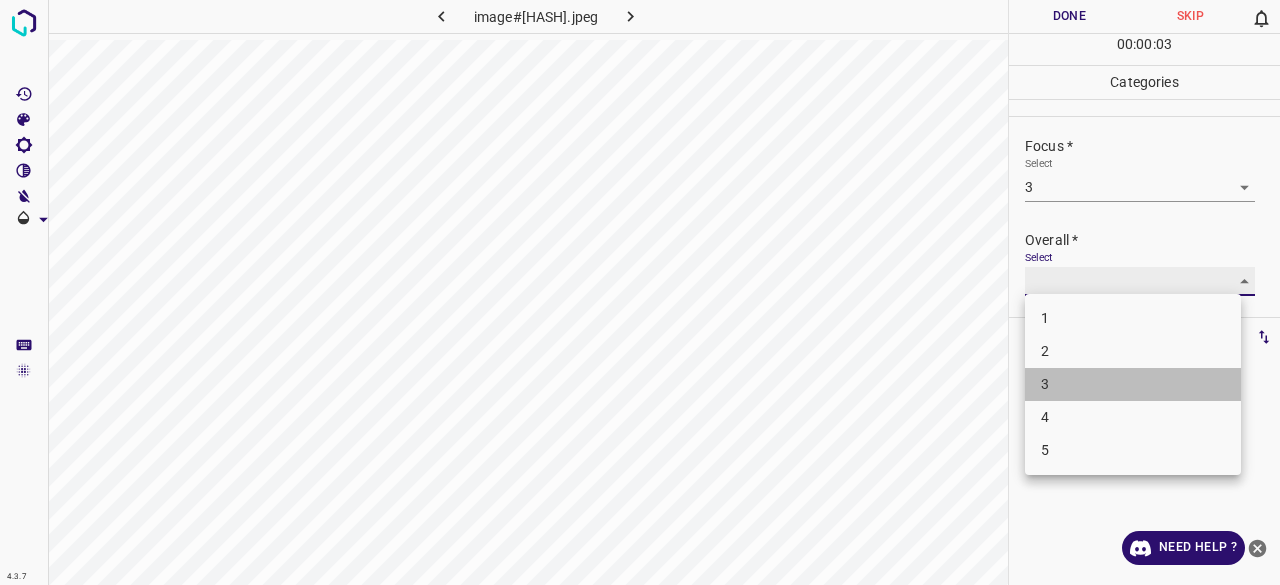 type on "3" 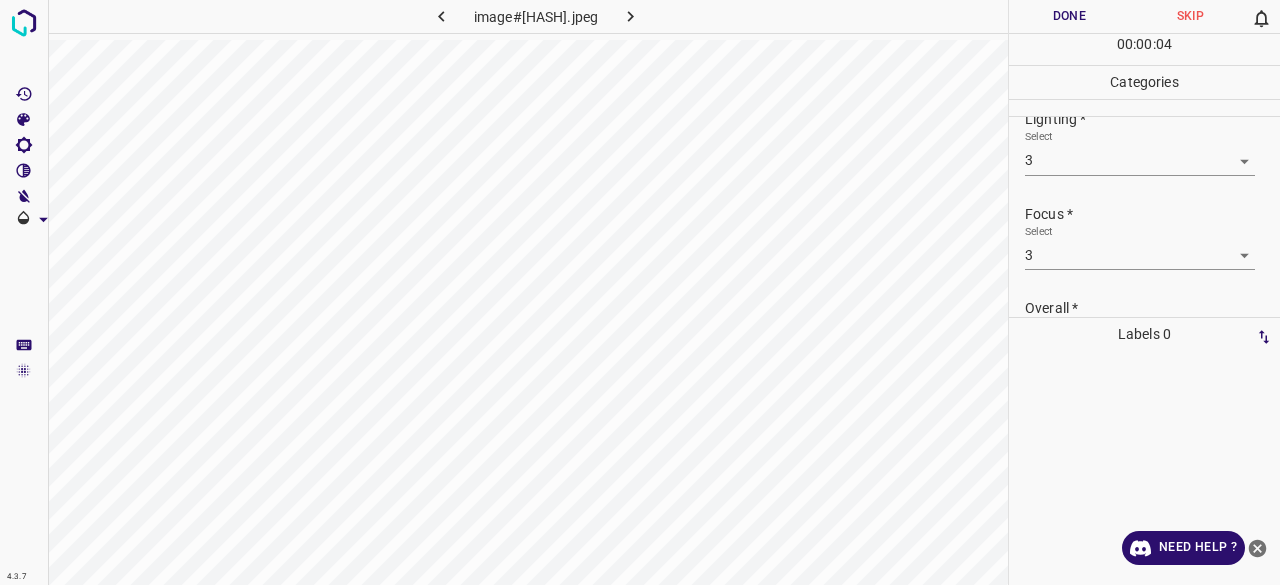 scroll, scrollTop: 0, scrollLeft: 0, axis: both 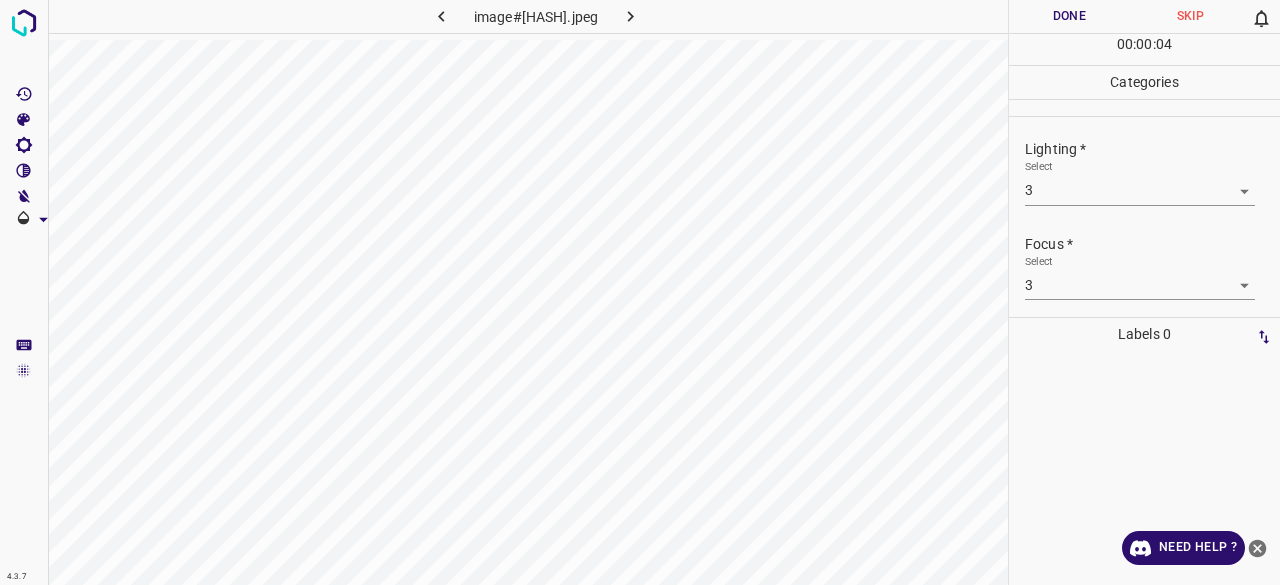 click on "Done" at bounding box center [1069, 16] 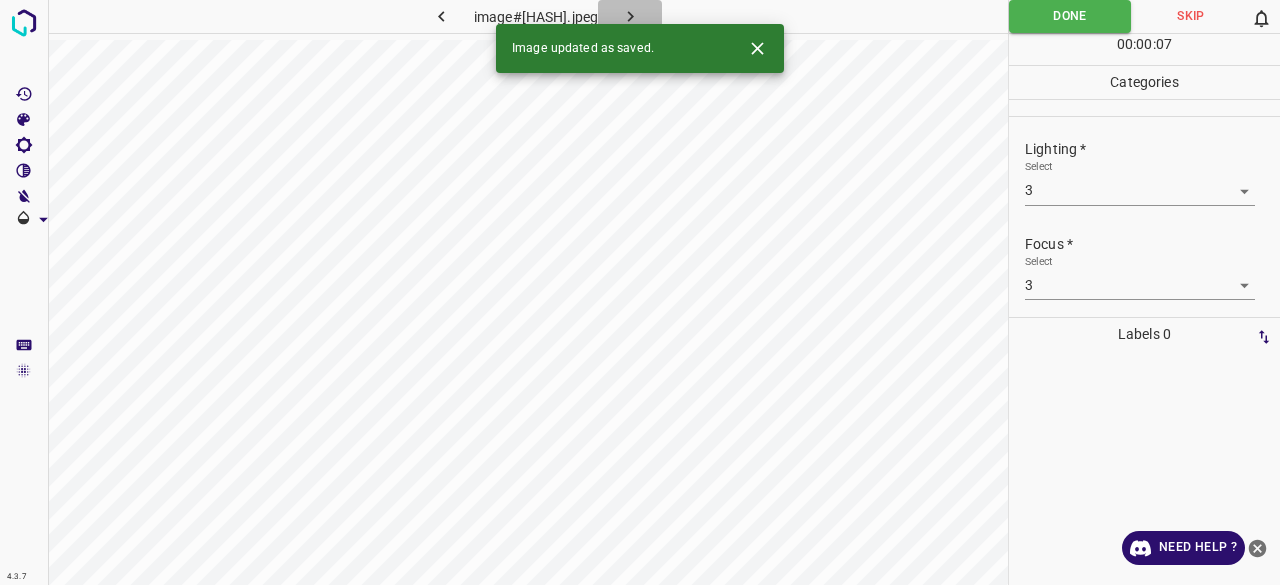 click 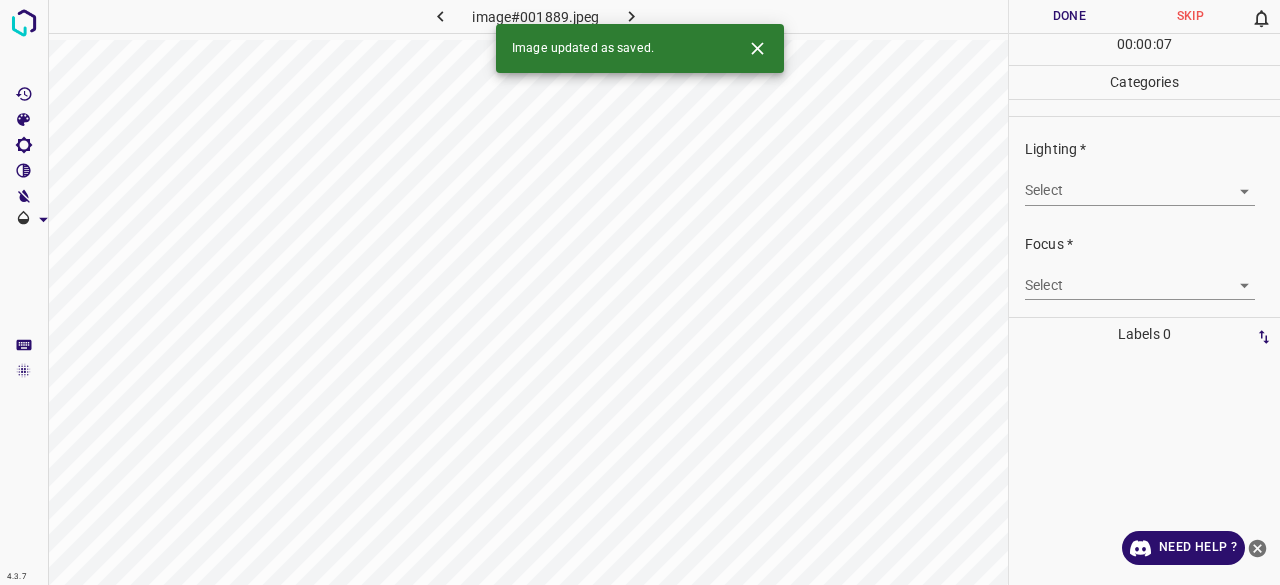 click on "4.3.7 image#001889.jpeg Done Skip 0 00   : 00   : 07   Categories Lighting *  Select ​ Focus *  Select ​ Overall *  Select ​ Labels   0 Categories 1 Lighting 2 Focus 3 Overall Tools Space Change between modes (Draw & Edit) I Auto labeling R Restore zoom M Zoom in N Zoom out Delete Delete selecte label Filters Z Restore filters X Saturation filter C Brightness filter V Contrast filter B Gray scale filter General O Download Image updated as saved. Need Help ? - Text - Hide - Delete" at bounding box center [640, 292] 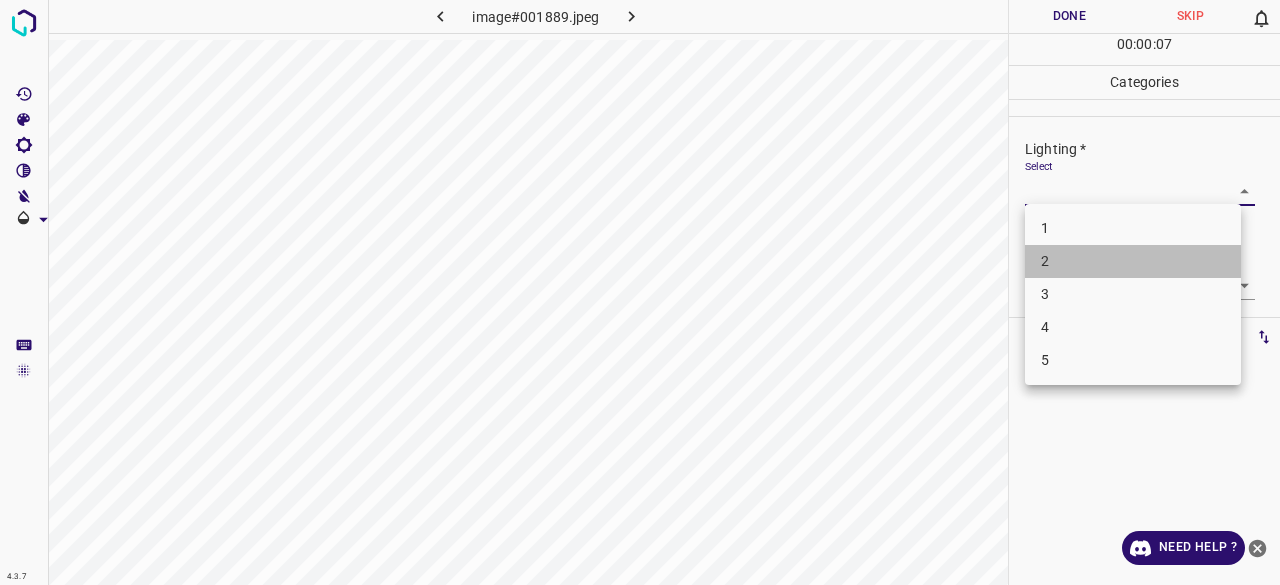 click on "2" at bounding box center (1133, 261) 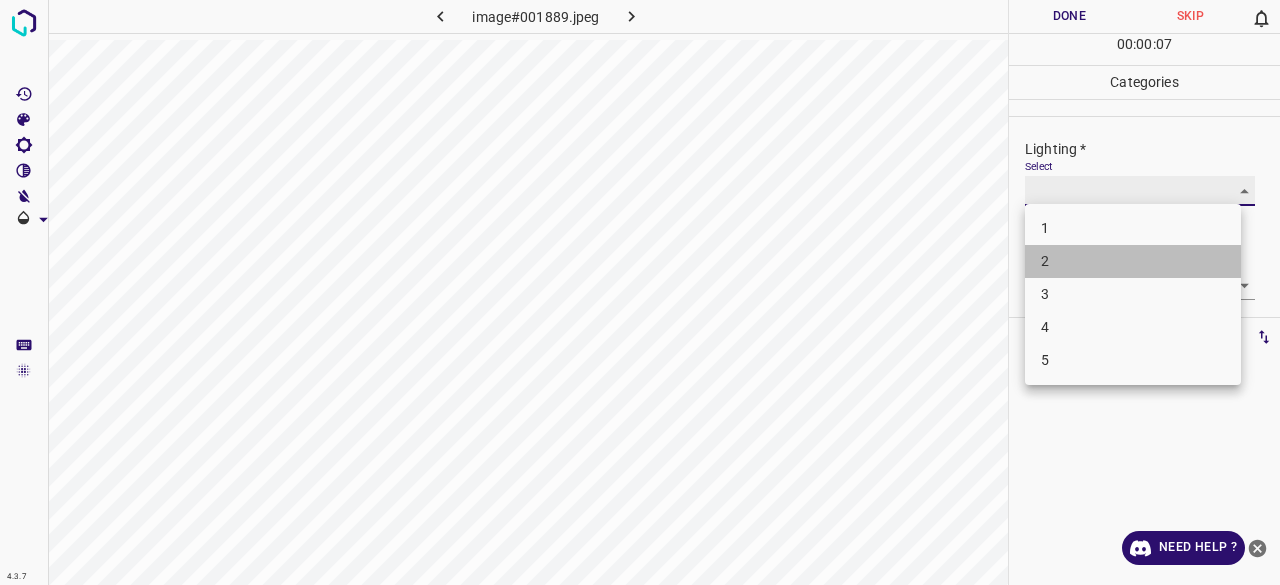 type on "2" 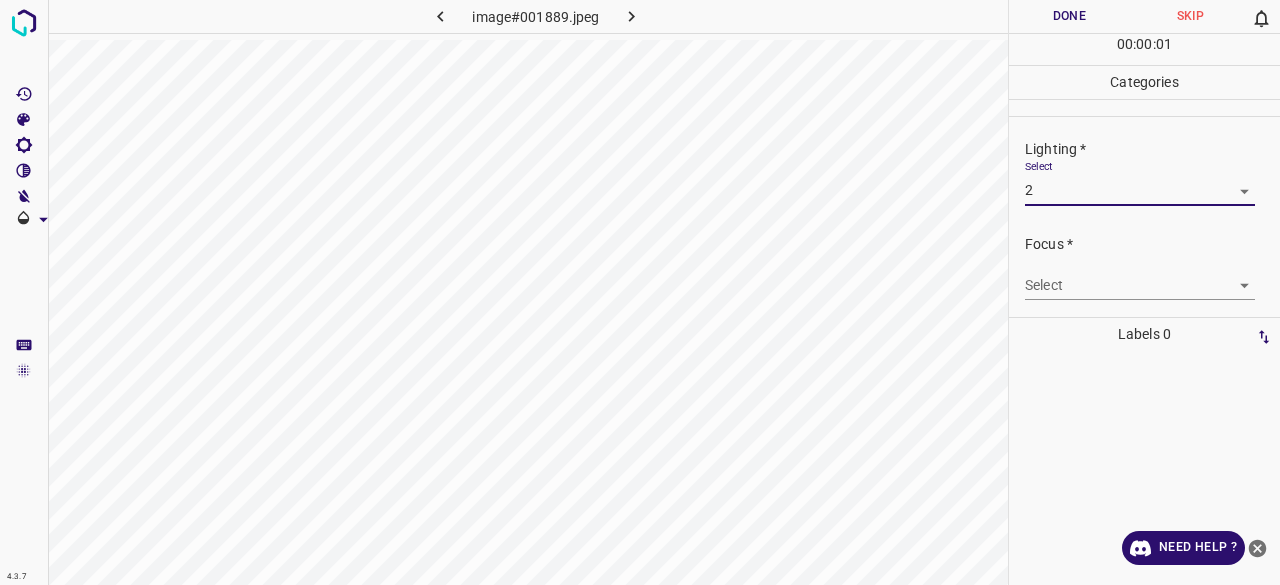 drag, startPoint x: 1048, startPoint y: 262, endPoint x: 1059, endPoint y: 281, distance: 21.954498 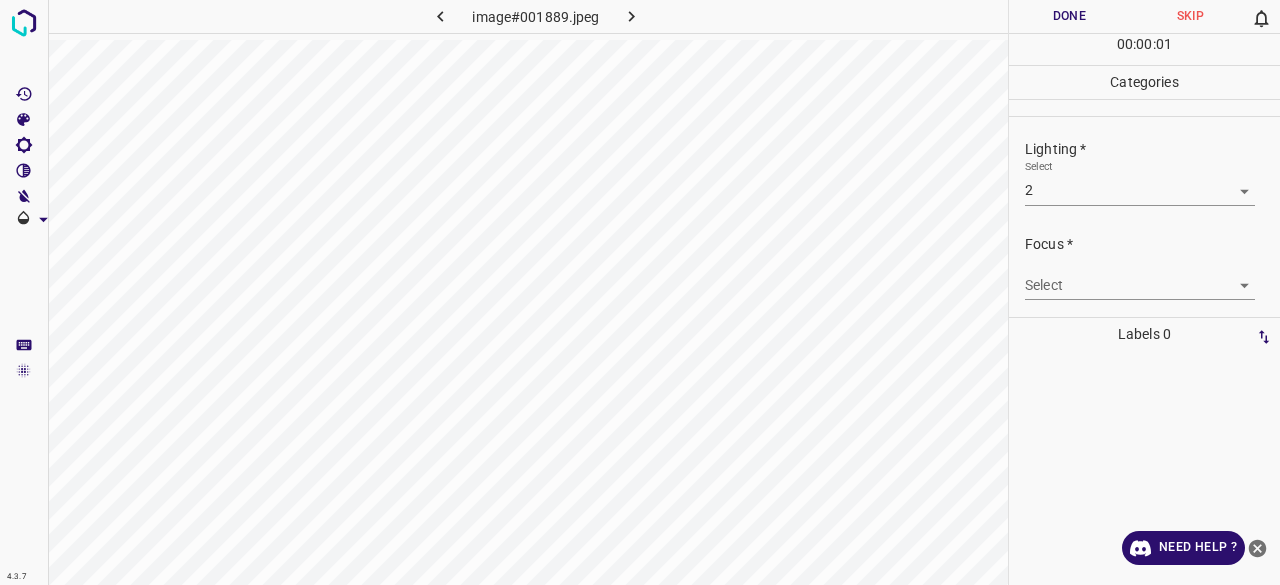 click on "4.3.7 image#001889.jpeg Done Skip 0 00   : 00   : 01   Categories Lighting *  Select 2 2 Focus *  Select ​ Overall *  Select ​ Labels   0 Categories 1 Lighting 2 Focus 3 Overall Tools Space Change between modes (Draw & Edit) I Auto labeling R Restore zoom M Zoom in N Zoom out Delete Delete selecte label Filters Z Restore filters X Saturation filter C Brightness filter V Contrast filter B Gray scale filter General O Download Need Help ? - Text - Hide - Delete" at bounding box center (640, 292) 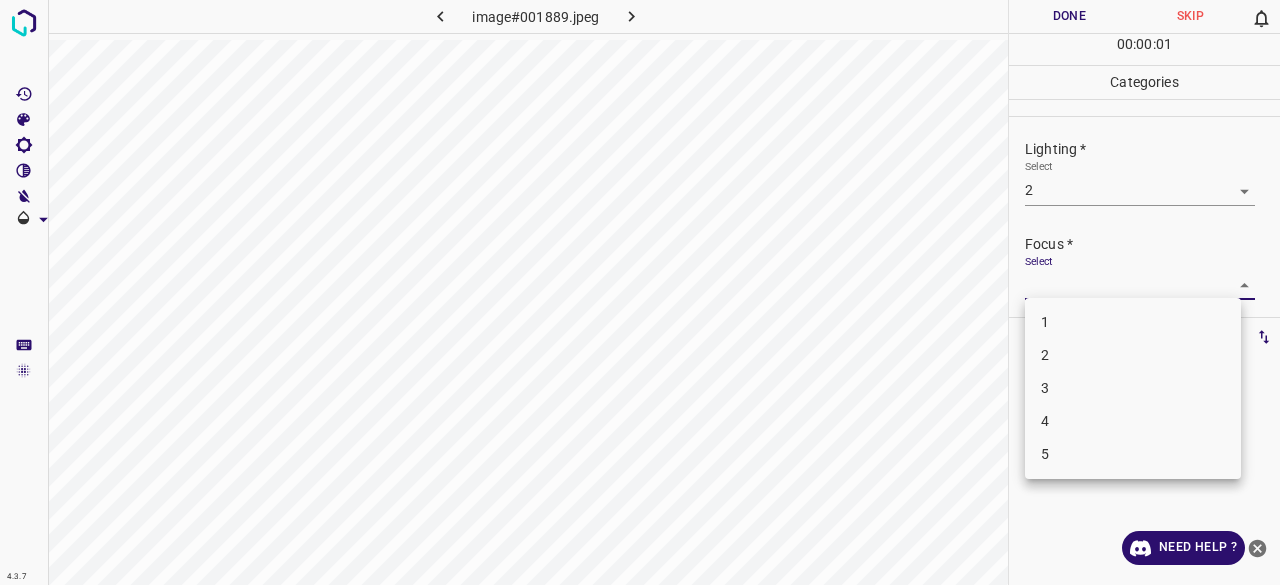 drag, startPoint x: 1049, startPoint y: 348, endPoint x: 1070, endPoint y: 264, distance: 86.58522 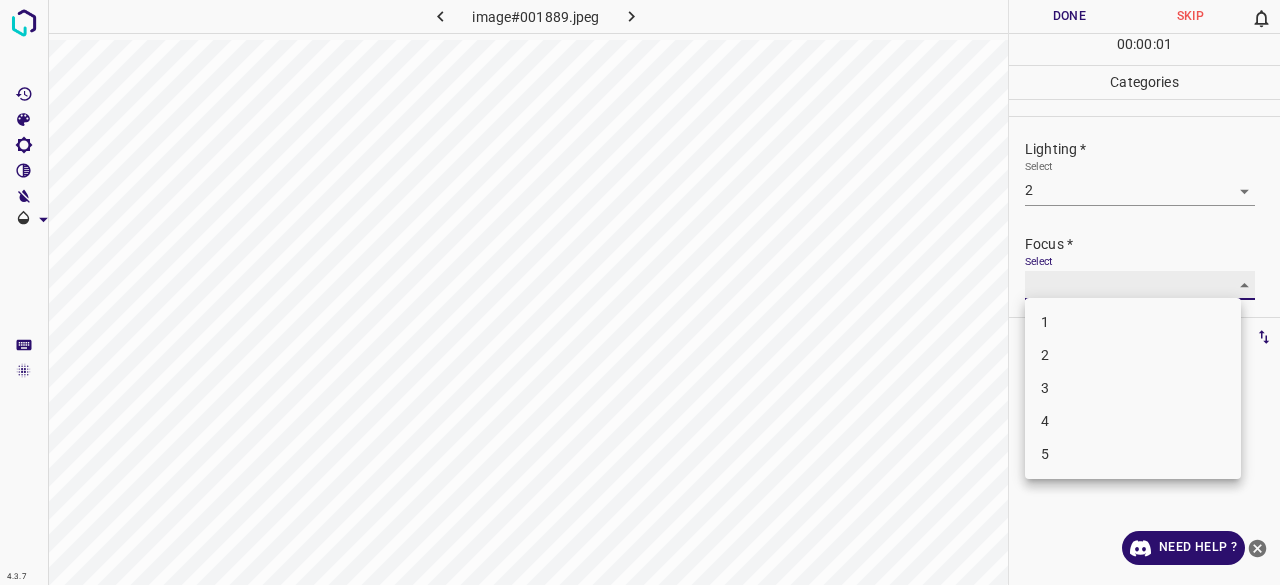 type on "2" 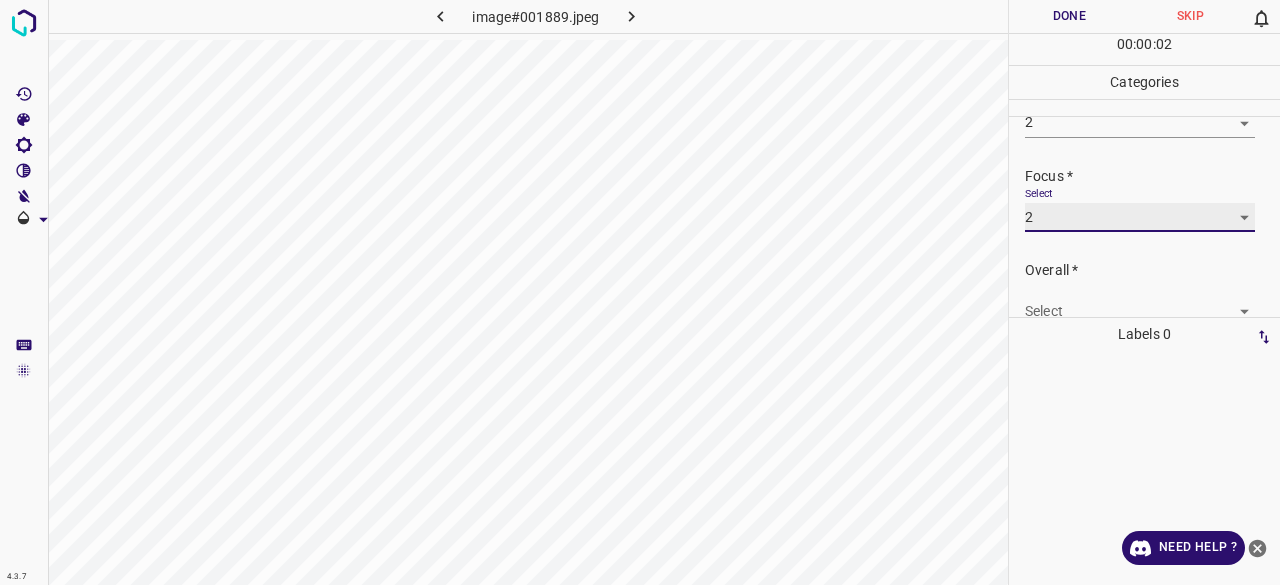 scroll, scrollTop: 98, scrollLeft: 0, axis: vertical 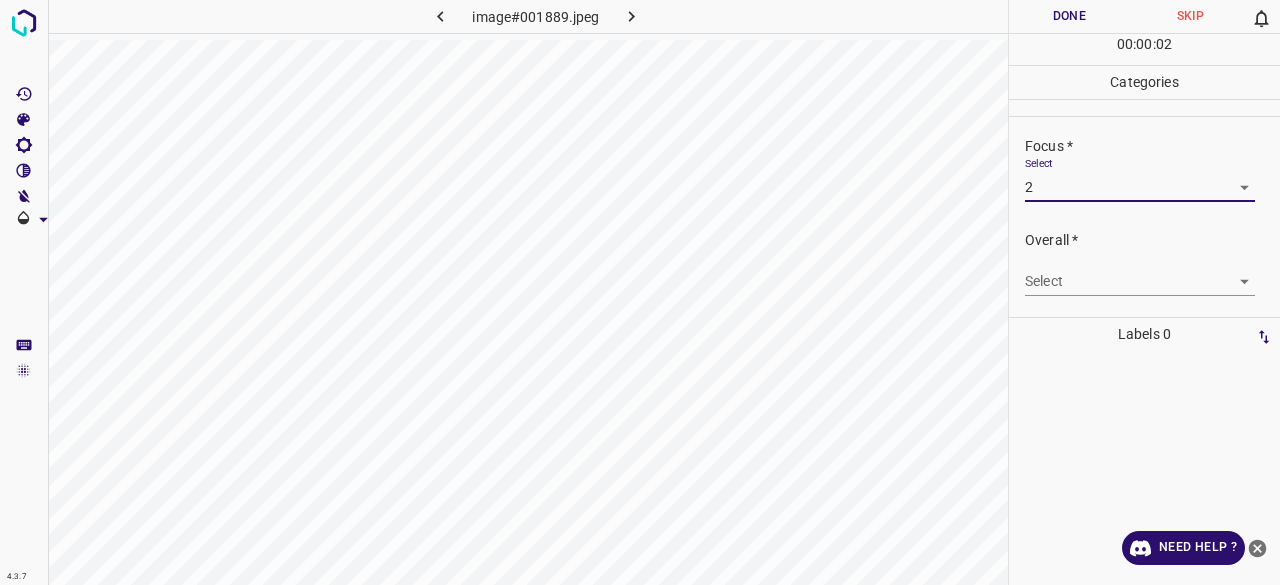 click on "4.3.7 image#001889.jpeg Done Skip 0 00   : 00   : 02   Categories Lighting *  Select 2 2 Focus *  Select 2 2 Overall *  Select ​ Labels   0 Categories 1 Lighting 2 Focus 3 Overall Tools Space Change between modes (Draw & Edit) I Auto labeling R Restore zoom M Zoom in N Zoom out Delete Delete selecte label Filters Z Restore filters X Saturation filter C Brightness filter V Contrast filter B Gray scale filter General O Download Need Help ? - Text - Hide - Delete" at bounding box center (640, 292) 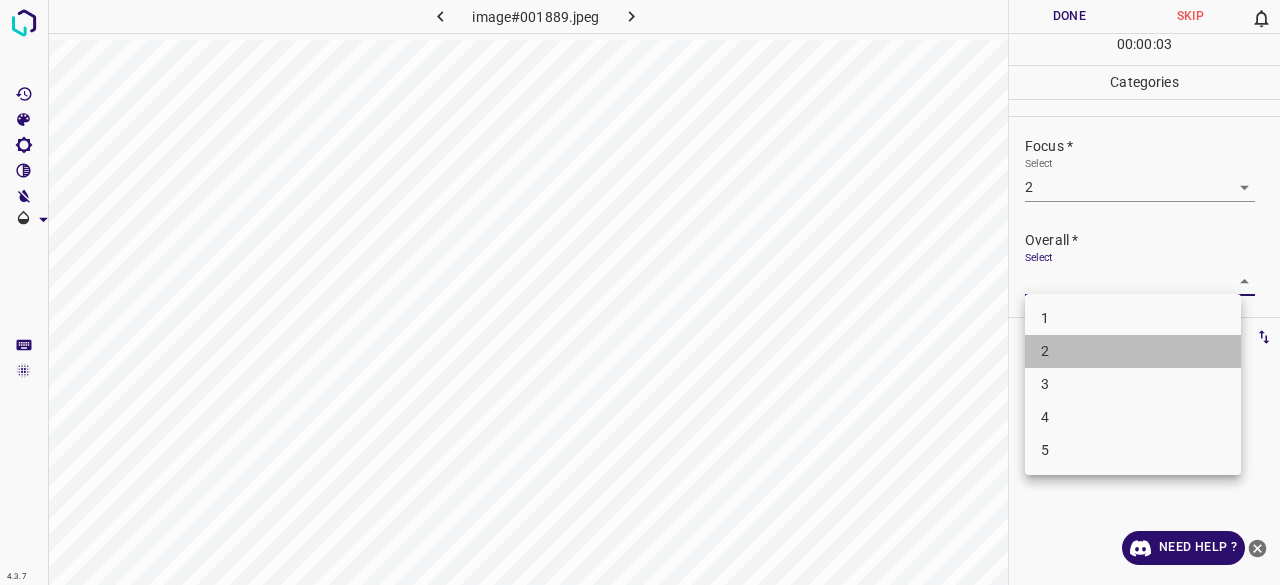 drag, startPoint x: 1052, startPoint y: 351, endPoint x: 1060, endPoint y: 197, distance: 154.20766 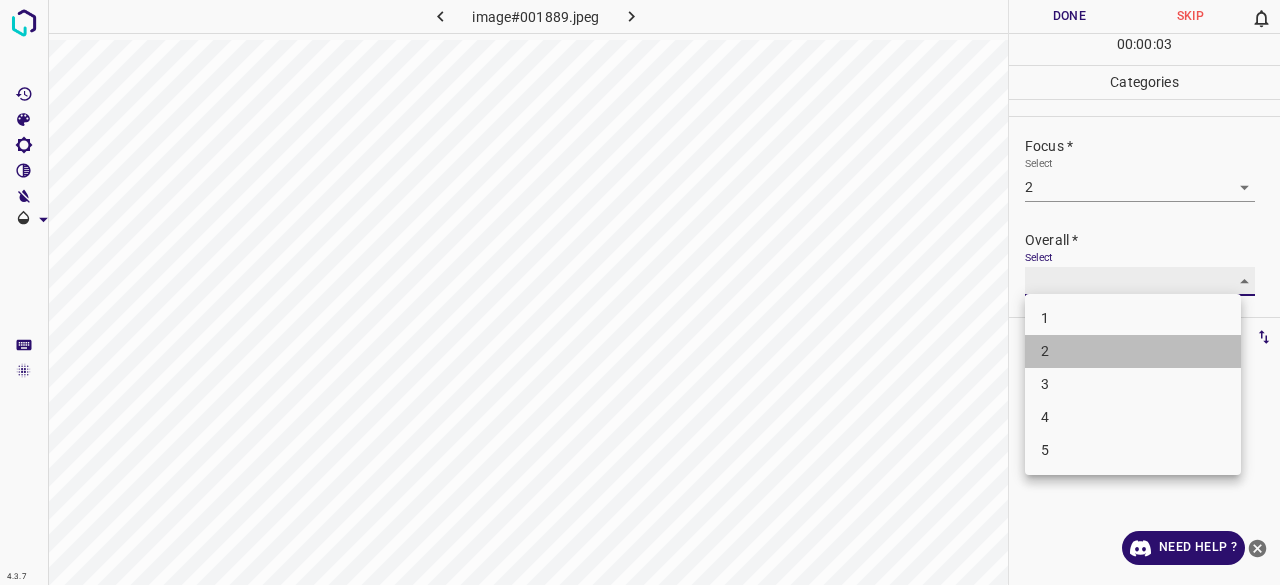 type on "2" 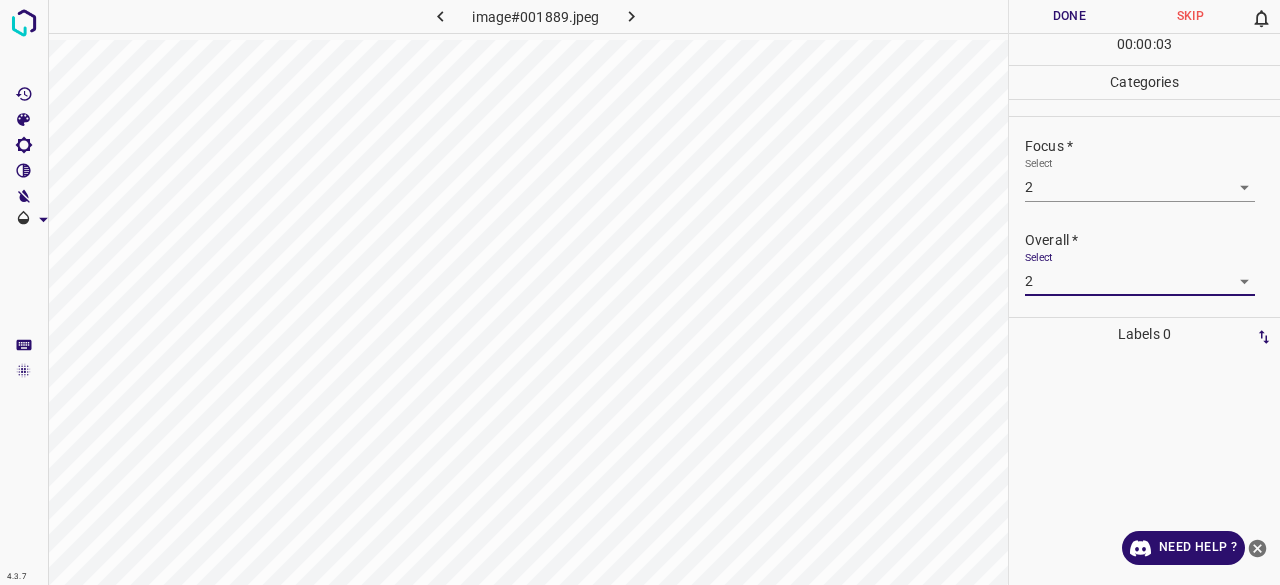 click on "Done" at bounding box center [1069, 16] 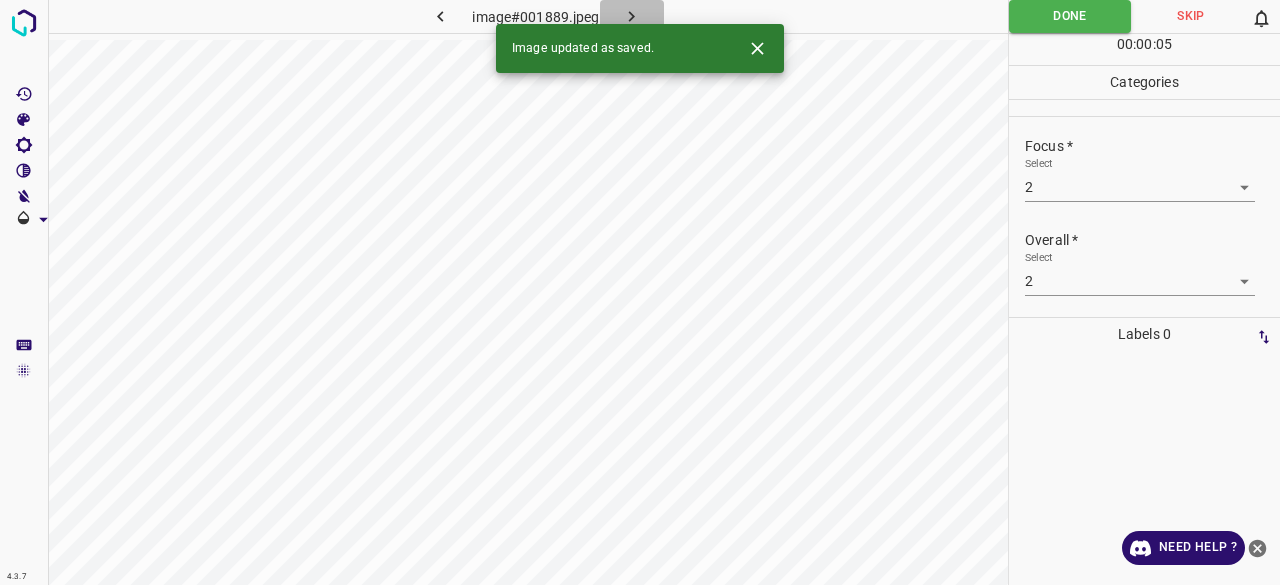 click 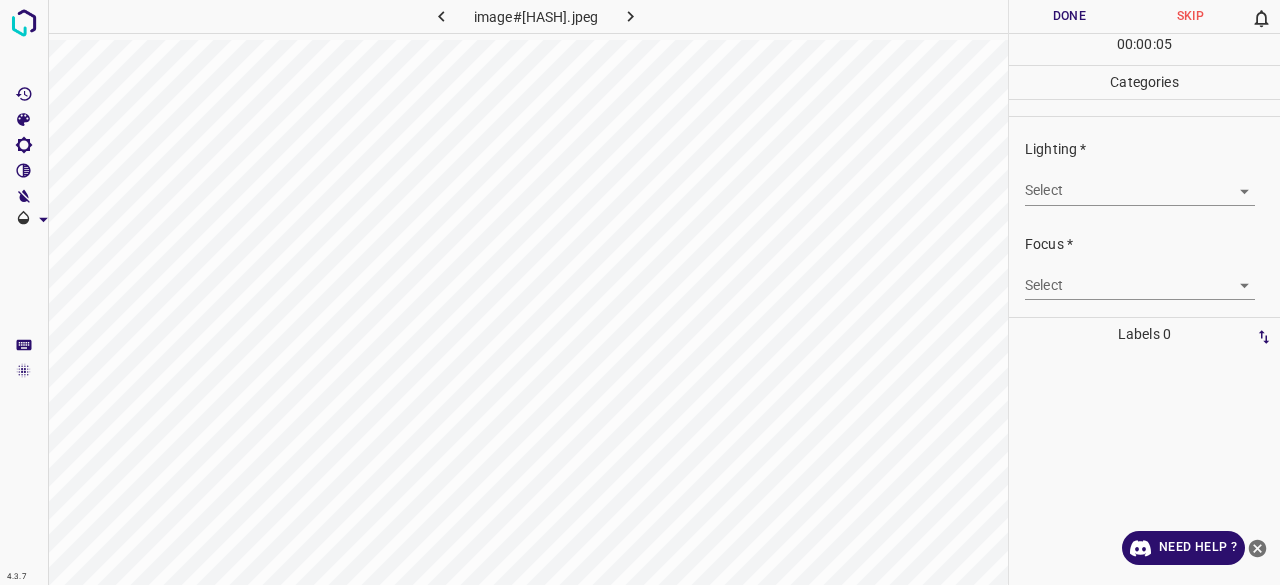 click on "4.3.7 image#003694.jpeg Done Skip 0 00   : 00   : 05   Categories Lighting *  Select ​ Focus *  Select ​ Overall *  Select ​ Labels   0 Categories 1 Lighting 2 Focus 3 Overall Tools Space Change between modes (Draw & Edit) I Auto labeling R Restore zoom M Zoom in N Zoom out Delete Delete selecte label Filters Z Restore filters X Saturation filter C Brightness filter V Contrast filter B Gray scale filter General O Download Need Help ? - Text - Hide - Delete" at bounding box center [640, 292] 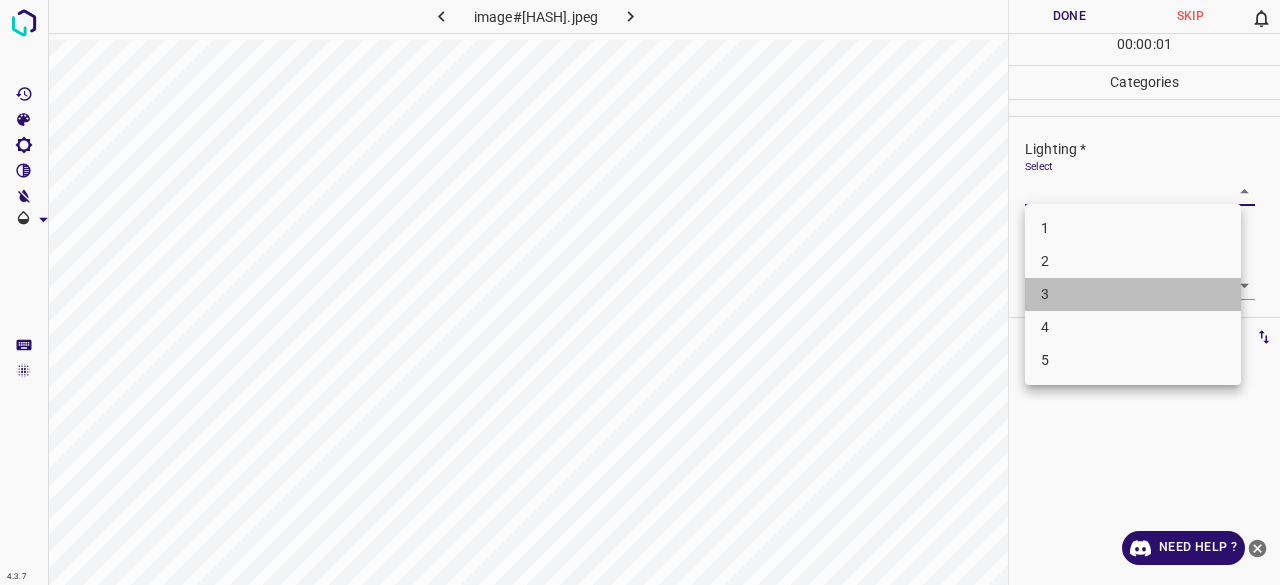 click on "3" at bounding box center (1133, 294) 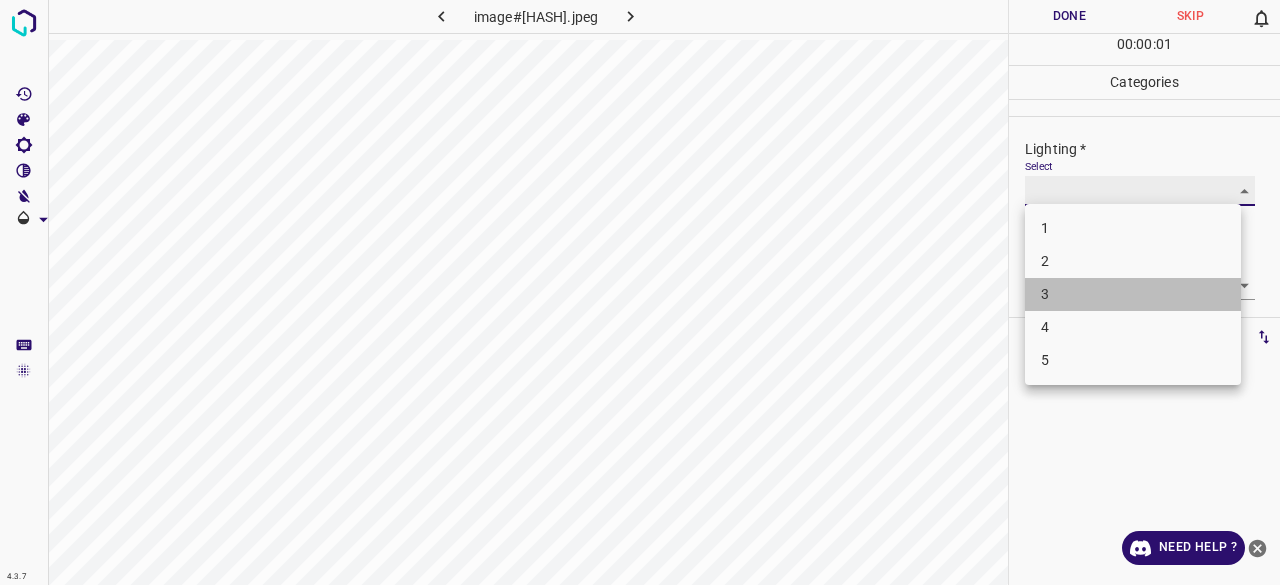 type on "3" 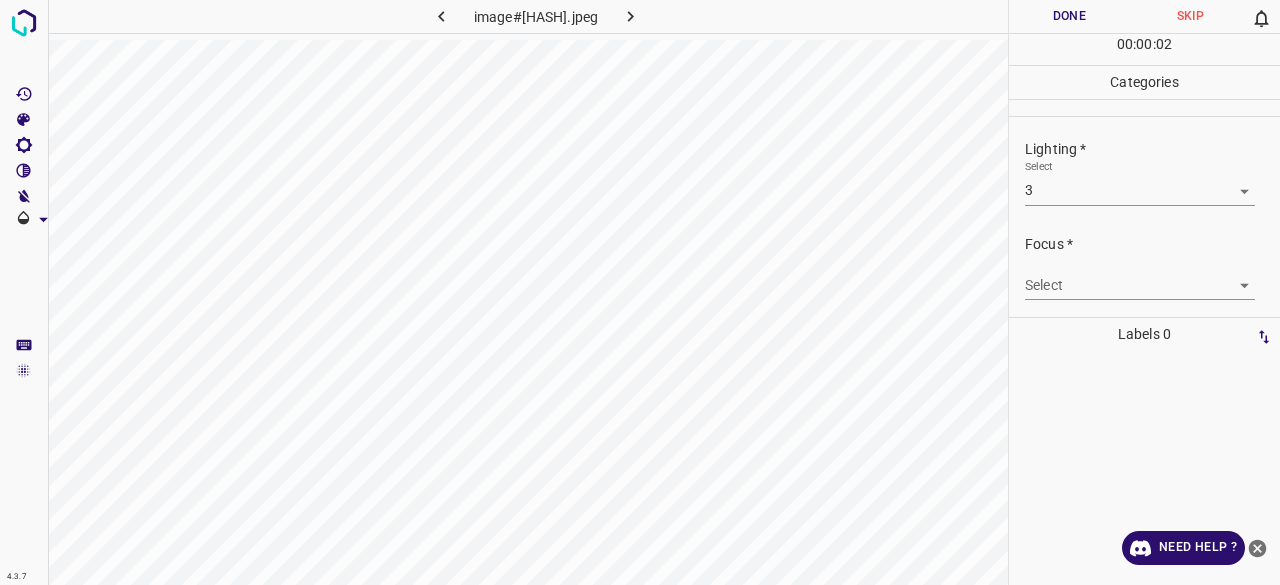 drag, startPoint x: 1056, startPoint y: 305, endPoint x: 1056, endPoint y: 288, distance: 17 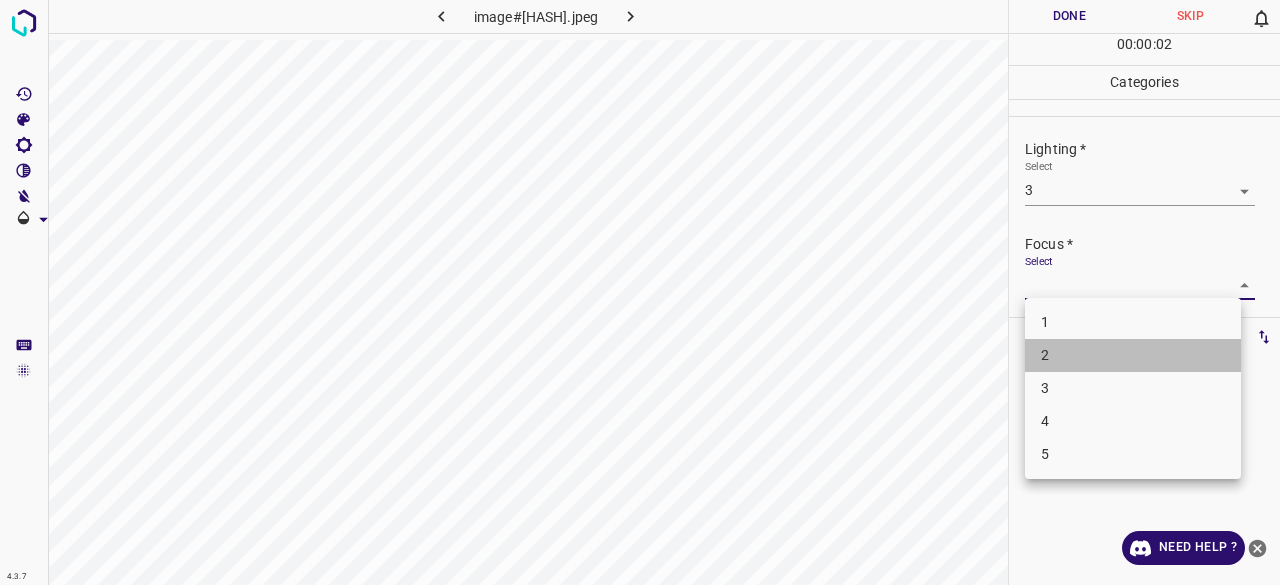 click on "2" at bounding box center (1133, 355) 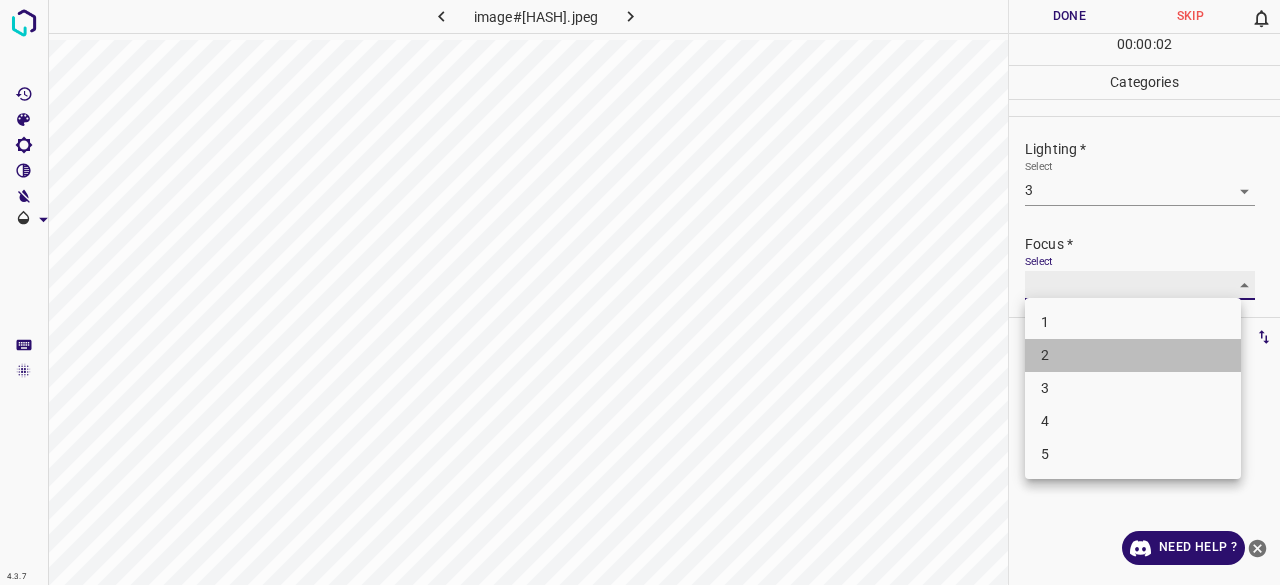 type on "2" 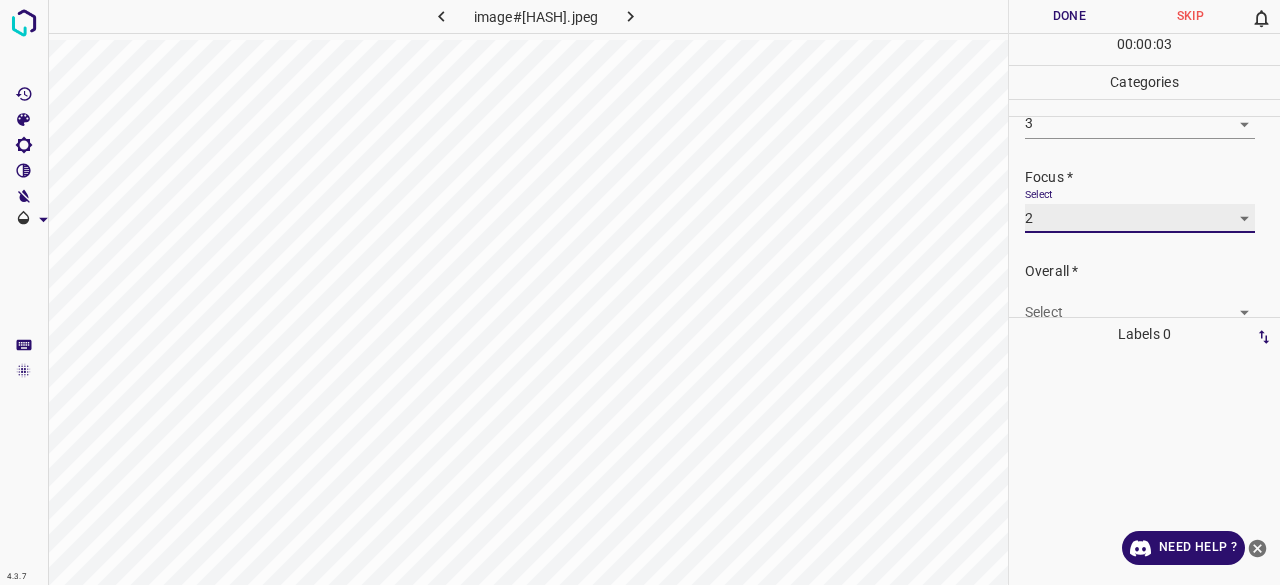 scroll, scrollTop: 98, scrollLeft: 0, axis: vertical 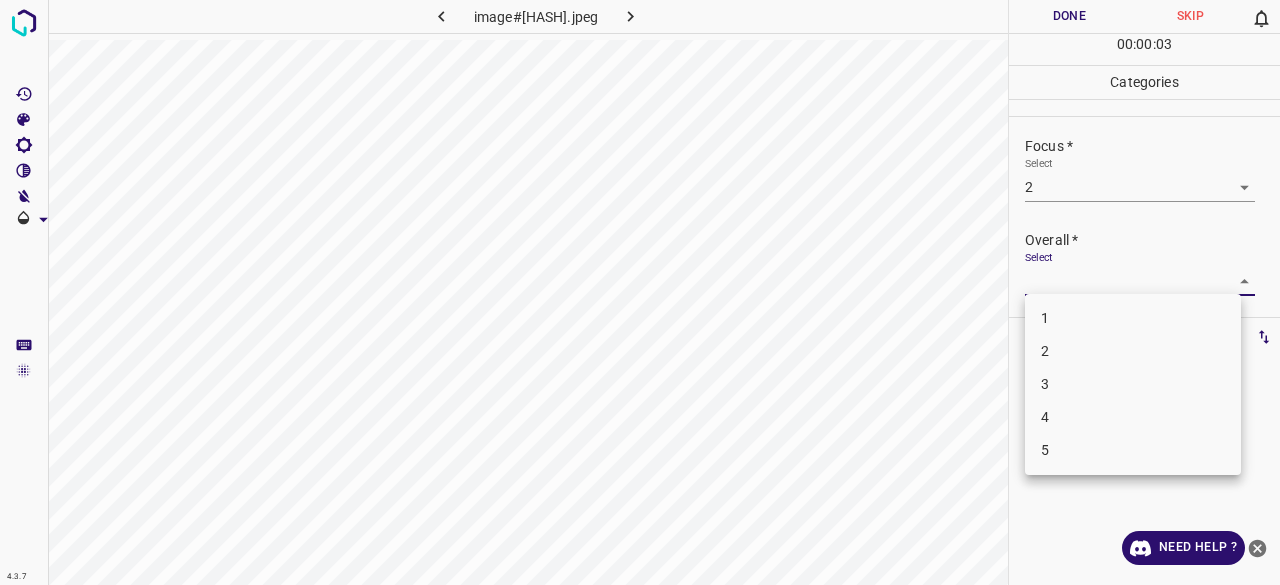 click on "4.3.7 image#003694.jpeg Done Skip 0 00   : 00   : 03   Categories Lighting *  Select 3 3 Focus *  Select 2 2 Overall *  Select ​ Labels   0 Categories 1 Lighting 2 Focus 3 Overall Tools Space Change between modes (Draw & Edit) I Auto labeling R Restore zoom M Zoom in N Zoom out Delete Delete selecte label Filters Z Restore filters X Saturation filter C Brightness filter V Contrast filter B Gray scale filter General O Download Need Help ? - Text - Hide - Delete 1 2 3 4 5" at bounding box center [640, 292] 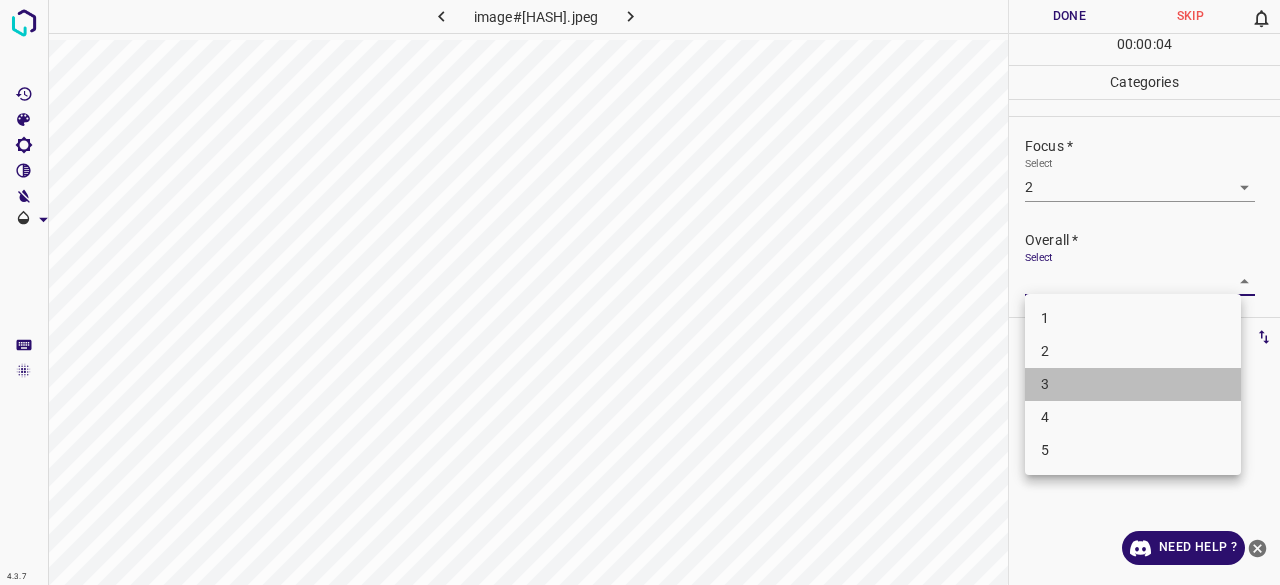 drag, startPoint x: 1056, startPoint y: 373, endPoint x: 1054, endPoint y: 357, distance: 16.124516 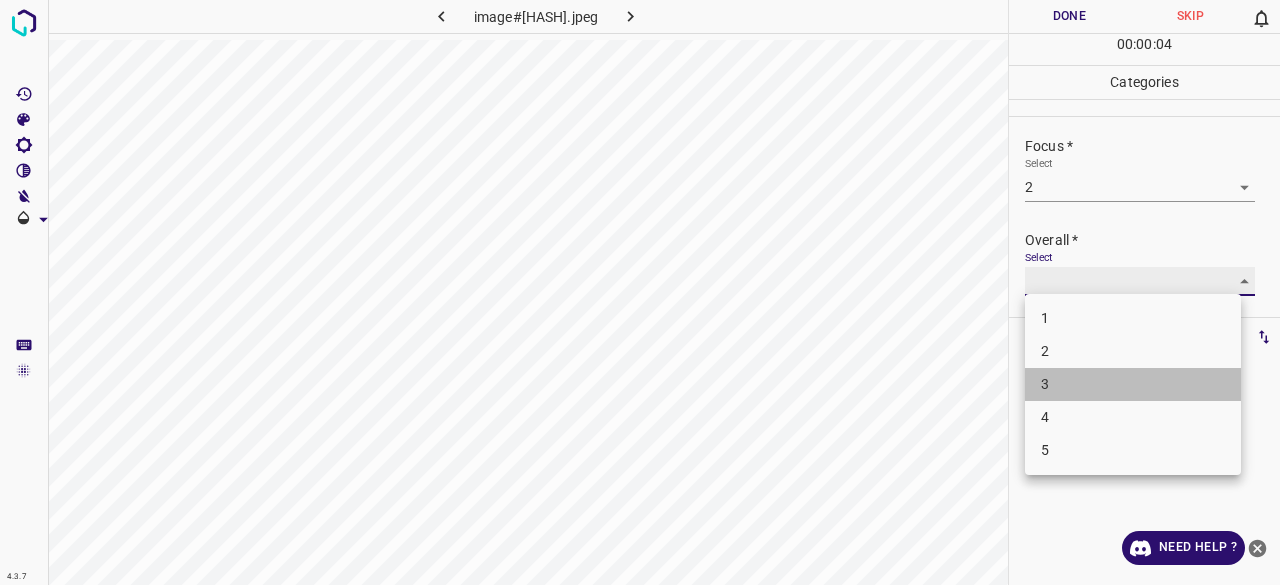 type on "3" 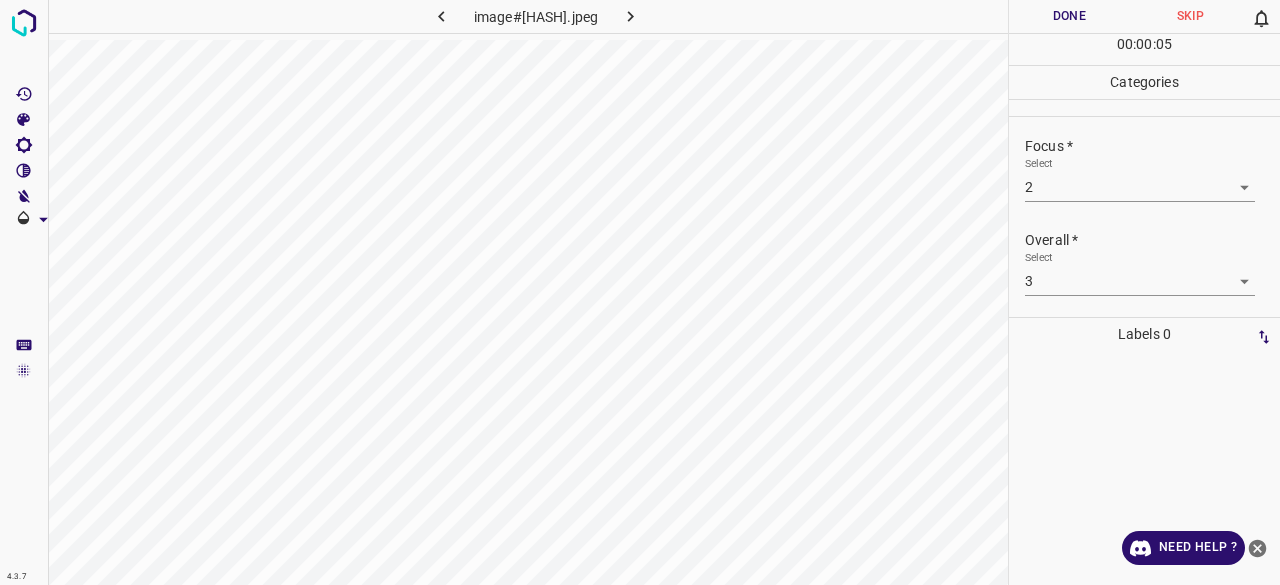 click on "00   : 00   : 05" at bounding box center (1144, 49) 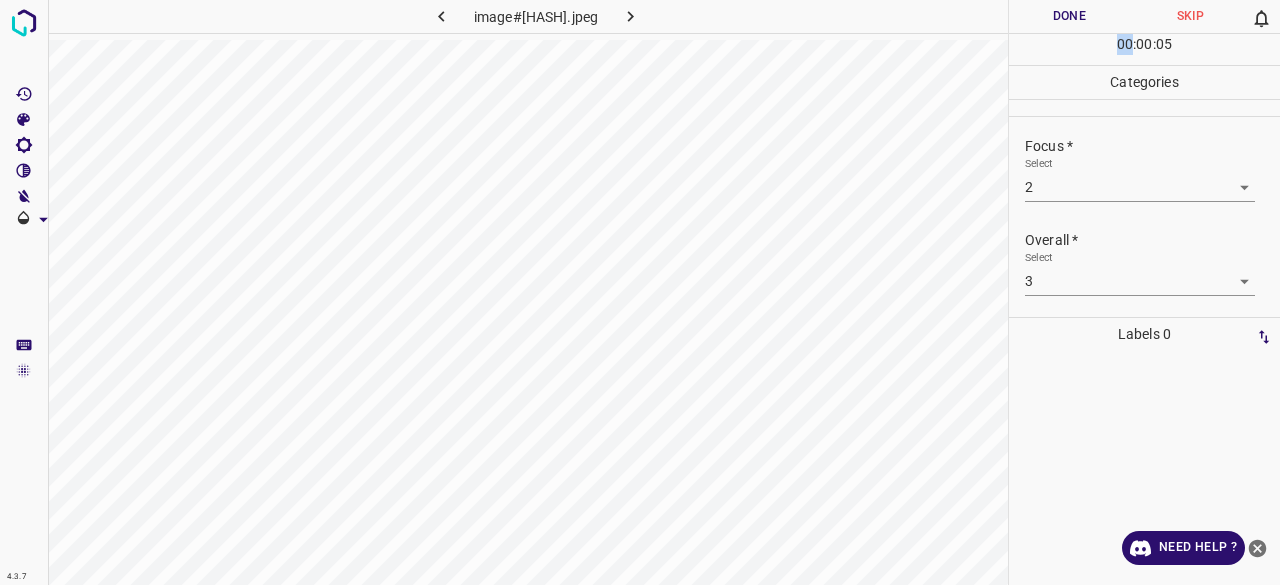 click on "00   : 00   : 05" at bounding box center (1144, 49) 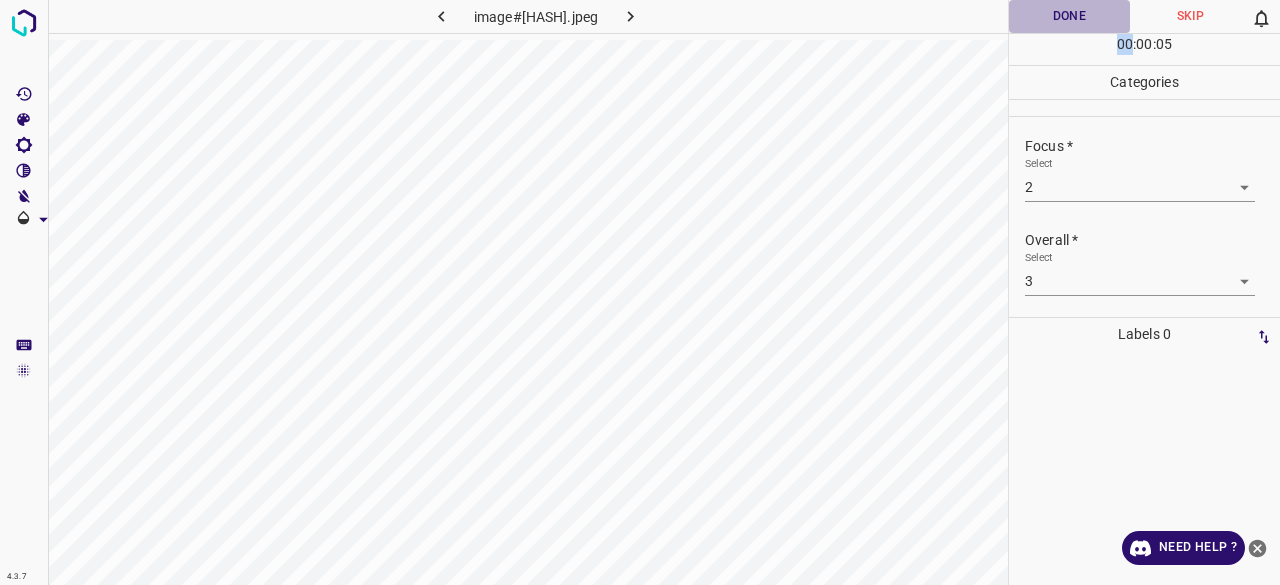 click on "Done" at bounding box center [1069, 16] 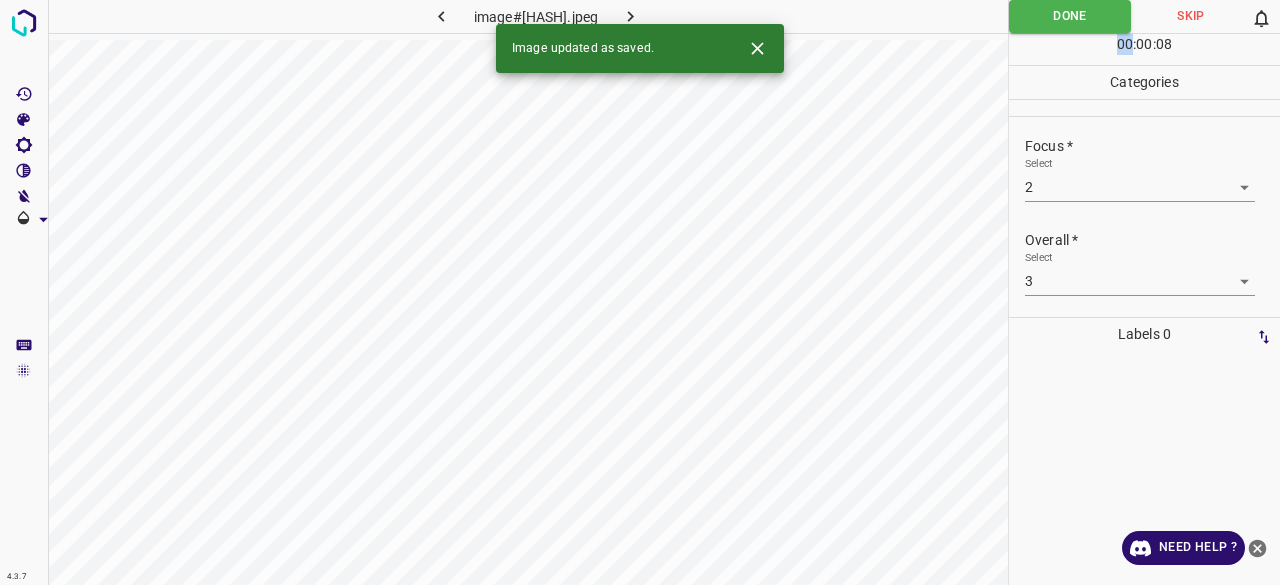 click at bounding box center (630, 16) 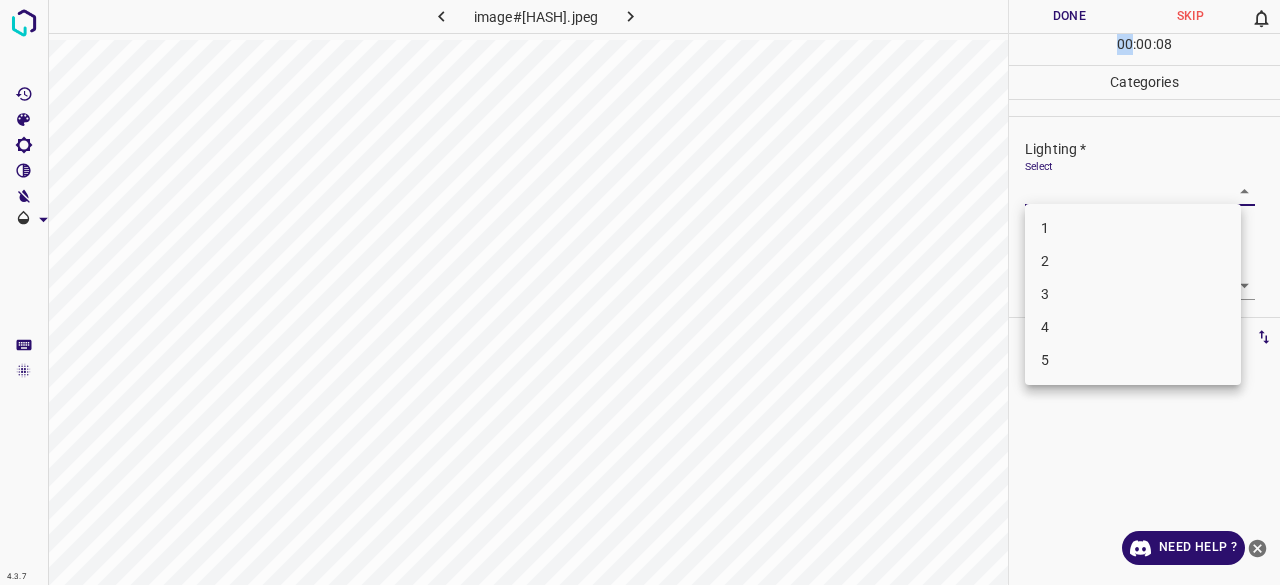 click on "4.3.7 image#005126.jpeg Done Skip 0 00   : 00   : 08   Categories Lighting *  Select ​ Focus *  Select ​ Overall *  Select ​ Labels   0 Categories 1 Lighting 2 Focus 3 Overall Tools Space Change between modes (Draw & Edit) I Auto labeling R Restore zoom M Zoom in N Zoom out Delete Delete selecte label Filters Z Restore filters X Saturation filter C Brightness filter V Contrast filter B Gray scale filter General O Download Need Help ? - Text - Hide - Delete 1 2 3 4 5" at bounding box center (640, 292) 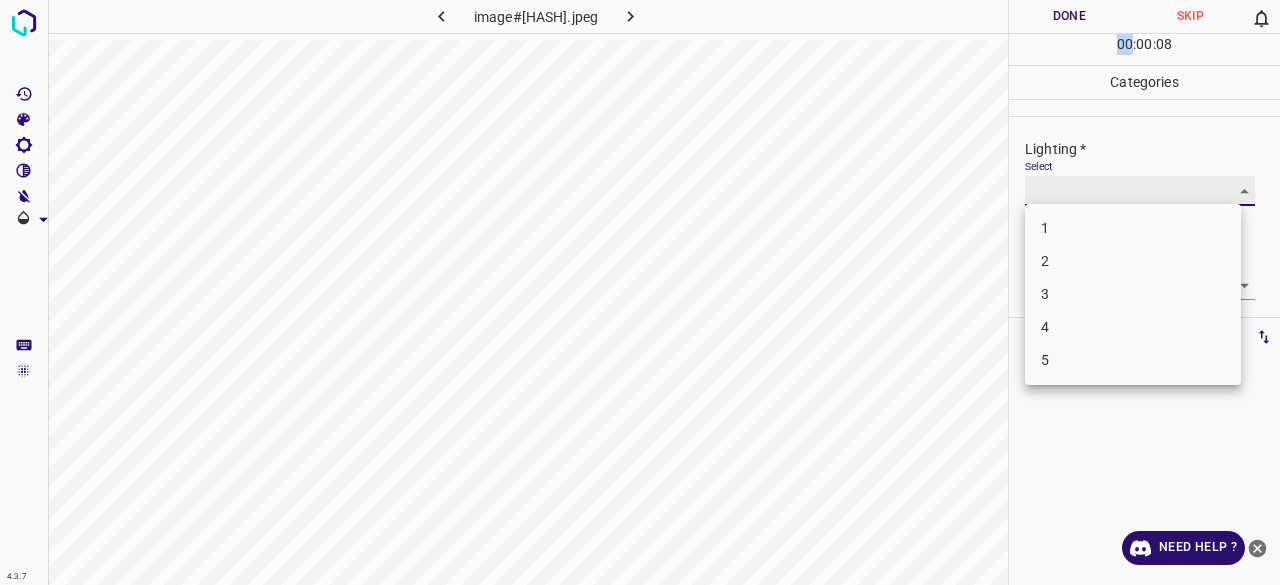 type on "3" 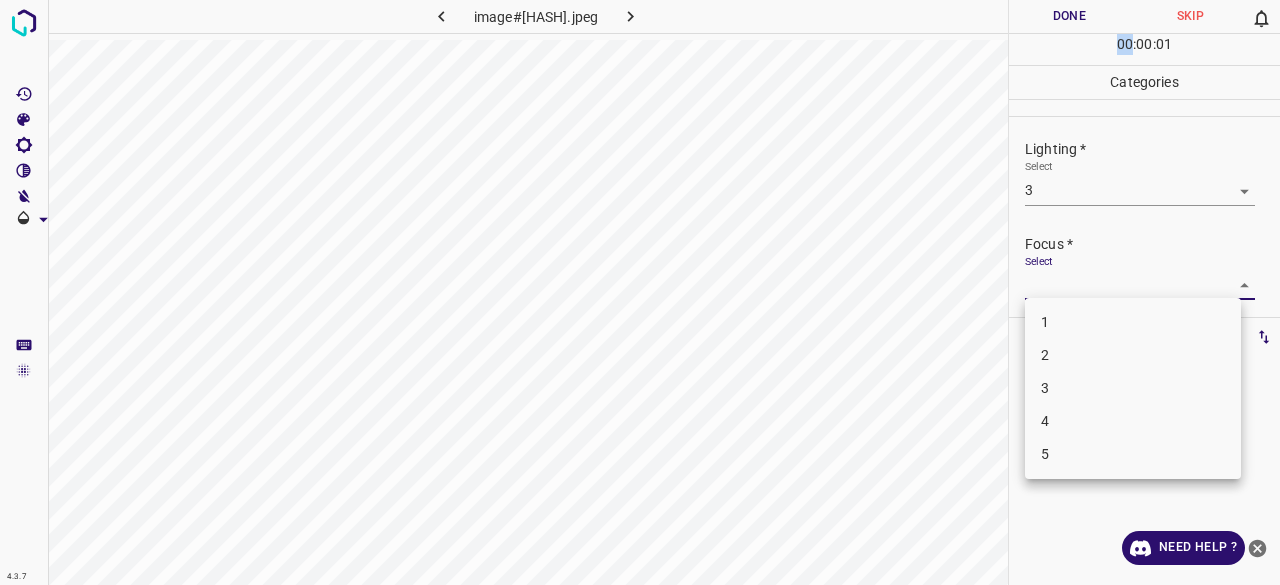 click on "4.3.7 image#005126.jpeg Done Skip 0 00   : 00   : 01   Categories Lighting *  Select 3 3 Focus *  Select ​ Overall *  Select ​ Labels   0 Categories 1 Lighting 2 Focus 3 Overall Tools Space Change between modes (Draw & Edit) I Auto labeling R Restore zoom M Zoom in N Zoom out Delete Delete selecte label Filters Z Restore filters X Saturation filter C Brightness filter V Contrast filter B Gray scale filter General O Download Need Help ? - Text - Hide - Delete 1 2 3 4 5" at bounding box center (640, 292) 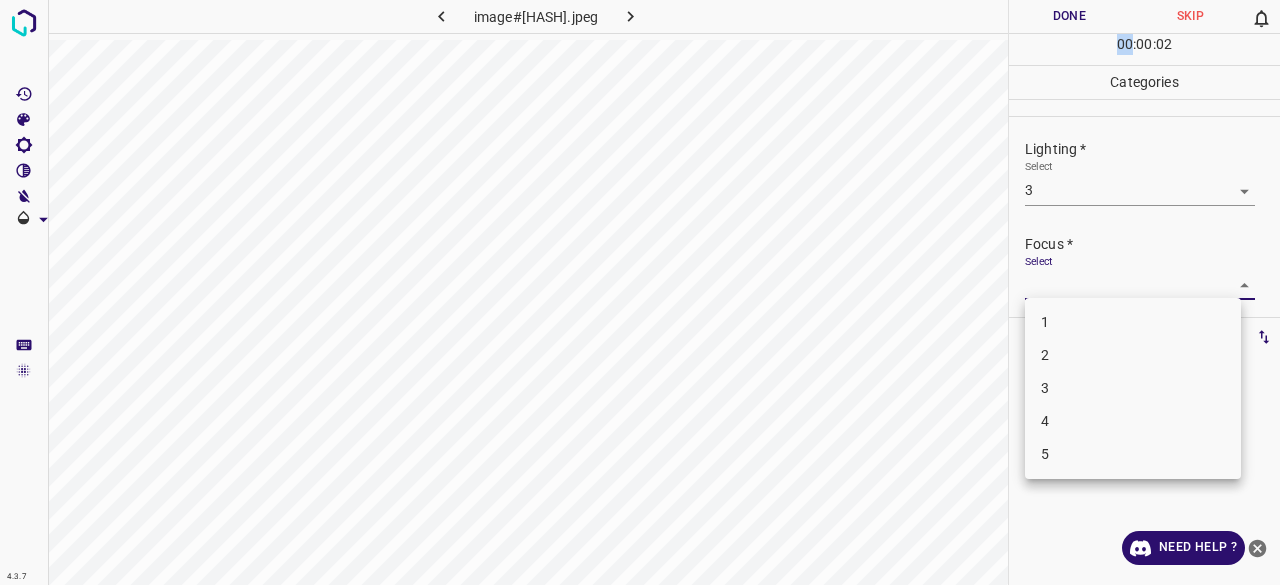 click on "3" at bounding box center (1133, 388) 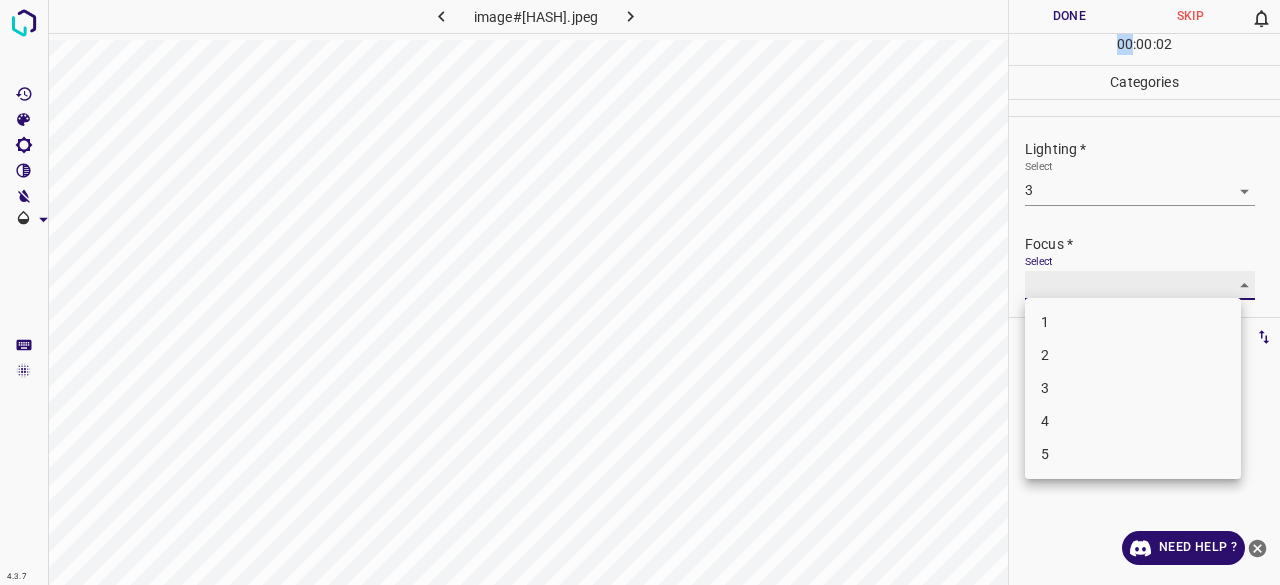 type on "3" 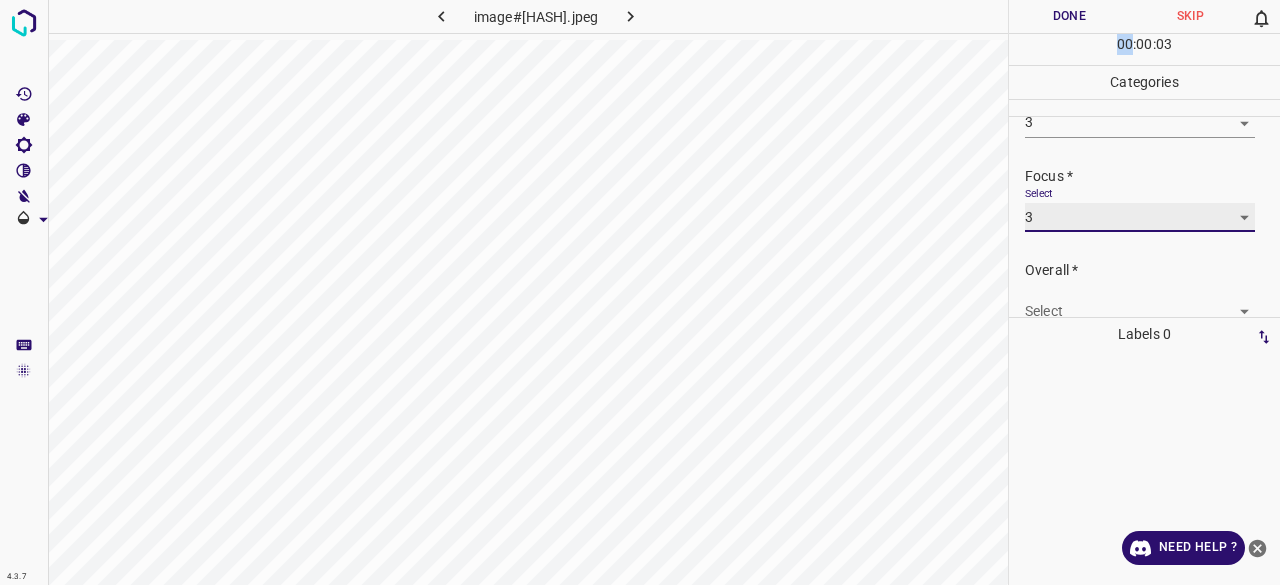 scroll, scrollTop: 98, scrollLeft: 0, axis: vertical 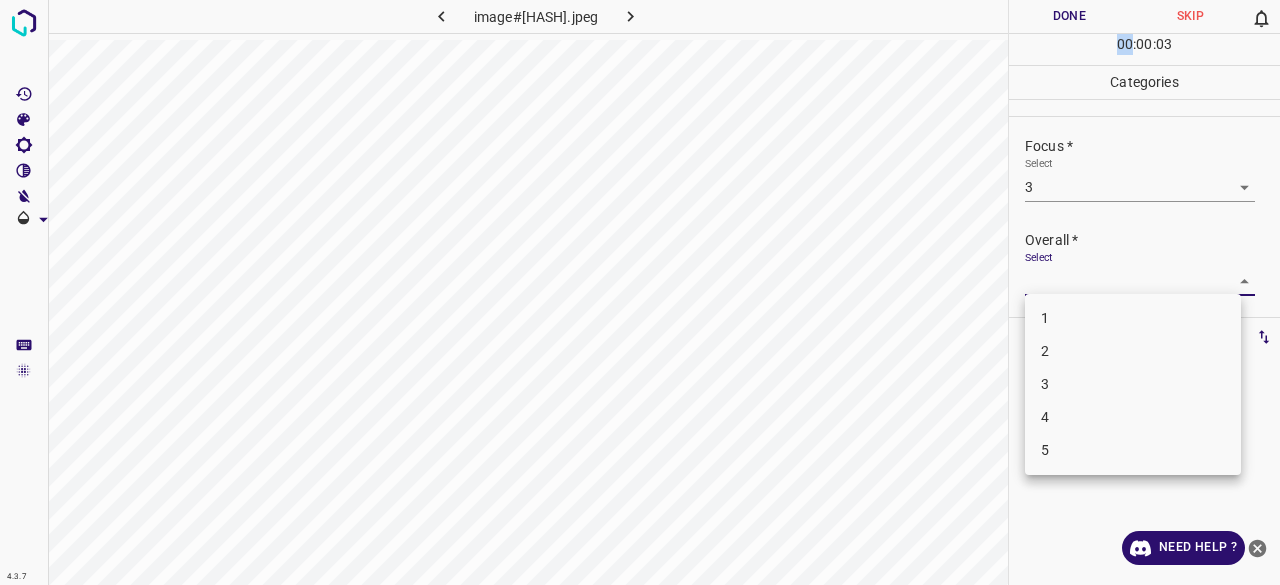 click on "4.3.7 image#005126.jpeg Done Skip 0 00   : 00   : 03   Categories Lighting *  Select 3 3 Focus *  Select 3 3 Overall *  Select ​ Labels   0 Categories 1 Lighting 2 Focus 3 Overall Tools Space Change between modes (Draw & Edit) I Auto labeling R Restore zoom M Zoom in N Zoom out Delete Delete selecte label Filters Z Restore filters X Saturation filter C Brightness filter V Contrast filter B Gray scale filter General O Download Need Help ? - Text - Hide - Delete 1 2 3 4 5" at bounding box center [640, 292] 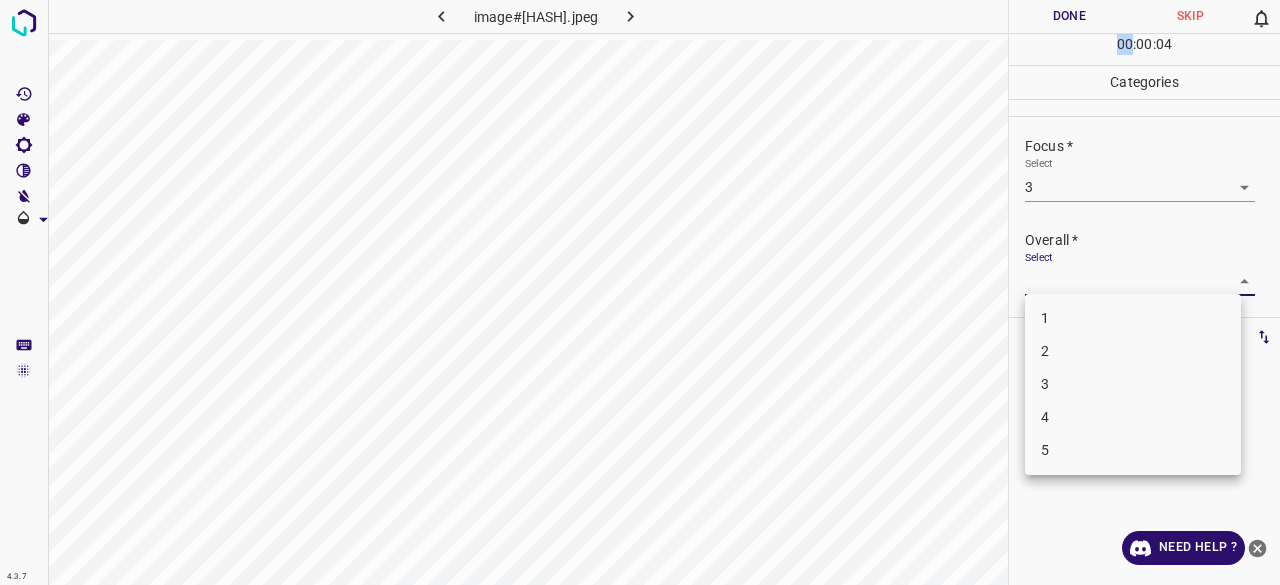 drag, startPoint x: 1039, startPoint y: 386, endPoint x: 1028, endPoint y: 237, distance: 149.40549 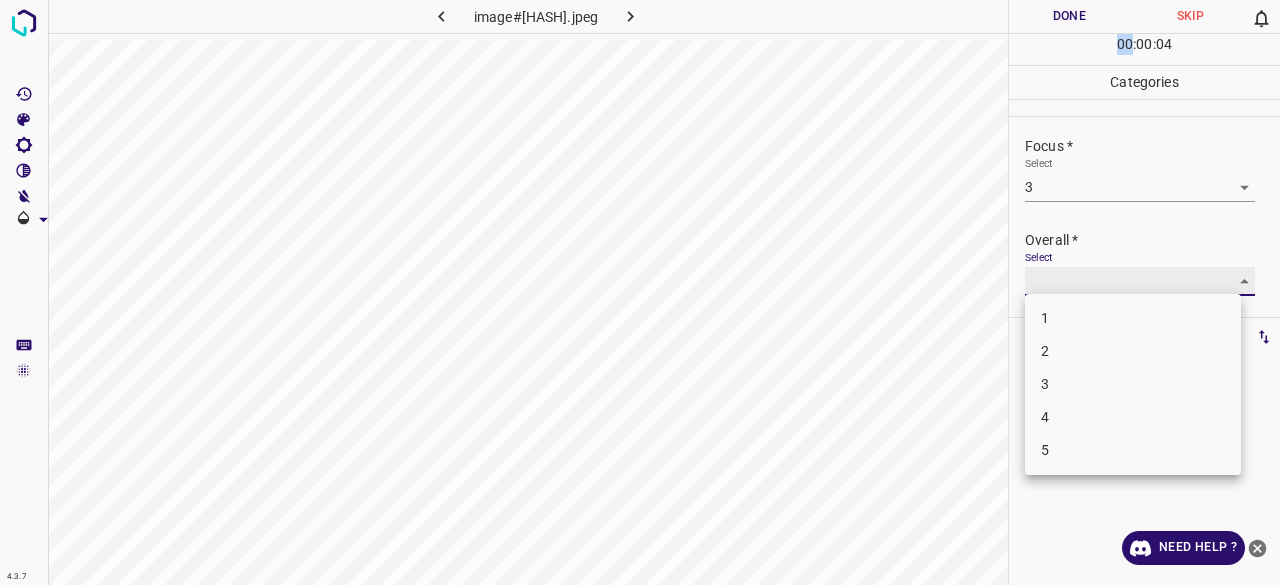 type on "3" 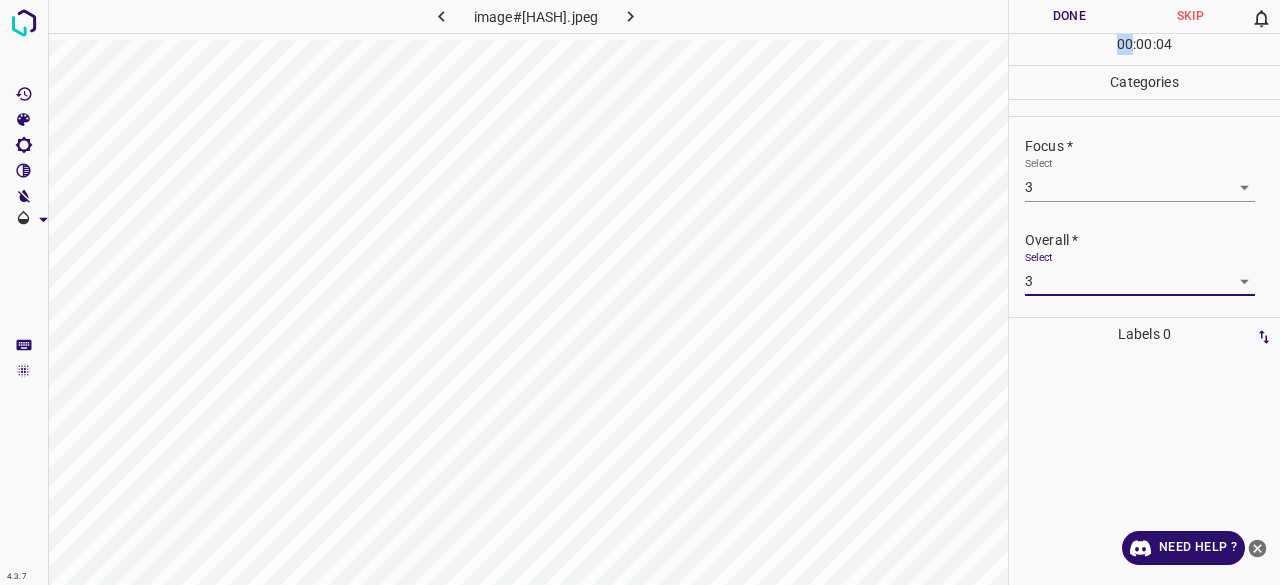 click on "Done" at bounding box center [1069, 16] 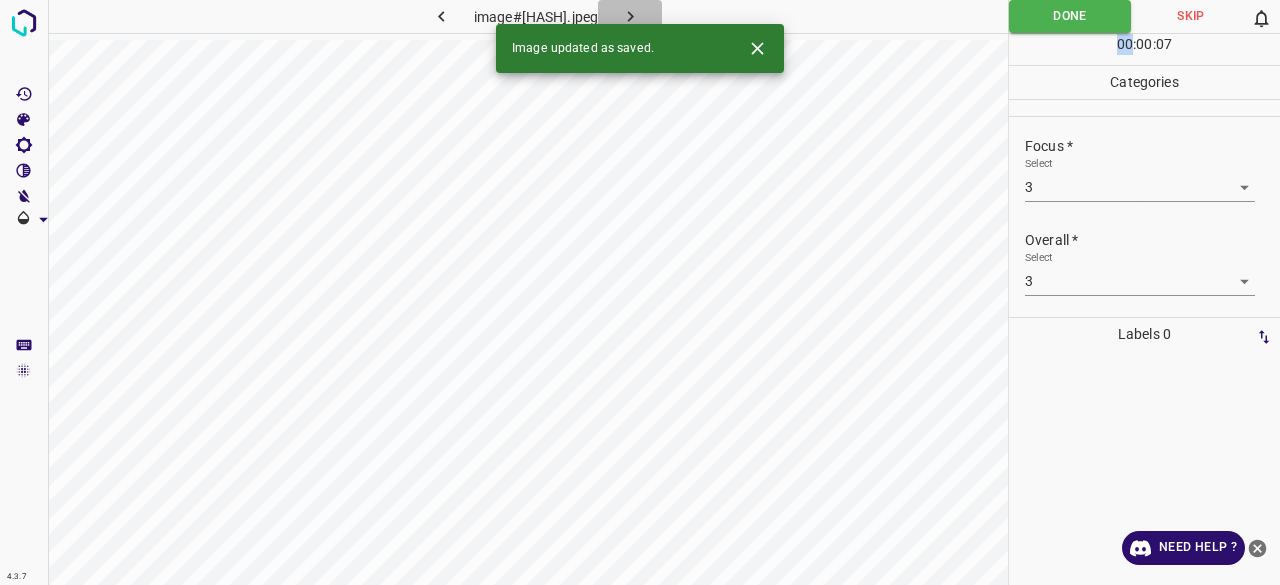 click 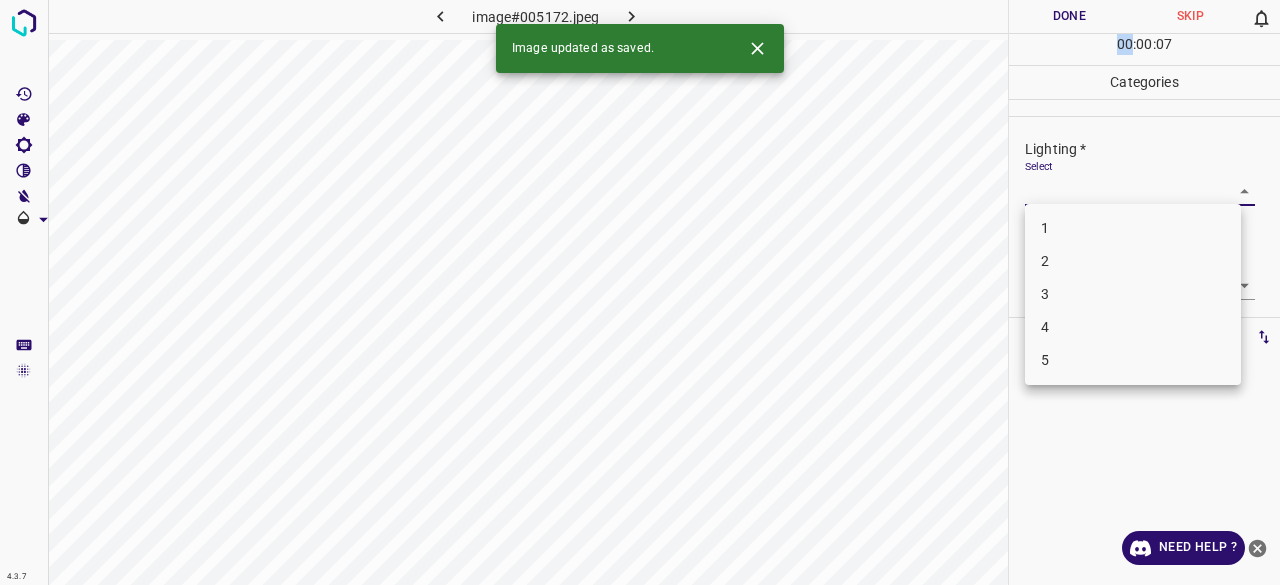 click on "4.3.7 image#005172.jpeg Done Skip 0 00   : 00   : 07   Categories Lighting *  Select ​ Focus *  Select ​ Overall *  Select ​ Labels   0 Categories 1 Lighting 2 Focus 3 Overall Tools Space Change between modes (Draw & Edit) I Auto labeling R Restore zoom M Zoom in N Zoom out Delete Delete selecte label Filters Z Restore filters X Saturation filter C Brightness filter V Contrast filter B Gray scale filter General O Download Image updated as saved. Need Help ? - Text - Hide - Delete 1 2 3 4 5" at bounding box center (640, 292) 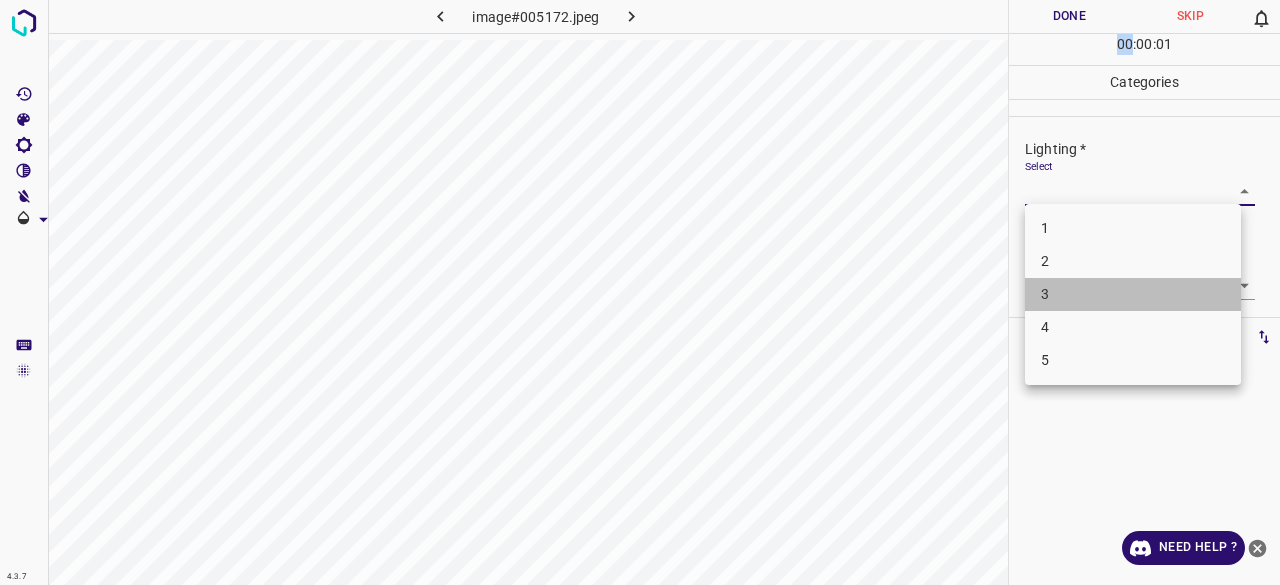 click on "3" at bounding box center [1133, 294] 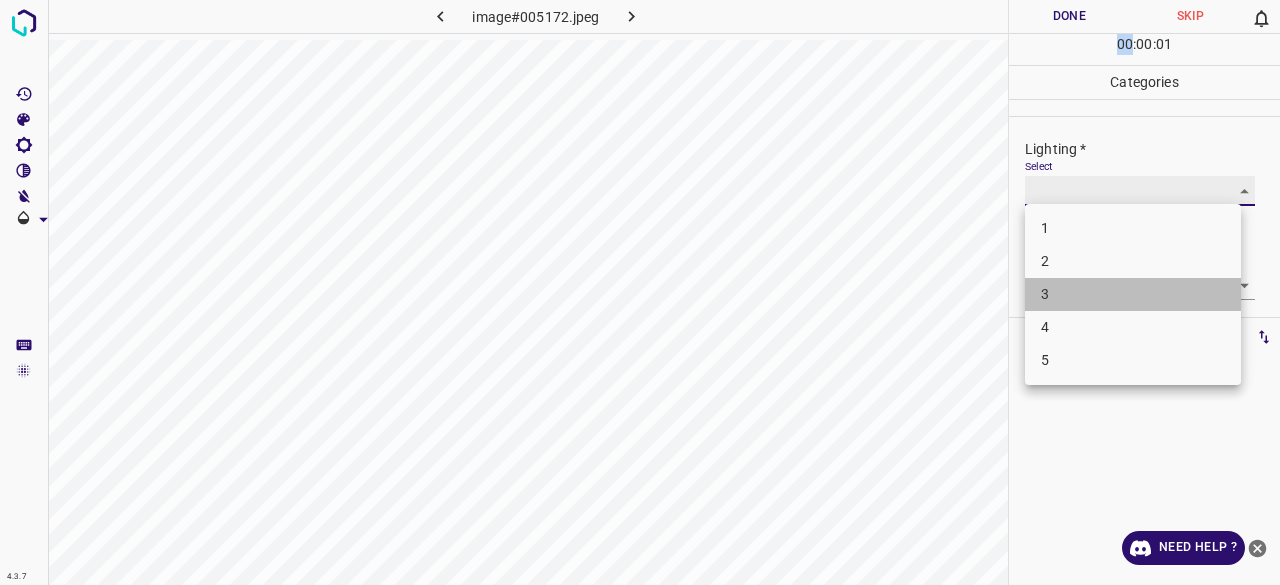 type on "3" 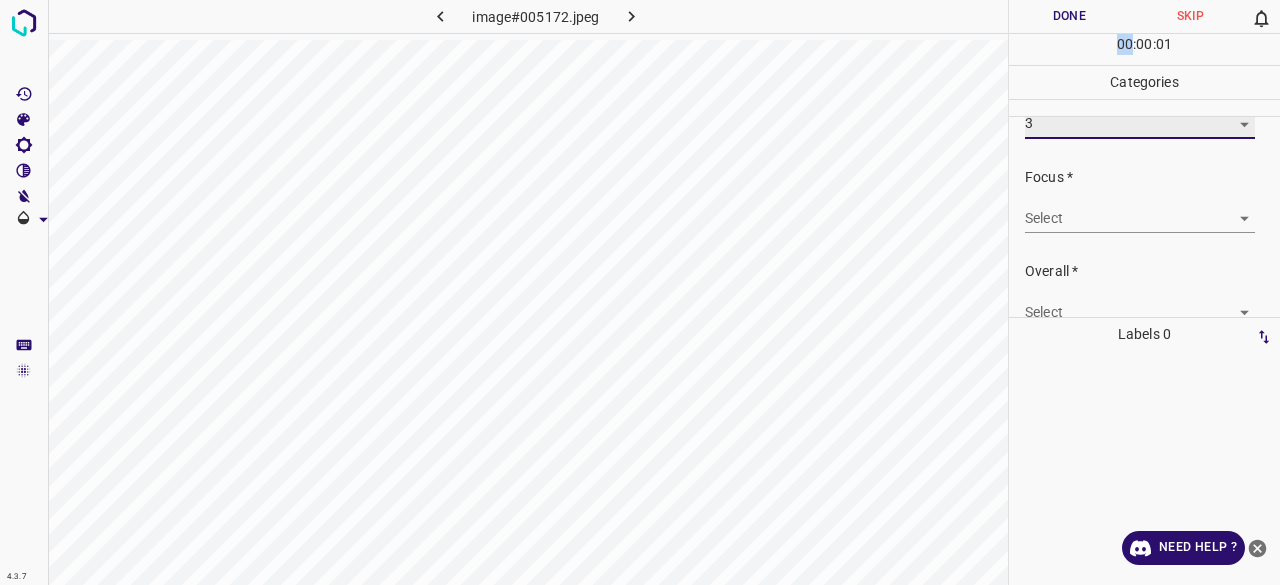 scroll, scrollTop: 98, scrollLeft: 0, axis: vertical 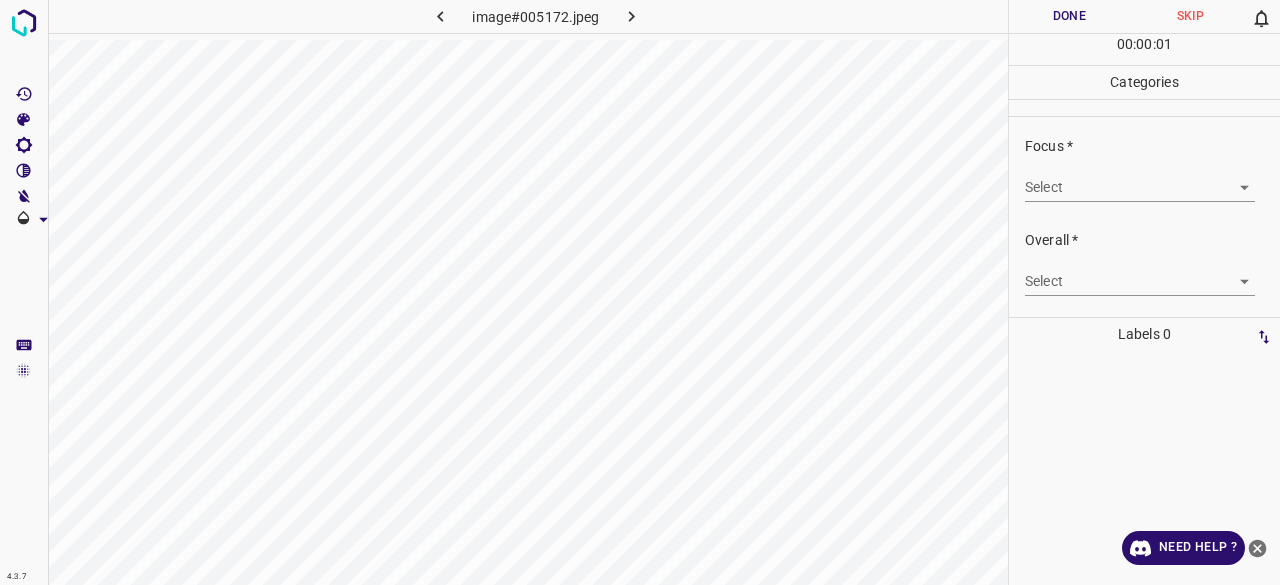 click on "Focus *  Select ​" at bounding box center [1144, 169] 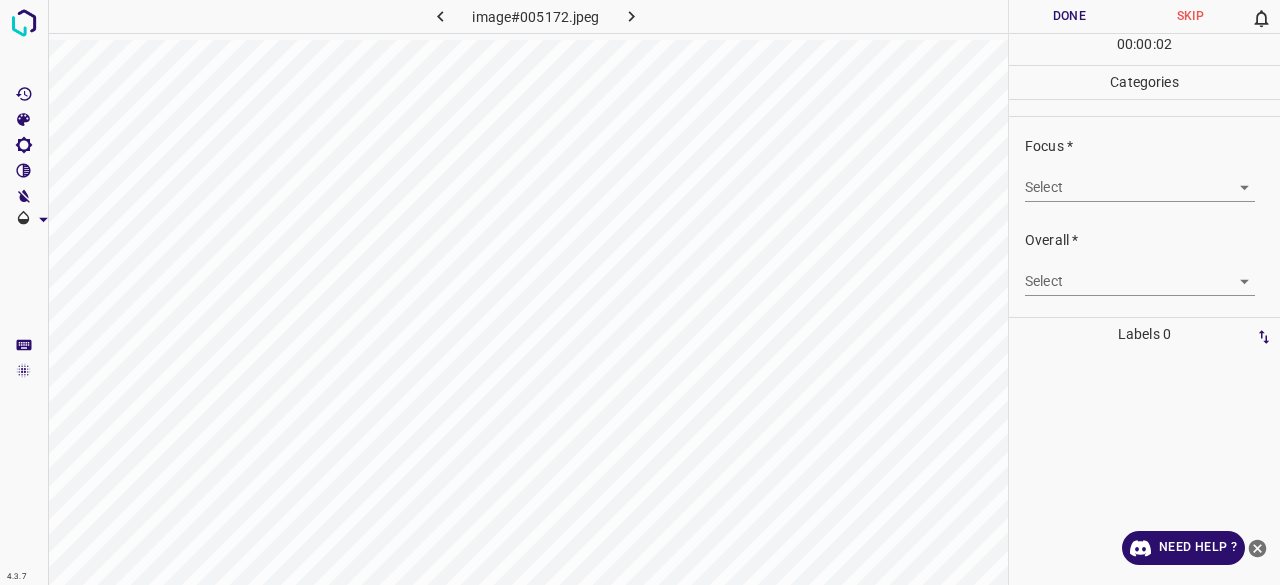click on "4.3.7 image#005172.jpeg Done Skip 0 00   : 00   : 02   Categories Lighting *  Select 3 3 Focus *  Select ​ Overall *  Select ​ Labels   0 Categories 1 Lighting 2 Focus 3 Overall Tools Space Change between modes (Draw & Edit) I Auto labeling R Restore zoom M Zoom in N Zoom out Delete Delete selecte label Filters Z Restore filters X Saturation filter C Brightness filter V Contrast filter B Gray scale filter General O Download Need Help ? - Text - Hide - Delete" at bounding box center [640, 292] 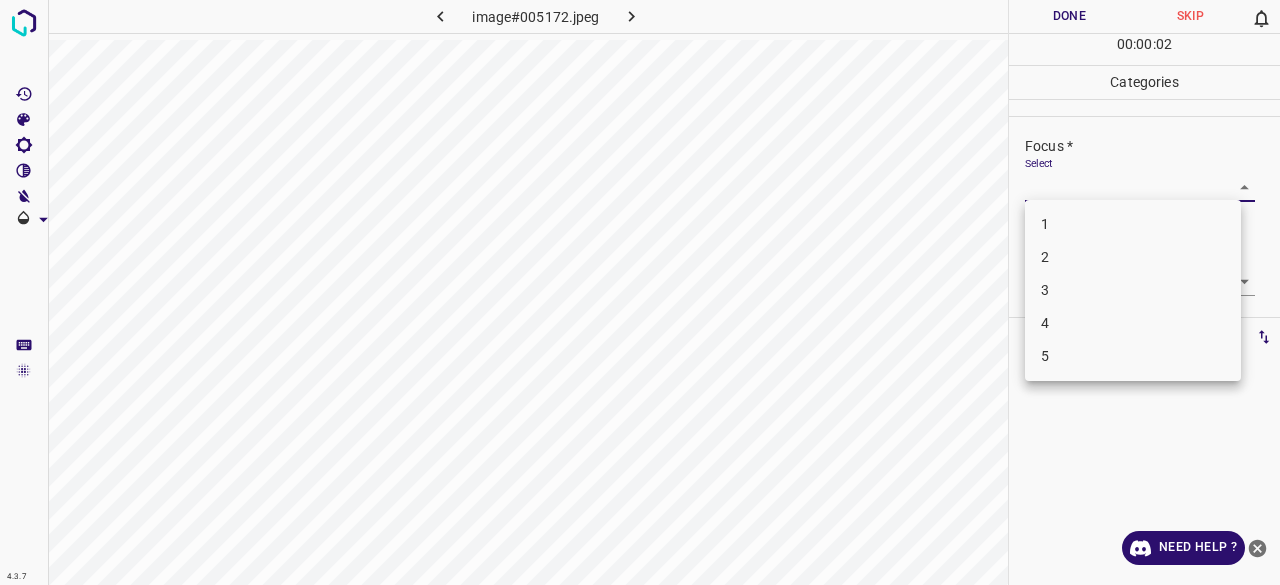 drag, startPoint x: 1061, startPoint y: 309, endPoint x: 1062, endPoint y: 299, distance: 10.049875 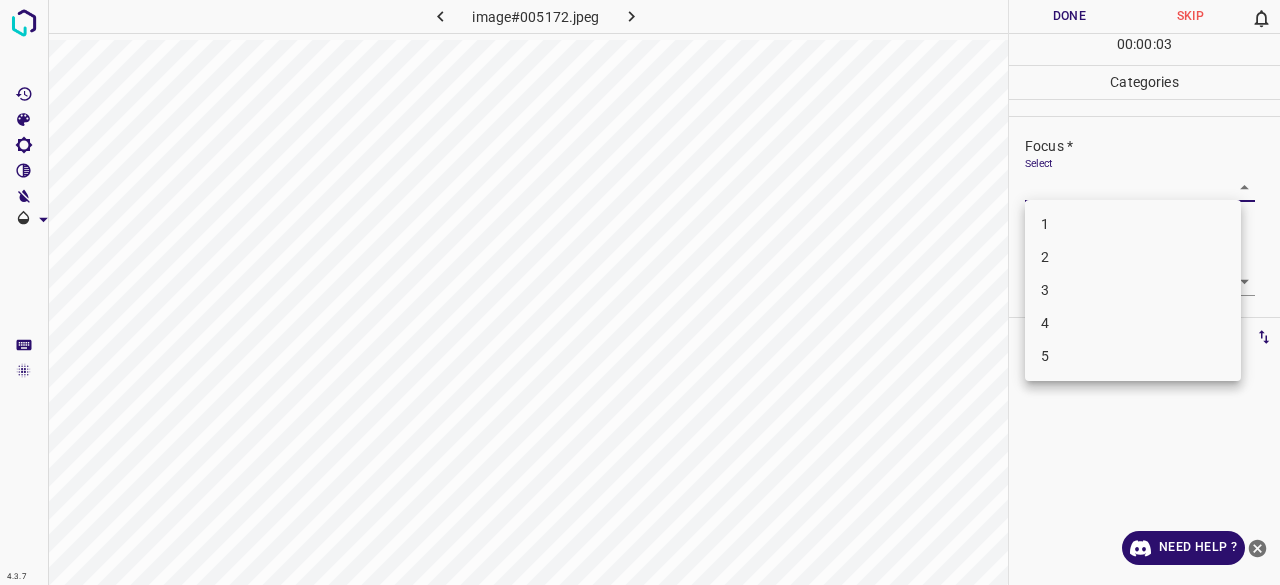click on "3" at bounding box center (1133, 290) 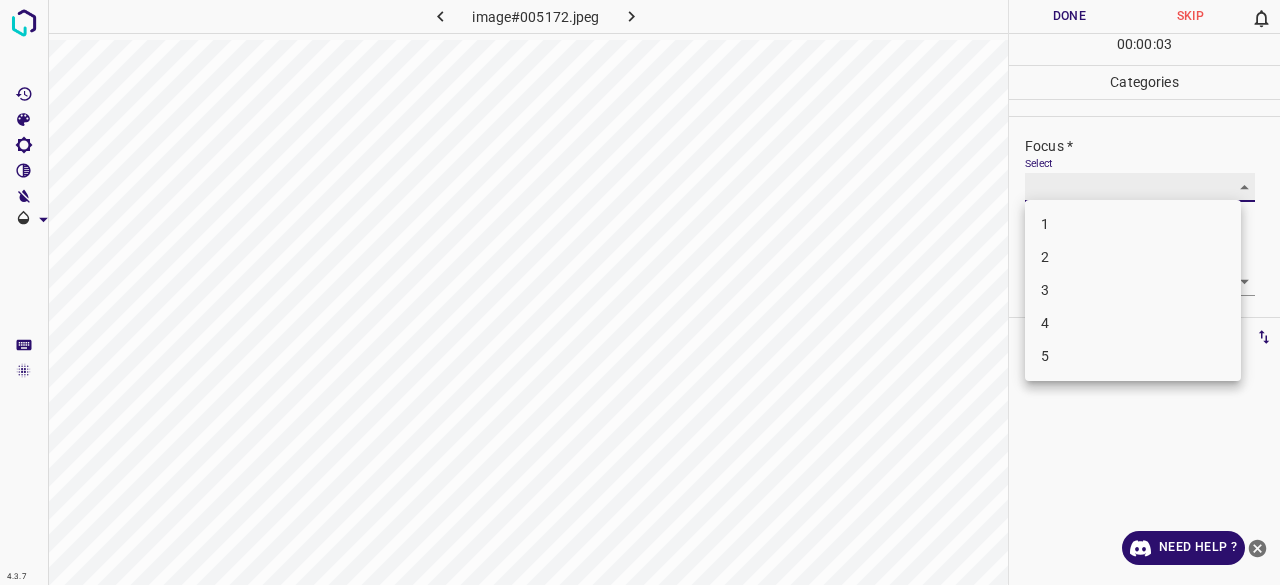 type on "3" 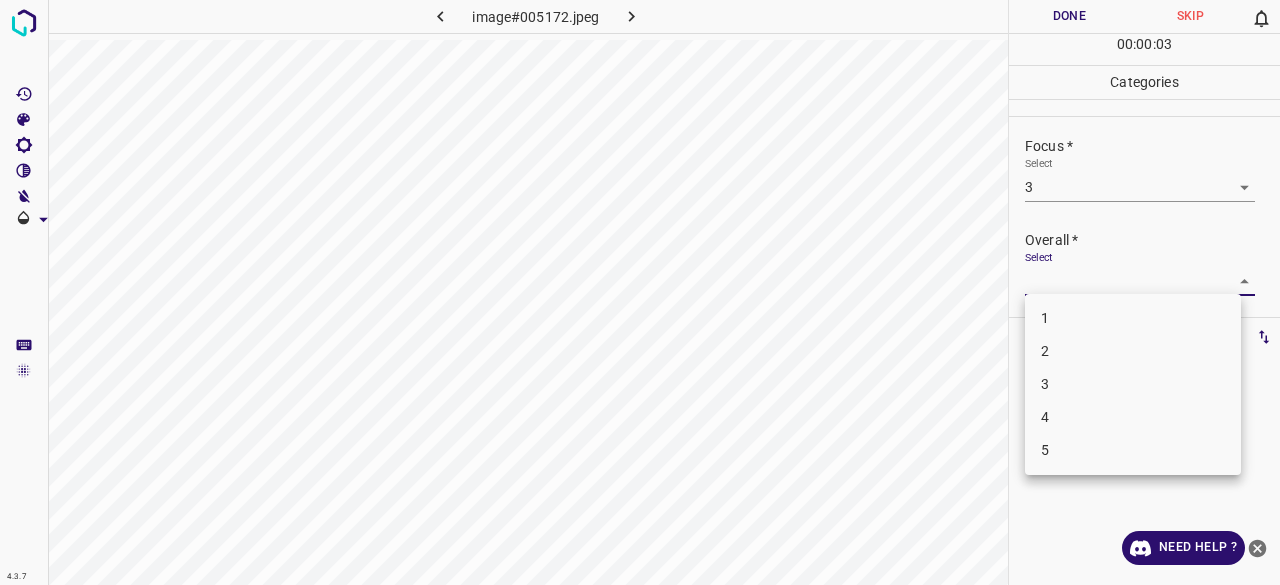 click on "4.3.7 image#005172.jpeg Done Skip 0 00   : 00   : 03   Categories Lighting *  Select 3 3 Focus *  Select 3 3 Overall *  Select ​ Labels   0 Categories 1 Lighting 2 Focus 3 Overall Tools Space Change between modes (Draw & Edit) I Auto labeling R Restore zoom M Zoom in N Zoom out Delete Delete selecte label Filters Z Restore filters X Saturation filter C Brightness filter V Contrast filter B Gray scale filter General O Download Need Help ? - Text - Hide - Delete 1 2 3 4 5" at bounding box center (640, 292) 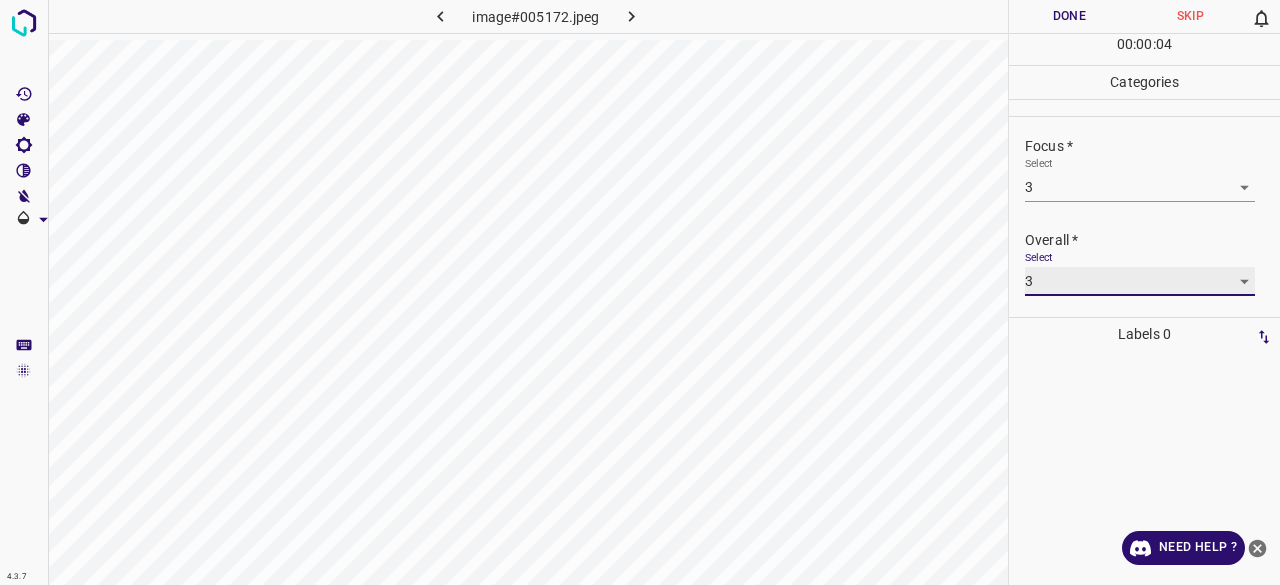 type on "3" 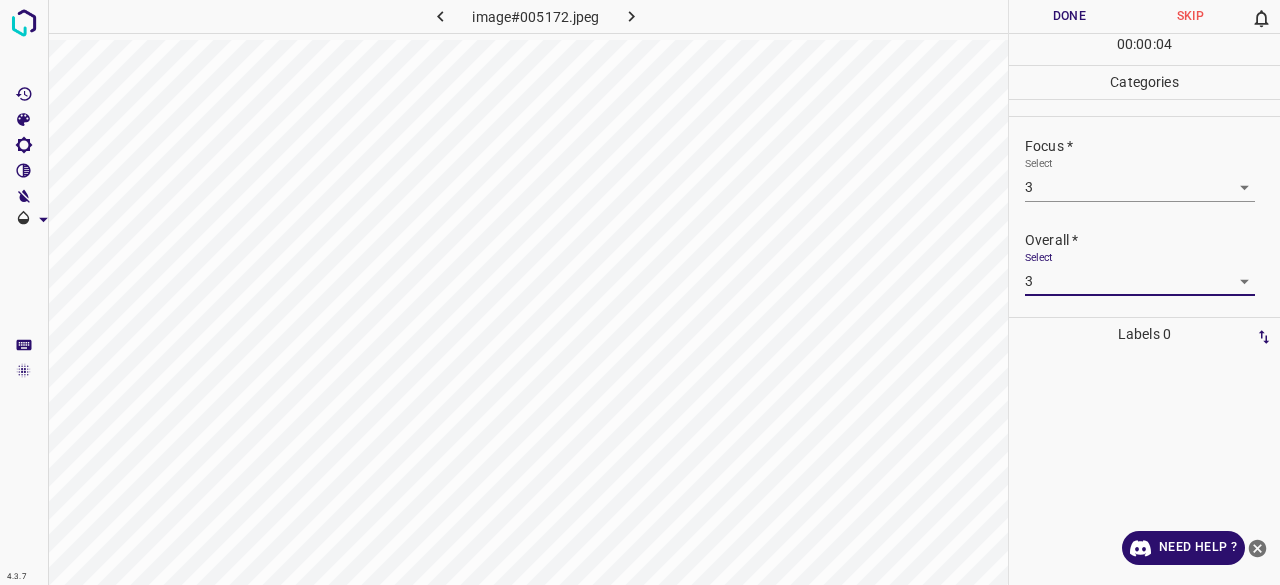 click on "Done" at bounding box center [1069, 16] 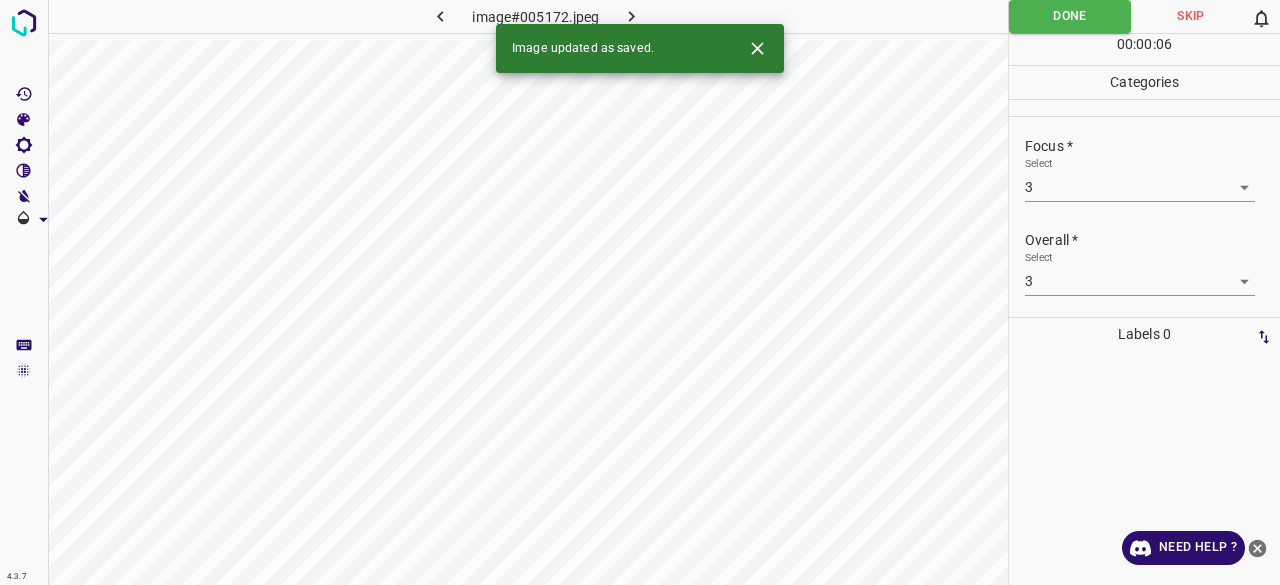 click on "Image updated as saved." at bounding box center [640, 48] 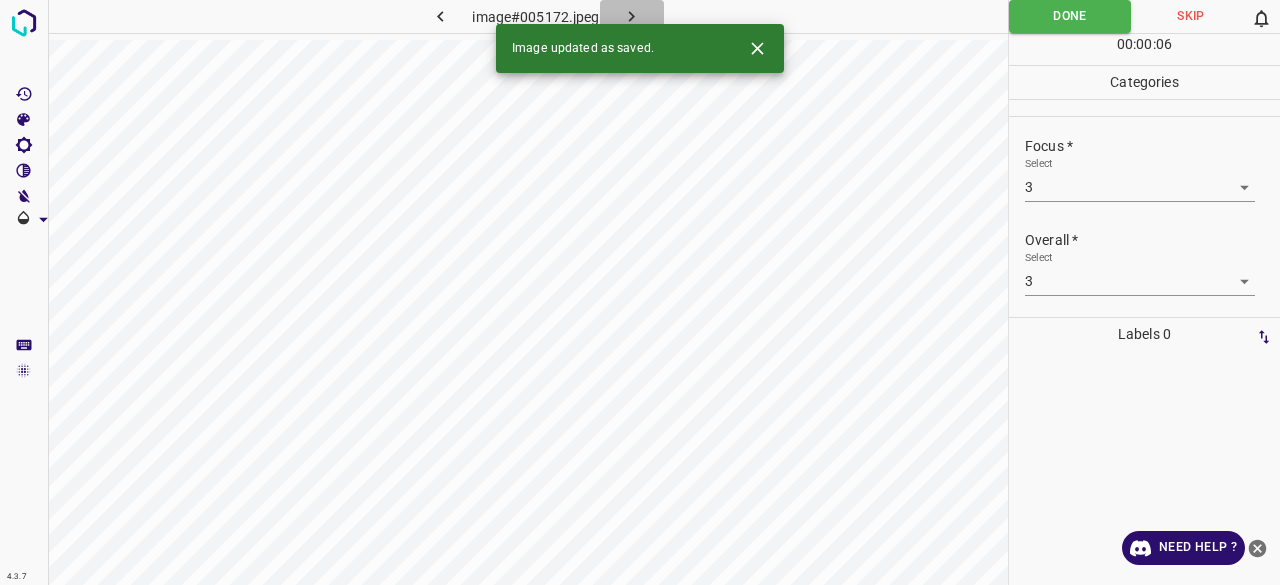click 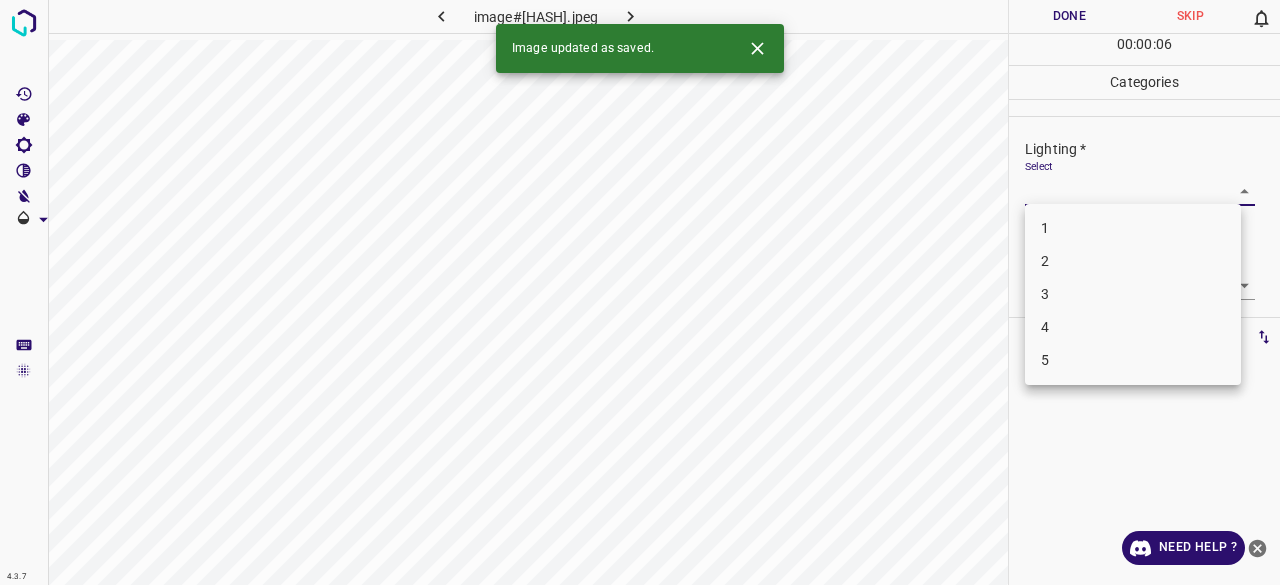 click on "4.3.7 image#001839.jpeg Done Skip 0 00   : 00   : 06   Categories Lighting *  Select ​ Focus *  Select ​ Overall *  Select ​ Labels   0 Categories 1 Lighting 2 Focus 3 Overall Tools Space Change between modes (Draw & Edit) I Auto labeling R Restore zoom M Zoom in N Zoom out Delete Delete selecte label Filters Z Restore filters X Saturation filter C Brightness filter V Contrast filter B Gray scale filter General O Download Image updated as saved. Need Help ? - Text - Hide - Delete 1 2 3 4 5" at bounding box center [640, 292] 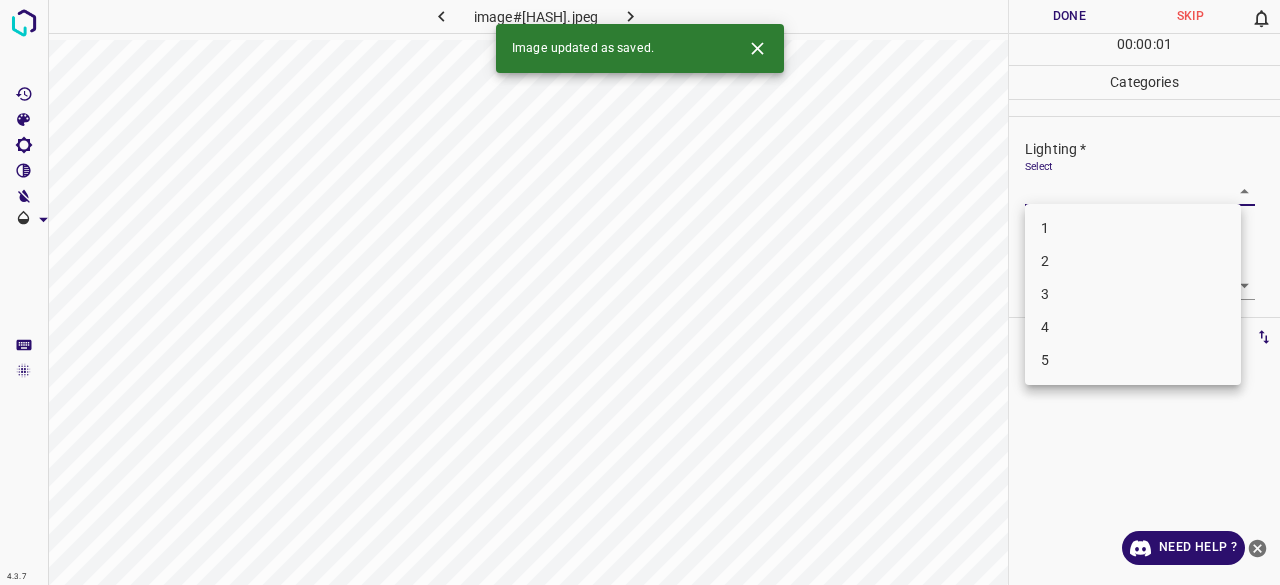 click on "3" at bounding box center [1133, 294] 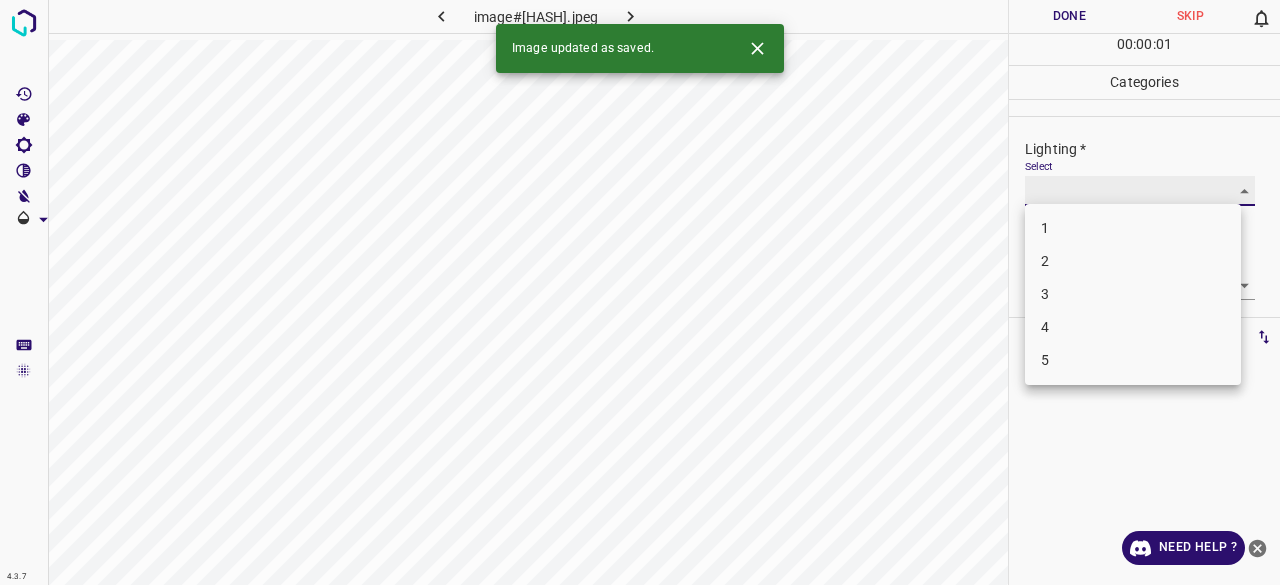 type on "3" 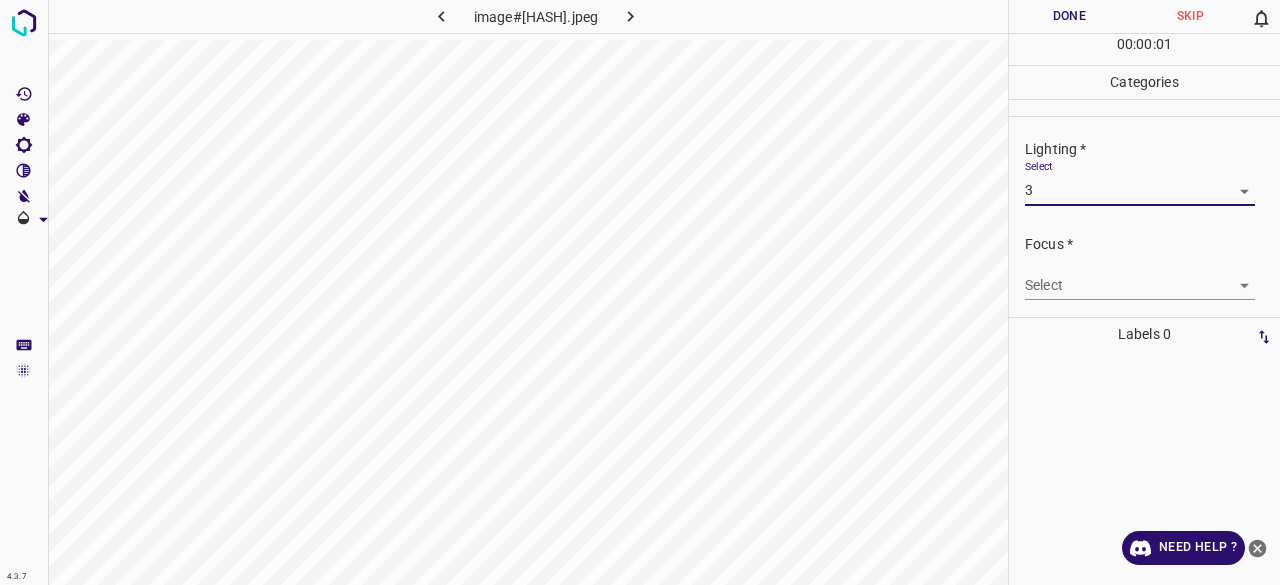 click on "4.3.7 image#001839.jpeg Done Skip 0 00   : 00   : 01   Categories Lighting *  Select 3 3 Focus *  Select ​ Overall *  Select ​ Labels   0 Categories 1 Lighting 2 Focus 3 Overall Tools Space Change between modes (Draw & Edit) I Auto labeling R Restore zoom M Zoom in N Zoom out Delete Delete selecte label Filters Z Restore filters X Saturation filter C Brightness filter V Contrast filter B Gray scale filter General O Download Need Help ? - Text - Hide - Delete" at bounding box center [640, 292] 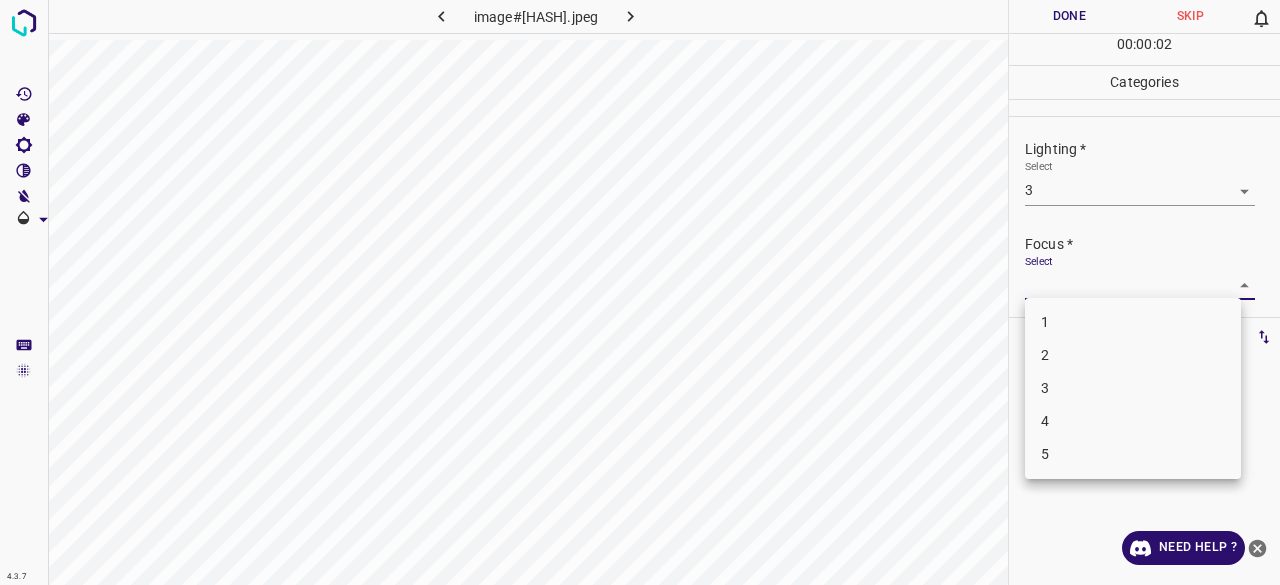 drag, startPoint x: 1058, startPoint y: 387, endPoint x: 1060, endPoint y: 344, distance: 43.046486 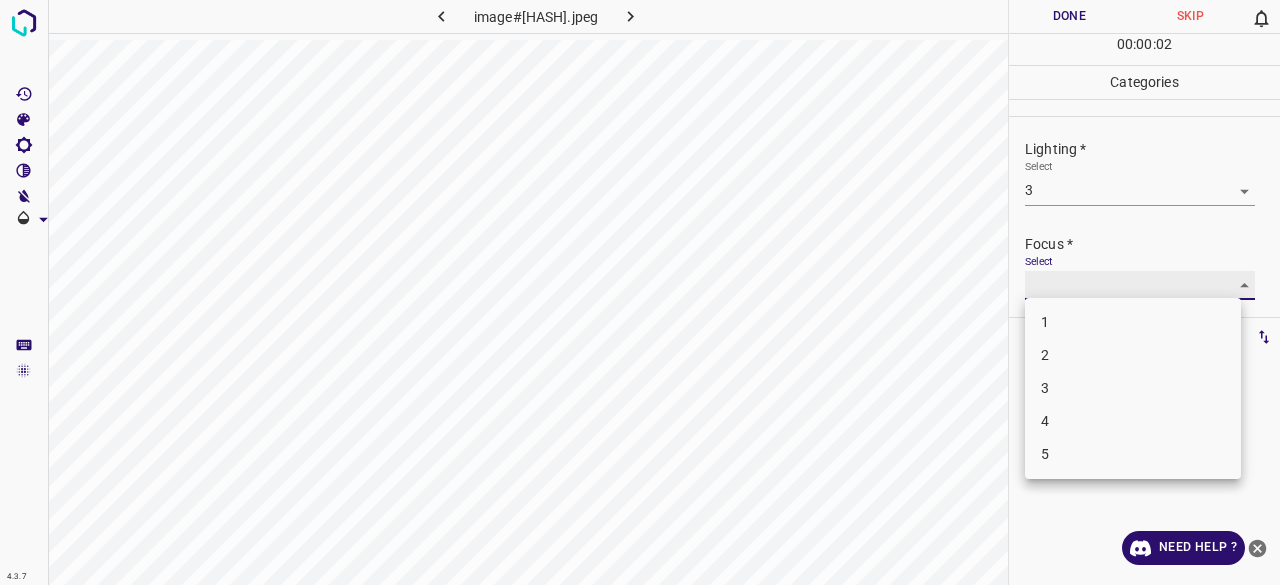 type on "3" 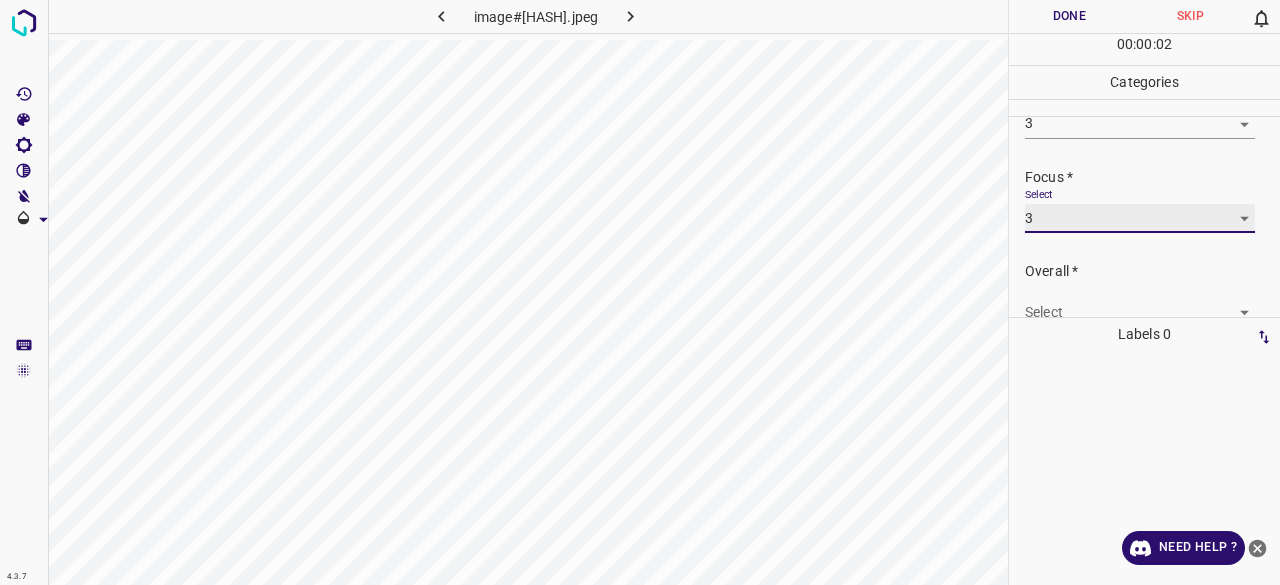 scroll, scrollTop: 98, scrollLeft: 0, axis: vertical 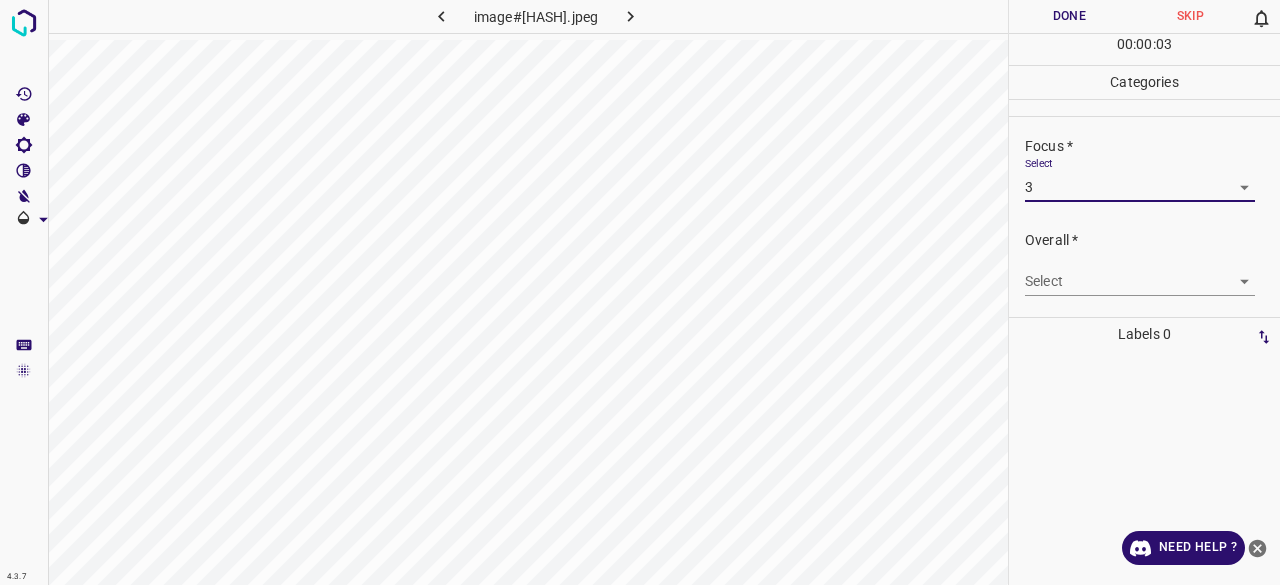 click on "4.3.7 image#001839.jpeg Done Skip 0 00   : 00   : 03   Categories Lighting *  Select 3 3 Focus *  Select 3 3 Overall *  Select ​ Labels   0 Categories 1 Lighting 2 Focus 3 Overall Tools Space Change between modes (Draw & Edit) I Auto labeling R Restore zoom M Zoom in N Zoom out Delete Delete selecte label Filters Z Restore filters X Saturation filter C Brightness filter V Contrast filter B Gray scale filter General O Download Need Help ? - Text - Hide - Delete" at bounding box center [640, 292] 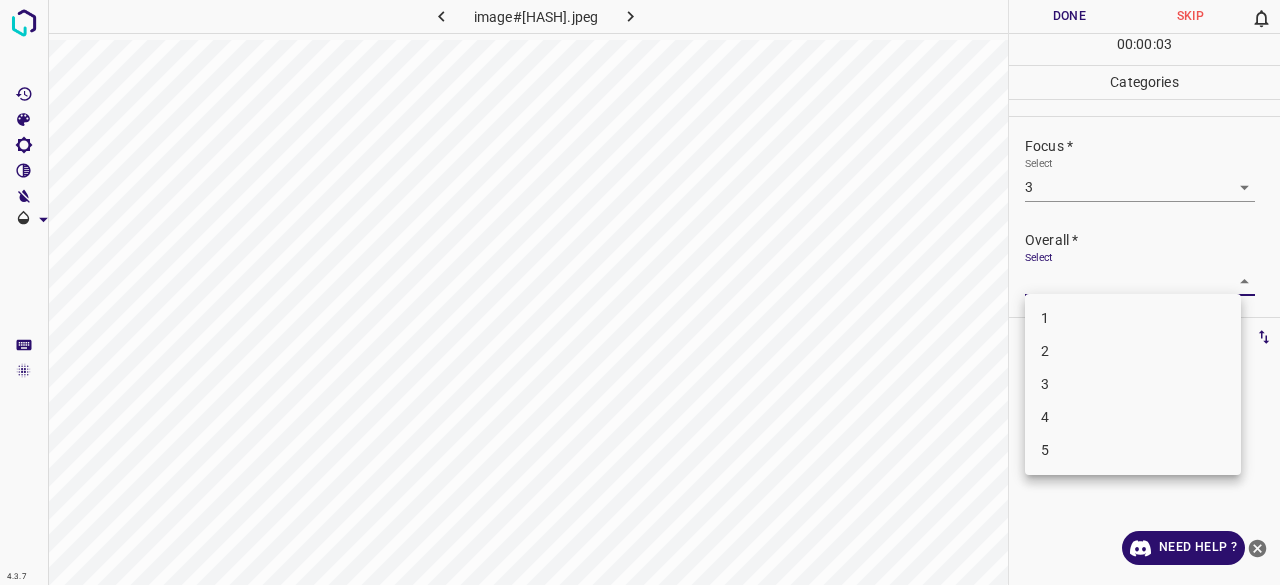 click on "3" at bounding box center (1133, 384) 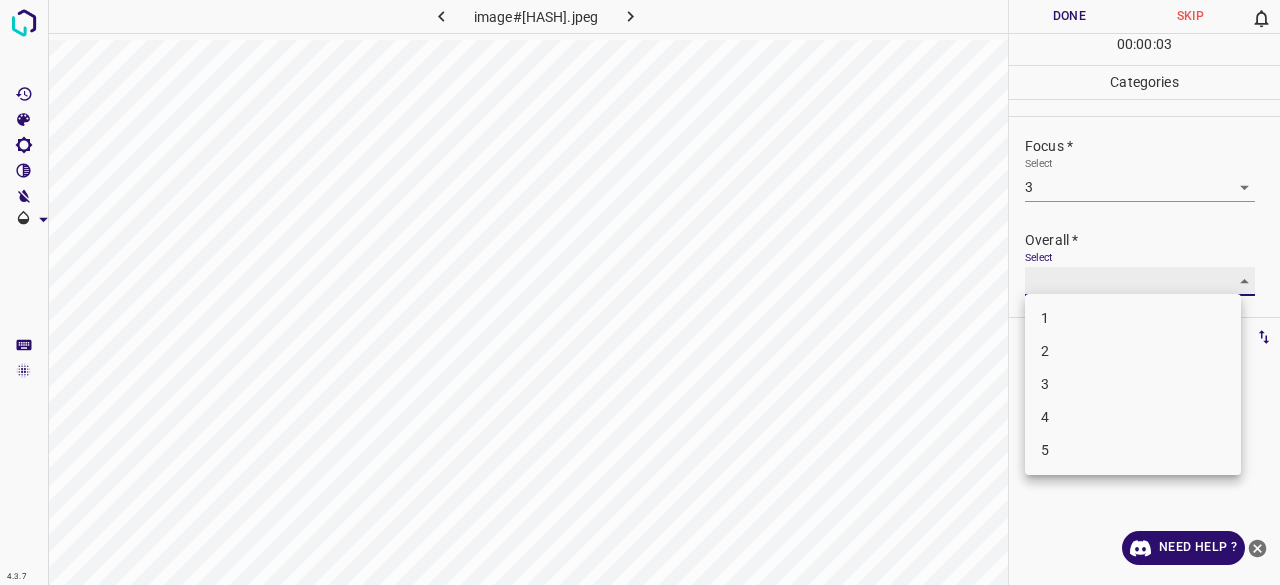 type on "3" 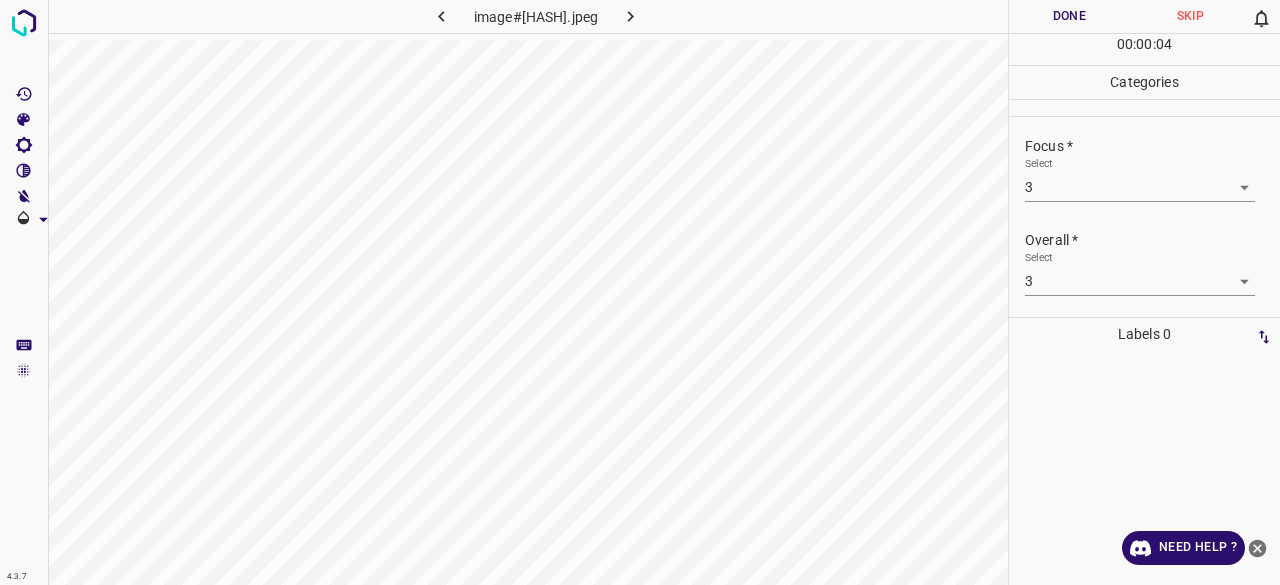 click on "Done" at bounding box center [1069, 16] 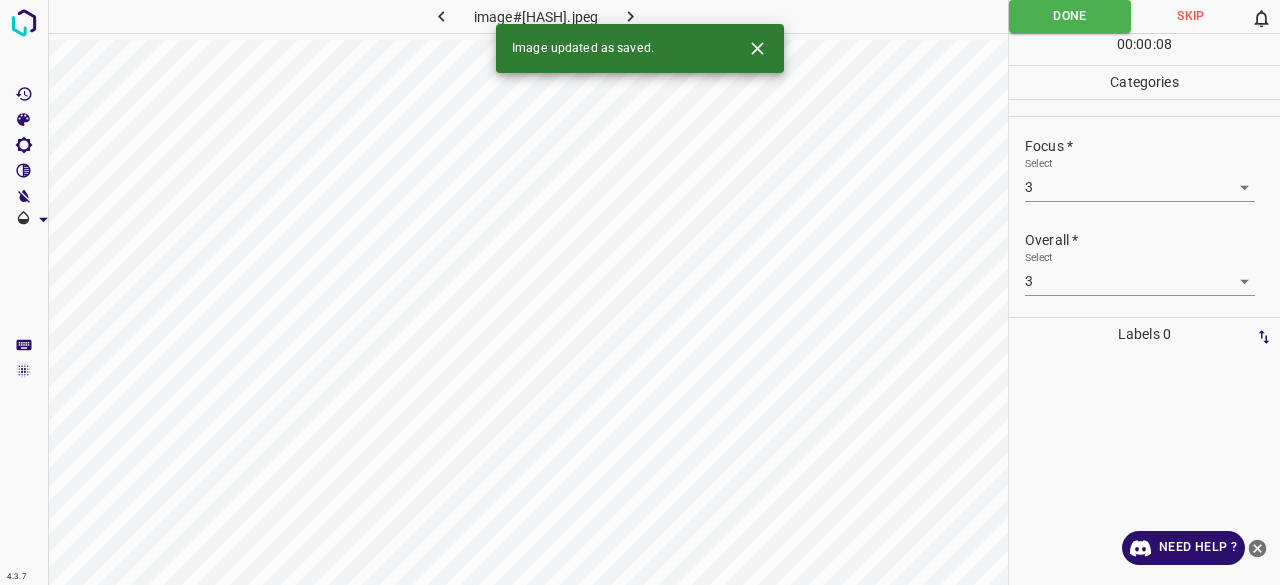 click at bounding box center (630, 16) 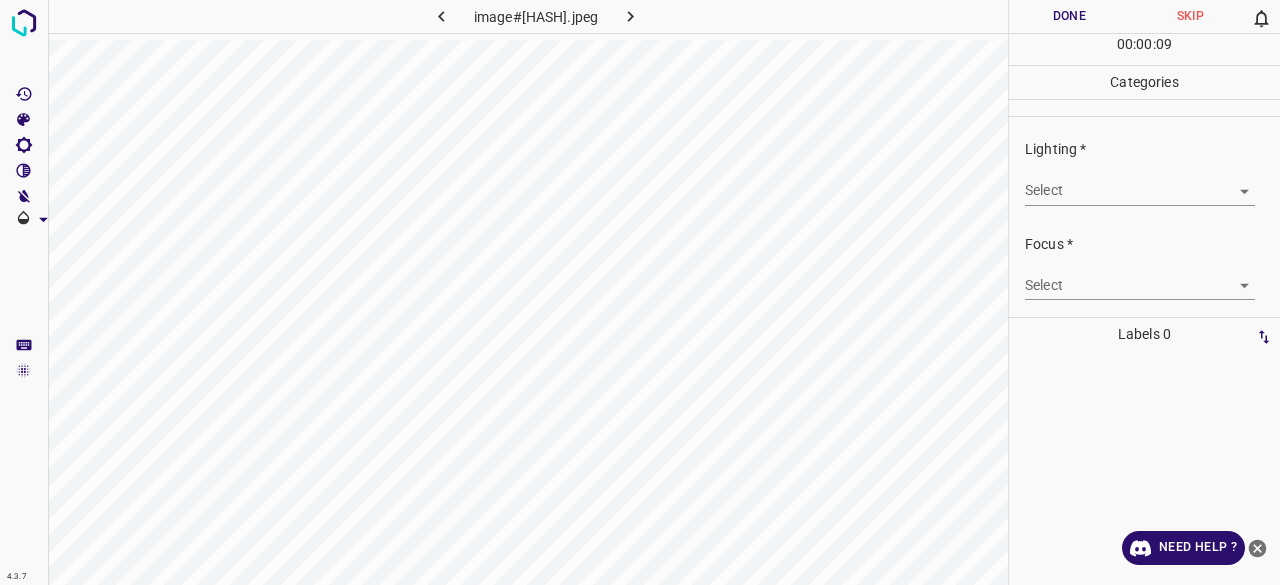 click on "4.3.7 image#003635.jpeg Done Skip 0 00   : 00   : 09   Categories Lighting *  Select ​ Focus *  Select ​ Overall *  Select ​ Labels   0 Categories 1 Lighting 2 Focus 3 Overall Tools Space Change between modes (Draw & Edit) I Auto labeling R Restore zoom M Zoom in N Zoom out Delete Delete selecte label Filters Z Restore filters X Saturation filter C Brightness filter V Contrast filter B Gray scale filter General O Download Need Help ? - Text - Hide - Delete" at bounding box center [640, 292] 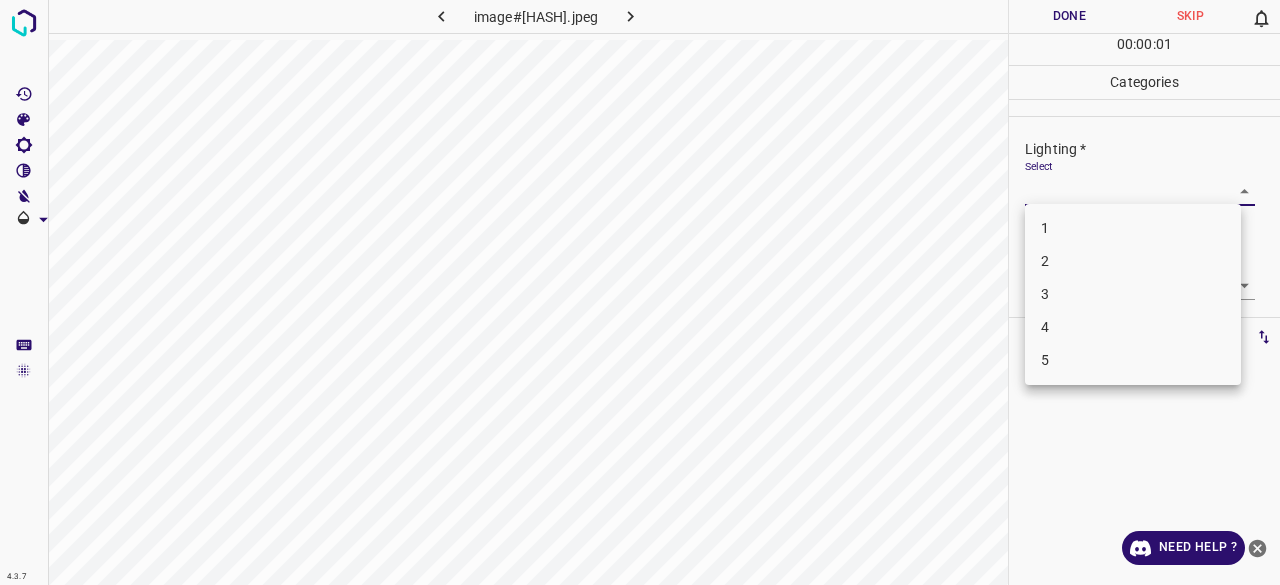 drag, startPoint x: 1043, startPoint y: 263, endPoint x: 1048, endPoint y: 295, distance: 32.38827 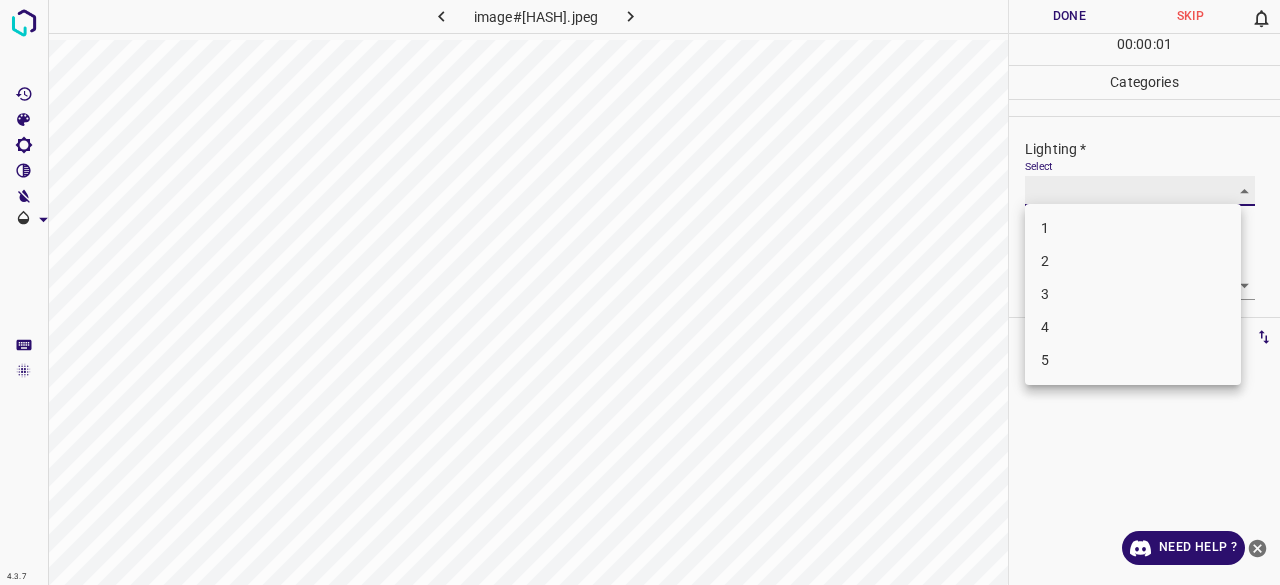 type on "3" 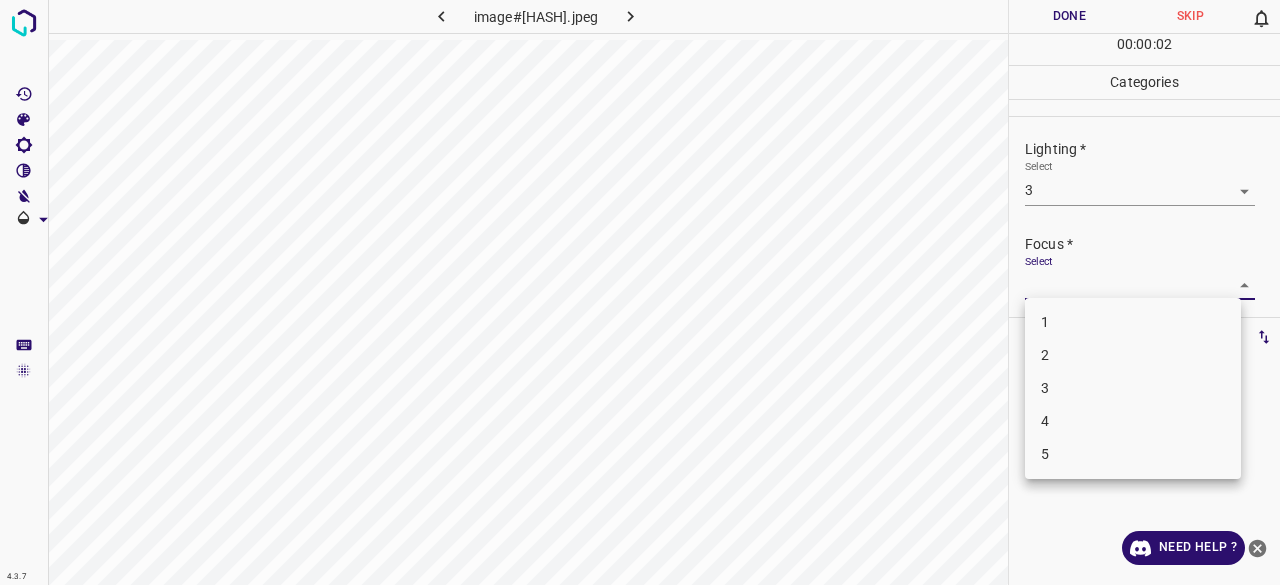click on "4.3.7 image#003635.jpeg Done Skip 0 00   : 00   : 02   Categories Lighting *  Select 3 3 Focus *  Select ​ Overall *  Select ​ Labels   0 Categories 1 Lighting 2 Focus 3 Overall Tools Space Change between modes (Draw & Edit) I Auto labeling R Restore zoom M Zoom in N Zoom out Delete Delete selecte label Filters Z Restore filters X Saturation filter C Brightness filter V Contrast filter B Gray scale filter General O Download Need Help ? - Text - Hide - Delete 1 2 3 4 5" at bounding box center (640, 292) 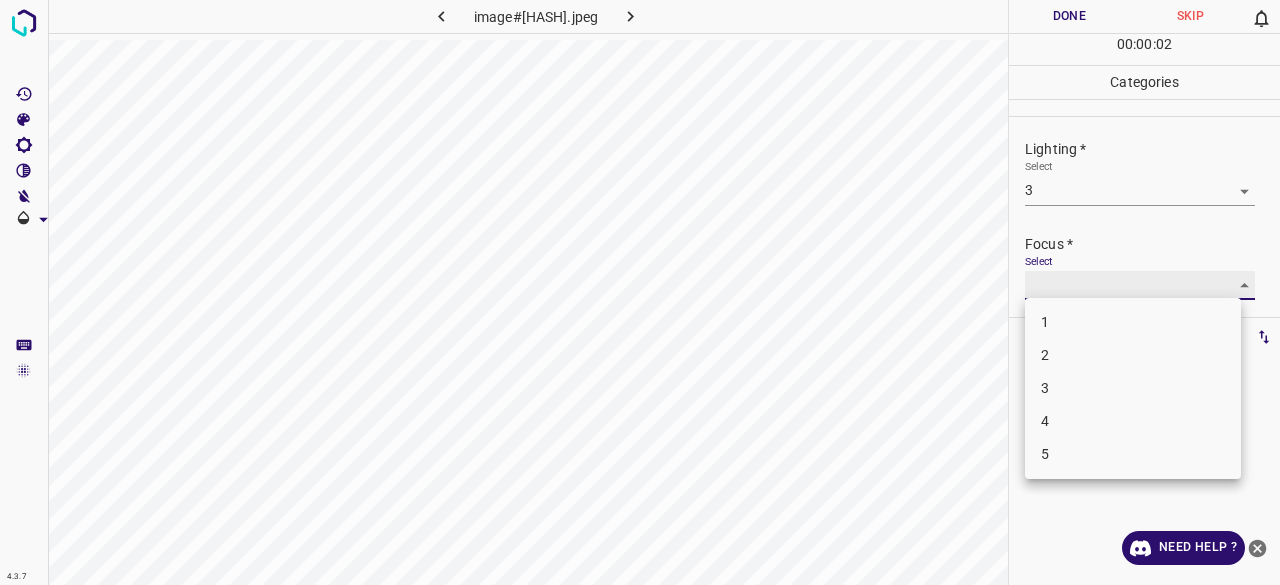 type on "3" 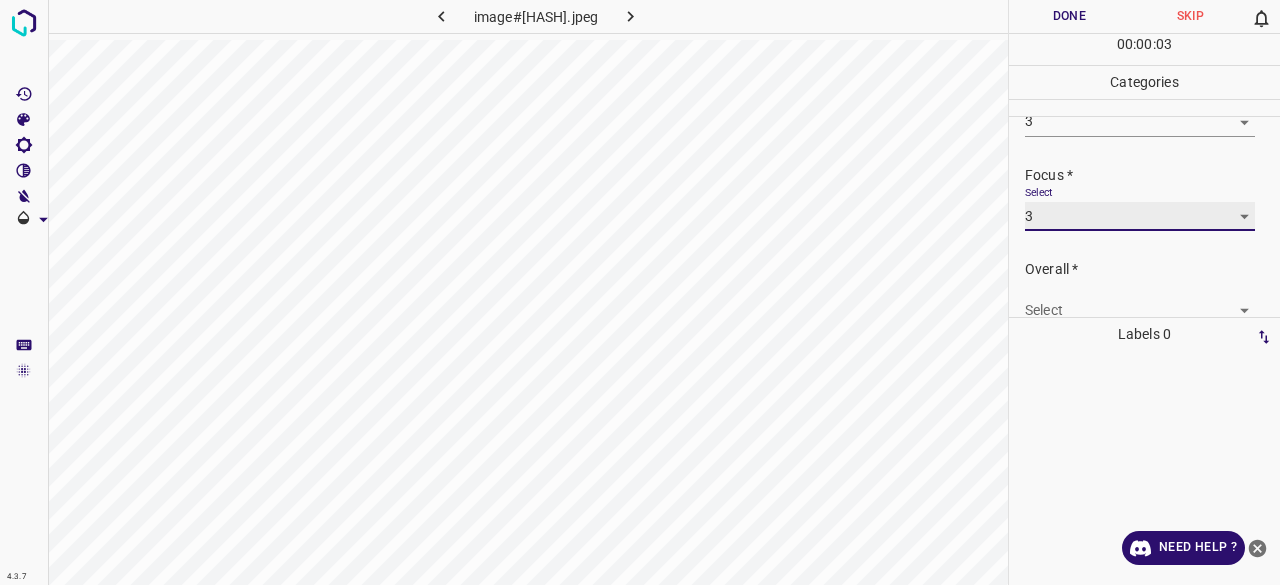 scroll, scrollTop: 98, scrollLeft: 0, axis: vertical 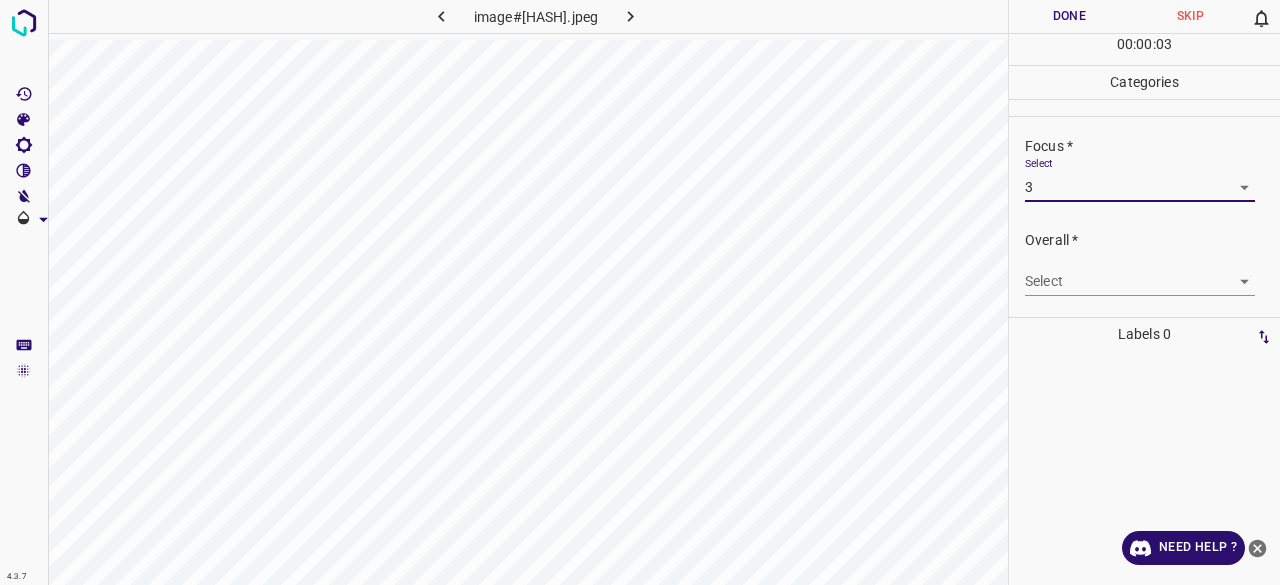 click on "Select ​" at bounding box center (1140, 273) 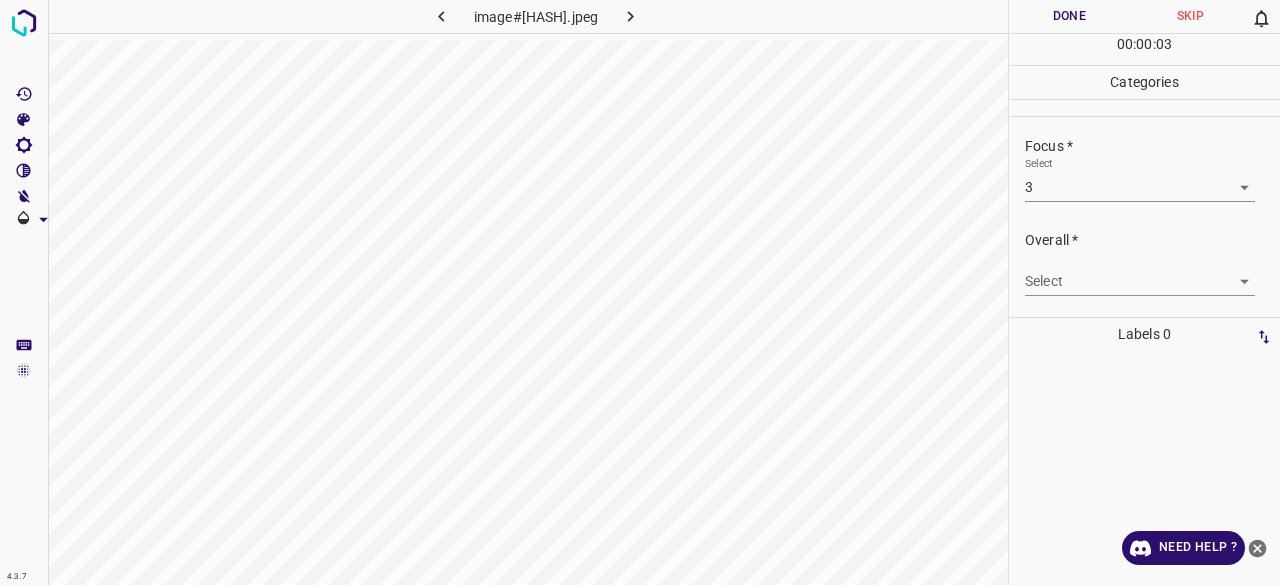 click on "Overall *  Select ​" at bounding box center (1144, 263) 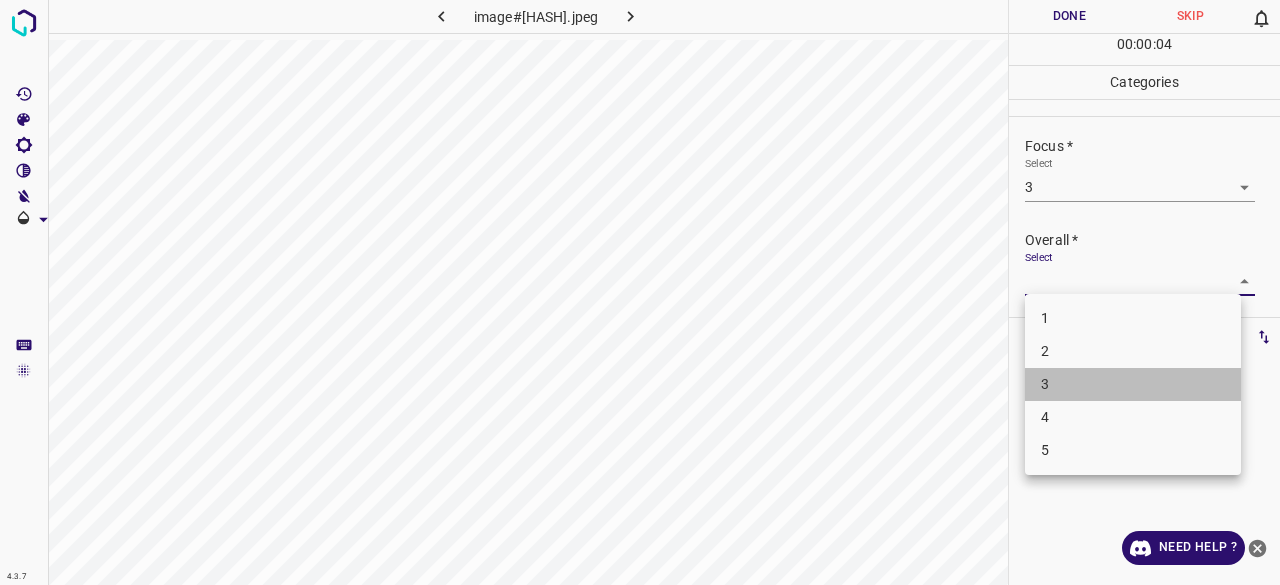 drag, startPoint x: 1048, startPoint y: 395, endPoint x: 1040, endPoint y: 109, distance: 286.11188 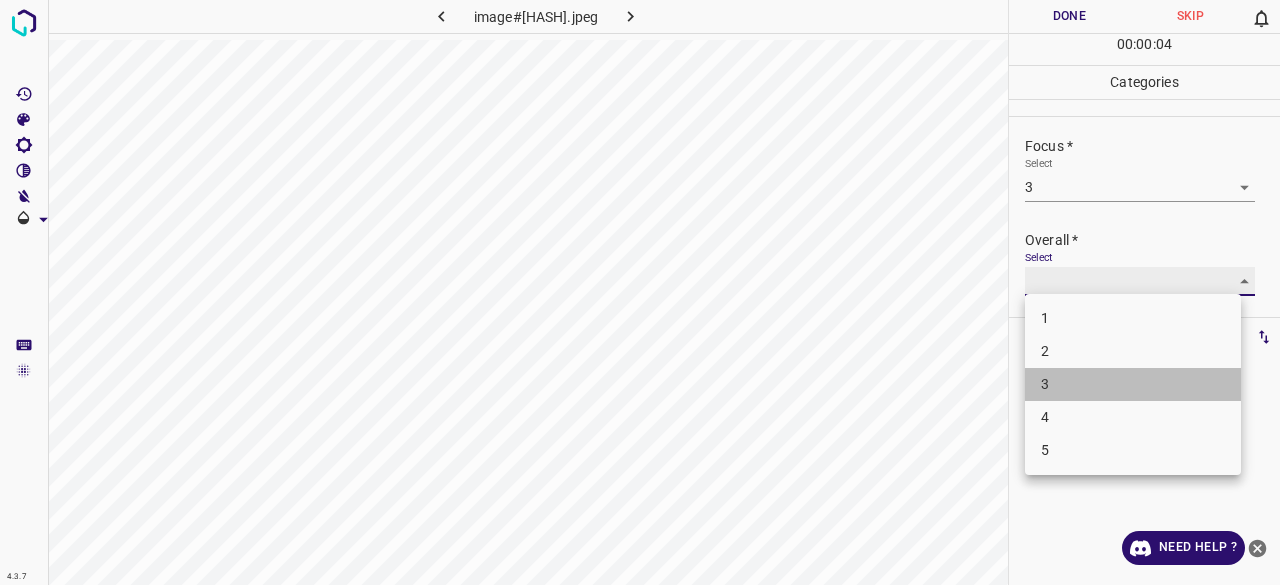 type on "3" 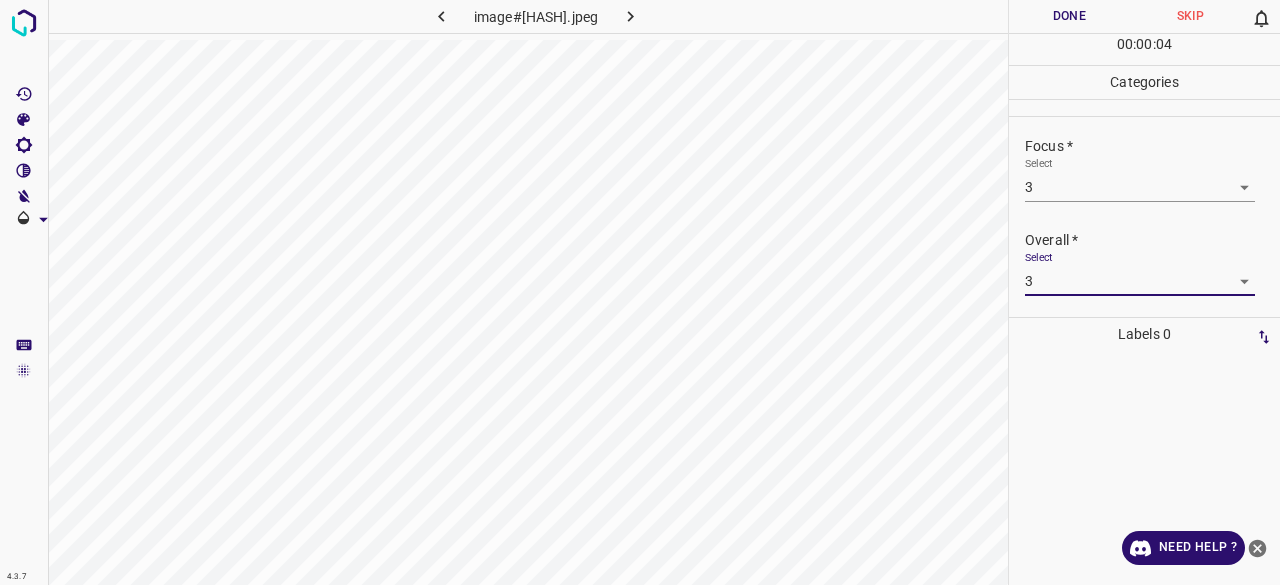 click on "Done" at bounding box center [1069, 16] 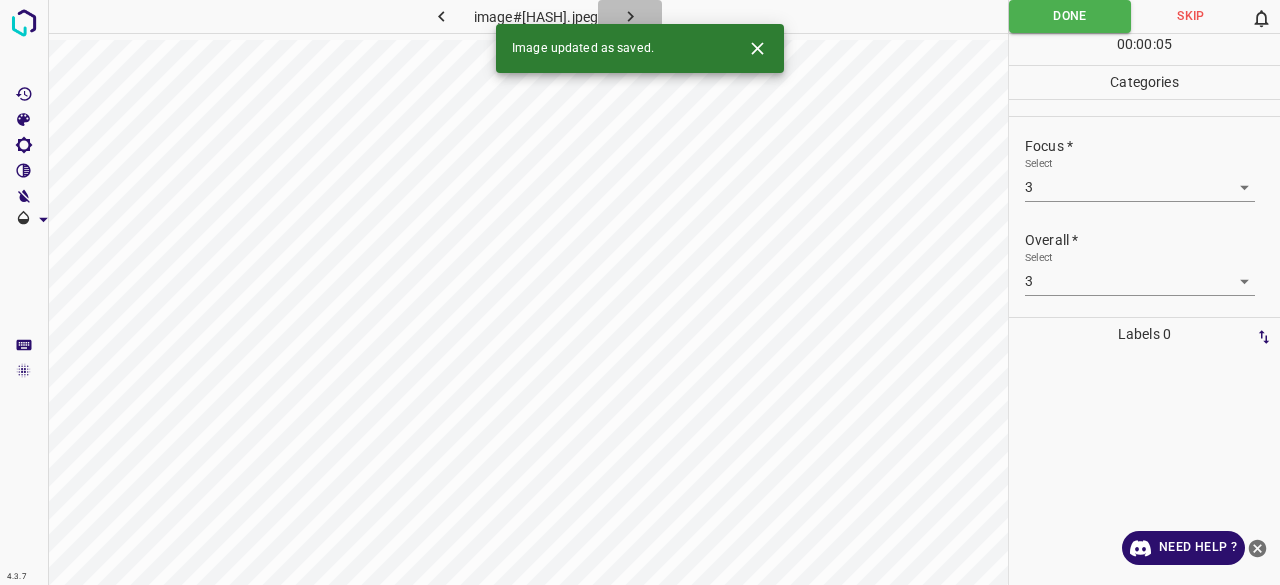 click 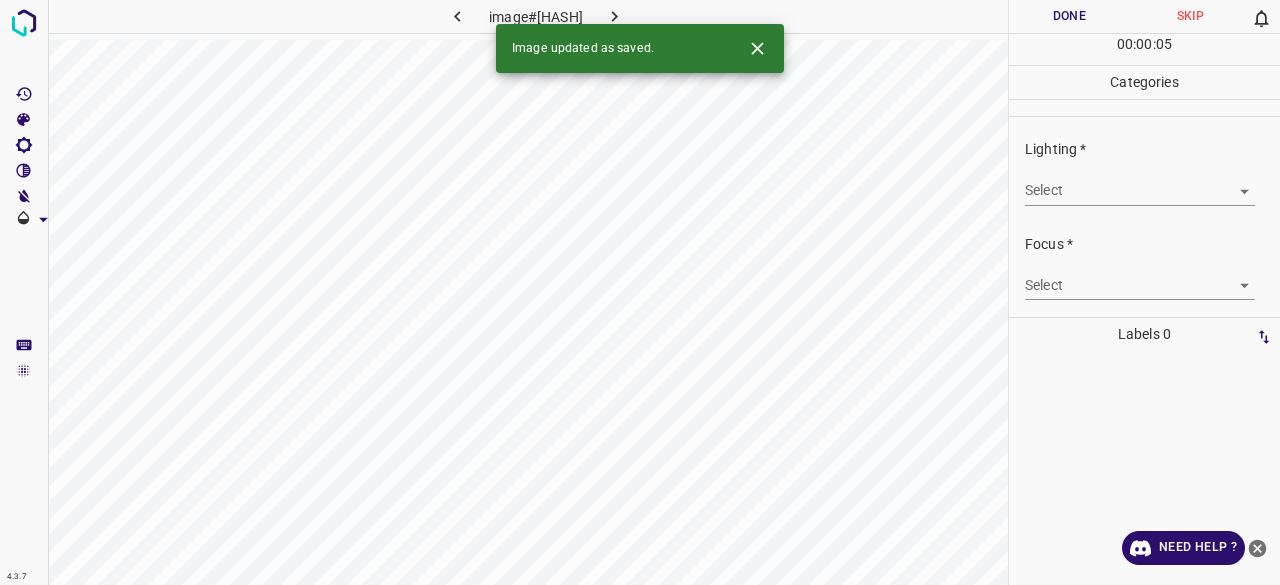 click on "Lighting *  Select ​" at bounding box center (1144, 172) 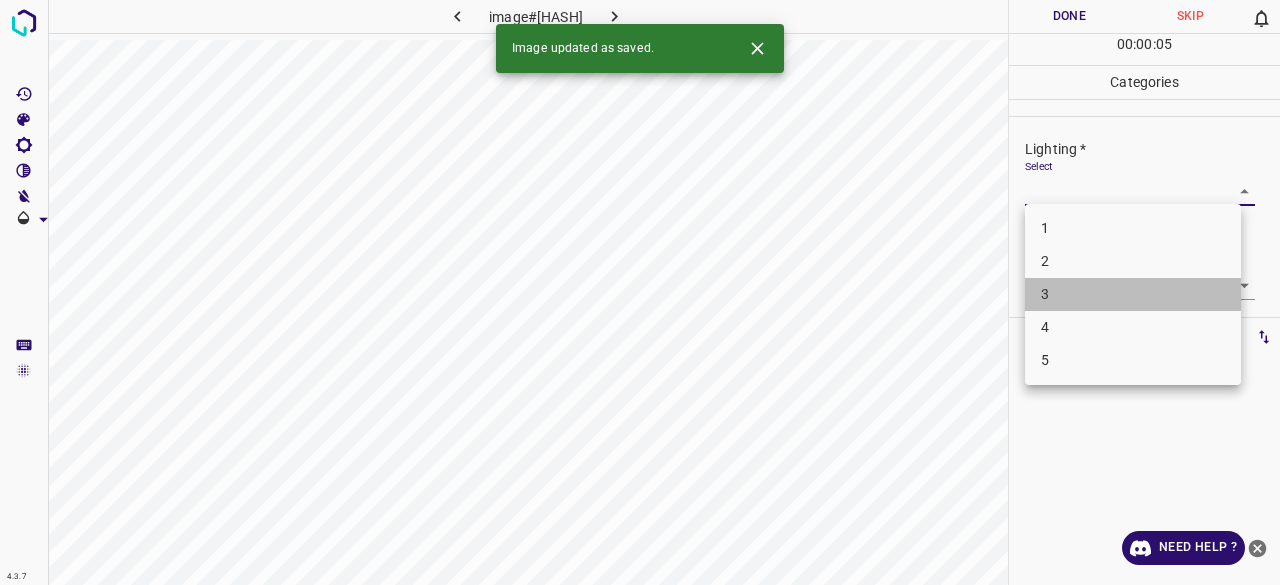 click on "3" at bounding box center (1133, 294) 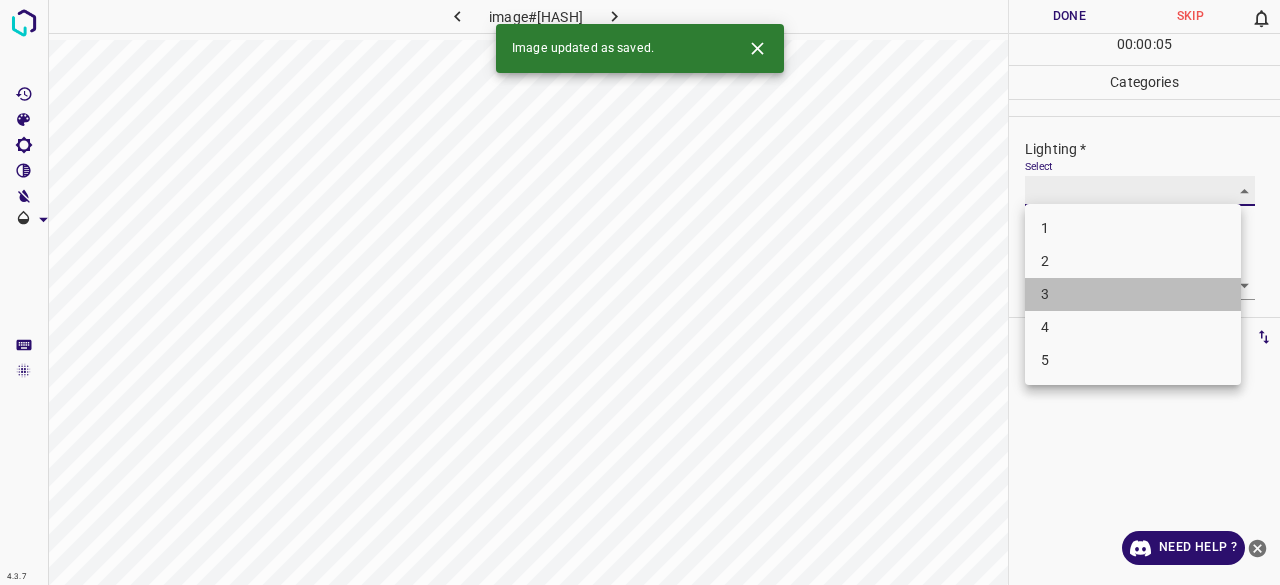 type on "3" 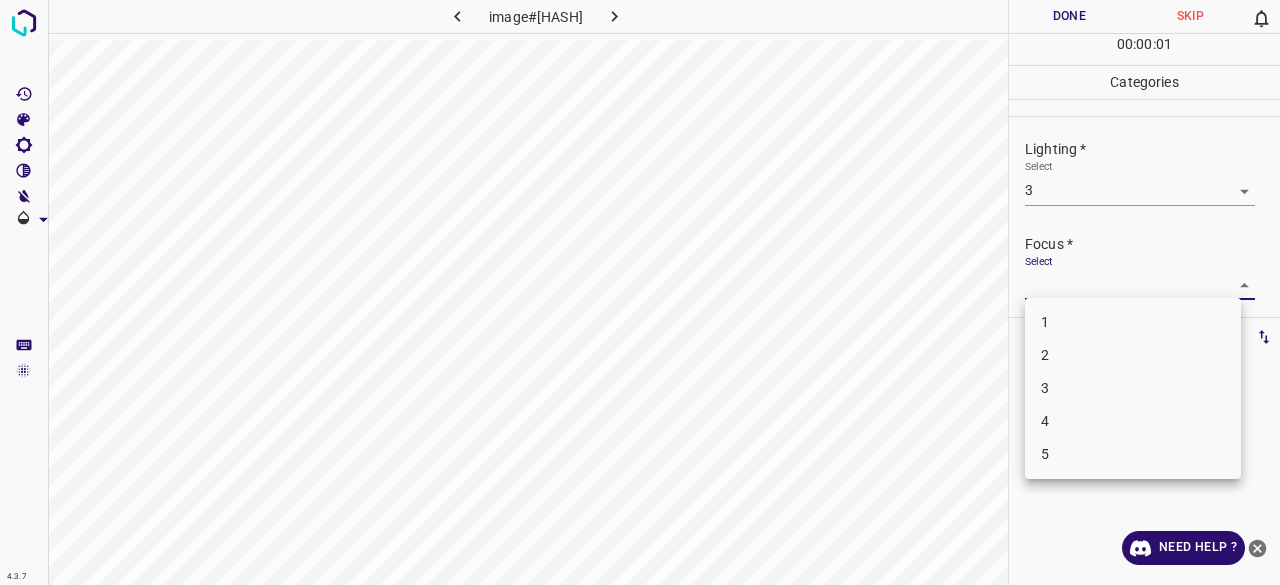 click on "4.3.7 image#005120.jpeg Done Skip 0 00   : 00   : 01   Categories Lighting *  Select 3 3 Focus *  Select ​ Overall *  Select ​ Labels   0 Categories 1 Lighting 2 Focus 3 Overall Tools Space Change between modes (Draw & Edit) I Auto labeling R Restore zoom M Zoom in N Zoom out Delete Delete selecte label Filters Z Restore filters X Saturation filter C Brightness filter V Contrast filter B Gray scale filter General O Download Need Help ? - Text - Hide - Delete 1 2 3 4 5" at bounding box center (640, 292) 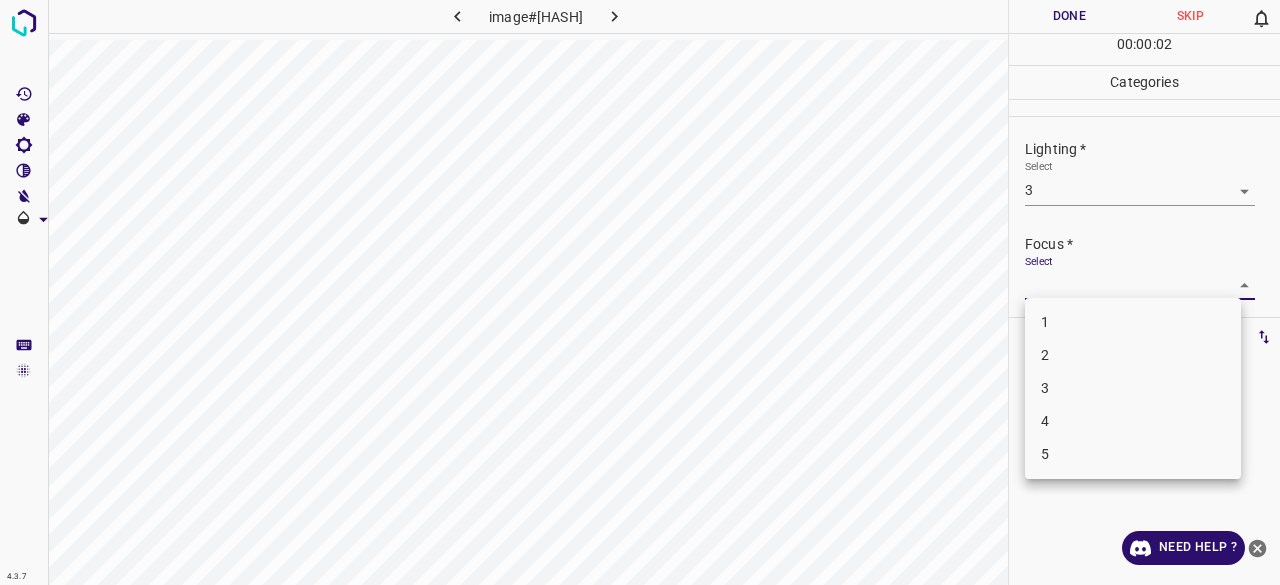 drag, startPoint x: 1048, startPoint y: 391, endPoint x: 1065, endPoint y: 325, distance: 68.154236 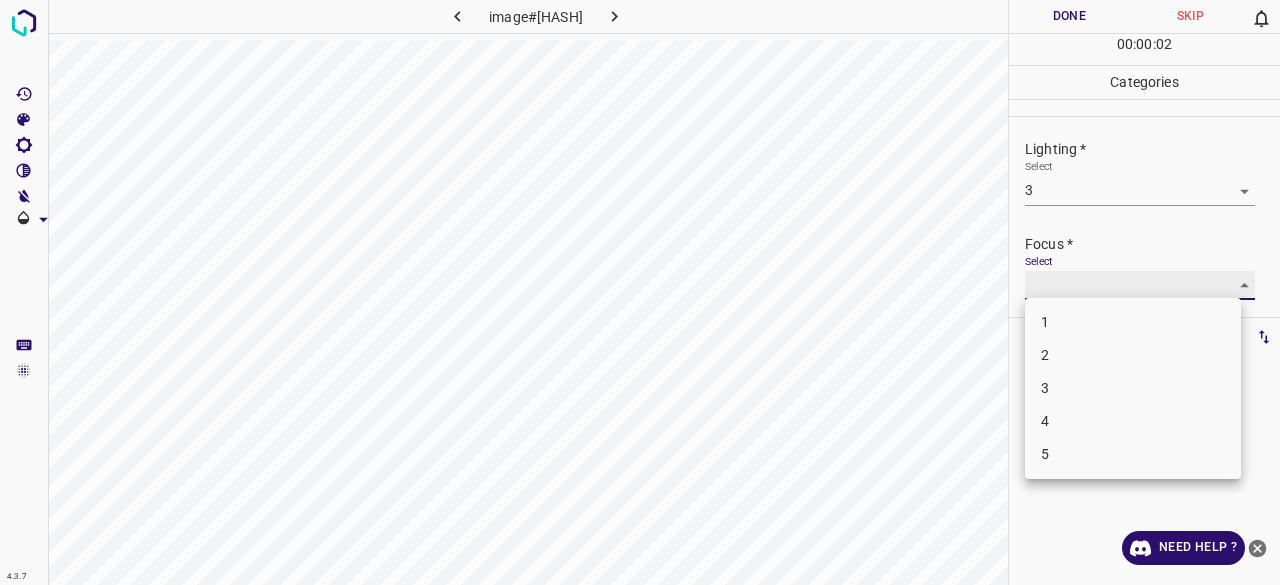 type on "3" 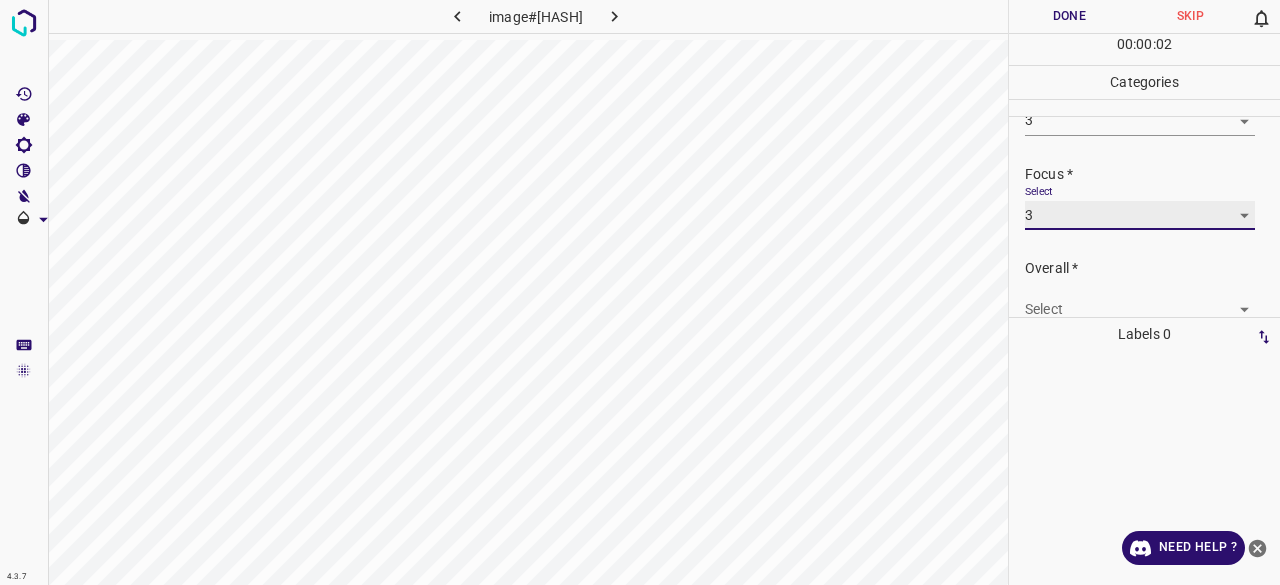 scroll, scrollTop: 98, scrollLeft: 0, axis: vertical 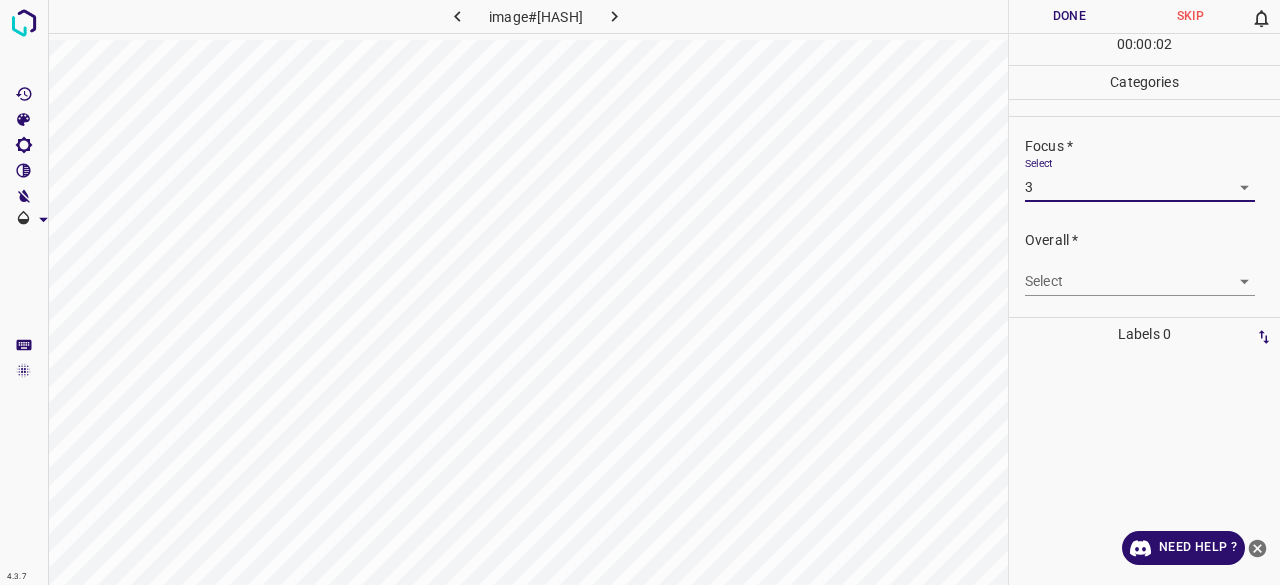 click on "Select ​" at bounding box center (1140, 273) 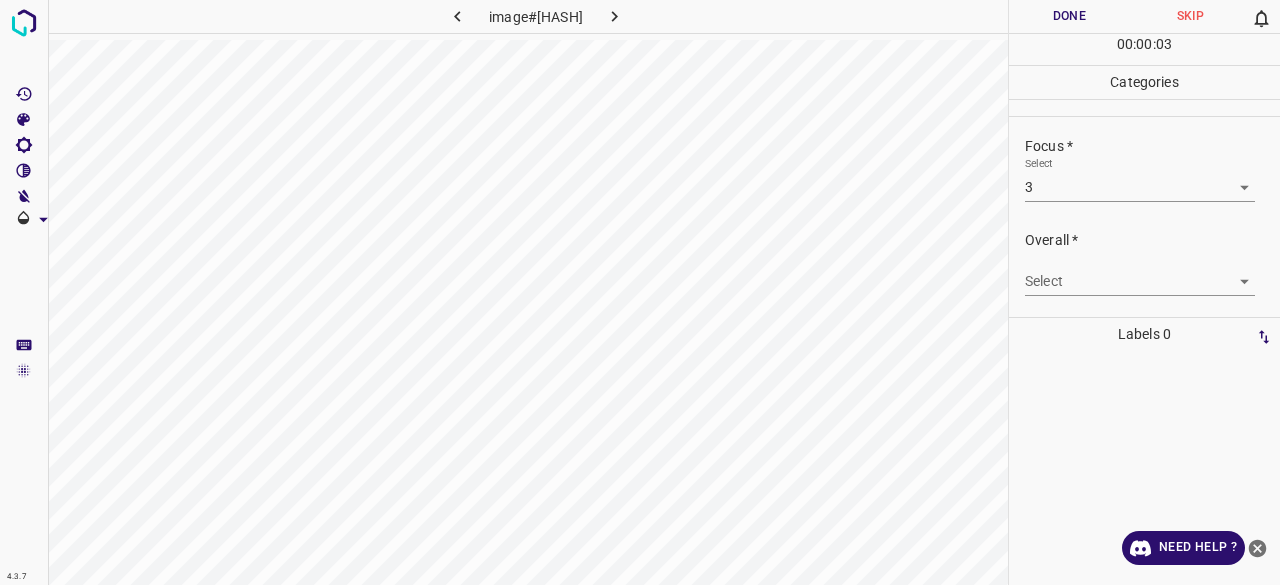 click on "Overall *  Select ​" at bounding box center (1144, 263) 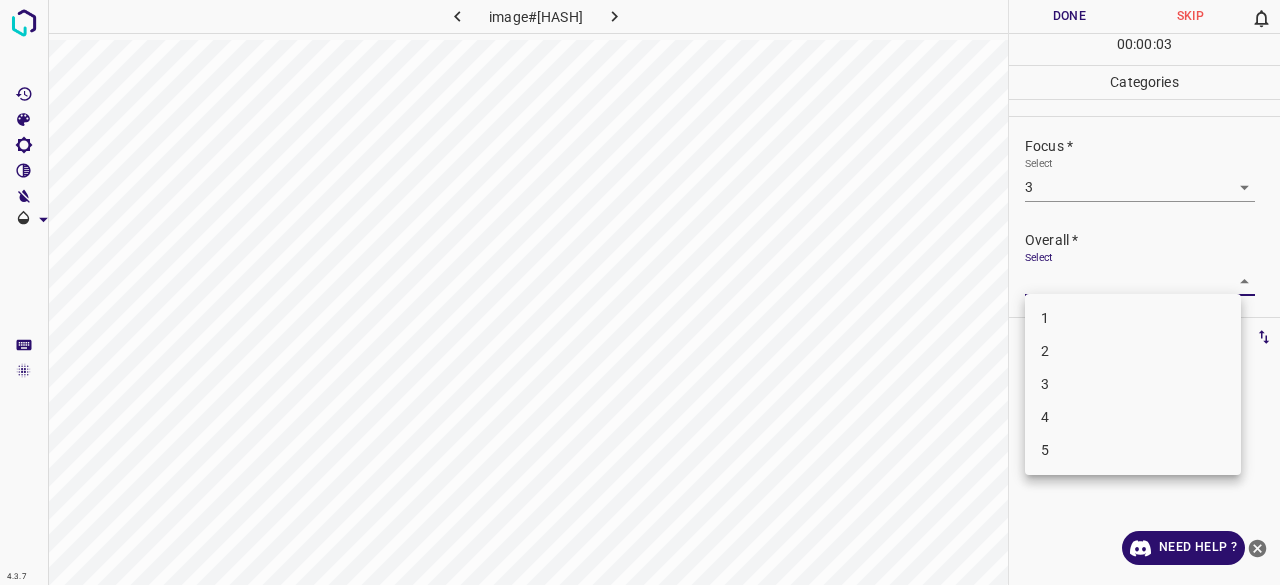 click on "4.3.7 image#005120.jpeg Done Skip 0 00   : 00   : 03   Categories Lighting *  Select 3 3 Focus *  Select 3 3 Overall *  Select ​ Labels   0 Categories 1 Lighting 2 Focus 3 Overall Tools Space Change between modes (Draw & Edit) I Auto labeling R Restore zoom M Zoom in N Zoom out Delete Delete selecte label Filters Z Restore filters X Saturation filter C Brightness filter V Contrast filter B Gray scale filter General O Download Need Help ? - Text - Hide - Delete 1 2 3 4 5" at bounding box center (640, 292) 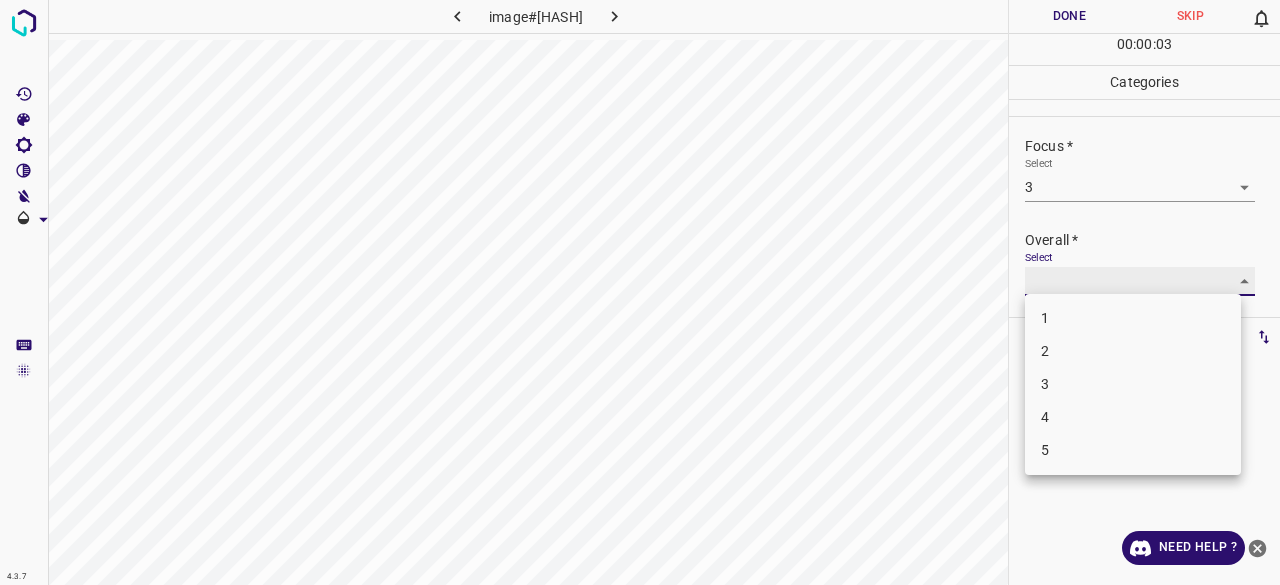 type on "3" 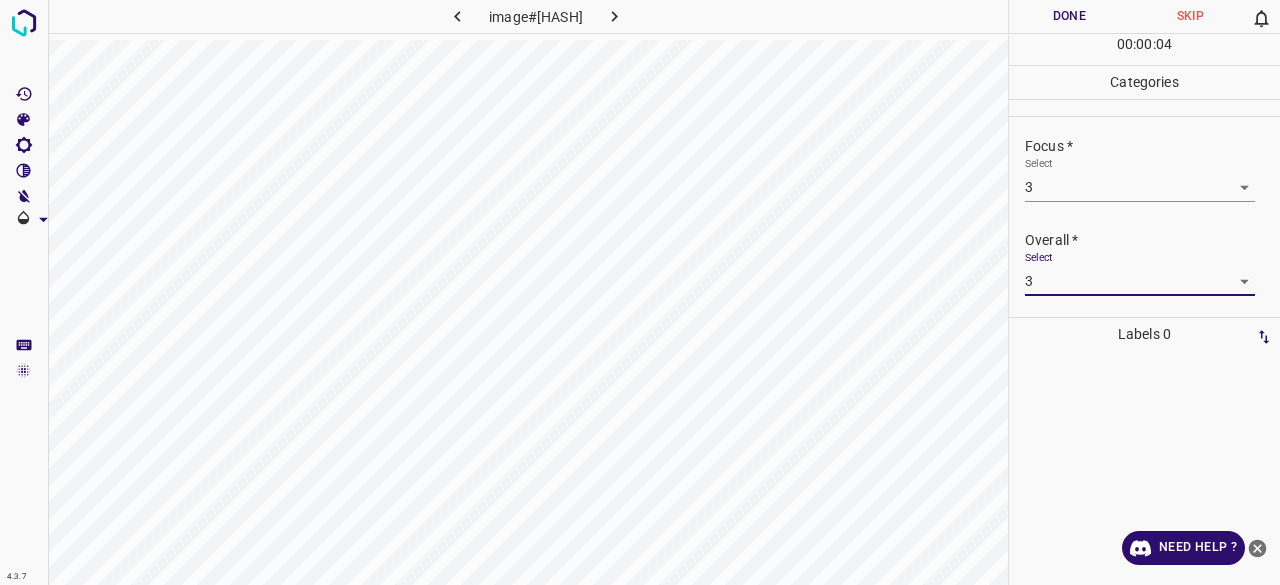 click on "Done" at bounding box center (1069, 16) 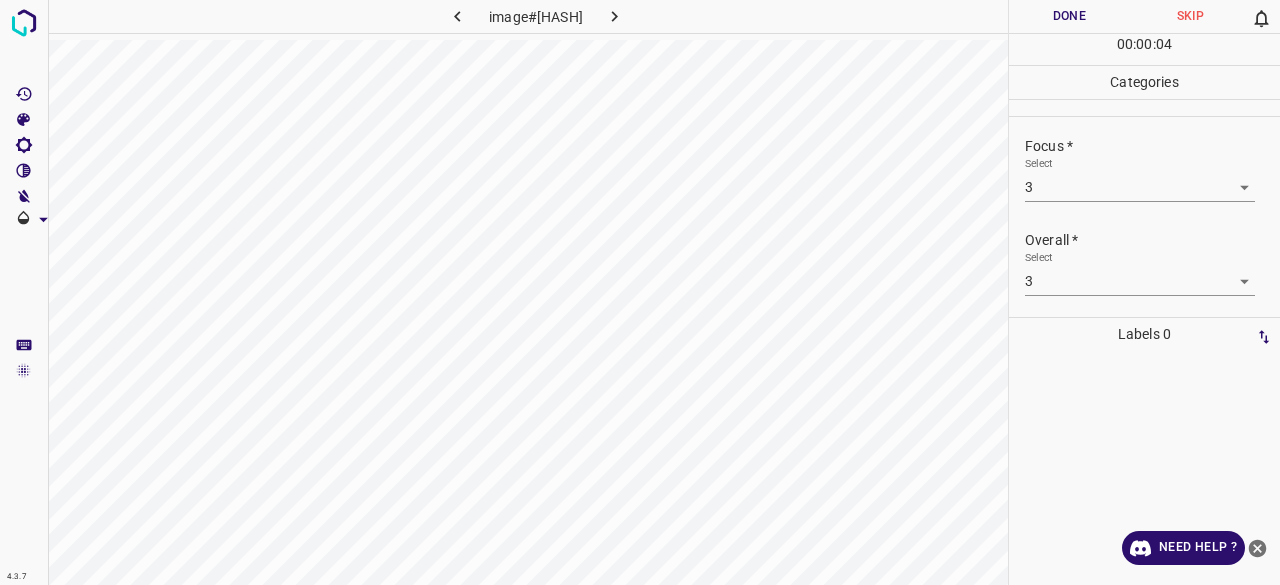 click on "Done" at bounding box center (1069, 16) 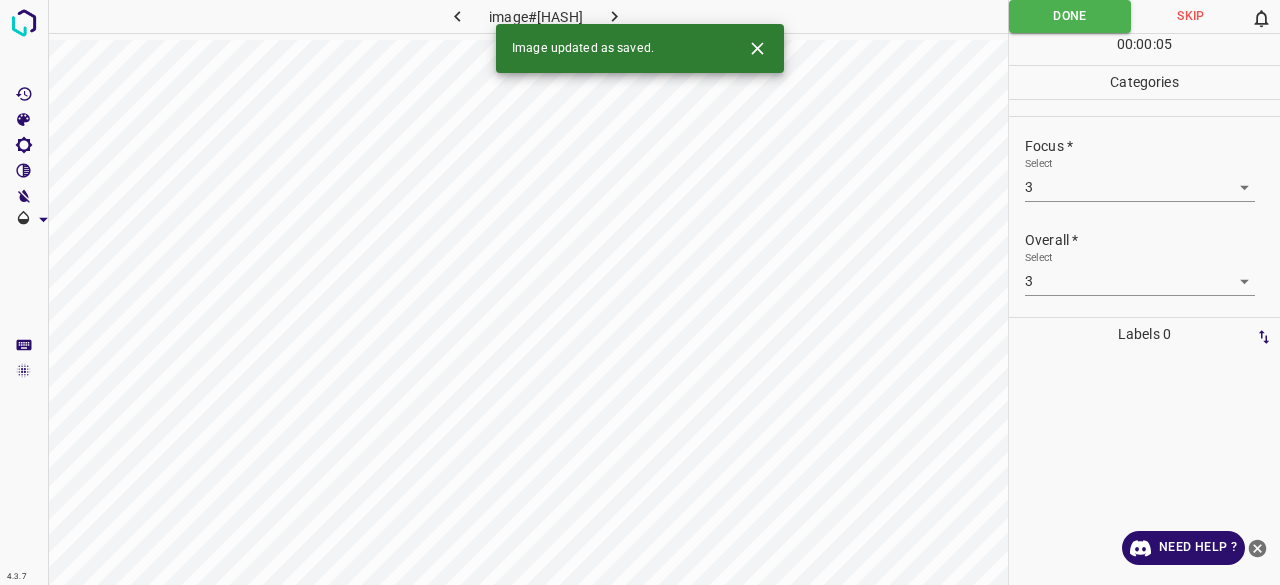 click at bounding box center (615, 16) 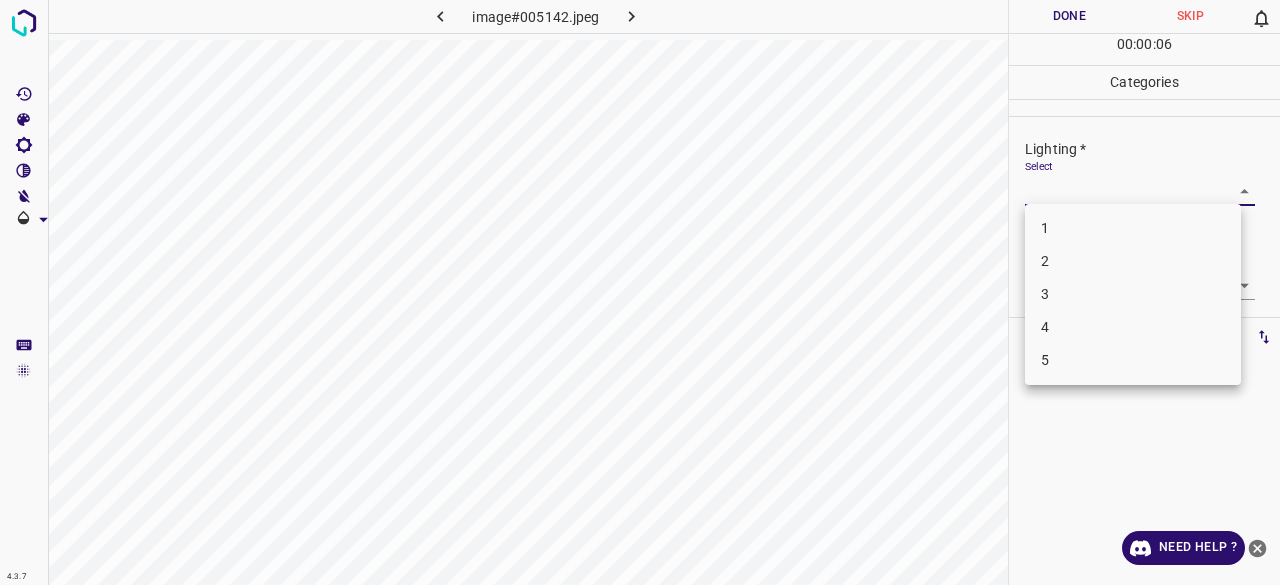 click on "4.3.7 image#005142.jpeg Done Skip 0 00   : 00   : 06   Categories Lighting *  Select ​ Focus *  Select ​ Overall *  Select ​ Labels   0 Categories 1 Lighting 2 Focus 3 Overall Tools Space Change between modes (Draw & Edit) I Auto labeling R Restore zoom M Zoom in N Zoom out Delete Delete selecte label Filters Z Restore filters X Saturation filter C Brightness filter V Contrast filter B Gray scale filter General O Download Need Help ? - Text - Hide - Delete 1 2 3 4 5" at bounding box center (640, 292) 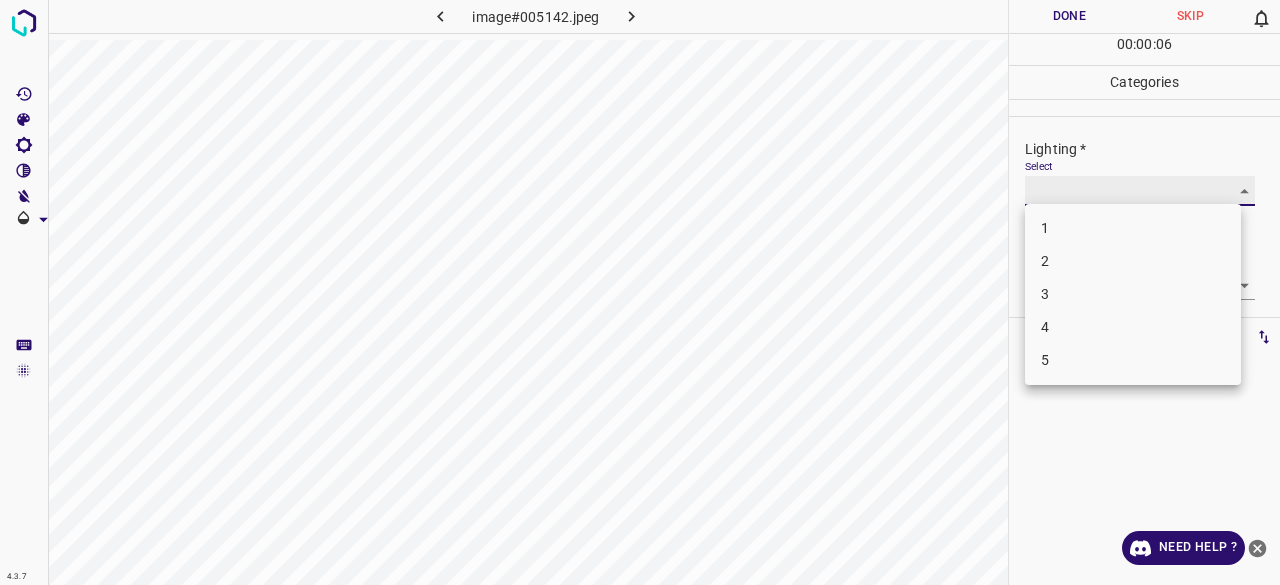 type on "3" 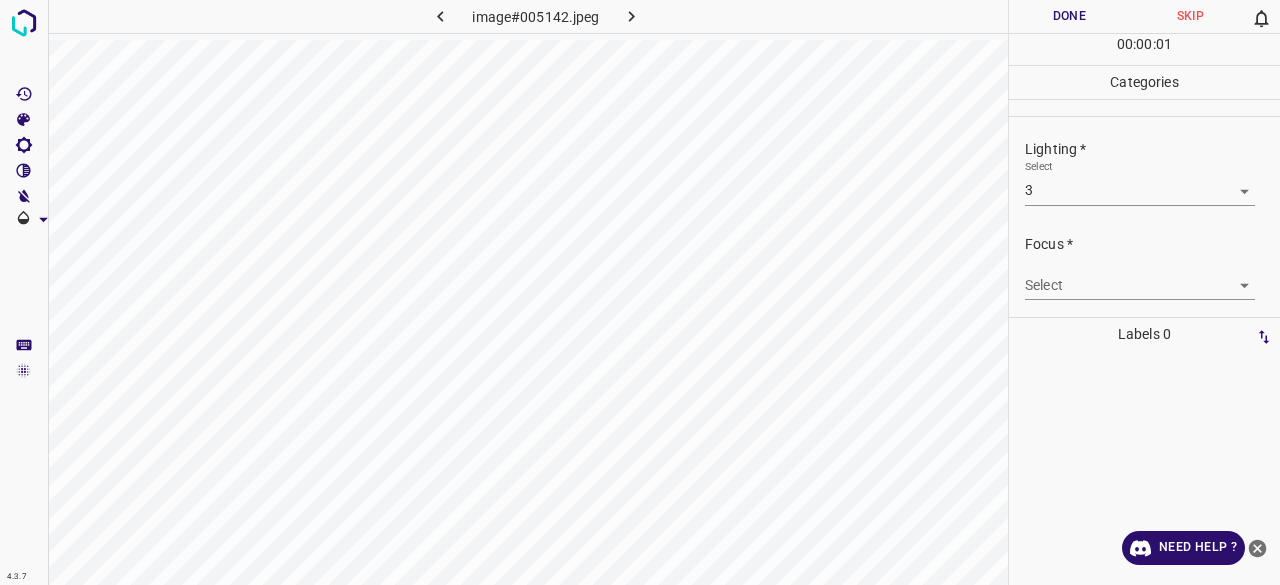 click on "Focus *  Select ​" at bounding box center [1144, 267] 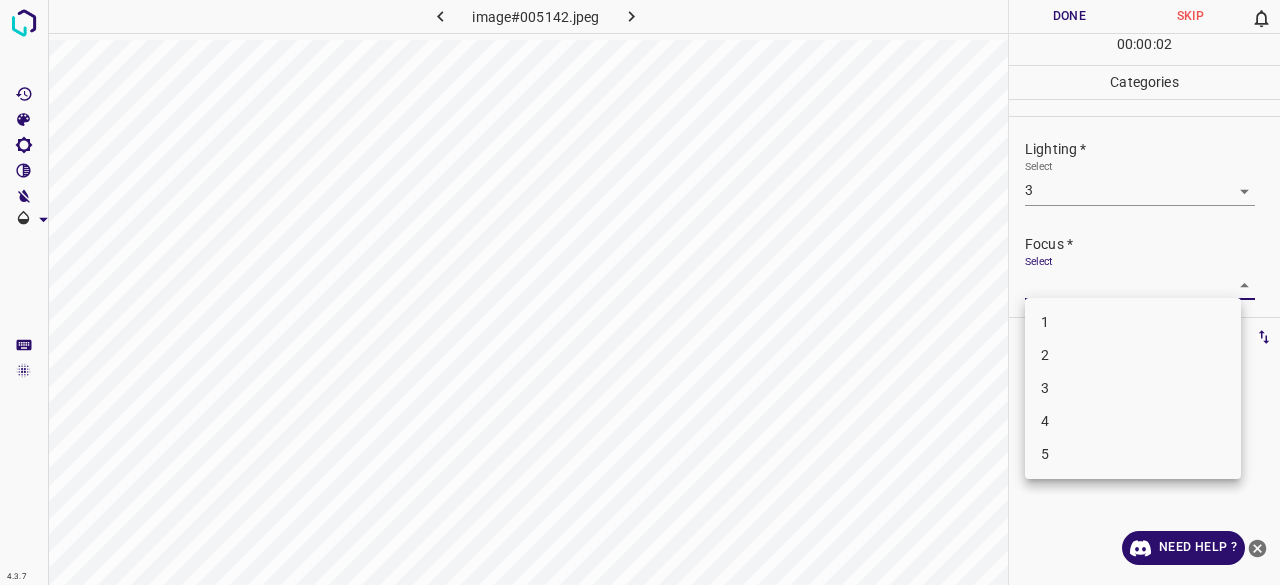 click on "3" at bounding box center (1133, 388) 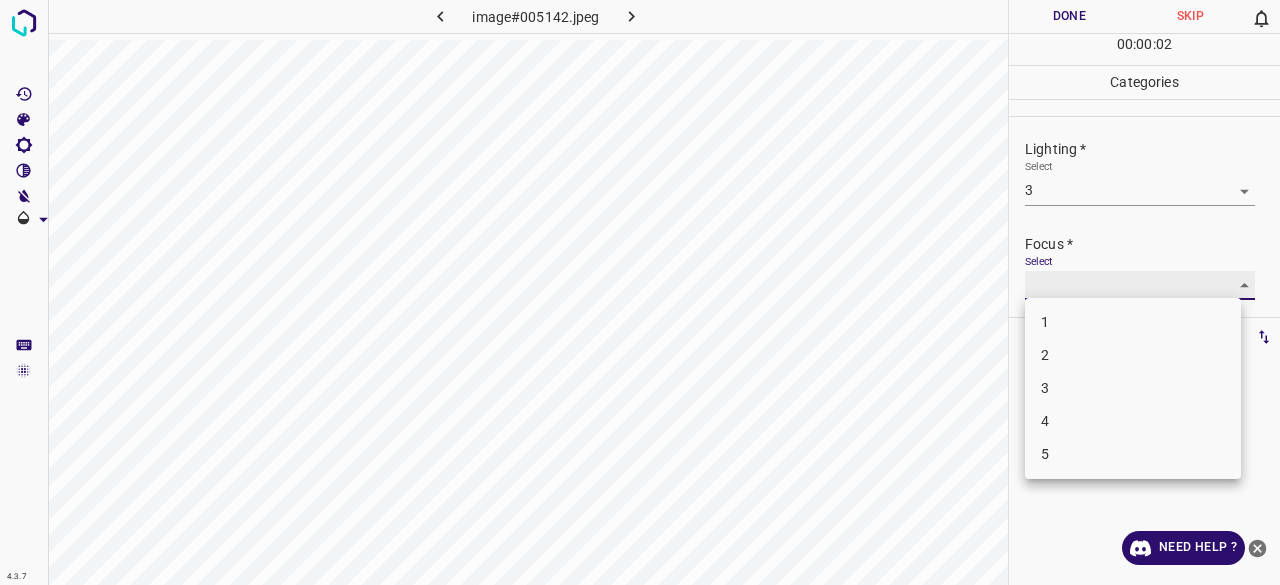 type on "3" 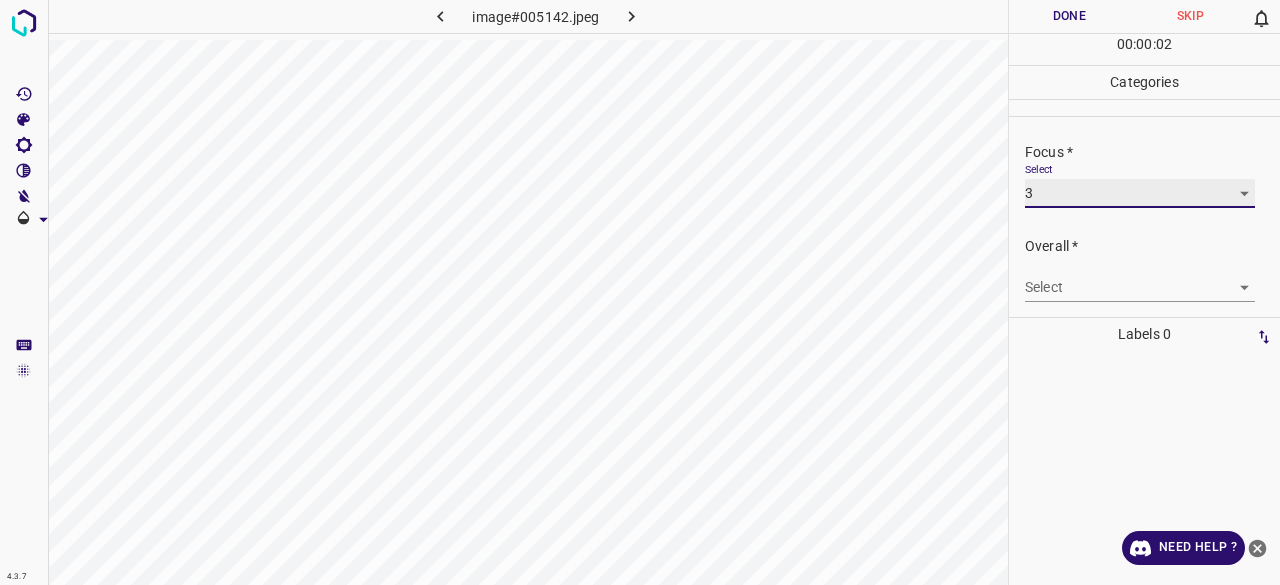 scroll, scrollTop: 98, scrollLeft: 0, axis: vertical 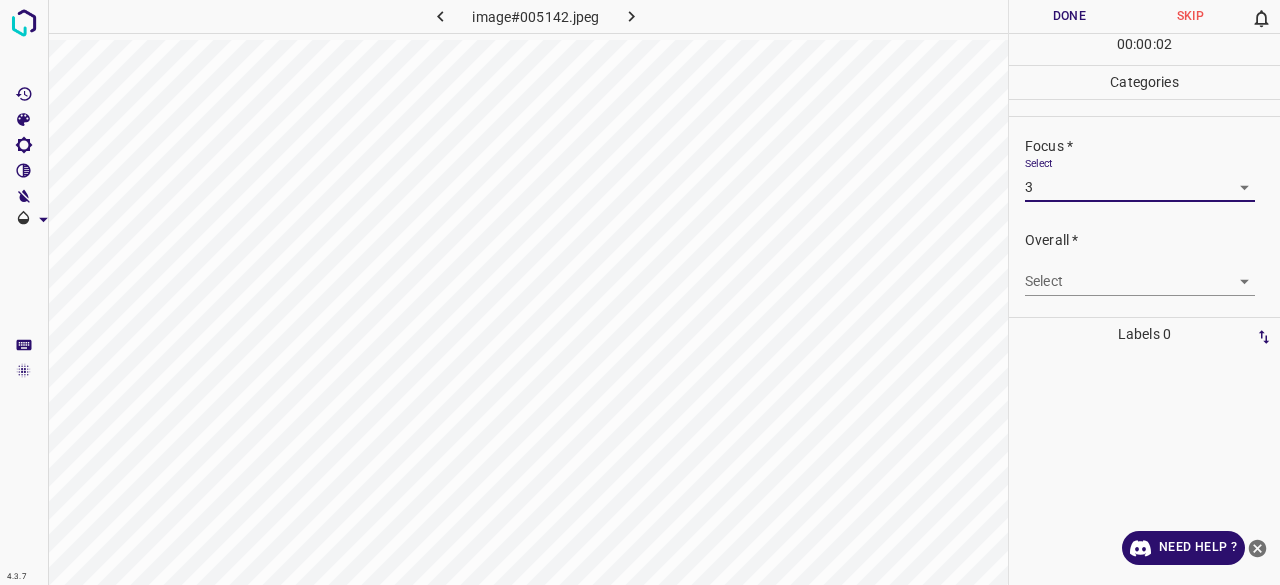 click on "4.3.7 image#005142.jpeg Done Skip 0 00   : 00   : 02   Categories Lighting *  Select 3 3 Focus *  Select 3 3 Overall *  Select ​ Labels   0 Categories 1 Lighting 2 Focus 3 Overall Tools Space Change between modes (Draw & Edit) I Auto labeling R Restore zoom M Zoom in N Zoom out Delete Delete selecte label Filters Z Restore filters X Saturation filter C Brightness filter V Contrast filter B Gray scale filter General O Download Need Help ? - Text - Hide - Delete" at bounding box center [640, 292] 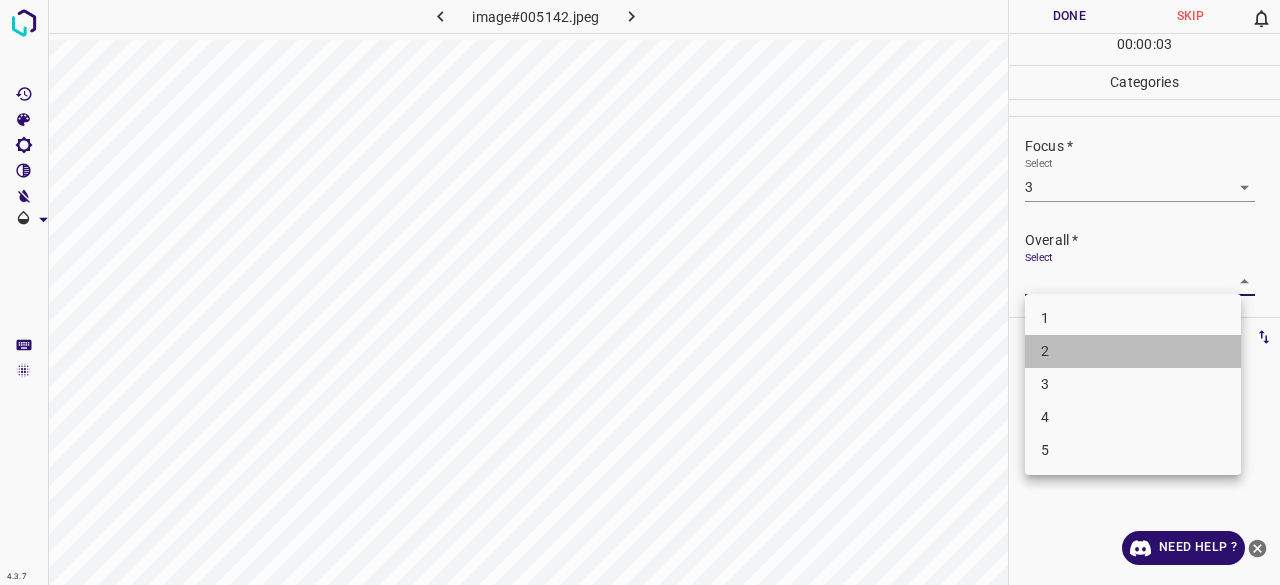 click on "2" at bounding box center [1133, 351] 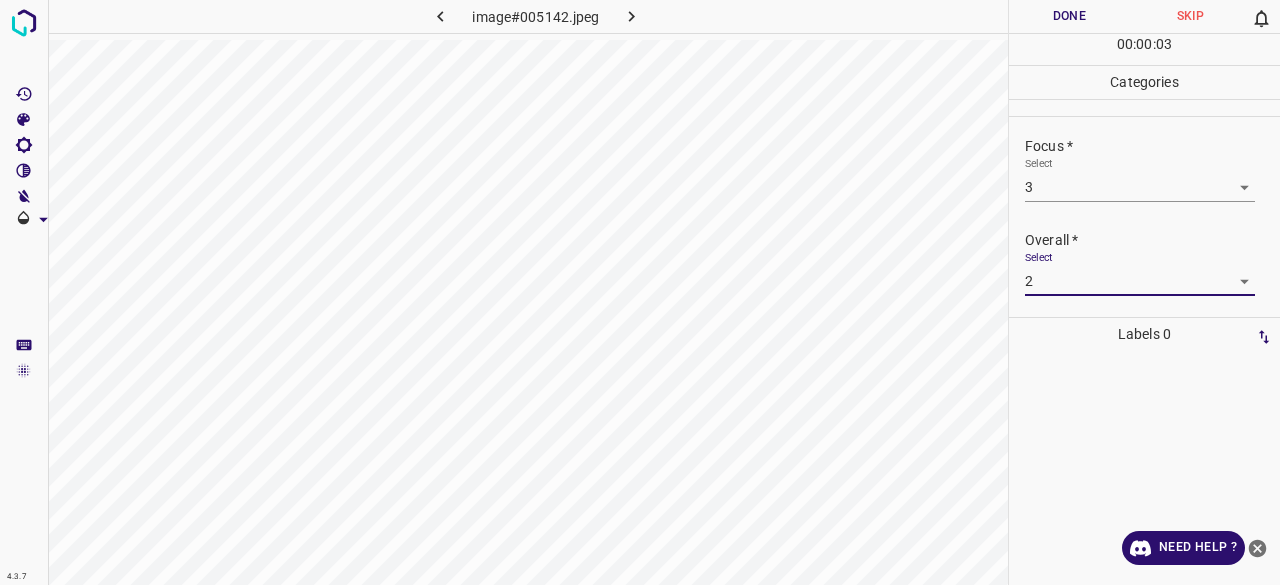 click on "1 2 3 4 5" at bounding box center [640, 292] 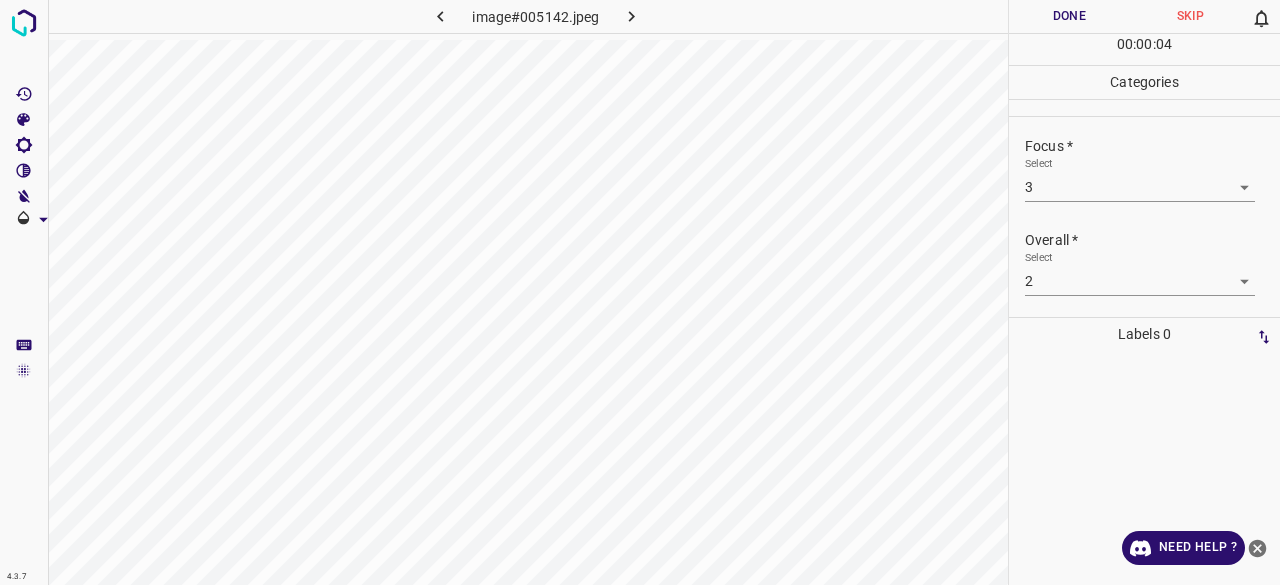 click on "Done" at bounding box center (1069, 16) 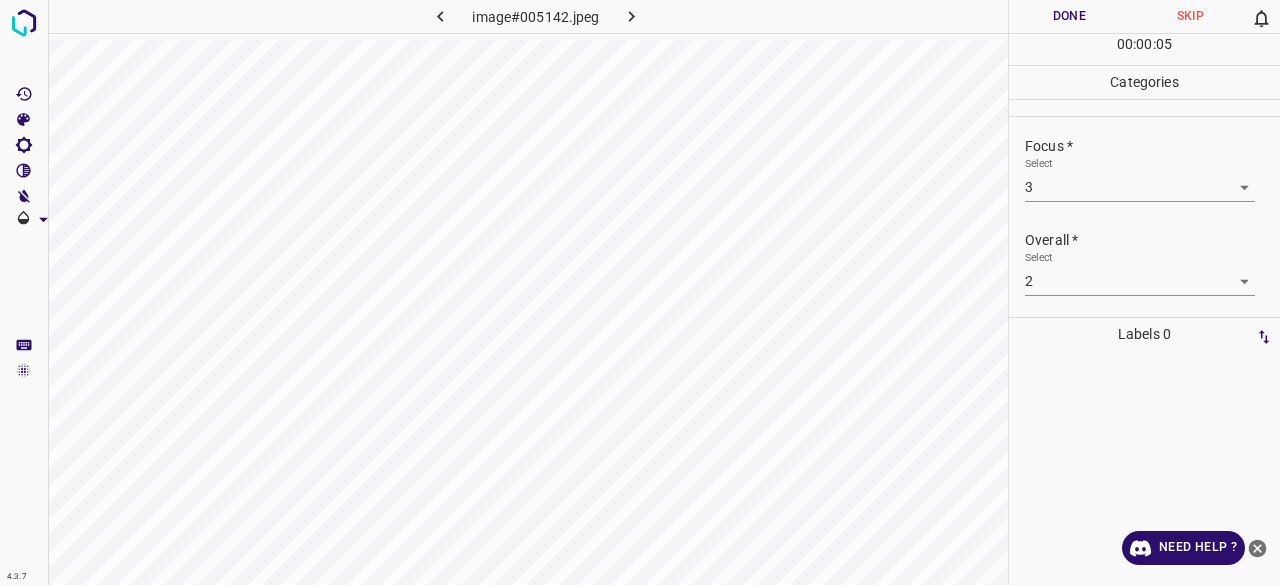 click on "Overall *  Select 2 2" at bounding box center (1144, 263) 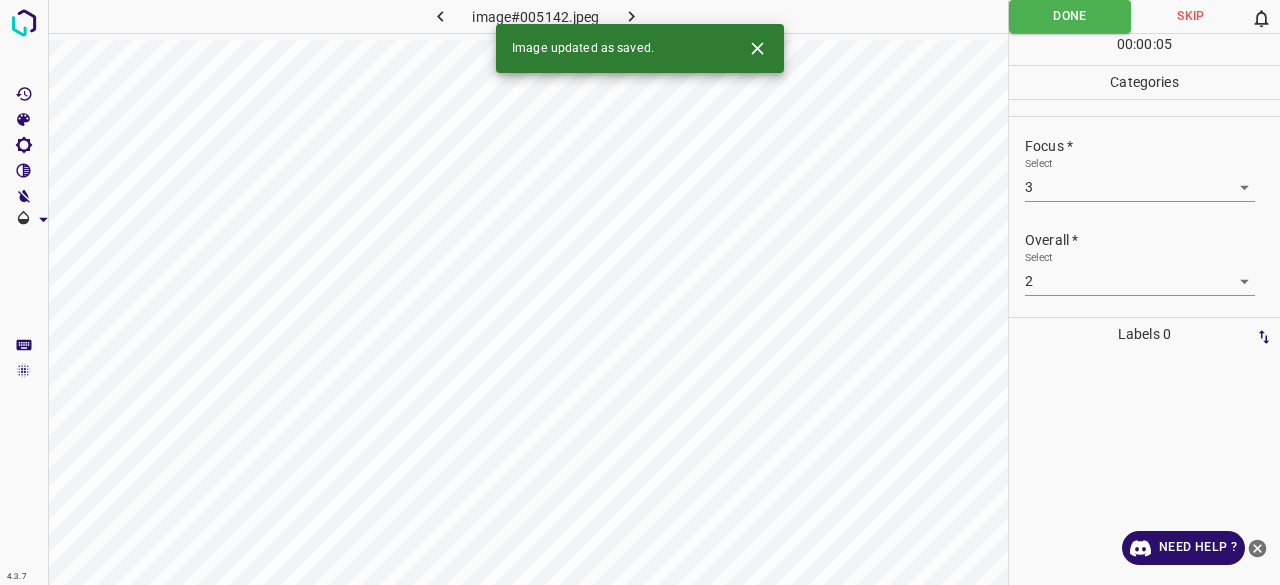 click on "4.3.7 image#005142.jpeg Done Skip 0 00   : 00   : 05   Categories Lighting *  Select 3 3 Focus *  Select 3 3 Overall *  Select 2 2 Labels   0 Categories 1 Lighting 2 Focus 3 Overall Tools Space Change between modes (Draw & Edit) I Auto labeling R Restore zoom M Zoom in N Zoom out Delete Delete selecte label Filters Z Restore filters X Saturation filter C Brightness filter V Contrast filter B Gray scale filter General O Download Image updated as saved. Need Help ? - Text - Hide - Delete" at bounding box center [640, 292] 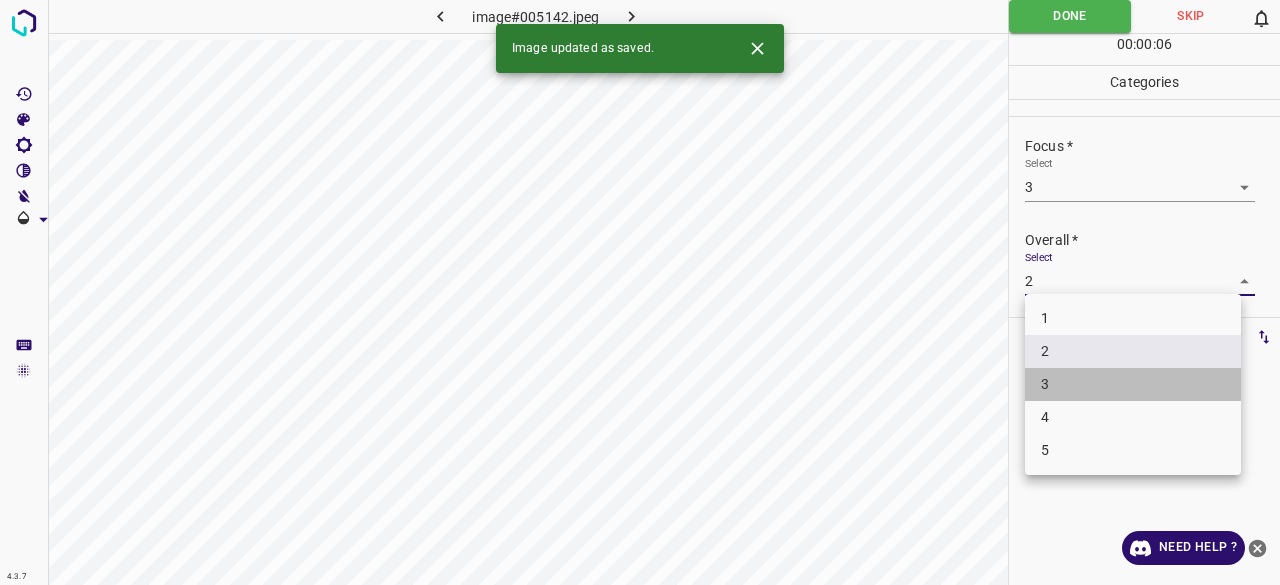 click on "3" at bounding box center [1133, 384] 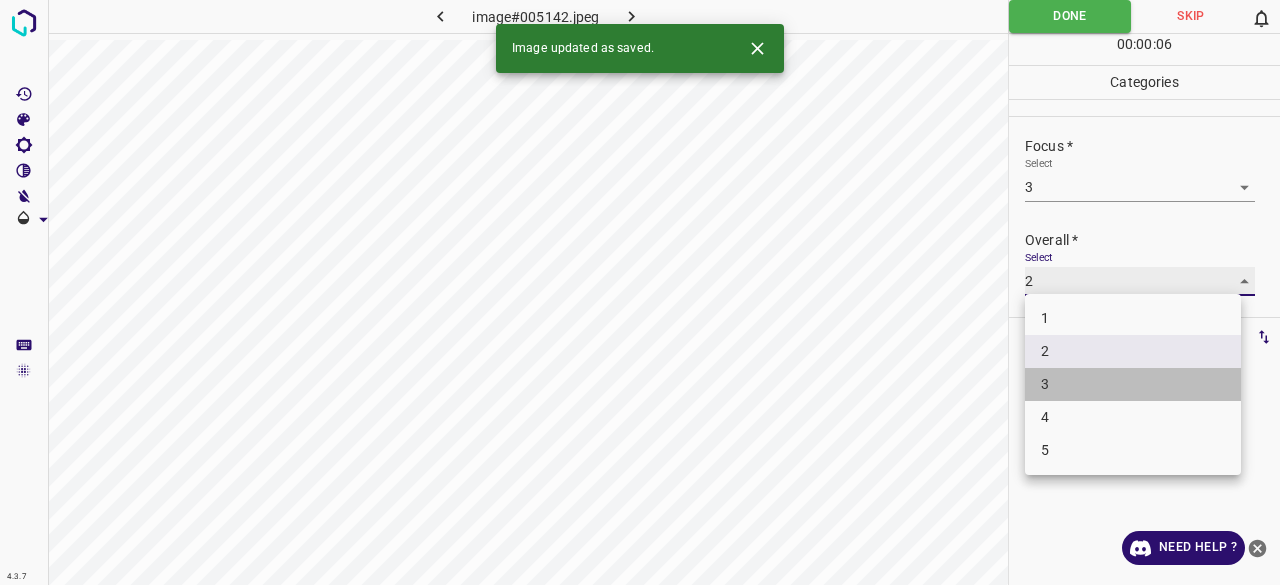 type on "3" 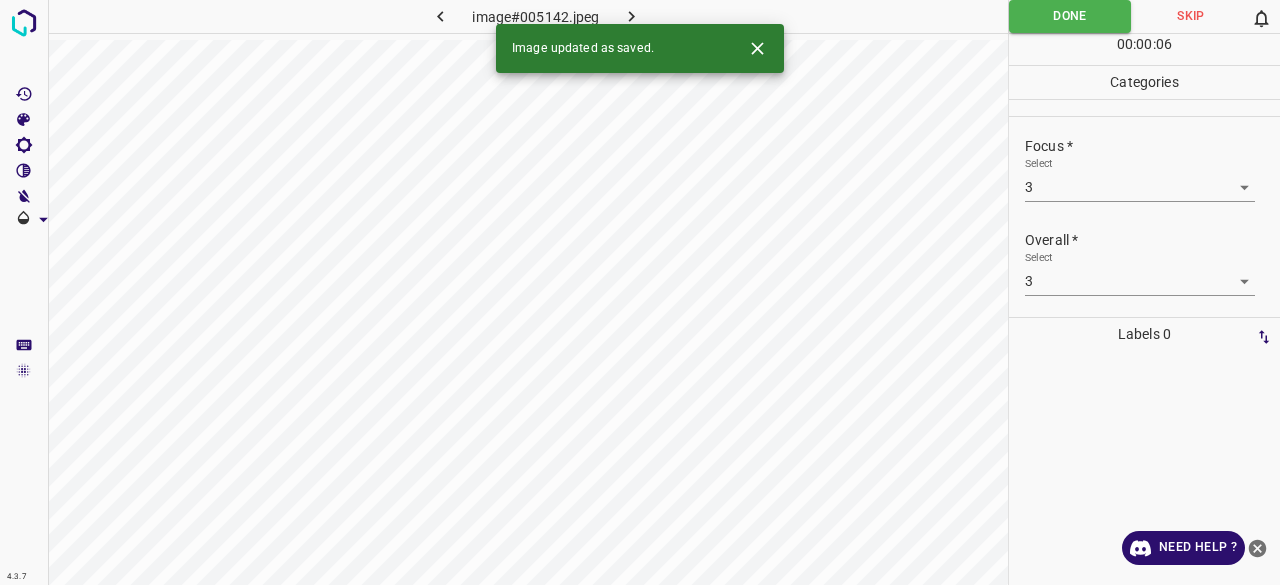 click on "00   : 00   : 06" at bounding box center (1144, 49) 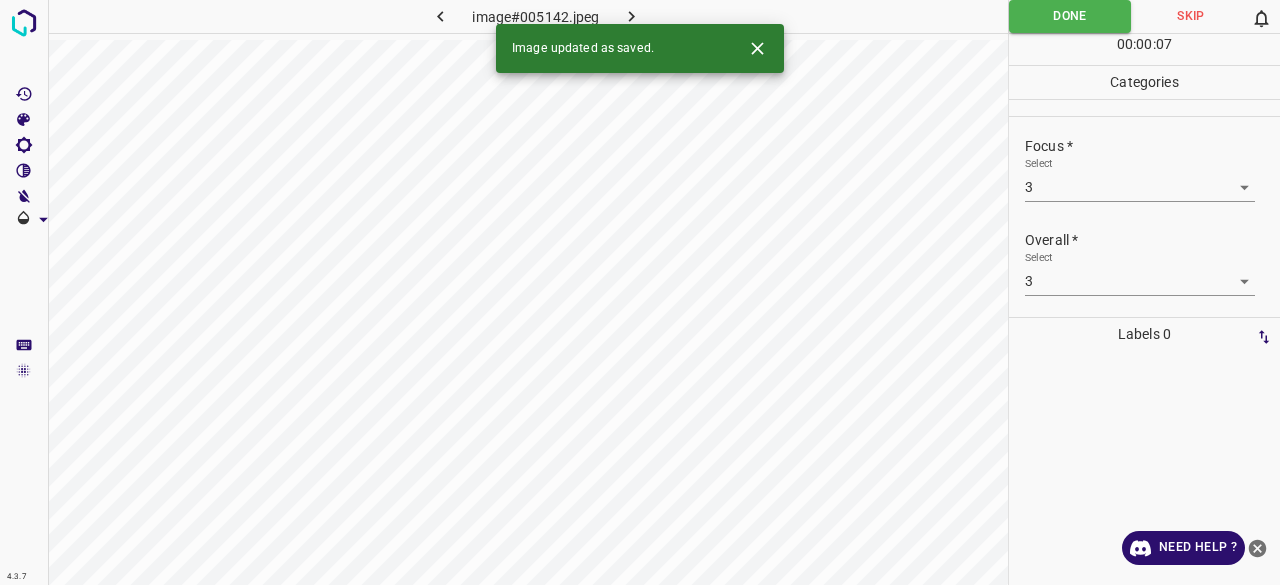 click 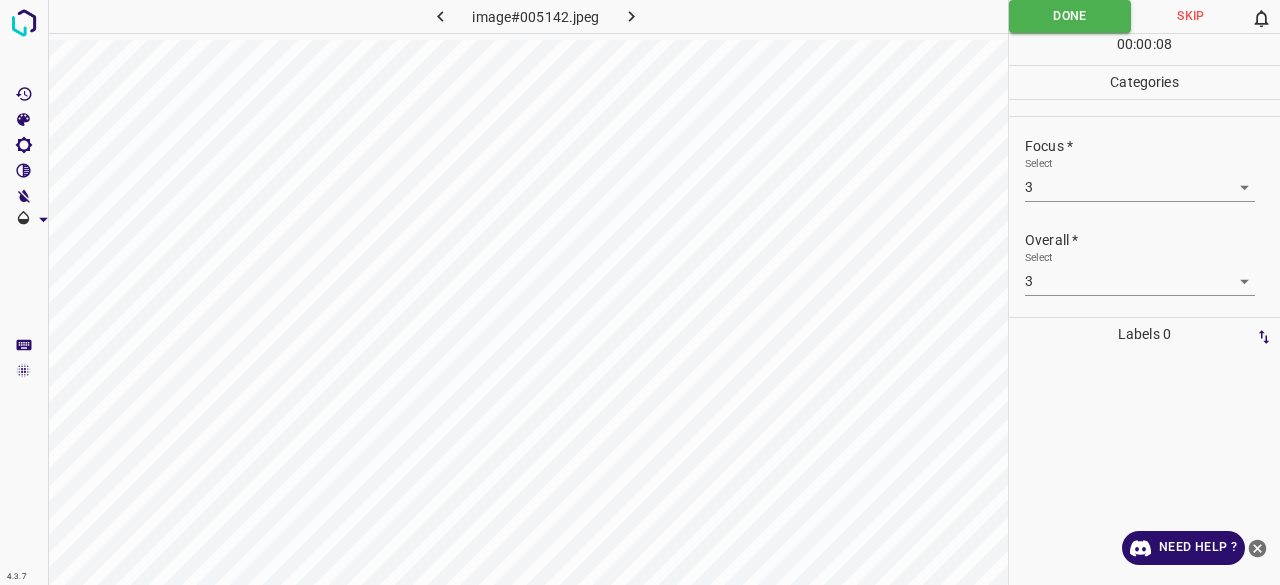 click on "image#005142.jpeg Done Skip 0 00   : 00   : 08   Categories Lighting *  Select 3 3 Focus *  Select 3 3 Overall *  Select 3 3 Labels   0" at bounding box center [640, 292] 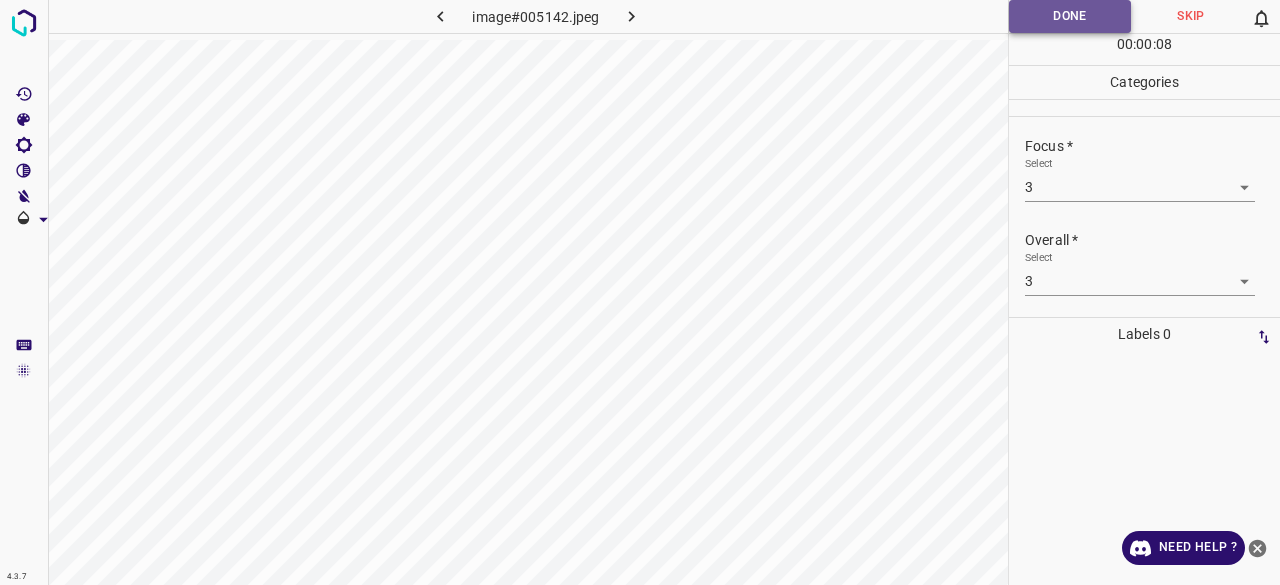 click on "Done" at bounding box center [1070, 16] 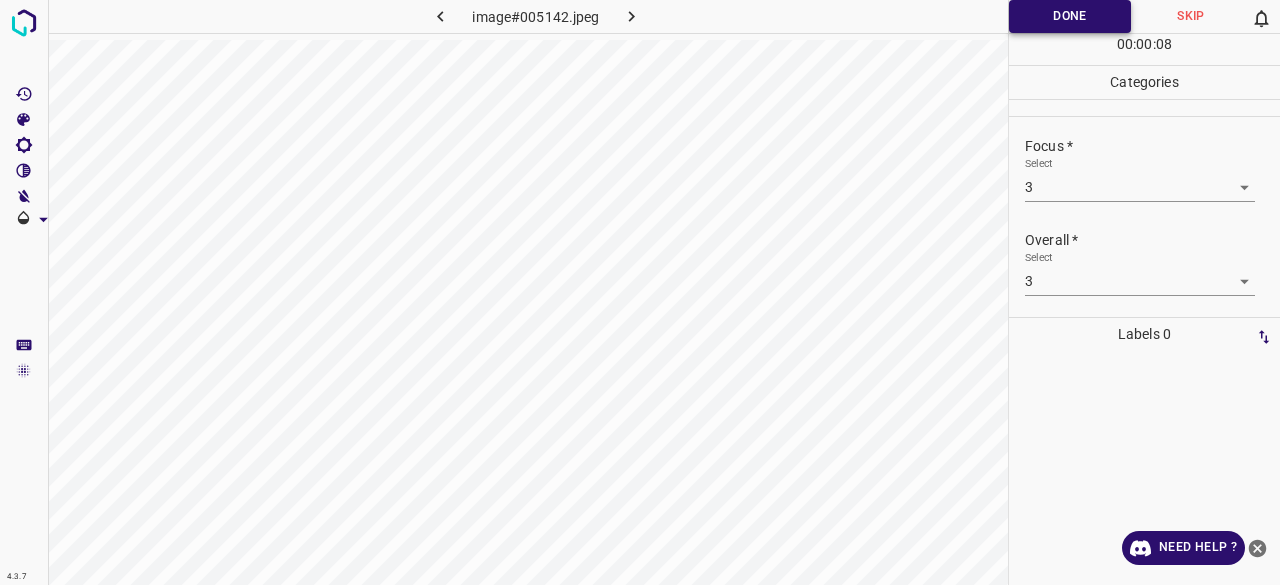click on "Done" at bounding box center [1070, 16] 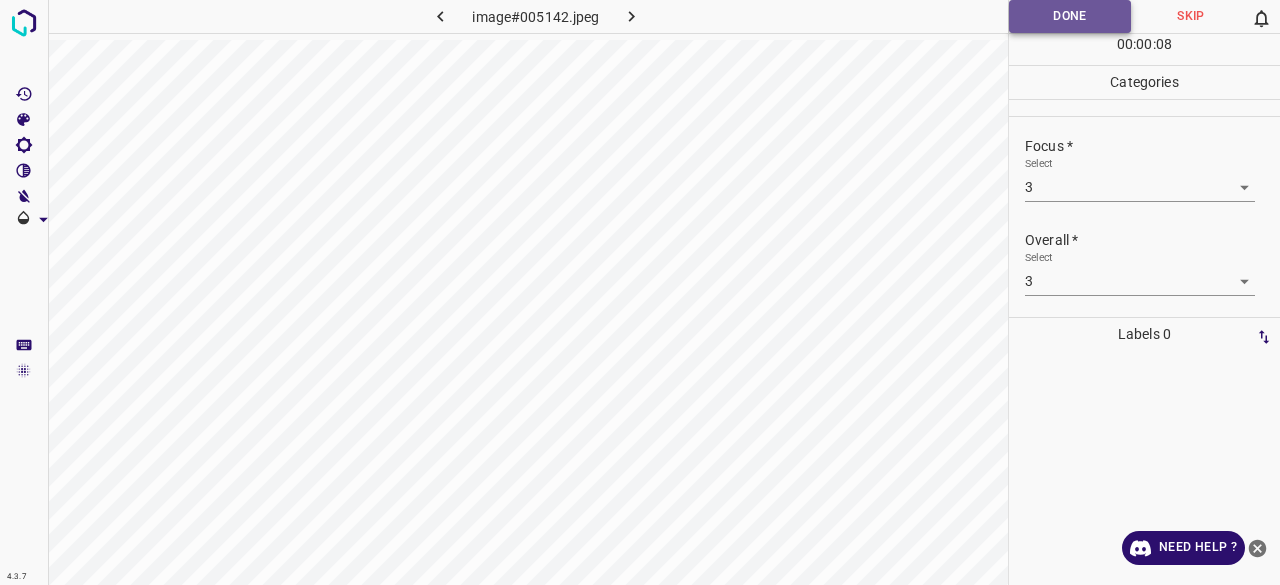click on "Done" at bounding box center (1070, 16) 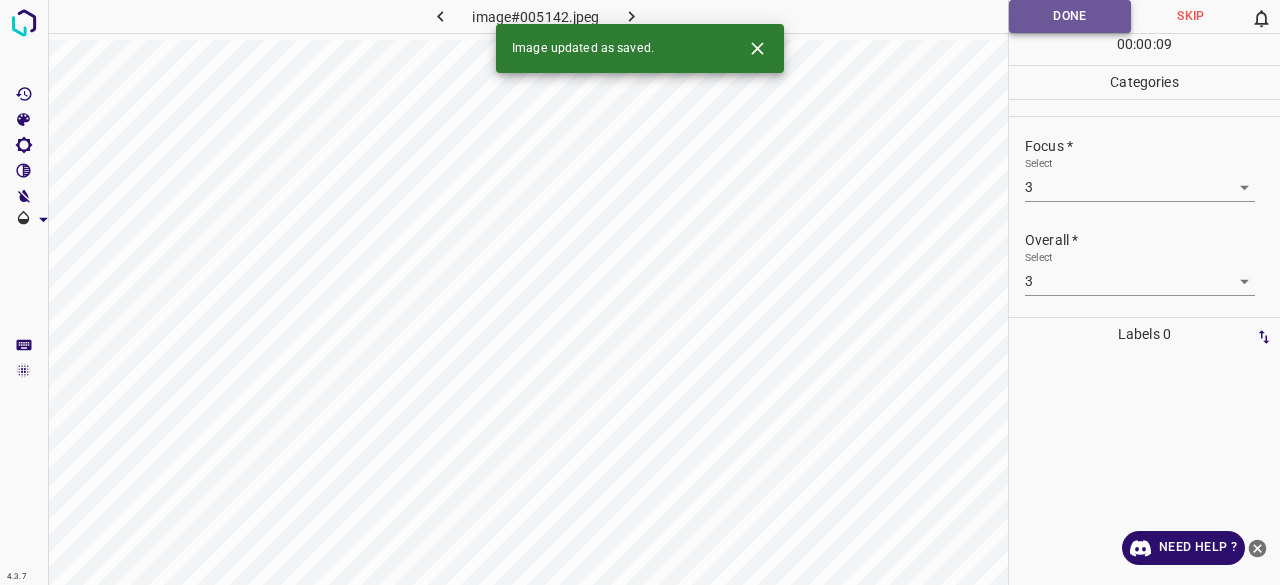 click on "Done" at bounding box center (1070, 16) 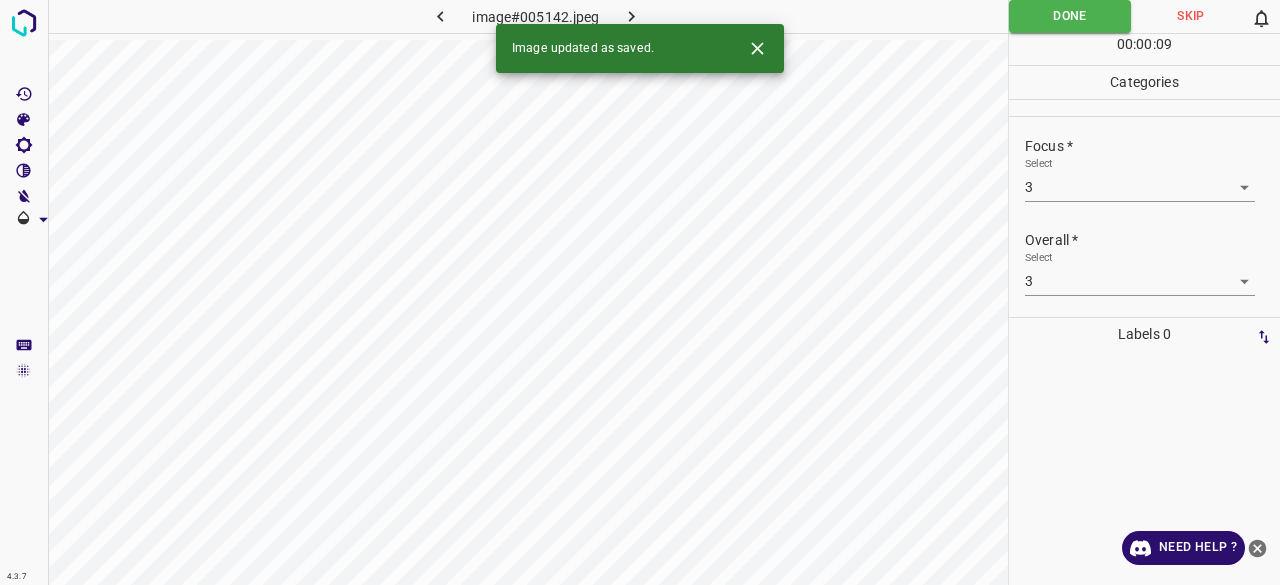 click 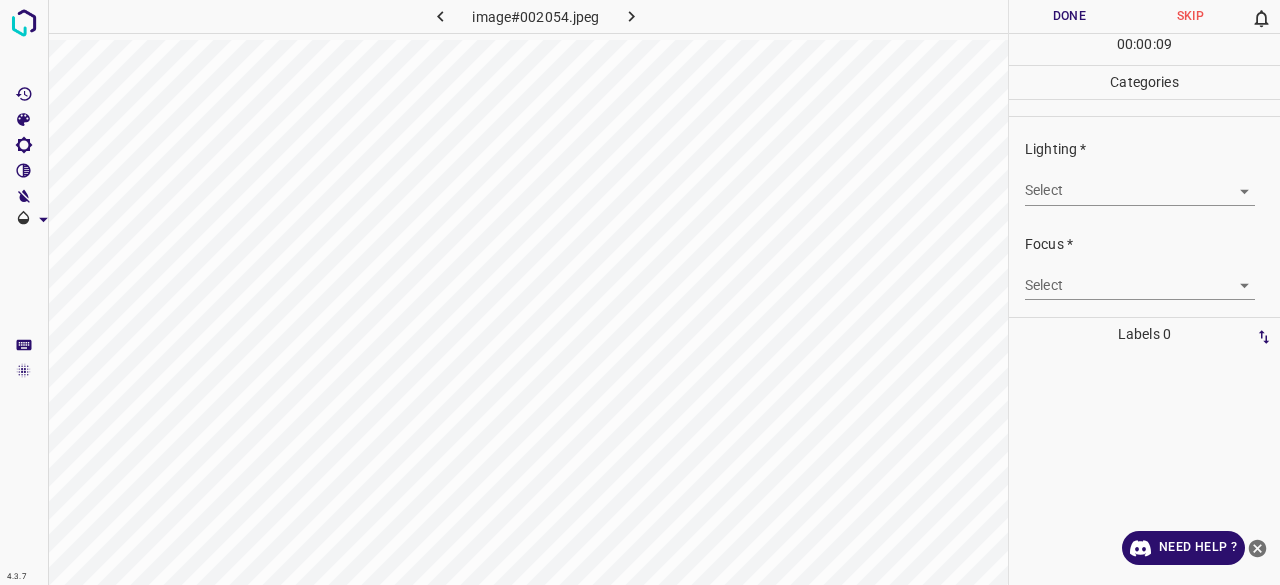 click on "4.3.7 image#002054.jpeg Done Skip 0 00   : 00   : 09   Categories Lighting *  Select ​ Focus *  Select ​ Overall *  Select ​ Labels   0 Categories 1 Lighting 2 Focus 3 Overall Tools Space Change between modes (Draw & Edit) I Auto labeling R Restore zoom M Zoom in N Zoom out Delete Delete selecte label Filters Z Restore filters X Saturation filter C Brightness filter V Contrast filter B Gray scale filter General O Download Need Help ? - Text - Hide - Delete" at bounding box center [640, 292] 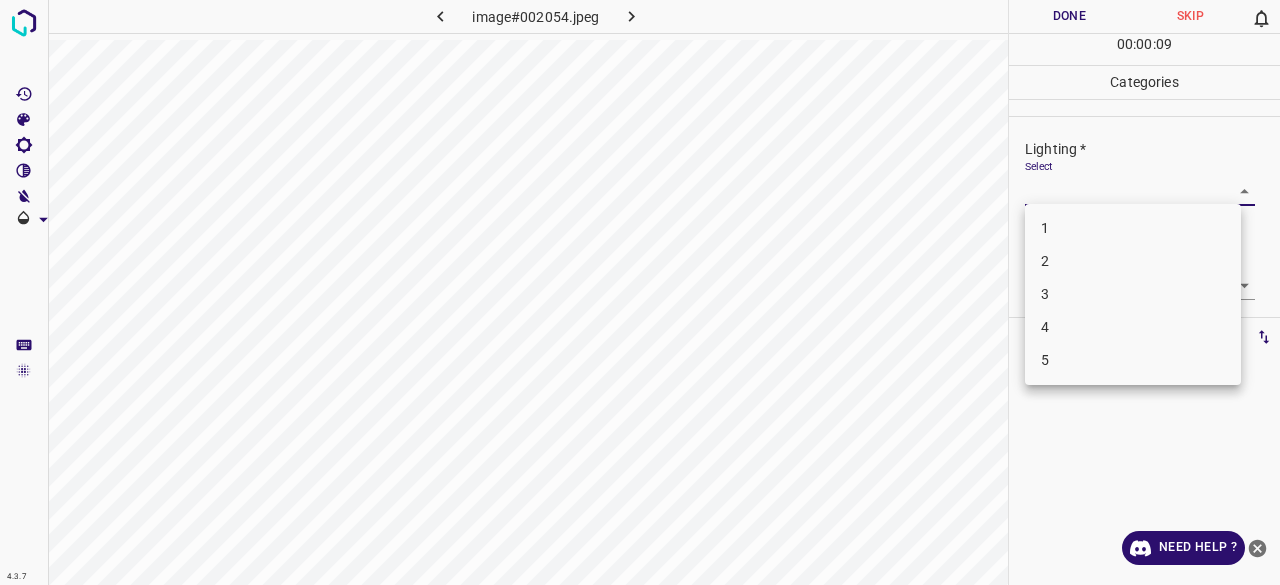 click on "3" at bounding box center [1133, 294] 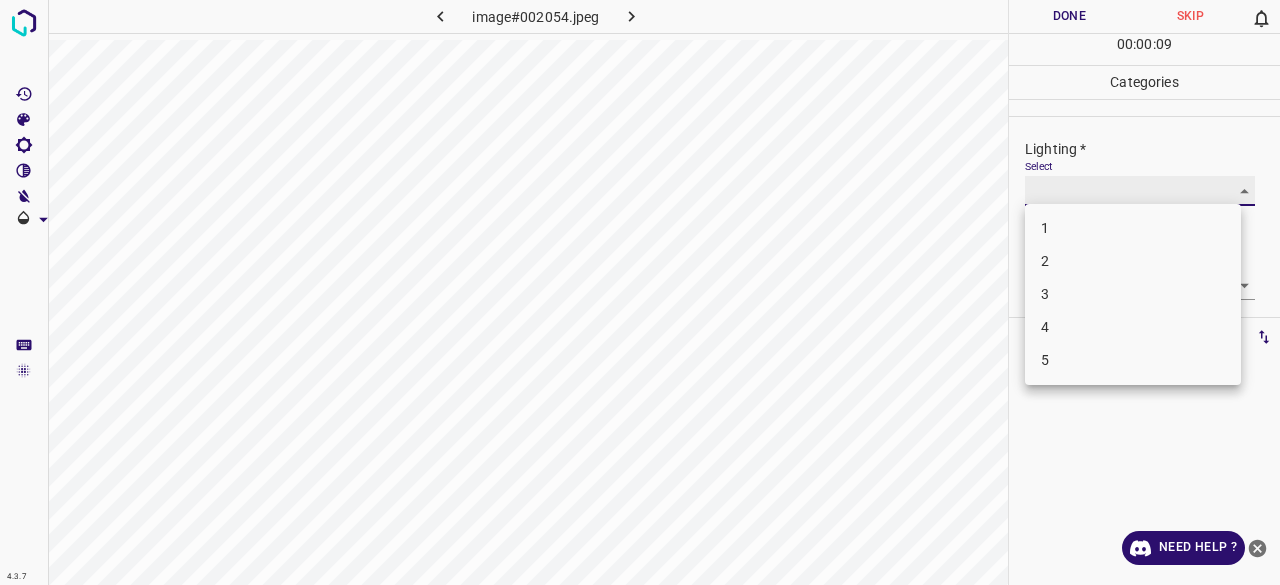 type on "3" 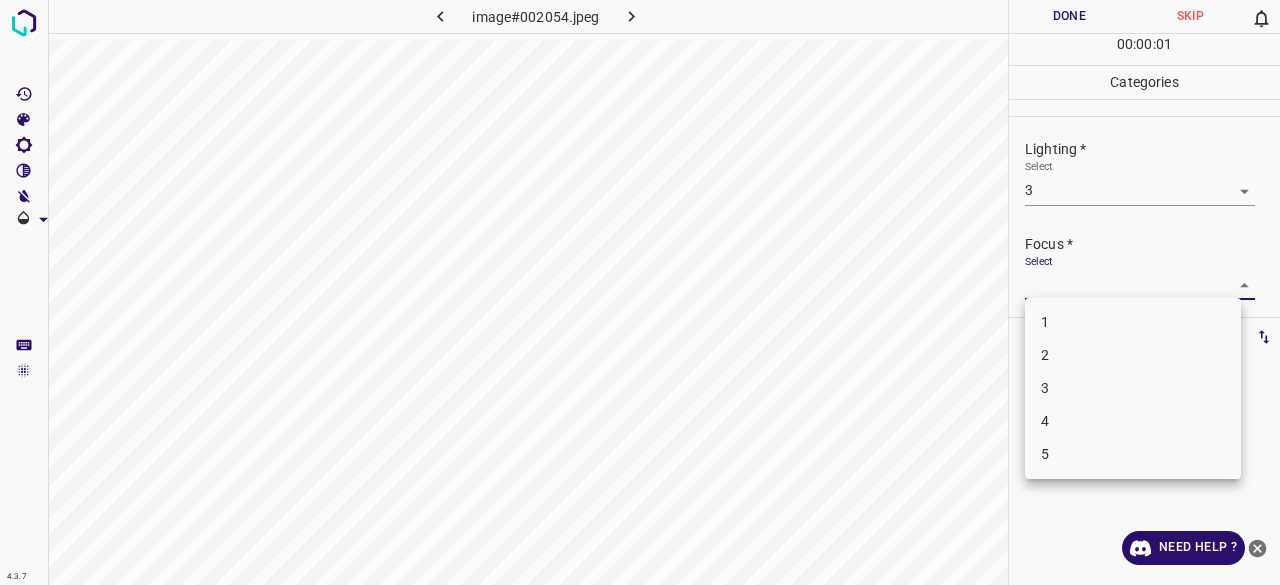 click on "4.3.7 image#002054.jpeg Done Skip 0 00   : 00   : 01   Categories Lighting *  Select 3 3 Focus *  Select ​ Overall *  Select ​ Labels   0 Categories 1 Lighting 2 Focus 3 Overall Tools Space Change between modes (Draw & Edit) I Auto labeling R Restore zoom M Zoom in N Zoom out Delete Delete selecte label Filters Z Restore filters X Saturation filter C Brightness filter V Contrast filter B Gray scale filter General O Download Need Help ? - Text - Hide - Delete 1 2 3 4 5" at bounding box center [640, 292] 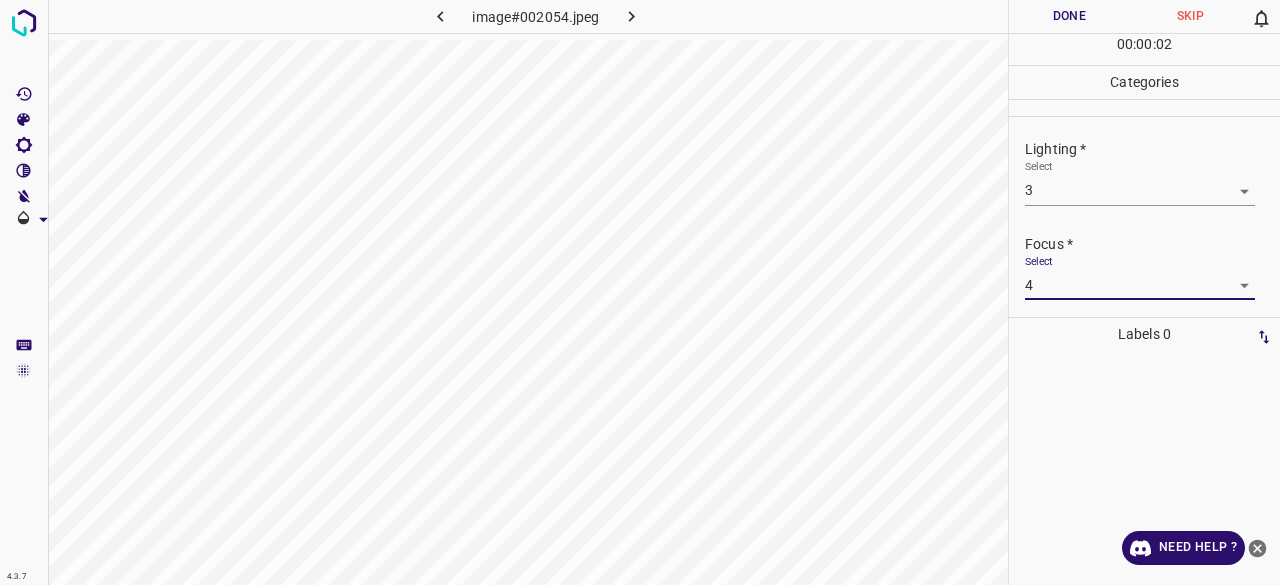click on "4.3.7 image#002054.jpeg Done Skip 0 00   : 00   : 02   Categories Lighting *  Select 3 3 Focus *  Select 4 4 Overall *  Select ​ Labels   0 Categories 1 Lighting 2 Focus 3 Overall Tools Space Change between modes (Draw & Edit) I Auto labeling R Restore zoom M Zoom in N Zoom out Delete Delete selecte label Filters Z Restore filters X Saturation filter C Brightness filter V Contrast filter B Gray scale filter General O Download Need Help ? - Text - Hide - Delete" at bounding box center [640, 292] 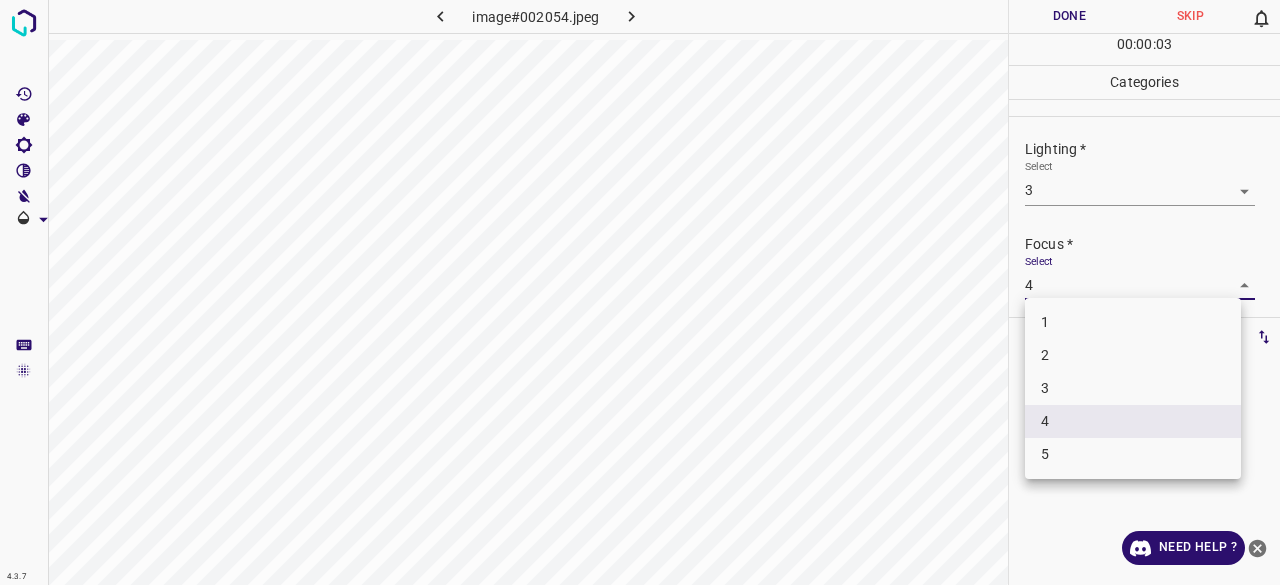 drag, startPoint x: 1047, startPoint y: 371, endPoint x: 1050, endPoint y: 381, distance: 10.440307 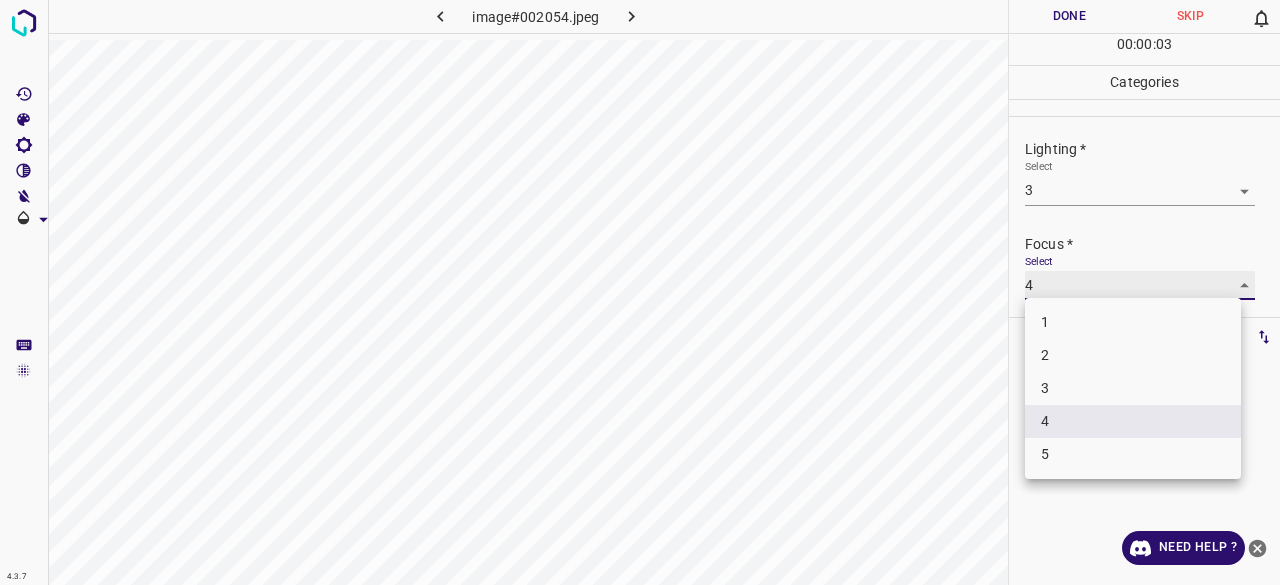 type on "3" 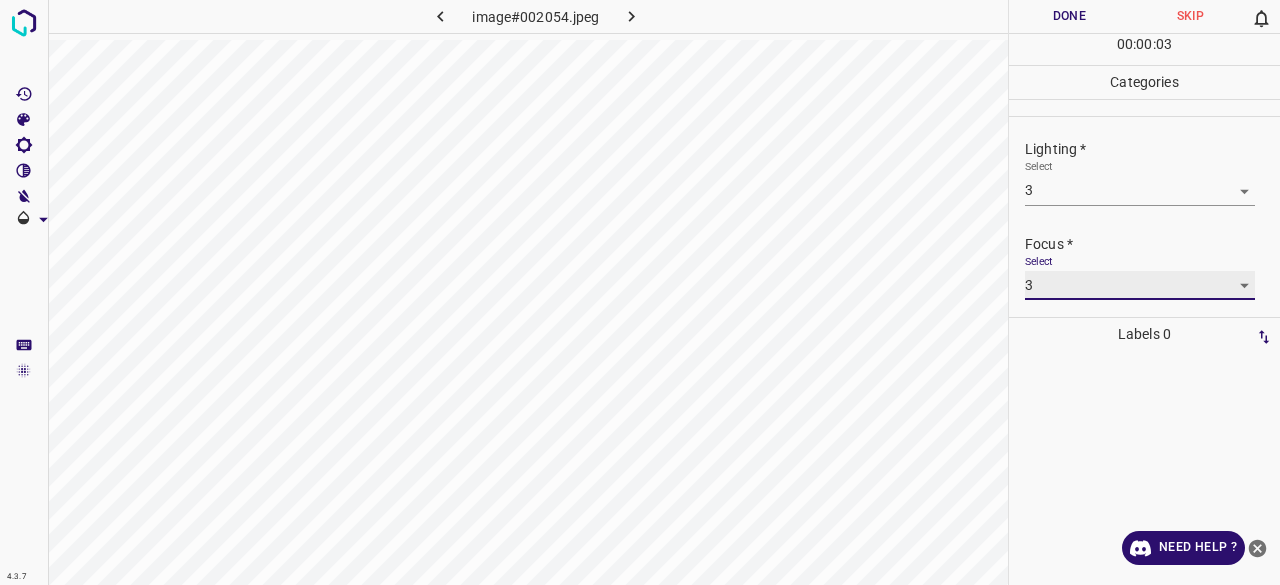 scroll, scrollTop: 98, scrollLeft: 0, axis: vertical 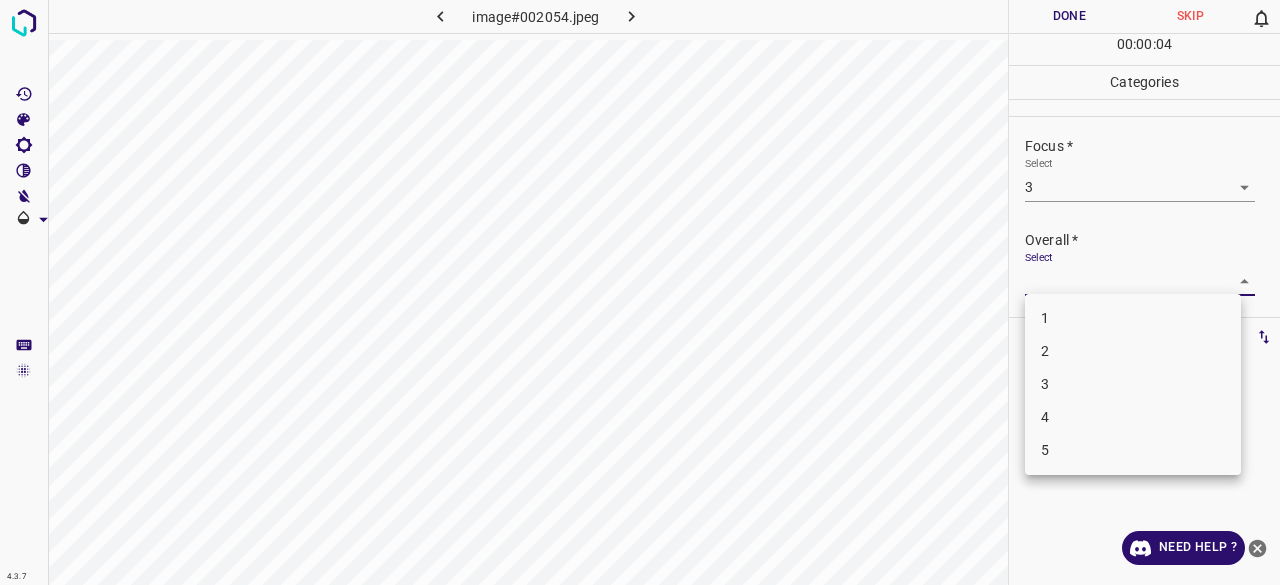 click on "4.3.7 image#002054.jpeg Done Skip 0 00   : 00   : 04   Categories Lighting *  Select 3 3 Focus *  Select 3 3 Overall *  Select ​ Labels   0 Categories 1 Lighting 2 Focus 3 Overall Tools Space Change between modes (Draw & Edit) I Auto labeling R Restore zoom M Zoom in N Zoom out Delete Delete selecte label Filters Z Restore filters X Saturation filter C Brightness filter V Contrast filter B Gray scale filter General O Download Need Help ? - Text - Hide - Delete 1 2 3 4 5" at bounding box center (640, 292) 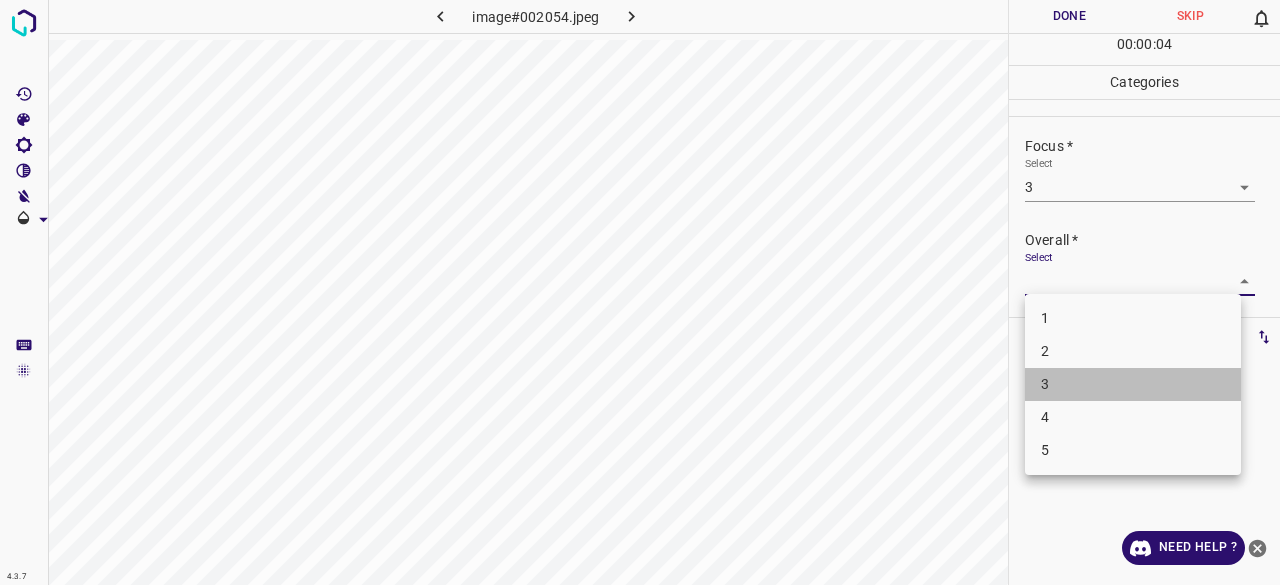 drag, startPoint x: 1077, startPoint y: 389, endPoint x: 1051, endPoint y: 49, distance: 340.99268 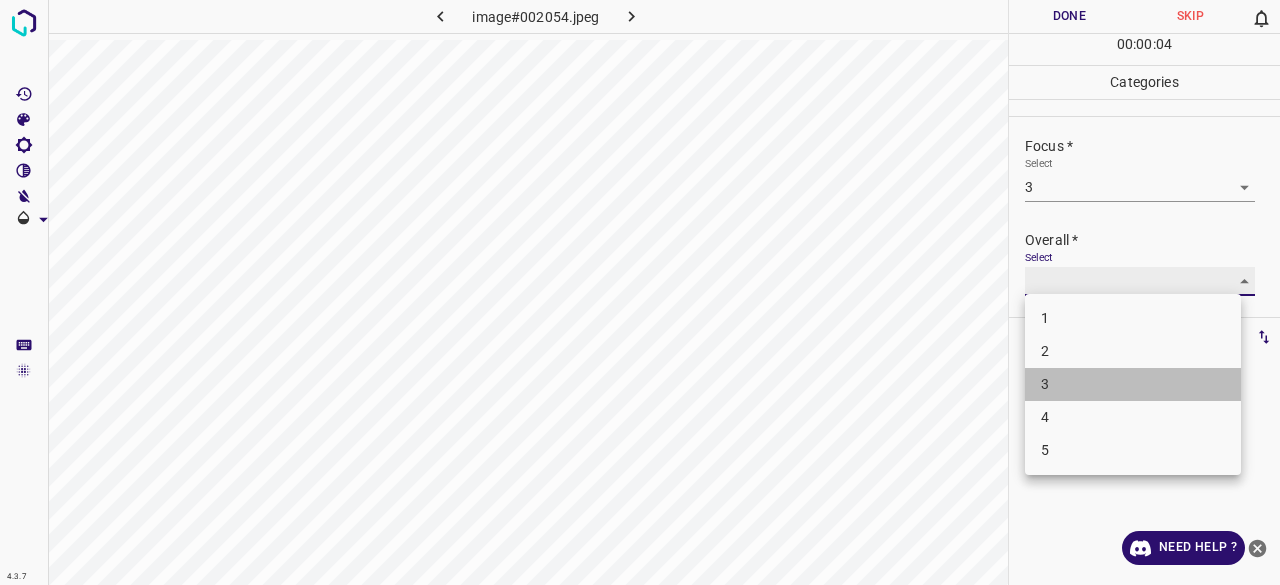 type on "3" 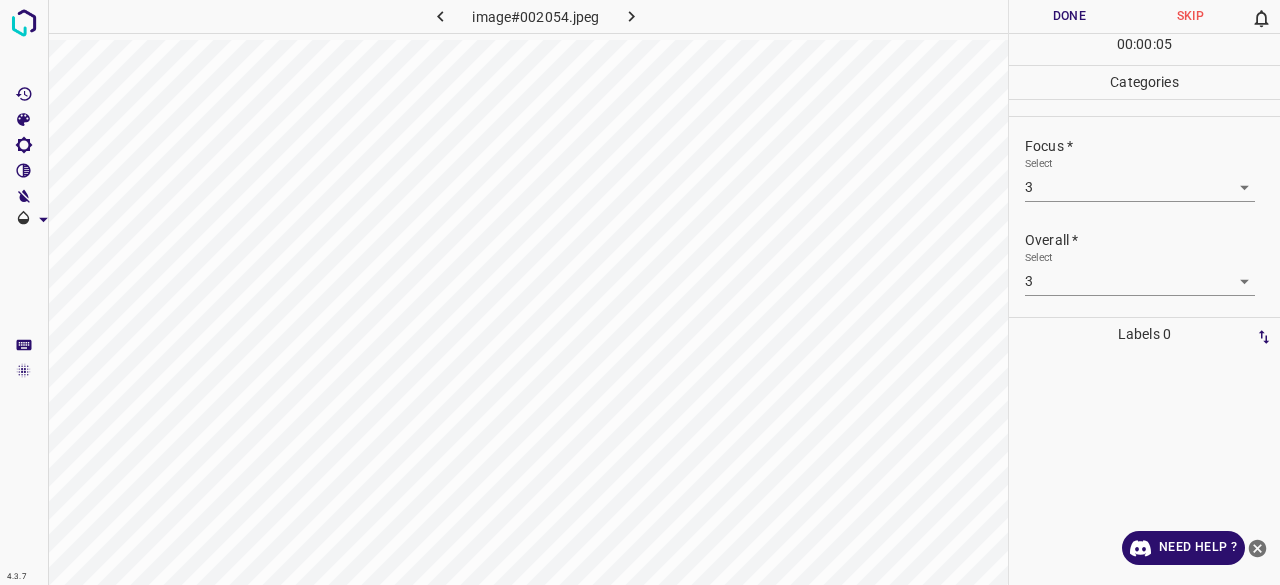 click on "Done" at bounding box center [1069, 16] 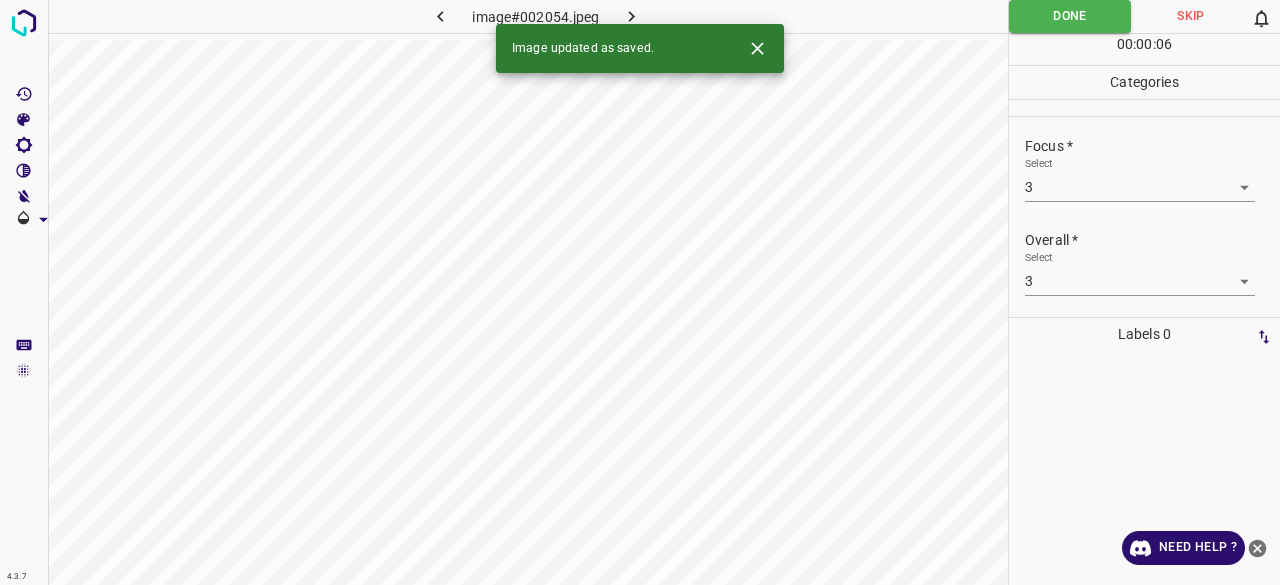 click 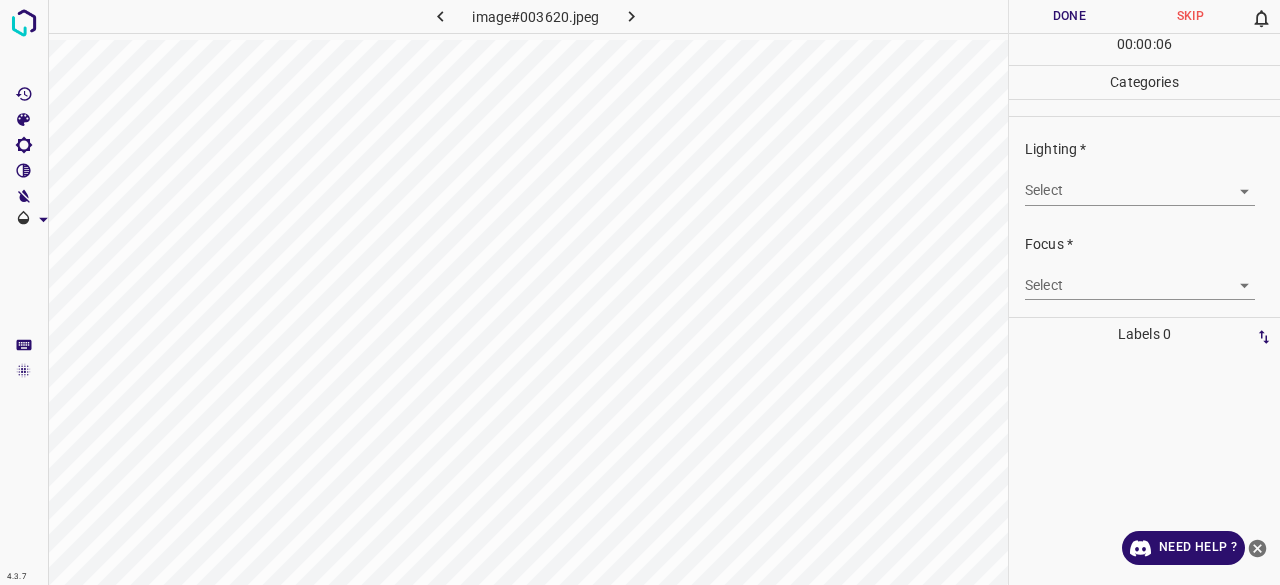 click on "4.3.7 image#003620.jpeg Done Skip 0 00   : 00   : 06   Categories Lighting *  Select ​ Focus *  Select ​ Overall *  Select ​ Labels   0 Categories 1 Lighting 2 Focus 3 Overall Tools Space Change between modes (Draw & Edit) I Auto labeling R Restore zoom M Zoom in N Zoom out Delete Delete selecte label Filters Z Restore filters X Saturation filter C Brightness filter V Contrast filter B Gray scale filter General O Download Need Help ? - Text - Hide - Delete" at bounding box center [640, 292] 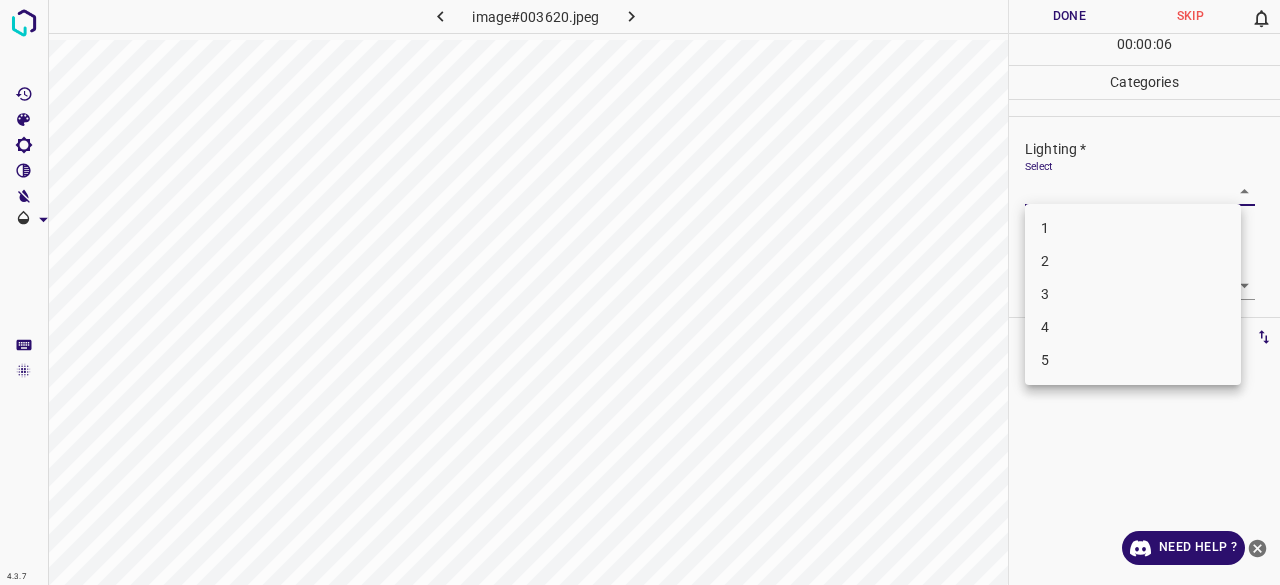 click on "3" at bounding box center (1133, 294) 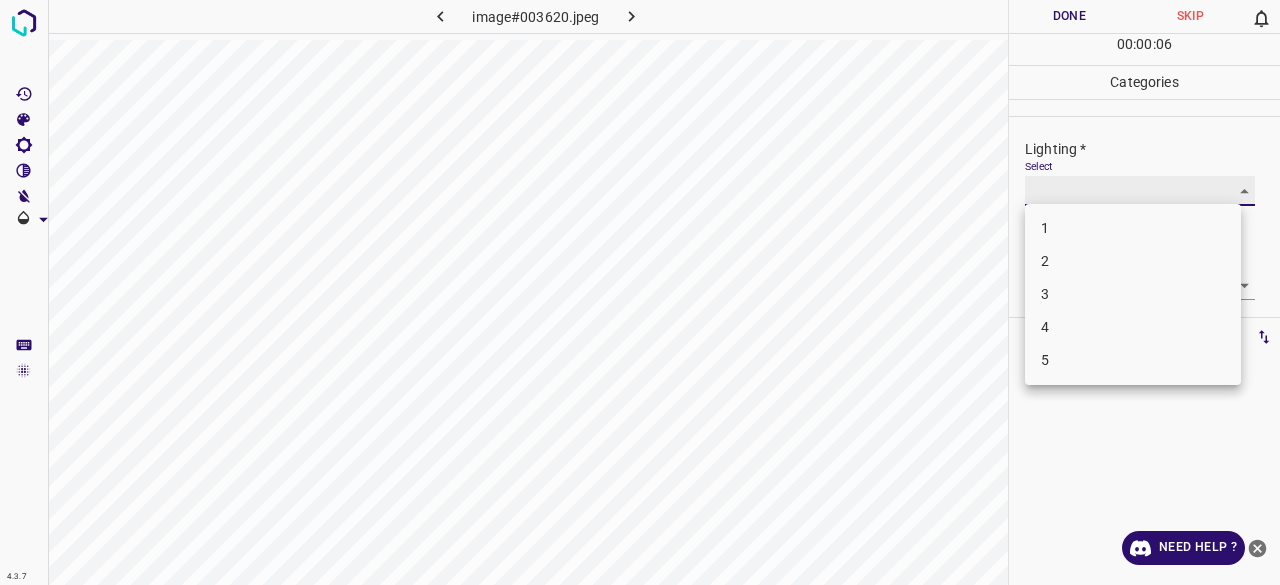 type on "3" 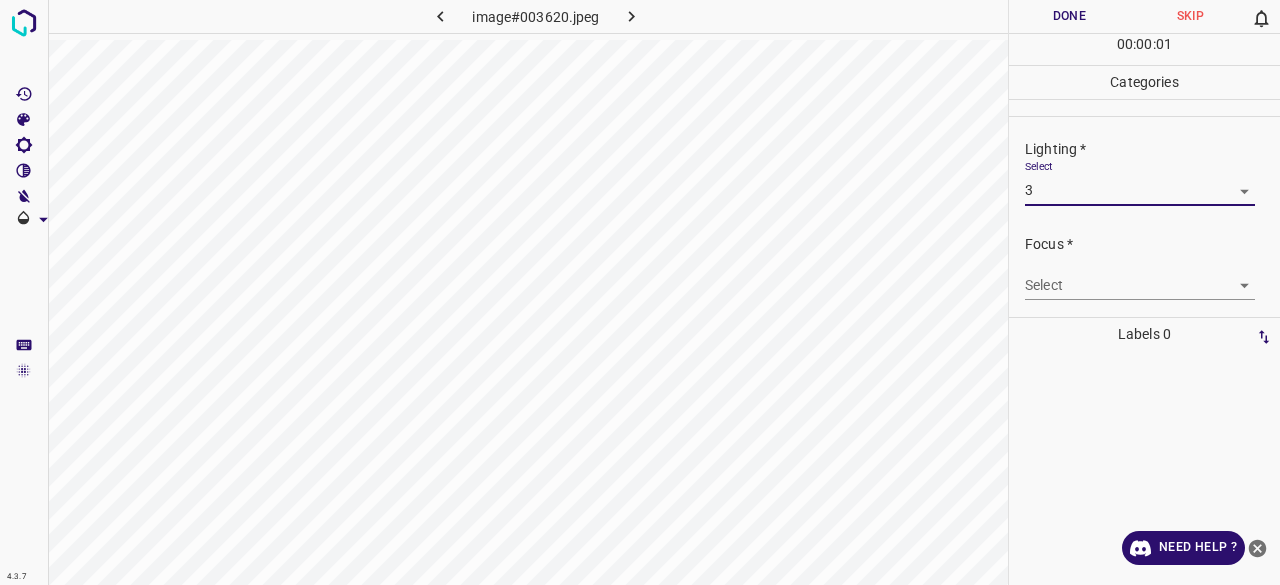 click on "4.3.7 image#003620.jpeg Done Skip 0 00   : 00   : 01   Categories Lighting *  Select 3 3 Focus *  Select ​ Overall *  Select ​ Labels   0 Categories 1 Lighting 2 Focus 3 Overall Tools Space Change between modes (Draw & Edit) I Auto labeling R Restore zoom M Zoom in N Zoom out Delete Delete selecte label Filters Z Restore filters X Saturation filter C Brightness filter V Contrast filter B Gray scale filter General O Download Need Help ? - Text - Hide - Delete" at bounding box center [640, 292] 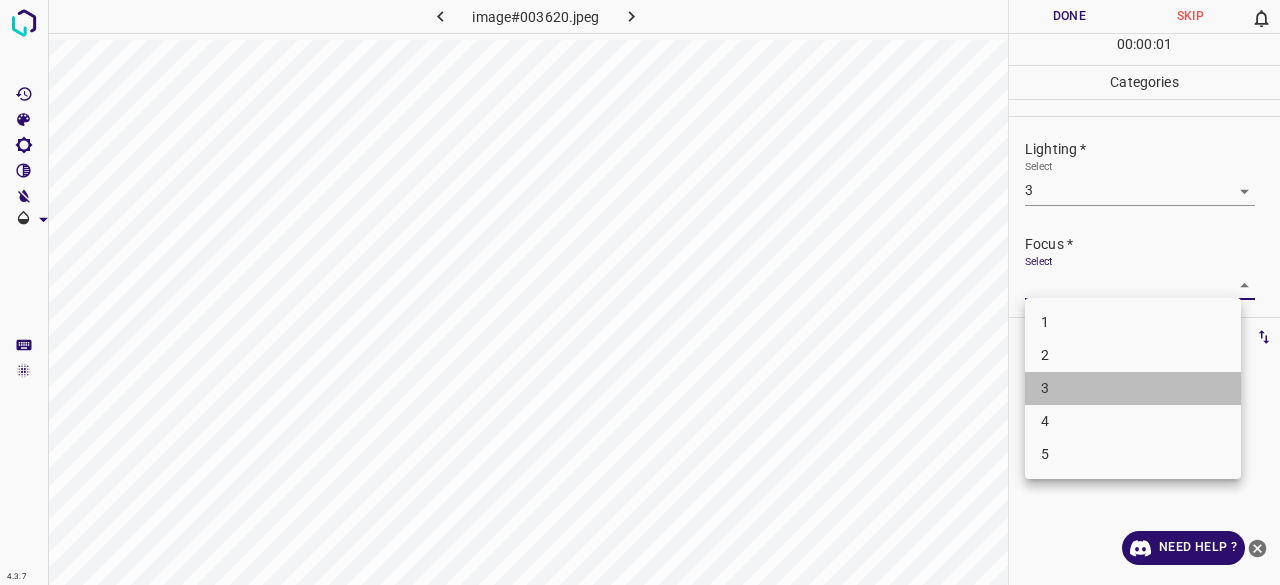 click on "3" at bounding box center (1133, 388) 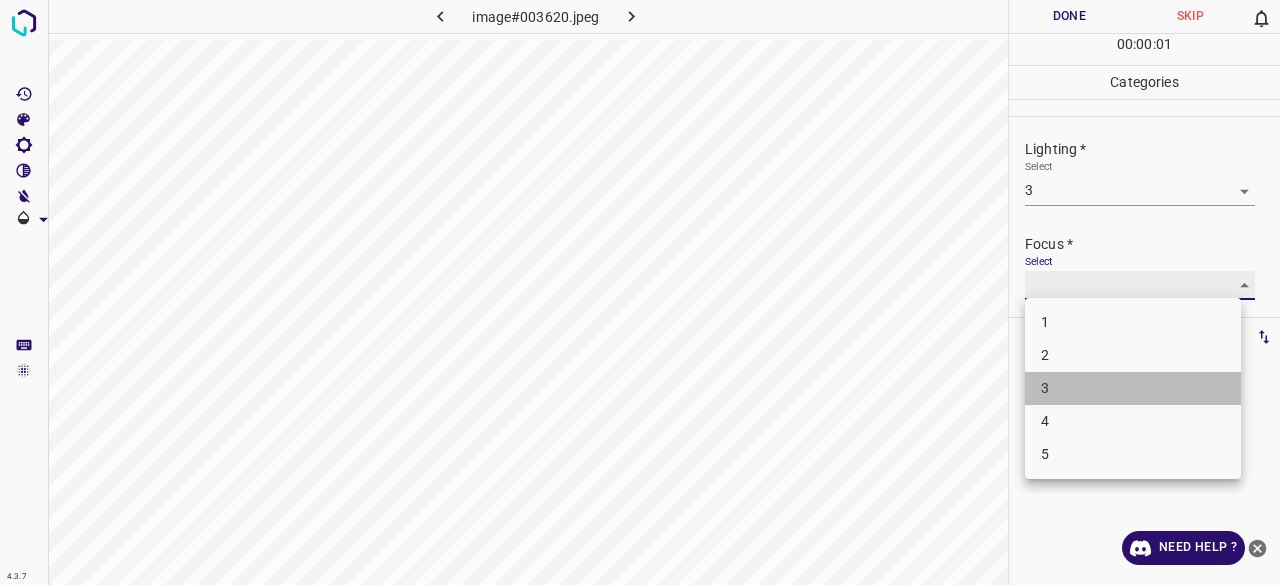type on "3" 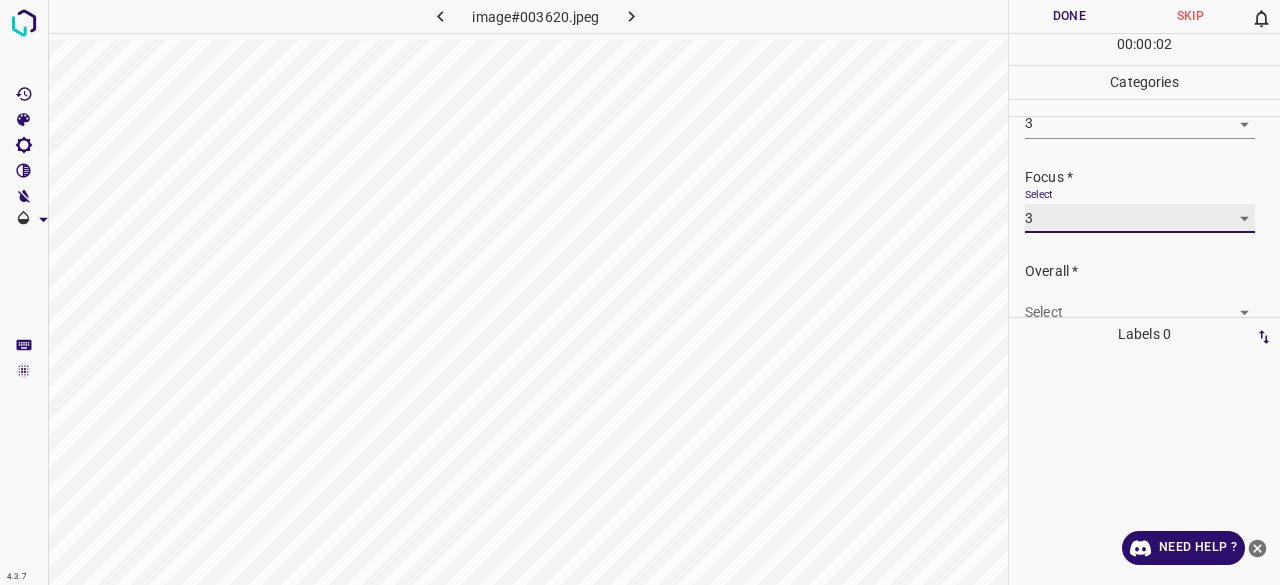 scroll, scrollTop: 98, scrollLeft: 0, axis: vertical 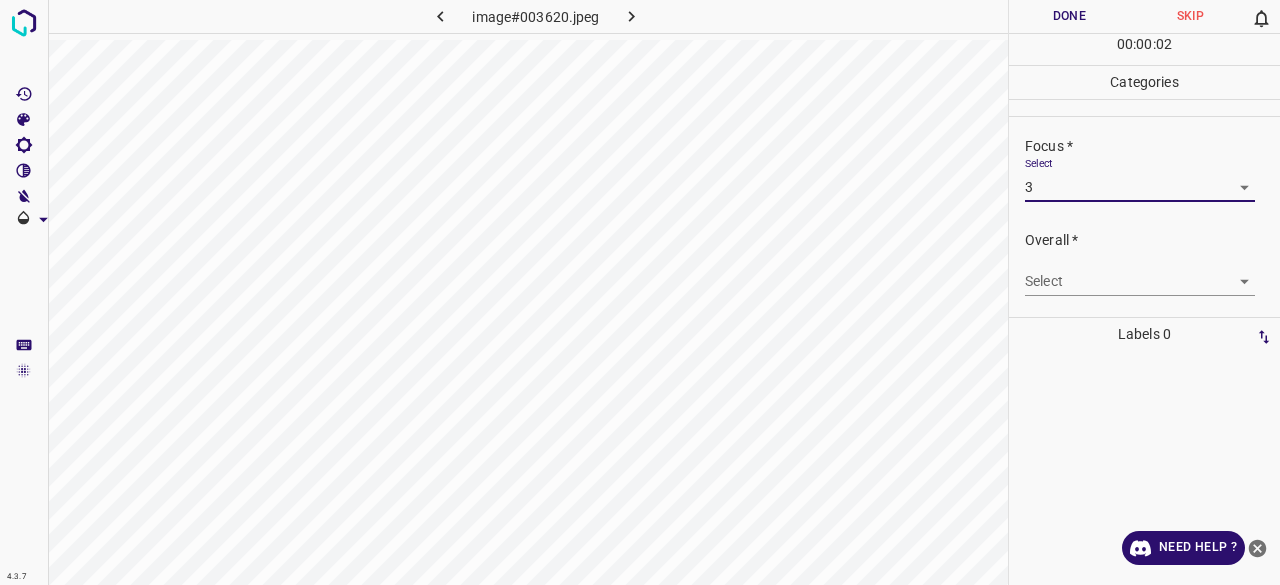click on "4.3.7 image#003620.jpeg Done Skip 0 00   : 00   : 02   Categories Lighting *  Select 3 3 Focus *  Select 3 3 Overall *  Select ​ Labels   0 Categories 1 Lighting 2 Focus 3 Overall Tools Space Change between modes (Draw & Edit) I Auto labeling R Restore zoom M Zoom in N Zoom out Delete Delete selecte label Filters Z Restore filters X Saturation filter C Brightness filter V Contrast filter B Gray scale filter General O Download Need Help ? - Text - Hide - Delete" at bounding box center (640, 292) 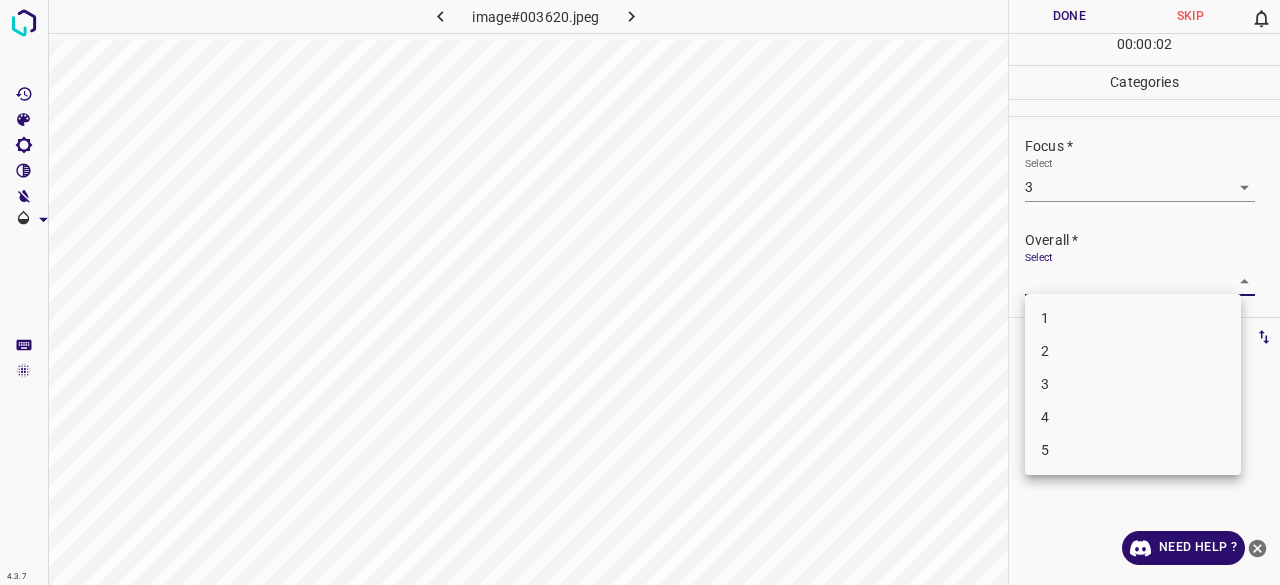 click on "3" at bounding box center (1133, 384) 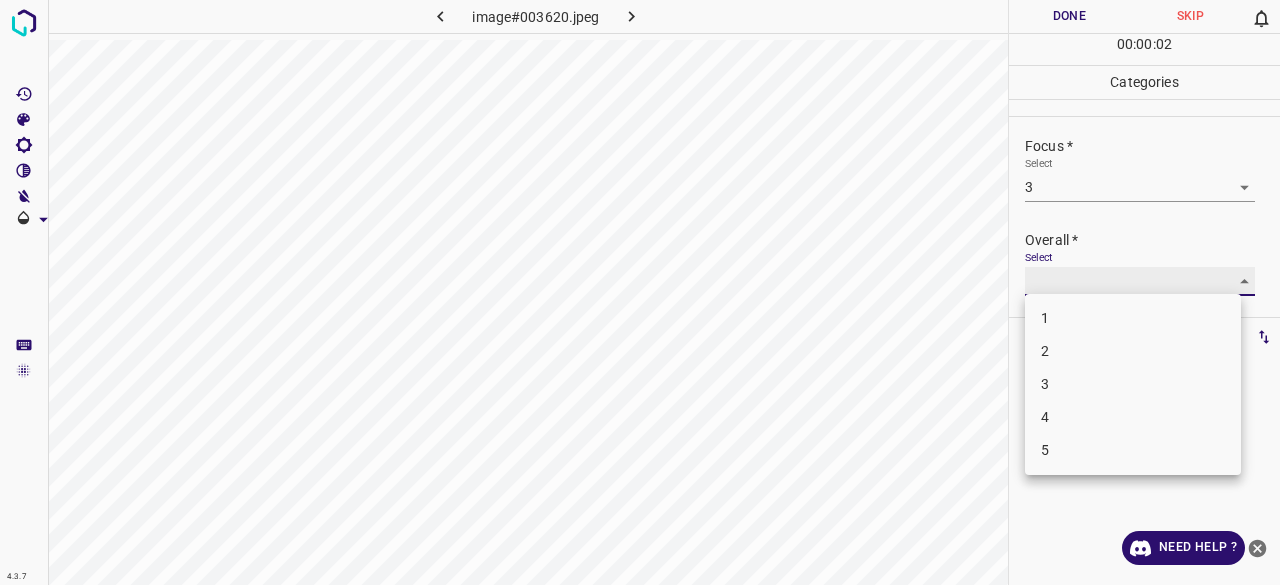 type on "3" 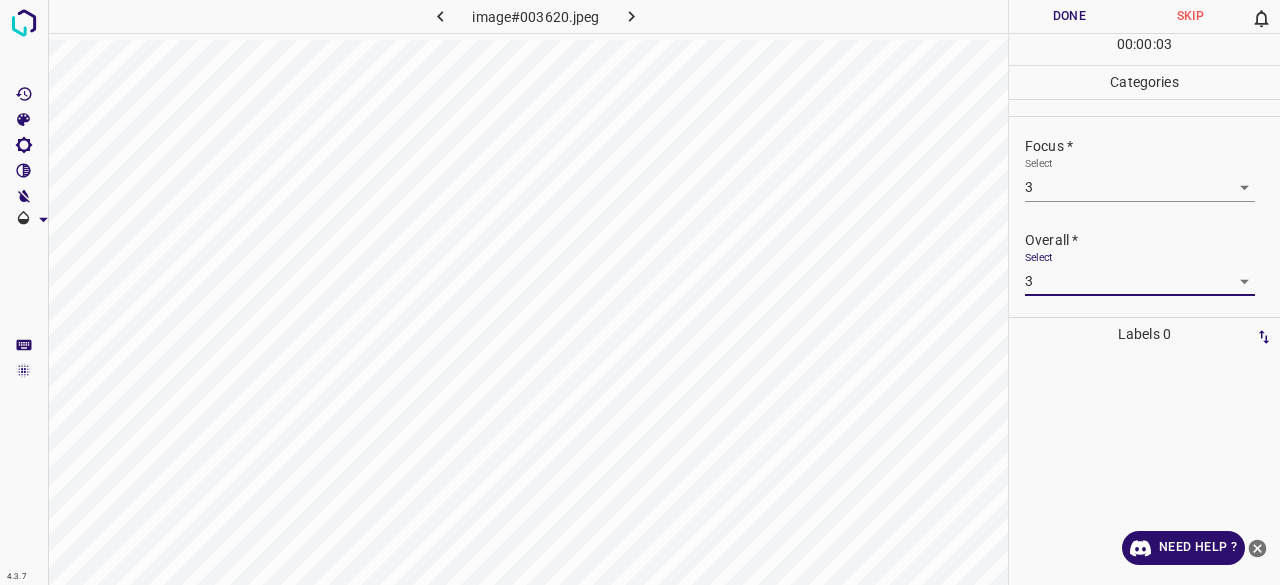 click on "00   : 00   : 03" at bounding box center (1144, 49) 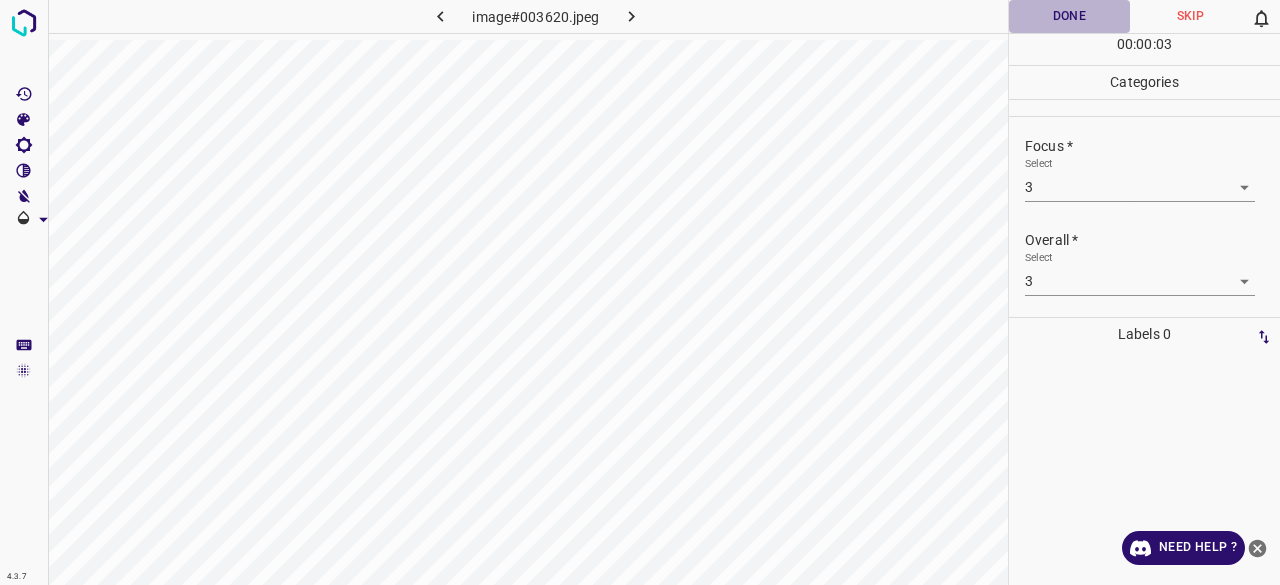 click on "Done" at bounding box center [1069, 16] 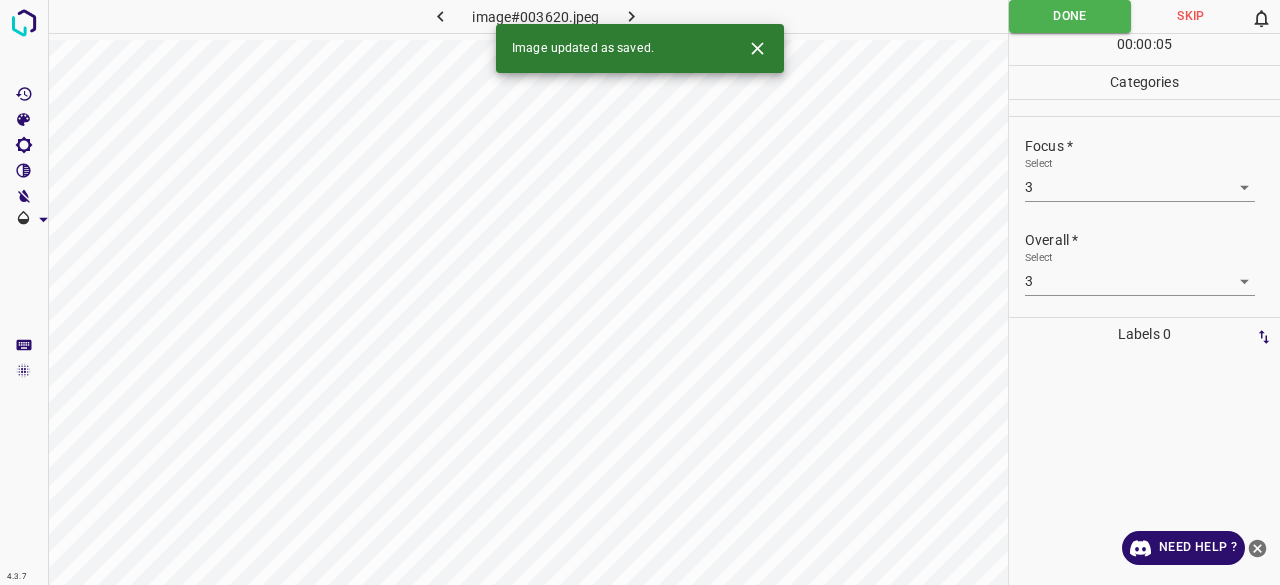 click at bounding box center (632, 16) 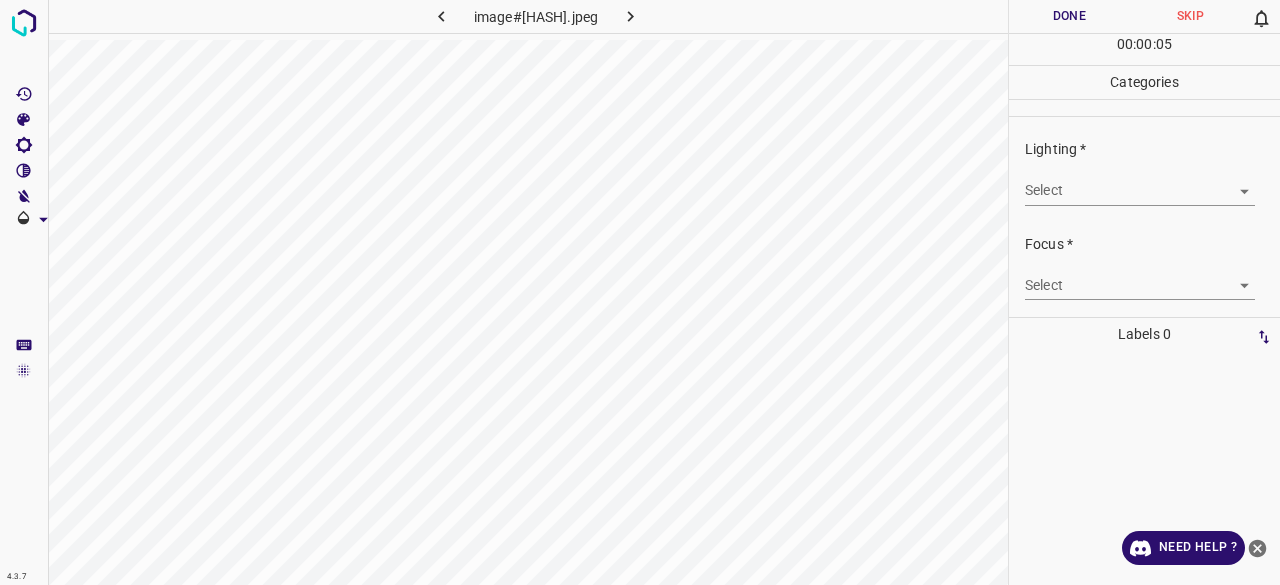 click on "4.3.7 image#005145.jpeg Done Skip 0 00   : 00   : 05   Categories Lighting *  Select ​ Focus *  Select ​ Overall *  Select ​ Labels   0 Categories 1 Lighting 2 Focus 3 Overall Tools Space Change between modes (Draw & Edit) I Auto labeling R Restore zoom M Zoom in N Zoom out Delete Delete selecte label Filters Z Restore filters X Saturation filter C Brightness filter V Contrast filter B Gray scale filter General O Download Need Help ? - Text - Hide - Delete" at bounding box center (640, 292) 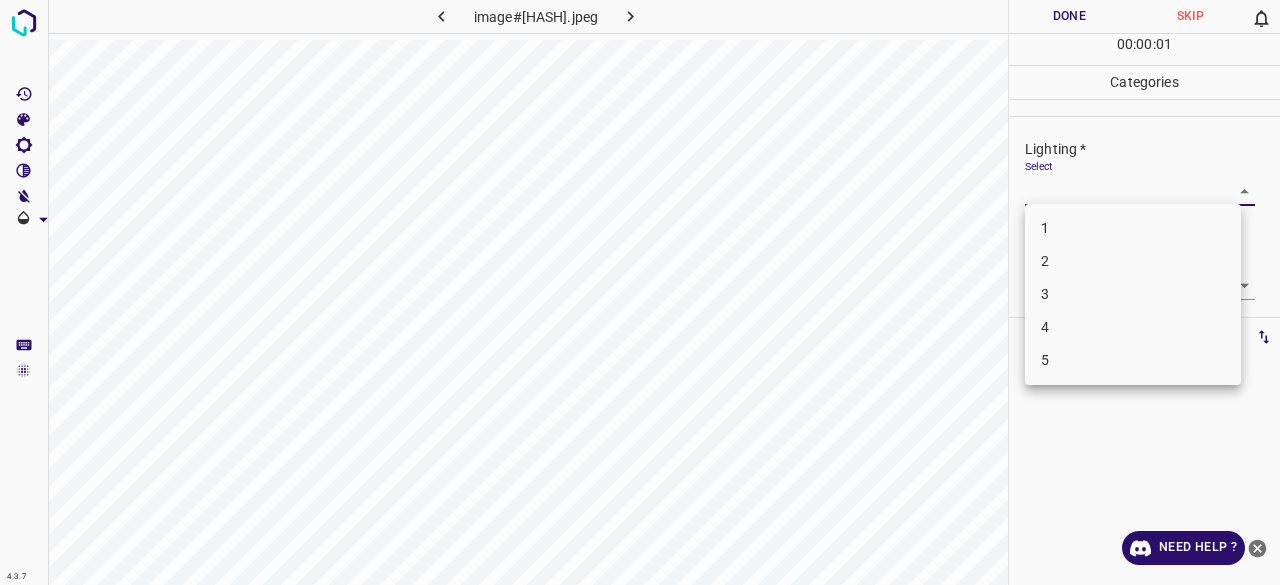 click on "3" at bounding box center (1133, 294) 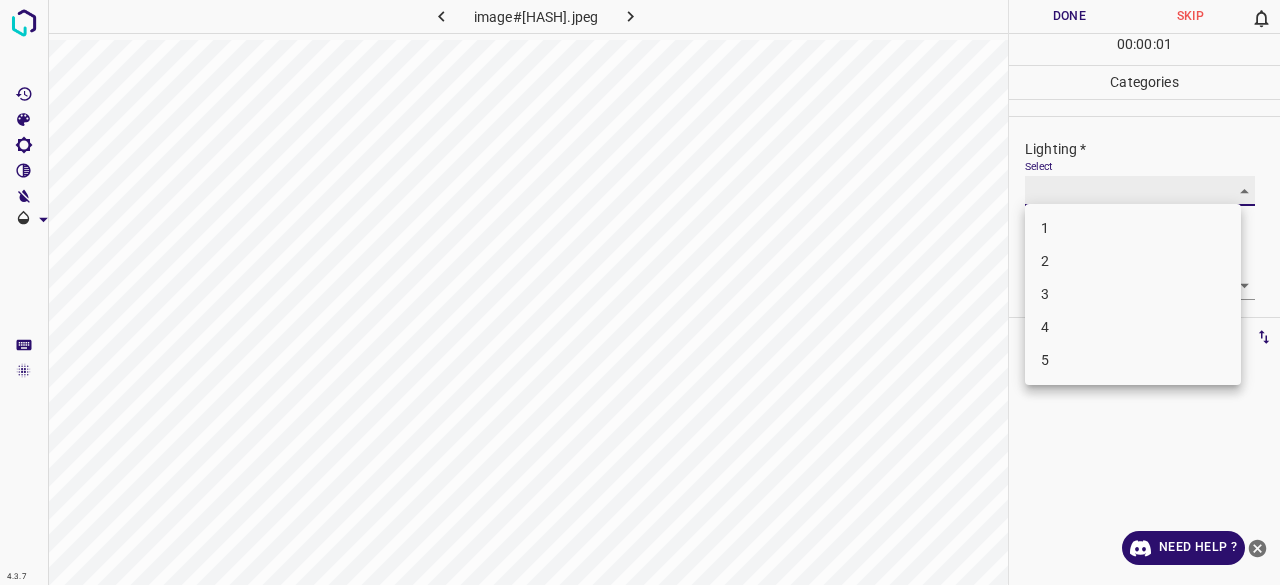 type on "3" 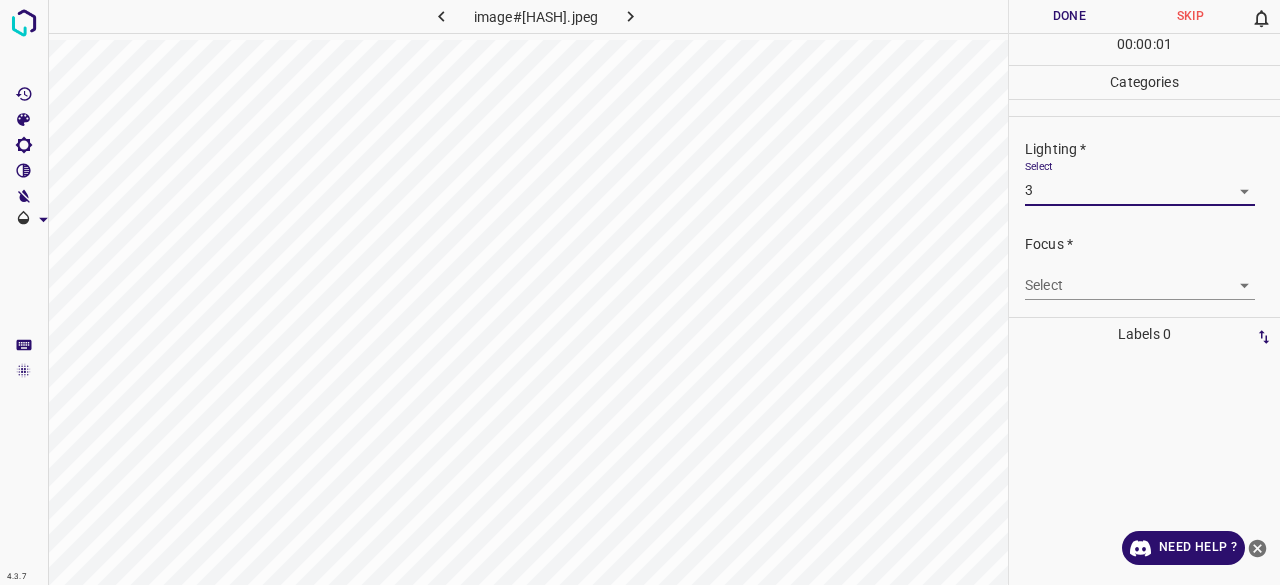 click on "4.3.7 image#005145.jpeg Done Skip 0 00   : 00   : 01   Categories Lighting *  Select 3 3 Focus *  Select ​ Overall *  Select ​ Labels   0 Categories 1 Lighting 2 Focus 3 Overall Tools Space Change between modes (Draw & Edit) I Auto labeling R Restore zoom M Zoom in N Zoom out Delete Delete selecte label Filters Z Restore filters X Saturation filter C Brightness filter V Contrast filter B Gray scale filter General O Download Need Help ? - Text - Hide - Delete 1 2 3 4 5" at bounding box center (640, 292) 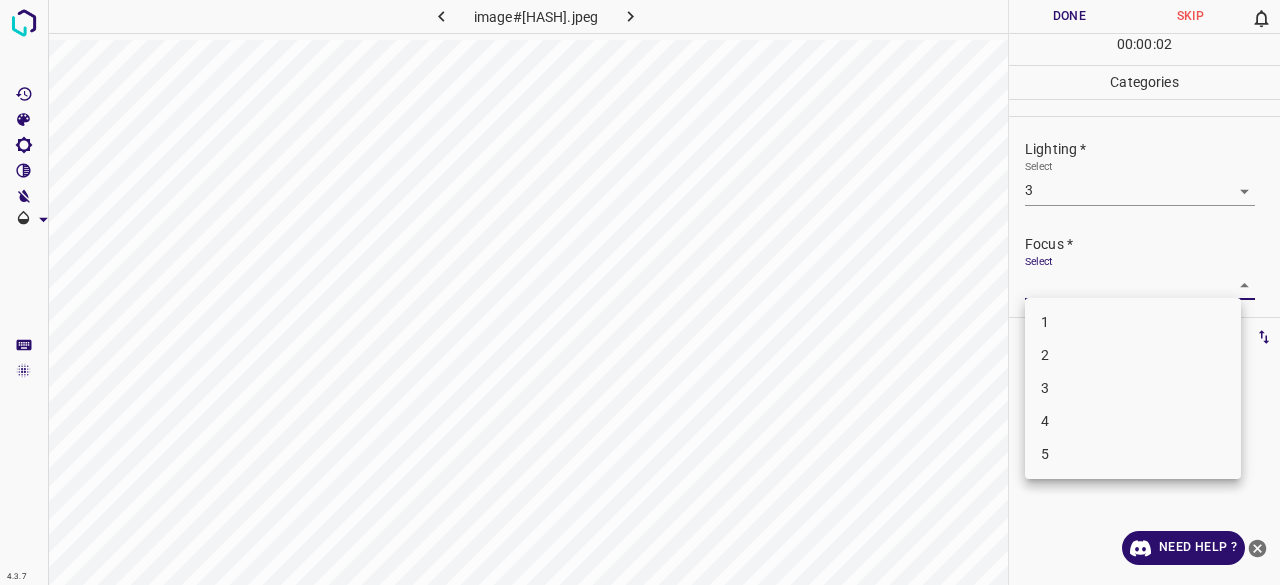 click on "3" at bounding box center (1133, 388) 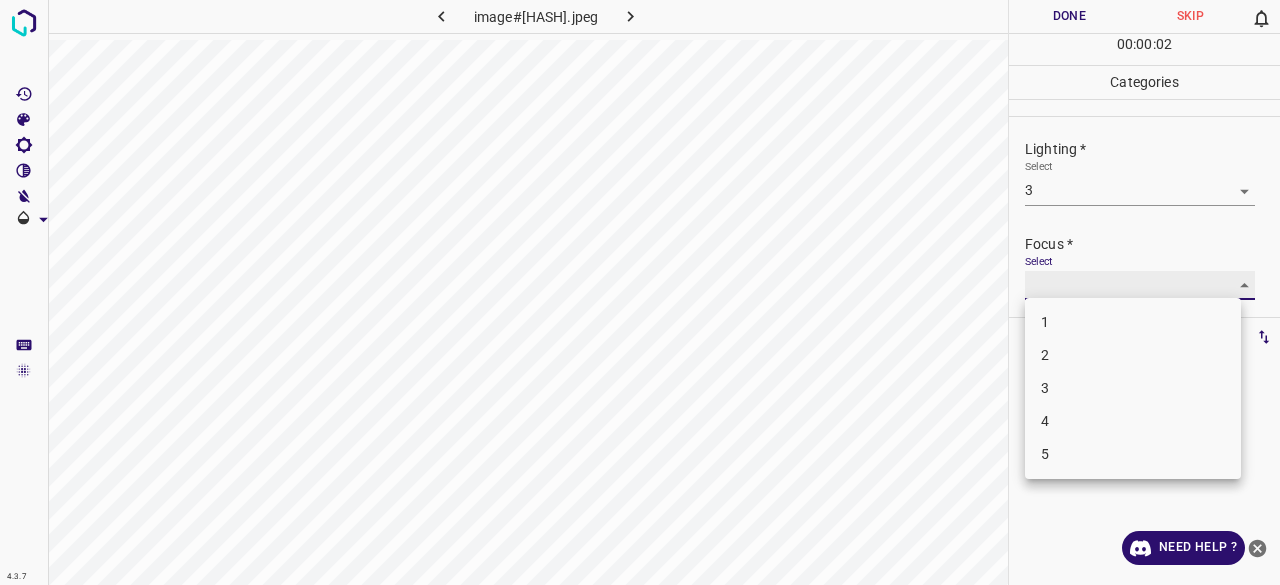 type on "3" 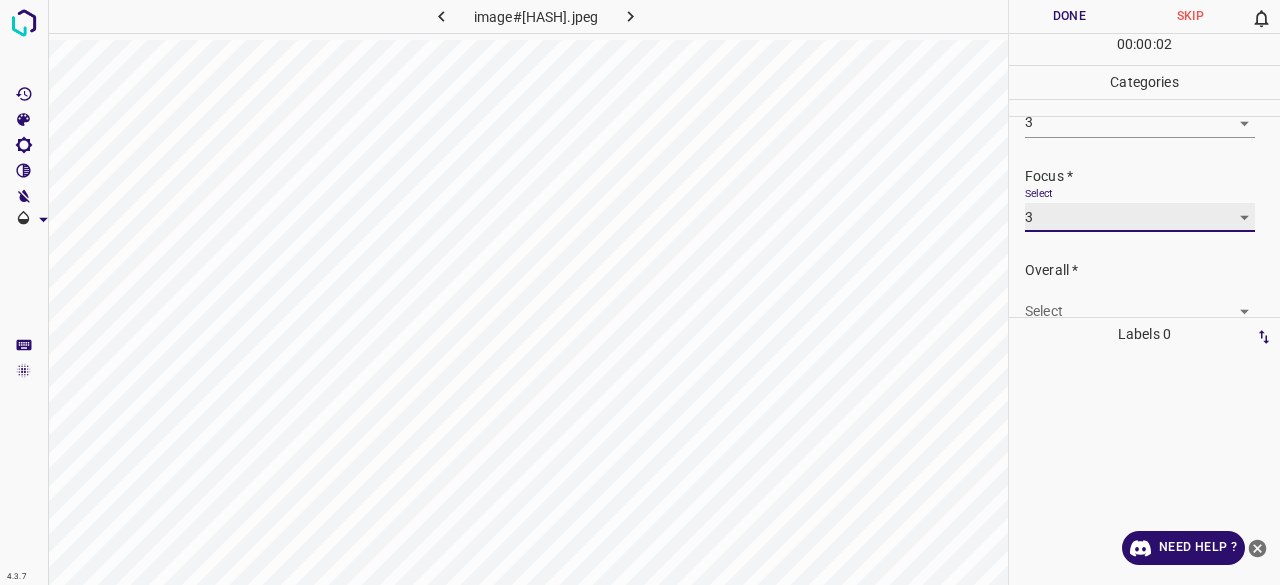 scroll, scrollTop: 98, scrollLeft: 0, axis: vertical 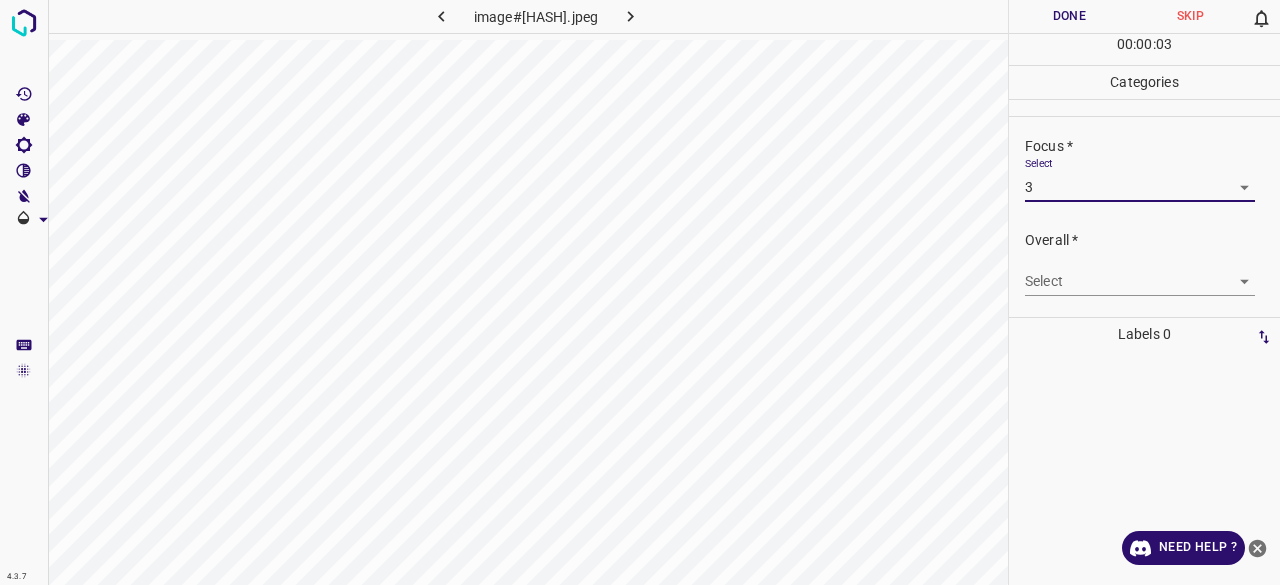 click on "4.3.7 image#005145.jpeg Done Skip 0 00   : 00   : 03   Categories Lighting *  Select 3 3 Focus *  Select 3 3 Overall *  Select ​ Labels   0 Categories 1 Lighting 2 Focus 3 Overall Tools Space Change between modes (Draw & Edit) I Auto labeling R Restore zoom M Zoom in N Zoom out Delete Delete selecte label Filters Z Restore filters X Saturation filter C Brightness filter V Contrast filter B Gray scale filter General O Download Need Help ? - Text - Hide - Delete" at bounding box center [640, 292] 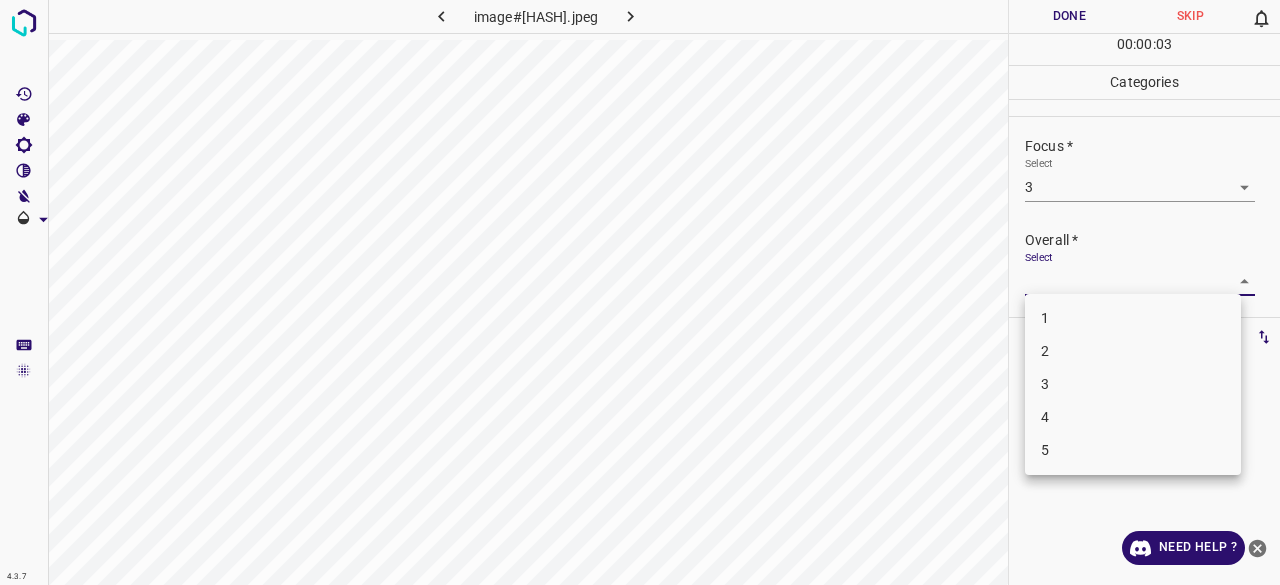 click on "3" at bounding box center (1133, 384) 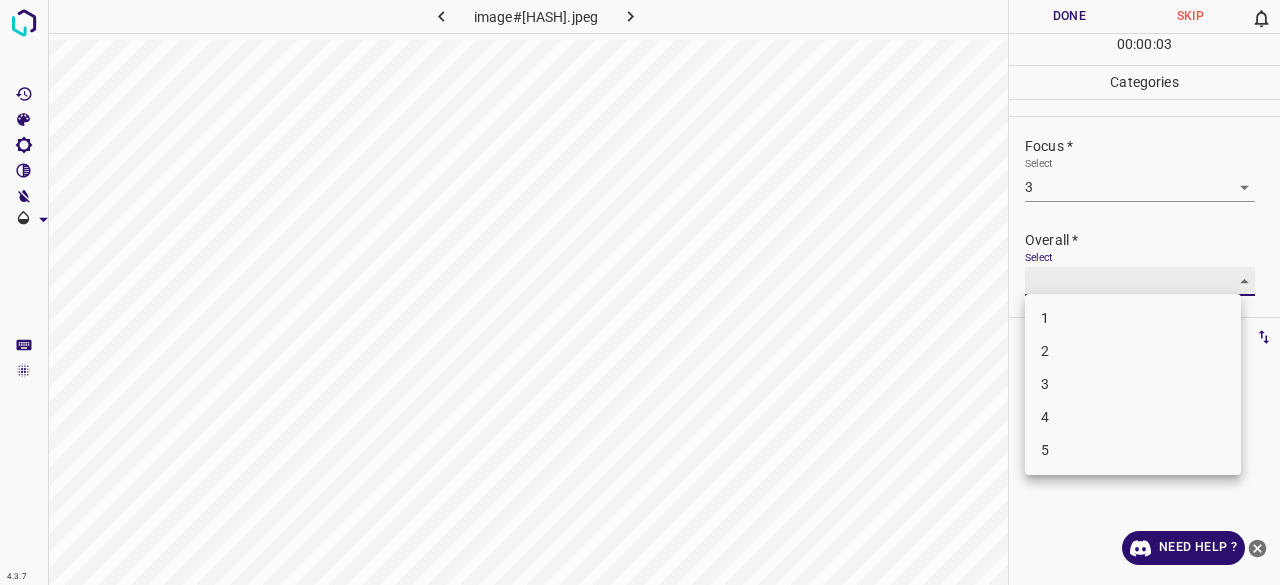 type on "3" 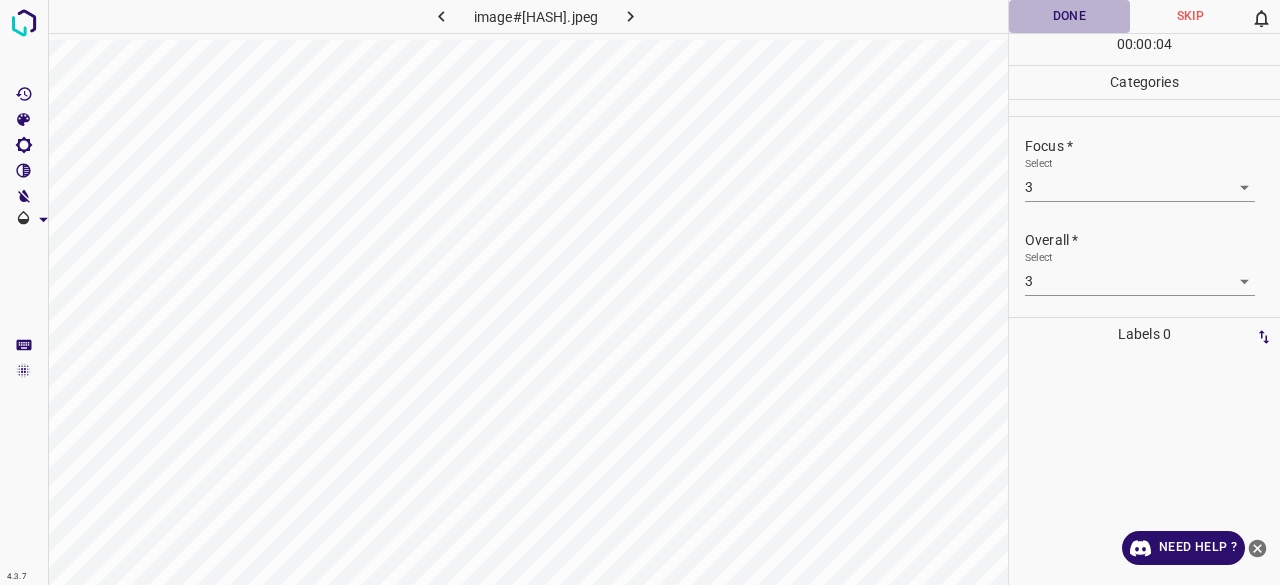 click on "Done" at bounding box center (1069, 16) 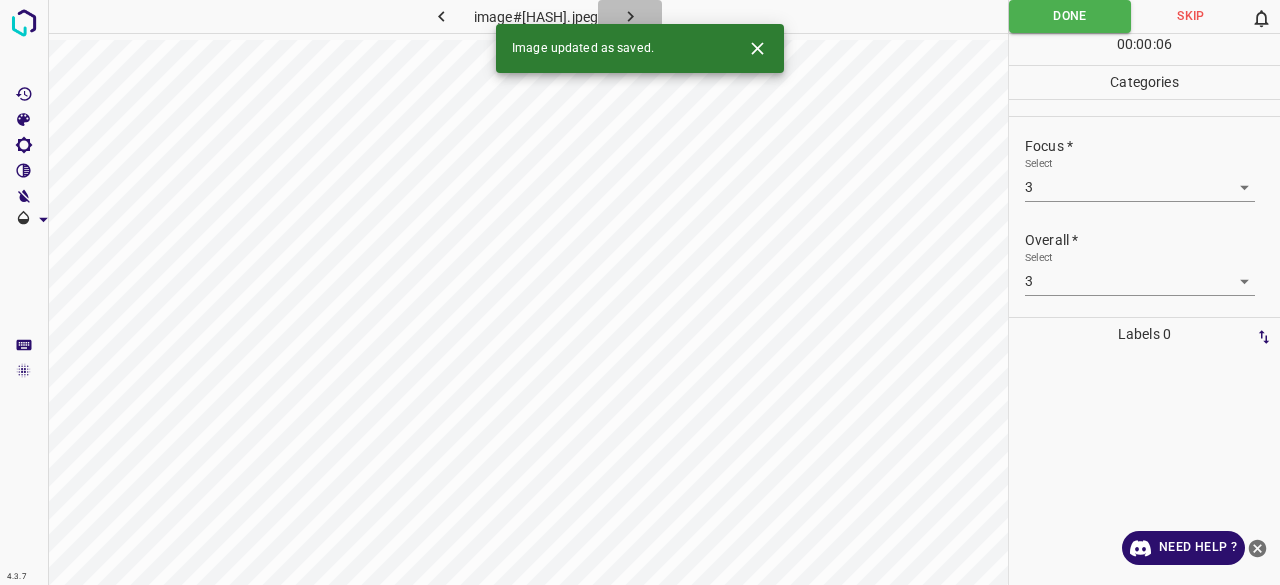 click 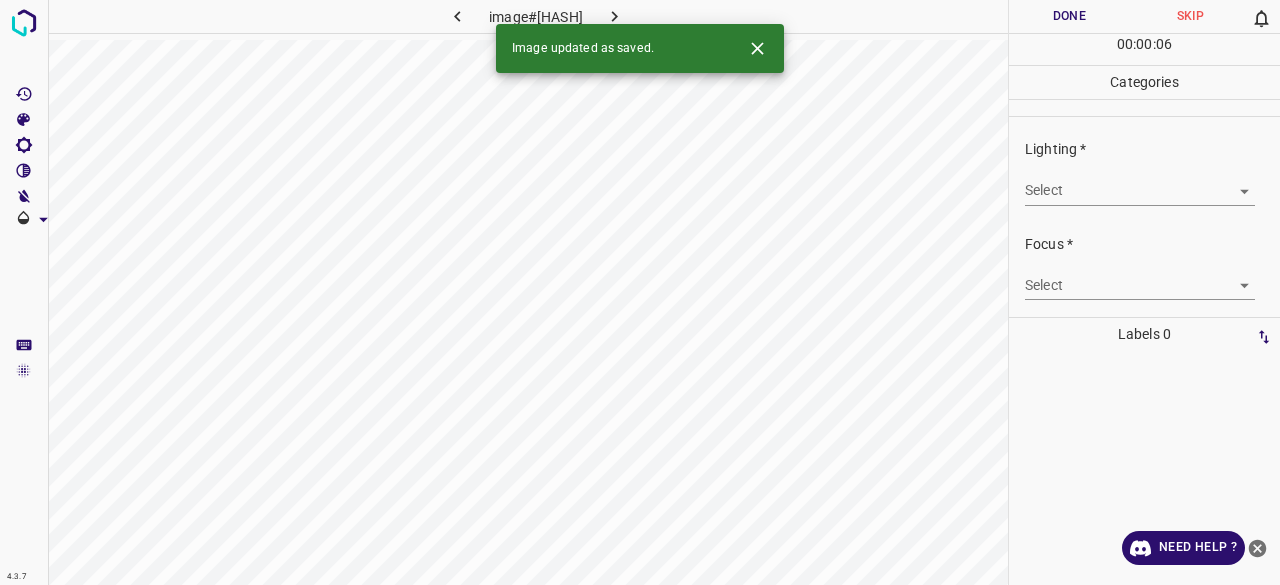 click on "4.3.7 image#002062.jpeg Done Skip 0 00   : 00   : 06   Categories Lighting *  Select ​ Focus *  Select ​ Overall *  Select ​ Labels   0 Categories 1 Lighting 2 Focus 3 Overall Tools Space Change between modes (Draw & Edit) I Auto labeling R Restore zoom M Zoom in N Zoom out Delete Delete selecte label Filters Z Restore filters X Saturation filter C Brightness filter V Contrast filter B Gray scale filter General O Download Image updated as saved. Need Help ? - Text - Hide - Delete" at bounding box center [640, 292] 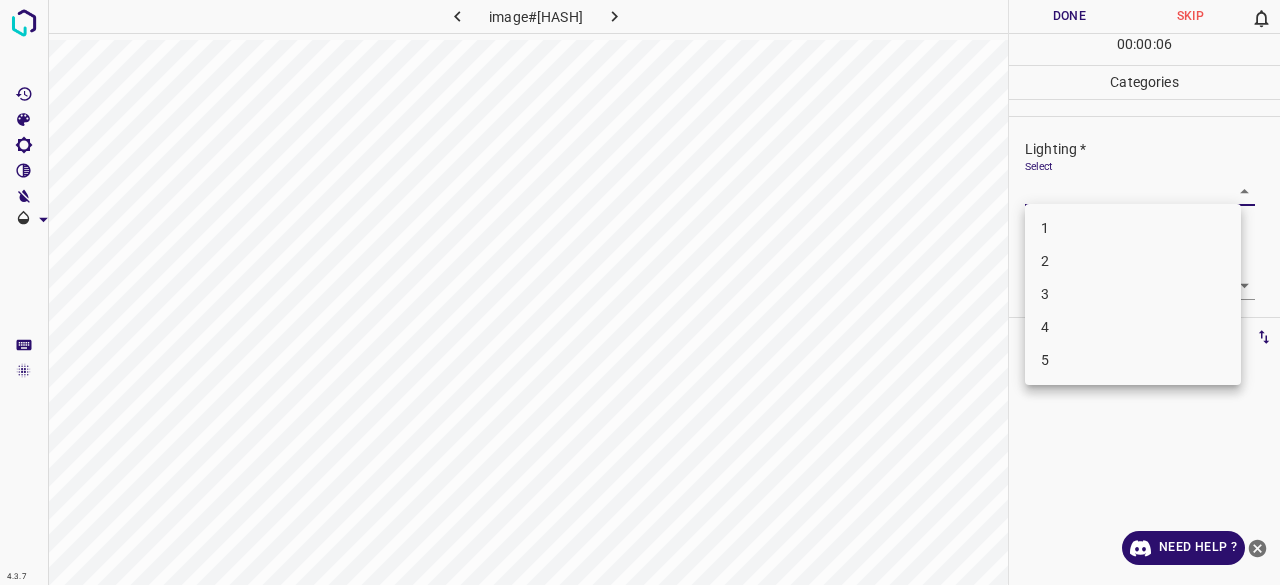 click on "3" at bounding box center (1133, 294) 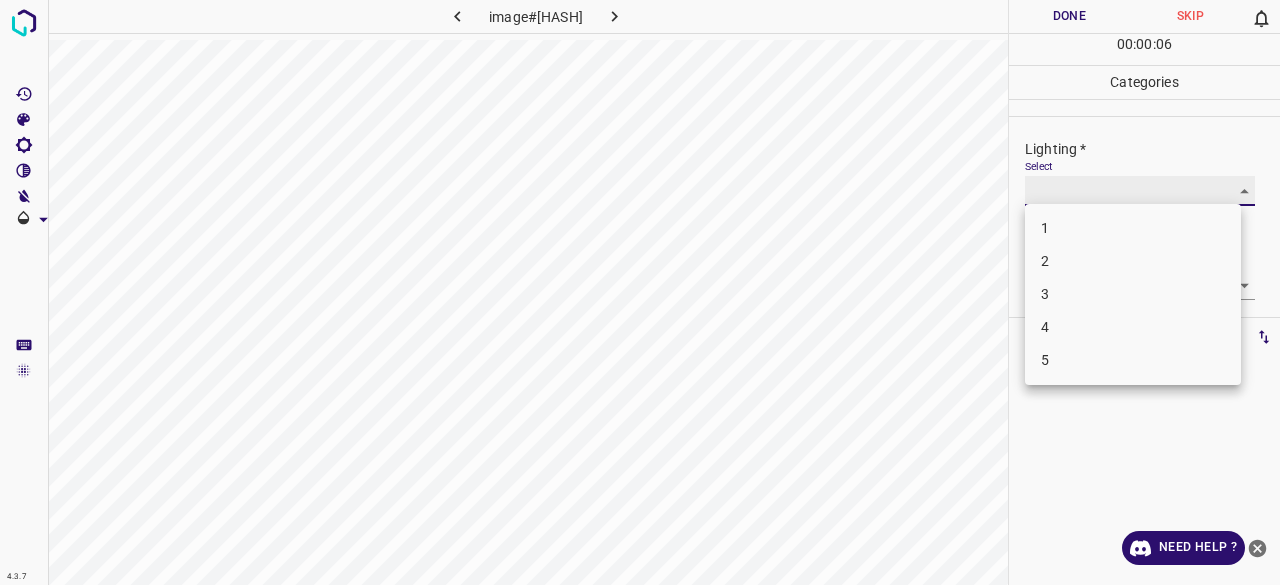 type on "3" 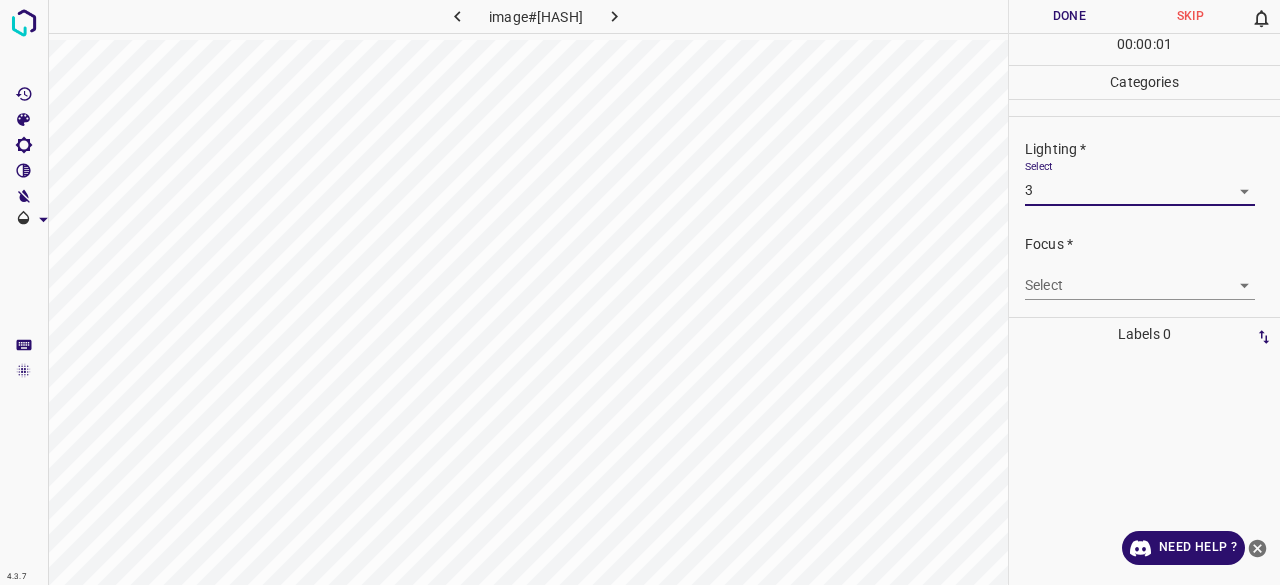 click on "4.3.7 image#002062.jpeg Done Skip 0 00   : 00   : 01   Categories Lighting *  Select 3 3 Focus *  Select ​ Overall *  Select ​ Labels   0 Categories 1 Lighting 2 Focus 3 Overall Tools Space Change between modes (Draw & Edit) I Auto labeling R Restore zoom M Zoom in N Zoom out Delete Delete selecte label Filters Z Restore filters X Saturation filter C Brightness filter V Contrast filter B Gray scale filter General O Download Need Help ? - Text - Hide - Delete" at bounding box center [640, 292] 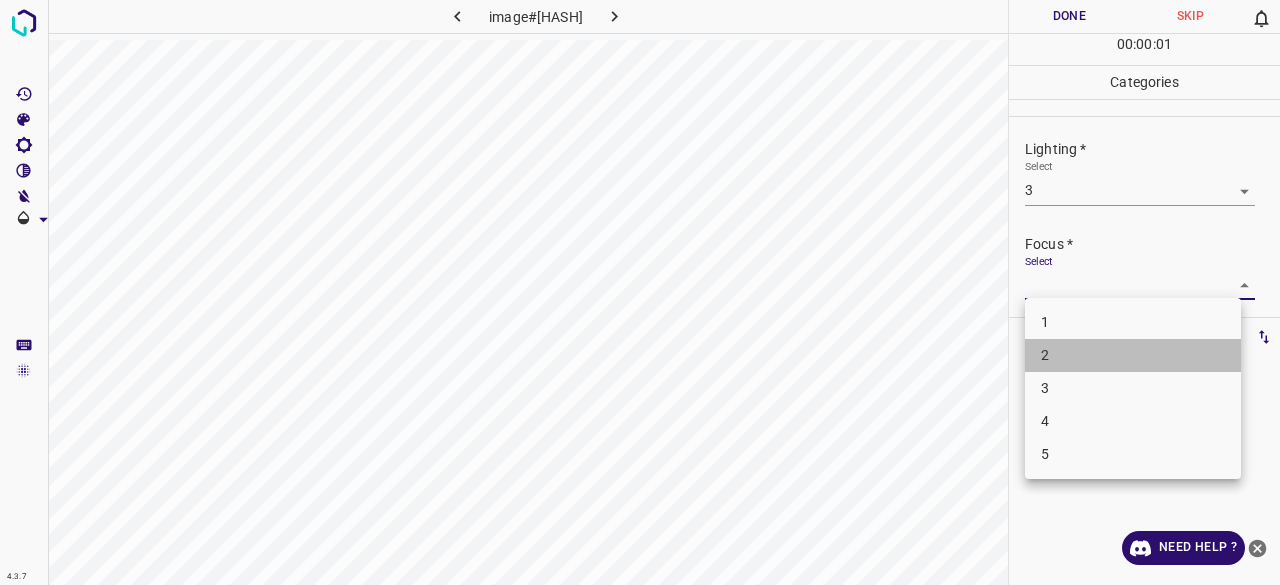 drag, startPoint x: 1072, startPoint y: 365, endPoint x: 1071, endPoint y: 281, distance: 84.00595 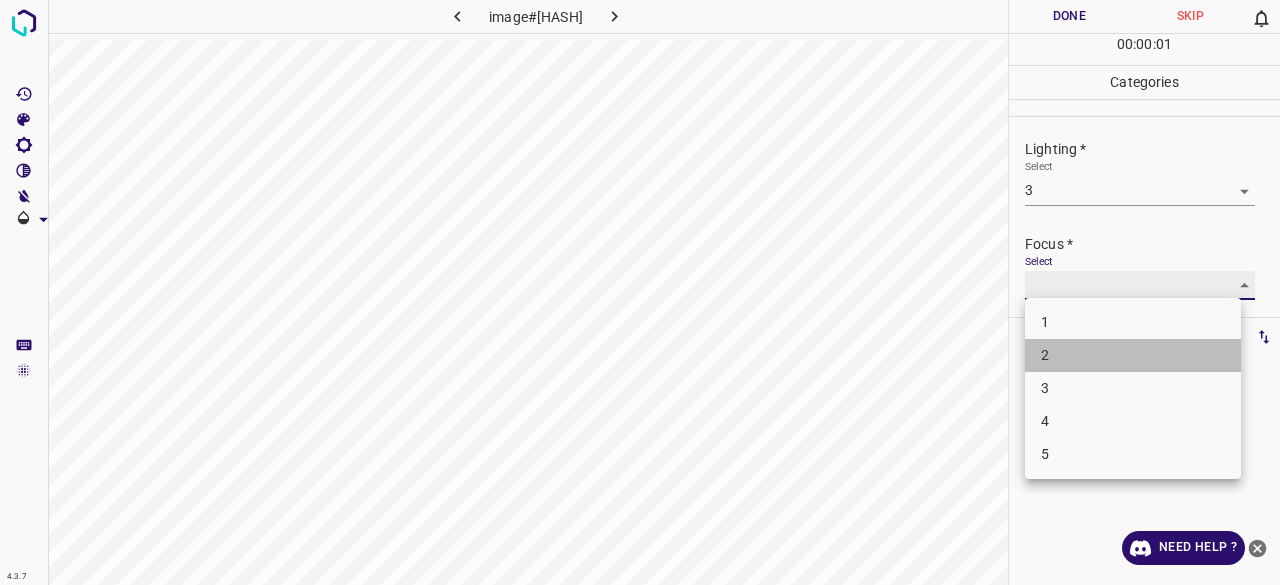 type on "2" 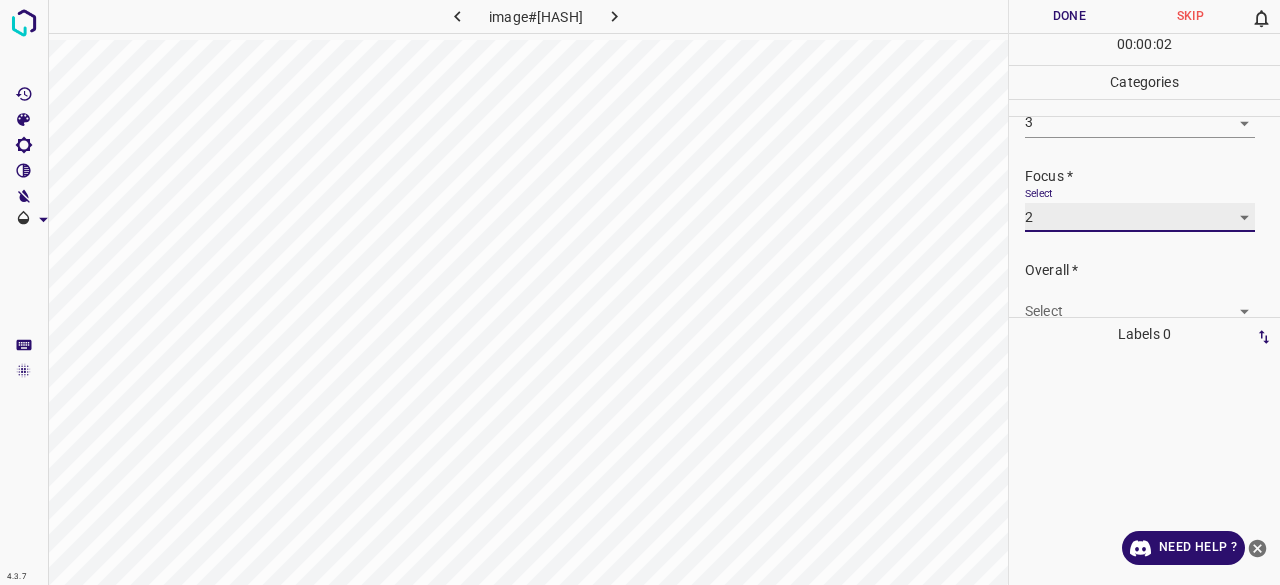 scroll, scrollTop: 98, scrollLeft: 0, axis: vertical 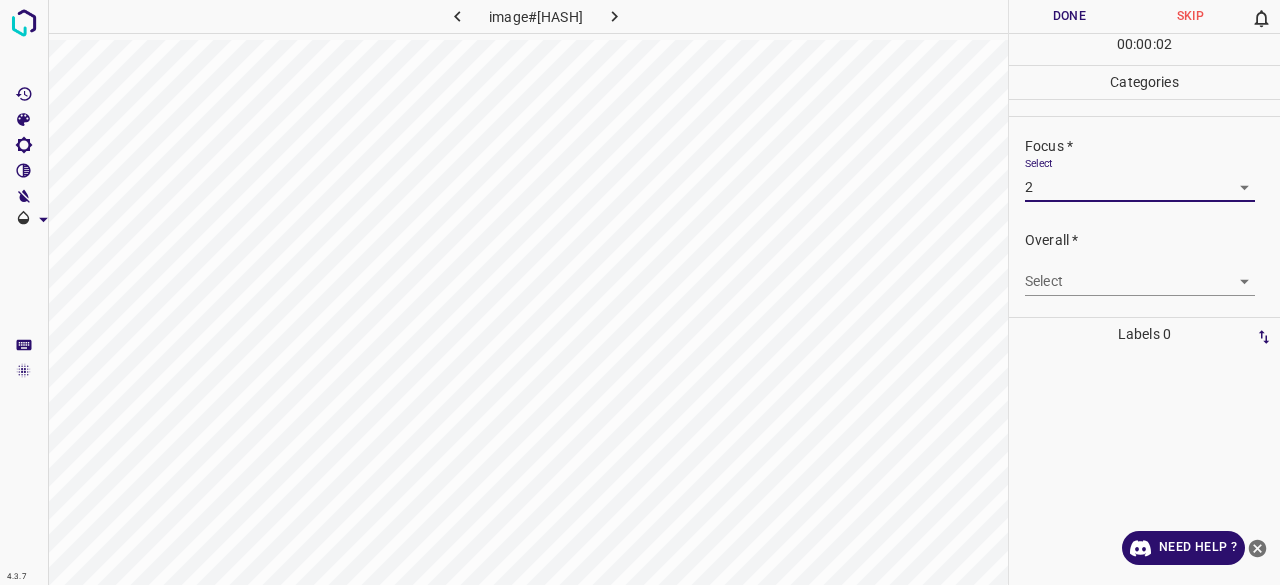 click on "4.3.7 image#002062.jpeg Done Skip 0 00   : 00   : 02   Categories Lighting *  Select 3 3 Focus *  Select 2 2 Overall *  Select ​ Labels   0 Categories 1 Lighting 2 Focus 3 Overall Tools Space Change between modes (Draw & Edit) I Auto labeling R Restore zoom M Zoom in N Zoom out Delete Delete selecte label Filters Z Restore filters X Saturation filter C Brightness filter V Contrast filter B Gray scale filter General O Download Need Help ? - Text - Hide - Delete" at bounding box center (640, 292) 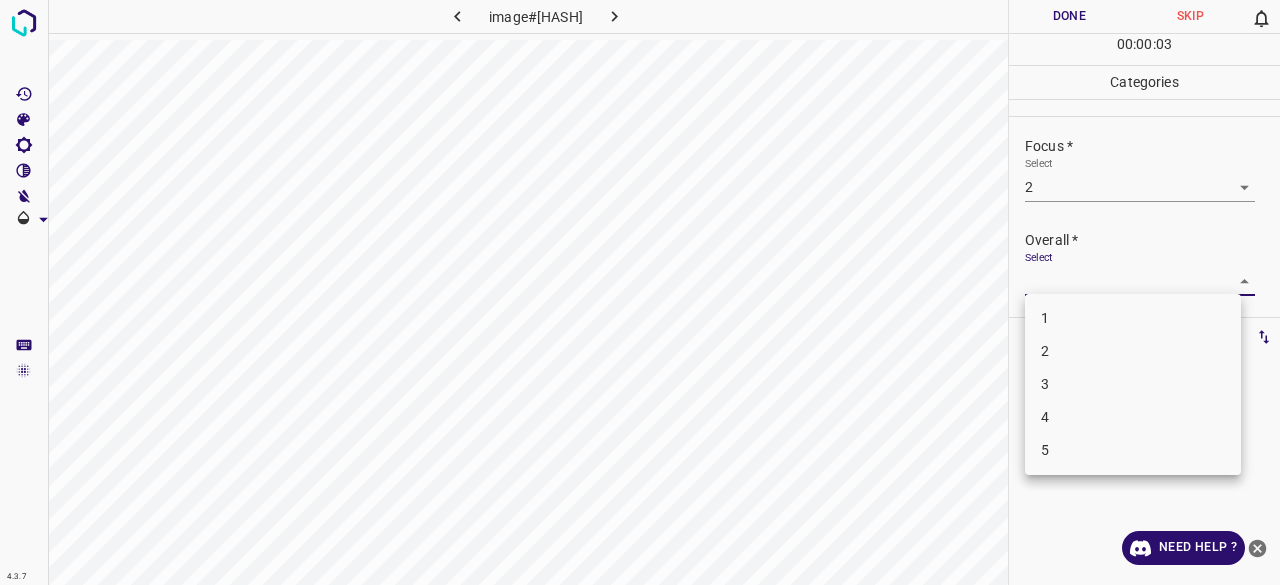 click on "3" at bounding box center (1133, 384) 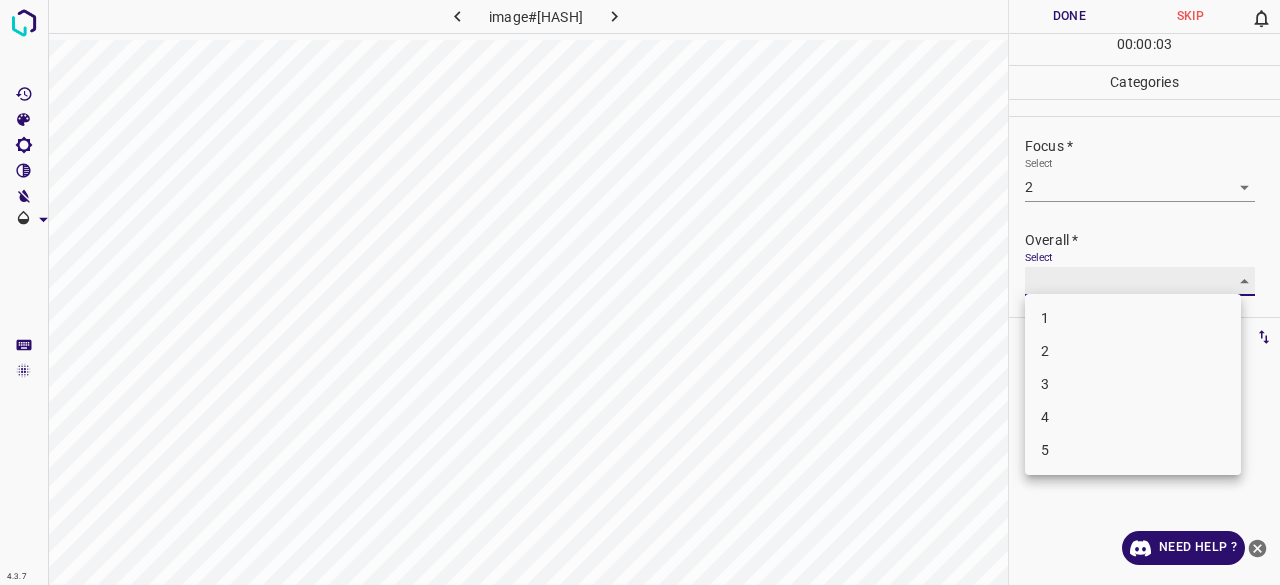 type on "3" 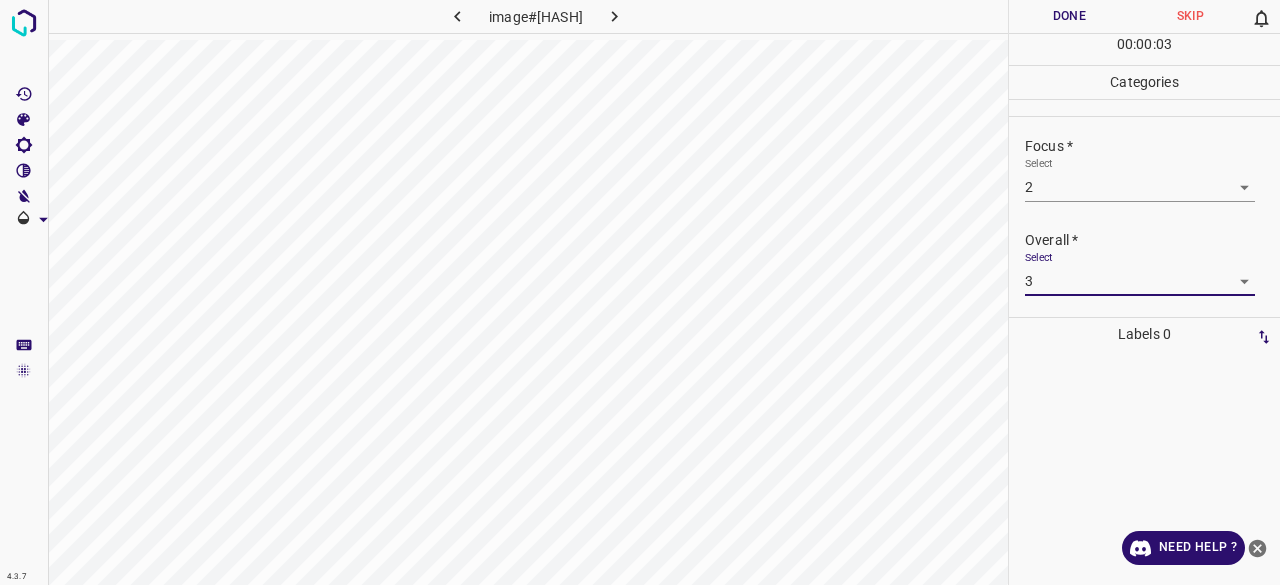 click on "Done" at bounding box center (1069, 16) 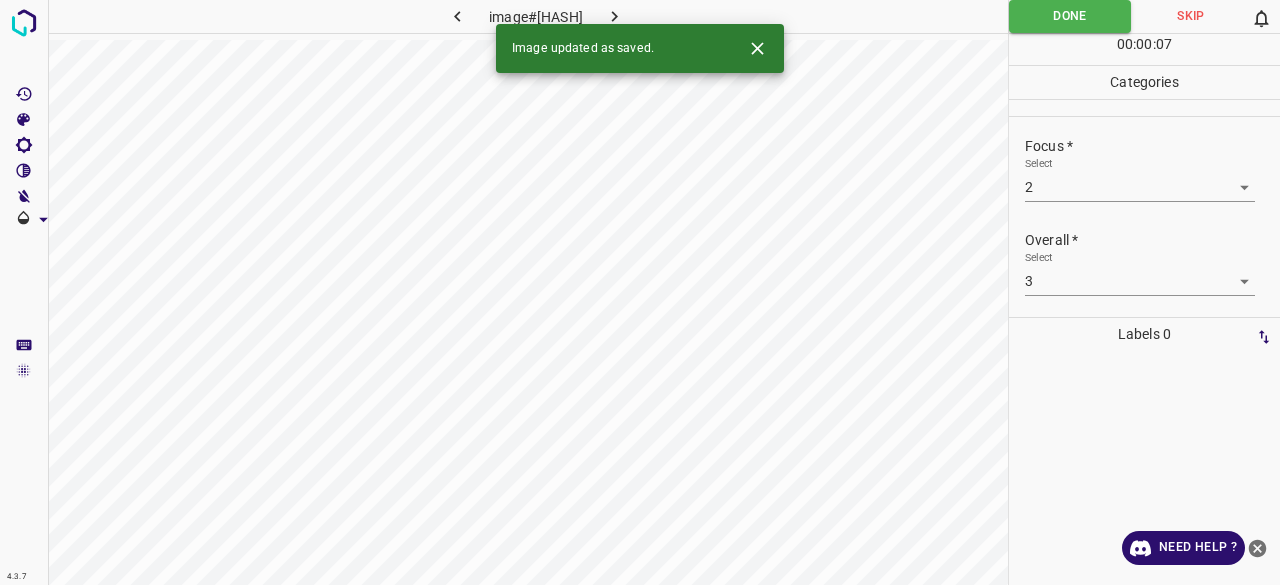 click at bounding box center (615, 16) 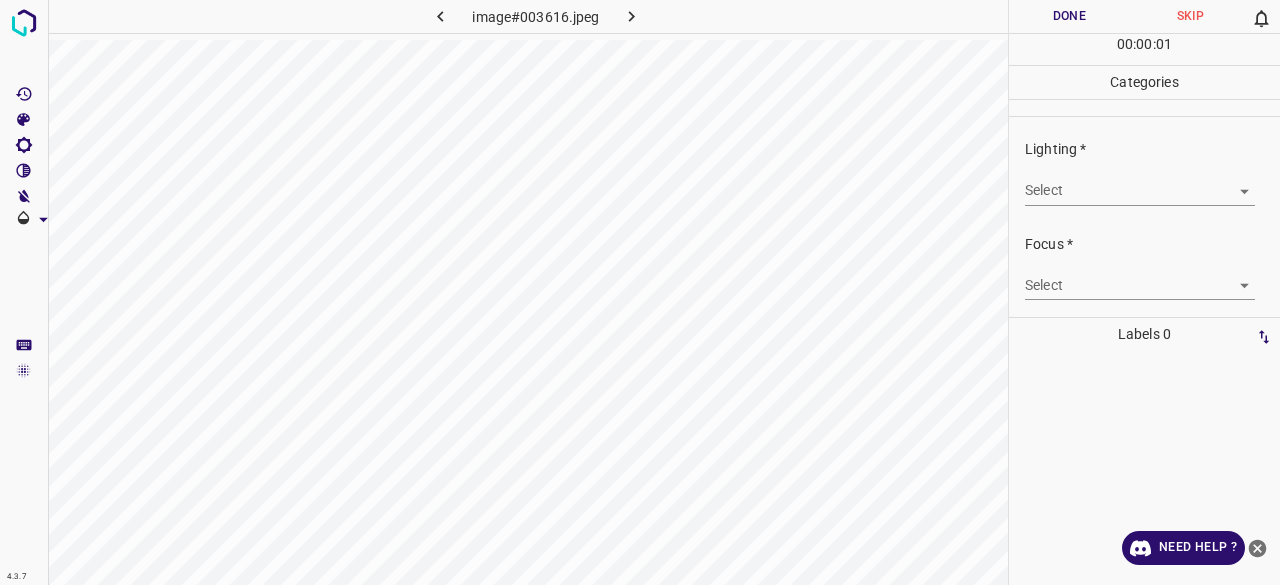 click on "Select ​" at bounding box center [1140, 182] 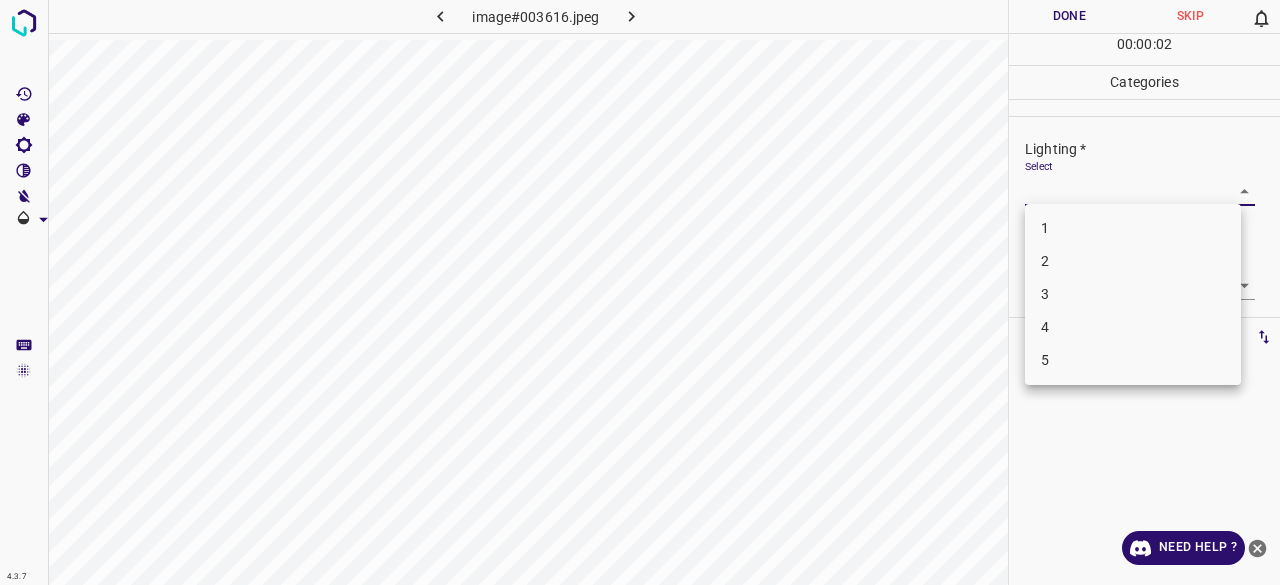 click on "3" at bounding box center (1133, 294) 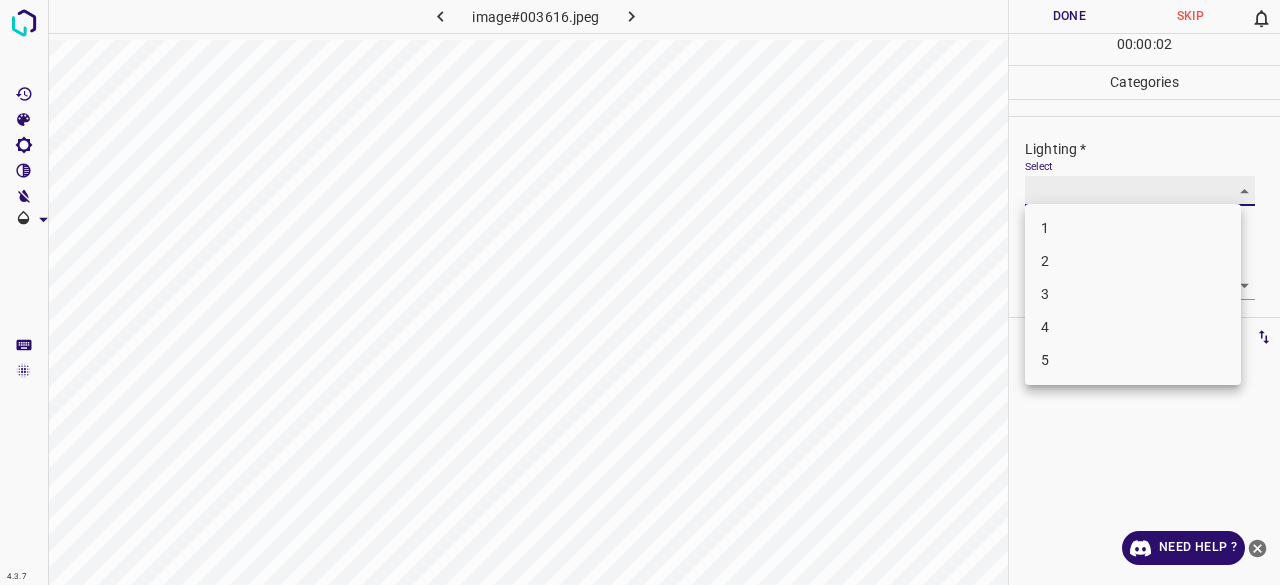 type on "3" 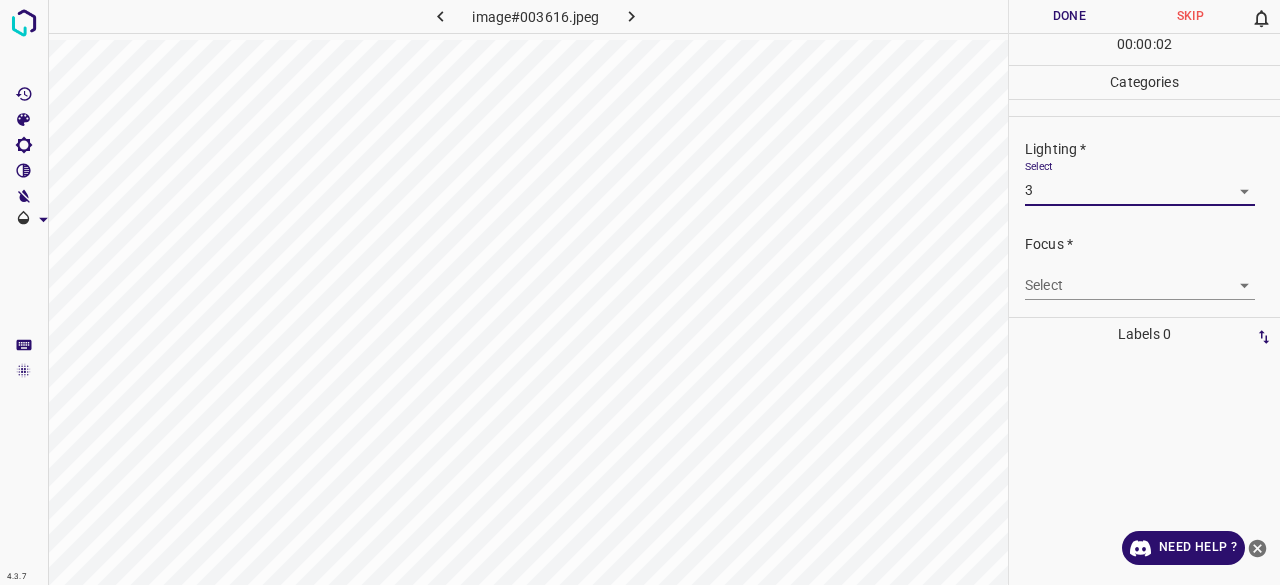 click on "4.3.7 image#003616.jpeg Done Skip 0 00   : 00   : 02   Categories Lighting *  Select 3 3 Focus *  Select ​ Overall *  Select ​ Labels   0 Categories 1 Lighting 2 Focus 3 Overall Tools Space Change between modes (Draw & Edit) I Auto labeling R Restore zoom M Zoom in N Zoom out Delete Delete selecte label Filters Z Restore filters X Saturation filter C Brightness filter V Contrast filter B Gray scale filter General O Download Need Help ? - Text - Hide - Delete" at bounding box center (640, 292) 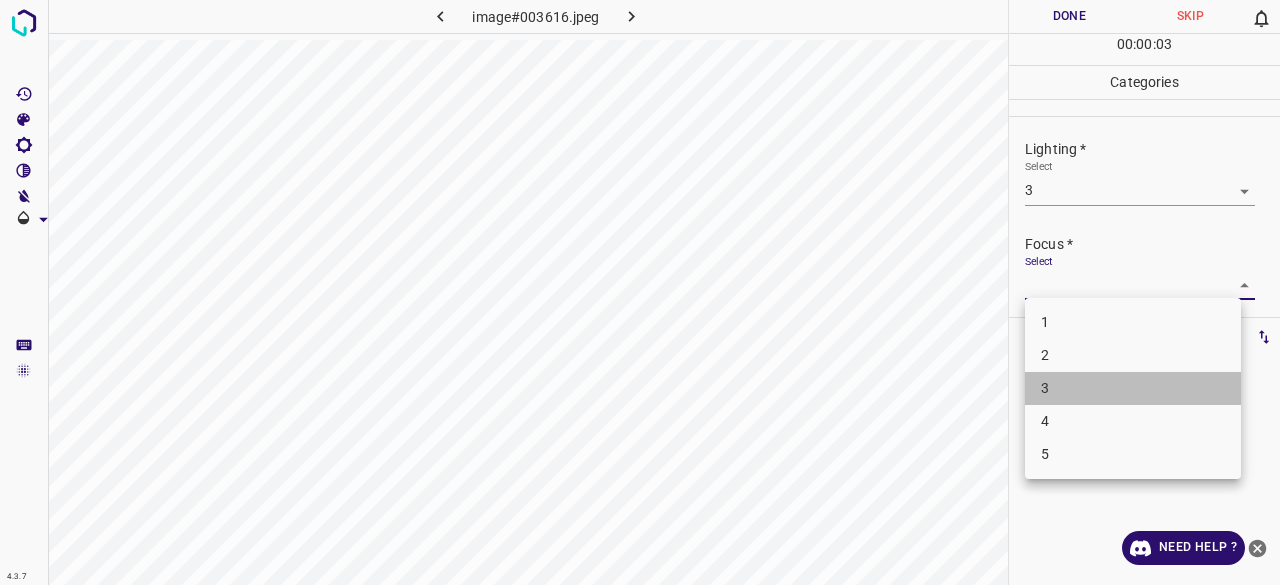 click on "3" at bounding box center [1133, 388] 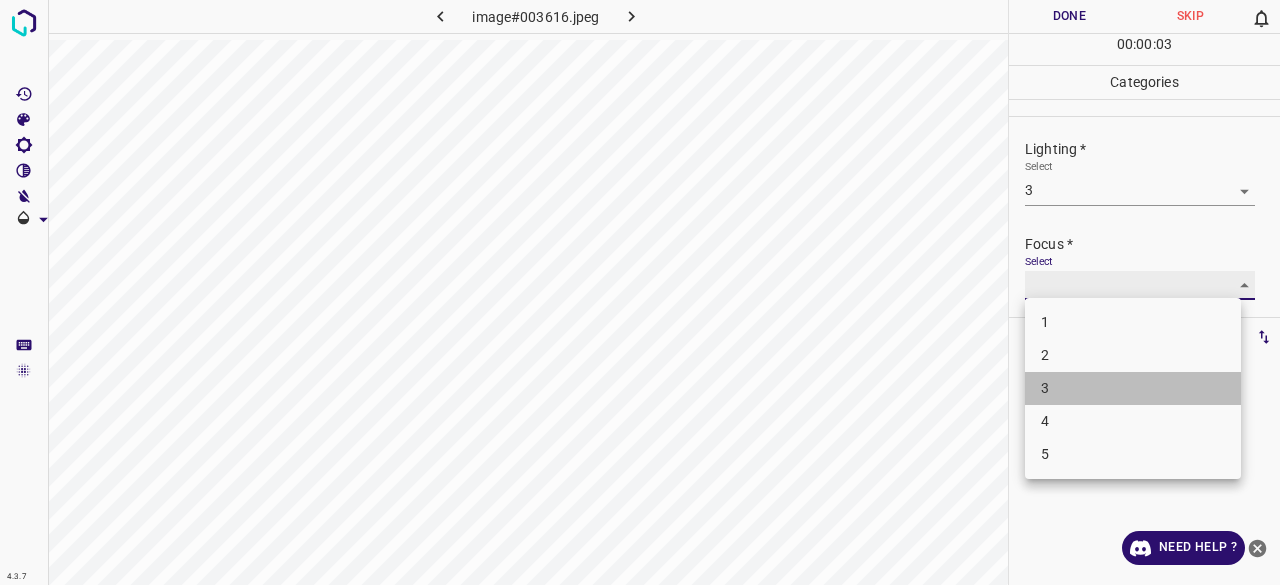 type on "3" 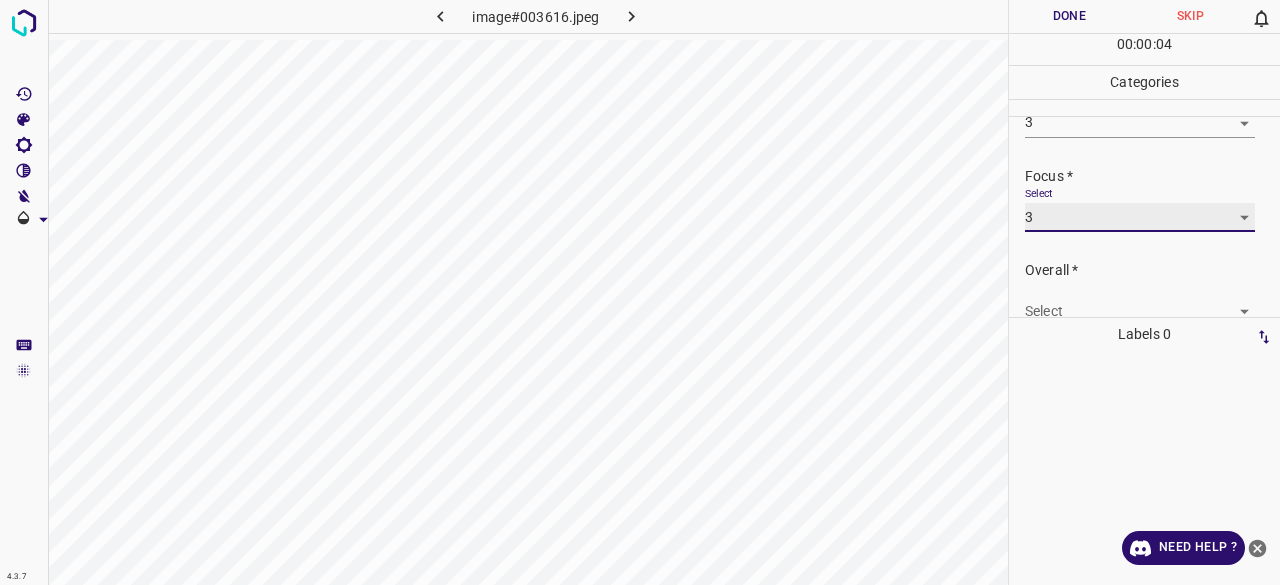 scroll, scrollTop: 98, scrollLeft: 0, axis: vertical 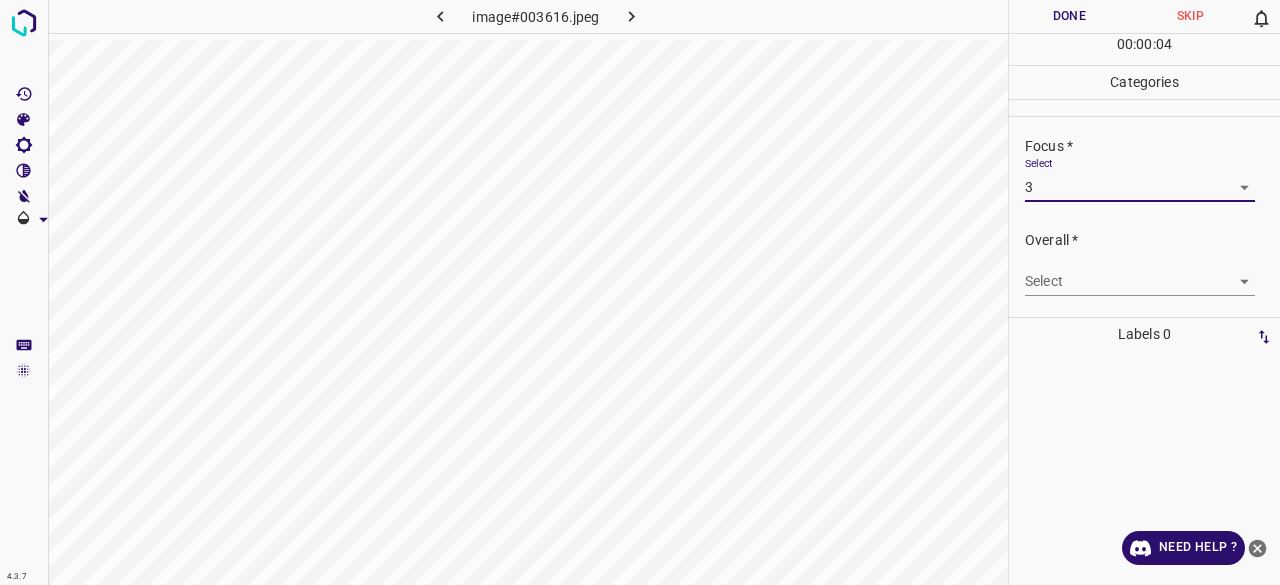 click on "4.3.7 image#003616.jpeg Done Skip 0 00   : 00   : 04   Categories Lighting *  Select 3 3 Focus *  Select 3 3 Overall *  Select ​ Labels   0 Categories 1 Lighting 2 Focus 3 Overall Tools Space Change between modes (Draw & Edit) I Auto labeling R Restore zoom M Zoom in N Zoom out Delete Delete selecte label Filters Z Restore filters X Saturation filter C Brightness filter V Contrast filter B Gray scale filter General O Download Need Help ? - Text - Hide - Delete" at bounding box center [640, 292] 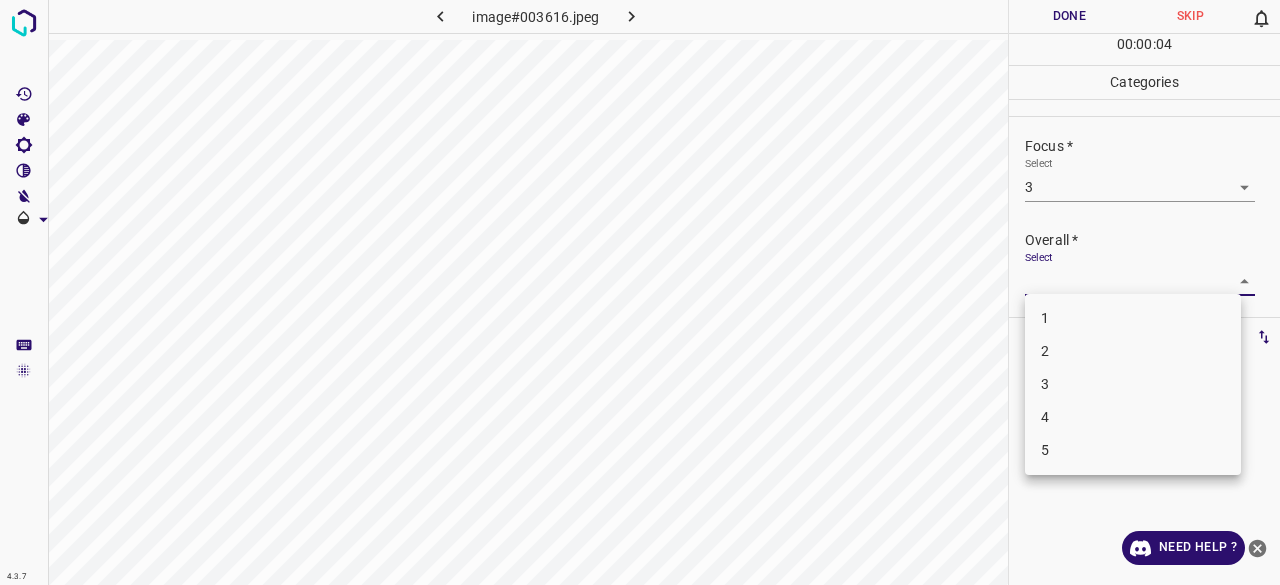 click on "3" at bounding box center [1133, 384] 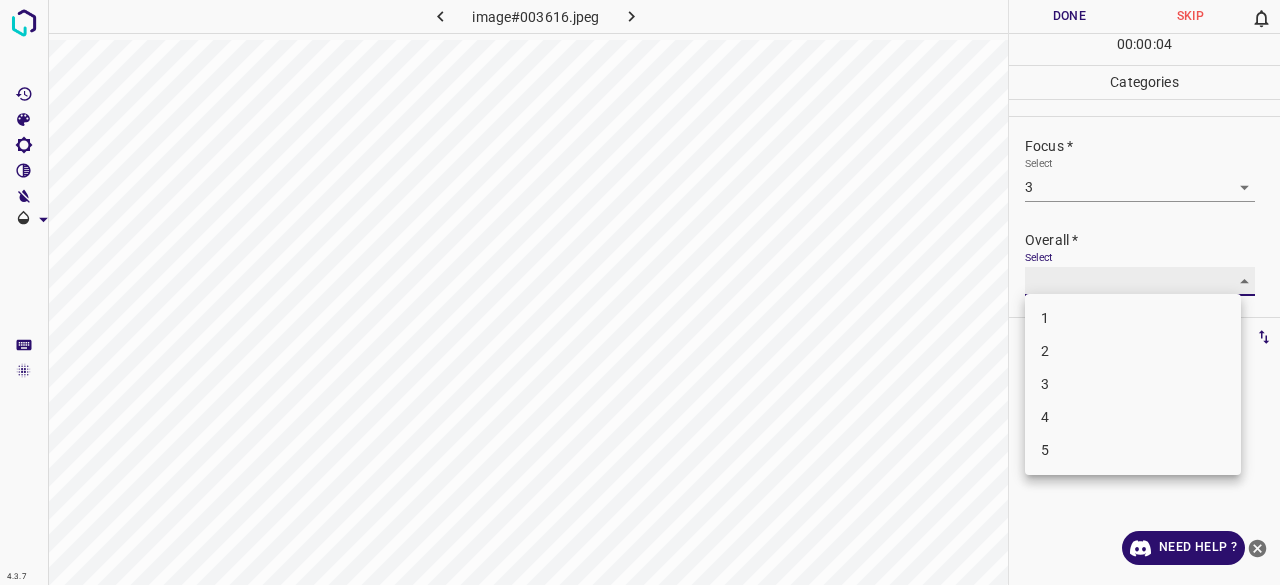 type on "3" 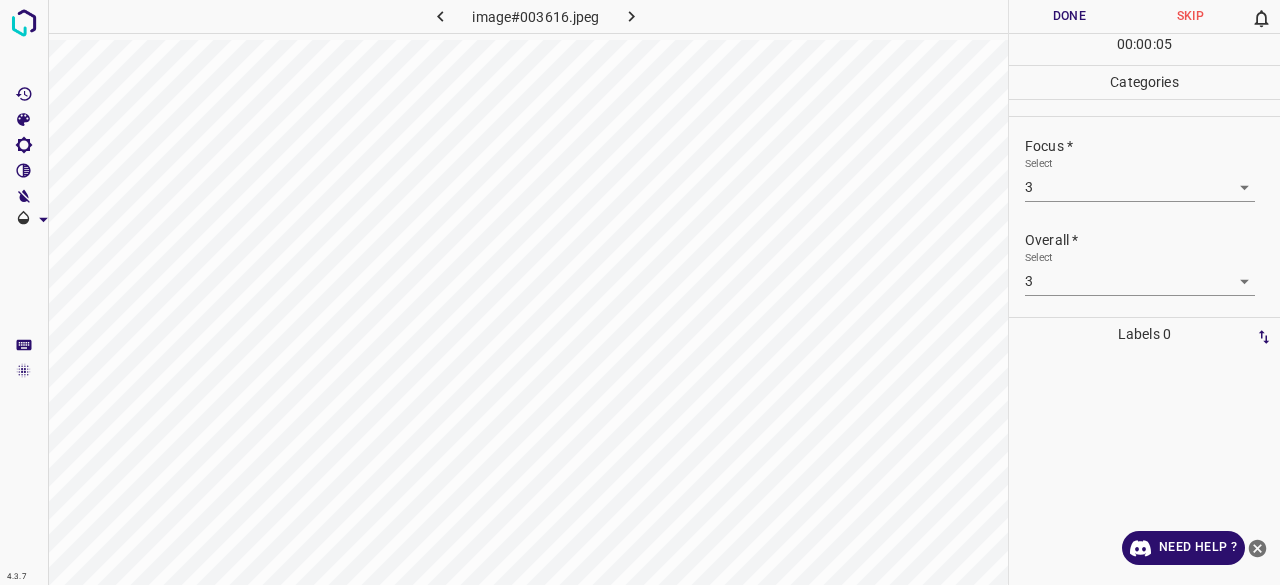 click on "Done" at bounding box center [1069, 16] 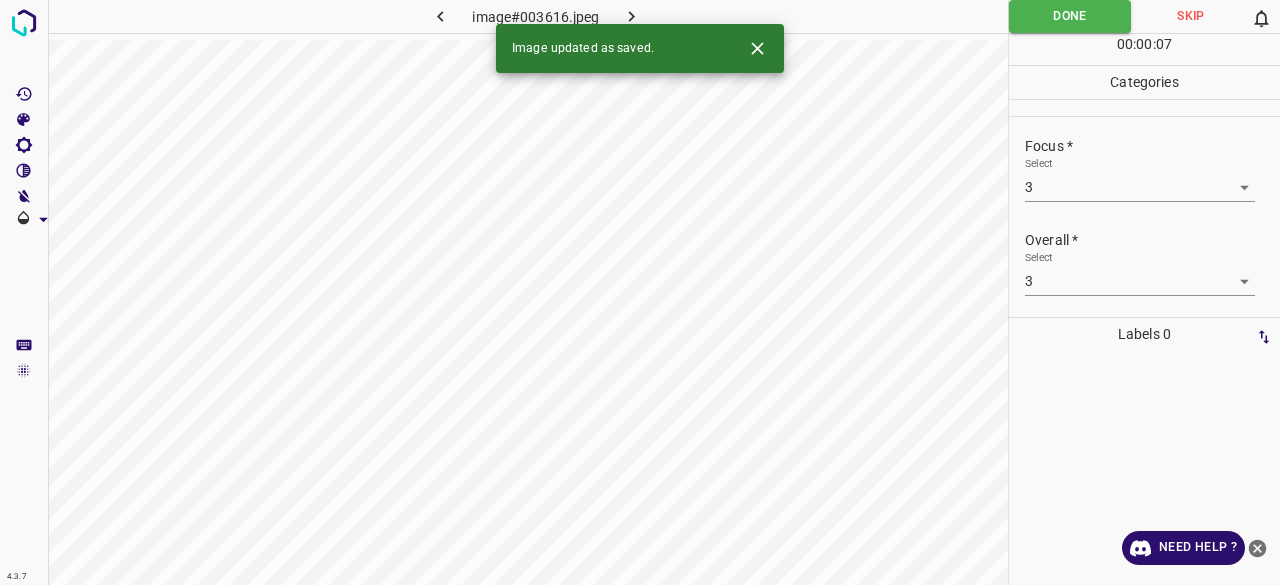 click at bounding box center (632, 16) 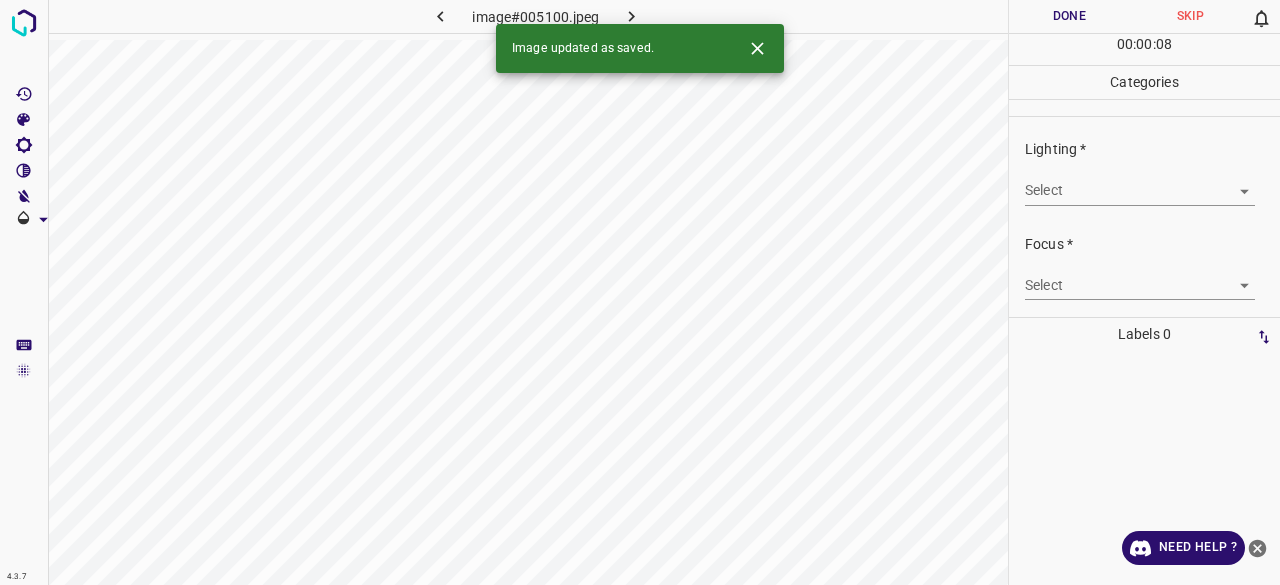 click on "4.3.7 image#005100.jpeg Done Skip 0 00   : 00   : 08   Categories Lighting *  Select ​ Focus *  Select ​ Overall *  Select ​ Labels   0 Categories 1 Lighting 2 Focus 3 Overall Tools Space Change between modes (Draw & Edit) I Auto labeling R Restore zoom M Zoom in N Zoom out Delete Delete selecte label Filters Z Restore filters X Saturation filter C Brightness filter V Contrast filter B Gray scale filter General O Download Image updated as saved. Need Help ? - Text - Hide - Delete" at bounding box center (640, 292) 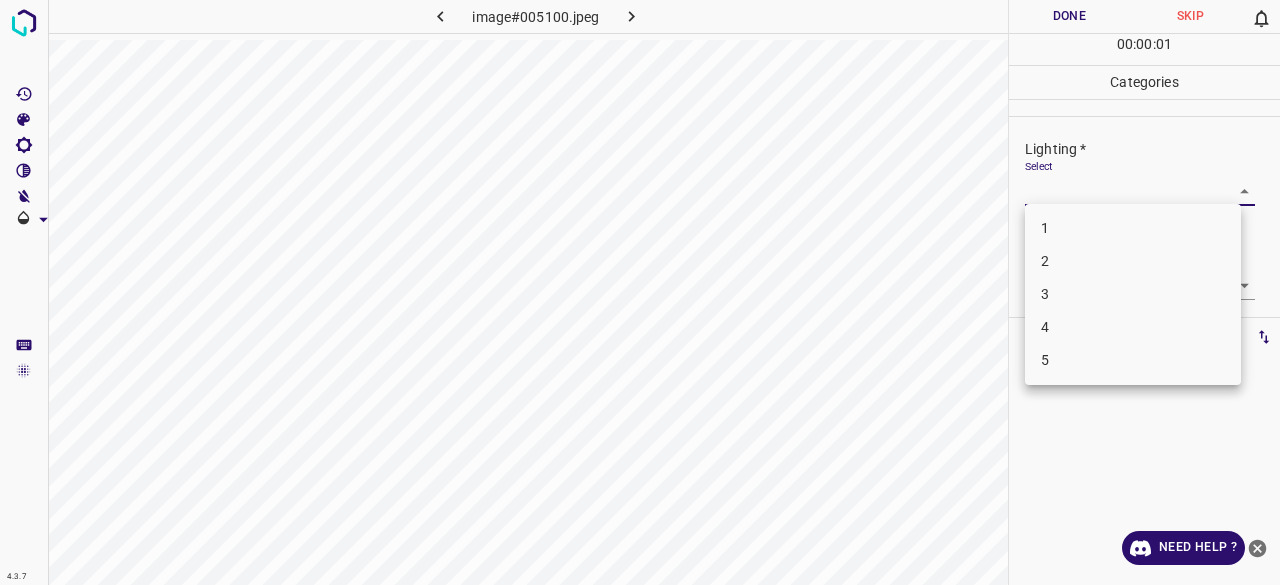 click on "3" at bounding box center (1133, 294) 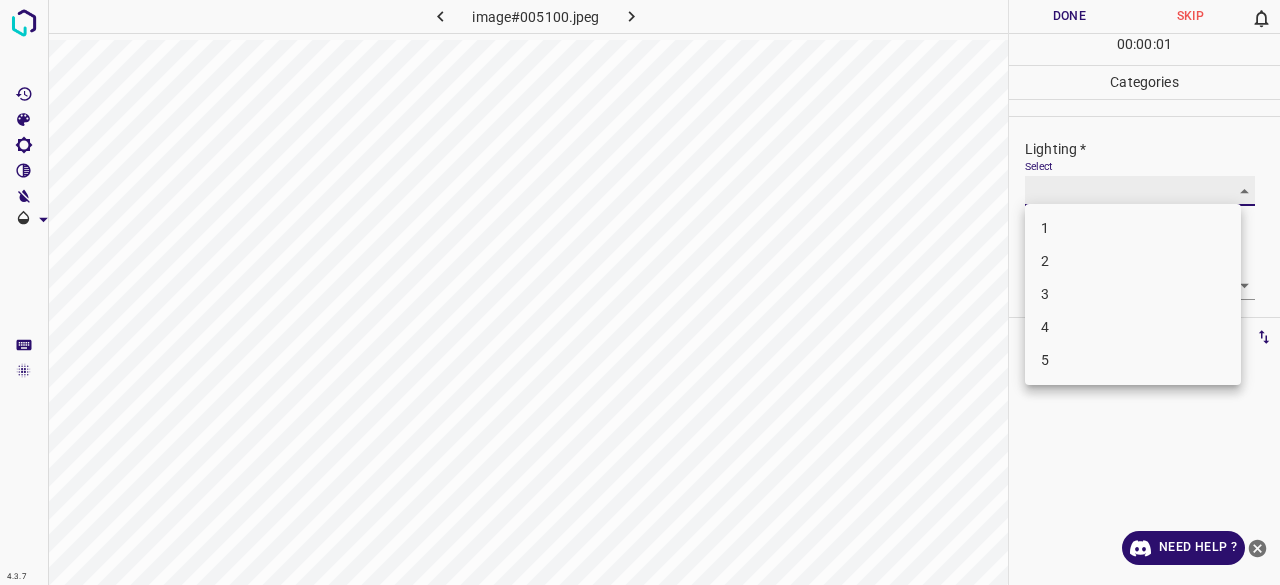 type on "3" 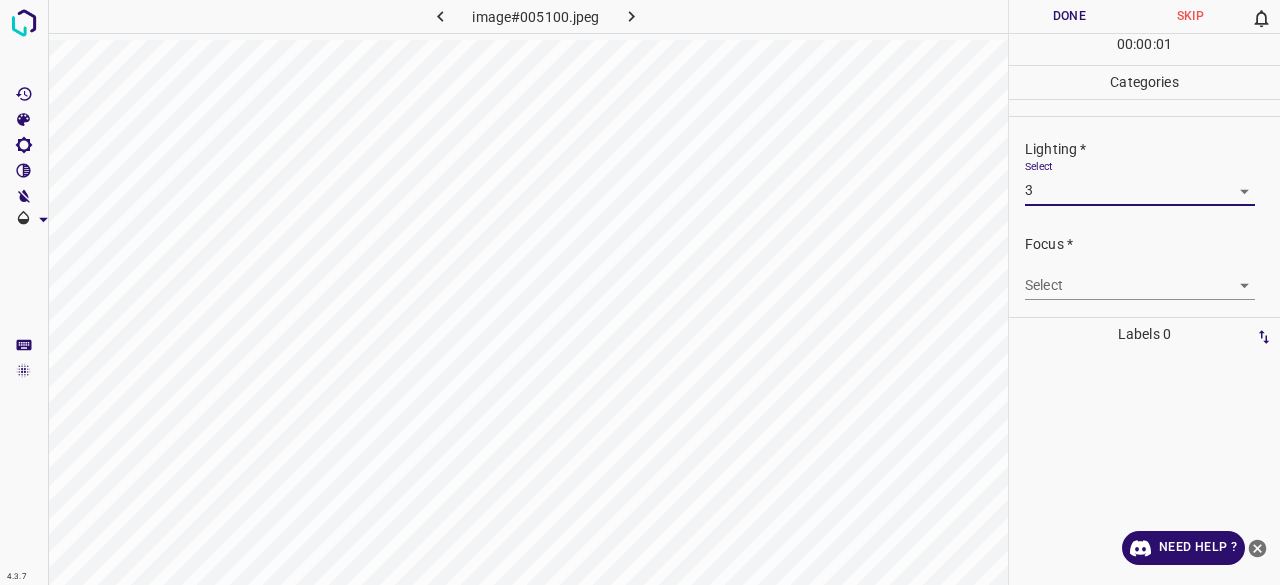 click on "4.3.7 image#005100.jpeg Done Skip 0 00   : 00   : 01   Categories Lighting *  Select 3 3 Focus *  Select ​ Overall *  Select ​ Labels   0 Categories 1 Lighting 2 Focus 3 Overall Tools Space Change between modes (Draw & Edit) I Auto labeling R Restore zoom M Zoom in N Zoom out Delete Delete selecte label Filters Z Restore filters X Saturation filter C Brightness filter V Contrast filter B Gray scale filter General O Download Need Help ? - Text - Hide - Delete" at bounding box center [640, 292] 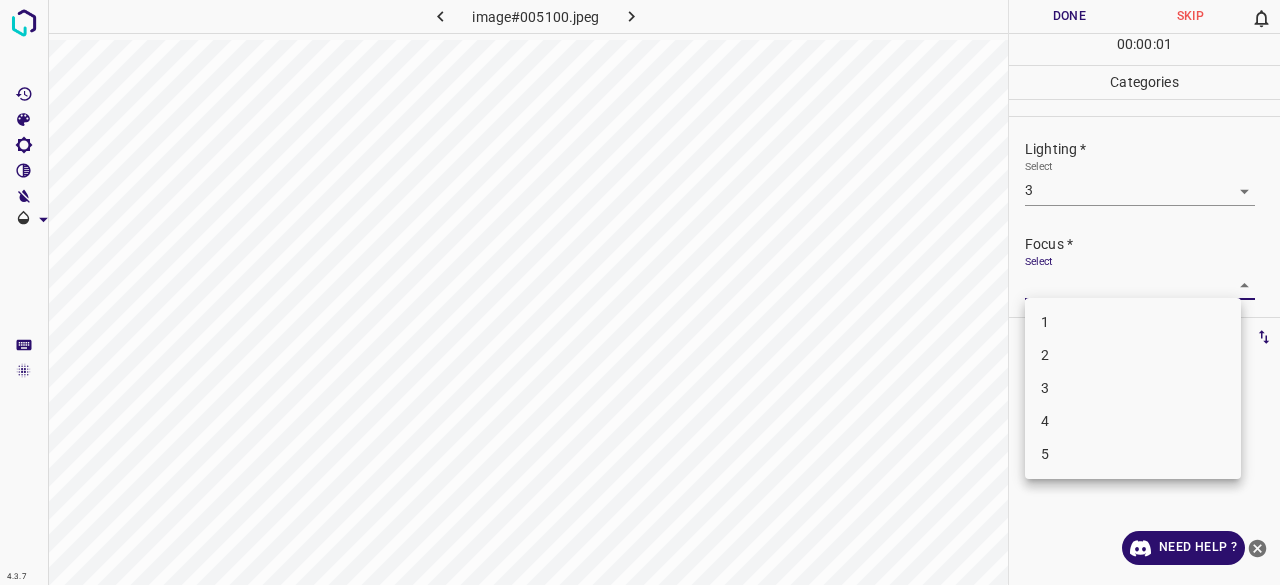 drag, startPoint x: 1064, startPoint y: 390, endPoint x: 1078, endPoint y: 376, distance: 19.79899 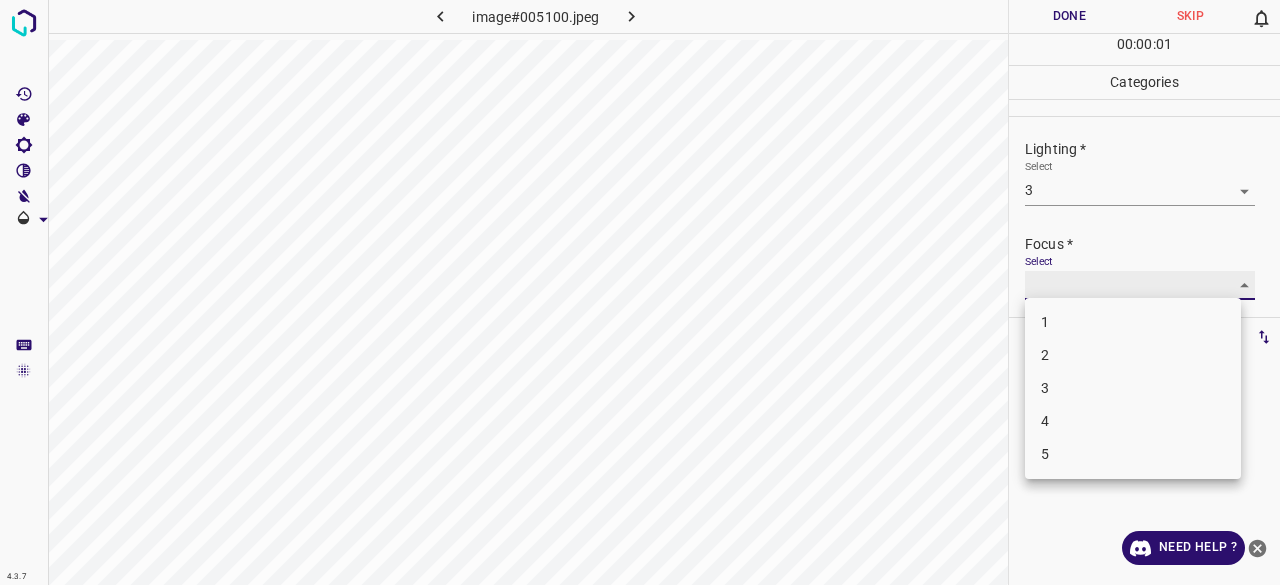 type on "3" 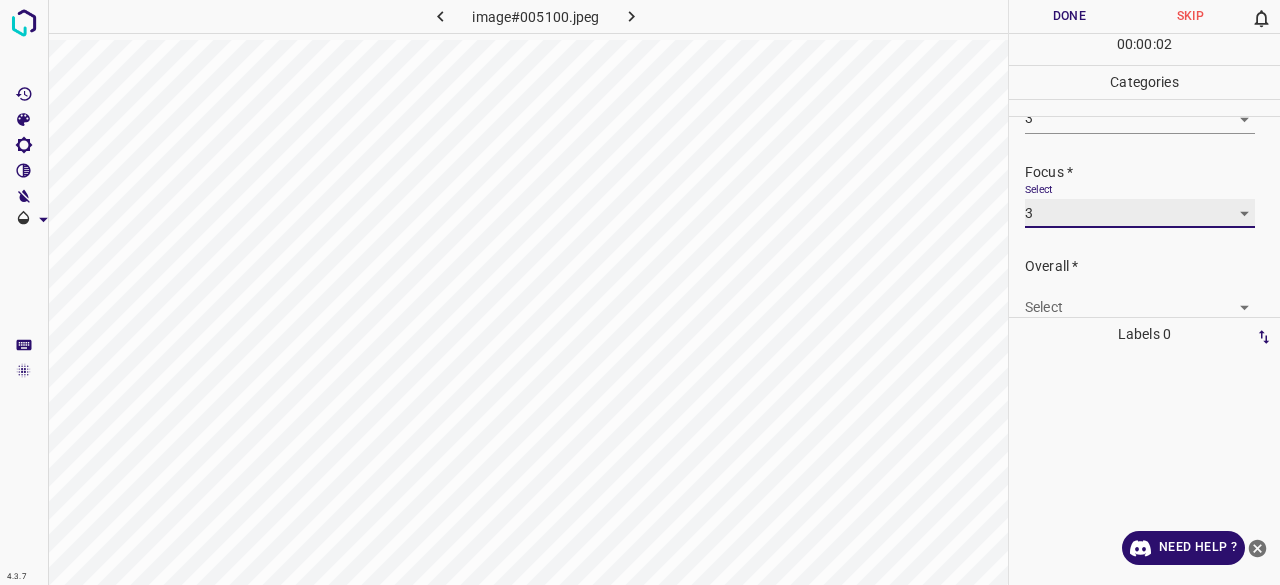 scroll, scrollTop: 98, scrollLeft: 0, axis: vertical 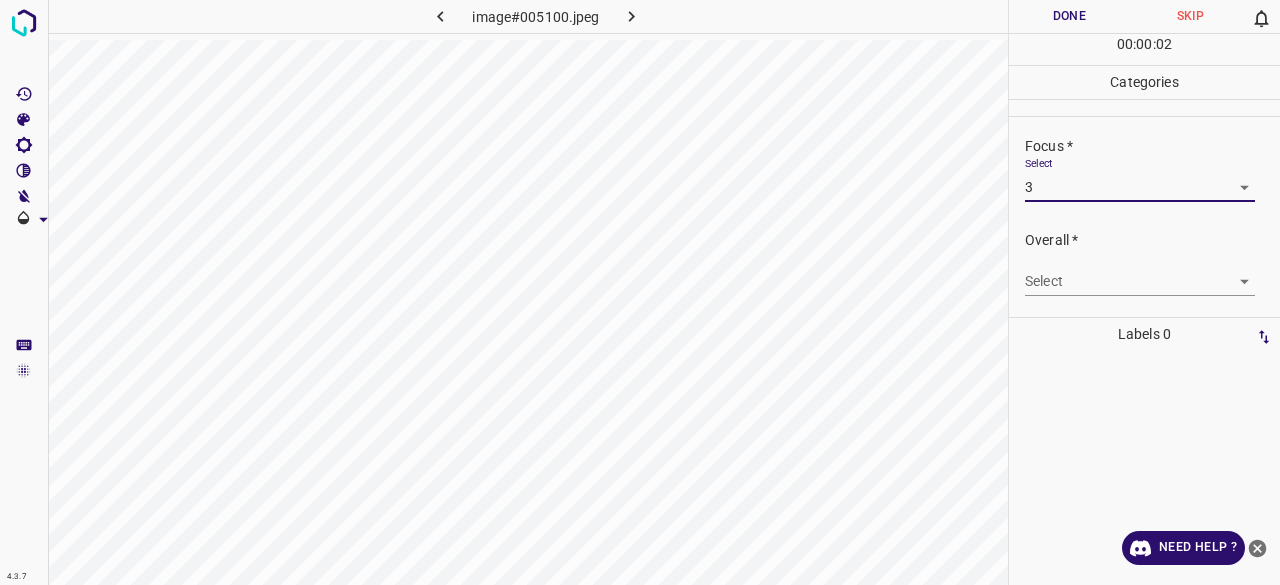 click on "4.3.7 image#005100.jpeg Done Skip 0 00   : 00   : 02   Categories Lighting *  Select 3 3 Focus *  Select 3 3 Overall *  Select ​ Labels   0 Categories 1 Lighting 2 Focus 3 Overall Tools Space Change between modes (Draw & Edit) I Auto labeling R Restore zoom M Zoom in N Zoom out Delete Delete selecte label Filters Z Restore filters X Saturation filter C Brightness filter V Contrast filter B Gray scale filter General O Download Need Help ? - Text - Hide - Delete" at bounding box center (640, 292) 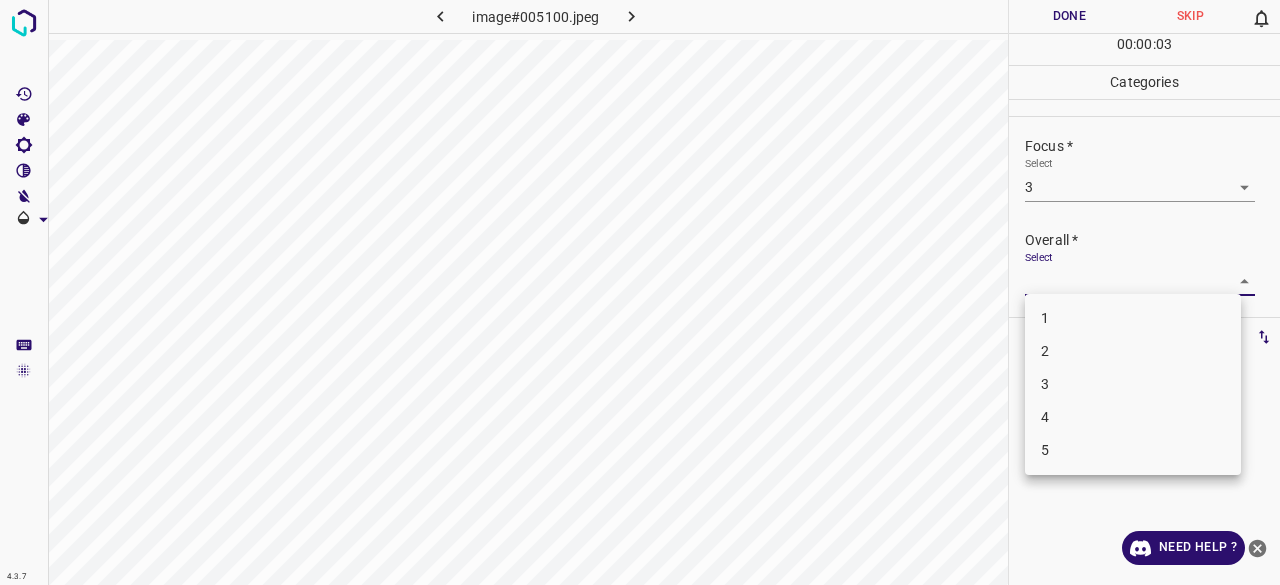 click on "3" at bounding box center (1133, 384) 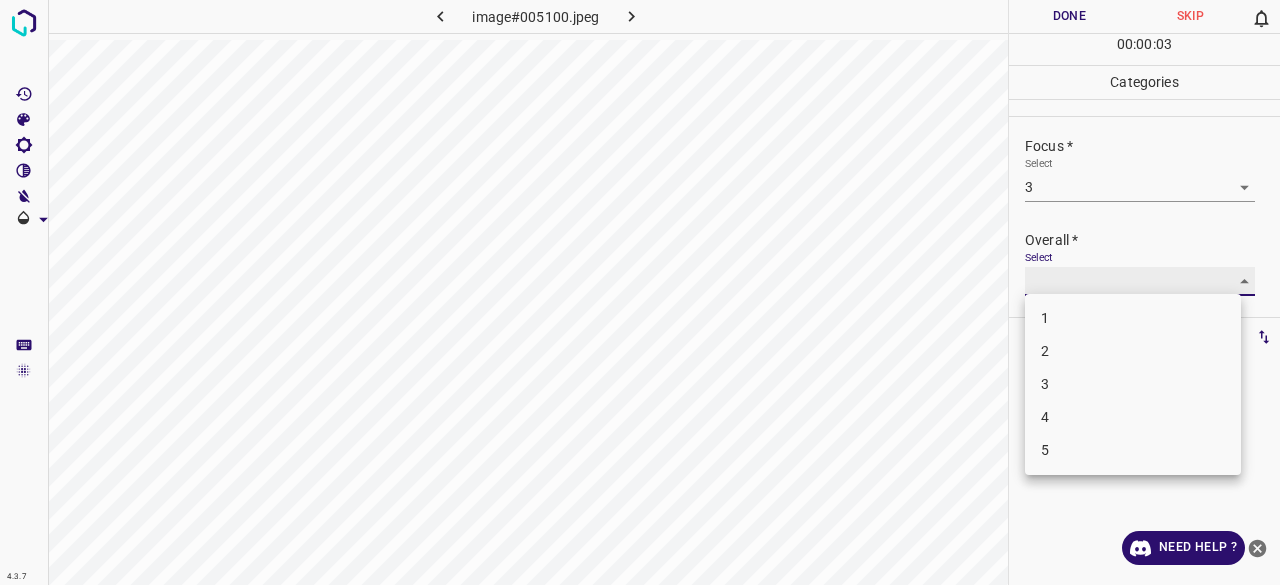 type on "3" 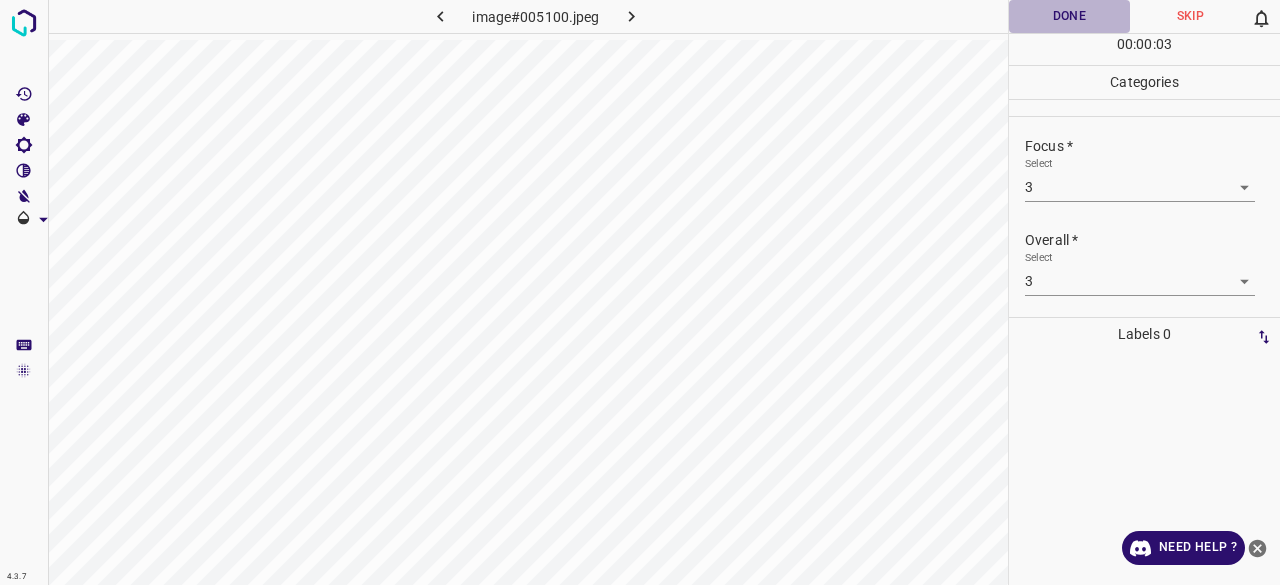 click on "Done" at bounding box center (1069, 16) 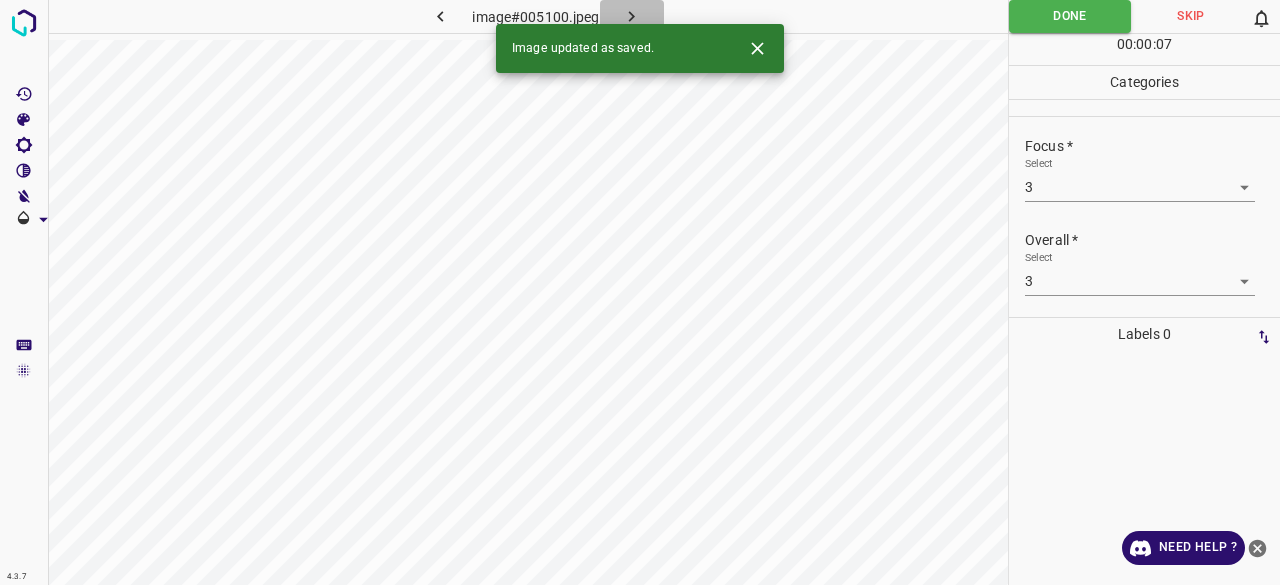 click 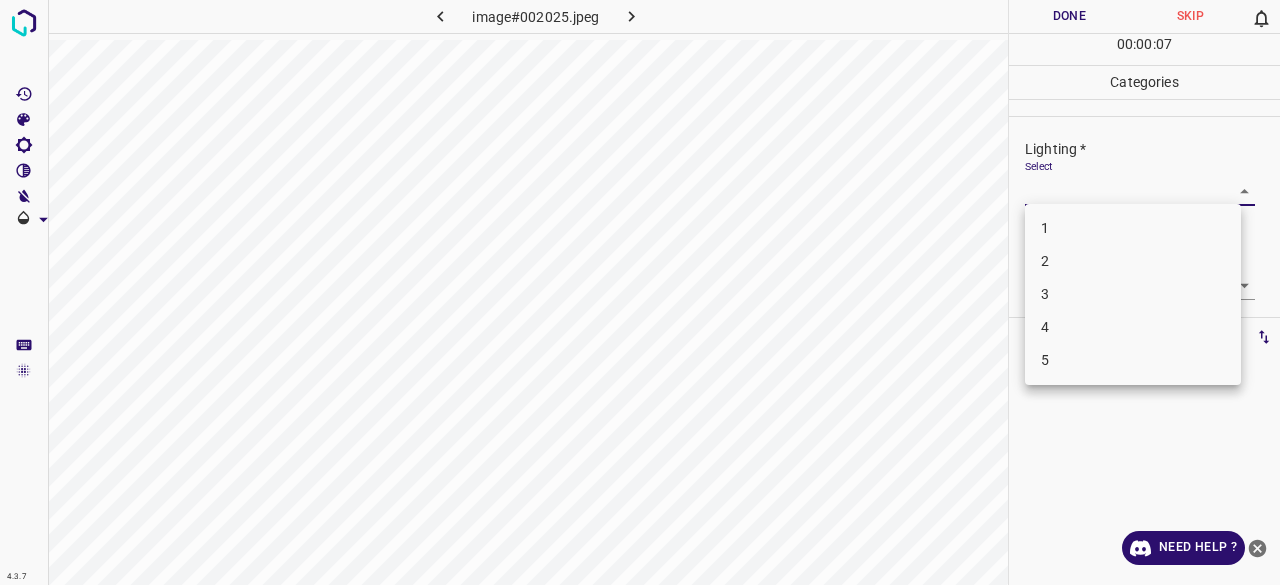 click on "4.3.7 image#002025.jpeg Done Skip 0 00   : 00   : 07   Categories Lighting *  Select ​ Focus *  Select ​ Overall *  Select ​ Labels   0 Categories 1 Lighting 2 Focus 3 Overall Tools Space Change between modes (Draw & Edit) I Auto labeling R Restore zoom M Zoom in N Zoom out Delete Delete selecte label Filters Z Restore filters X Saturation filter C Brightness filter V Contrast filter B Gray scale filter General O Download Need Help ? - Text - Hide - Delete 1 2 3 4 5" at bounding box center [640, 292] 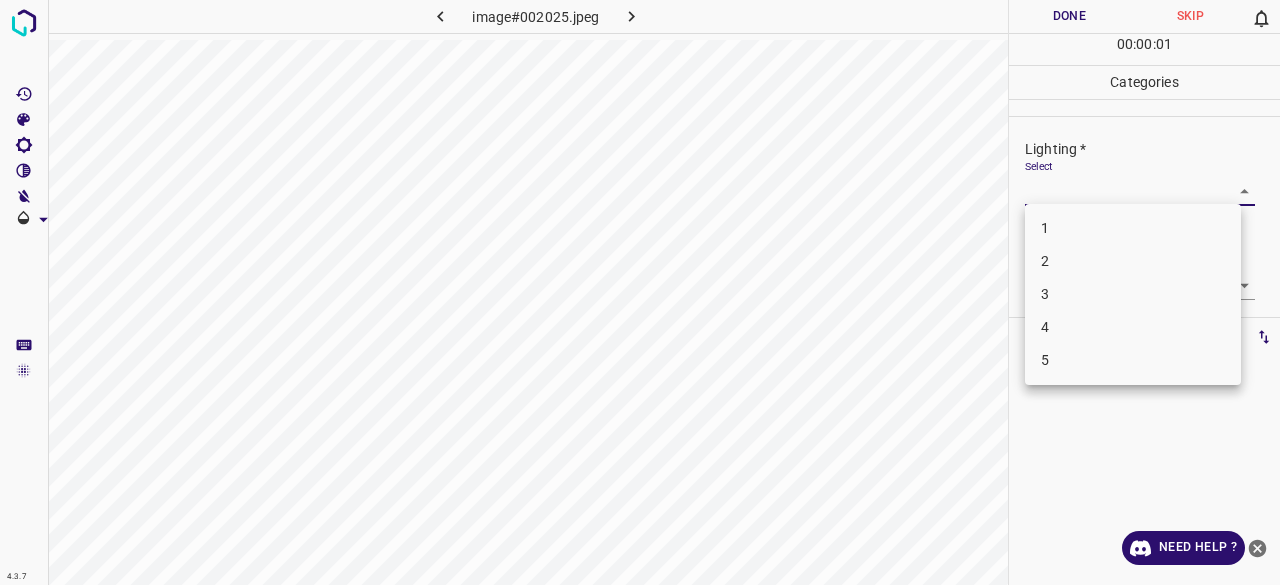 click on "3" at bounding box center (1133, 294) 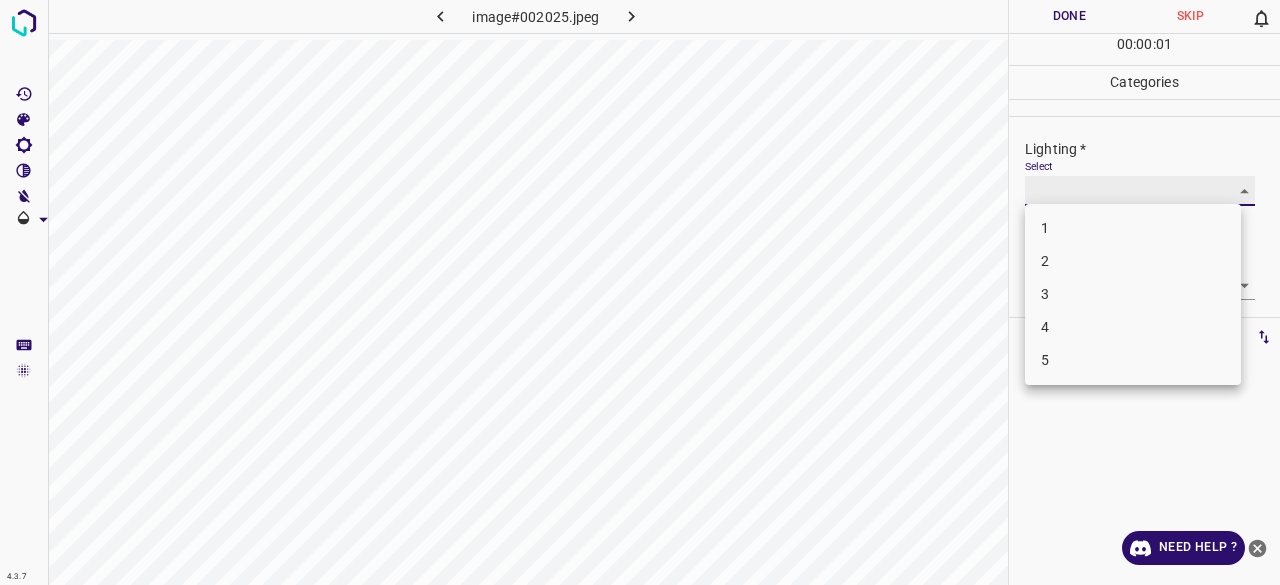type on "3" 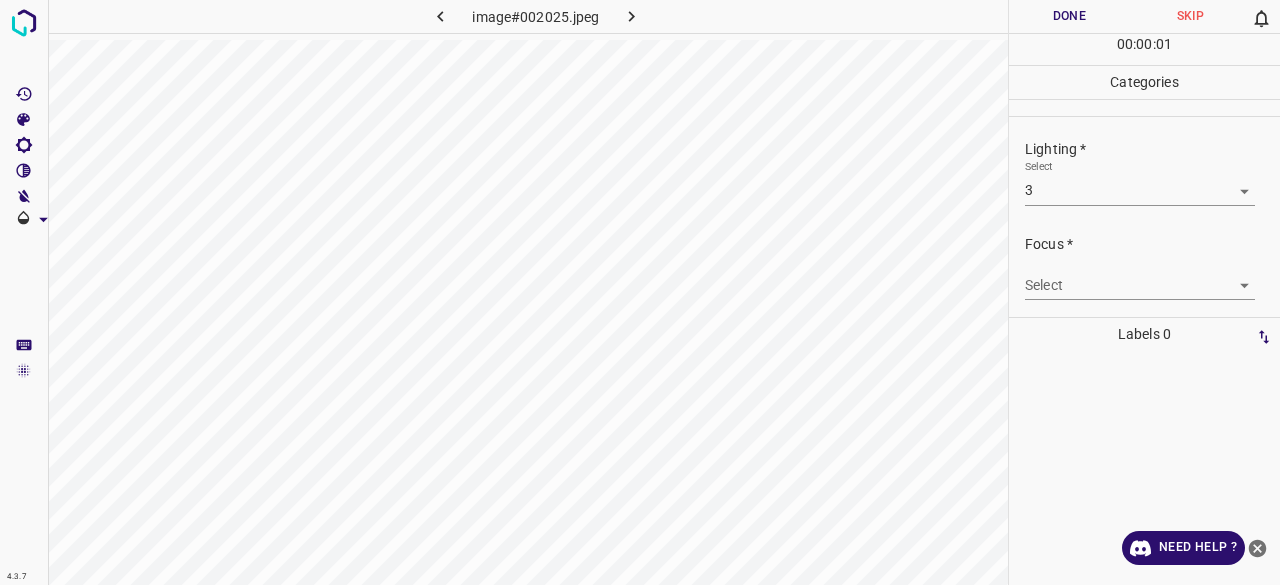 click on "4.3.7 image#002025.jpeg Done Skip 0 00   : 00   : 01   Categories Lighting *  Select 3 3 Focus *  Select ​ Overall *  Select ​ Labels   0 Categories 1 Lighting 2 Focus 3 Overall Tools Space Change between modes (Draw & Edit) I Auto labeling R Restore zoom M Zoom in N Zoom out Delete Delete selecte label Filters Z Restore filters X Saturation filter C Brightness filter V Contrast filter B Gray scale filter General O Download Need Help ? - Text - Hide - Delete" at bounding box center (640, 292) 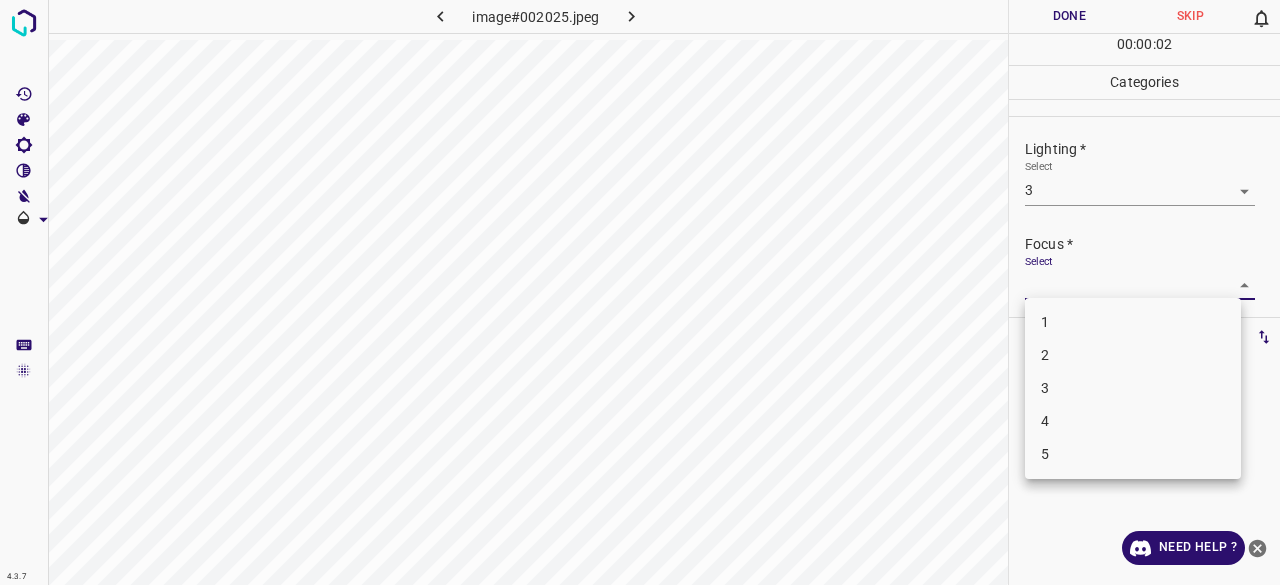 drag, startPoint x: 1052, startPoint y: 359, endPoint x: 1052, endPoint y: 296, distance: 63 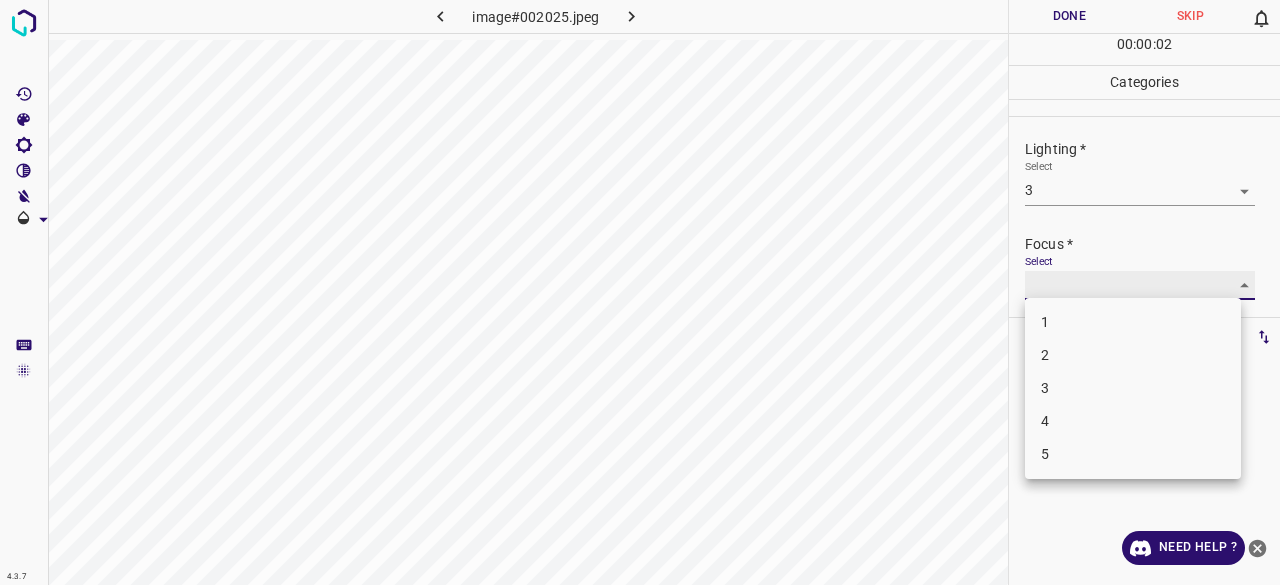 type on "2" 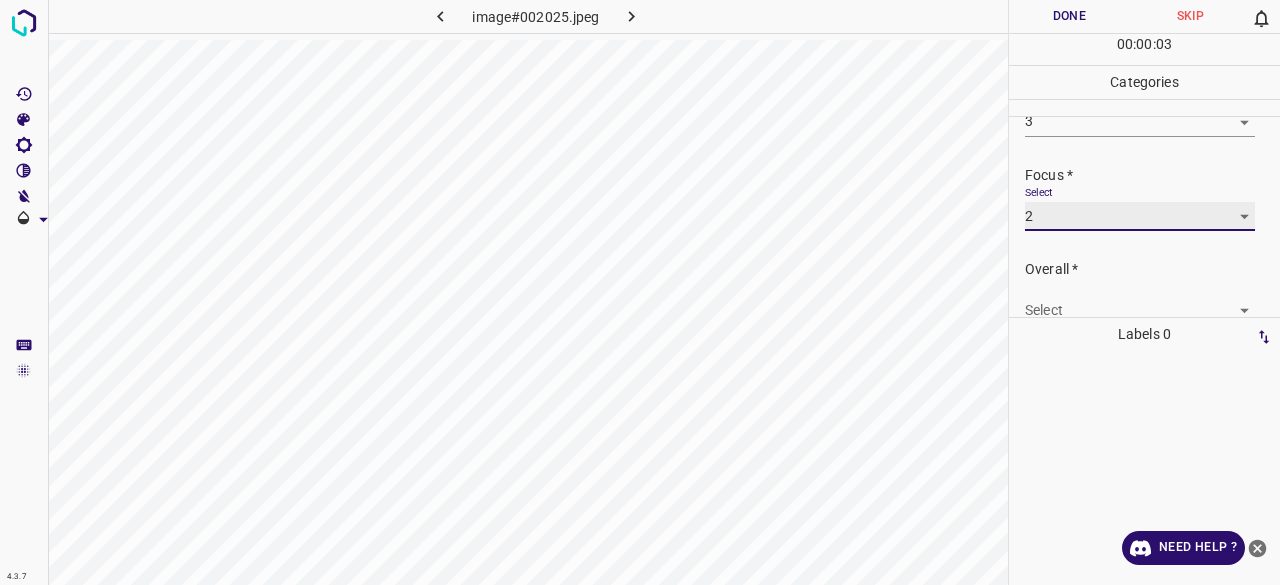 scroll, scrollTop: 98, scrollLeft: 0, axis: vertical 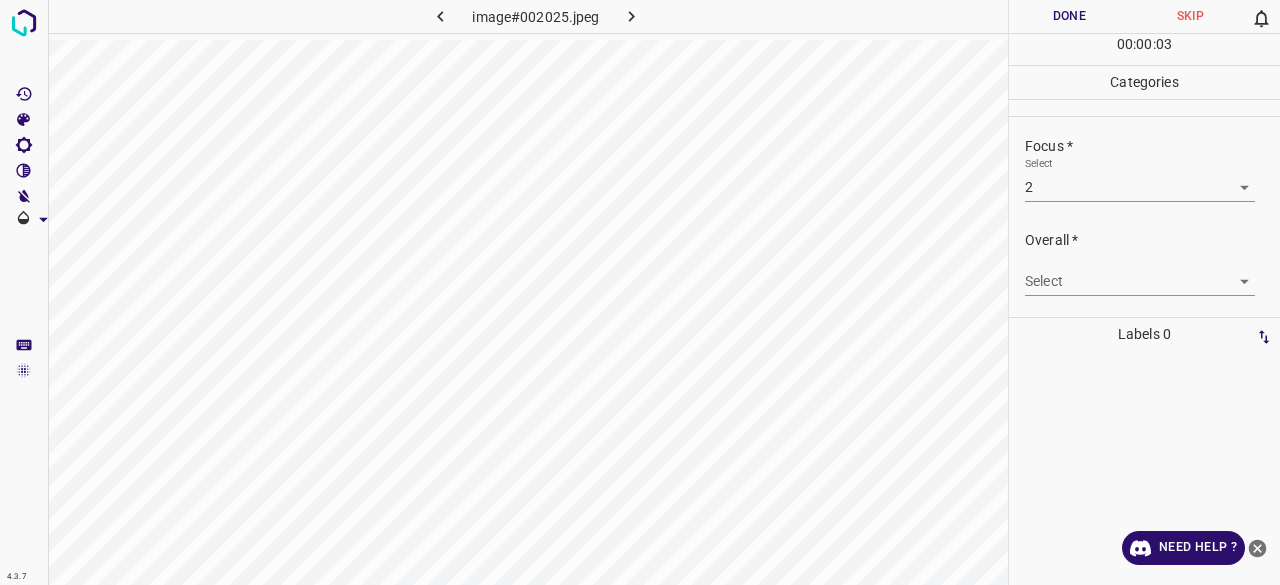 click on "Overall *  Select ​" at bounding box center [1144, 263] 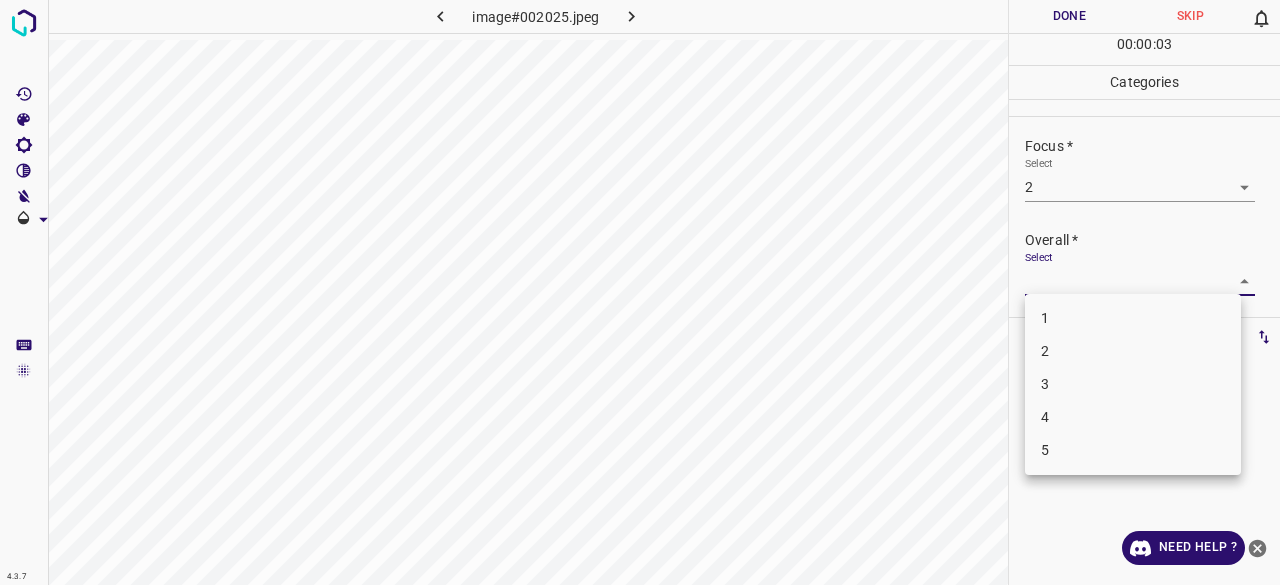 click on "4.3.7 image#002025.jpeg Done Skip 0 00   : 00   : 03   Categories Lighting *  Select 3 3 Focus *  Select 2 2 Overall *  Select ​ Labels   0 Categories 1 Lighting 2 Focus 3 Overall Tools Space Change between modes (Draw & Edit) I Auto labeling R Restore zoom M Zoom in N Zoom out Delete Delete selecte label Filters Z Restore filters X Saturation filter C Brightness filter V Contrast filter B Gray scale filter General O Download Need Help ? - Text - Hide - Delete 1 2 3 4 5" at bounding box center [640, 292] 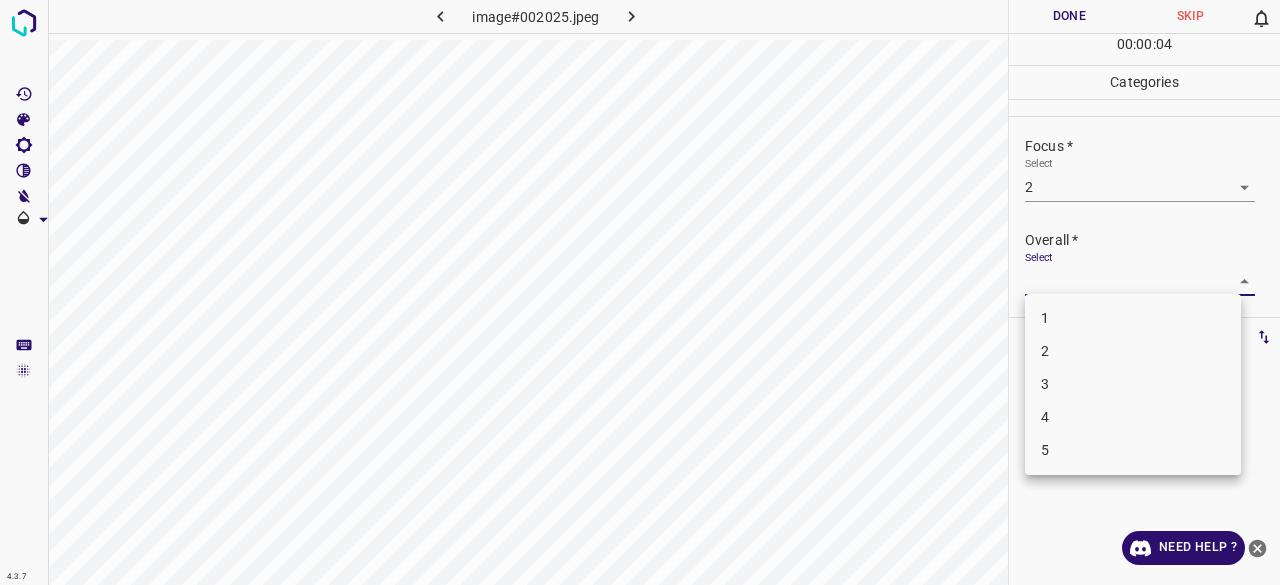 drag, startPoint x: 1042, startPoint y: 374, endPoint x: 1052, endPoint y: 366, distance: 12.806249 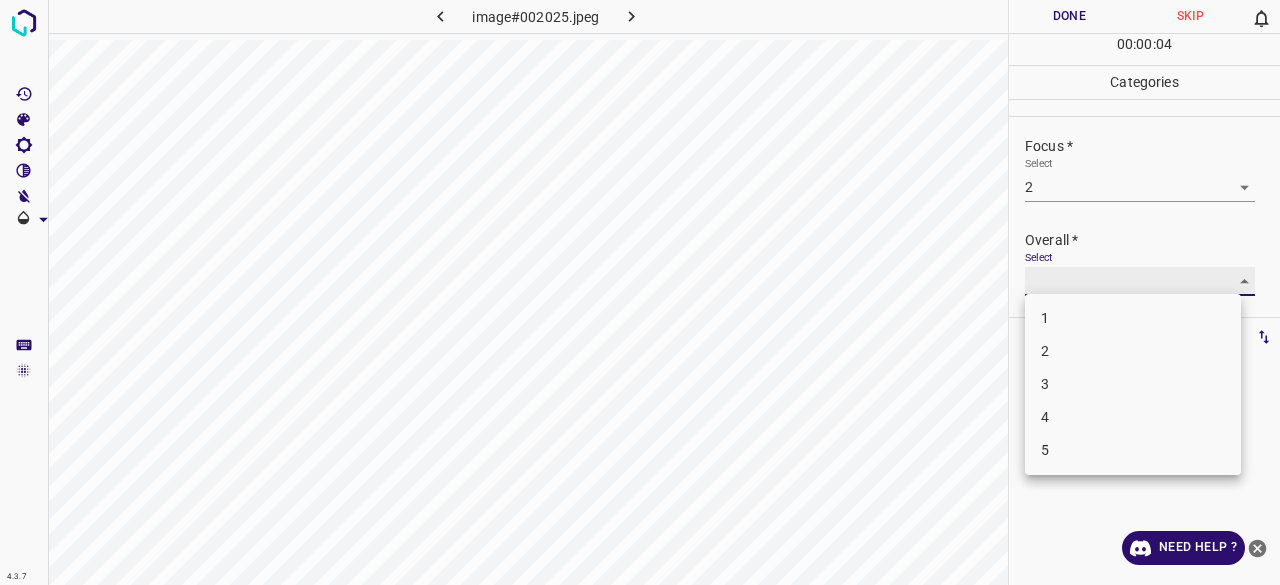 type on "3" 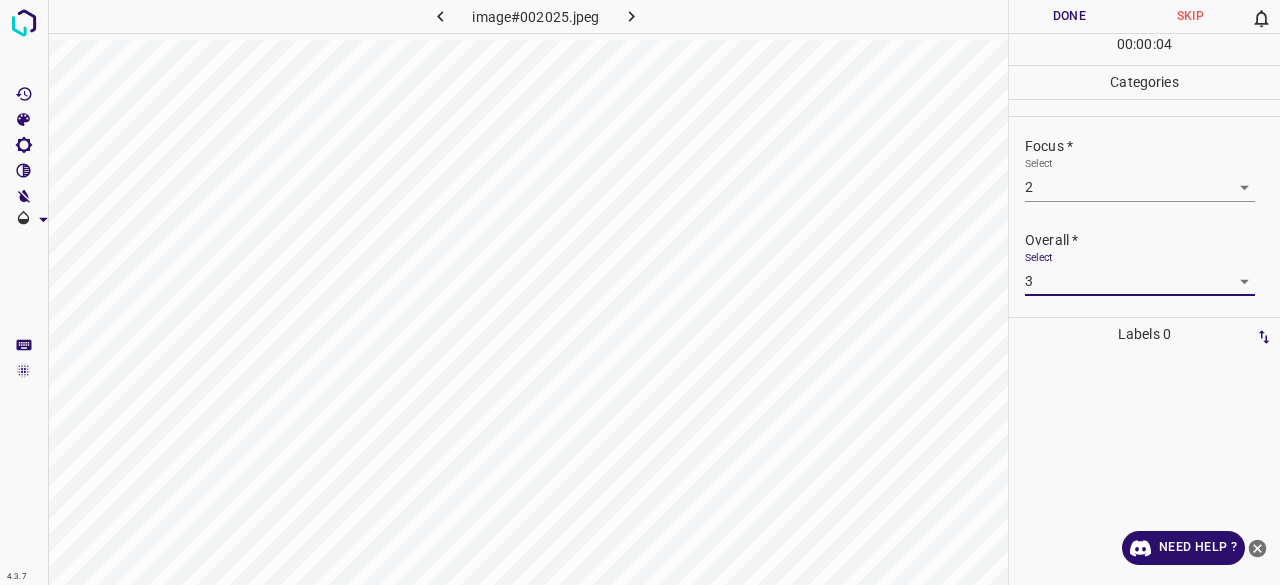 click on "Done" at bounding box center [1069, 16] 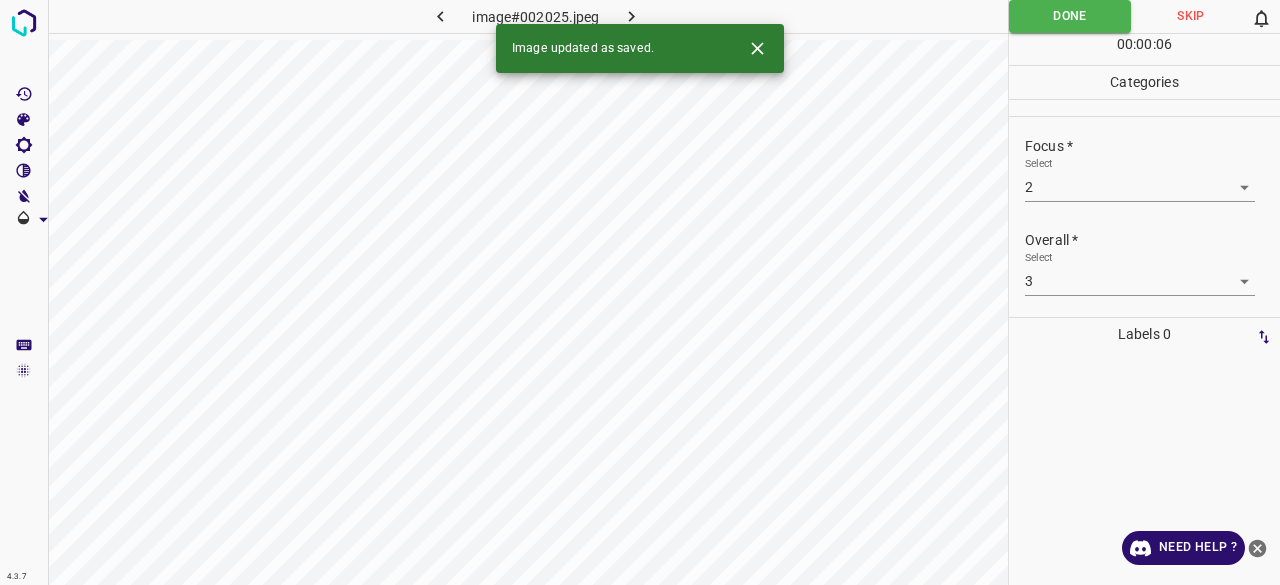 click 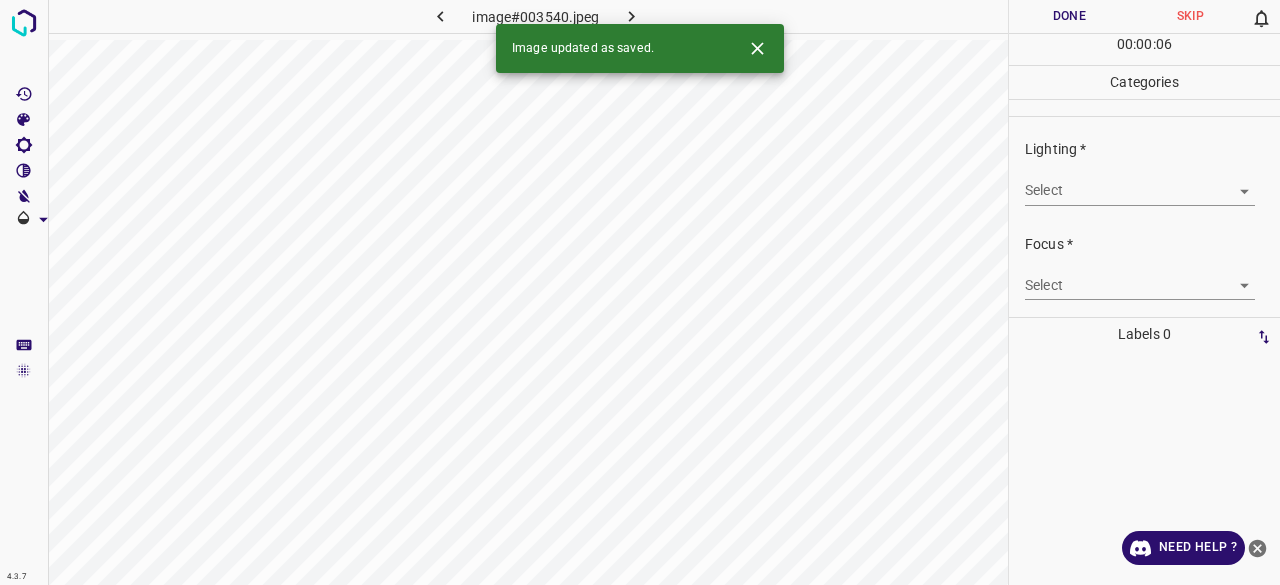 click on "Lighting *  Select ​" at bounding box center (1144, 172) 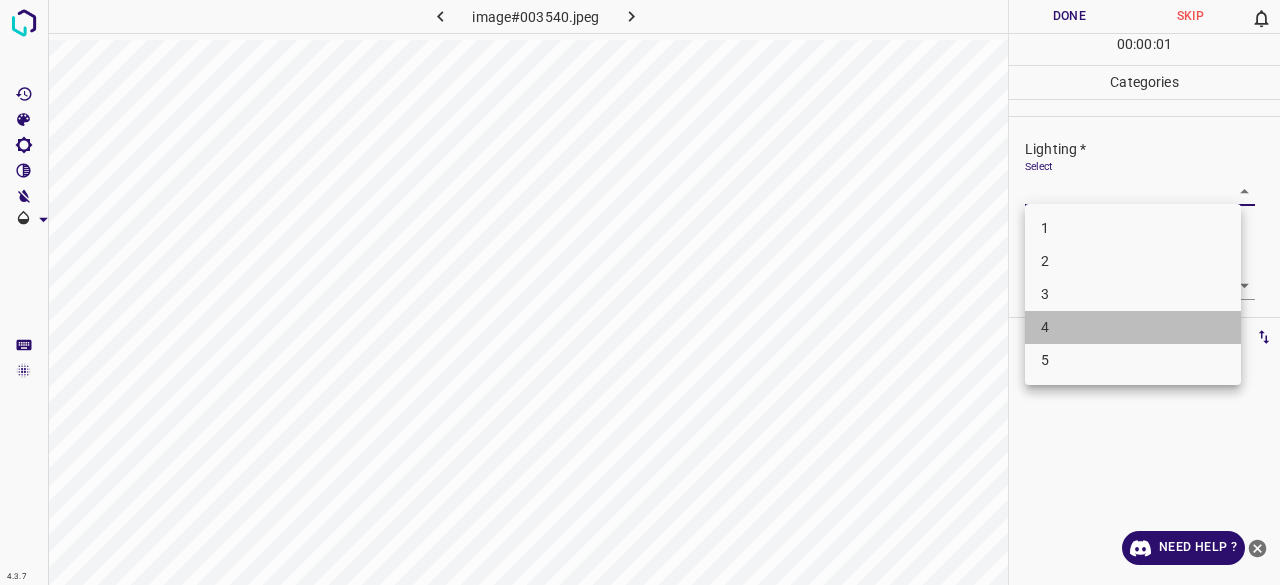 click on "4" at bounding box center (1133, 327) 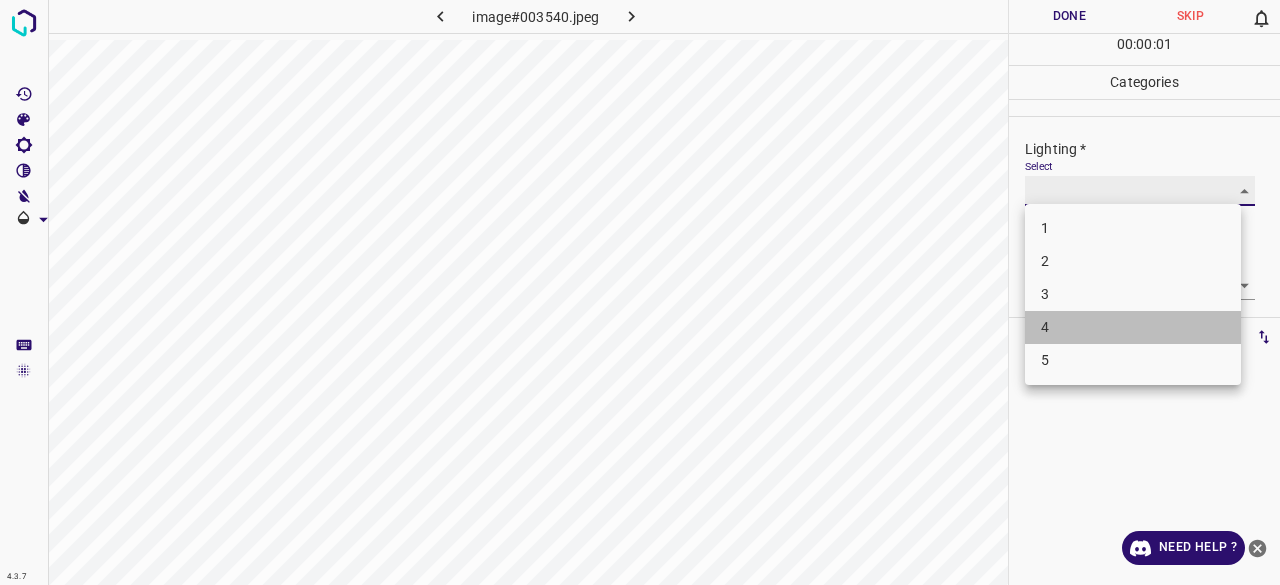 type on "4" 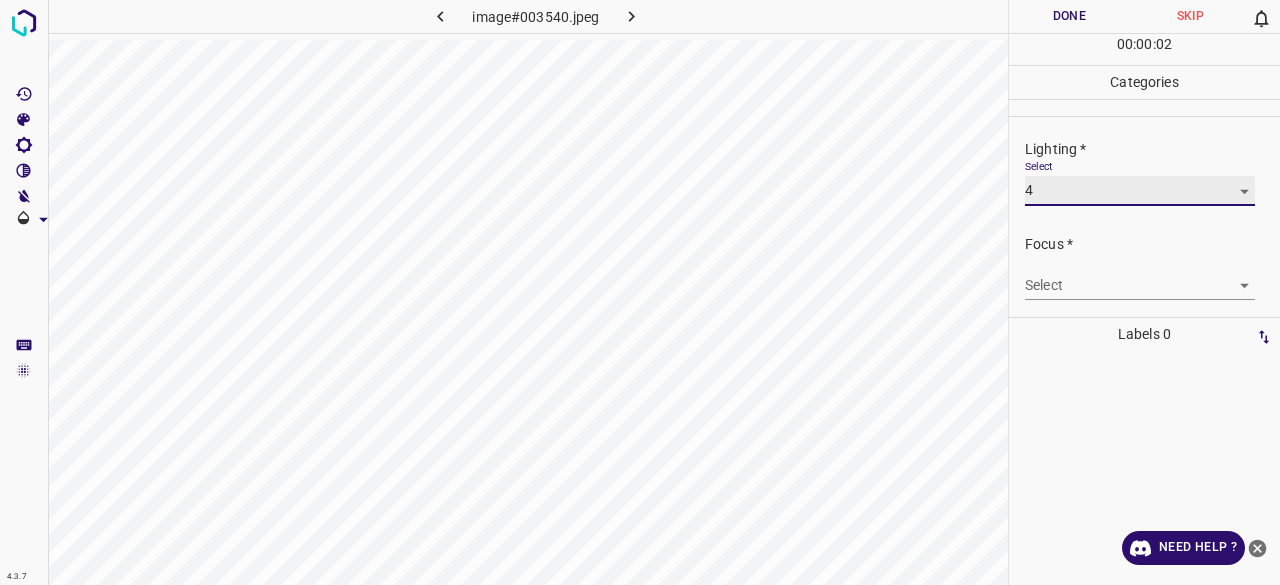 scroll, scrollTop: 98, scrollLeft: 0, axis: vertical 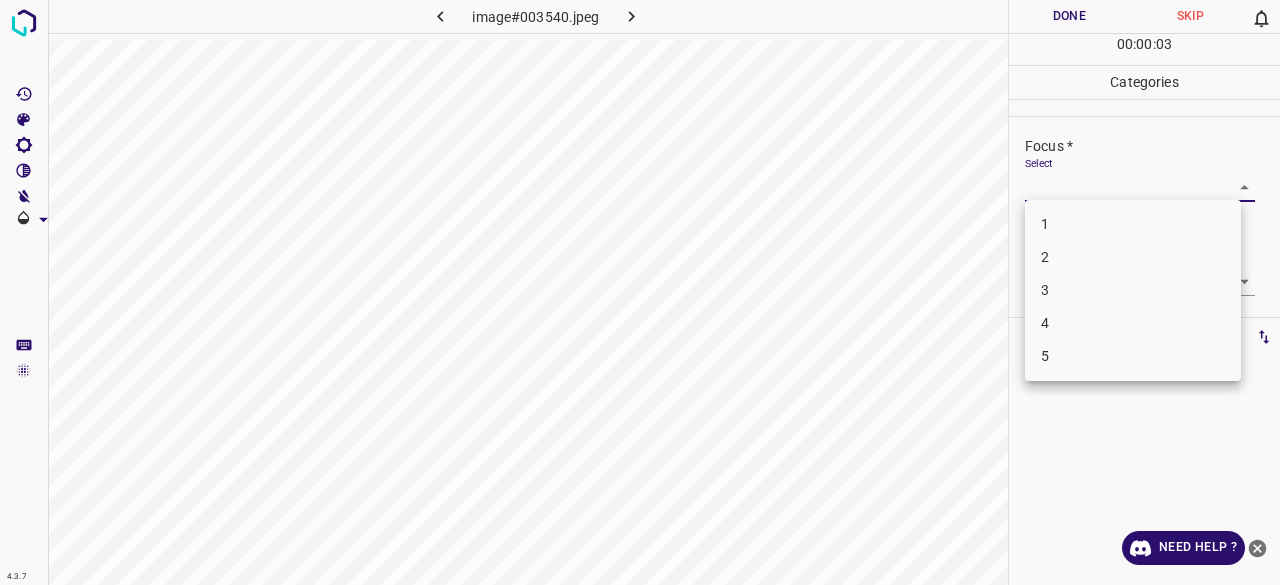 click on "4.3.7 image#003540.jpeg Done Skip 0 00   : 00   : 03   Categories Lighting *  Select 4 4 Focus *  Select ​ Overall *  Select ​ Labels   0 Categories 1 Lighting 2 Focus 3 Overall Tools Space Change between modes (Draw & Edit) I Auto labeling R Restore zoom M Zoom in N Zoom out Delete Delete selecte label Filters Z Restore filters X Saturation filter C Brightness filter V Contrast filter B Gray scale filter General O Download Need Help ? - Text - Hide - Delete 1 2 3 4 5" at bounding box center [640, 292] 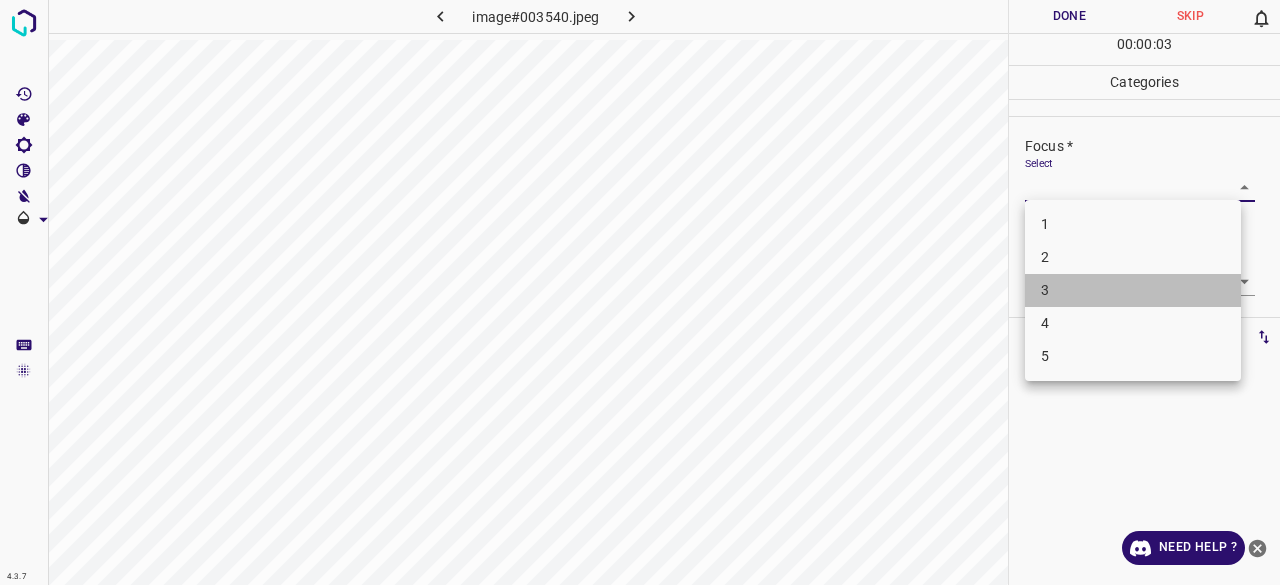 click on "3" at bounding box center (1133, 290) 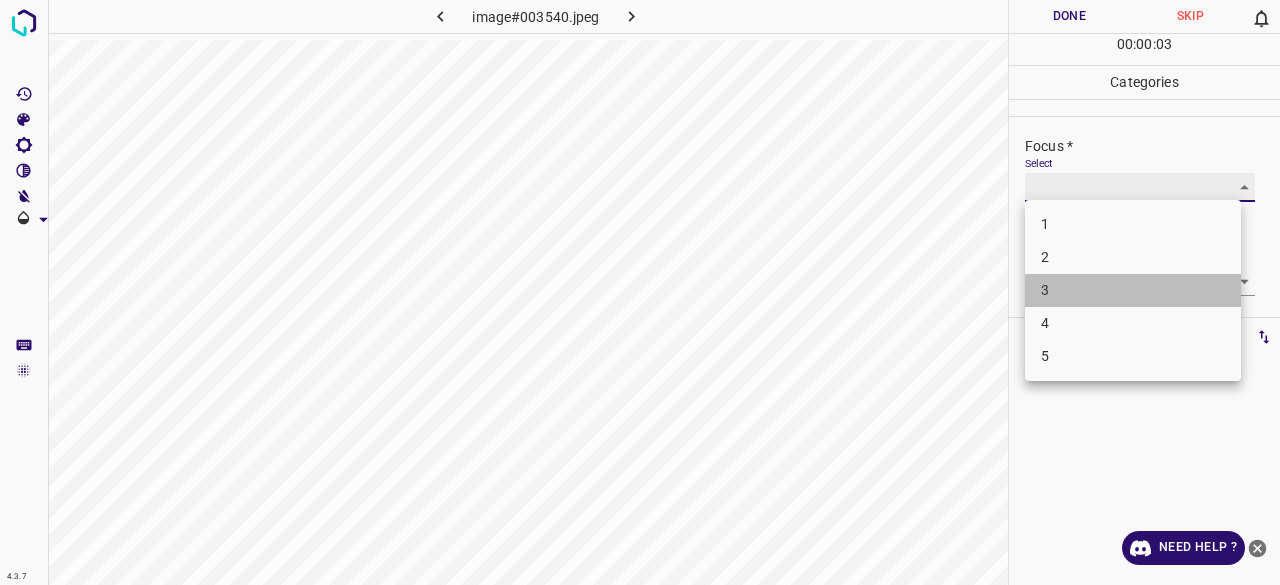 type on "3" 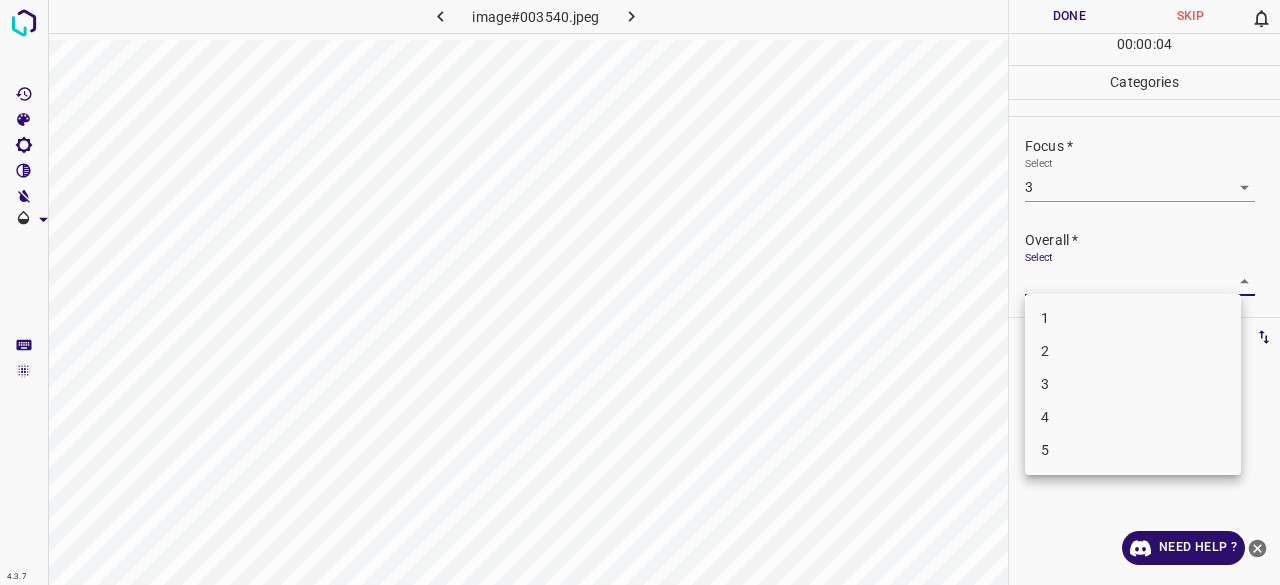 click on "4.3.7 image#003540.jpeg Done Skip 0 00   : 00   : 04   Categories Lighting *  Select 4 4 Focus *  Select 3 3 Overall *  Select ​ Labels   0 Categories 1 Lighting 2 Focus 3 Overall Tools Space Change between modes (Draw & Edit) I Auto labeling R Restore zoom M Zoom in N Zoom out Delete Delete selecte label Filters Z Restore filters X Saturation filter C Brightness filter V Contrast filter B Gray scale filter General O Download Need Help ? - Text - Hide - Delete 1 2 3 4 5" at bounding box center (640, 292) 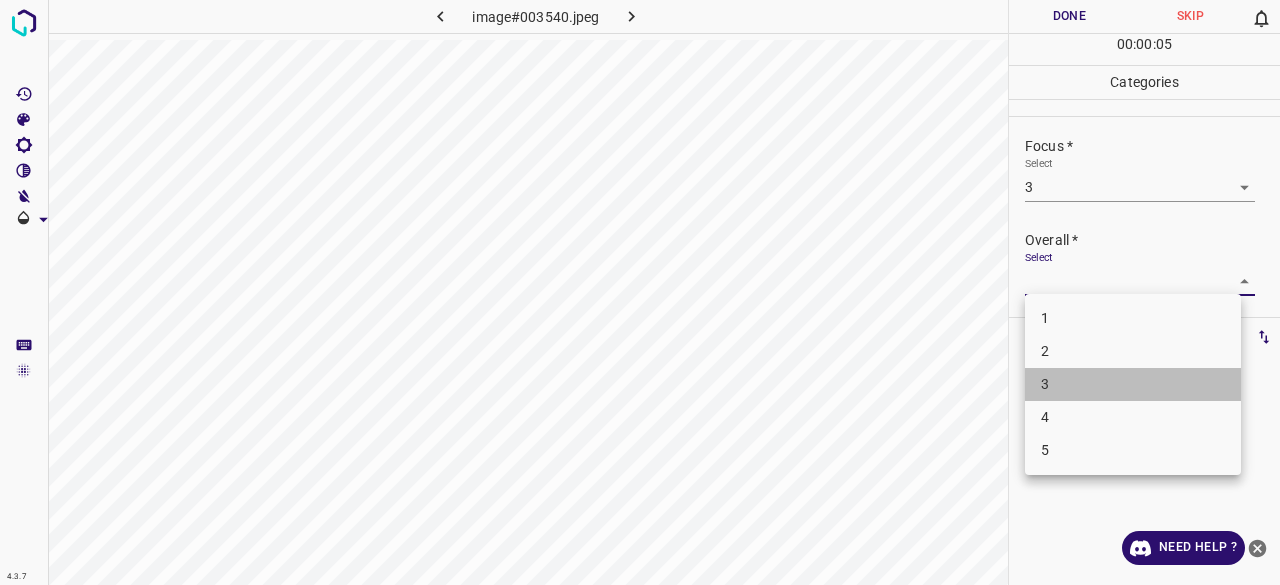 click on "3" at bounding box center (1133, 384) 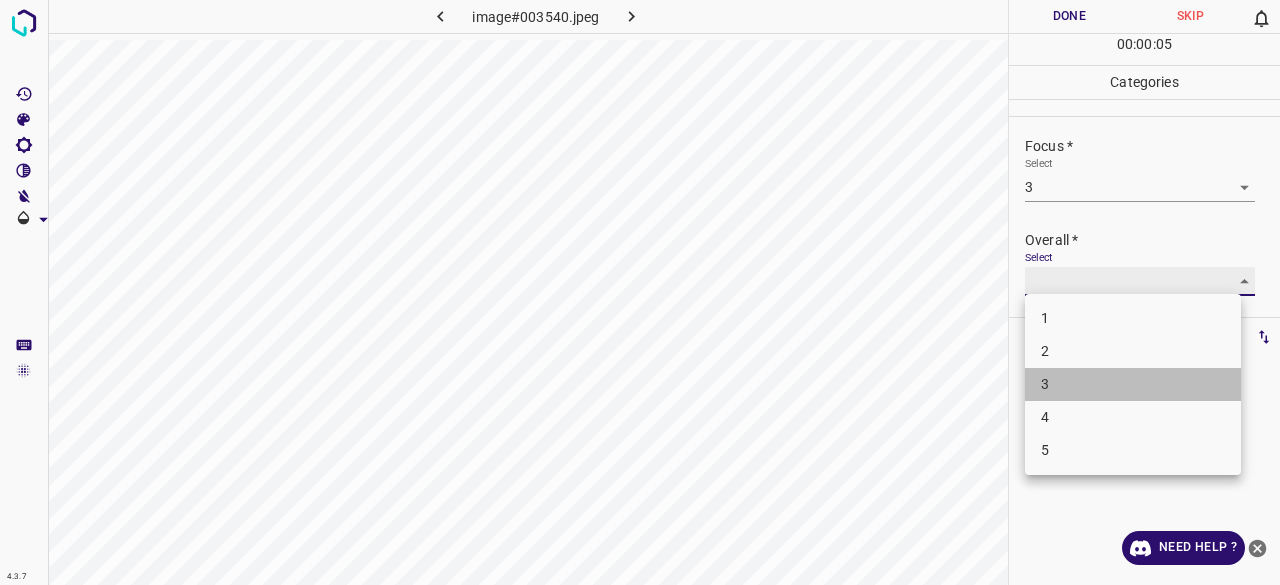 type on "3" 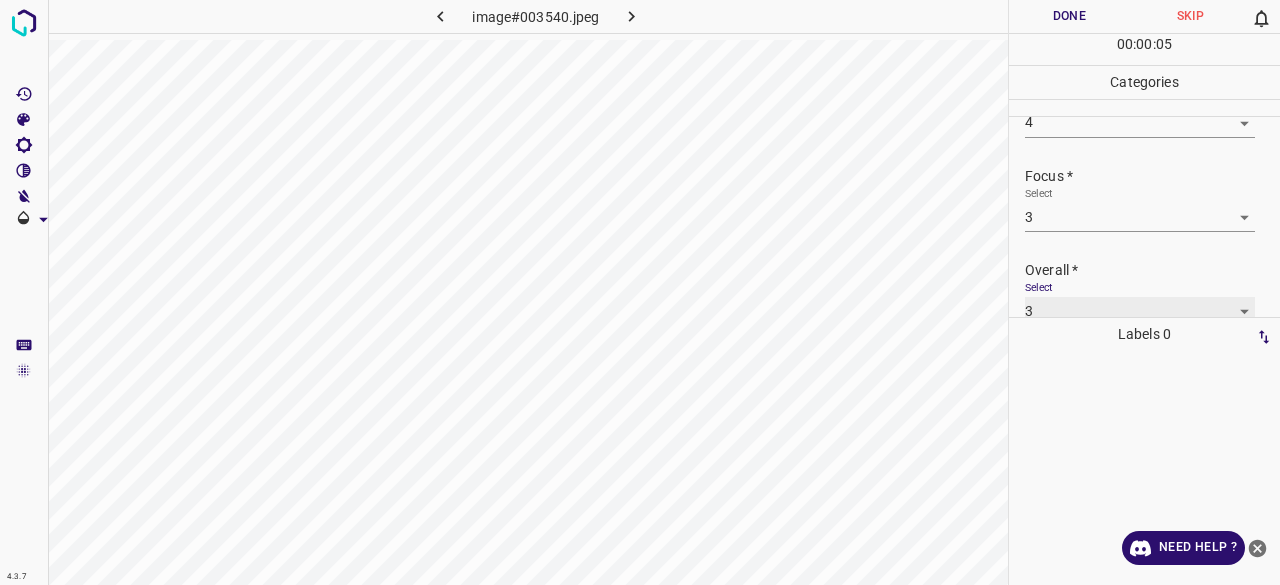 scroll, scrollTop: 98, scrollLeft: 0, axis: vertical 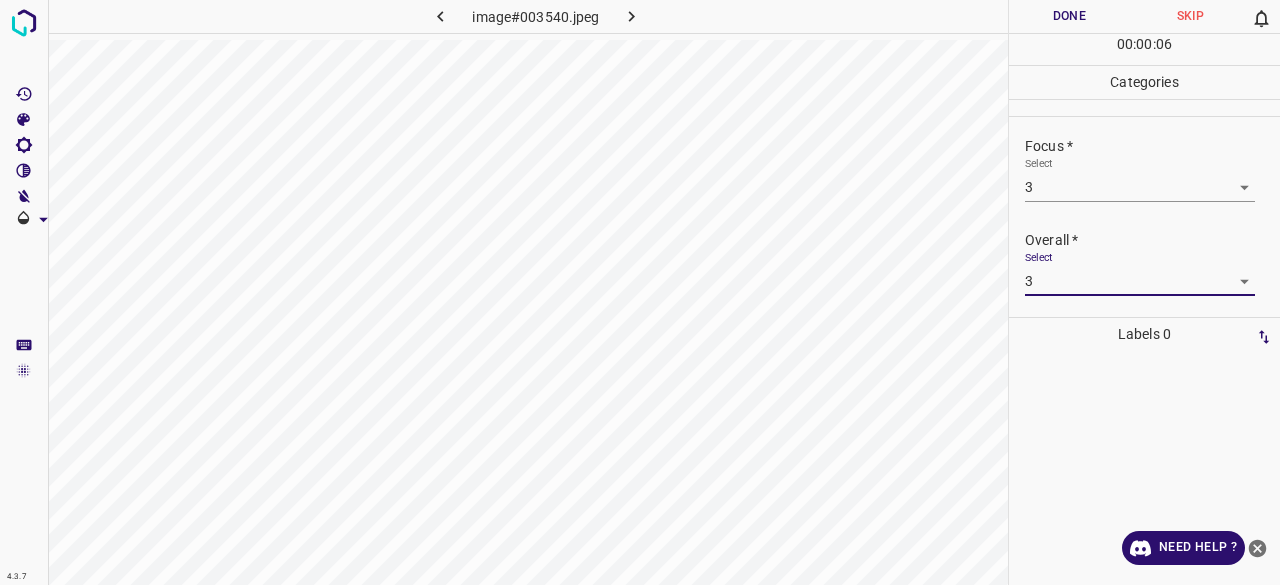 click on "Done" at bounding box center (1069, 16) 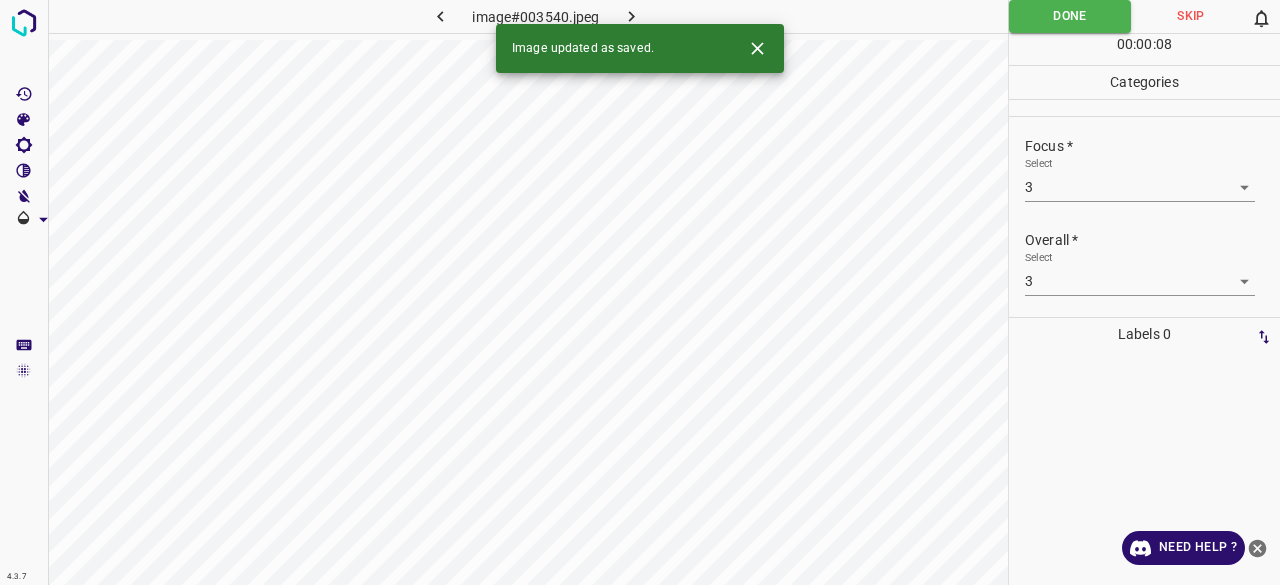 click at bounding box center (632, 16) 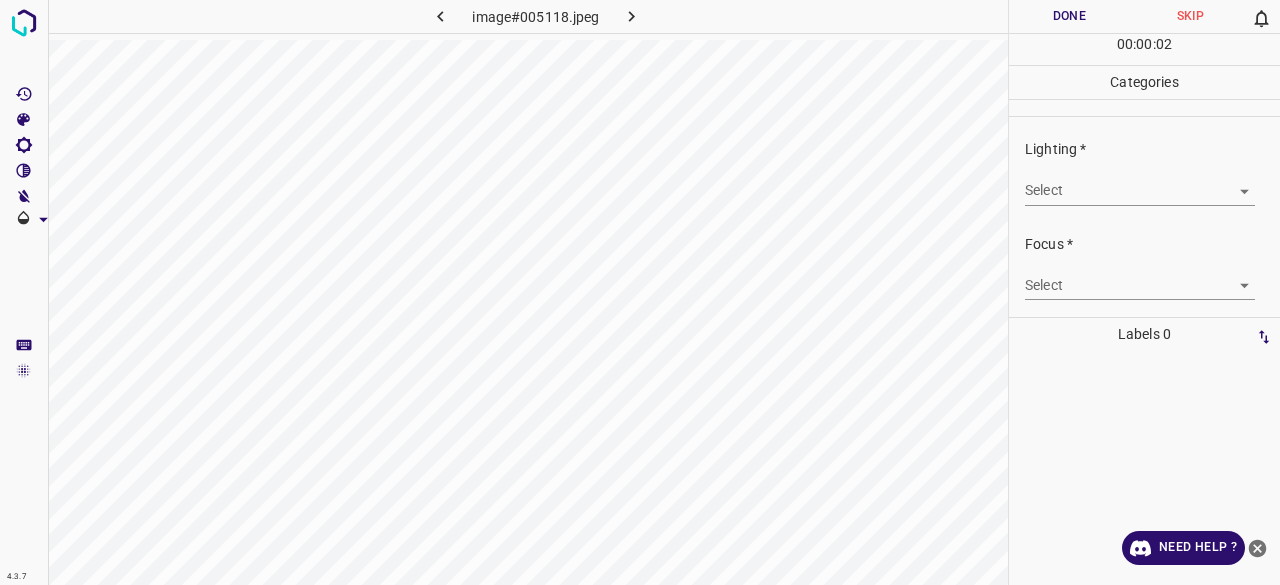 click on "4.3.7 image#005118.jpeg Done Skip 0 00   : 00   : 02   Categories Lighting *  Select ​ Focus *  Select ​ Overall *  Select ​ Labels   0 Categories 1 Lighting 2 Focus 3 Overall Tools Space Change between modes (Draw & Edit) I Auto labeling R Restore zoom M Zoom in N Zoom out Delete Delete selecte label Filters Z Restore filters X Saturation filter C Brightness filter V Contrast filter B Gray scale filter General O Download Need Help ? - Text - Hide - Delete" at bounding box center [640, 292] 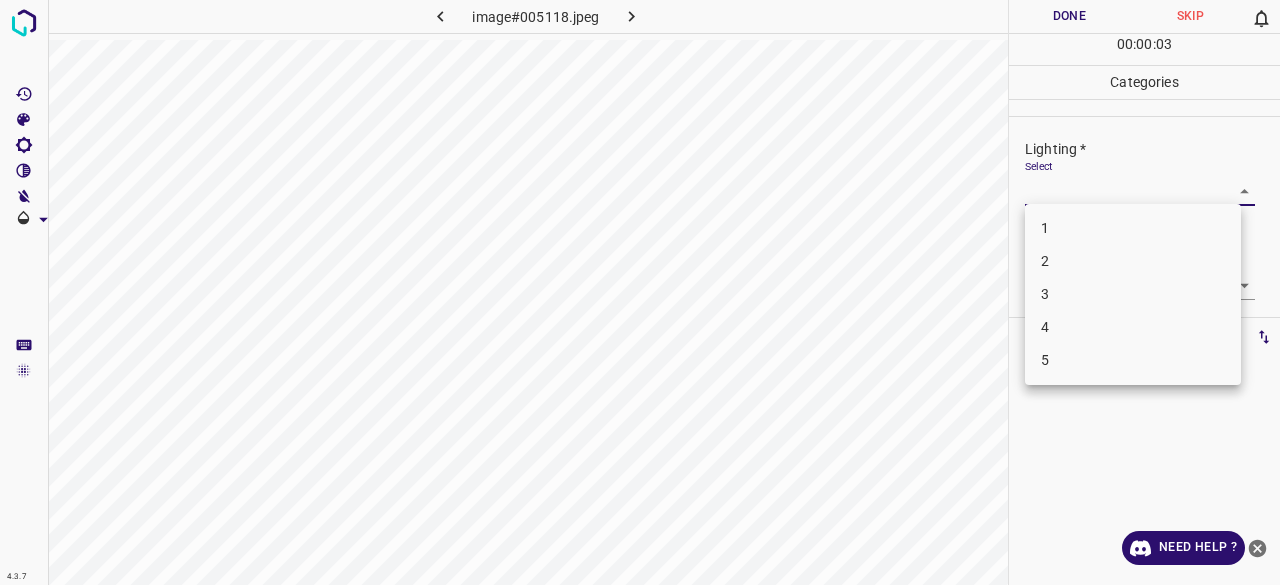 click on "3" at bounding box center [1133, 294] 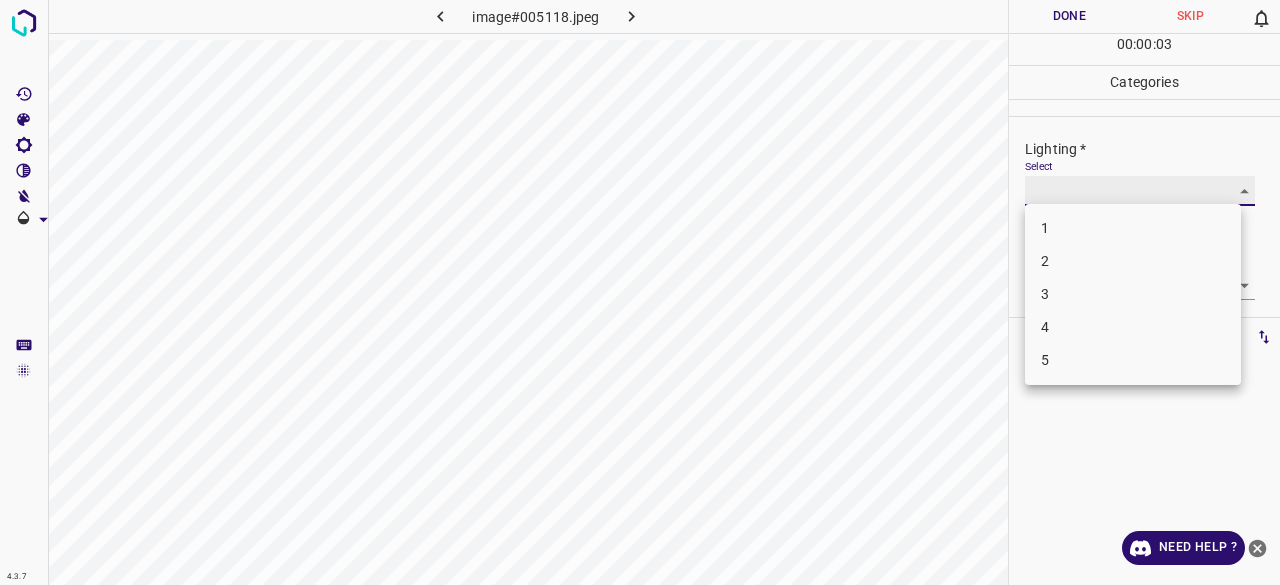 type on "3" 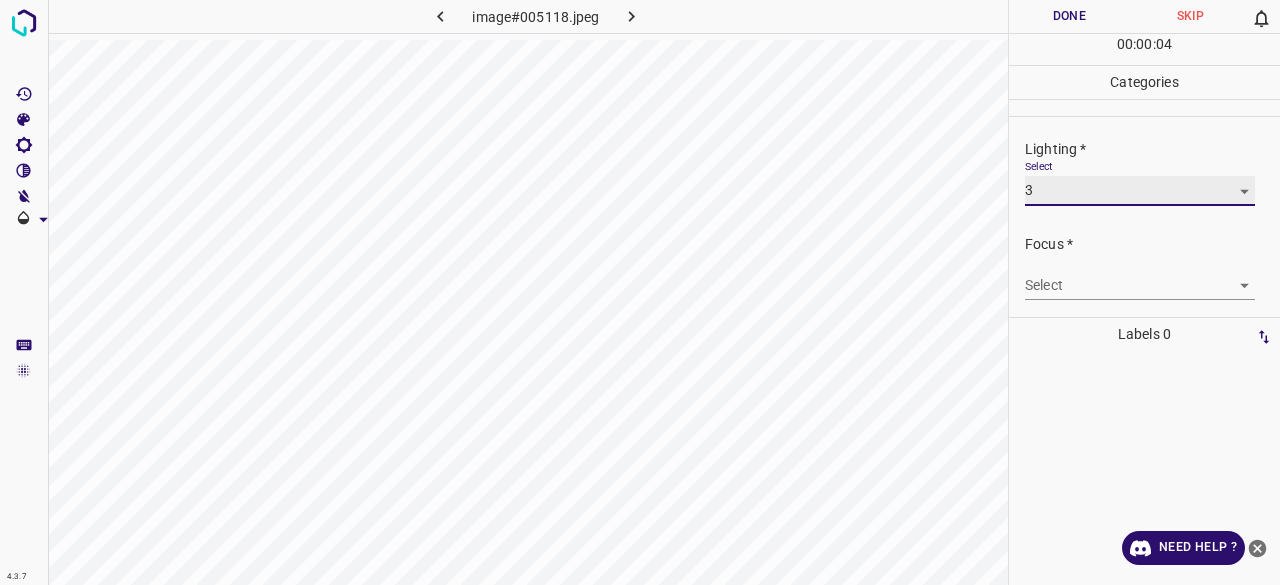 scroll, scrollTop: 98, scrollLeft: 0, axis: vertical 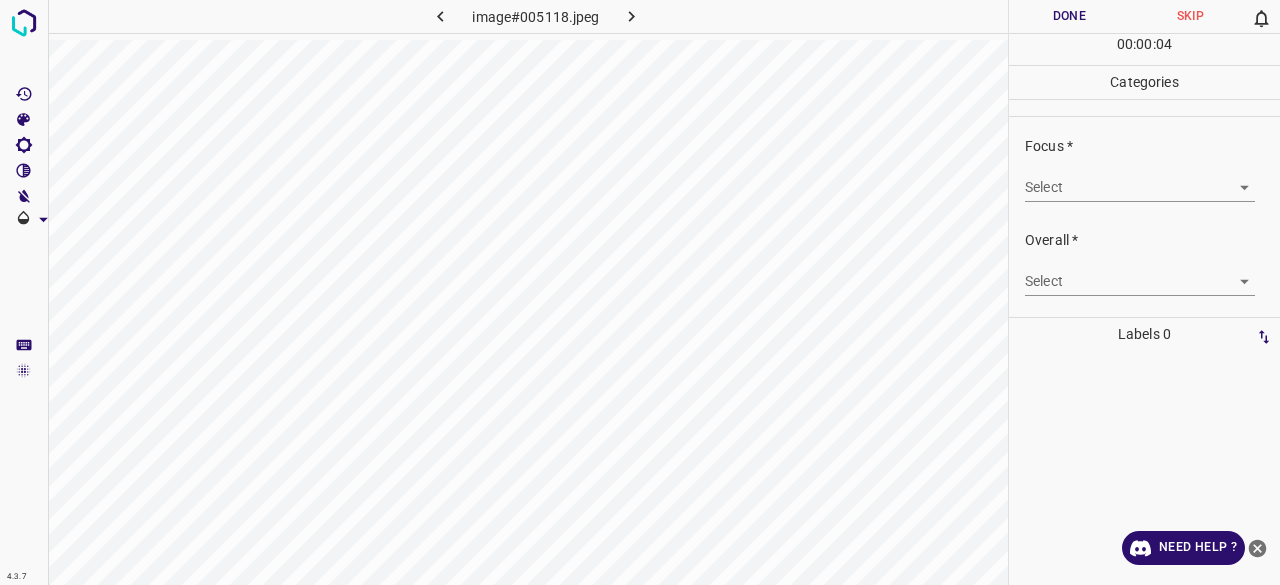 click on "4.3.7 image#005118.jpeg Done Skip 0 00   : 00   : 04   Categories Lighting *  Select 3 3 Focus *  Select ​ Overall *  Select ​ Labels   0 Categories 1 Lighting 2 Focus 3 Overall Tools Space Change between modes (Draw & Edit) I Auto labeling R Restore zoom M Zoom in N Zoom out Delete Delete selecte label Filters Z Restore filters X Saturation filter C Brightness filter V Contrast filter B Gray scale filter General O Download Need Help ? - Text - Hide - Delete" at bounding box center (640, 292) 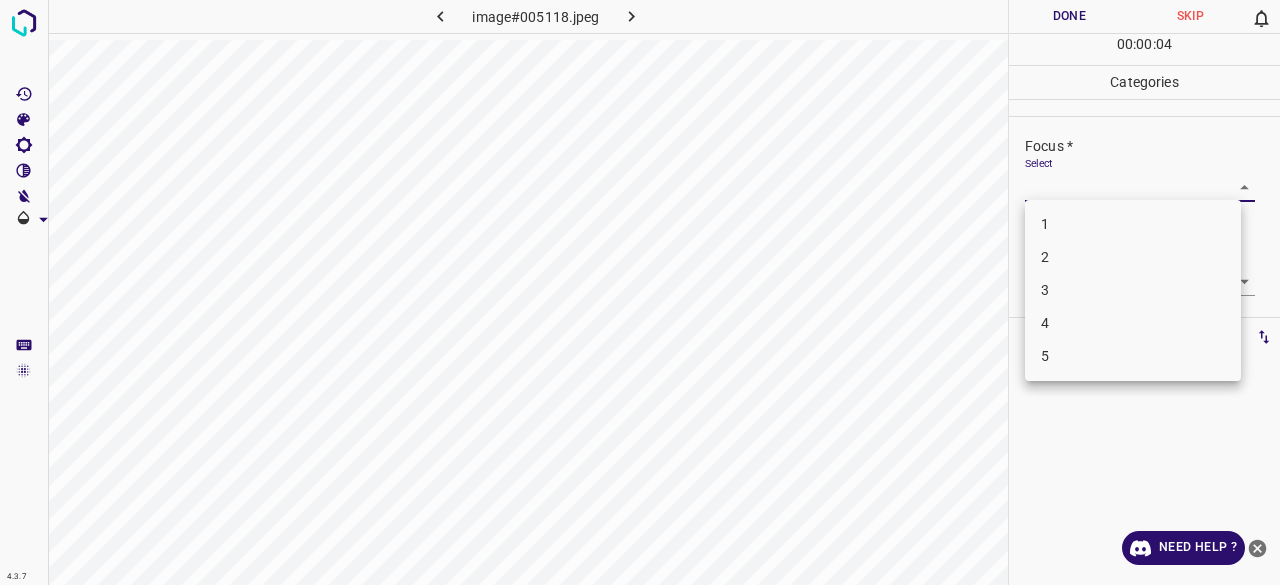 click on "3" at bounding box center [1133, 290] 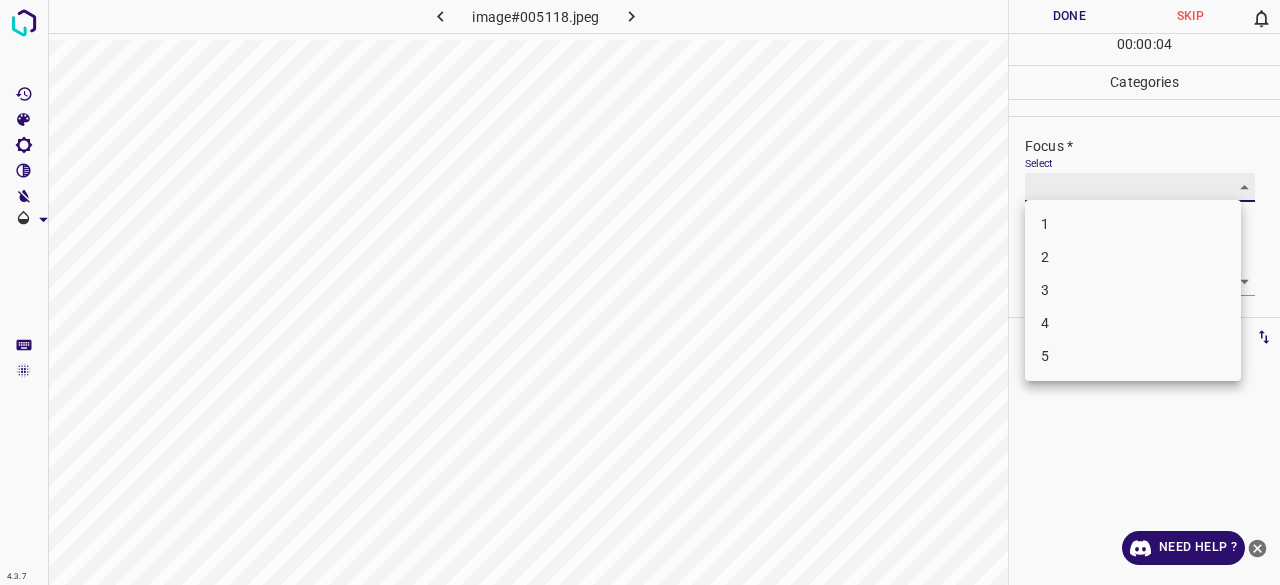 type on "3" 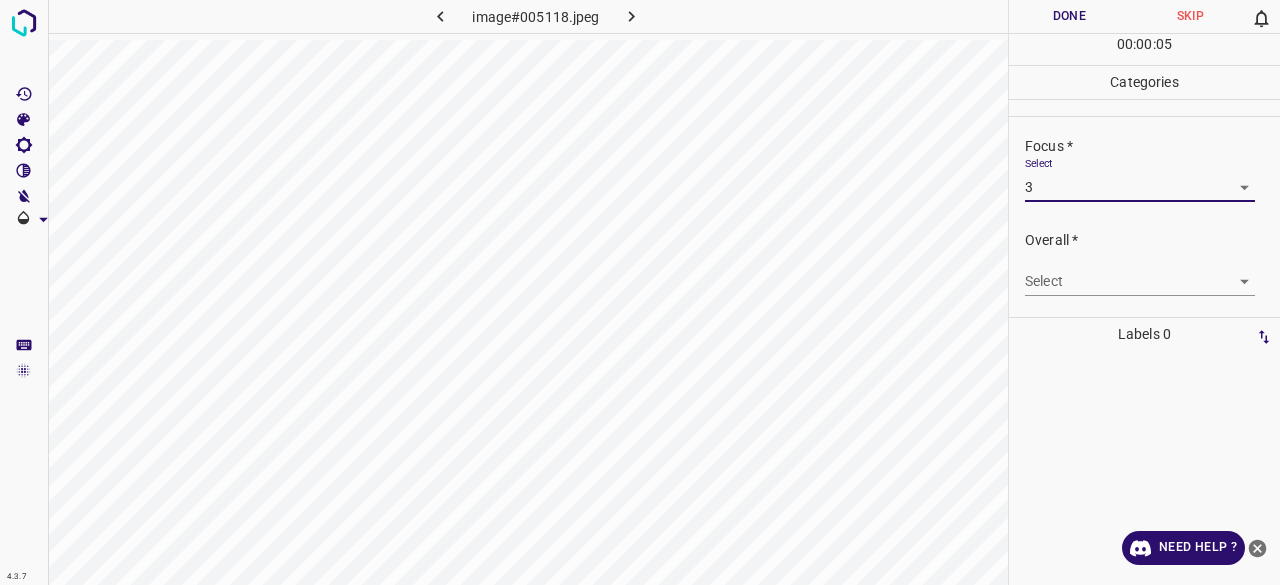 click on "4.3.7 image#005118.jpeg Done Skip 0 00   : 00   : 05   Categories Lighting *  Select 3 3 Focus *  Select 3 3 Overall *  Select ​ Labels   0 Categories 1 Lighting 2 Focus 3 Overall Tools Space Change between modes (Draw & Edit) I Auto labeling R Restore zoom M Zoom in N Zoom out Delete Delete selecte label Filters Z Restore filters X Saturation filter C Brightness filter V Contrast filter B Gray scale filter General O Download Need Help ? - Text - Hide - Delete" at bounding box center (640, 292) 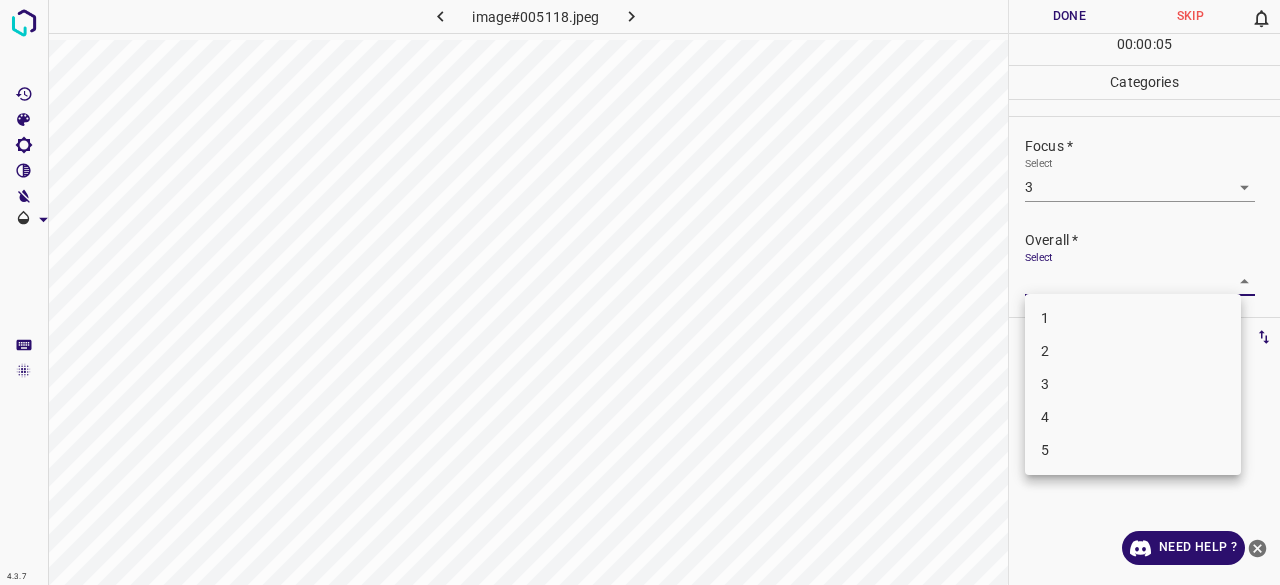 click on "3" at bounding box center (1133, 384) 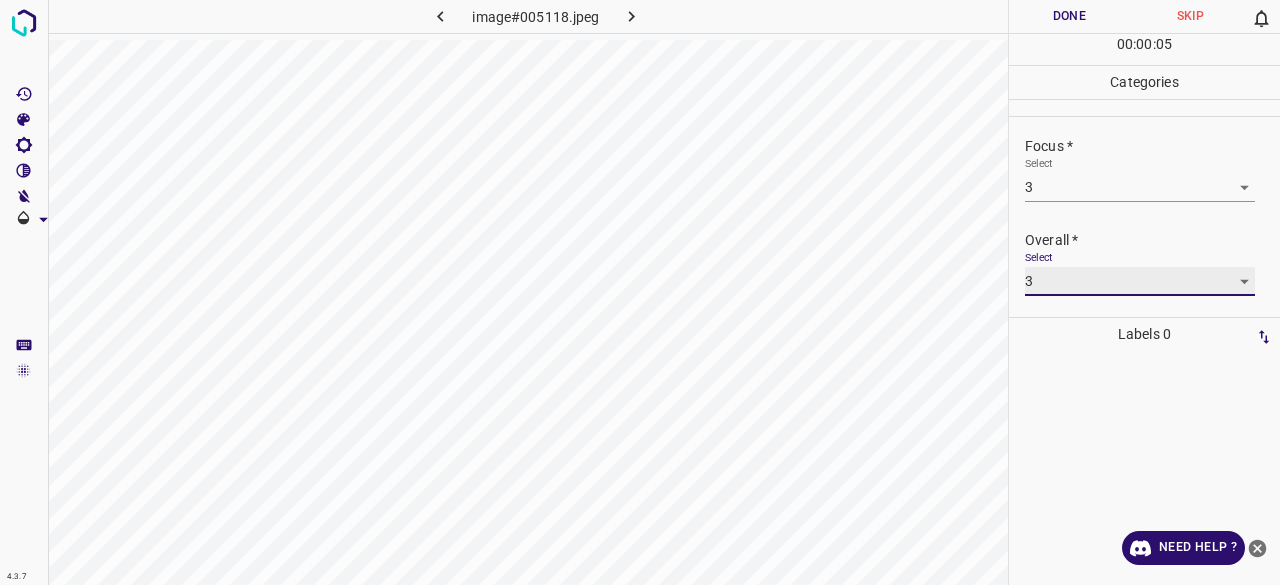 type on "3" 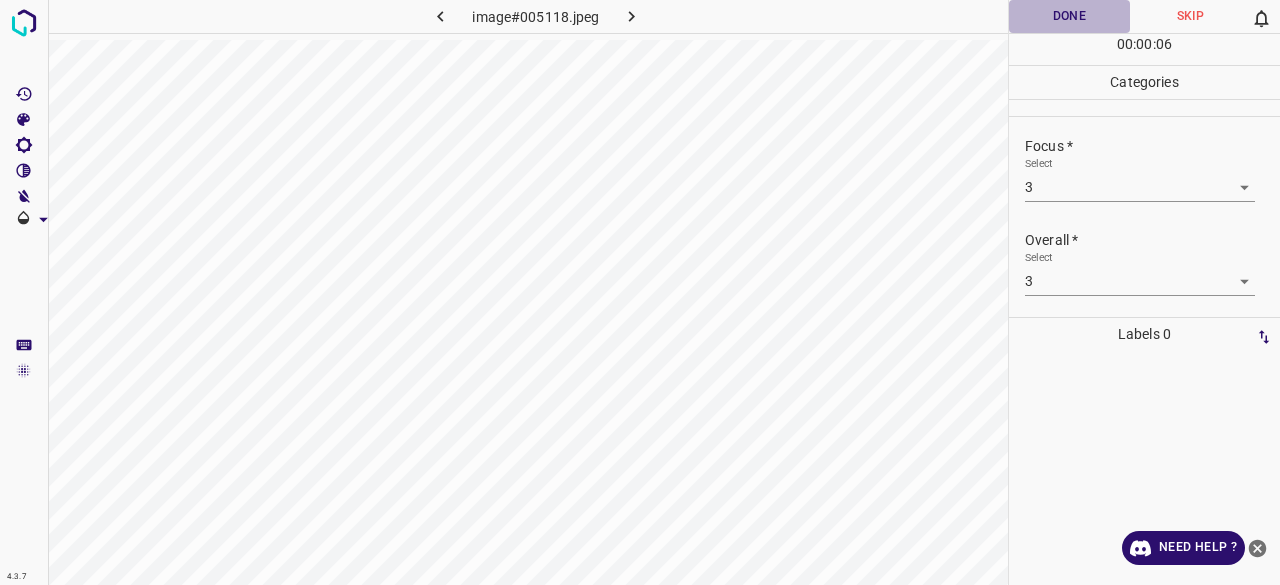 click on "Done" at bounding box center (1069, 16) 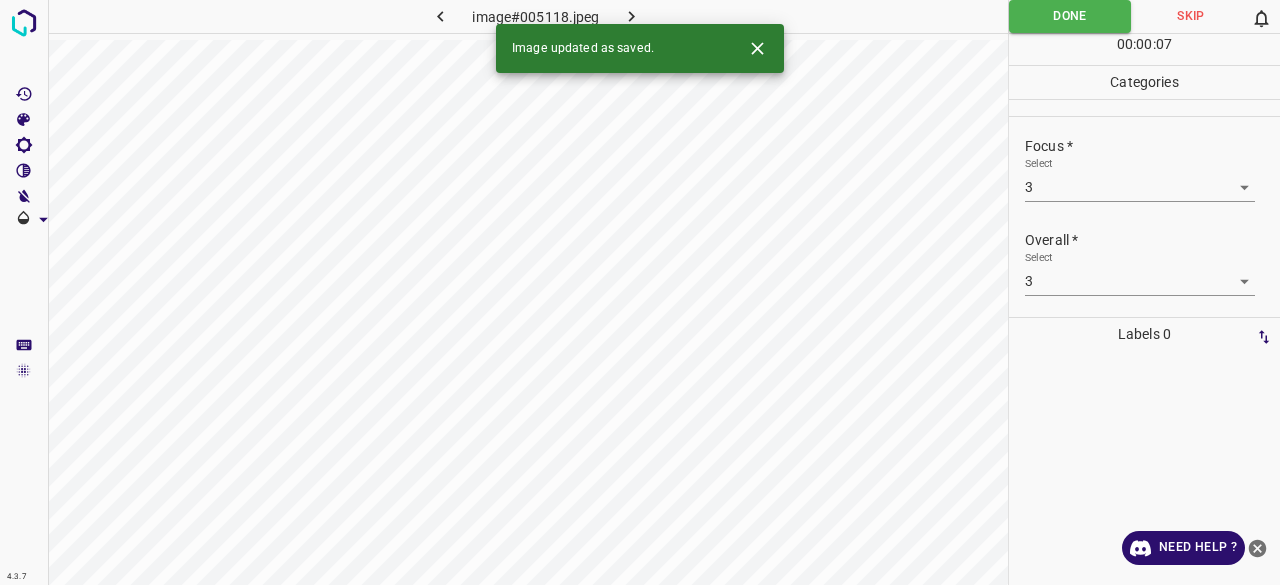 click 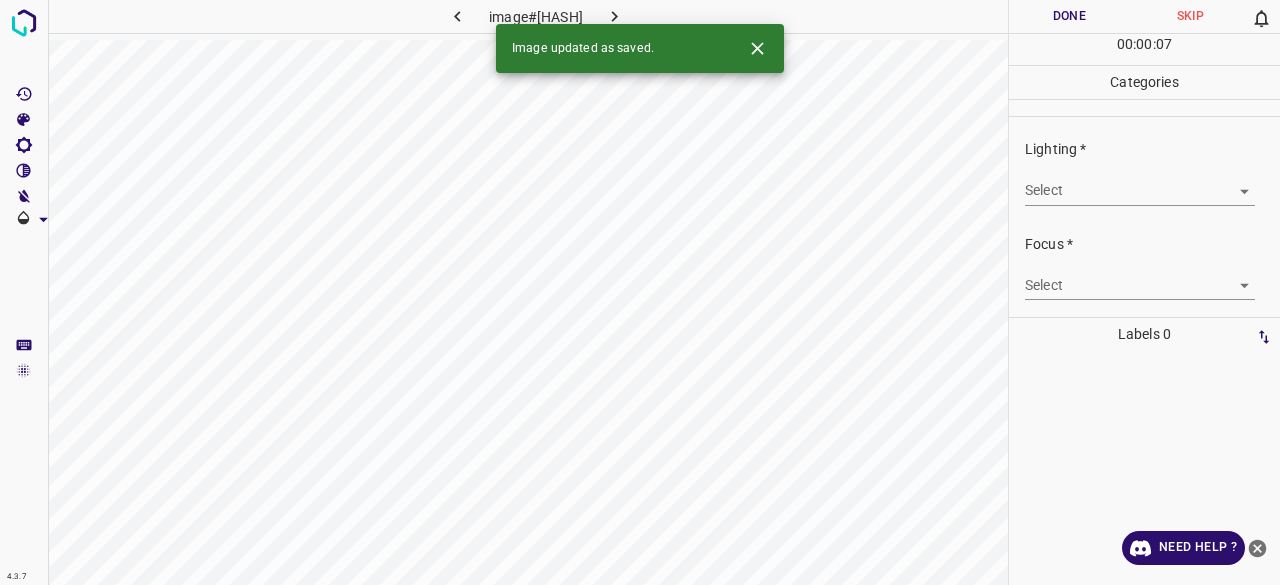 click on "Select ​" at bounding box center [1140, 182] 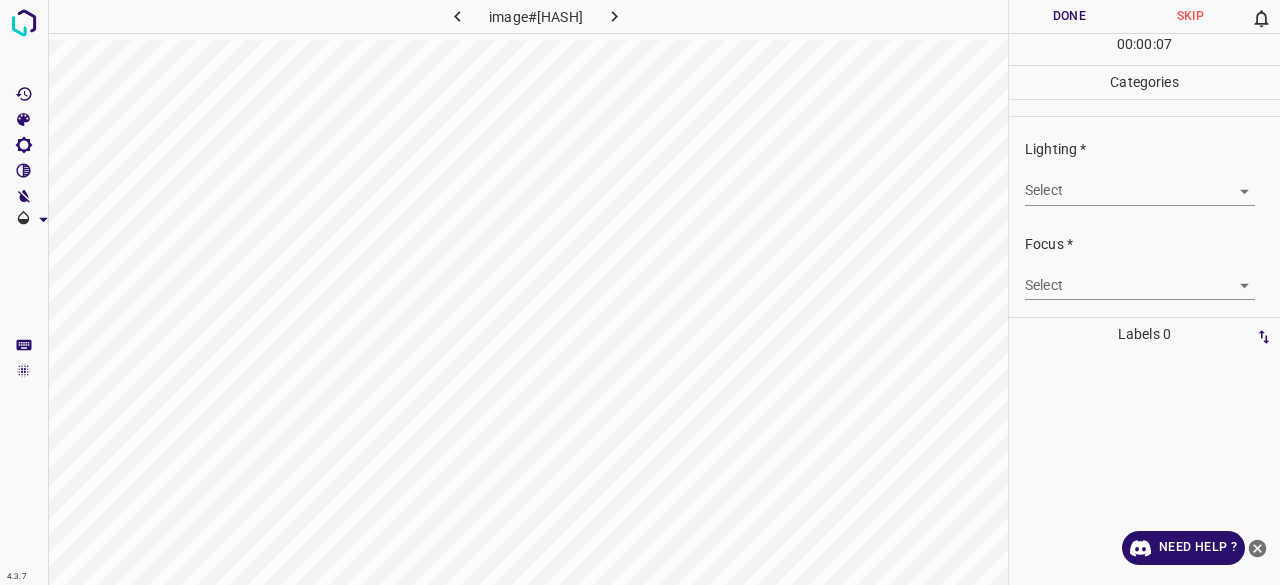click on "4.3.7 image#005102.jpeg Done Skip 0 00   : 00   : 07   Categories Lighting *  Select ​ Focus *  Select ​ Overall *  Select ​ Labels   0 Categories 1 Lighting 2 Focus 3 Overall Tools Space Change between modes (Draw & Edit) I Auto labeling R Restore zoom M Zoom in N Zoom out Delete Delete selecte label Filters Z Restore filters X Saturation filter C Brightness filter V Contrast filter B Gray scale filter General O Download Need Help ? - Text - Hide - Delete" at bounding box center (640, 292) 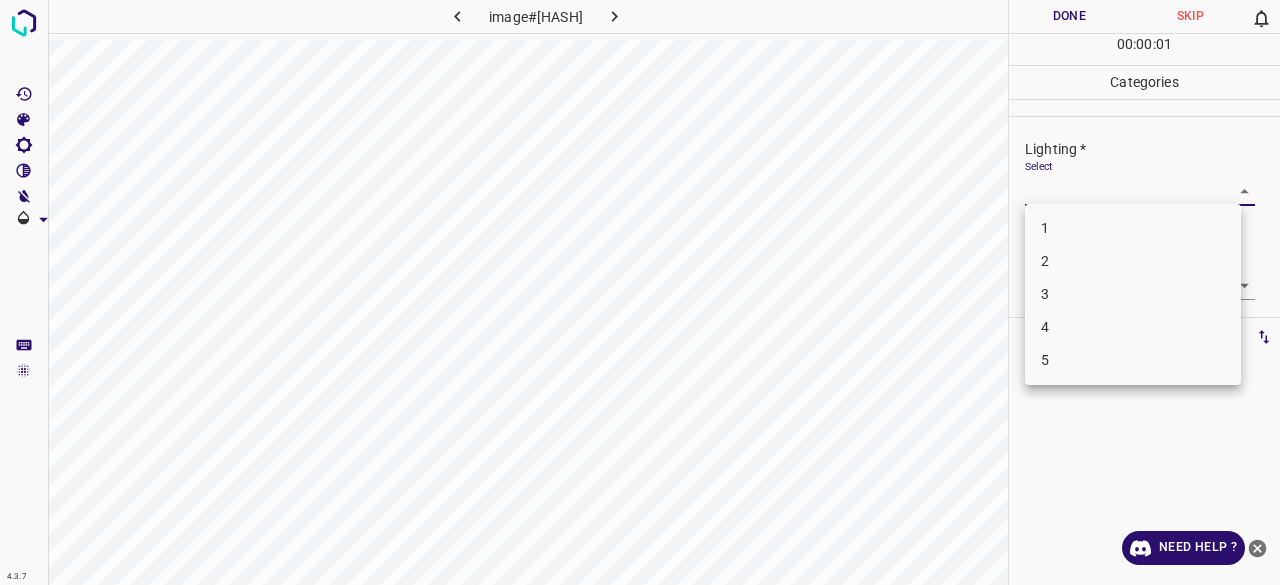 click on "3" at bounding box center (1133, 294) 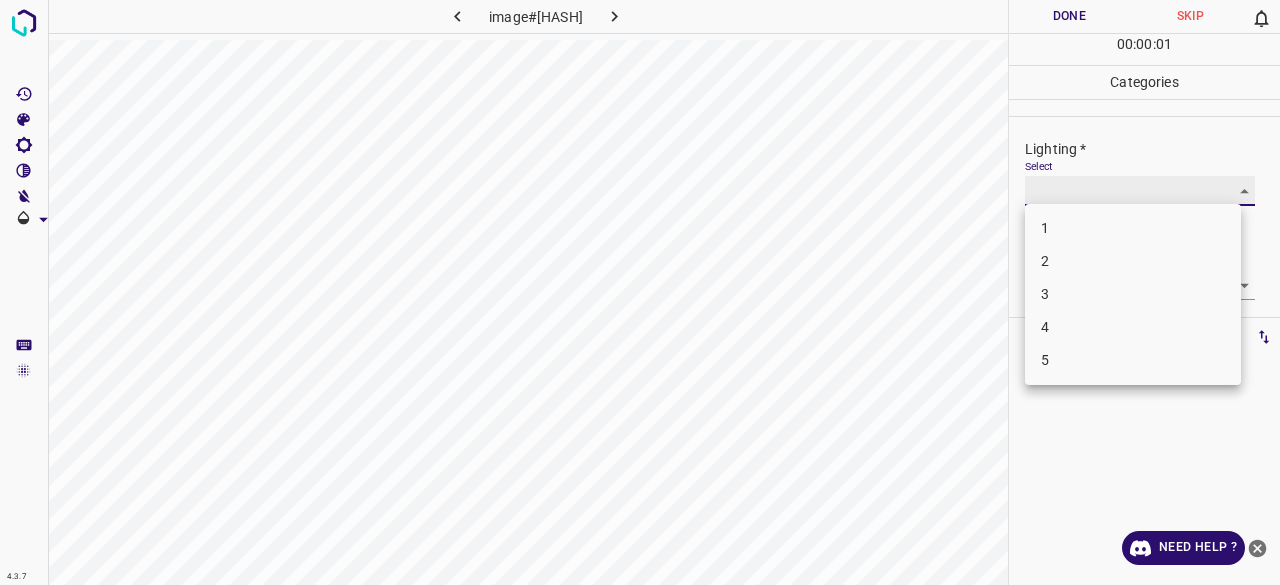 type on "3" 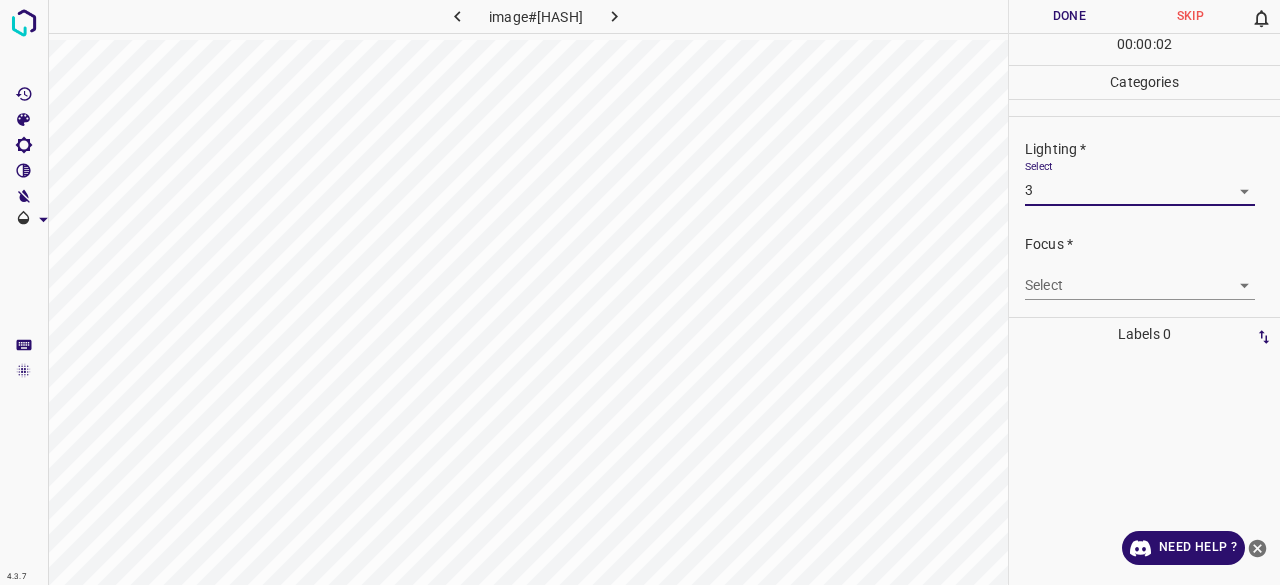 click on "4.3.7 image#005102.jpeg Done Skip 0 00   : 00   : 02   Categories Lighting *  Select 3 3 Focus *  Select ​ Overall *  Select ​ Labels   0 Categories 1 Lighting 2 Focus 3 Overall Tools Space Change between modes (Draw & Edit) I Auto labeling R Restore zoom M Zoom in N Zoom out Delete Delete selecte label Filters Z Restore filters X Saturation filter C Brightness filter V Contrast filter B Gray scale filter General O Download Need Help ? - Text - Hide - Delete 1 2 3 4 5" at bounding box center [640, 292] 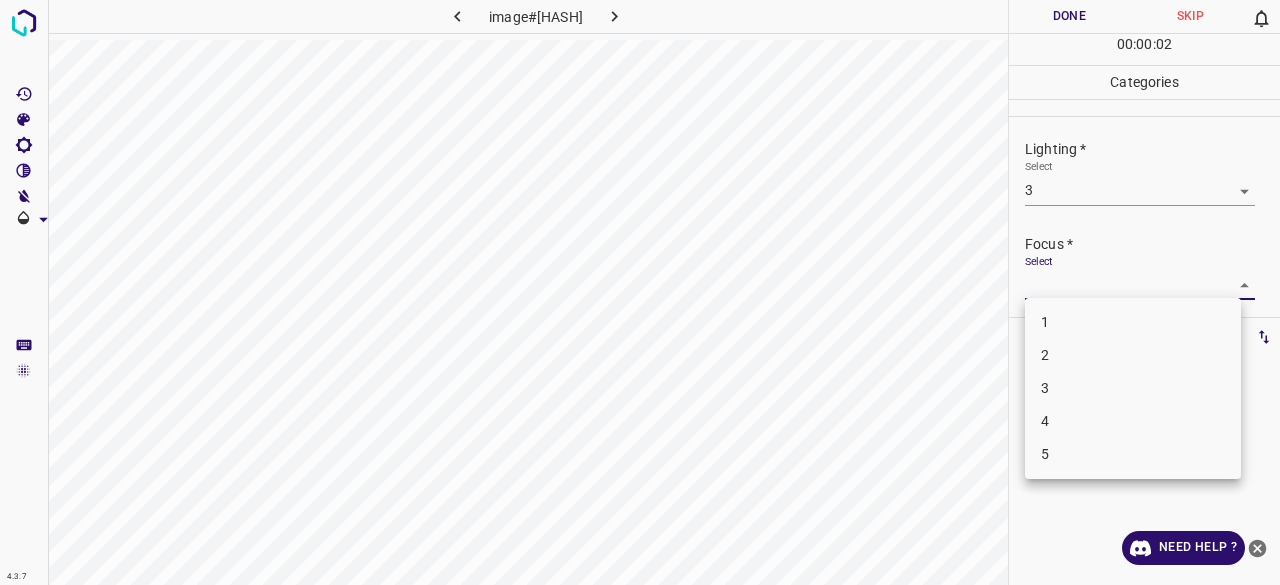 click on "3" at bounding box center [1133, 388] 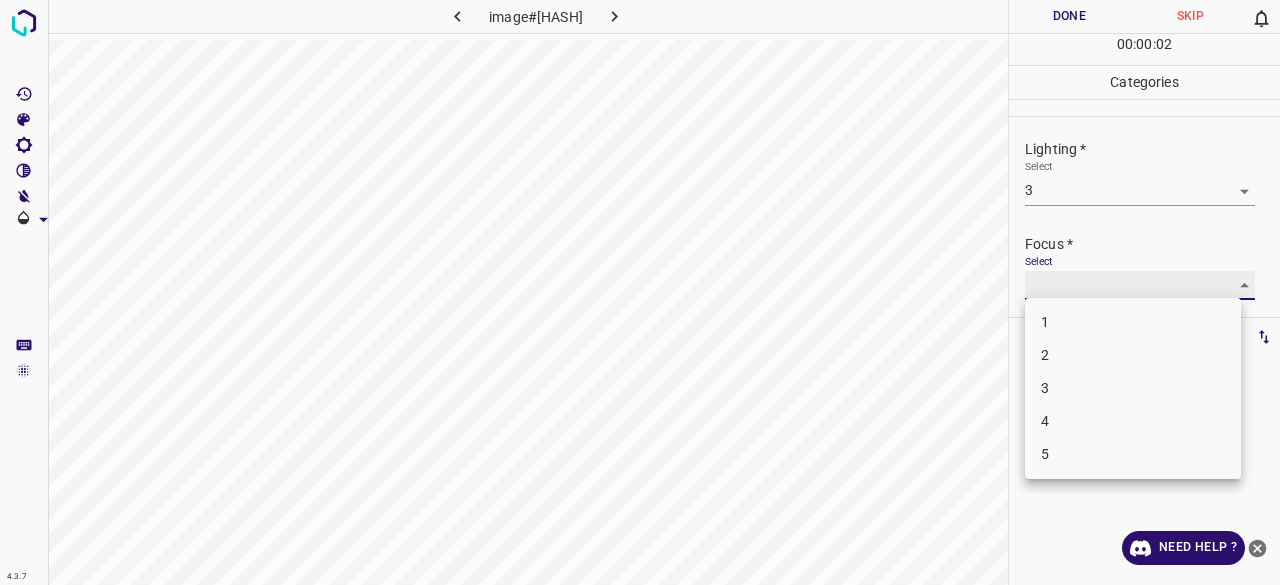 type on "3" 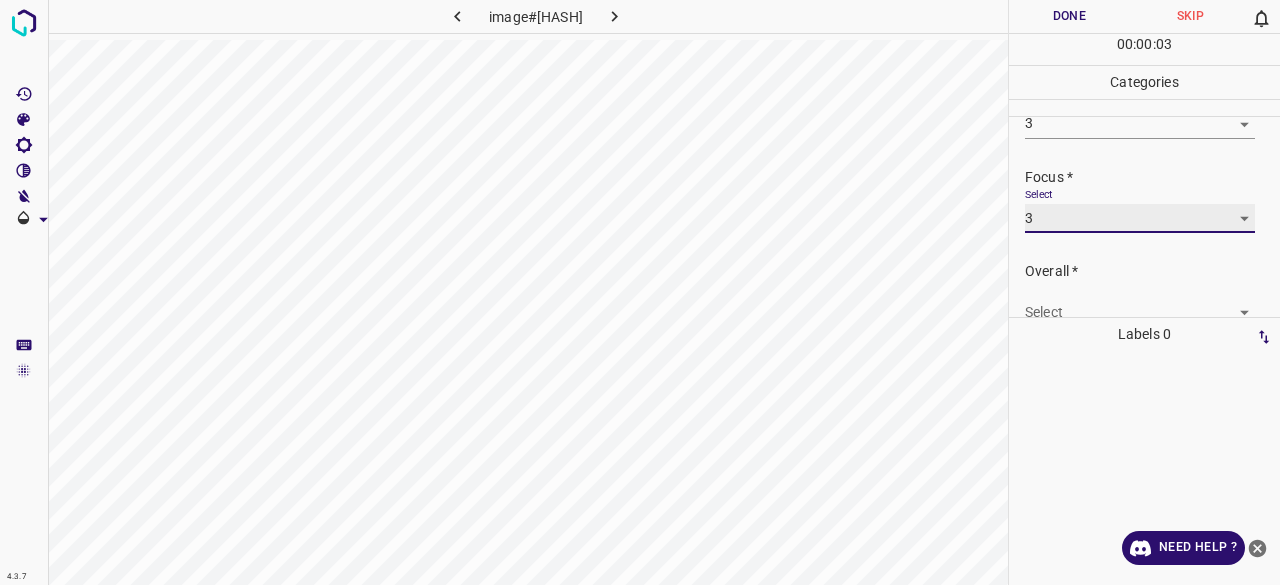 scroll, scrollTop: 98, scrollLeft: 0, axis: vertical 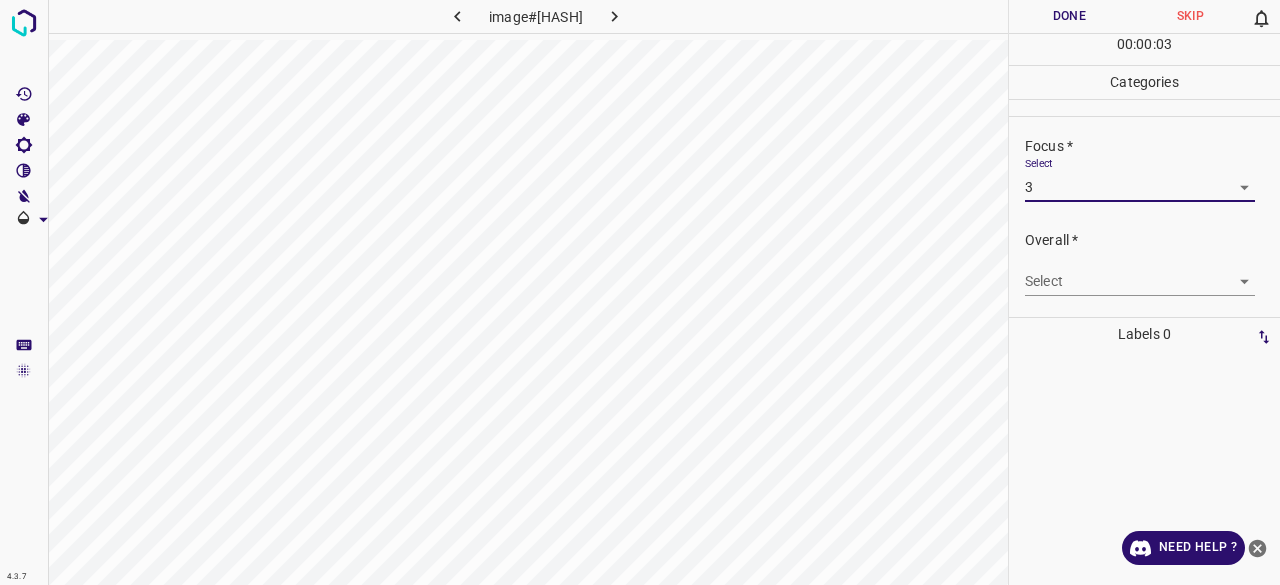 click on "4.3.7 image#005102.jpeg Done Skip 0 00   : 00   : 03   Categories Lighting *  Select 3 3 Focus *  Select 3 3 Overall *  Select ​ Labels   0 Categories 1 Lighting 2 Focus 3 Overall Tools Space Change between modes (Draw & Edit) I Auto labeling R Restore zoom M Zoom in N Zoom out Delete Delete selecte label Filters Z Restore filters X Saturation filter C Brightness filter V Contrast filter B Gray scale filter General O Download Need Help ? - Text - Hide - Delete" at bounding box center [640, 292] 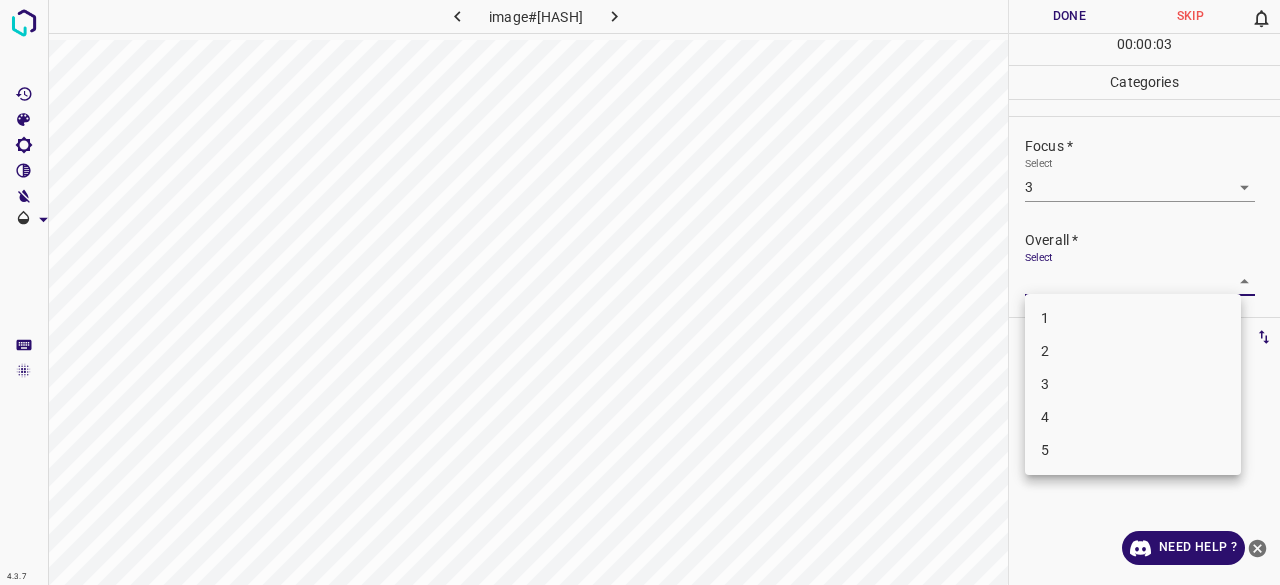 click on "3" at bounding box center (1133, 384) 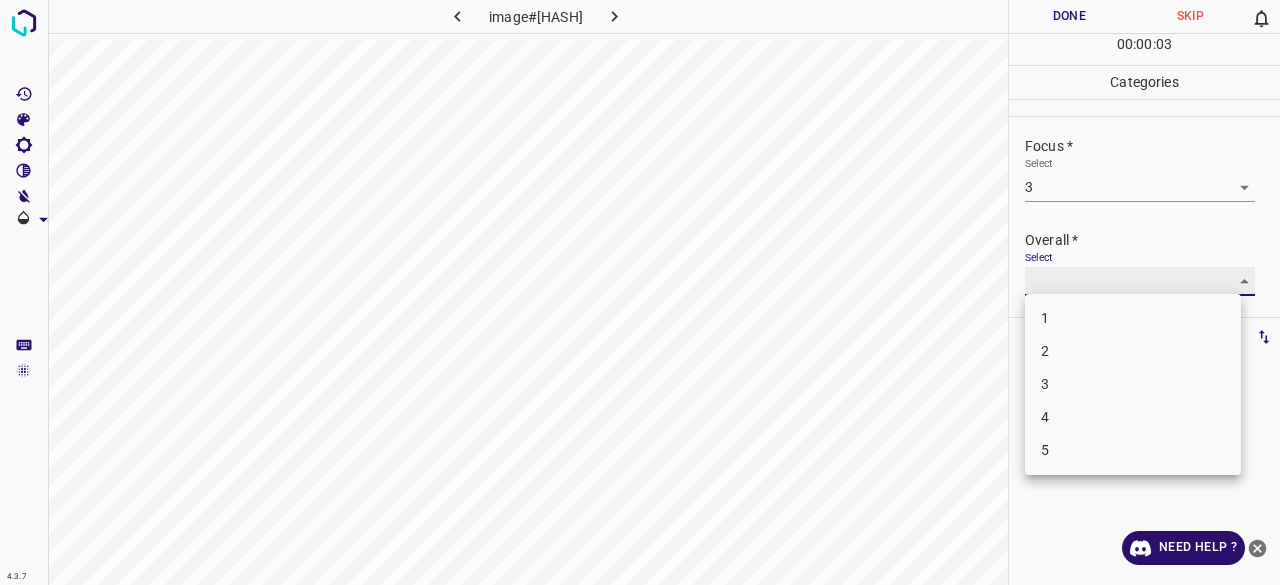 type on "3" 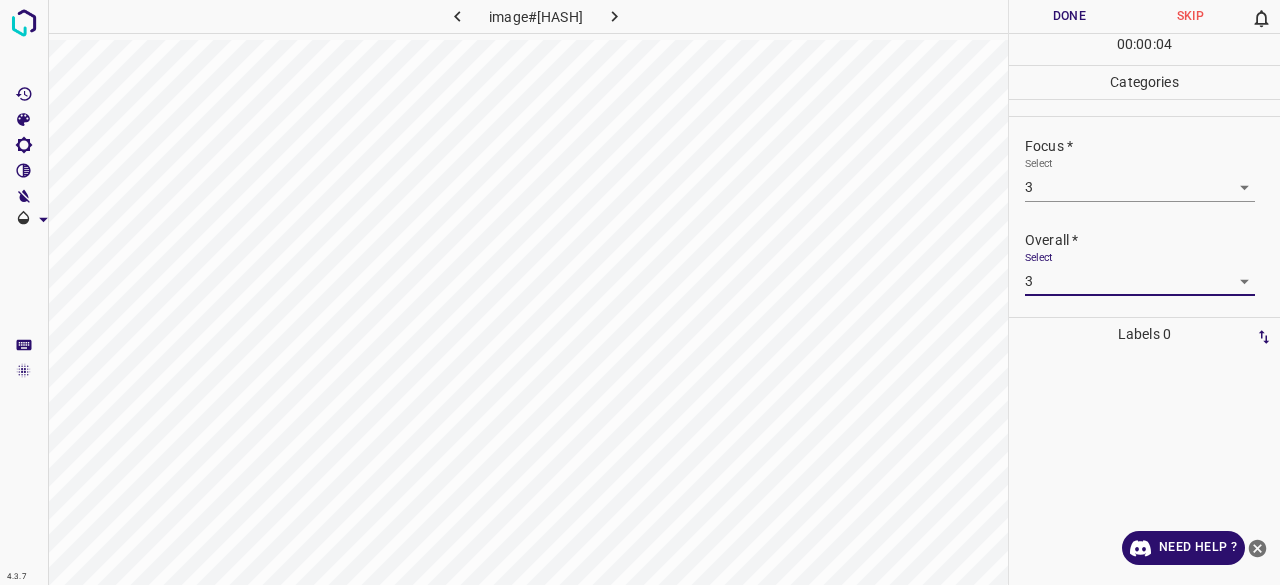 click on "Done" at bounding box center (1069, 16) 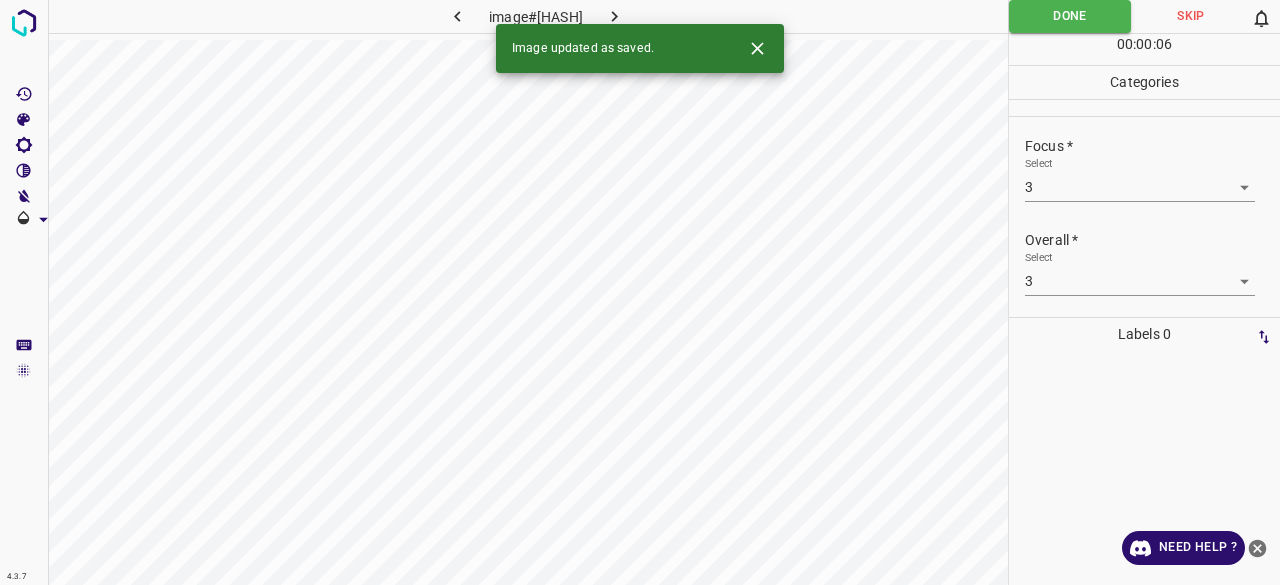 drag, startPoint x: 615, startPoint y: 5, endPoint x: 633, endPoint y: 10, distance: 18.681541 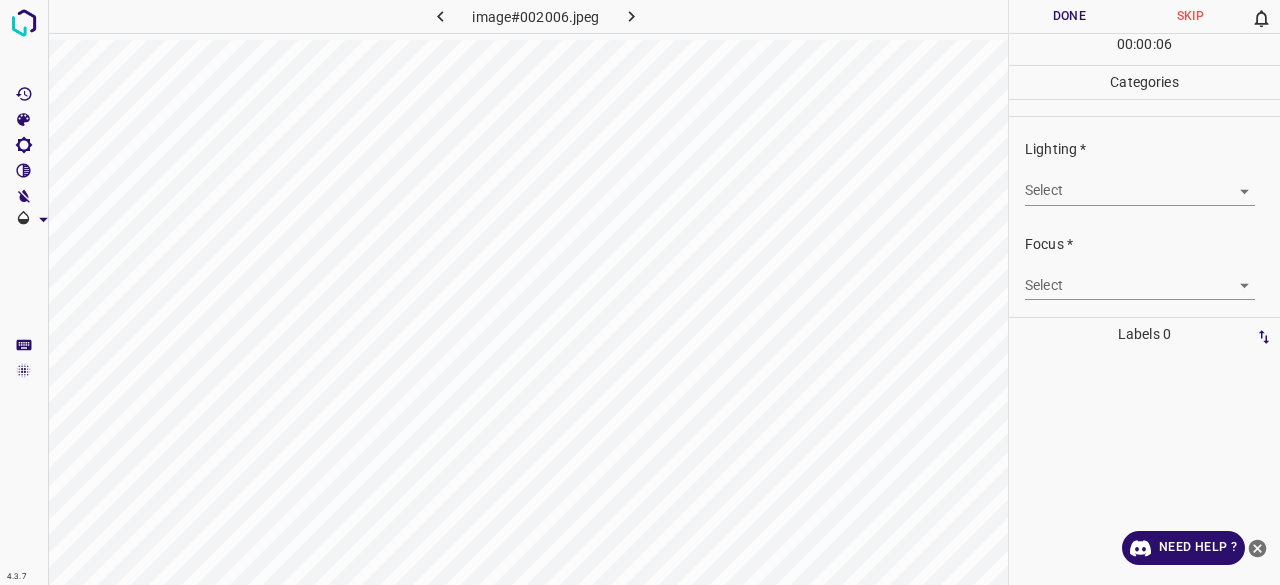 click on "Select ​" at bounding box center [1140, 182] 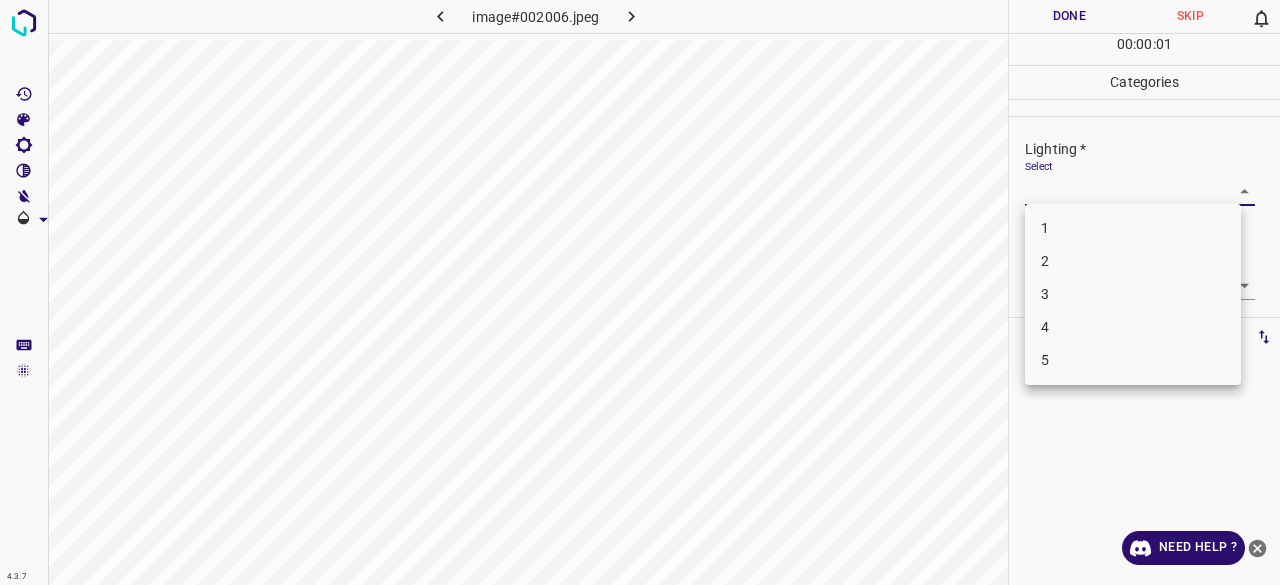 click on "3" at bounding box center (1133, 294) 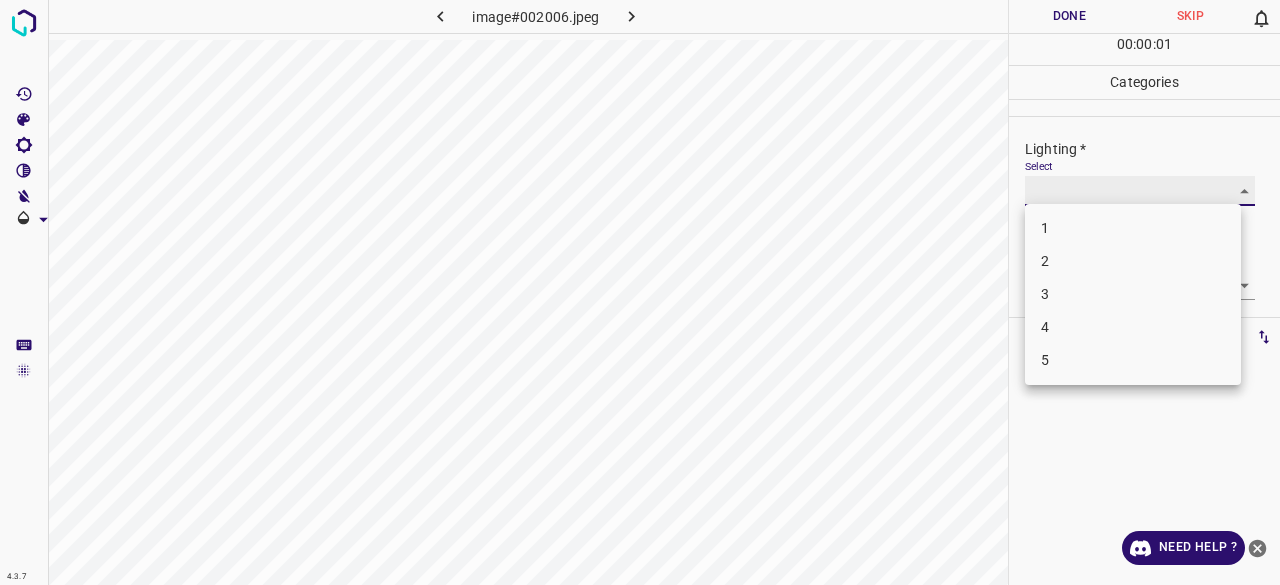 type on "3" 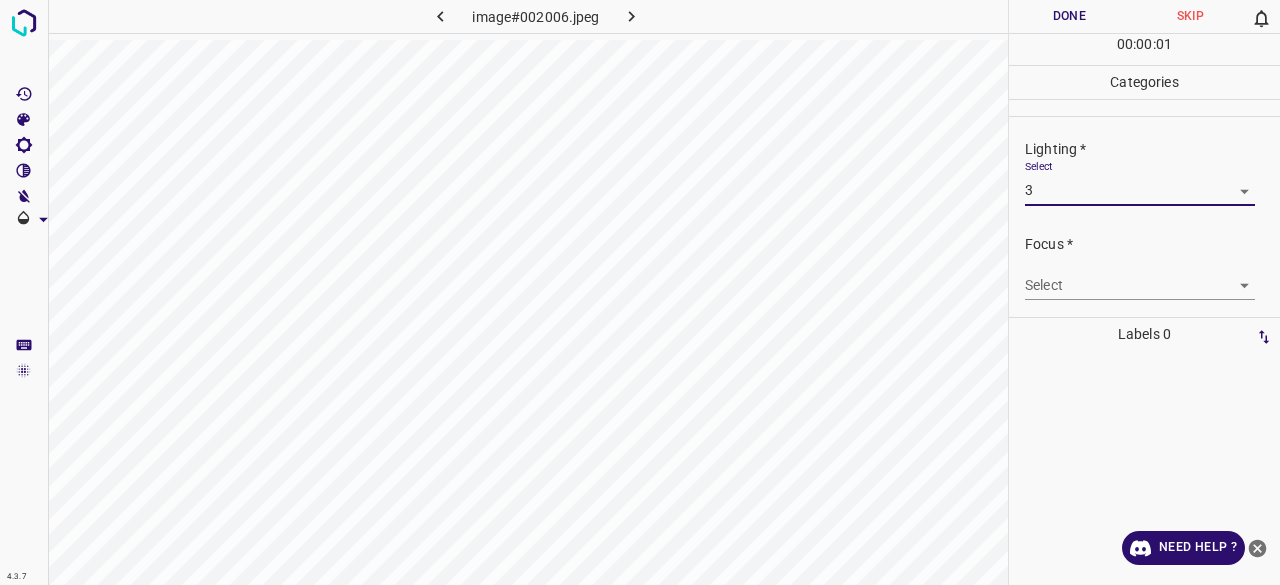 click on "4.3.7 image#002006.jpeg Done Skip 0 00   : 00   : 01   Categories Lighting *  Select 3 3 Focus *  Select ​ Overall *  Select ​ Labels   0 Categories 1 Lighting 2 Focus 3 Overall Tools Space Change between modes (Draw & Edit) I Auto labeling R Restore zoom M Zoom in N Zoom out Delete Delete selecte label Filters Z Restore filters X Saturation filter C Brightness filter V Contrast filter B Gray scale filter General O Download Need Help ? - Text - Hide - Delete 1 2 3 4 5" at bounding box center (640, 292) 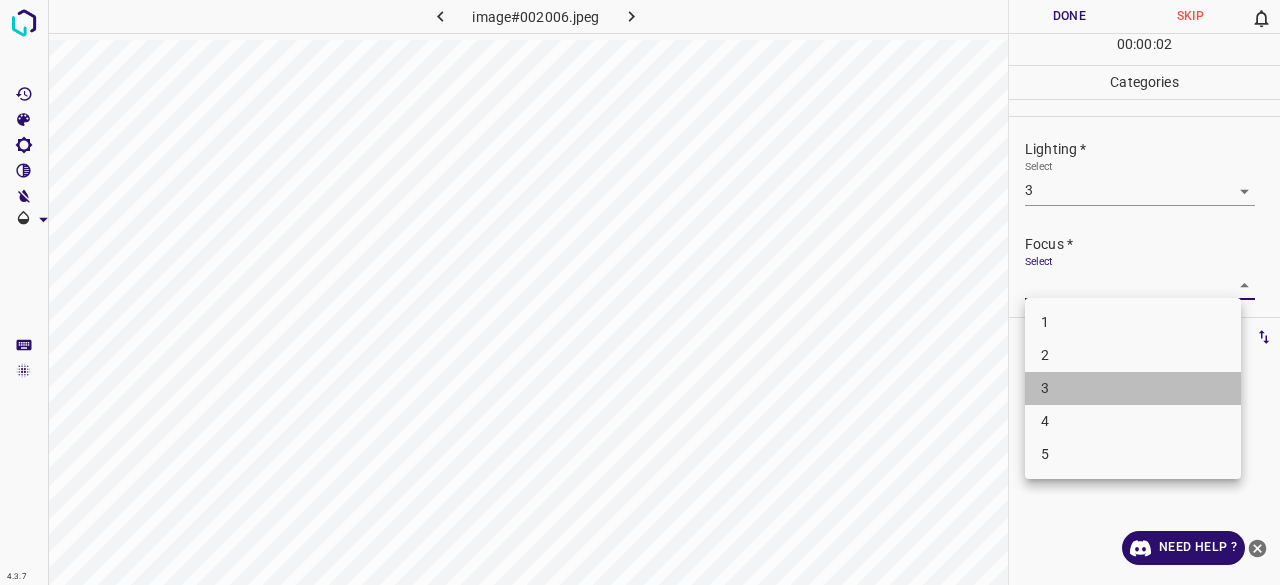 click on "3" at bounding box center (1133, 388) 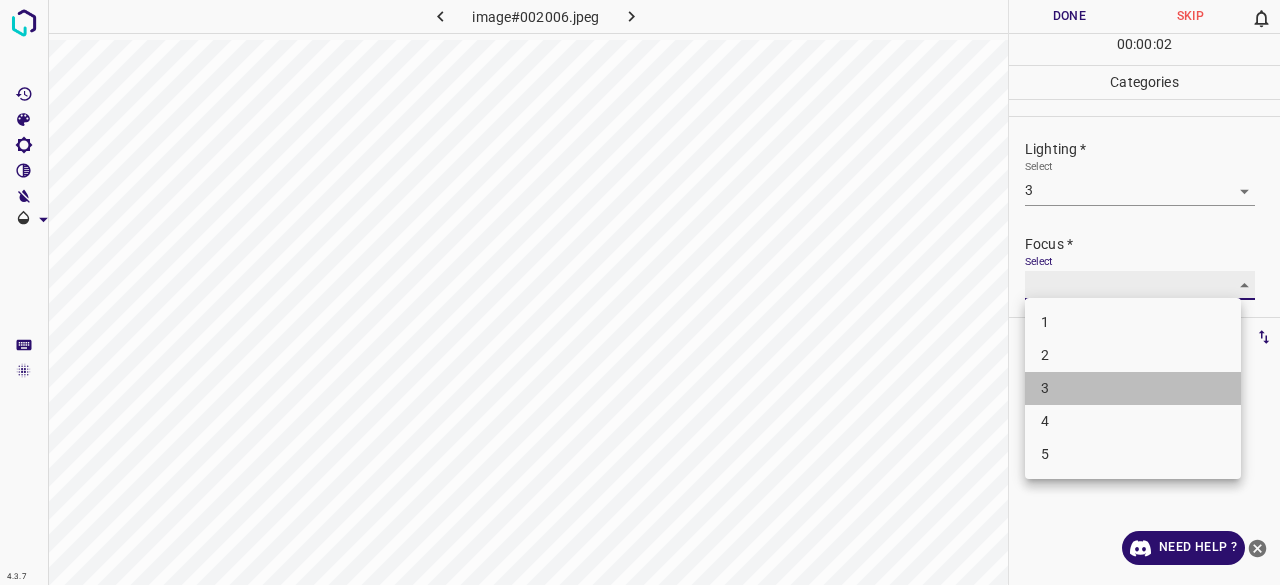 type on "3" 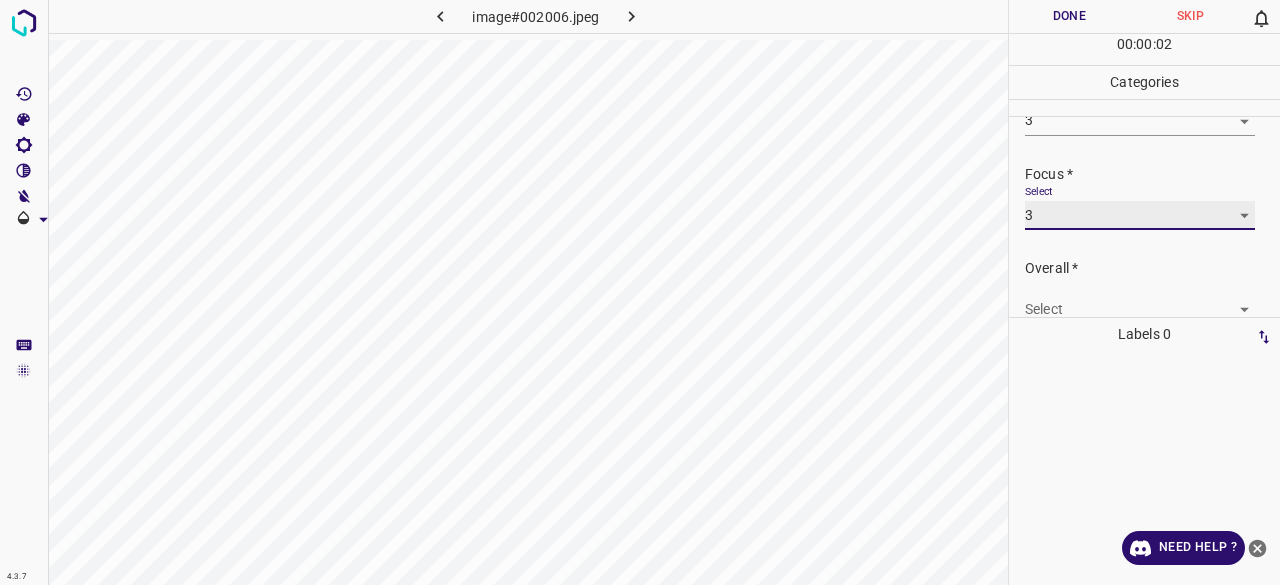 scroll, scrollTop: 98, scrollLeft: 0, axis: vertical 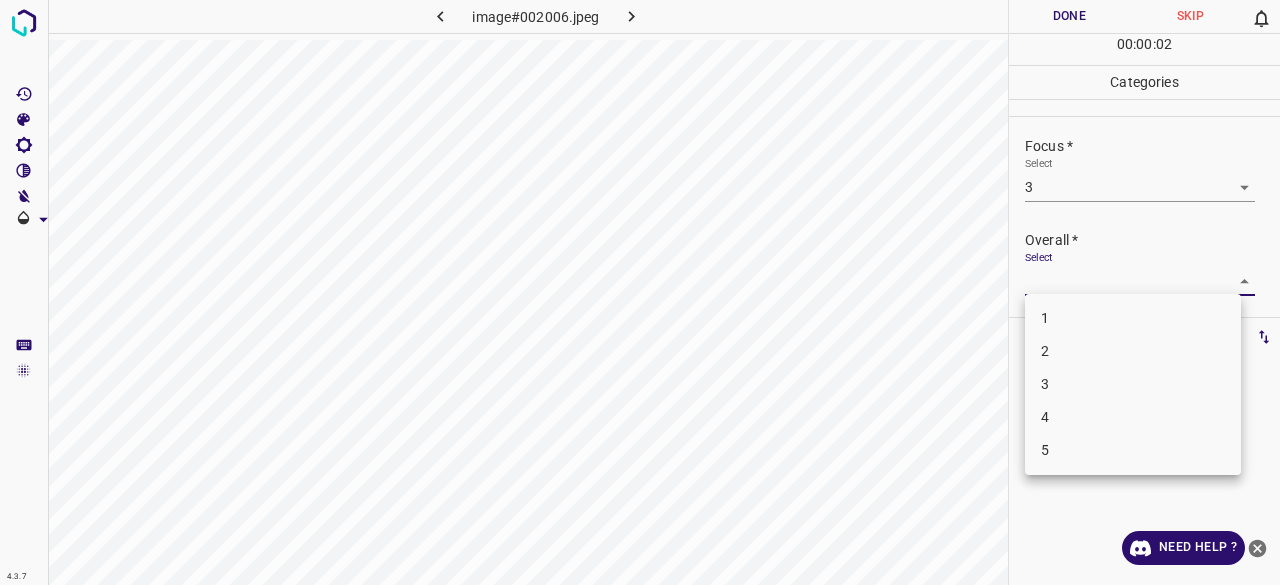 click on "4.3.7 image#002006.jpeg Done Skip 0 00   : 00   : 02   Categories Lighting *  Select 3 3 Focus *  Select 3 3 Overall *  Select ​ Labels   0 Categories 1 Lighting 2 Focus 3 Overall Tools Space Change between modes (Draw & Edit) I Auto labeling R Restore zoom M Zoom in N Zoom out Delete Delete selecte label Filters Z Restore filters X Saturation filter C Brightness filter V Contrast filter B Gray scale filter General O Download Need Help ? - Text - Hide - Delete 1 2 3 4 5" at bounding box center [640, 292] 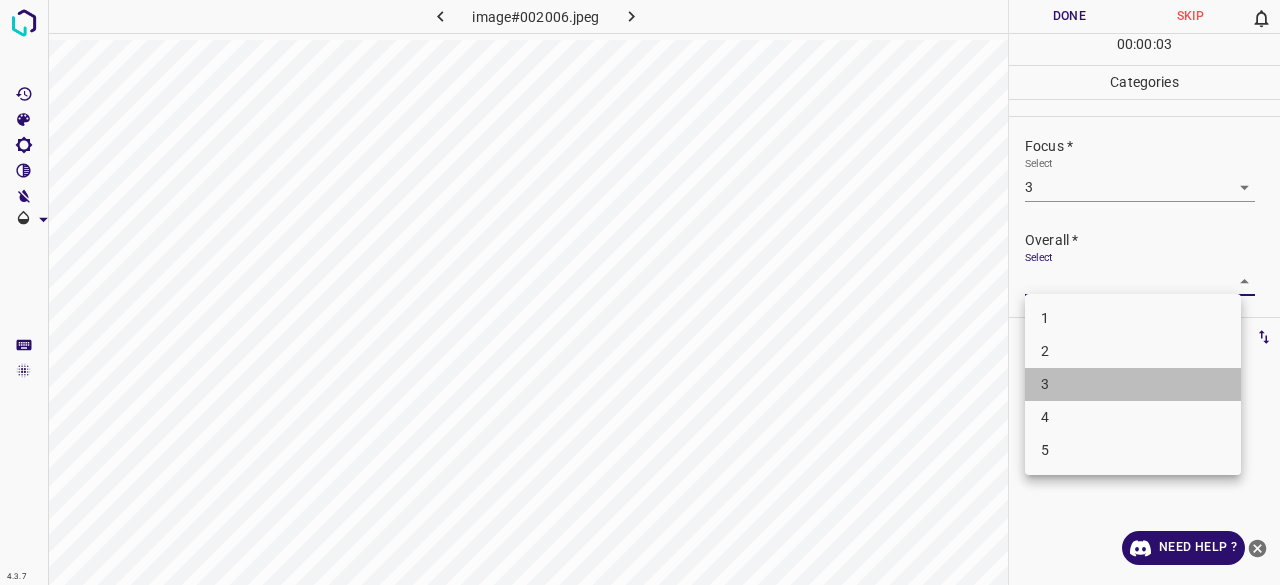 click on "3" at bounding box center [1133, 384] 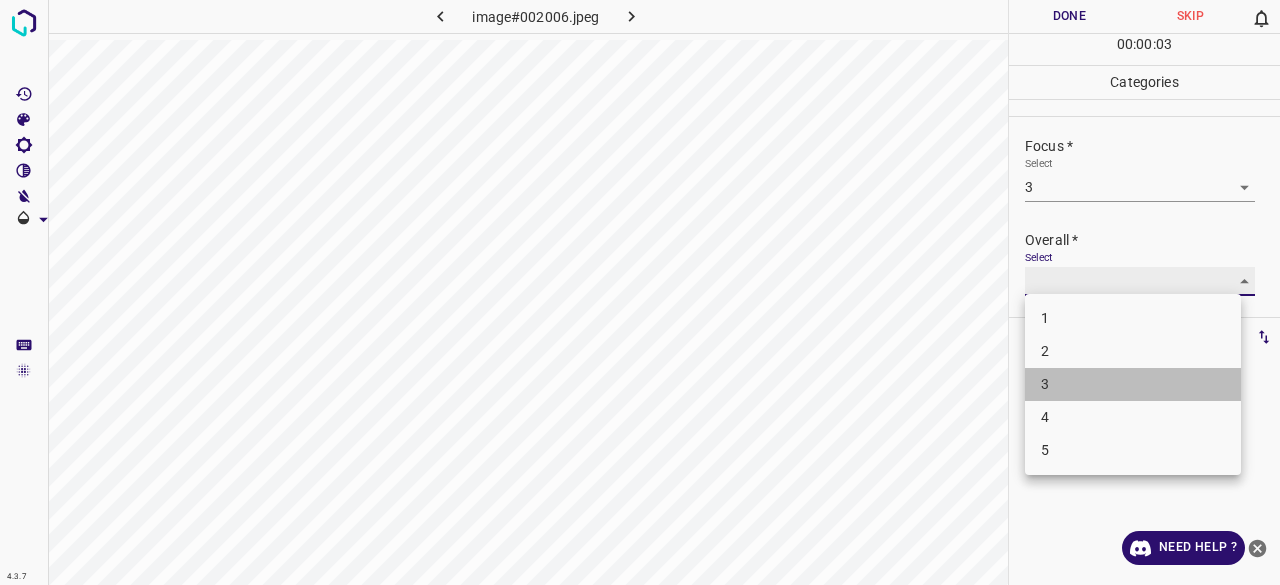 type on "3" 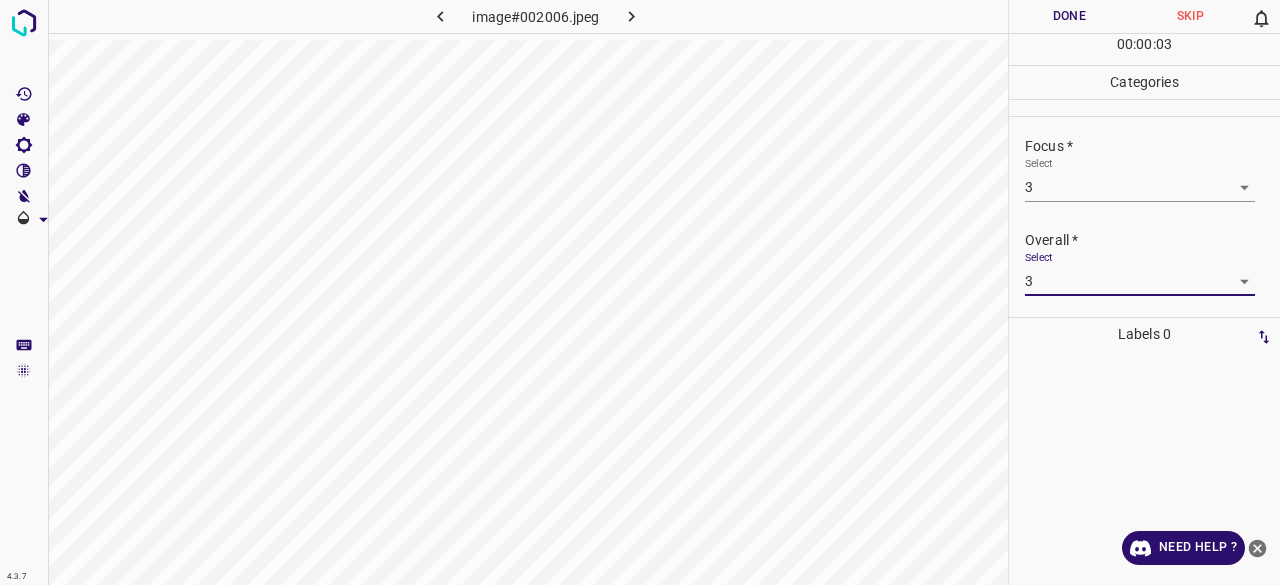 click on "Done" at bounding box center [1069, 16] 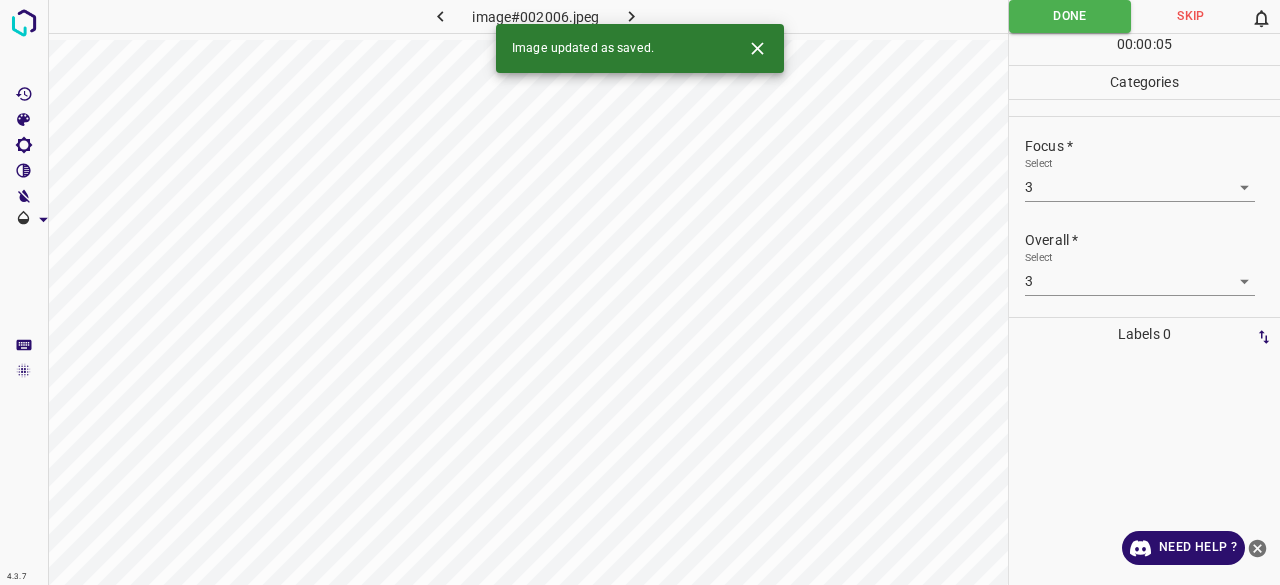 click 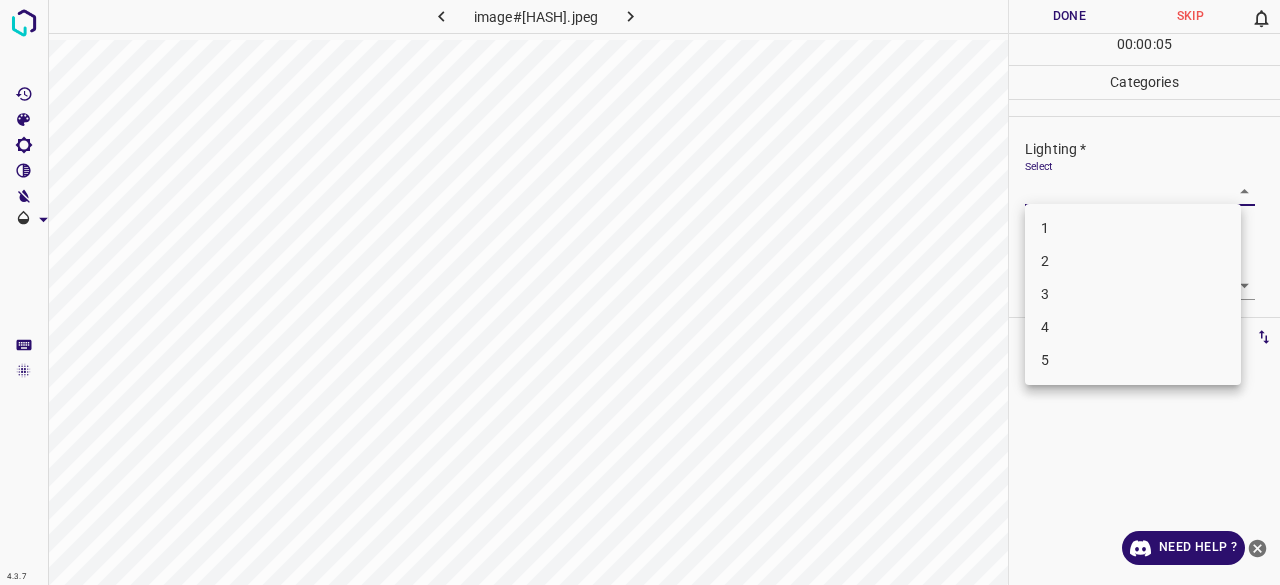 click on "4.3.7 image#003700.jpeg Done Skip 0 00   : 00   : 05   Categories Lighting *  Select ​ Focus *  Select ​ Overall *  Select ​ Labels   0 Categories 1 Lighting 2 Focus 3 Overall Tools Space Change between modes (Draw & Edit) I Auto labeling R Restore zoom M Zoom in N Zoom out Delete Delete selecte label Filters Z Restore filters X Saturation filter C Brightness filter V Contrast filter B Gray scale filter General O Download Need Help ? - Text - Hide - Delete 1 2 3 4 5" at bounding box center (640, 292) 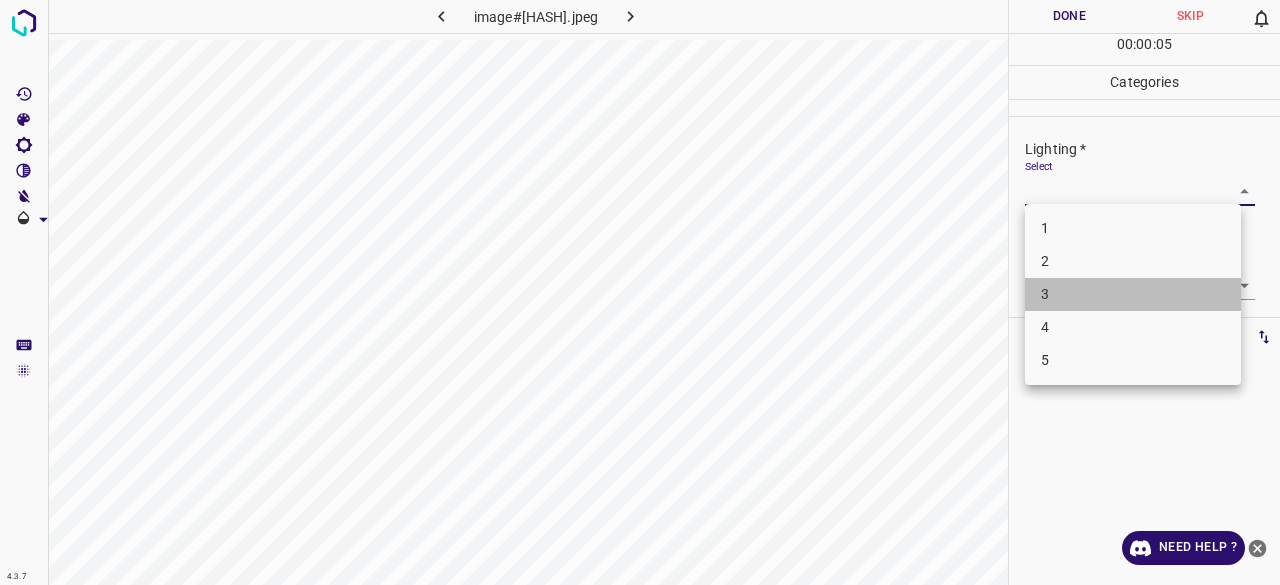 click on "3" at bounding box center [1133, 294] 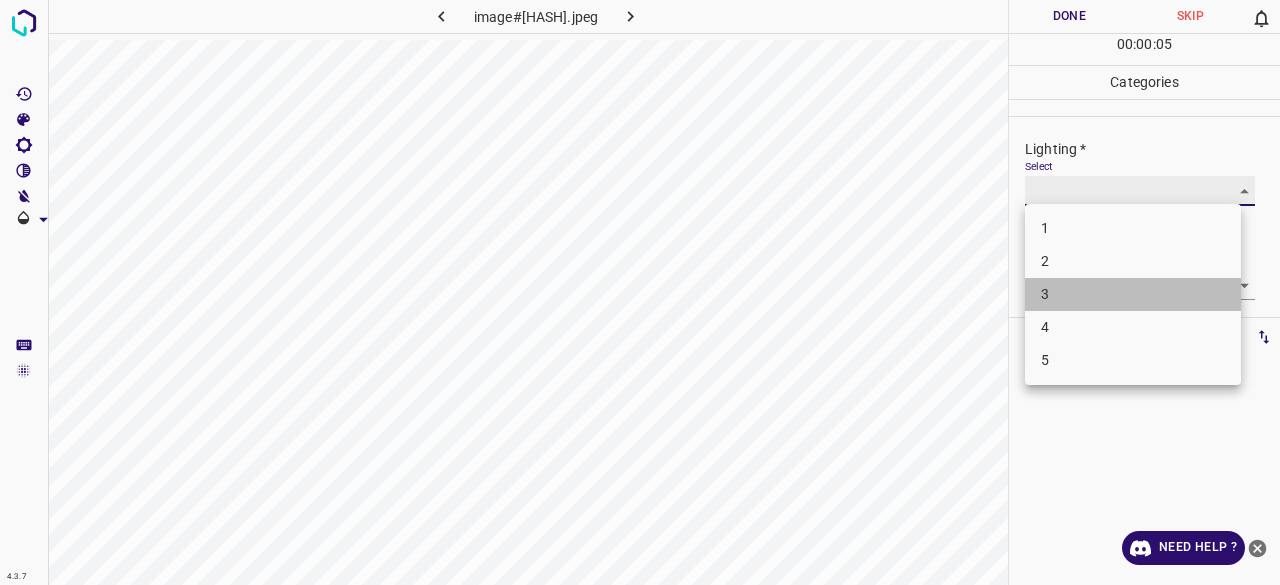 type on "3" 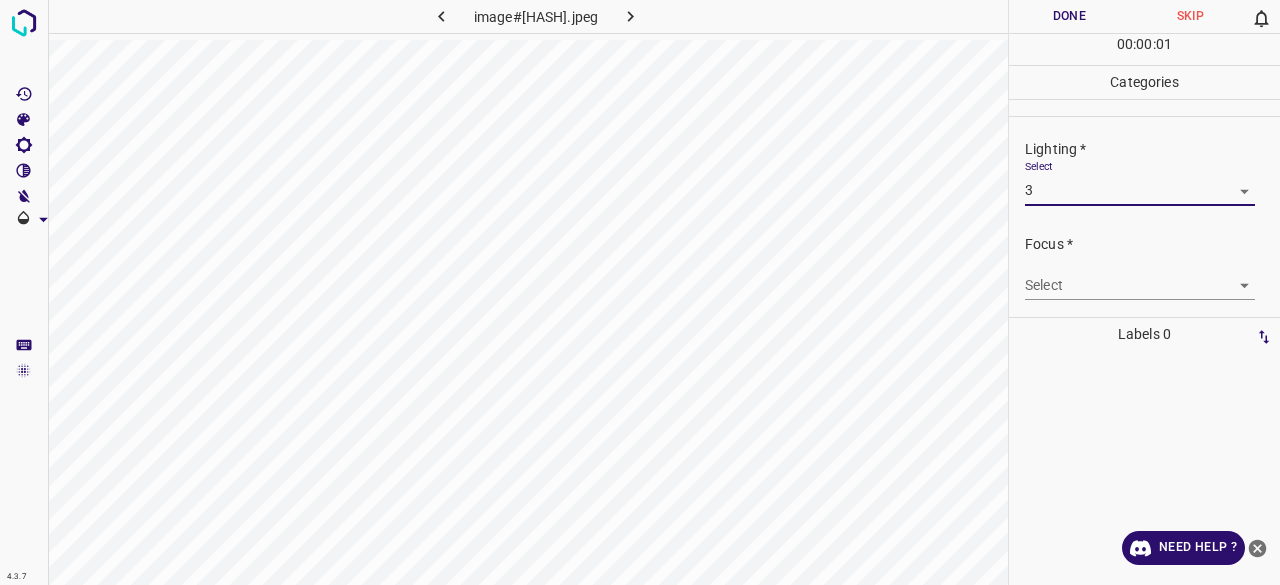 click on "4.3.7 image#003700.jpeg Done Skip 0 00   : 00   : 01   Categories Lighting *  Select 3 3 Focus *  Select ​ Overall *  Select ​ Labels   0 Categories 1 Lighting 2 Focus 3 Overall Tools Space Change between modes (Draw & Edit) I Auto labeling R Restore zoom M Zoom in N Zoom out Delete Delete selecte label Filters Z Restore filters X Saturation filter C Brightness filter V Contrast filter B Gray scale filter General O Download Need Help ? - Text - Hide - Delete 1 2 3 4 5" at bounding box center (640, 292) 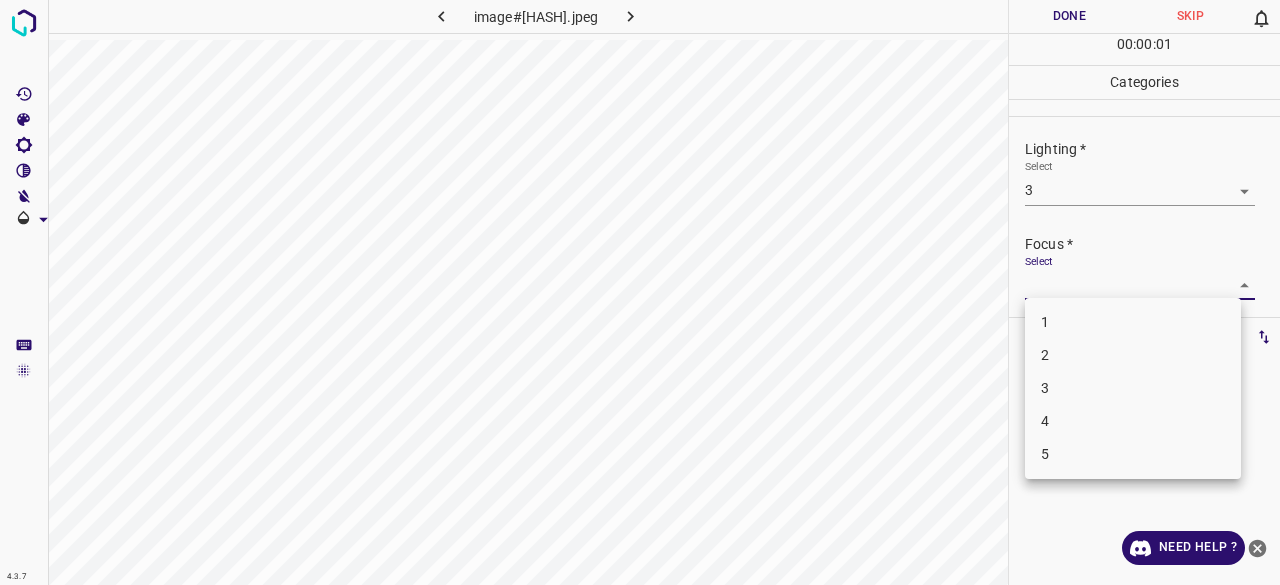 click on "3" at bounding box center [1133, 388] 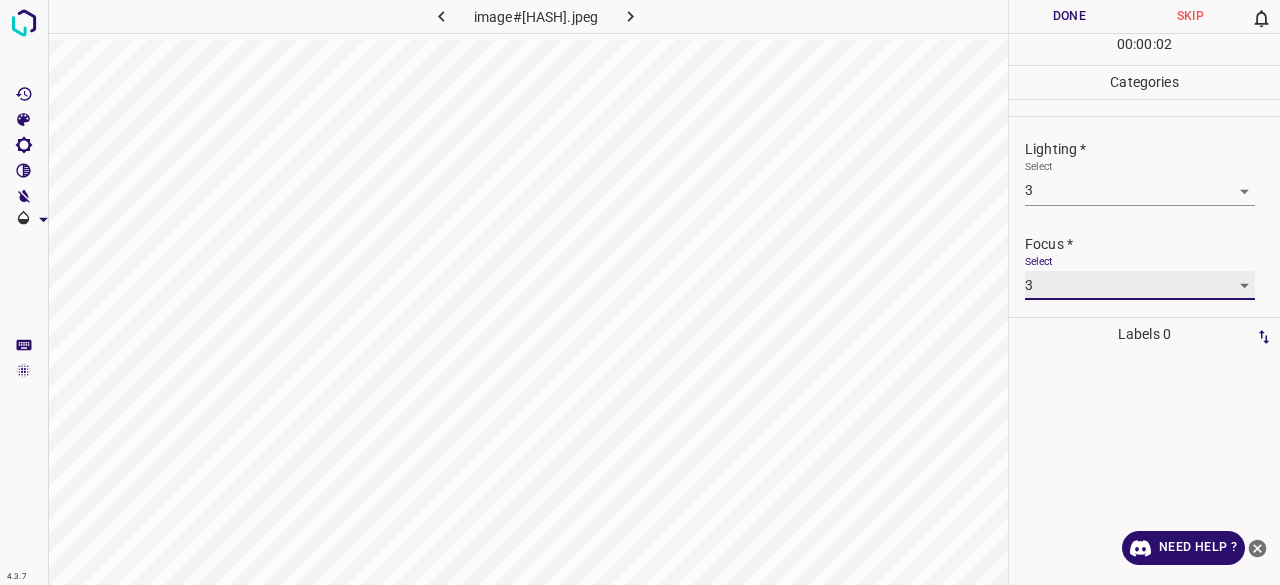 type on "3" 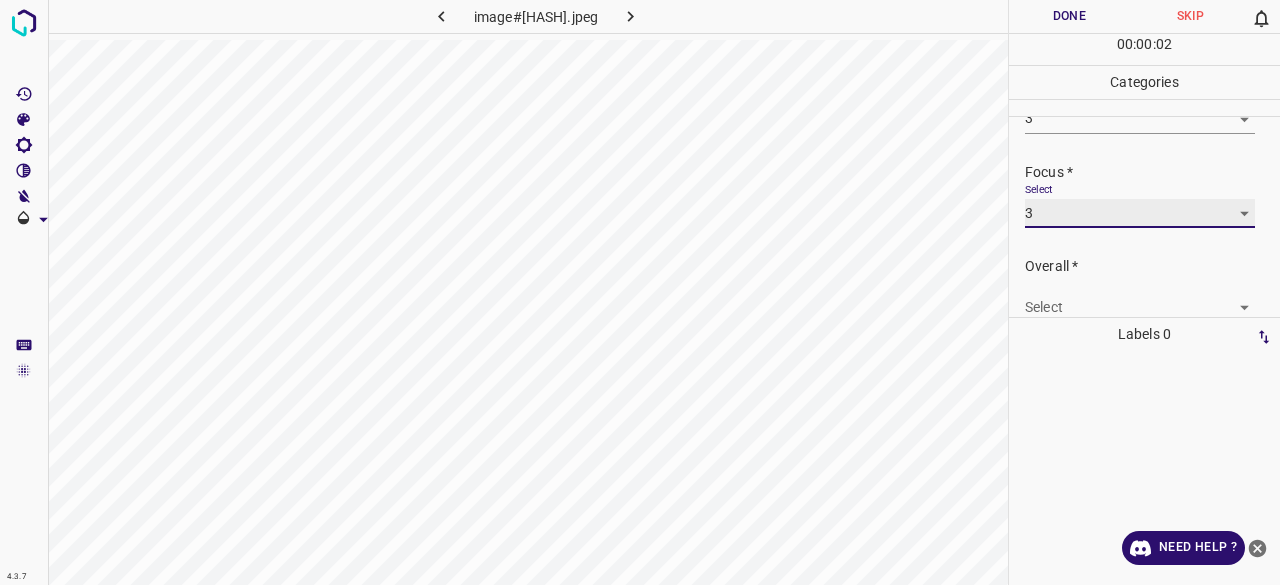 scroll, scrollTop: 98, scrollLeft: 0, axis: vertical 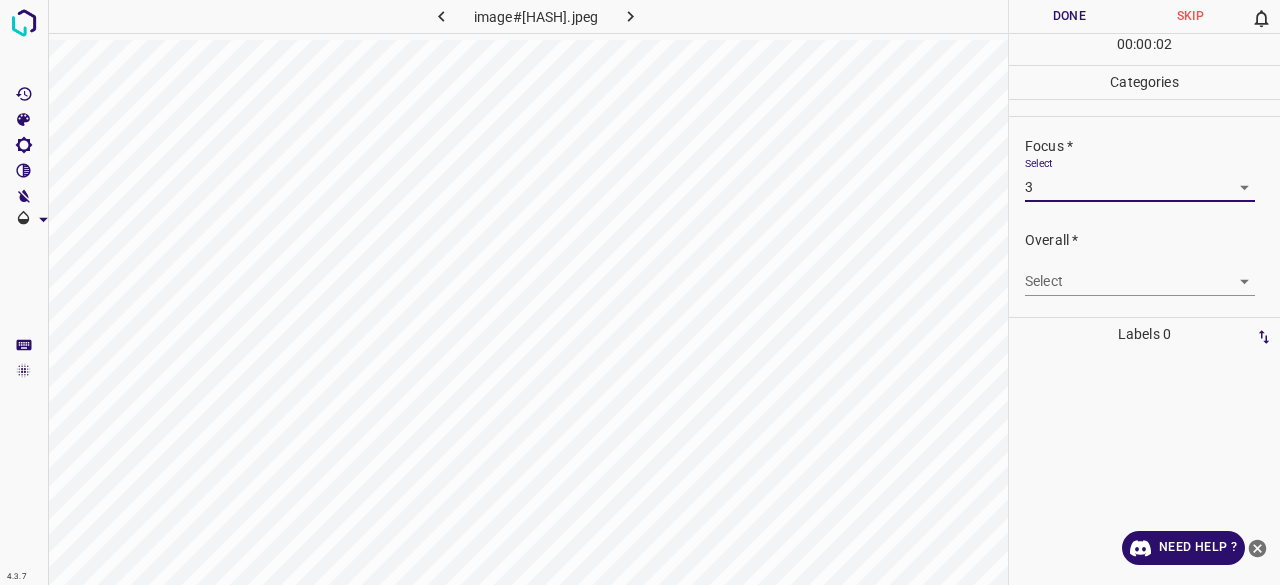 click on "4.3.7 image#003700.jpeg Done Skip 0 00   : 00   : 02   Categories Lighting *  Select 3 3 Focus *  Select 3 3 Overall *  Select ​ Labels   0 Categories 1 Lighting 2 Focus 3 Overall Tools Space Change between modes (Draw & Edit) I Auto labeling R Restore zoom M Zoom in N Zoom out Delete Delete selecte label Filters Z Restore filters X Saturation filter C Brightness filter V Contrast filter B Gray scale filter General O Download Need Help ? - Text - Hide - Delete" at bounding box center (640, 292) 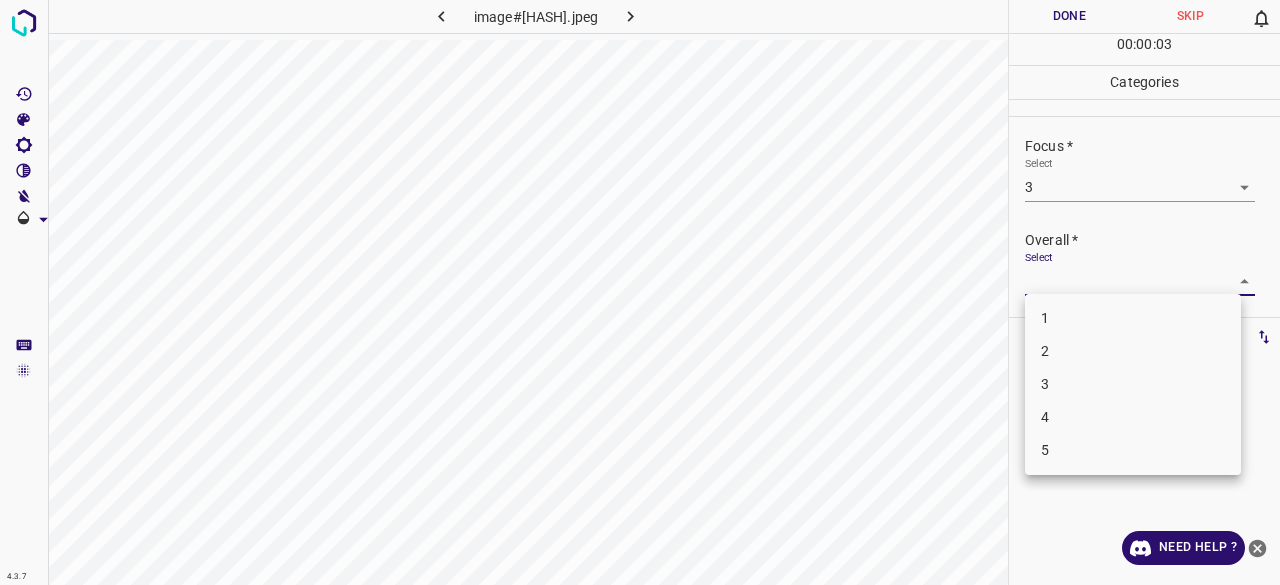 click on "3" at bounding box center [1133, 384] 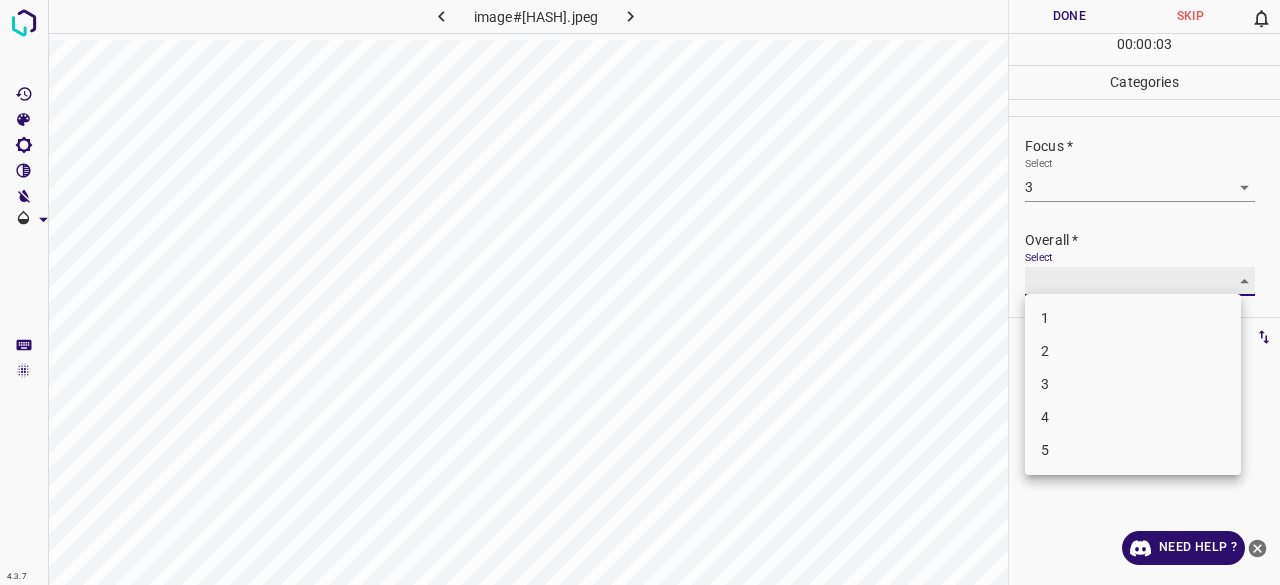 type on "3" 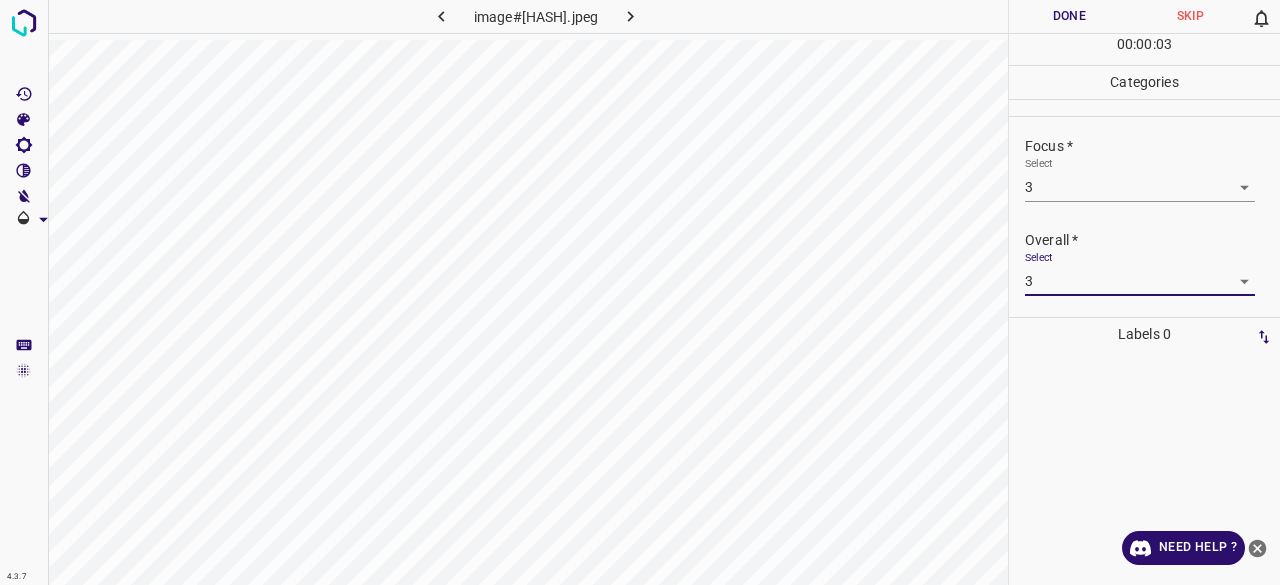 click on "Done" at bounding box center [1069, 16] 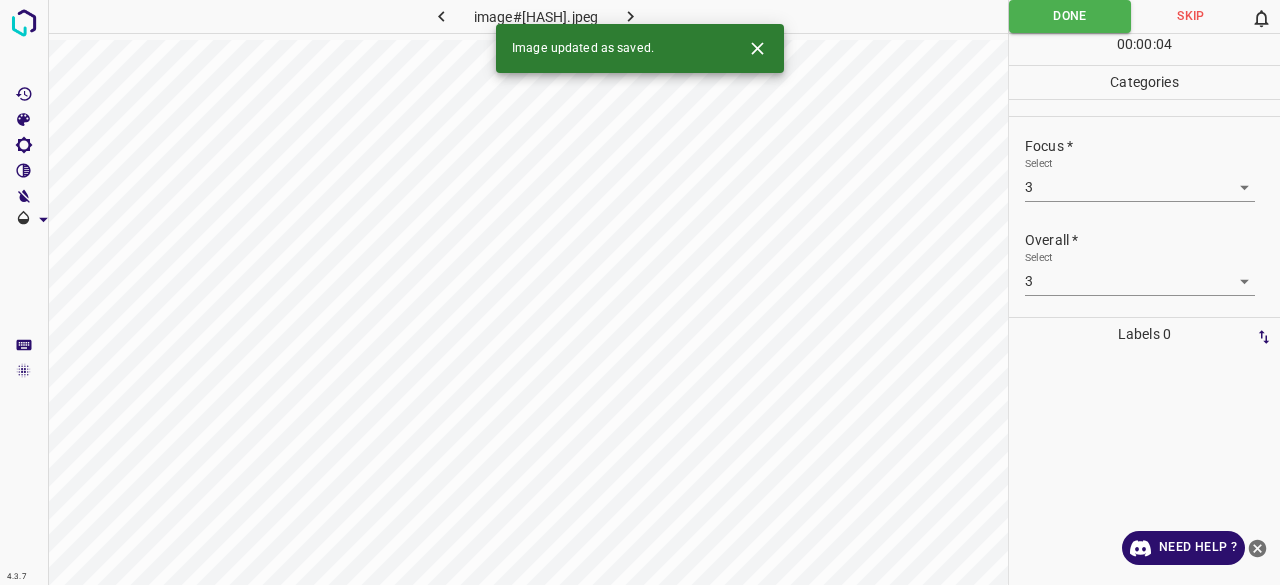 click 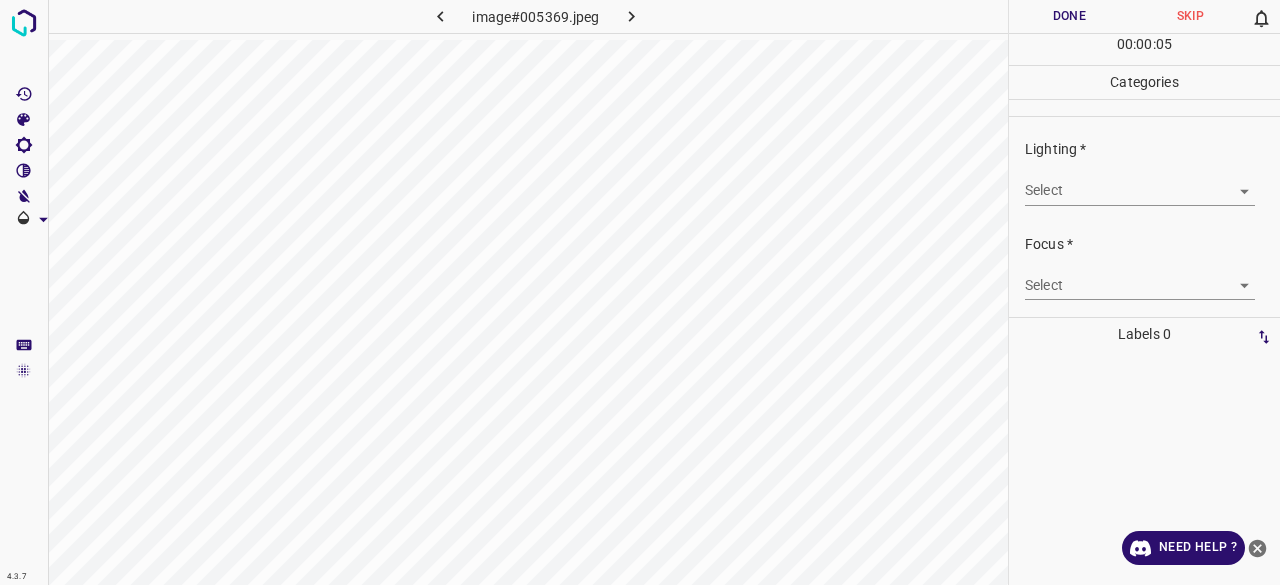 click on "4.3.7 image#005369.jpeg Done Skip 0 00   : 00   : 05   Categories Lighting *  Select ​ Focus *  Select ​ Overall *  Select ​ Labels   0 Categories 1 Lighting 2 Focus 3 Overall Tools Space Change between modes (Draw & Edit) I Auto labeling R Restore zoom M Zoom in N Zoom out Delete Delete selecte label Filters Z Restore filters X Saturation filter C Brightness filter V Contrast filter B Gray scale filter General O Download Need Help ? - Text - Hide - Delete" at bounding box center (640, 292) 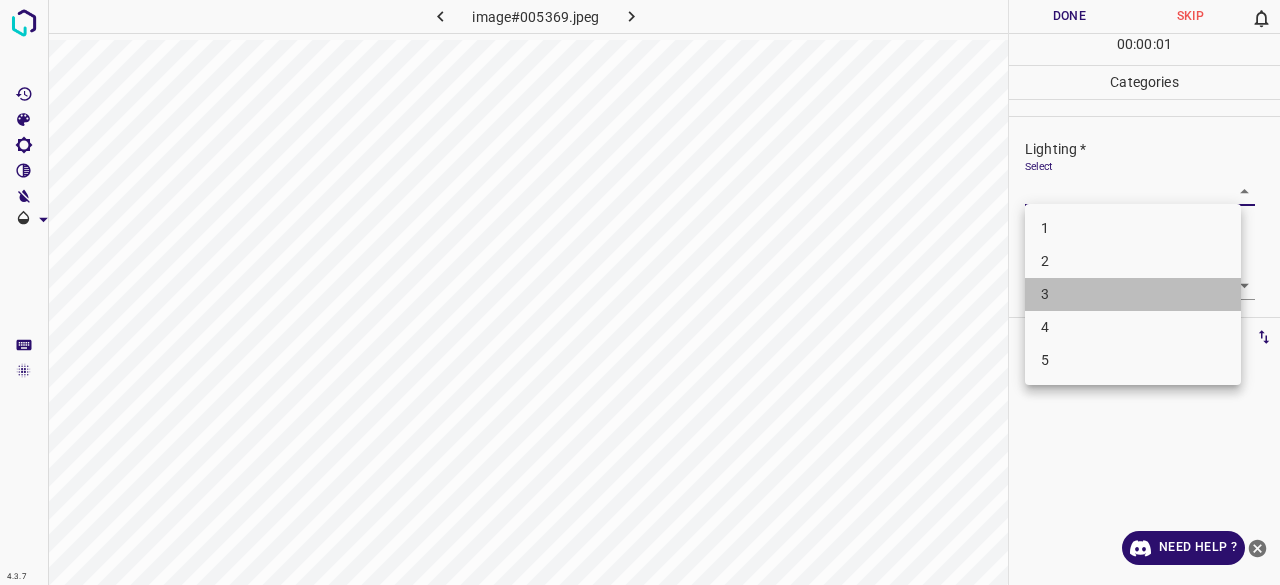 click on "3" at bounding box center [1133, 294] 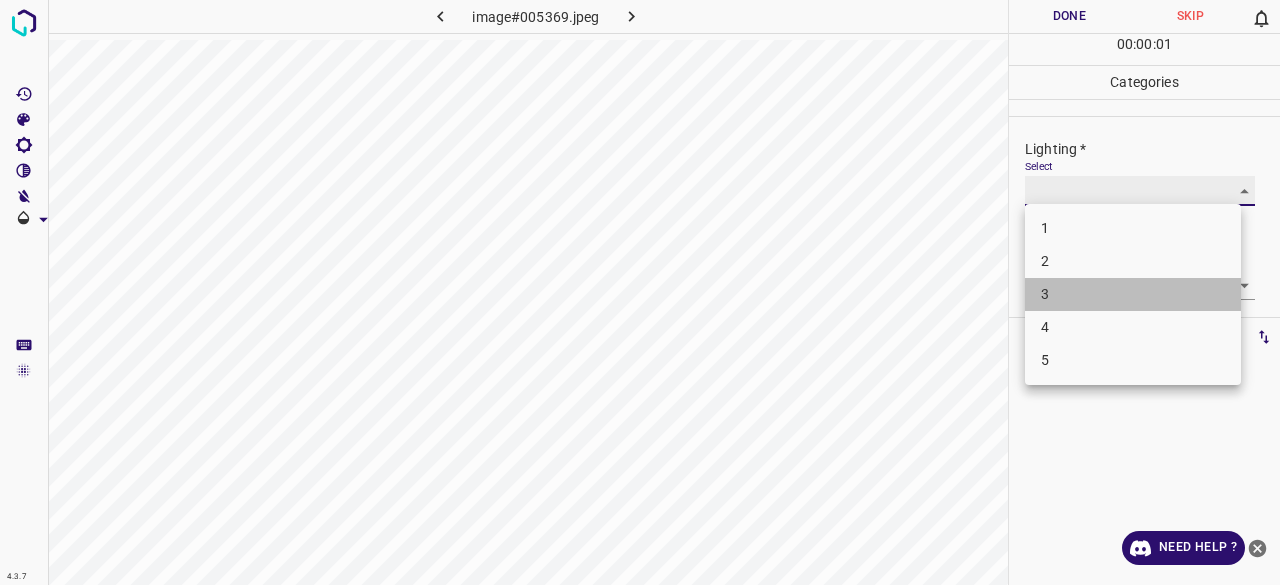 type on "3" 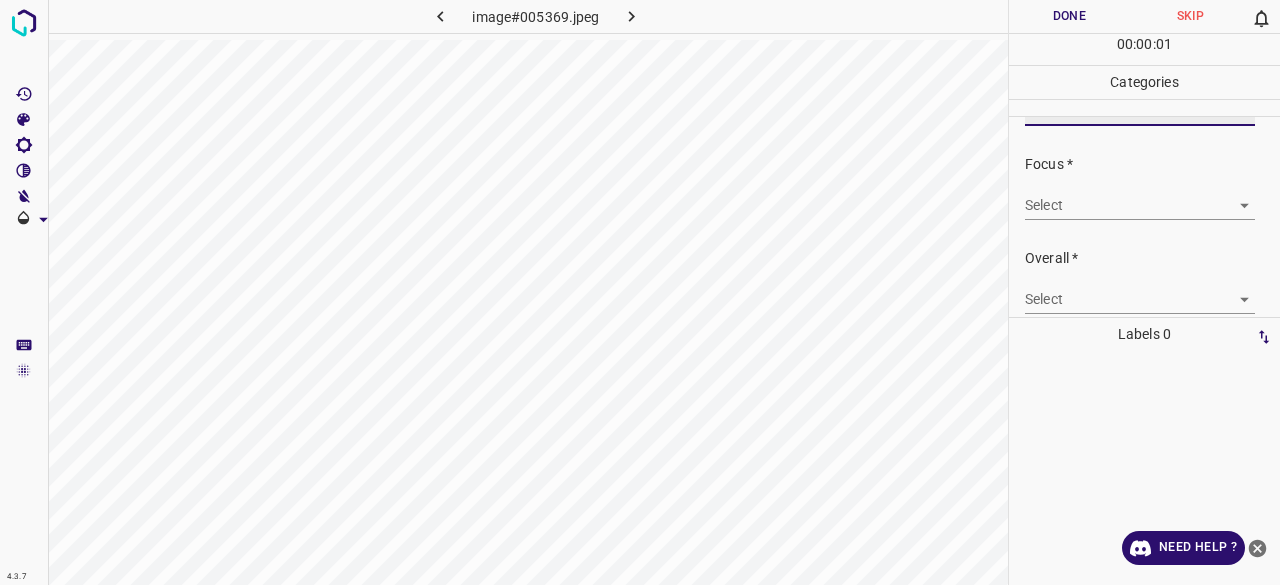 scroll, scrollTop: 98, scrollLeft: 0, axis: vertical 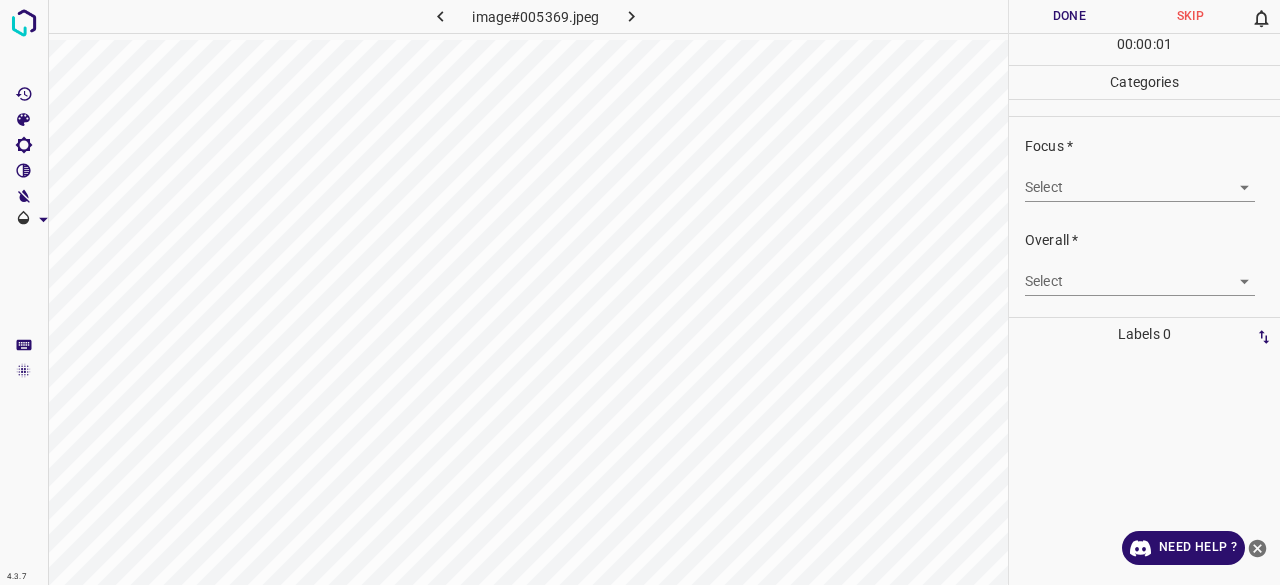 click on "4.3.7 image#005369.jpeg Done Skip 0 00   : 00   : 01   Categories Lighting *  Select 3 3 Focus *  Select ​ Overall *  Select ​ Labels   0 Categories 1 Lighting 2 Focus 3 Overall Tools Space Change between modes (Draw & Edit) I Auto labeling R Restore zoom M Zoom in N Zoom out Delete Delete selecte label Filters Z Restore filters X Saturation filter C Brightness filter V Contrast filter B Gray scale filter General O Download Need Help ? - Text - Hide - Delete" at bounding box center [640, 292] 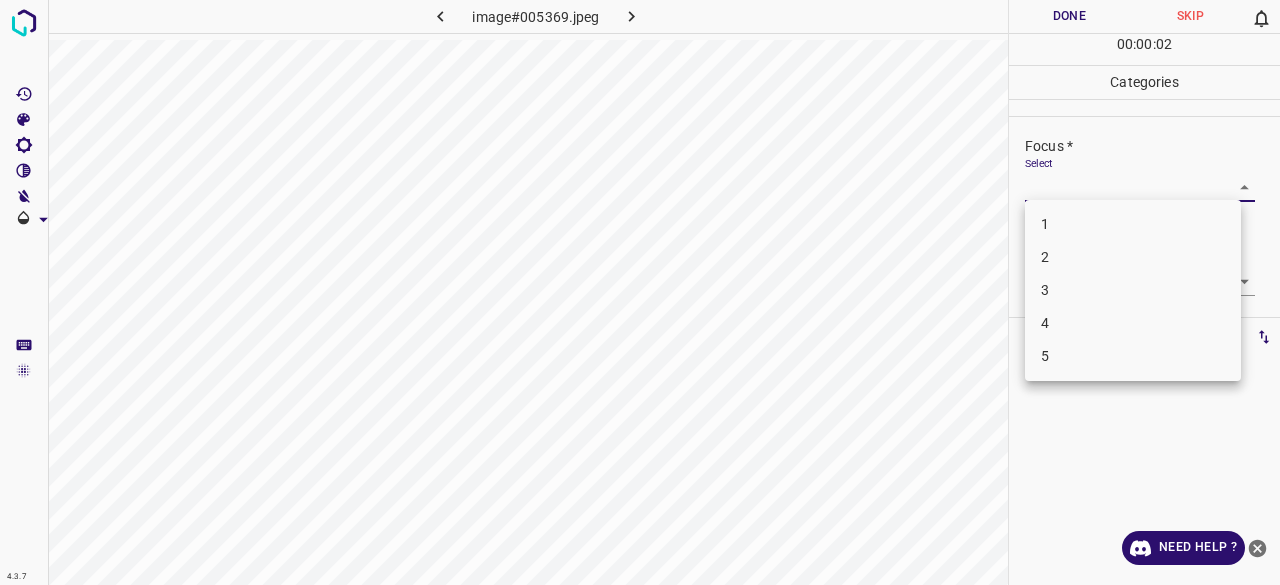 click on "3" at bounding box center (1133, 290) 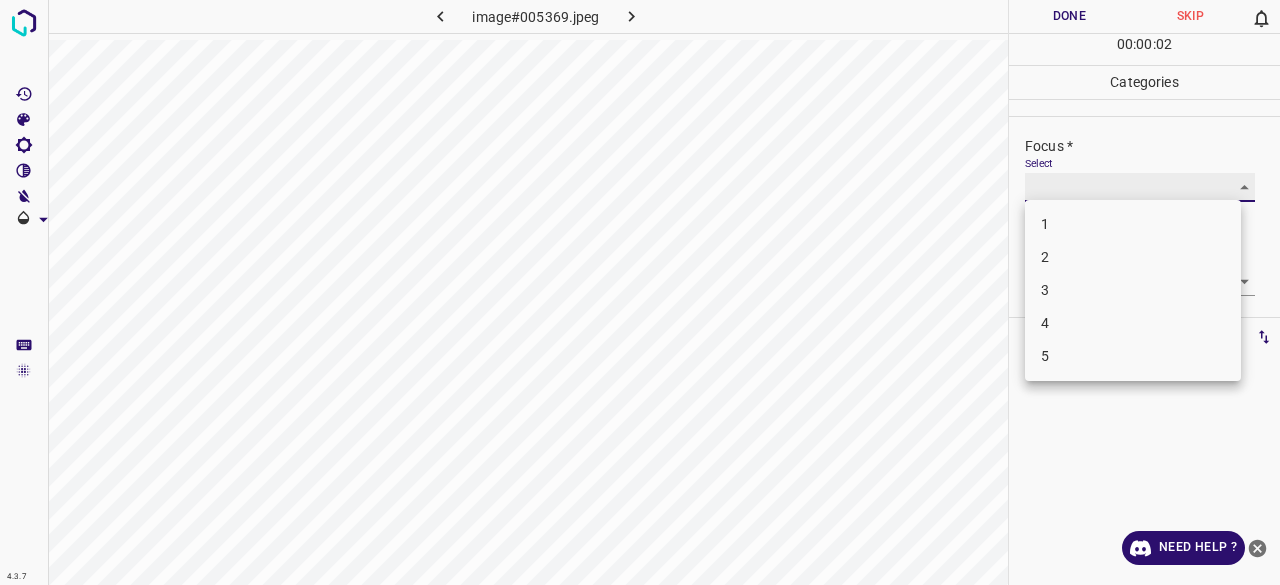 type on "3" 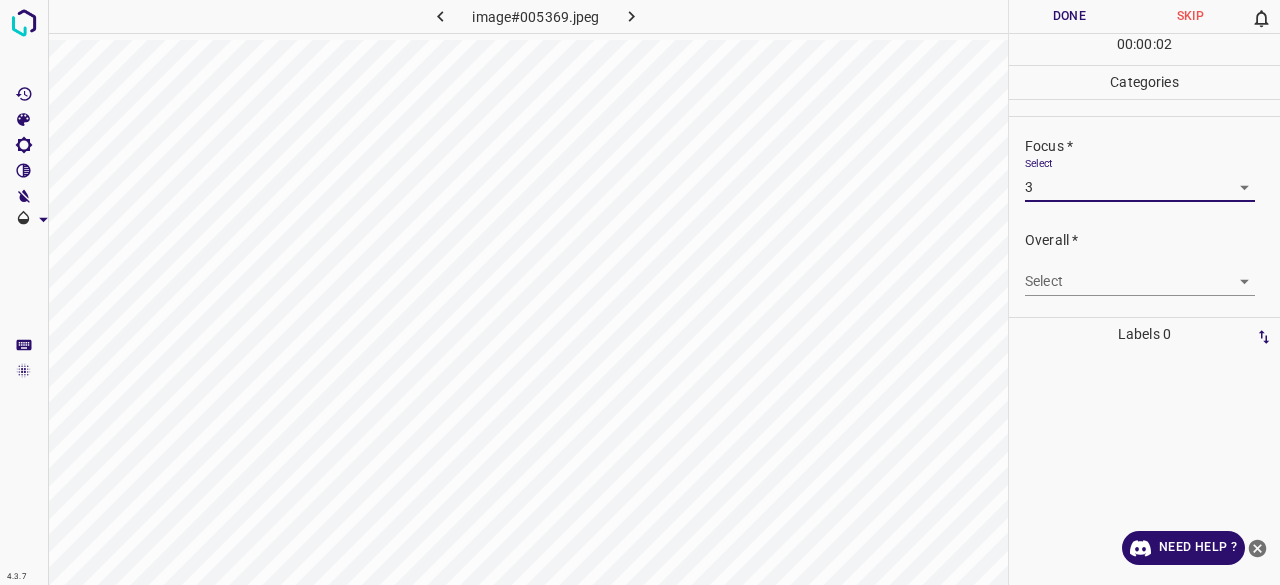 click on "4.3.7 image#005369.jpeg Done Skip 0 00   : 00   : 02   Categories Lighting *  Select 3 3 Focus *  Select 3 3 Overall *  Select ​ Labels   0 Categories 1 Lighting 2 Focus 3 Overall Tools Space Change between modes (Draw & Edit) I Auto labeling R Restore zoom M Zoom in N Zoom out Delete Delete selecte label Filters Z Restore filters X Saturation filter C Brightness filter V Contrast filter B Gray scale filter General O Download Need Help ? - Text - Hide - Delete" at bounding box center (640, 292) 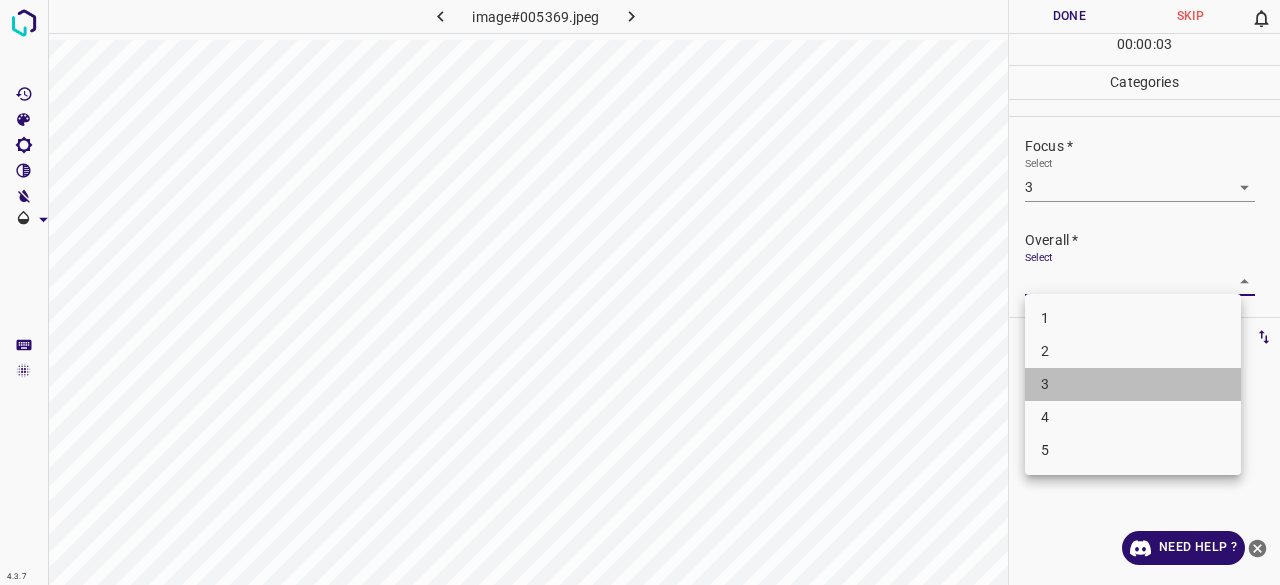 click on "3" at bounding box center [1133, 384] 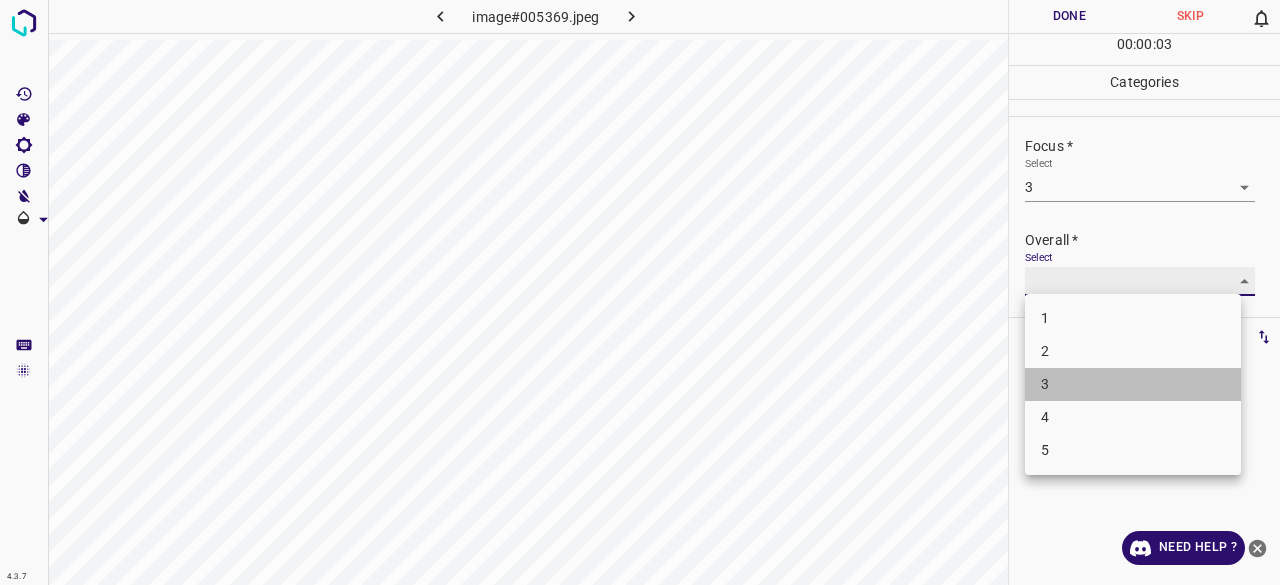 type on "3" 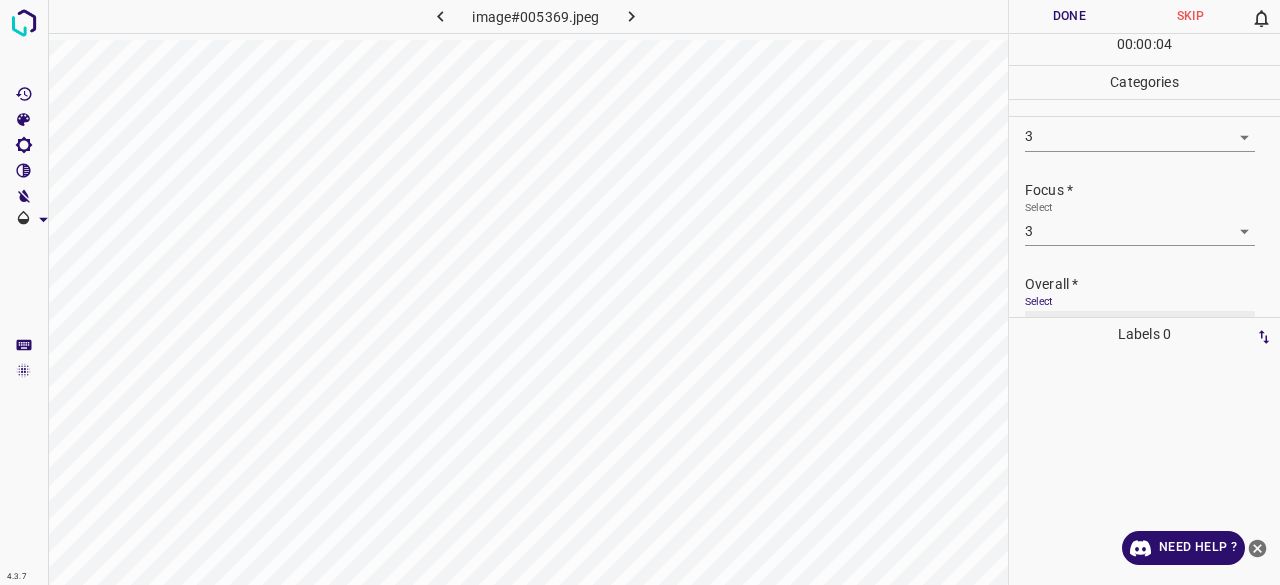 scroll, scrollTop: 98, scrollLeft: 0, axis: vertical 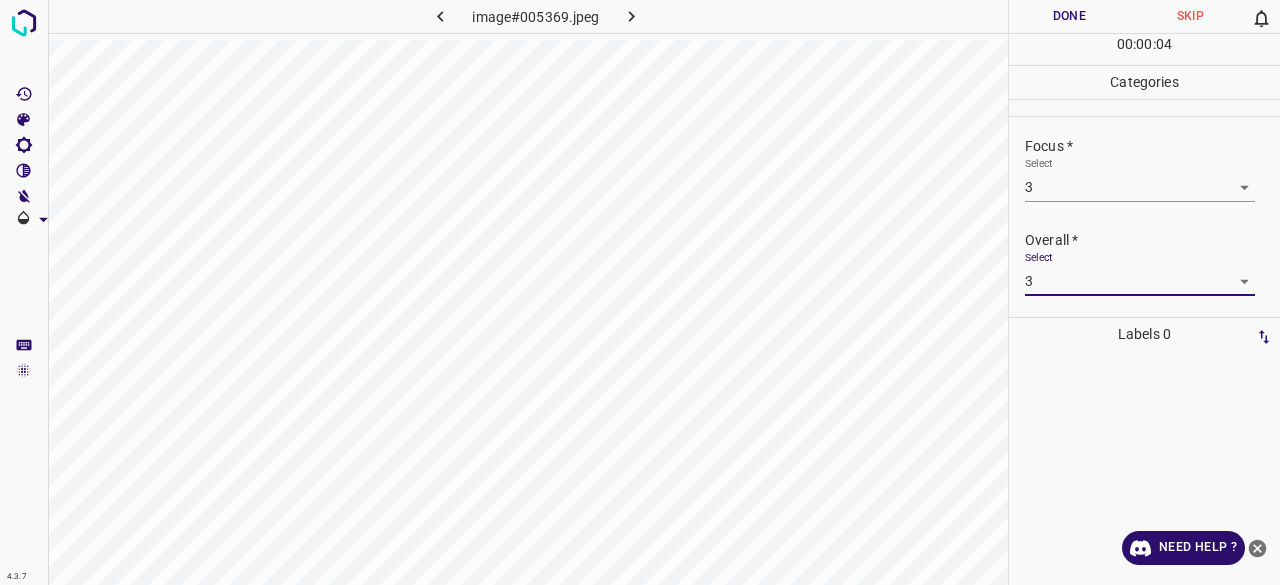 click on "Done" at bounding box center [1069, 16] 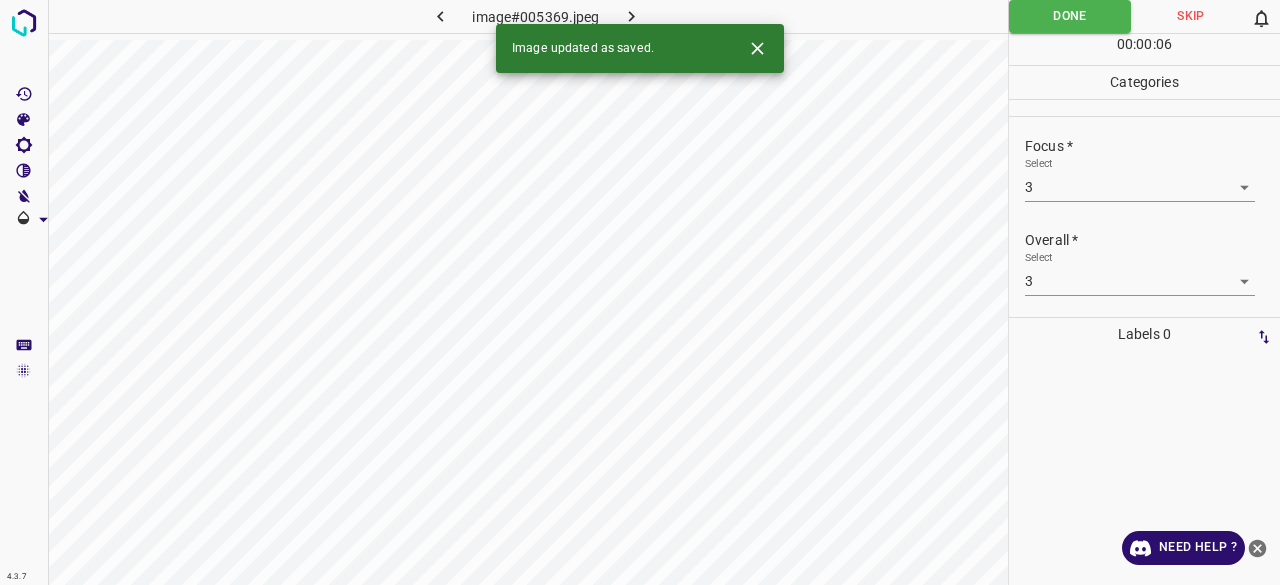 click at bounding box center (632, 16) 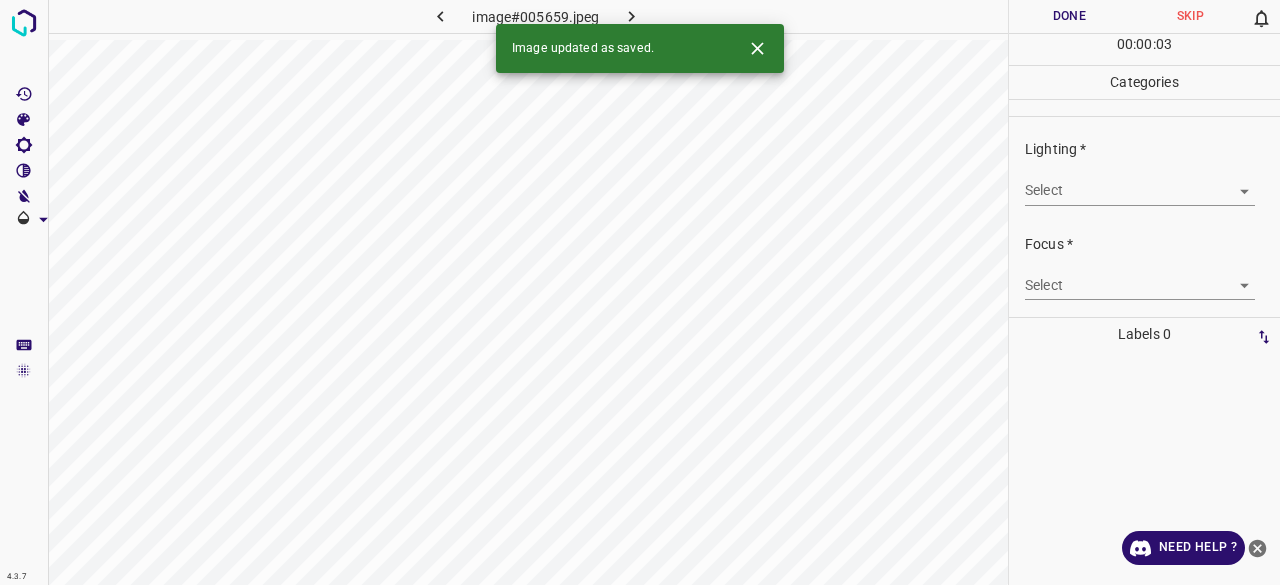 click on "4.3.7 image#005659.jpeg Done Skip 0 00   : 00   : 03   Categories Lighting *  Select ​ Focus *  Select ​ Overall *  Select ​ Labels   0 Categories 1 Lighting 2 Focus 3 Overall Tools Space Change between modes (Draw & Edit) I Auto labeling R Restore zoom M Zoom in N Zoom out Delete Delete selecte label Filters Z Restore filters X Saturation filter C Brightness filter V Contrast filter B Gray scale filter General O Download Image updated as saved. Need Help ? - Text - Hide - Delete" at bounding box center (640, 292) 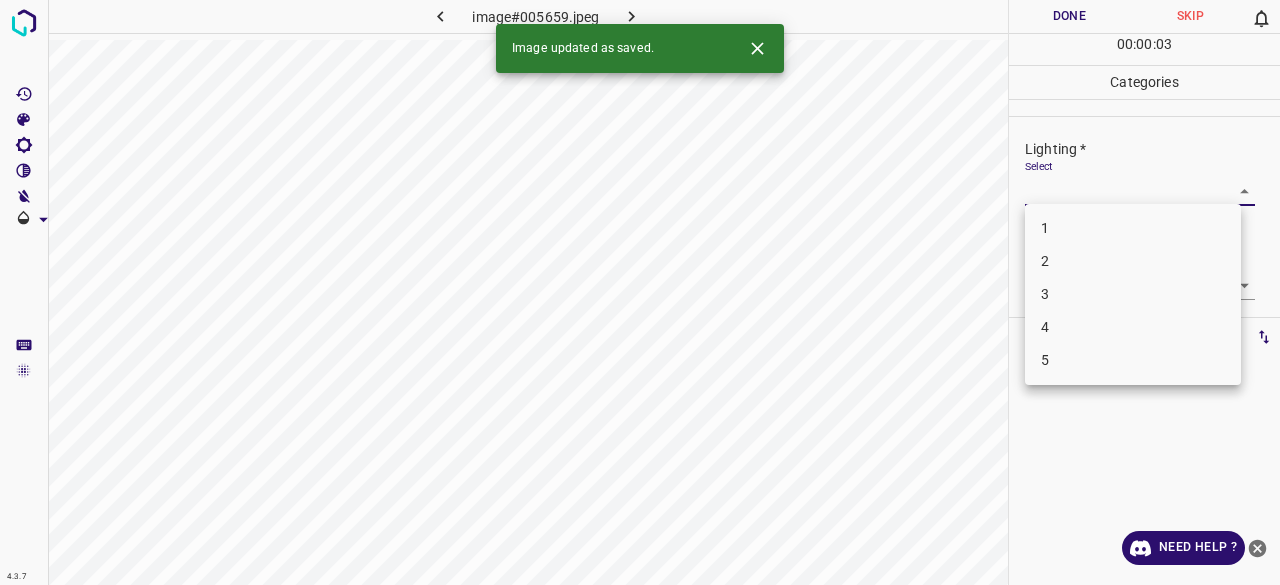 click on "3" at bounding box center [1133, 294] 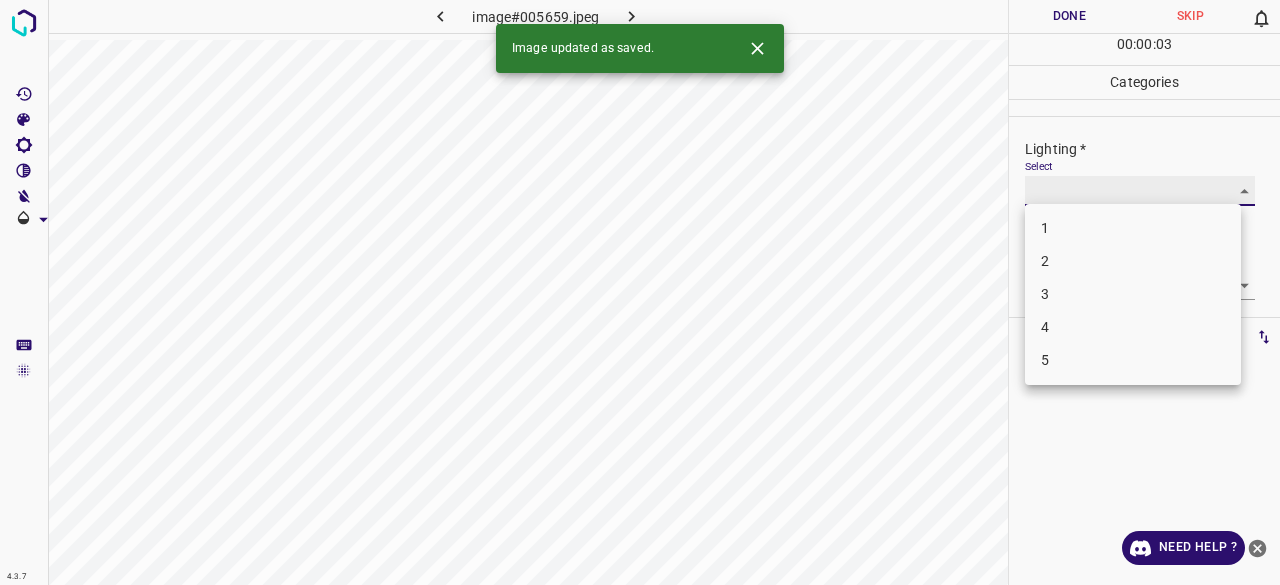 type on "3" 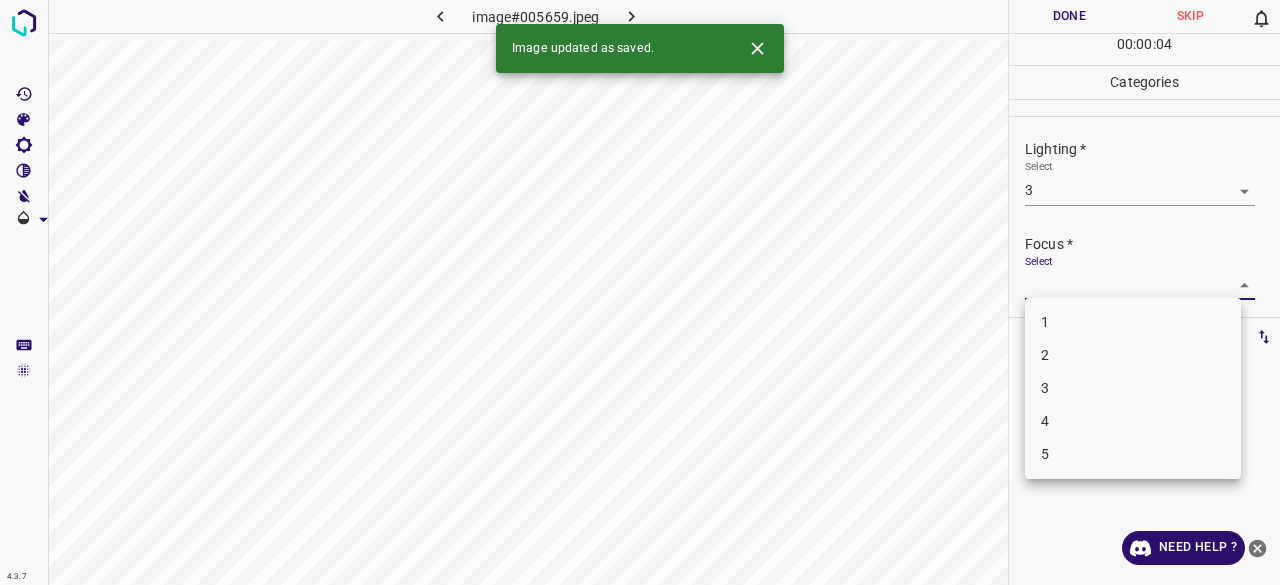 drag, startPoint x: 1051, startPoint y: 283, endPoint x: 1074, endPoint y: 351, distance: 71.7844 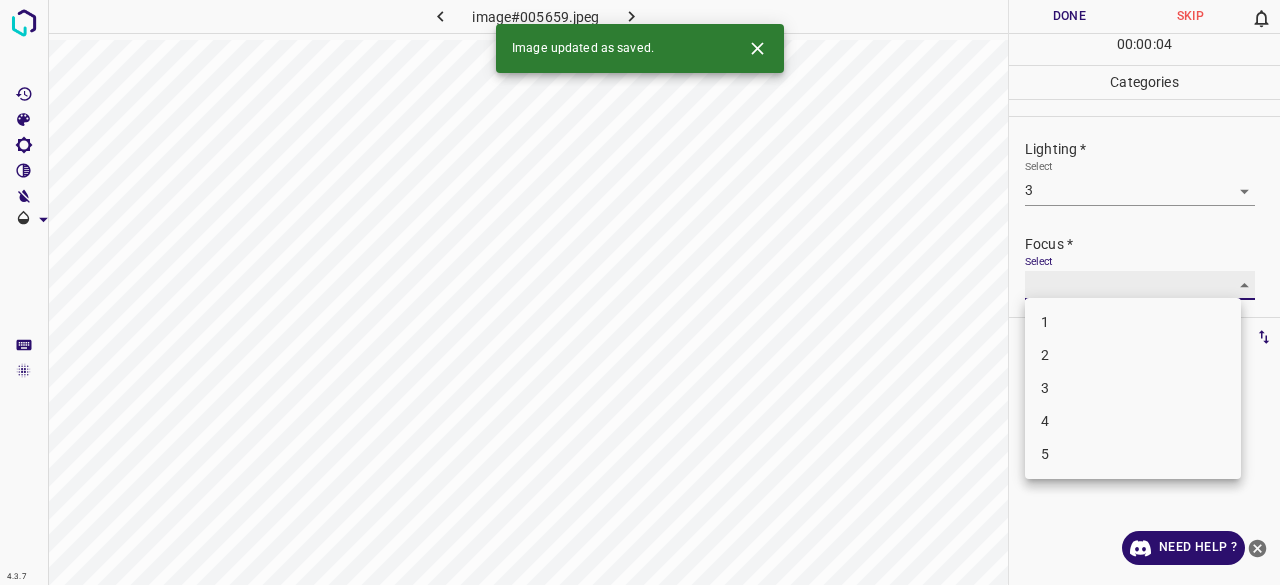 type on "2" 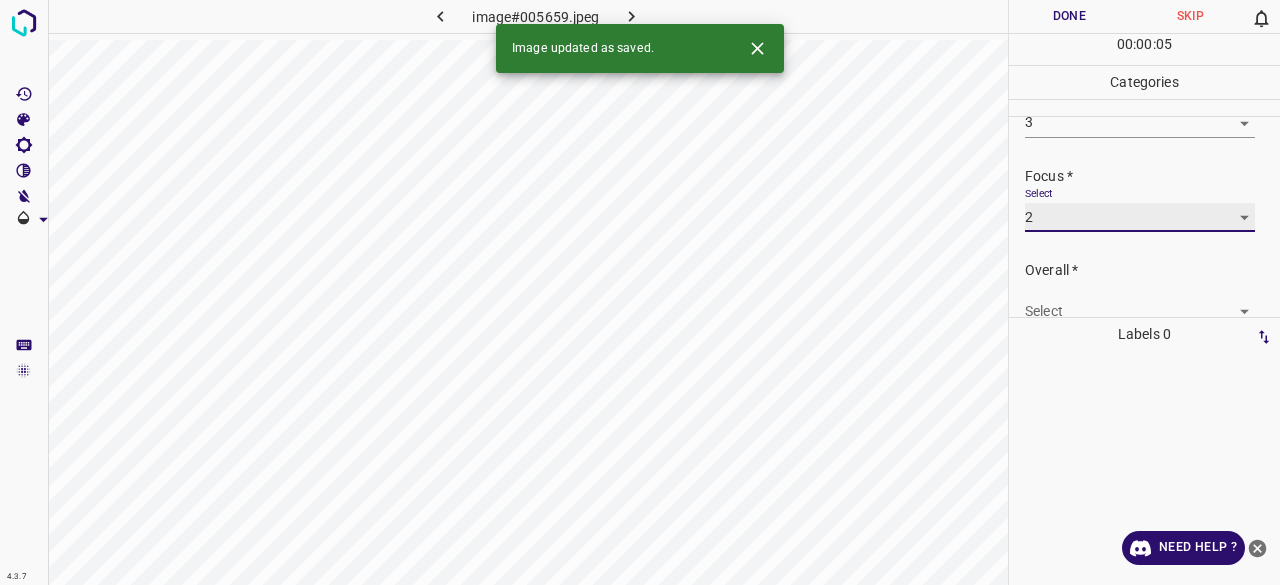 scroll, scrollTop: 98, scrollLeft: 0, axis: vertical 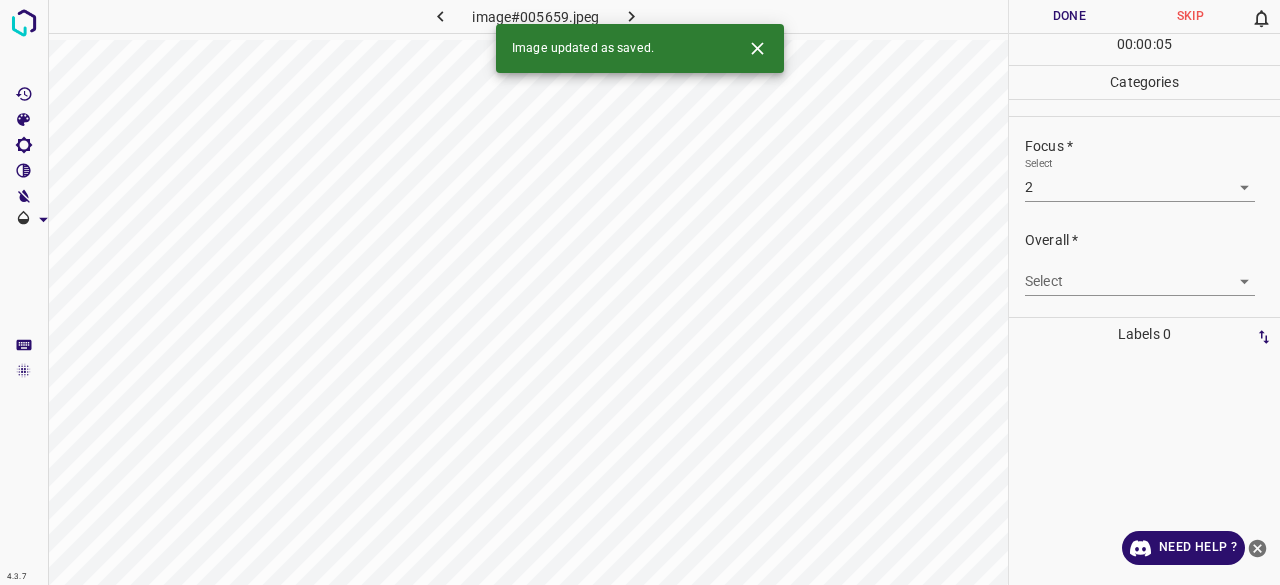 click on "Select ​" at bounding box center [1140, 273] 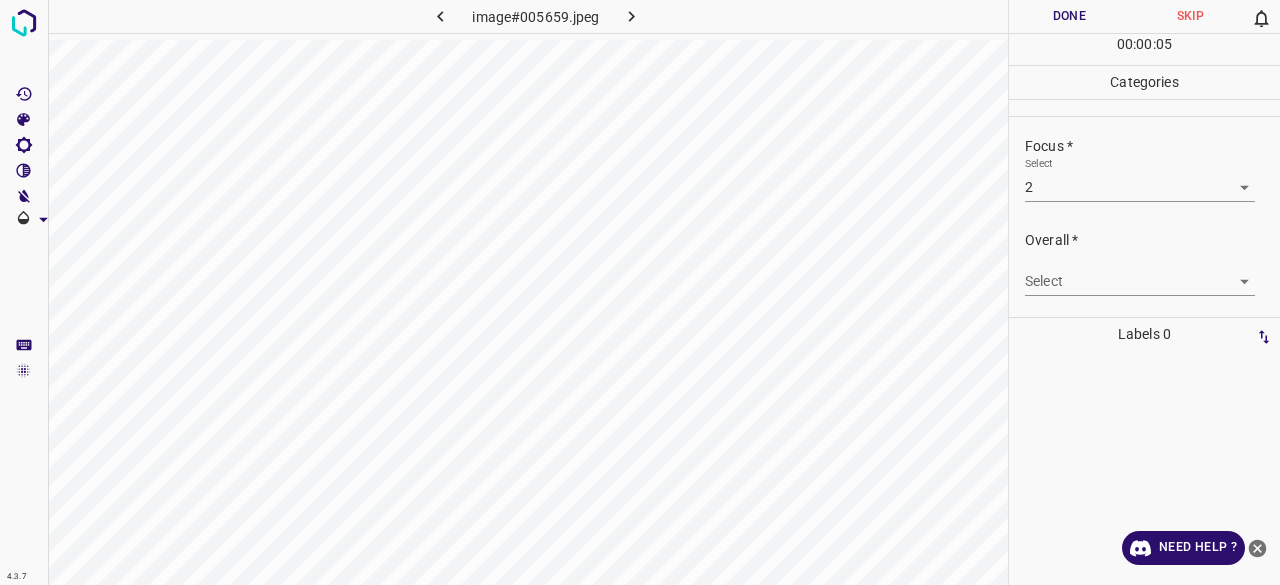 click on "4.3.7 image#005659.jpeg Done Skip 0 00   : 00   : 05   Categories Lighting *  Select 3 3 Focus *  Select 2 2 Overall *  Select ​ Labels   0 Categories 1 Lighting 2 Focus 3 Overall Tools Space Change between modes (Draw & Edit) I Auto labeling R Restore zoom M Zoom in N Zoom out Delete Delete selecte label Filters Z Restore filters X Saturation filter C Brightness filter V Contrast filter B Gray scale filter General O Download Need Help ? - Text - Hide - Delete" at bounding box center (640, 292) 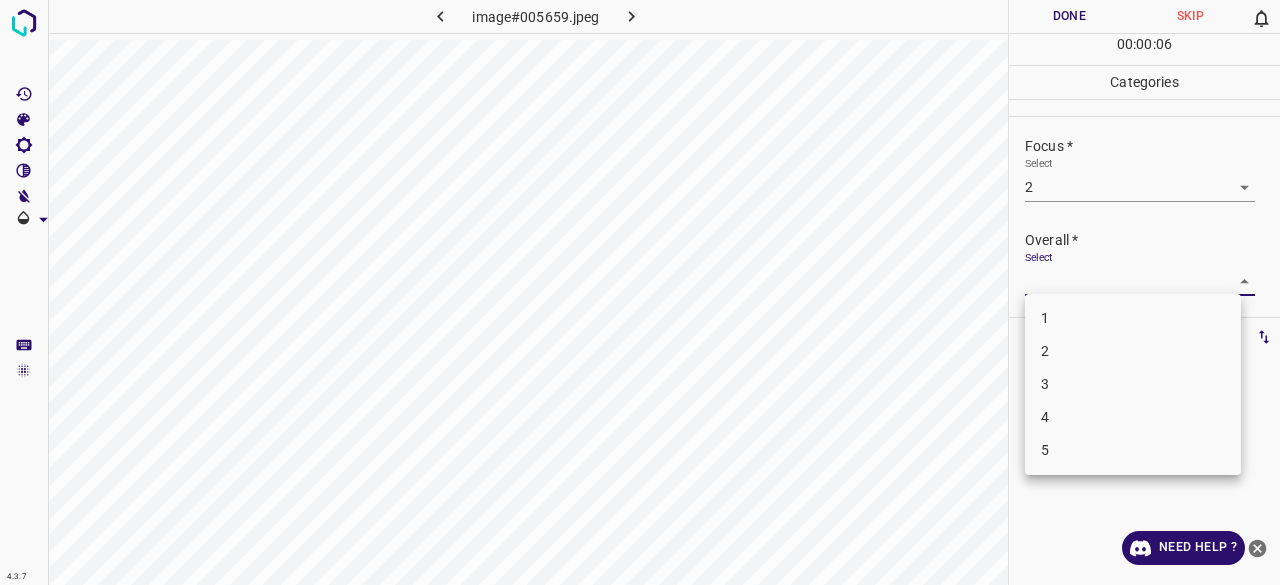 drag, startPoint x: 1049, startPoint y: 380, endPoint x: 1052, endPoint y: 171, distance: 209.02153 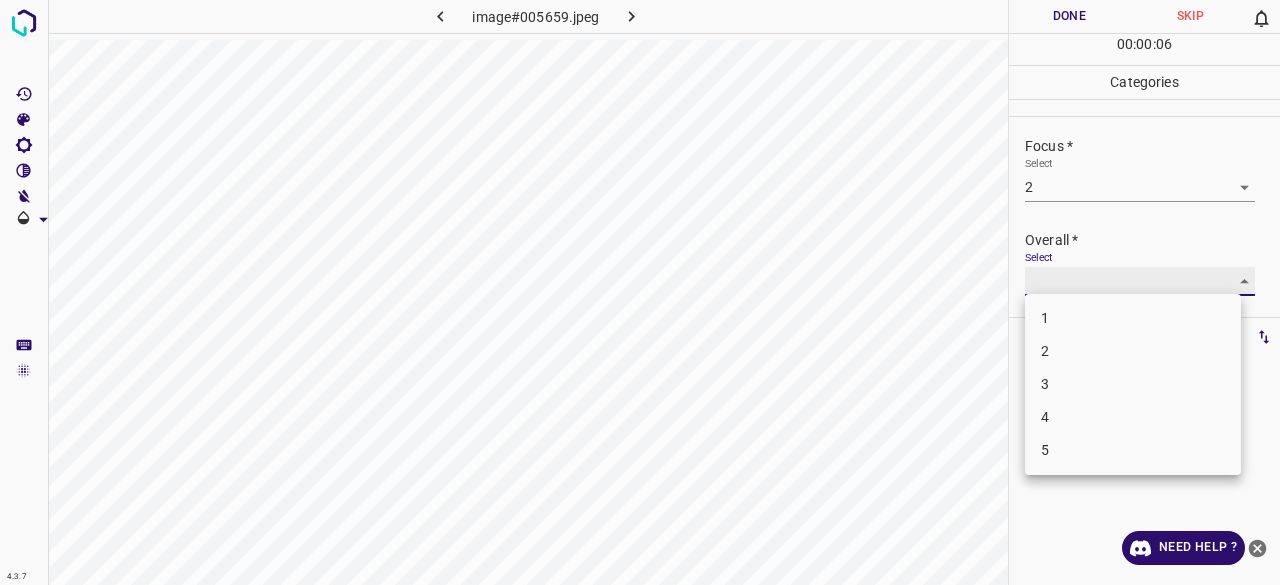 type on "3" 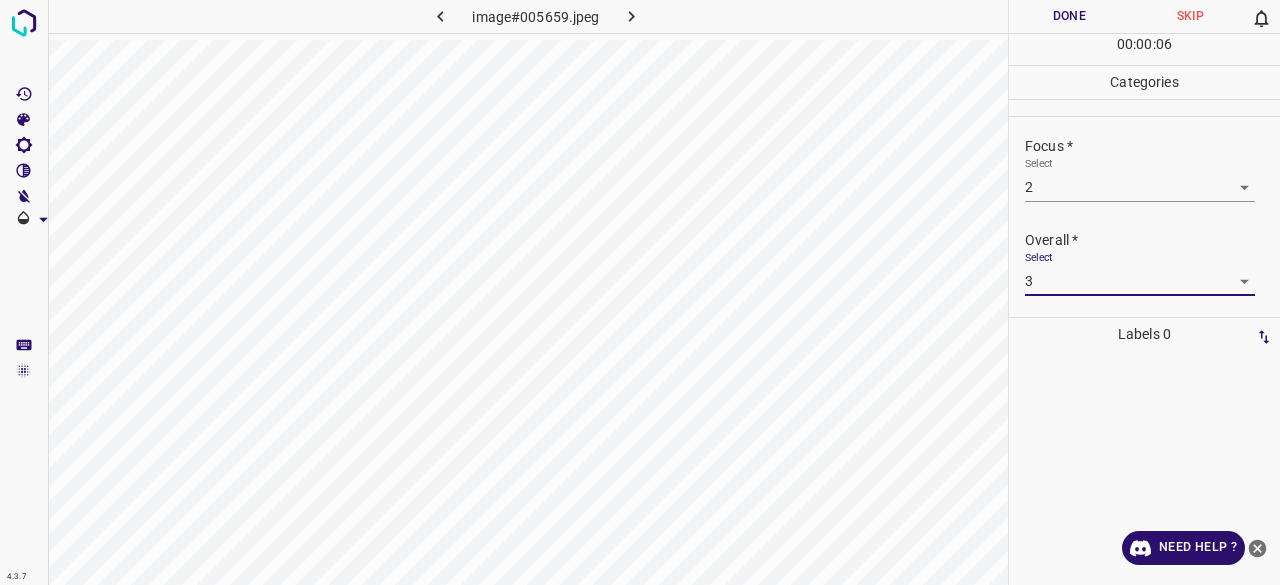 click on "Done" at bounding box center [1069, 16] 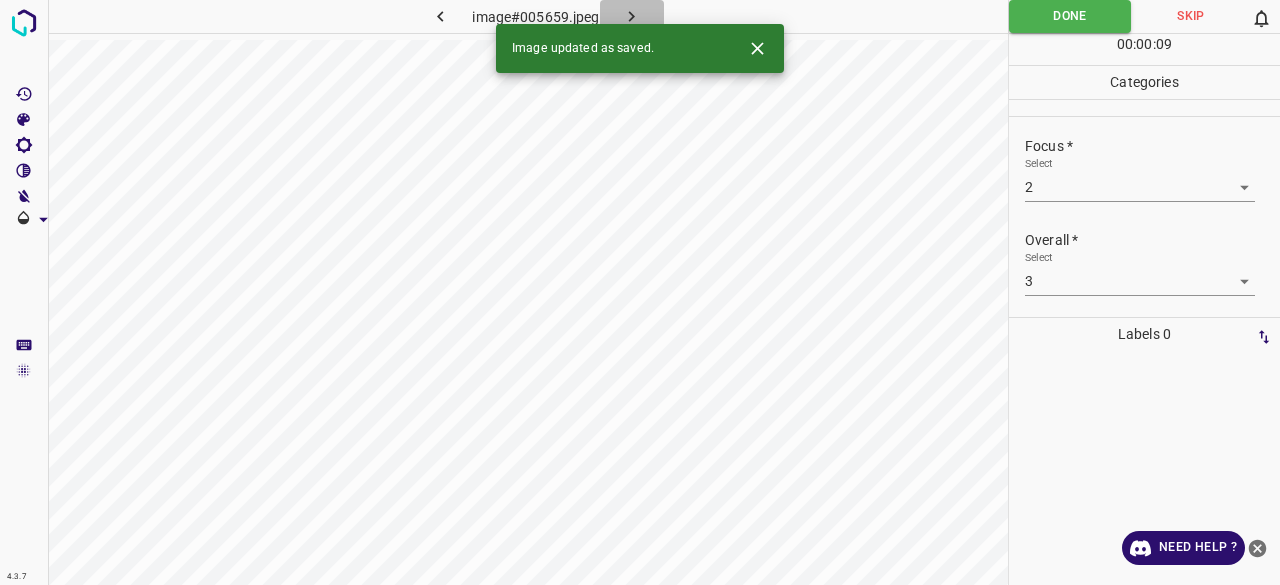 click 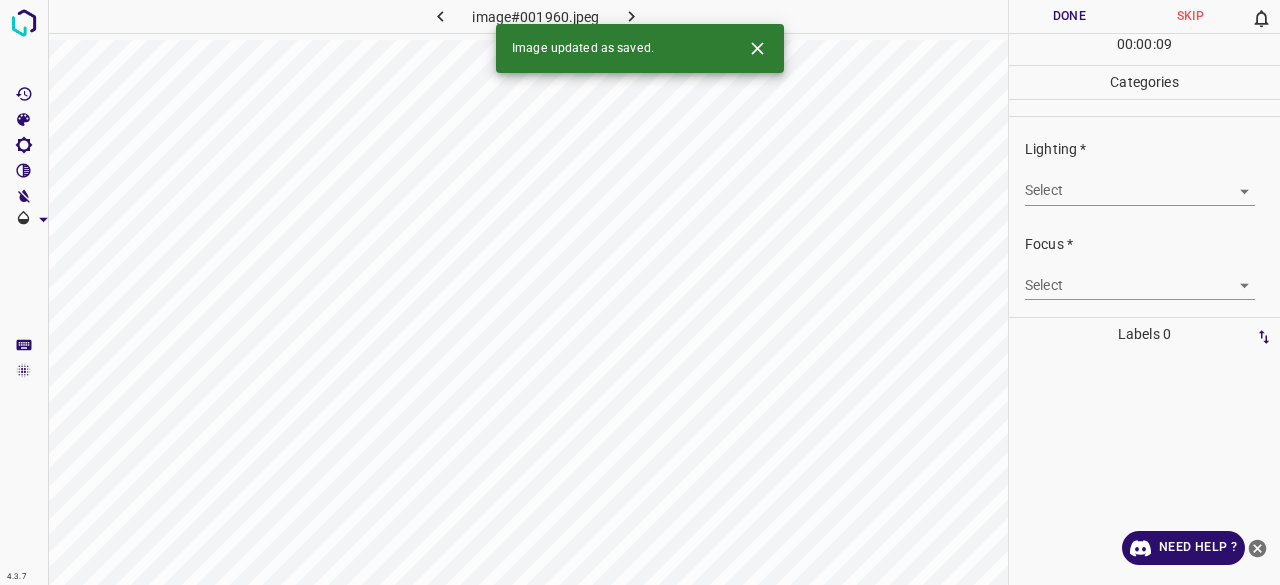 click on "4.3.7 image#001960.jpeg Done Skip 0 00   : 00   : 09   Categories Lighting *  Select ​ Focus *  Select ​ Overall *  Select ​ Labels   0 Categories 1 Lighting 2 Focus 3 Overall Tools Space Change between modes (Draw & Edit) I Auto labeling R Restore zoom M Zoom in N Zoom out Delete Delete selecte label Filters Z Restore filters X Saturation filter C Brightness filter V Contrast filter B Gray scale filter General O Download Image updated as saved. Need Help ? - Text - Hide - Delete" at bounding box center [640, 292] 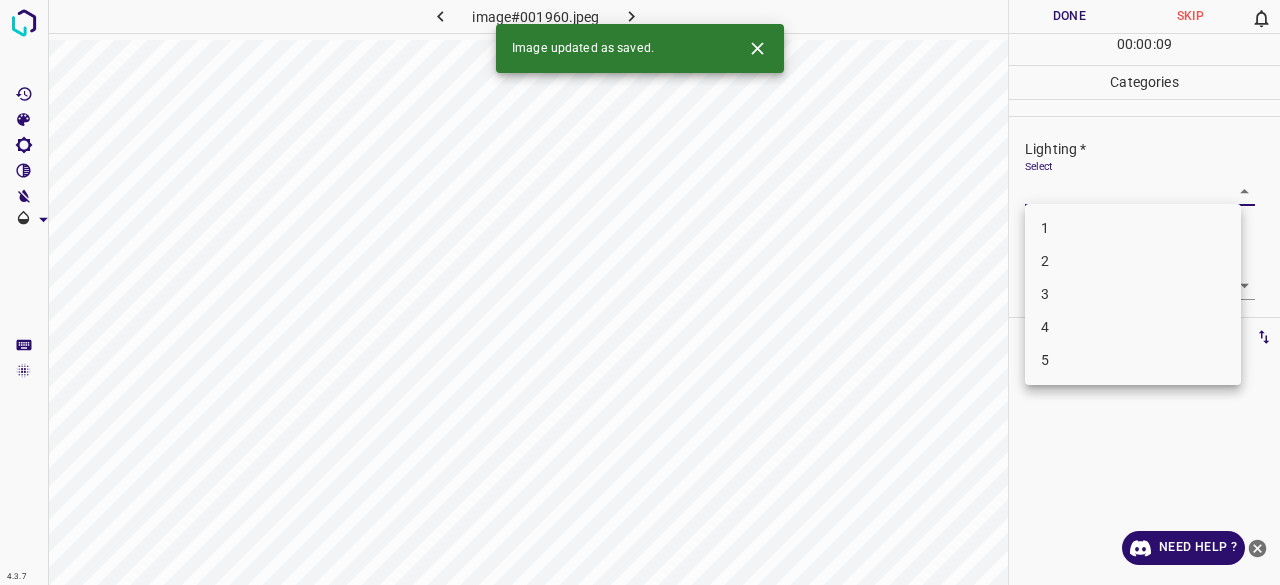 click on "3" at bounding box center (1133, 294) 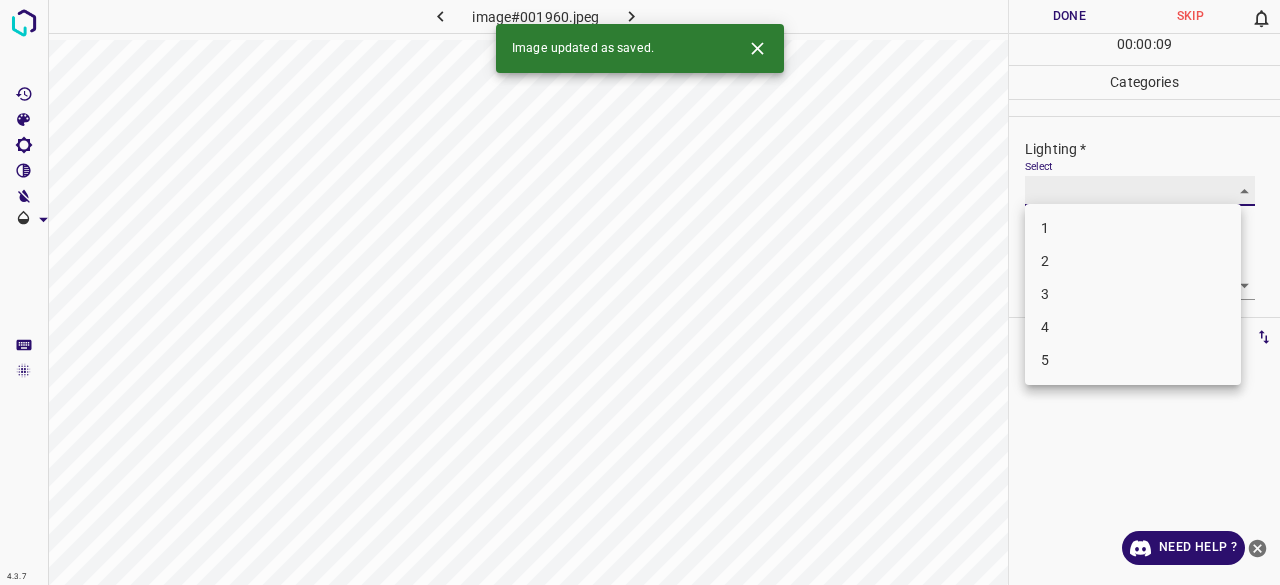 type on "3" 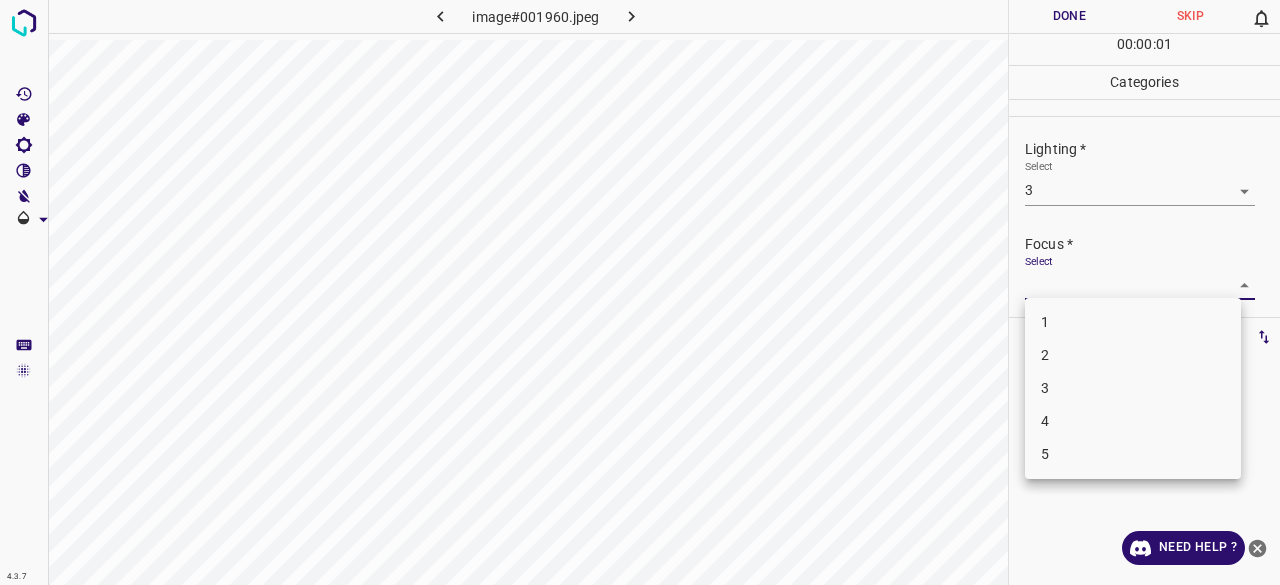 click on "4.3.7 image#001960.jpeg Done Skip 0 00   : 00   : 01   Categories Lighting *  Select 3 3 Focus *  Select ​ Overall *  Select ​ Labels   0 Categories 1 Lighting 2 Focus 3 Overall Tools Space Change between modes (Draw & Edit) I Auto labeling R Restore zoom M Zoom in N Zoom out Delete Delete selecte label Filters Z Restore filters X Saturation filter C Brightness filter V Contrast filter B Gray scale filter General O Download Need Help ? - Text - Hide - Delete 1 2 3 4 5" at bounding box center (640, 292) 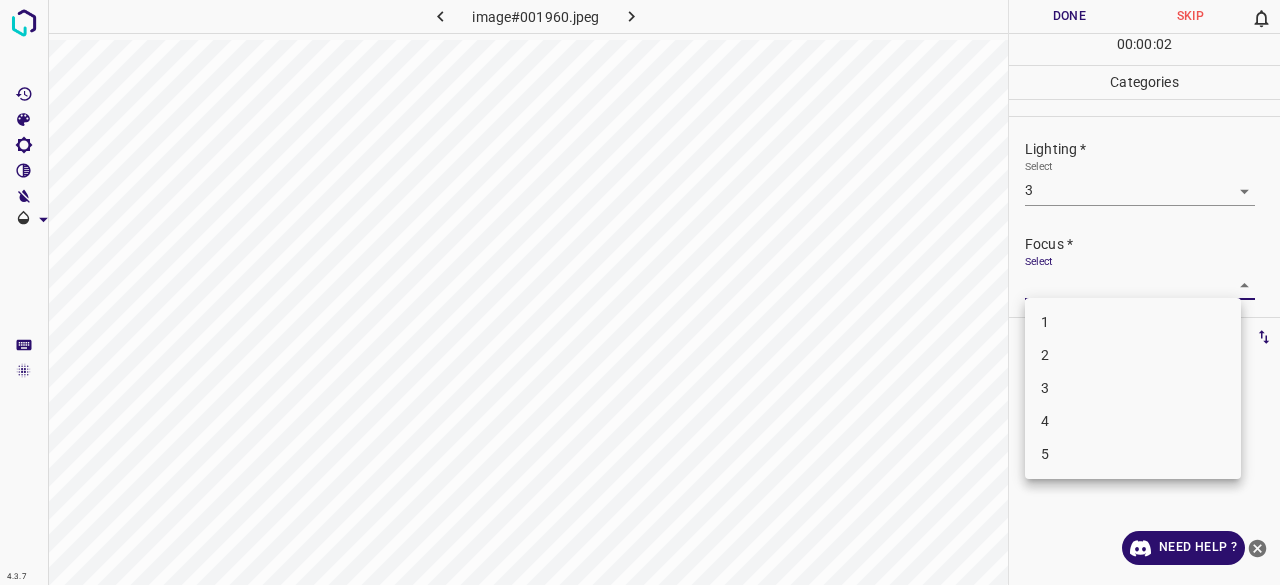 click on "3" at bounding box center [1133, 388] 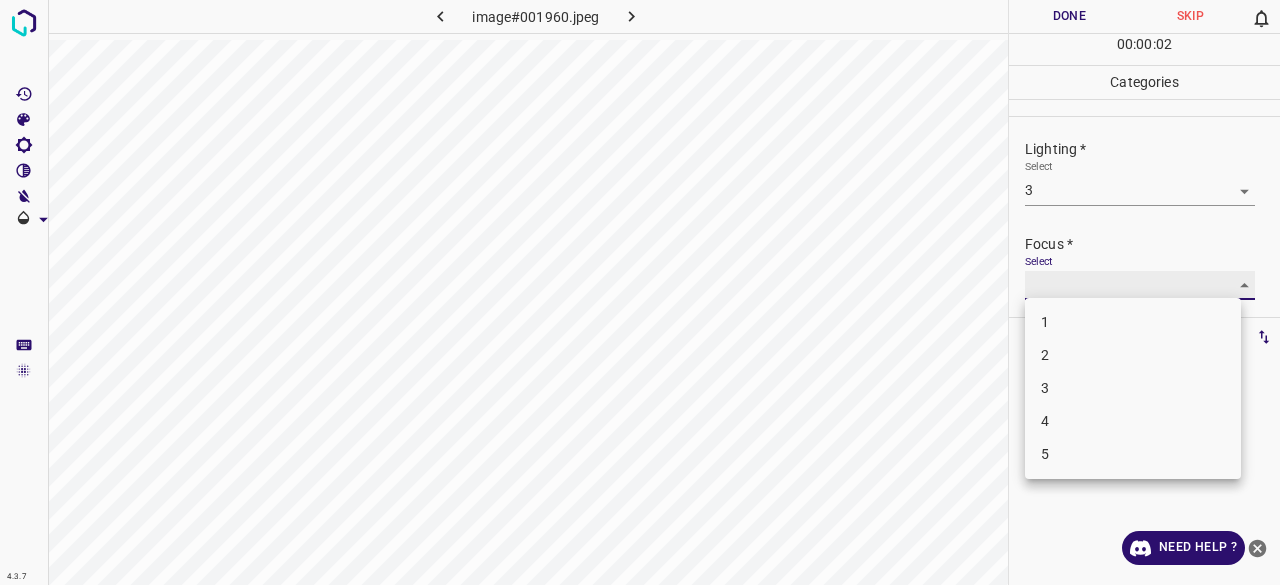 type on "3" 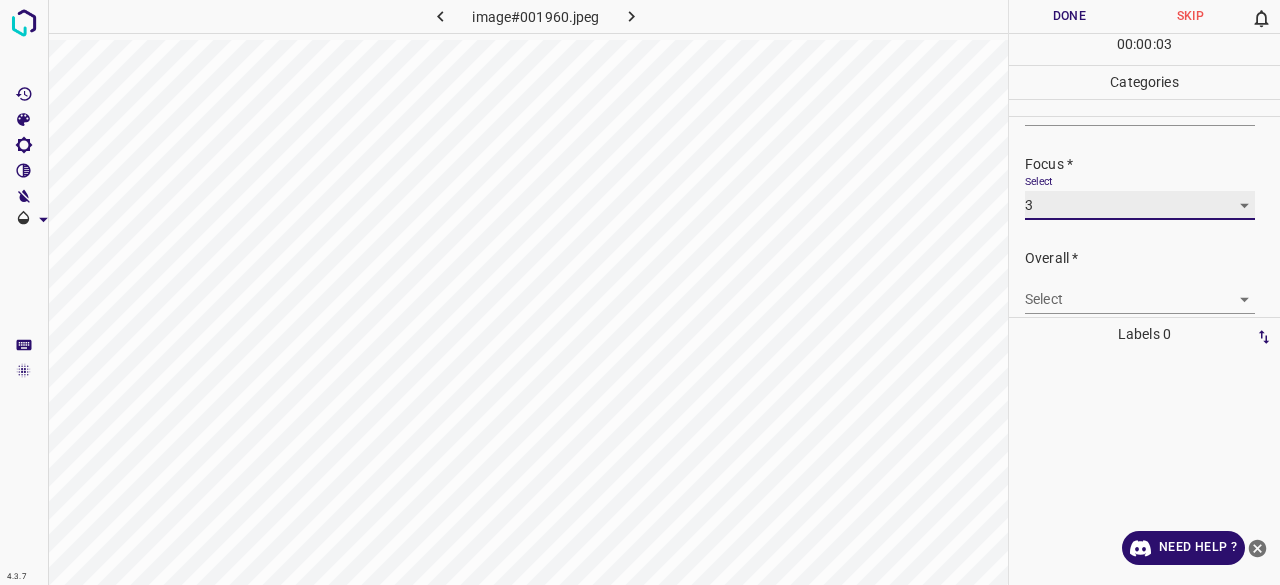 scroll, scrollTop: 98, scrollLeft: 0, axis: vertical 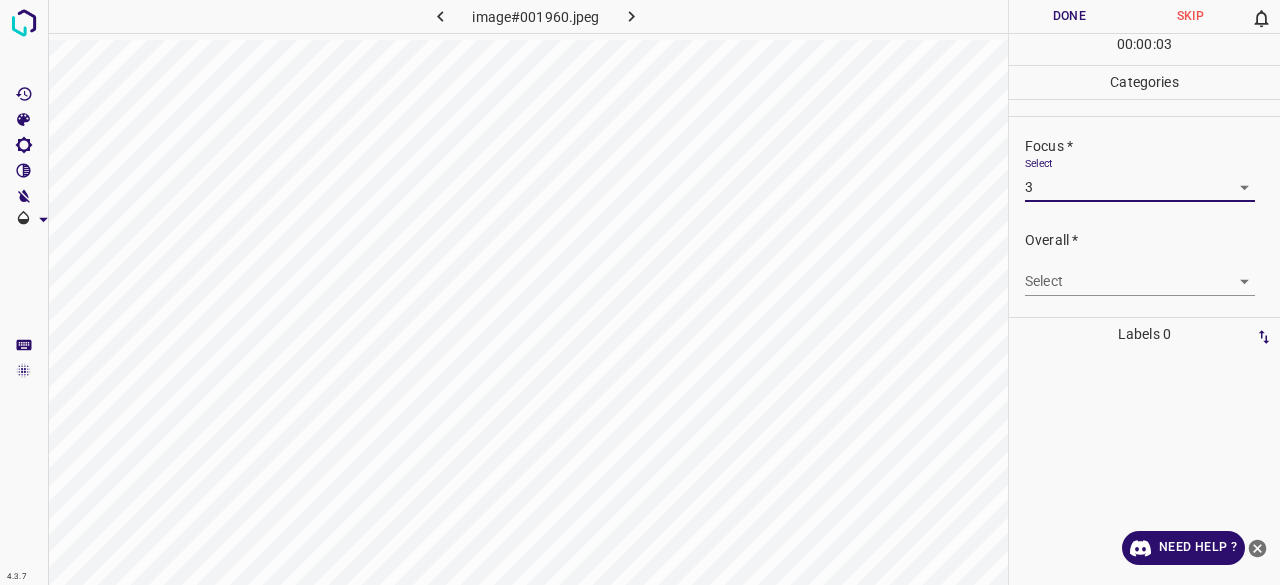 click on "4.3.7 image#001960.jpeg Done Skip 0 00   : 00   : 03   Categories Lighting *  Select 3 3 Focus *  Select 3 3 Overall *  Select ​ Labels   0 Categories 1 Lighting 2 Focus 3 Overall Tools Space Change between modes (Draw & Edit) I Auto labeling R Restore zoom M Zoom in N Zoom out Delete Delete selecte label Filters Z Restore filters X Saturation filter C Brightness filter V Contrast filter B Gray scale filter General O Download Need Help ? - Text - Hide - Delete" at bounding box center [640, 292] 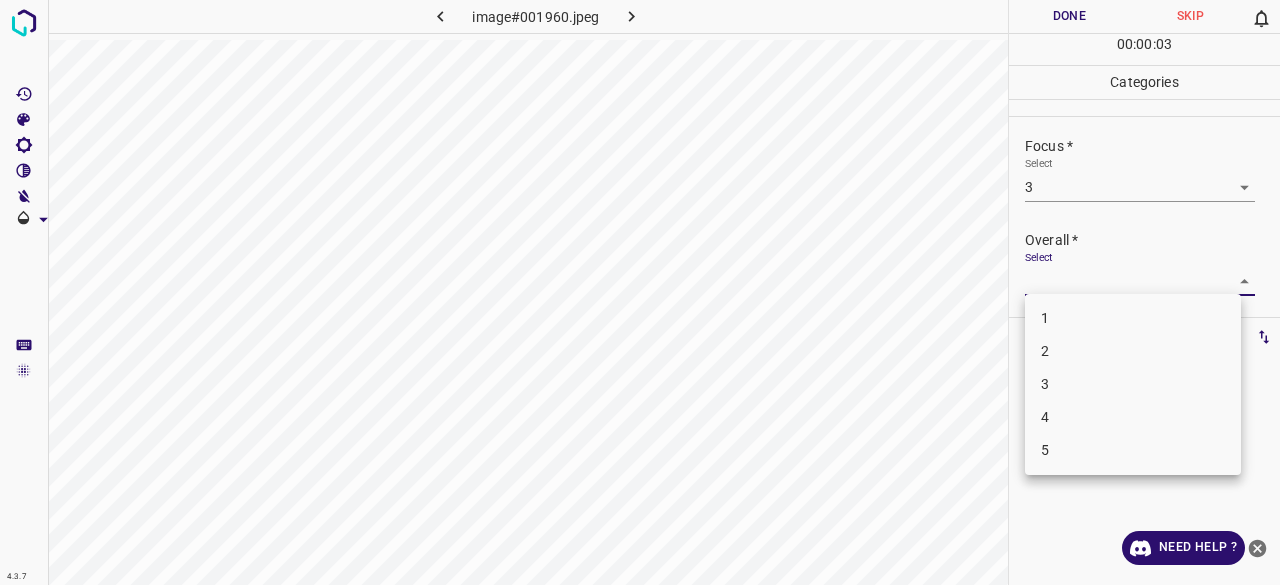 click on "3" at bounding box center [1133, 384] 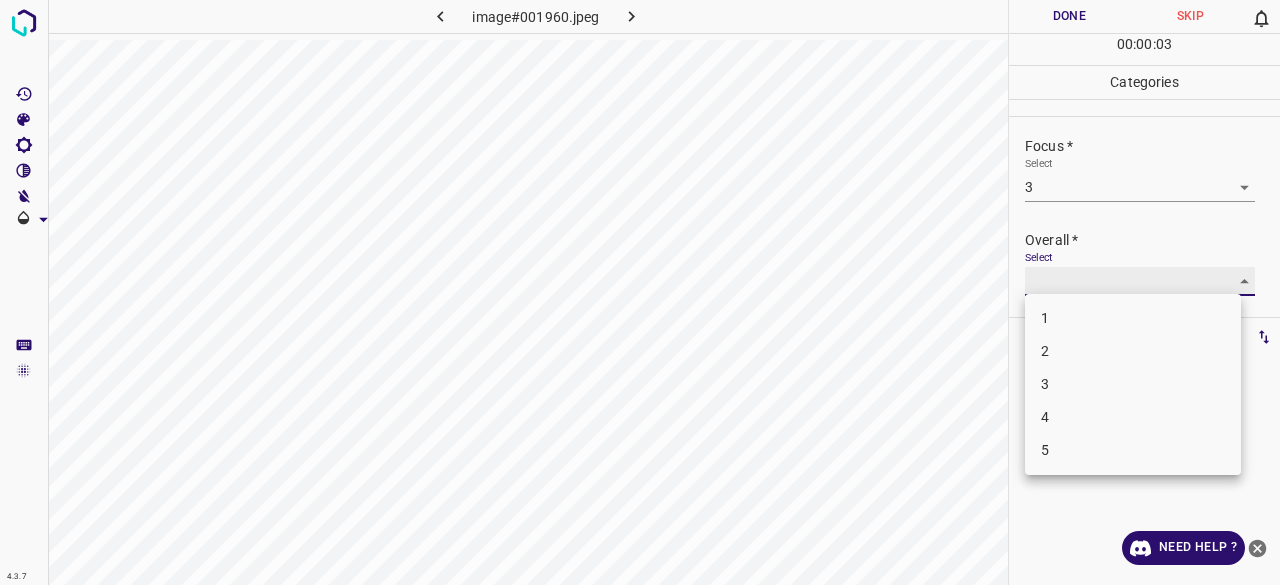 type on "3" 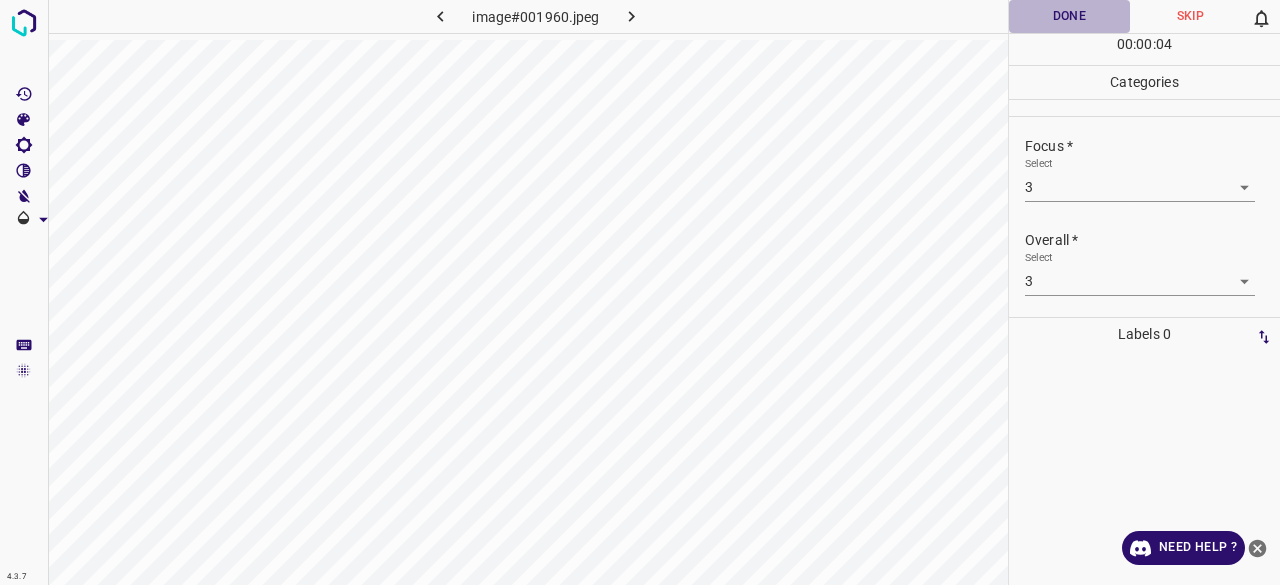 click on "Done" at bounding box center (1069, 16) 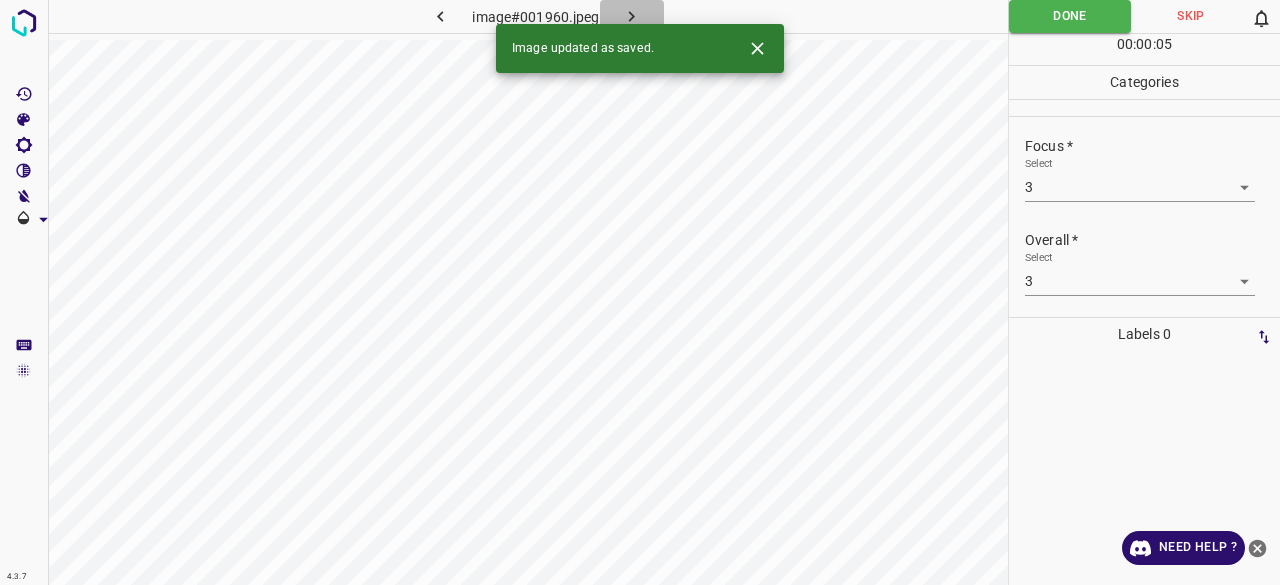 click 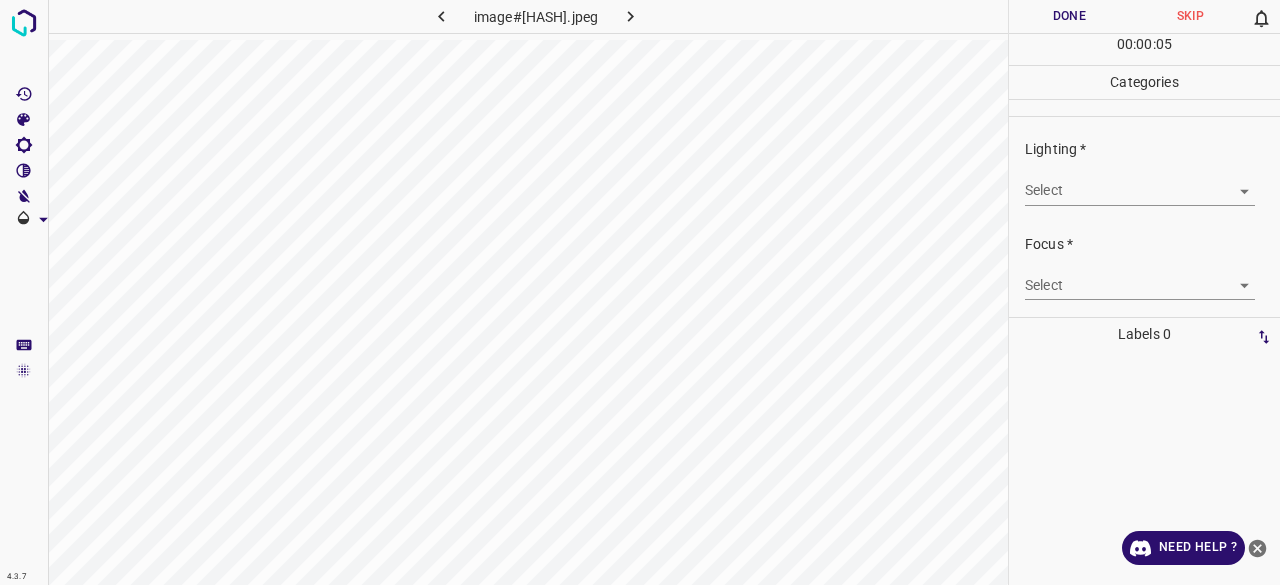 click on "4.3.7 image#003498.jpeg Done Skip 0 00   : 00   : 05   Categories Lighting *  Select ​ Focus *  Select ​ Overall *  Select ​ Labels   0 Categories 1 Lighting 2 Focus 3 Overall Tools Space Change between modes (Draw & Edit) I Auto labeling R Restore zoom M Zoom in N Zoom out Delete Delete selecte label Filters Z Restore filters X Saturation filter C Brightness filter V Contrast filter B Gray scale filter General O Download Need Help ? - Text - Hide - Delete" at bounding box center [640, 292] 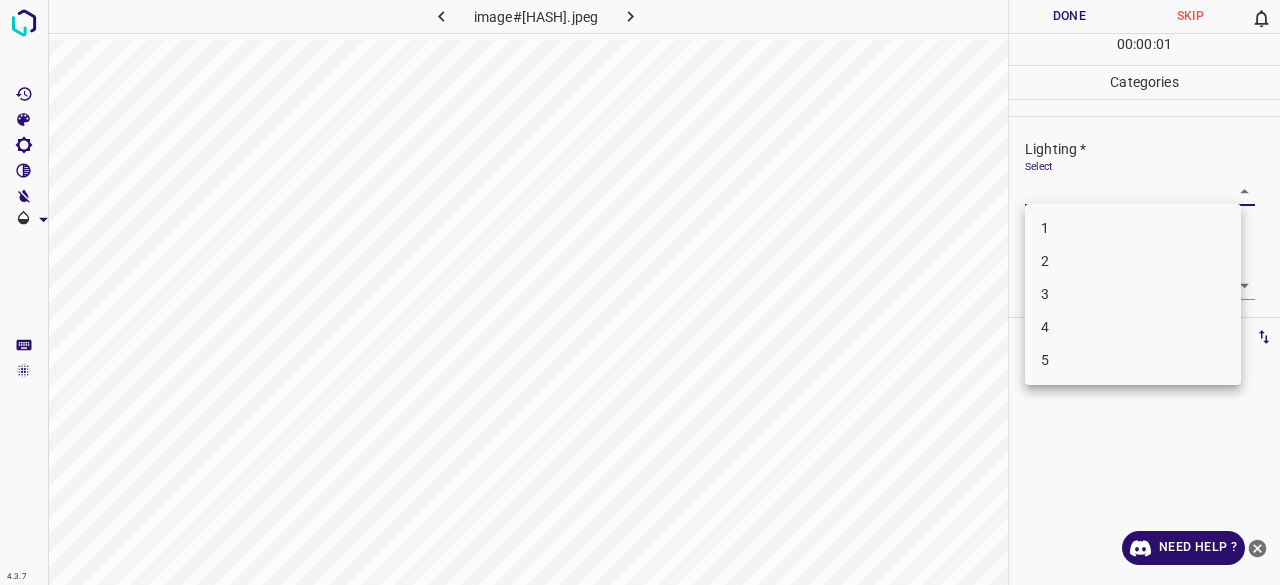 click on "3" at bounding box center [1133, 294] 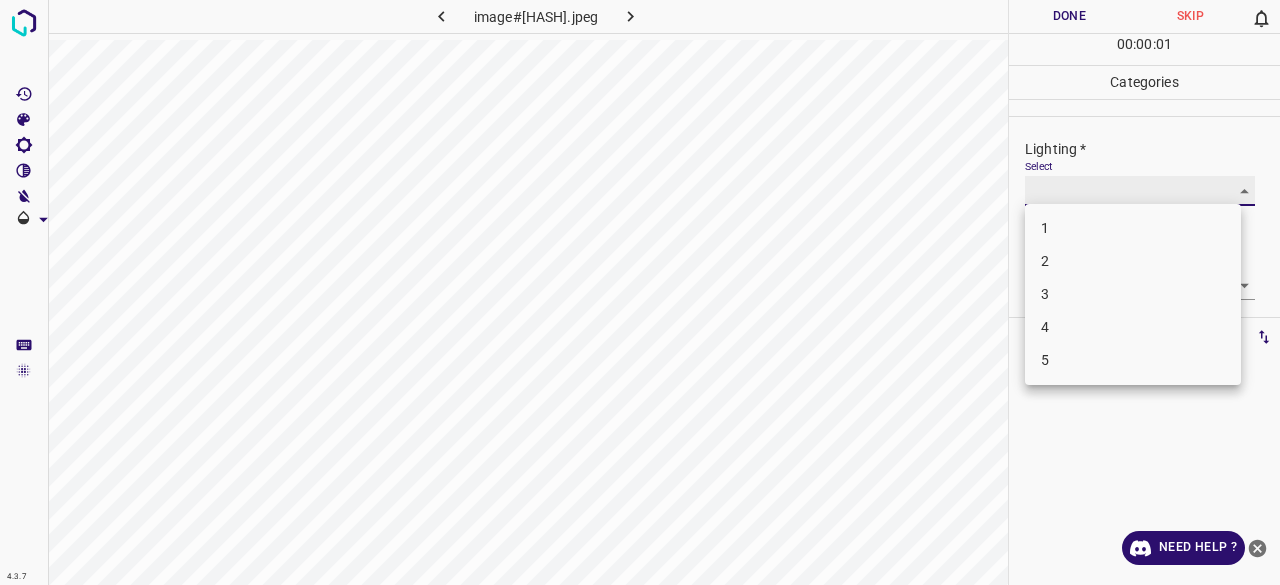 type on "3" 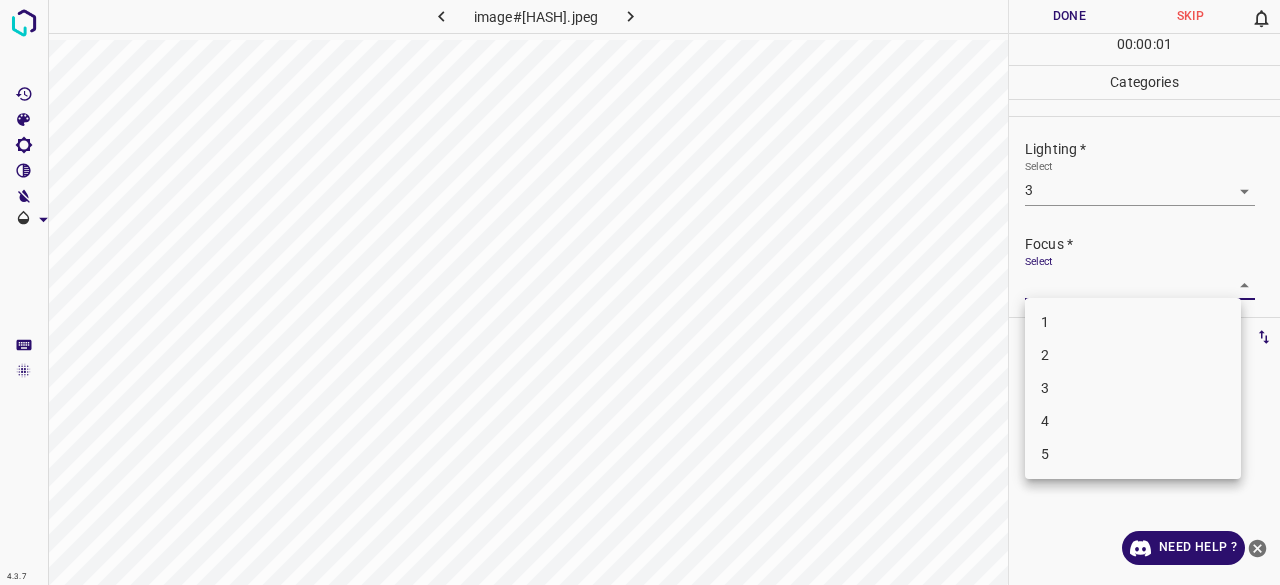 click on "4.3.7 image#003498.jpeg Done Skip 0 00   : 00   : 01   Categories Lighting *  Select 3 3 Focus *  Select ​ Overall *  Select ​ Labels   0 Categories 1 Lighting 2 Focus 3 Overall Tools Space Change between modes (Draw & Edit) I Auto labeling R Restore zoom M Zoom in N Zoom out Delete Delete selecte label Filters Z Restore filters X Saturation filter C Brightness filter V Contrast filter B Gray scale filter General O Download Need Help ? - Text - Hide - Delete 1 2 3 4 5" at bounding box center (640, 292) 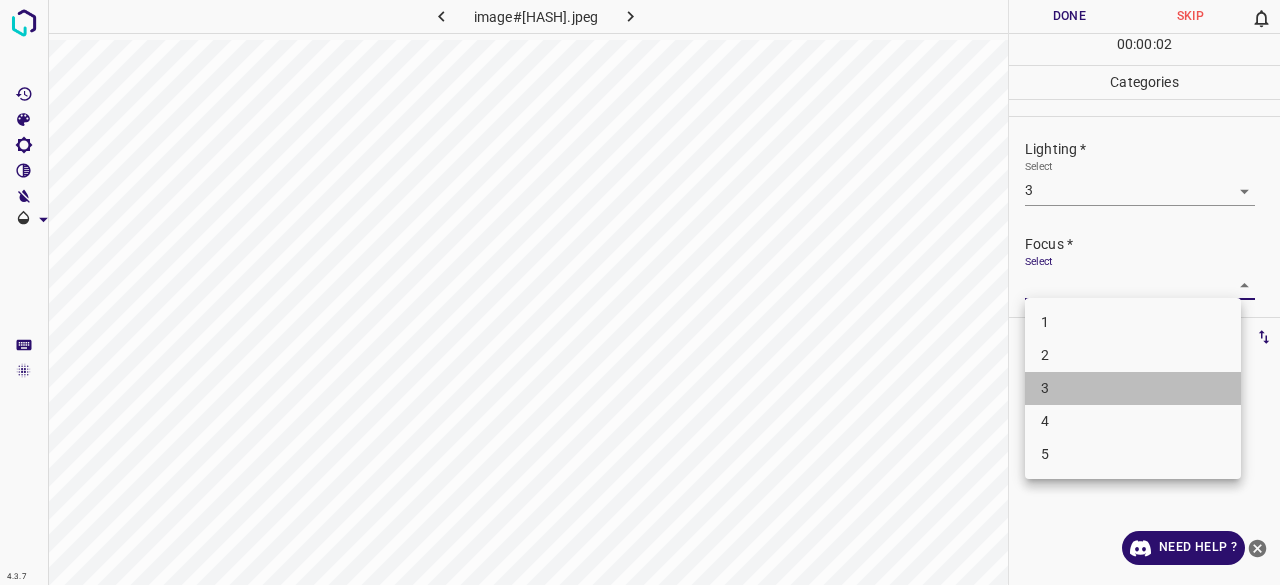 drag, startPoint x: 1069, startPoint y: 397, endPoint x: 1048, endPoint y: 229, distance: 169.30742 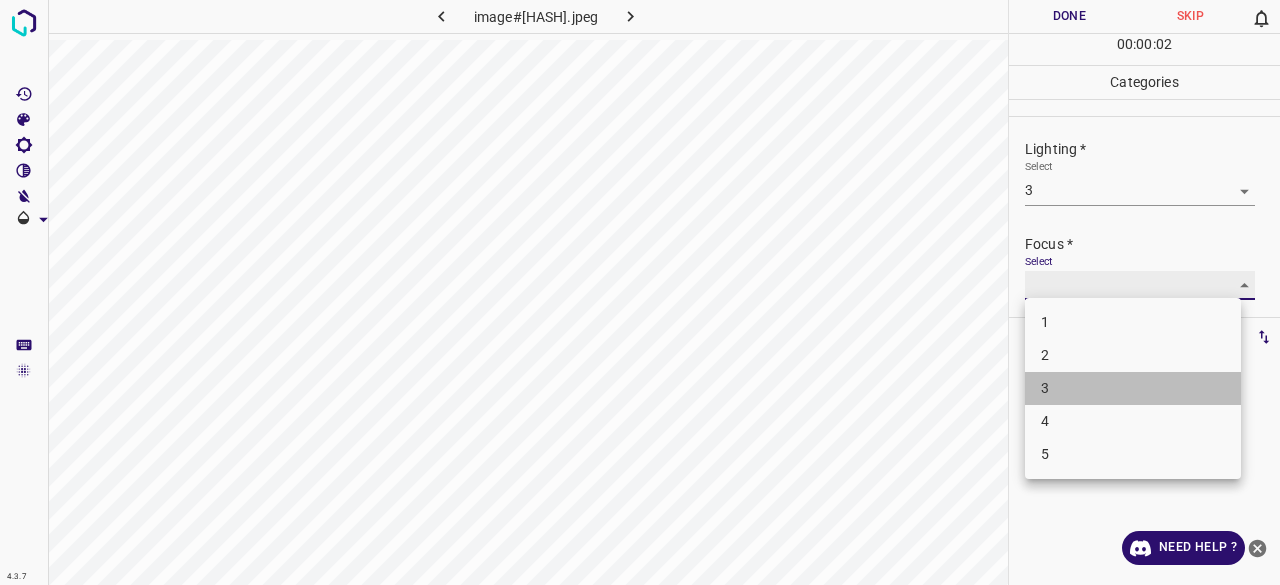 type on "3" 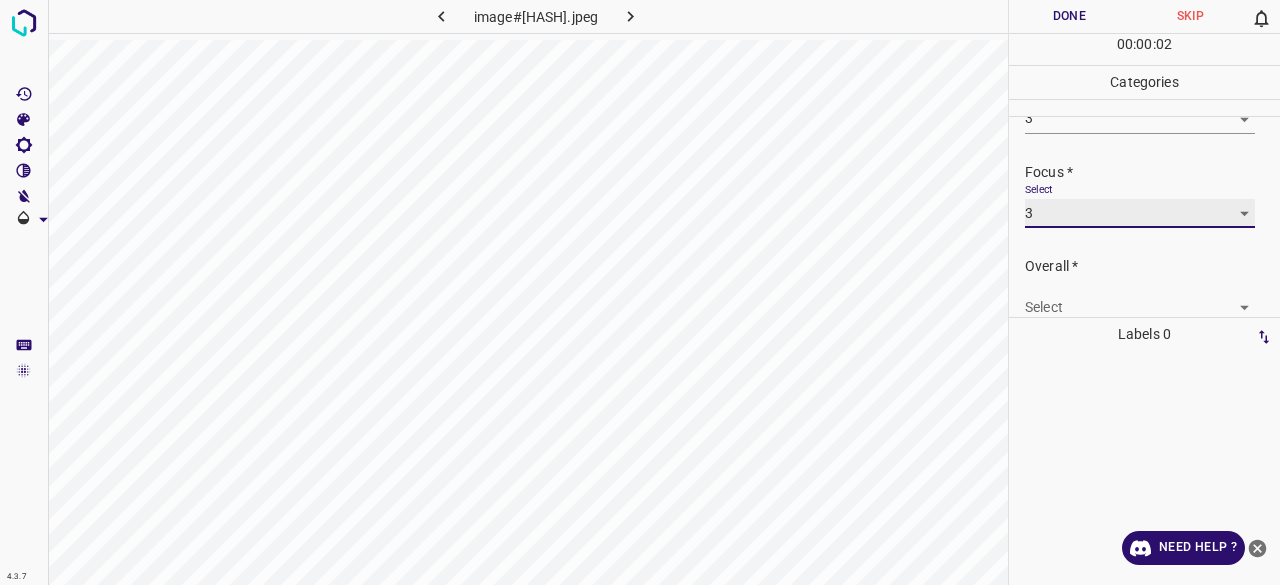 scroll, scrollTop: 98, scrollLeft: 0, axis: vertical 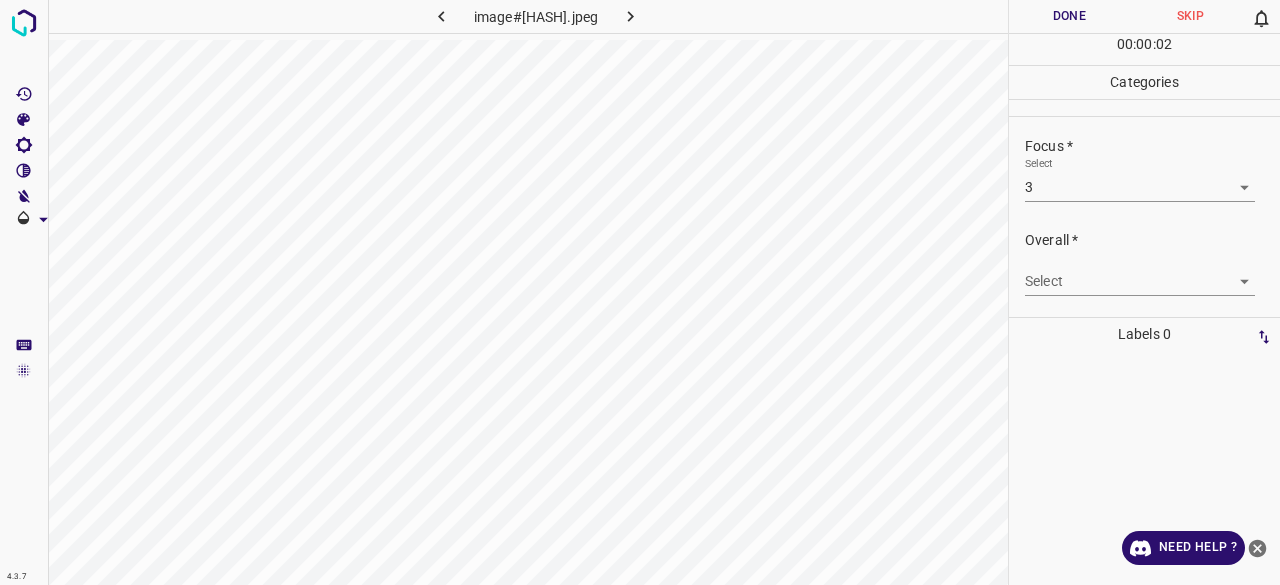 drag, startPoint x: 1047, startPoint y: 254, endPoint x: 1042, endPoint y: 282, distance: 28.442924 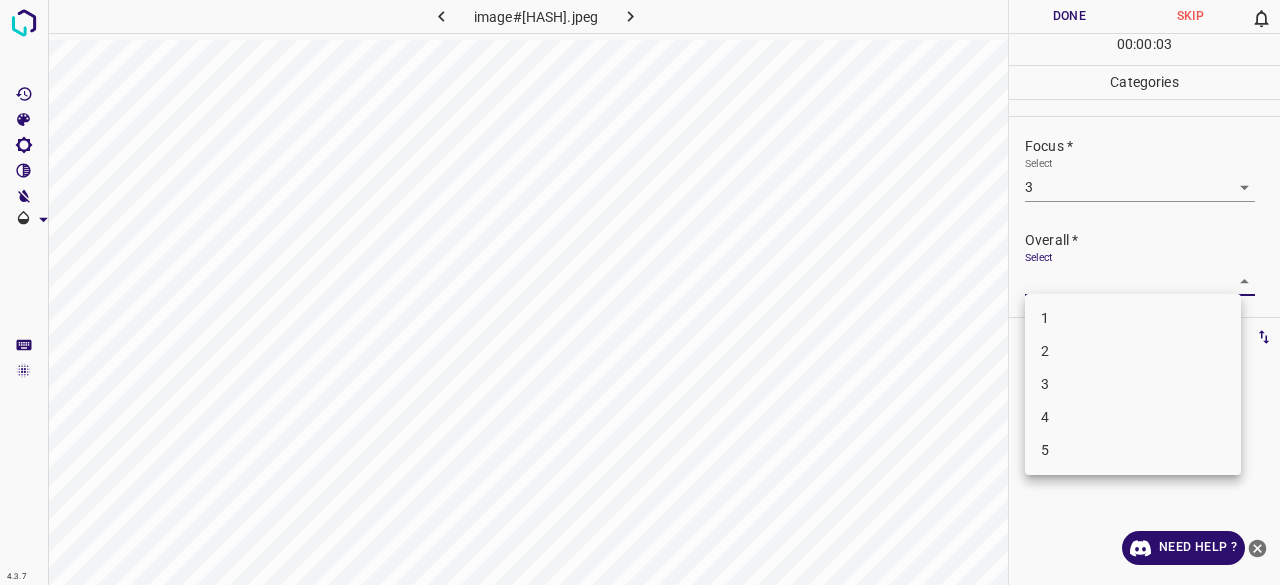 click on "4.3.7 image#003498.jpeg Done Skip 0 00   : 00   : 03   Categories Lighting *  Select 3 3 Focus *  Select 3 3 Overall *  Select ​ Labels   0 Categories 1 Lighting 2 Focus 3 Overall Tools Space Change between modes (Draw & Edit) I Auto labeling R Restore zoom M Zoom in N Zoom out Delete Delete selecte label Filters Z Restore filters X Saturation filter C Brightness filter V Contrast filter B Gray scale filter General O Download Need Help ? - Text - Hide - Delete 1 2 3 4 5" at bounding box center (640, 292) 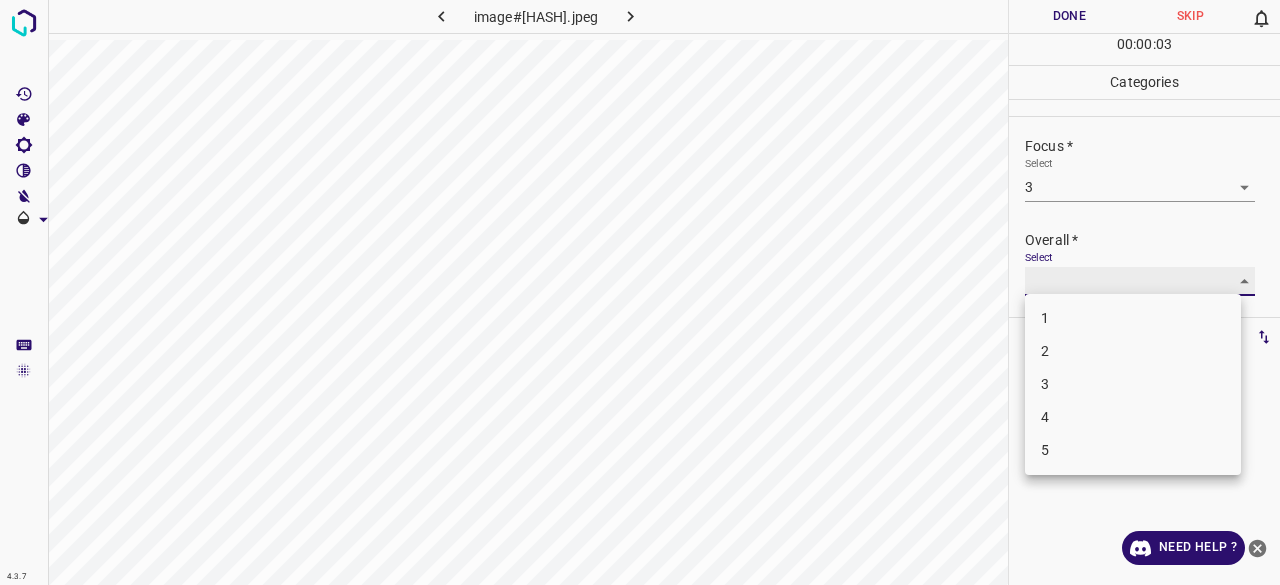 type on "3" 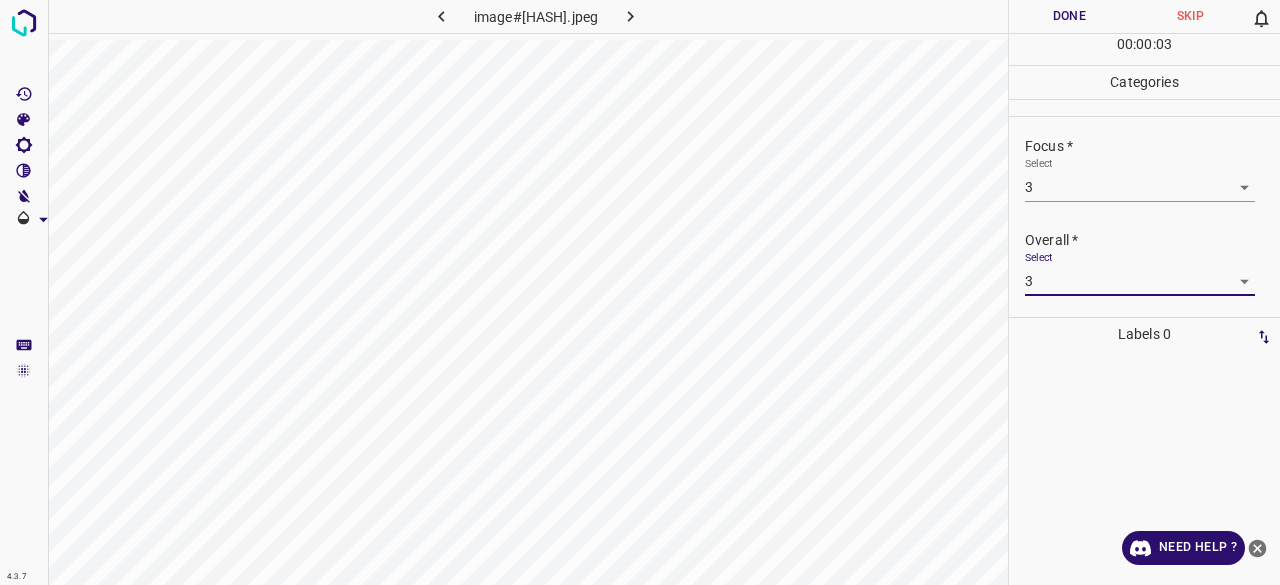 click on "Done" at bounding box center (1069, 16) 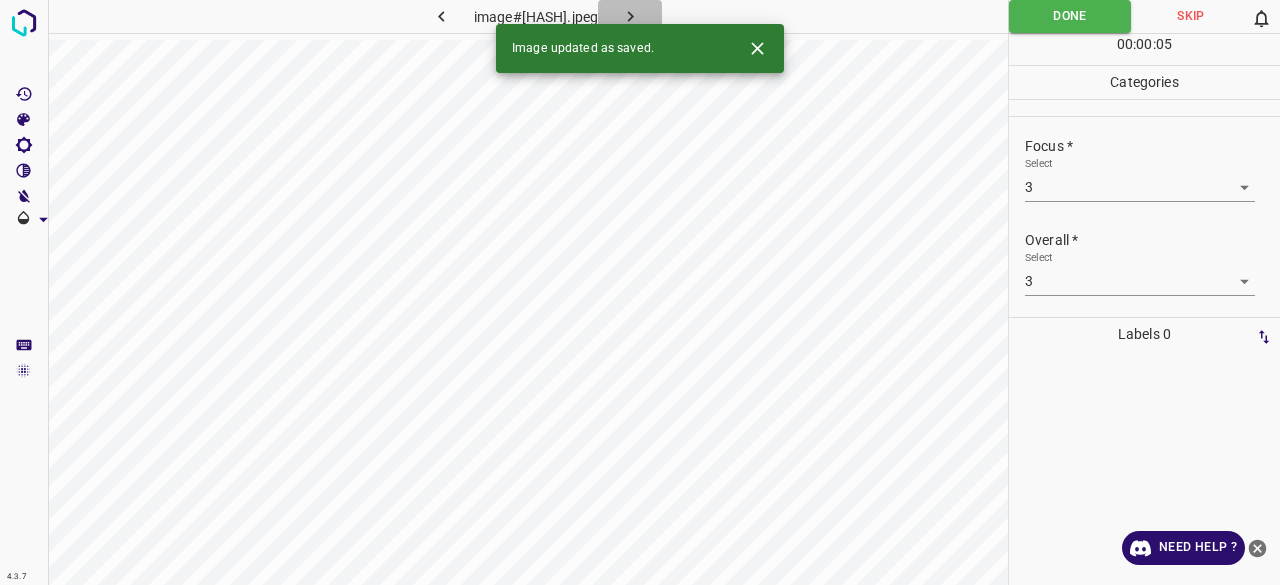 click at bounding box center [630, 16] 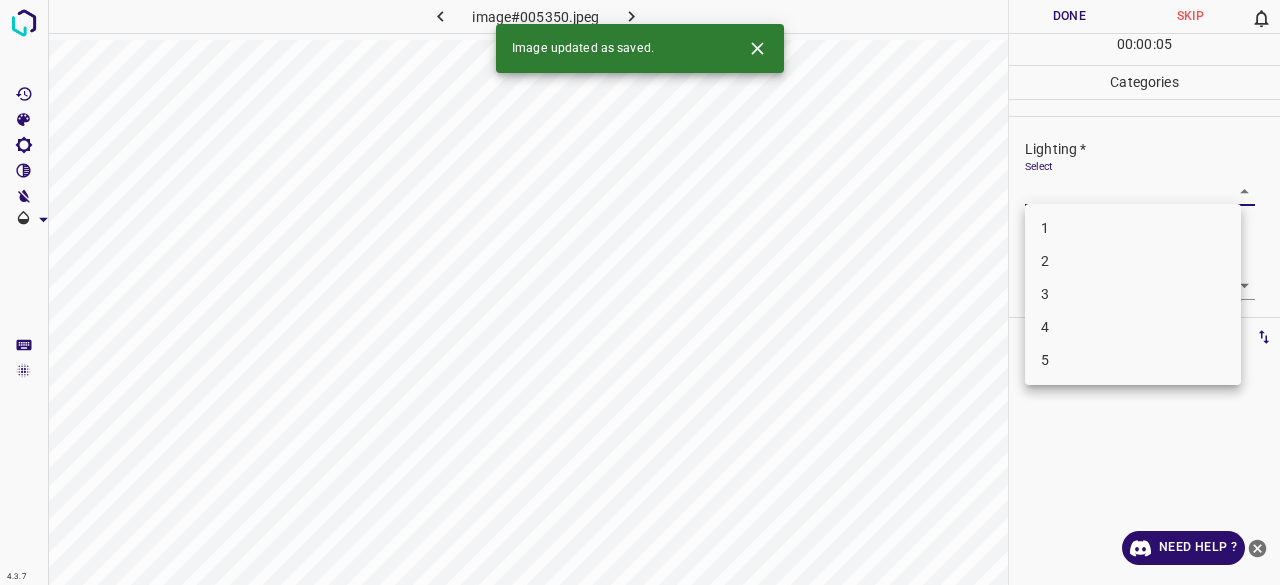 click on "4.3.7 image#005350.jpeg Done Skip 0 00   : 00   : 05   Categories Lighting *  Select ​ Focus *  Select ​ Overall *  Select ​ Labels   0 Categories 1 Lighting 2 Focus 3 Overall Tools Space Change between modes (Draw & Edit) I Auto labeling R Restore zoom M Zoom in N Zoom out Delete Delete selecte label Filters Z Restore filters X Saturation filter C Brightness filter V Contrast filter B Gray scale filter General O Download Image updated as saved. Need Help ? - Text - Hide - Delete 1 2 3 4 5" at bounding box center [640, 292] 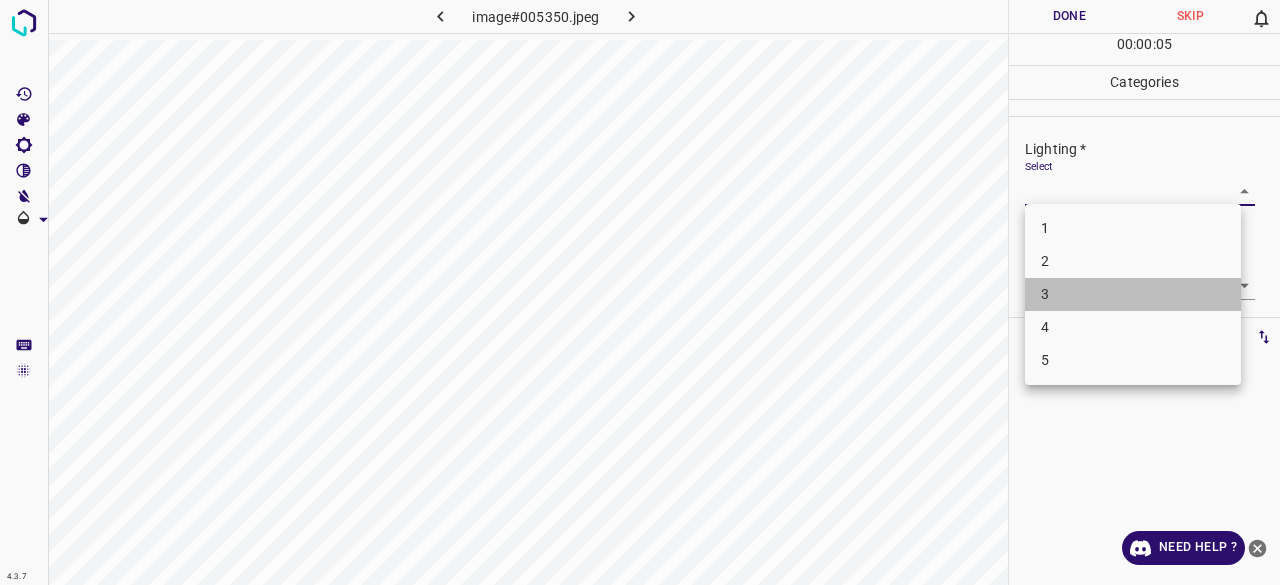 click on "3" at bounding box center (1133, 294) 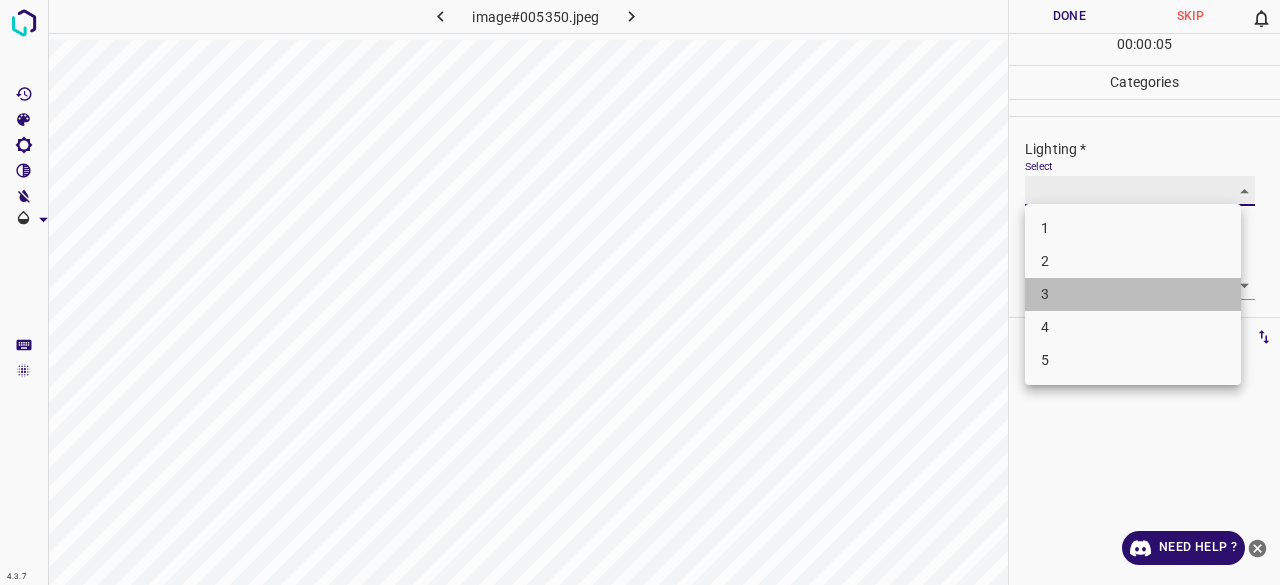 type on "3" 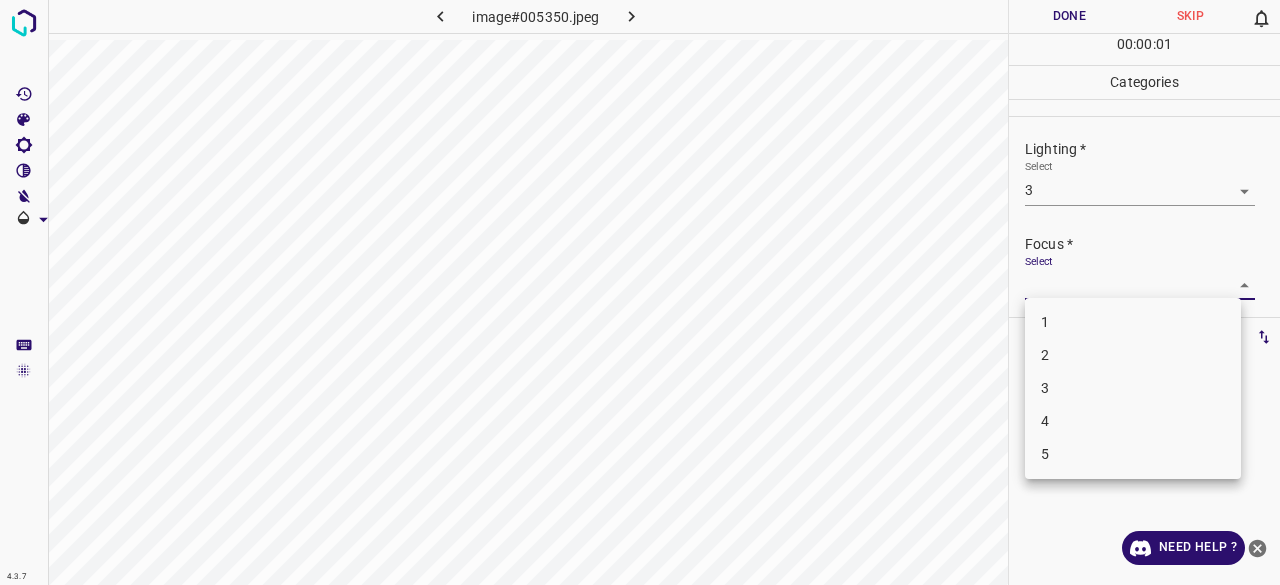 click on "4.3.7 image#005350.jpeg Done Skip 0 00   : 00   : 01   Categories Lighting *  Select 3 3 Focus *  Select ​ Overall *  Select ​ Labels   0 Categories 1 Lighting 2 Focus 3 Overall Tools Space Change between modes (Draw & Edit) I Auto labeling R Restore zoom M Zoom in N Zoom out Delete Delete selecte label Filters Z Restore filters X Saturation filter C Brightness filter V Contrast filter B Gray scale filter General O Download Need Help ? - Text - Hide - Delete 1 2 3 4 5" at bounding box center [640, 292] 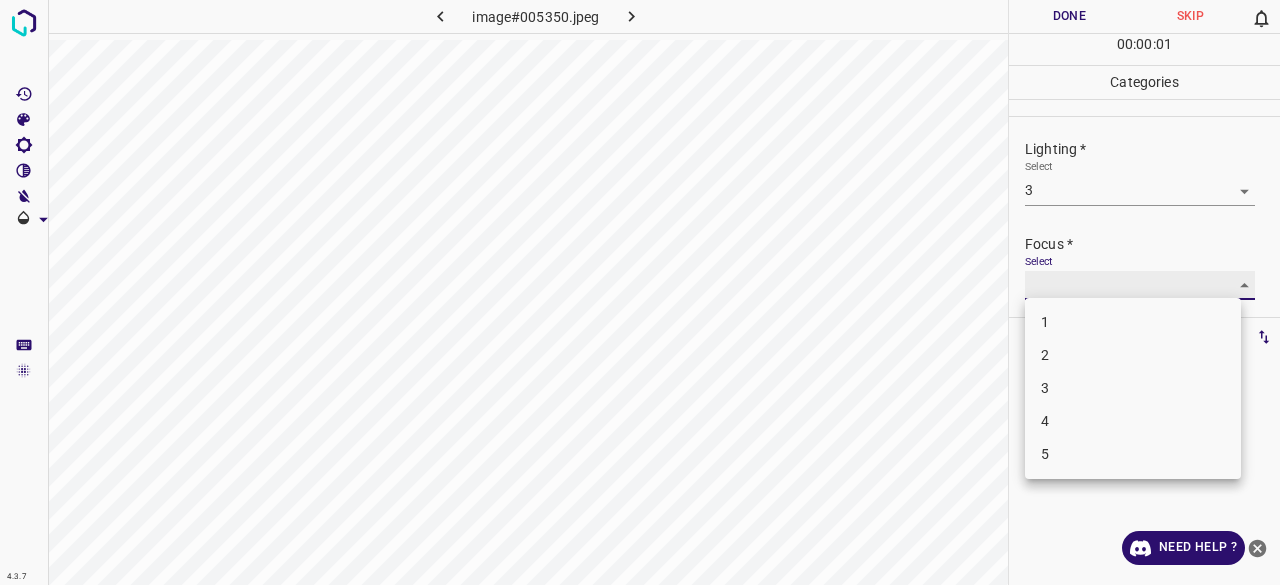 type on "3" 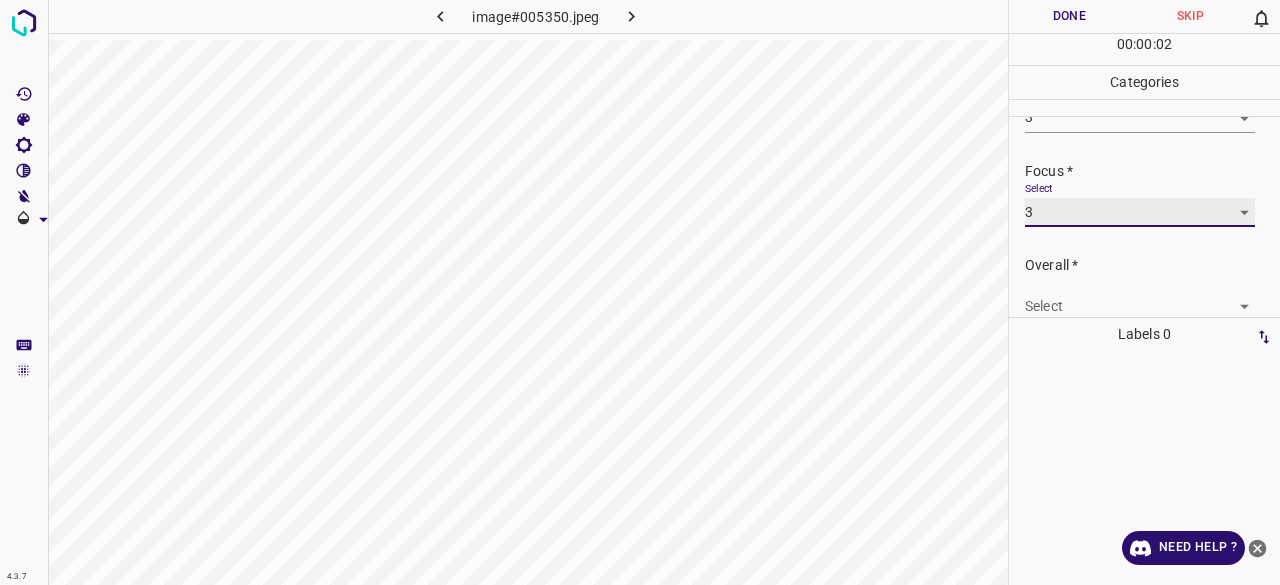 scroll, scrollTop: 98, scrollLeft: 0, axis: vertical 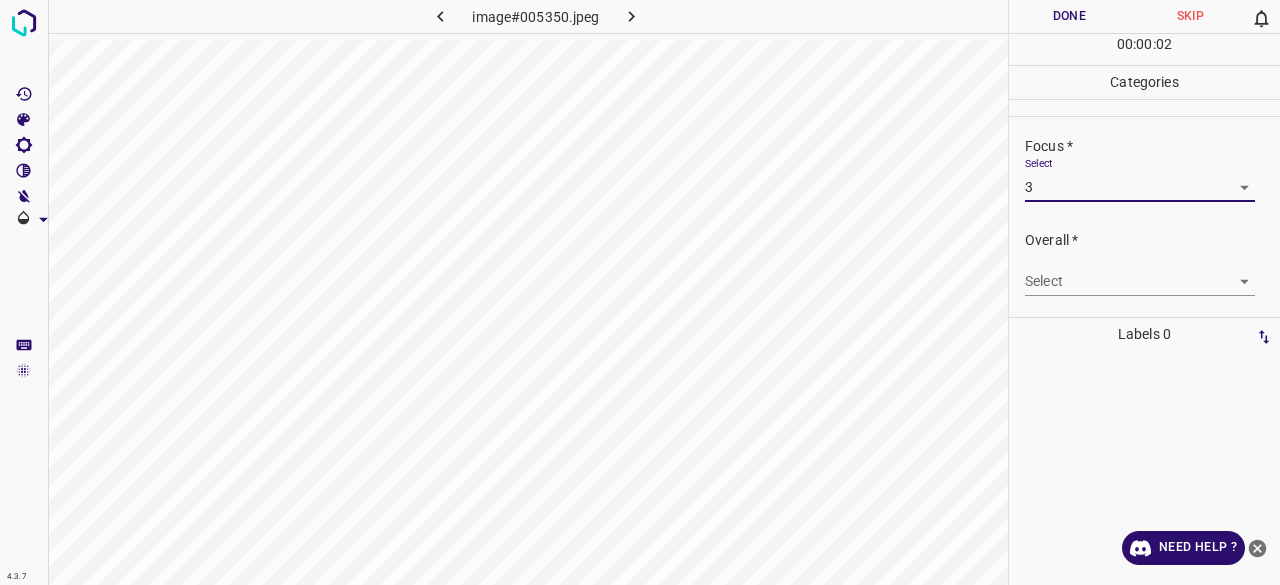 click on "4.3.7 image#005350.jpeg Done Skip 0 00   : 00   : 02   Categories Lighting *  Select 3 3 Focus *  Select 3 3 Overall *  Select ​ Labels   0 Categories 1 Lighting 2 Focus 3 Overall Tools Space Change between modes (Draw & Edit) I Auto labeling R Restore zoom M Zoom in N Zoom out Delete Delete selecte label Filters Z Restore filters X Saturation filter C Brightness filter V Contrast filter B Gray scale filter General O Download Need Help ? - Text - Hide - Delete" at bounding box center (640, 292) 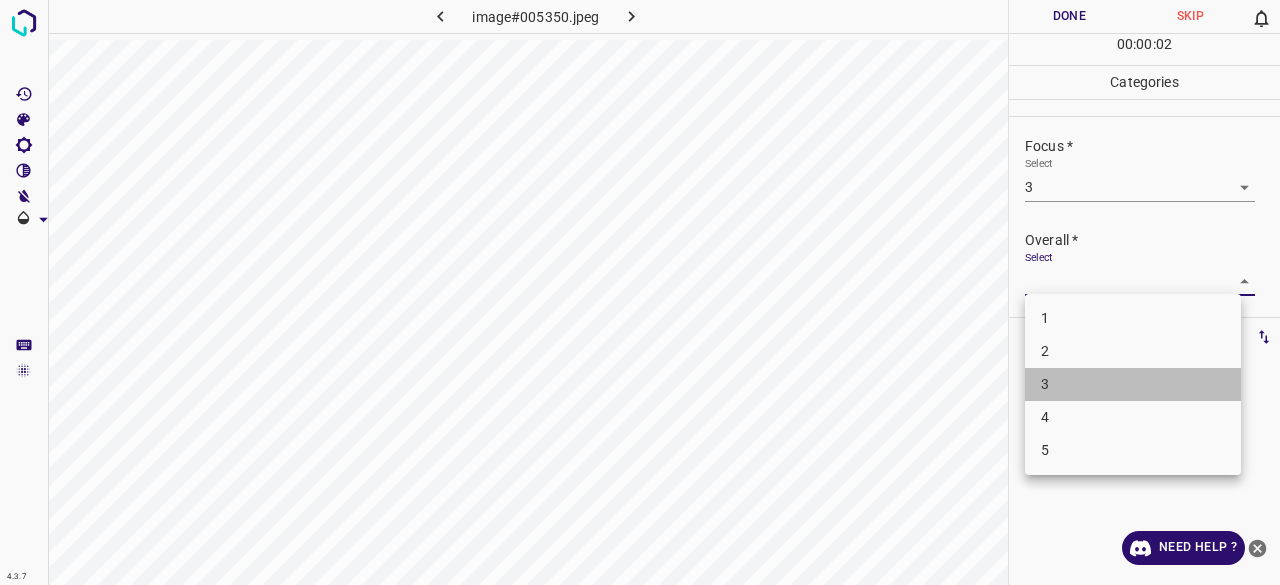 drag, startPoint x: 1070, startPoint y: 385, endPoint x: 1069, endPoint y: 369, distance: 16.03122 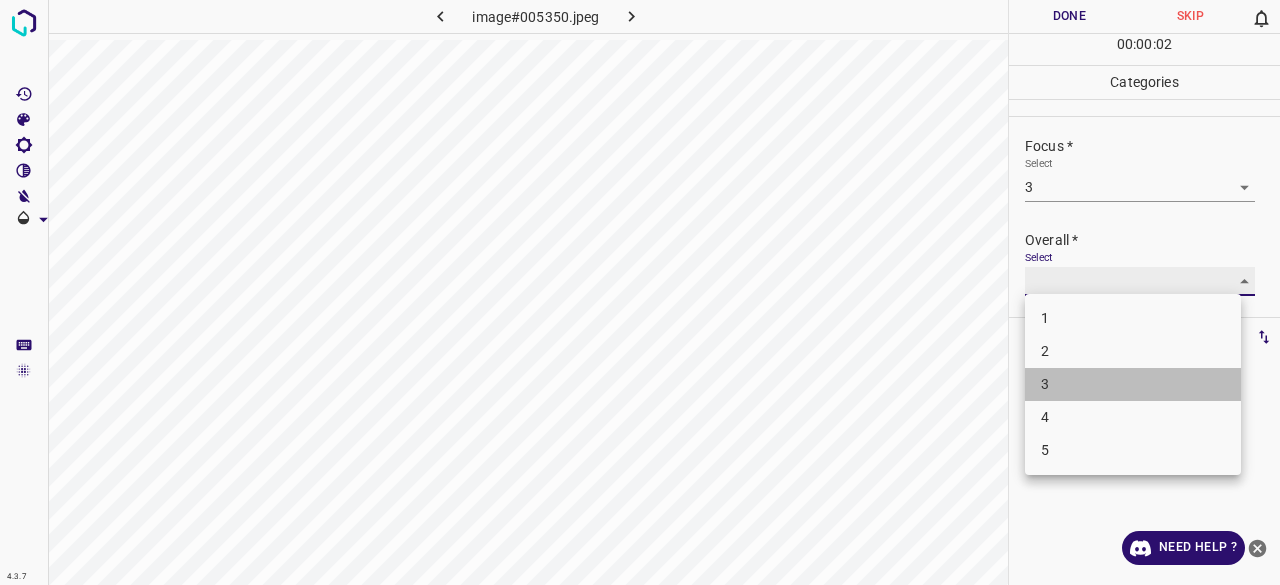 type on "3" 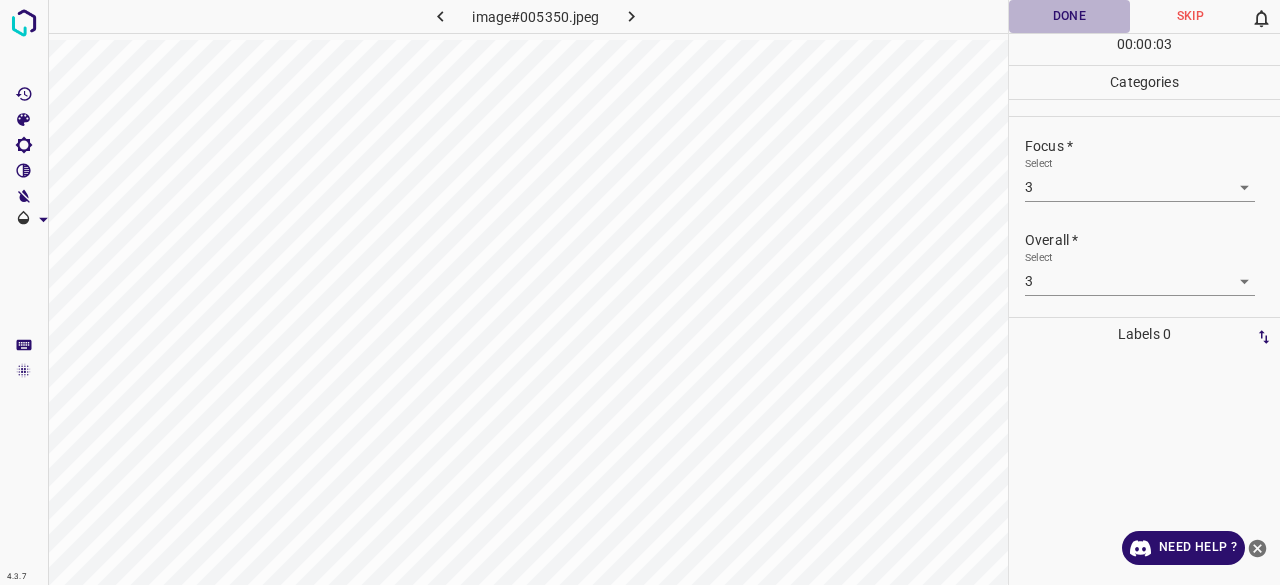 click on "Done" at bounding box center [1069, 16] 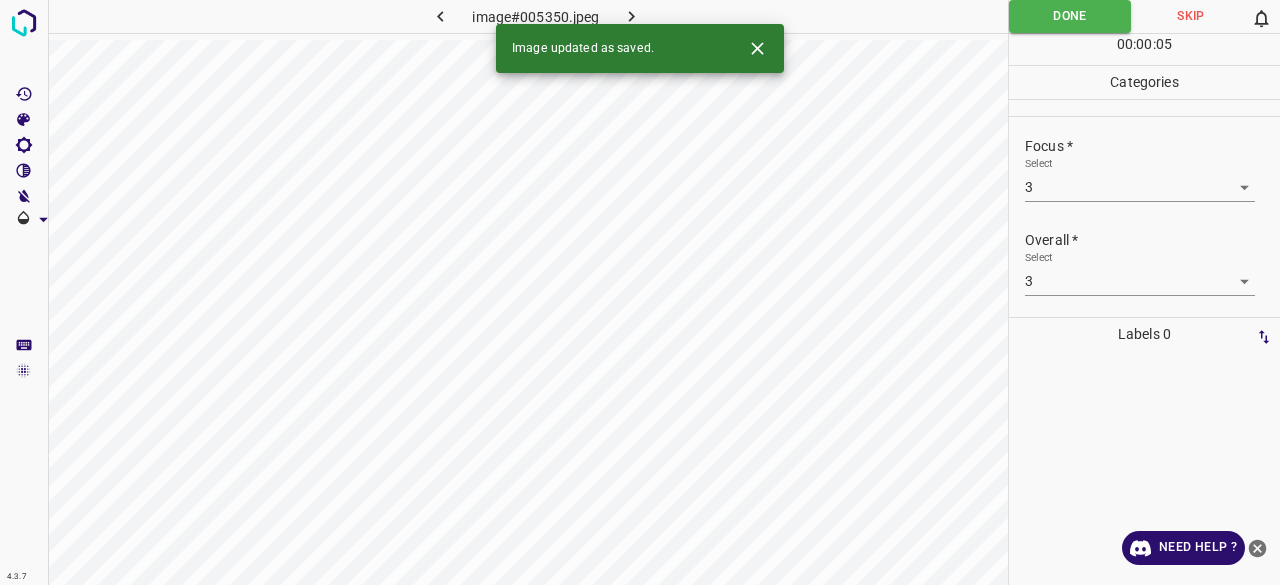 click 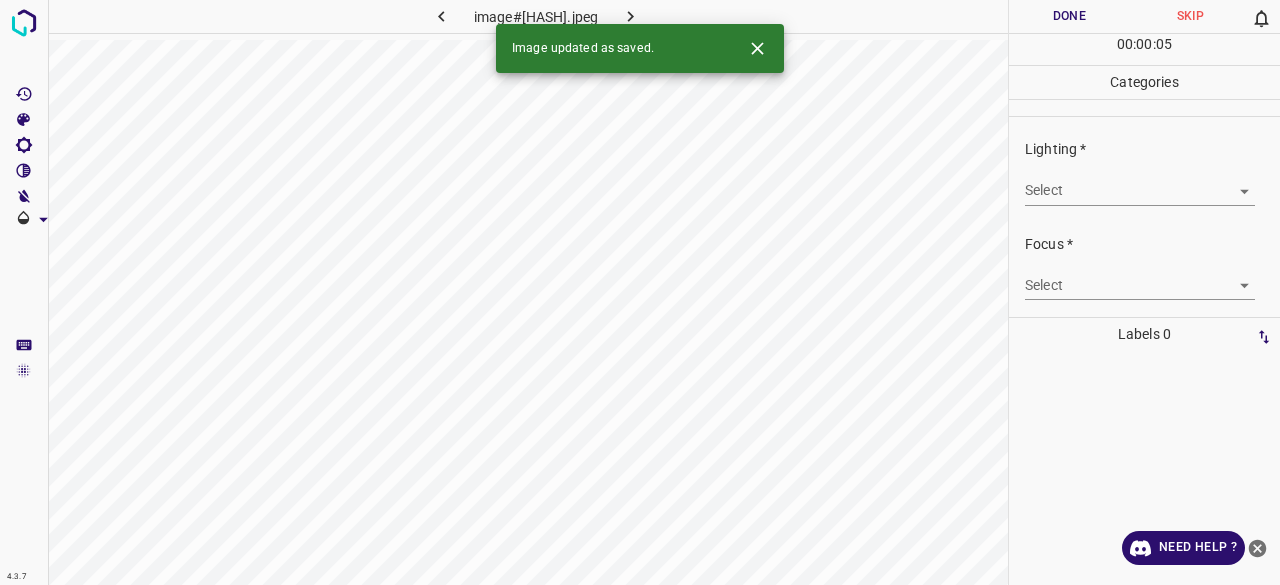 click on "4.3.7 image#005599.jpeg Done Skip 0 00   : 00   : 05   Categories Lighting *  Select ​ Focus *  Select ​ Overall *  Select ​ Labels   0 Categories 1 Lighting 2 Focus 3 Overall Tools Space Change between modes (Draw & Edit) I Auto labeling R Restore zoom M Zoom in N Zoom out Delete Delete selecte label Filters Z Restore filters X Saturation filter C Brightness filter V Contrast filter B Gray scale filter General O Download Image updated as saved. Need Help ? - Text - Hide - Delete" at bounding box center [640, 292] 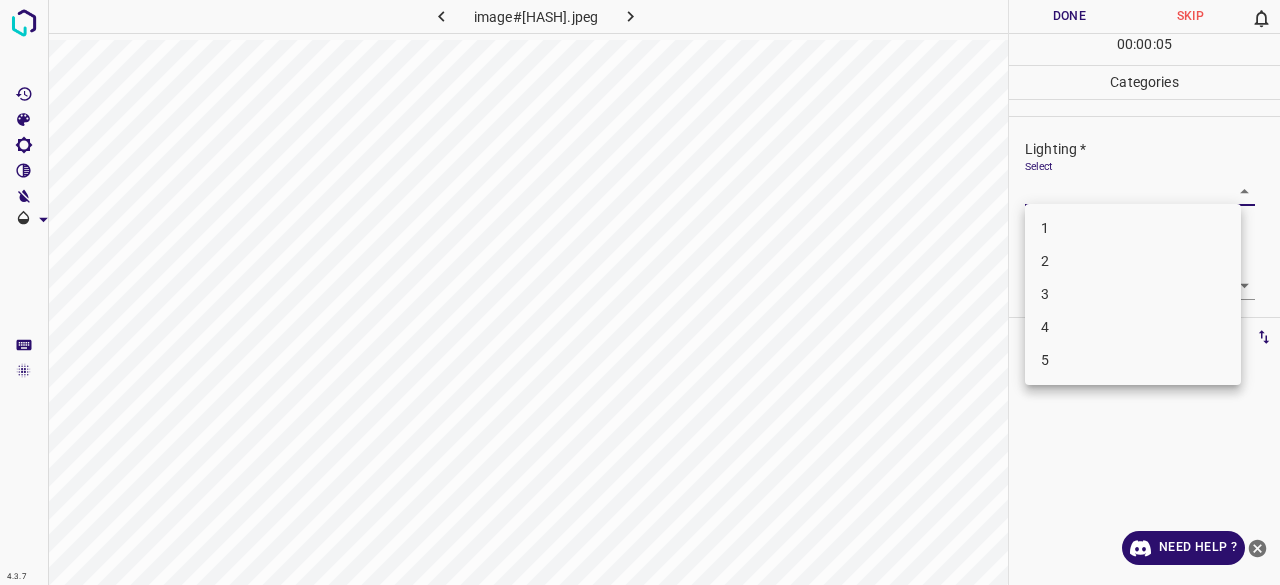 click on "3" at bounding box center (1133, 294) 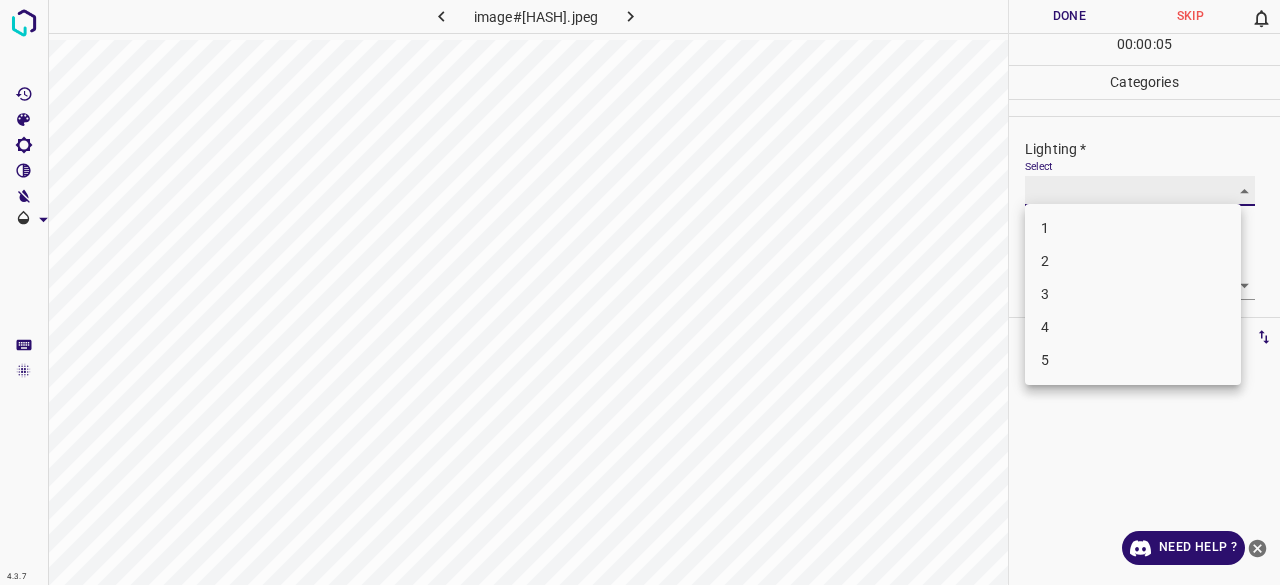 type on "3" 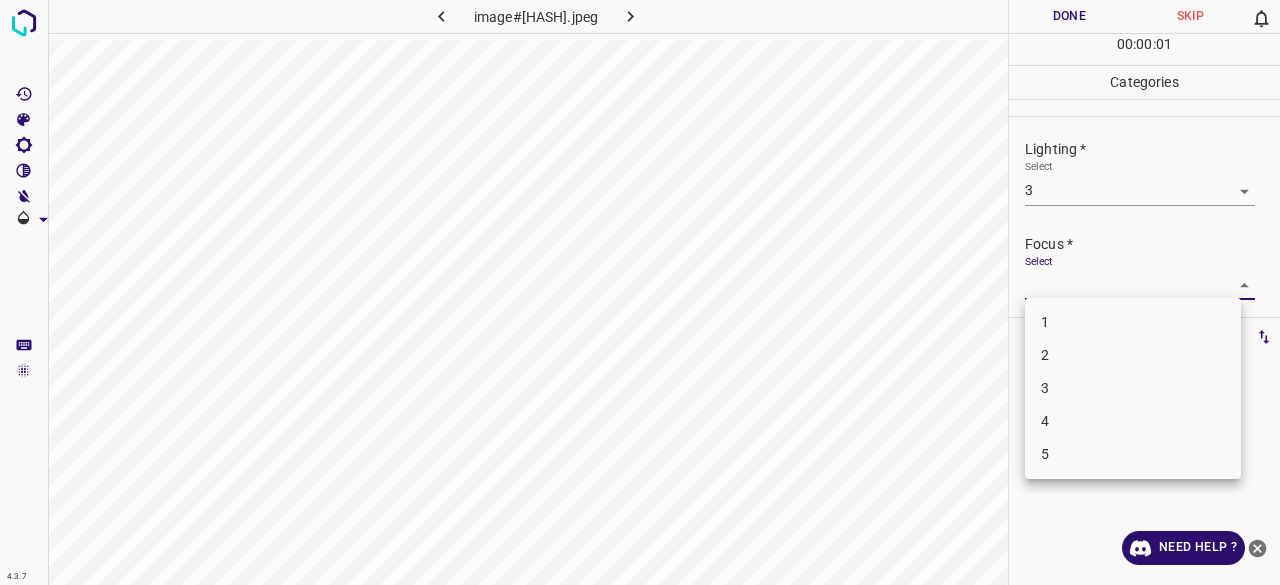 drag, startPoint x: 1058, startPoint y: 273, endPoint x: 1057, endPoint y: 291, distance: 18.027756 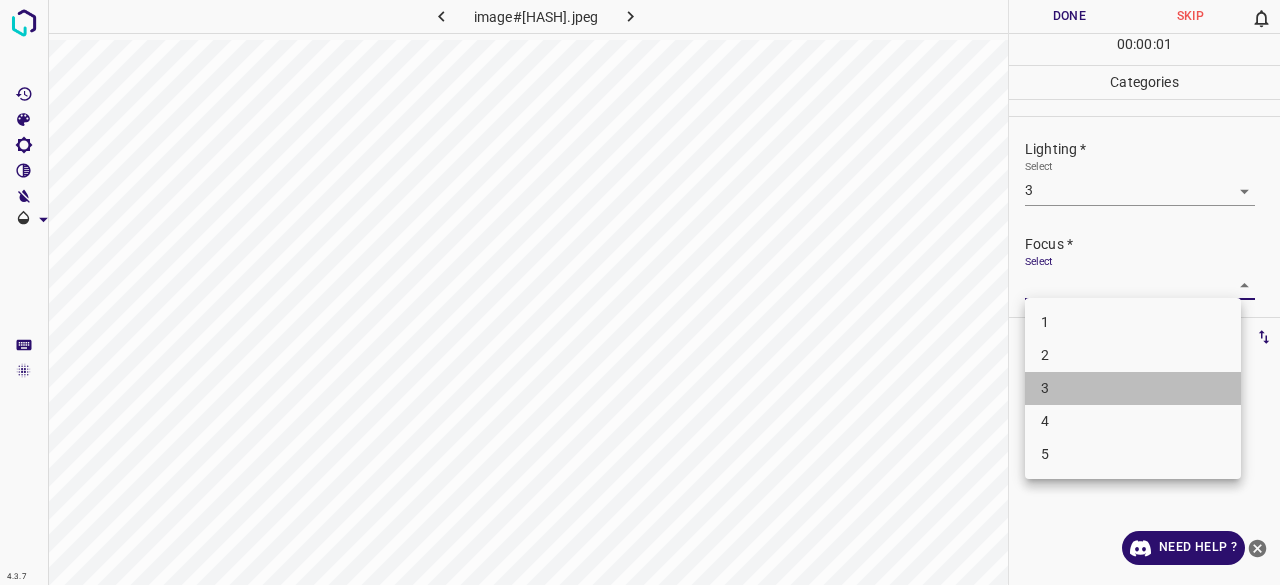 drag, startPoint x: 1056, startPoint y: 377, endPoint x: 1057, endPoint y: 363, distance: 14.035668 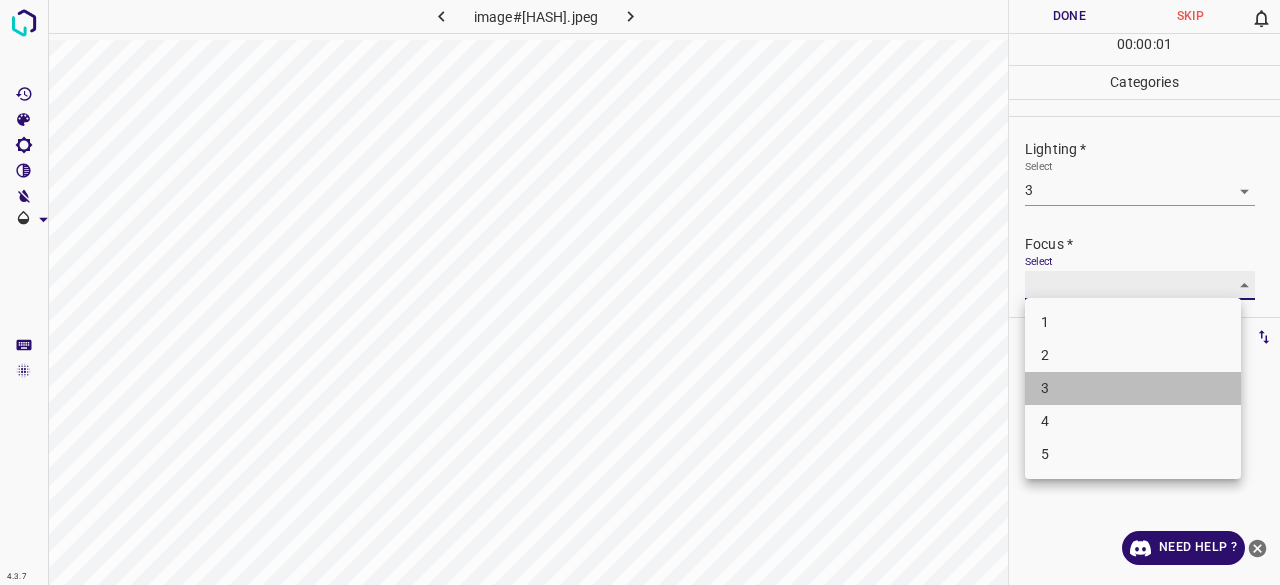 type on "3" 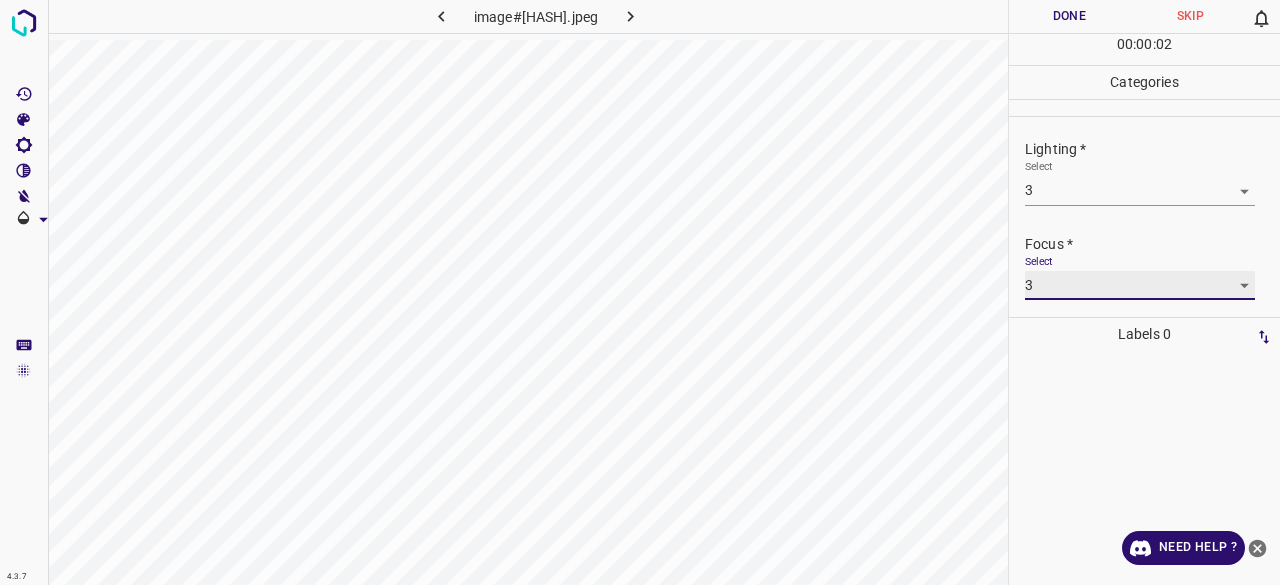 scroll, scrollTop: 98, scrollLeft: 0, axis: vertical 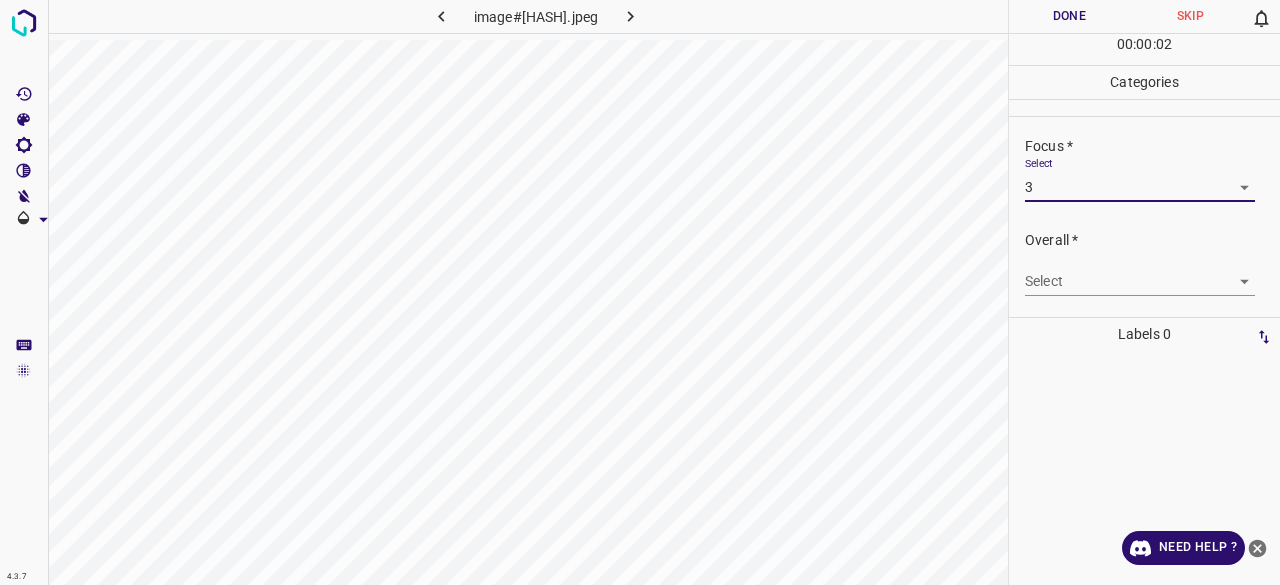 click on "4.3.7 image#005599.jpeg Done Skip 0 00   : 00   : 02   Categories Lighting *  Select 3 3 Focus *  Select 3 3 Overall *  Select ​ Labels   0 Categories 1 Lighting 2 Focus 3 Overall Tools Space Change between modes (Draw & Edit) I Auto labeling R Restore zoom M Zoom in N Zoom out Delete Delete selecte label Filters Z Restore filters X Saturation filter C Brightness filter V Contrast filter B Gray scale filter General O Download Need Help ? - Text - Hide - Delete" at bounding box center [640, 292] 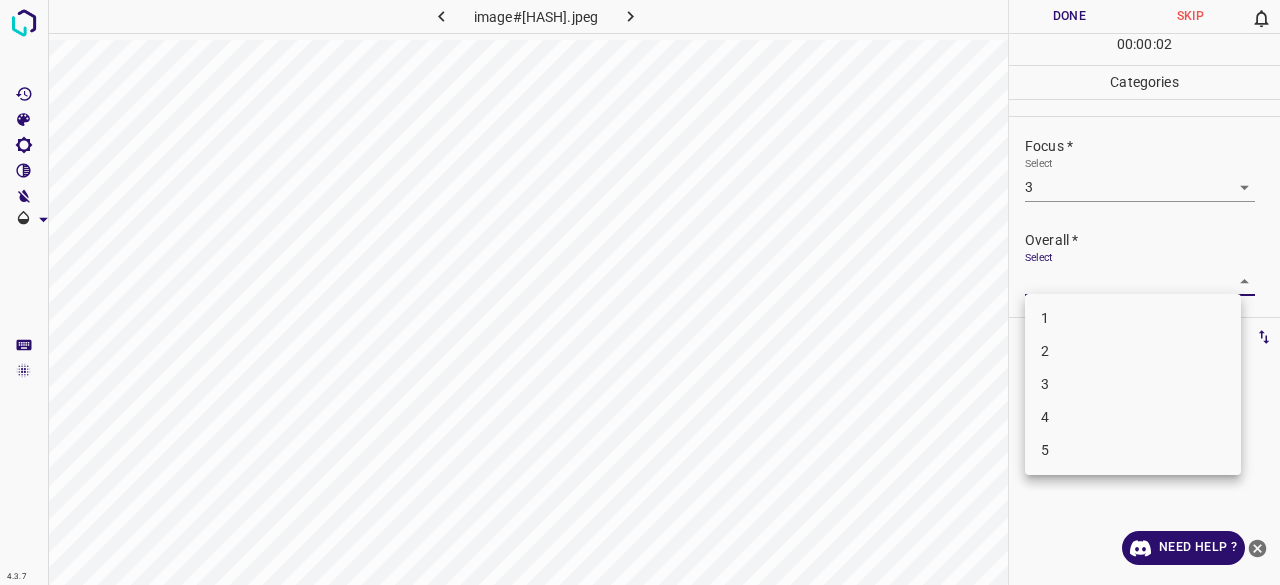 drag, startPoint x: 1059, startPoint y: 393, endPoint x: 1048, endPoint y: 206, distance: 187.32326 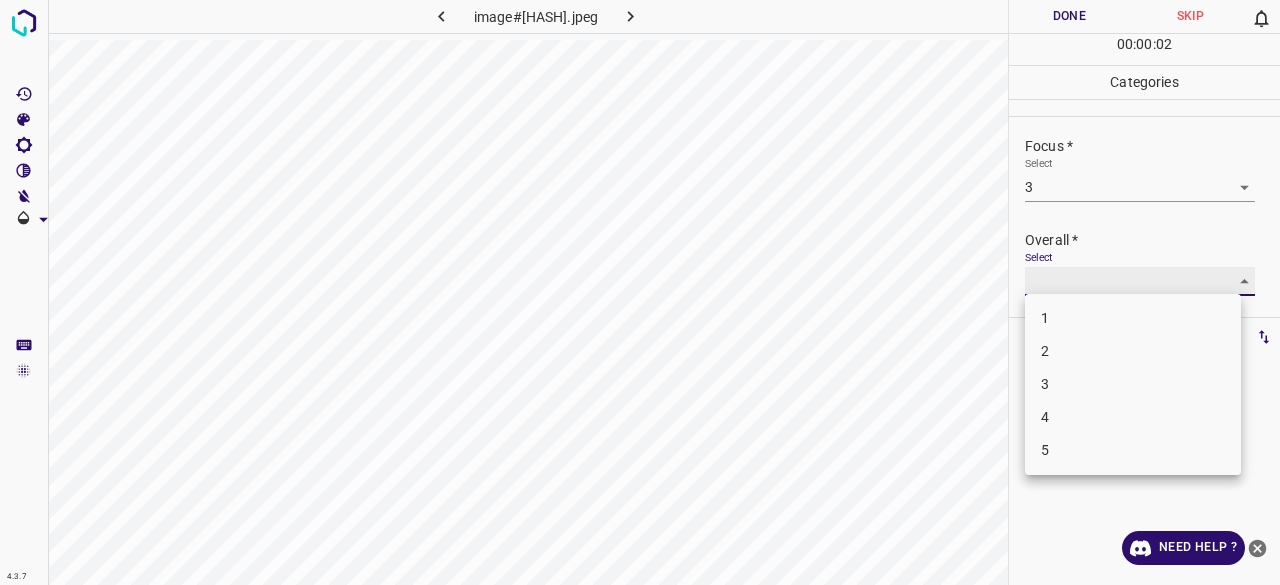type on "3" 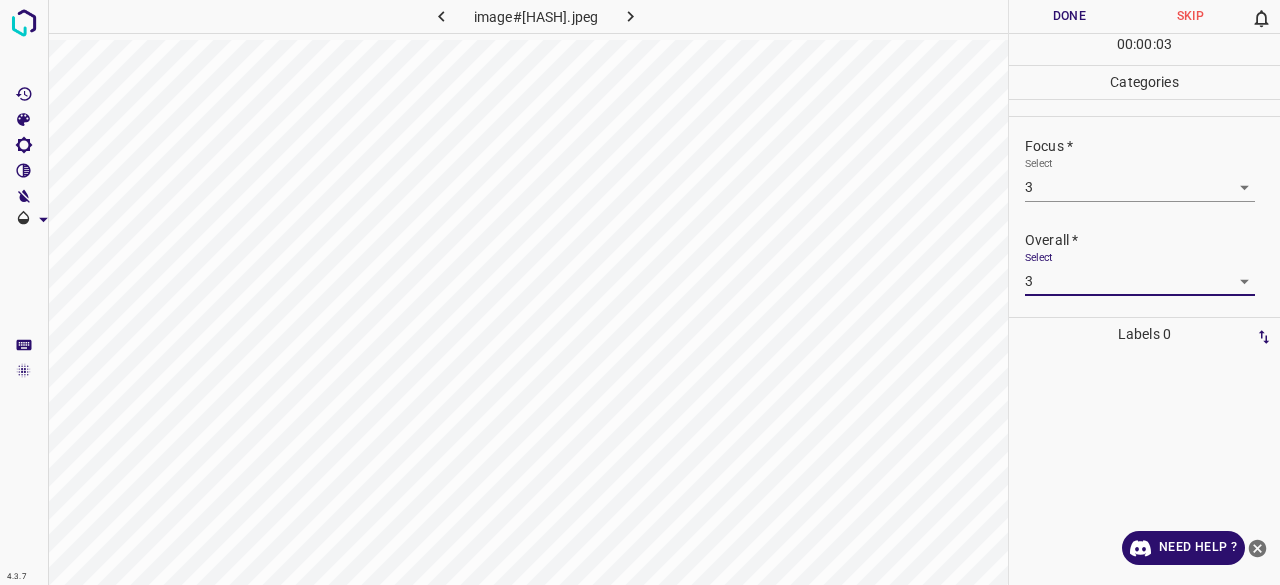click on "Done" at bounding box center [1069, 16] 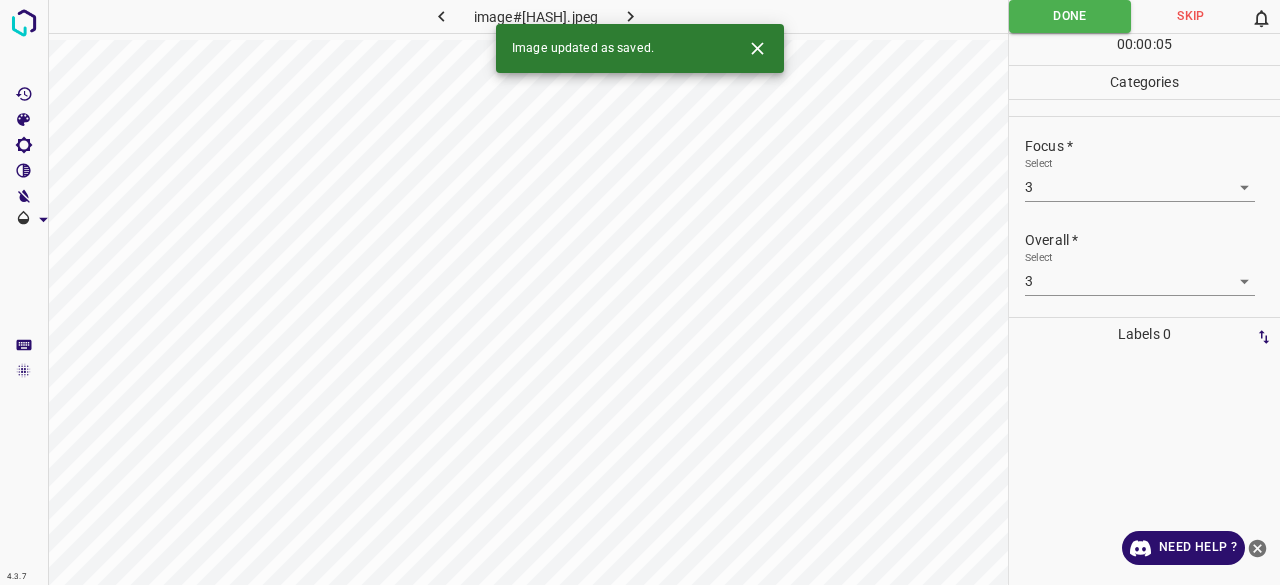 click at bounding box center (630, 16) 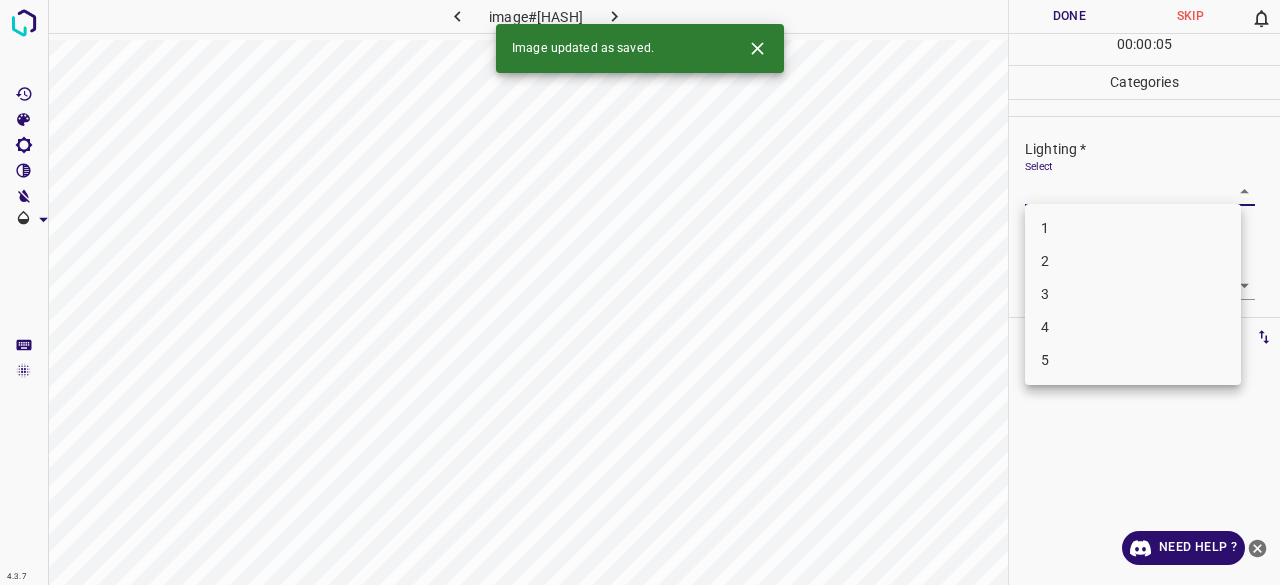 click on "4.3.7 image#001950.jpeg Done Skip 0 00   : 00   : 05   Categories Lighting *  Select ​ Focus *  Select ​ Overall *  Select ​ Labels   0 Categories 1 Lighting 2 Focus 3 Overall Tools Space Change between modes (Draw & Edit) I Auto labeling R Restore zoom M Zoom in N Zoom out Delete Delete selecte label Filters Z Restore filters X Saturation filter C Brightness filter V Contrast filter B Gray scale filter General O Download Image updated as saved. Need Help ? - Text - Hide - Delete 1 2 3 4 5" at bounding box center [640, 292] 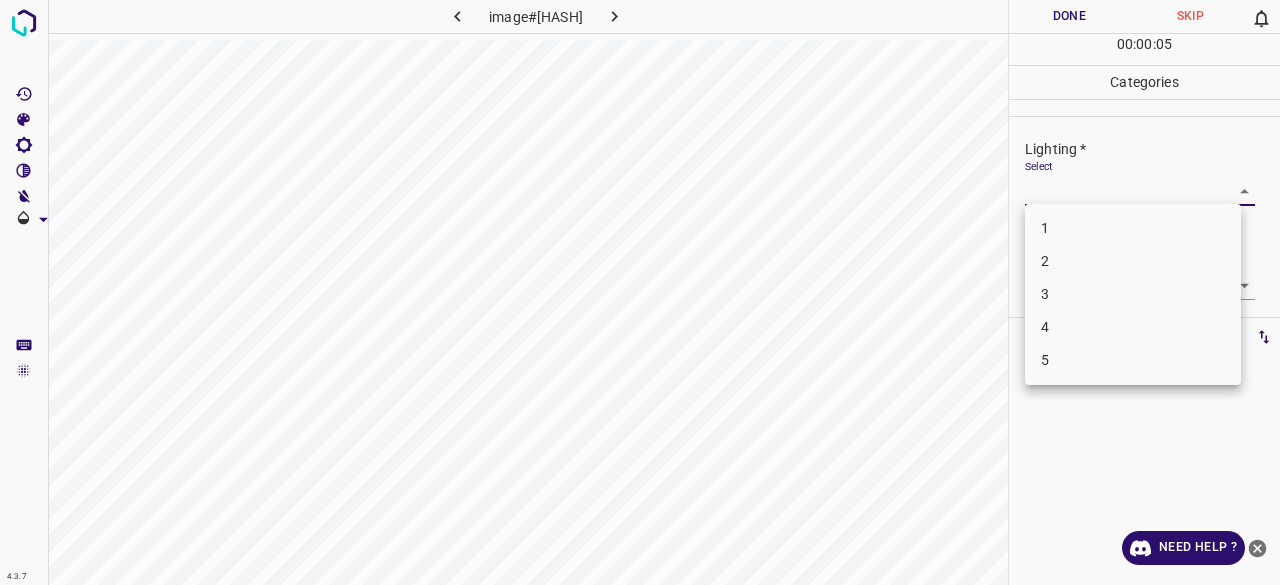click on "3" at bounding box center (1133, 294) 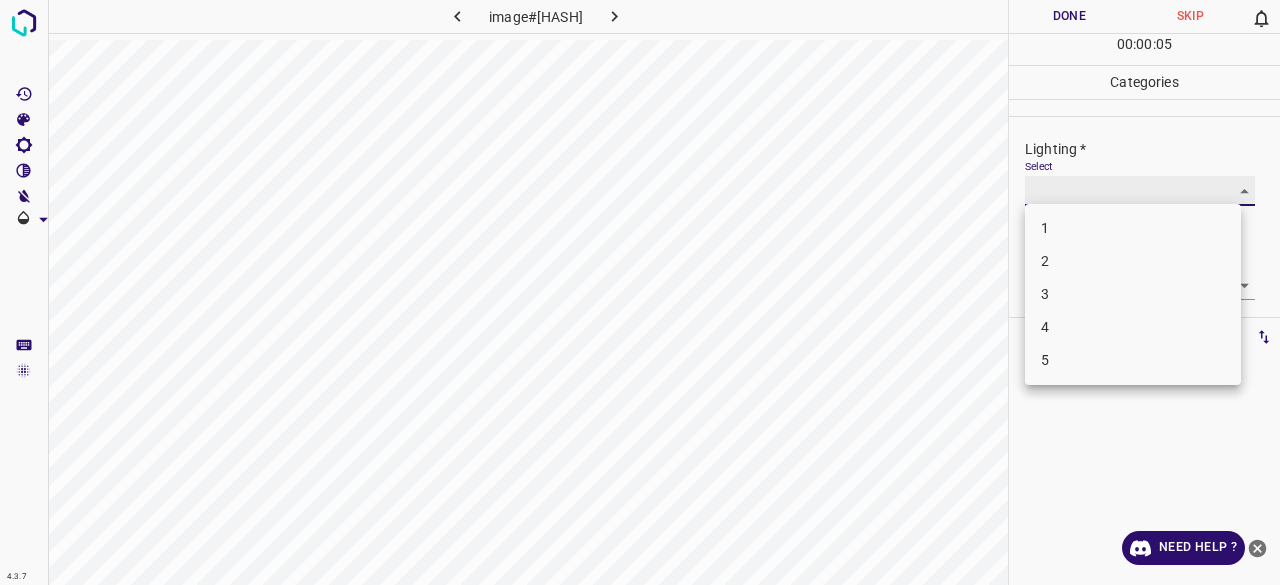 type on "3" 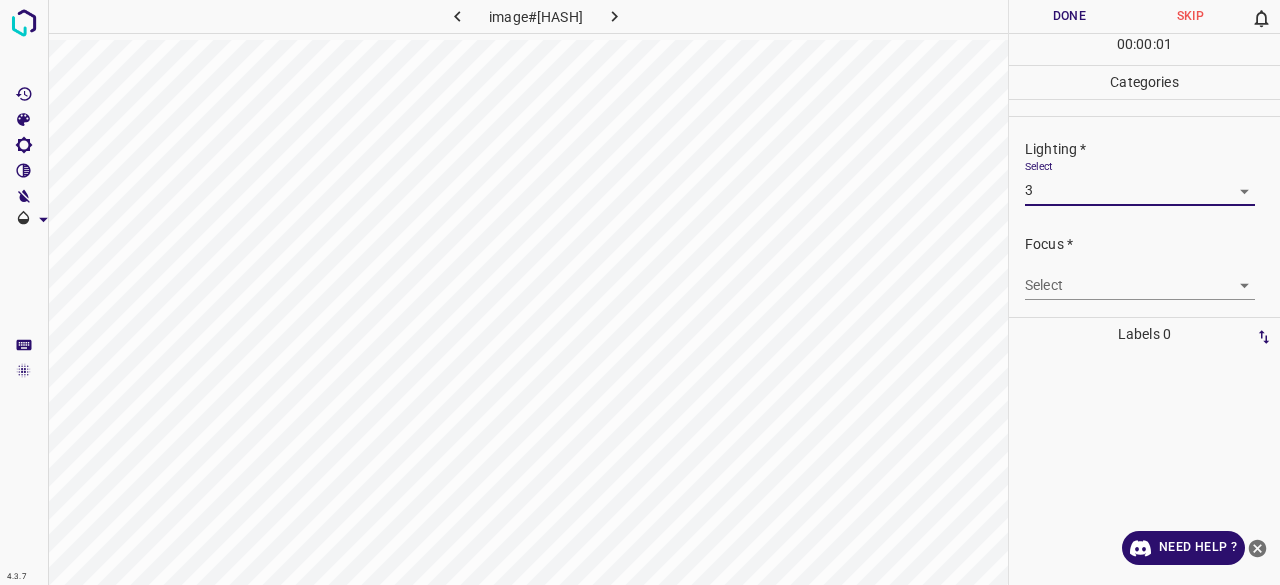 click on "4.3.7 image#001950.jpeg Done Skip 0 00   : 00   : 01   Categories Lighting *  Select 3 3 Focus *  Select ​ Overall *  Select ​ Labels   0 Categories 1 Lighting 2 Focus 3 Overall Tools Space Change between modes (Draw & Edit) I Auto labeling R Restore zoom M Zoom in N Zoom out Delete Delete selecte label Filters Z Restore filters X Saturation filter C Brightness filter V Contrast filter B Gray scale filter General O Download Need Help ? - Text - Hide - Delete 1 2 3 4 5" at bounding box center [640, 292] 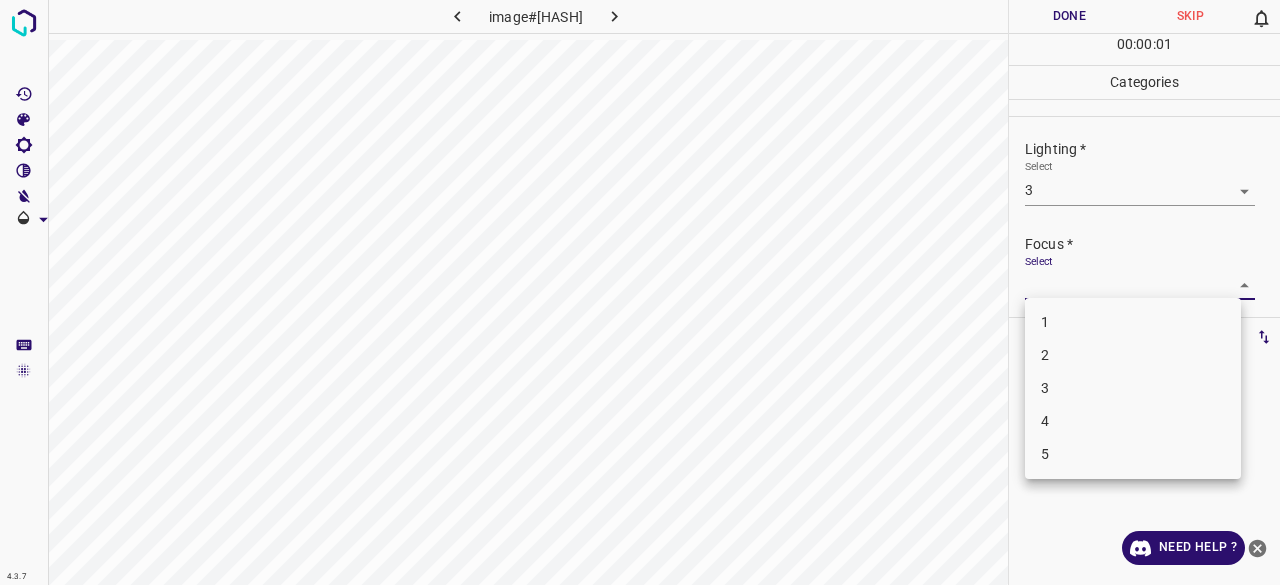 drag, startPoint x: 1062, startPoint y: 390, endPoint x: 1066, endPoint y: 249, distance: 141.05673 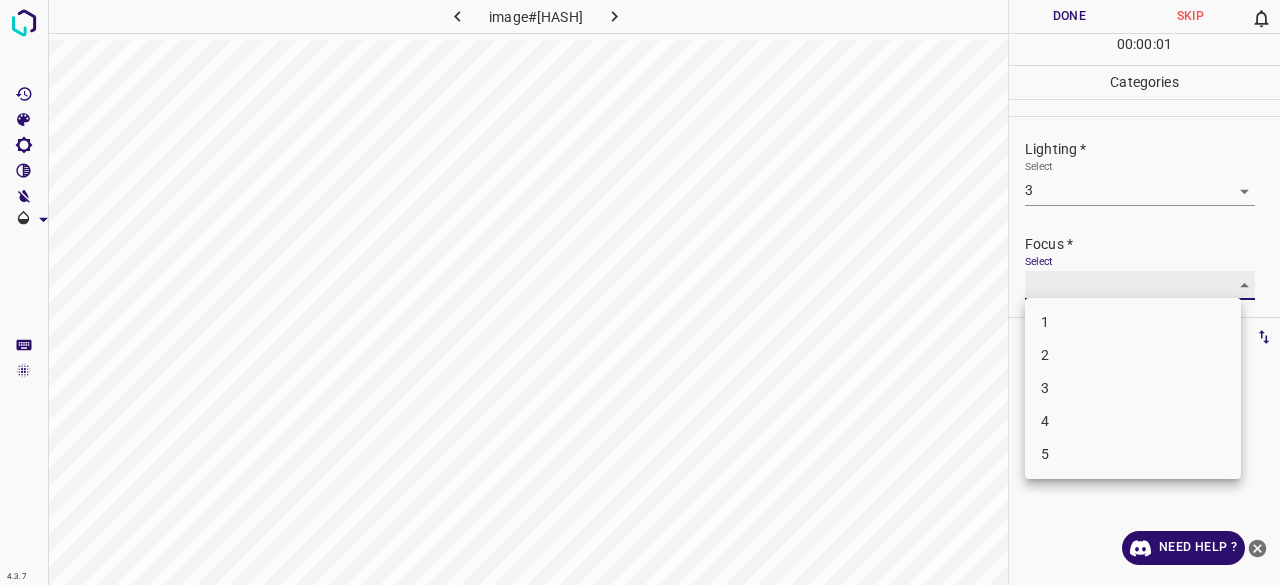 type on "3" 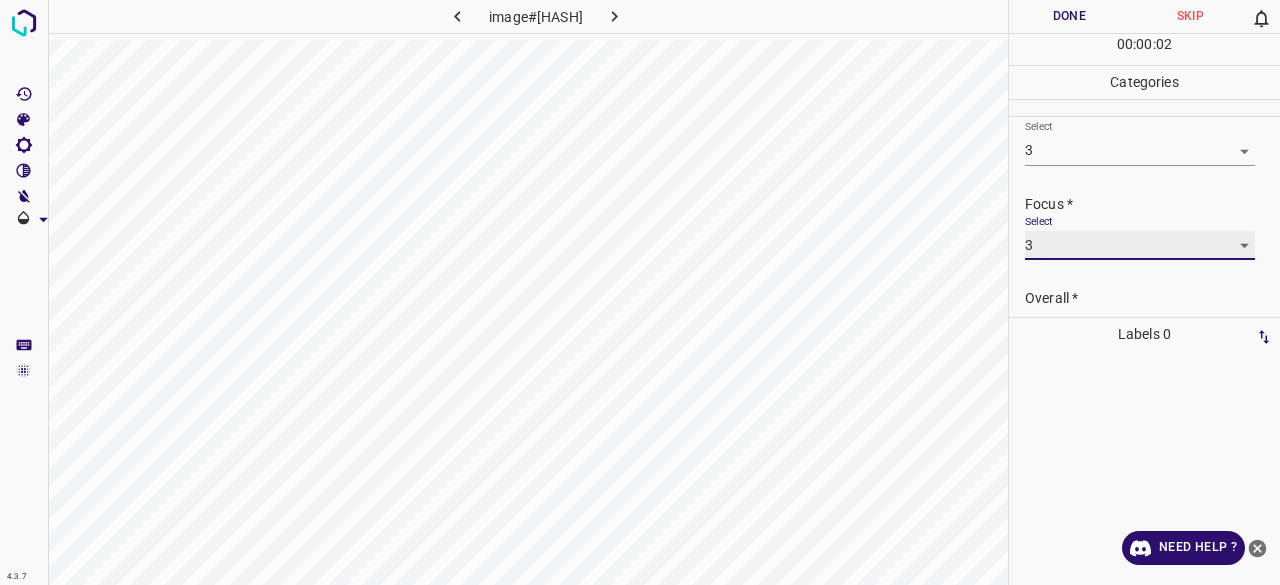 scroll, scrollTop: 98, scrollLeft: 0, axis: vertical 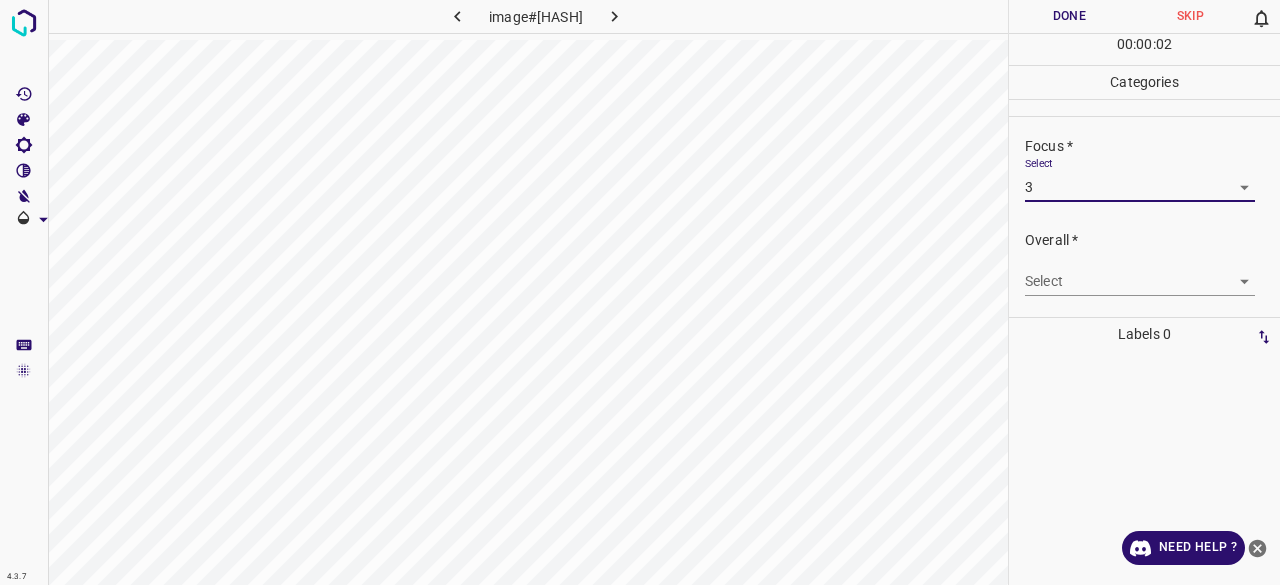 click on "4.3.7 image#001950.jpeg Done Skip 0 00   : 00   : 02   Categories Lighting *  Select 3 3 Focus *  Select 3 3 Overall *  Select ​ Labels   0 Categories 1 Lighting 2 Focus 3 Overall Tools Space Change between modes (Draw & Edit) I Auto labeling R Restore zoom M Zoom in N Zoom out Delete Delete selecte label Filters Z Restore filters X Saturation filter C Brightness filter V Contrast filter B Gray scale filter General O Download Need Help ? - Text - Hide - Delete" at bounding box center [640, 292] 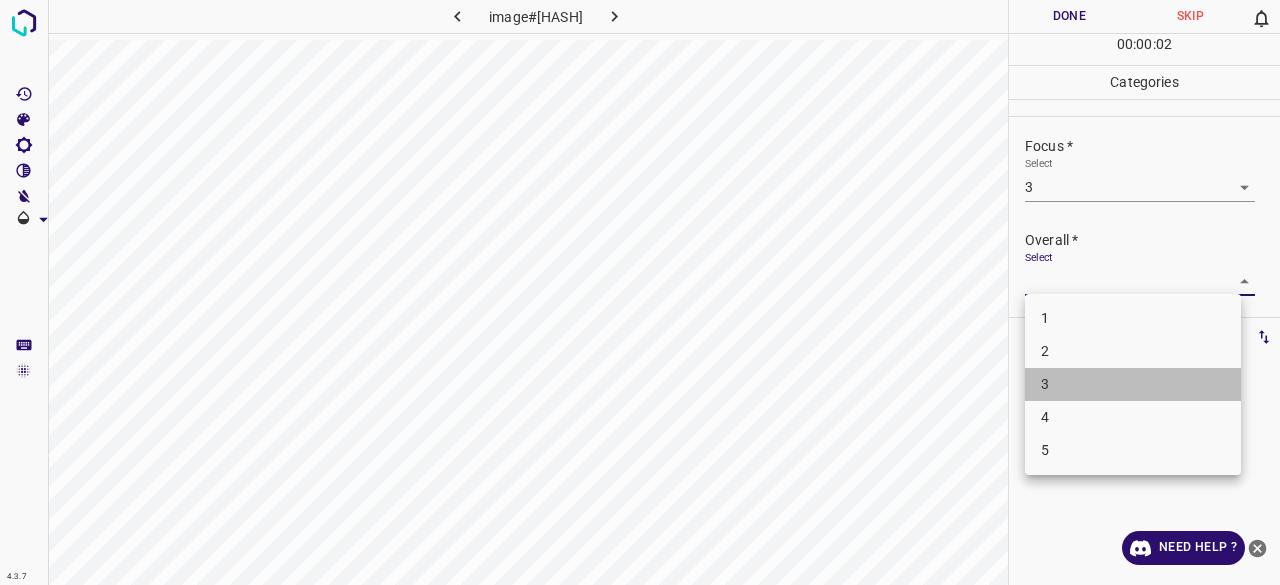 click on "3" at bounding box center [1133, 384] 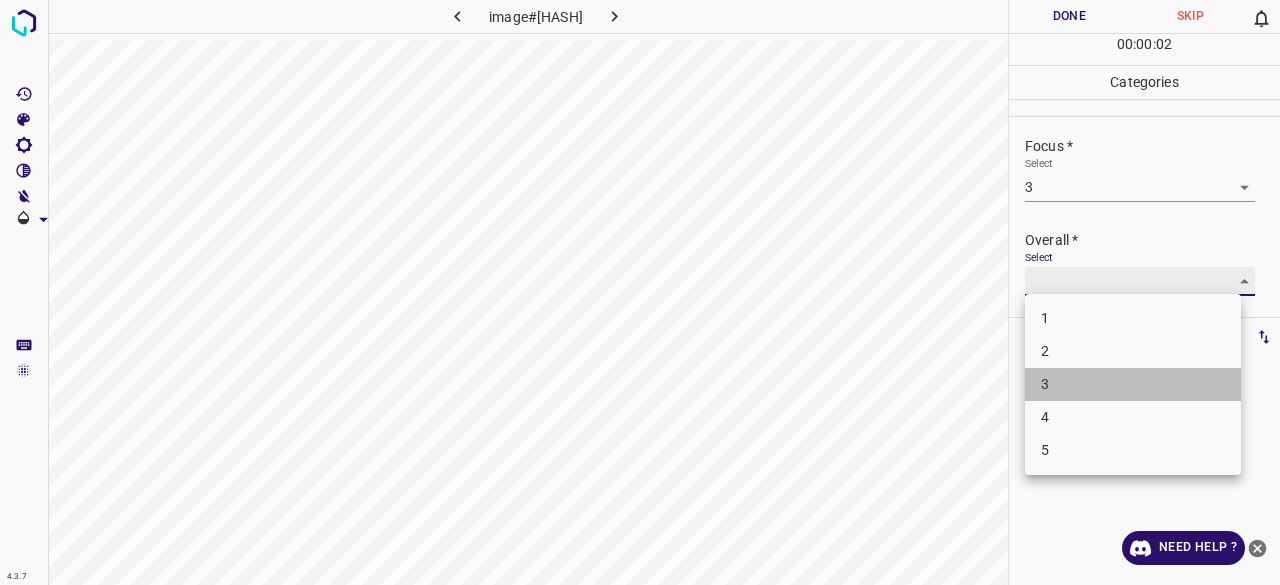 type on "3" 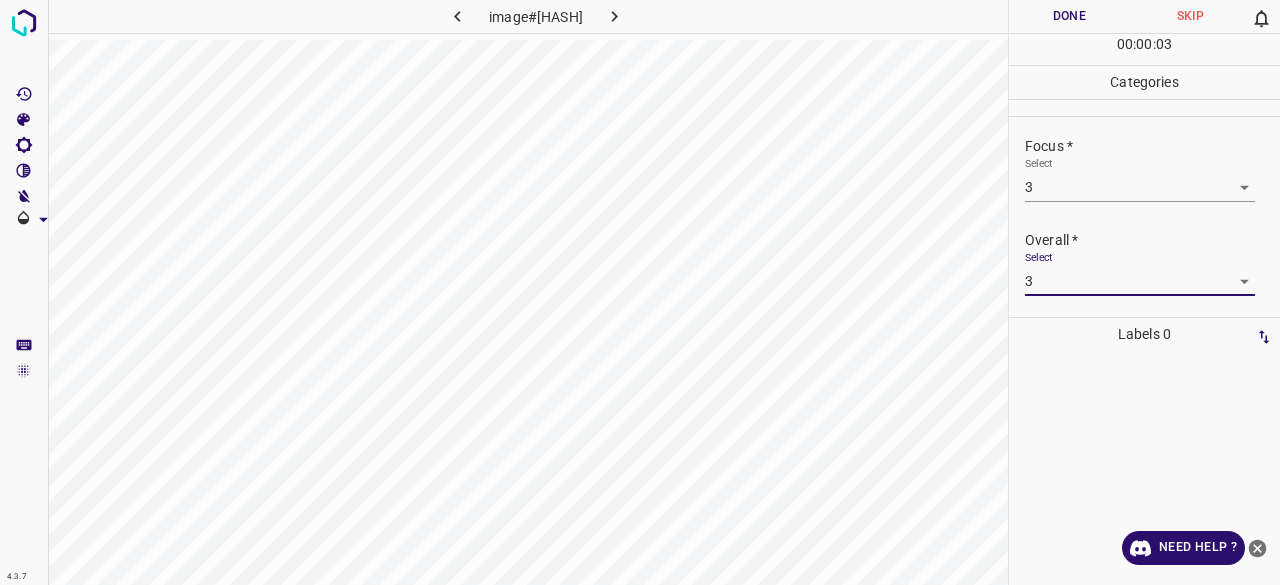 click on "00   : 00   : 03" at bounding box center (1144, 49) 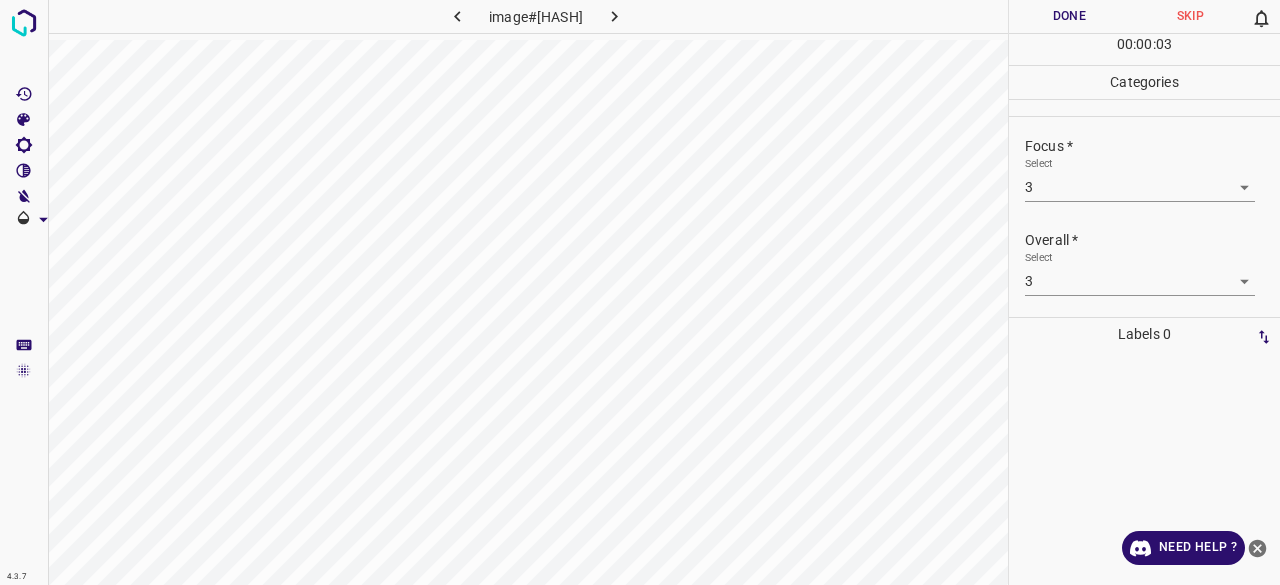 click on "Done" at bounding box center (1069, 16) 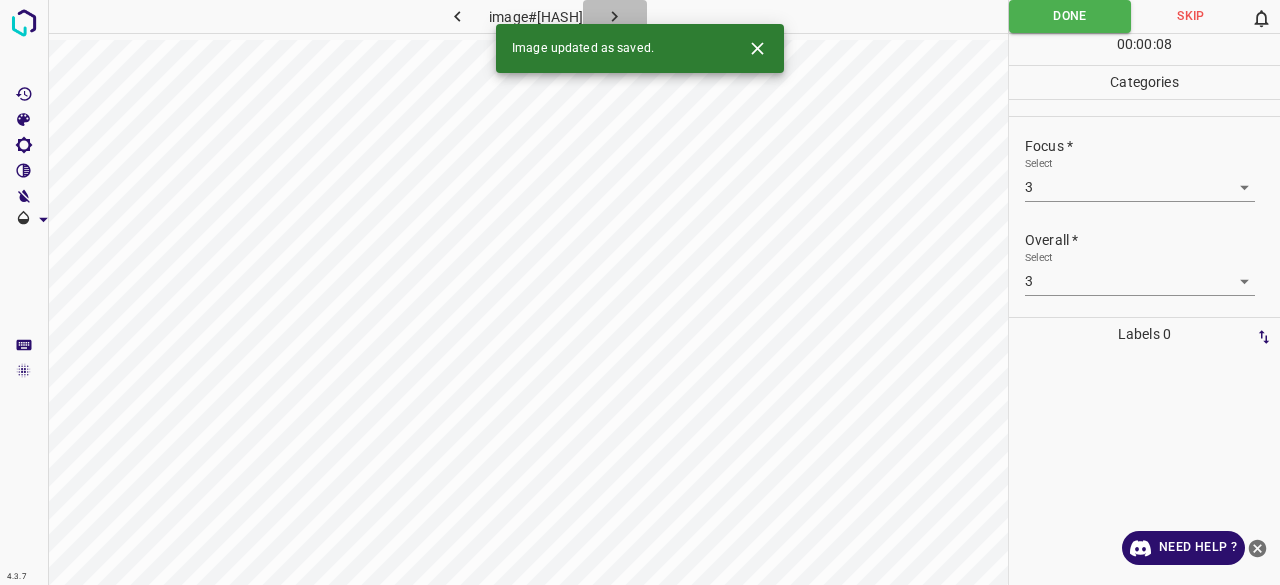 click at bounding box center [615, 16] 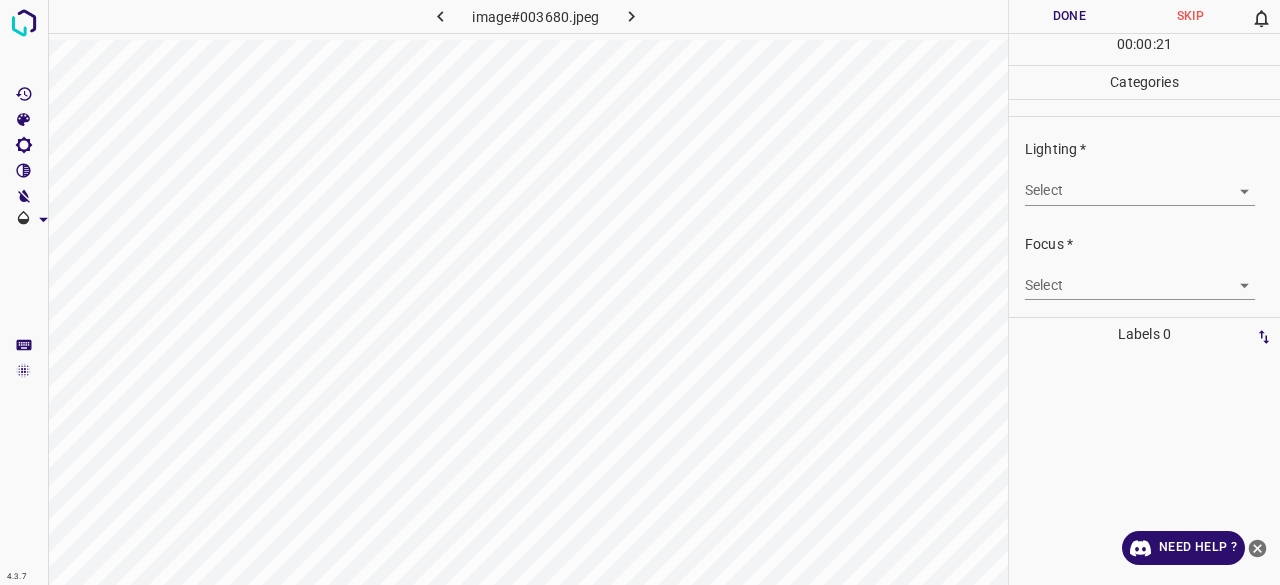 click on "Focus *  Select ​" at bounding box center (1144, 267) 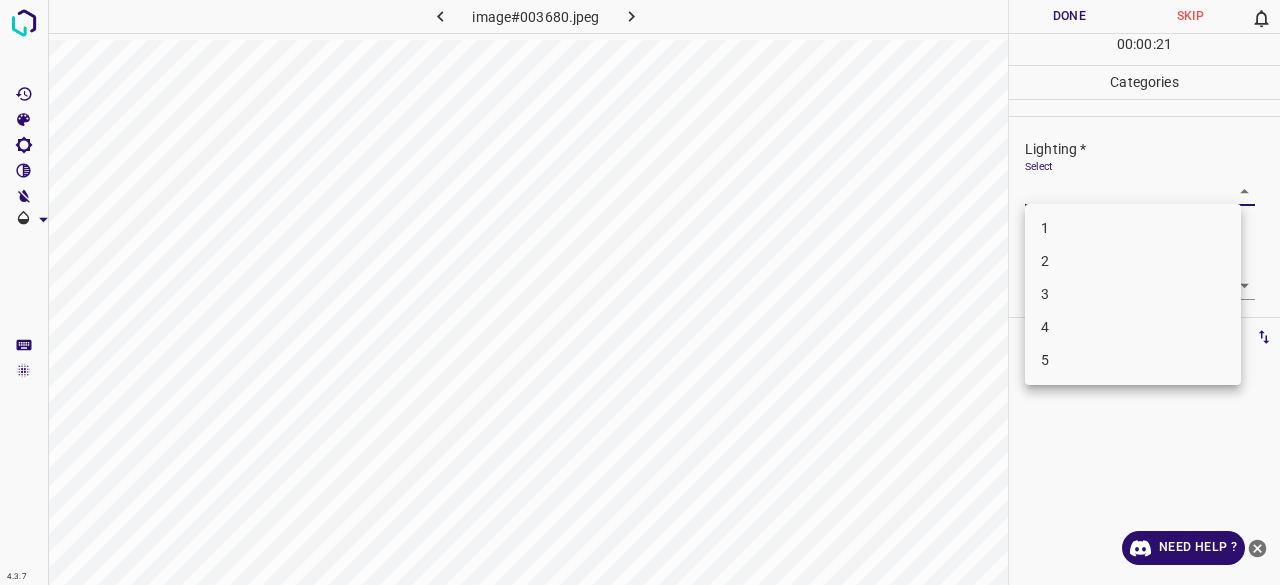 click on "4.3.7 image#003680.jpeg Done Skip 0 00   : 00   : 21   Categories Lighting *  Select ​ Focus *  Select ​ Overall *  Select ​ Labels   0 Categories 1 Lighting 2 Focus 3 Overall Tools Space Change between modes (Draw & Edit) I Auto labeling R Restore zoom M Zoom in N Zoom out Delete Delete selecte label Filters Z Restore filters X Saturation filter C Brightness filter V Contrast filter B Gray scale filter General O Download Need Help ? - Text - Hide - Delete 1 2 3 4 5" at bounding box center [640, 292] 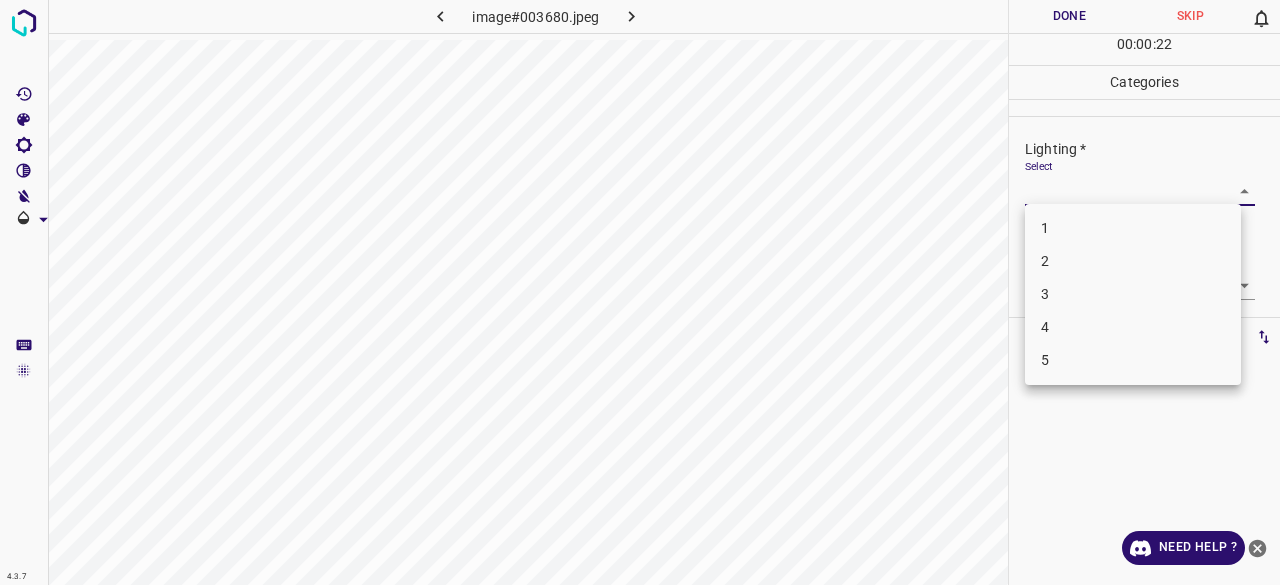 click on "4" at bounding box center [1133, 327] 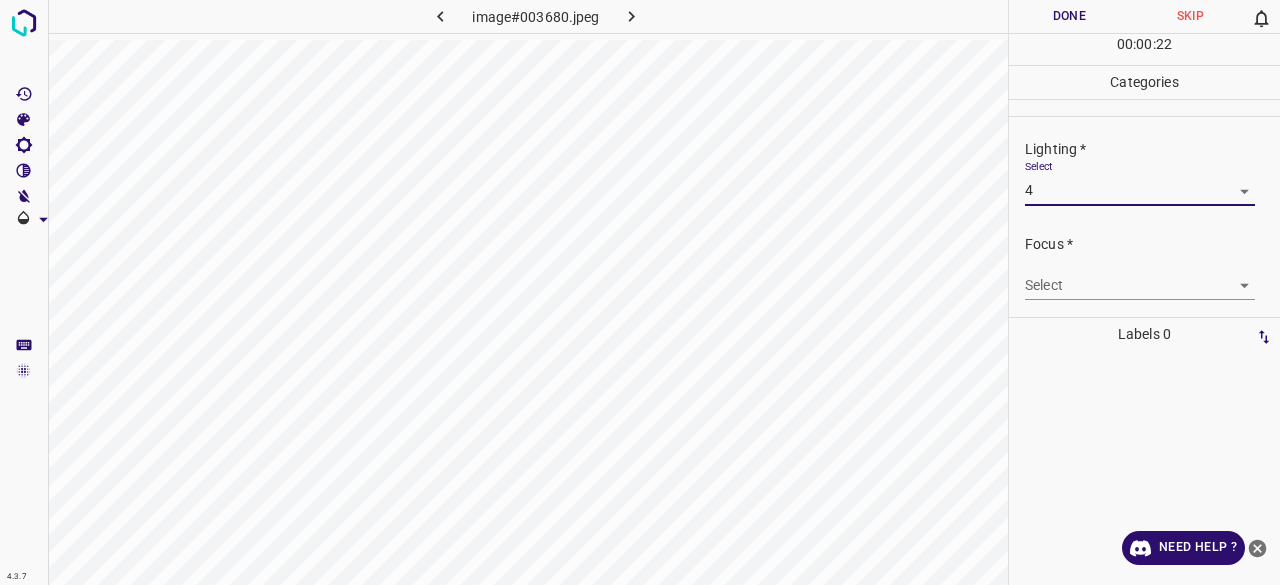 click on "3" at bounding box center [1133, 255] 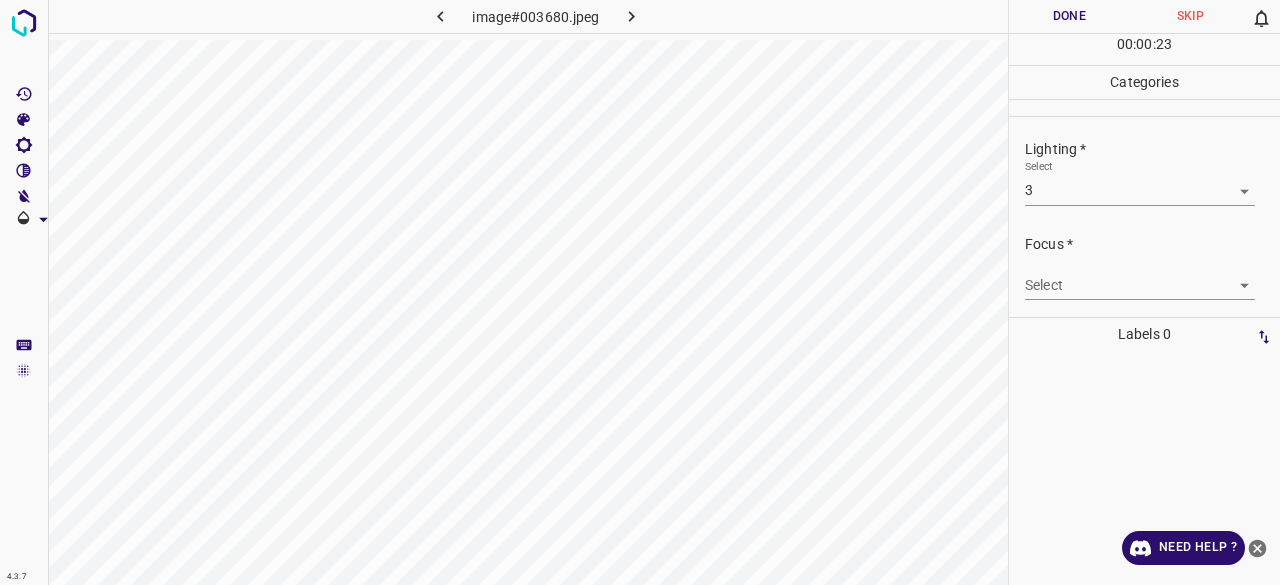 click on "4.3.7 image#003680.jpeg Done Skip 0 00   : 00   : 23   Categories Lighting *  Select 3 3 Focus *  Select ​ Overall *  Select ​ Labels   0 Categories 1 Lighting 2 Focus 3 Overall Tools Space Change between modes (Draw & Edit) I Auto labeling R Restore zoom M Zoom in N Zoom out Delete Delete selecte label Filters Z Restore filters X Saturation filter C Brightness filter V Contrast filter B Gray scale filter General O Download Need Help ? - Text - Hide - Delete" at bounding box center (640, 292) 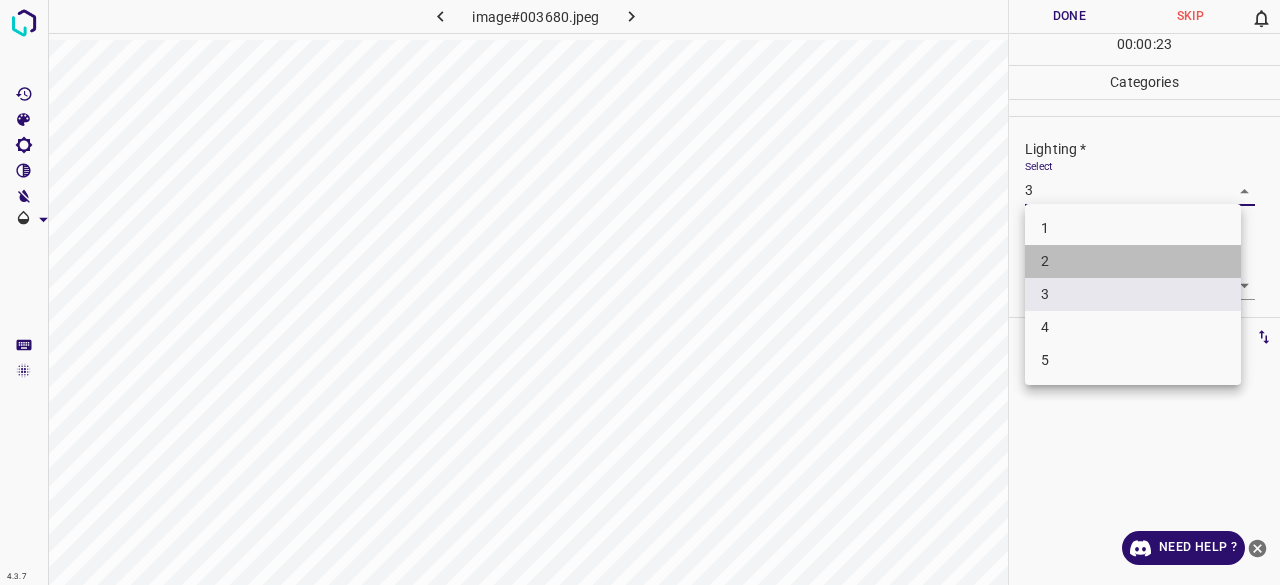 click on "2" at bounding box center [1133, 261] 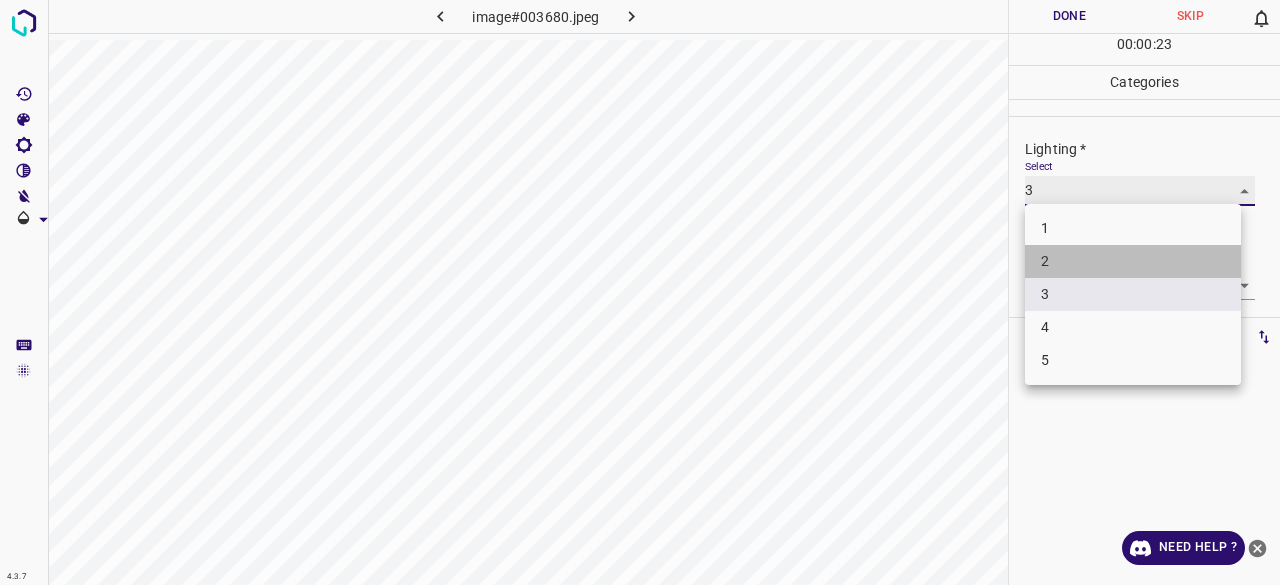 type on "2" 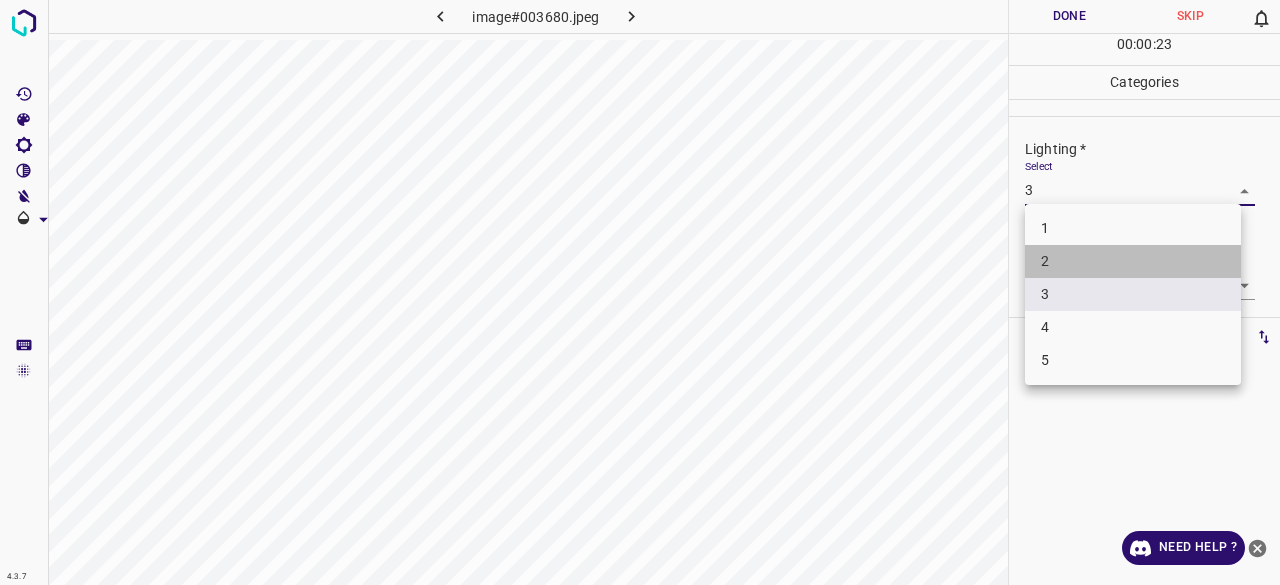 click on "1 2 3 4 5" at bounding box center (1133, 294) 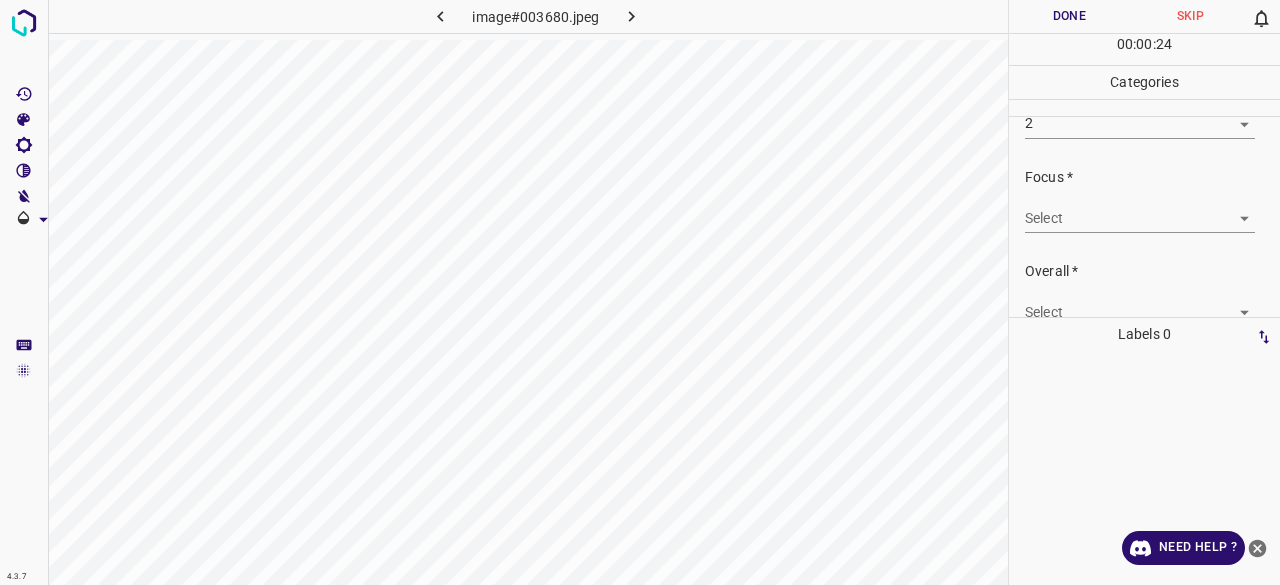 scroll, scrollTop: 98, scrollLeft: 0, axis: vertical 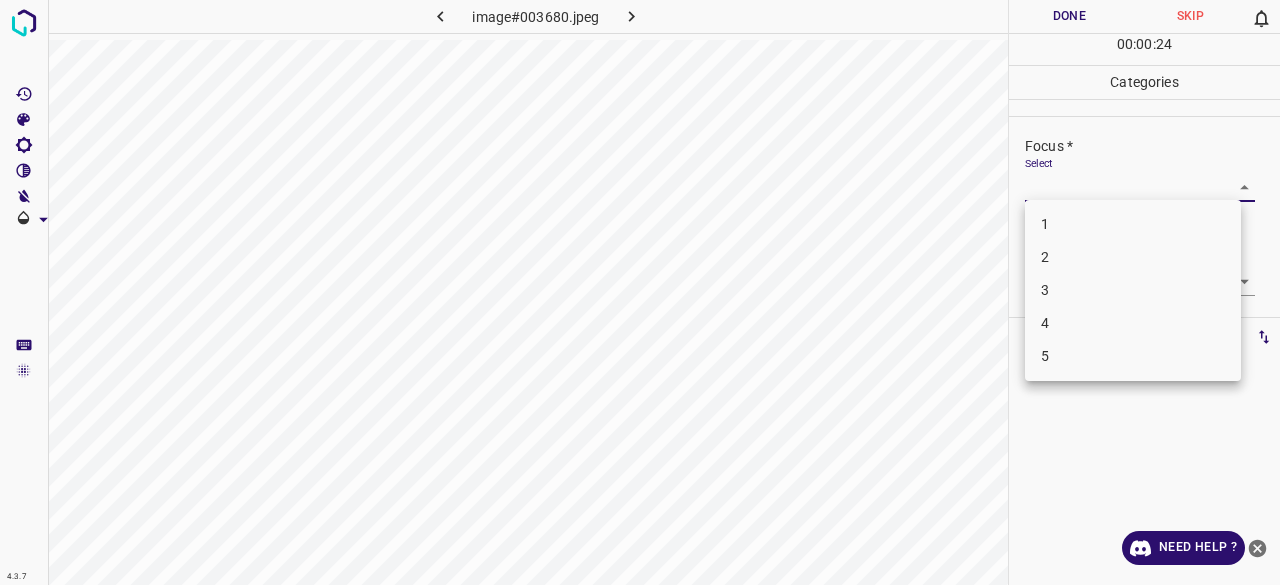 click on "4.3.7 image#003680.jpeg Done Skip 0 00   : 00   : 24   Categories Lighting *  Select 2 2 Focus *  Select ​ Overall *  Select ​ Labels   0 Categories 1 Lighting 2 Focus 3 Overall Tools Space Change between modes (Draw & Edit) I Auto labeling R Restore zoom M Zoom in N Zoom out Delete Delete selecte label Filters Z Restore filters X Saturation filter C Brightness filter V Contrast filter B Gray scale filter General O Download Need Help ? - Text - Hide - Delete 1 2 3 4 5" at bounding box center [640, 292] 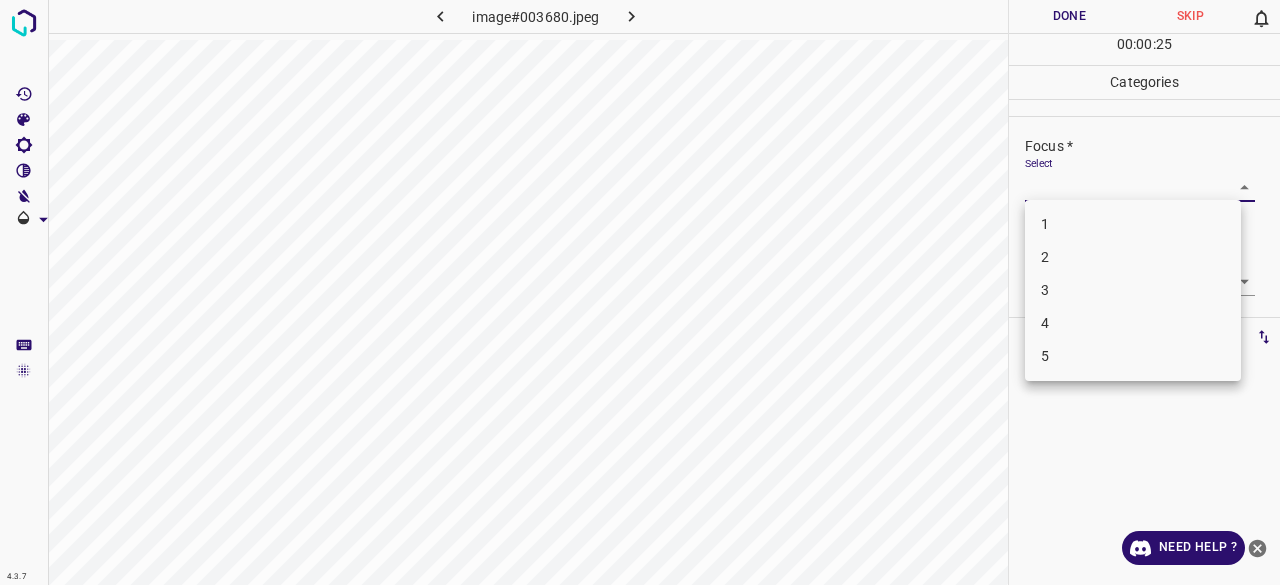 click on "3" at bounding box center (1133, 290) 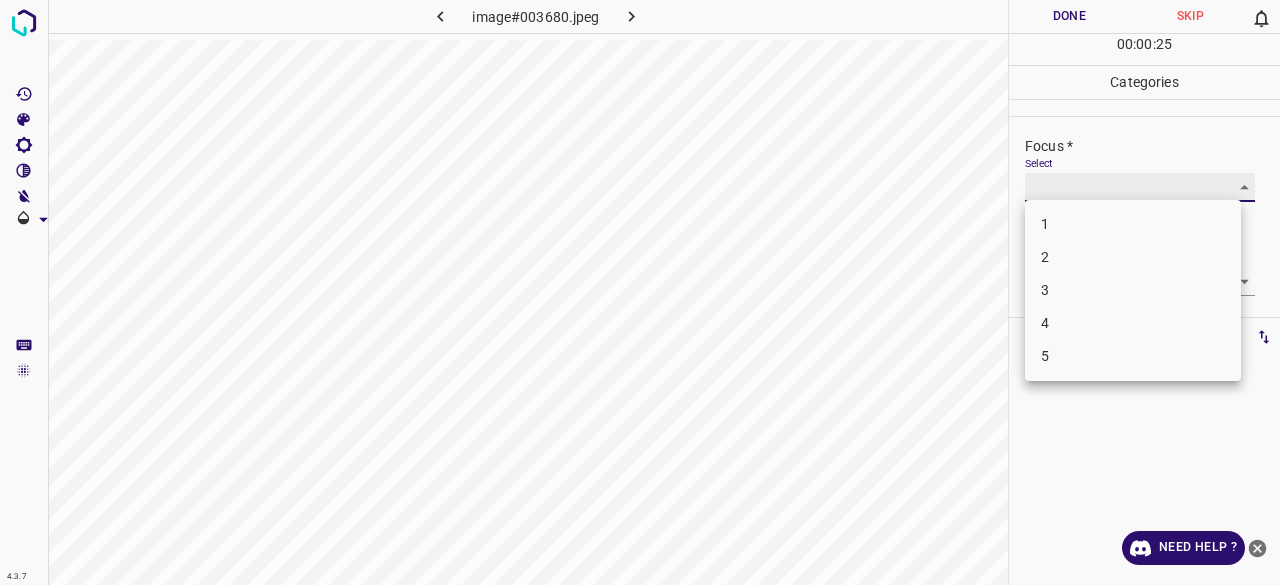 type on "3" 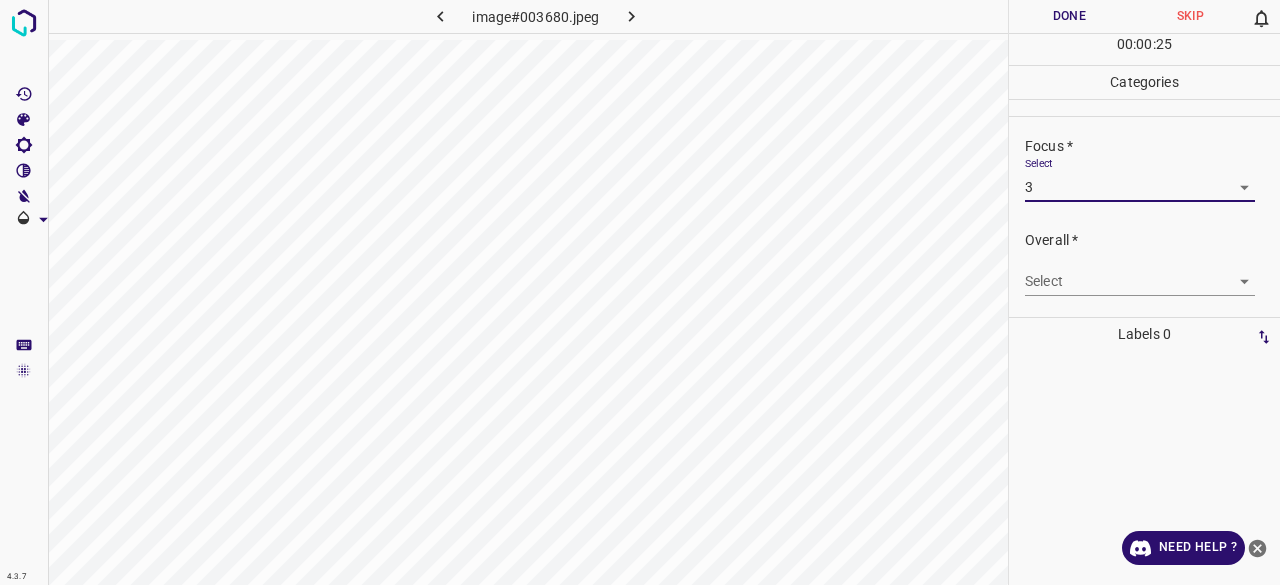 click on "4.3.7 image#003680.jpeg Done Skip 0 00   : 00   : 25   Categories Lighting *  Select 2 2 Focus *  Select 3 3 Overall *  Select ​ Labels   0 Categories 1 Lighting 2 Focus 3 Overall Tools Space Change between modes (Draw & Edit) I Auto labeling R Restore zoom M Zoom in N Zoom out Delete Delete selecte label Filters Z Restore filters X Saturation filter C Brightness filter V Contrast filter B Gray scale filter General O Download Need Help ? - Text - Hide - Delete 1 2 3 4 5" at bounding box center [640, 292] 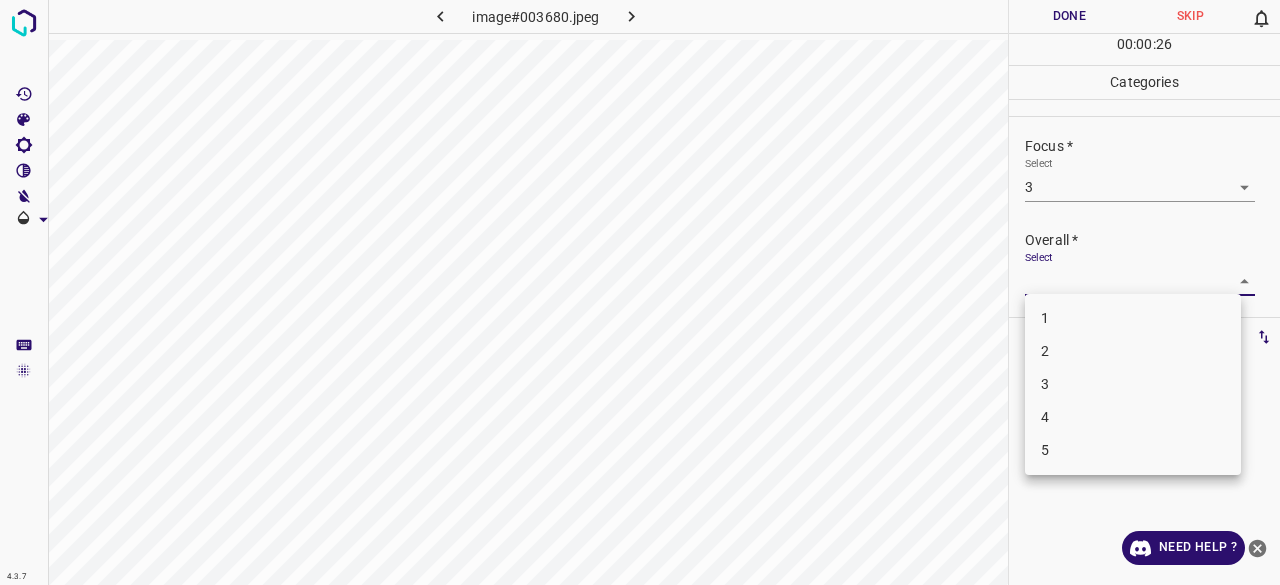 drag, startPoint x: 1067, startPoint y: 363, endPoint x: 1064, endPoint y: 383, distance: 20.22375 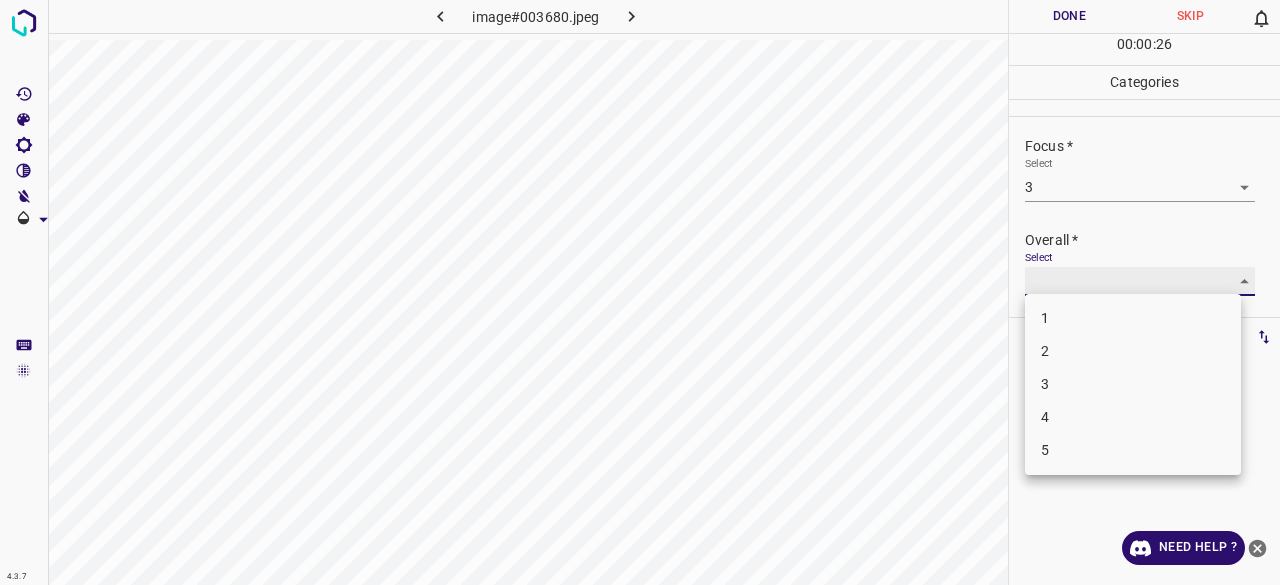 type on "3" 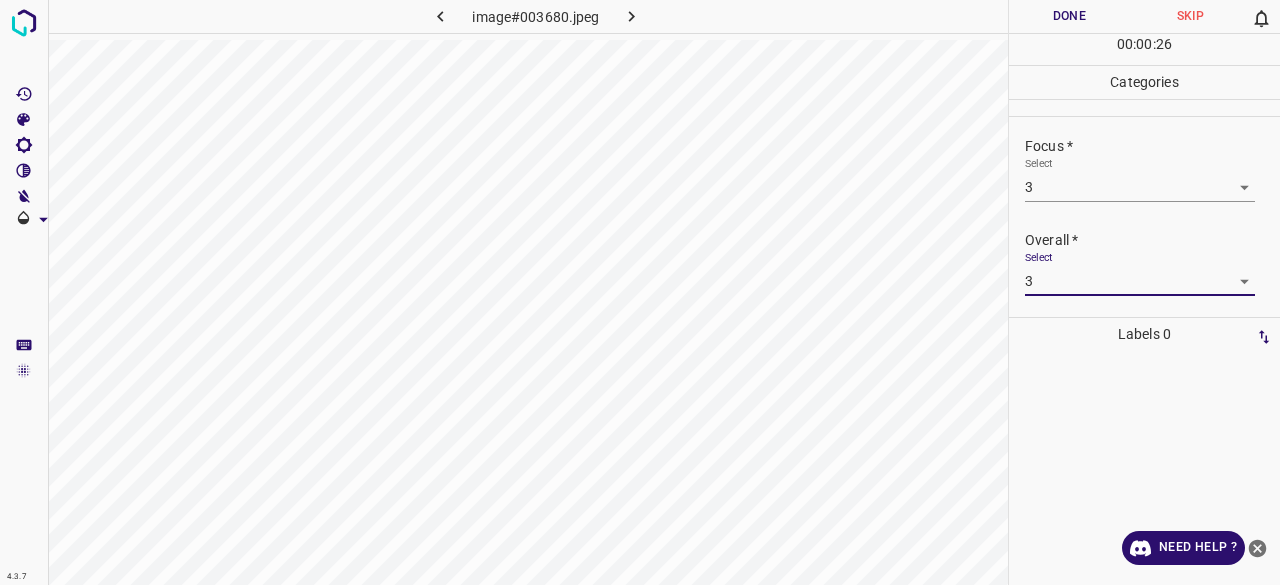 click on "3" at bounding box center (1133, 345) 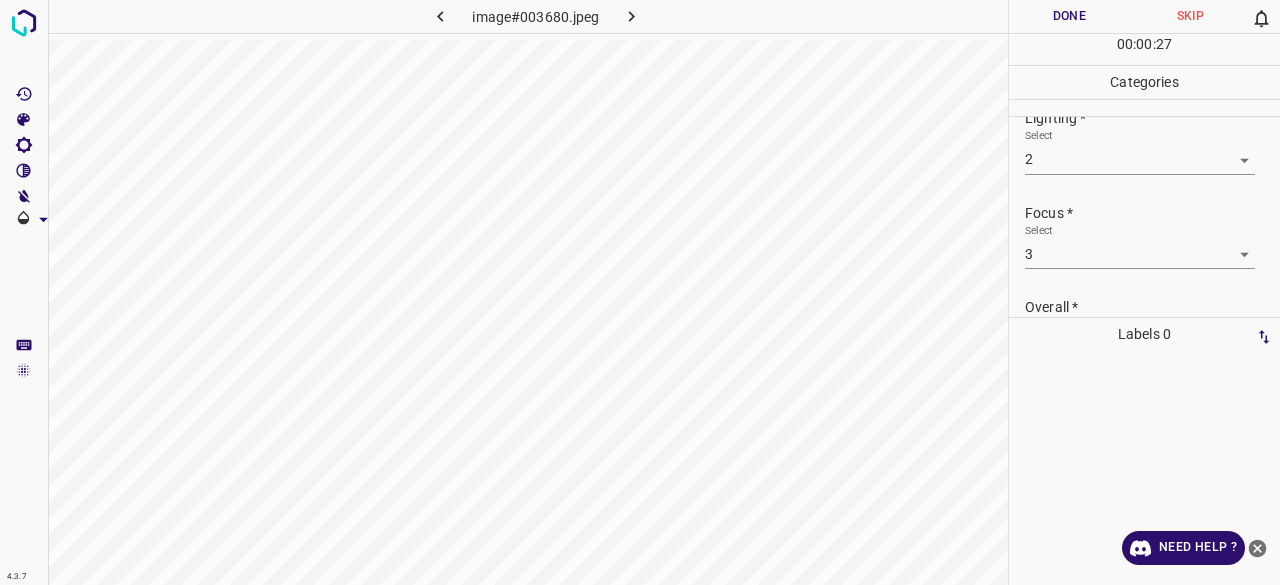 scroll, scrollTop: 0, scrollLeft: 0, axis: both 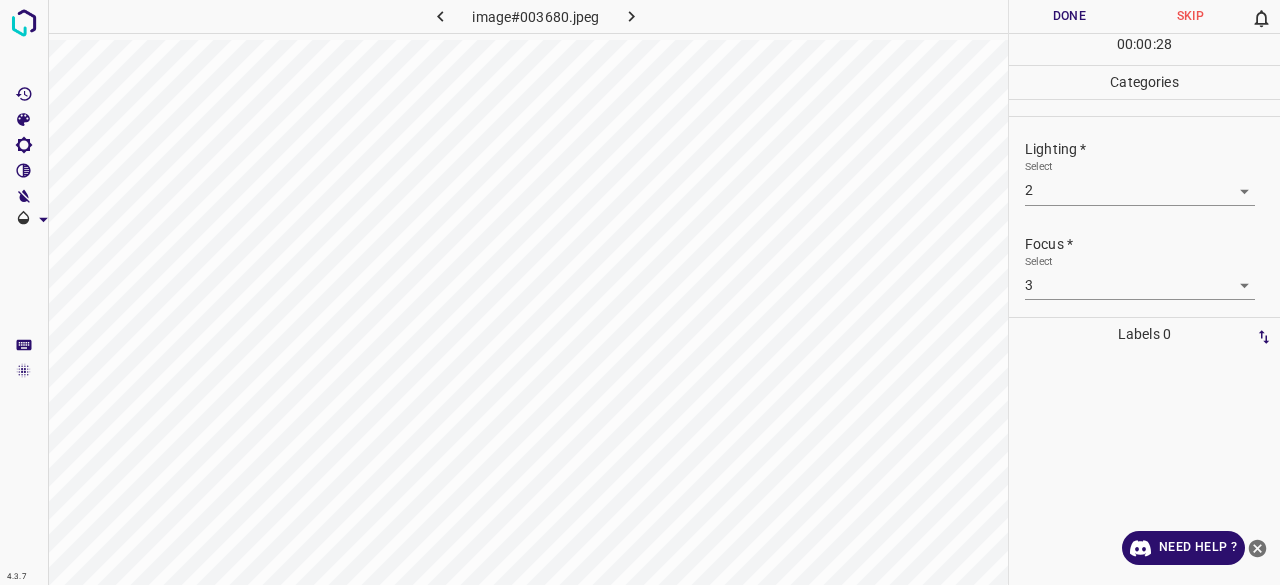 click on "Done" at bounding box center [1069, 16] 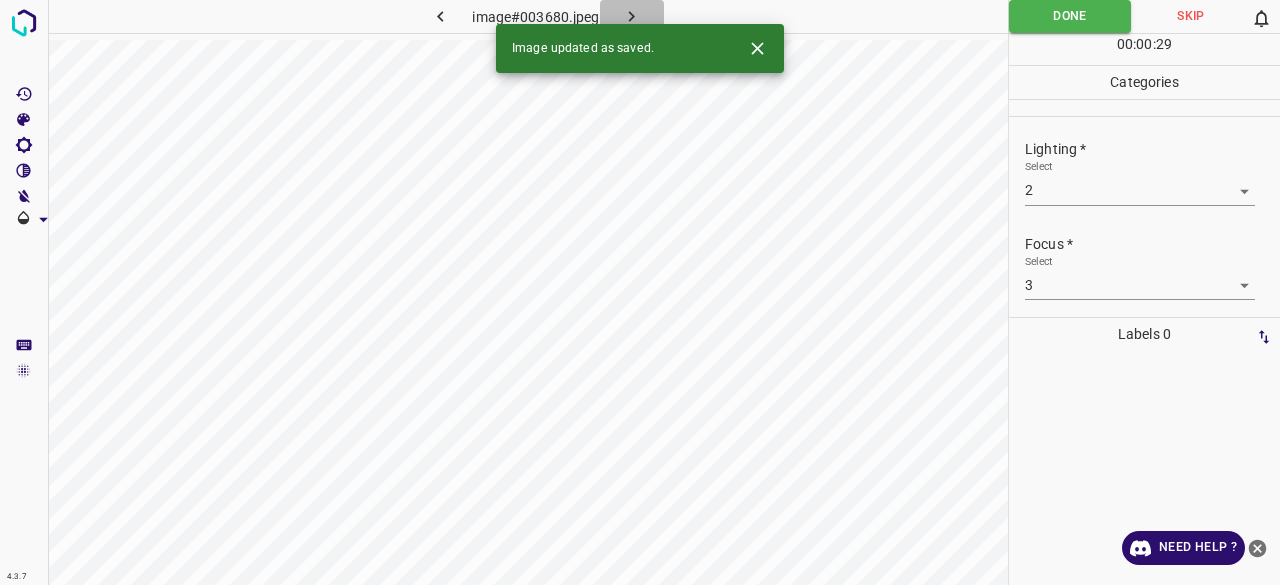 click at bounding box center [632, 16] 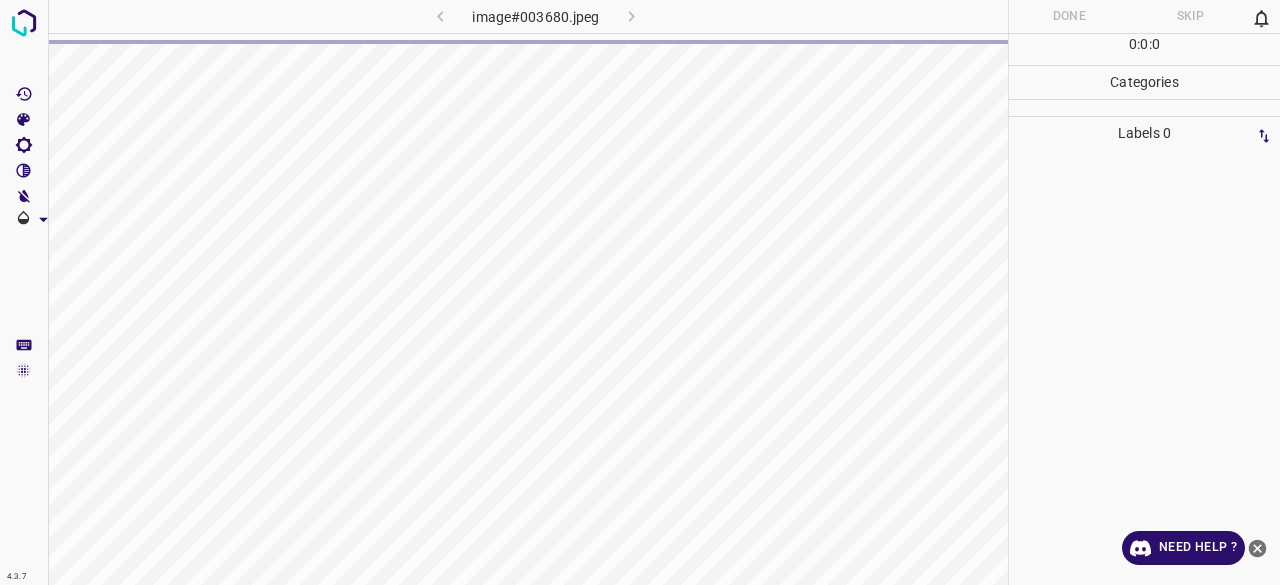 scroll, scrollTop: 0, scrollLeft: 0, axis: both 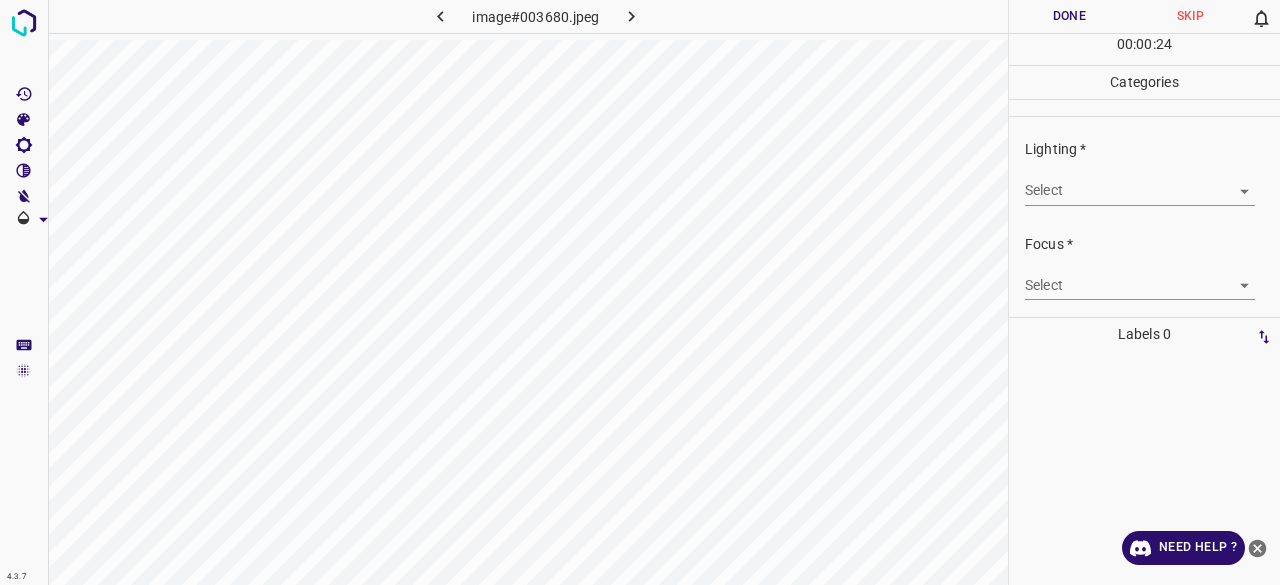 drag, startPoint x: 1052, startPoint y: 211, endPoint x: 1056, endPoint y: 193, distance: 18.439089 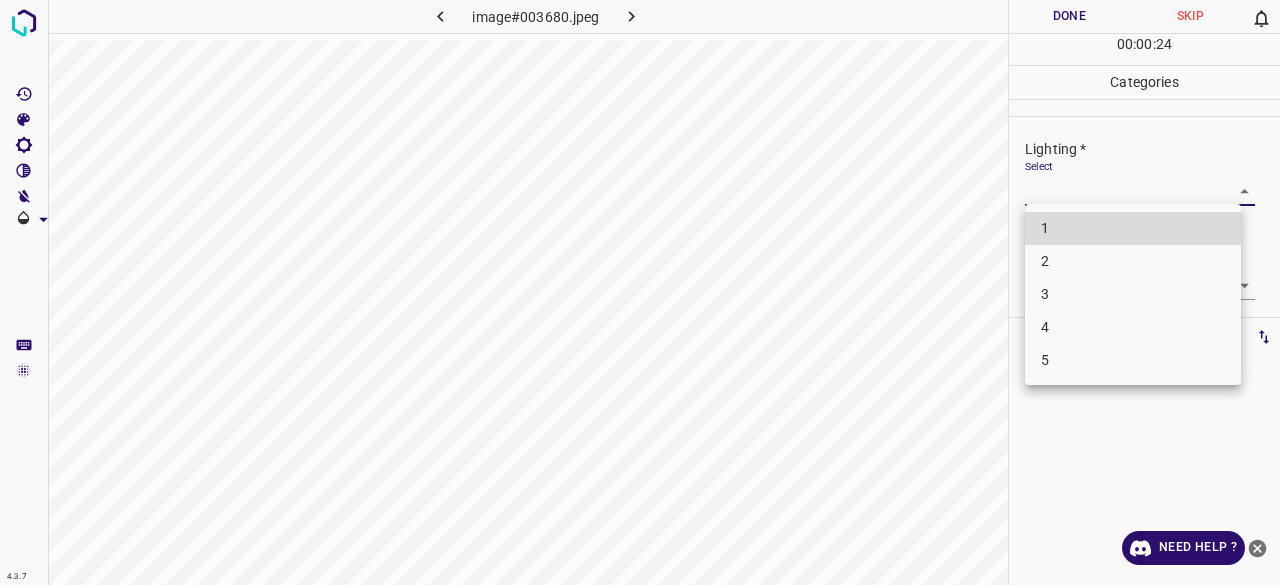 click on "3" at bounding box center [1133, 294] 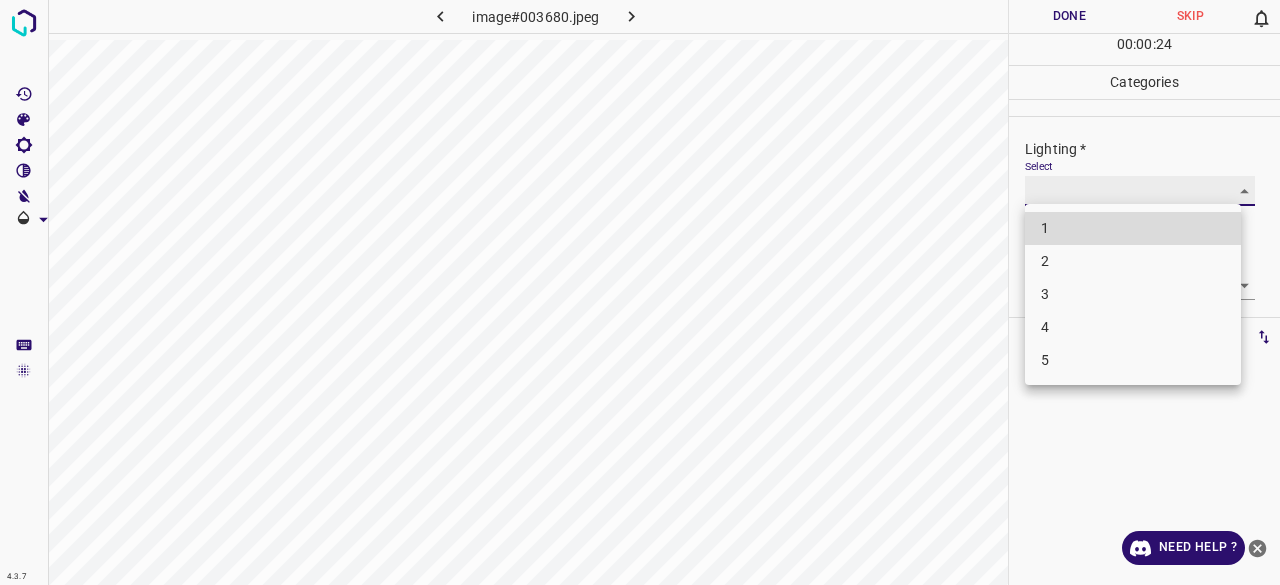 type on "3" 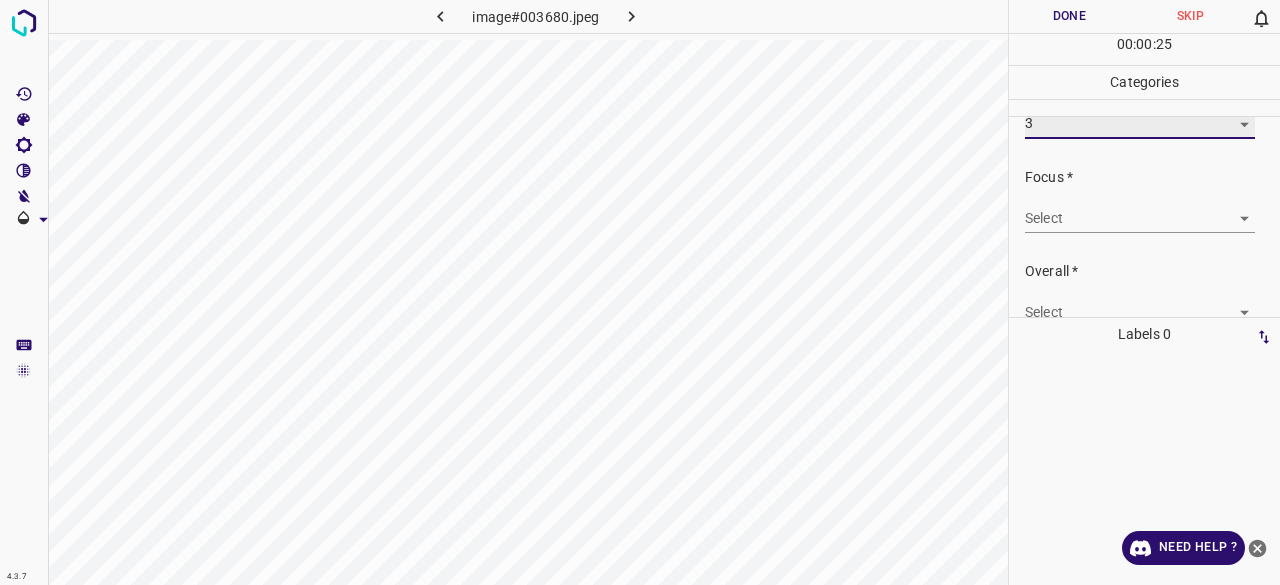 scroll, scrollTop: 98, scrollLeft: 0, axis: vertical 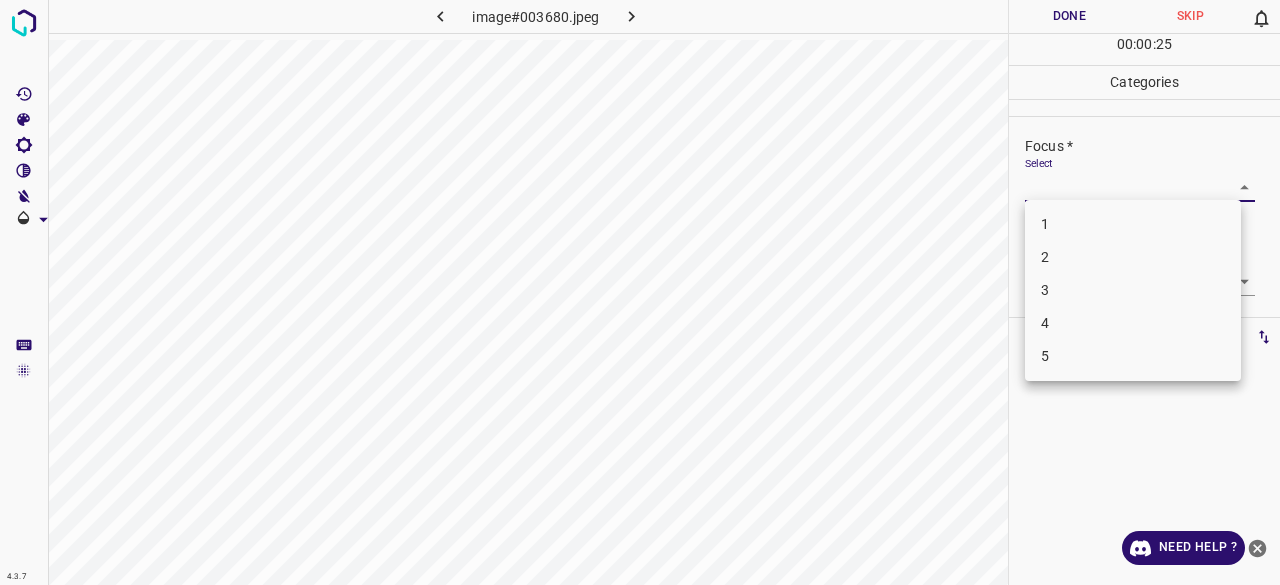 click on "4.3.7 image#003680.jpeg Done Skip 0 00   : 00   : 25   Categories Lighting *  Select 3 3 Focus *  Select ​ Overall *  Select ​ Labels   0 Categories 1 Lighting 2 Focus 3 Overall Tools Space Change between modes (Draw & Edit) I Auto labeling R Restore zoom M Zoom in N Zoom out Delete Delete selecte label Filters Z Restore filters X Saturation filter C Brightness filter V Contrast filter B Gray scale filter General O Download Need Help ? - Text - Hide - Delete 1 2 3 4 5" at bounding box center (640, 292) 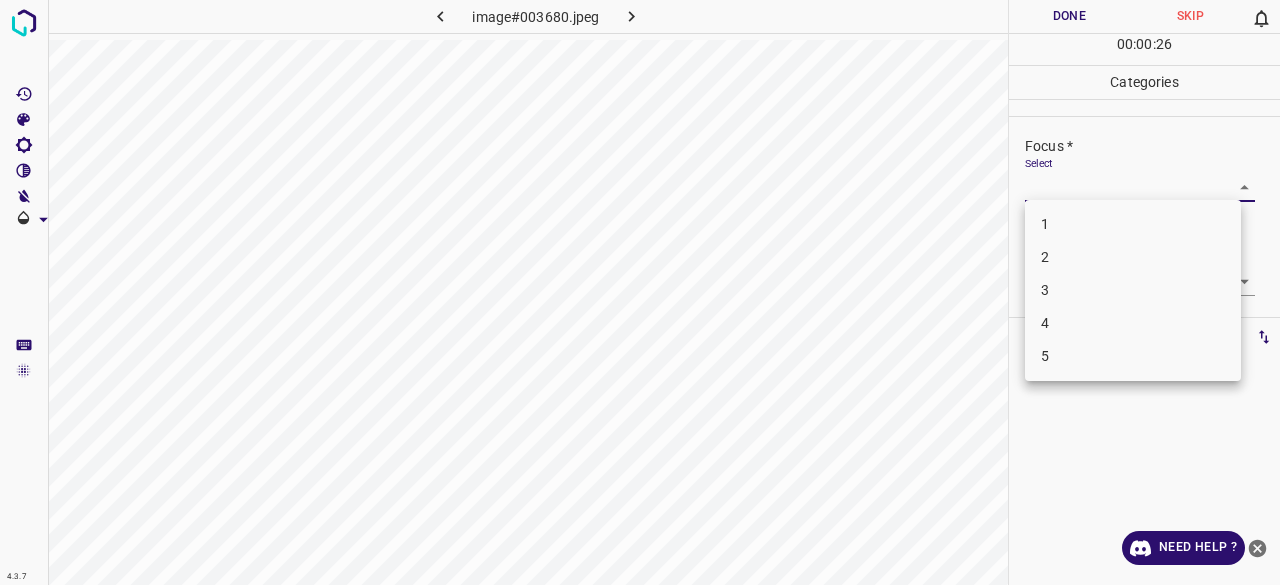 click on "3" at bounding box center (1133, 290) 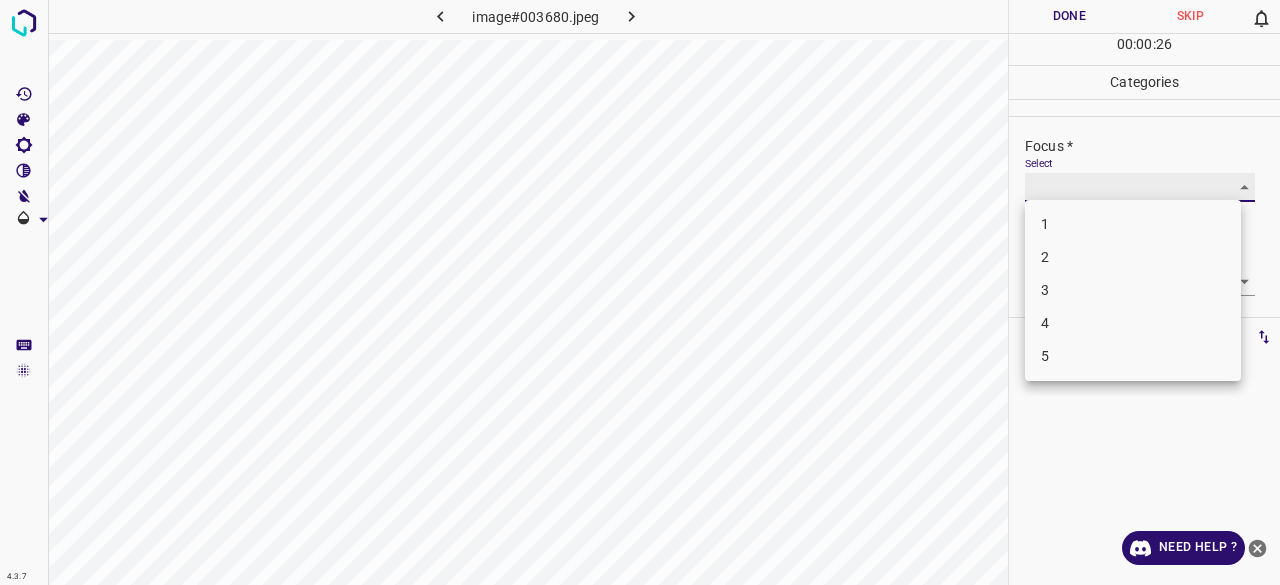 type on "3" 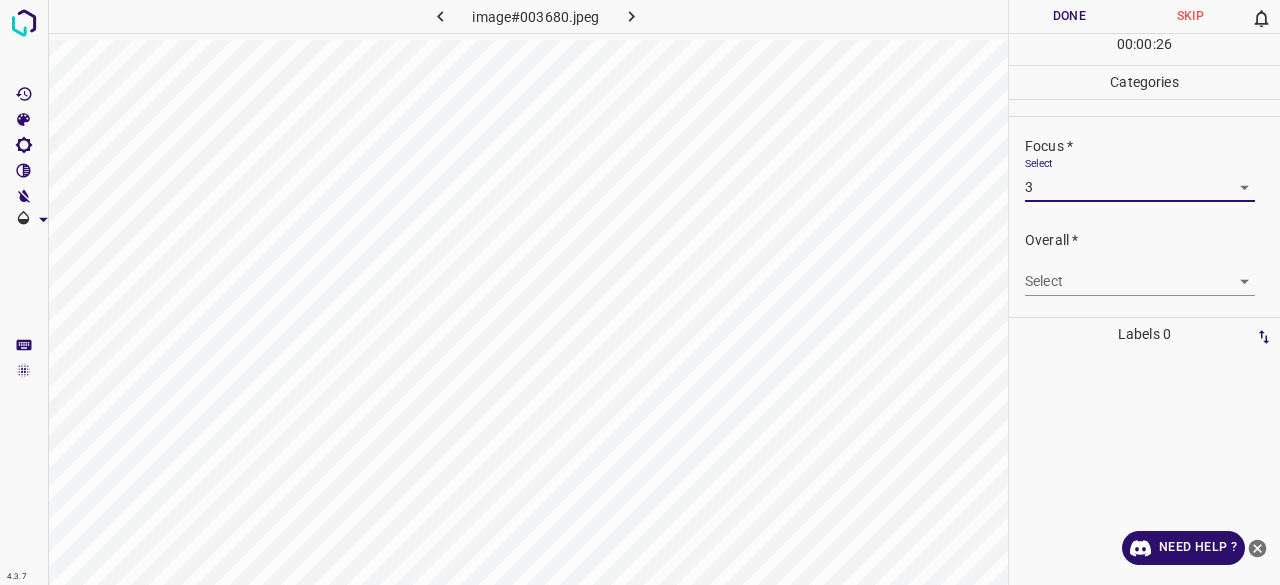 click on "4.3.7 image#003680.jpeg Done Skip 0 00   : 00   : 26   Categories Lighting *  Select 3 3 Focus *  Select 3 3 Overall *  Select ​ Labels   0 Categories 1 Lighting 2 Focus 3 Overall Tools Space Change between modes (Draw & Edit) I Auto labeling R Restore zoom M Zoom in N Zoom out Delete Delete selecte label Filters Z Restore filters X Saturation filter C Brightness filter V Contrast filter B Gray scale filter General O Download Need Help ? - Text - Hide - Delete" at bounding box center [640, 292] 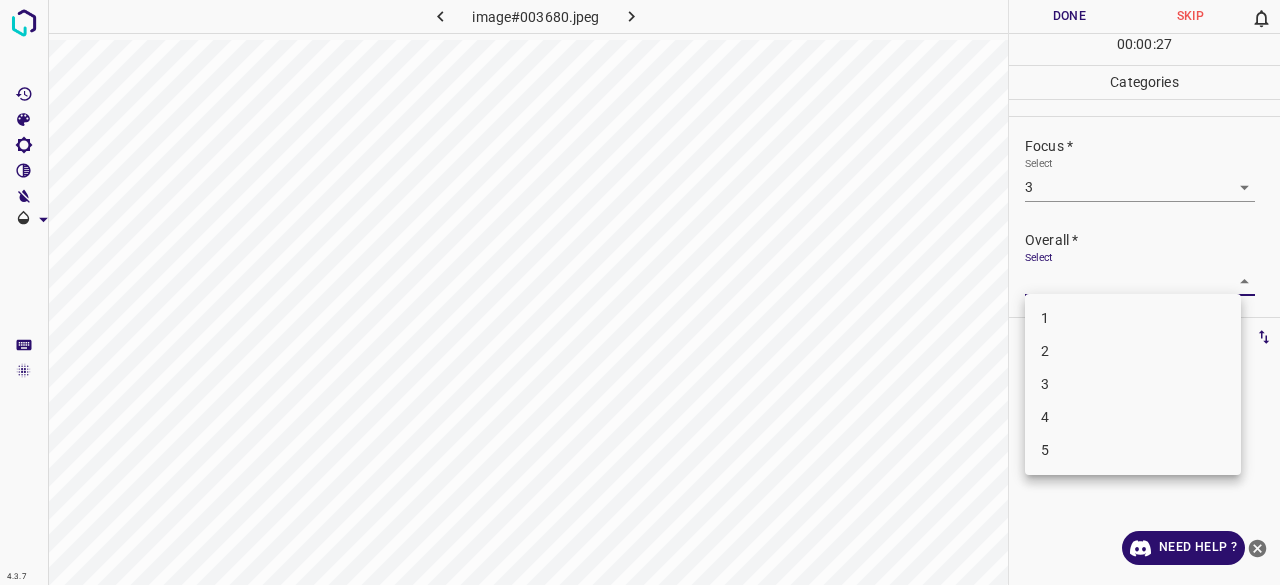 click on "3" at bounding box center [1133, 384] 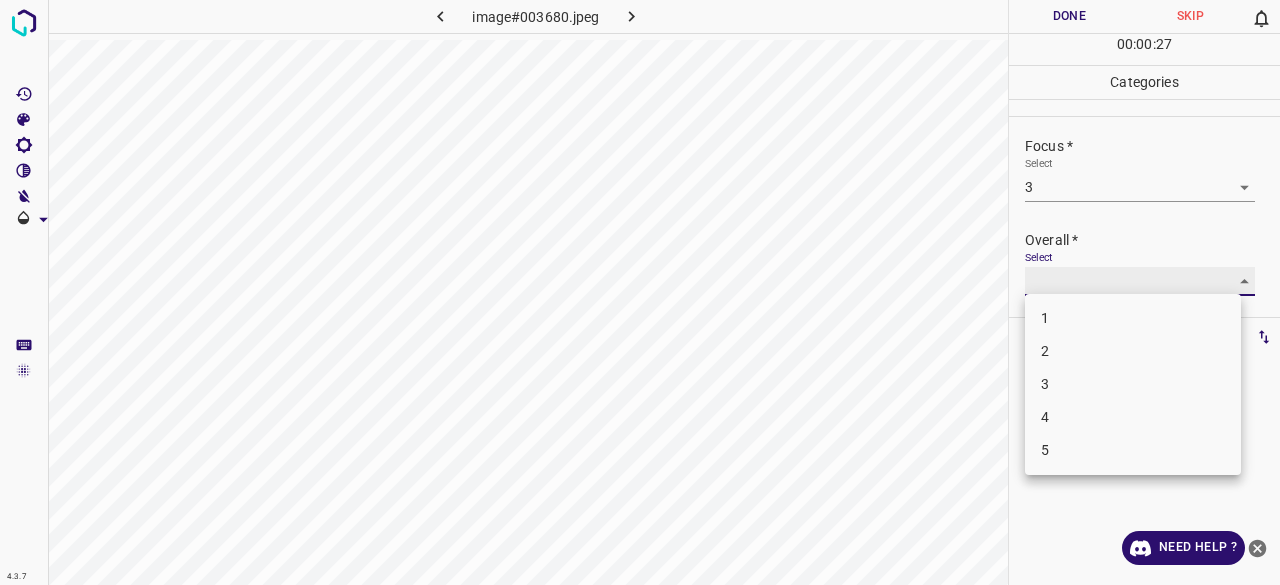 type on "3" 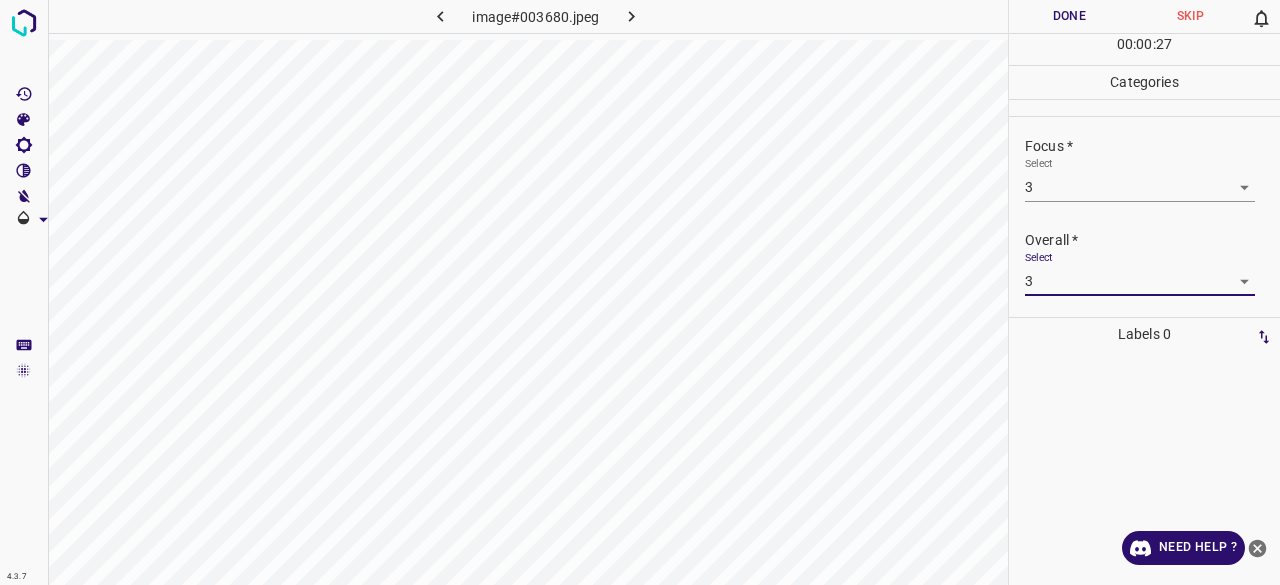 click on "Done" at bounding box center (1069, 16) 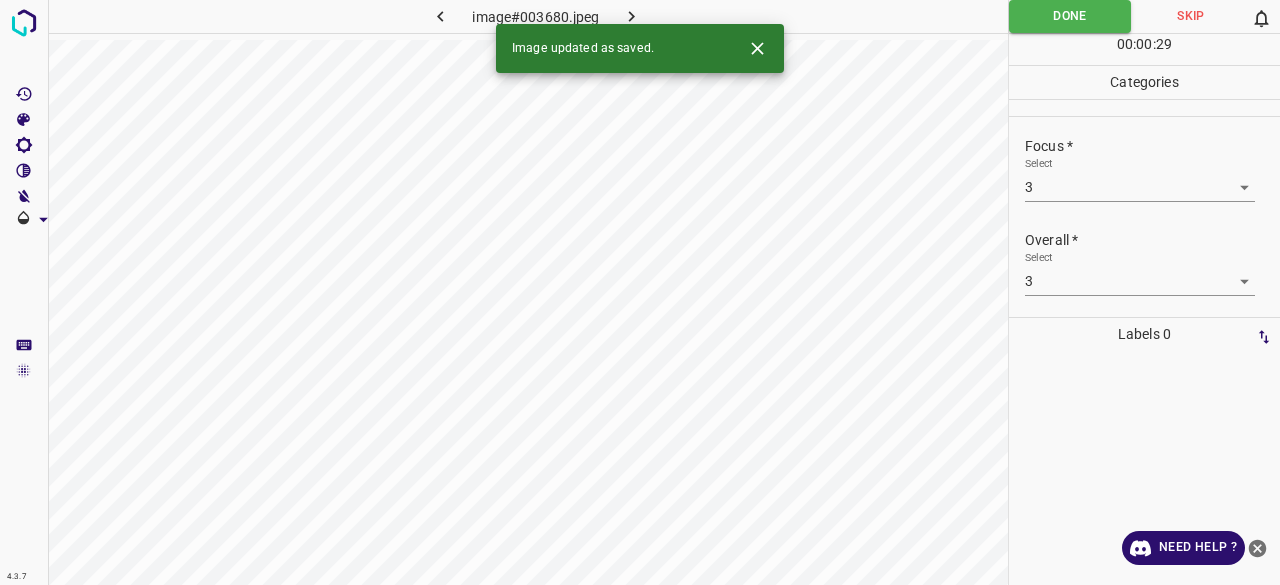 click 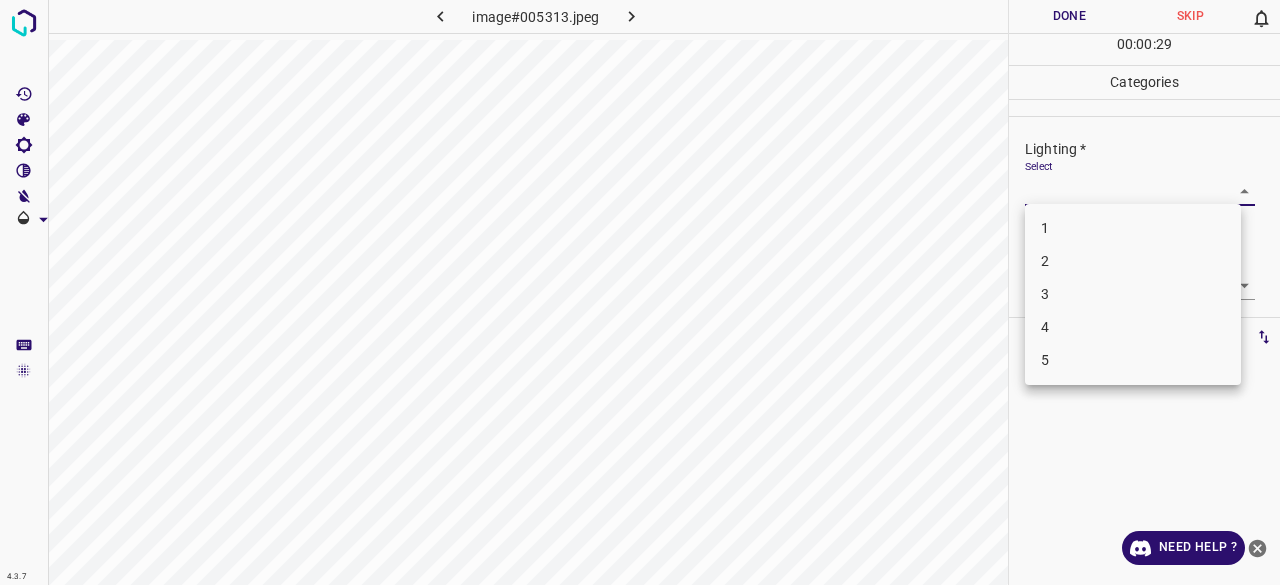 click on "4.3.7 image#005313.jpeg Done Skip 0 00   : 00   : 29   Categories Lighting *  Select ​ Focus *  Select ​ Overall *  Select ​ Labels   0 Categories 1 Lighting 2 Focus 3 Overall Tools Space Change between modes (Draw & Edit) I Auto labeling R Restore zoom M Zoom in N Zoom out Delete Delete selecte label Filters Z Restore filters X Saturation filter C Brightness filter V Contrast filter B Gray scale filter General O Download Need Help ? - Text - Hide - Delete 1 2 3 4 5" at bounding box center [640, 292] 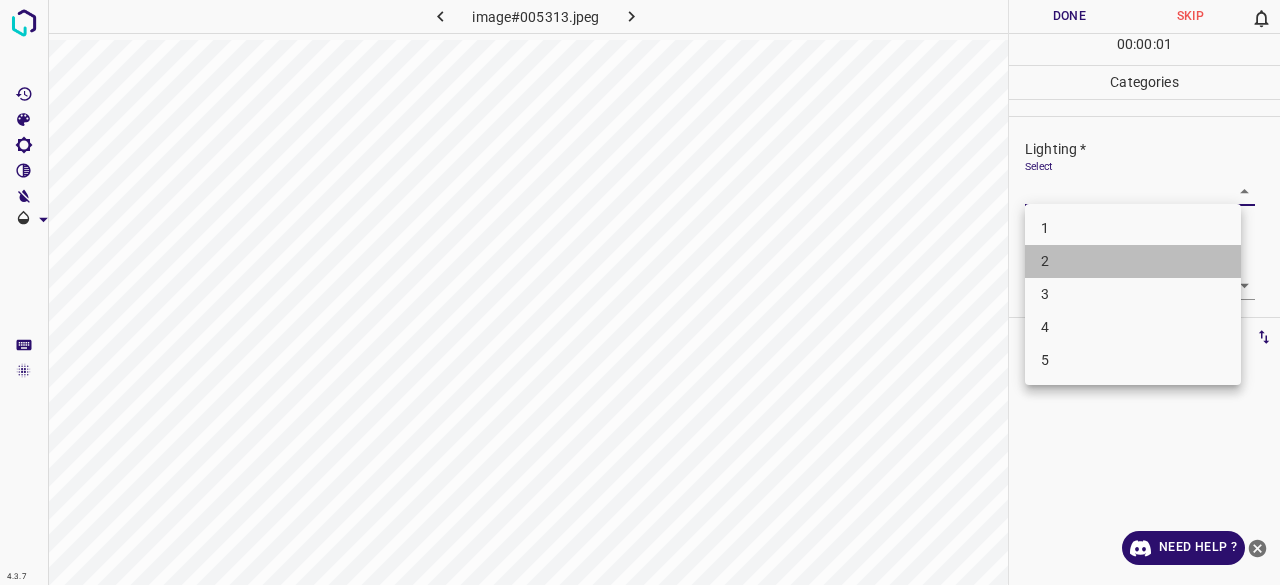 click on "1 2 3 4 5" at bounding box center [1133, 294] 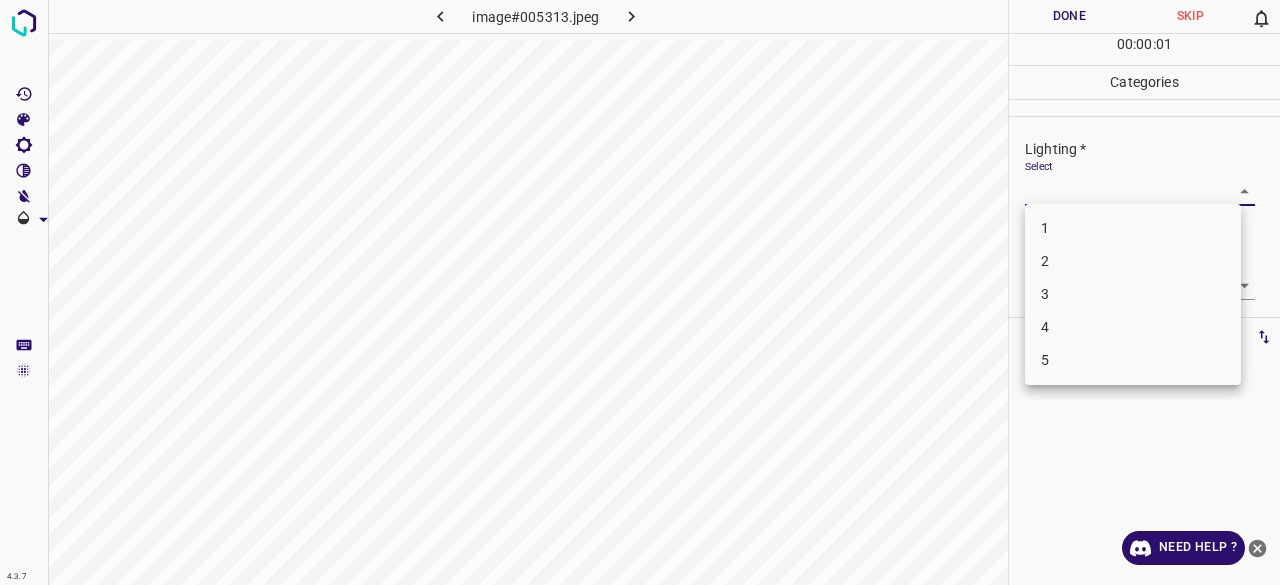 click on "3" at bounding box center [1133, 294] 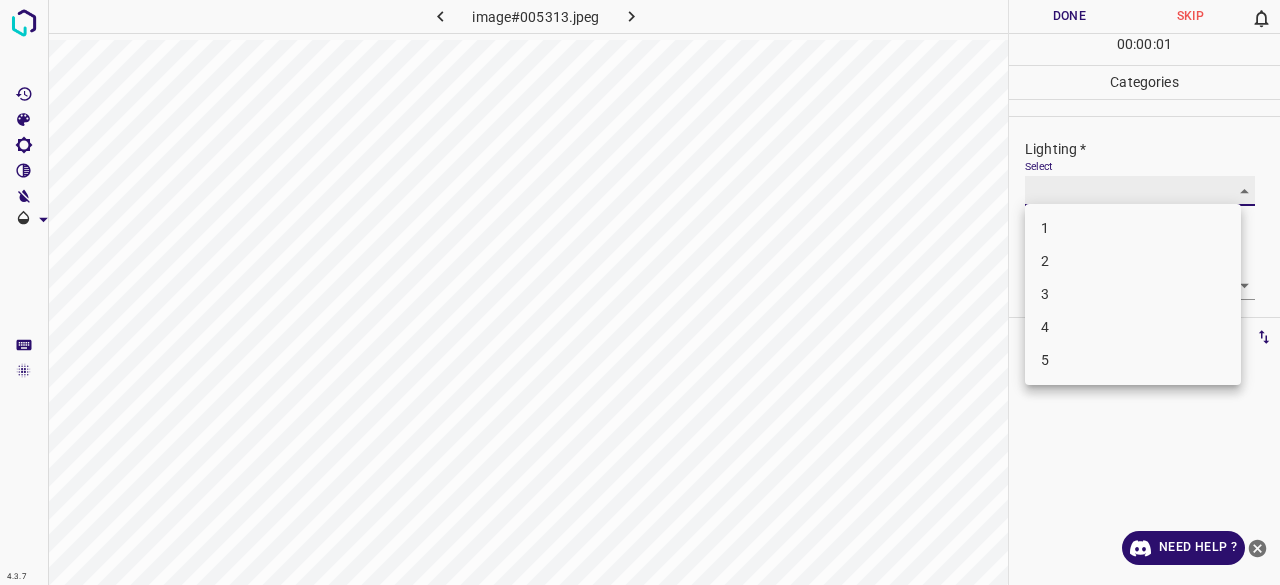 type on "3" 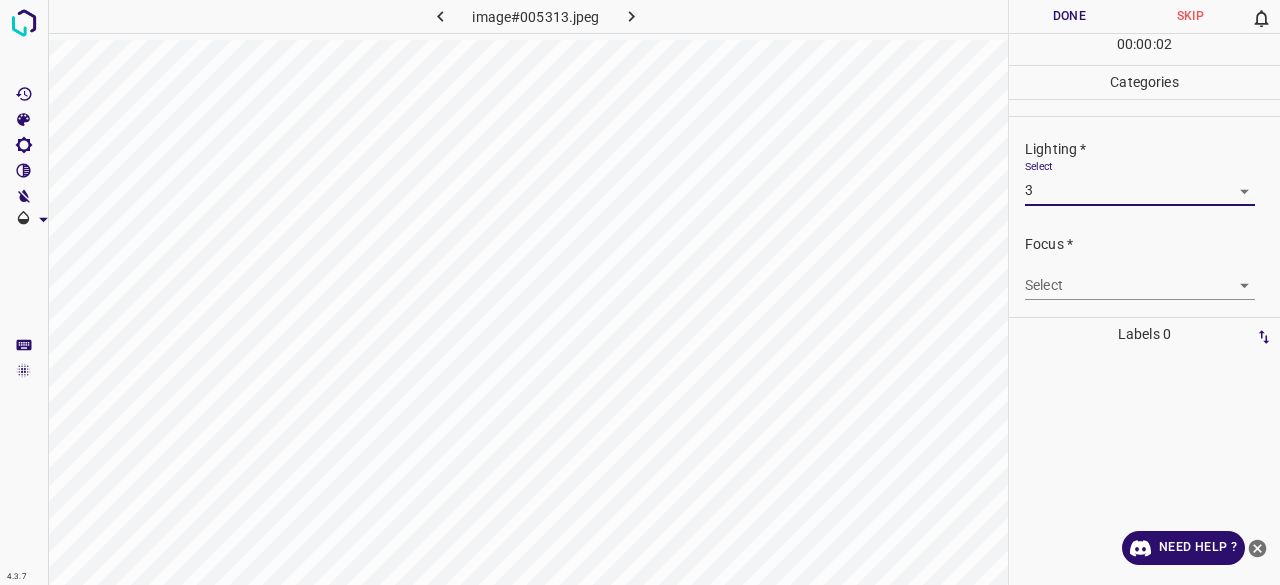 click on "Focus *  Select ​" at bounding box center [1144, 267] 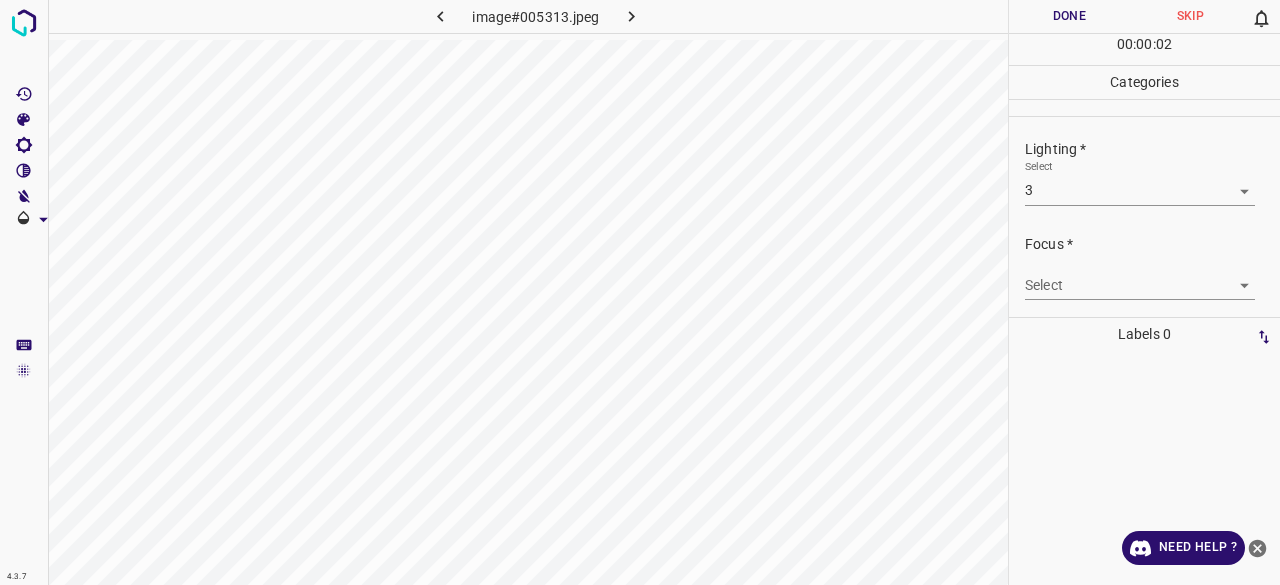 click on "4.3.7 image#005313.jpeg Done Skip 0 00   : 00   : 02   Categories Lighting *  Select 3 3 Focus *  Select ​ Overall *  Select ​ Labels   0 Categories 1 Lighting 2 Focus 3 Overall Tools Space Change between modes (Draw & Edit) I Auto labeling R Restore zoom M Zoom in N Zoom out Delete Delete selecte label Filters Z Restore filters X Saturation filter C Brightness filter V Contrast filter B Gray scale filter General O Download Need Help ? - Text - Hide - Delete" at bounding box center (640, 292) 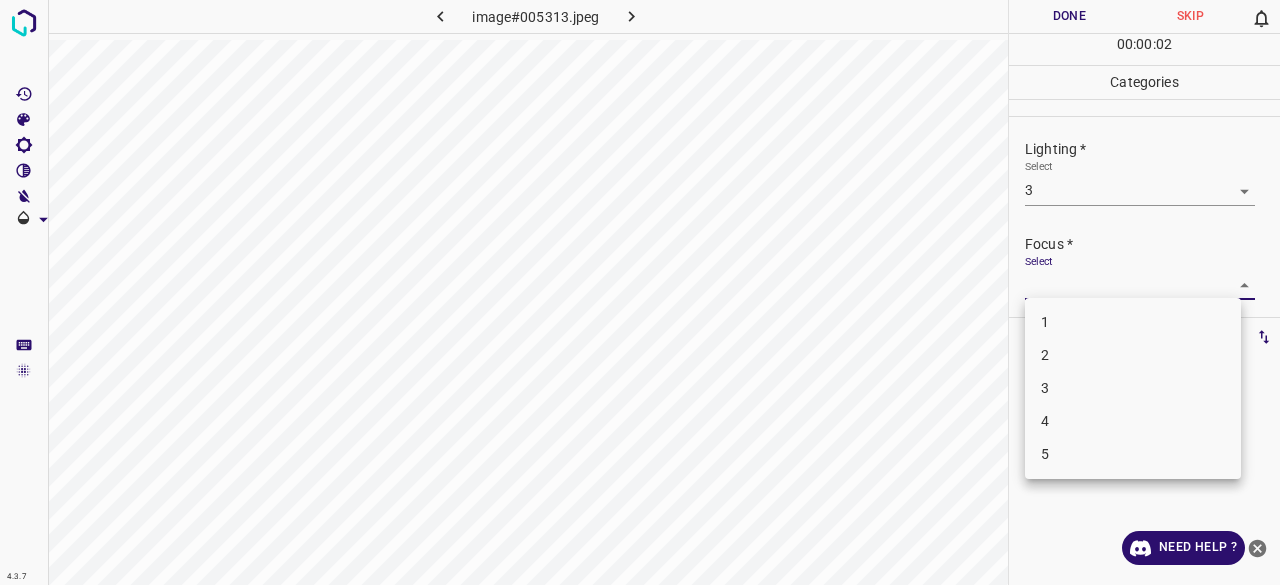 drag, startPoint x: 1066, startPoint y: 379, endPoint x: 1072, endPoint y: 271, distance: 108.16654 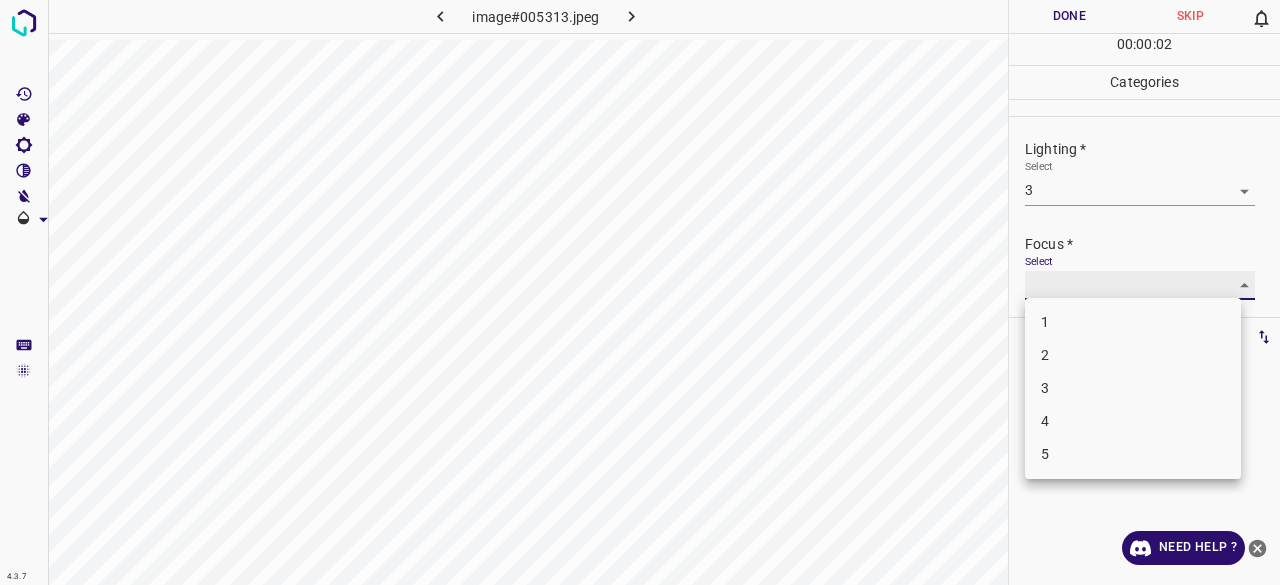 type on "3" 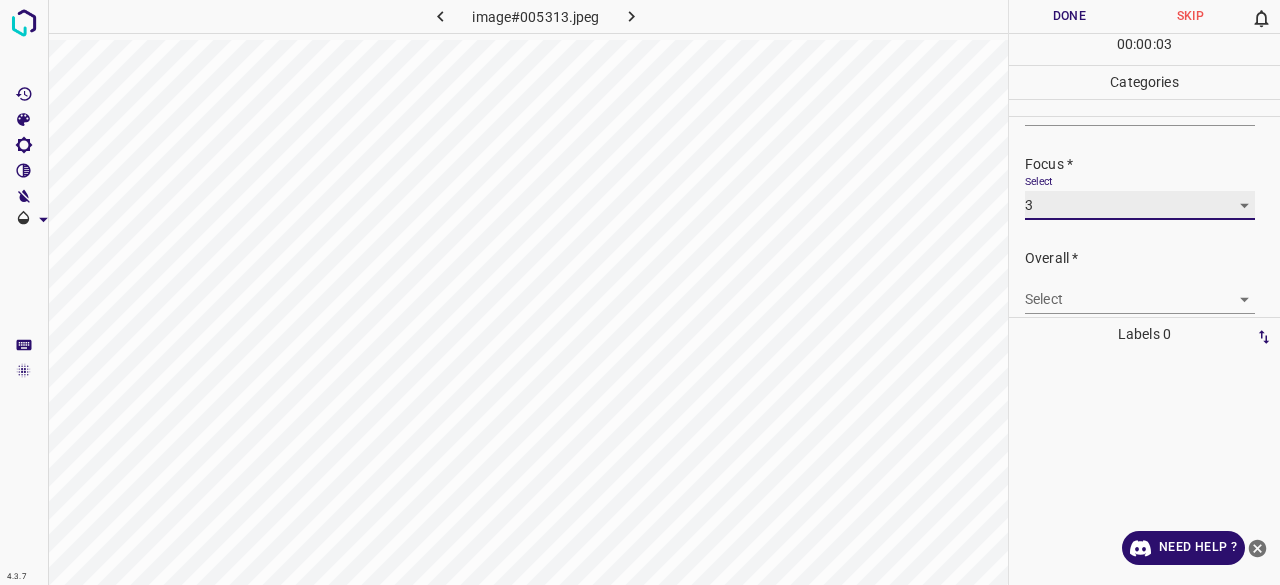 scroll, scrollTop: 98, scrollLeft: 0, axis: vertical 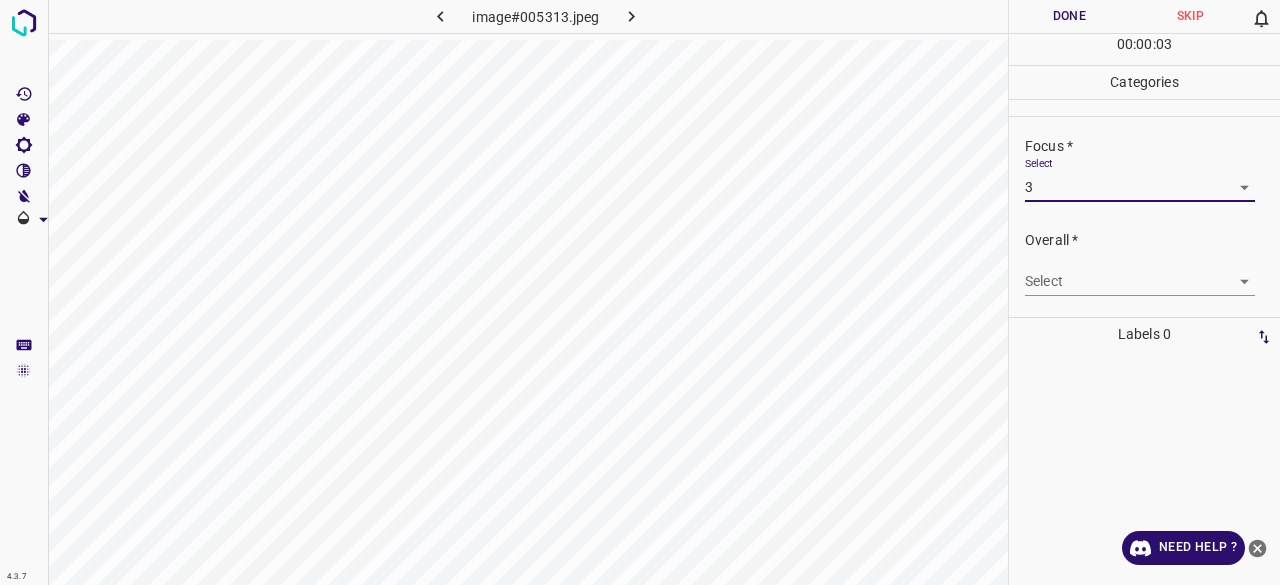 click on "4.3.7 image#005313.jpeg Done Skip 0 00   : 00   : 03   Categories Lighting *  Select 3 3 Focus *  Select 3 3 Overall *  Select ​ Labels   0 Categories 1 Lighting 2 Focus 3 Overall Tools Space Change between modes (Draw & Edit) I Auto labeling R Restore zoom M Zoom in N Zoom out Delete Delete selecte label Filters Z Restore filters X Saturation filter C Brightness filter V Contrast filter B Gray scale filter General O Download Need Help ? - Text - Hide - Delete" at bounding box center (640, 292) 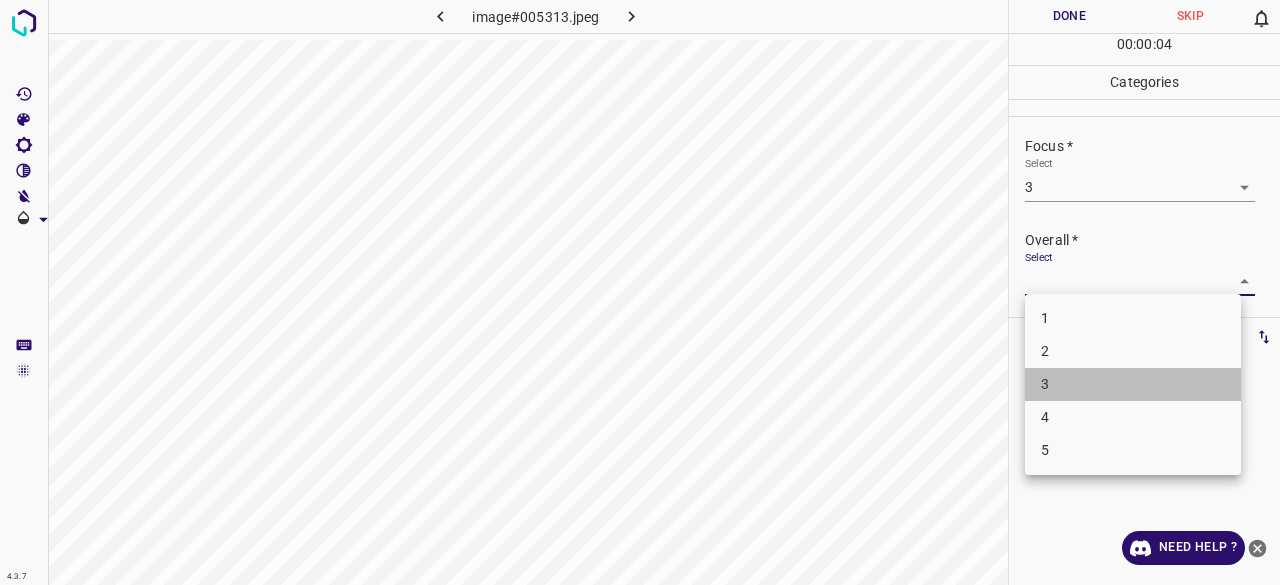 click on "3" at bounding box center (1133, 384) 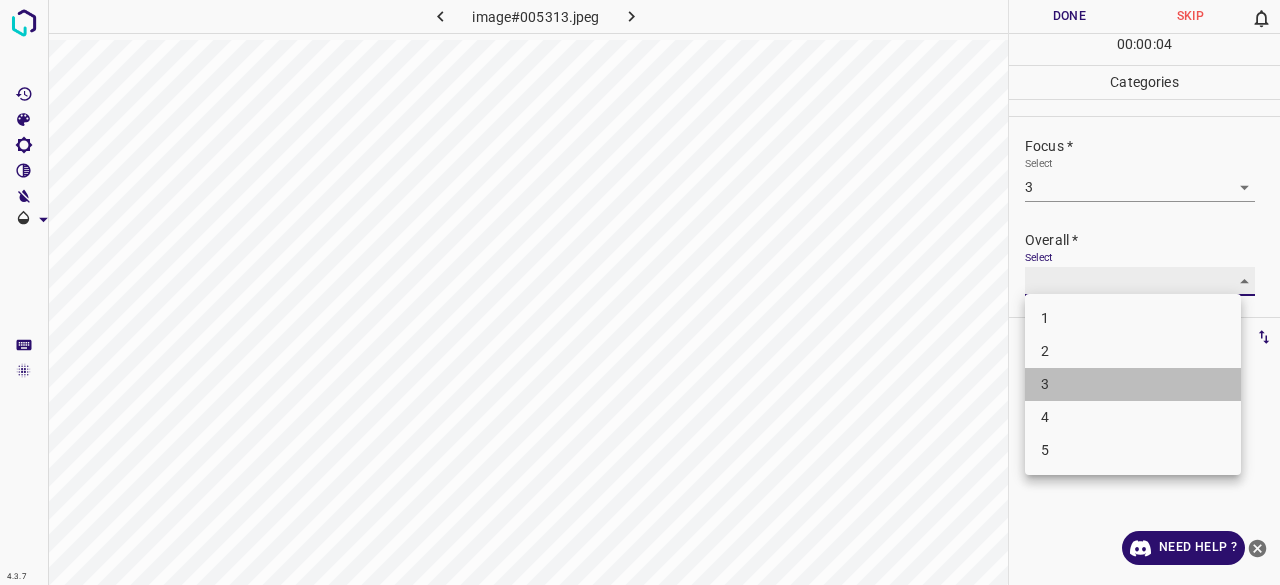 type on "3" 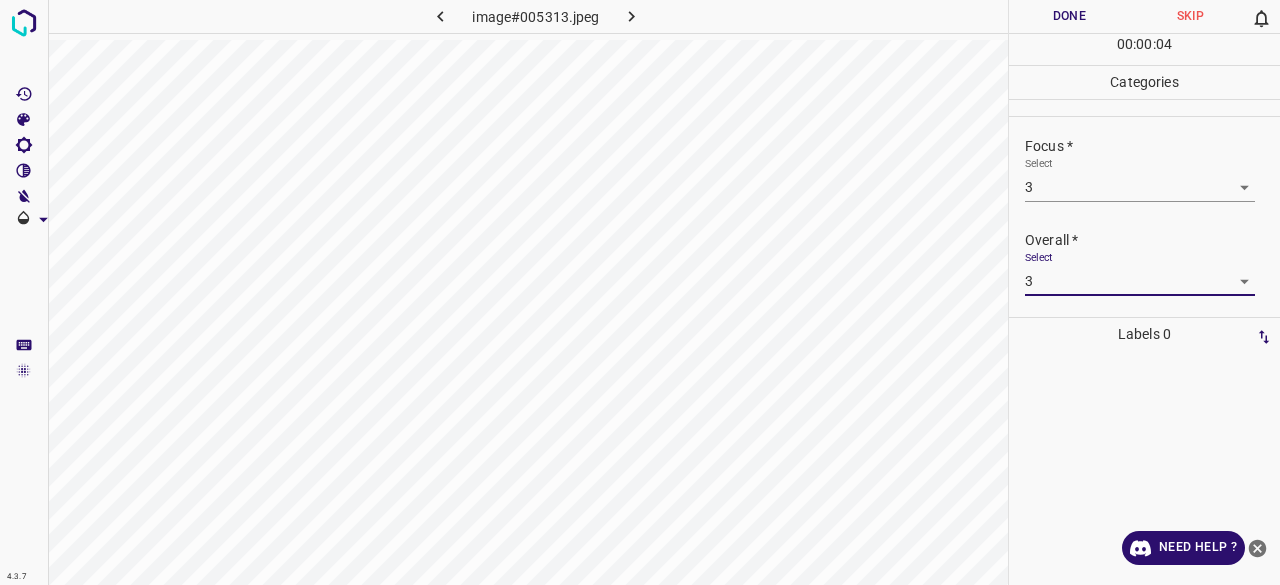 click on "Done" at bounding box center (1069, 16) 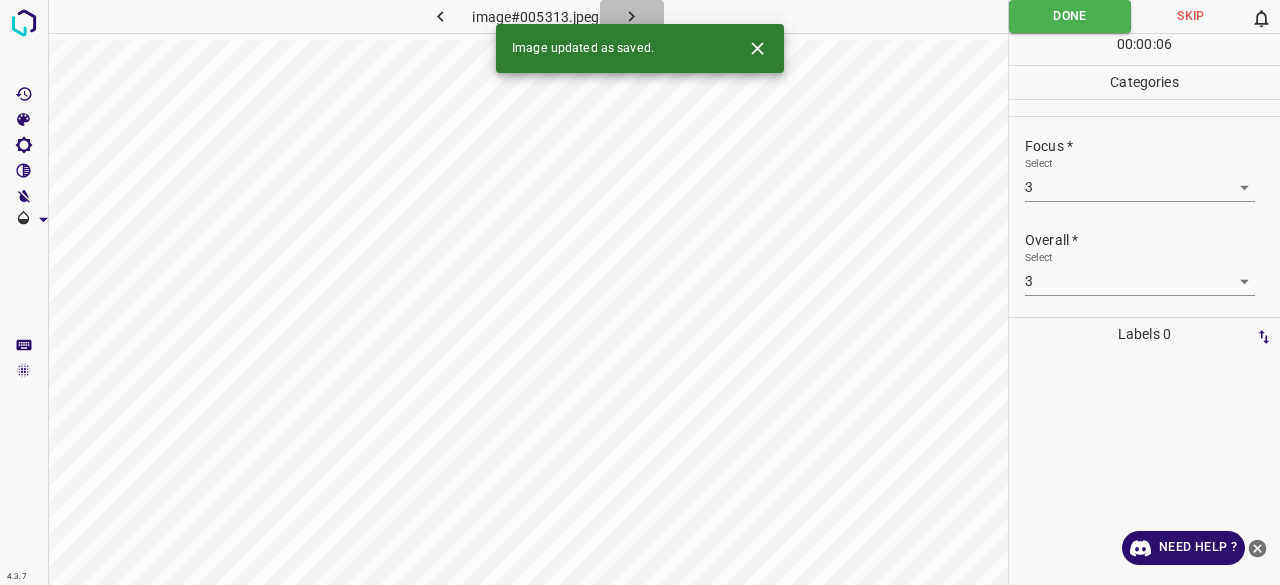 click at bounding box center (632, 16) 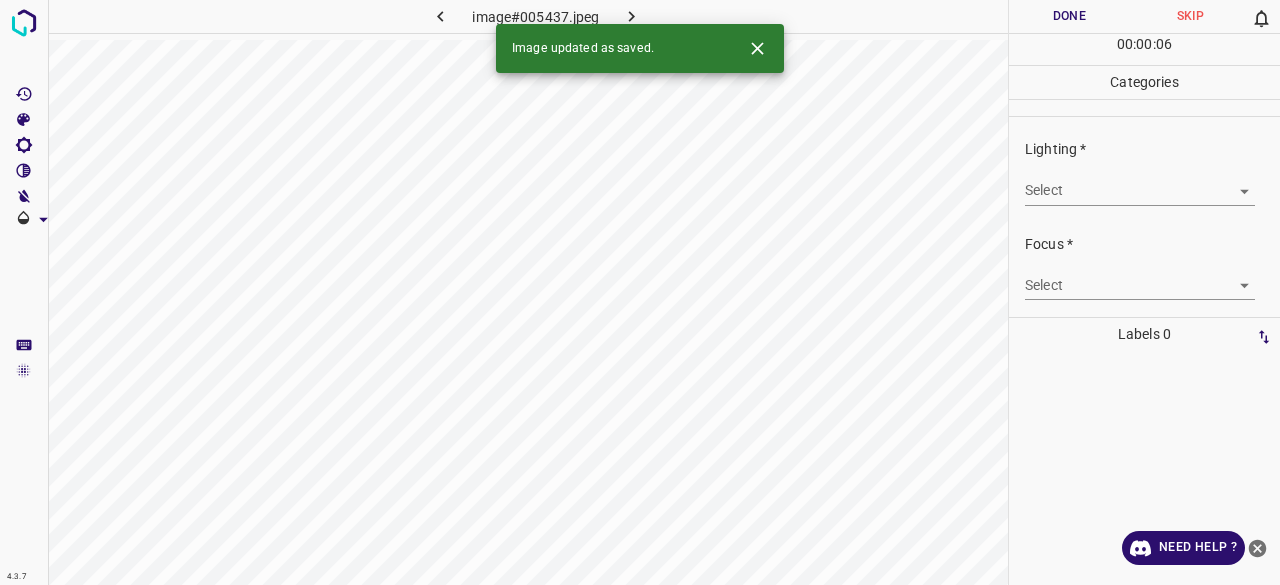 click on "4.3.7 image#005437.jpeg Done Skip 0 00   : 00   : 06   Categories Lighting *  Select ​ Focus *  Select ​ Overall *  Select ​ Labels   0 Categories 1 Lighting 2 Focus 3 Overall Tools Space Change between modes (Draw & Edit) I Auto labeling R Restore zoom M Zoom in N Zoom out Delete Delete selecte label Filters Z Restore filters X Saturation filter C Brightness filter V Contrast filter B Gray scale filter General O Download Image updated as saved. Need Help ? - Text - Hide - Delete" at bounding box center [640, 292] 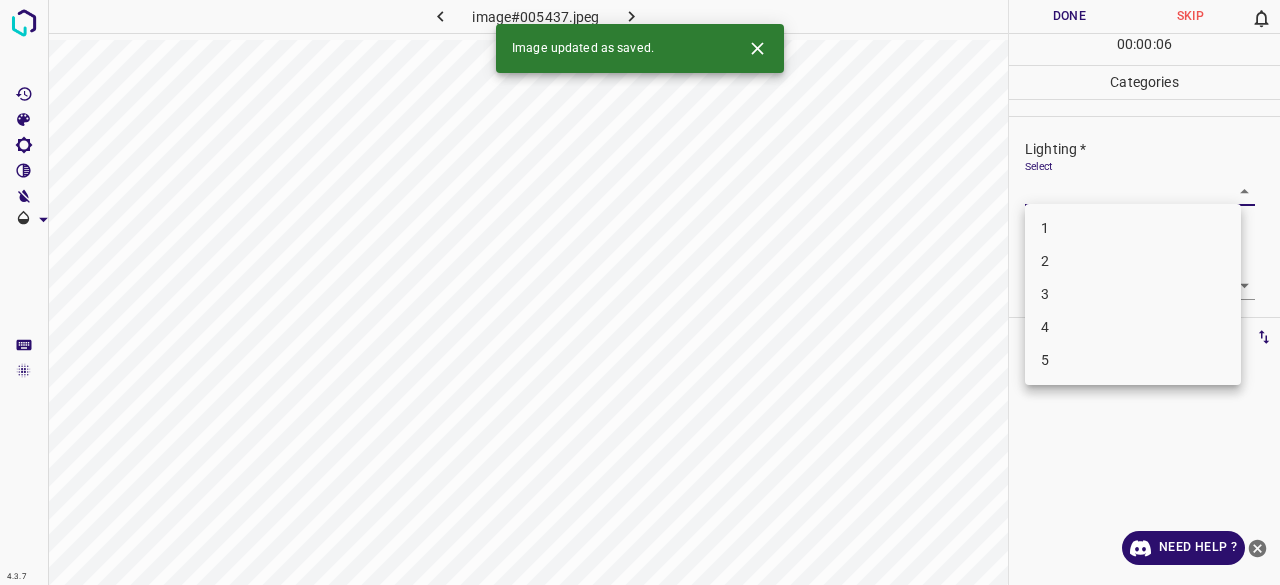 click on "3" at bounding box center [1133, 294] 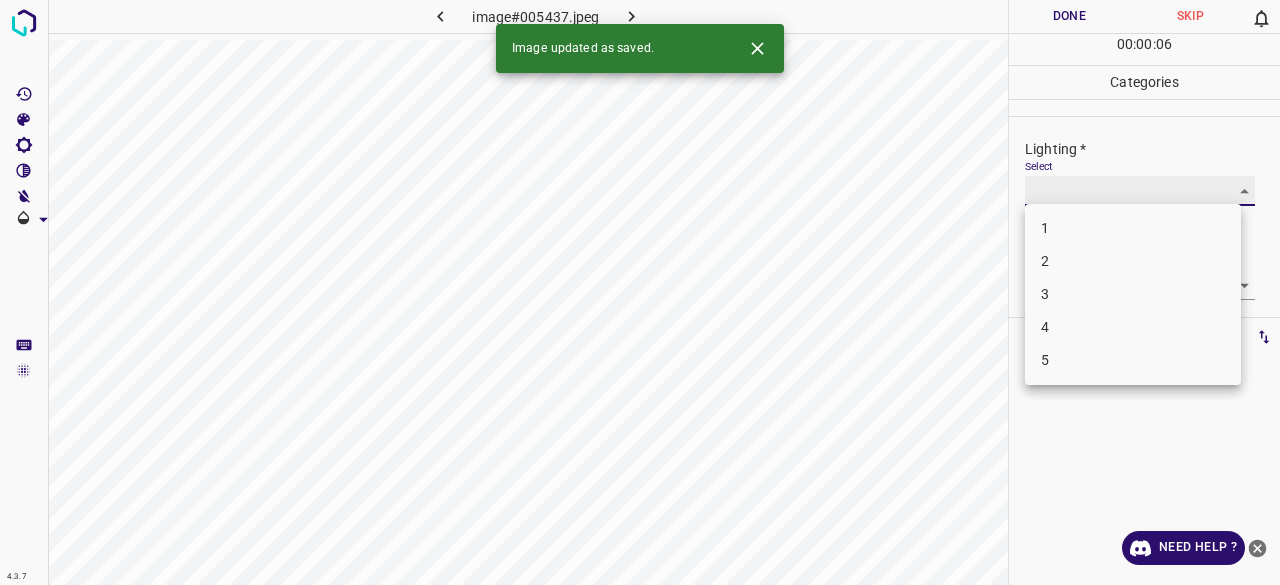 type on "3" 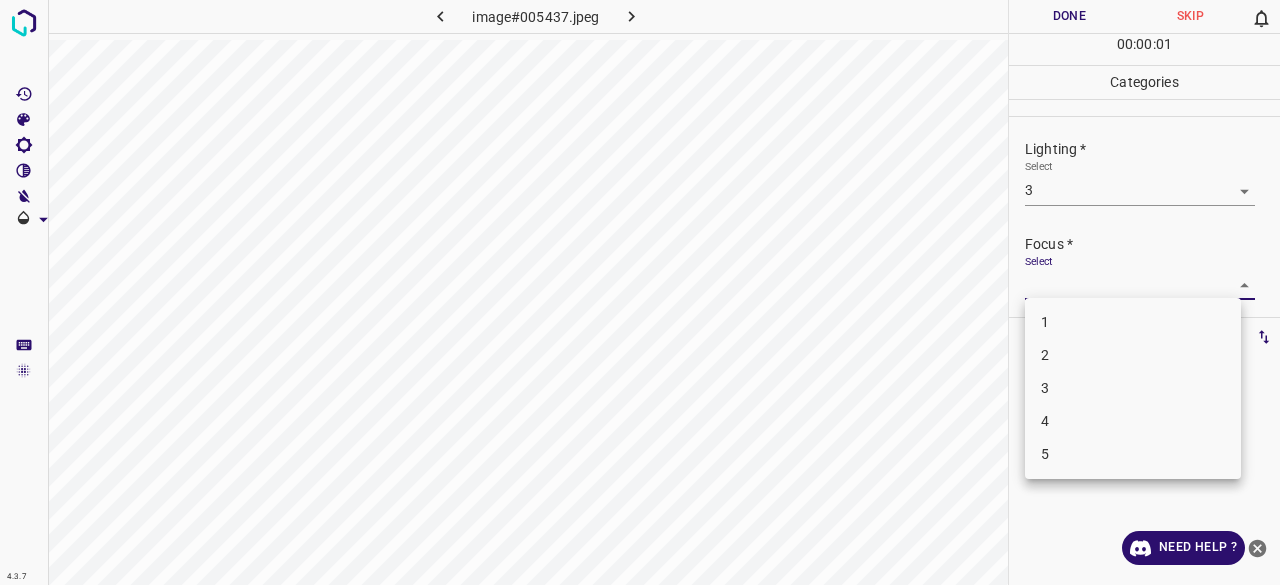 click on "4.3.7 image#005437.jpeg Done Skip 0 00   : 00   : 01   Categories Lighting *  Select 3 3 Focus *  Select ​ Overall *  Select ​ Labels   0 Categories 1 Lighting 2 Focus 3 Overall Tools Space Change between modes (Draw & Edit) I Auto labeling R Restore zoom M Zoom in N Zoom out Delete Delete selecte label Filters Z Restore filters X Saturation filter C Brightness filter V Contrast filter B Gray scale filter General O Download Need Help ? - Text - Hide - Delete 1 2 3 4 5" at bounding box center (640, 292) 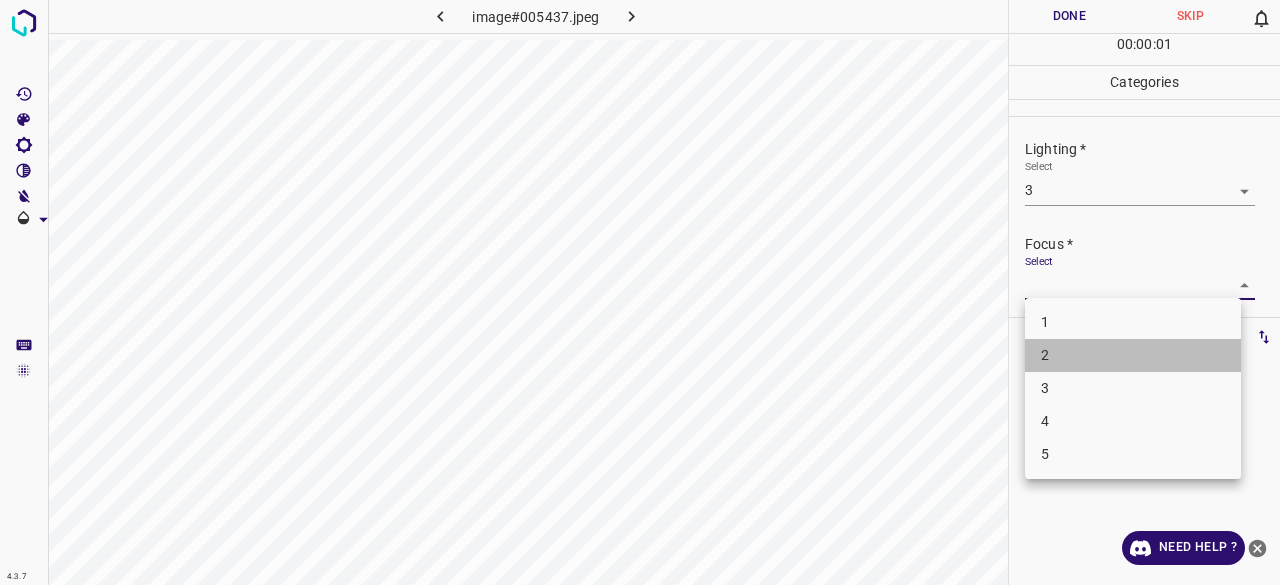 click on "2" at bounding box center (1133, 355) 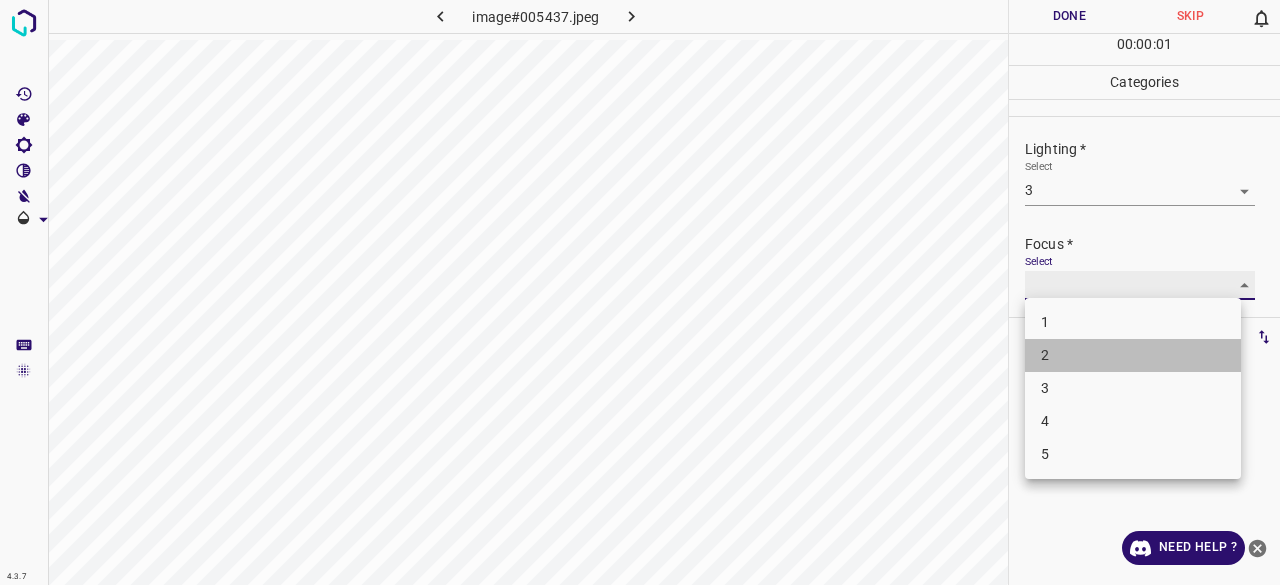 type on "2" 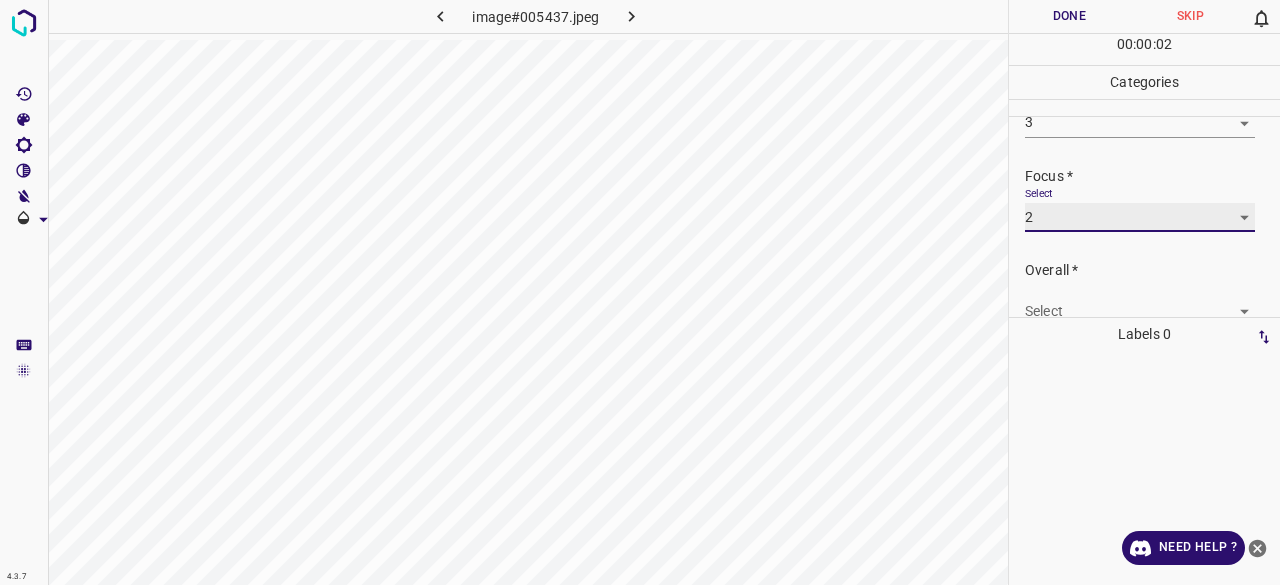 scroll, scrollTop: 98, scrollLeft: 0, axis: vertical 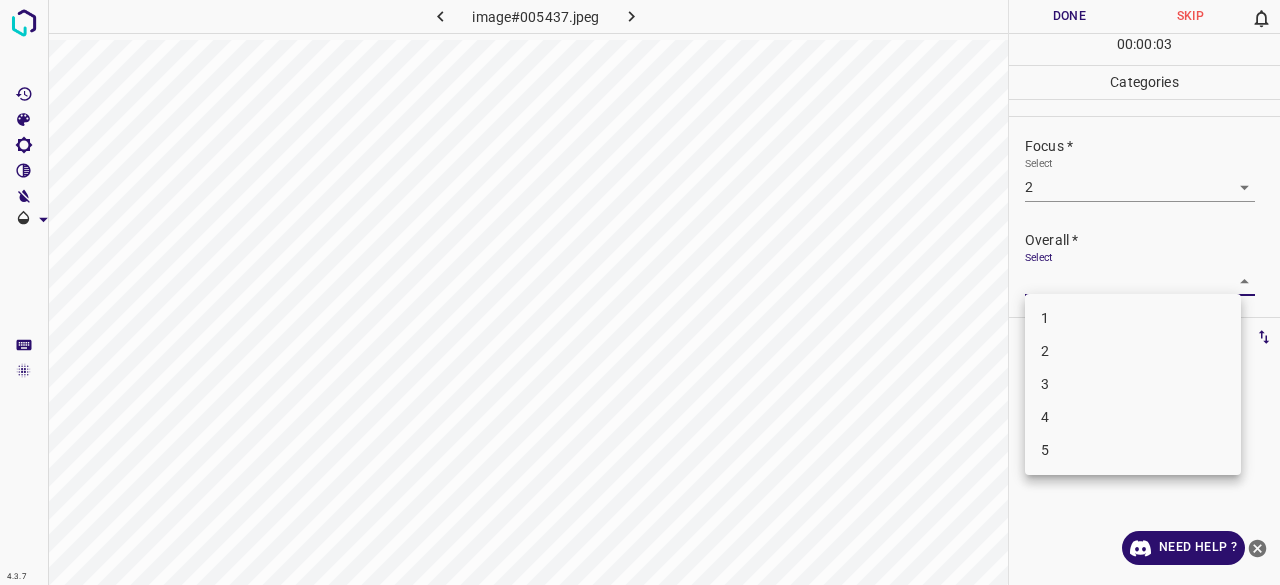 click on "4.3.7 image#005437.jpeg Done Skip 0 00   : 00   : 03   Categories Lighting *  Select 3 3 Focus *  Select 2 2 Overall *  Select ​ Labels   0 Categories 1 Lighting 2 Focus 3 Overall Tools Space Change between modes (Draw & Edit) I Auto labeling R Restore zoom M Zoom in N Zoom out Delete Delete selecte label Filters Z Restore filters X Saturation filter C Brightness filter V Contrast filter B Gray scale filter General O Download Need Help ? - Text - Hide - Delete 1 2 3 4 5" at bounding box center (640, 292) 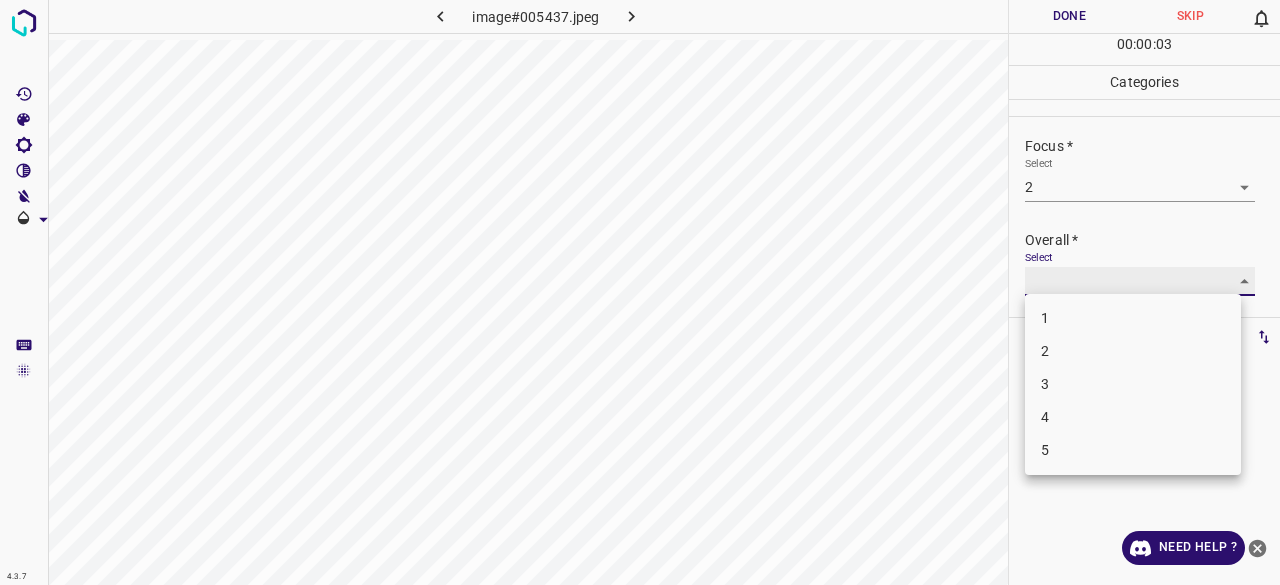 type on "2" 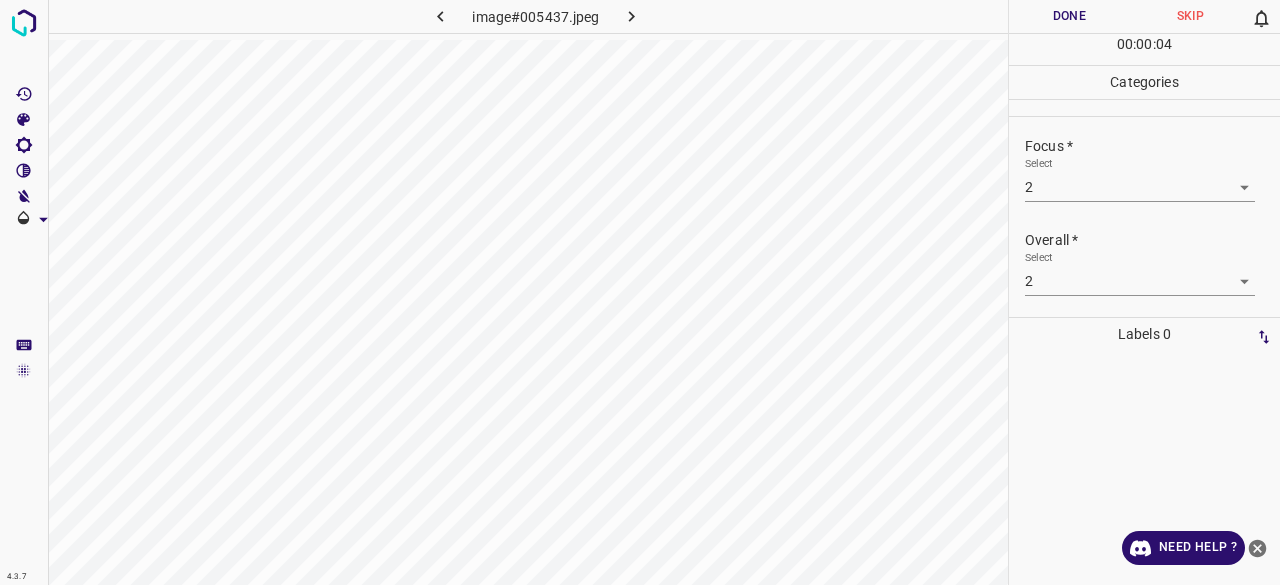 click on "Done" at bounding box center (1069, 16) 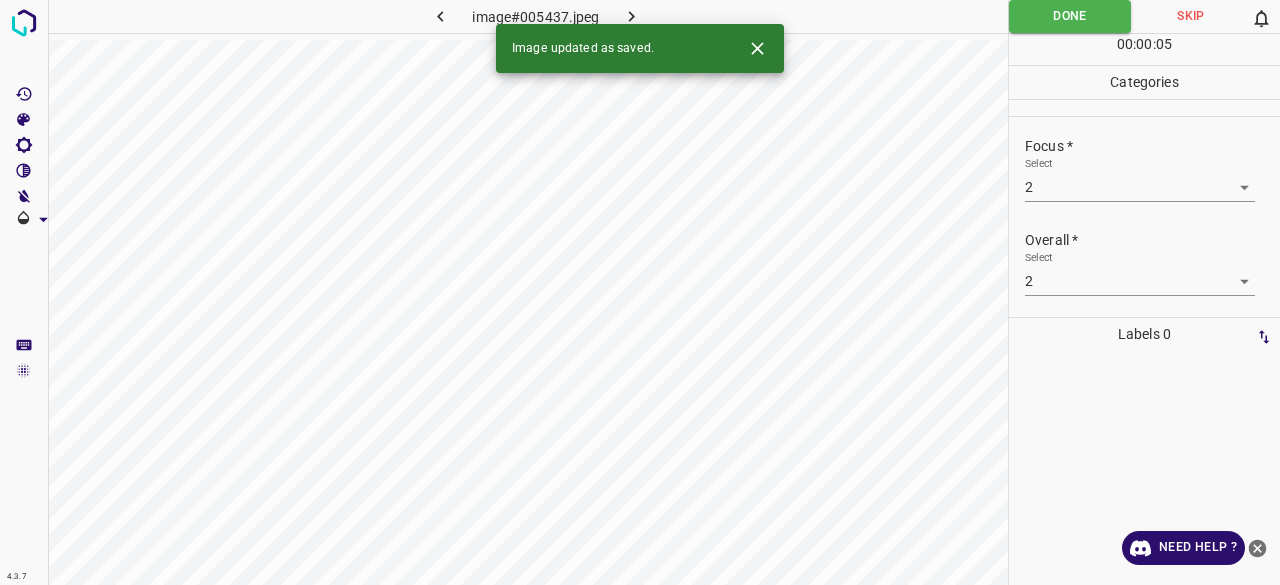 click 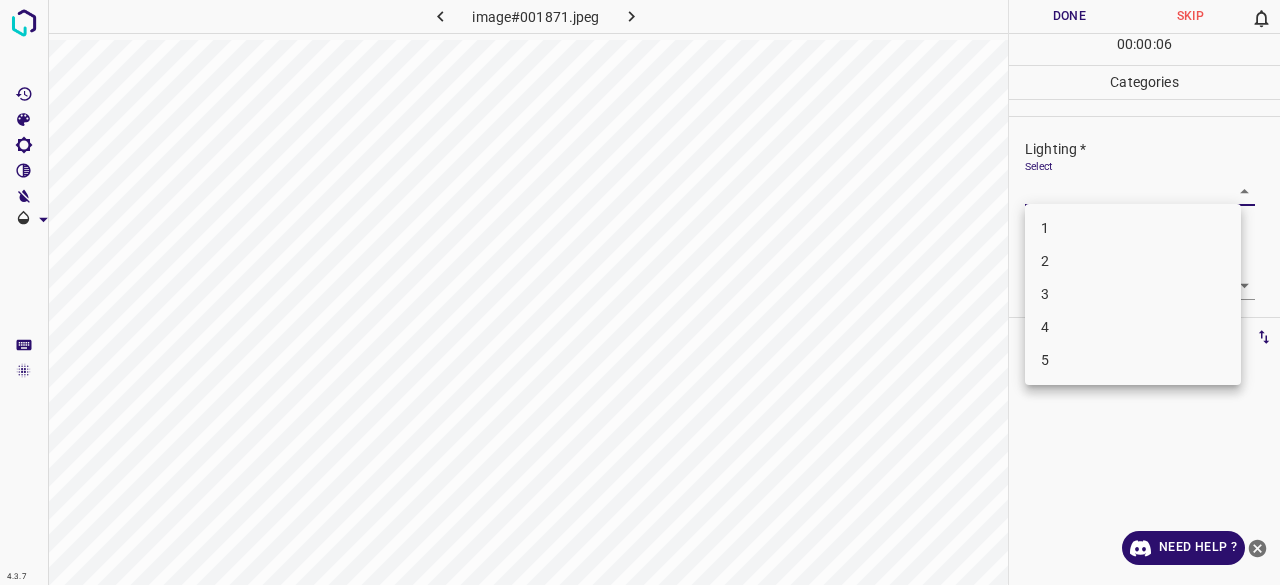 click on "4.3.7 image#001871.jpeg Done Skip 0 00   : 00   : 06   Categories Lighting *  Select ​ Focus *  Select ​ Overall *  Select ​ Labels   0 Categories 1 Lighting 2 Focus 3 Overall Tools Space Change between modes (Draw & Edit) I Auto labeling R Restore zoom M Zoom in N Zoom out Delete Delete selecte label Filters Z Restore filters X Saturation filter C Brightness filter V Contrast filter B Gray scale filter General O Download Need Help ? - Text - Hide - Delete 1 2 3 4 5" at bounding box center [640, 292] 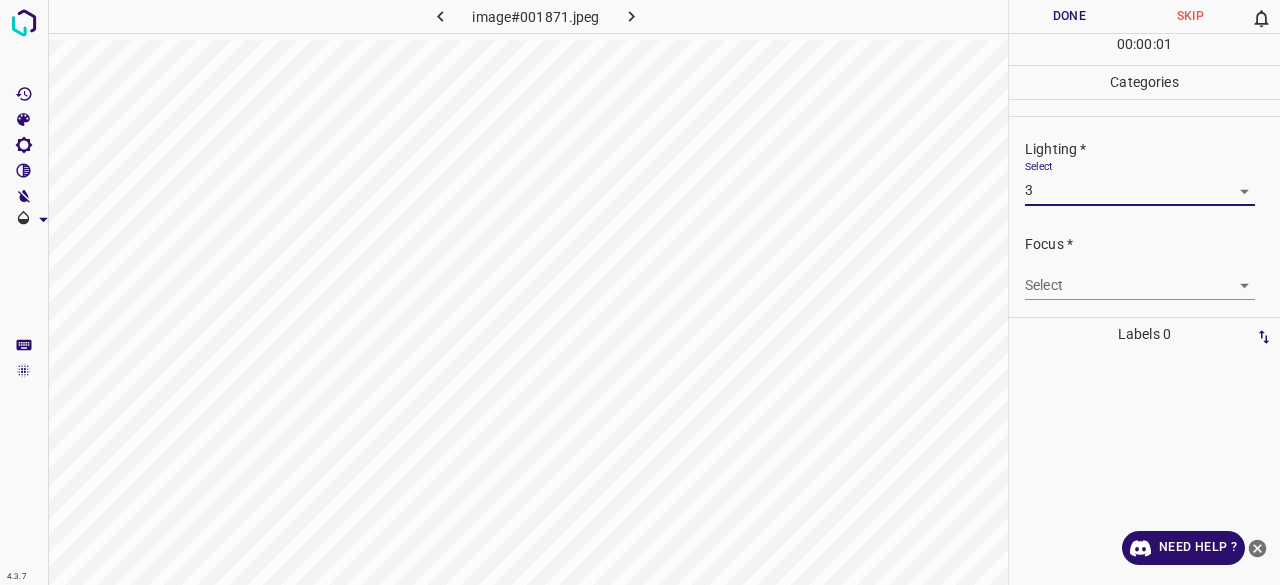 click on "4.3.7 image#001871.jpeg Done Skip 0 00   : 00   : 01   Categories Lighting *  Select 3 3 Focus *  Select ​ Overall *  Select ​ Labels   0 Categories 1 Lighting 2 Focus 3 Overall Tools Space Change between modes (Draw & Edit) I Auto labeling R Restore zoom M Zoom in N Zoom out Delete Delete selecte label Filters Z Restore filters X Saturation filter C Brightness filter V Contrast filter B Gray scale filter General O Download Need Help ? - Text - Hide - Delete" at bounding box center [640, 292] 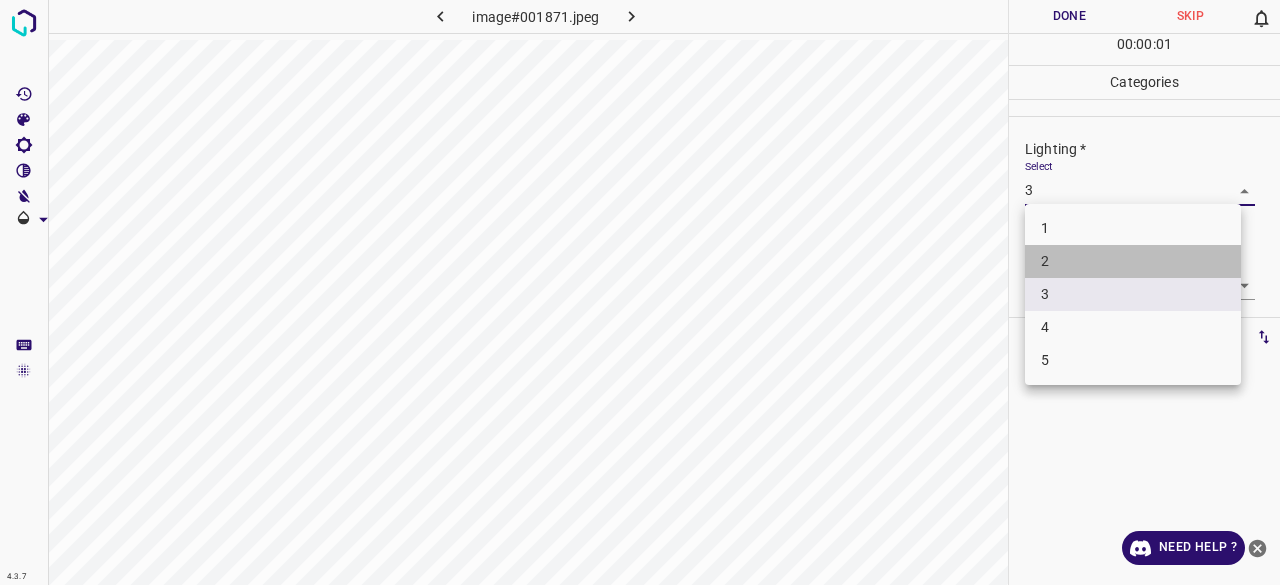 click on "2" at bounding box center [1133, 261] 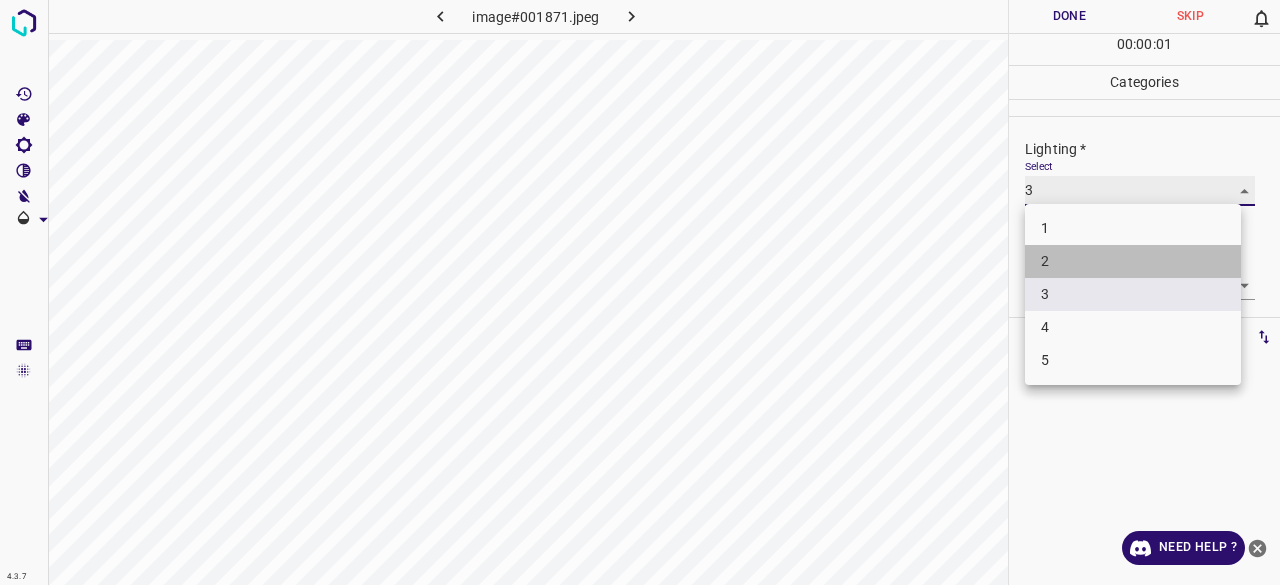 type on "2" 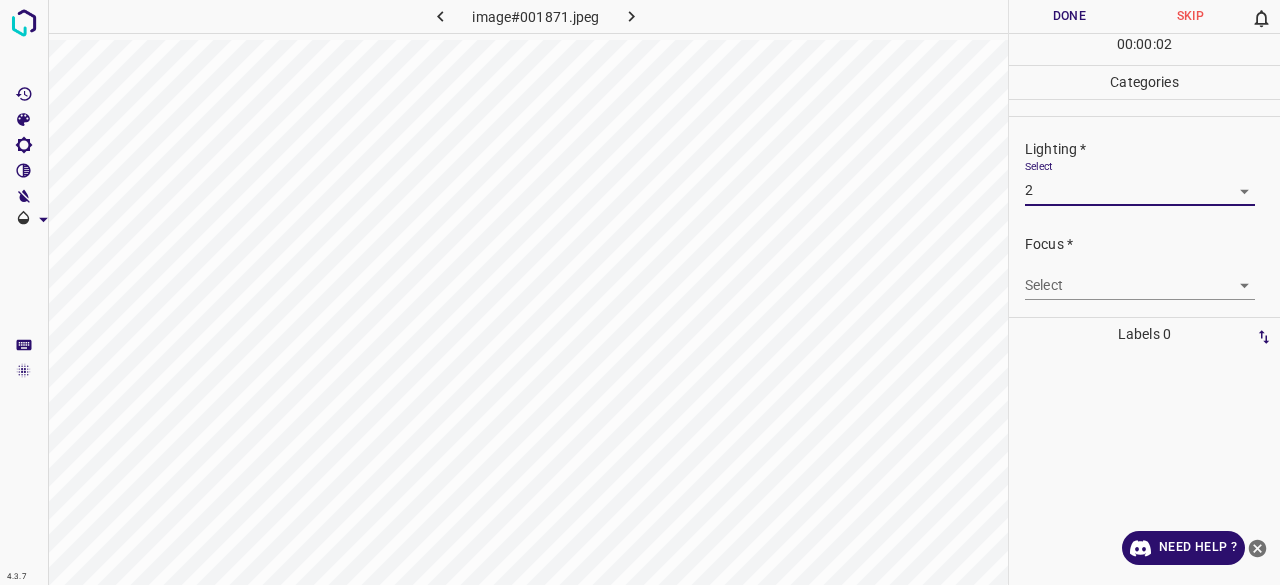 click on "4.3.7 image#001871.jpeg Done Skip 0 00   : 00   : 02   Categories Lighting *  Select 2 2 Focus *  Select ​ Overall *  Select ​ Labels   0 Categories 1 Lighting 2 Focus 3 Overall Tools Space Change between modes (Draw & Edit) I Auto labeling R Restore zoom M Zoom in N Zoom out Delete Delete selecte label Filters Z Restore filters X Saturation filter C Brightness filter V Contrast filter B Gray scale filter General O Download Need Help ? - Text - Hide - Delete" at bounding box center (640, 292) 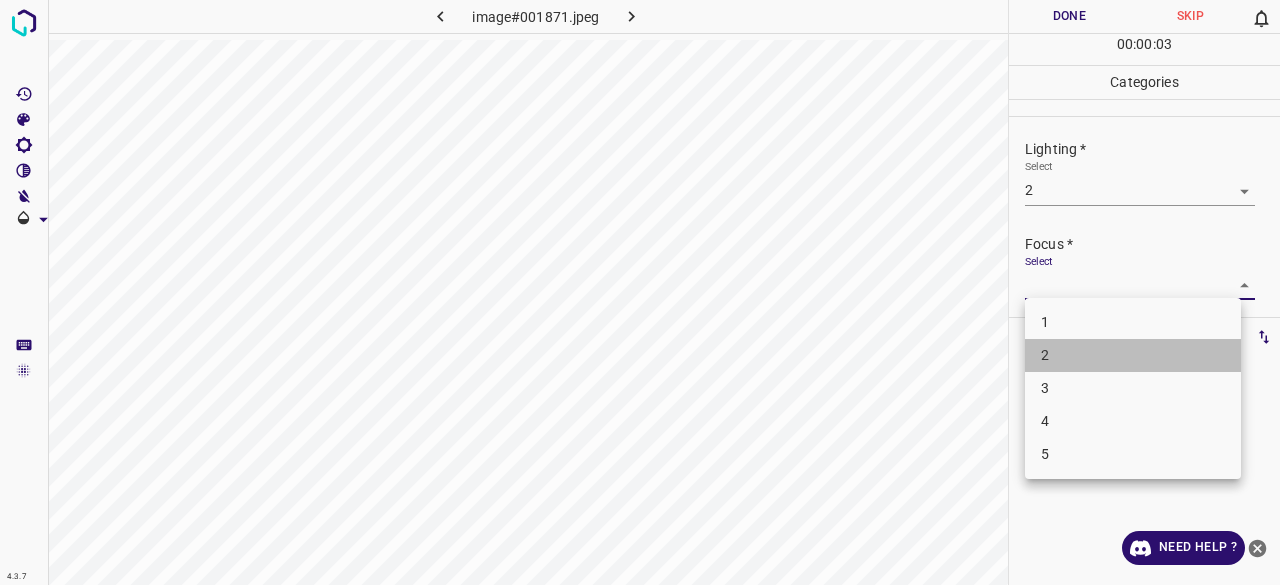 click on "2" at bounding box center (1133, 355) 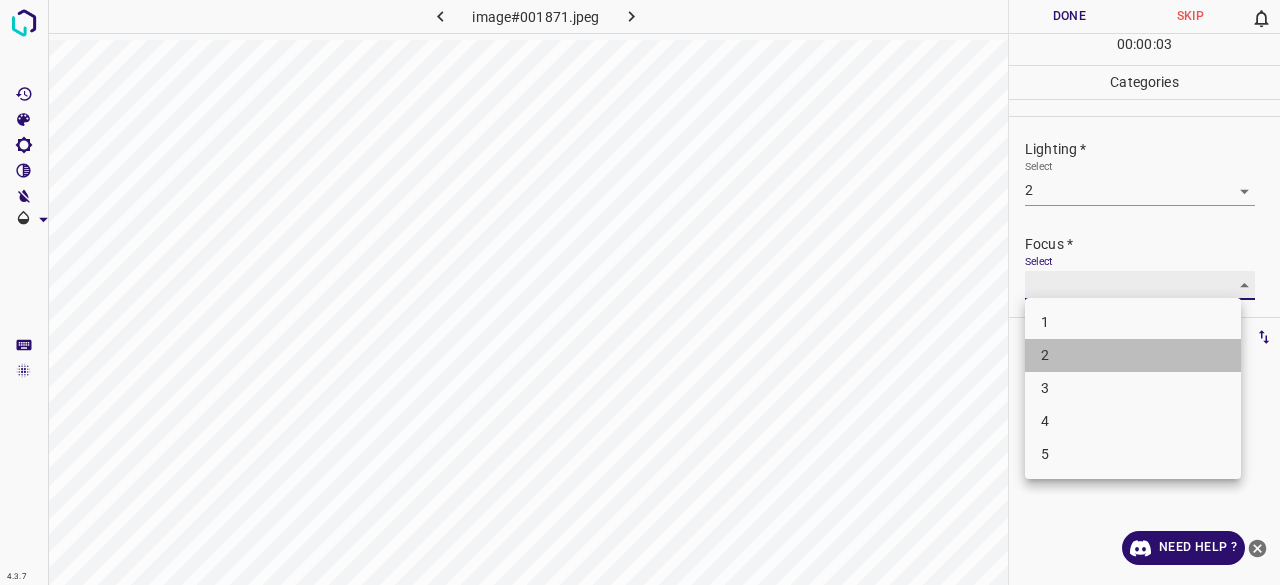 type on "2" 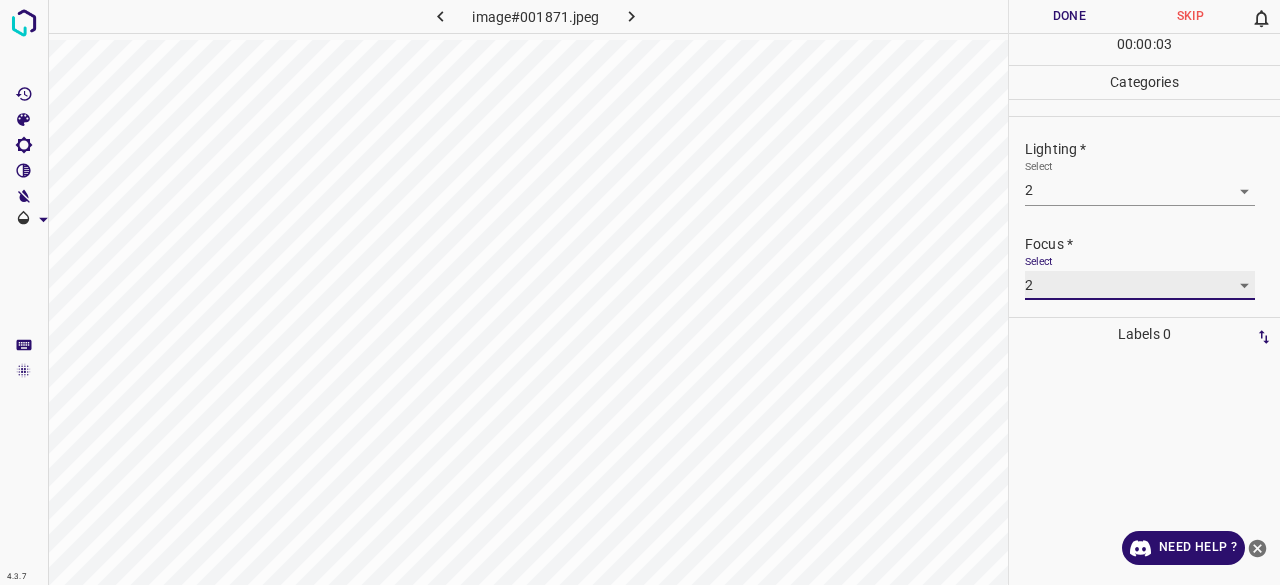 scroll, scrollTop: 98, scrollLeft: 0, axis: vertical 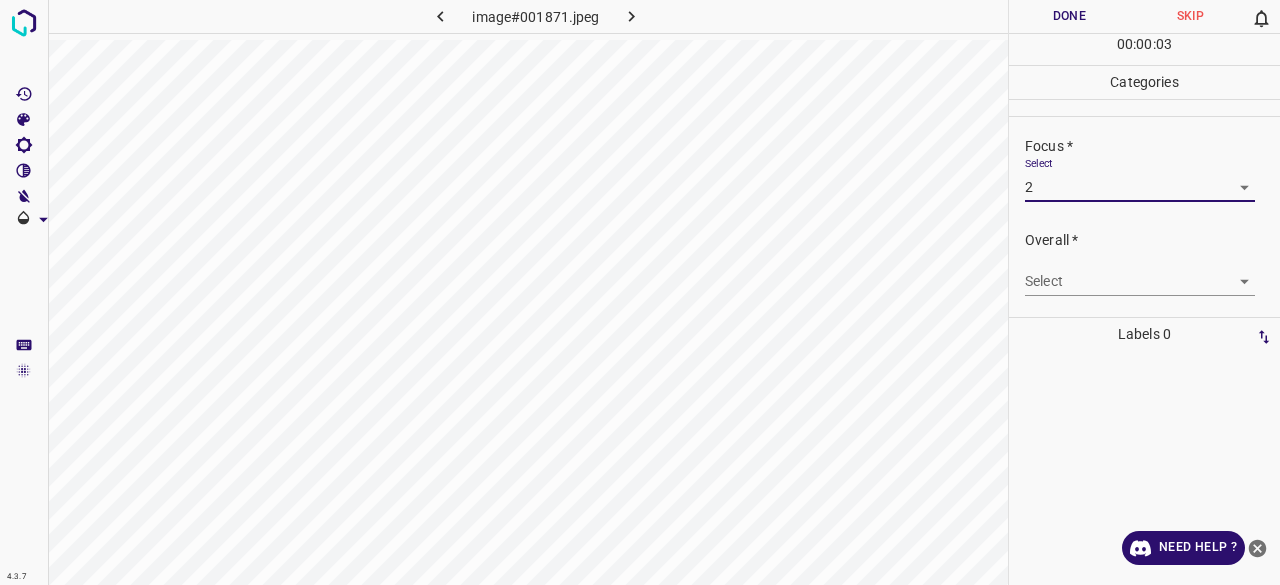 click on "4.3.7 image#001871.jpeg Done Skip 0 00   : 00   : 03   Categories Lighting *  Select 2 2 Focus *  Select 2 2 Overall *  Select ​ Labels   0 Categories 1 Lighting 2 Focus 3 Overall Tools Space Change between modes (Draw & Edit) I Auto labeling R Restore zoom M Zoom in N Zoom out Delete Delete selecte label Filters Z Restore filters X Saturation filter C Brightness filter V Contrast filter B Gray scale filter General O Download Need Help ? - Text - Hide - Delete" at bounding box center (640, 292) 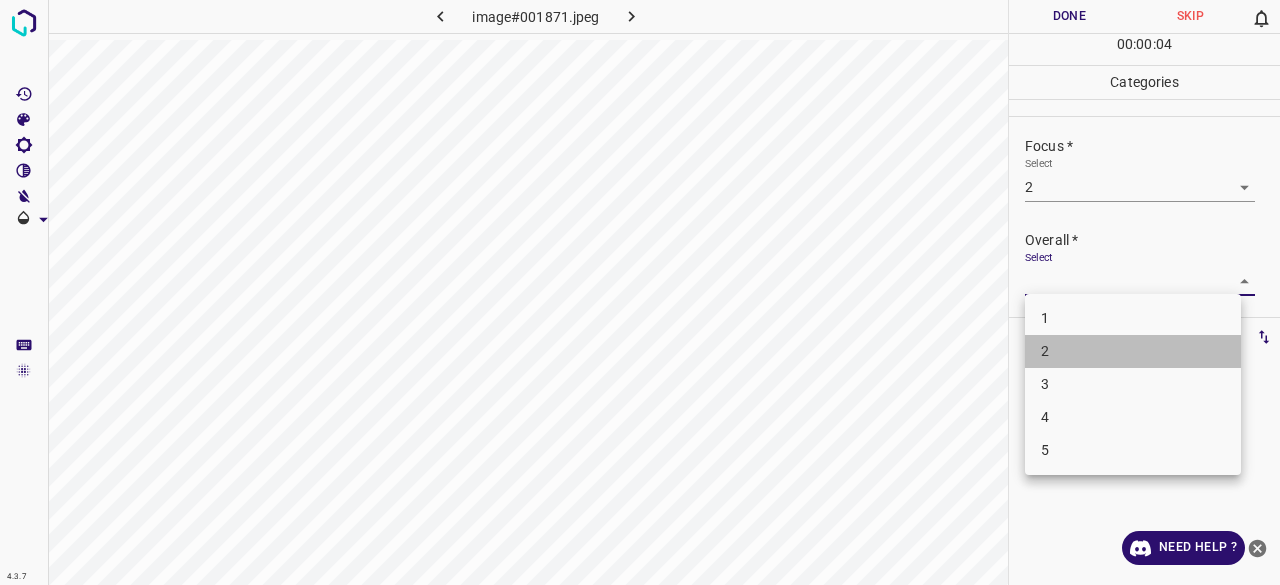 click on "2" at bounding box center [1133, 351] 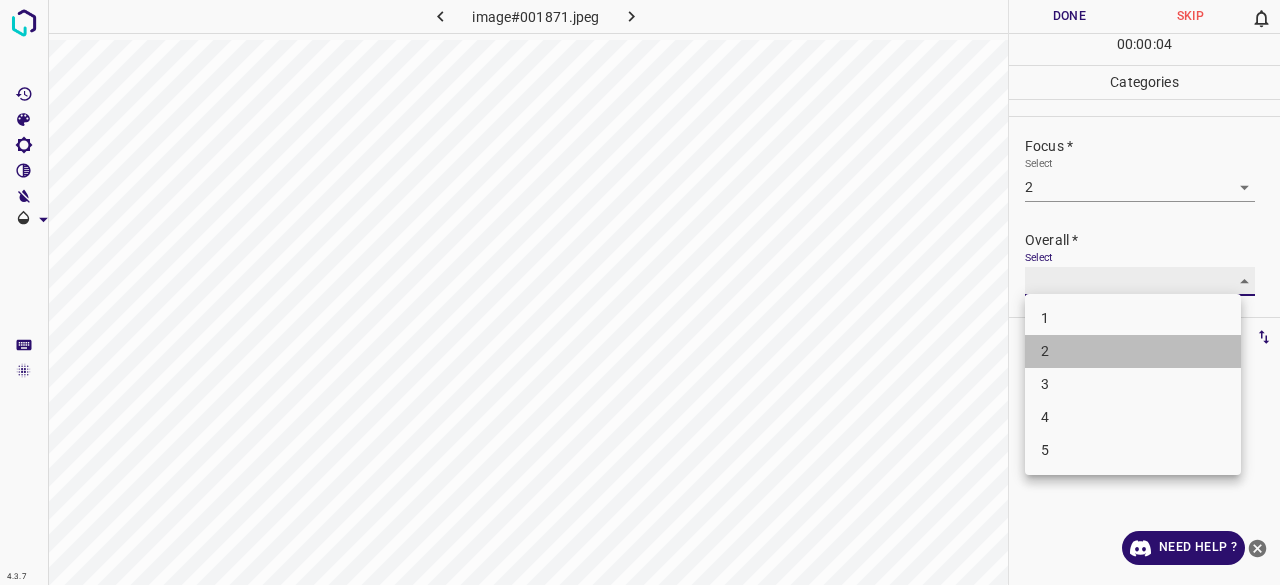 type on "2" 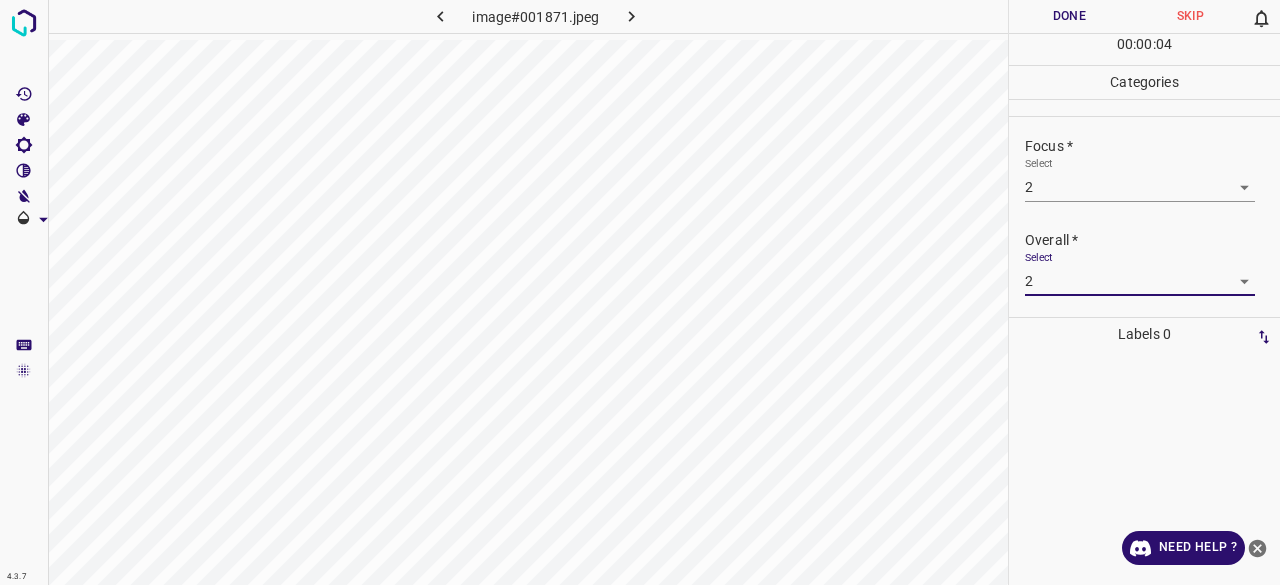 drag, startPoint x: 1074, startPoint y: 38, endPoint x: 1073, endPoint y: 23, distance: 15.033297 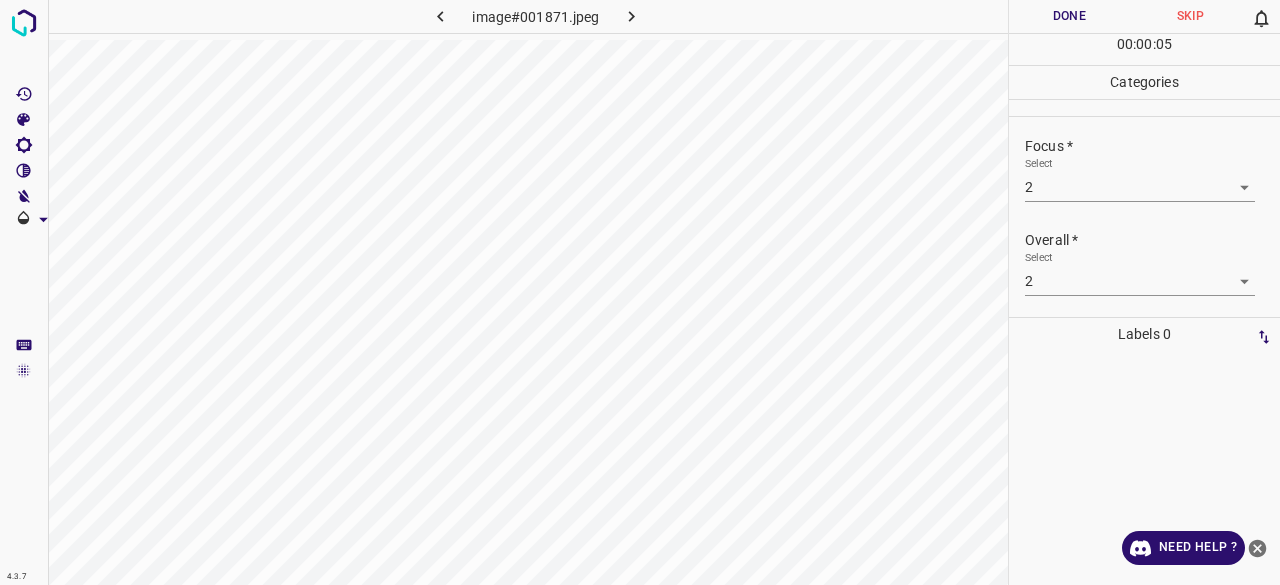 click on "Done" at bounding box center [1069, 16] 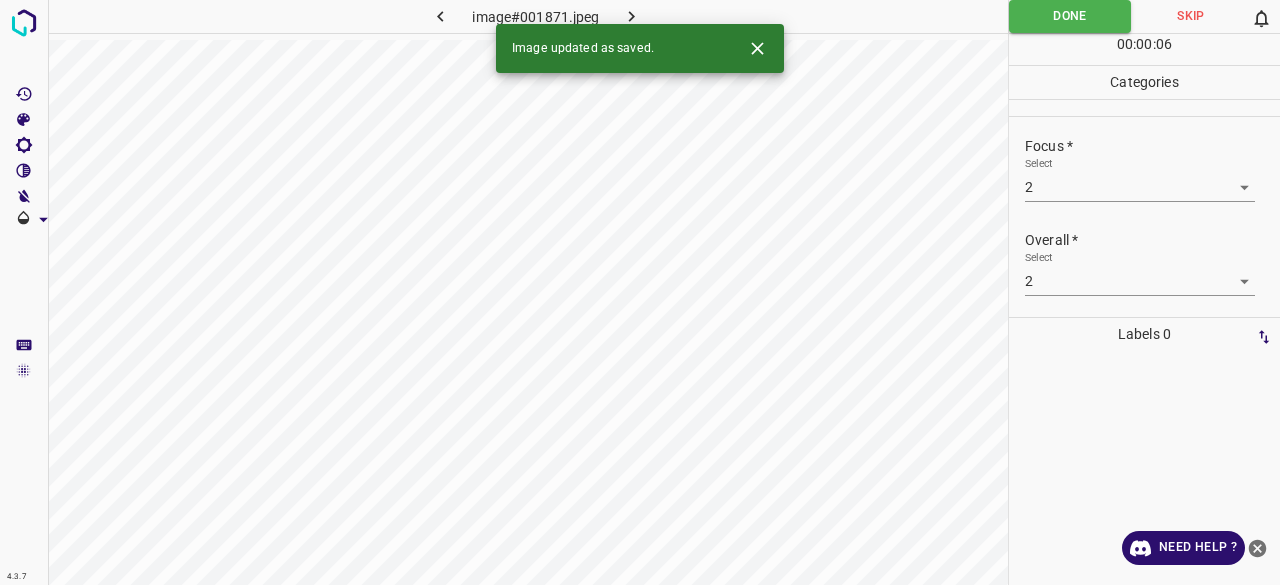 click 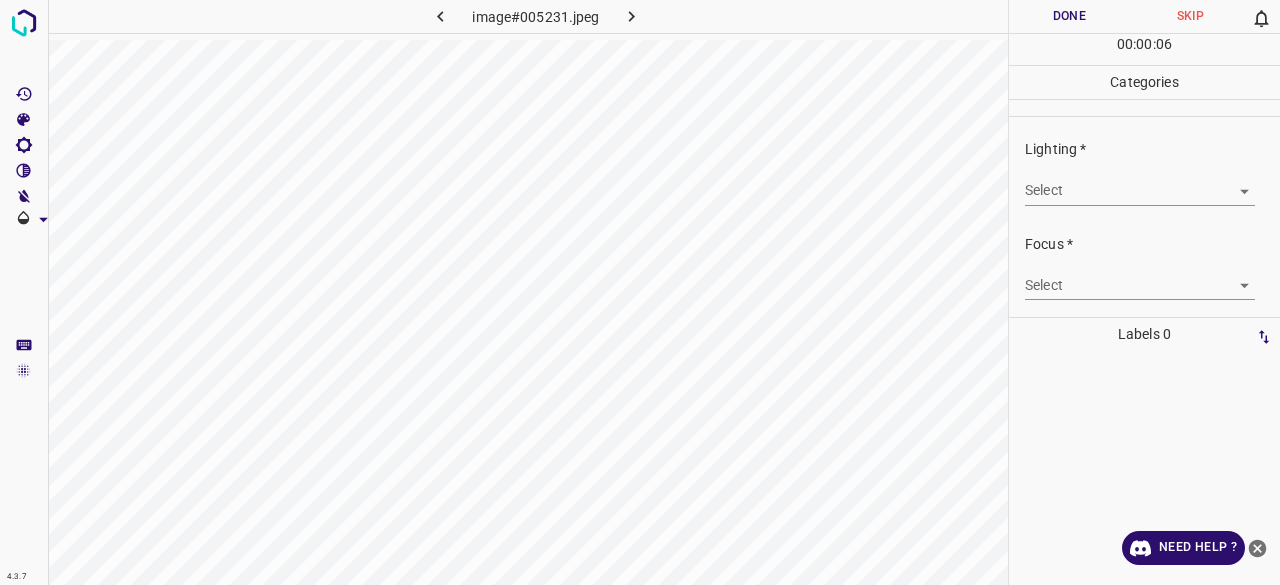 click on "4.3.7 image#005231.jpeg Done Skip 0 00   : 00   : 06   Categories Lighting *  Select ​ Focus *  Select ​ Overall *  Select ​ Labels   0 Categories 1 Lighting 2 Focus 3 Overall Tools Space Change between modes (Draw & Edit) I Auto labeling R Restore zoom M Zoom in N Zoom out Delete Delete selecte label Filters Z Restore filters X Saturation filter C Brightness filter V Contrast filter B Gray scale filter General O Download Need Help ? - Text - Hide - Delete" at bounding box center (640, 292) 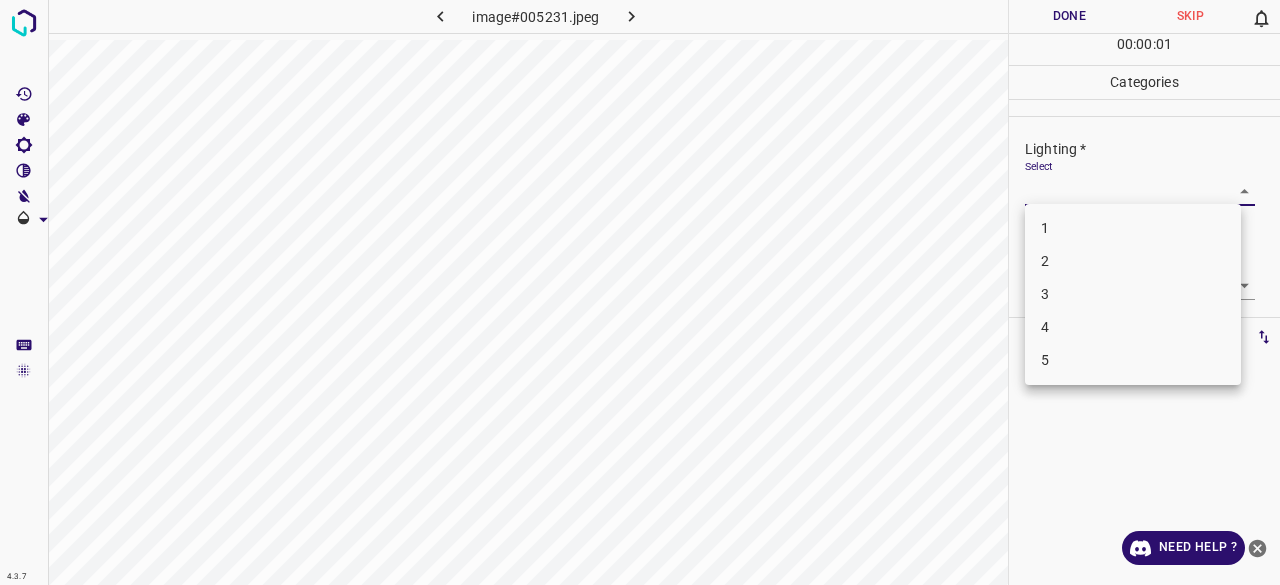 click on "3" at bounding box center [1133, 294] 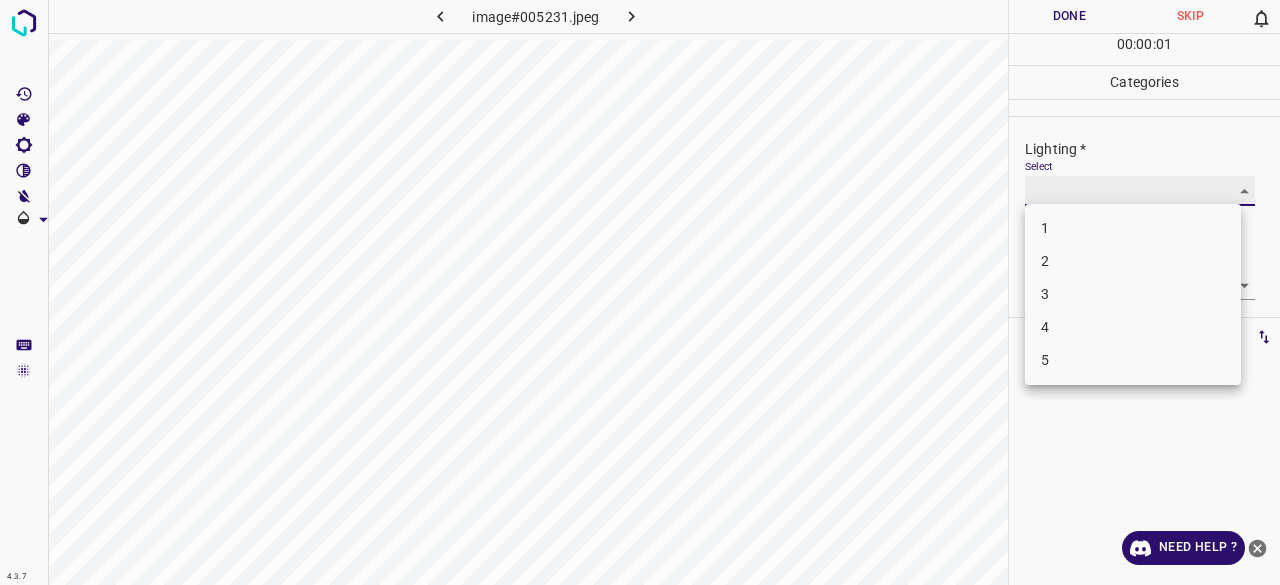 type on "3" 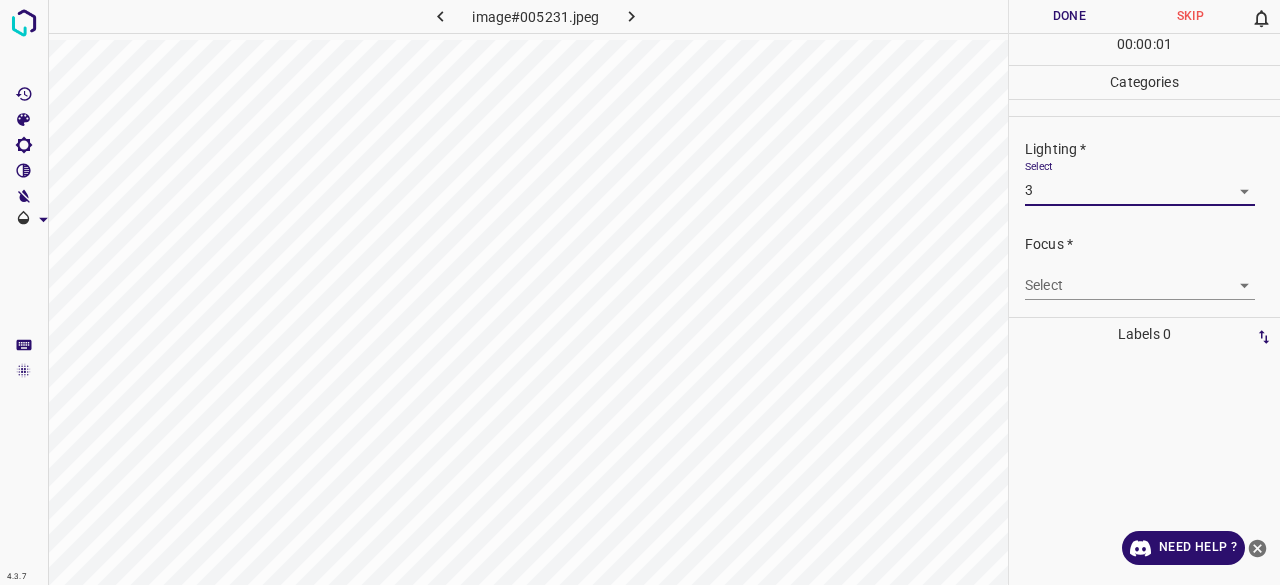 click on "4.3.7 image#005231.jpeg Done Skip 0 00   : 00   : 01   Categories Lighting *  Select 3 3 Focus *  Select ​ Overall *  Select ​ Labels   0 Categories 1 Lighting 2 Focus 3 Overall Tools Space Change between modes (Draw & Edit) I Auto labeling R Restore zoom M Zoom in N Zoom out Delete Delete selecte label Filters Z Restore filters X Saturation filter C Brightness filter V Contrast filter B Gray scale filter General O Download Need Help ? - Text - Hide - Delete" at bounding box center [640, 292] 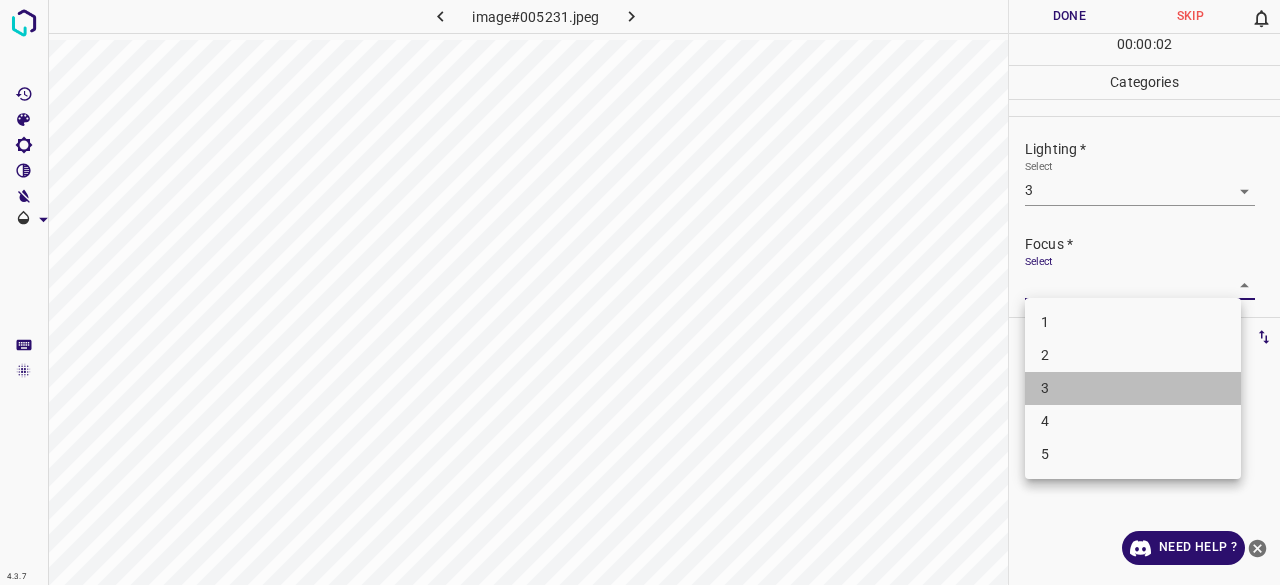 click on "3" at bounding box center (1133, 388) 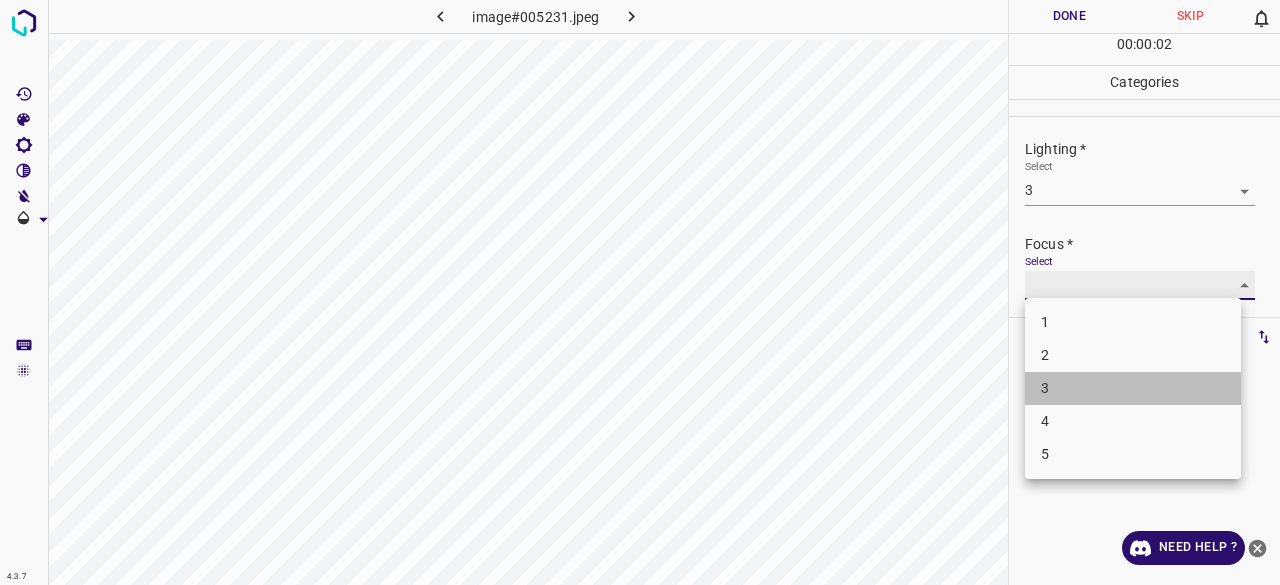 type on "3" 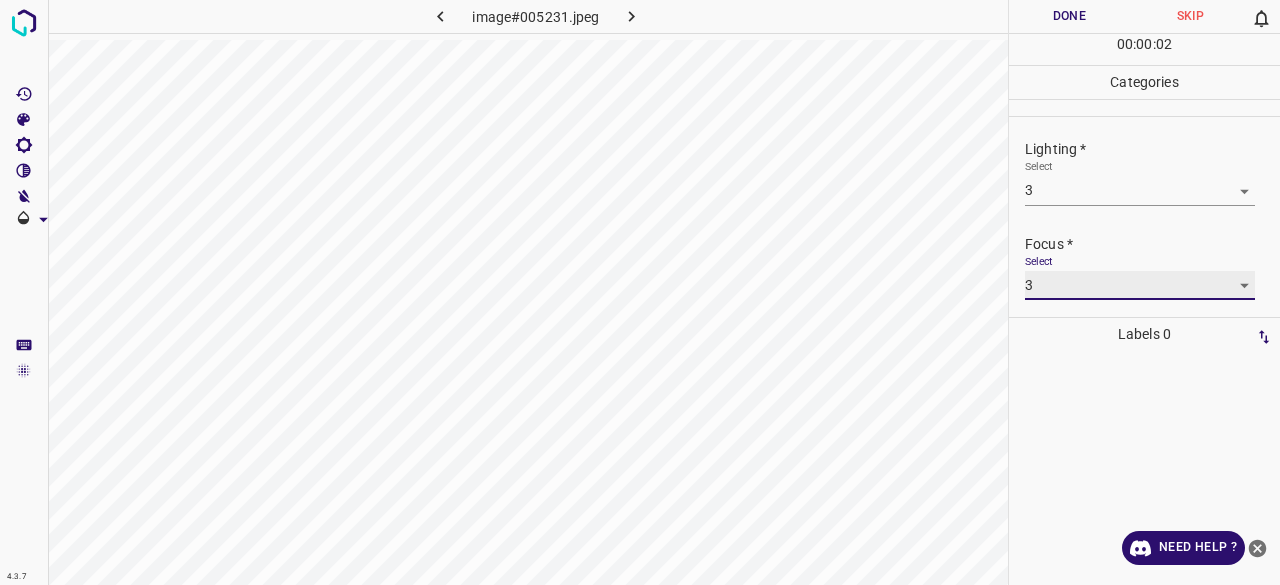 scroll, scrollTop: 98, scrollLeft: 0, axis: vertical 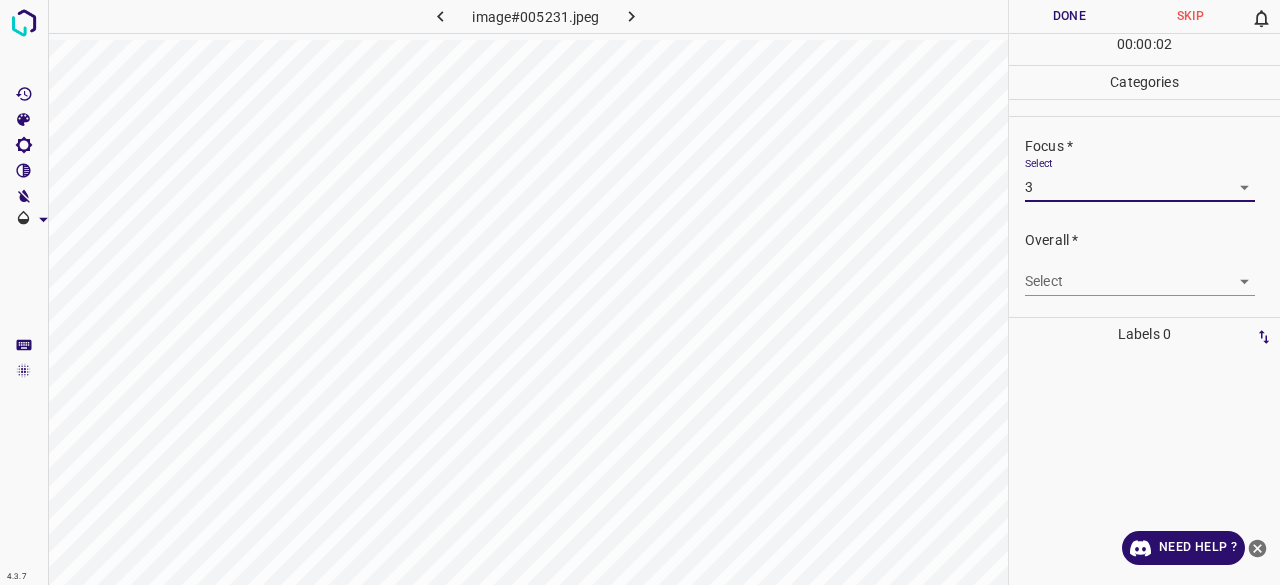 click on "4.3.7 image#005231.jpeg Done Skip 0 00   : 00   : 02   Categories Lighting *  Select 3 3 Focus *  Select 3 3 Overall *  Select ​ Labels   0 Categories 1 Lighting 2 Focus 3 Overall Tools Space Change between modes (Draw & Edit) I Auto labeling R Restore zoom M Zoom in N Zoom out Delete Delete selecte label Filters Z Restore filters X Saturation filter C Brightness filter V Contrast filter B Gray scale filter General O Download Need Help ? - Text - Hide - Delete" at bounding box center (640, 292) 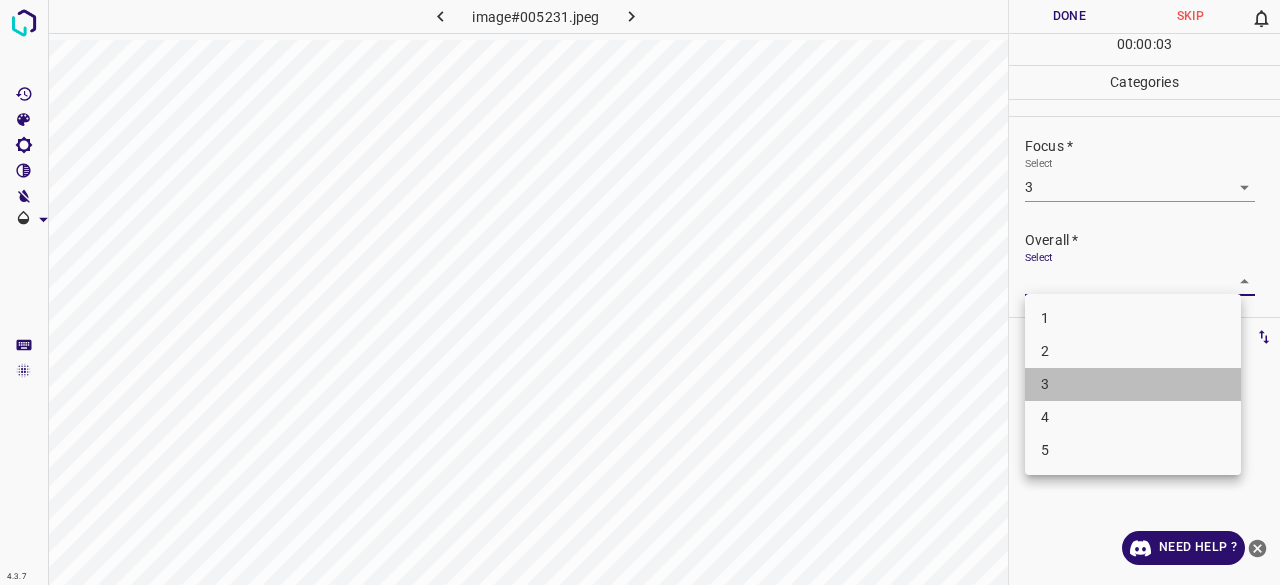 click on "3" at bounding box center (1133, 384) 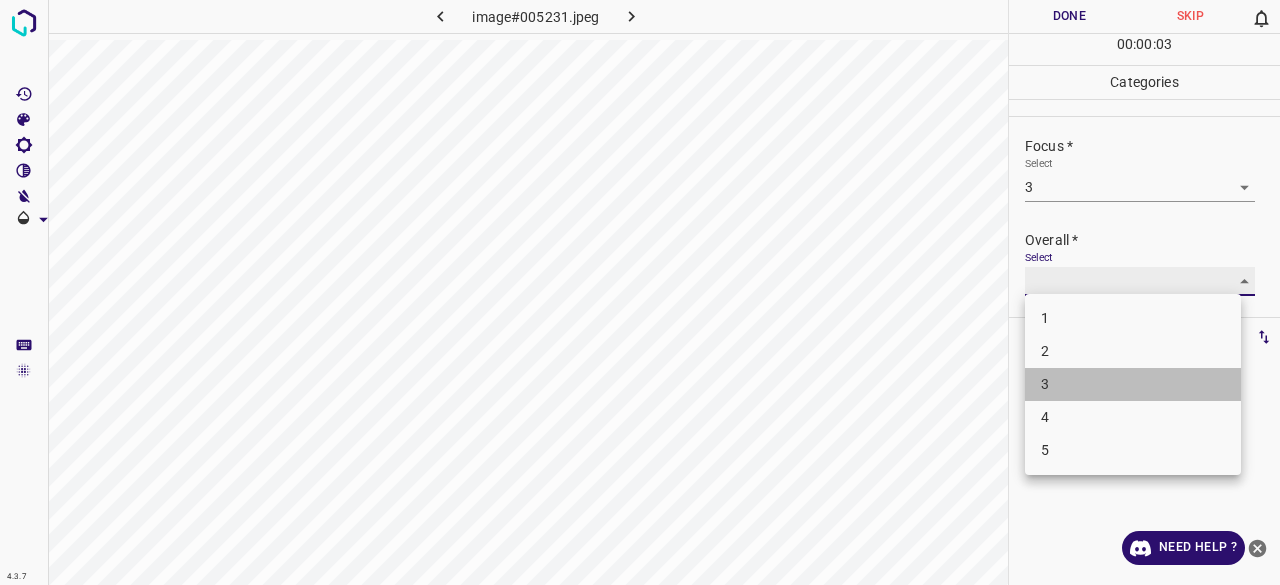 type on "3" 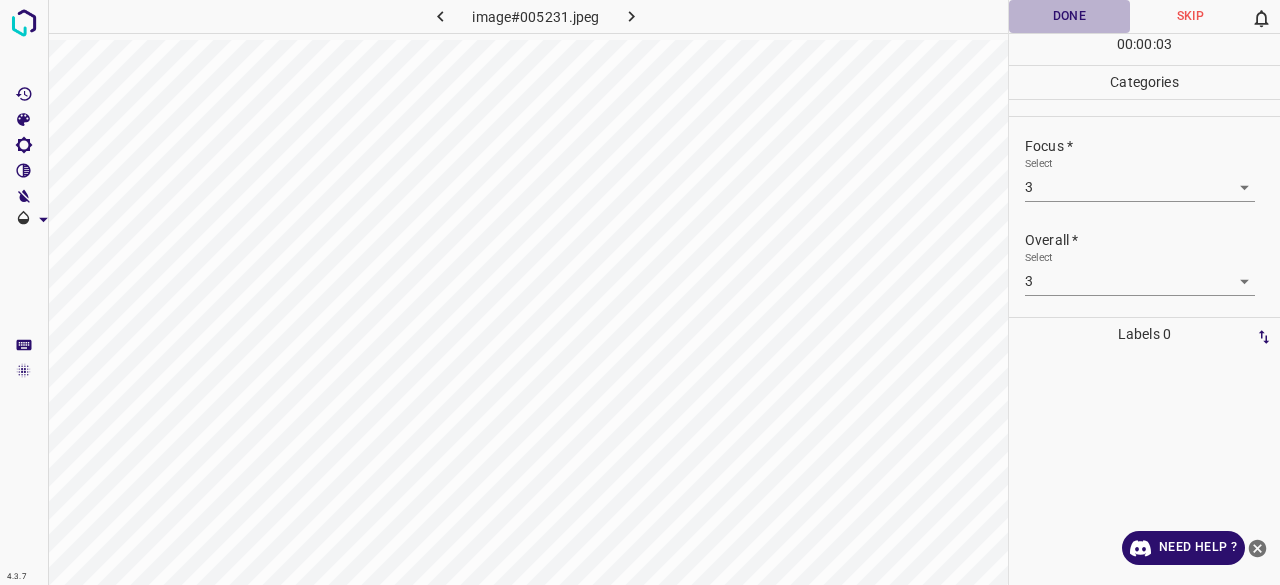 click on "Done" at bounding box center [1069, 16] 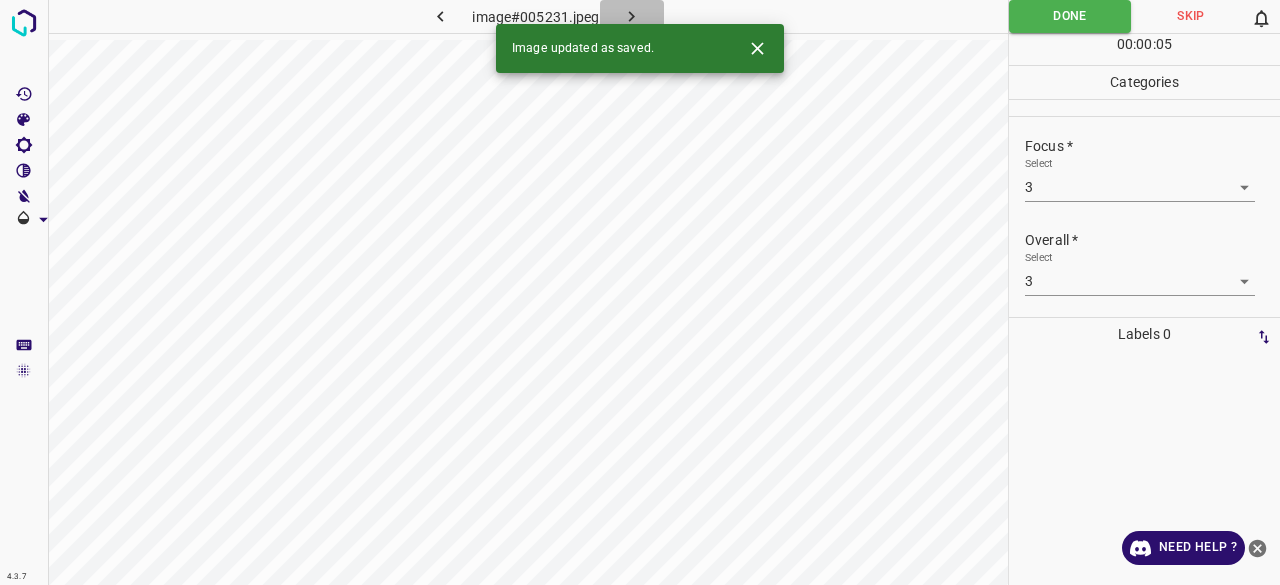 click at bounding box center [632, 16] 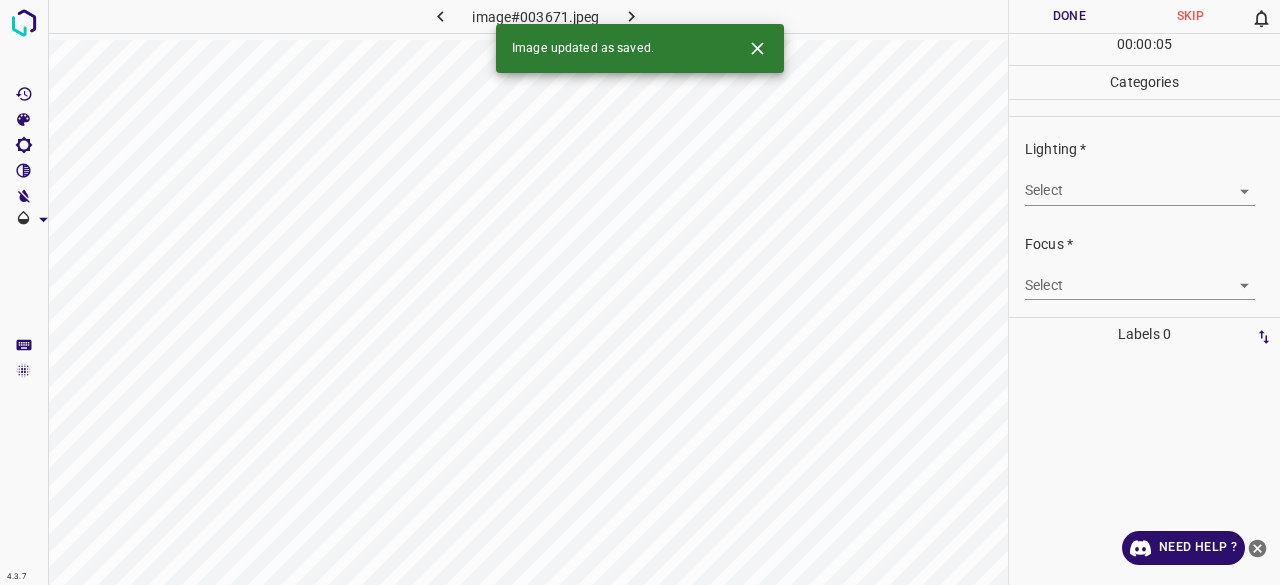 click on "Select ​" at bounding box center [1140, 182] 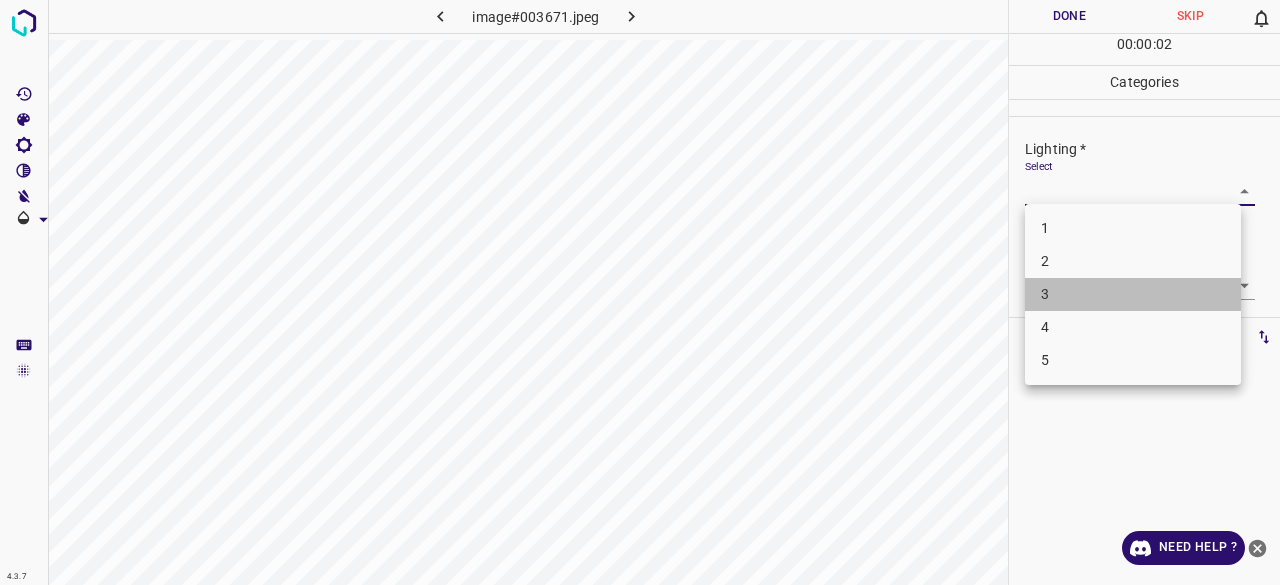 click on "3" at bounding box center [1133, 294] 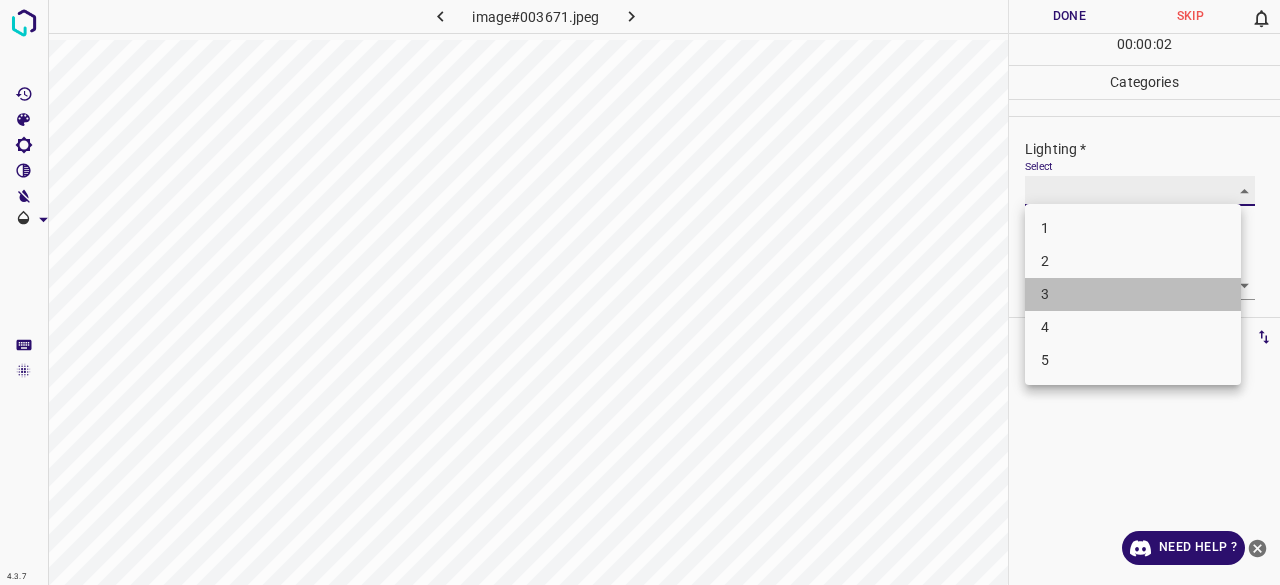 type on "3" 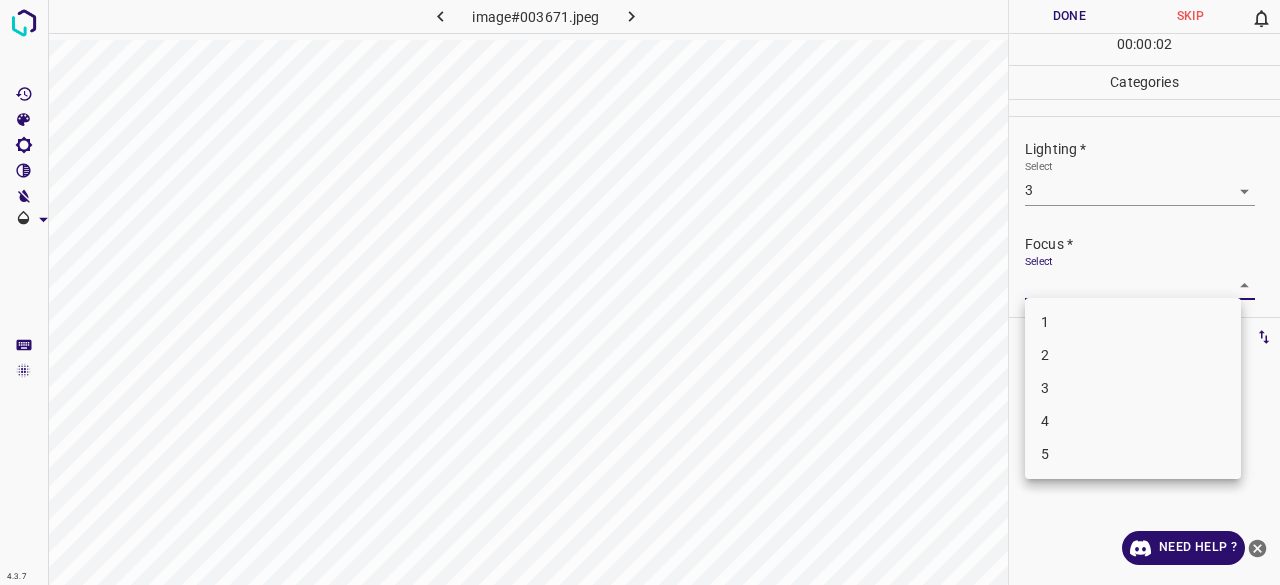click on "4.3.7 image#003671.jpeg Done Skip 0 00   : 00   : 02   Categories Lighting *  Select 3 3 Focus *  Select ​ Overall *  Select ​ Labels   0 Categories 1 Lighting 2 Focus 3 Overall Tools Space Change between modes (Draw & Edit) I Auto labeling R Restore zoom M Zoom in N Zoom out Delete Delete selecte label Filters Z Restore filters X Saturation filter C Brightness filter V Contrast filter B Gray scale filter General O Download Need Help ? - Text - Hide - Delete 1 2 3 4 5" at bounding box center [640, 292] 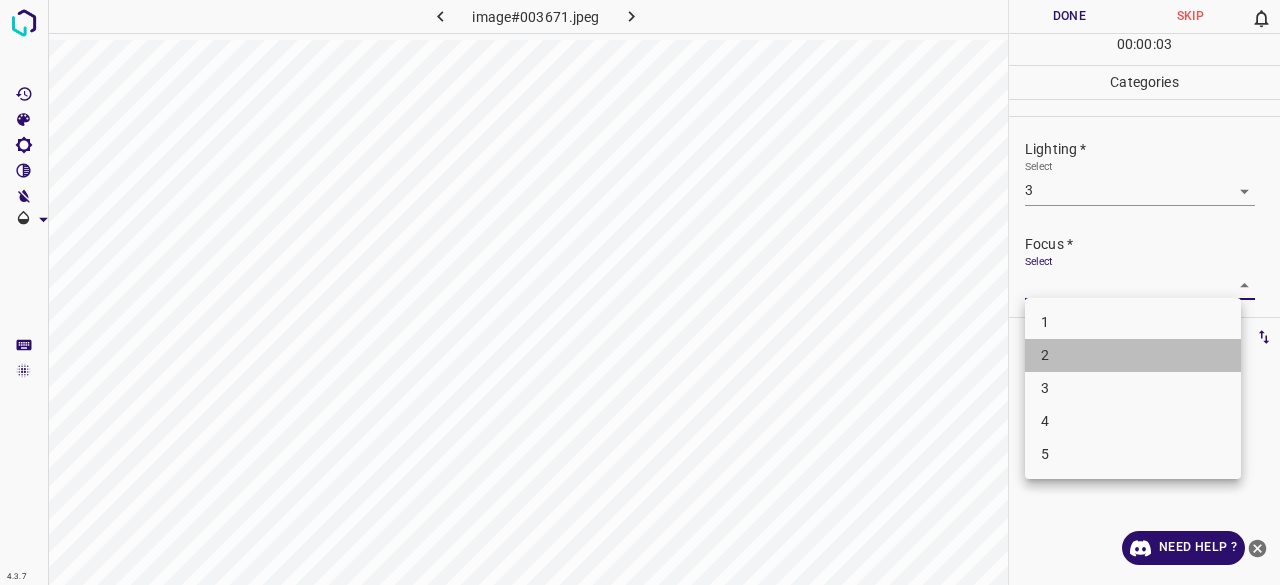 click on "2" at bounding box center (1133, 355) 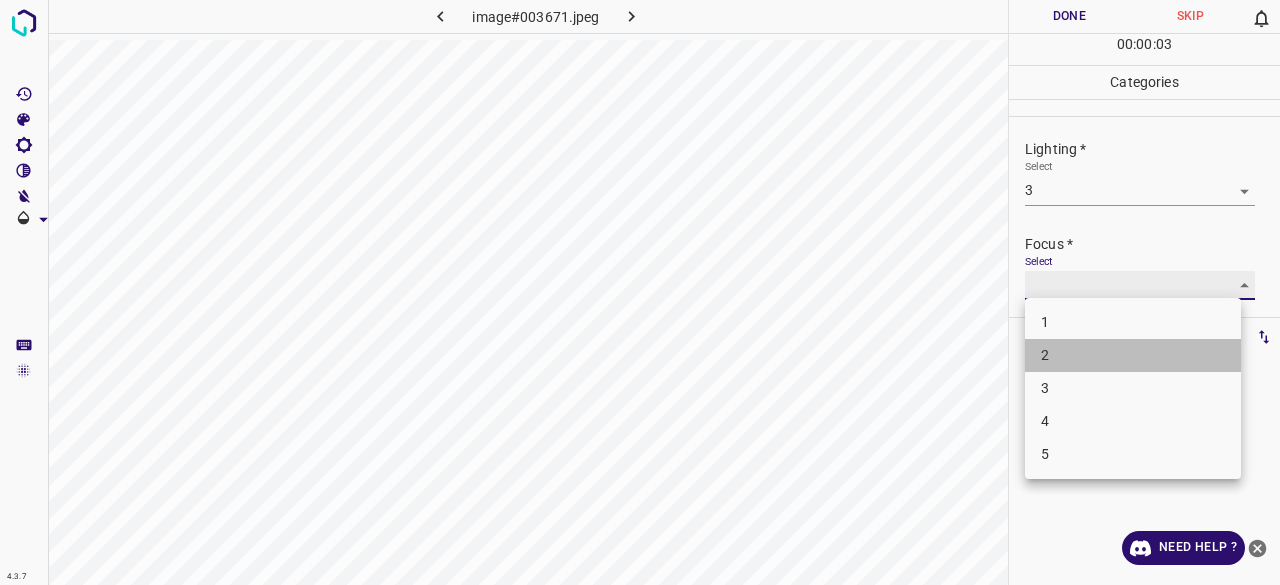 type on "2" 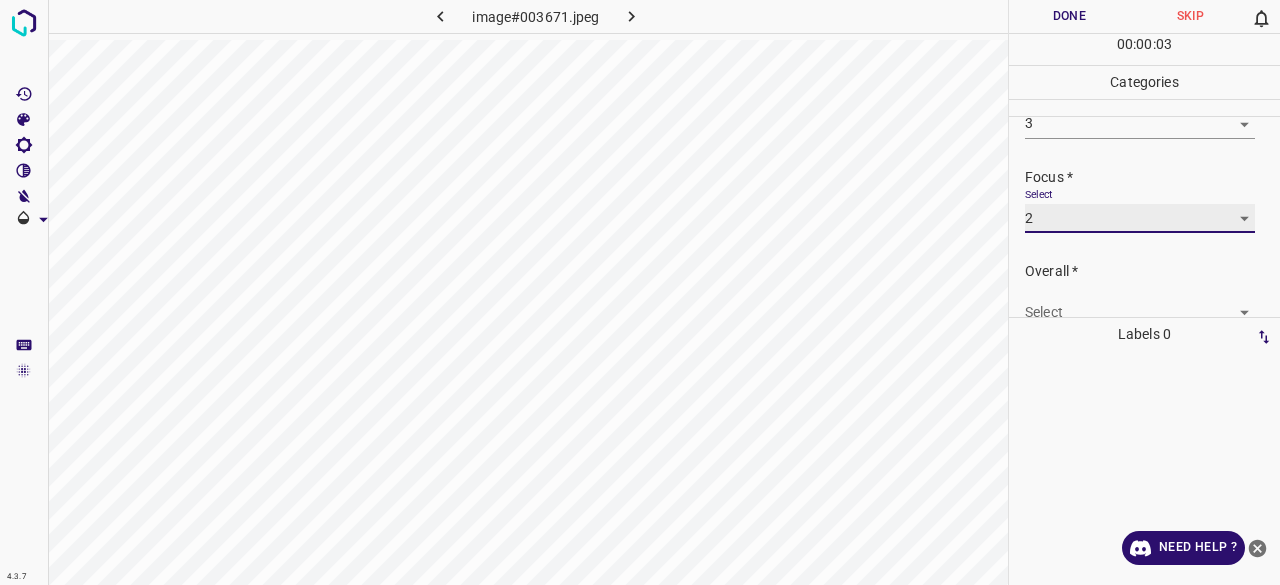 scroll, scrollTop: 98, scrollLeft: 0, axis: vertical 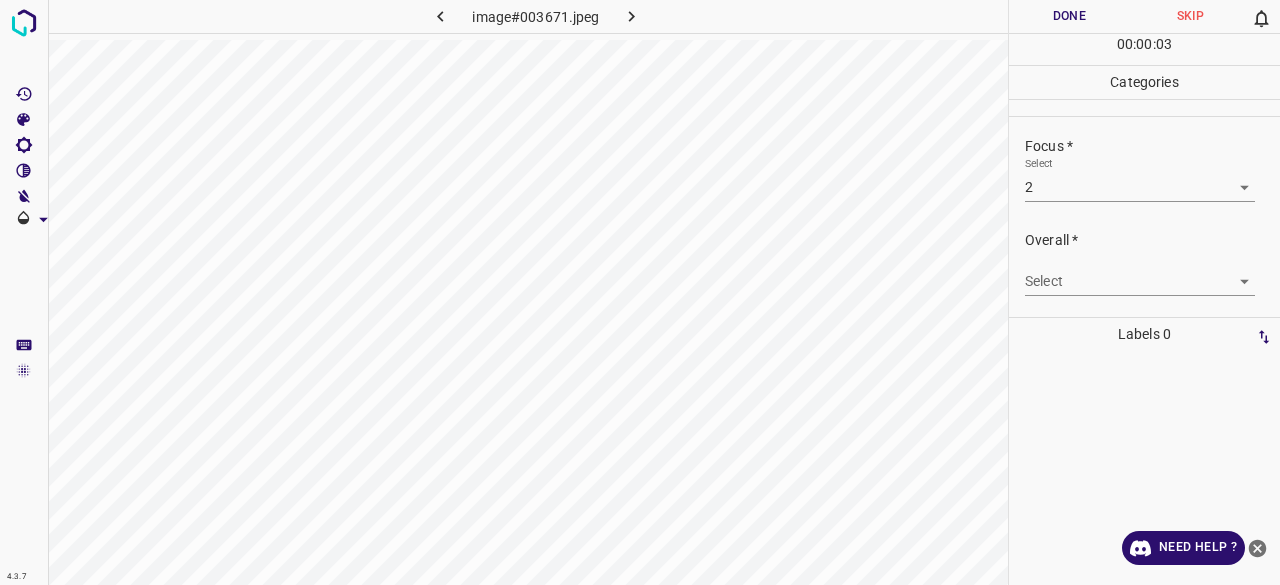 click on "Overall *  Select ​" at bounding box center [1144, 263] 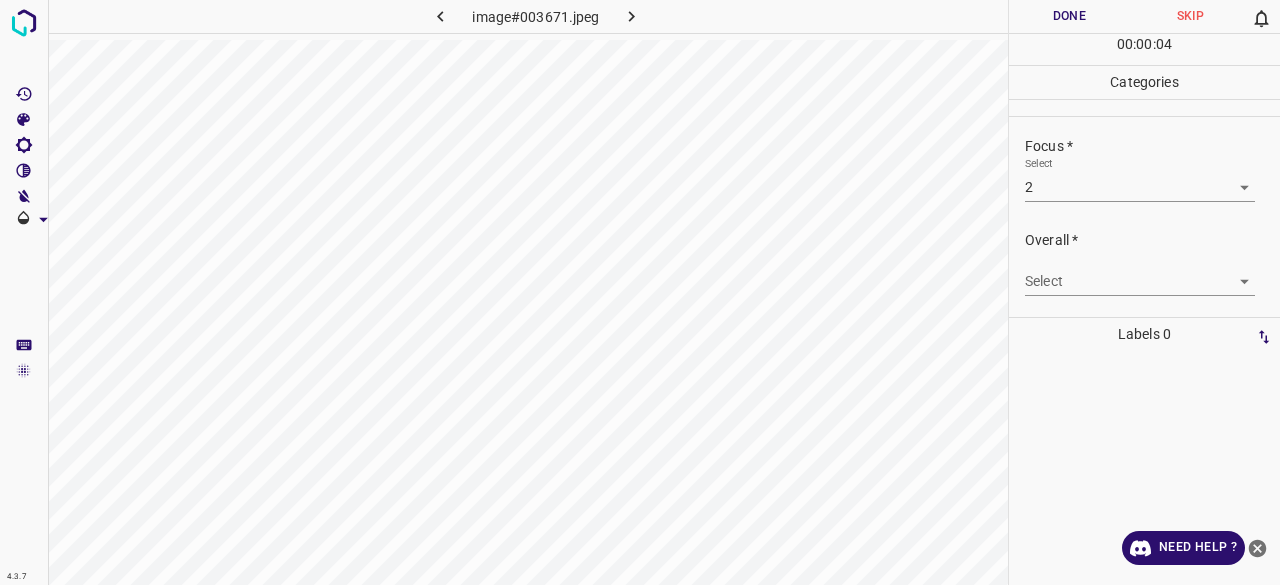 click on "4.3.7 image#003671.jpeg Done Skip 0 00   : 00   : 04   Categories Lighting *  Select 3 3 Focus *  Select 2 2 Overall *  Select ​ Labels   0 Categories 1 Lighting 2 Focus 3 Overall Tools Space Change between modes (Draw & Edit) I Auto labeling R Restore zoom M Zoom in N Zoom out Delete Delete selecte label Filters Z Restore filters X Saturation filter C Brightness filter V Contrast filter B Gray scale filter General O Download Need Help ? - Text - Hide - Delete" at bounding box center [640, 292] 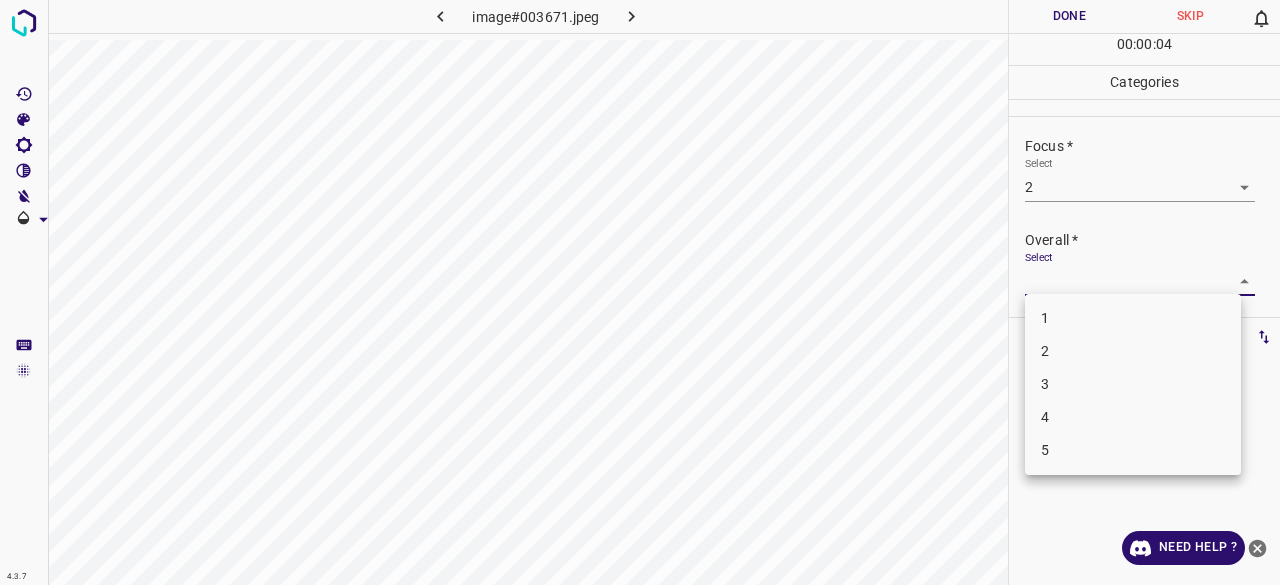 click on "2" at bounding box center [1133, 351] 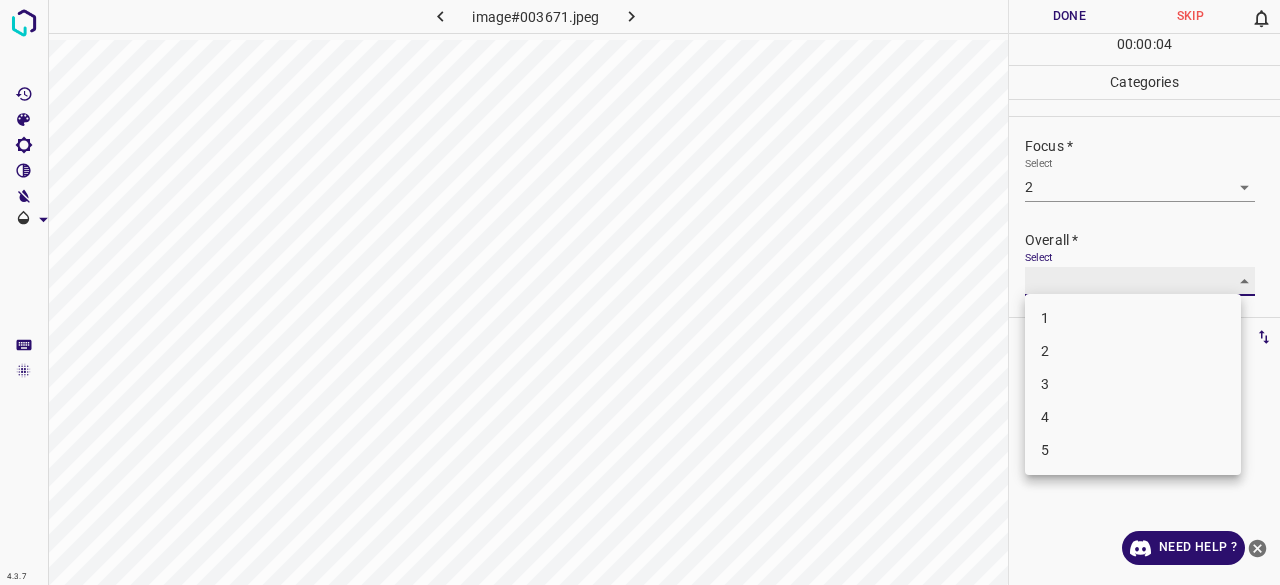 type on "2" 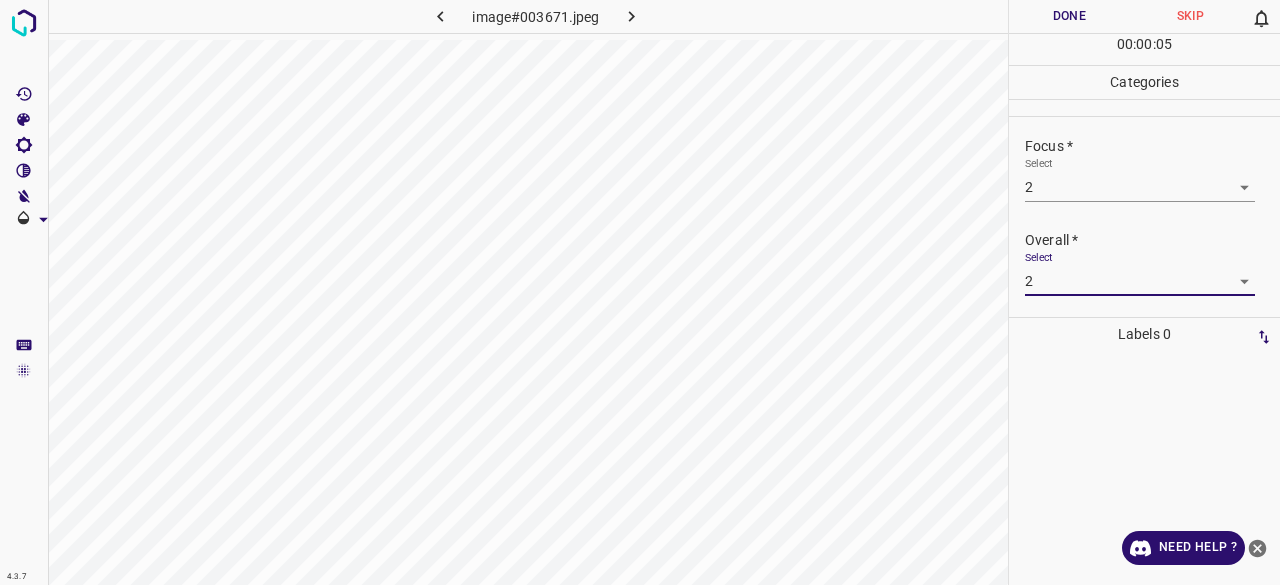 click on "Done" at bounding box center [1069, 16] 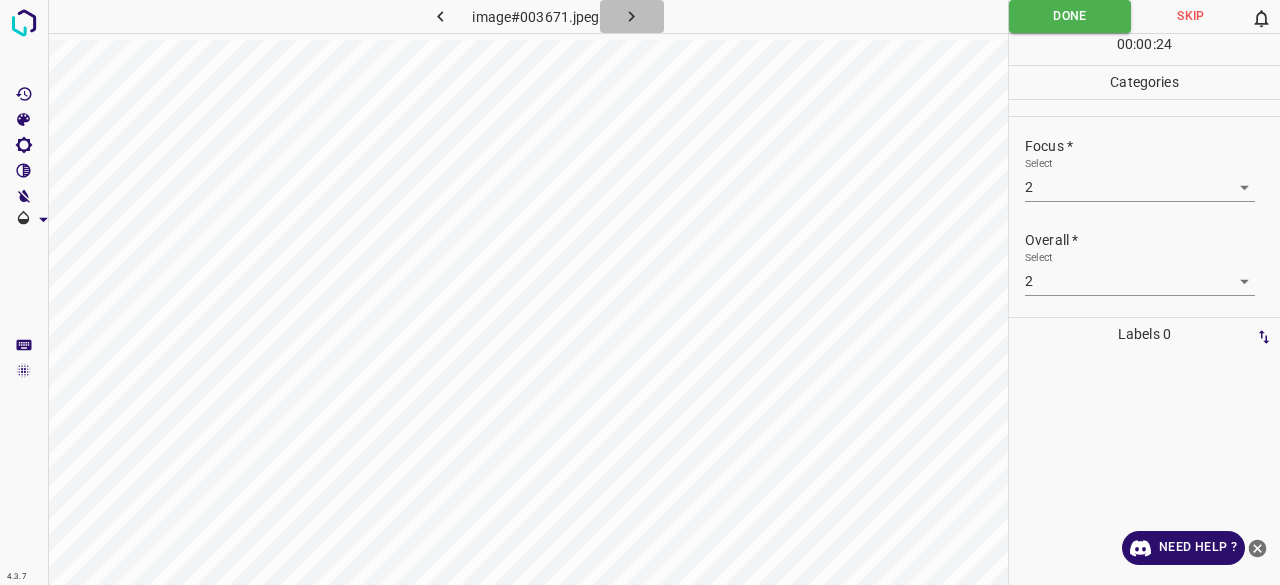 click 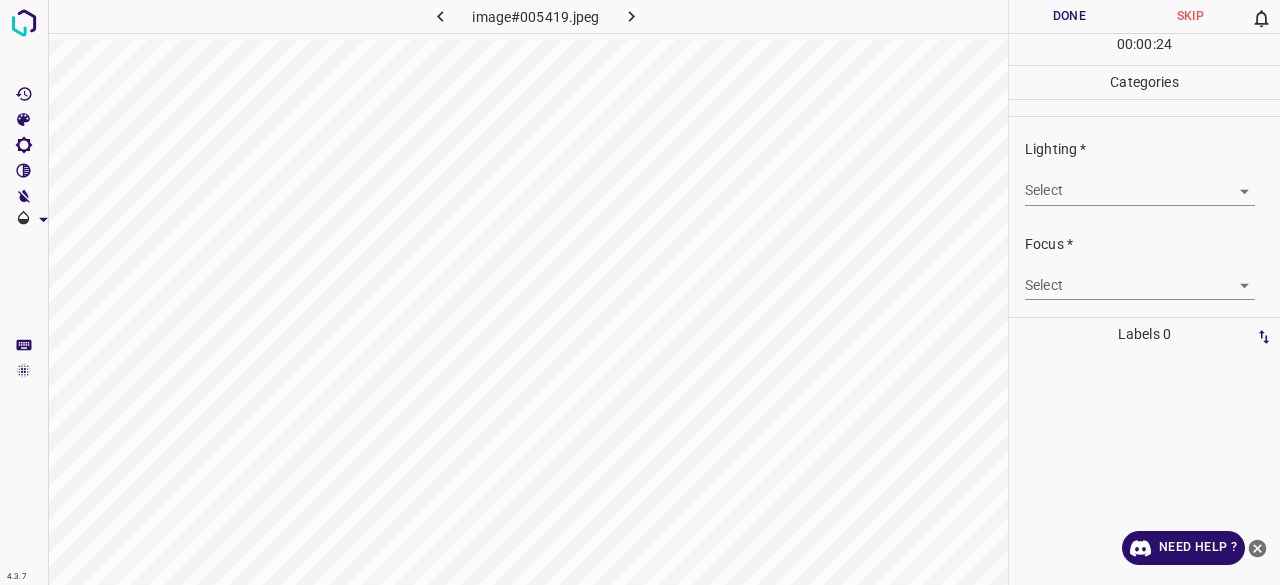 click on "4.3.7 image#005419.jpeg Done Skip 0 00   : 00   : 24   Categories Lighting *  Select ​ Focus *  Select ​ Overall *  Select ​ Labels   0 Categories 1 Lighting 2 Focus 3 Overall Tools Space Change between modes (Draw & Edit) I Auto labeling R Restore zoom M Zoom in N Zoom out Delete Delete selecte label Filters Z Restore filters X Saturation filter C Brightness filter V Contrast filter B Gray scale filter General O Download Need Help ? - Text - Hide - Delete" at bounding box center (640, 292) 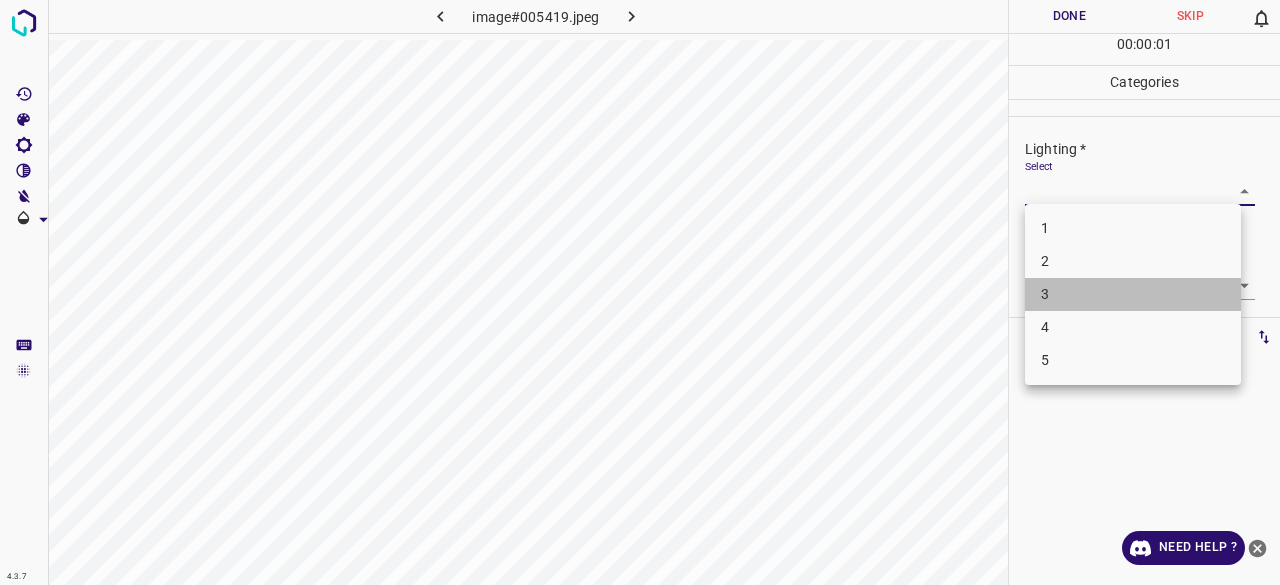 click on "3" at bounding box center [1133, 294] 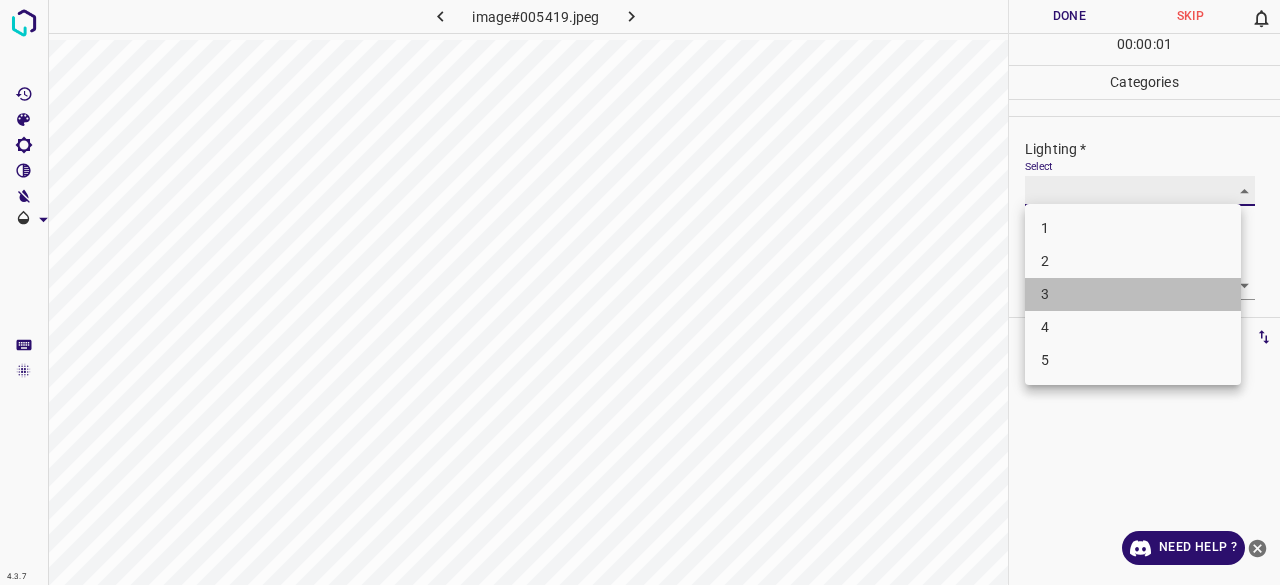 type on "3" 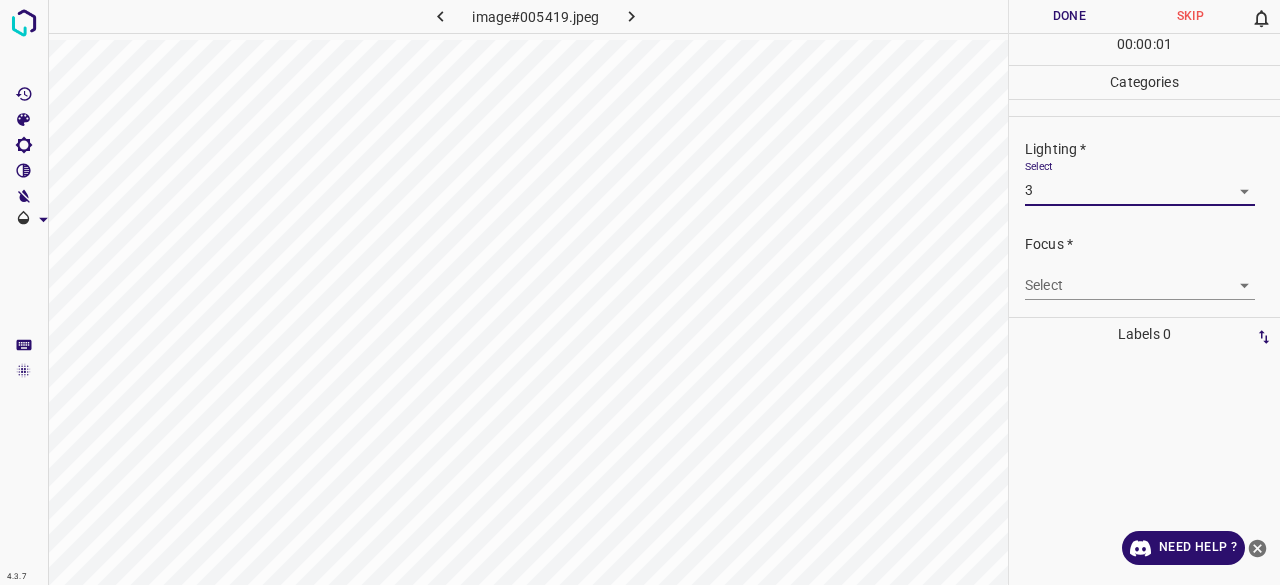 click on "4.3.7 image#005419.jpeg Done Skip 0 00   : 00   : 01   Categories Lighting *  Select 3 3 Focus *  Select ​ Overall *  Select ​ Labels   0 Categories 1 Lighting 2 Focus 3 Overall Tools Space Change between modes (Draw & Edit) I Auto labeling R Restore zoom M Zoom in N Zoom out Delete Delete selecte label Filters Z Restore filters X Saturation filter C Brightness filter V Contrast filter B Gray scale filter General O Download Need Help ? - Text - Hide - Delete 1 2 3 4 5" at bounding box center [640, 292] 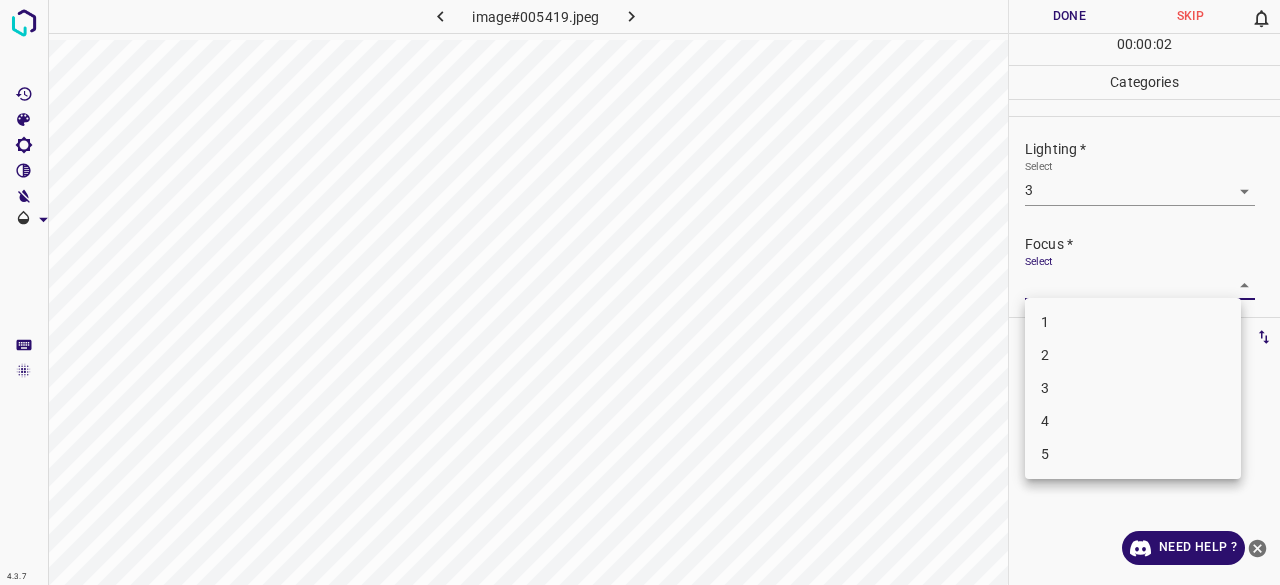 click on "3" at bounding box center [1133, 388] 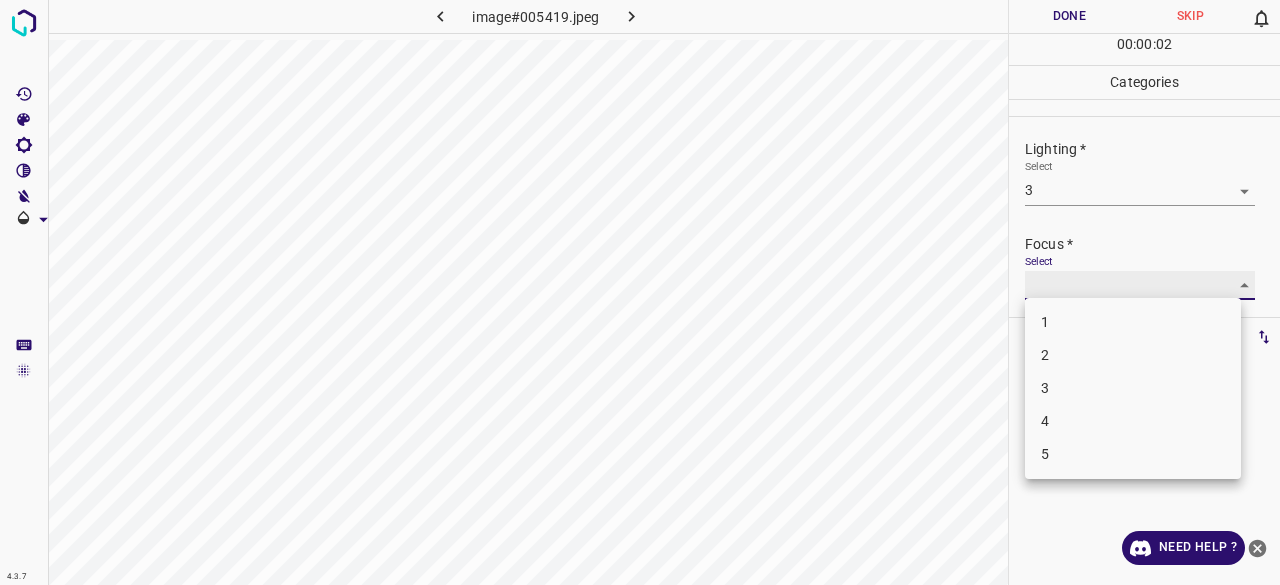 type on "3" 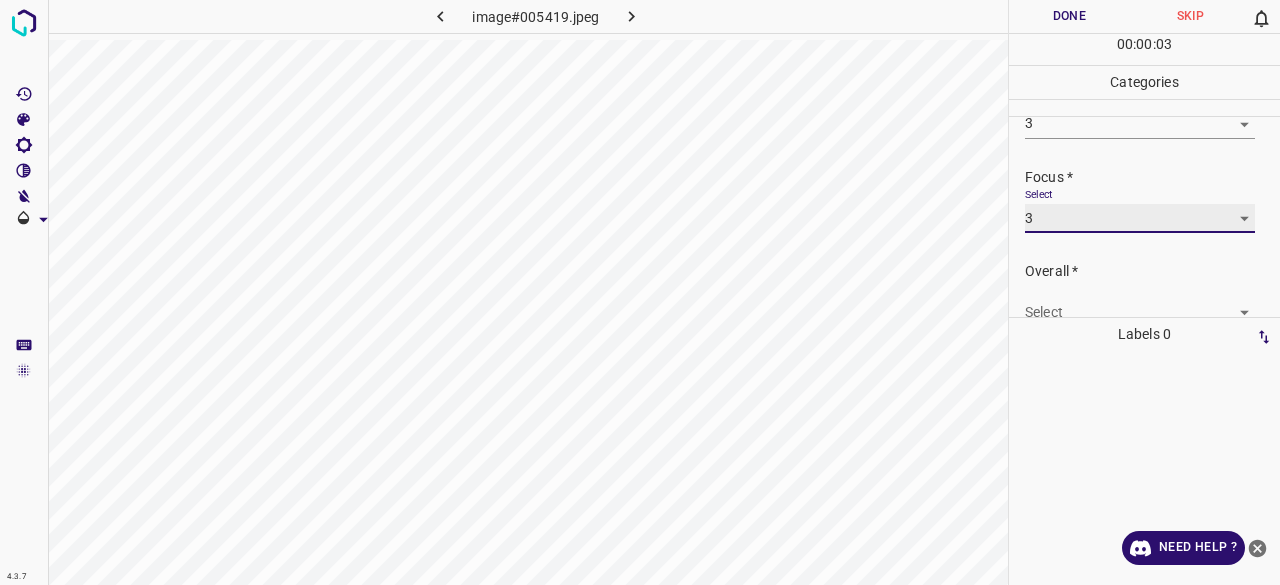 scroll, scrollTop: 98, scrollLeft: 0, axis: vertical 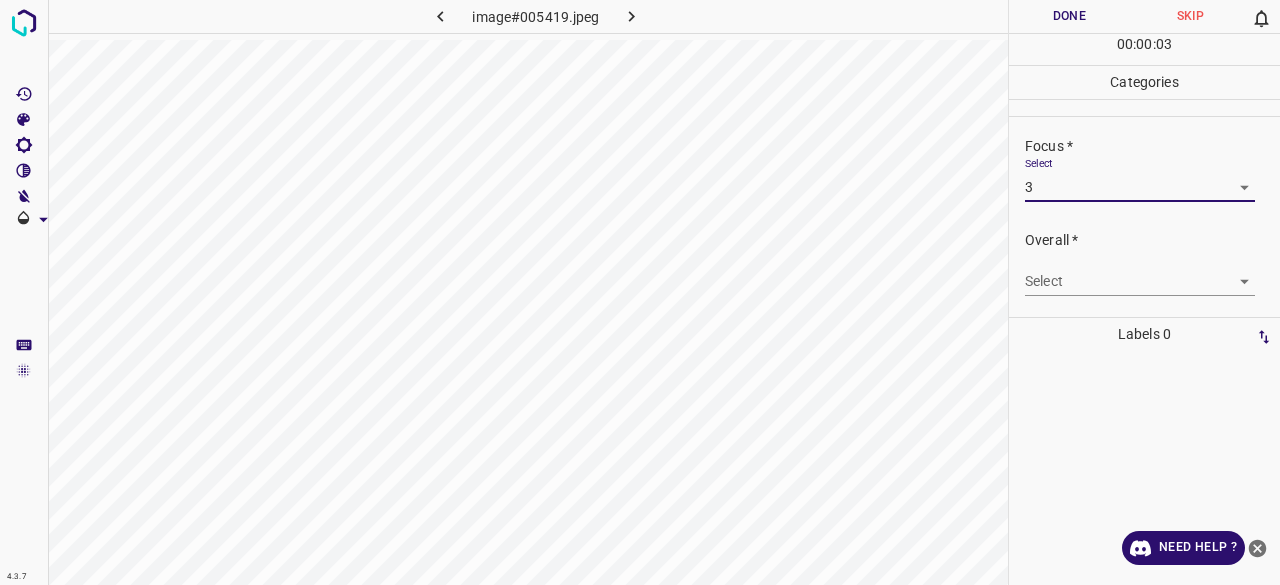 click on "4.3.7 image#005419.jpeg Done Skip 0 00   : 00   : 03   Categories Lighting *  Select 3 3 Focus *  Select 3 3 Overall *  Select ​ Labels   0 Categories 1 Lighting 2 Focus 3 Overall Tools Space Change between modes (Draw & Edit) I Auto labeling R Restore zoom M Zoom in N Zoom out Delete Delete selecte label Filters Z Restore filters X Saturation filter C Brightness filter V Contrast filter B Gray scale filter General O Download Need Help ? - Text - Hide - Delete" at bounding box center (640, 292) 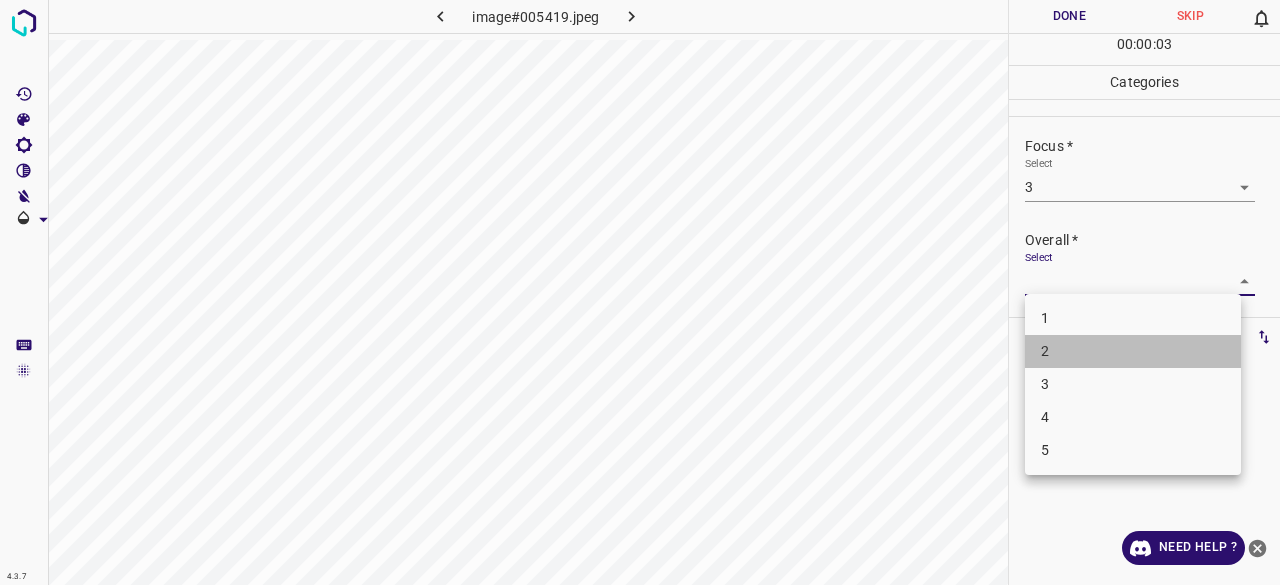 click on "2" at bounding box center (1133, 351) 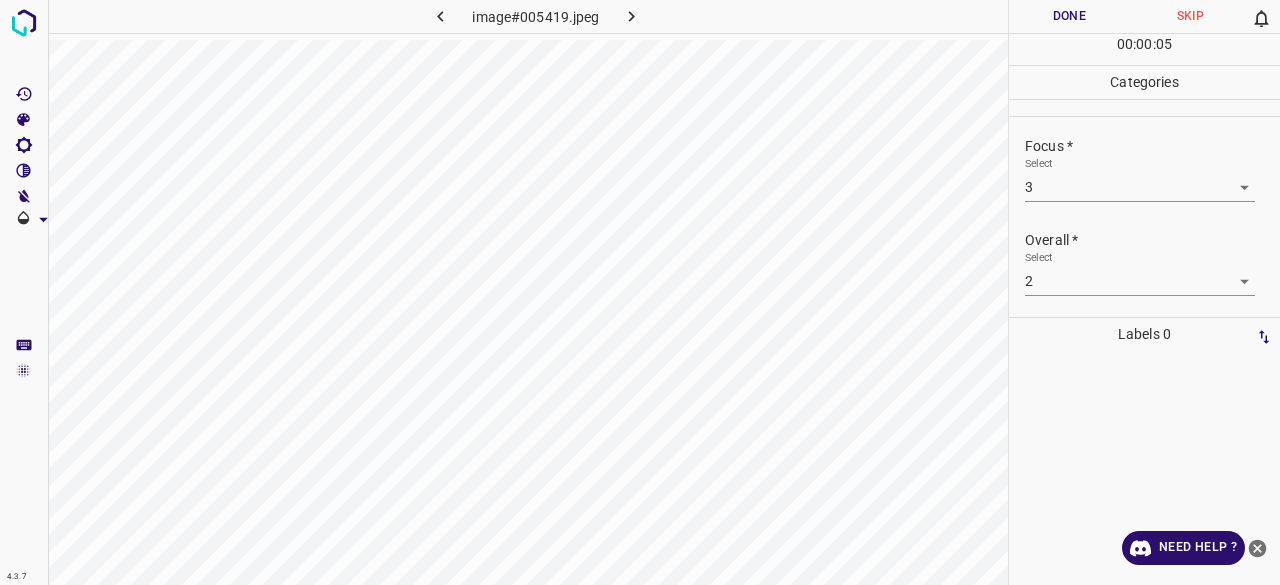 click on "4.3.7 image#005419.jpeg Done Skip 0 00   : 00   : 05   Categories Lighting *  Select 3 3 Focus *  Select 3 3 Overall *  Select 2 2 Labels   0 Categories 1 Lighting 2 Focus 3 Overall Tools Space Change between modes (Draw & Edit) I Auto labeling R Restore zoom M Zoom in N Zoom out Delete Delete selecte label Filters Z Restore filters X Saturation filter C Brightness filter V Contrast filter B Gray scale filter General O Download Need Help ? - Text - Hide - Delete" at bounding box center (640, 292) 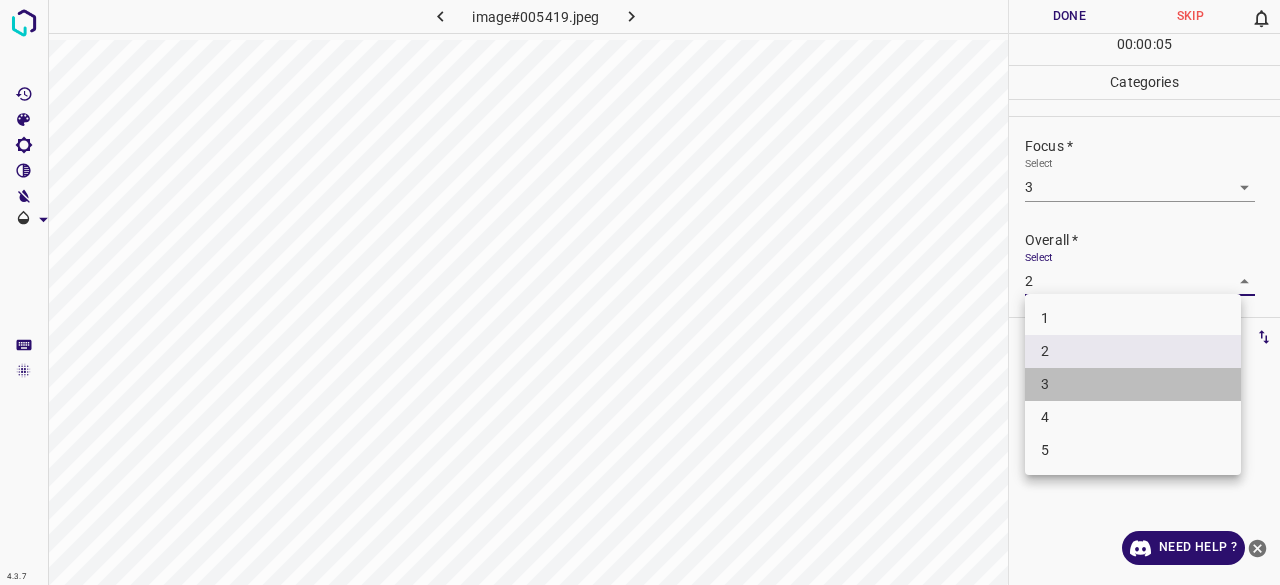 click on "3" at bounding box center [1133, 384] 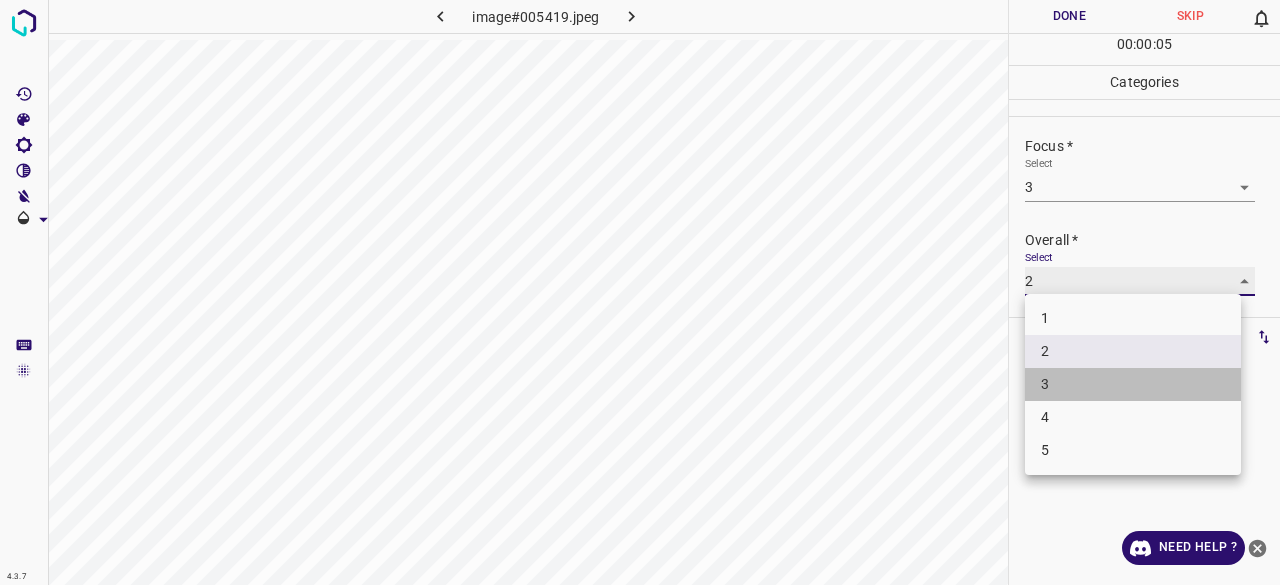 type on "3" 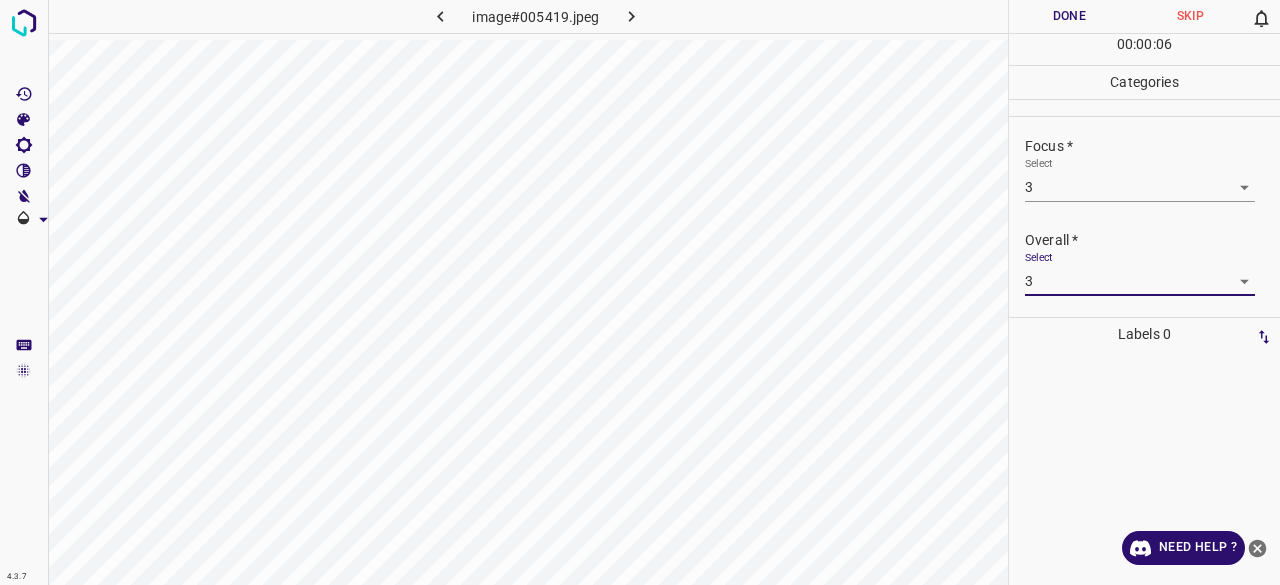click on "Done" at bounding box center (1069, 16) 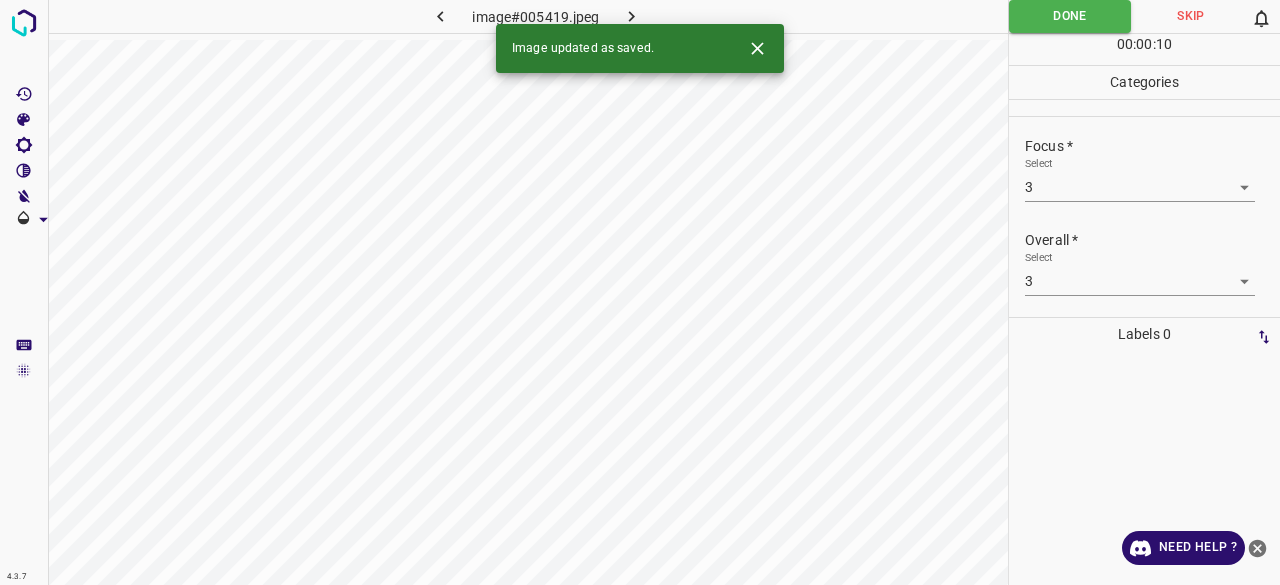 click 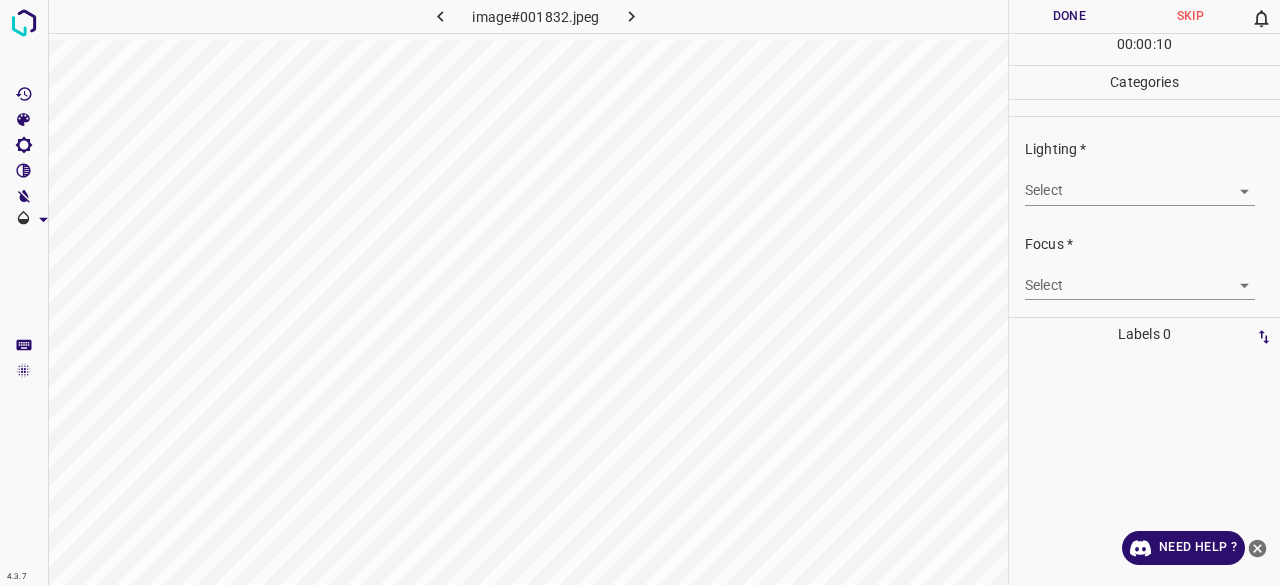click on "4.3.7 image#001832.jpeg Done Skip 0 00   : 00   : 10   Categories Lighting *  Select ​ Focus *  Select ​ Overall *  Select ​ Labels   0 Categories 1 Lighting 2 Focus 3 Overall Tools Space Change between modes (Draw & Edit) I Auto labeling R Restore zoom M Zoom in N Zoom out Delete Delete selecte label Filters Z Restore filters X Saturation filter C Brightness filter V Contrast filter B Gray scale filter General O Download Need Help ? - Text - Hide - Delete" at bounding box center [640, 292] 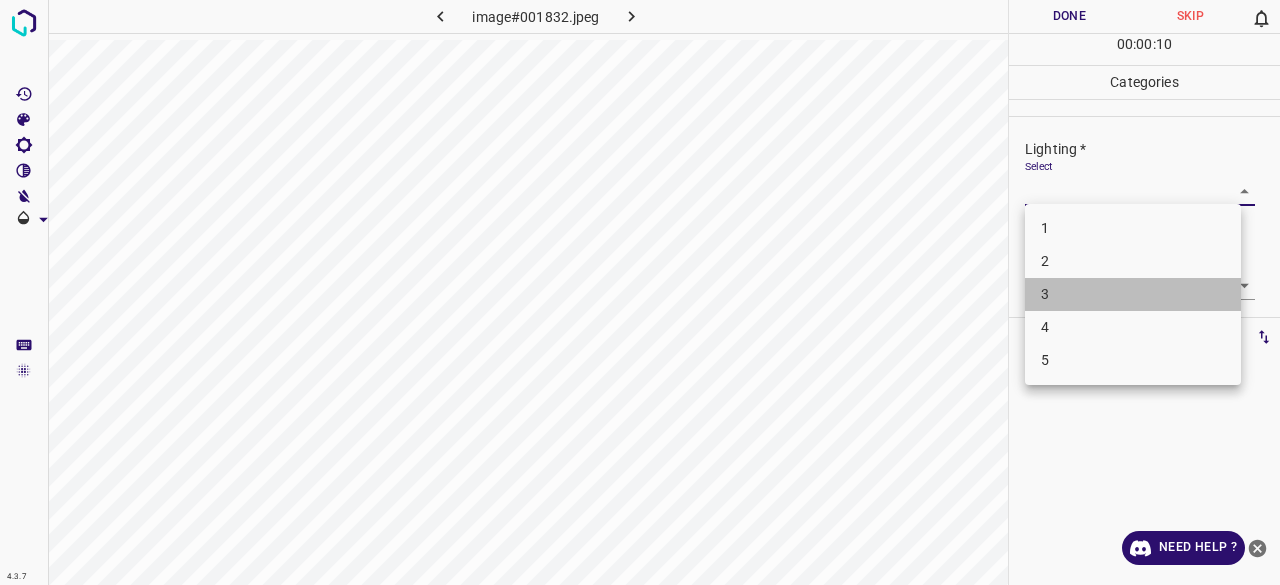 click on "3" at bounding box center (1133, 294) 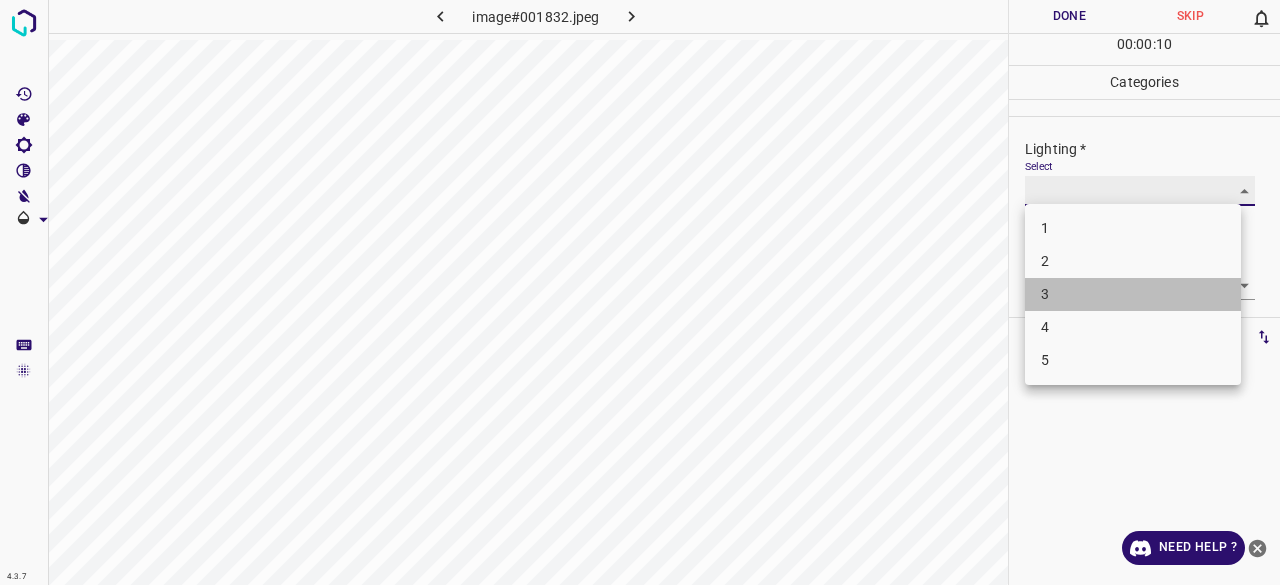 type on "3" 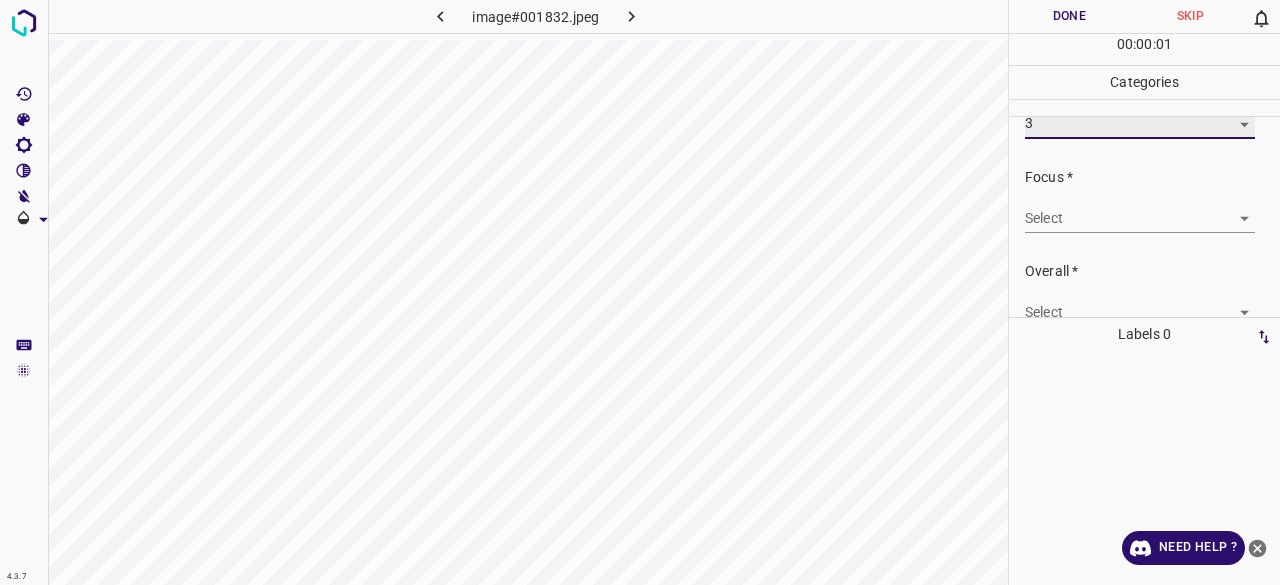 scroll, scrollTop: 98, scrollLeft: 0, axis: vertical 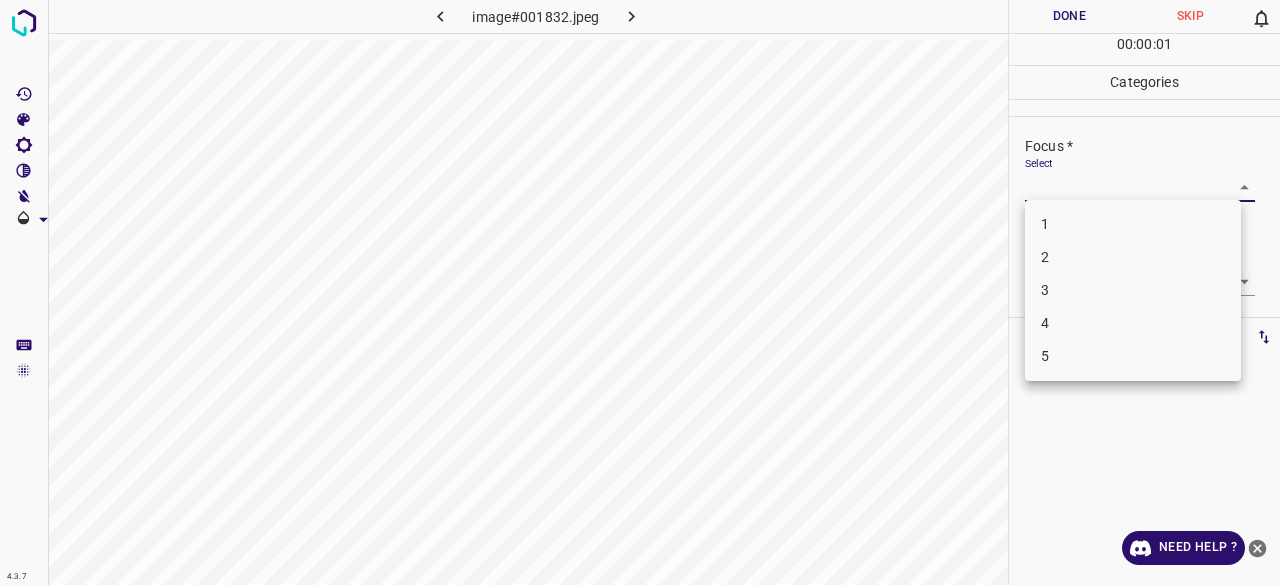 click on "4.3.7 image#001832.jpeg Done Skip 0 00   : 00   : 01   Categories Lighting *  Select 3 3 Focus *  Select ​ Overall *  Select ​ Labels   0 Categories 1 Lighting 2 Focus 3 Overall Tools Space Change between modes (Draw & Edit) I Auto labeling R Restore zoom M Zoom in N Zoom out Delete Delete selecte label Filters Z Restore filters X Saturation filter C Brightness filter V Contrast filter B Gray scale filter General O Download Need Help ? - Text - Hide - Delete 1 2 3 4 5" at bounding box center [640, 292] 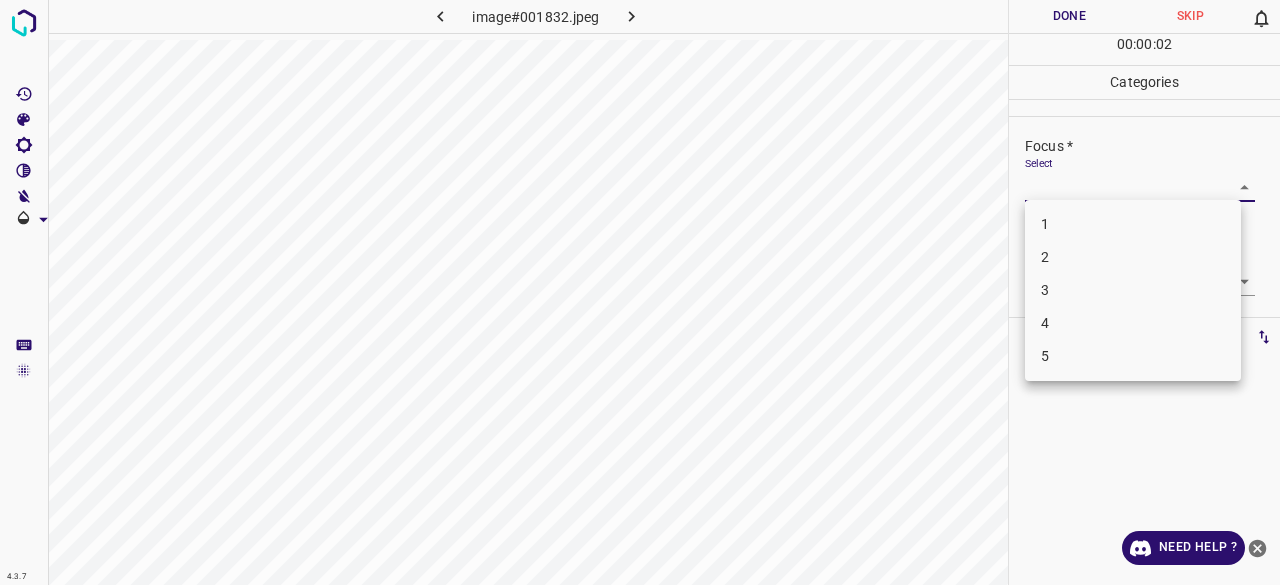 click on "3" at bounding box center [1133, 290] 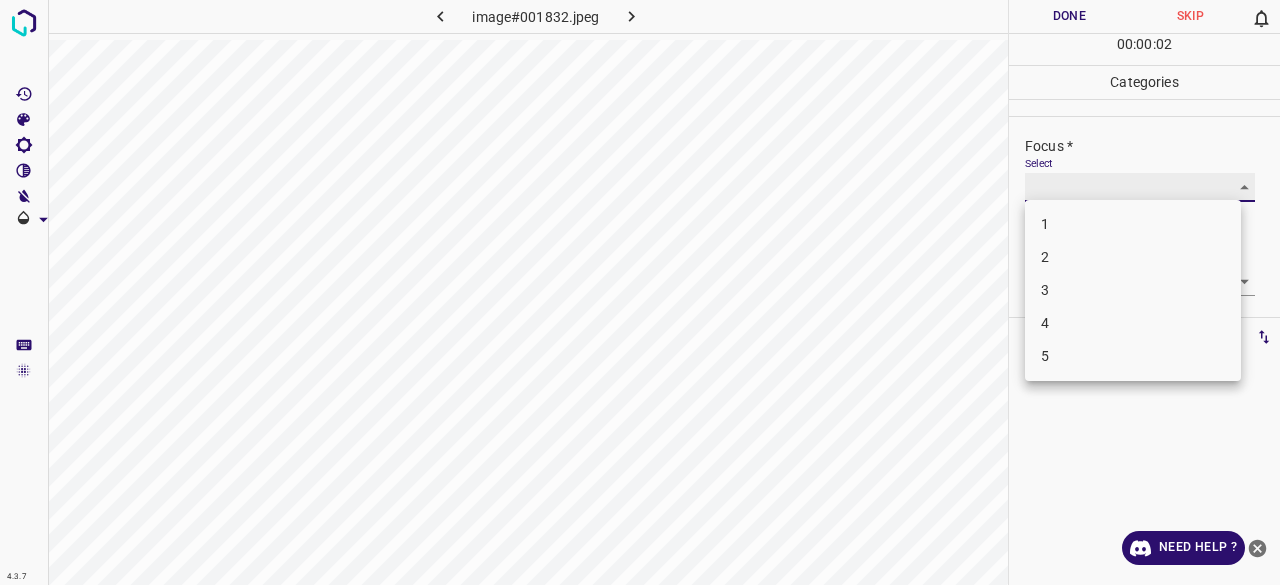 type on "3" 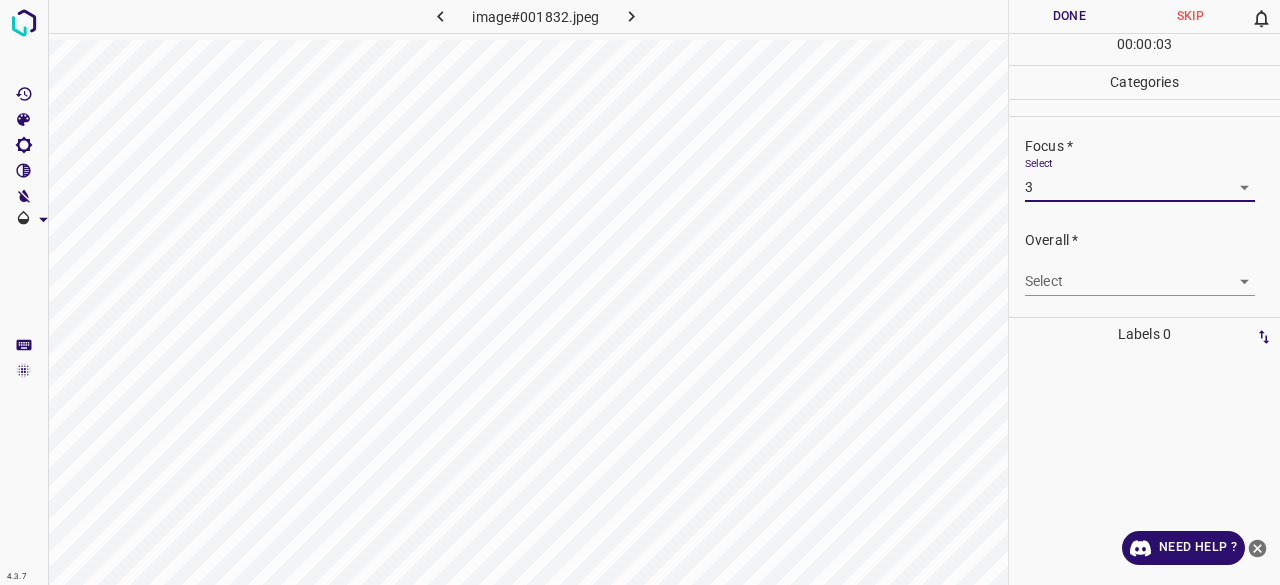 click on "4.3.7 image#001832.jpeg Done Skip 0 00   : 00   : 03   Categories Lighting *  Select 3 3 Focus *  Select 3 3 Overall *  Select ​ Labels   0 Categories 1 Lighting 2 Focus 3 Overall Tools Space Change between modes (Draw & Edit) I Auto labeling R Restore zoom M Zoom in N Zoom out Delete Delete selecte label Filters Z Restore filters X Saturation filter C Brightness filter V Contrast filter B Gray scale filter General O Download Need Help ? - Text - Hide - Delete" at bounding box center (640, 292) 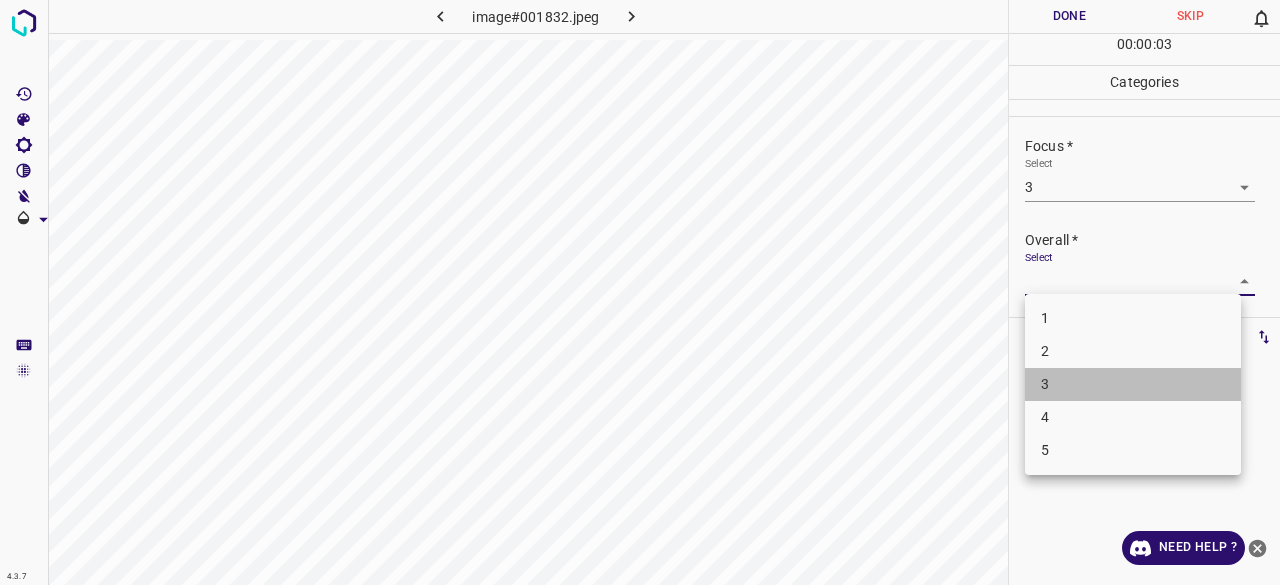 drag, startPoint x: 1058, startPoint y: 390, endPoint x: 1048, endPoint y: 163, distance: 227.22015 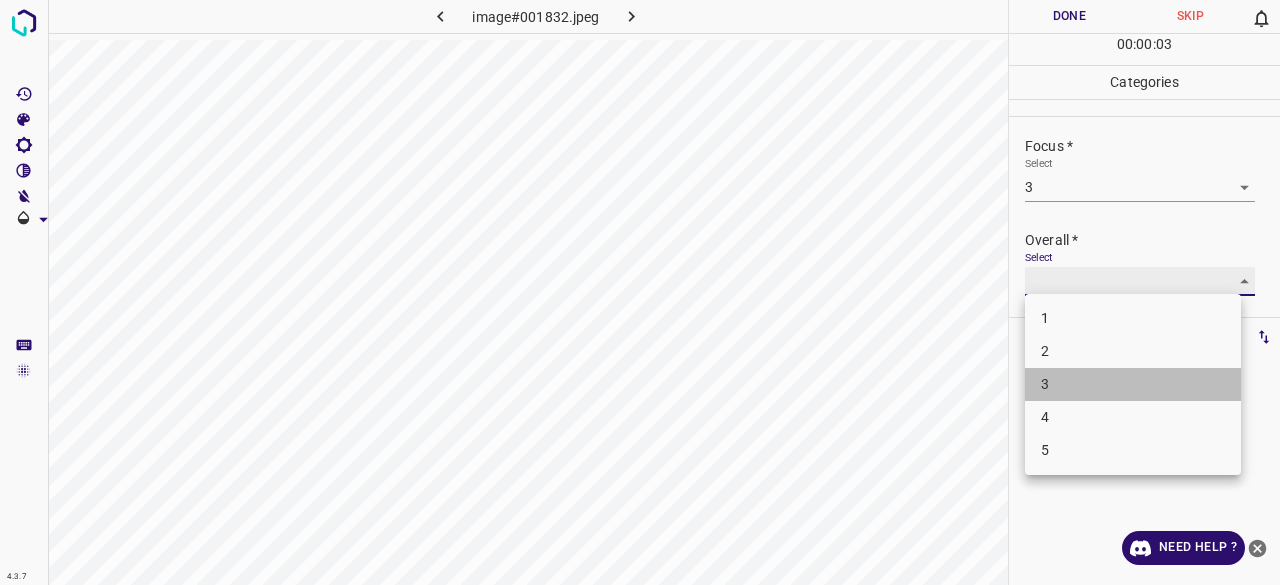type on "3" 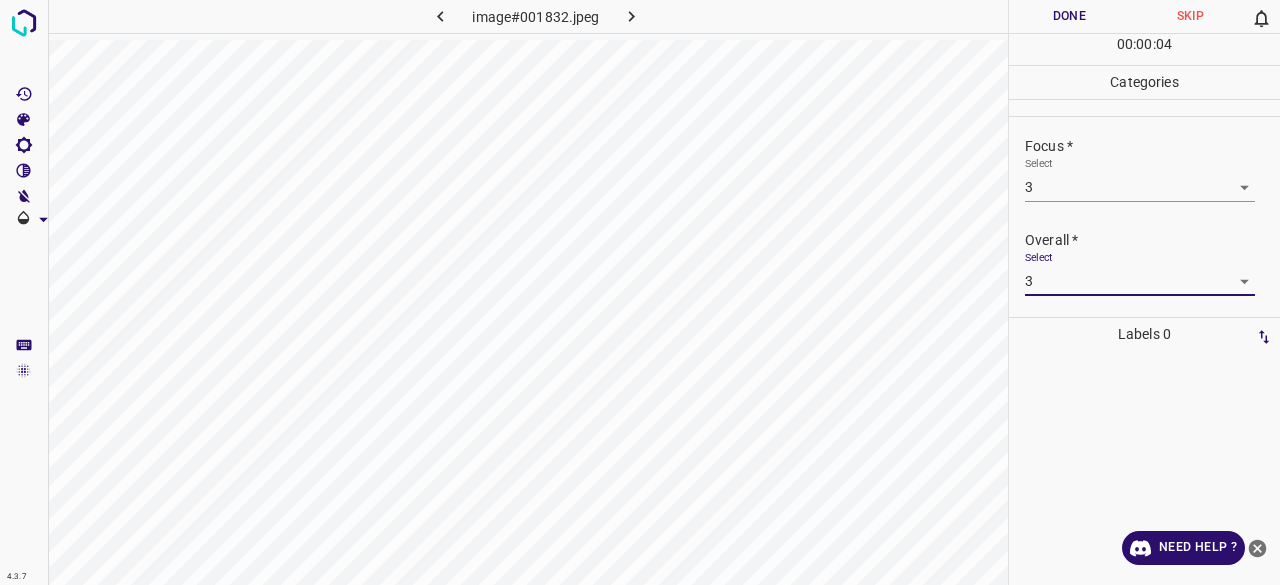 click on "Done" at bounding box center [1069, 16] 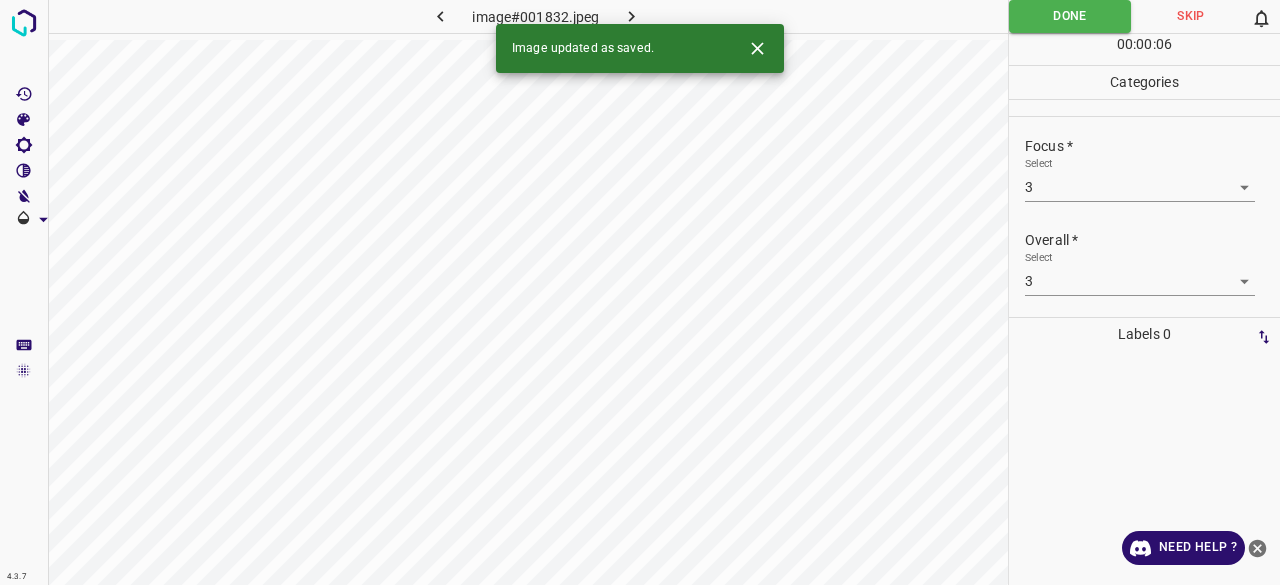 click at bounding box center (632, 16) 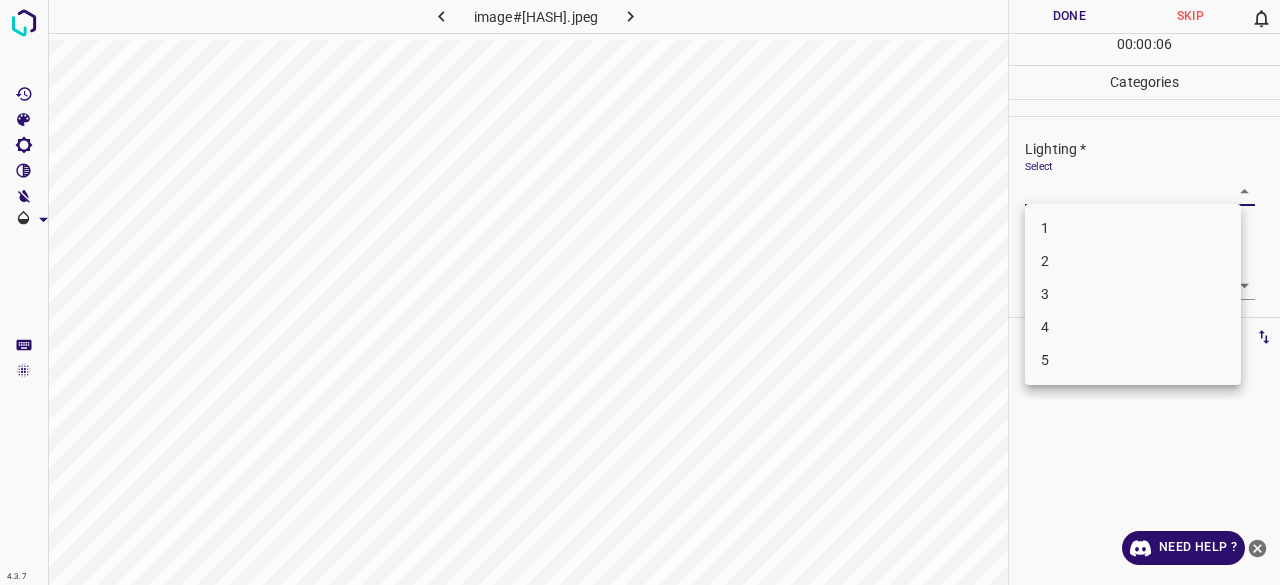 click on "4.3.7 image#005196.jpeg Done Skip 0 00   : 00   : 06   Categories Lighting *  Select ​ Focus *  Select ​ Overall *  Select ​ Labels   0 Categories 1 Lighting 2 Focus 3 Overall Tools Space Change between modes (Draw & Edit) I Auto labeling R Restore zoom M Zoom in N Zoom out Delete Delete selecte label Filters Z Restore filters X Saturation filter C Brightness filter V Contrast filter B Gray scale filter General O Download Need Help ? - Text - Hide - Delete 1 2 3 4 5" at bounding box center (640, 292) 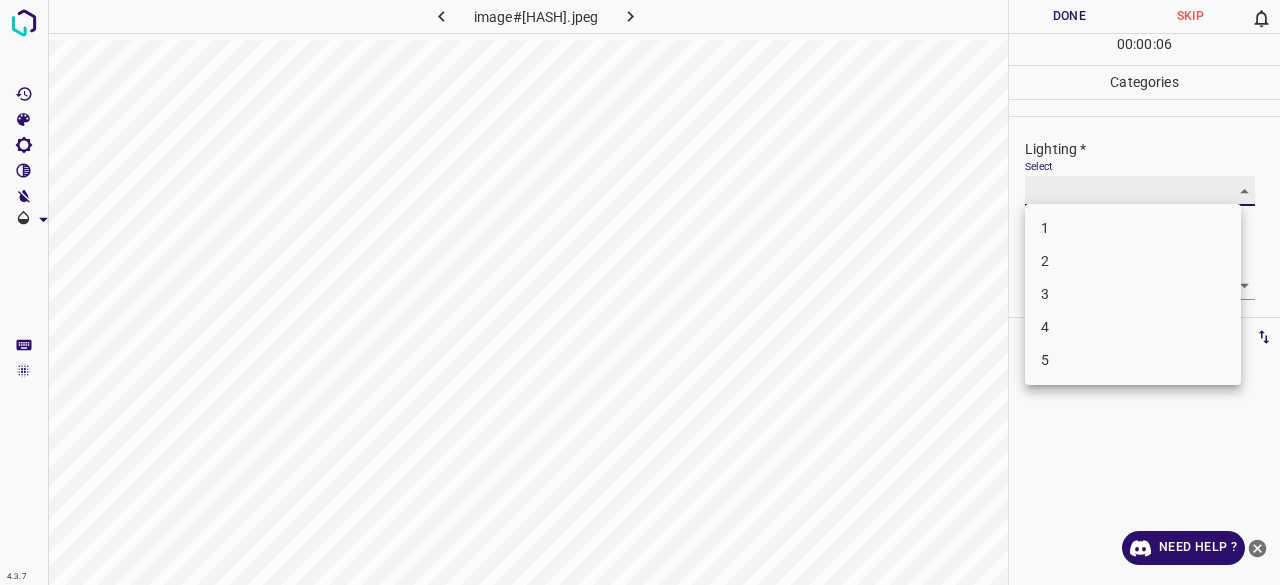 type on "3" 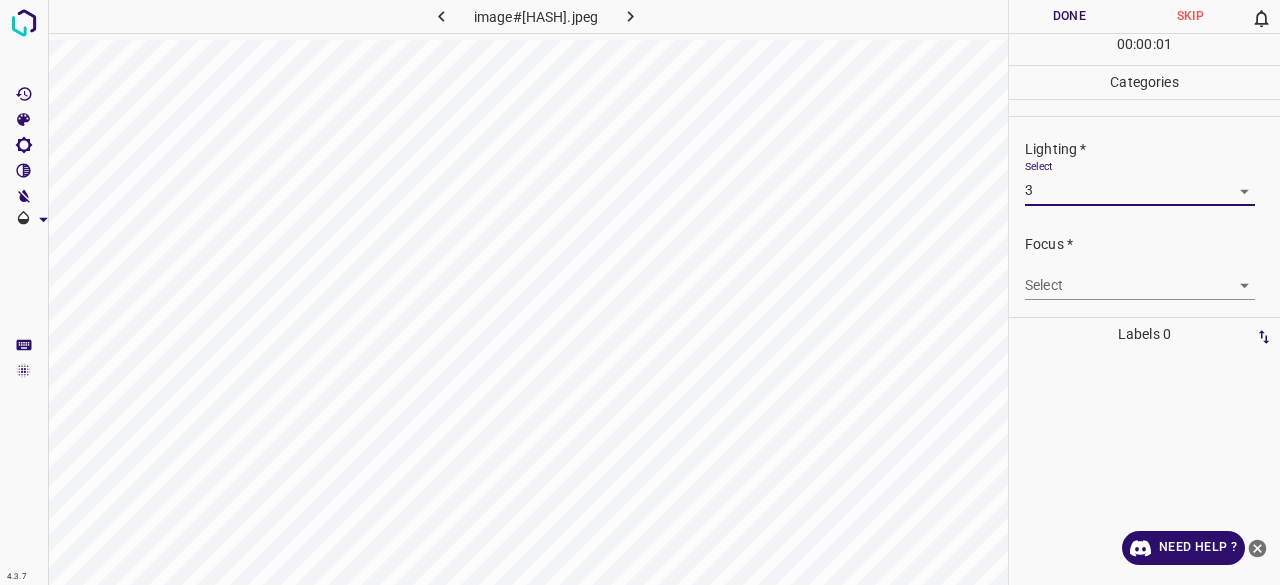 click on "4.3.7 image#005196.jpeg Done Skip 0 00   : 00   : 01   Categories Lighting *  Select 3 3 Focus *  Select ​ Overall *  Select ​ Labels   0 Categories 1 Lighting 2 Focus 3 Overall Tools Space Change between modes (Draw & Edit) I Auto labeling R Restore zoom M Zoom in N Zoom out Delete Delete selecte label Filters Z Restore filters X Saturation filter C Brightness filter V Contrast filter B Gray scale filter General O Download Need Help ? - Text - Hide - Delete" at bounding box center (640, 292) 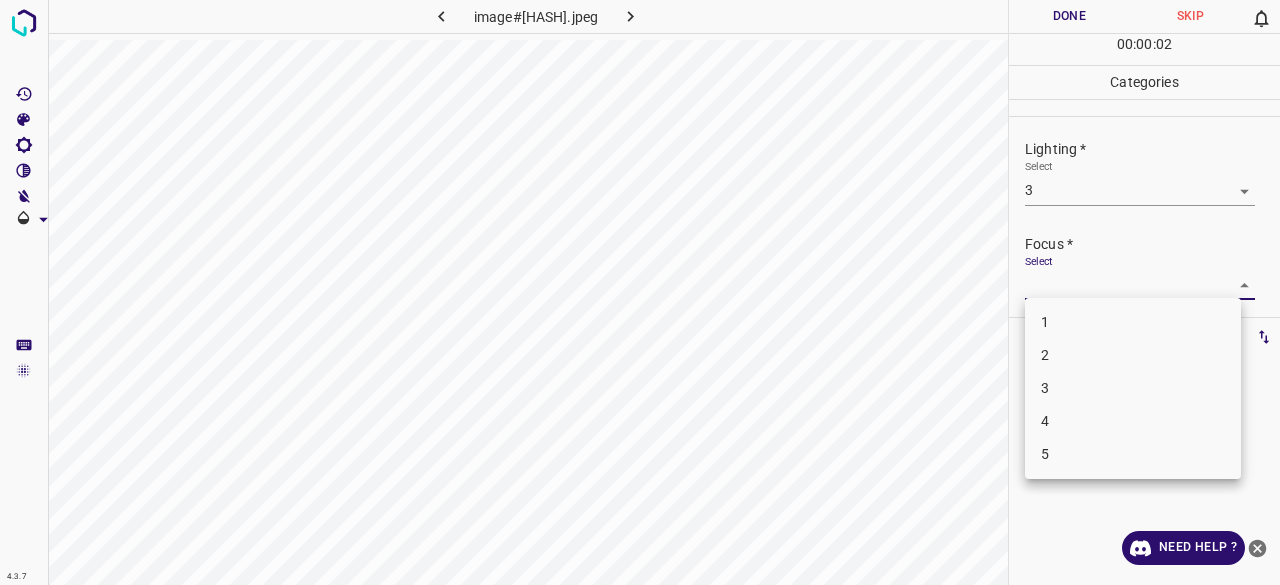 click on "3" at bounding box center [1133, 388] 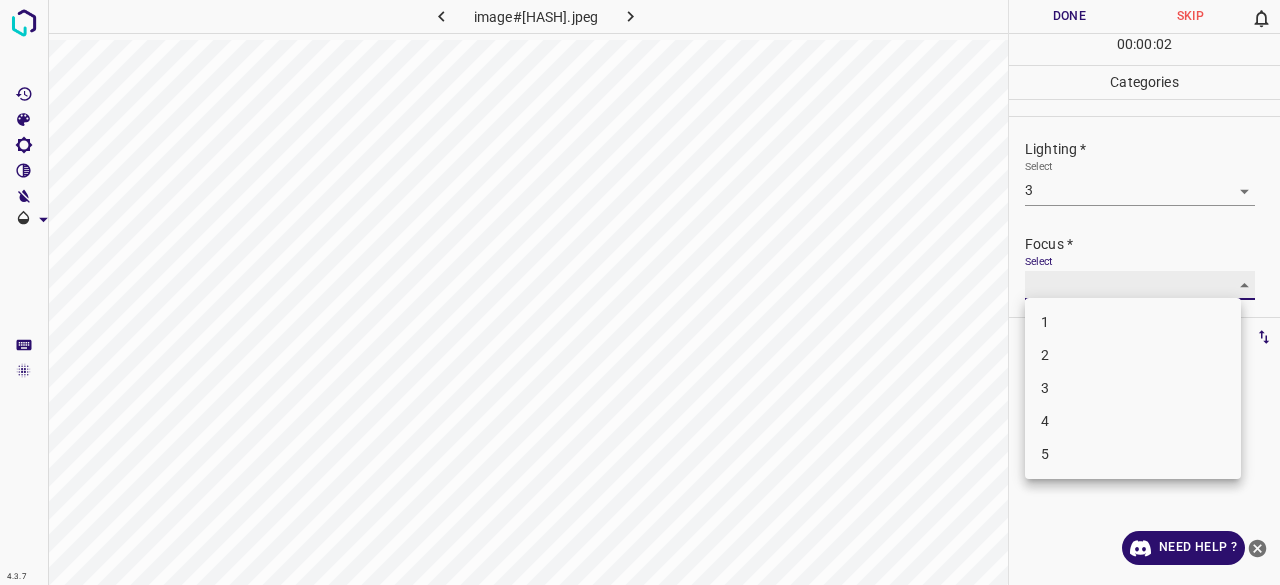 type on "3" 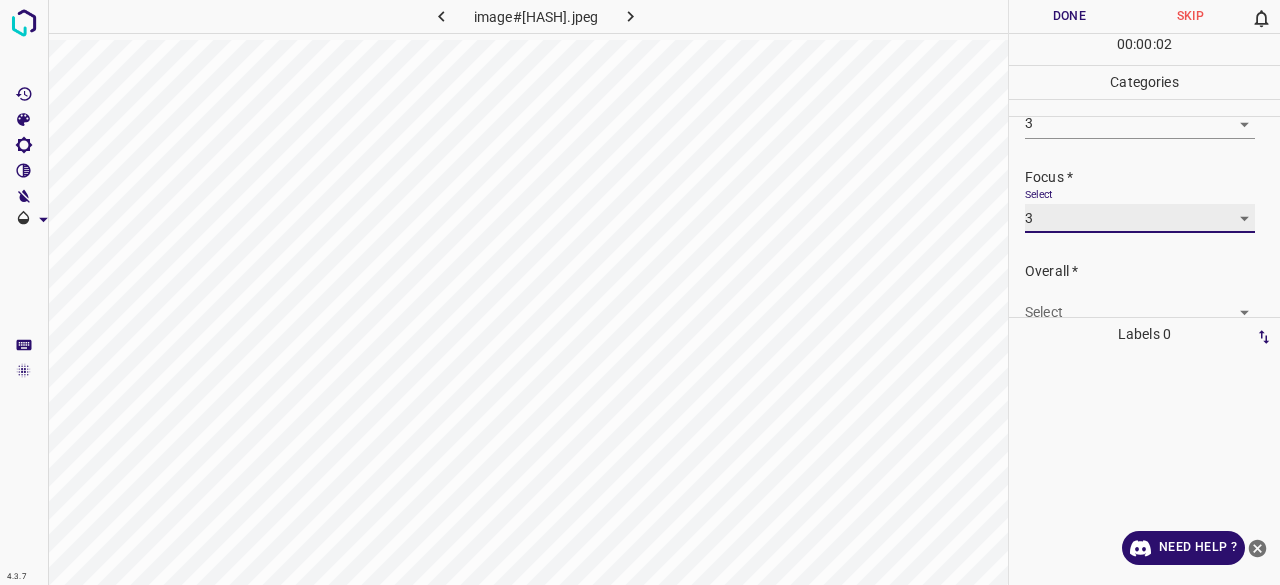 scroll, scrollTop: 98, scrollLeft: 0, axis: vertical 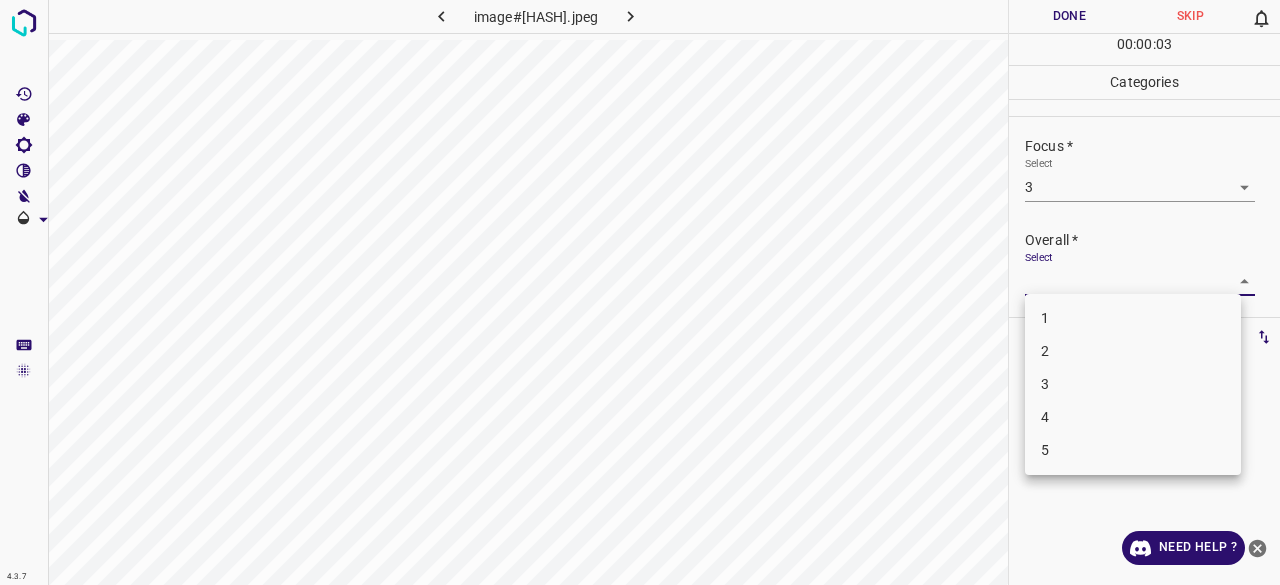click on "4.3.7 image#005196.jpeg Done Skip 0 00   : 00   : 03   Categories Lighting *  Select 3 3 Focus *  Select 3 3 Overall *  Select ​ Labels   0 Categories 1 Lighting 2 Focus 3 Overall Tools Space Change between modes (Draw & Edit) I Auto labeling R Restore zoom M Zoom in N Zoom out Delete Delete selecte label Filters Z Restore filters X Saturation filter C Brightness filter V Contrast filter B Gray scale filter General O Download Need Help ? - Text - Hide - Delete 1 2 3 4 5" at bounding box center (640, 292) 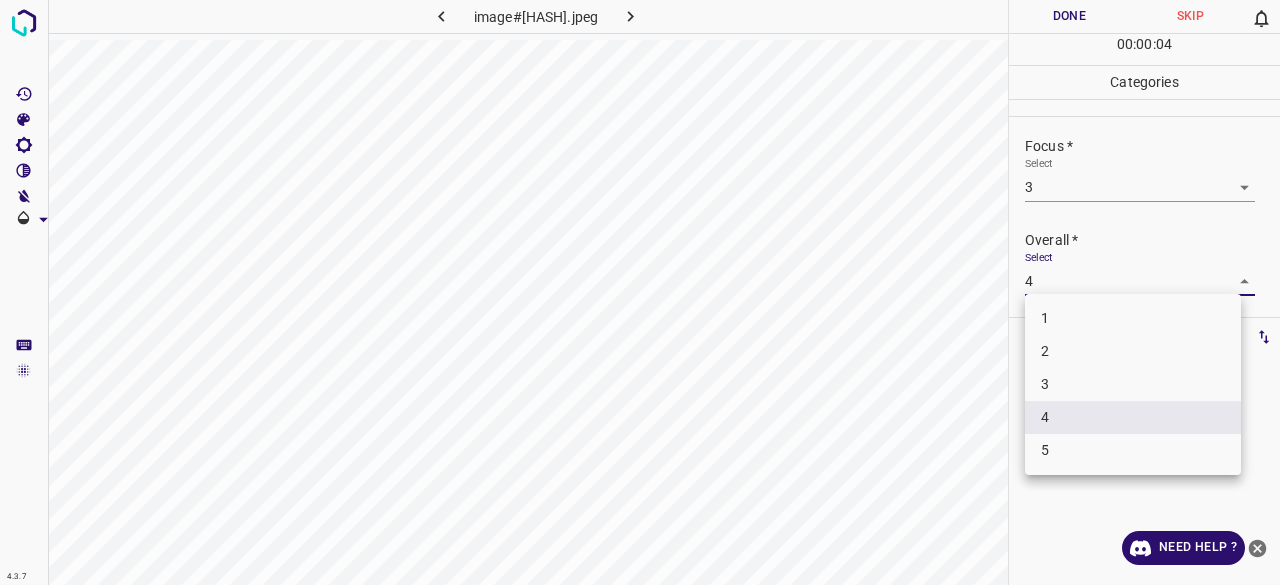 click on "4.3.7 image#005196.jpeg Done Skip 0 00   : 00   : 04   Categories Lighting *  Select 3 3 Focus *  Select 3 3 Overall *  Select 4 4 Labels   0 Categories 1 Lighting 2 Focus 3 Overall Tools Space Change between modes (Draw & Edit) I Auto labeling R Restore zoom M Zoom in N Zoom out Delete Delete selecte label Filters Z Restore filters X Saturation filter C Brightness filter V Contrast filter B Gray scale filter General O Download Need Help ? - Text - Hide - Delete 1 2 3 4 5" at bounding box center (640, 292) 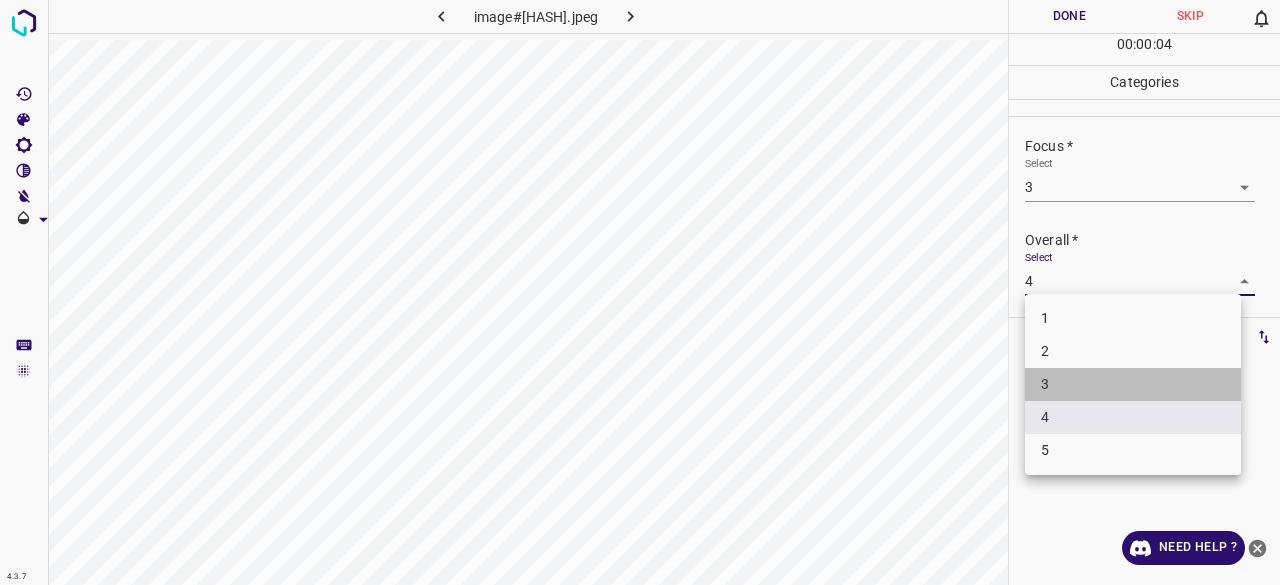 click on "3" at bounding box center (1133, 384) 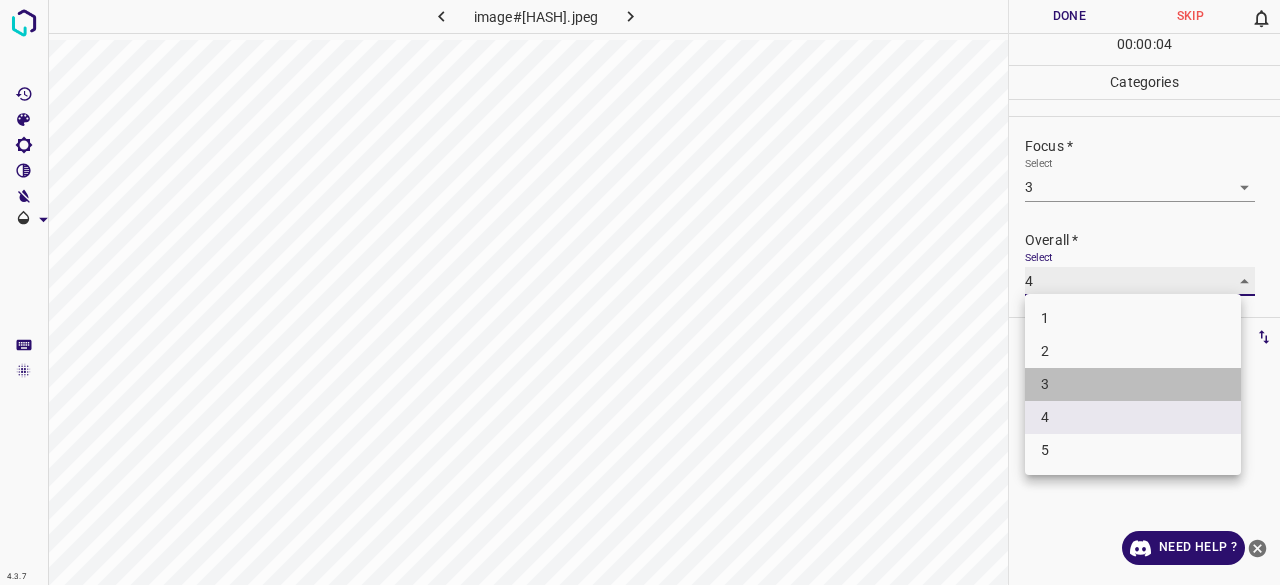 type on "3" 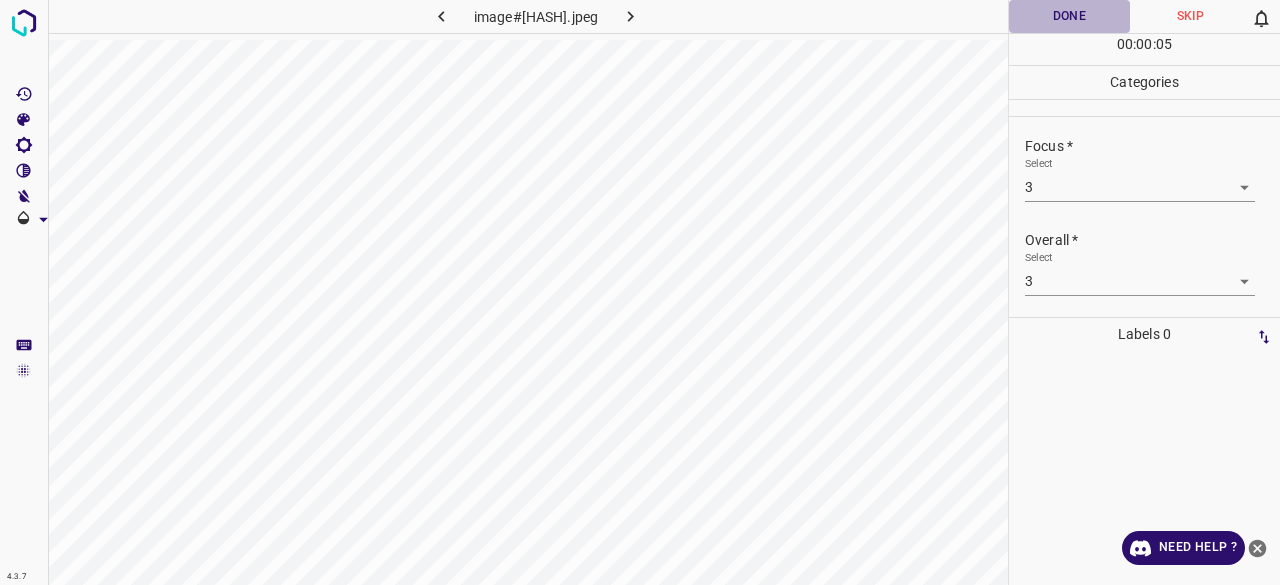 click on "Done" at bounding box center [1069, 16] 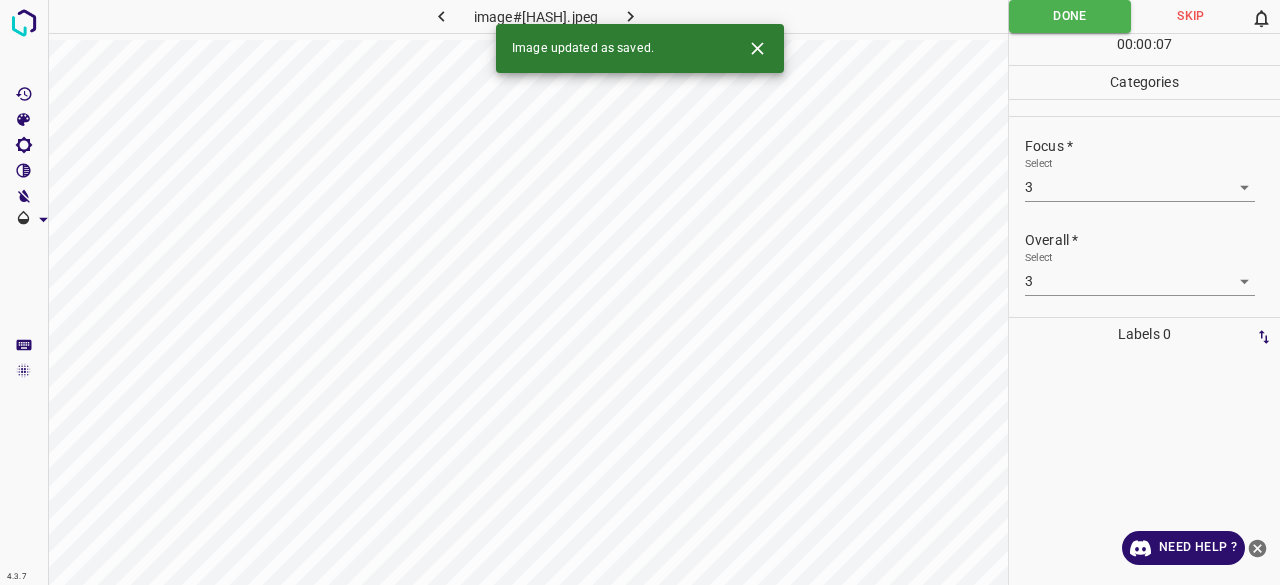 click at bounding box center [630, 16] 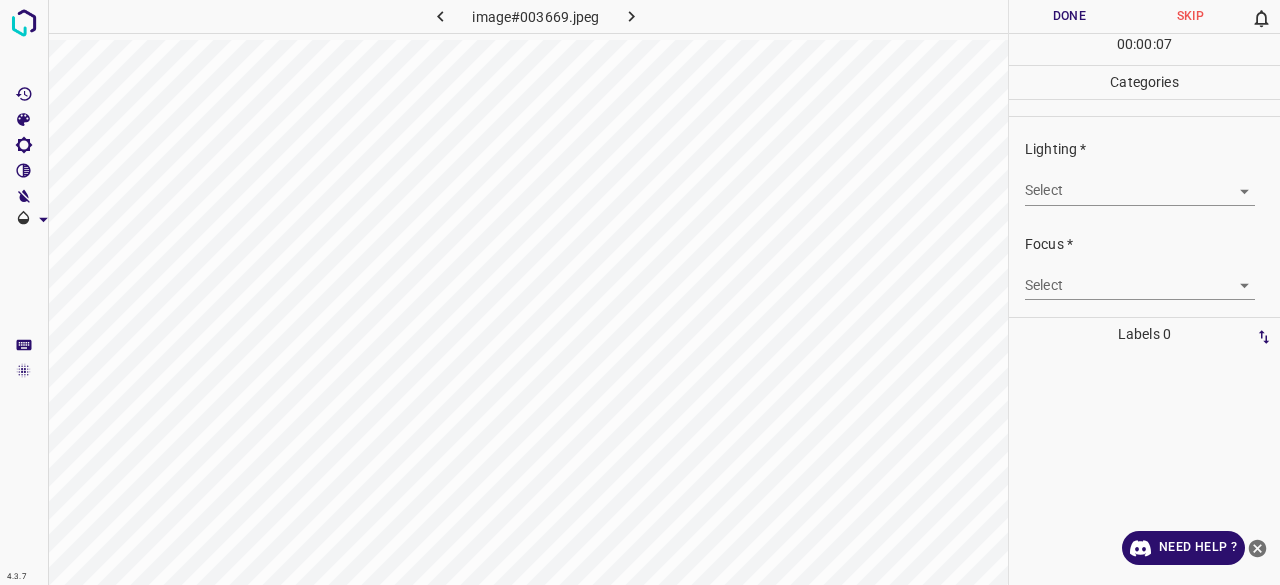 click on "Select ​" at bounding box center [1140, 182] 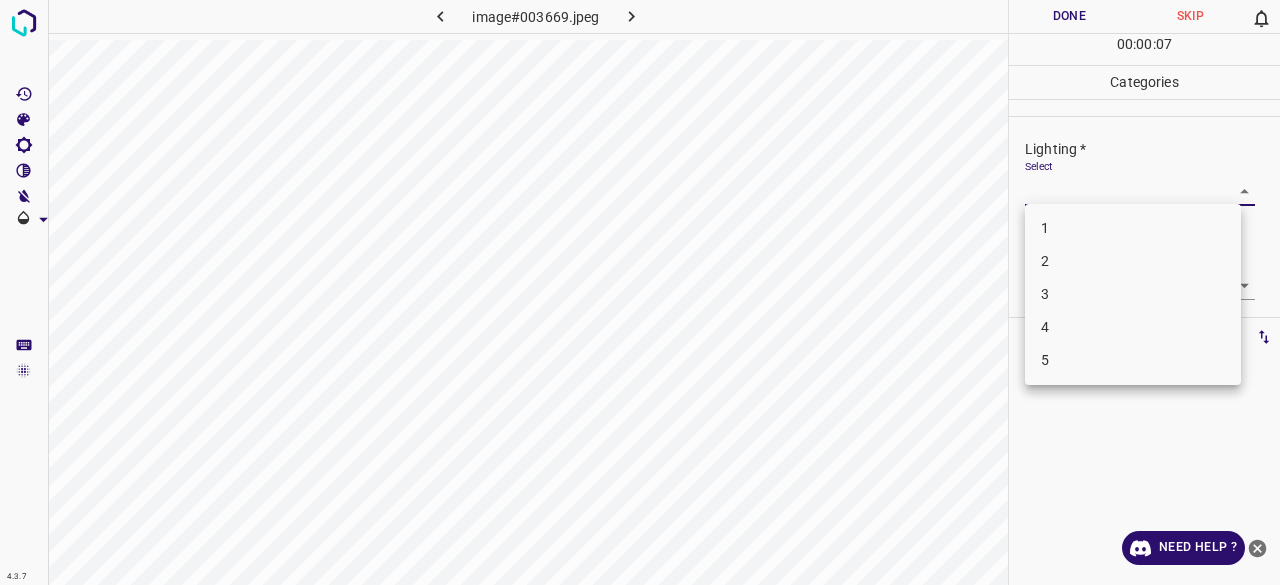 drag, startPoint x: 1063, startPoint y: 180, endPoint x: 1040, endPoint y: 274, distance: 96.77293 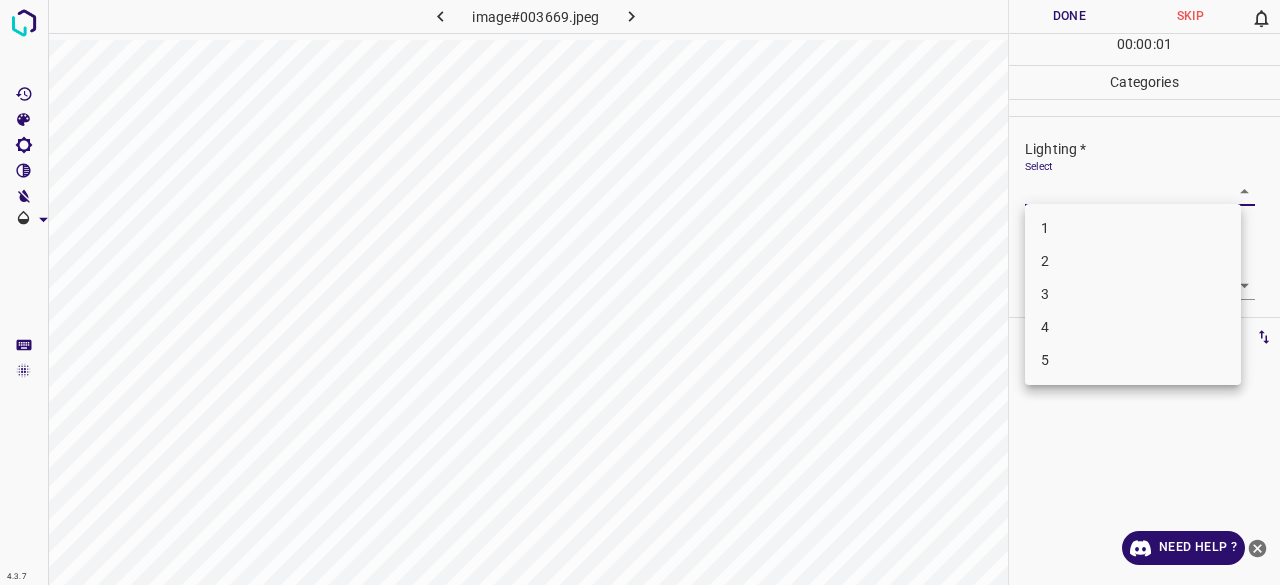 click on "3" at bounding box center [1133, 294] 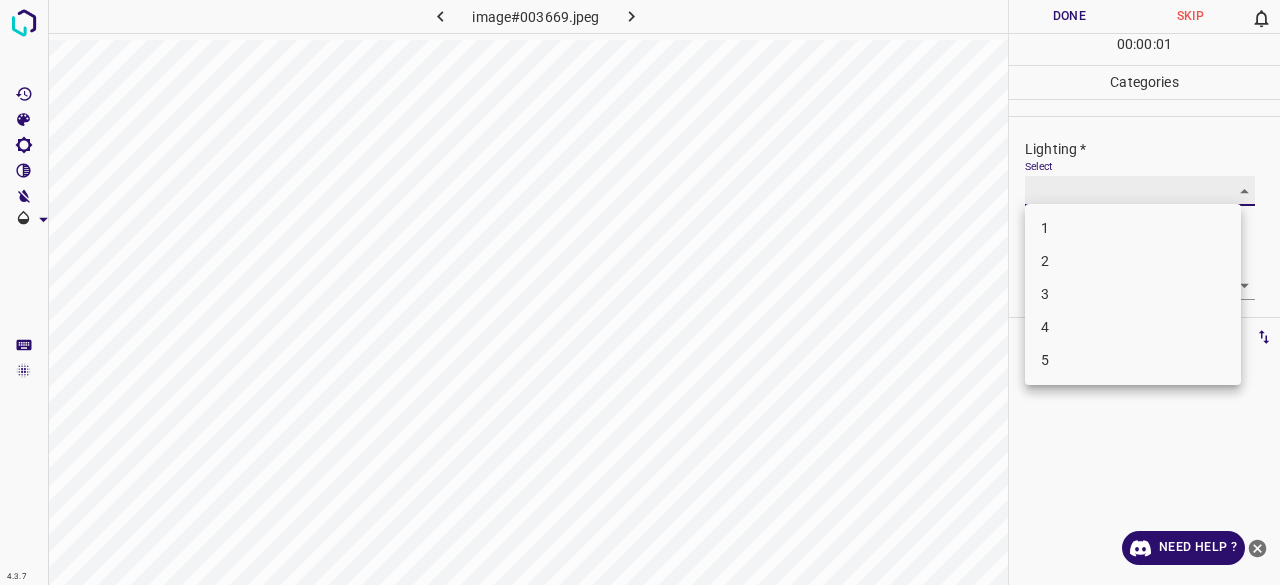 type on "3" 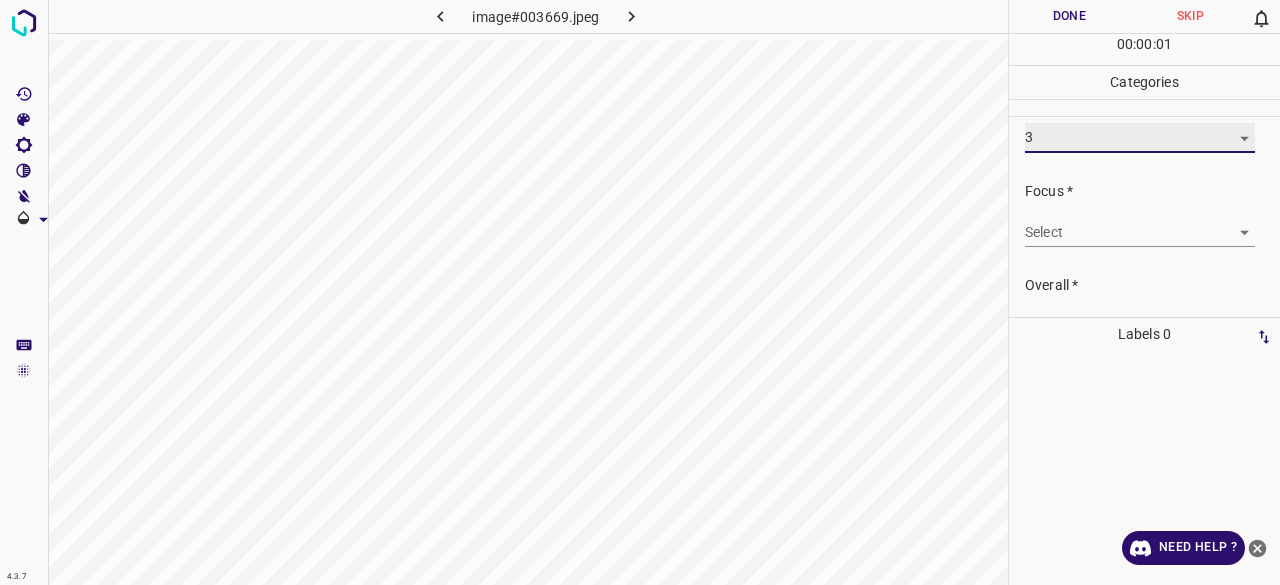 scroll, scrollTop: 98, scrollLeft: 0, axis: vertical 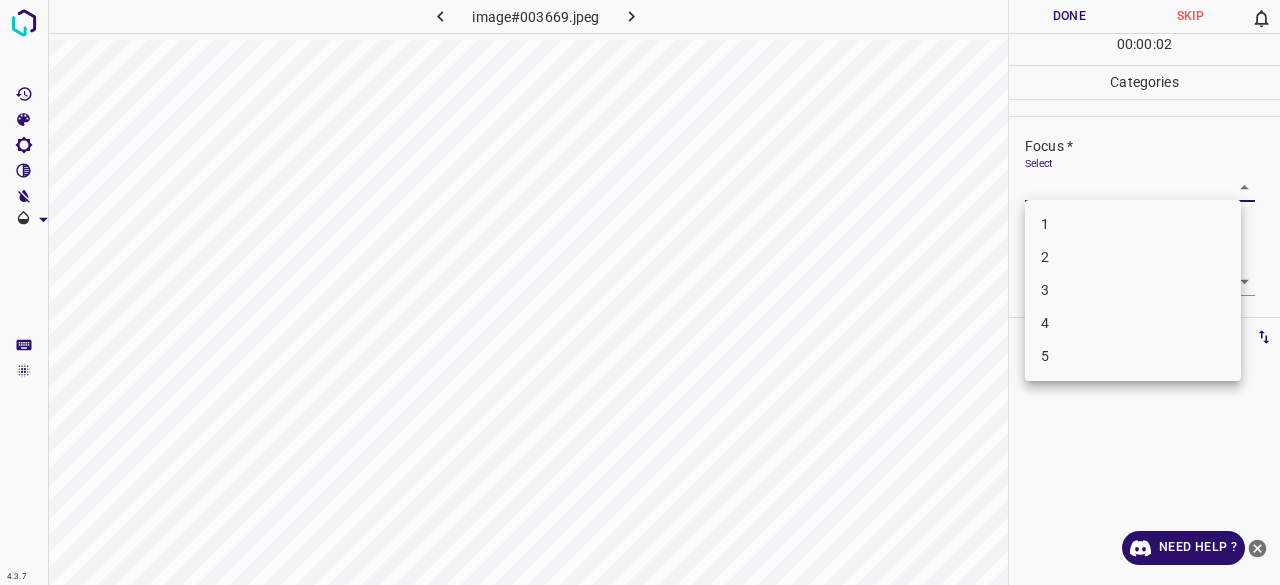 click on "4.3.7 image#003669.jpeg Done Skip 0 00   : 00   : 02   Categories Lighting *  Select 3 3 Focus *  Select ​ Overall *  Select ​ Labels   0 Categories 1 Lighting 2 Focus 3 Overall Tools Space Change between modes (Draw & Edit) I Auto labeling R Restore zoom M Zoom in N Zoom out Delete Delete selecte label Filters Z Restore filters X Saturation filter C Brightness filter V Contrast filter B Gray scale filter General O Download Need Help ? - Text - Hide - Delete 1 2 3 4 5" at bounding box center [640, 292] 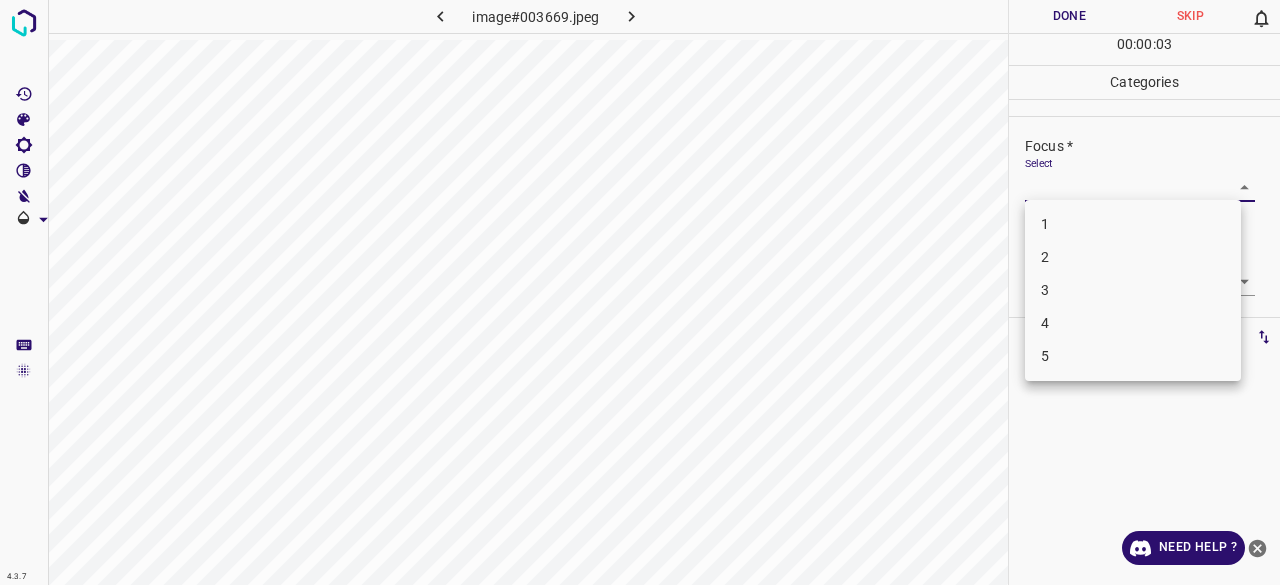 click on "3" at bounding box center [1133, 290] 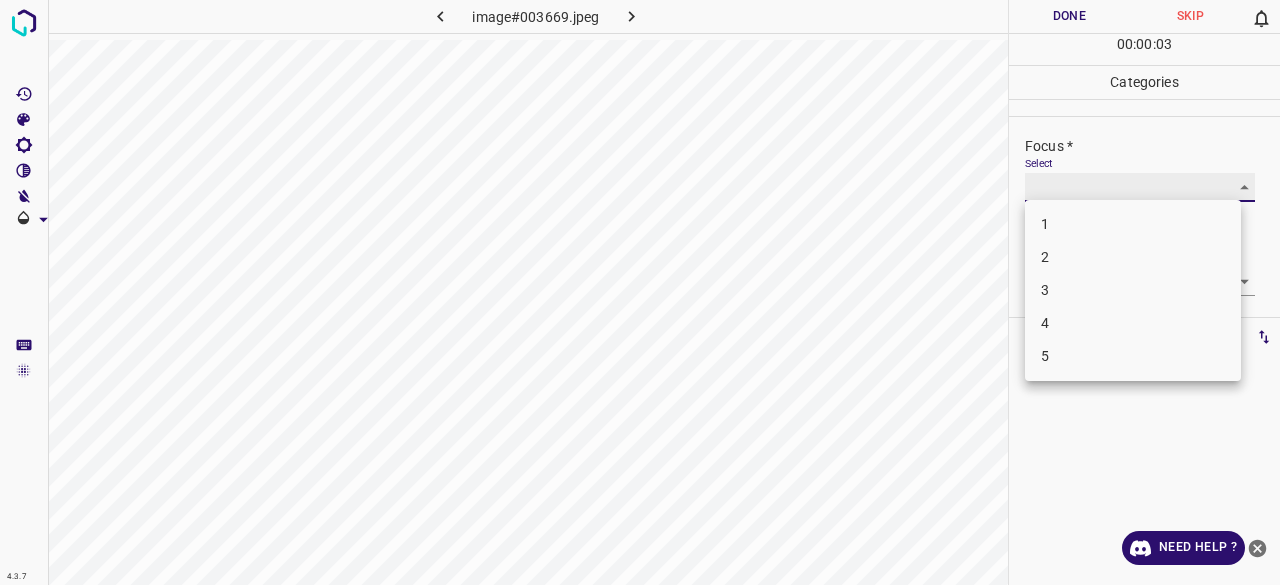 type on "3" 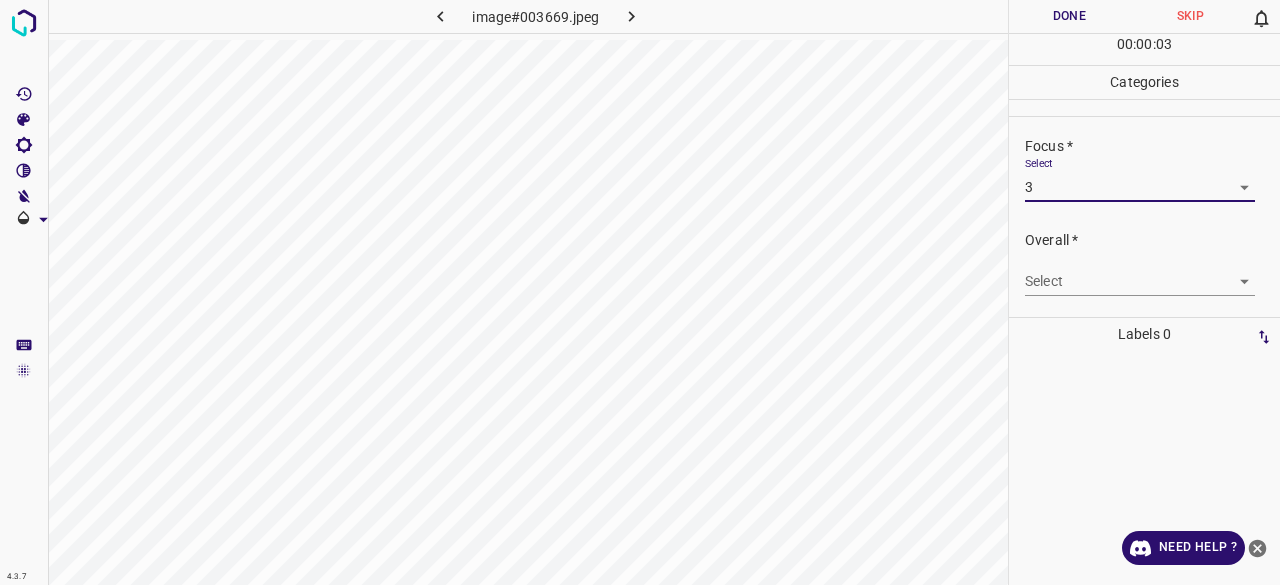 click on "4.3.7 image#003669.jpeg Done Skip 0 00   : 00   : 03   Categories Lighting *  Select 3 3 Focus *  Select 3 3 Overall *  Select ​ Labels   0 Categories 1 Lighting 2 Focus 3 Overall Tools Space Change between modes (Draw & Edit) I Auto labeling R Restore zoom M Zoom in N Zoom out Delete Delete selecte label Filters Z Restore filters X Saturation filter C Brightness filter V Contrast filter B Gray scale filter General O Download Need Help ? - Text - Hide - Delete" at bounding box center [640, 292] 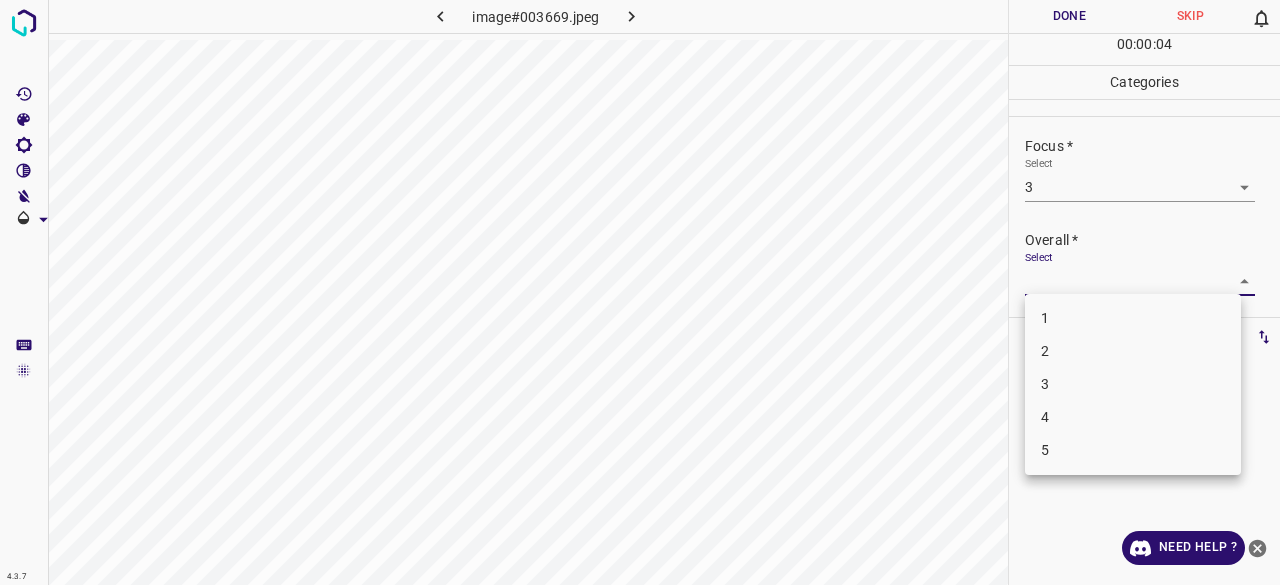 click on "3" at bounding box center [1133, 384] 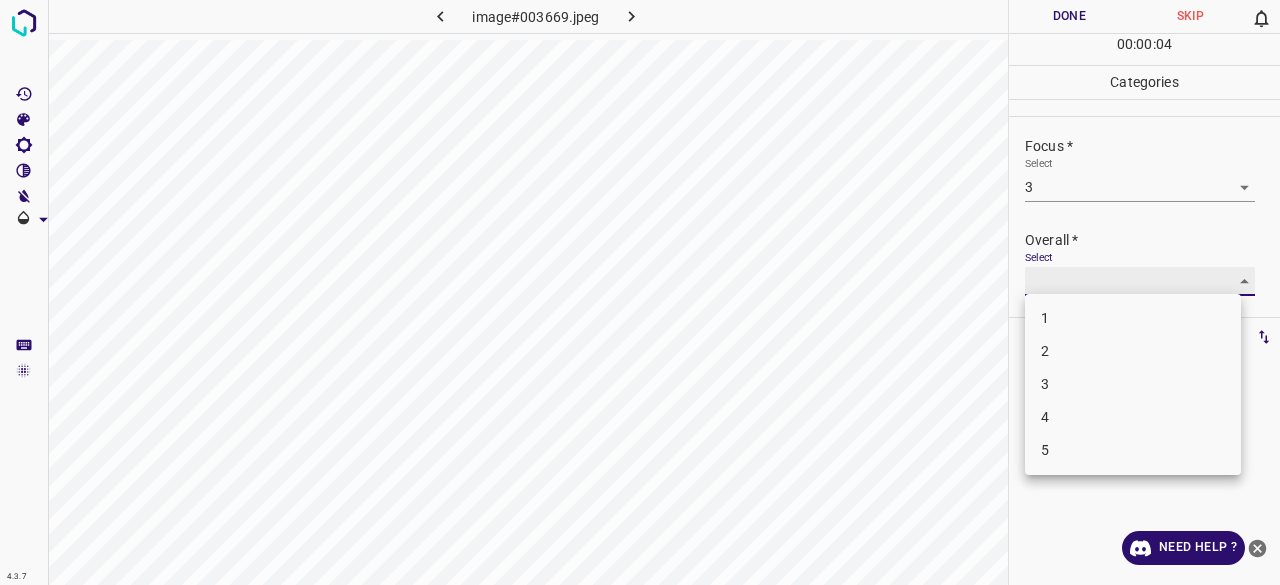 type on "3" 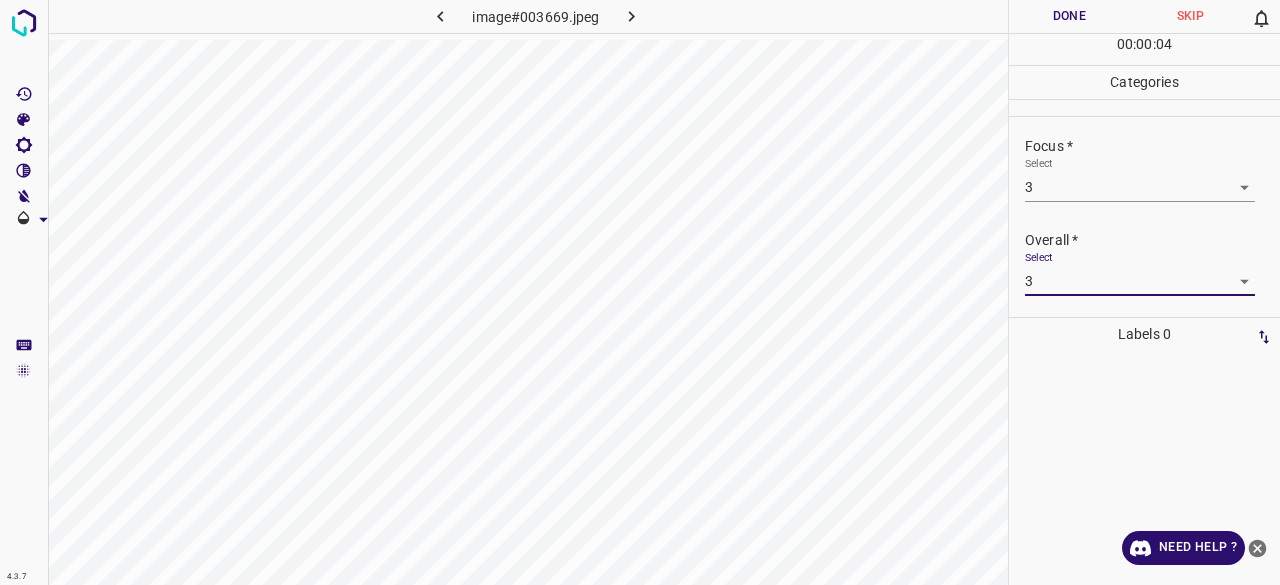 click on "Done" at bounding box center (1069, 16) 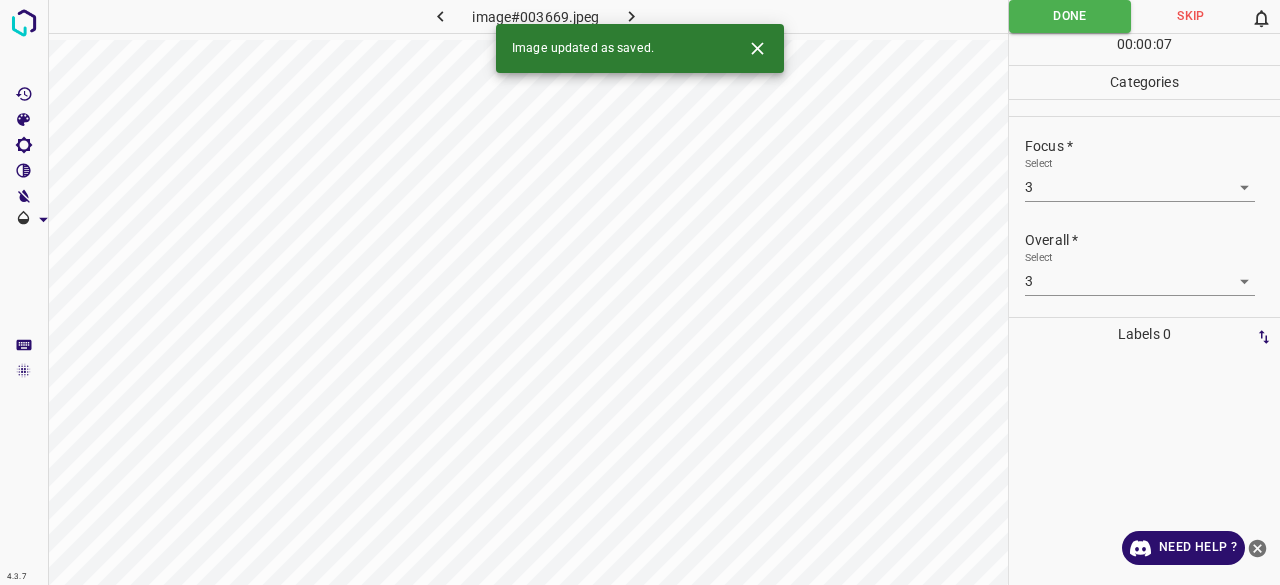 click on "Image updated as saved." at bounding box center (583, 49) 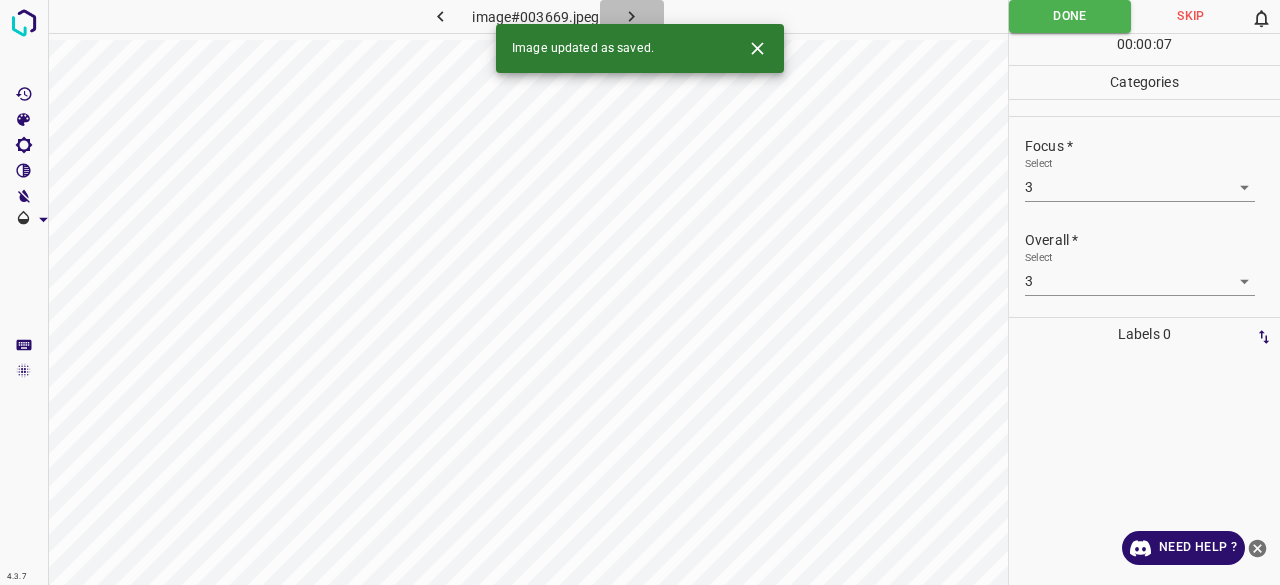click 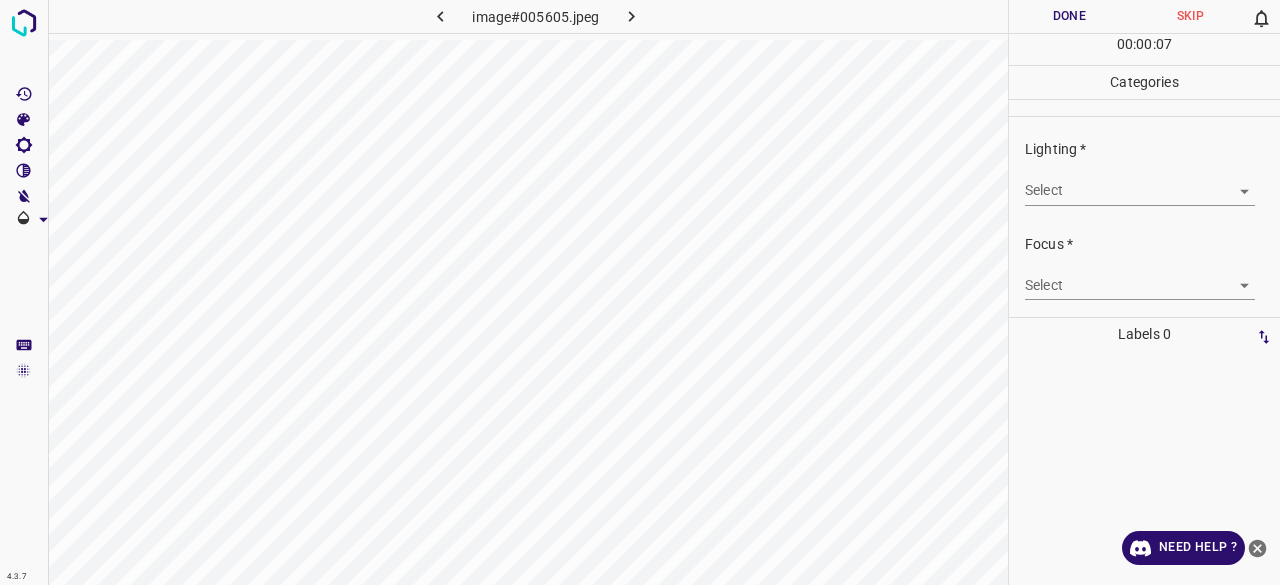 click on "4.3.7 image#005605.jpeg Done Skip 0 00   : 00   : 07   Categories Lighting *  Select ​ Focus *  Select ​ Overall *  Select ​ Labels   0 Categories 1 Lighting 2 Focus 3 Overall Tools Space Change between modes (Draw & Edit) I Auto labeling R Restore zoom M Zoom in N Zoom out Delete Delete selecte label Filters Z Restore filters X Saturation filter C Brightness filter V Contrast filter B Gray scale filter General O Download Need Help ? - Text - Hide - Delete" at bounding box center [640, 292] 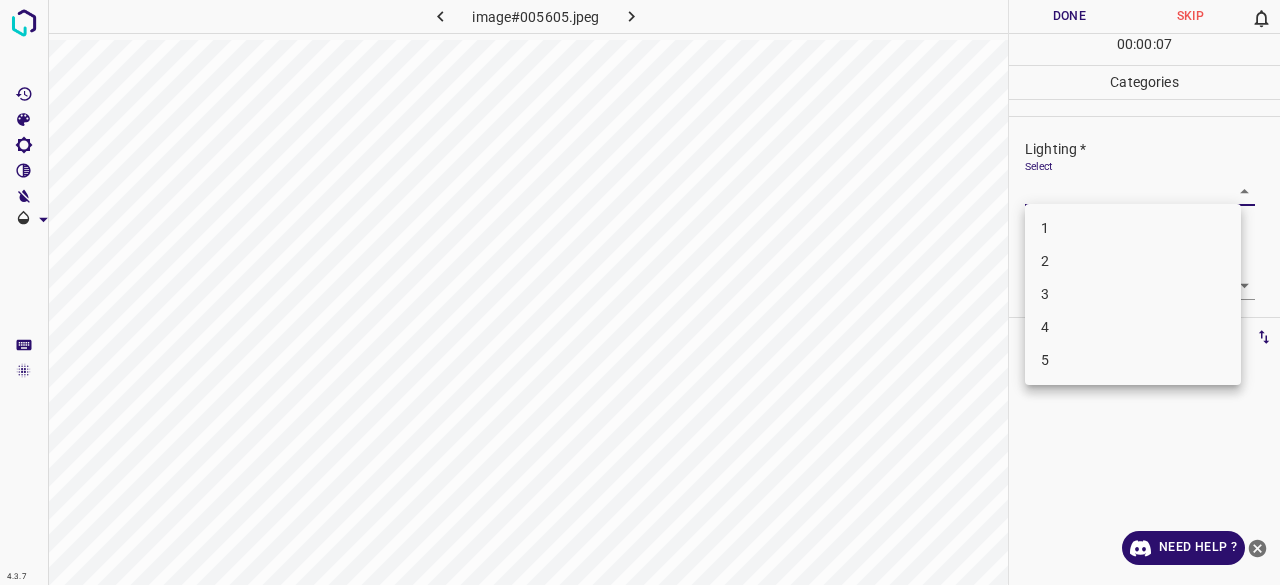 click on "3" at bounding box center (1133, 294) 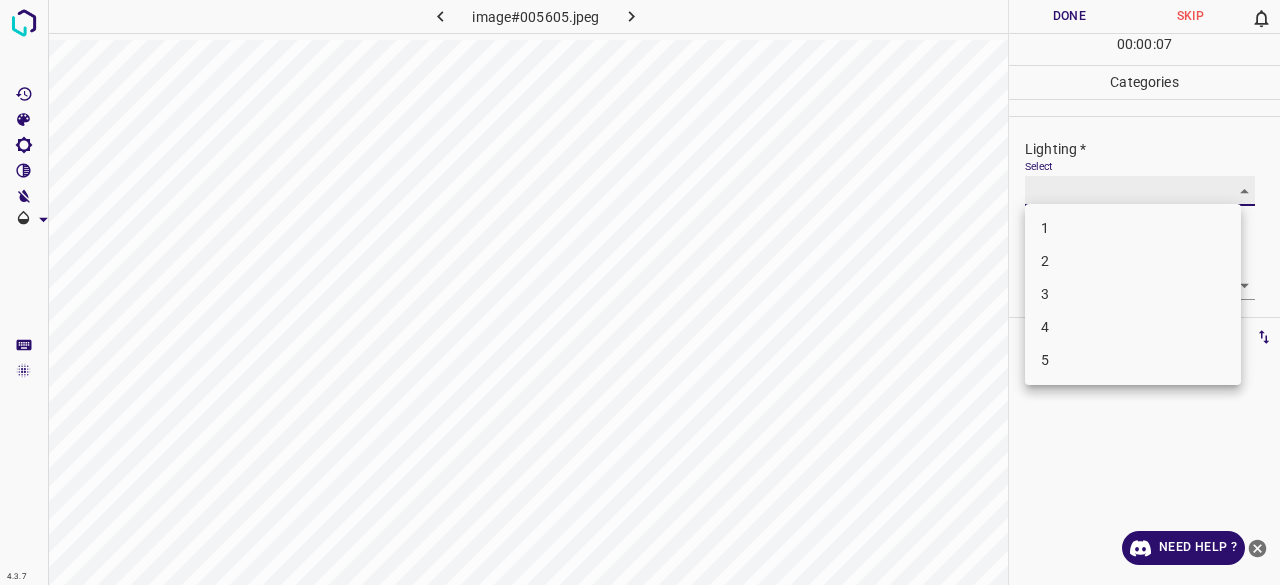 type on "3" 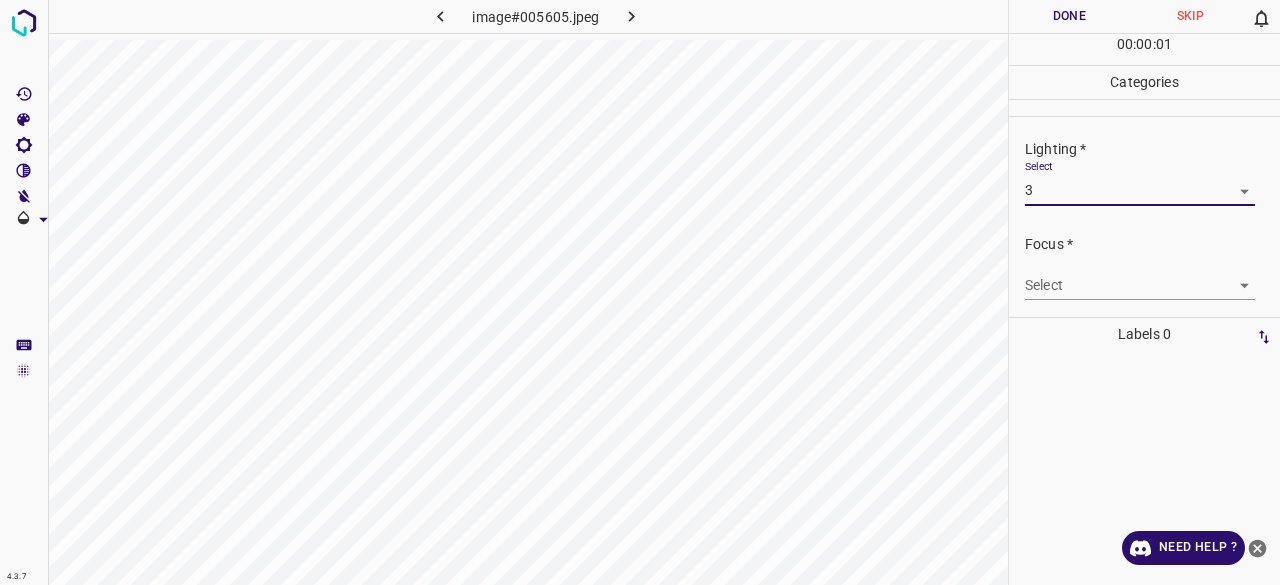 click on "4.3.7 image#005605.jpeg Done Skip 0 00   : 00   : 01   Categories Lighting *  Select 3 3 Focus *  Select ​ Overall *  Select ​ Labels   0 Categories 1 Lighting 2 Focus 3 Overall Tools Space Change between modes (Draw & Edit) I Auto labeling R Restore zoom M Zoom in N Zoom out Delete Delete selecte label Filters Z Restore filters X Saturation filter C Brightness filter V Contrast filter B Gray scale filter General O Download Need Help ? - Text - Hide - Delete" at bounding box center [640, 292] 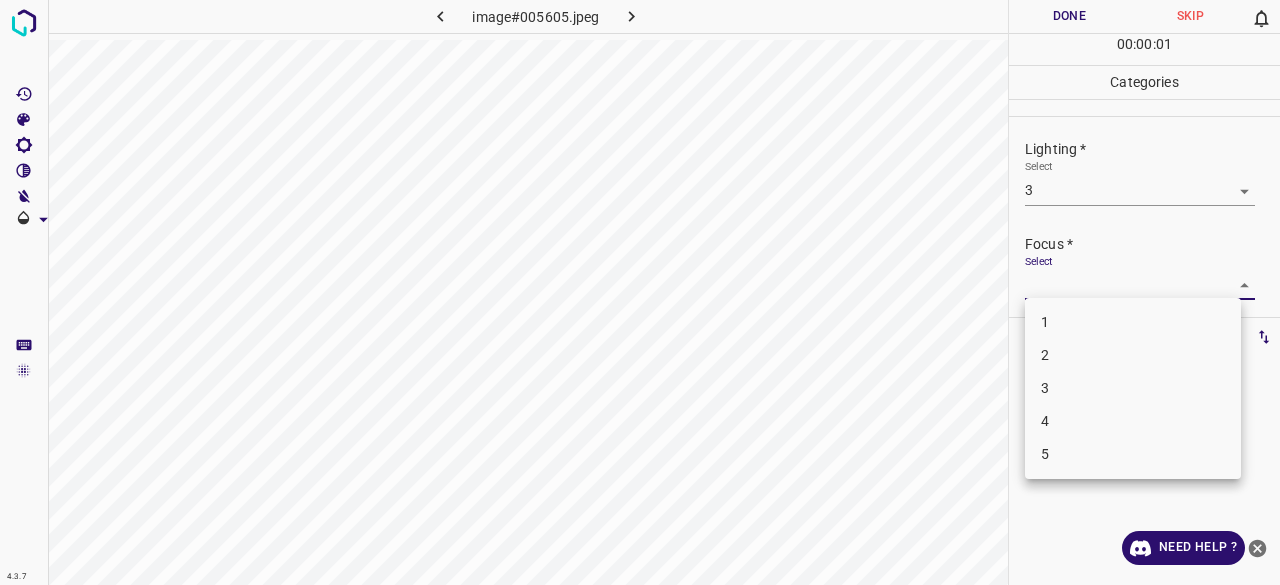 drag, startPoint x: 1061, startPoint y: 379, endPoint x: 1028, endPoint y: 239, distance: 143.83672 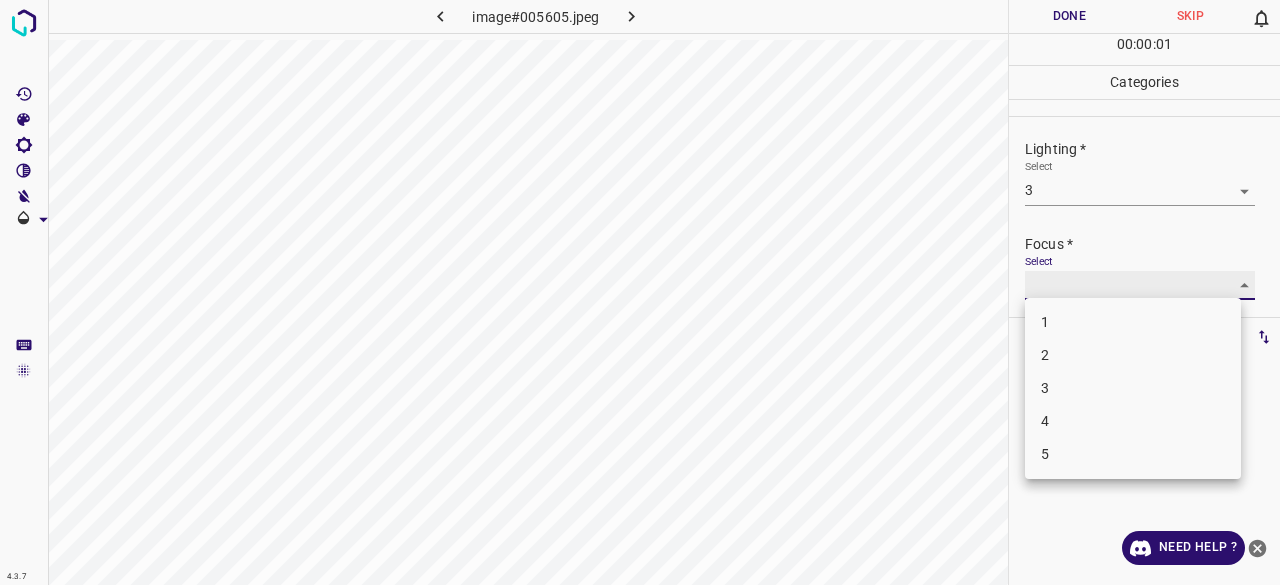 type on "3" 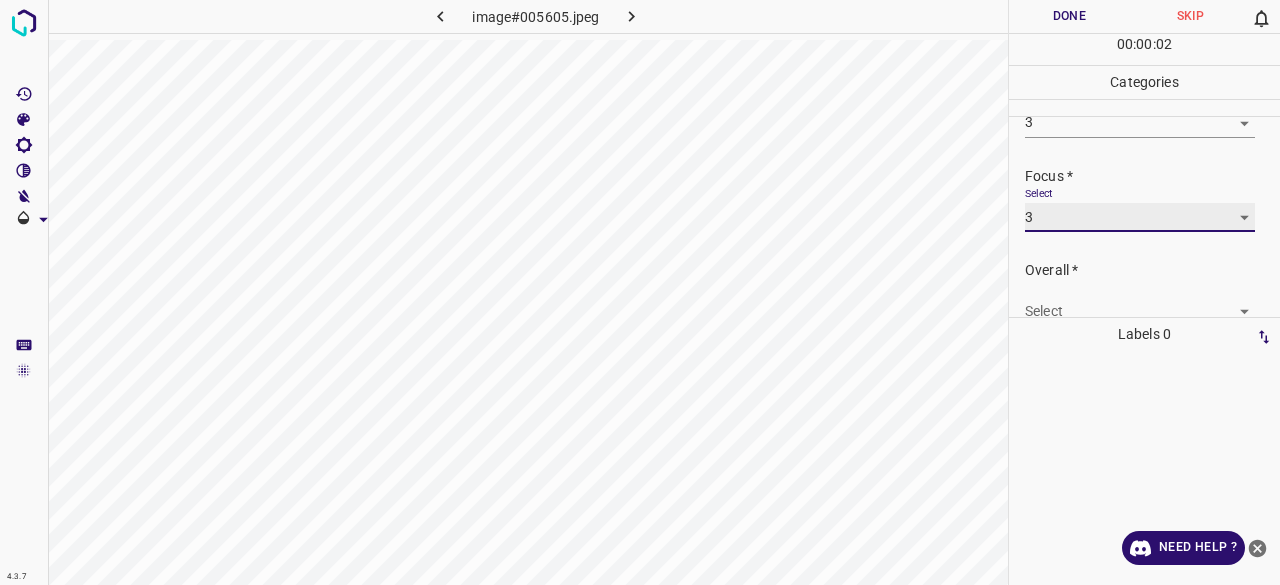 scroll, scrollTop: 98, scrollLeft: 0, axis: vertical 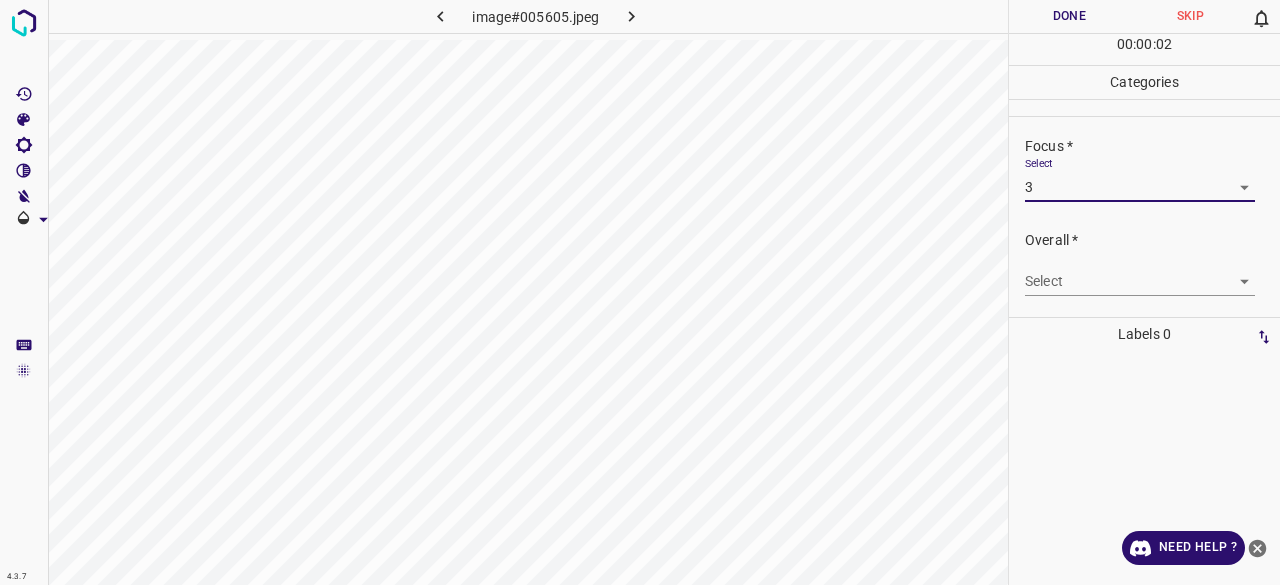 click on "4.3.7 image#005605.jpeg Done Skip 0 00   : 00   : 02   Categories Lighting *  Select 3 3 Focus *  Select 3 3 Overall *  Select ​ Labels   0 Categories 1 Lighting 2 Focus 3 Overall Tools Space Change between modes (Draw & Edit) I Auto labeling R Restore zoom M Zoom in N Zoom out Delete Delete selecte label Filters Z Restore filters X Saturation filter C Brightness filter V Contrast filter B Gray scale filter General O Download Need Help ? - Text - Hide - Delete" at bounding box center [640, 292] 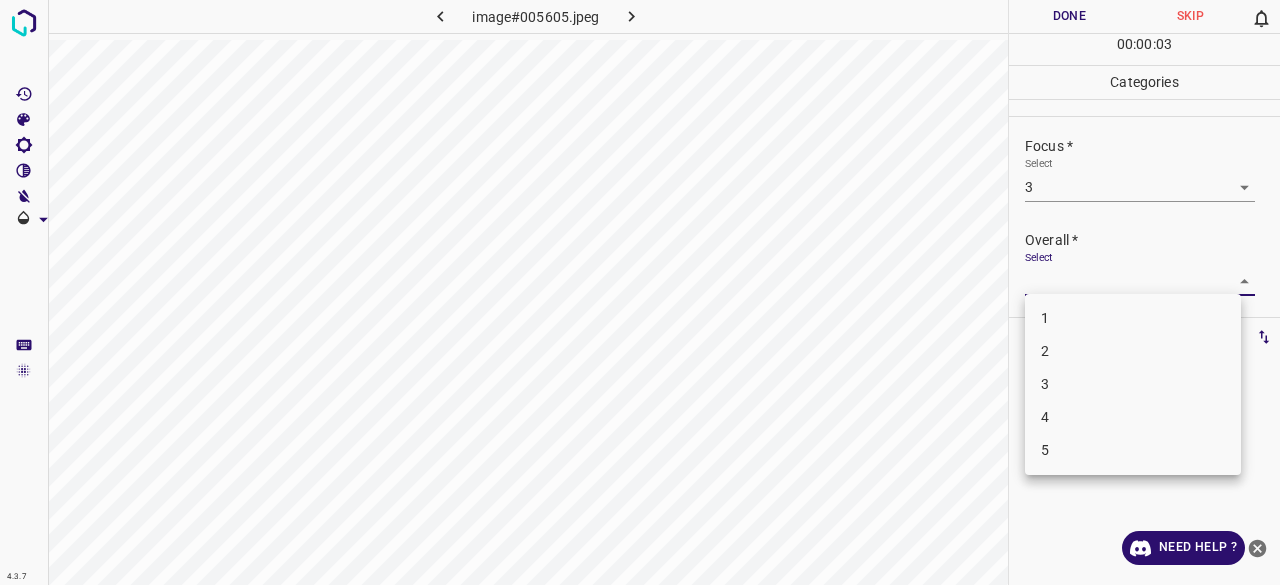 drag, startPoint x: 1046, startPoint y: 386, endPoint x: 1041, endPoint y: 173, distance: 213.05867 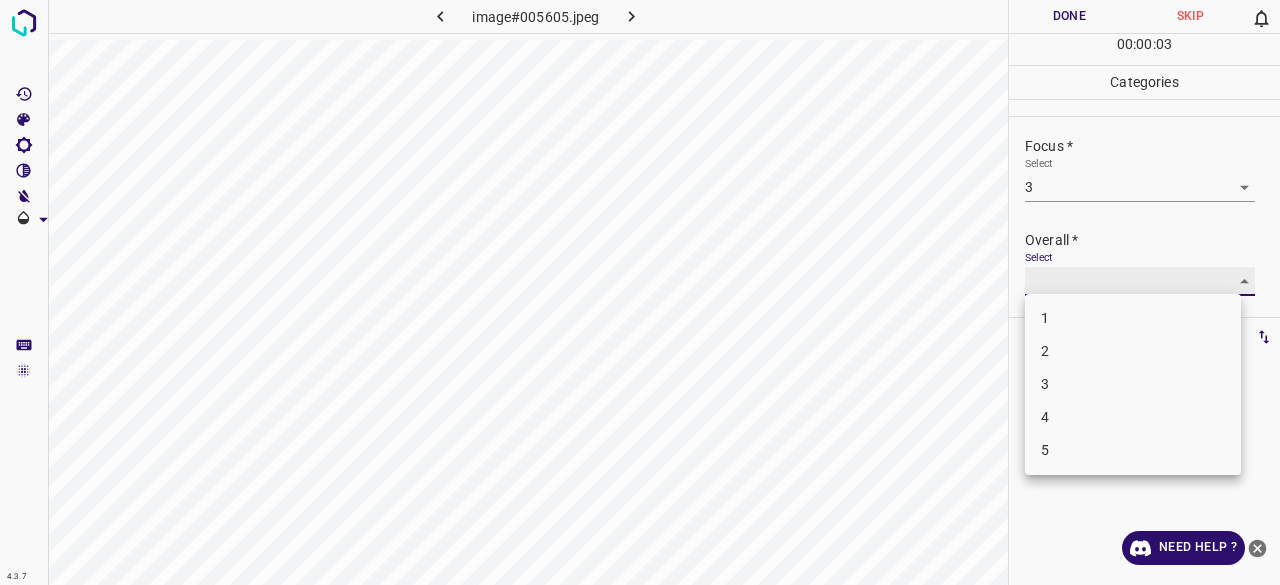 type on "3" 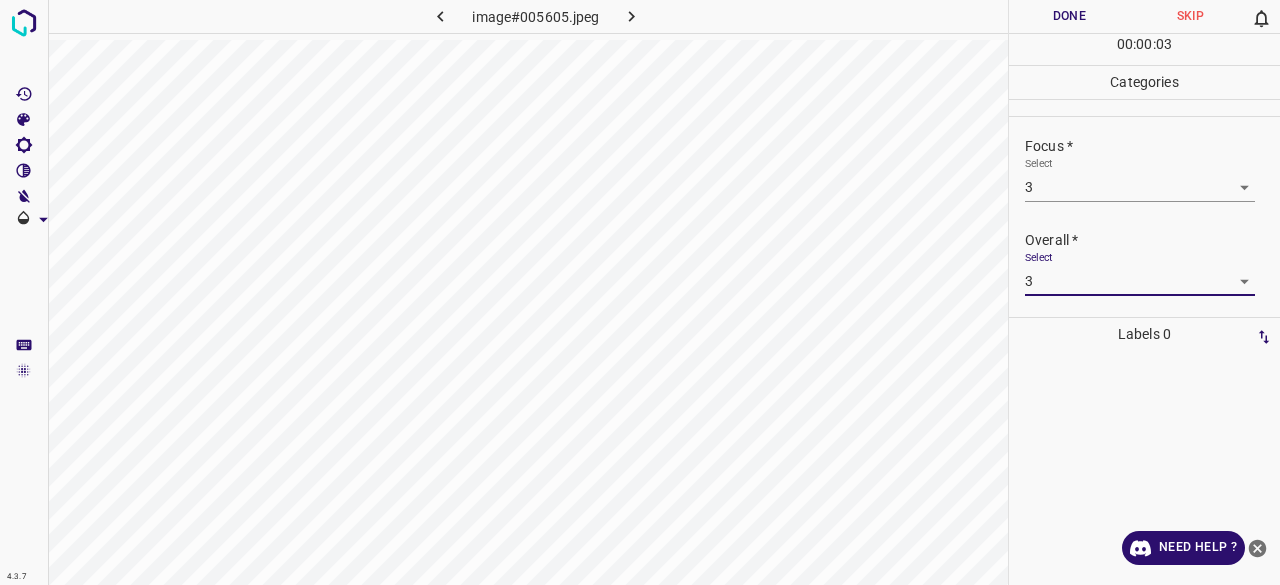 click on "Done" at bounding box center [1069, 16] 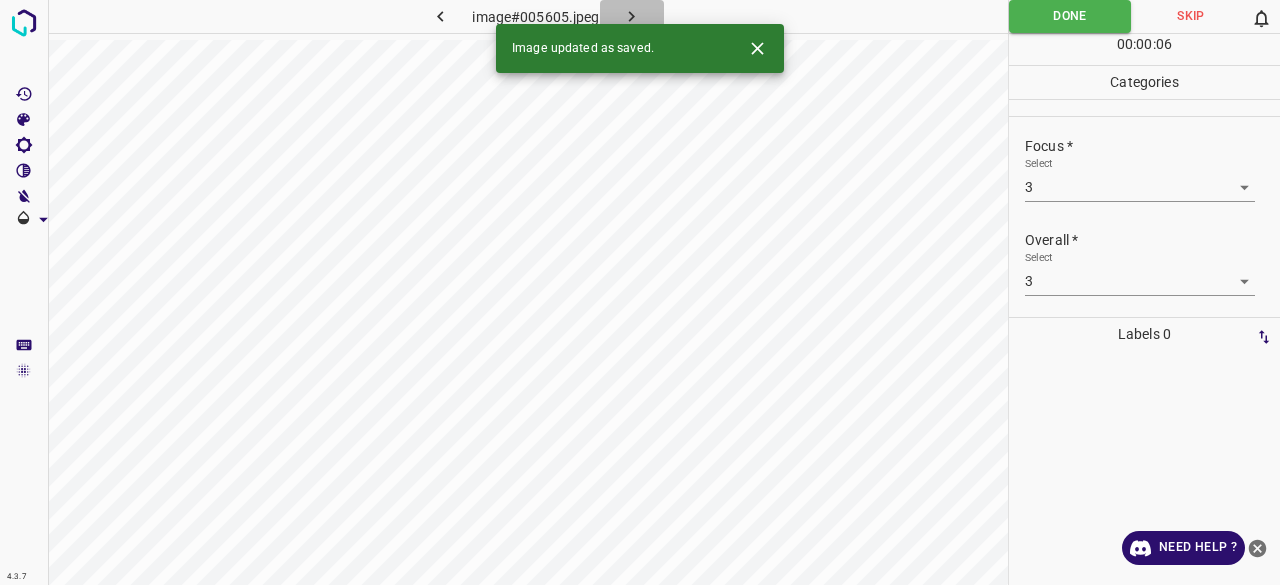 click 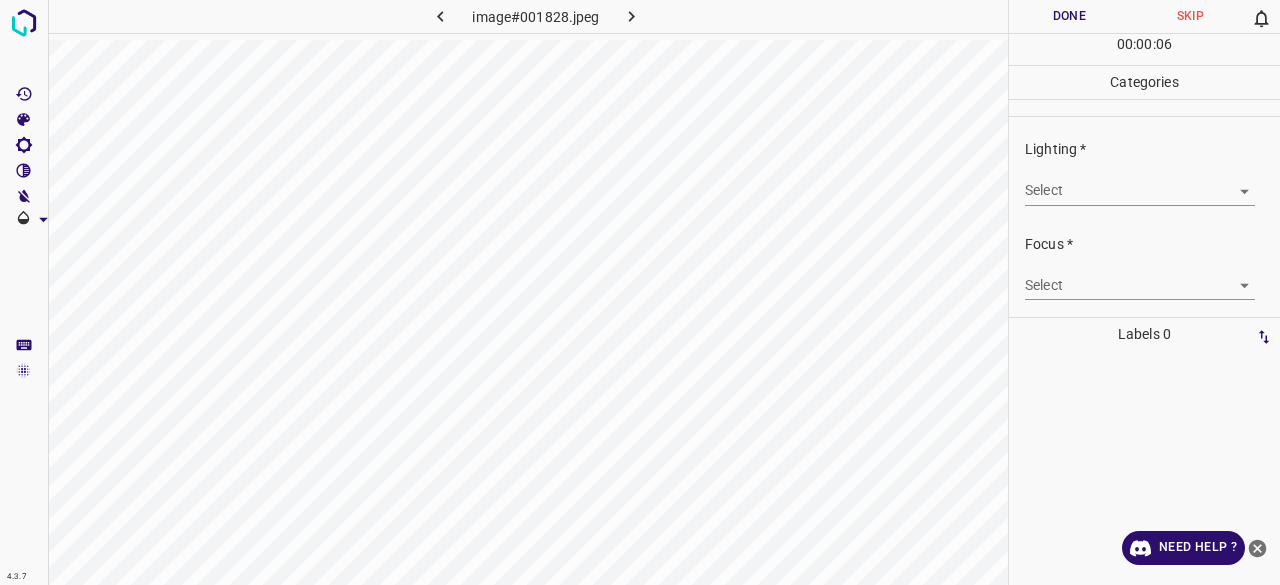click on "4.3.7 image#001828.jpeg Done Skip 0 00   : 00   : 06   Categories Lighting *  Select ​ Focus *  Select ​ Overall *  Select ​ Labels   0 Categories 1 Lighting 2 Focus 3 Overall Tools Space Change between modes (Draw & Edit) I Auto labeling R Restore zoom M Zoom in N Zoom out Delete Delete selecte label Filters Z Restore filters X Saturation filter C Brightness filter V Contrast filter B Gray scale filter General O Download Need Help ? - Text - Hide - Delete" at bounding box center (640, 292) 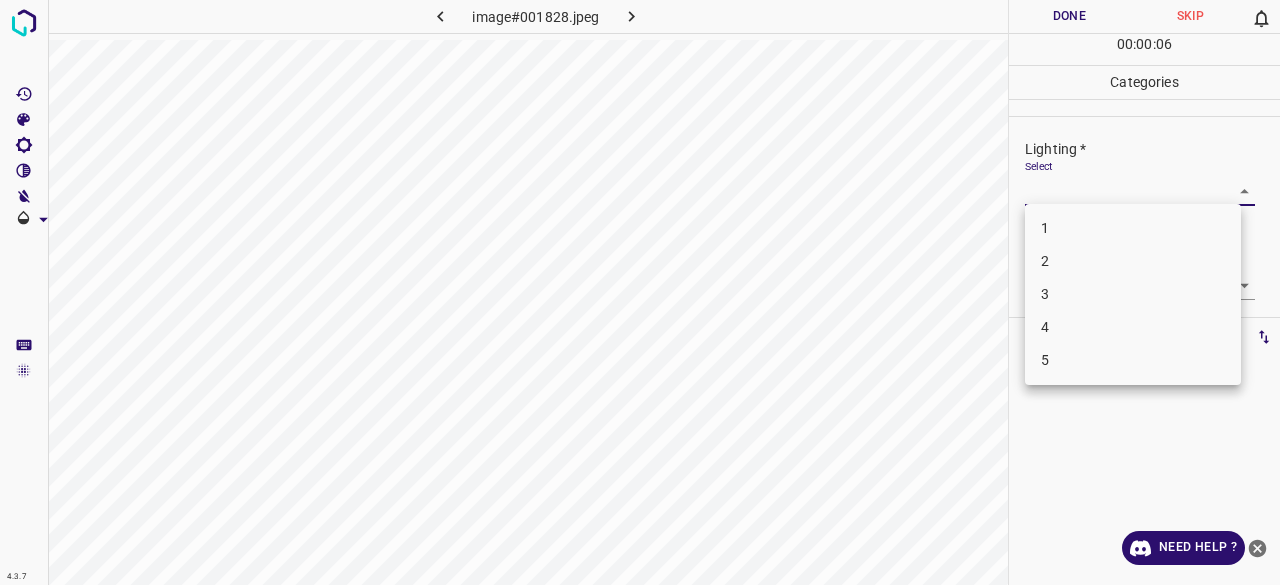 drag, startPoint x: 1064, startPoint y: 275, endPoint x: 1062, endPoint y: 295, distance: 20.09975 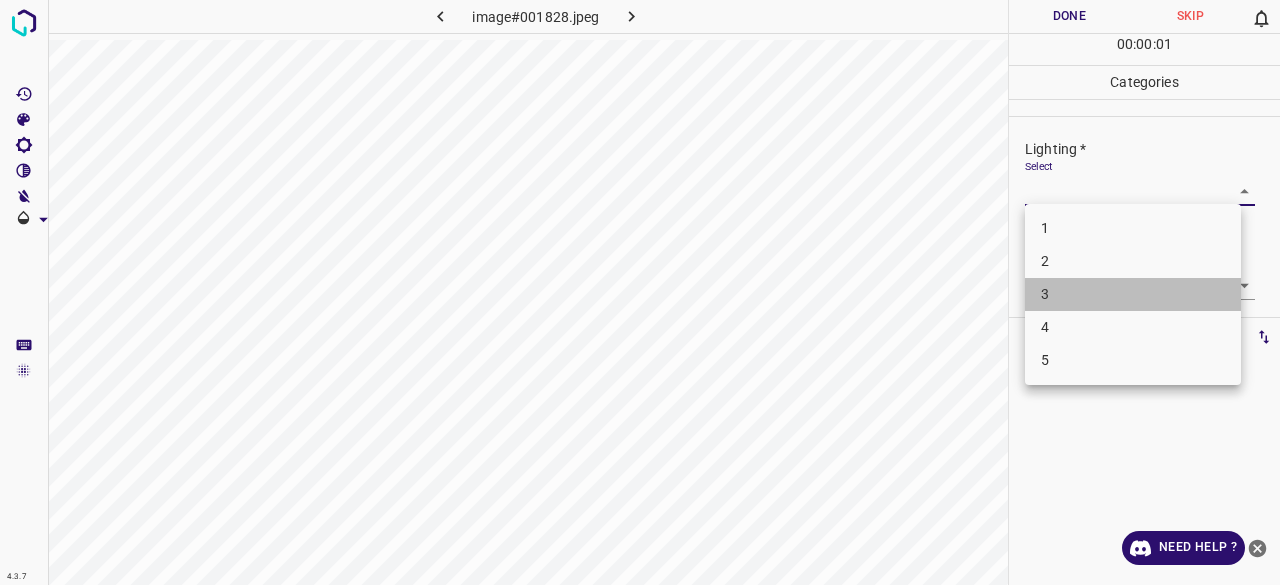 click on "3" at bounding box center [1133, 294] 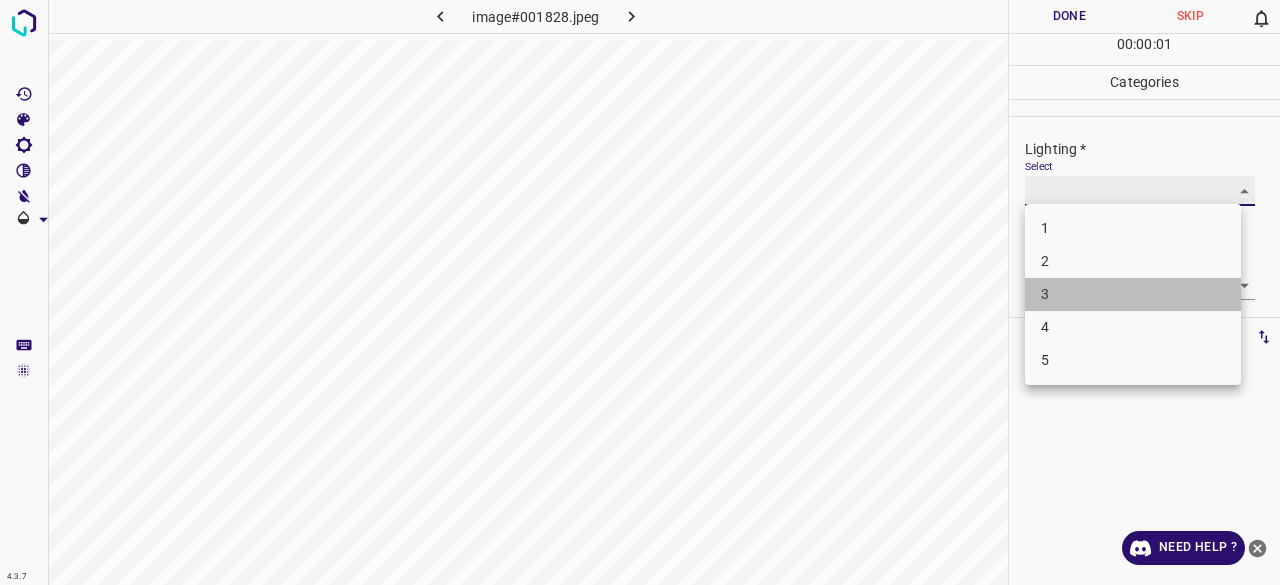 type on "3" 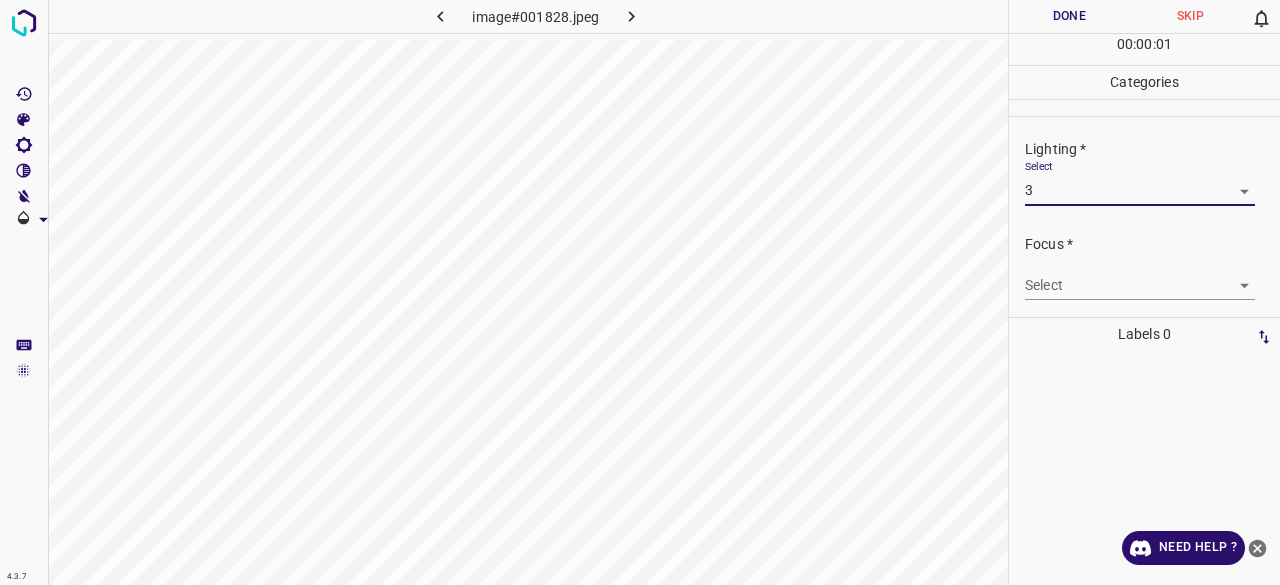 click on "4.3.7 image#001828.jpeg Done Skip 0 00   : 00   : 01   Categories Lighting *  Select 3 3 Focus *  Select ​ Overall *  Select ​ Labels   0 Categories 1 Lighting 2 Focus 3 Overall Tools Space Change between modes (Draw & Edit) I Auto labeling R Restore zoom M Zoom in N Zoom out Delete Delete selecte label Filters Z Restore filters X Saturation filter C Brightness filter V Contrast filter B Gray scale filter General O Download Need Help ? - Text - Hide - Delete 1 2 3 4 5" at bounding box center (640, 292) 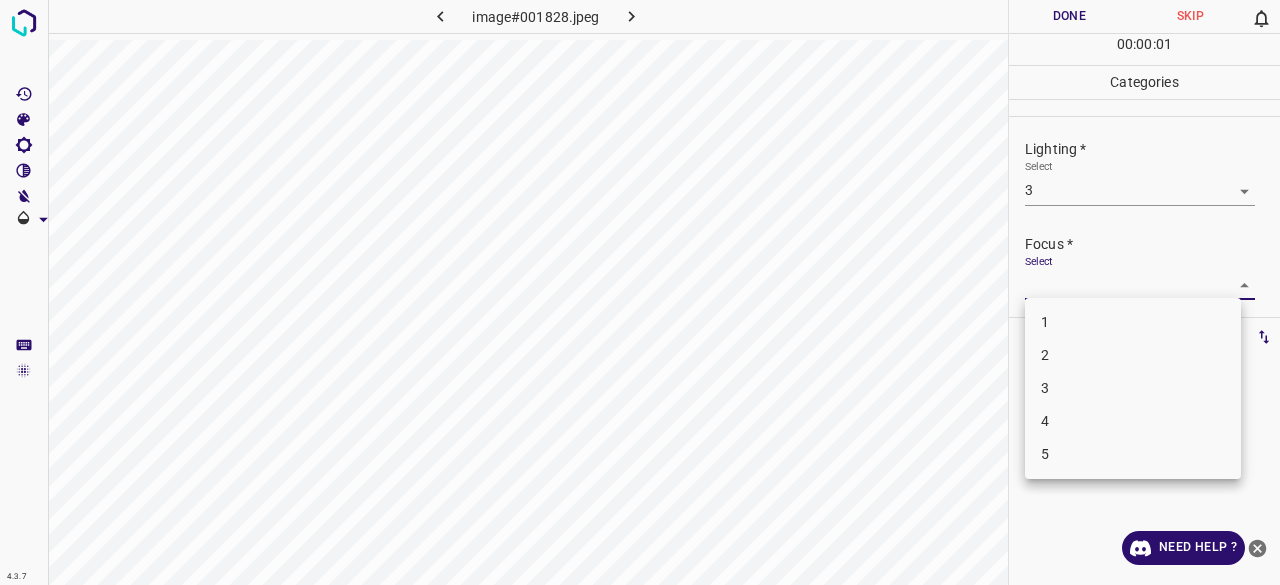drag, startPoint x: 1059, startPoint y: 389, endPoint x: 1072, endPoint y: 331, distance: 59.439045 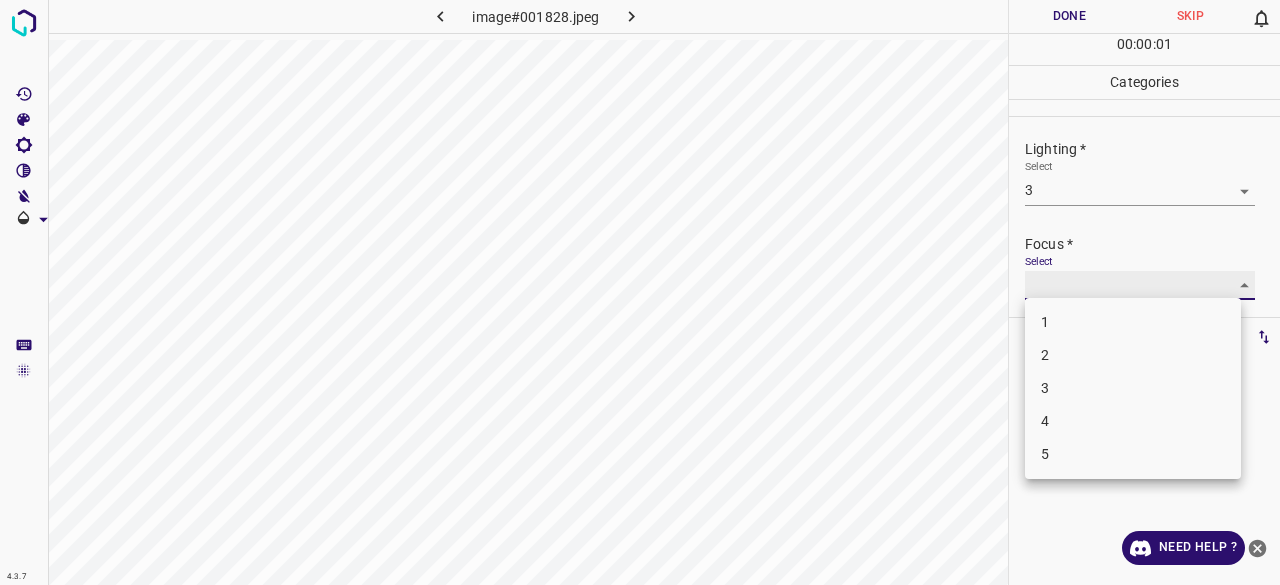 type on "3" 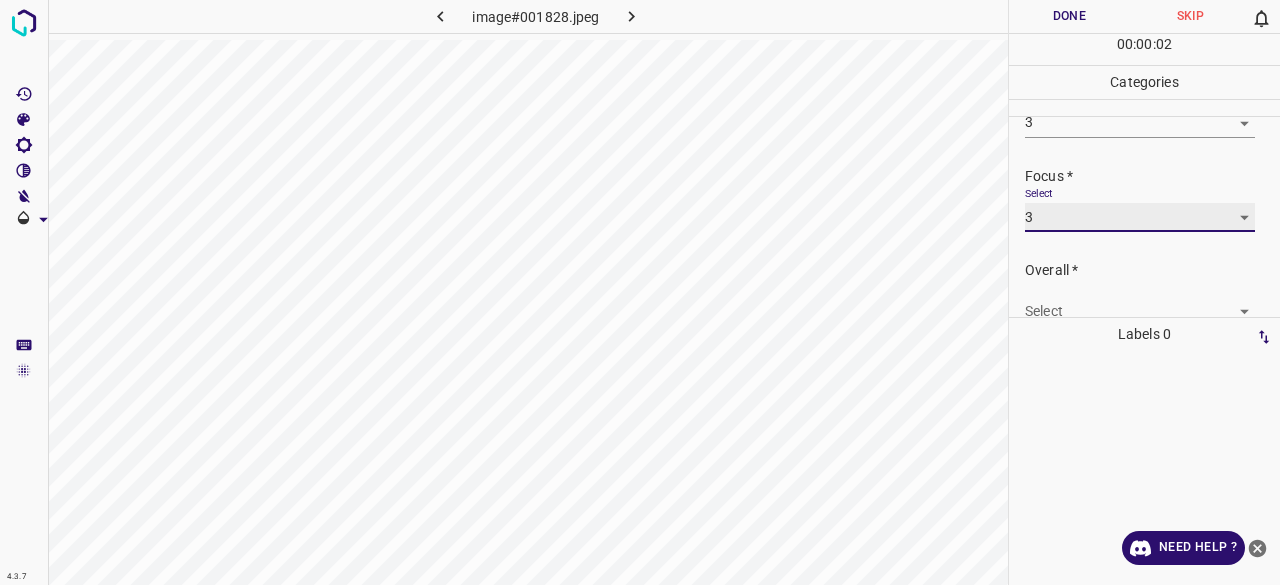scroll, scrollTop: 98, scrollLeft: 0, axis: vertical 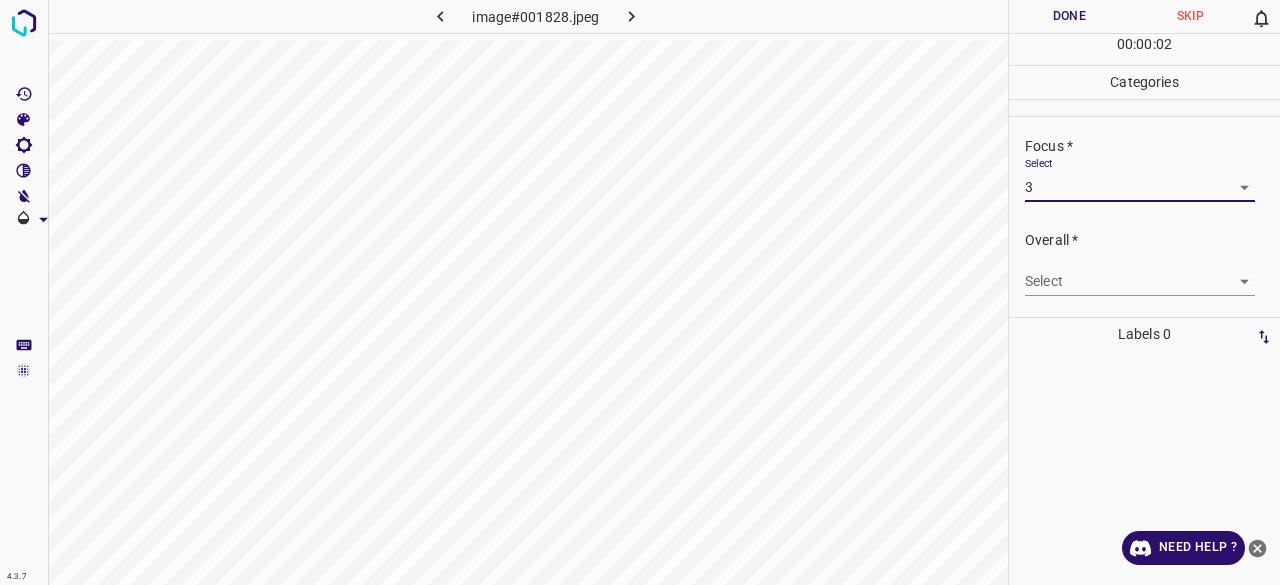 click on "4.3.7 image#001828.jpeg Done Skip 0 00   : 00   : 02   Categories Lighting *  Select 3 3 Focus *  Select 3 3 Overall *  Select ​ Labels   0 Categories 1 Lighting 2 Focus 3 Overall Tools Space Change between modes (Draw & Edit) I Auto labeling R Restore zoom M Zoom in N Zoom out Delete Delete selecte label Filters Z Restore filters X Saturation filter C Brightness filter V Contrast filter B Gray scale filter General O Download Need Help ? - Text - Hide - Delete" at bounding box center (640, 292) 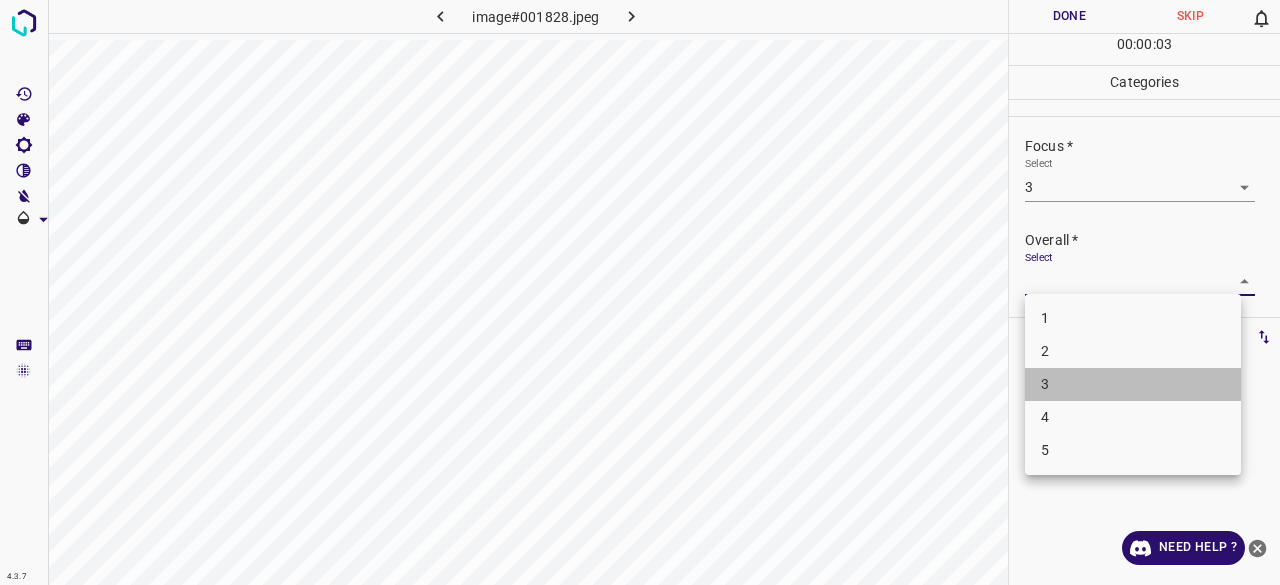 click on "3" at bounding box center [1133, 384] 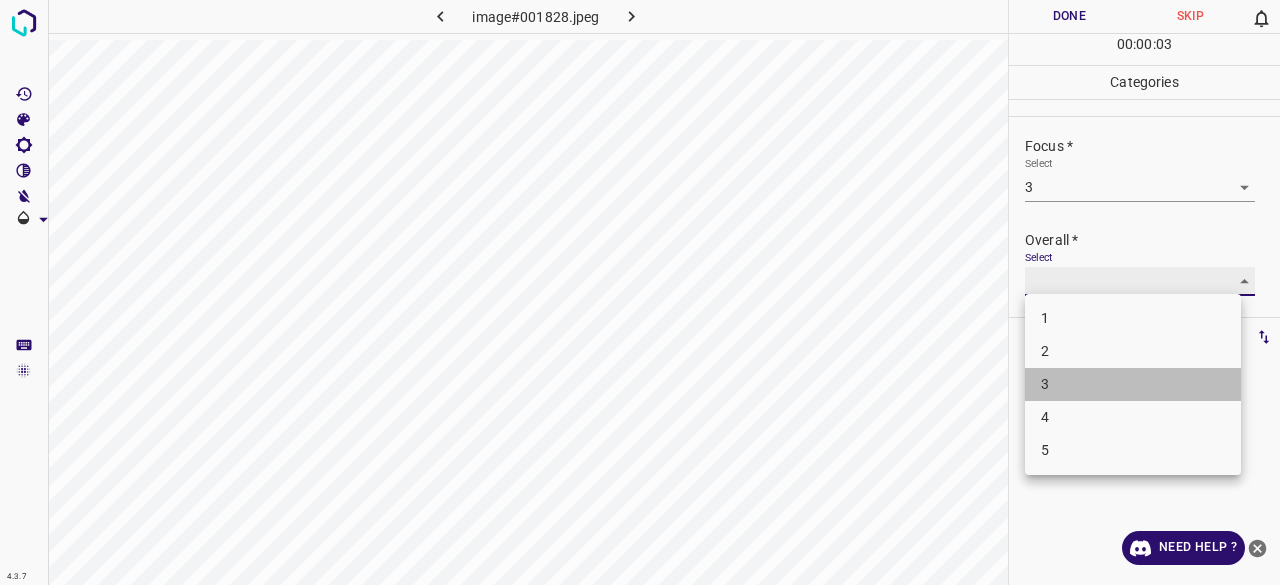 type on "3" 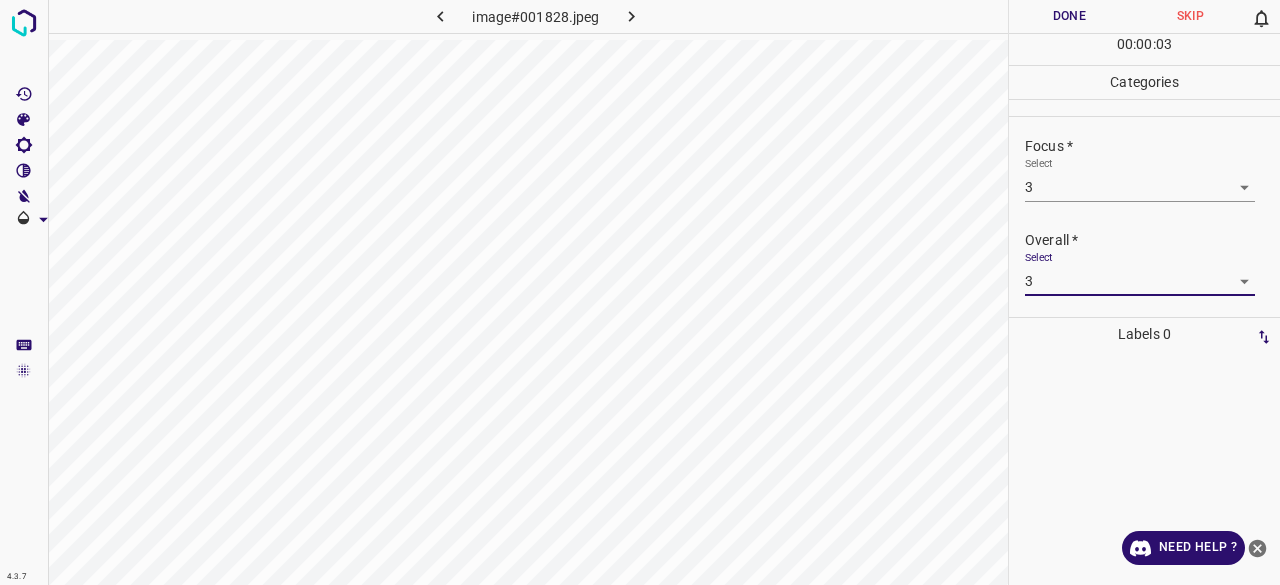 click on "Done" at bounding box center (1069, 16) 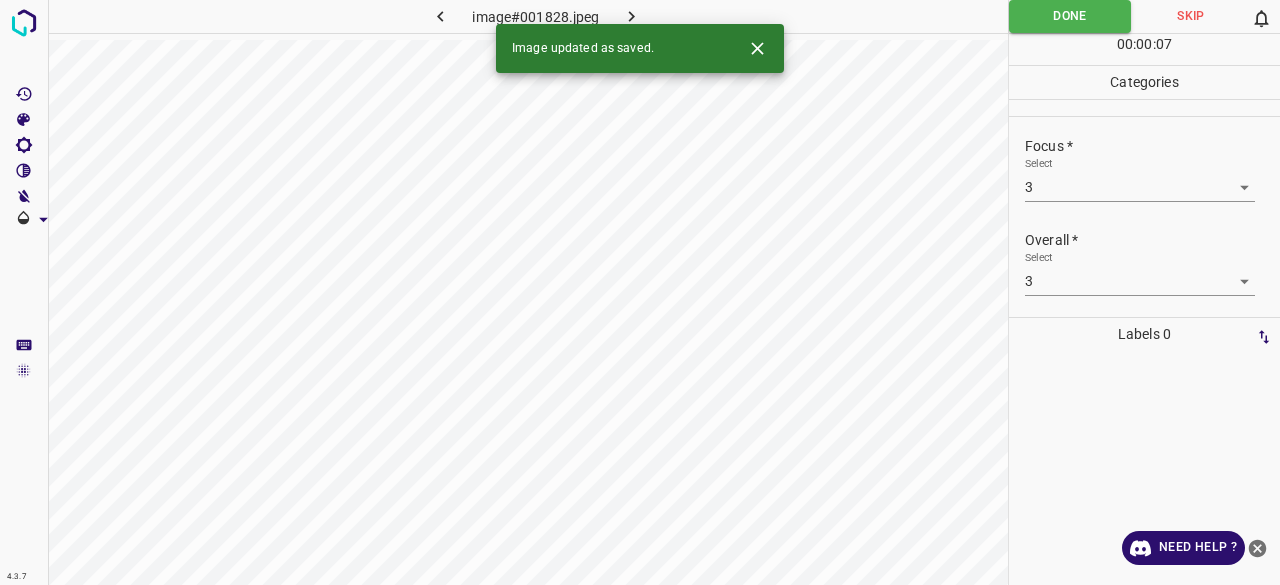 click at bounding box center (632, 16) 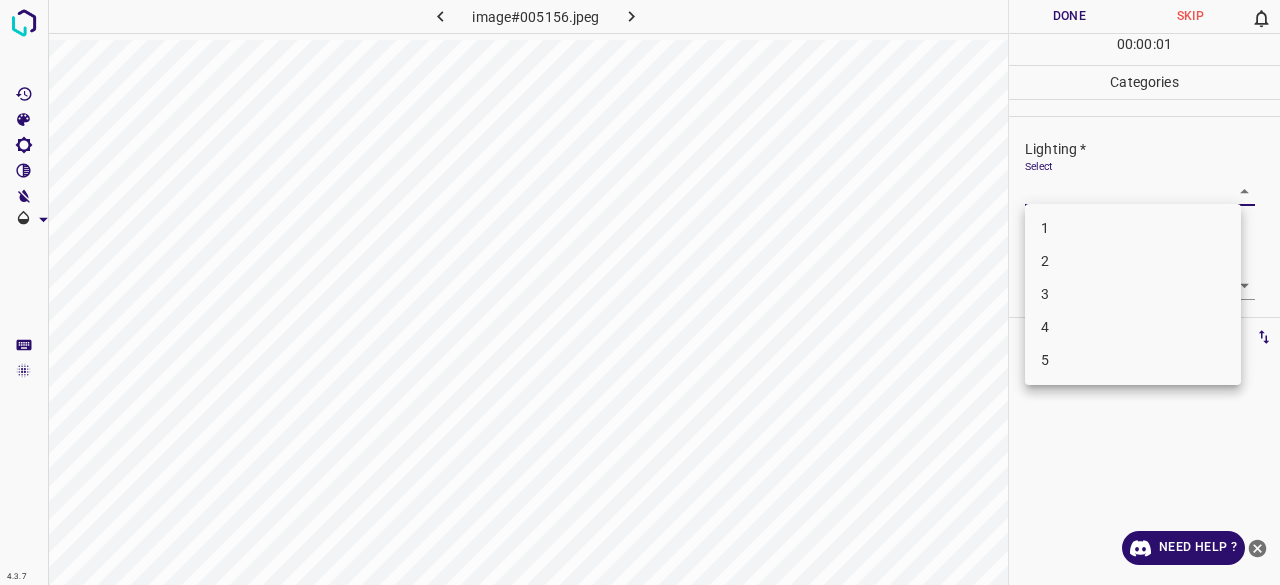 click on "4.3.7 image#005156.jpeg Done Skip 0 00   : 00   : 01   Categories Lighting *  Select ​ Focus *  Select ​ Overall *  Select ​ Labels   0 Categories 1 Lighting 2 Focus 3 Overall Tools Space Change between modes (Draw & Edit) I Auto labeling R Restore zoom M Zoom in N Zoom out Delete Delete selecte label Filters Z Restore filters X Saturation filter C Brightness filter V Contrast filter B Gray scale filter General O Download Need Help ? - Text - Hide - Delete 1 2 3 4 5" at bounding box center (640, 292) 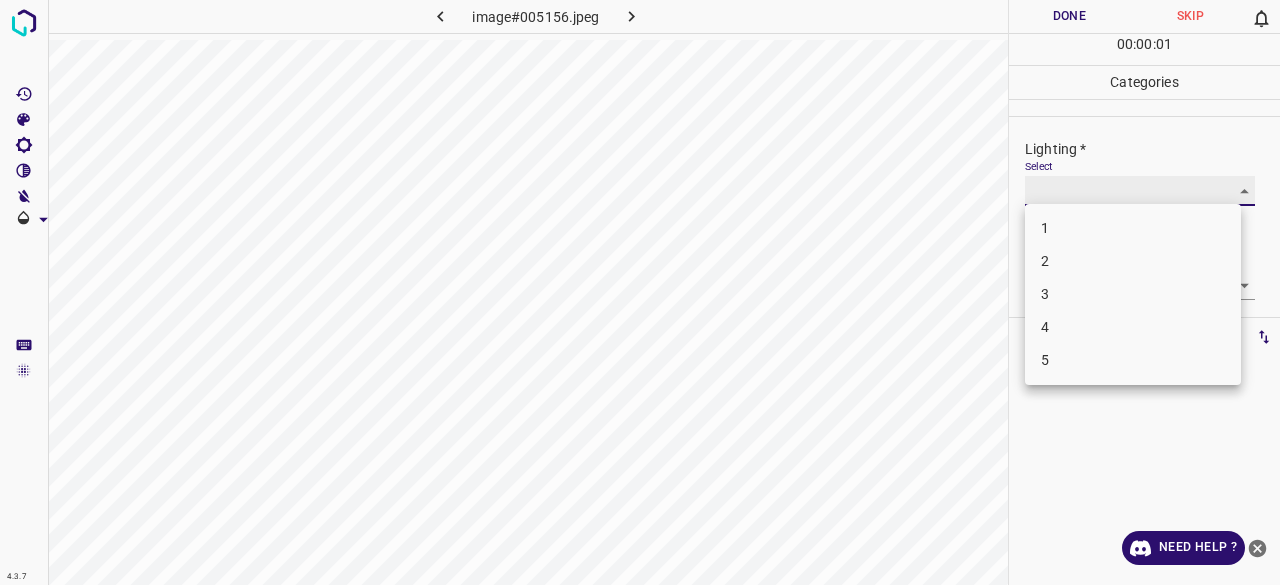 type on "3" 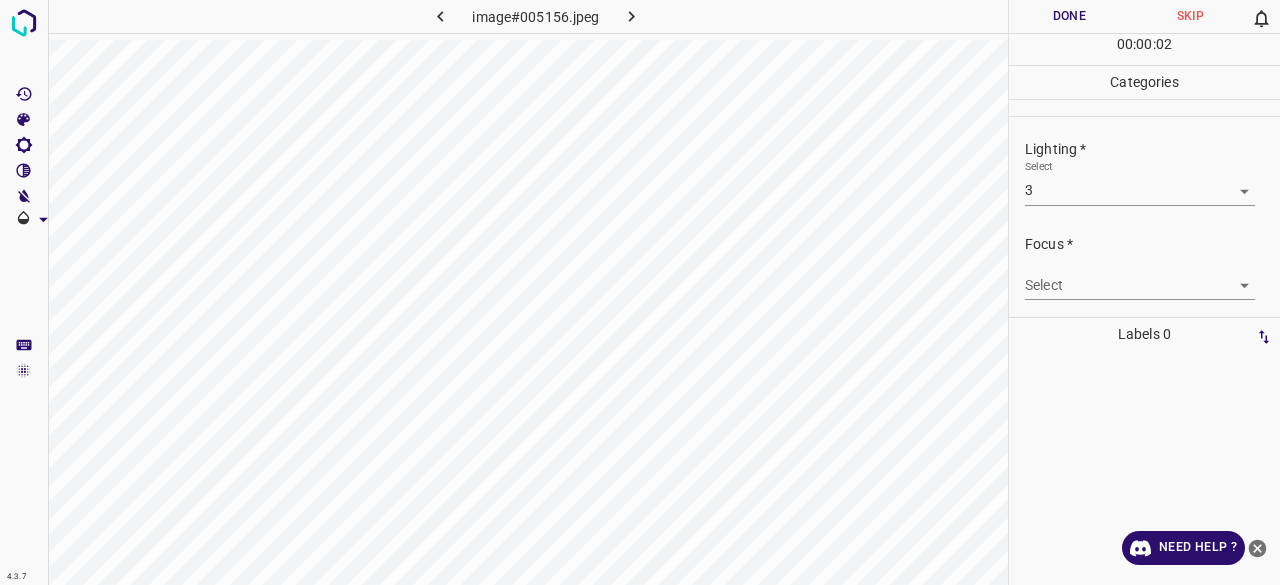 click on "4.3.7 image#005156.jpeg Done Skip 0 00   : 00   : 02   Categories Lighting *  Select 3 3 Focus *  Select ​ Overall *  Select ​ Labels   0 Categories 1 Lighting 2 Focus 3 Overall Tools Space Change between modes (Draw & Edit) I Auto labeling R Restore zoom M Zoom in N Zoom out Delete Delete selecte label Filters Z Restore filters X Saturation filter C Brightness filter V Contrast filter B Gray scale filter General O Download Need Help ? - Text - Hide - Delete" at bounding box center (640, 292) 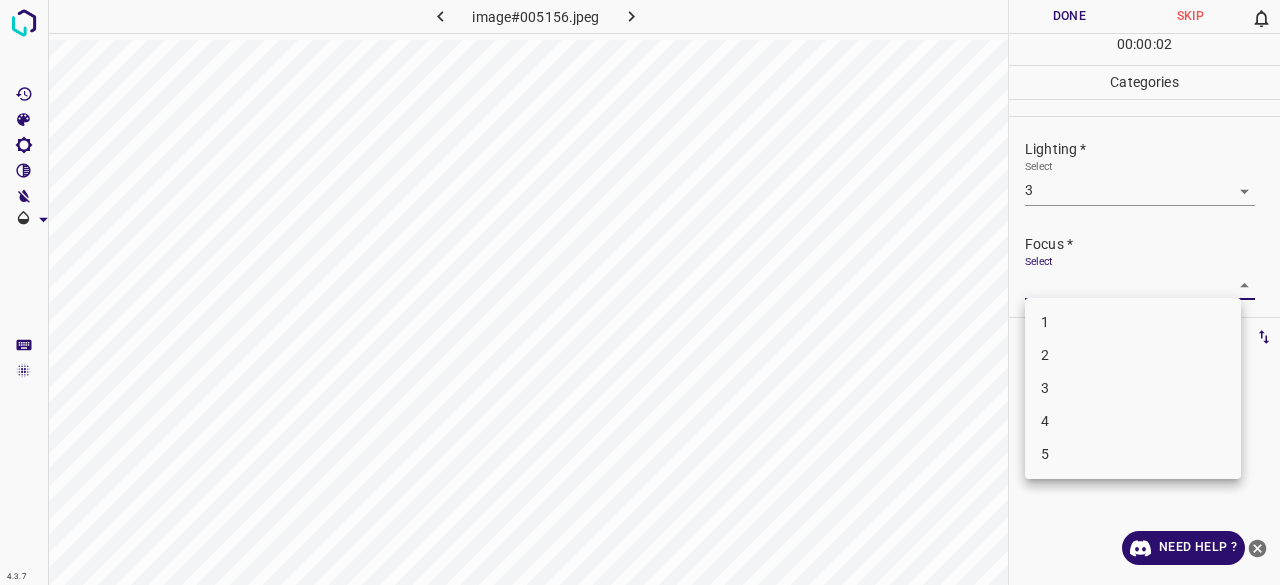 drag, startPoint x: 1046, startPoint y: 391, endPoint x: 1078, endPoint y: 339, distance: 61.05735 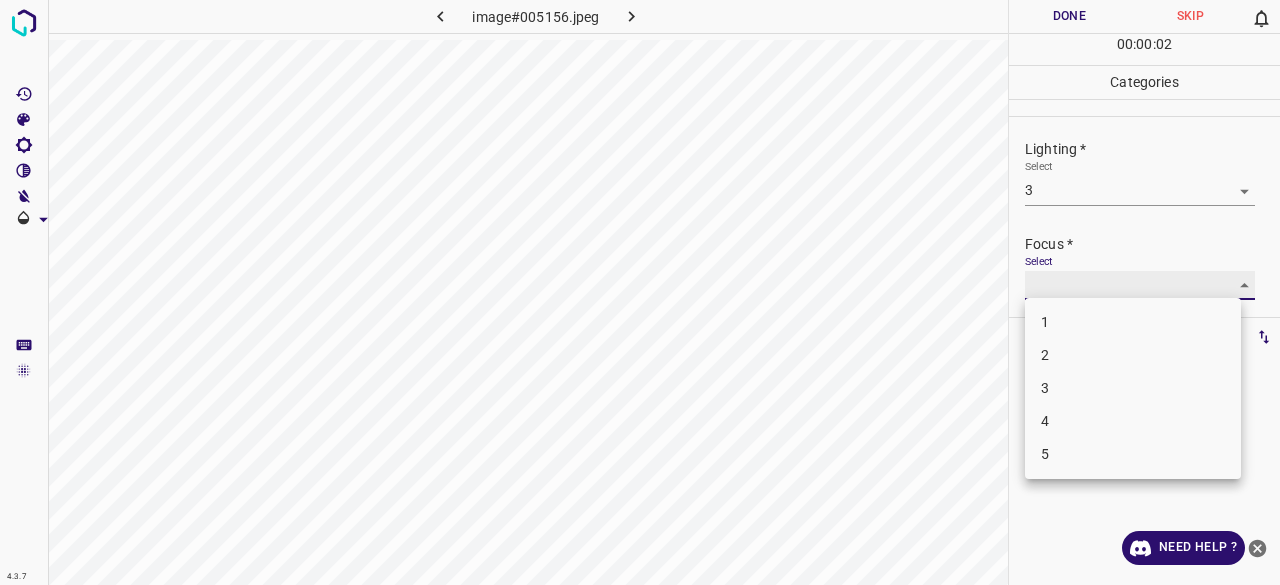type on "3" 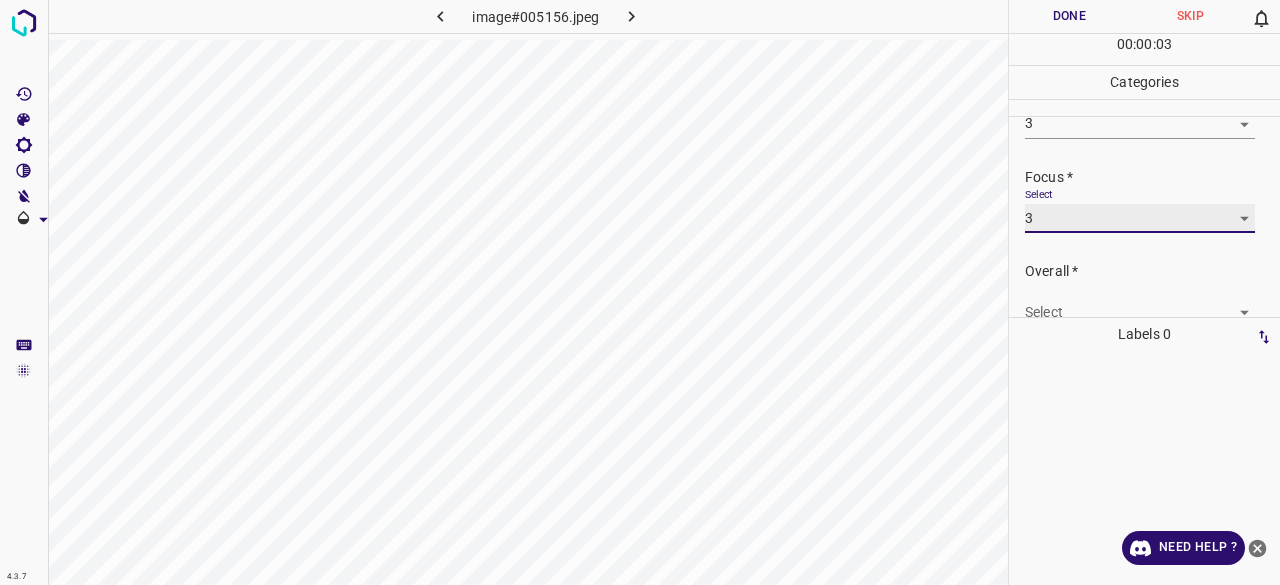 scroll, scrollTop: 98, scrollLeft: 0, axis: vertical 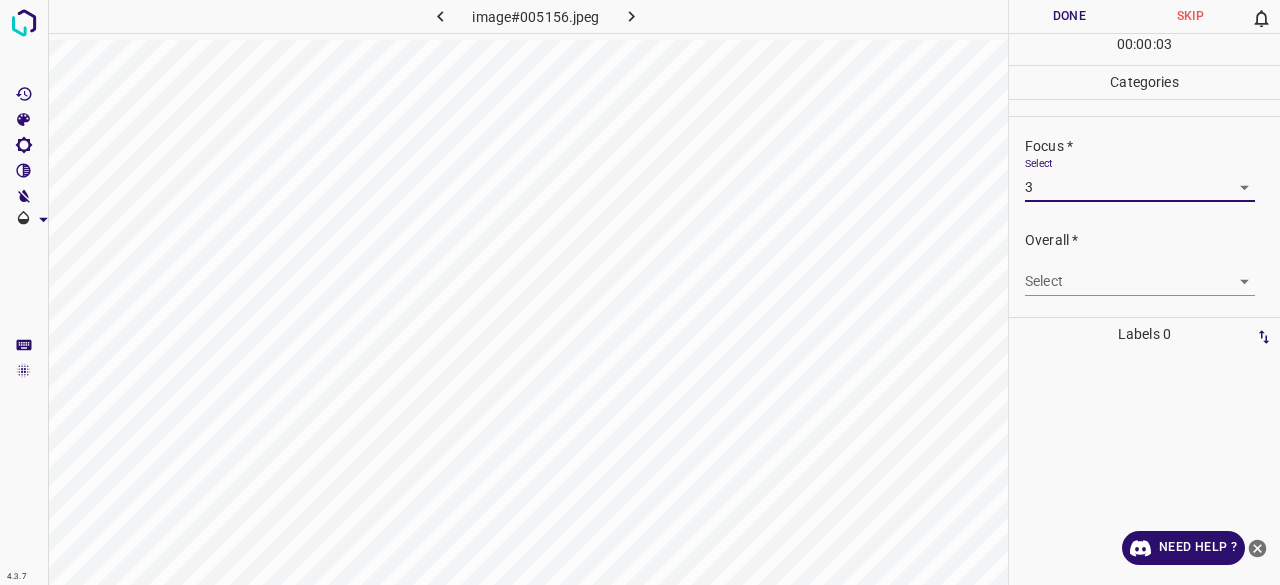 click on "4.3.7 image#005156.jpeg Done Skip 0 00   : 00   : 03   Categories Lighting *  Select 3 3 Focus *  Select 3 3 Overall *  Select ​ Labels   0 Categories 1 Lighting 2 Focus 3 Overall Tools Space Change between modes (Draw & Edit) I Auto labeling R Restore zoom M Zoom in N Zoom out Delete Delete selecte label Filters Z Restore filters X Saturation filter C Brightness filter V Contrast filter B Gray scale filter General O Download Need Help ? - Text - Hide - Delete" at bounding box center [640, 292] 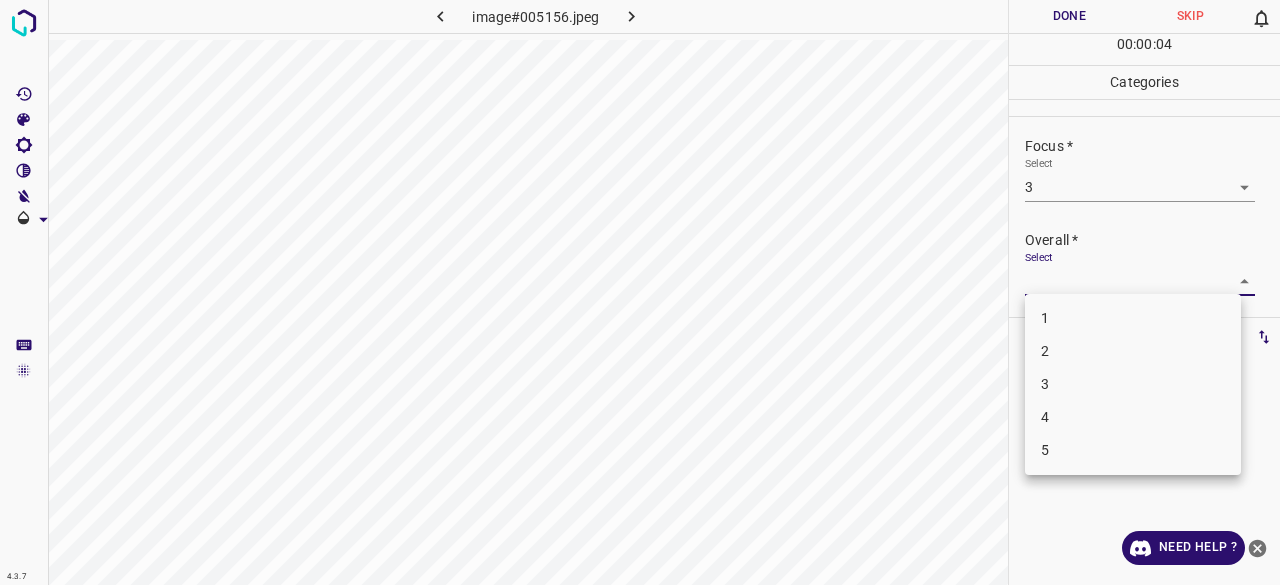 drag, startPoint x: 1056, startPoint y: 395, endPoint x: 1058, endPoint y: 169, distance: 226.00885 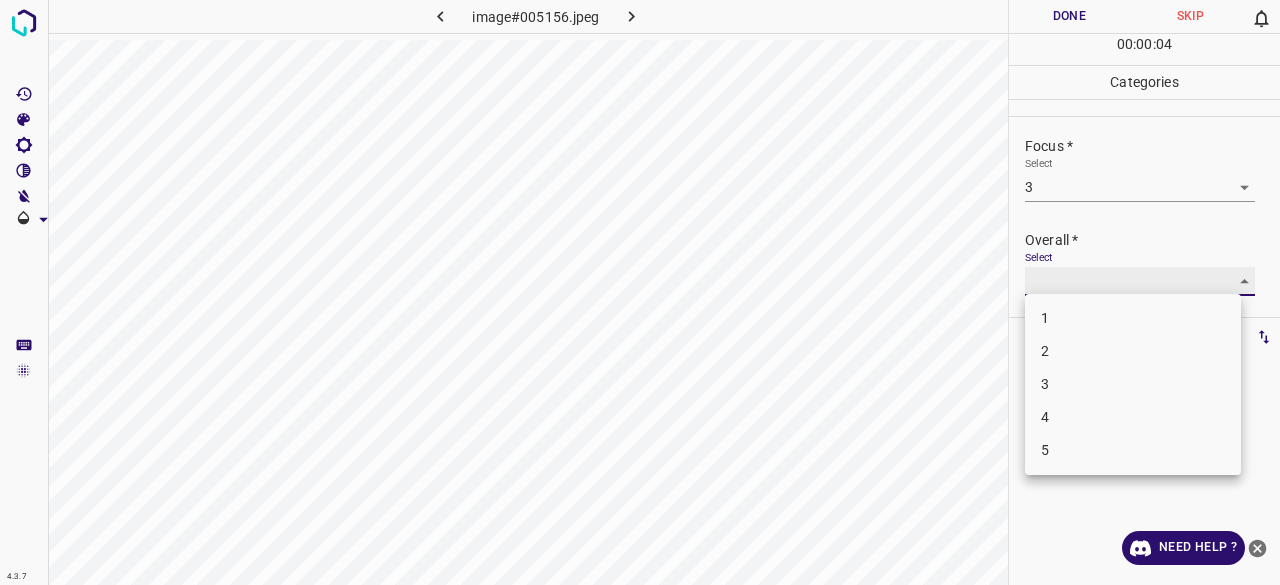 type on "3" 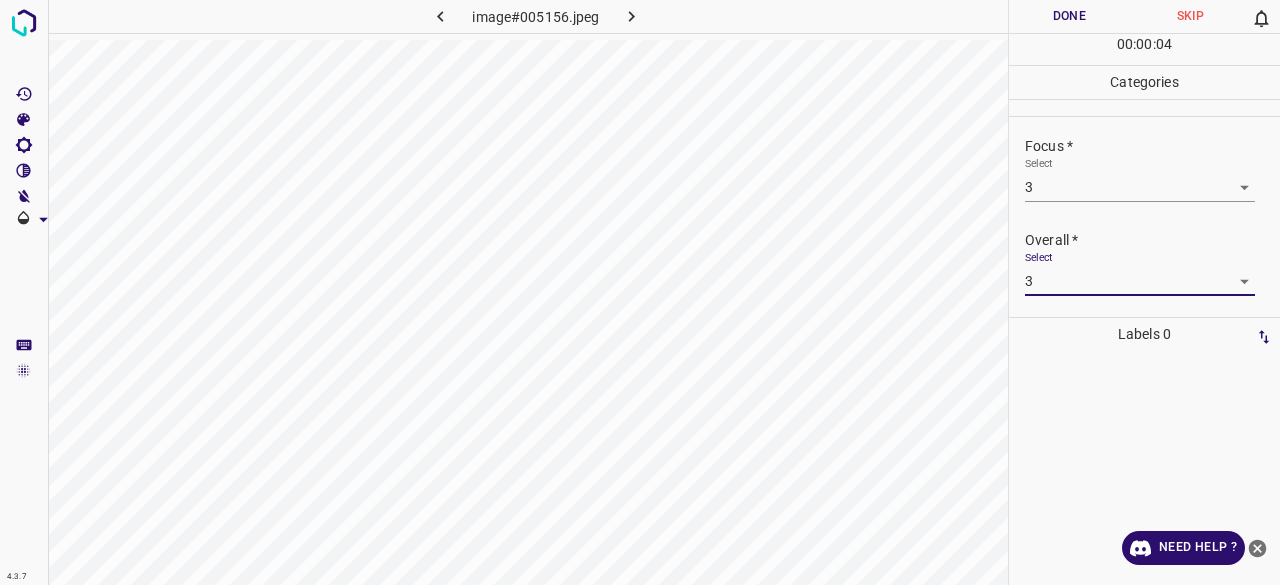 click on "Done" at bounding box center (1069, 16) 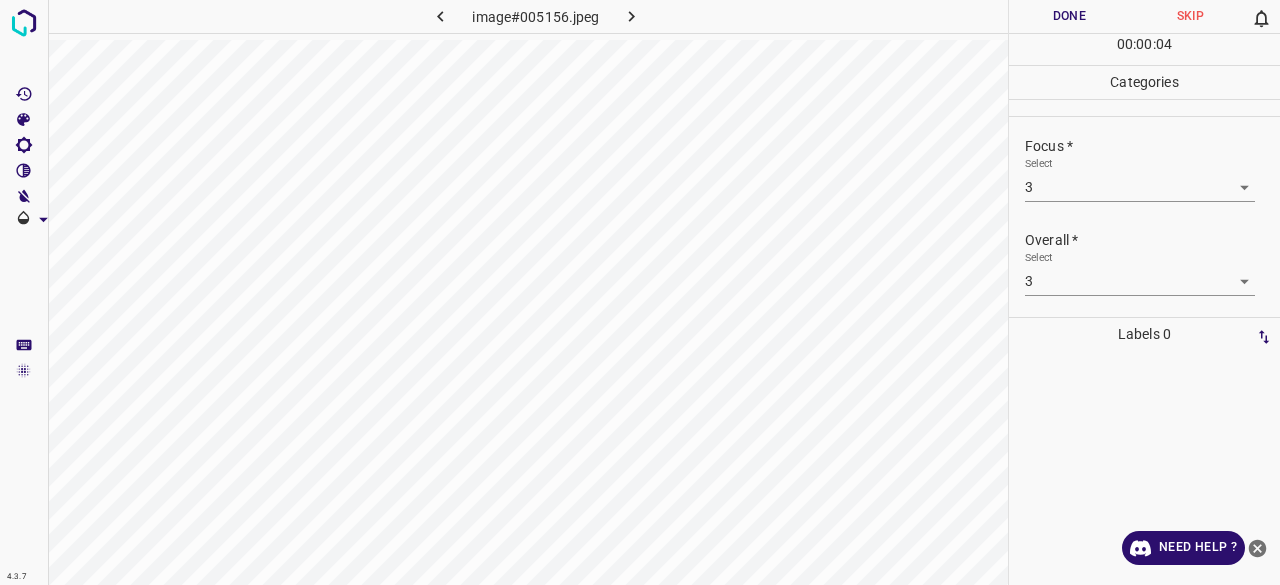 click on "Done" at bounding box center [1069, 16] 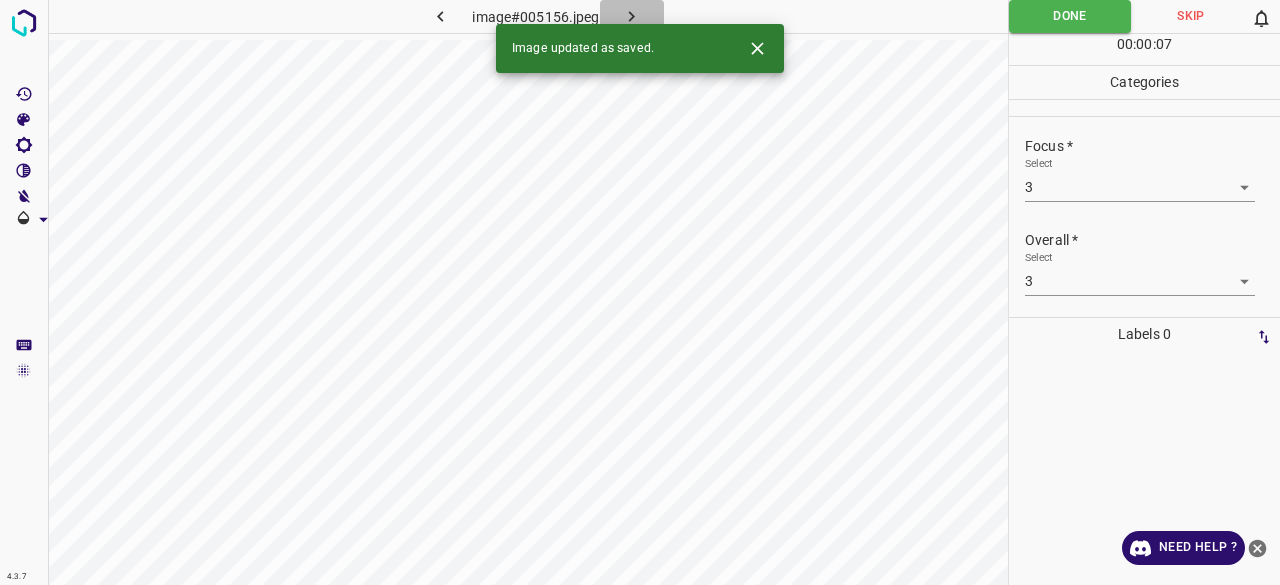 click 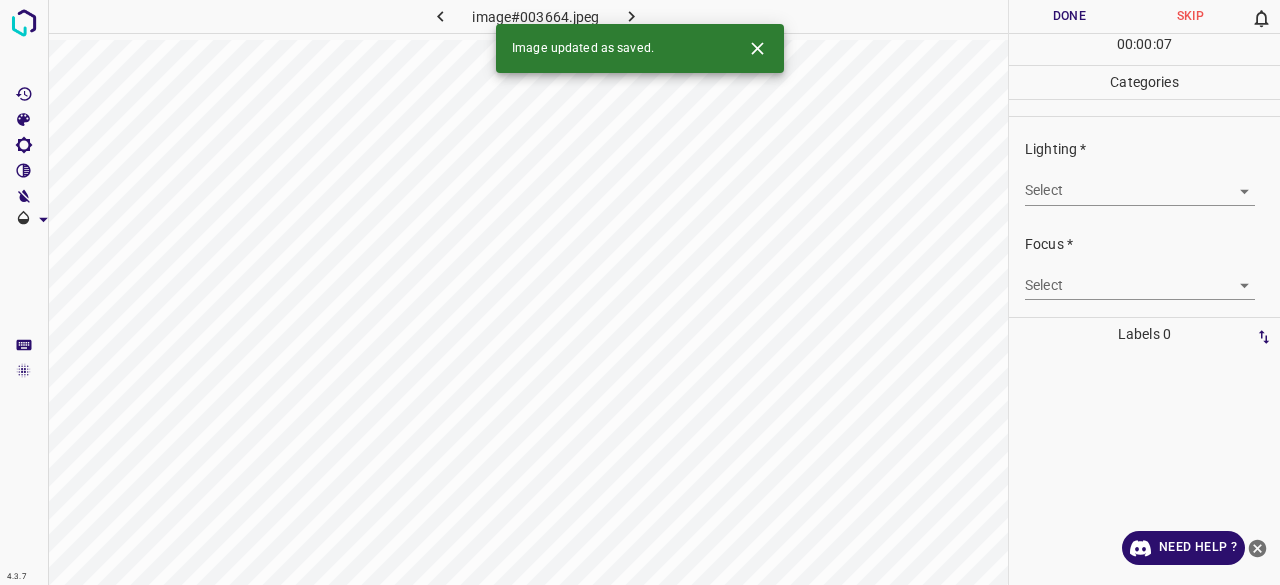 drag, startPoint x: 1052, startPoint y: 174, endPoint x: 1051, endPoint y: 226, distance: 52.009613 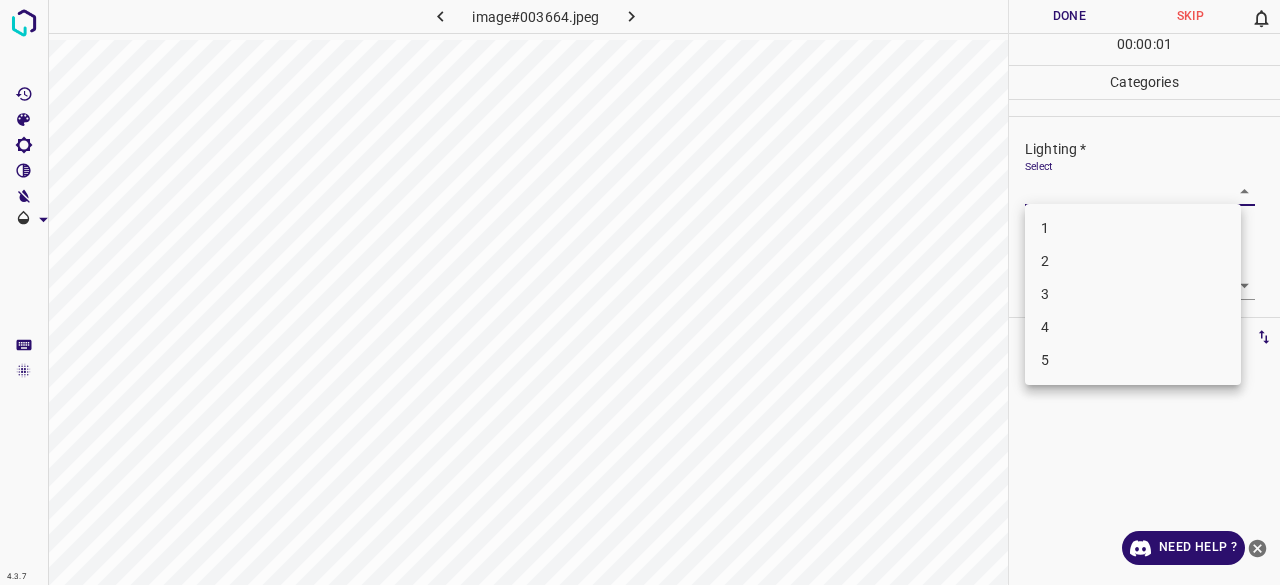 click on "3" at bounding box center [1133, 294] 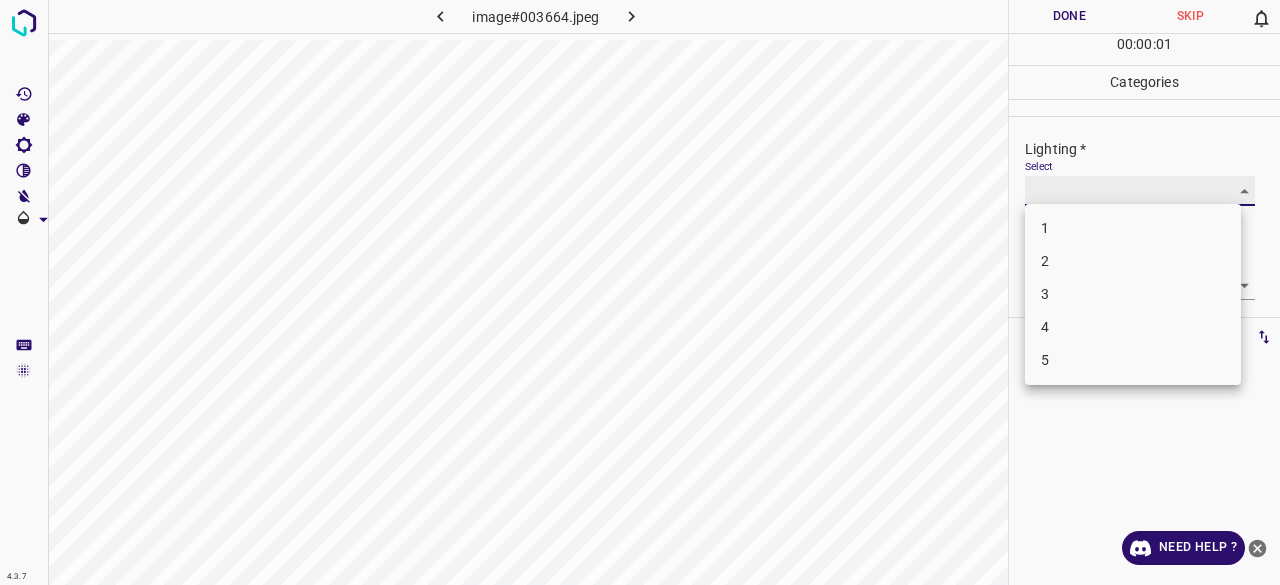 type on "3" 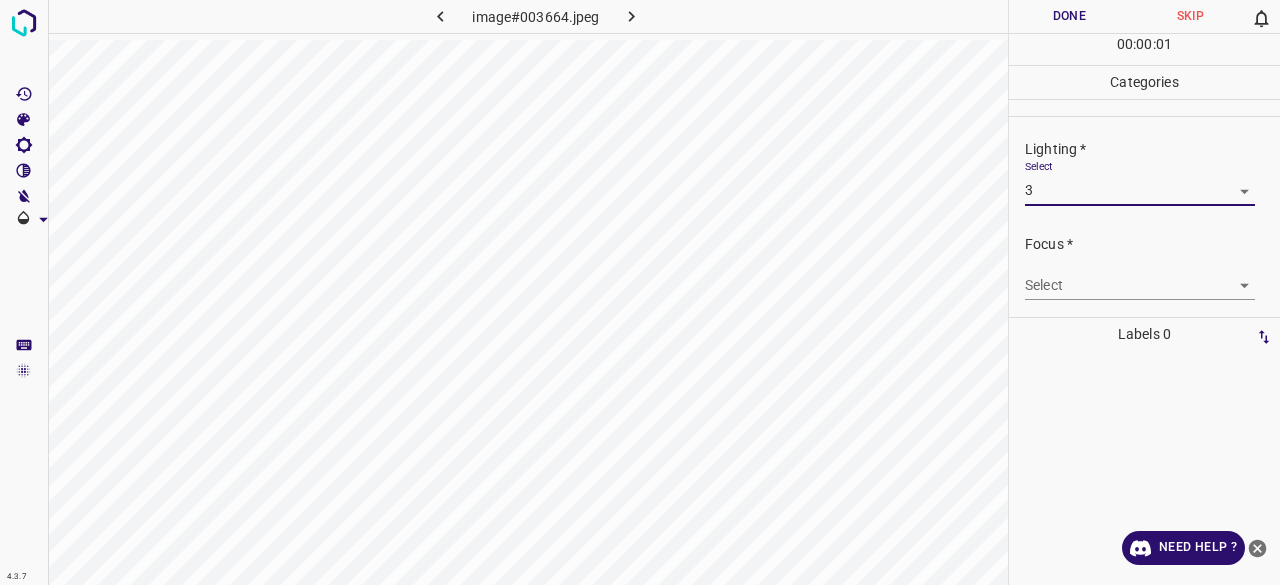 click on "4.3.7 image#003664.jpeg Done Skip 0 00   : 00   : 01   Categories Lighting *  Select 3 3 Focus *  Select ​ Overall *  Select ​ Labels   0 Categories 1 Lighting 2 Focus 3 Overall Tools Space Change between modes (Draw & Edit) I Auto labeling R Restore zoom M Zoom in N Zoom out Delete Delete selecte label Filters Z Restore filters X Saturation filter C Brightness filter V Contrast filter B Gray scale filter General O Download Need Help ? - Text - Hide - Delete 1 2 3 4 5" at bounding box center (640, 292) 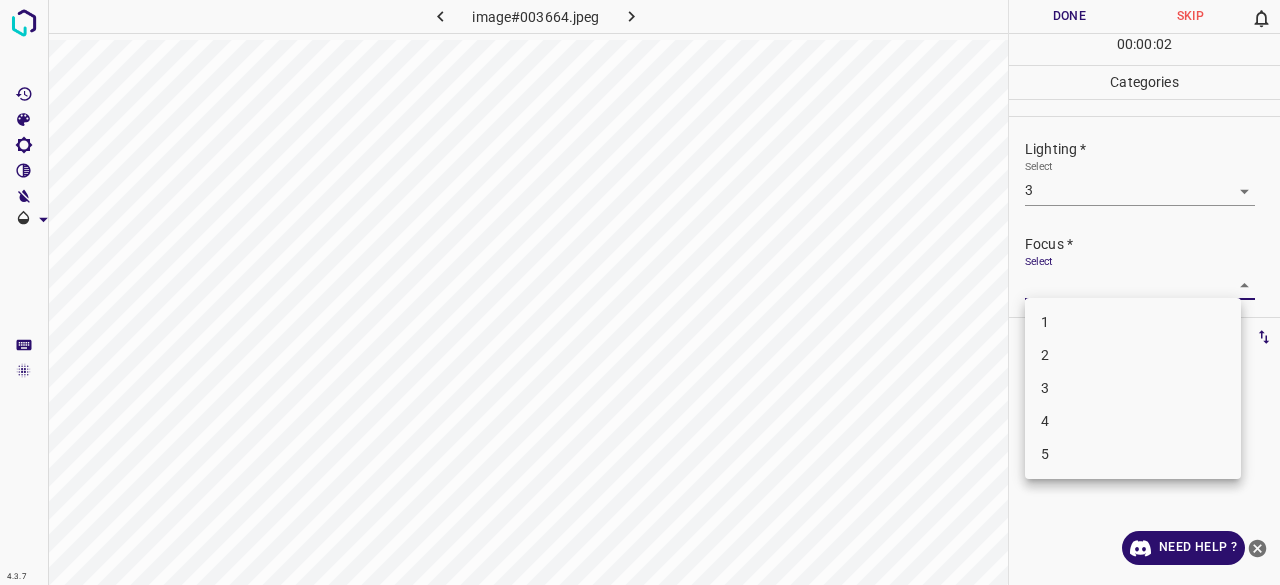 click on "3" at bounding box center [1133, 388] 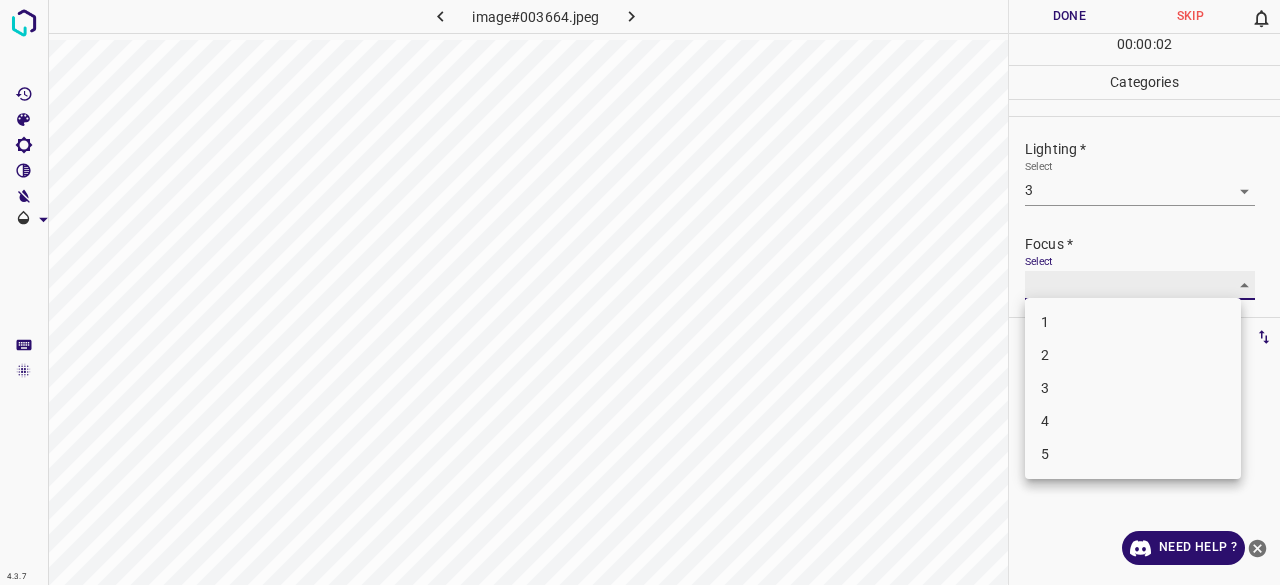 type on "3" 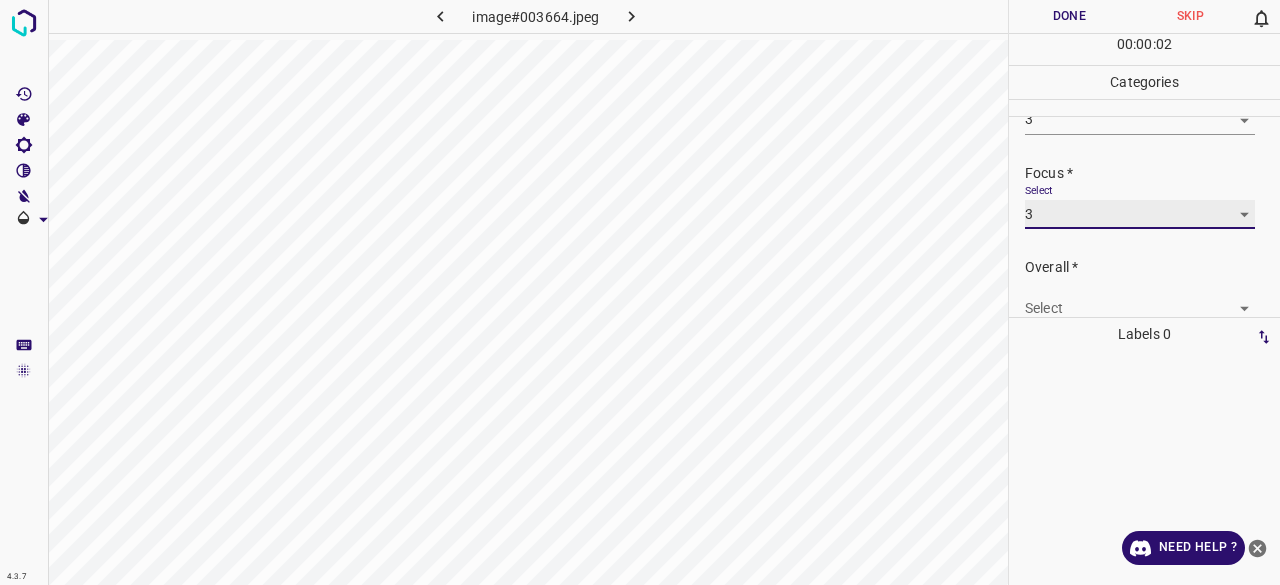 scroll, scrollTop: 98, scrollLeft: 0, axis: vertical 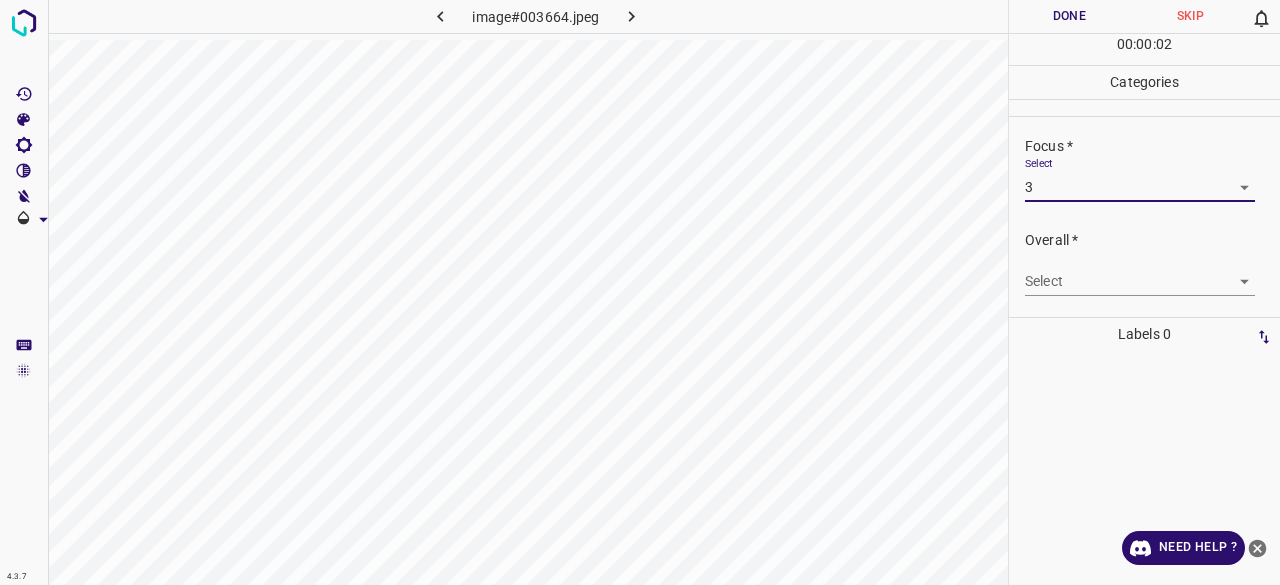 click on "4.3.7 image#003664.jpeg Done Skip 0 00   : 00   : 02   Categories Lighting *  Select 3 3 Focus *  Select 3 3 Overall *  Select ​ Labels   0 Categories 1 Lighting 2 Focus 3 Overall Tools Space Change between modes (Draw & Edit) I Auto labeling R Restore zoom M Zoom in N Zoom out Delete Delete selecte label Filters Z Restore filters X Saturation filter C Brightness filter V Contrast filter B Gray scale filter General O Download Need Help ? - Text - Hide - Delete" at bounding box center (640, 292) 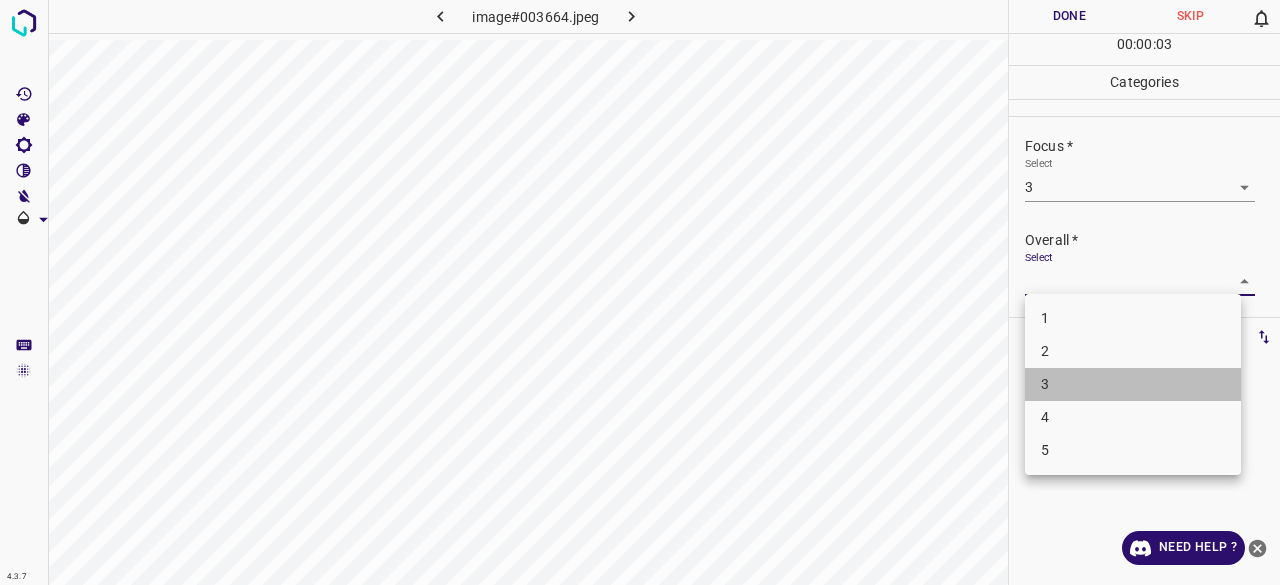 drag, startPoint x: 1043, startPoint y: 390, endPoint x: 1056, endPoint y: 375, distance: 19.849434 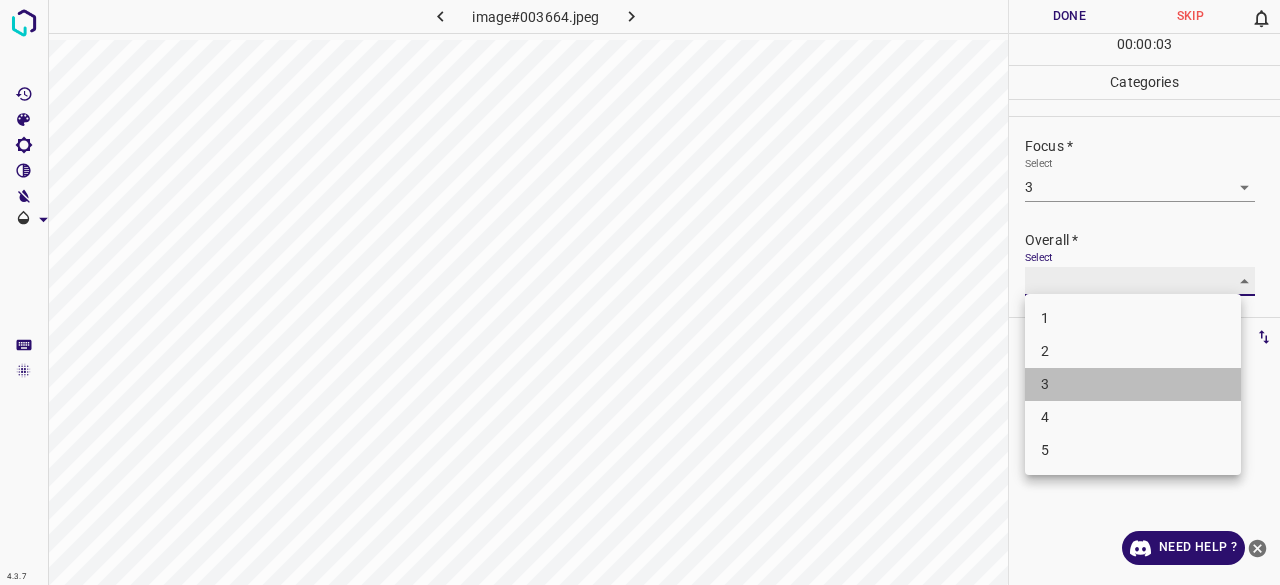type on "3" 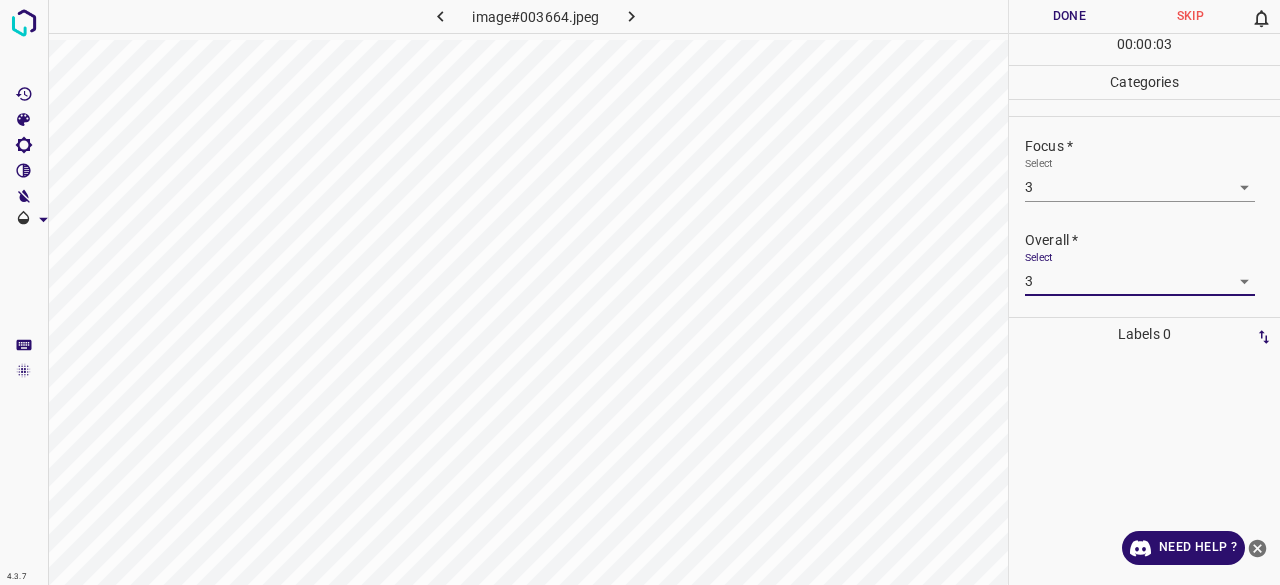 click on "Done" at bounding box center (1069, 16) 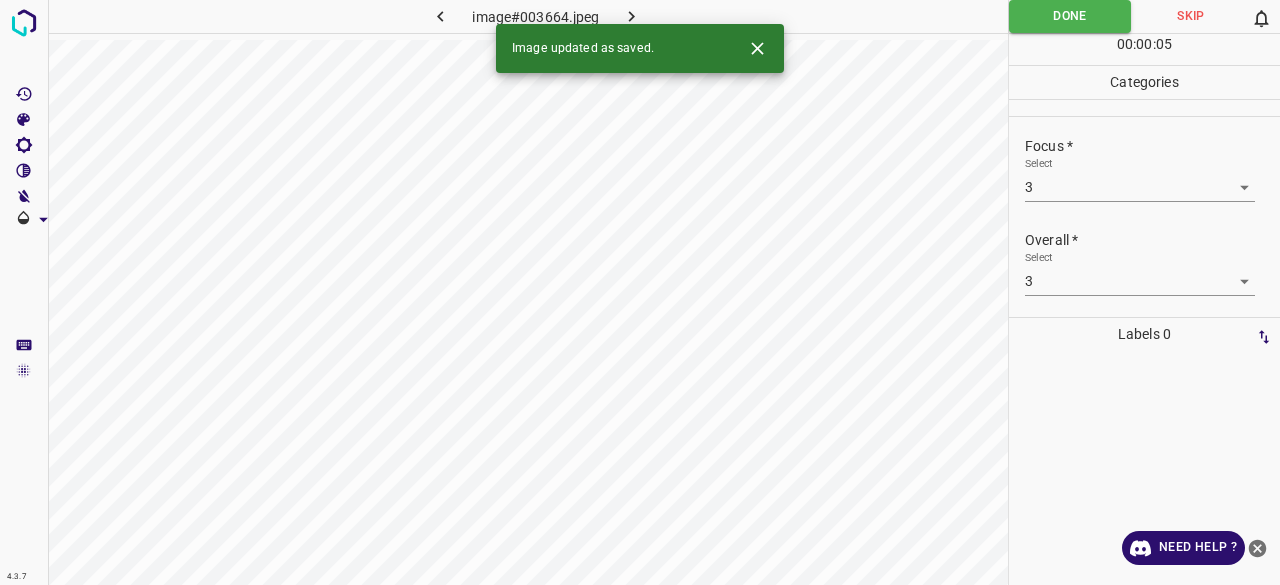 click 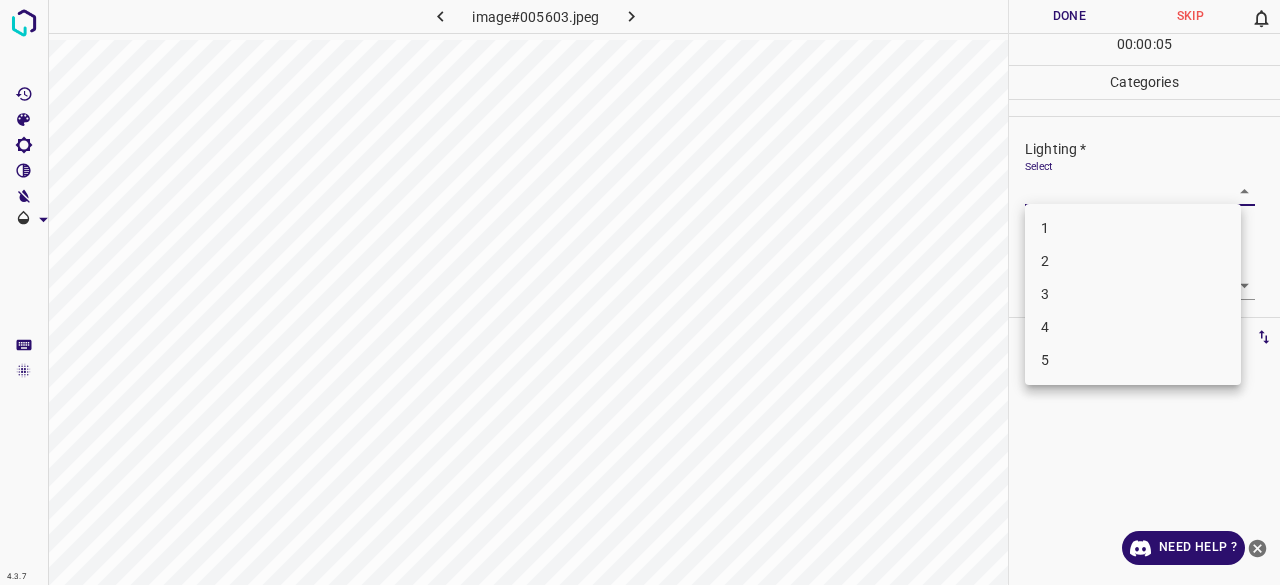 drag, startPoint x: 1048, startPoint y: 183, endPoint x: 1047, endPoint y: 197, distance: 14.035668 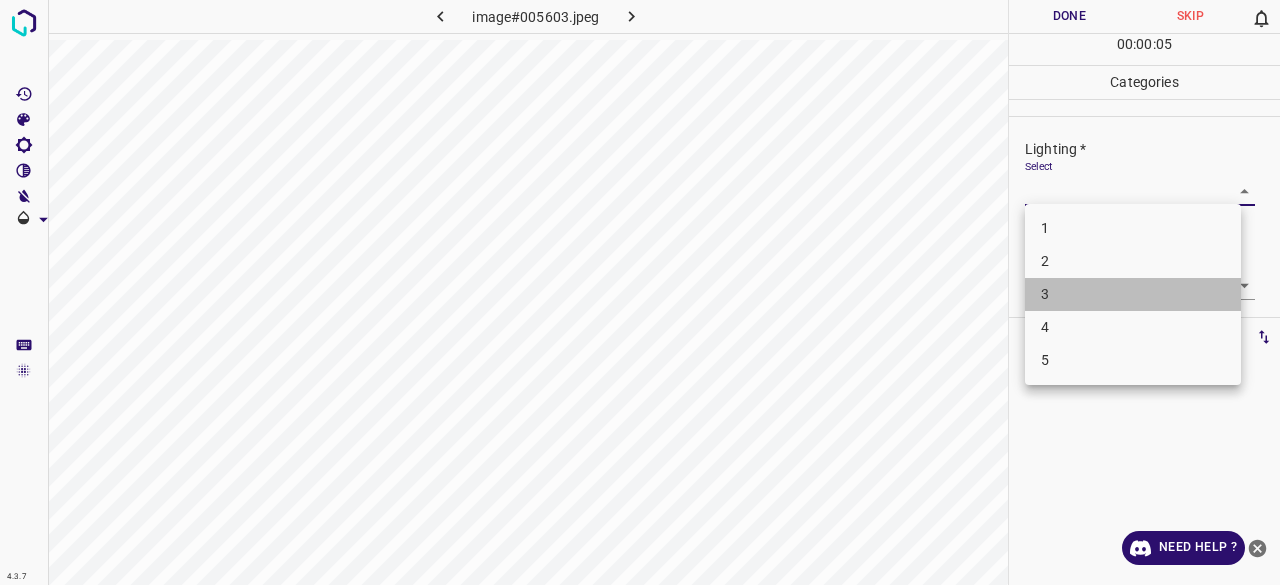 drag, startPoint x: 1053, startPoint y: 279, endPoint x: 1054, endPoint y: 297, distance: 18.027756 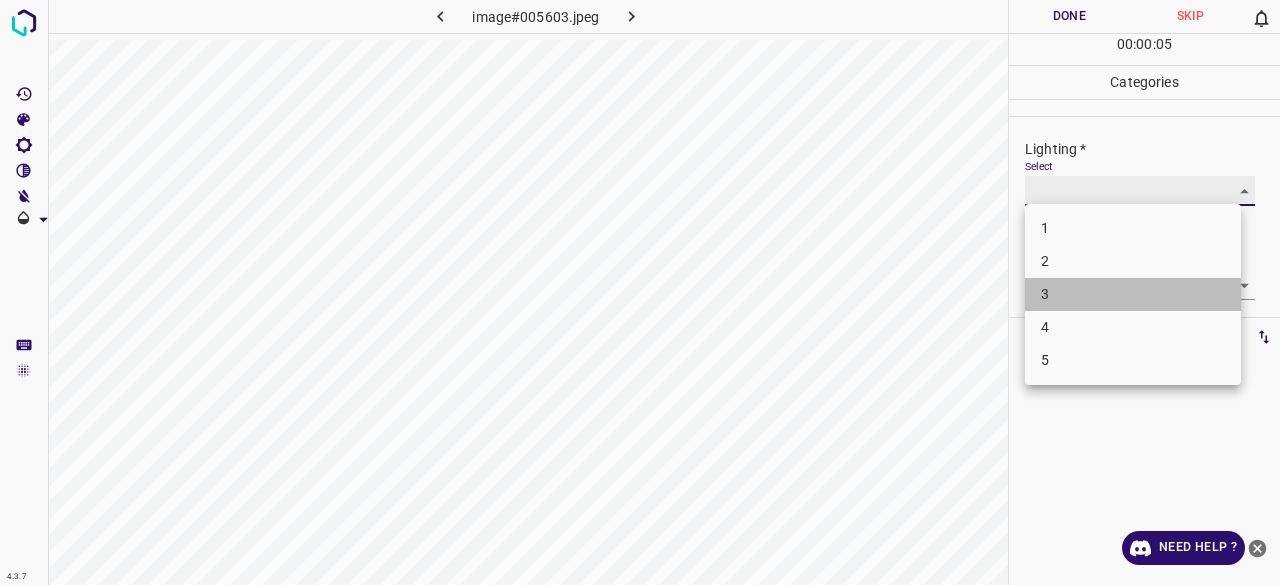 type on "3" 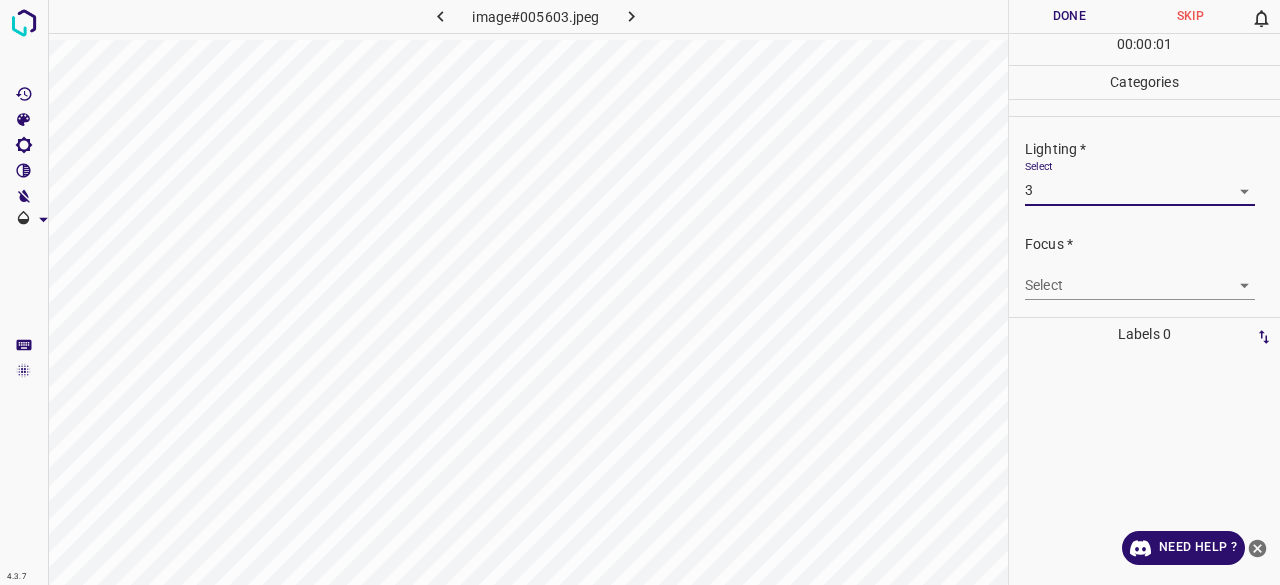 click on "4.3.7 image#005603.jpeg Done Skip 0 00   : 00   : 01   Categories Lighting *  Select 3 3 Focus *  Select ​ Overall *  Select ​ Labels   0 Categories 1 Lighting 2 Focus 3 Overall Tools Space Change between modes (Draw & Edit) I Auto labeling R Restore zoom M Zoom in N Zoom out Delete Delete selecte label Filters Z Restore filters X Saturation filter C Brightness filter V Contrast filter B Gray scale filter General O Download Need Help ? - Text - Hide - Delete" at bounding box center [640, 292] 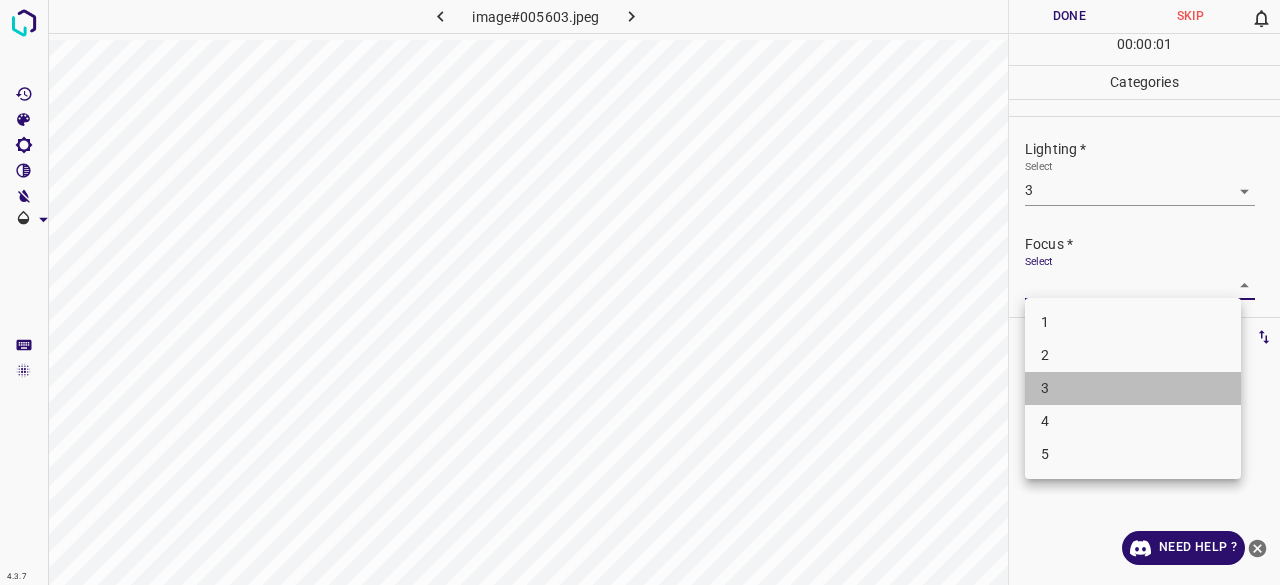 drag, startPoint x: 1057, startPoint y: 385, endPoint x: 1068, endPoint y: 241, distance: 144.41953 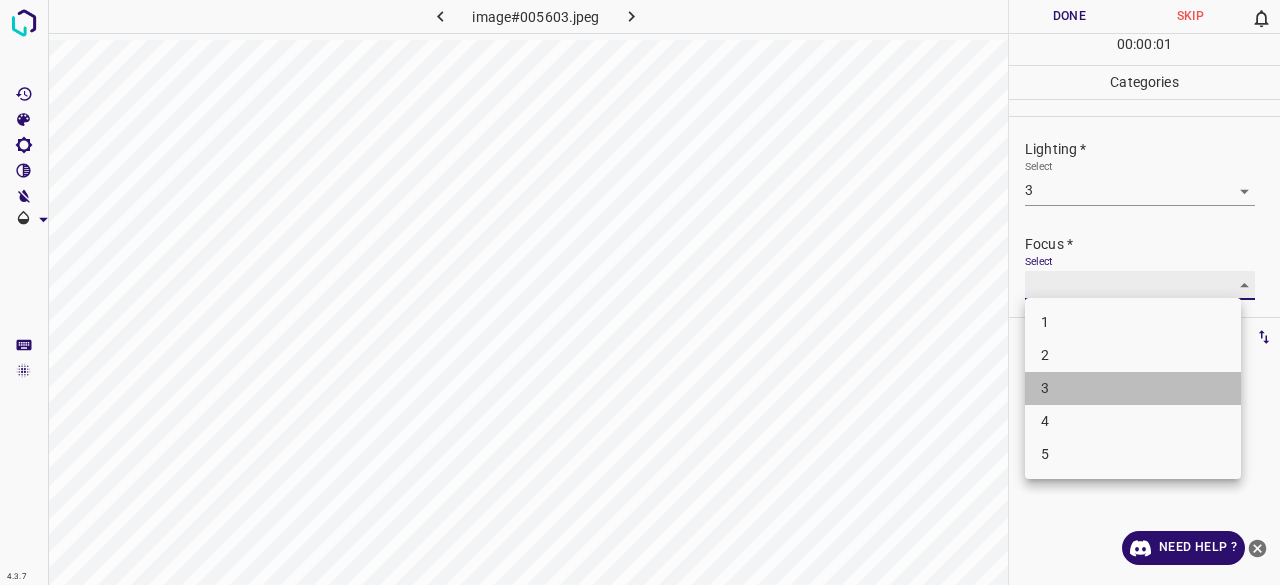type on "3" 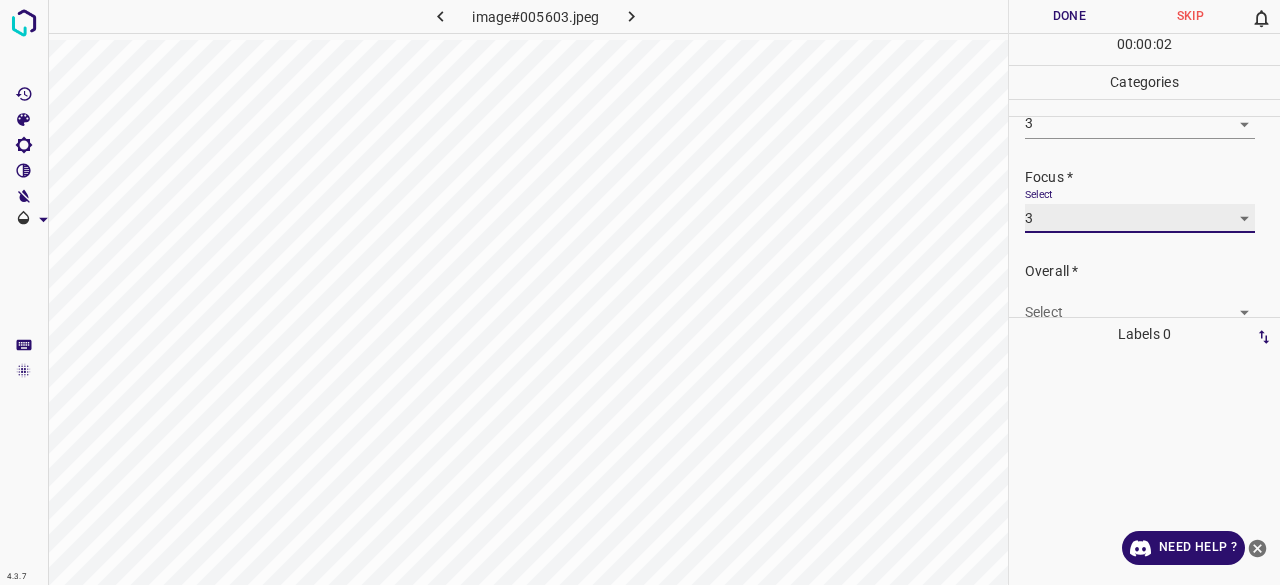 scroll, scrollTop: 98, scrollLeft: 0, axis: vertical 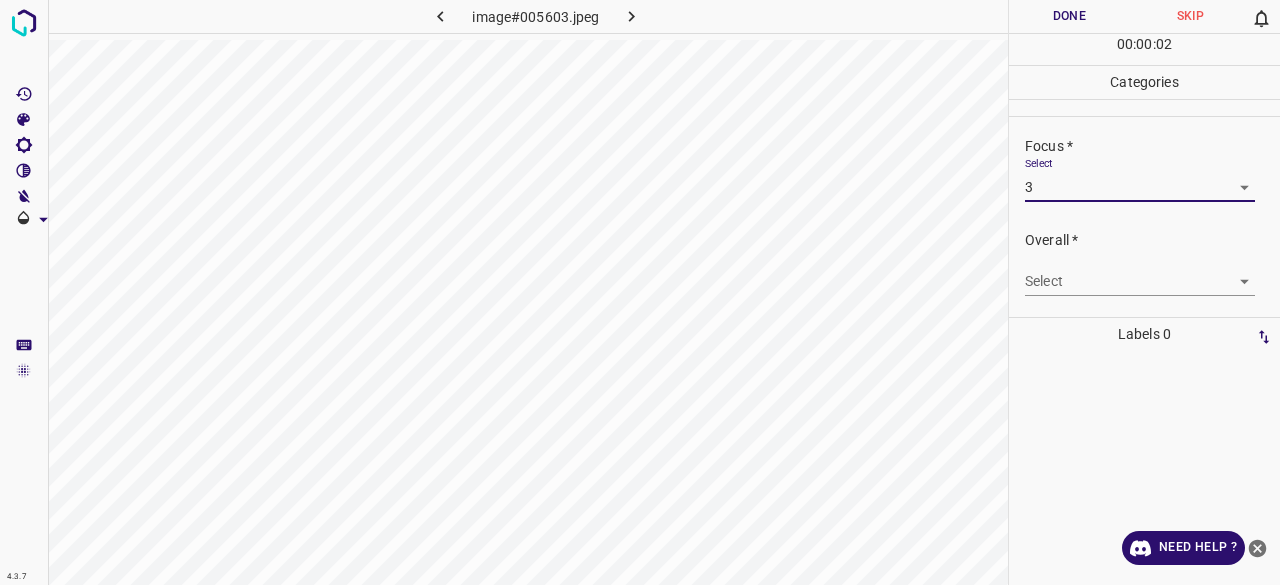 click on "4.3.7 image#005603.jpeg Done Skip 0 00   : 00   : 02   Categories Lighting *  Select 3 3 Focus *  Select 3 3 Overall *  Select ​ Labels   0 Categories 1 Lighting 2 Focus 3 Overall Tools Space Change between modes (Draw & Edit) I Auto labeling R Restore zoom M Zoom in N Zoom out Delete Delete selecte label Filters Z Restore filters X Saturation filter C Brightness filter V Contrast filter B Gray scale filter General O Download Need Help ? - Text - Hide - Delete" at bounding box center [640, 292] 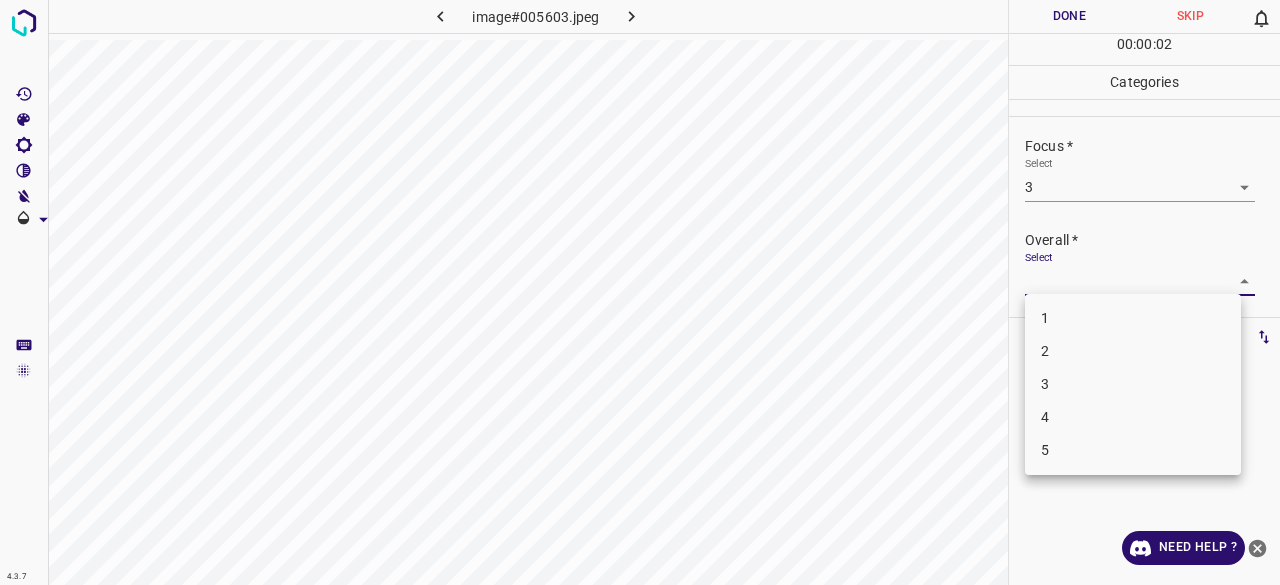 drag, startPoint x: 1067, startPoint y: 380, endPoint x: 1046, endPoint y: 147, distance: 233.94444 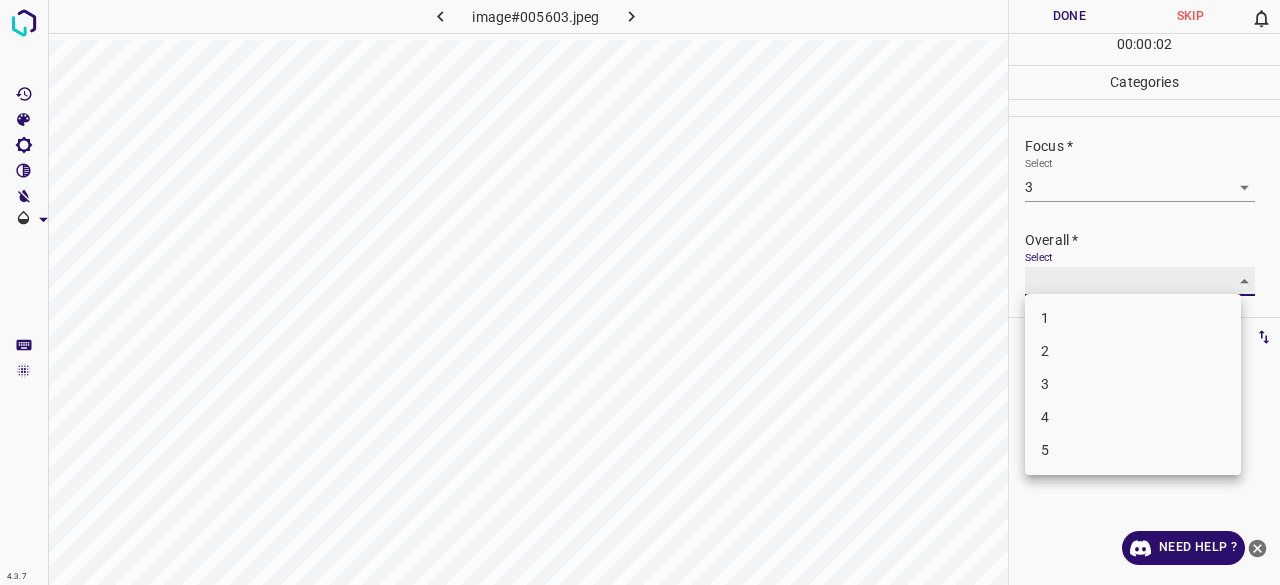 type on "3" 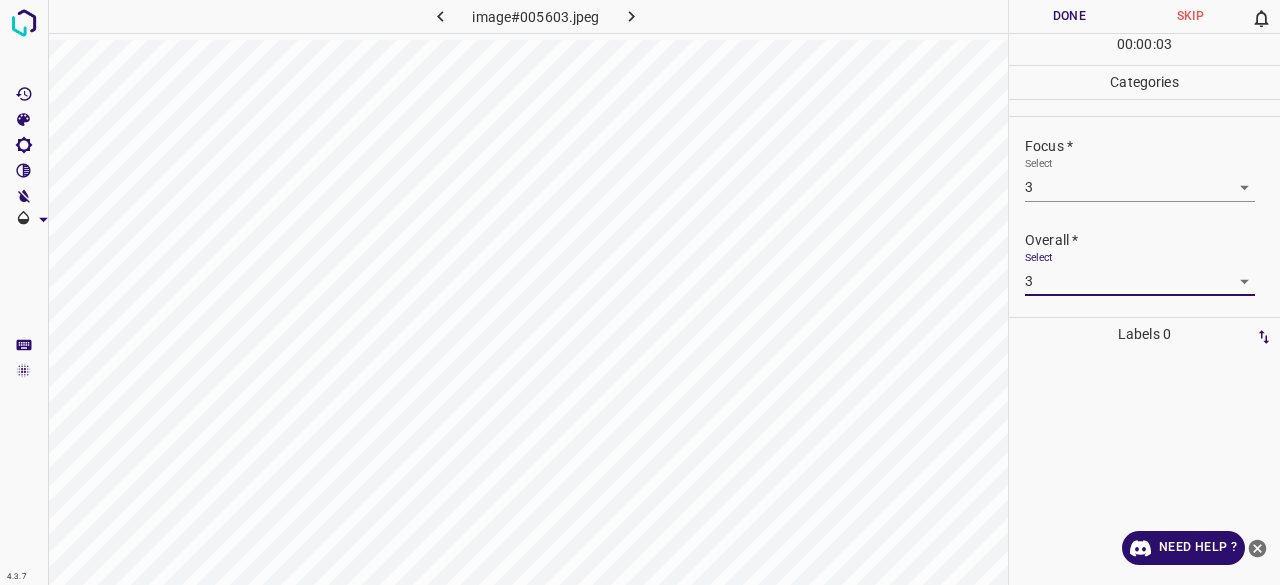 click on "Done" at bounding box center [1069, 16] 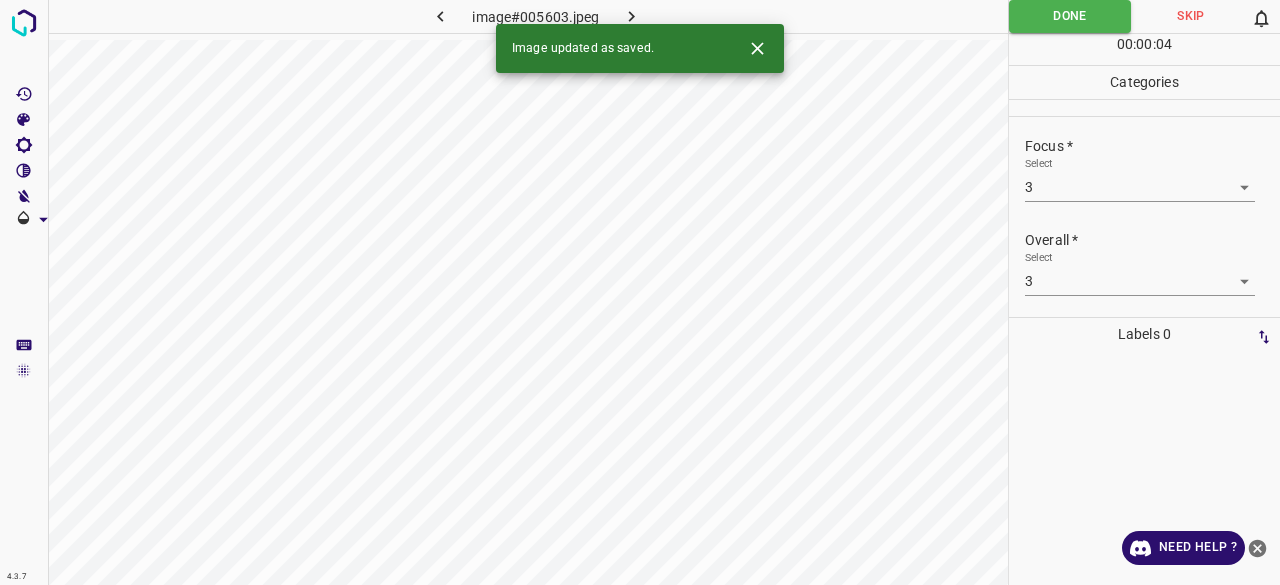 click 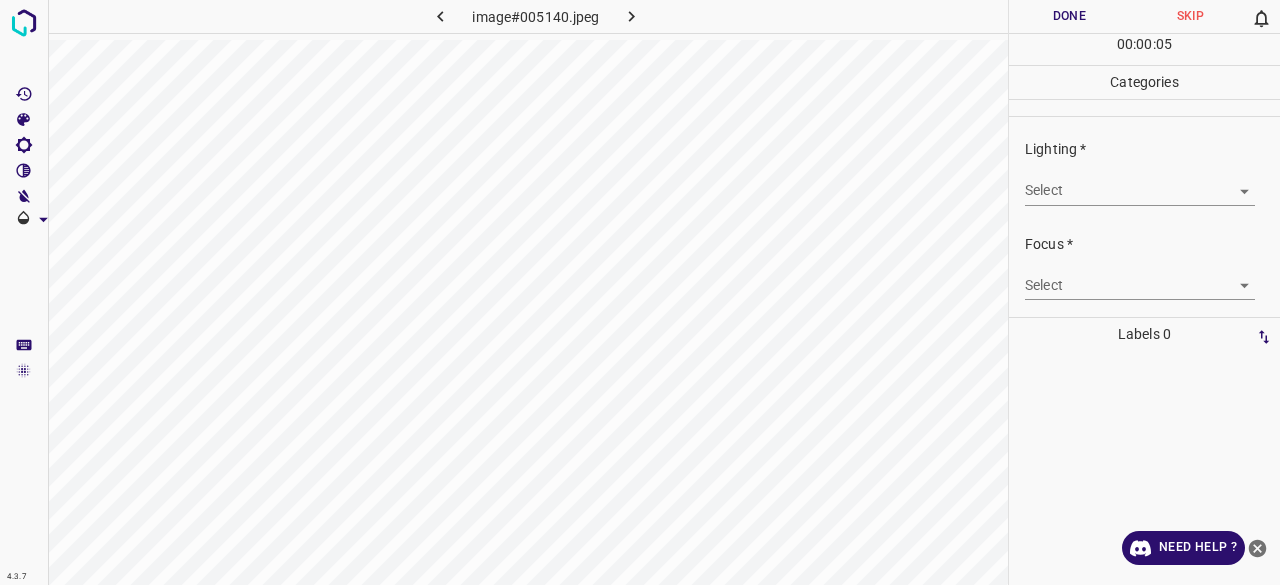 click on "4.3.7 image#005140.jpeg Done Skip 0 00   : 00   : 05   Categories Lighting *  Select ​ Focus *  Select ​ Overall *  Select ​ Labels   0 Categories 1 Lighting 2 Focus 3 Overall Tools Space Change between modes (Draw & Edit) I Auto labeling R Restore zoom M Zoom in N Zoom out Delete Delete selecte label Filters Z Restore filters X Saturation filter C Brightness filter V Contrast filter B Gray scale filter General O Download Need Help ? - Text - Hide - Delete" at bounding box center [640, 292] 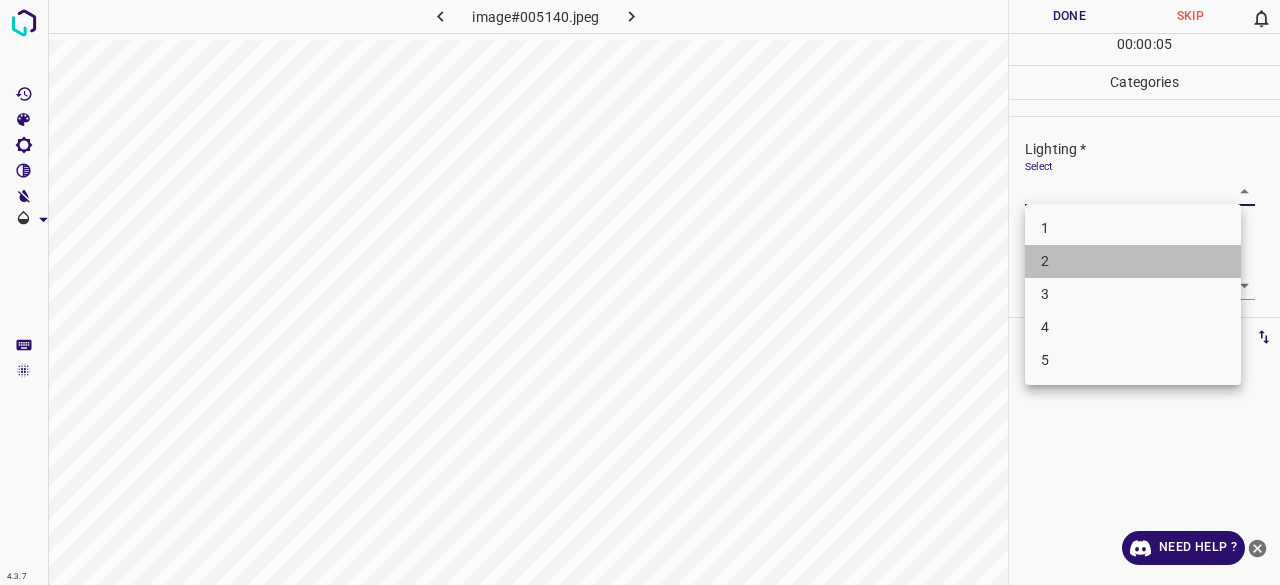 drag, startPoint x: 1074, startPoint y: 274, endPoint x: 1075, endPoint y: 307, distance: 33.01515 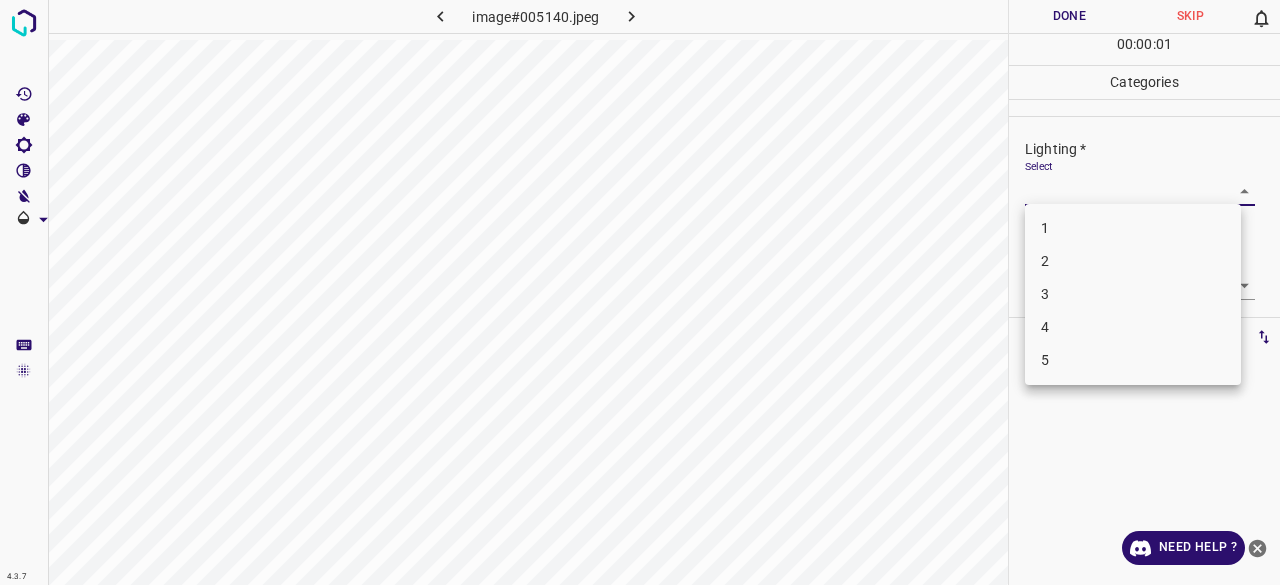click on "3" at bounding box center [1133, 294] 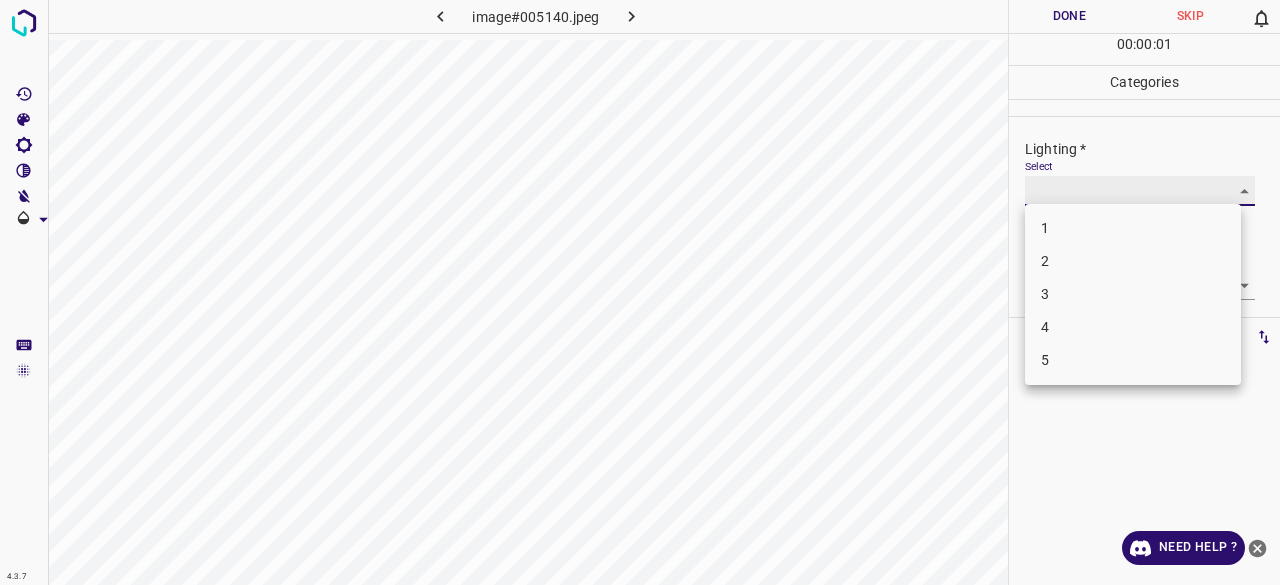 type on "3" 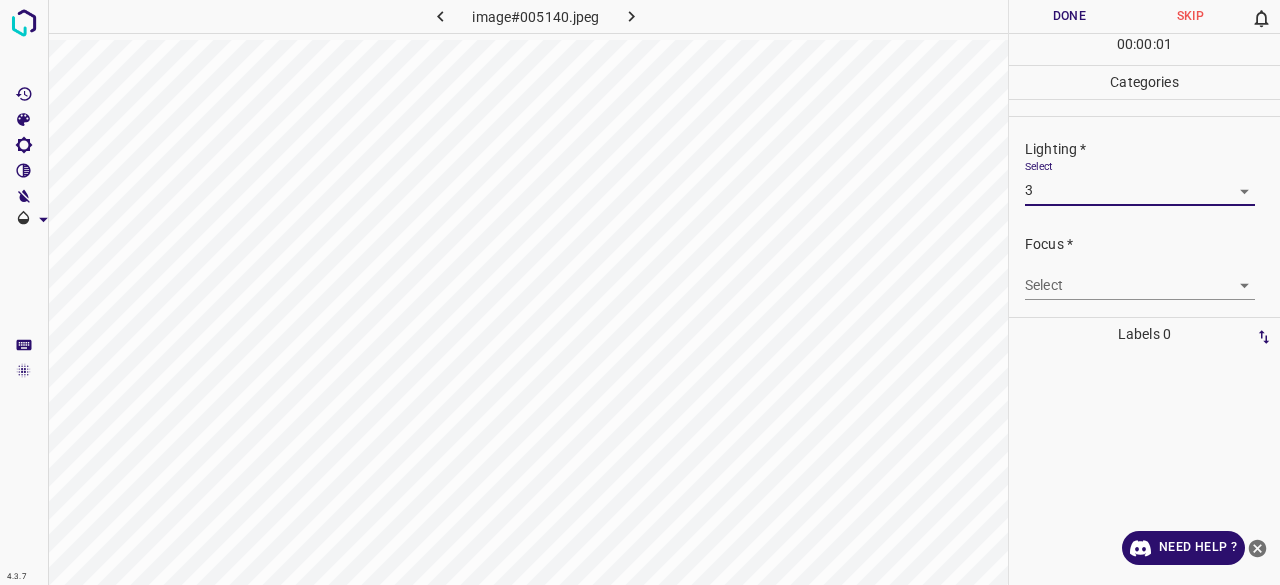 click on "4.3.7 image#005140.jpeg Done Skip 0 00   : 00   : 01   Categories Lighting *  Select 3 3 Focus *  Select ​ Overall *  Select ​ Labels   0 Categories 1 Lighting 2 Focus 3 Overall Tools Space Change between modes (Draw & Edit) I Auto labeling R Restore zoom M Zoom in N Zoom out Delete Delete selecte label Filters Z Restore filters X Saturation filter C Brightness filter V Contrast filter B Gray scale filter General O Download Need Help ? - Text - Hide - Delete" at bounding box center [640, 292] 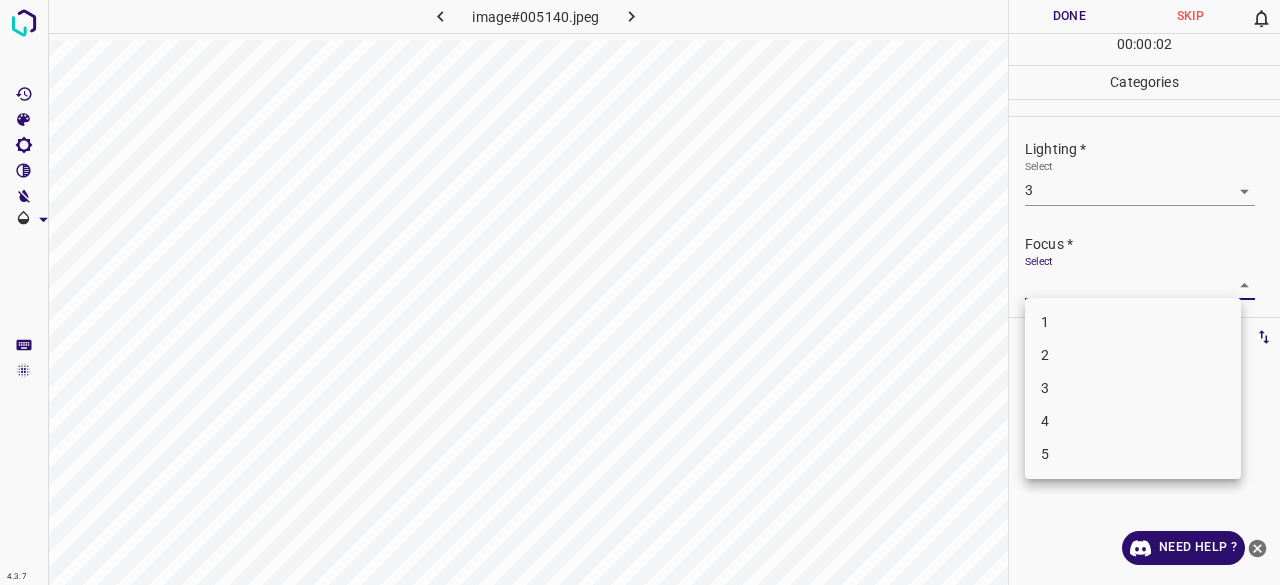 click on "3" at bounding box center [1133, 388] 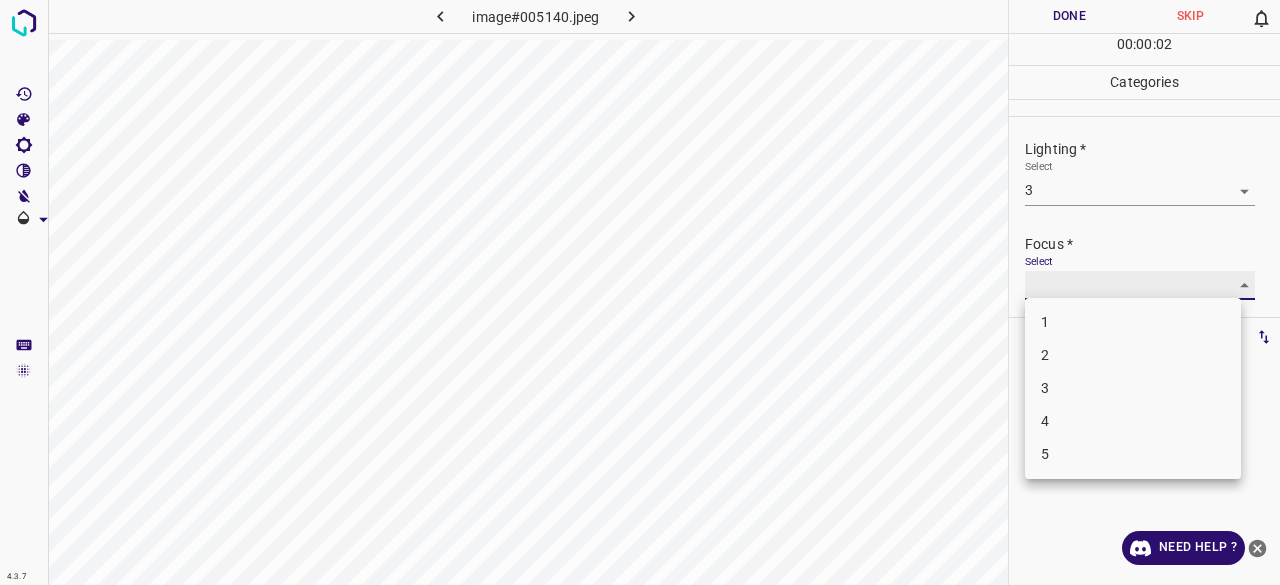 type on "3" 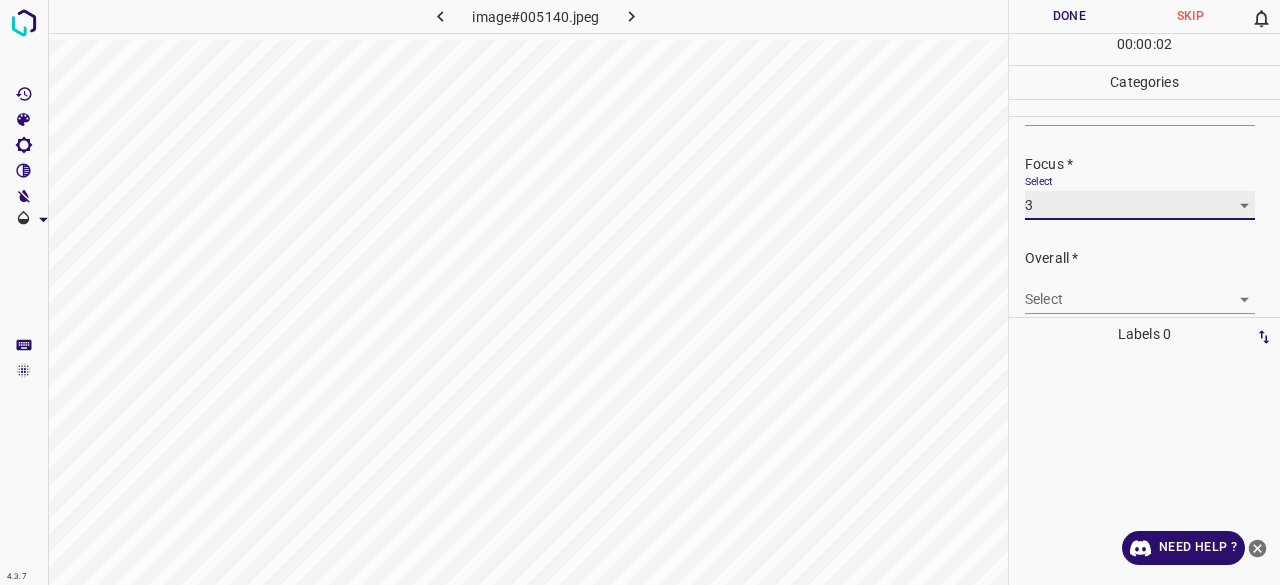 scroll, scrollTop: 98, scrollLeft: 0, axis: vertical 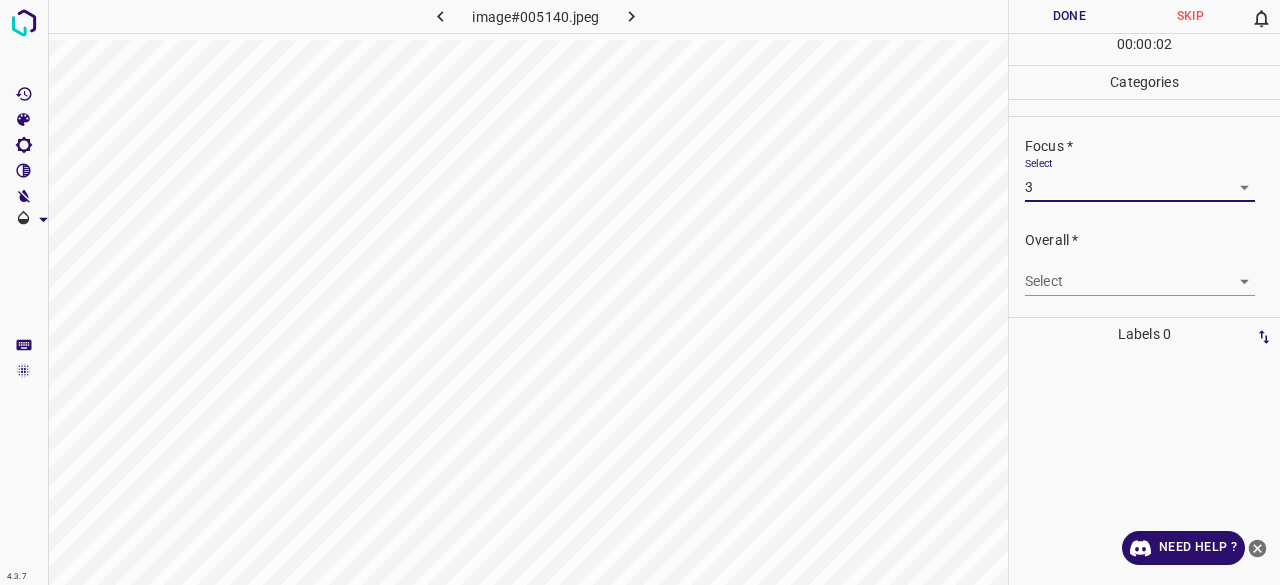 click on "4.3.7 image#005140.jpeg Done Skip 0 00   : 00   : 02   Categories Lighting *  Select 3 3 Focus *  Select 3 3 Overall *  Select ​ Labels   0 Categories 1 Lighting 2 Focus 3 Overall Tools Space Change between modes (Draw & Edit) I Auto labeling R Restore zoom M Zoom in N Zoom out Delete Delete selecte label Filters Z Restore filters X Saturation filter C Brightness filter V Contrast filter B Gray scale filter General O Download Need Help ? - Text - Hide - Delete" at bounding box center (640, 292) 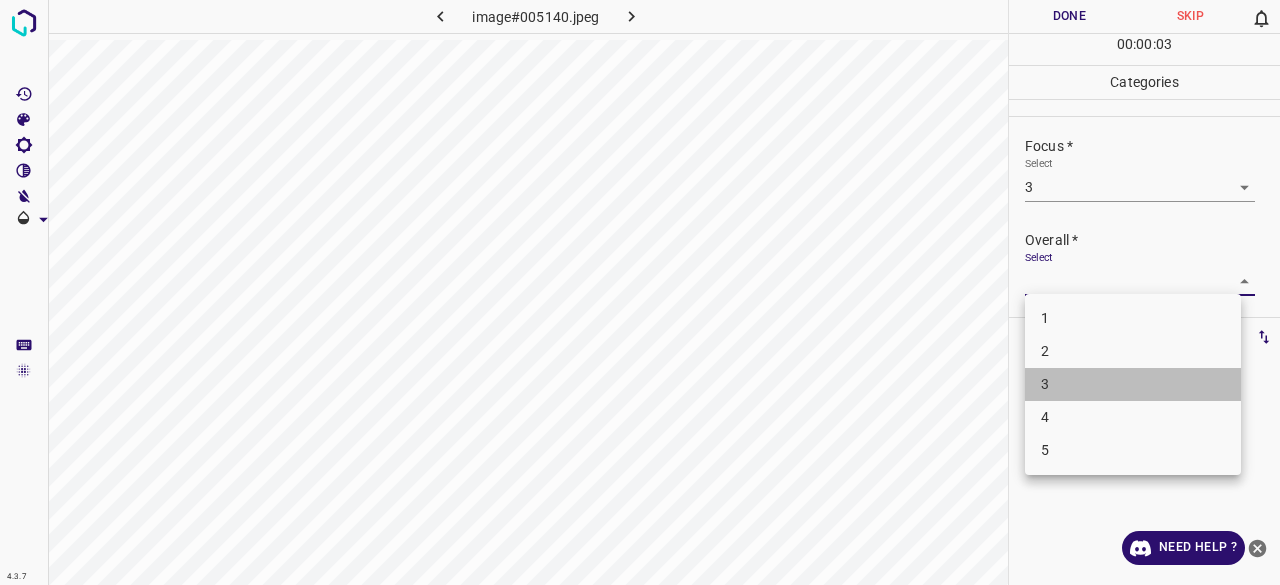 drag, startPoint x: 1056, startPoint y: 385, endPoint x: 1070, endPoint y: 302, distance: 84.17244 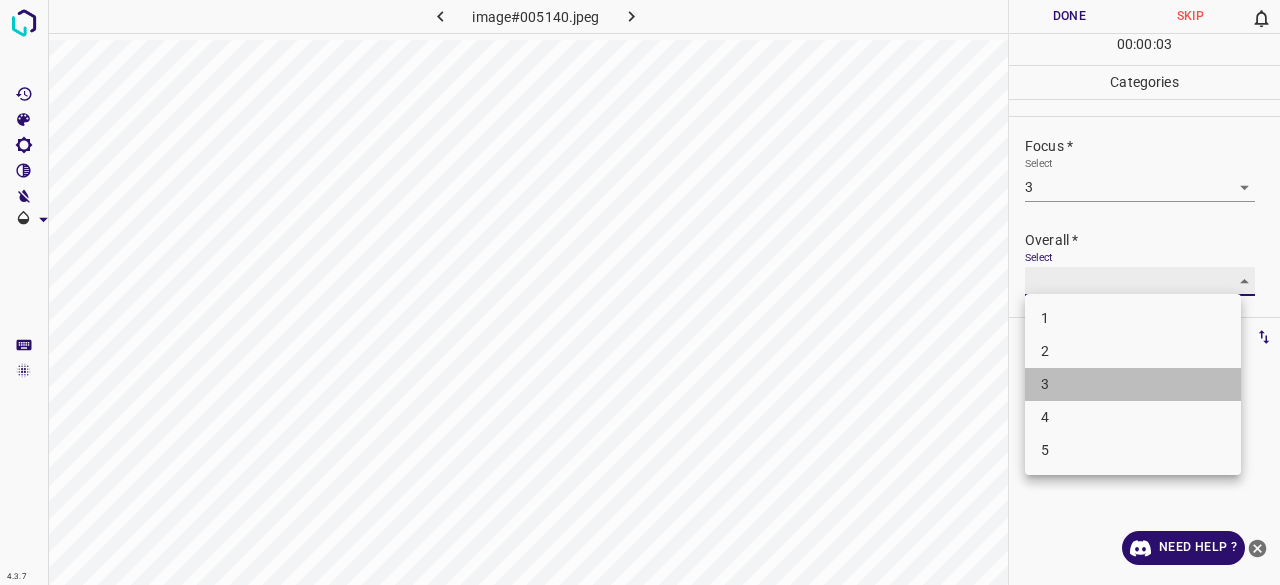 type on "3" 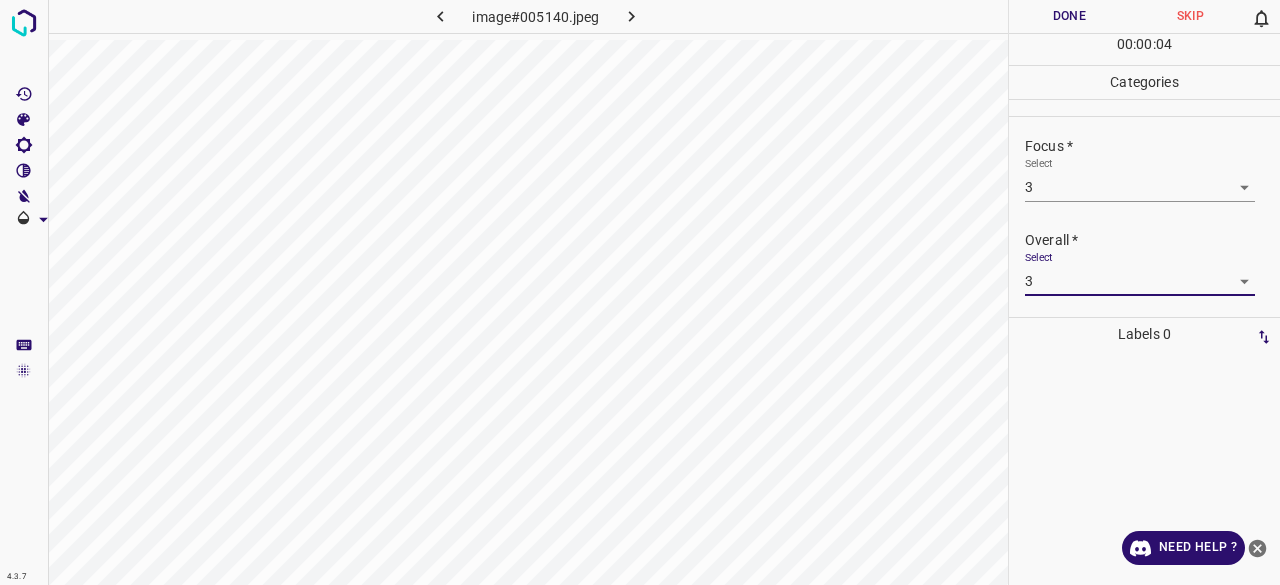 click on "Done" at bounding box center [1069, 16] 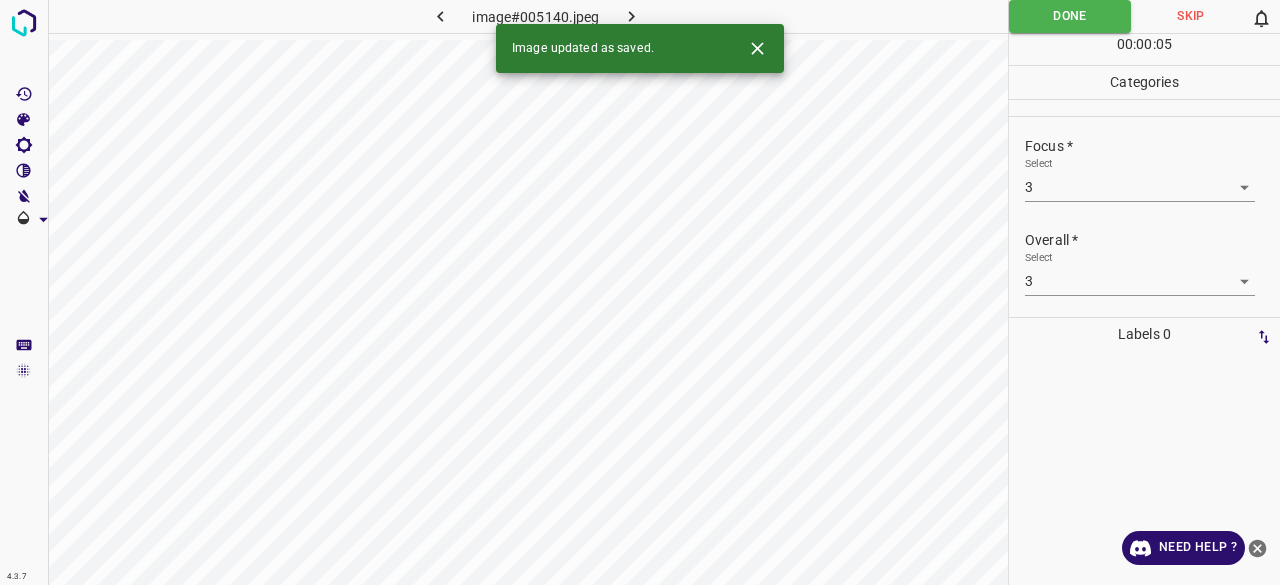 click 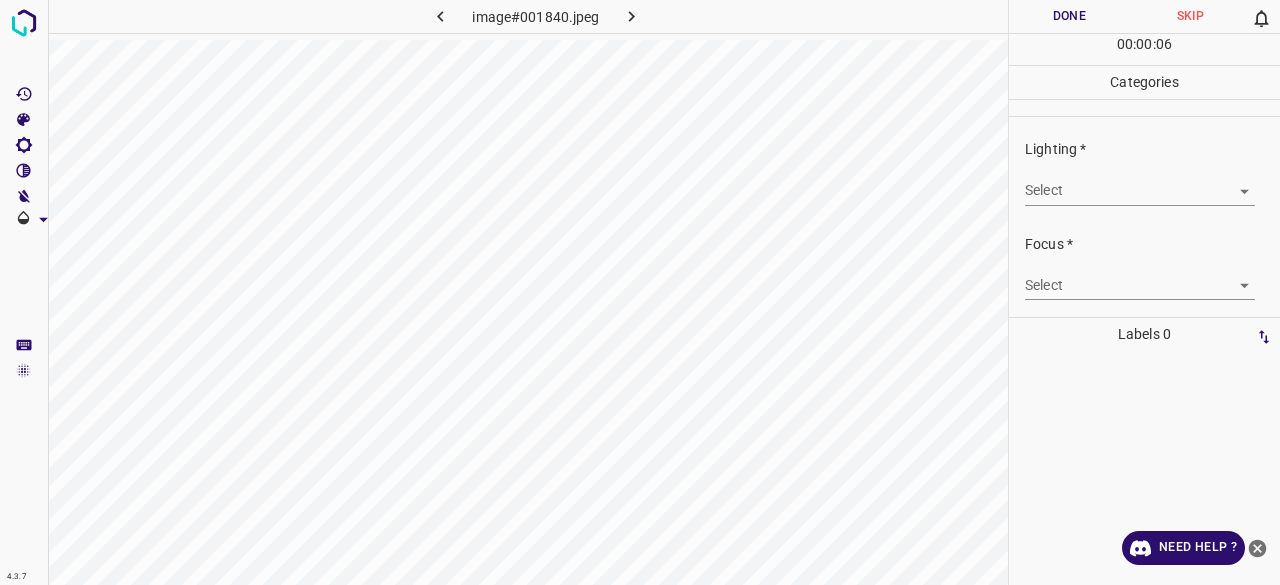 click on "4.3.7 image#001840.jpeg Done Skip 0 00   : 00   : 06   Categories Lighting *  Select ​ Focus *  Select ​ Overall *  Select ​ Labels   0 Categories 1 Lighting 2 Focus 3 Overall Tools Space Change between modes (Draw & Edit) I Auto labeling R Restore zoom M Zoom in N Zoom out Delete Delete selecte label Filters Z Restore filters X Saturation filter C Brightness filter V Contrast filter B Gray scale filter General O Download Need Help ? - Text - Hide - Delete" at bounding box center (640, 292) 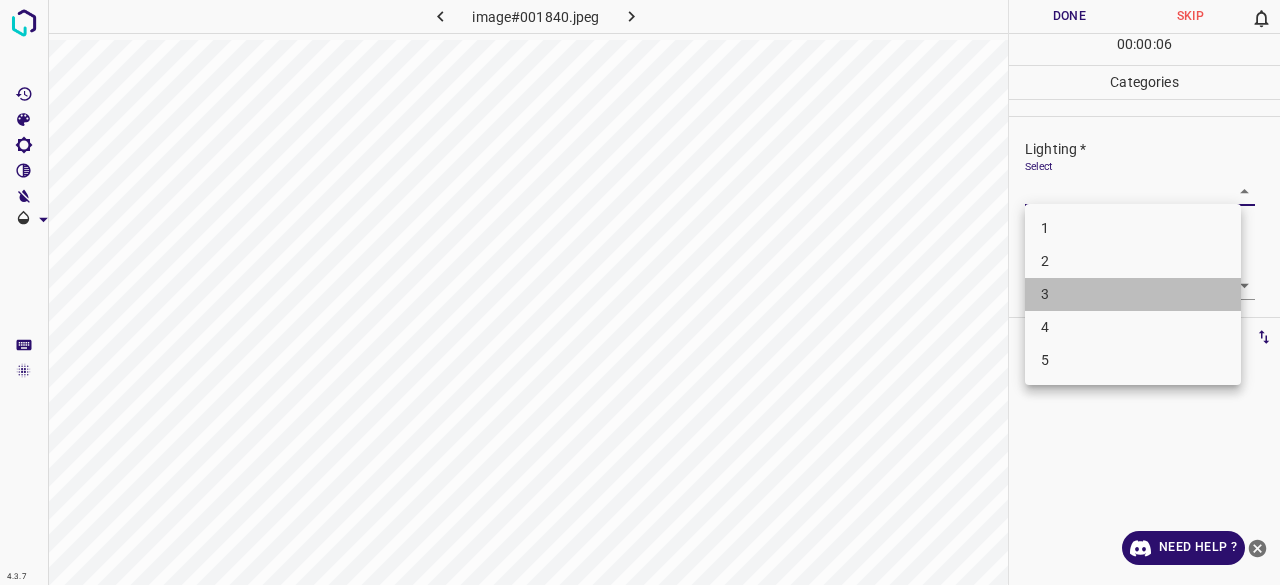 click on "3" at bounding box center [1133, 294] 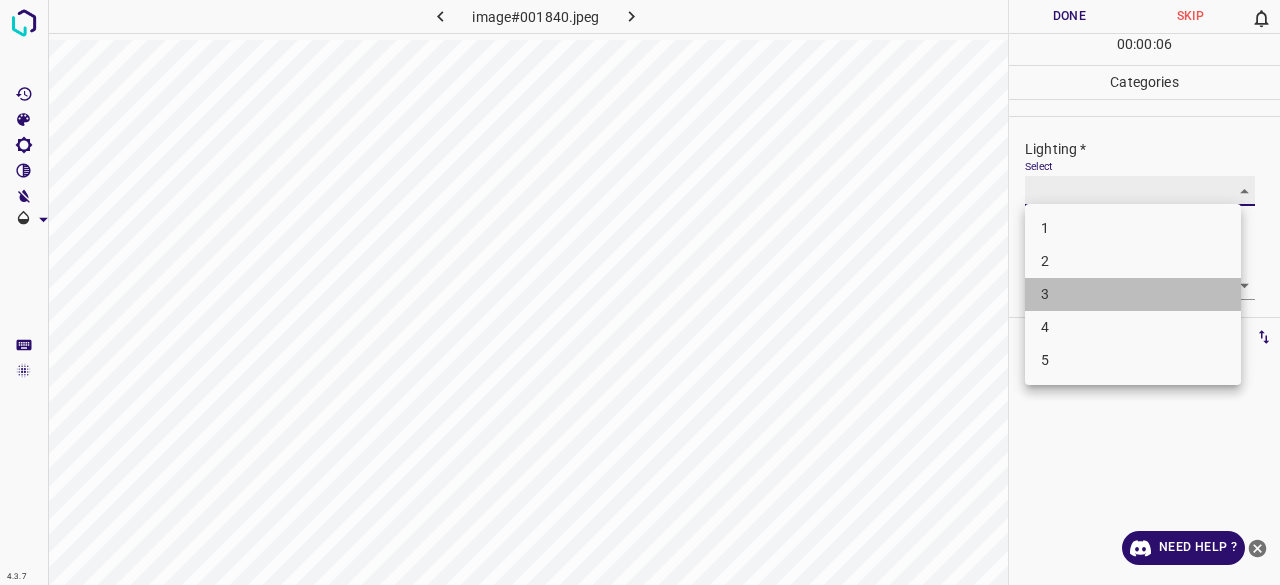 type on "3" 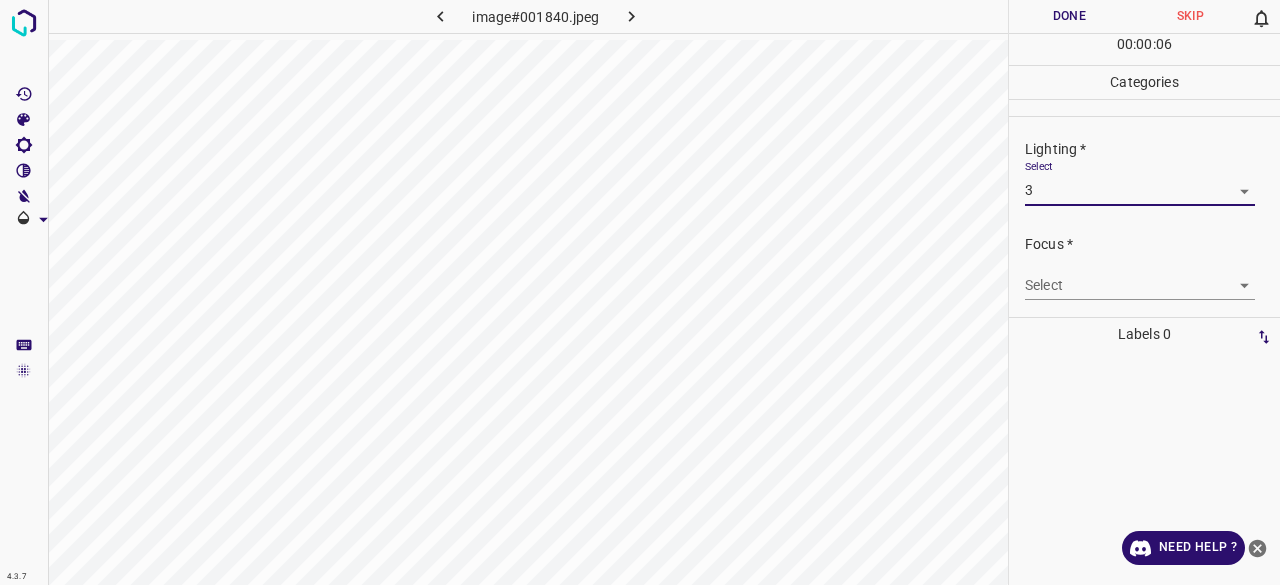 click on "4.3.7 image#001840.jpeg Done Skip 0 00   : 00   : 06   Categories Lighting *  Select 3 3 Focus *  Select ​ Overall *  Select ​ Labels   0 Categories 1 Lighting 2 Focus 3 Overall Tools Space Change between modes (Draw & Edit) I Auto labeling R Restore zoom M Zoom in N Zoom out Delete Delete selecte label Filters Z Restore filters X Saturation filter C Brightness filter V Contrast filter B Gray scale filter General O Download Need Help ? - Text - Hide - Delete 1 2 3 4 5" at bounding box center (640, 292) 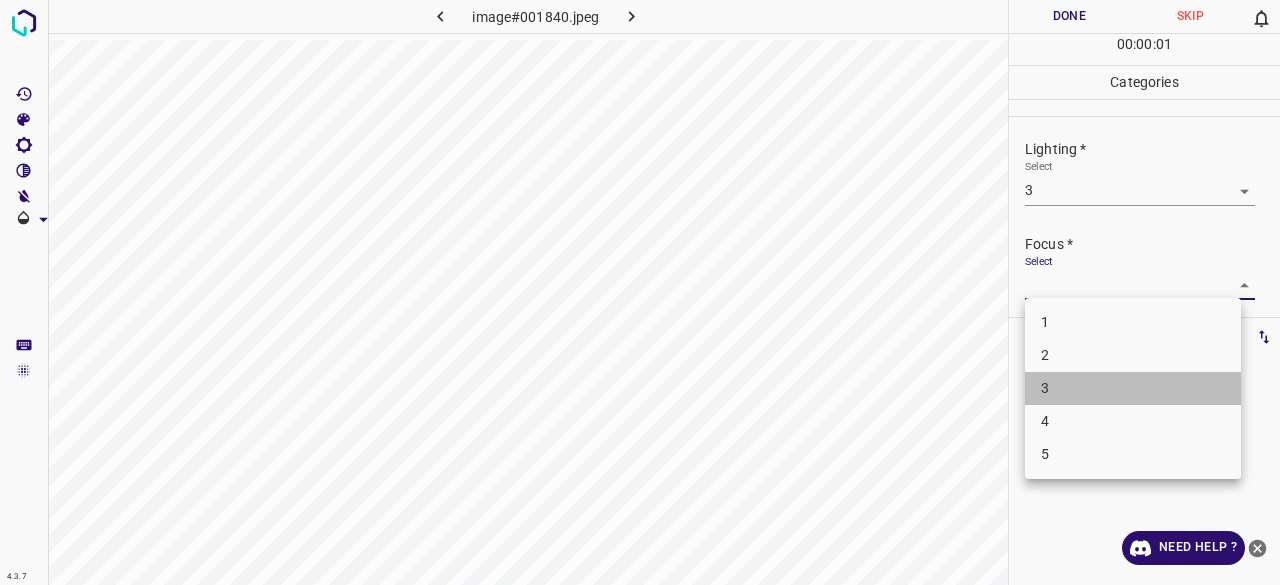 drag, startPoint x: 1048, startPoint y: 403, endPoint x: 1062, endPoint y: 301, distance: 102.9563 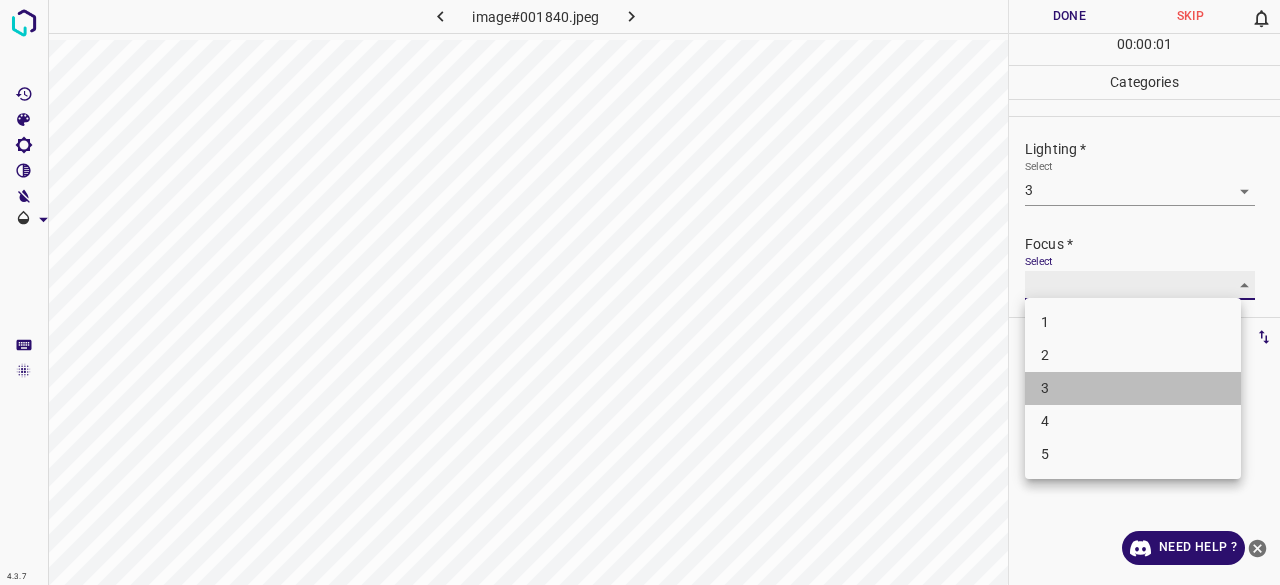 type on "3" 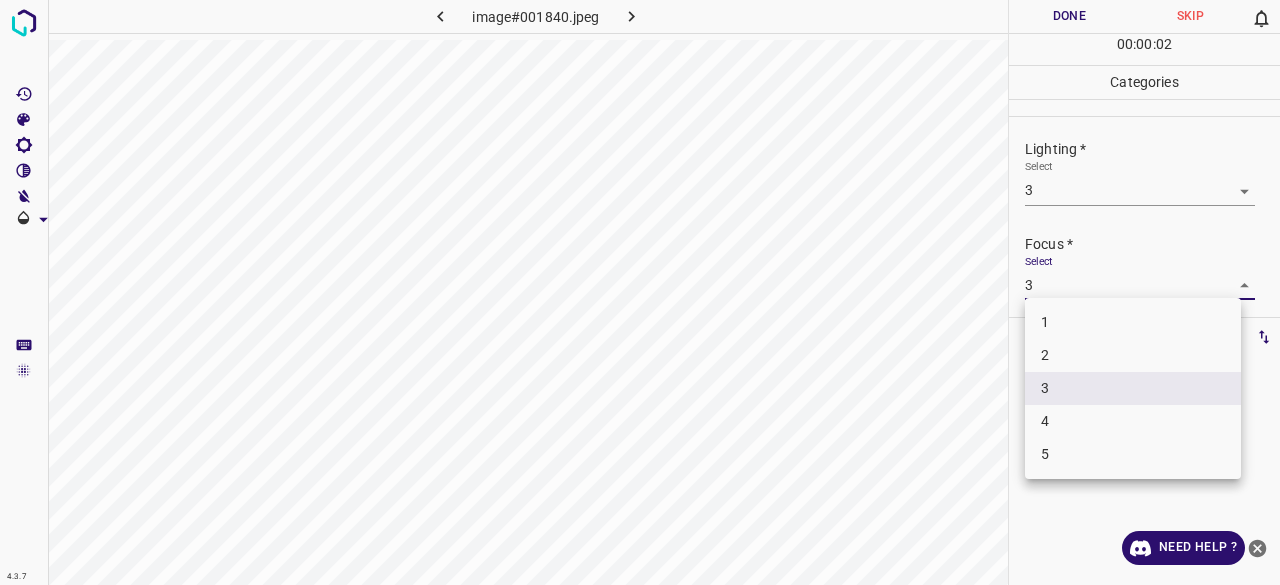 click on "4.3.7 image#001840.jpeg Done Skip 0 00   : 00   : 02   Categories Lighting *  Select 3 3 Focus *  Select 3 3 Overall *  Select ​ Labels   0 Categories 1 Lighting 2 Focus 3 Overall Tools Space Change between modes (Draw & Edit) I Auto labeling R Restore zoom M Zoom in N Zoom out Delete Delete selecte label Filters Z Restore filters X Saturation filter C Brightness filter V Contrast filter B Gray scale filter General O Download Need Help ? - Text - Hide - Delete 1 2 3 4 5" at bounding box center [640, 292] 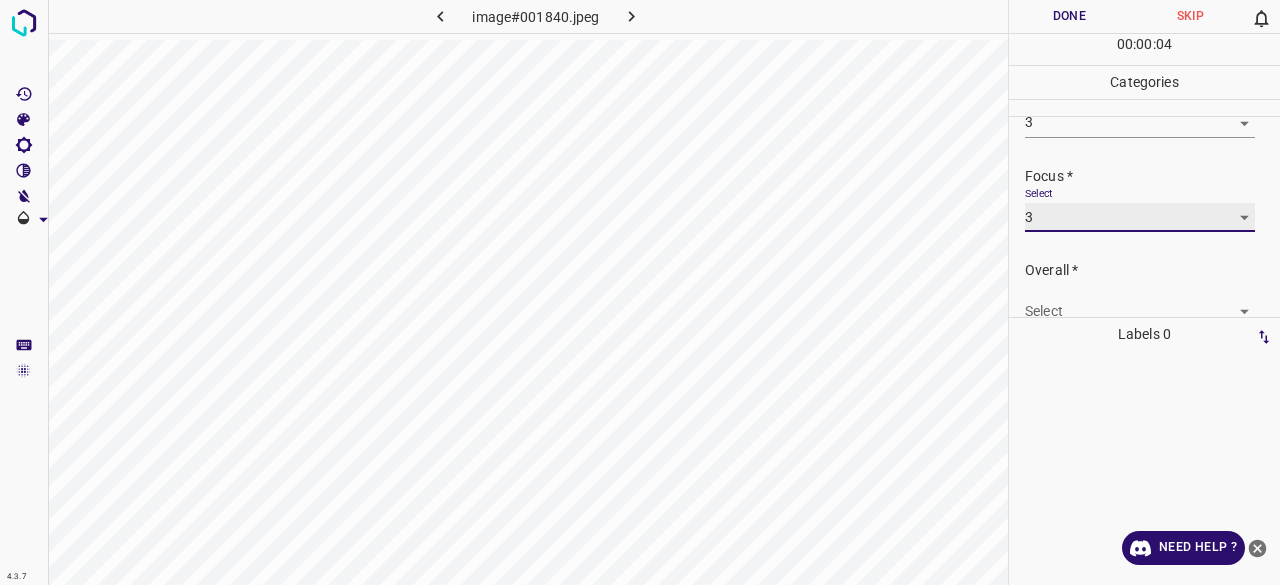 scroll, scrollTop: 98, scrollLeft: 0, axis: vertical 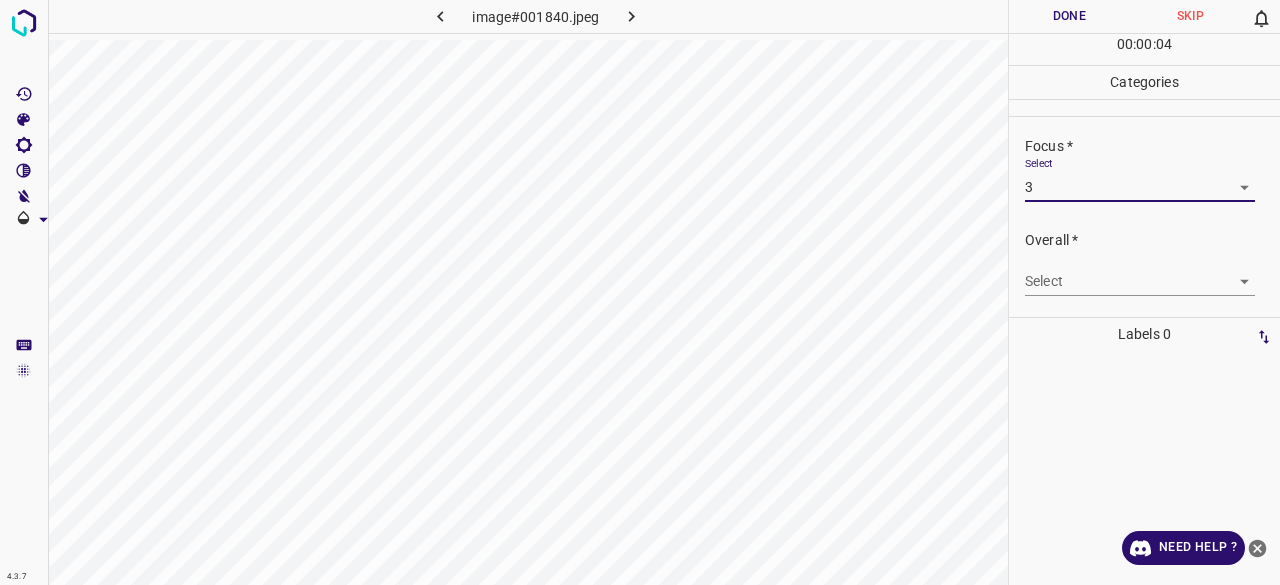 click on "4.3.7 image#001840.jpeg Done Skip 0 00   : 00   : 04   Categories Lighting *  Select 3 3 Focus *  Select 3 3 Overall *  Select ​ Labels   0 Categories 1 Lighting 2 Focus 3 Overall Tools Space Change between modes (Draw & Edit) I Auto labeling R Restore zoom M Zoom in N Zoom out Delete Delete selecte label Filters Z Restore filters X Saturation filter C Brightness filter V Contrast filter B Gray scale filter General O Download Need Help ? - Text - Hide - Delete" at bounding box center (640, 292) 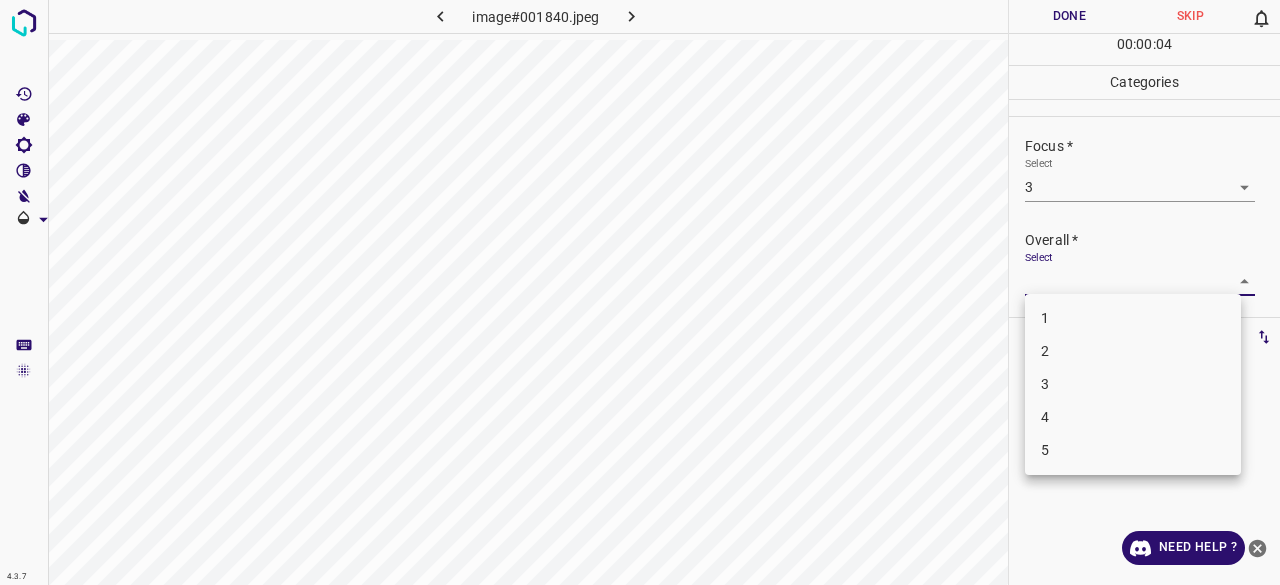 click on "3" at bounding box center (1133, 384) 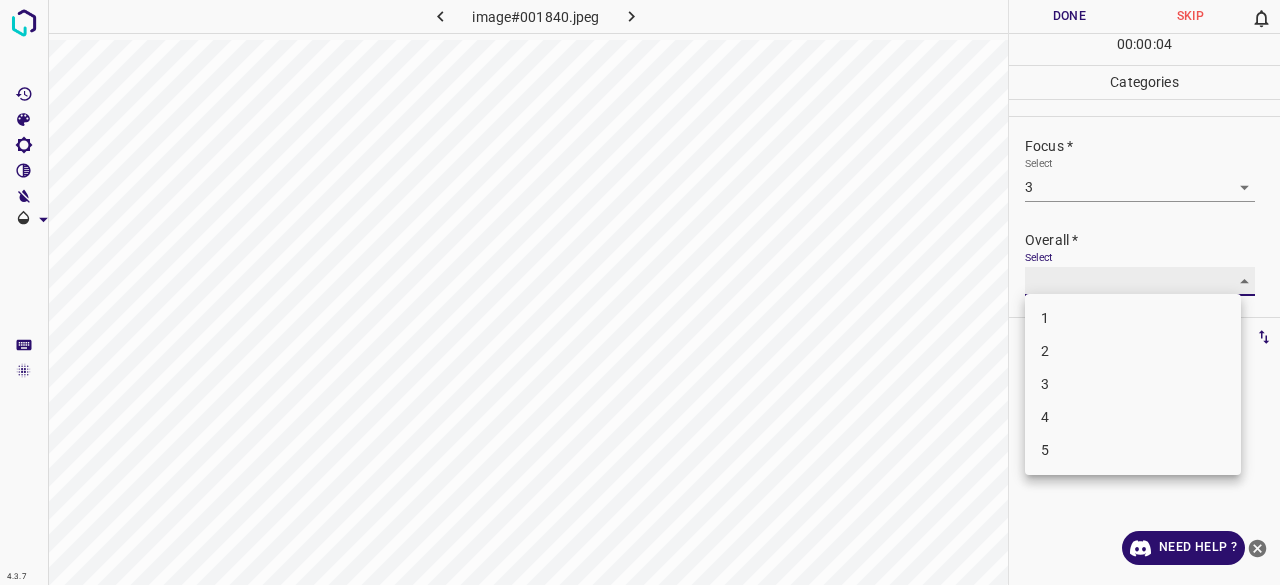 type on "3" 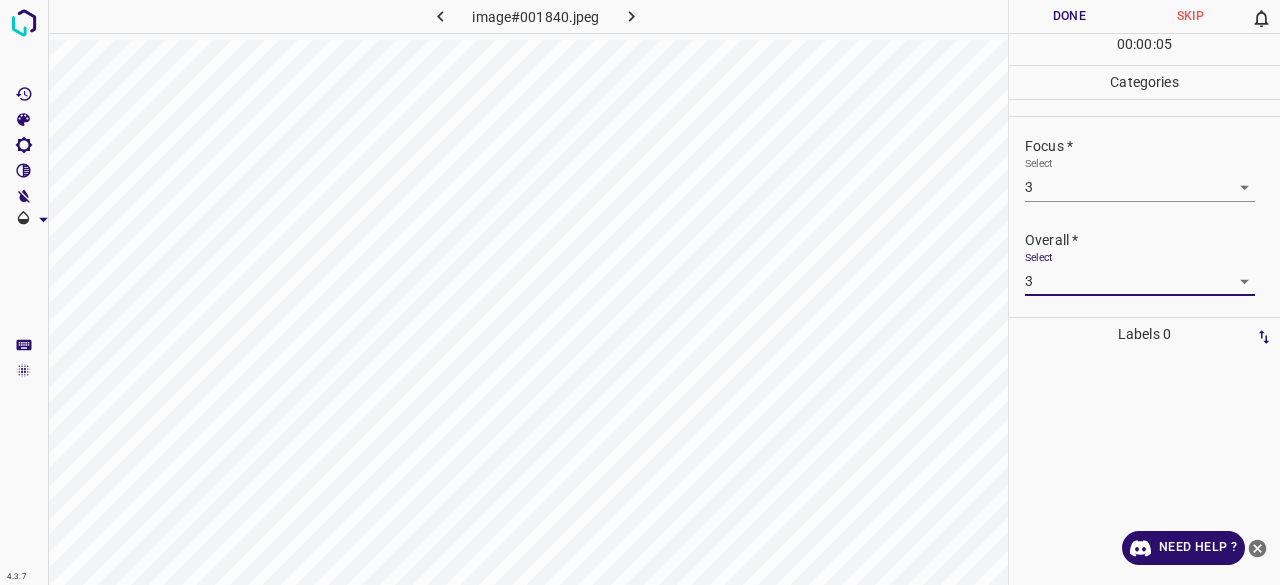 click on "Done" at bounding box center [1069, 16] 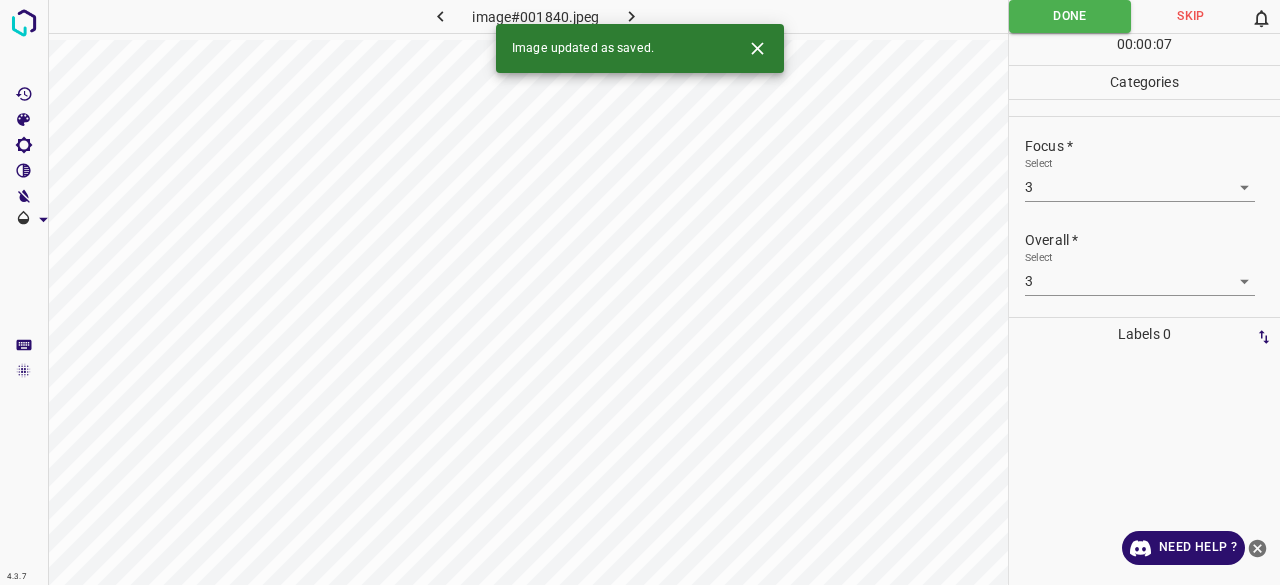 click at bounding box center [632, 16] 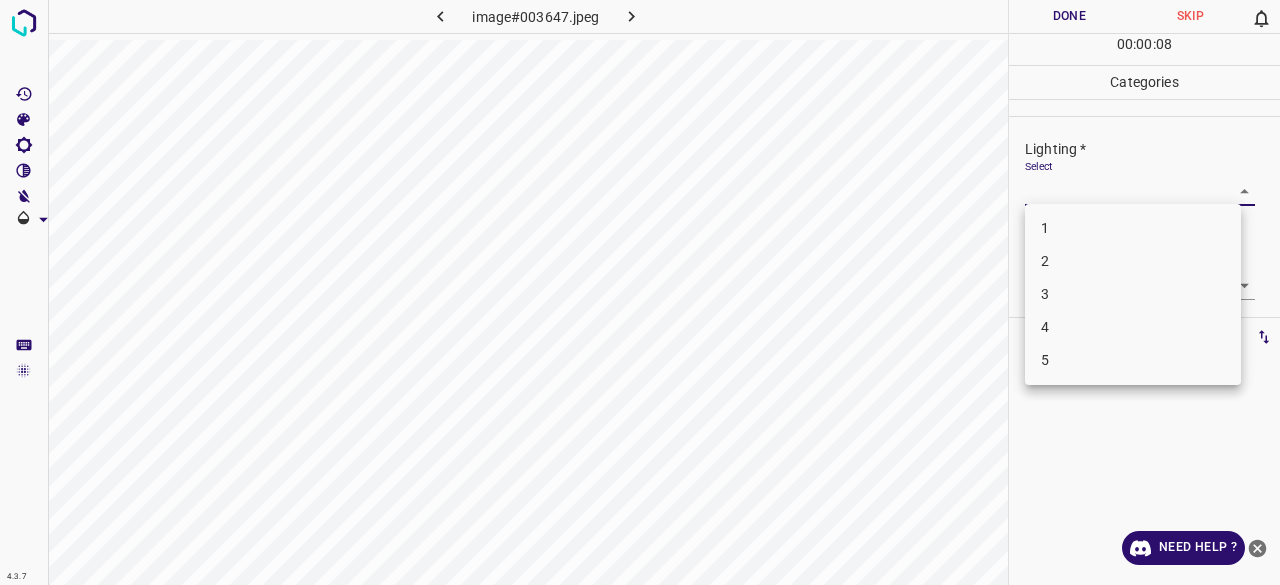drag, startPoint x: 1046, startPoint y: 192, endPoint x: 1034, endPoint y: 246, distance: 55.31727 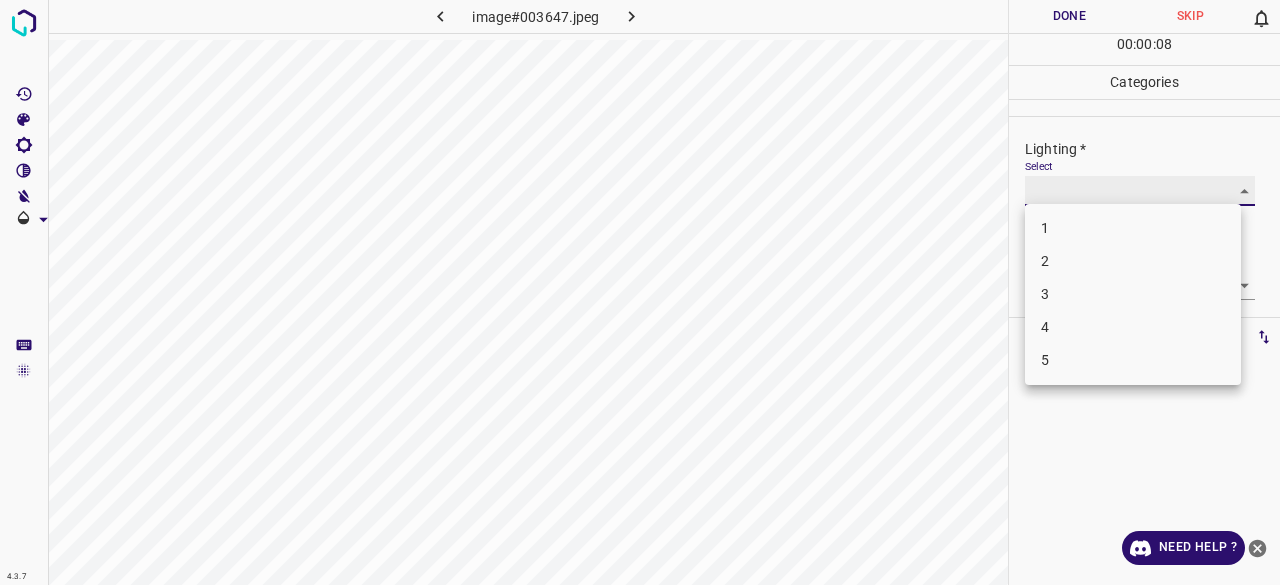 type on "3" 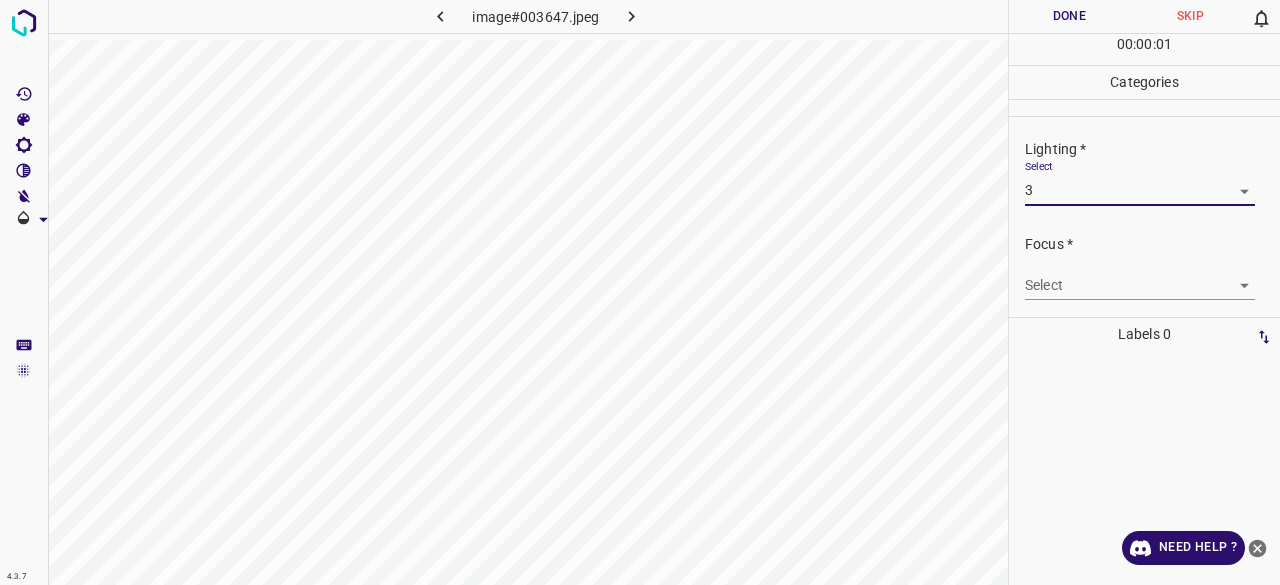 click on "4.3.7 image#003647.jpeg Done Skip 0 00   : 00   : 01   Categories Lighting *  Select 3 3 Focus *  Select ​ Overall *  Select ​ Labels   0 Categories 1 Lighting 2 Focus 3 Overall Tools Space Change between modes (Draw & Edit) I Auto labeling R Restore zoom M Zoom in N Zoom out Delete Delete selecte label Filters Z Restore filters X Saturation filter C Brightness filter V Contrast filter B Gray scale filter General O Download Need Help ? - Text - Hide - Delete" at bounding box center [640, 292] 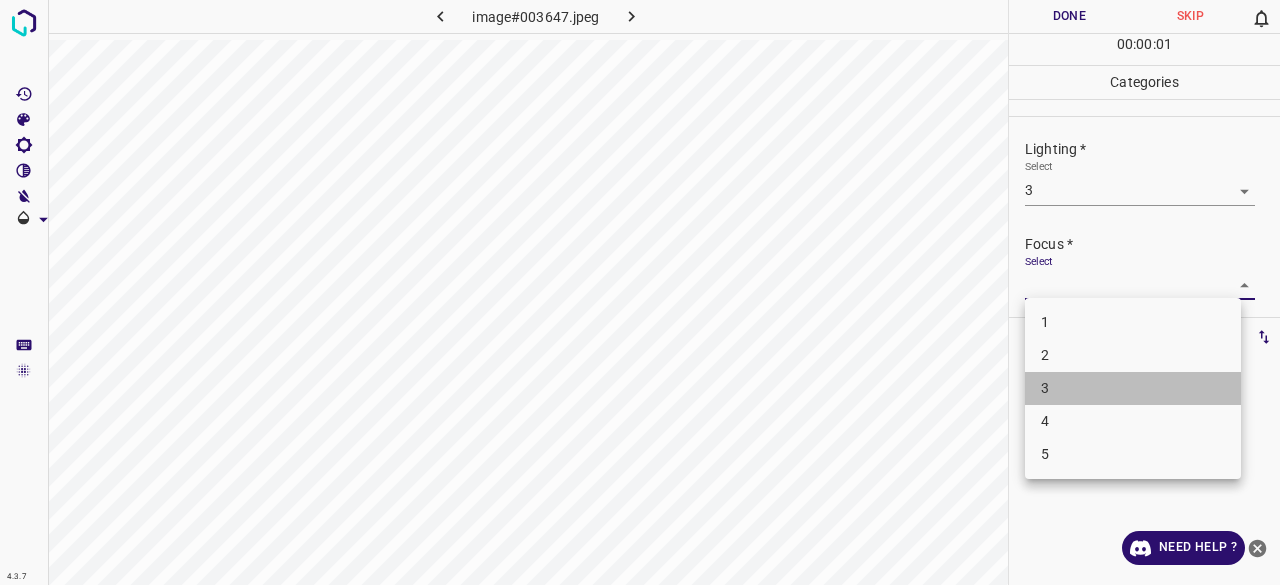drag, startPoint x: 1050, startPoint y: 390, endPoint x: 1060, endPoint y: 382, distance: 12.806249 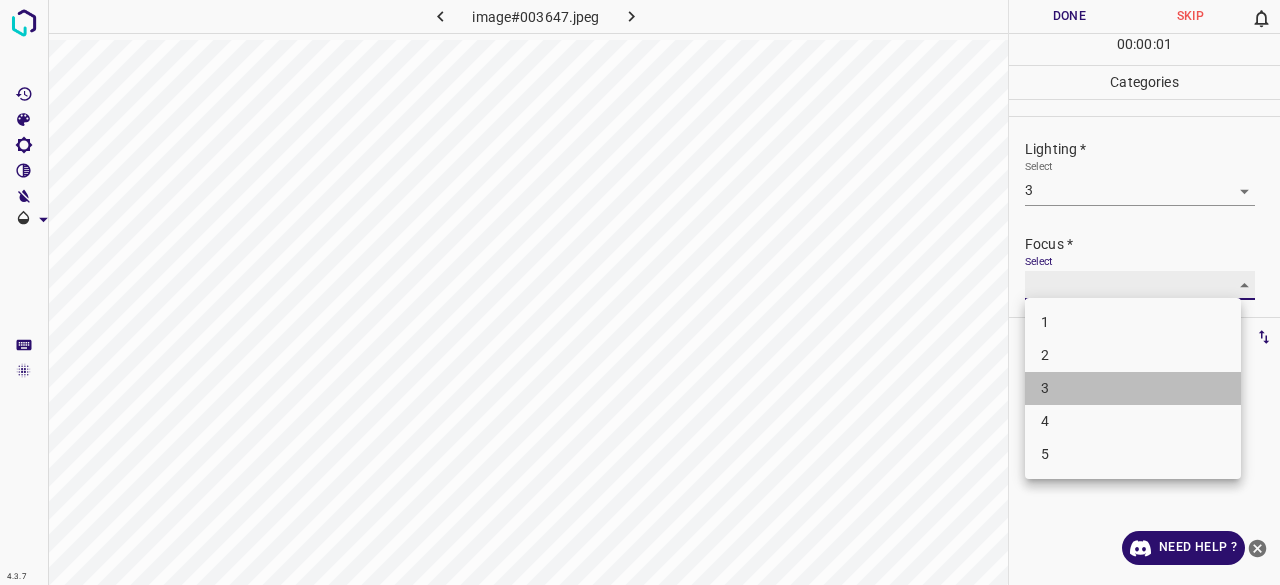 type on "3" 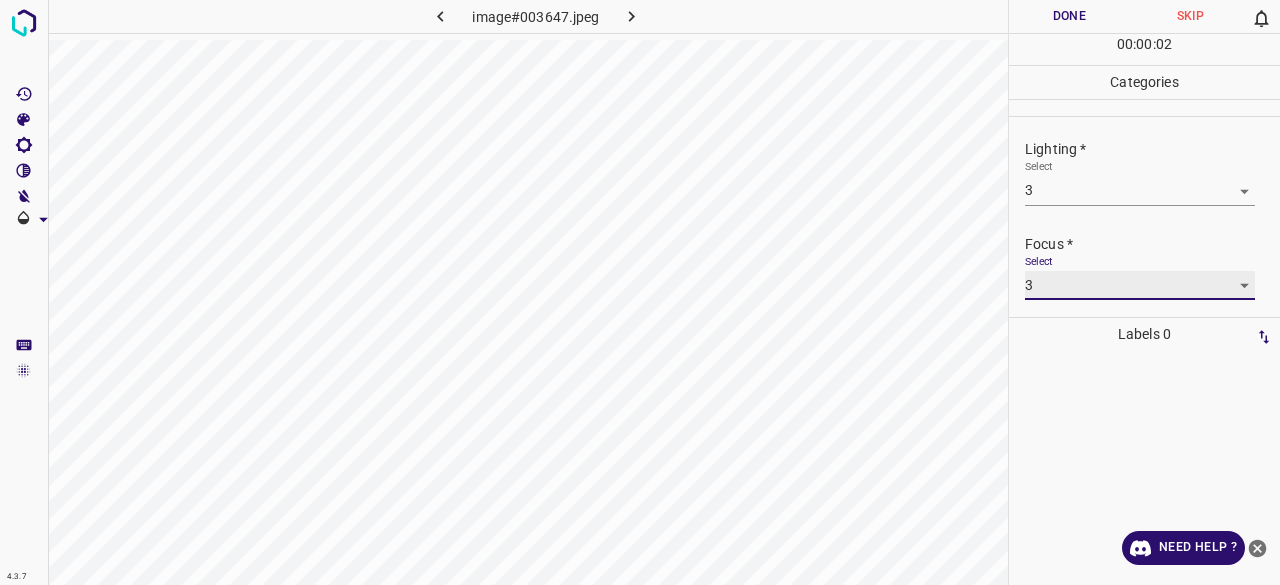 scroll, scrollTop: 98, scrollLeft: 0, axis: vertical 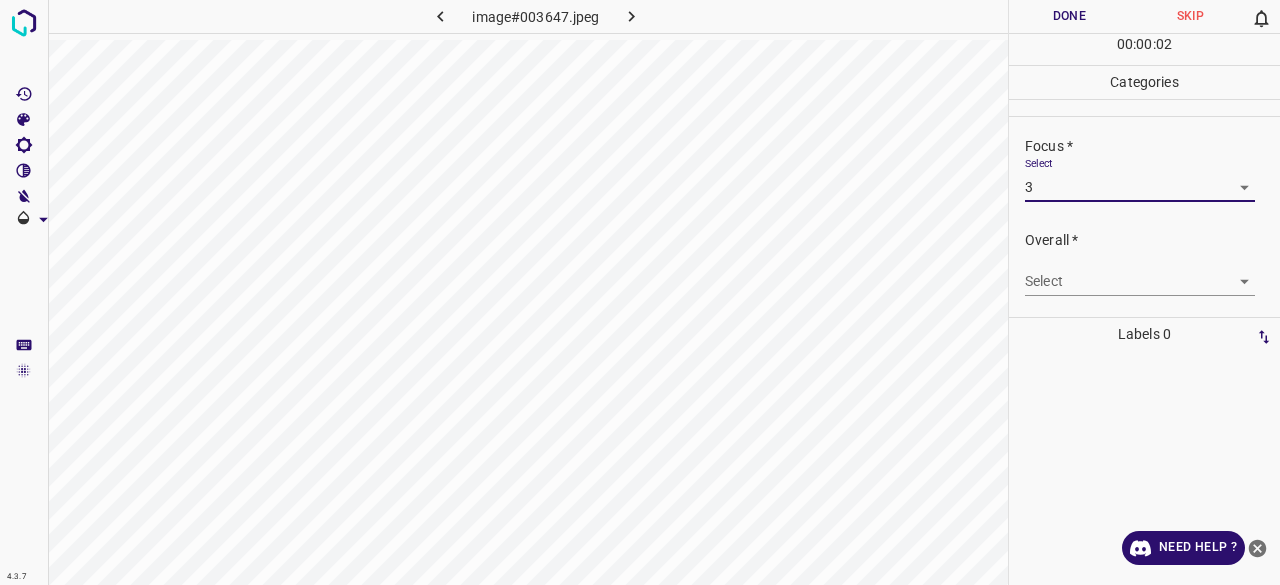 click on "4.3.7 image#003647.jpeg Done Skip 0 00   : 00   : 02   Categories Lighting *  Select 3 3 Focus *  Select 3 3 Overall *  Select ​ Labels   0 Categories 1 Lighting 2 Focus 3 Overall Tools Space Change between modes (Draw & Edit) I Auto labeling R Restore zoom M Zoom in N Zoom out Delete Delete selecte label Filters Z Restore filters X Saturation filter C Brightness filter V Contrast filter B Gray scale filter General O Download Need Help ? - Text - Hide - Delete" at bounding box center [640, 292] 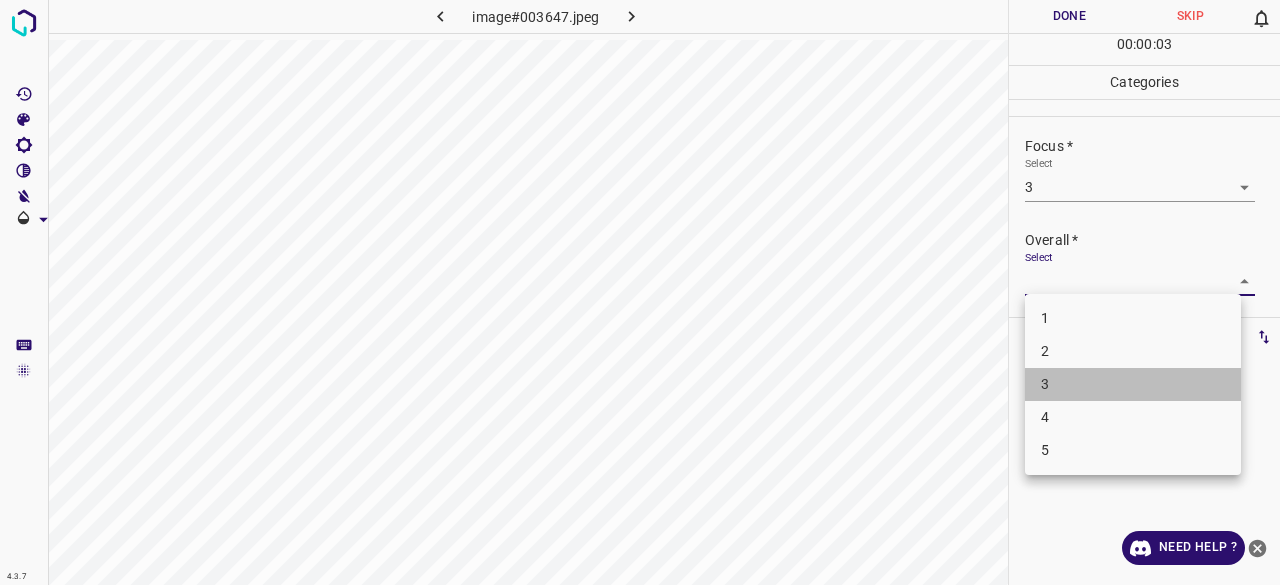 click on "3" at bounding box center [1133, 384] 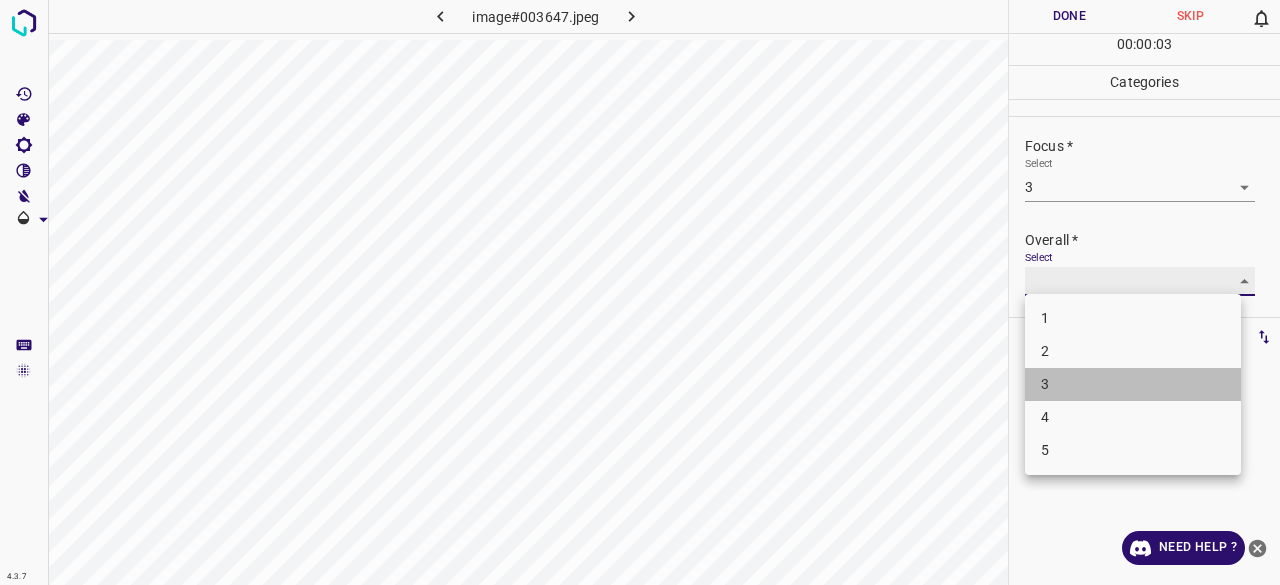 type on "3" 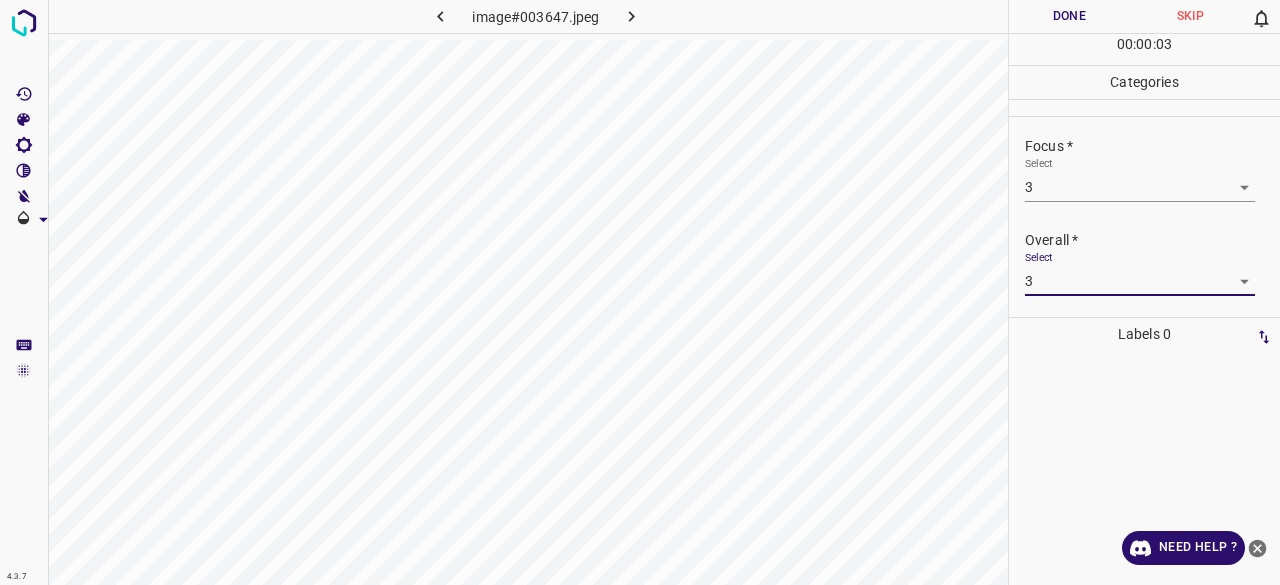 click on "Done" at bounding box center (1069, 16) 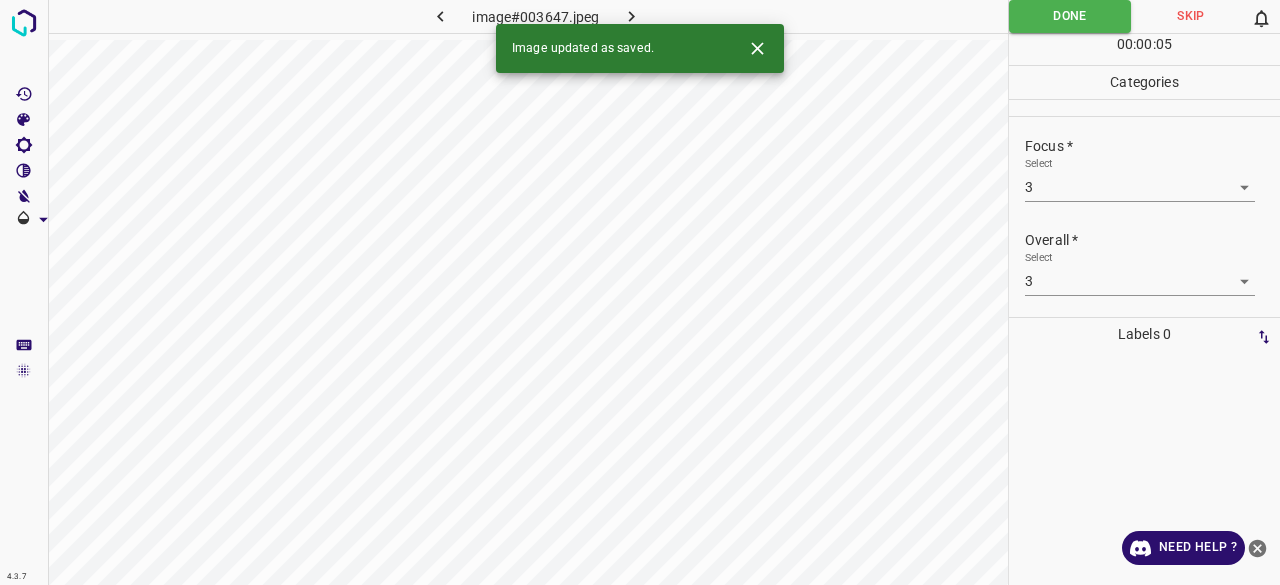 click 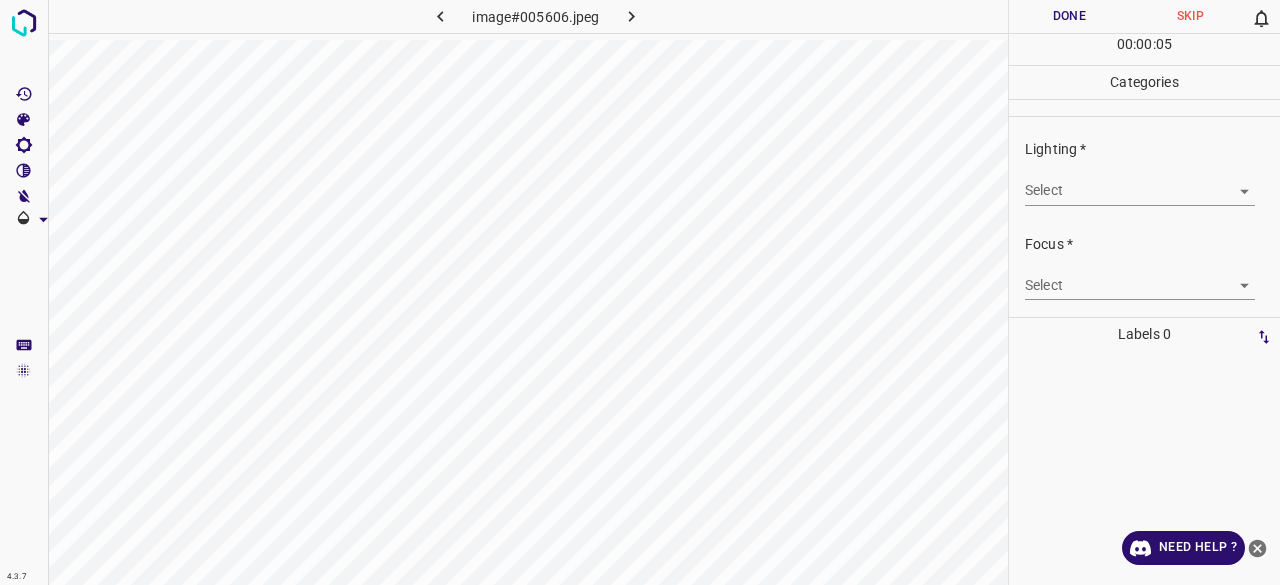 click on "4.3.7 image#005606.jpeg Done Skip 0 00   : 00   : 05   Categories Lighting *  Select ​ Focus *  Select ​ Overall *  Select ​ Labels   0 Categories 1 Lighting 2 Focus 3 Overall Tools Space Change between modes (Draw & Edit) I Auto labeling R Restore zoom M Zoom in N Zoom out Delete Delete selecte label Filters Z Restore filters X Saturation filter C Brightness filter V Contrast filter B Gray scale filter General O Download Need Help ? - Text - Hide - Delete" at bounding box center (640, 292) 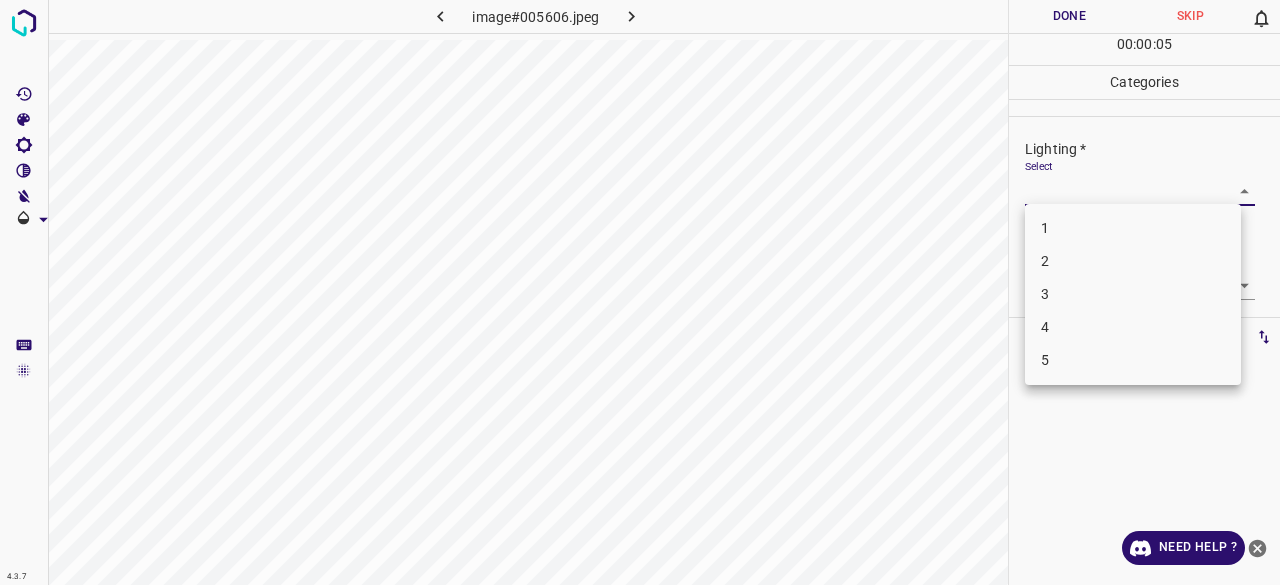 click on "3" at bounding box center [1133, 294] 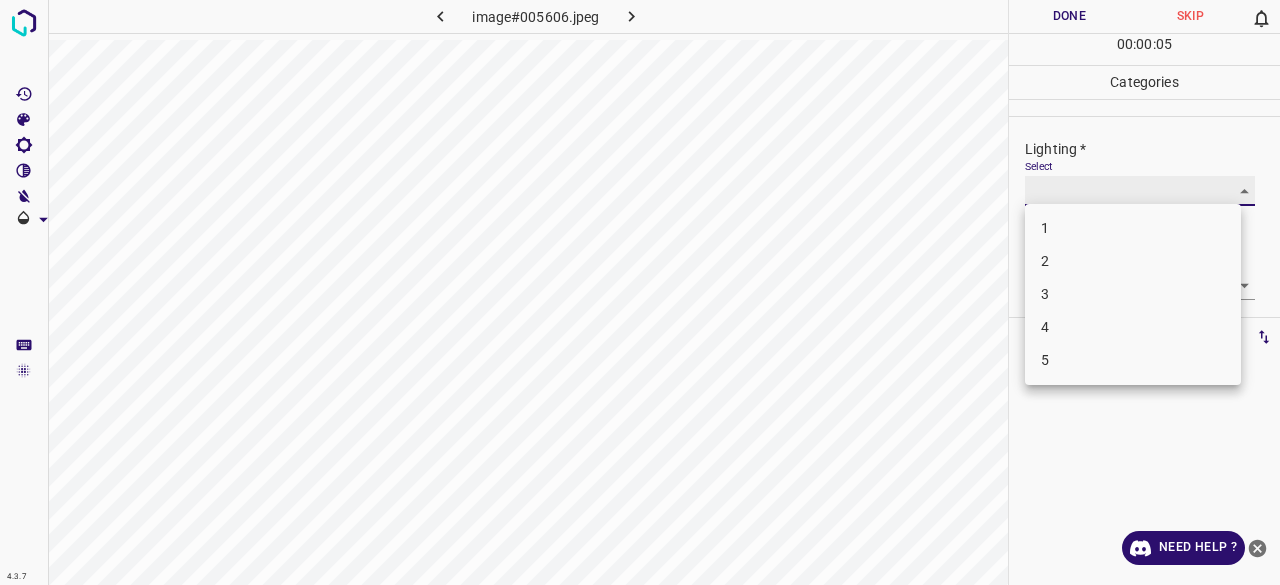 type on "3" 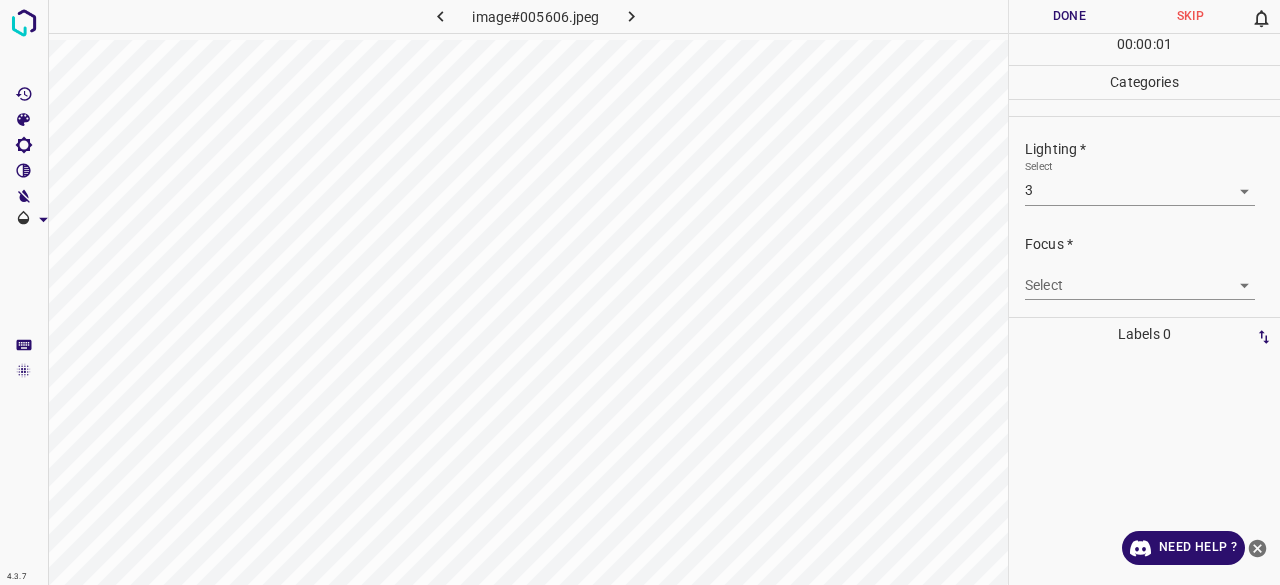 click on "4.3.7 image#005606.jpeg Done Skip 0 00   : 00   : 01   Categories Lighting *  Select 3 3 Focus *  Select ​ Overall *  Select ​ Labels   0 Categories 1 Lighting 2 Focus 3 Overall Tools Space Change between modes (Draw & Edit) I Auto labeling R Restore zoom M Zoom in N Zoom out Delete Delete selecte label Filters Z Restore filters X Saturation filter C Brightness filter V Contrast filter B Gray scale filter General O Download Need Help ? - Text - Hide - Delete" at bounding box center (640, 292) 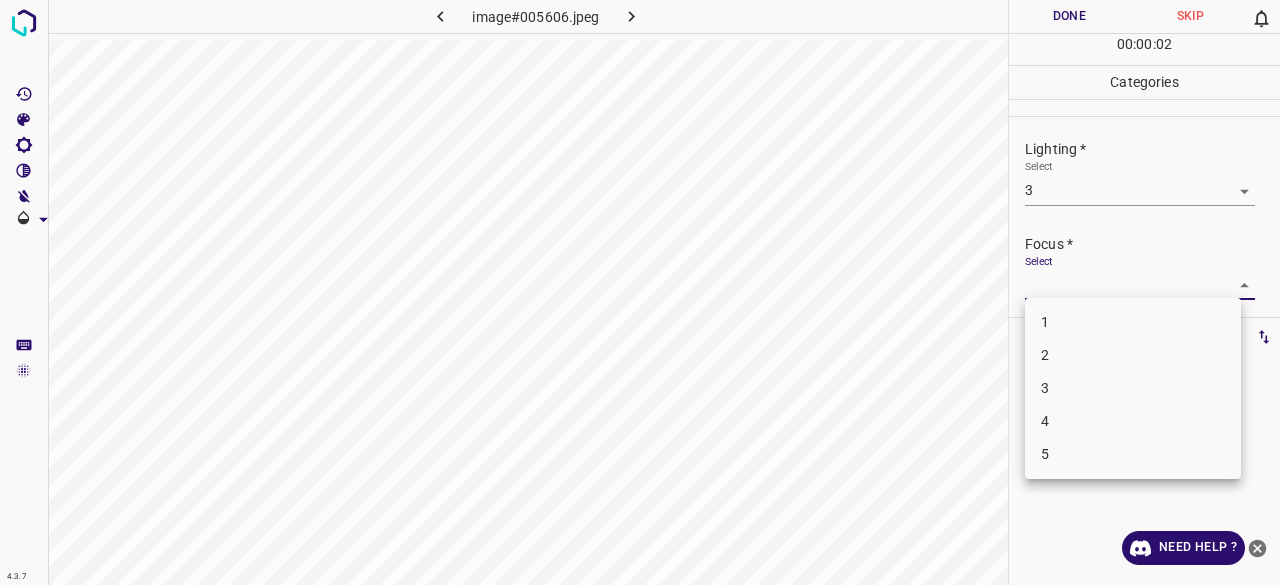 click on "3" at bounding box center [1133, 388] 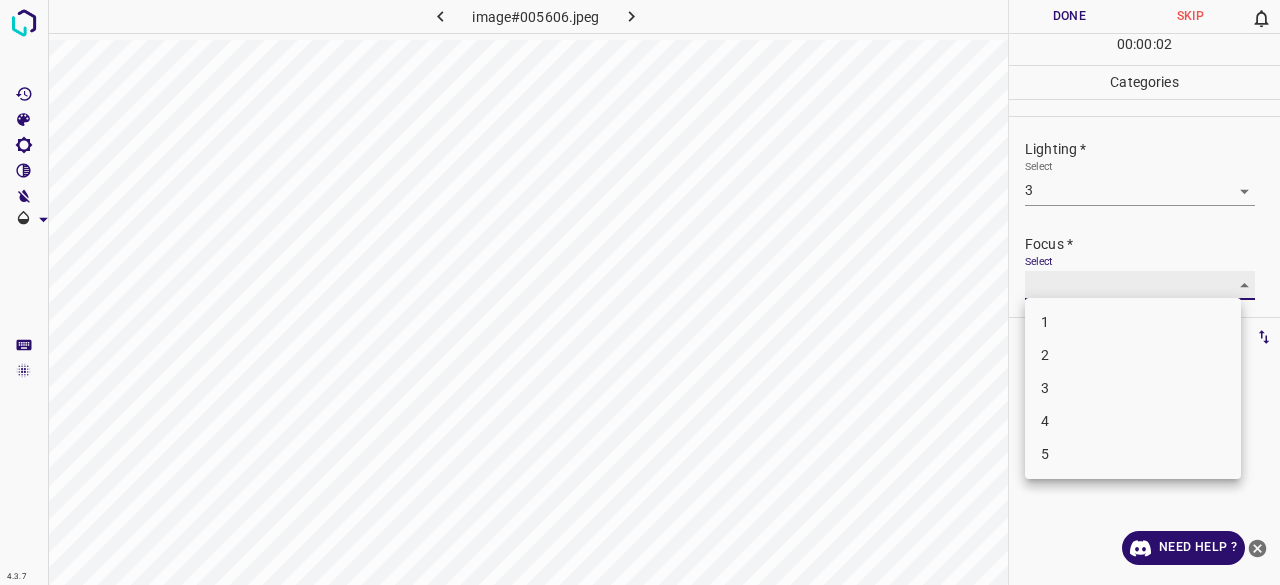 type on "3" 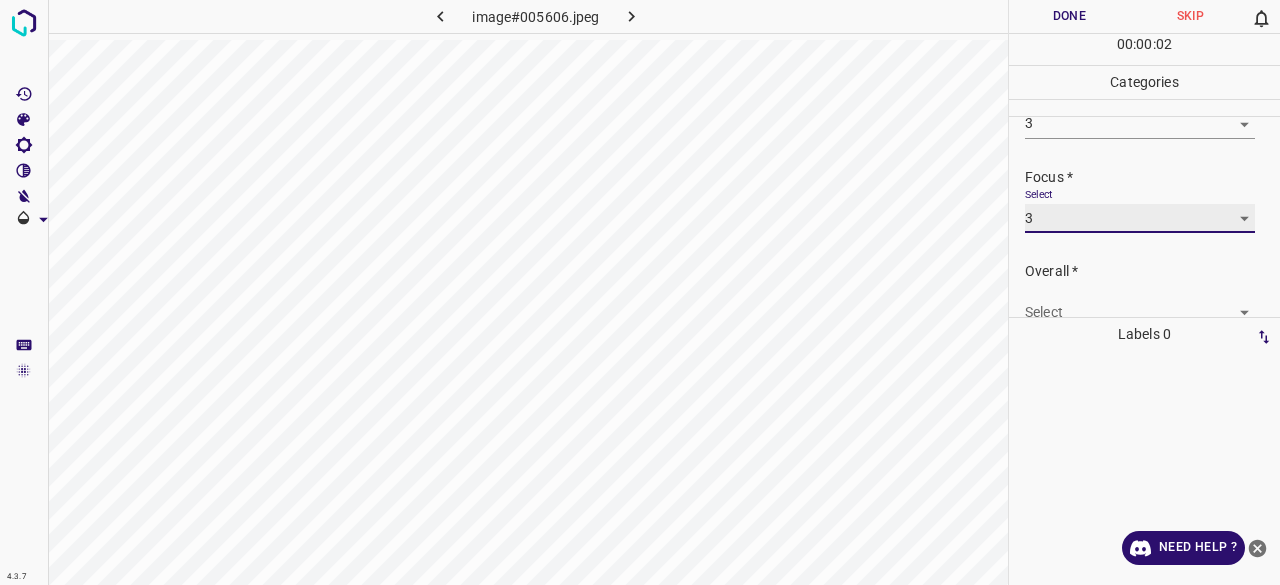 scroll, scrollTop: 98, scrollLeft: 0, axis: vertical 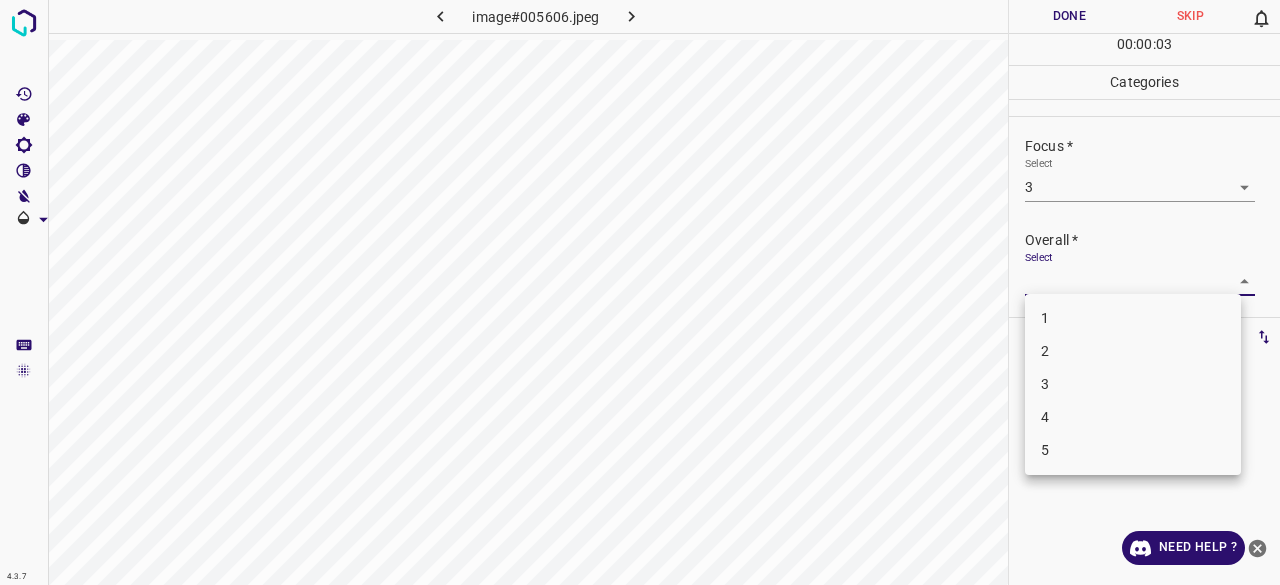 click on "4.3.7 image#005606.jpeg Done Skip 0 00   : 00   : 03   Categories Lighting *  Select 3 3 Focus *  Select 3 3 Overall *  Select ​ Labels   0 Categories 1 Lighting 2 Focus 3 Overall Tools Space Change between modes (Draw & Edit) I Auto labeling R Restore zoom M Zoom in N Zoom out Delete Delete selecte label Filters Z Restore filters X Saturation filter C Brightness filter V Contrast filter B Gray scale filter General O Download Need Help ? - Text - Hide - Delete 1 2 3 4 5" at bounding box center (640, 292) 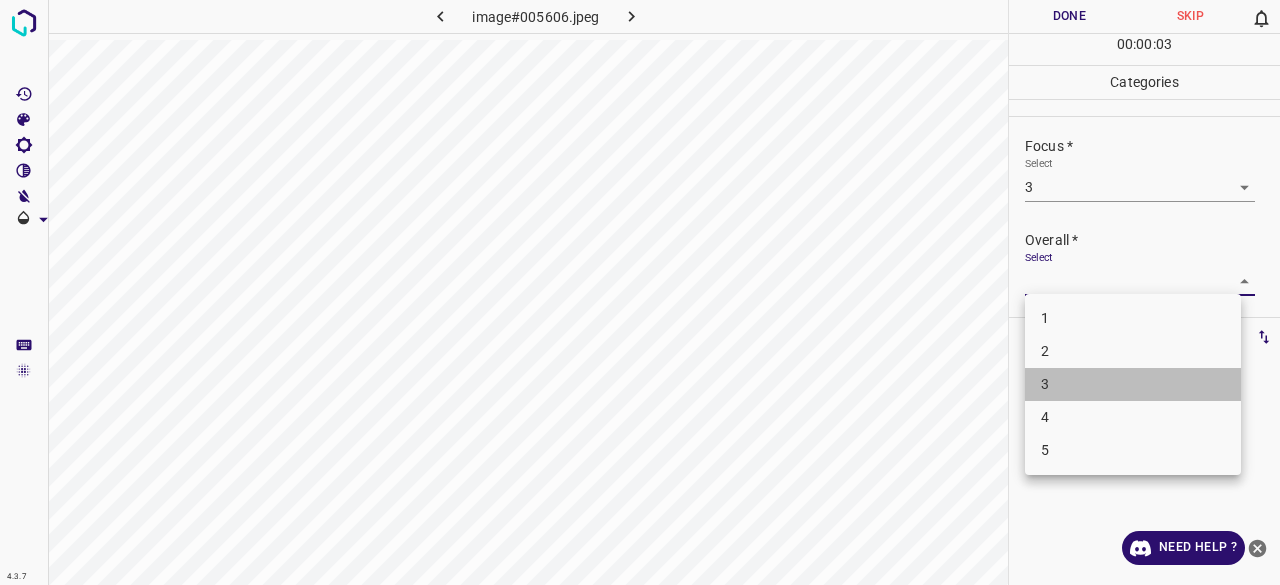 drag, startPoint x: 1060, startPoint y: 387, endPoint x: 1041, endPoint y: 123, distance: 264.68283 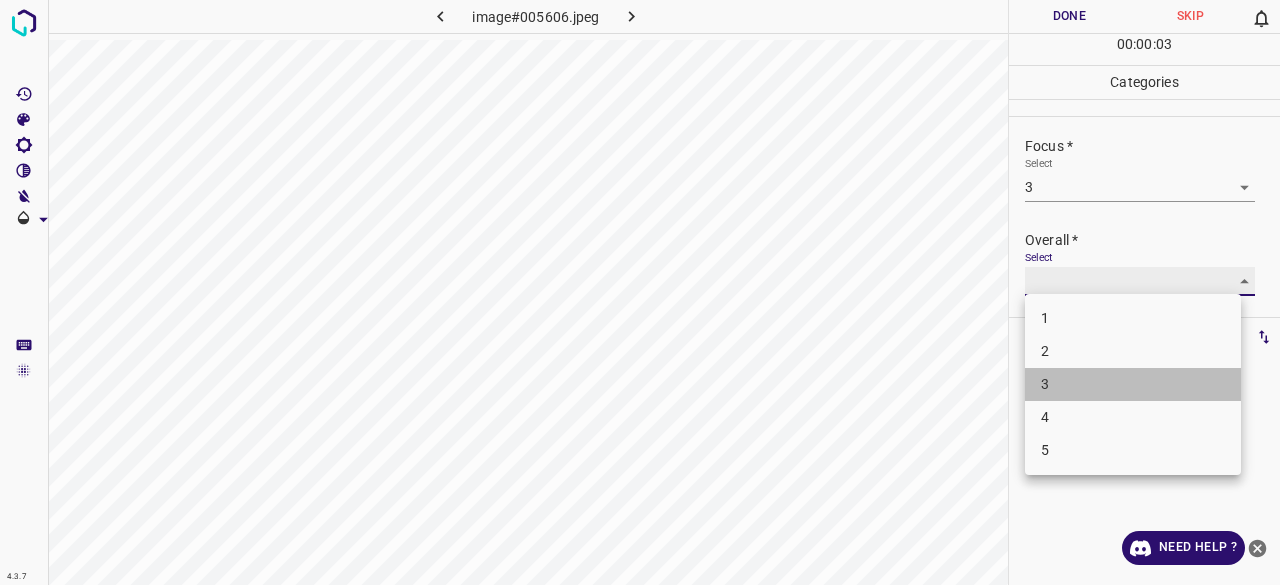 type on "3" 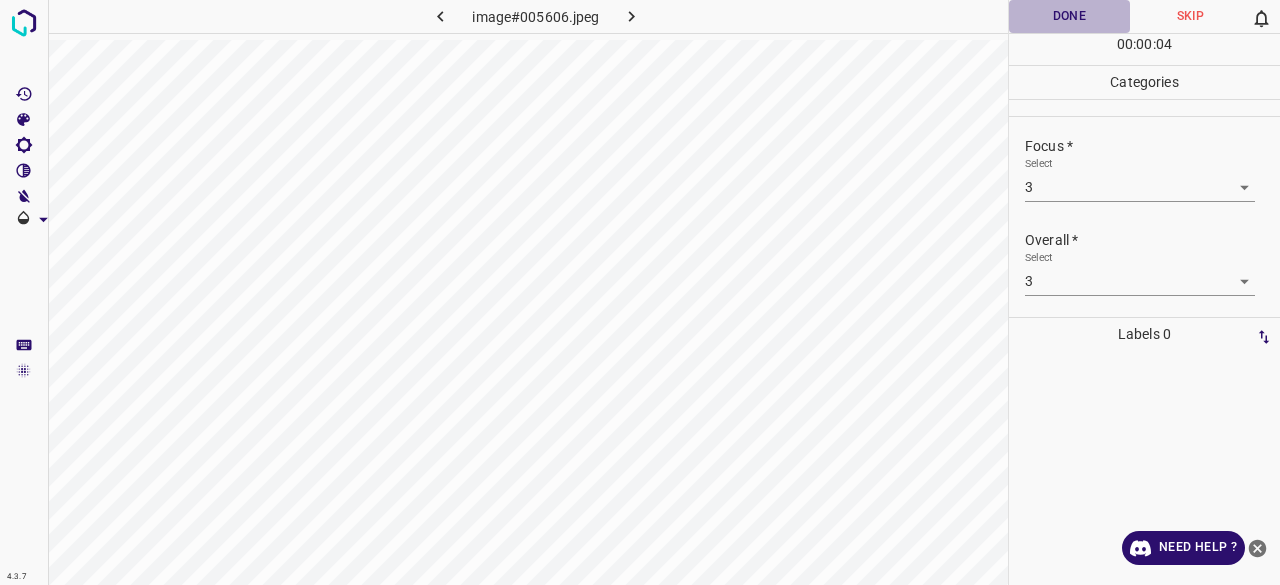 click on "Done" at bounding box center (1069, 16) 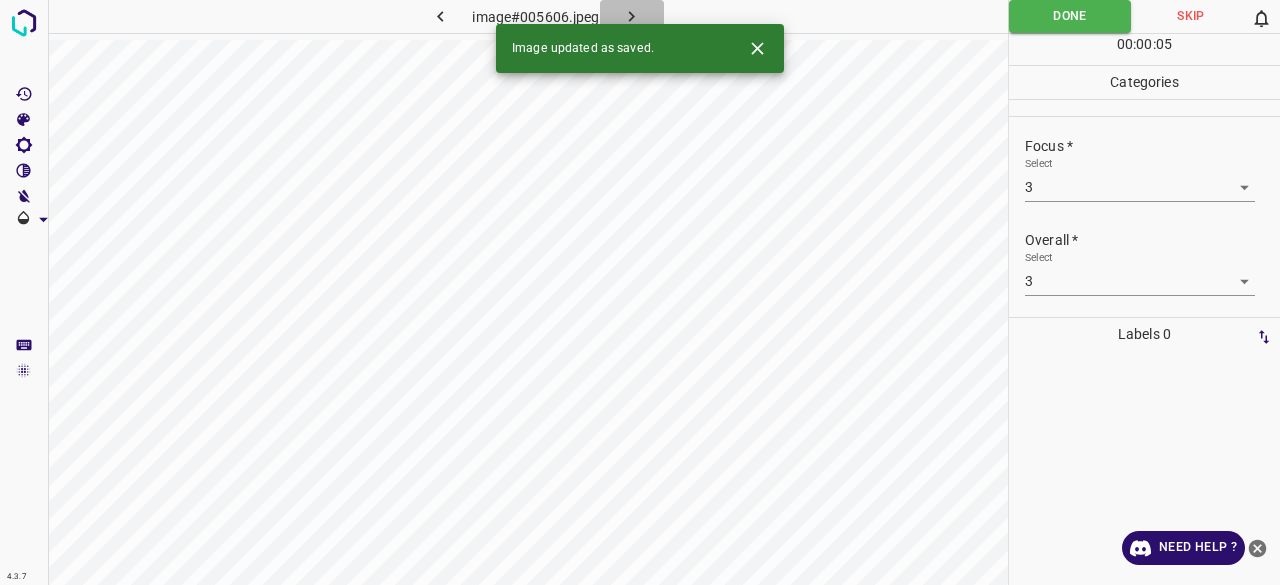 click 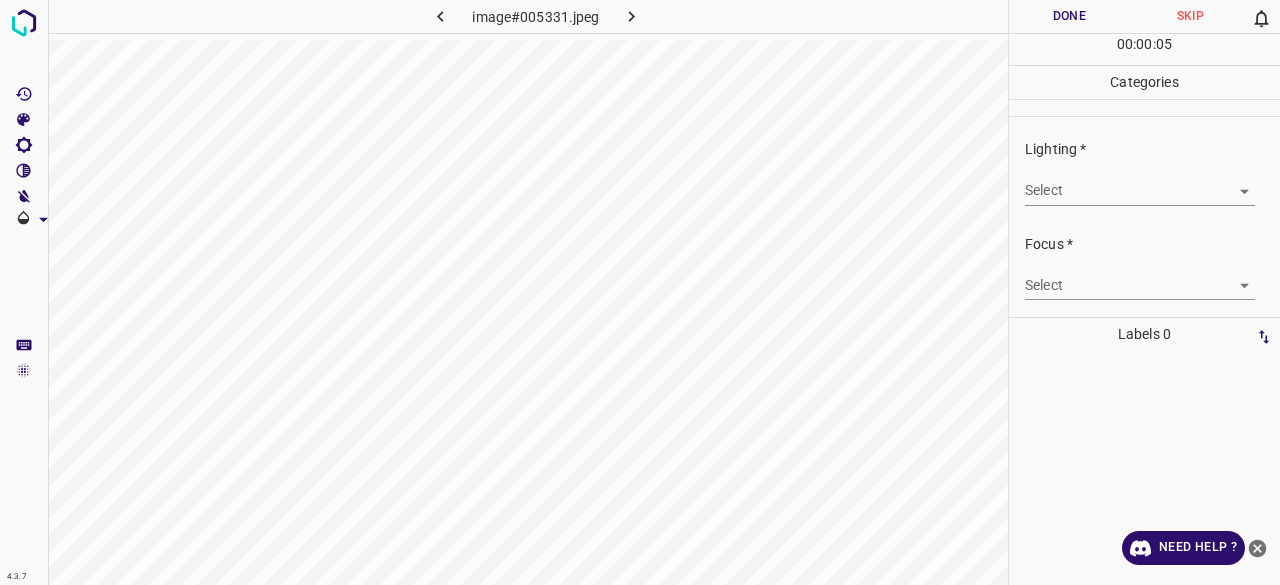 click on "Lighting *  Select ​" at bounding box center (1144, 172) 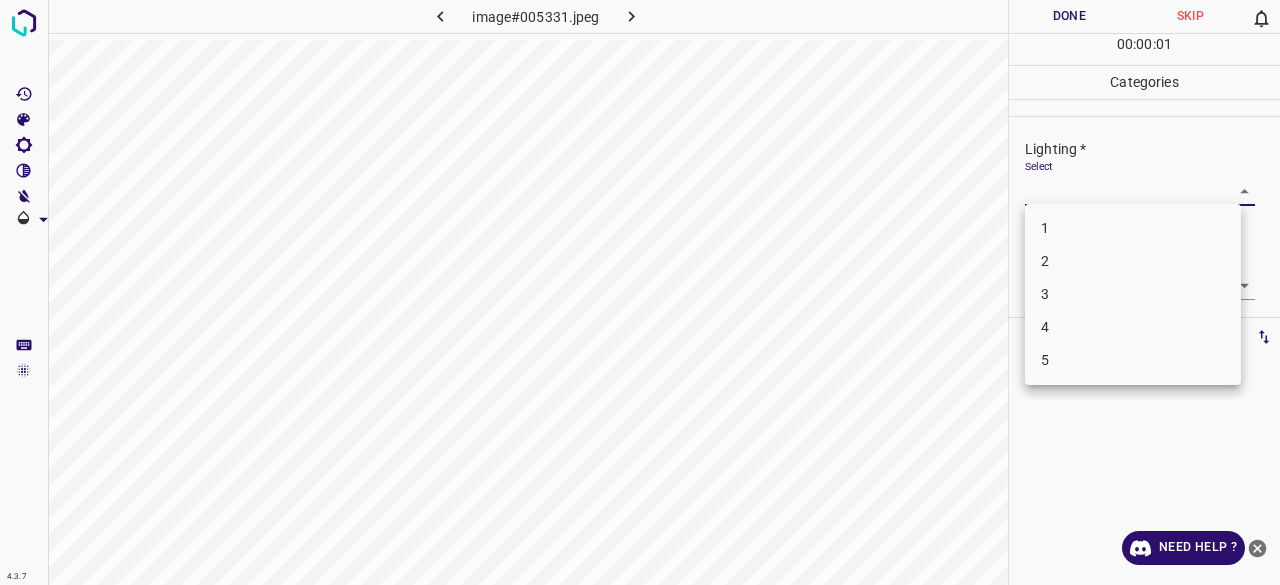 click on "4.3.7 image#005331.jpeg Done Skip 0 00   : 00   : 01   Categories Lighting *  Select ​ Focus *  Select ​ Overall *  Select ​ Labels   0 Categories 1 Lighting 2 Focus 3 Overall Tools Space Change between modes (Draw & Edit) I Auto labeling R Restore zoom M Zoom in N Zoom out Delete Delete selecte label Filters Z Restore filters X Saturation filter C Brightness filter V Contrast filter B Gray scale filter General O Download Need Help ? - Text - Hide - Delete 1 2 3 4 5" at bounding box center [640, 292] 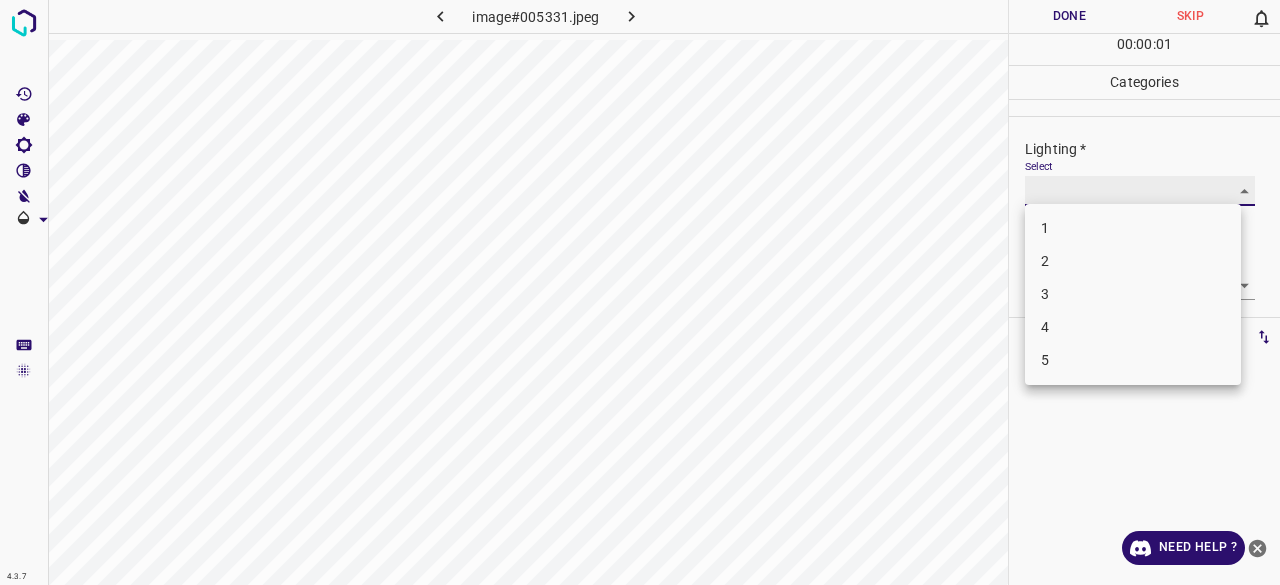 type on "3" 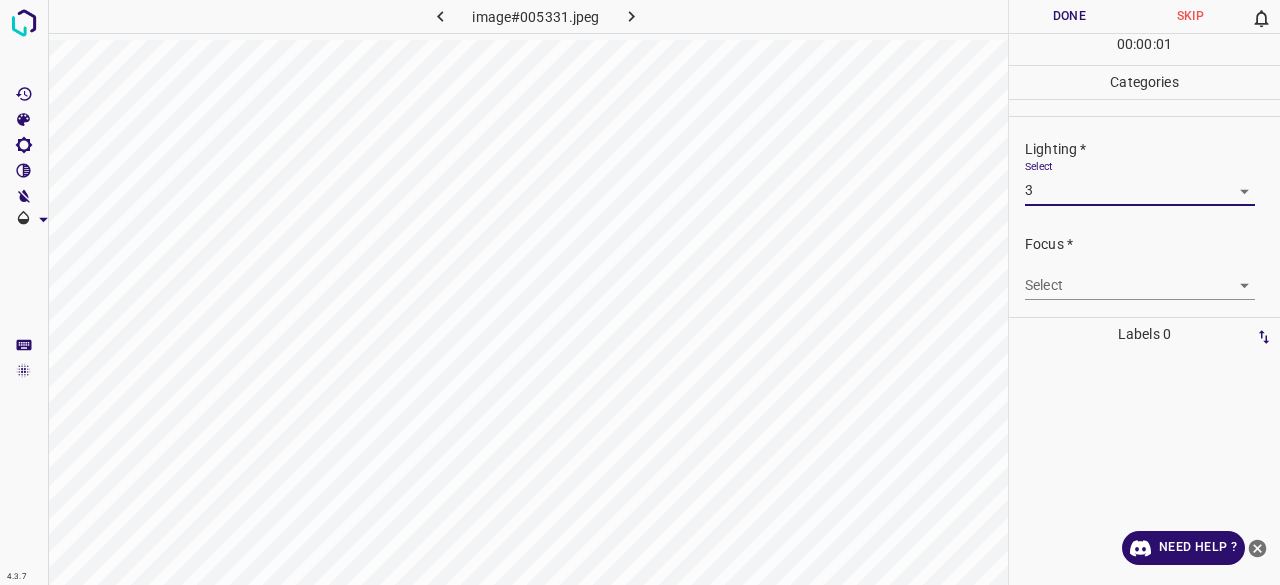 click on "4.3.7 image#005331.jpeg Done Skip 0 00   : 00   : 01   Categories Lighting *  Select 3 3 Focus *  Select ​ Overall *  Select ​ Labels   0 Categories 1 Lighting 2 Focus 3 Overall Tools Space Change between modes (Draw & Edit) I Auto labeling R Restore zoom M Zoom in N Zoom out Delete Delete selecte label Filters Z Restore filters X Saturation filter C Brightness filter V Contrast filter B Gray scale filter General O Download Need Help ? - Text - Hide - Delete" at bounding box center [640, 292] 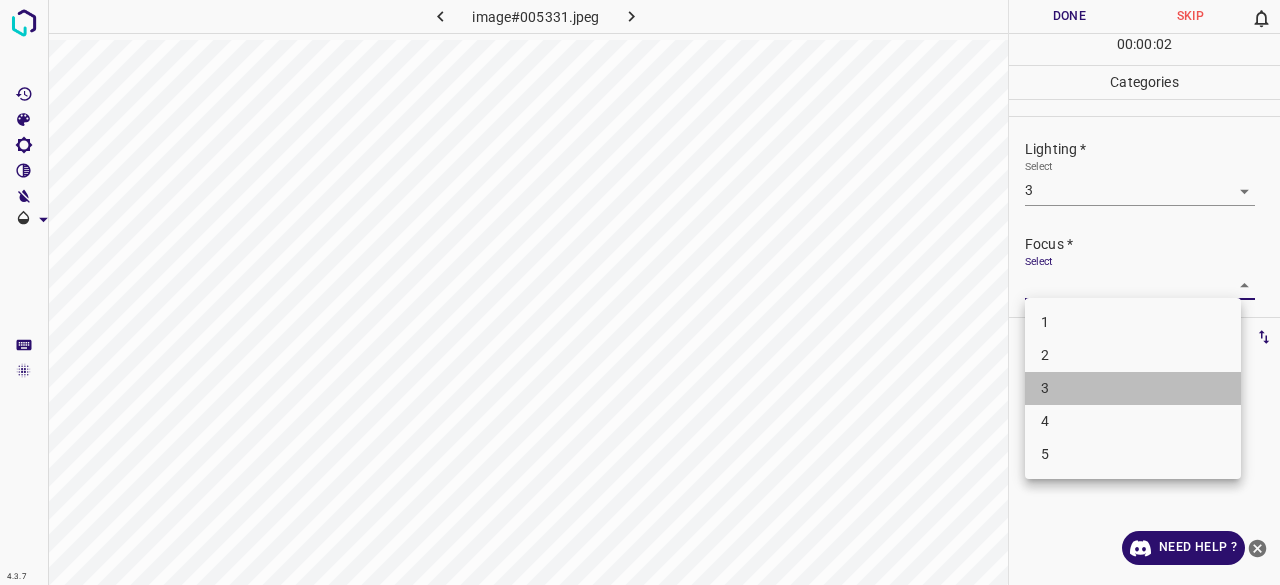 drag, startPoint x: 1056, startPoint y: 375, endPoint x: 1056, endPoint y: 354, distance: 21 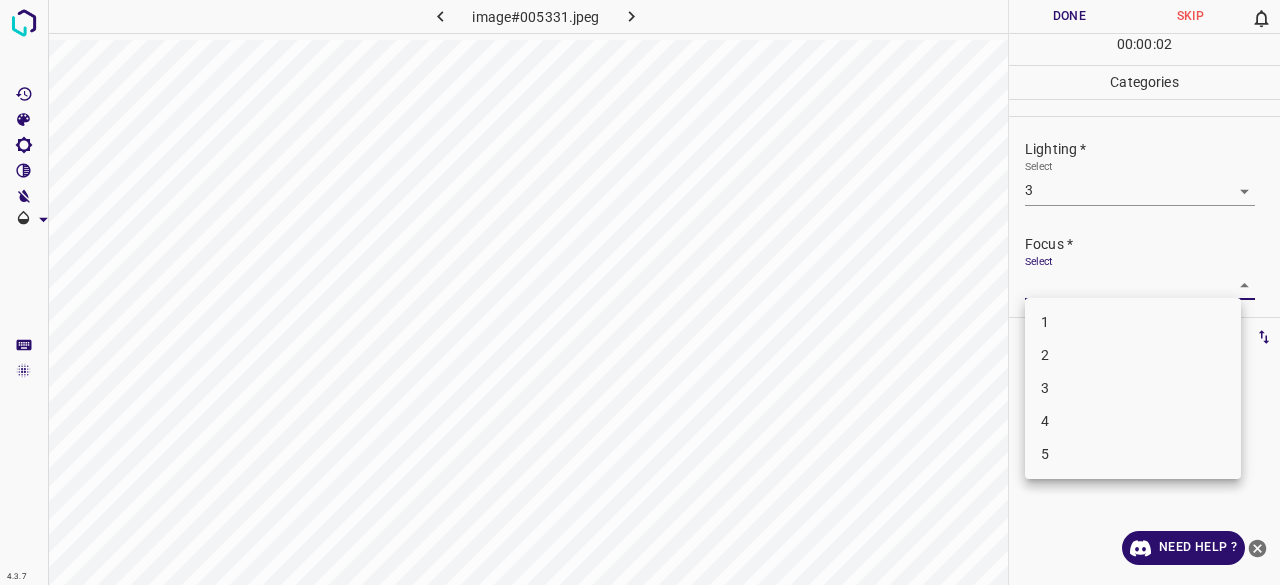 click on "2" at bounding box center (1133, 355) 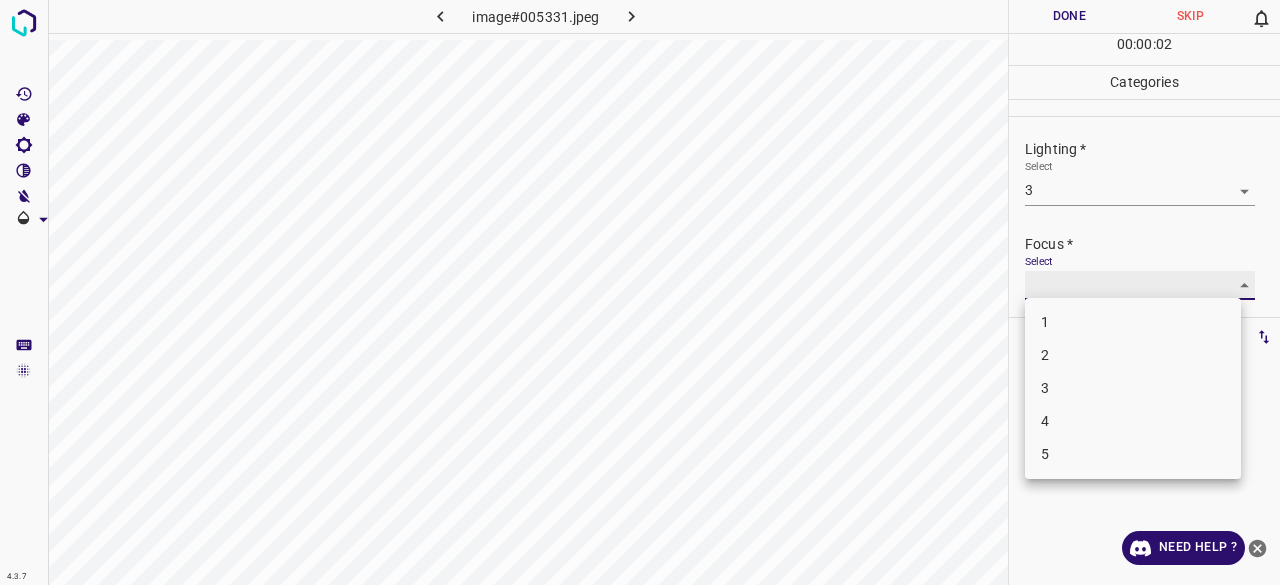 type on "2" 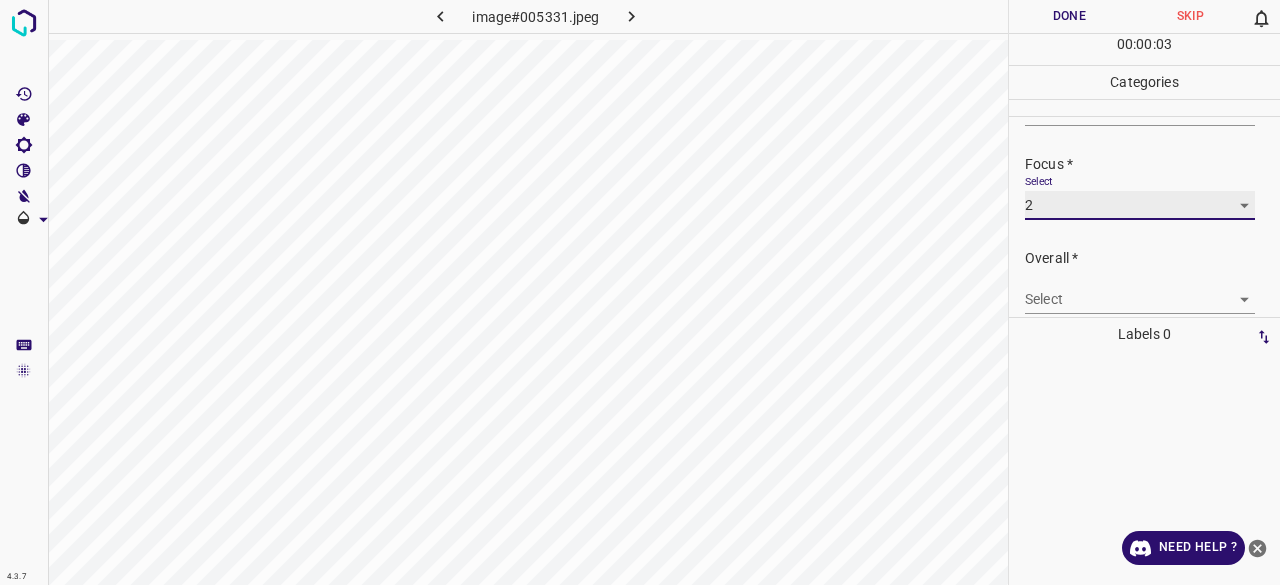 scroll, scrollTop: 98, scrollLeft: 0, axis: vertical 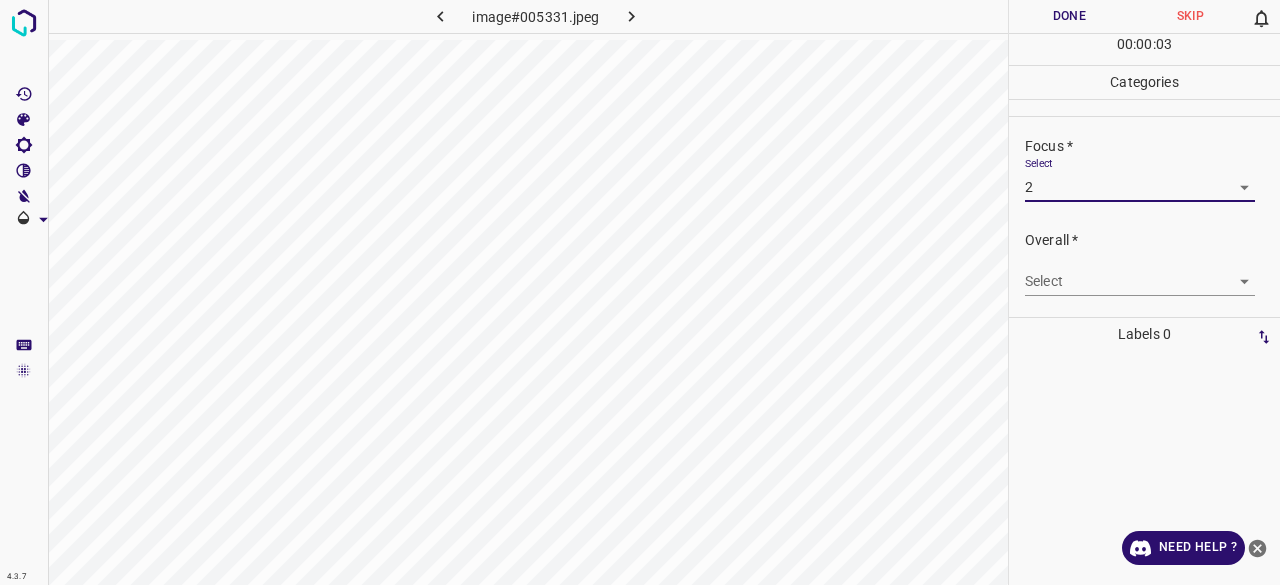 click on "4.3.7 image#005331.jpeg Done Skip 0 00   : 00   : 03   Categories Lighting *  Select 3 3 Focus *  Select 2 2 Overall *  Select ​ Labels   0 Categories 1 Lighting 2 Focus 3 Overall Tools Space Change between modes (Draw & Edit) I Auto labeling R Restore zoom M Zoom in N Zoom out Delete Delete selecte label Filters Z Restore filters X Saturation filter C Brightness filter V Contrast filter B Gray scale filter General O Download Need Help ? - Text - Hide - Delete" at bounding box center (640, 292) 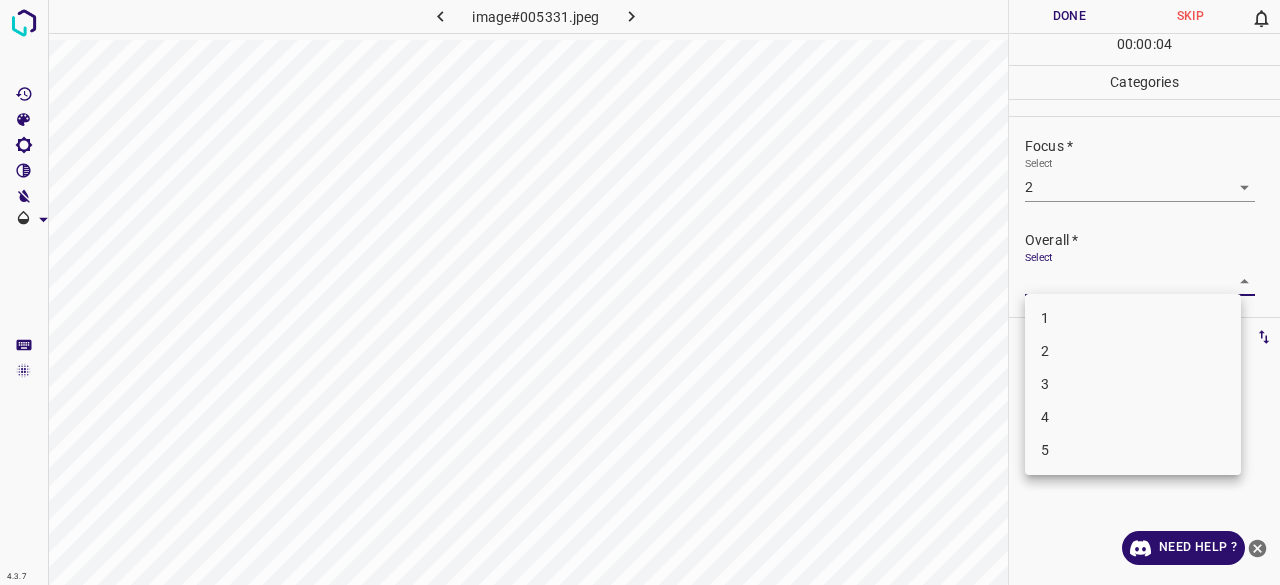 click on "3" at bounding box center (1133, 384) 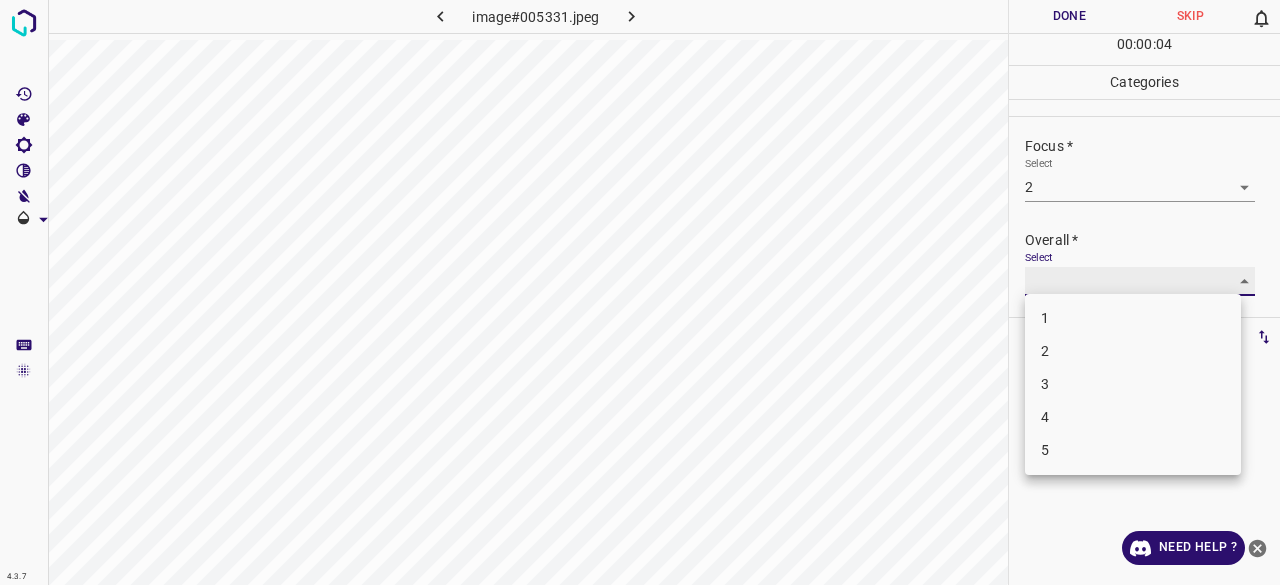 type on "3" 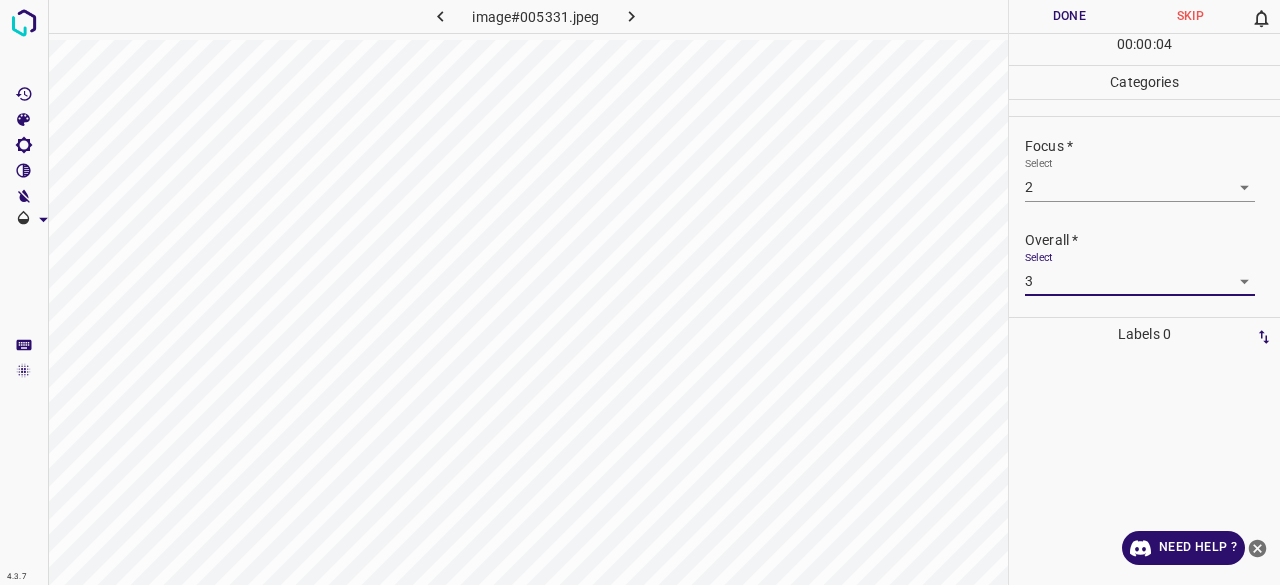 click on "00   : 00   : 04" at bounding box center (1144, 49) 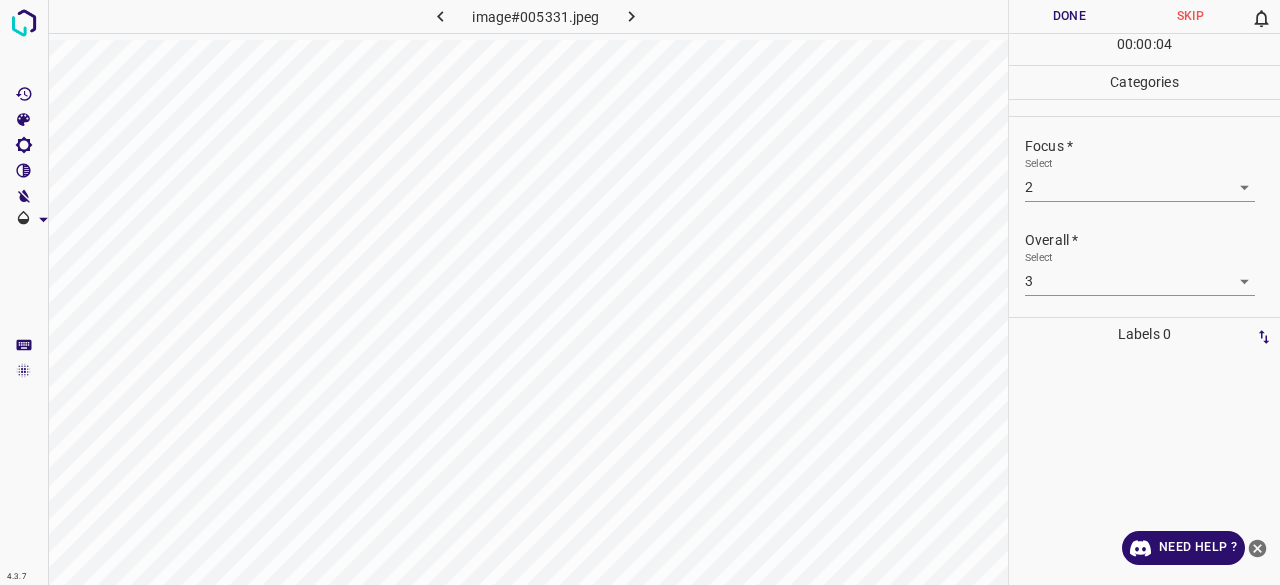 click on "Done" at bounding box center [1069, 16] 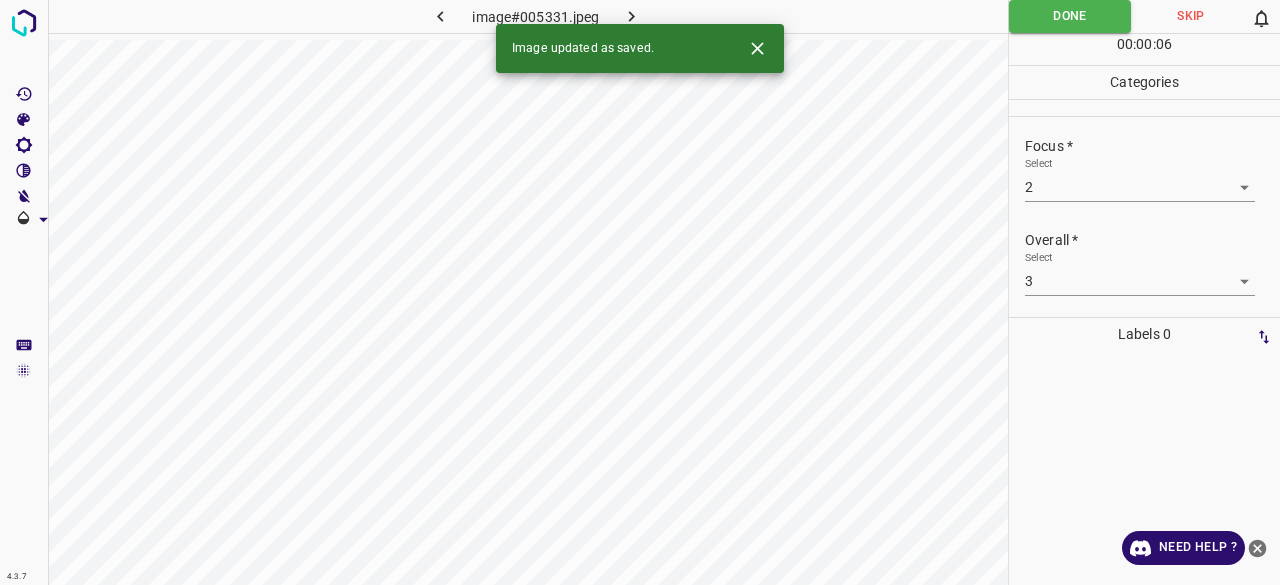 click 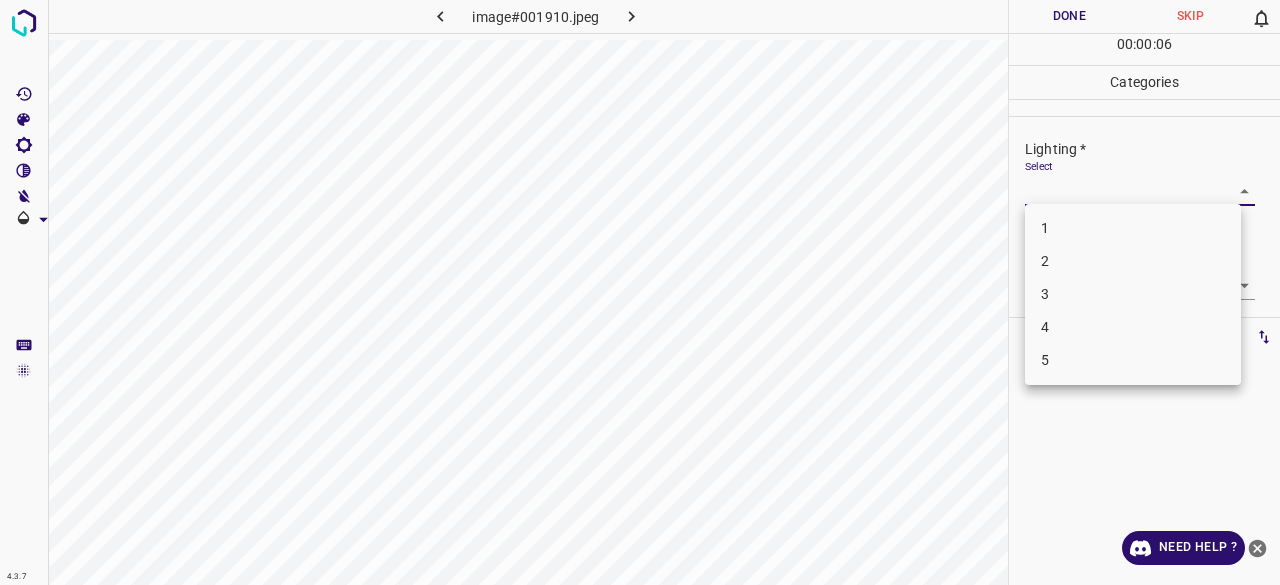 drag, startPoint x: 1105, startPoint y: 177, endPoint x: 1088, endPoint y: 229, distance: 54.708317 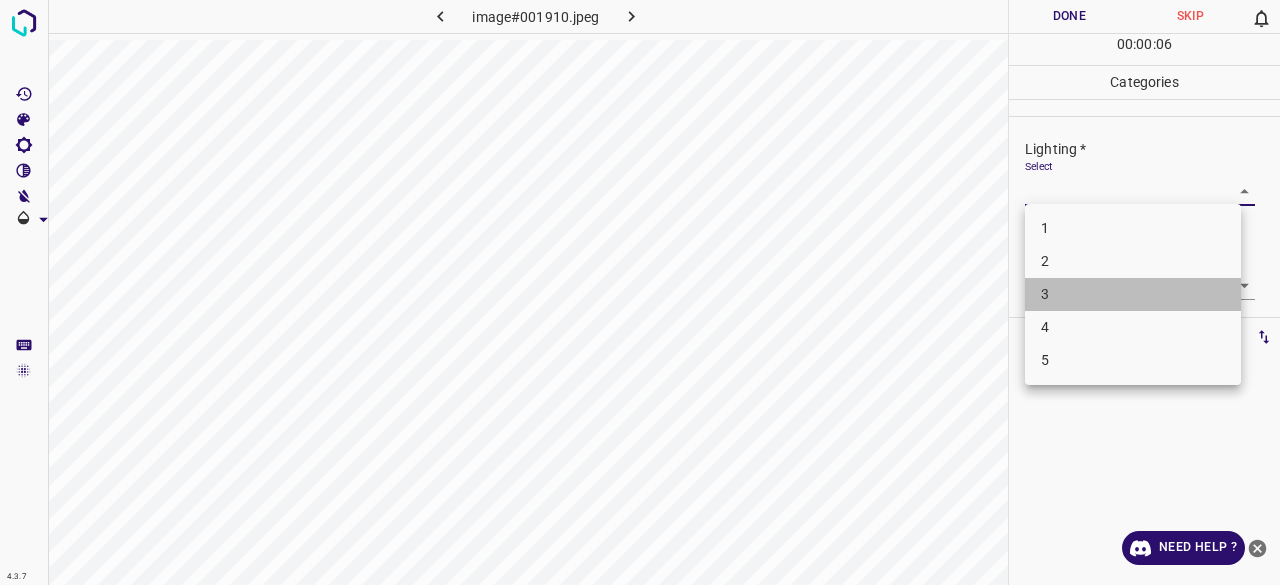 click on "3" at bounding box center (1133, 294) 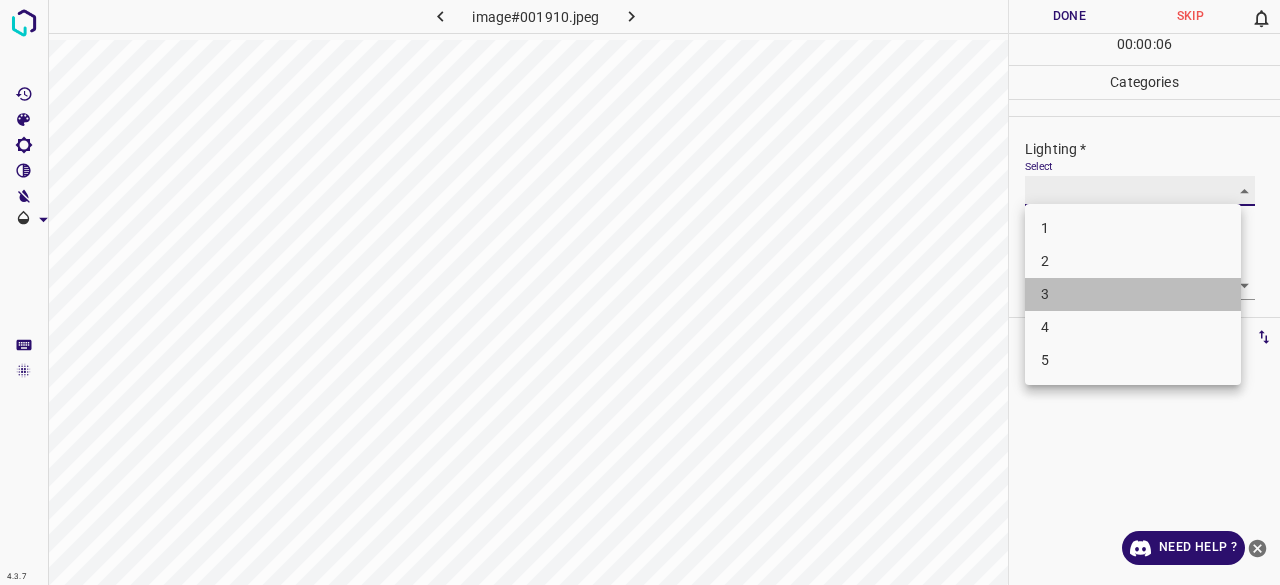 type on "3" 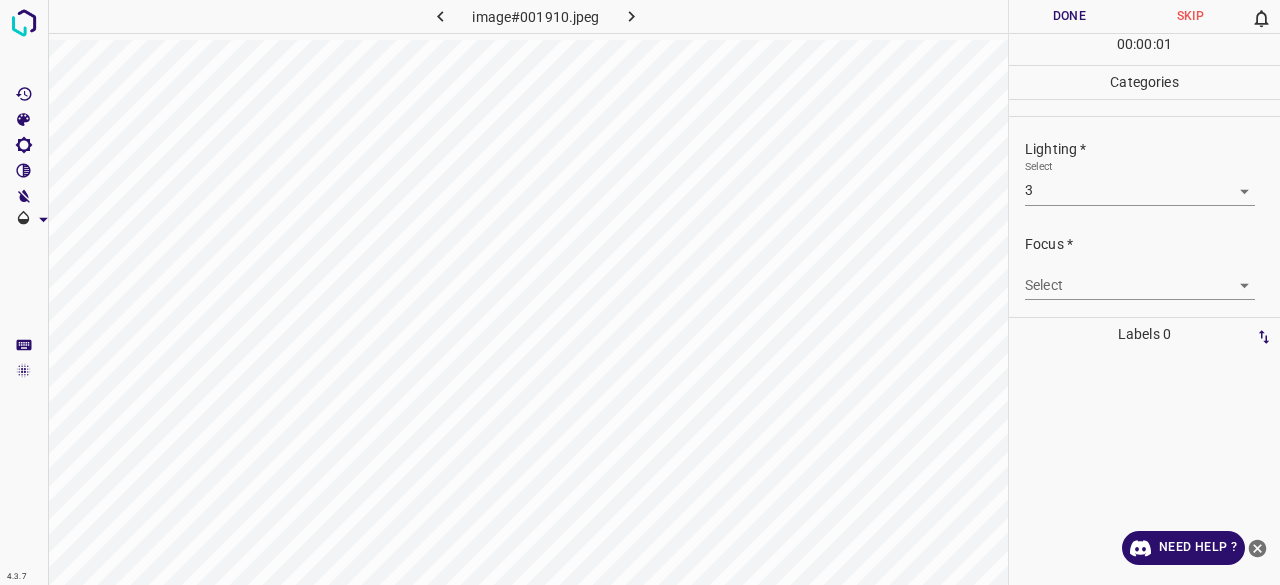 click on "Focus *  Select ​" at bounding box center [1144, 267] 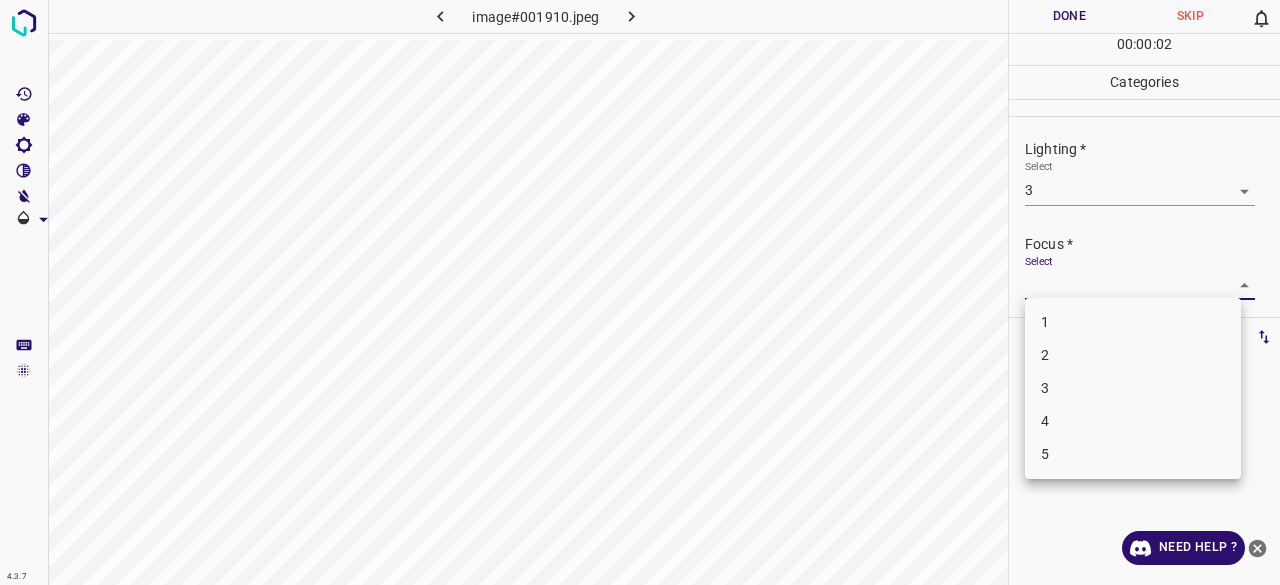 click on "4.3.7 image#001910.jpeg Done Skip 0 00   : 00   : 02   Categories Lighting *  Select 3 3 Focus *  Select ​ Overall *  Select ​ Labels   0 Categories 1 Lighting 2 Focus 3 Overall Tools Space Change between modes (Draw & Edit) I Auto labeling R Restore zoom M Zoom in N Zoom out Delete Delete selecte label Filters Z Restore filters X Saturation filter C Brightness filter V Contrast filter B Gray scale filter General O Download Need Help ? - Text - Hide - Delete 1 2 3 4 5" at bounding box center [640, 292] 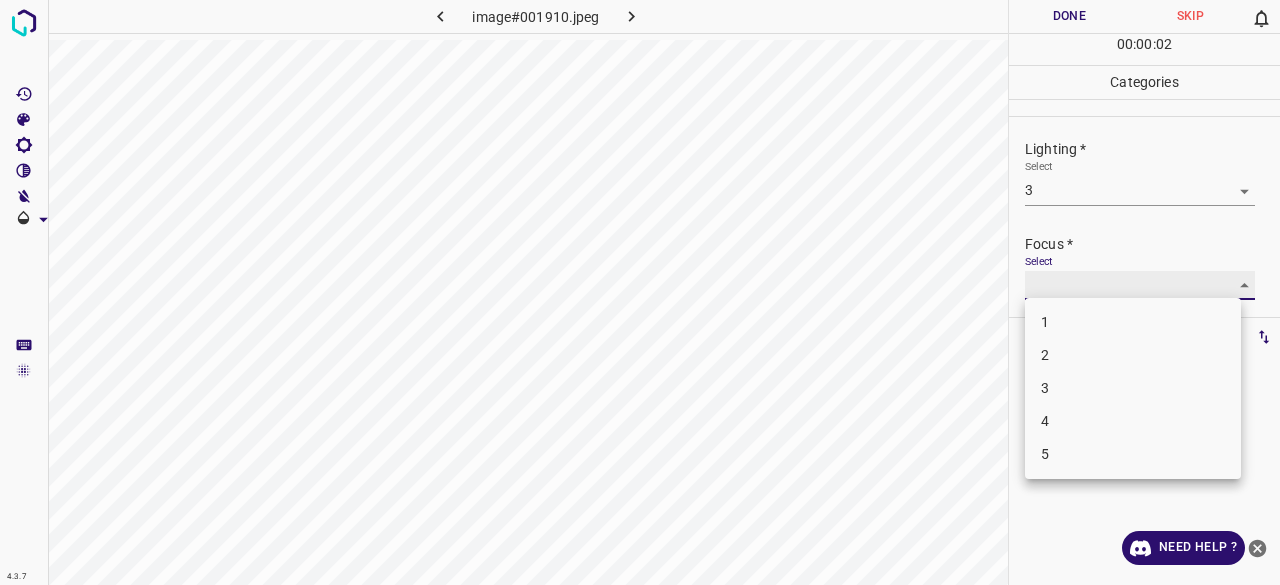 type on "3" 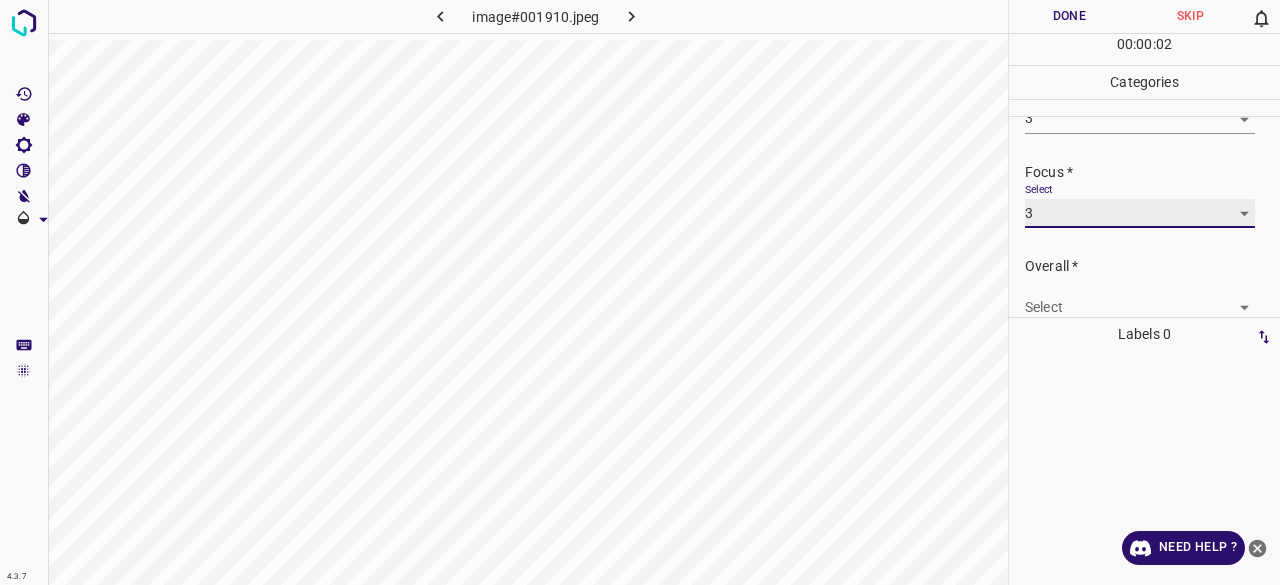 scroll, scrollTop: 98, scrollLeft: 0, axis: vertical 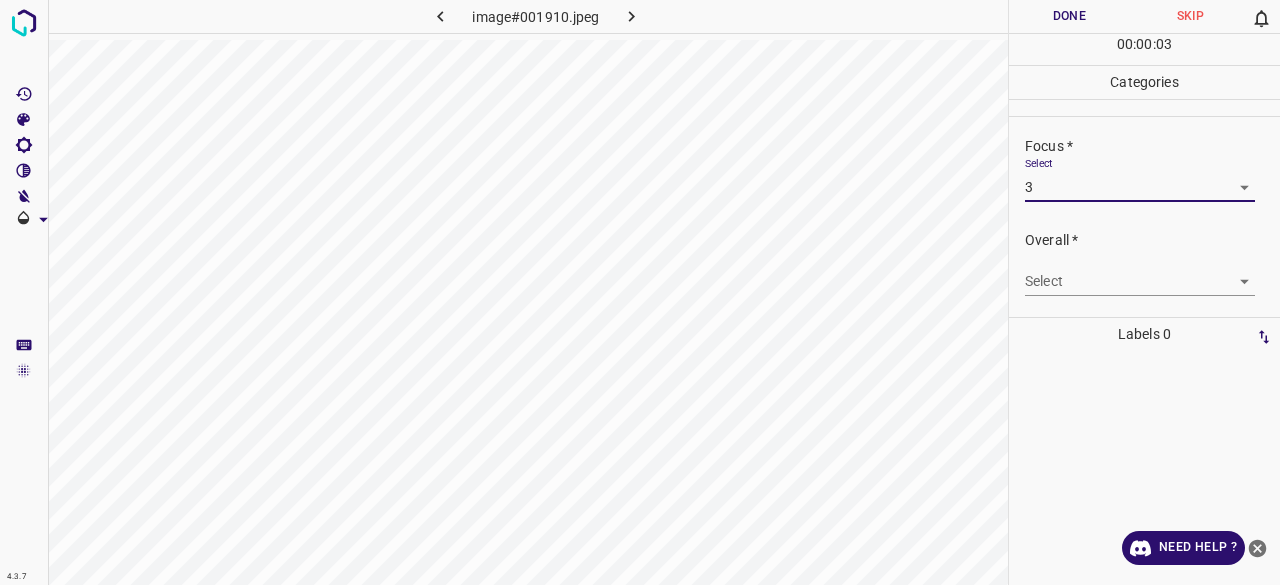 click on "4.3.7 image#001910.jpeg Done Skip 0 00   : 00   : 03   Categories Lighting *  Select 3 3 Focus *  Select 3 3 Overall *  Select ​ Labels   0 Categories 1 Lighting 2 Focus 3 Overall Tools Space Change between modes (Draw & Edit) I Auto labeling R Restore zoom M Zoom in N Zoom out Delete Delete selecte label Filters Z Restore filters X Saturation filter C Brightness filter V Contrast filter B Gray scale filter General O Download Need Help ? - Text - Hide - Delete" at bounding box center (640, 292) 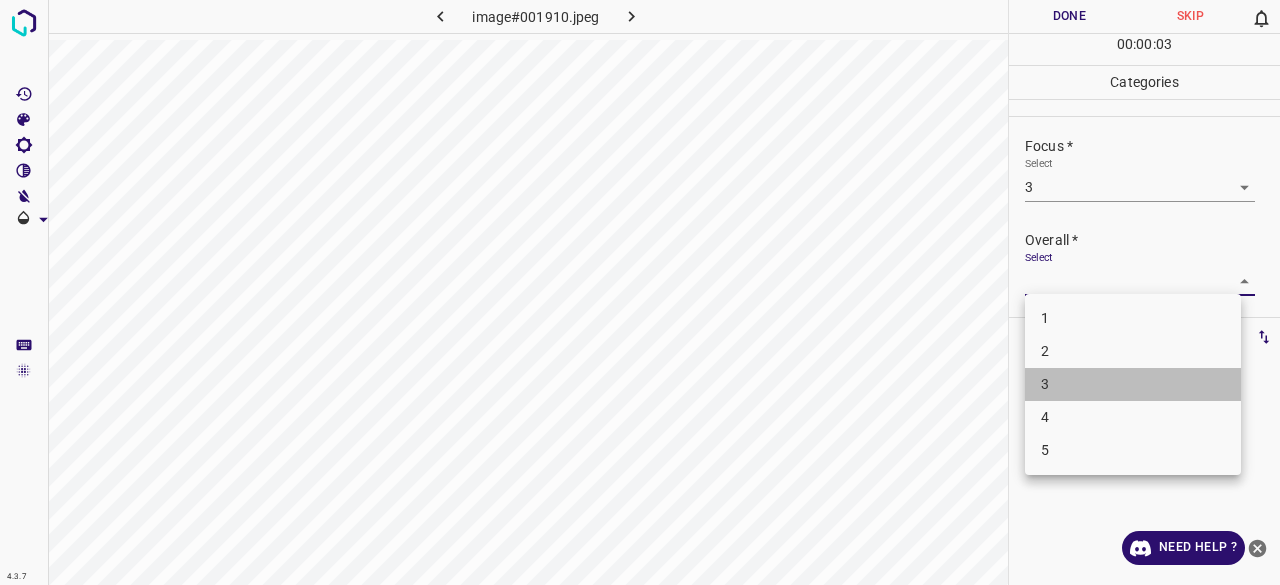 drag, startPoint x: 1063, startPoint y: 393, endPoint x: 1059, endPoint y: 119, distance: 274.0292 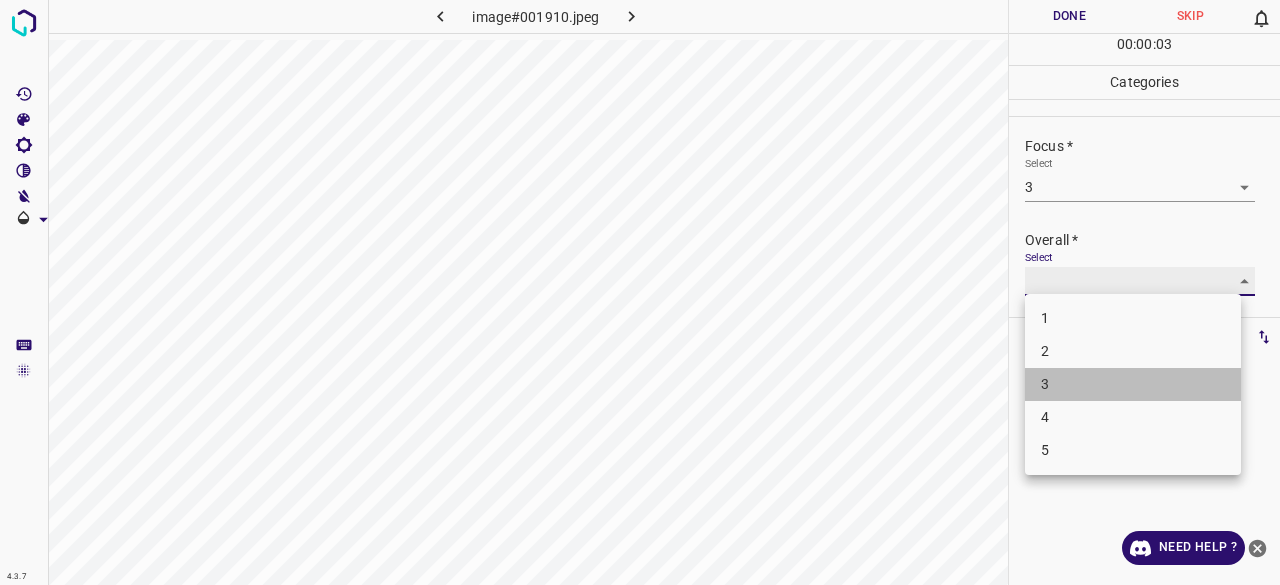 type on "3" 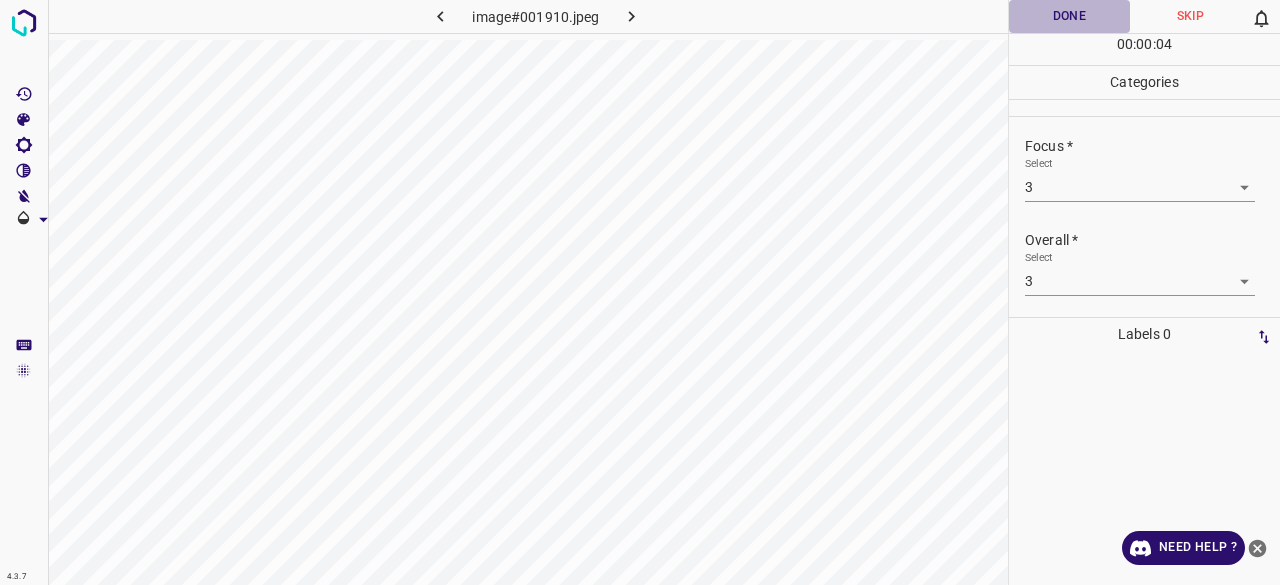 click on "Done" at bounding box center [1069, 16] 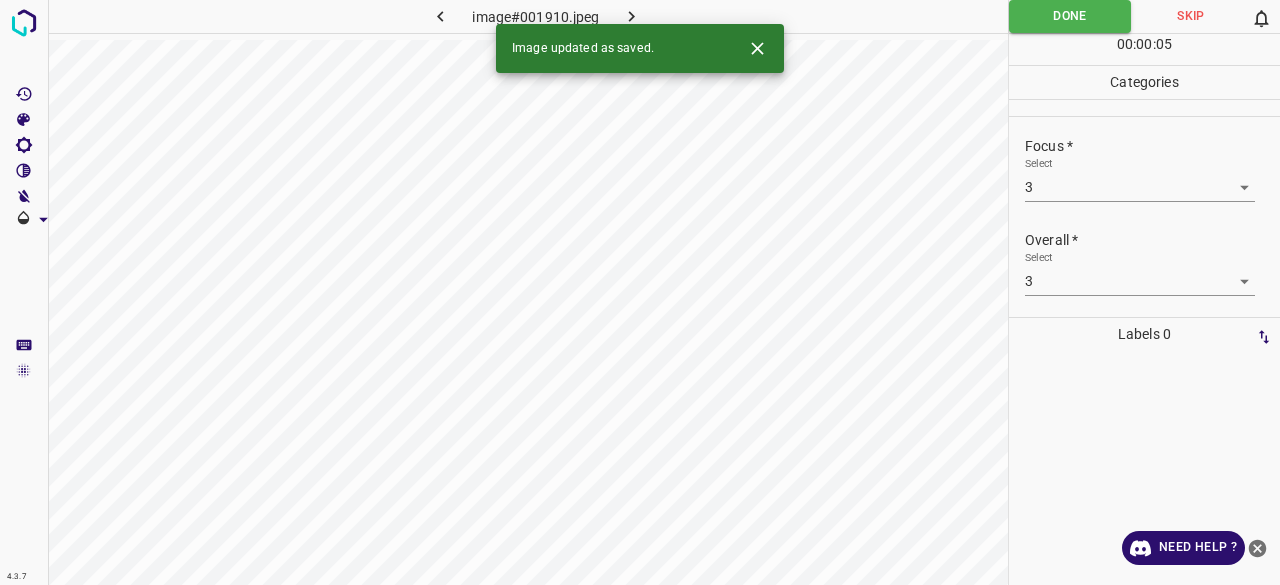 click 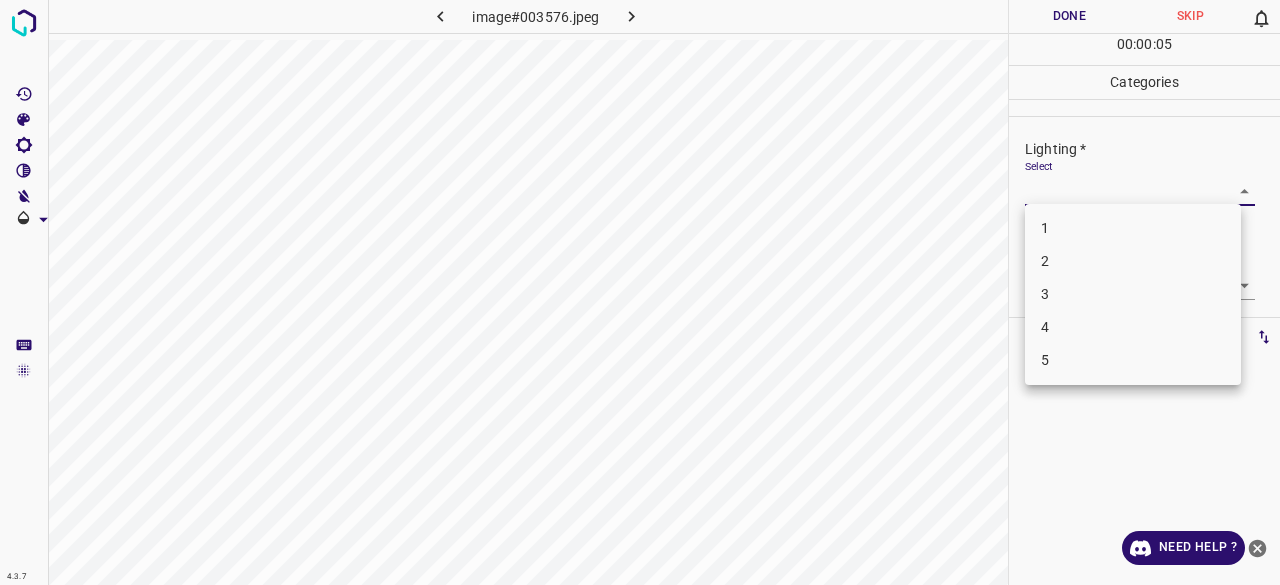 click on "4.3.7 image#003576.jpeg Done Skip 0 00   : 00   : 05   Categories Lighting *  Select ​ Focus *  Select ​ Overall *  Select ​ Labels   0 Categories 1 Lighting 2 Focus 3 Overall Tools Space Change between modes (Draw & Edit) I Auto labeling R Restore zoom M Zoom in N Zoom out Delete Delete selecte label Filters Z Restore filters X Saturation filter C Brightness filter V Contrast filter B Gray scale filter General O Download Need Help ? - Text - Hide - Delete 1 2 3 4 5" at bounding box center (640, 292) 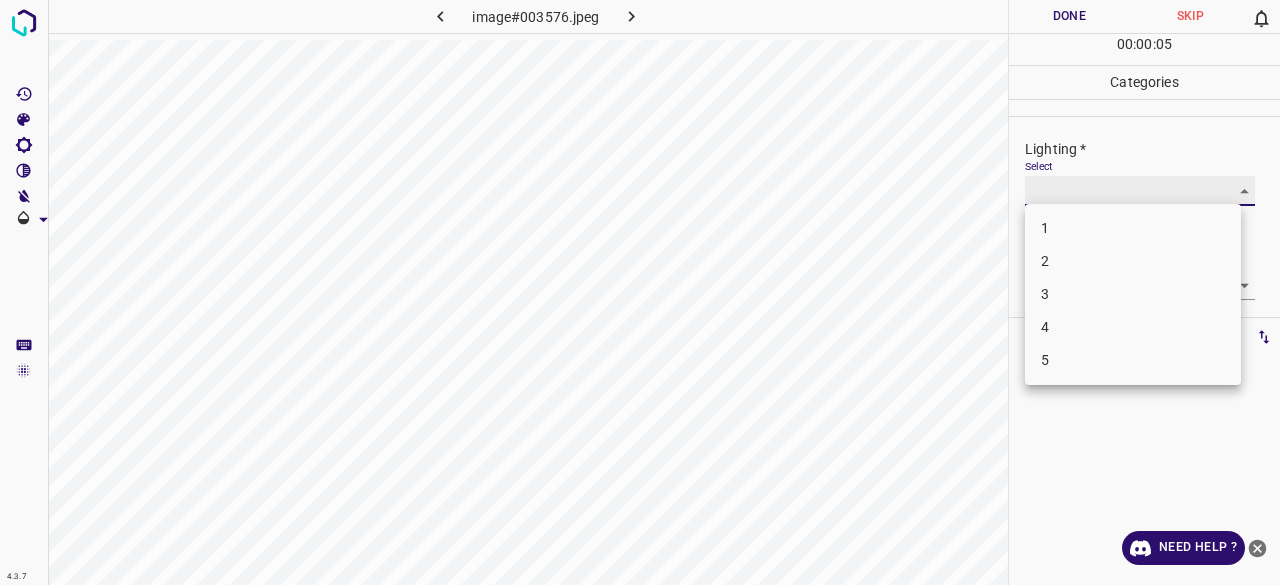 type on "2" 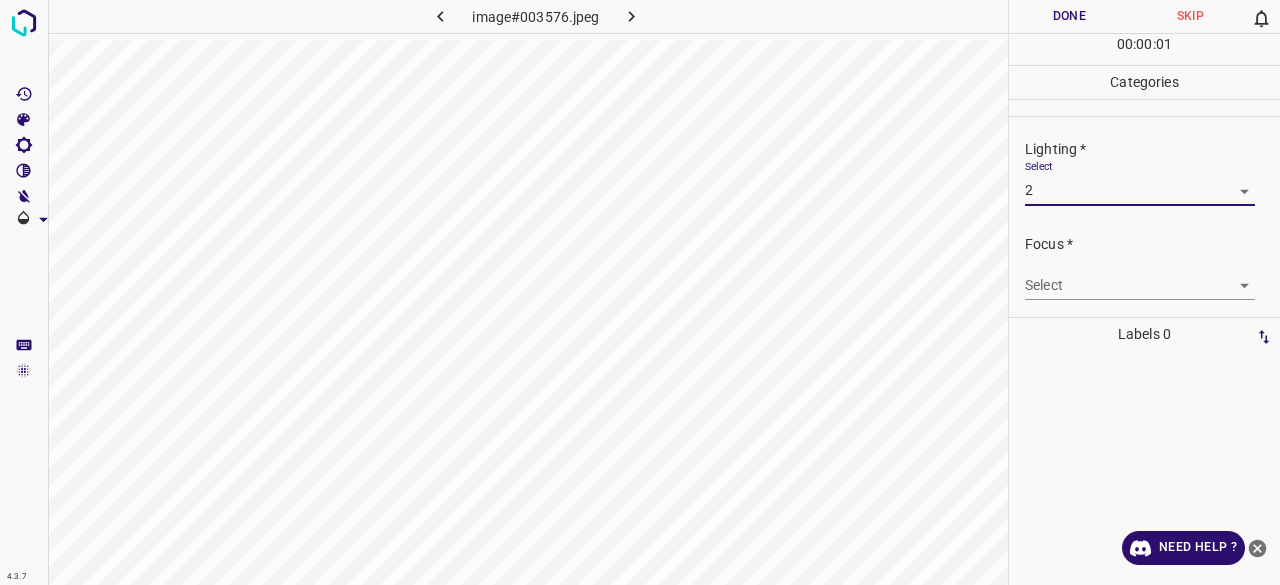 click on "4.3.7 image#003576.jpeg Done Skip 0 00   : 00   : 01   Categories Lighting *  Select 2 2 Focus *  Select ​ Overall *  Select ​ Labels   0 Categories 1 Lighting 2 Focus 3 Overall Tools Space Change between modes (Draw & Edit) I Auto labeling R Restore zoom M Zoom in N Zoom out Delete Delete selecte label Filters Z Restore filters X Saturation filter C Brightness filter V Contrast filter B Gray scale filter General O Download Need Help ? - Text - Hide - Delete 1 2 3 4 5" at bounding box center [640, 292] 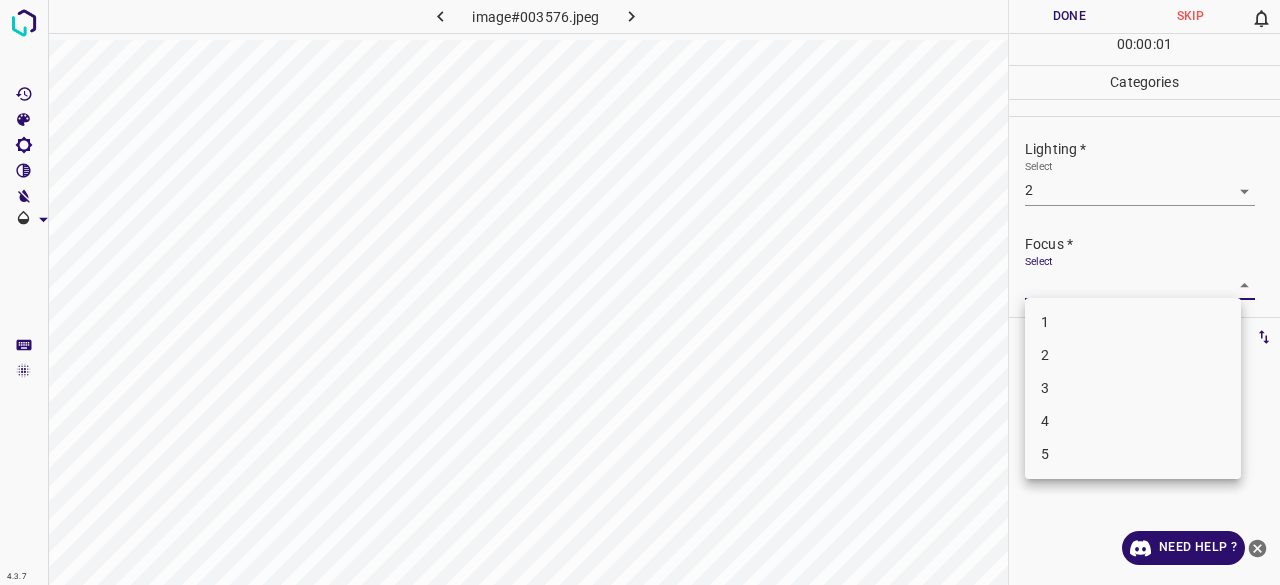 drag, startPoint x: 1050, startPoint y: 367, endPoint x: 1048, endPoint y: 336, distance: 31.06445 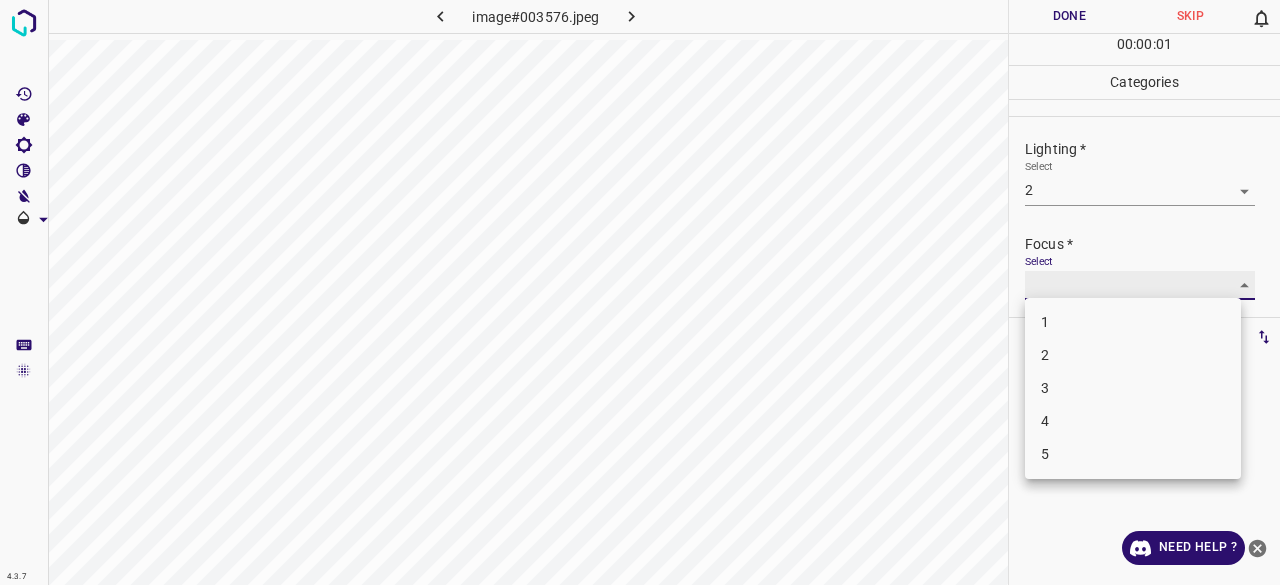 type on "2" 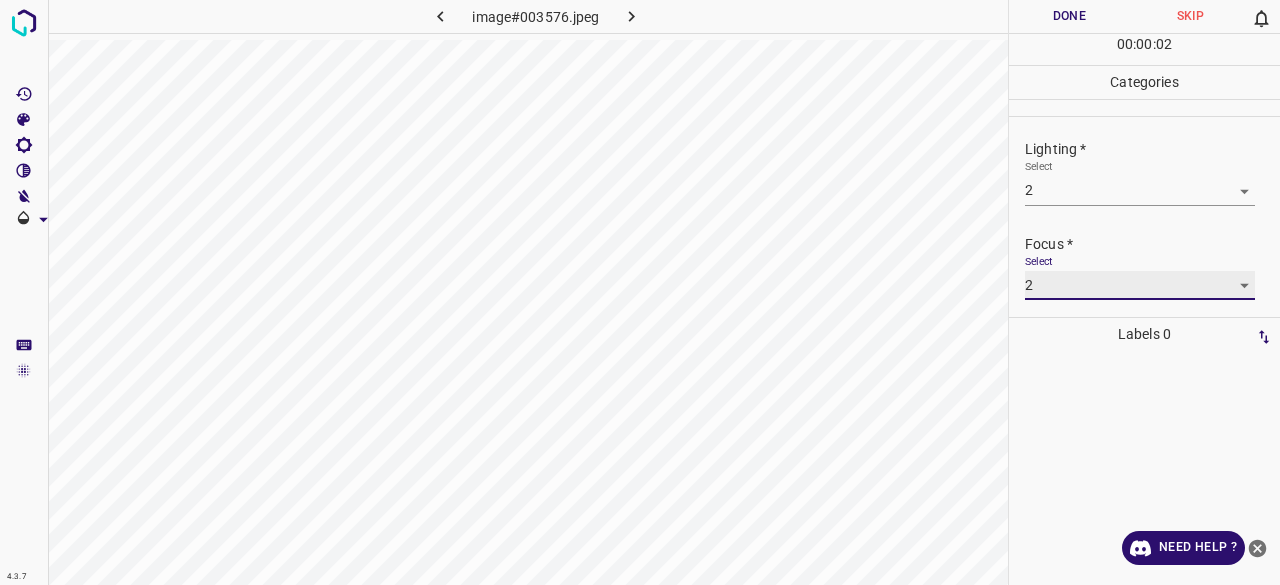 scroll, scrollTop: 98, scrollLeft: 0, axis: vertical 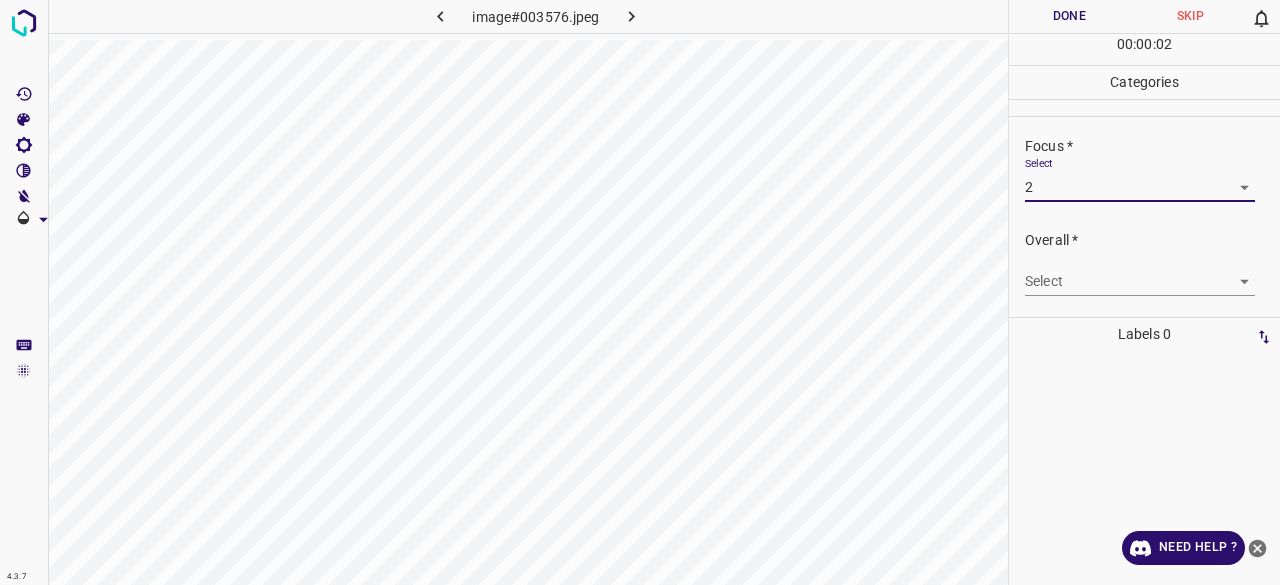 click on "4.3.7 image#003576.jpeg Done Skip 0 00   : 00   : 02   Categories Lighting *  Select 2 2 Focus *  Select 2 2 Overall *  Select ​ Labels   0 Categories 1 Lighting 2 Focus 3 Overall Tools Space Change between modes (Draw & Edit) I Auto labeling R Restore zoom M Zoom in N Zoom out Delete Delete selecte label Filters Z Restore filters X Saturation filter C Brightness filter V Contrast filter B Gray scale filter General O Download Need Help ? - Text - Hide - Delete" at bounding box center (640, 292) 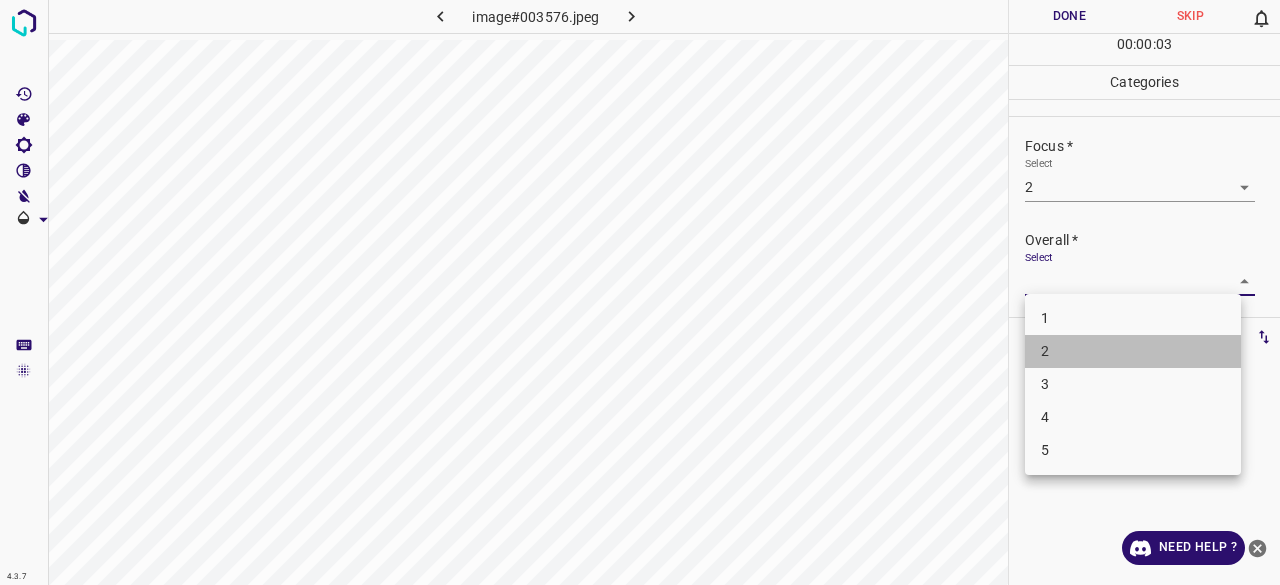 click on "2" at bounding box center [1133, 351] 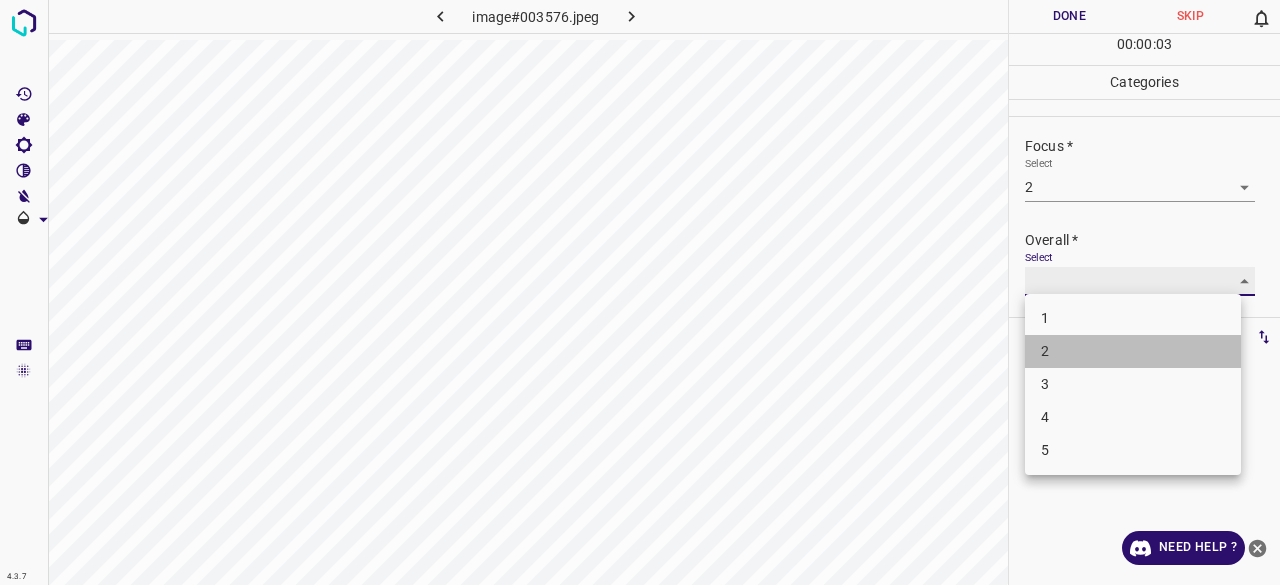 type on "2" 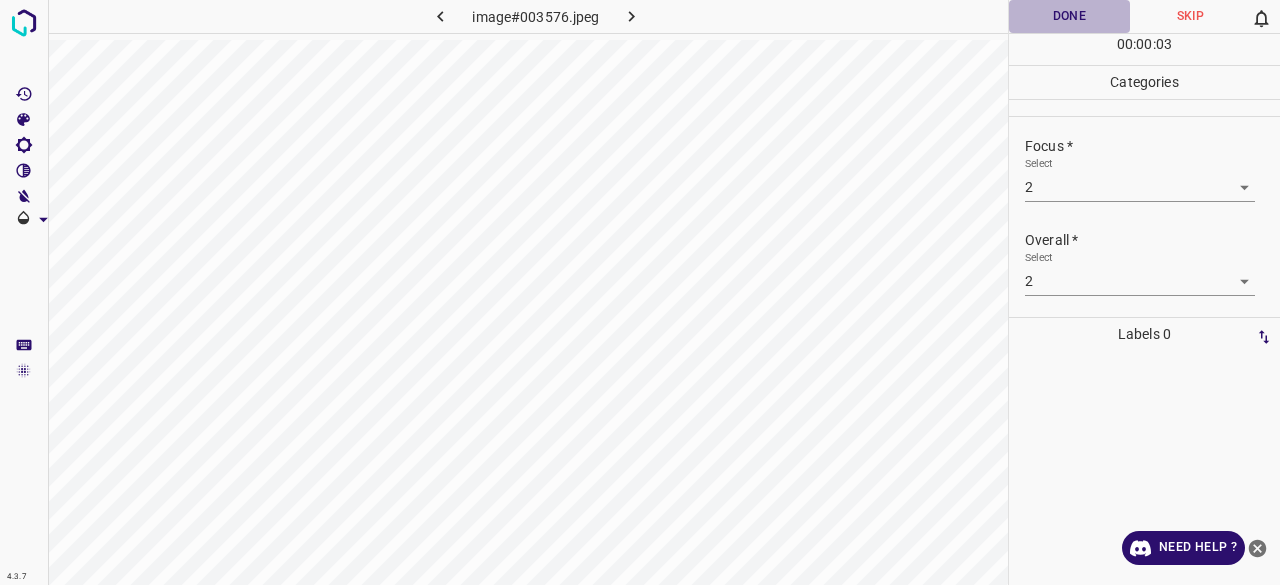 click on "Done" at bounding box center (1069, 16) 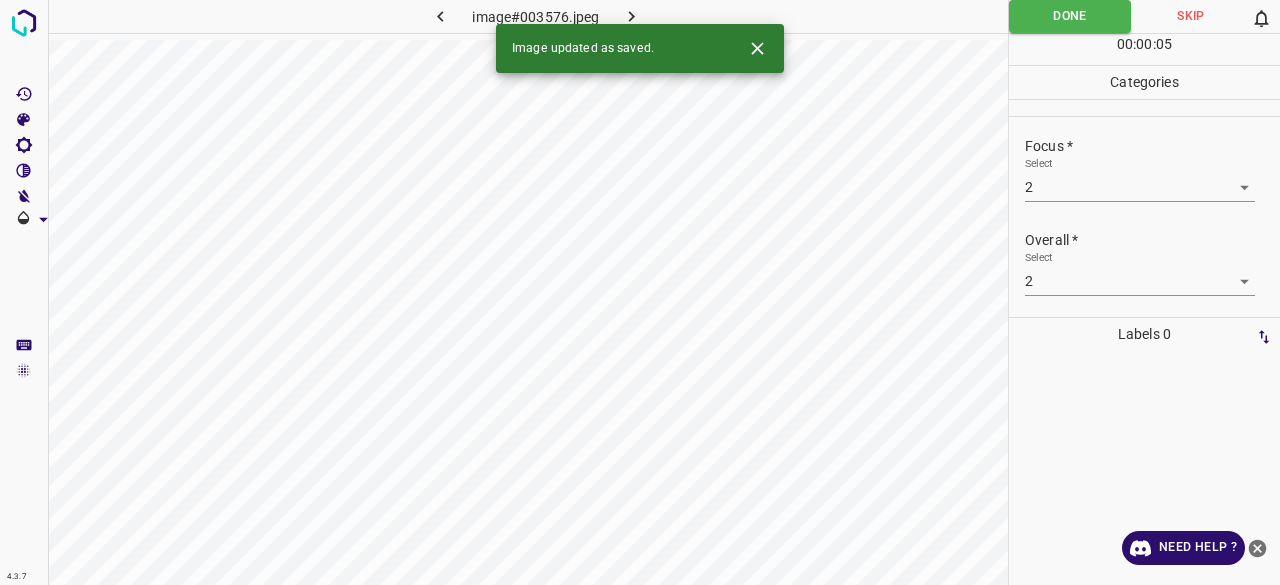 click on "Image updated as saved." at bounding box center (640, 48) 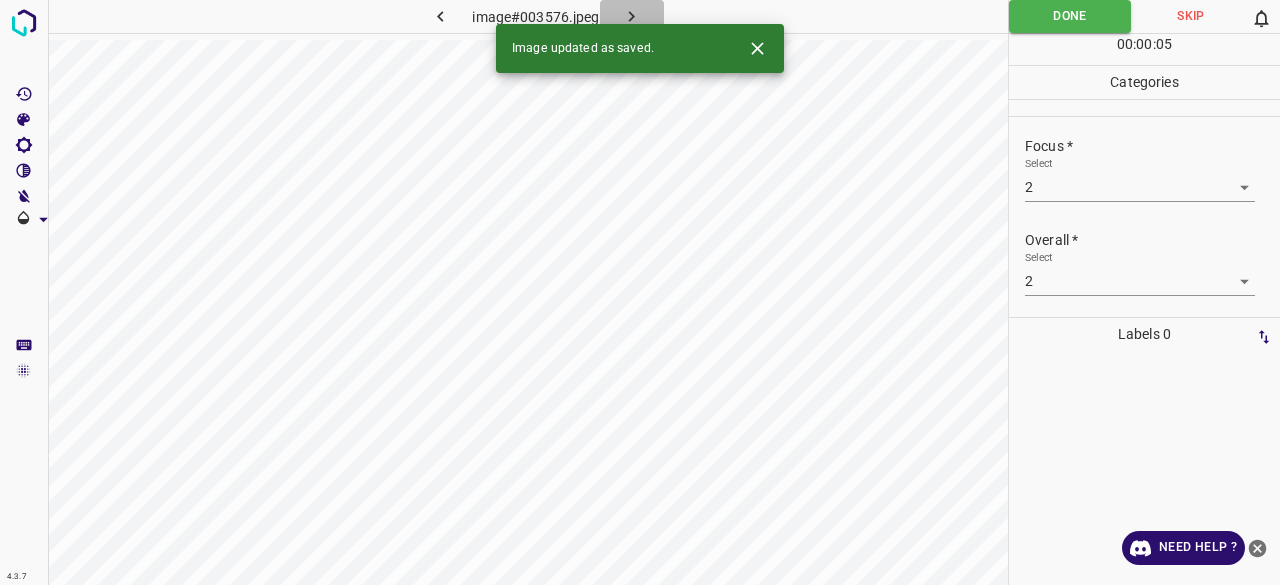 drag, startPoint x: 640, startPoint y: 16, endPoint x: 674, endPoint y: 52, distance: 49.517673 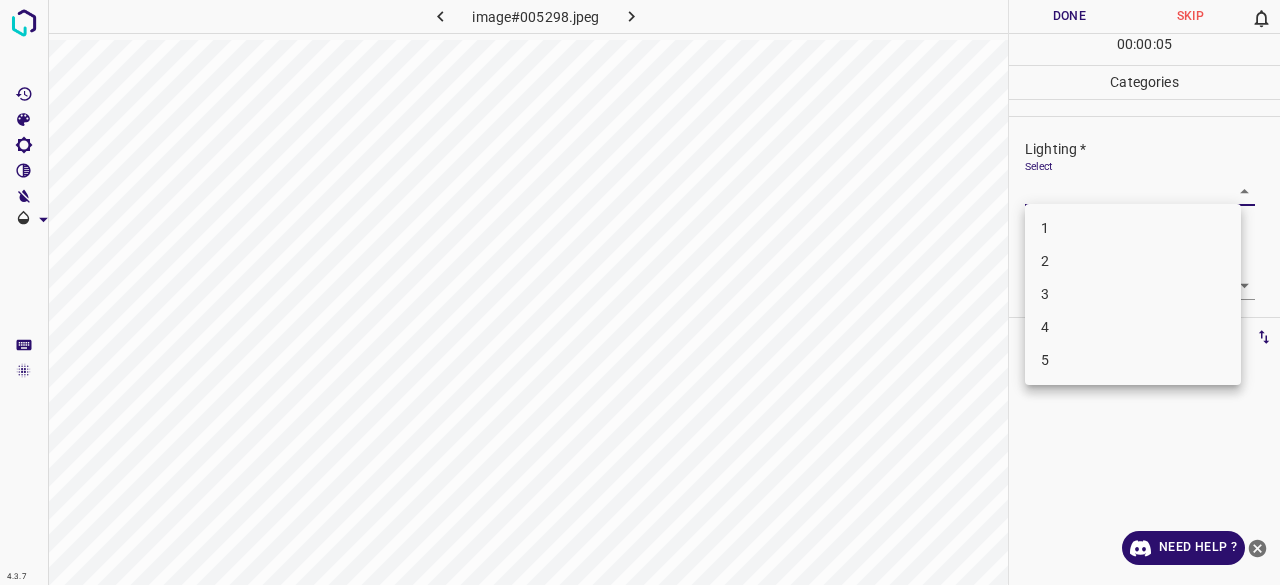 drag, startPoint x: 1064, startPoint y: 179, endPoint x: 1061, endPoint y: 193, distance: 14.3178215 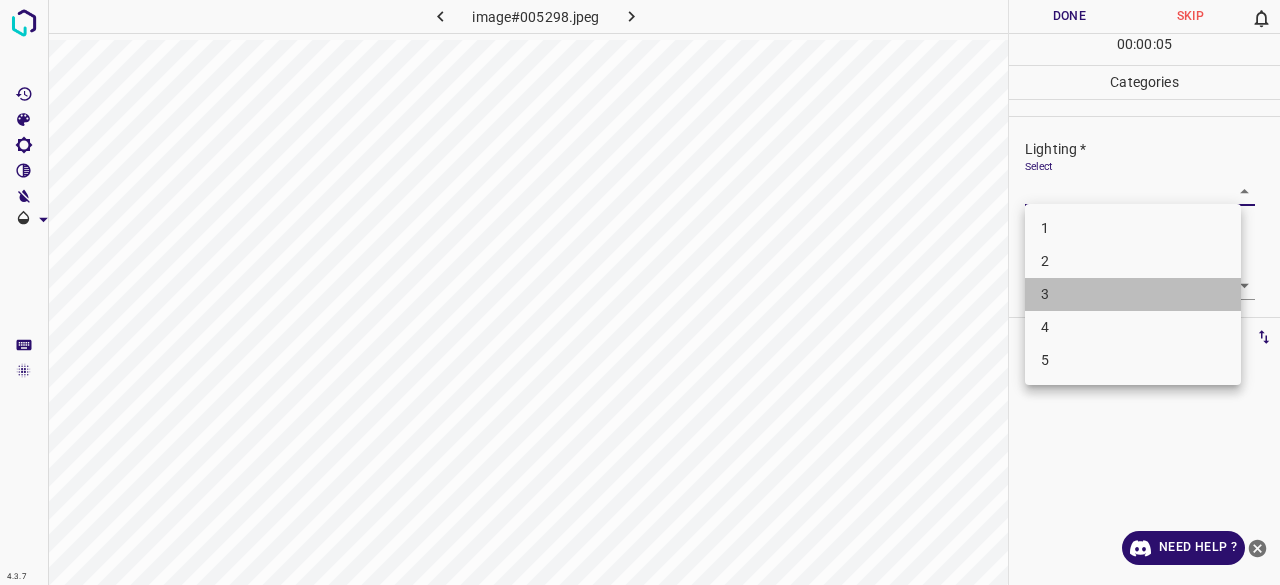 click on "3" at bounding box center [1133, 294] 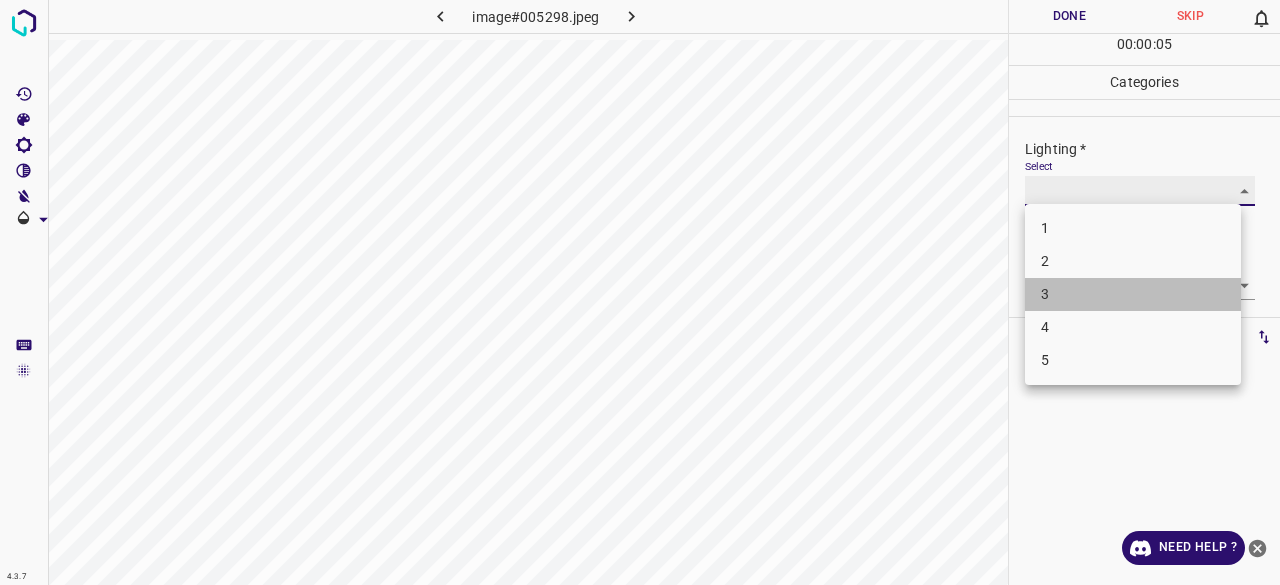 type on "3" 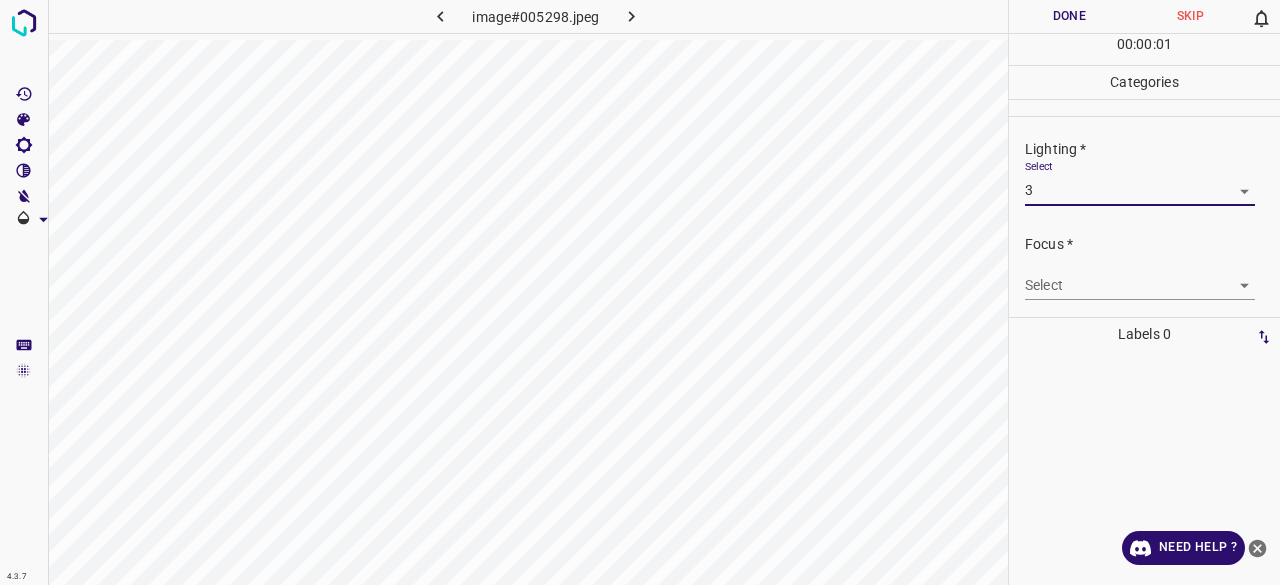 click on "4.3.7 image#005298.jpeg Done Skip 0 00   : 00   : 01   Categories Lighting *  Select 3 3 Focus *  Select ​ Overall *  Select ​ Labels   0 Categories 1 Lighting 2 Focus 3 Overall Tools Space Change between modes (Draw & Edit) I Auto labeling R Restore zoom M Zoom in N Zoom out Delete Delete selecte label Filters Z Restore filters X Saturation filter C Brightness filter V Contrast filter B Gray scale filter General O Download Need Help ? - Text - Hide - Delete 1 2 3 4 5" at bounding box center [640, 292] 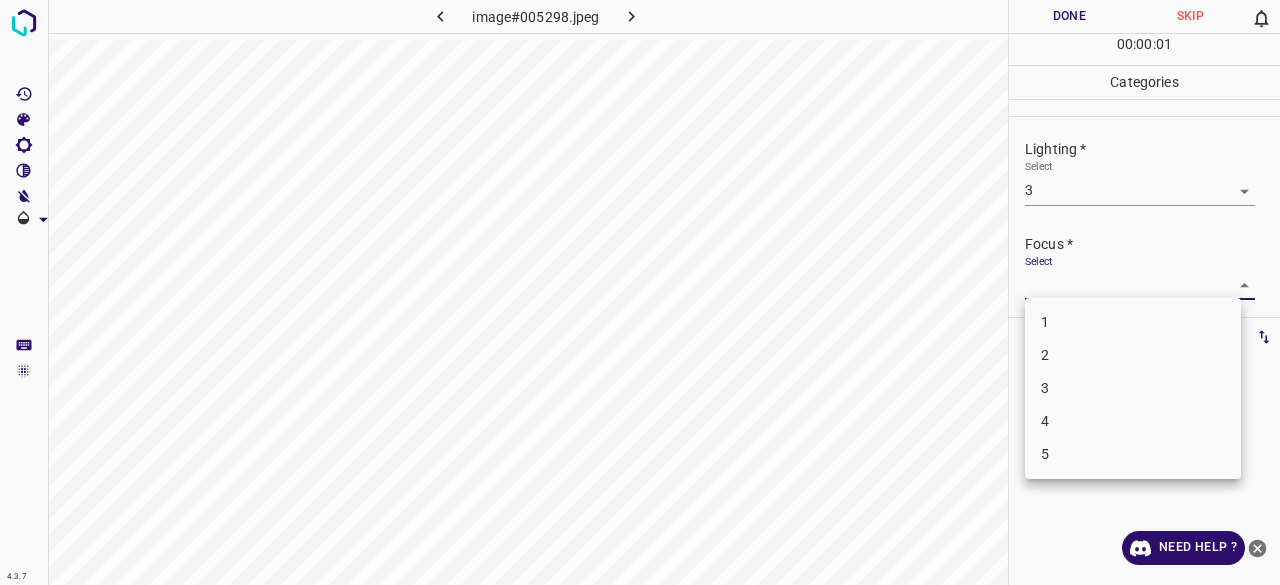 drag, startPoint x: 1055, startPoint y: 357, endPoint x: 1066, endPoint y: 329, distance: 30.083218 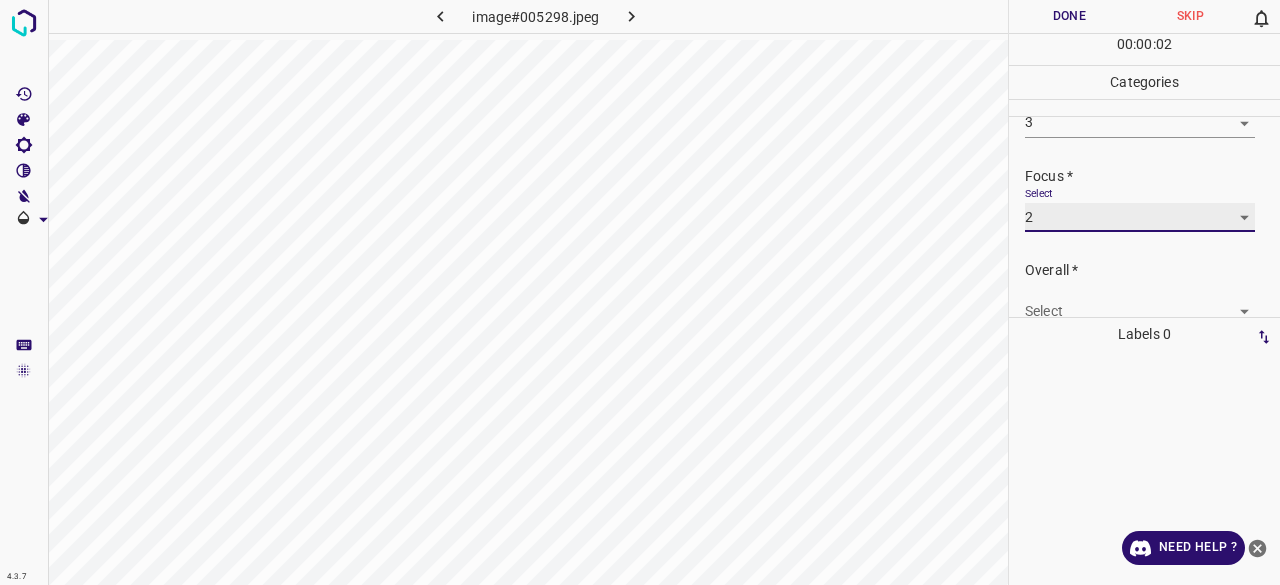 scroll, scrollTop: 98, scrollLeft: 0, axis: vertical 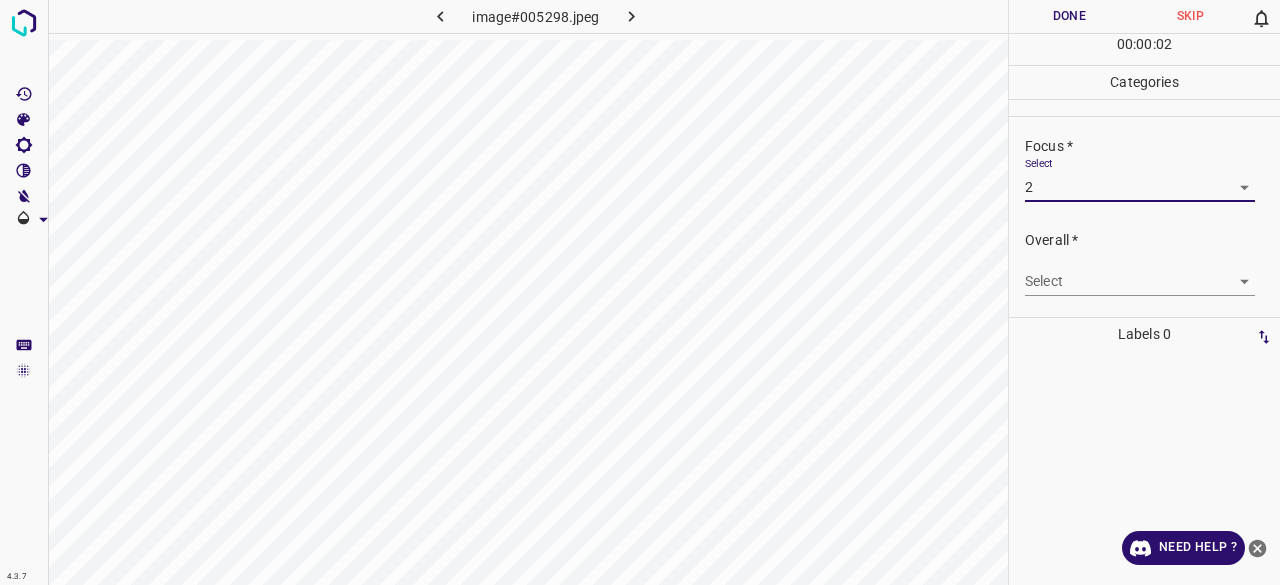drag, startPoint x: 1043, startPoint y: 261, endPoint x: 1050, endPoint y: 290, distance: 29.832869 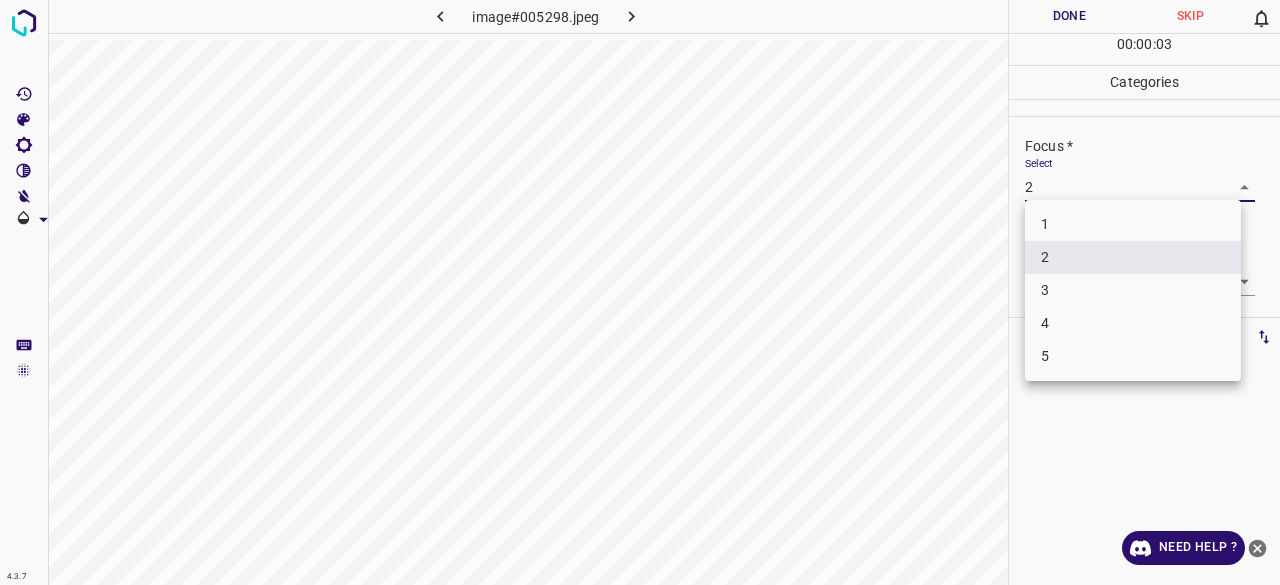 drag, startPoint x: 1058, startPoint y: 179, endPoint x: 1059, endPoint y: 245, distance: 66.007576 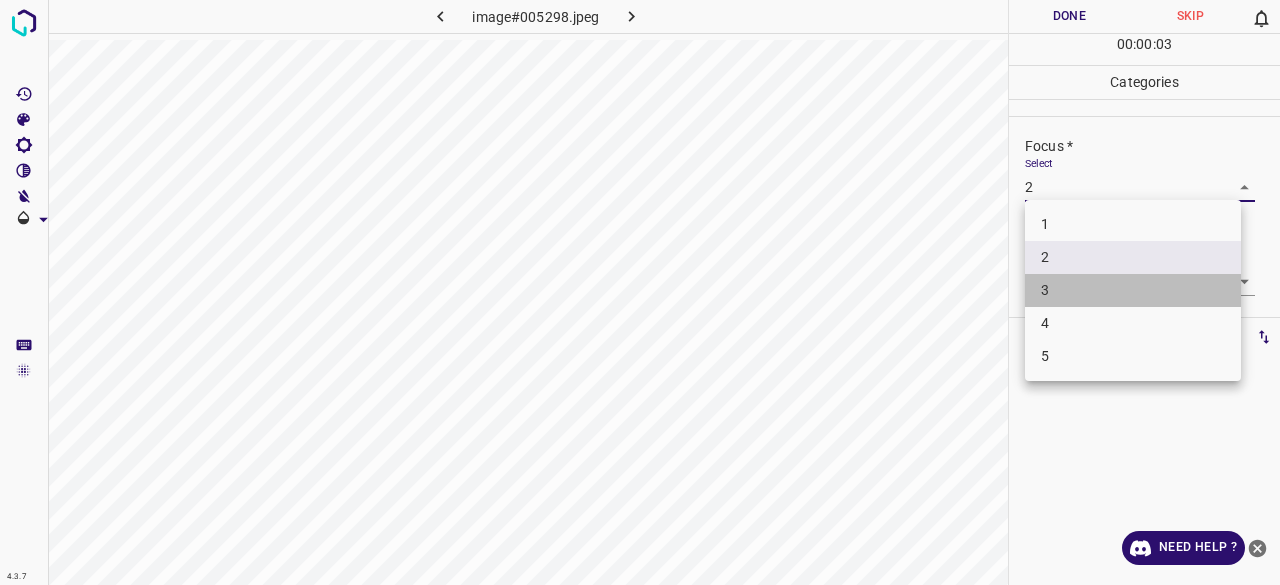 click on "3" at bounding box center [1133, 290] 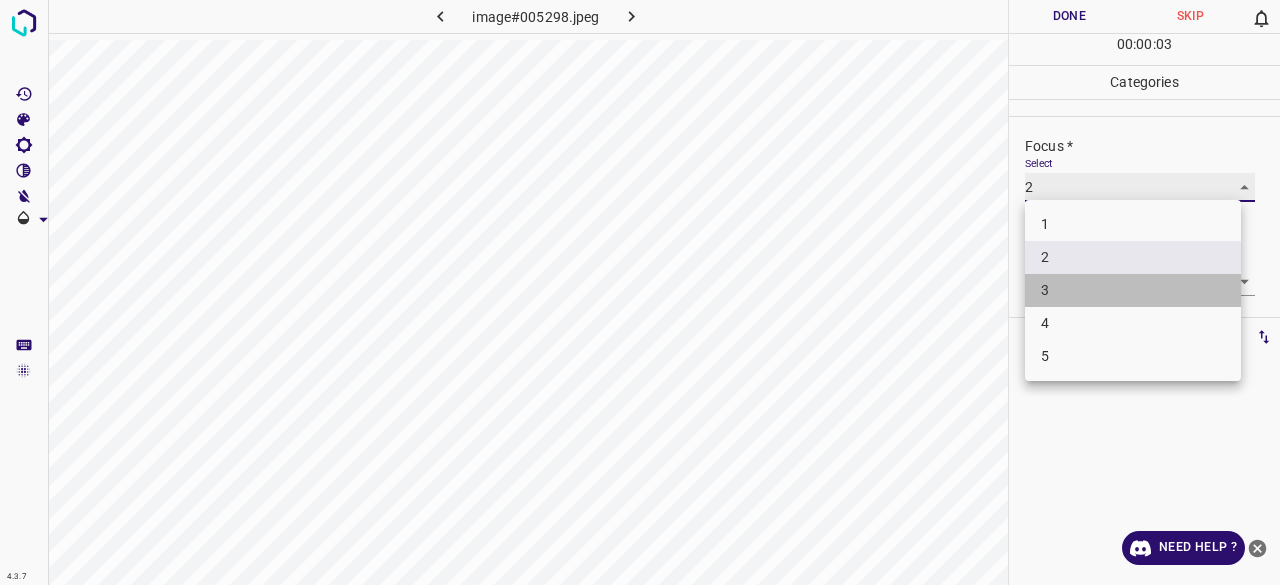 type on "3" 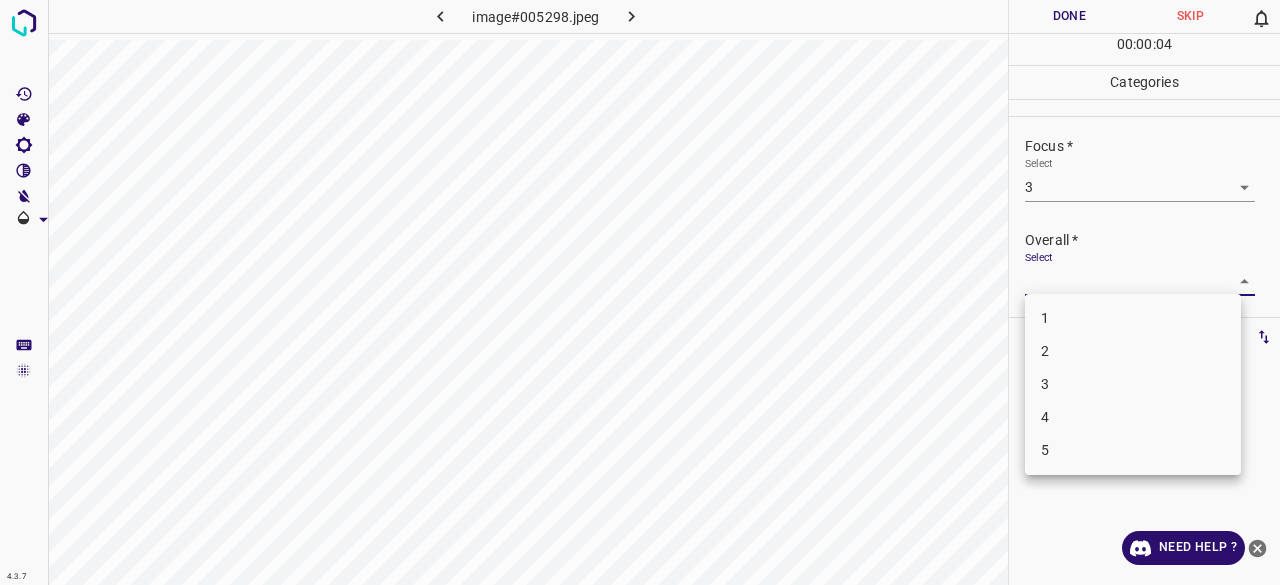 click on "4.3.7 image#005298.jpeg Done Skip 0 00   : 00   : 04   Categories Lighting *  Select 3 3 Focus *  Select 3 3 Overall *  Select ​ Labels   0 Categories 1 Lighting 2 Focus 3 Overall Tools Space Change between modes (Draw & Edit) I Auto labeling R Restore zoom M Zoom in N Zoom out Delete Delete selecte label Filters Z Restore filters X Saturation filter C Brightness filter V Contrast filter B Gray scale filter General O Download Need Help ? - Text - Hide - Delete 1 2 3 4 5" at bounding box center [640, 292] 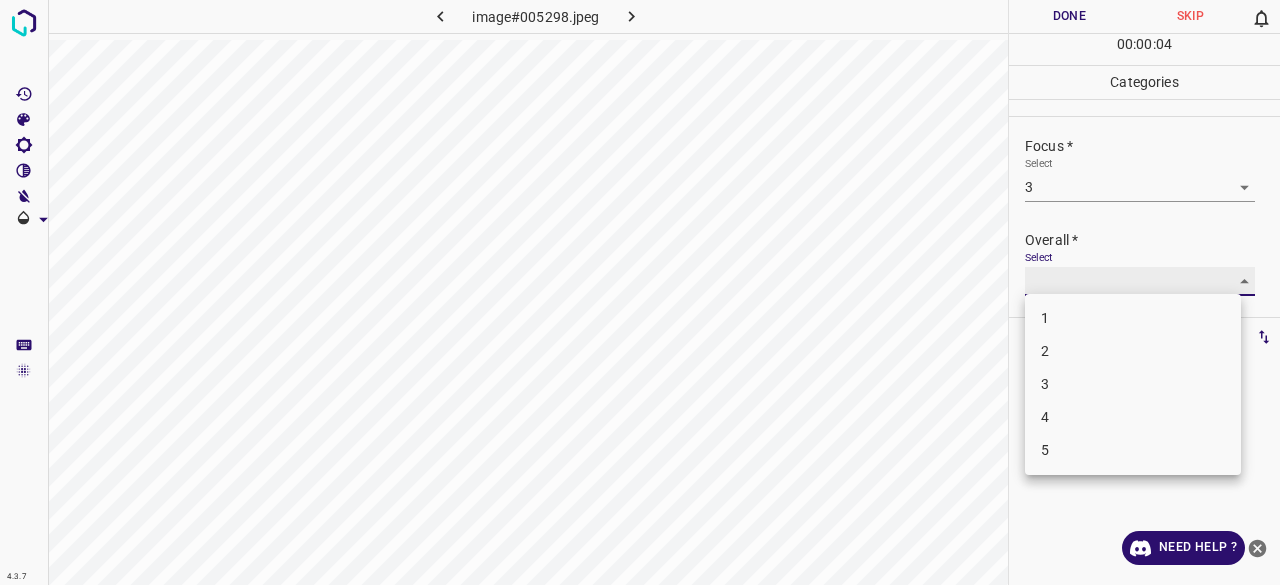 type on "3" 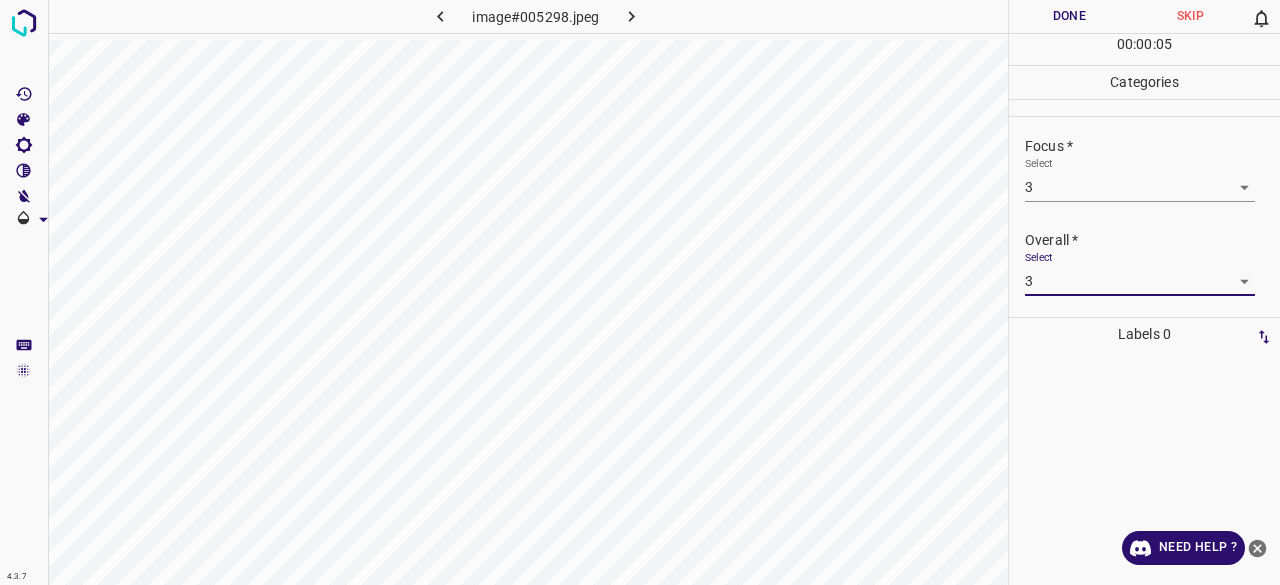 drag, startPoint x: 1043, startPoint y: 45, endPoint x: 1056, endPoint y: 21, distance: 27.294687 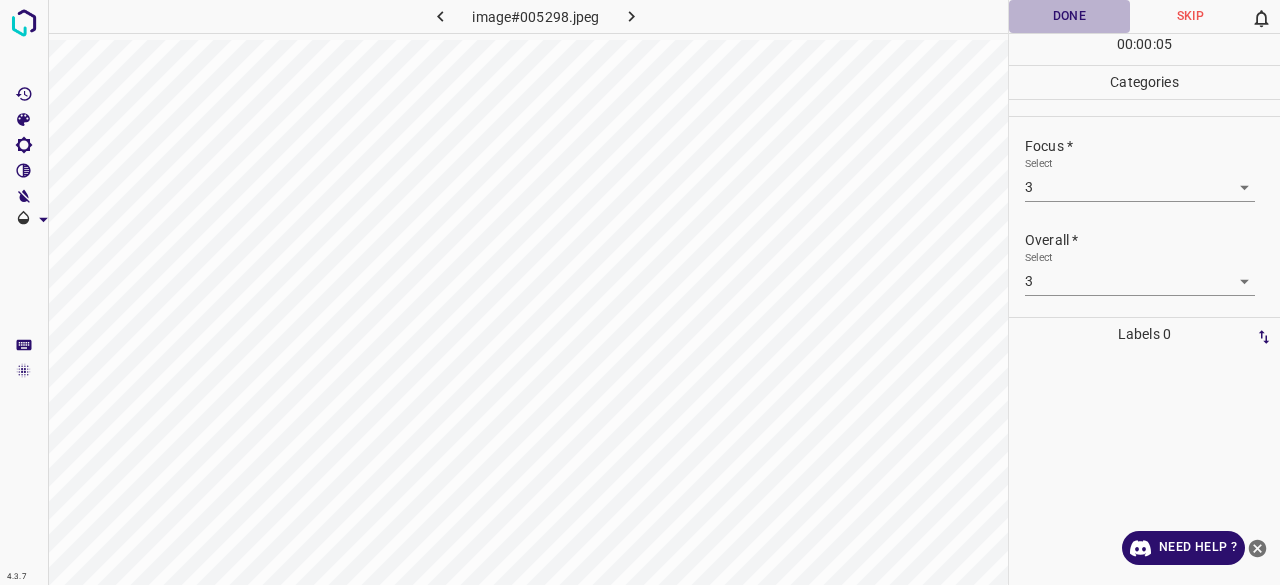 click on "Done" at bounding box center [1069, 16] 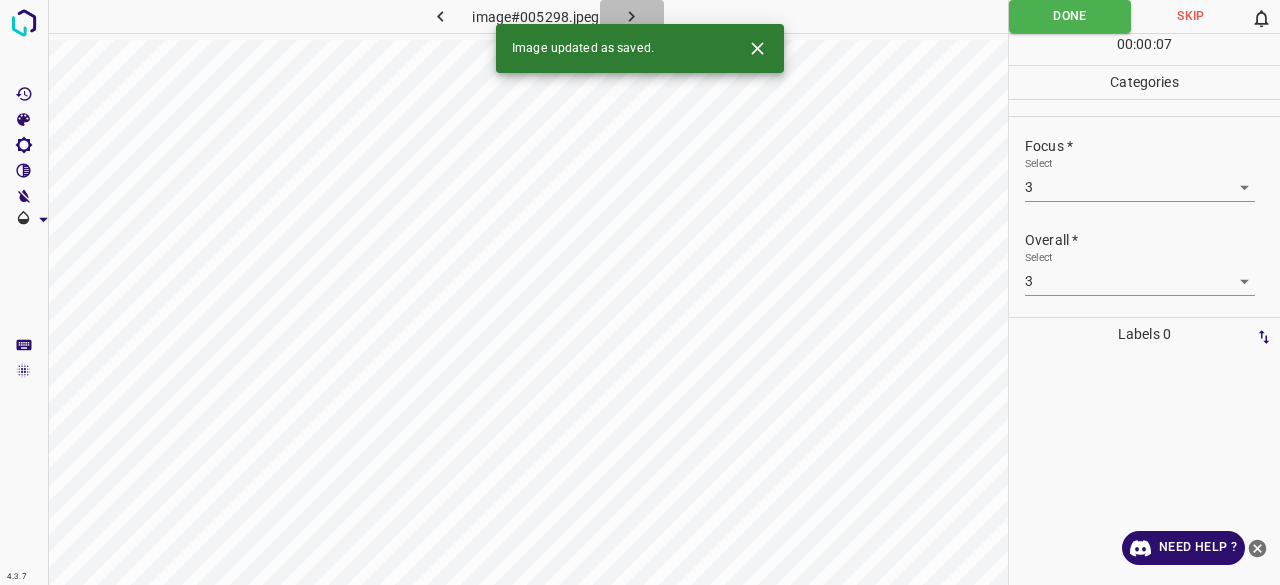 click 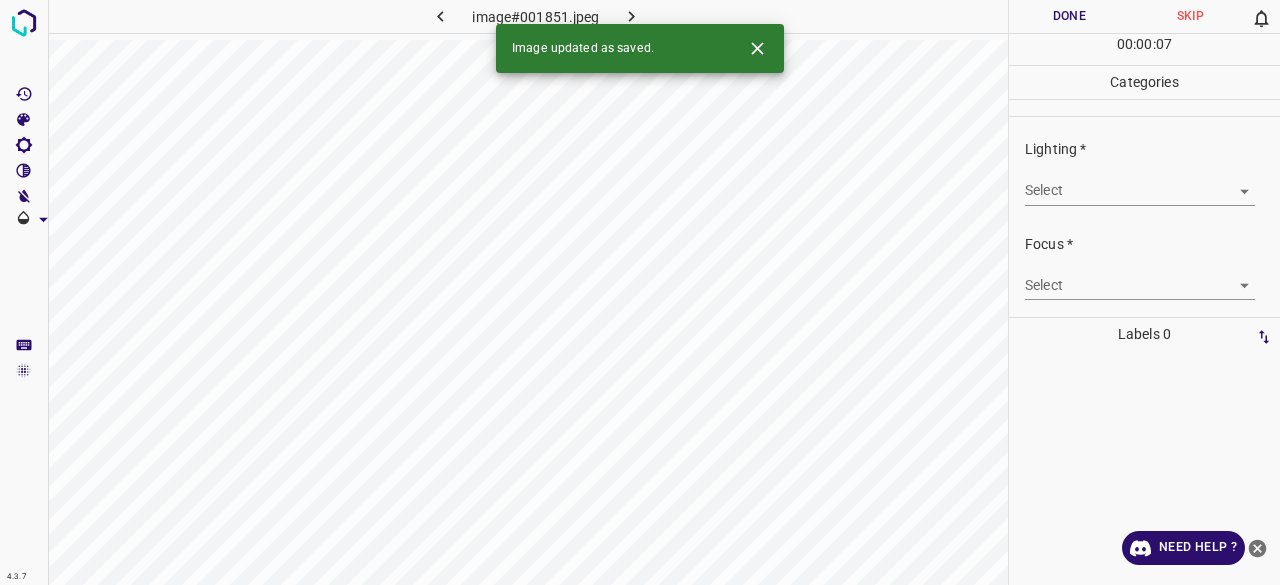 click on "4.3.7 image#001851.jpeg Done Skip 0 00   : 00   : 07   Categories Lighting *  Select ​ Focus *  Select ​ Overall *  Select ​ Labels   0 Categories 1 Lighting 2 Focus 3 Overall Tools Space Change between modes (Draw & Edit) I Auto labeling R Restore zoom M Zoom in N Zoom out Delete Delete selecte label Filters Z Restore filters X Saturation filter C Brightness filter V Contrast filter B Gray scale filter General O Download Image updated as saved. Need Help ? - Text - Hide - Delete" at bounding box center (640, 292) 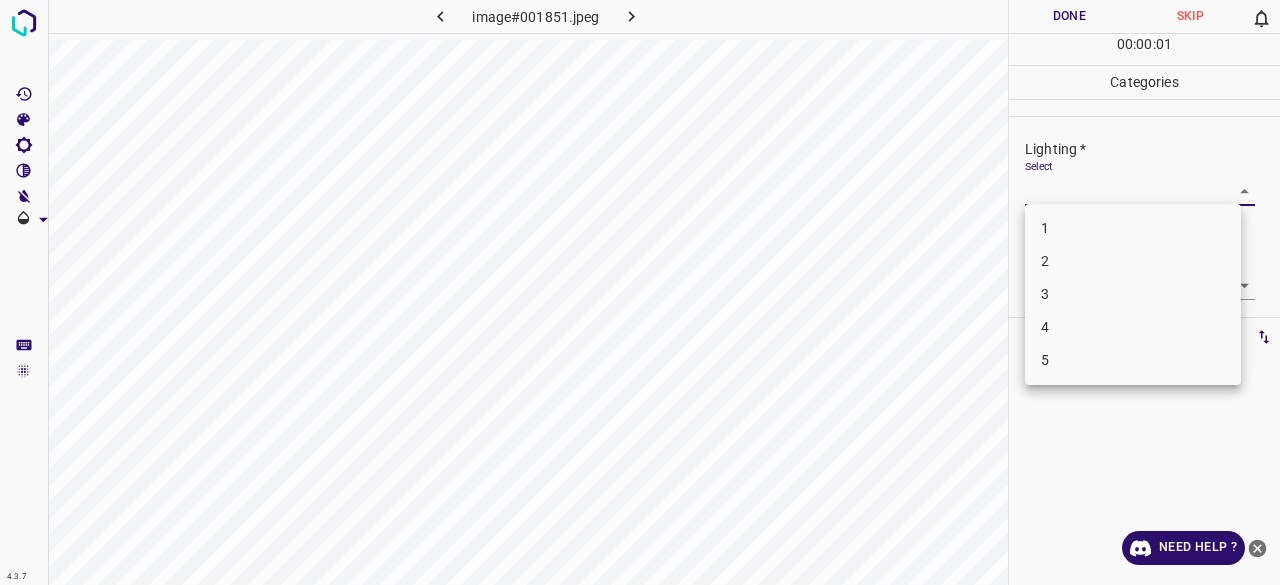 click on "3" at bounding box center (1133, 294) 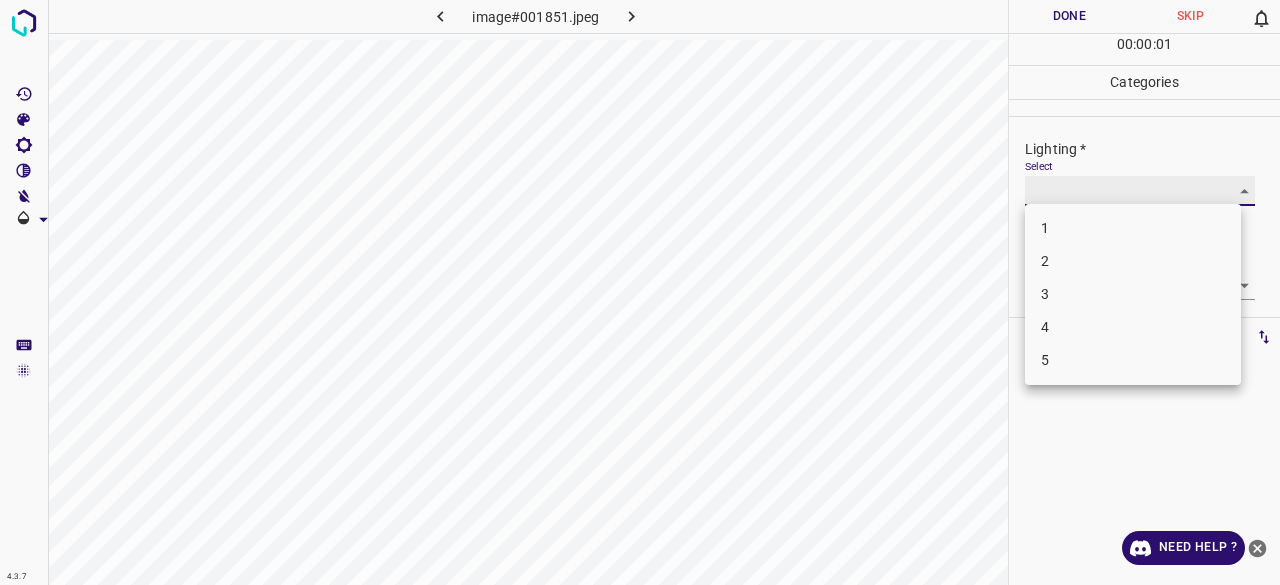 type on "3" 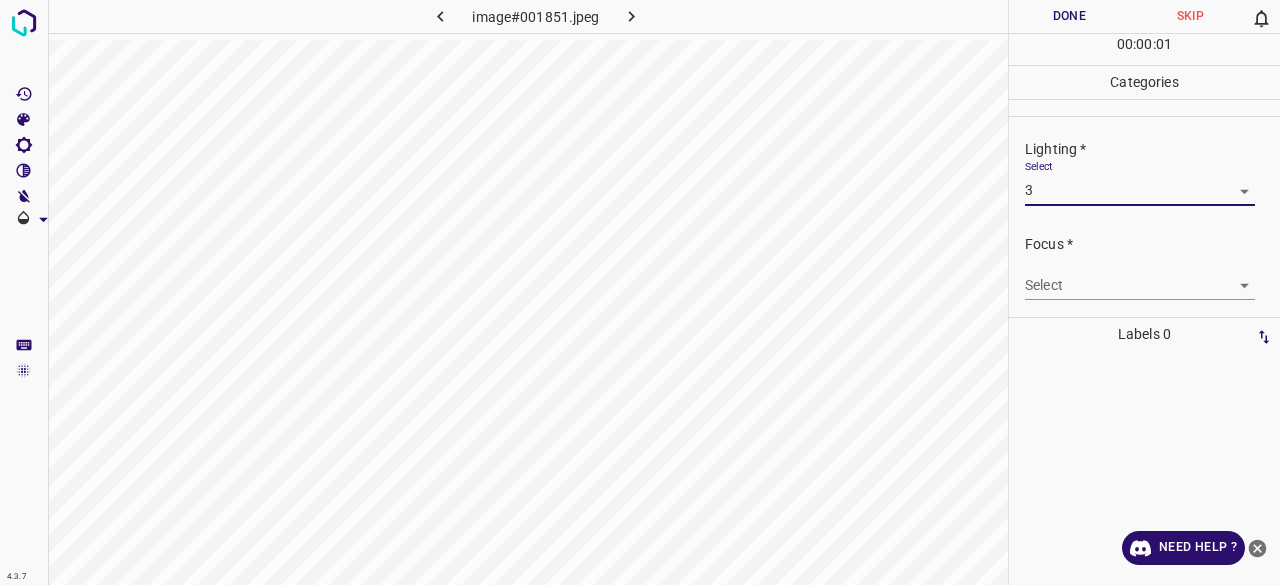 click on "4.3.7 image#001851.jpeg Done Skip 0 00   : 00   : 01   Categories Lighting *  Select 3 3 Focus *  Select ​ Overall *  Select ​ Labels   0 Categories 1 Lighting 2 Focus 3 Overall Tools Space Change between modes (Draw & Edit) I Auto labeling R Restore zoom M Zoom in N Zoom out Delete Delete selecte label Filters Z Restore filters X Saturation filter C Brightness filter V Contrast filter B Gray scale filter General O Download Need Help ? - Text - Hide - Delete 1 2 3 4 5" at bounding box center (640, 292) 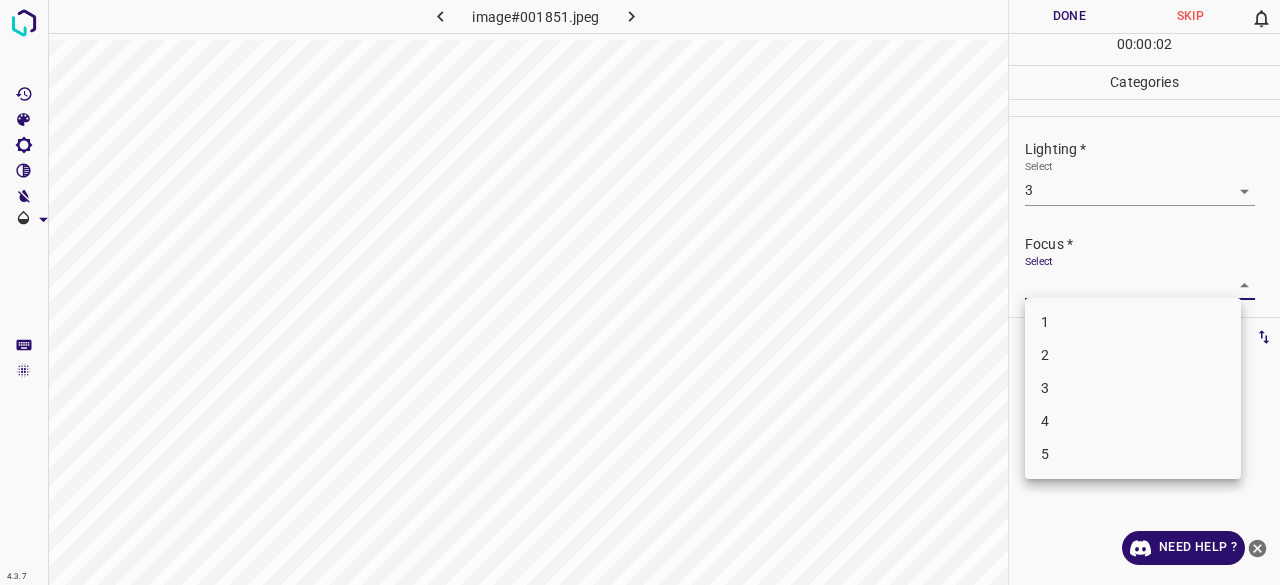 drag, startPoint x: 1070, startPoint y: 399, endPoint x: 1071, endPoint y: 388, distance: 11.045361 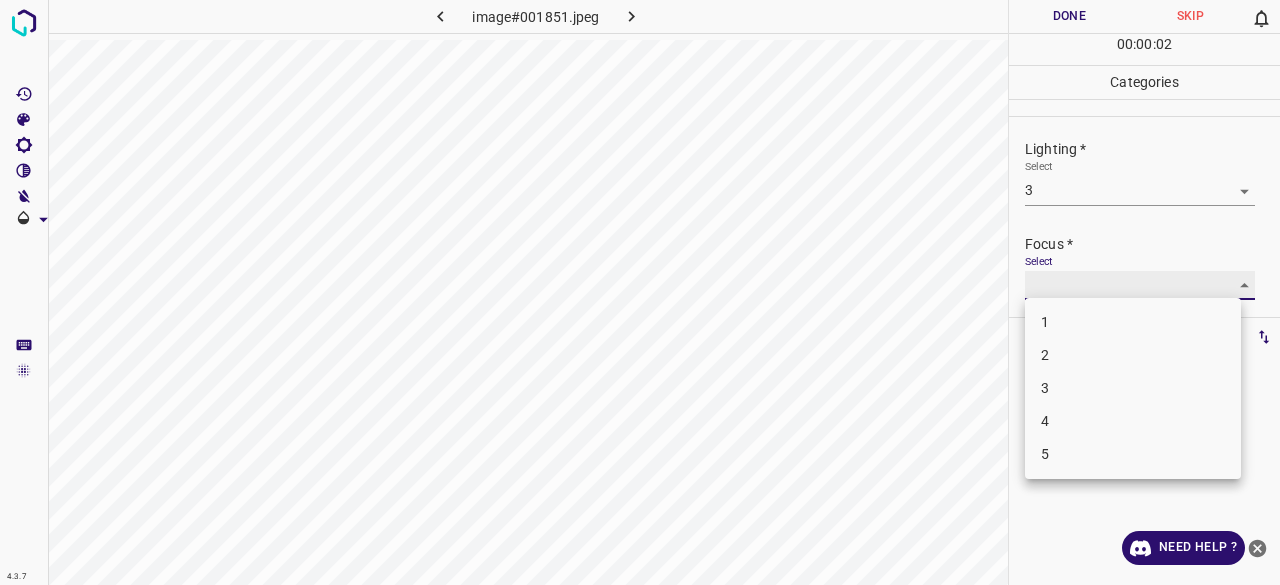 type on "3" 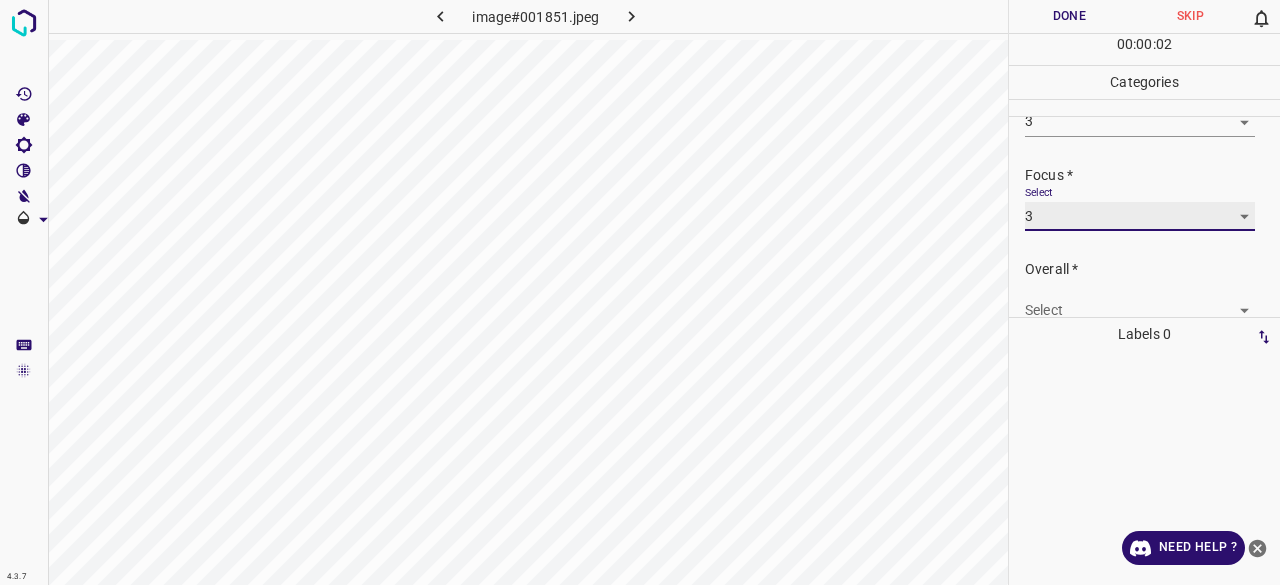 scroll, scrollTop: 98, scrollLeft: 0, axis: vertical 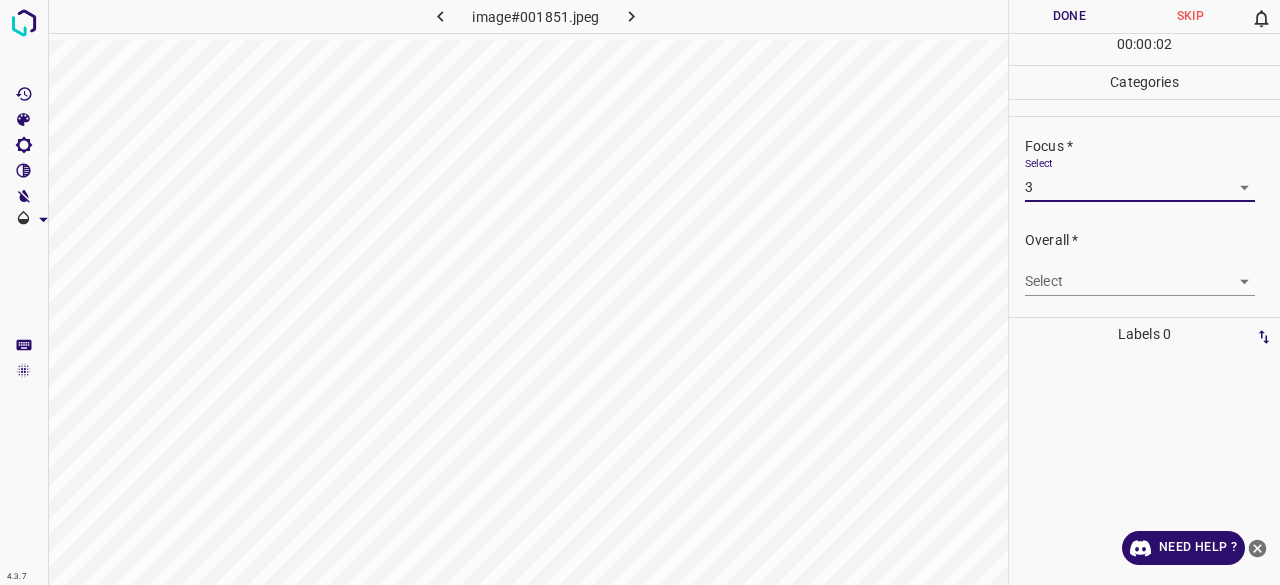 click on "4.3.7 image#001851.jpeg Done Skip 0 00   : 00   : 02   Categories Lighting *  Select 3 3 Focus *  Select 3 3 Overall *  Select ​ Labels   0 Categories 1 Lighting 2 Focus 3 Overall Tools Space Change between modes (Draw & Edit) I Auto labeling R Restore zoom M Zoom in N Zoom out Delete Delete selecte label Filters Z Restore filters X Saturation filter C Brightness filter V Contrast filter B Gray scale filter General O Download Need Help ? - Text - Hide - Delete" at bounding box center (640, 292) 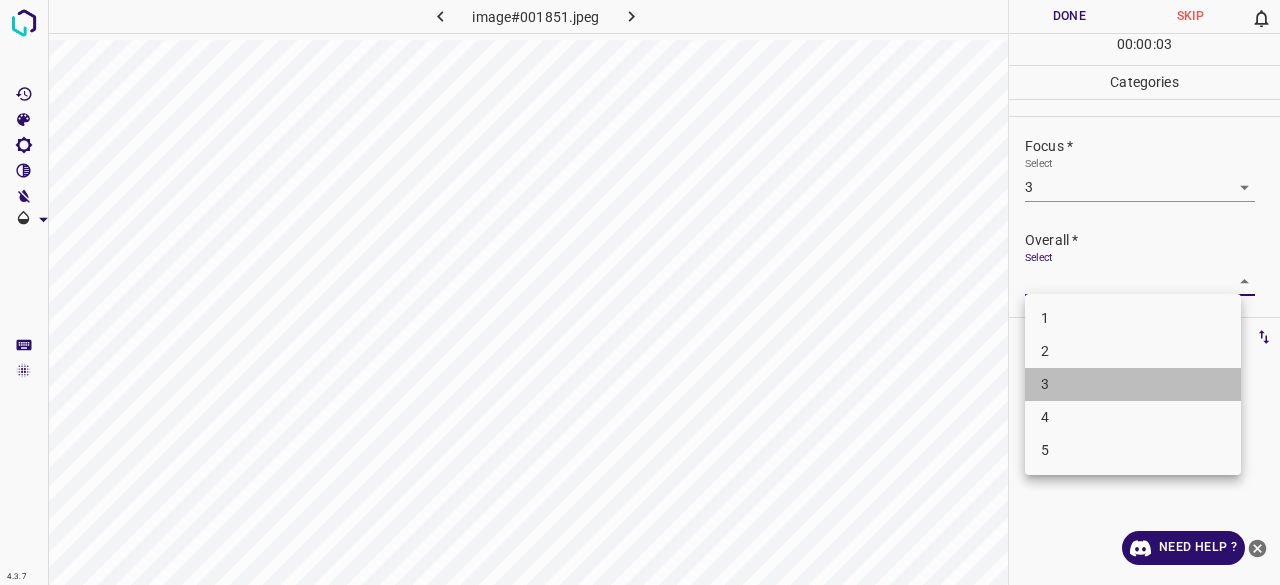 click on "3" at bounding box center [1133, 384] 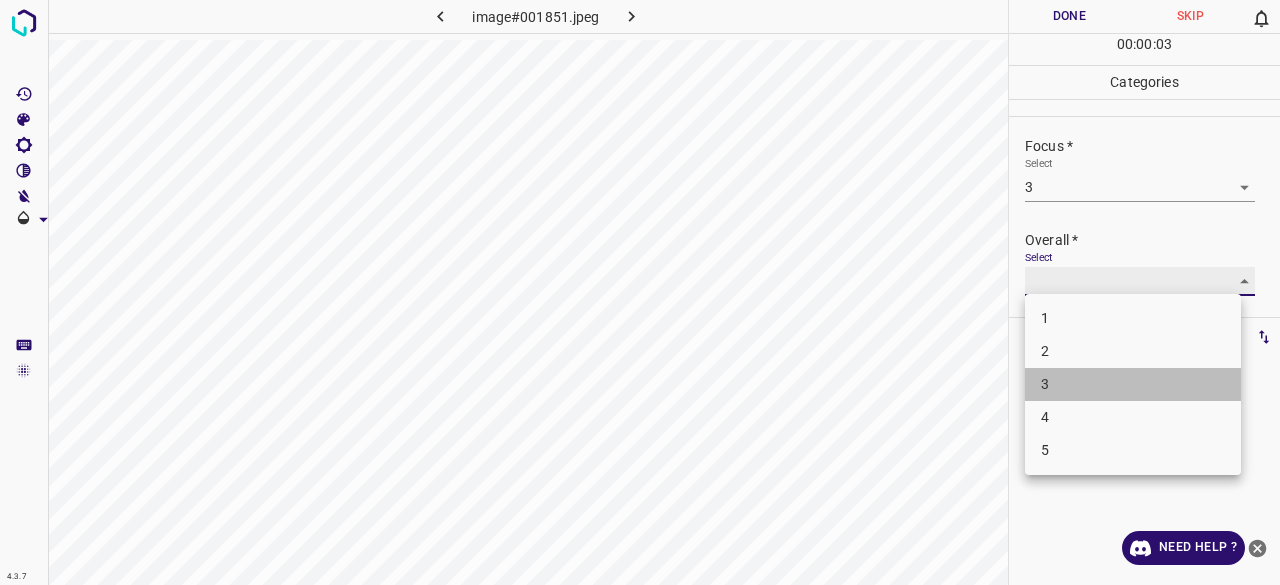 type on "3" 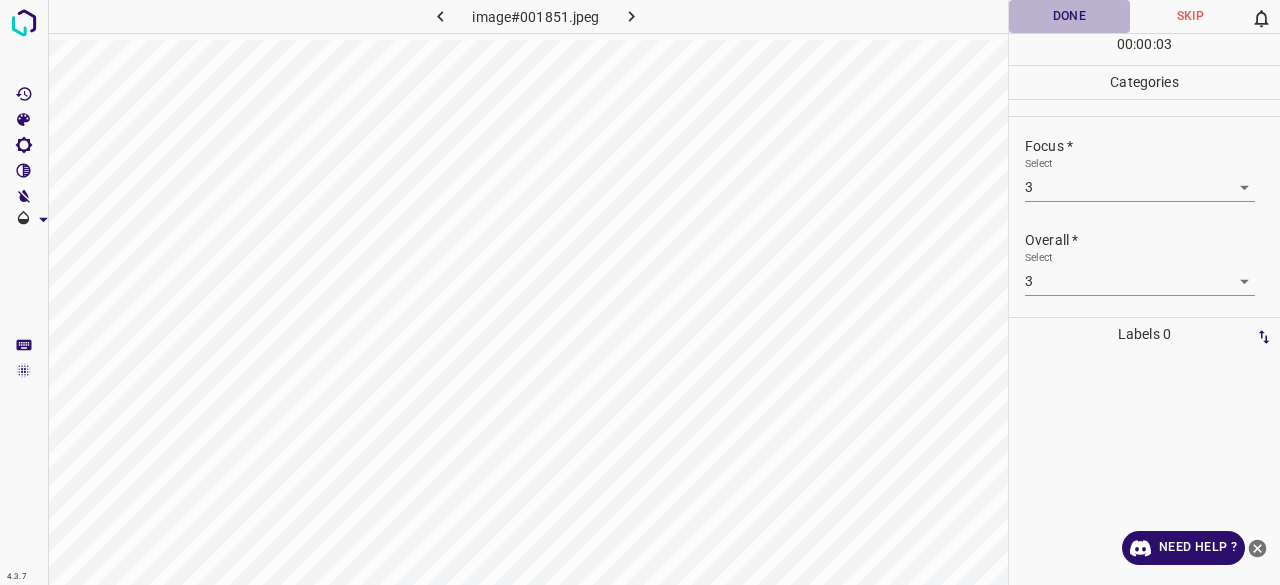 click on "Done" at bounding box center [1069, 16] 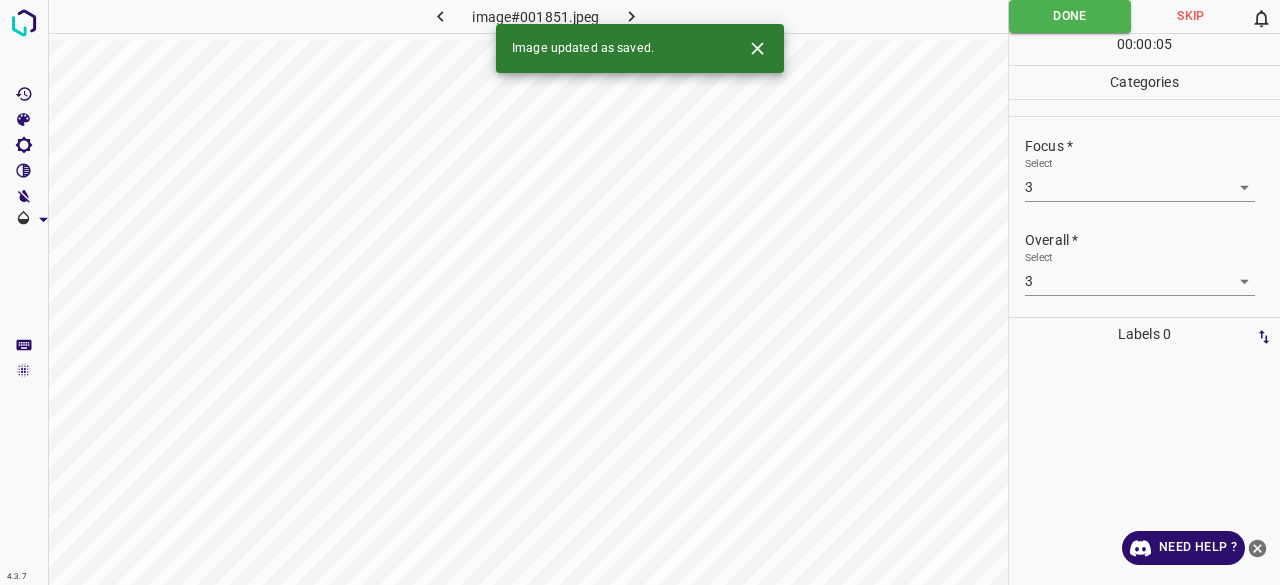 click 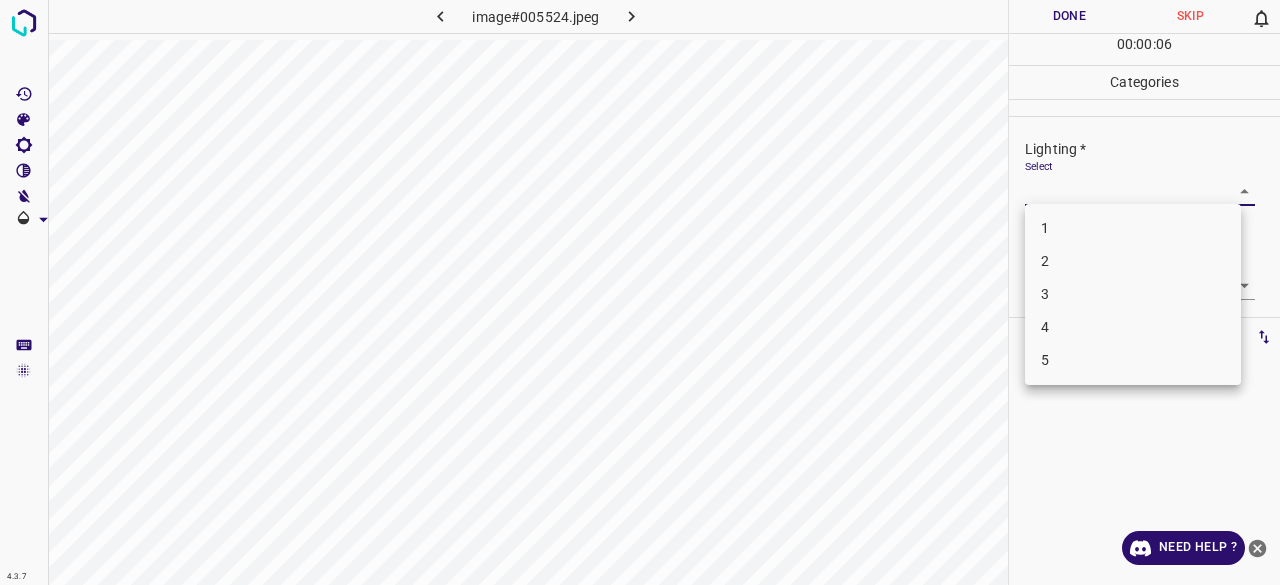 click on "4.3.7 image#005524.jpeg Done Skip 0 00   : 00   : 06   Categories Lighting *  Select ​ Focus *  Select ​ Overall *  Select ​ Labels   0 Categories 1 Lighting 2 Focus 3 Overall Tools Space Change between modes (Draw & Edit) I Auto labeling R Restore zoom M Zoom in N Zoom out Delete Delete selecte label Filters Z Restore filters X Saturation filter C Brightness filter V Contrast filter B Gray scale filter General O Download Need Help ? - Text - Hide - Delete 1 2 3 4 5" at bounding box center (640, 292) 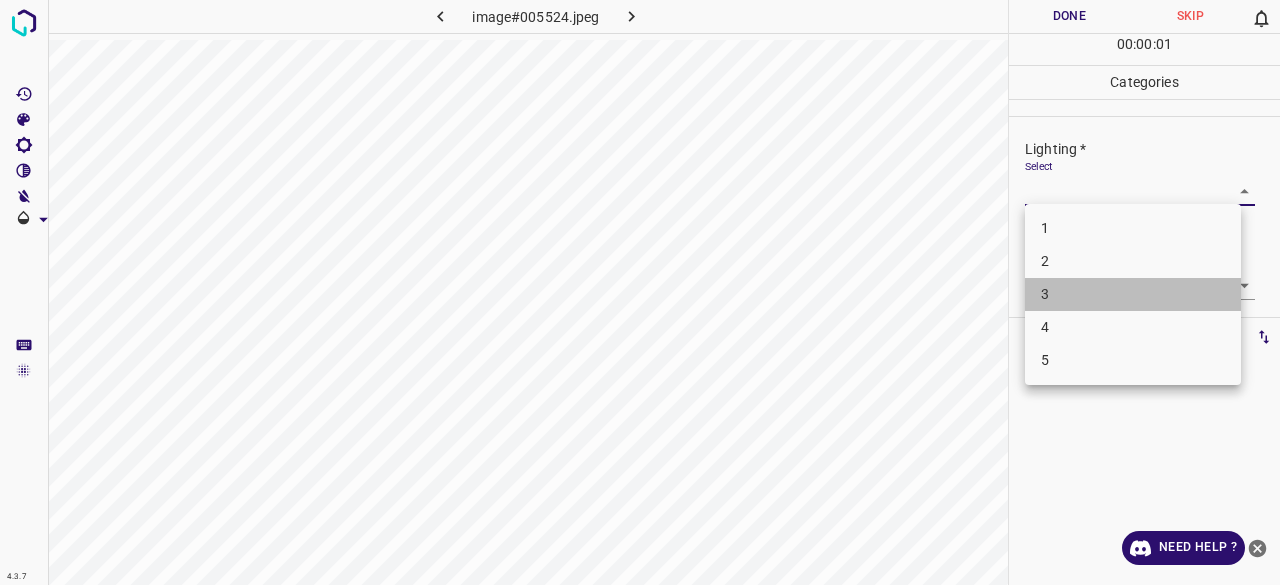 click on "3" at bounding box center [1133, 294] 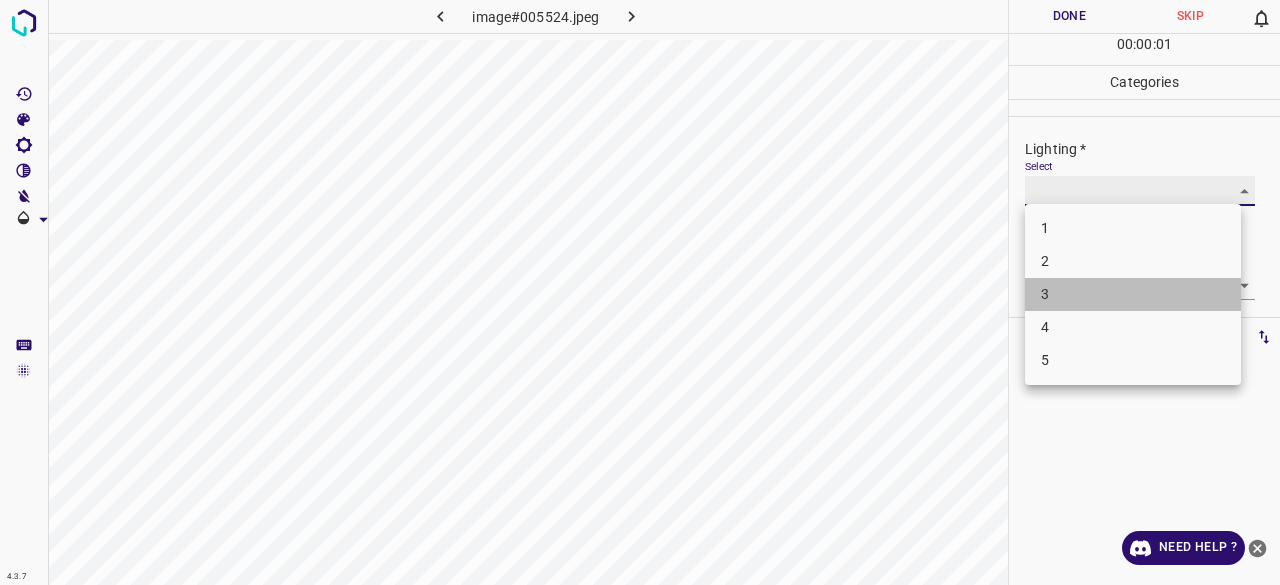 type on "3" 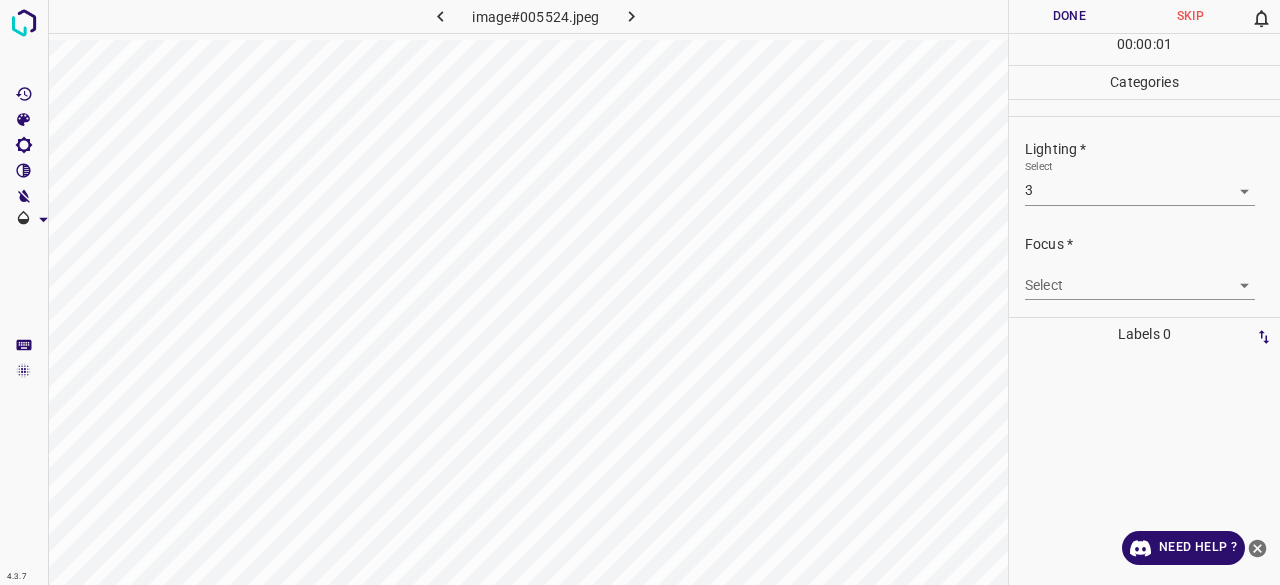 drag, startPoint x: 1068, startPoint y: 301, endPoint x: 1066, endPoint y: 329, distance: 28.071337 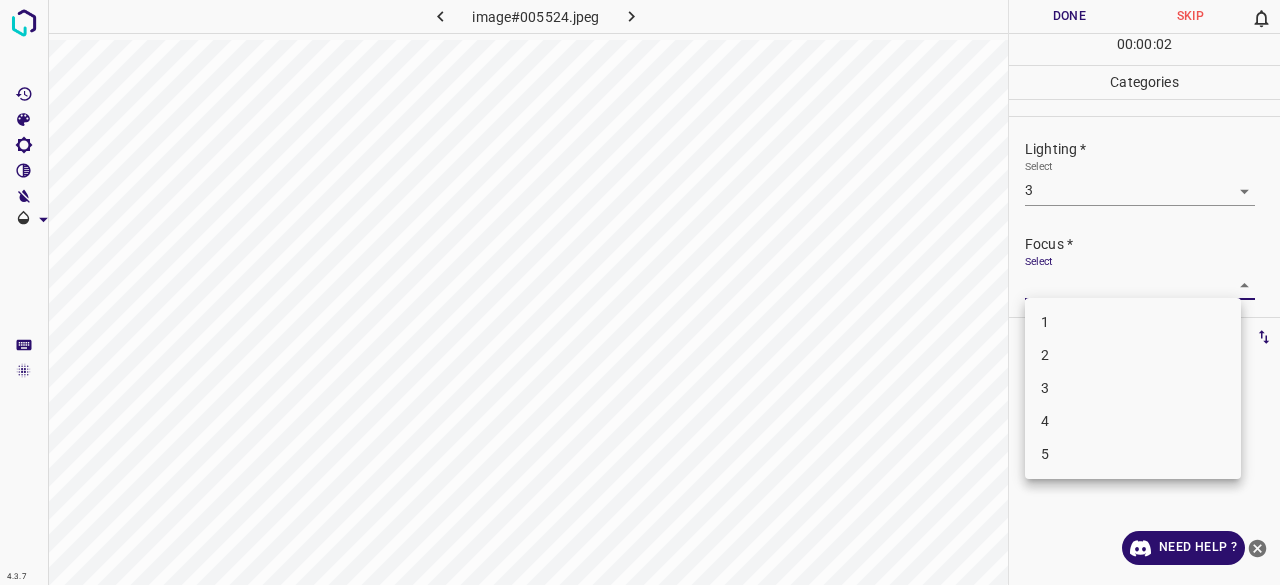 drag, startPoint x: 1058, startPoint y: 297, endPoint x: 1058, endPoint y: 390, distance: 93 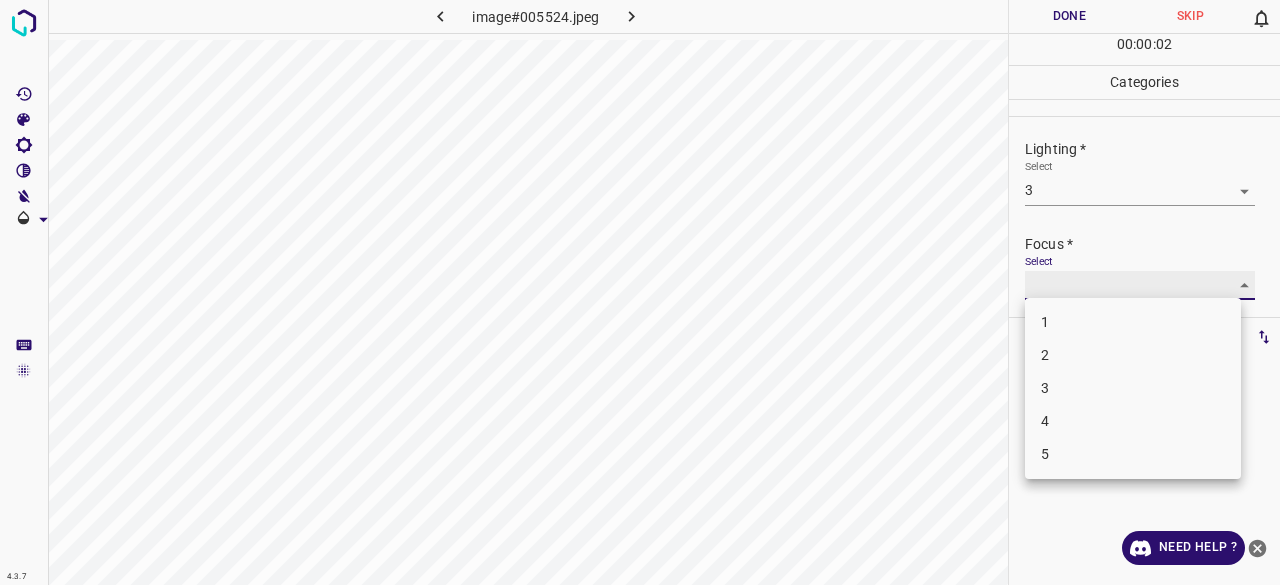 type on "3" 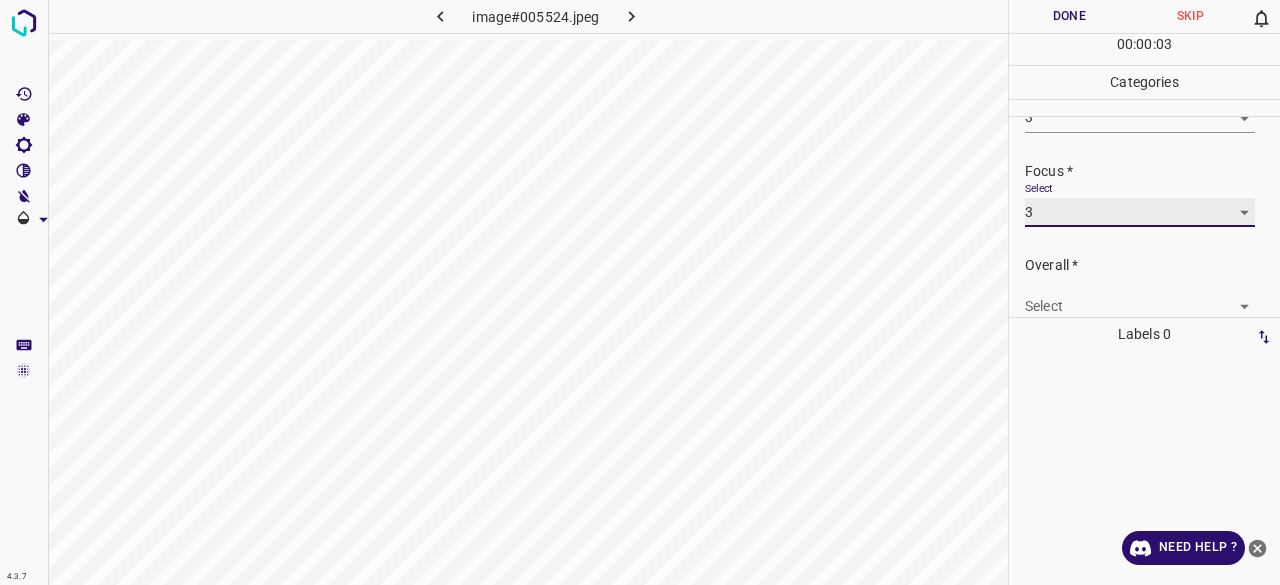 scroll, scrollTop: 98, scrollLeft: 0, axis: vertical 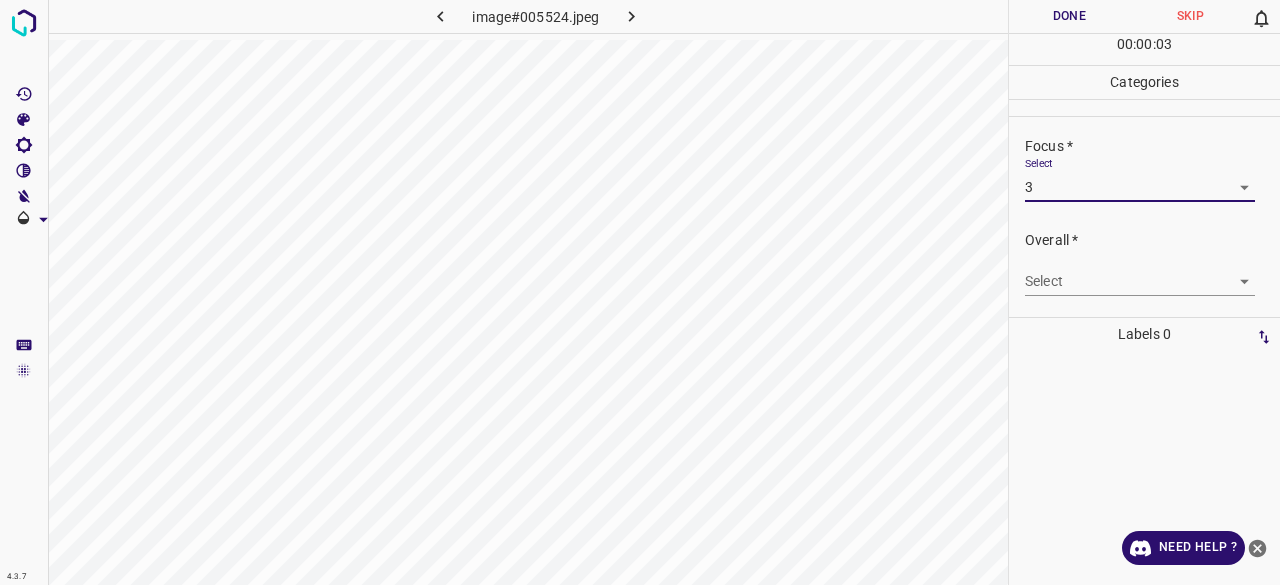click on "4.3.7 image#005524.jpeg Done Skip 0 00   : 00   : 03   Categories Lighting *  Select 3 3 Focus *  Select 3 3 Overall *  Select ​ Labels   0 Categories 1 Lighting 2 Focus 3 Overall Tools Space Change between modes (Draw & Edit) I Auto labeling R Restore zoom M Zoom in N Zoom out Delete Delete selecte label Filters Z Restore filters X Saturation filter C Brightness filter V Contrast filter B Gray scale filter General O Download Need Help ? - Text - Hide - Delete" at bounding box center [640, 292] 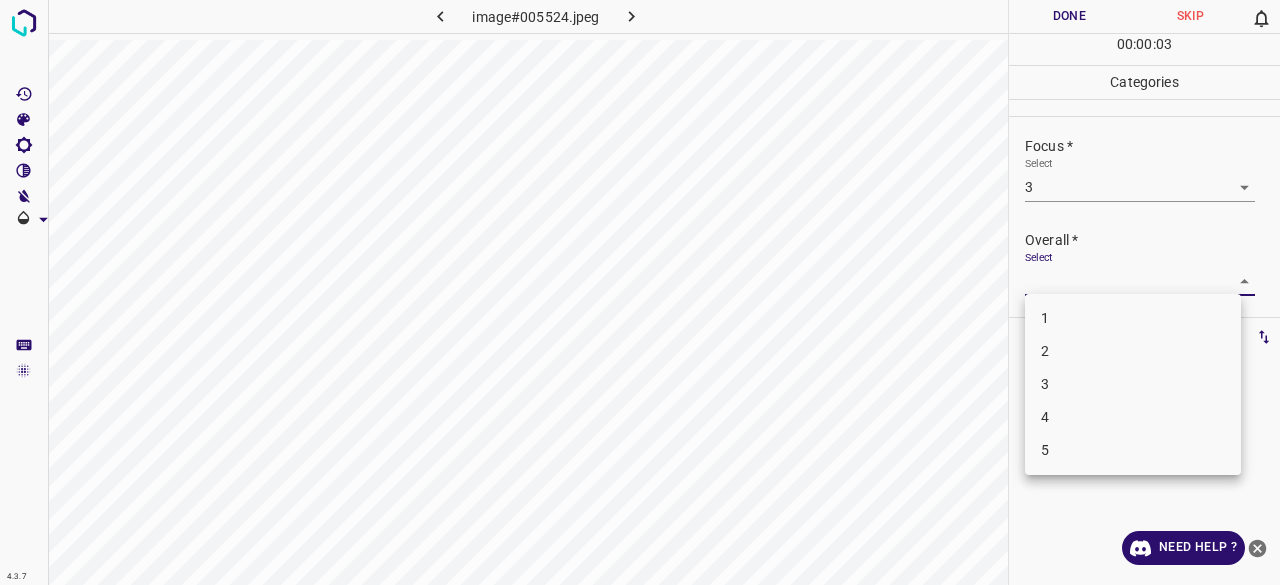 click at bounding box center (640, 292) 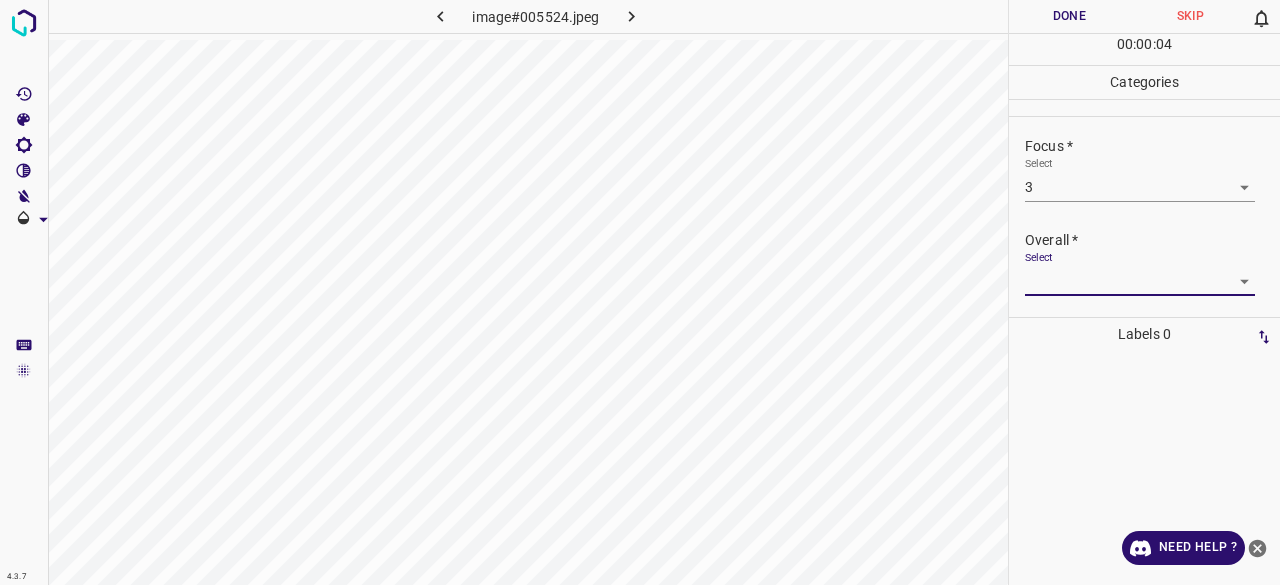 click on "4.3.7 image#005524.jpeg Done Skip 0 00   : 00   : 04   Categories Lighting *  Select 3 3 Focus *  Select 3 3 Overall *  Select ​ Labels   0 Categories 1 Lighting 2 Focus 3 Overall Tools Space Change between modes (Draw & Edit) I Auto labeling R Restore zoom M Zoom in N Zoom out Delete Delete selecte label Filters Z Restore filters X Saturation filter C Brightness filter V Contrast filter B Gray scale filter General O Download Need Help ? - Text - Hide - Delete" at bounding box center [640, 292] 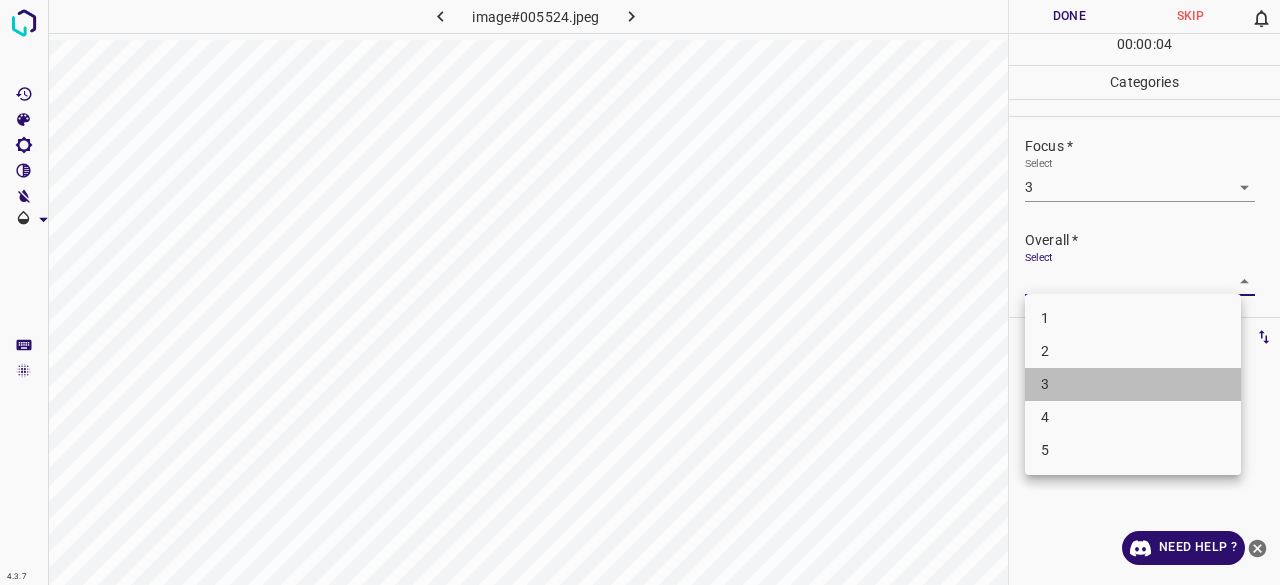 drag, startPoint x: 1068, startPoint y: 394, endPoint x: 1024, endPoint y: 95, distance: 302.22012 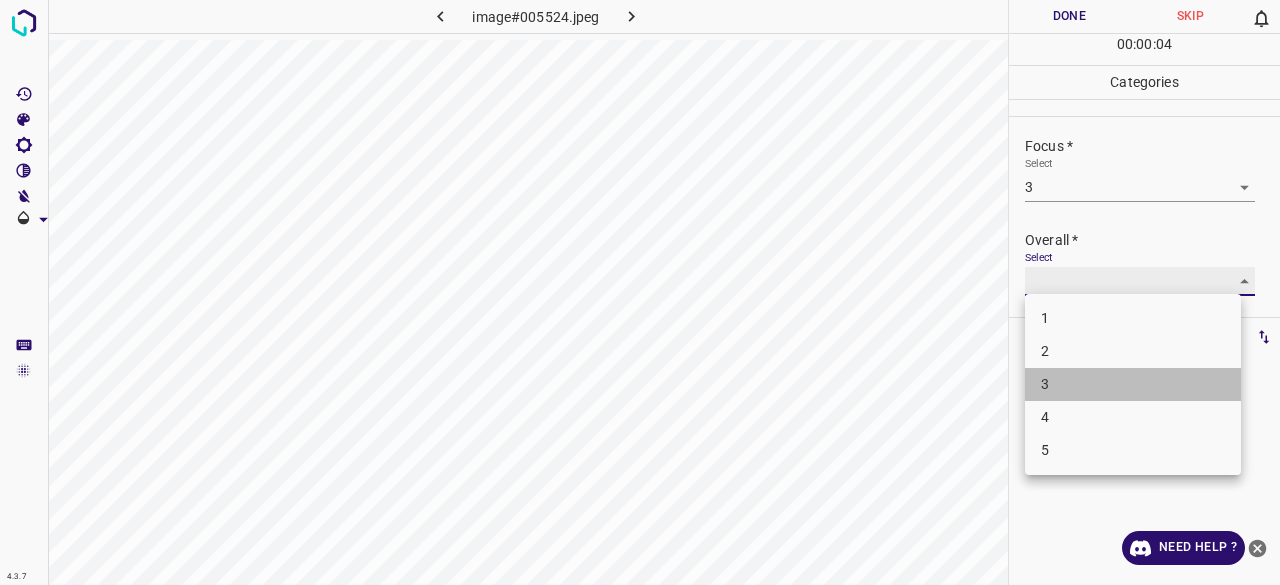 type on "3" 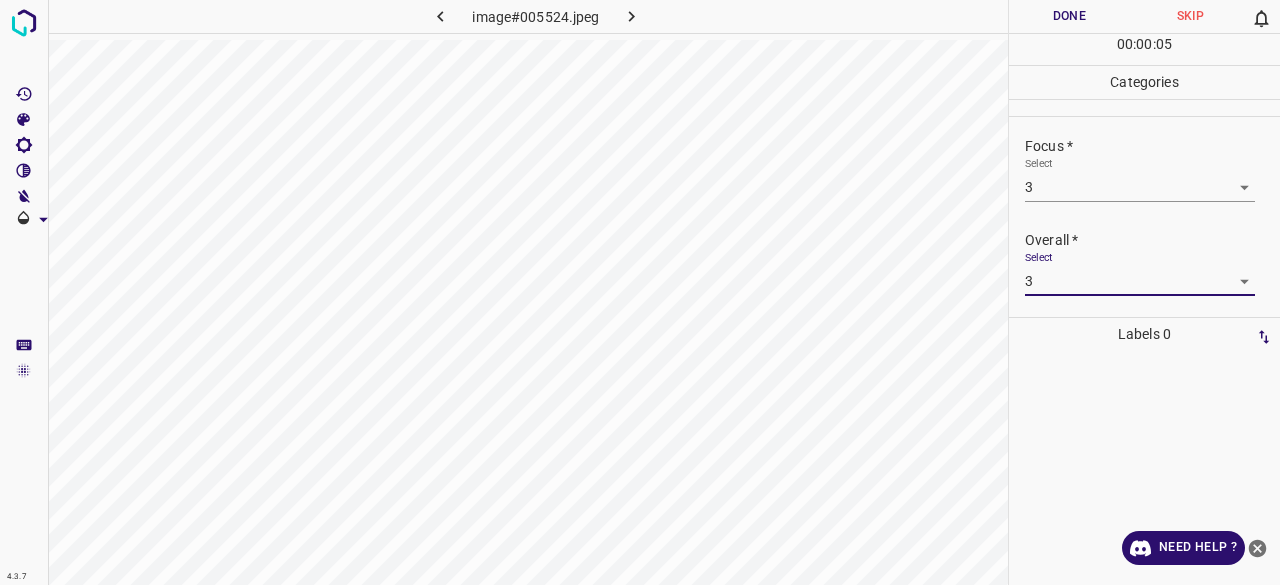 click on "Done" at bounding box center (1069, 16) 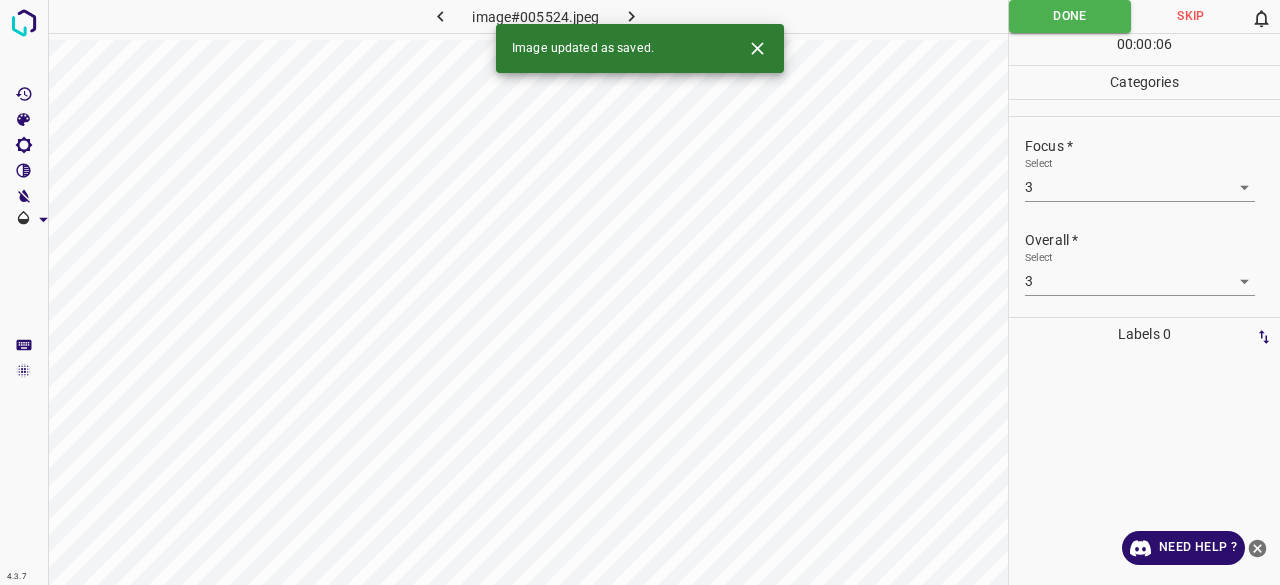 click 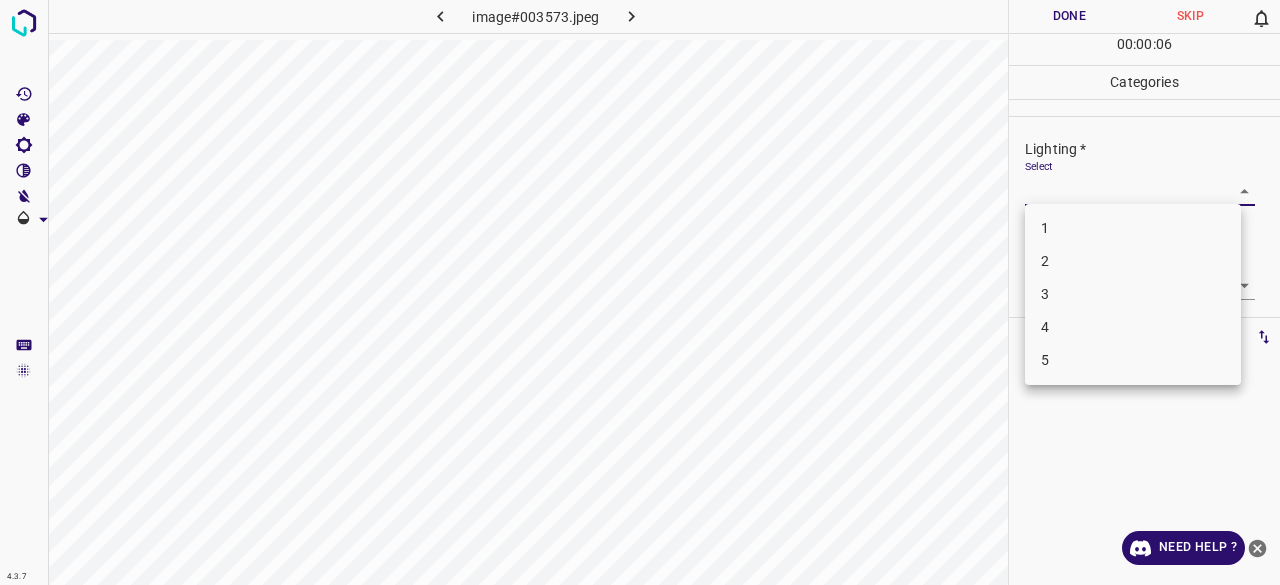 click on "4.3.7 image#003573.jpeg Done Skip 0 00   : 00   : 06   Categories Lighting *  Select ​ Focus *  Select ​ Overall *  Select ​ Labels   0 Categories 1 Lighting 2 Focus 3 Overall Tools Space Change between modes (Draw & Edit) I Auto labeling R Restore zoom M Zoom in N Zoom out Delete Delete selecte label Filters Z Restore filters X Saturation filter C Brightness filter V Contrast filter B Gray scale filter General O Download Need Help ? - Text - Hide - Delete 1 2 3 4 5" at bounding box center (640, 292) 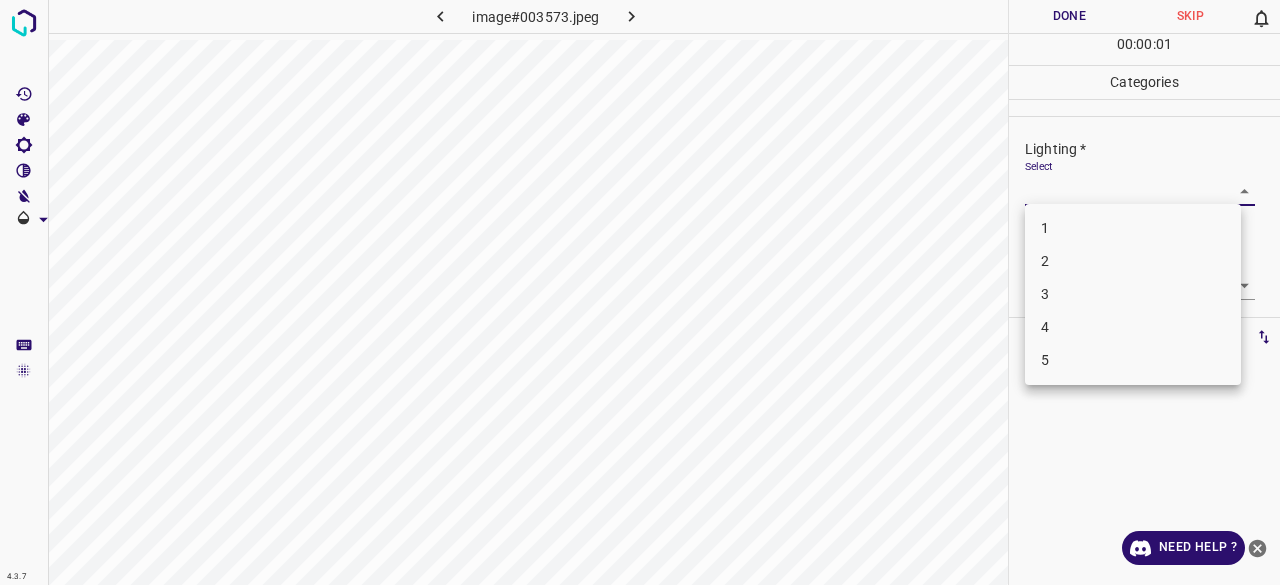 click on "3" at bounding box center [1133, 294] 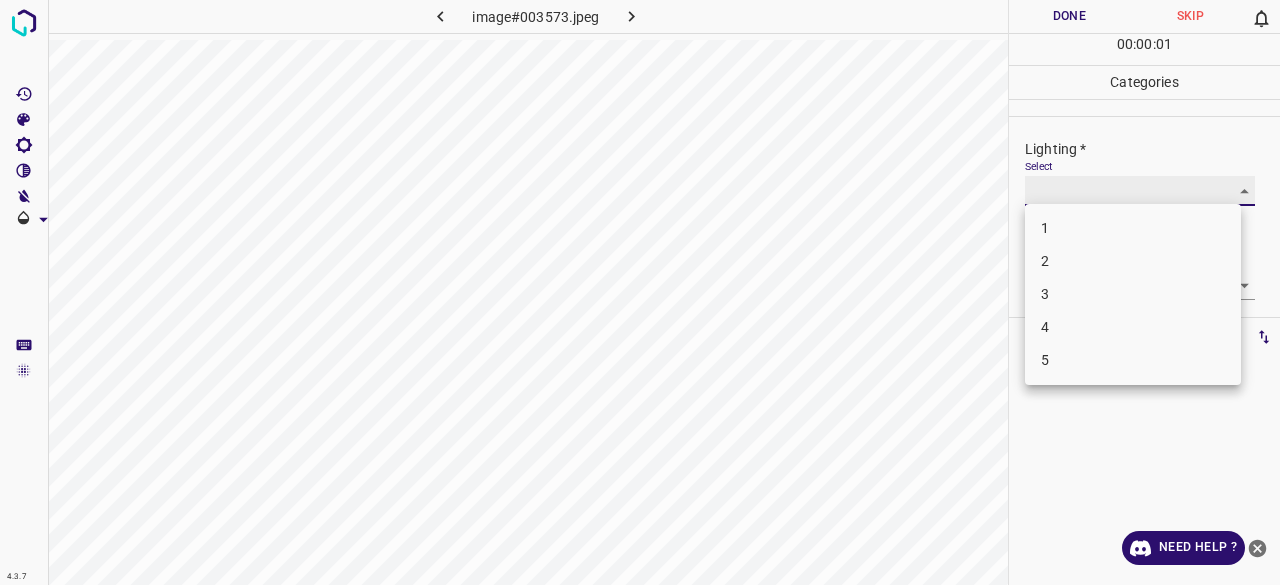 type on "3" 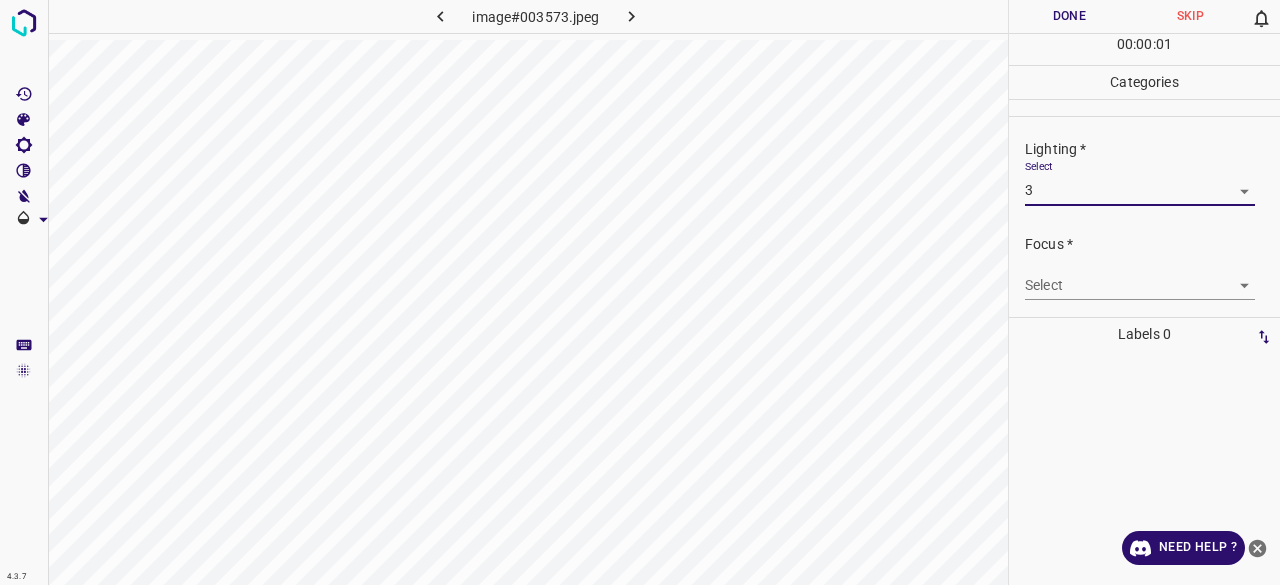 click on "4.3.7 image#003573.jpeg Done Skip 0 00   : 00   : 01   Categories Lighting *  Select 3 3 Focus *  Select ​ Overall *  Select ​ Labels   0 Categories 1 Lighting 2 Focus 3 Overall Tools Space Change between modes (Draw & Edit) I Auto labeling R Restore zoom M Zoom in N Zoom out Delete Delete selecte label Filters Z Restore filters X Saturation filter C Brightness filter V Contrast filter B Gray scale filter General O Download Need Help ? - Text - Hide - Delete 1 2 3 4 5" at bounding box center [640, 292] 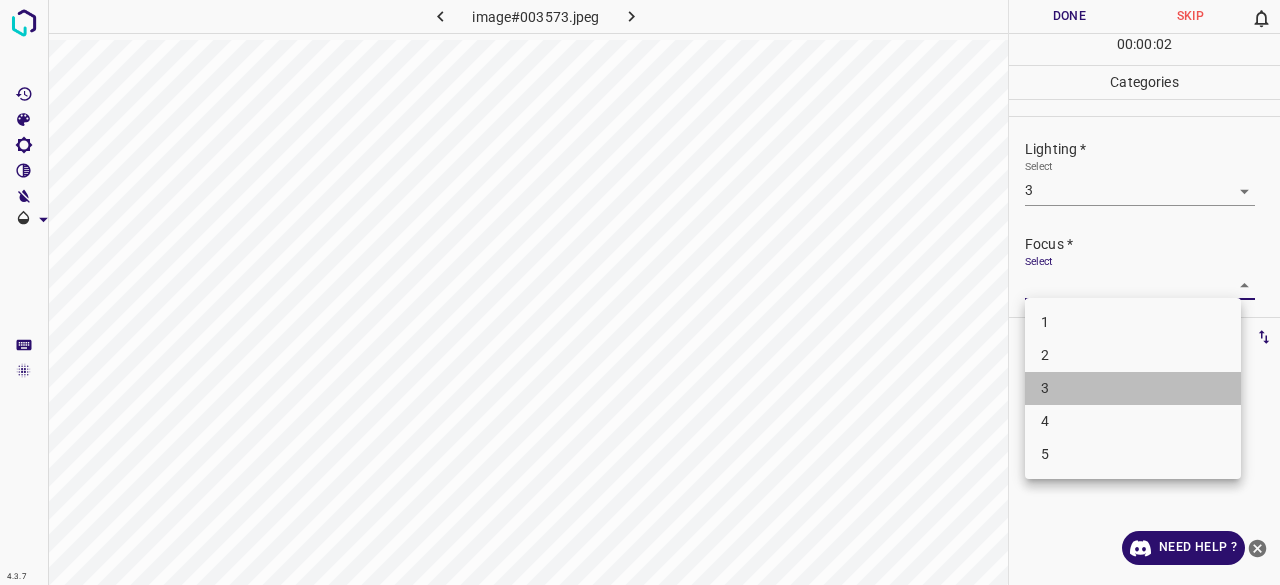 drag, startPoint x: 1064, startPoint y: 379, endPoint x: 1082, endPoint y: 265, distance: 115.41231 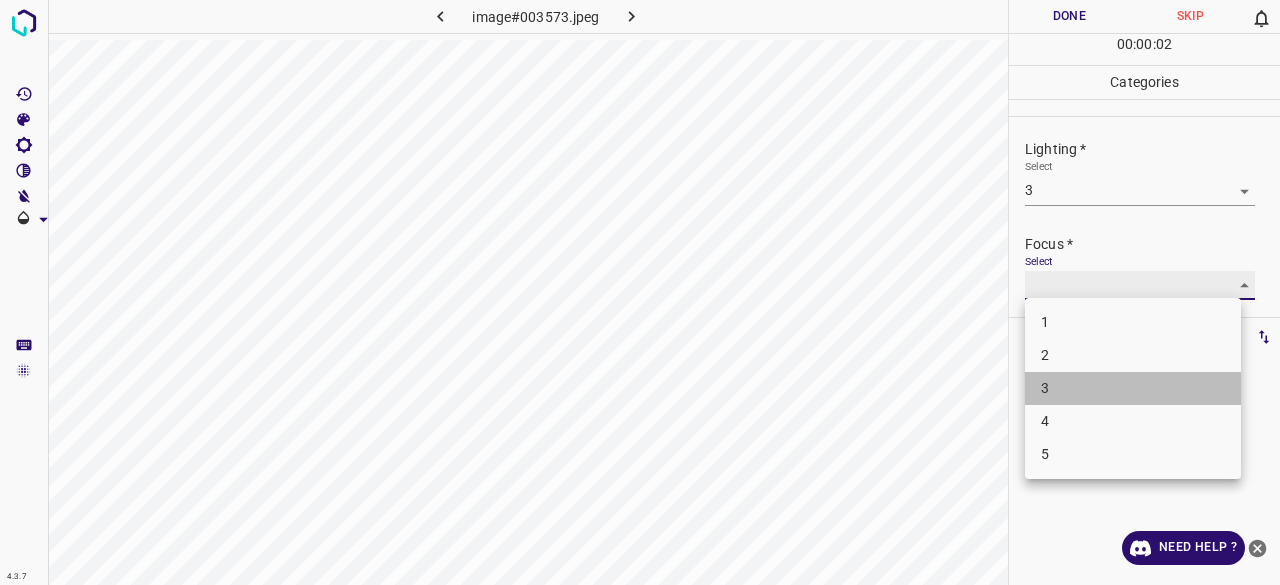 type on "3" 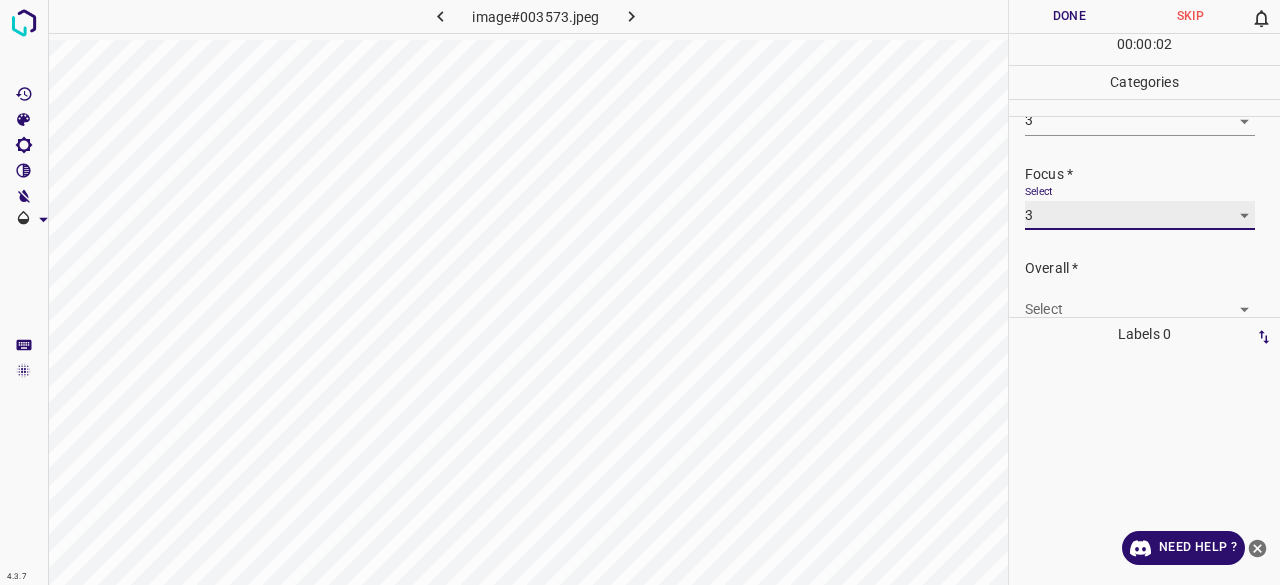 scroll, scrollTop: 98, scrollLeft: 0, axis: vertical 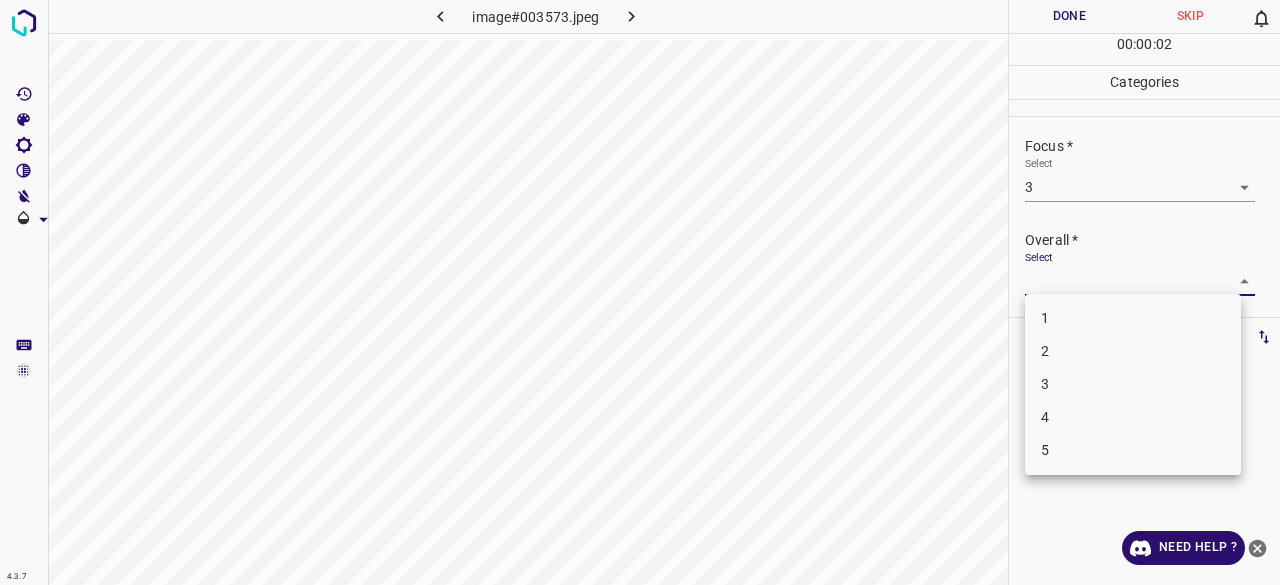 click on "4.3.7 image#003573.jpeg Done Skip 0 00   : 00   : 02   Categories Lighting *  Select 3 3 Focus *  Select 3 3 Overall *  Select ​ Labels   0 Categories 1 Lighting 2 Focus 3 Overall Tools Space Change between modes (Draw & Edit) I Auto labeling R Restore zoom M Zoom in N Zoom out Delete Delete selecte label Filters Z Restore filters X Saturation filter C Brightness filter V Contrast filter B Gray scale filter General O Download Need Help ? - Text - Hide - Delete 1 2 3 4 5" at bounding box center (640, 292) 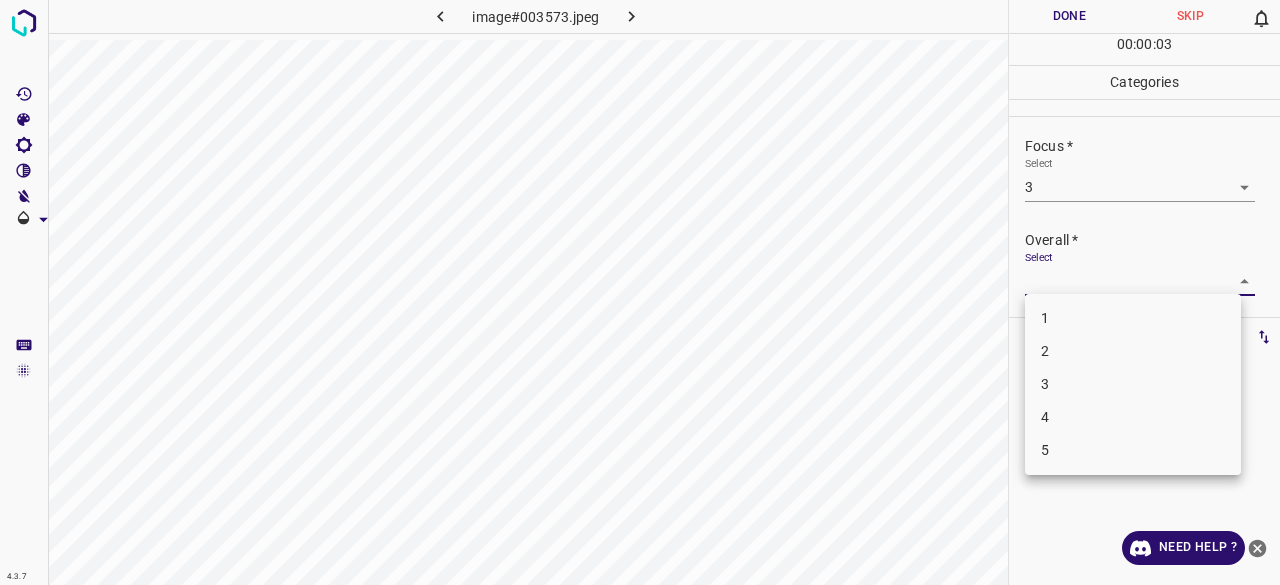 click on "3" at bounding box center (1133, 384) 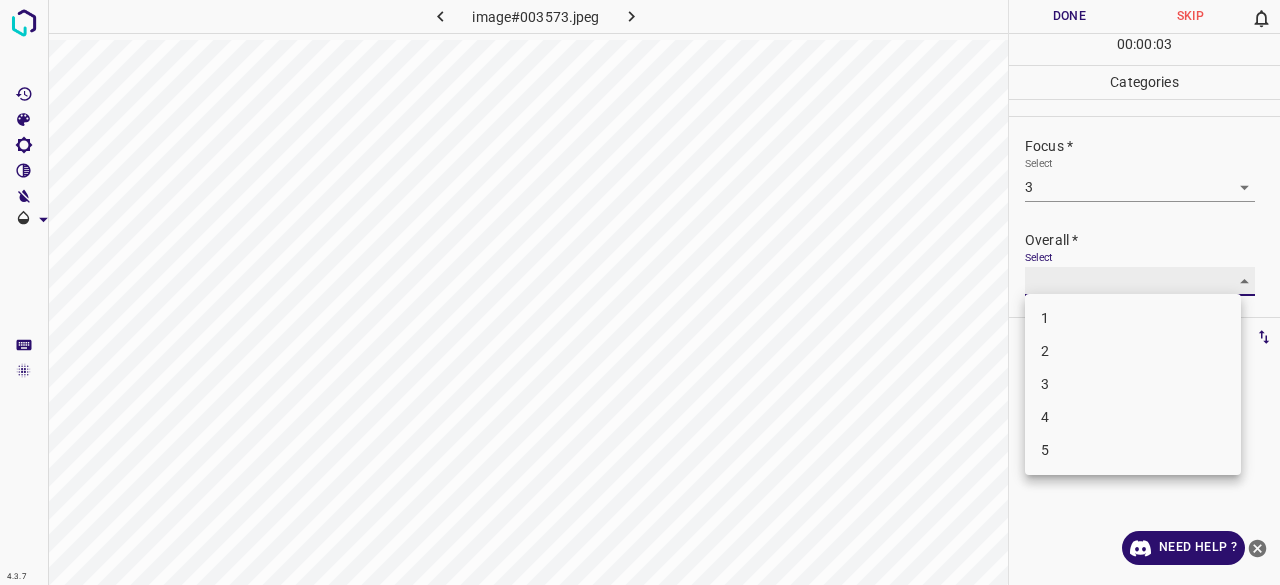 type on "3" 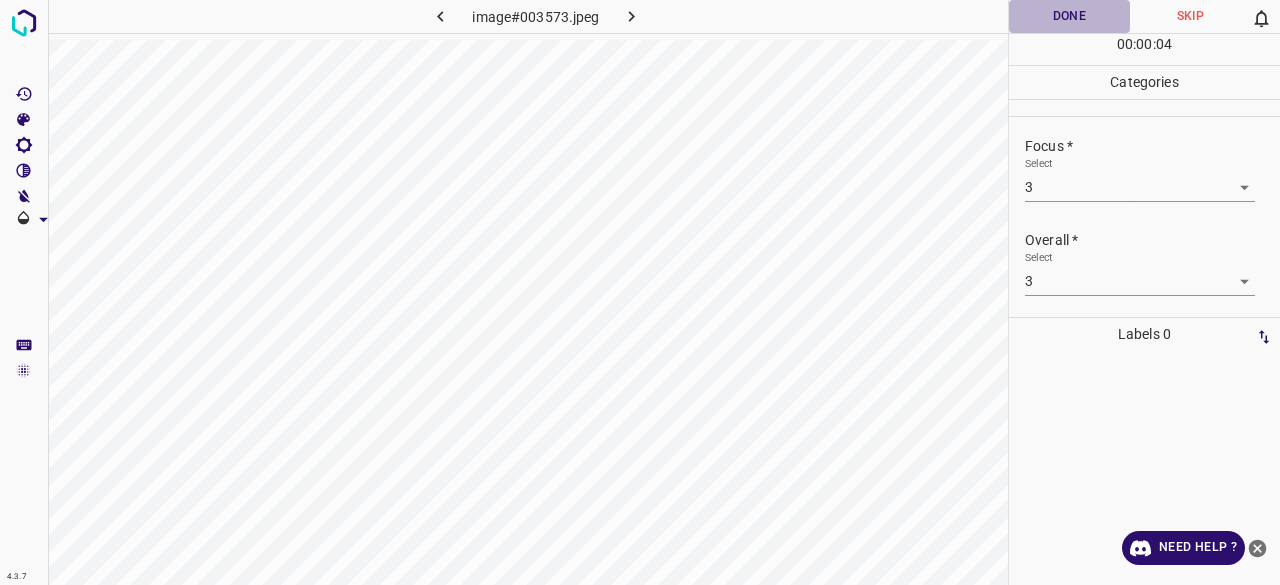 click on "Done" at bounding box center [1069, 16] 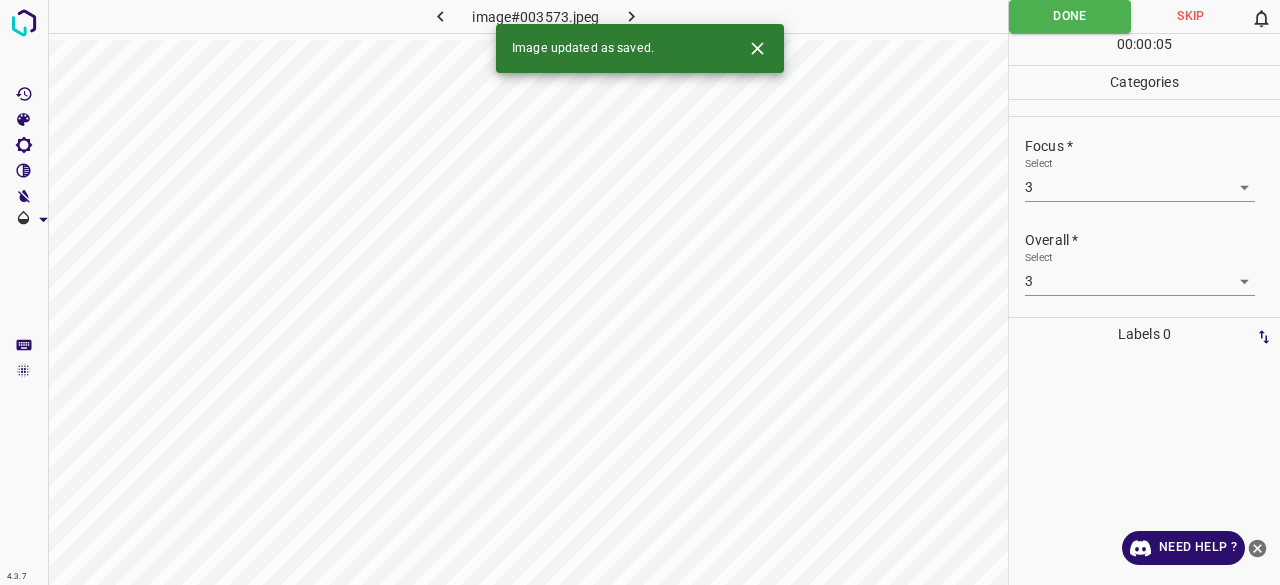 click on "Image updated as saved." at bounding box center [640, 48] 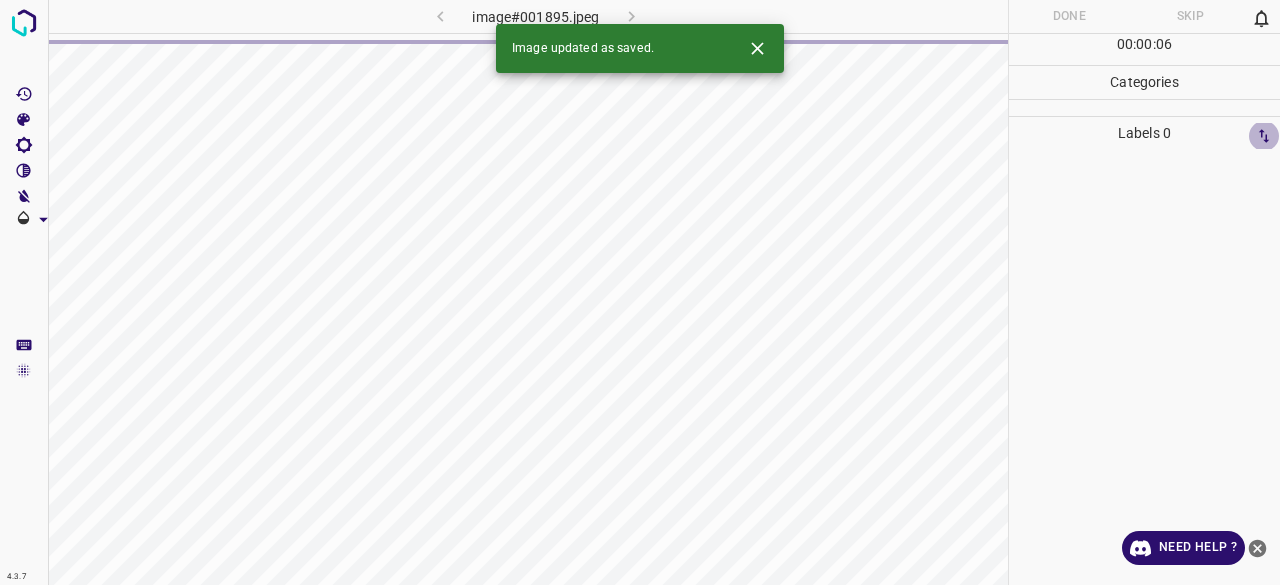 type 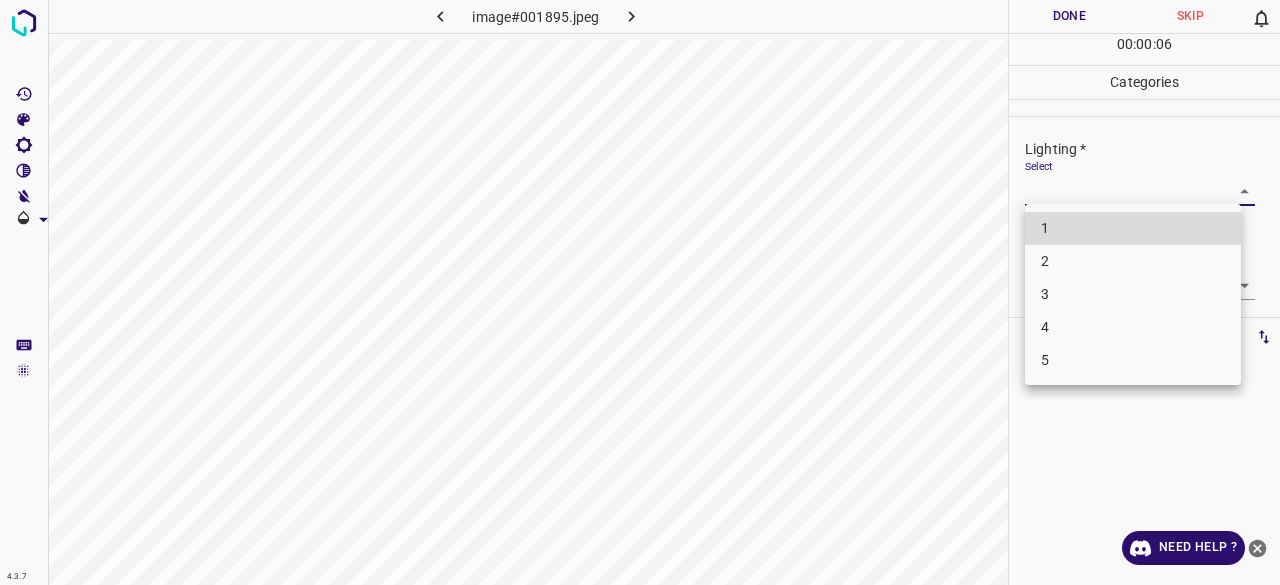 click on "4.3.7 image#001895.jpeg Done Skip 0 00   : 00   : 06   Categories Lighting *  Select ​ Focus *  Select ​ Overall *  Select ​ Labels   0 Categories 1 Lighting 2 Focus 3 Overall Tools Space Change between modes (Draw & Edit) I Auto labeling R Restore zoom M Zoom in N Zoom out Delete Delete selecte label Filters Z Restore filters X Saturation filter C Brightness filter V Contrast filter B Gray scale filter General O Download Need Help ? - Text - Hide - Delete 1 2 3 4 5" at bounding box center (640, 292) 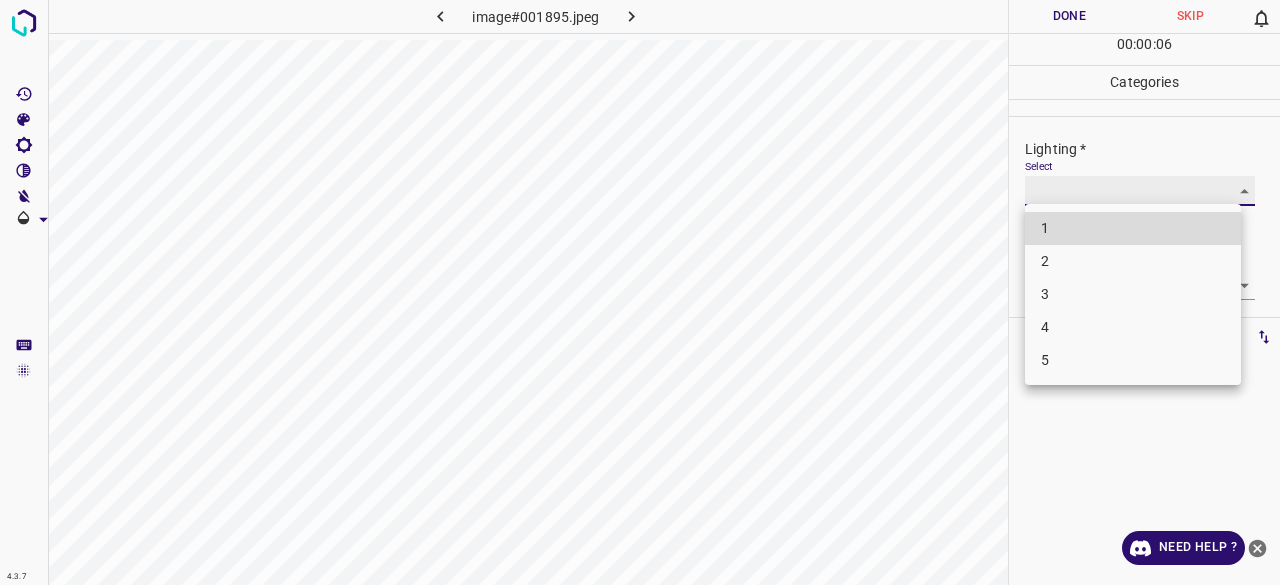type on "3" 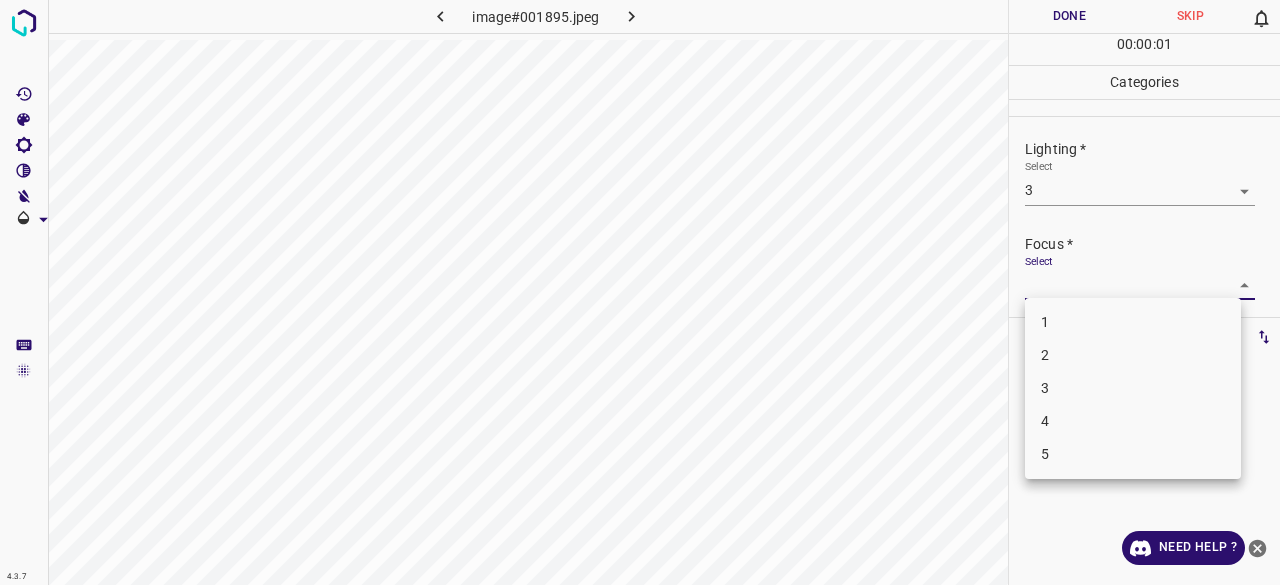 click on "4.3.7 image#001895.jpeg Done Skip 0 00   : 00   : 01   Categories Lighting *  Select 3 3 Focus *  Select ​ Overall *  Select ​ Labels   0 Categories 1 Lighting 2 Focus 3 Overall Tools Space Change between modes (Draw & Edit) I Auto labeling R Restore zoom M Zoom in N Zoom out Delete Delete selecte label Filters Z Restore filters X Saturation filter C Brightness filter V Contrast filter B Gray scale filter General O Download Need Help ? - Text - Hide - Delete 1 2 3 4 5" at bounding box center [640, 292] 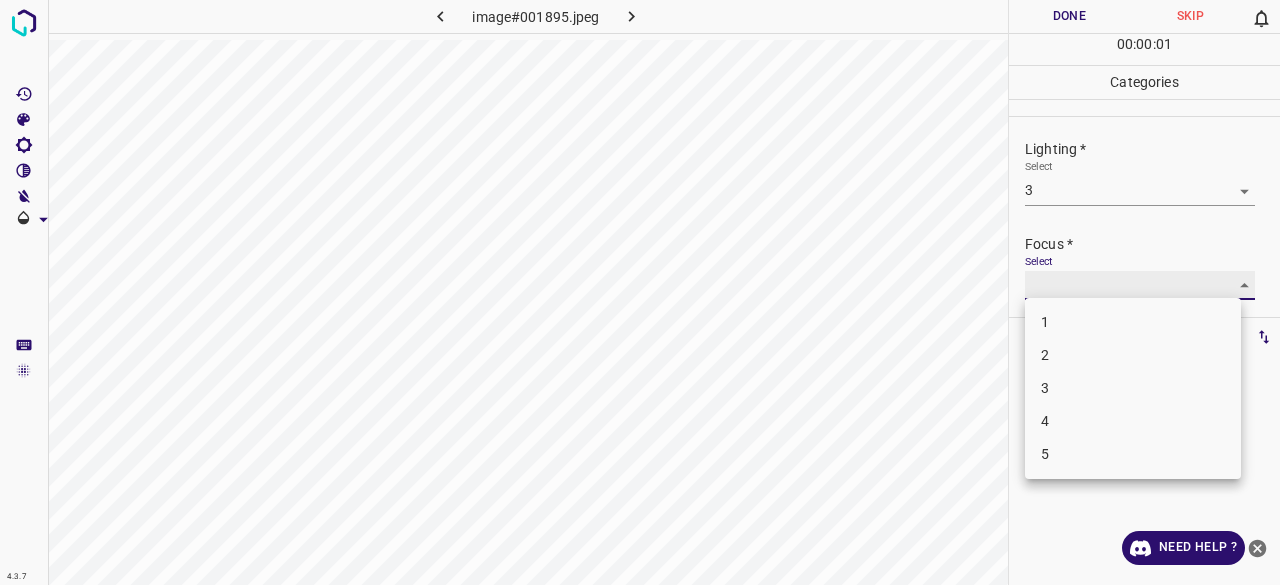 type on "3" 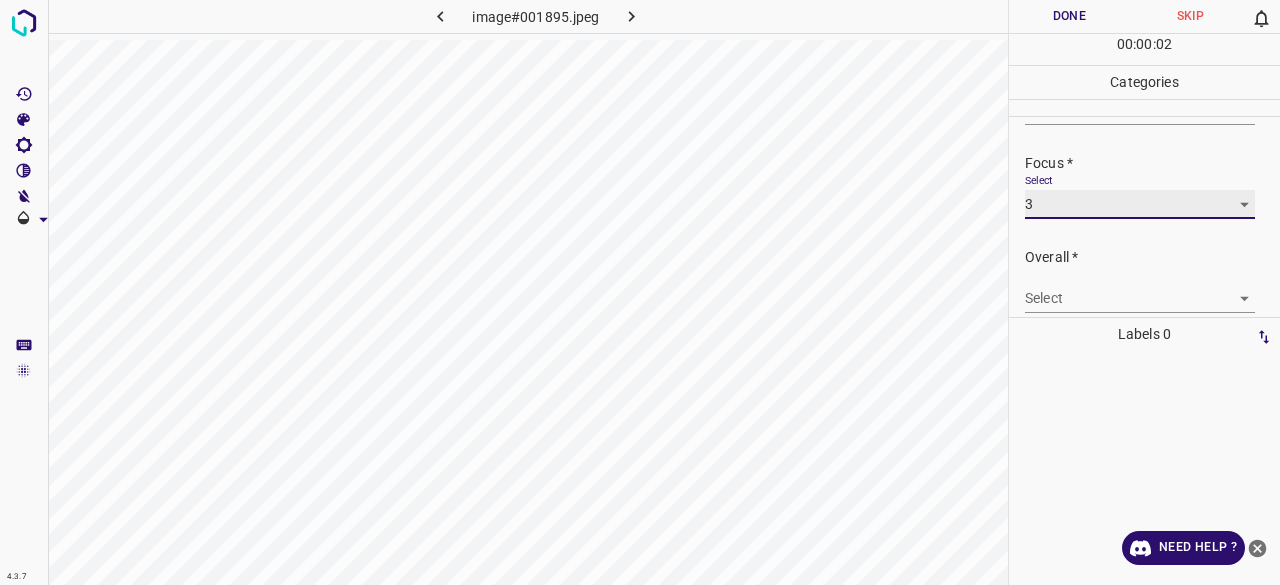 scroll, scrollTop: 98, scrollLeft: 0, axis: vertical 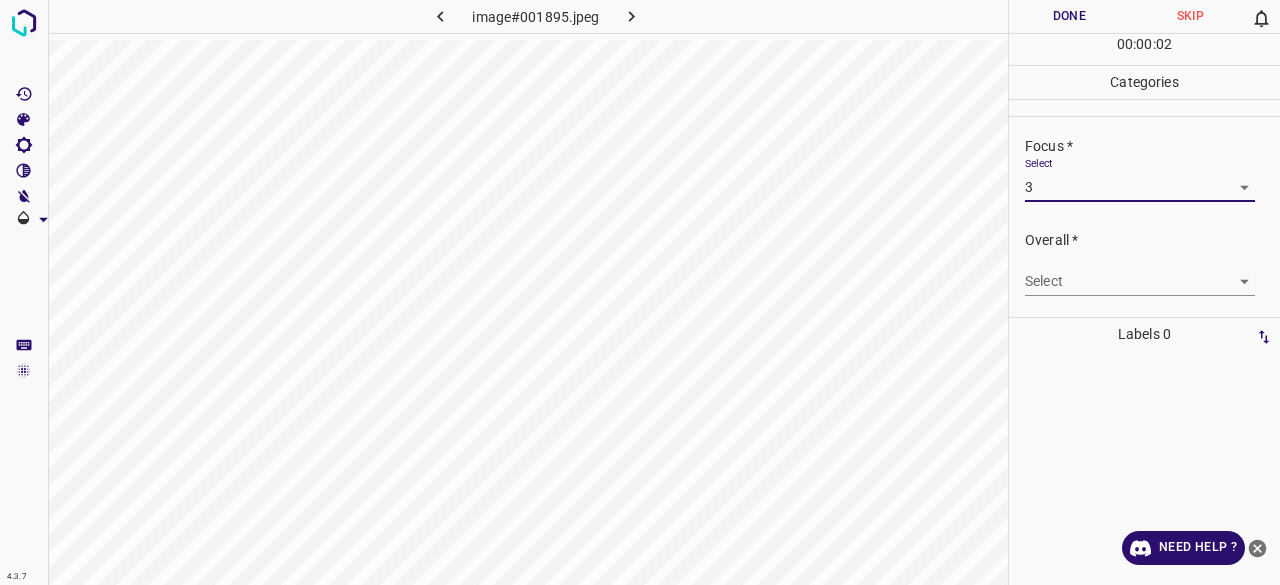 click on "4.3.7 image#001895.jpeg Done Skip 0 00   : 00   : 02   Categories Lighting *  Select 3 3 Focus *  Select 3 3 Overall *  Select ​ Labels   0 Categories 1 Lighting 2 Focus 3 Overall Tools Space Change between modes (Draw & Edit) I Auto labeling R Restore zoom M Zoom in N Zoom out Delete Delete selecte label Filters Z Restore filters X Saturation filter C Brightness filter V Contrast filter B Gray scale filter General O Download Need Help ? - Text - Hide - Delete" at bounding box center [640, 292] 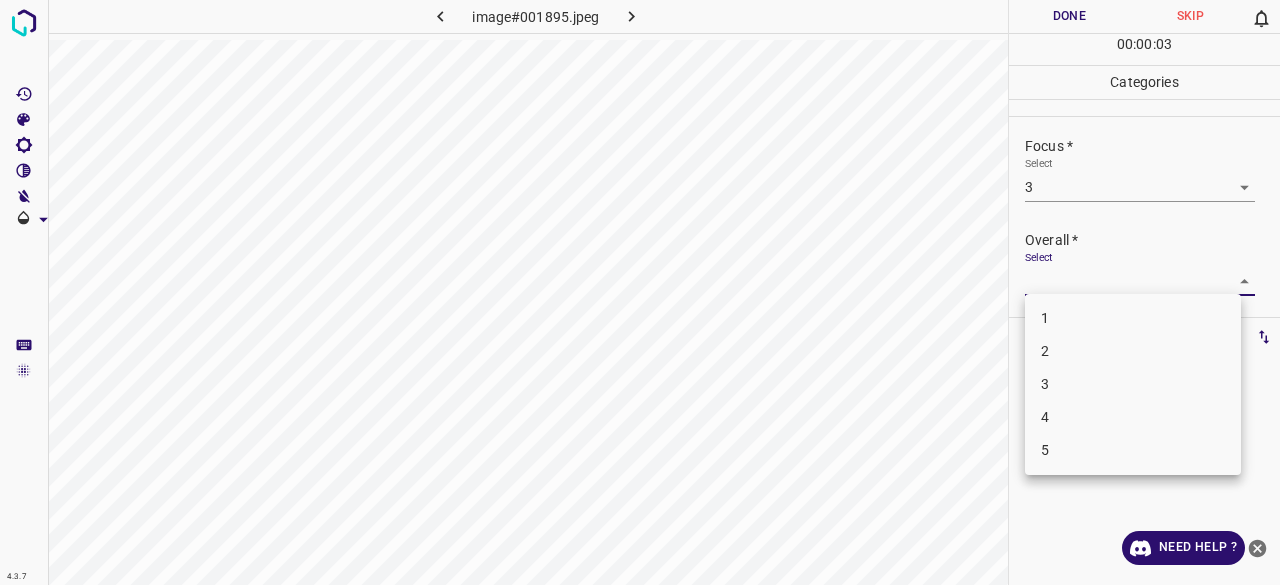 drag, startPoint x: 1051, startPoint y: 378, endPoint x: 1024, endPoint y: 115, distance: 264.3823 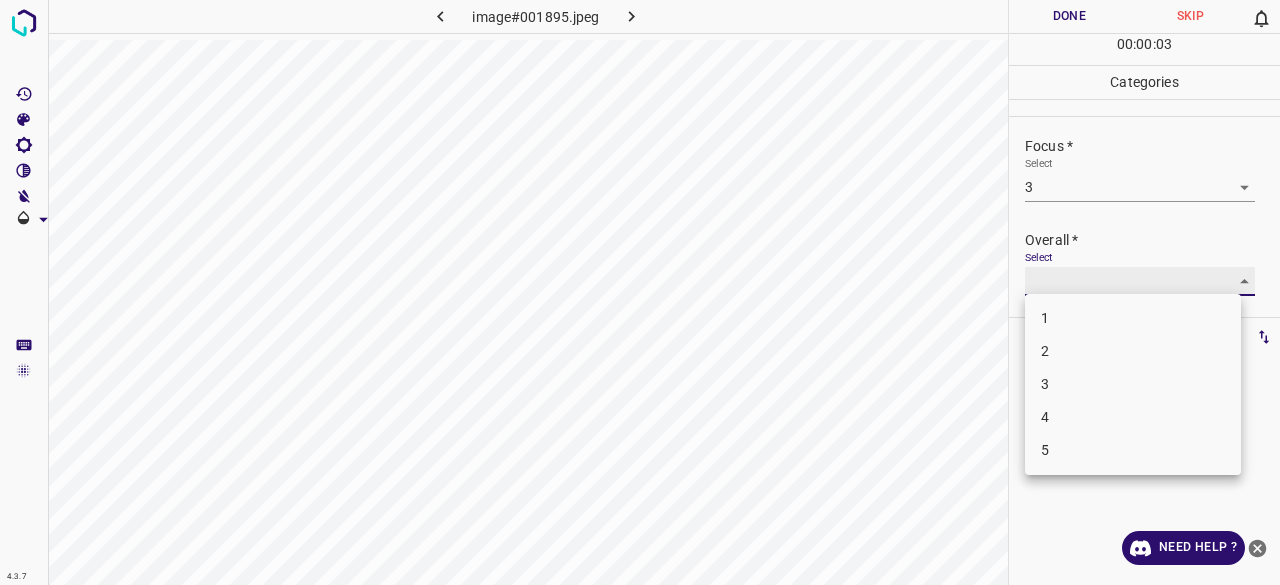 type on "3" 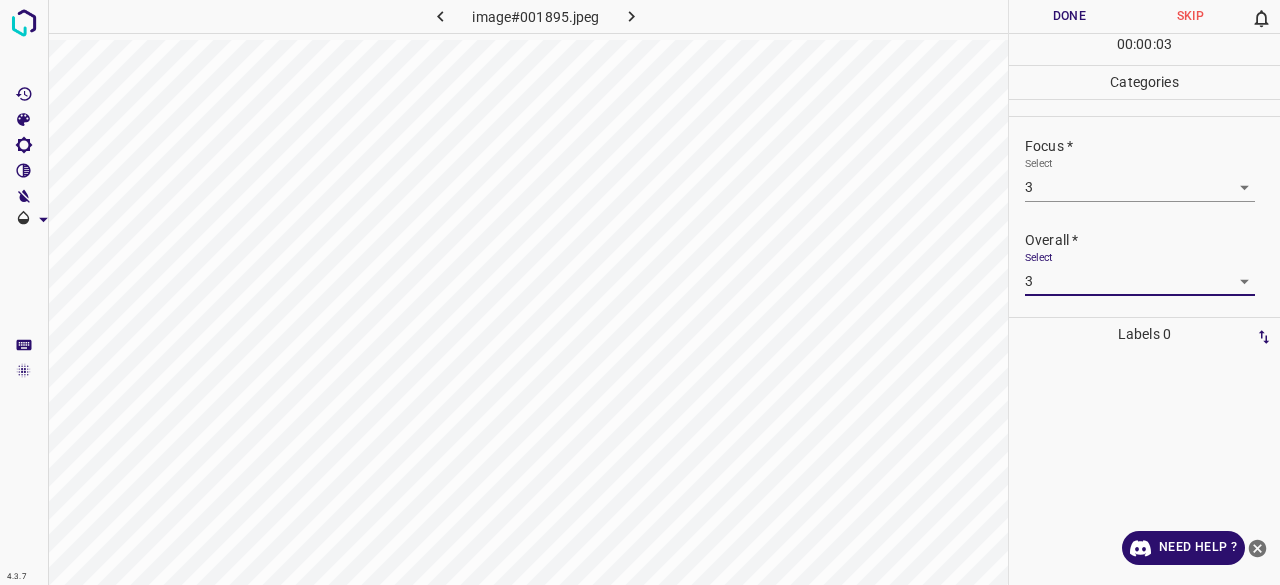 click on "Done" at bounding box center [1069, 16] 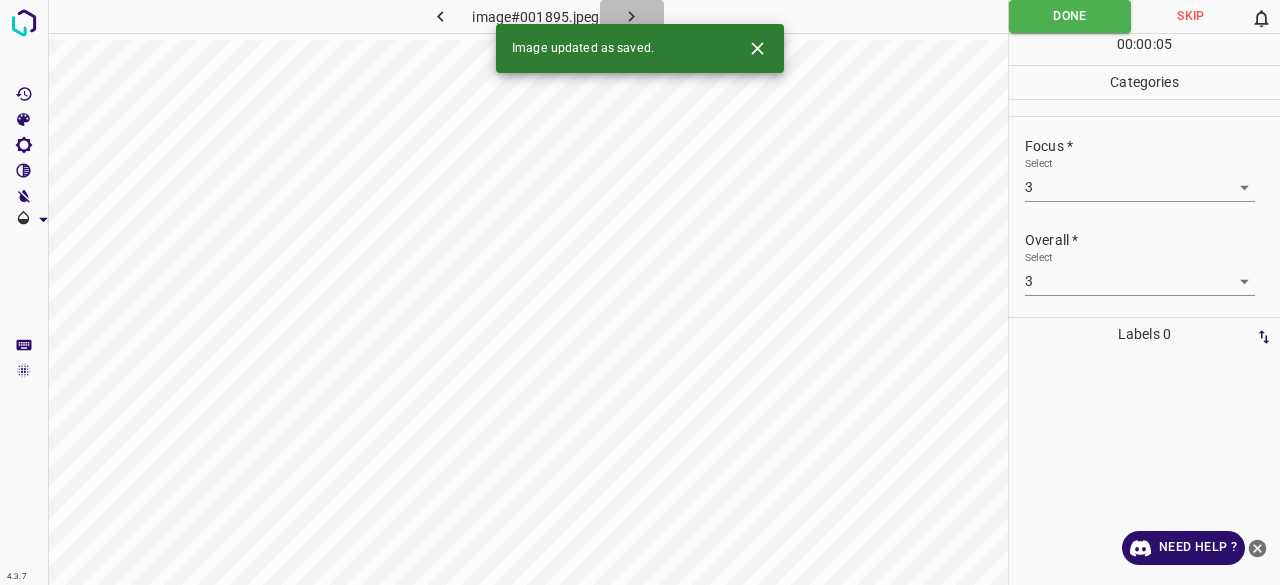 click at bounding box center [632, 16] 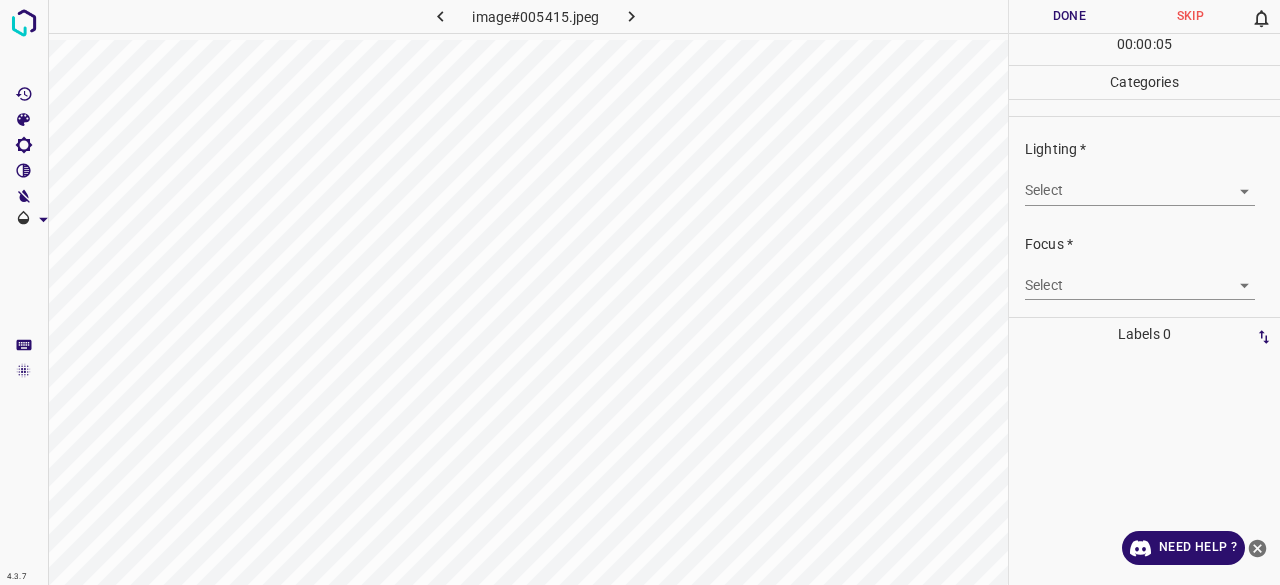 click on "4.3.7 image#005415.jpeg Done Skip 0 00   : 00   : 05   Categories Lighting *  Select ​ Focus *  Select ​ Overall *  Select ​ Labels   0 Categories 1 Lighting 2 Focus 3 Overall Tools Space Change between modes (Draw & Edit) I Auto labeling R Restore zoom M Zoom in N Zoom out Delete Delete selecte label Filters Z Restore filters X Saturation filter C Brightness filter V Contrast filter B Gray scale filter General O Download Need Help ? - Text - Hide - Delete" at bounding box center (640, 292) 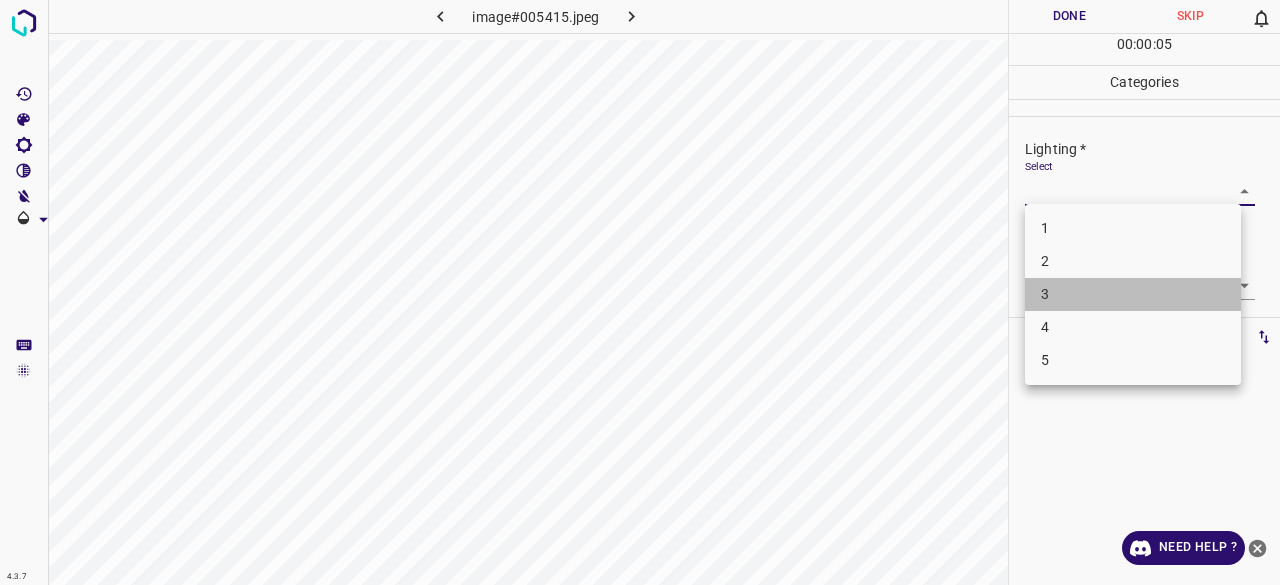 click on "3" at bounding box center [1133, 294] 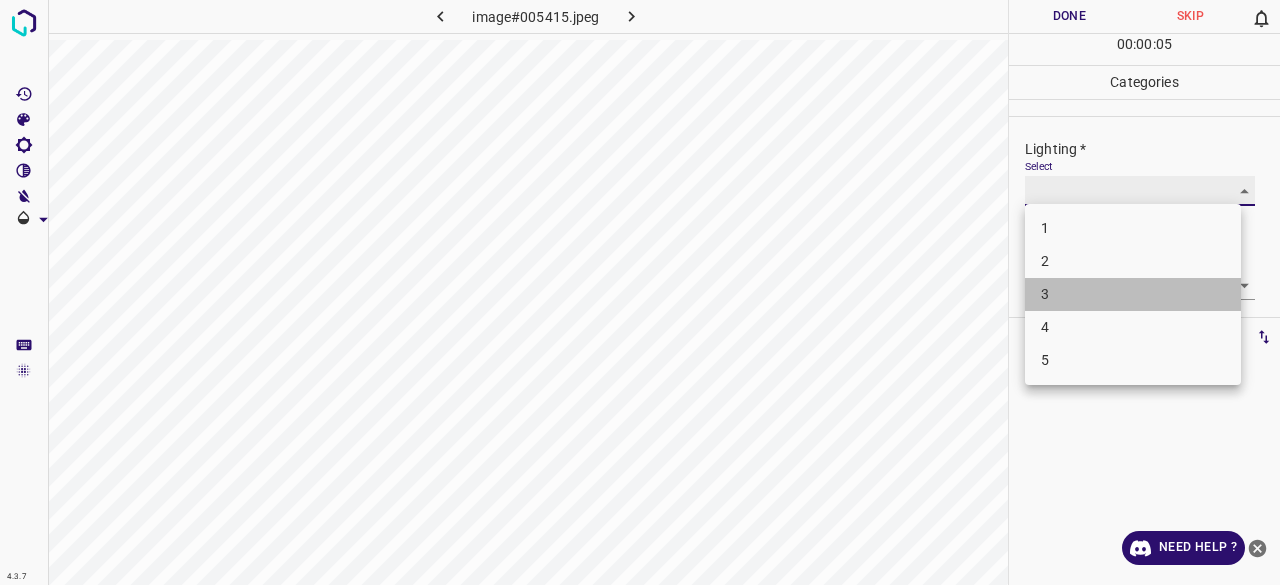 type on "3" 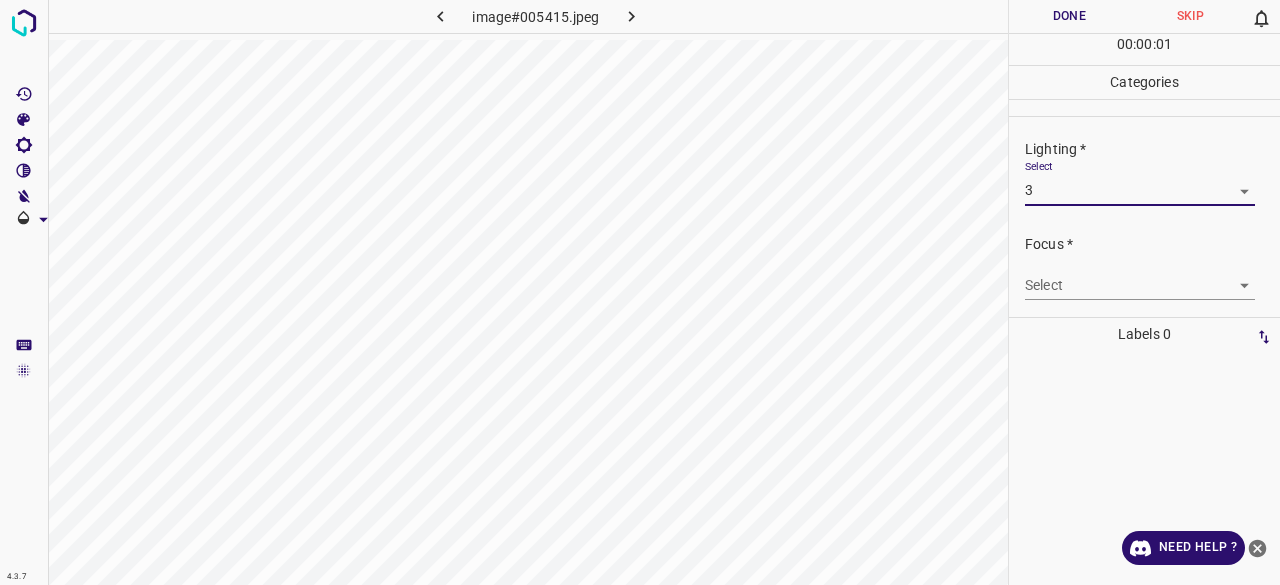 click on "4.3.7 image#005415.jpeg Done Skip 0 00   : 00   : 01   Categories Lighting *  Select 3 3 Focus *  Select ​ Overall *  Select ​ Labels   0 Categories 1 Lighting 2 Focus 3 Overall Tools Space Change between modes (Draw & Edit) I Auto labeling R Restore zoom M Zoom in N Zoom out Delete Delete selecte label Filters Z Restore filters X Saturation filter C Brightness filter V Contrast filter B Gray scale filter General O Download Need Help ? - Text - Hide - Delete 1 2 3 4 5" at bounding box center [640, 292] 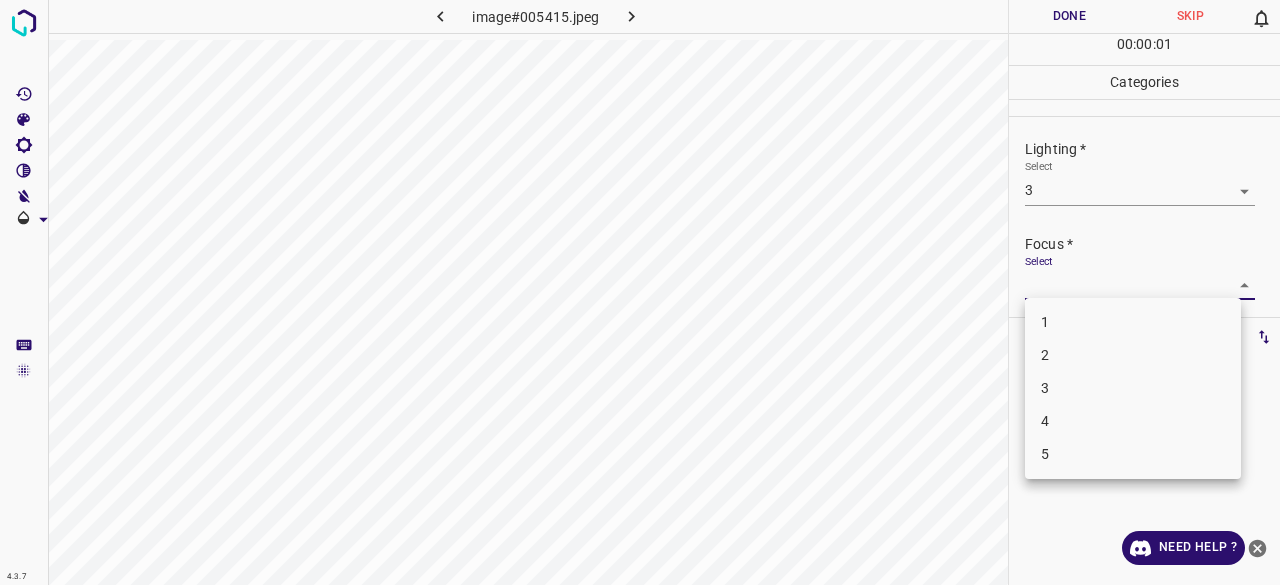 drag, startPoint x: 1056, startPoint y: 398, endPoint x: 1068, endPoint y: 310, distance: 88.814415 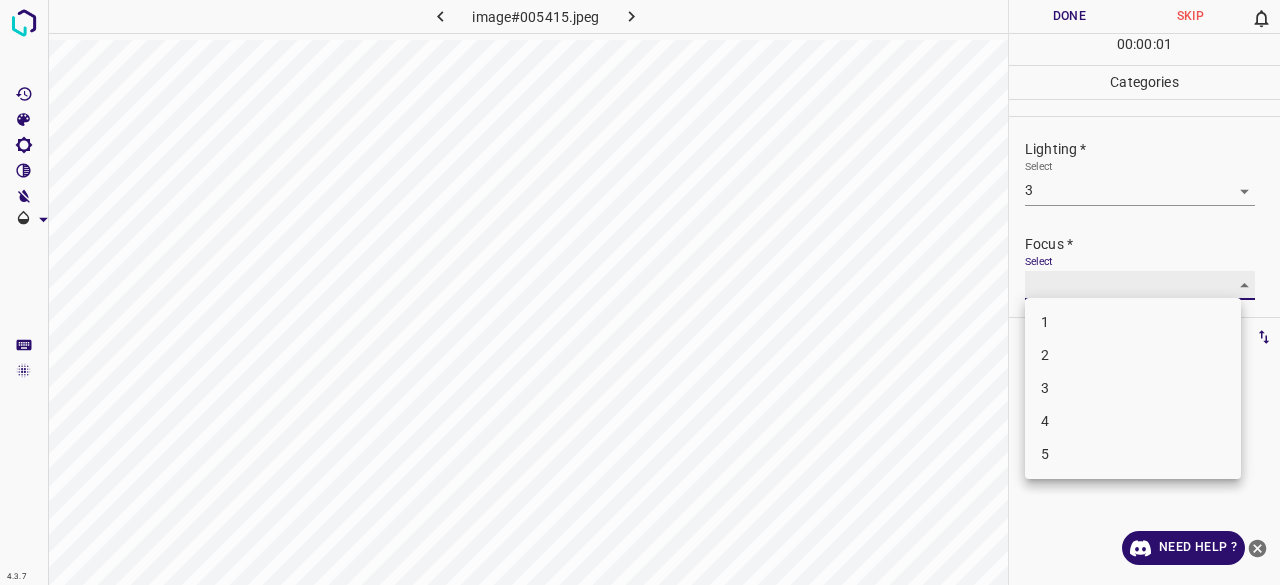 type on "3" 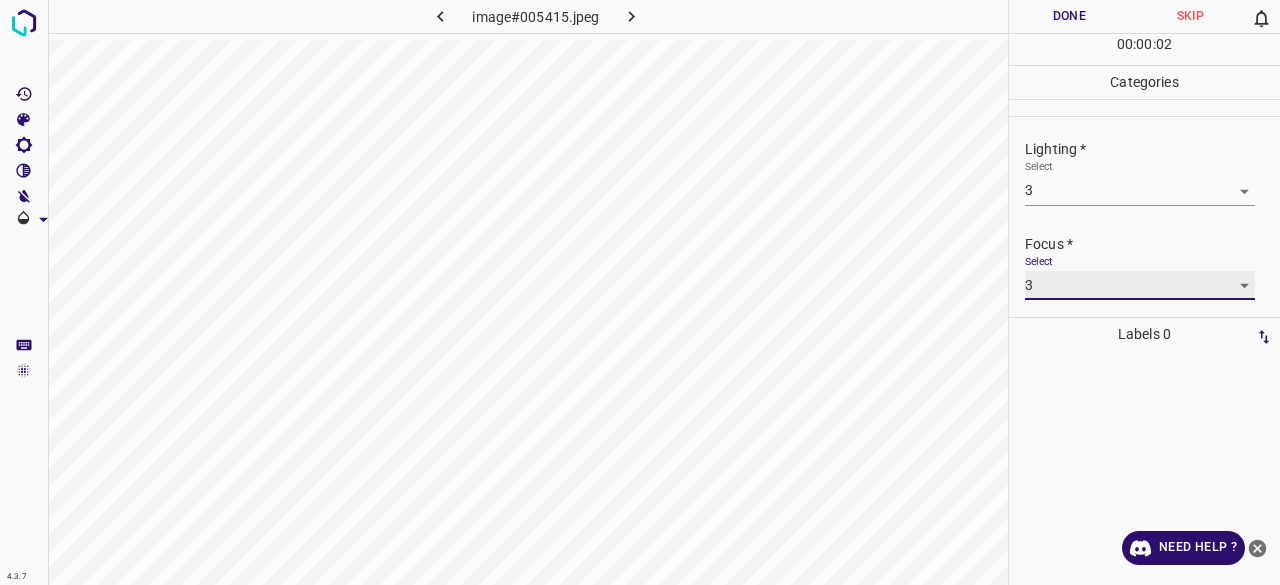 scroll, scrollTop: 98, scrollLeft: 0, axis: vertical 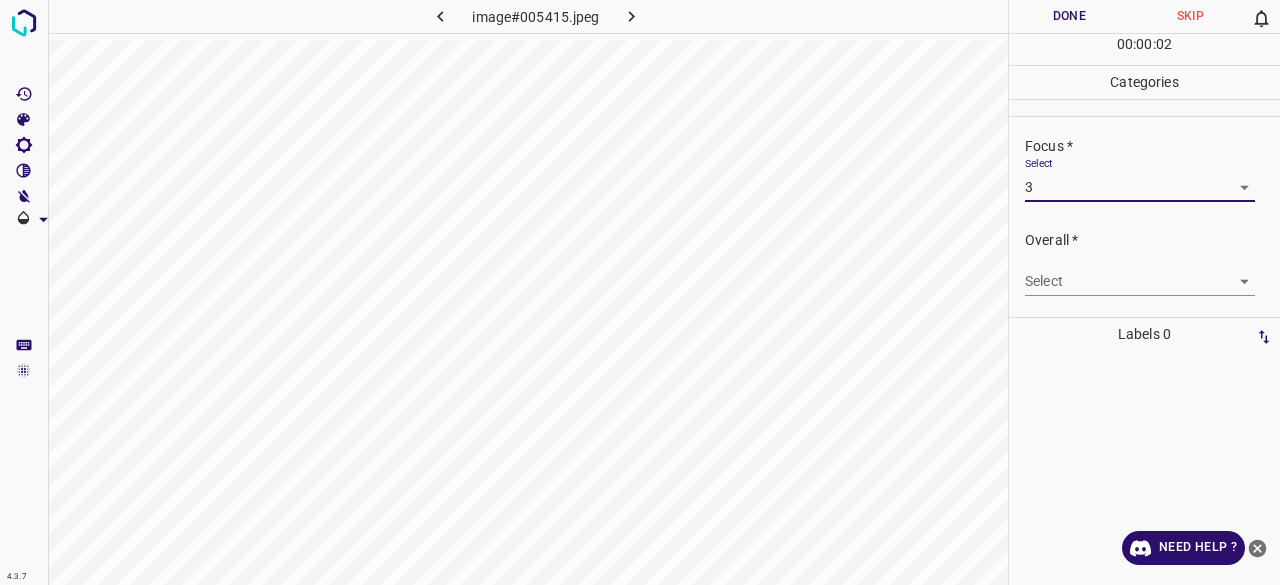 click on "4.3.7 image#005415.jpeg Done Skip 0 00   : 00   : 02   Categories Lighting *  Select 3 3 Focus *  Select 3 3 Overall *  Select ​ Labels   0 Categories 1 Lighting 2 Focus 3 Overall Tools Space Change between modes (Draw & Edit) I Auto labeling R Restore zoom M Zoom in N Zoom out Delete Delete selecte label Filters Z Restore filters X Saturation filter C Brightness filter V Contrast filter B Gray scale filter General O Download Need Help ? - Text - Hide - Delete" at bounding box center [640, 292] 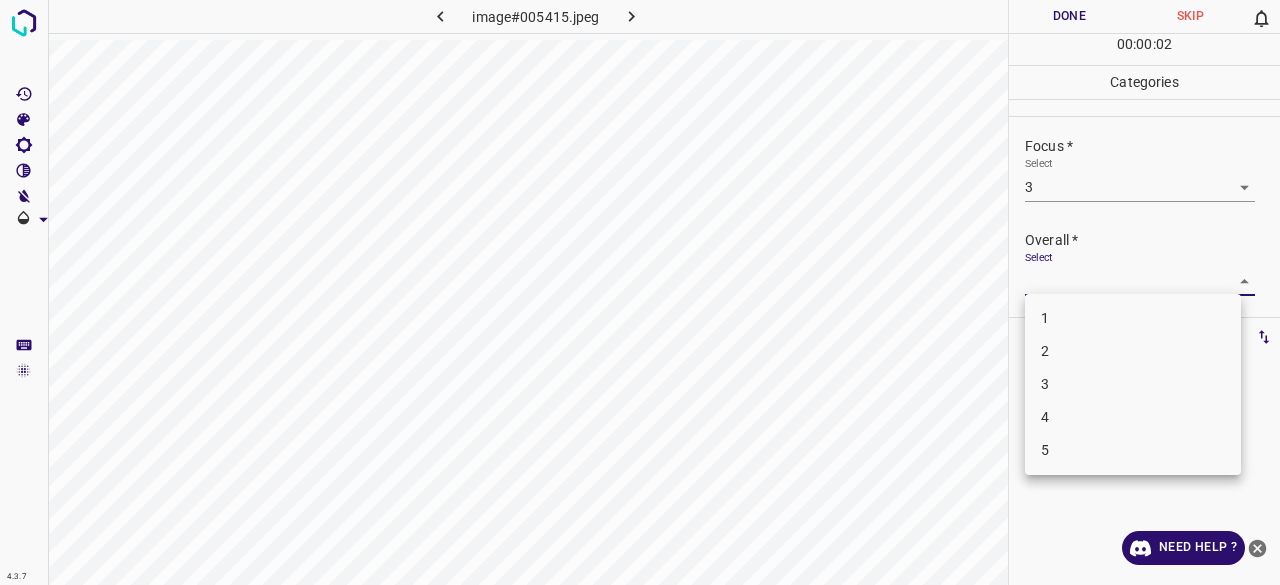 click on "3" at bounding box center (1133, 384) 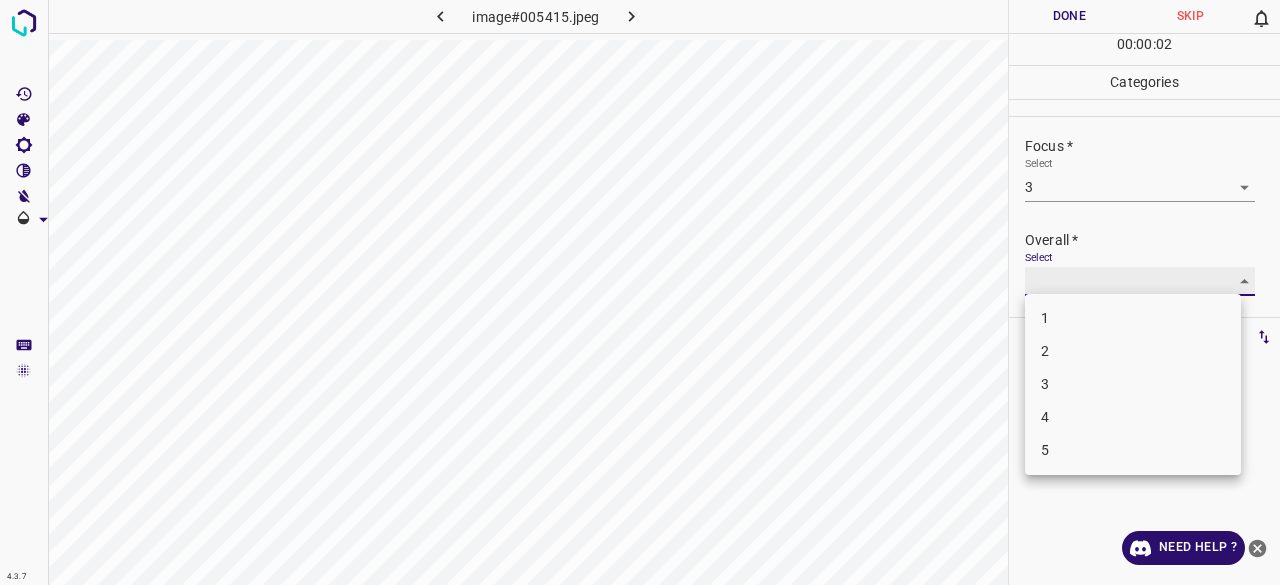 type on "3" 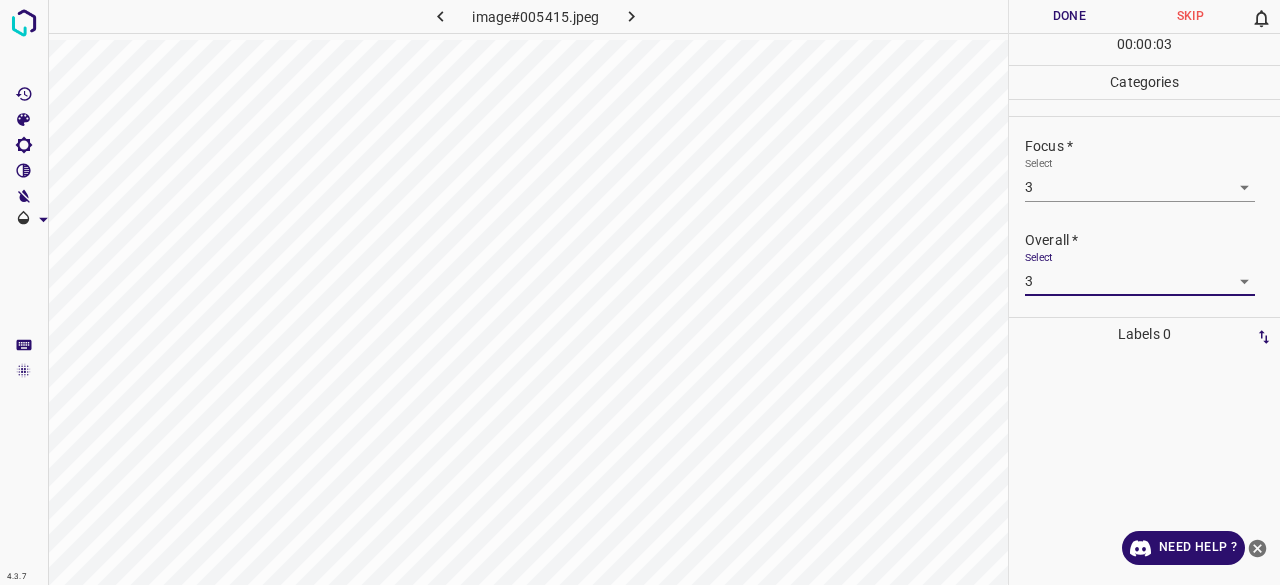 click on "Done" at bounding box center [1069, 16] 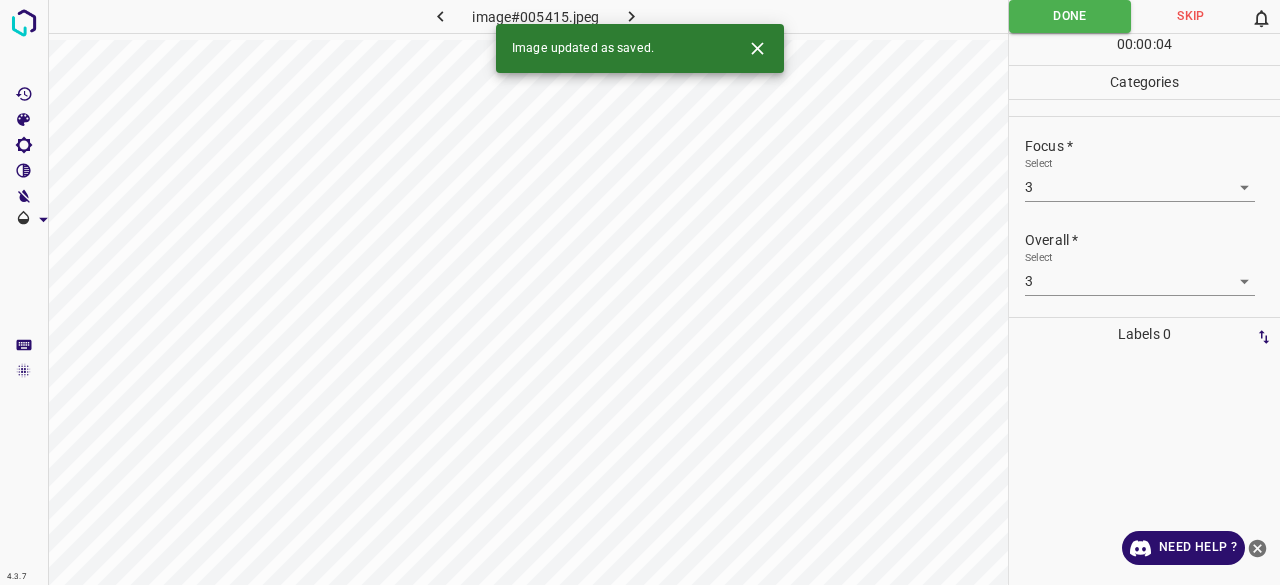 click 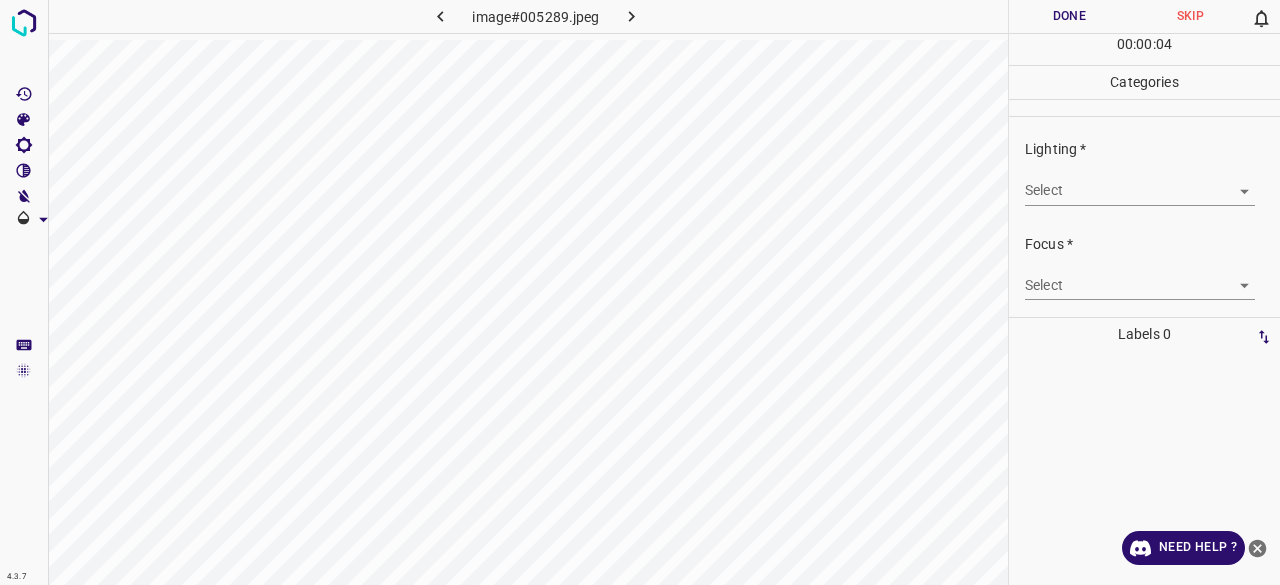 click on "4.3.7 image#005289.jpeg Done Skip 0 00   : 00   : 04   Categories Lighting *  Select ​ Focus *  Select ​ Overall *  Select ​ Labels   0 Categories 1 Lighting 2 Focus 3 Overall Tools Space Change between modes (Draw & Edit) I Auto labeling R Restore zoom M Zoom in N Zoom out Delete Delete selecte label Filters Z Restore filters X Saturation filter C Brightness filter V Contrast filter B Gray scale filter General O Download Need Help ? - Text - Hide - Delete" at bounding box center [640, 292] 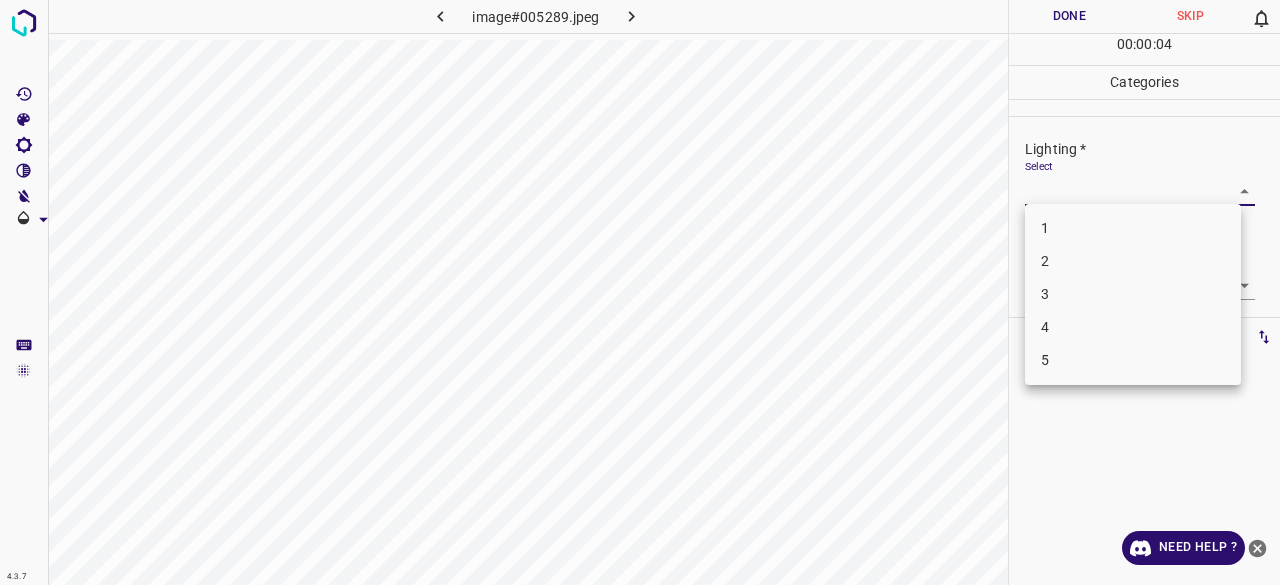 click on "2" at bounding box center [1133, 261] 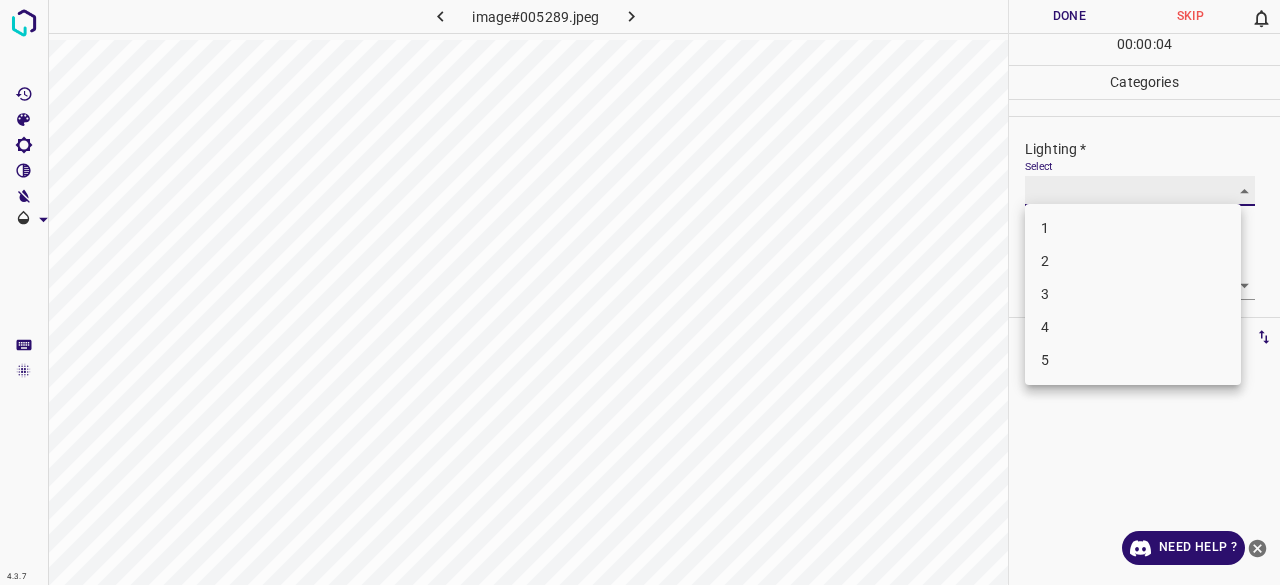 type on "2" 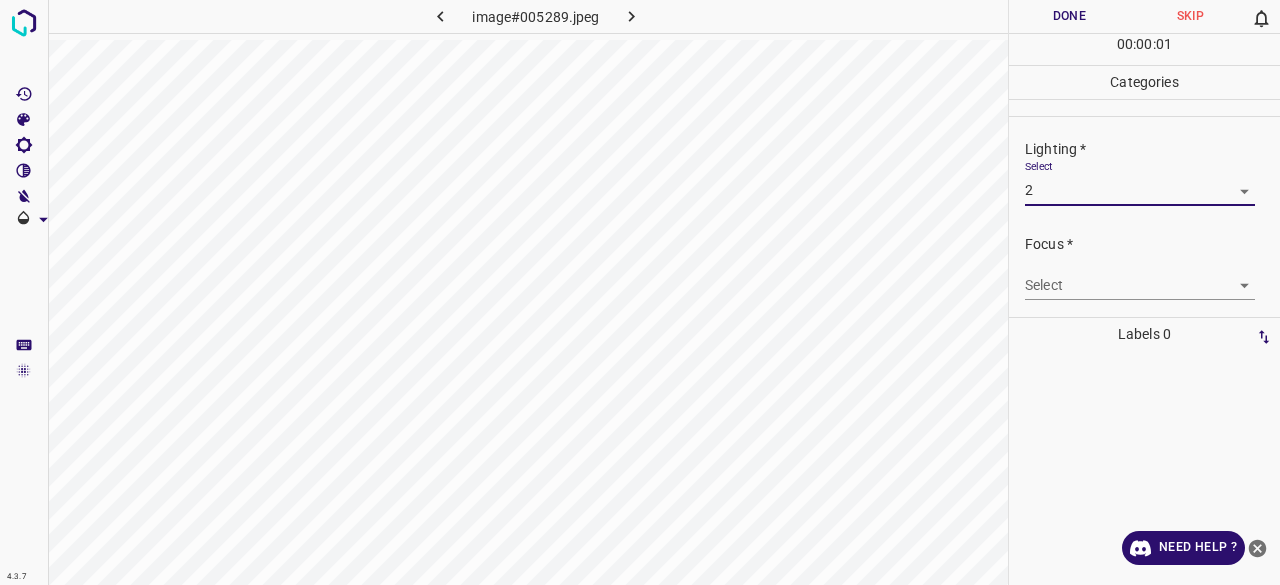 click on "4.3.7 image#005289.jpeg Done Skip 0 00   : 00   : 01   Categories Lighting *  Select 2 2 Focus *  Select ​ Overall *  Select ​ Labels   0 Categories 1 Lighting 2 Focus 3 Overall Tools Space Change between modes (Draw & Edit) I Auto labeling R Restore zoom M Zoom in N Zoom out Delete Delete selecte label Filters Z Restore filters X Saturation filter C Brightness filter V Contrast filter B Gray scale filter General O Download Need Help ? - Text - Hide - Delete 1 2 3 4 5" at bounding box center [640, 292] 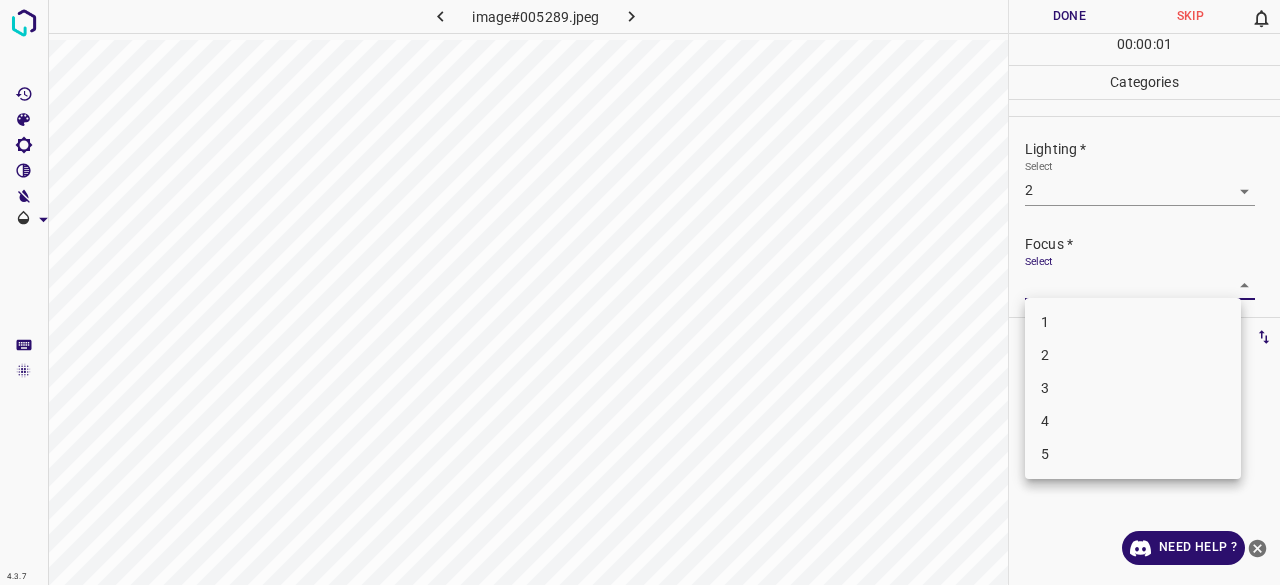 drag, startPoint x: 1051, startPoint y: 367, endPoint x: 1058, endPoint y: 271, distance: 96.25487 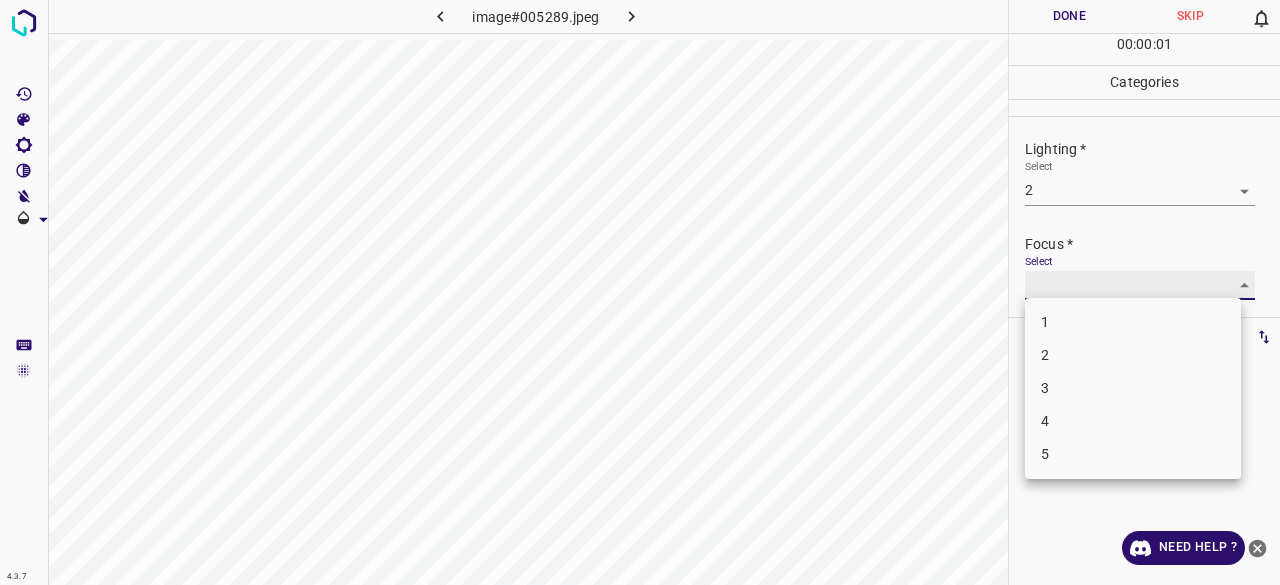 type on "2" 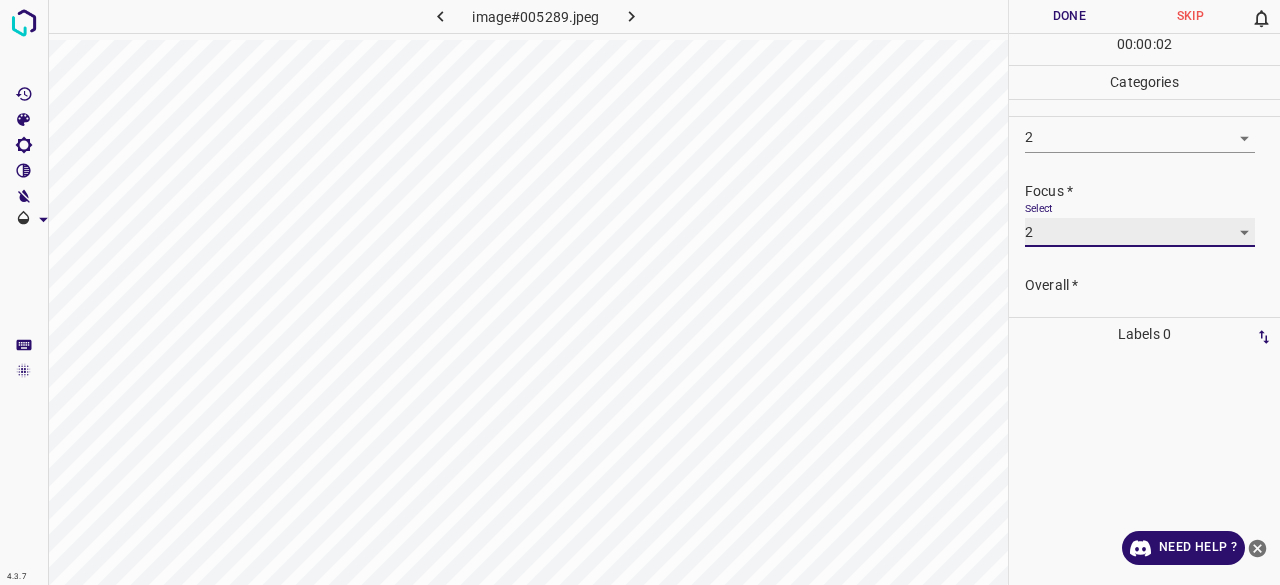 scroll, scrollTop: 98, scrollLeft: 0, axis: vertical 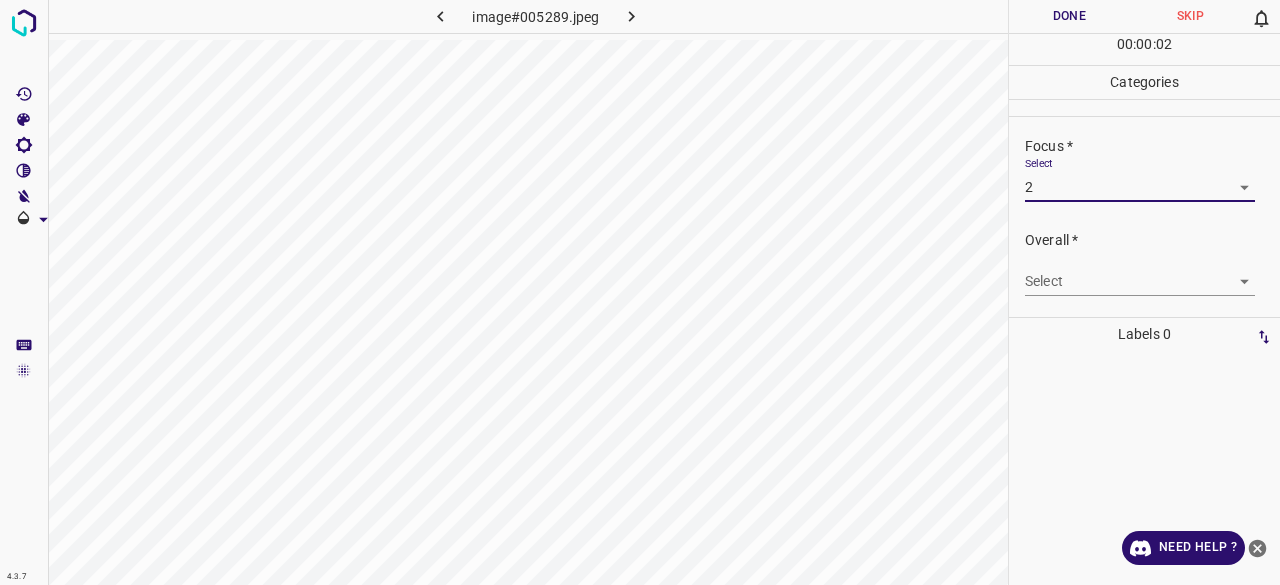 click on "4.3.7 image#005289.jpeg Done Skip 0 00   : 00   : 02   Categories Lighting *  Select 2 2 Focus *  Select 2 2 Overall *  Select ​ Labels   0 Categories 1 Lighting 2 Focus 3 Overall Tools Space Change between modes (Draw & Edit) I Auto labeling R Restore zoom M Zoom in N Zoom out Delete Delete selecte label Filters Z Restore filters X Saturation filter C Brightness filter V Contrast filter B Gray scale filter General O Download Need Help ? - Text - Hide - Delete" at bounding box center [640, 292] 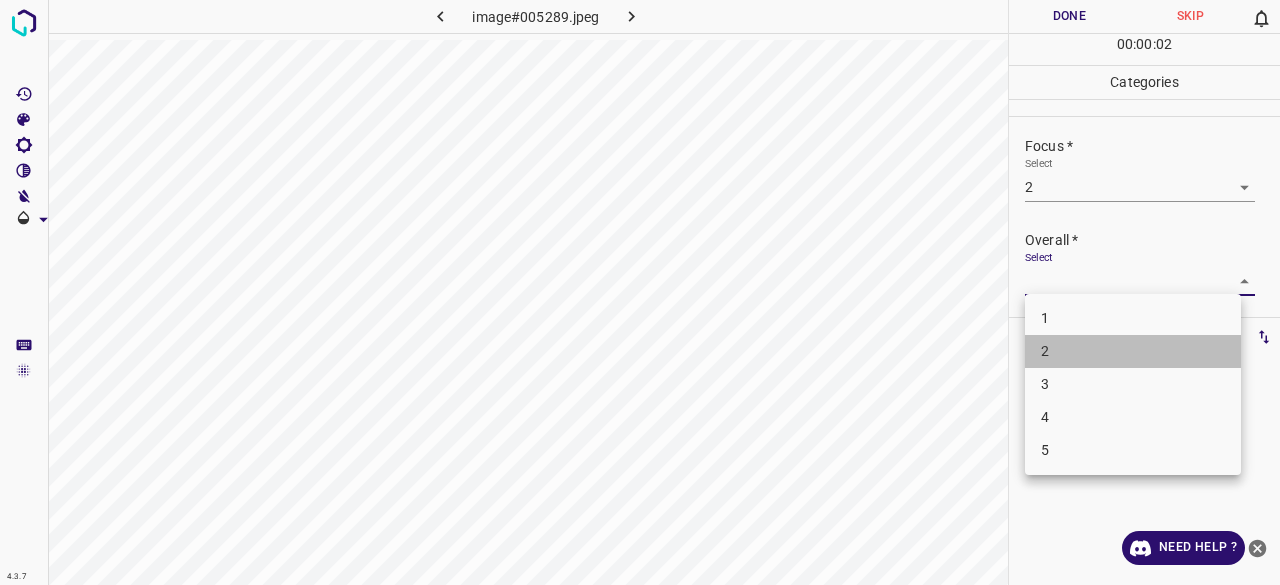 drag, startPoint x: 1068, startPoint y: 341, endPoint x: 1072, endPoint y: 259, distance: 82.0975 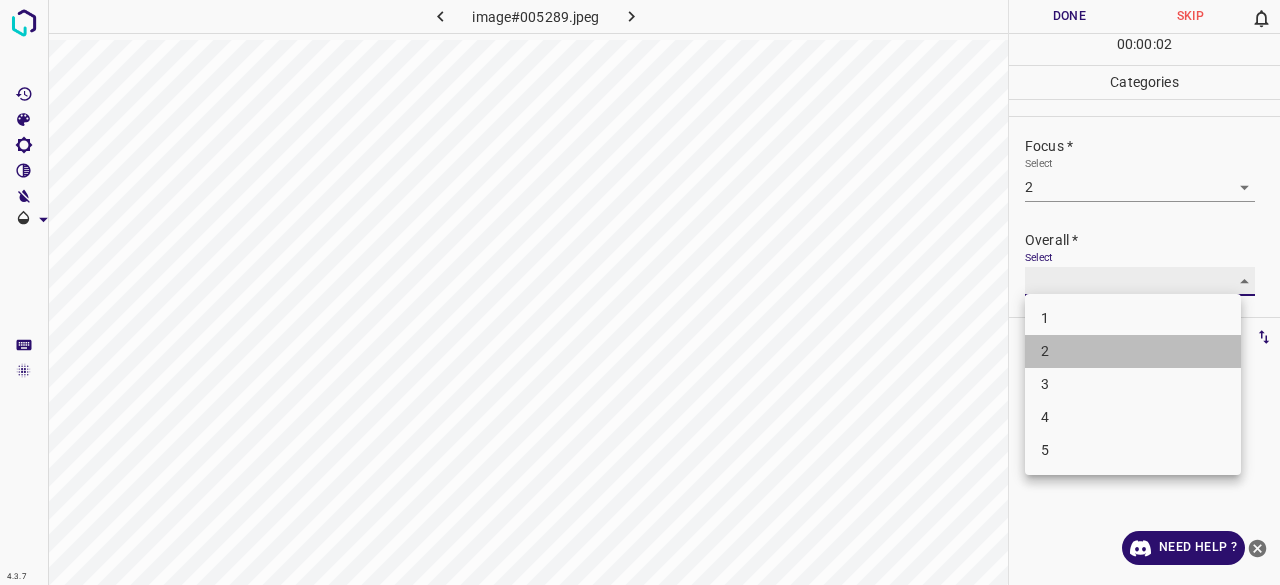 type on "2" 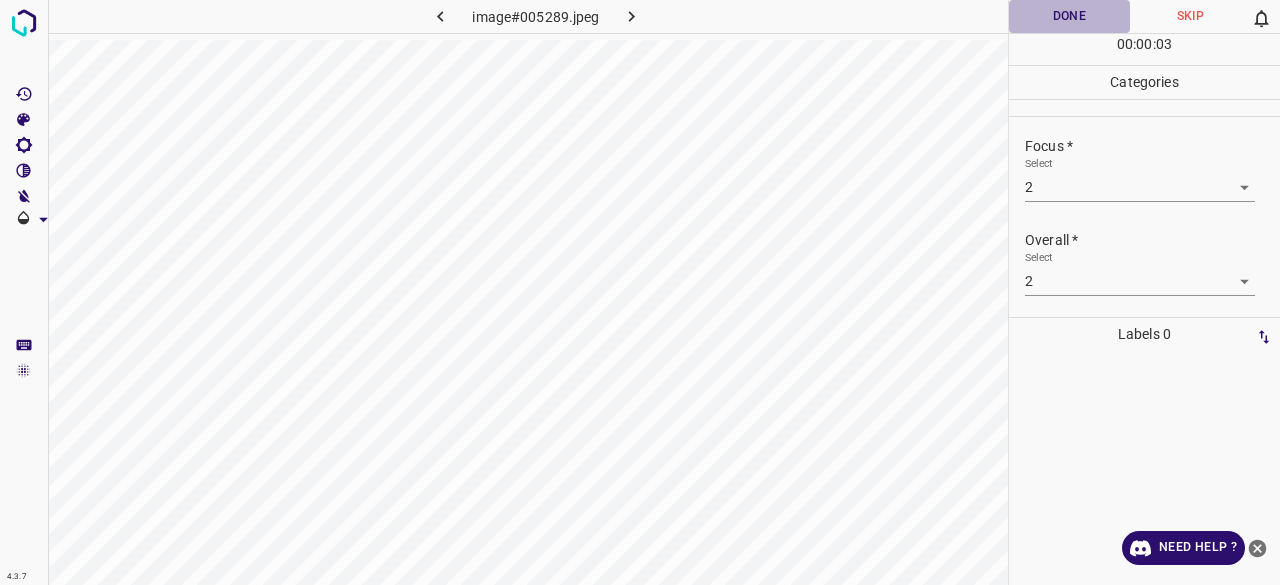 click on "Done" at bounding box center (1069, 16) 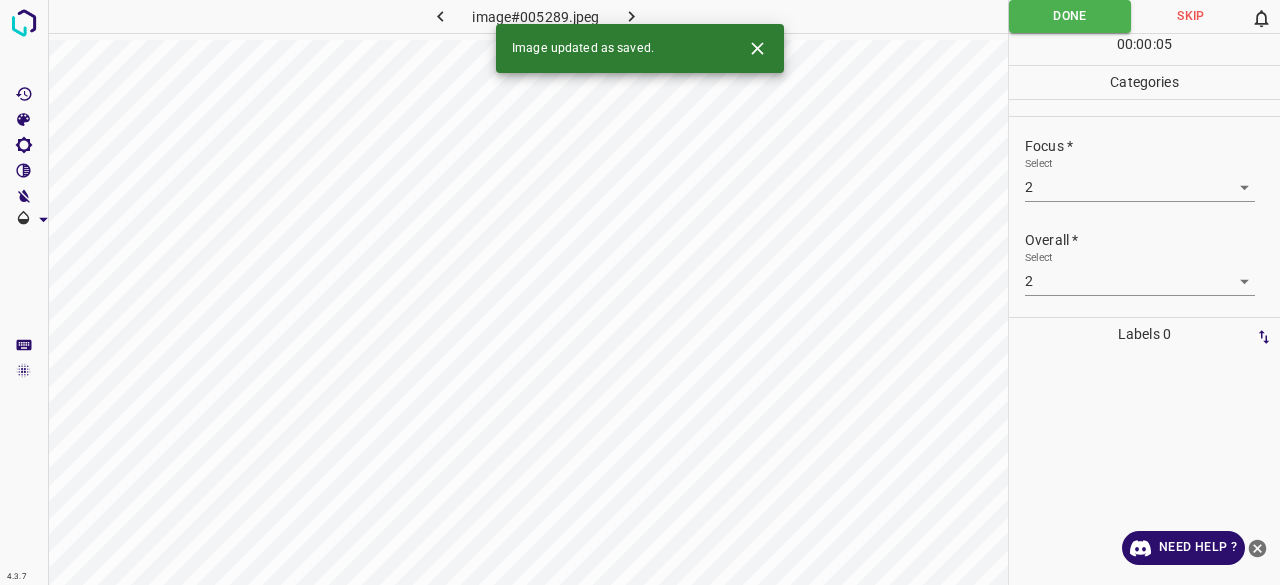 drag, startPoint x: 626, startPoint y: 11, endPoint x: 637, endPoint y: 17, distance: 12.529964 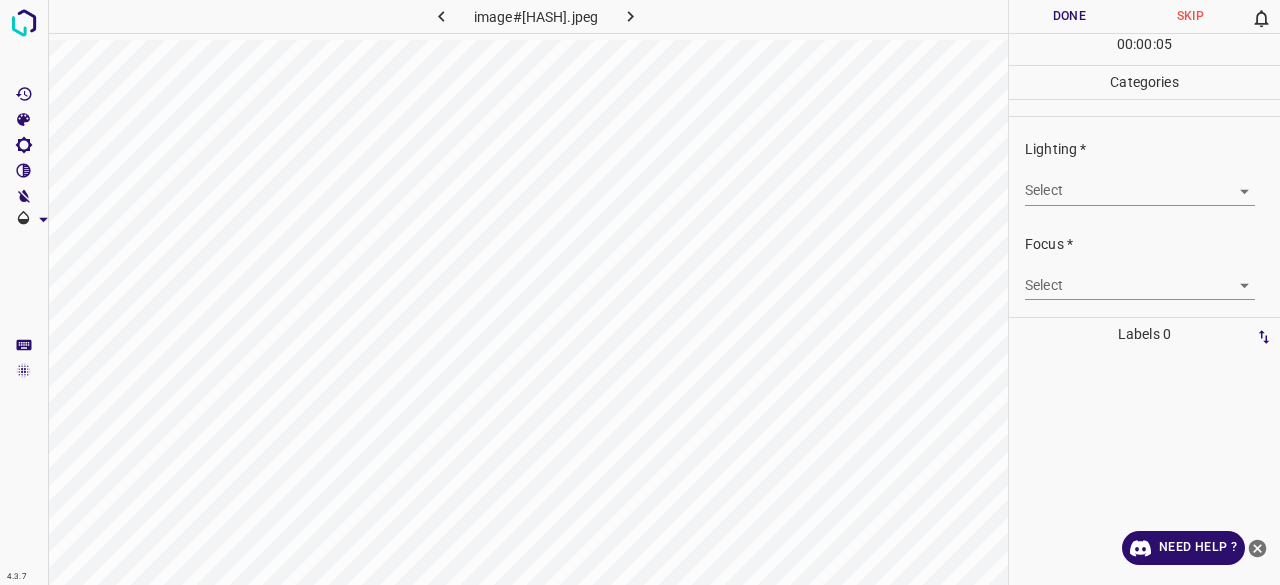 drag, startPoint x: 1063, startPoint y: 163, endPoint x: 1061, endPoint y: 180, distance: 17.117243 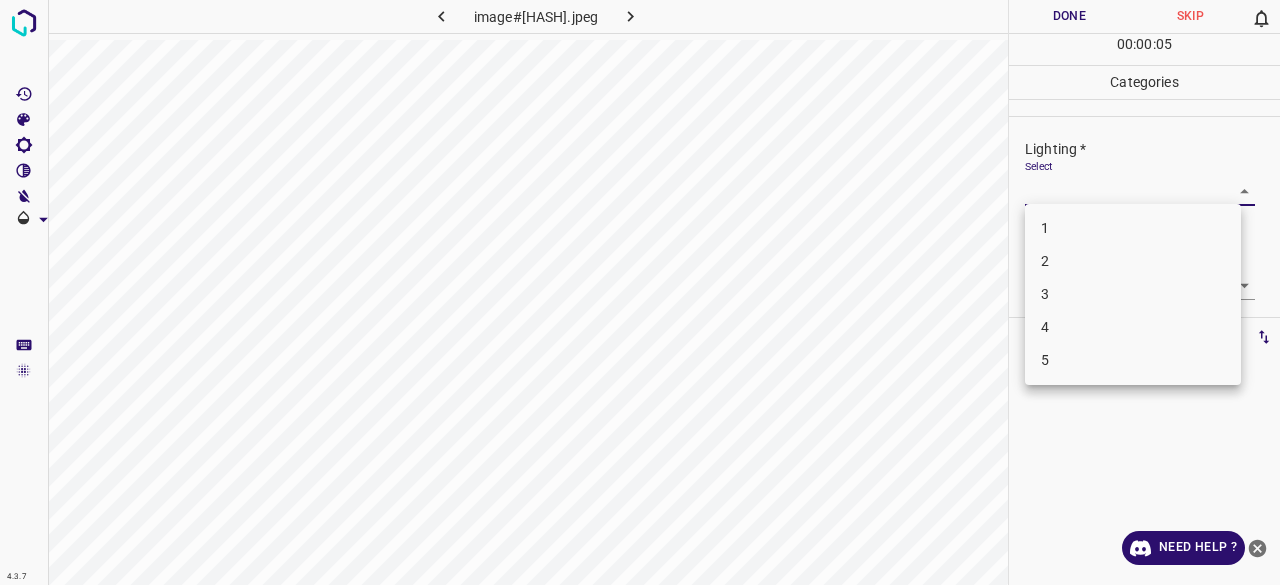 click on "3" at bounding box center (1133, 294) 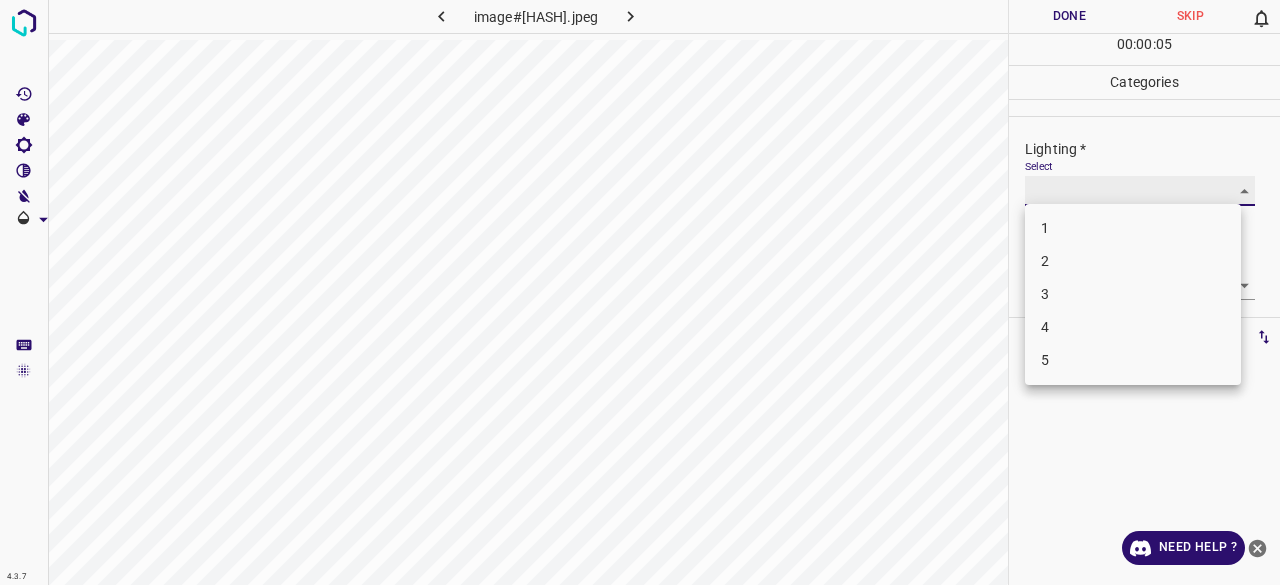 type on "3" 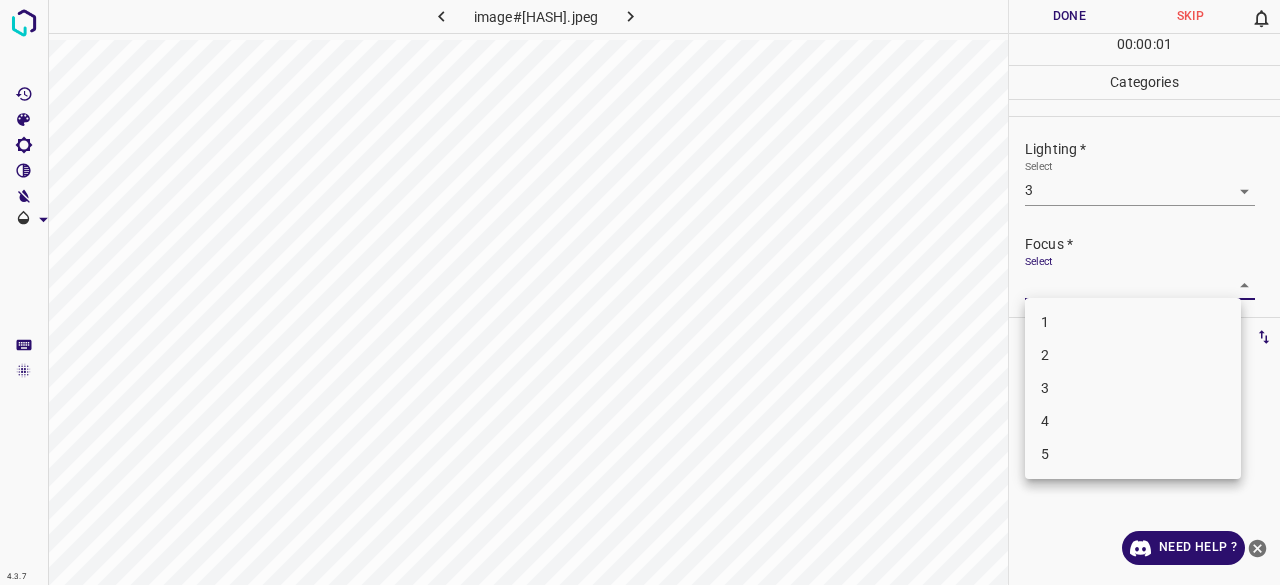 drag, startPoint x: 1063, startPoint y: 293, endPoint x: 1058, endPoint y: 342, distance: 49.25444 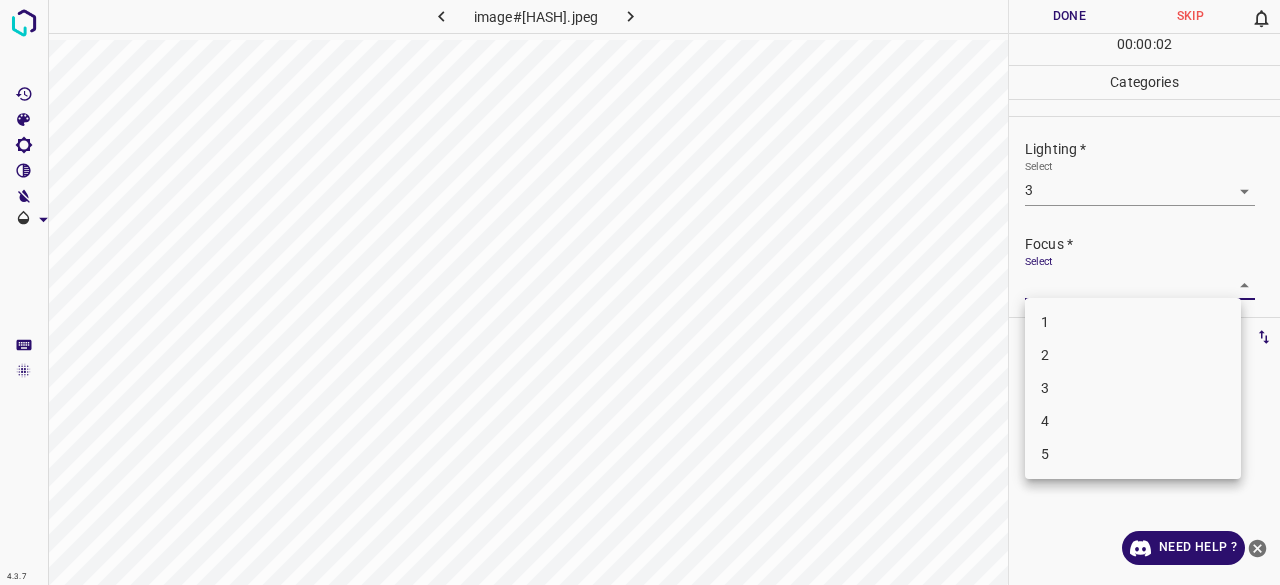 click on "2" at bounding box center (1133, 355) 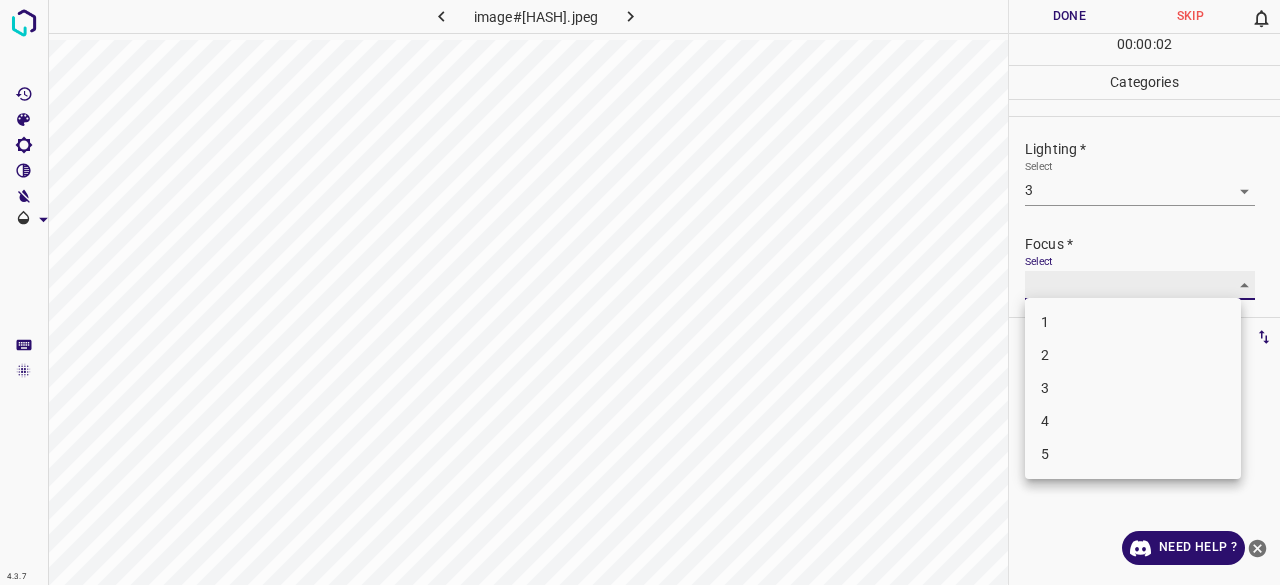 type on "2" 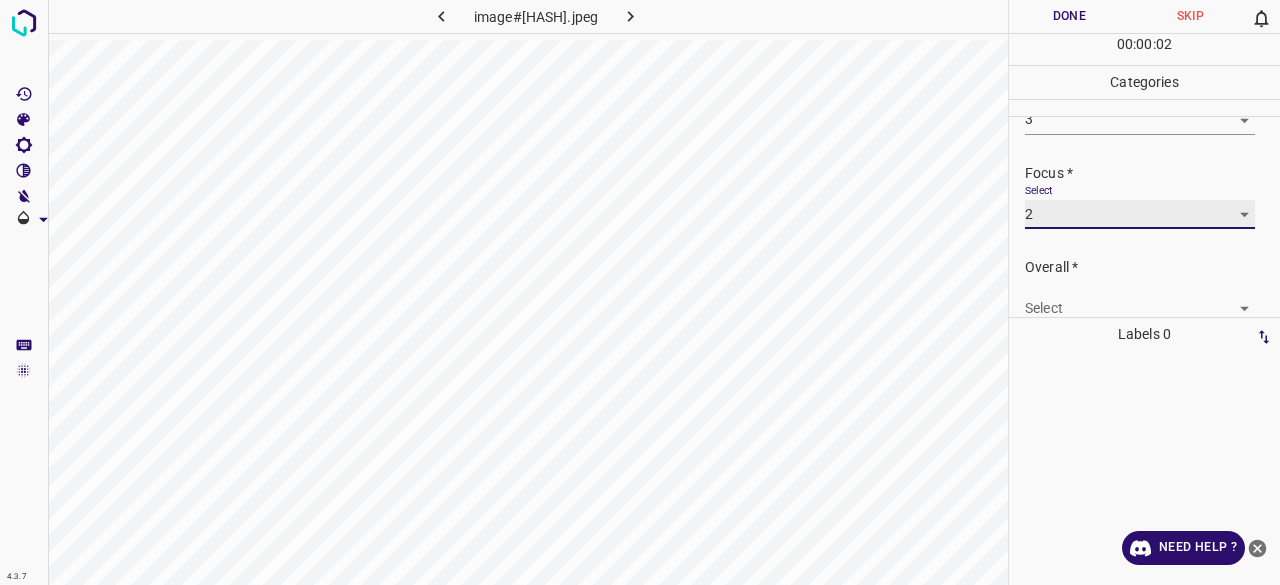 scroll, scrollTop: 98, scrollLeft: 0, axis: vertical 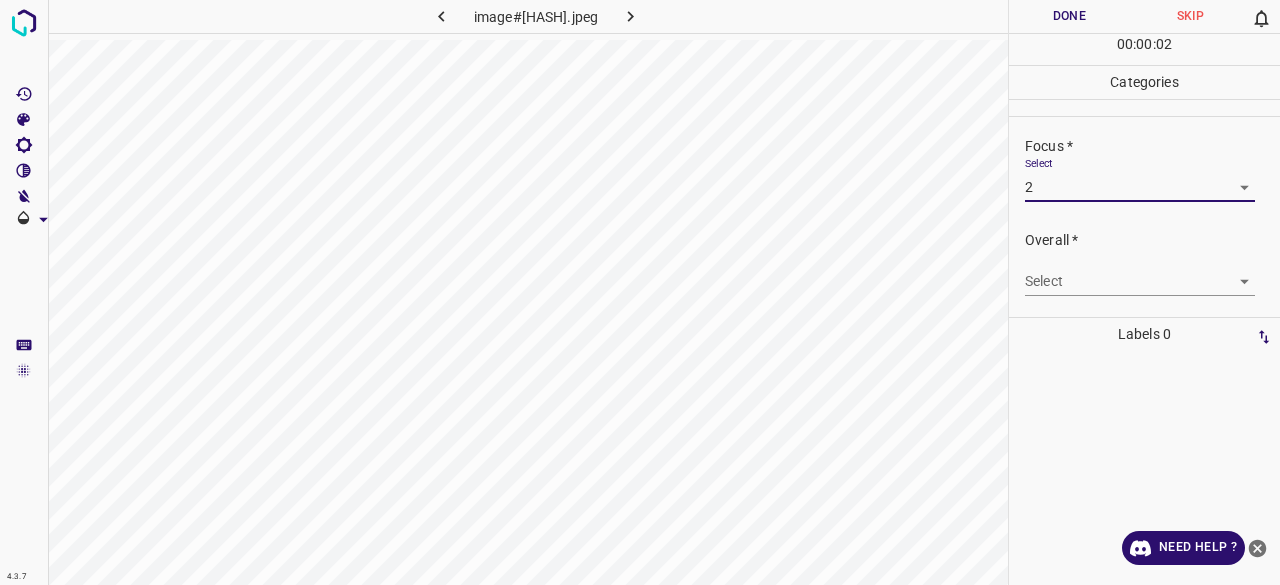 click on "Overall *  Select ​" at bounding box center (1144, 263) 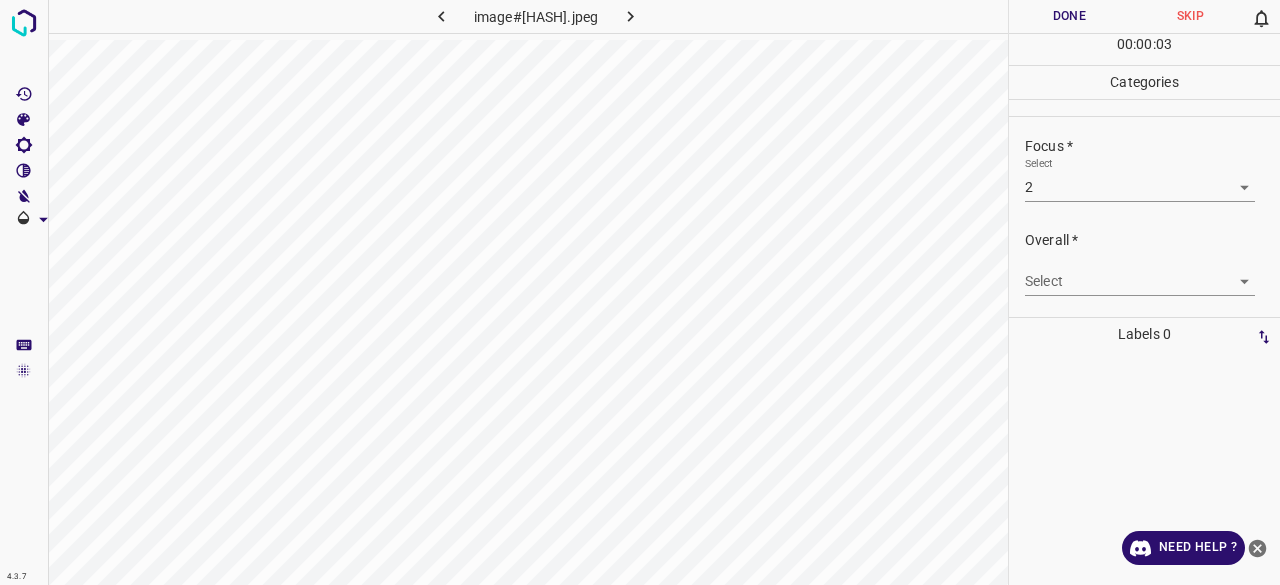 click on "4.3.7 image#003631.jpeg Done Skip 0 00   : 00   : 03   Categories Lighting *  Select 3 3 Focus *  Select 2 2 Overall *  Select ​ Labels   0 Categories 1 Lighting 2 Focus 3 Overall Tools Space Change between modes (Draw & Edit) I Auto labeling R Restore zoom M Zoom in N Zoom out Delete Delete selecte label Filters Z Restore filters X Saturation filter C Brightness filter V Contrast filter B Gray scale filter General O Download Need Help ? - Text - Hide - Delete" at bounding box center [640, 292] 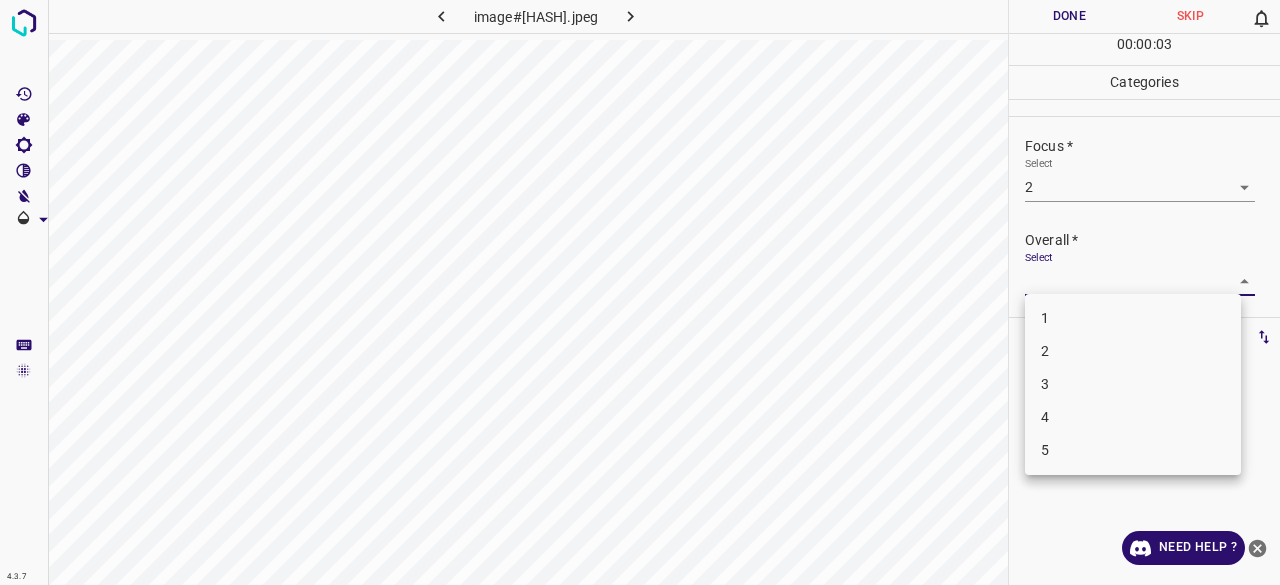 drag, startPoint x: 1042, startPoint y: 369, endPoint x: 1055, endPoint y: 348, distance: 24.698177 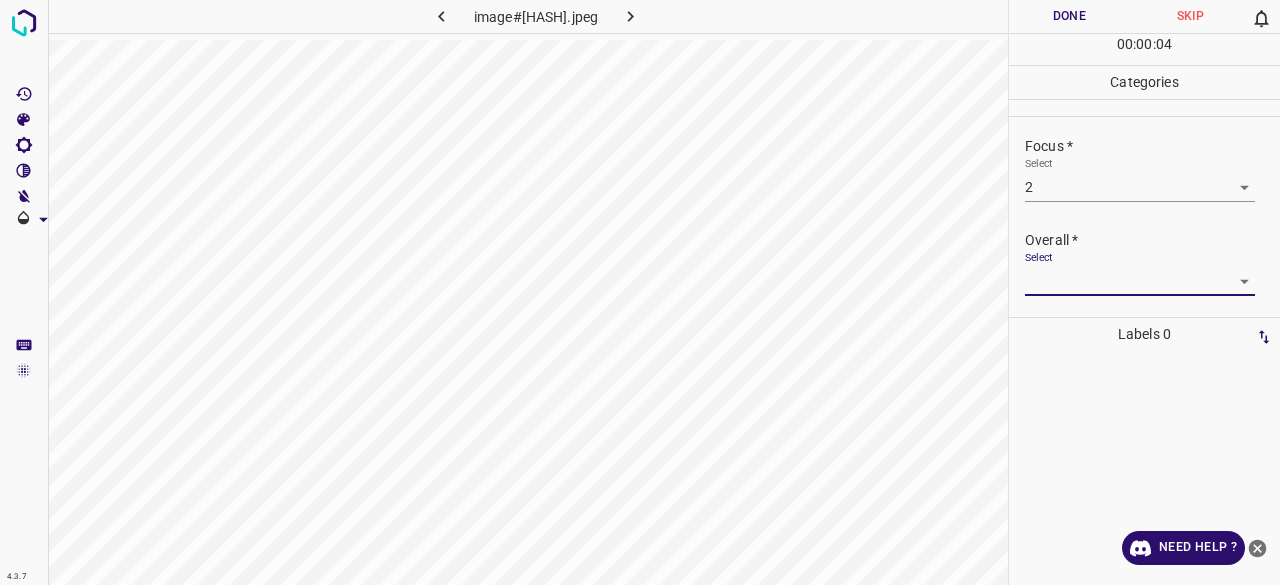 drag, startPoint x: 1060, startPoint y: 254, endPoint x: 1048, endPoint y: 291, distance: 38.8973 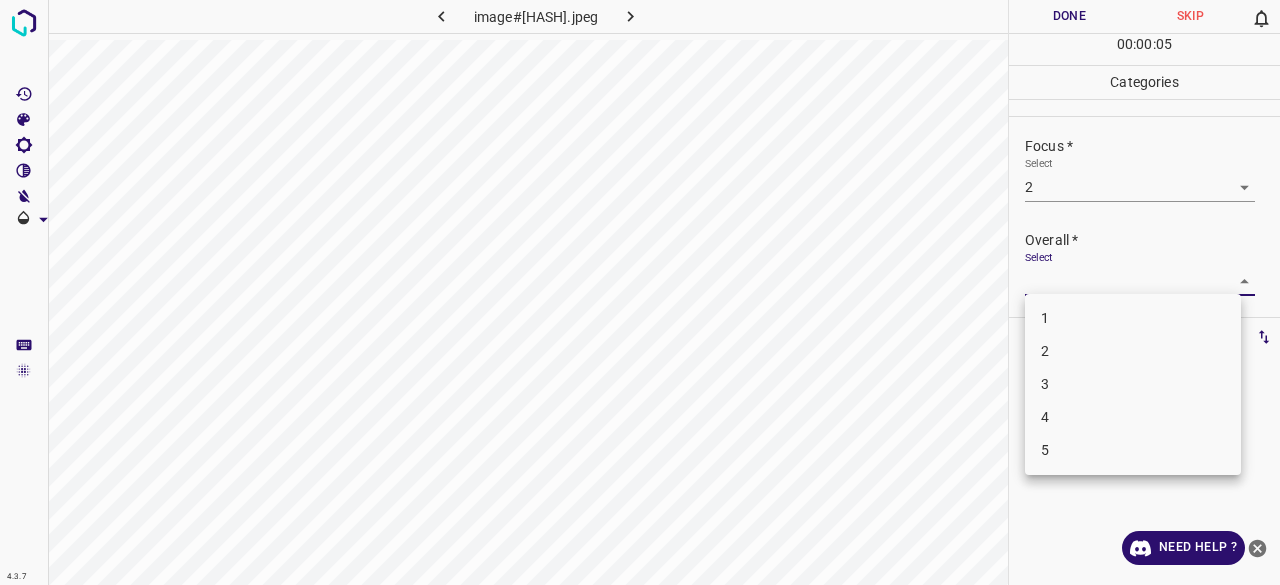 click on "4.3.7 image#003631.jpeg Done Skip 0 00   : 00   : 05   Categories Lighting *  Select 3 3 Focus *  Select 2 2 Overall *  Select ​ Labels   0 Categories 1 Lighting 2 Focus 3 Overall Tools Space Change between modes (Draw & Edit) I Auto labeling R Restore zoom M Zoom in N Zoom out Delete Delete selecte label Filters Z Restore filters X Saturation filter C Brightness filter V Contrast filter B Gray scale filter General O Download Need Help ? - Text - Hide - Delete 1 2 3 4 5" at bounding box center (640, 292) 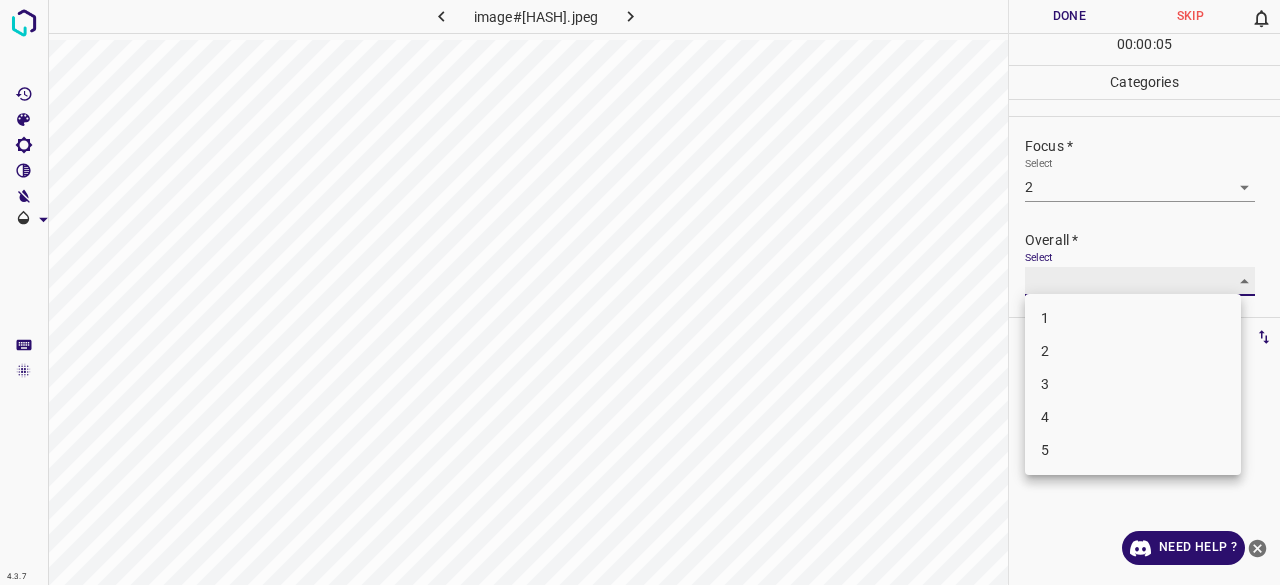type on "3" 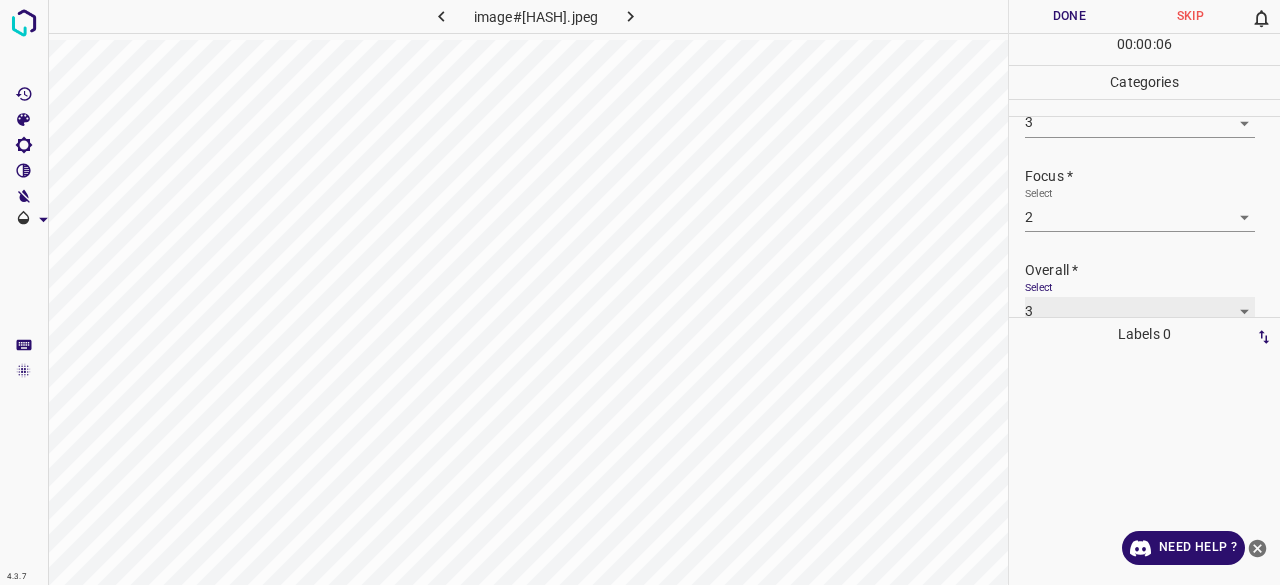 scroll, scrollTop: 98, scrollLeft: 0, axis: vertical 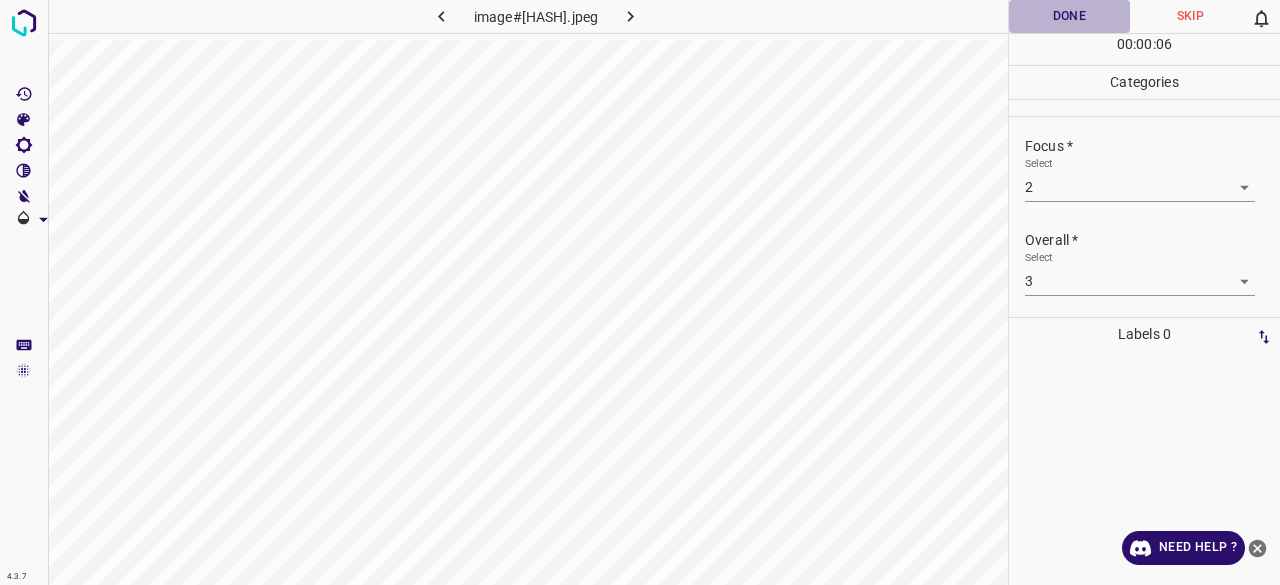 click on "Done" at bounding box center [1069, 16] 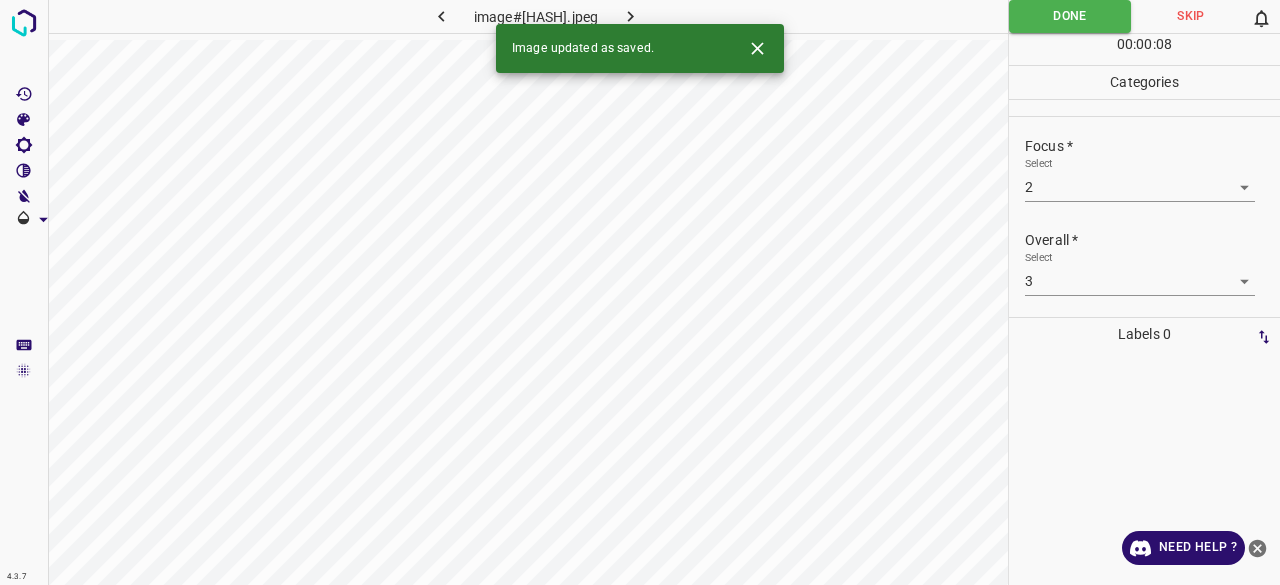 click 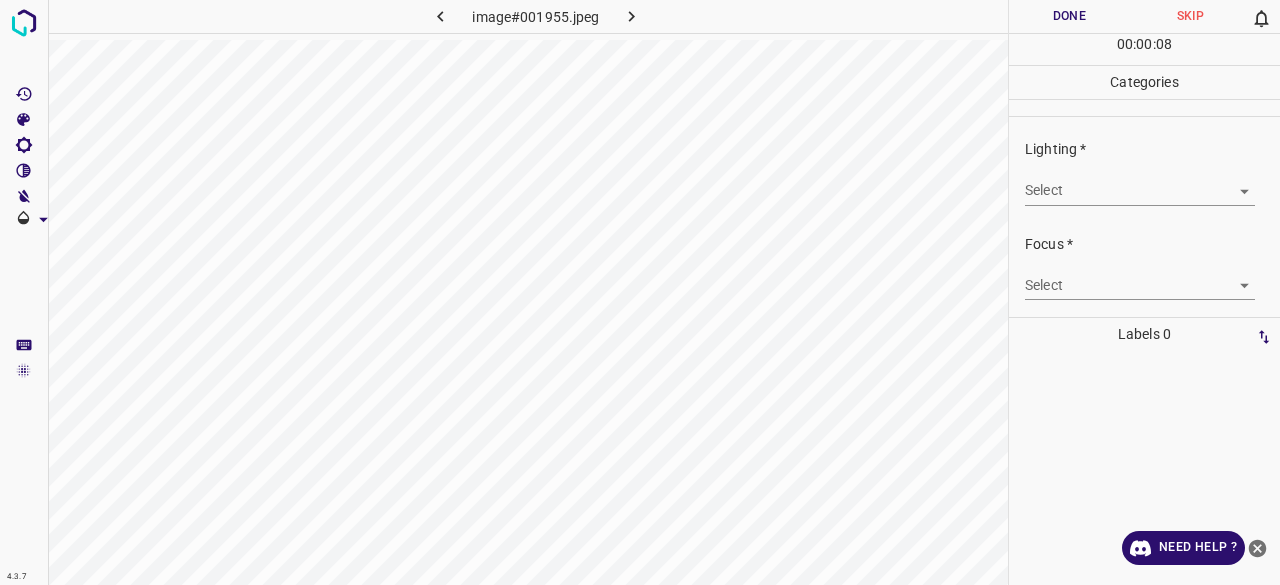 click on "4.3.7 image#001955.jpeg Done Skip 0 00   : 00   : 08   Categories Lighting *  Select ​ Focus *  Select ​ Overall *  Select ​ Labels   0 Categories 1 Lighting 2 Focus 3 Overall Tools Space Change between modes (Draw & Edit) I Auto labeling R Restore zoom M Zoom in N Zoom out Delete Delete selecte label Filters Z Restore filters X Saturation filter C Brightness filter V Contrast filter B Gray scale filter General O Download Need Help ? - Text - Hide - Delete" at bounding box center [640, 292] 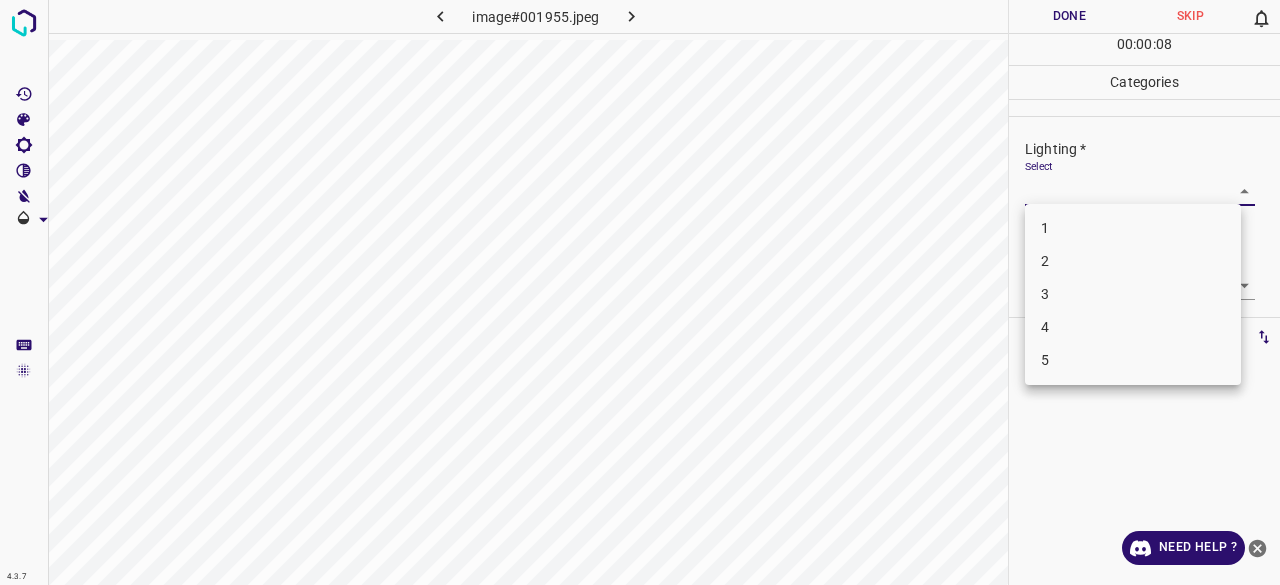 click on "3" at bounding box center (1133, 294) 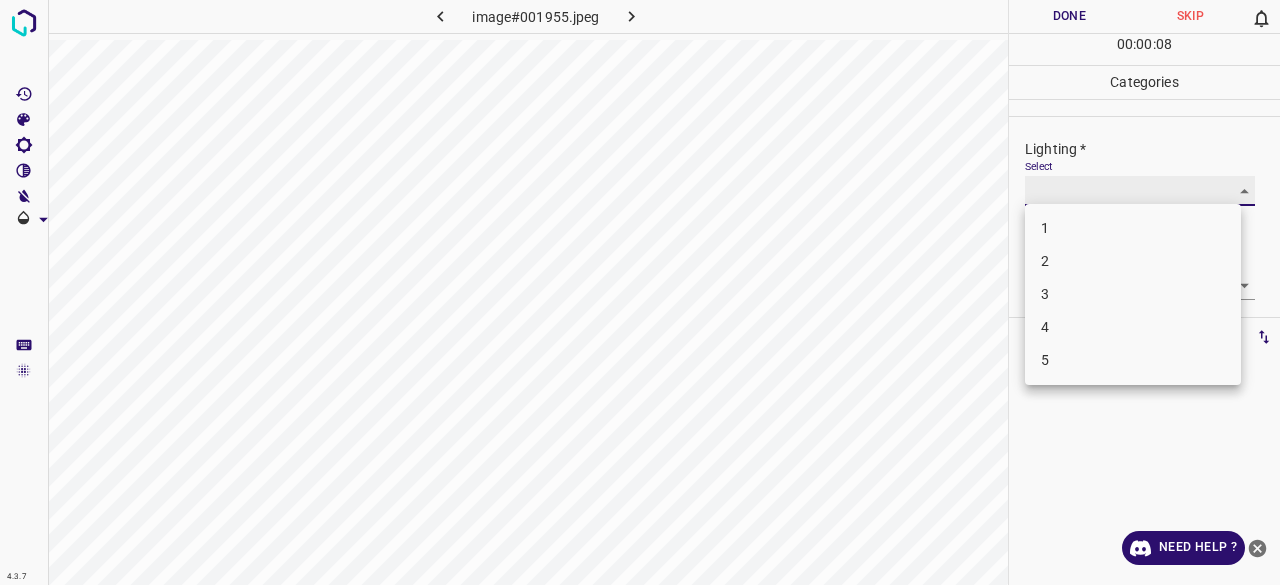 type on "3" 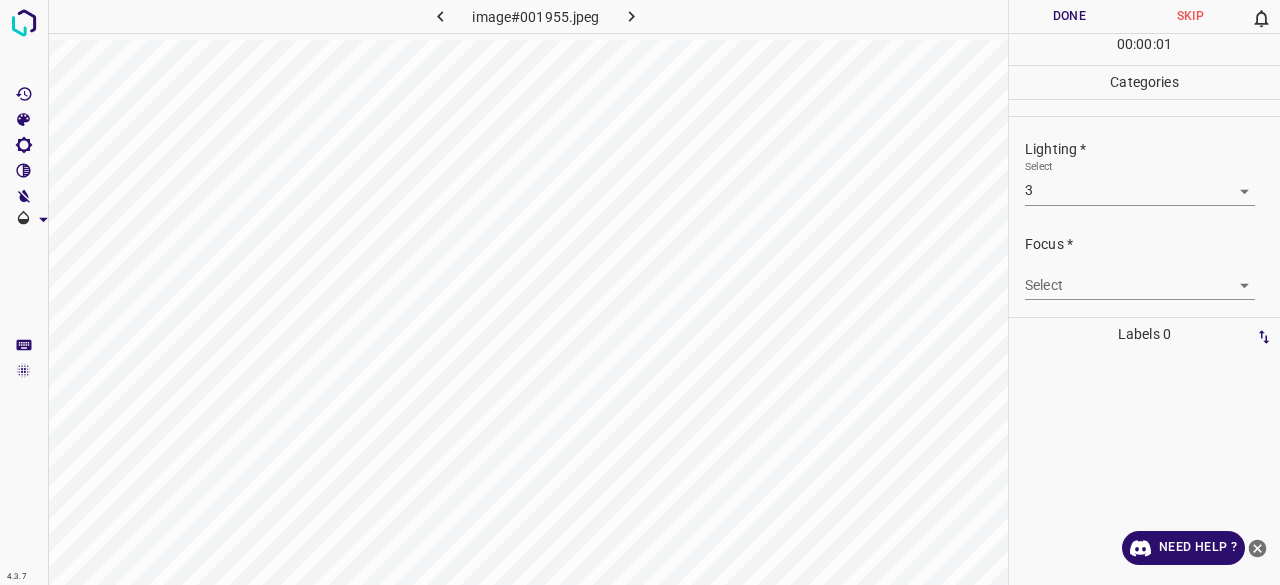 click on "4.3.7 image#001955.jpeg Done Skip 0 00   : 00   : 01   Categories Lighting *  Select 3 3 Focus *  Select ​ Overall *  Select ​ Labels   0 Categories 1 Lighting 2 Focus 3 Overall Tools Space Change between modes (Draw & Edit) I Auto labeling R Restore zoom M Zoom in N Zoom out Delete Delete selecte label Filters Z Restore filters X Saturation filter C Brightness filter V Contrast filter B Gray scale filter General O Download Need Help ? - Text - Hide - Delete" at bounding box center [640, 292] 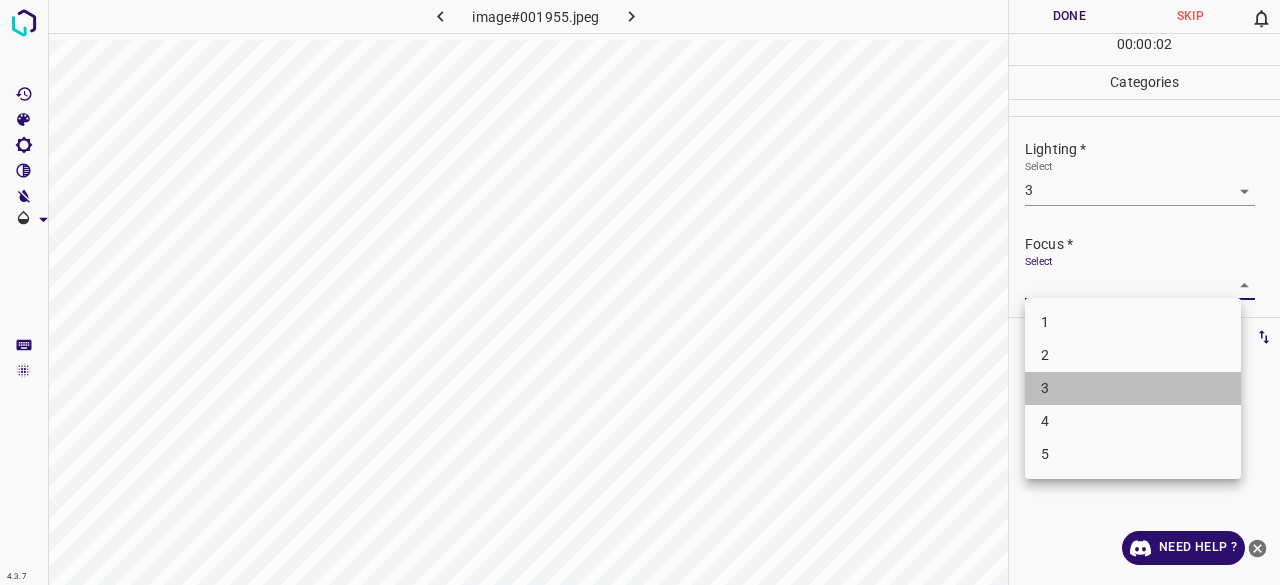 drag, startPoint x: 1047, startPoint y: 386, endPoint x: 1058, endPoint y: 367, distance: 21.954498 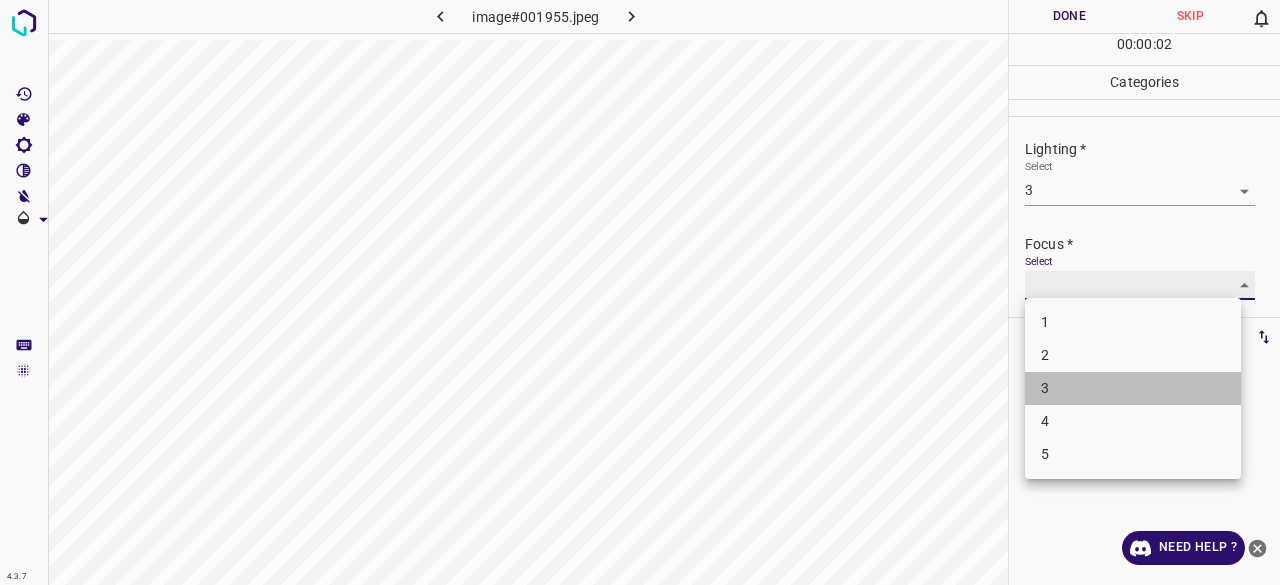 type on "3" 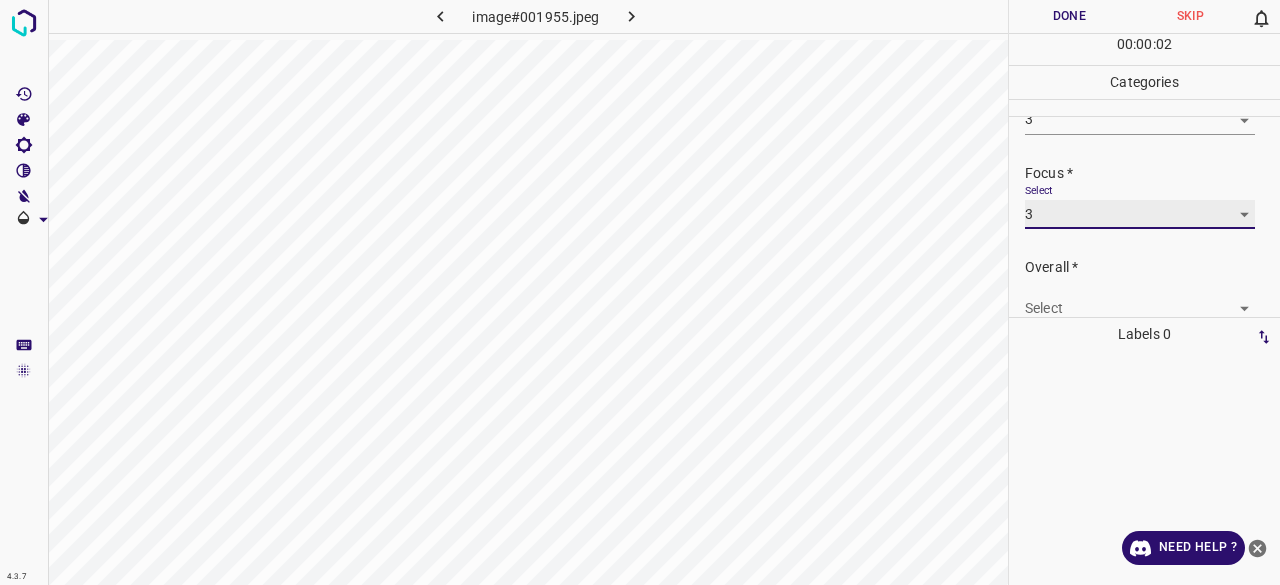 scroll, scrollTop: 98, scrollLeft: 0, axis: vertical 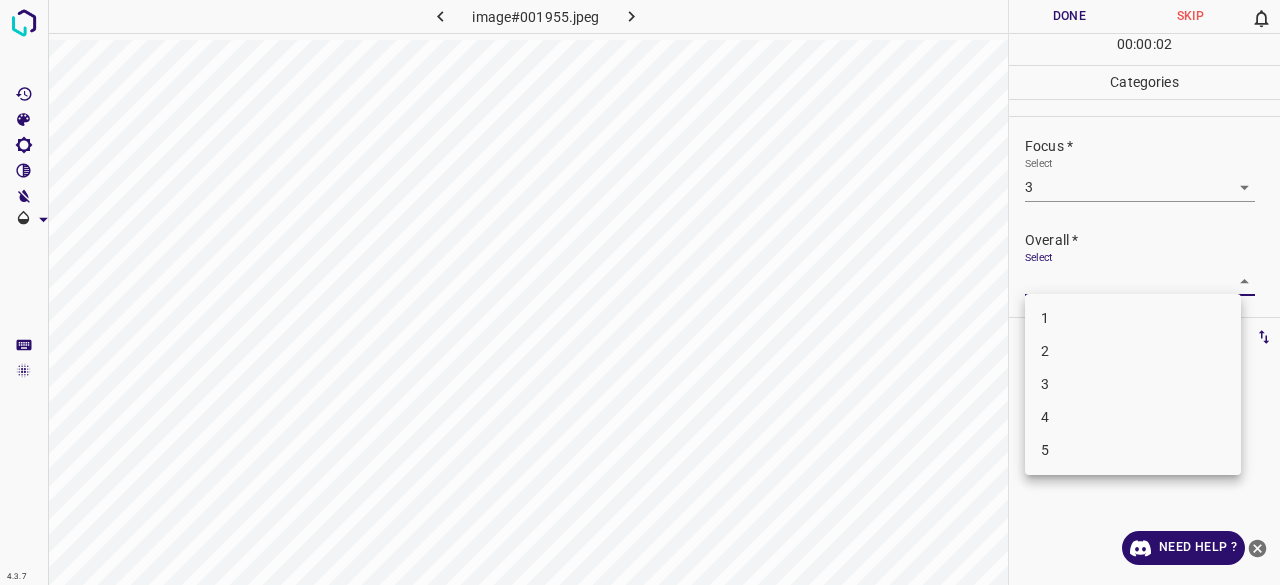 click on "4.3.7 image#001955.jpeg Done Skip 0 00   : 00   : 02   Categories Lighting *  Select 3 3 Focus *  Select 3 3 Overall *  Select ​ Labels   0 Categories 1 Lighting 2 Focus 3 Overall Tools Space Change between modes (Draw & Edit) I Auto labeling R Restore zoom M Zoom in N Zoom out Delete Delete selecte label Filters Z Restore filters X Saturation filter C Brightness filter V Contrast filter B Gray scale filter General O Download Need Help ? - Text - Hide - Delete 1 2 3 4 5" at bounding box center [640, 292] 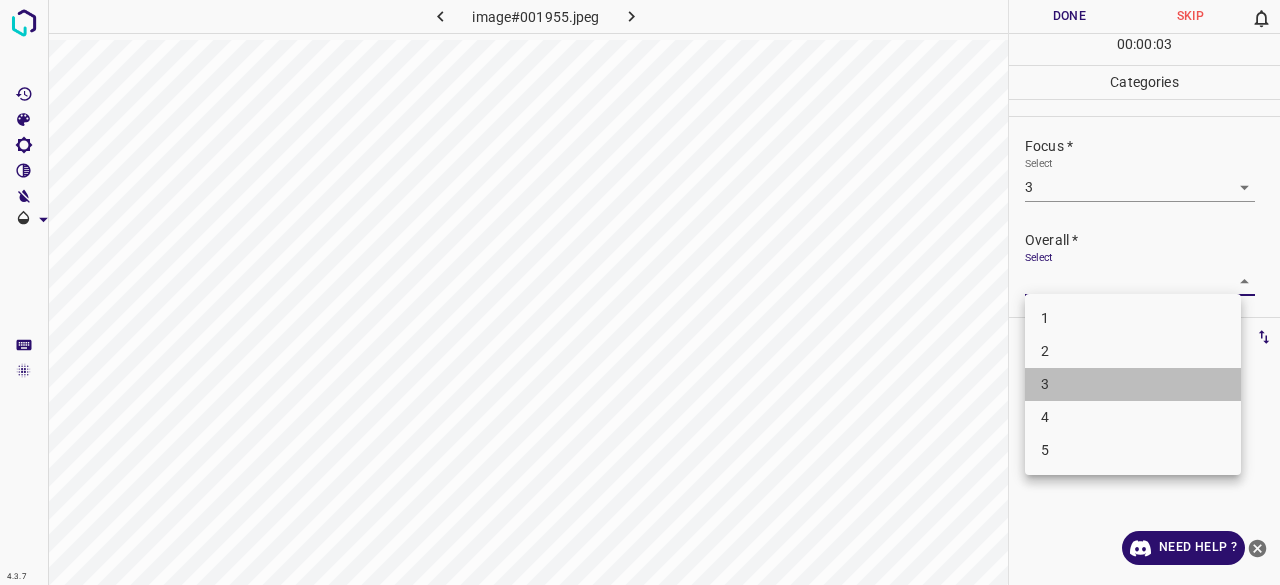 click on "3" at bounding box center (1133, 384) 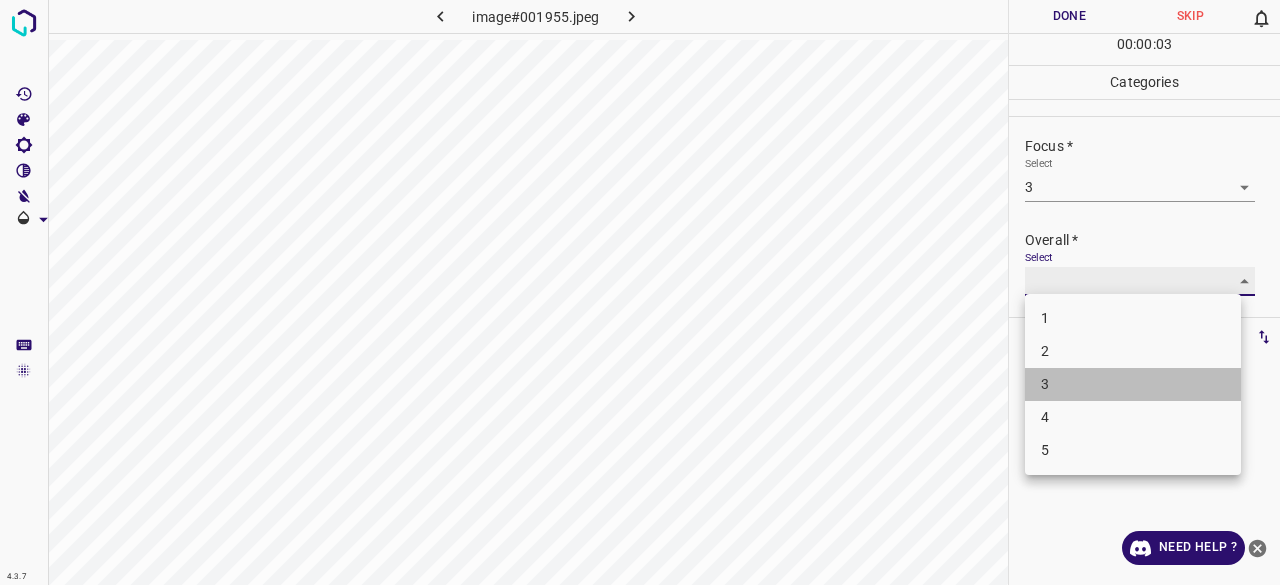 type on "3" 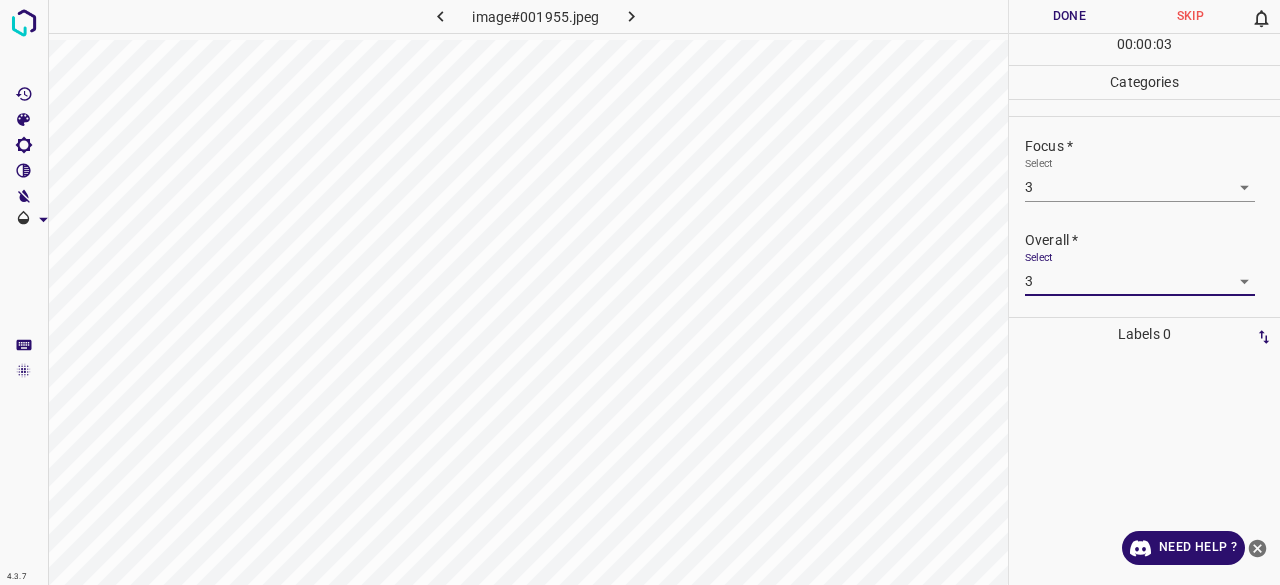 click on "Done" at bounding box center [1069, 16] 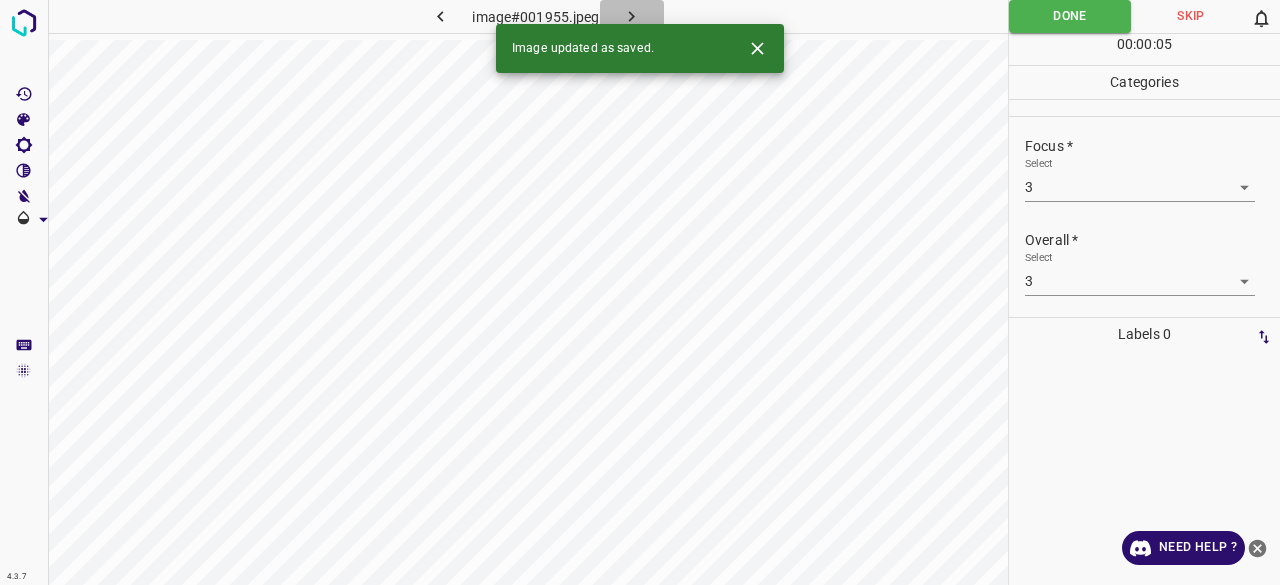 click 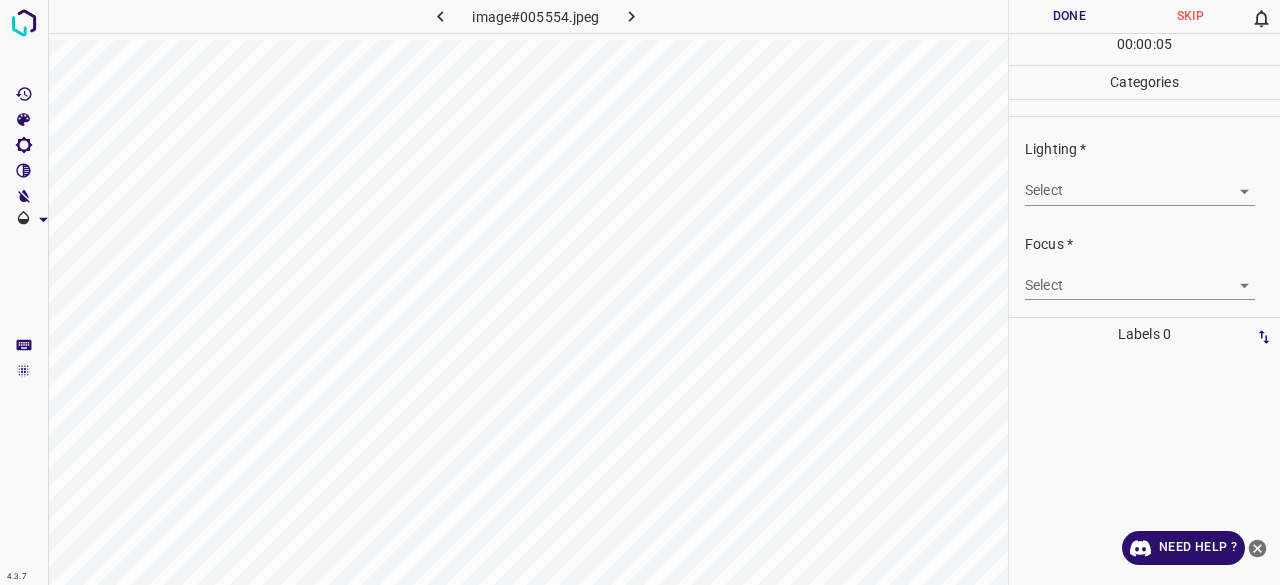 click on "Select ​" at bounding box center (1140, 182) 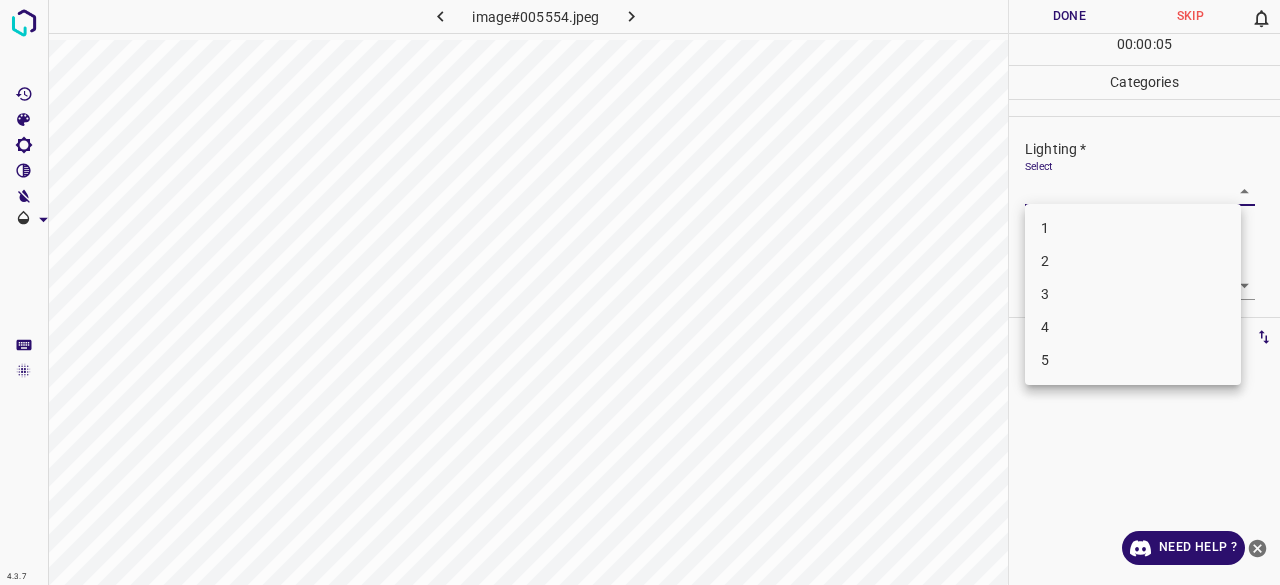drag, startPoint x: 1057, startPoint y: 177, endPoint x: 1062, endPoint y: 230, distance: 53.235325 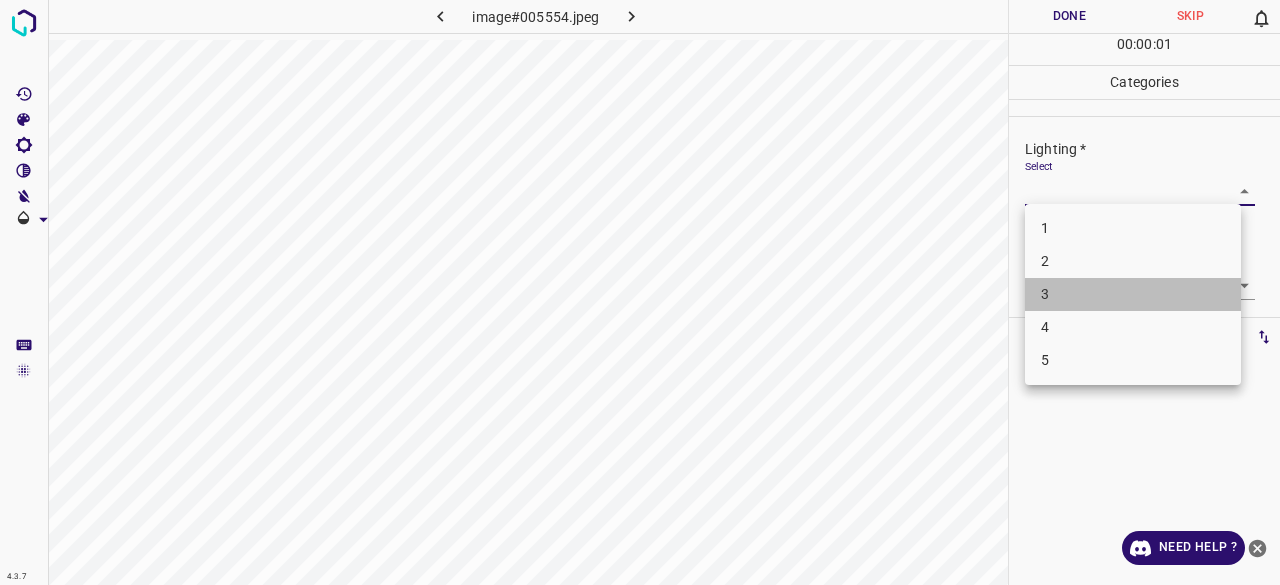 click on "3" at bounding box center (1133, 294) 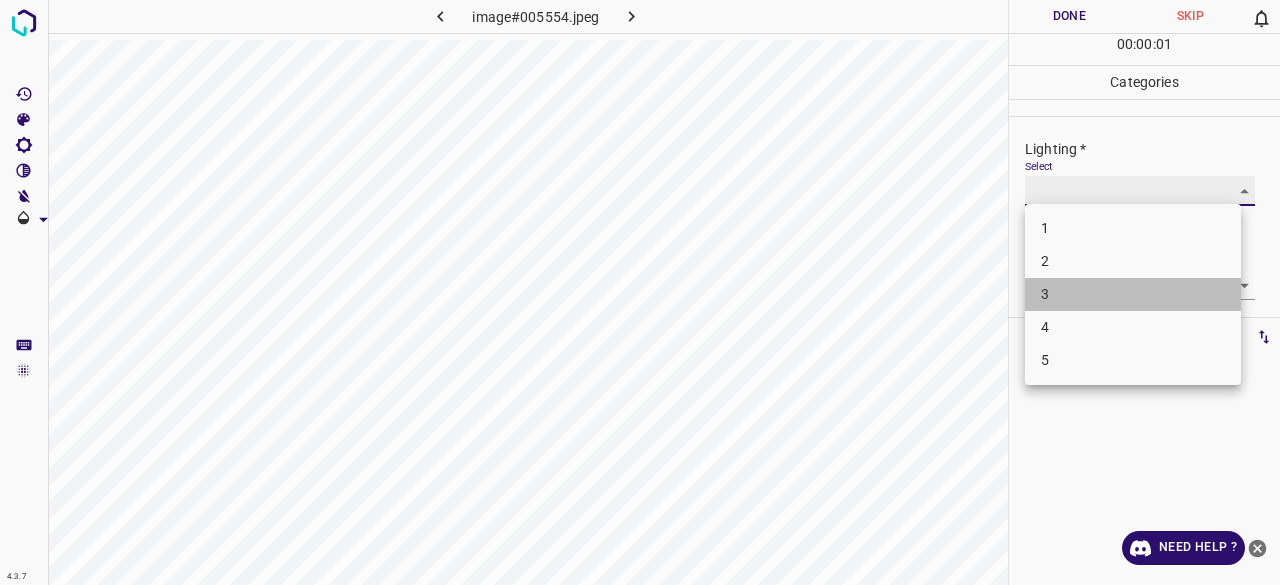type on "3" 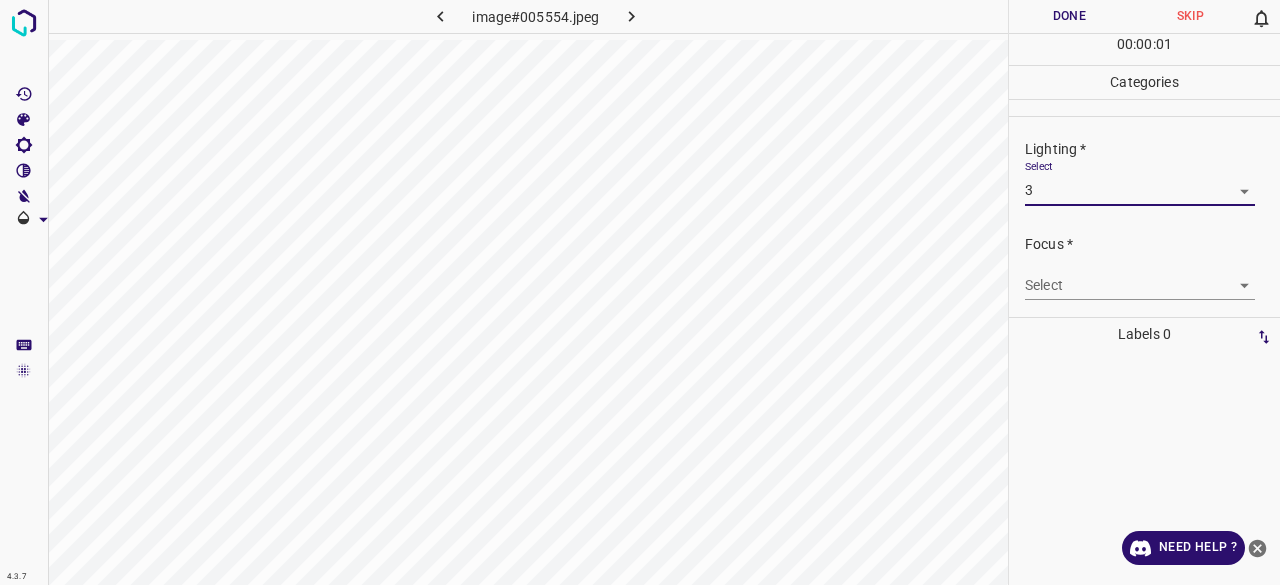 click on "4.3.7 image#005554.jpeg Done Skip 0 00   : 00   : 01   Categories Lighting *  Select 3 3 Focus *  Select ​ Overall *  Select ​ Labels   0 Categories 1 Lighting 2 Focus 3 Overall Tools Space Change between modes (Draw & Edit) I Auto labeling R Restore zoom M Zoom in N Zoom out Delete Delete selecte label Filters Z Restore filters X Saturation filter C Brightness filter V Contrast filter B Gray scale filter General O Download Need Help ? - Text - Hide - Delete 1 2 3 4 5" at bounding box center [640, 292] 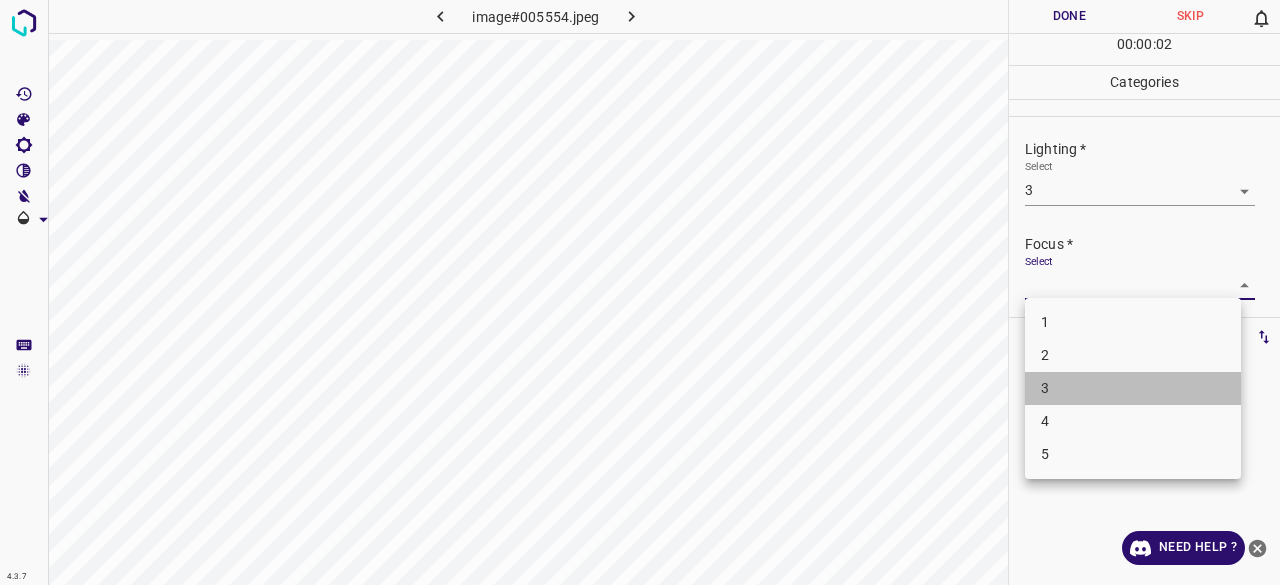 click on "3" at bounding box center (1133, 388) 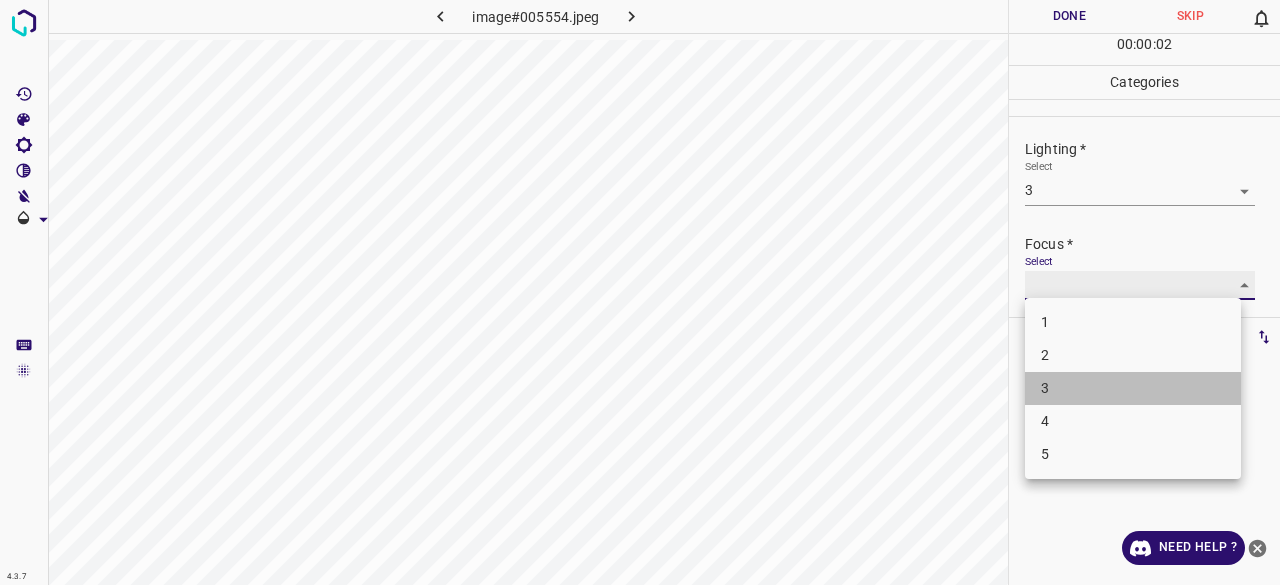 type on "3" 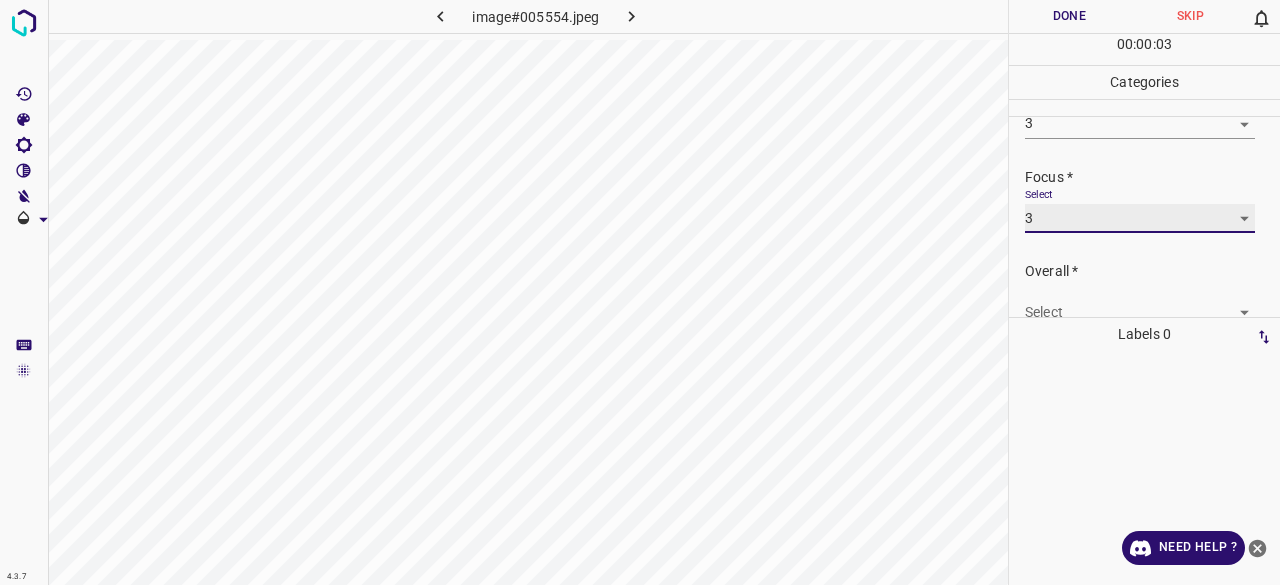 scroll, scrollTop: 98, scrollLeft: 0, axis: vertical 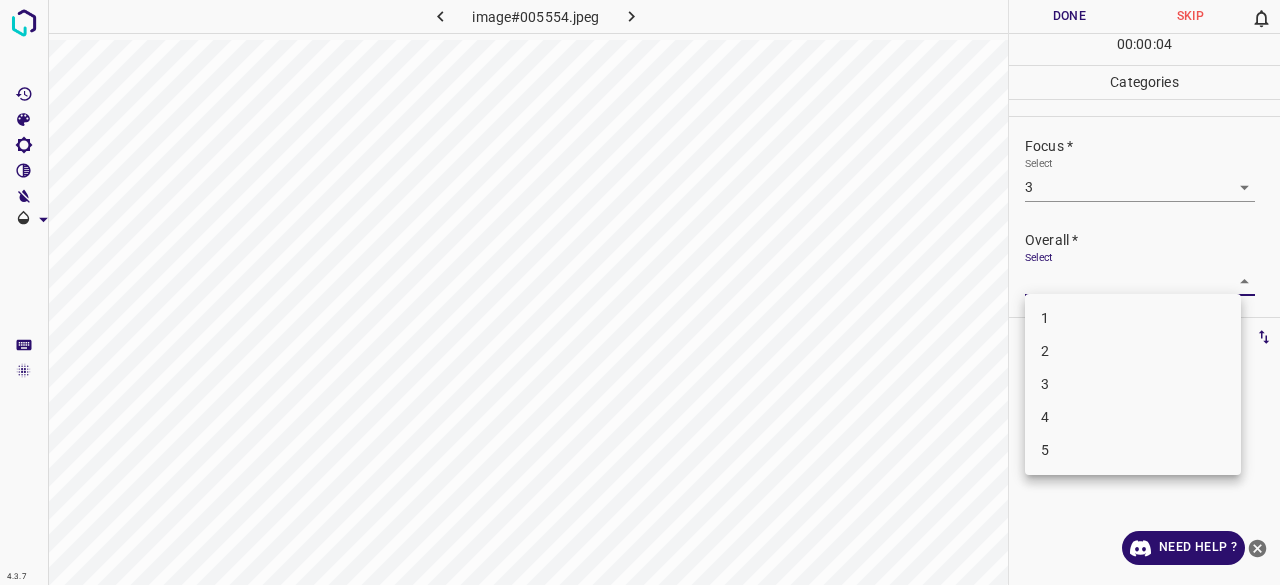 click on "4.3.7 image#005554.jpeg Done Skip 0 00   : 00   : 04   Categories Lighting *  Select 3 3 Focus *  Select 3 3 Overall *  Select ​ Labels   0 Categories 1 Lighting 2 Focus 3 Overall Tools Space Change between modes (Draw & Edit) I Auto labeling R Restore zoom M Zoom in N Zoom out Delete Delete selecte label Filters Z Restore filters X Saturation filter C Brightness filter V Contrast filter B Gray scale filter General O Download Need Help ? - Text - Hide - Delete 1 2 3 4 5" at bounding box center (640, 292) 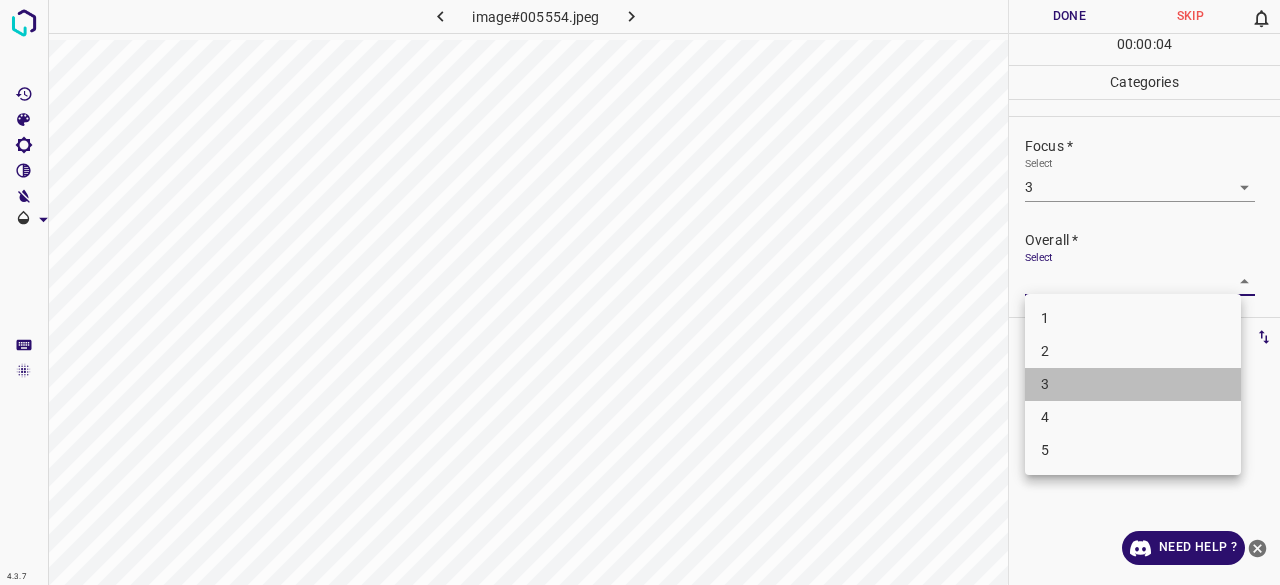 drag, startPoint x: 1072, startPoint y: 384, endPoint x: 1055, endPoint y: 225, distance: 159.90622 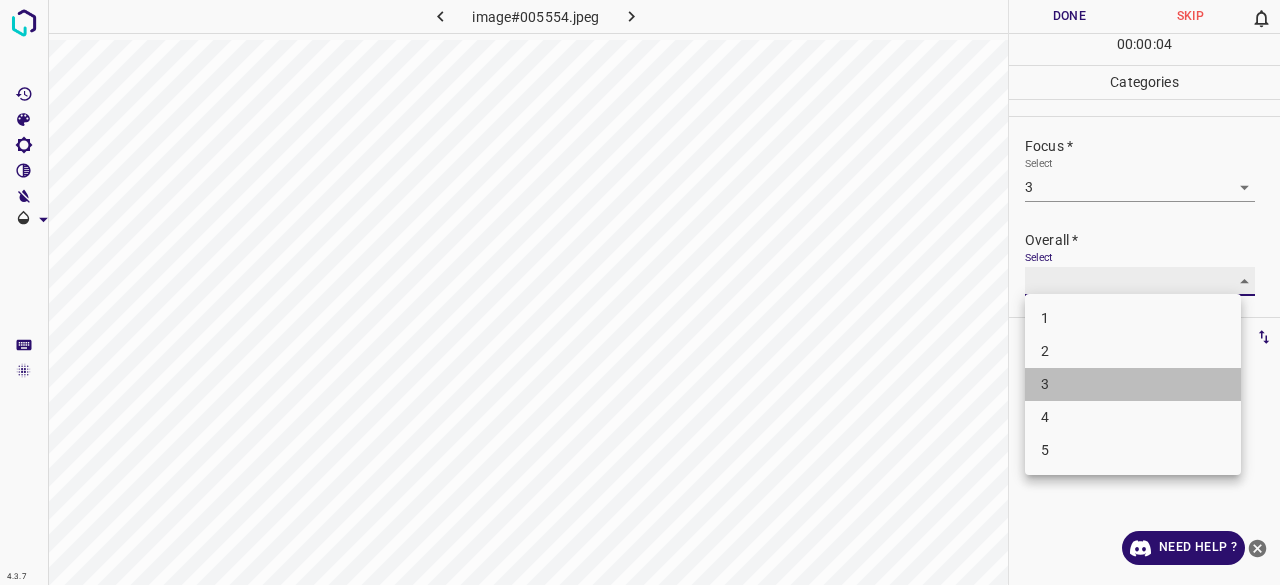 type on "3" 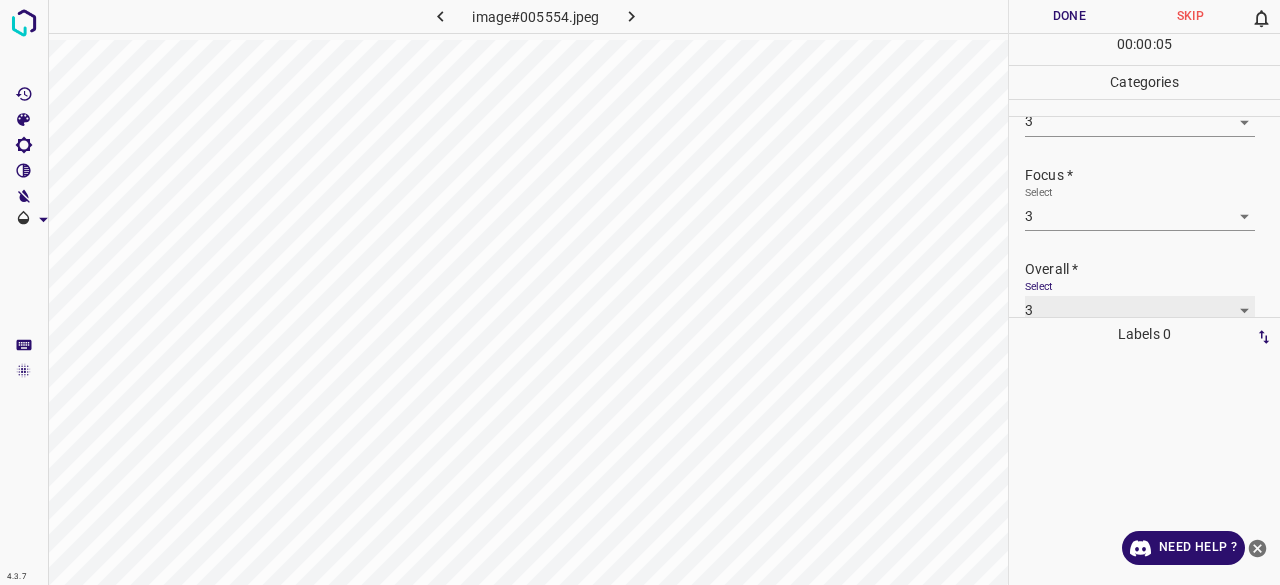 scroll, scrollTop: 98, scrollLeft: 0, axis: vertical 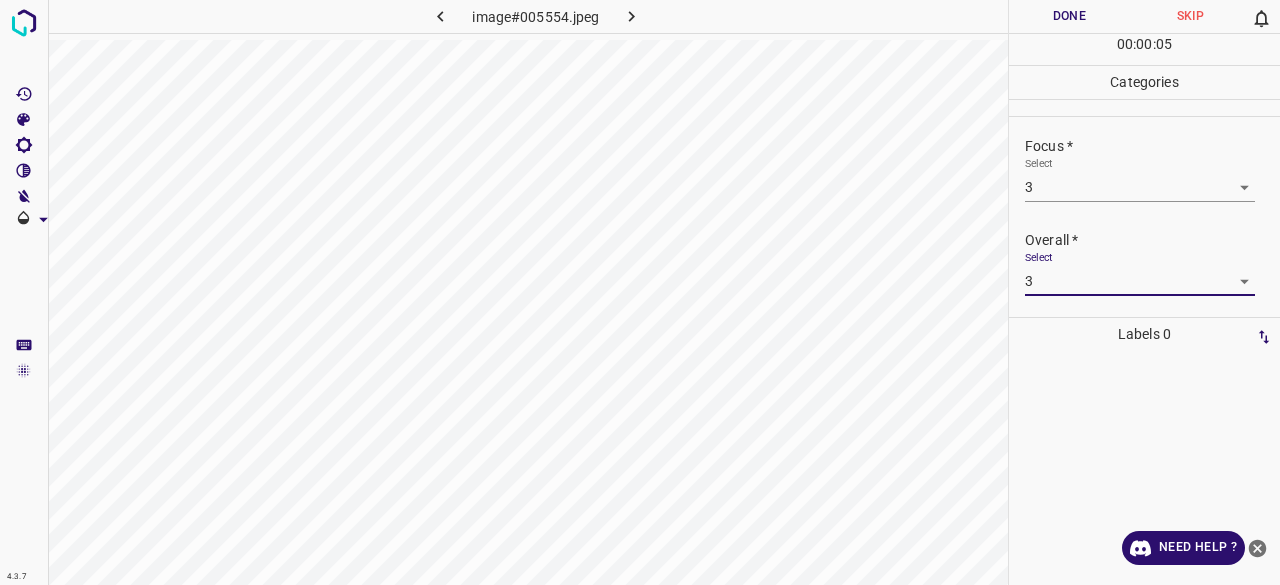 click on "Done" at bounding box center (1069, 16) 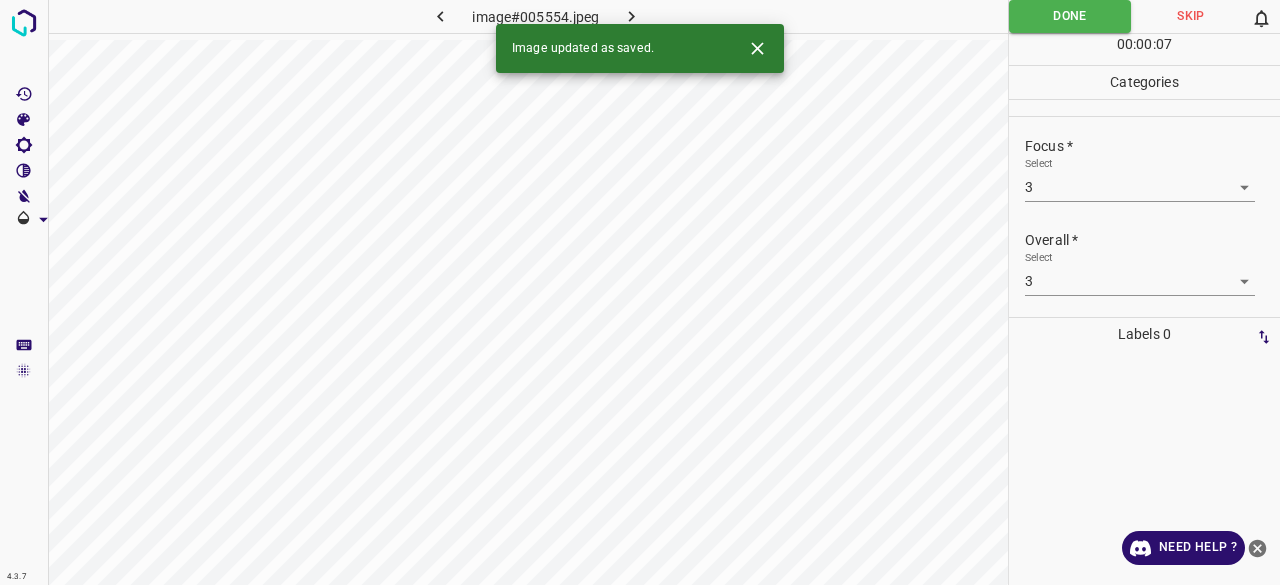 click at bounding box center [632, 16] 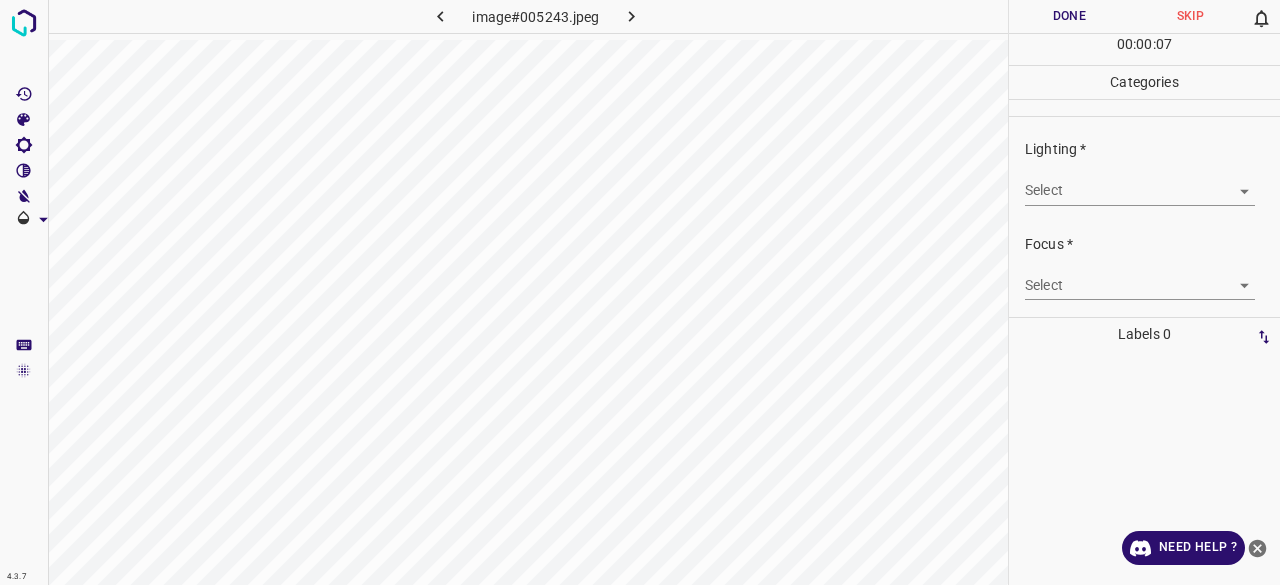 click on "4.3.7 image#005243.jpeg Done Skip 0 00   : 00   : 07   Categories Lighting *  Select ​ Focus *  Select ​ Overall *  Select ​ Labels   0 Categories 1 Lighting 2 Focus 3 Overall Tools Space Change between modes (Draw & Edit) I Auto labeling R Restore zoom M Zoom in N Zoom out Delete Delete selecte label Filters Z Restore filters X Saturation filter C Brightness filter V Contrast filter B Gray scale filter General O Download Need Help ? - Text - Hide - Delete" at bounding box center [640, 292] 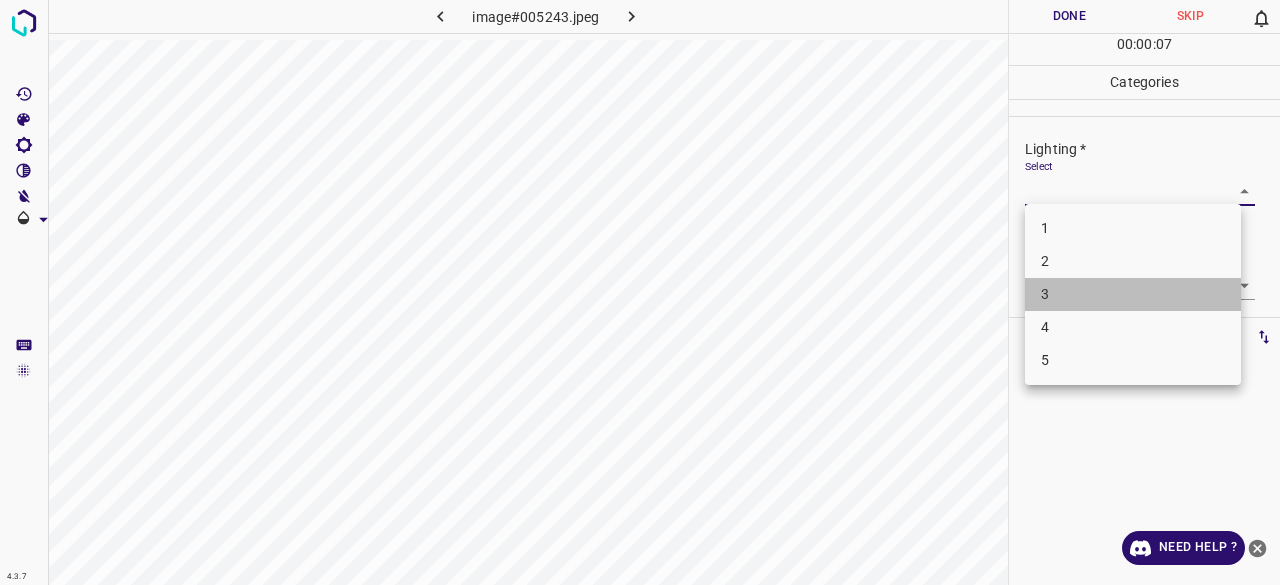 click on "3" at bounding box center (1133, 294) 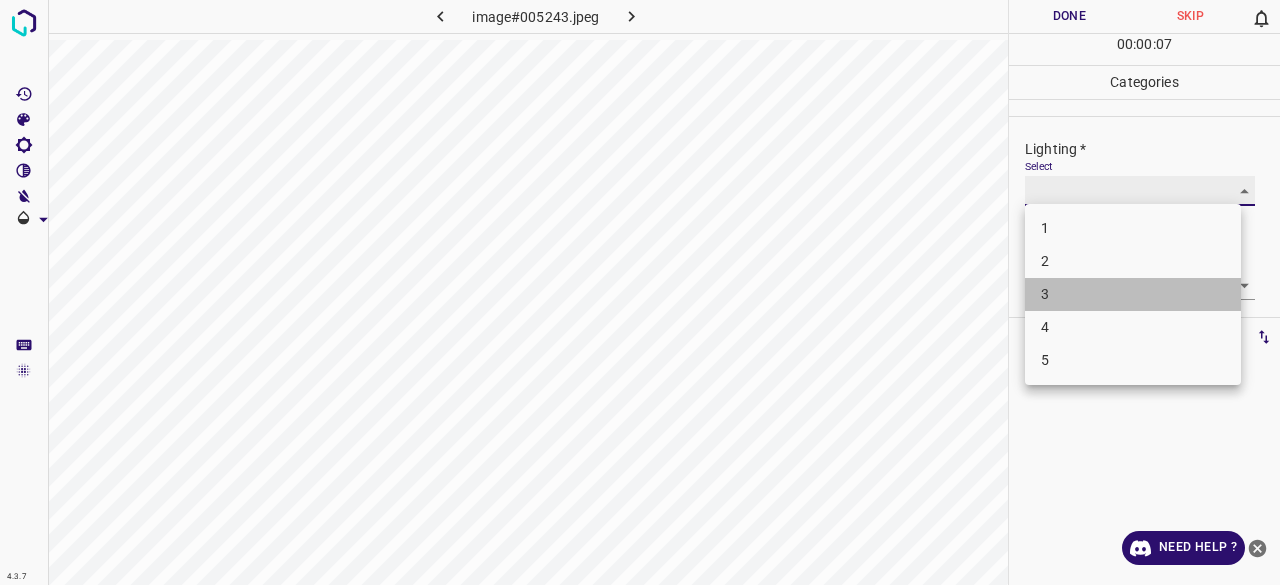 type on "3" 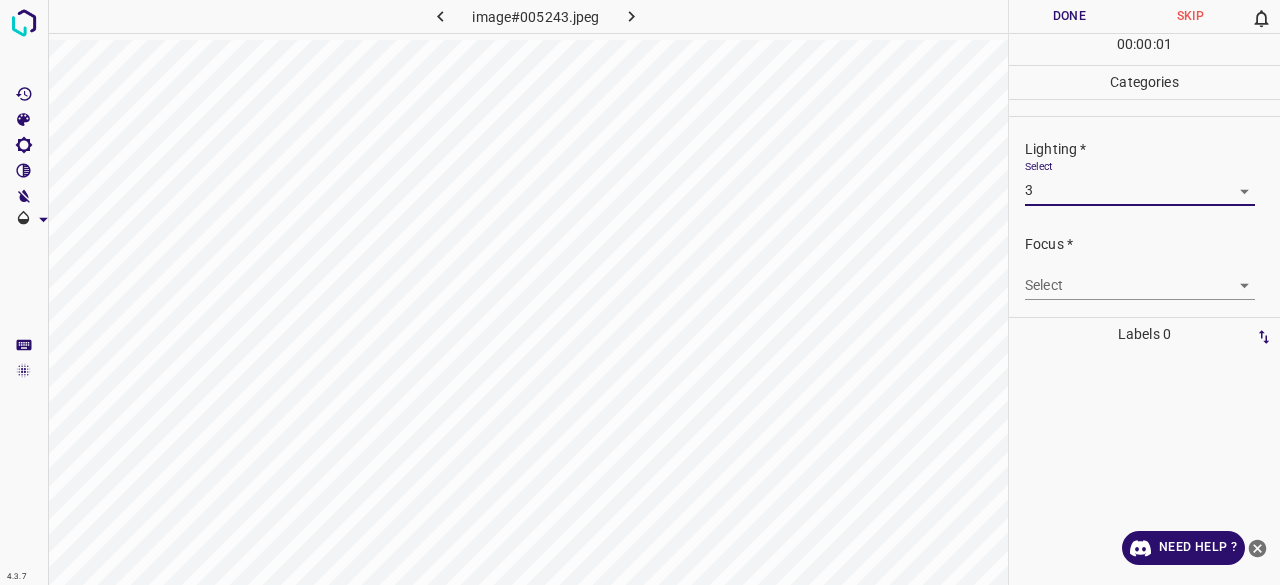 click on "4.3.7 image#005243.jpeg Done Skip 0 00   : 00   : 01   Categories Lighting *  Select 3 3 Focus *  Select ​ Overall *  Select ​ Labels   0 Categories 1 Lighting 2 Focus 3 Overall Tools Space Change between modes (Draw & Edit) I Auto labeling R Restore zoom M Zoom in N Zoom out Delete Delete selecte label Filters Z Restore filters X Saturation filter C Brightness filter V Contrast filter B Gray scale filter General O Download Need Help ? - Text - Hide - Delete 1 2 3 4 5" at bounding box center (640, 292) 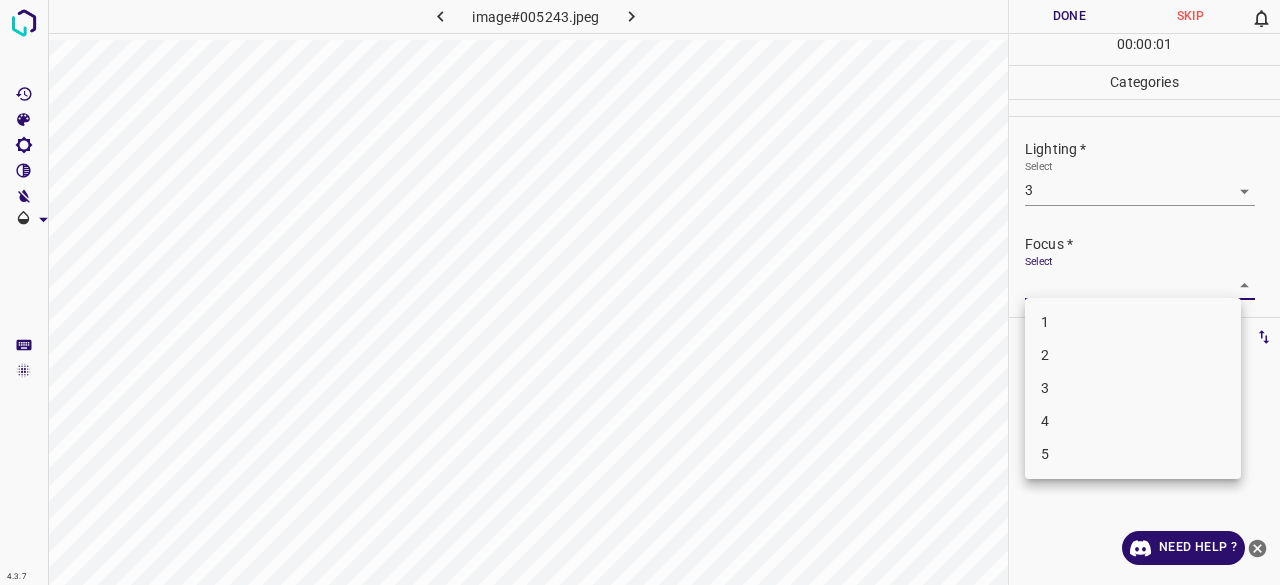 drag, startPoint x: 1072, startPoint y: 389, endPoint x: 1064, endPoint y: 280, distance: 109.29318 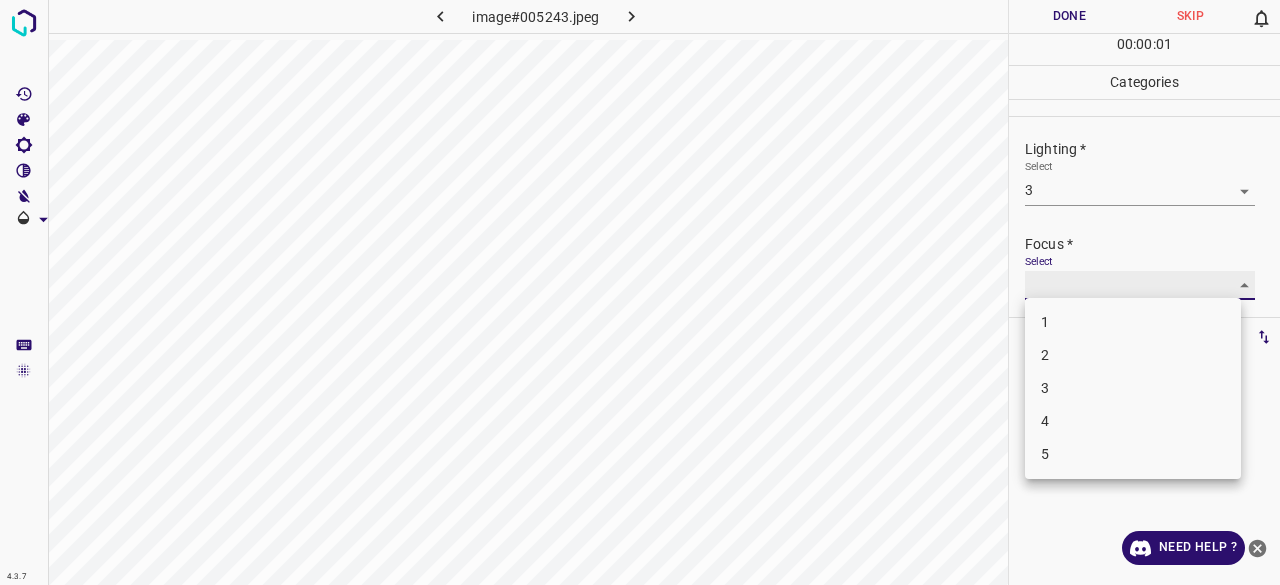 type on "3" 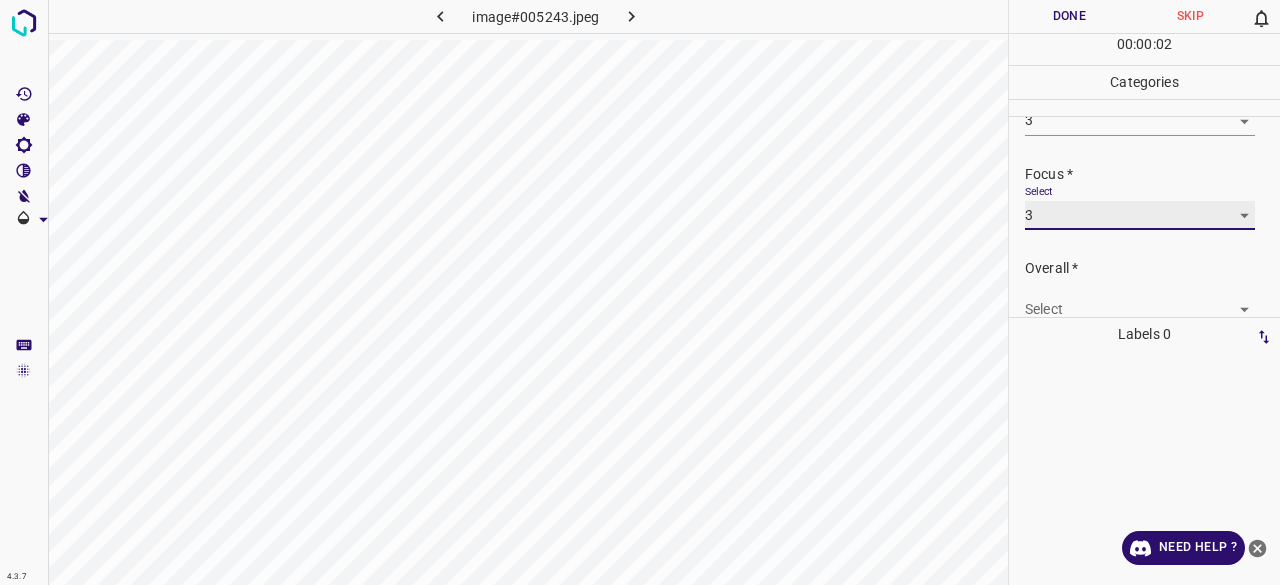scroll, scrollTop: 98, scrollLeft: 0, axis: vertical 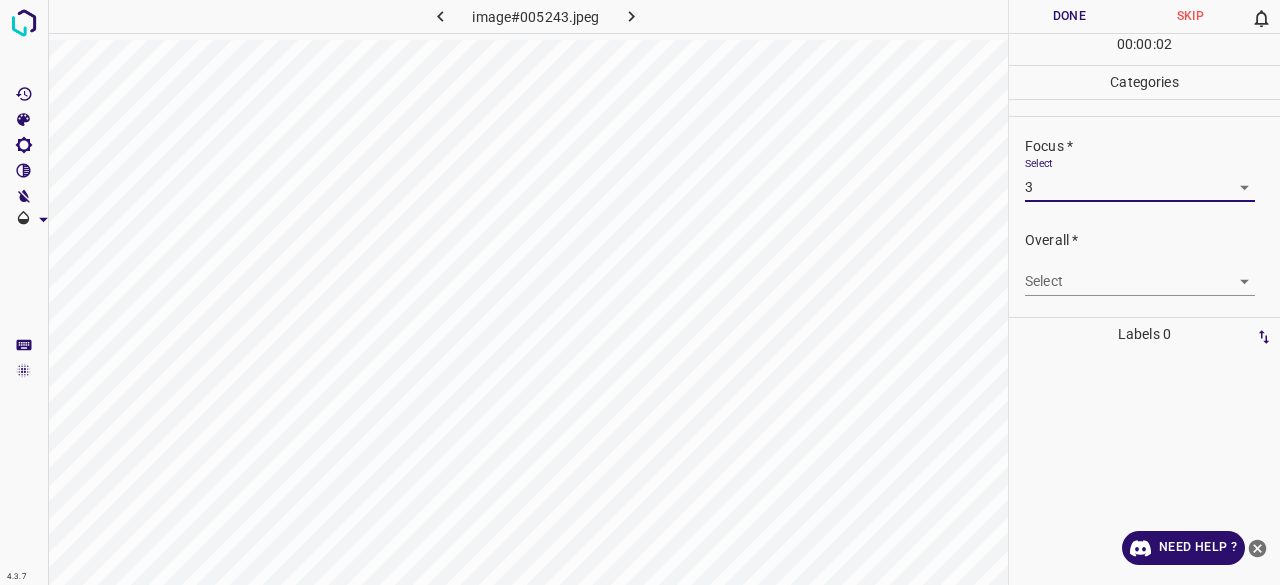 click on "4.3.7 image#005243.jpeg Done Skip 0 00   : 00   : 02   Categories Lighting *  Select 3 3 Focus *  Select 3 3 Overall *  Select ​ Labels   0 Categories 1 Lighting 2 Focus 3 Overall Tools Space Change between modes (Draw & Edit) I Auto labeling R Restore zoom M Zoom in N Zoom out Delete Delete selecte label Filters Z Restore filters X Saturation filter C Brightness filter V Contrast filter B Gray scale filter General O Download Need Help ? - Text - Hide - Delete" at bounding box center [640, 292] 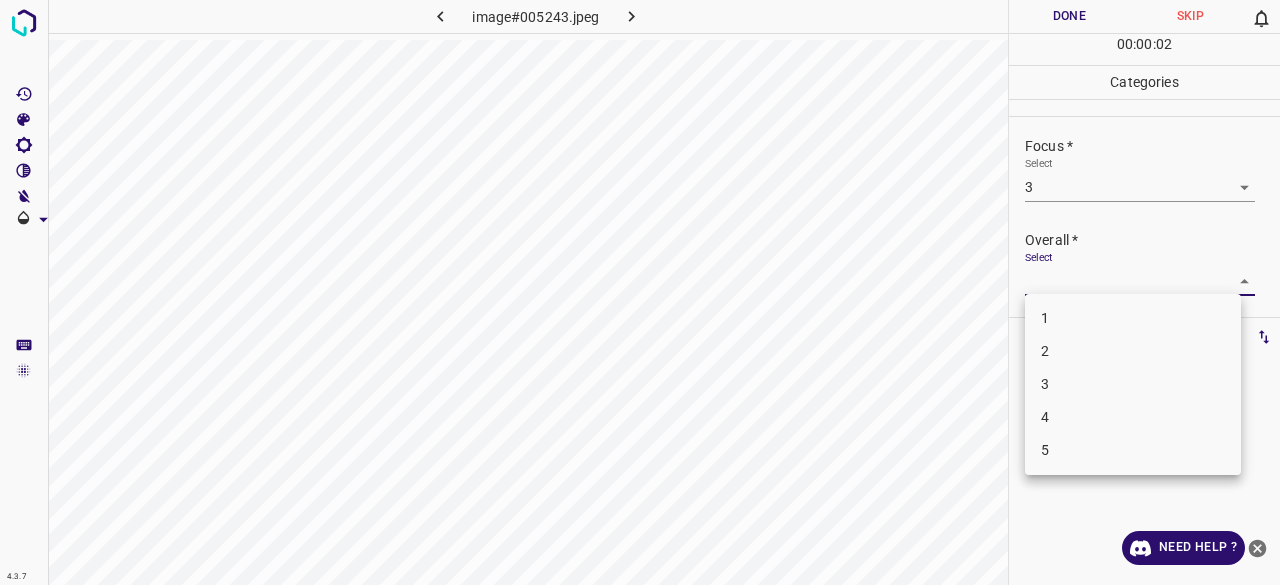 drag, startPoint x: 1044, startPoint y: 383, endPoint x: 1046, endPoint y: 362, distance: 21.095022 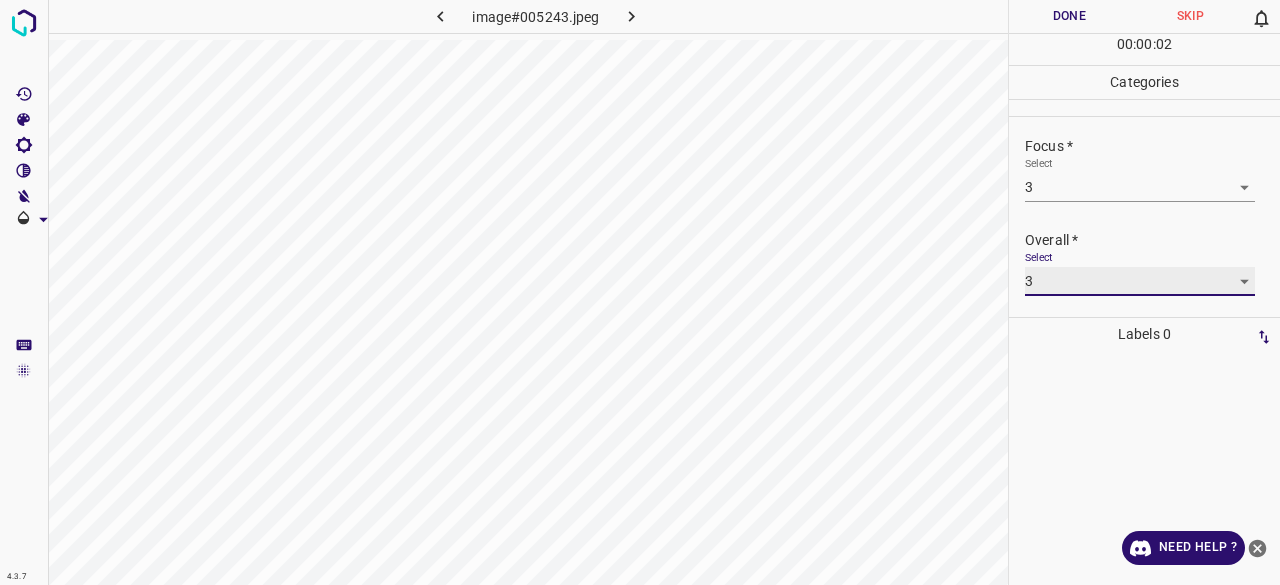 type on "3" 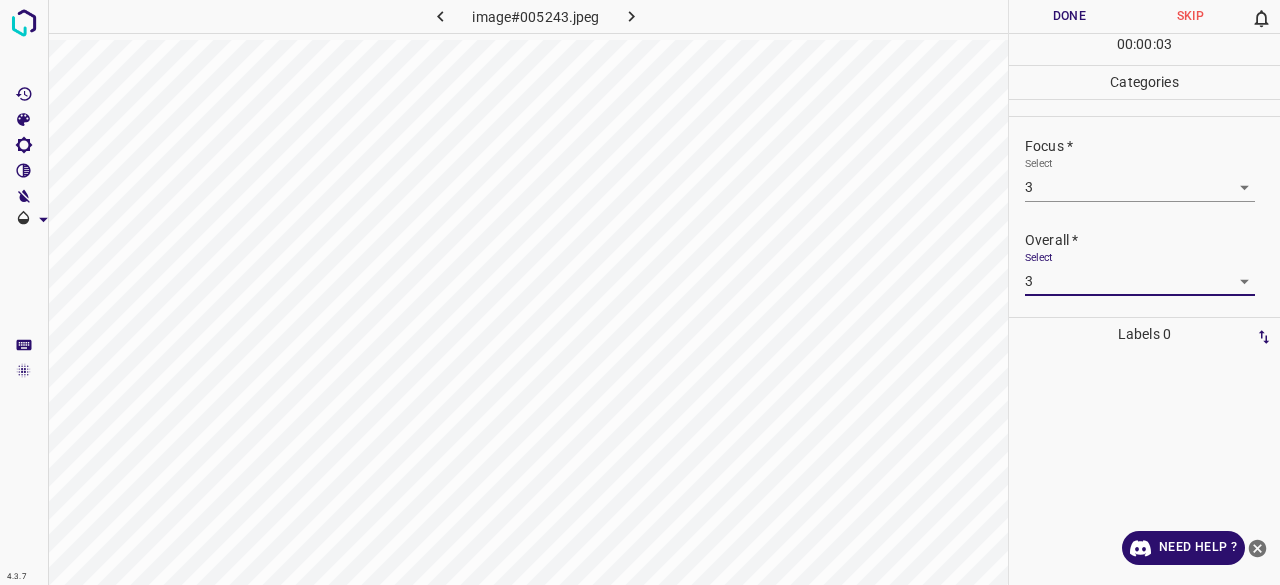 click on "Done" at bounding box center (1069, 16) 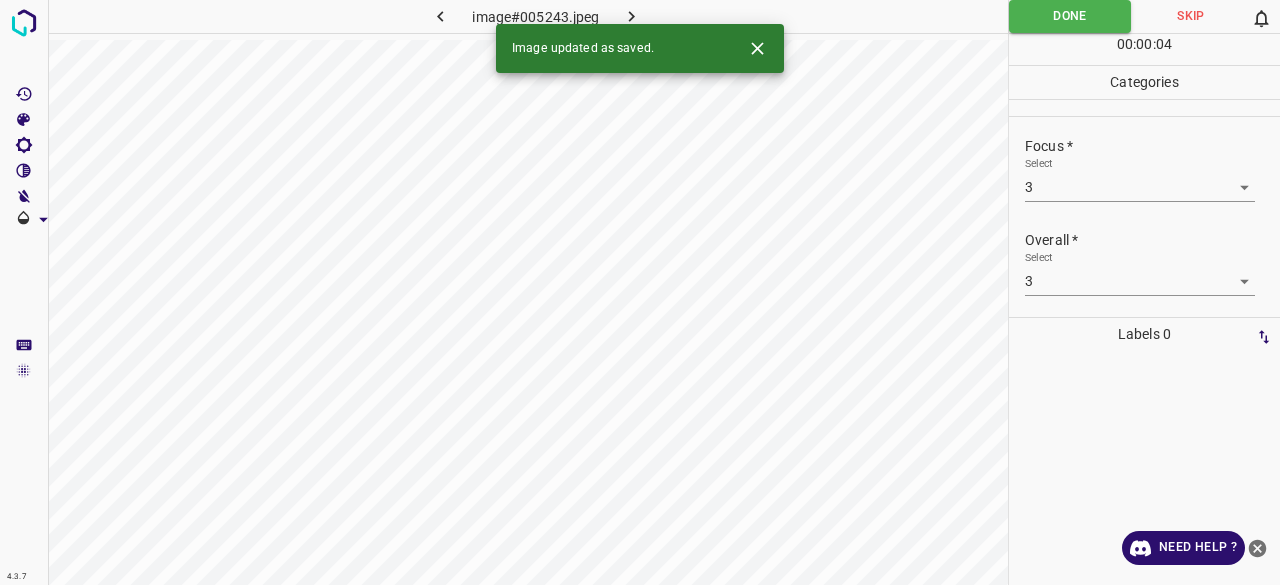 click 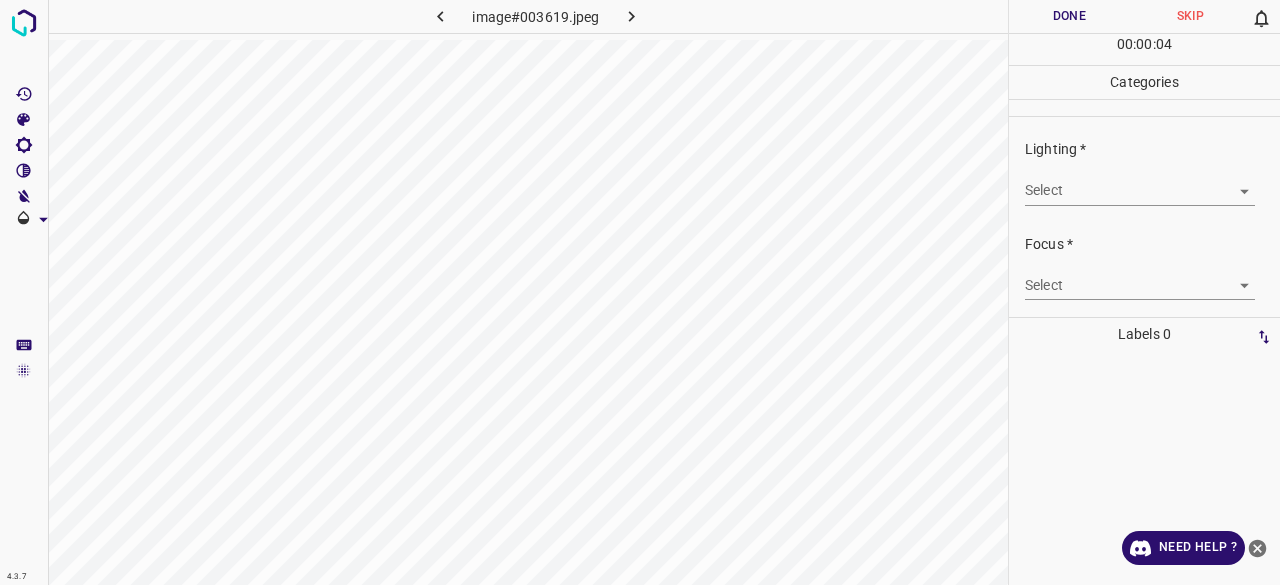 click on "4.3.7 image#003619.jpeg Done Skip 0 00   : 00   : 04   Categories Lighting *  Select ​ Focus *  Select ​ Overall *  Select ​ Labels   0 Categories 1 Lighting 2 Focus 3 Overall Tools Space Change between modes (Draw & Edit) I Auto labeling R Restore zoom M Zoom in N Zoom out Delete Delete selecte label Filters Z Restore filters X Saturation filter C Brightness filter V Contrast filter B Gray scale filter General O Download Need Help ? - Text - Hide - Delete" at bounding box center (640, 292) 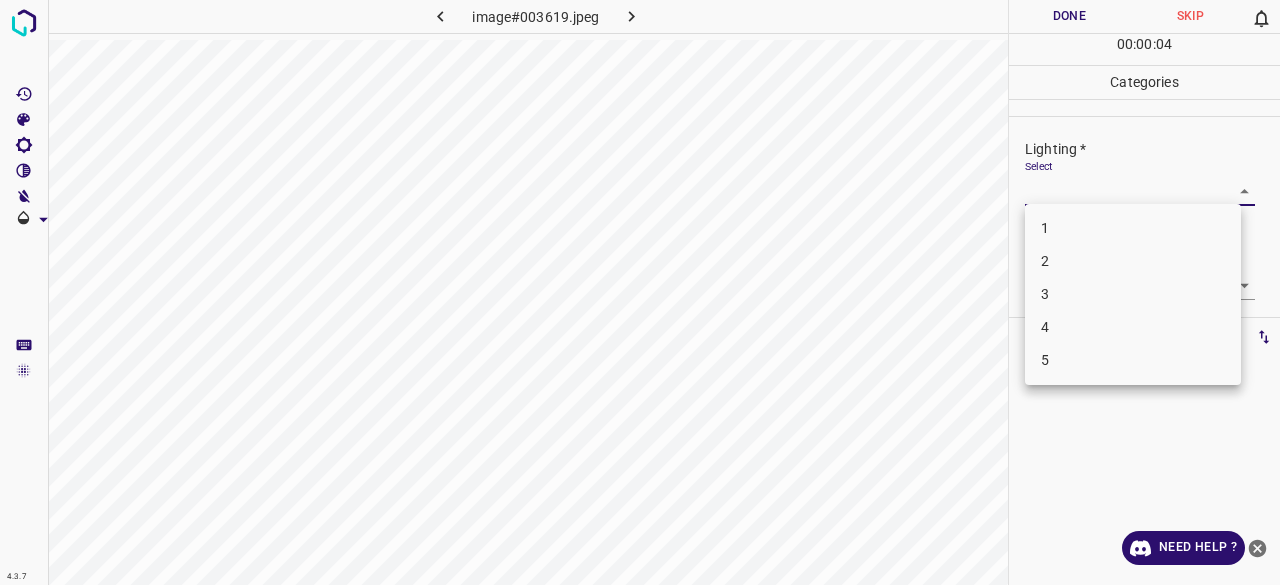 click on "3" at bounding box center (1133, 294) 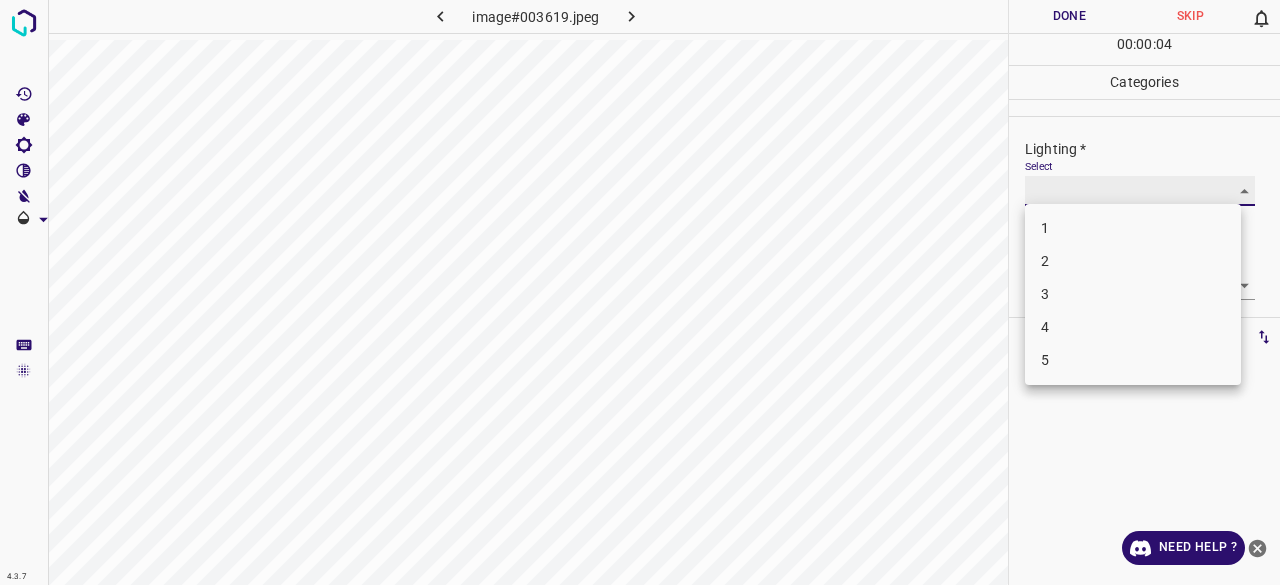 type on "3" 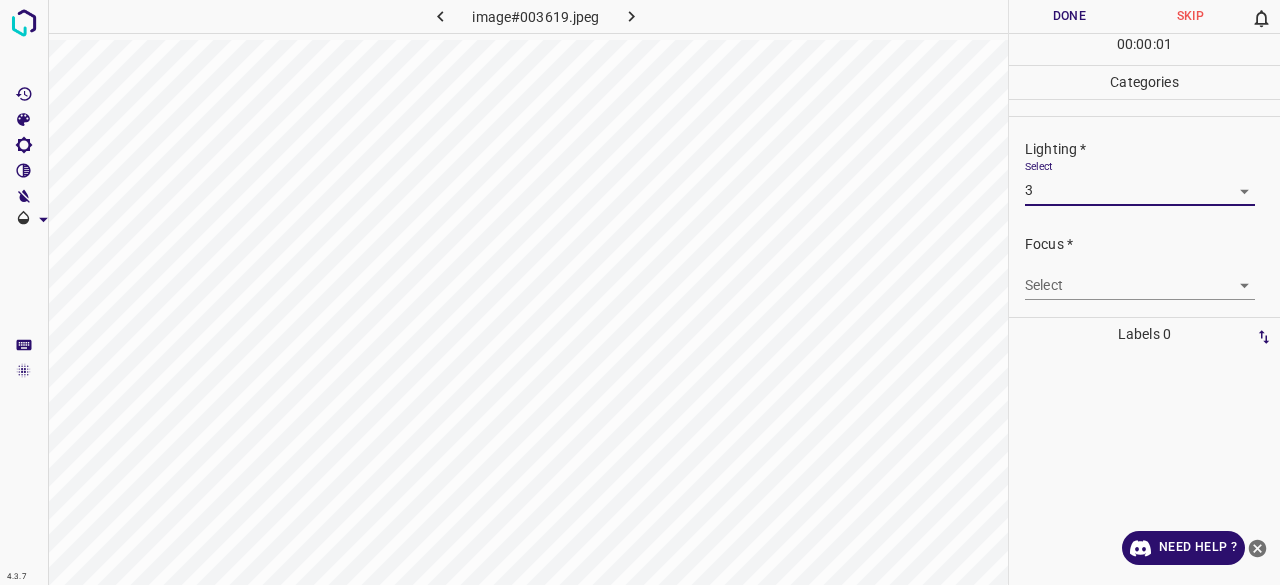 click on "4.3.7 image#003619.jpeg Done Skip 0 00   : 00   : 01   Categories Lighting *  Select 3 3 Focus *  Select ​ Overall *  Select ​ Labels   0 Categories 1 Lighting 2 Focus 3 Overall Tools Space Change between modes (Draw & Edit) I Auto labeling R Restore zoom M Zoom in N Zoom out Delete Delete selecte label Filters Z Restore filters X Saturation filter C Brightness filter V Contrast filter B Gray scale filter General O Download Need Help ? - Text - Hide - Delete 1 2 3 4 5" at bounding box center (640, 292) 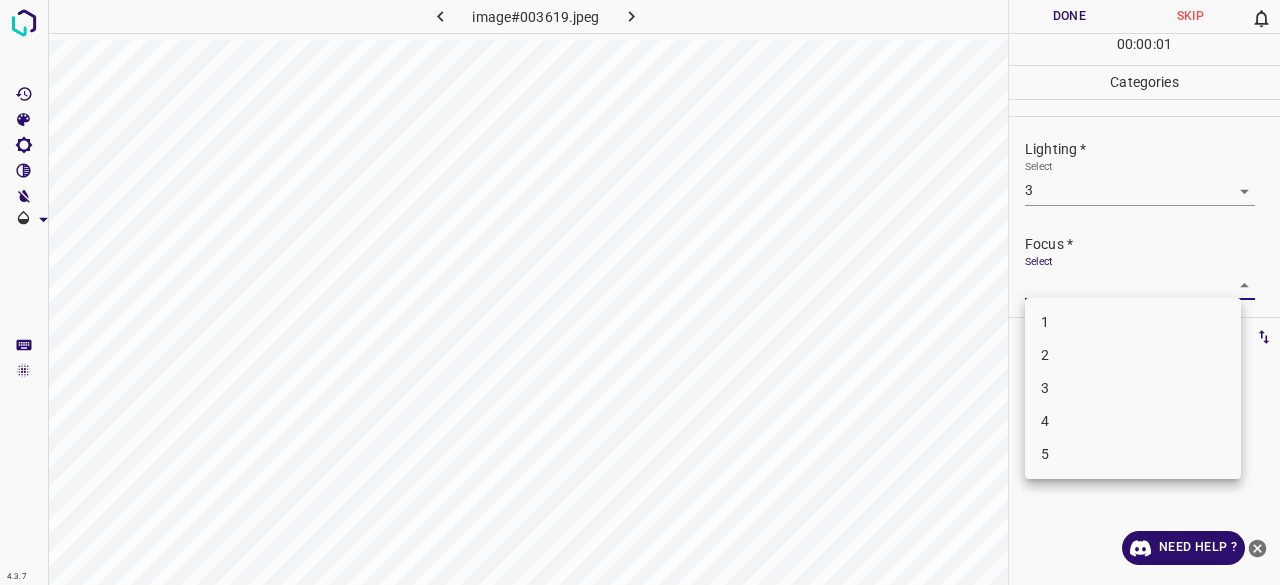 click on "2" at bounding box center [1133, 355] 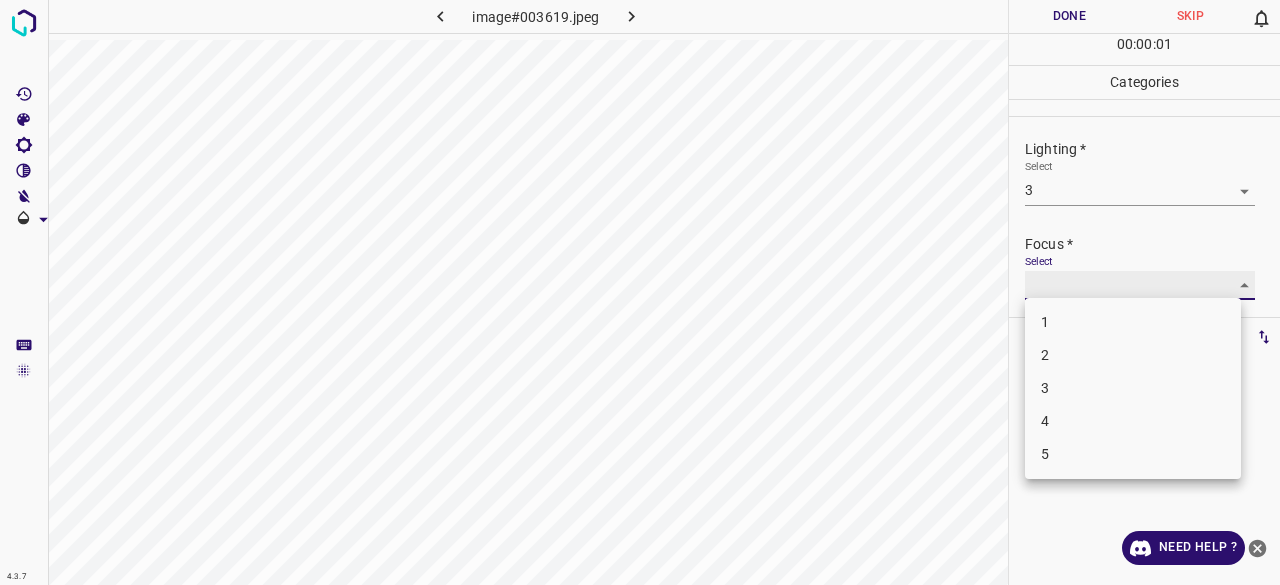type on "2" 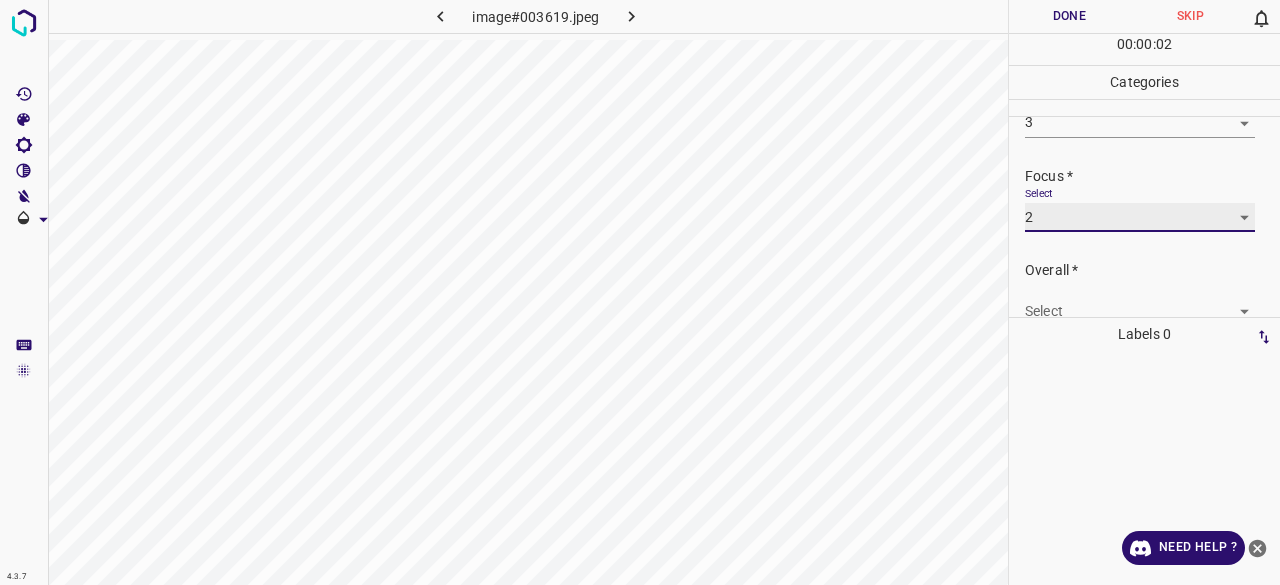 scroll, scrollTop: 98, scrollLeft: 0, axis: vertical 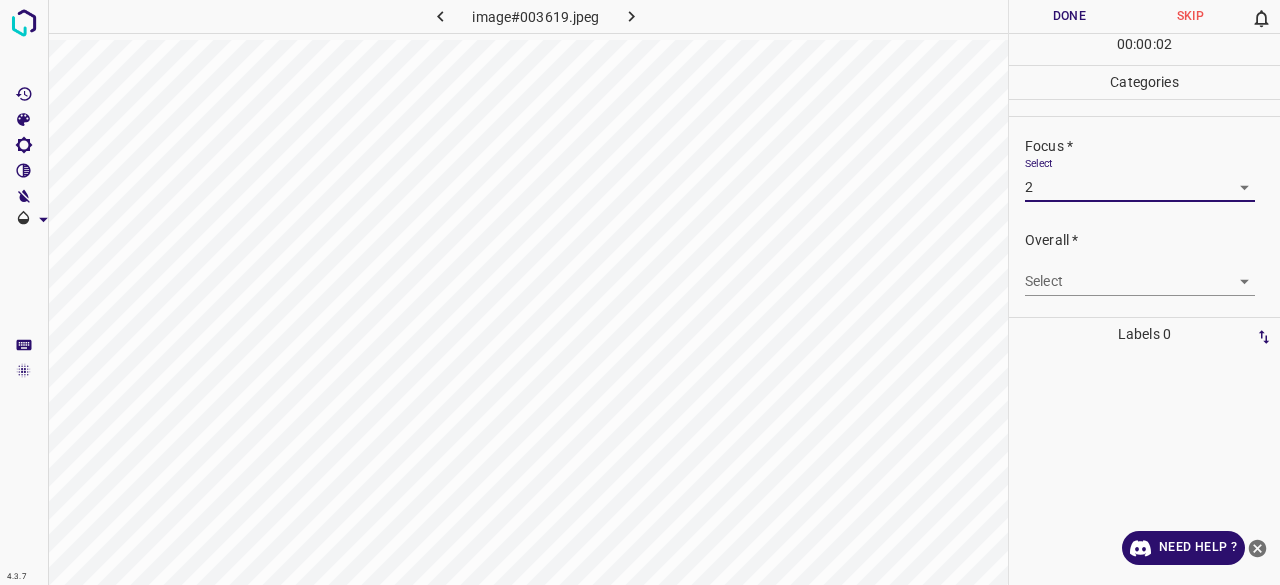 click on "4.3.7 image#003619.jpeg Done Skip 0 00   : 00   : 02   Categories Lighting *  Select 3 3 Focus *  Select 2 2 Overall *  Select ​ Labels   0 Categories 1 Lighting 2 Focus 3 Overall Tools Space Change between modes (Draw & Edit) I Auto labeling R Restore zoom M Zoom in N Zoom out Delete Delete selecte label Filters Z Restore filters X Saturation filter C Brightness filter V Contrast filter B Gray scale filter General O Download Need Help ? - Text - Hide - Delete" at bounding box center (640, 292) 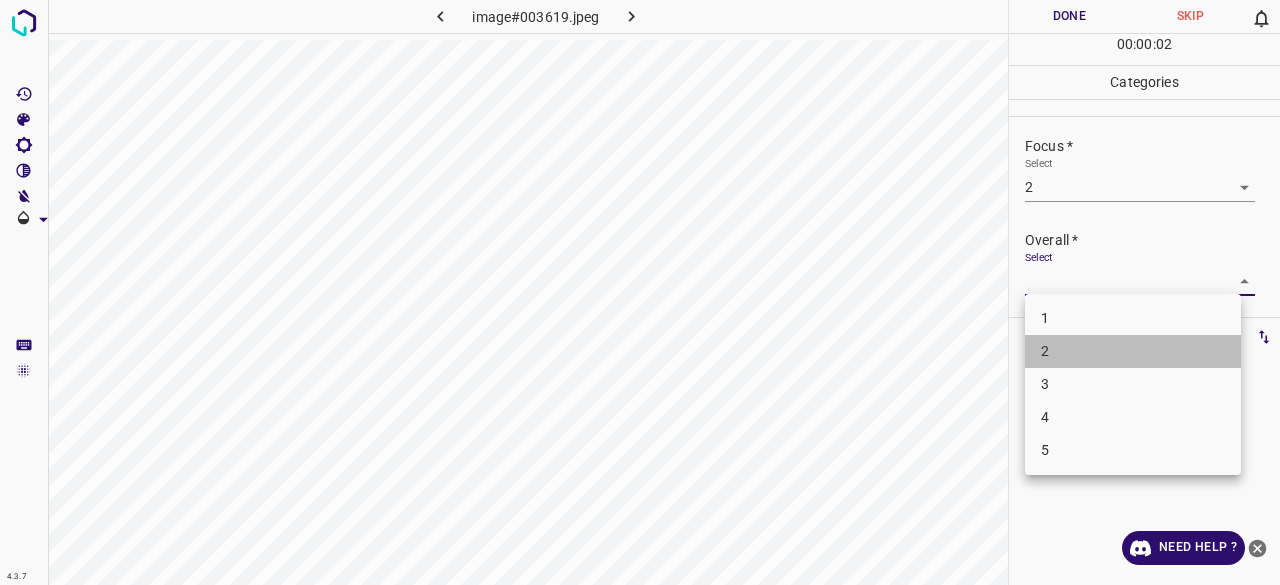 click on "2" at bounding box center [1133, 351] 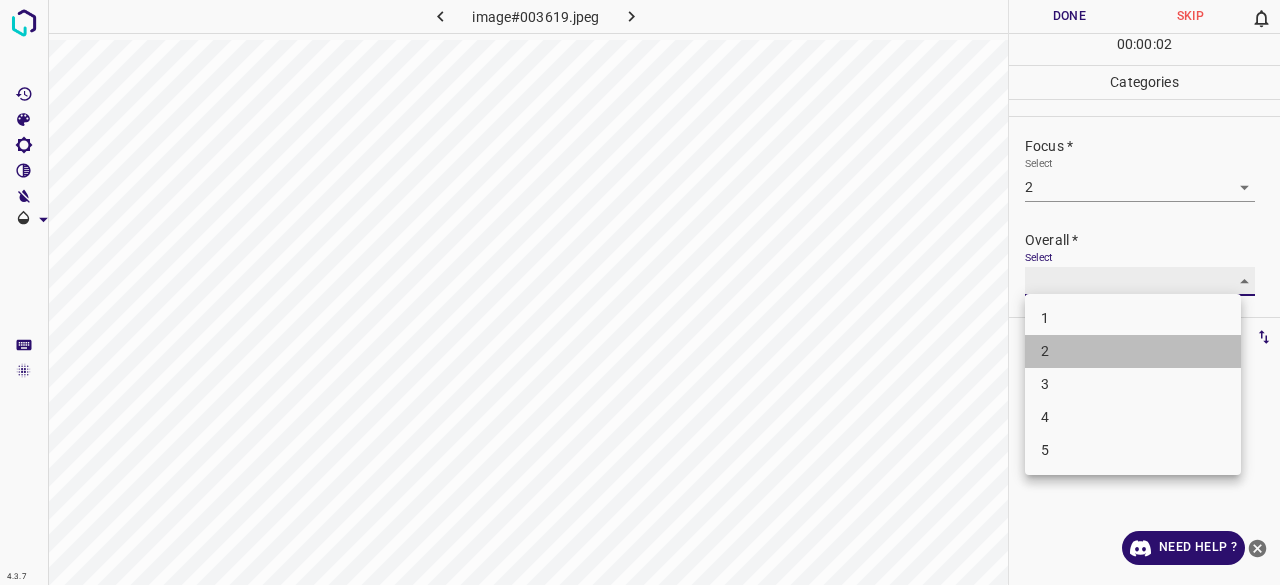 type on "2" 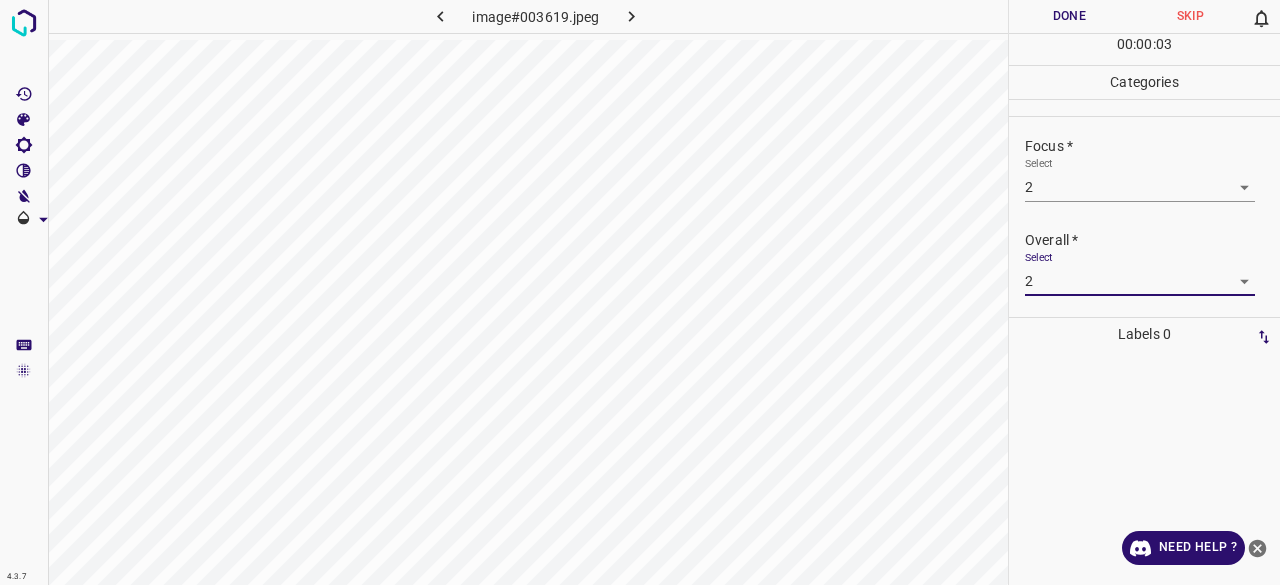 click on "00   : 00   : 03" at bounding box center (1144, 49) 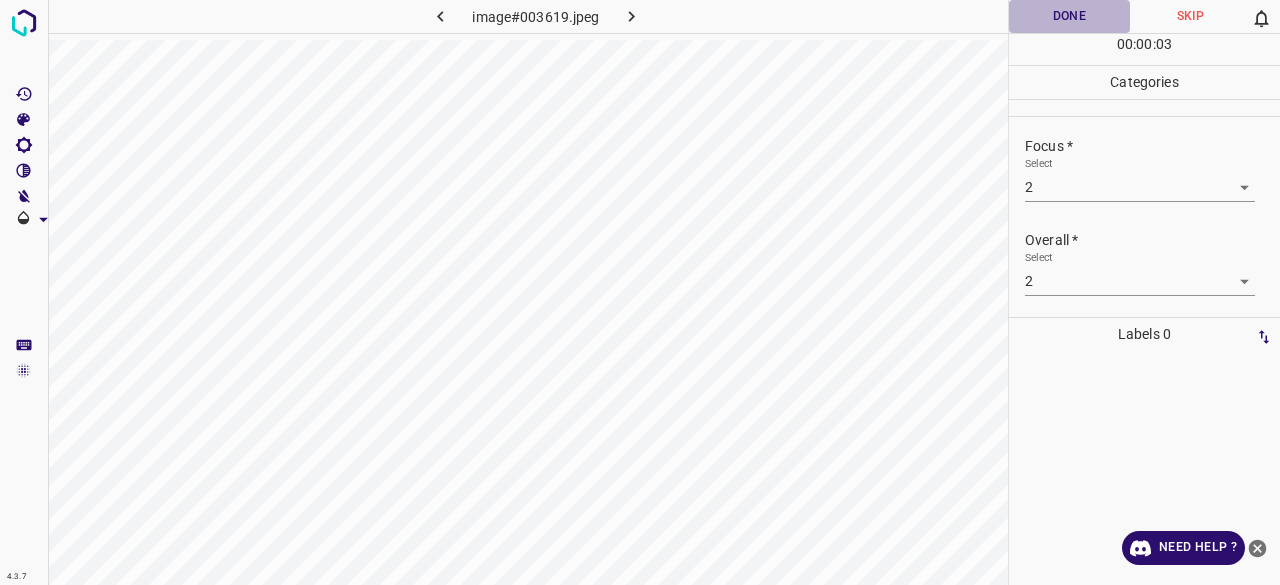 click on "Done" at bounding box center (1069, 16) 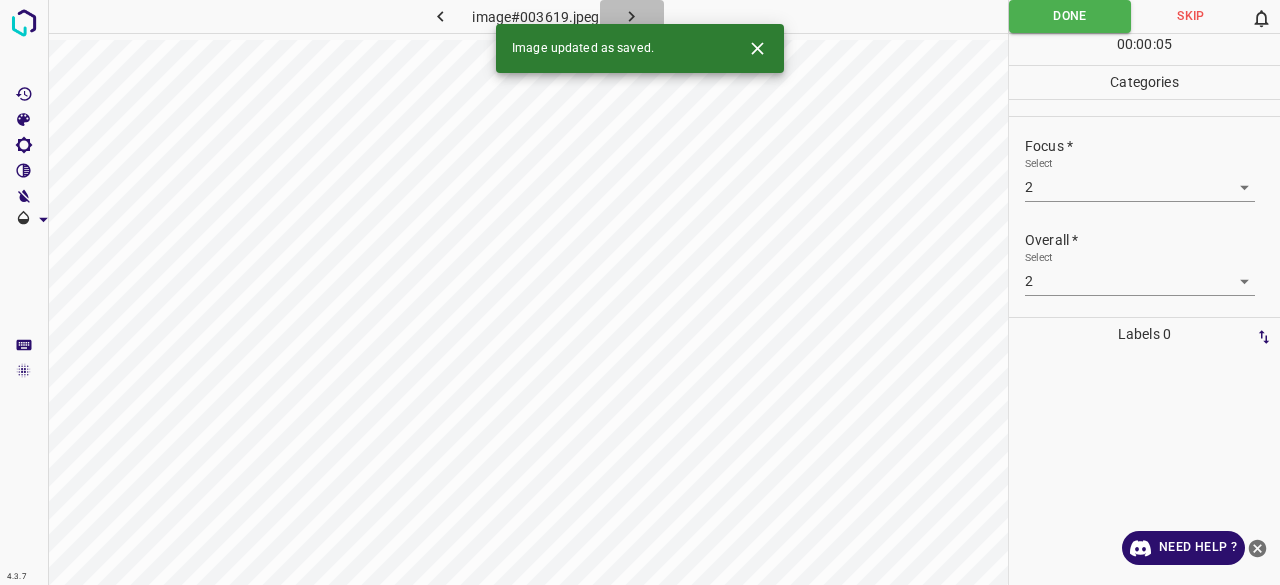 click 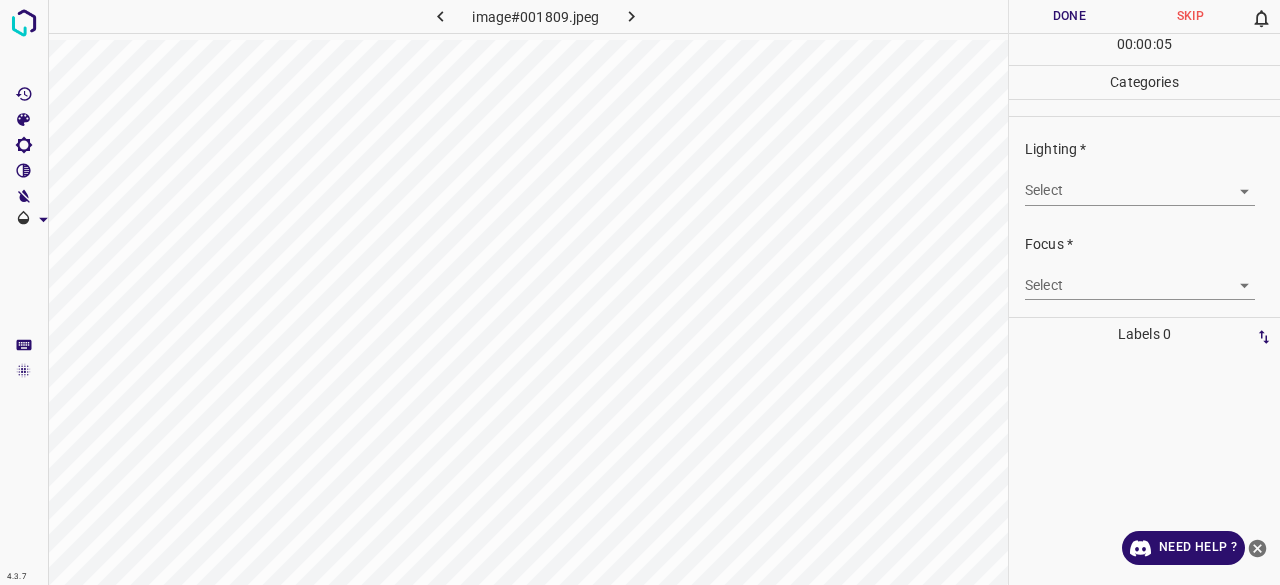 click on "4.3.7 image#001809.jpeg Done Skip 0 00   : 00   : 05   Categories Lighting *  Select ​ Focus *  Select ​ Overall *  Select ​ Labels   0 Categories 1 Lighting 2 Focus 3 Overall Tools Space Change between modes (Draw & Edit) I Auto labeling R Restore zoom M Zoom in N Zoom out Delete Delete selecte label Filters Z Restore filters X Saturation filter C Brightness filter V Contrast filter B Gray scale filter General O Download Need Help ? - Text - Hide - Delete" at bounding box center (640, 292) 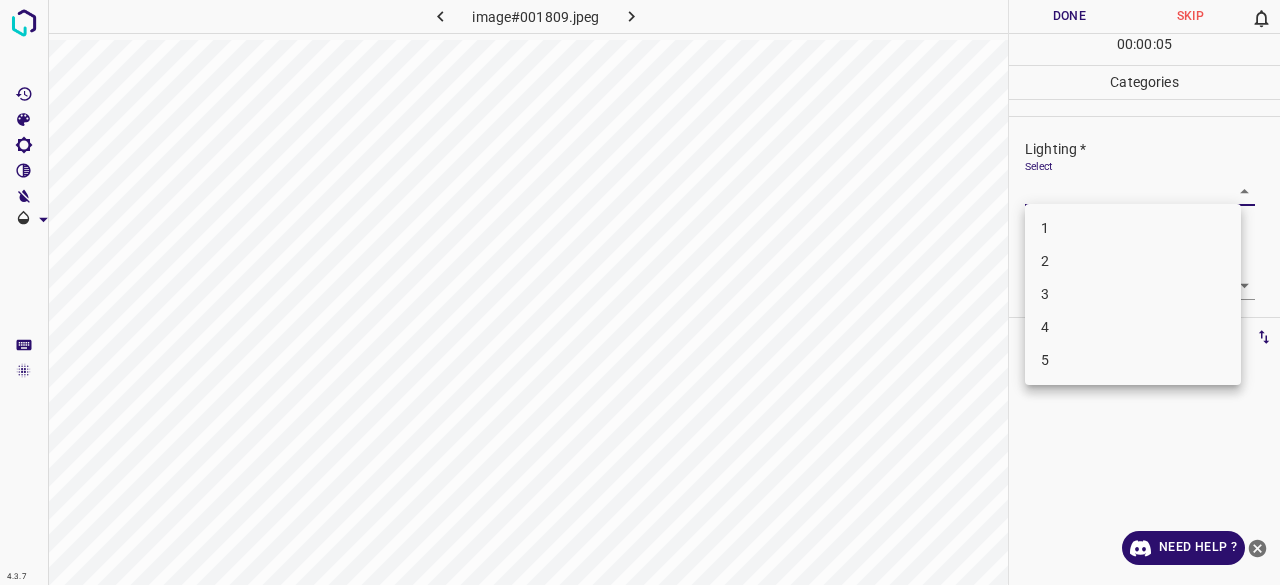 click on "3" at bounding box center (1133, 294) 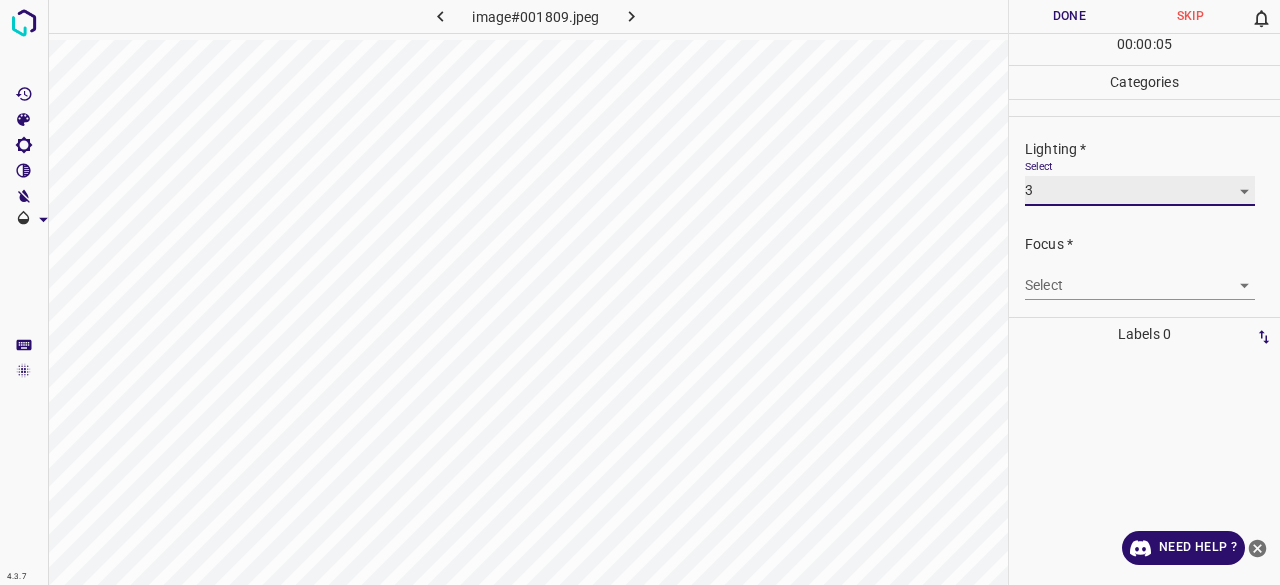 type on "3" 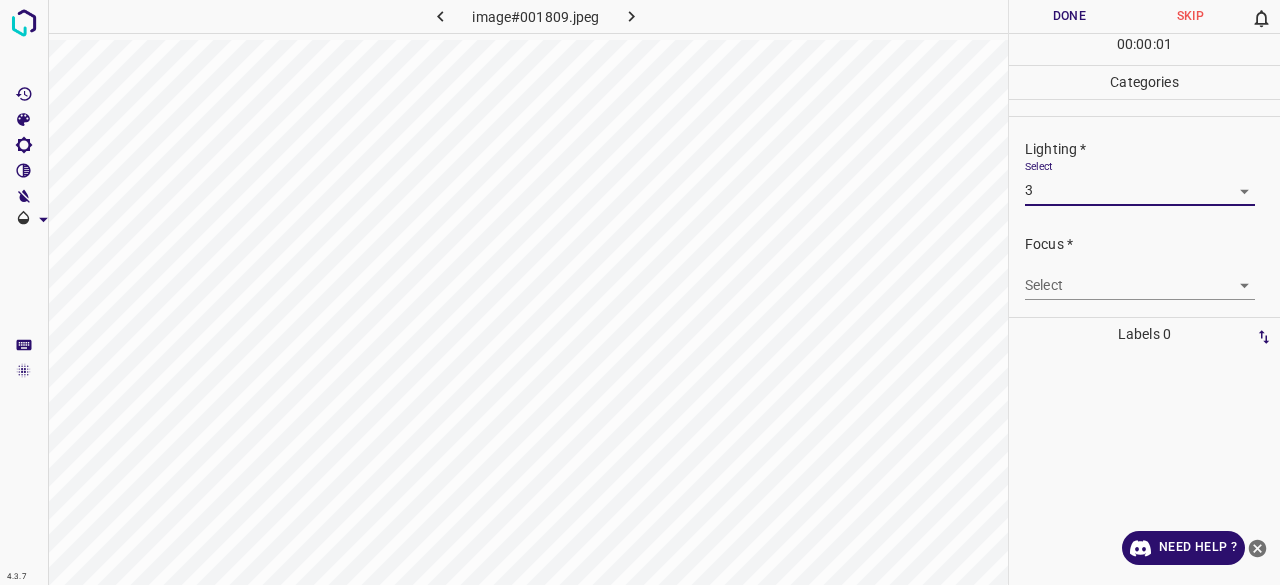 click on "4.3.7 image#001809.jpeg Done Skip 0 00   : 00   : 01   Categories Lighting *  Select 3 3 Focus *  Select ​ Overall *  Select ​ Labels   0 Categories 1 Lighting 2 Focus 3 Overall Tools Space Change between modes (Draw & Edit) I Auto labeling R Restore zoom M Zoom in N Zoom out Delete Delete selecte label Filters Z Restore filters X Saturation filter C Brightness filter V Contrast filter B Gray scale filter General O Download Need Help ? - Text - Hide - Delete 1 2 3 4 5" at bounding box center [640, 292] 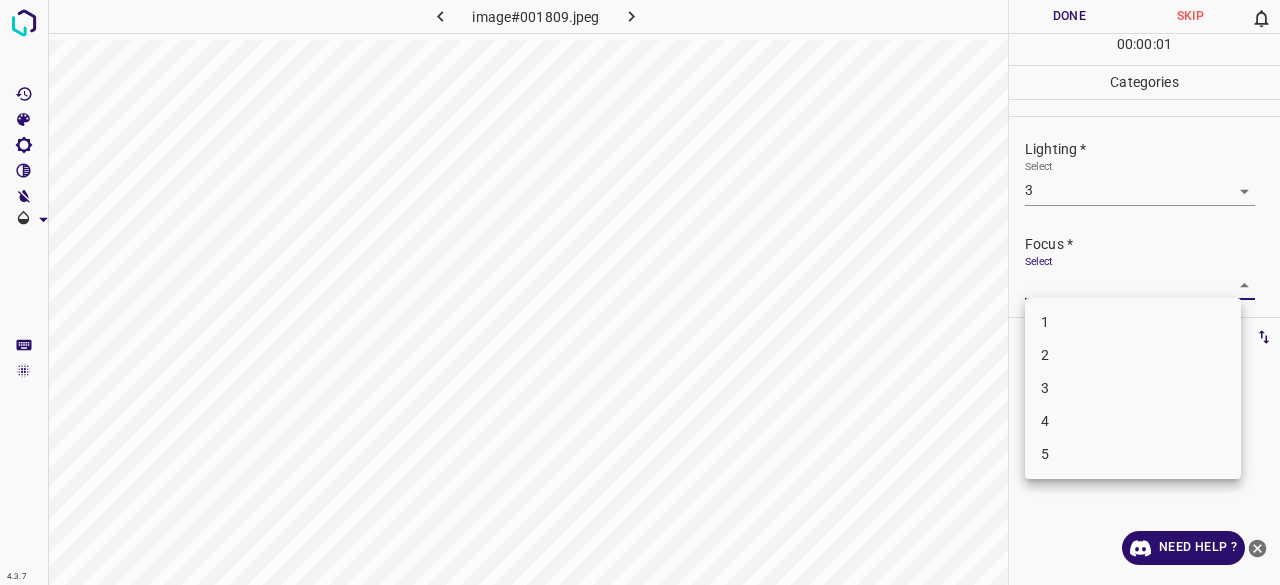 drag, startPoint x: 1069, startPoint y: 366, endPoint x: 1076, endPoint y: 239, distance: 127.192764 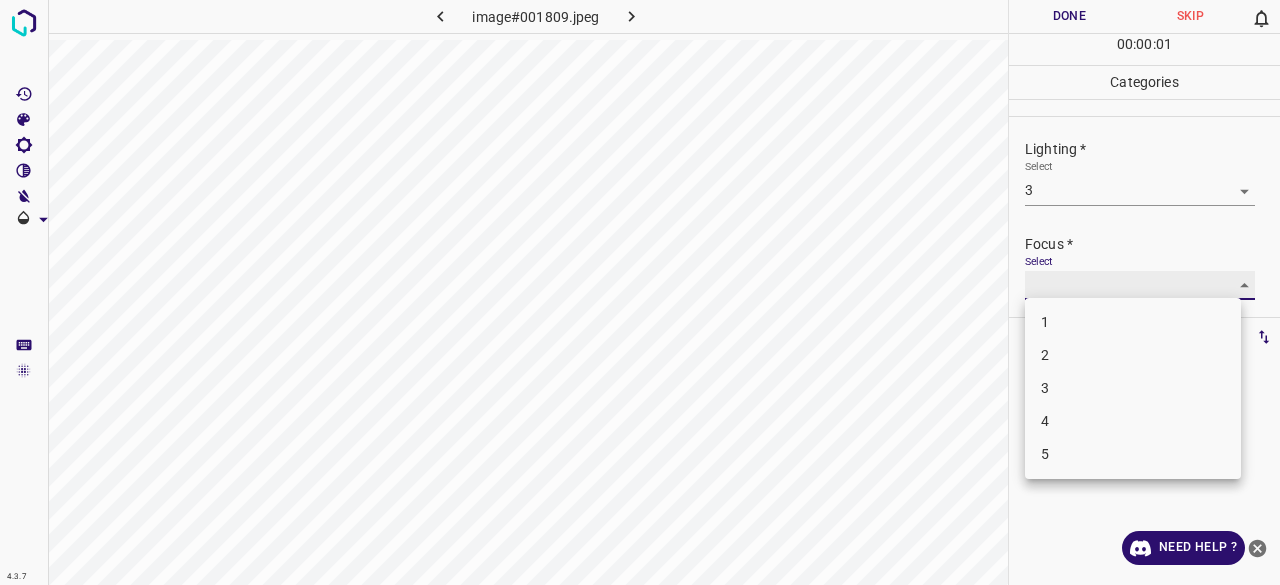 type on "2" 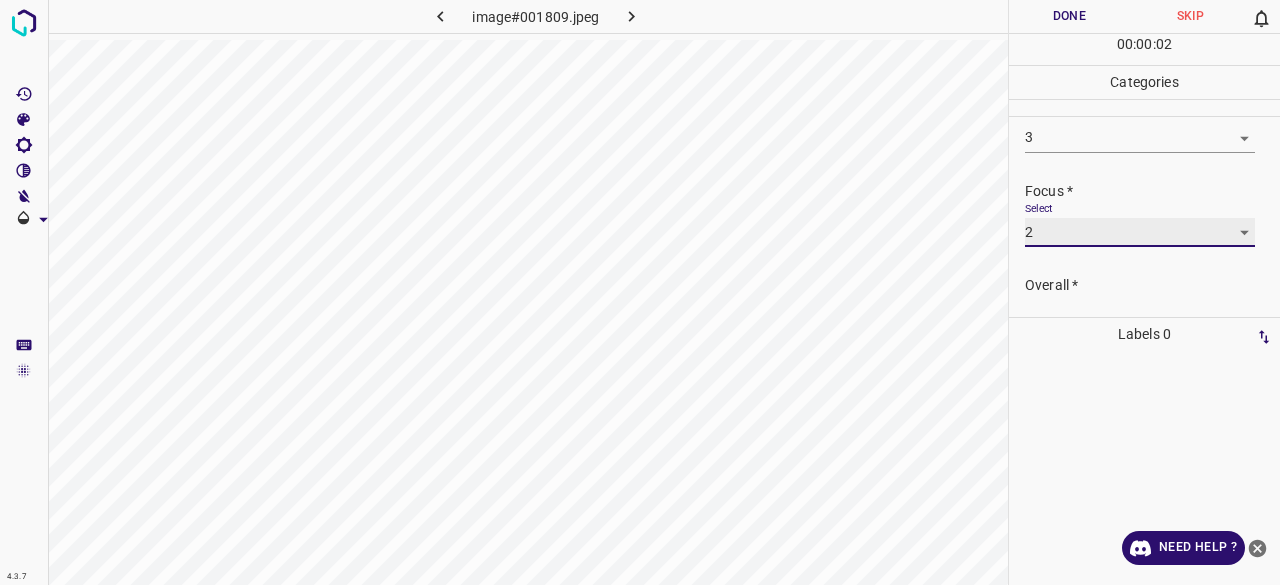 scroll, scrollTop: 98, scrollLeft: 0, axis: vertical 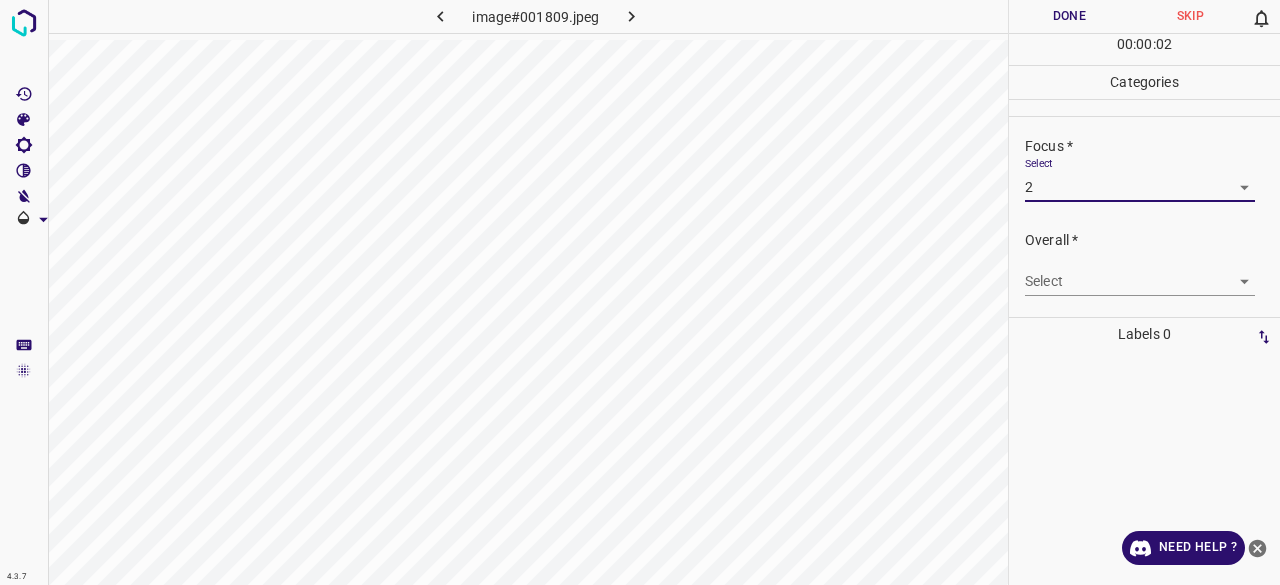 click on "4.3.7 image#001809.jpeg Done Skip 0 00   : 00   : 02   Categories Lighting *  Select 3 3 Focus *  Select 2 2 Overall *  Select ​ Labels   0 Categories 1 Lighting 2 Focus 3 Overall Tools Space Change between modes (Draw & Edit) I Auto labeling R Restore zoom M Zoom in N Zoom out Delete Delete selecte label Filters Z Restore filters X Saturation filter C Brightness filter V Contrast filter B Gray scale filter General O Download Need Help ? - Text - Hide - Delete" at bounding box center [640, 292] 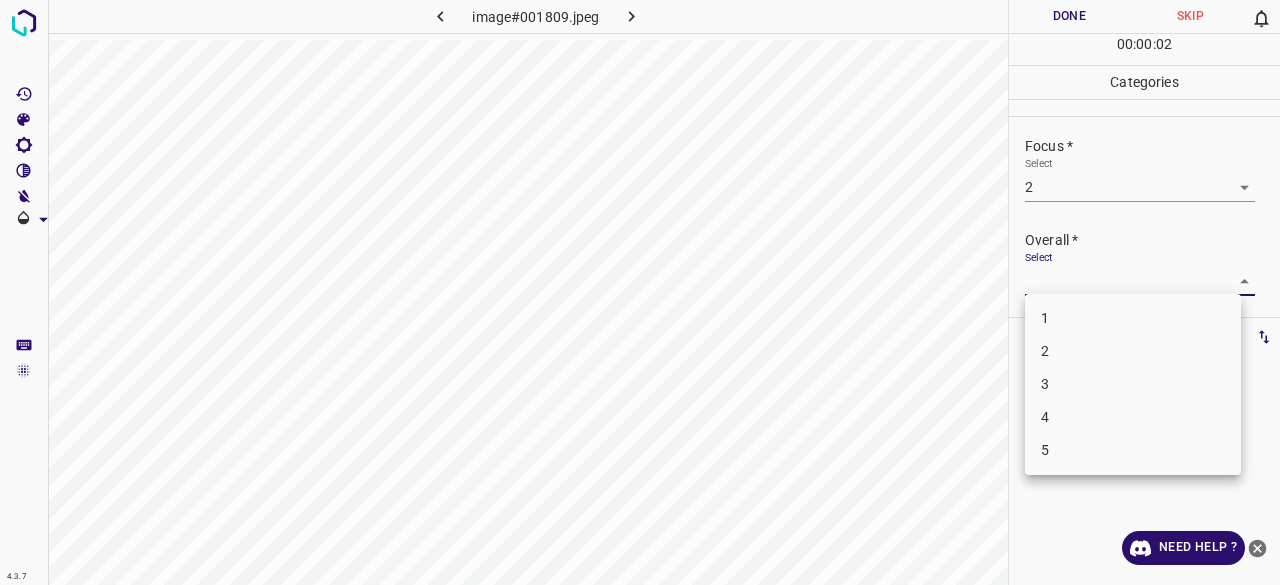 click on "2" at bounding box center [1133, 351] 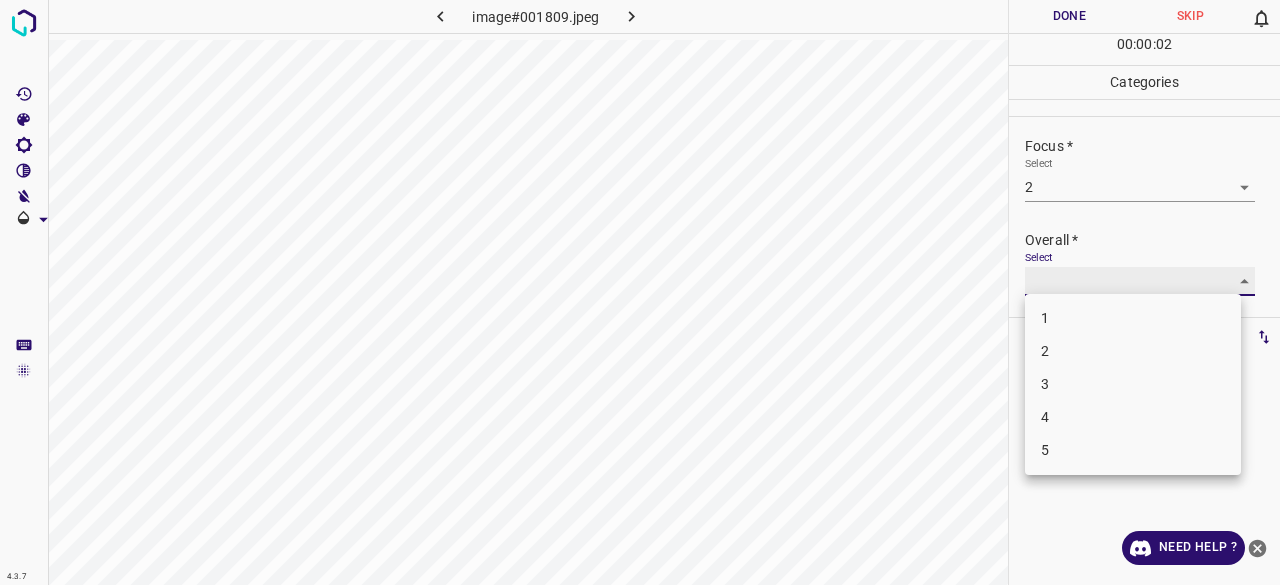 type on "2" 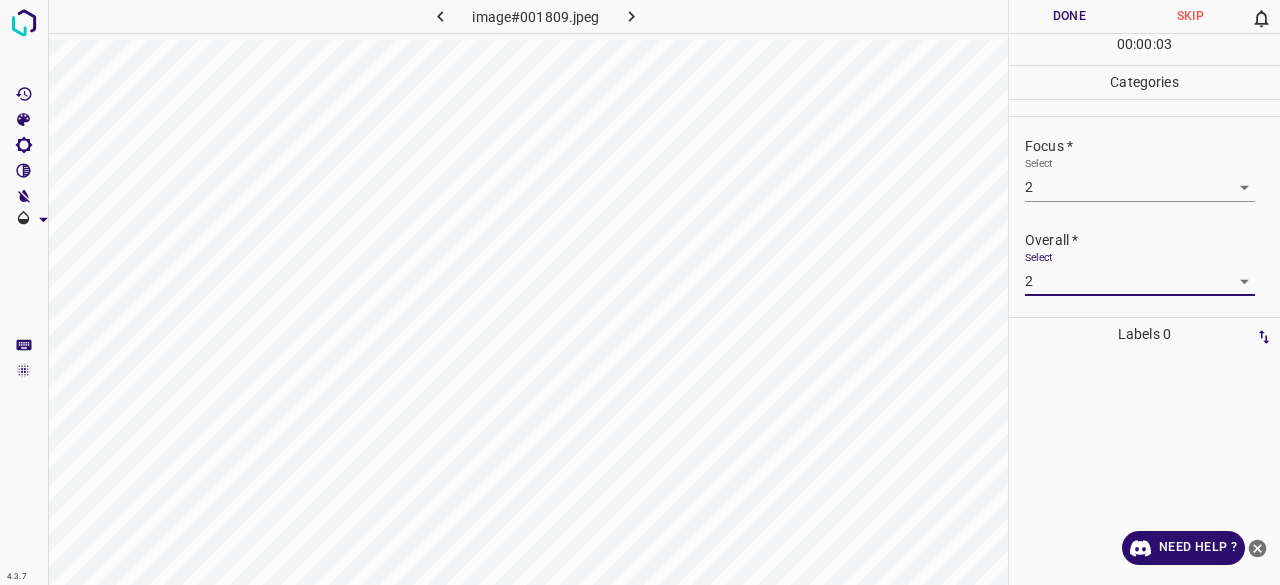 click on "Done" at bounding box center (1069, 16) 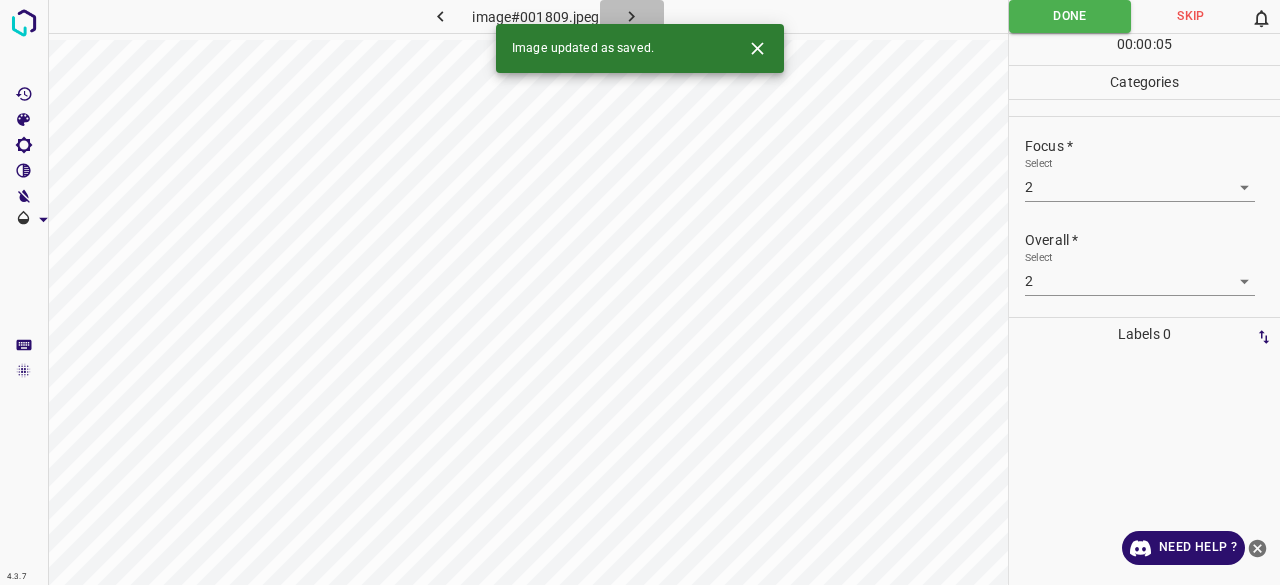 click 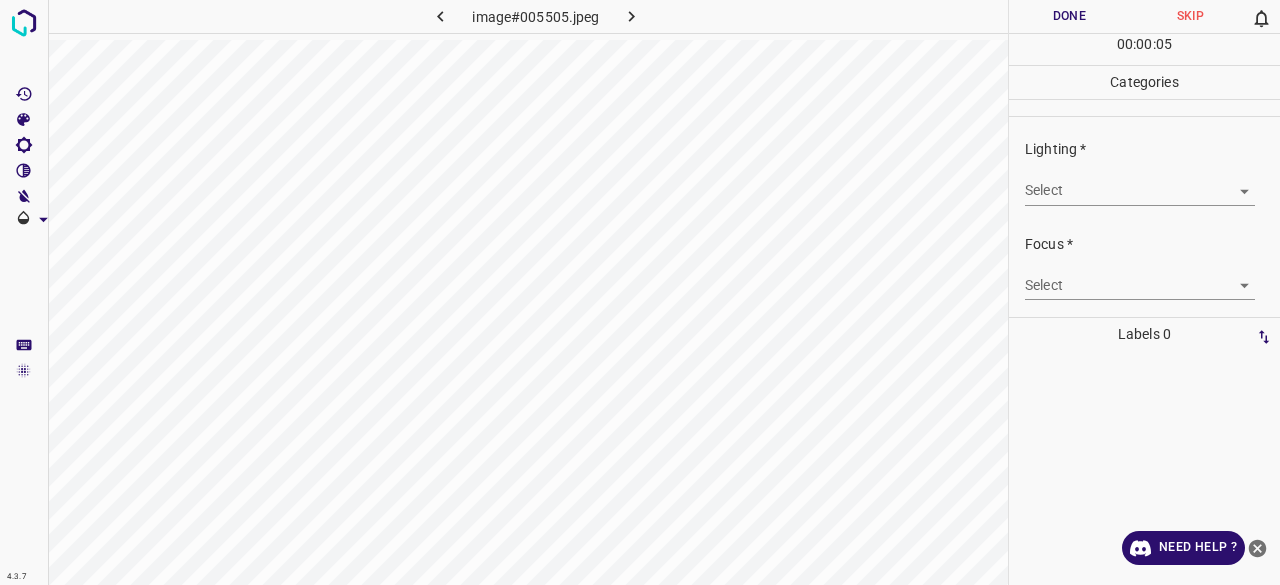 click on "4.3.7 image#005505.jpeg Done Skip 0 00   : 00   : 05   Categories Lighting *  Select ​ Focus *  Select ​ Overall *  Select ​ Labels   0 Categories 1 Lighting 2 Focus 3 Overall Tools Space Change between modes (Draw & Edit) I Auto labeling R Restore zoom M Zoom in N Zoom out Delete Delete selecte label Filters Z Restore filters X Saturation filter C Brightness filter V Contrast filter B Gray scale filter General O Download Need Help ? - Text - Hide - Delete" at bounding box center (640, 292) 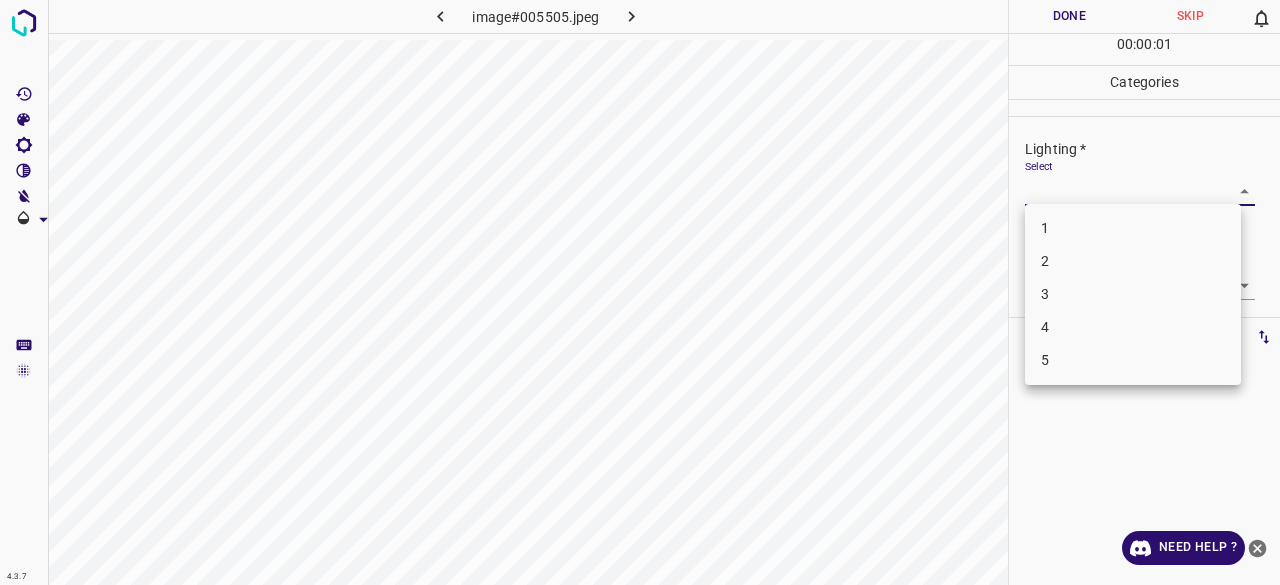 click on "3" at bounding box center (1133, 294) 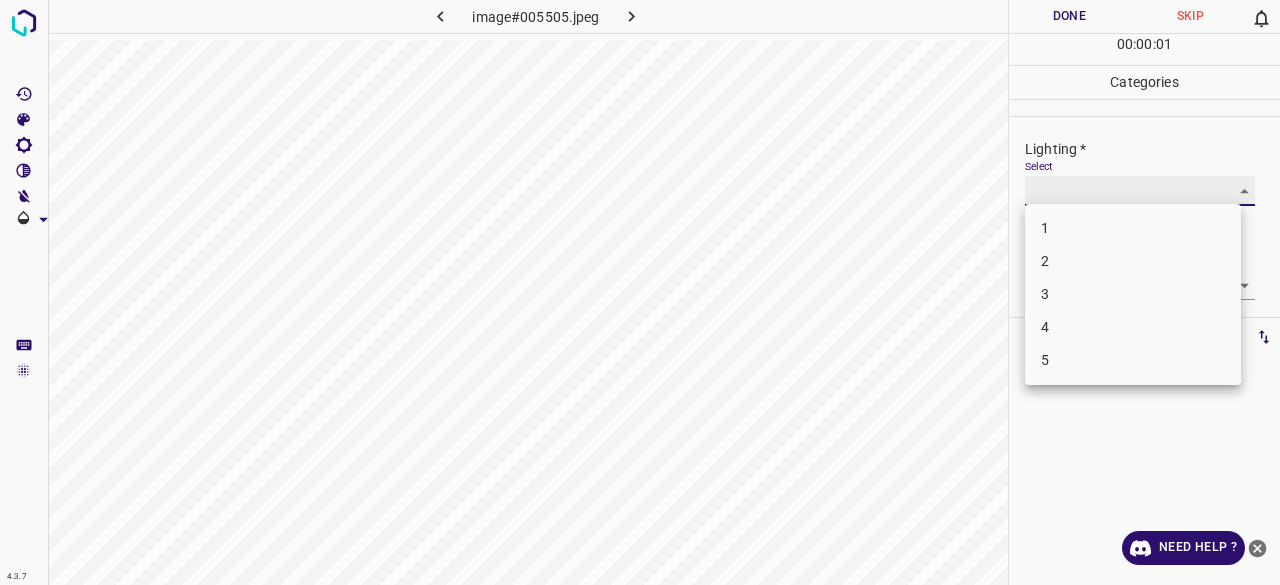 type on "3" 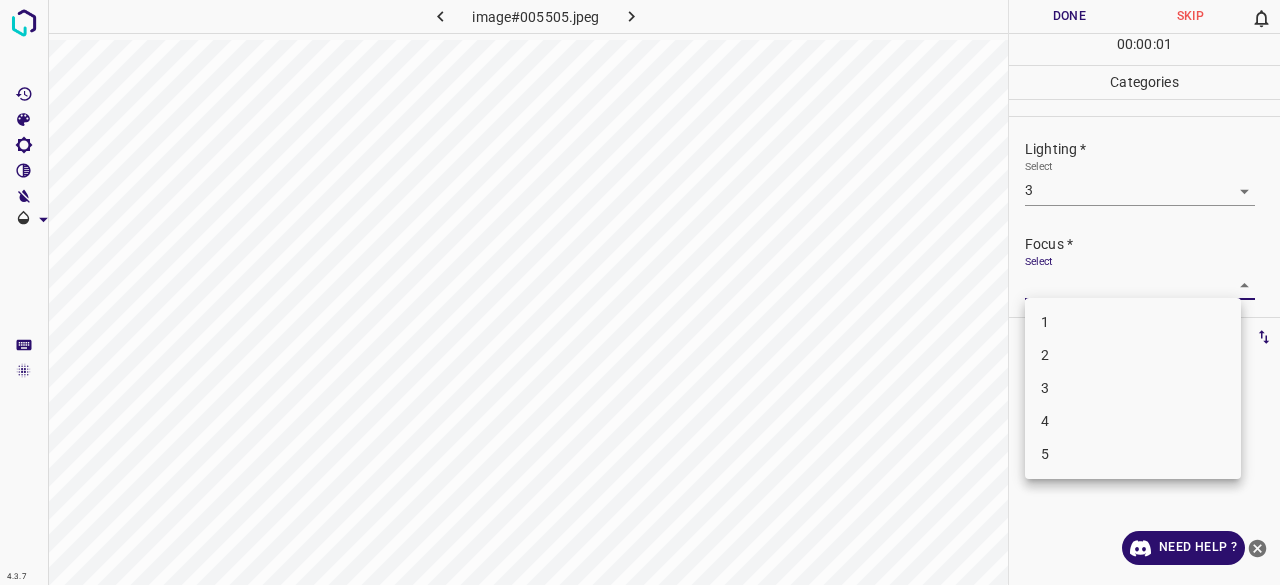 click on "4.3.7 image#005505.jpeg Done Skip 0 00   : 00   : 01   Categories Lighting *  Select 3 3 Focus *  Select ​ Overall *  Select ​ Labels   0 Categories 1 Lighting 2 Focus 3 Overall Tools Space Change between modes (Draw & Edit) I Auto labeling R Restore zoom M Zoom in N Zoom out Delete Delete selecte label Filters Z Restore filters X Saturation filter C Brightness filter V Contrast filter B Gray scale filter General O Download Need Help ? - Text - Hide - Delete 1 2 3 4 5" at bounding box center [640, 292] 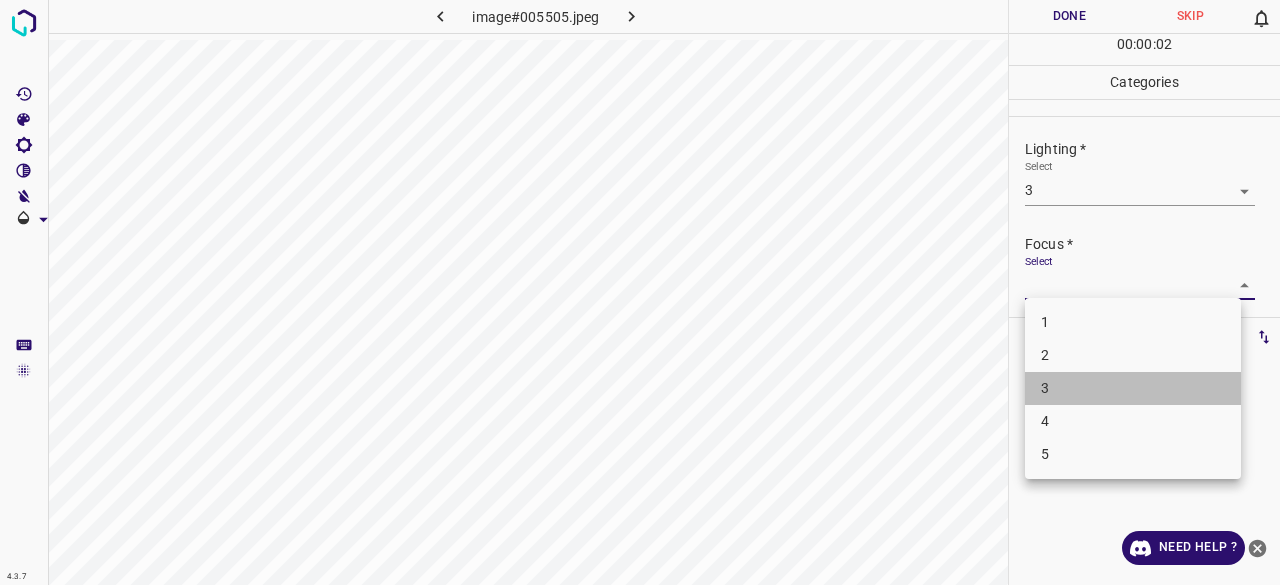 click on "3" at bounding box center (1133, 388) 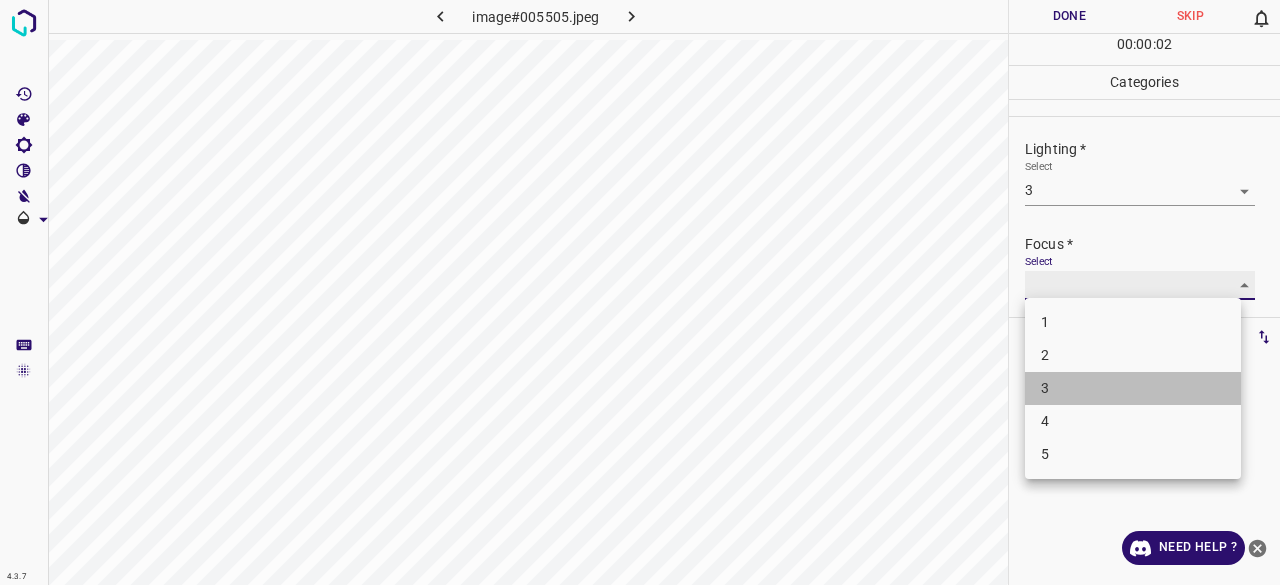 type on "3" 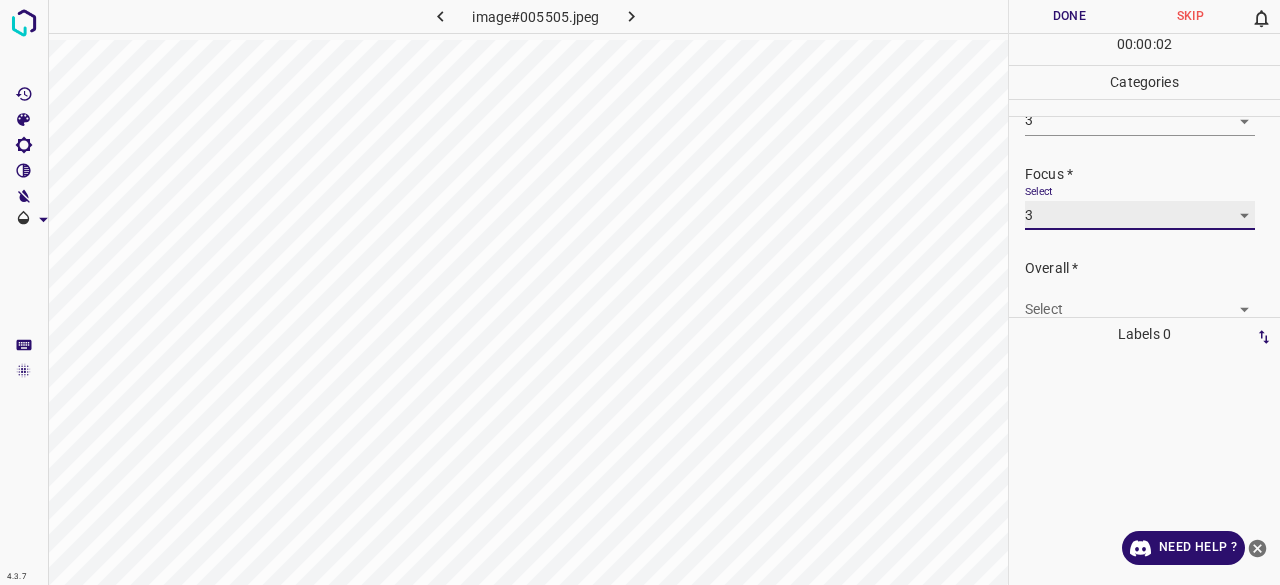 scroll, scrollTop: 98, scrollLeft: 0, axis: vertical 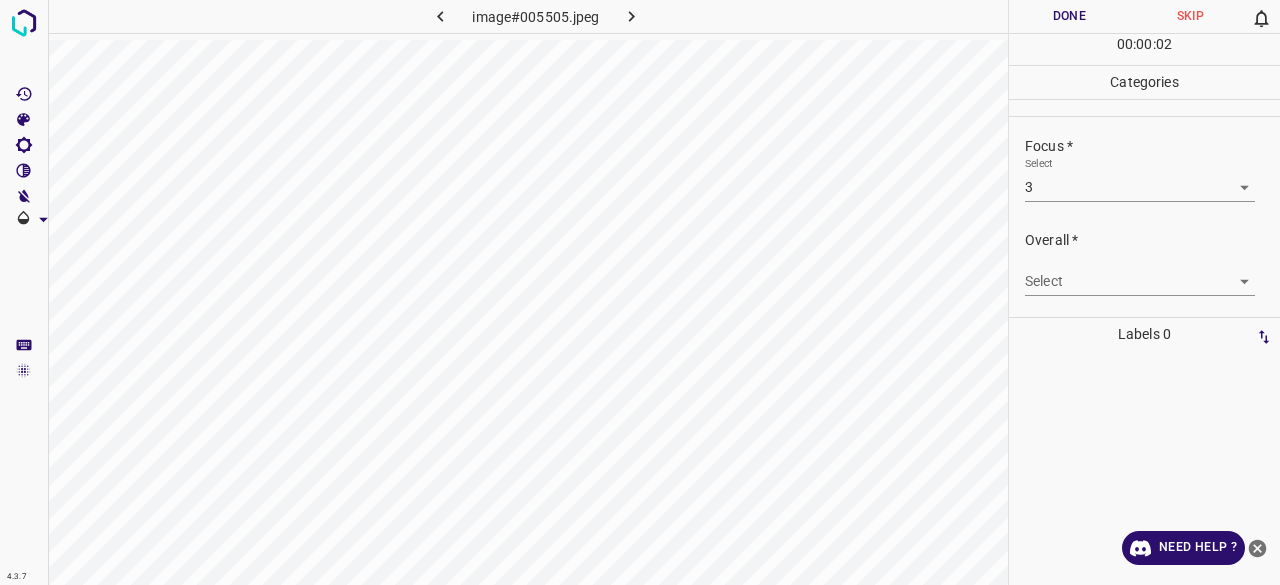 click on "Select ​" at bounding box center (1140, 273) 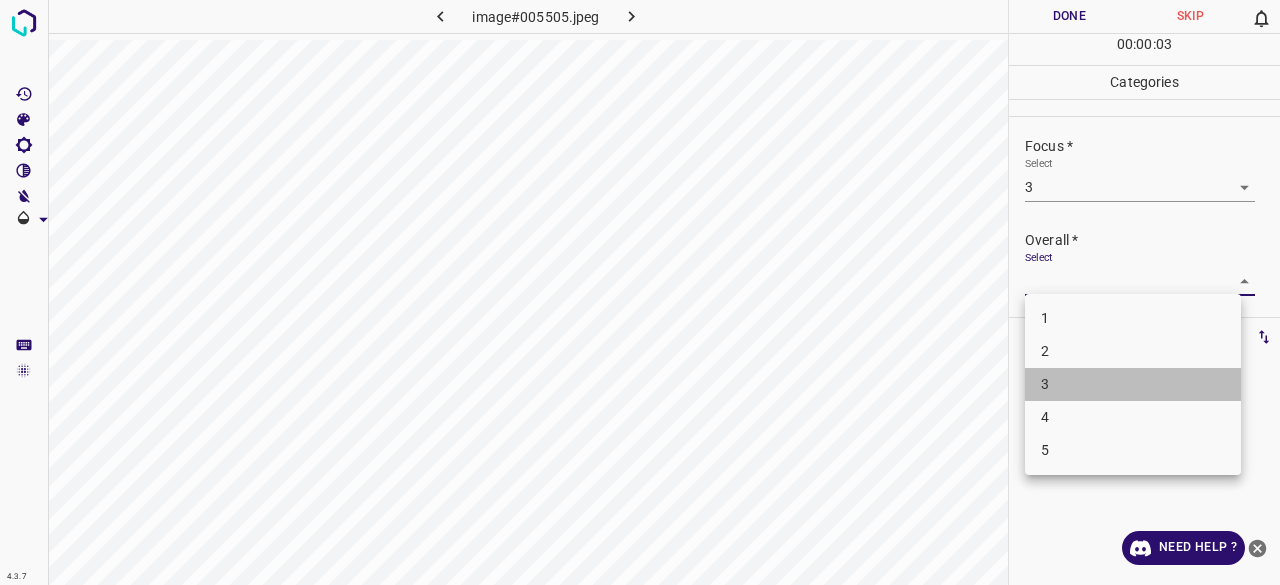 drag, startPoint x: 1063, startPoint y: 377, endPoint x: 1042, endPoint y: 149, distance: 228.96506 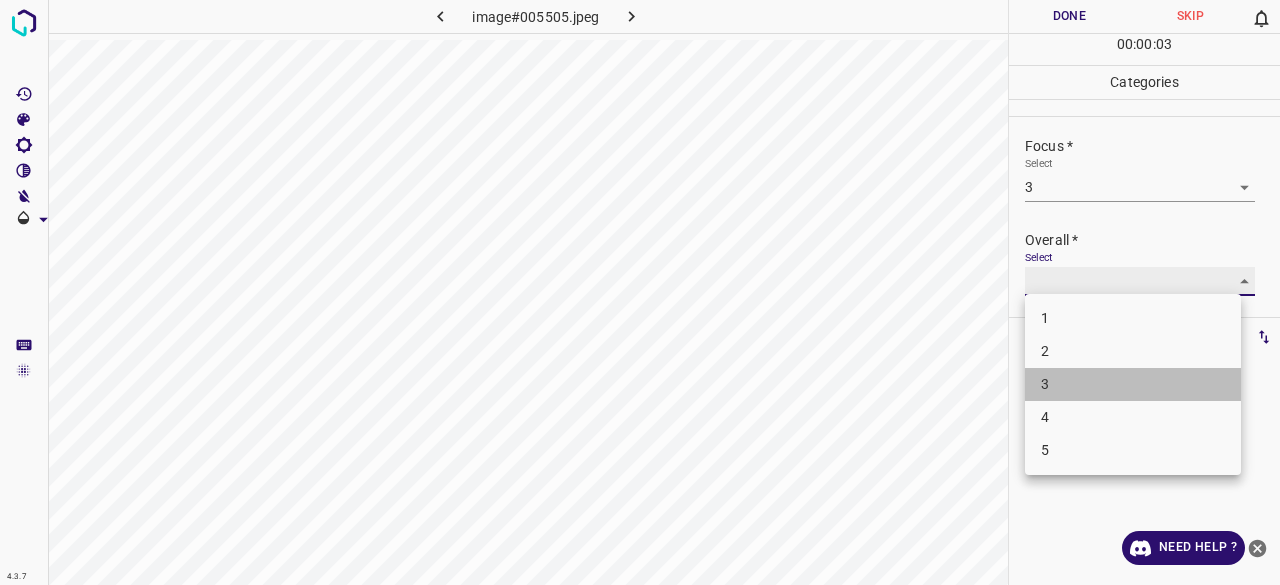 type on "3" 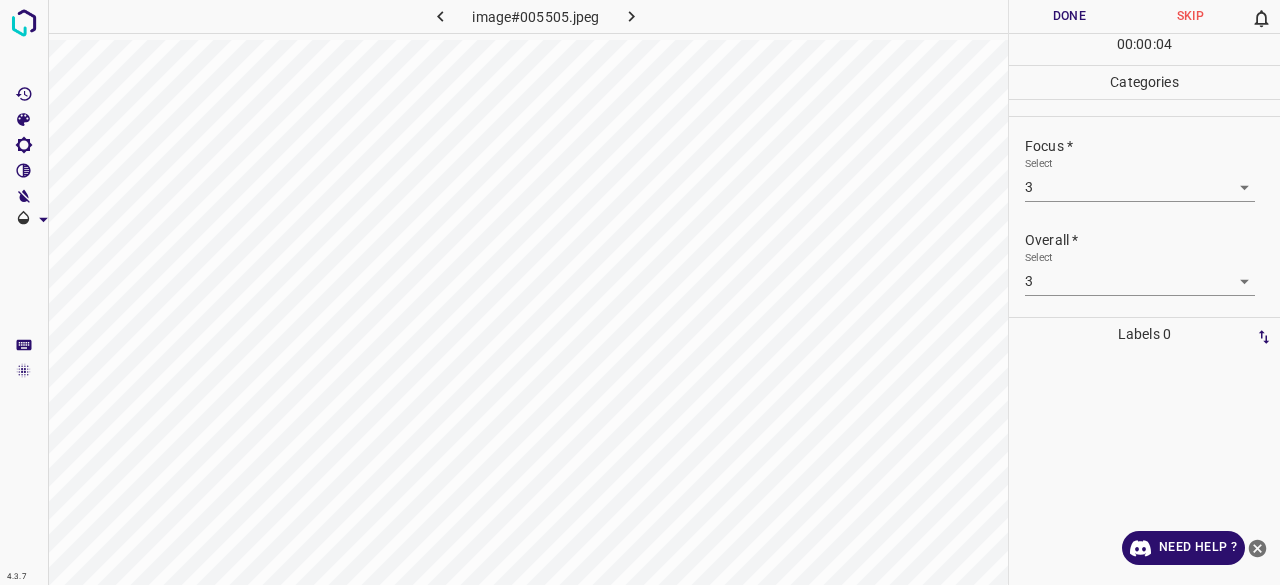 click on "Done" at bounding box center [1069, 16] 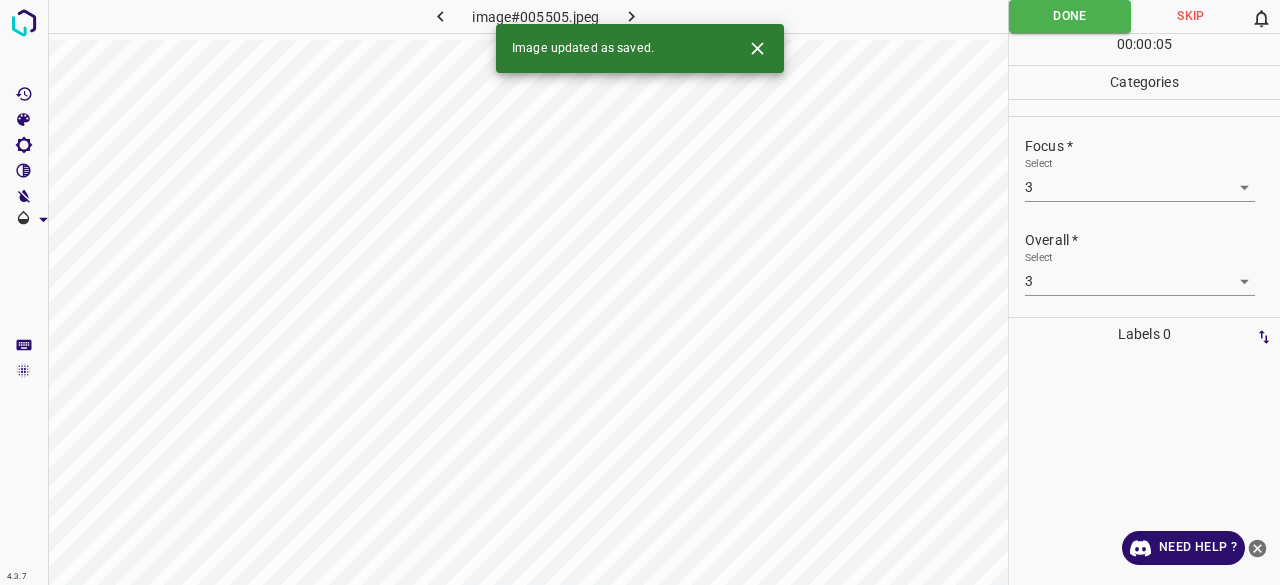 click at bounding box center [632, 16] 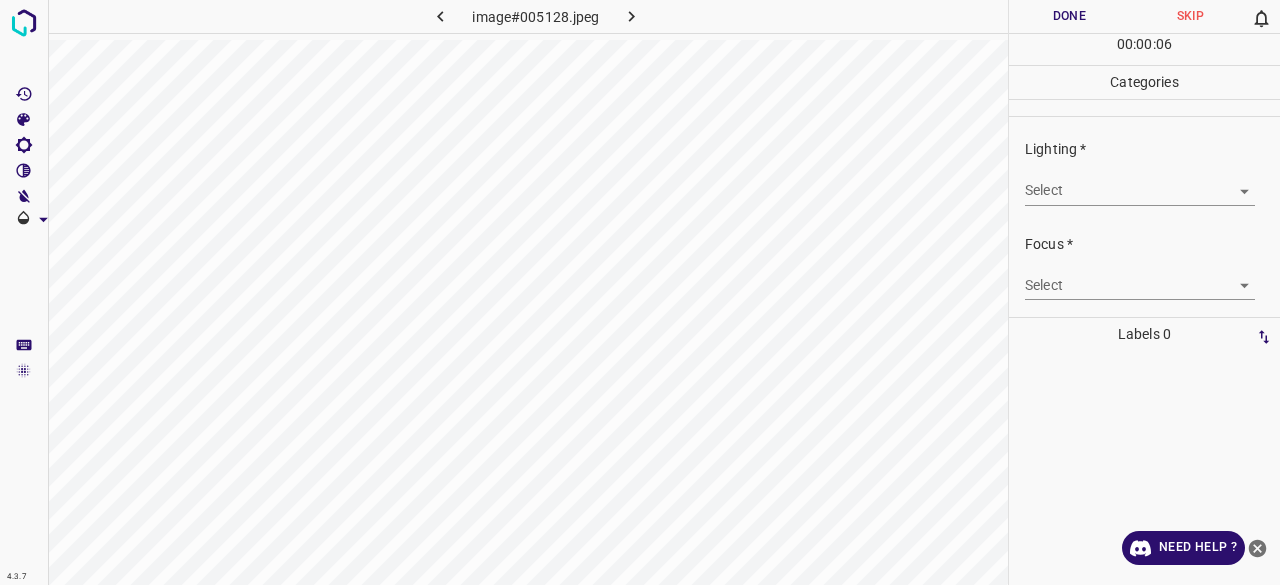 click on "Lighting *  Select ​" at bounding box center [1144, 172] 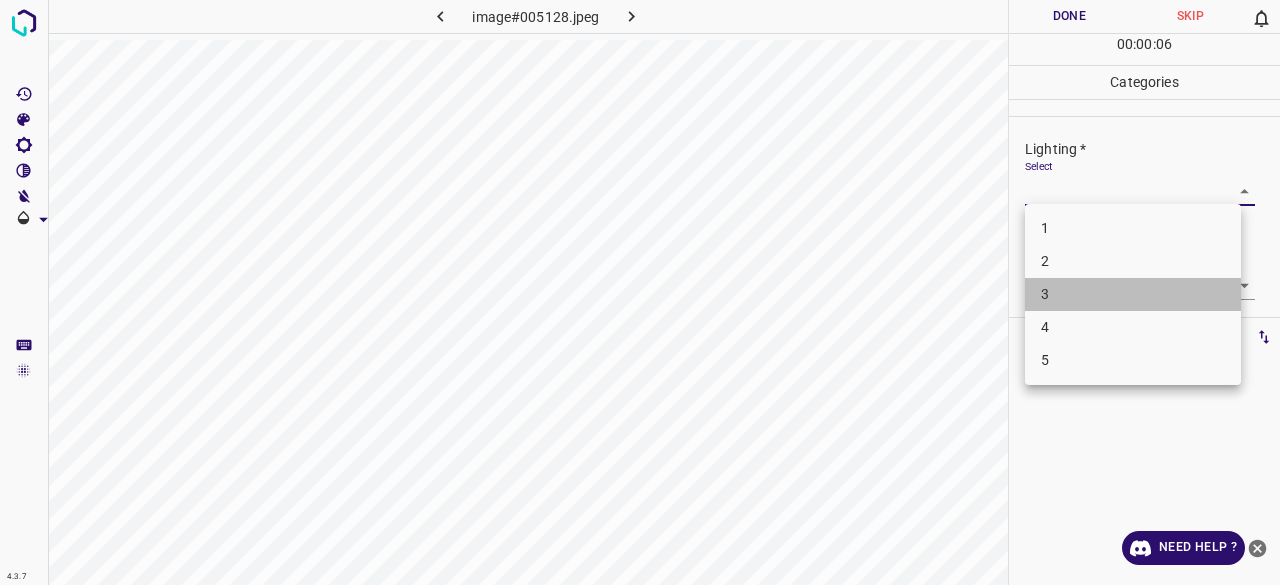 click on "3" at bounding box center [1133, 294] 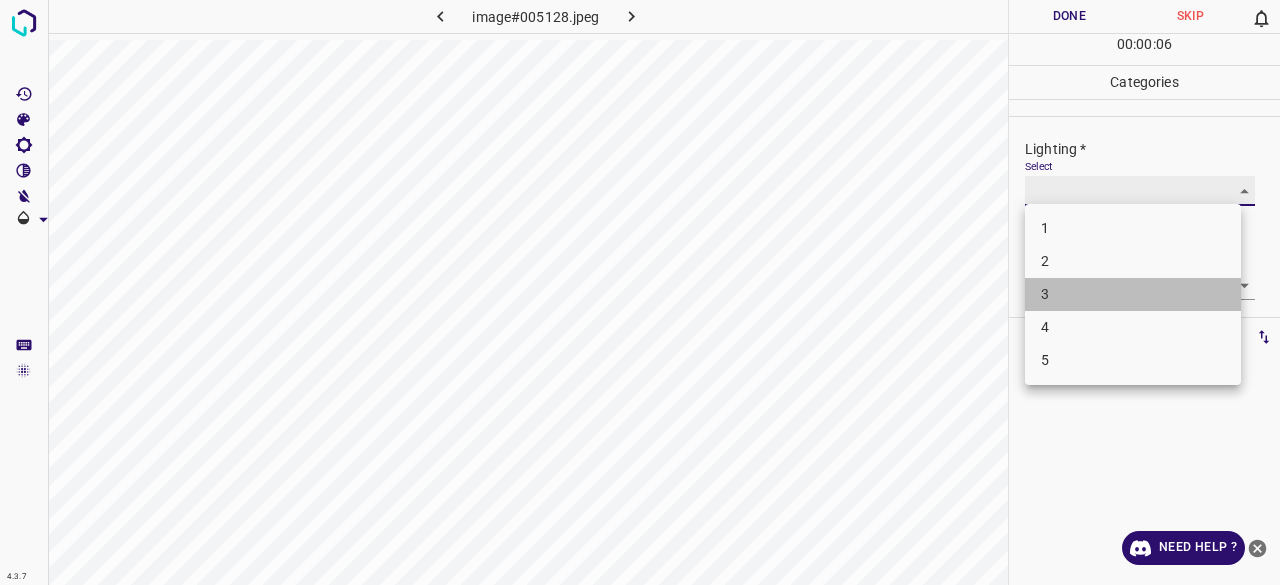 type on "3" 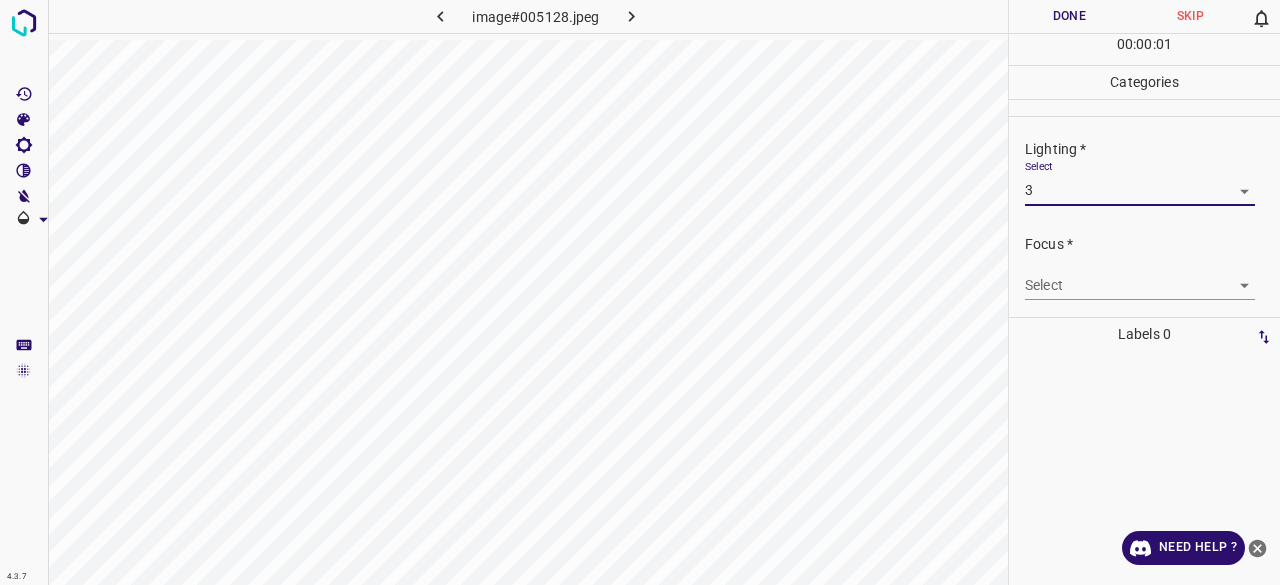 click on "4.3.7 image#005128.jpeg Done Skip 0 00   : 00   : 01   Categories Lighting *  Select 3 3 Focus *  Select ​ Overall *  Select ​ Labels   0 Categories 1 Lighting 2 Focus 3 Overall Tools Space Change between modes (Draw & Edit) I Auto labeling R Restore zoom M Zoom in N Zoom out Delete Delete selecte label Filters Z Restore filters X Saturation filter C Brightness filter V Contrast filter B Gray scale filter General O Download Need Help ? - Text - Hide - Delete 1 2 3 4 5" at bounding box center [640, 292] 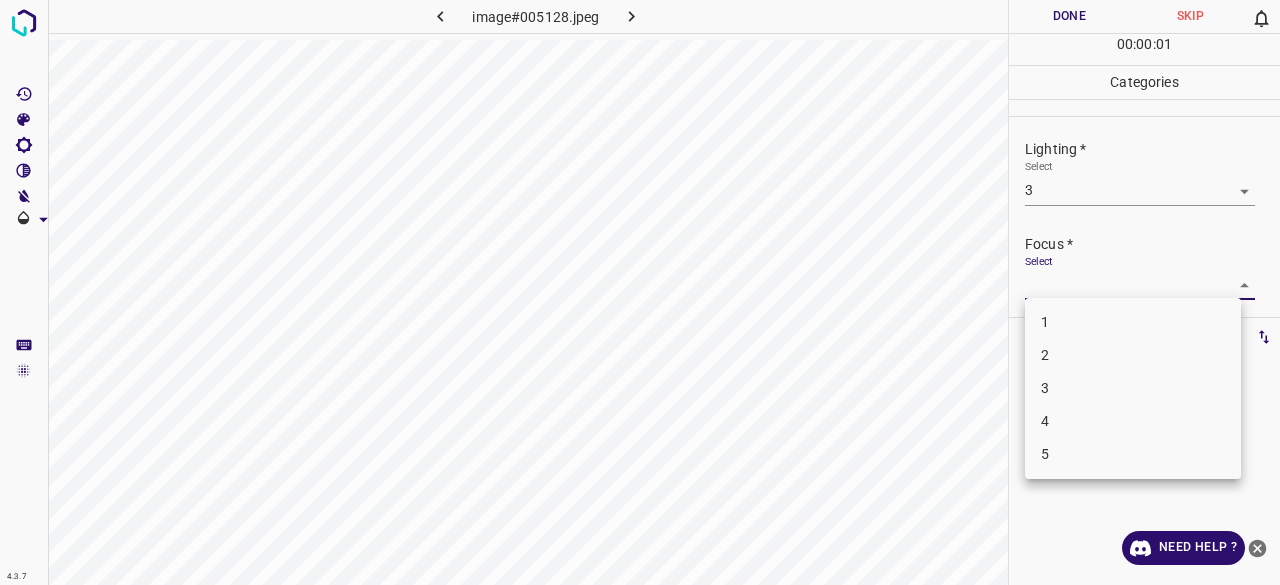click on "3" at bounding box center (1133, 388) 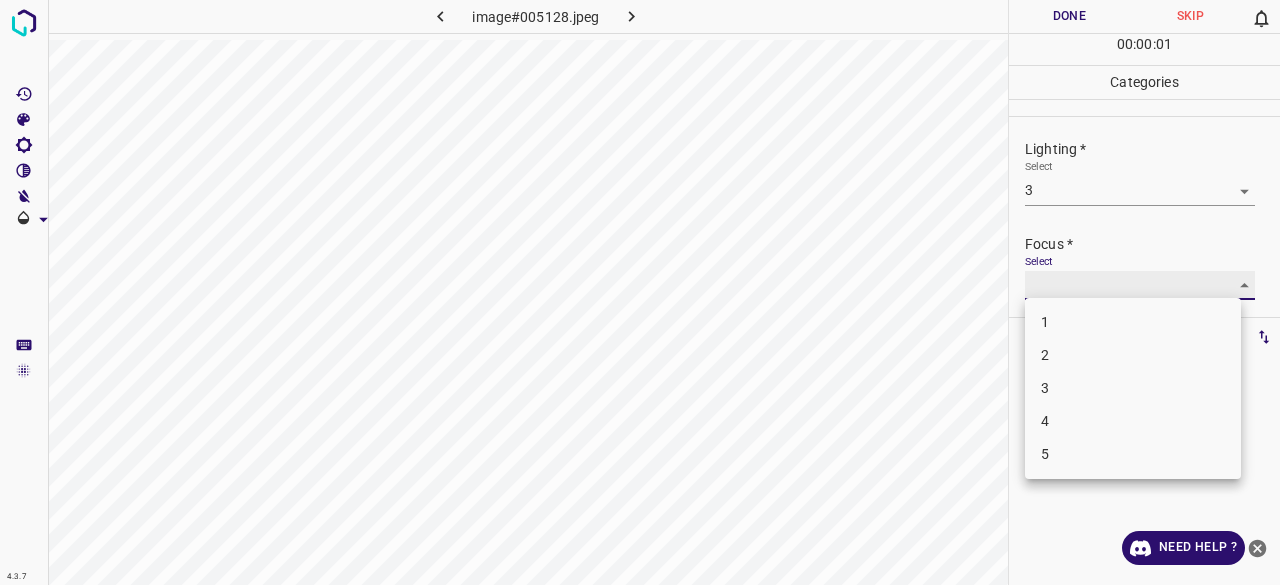 type on "3" 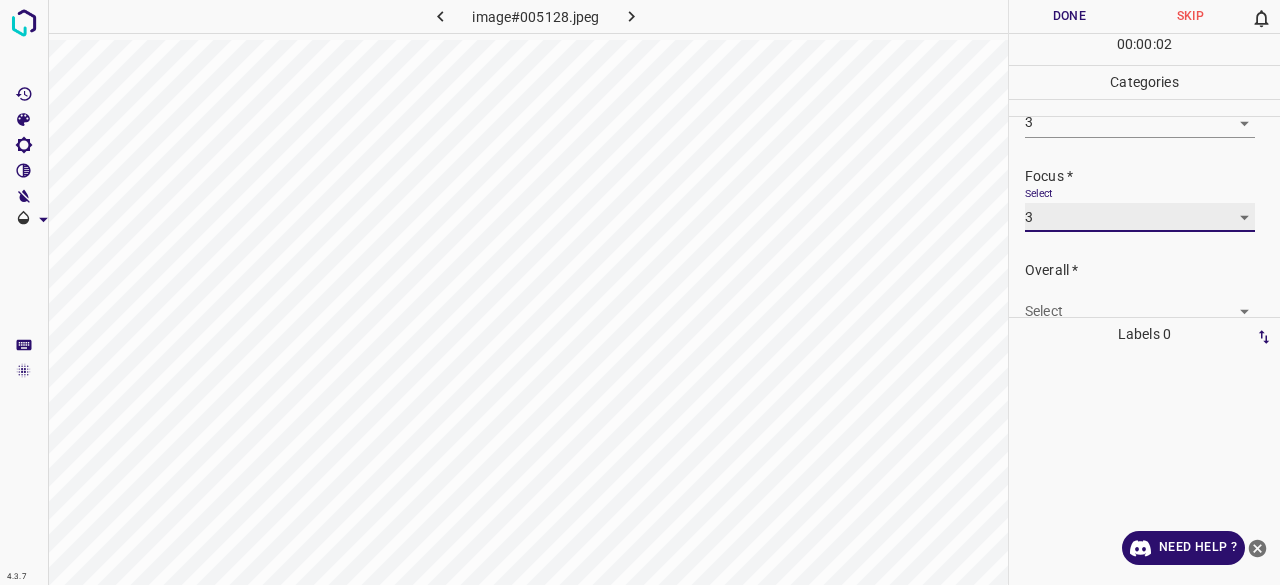 scroll, scrollTop: 98, scrollLeft: 0, axis: vertical 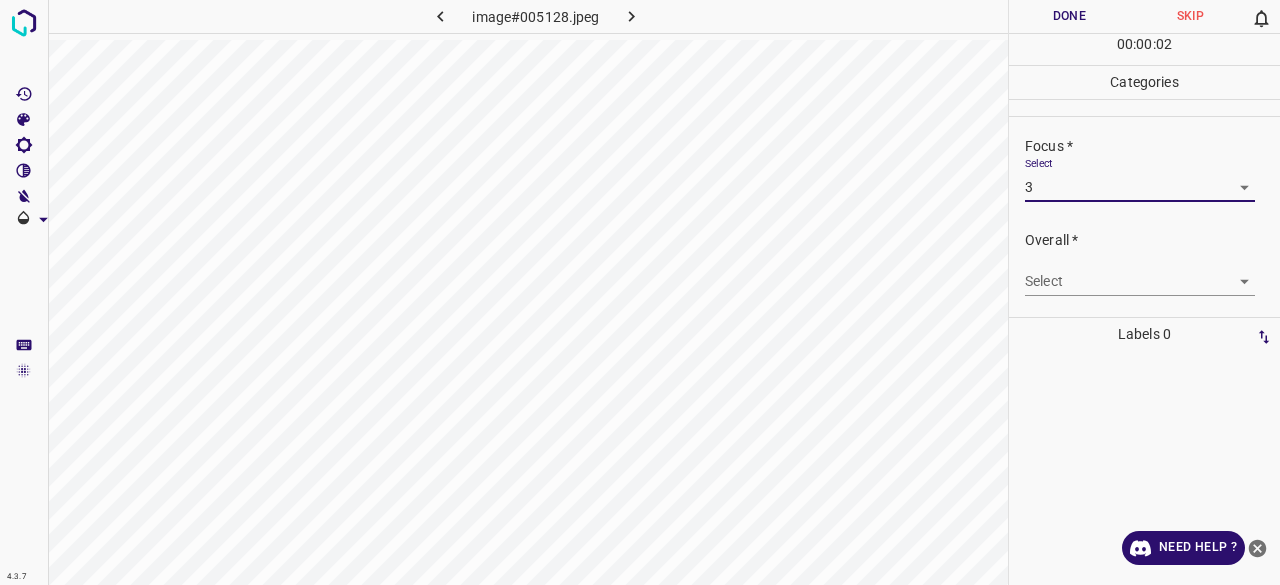 click on "4.3.7 image#005128.jpeg Done Skip 0 00   : 00   : 02   Categories Lighting *  Select 3 3 Focus *  Select 3 3 Overall *  Select ​ Labels   0 Categories 1 Lighting 2 Focus 3 Overall Tools Space Change between modes (Draw & Edit) I Auto labeling R Restore zoom M Zoom in N Zoom out Delete Delete selecte label Filters Z Restore filters X Saturation filter C Brightness filter V Contrast filter B Gray scale filter General O Download Need Help ? - Text - Hide - Delete" at bounding box center (640, 292) 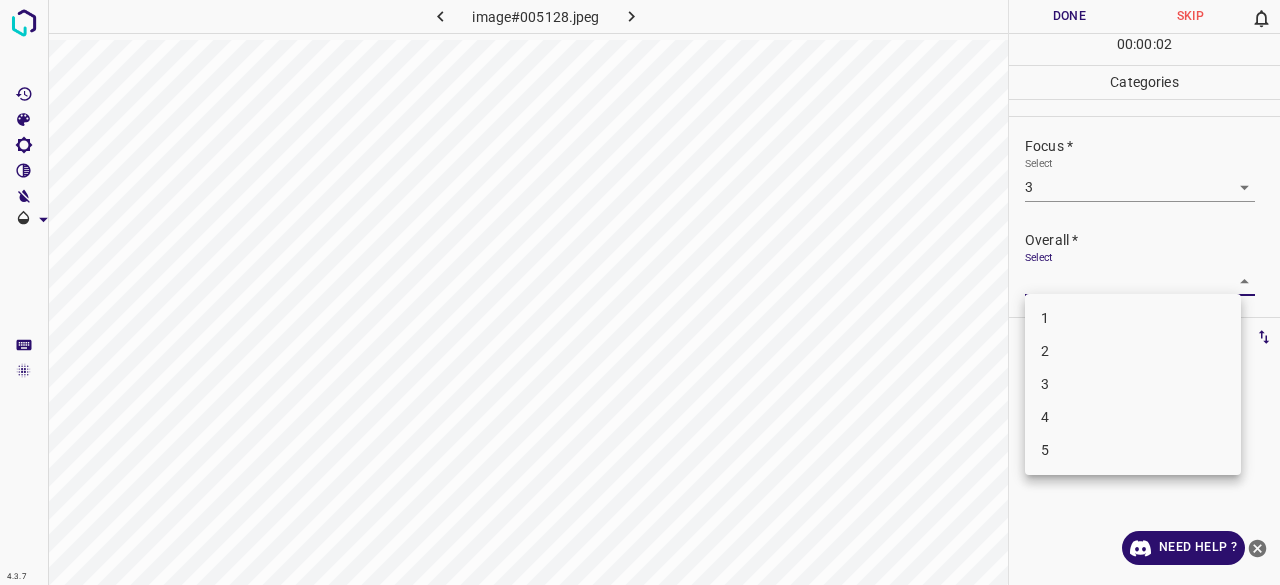 click on "3" at bounding box center [1133, 384] 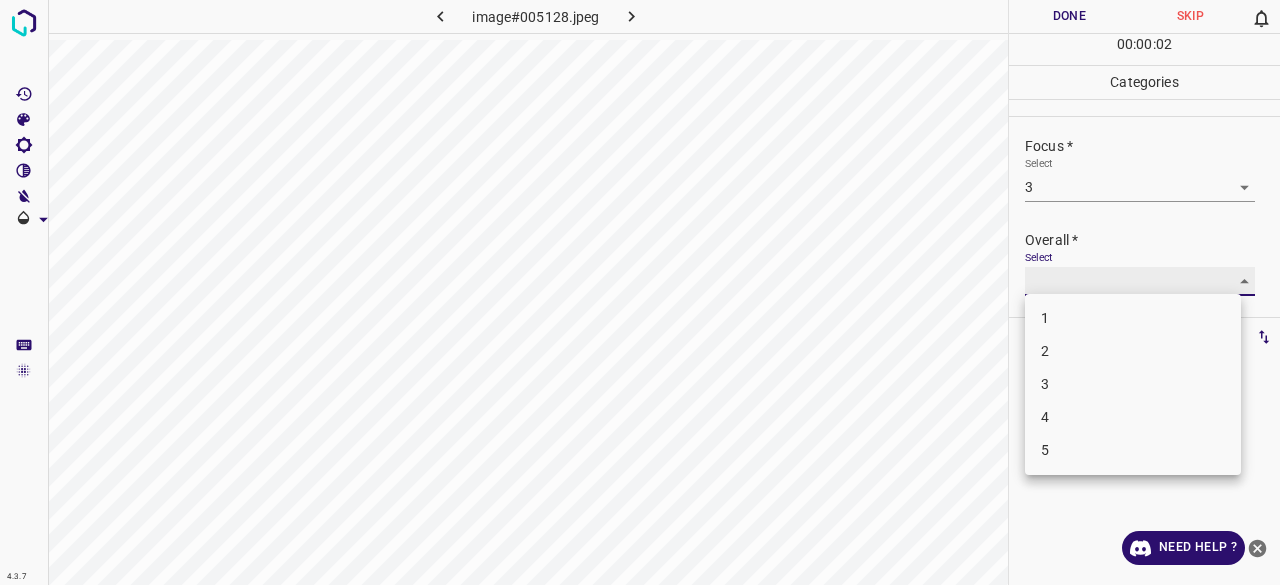 type on "3" 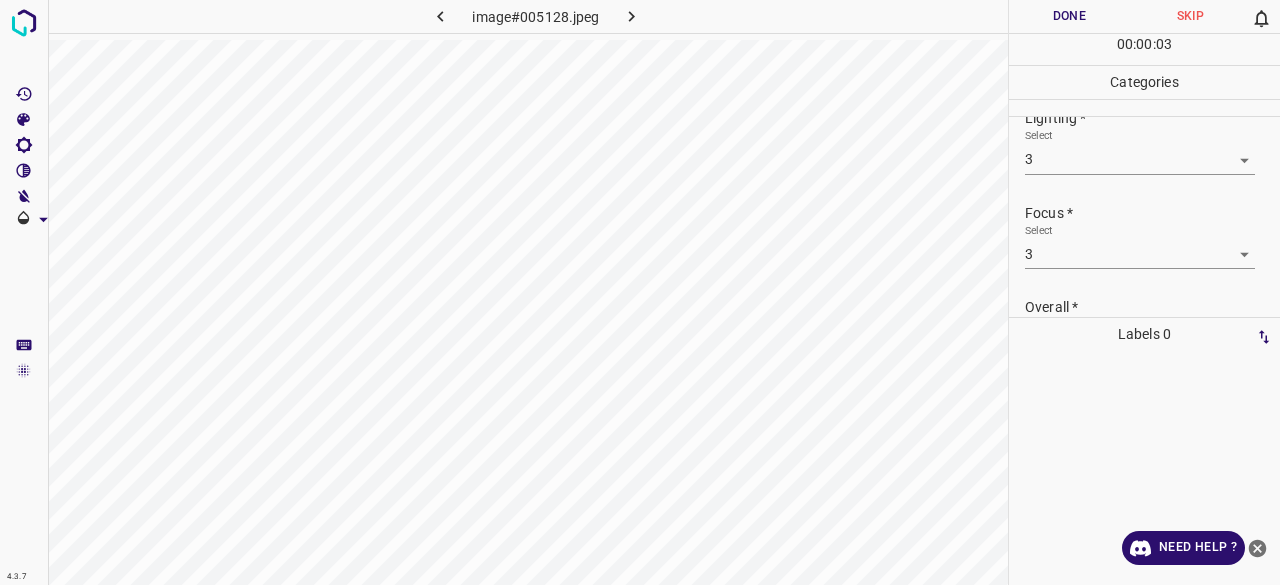 scroll, scrollTop: 0, scrollLeft: 0, axis: both 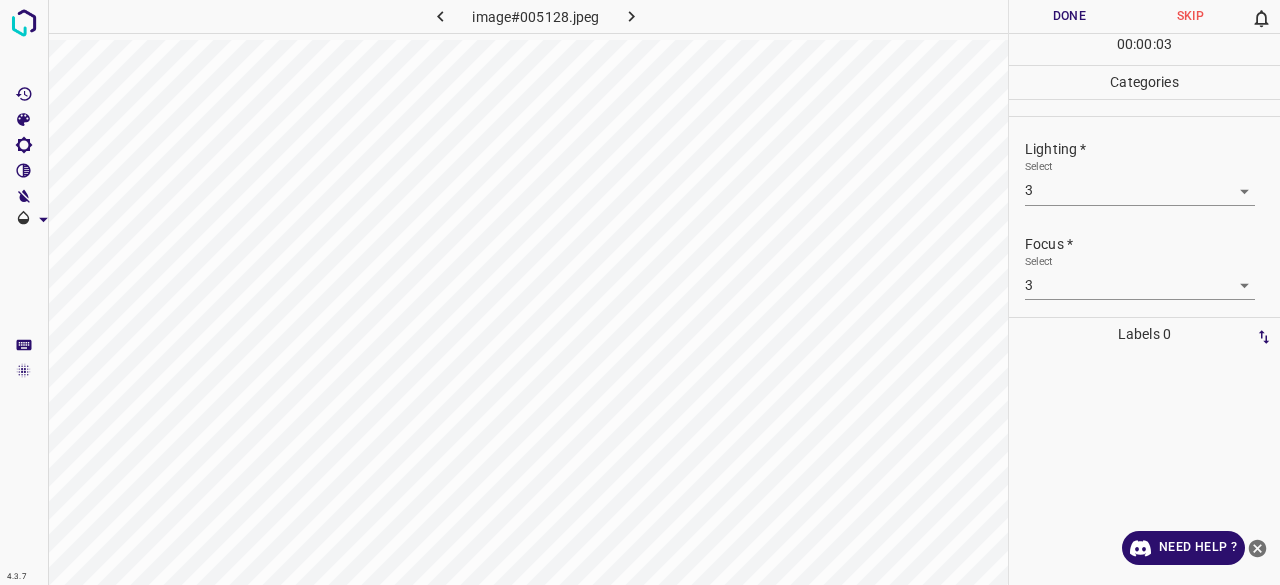 click on "00   : 00   : 03" at bounding box center [1144, 49] 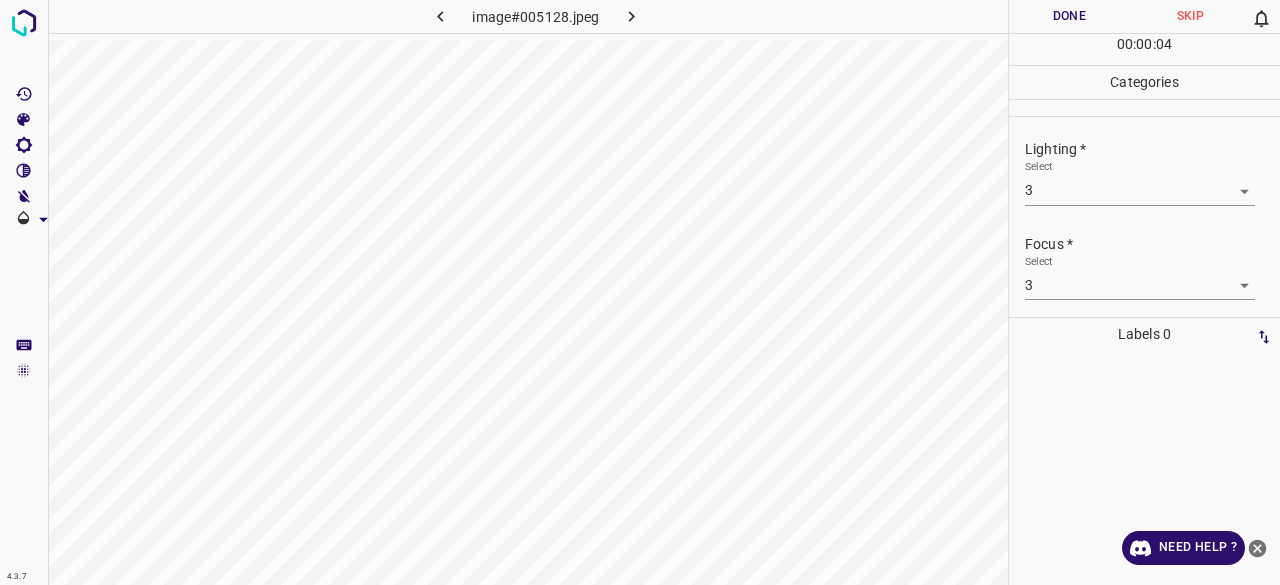 click on "Done" at bounding box center (1069, 16) 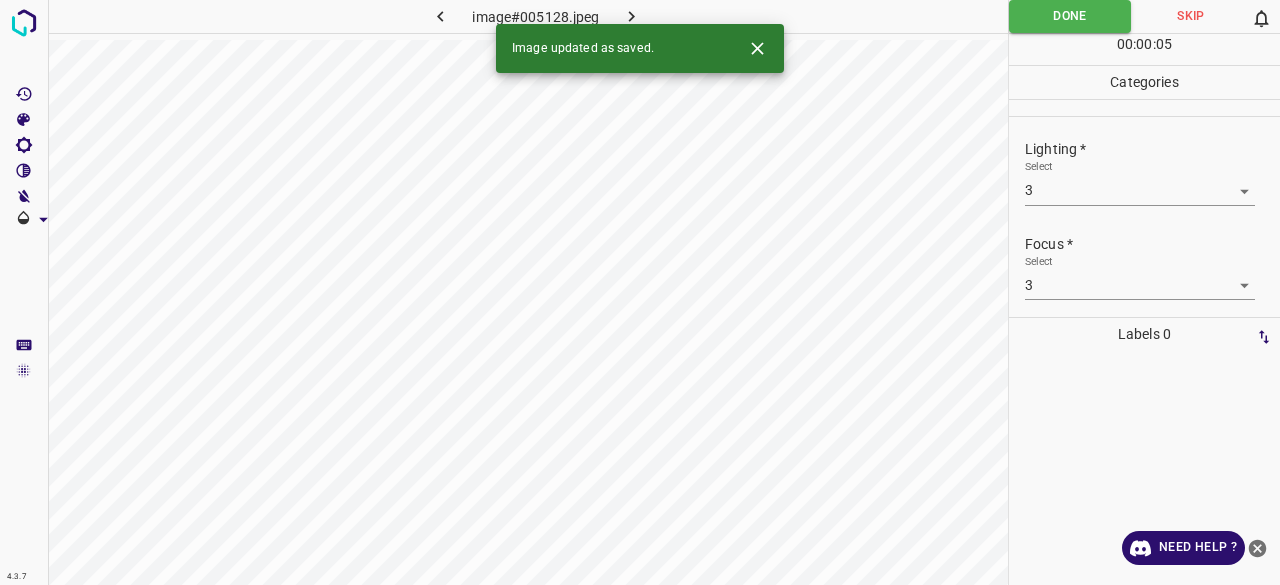 click 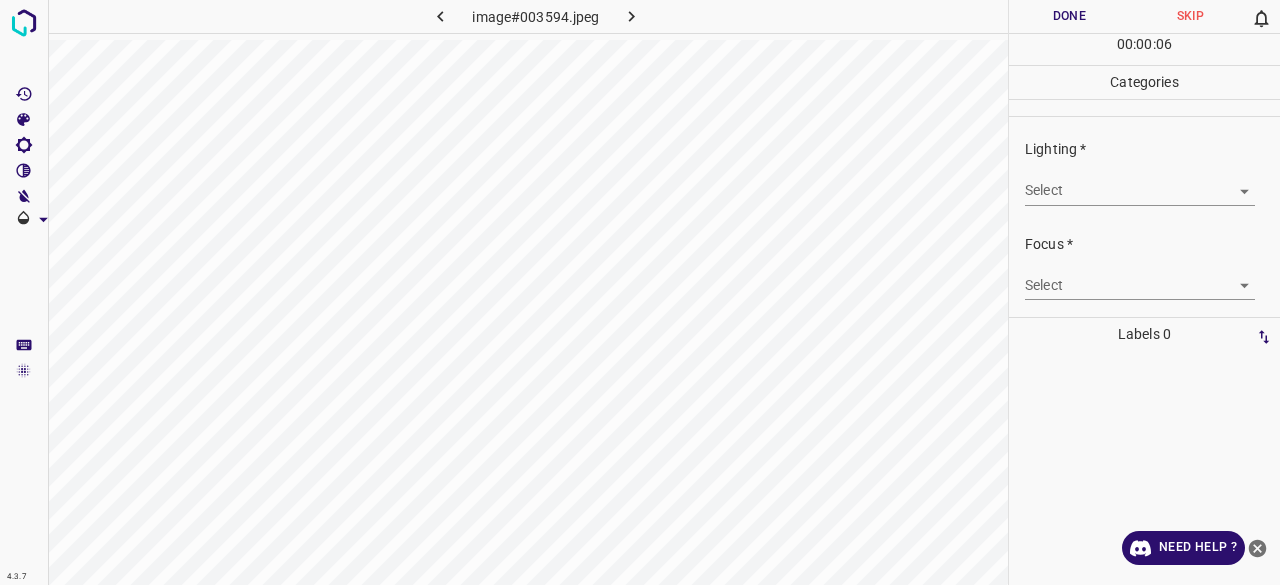 click on "4.3.7 image#003594.jpeg Done Skip 0 00   : 00   : 06   Categories Lighting *  Select ​ Focus *  Select ​ Overall *  Select ​ Labels   0 Categories 1 Lighting 2 Focus 3 Overall Tools Space Change between modes (Draw & Edit) I Auto labeling R Restore zoom M Zoom in N Zoom out Delete Delete selecte label Filters Z Restore filters X Saturation filter C Brightness filter V Contrast filter B Gray scale filter General O Download Need Help ? - Text - Hide - Delete" at bounding box center [640, 292] 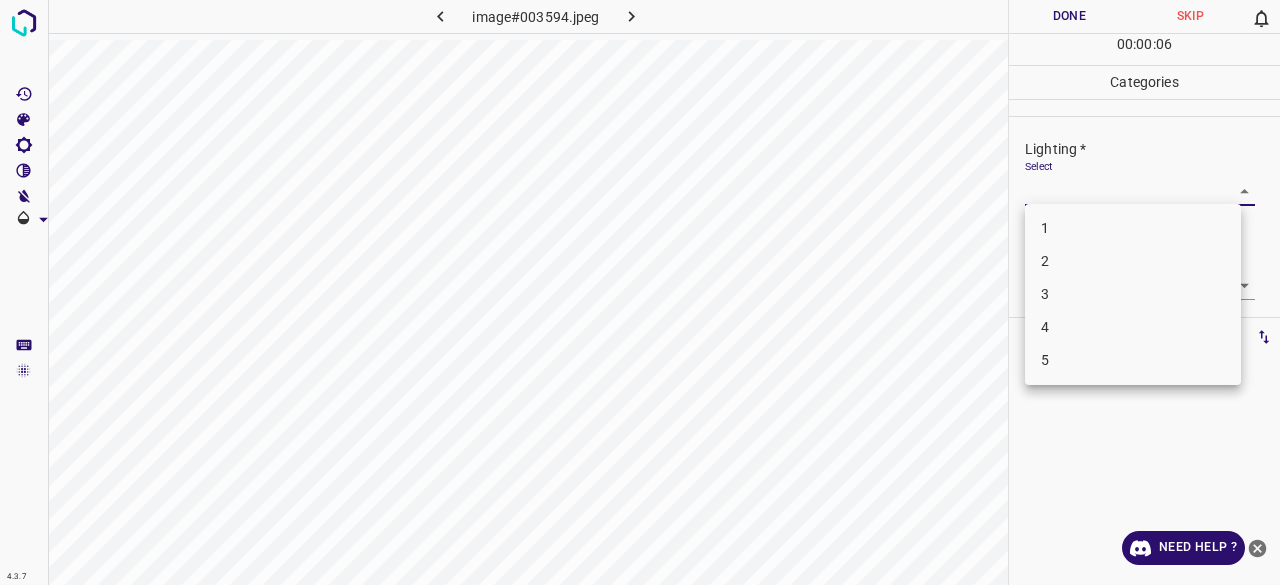 click on "3" at bounding box center (1133, 294) 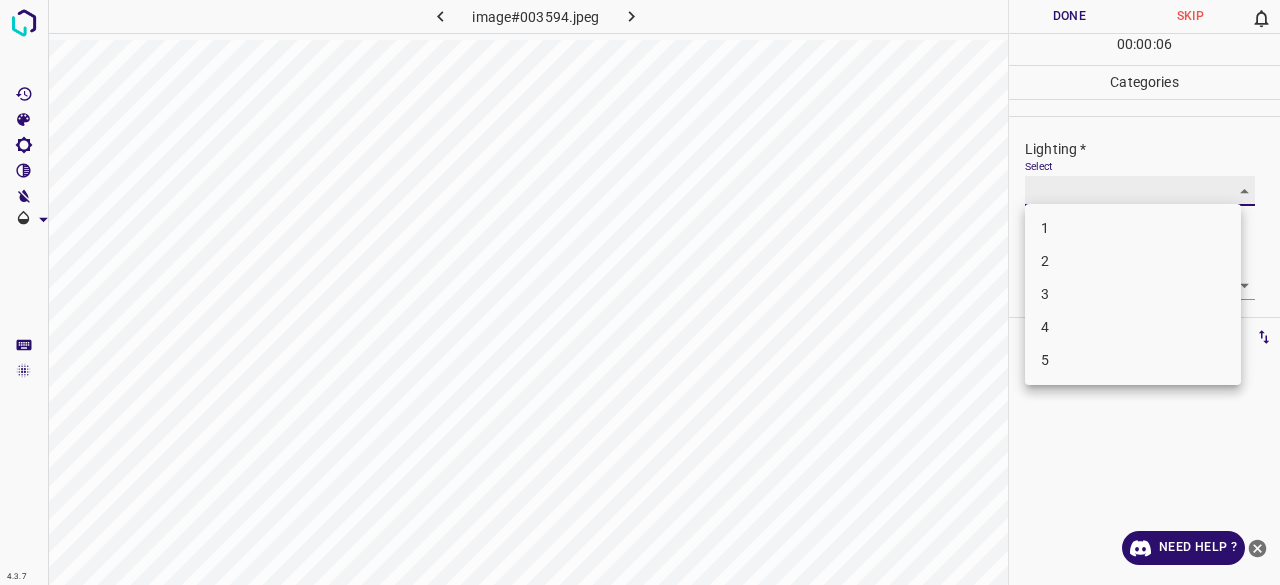 type on "3" 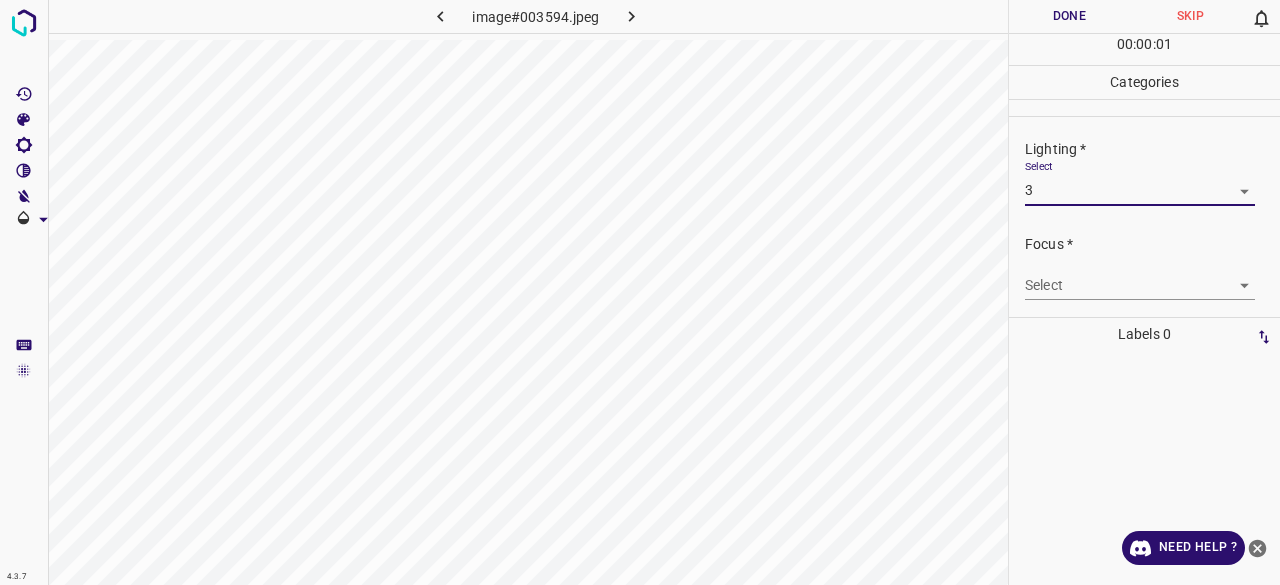 click on "4.3.7 image#003594.jpeg Done Skip 0 00   : 00   : 01   Categories Lighting *  Select 3 3 Focus *  Select ​ Overall *  Select ​ Labels   0 Categories 1 Lighting 2 Focus 3 Overall Tools Space Change between modes (Draw & Edit) I Auto labeling R Restore zoom M Zoom in N Zoom out Delete Delete selecte label Filters Z Restore filters X Saturation filter C Brightness filter V Contrast filter B Gray scale filter General O Download Need Help ? - Text - Hide - Delete" at bounding box center (640, 292) 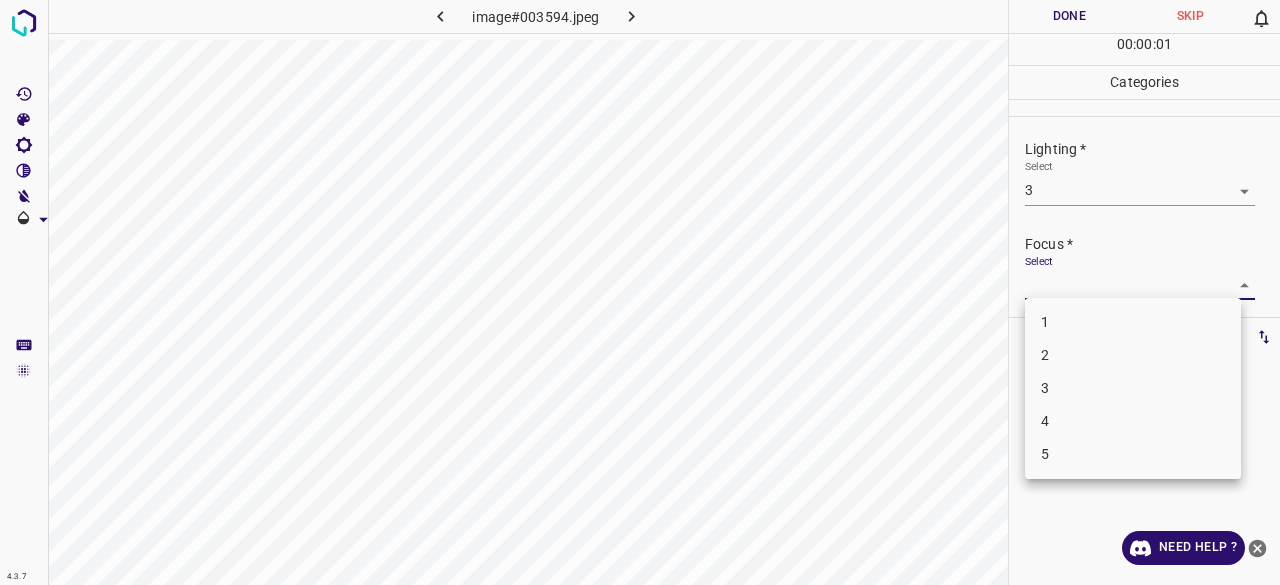 drag, startPoint x: 1063, startPoint y: 372, endPoint x: 1068, endPoint y: 361, distance: 12.083046 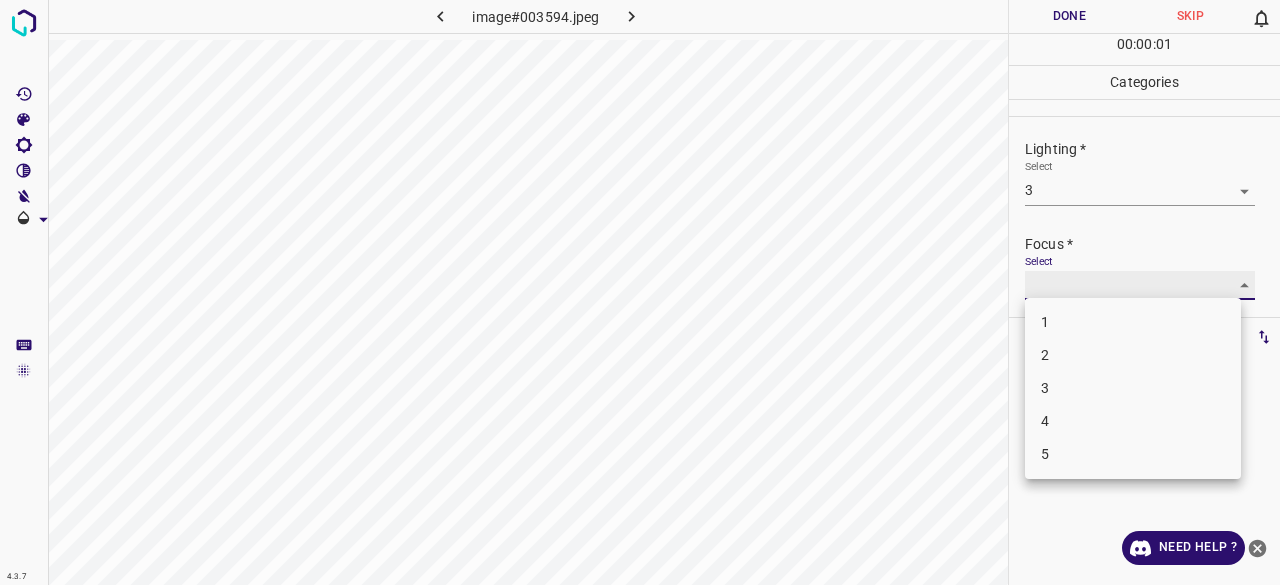 type on "3" 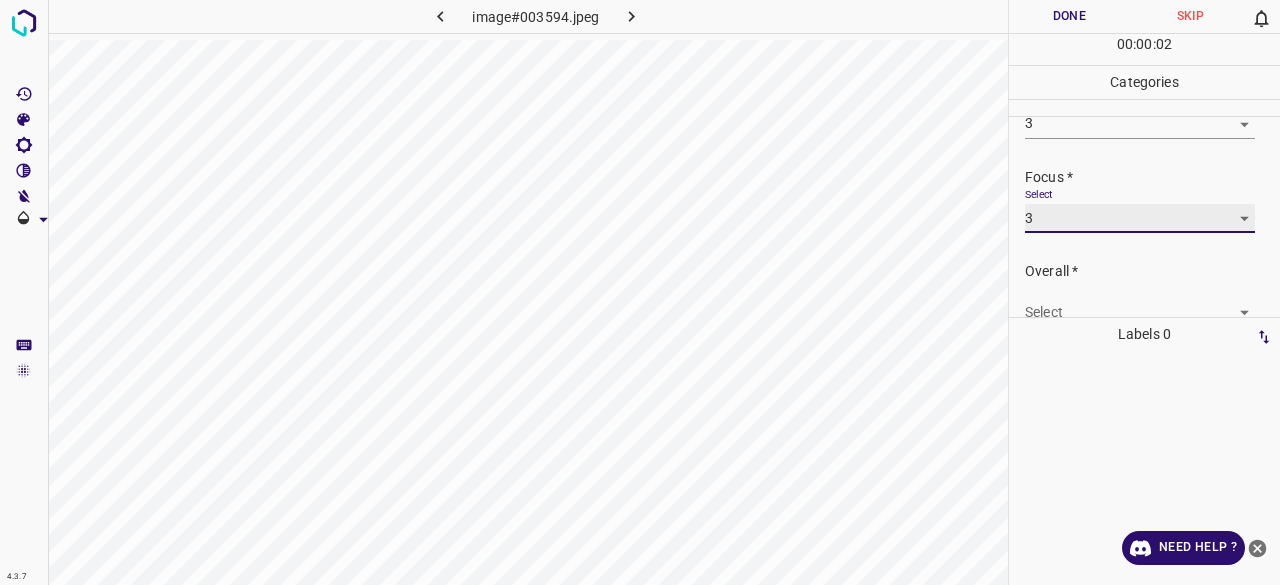 scroll, scrollTop: 98, scrollLeft: 0, axis: vertical 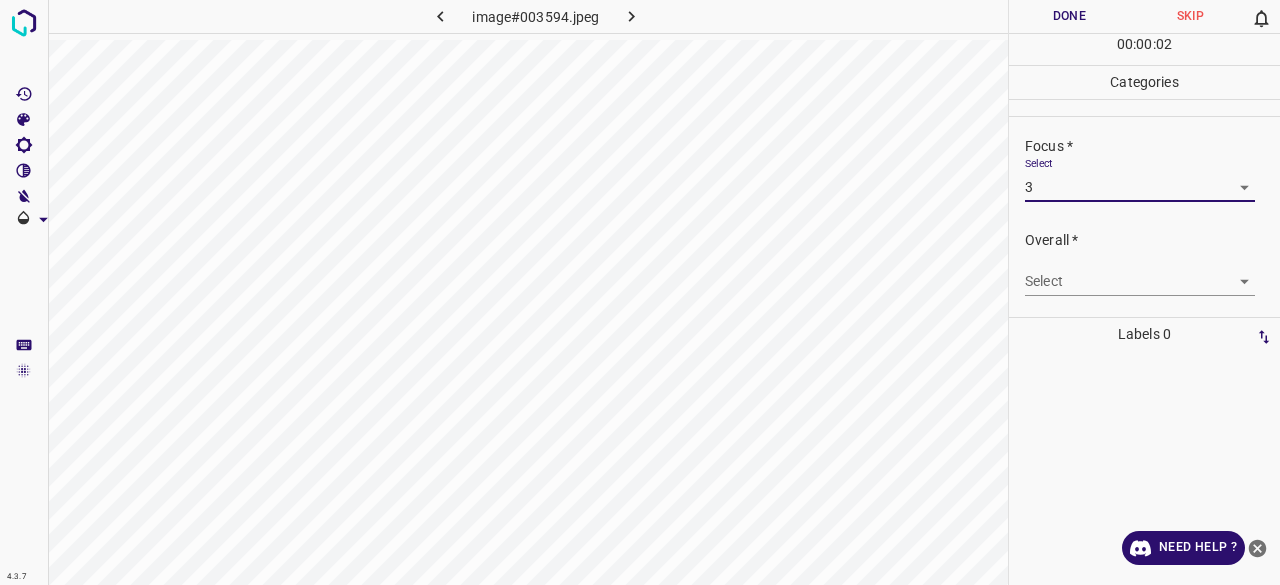 click on "Select ​" at bounding box center [1140, 273] 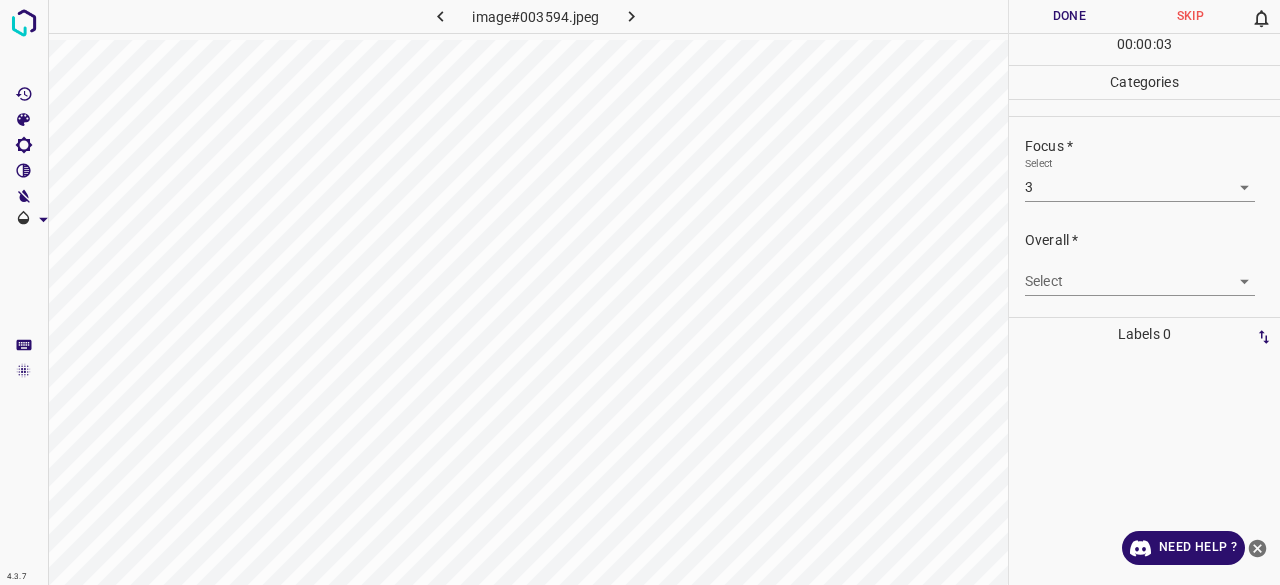 drag, startPoint x: 1021, startPoint y: 269, endPoint x: 1045, endPoint y: 311, distance: 48.373547 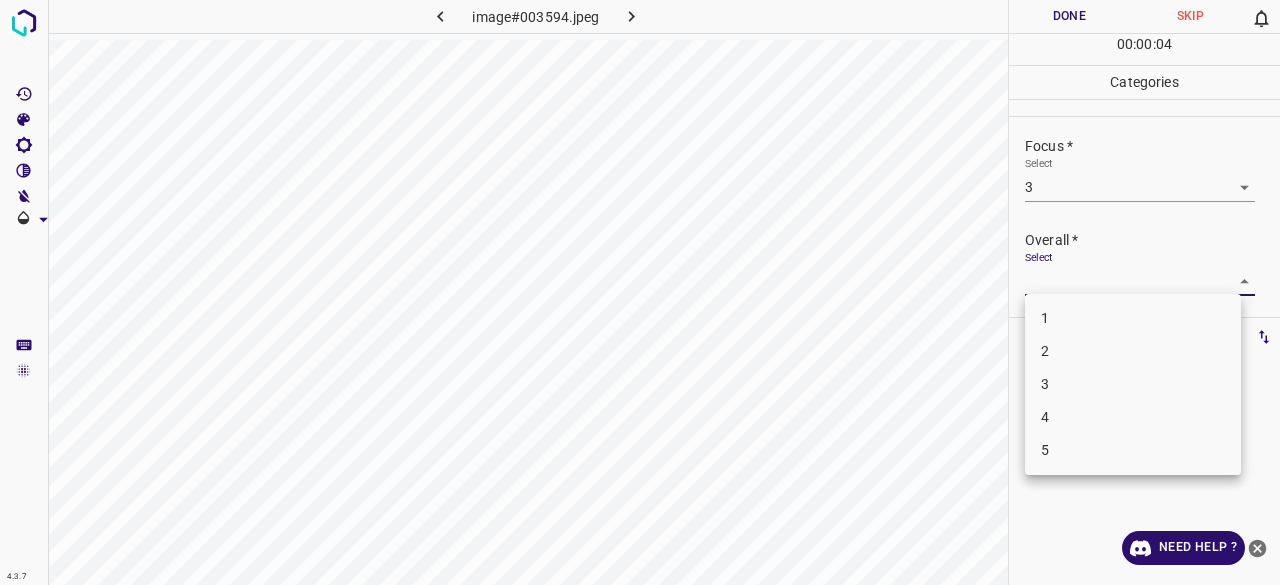 click on "3" at bounding box center [1133, 384] 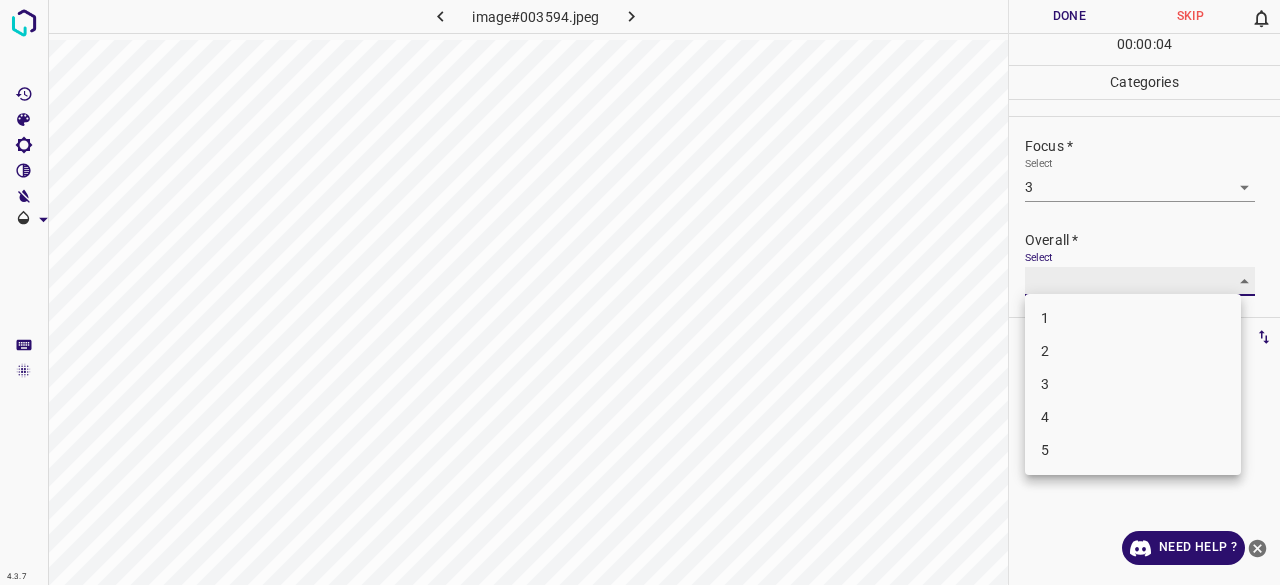 type on "3" 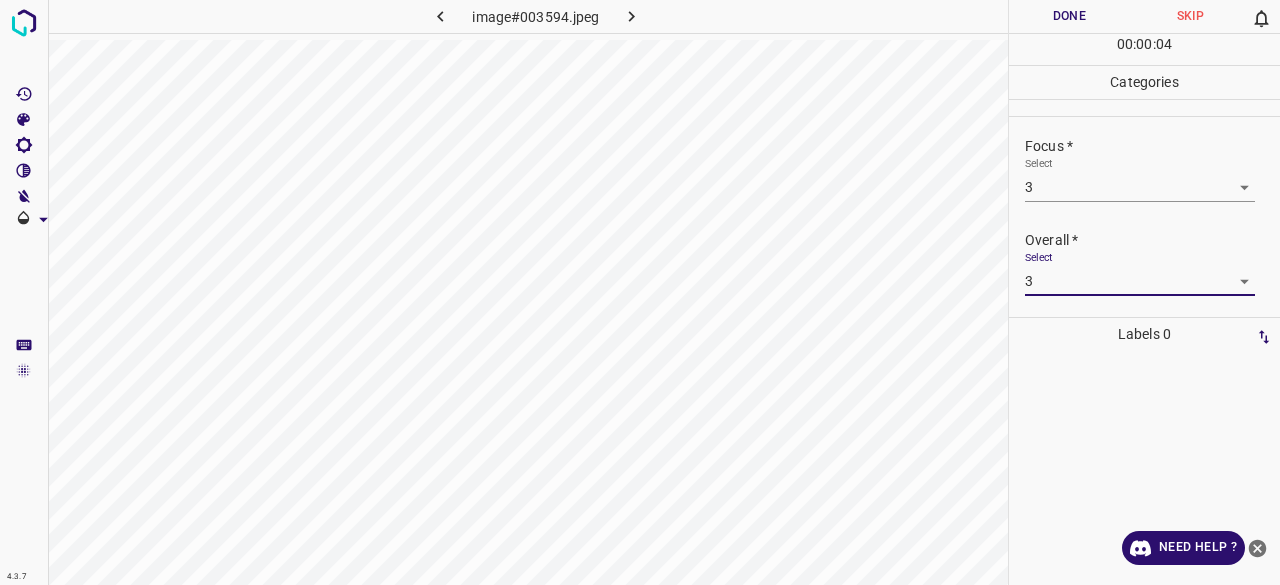 click on "Done" at bounding box center (1069, 16) 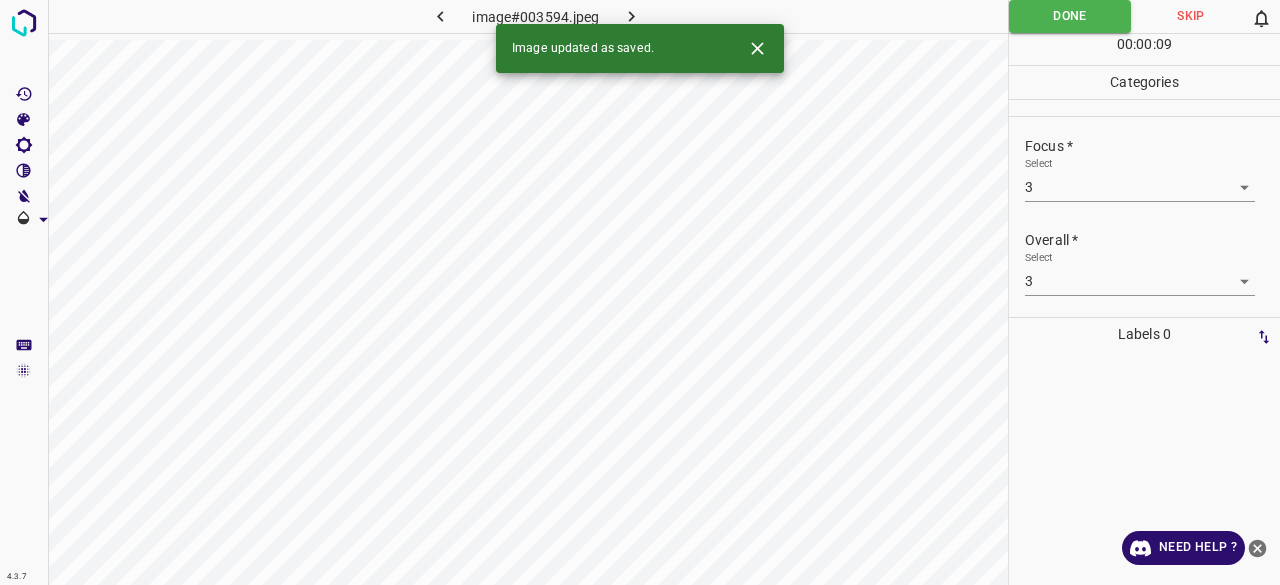 click 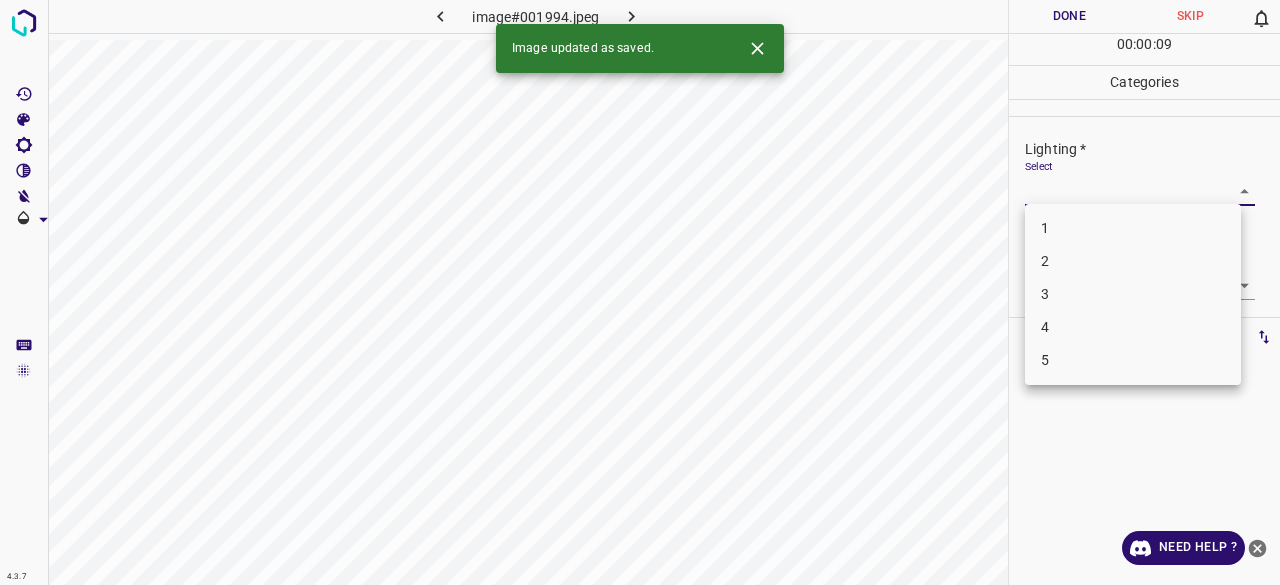 click on "4.3.7 image#001994.jpeg Done Skip 0 00   : 00   : 09   Categories Lighting *  Select ​ Focus *  Select ​ Overall *  Select ​ Labels   0 Categories 1 Lighting 2 Focus 3 Overall Tools Space Change between modes (Draw & Edit) I Auto labeling R Restore zoom M Zoom in N Zoom out Delete Delete selecte label Filters Z Restore filters X Saturation filter C Brightness filter V Contrast filter B Gray scale filter General O Download Image updated as saved. Need Help ? - Text - Hide - Delete 1 2 3 4 5" at bounding box center [640, 292] 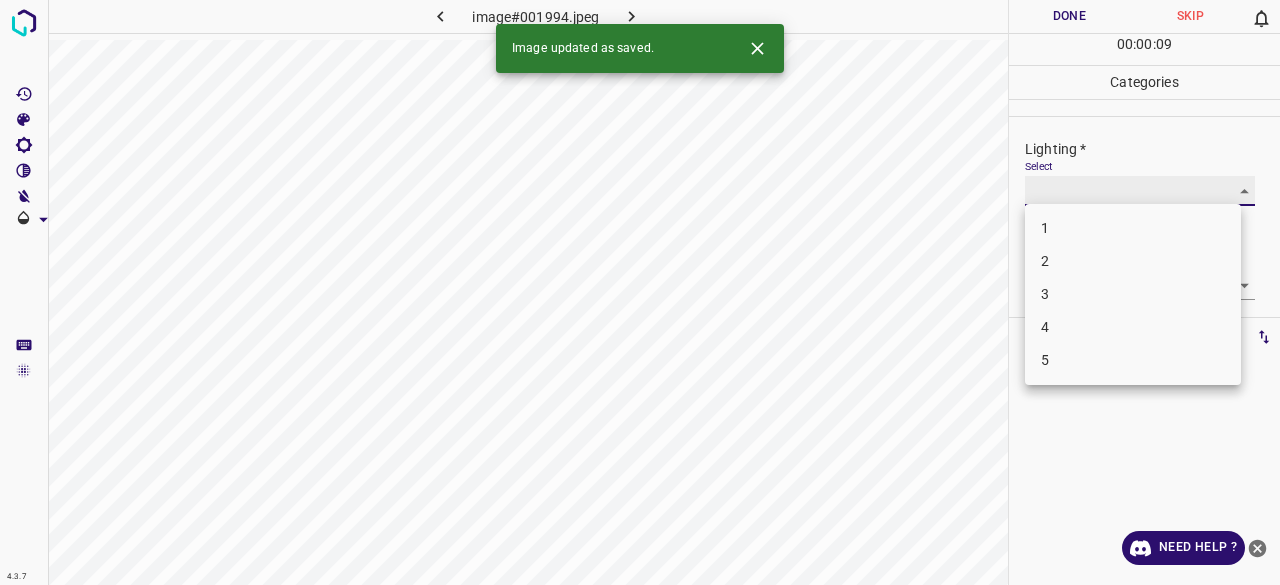 type on "2" 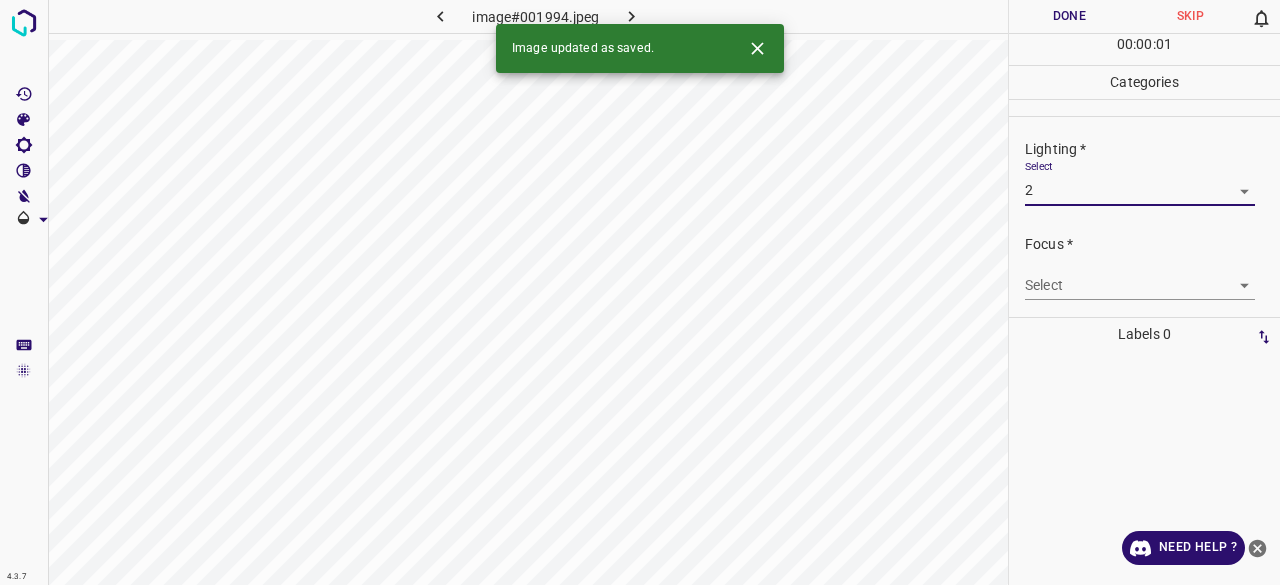 click on "4.3.7 image#001994.jpeg Done Skip 0 00   : 00   : 01   Categories Lighting *  Select 2 2 Focus *  Select ​ Overall *  Select ​ Labels   0 Categories 1 Lighting 2 Focus 3 Overall Tools Space Change between modes (Draw & Edit) I Auto labeling R Restore zoom M Zoom in N Zoom out Delete Delete selecte label Filters Z Restore filters X Saturation filter C Brightness filter V Contrast filter B Gray scale filter General O Download Image updated as saved. Need Help ? - Text - Hide - Delete 1 2 3 4 5" at bounding box center (640, 292) 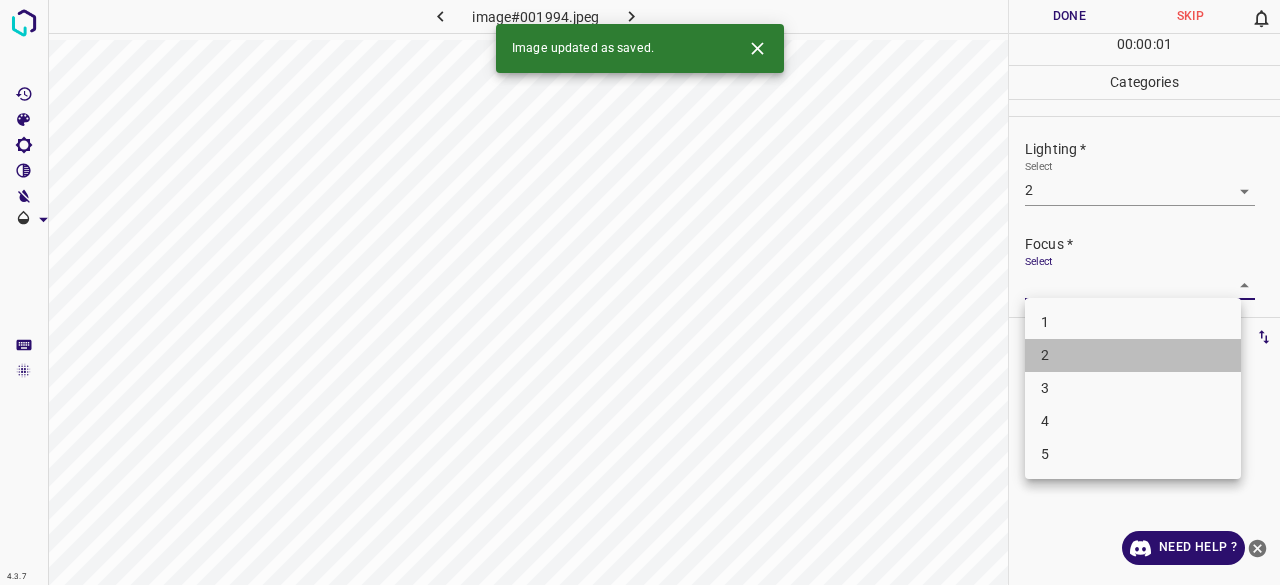 click on "2" at bounding box center (1133, 355) 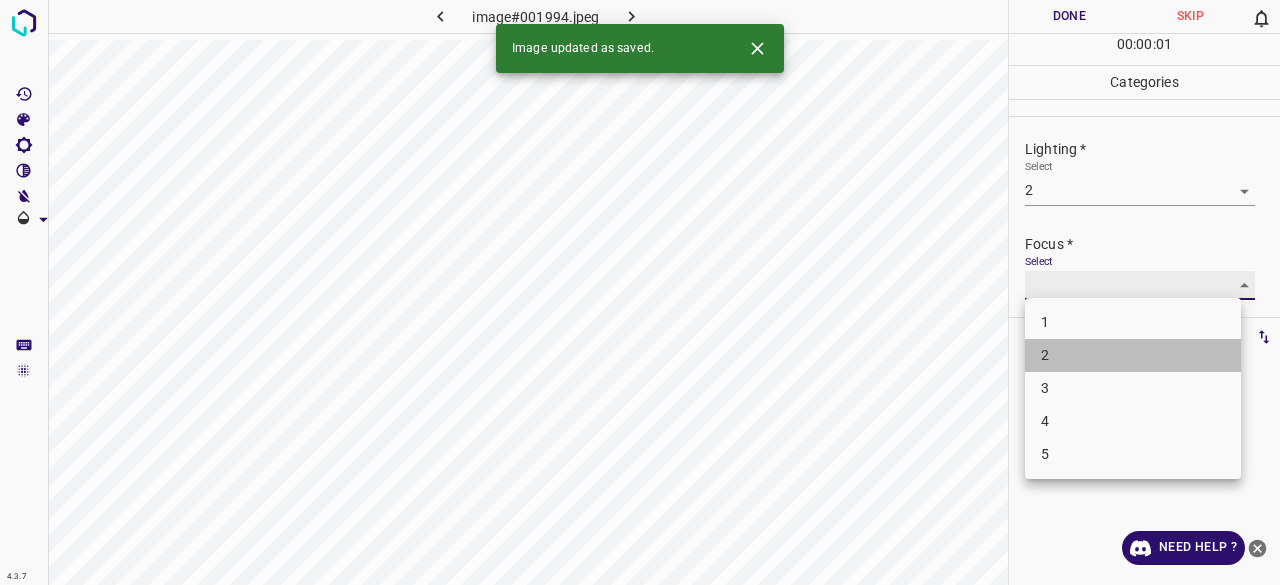 type on "2" 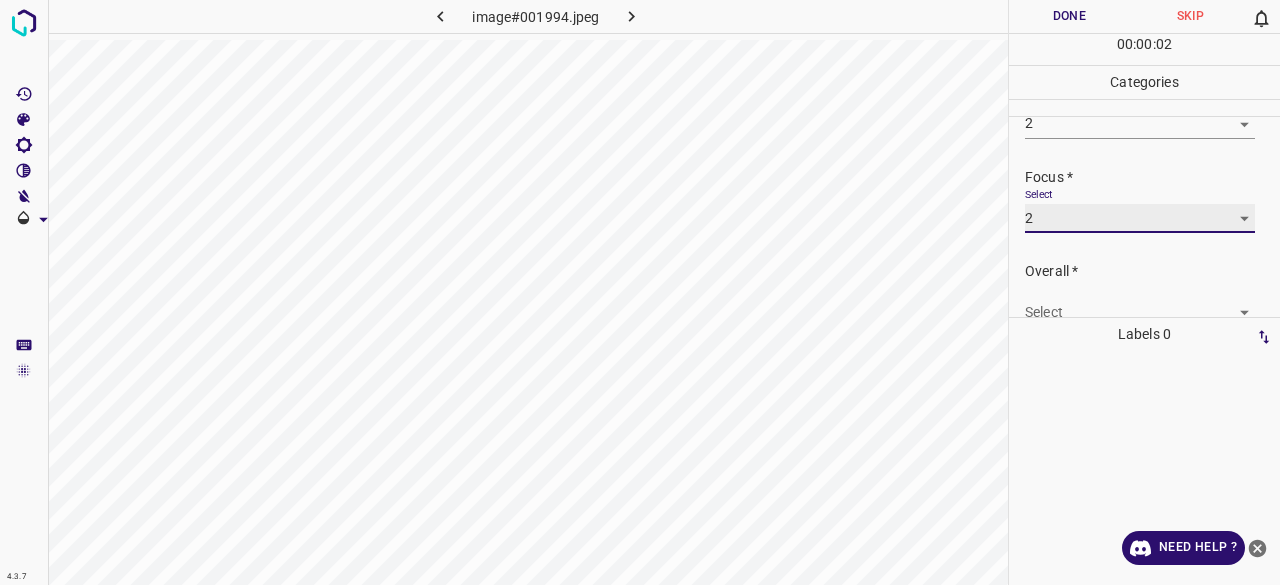 scroll, scrollTop: 98, scrollLeft: 0, axis: vertical 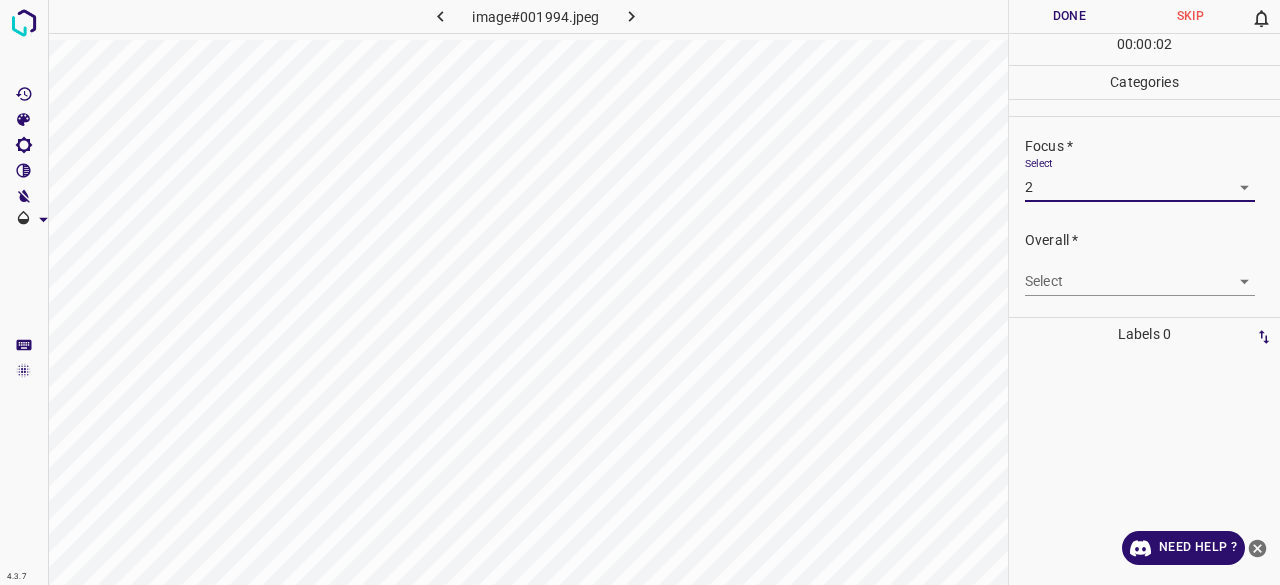 click on "4.3.7 image#001994.jpeg Done Skip 0 00   : 00   : 02   Categories Lighting *  Select 2 2 Focus *  Select 2 2 Overall *  Select ​ Labels   0 Categories 1 Lighting 2 Focus 3 Overall Tools Space Change between modes (Draw & Edit) I Auto labeling R Restore zoom M Zoom in N Zoom out Delete Delete selecte label Filters Z Restore filters X Saturation filter C Brightness filter V Contrast filter B Gray scale filter General O Download Need Help ? - Text - Hide - Delete" at bounding box center [640, 292] 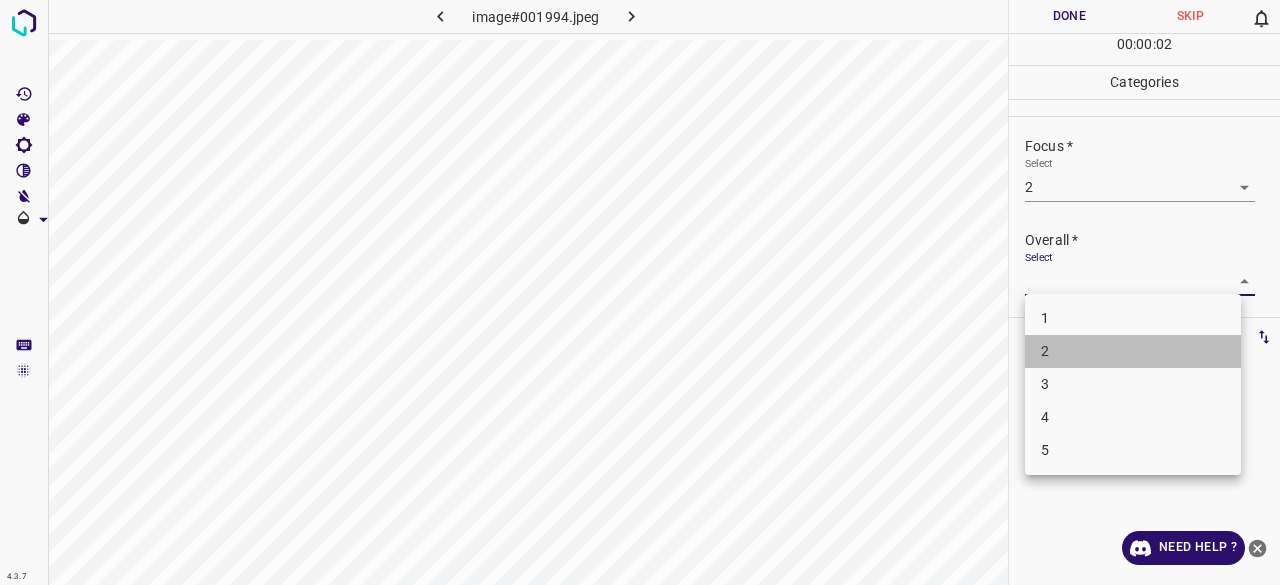 click on "2" at bounding box center [1133, 351] 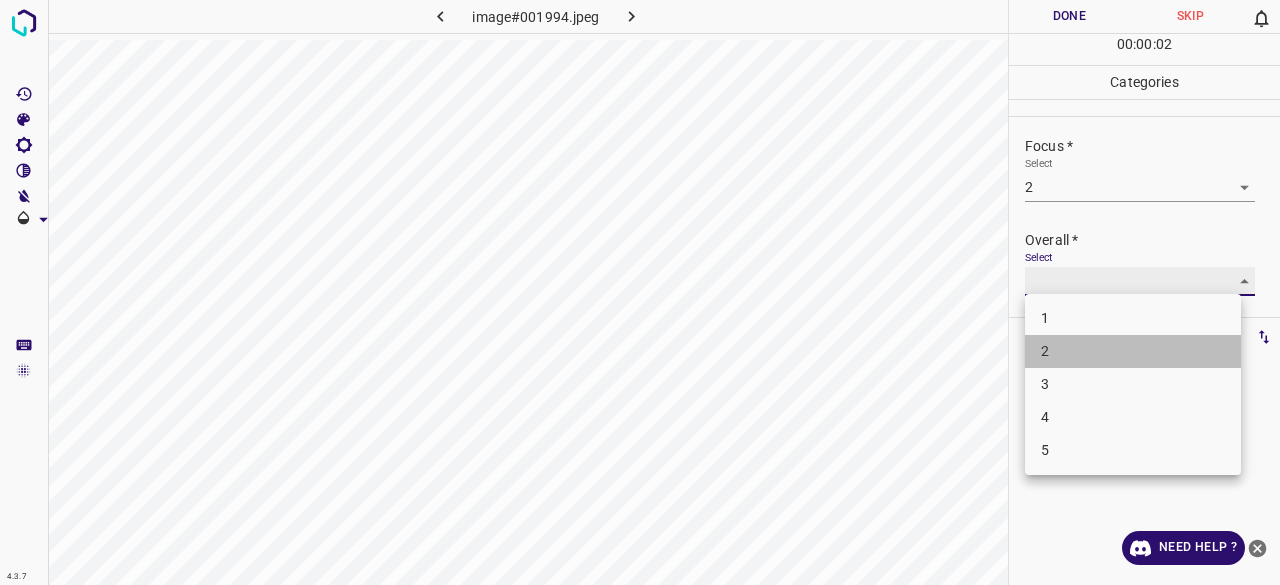 type on "2" 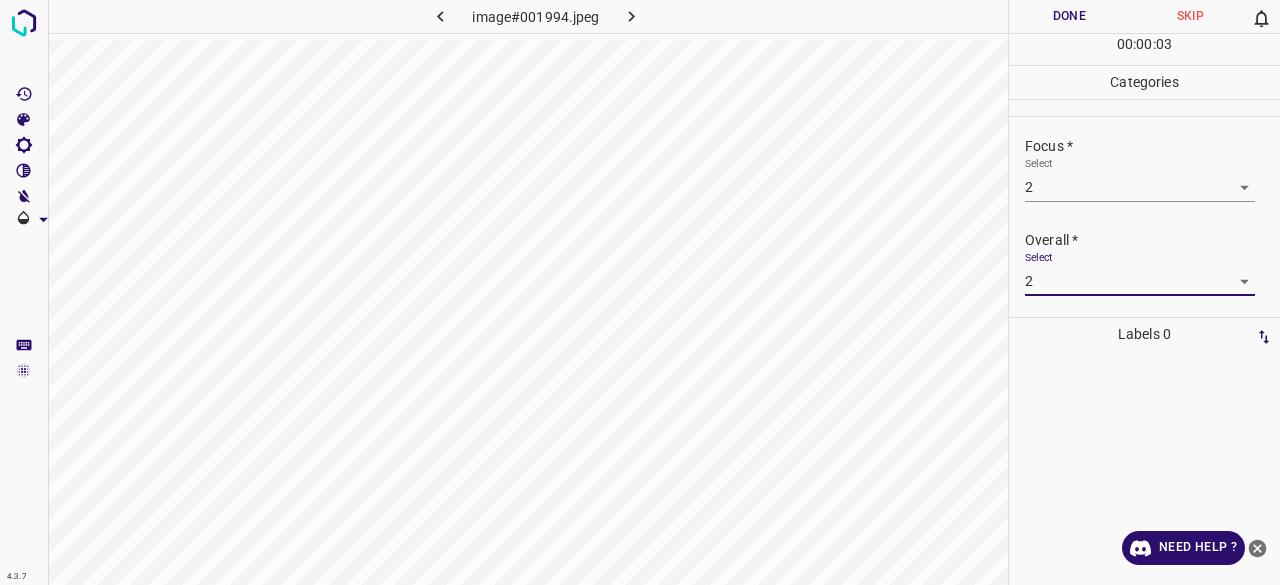 click on "Done" at bounding box center (1069, 16) 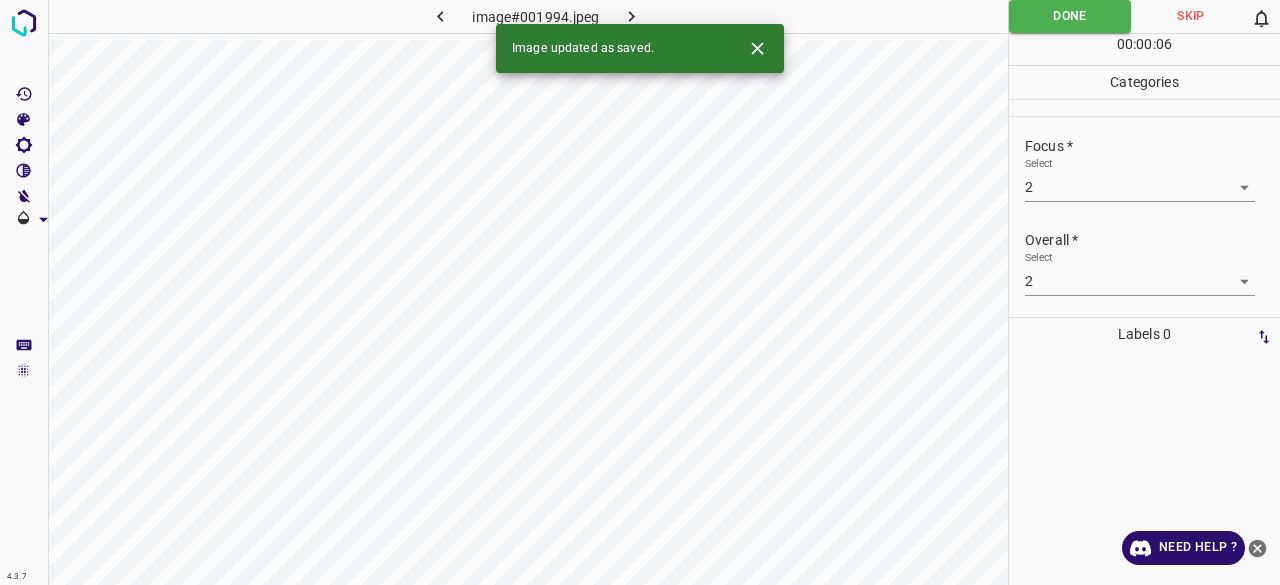 click at bounding box center (632, 16) 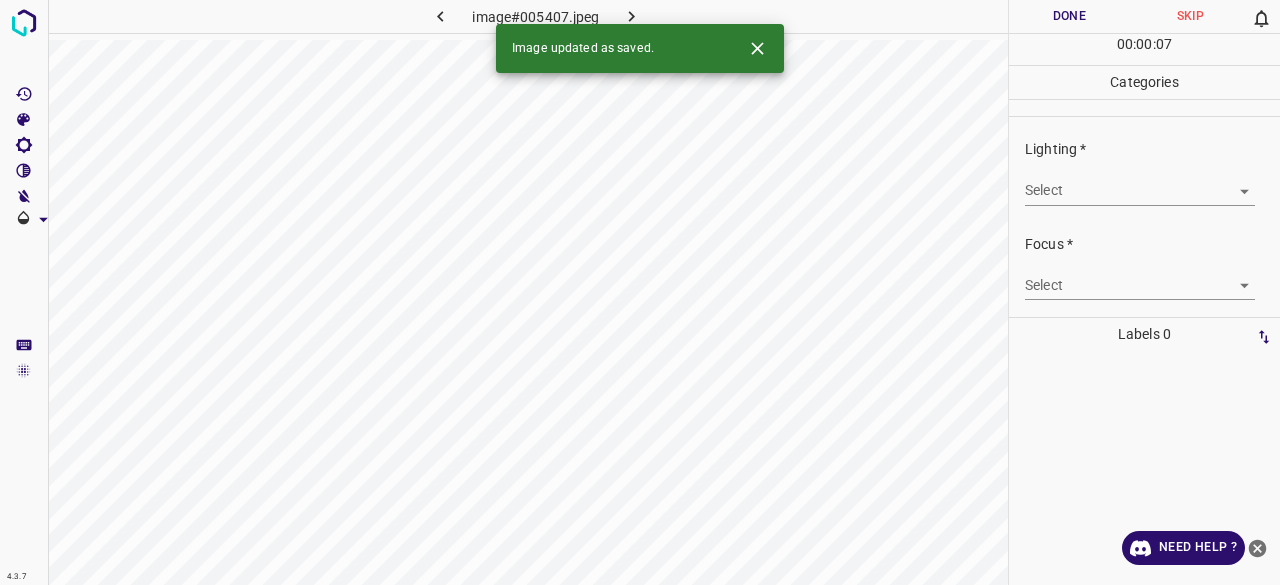 click on "4.3.7 image#005407.jpeg Done Skip 0 00   : 00   : 07   Categories Lighting *  Select ​ Focus *  Select ​ Overall *  Select ​ Labels   0 Categories 1 Lighting 2 Focus 3 Overall Tools Space Change between modes (Draw & Edit) I Auto labeling R Restore zoom M Zoom in N Zoom out Delete Delete selecte label Filters Z Restore filters X Saturation filter C Brightness filter V Contrast filter B Gray scale filter General O Download Image updated as saved. Need Help ? - Text - Hide - Delete" at bounding box center (640, 292) 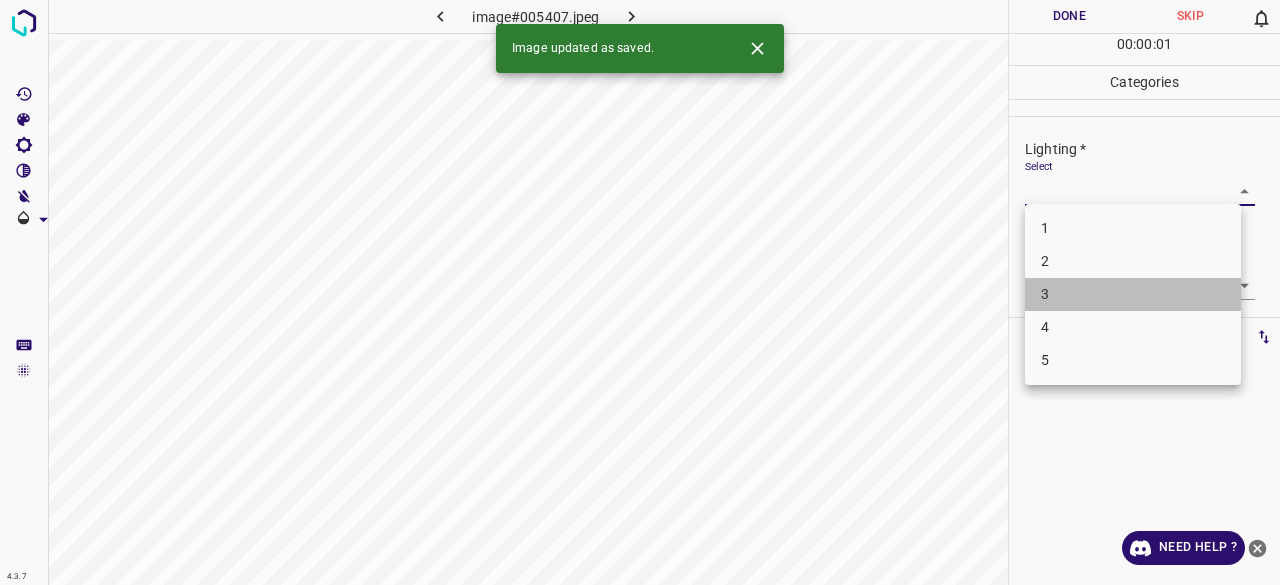 click on "3" at bounding box center (1133, 294) 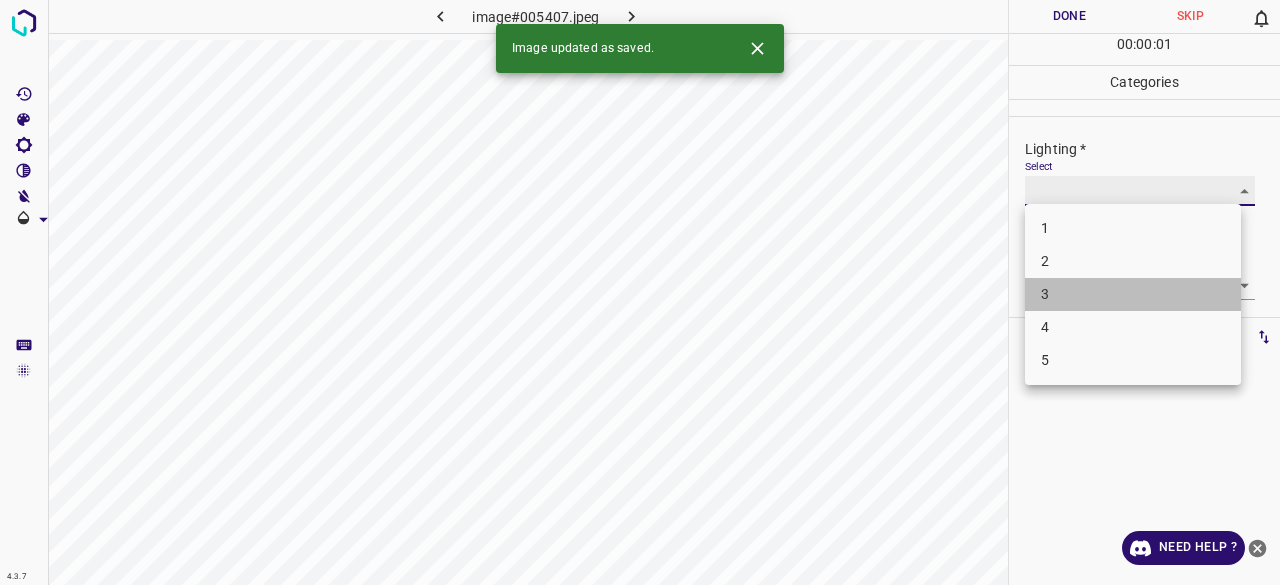 type on "3" 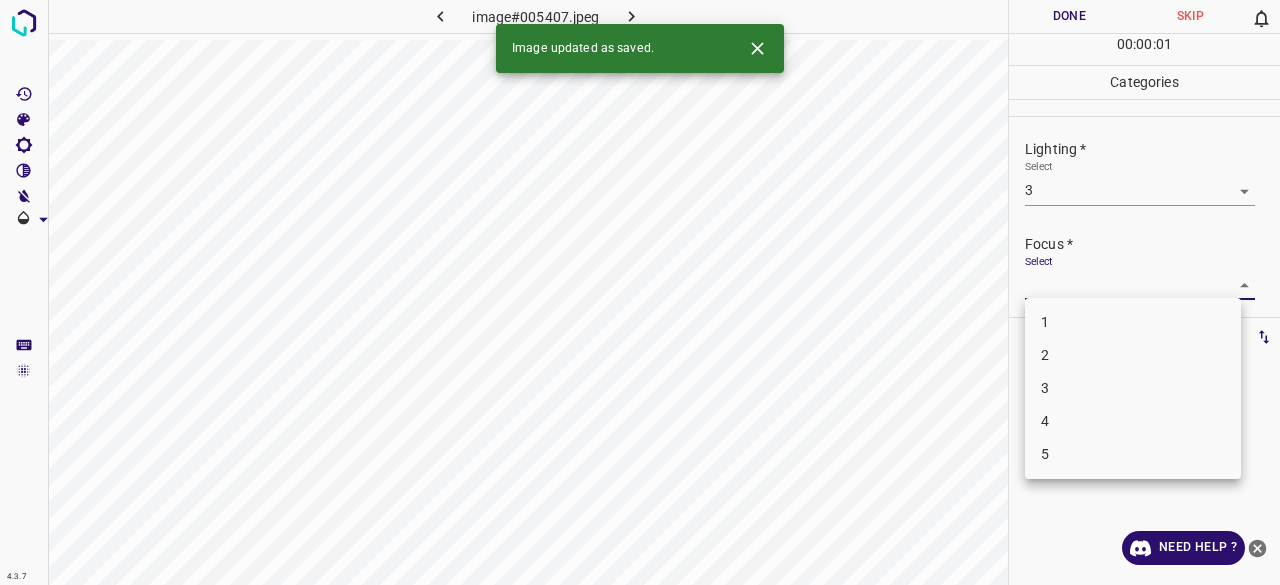 click on "4.3.7 image#005407.jpeg Done Skip 0 00   : 00   : 01   Categories Lighting *  Select 3 3 Focus *  Select ​ Overall *  Select ​ Labels   0 Categories 1 Lighting 2 Focus 3 Overall Tools Space Change between modes (Draw & Edit) I Auto labeling R Restore zoom M Zoom in N Zoom out Delete Delete selecte label Filters Z Restore filters X Saturation filter C Brightness filter V Contrast filter B Gray scale filter General O Download Image updated as saved. Need Help ? - Text - Hide - Delete 1 2 3 4 5" at bounding box center (640, 292) 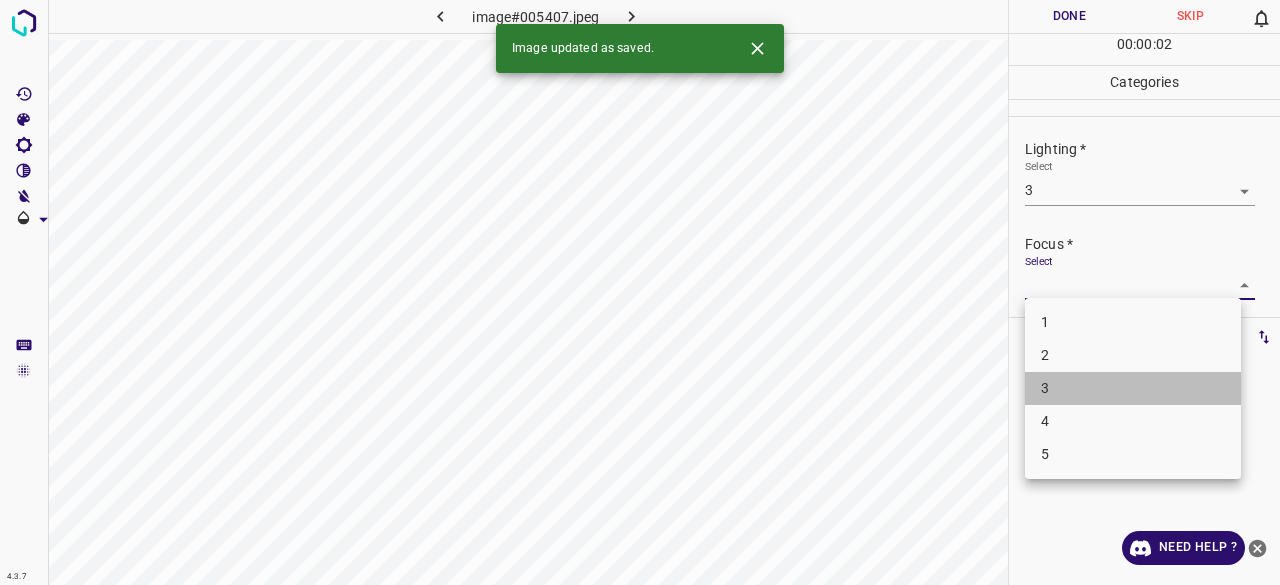 drag, startPoint x: 1076, startPoint y: 395, endPoint x: 1083, endPoint y: 313, distance: 82.29824 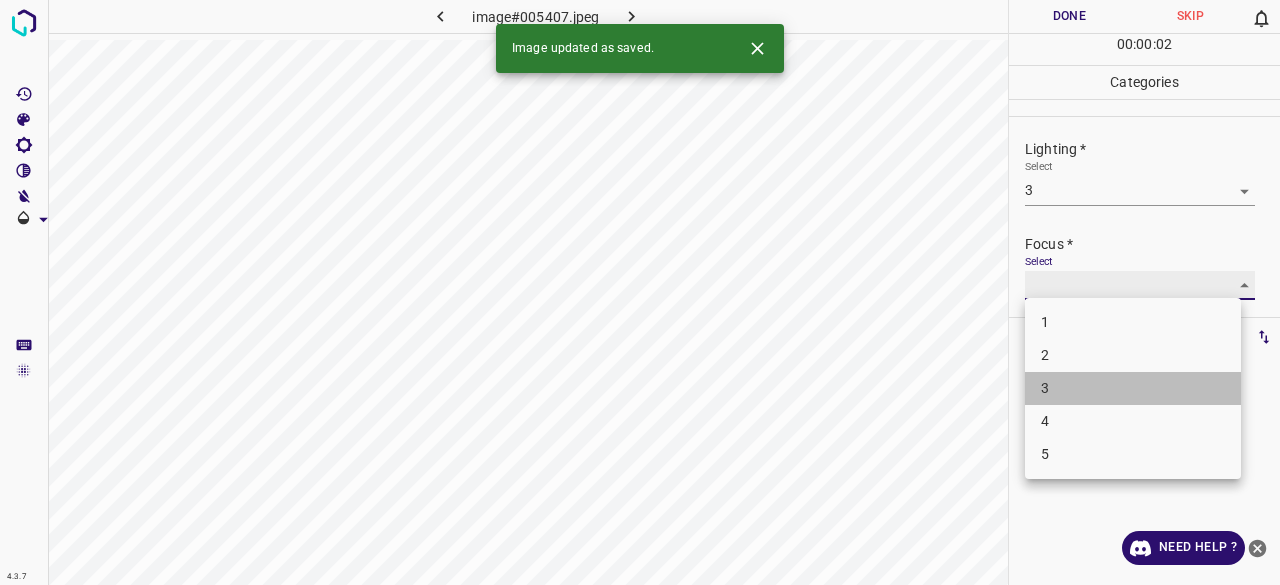 type on "3" 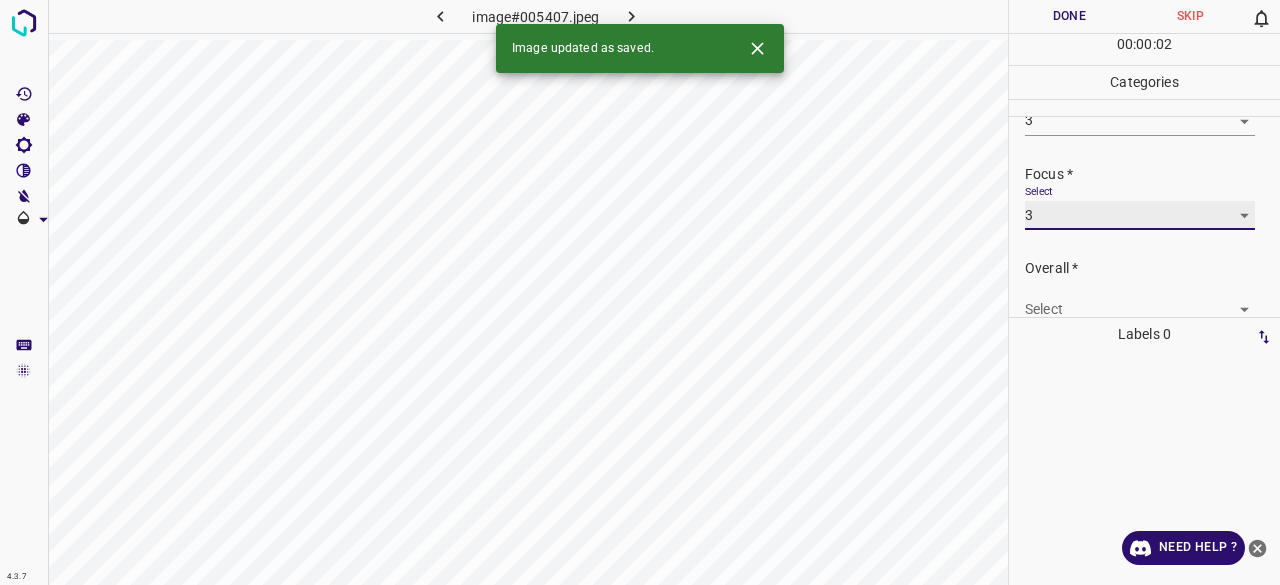 scroll, scrollTop: 98, scrollLeft: 0, axis: vertical 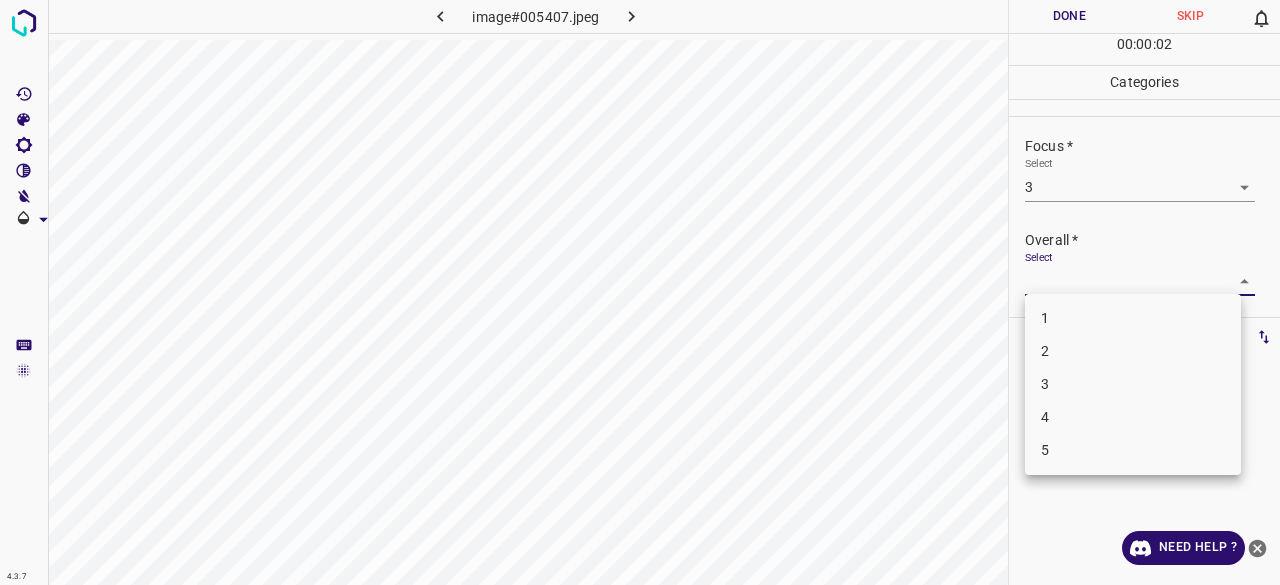 click on "4.3.7 image#005407.jpeg Done Skip 0 00   : 00   : 02   Categories Lighting *  Select 3 3 Focus *  Select 3 3 Overall *  Select ​ Labels   0 Categories 1 Lighting 2 Focus 3 Overall Tools Space Change between modes (Draw & Edit) I Auto labeling R Restore zoom M Zoom in N Zoom out Delete Delete selecte label Filters Z Restore filters X Saturation filter C Brightness filter V Contrast filter B Gray scale filter General O Download Need Help ? - Text - Hide - Delete 1 2 3 4 5" at bounding box center (640, 292) 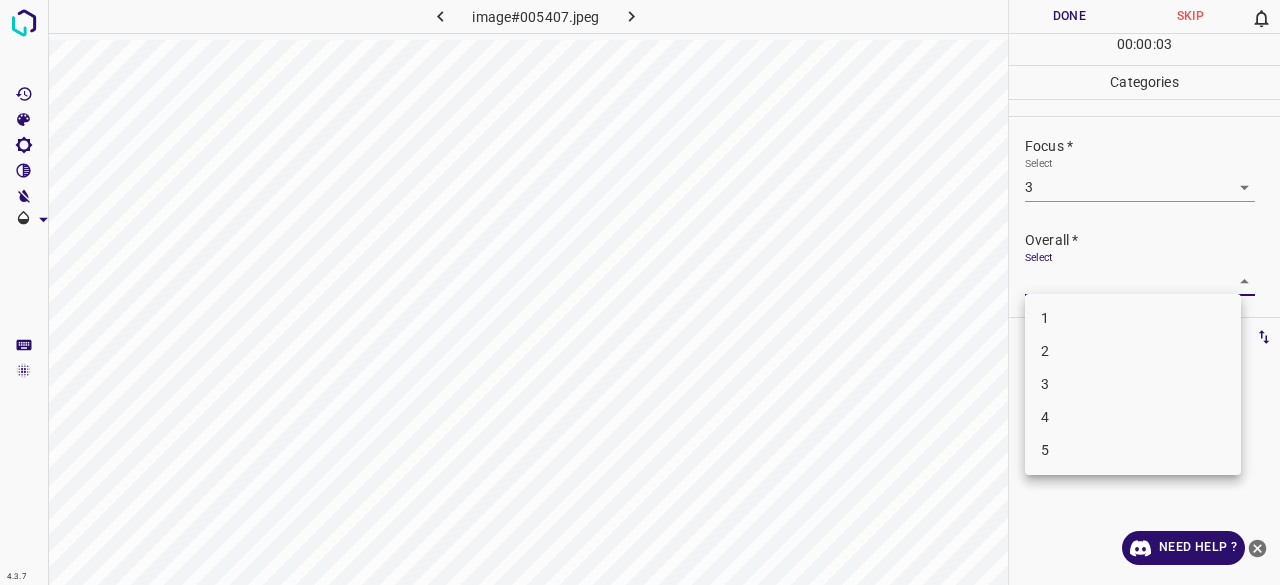 click on "3" at bounding box center [1133, 384] 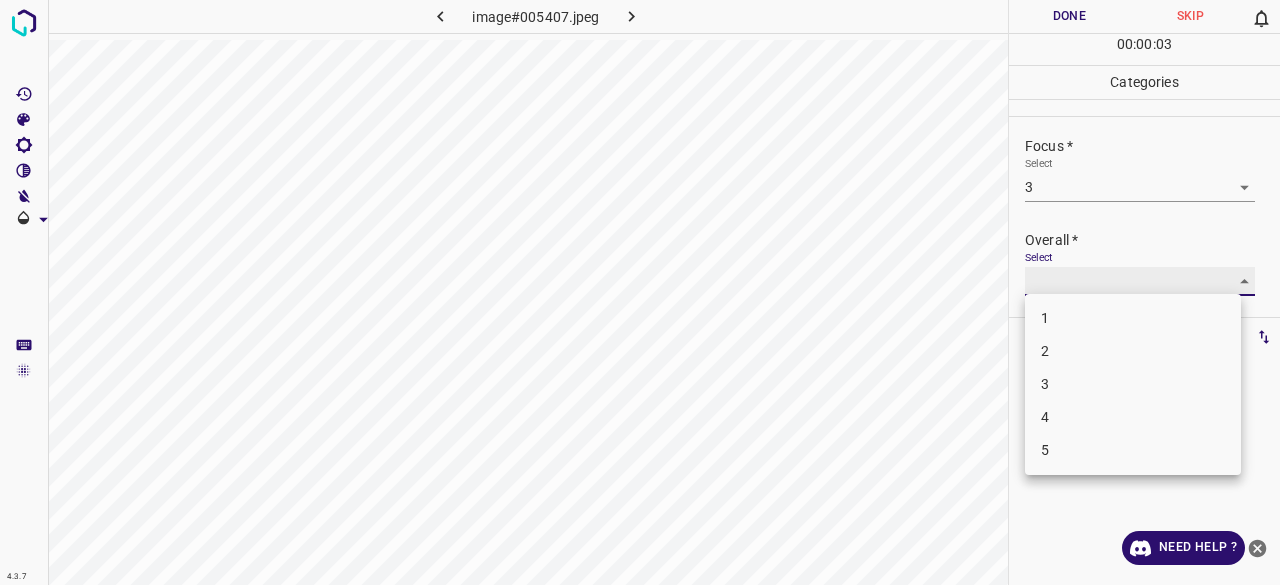 type on "3" 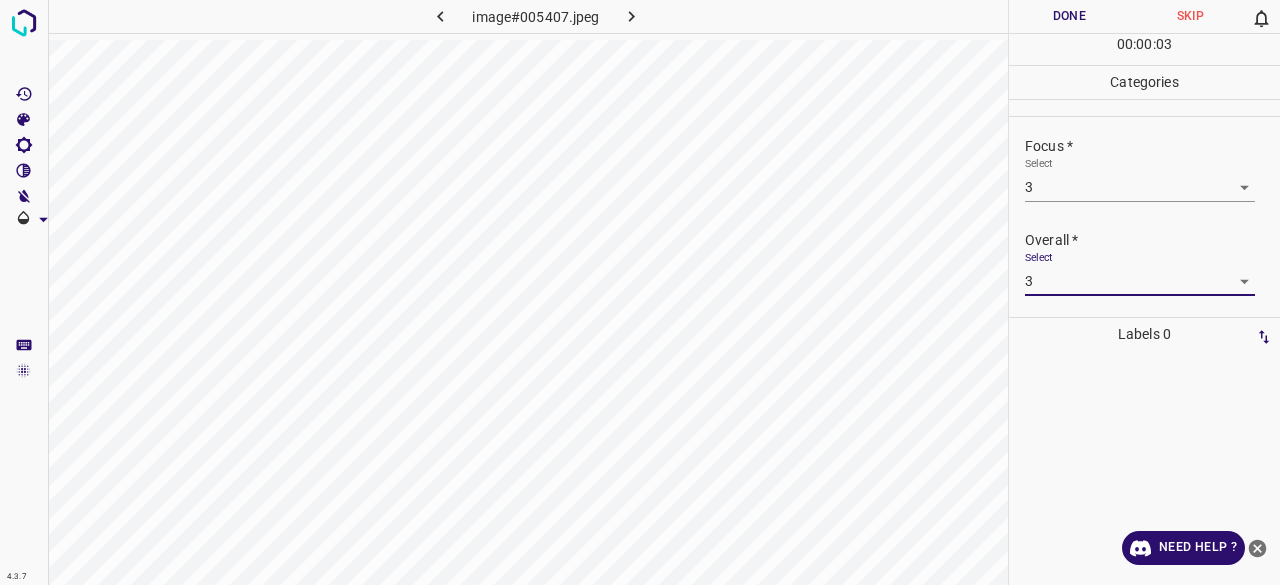click on "Done" at bounding box center (1069, 16) 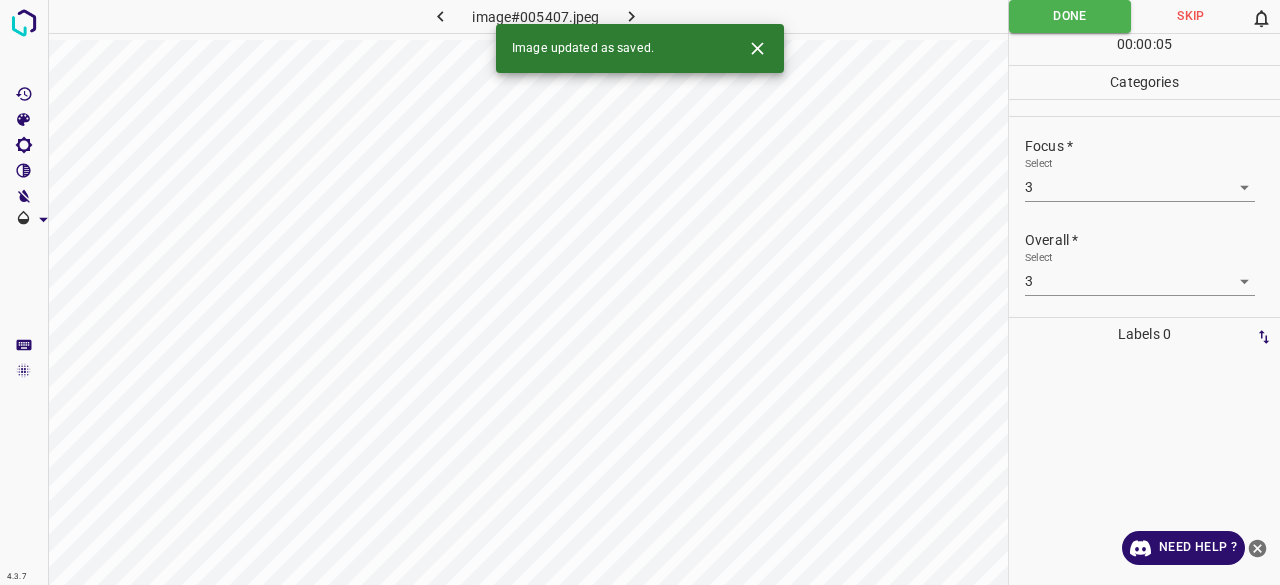 click 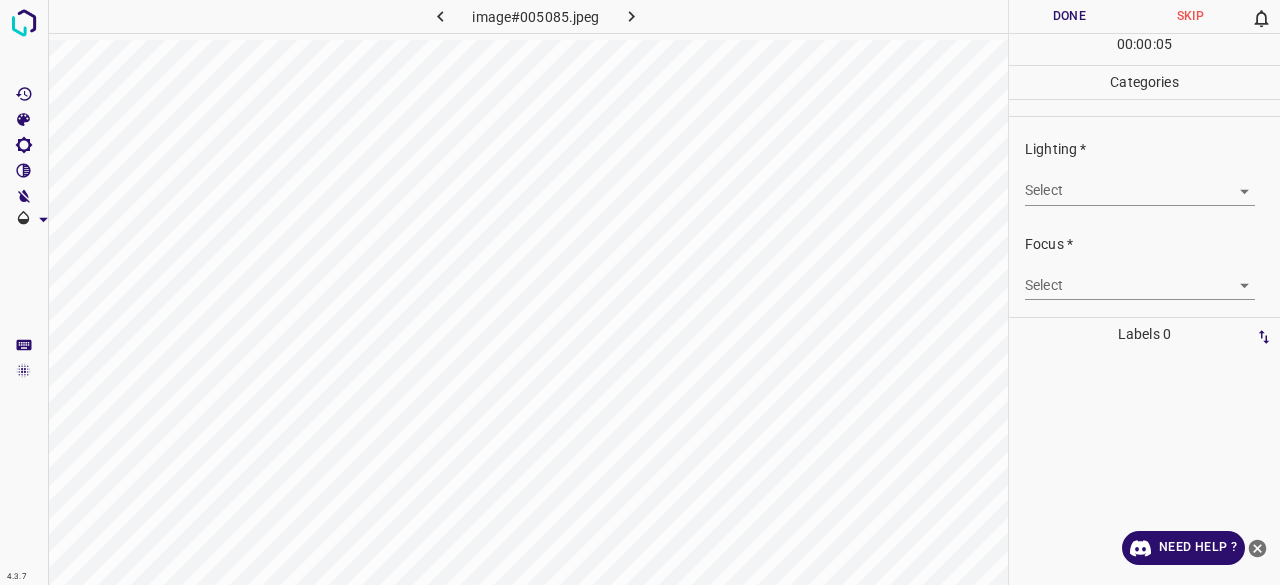 click on "4.3.7 image#005085.jpeg Done Skip 0 00   : 00   : 05   Categories Lighting *  Select ​ Focus *  Select ​ Overall *  Select ​ Labels   0 Categories 1 Lighting 2 Focus 3 Overall Tools Space Change between modes (Draw & Edit) I Auto labeling R Restore zoom M Zoom in N Zoom out Delete Delete selecte label Filters Z Restore filters X Saturation filter C Brightness filter V Contrast filter B Gray scale filter General O Download Need Help ? - Text - Hide - Delete" at bounding box center (640, 292) 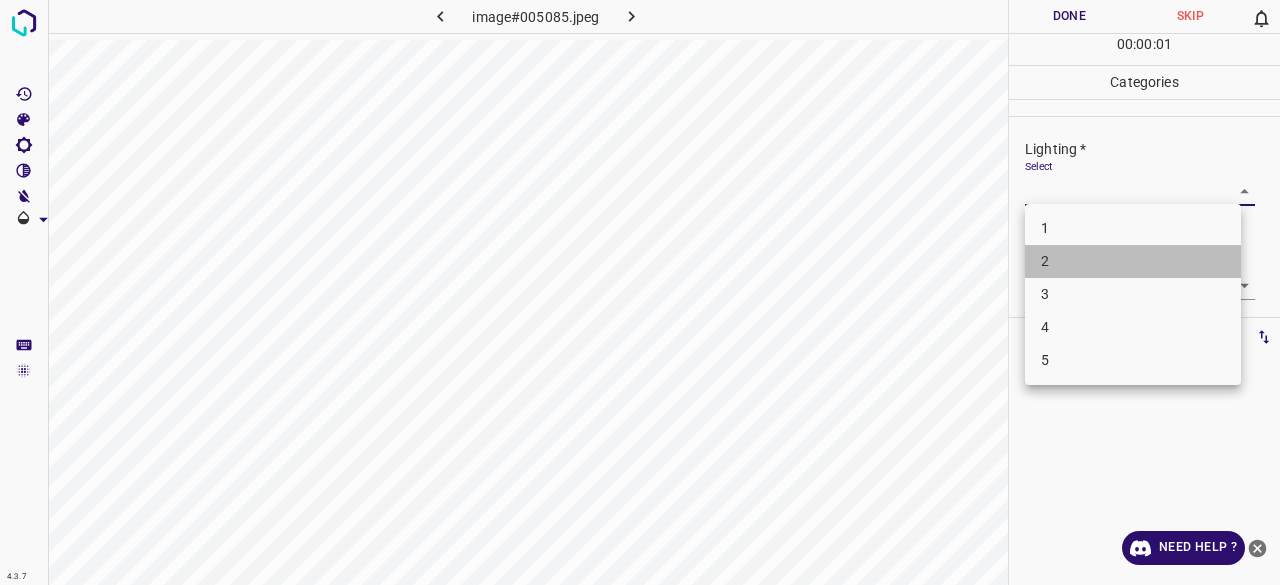 click on "2" at bounding box center (1133, 261) 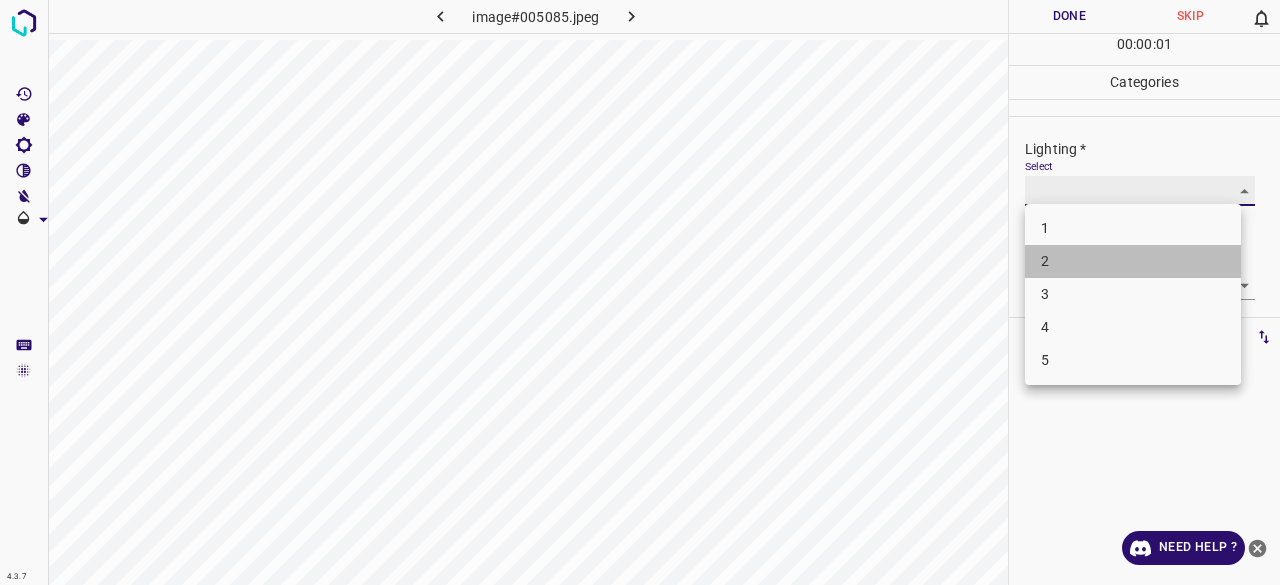 type on "2" 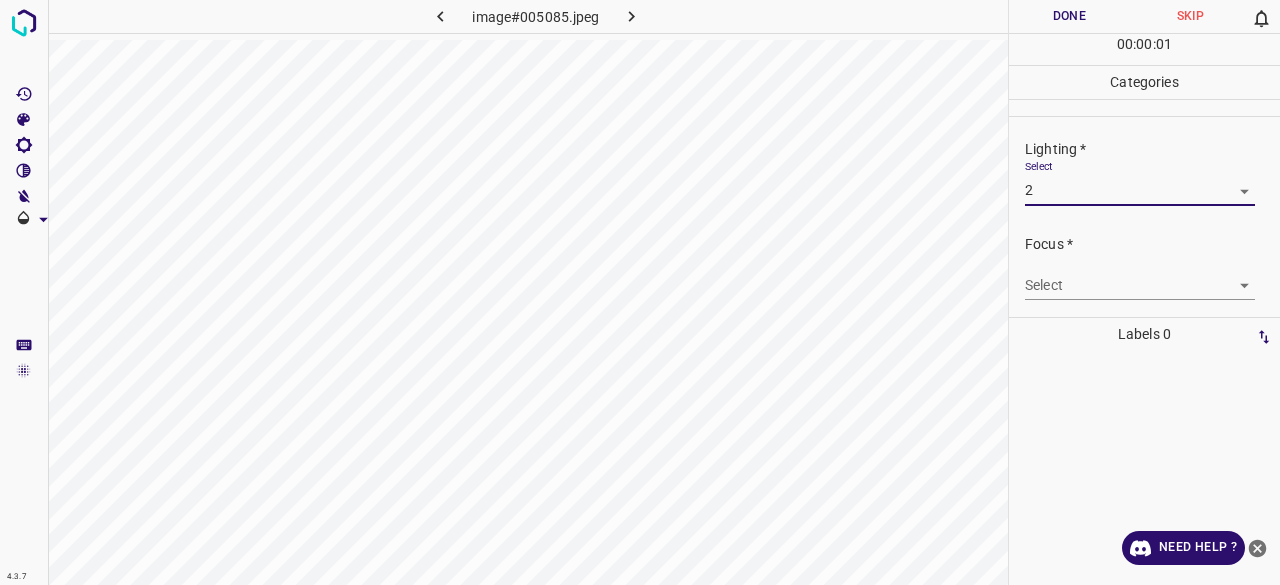 click on "Select ​" at bounding box center (1140, 277) 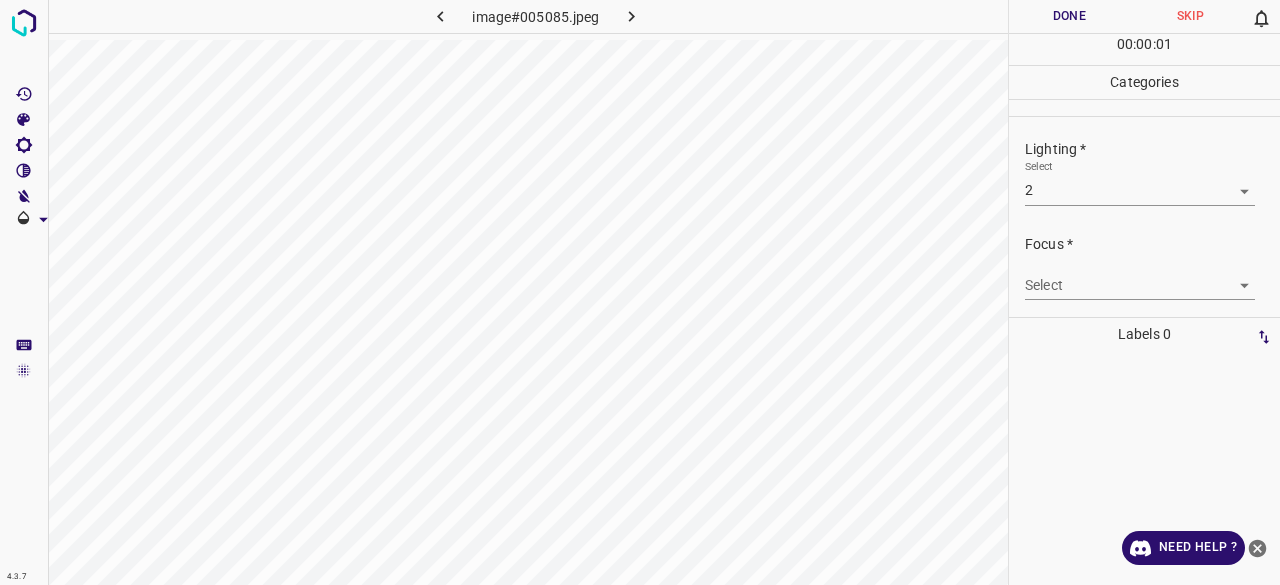 click on "4.3.7 image#005085.jpeg Done Skip 0 00   : 00   : 01   Categories Lighting *  Select 2 2 Focus *  Select ​ Overall *  Select ​ Labels   0 Categories 1 Lighting 2 Focus 3 Overall Tools Space Change between modes (Draw & Edit) I Auto labeling R Restore zoom M Zoom in N Zoom out Delete Delete selecte label Filters Z Restore filters X Saturation filter C Brightness filter V Contrast filter B Gray scale filter General O Download Need Help ? - Text - Hide - Delete" at bounding box center [640, 292] 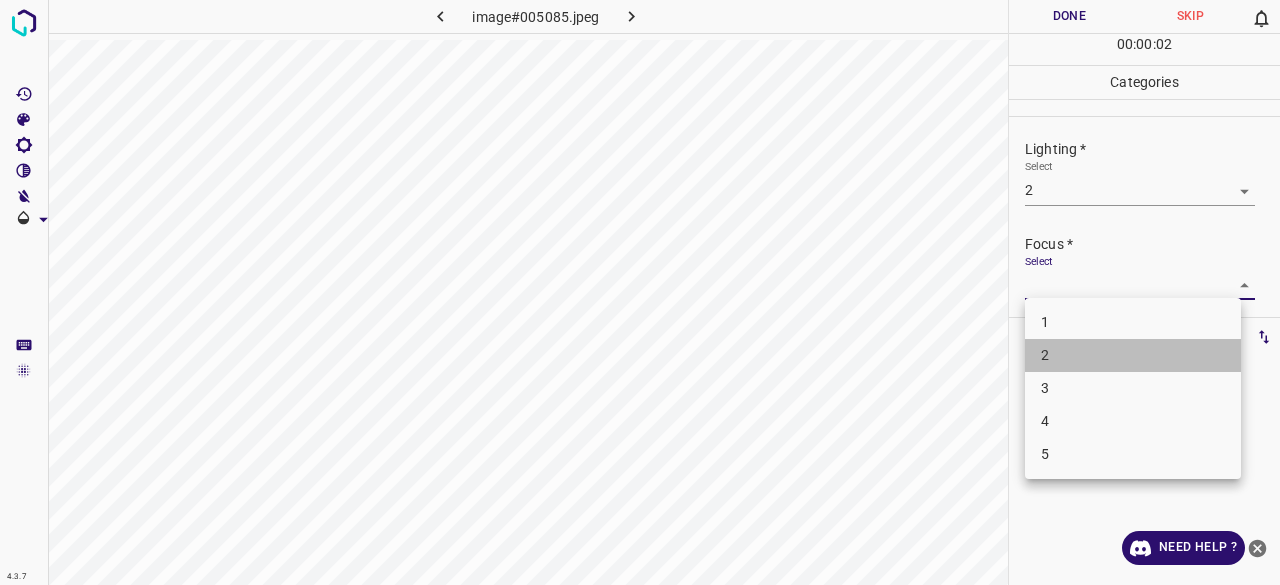 click on "2" at bounding box center [1133, 355] 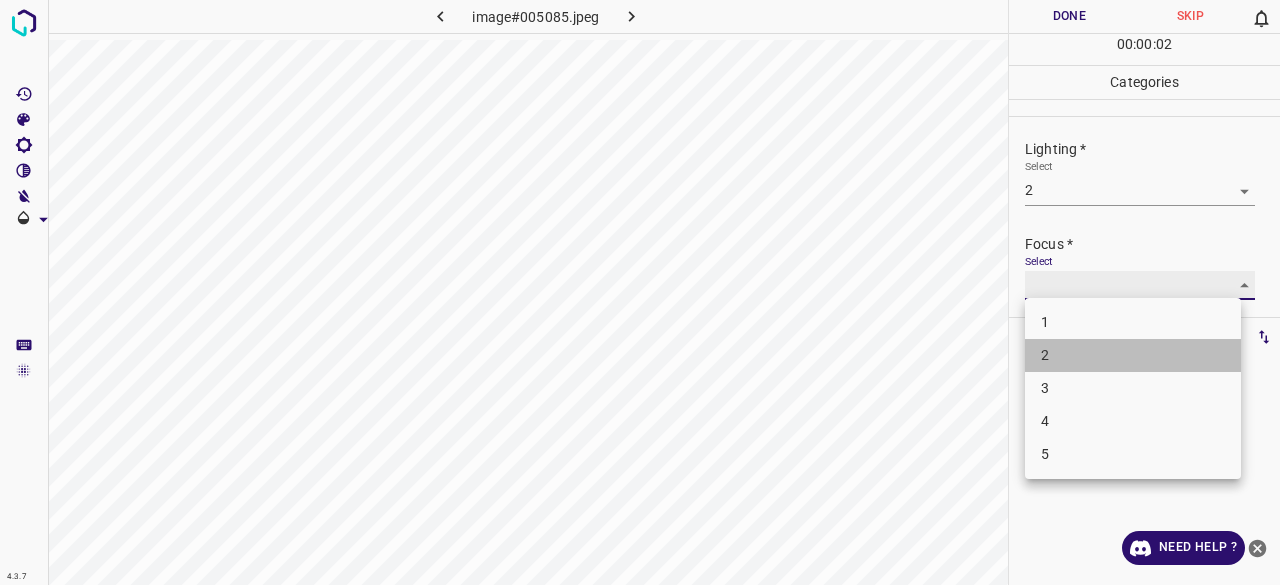 type on "2" 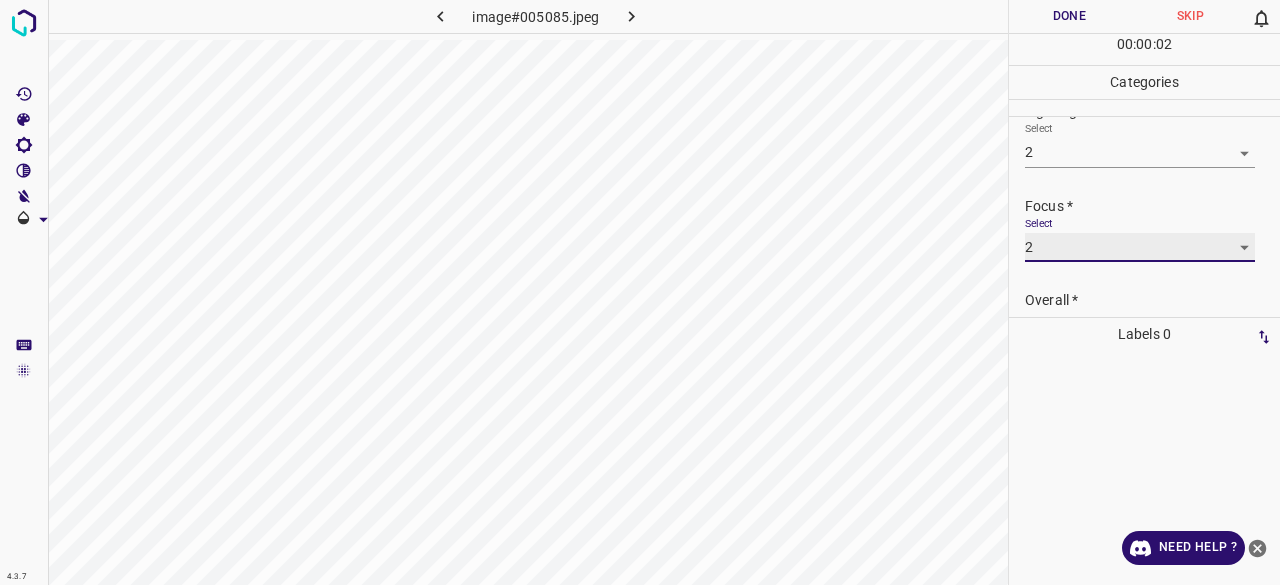 scroll, scrollTop: 98, scrollLeft: 0, axis: vertical 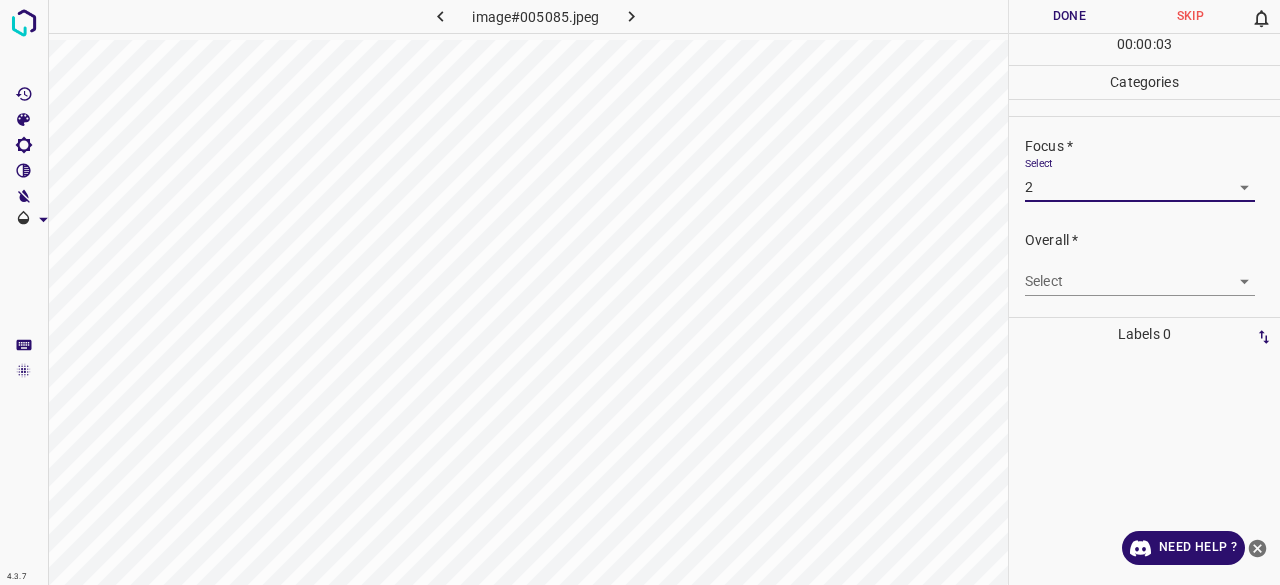 click on "4.3.7 image#005085.jpeg Done Skip 0 00   : 00   : 03   Categories Lighting *  Select 2 2 Focus *  Select 2 2 Overall *  Select ​ Labels   0 Categories 1 Lighting 2 Focus 3 Overall Tools Space Change between modes (Draw & Edit) I Auto labeling R Restore zoom M Zoom in N Zoom out Delete Delete selecte label Filters Z Restore filters X Saturation filter C Brightness filter V Contrast filter B Gray scale filter General O Download Need Help ? - Text - Hide - Delete" at bounding box center (640, 292) 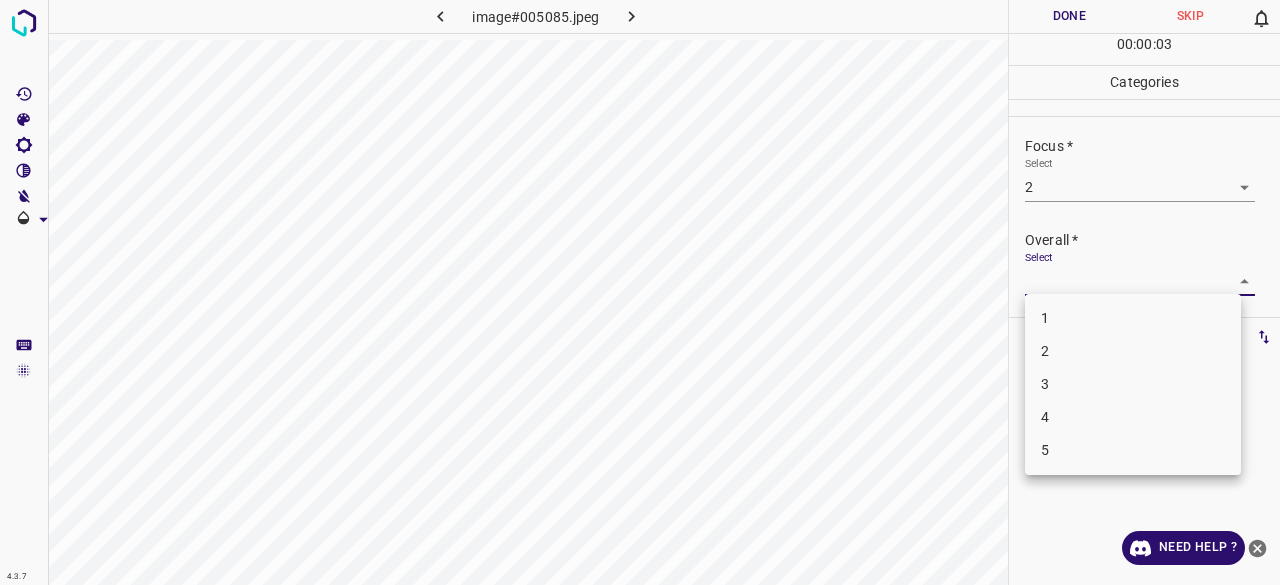 click on "2" at bounding box center [1133, 351] 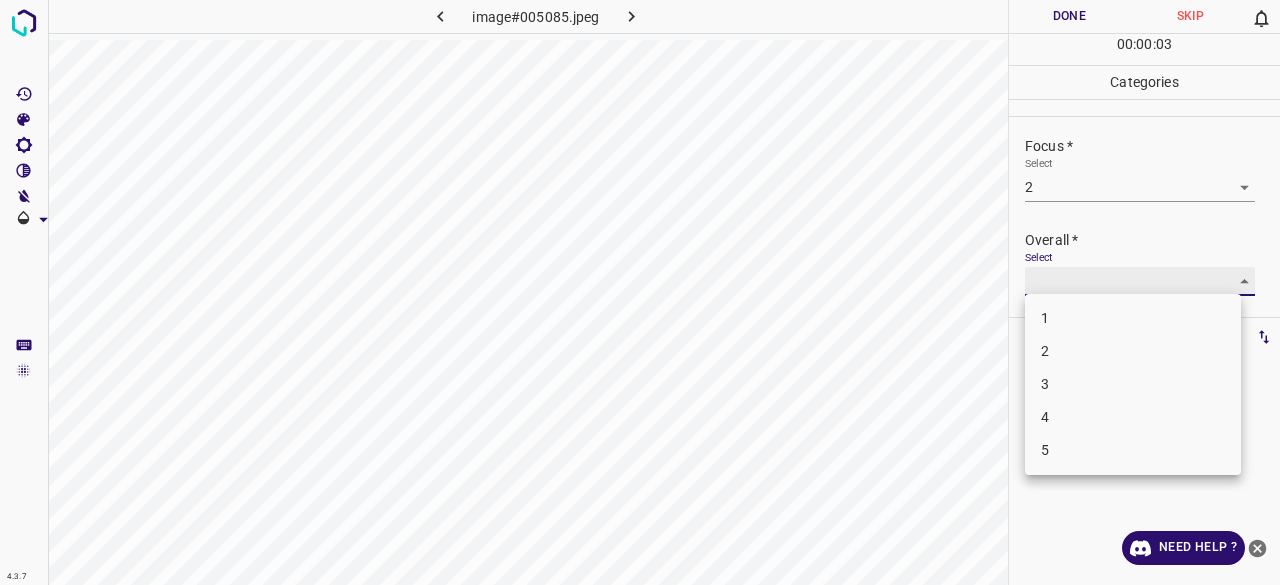 type on "2" 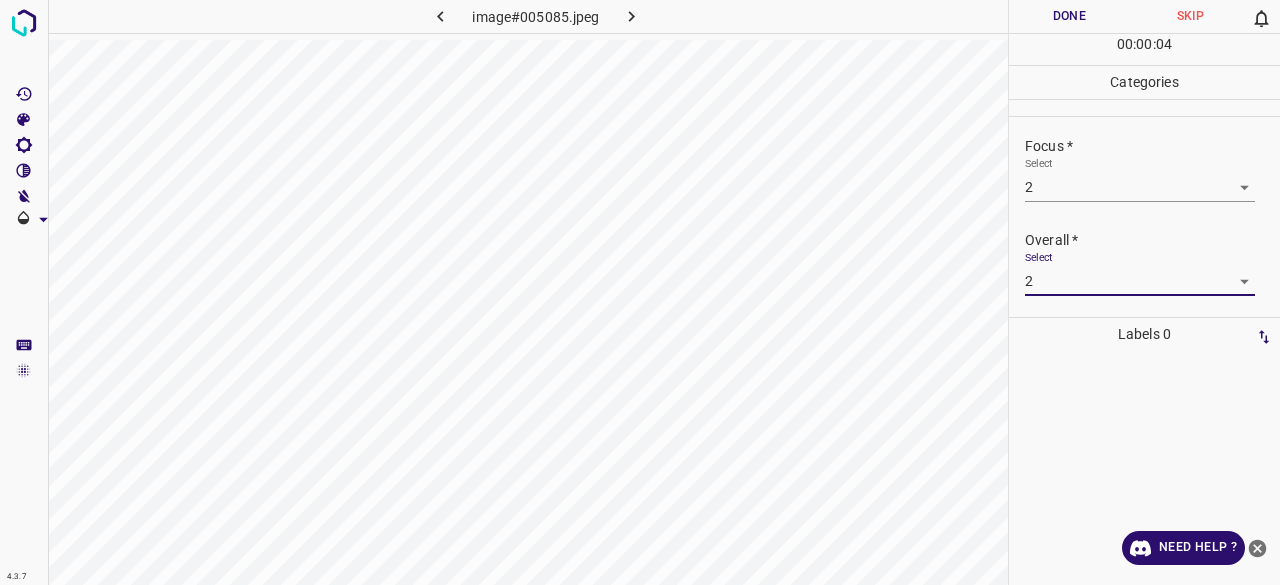click on "Done" at bounding box center [1069, 16] 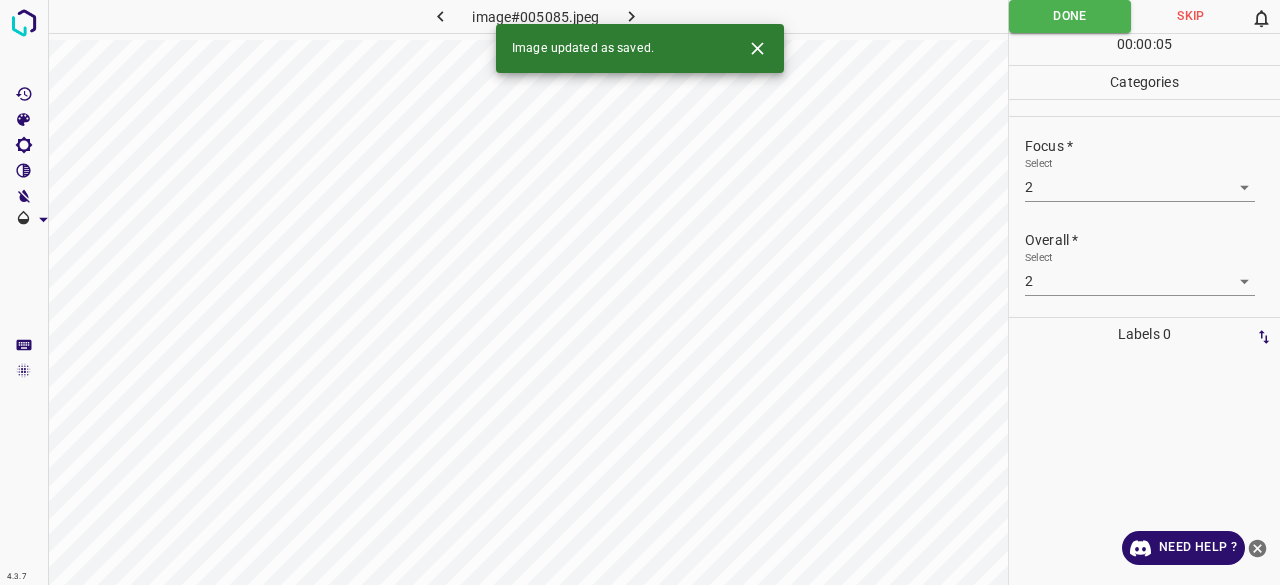 click at bounding box center [632, 16] 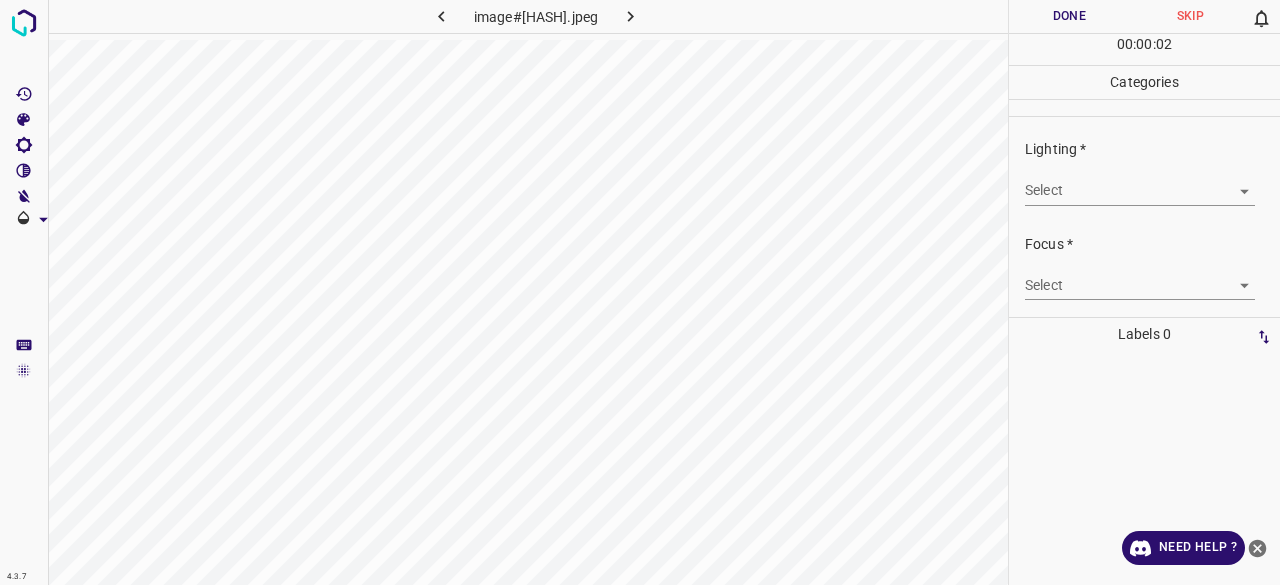 click on "4.3.7 image#003602.jpeg Done Skip 0 00   : 00   : 02   Categories Lighting *  Select ​ Focus *  Select ​ Overall *  Select ​ Labels   0 Categories 1 Lighting 2 Focus 3 Overall Tools Space Change between modes (Draw & Edit) I Auto labeling R Restore zoom M Zoom in N Zoom out Delete Delete selecte label Filters Z Restore filters X Saturation filter C Brightness filter V Contrast filter B Gray scale filter General O Download Need Help ? - Text - Hide - Delete" at bounding box center (640, 292) 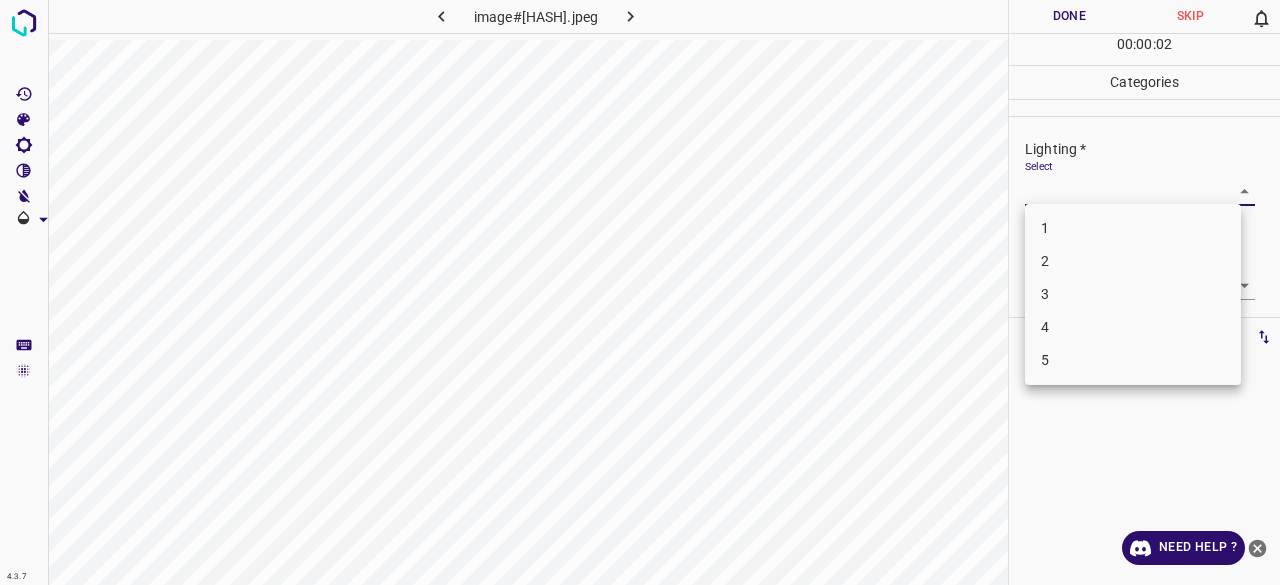 click on "2" at bounding box center [1133, 261] 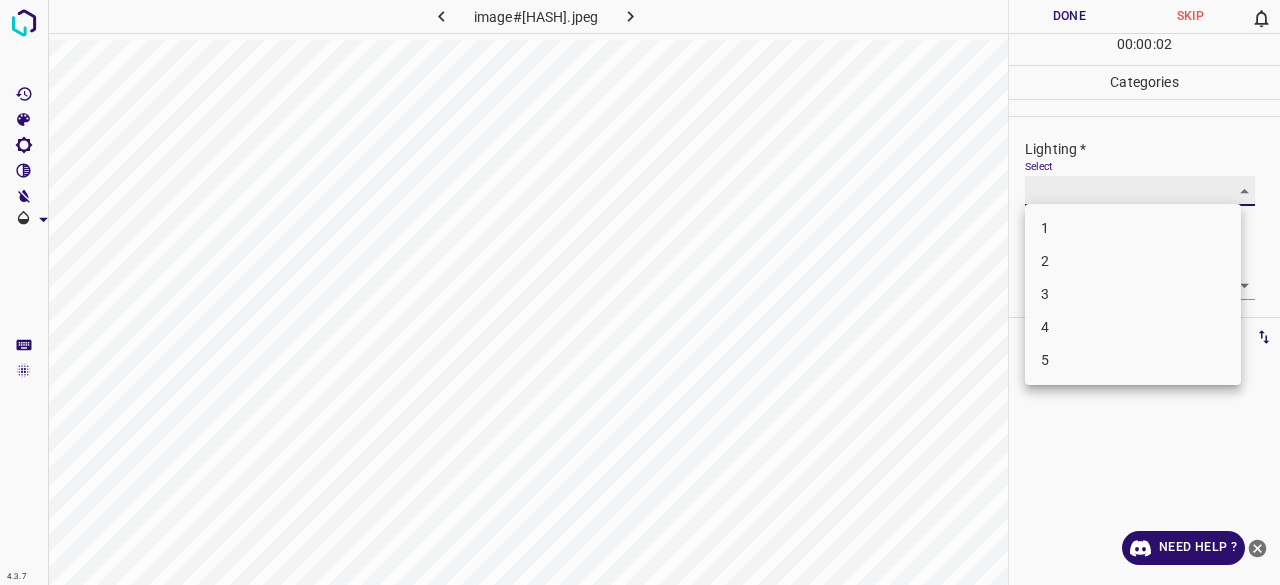 type on "2" 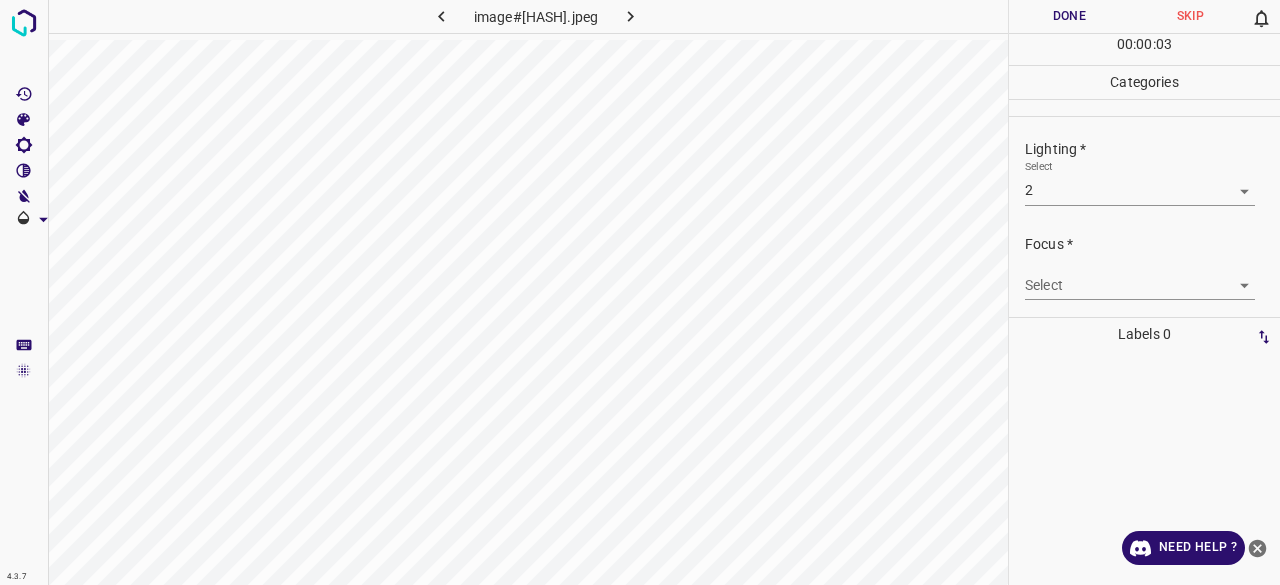 drag, startPoint x: 1052, startPoint y: 265, endPoint x: 1061, endPoint y: 305, distance: 41 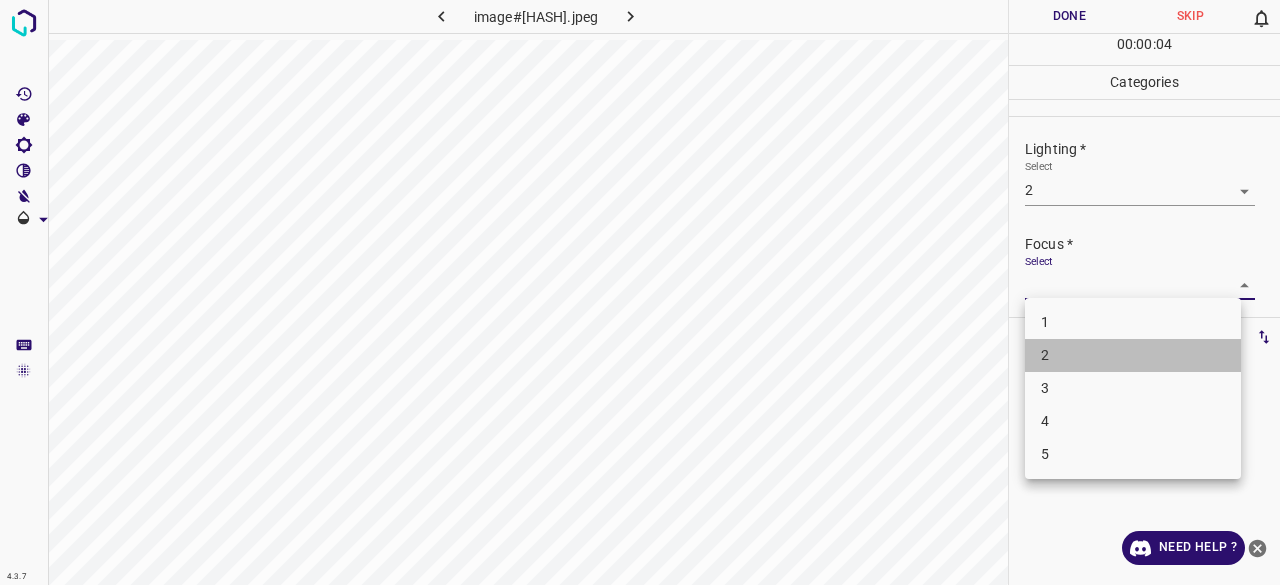 drag, startPoint x: 1062, startPoint y: 365, endPoint x: 1053, endPoint y: 243, distance: 122.33152 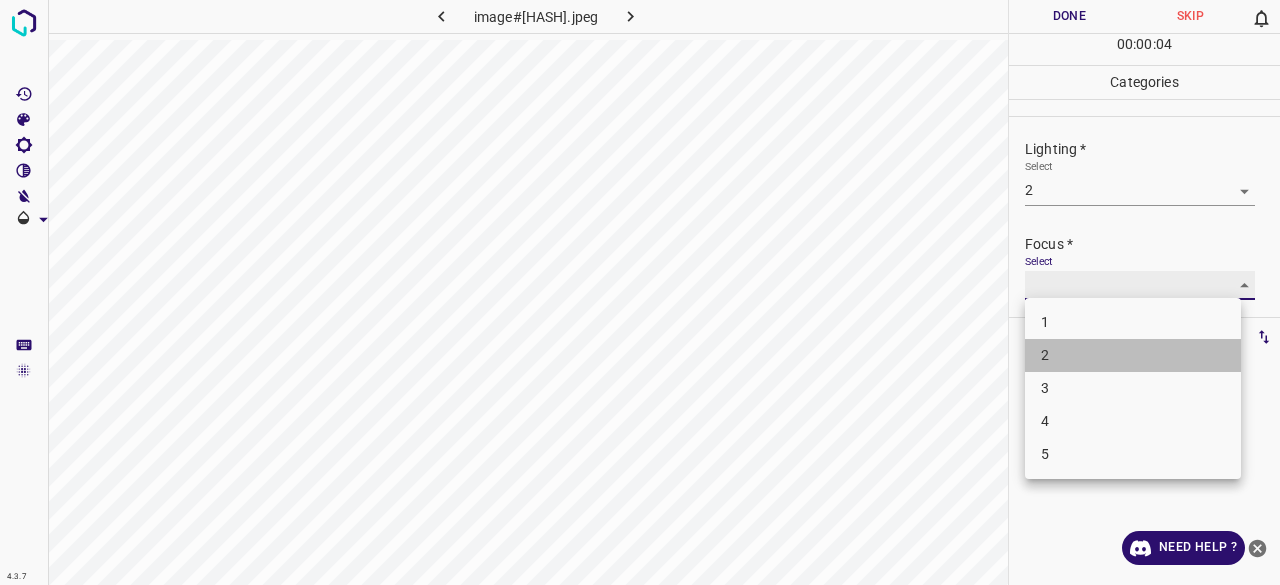 type on "2" 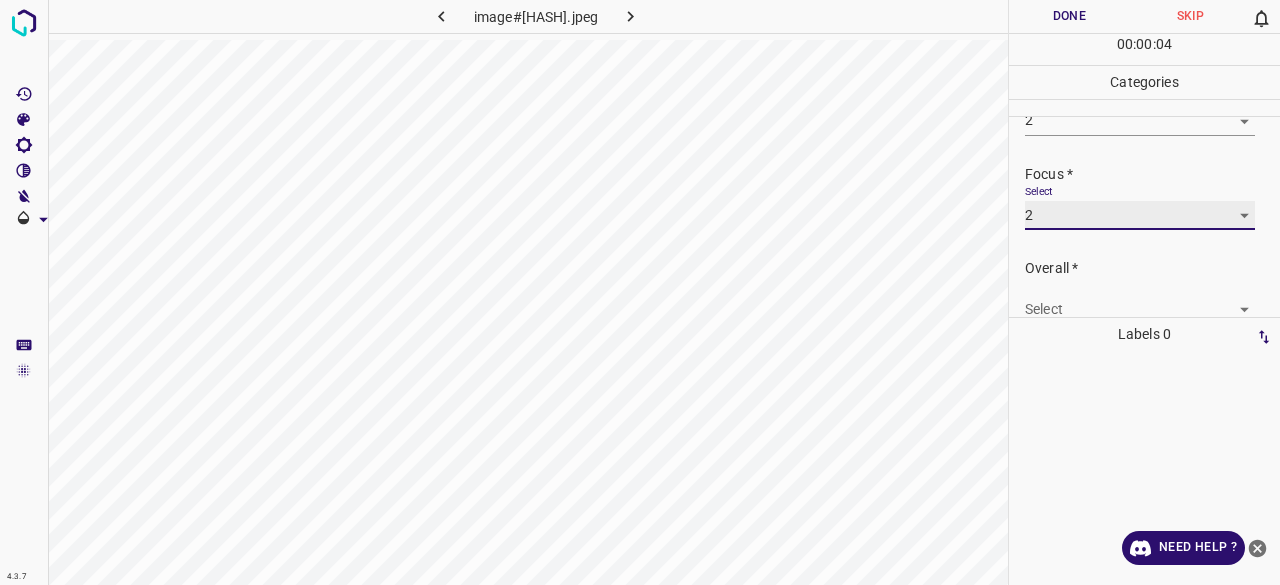 scroll, scrollTop: 98, scrollLeft: 0, axis: vertical 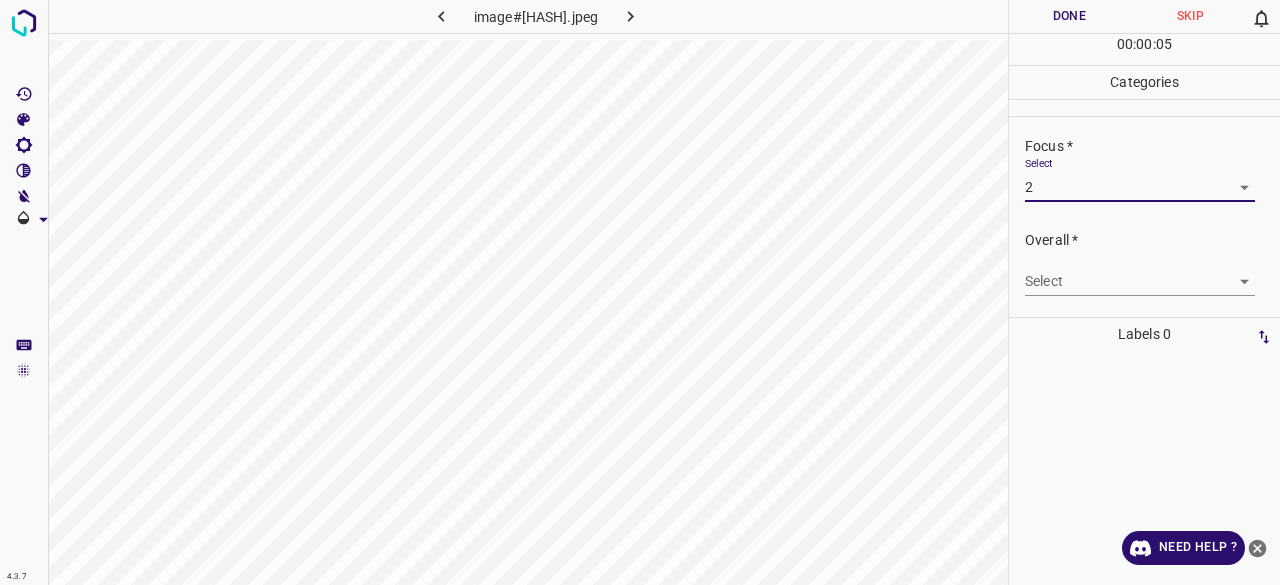 click on "4.3.7 image#003602.jpeg Done Skip 0 00   : 00   : 05   Categories Lighting *  Select 2 2 Focus *  Select 2 2 Overall *  Select ​ Labels   0 Categories 1 Lighting 2 Focus 3 Overall Tools Space Change between modes (Draw & Edit) I Auto labeling R Restore zoom M Zoom in N Zoom out Delete Delete selecte label Filters Z Restore filters X Saturation filter C Brightness filter V Contrast filter B Gray scale filter General O Download Need Help ? - Text - Hide - Delete" at bounding box center [640, 292] 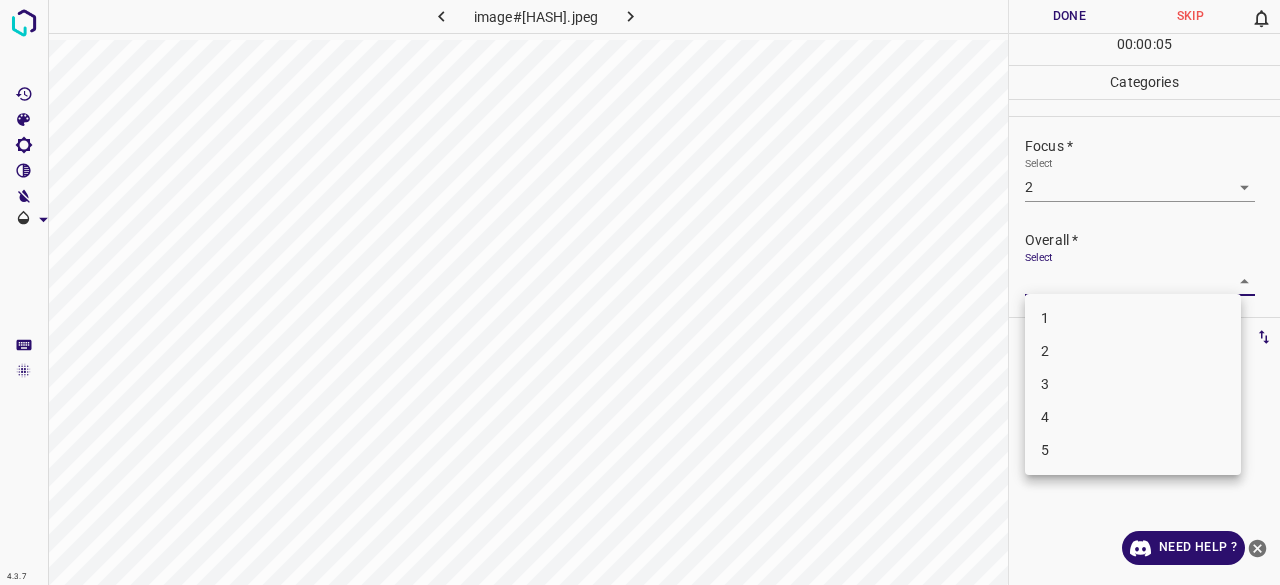 drag, startPoint x: 1061, startPoint y: 353, endPoint x: 1064, endPoint y: 329, distance: 24.186773 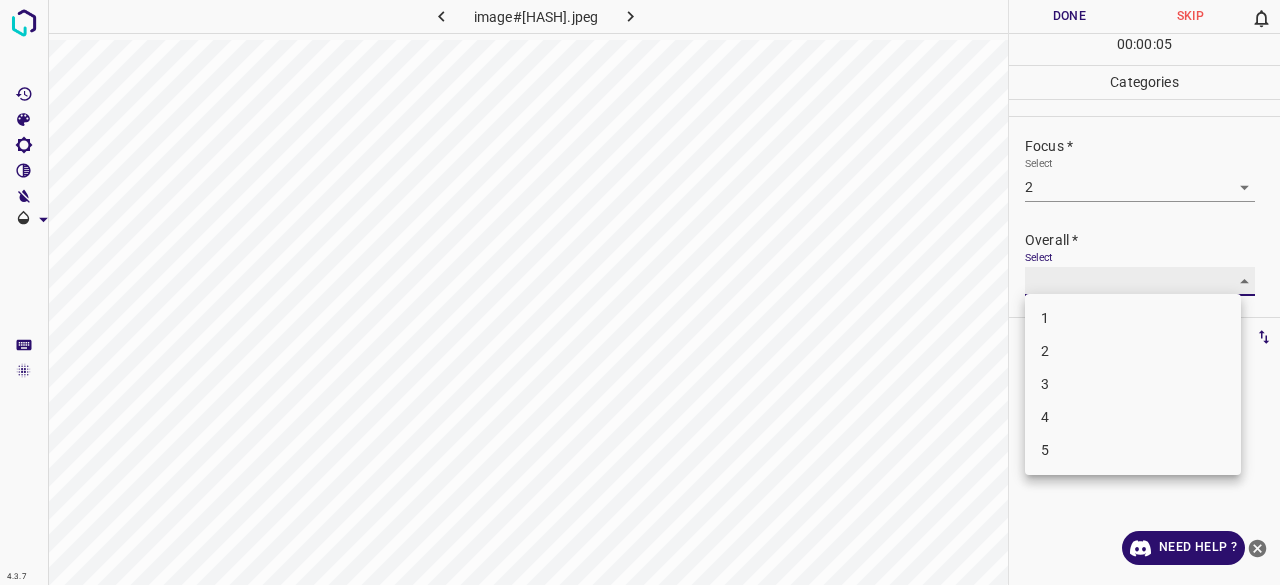 type on "2" 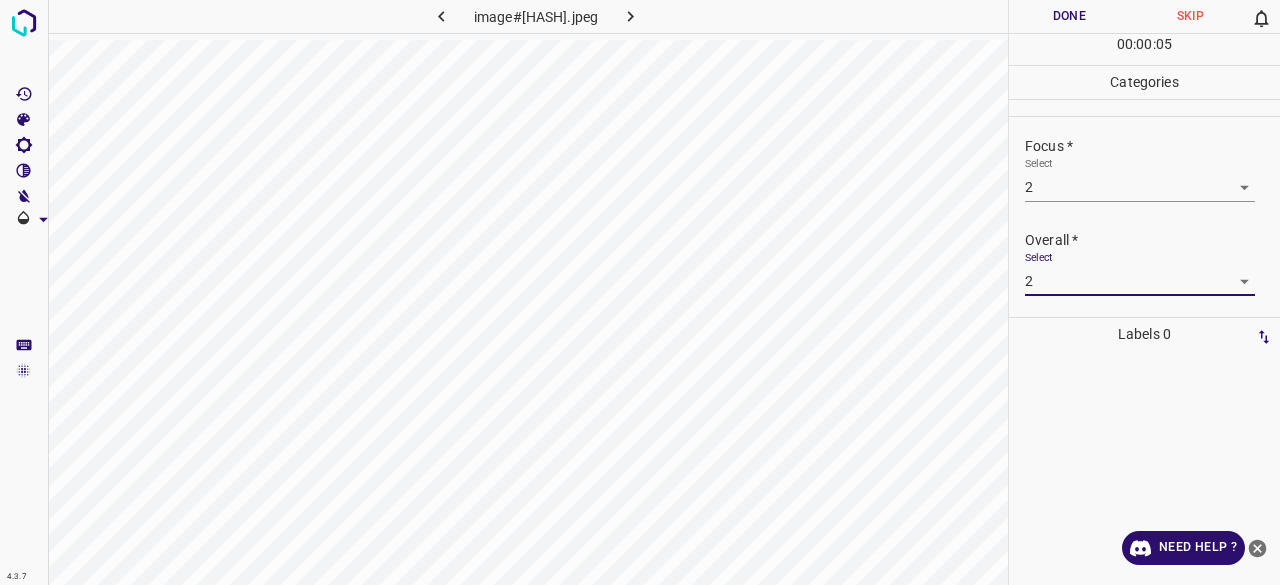 click on "Done" at bounding box center [1069, 16] 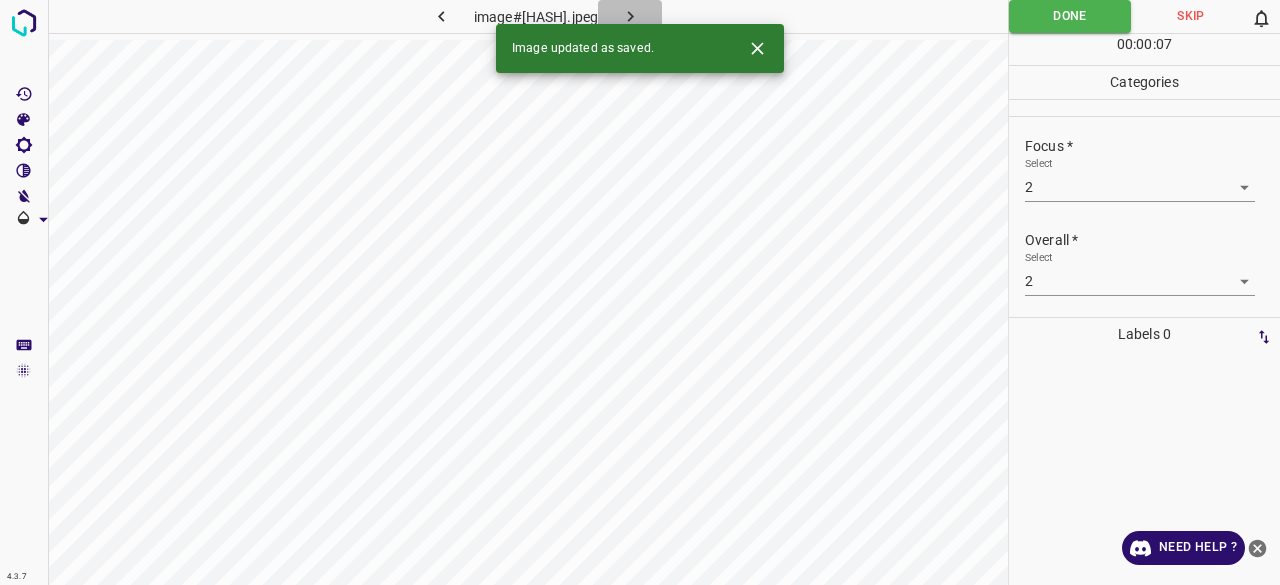 click 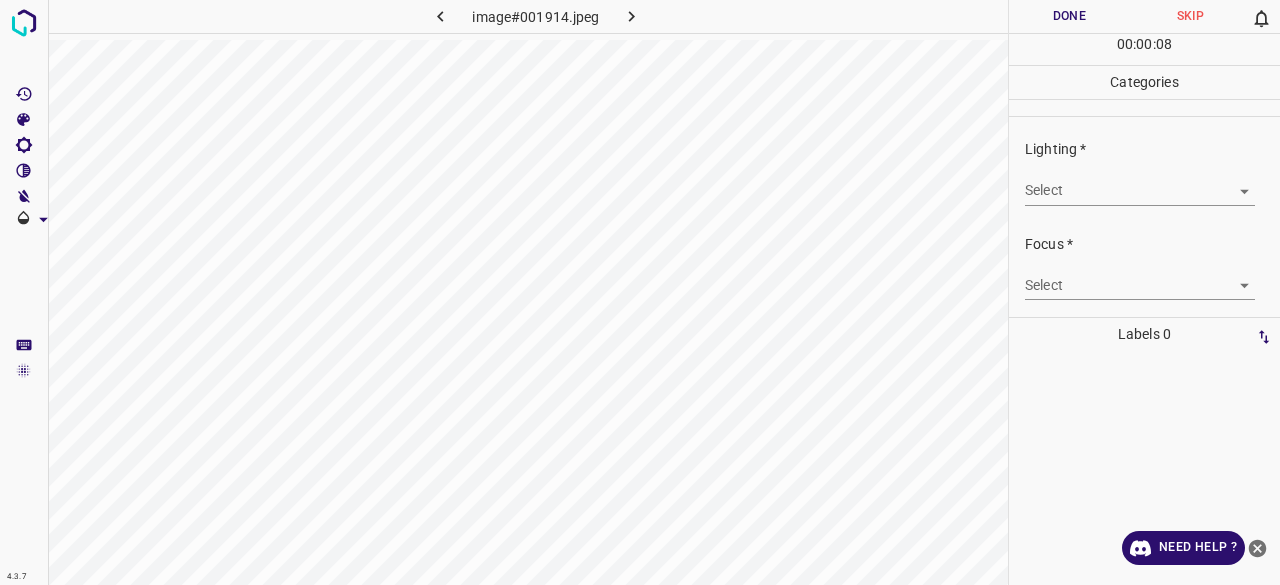 click on "4.3.7 image#001914.jpeg Done Skip 0 00   : 00   : 08   Categories Lighting *  Select ​ Focus *  Select ​ Overall *  Select ​ Labels   0 Categories 1 Lighting 2 Focus 3 Overall Tools Space Change between modes (Draw & Edit) I Auto labeling R Restore zoom M Zoom in N Zoom out Delete Delete selecte label Filters Z Restore filters X Saturation filter C Brightness filter V Contrast filter B Gray scale filter General O Download Need Help ? - Text - Hide - Delete" at bounding box center [640, 292] 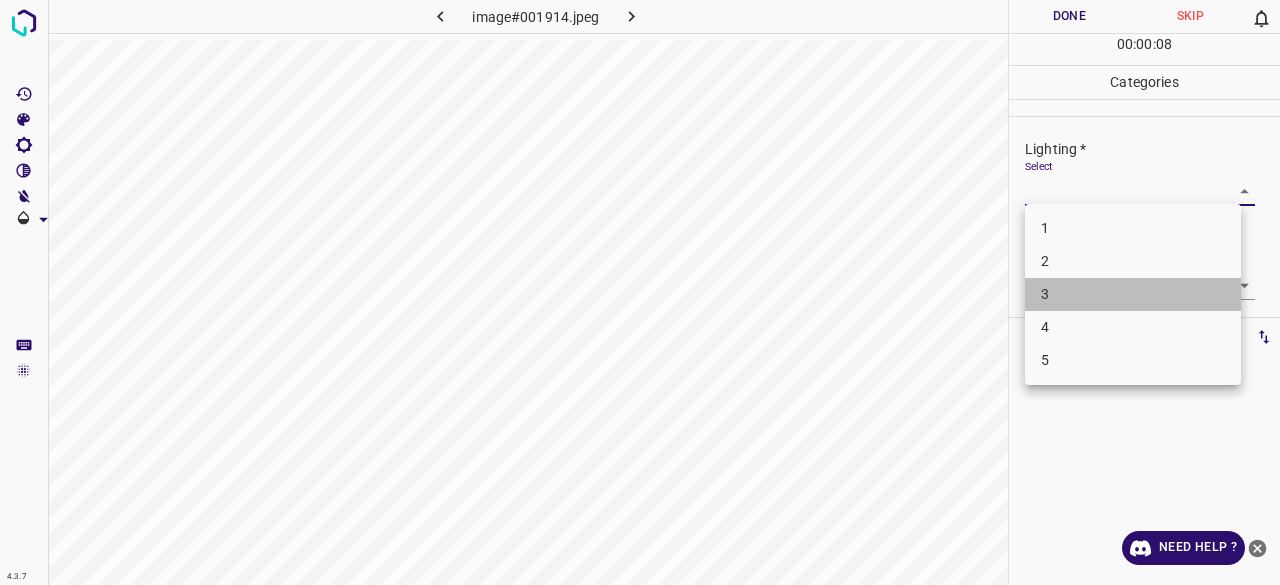 drag, startPoint x: 1050, startPoint y: 279, endPoint x: 1050, endPoint y: 297, distance: 18 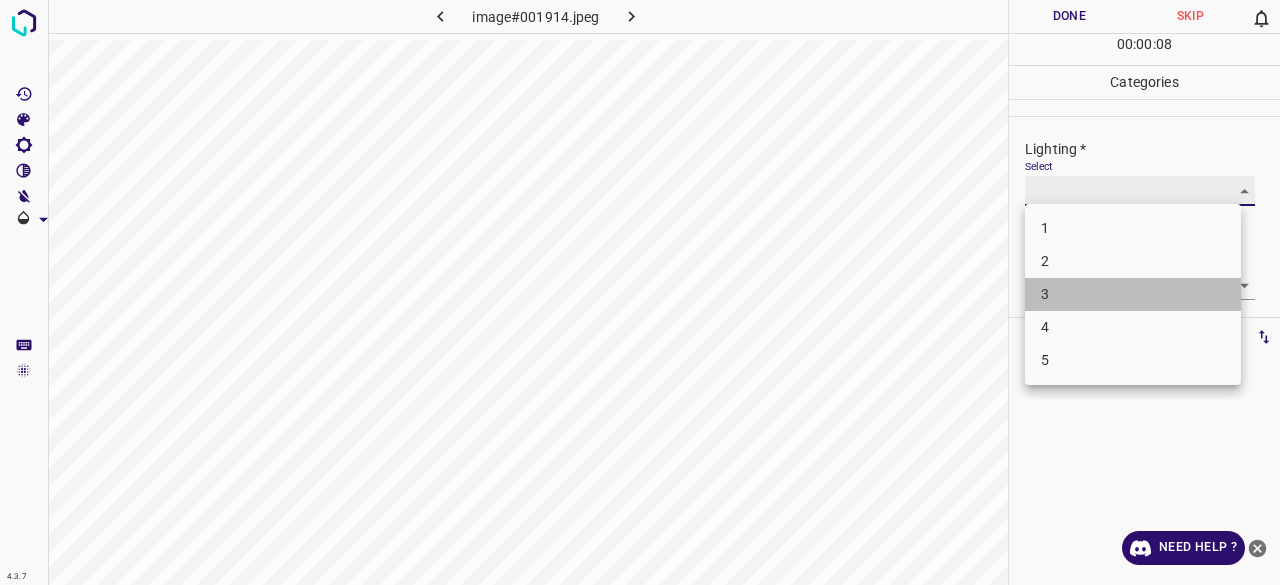 type on "3" 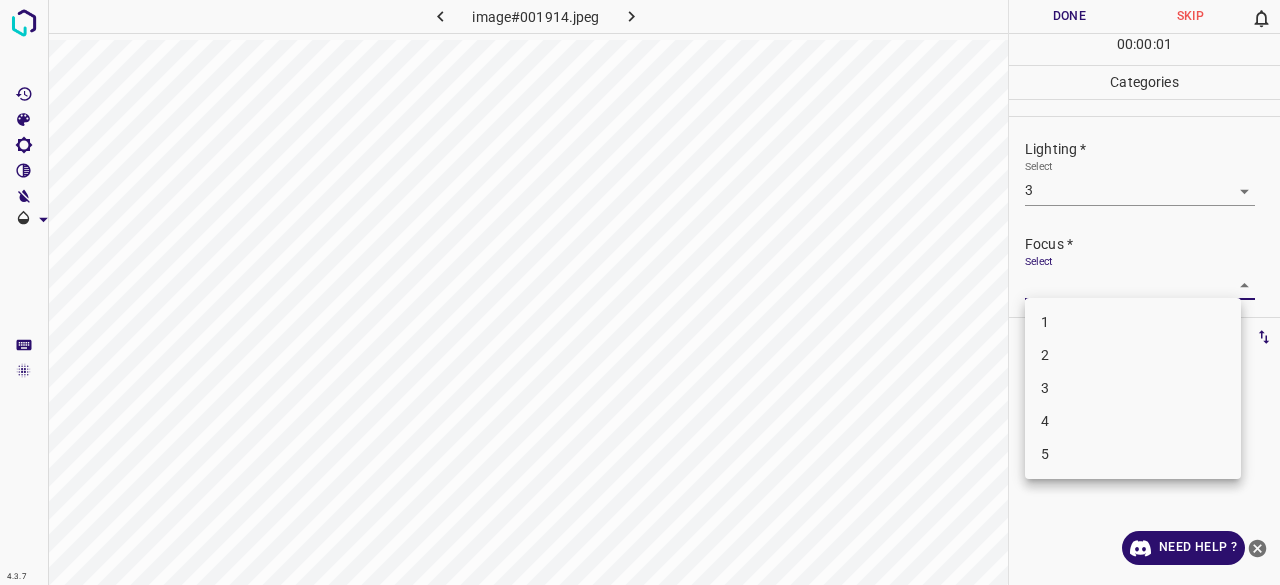 click on "4.3.7 image#001914.jpeg Done Skip 0 00   : 00   : 01   Categories Lighting *  Select 3 3 Focus *  Select ​ Overall *  Select ​ Labels   0 Categories 1 Lighting 2 Focus 3 Overall Tools Space Change between modes (Draw & Edit) I Auto labeling R Restore zoom M Zoom in N Zoom out Delete Delete selecte label Filters Z Restore filters X Saturation filter C Brightness filter V Contrast filter B Gray scale filter General O Download Need Help ? - Text - Hide - Delete 1 2 3 4 5" at bounding box center (640, 292) 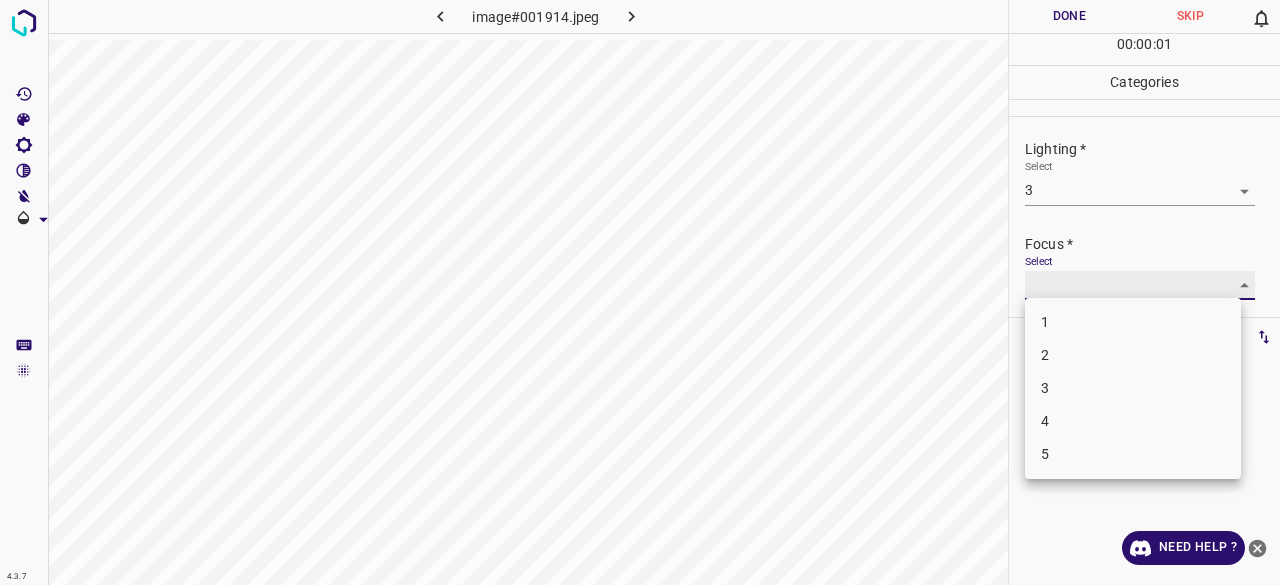 type on "3" 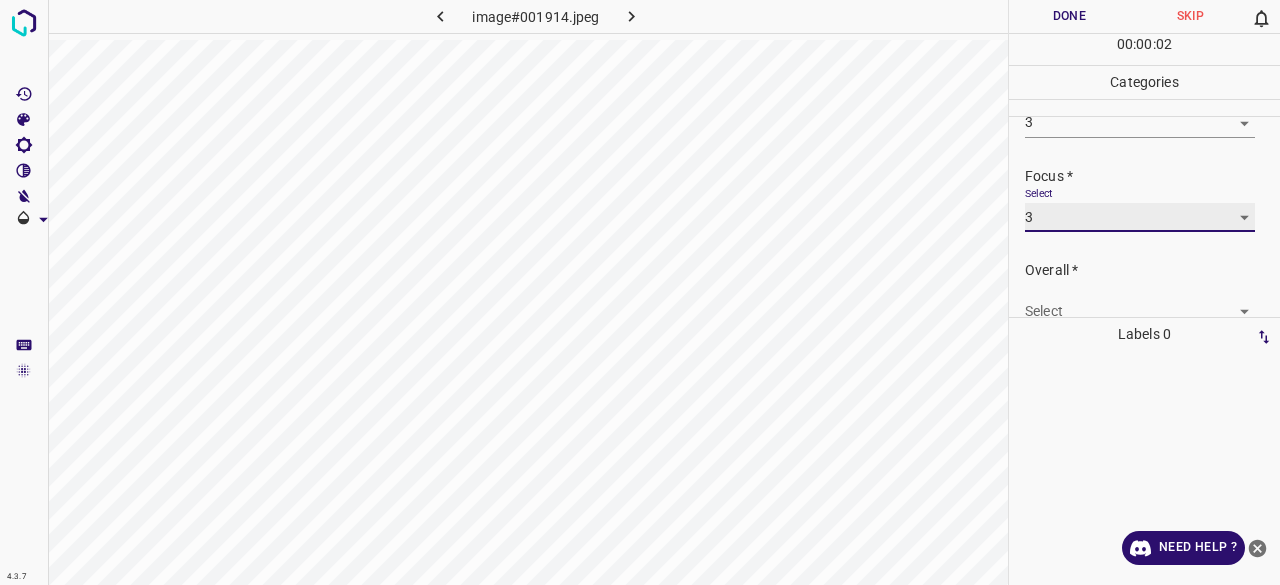 scroll, scrollTop: 98, scrollLeft: 0, axis: vertical 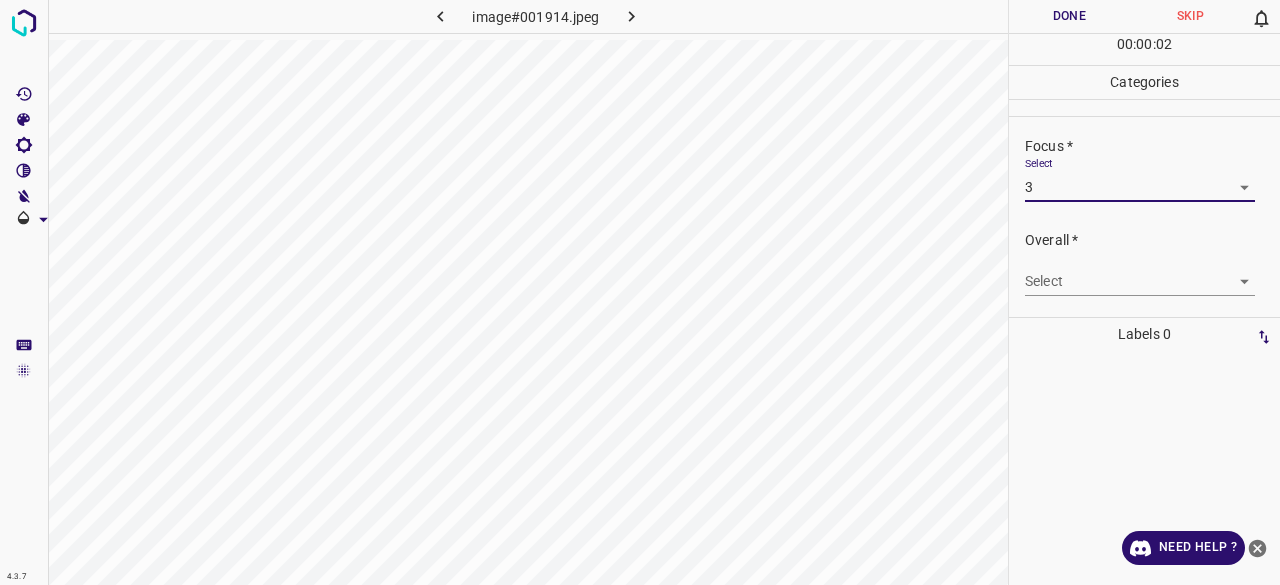click on "4.3.7 image#001914.jpeg Done Skip 0 00   : 00   : 02   Categories Lighting *  Select 3 3 Focus *  Select 3 3 Overall *  Select ​ Labels   0 Categories 1 Lighting 2 Focus 3 Overall Tools Space Change between modes (Draw & Edit) I Auto labeling R Restore zoom M Zoom in N Zoom out Delete Delete selecte label Filters Z Restore filters X Saturation filter C Brightness filter V Contrast filter B Gray scale filter General O Download Need Help ? - Text - Hide - Delete" at bounding box center [640, 292] 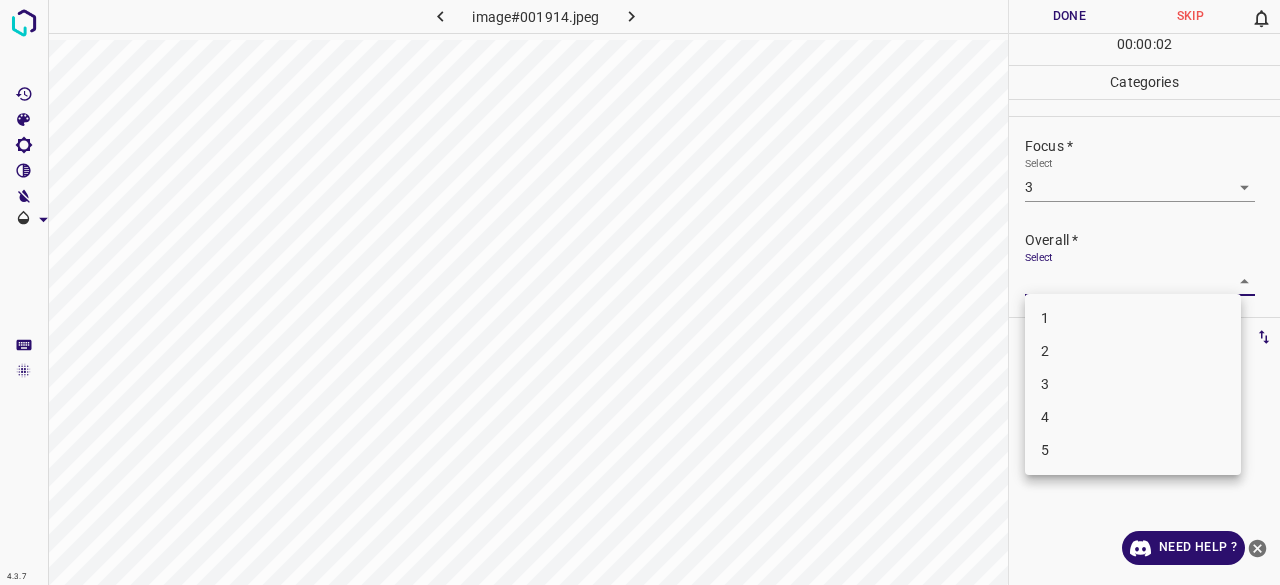 click on "4" at bounding box center (1133, 417) 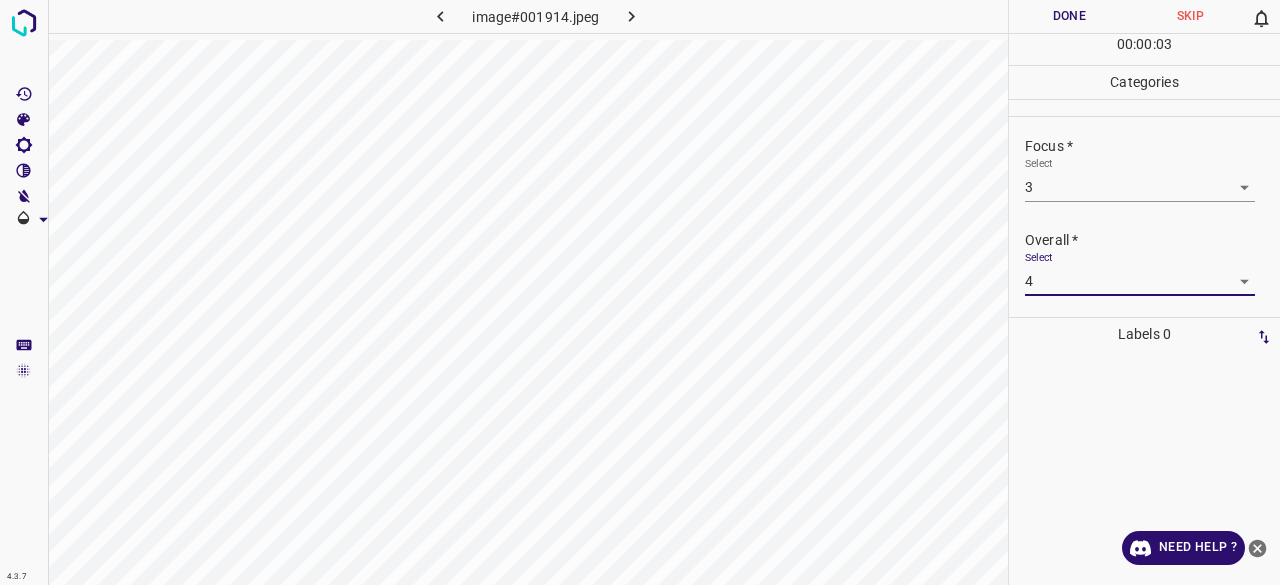 click on "4.3.7 image#001914.jpeg Done Skip 0 00   : 00   : 03   Categories Lighting *  Select 3 3 Focus *  Select 3 3 Overall *  Select 4 4 Labels   0 Categories 1 Lighting 2 Focus 3 Overall Tools Space Change between modes (Draw & Edit) I Auto labeling R Restore zoom M Zoom in N Zoom out Delete Delete selecte label Filters Z Restore filters X Saturation filter C Brightness filter V Contrast filter B Gray scale filter General O Download Need Help ? - Text - Hide - Delete" at bounding box center [640, 292] 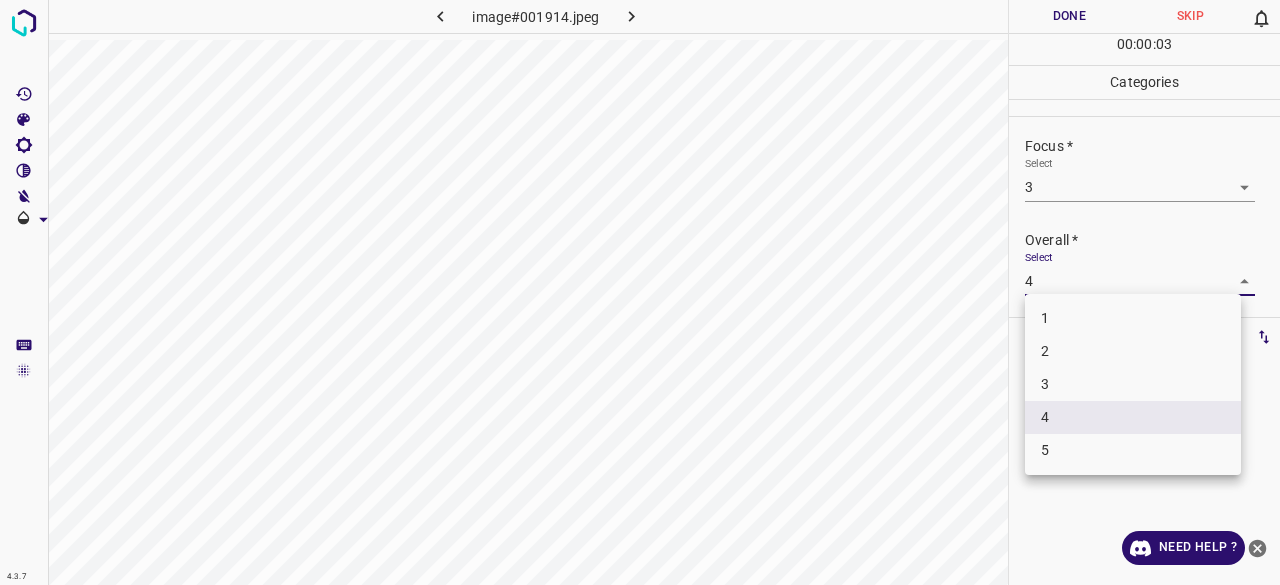 click on "3" at bounding box center (1133, 384) 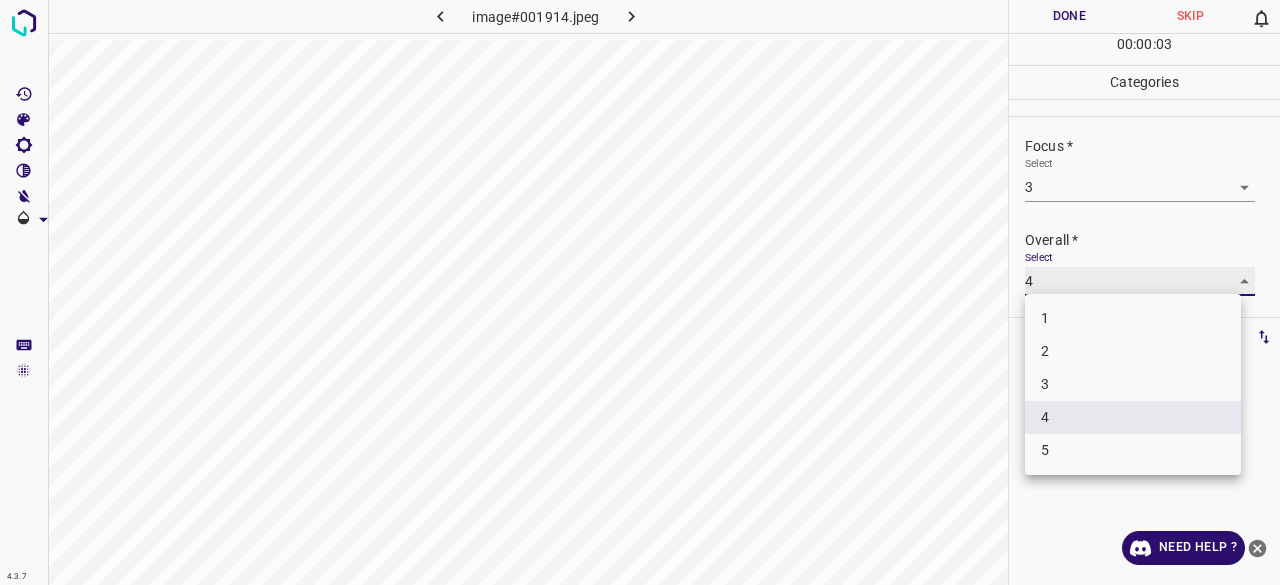 type on "3" 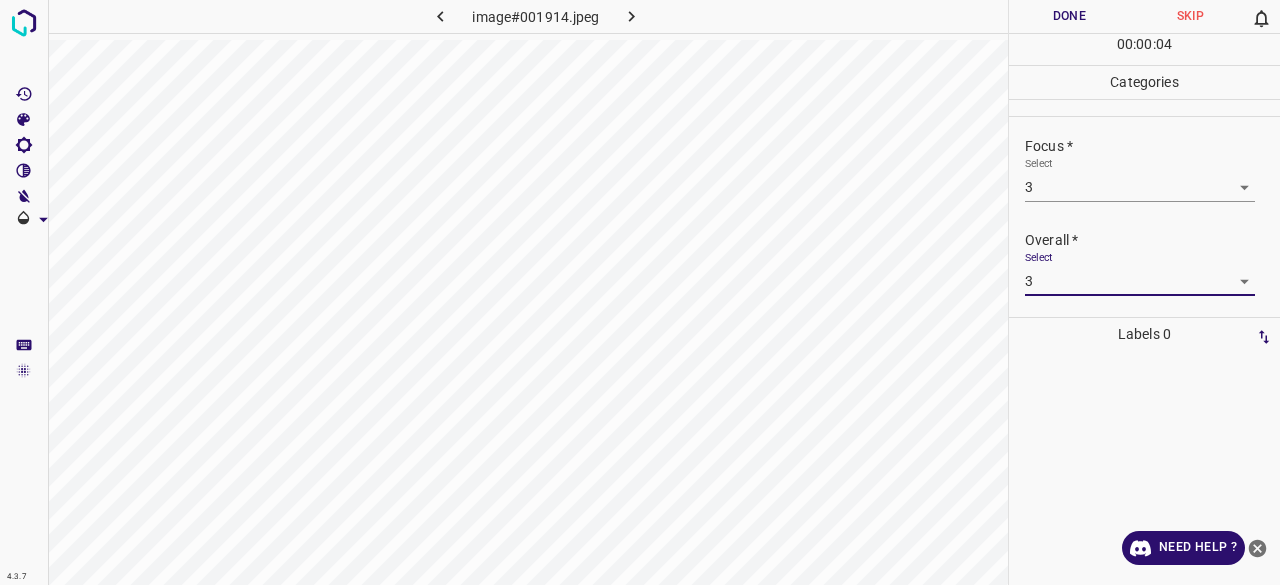 click on "00   : 00   : 04" at bounding box center [1144, 49] 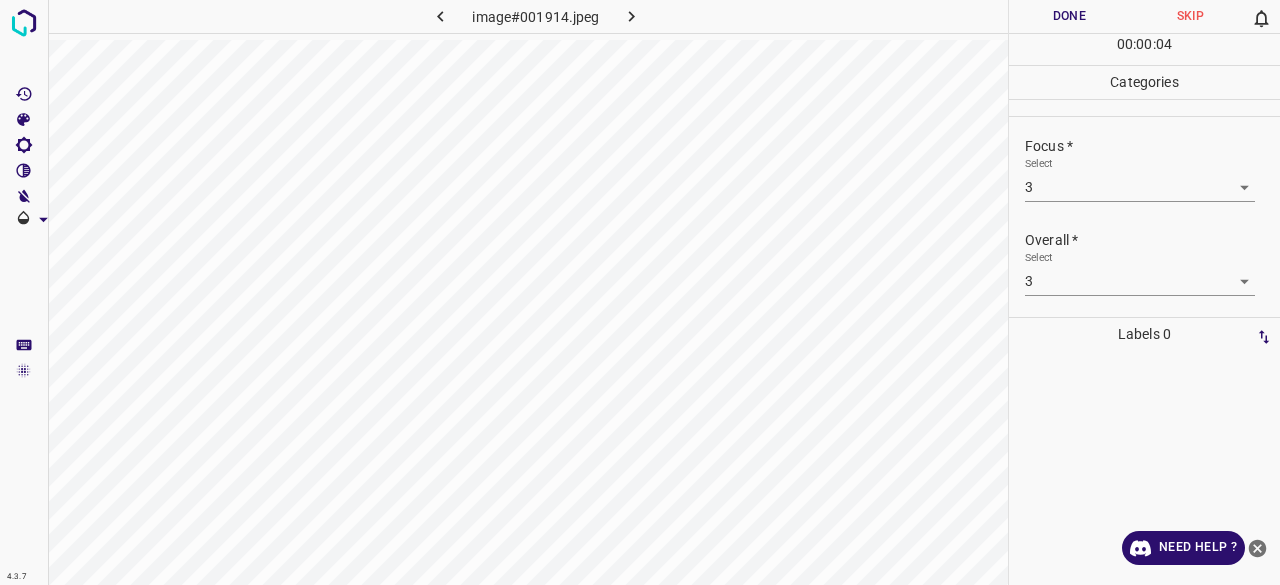 click on "Done" at bounding box center [1069, 16] 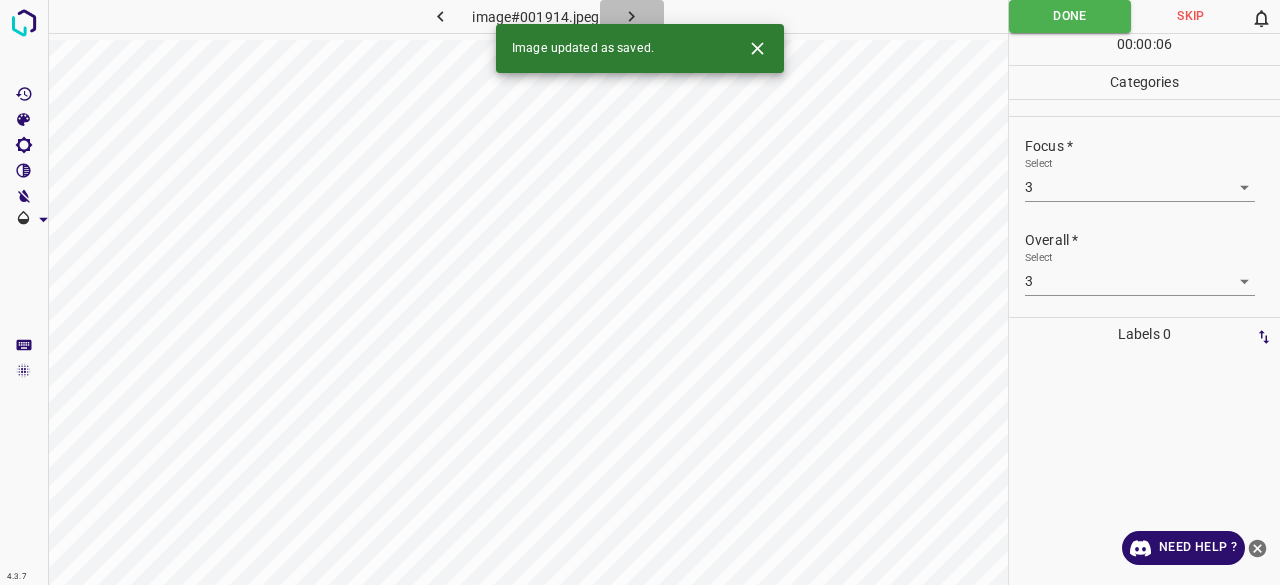 click 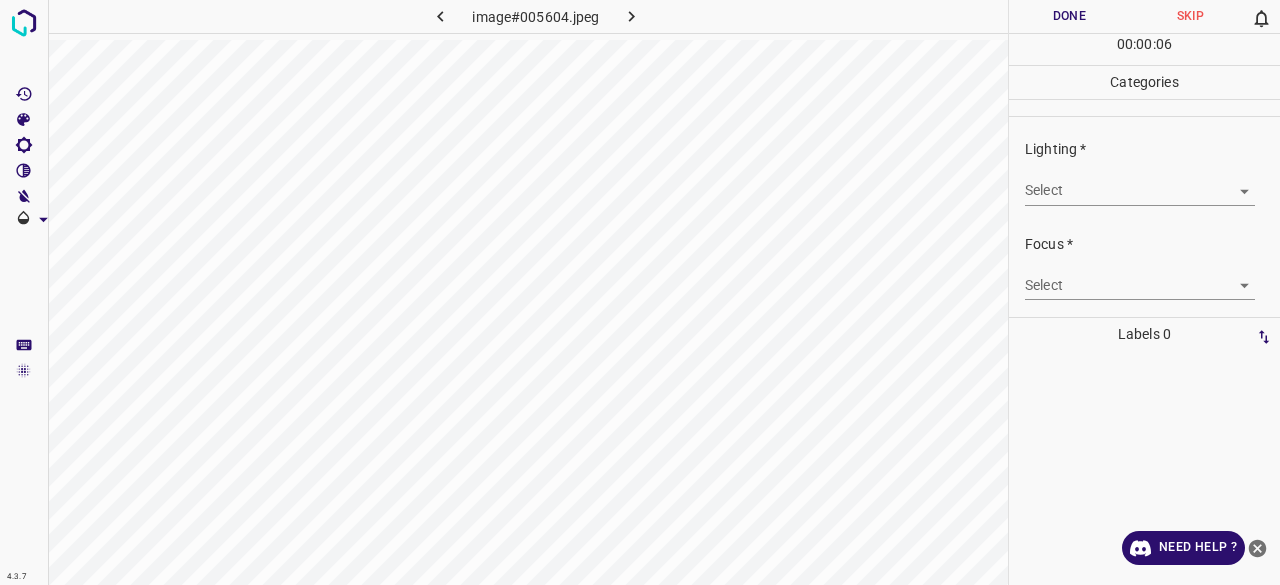 click on "4.3.7 image#005604.jpeg Done Skip 0 00   : 00   : 06   Categories Lighting *  Select ​ Focus *  Select ​ Overall *  Select ​ Labels   0 Categories 1 Lighting 2 Focus 3 Overall Tools Space Change between modes (Draw & Edit) I Auto labeling R Restore zoom M Zoom in N Zoom out Delete Delete selecte label Filters Z Restore filters X Saturation filter C Brightness filter V Contrast filter B Gray scale filter General O Download Need Help ? - Text - Hide - Delete" at bounding box center [640, 292] 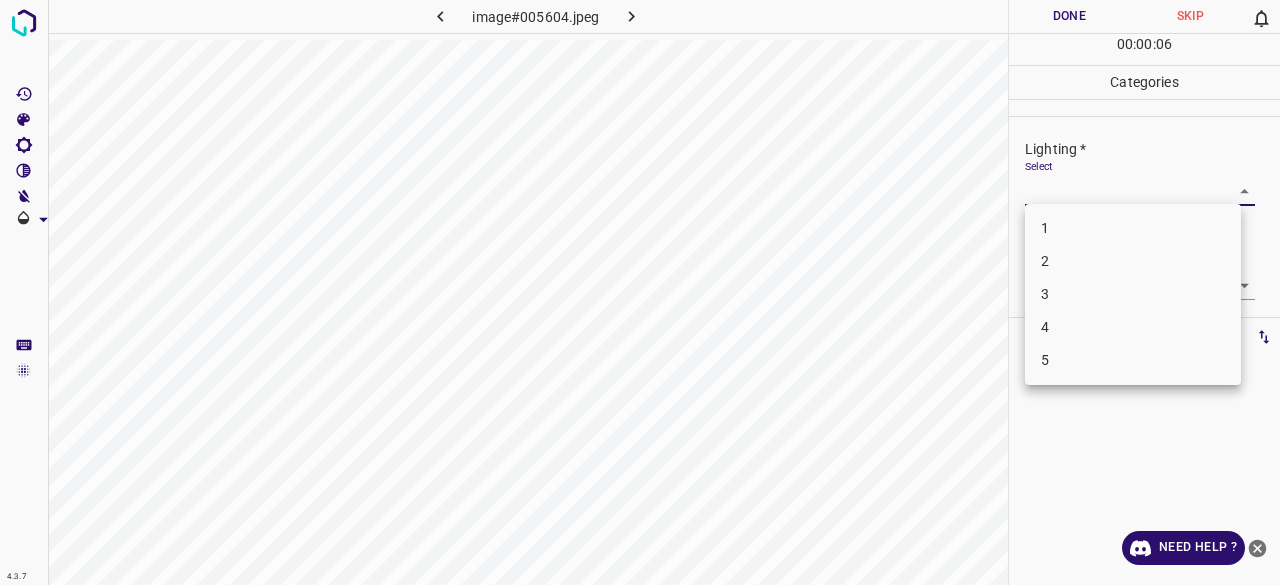 click on "3" at bounding box center (1133, 294) 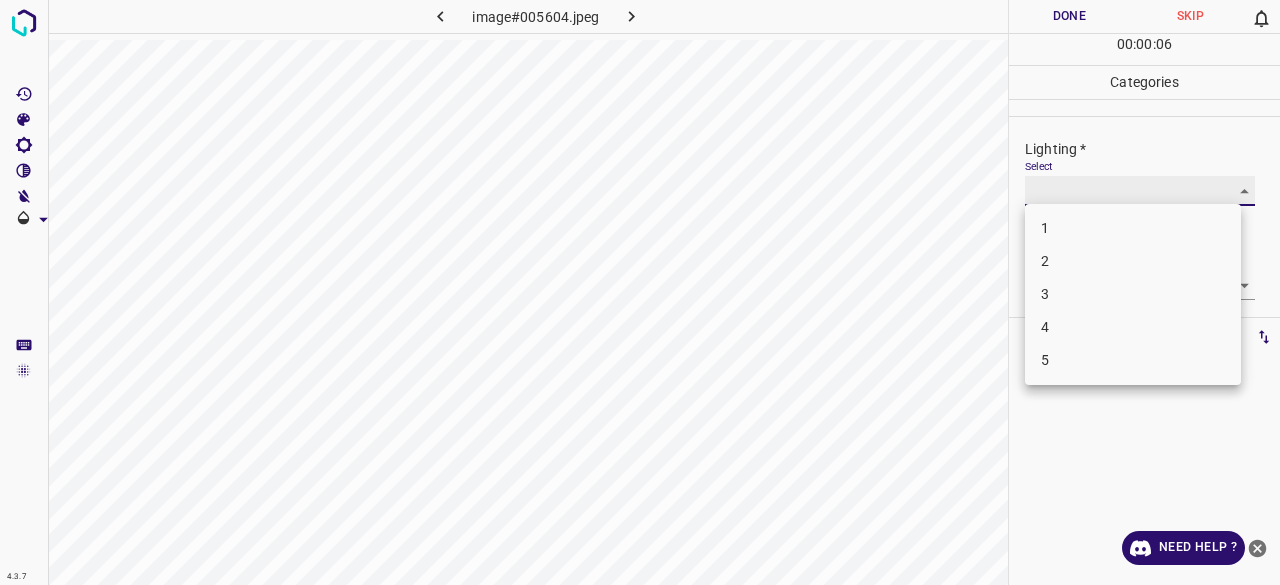 type on "3" 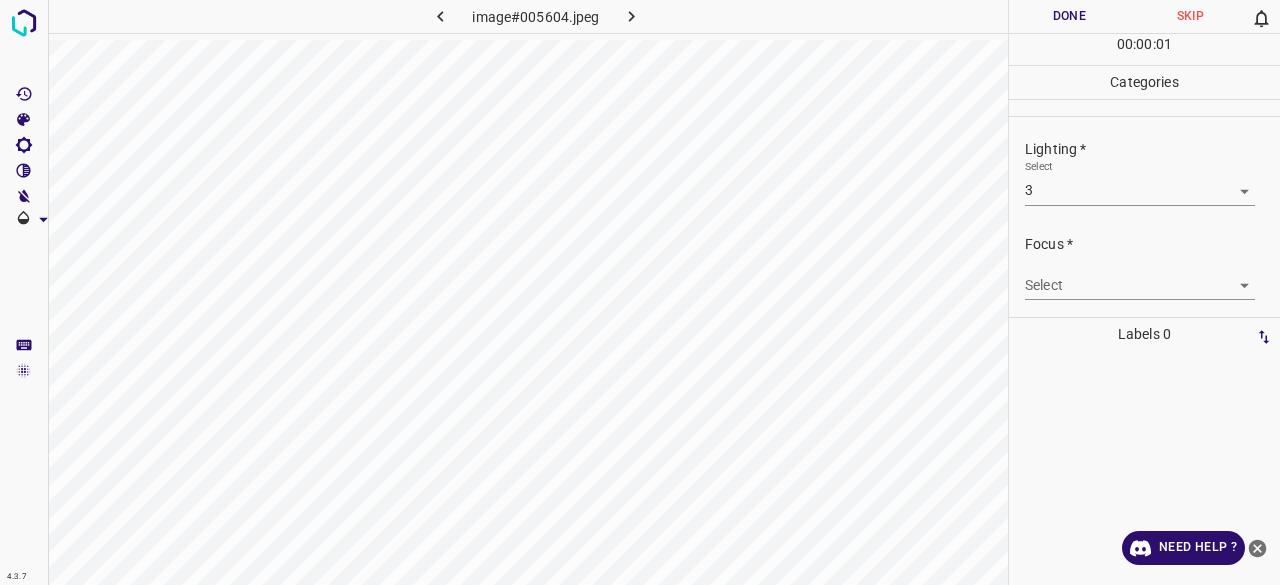 click on "Select ​" at bounding box center (1140, 277) 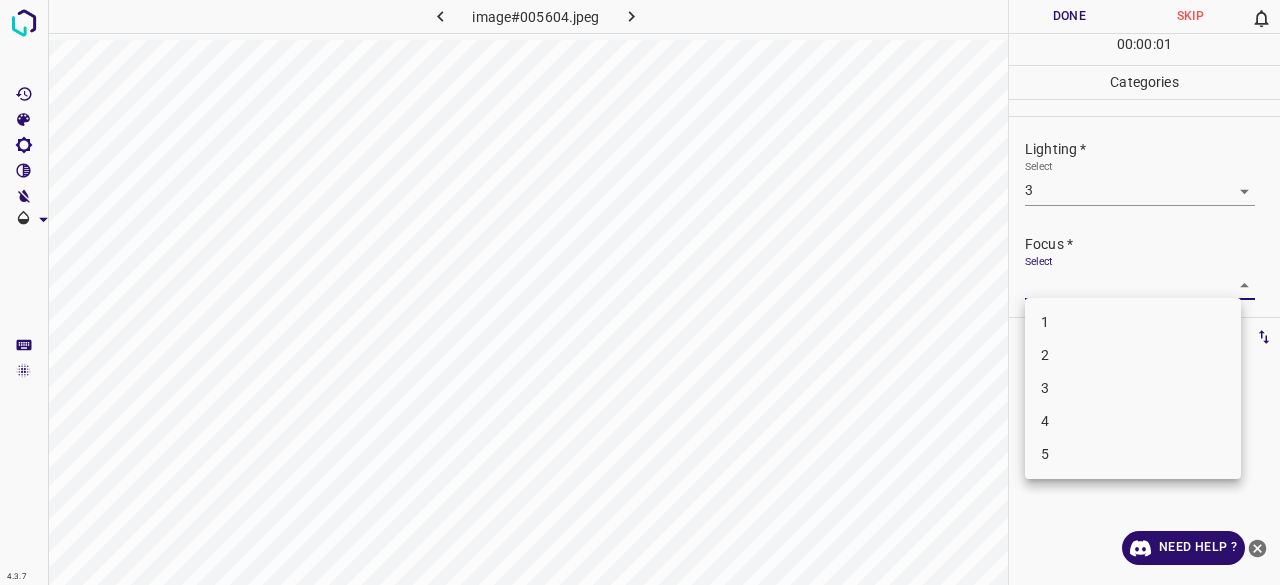 drag, startPoint x: 1052, startPoint y: 275, endPoint x: 1072, endPoint y: 367, distance: 94.14882 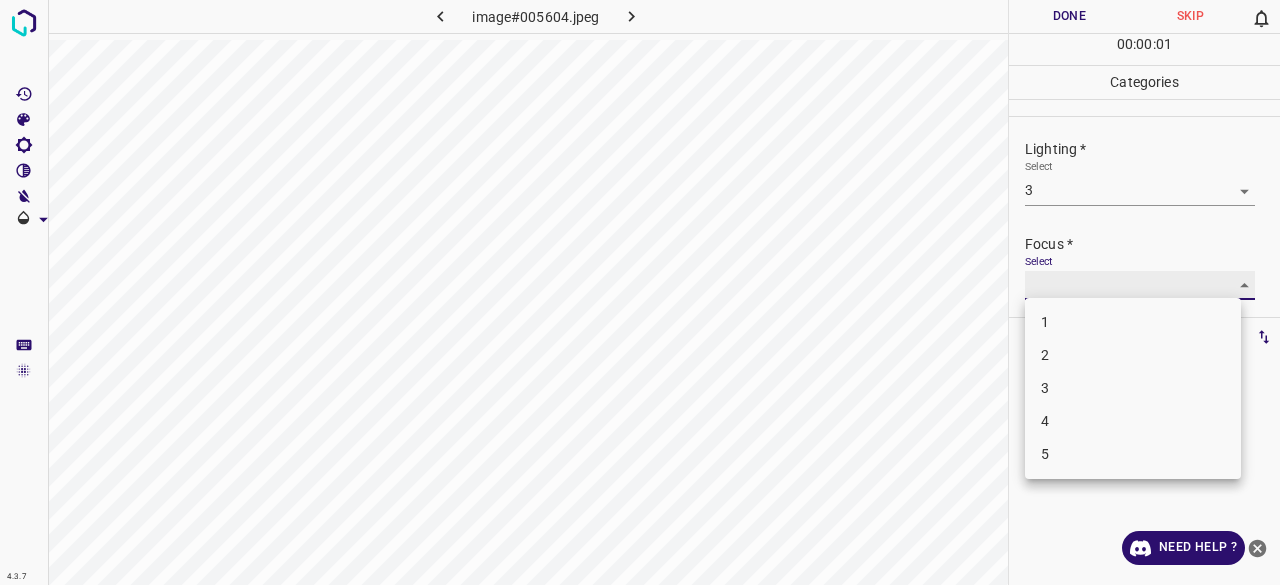 type on "3" 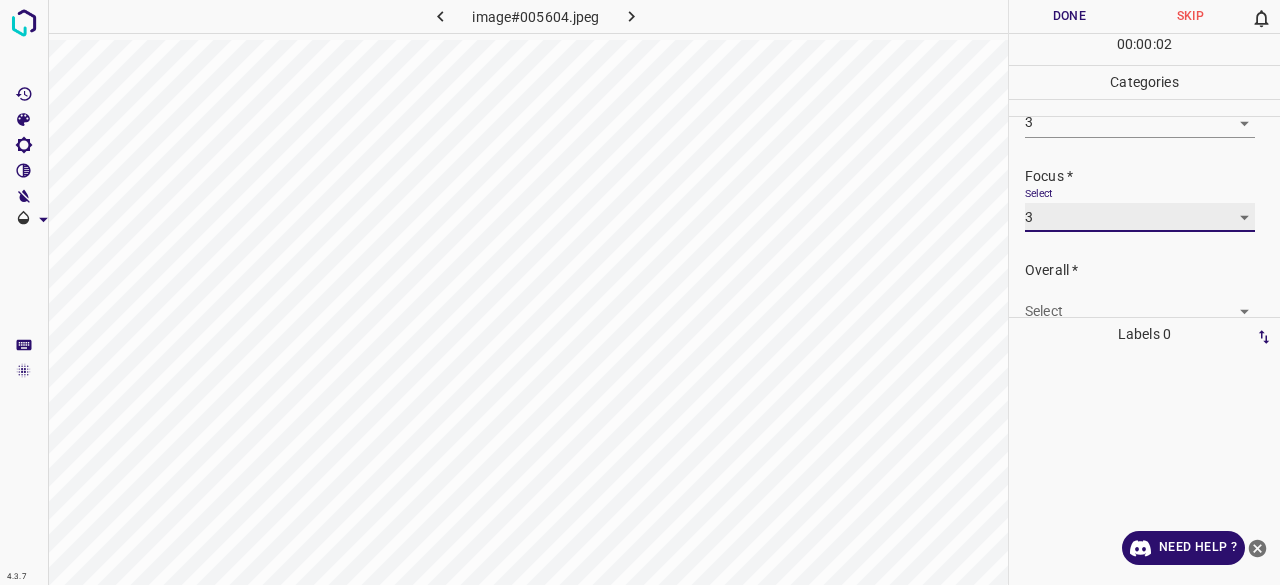 scroll, scrollTop: 98, scrollLeft: 0, axis: vertical 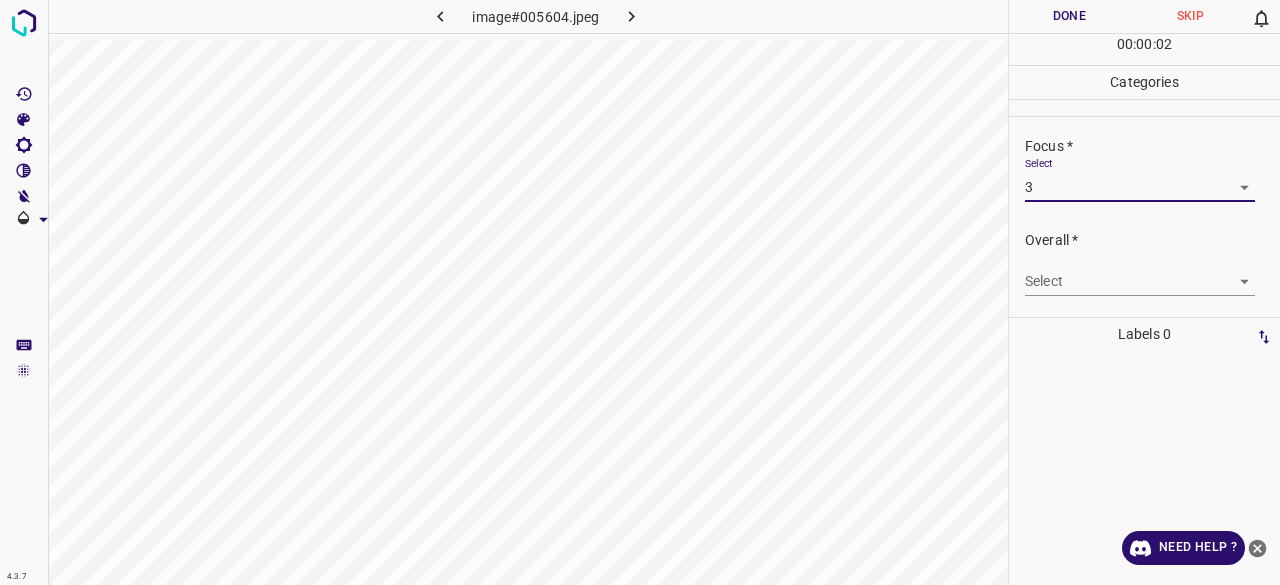 click on "4.3.7 image#005604.jpeg Done Skip 0 00   : 00   : 02   Categories Lighting *  Select 3 3 Focus *  Select 3 3 Overall *  Select ​ Labels   0 Categories 1 Lighting 2 Focus 3 Overall Tools Space Change between modes (Draw & Edit) I Auto labeling R Restore zoom M Zoom in N Zoom out Delete Delete selecte label Filters Z Restore filters X Saturation filter C Brightness filter V Contrast filter B Gray scale filter General O Download Need Help ? - Text - Hide - Delete" at bounding box center [640, 292] 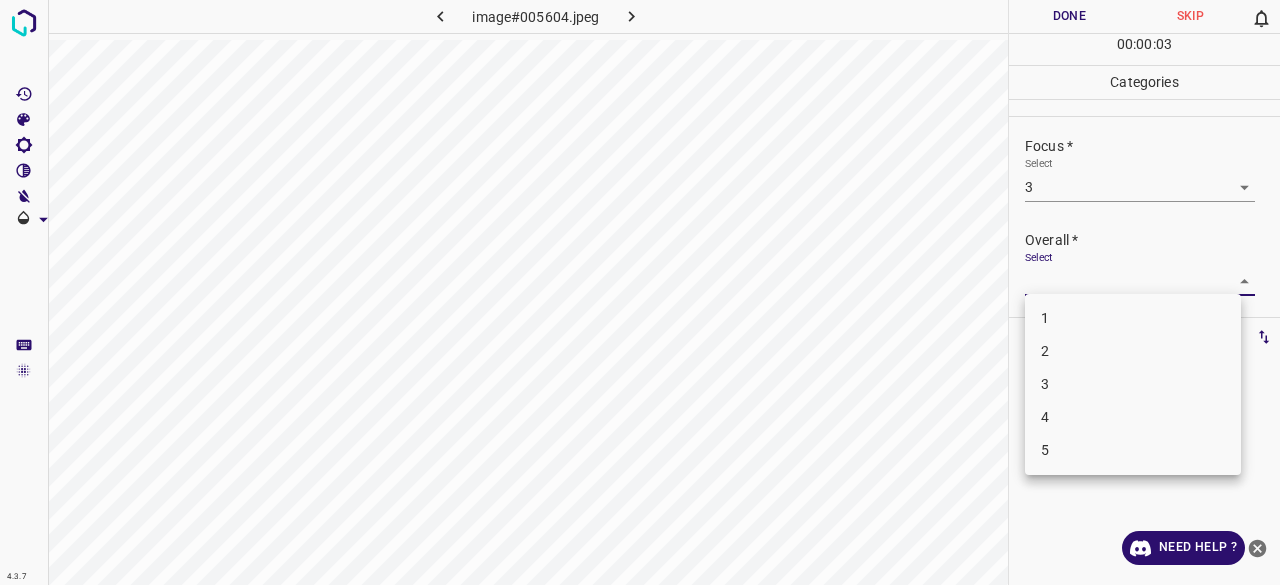 click on "3" at bounding box center (1133, 384) 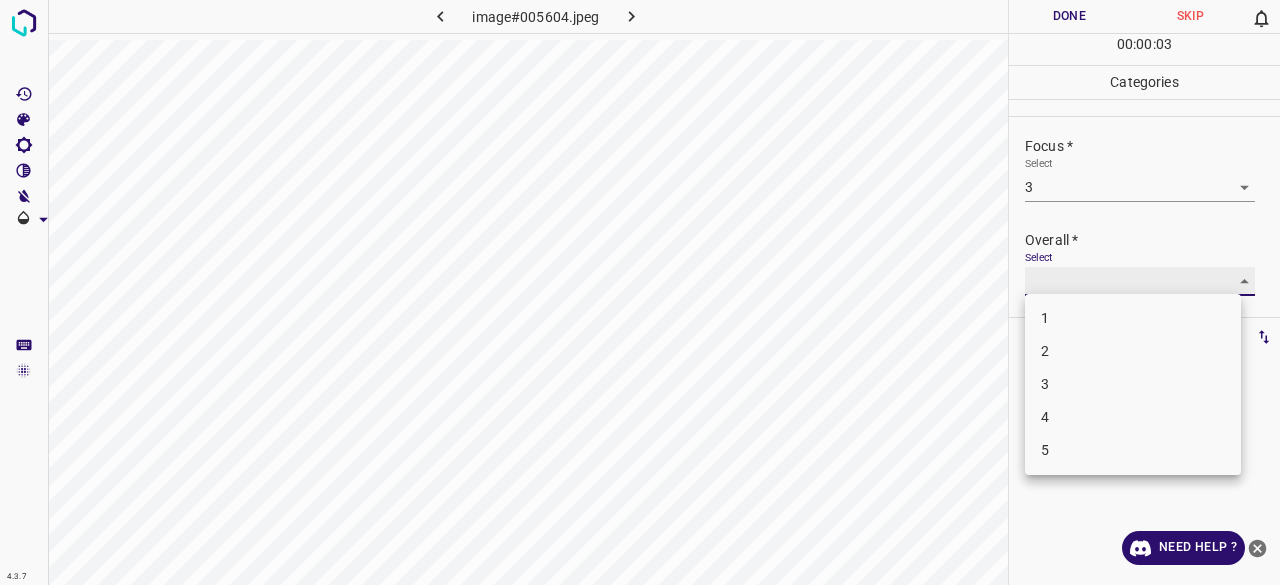 type on "3" 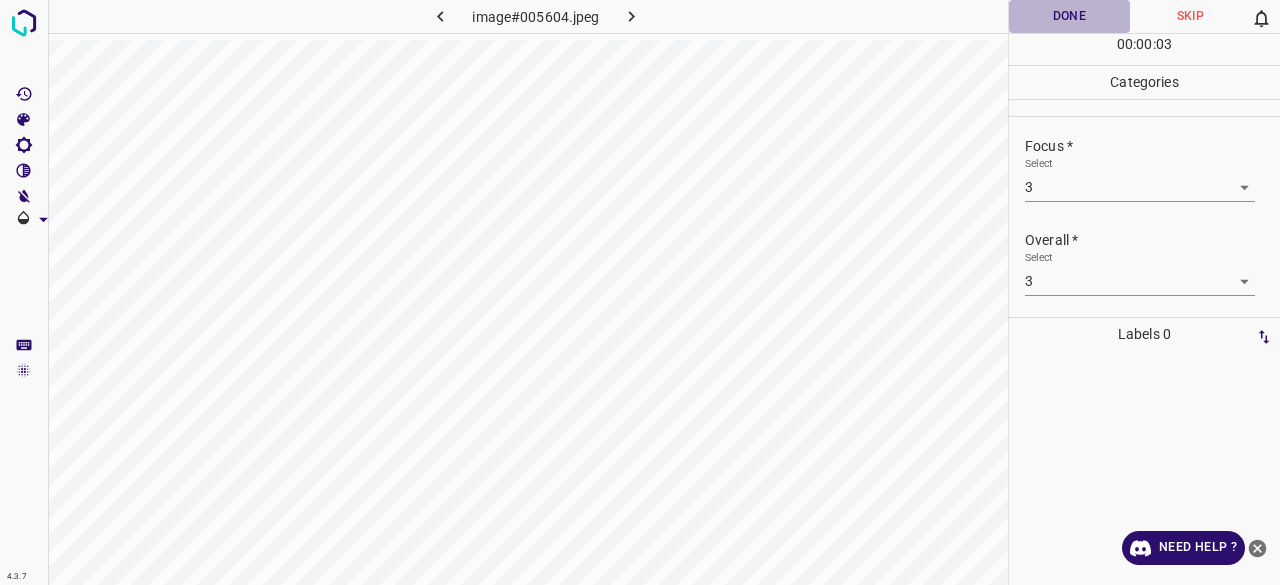 click on "Done" at bounding box center (1069, 16) 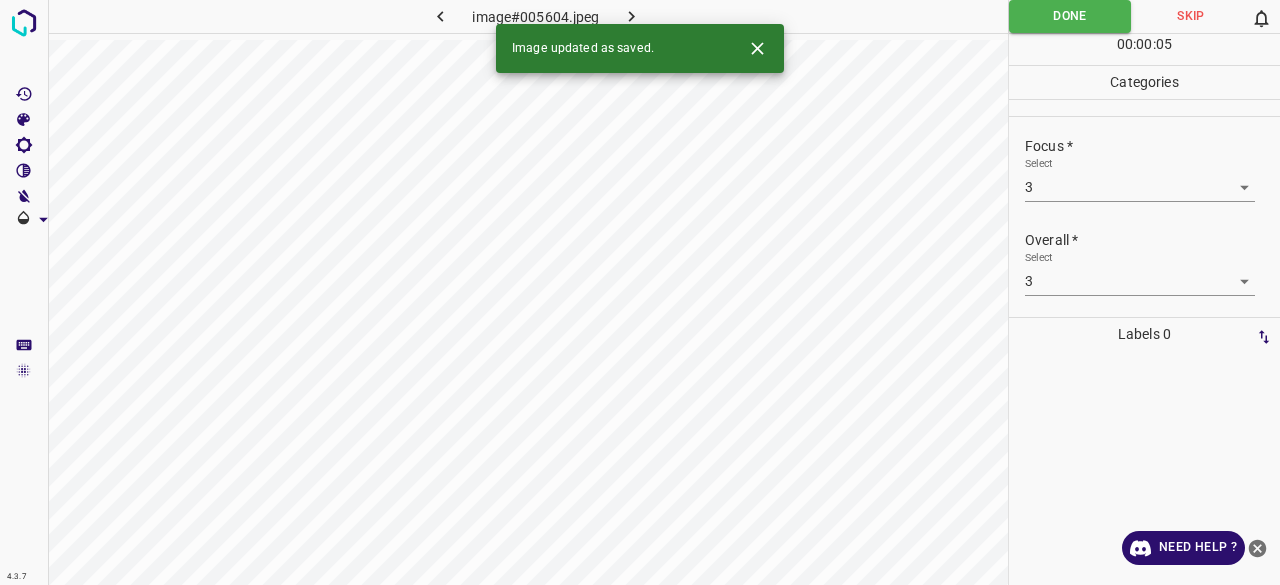 click at bounding box center (632, 16) 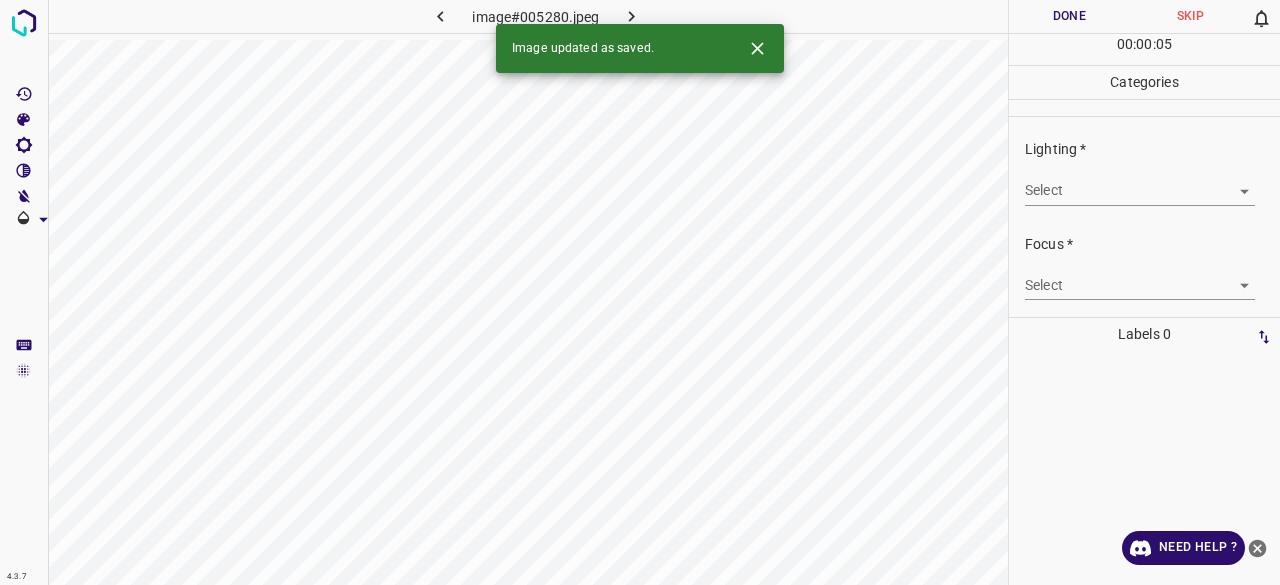 click on "4.3.7 image#005280.jpeg Done Skip 0 00   : 00   : 05   Categories Lighting *  Select ​ Focus *  Select ​ Overall *  Select ​ Labels   0 Categories 1 Lighting 2 Focus 3 Overall Tools Space Change between modes (Draw & Edit) I Auto labeling R Restore zoom M Zoom in N Zoom out Delete Delete selecte label Filters Z Restore filters X Saturation filter C Brightness filter V Contrast filter B Gray scale filter General O Download Image updated as saved. Need Help ? - Text - Hide - Delete" at bounding box center [640, 292] 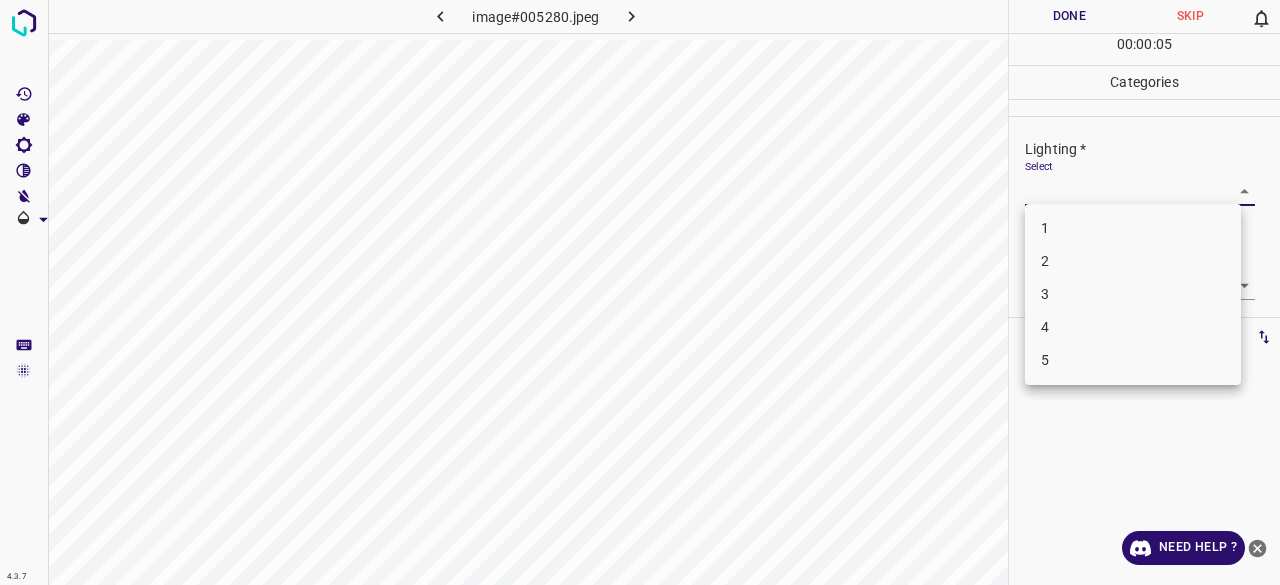 click on "3" at bounding box center (1133, 294) 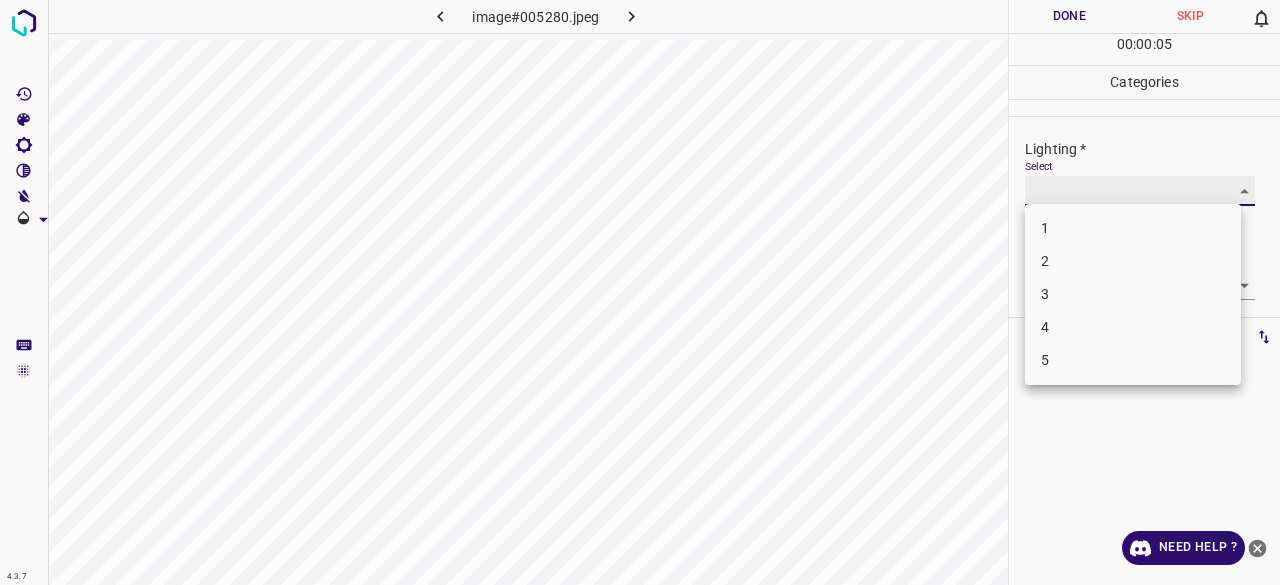 type on "3" 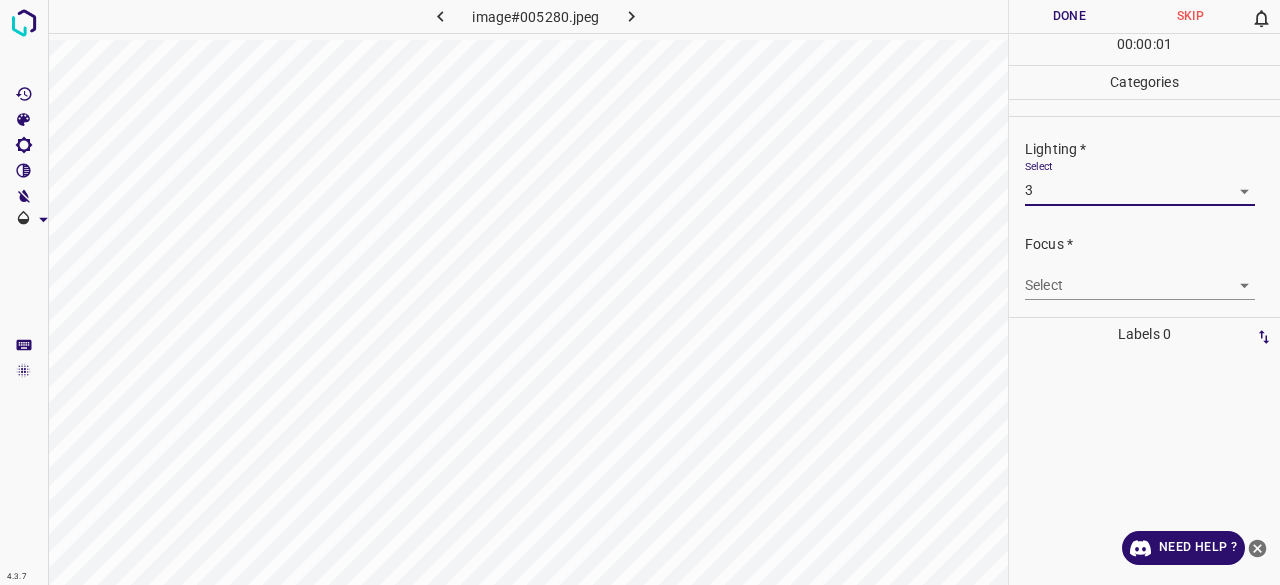 click on "4.3.7 image#005280.jpeg Done Skip 0 00   : 00   : 01   Categories Lighting *  Select 3 3 Focus *  Select ​ Overall *  Select ​ Labels   0 Categories 1 Lighting 2 Focus 3 Overall Tools Space Change between modes (Draw & Edit) I Auto labeling R Restore zoom M Zoom in N Zoom out Delete Delete selecte label Filters Z Restore filters X Saturation filter C Brightness filter V Contrast filter B Gray scale filter General O Download Need Help ? - Text - Hide - Delete" at bounding box center (640, 292) 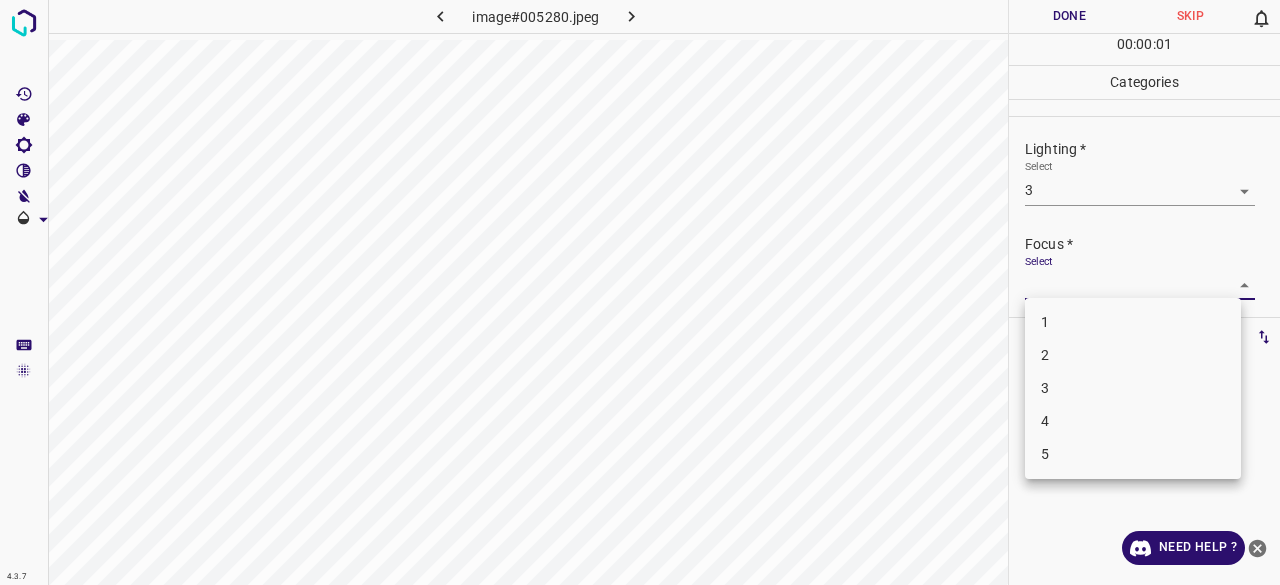 click on "2" at bounding box center [1133, 355] 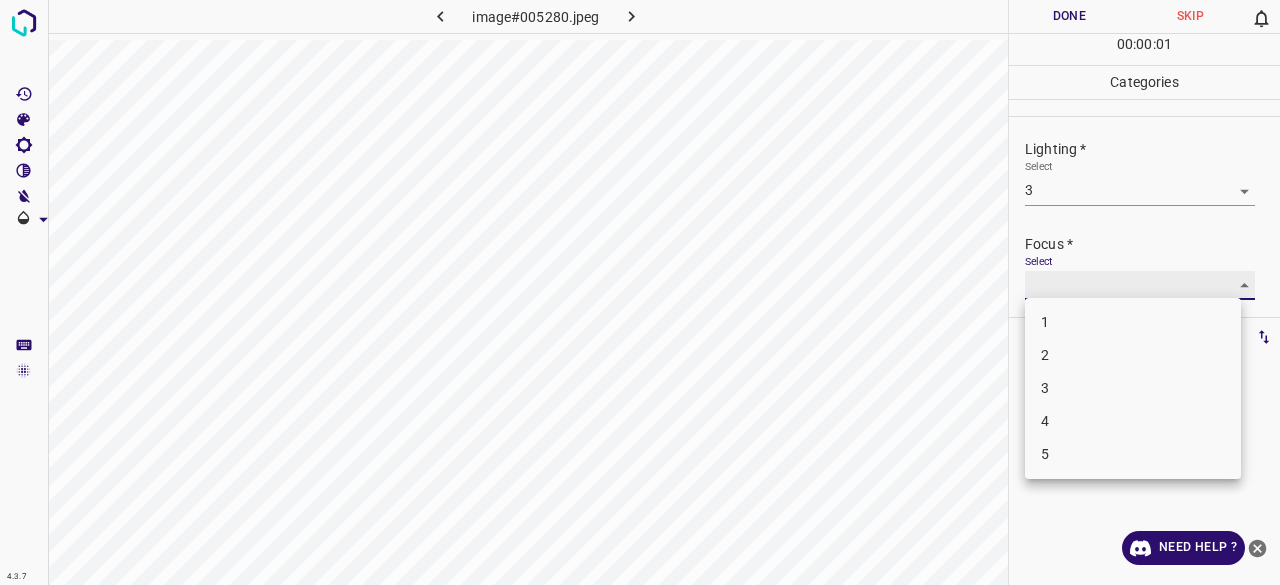 type on "2" 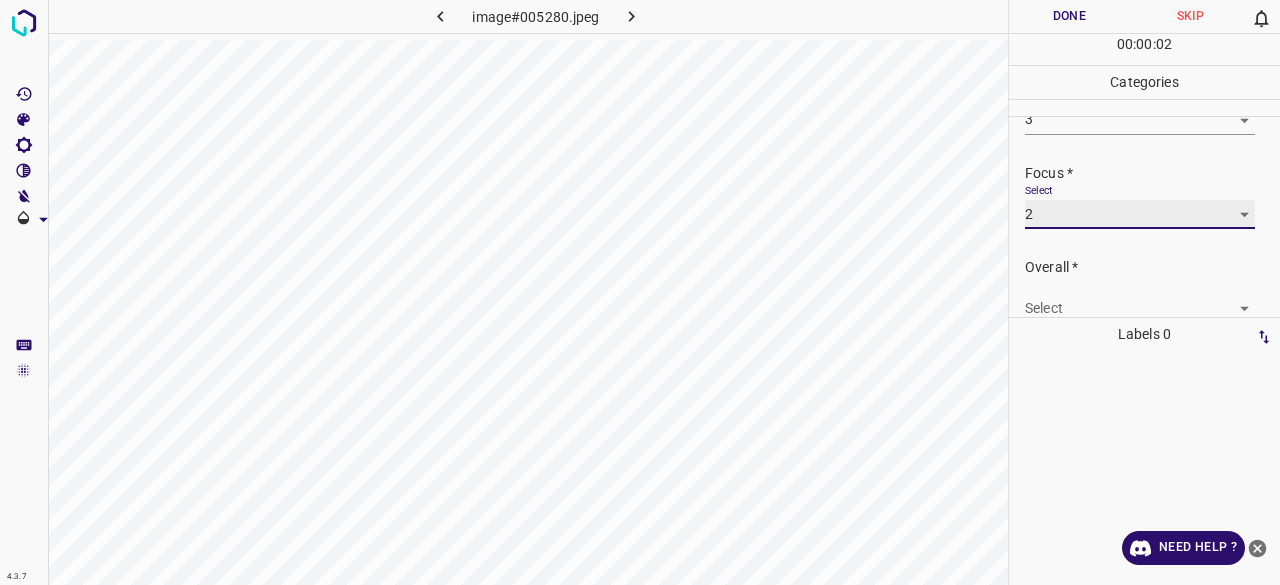 scroll, scrollTop: 98, scrollLeft: 0, axis: vertical 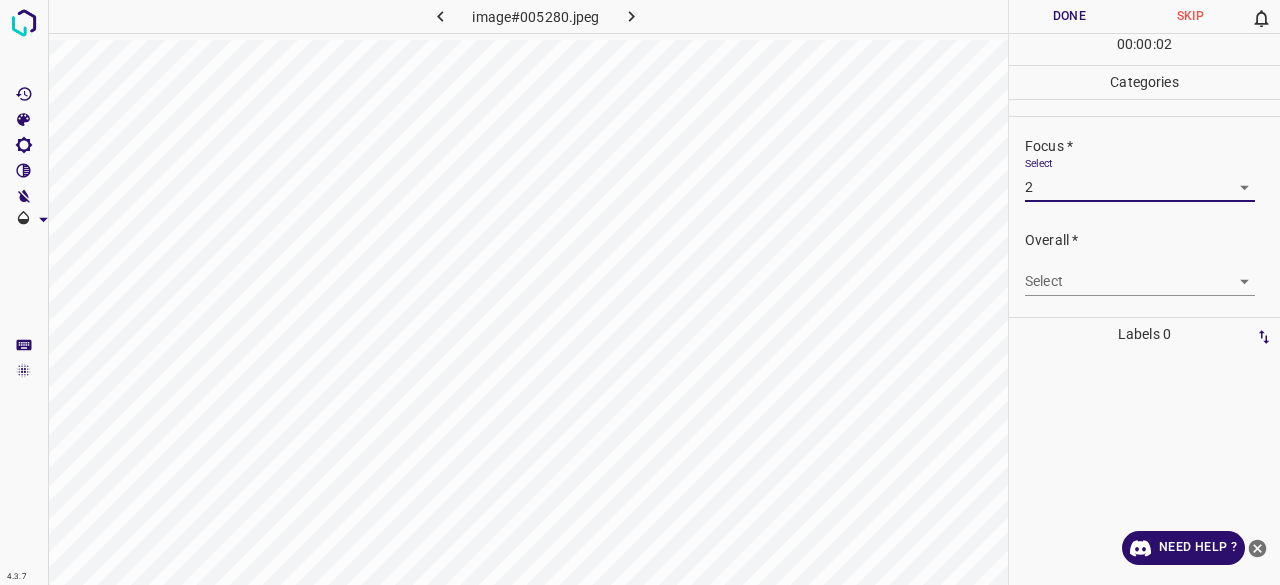 drag, startPoint x: 1053, startPoint y: 248, endPoint x: 1055, endPoint y: 263, distance: 15.132746 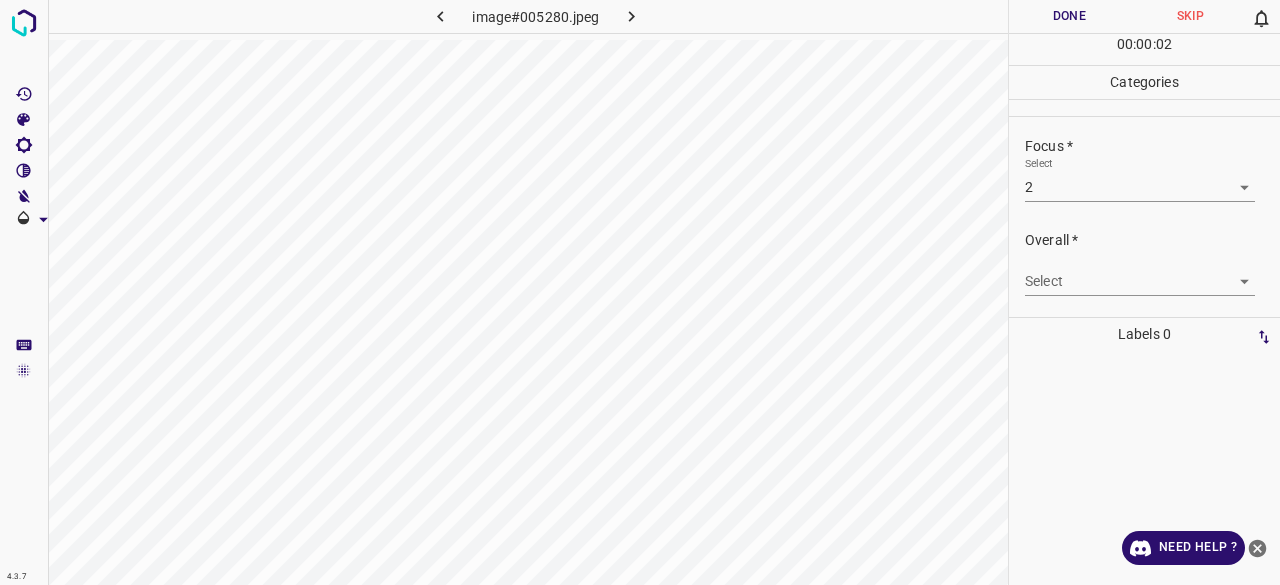 click on "4.3.7 image#005280.jpeg Done Skip 0 00   : 00   : 02   Categories Lighting *  Select 3 3 Focus *  Select 2 2 Overall *  Select ​ Labels   0 Categories 1 Lighting 2 Focus 3 Overall Tools Space Change between modes (Draw & Edit) I Auto labeling R Restore zoom M Zoom in N Zoom out Delete Delete selecte label Filters Z Restore filters X Saturation filter C Brightness filter V Contrast filter B Gray scale filter General O Download Need Help ? - Text - Hide - Delete" at bounding box center (640, 292) 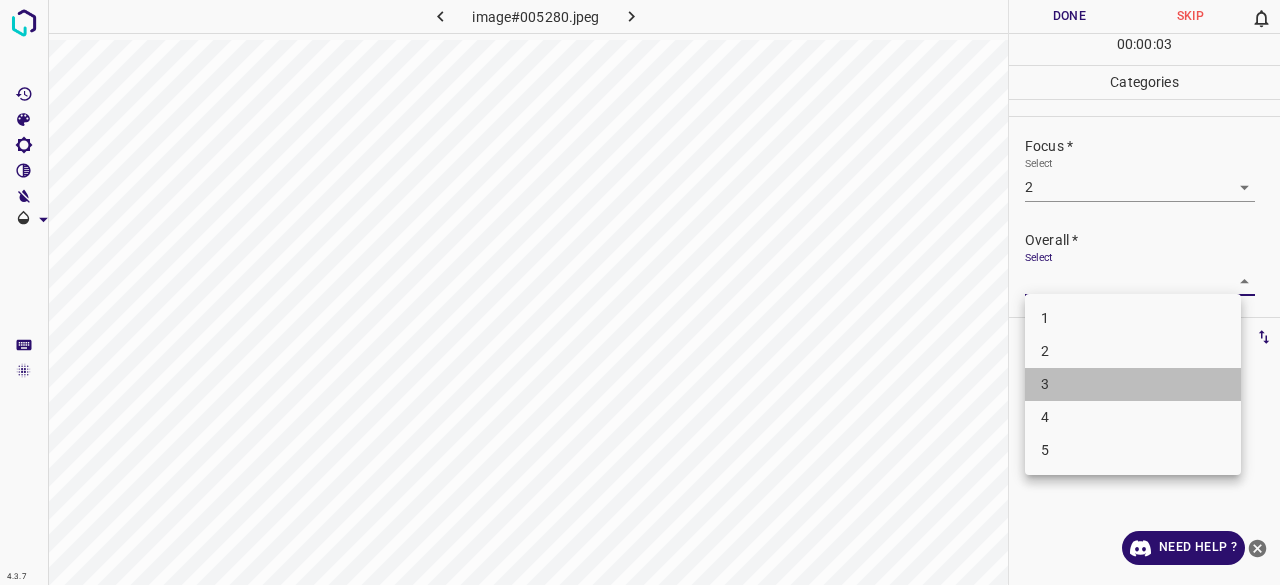 click on "3" at bounding box center [1133, 384] 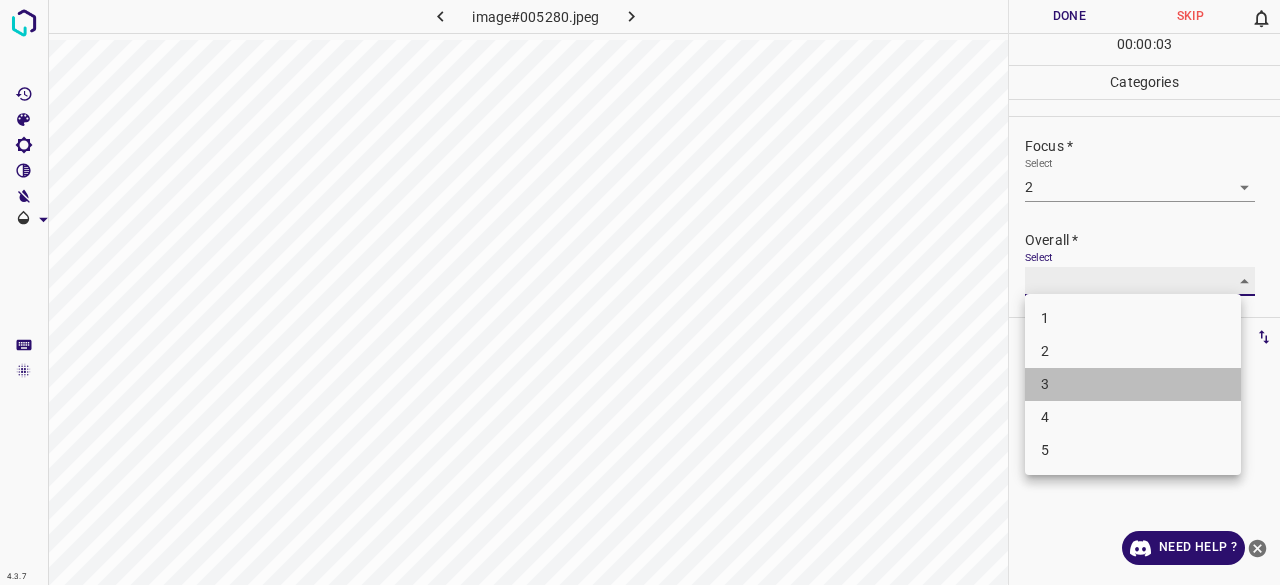 type on "3" 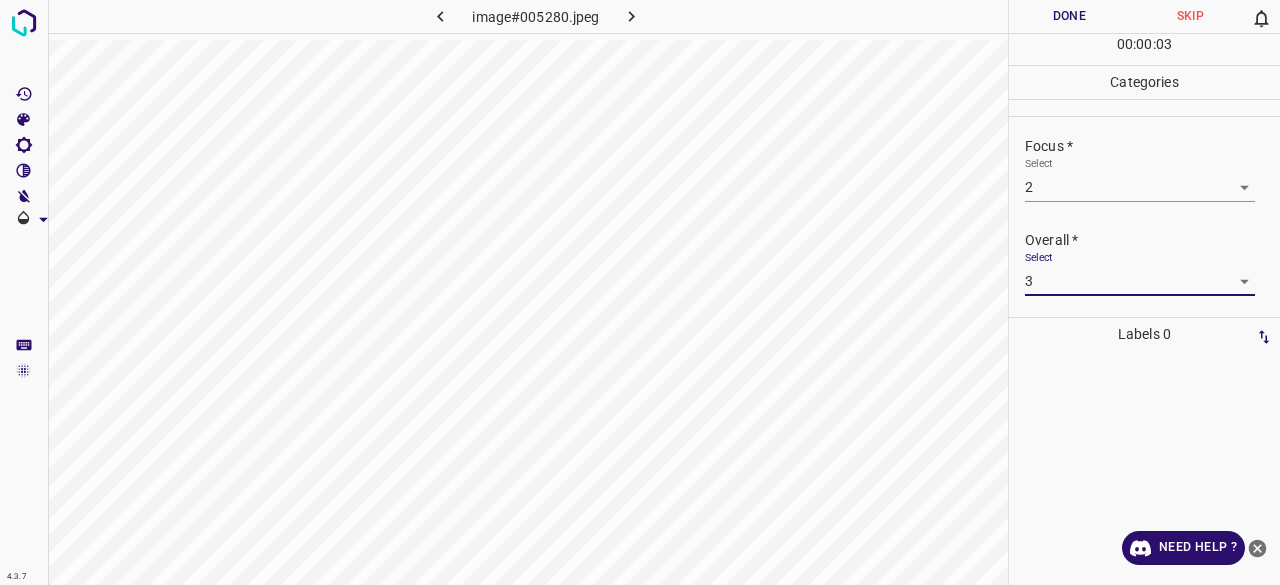 click on "Done" at bounding box center [1069, 16] 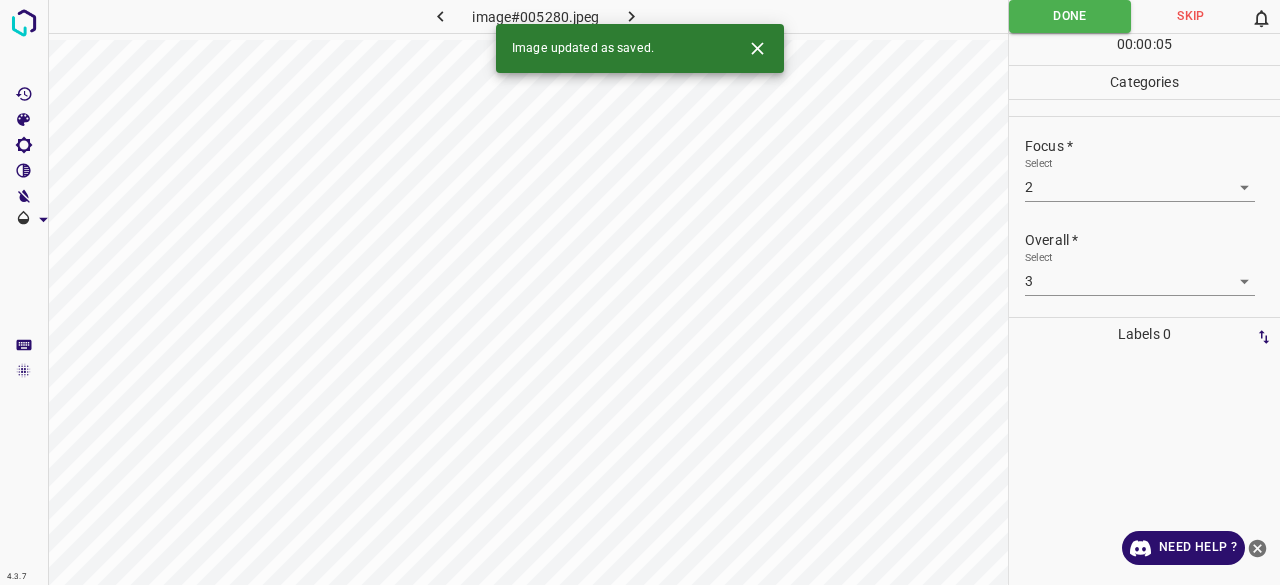 click at bounding box center [632, 16] 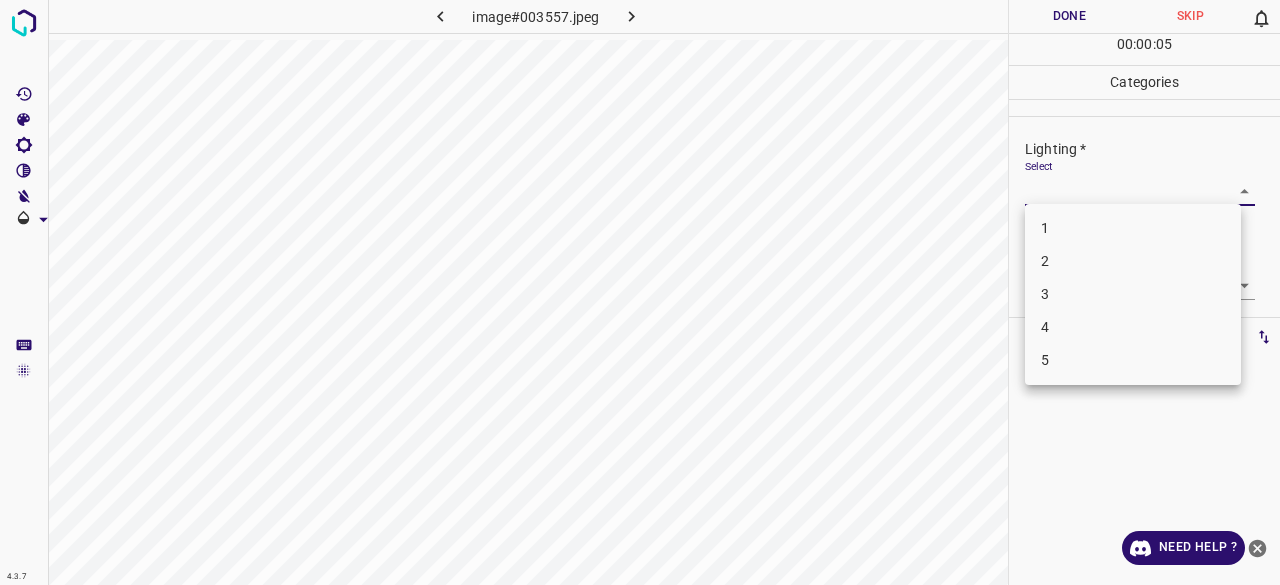 click on "4.3.7 image#003557.jpeg Done Skip 0 00   : 00   : 05   Categories Lighting *  Select ​ Focus *  Select ​ Overall *  Select ​ Labels   0 Categories 1 Lighting 2 Focus 3 Overall Tools Space Change between modes (Draw & Edit) I Auto labeling R Restore zoom M Zoom in N Zoom out Delete Delete selecte label Filters Z Restore filters X Saturation filter C Brightness filter V Contrast filter B Gray scale filter General O Download Need Help ? - Text - Hide - Delete 1 2 3 4 5" at bounding box center (640, 292) 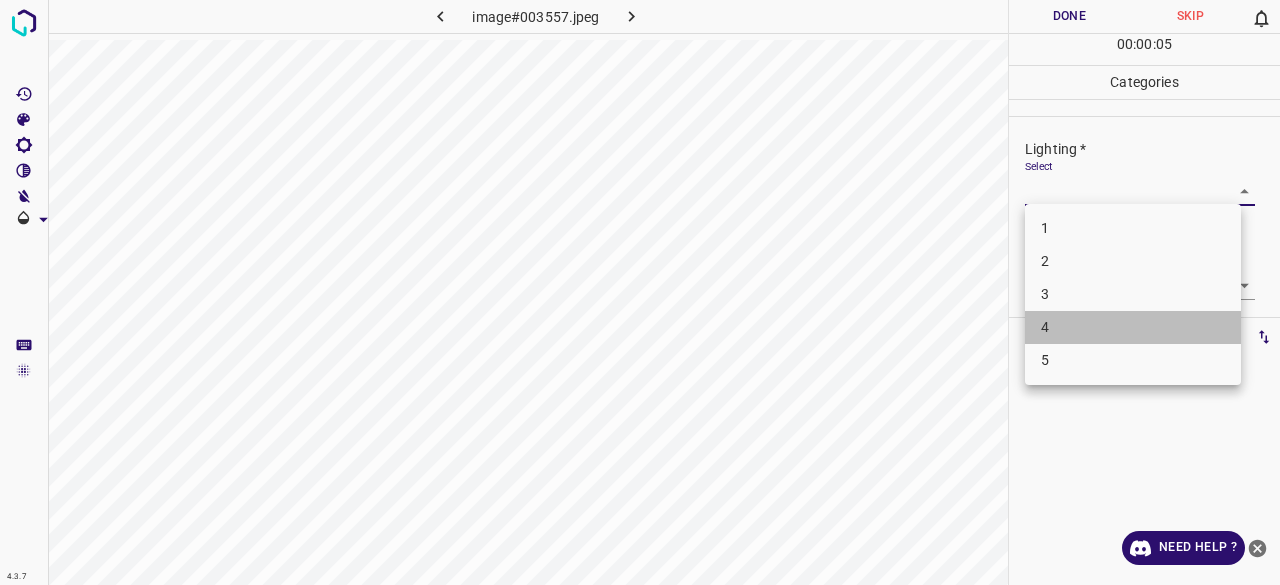 click on "4" at bounding box center (1133, 327) 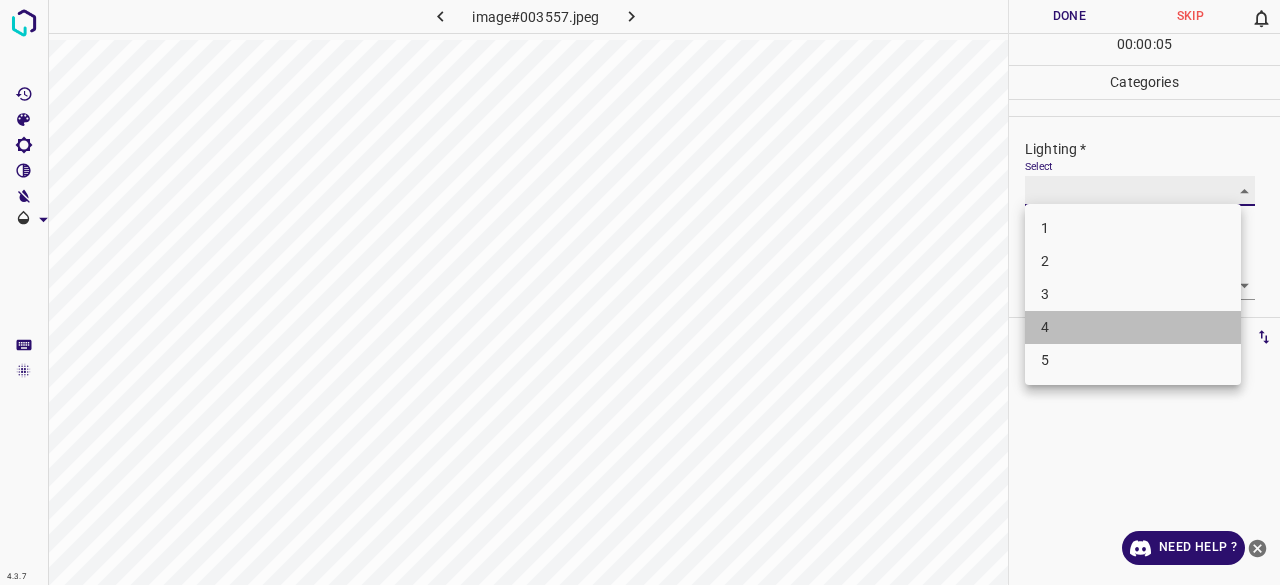 type on "4" 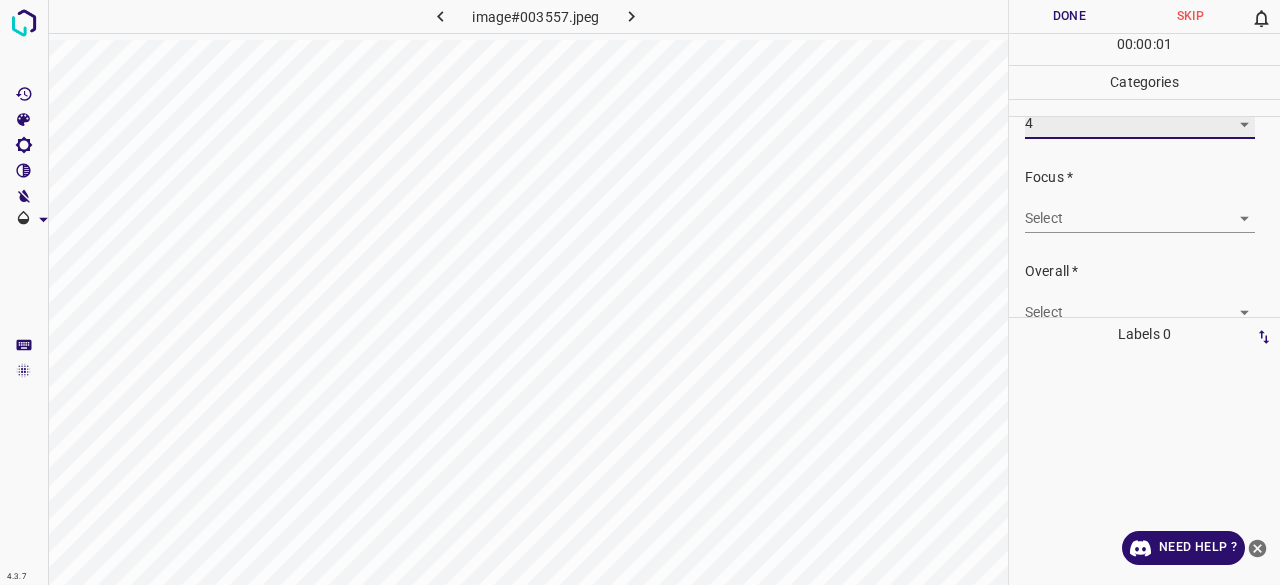 scroll, scrollTop: 98, scrollLeft: 0, axis: vertical 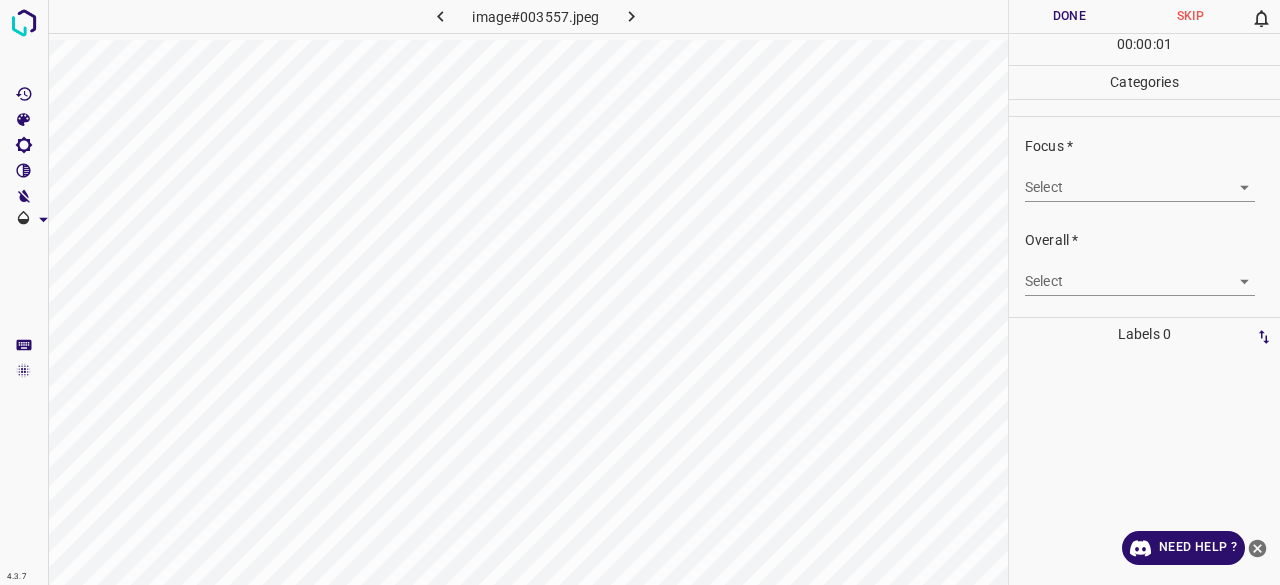 click on "4.3.7 image#003557.jpeg Done Skip 0 00   : 00   : 01   Categories Lighting *  Select 4 4 Focus *  Select ​ Overall *  Select ​ Labels   0 Categories 1 Lighting 2 Focus 3 Overall Tools Space Change between modes (Draw & Edit) I Auto labeling R Restore zoom M Zoom in N Zoom out Delete Delete selecte label Filters Z Restore filters X Saturation filter C Brightness filter V Contrast filter B Gray scale filter General O Download Need Help ? - Text - Hide - Delete" at bounding box center (640, 292) 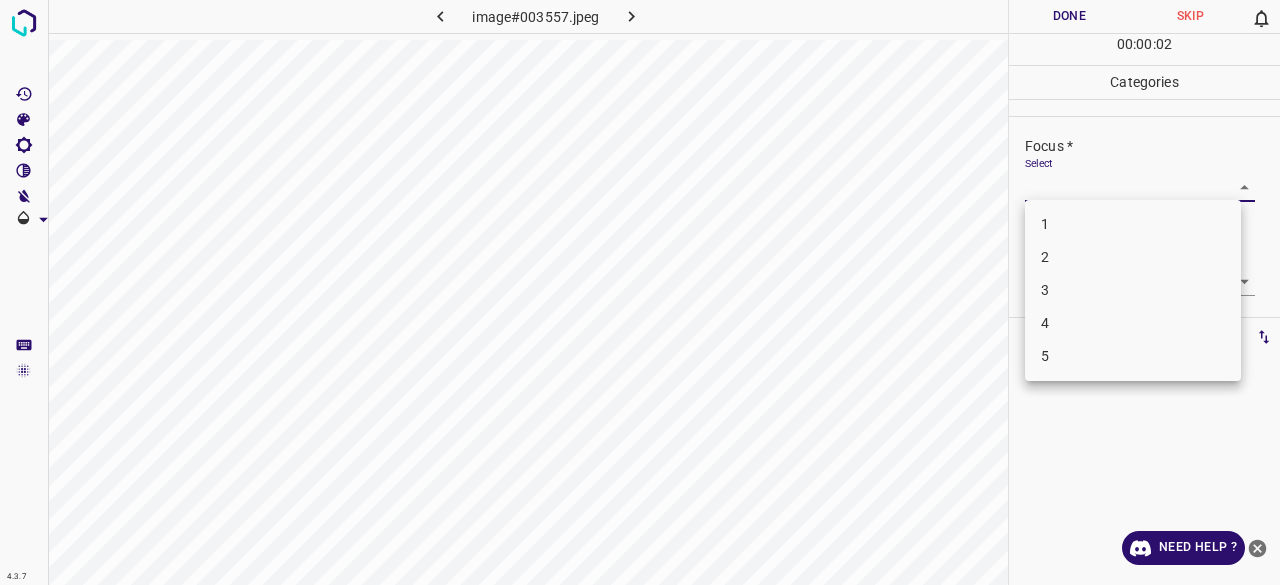 click on "3" at bounding box center [1133, 290] 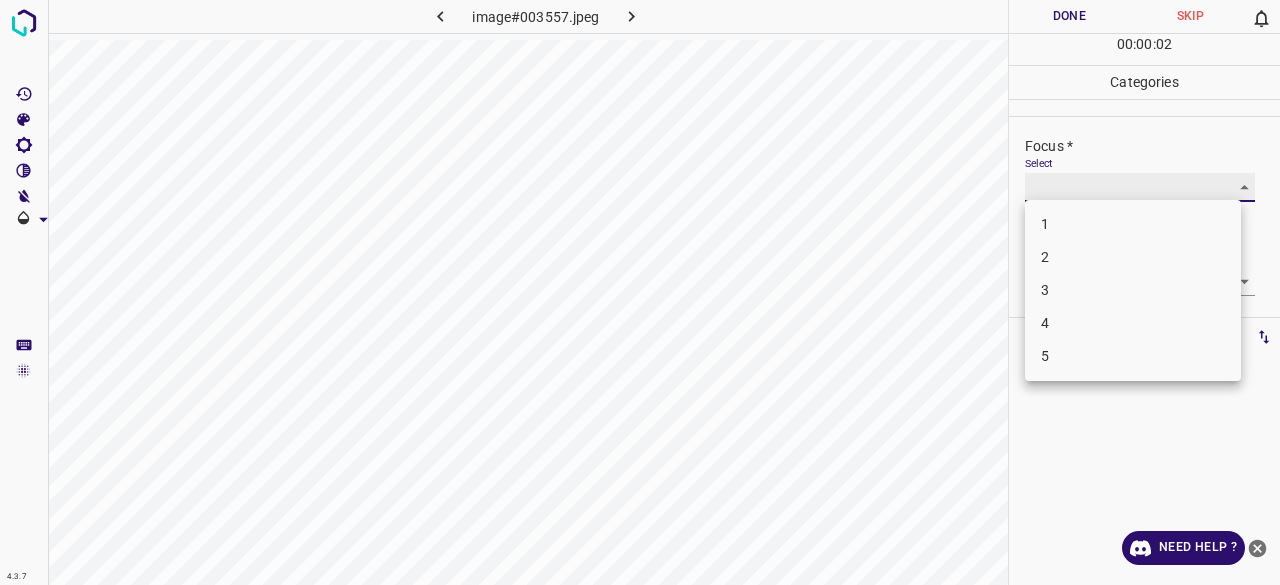type on "3" 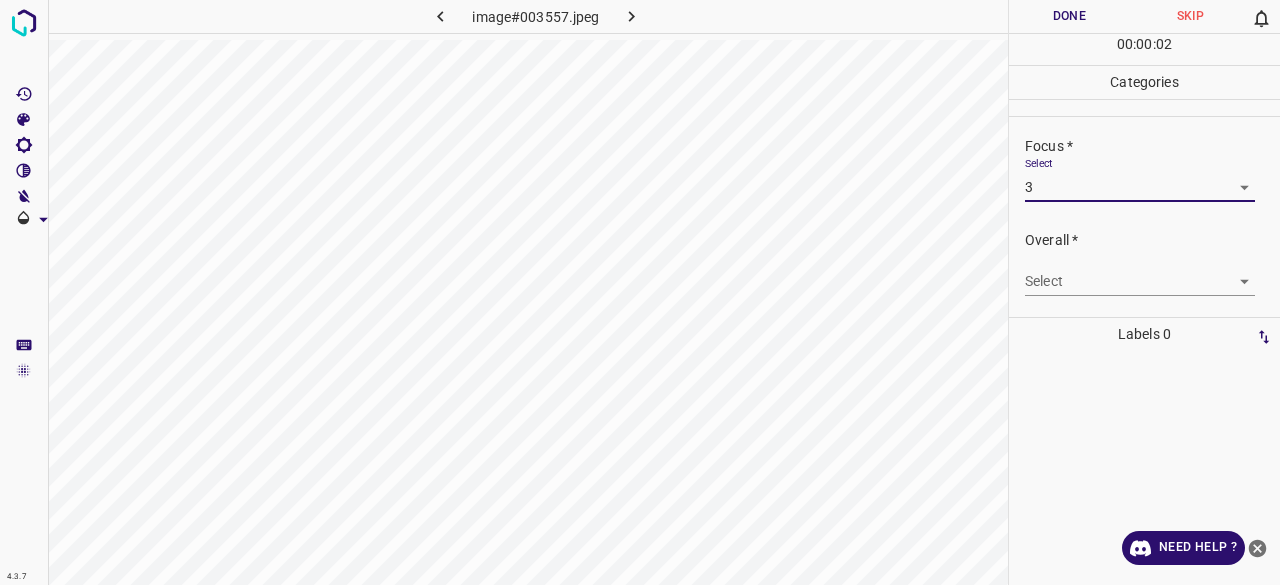 click on "4.3.7 image#003557.jpeg Done Skip 0 00   : 00   : 02   Categories Lighting *  Select 4 4 Focus *  Select 3 3 Overall *  Select ​ Labels   0 Categories 1 Lighting 2 Focus 3 Overall Tools Space Change between modes (Draw & Edit) I Auto labeling R Restore zoom M Zoom in N Zoom out Delete Delete selecte label Filters Z Restore filters X Saturation filter C Brightness filter V Contrast filter B Gray scale filter General O Download Need Help ? - Text - Hide - Delete 1 2 3 4 5" at bounding box center (640, 292) 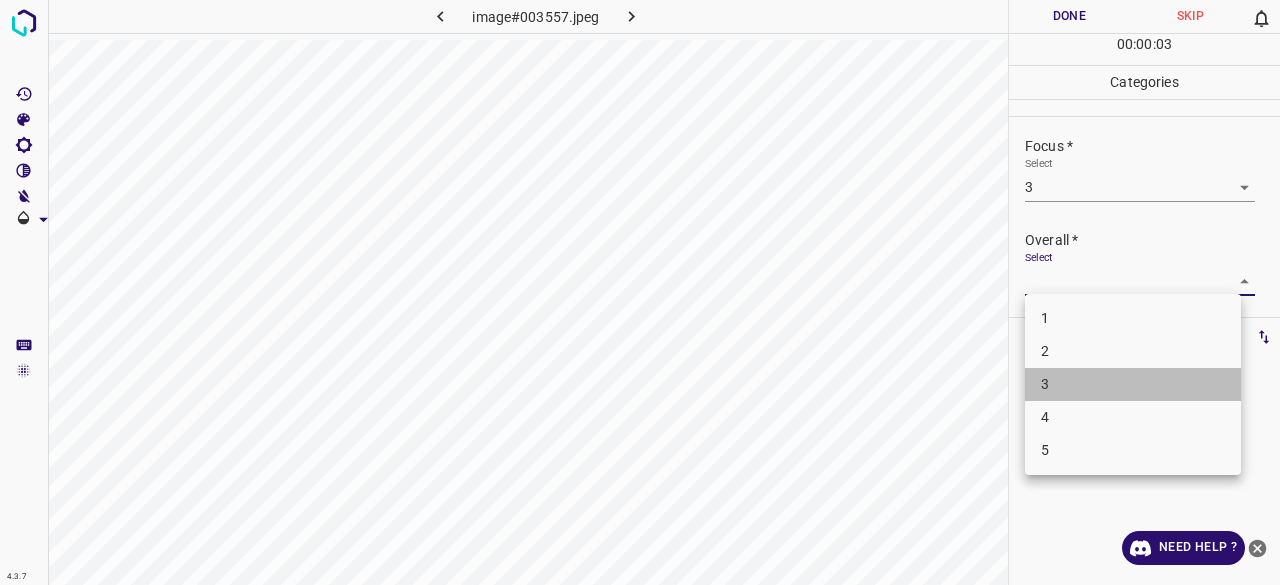 click on "3" at bounding box center [1133, 384] 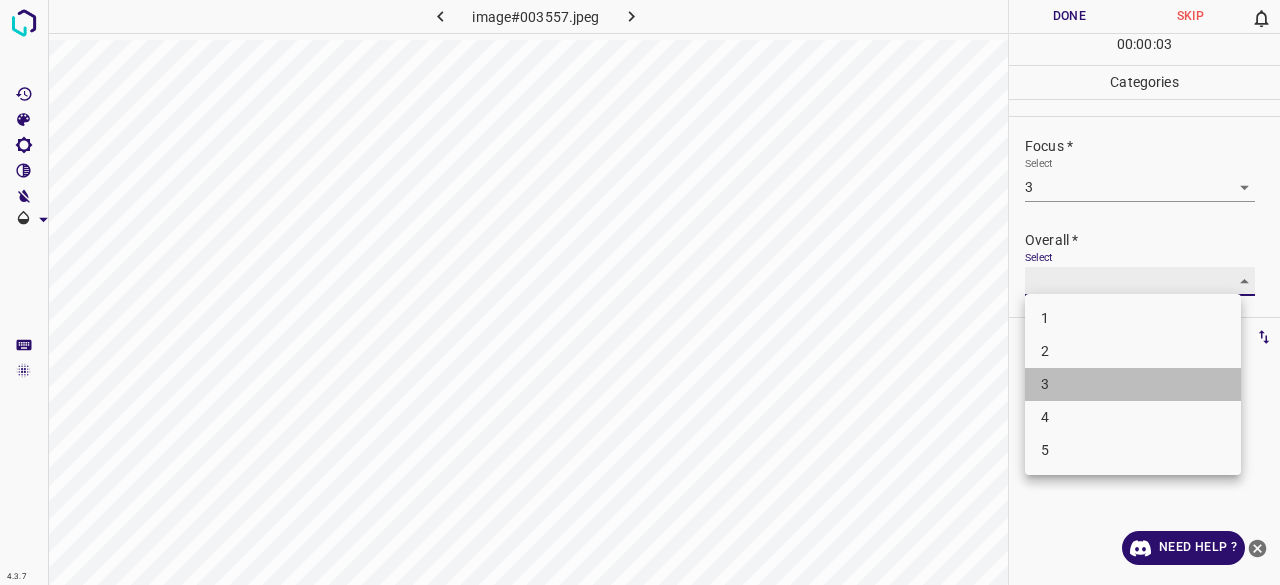 type on "3" 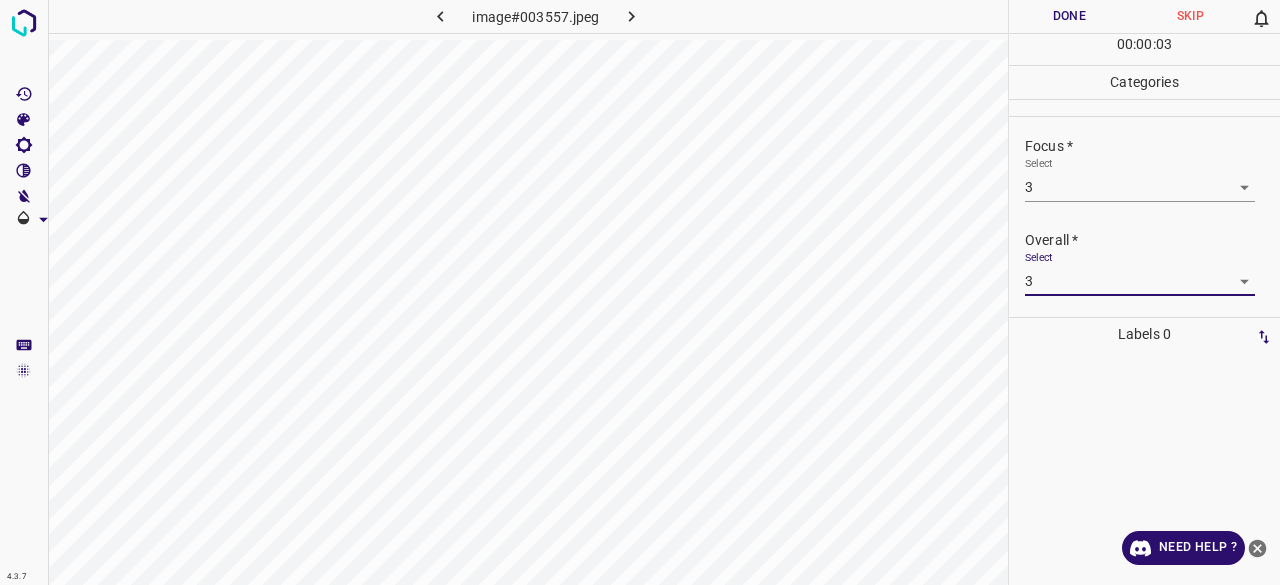 click on "00   : 00   : 03" at bounding box center [1144, 49] 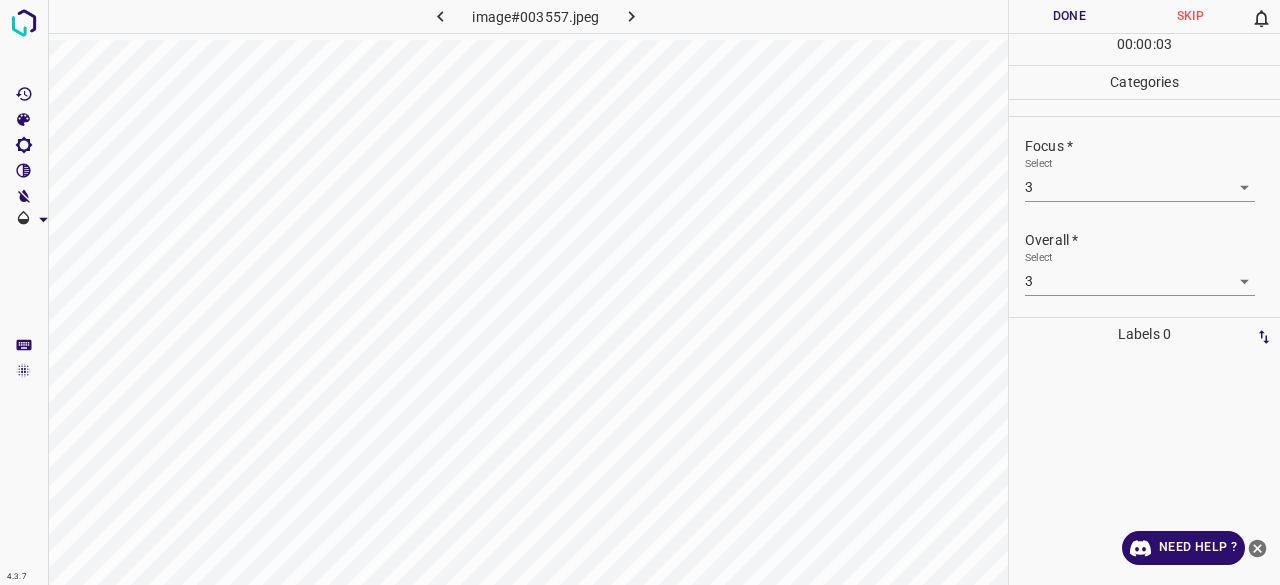 click on "Done" at bounding box center (1069, 16) 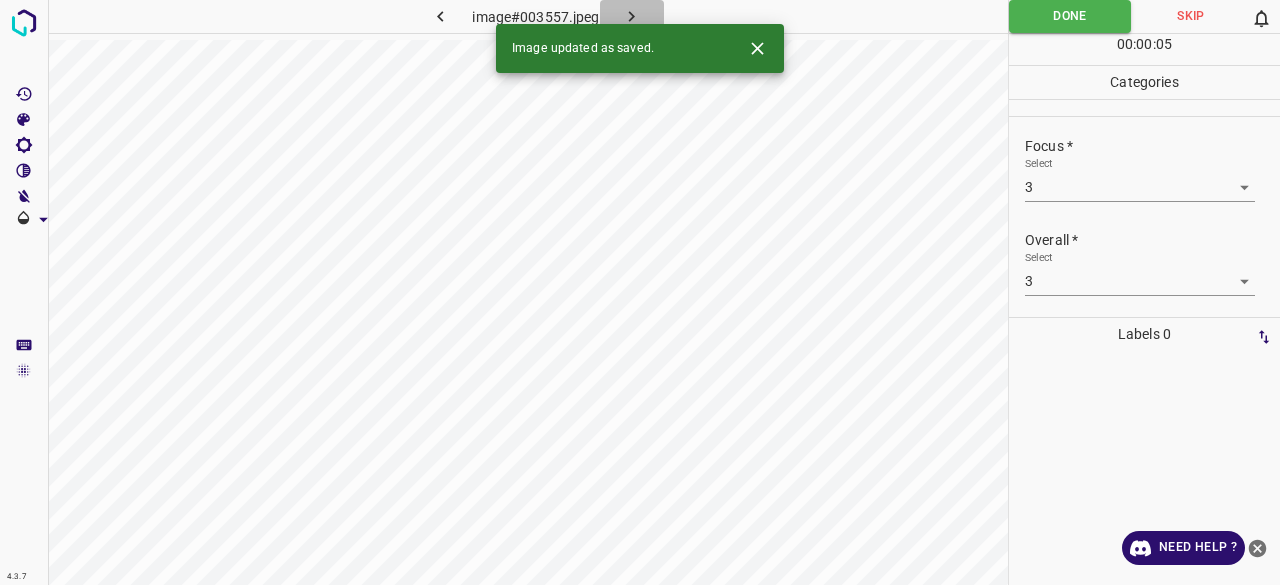 click 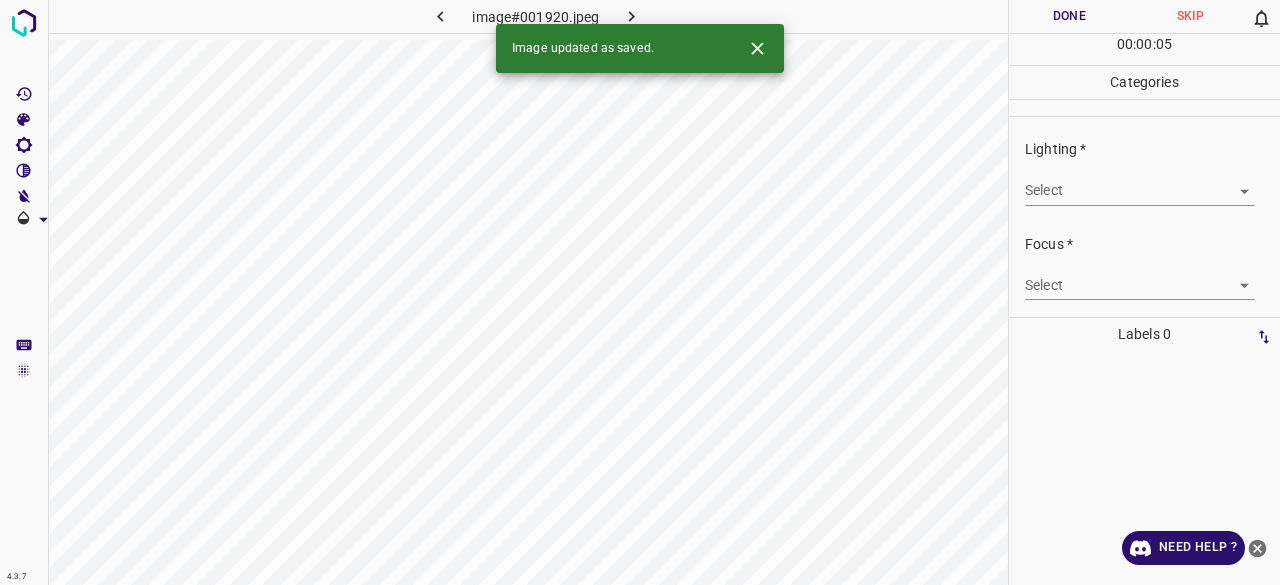 click on "4.3.7 image#001920.jpeg Done Skip 0 00   : 00   : 05   Categories Lighting *  Select ​ Focus *  Select ​ Overall *  Select ​ Labels   0 Categories 1 Lighting 2 Focus 3 Overall Tools Space Change between modes (Draw & Edit) I Auto labeling R Restore zoom M Zoom in N Zoom out Delete Delete selecte label Filters Z Restore filters X Saturation filter C Brightness filter V Contrast filter B Gray scale filter General O Download Image updated as saved. Need Help ? - Text - Hide - Delete" at bounding box center [640, 292] 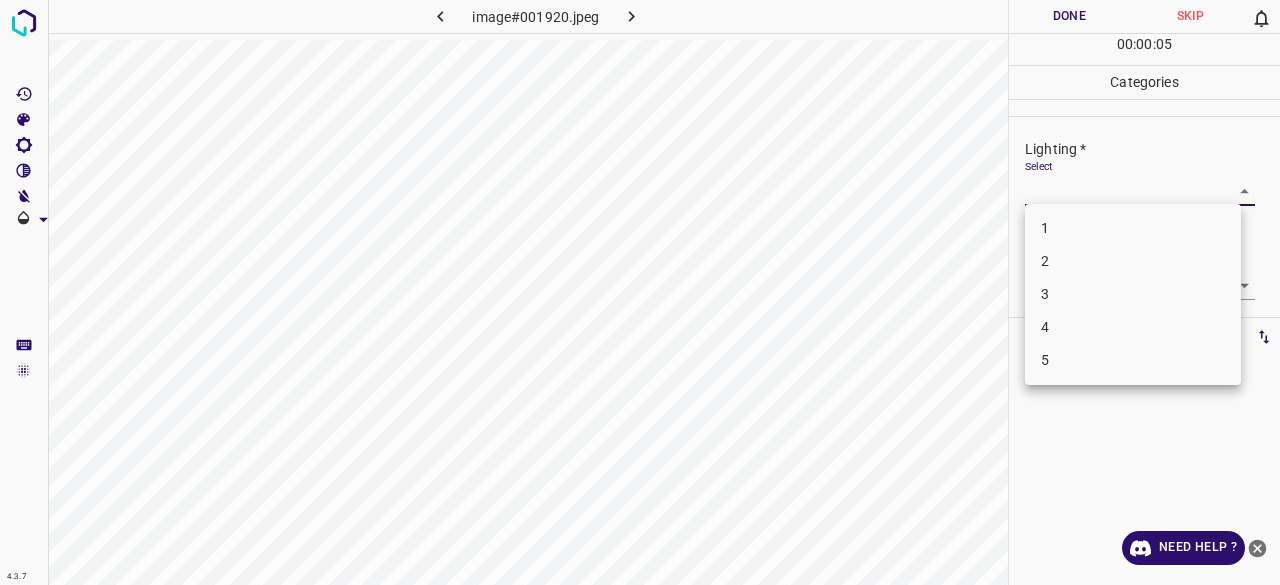 click on "3" at bounding box center (1133, 294) 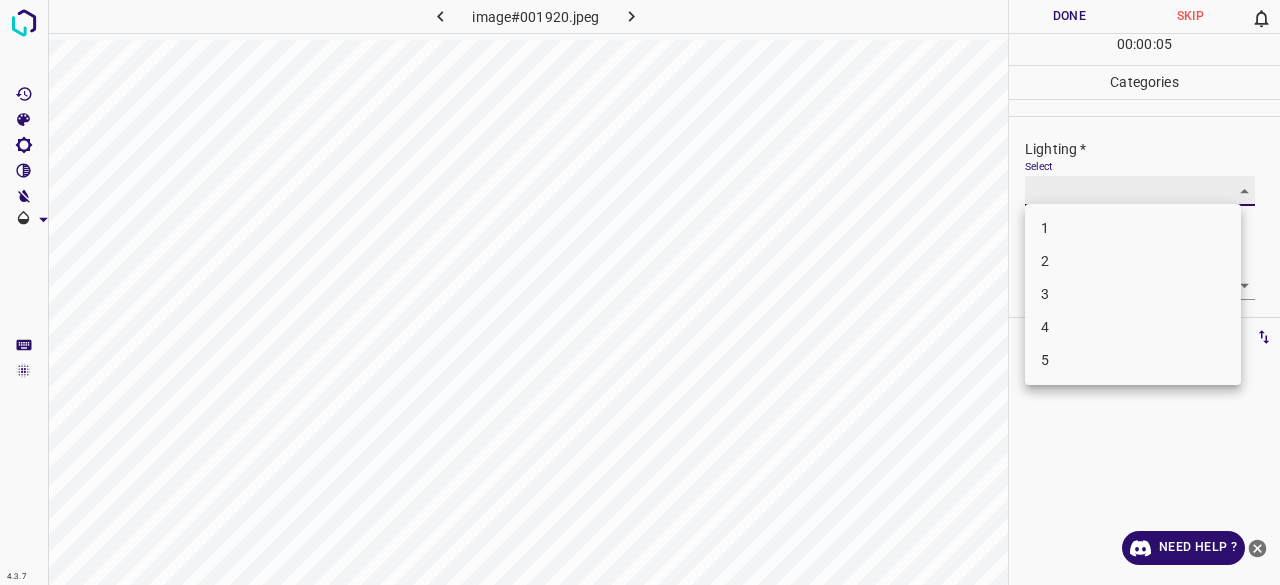 type on "3" 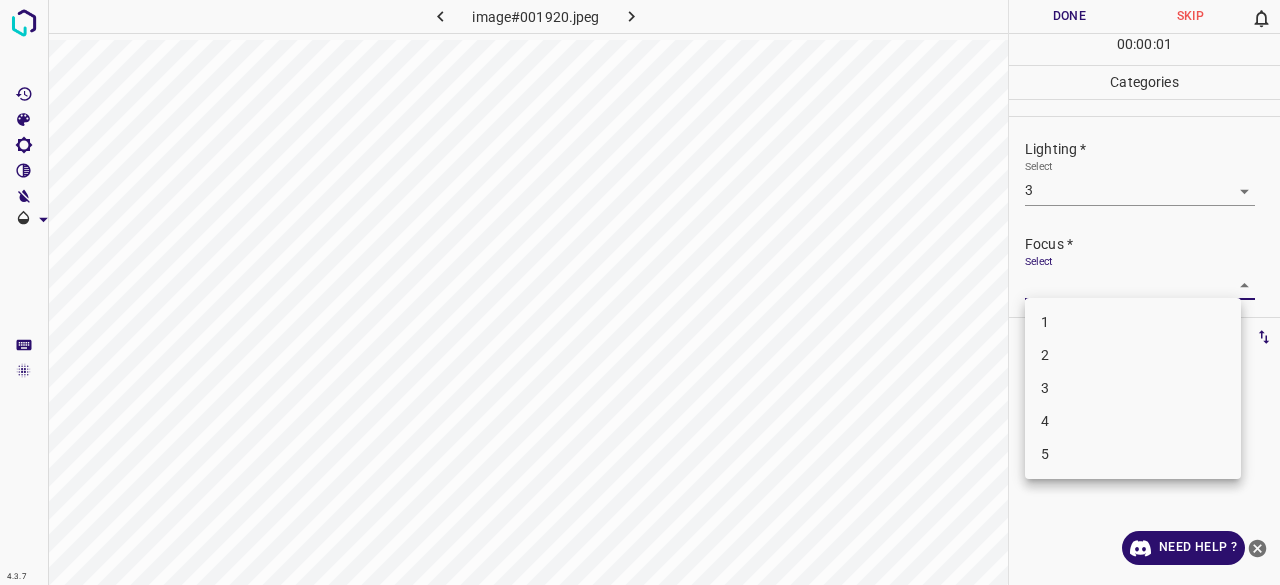 click on "4.3.7 image#001920.jpeg Done Skip 0 00   : 00   : 01   Categories Lighting *  Select 3 3 Focus *  Select ​ Overall *  Select ​ Labels   0 Categories 1 Lighting 2 Focus 3 Overall Tools Space Change between modes (Draw & Edit) I Auto labeling R Restore zoom M Zoom in N Zoom out Delete Delete selecte label Filters Z Restore filters X Saturation filter C Brightness filter V Contrast filter B Gray scale filter General O Download Need Help ? - Text - Hide - Delete 1 2 3 4 5" at bounding box center [640, 292] 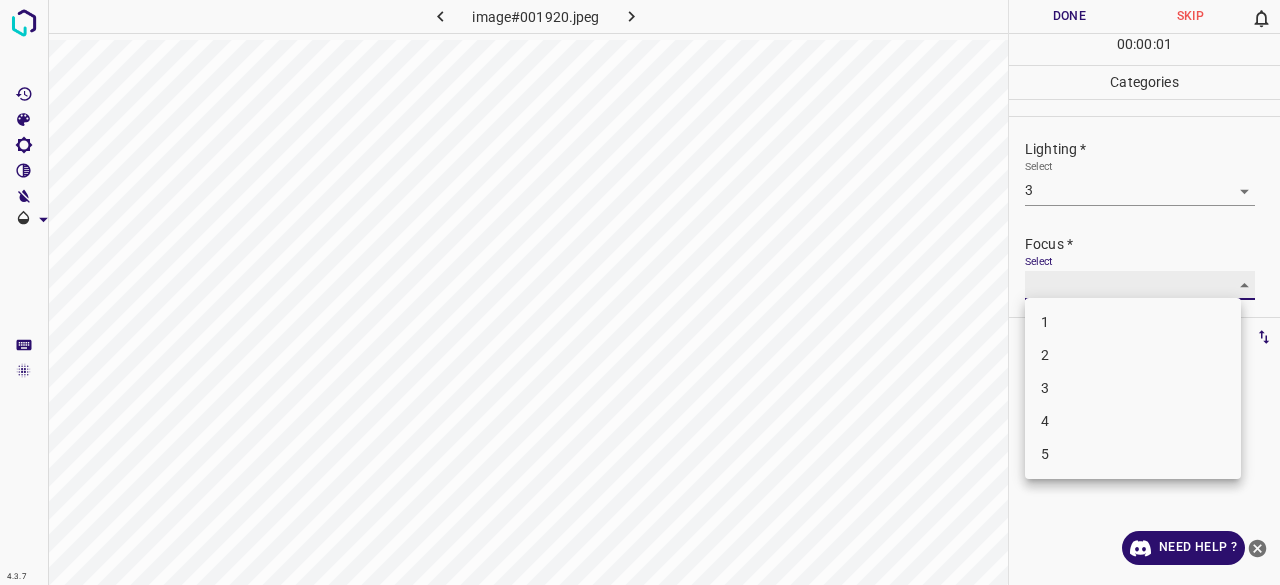 type on "3" 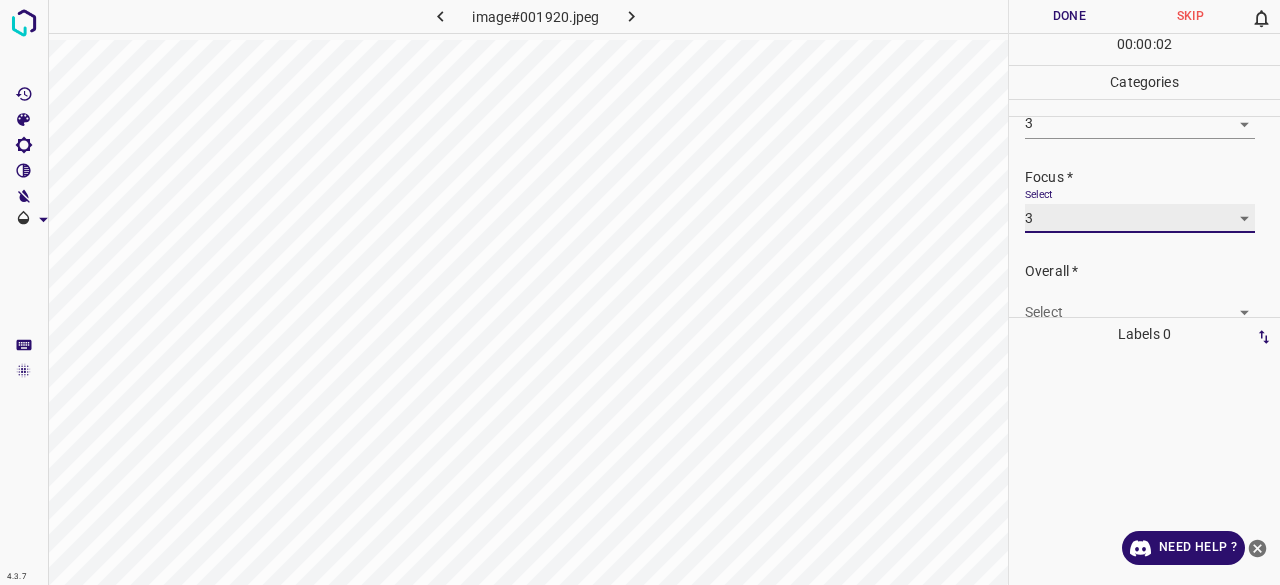 scroll, scrollTop: 98, scrollLeft: 0, axis: vertical 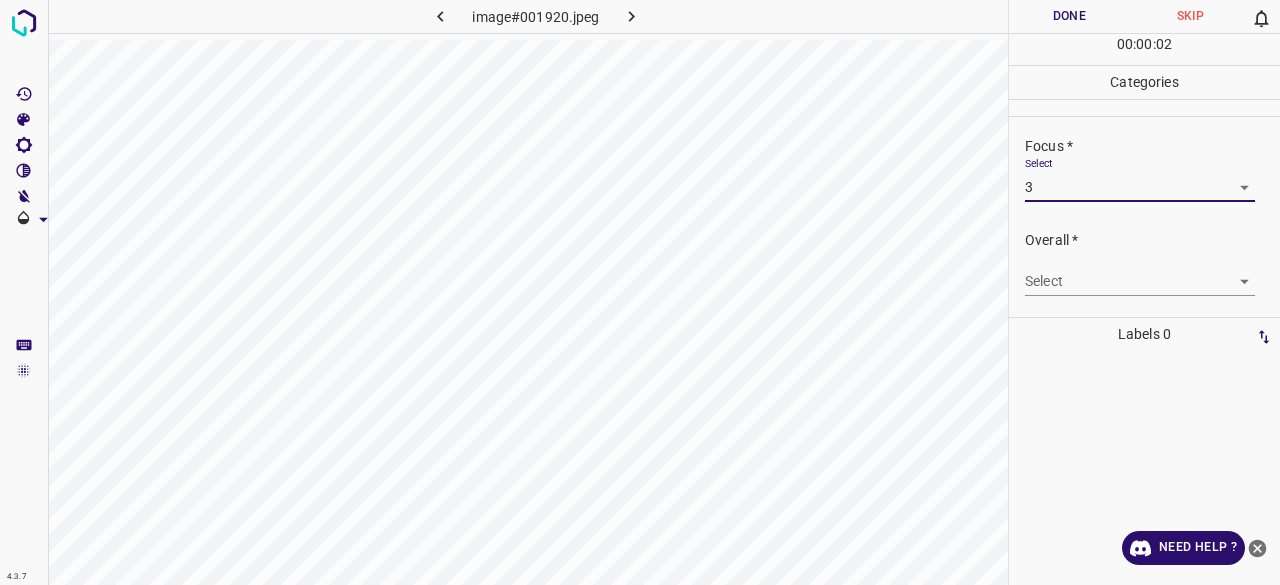 click on "4.3.7 image#001920.jpeg Done Skip 0 00   : 00   : 02   Categories Lighting *  Select 3 3 Focus *  Select 3 3 Overall *  Select ​ Labels   0 Categories 1 Lighting 2 Focus 3 Overall Tools Space Change between modes (Draw & Edit) I Auto labeling R Restore zoom M Zoom in N Zoom out Delete Delete selecte label Filters Z Restore filters X Saturation filter C Brightness filter V Contrast filter B Gray scale filter General O Download Need Help ? - Text - Hide - Delete" at bounding box center (640, 292) 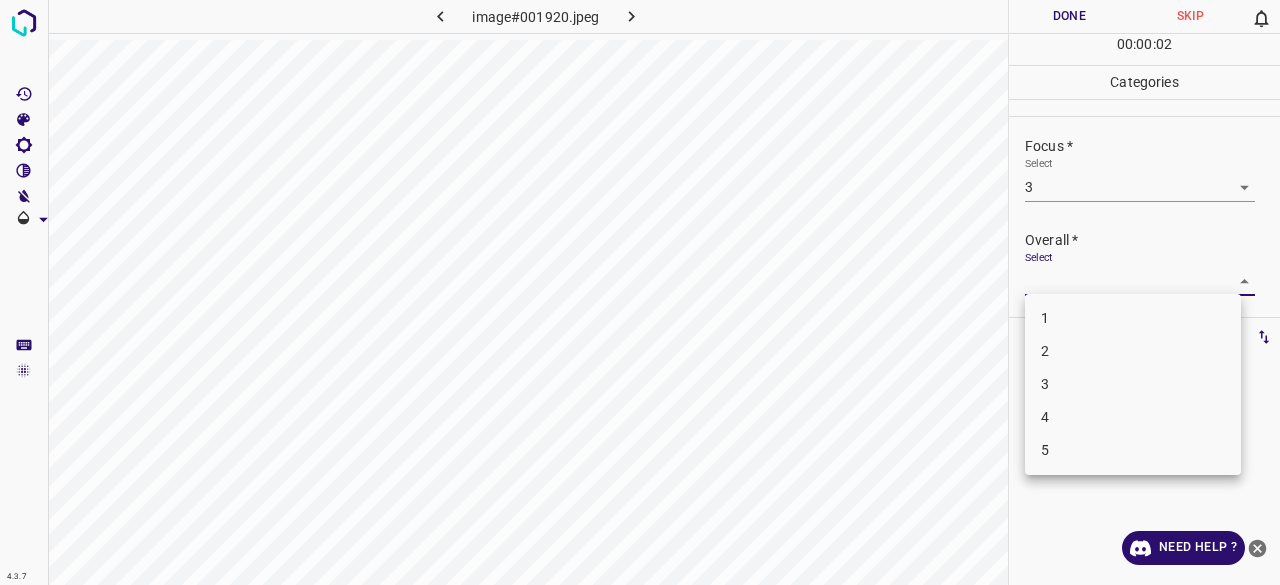 click on "3" at bounding box center [1133, 384] 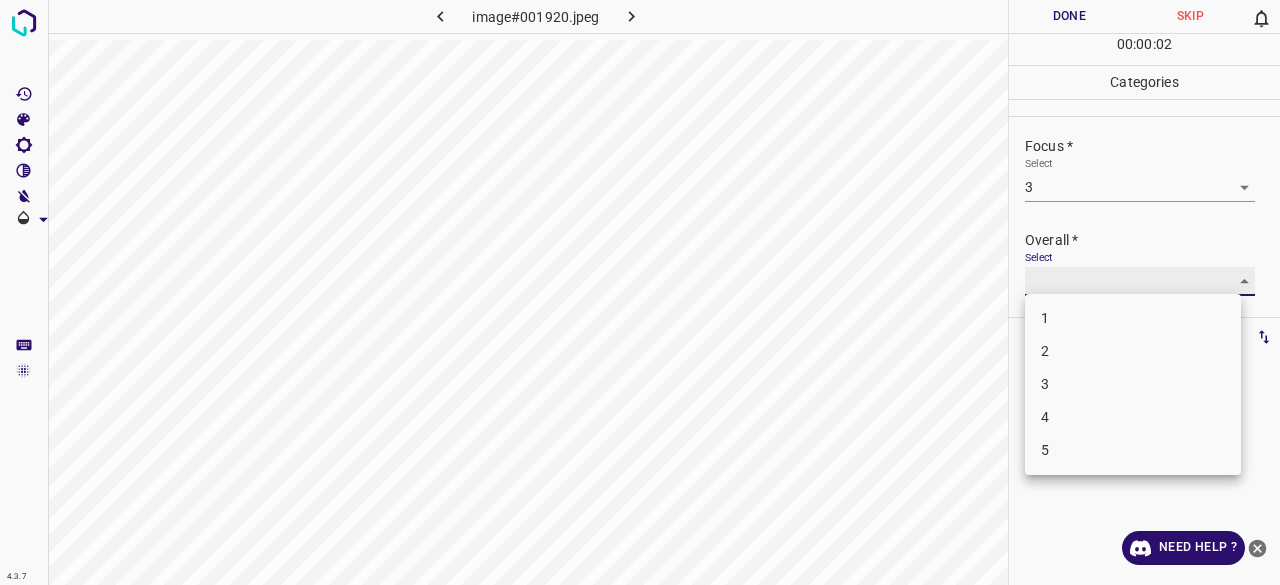 type on "3" 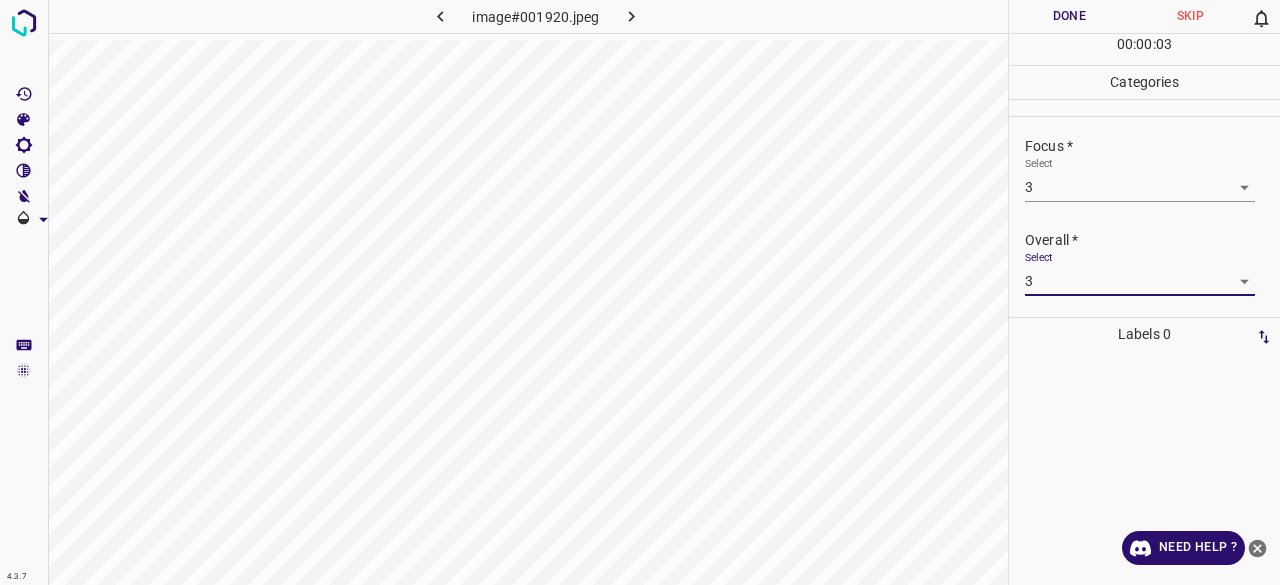 click on "Done" at bounding box center (1069, 16) 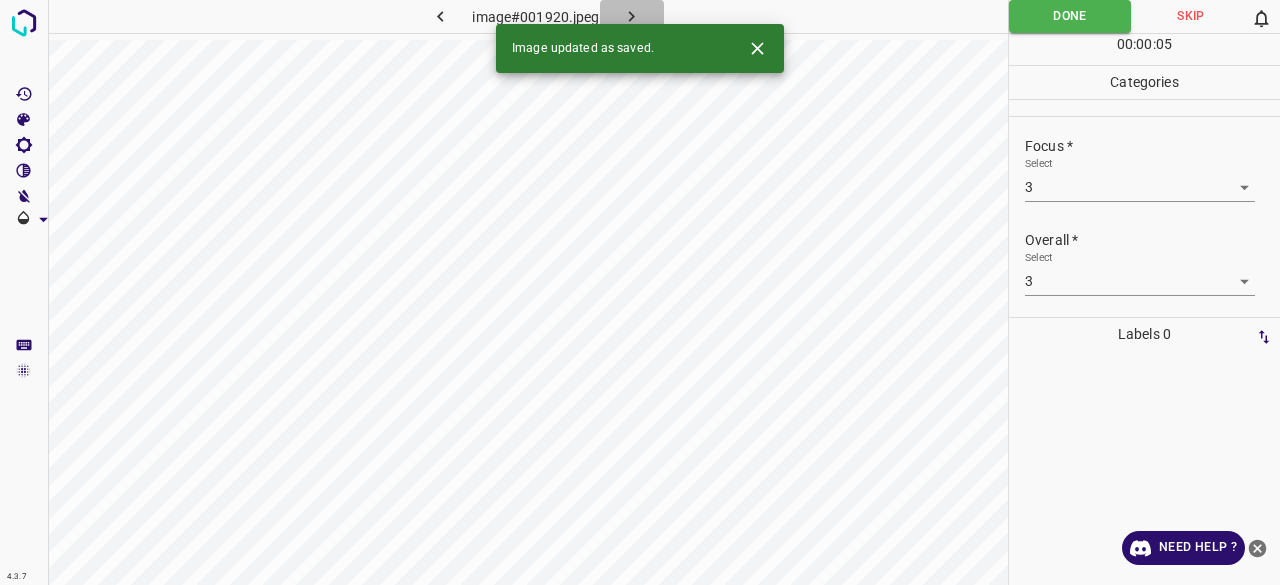 click 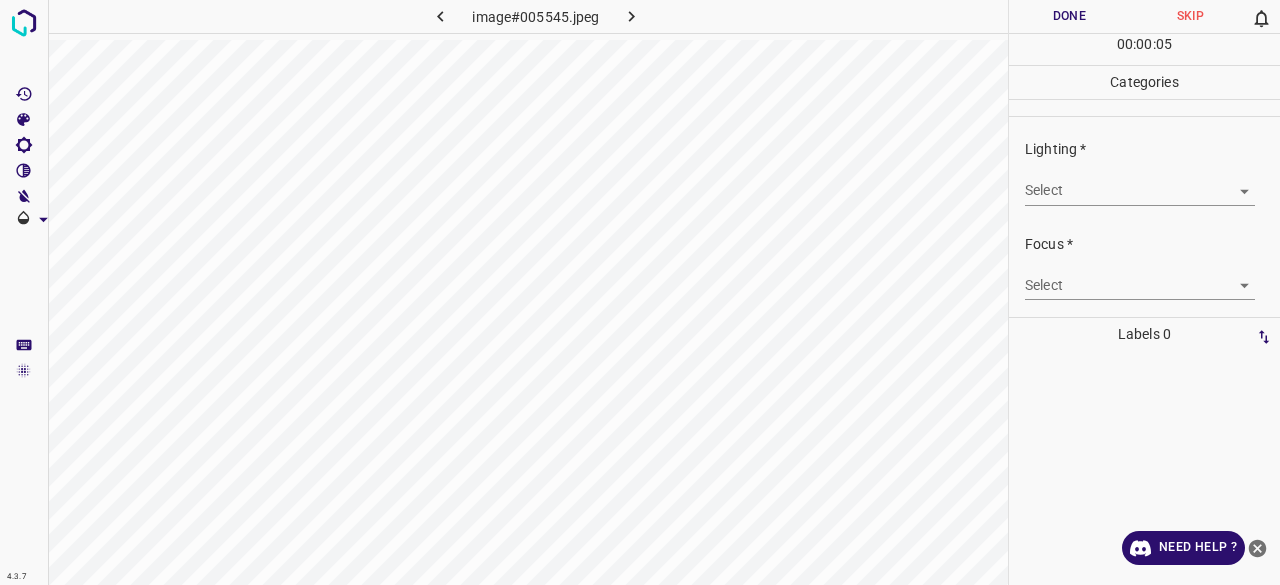 click on "4.3.7 image#005545.jpeg Done Skip 0 00   : 00   : 05   Categories Lighting *  Select ​ Focus *  Select ​ Overall *  Select ​ Labels   0 Categories 1 Lighting 2 Focus 3 Overall Tools Space Change between modes (Draw & Edit) I Auto labeling R Restore zoom M Zoom in N Zoom out Delete Delete selecte label Filters Z Restore filters X Saturation filter C Brightness filter V Contrast filter B Gray scale filter General O Download Need Help ? - Text - Hide - Delete" at bounding box center [640, 292] 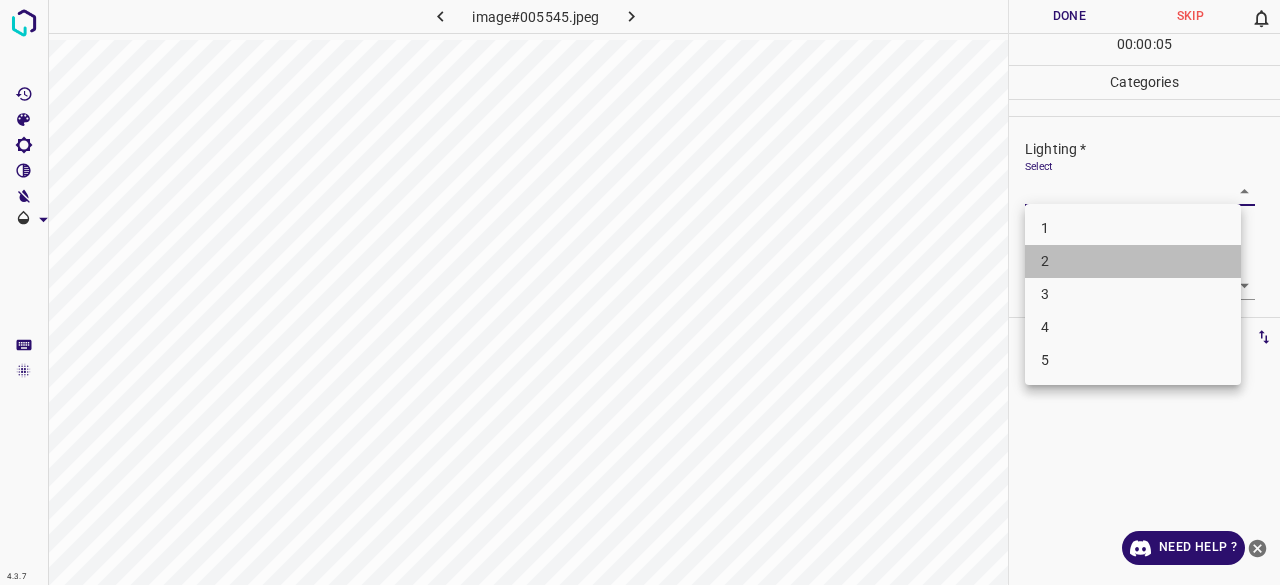 click on "2" at bounding box center (1133, 261) 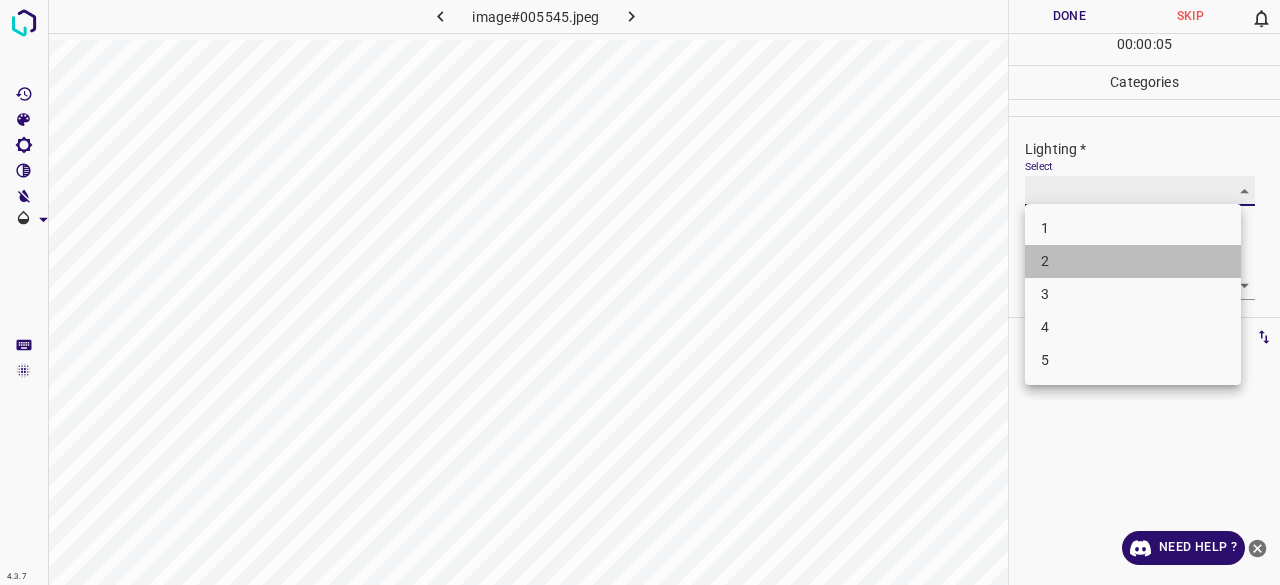 type on "2" 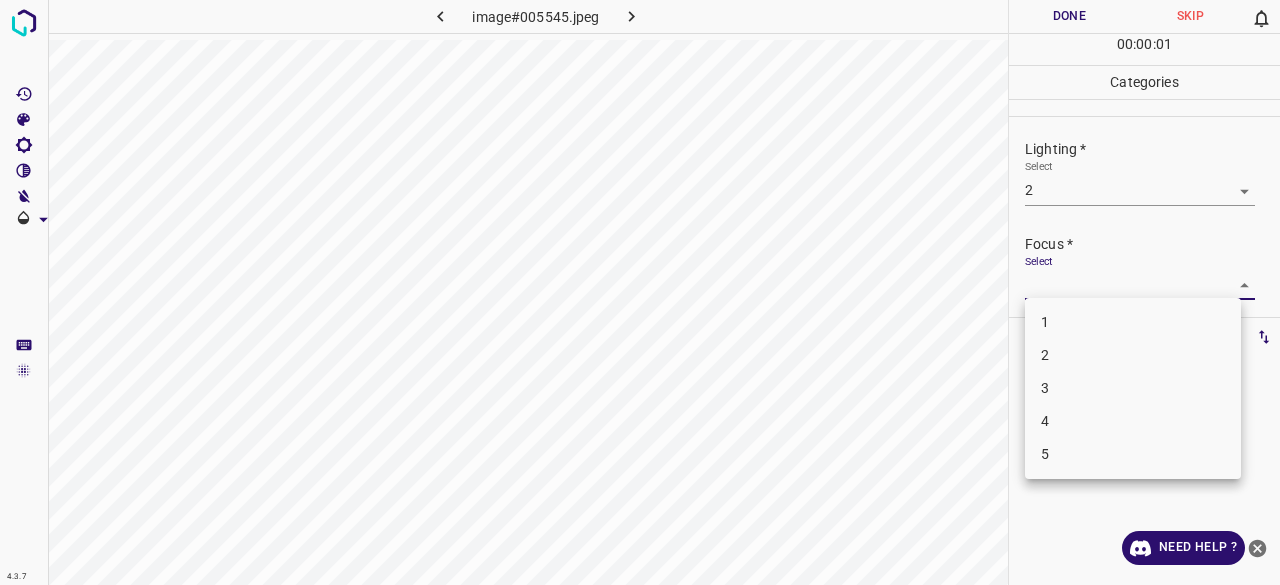 click on "4.3.7 image#005545.jpeg Done Skip 0 00   : 00   : 01   Categories Lighting *  Select 2 2 Focus *  Select ​ Overall *  Select ​ Labels   0 Categories 1 Lighting 2 Focus 3 Overall Tools Space Change between modes (Draw & Edit) I Auto labeling R Restore zoom M Zoom in N Zoom out Delete Delete selecte label Filters Z Restore filters X Saturation filter C Brightness filter V Contrast filter B Gray scale filter General O Download Need Help ? - Text - Hide - Delete 1 2 3 4 5" at bounding box center [640, 292] 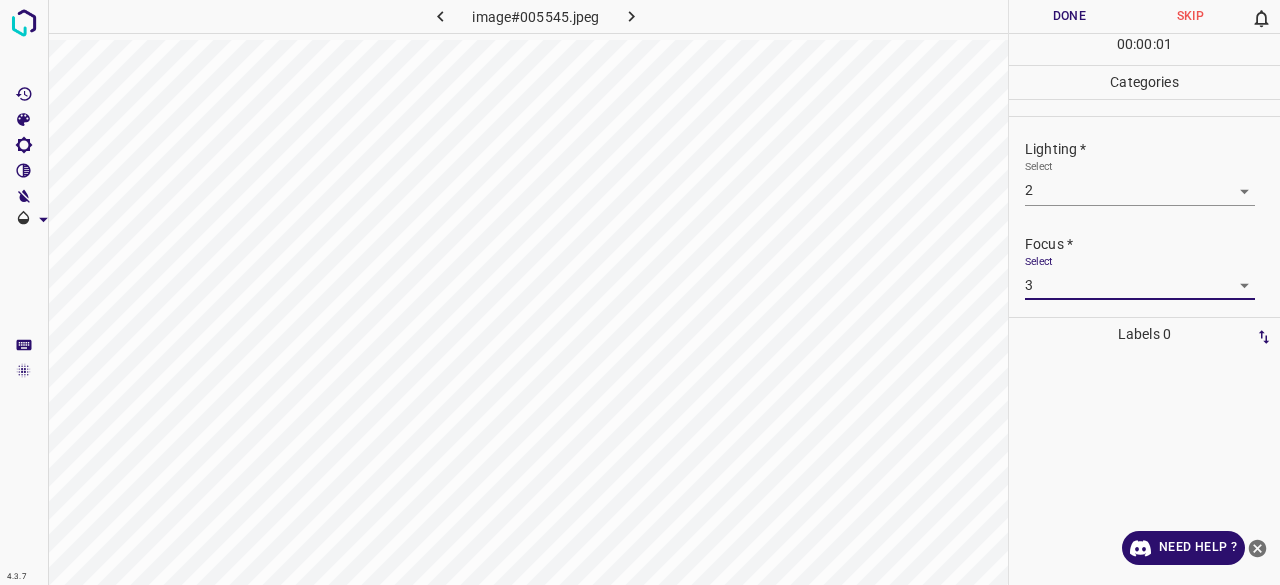 click on "1 2 3 4 5" at bounding box center (1133, 349) 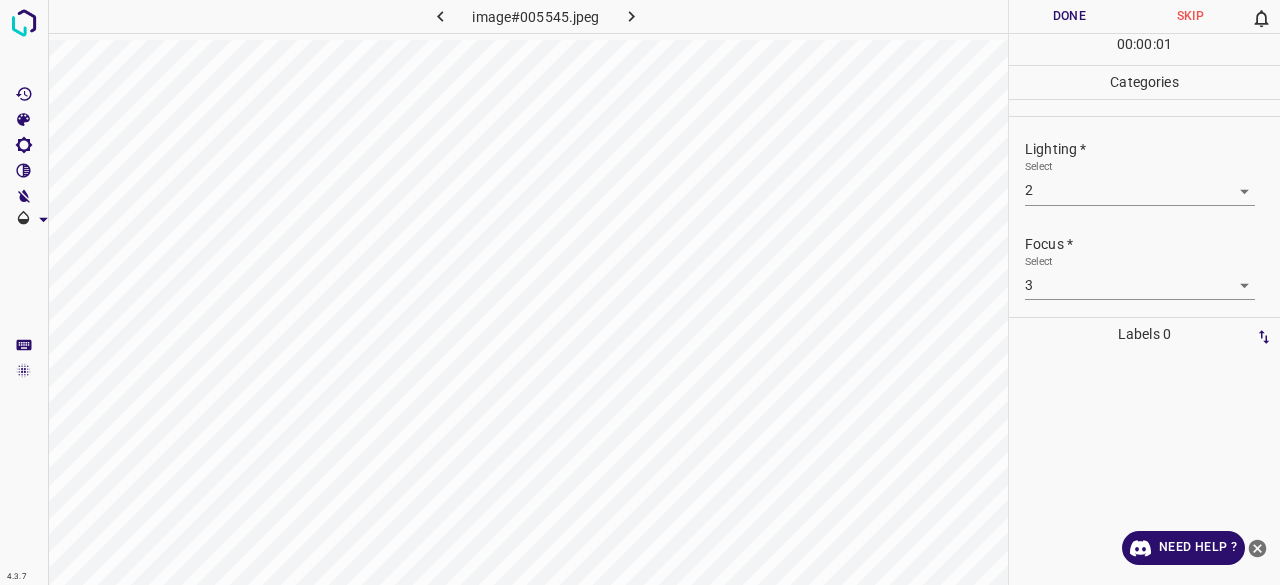 click on "Focus *  Select 3 3" at bounding box center [1144, 267] 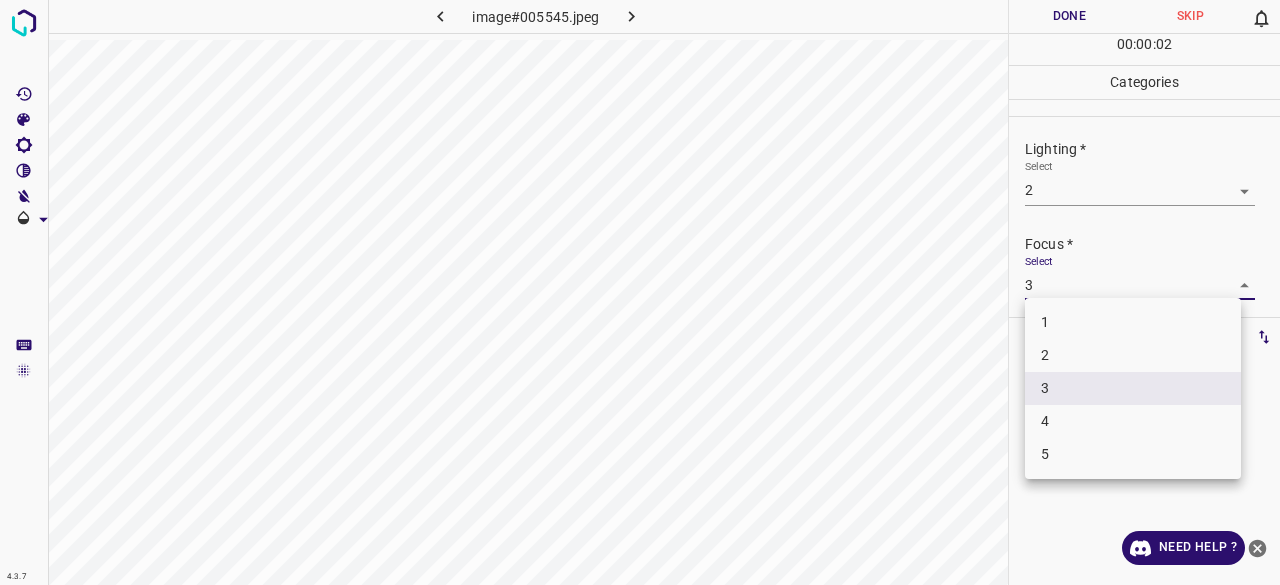 click on "4.3.7 image#005545.jpeg Done Skip 0 00   : 00   : 02   Categories Lighting *  Select 2 2 Focus *  Select 3 3 Overall *  Select ​ Labels   0 Categories 1 Lighting 2 Focus 3 Overall Tools Space Change between modes (Draw & Edit) I Auto labeling R Restore zoom M Zoom in N Zoom out Delete Delete selecte label Filters Z Restore filters X Saturation filter C Brightness filter V Contrast filter B Gray scale filter General O Download Need Help ? - Text - Hide - Delete 1 2 3 4 5" at bounding box center (640, 292) 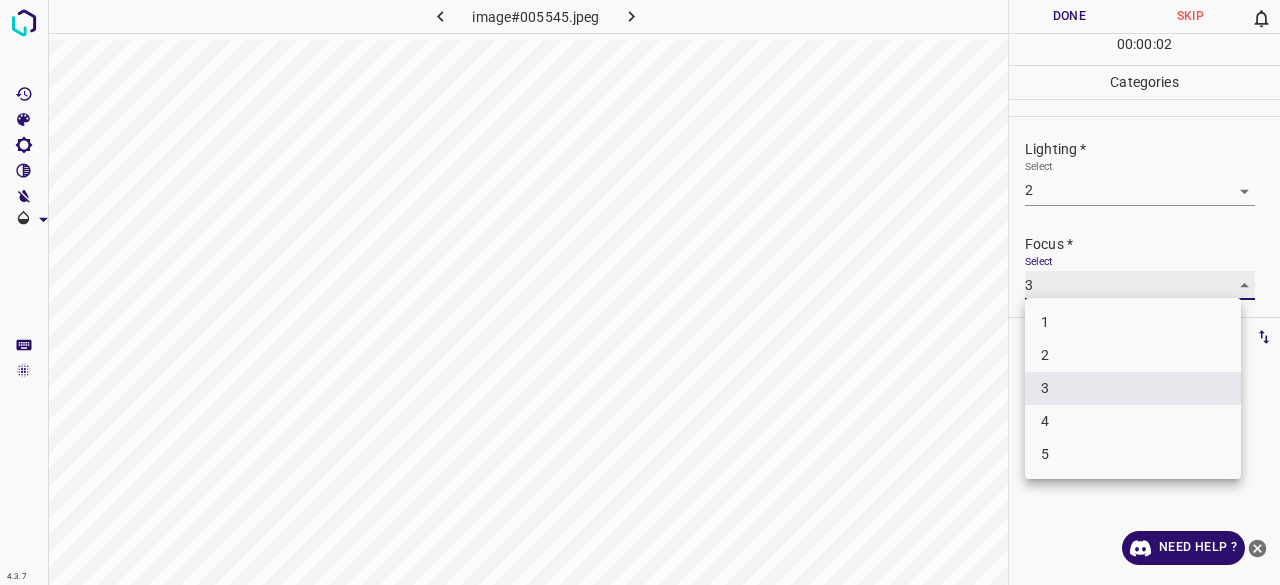 type on "2" 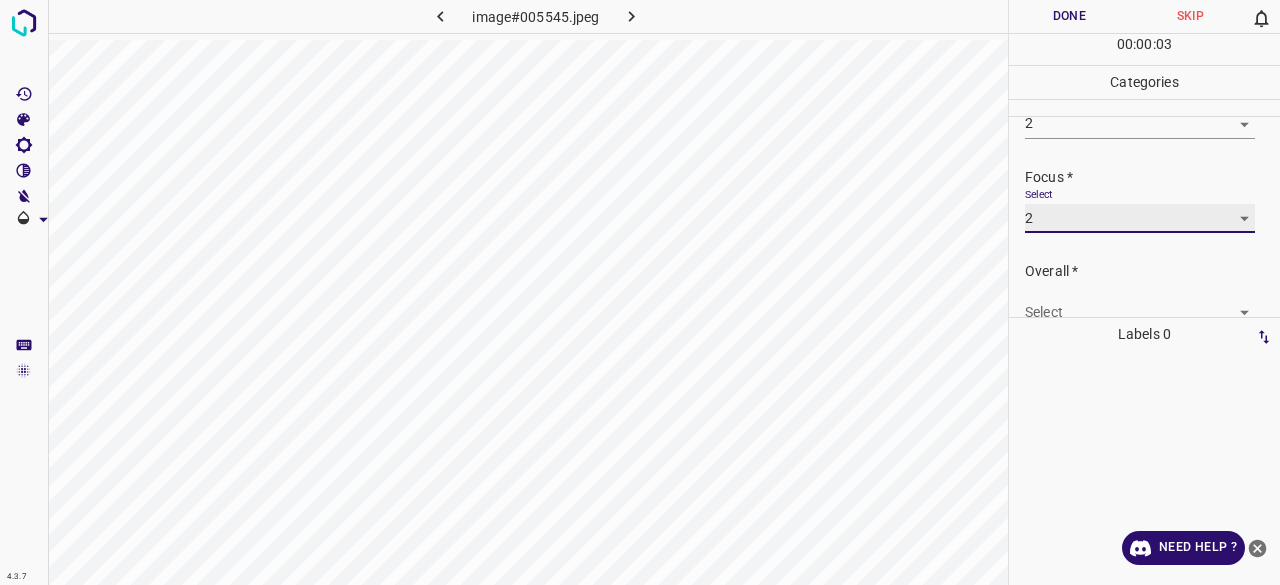 scroll, scrollTop: 98, scrollLeft: 0, axis: vertical 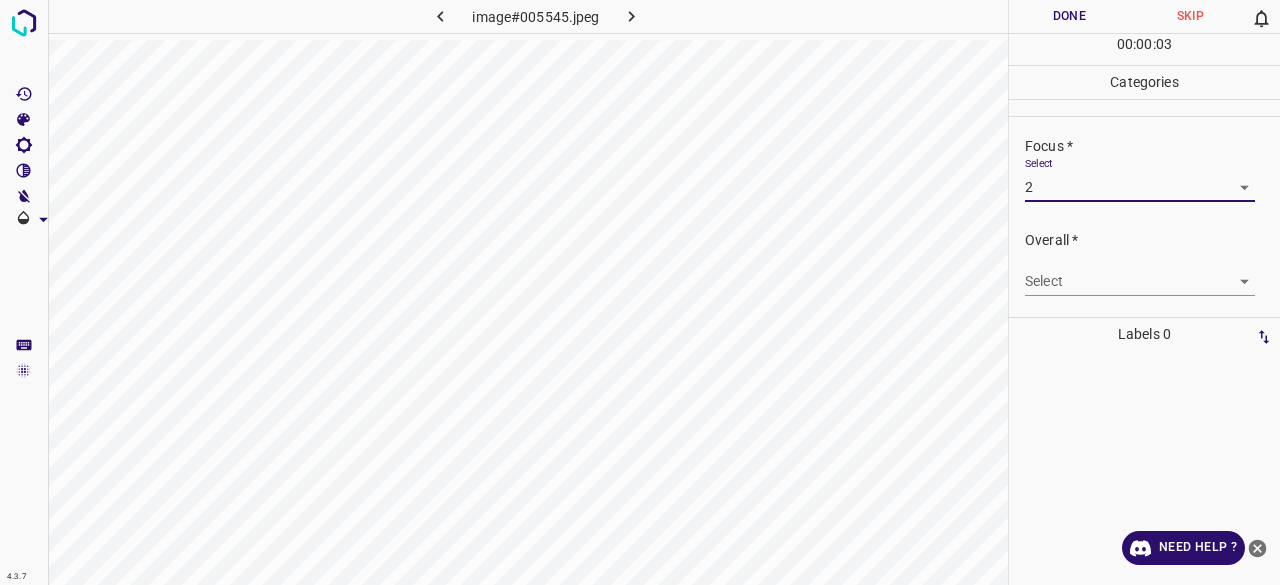 click on "4.3.7 image#005545.jpeg Done Skip 0 00   : 00   : 03   Categories Lighting *  Select 2 2 Focus *  Select 2 2 Overall *  Select ​ Labels   0 Categories 1 Lighting 2 Focus 3 Overall Tools Space Change between modes (Draw & Edit) I Auto labeling R Restore zoom M Zoom in N Zoom out Delete Delete selecte label Filters Z Restore filters X Saturation filter C Brightness filter V Contrast filter B Gray scale filter General O Download Need Help ? - Text - Hide - Delete" at bounding box center (640, 292) 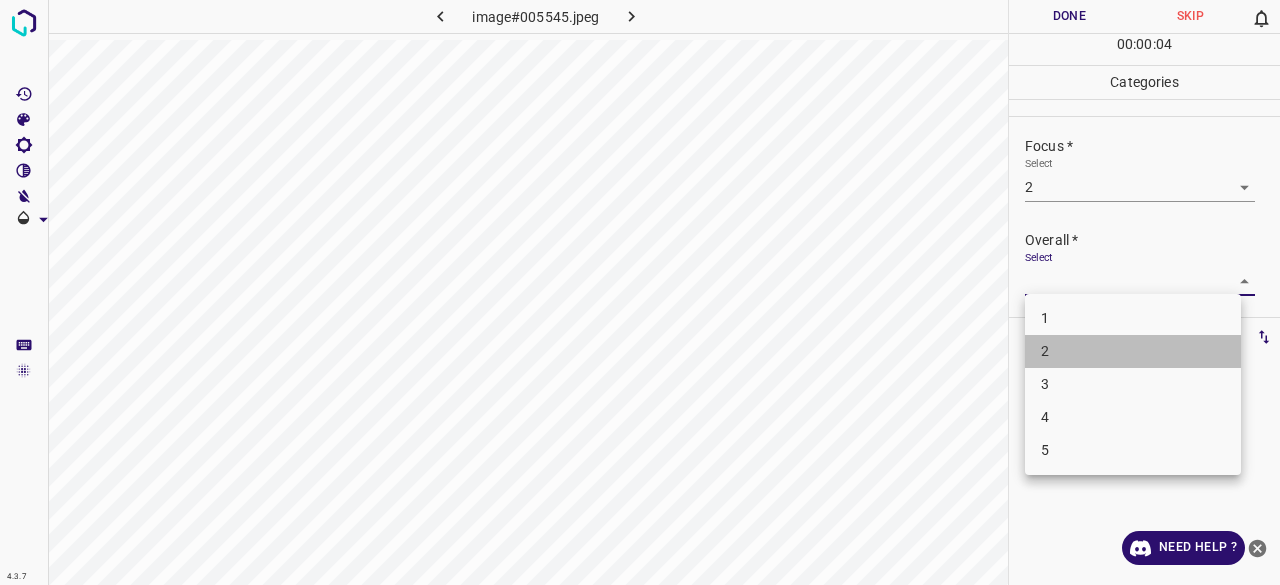 drag, startPoint x: 1054, startPoint y: 363, endPoint x: 1064, endPoint y: 355, distance: 12.806249 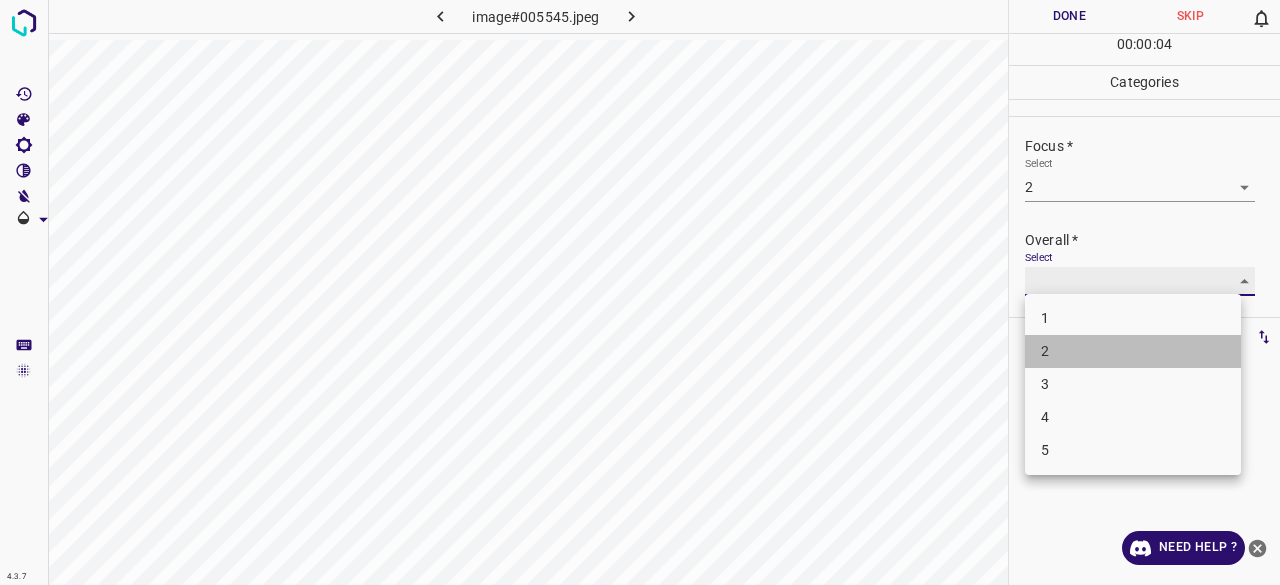 type on "2" 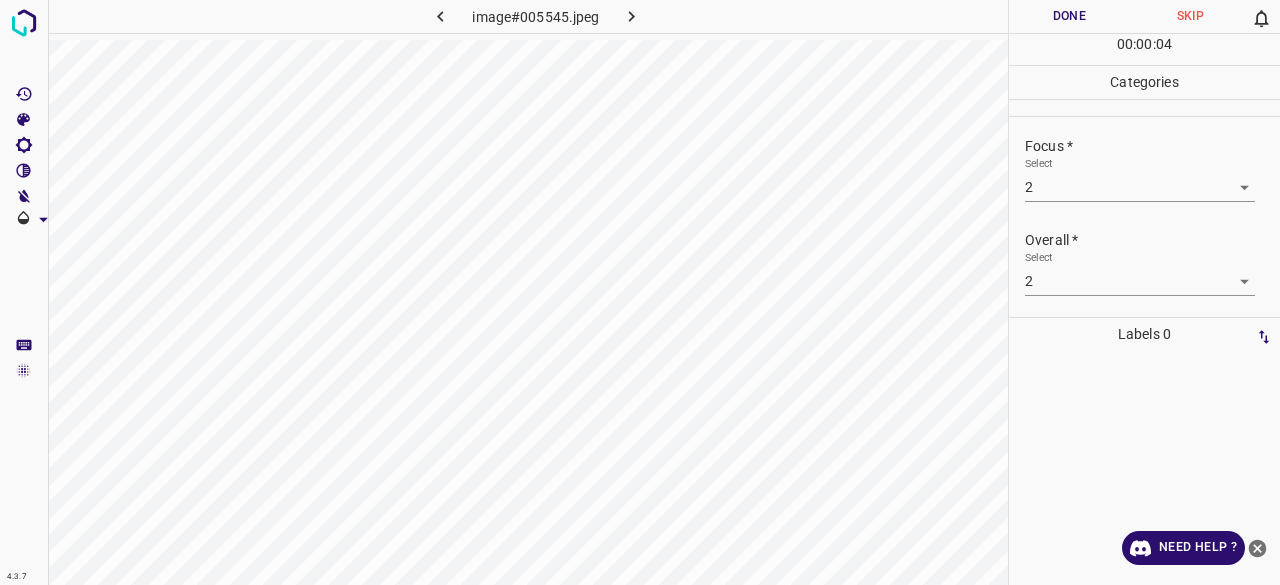 click on "Done" at bounding box center (1069, 16) 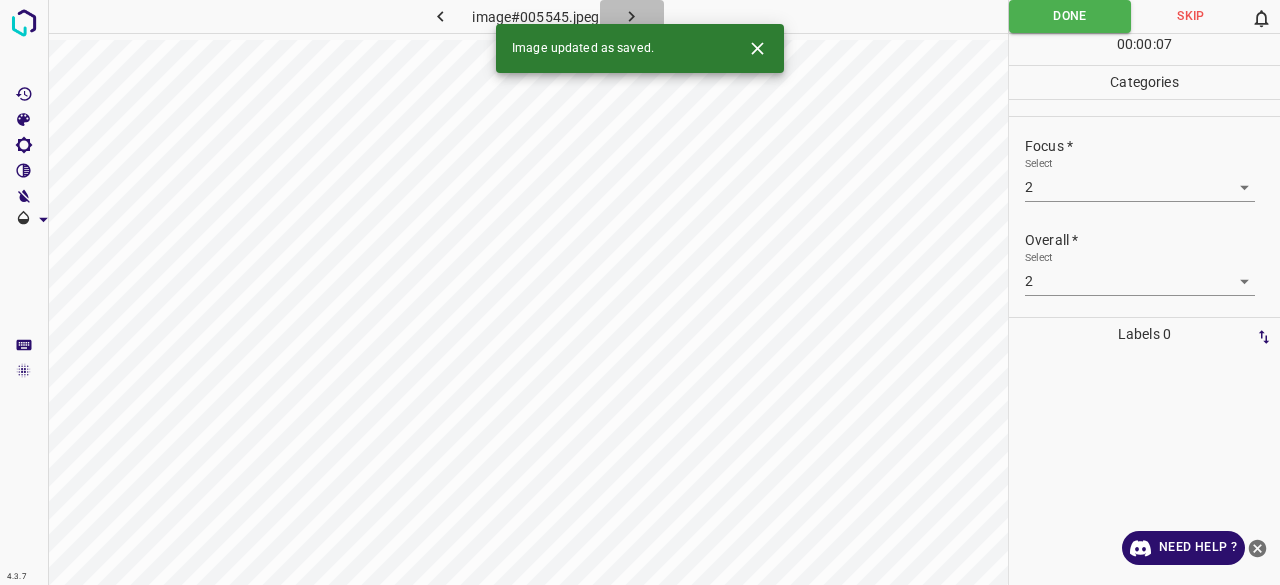 click 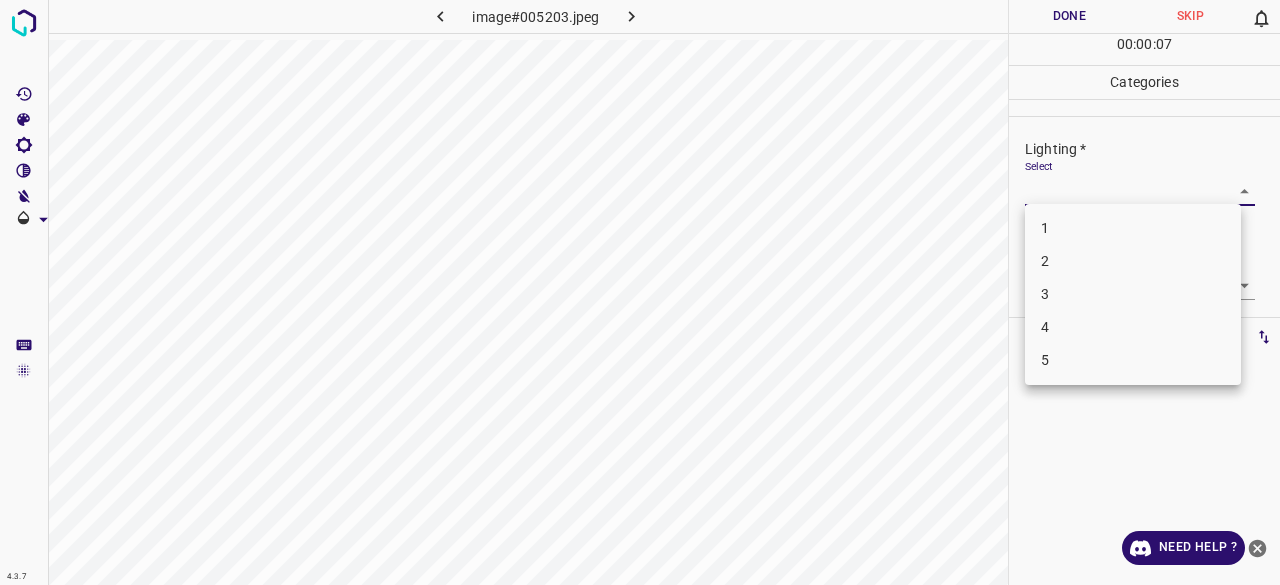 click on "4.3.7 image#005203.jpeg Done Skip 0 00   : 00   : 07   Categories Lighting *  Select ​ Focus *  Select ​ Overall *  Select ​ Labels   0 Categories 1 Lighting 2 Focus 3 Overall Tools Space Change between modes (Draw & Edit) I Auto labeling R Restore zoom M Zoom in N Zoom out Delete Delete selecte label Filters Z Restore filters X Saturation filter C Brightness filter V Contrast filter B Gray scale filter General O Download Need Help ? - Text - Hide - Delete 1 2 3 4 5" at bounding box center [640, 292] 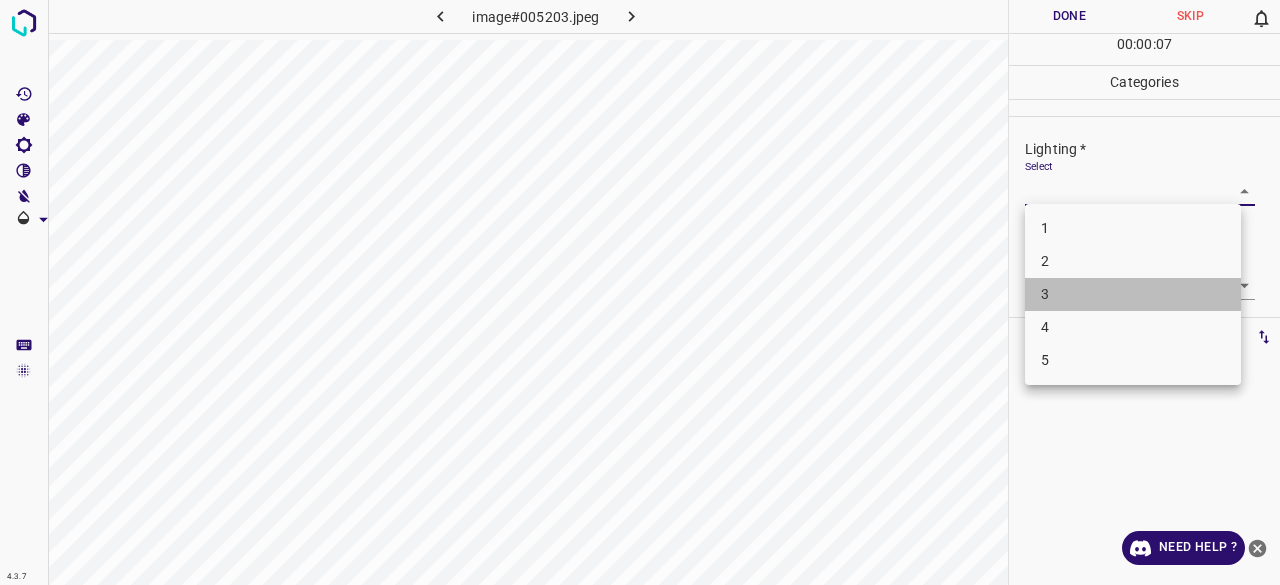 click on "3" at bounding box center (1133, 294) 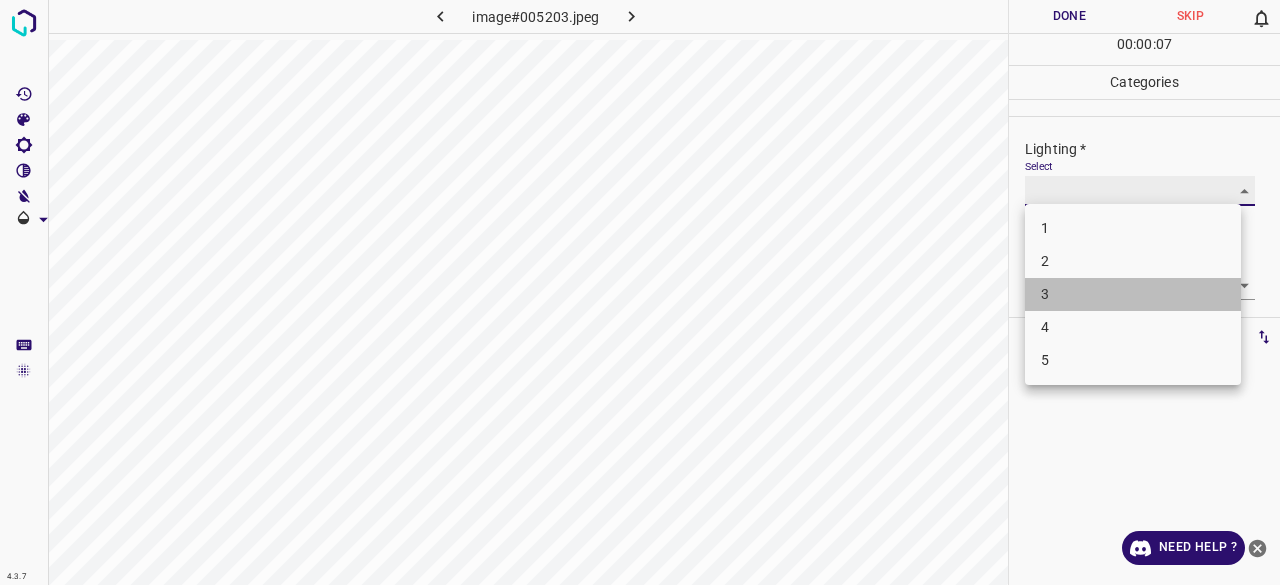 type on "3" 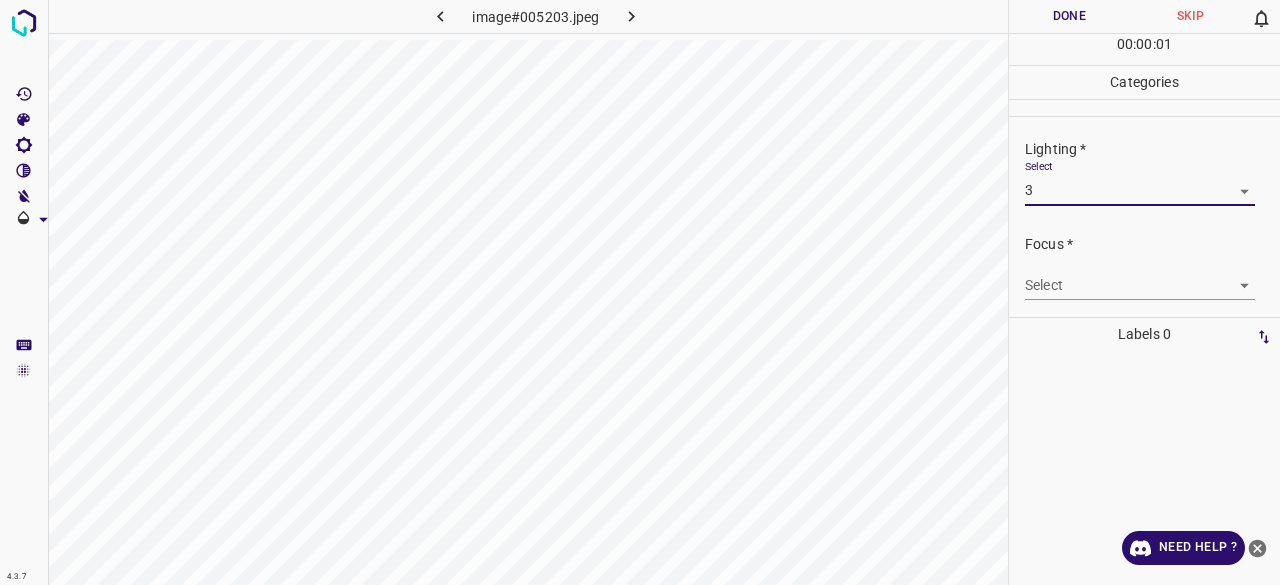 click on "4.3.7 image#005203.jpeg Done Skip 0 00   : 00   : 01   Categories Lighting *  Select 3 3 Focus *  Select ​ Overall *  Select ​ Labels   0 Categories 1 Lighting 2 Focus 3 Overall Tools Space Change between modes (Draw & Edit) I Auto labeling R Restore zoom M Zoom in N Zoom out Delete Delete selecte label Filters Z Restore filters X Saturation filter C Brightness filter V Contrast filter B Gray scale filter General O Download Need Help ? - Text - Hide - Delete 1 2 3 4 5" at bounding box center (640, 292) 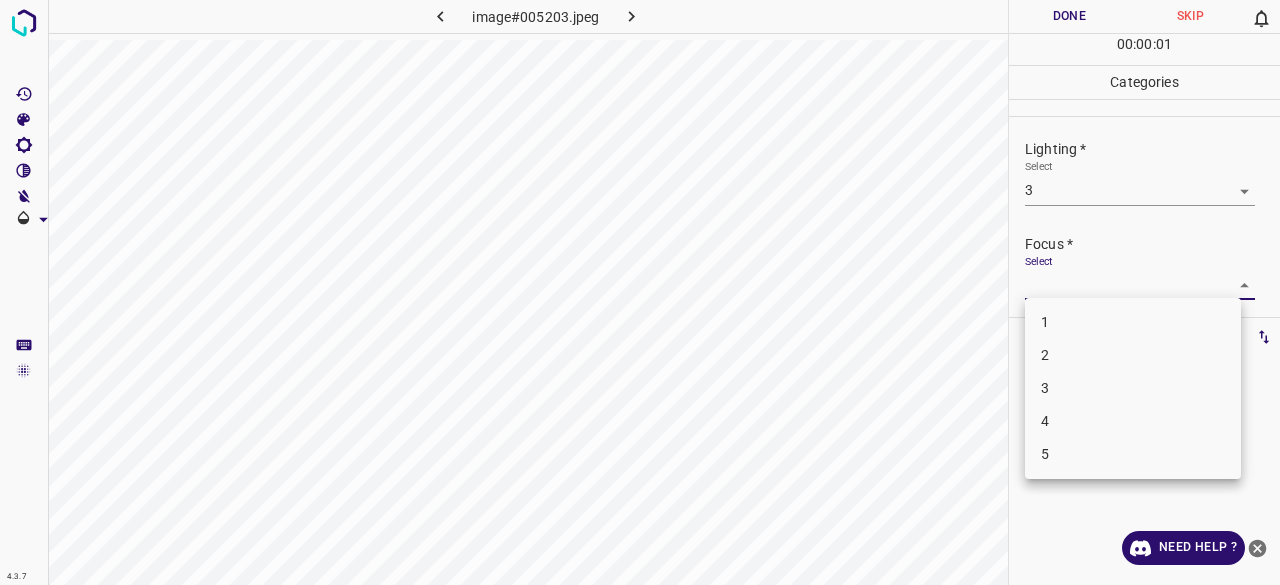 drag, startPoint x: 1061, startPoint y: 383, endPoint x: 1072, endPoint y: 303, distance: 80.75271 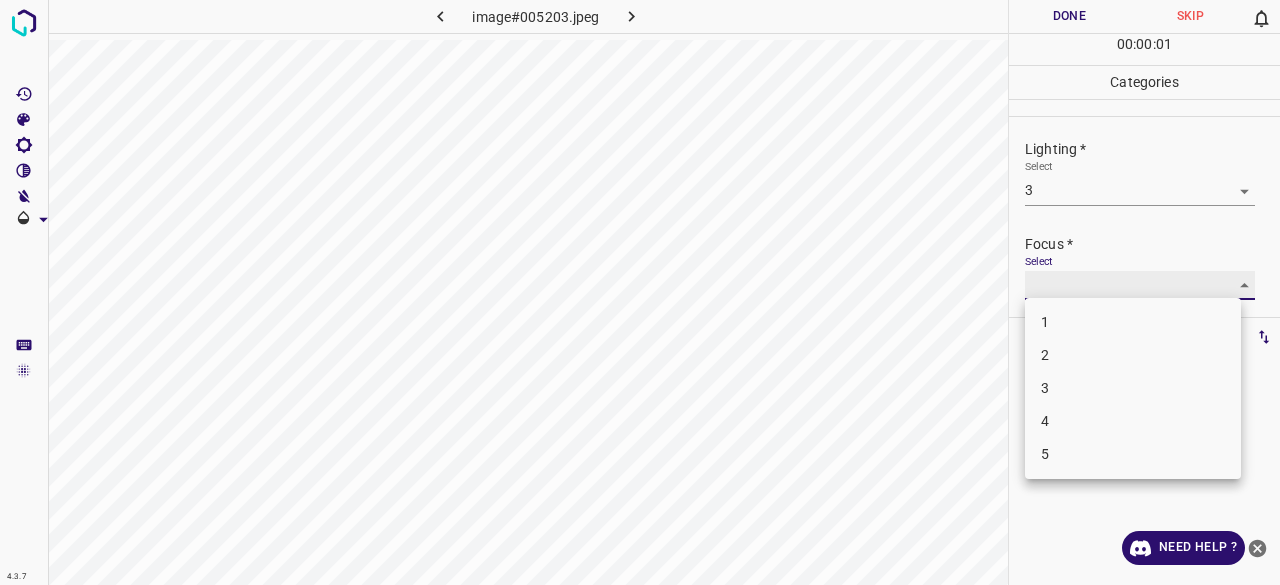 type on "3" 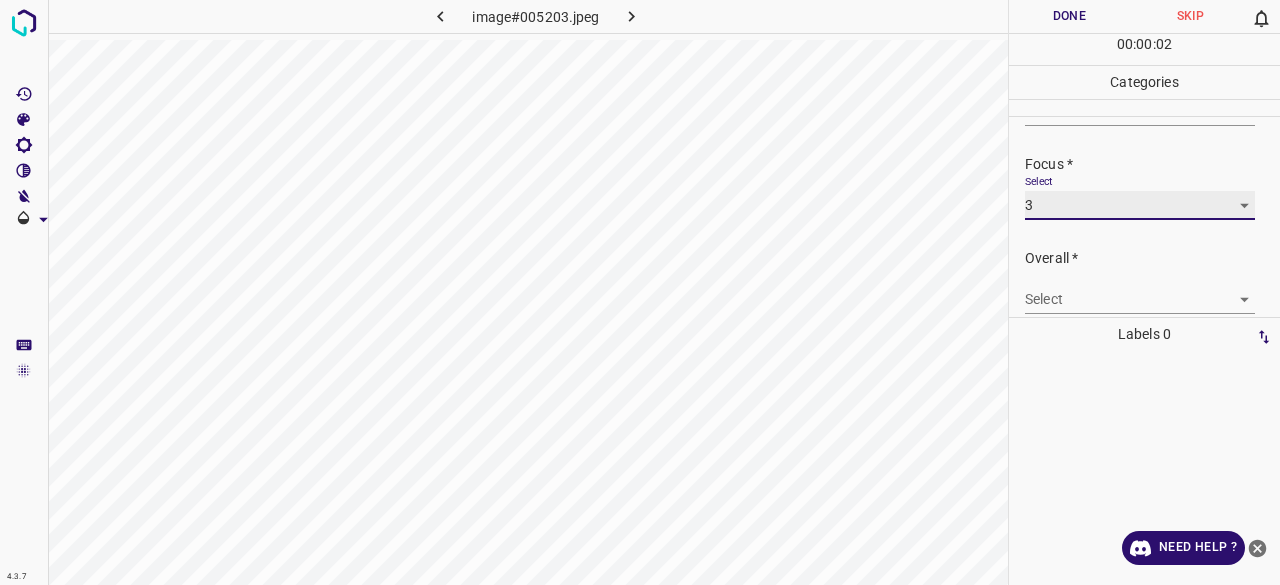 scroll, scrollTop: 98, scrollLeft: 0, axis: vertical 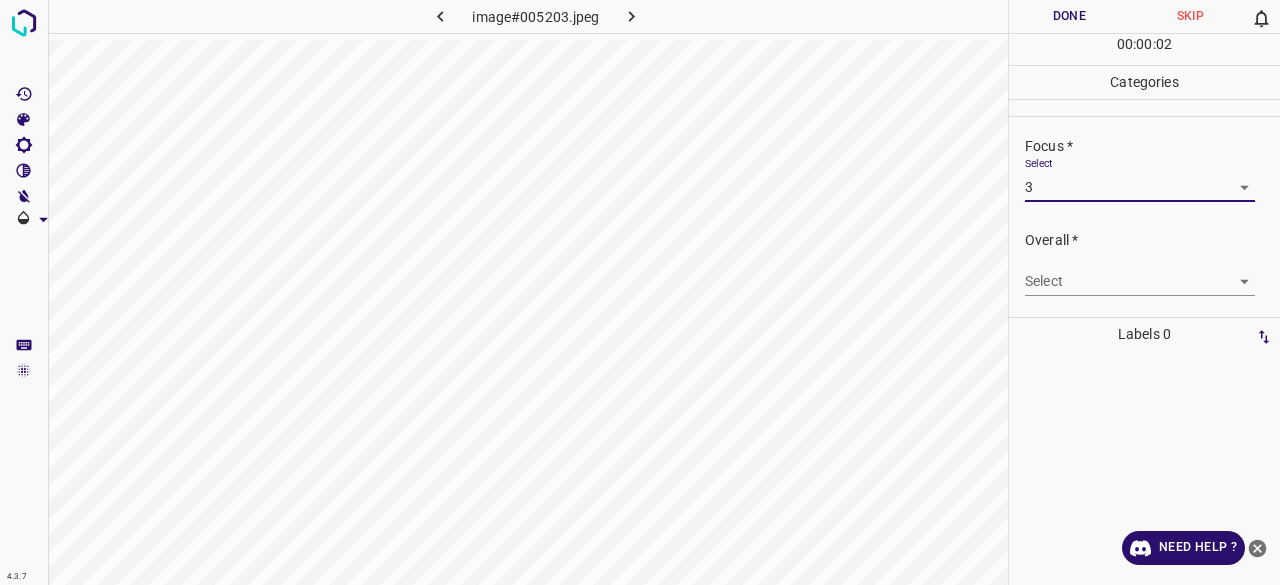 drag, startPoint x: 1056, startPoint y: 251, endPoint x: 1054, endPoint y: 268, distance: 17.117243 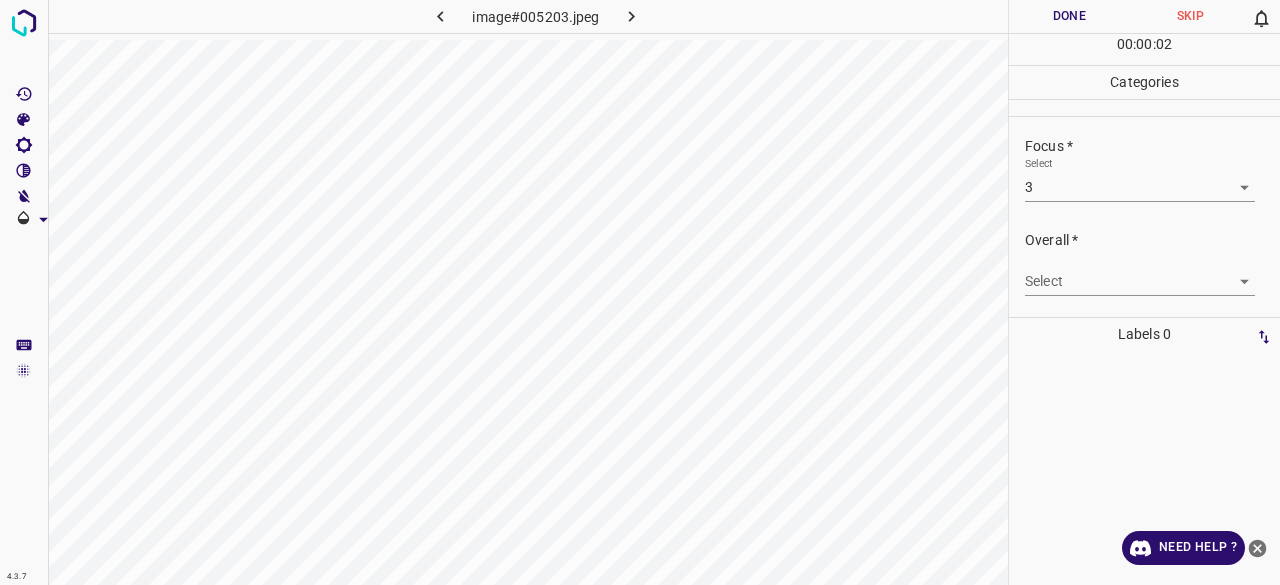 click on "4.3.7 image#005203.jpeg Done Skip 0 00   : 00   : 02   Categories Lighting *  Select 3 3 Focus *  Select 3 3 Overall *  Select ​ Labels   0 Categories 1 Lighting 2 Focus 3 Overall Tools Space Change between modes (Draw & Edit) I Auto labeling R Restore zoom M Zoom in N Zoom out Delete Delete selecte label Filters Z Restore filters X Saturation filter C Brightness filter V Contrast filter B Gray scale filter General O Download Need Help ? - Text - Hide - Delete" at bounding box center (640, 292) 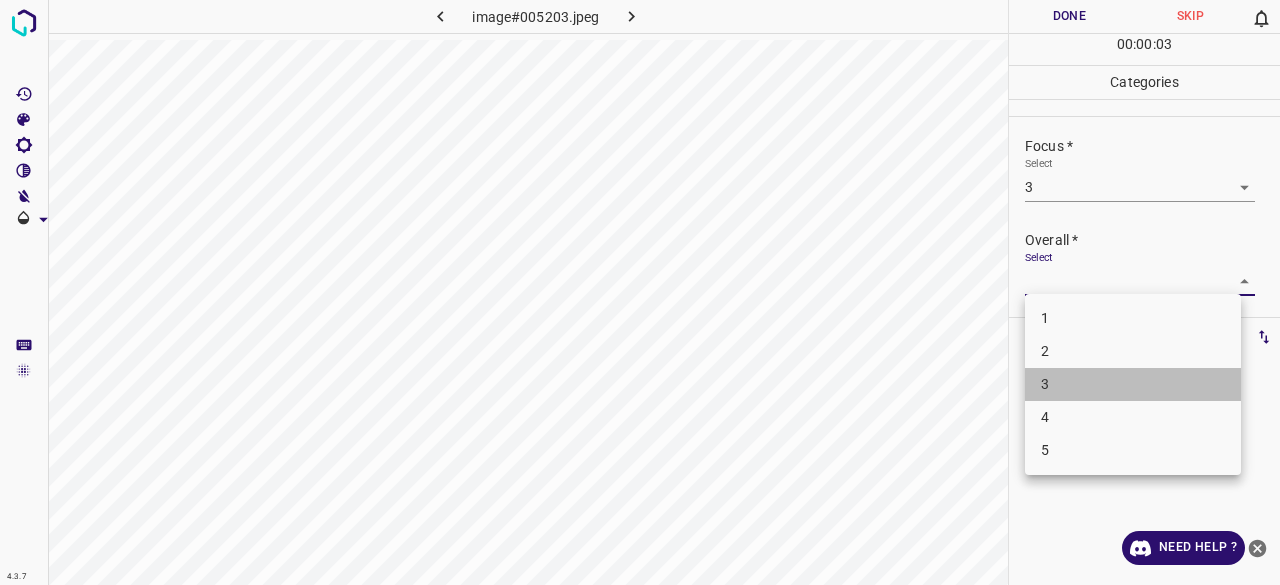 click on "3" at bounding box center [1133, 384] 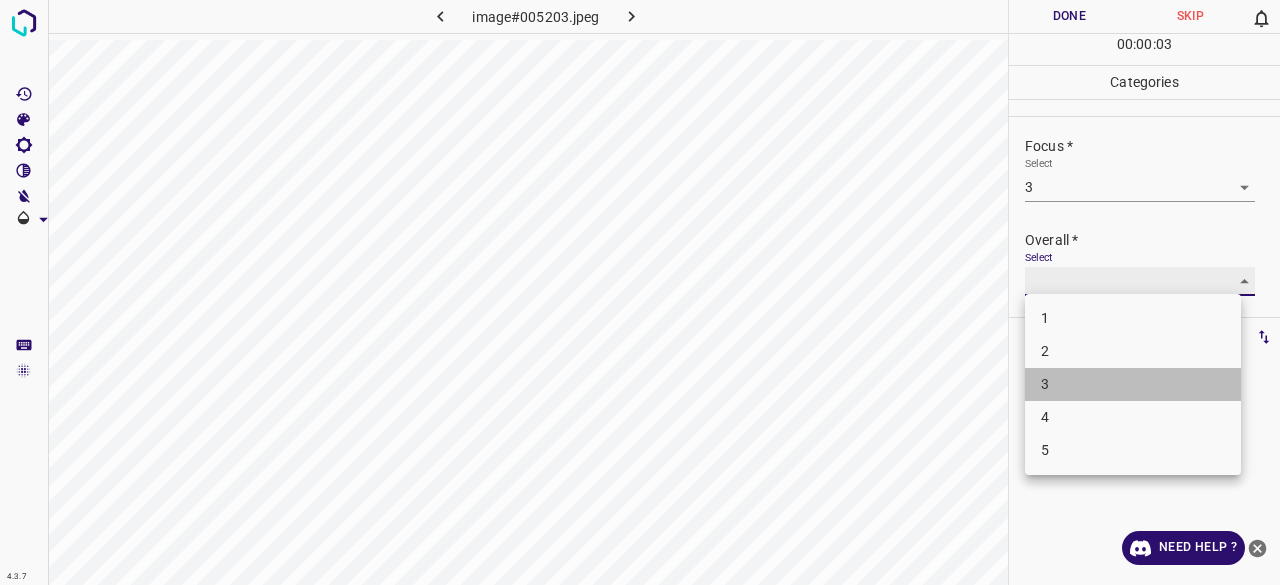 type on "3" 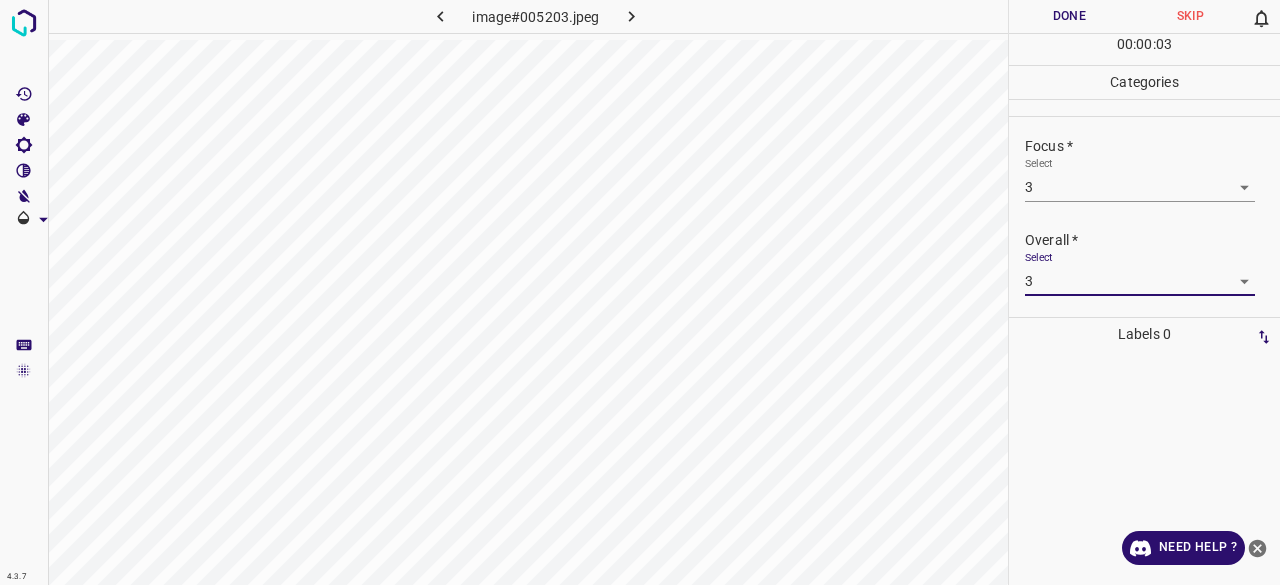 click on "Done" at bounding box center [1069, 16] 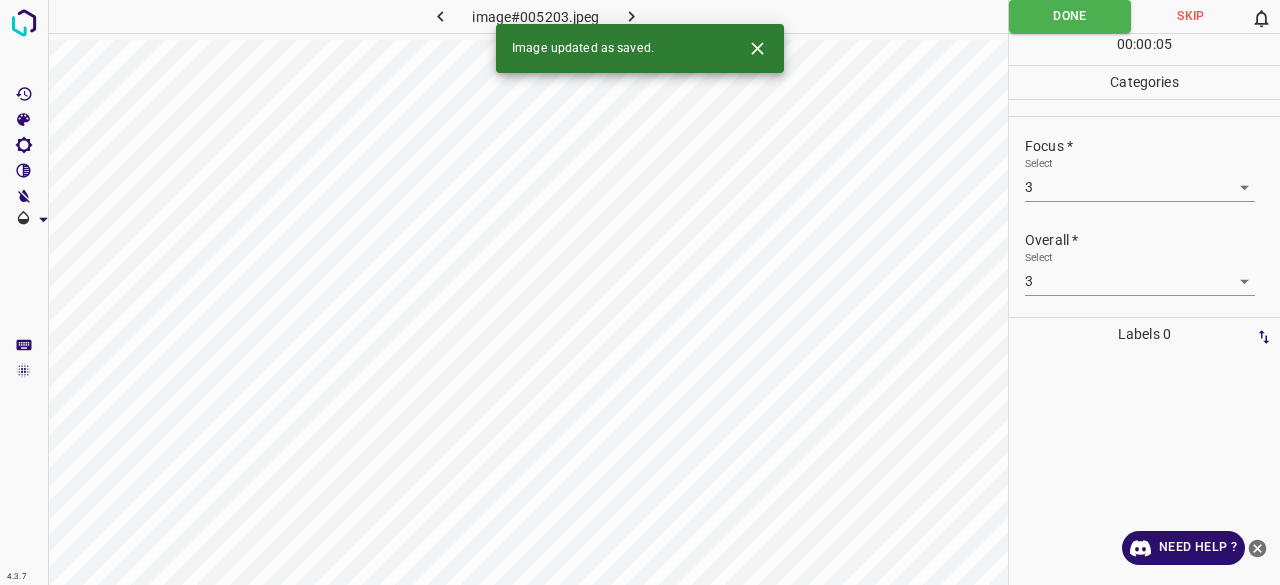 click 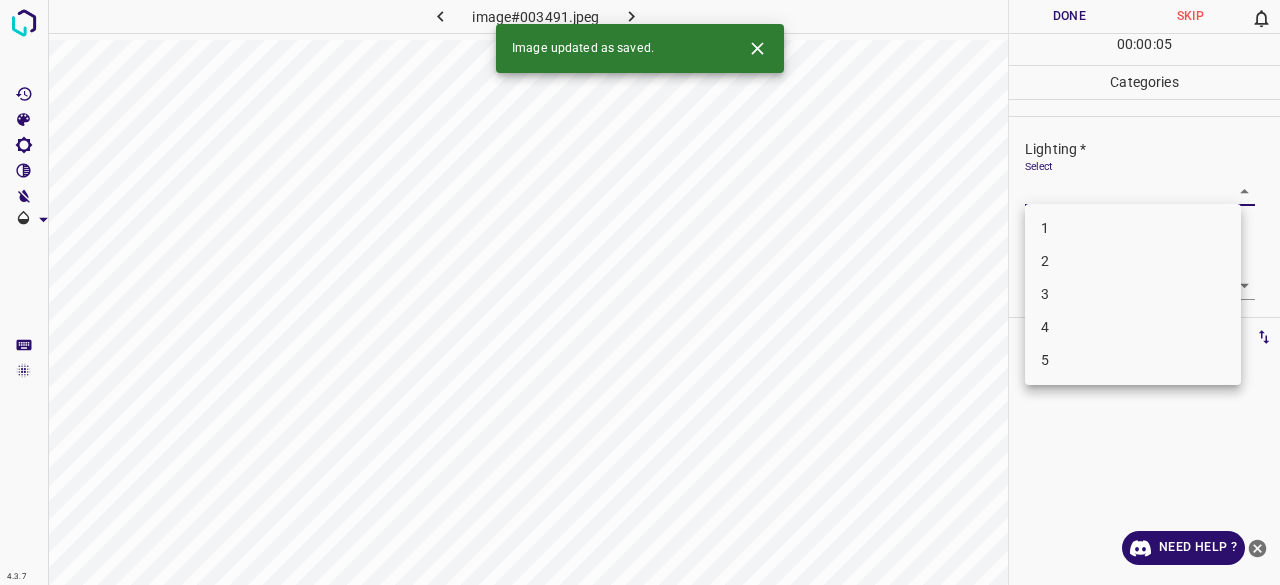 click on "4.3.7 image#003491.jpeg Done Skip 0 00   : 00   : 05   Categories Lighting *  Select ​ Focus *  Select ​ Overall *  Select ​ Labels   0 Categories 1 Lighting 2 Focus 3 Overall Tools Space Change between modes (Draw & Edit) I Auto labeling R Restore zoom M Zoom in N Zoom out Delete Delete selecte label Filters Z Restore filters X Saturation filter C Brightness filter V Contrast filter B Gray scale filter General O Download Image updated as saved. Need Help ? - Text - Hide - Delete 1 2 3 4 5" at bounding box center [640, 292] 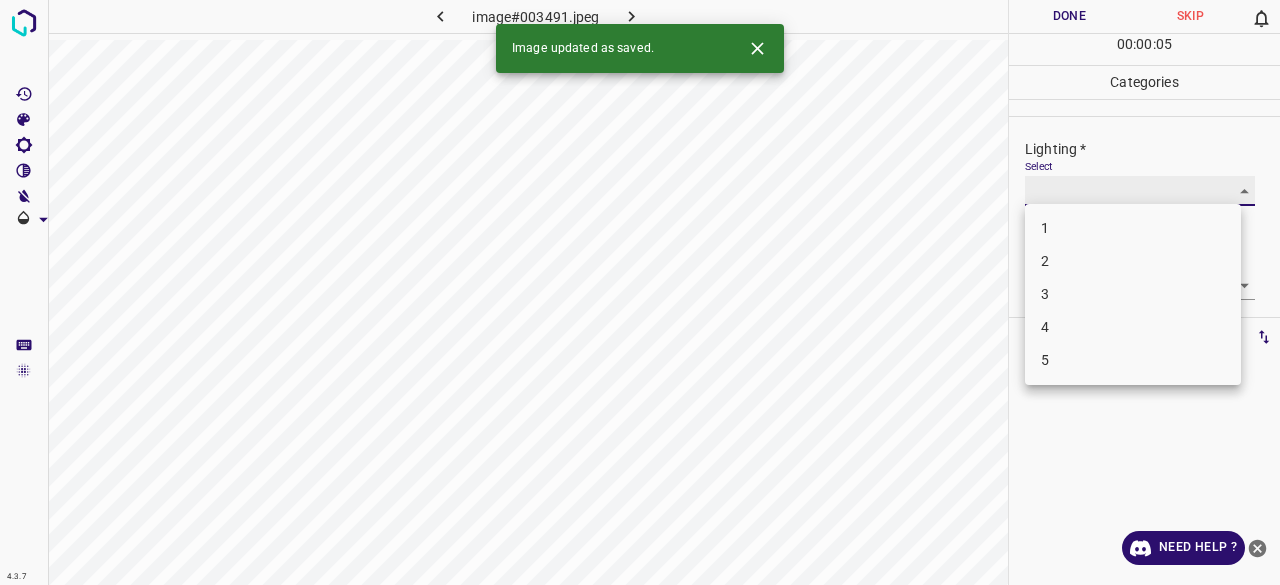 type on "3" 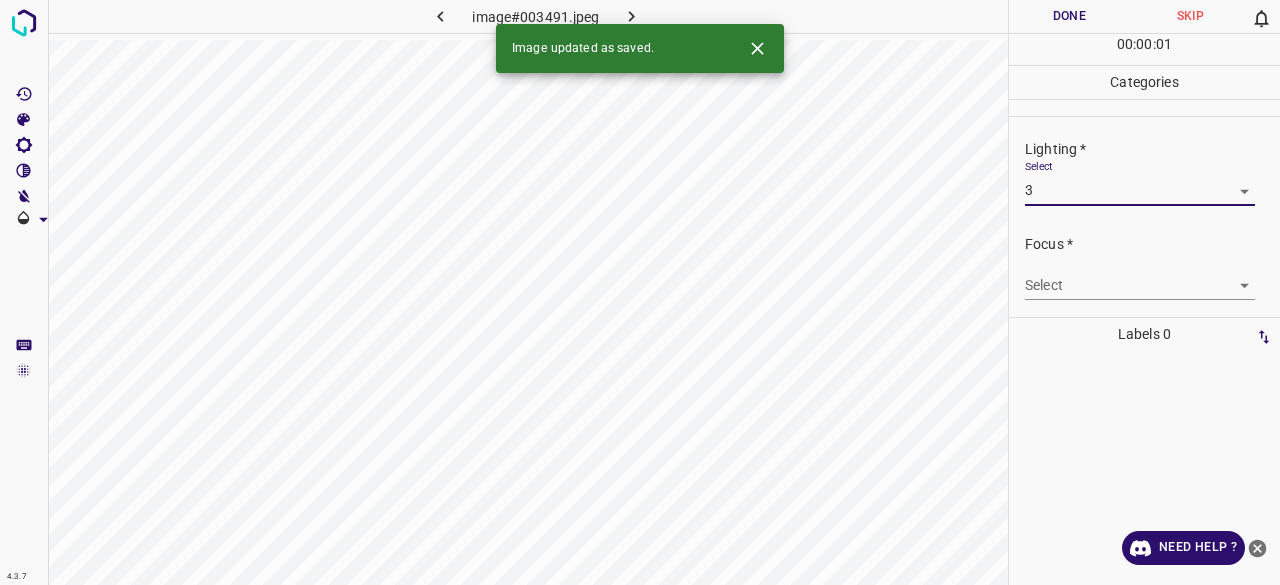 click on "4.3.7 image#003491.jpeg Done Skip 0 00   : 00   : 01   Categories Lighting *  Select 3 3 Focus *  Select ​ Overall *  Select ​ Labels   0 Categories 1 Lighting 2 Focus 3 Overall Tools Space Change between modes (Draw & Edit) I Auto labeling R Restore zoom M Zoom in N Zoom out Delete Delete selecte label Filters Z Restore filters X Saturation filter C Brightness filter V Contrast filter B Gray scale filter General O Download Image updated as saved. Need Help ? - Text - Hide - Delete 1 2 3 4 5" at bounding box center [640, 292] 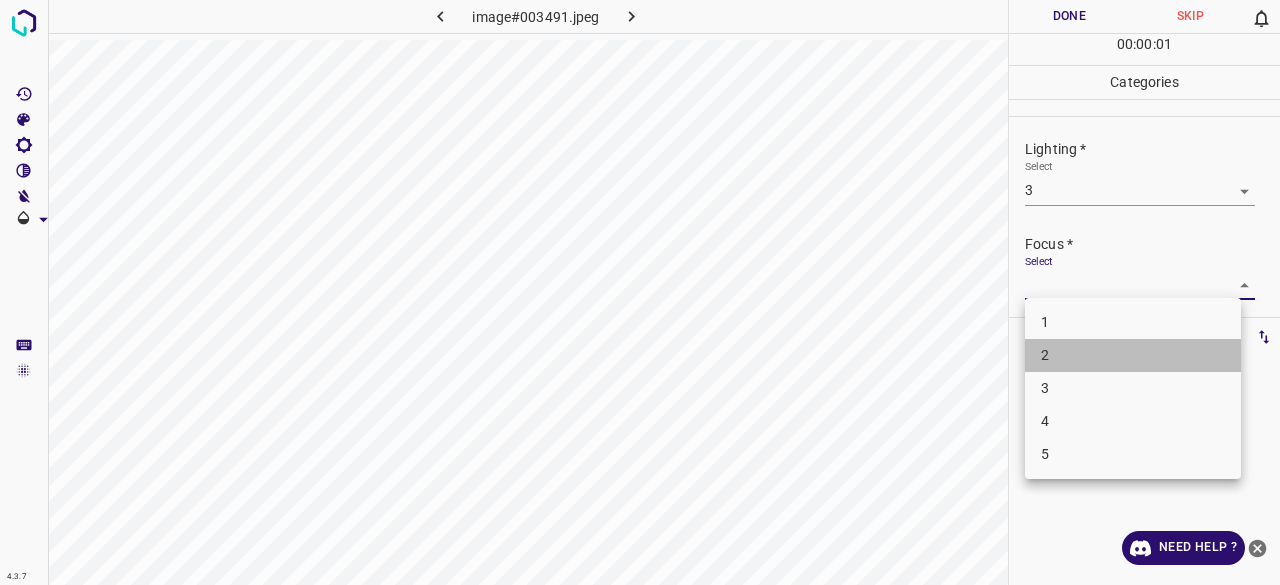 drag, startPoint x: 1076, startPoint y: 365, endPoint x: 1078, endPoint y: 347, distance: 18.110771 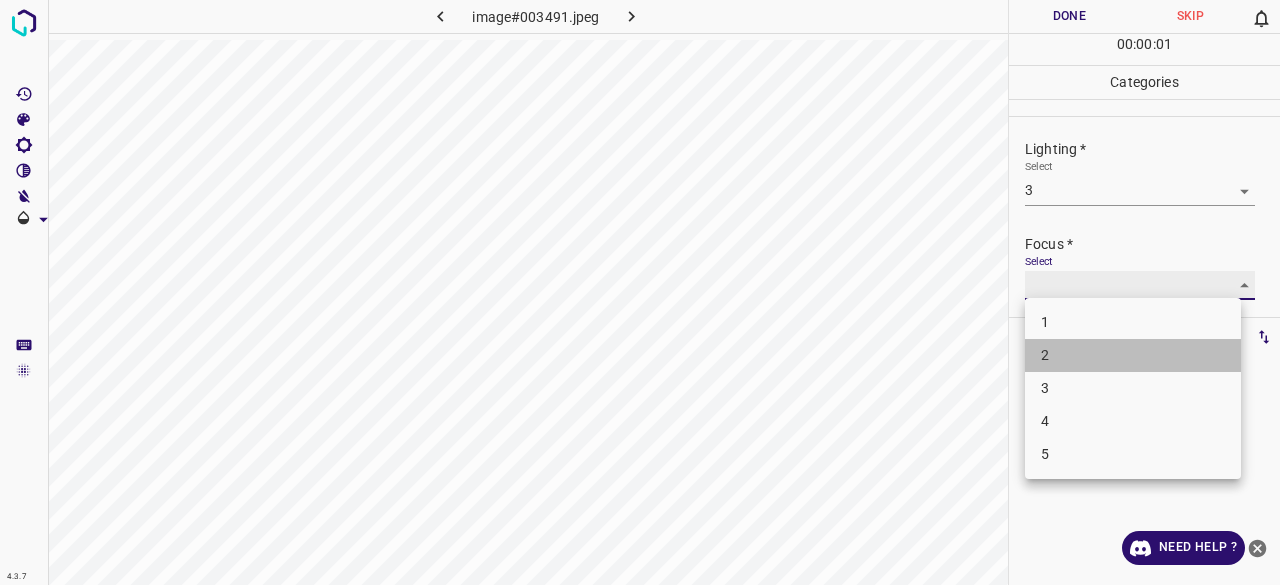type on "2" 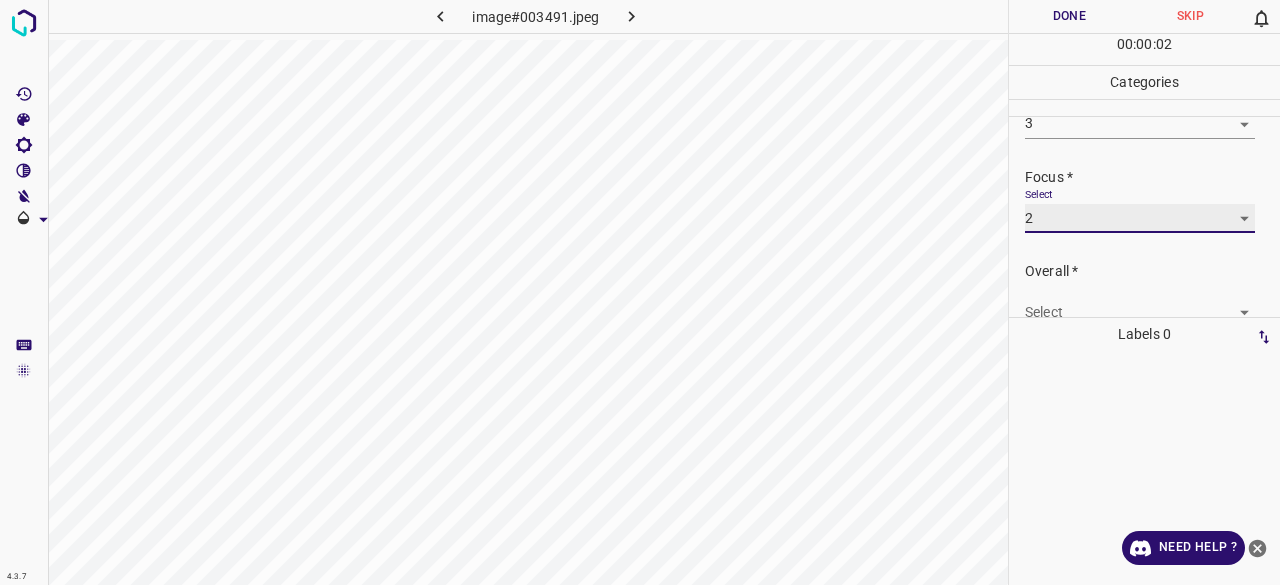 scroll, scrollTop: 98, scrollLeft: 0, axis: vertical 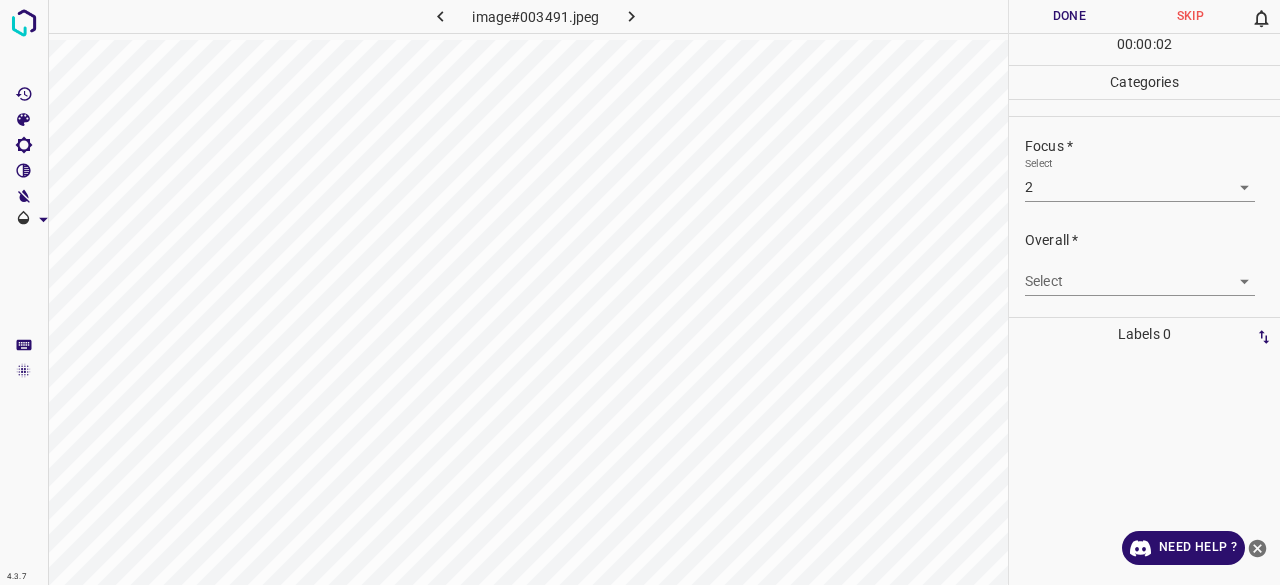 click on "Overall *  Select ​" at bounding box center (1144, 263) 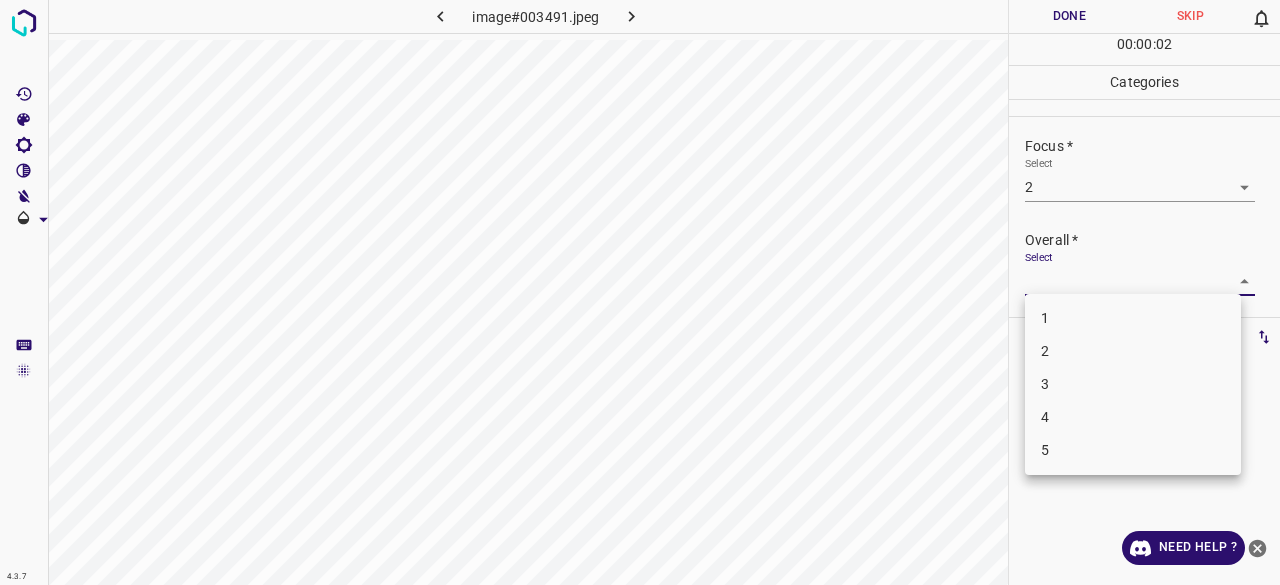 click on "4.3.7 image#003491.jpeg Done Skip 0 00   : 00   : 02   Categories Lighting *  Select 3 3 Focus *  Select 2 2 Overall *  Select ​ Labels   0 Categories 1 Lighting 2 Focus 3 Overall Tools Space Change between modes (Draw & Edit) I Auto labeling R Restore zoom M Zoom in N Zoom out Delete Delete selecte label Filters Z Restore filters X Saturation filter C Brightness filter V Contrast filter B Gray scale filter General O Download Need Help ? - Text - Hide - Delete 1 2 3 4 5" at bounding box center [640, 292] 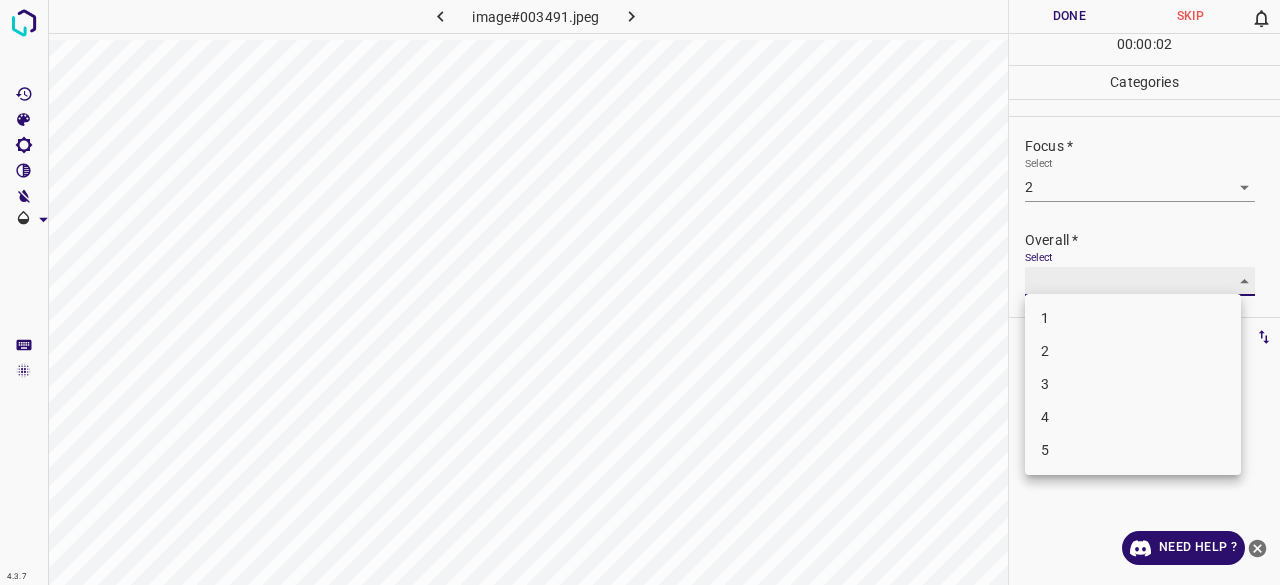 type on "2" 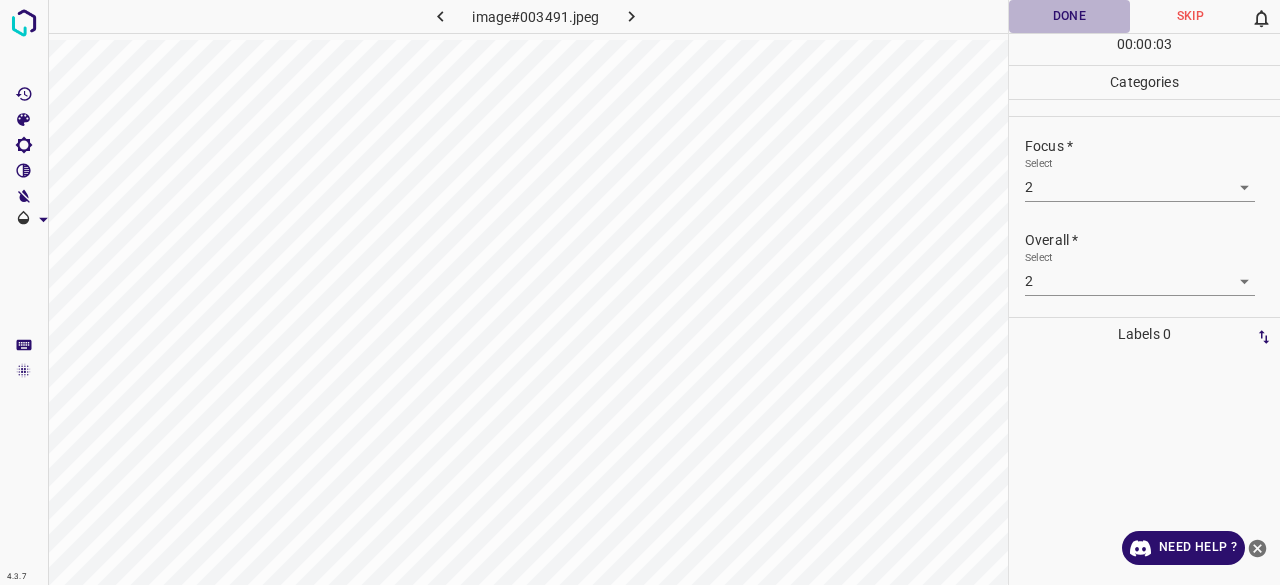 click on "Done" at bounding box center (1069, 16) 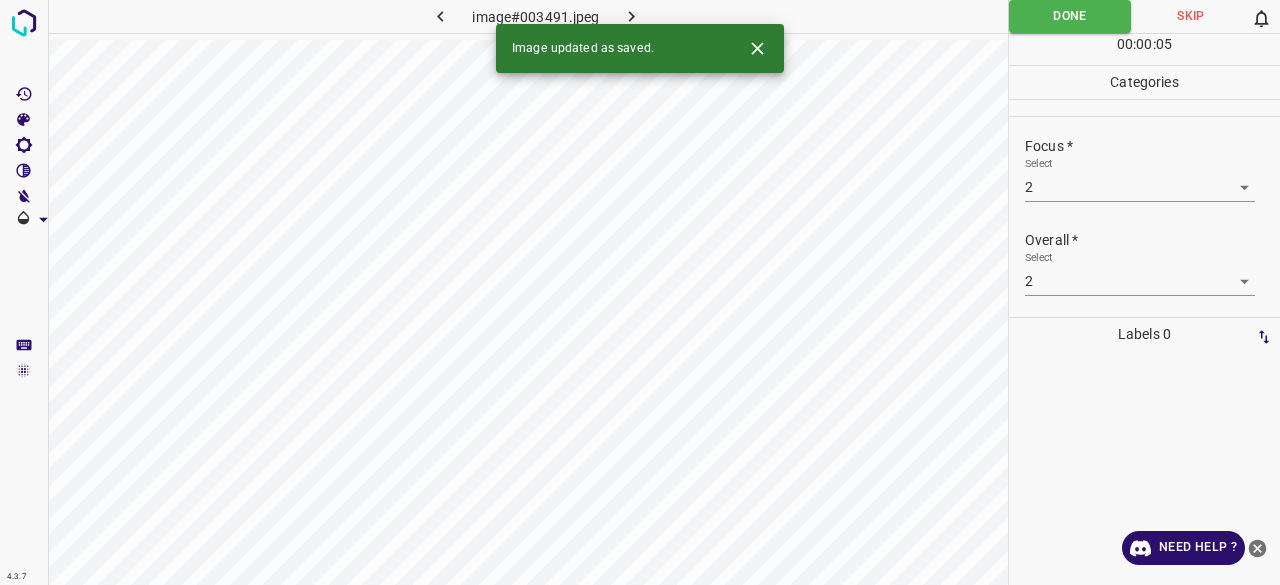 click 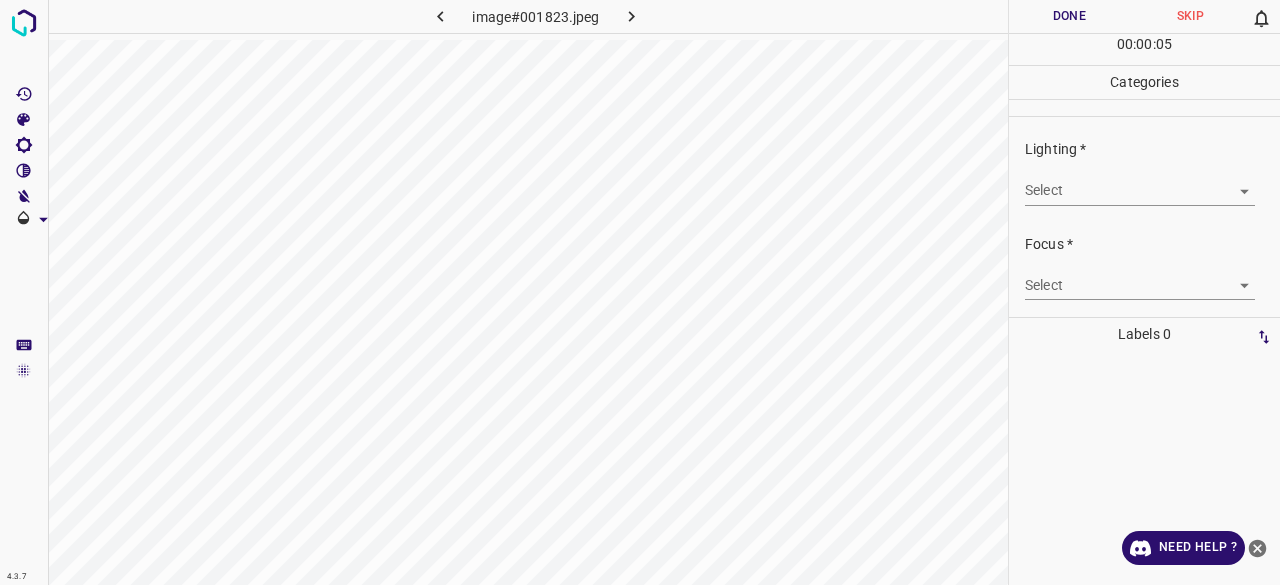 click on "4.3.7 image#001823.jpeg Done Skip 0 00   : 00   : 05   Categories Lighting *  Select ​ Focus *  Select ​ Overall *  Select ​ Labels   0 Categories 1 Lighting 2 Focus 3 Overall Tools Space Change between modes (Draw & Edit) I Auto labeling R Restore zoom M Zoom in N Zoom out Delete Delete selecte label Filters Z Restore filters X Saturation filter C Brightness filter V Contrast filter B Gray scale filter General O Download Need Help ? - Text - Hide - Delete" at bounding box center [640, 292] 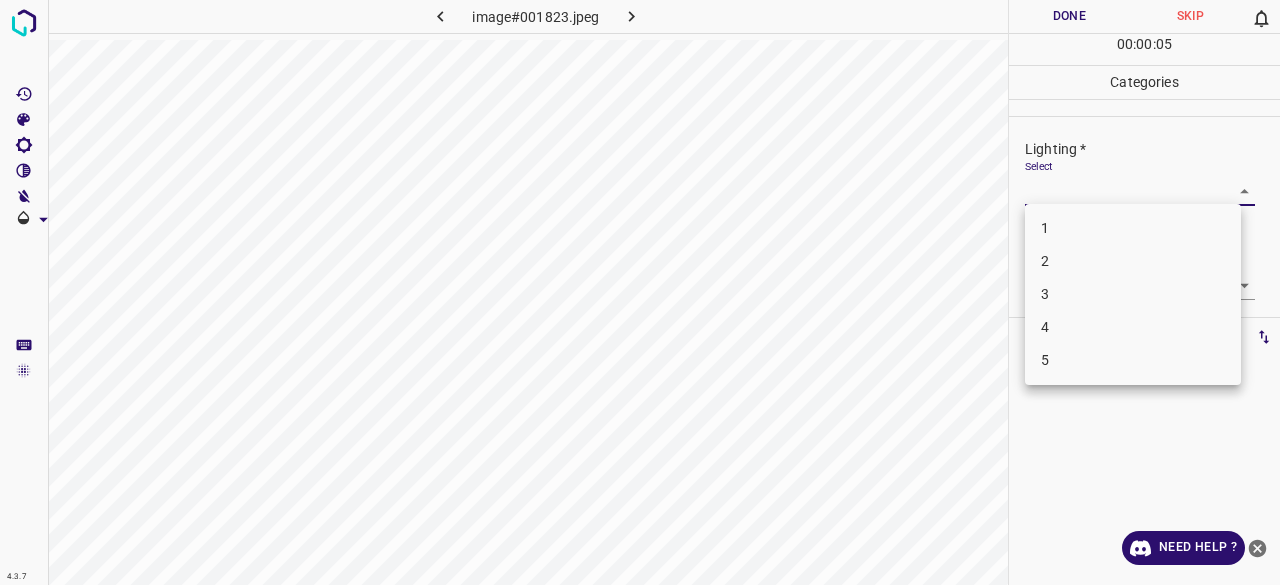 click on "2" at bounding box center [1133, 261] 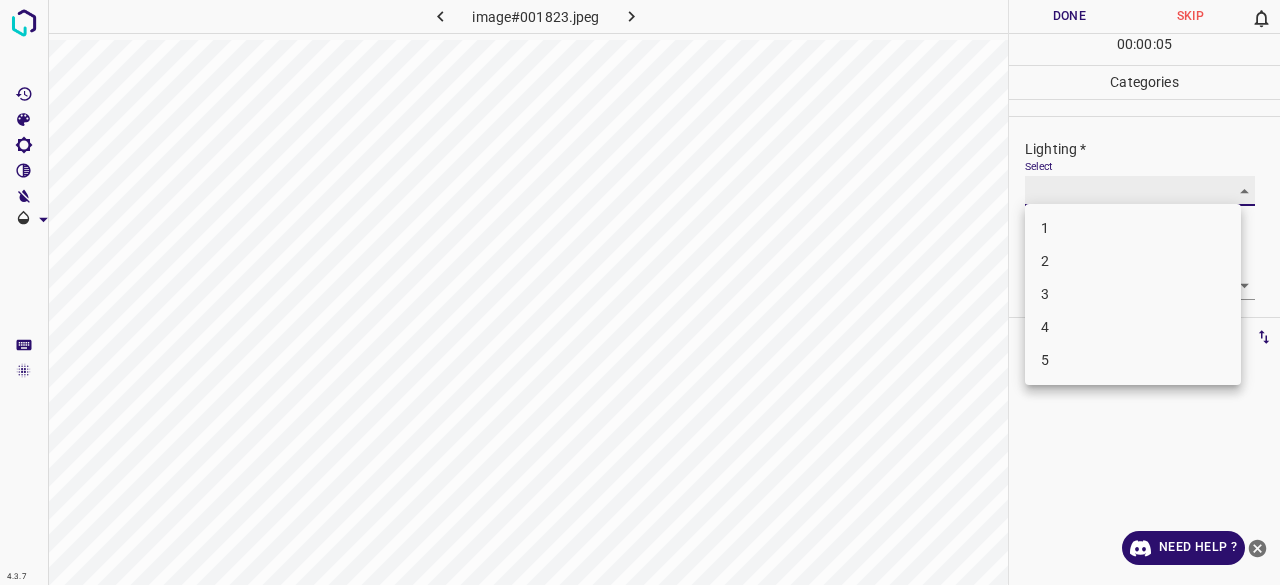 type on "2" 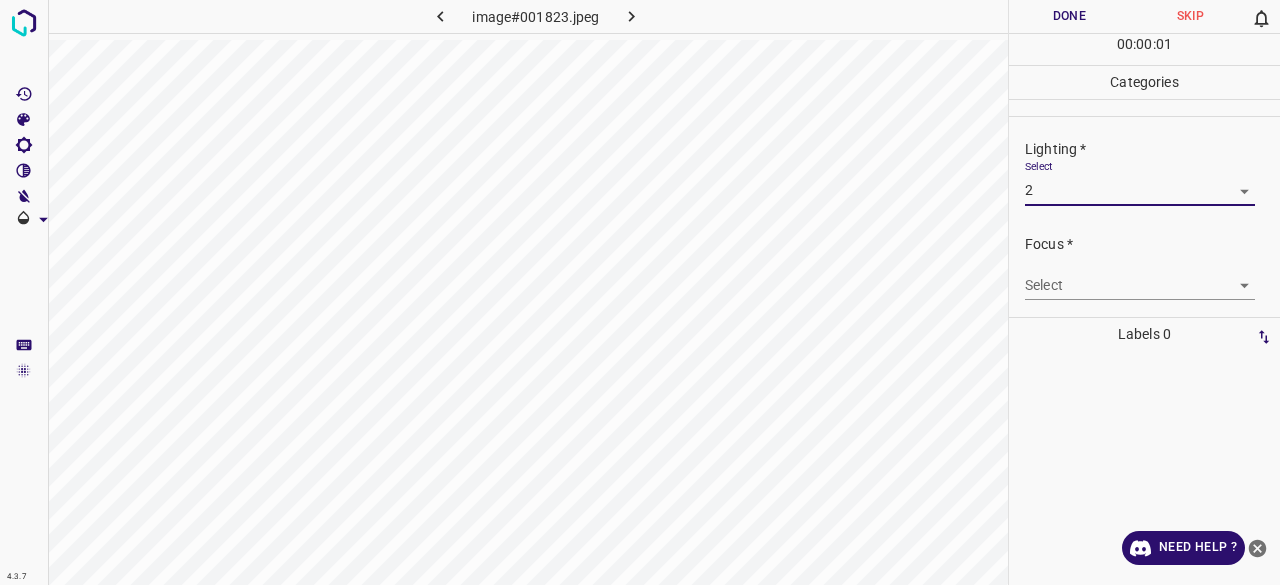 click on "4.3.7 image#001823.jpeg Done Skip 0 00   : 00   : 01   Categories Lighting *  Select 2 2 Focus *  Select ​ Overall *  Select ​ Labels   0 Categories 1 Lighting 2 Focus 3 Overall Tools Space Change between modes (Draw & Edit) I Auto labeling R Restore zoom M Zoom in N Zoom out Delete Delete selecte label Filters Z Restore filters X Saturation filter C Brightness filter V Contrast filter B Gray scale filter General O Download Need Help ? - Text - Hide - Delete" at bounding box center (640, 292) 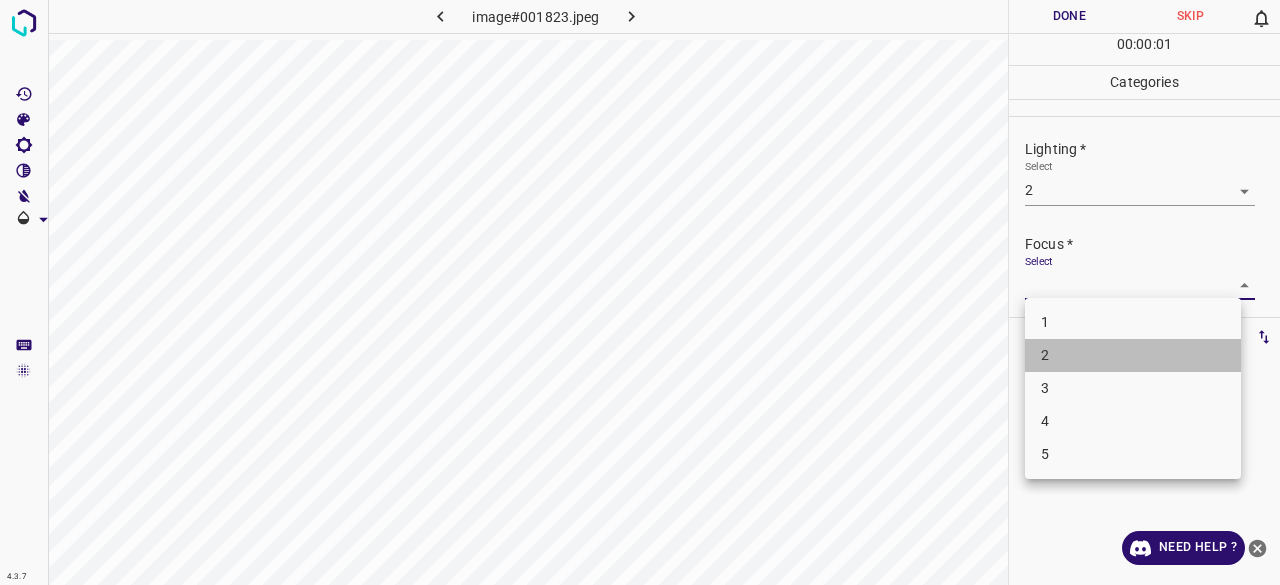 click on "2" at bounding box center (1133, 355) 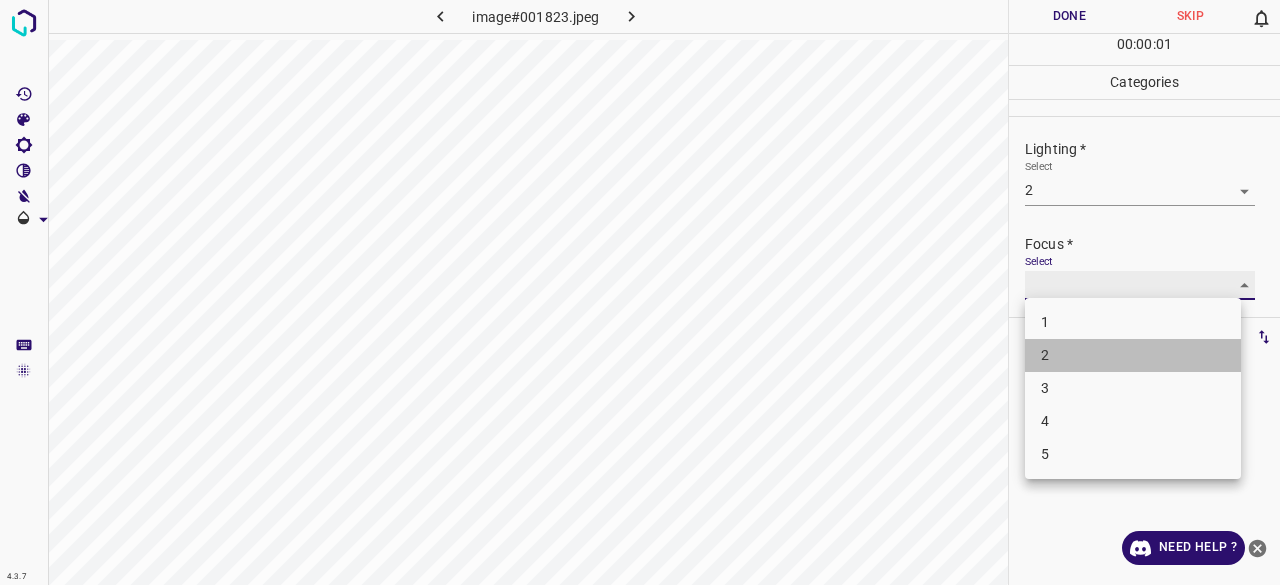 type on "2" 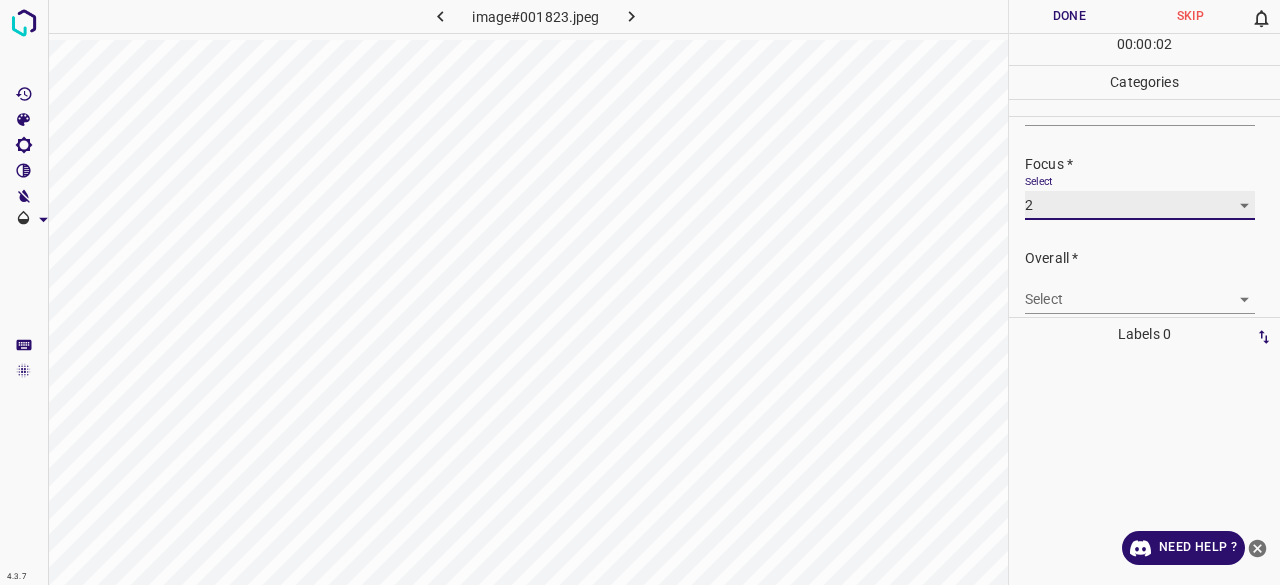 scroll, scrollTop: 98, scrollLeft: 0, axis: vertical 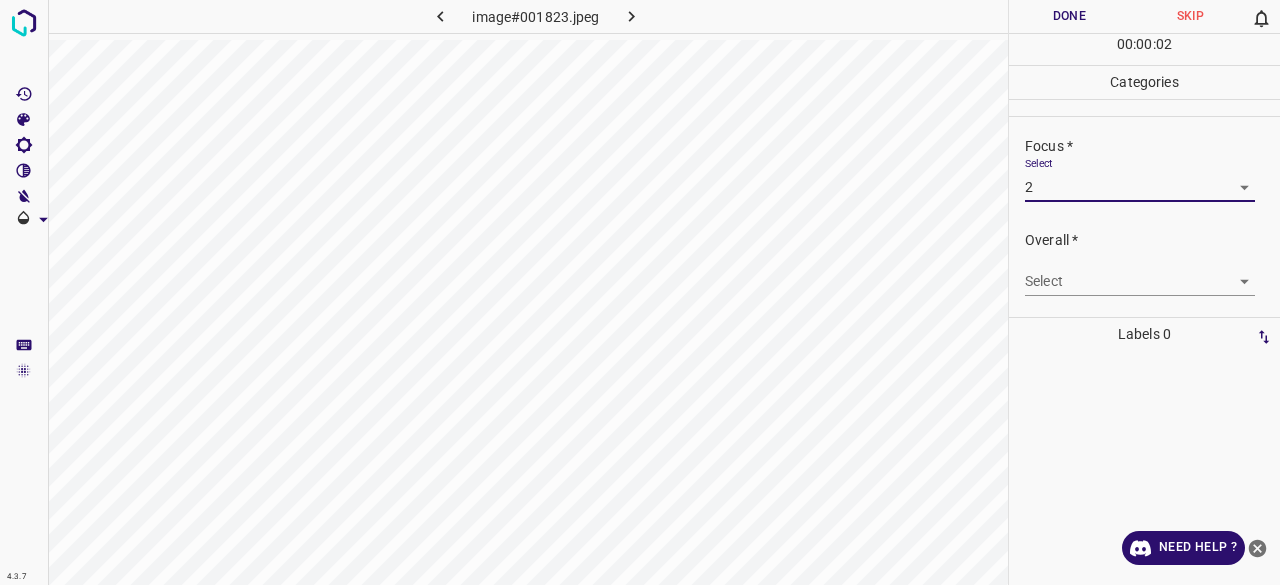 click on "4.3.7 image#001823.jpeg Done Skip 0 00   : 00   : 02   Categories Lighting *  Select 2 2 Focus *  Select 2 2 Overall *  Select ​ Labels   0 Categories 1 Lighting 2 Focus 3 Overall Tools Space Change between modes (Draw & Edit) I Auto labeling R Restore zoom M Zoom in N Zoom out Delete Delete selecte label Filters Z Restore filters X Saturation filter C Brightness filter V Contrast filter B Gray scale filter General O Download Need Help ? - Text - Hide - Delete" at bounding box center [640, 292] 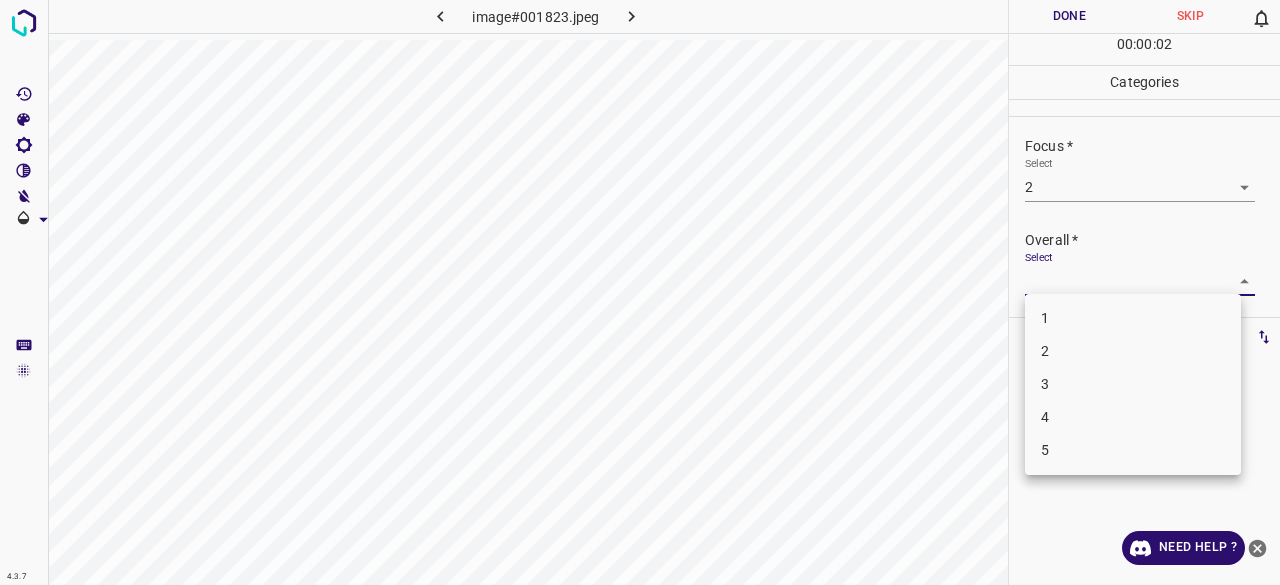 click on "2" at bounding box center (1133, 351) 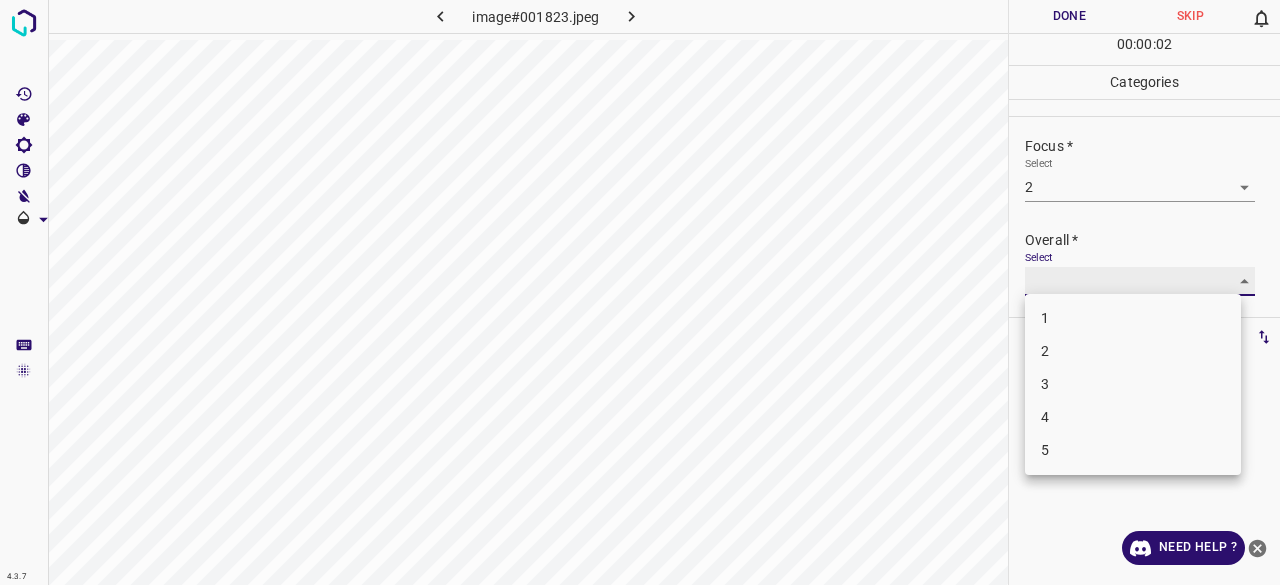 type on "2" 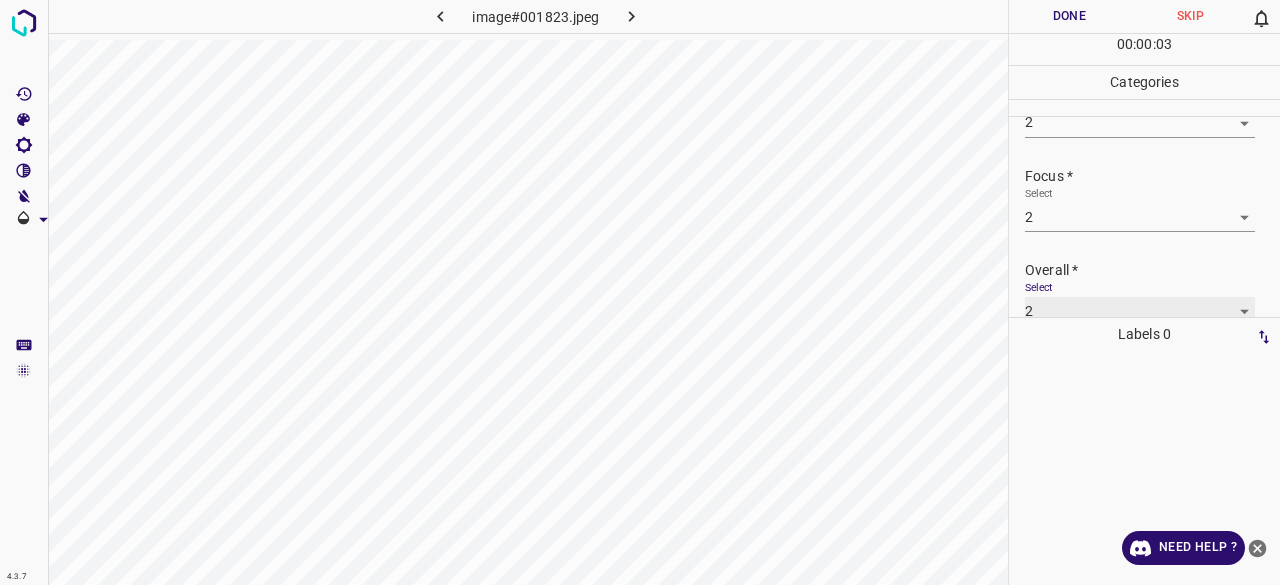 scroll, scrollTop: 98, scrollLeft: 0, axis: vertical 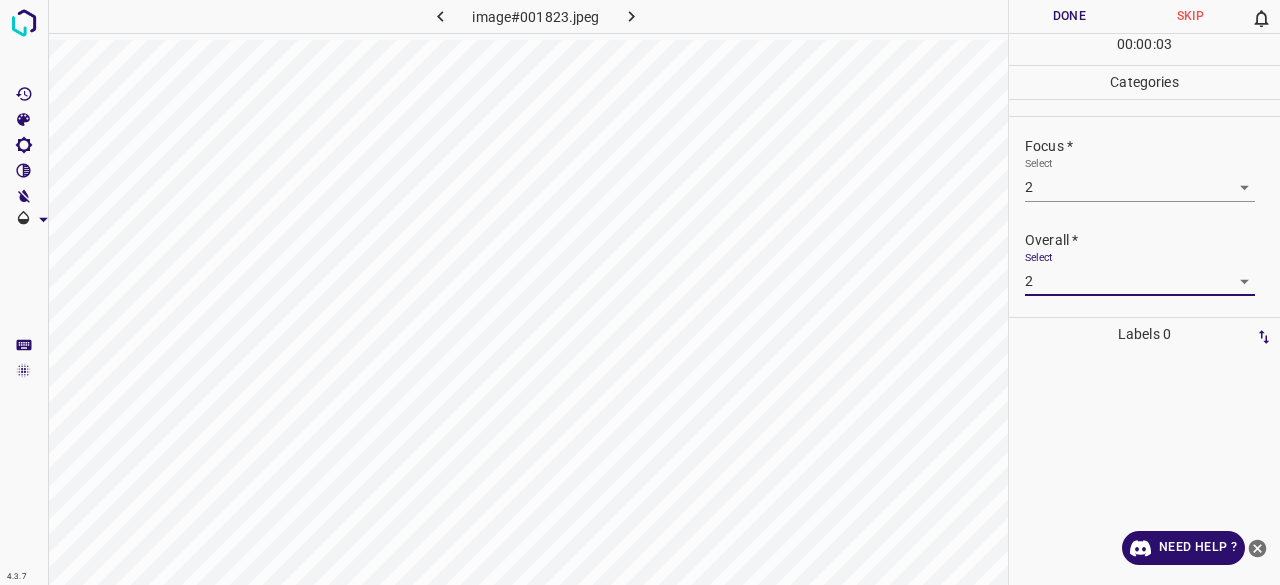 click on "Done" at bounding box center [1069, 16] 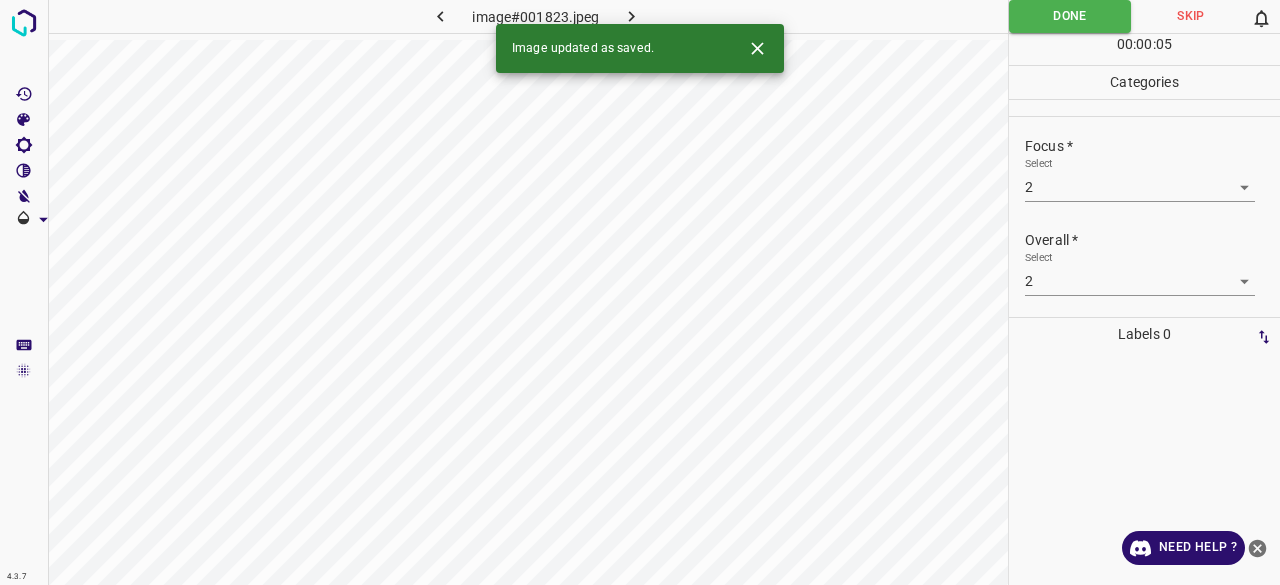 click at bounding box center (632, 16) 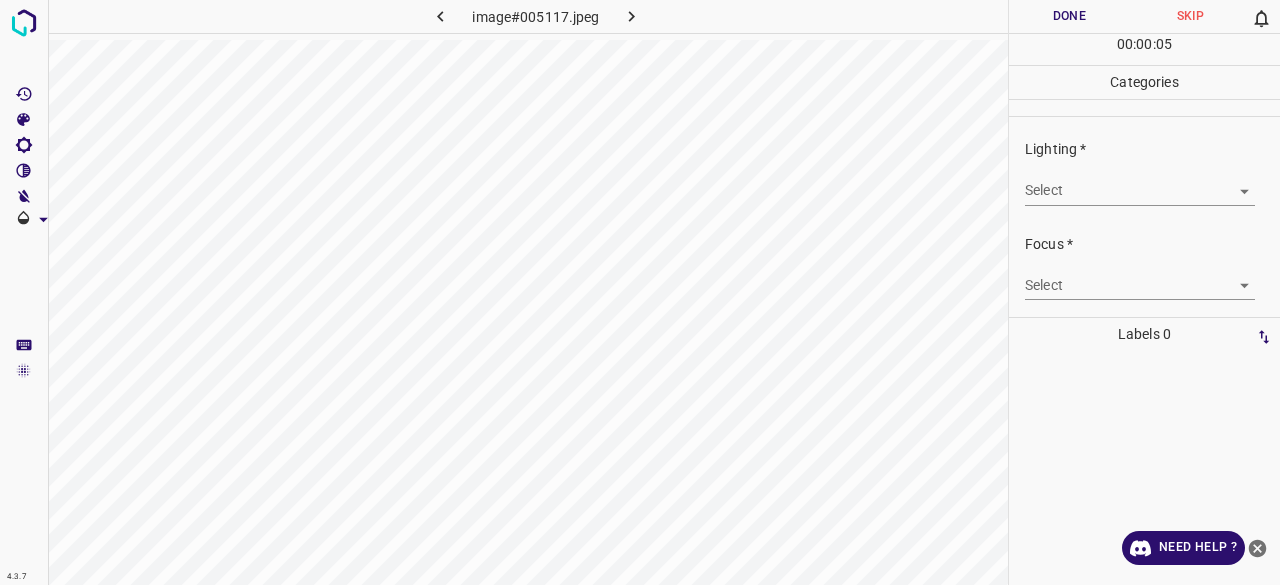 click on "4.3.7 image#005117.jpeg Done Skip 0 00   : 00   : 05   Categories Lighting *  Select ​ Focus *  Select ​ Overall *  Select ​ Labels   0 Categories 1 Lighting 2 Focus 3 Overall Tools Space Change between modes (Draw & Edit) I Auto labeling R Restore zoom M Zoom in N Zoom out Delete Delete selecte label Filters Z Restore filters X Saturation filter C Brightness filter V Contrast filter B Gray scale filter General O Download Need Help ? - Text - Hide - Delete" at bounding box center (640, 292) 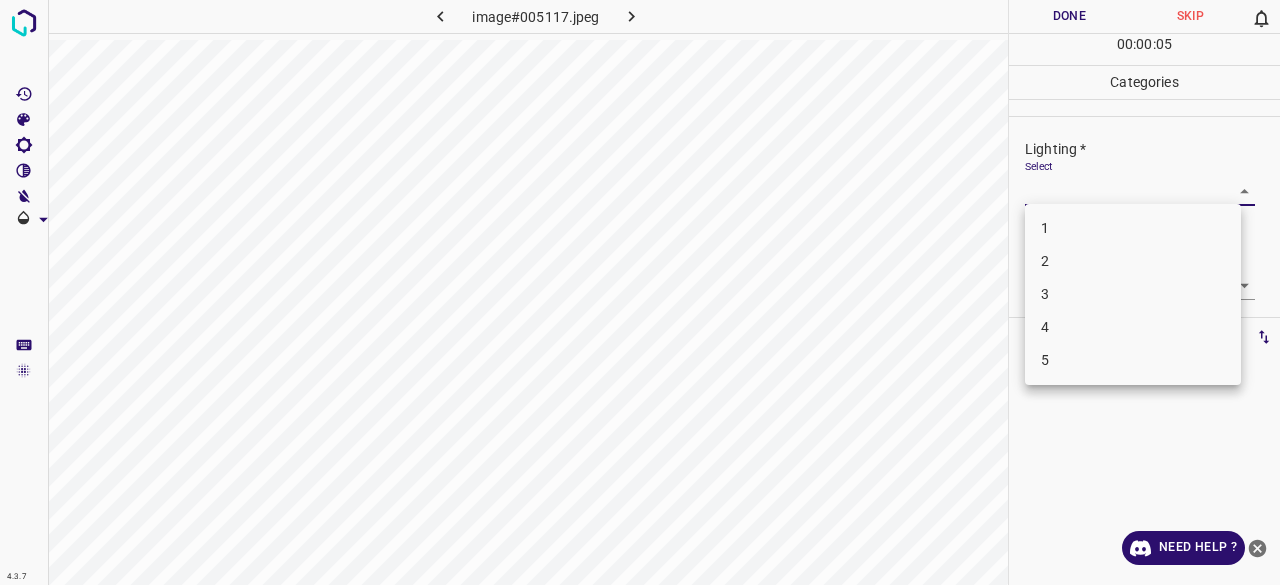 click on "3" at bounding box center [1133, 294] 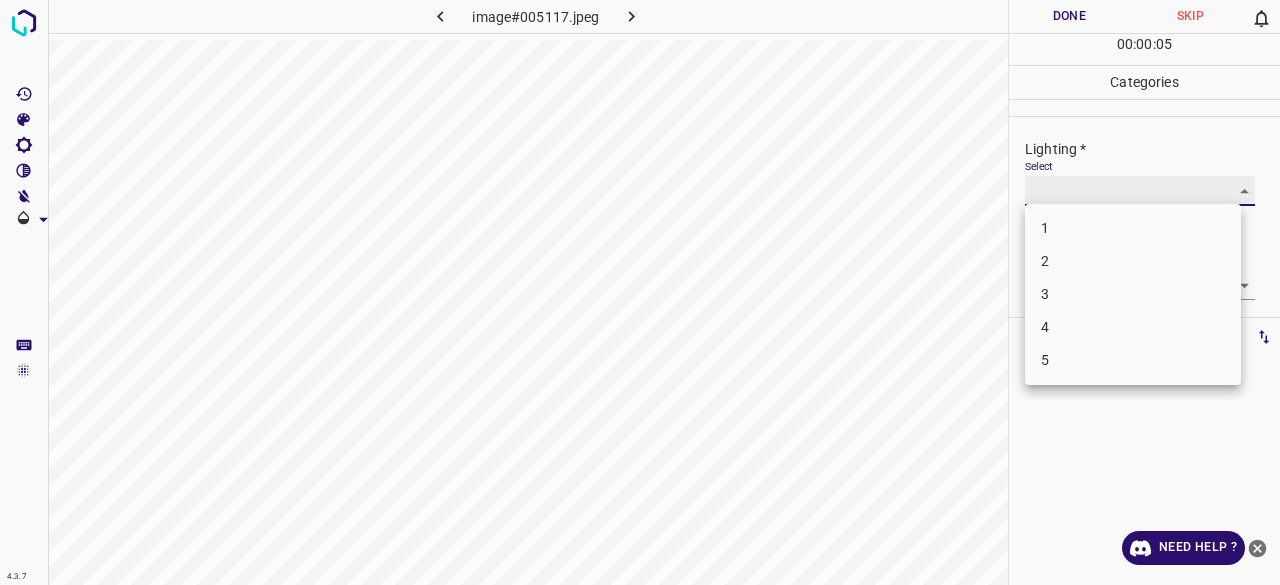type on "3" 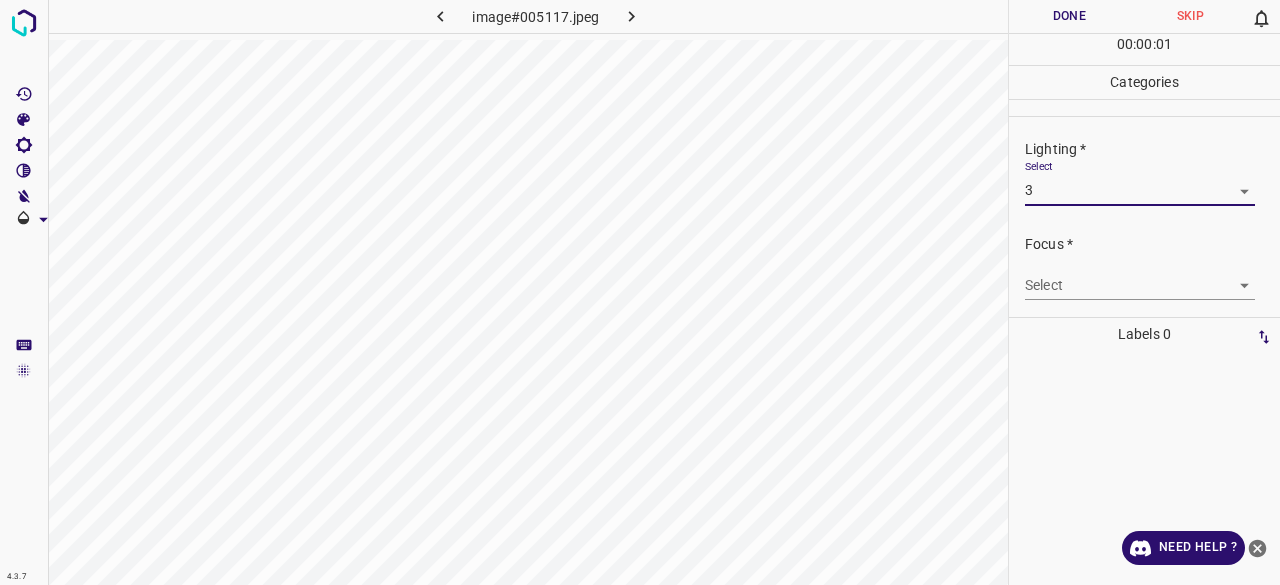 click on "4.3.7 image#005117.jpeg Done Skip 0 00   : 00   : 01   Categories Lighting *  Select 3 3 Focus *  Select ​ Overall *  Select ​ Labels   0 Categories 1 Lighting 2 Focus 3 Overall Tools Space Change between modes (Draw & Edit) I Auto labeling R Restore zoom M Zoom in N Zoom out Delete Delete selecte label Filters Z Restore filters X Saturation filter C Brightness filter V Contrast filter B Gray scale filter General O Download Need Help ? - Text - Hide - Delete 1 2 3 4 5" at bounding box center (640, 292) 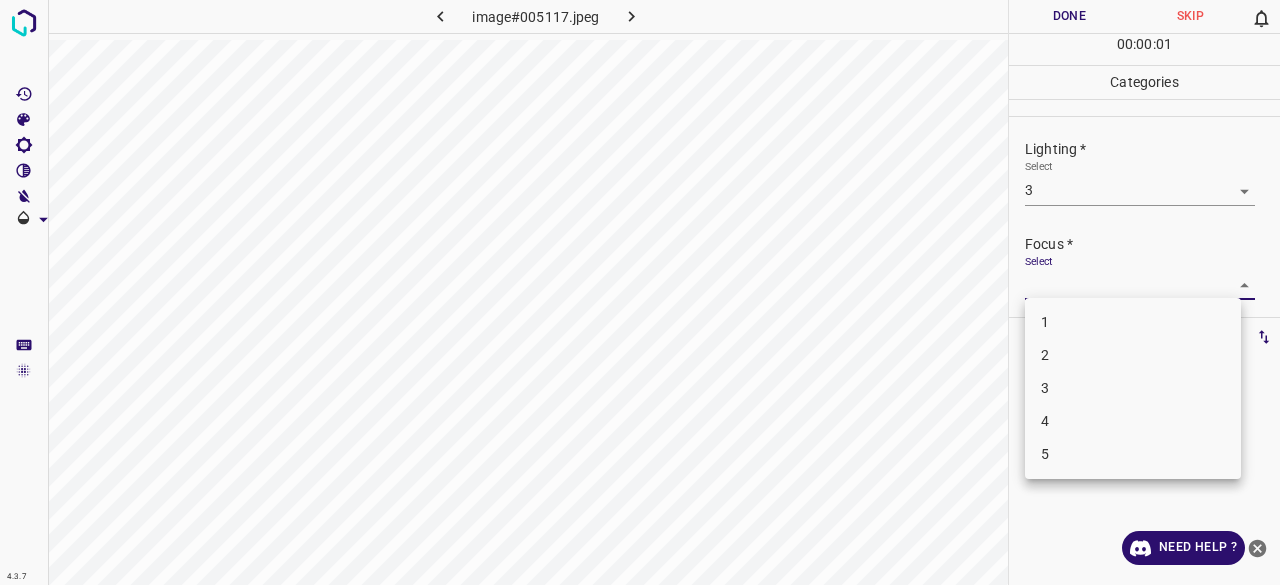 click on "3" at bounding box center [1133, 388] 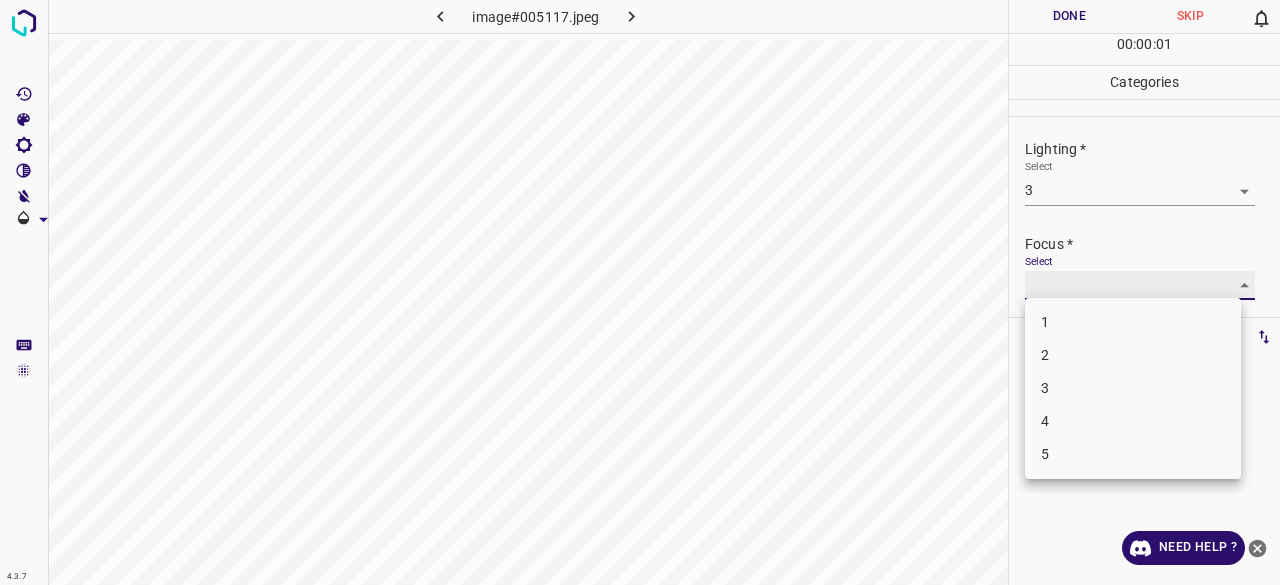 type on "3" 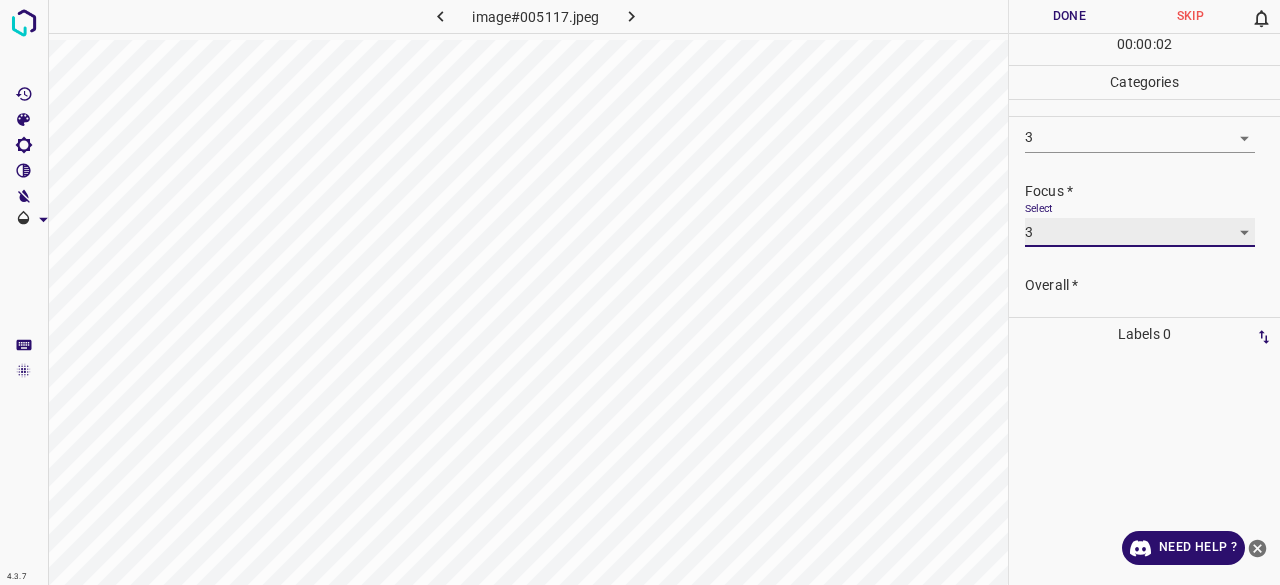scroll, scrollTop: 98, scrollLeft: 0, axis: vertical 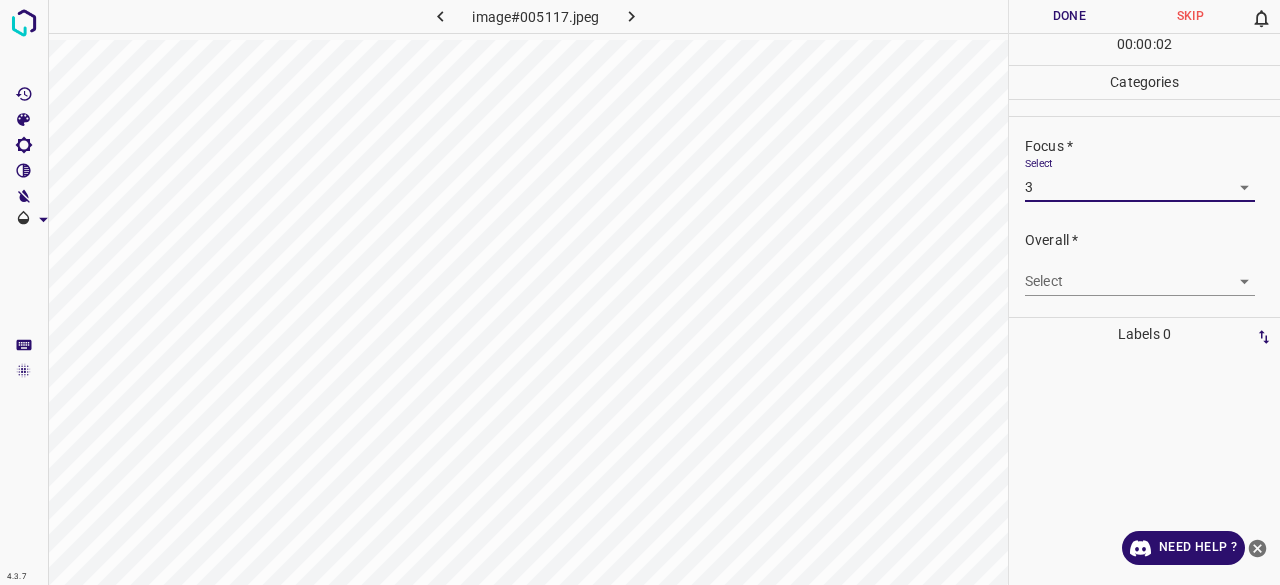 click on "Select ​" at bounding box center [1140, 273] 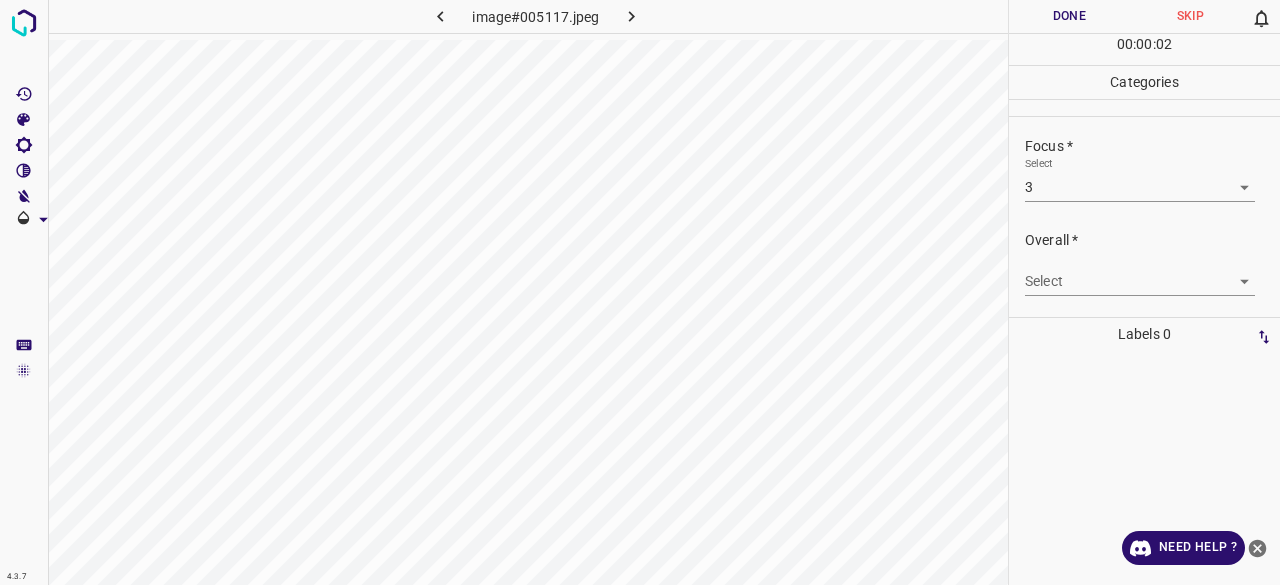 click on "Overall *  Select ​" at bounding box center (1144, 263) 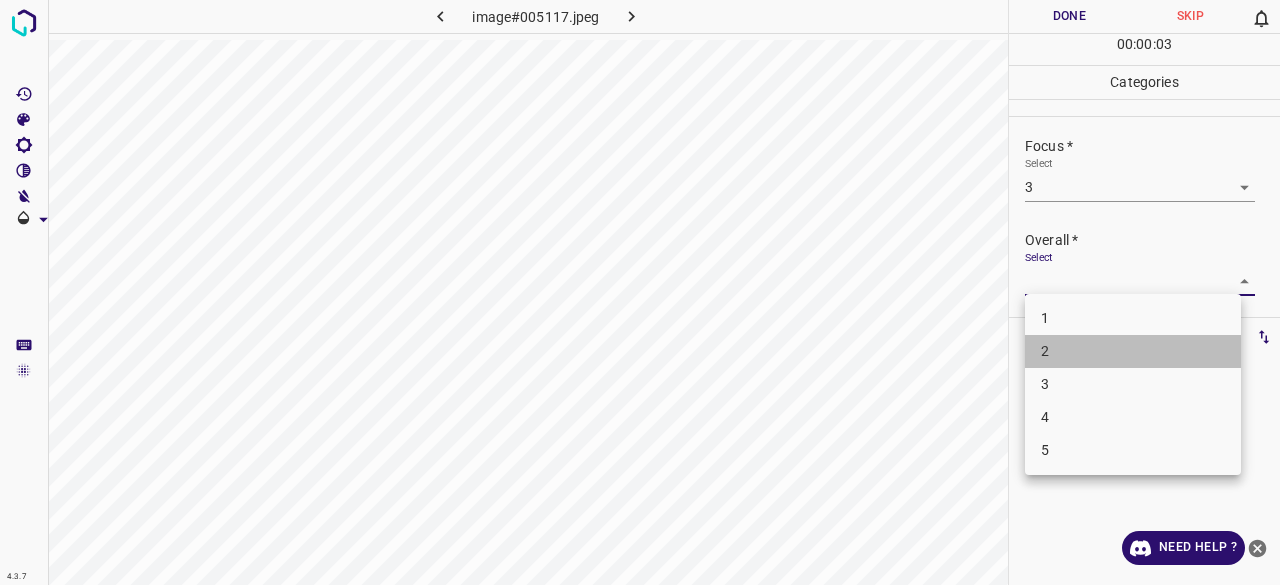 click on "1 2 3 4 5" at bounding box center [1133, 384] 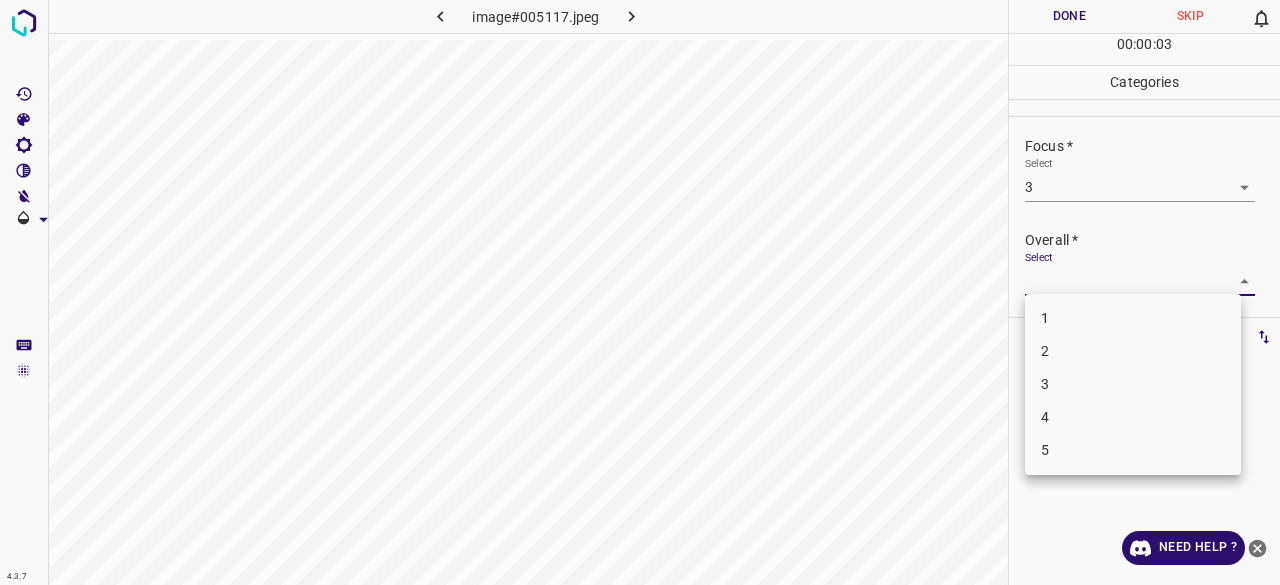 drag, startPoint x: 1057, startPoint y: 376, endPoint x: 1051, endPoint y: 290, distance: 86.209045 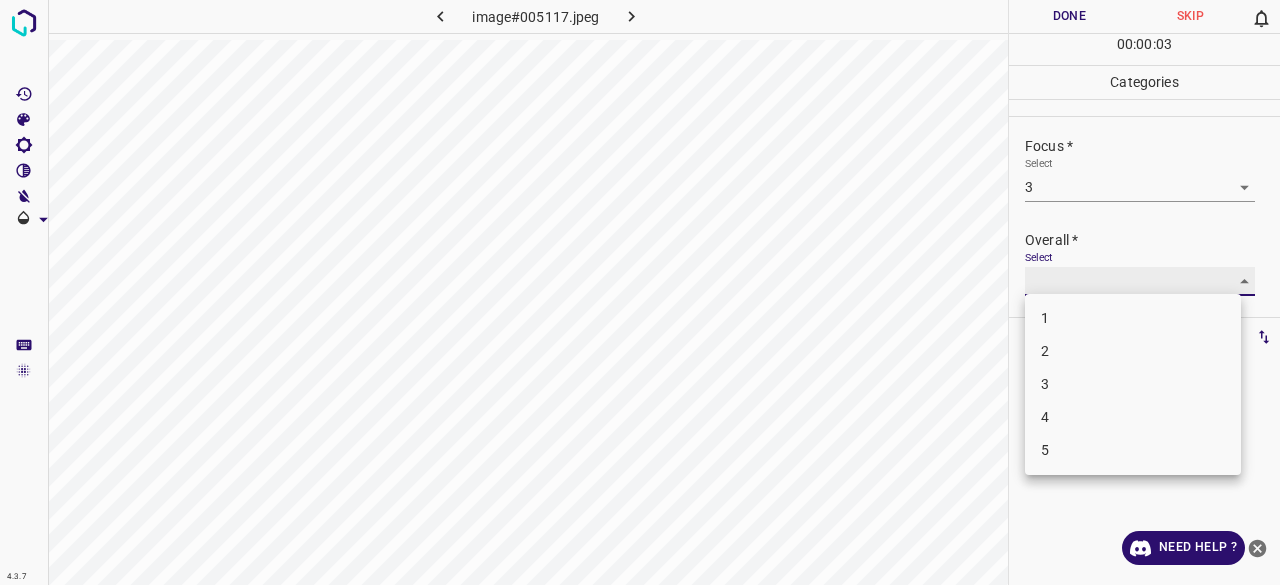 type on "3" 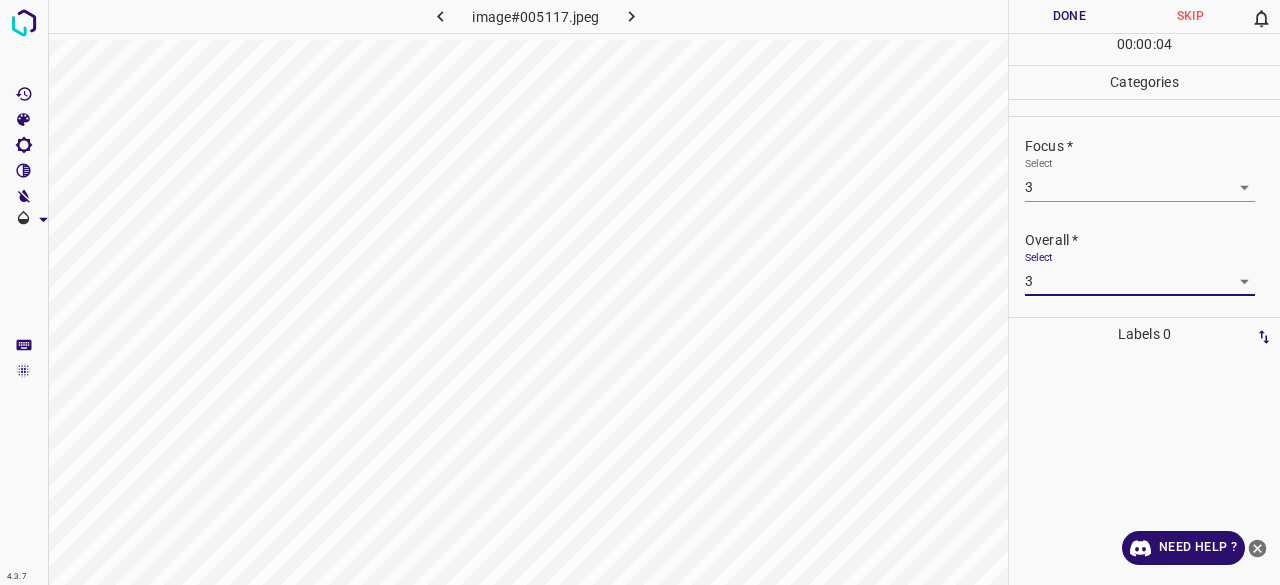 click on "00   : 00   : 04" at bounding box center [1144, 49] 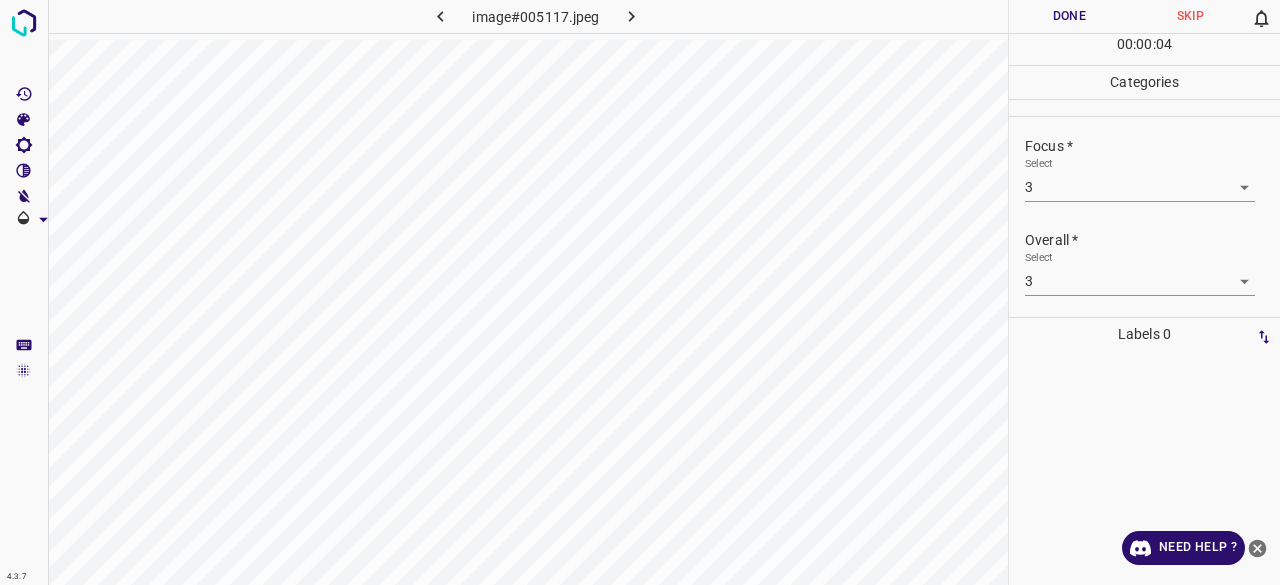 click on "Done" at bounding box center [1069, 16] 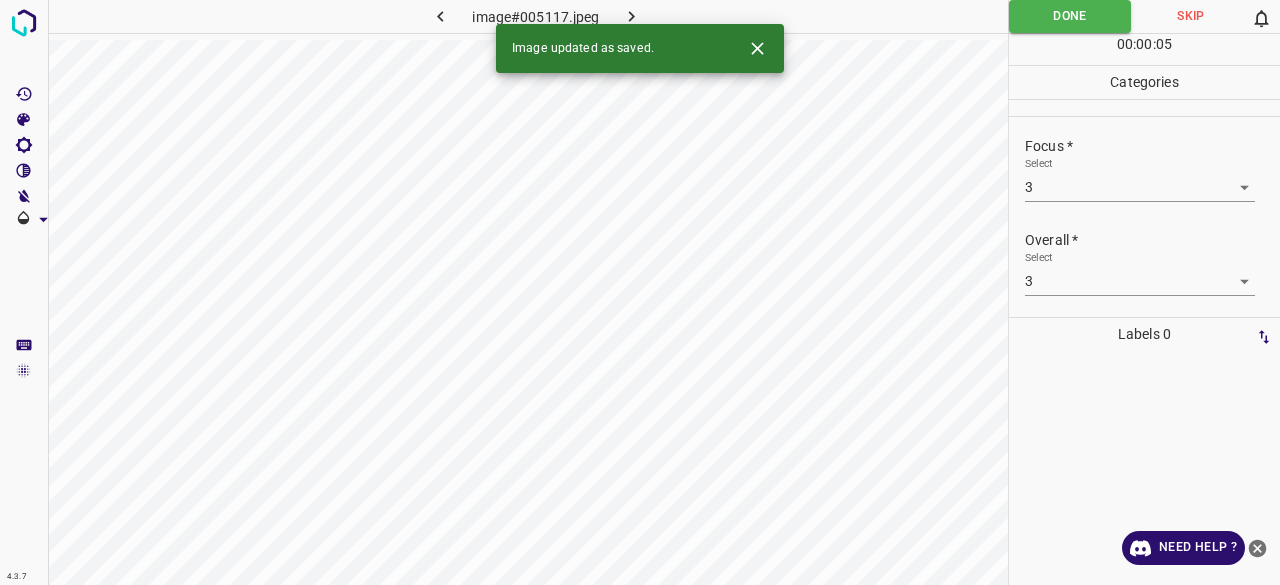 click at bounding box center [632, 16] 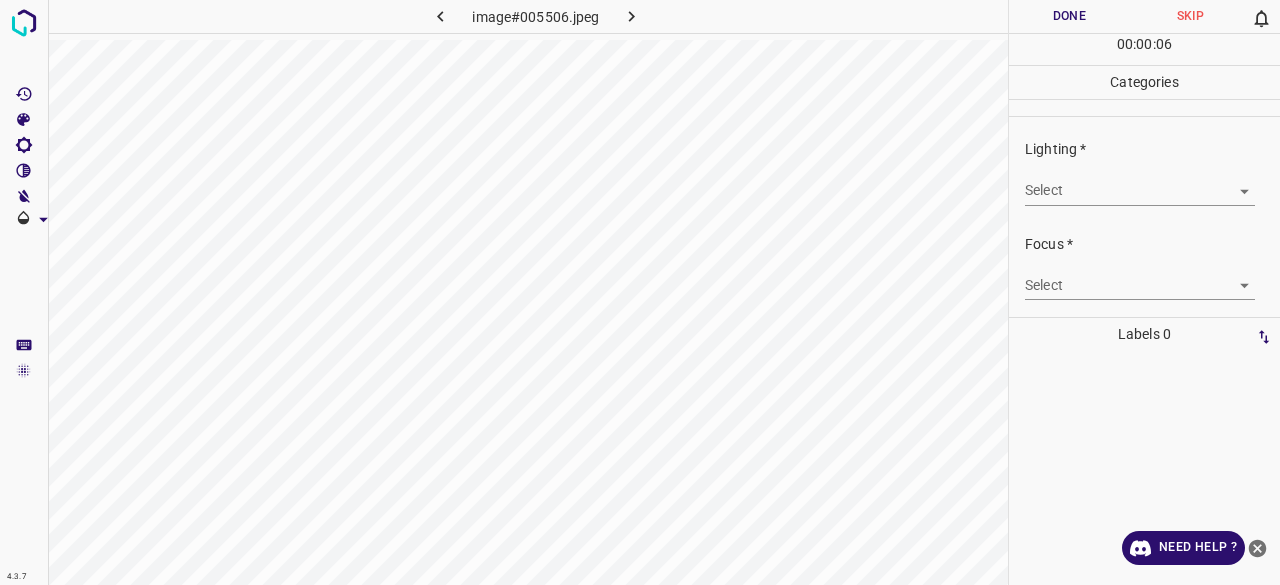 click on "4.3.7 image#005506.jpeg Done Skip 0 00   : 00   : 06   Categories Lighting *  Select ​ Focus *  Select ​ Overall *  Select ​ Labels   0 Categories 1 Lighting 2 Focus 3 Overall Tools Space Change between modes (Draw & Edit) I Auto labeling R Restore zoom M Zoom in N Zoom out Delete Delete selecte label Filters Z Restore filters X Saturation filter C Brightness filter V Contrast filter B Gray scale filter General O Download Need Help ? - Text - Hide - Delete" at bounding box center [640, 292] 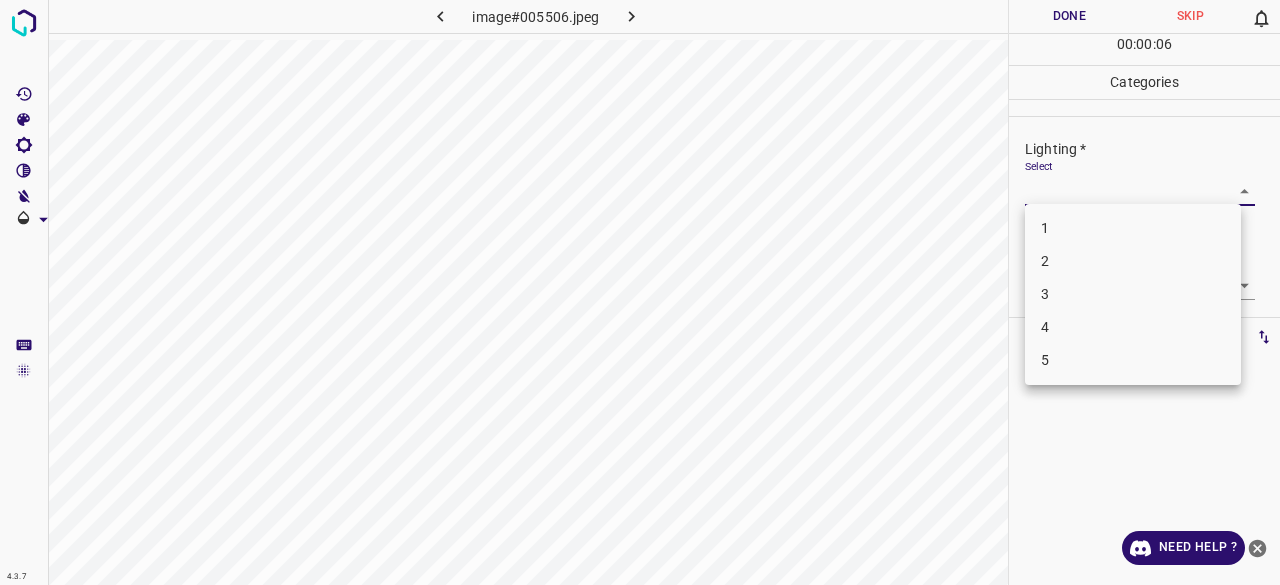 click on "3" at bounding box center (1133, 294) 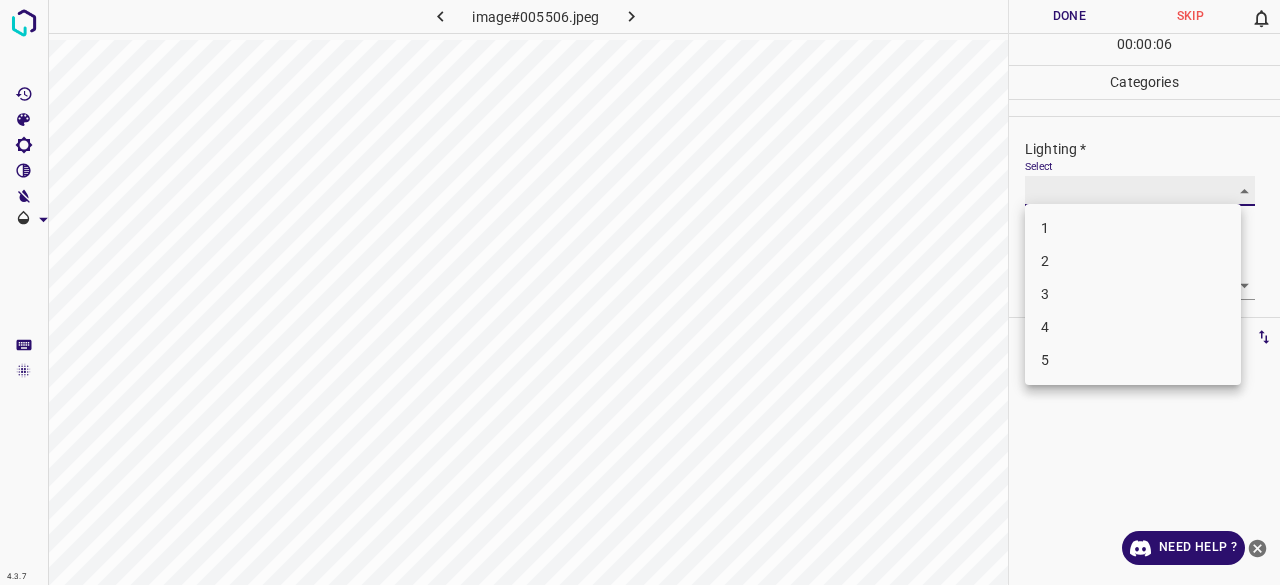 type on "3" 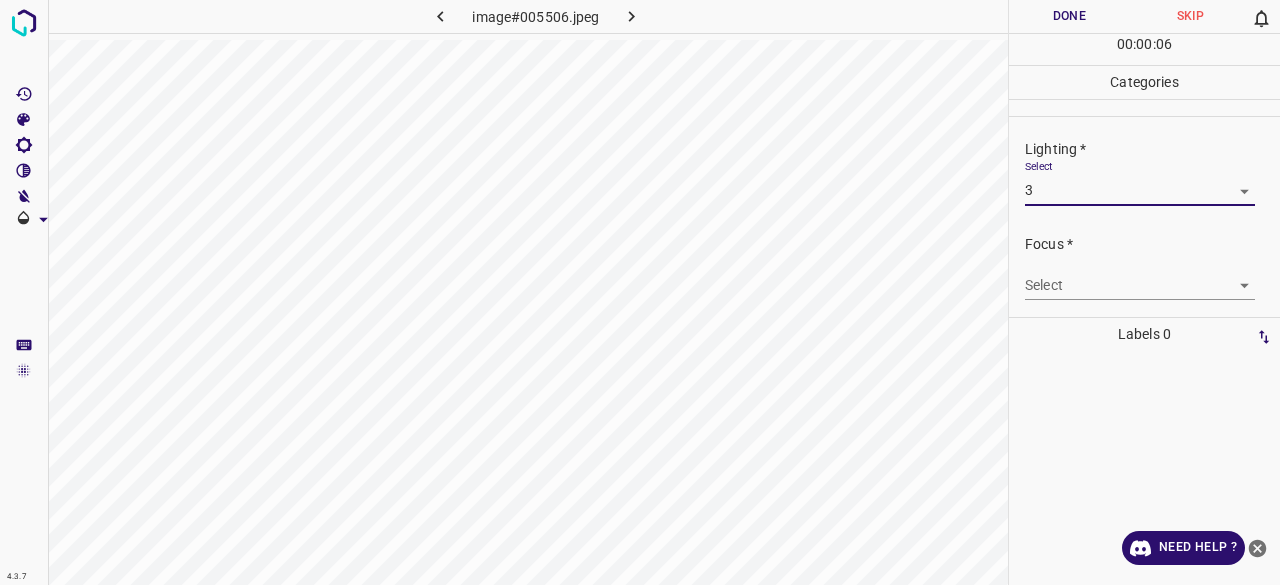 click on "4.3.7 image#005506.jpeg Done Skip 0 00   : 00   : 06   Categories Lighting *  Select 3 3 Focus *  Select ​ Overall *  Select ​ Labels   0 Categories 1 Lighting 2 Focus 3 Overall Tools Space Change between modes (Draw & Edit) I Auto labeling R Restore zoom M Zoom in N Zoom out Delete Delete selecte label Filters Z Restore filters X Saturation filter C Brightness filter V Contrast filter B Gray scale filter General O Download Need Help ? - Text - Hide - Delete 1 2 3 4 5" at bounding box center (640, 292) 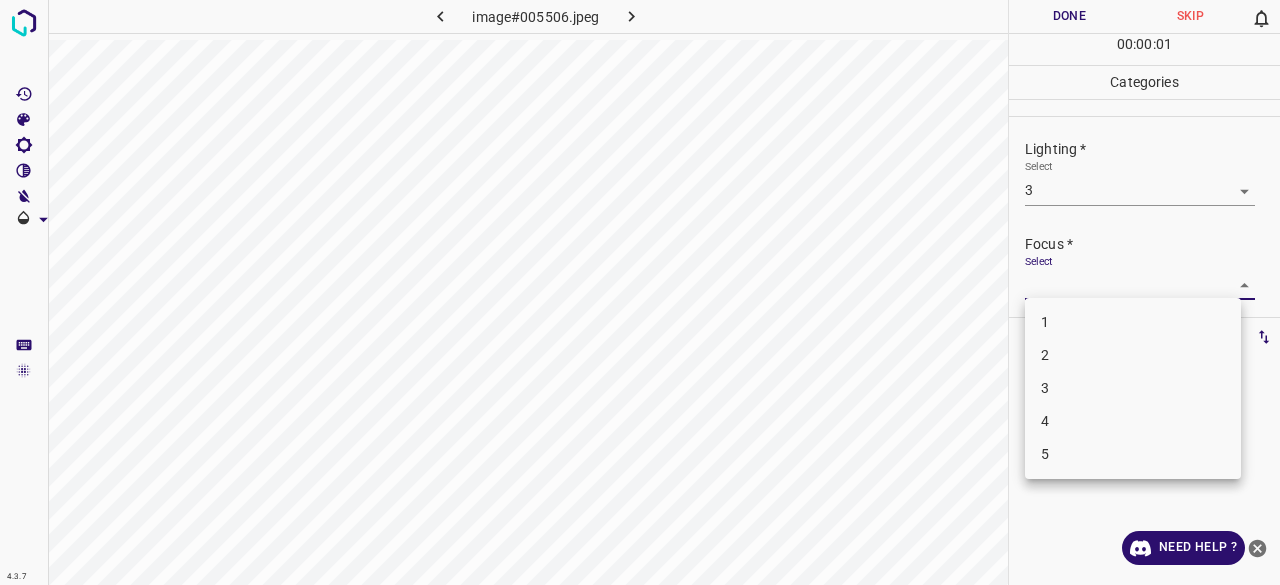 click on "3" at bounding box center [1133, 388] 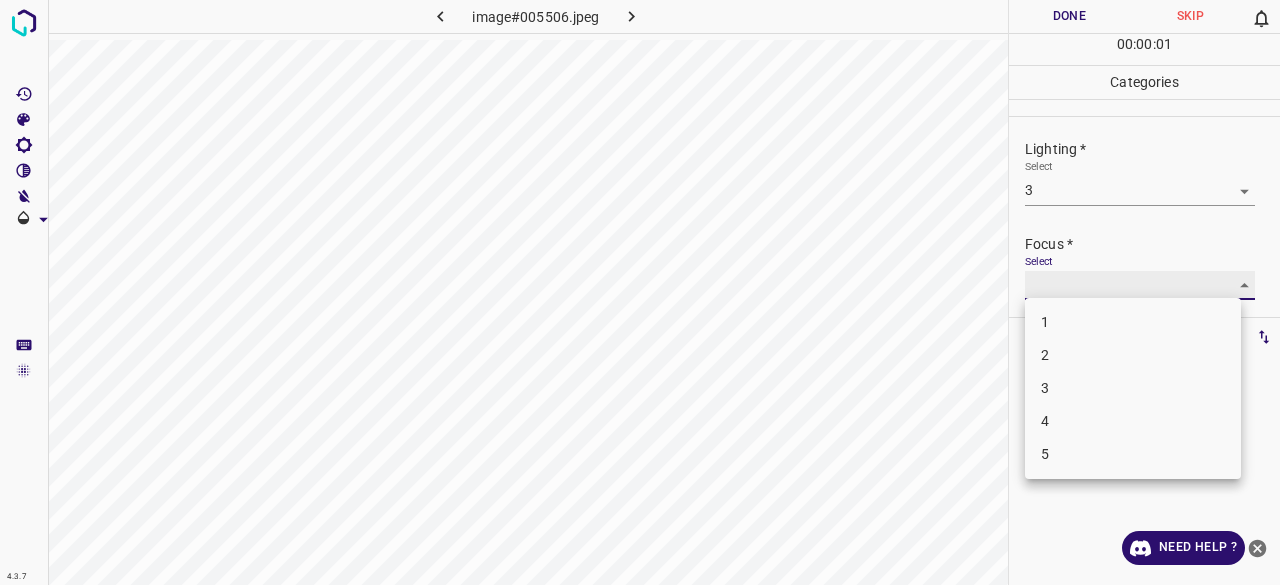 type on "3" 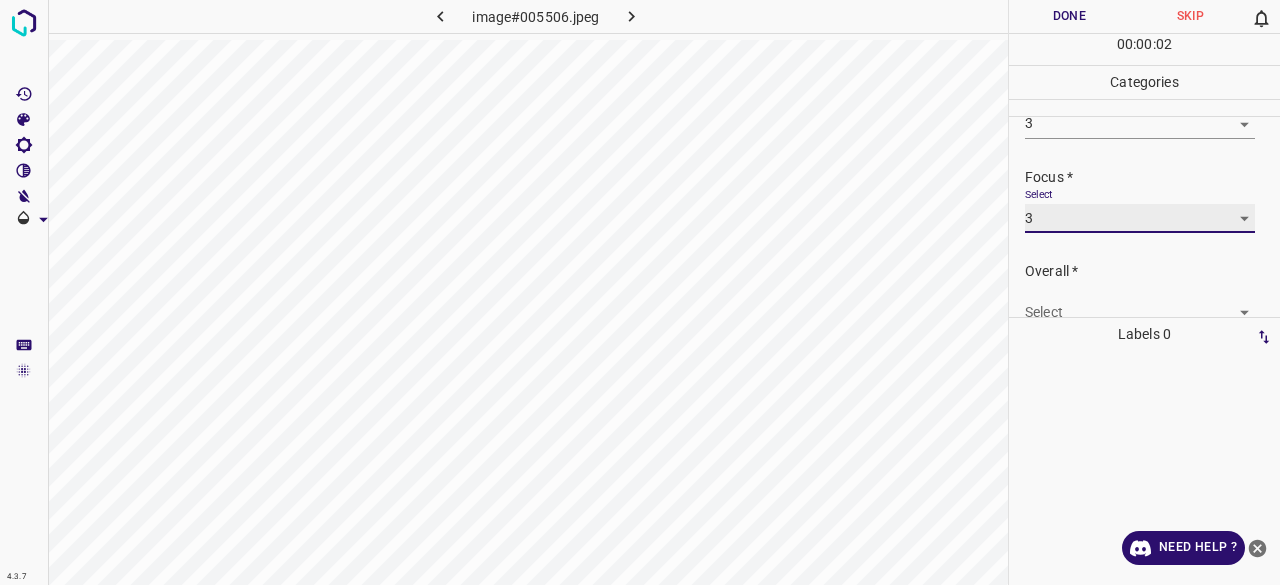 scroll, scrollTop: 98, scrollLeft: 0, axis: vertical 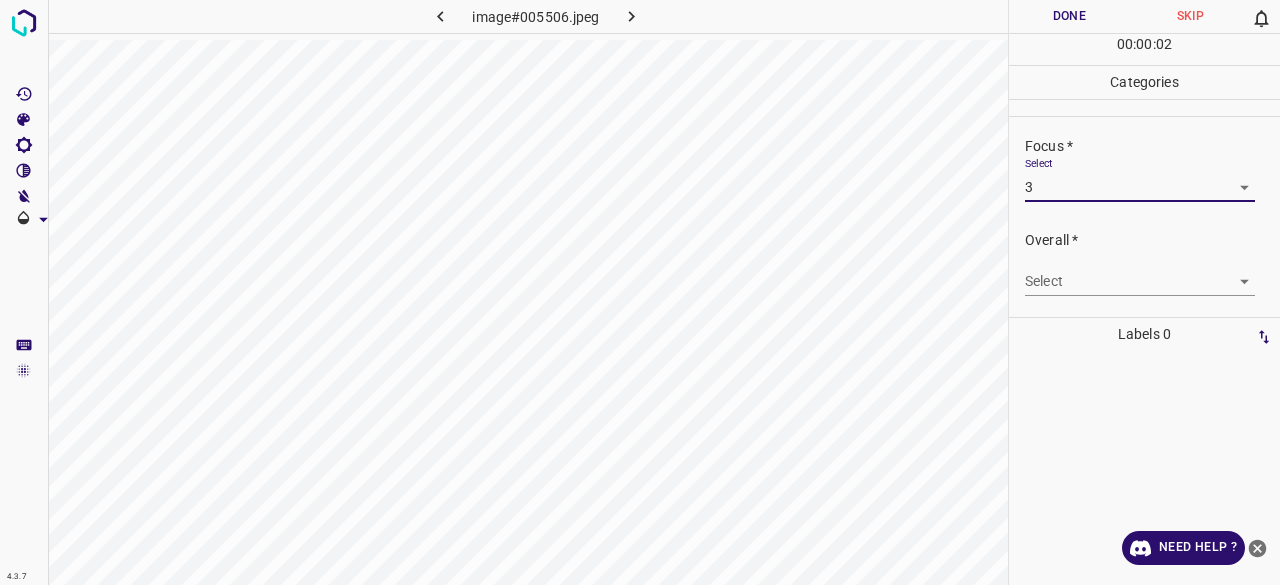 click on "4.3.7 image#005506.jpeg Done Skip 0 00   : 00   : 02   Categories Lighting *  Select 3 3 Focus *  Select 3 3 Overall *  Select ​ Labels   0 Categories 1 Lighting 2 Focus 3 Overall Tools Space Change between modes (Draw & Edit) I Auto labeling R Restore zoom M Zoom in N Zoom out Delete Delete selecte label Filters Z Restore filters X Saturation filter C Brightness filter V Contrast filter B Gray scale filter General O Download Need Help ? - Text - Hide - Delete" at bounding box center [640, 292] 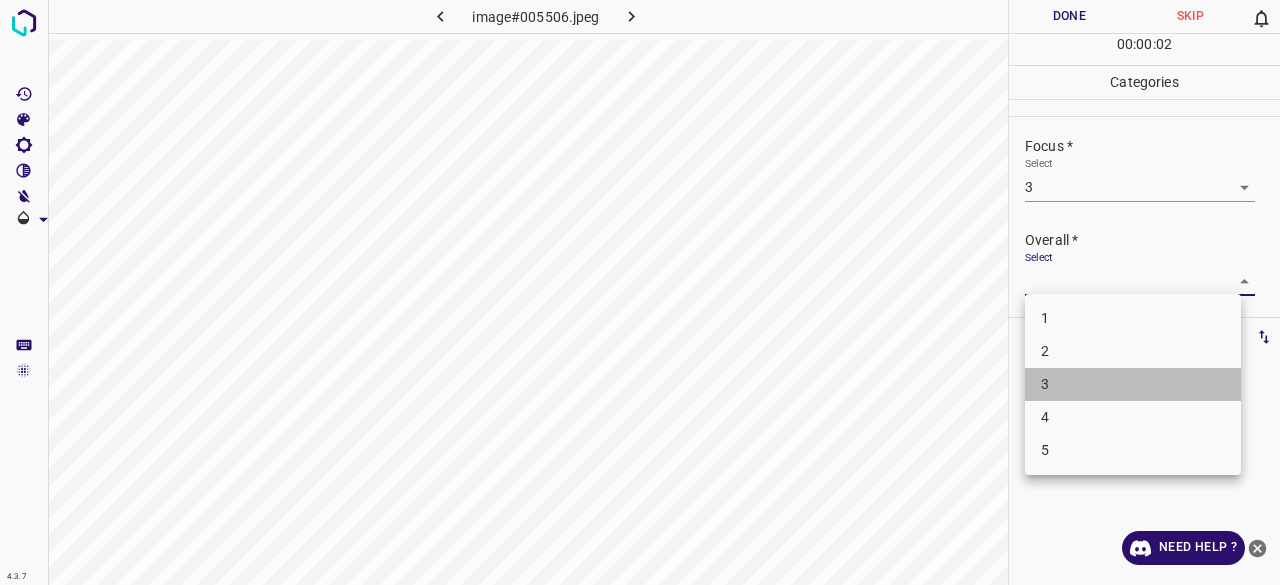 click on "3" at bounding box center (1133, 384) 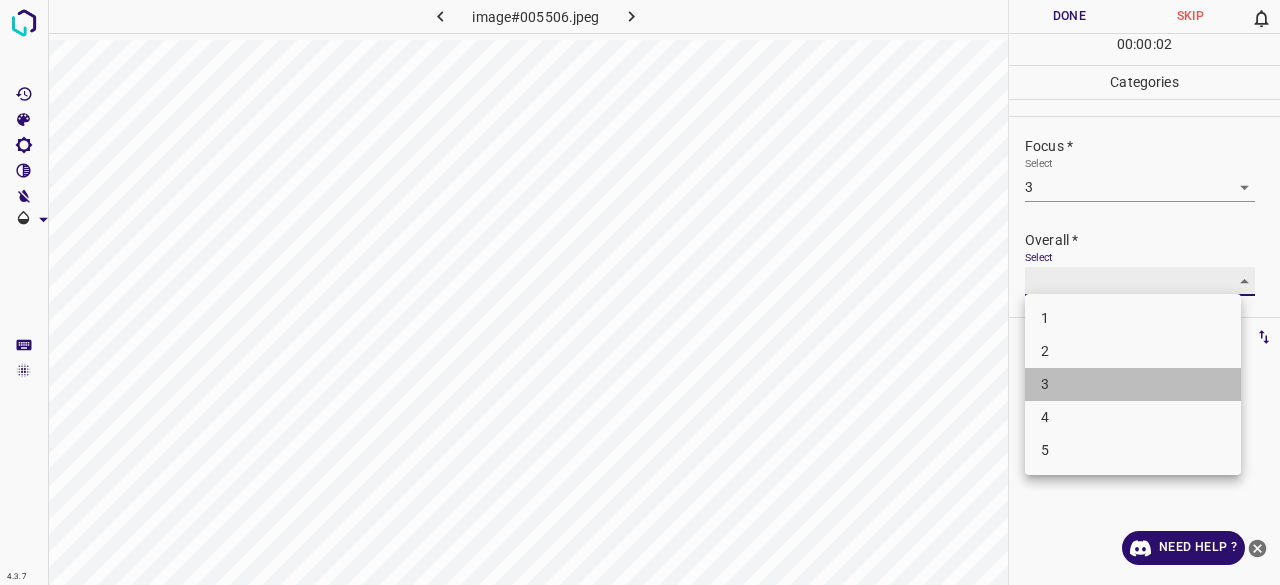 type on "3" 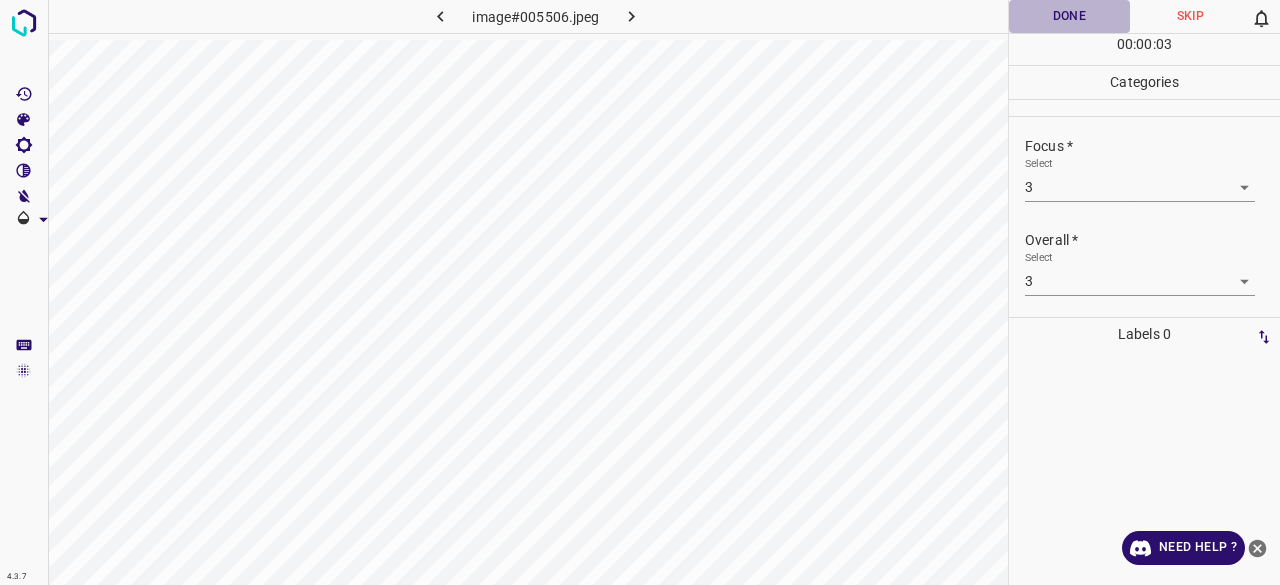 click on "Done" at bounding box center [1069, 16] 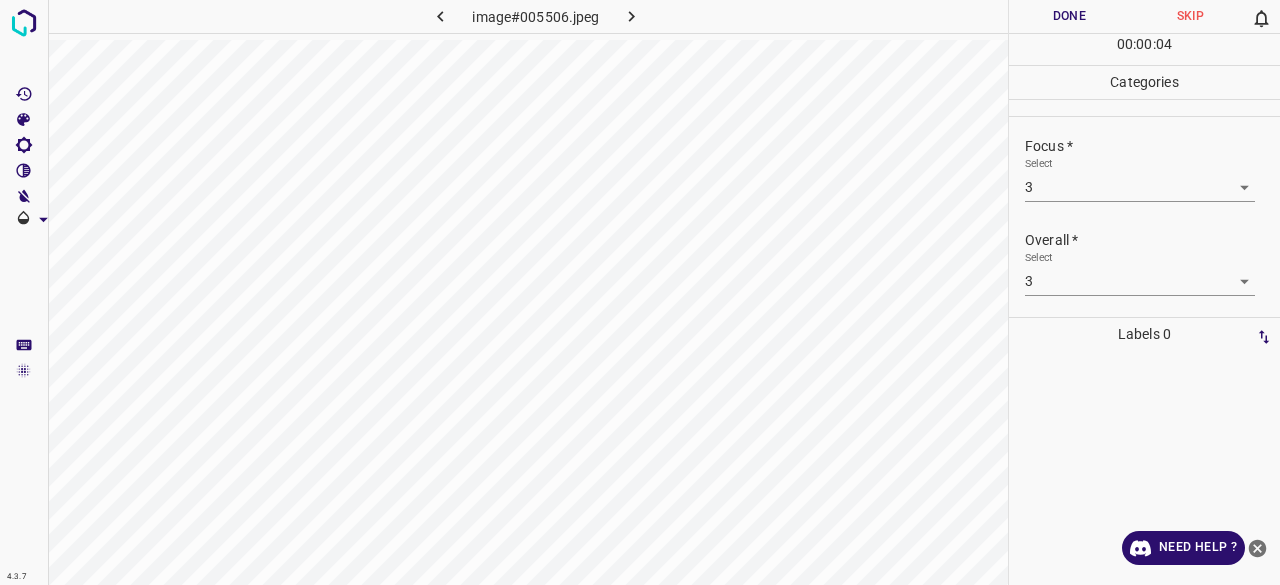 click 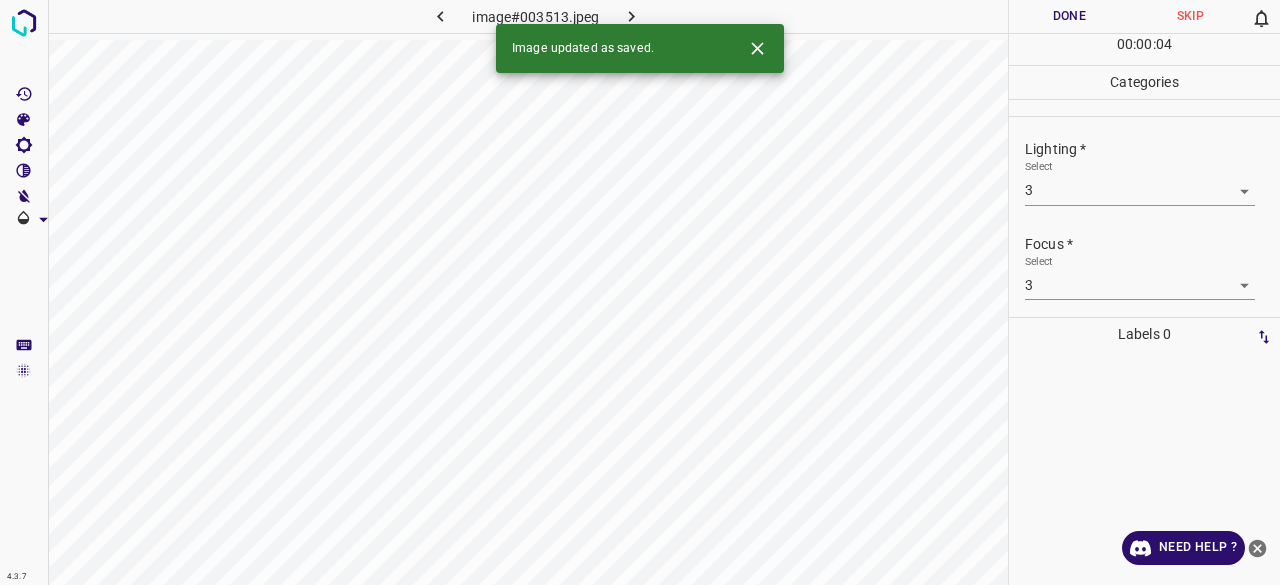 click on "Done" at bounding box center [1069, 16] 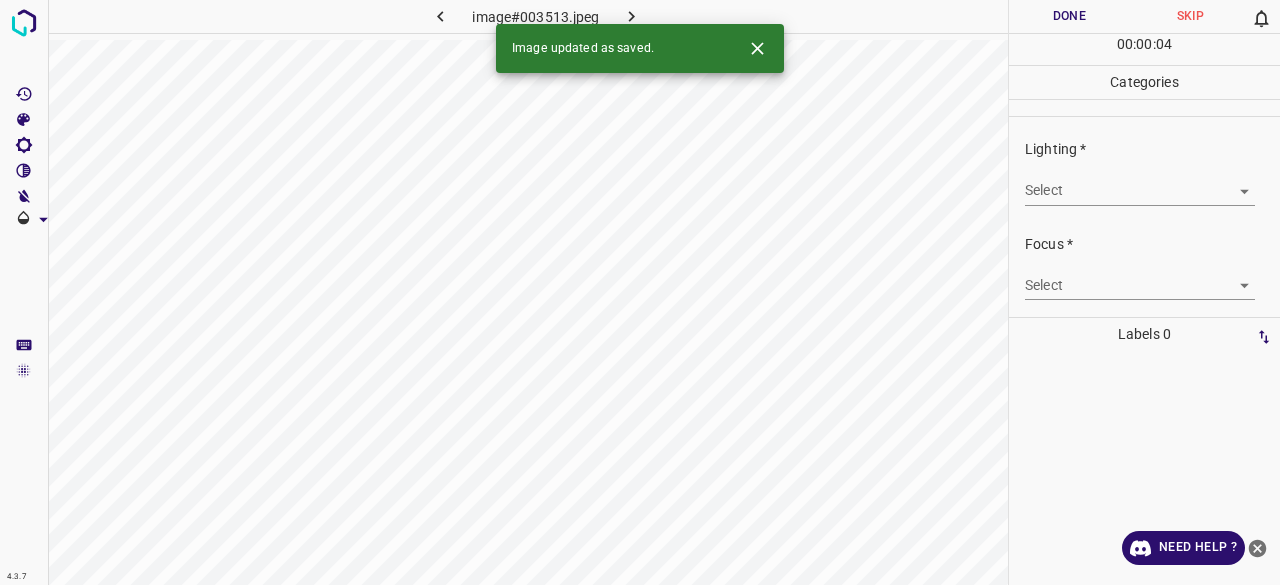 click on "4.3.7 image#003513.jpeg Done Skip 0 00   : 00   : 04   Categories Lighting *  Select ​ Focus *  Select ​ Overall *  Select ​ Labels   0 Categories 1 Lighting 2 Focus 3 Overall Tools Space Change between modes (Draw & Edit) I Auto labeling R Restore zoom M Zoom in N Zoom out Delete Delete selecte label Filters Z Restore filters X Saturation filter C Brightness filter V Contrast filter B Gray scale filter General O Download Image updated as saved. Need Help ? - Text - Hide - Delete" at bounding box center (640, 292) 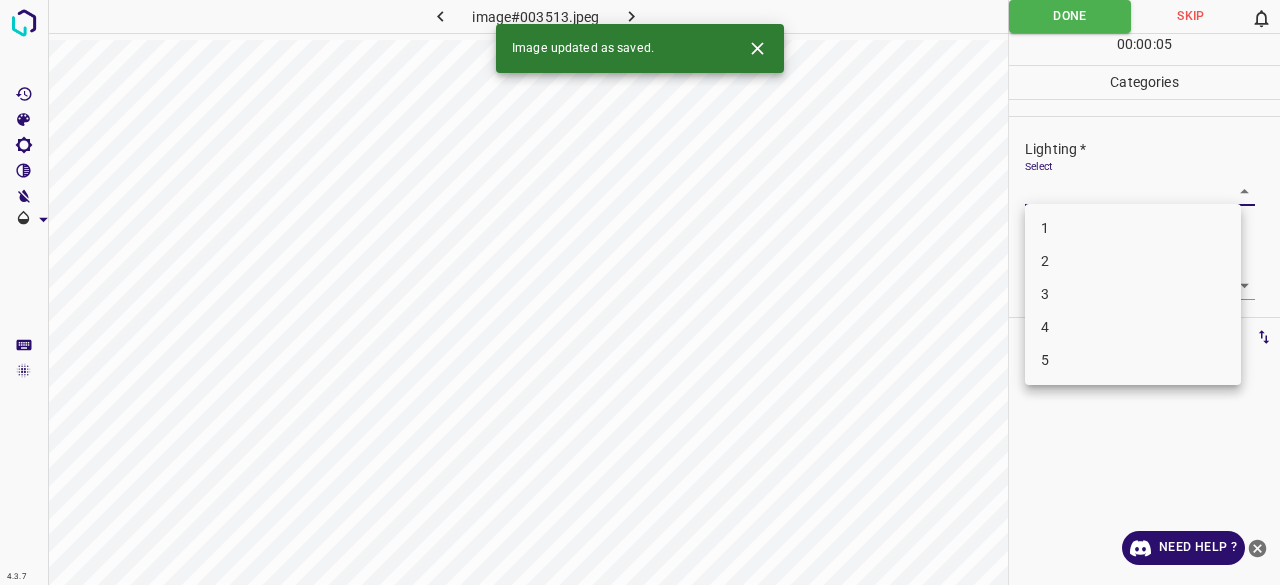 drag, startPoint x: 1066, startPoint y: 269, endPoint x: 1068, endPoint y: 291, distance: 22.090721 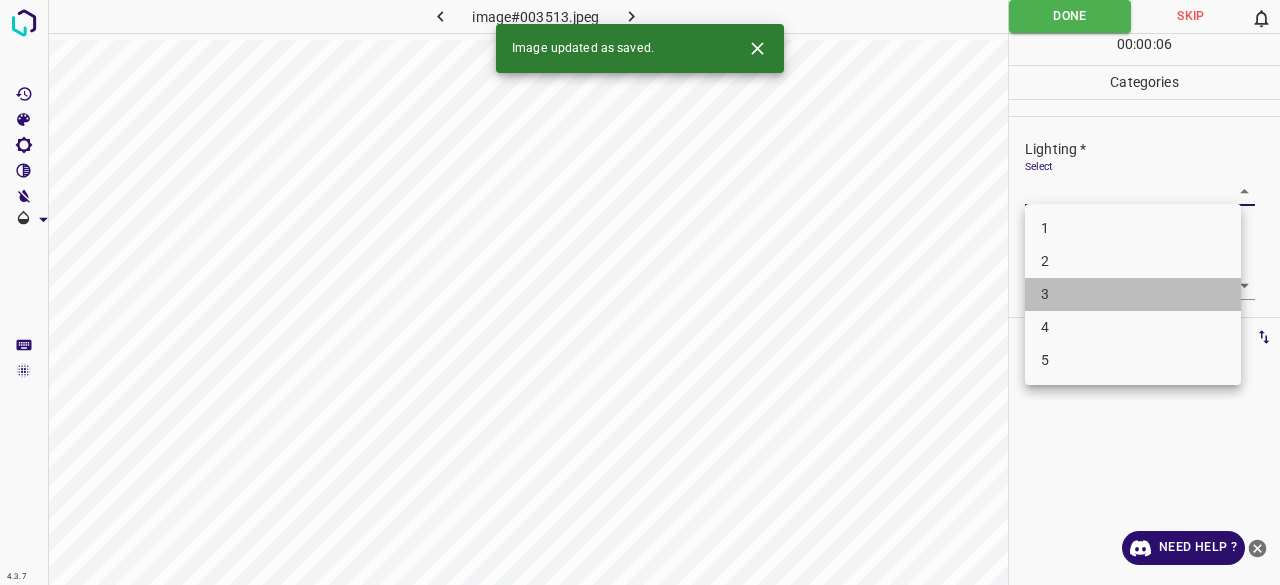 click on "3" at bounding box center (1133, 294) 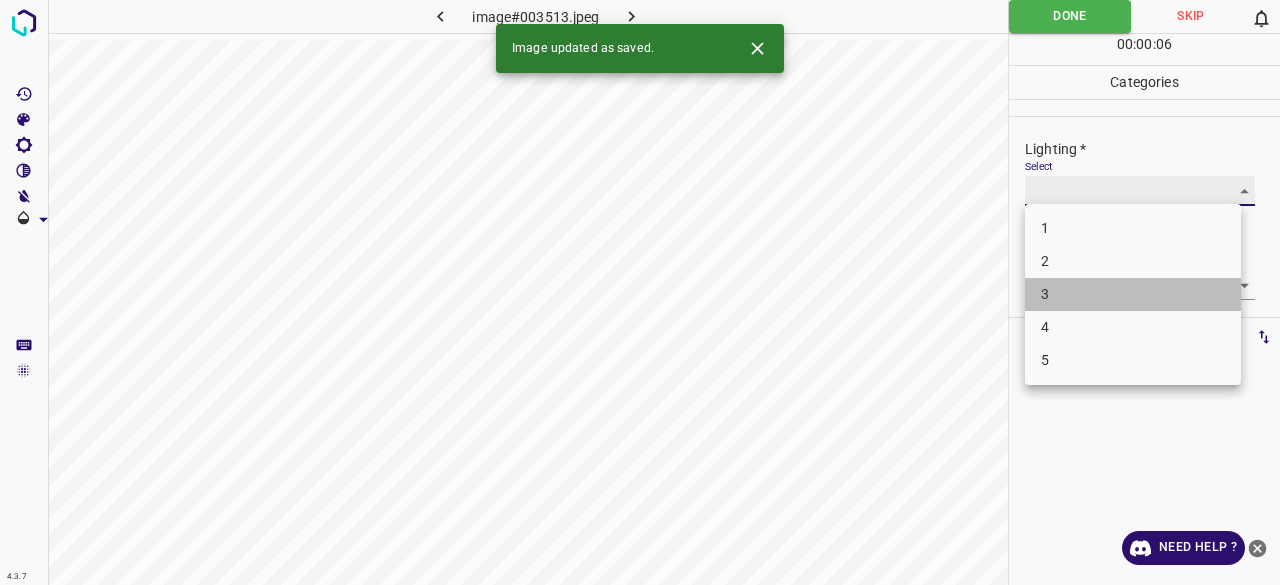 type on "3" 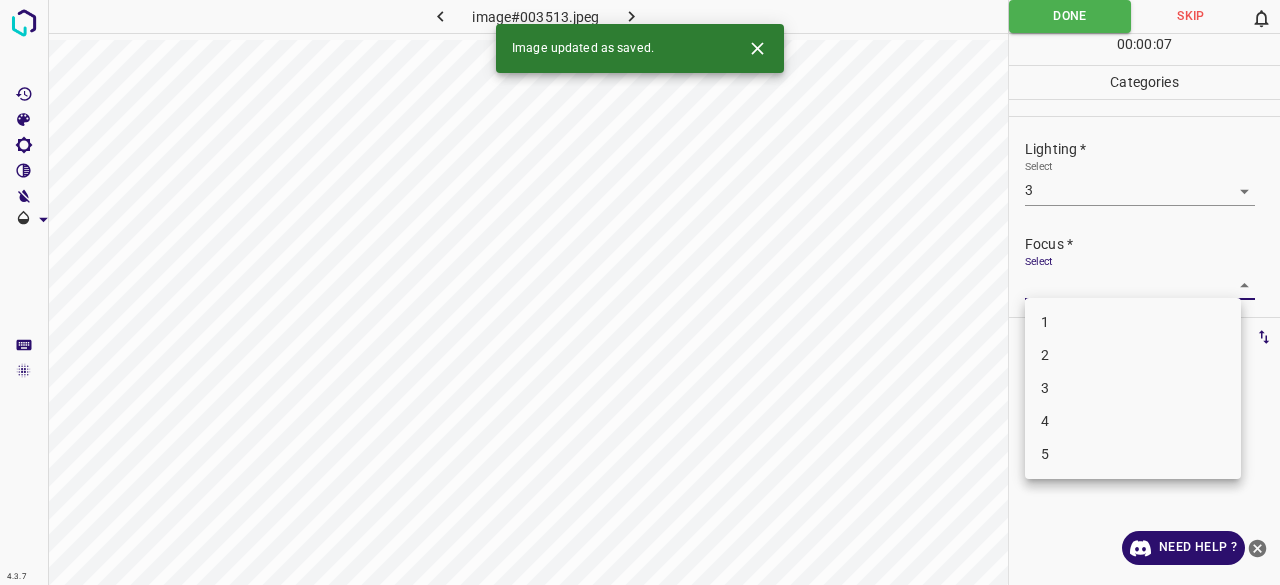 click on "4.3.7 image#003513.jpeg Done Skip 0 00   : 00   : 07   Categories Lighting *  Select 3 3 Focus *  Select ​ Overall *  Select ​ Labels   0 Categories 1 Lighting 2 Focus 3 Overall Tools Space Change between modes (Draw & Edit) I Auto labeling R Restore zoom M Zoom in N Zoom out Delete Delete selecte label Filters Z Restore filters X Saturation filter C Brightness filter V Contrast filter B Gray scale filter General O Download Image updated as saved. Need Help ? - Text - Hide - Delete 1 2 3 4 5" at bounding box center [640, 292] 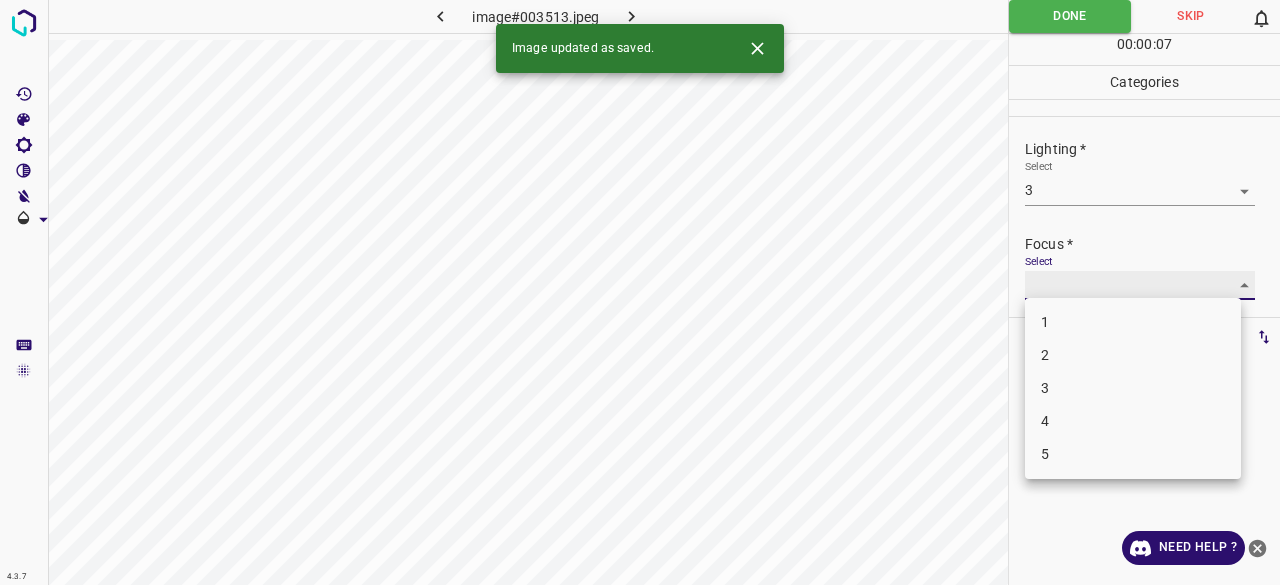 type on "2" 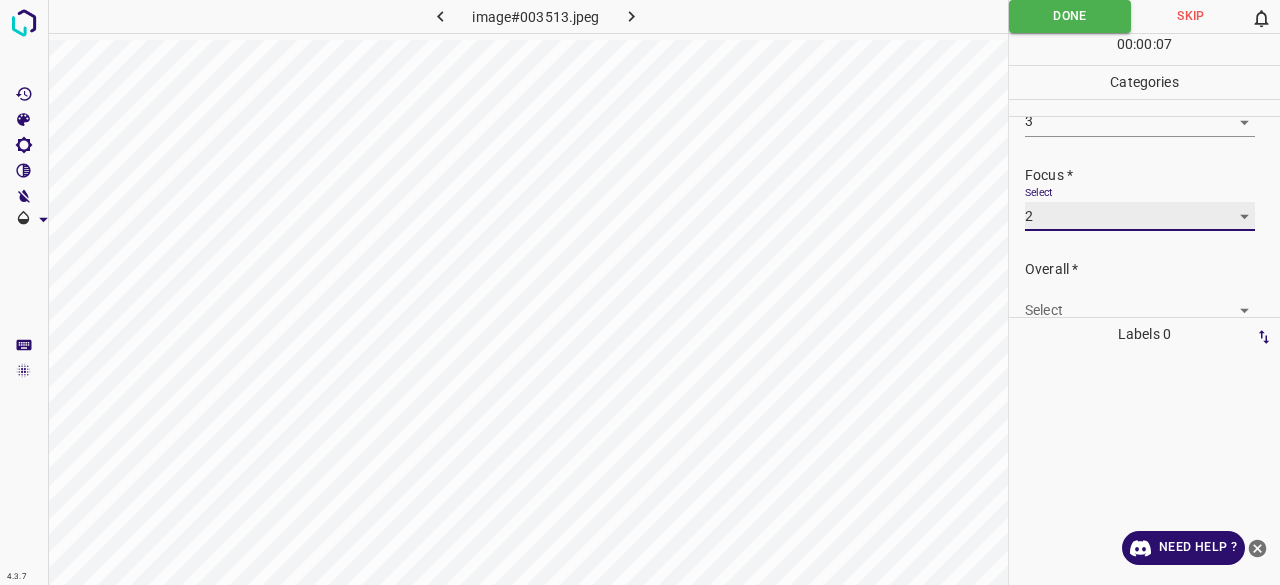 scroll, scrollTop: 98, scrollLeft: 0, axis: vertical 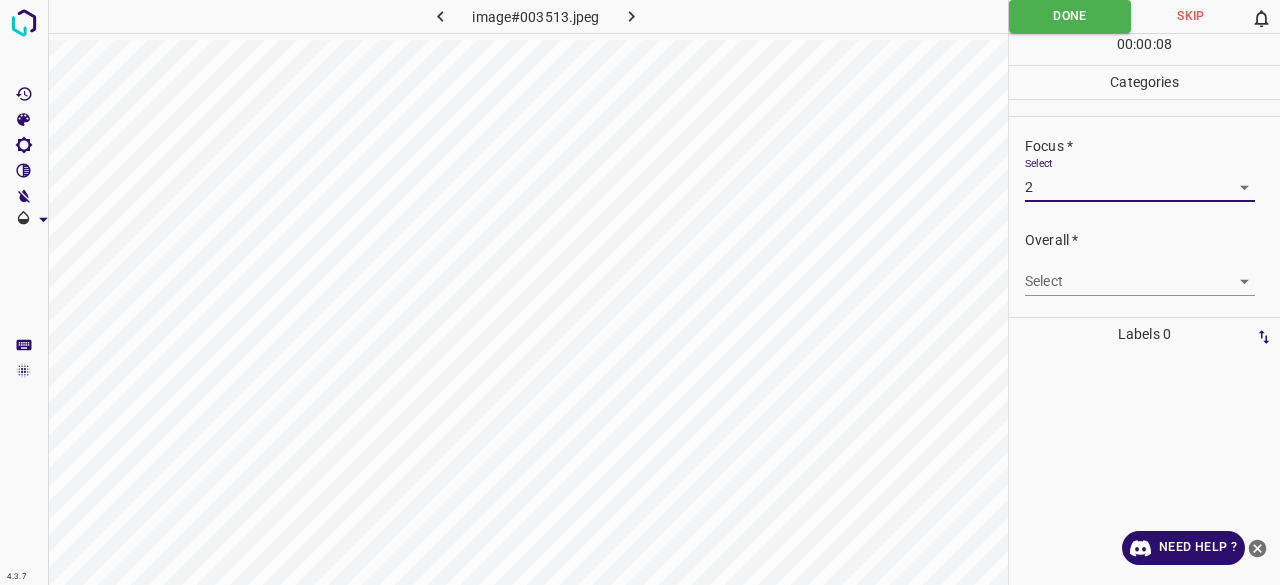 click on "4.3.7 image#003513.jpeg Done Skip 0 00   : 00   : 08   Categories Lighting *  Select 3 3 Focus *  Select 2 2 Overall *  Select ​ Labels   0 Categories 1 Lighting 2 Focus 3 Overall Tools Space Change between modes (Draw & Edit) I Auto labeling R Restore zoom M Zoom in N Zoom out Delete Delete selecte label Filters Z Restore filters X Saturation filter C Brightness filter V Contrast filter B Gray scale filter General O Download Need Help ? - Text - Hide - Delete" at bounding box center (640, 292) 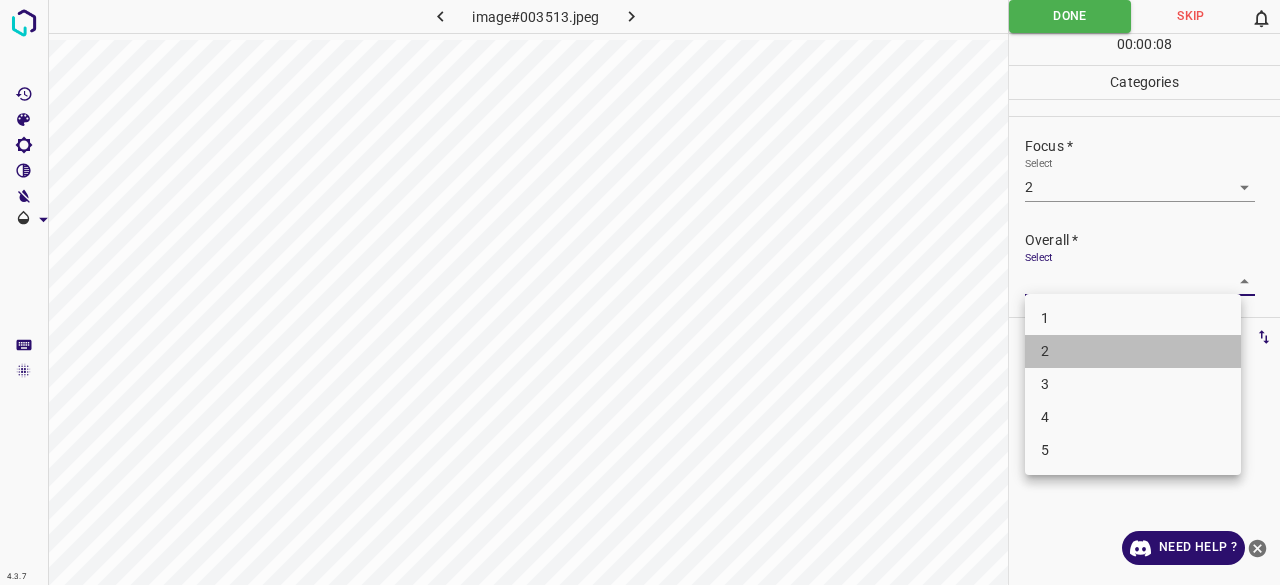 click on "2" at bounding box center [1133, 351] 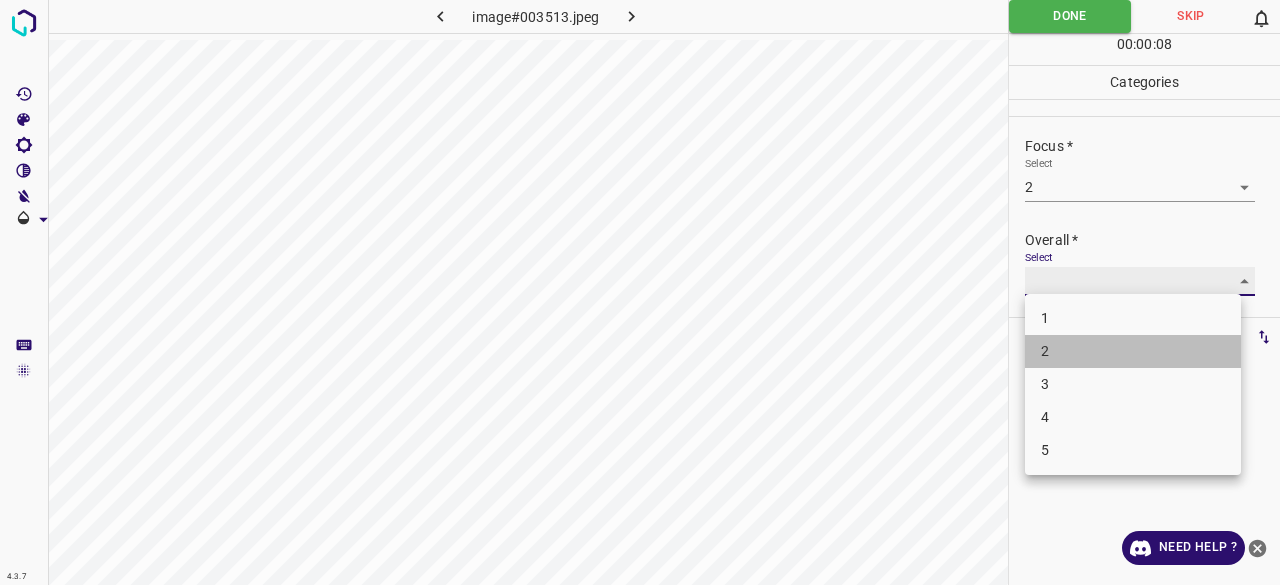 type on "2" 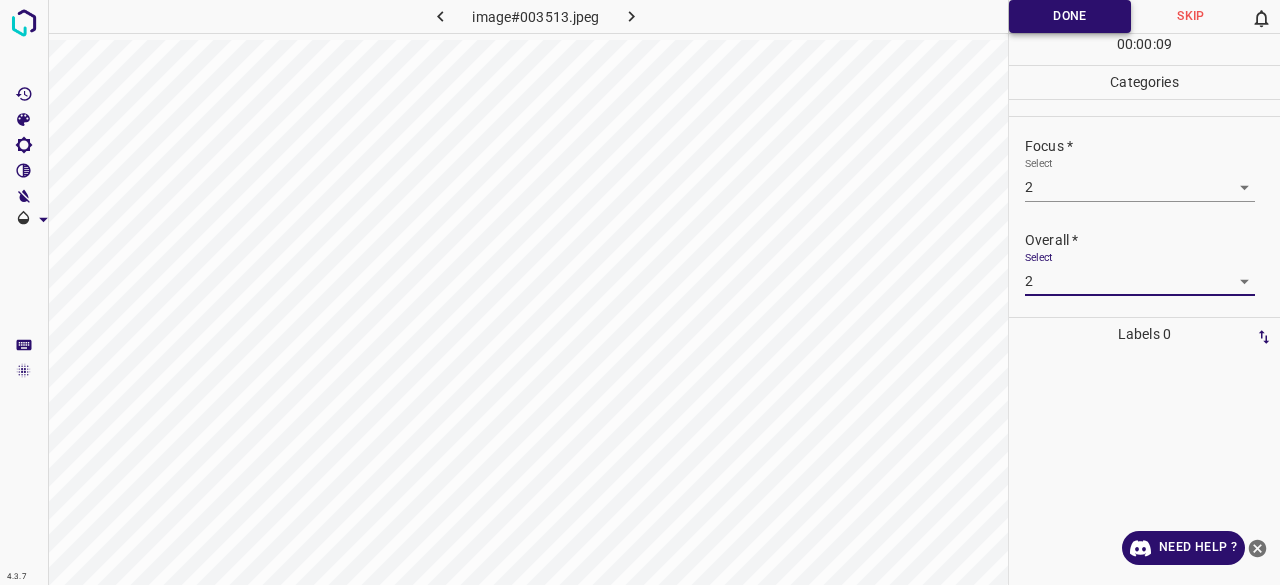 click on "Done" at bounding box center (1070, 16) 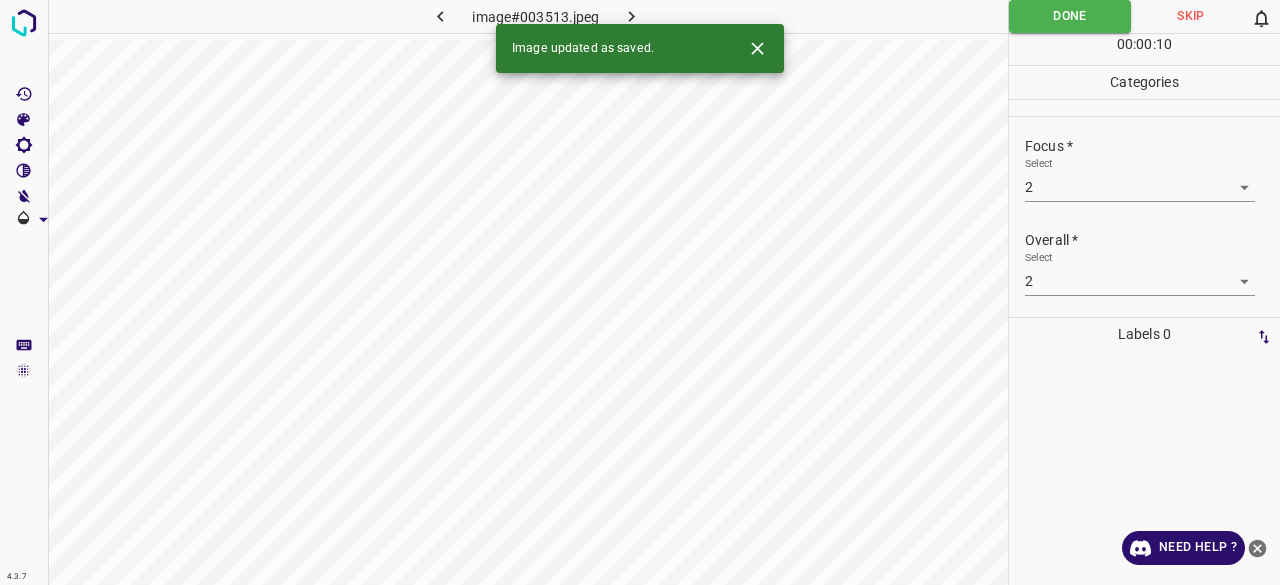 click 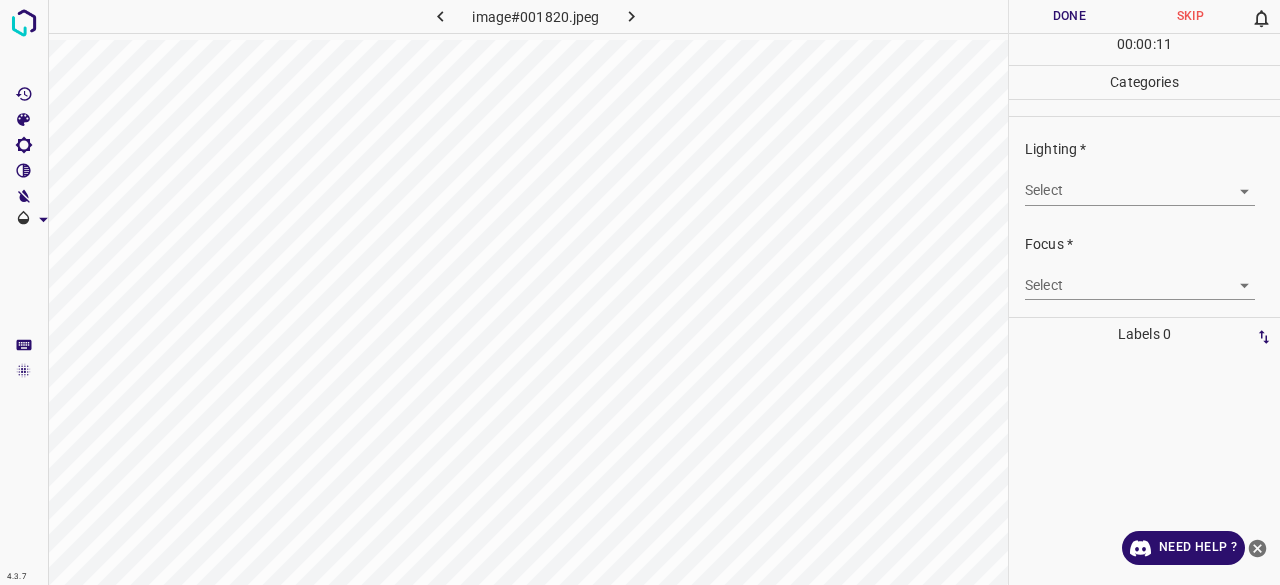 click on "Lighting *  Select ​" at bounding box center (1144, 172) 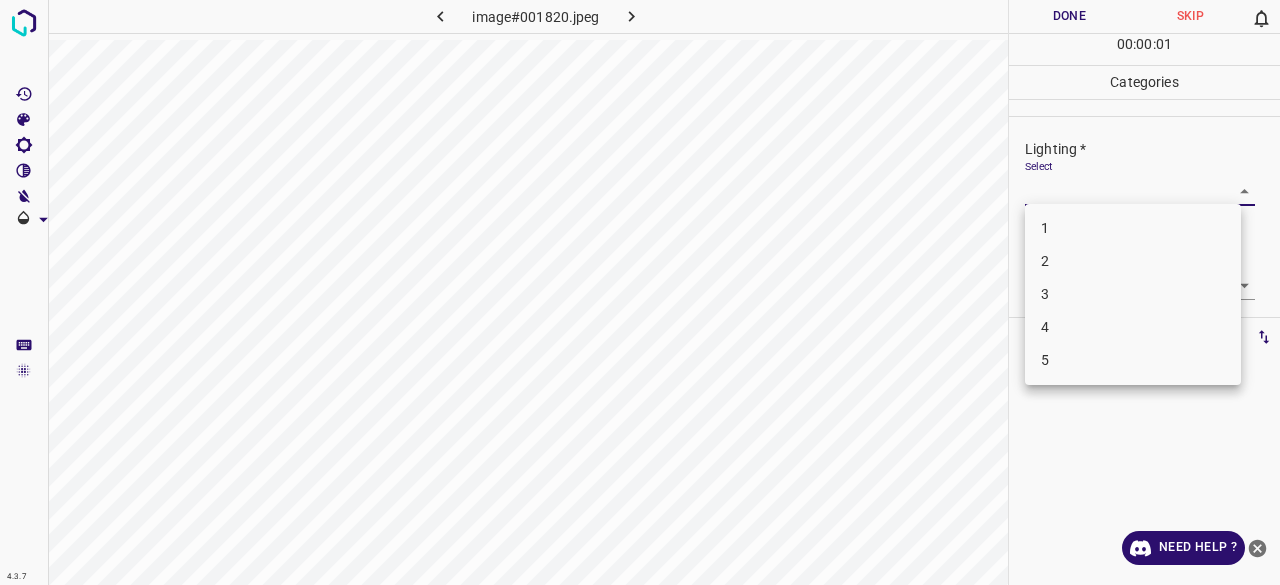 click on "3" at bounding box center [1133, 294] 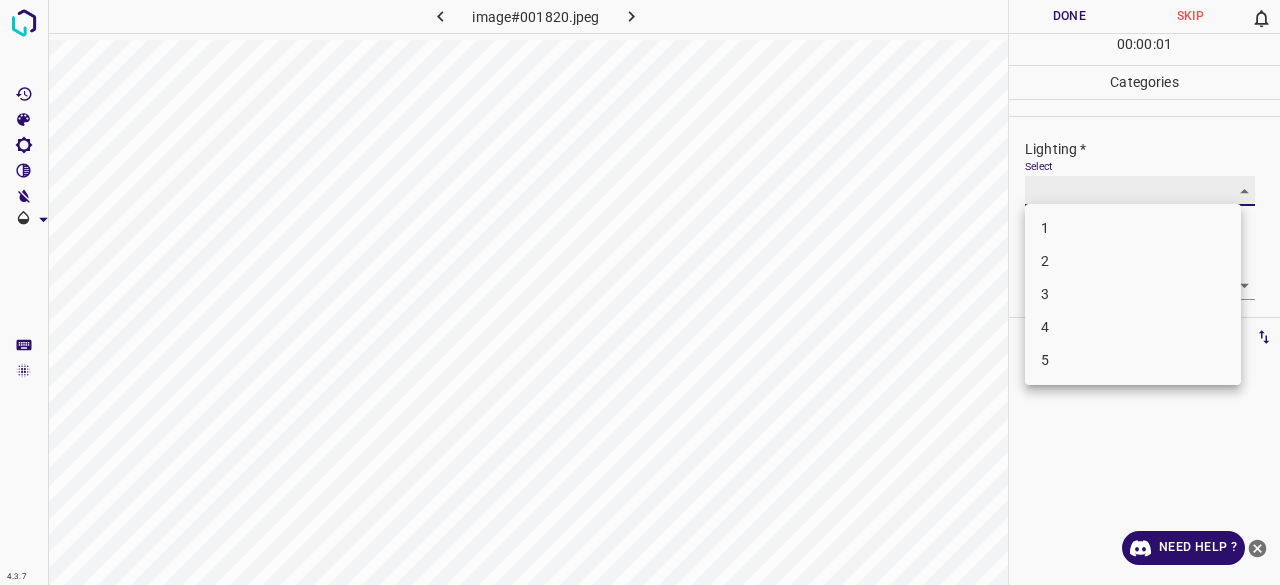 type on "3" 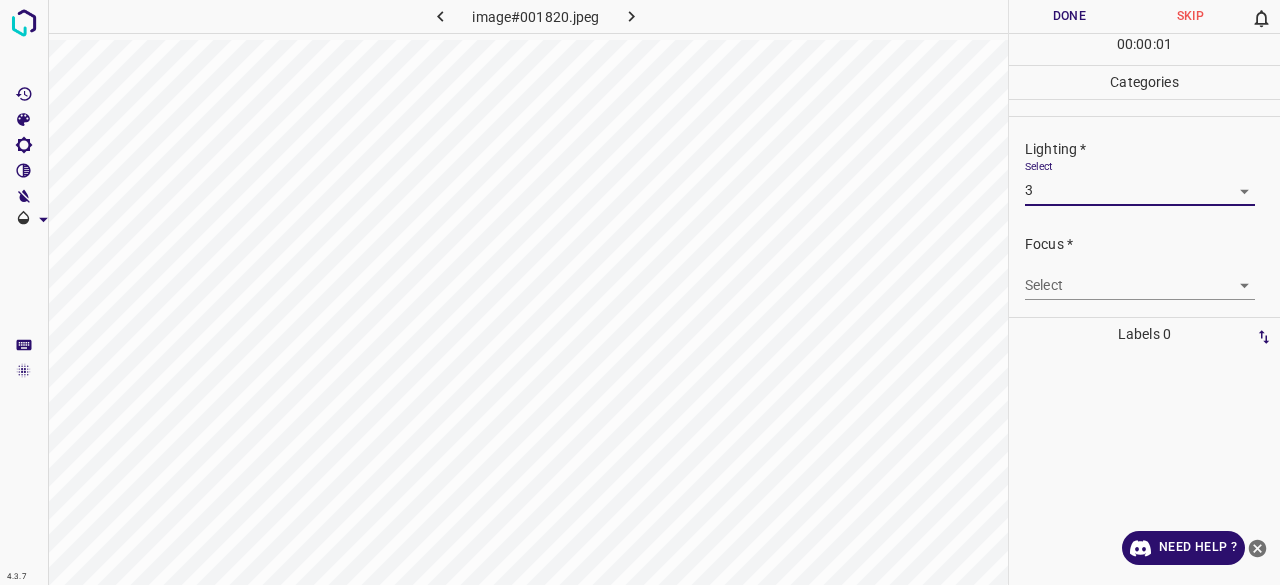 click on "4.3.7 image#001820.jpeg Done Skip 0 00   : 00   : 01   Categories Lighting *  Select 3 3 Focus *  Select ​ Overall *  Select ​ Labels   0 Categories 1 Lighting 2 Focus 3 Overall Tools Space Change between modes (Draw & Edit) I Auto labeling R Restore zoom M Zoom in N Zoom out Delete Delete selecte label Filters Z Restore filters X Saturation filter C Brightness filter V Contrast filter B Gray scale filter General O Download Need Help ? - Text - Hide - Delete 1 2 3 4 5" at bounding box center [640, 292] 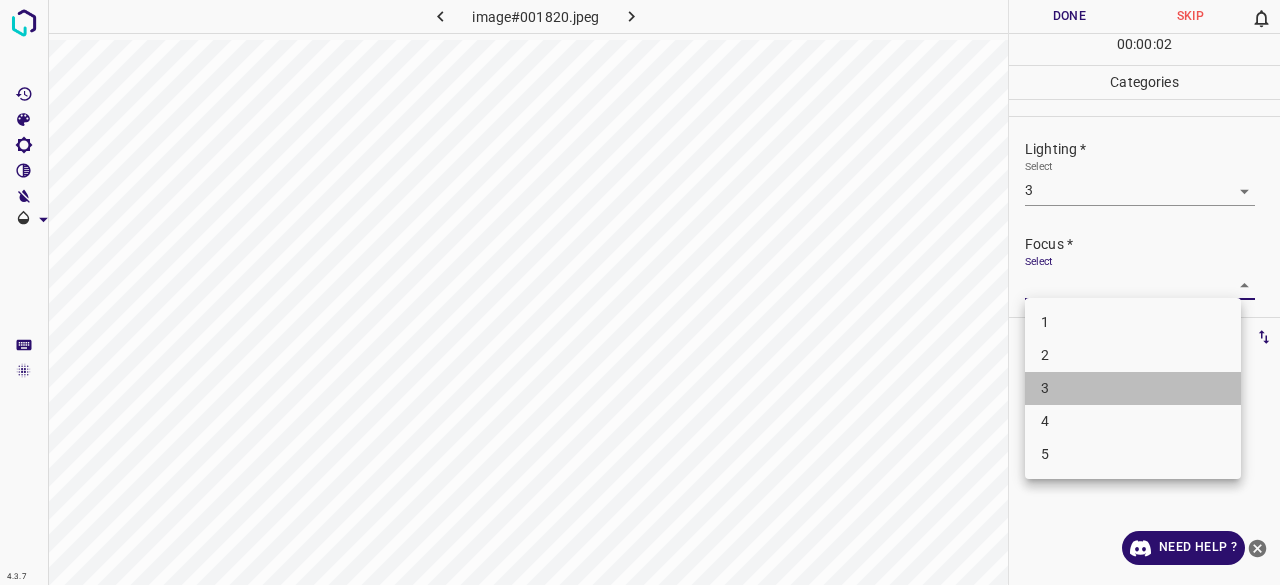 drag, startPoint x: 1063, startPoint y: 391, endPoint x: 1083, endPoint y: 367, distance: 31.241 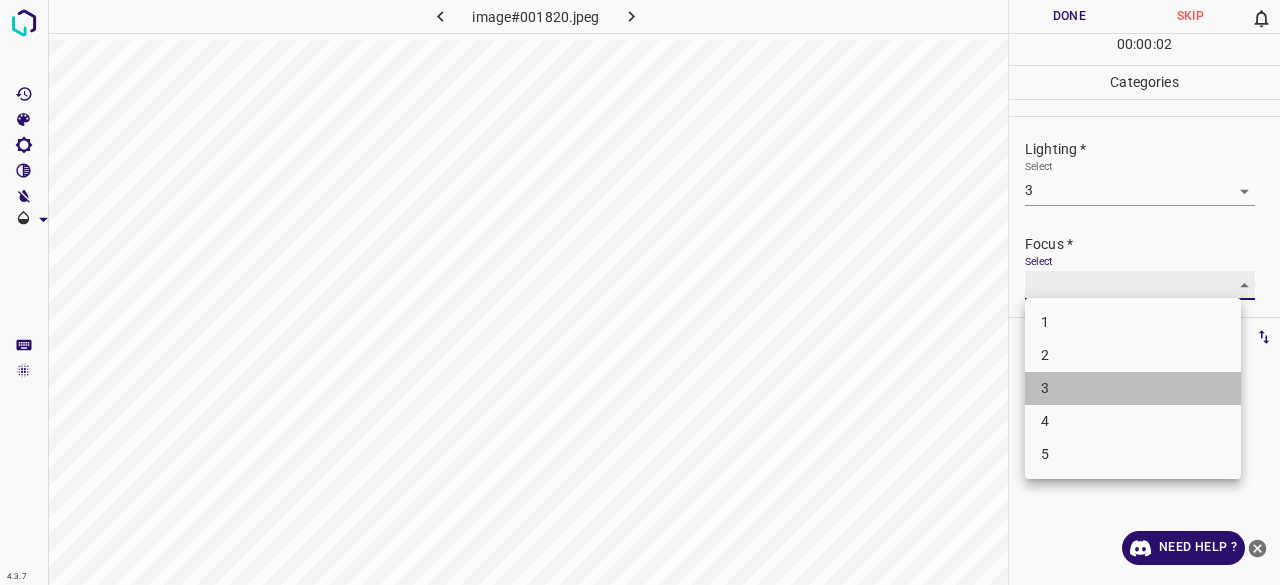 type on "3" 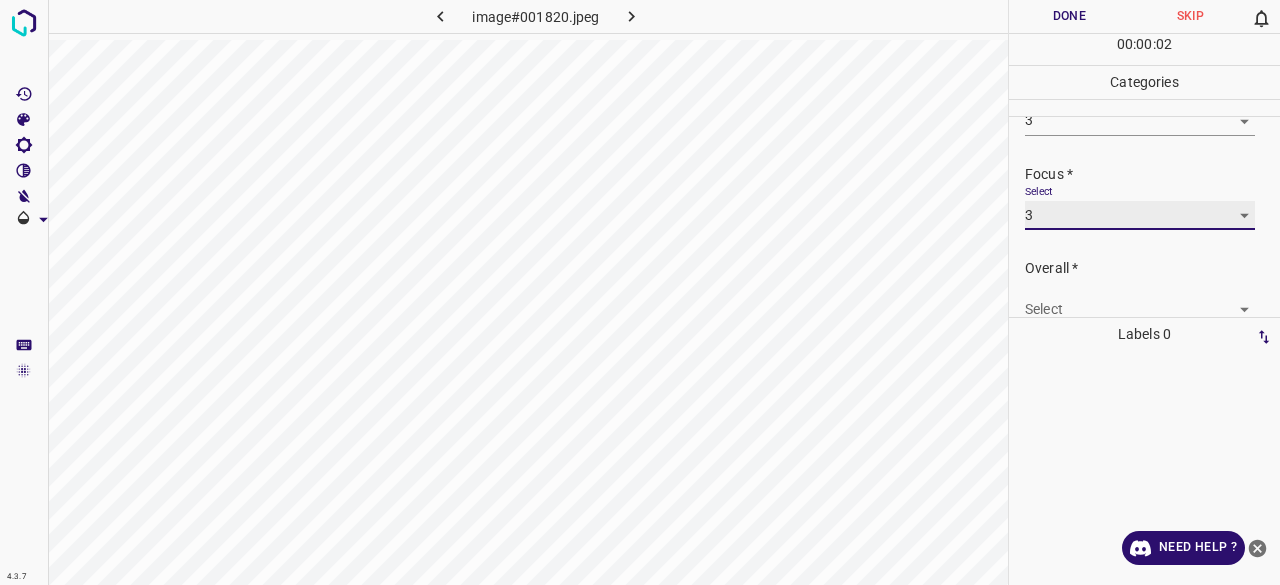 scroll, scrollTop: 98, scrollLeft: 0, axis: vertical 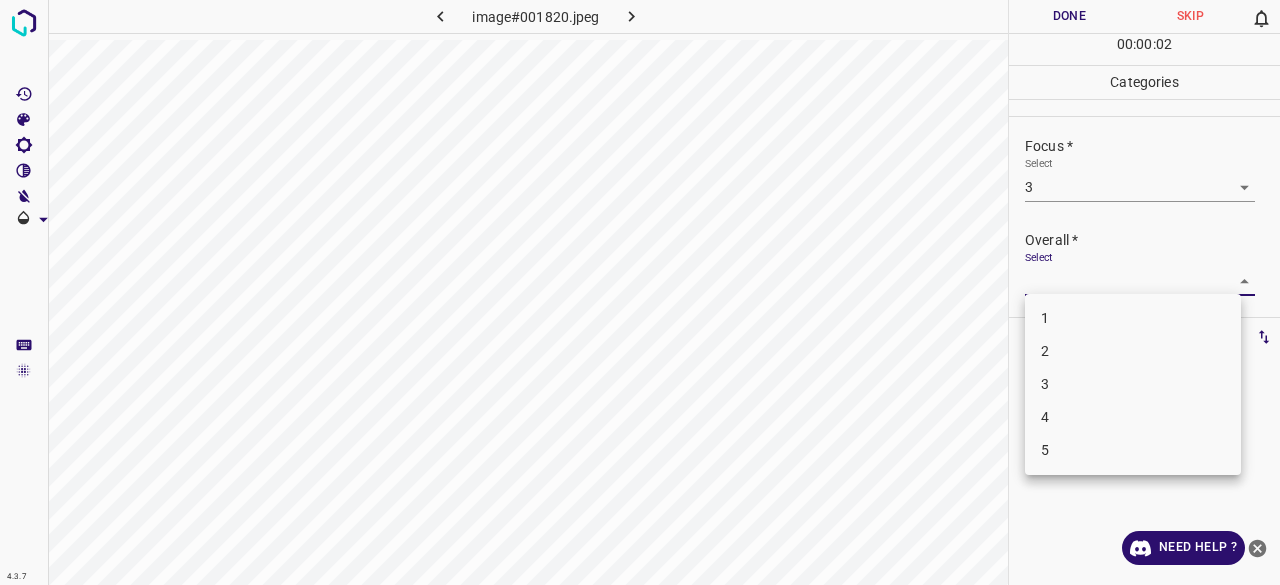 drag, startPoint x: 1060, startPoint y: 269, endPoint x: 1093, endPoint y: 336, distance: 74.68601 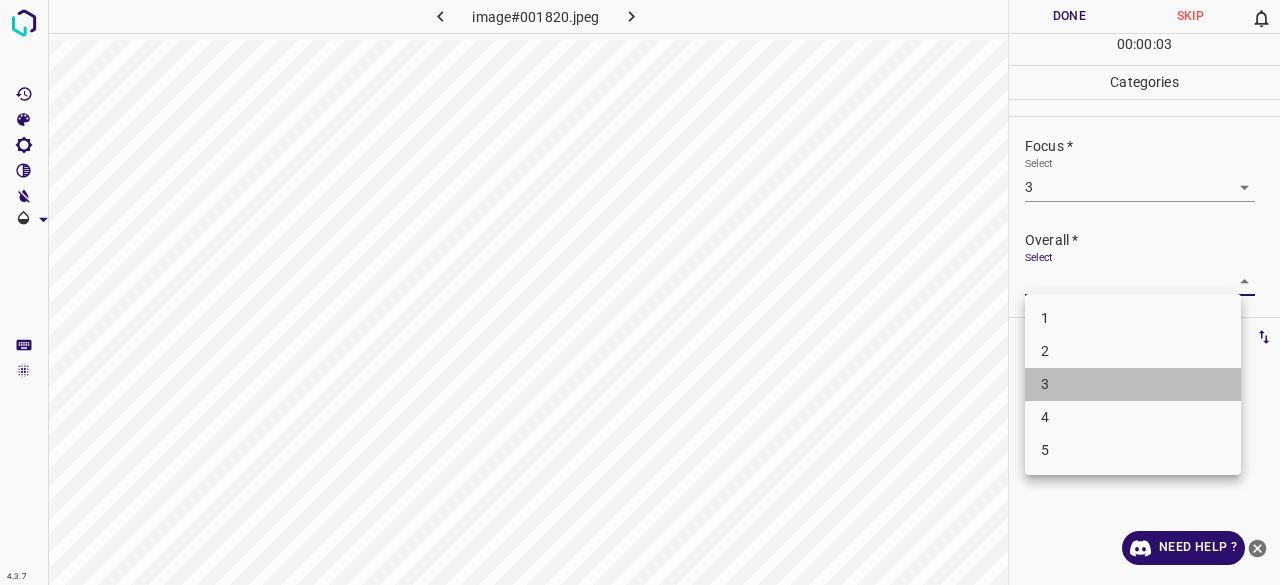 click on "3" at bounding box center (1133, 384) 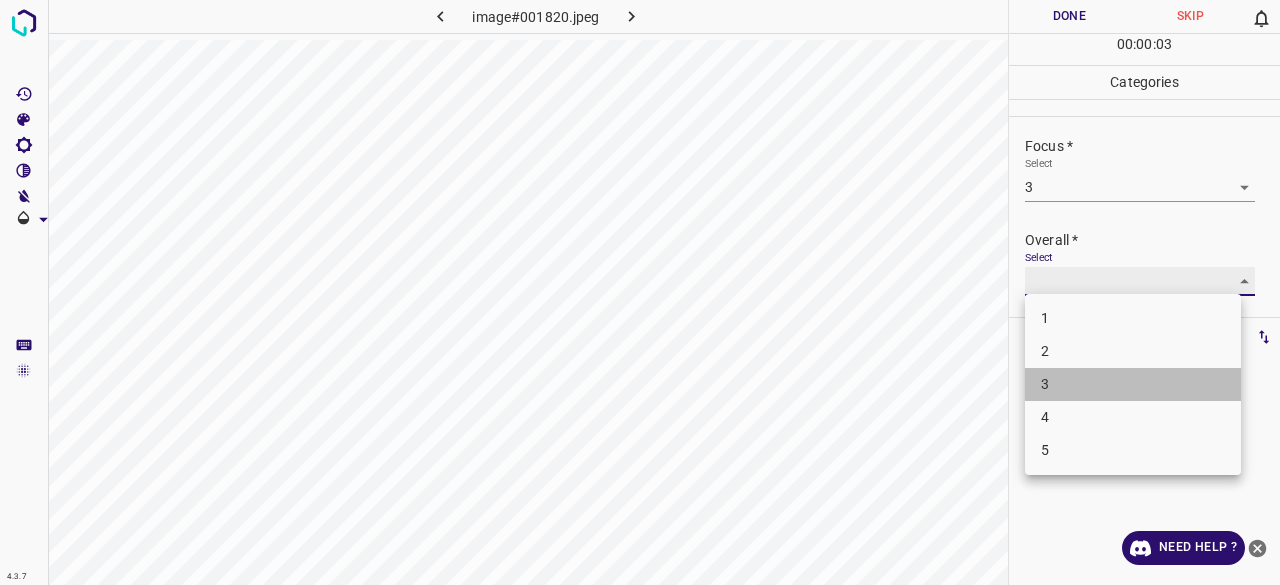 type on "3" 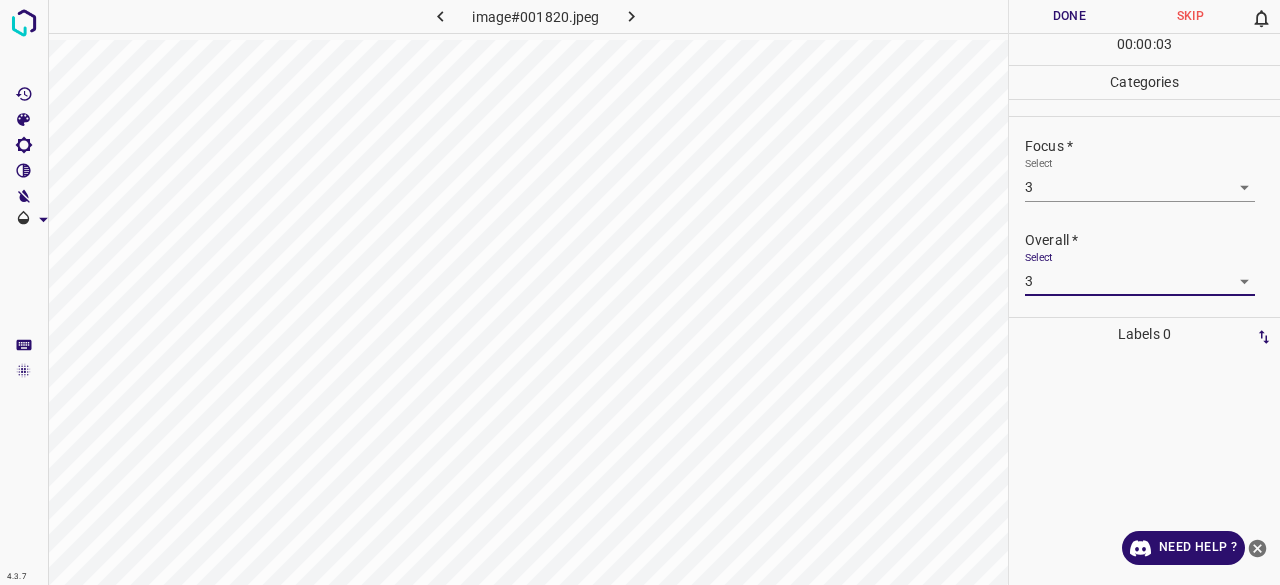 click on "Done" at bounding box center (1069, 16) 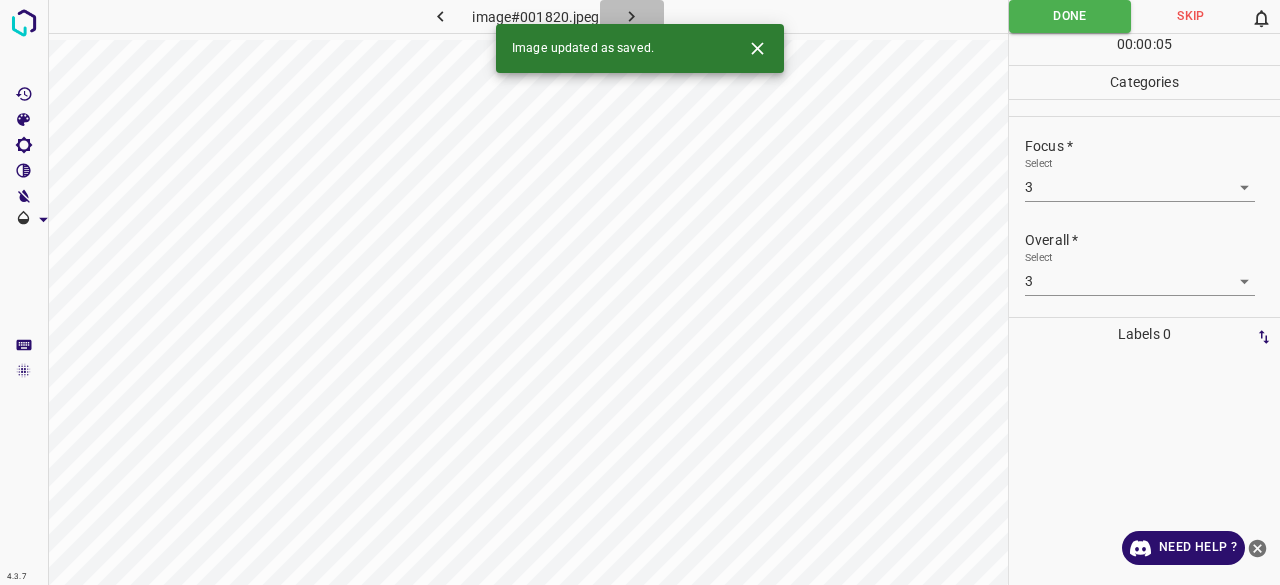 click 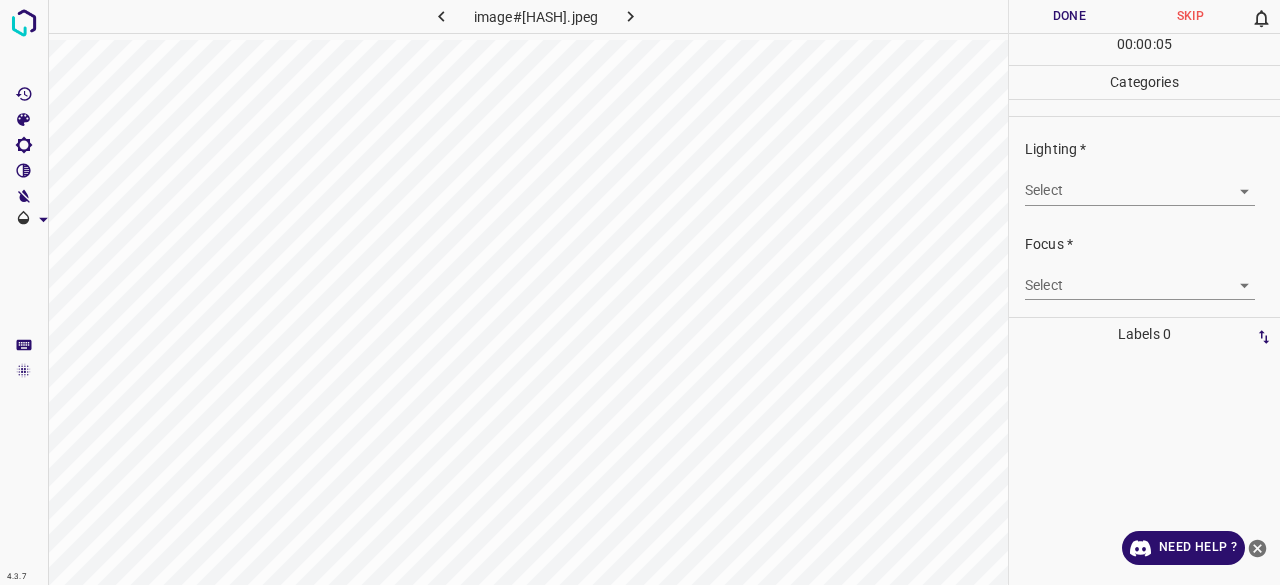 click on "4.3.7 image#005317.jpeg Done Skip 0 00   : 00   : 05   Categories Lighting *  Select ​ Focus *  Select ​ Overall *  Select ​ Labels   0 Categories 1 Lighting 2 Focus 3 Overall Tools Space Change between modes (Draw & Edit) I Auto labeling R Restore zoom M Zoom in N Zoom out Delete Delete selecte label Filters Z Restore filters X Saturation filter C Brightness filter V Contrast filter B Gray scale filter General O Download Need Help ? - Text - Hide - Delete" at bounding box center [640, 292] 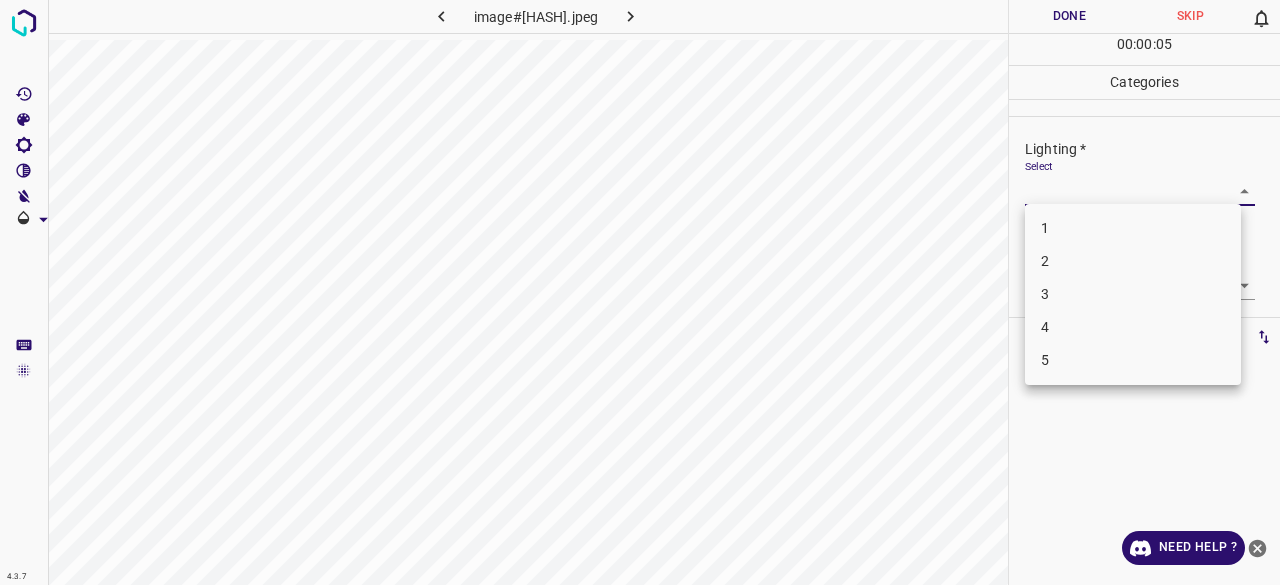 click on "3" at bounding box center (1133, 294) 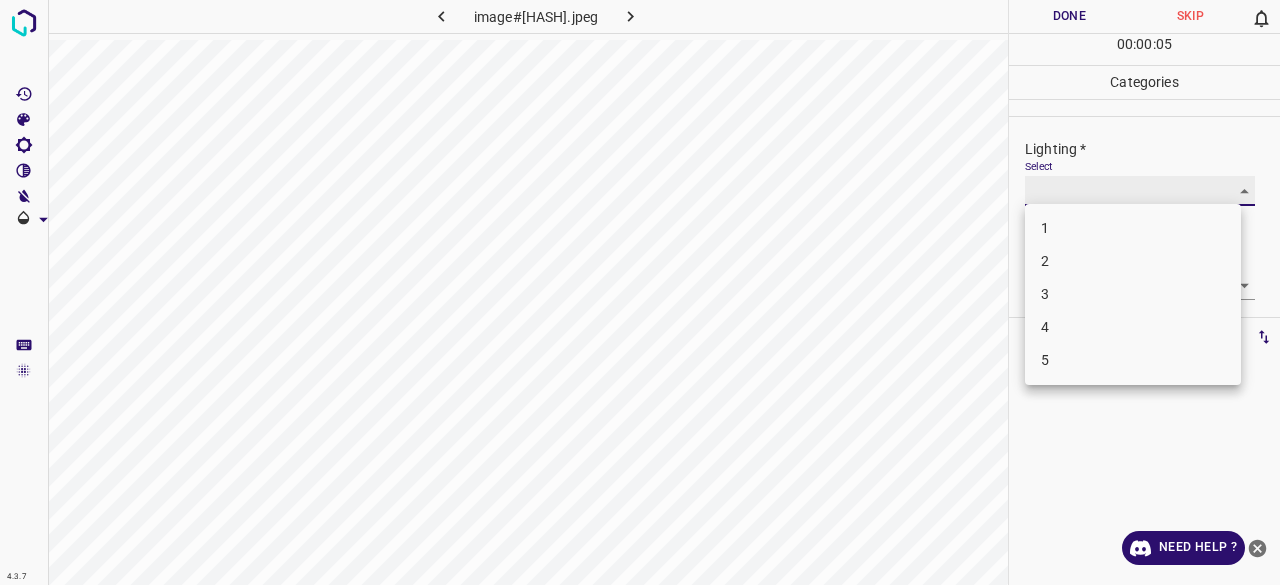 type on "3" 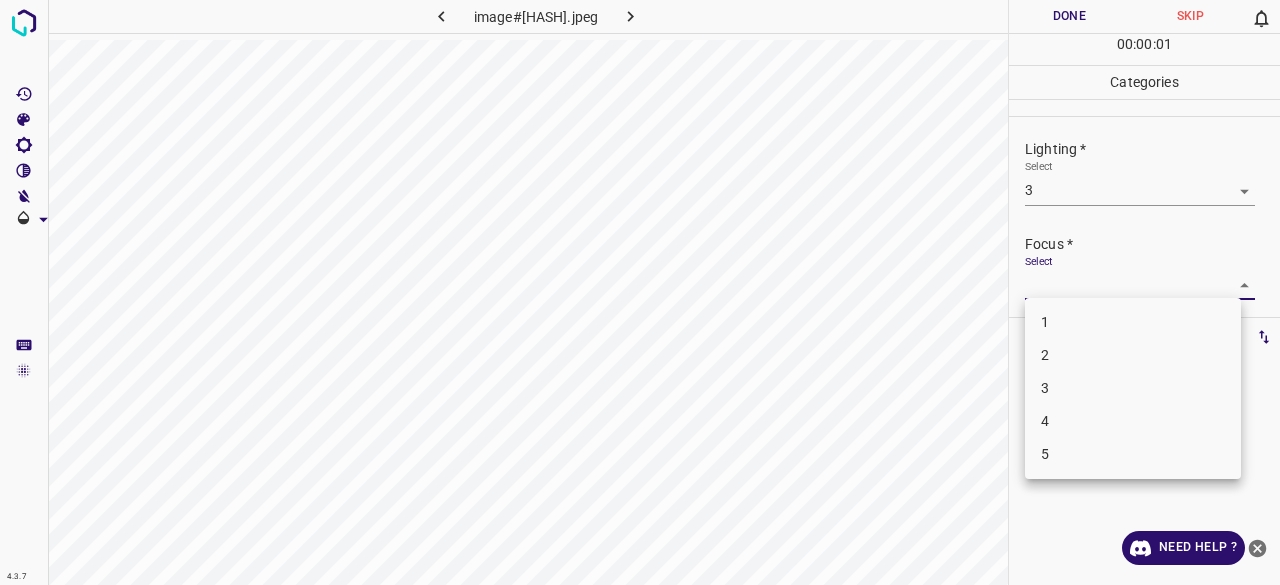 click on "4.3.7 image#005317.jpeg Done Skip 0 00   : 00   : 01   Categories Lighting *  Select 3 3 Focus *  Select ​ Overall *  Select ​ Labels   0 Categories 1 Lighting 2 Focus 3 Overall Tools Space Change between modes (Draw & Edit) I Auto labeling R Restore zoom M Zoom in N Zoom out Delete Delete selecte label Filters Z Restore filters X Saturation filter C Brightness filter V Contrast filter B Gray scale filter General O Download Need Help ? - Text - Hide - Delete 1 2 3 4 5" at bounding box center [640, 292] 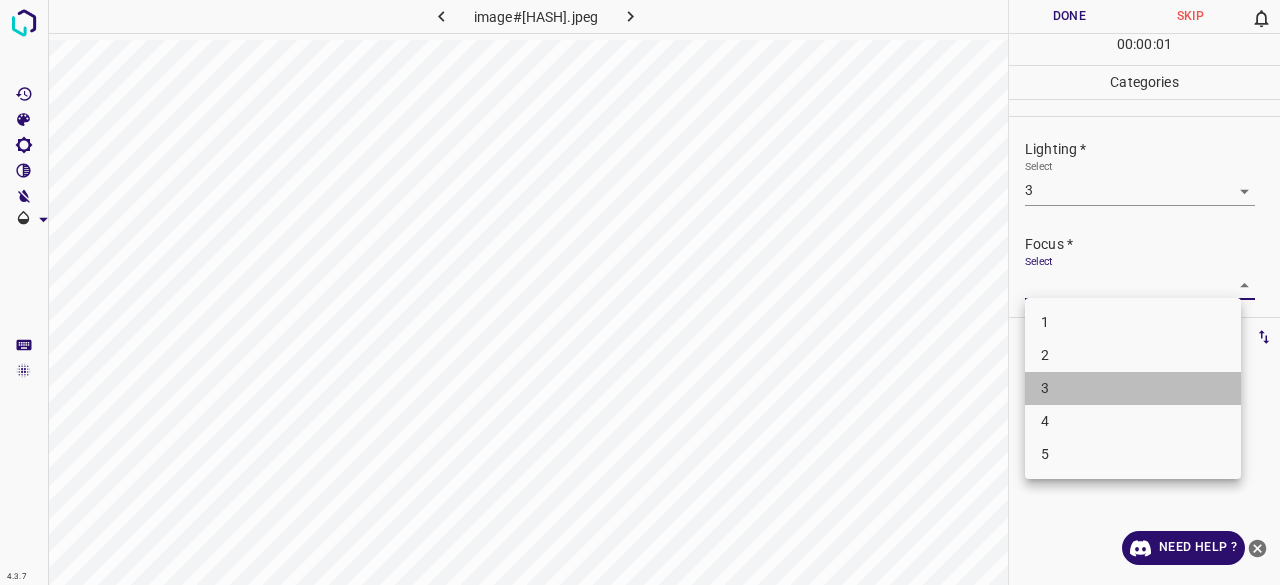 click on "3" at bounding box center (1133, 388) 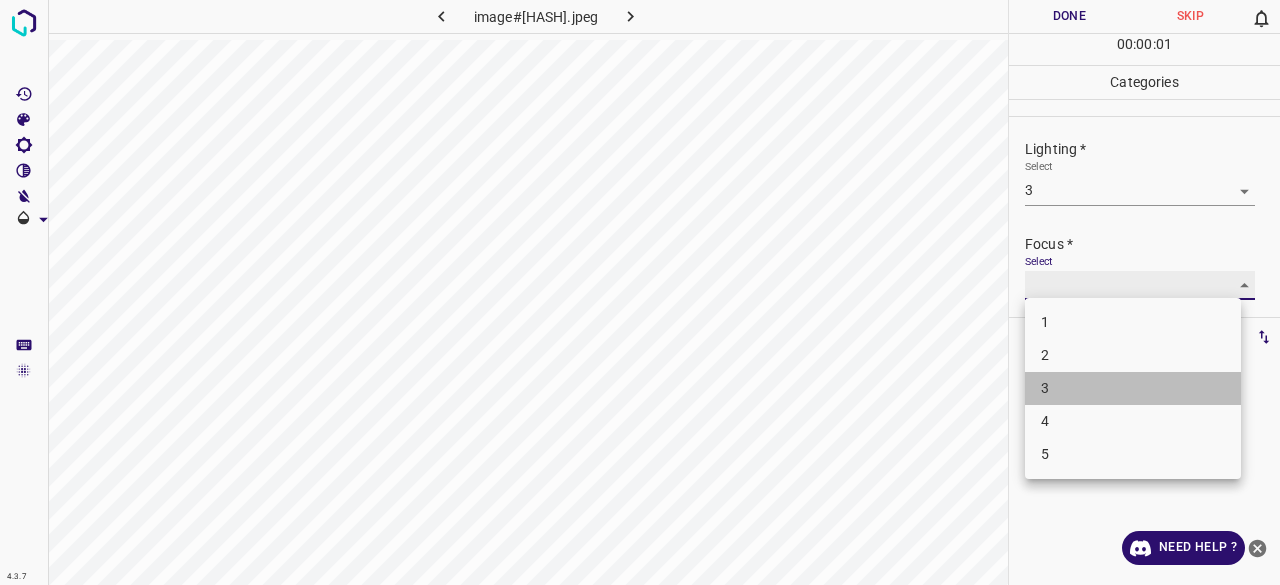 type on "3" 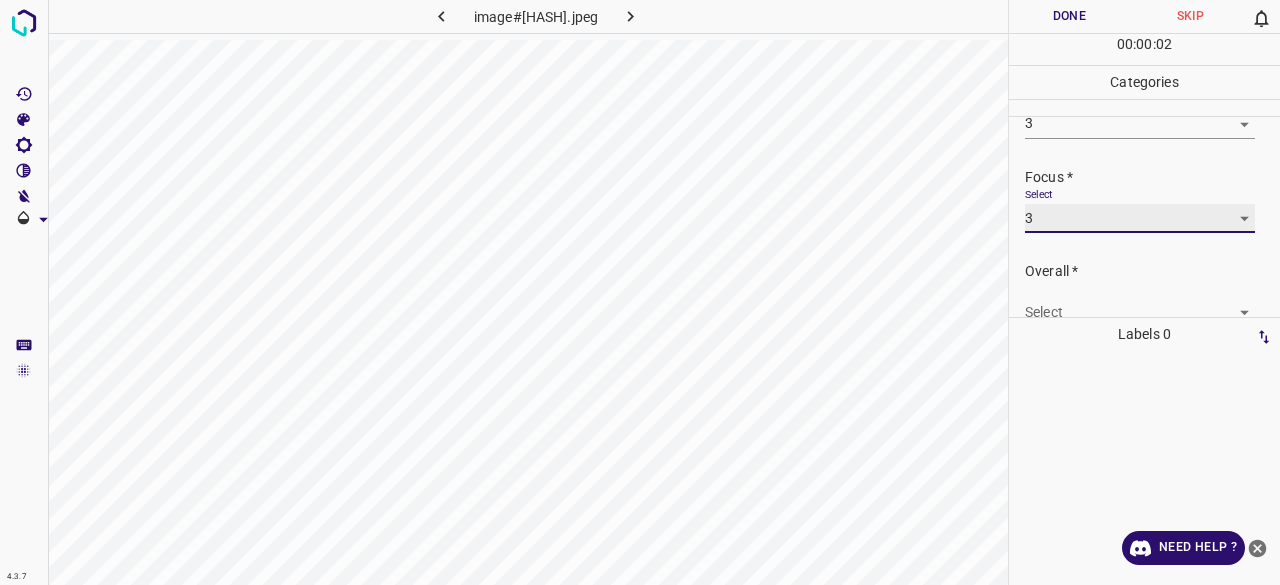 scroll, scrollTop: 98, scrollLeft: 0, axis: vertical 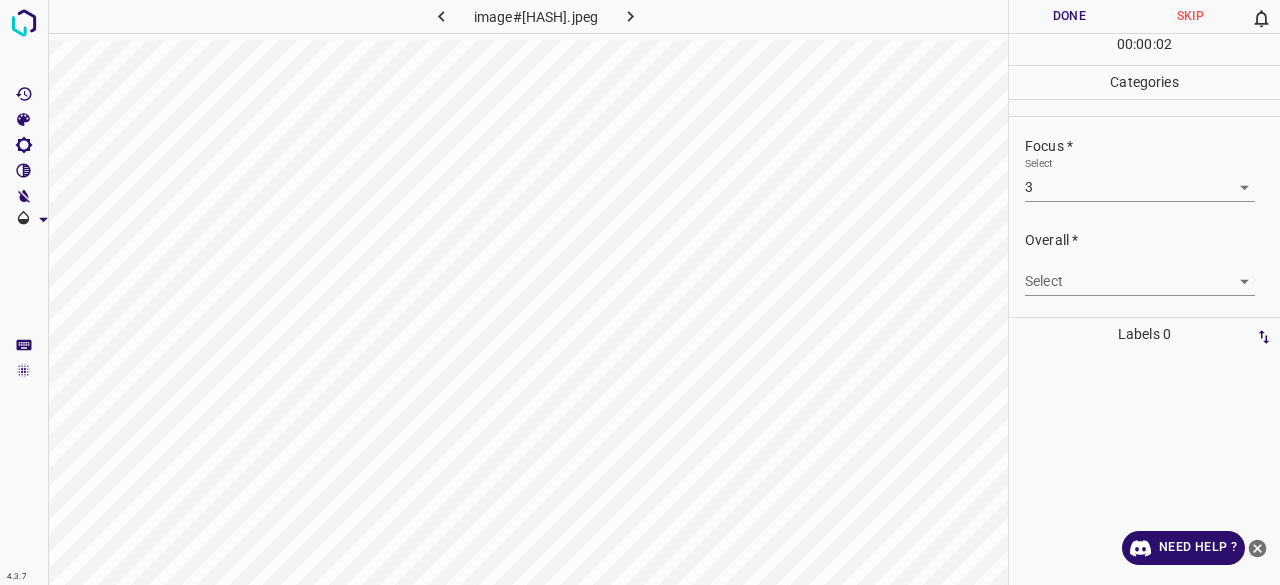 drag, startPoint x: 1082, startPoint y: 257, endPoint x: 1077, endPoint y: 286, distance: 29.427877 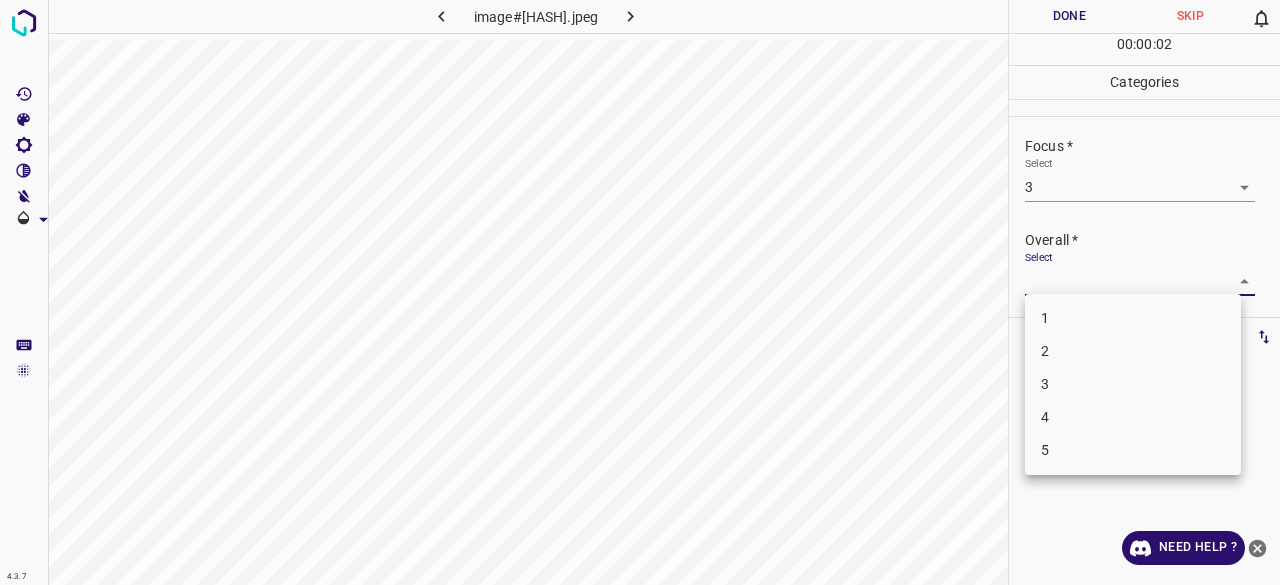 click on "4.3.7 image#005317.jpeg Done Skip 0 00   : 00   : 02   Categories Lighting *  Select 3 3 Focus *  Select 3 3 Overall *  Select ​ Labels   0 Categories 1 Lighting 2 Focus 3 Overall Tools Space Change between modes (Draw & Edit) I Auto labeling R Restore zoom M Zoom in N Zoom out Delete Delete selecte label Filters Z Restore filters X Saturation filter C Brightness filter V Contrast filter B Gray scale filter General O Download Need Help ? - Text - Hide - Delete 1 2 3 4 5" at bounding box center (640, 292) 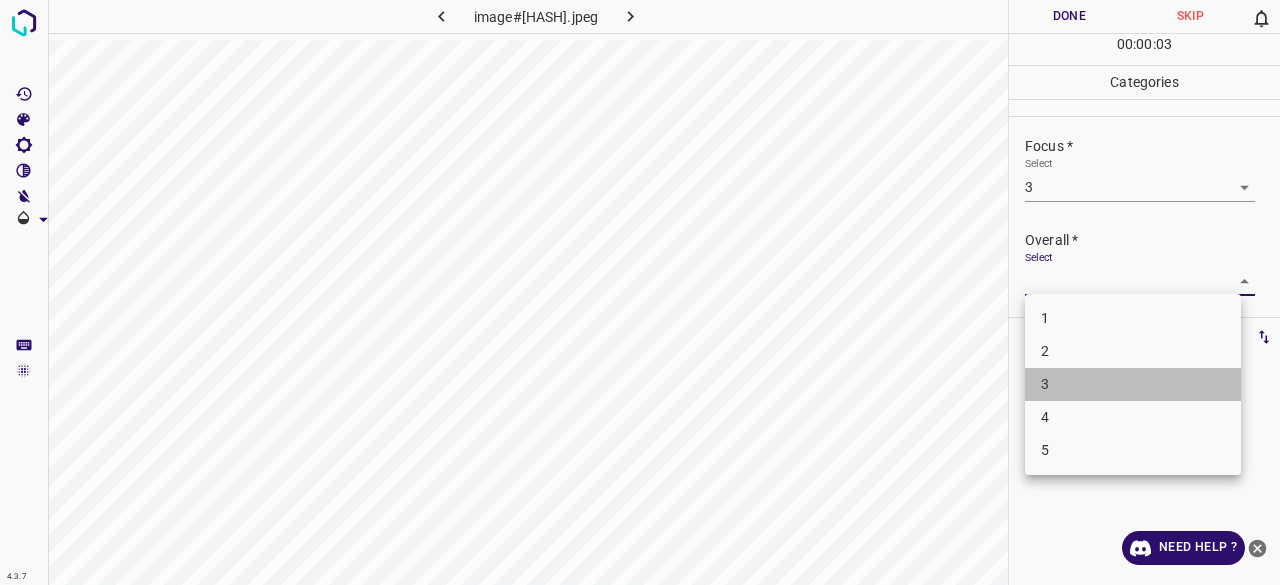 drag, startPoint x: 1087, startPoint y: 385, endPoint x: 1102, endPoint y: 371, distance: 20.518284 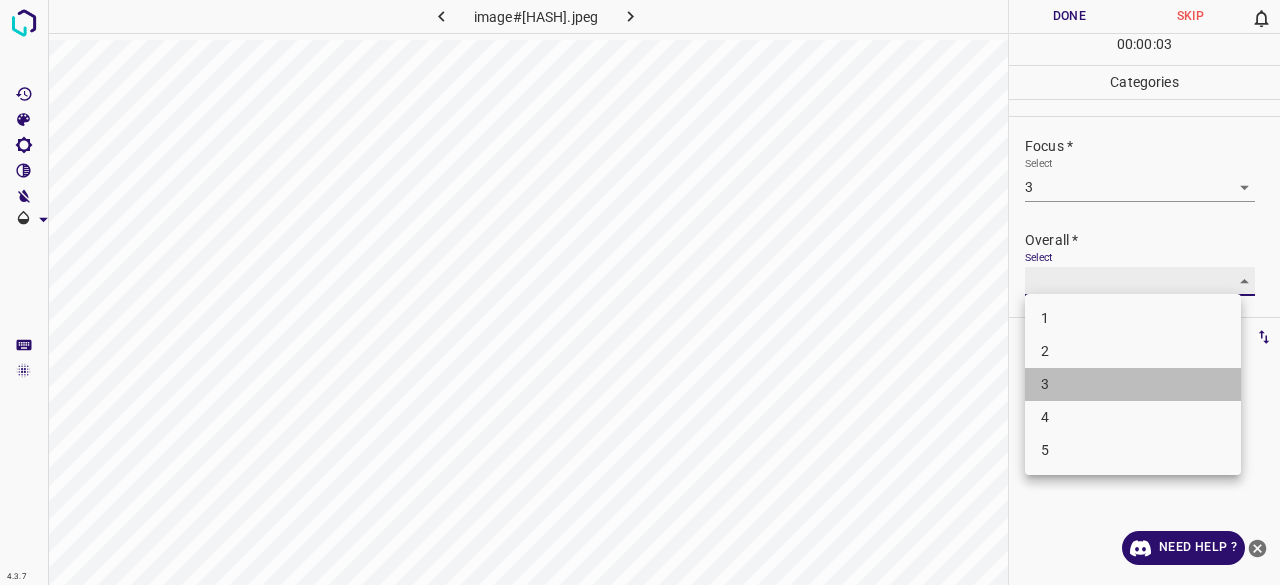 type on "3" 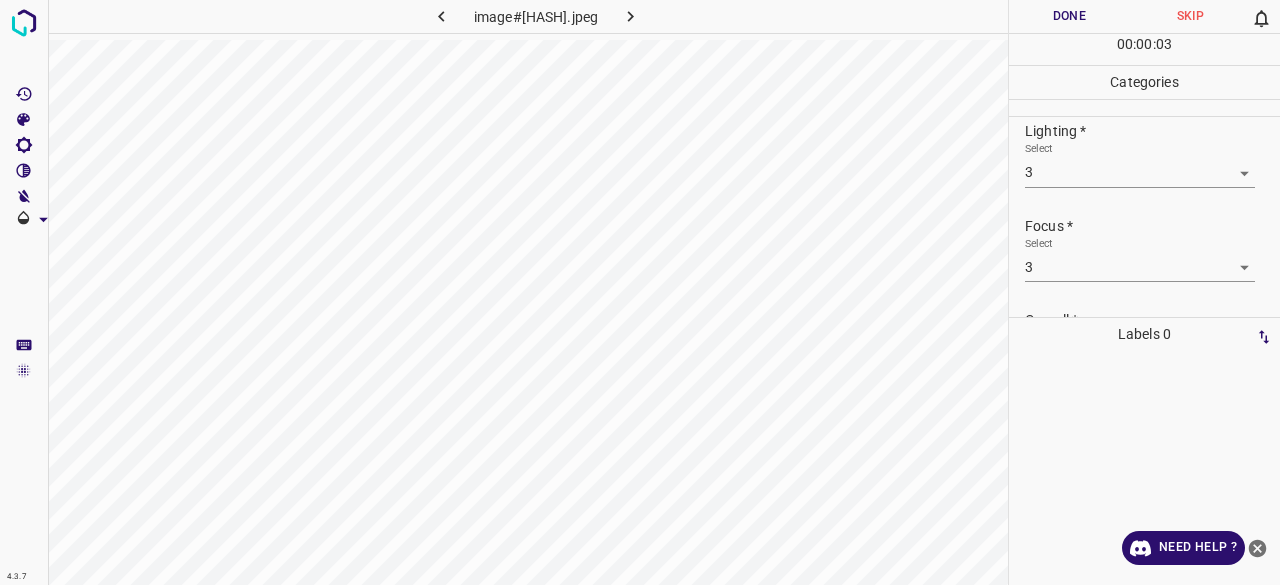 scroll, scrollTop: 0, scrollLeft: 0, axis: both 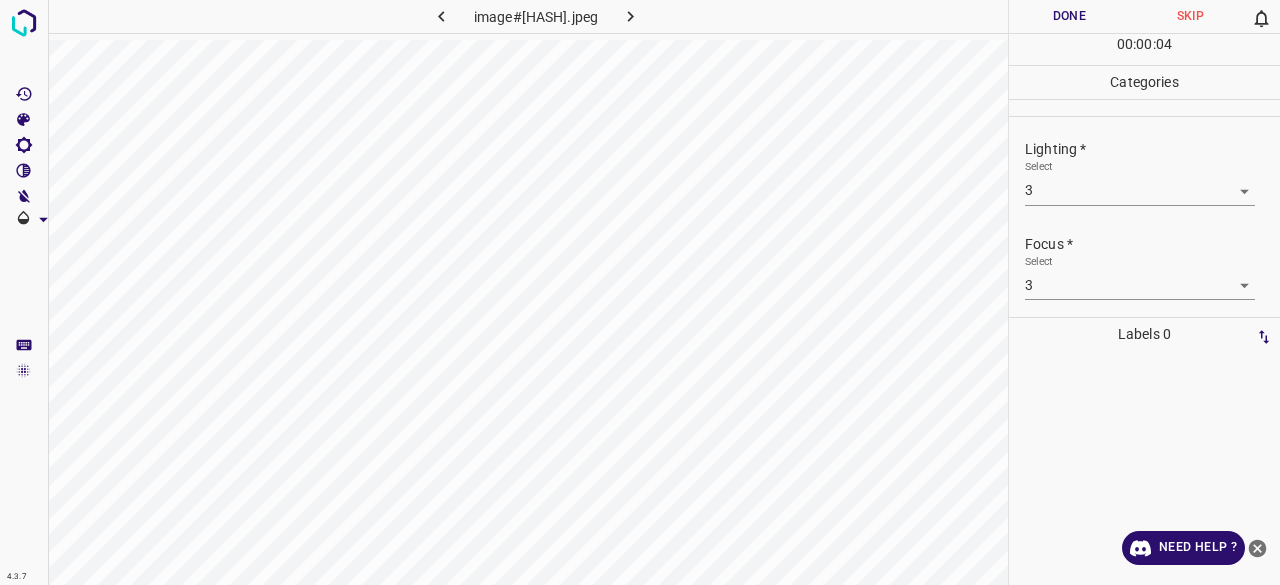click on "Done" at bounding box center (1069, 16) 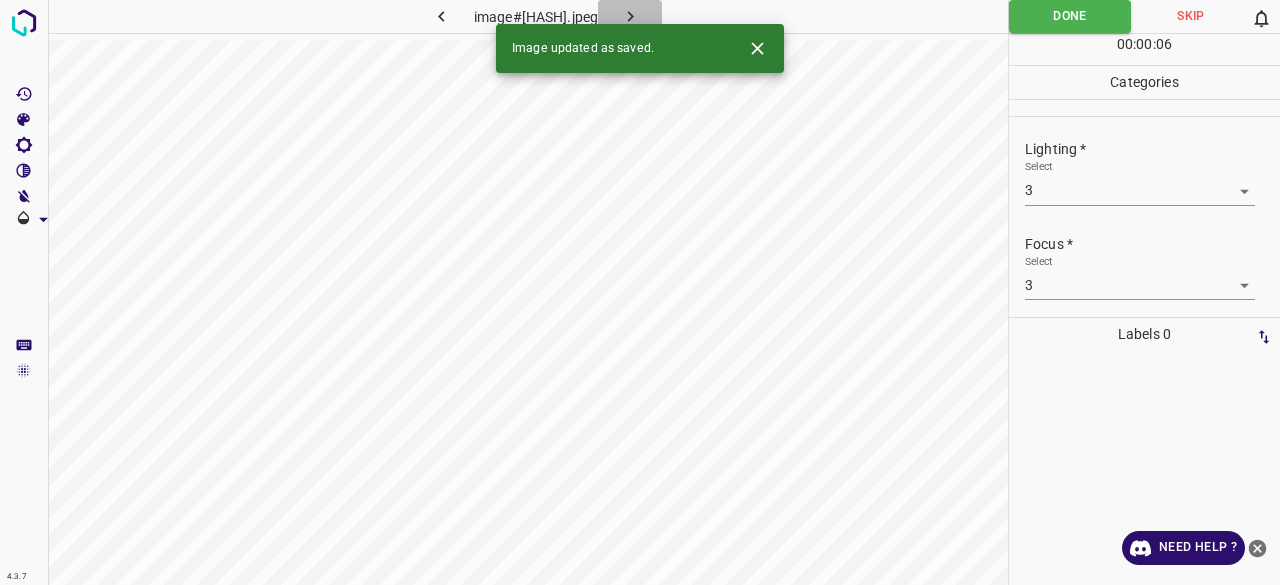 click 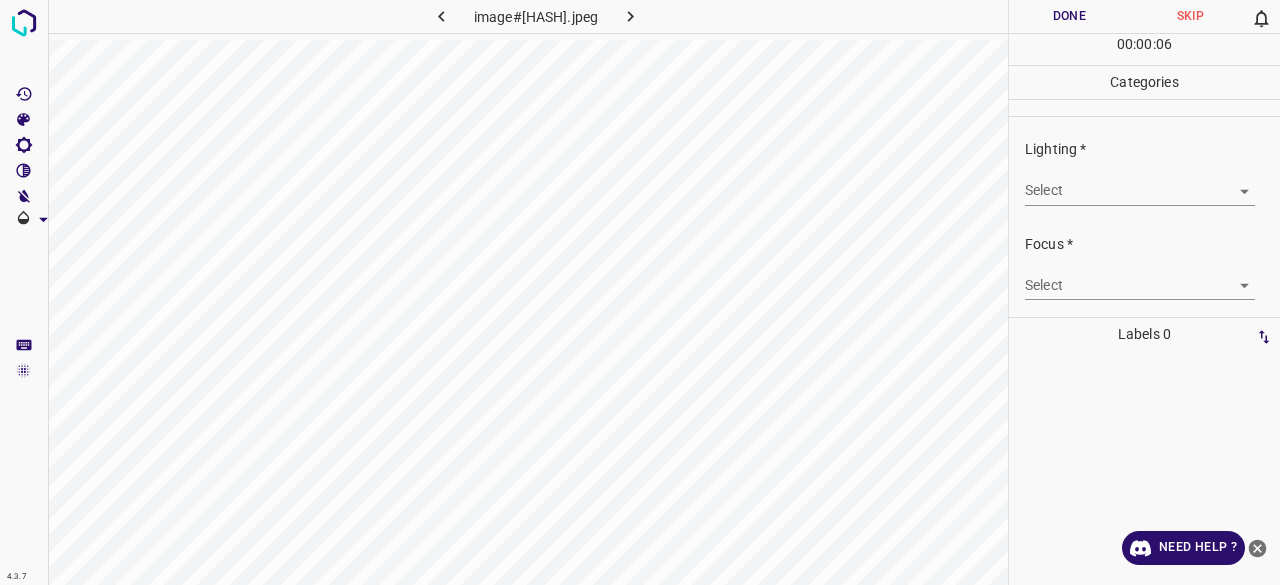 click on "4.3.7 image#005436.jpeg Done Skip 0 00   : 00   : 06   Categories Lighting *  Select ​ Focus *  Select ​ Overall *  Select ​ Labels   0 Categories 1 Lighting 2 Focus 3 Overall Tools Space Change between modes (Draw & Edit) I Auto labeling R Restore zoom M Zoom in N Zoom out Delete Delete selecte label Filters Z Restore filters X Saturation filter C Brightness filter V Contrast filter B Gray scale filter General O Download Need Help ? - Text - Hide - Delete" at bounding box center (640, 292) 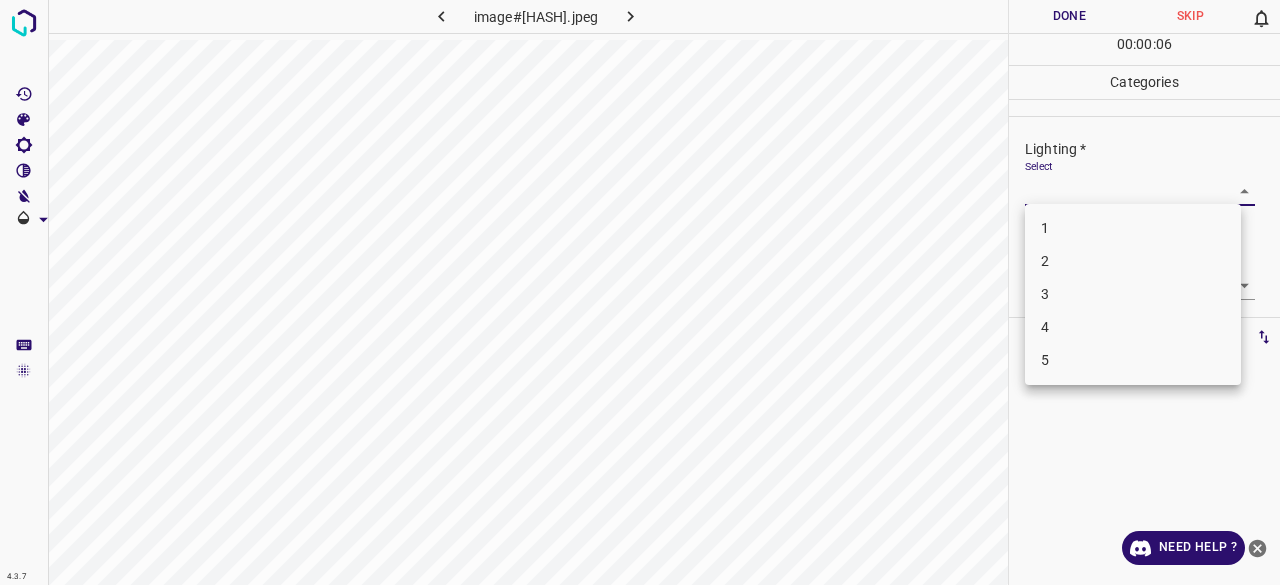 click on "3" at bounding box center (1133, 294) 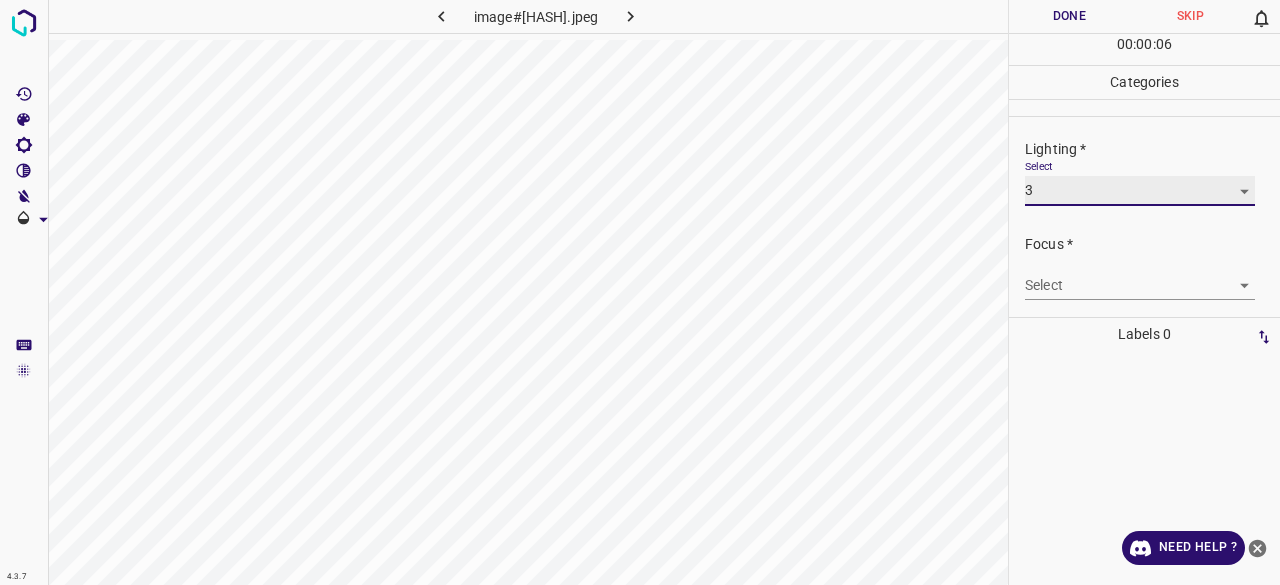 type on "3" 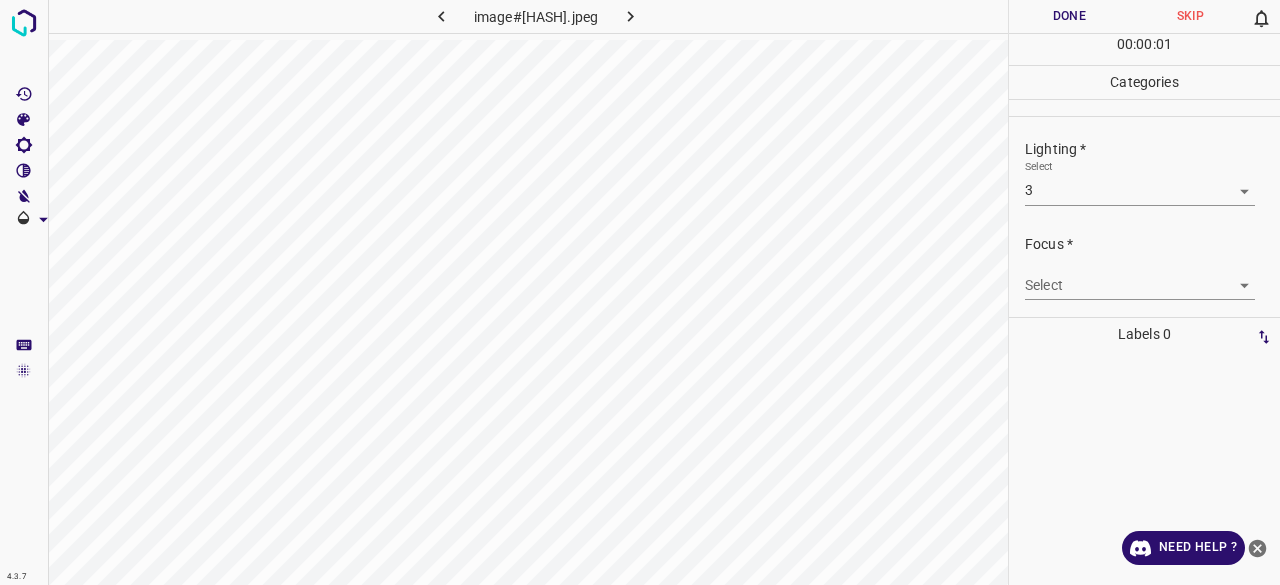 click on "4.3.7 image#005436.jpeg Done Skip 0 00   : 00   : 01   Categories Lighting *  Select 3 3 Focus *  Select ​ Overall *  Select ​ Labels   0 Categories 1 Lighting 2 Focus 3 Overall Tools Space Change between modes (Draw & Edit) I Auto labeling R Restore zoom M Zoom in N Zoom out Delete Delete selecte label Filters Z Restore filters X Saturation filter C Brightness filter V Contrast filter B Gray scale filter General O Download Need Help ? - Text - Hide - Delete" at bounding box center (640, 292) 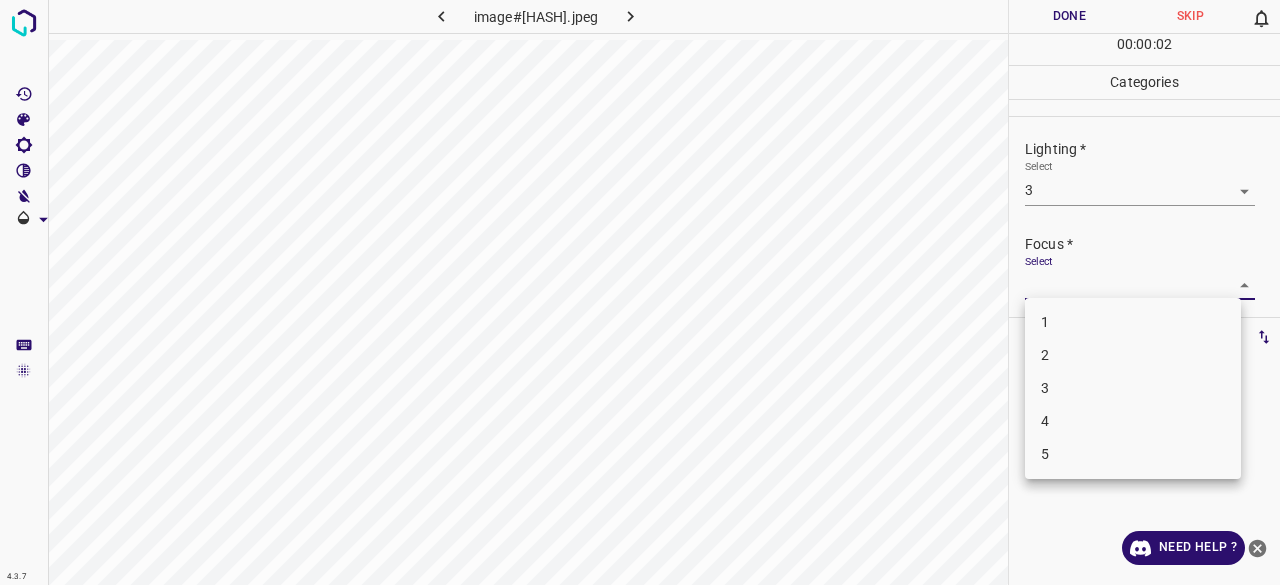click on "3" at bounding box center (1133, 388) 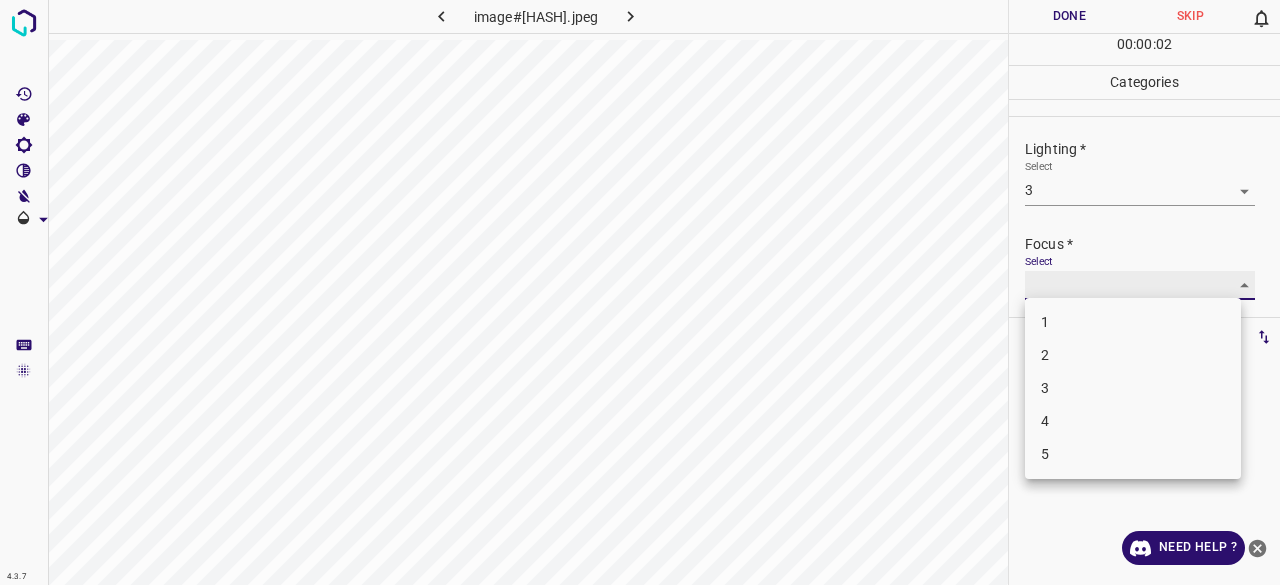 type on "3" 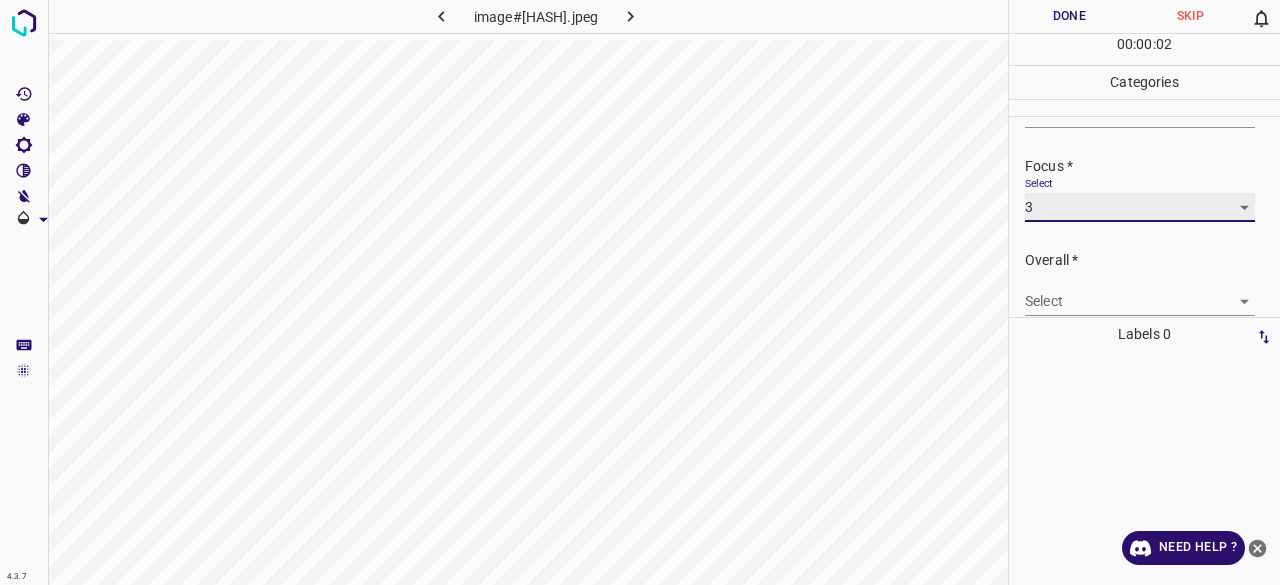 scroll, scrollTop: 98, scrollLeft: 0, axis: vertical 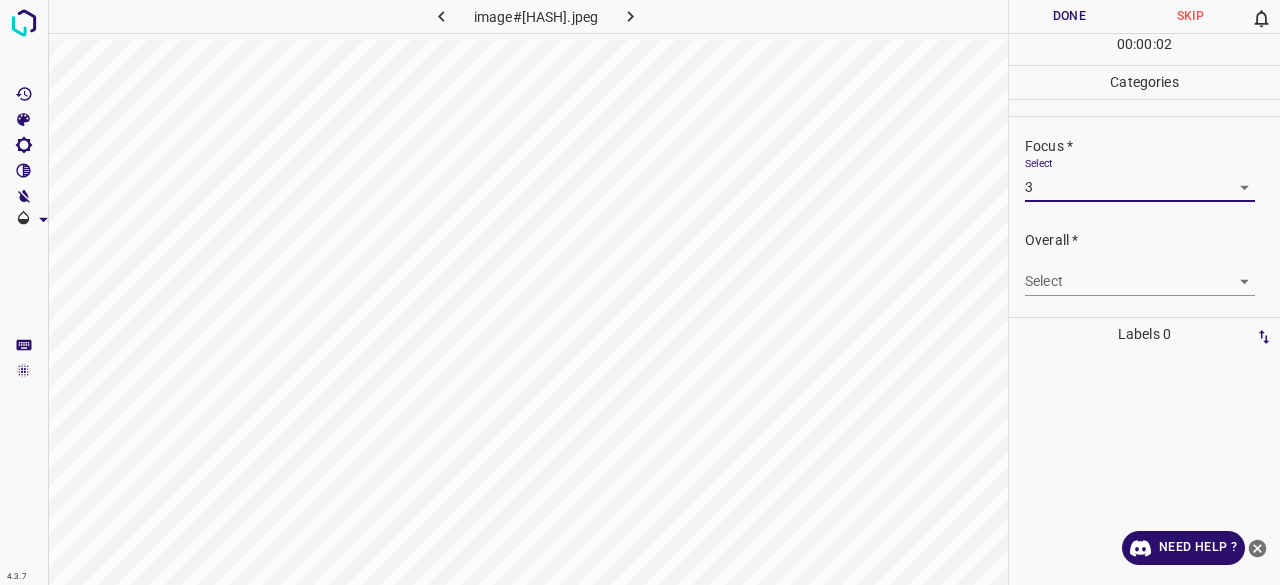 click on "4.3.7 image#005436.jpeg Done Skip 0 00   : 00   : 02   Categories Lighting *  Select 3 3 Focus *  Select 3 3 Overall *  Select ​ Labels   0 Categories 1 Lighting 2 Focus 3 Overall Tools Space Change between modes (Draw & Edit) I Auto labeling R Restore zoom M Zoom in N Zoom out Delete Delete selecte label Filters Z Restore filters X Saturation filter C Brightness filter V Contrast filter B Gray scale filter General O Download Need Help ? - Text - Hide - Delete" at bounding box center [640, 292] 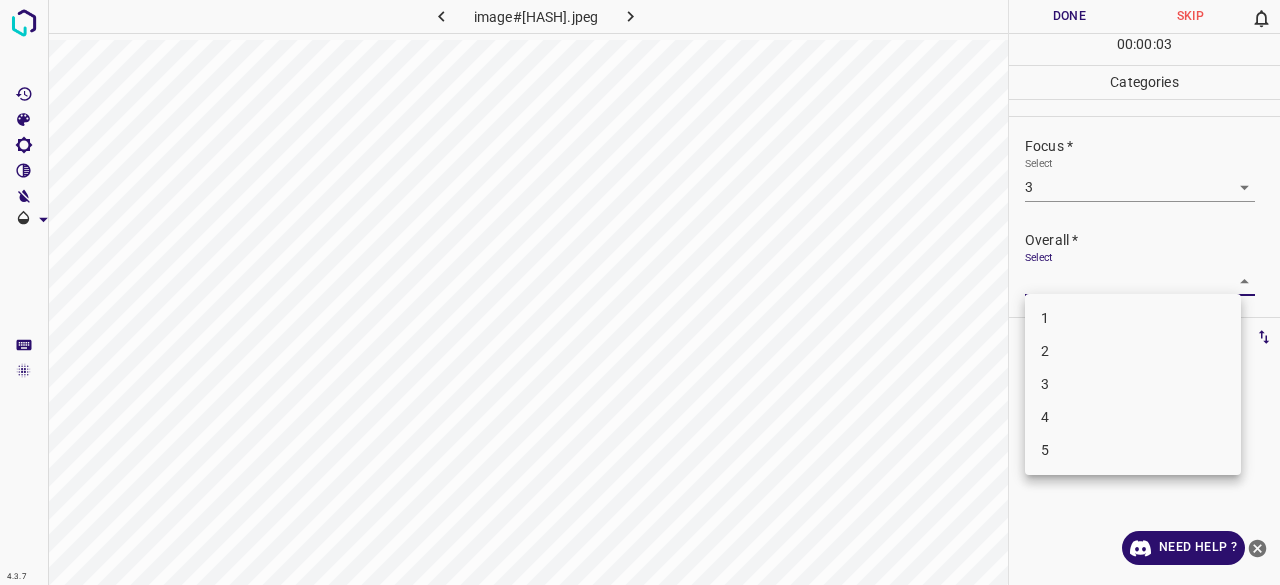 drag, startPoint x: 1048, startPoint y: 363, endPoint x: 1059, endPoint y: 383, distance: 22.825424 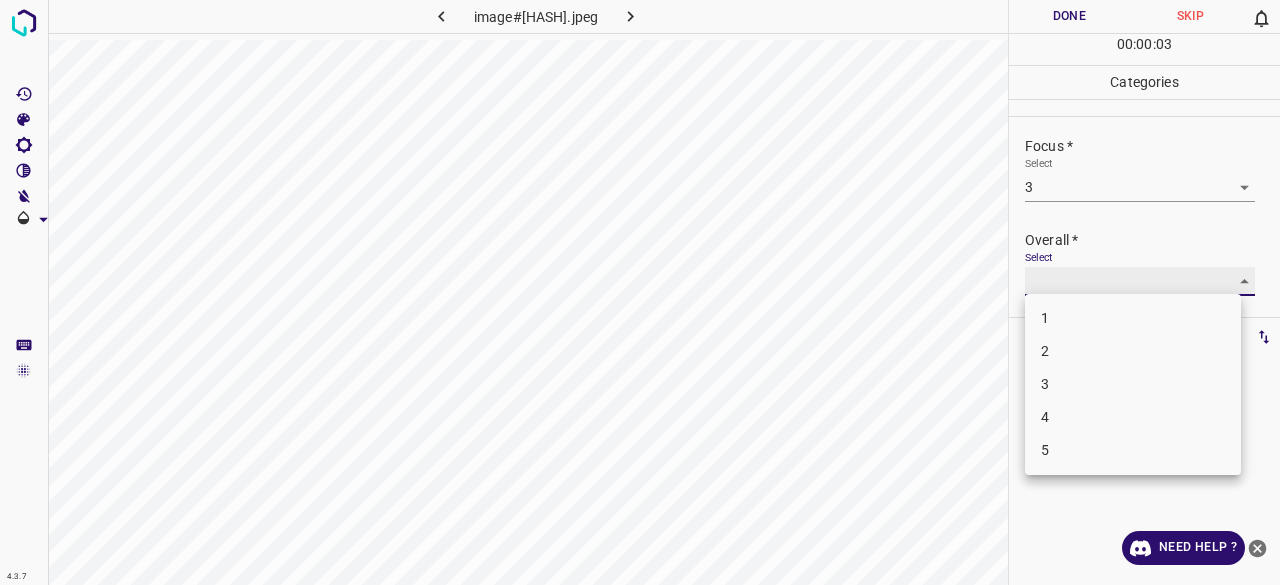 type on "3" 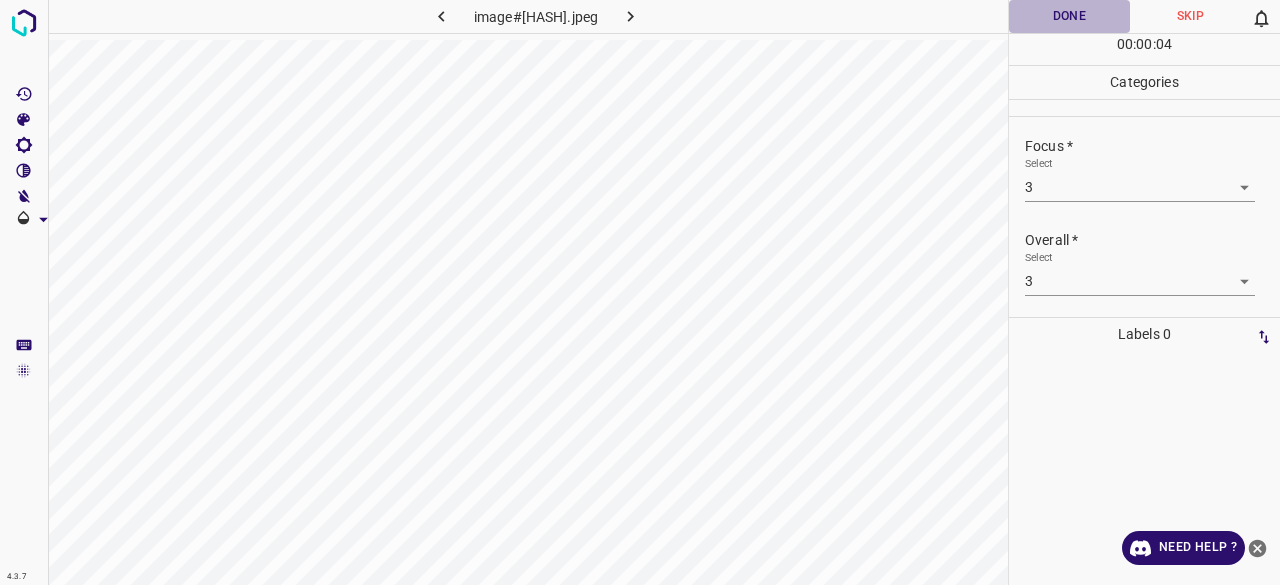 click on "Done" at bounding box center [1069, 16] 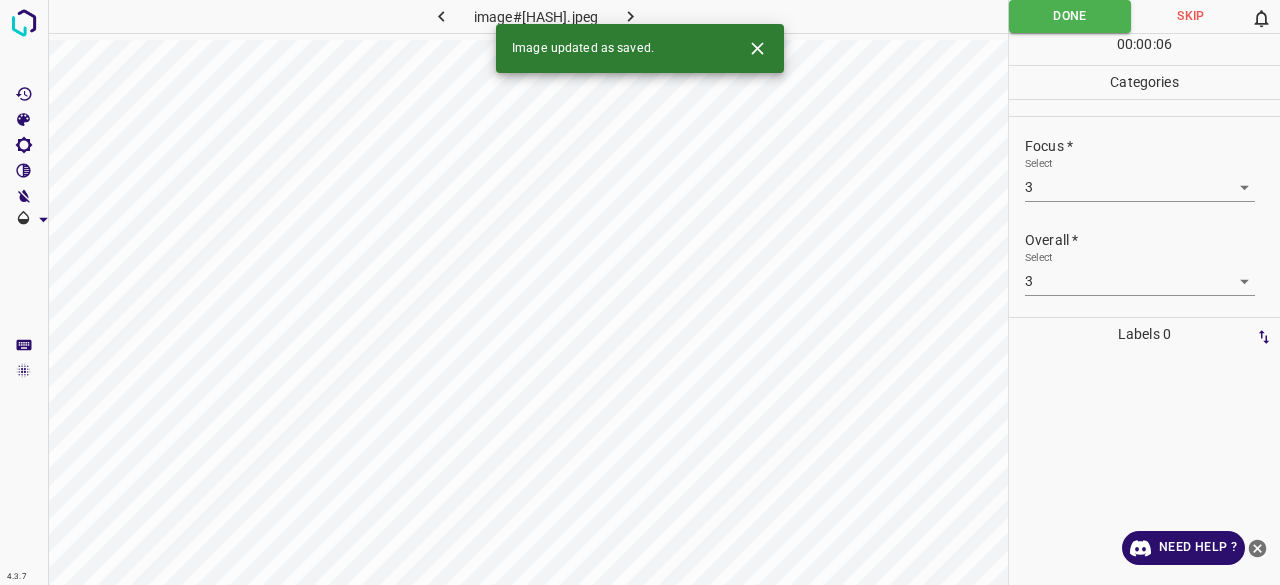 click on "Image updated as saved." at bounding box center (640, 48) 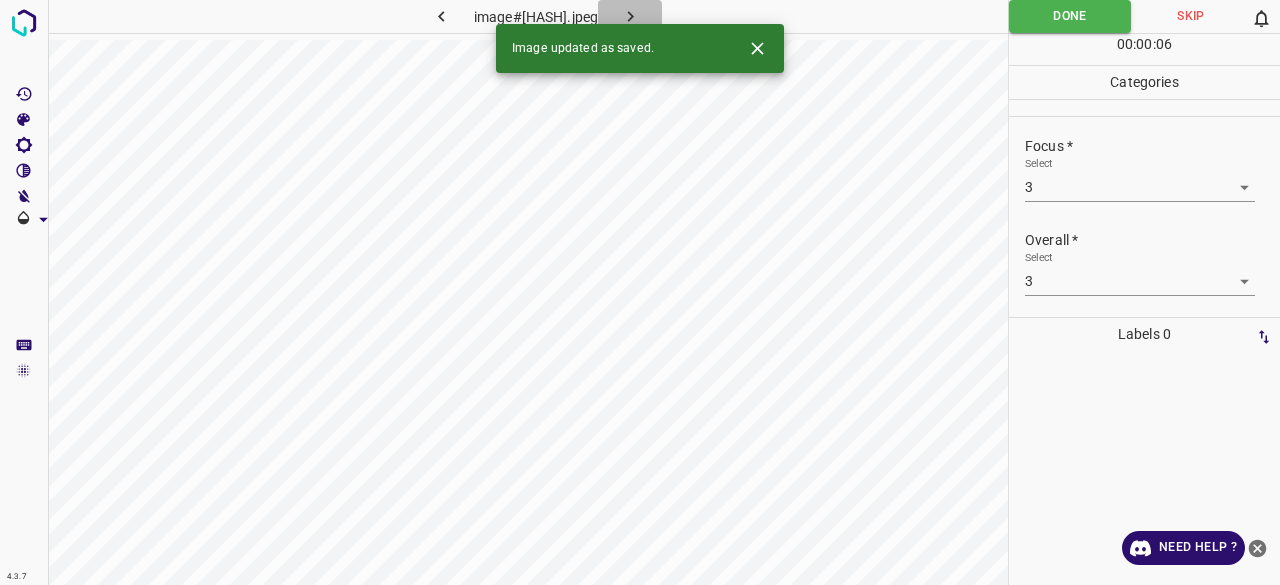 click 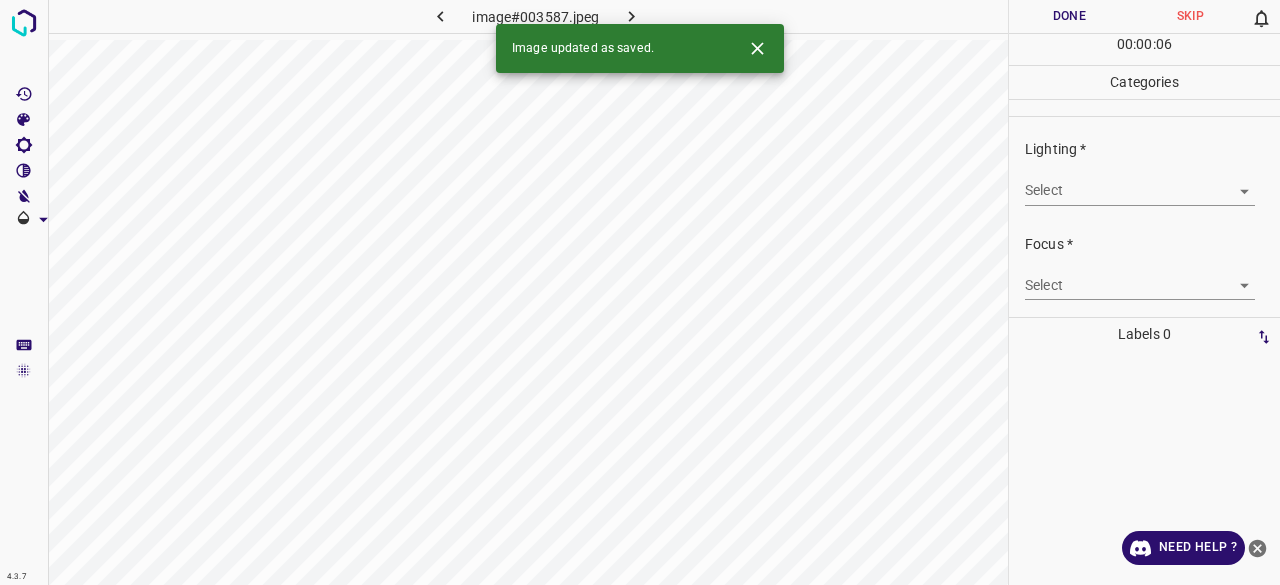 click on "4.3.7 image#003587.jpeg Done Skip 0 00   : 00   : 06   Categories Lighting *  Select ​ Focus *  Select ​ Overall *  Select ​ Labels   0 Categories 1 Lighting 2 Focus 3 Overall Tools Space Change between modes (Draw & Edit) I Auto labeling R Restore zoom M Zoom in N Zoom out Delete Delete selecte label Filters Z Restore filters X Saturation filter C Brightness filter V Contrast filter B Gray scale filter General O Download Image updated as saved. Need Help ? - Text - Hide - Delete" at bounding box center (640, 292) 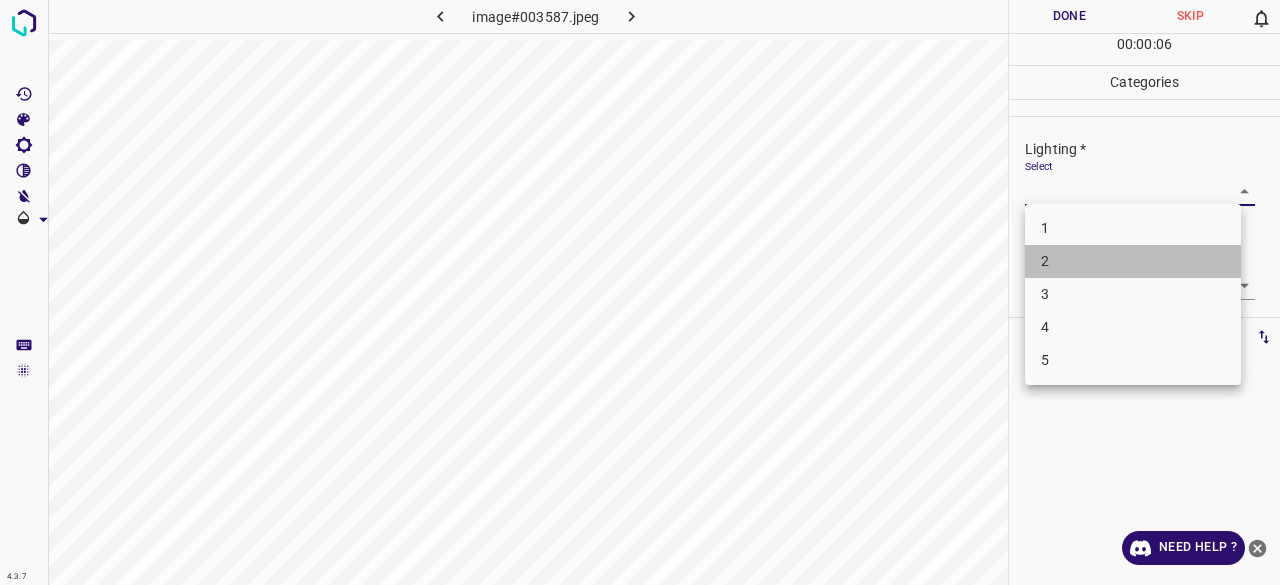 drag, startPoint x: 1068, startPoint y: 263, endPoint x: 1068, endPoint y: 297, distance: 34 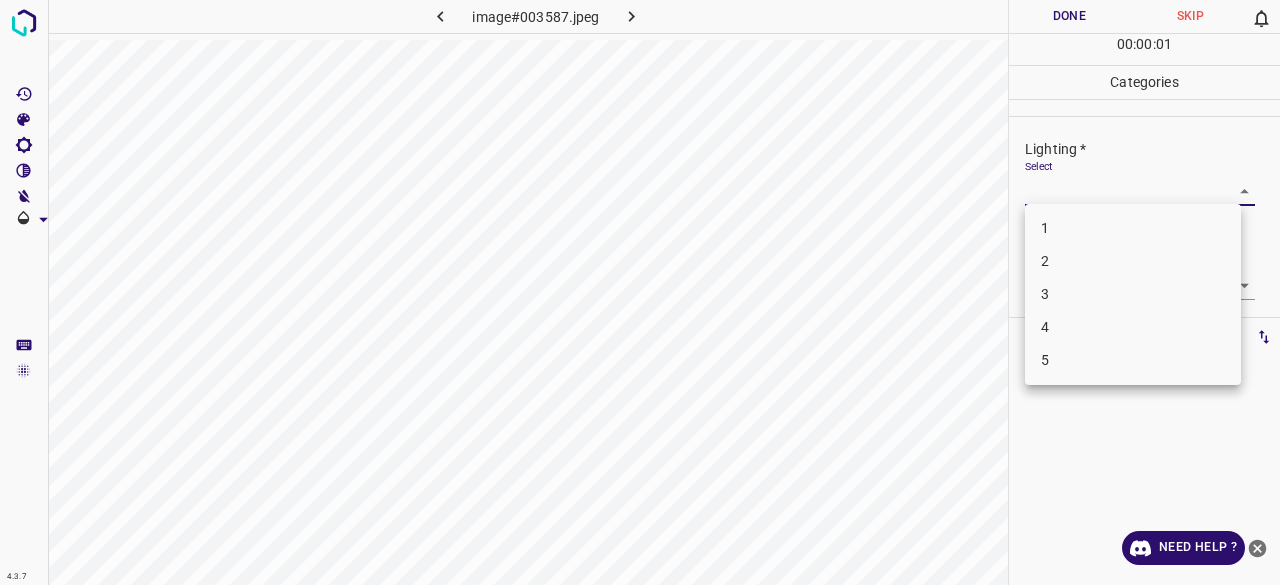 click on "3" at bounding box center (1133, 294) 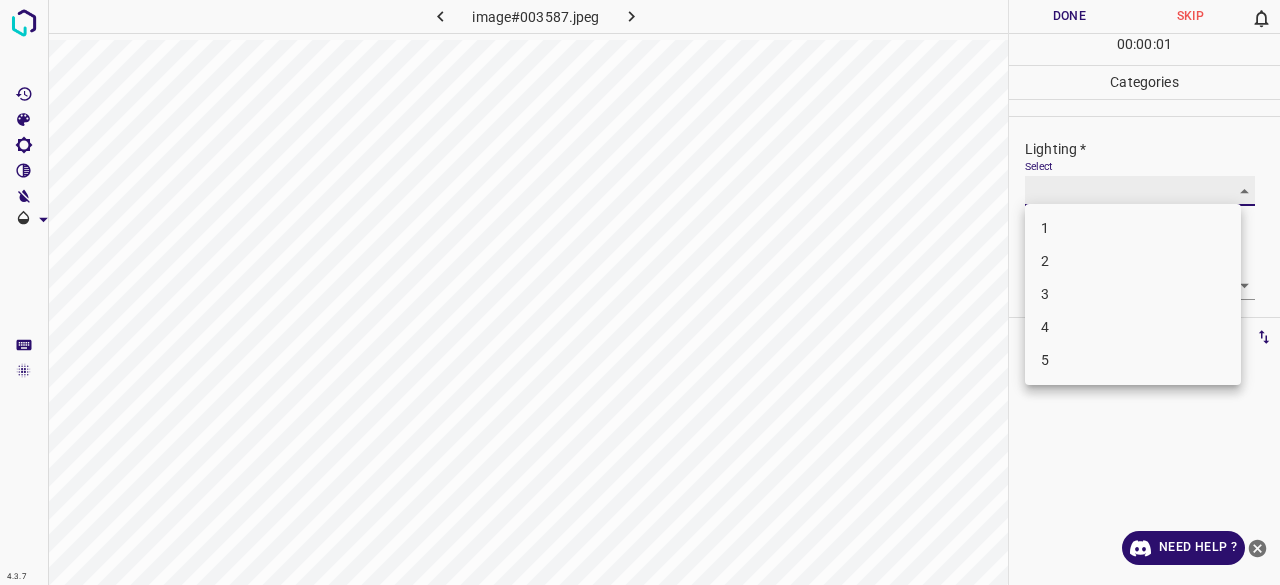 type on "3" 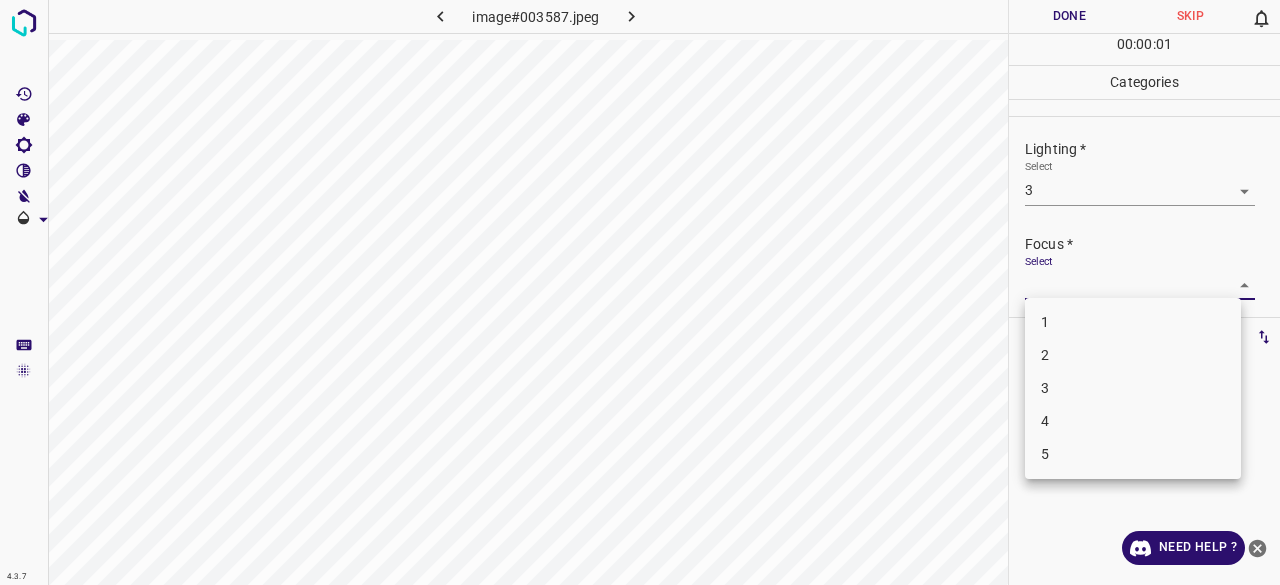 click on "4.3.7 image#003587.jpeg Done Skip 0 00   : 00   : 01   Categories Lighting *  Select 3 3 Focus *  Select ​ Overall *  Select ​ Labels   0 Categories 1 Lighting 2 Focus 3 Overall Tools Space Change between modes (Draw & Edit) I Auto labeling R Restore zoom M Zoom in N Zoom out Delete Delete selecte label Filters Z Restore filters X Saturation filter C Brightness filter V Contrast filter B Gray scale filter General O Download Need Help ? - Text - Hide - Delete 1 2 3 4 5" at bounding box center [640, 292] 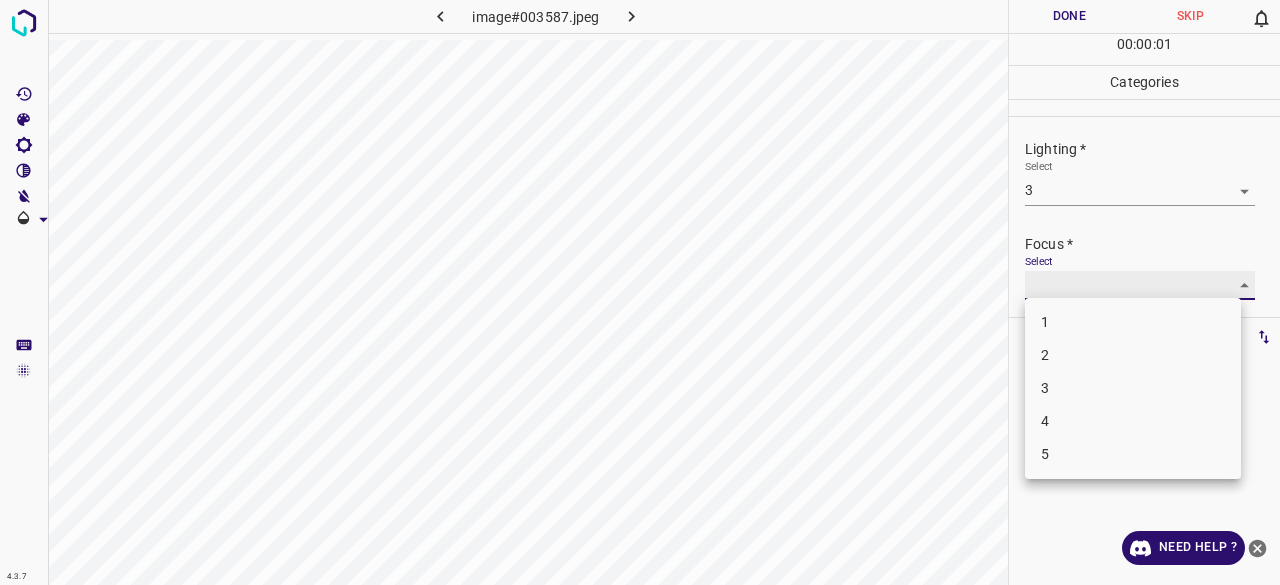 type on "3" 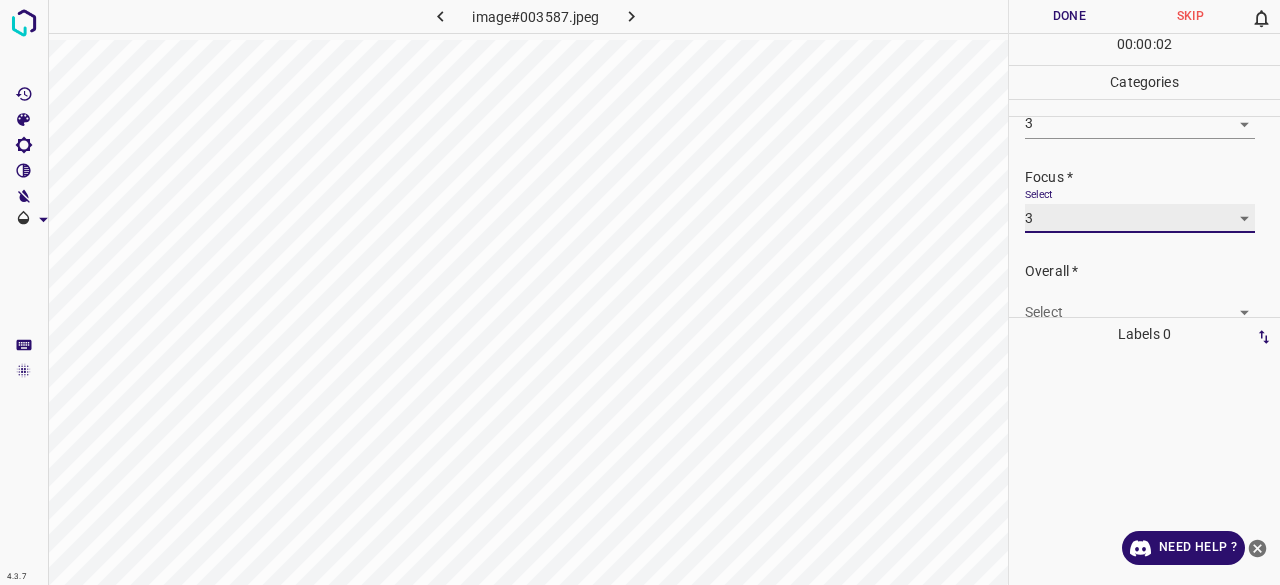 scroll, scrollTop: 98, scrollLeft: 0, axis: vertical 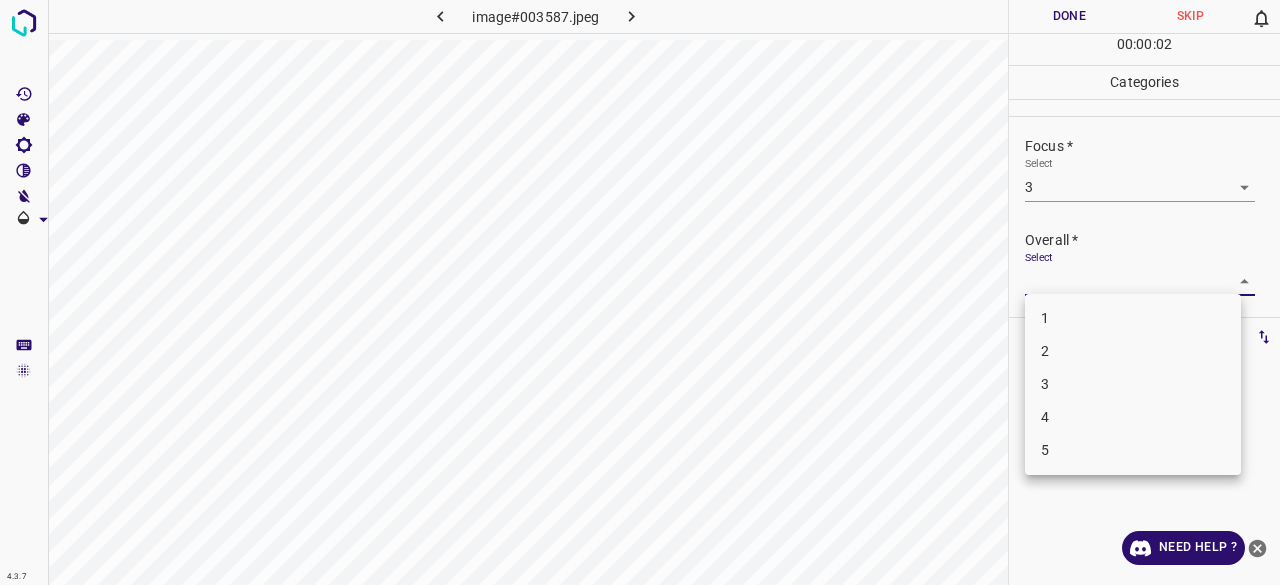 click on "4.3.7 image#003587.jpeg Done Skip 0 00   : 00   : 02   Categories Lighting *  Select 3 3 Focus *  Select 3 3 Overall *  Select ​ Labels   0 Categories 1 Lighting 2 Focus 3 Overall Tools Space Change between modes (Draw & Edit) I Auto labeling R Restore zoom M Zoom in N Zoom out Delete Delete selecte label Filters Z Restore filters X Saturation filter C Brightness filter V Contrast filter B Gray scale filter General O Download Need Help ? - Text - Hide - Delete 1 2 3 4 5" at bounding box center [640, 292] 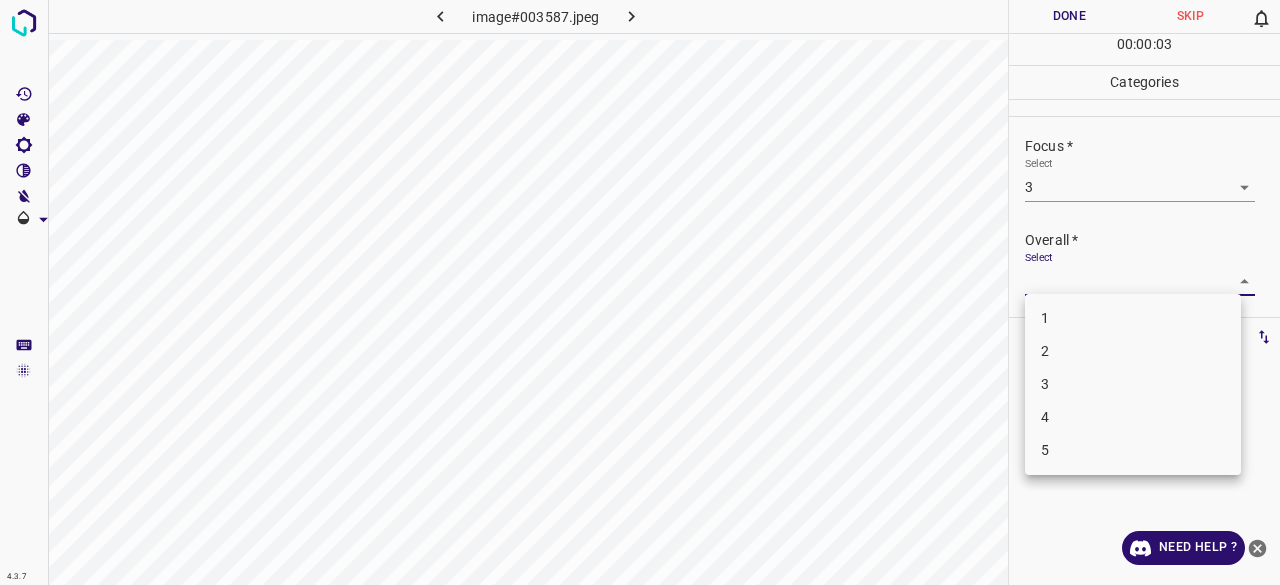 click on "3" at bounding box center (1133, 384) 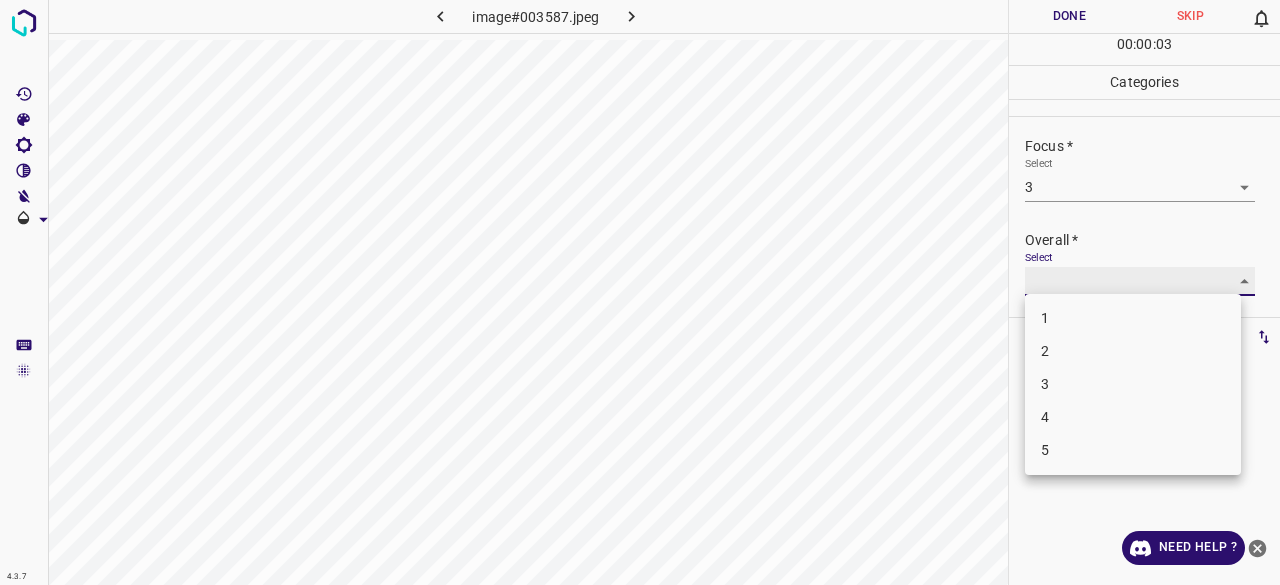 type on "3" 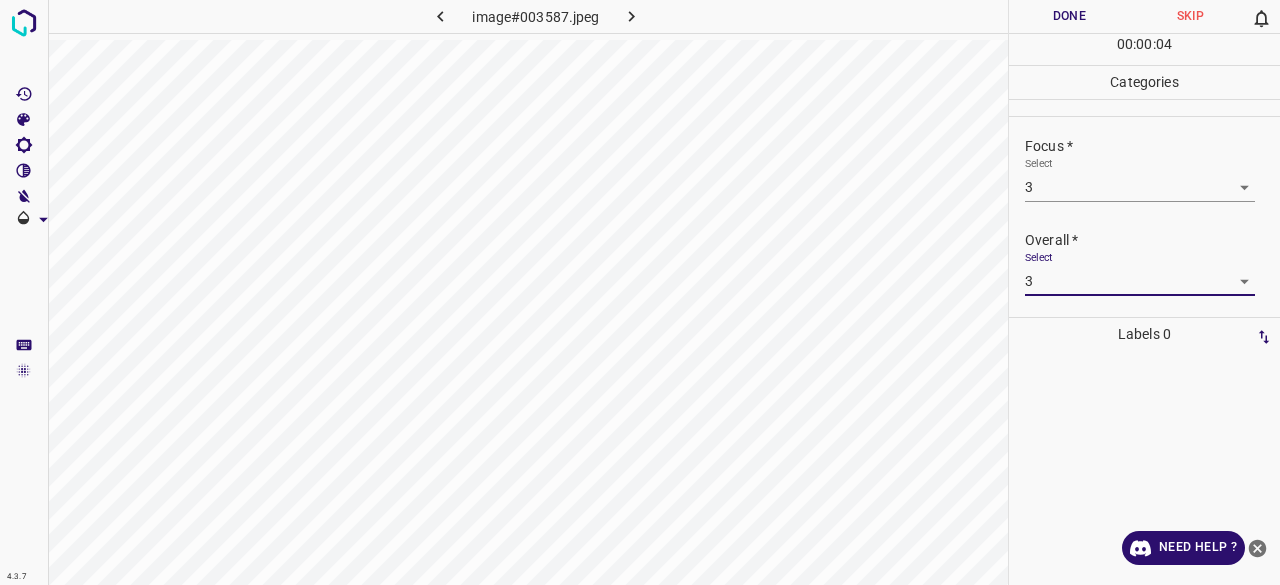 click on "Done" at bounding box center [1069, 16] 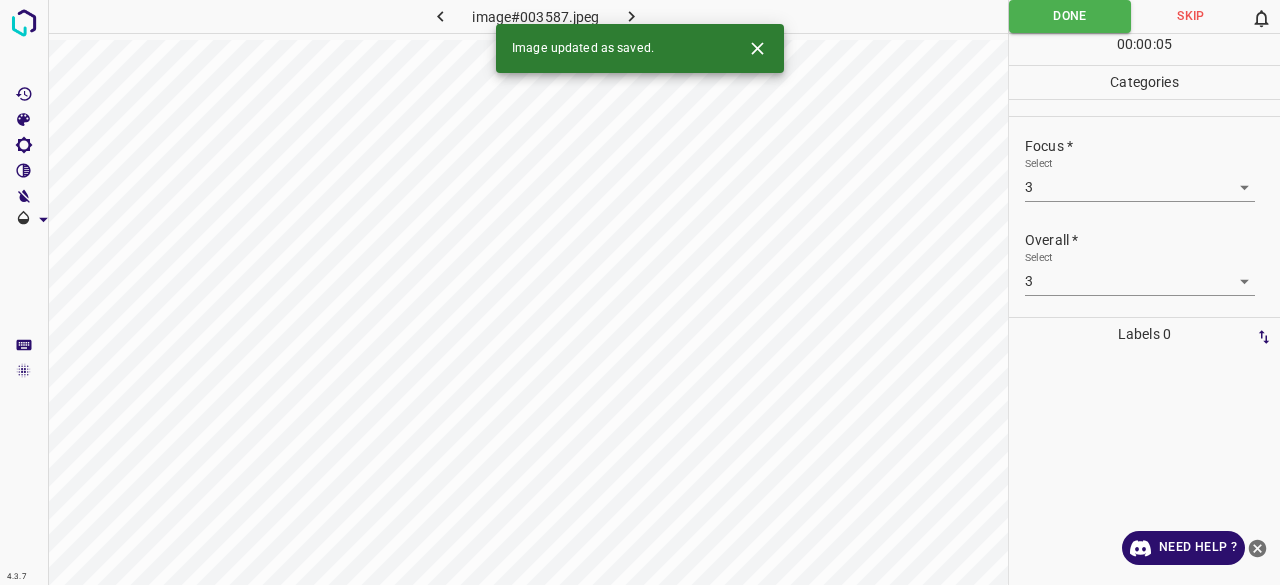 click 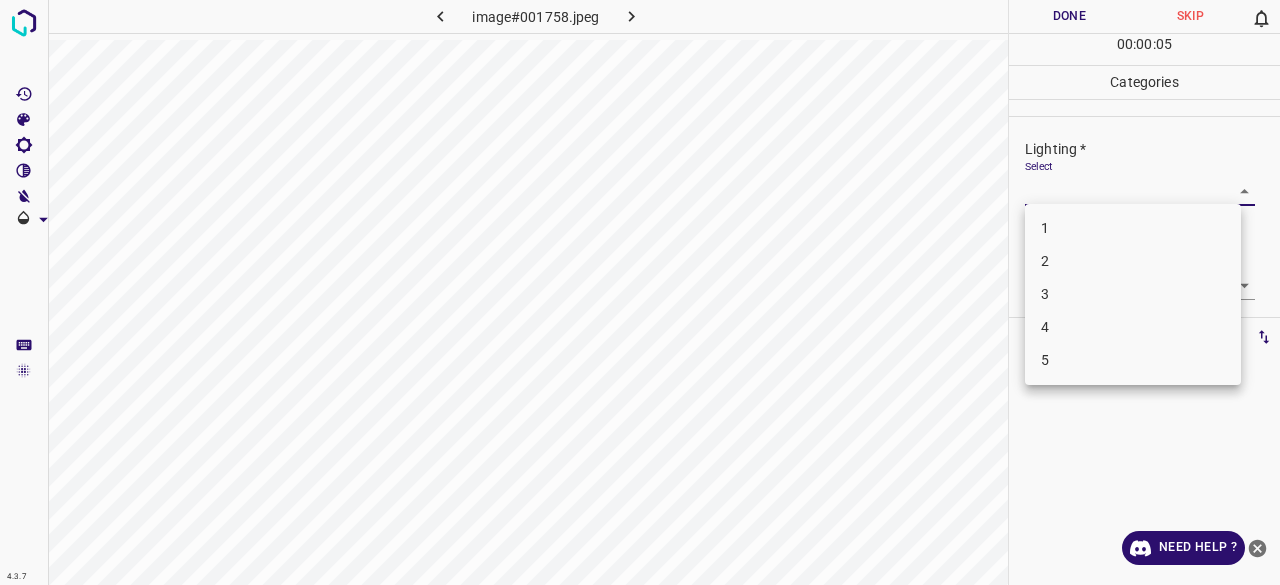 click on "4.3.7 image#001758.jpeg Done Skip 0 00   : 00   : 05   Categories Lighting *  Select ​ Focus *  Select ​ Overall *  Select ​ Labels   0 Categories 1 Lighting 2 Focus 3 Overall Tools Space Change between modes (Draw & Edit) I Auto labeling R Restore zoom M Zoom in N Zoom out Delete Delete selecte label Filters Z Restore filters X Saturation filter C Brightness filter V Contrast filter B Gray scale filter General O Download Need Help ? - Text - Hide - Delete 1 2 3 4 5" at bounding box center [640, 292] 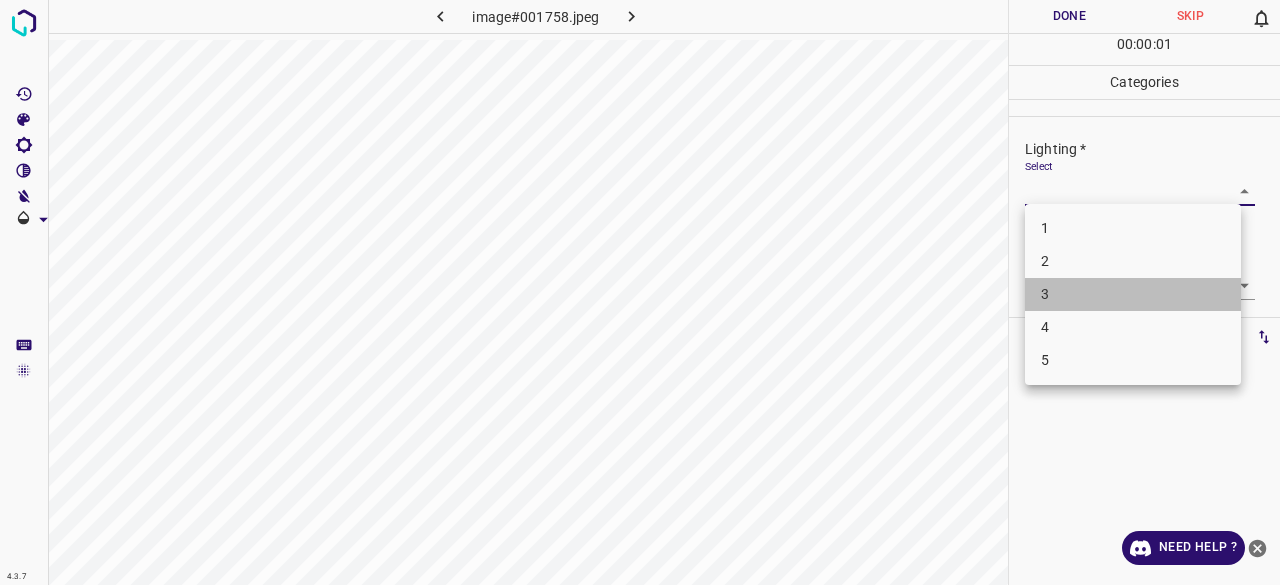 click on "3" at bounding box center (1133, 294) 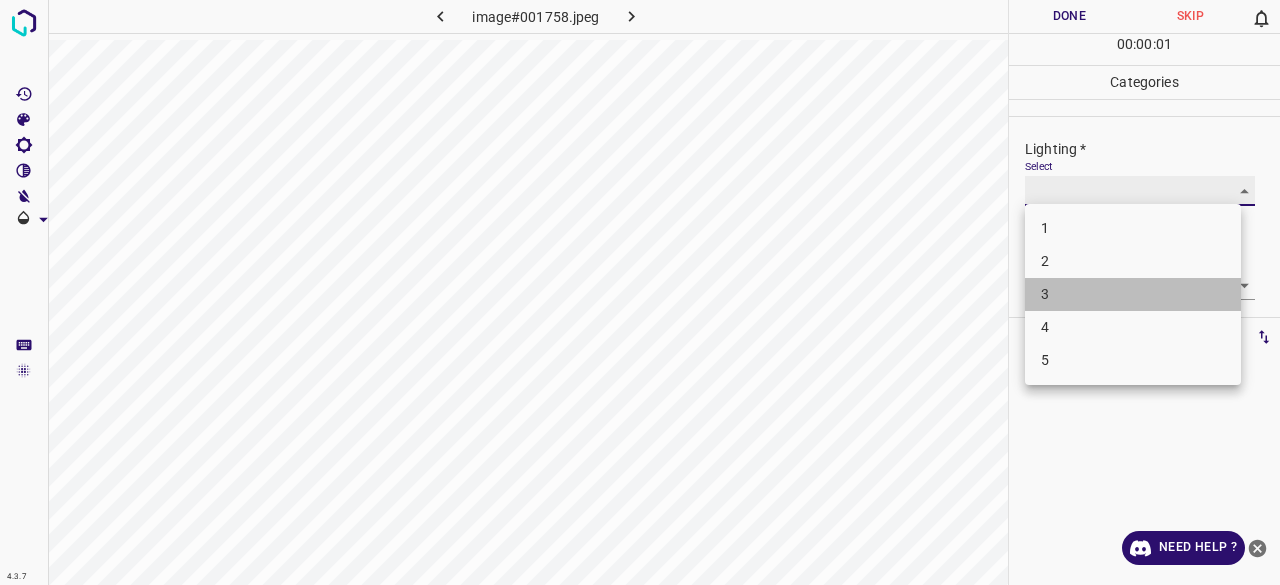 type on "3" 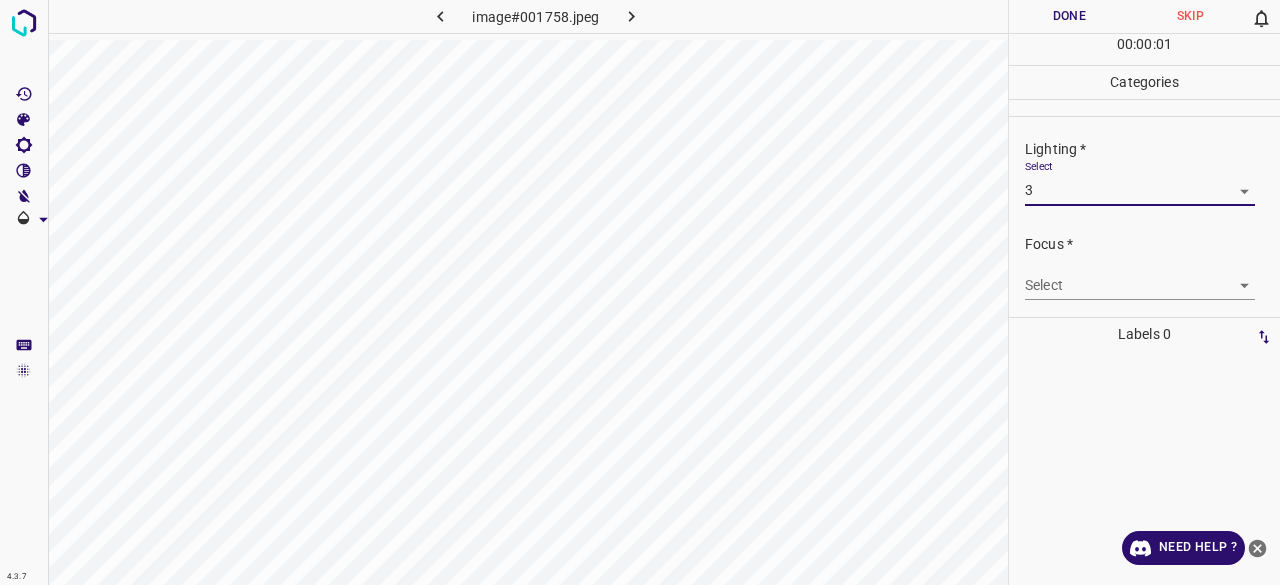 click on "4.3.7 image#001758.jpeg Done Skip 0 00   : 00   : 01   Categories Lighting *  Select 3 3 Focus *  Select ​ Overall *  Select ​ Labels   0 Categories 1 Lighting 2 Focus 3 Overall Tools Space Change between modes (Draw & Edit) I Auto labeling R Restore zoom M Zoom in N Zoom out Delete Delete selecte label Filters Z Restore filters X Saturation filter C Brightness filter V Contrast filter B Gray scale filter General O Download Need Help ? - Text - Hide - Delete 1 2 3 4 5" at bounding box center (640, 292) 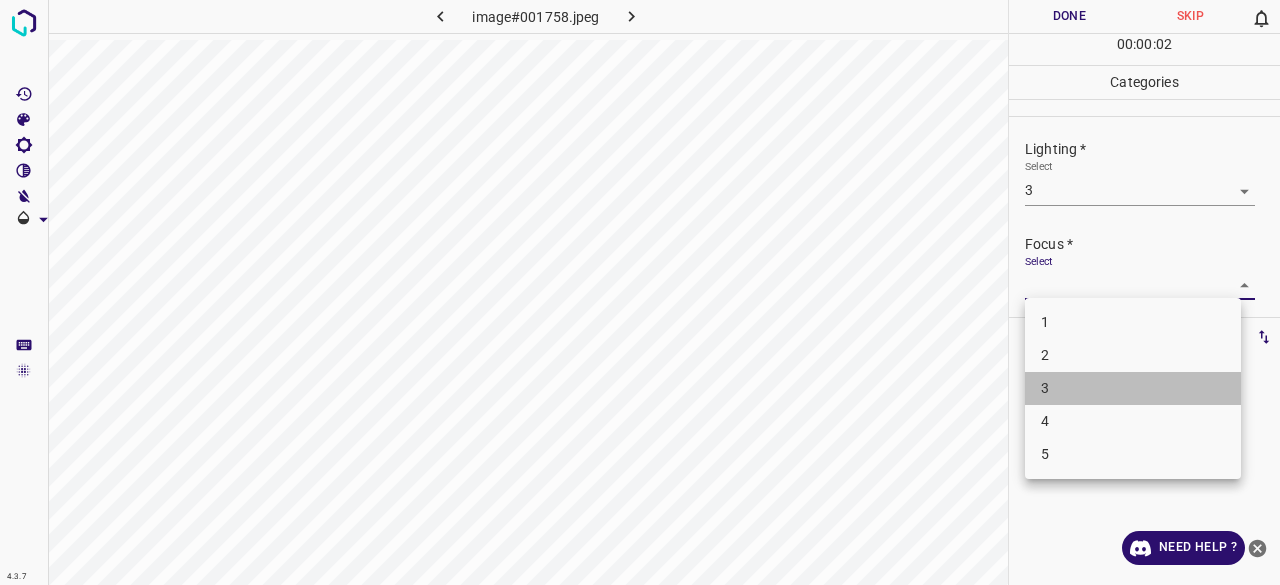 drag, startPoint x: 1079, startPoint y: 397, endPoint x: 1032, endPoint y: 283, distance: 123.308556 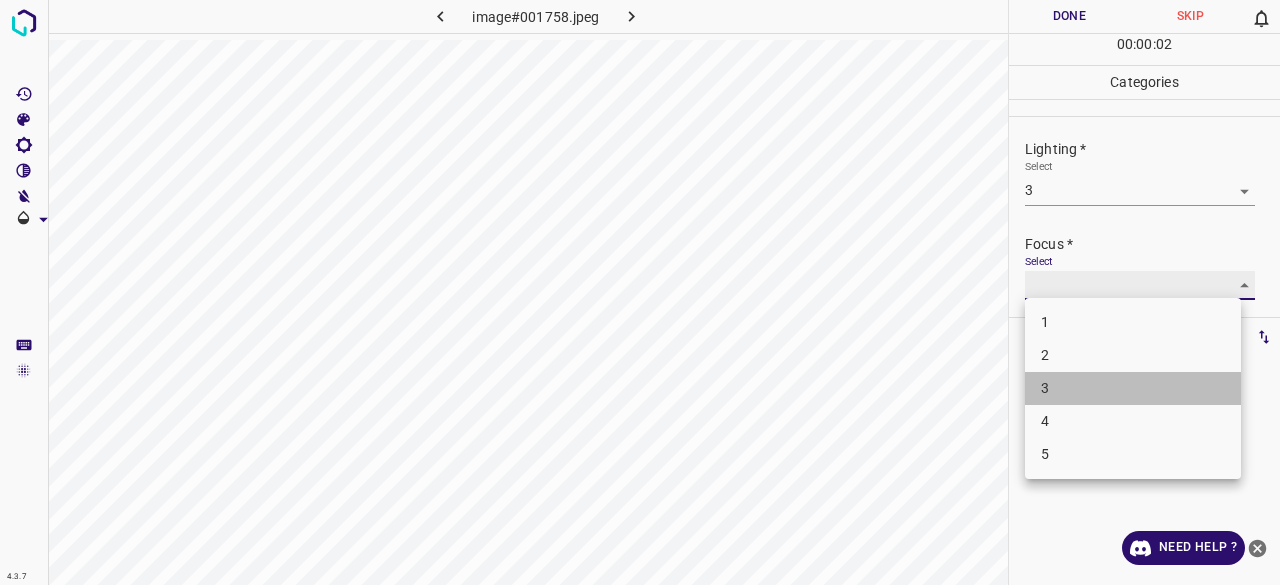 type on "3" 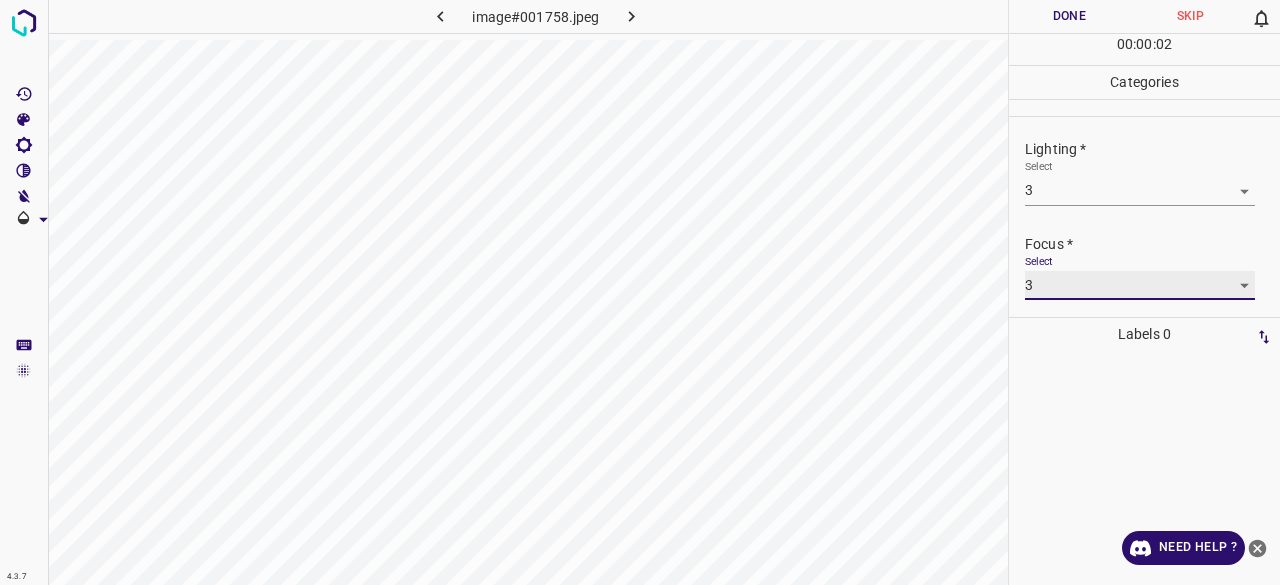 scroll, scrollTop: 98, scrollLeft: 0, axis: vertical 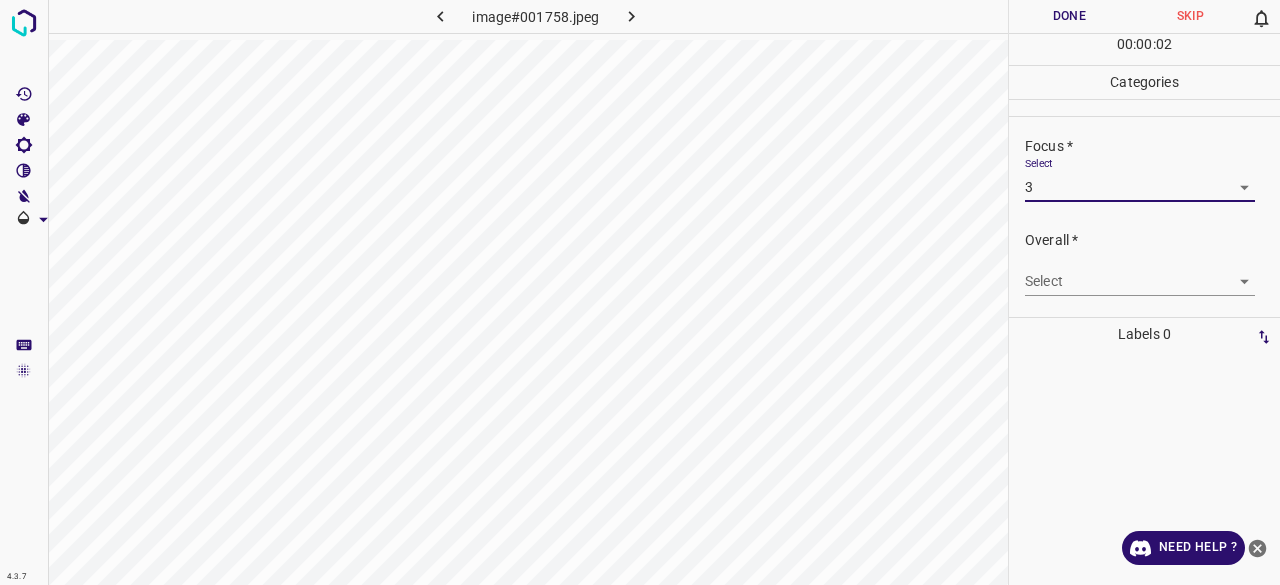 drag, startPoint x: 1031, startPoint y: 260, endPoint x: 1053, endPoint y: 289, distance: 36.40055 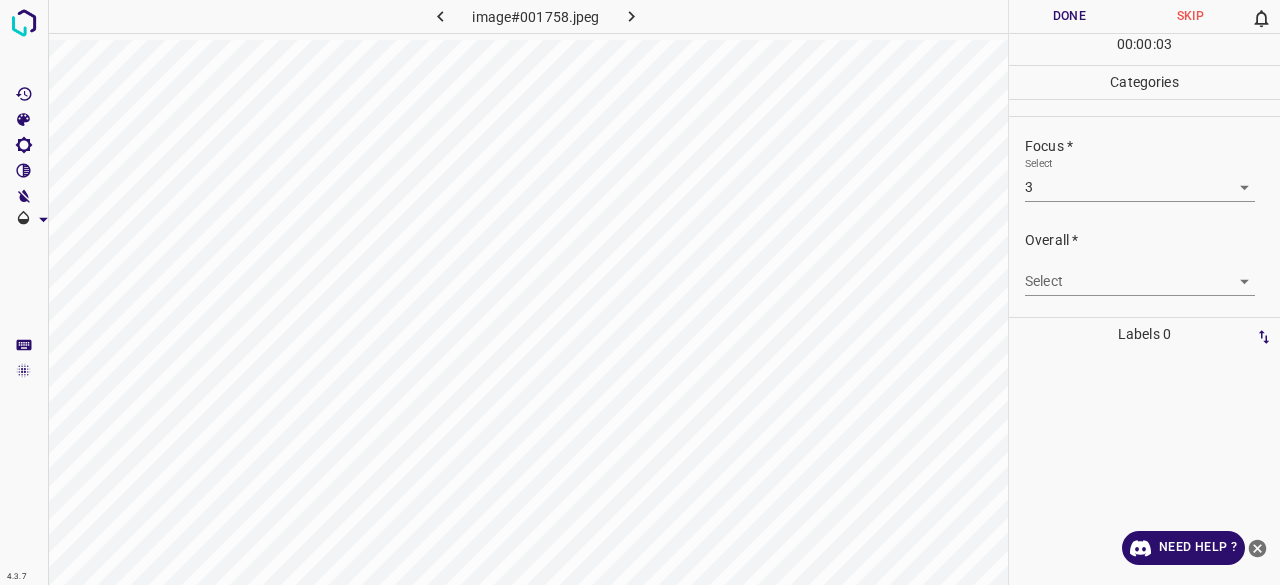 click on "4.3.7 image#001758.jpeg Done Skip 0 00   : 00   : 03   Categories Lighting *  Select 3 3 Focus *  Select 3 3 Overall *  Select ​ Labels   0 Categories 1 Lighting 2 Focus 3 Overall Tools Space Change between modes (Draw & Edit) I Auto labeling R Restore zoom M Zoom in N Zoom out Delete Delete selecte label Filters Z Restore filters X Saturation filter C Brightness filter V Contrast filter B Gray scale filter General O Download Need Help ? - Text - Hide - Delete" at bounding box center [640, 292] 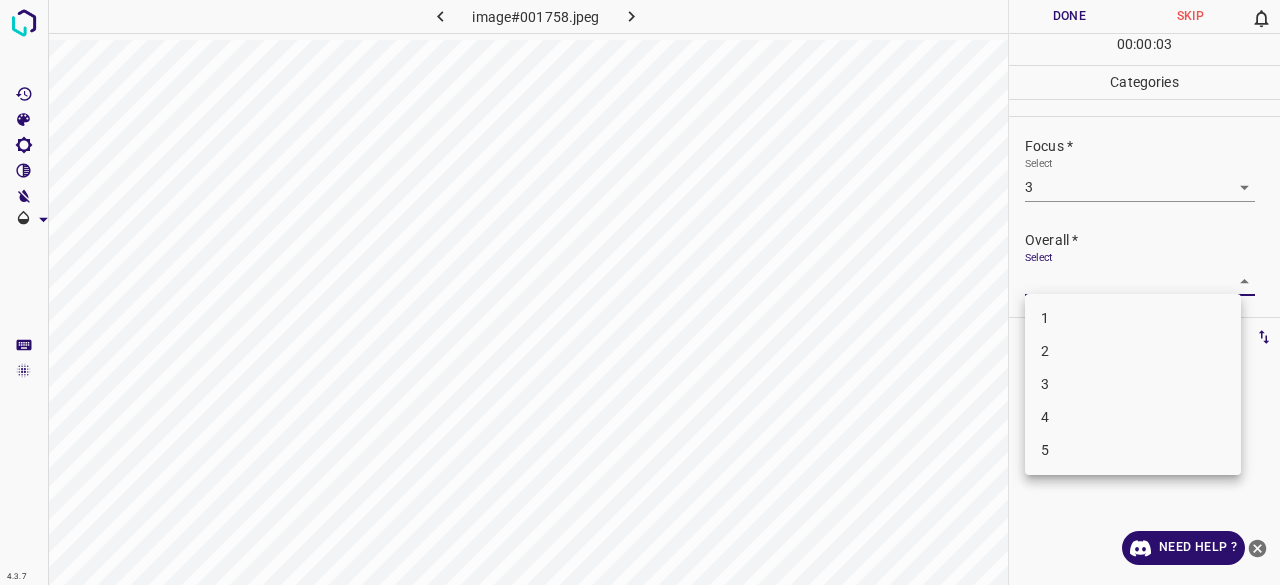 drag, startPoint x: 1072, startPoint y: 394, endPoint x: 1063, endPoint y: 308, distance: 86.46965 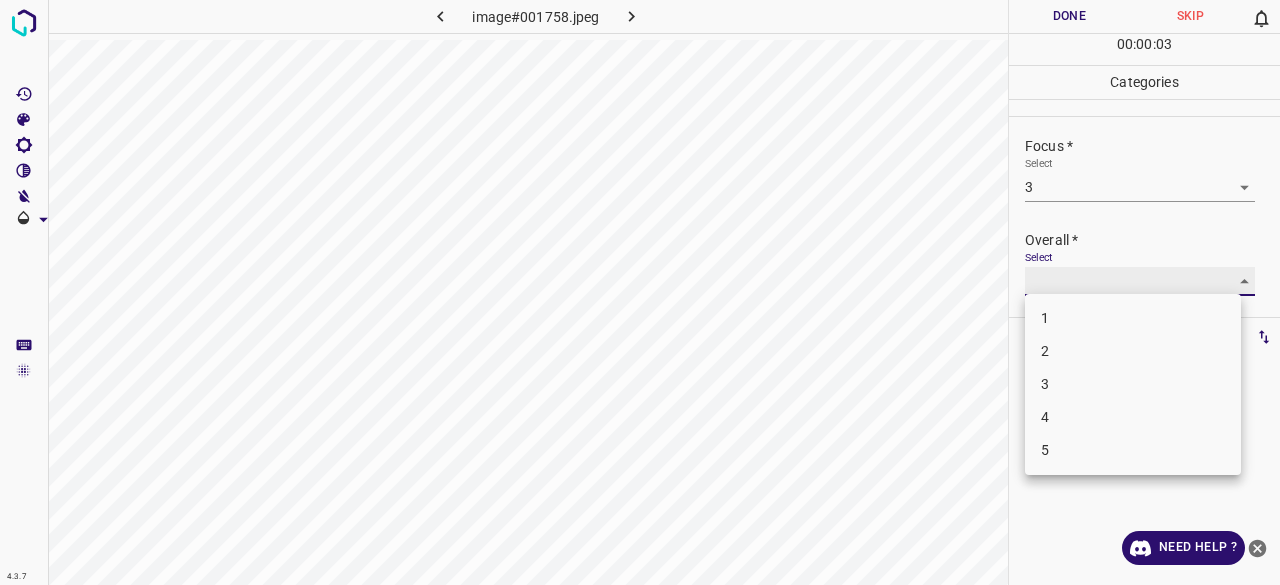 type on "3" 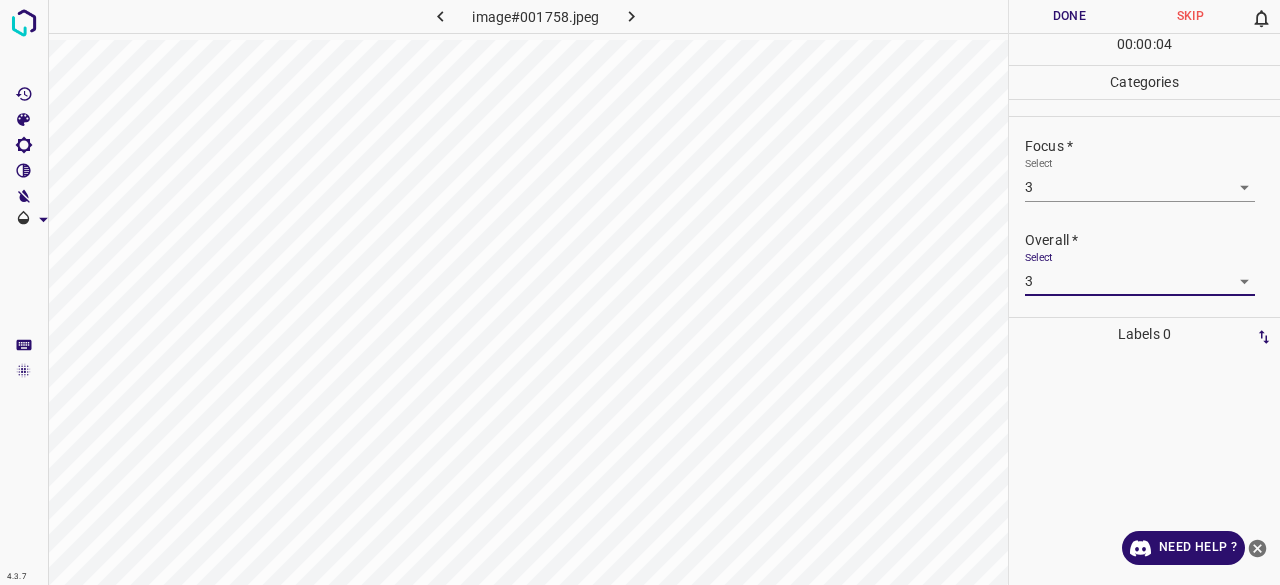click on "00   : 00   : 04" at bounding box center [1144, 49] 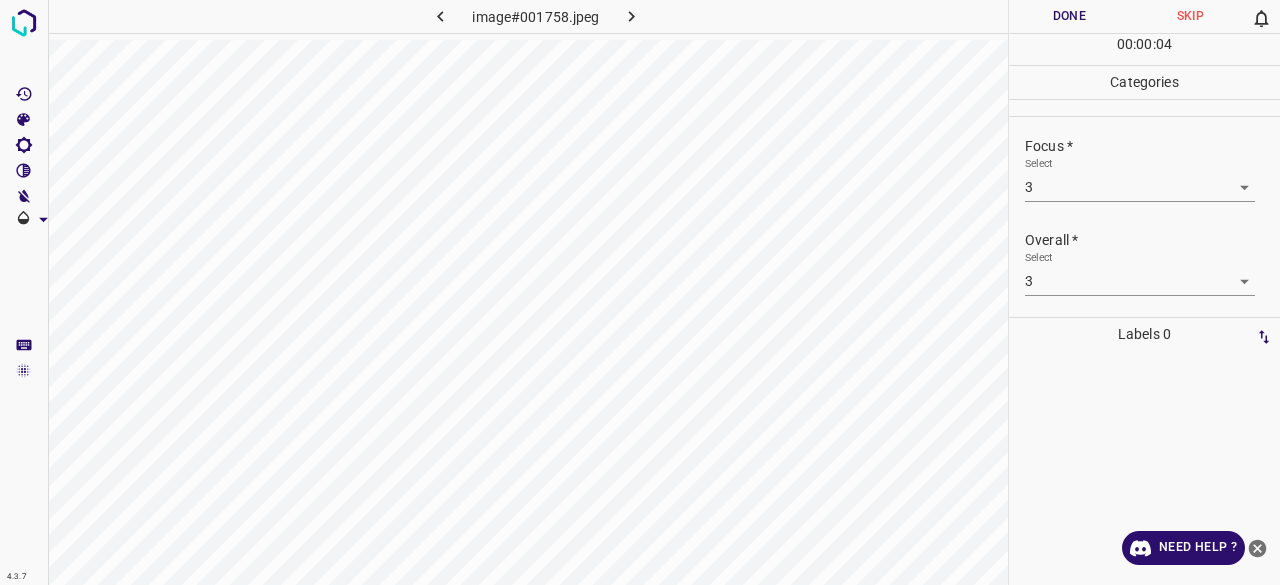 click on "4.3.7 image#001758.jpeg Done Skip 0 00   : 00   : 04   Categories Lighting *  Select 3 3 Focus *  Select 3 3 Overall *  Select 3 3 Labels   0 Categories 1 Lighting 2 Focus 3 Overall Tools Space Change between modes (Draw & Edit) I Auto labeling R Restore zoom M Zoom in N Zoom out Delete Delete selecte label Filters Z Restore filters X Saturation filter C Brightness filter V Contrast filter B Gray scale filter General O Download Need Help ? - Text - Hide - Delete" at bounding box center [640, 292] 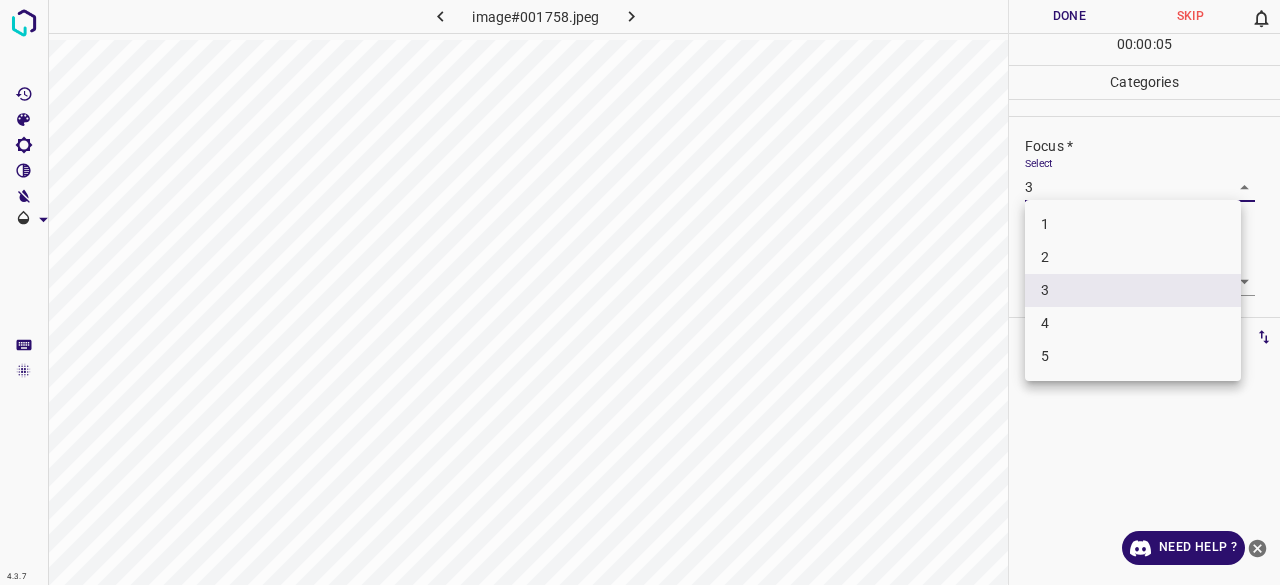 click on "2" at bounding box center [1133, 257] 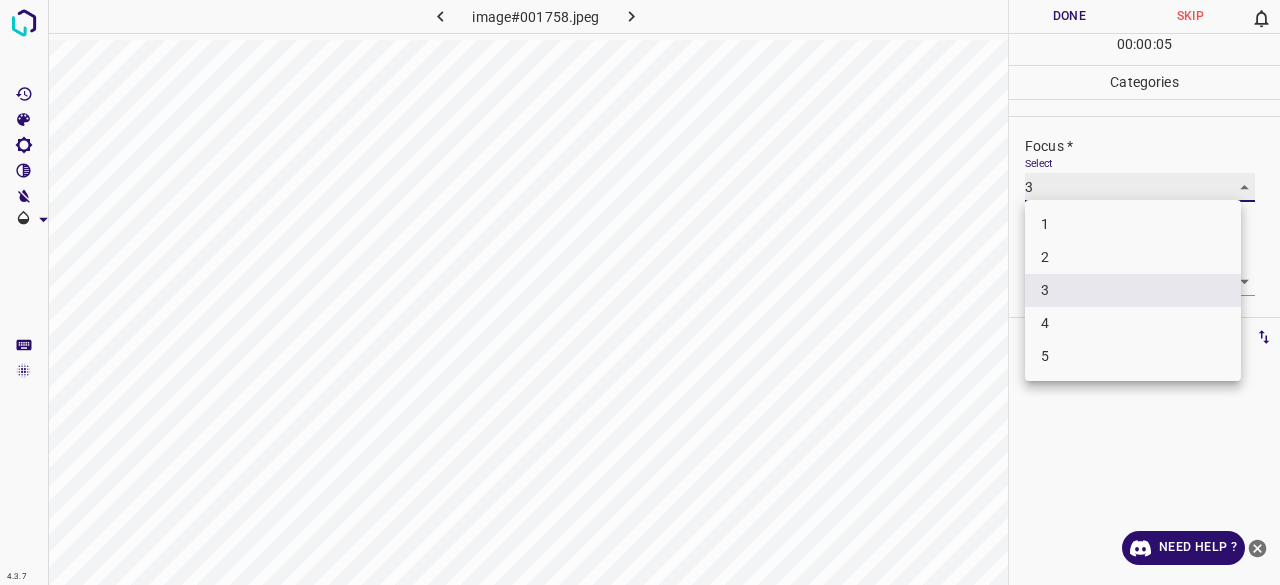 type on "2" 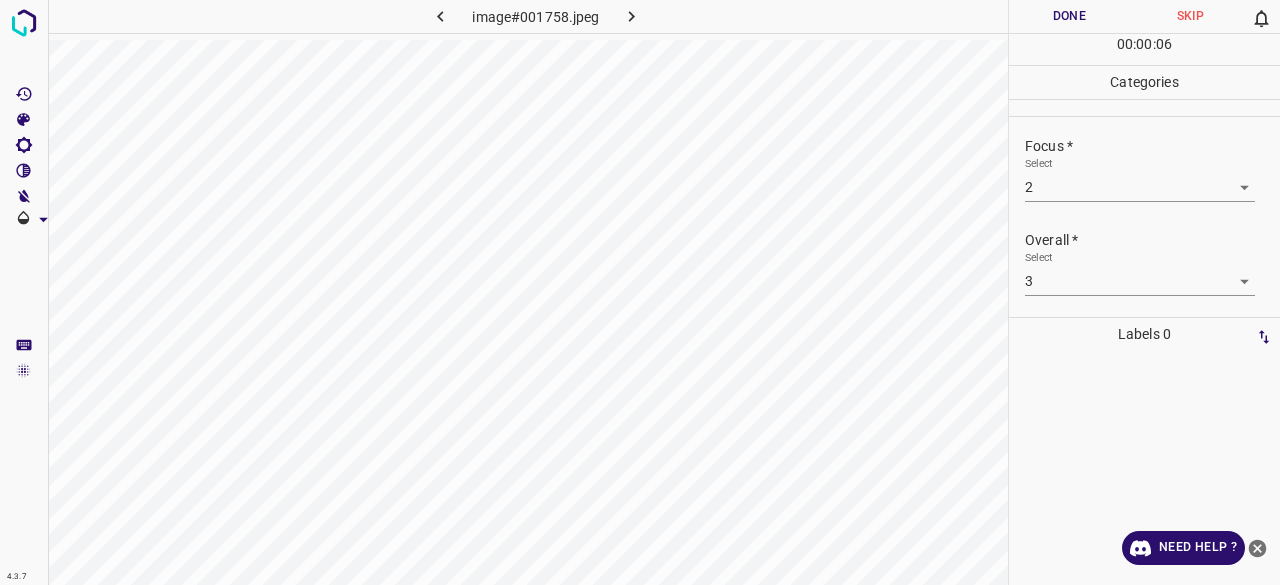 drag, startPoint x: 1061, startPoint y: 267, endPoint x: 1058, endPoint y: 277, distance: 10.440307 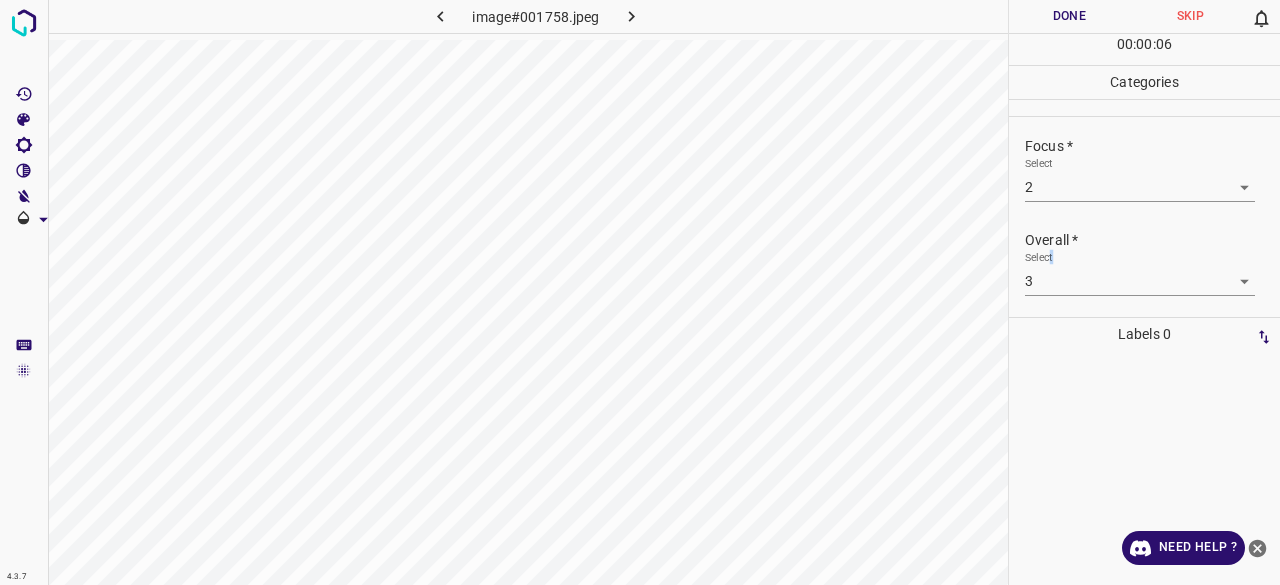 click on "Select 3 3" at bounding box center (1140, 273) 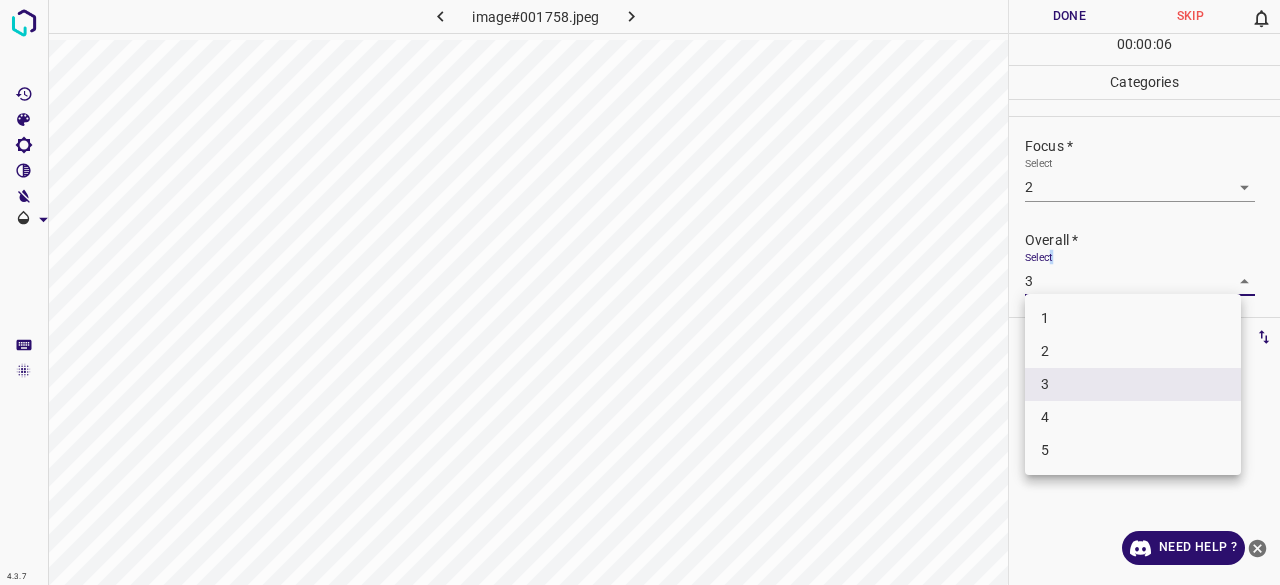 drag, startPoint x: 1056, startPoint y: 287, endPoint x: 1060, endPoint y: 317, distance: 30.265491 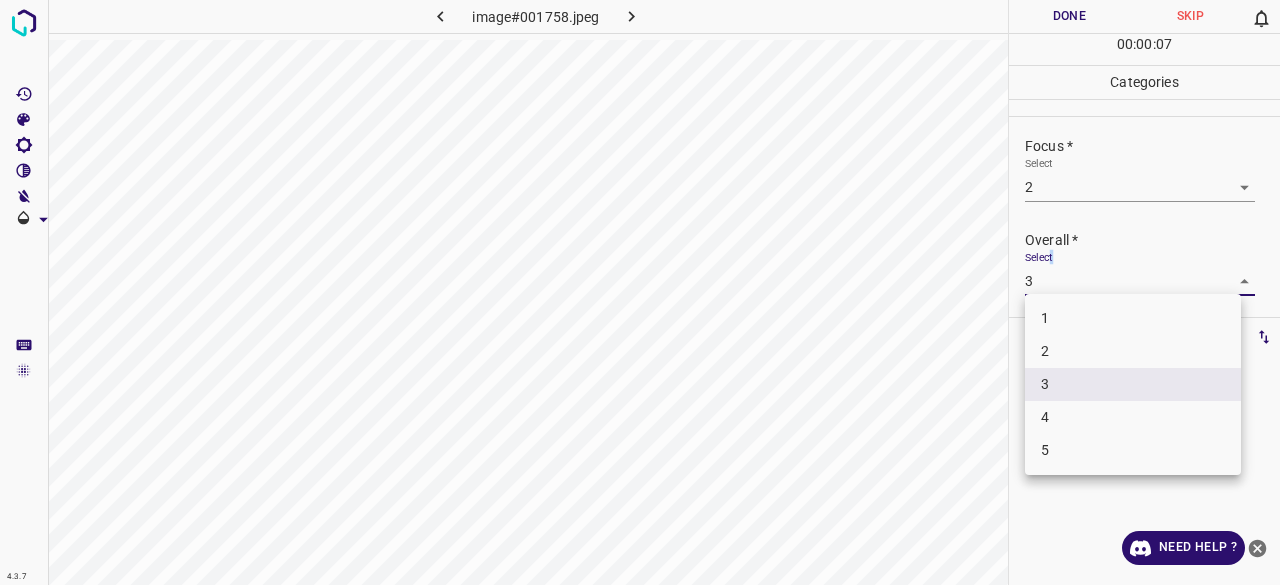 click on "2" at bounding box center (1133, 351) 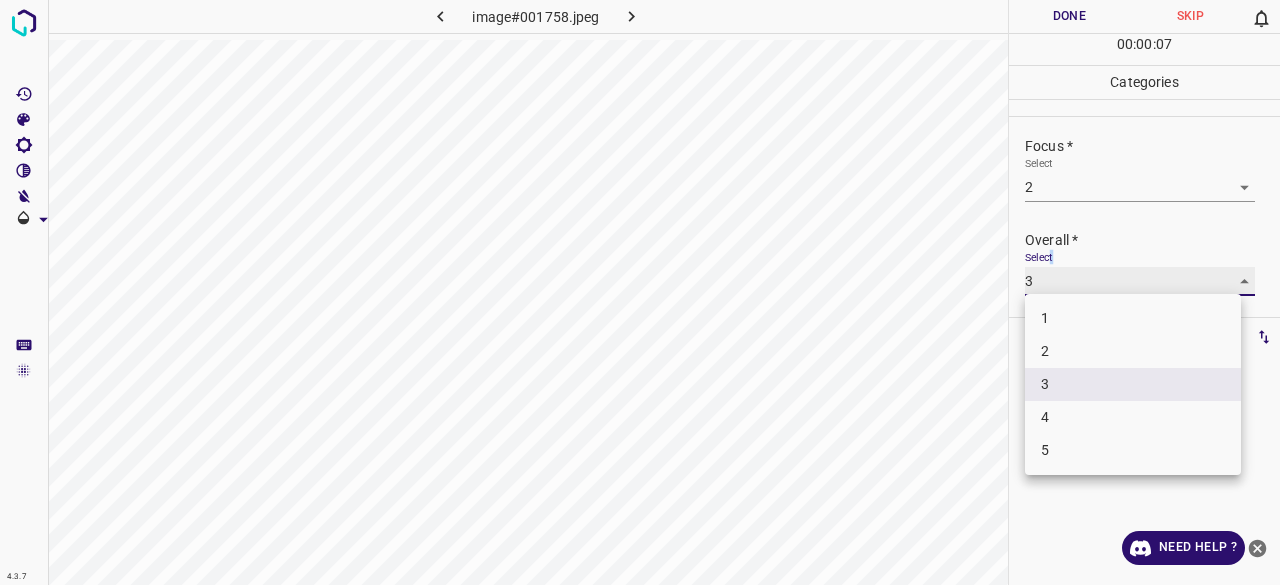 type on "2" 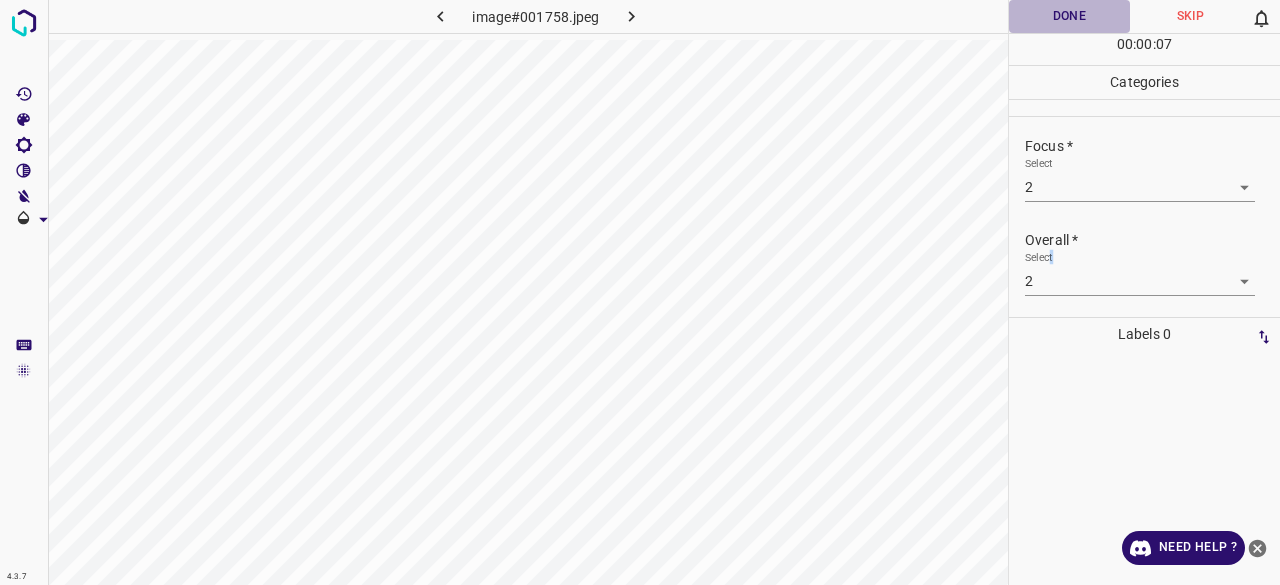 click on "Done" at bounding box center [1069, 16] 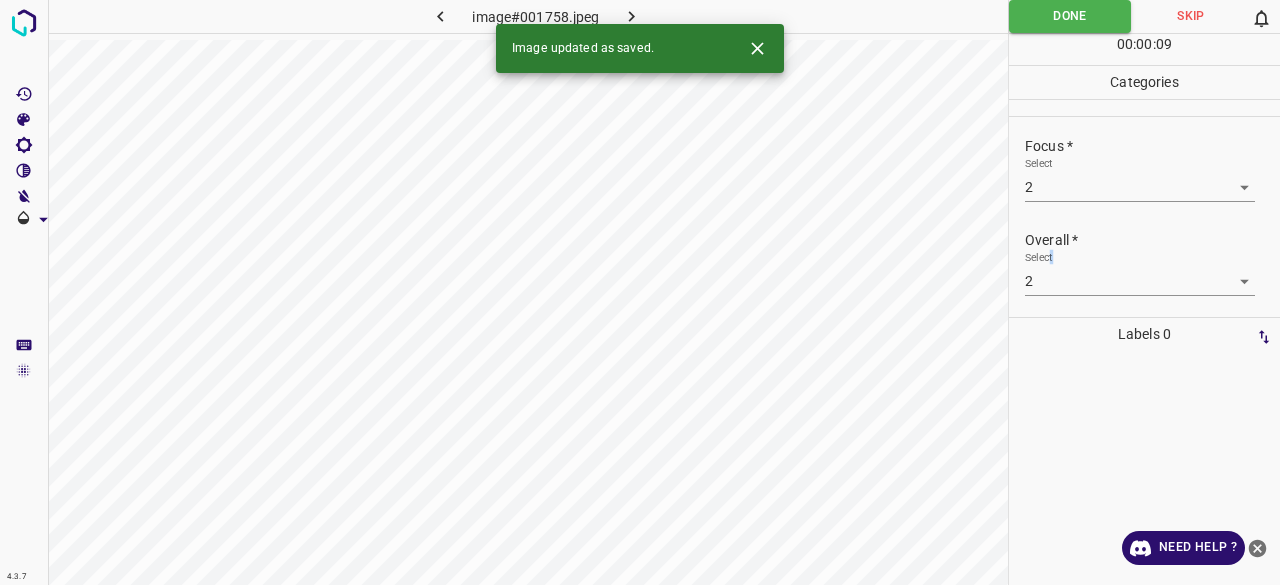 click 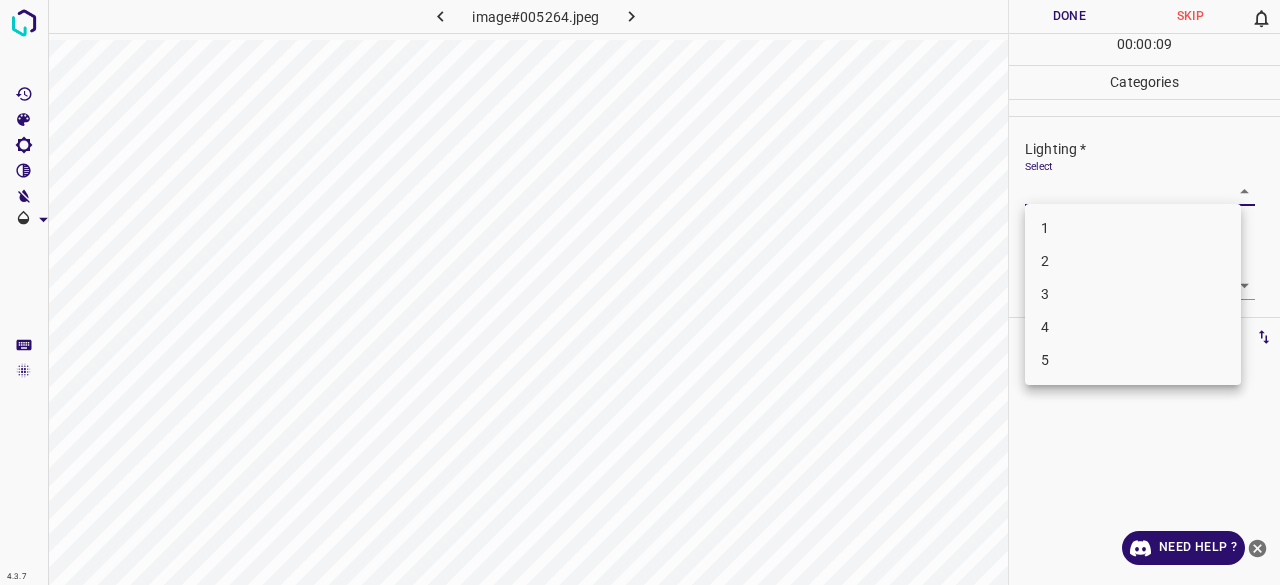 drag, startPoint x: 1060, startPoint y: 185, endPoint x: 1069, endPoint y: 194, distance: 12.727922 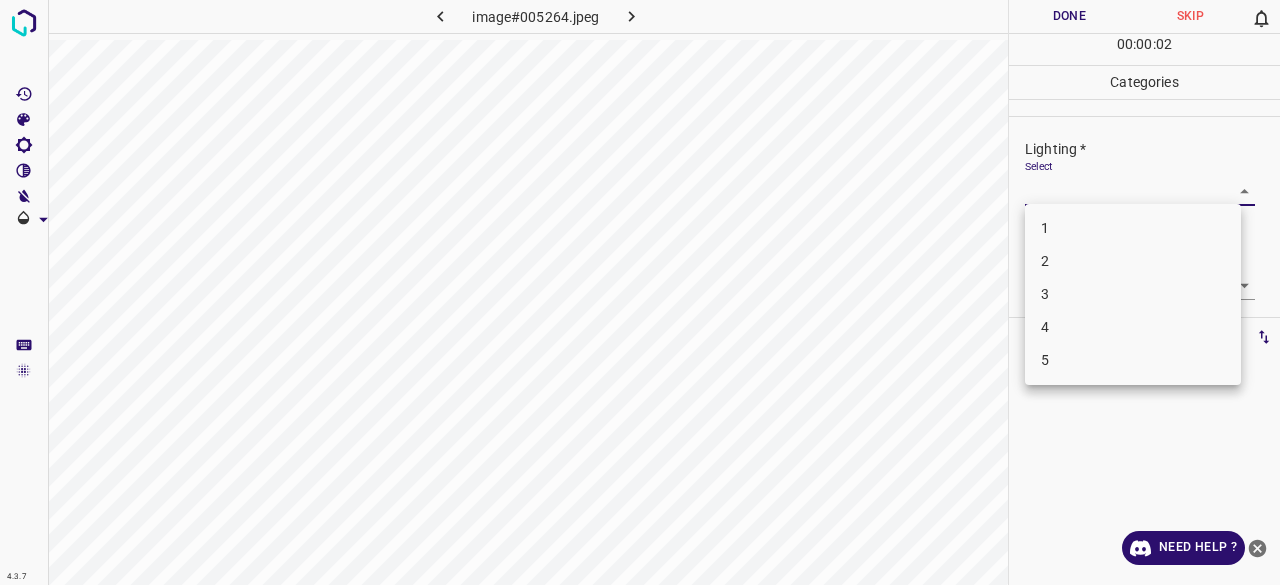 drag, startPoint x: 1050, startPoint y: 294, endPoint x: 1052, endPoint y: 245, distance: 49.0408 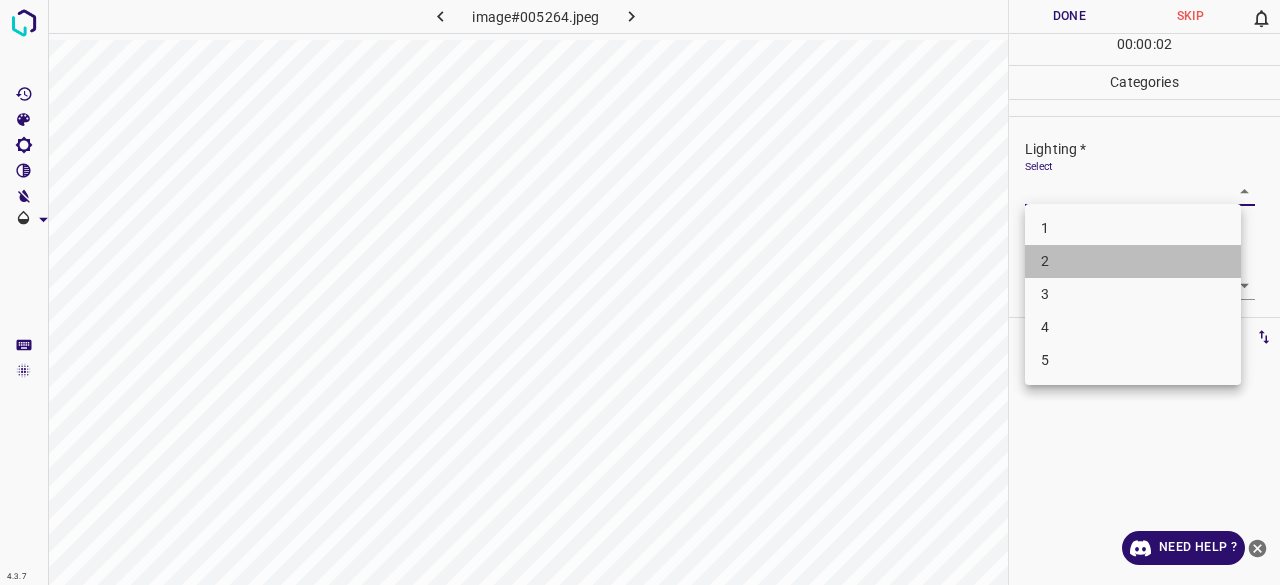 drag, startPoint x: 1060, startPoint y: 263, endPoint x: 1062, endPoint y: 280, distance: 17.117243 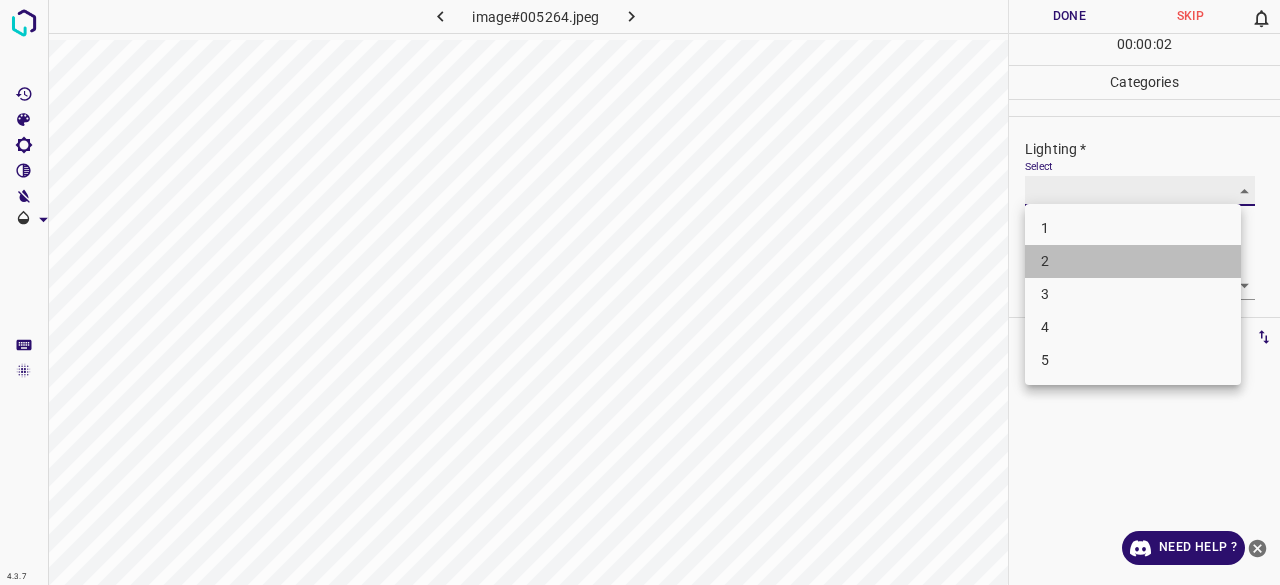 type on "2" 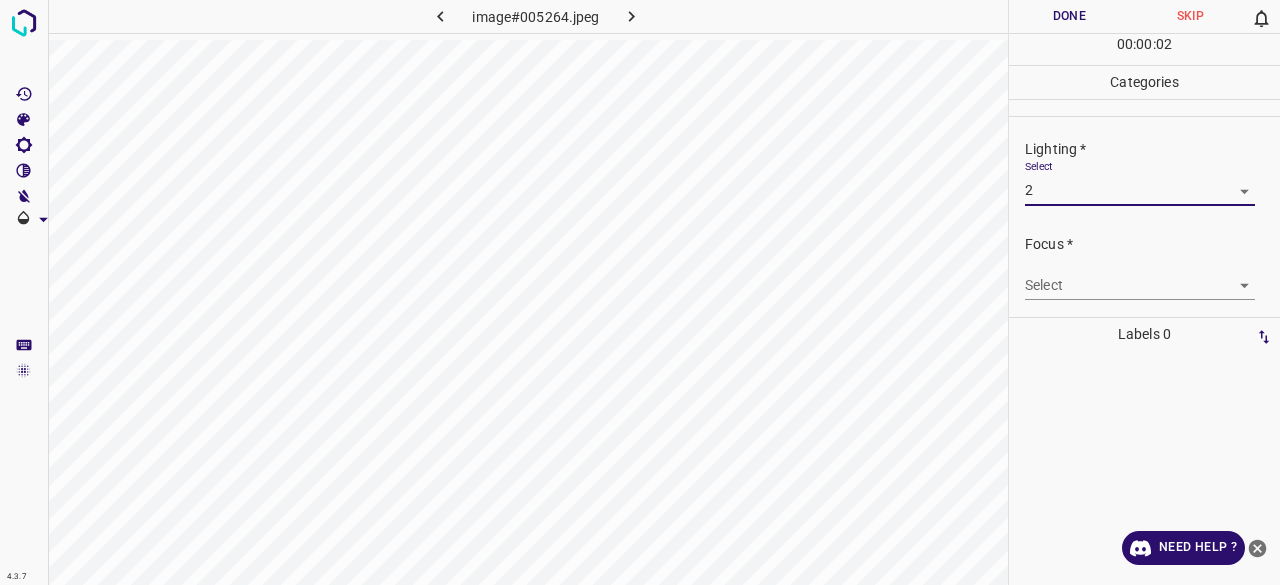 click on "4.3.7 image#005264.jpeg Done Skip 0 00   : 00   : 02   Categories Lighting *  Select 2 2 Focus *  Select ​ Overall *  Select ​ Labels   0 Categories 1 Lighting 2 Focus 3 Overall Tools Space Change between modes (Draw & Edit) I Auto labeling R Restore zoom M Zoom in N Zoom out Delete Delete selecte label Filters Z Restore filters X Saturation filter C Brightness filter V Contrast filter B Gray scale filter General O Download Need Help ? - Text - Hide - Delete 1 2 3 4 5" at bounding box center (640, 292) 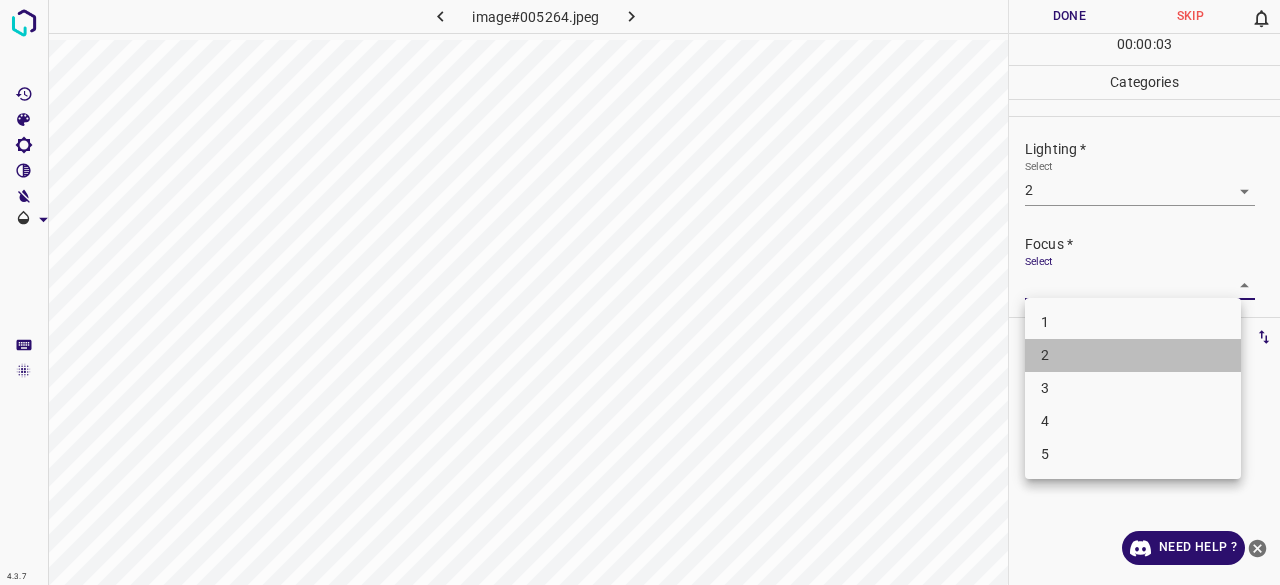 drag, startPoint x: 1060, startPoint y: 367, endPoint x: 1044, endPoint y: 259, distance: 109.17875 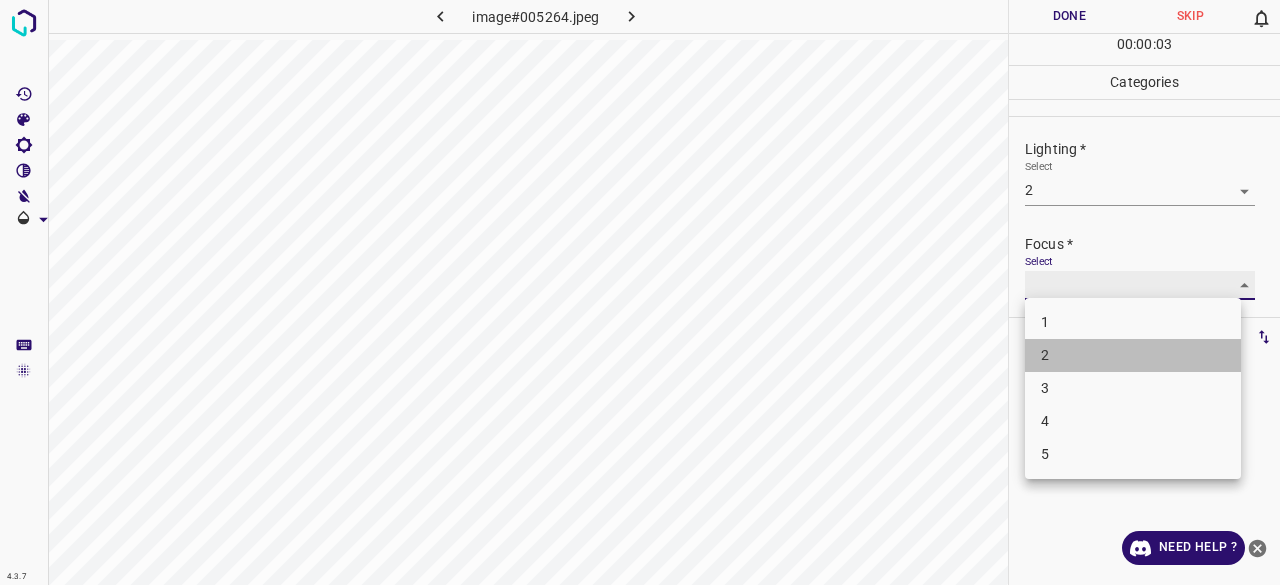type on "2" 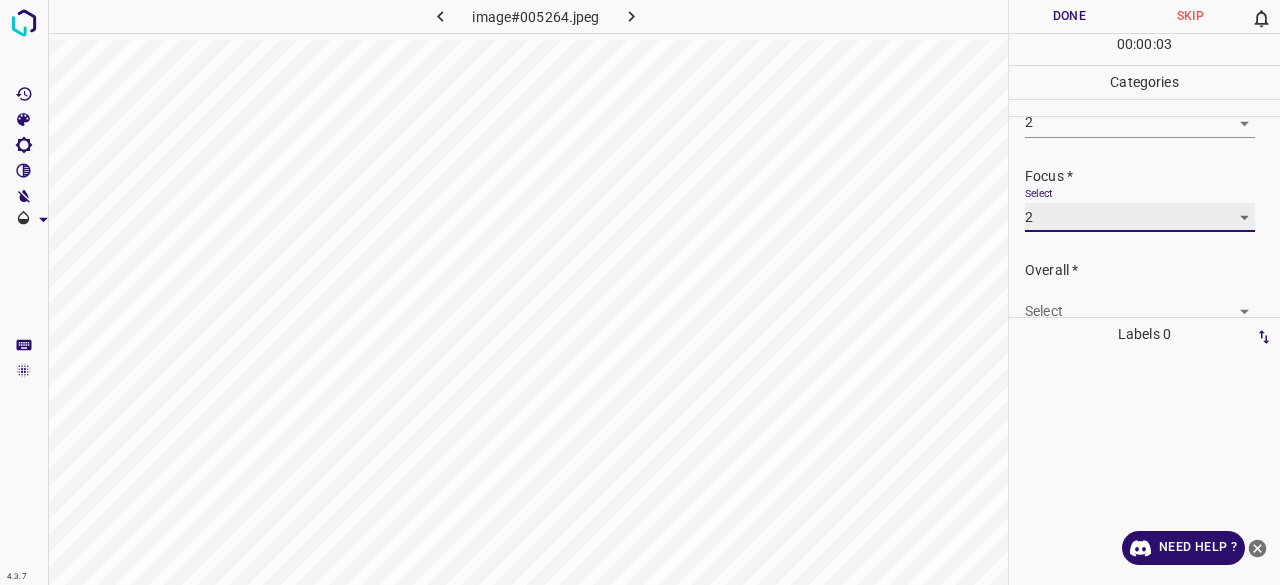scroll, scrollTop: 98, scrollLeft: 0, axis: vertical 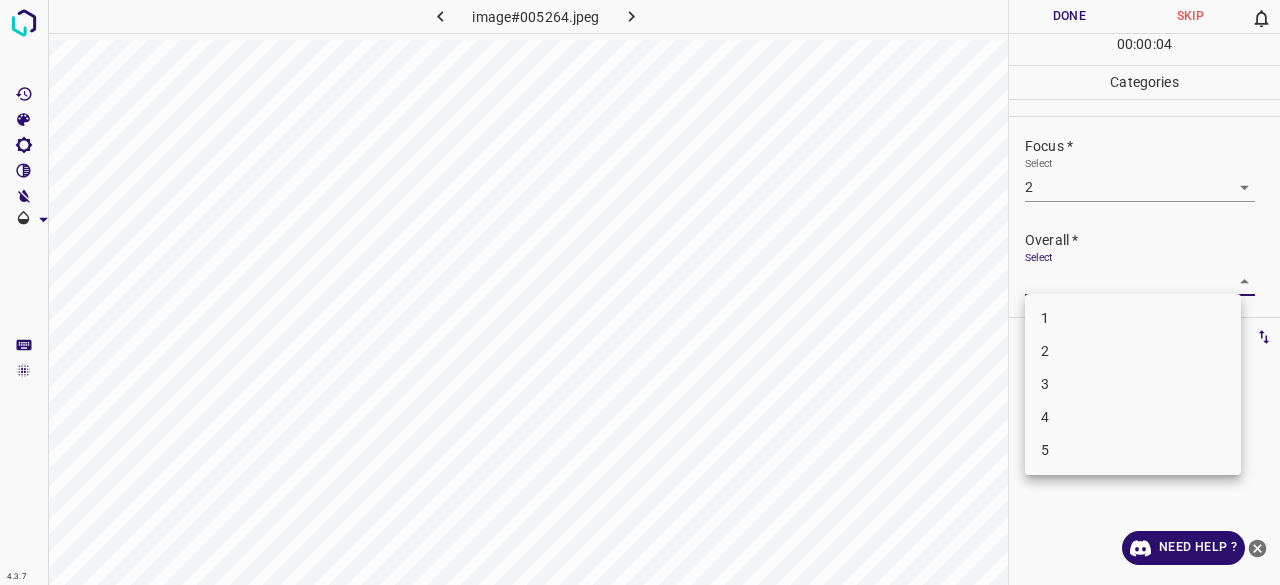 click on "4.3.7 image#005264.jpeg Done Skip 0 00   : 00   : 04   Categories Lighting *  Select 2 2 Focus *  Select 2 2 Overall *  Select ​ Labels   0 Categories 1 Lighting 2 Focus 3 Overall Tools Space Change between modes (Draw & Edit) I Auto labeling R Restore zoom M Zoom in N Zoom out Delete Delete selecte label Filters Z Restore filters X Saturation filter C Brightness filter V Contrast filter B Gray scale filter General O Download Need Help ? - Text - Hide - Delete 1 2 3 4 5" at bounding box center [640, 292] 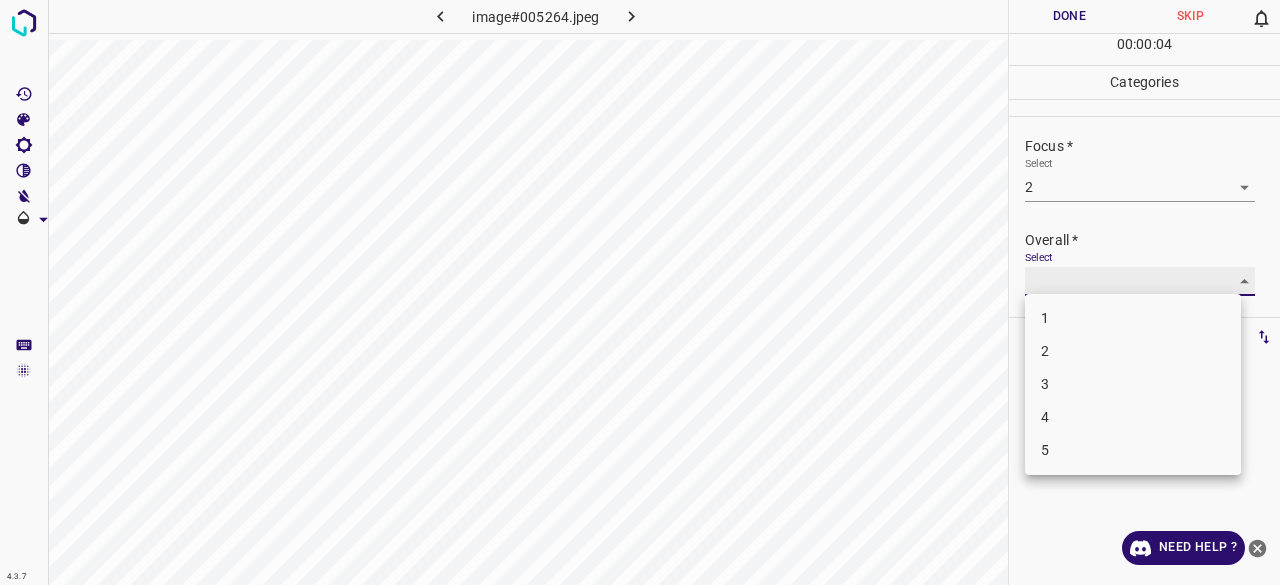 type on "2" 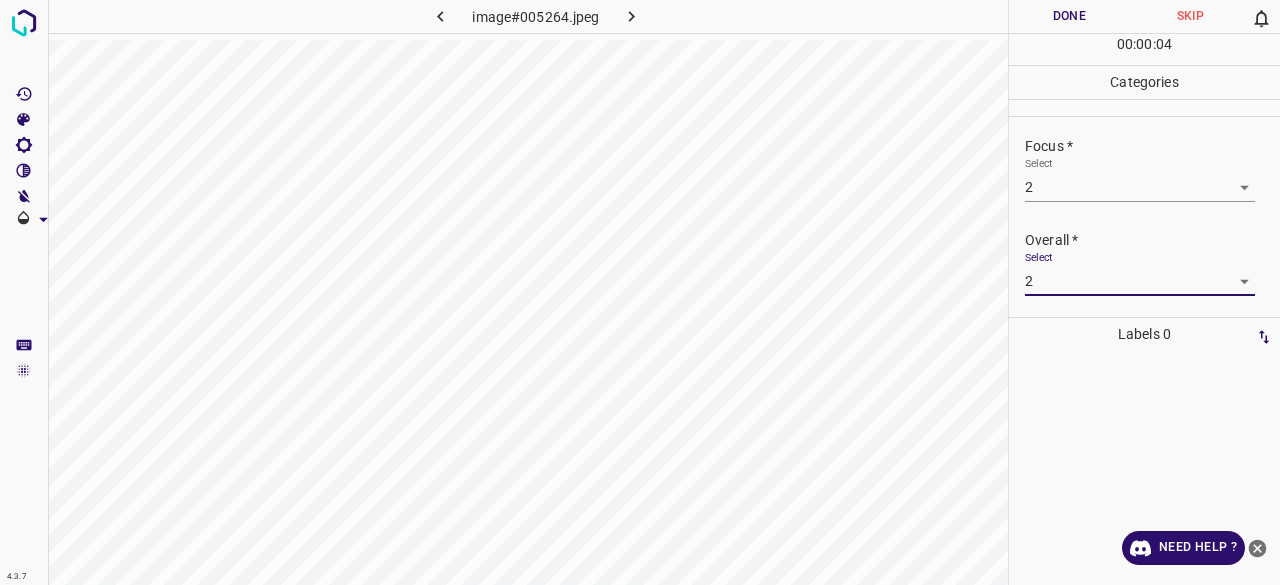 click on "00   : 00   : 04" at bounding box center [1144, 49] 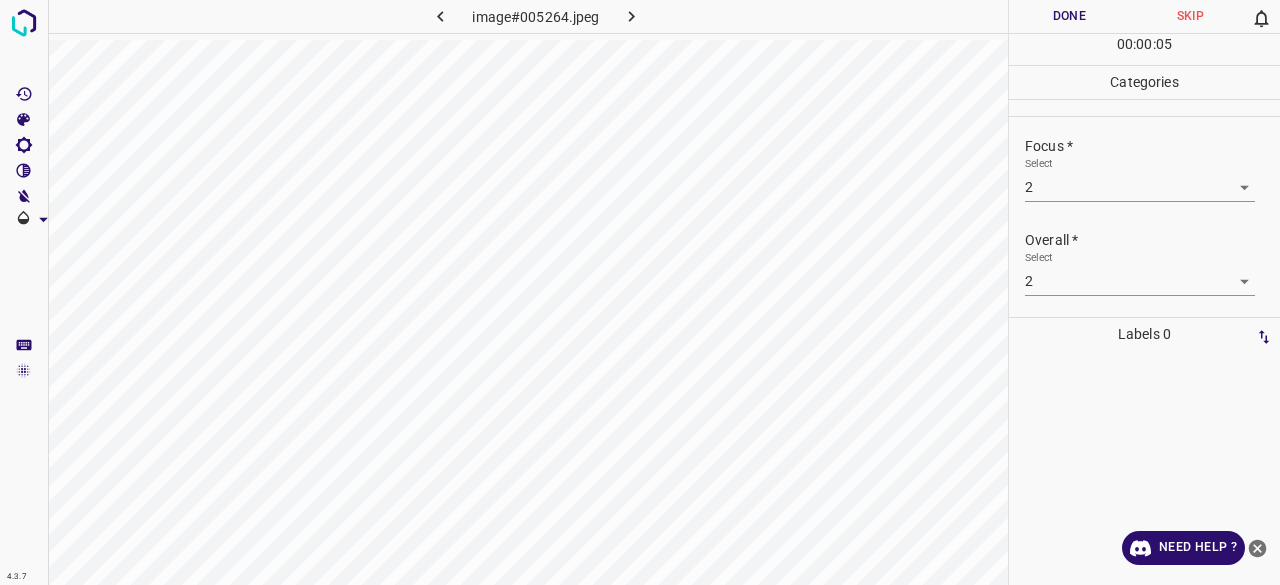 click on "Done" at bounding box center [1069, 16] 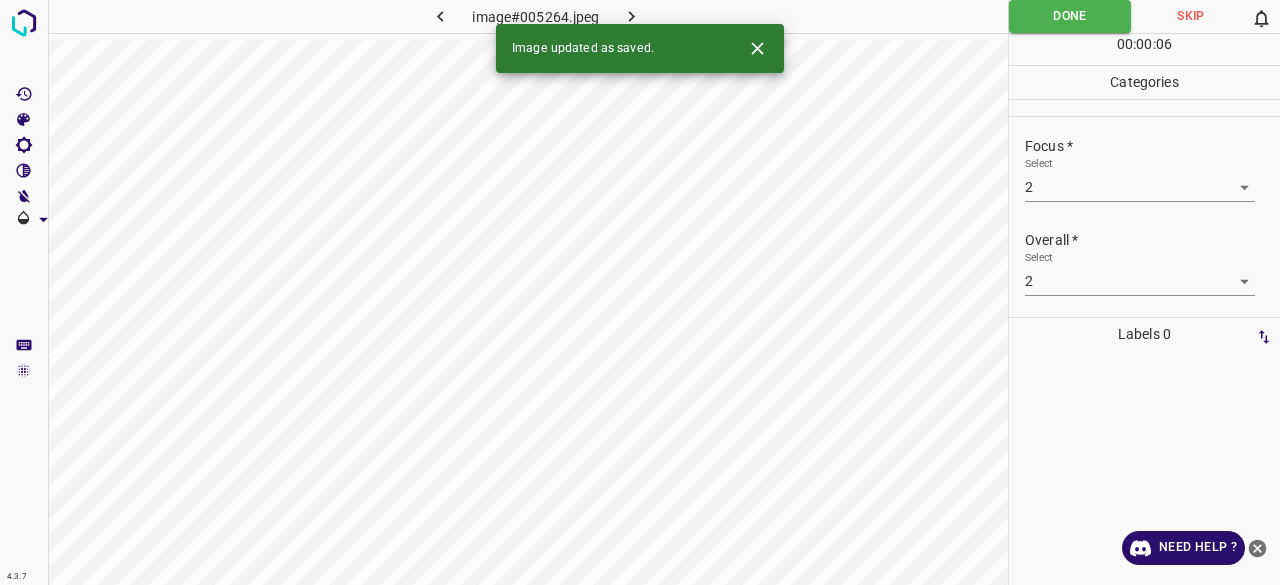 click 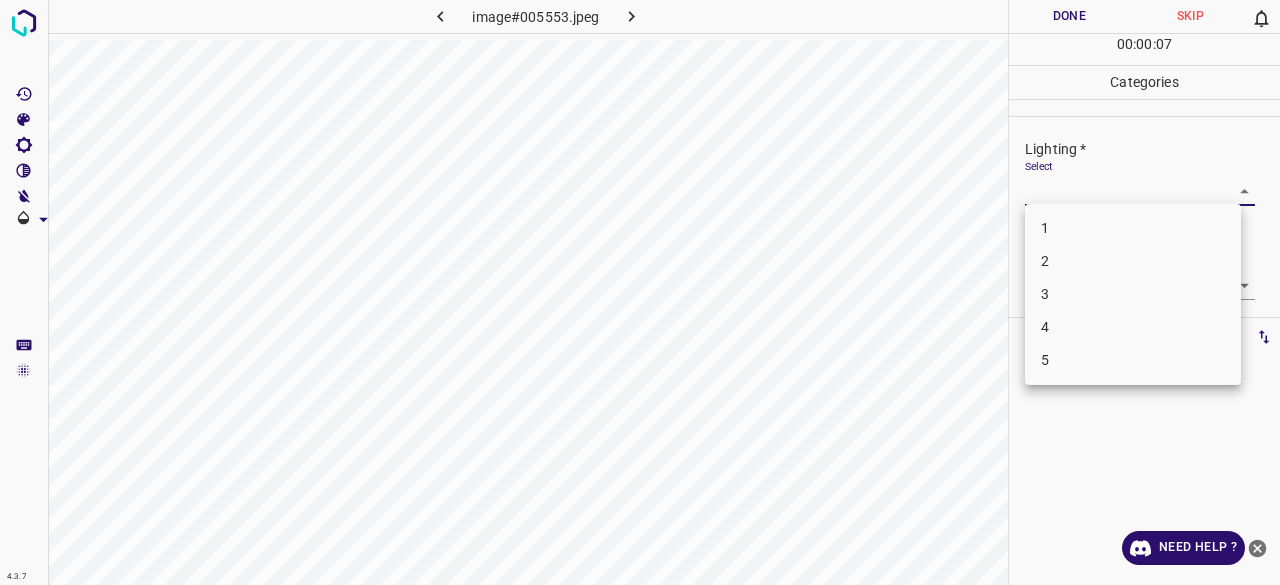 click on "4.3.7 image#005553.jpeg Done Skip 0 00   : 00   : 07   Categories Lighting *  Select ​ Focus *  Select ​ Overall *  Select ​ Labels   0 Categories 1 Lighting 2 Focus 3 Overall Tools Space Change between modes (Draw & Edit) I Auto labeling R Restore zoom M Zoom in N Zoom out Delete Delete selecte label Filters Z Restore filters X Saturation filter C Brightness filter V Contrast filter B Gray scale filter General O Download Need Help ? - Text - Hide - Delete 1 2 3 4 5" at bounding box center [640, 292] 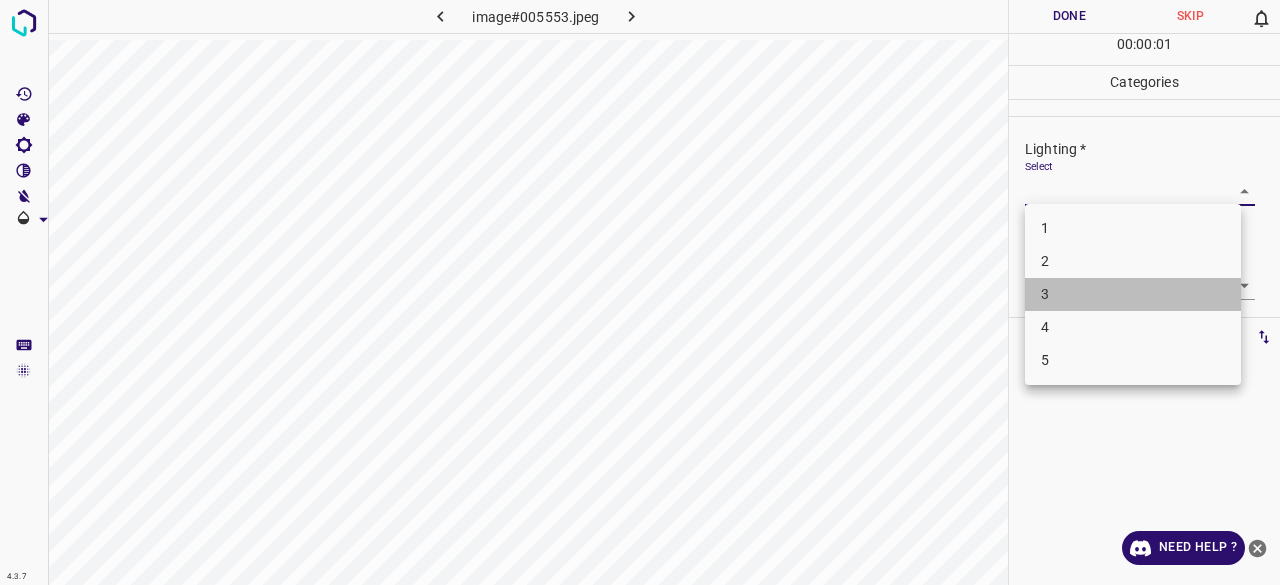 click on "3" at bounding box center (1133, 294) 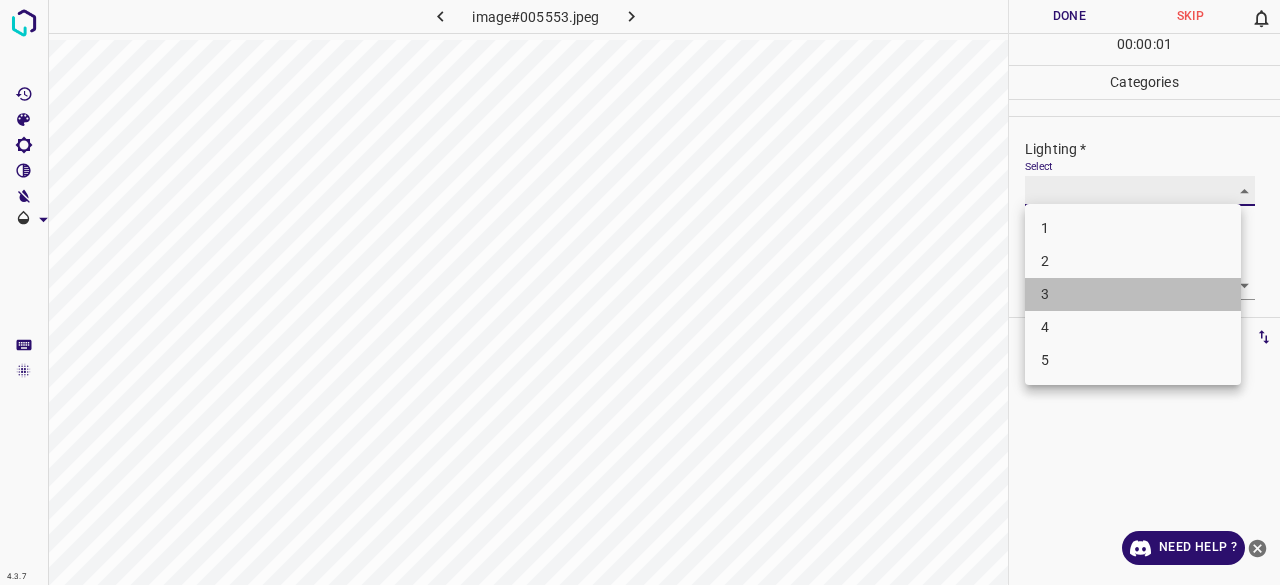 type on "3" 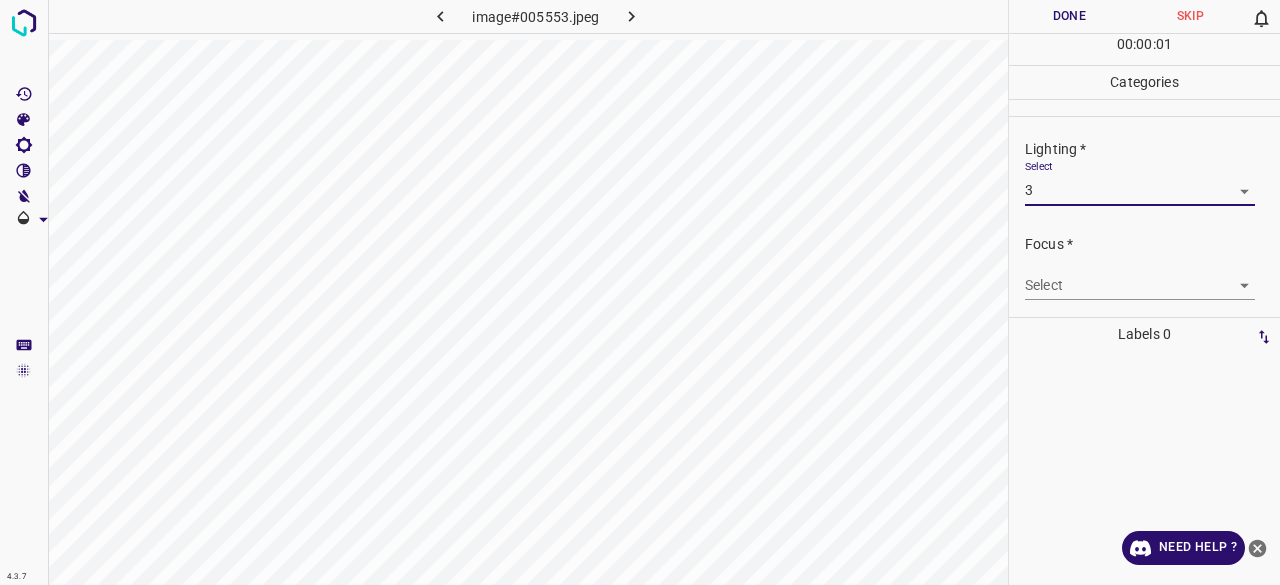 click on "4.3.7 image#005553.jpeg Done Skip 0 00   : 00   : 01   Categories Lighting *  Select 3 3 Focus *  Select ​ Overall *  Select ​ Labels   0 Categories 1 Lighting 2 Focus 3 Overall Tools Space Change between modes (Draw & Edit) I Auto labeling R Restore zoom M Zoom in N Zoom out Delete Delete selecte label Filters Z Restore filters X Saturation filter C Brightness filter V Contrast filter B Gray scale filter General O Download Need Help ? - Text - Hide - Delete 1 2 3 4 5" at bounding box center (640, 292) 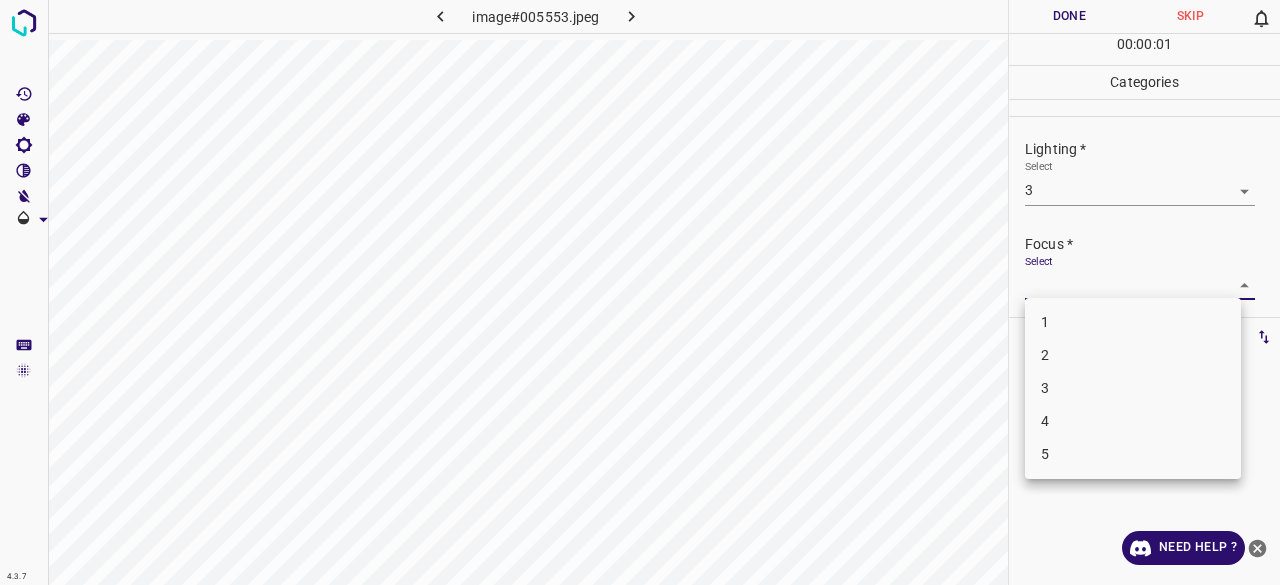 click on "3" at bounding box center (1133, 388) 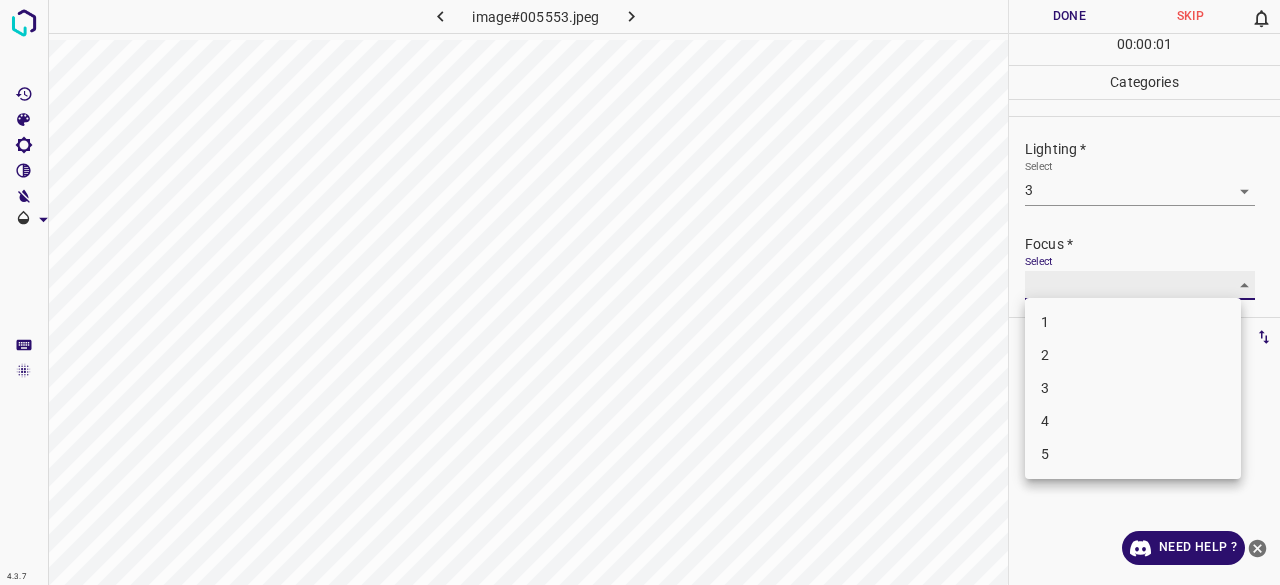 type on "3" 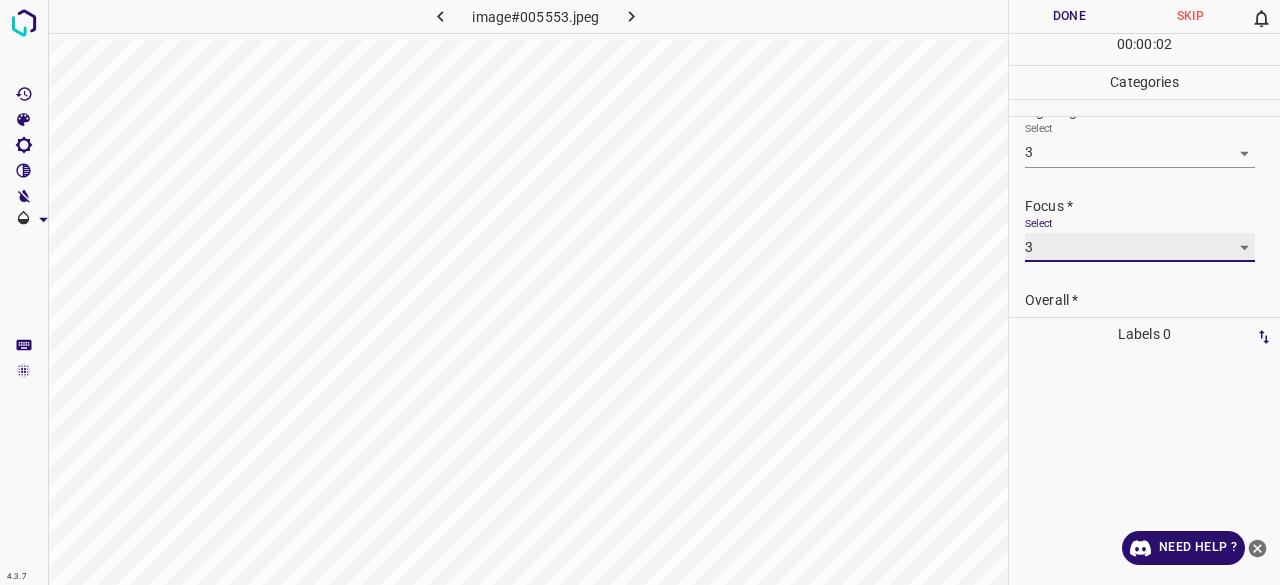 scroll, scrollTop: 98, scrollLeft: 0, axis: vertical 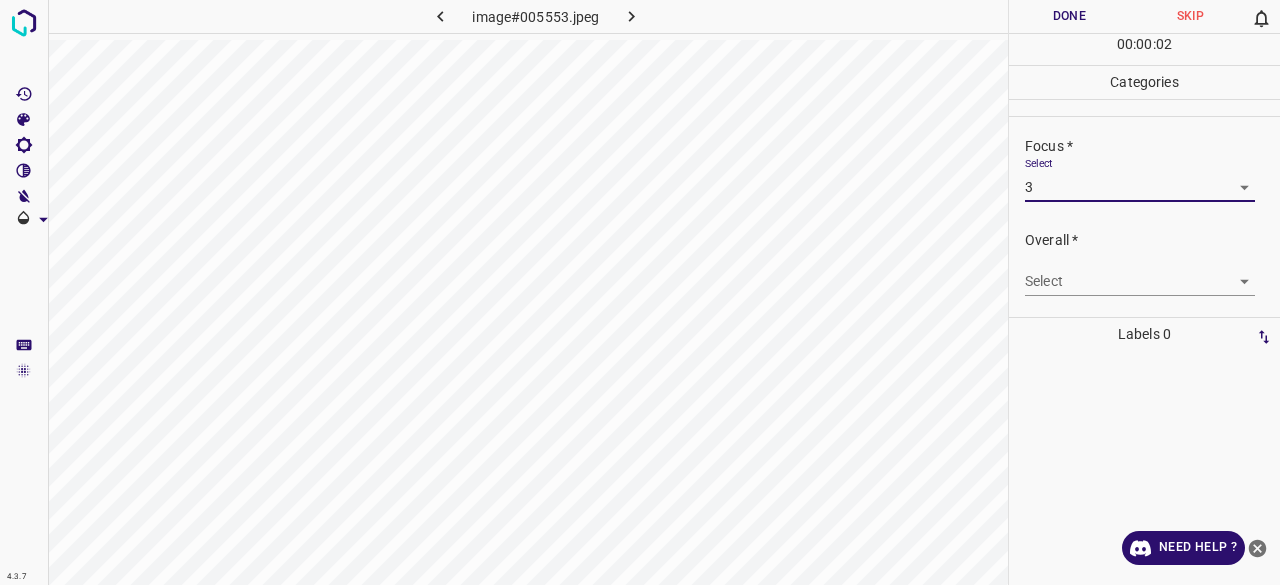 click on "4.3.7 image#005553.jpeg Done Skip 0 00   : 00   : 02   Categories Lighting *  Select 3 3 Focus *  Select 3 3 Overall *  Select ​ Labels   0 Categories 1 Lighting 2 Focus 3 Overall Tools Space Change between modes (Draw & Edit) I Auto labeling R Restore zoom M Zoom in N Zoom out Delete Delete selecte label Filters Z Restore filters X Saturation filter C Brightness filter V Contrast filter B Gray scale filter General O Download Need Help ? - Text - Hide - Delete" at bounding box center (640, 292) 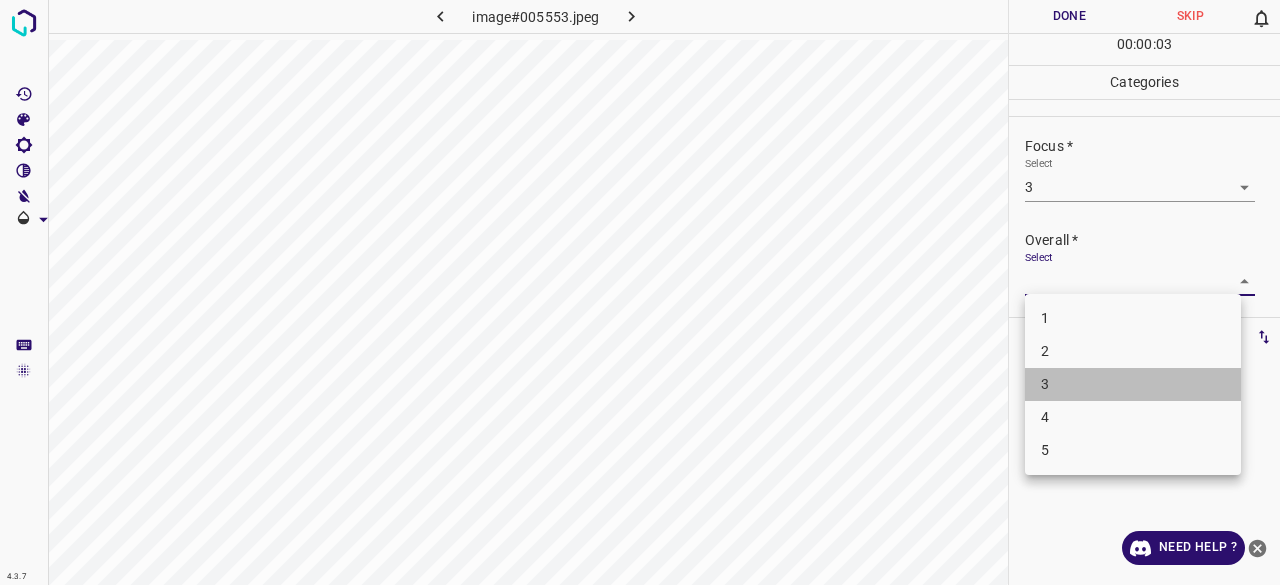 click on "3" at bounding box center (1133, 384) 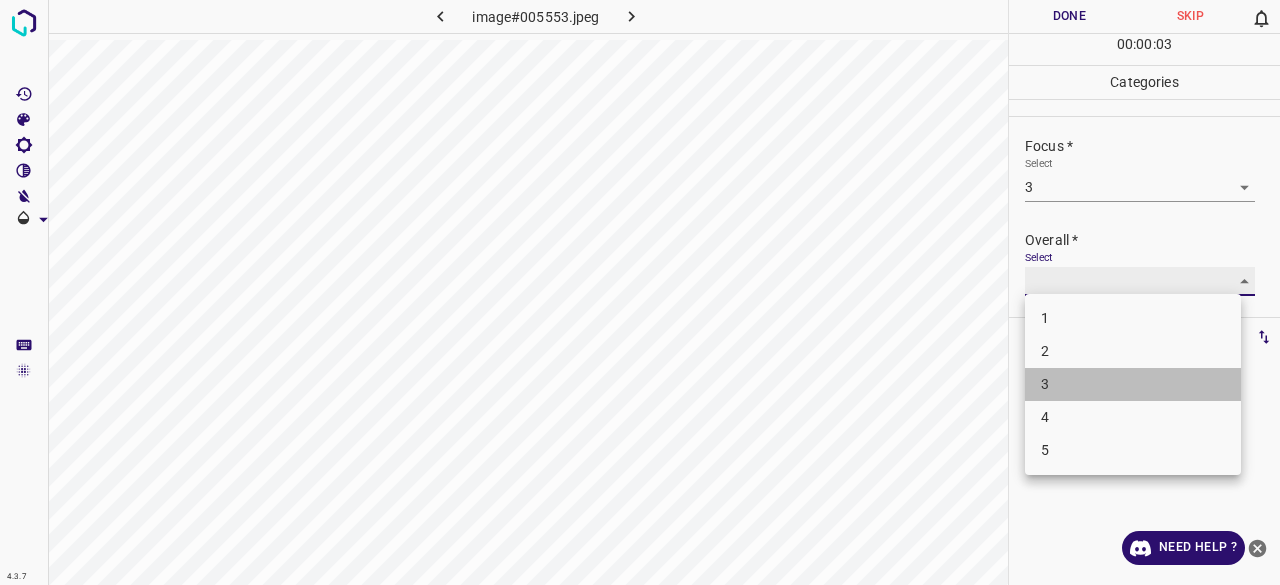 type on "3" 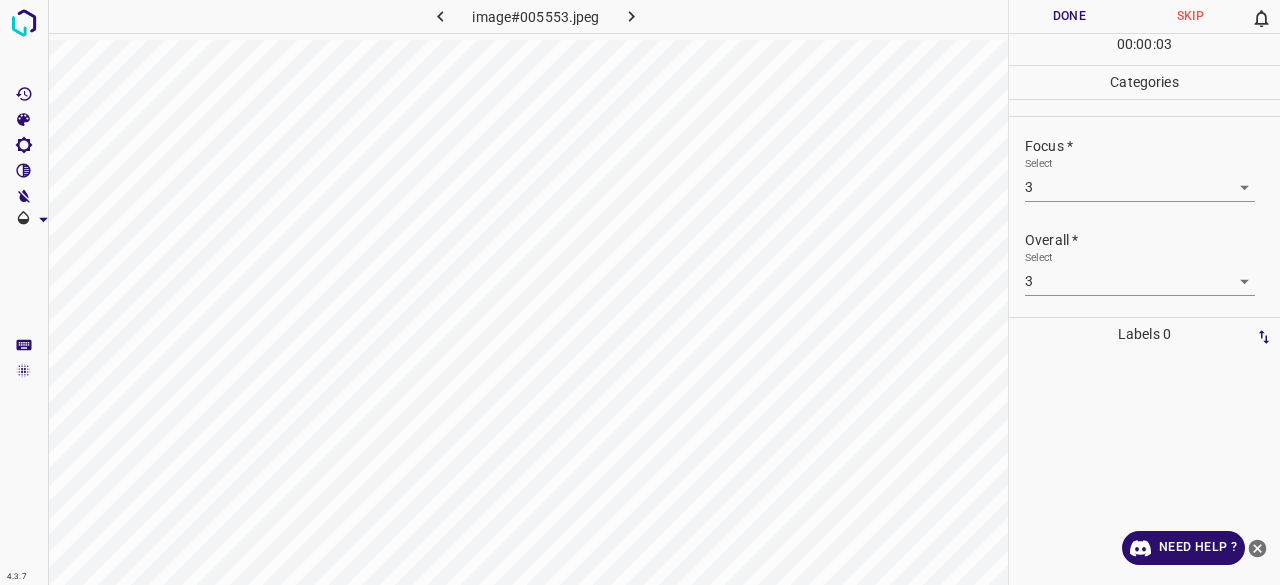 click on "Done" at bounding box center [1069, 16] 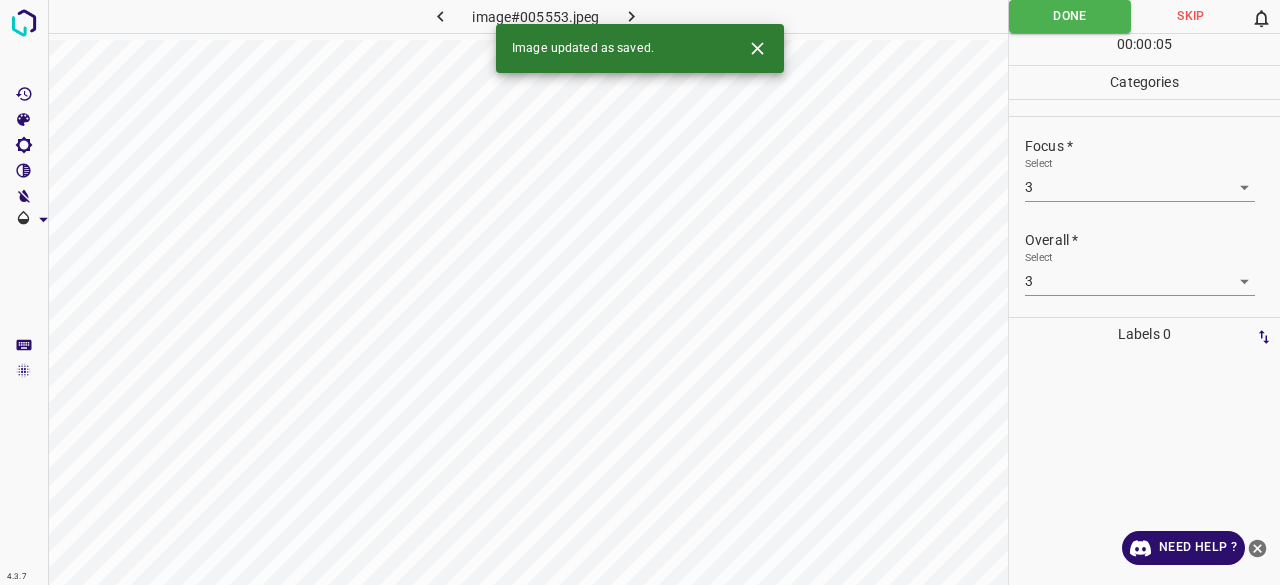 click 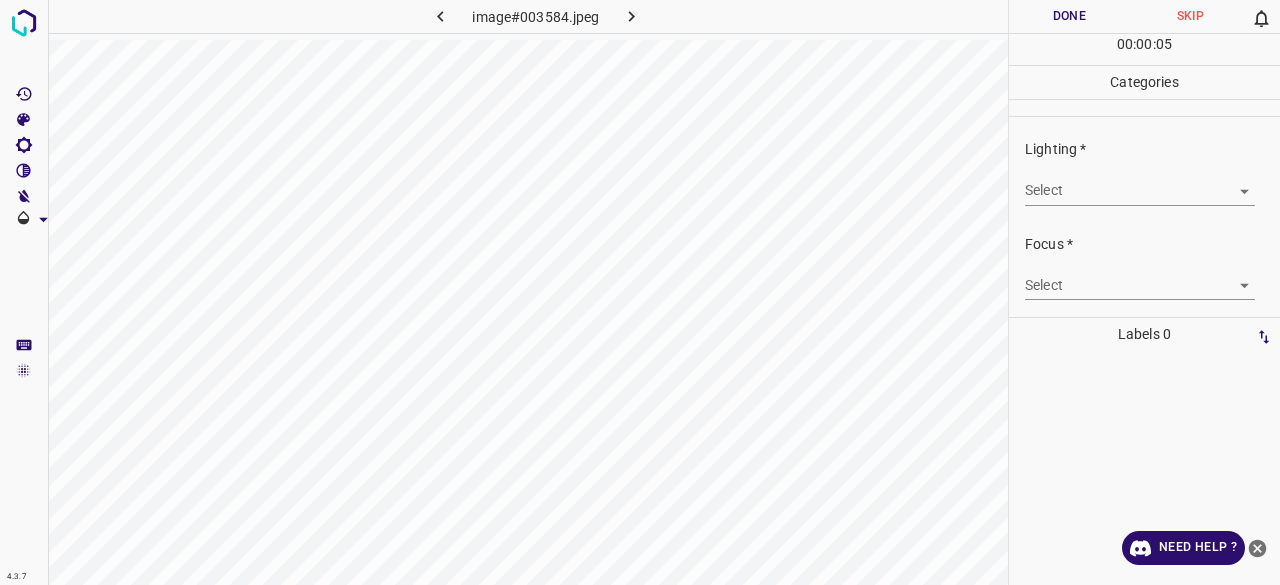 click on "Select ​" at bounding box center [1140, 182] 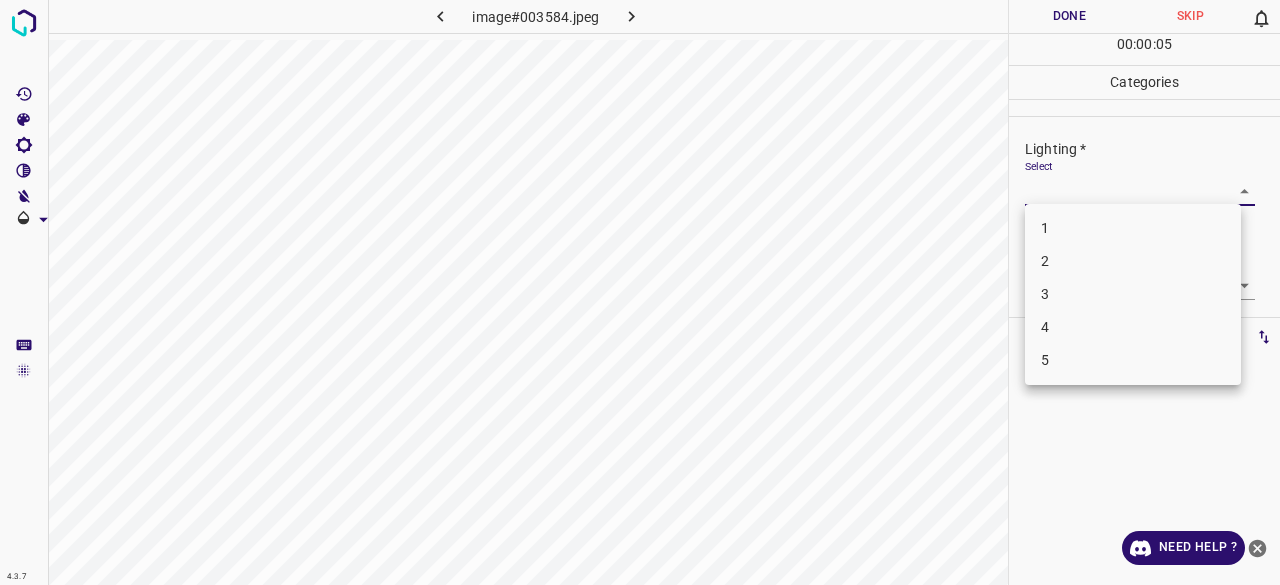 click on "4.3.7 image#003584.jpeg Done Skip 0 00   : 00   : 05   Categories Lighting *  Select ​ Focus *  Select ​ Overall *  Select ​ Labels   0 Categories 1 Lighting 2 Focus 3 Overall Tools Space Change between modes (Draw & Edit) I Auto labeling R Restore zoom M Zoom in N Zoom out Delete Delete selecte label Filters Z Restore filters X Saturation filter C Brightness filter V Contrast filter B Gray scale filter General O Download Need Help ? - Text - Hide - Delete 1 2 3 4 5" at bounding box center [640, 292] 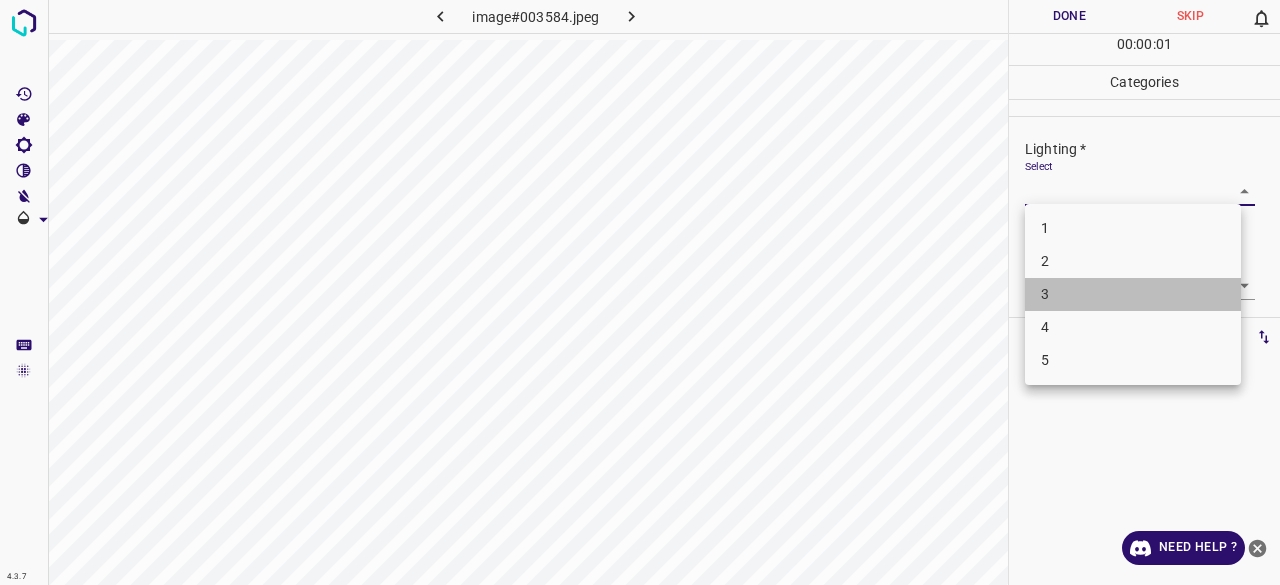 click on "3" at bounding box center (1133, 294) 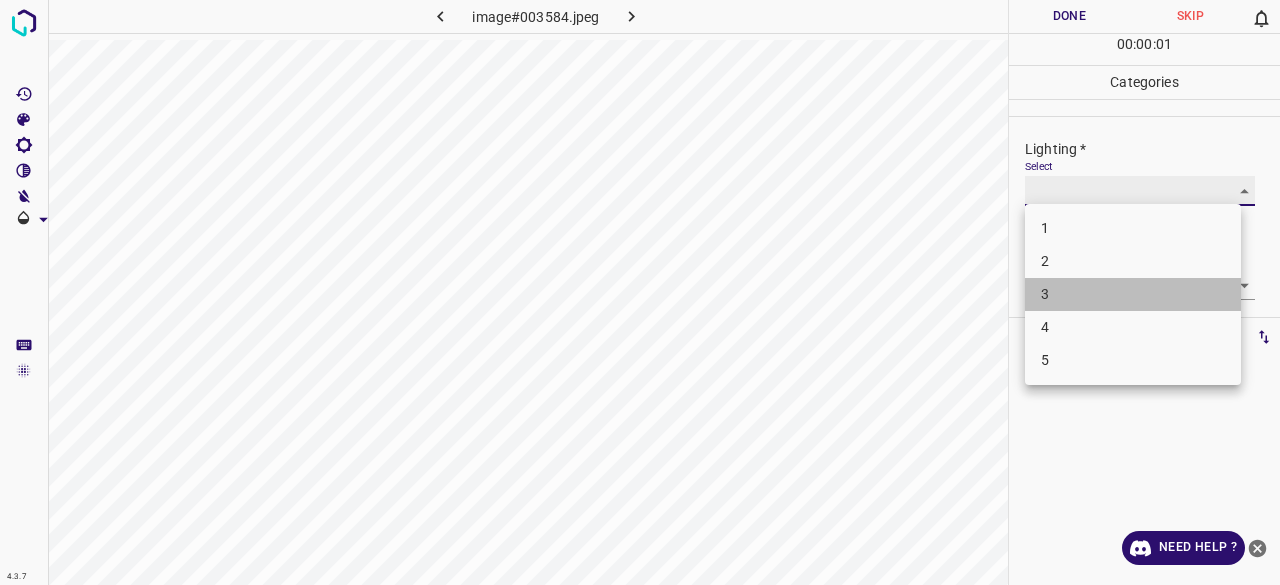 type on "3" 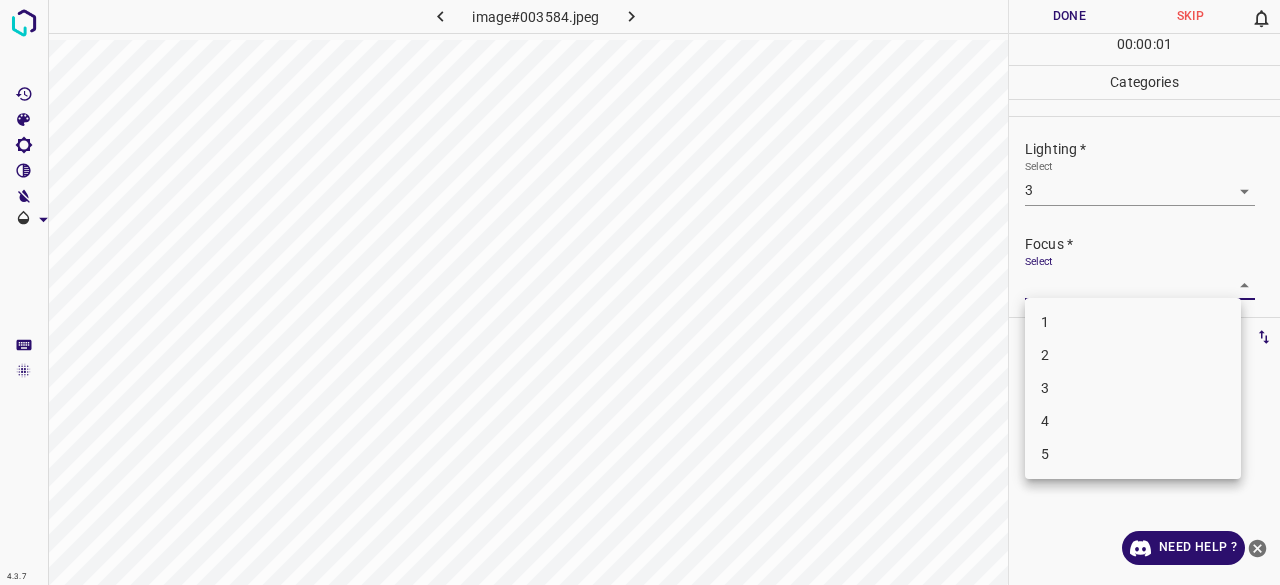 drag, startPoint x: 1060, startPoint y: 283, endPoint x: 1084, endPoint y: 365, distance: 85.44004 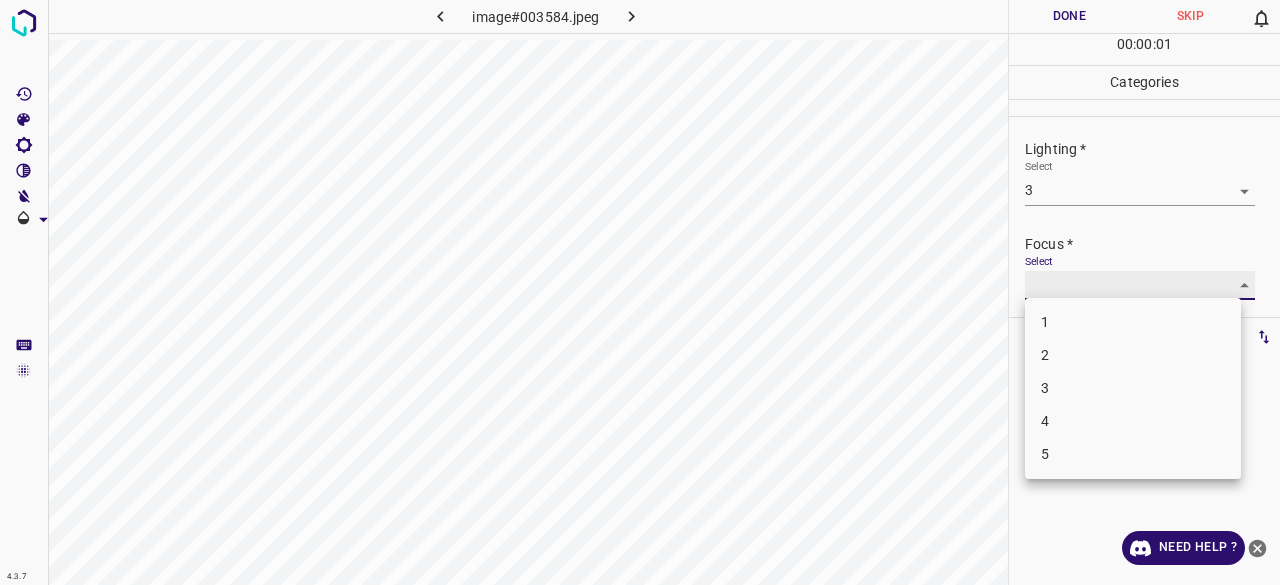 type on "3" 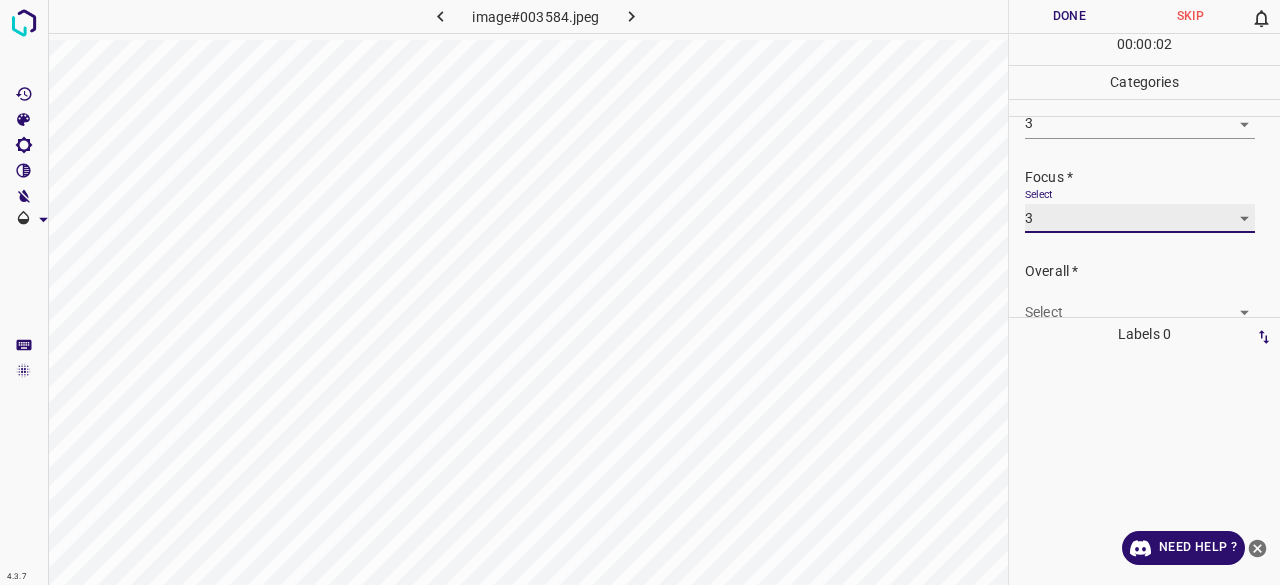 scroll, scrollTop: 98, scrollLeft: 0, axis: vertical 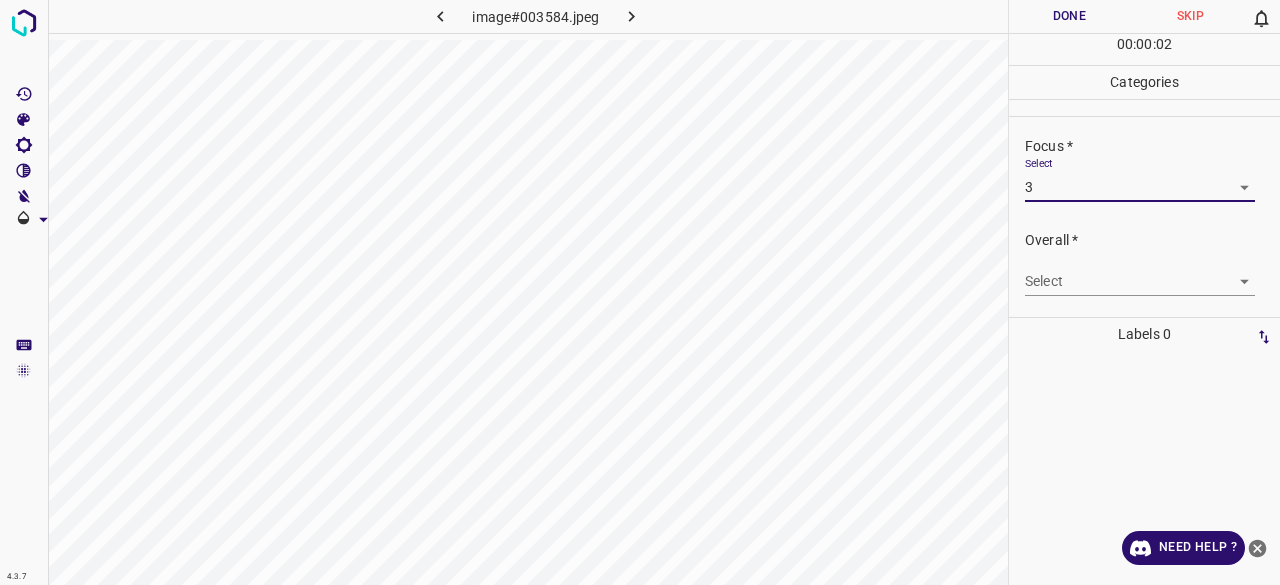 click on "4.3.7 image#003584.jpeg Done Skip 0 00   : 00   : 02   Categories Lighting *  Select 3 3 Focus *  Select 3 3 Overall *  Select ​ Labels   0 Categories 1 Lighting 2 Focus 3 Overall Tools Space Change between modes (Draw & Edit) I Auto labeling R Restore zoom M Zoom in N Zoom out Delete Delete selecte label Filters Z Restore filters X Saturation filter C Brightness filter V Contrast filter B Gray scale filter General O Download Need Help ? - Text - Hide - Delete" at bounding box center (640, 292) 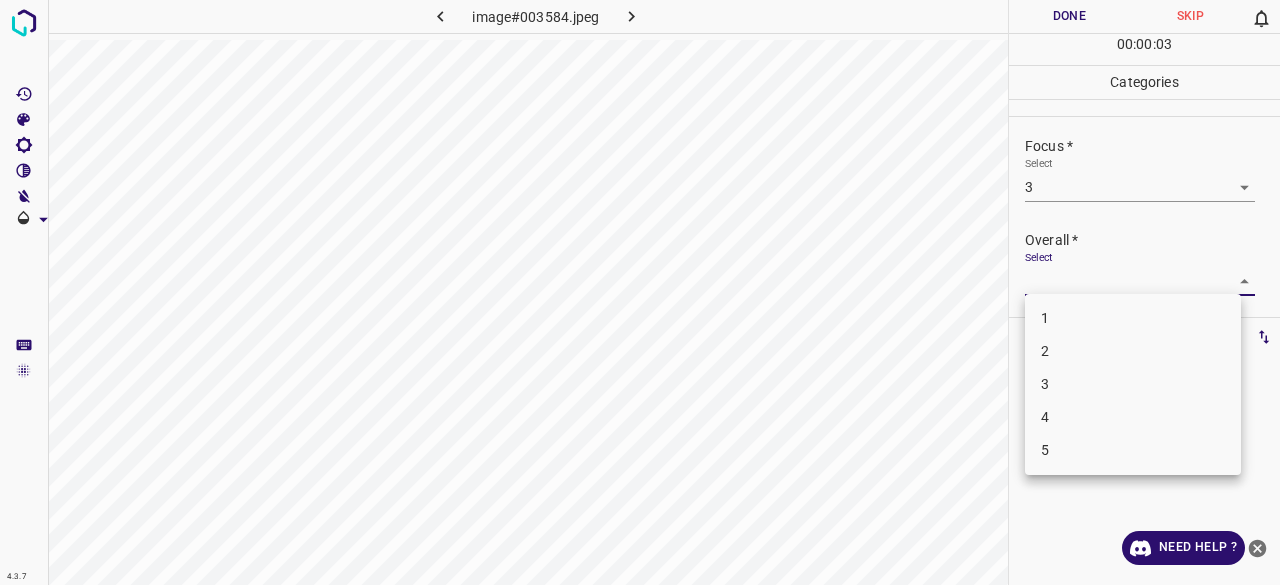 click on "3" at bounding box center (1133, 384) 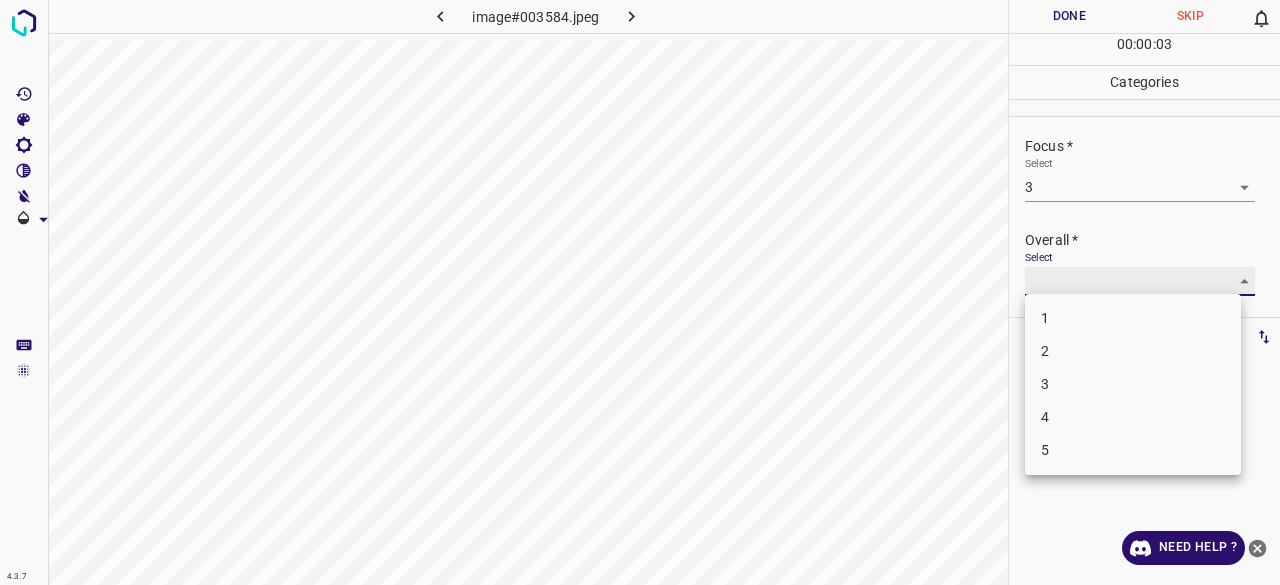 type on "3" 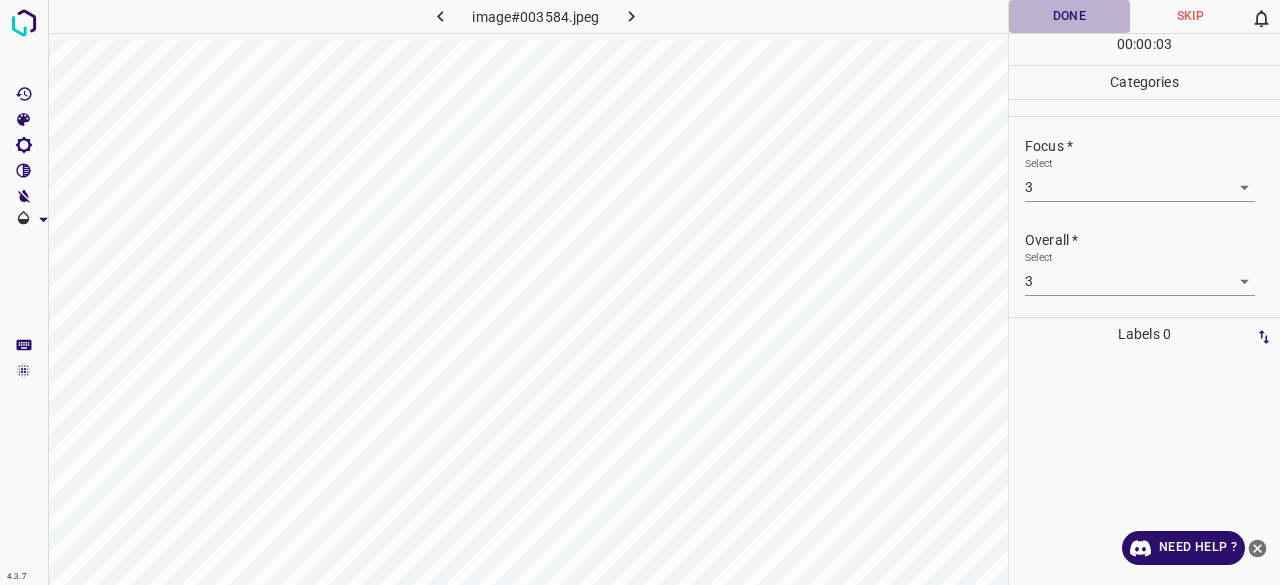 click on "Done" at bounding box center [1069, 16] 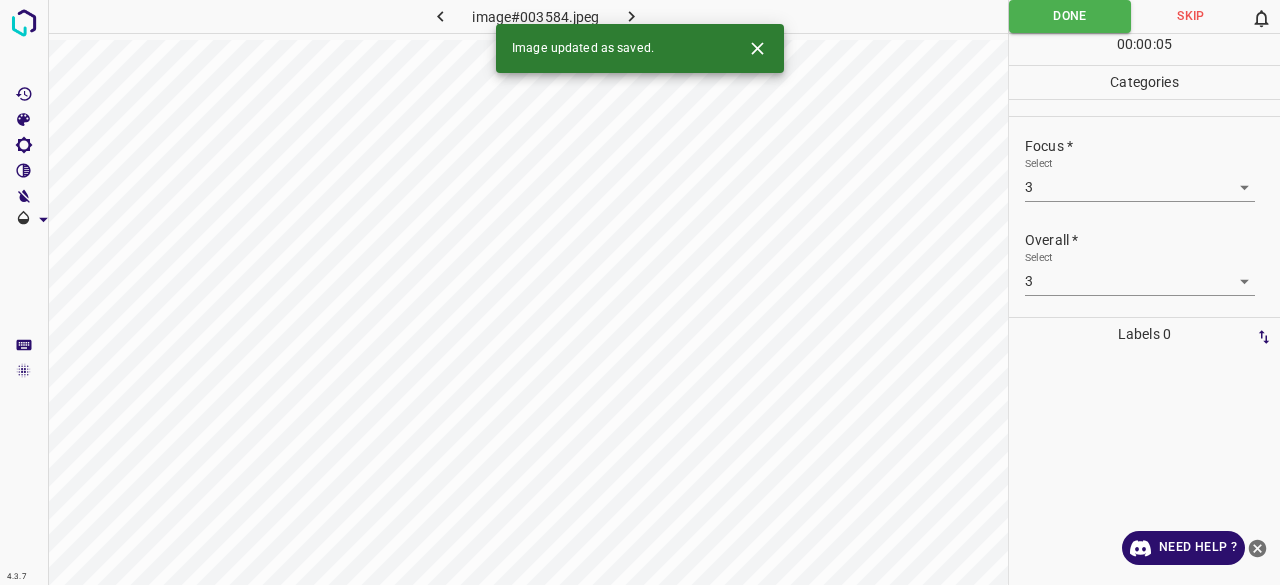 click 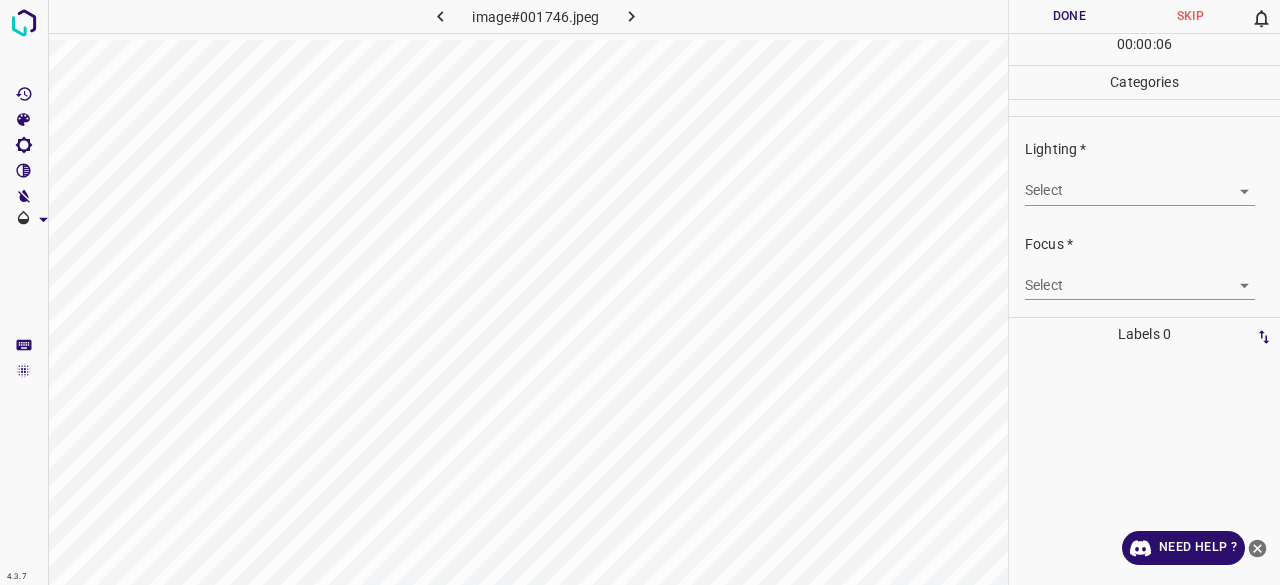 click on "4.3.7 image#001746.jpeg Done Skip 0 00   : 00   : 06   Categories Lighting *  Select ​ Focus *  Select ​ Overall *  Select ​ Labels   0 Categories 1 Lighting 2 Focus 3 Overall Tools Space Change between modes (Draw & Edit) I Auto labeling R Restore zoom M Zoom in N Zoom out Delete Delete selecte label Filters Z Restore filters X Saturation filter C Brightness filter V Contrast filter B Gray scale filter General O Download Need Help ? - Text - Hide - Delete" at bounding box center (640, 292) 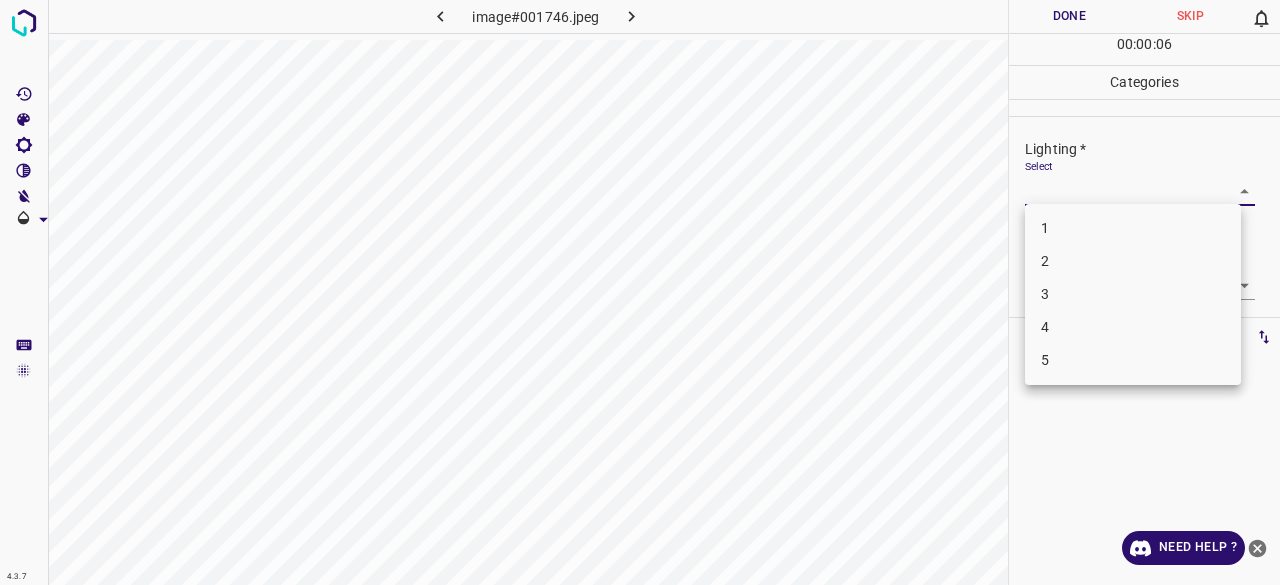 click on "4" at bounding box center [1133, 327] 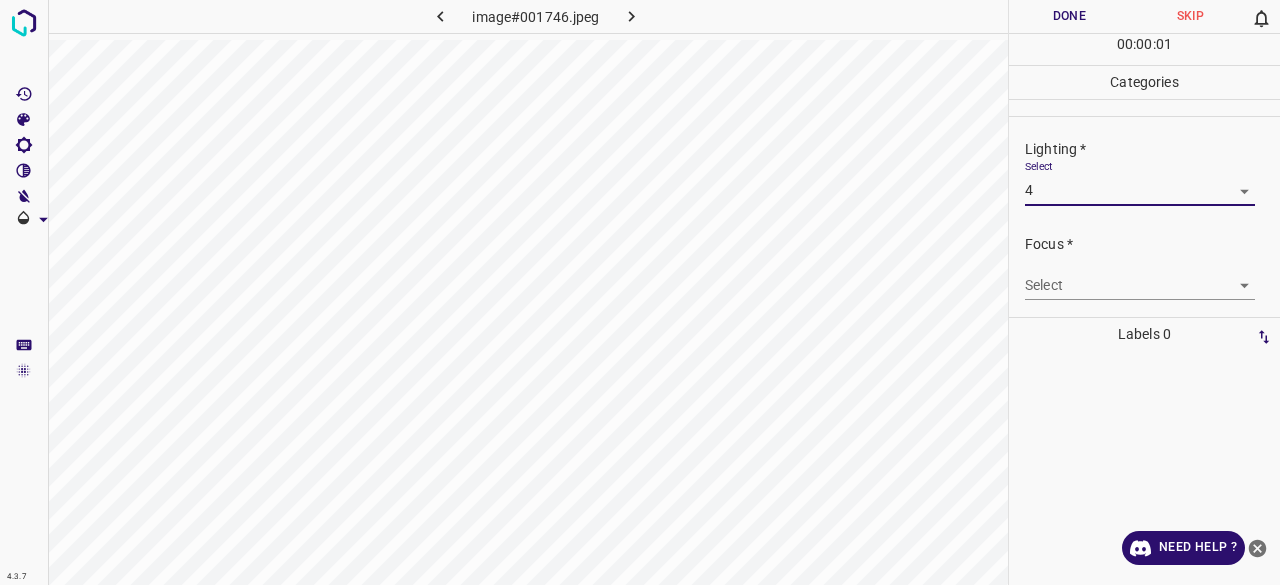 click on "4.3.7 image#001746.jpeg Done Skip 0 00   : 00   : 01   Categories Lighting *  Select 4 4 Focus *  Select ​ Overall *  Select ​ Labels   0 Categories 1 Lighting 2 Focus 3 Overall Tools Space Change between modes (Draw & Edit) I Auto labeling R Restore zoom M Zoom in N Zoom out Delete Delete selecte label Filters Z Restore filters X Saturation filter C Brightness filter V Contrast filter B Gray scale filter General O Download Need Help ? - Text - Hide - Delete" at bounding box center [640, 292] 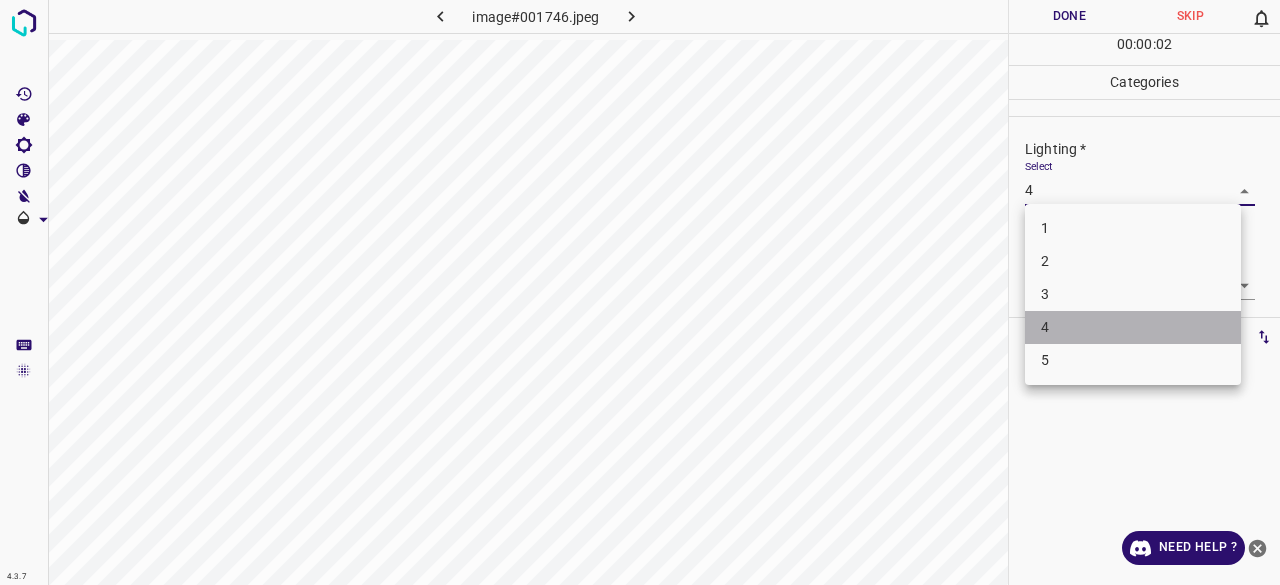 click on "4" at bounding box center [1133, 327] 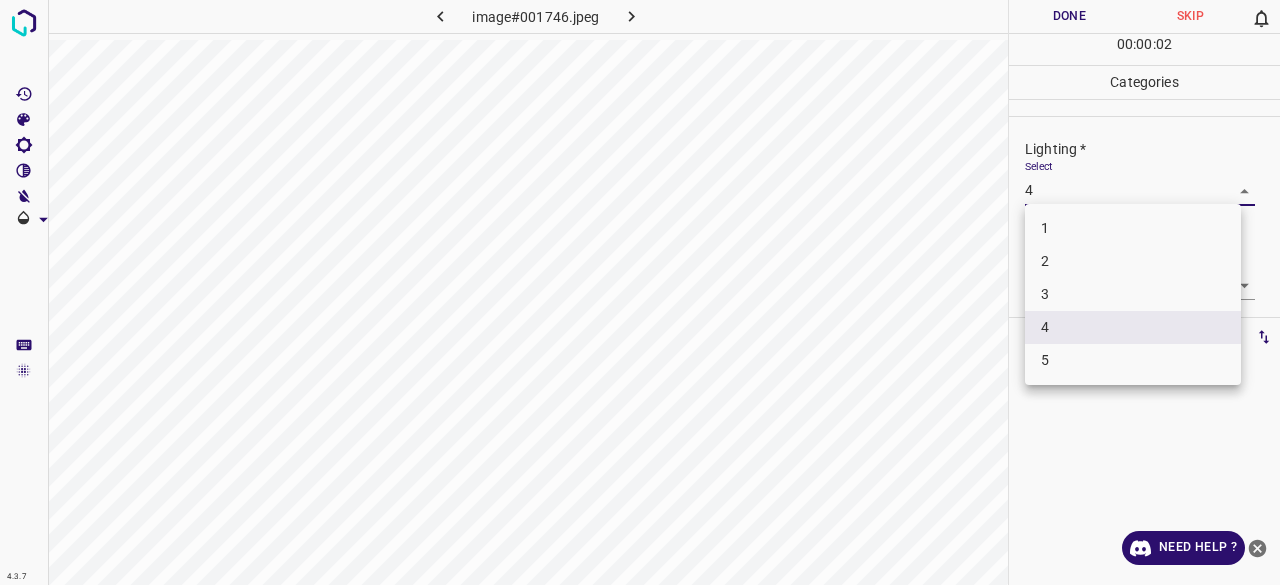 drag, startPoint x: 1048, startPoint y: 185, endPoint x: 1048, endPoint y: 249, distance: 64 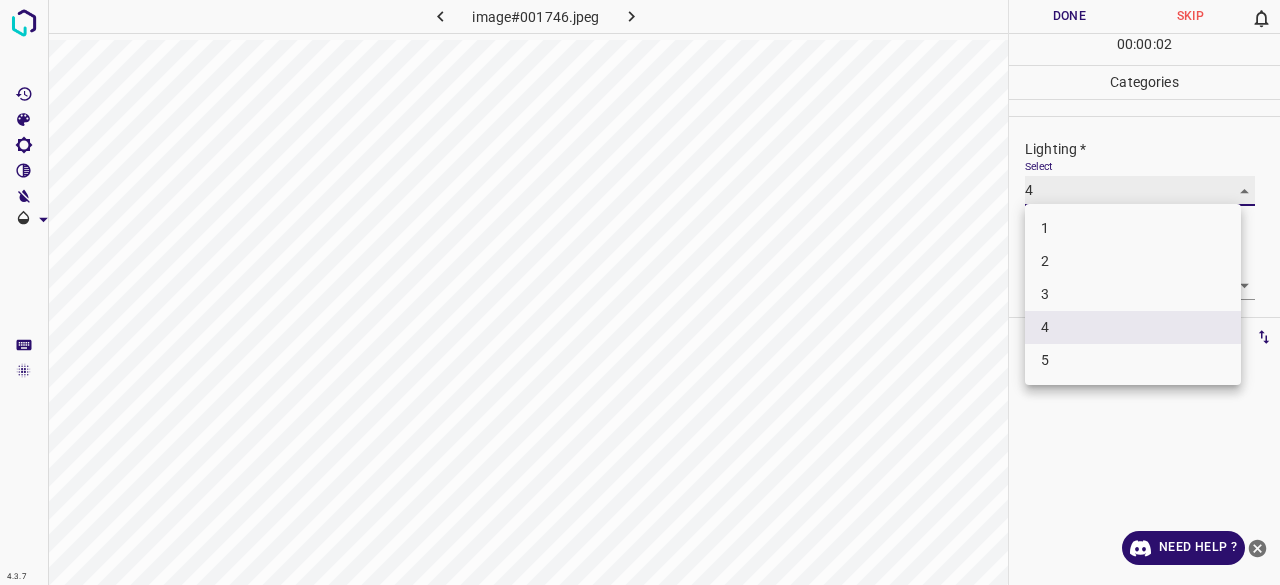 type on "3" 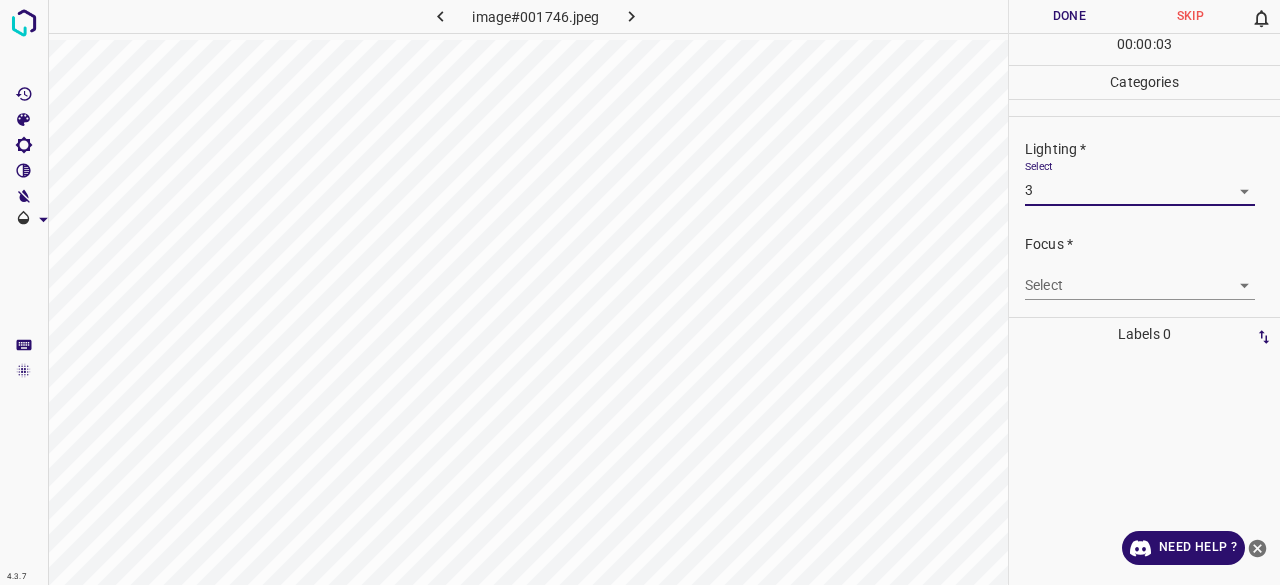 click on "4.3.7 image#001746.jpeg Done Skip 0 00   : 00   : 03   Categories Lighting *  Select 3 3 Focus *  Select ​ Overall *  Select ​ Labels   0 Categories 1 Lighting 2 Focus 3 Overall Tools Space Change between modes (Draw & Edit) I Auto labeling R Restore zoom M Zoom in N Zoom out Delete Delete selecte label Filters Z Restore filters X Saturation filter C Brightness filter V Contrast filter B Gray scale filter General O Download Need Help ? - Text - Hide - Delete 1 2 3 4 5" at bounding box center (640, 292) 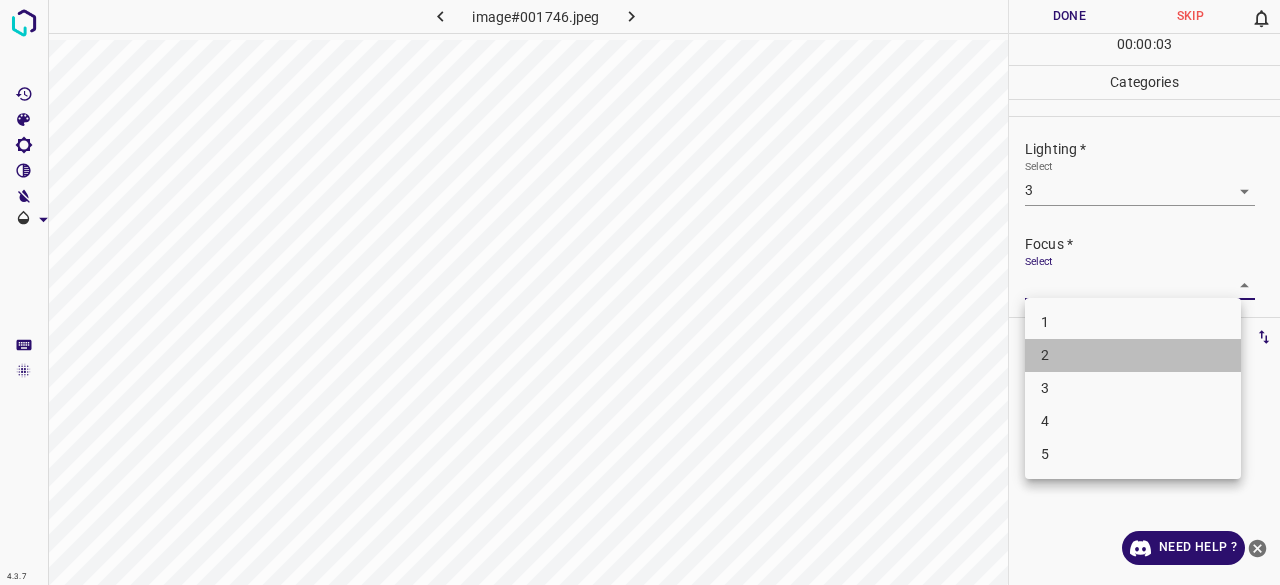 click on "2" at bounding box center [1133, 355] 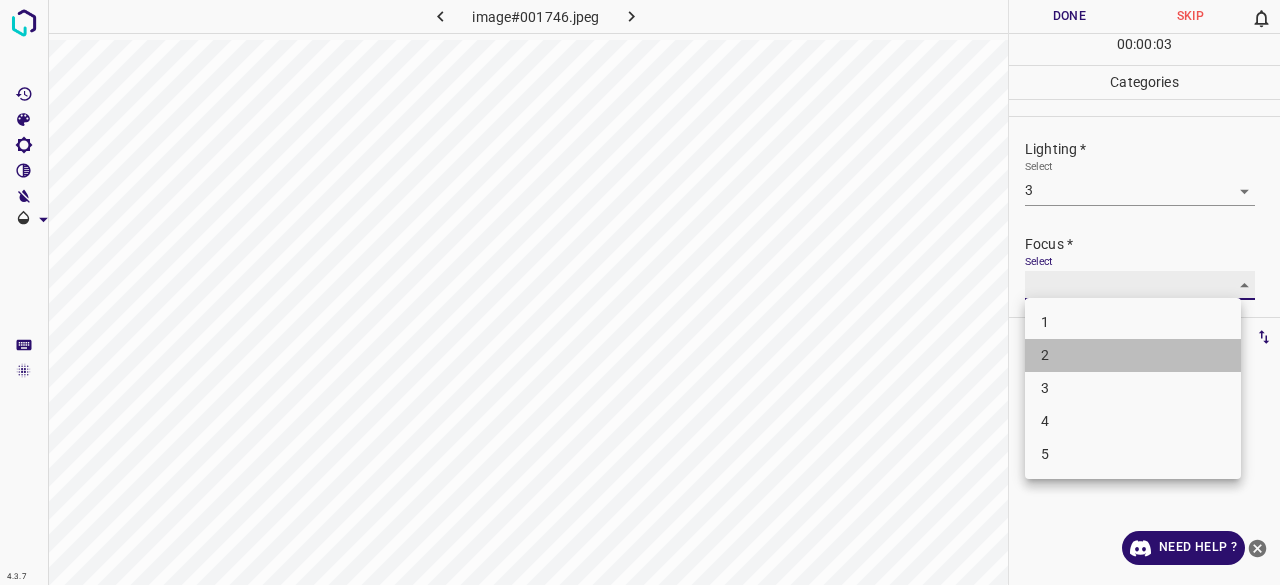 type on "2" 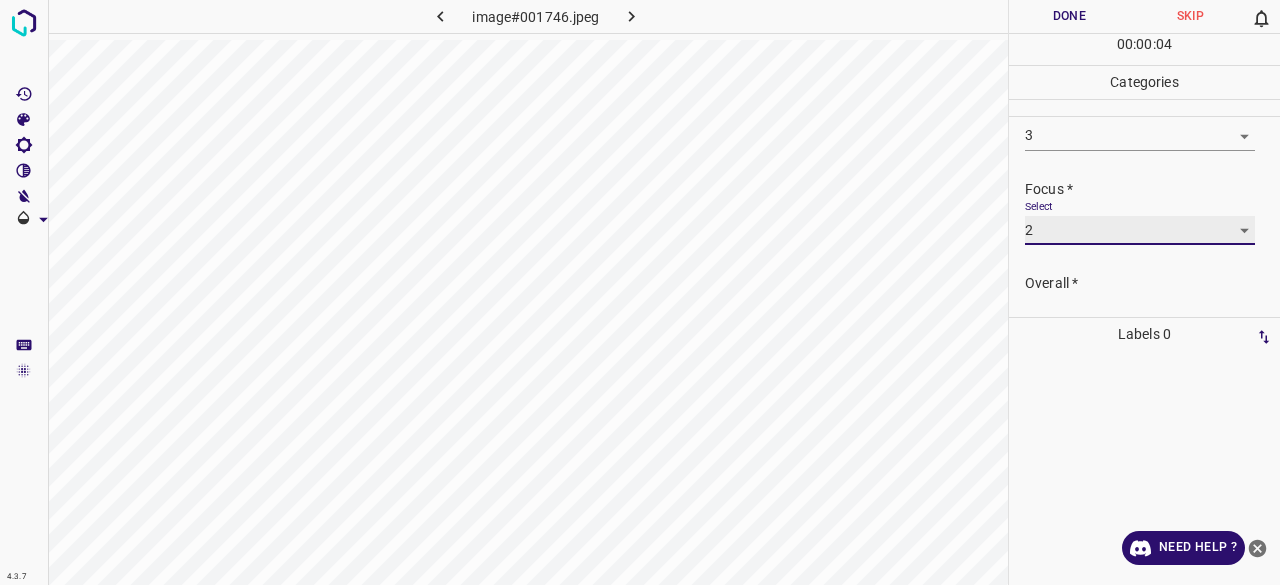 scroll, scrollTop: 98, scrollLeft: 0, axis: vertical 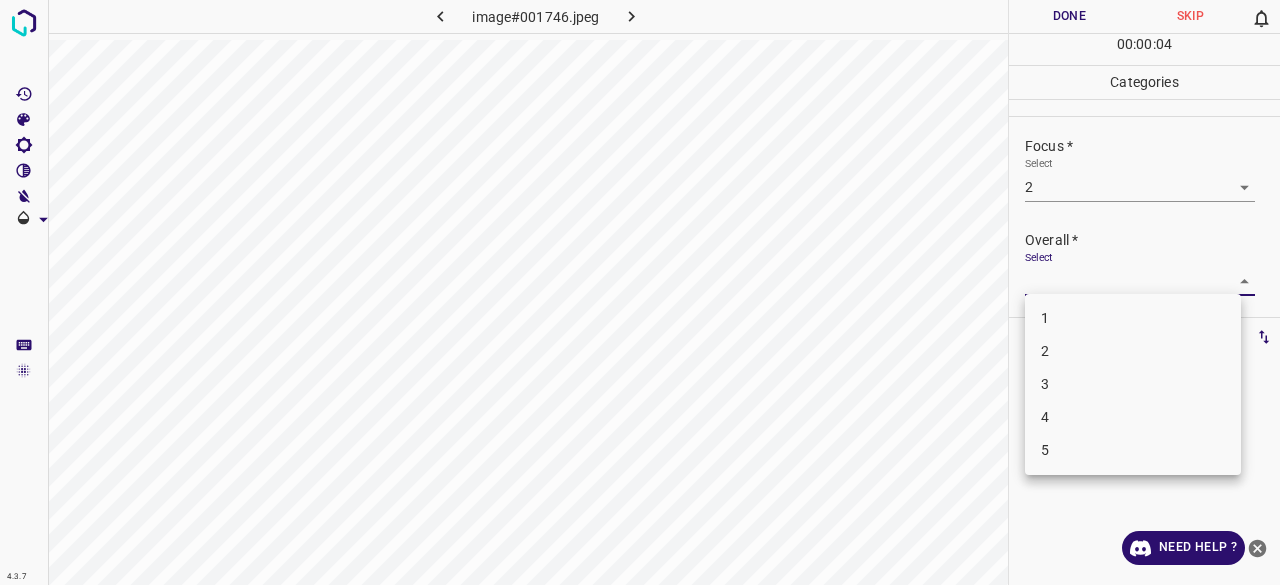click on "4.3.7 image#001746.jpeg Done Skip 0 00   : 00   : 04   Categories Lighting *  Select 3 3 Focus *  Select 2 2 Overall *  Select ​ Labels   0 Categories 1 Lighting 2 Focus 3 Overall Tools Space Change between modes (Draw & Edit) I Auto labeling R Restore zoom M Zoom in N Zoom out Delete Delete selecte label Filters Z Restore filters X Saturation filter C Brightness filter V Contrast filter B Gray scale filter General O Download Need Help ? - Text - Hide - Delete 1 2 3 4 5" at bounding box center (640, 292) 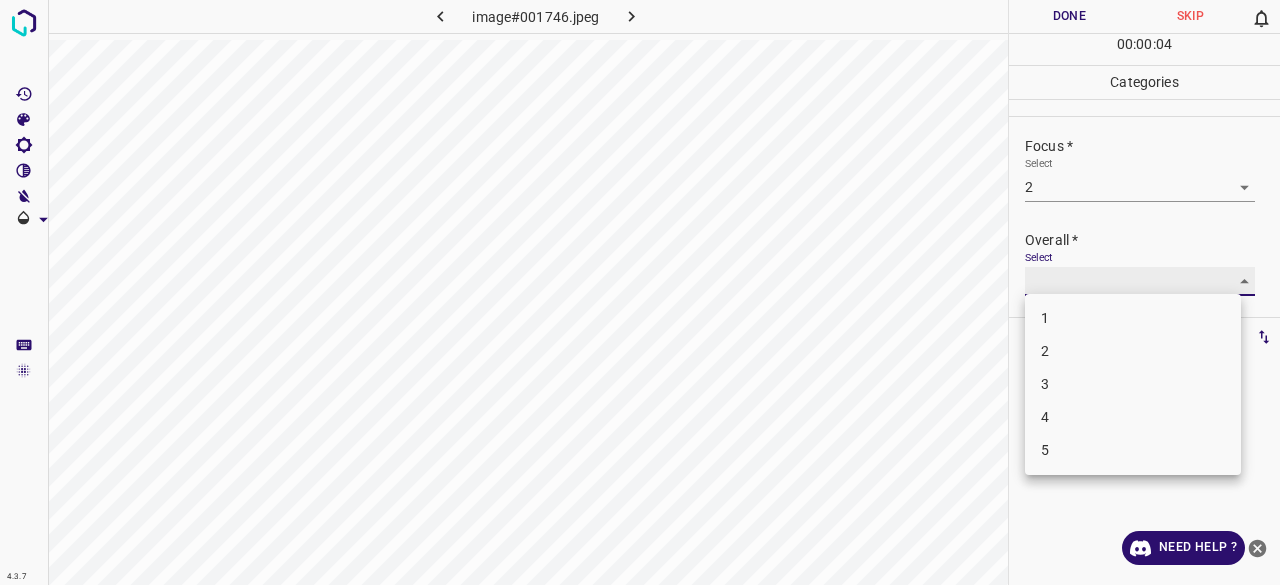type on "3" 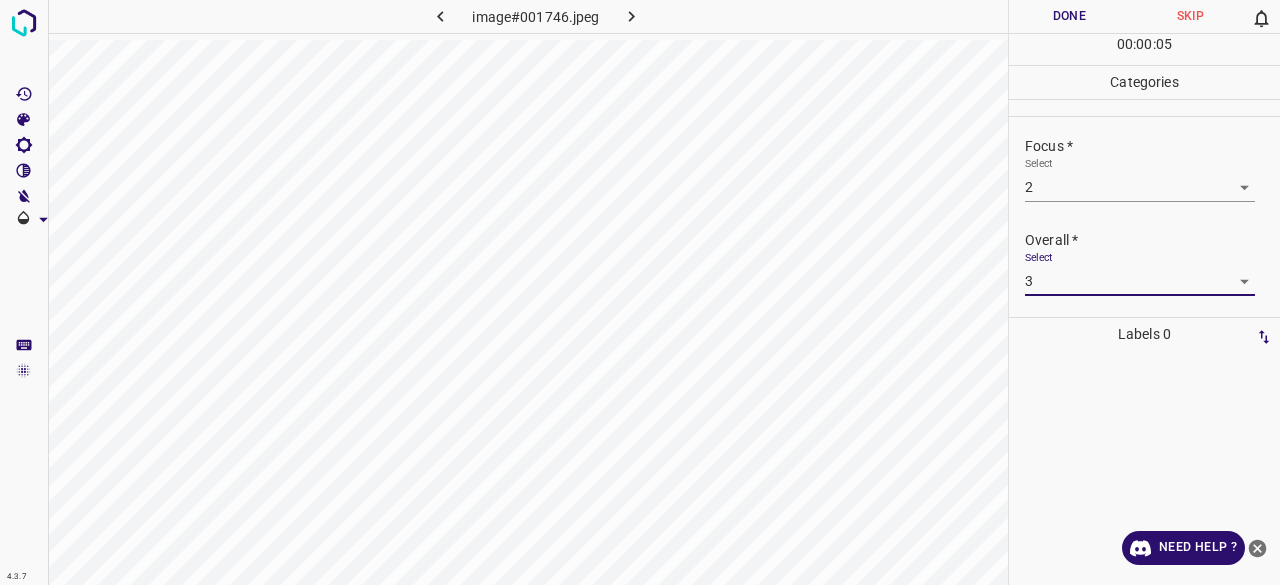 click on "Done" at bounding box center (1069, 16) 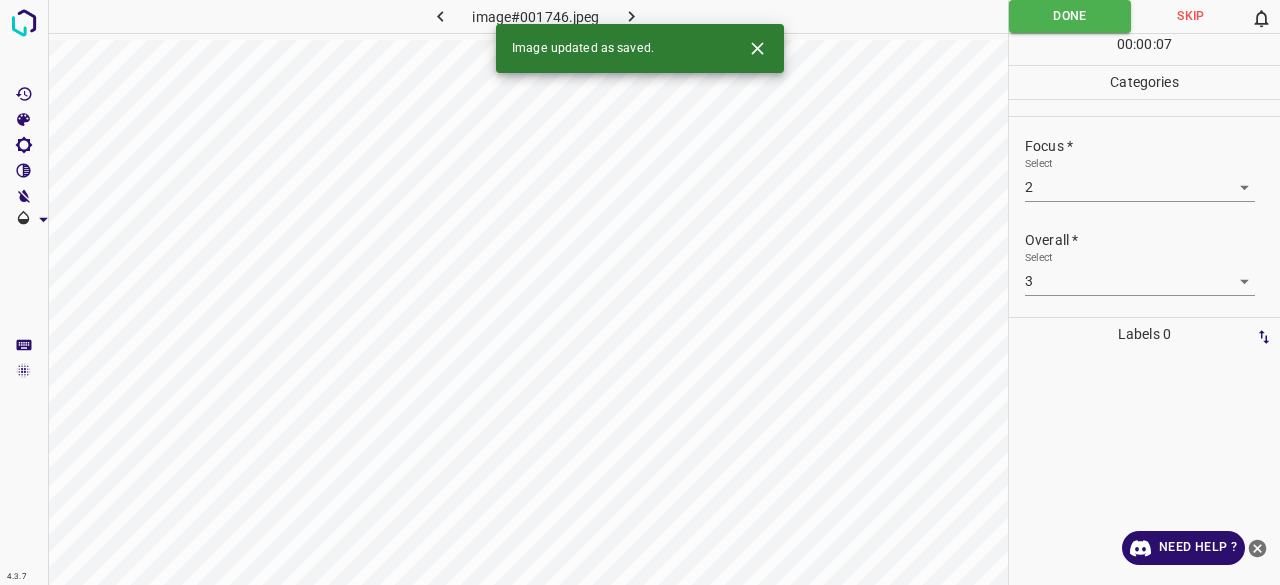 click 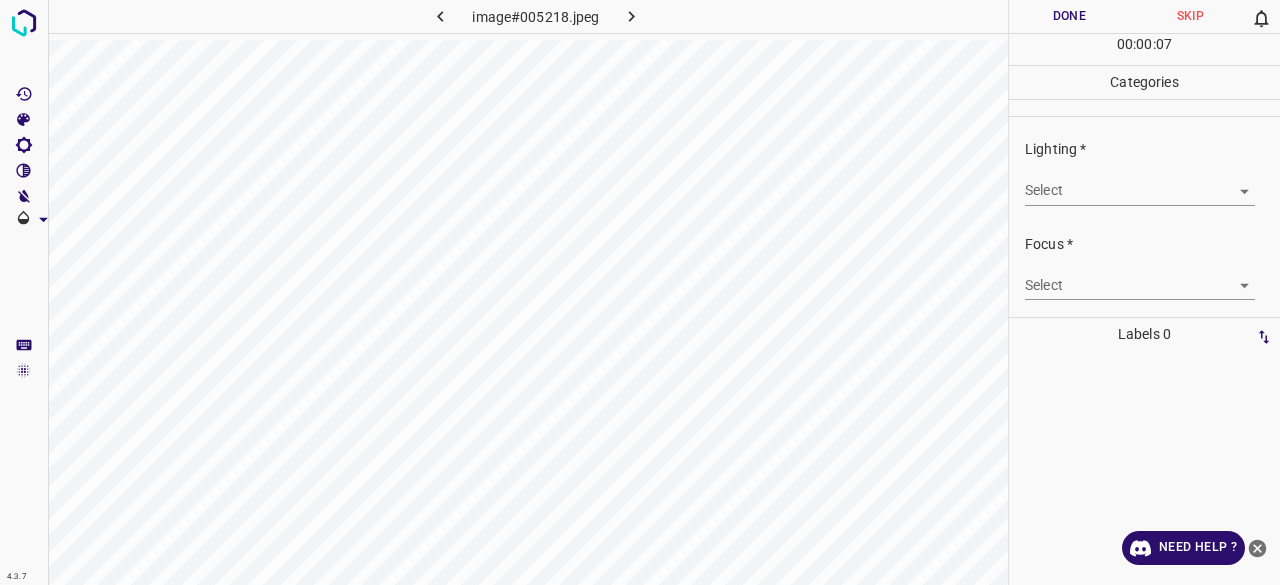 click on "4.3.7 image#005218.jpeg Done Skip 0 00   : 00   : 07   Categories Lighting *  Select ​ Focus *  Select ​ Overall *  Select ​ Labels   0 Categories 1 Lighting 2 Focus 3 Overall Tools Space Change between modes (Draw & Edit) I Auto labeling R Restore zoom M Zoom in N Zoom out Delete Delete selecte label Filters Z Restore filters X Saturation filter C Brightness filter V Contrast filter B Gray scale filter General O Download Need Help ? - Text - Hide - Delete" at bounding box center [640, 292] 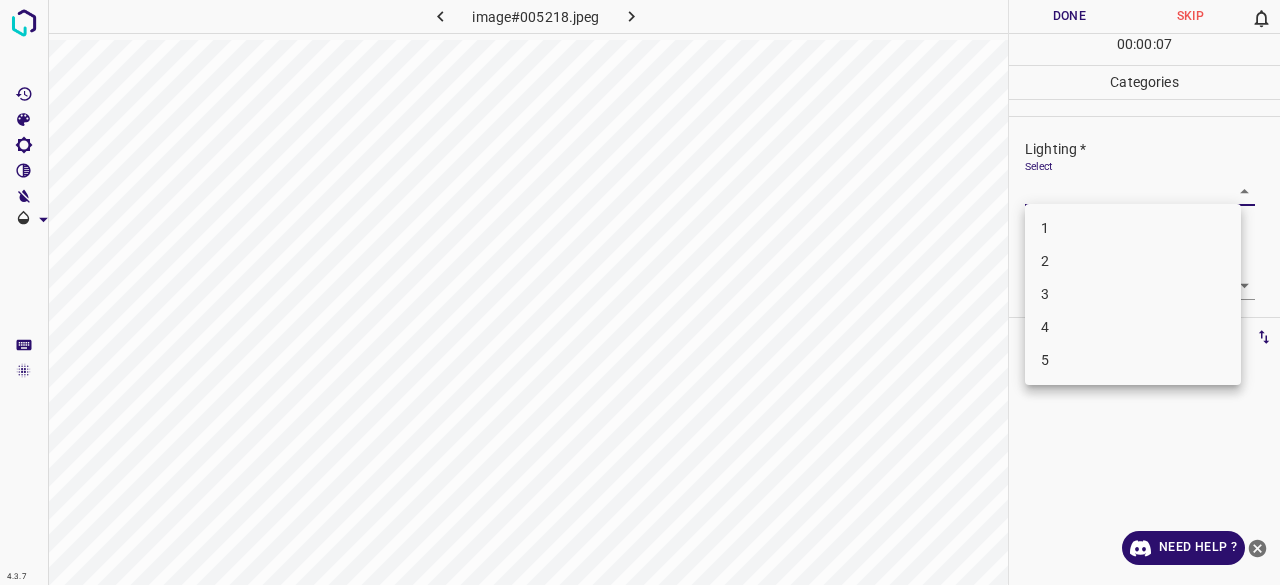 click on "3" at bounding box center [1133, 294] 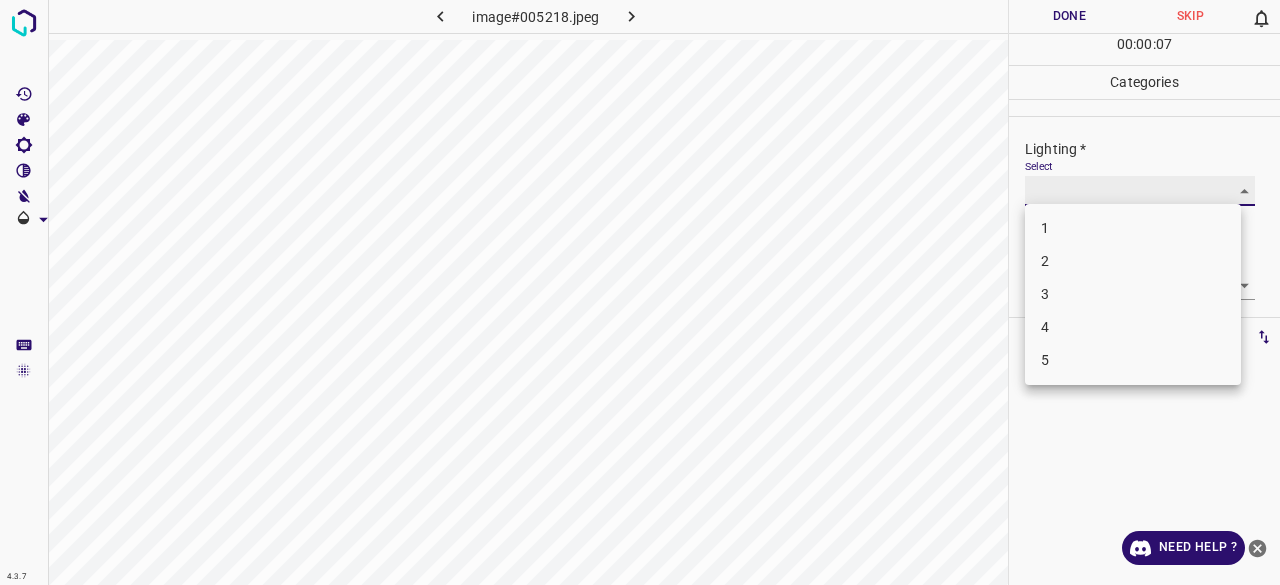 type on "3" 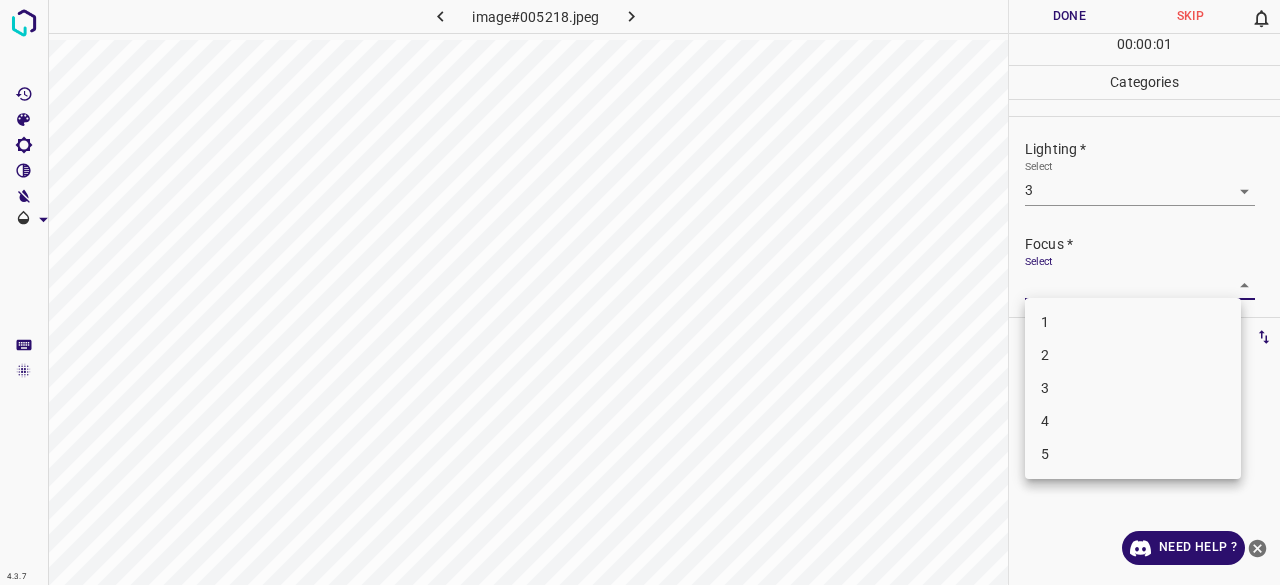 click on "4.3.7 image#005218.jpeg Done Skip 0 00   : 00   : 01   Categories Lighting *  Select 3 3 Focus *  Select ​ Overall *  Select ​ Labels   0 Categories 1 Lighting 2 Focus 3 Overall Tools Space Change between modes (Draw & Edit) I Auto labeling R Restore zoom M Zoom in N Zoom out Delete Delete selecte label Filters Z Restore filters X Saturation filter C Brightness filter V Contrast filter B Gray scale filter General O Download Need Help ? - Text - Hide - Delete 1 2 3 4 5" at bounding box center (640, 292) 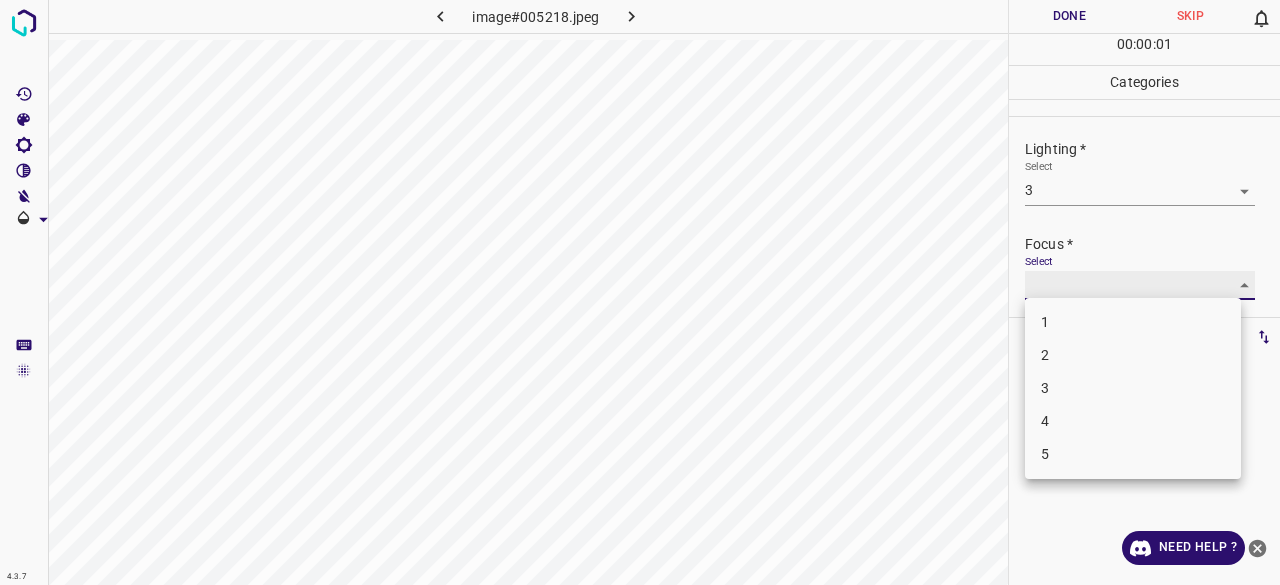 type on "3" 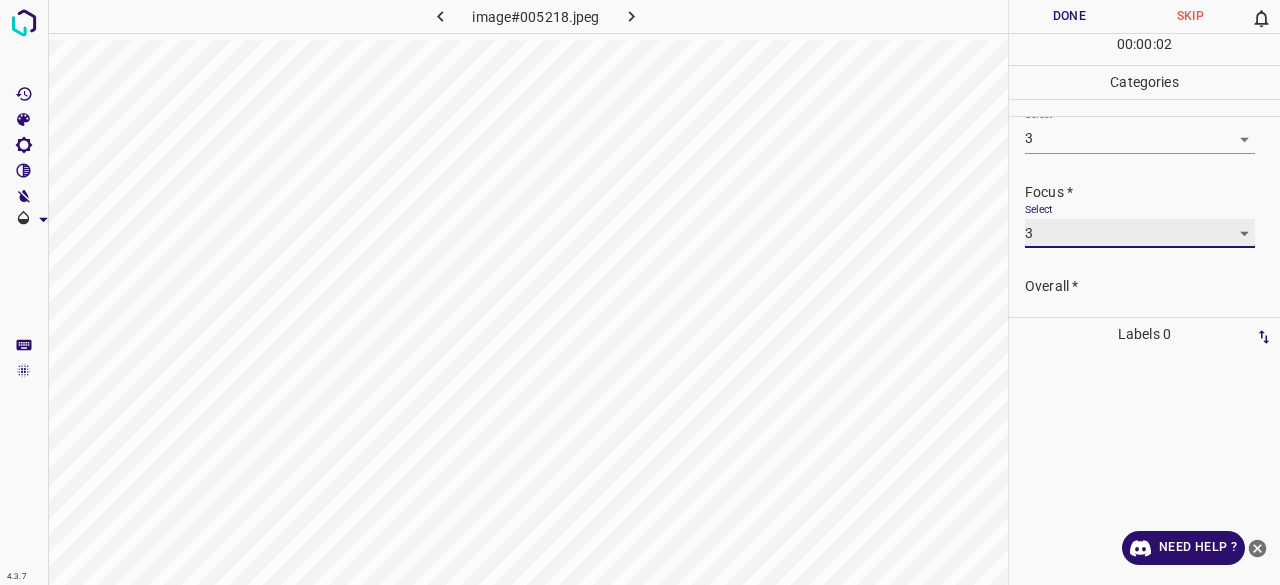 scroll, scrollTop: 98, scrollLeft: 0, axis: vertical 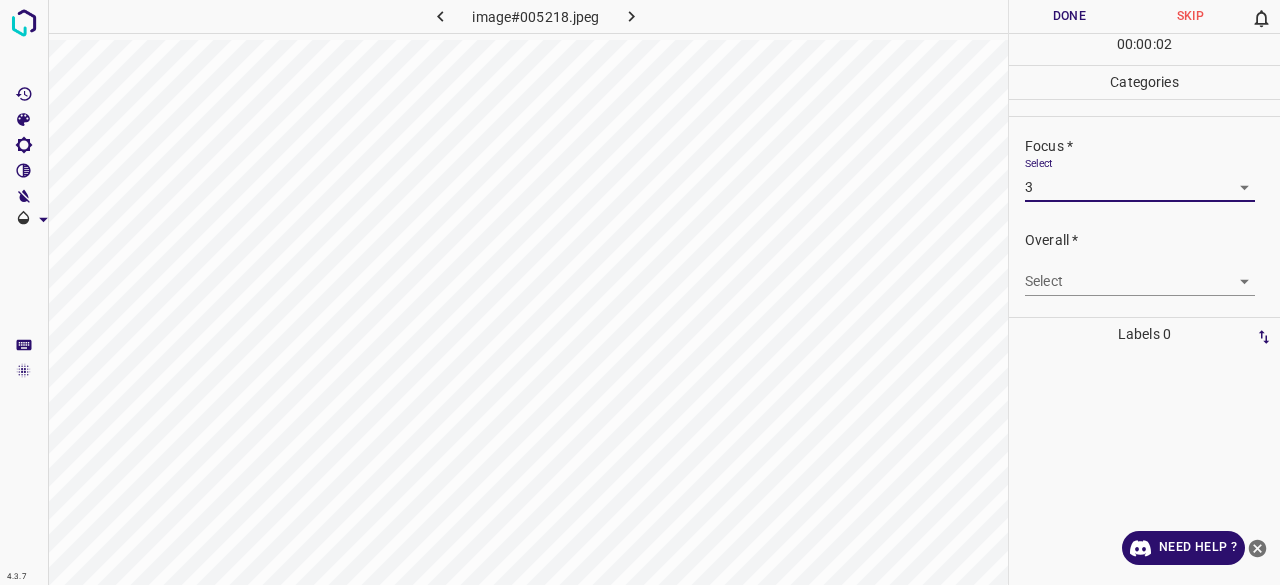 click on "Overall *  Select ​" at bounding box center [1144, 263] 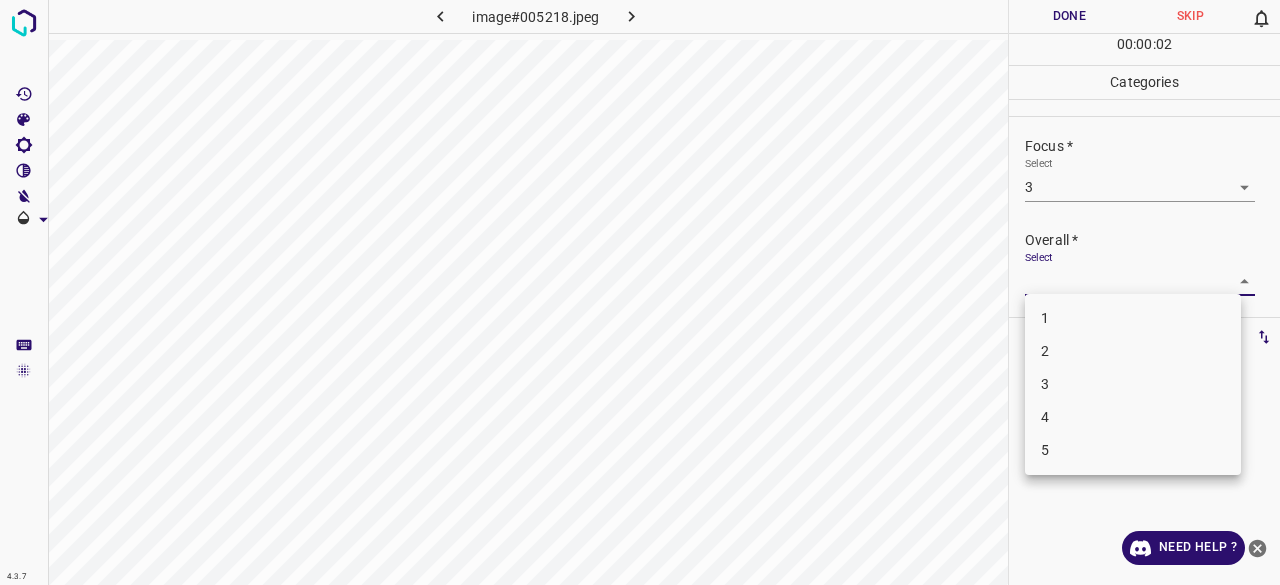 click on "4.3.7 image#005218.jpeg Done Skip 0 00   : 00   : 02   Categories Lighting *  Select 3 3 Focus *  Select 3 3 Overall *  Select ​ Labels   0 Categories 1 Lighting 2 Focus 3 Overall Tools Space Change between modes (Draw & Edit) I Auto labeling R Restore zoom M Zoom in N Zoom out Delete Delete selecte label Filters Z Restore filters X Saturation filter C Brightness filter V Contrast filter B Gray scale filter General O Download Need Help ? - Text - Hide - Delete 1 2 3 4 5" at bounding box center [640, 292] 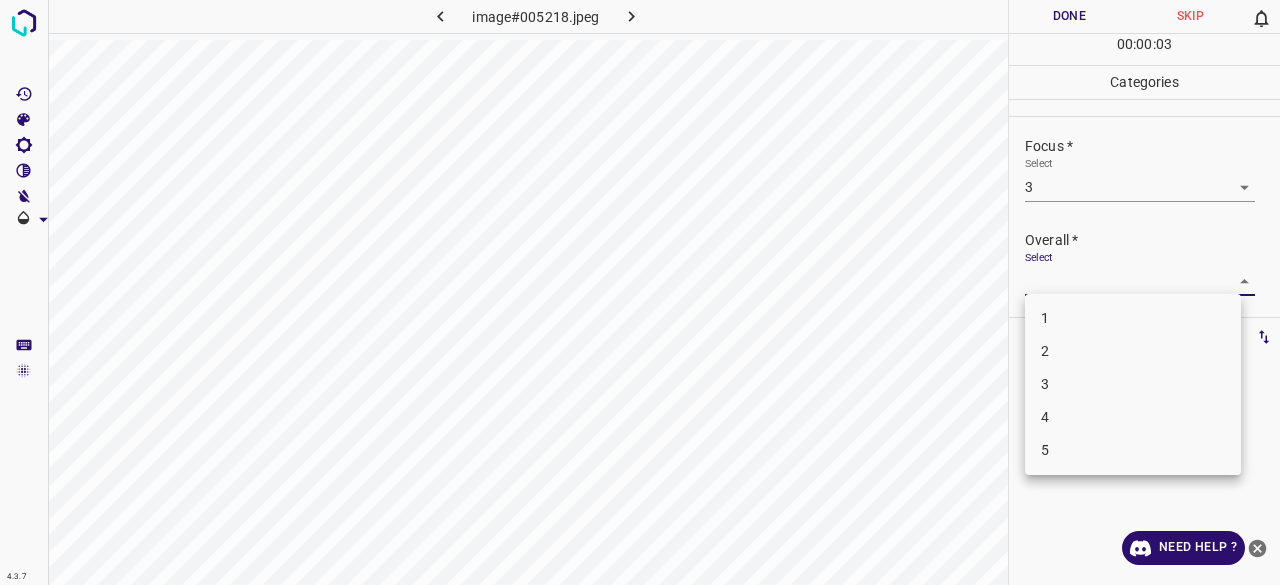 drag, startPoint x: 1065, startPoint y: 382, endPoint x: 1034, endPoint y: 175, distance: 209.30838 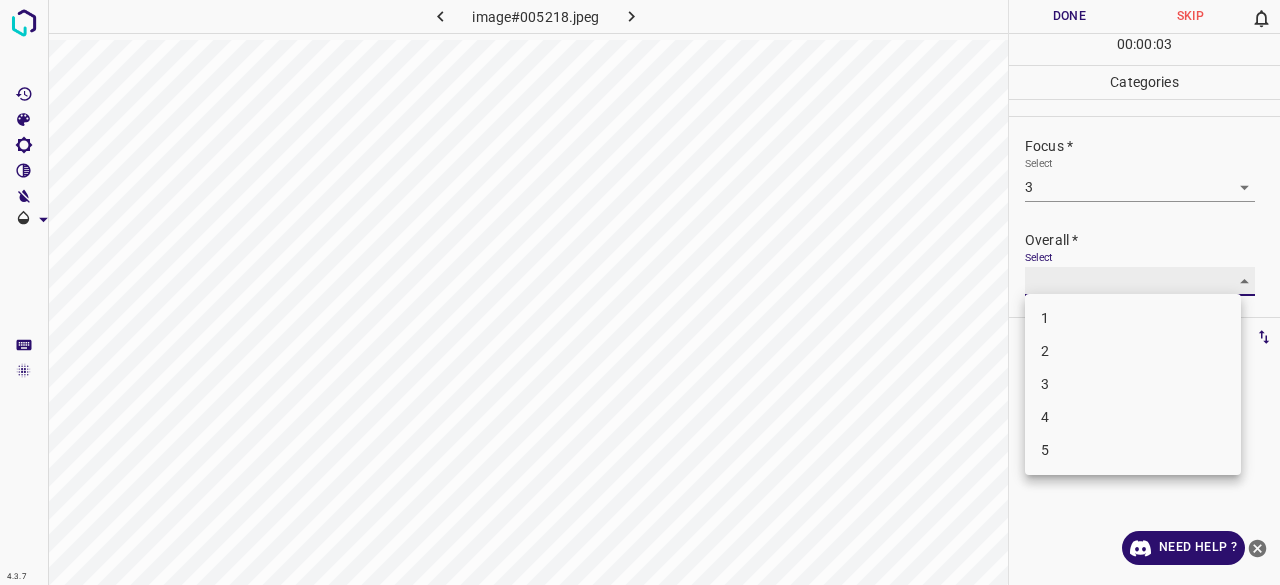 type on "3" 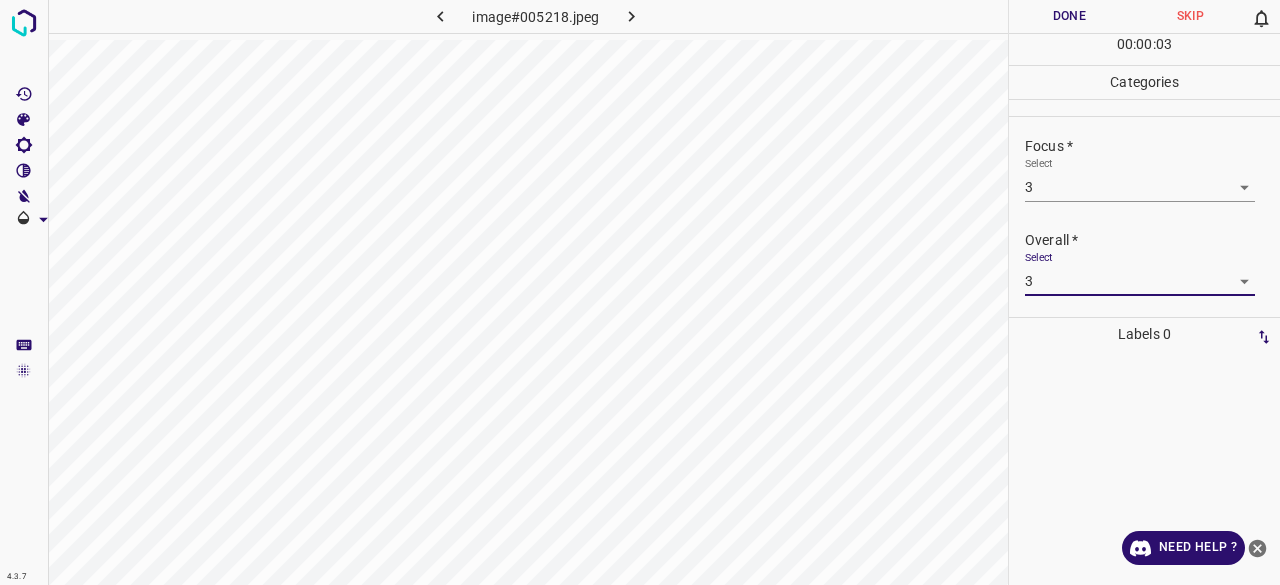 click on "Done" at bounding box center (1069, 16) 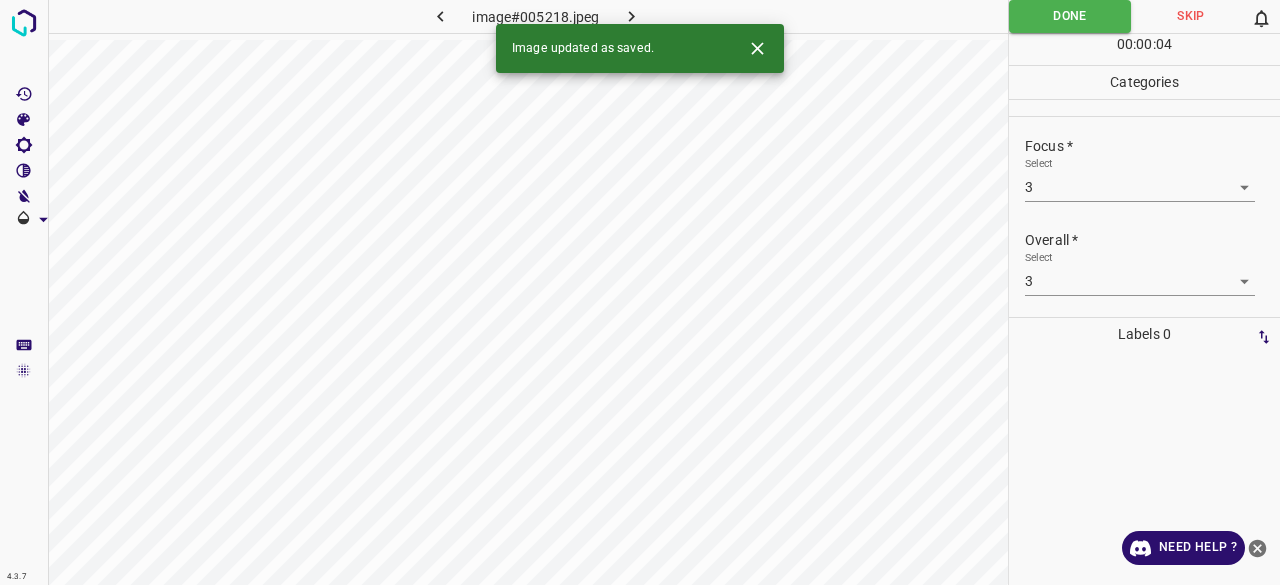 click at bounding box center (632, 16) 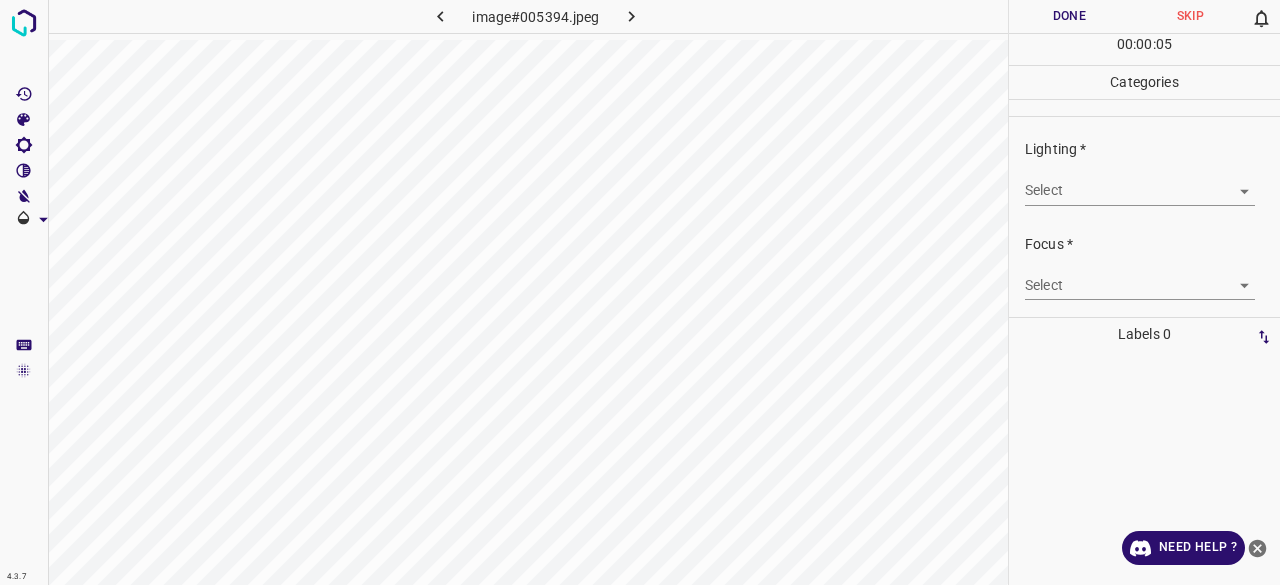 click on "4.3.7 image#005394.jpeg Done Skip 0 00   : 00   : 05   Categories Lighting *  Select ​ Focus *  Select ​ Overall *  Select ​ Labels   0 Categories 1 Lighting 2 Focus 3 Overall Tools Space Change between modes (Draw & Edit) I Auto labeling R Restore zoom M Zoom in N Zoom out Delete Delete selecte label Filters Z Restore filters X Saturation filter C Brightness filter V Contrast filter B Gray scale filter General O Download Need Help ? - Text - Hide - Delete" at bounding box center [640, 292] 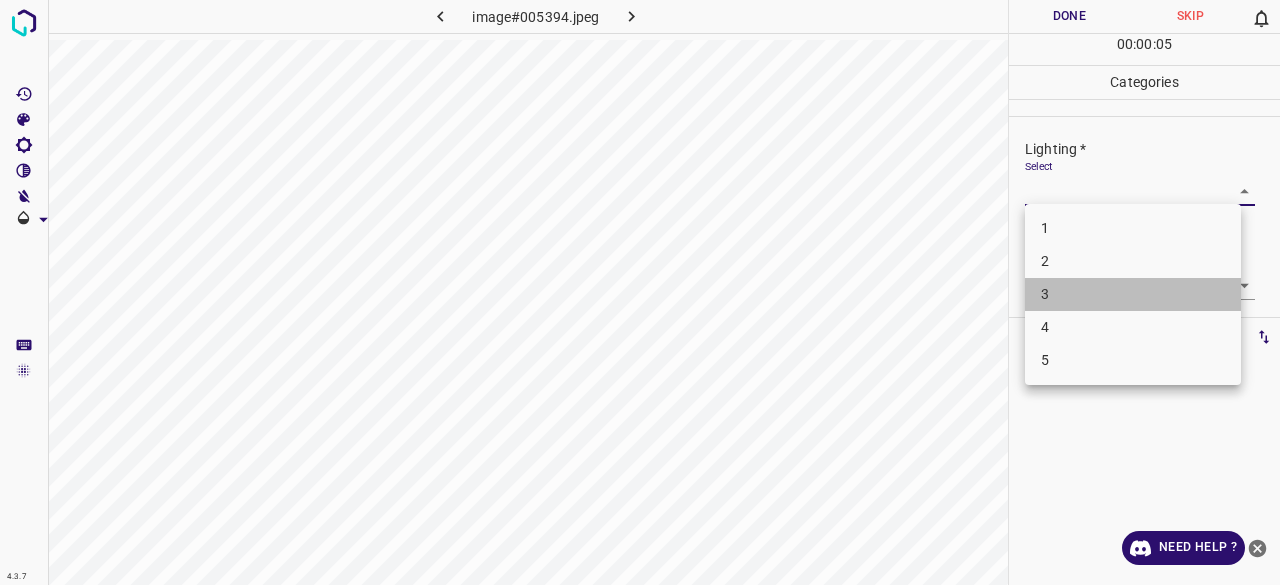 click on "3" at bounding box center [1133, 294] 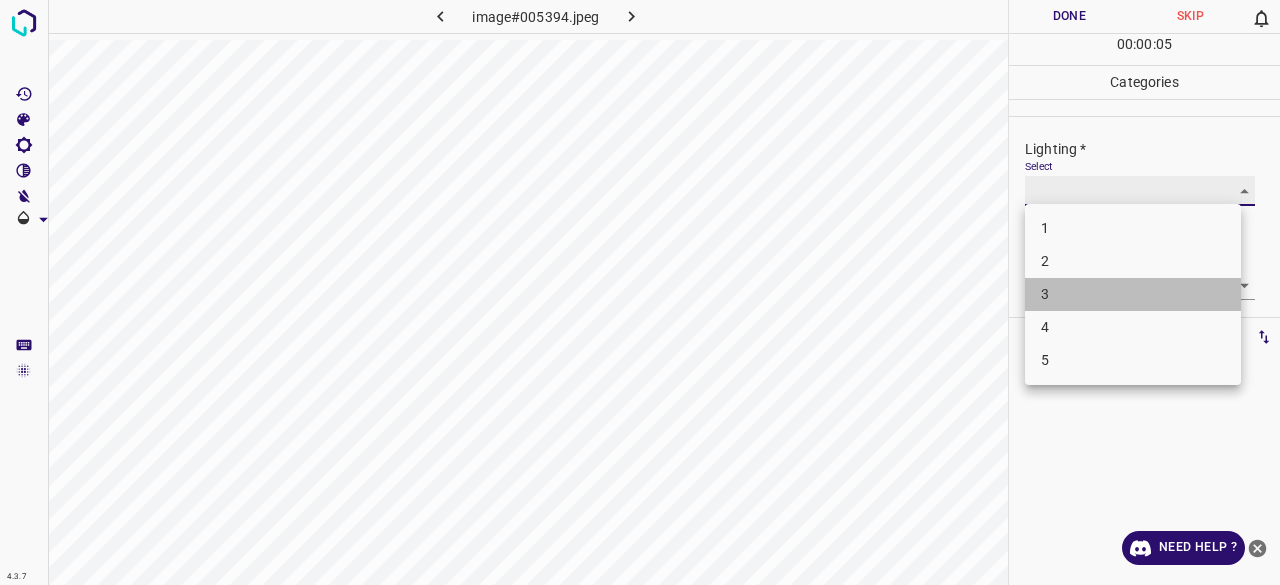 type on "3" 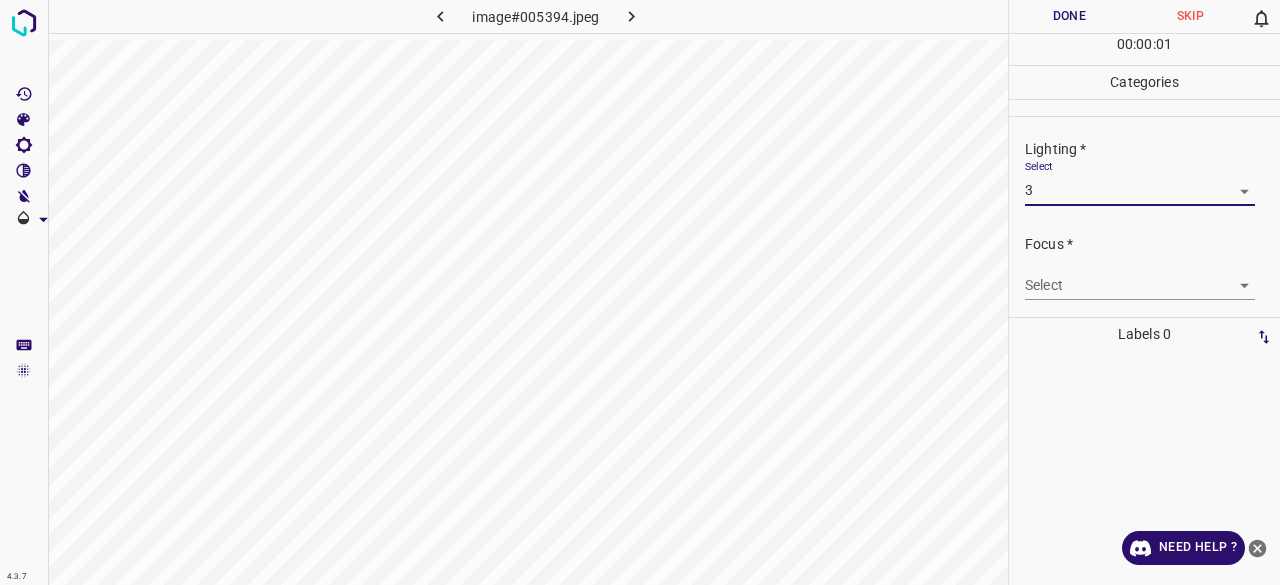 click on "4.3.7 image#005394.jpeg Done Skip 0 00   : 00   : 01   Categories Lighting *  Select 3 3 Focus *  Select ​ Overall *  Select ​ Labels   0 Categories 1 Lighting 2 Focus 3 Overall Tools Space Change between modes (Draw & Edit) I Auto labeling R Restore zoom M Zoom in N Zoom out Delete Delete selecte label Filters Z Restore filters X Saturation filter C Brightness filter V Contrast filter B Gray scale filter General O Download Need Help ? - Text - Hide - Delete 1 2 3 4 5" at bounding box center [640, 292] 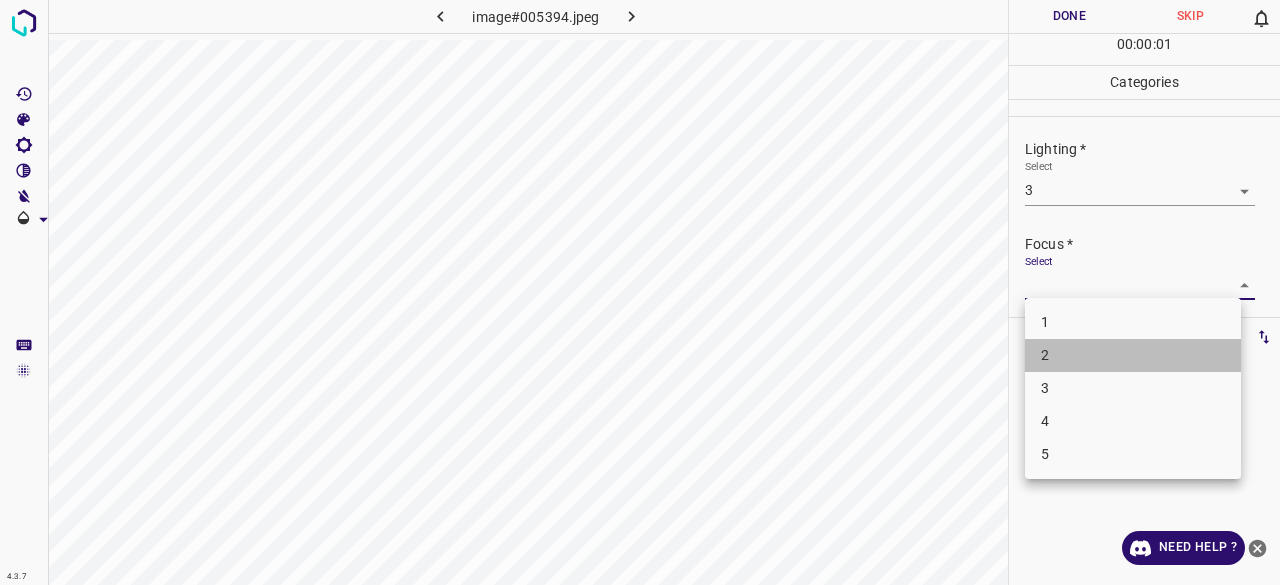 drag, startPoint x: 1047, startPoint y: 353, endPoint x: 1056, endPoint y: 385, distance: 33.24154 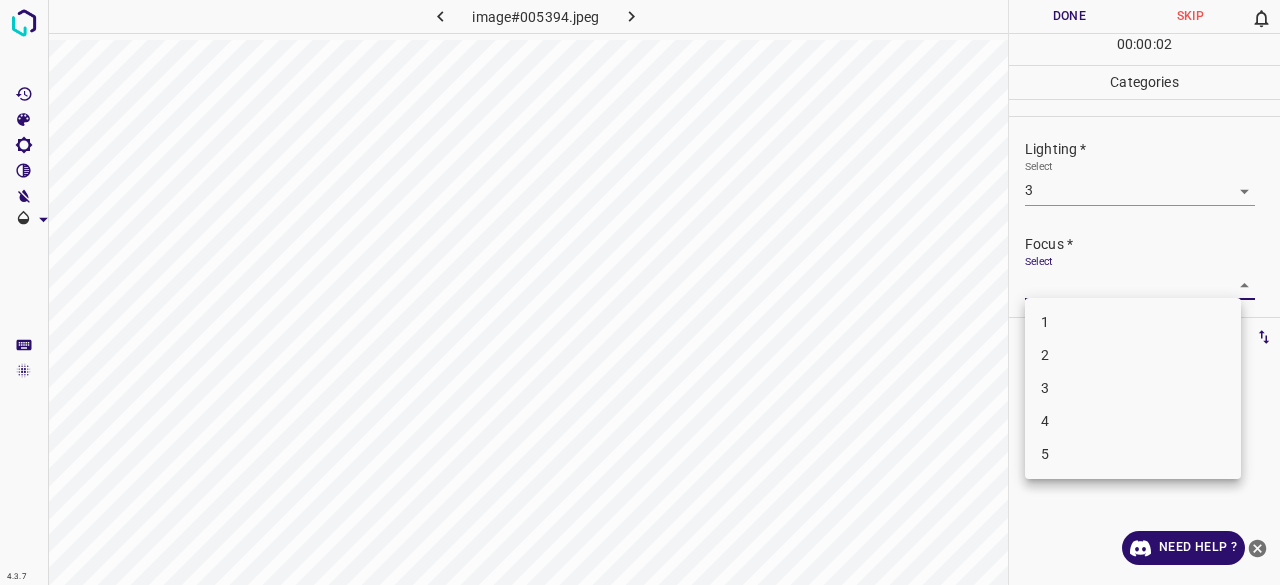 click on "3" at bounding box center [1133, 388] 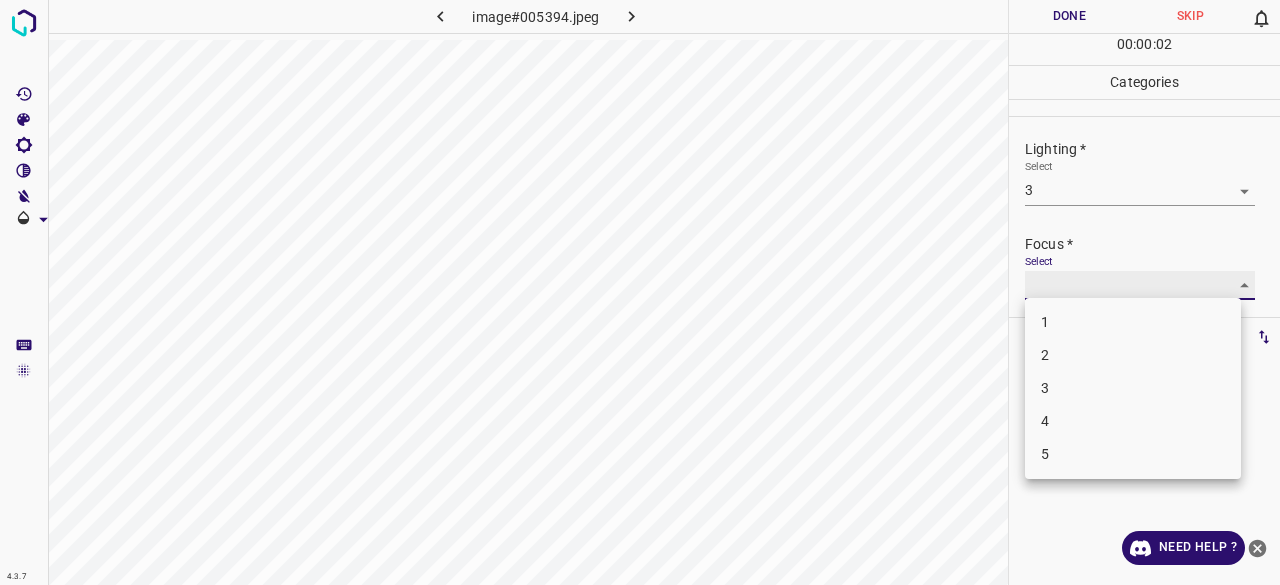 type on "3" 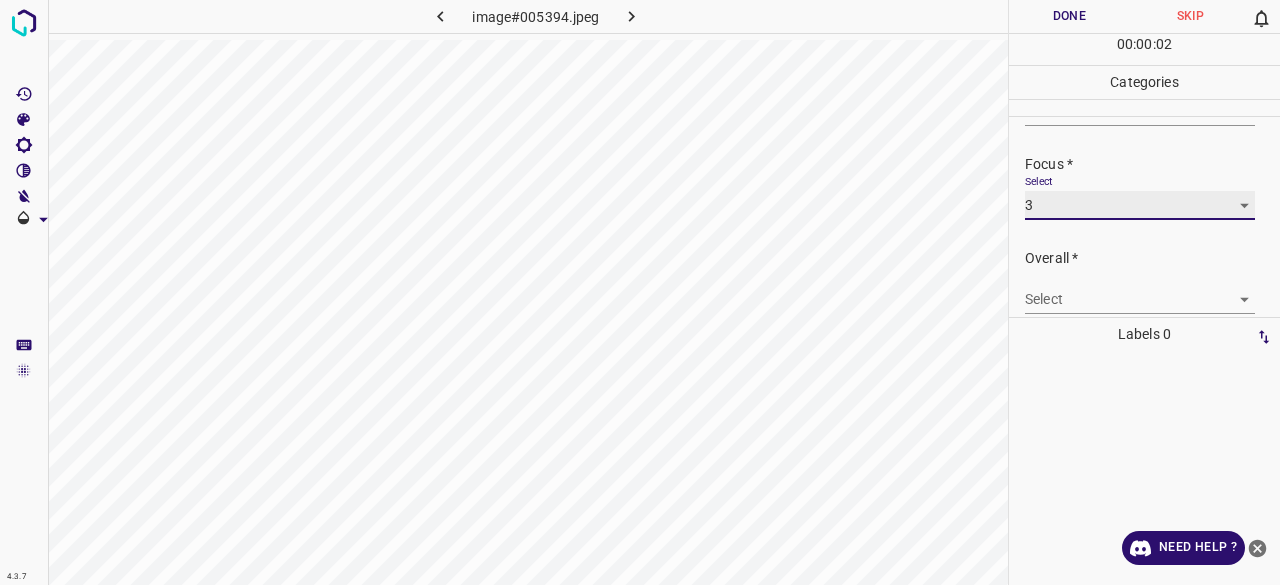 scroll, scrollTop: 98, scrollLeft: 0, axis: vertical 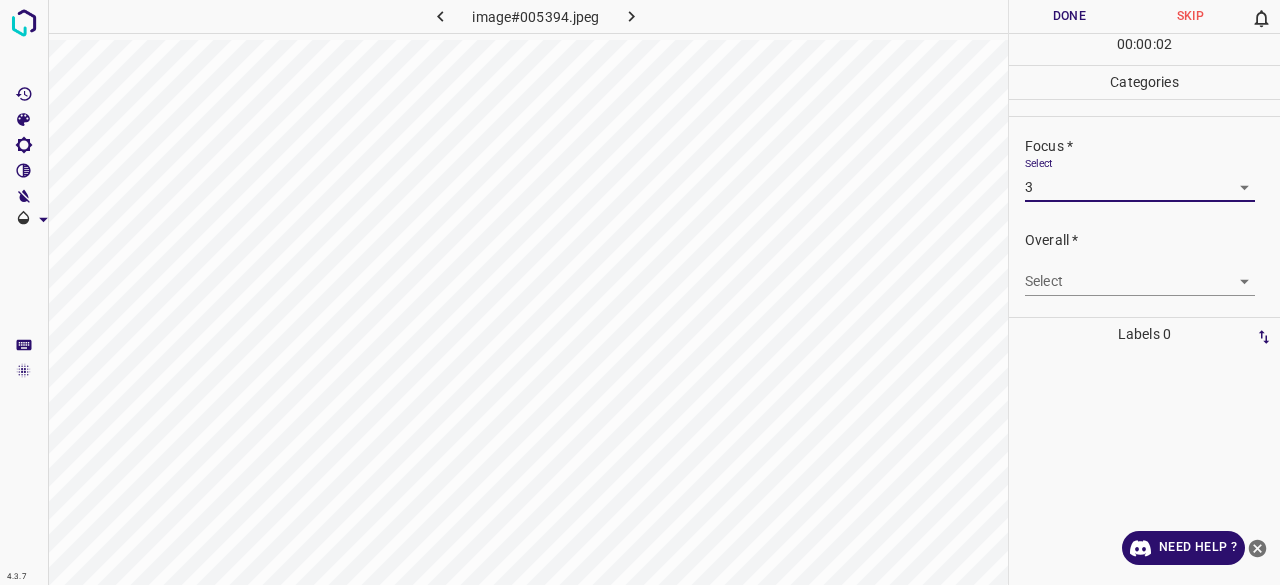 click on "4.3.7 image#005394.jpeg Done Skip 0 00   : 00   : 02   Categories Lighting *  Select 3 3 Focus *  Select 3 3 Overall *  Select ​ Labels   0 Categories 1 Lighting 2 Focus 3 Overall Tools Space Change between modes (Draw & Edit) I Auto labeling R Restore zoom M Zoom in N Zoom out Delete Delete selecte label Filters Z Restore filters X Saturation filter C Brightness filter V Contrast filter B Gray scale filter General O Download Need Help ? - Text - Hide - Delete" at bounding box center [640, 292] 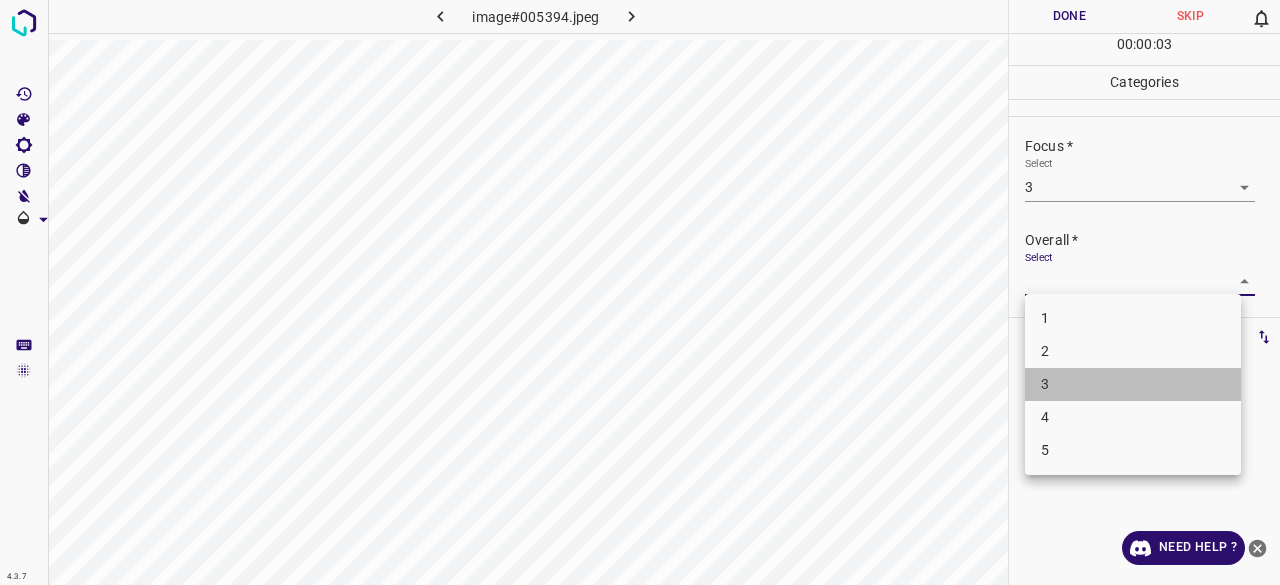 drag, startPoint x: 1066, startPoint y: 397, endPoint x: 1051, endPoint y: 281, distance: 116.965805 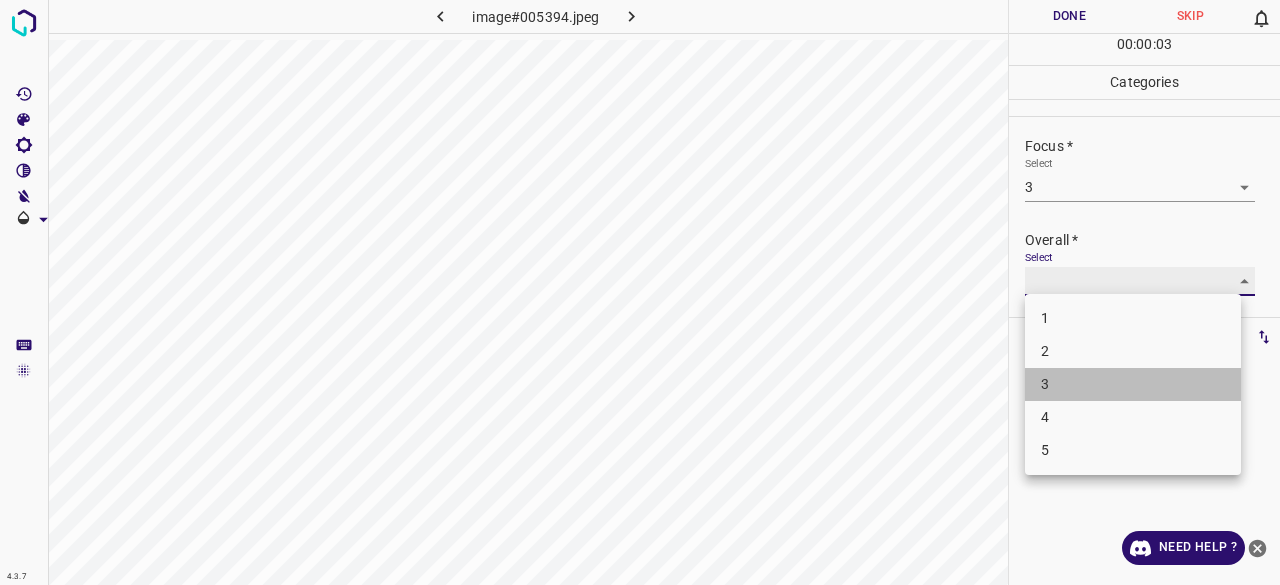 type 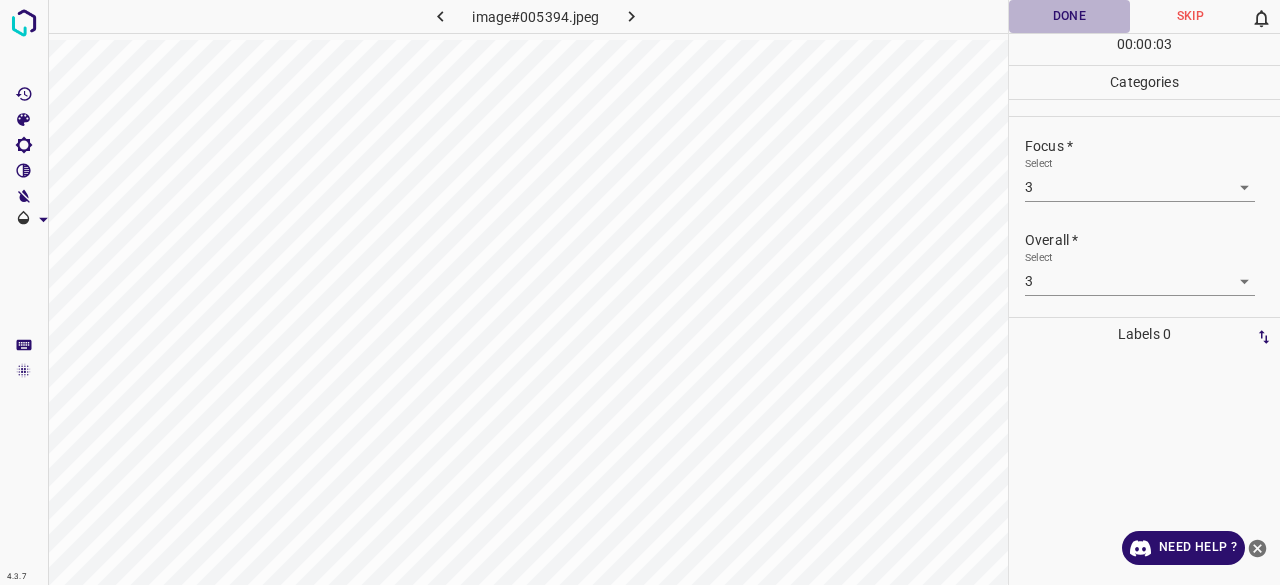 click on "Done" at bounding box center [1069, 16] 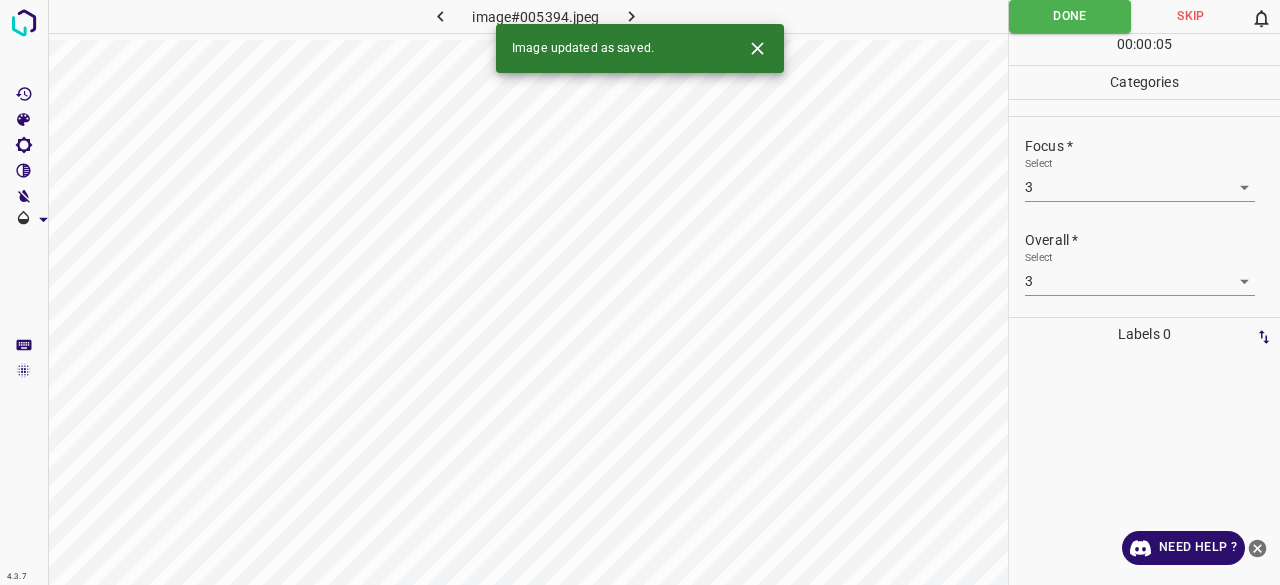 click at bounding box center (632, 16) 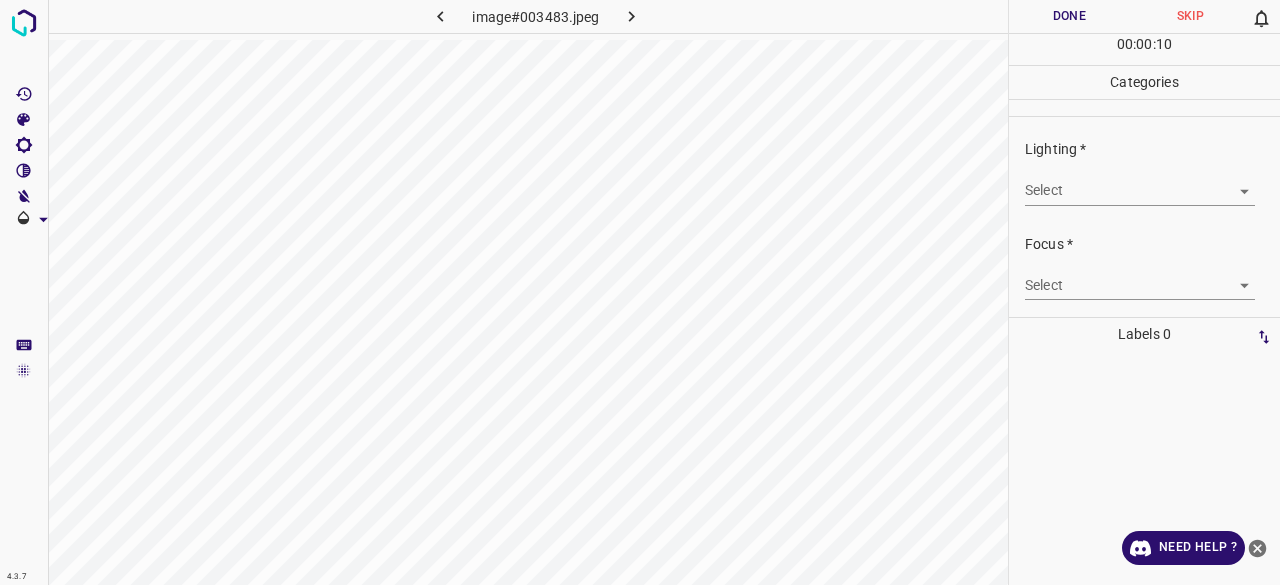 click on "4.3.7 image#003483.jpeg Done Skip 0 00   : 00   : 10   Categories Lighting *  Select ​ Focus *  Select ​ Overall *  Select ​ Labels   0 Categories 1 Lighting 2 Focus 3 Overall Tools Space Change between modes (Draw & Edit) I Auto labeling R Restore zoom M Zoom in N Zoom out Delete Delete selecte label Filters Z Restore filters X Saturation filter C Brightness filter V Contrast filter B Gray scale filter General O Download Need Help ? - Text - Hide - Delete" at bounding box center [640, 292] 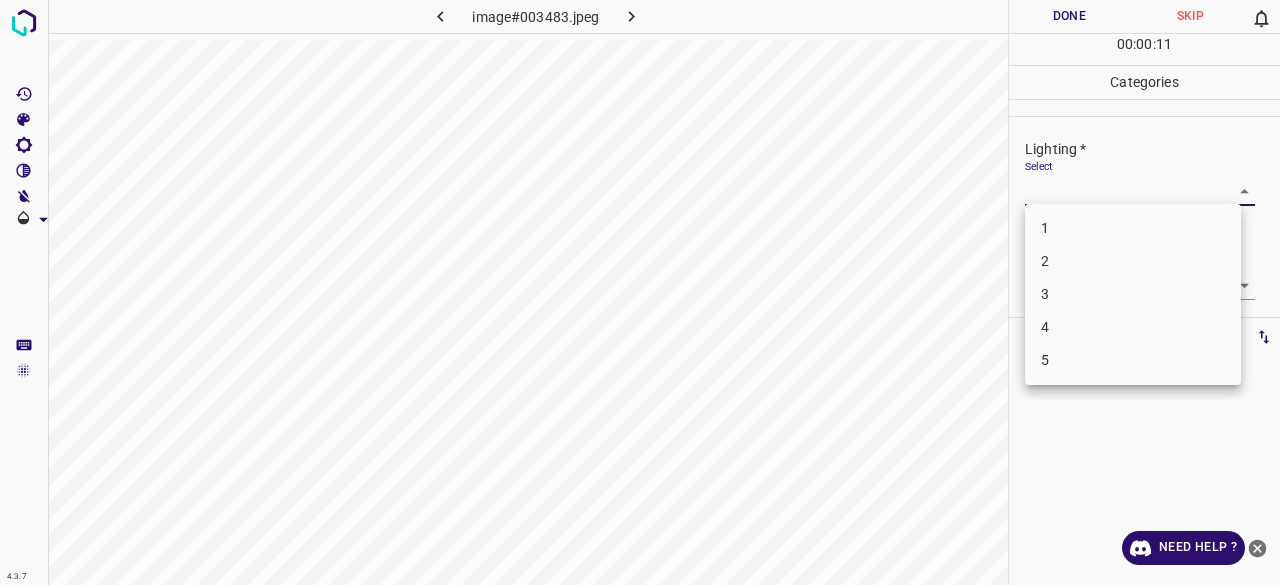 click on "3" at bounding box center (1133, 294) 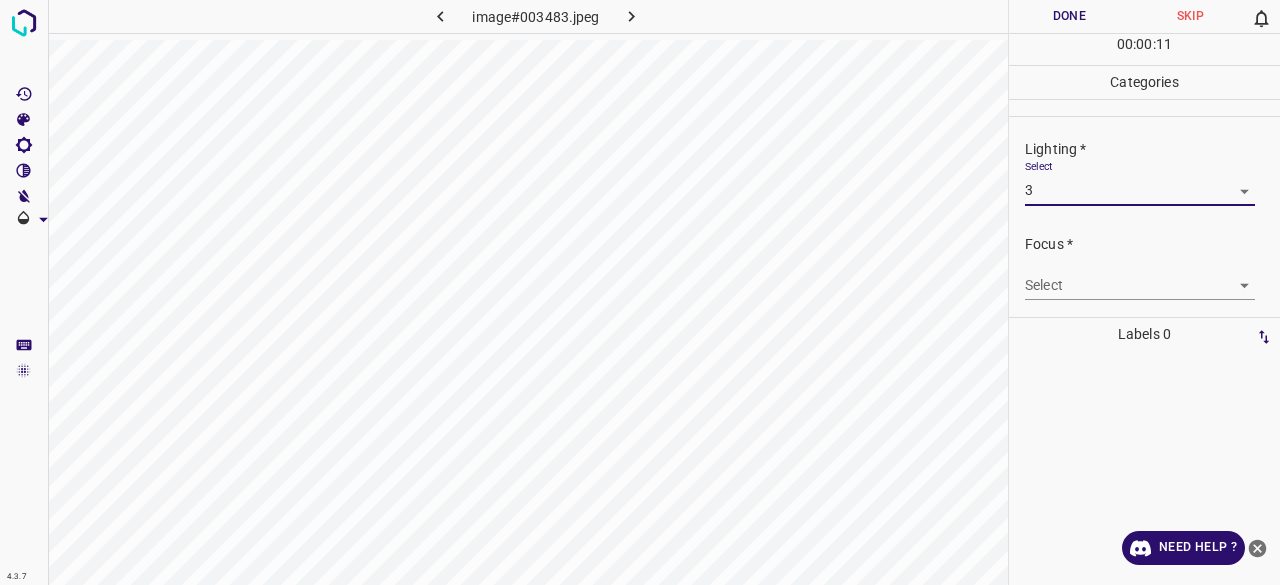 click on "4.3.7 image#003483.jpeg Done Skip 0 00   : 00   : 11   Categories Lighting *  Select 3 3 Focus *  Select ​ Overall *  Select ​ Labels   0 Categories 1 Lighting 2 Focus 3 Overall Tools Space Change between modes (Draw & Edit) I Auto labeling R Restore zoom M Zoom in N Zoom out Delete Delete selecte label Filters Z Restore filters X Saturation filter C Brightness filter V Contrast filter B Gray scale filter General O Download Need Help ? - Text - Hide - Delete" at bounding box center [640, 292] 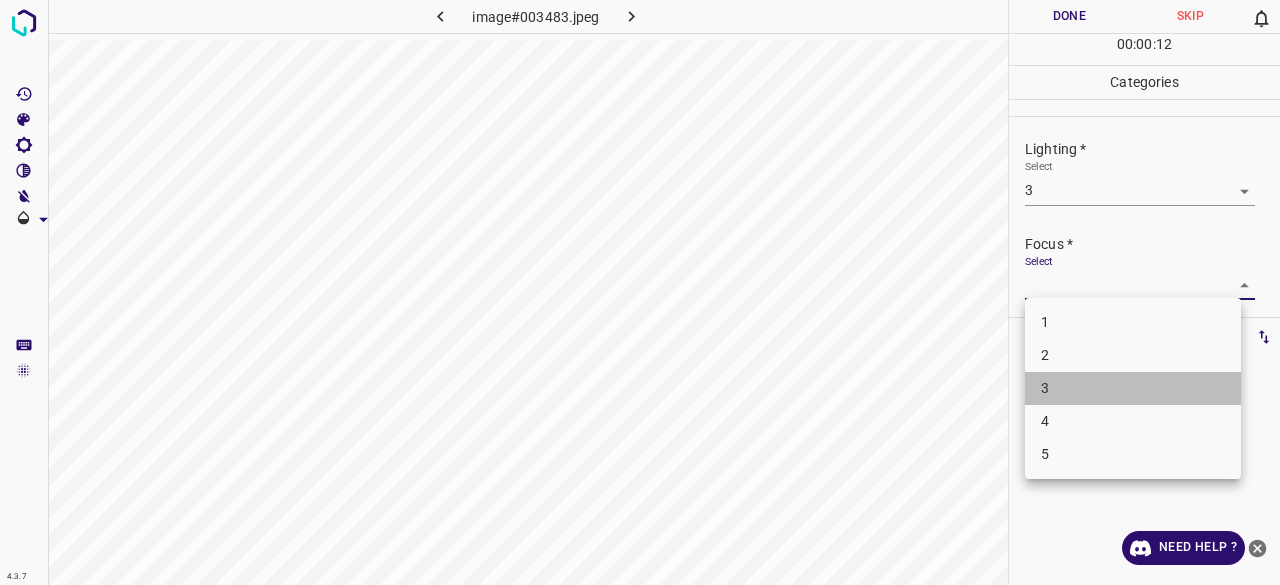drag, startPoint x: 1064, startPoint y: 395, endPoint x: 1072, endPoint y: 383, distance: 14.422205 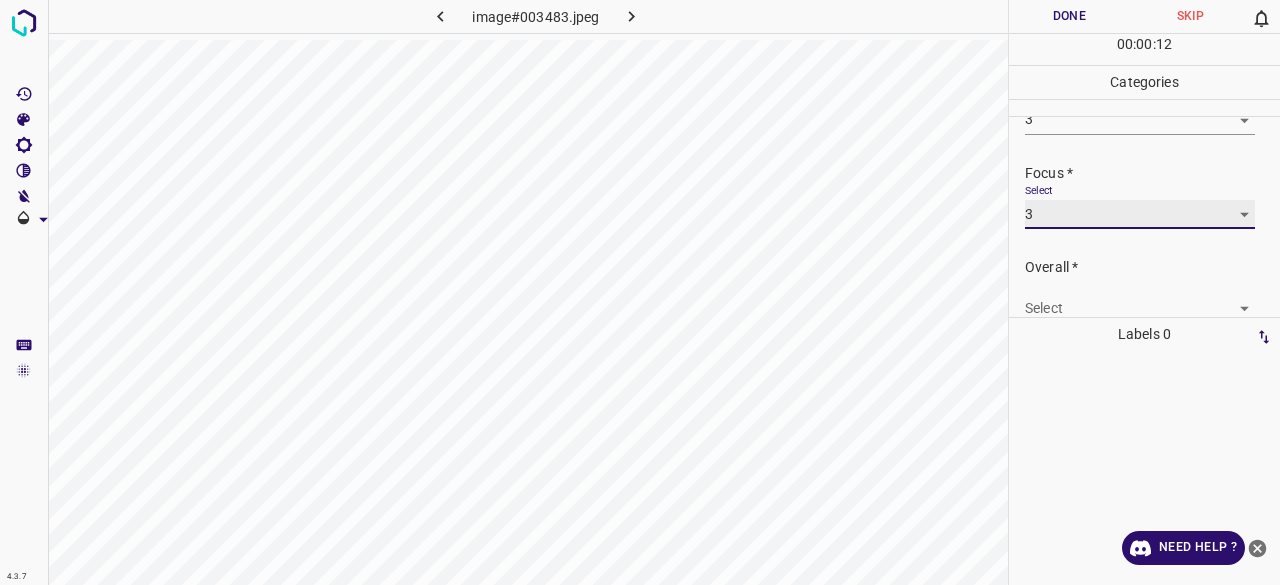 scroll, scrollTop: 98, scrollLeft: 0, axis: vertical 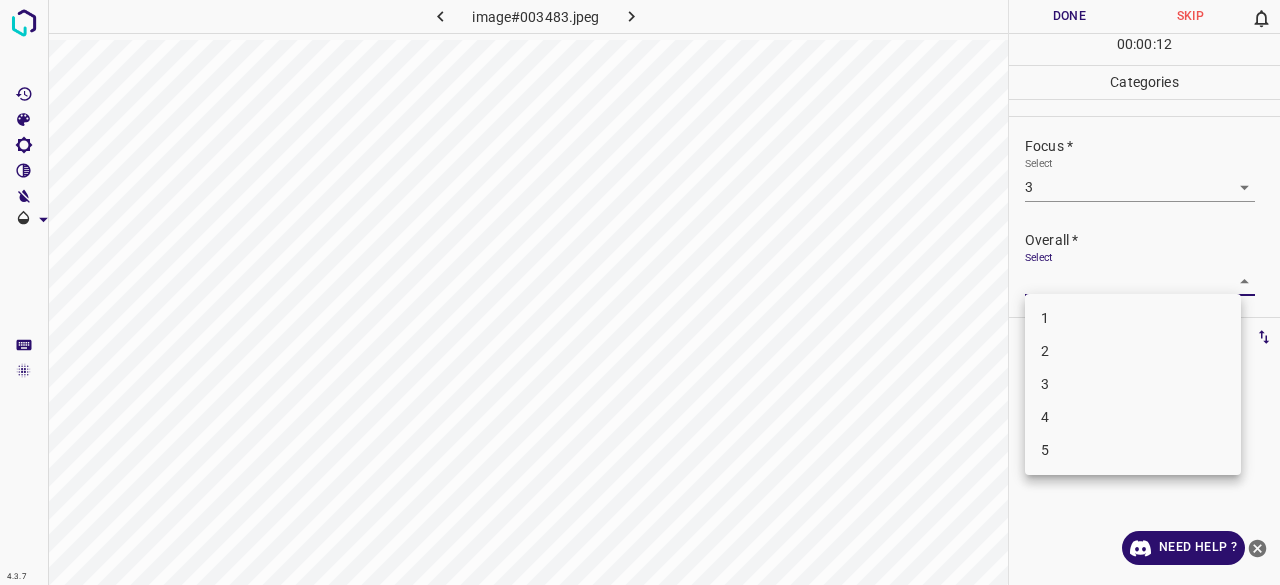 click on "4.3.7 image#003483.jpeg Done Skip 0 00   : 00   : 12   Categories Lighting *  Select 3 3 Focus *  Select 3 3 Overall *  Select ​ Labels   0 Categories 1 Lighting 2 Focus 3 Overall Tools Space Change between modes (Draw & Edit) I Auto labeling R Restore zoom M Zoom in N Zoom out Delete Delete selecte label Filters Z Restore filters X Saturation filter C Brightness filter V Contrast filter B Gray scale filter General O Download Need Help ? - Text - Hide - Delete 1 2 3 4 5" at bounding box center (640, 292) 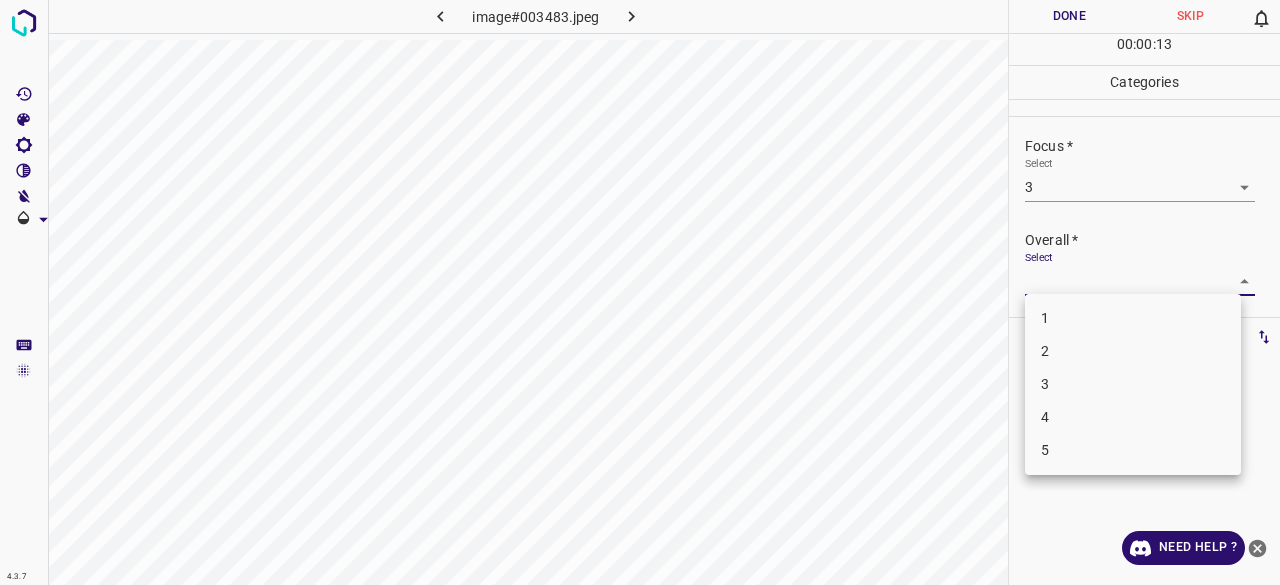 drag, startPoint x: 1061, startPoint y: 365, endPoint x: 1063, endPoint y: 380, distance: 15.132746 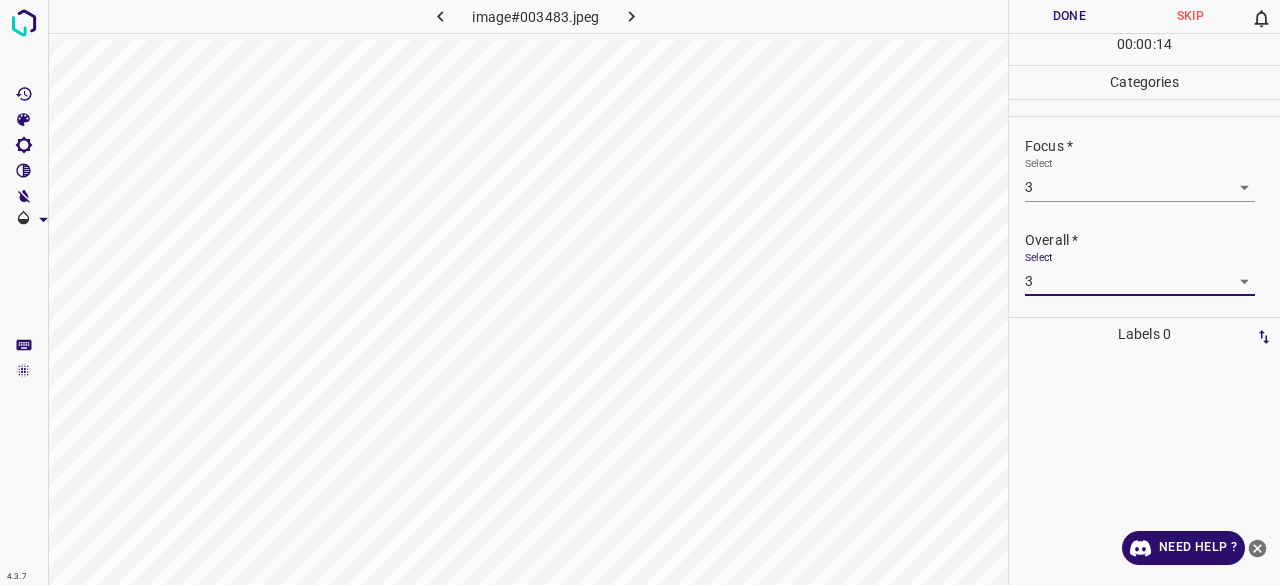 click on "00   : 00   : 14" at bounding box center (1144, 49) 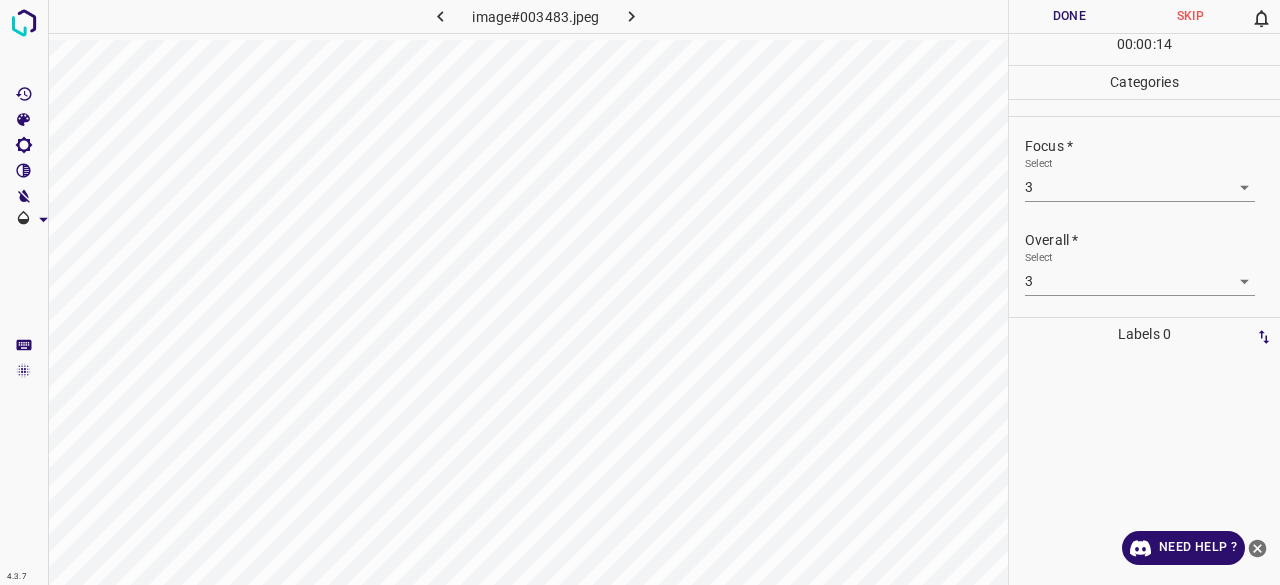 click on "Done" at bounding box center (1069, 16) 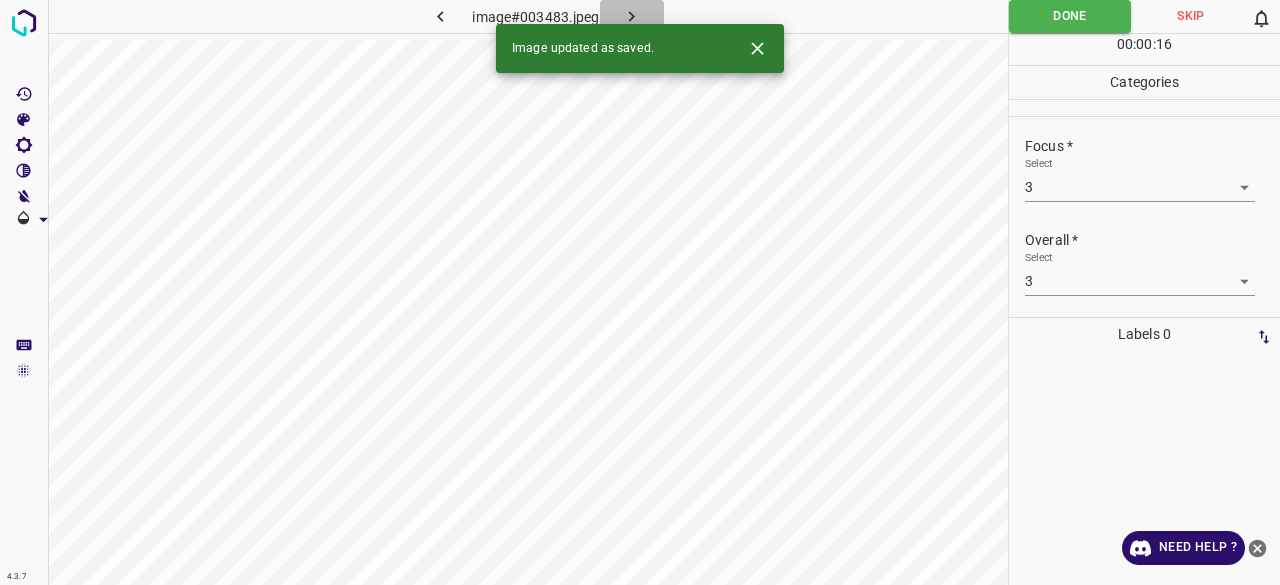 click 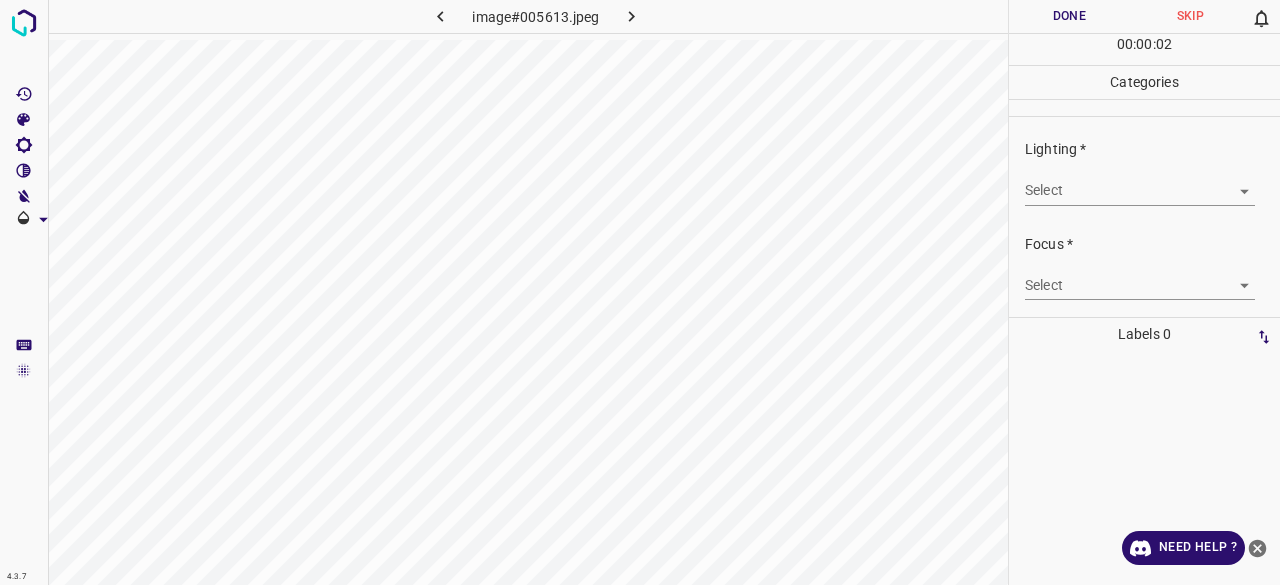 click on "4.3.7 image#005613.jpeg Done Skip 0 00   : 00   : 02   Categories Lighting *  Select ​ Focus *  Select ​ Overall *  Select ​ Labels   0 Categories 1 Lighting 2 Focus 3 Overall Tools Space Change between modes (Draw & Edit) I Auto labeling R Restore zoom M Zoom in N Zoom out Delete Delete selecte label Filters Z Restore filters X Saturation filter C Brightness filter V Contrast filter B Gray scale filter General O Download Need Help ? - Text - Hide - Delete" at bounding box center (640, 292) 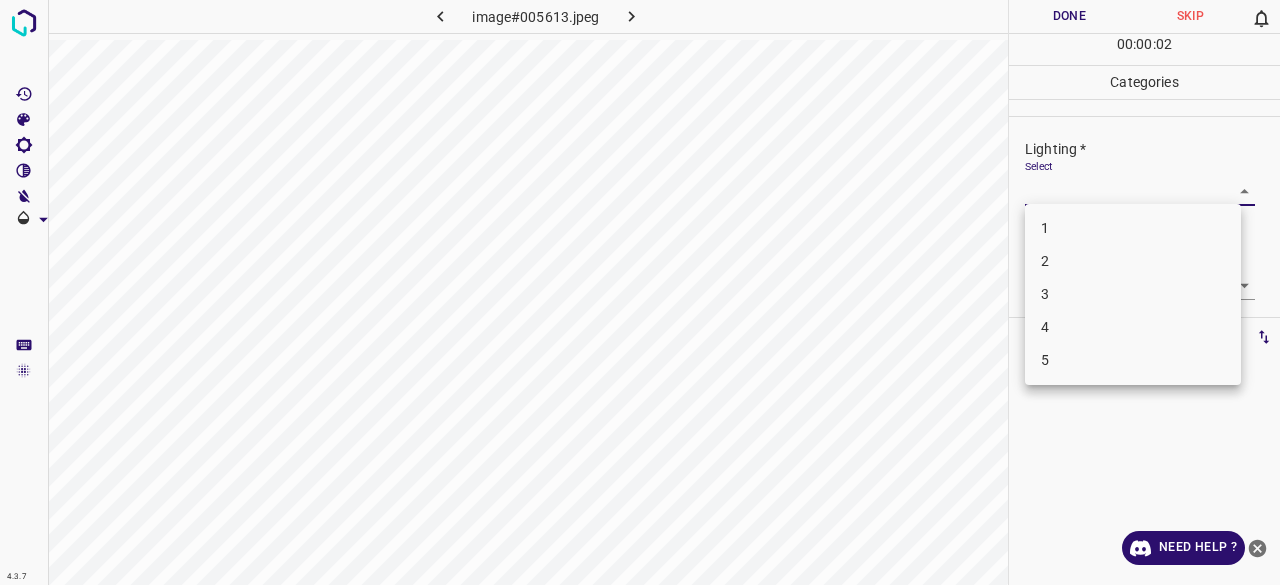 click on "3" at bounding box center (1133, 294) 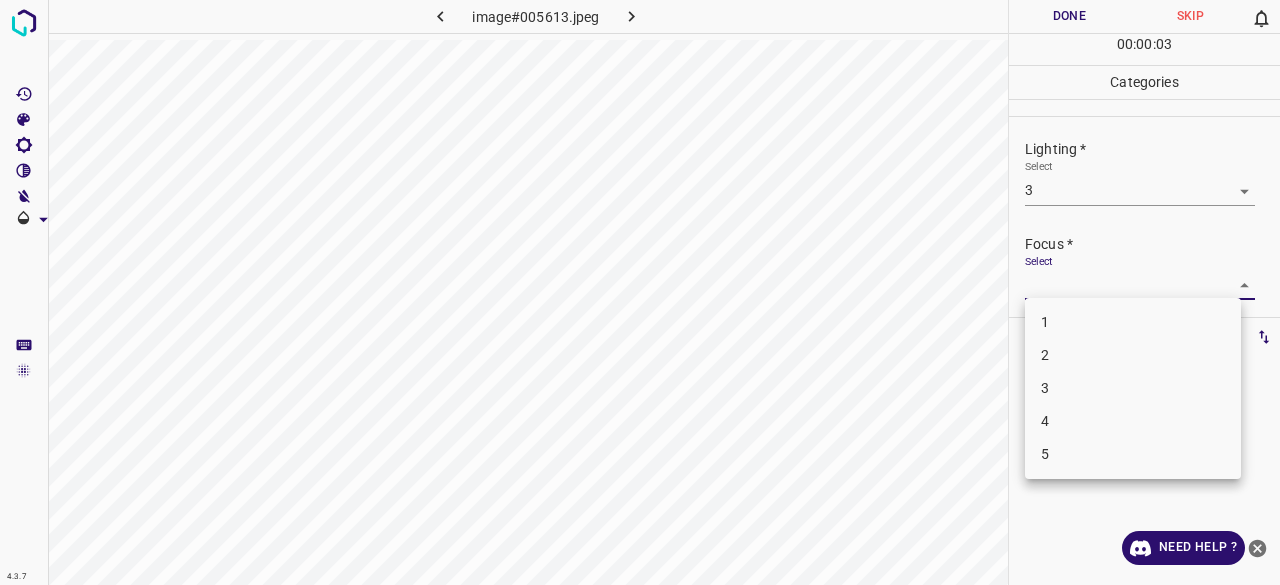 click on "4.3.7 image#005613.jpeg Done Skip 0 00   : 00   : 03   Categories Lighting *  Select 3 3 Focus *  Select ​ Overall *  Select ​ Labels   0 Categories 1 Lighting 2 Focus 3 Overall Tools Space Change between modes (Draw & Edit) I Auto labeling R Restore zoom M Zoom in N Zoom out Delete Delete selecte label Filters Z Restore filters X Saturation filter C Brightness filter V Contrast filter B Gray scale filter General O Download Need Help ? - Text - Hide - Delete 1 2 3 4 5" at bounding box center [640, 292] 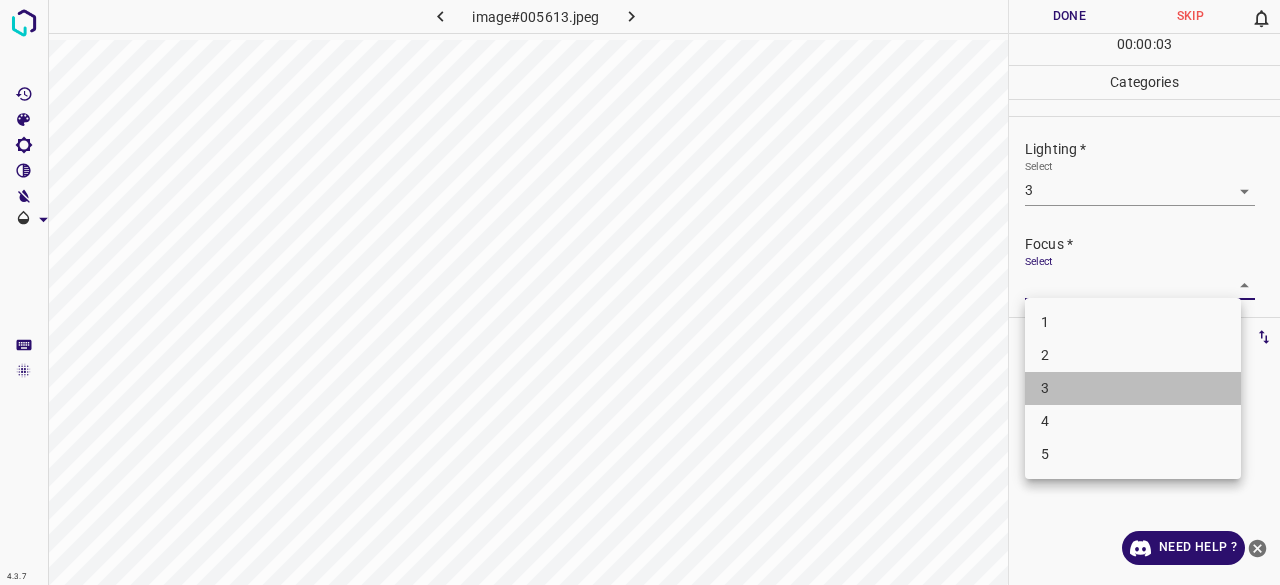 click on "3" at bounding box center [1133, 388] 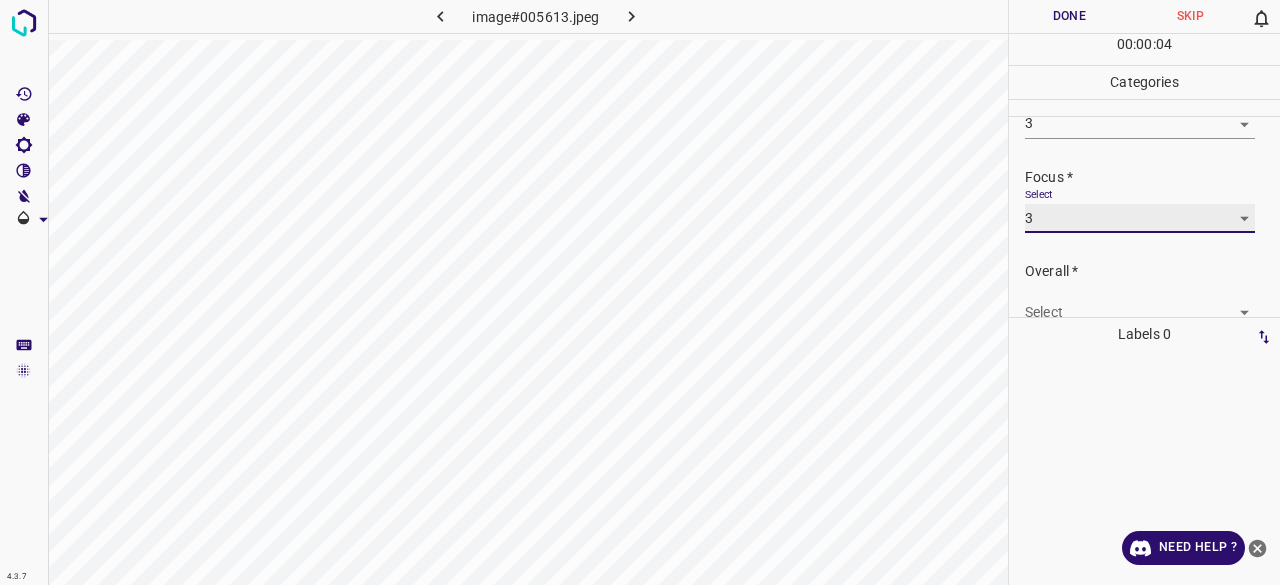 scroll, scrollTop: 98, scrollLeft: 0, axis: vertical 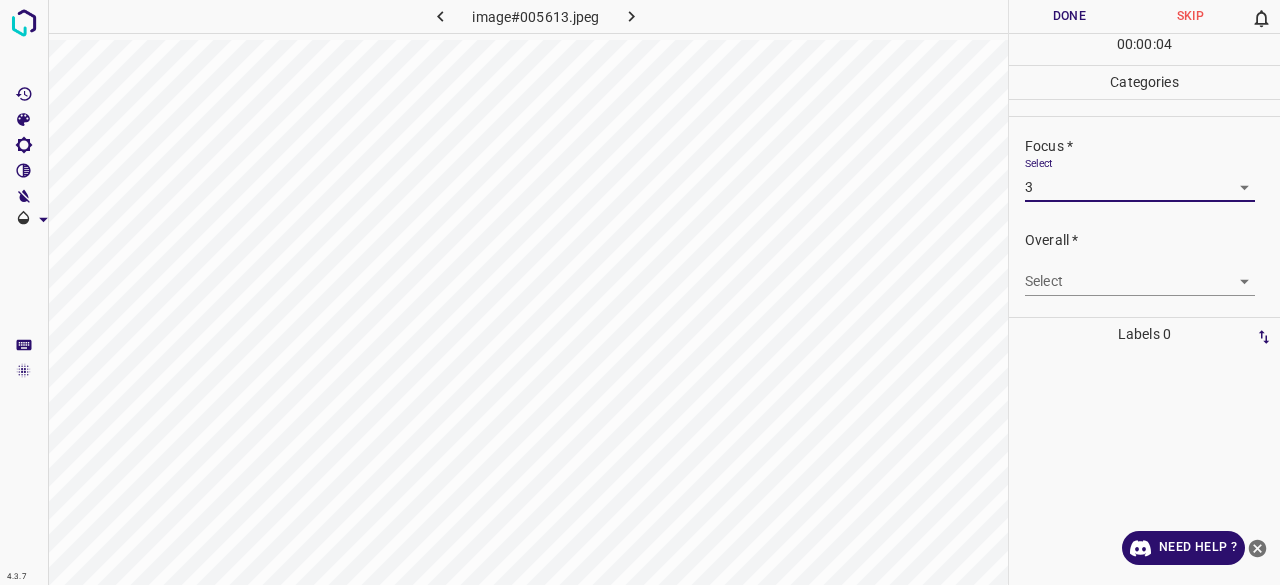 click on "4.3.7 image#005613.jpeg Done Skip 0 00   : 00   : 04   Categories Lighting *  Select 3 3 Focus *  Select 3 3 Overall *  Select ​ Labels   0 Categories 1 Lighting 2 Focus 3 Overall Tools Space Change between modes (Draw & Edit) I Auto labeling R Restore zoom M Zoom in N Zoom out Delete Delete selecte label Filters Z Restore filters X Saturation filter C Brightness filter V Contrast filter B Gray scale filter General O Download Need Help ? - Text - Hide - Delete" at bounding box center [640, 292] 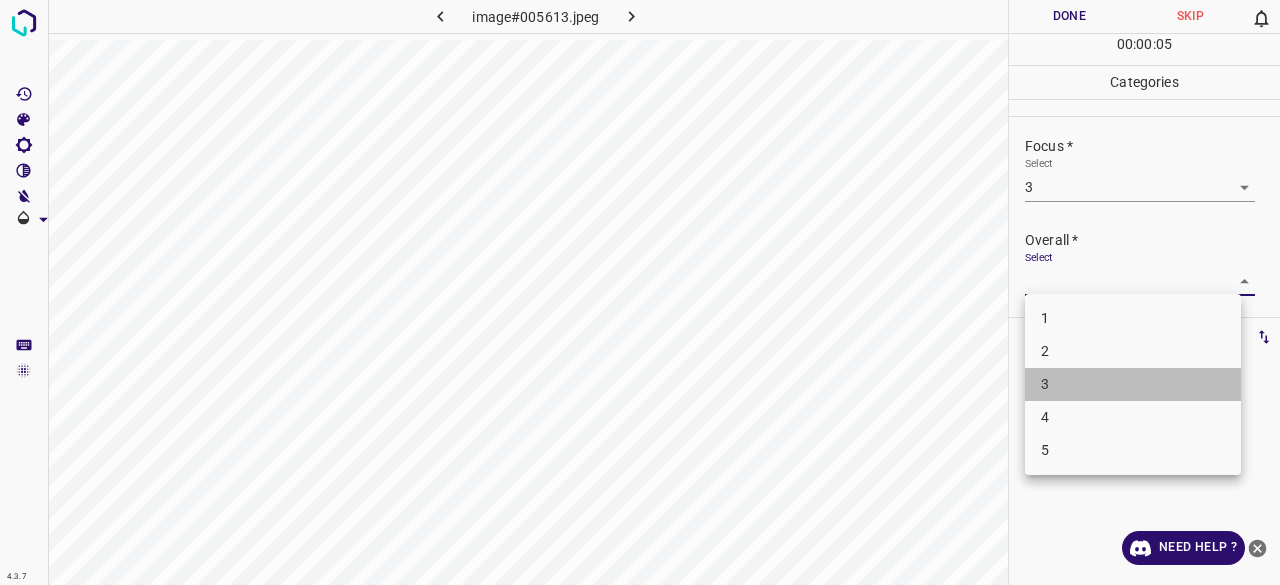 drag, startPoint x: 1082, startPoint y: 378, endPoint x: 1040, endPoint y: 227, distance: 156.73225 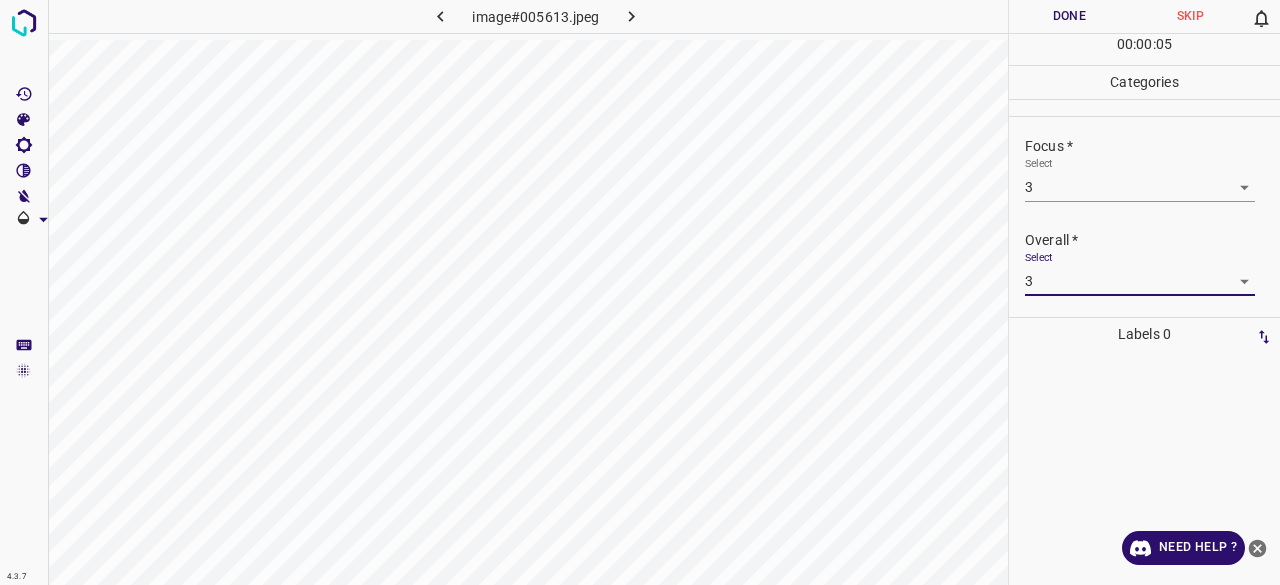 click on "Done" at bounding box center [1069, 16] 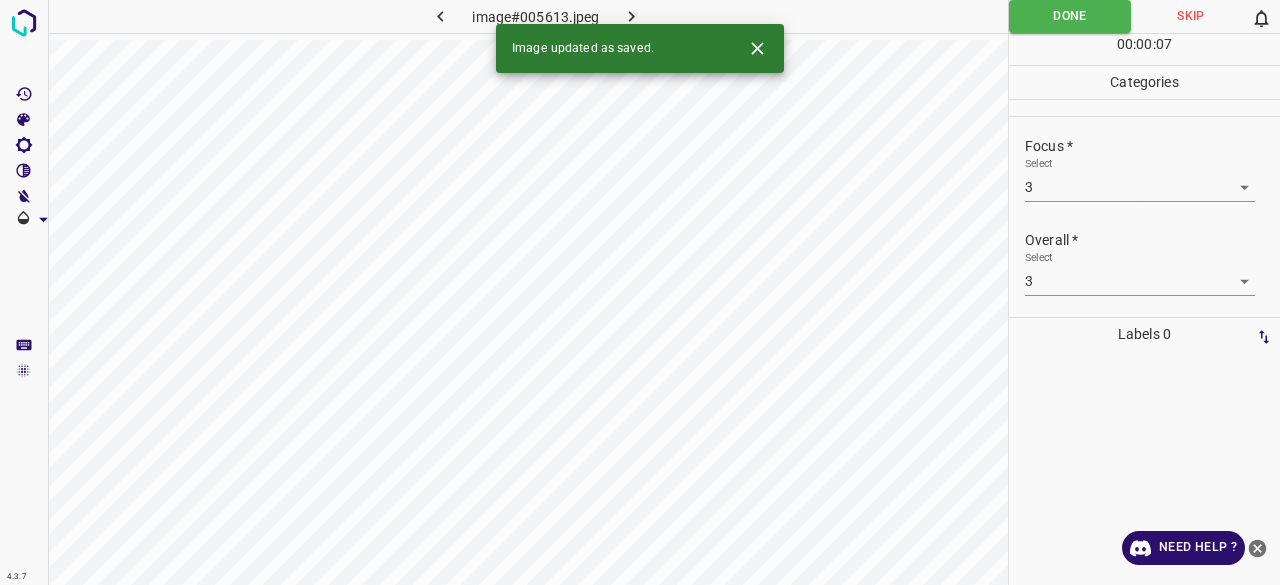 click at bounding box center [632, 16] 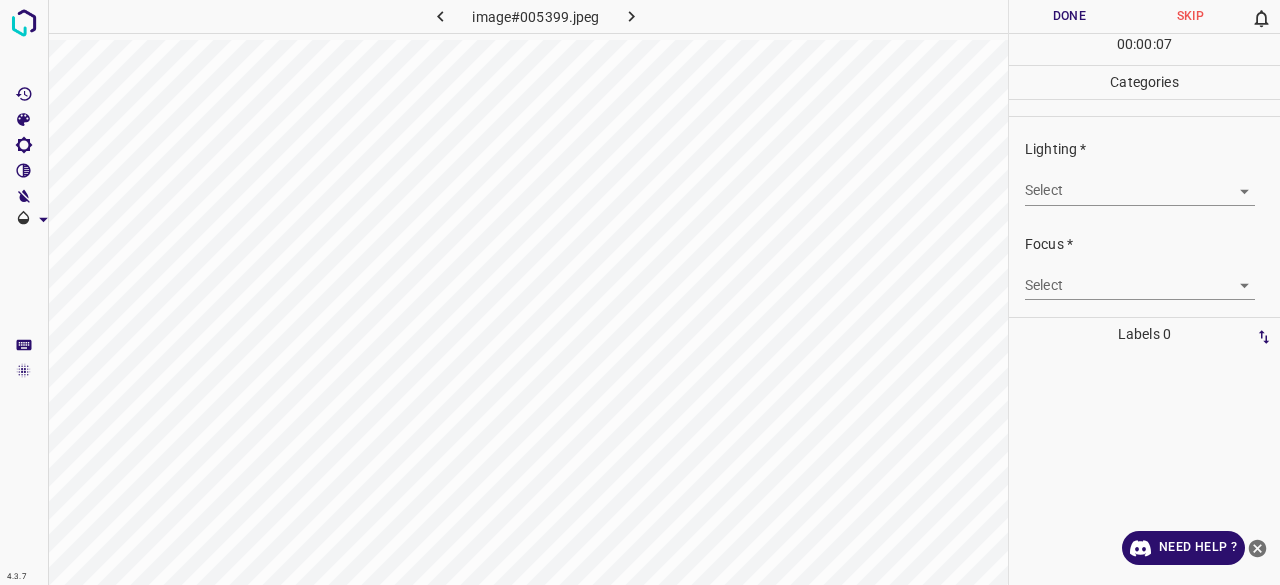 click on "Select ​" at bounding box center [1140, 182] 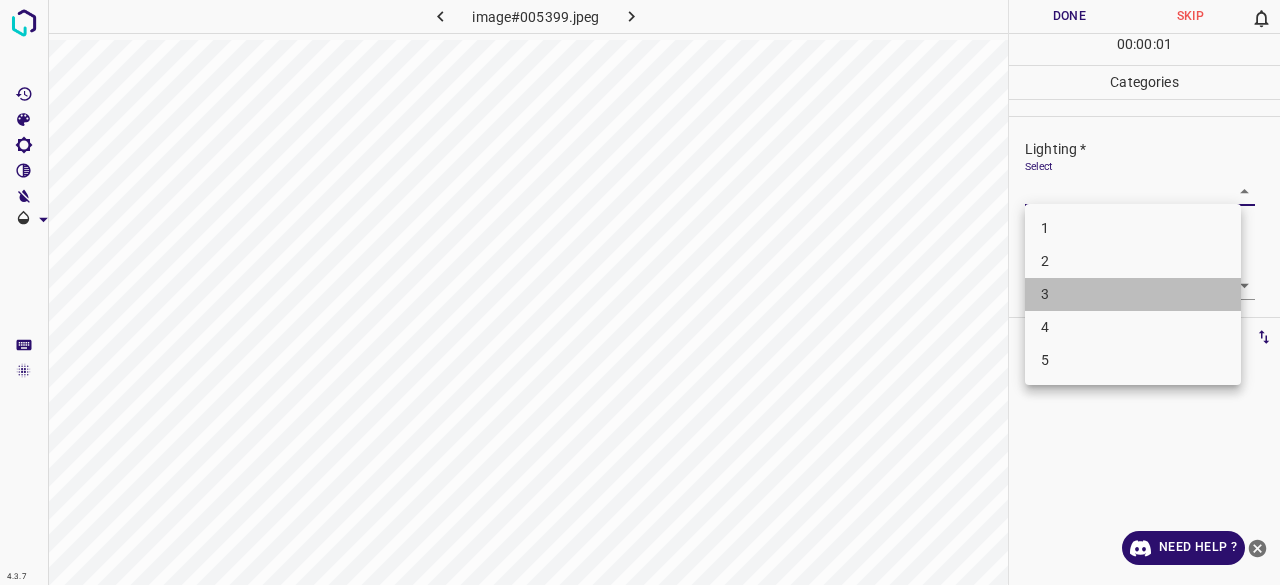 click on "3" at bounding box center (1133, 294) 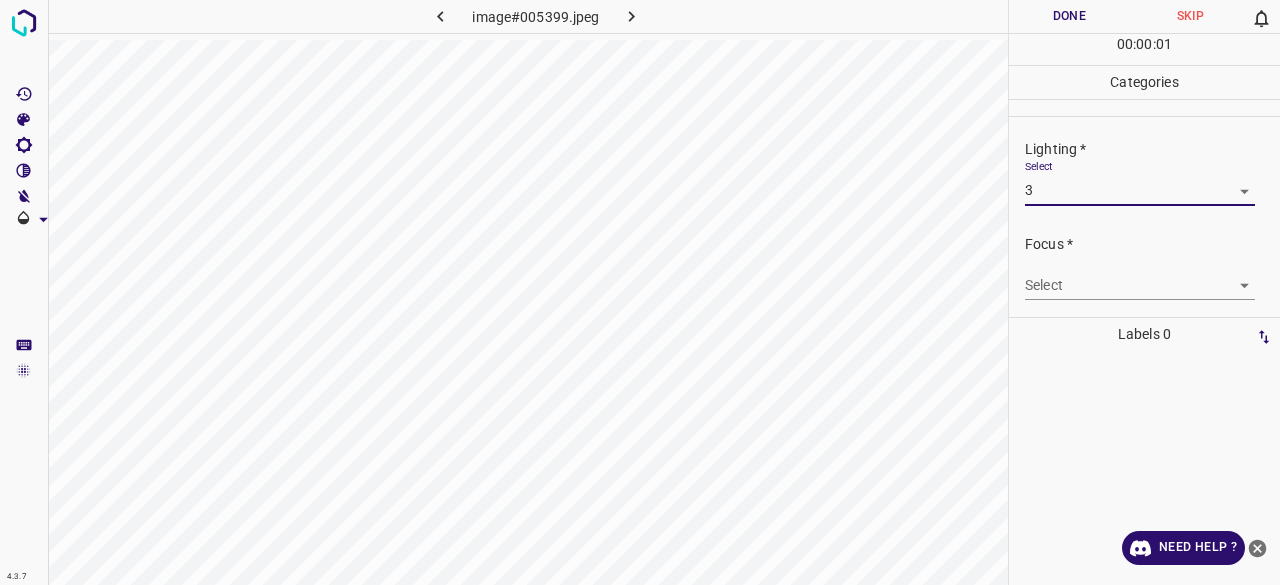 click on "Select 3 3" at bounding box center [1140, 182] 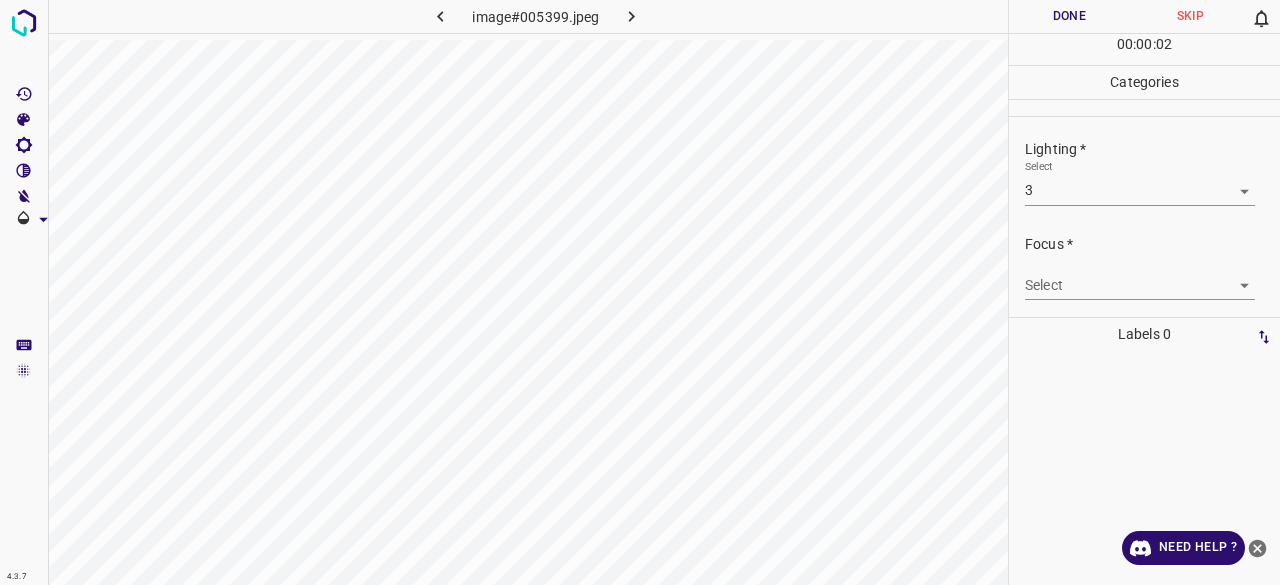 click on "4.3.7 image#005399.jpeg Done Skip 0 00   : 00   : 02   Categories Lighting *  Select 3 3 Focus *  Select ​ Overall *  Select ​ Labels   0 Categories 1 Lighting 2 Focus 3 Overall Tools Space Change between modes (Draw & Edit) I Auto labeling R Restore zoom M Zoom in N Zoom out Delete Delete selecte label Filters Z Restore filters X Saturation filter C Brightness filter V Contrast filter B Gray scale filter General O Download Need Help ? - Text - Hide - Delete" at bounding box center (640, 292) 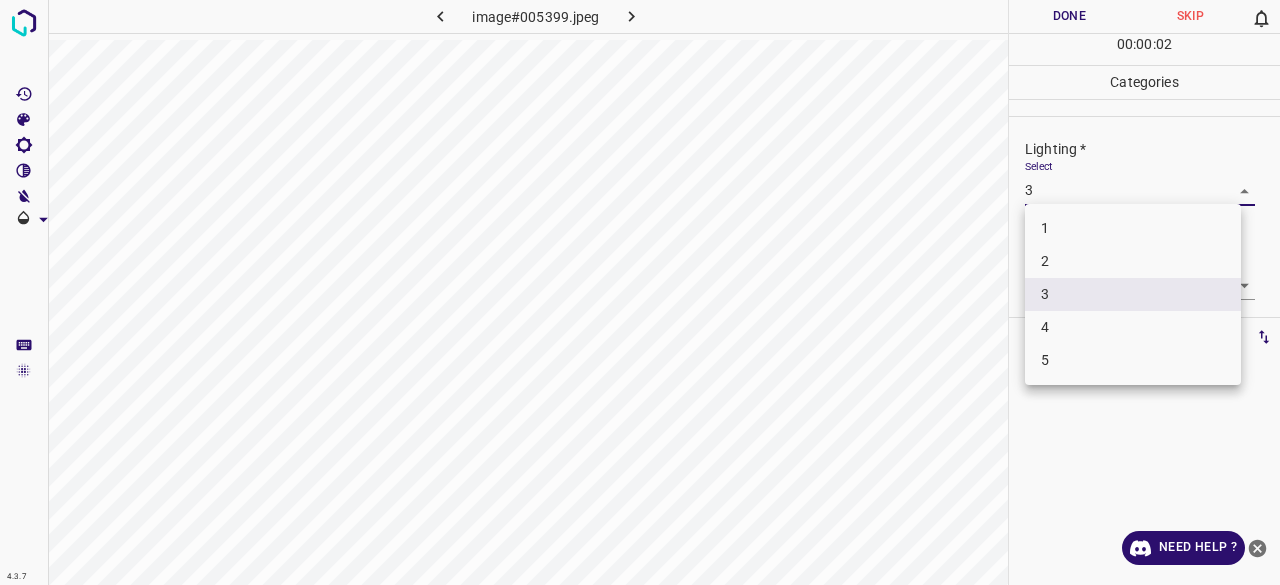 click on "2" at bounding box center (1133, 261) 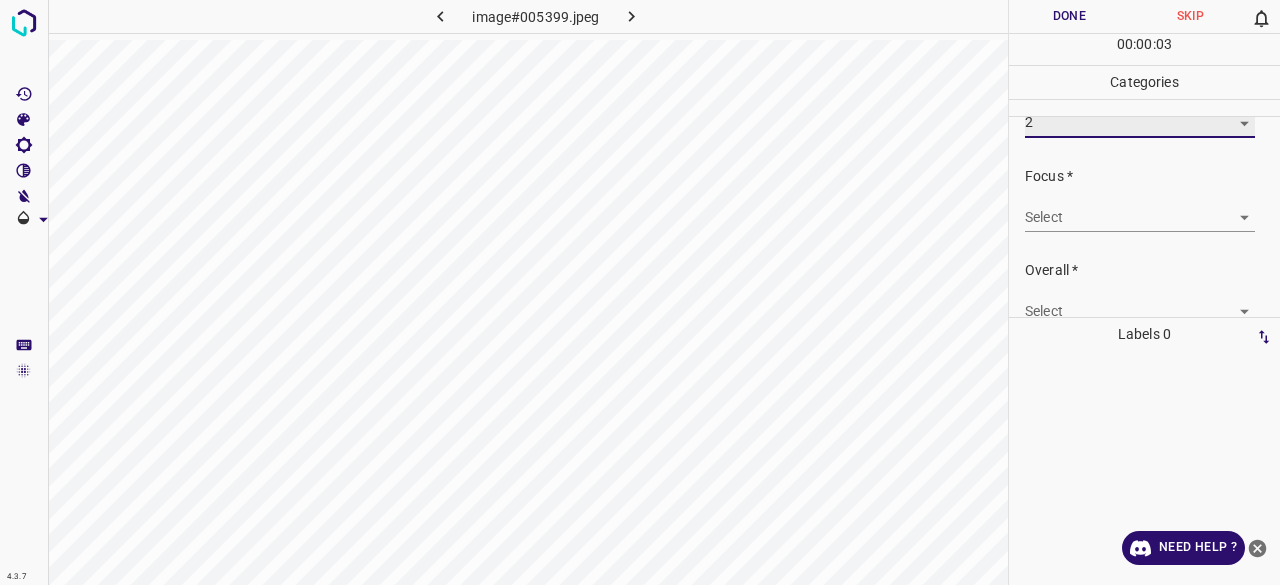 scroll, scrollTop: 98, scrollLeft: 0, axis: vertical 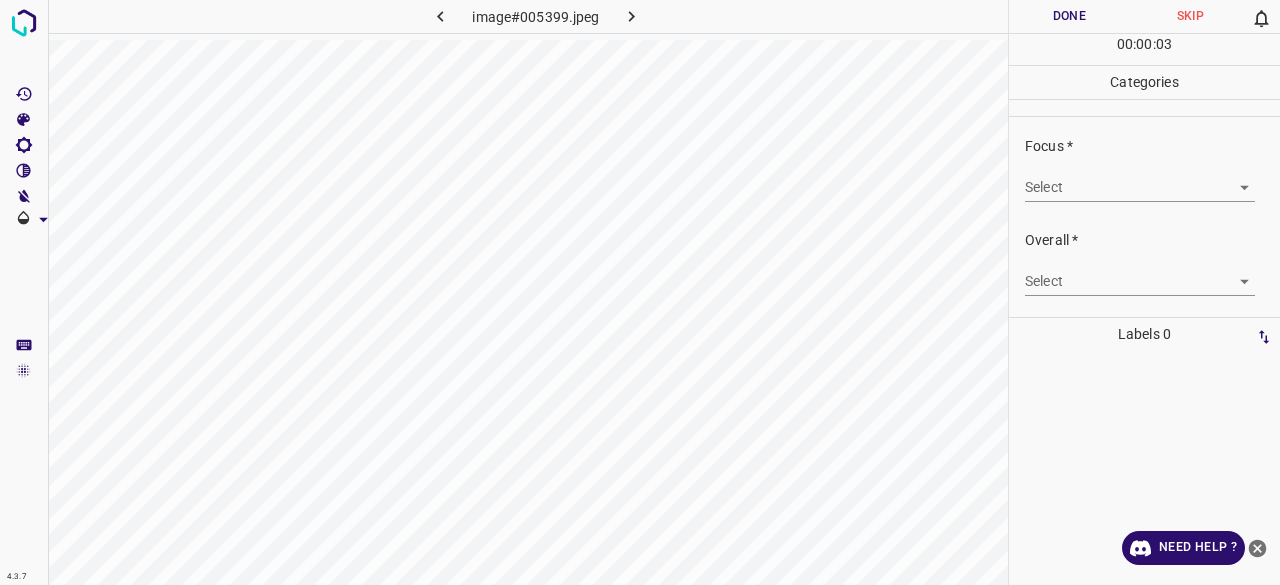 click on "4.3.7 image#005399.jpeg Done Skip 0 00   : 00   : 03   Categories Lighting *  Select 2 2 Focus *  Select ​ Overall *  Select ​ Labels   0 Categories 1 Lighting 2 Focus 3 Overall Tools Space Change between modes (Draw & Edit) I Auto labeling R Restore zoom M Zoom in N Zoom out Delete Delete selecte label Filters Z Restore filters X Saturation filter C Brightness filter V Contrast filter B Gray scale filter General O Download Need Help ? - Text - Hide - Delete" at bounding box center [640, 292] 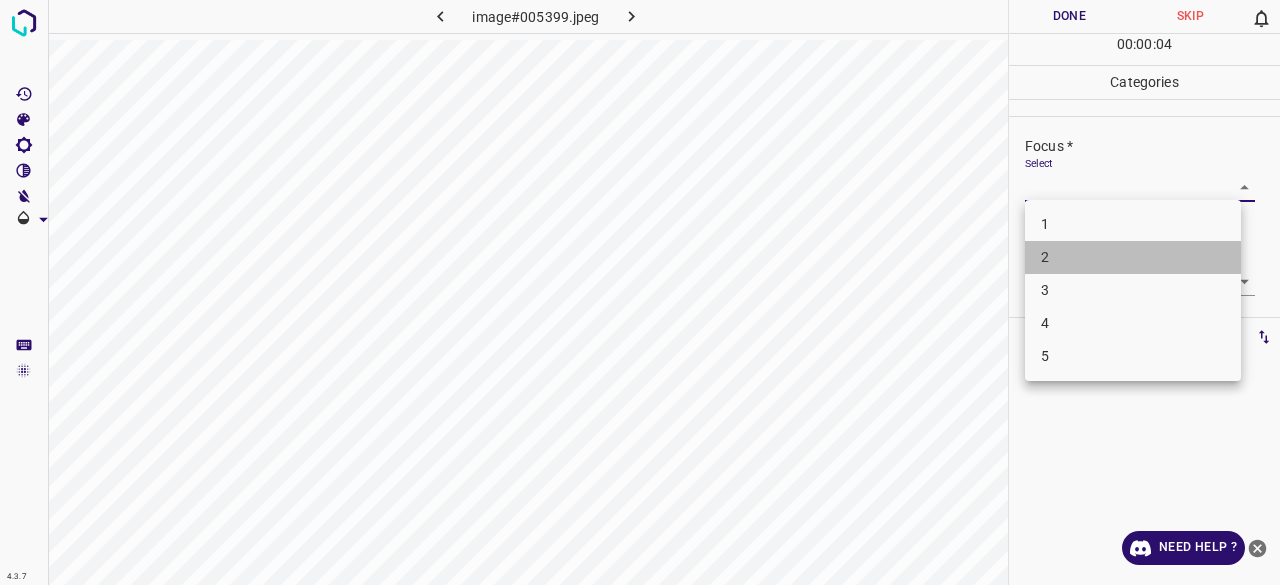 click on "2" at bounding box center [1133, 257] 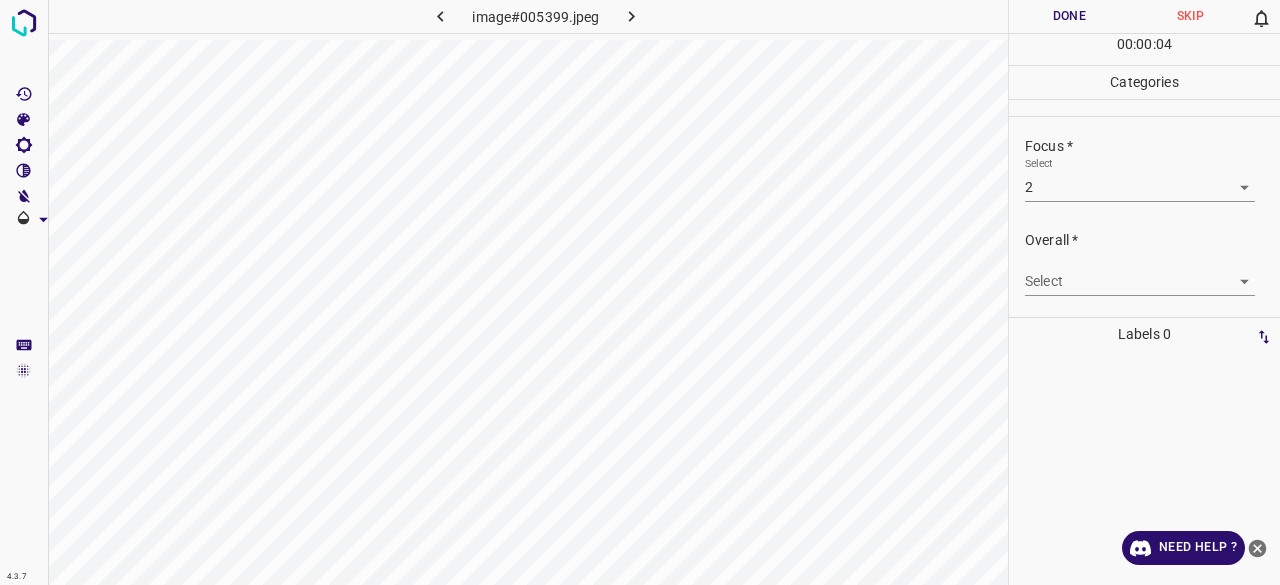 drag, startPoint x: 1046, startPoint y: 261, endPoint x: 1047, endPoint y: 283, distance: 22.022715 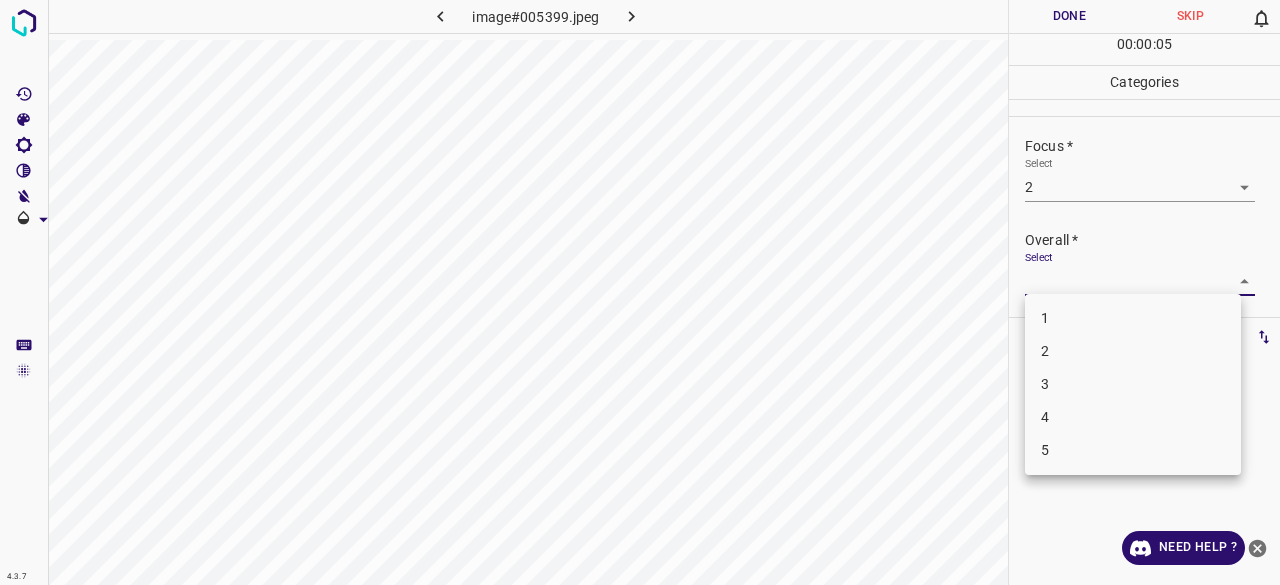drag, startPoint x: 1058, startPoint y: 359, endPoint x: 1064, endPoint y: 349, distance: 11.661903 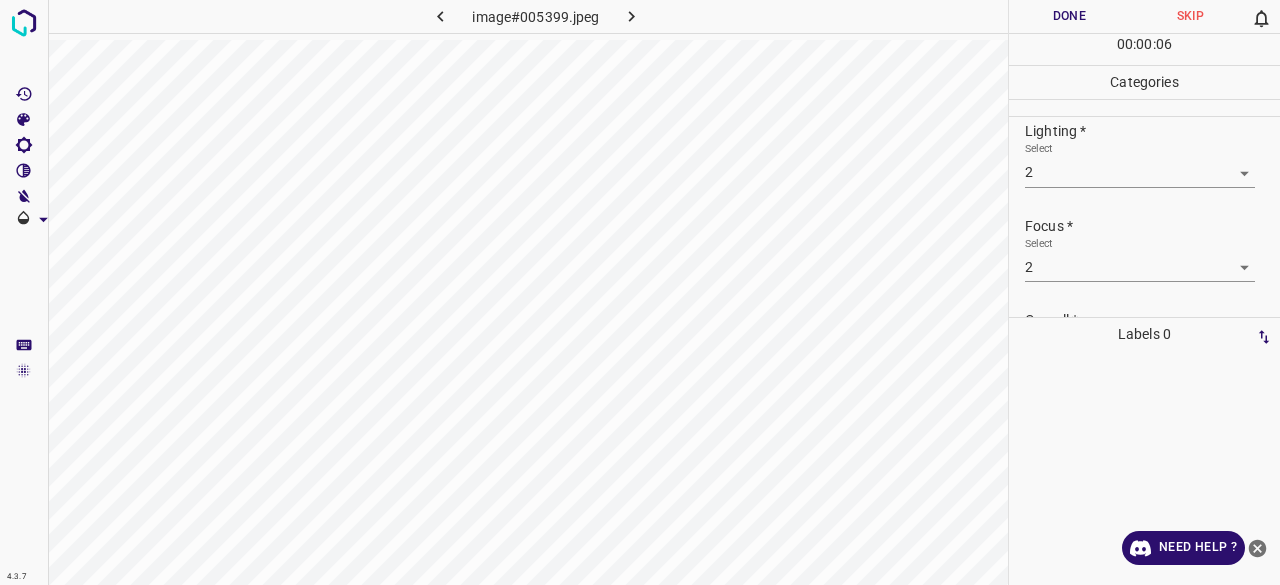scroll, scrollTop: 0, scrollLeft: 0, axis: both 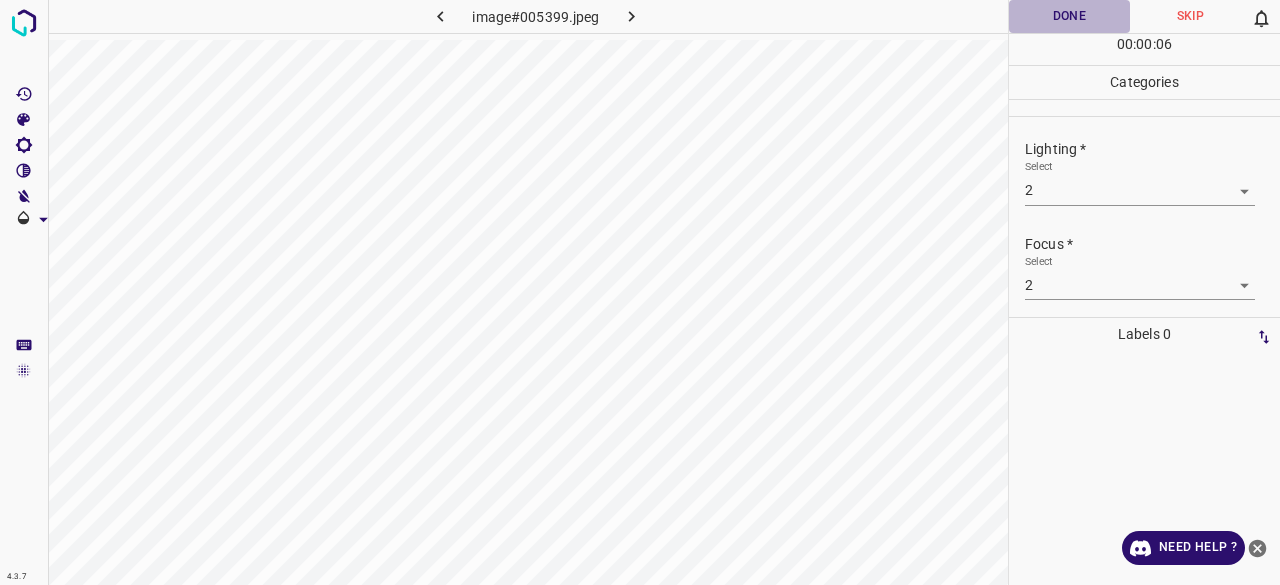 click on "Done" at bounding box center (1069, 16) 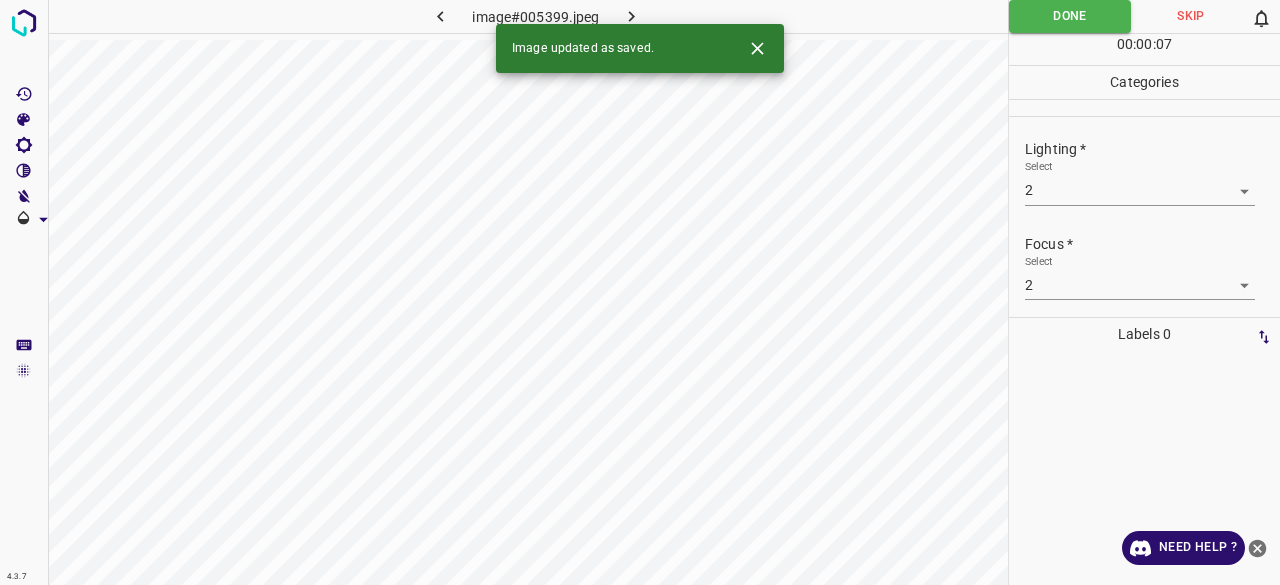 click 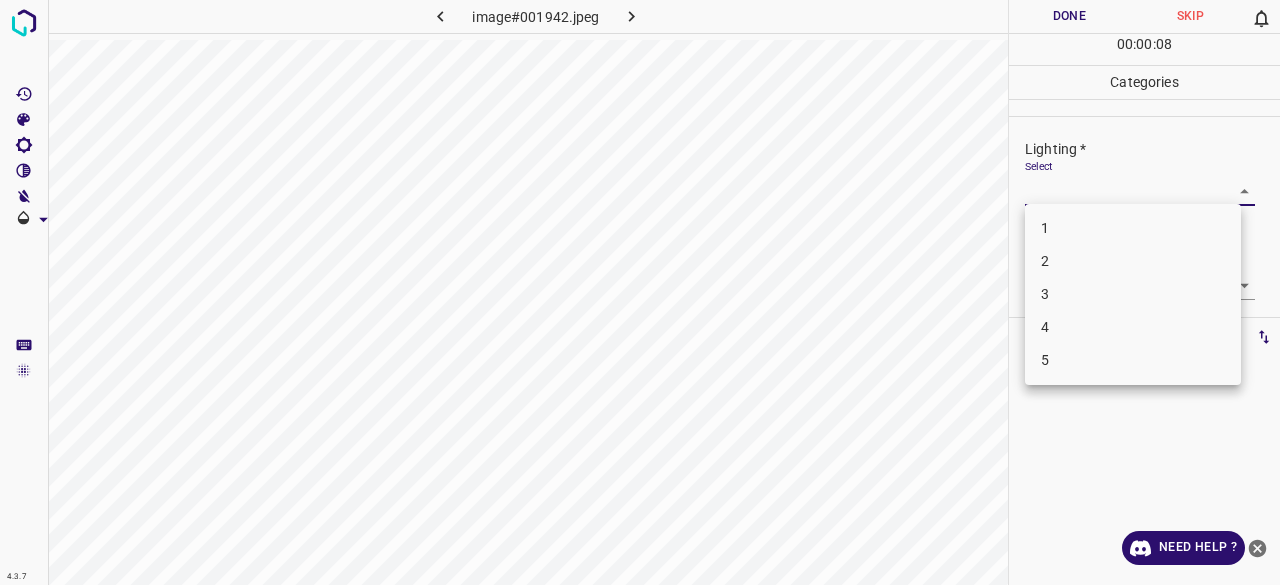 click on "4.3.7 image#001942.jpeg Done Skip 0 00   : 00   : 08   Categories Lighting *  Select ​ Focus *  Select ​ Overall *  Select ​ Labels   0 Categories 1 Lighting 2 Focus 3 Overall Tools Space Change between modes (Draw & Edit) I Auto labeling R Restore zoom M Zoom in N Zoom out Delete Delete selecte label Filters Z Restore filters X Saturation filter C Brightness filter V Contrast filter B Gray scale filter General O Download Need Help ? - Text - Hide - Delete 1 2 3 4 5" at bounding box center (640, 292) 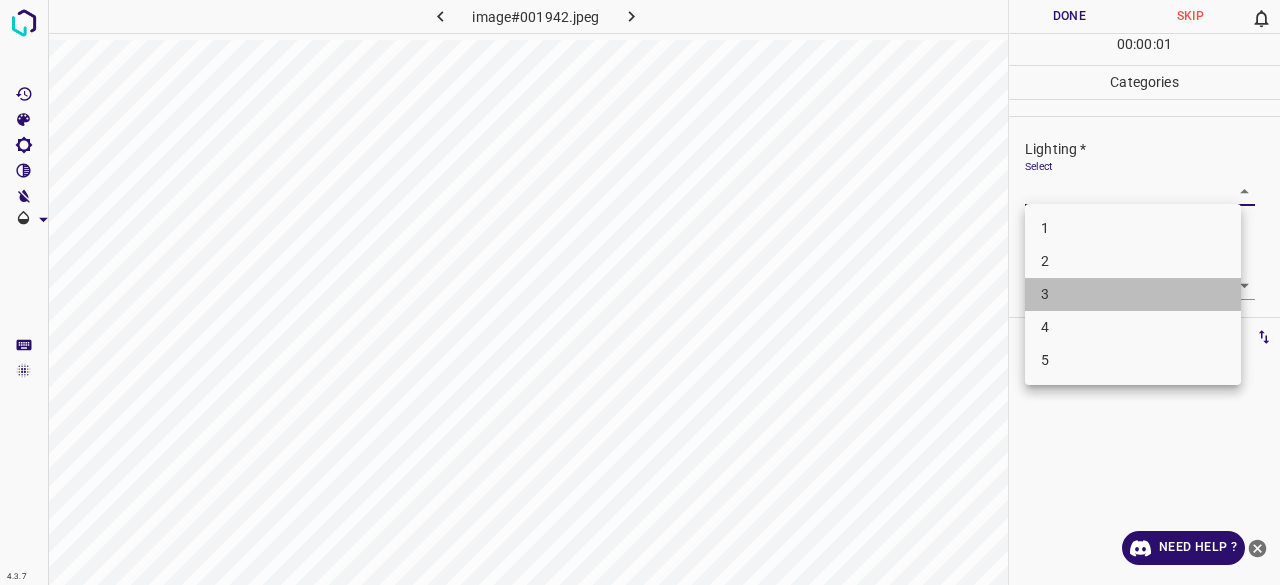 click on "3" at bounding box center (1133, 294) 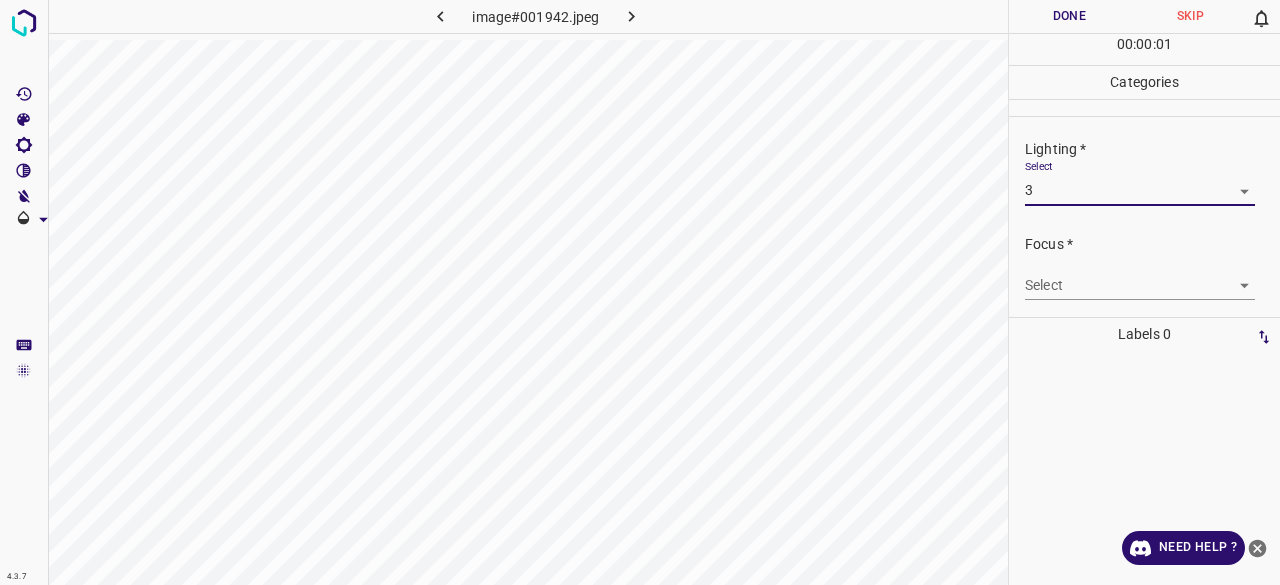 click on "4.3.7 image#001942.jpeg Done Skip 0 00   : 00   : 01   Categories Lighting *  Select 3 3 Focus *  Select ​ Overall *  Select ​ Labels   0 Categories 1 Lighting 2 Focus 3 Overall Tools Space Change between modes (Draw & Edit) I Auto labeling R Restore zoom M Zoom in N Zoom out Delete Delete selecte label Filters Z Restore filters X Saturation filter C Brightness filter V Contrast filter B Gray scale filter General O Download Need Help ? - Text - Hide - Delete 1 2 3 4 5" at bounding box center (640, 292) 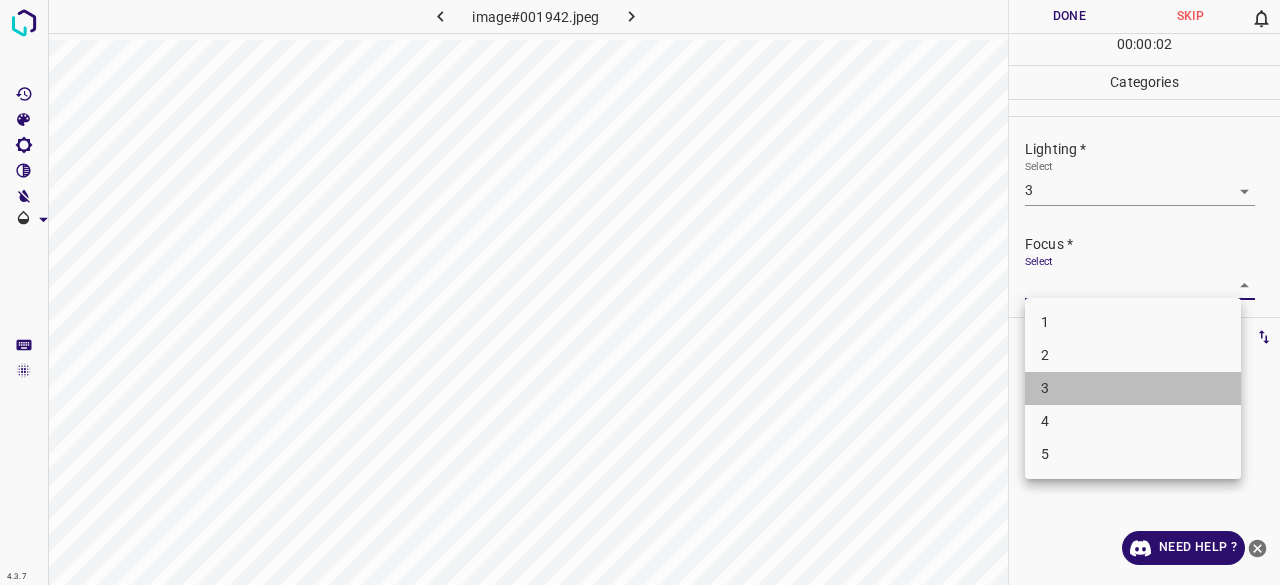 drag, startPoint x: 1072, startPoint y: 383, endPoint x: 1062, endPoint y: 239, distance: 144.3468 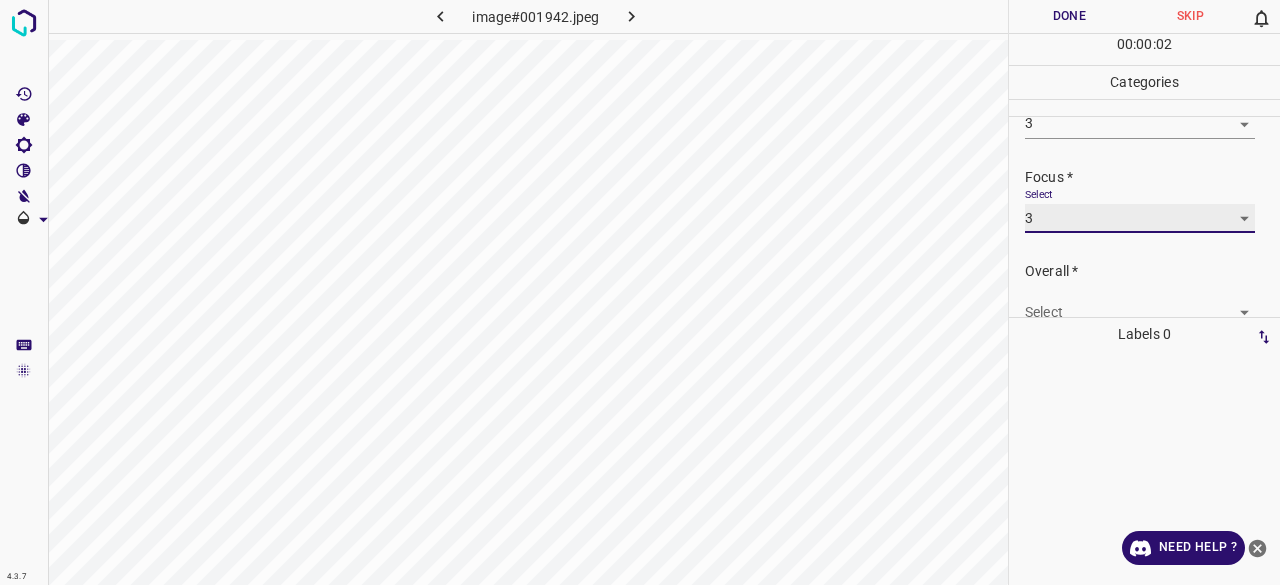 scroll, scrollTop: 98, scrollLeft: 0, axis: vertical 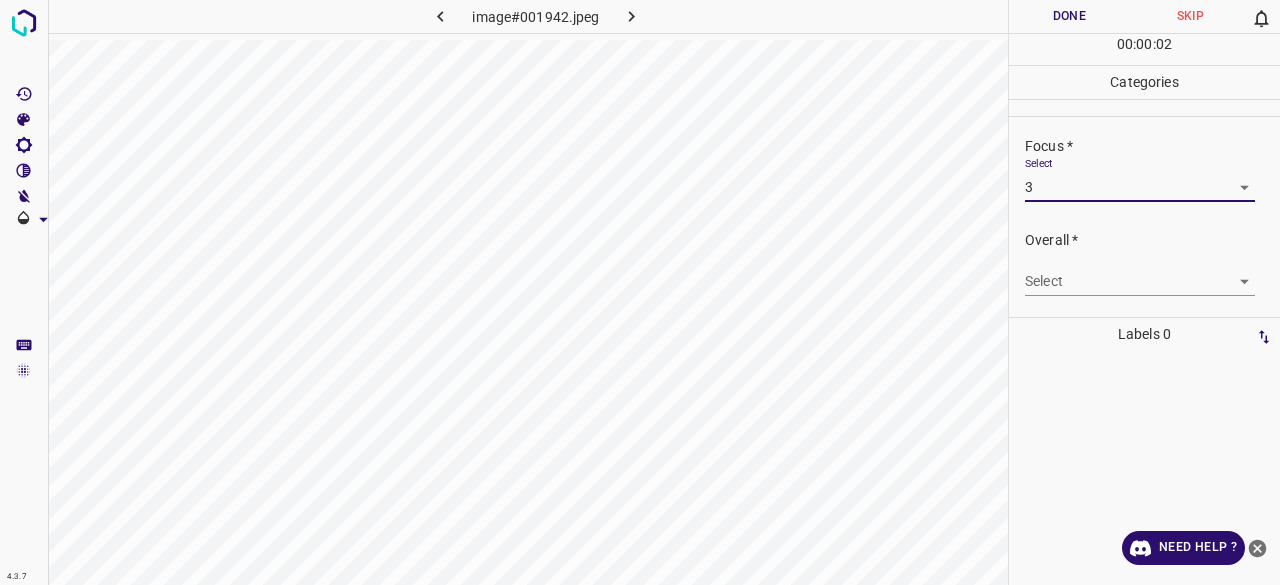 click on "4.3.7 image#001942.jpeg Done Skip 0 00   : 00   : 02   Categories Lighting *  Select 3 3 Focus *  Select 3 3 Overall *  Select ​ Labels   0 Categories 1 Lighting 2 Focus 3 Overall Tools Space Change between modes (Draw & Edit) I Auto labeling R Restore zoom M Zoom in N Zoom out Delete Delete selecte label Filters Z Restore filters X Saturation filter C Brightness filter V Contrast filter B Gray scale filter General O Download Need Help ? - Text - Hide - Delete" at bounding box center [640, 292] 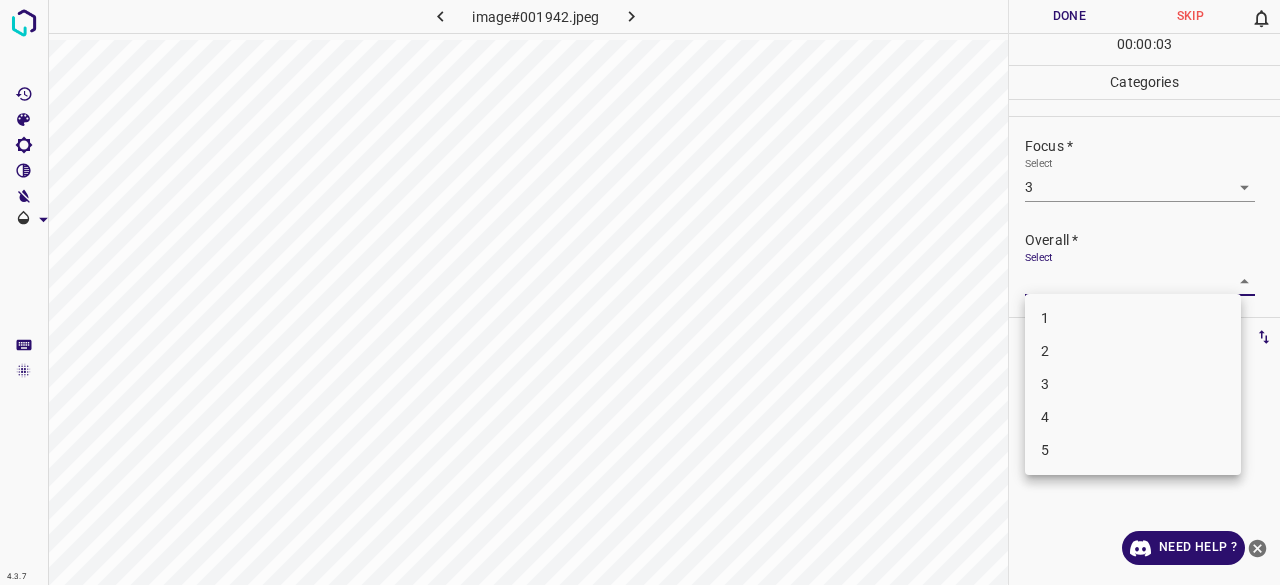 click on "3" at bounding box center (1133, 384) 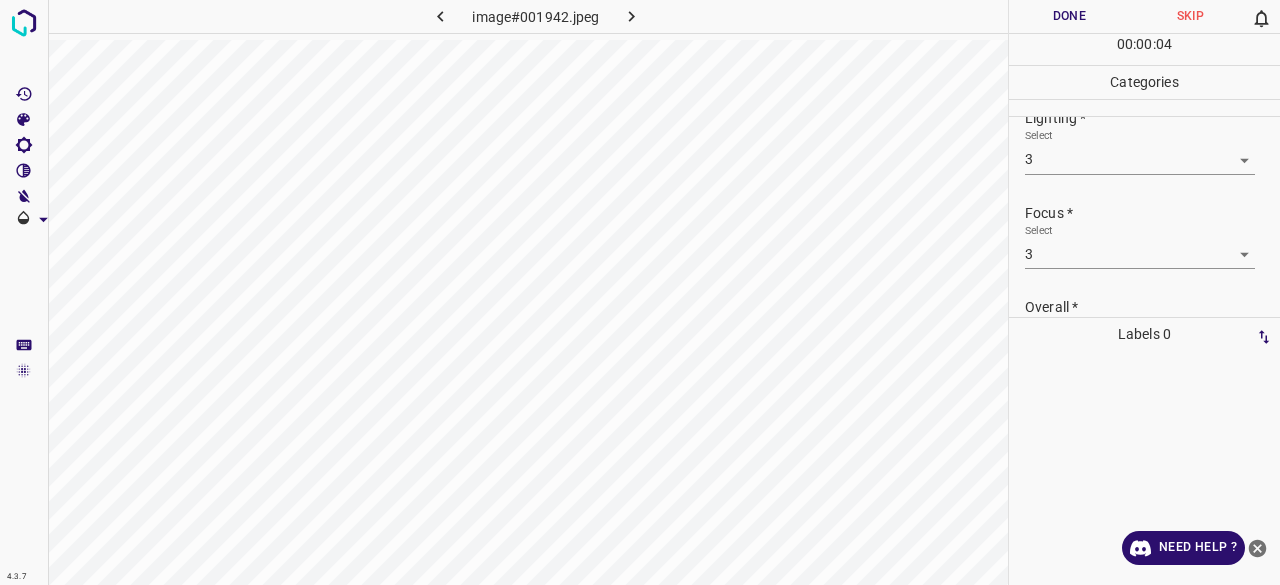 scroll, scrollTop: 0, scrollLeft: 0, axis: both 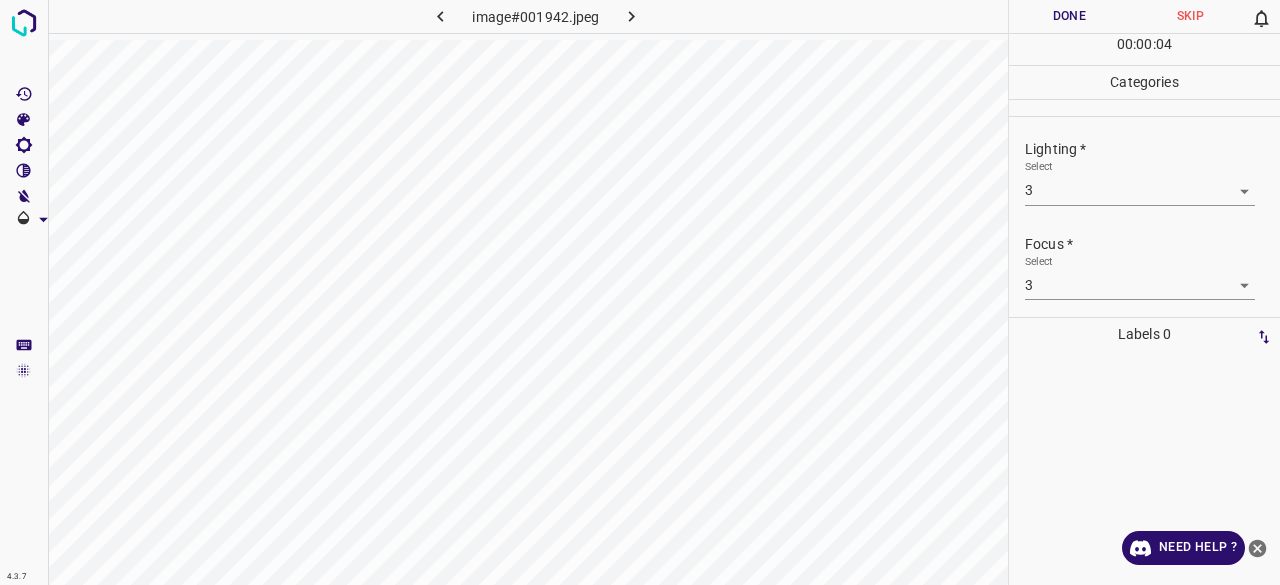 click on "Done" at bounding box center (1069, 16) 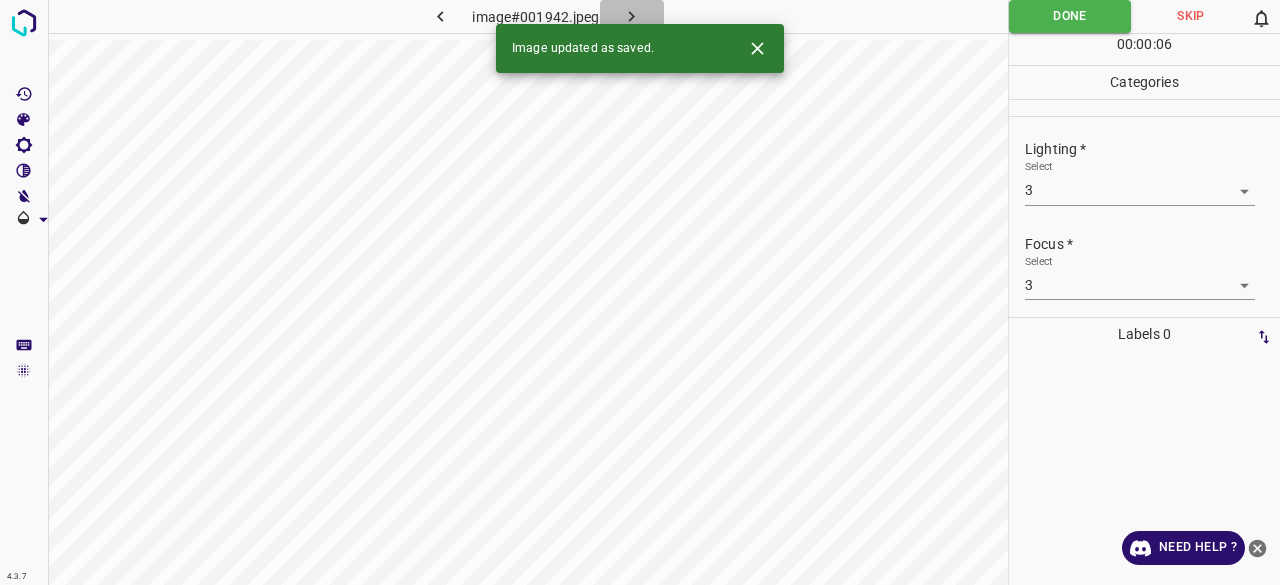 click 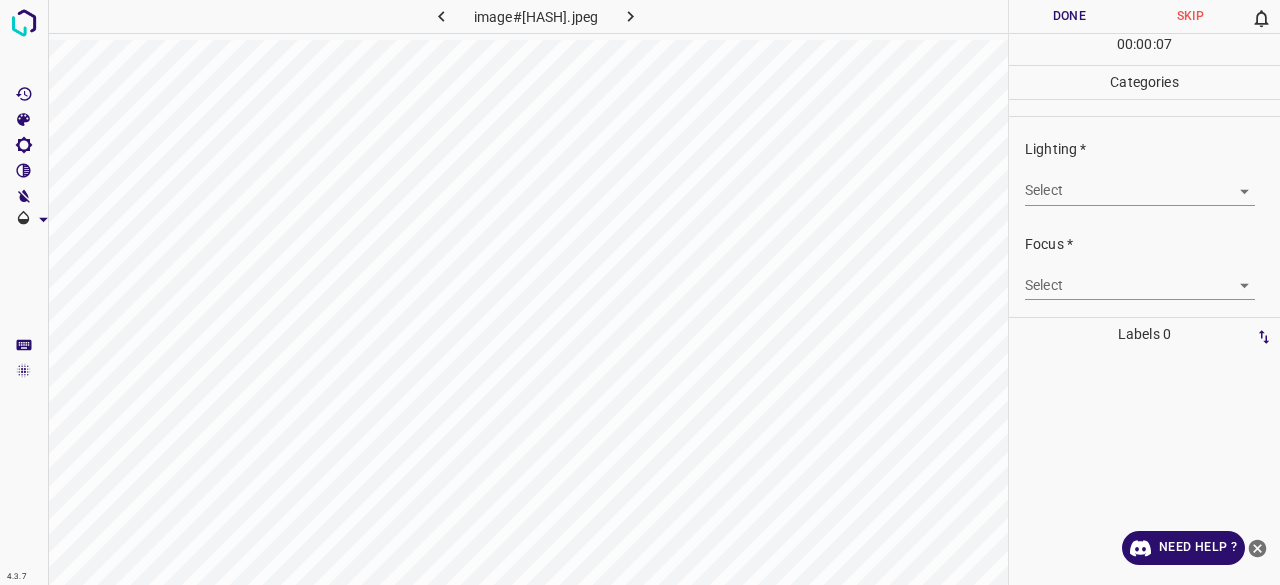 click on "4.3.7 image#003516.jpeg Done Skip 0 00   : 00   : 07   Categories Lighting *  Select ​ Focus *  Select ​ Overall *  Select ​ Labels   0 Categories 1 Lighting 2 Focus 3 Overall Tools Space Change between modes (Draw & Edit) I Auto labeling R Restore zoom M Zoom in N Zoom out Delete Delete selecte label Filters Z Restore filters X Saturation filter C Brightness filter V Contrast filter B Gray scale filter General O Download Need Help ? - Text - Hide - Delete" at bounding box center [640, 292] 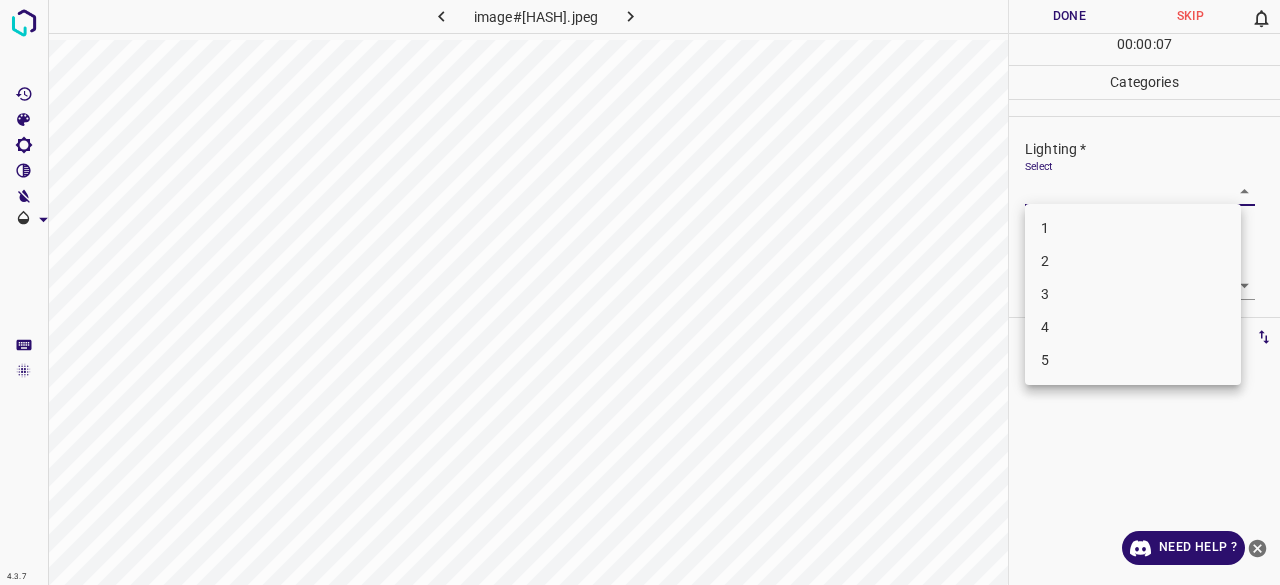 click on "4" at bounding box center (1133, 327) 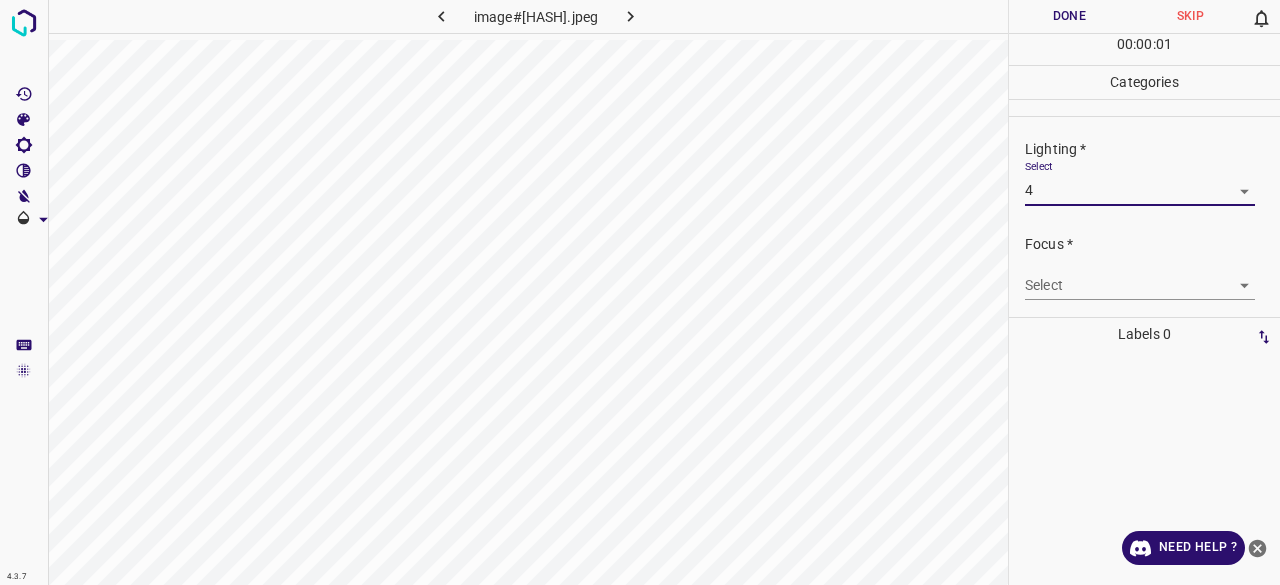click on "Focus *  Select ​" at bounding box center (1144, 267) 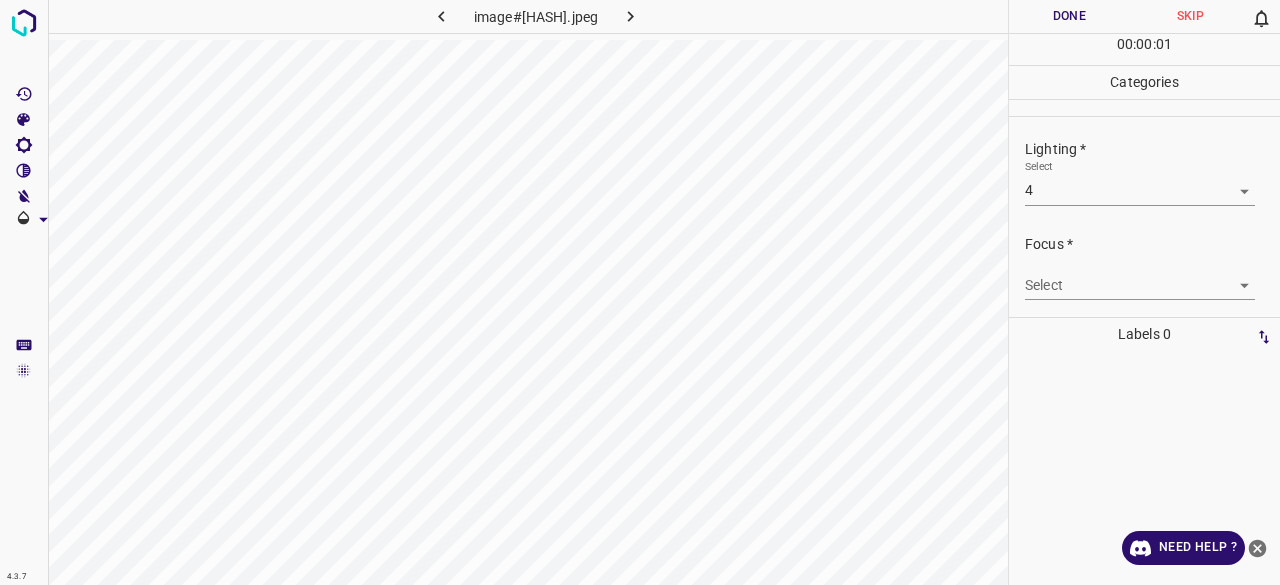 click on "Focus *  Select ​" at bounding box center (1144, 267) 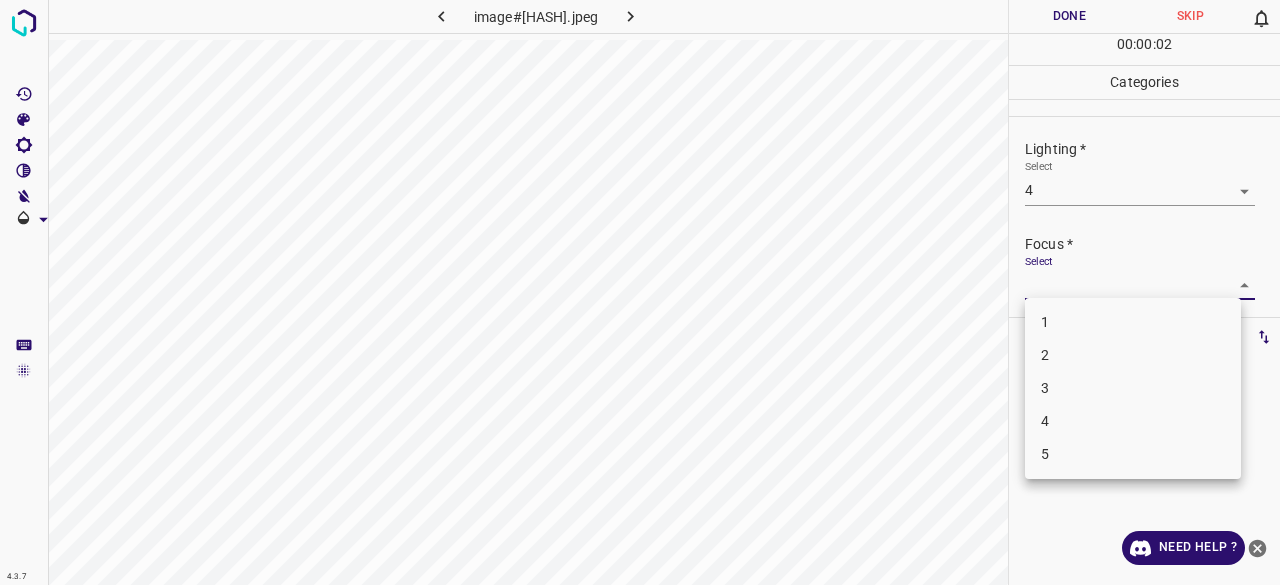 click on "4.3.7 image#003516.jpeg Done Skip 0 00   : 00   : 02   Categories Lighting *  Select 4 4 Focus *  Select ​ Overall *  Select ​ Labels   0 Categories 1 Lighting 2 Focus 3 Overall Tools Space Change between modes (Draw & Edit) I Auto labeling R Restore zoom M Zoom in N Zoom out Delete Delete selecte label Filters Z Restore filters X Saturation filter C Brightness filter V Contrast filter B Gray scale filter General O Download Need Help ? - Text - Hide - Delete 1 2 3 4 5" at bounding box center [640, 292] 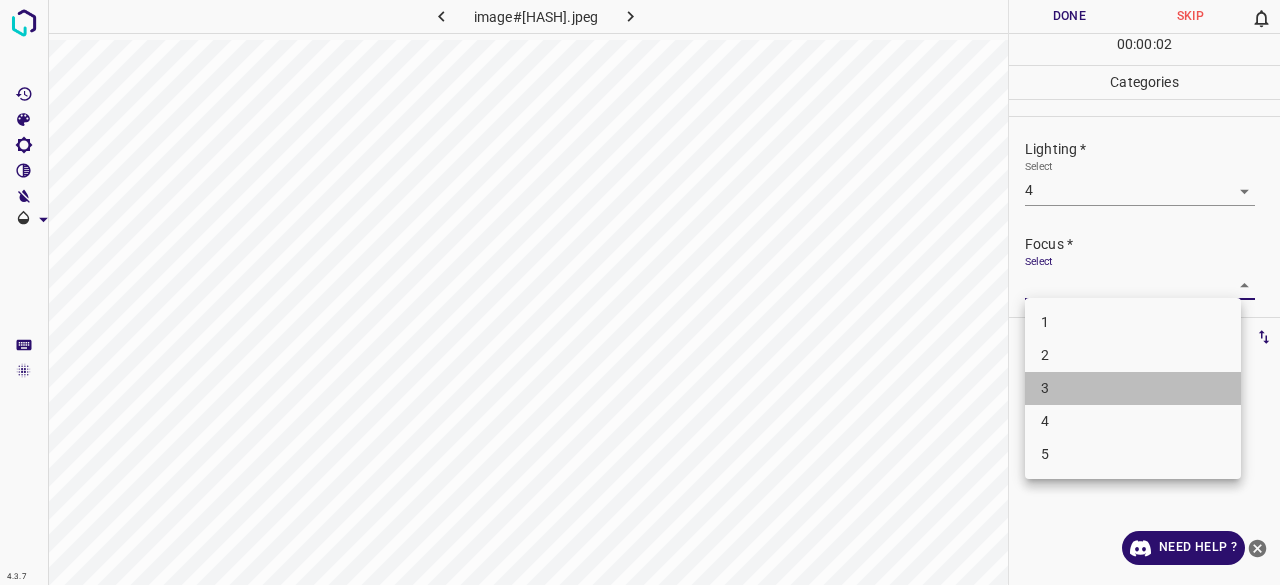 drag, startPoint x: 1048, startPoint y: 390, endPoint x: 1044, endPoint y: 356, distance: 34.234486 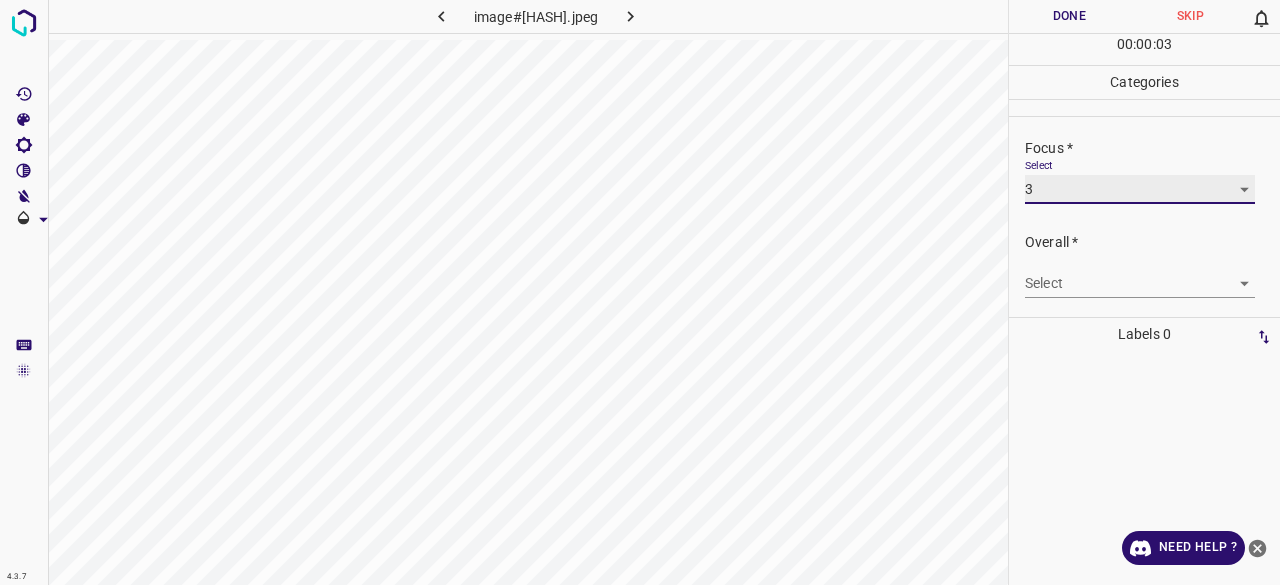 scroll, scrollTop: 98, scrollLeft: 0, axis: vertical 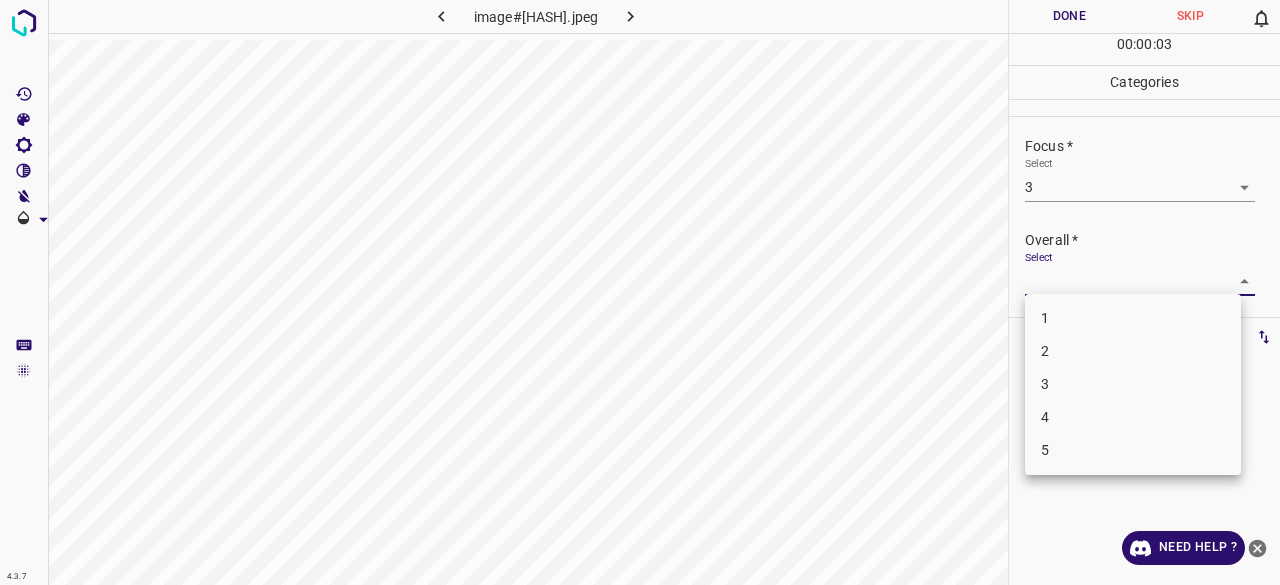 click on "4.3.7 image#003516.jpeg Done Skip 0 00   : 00   : 03   Categories Lighting *  Select 4 4 Focus *  Select 3 3 Overall *  Select ​ Labels   0 Categories 1 Lighting 2 Focus 3 Overall Tools Space Change between modes (Draw & Edit) I Auto labeling R Restore zoom M Zoom in N Zoom out Delete Delete selecte label Filters Z Restore filters X Saturation filter C Brightness filter V Contrast filter B Gray scale filter General O Download Need Help ? - Text - Hide - Delete 1 2 3 4 5" at bounding box center [640, 292] 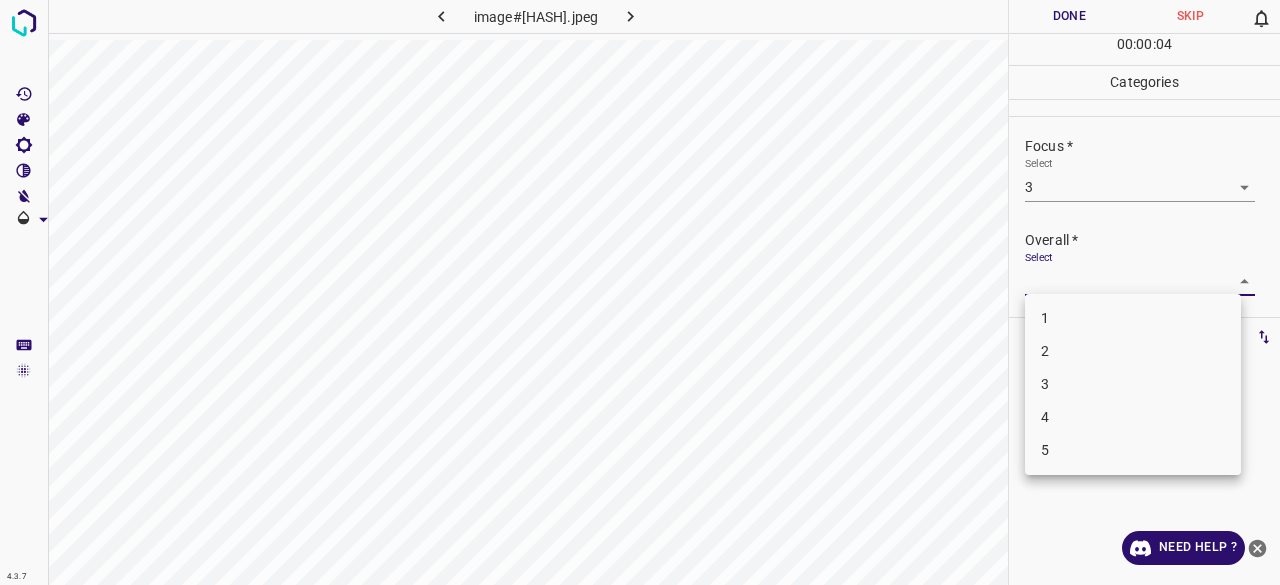 drag, startPoint x: 1060, startPoint y: 349, endPoint x: 1063, endPoint y: 379, distance: 30.149628 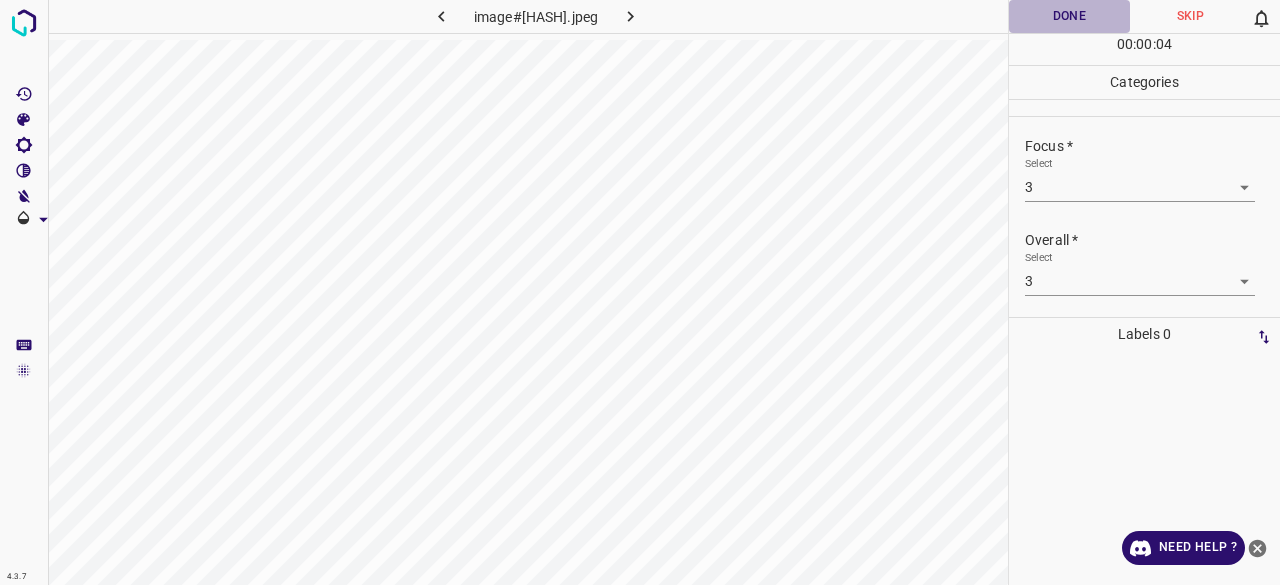 click on "Done" at bounding box center (1069, 16) 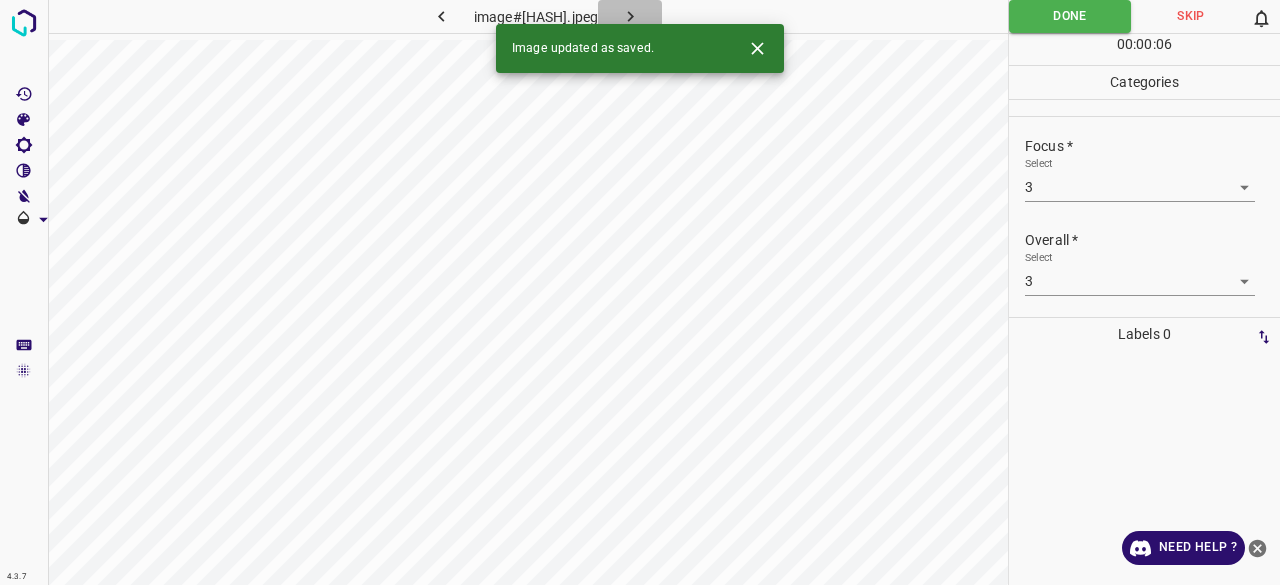 click 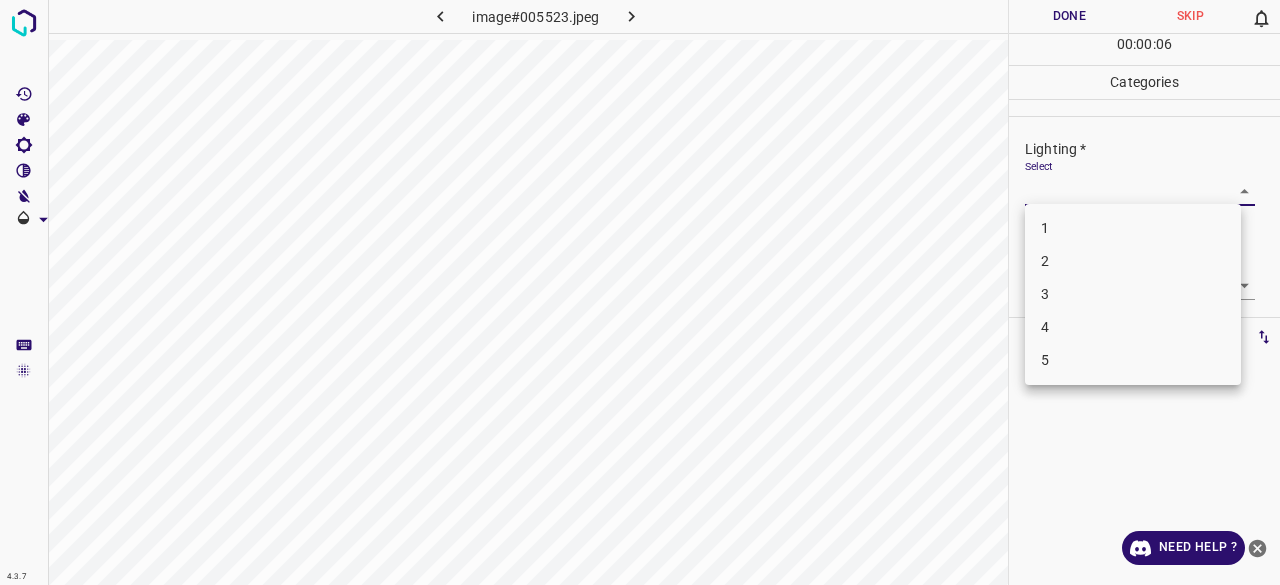 click on "4.3.7 image#005523.jpeg Done Skip 0 00   : 00   : 06   Categories Lighting *  Select ​ Focus *  Select ​ Overall *  Select ​ Labels   0 Categories 1 Lighting 2 Focus 3 Overall Tools Space Change between modes (Draw & Edit) I Auto labeling R Restore zoom M Zoom in N Zoom out Delete Delete selecte label Filters Z Restore filters X Saturation filter C Brightness filter V Contrast filter B Gray scale filter General O Download Need Help ? - Text - Hide - Delete 1 2 3 4 5" at bounding box center [640, 292] 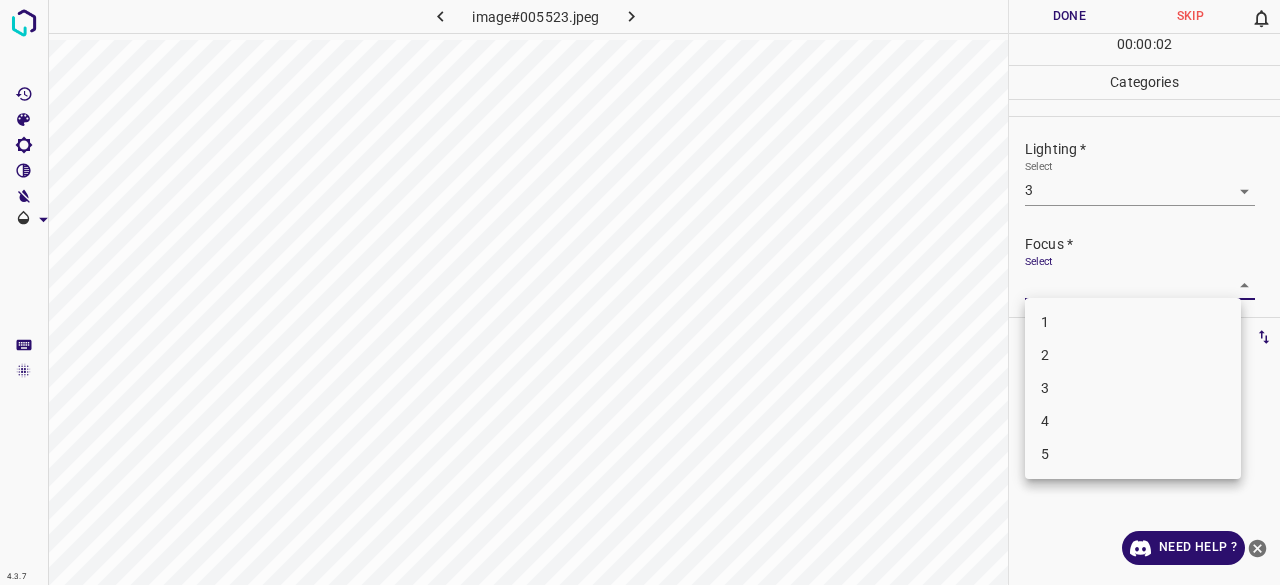 click on "4.3.7 image#005523.jpeg Done Skip 0 00   : 00   : 02   Categories Lighting *  Select 3 3 Focus *  Select ​ Overall *  Select ​ Labels   0 Categories 1 Lighting 2 Focus 3 Overall Tools Space Change between modes (Draw & Edit) I Auto labeling R Restore zoom M Zoom in N Zoom out Delete Delete selecte label Filters Z Restore filters X Saturation filter C Brightness filter V Contrast filter B Gray scale filter General O Download Need Help ? - Text - Hide - Delete 1 2 3 4 5" at bounding box center (640, 292) 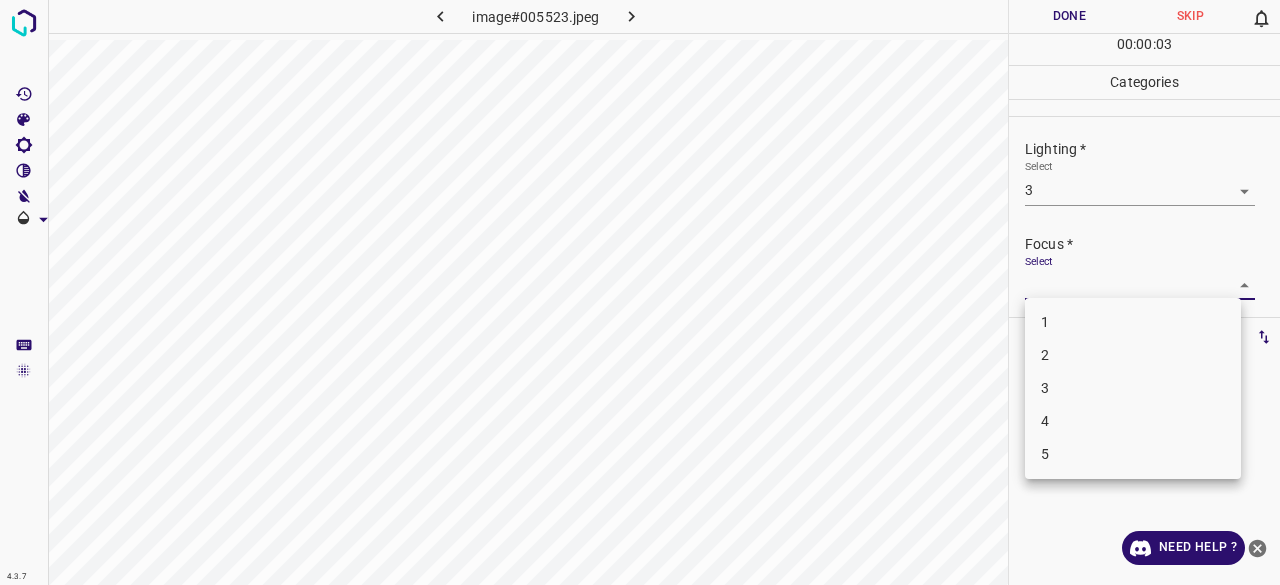 click on "3" at bounding box center [1133, 388] 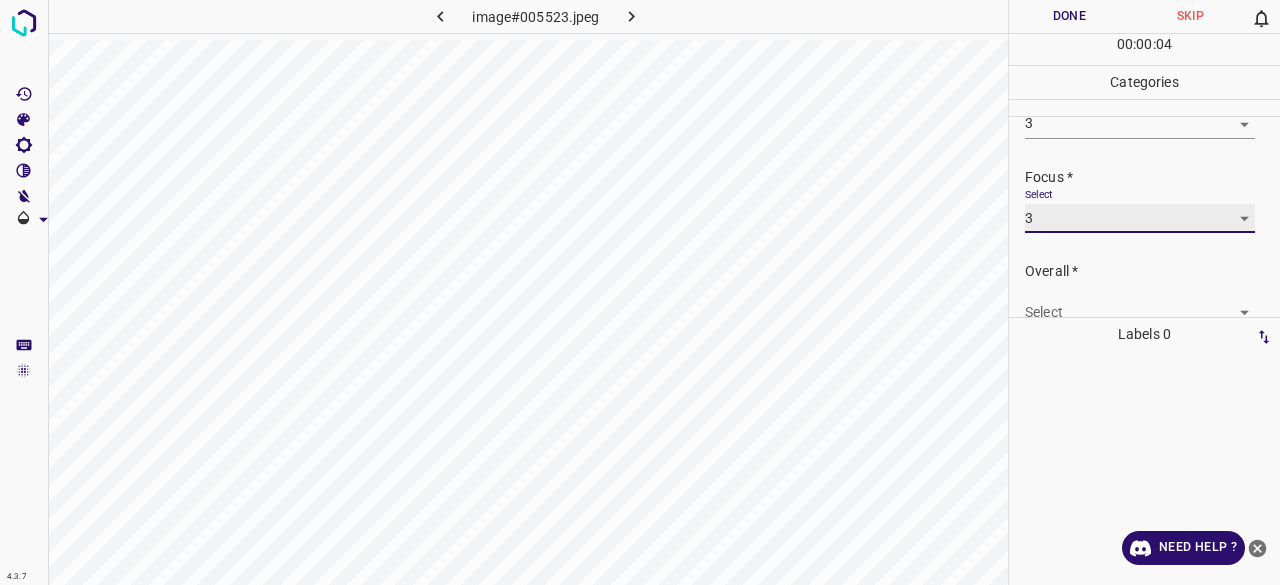 scroll, scrollTop: 98, scrollLeft: 0, axis: vertical 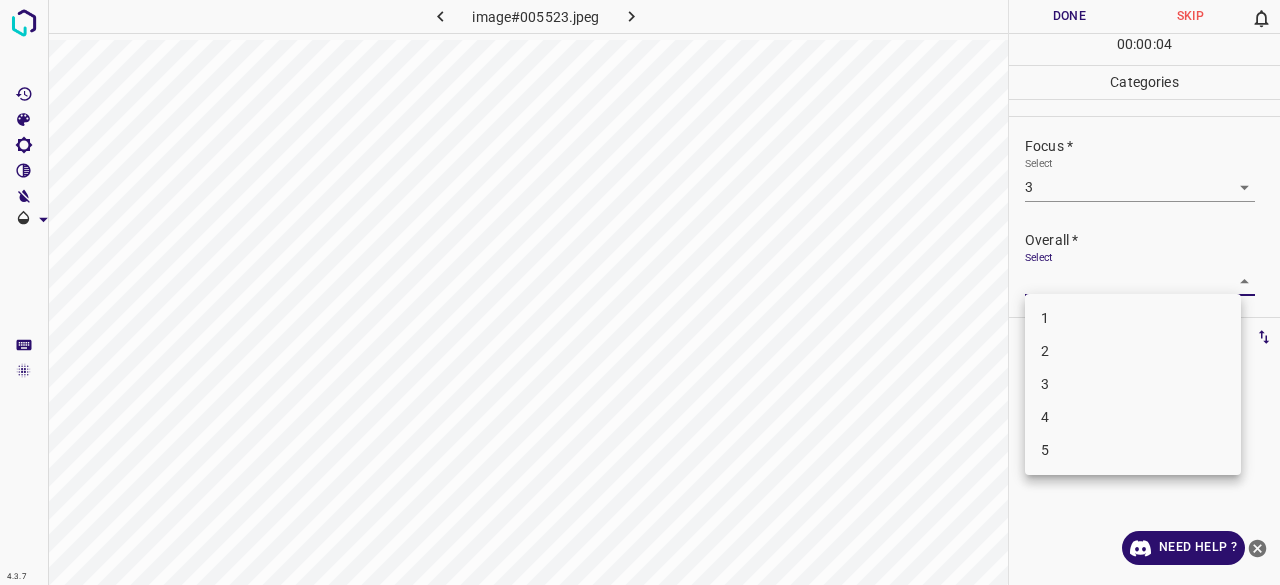 click on "4.3.7 image#005523.jpeg Done Skip 0 00   : 00   : 04   Categories Lighting *  Select 3 3 Focus *  Select 3 3 Overall *  Select ​ Labels   0 Categories 1 Lighting 2 Focus 3 Overall Tools Space Change between modes (Draw & Edit) I Auto labeling R Restore zoom M Zoom in N Zoom out Delete Delete selecte label Filters Z Restore filters X Saturation filter C Brightness filter V Contrast filter B Gray scale filter General O Download Need Help ? - Text - Hide - Delete 1 2 3 4 5" at bounding box center [640, 292] 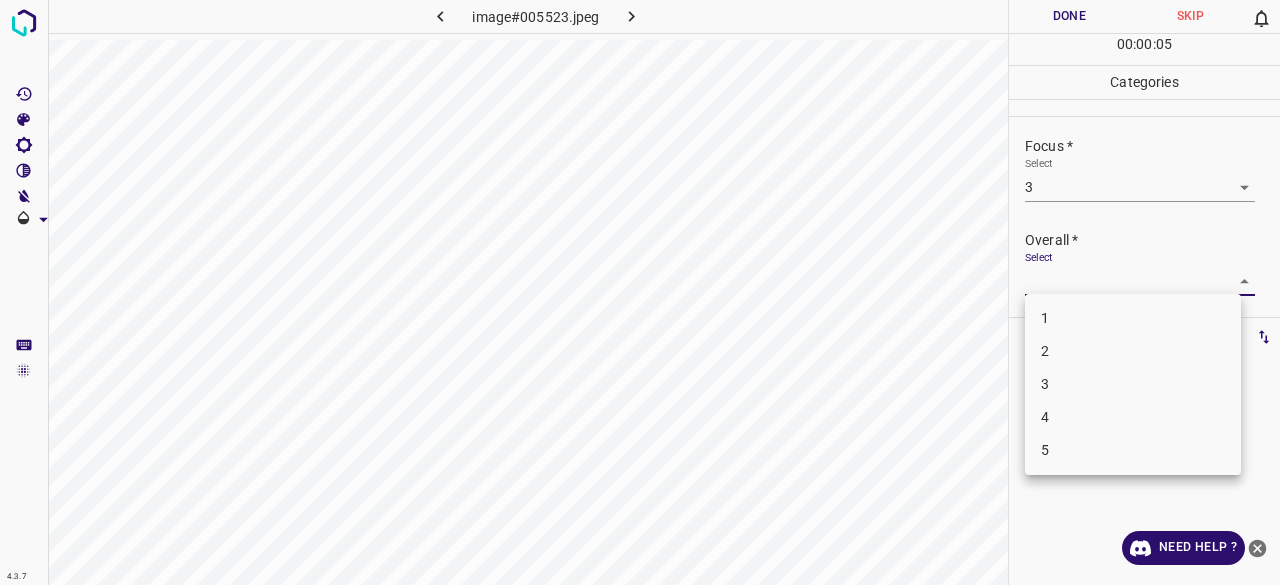 click on "3" at bounding box center [1133, 384] 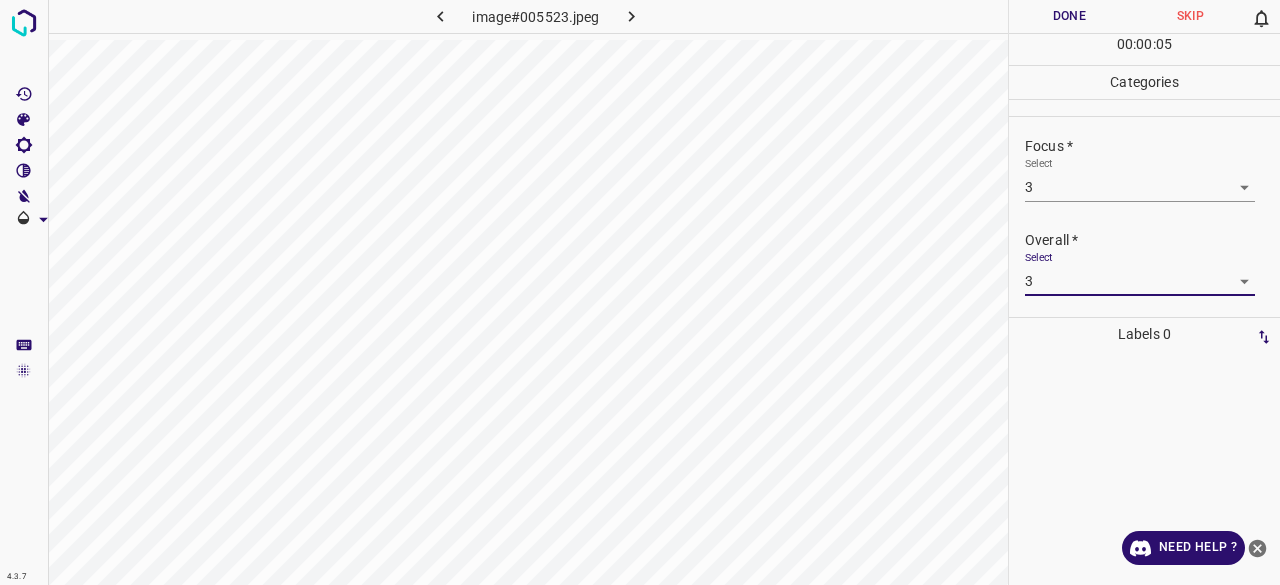 click on "Done" at bounding box center [1069, 16] 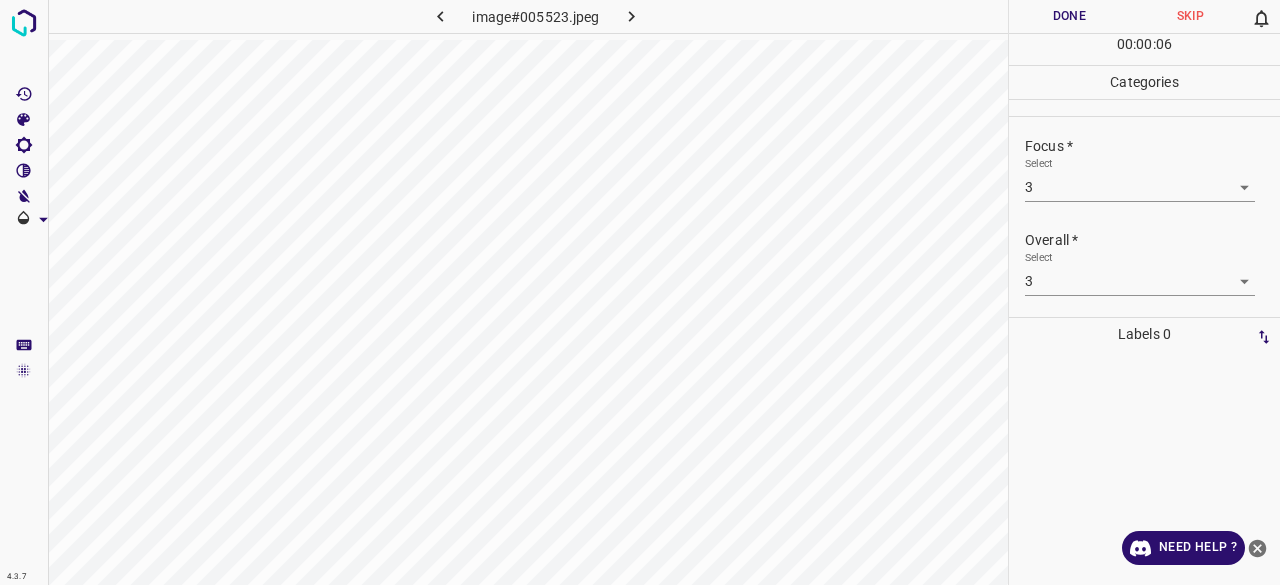 click on "Done" at bounding box center (1069, 16) 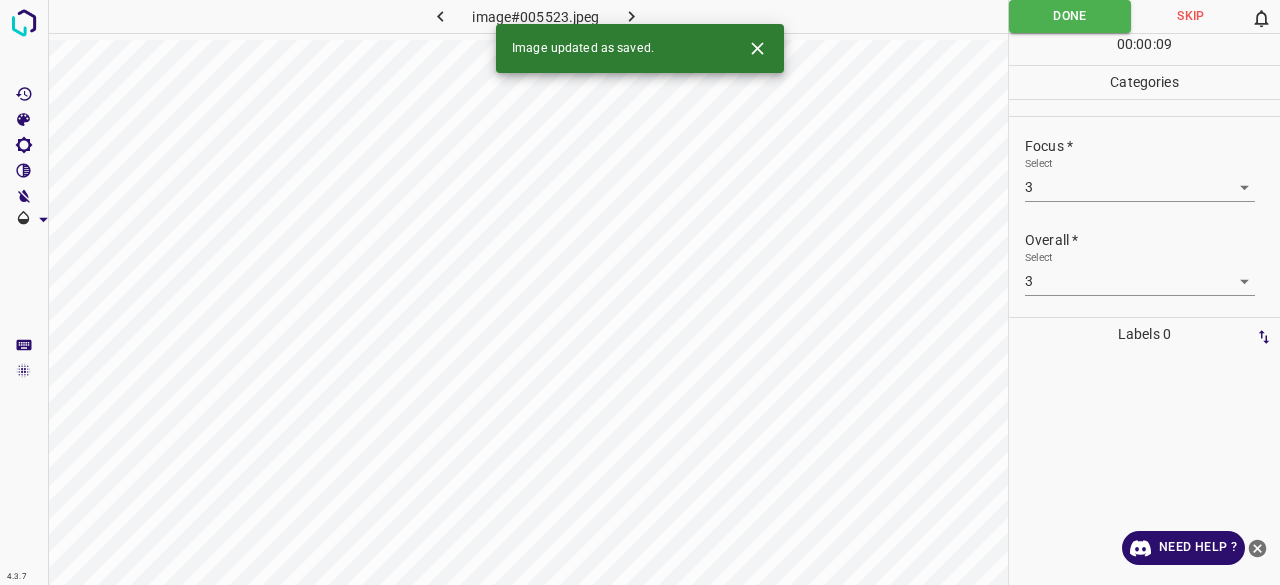 click at bounding box center (632, 16) 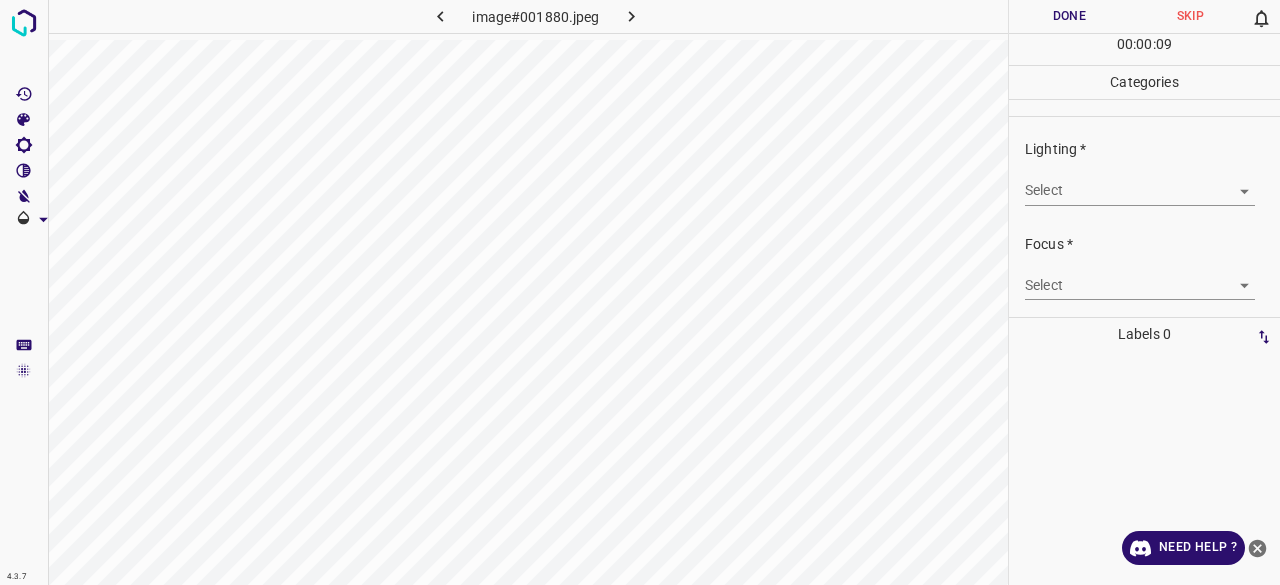 click on "4.3.7 image#001880.jpeg Done Skip 0 00   : 00   : 09   Categories Lighting *  Select ​ Focus *  Select ​ Overall *  Select ​ Labels   0 Categories 1 Lighting 2 Focus 3 Overall Tools Space Change between modes (Draw & Edit) I Auto labeling R Restore zoom M Zoom in N Zoom out Delete Delete selecte label Filters Z Restore filters X Saturation filter C Brightness filter V Contrast filter B Gray scale filter General O Download Need Help ? - Text - Hide - Delete" at bounding box center (640, 292) 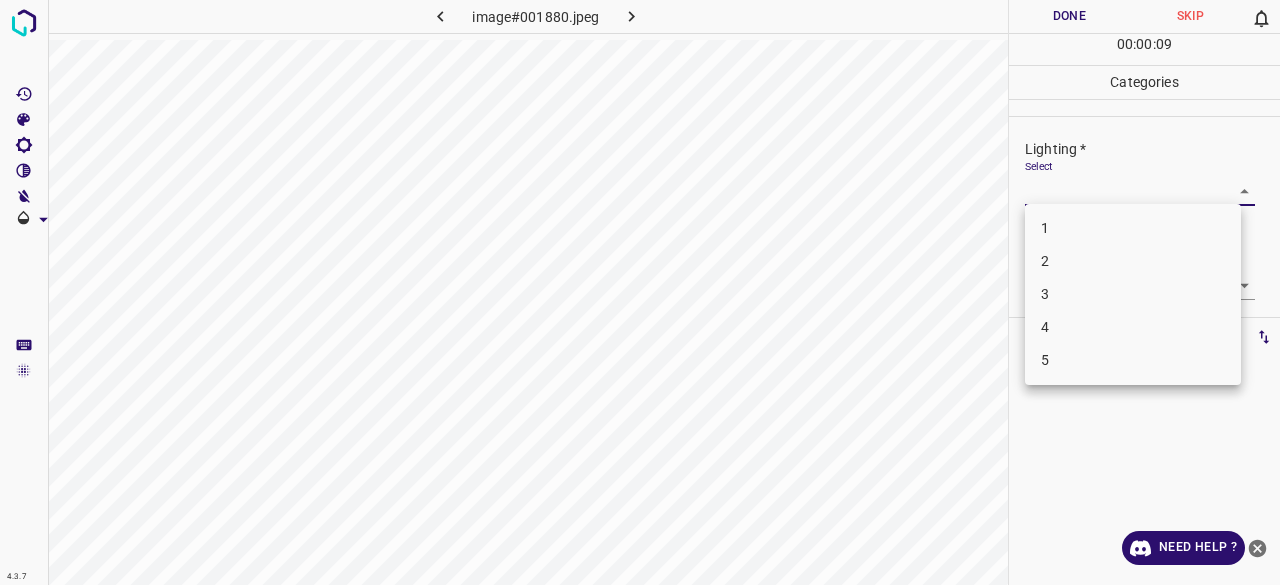 click on "3" at bounding box center [1133, 294] 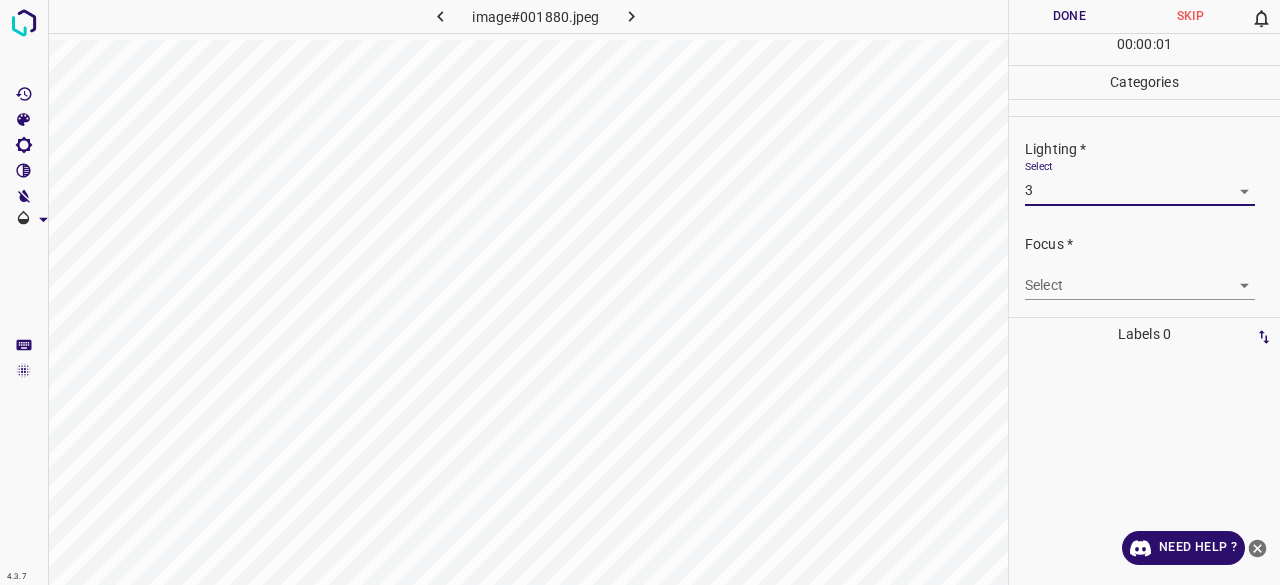 click on "4.3.7 image#001880.jpeg Done Skip 0 00   : 00   : 01   Categories Lighting *  Select 3 3 Focus *  Select ​ Overall *  Select ​ Labels   0 Categories 1 Lighting 2 Focus 3 Overall Tools Space Change between modes (Draw & Edit) I Auto labeling R Restore zoom M Zoom in N Zoom out Delete Delete selecte label Filters Z Restore filters X Saturation filter C Brightness filter V Contrast filter B Gray scale filter General O Download Need Help ? - Text - Hide - Delete 1 2 3 4 5" at bounding box center [640, 292] 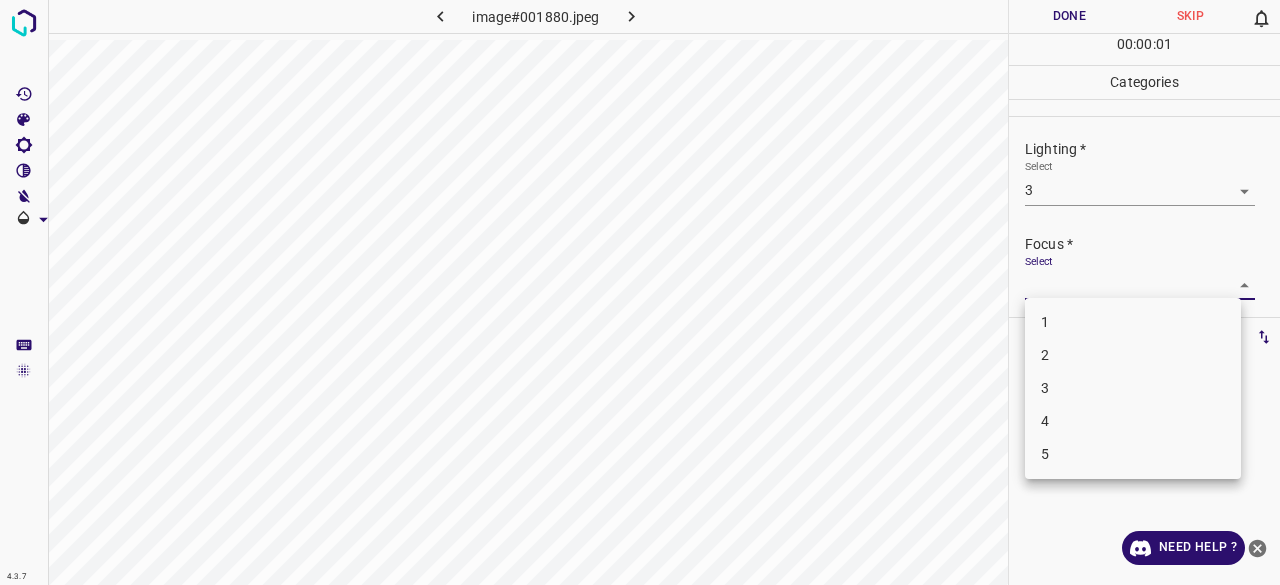 drag, startPoint x: 1046, startPoint y: 389, endPoint x: 1076, endPoint y: 305, distance: 89.19641 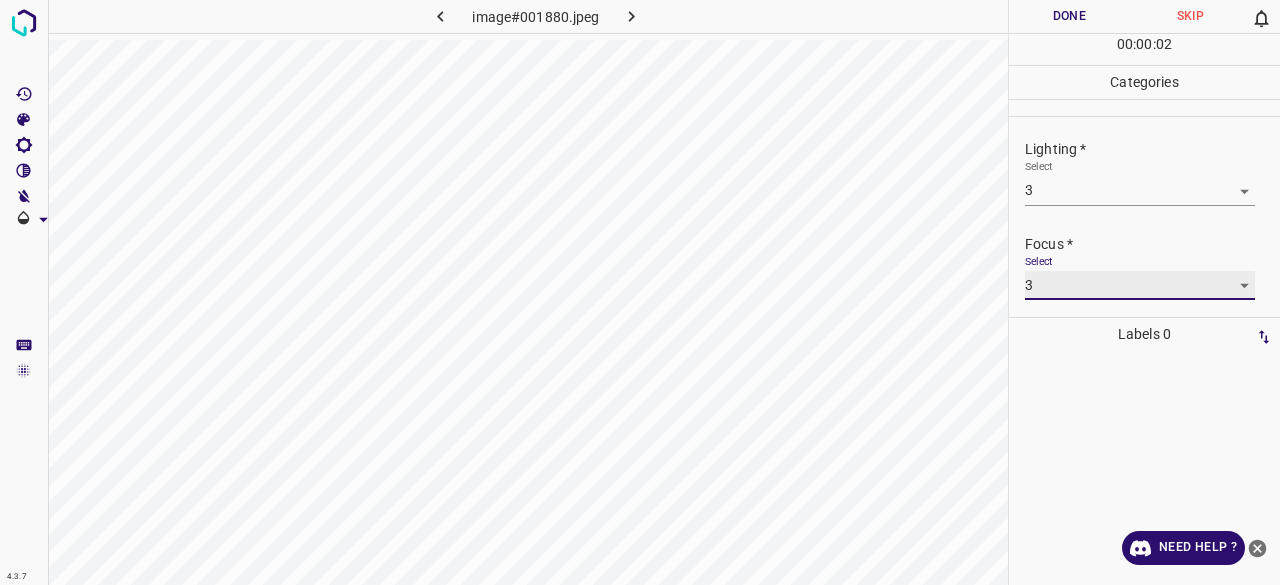 scroll, scrollTop: 98, scrollLeft: 0, axis: vertical 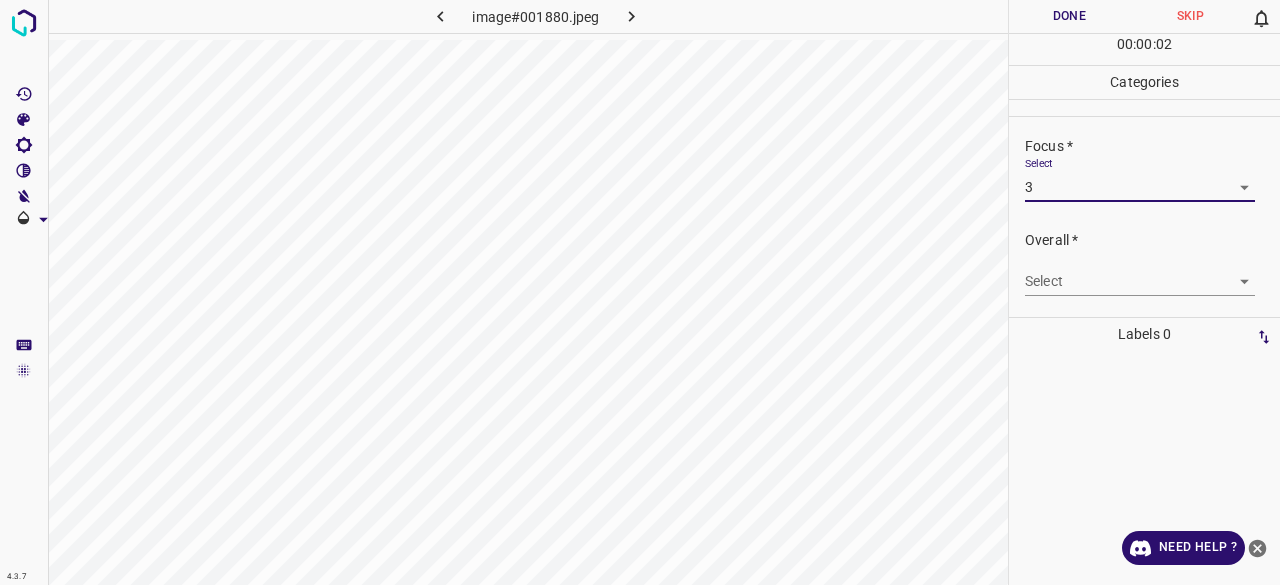 click on "4.3.7 image#001880.jpeg Done Skip 0 00   : 00   : 02   Categories Lighting *  Select 3 3 Focus *  Select 3 3 Overall *  Select ​ Labels   0 Categories 1 Lighting 2 Focus 3 Overall Tools Space Change between modes (Draw & Edit) I Auto labeling R Restore zoom M Zoom in N Zoom out Delete Delete selecte label Filters Z Restore filters X Saturation filter C Brightness filter V Contrast filter B Gray scale filter General O Download Need Help ? - Text - Hide - Delete" at bounding box center (640, 292) 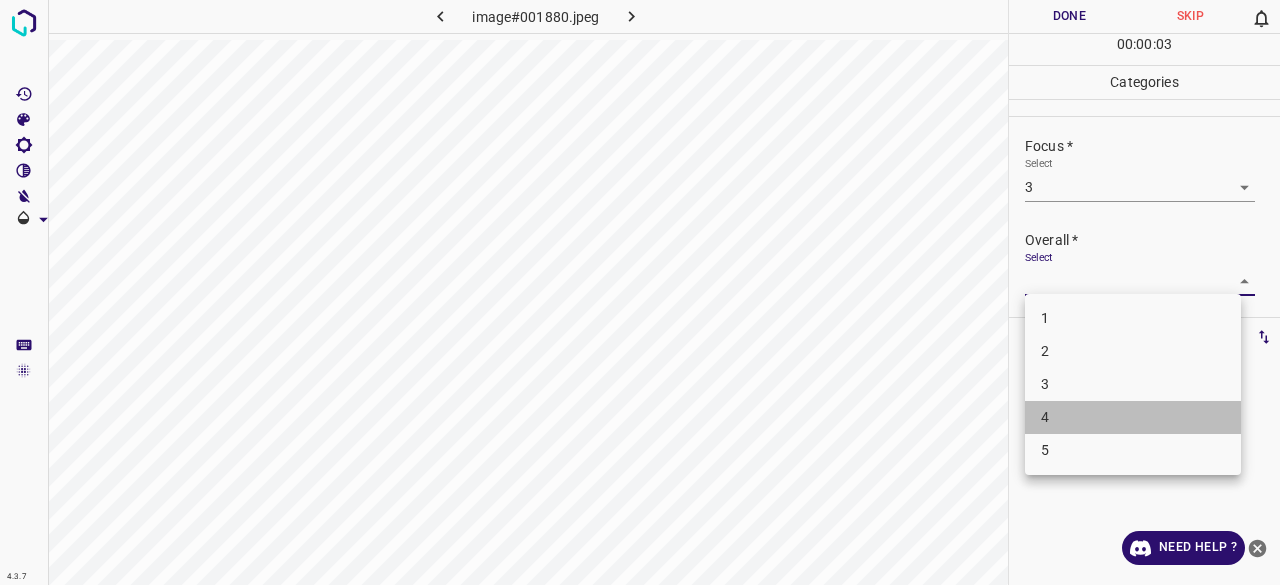 drag, startPoint x: 1045, startPoint y: 403, endPoint x: 1048, endPoint y: 391, distance: 12.369317 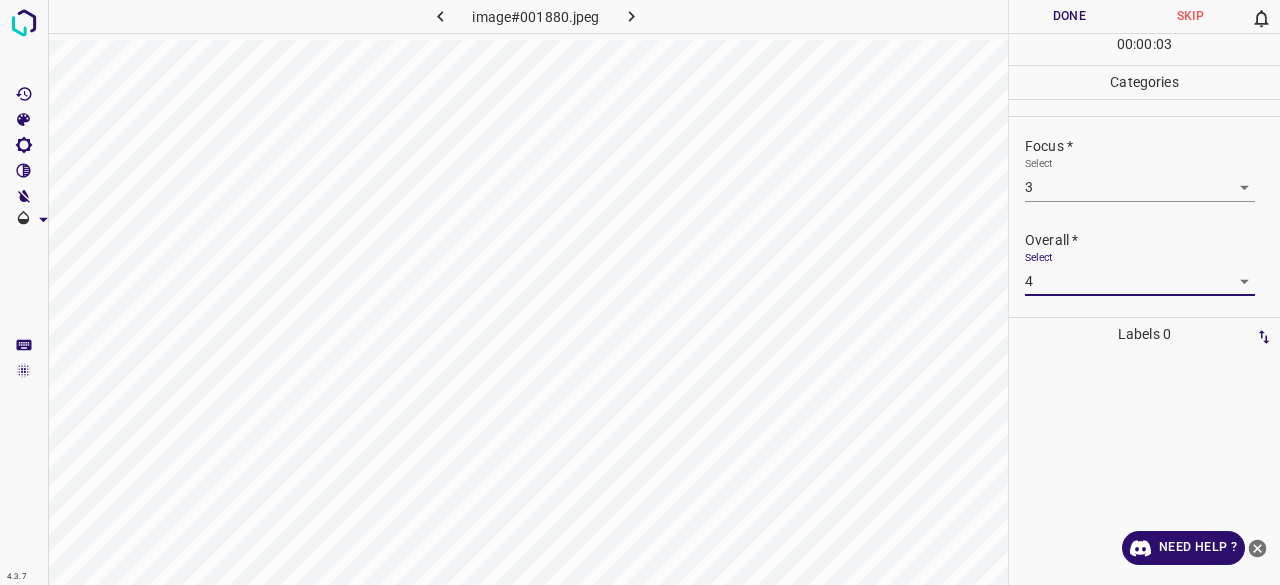 click on "4.3.7 image#001880.jpeg Done Skip 0 00   : 00   : 03   Categories Lighting *  Select 3 3 Focus *  Select 3 3 Overall *  Select 4 4 Labels   0 Categories 1 Lighting 2 Focus 3 Overall Tools Space Change between modes (Draw & Edit) I Auto labeling R Restore zoom M Zoom in N Zoom out Delete Delete selecte label Filters Z Restore filters X Saturation filter C Brightness filter V Contrast filter B Gray scale filter General O Download Need Help ? - Text - Hide - Delete" at bounding box center (640, 292) 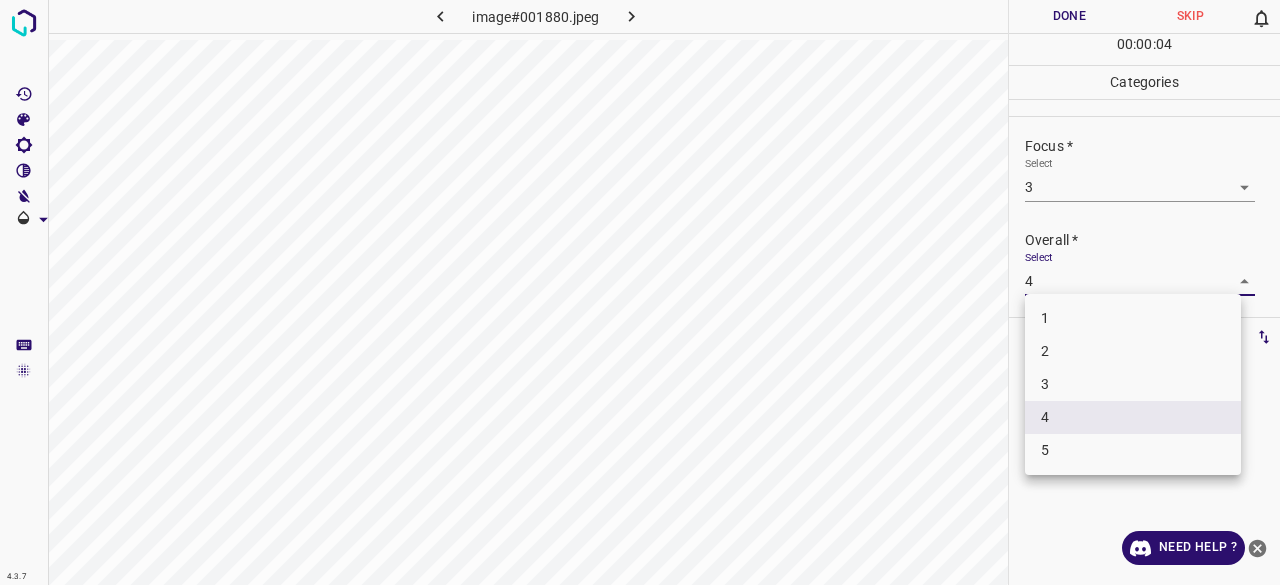 drag, startPoint x: 1048, startPoint y: 380, endPoint x: 1050, endPoint y: 365, distance: 15.132746 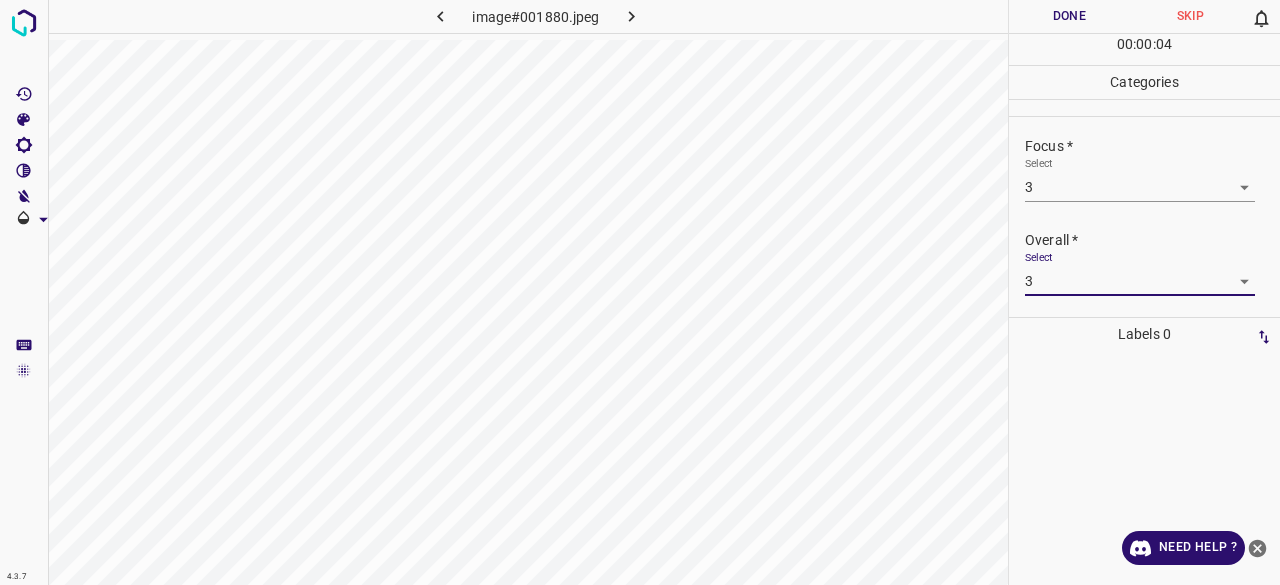 click on "00   : 00   : 04" at bounding box center (1144, 49) 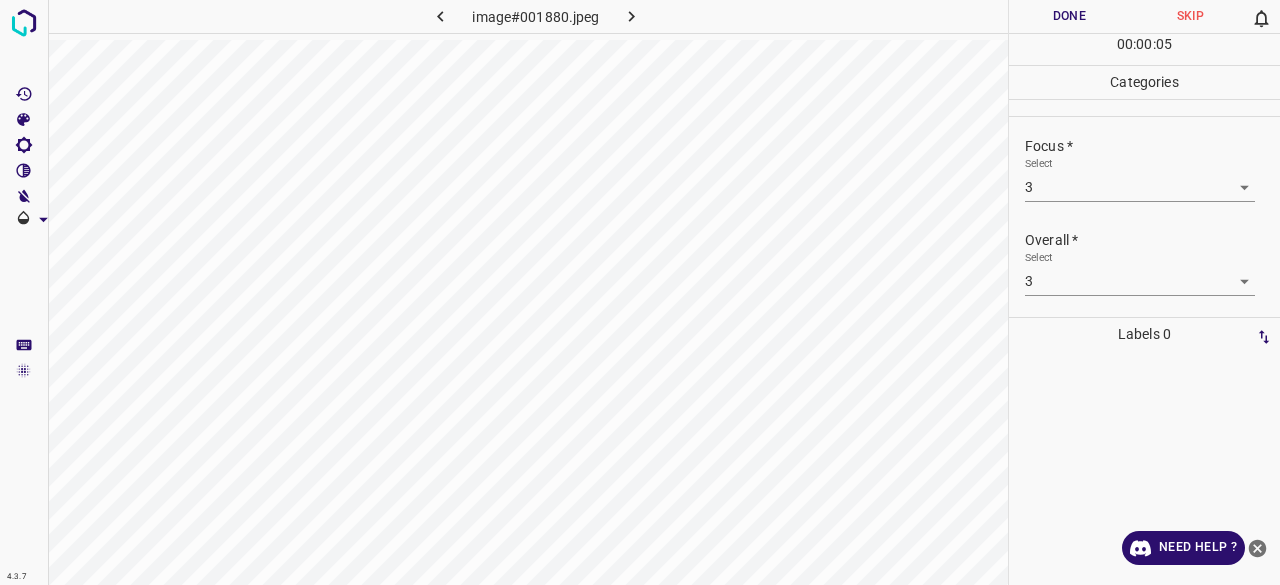 click on "Done" at bounding box center [1069, 16] 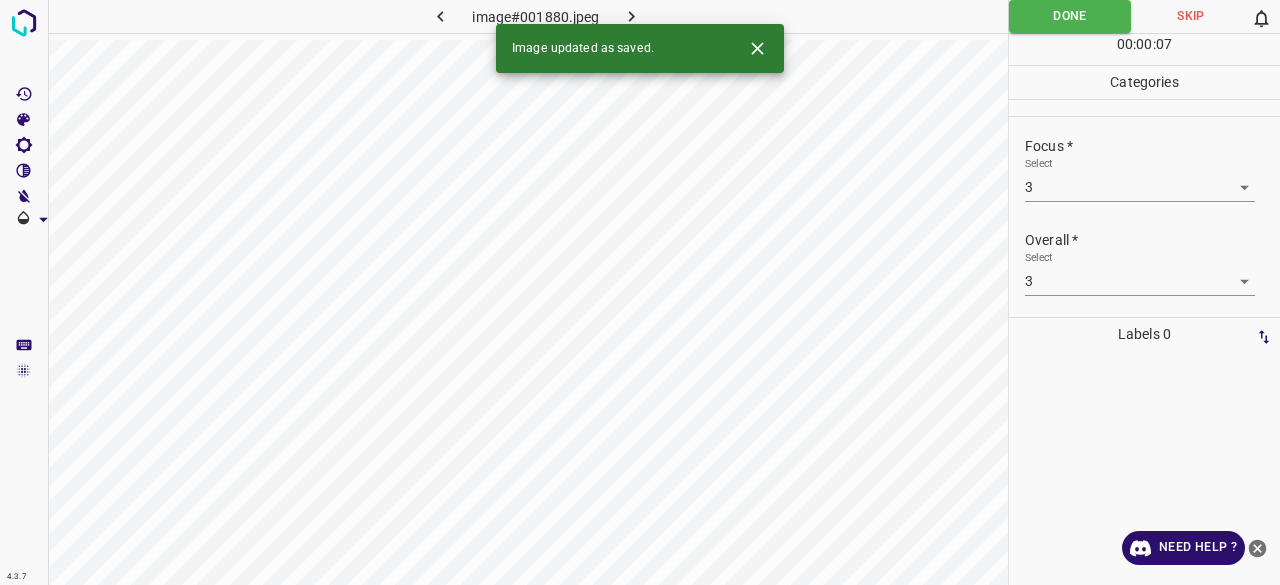 click 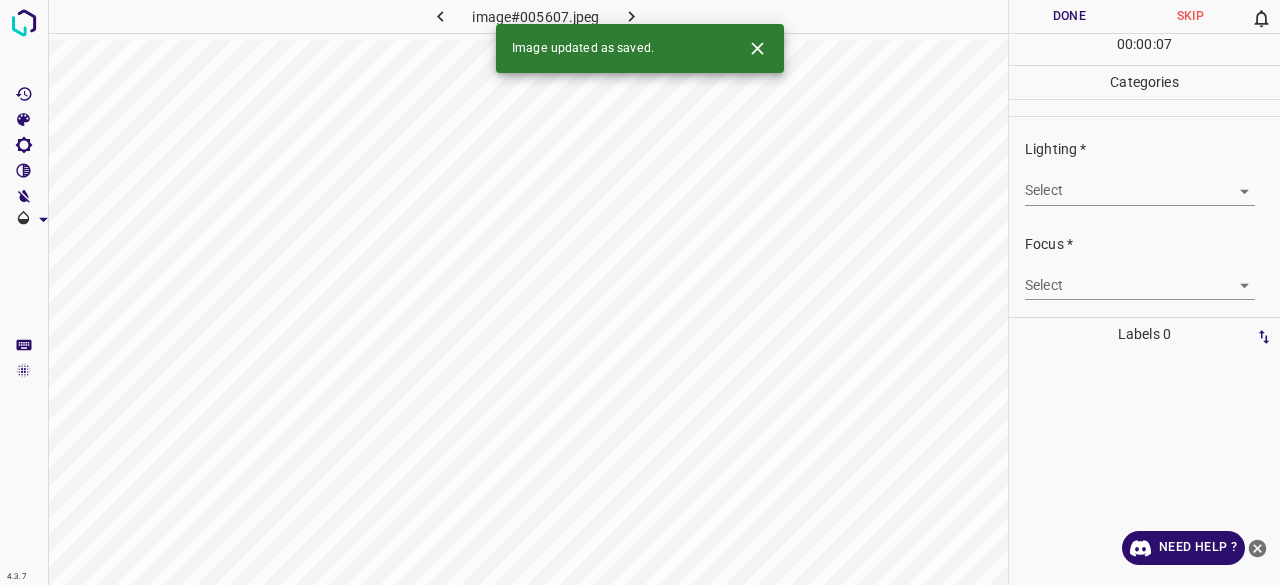 click on "4.3.7 image#005607.jpeg Done Skip 0 00   : 00   : 07   Categories Lighting *  Select ​ Focus *  Select ​ Overall *  Select ​ Labels   0 Categories 1 Lighting 2 Focus 3 Overall Tools Space Change between modes (Draw & Edit) I Auto labeling R Restore zoom M Zoom in N Zoom out Delete Delete selecte label Filters Z Restore filters X Saturation filter C Brightness filter V Contrast filter B Gray scale filter General O Download Image updated as saved. Need Help ? - Text - Hide - Delete" at bounding box center [640, 292] 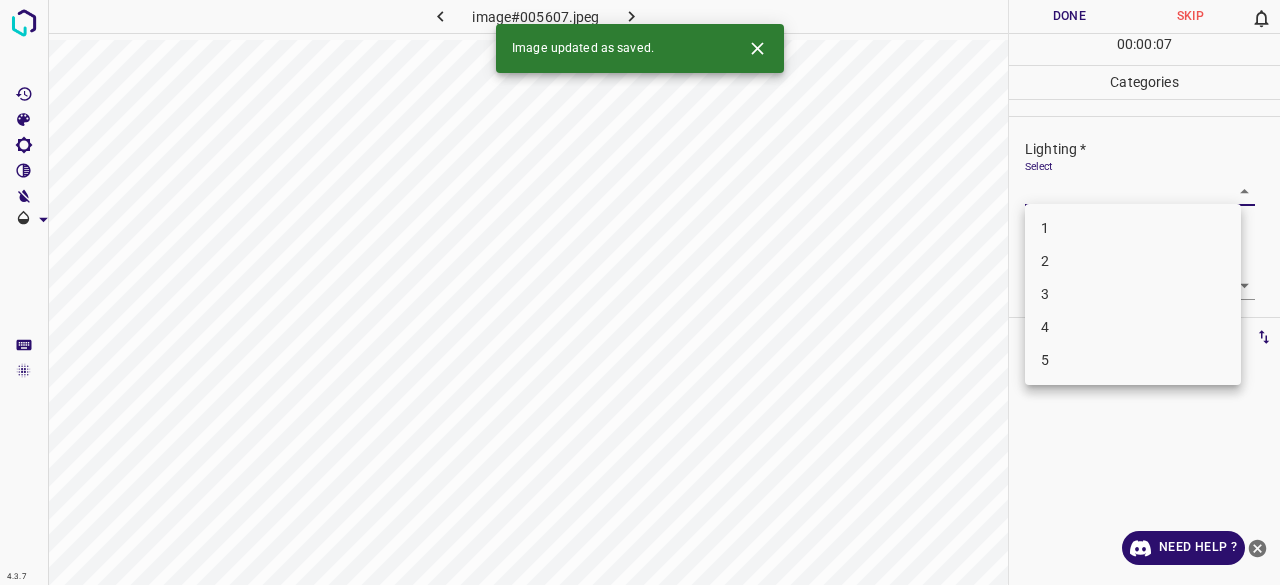 click on "3" at bounding box center (1133, 294) 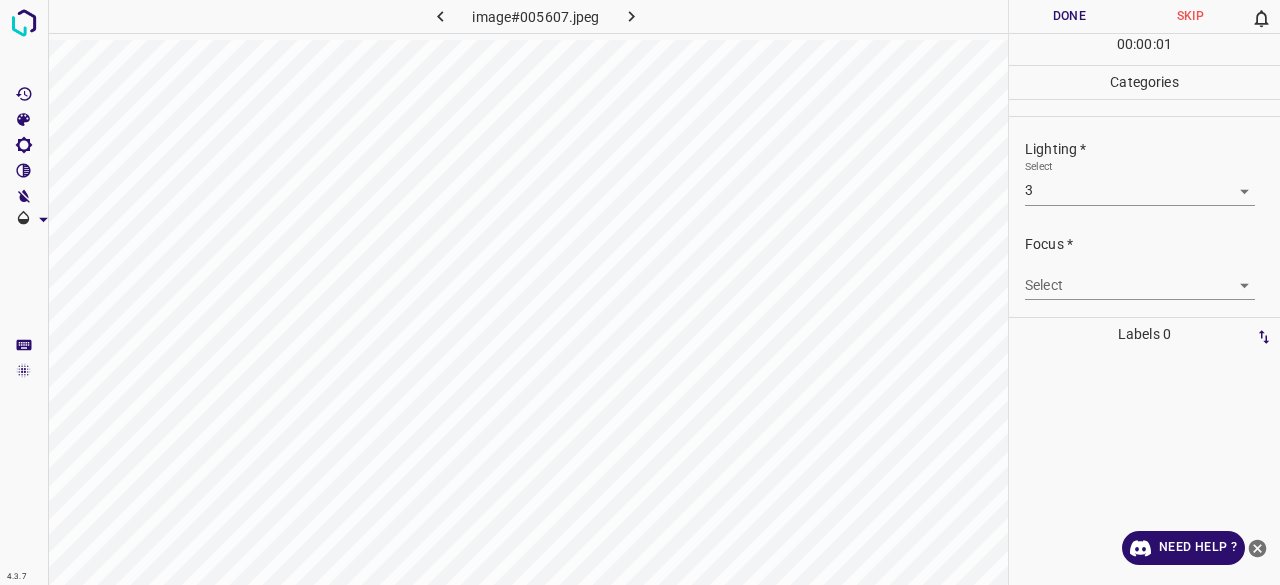 click on "Select ​" at bounding box center [1140, 277] 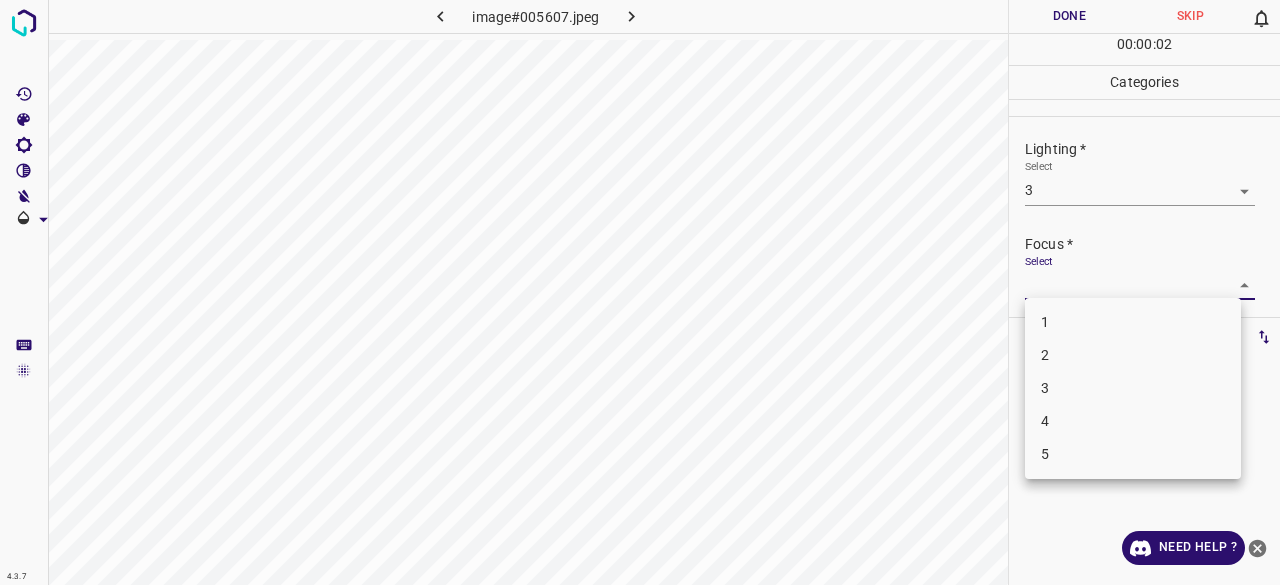 click on "4.3.7 image#005607.jpeg Done Skip 0 00   : 00   : 02   Categories Lighting *  Select 3 3 Focus *  Select ​ Overall *  Select ​ Labels   0 Categories 1 Lighting 2 Focus 3 Overall Tools Space Change between modes (Draw & Edit) I Auto labeling R Restore zoom M Zoom in N Zoom out Delete Delete selecte label Filters Z Restore filters X Saturation filter C Brightness filter V Contrast filter B Gray scale filter General O Download Need Help ? - Text - Hide - Delete 1 2 3 4 5" at bounding box center [640, 292] 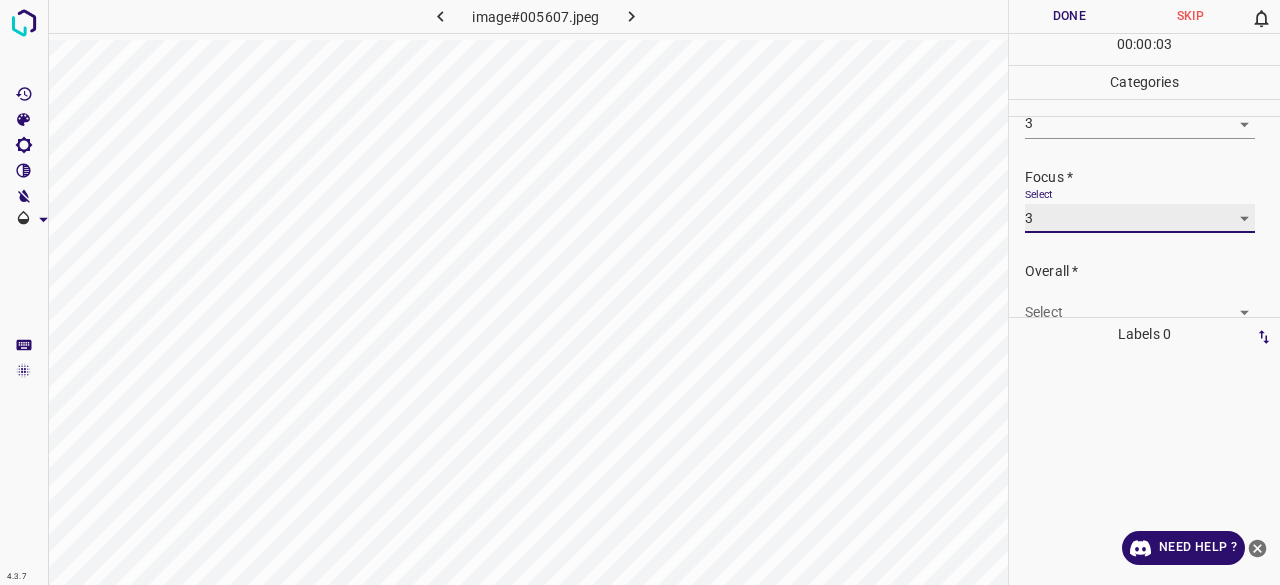scroll, scrollTop: 98, scrollLeft: 0, axis: vertical 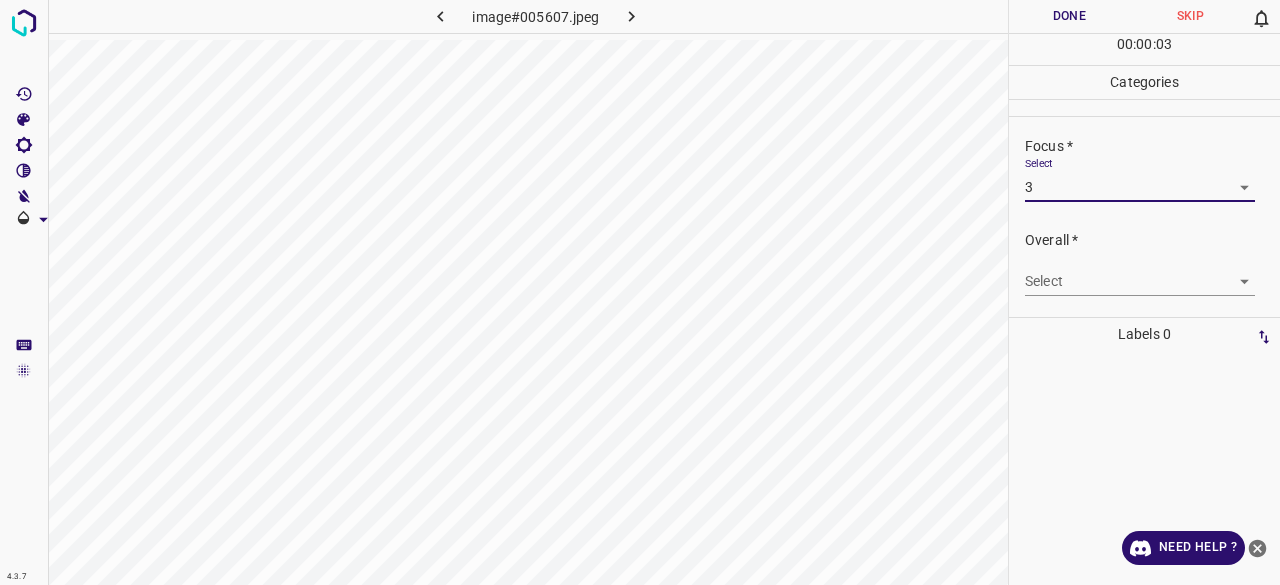 click on "4.3.7 image#005607.jpeg Done Skip 0 00   : 00   : 03   Categories Lighting *  Select 3 3 Focus *  Select 3 3 Overall *  Select ​ Labels   0 Categories 1 Lighting 2 Focus 3 Overall Tools Space Change between modes (Draw & Edit) I Auto labeling R Restore zoom M Zoom in N Zoom out Delete Delete selecte label Filters Z Restore filters X Saturation filter C Brightness filter V Contrast filter B Gray scale filter General O Download Need Help ? - Text - Hide - Delete" at bounding box center (640, 292) 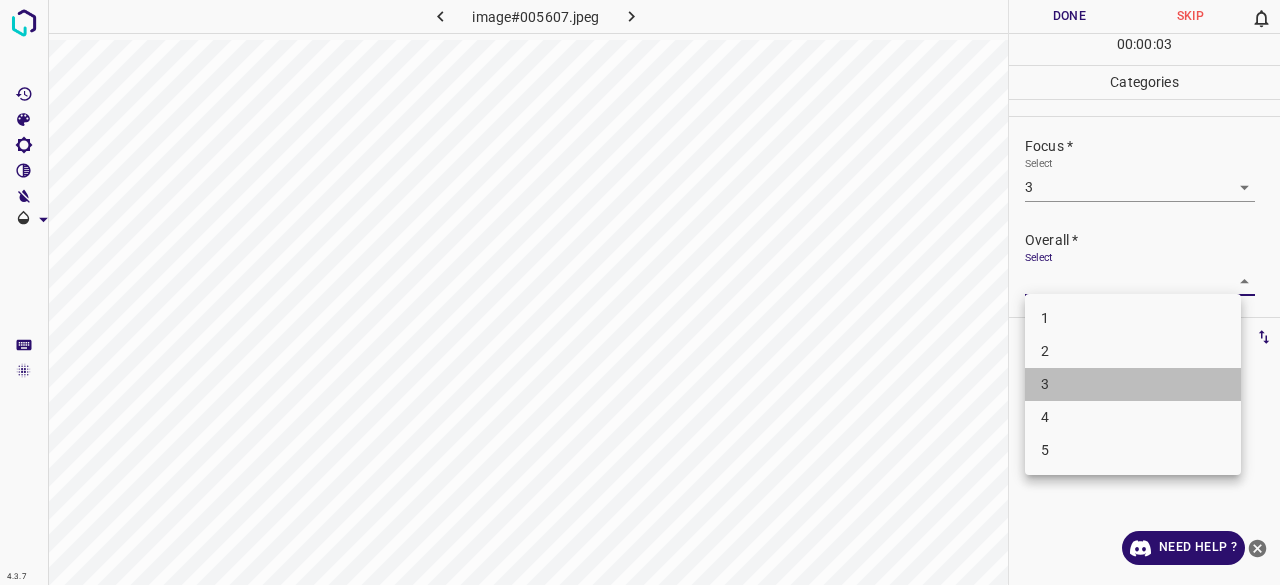 drag, startPoint x: 1069, startPoint y: 386, endPoint x: 1038, endPoint y: 102, distance: 285.6869 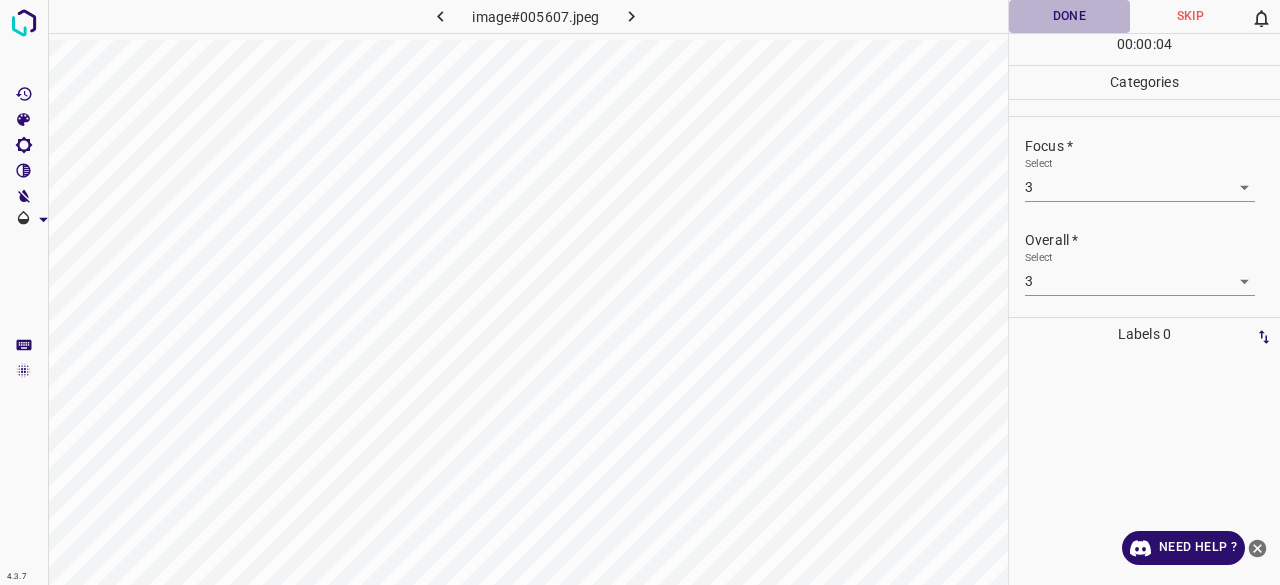 click on "Done" at bounding box center (1069, 16) 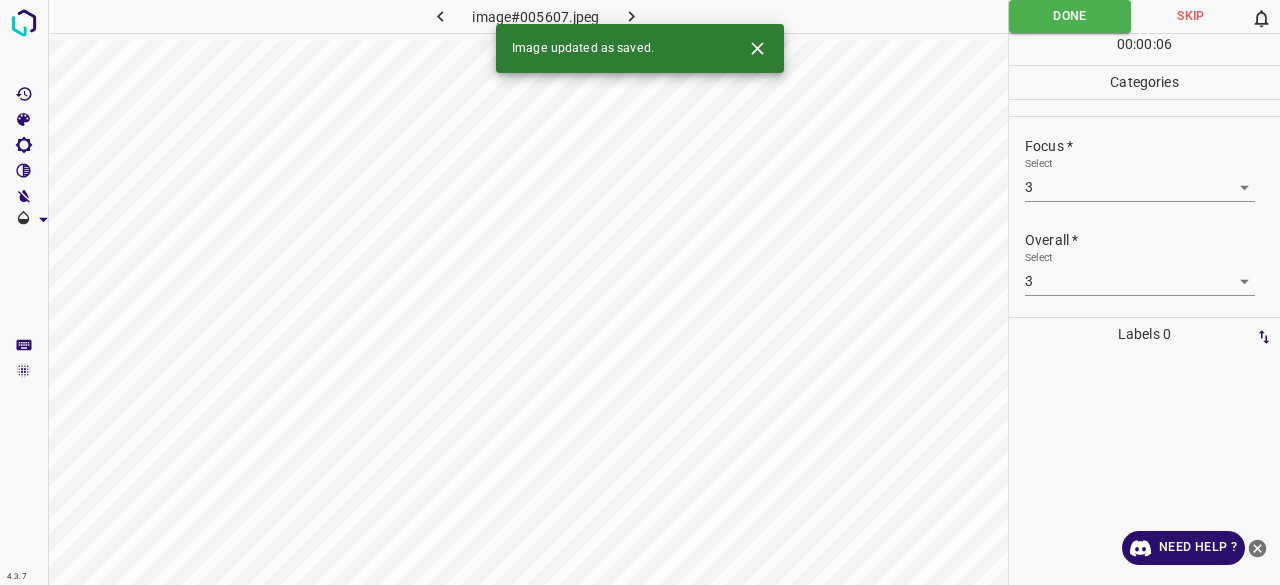 click 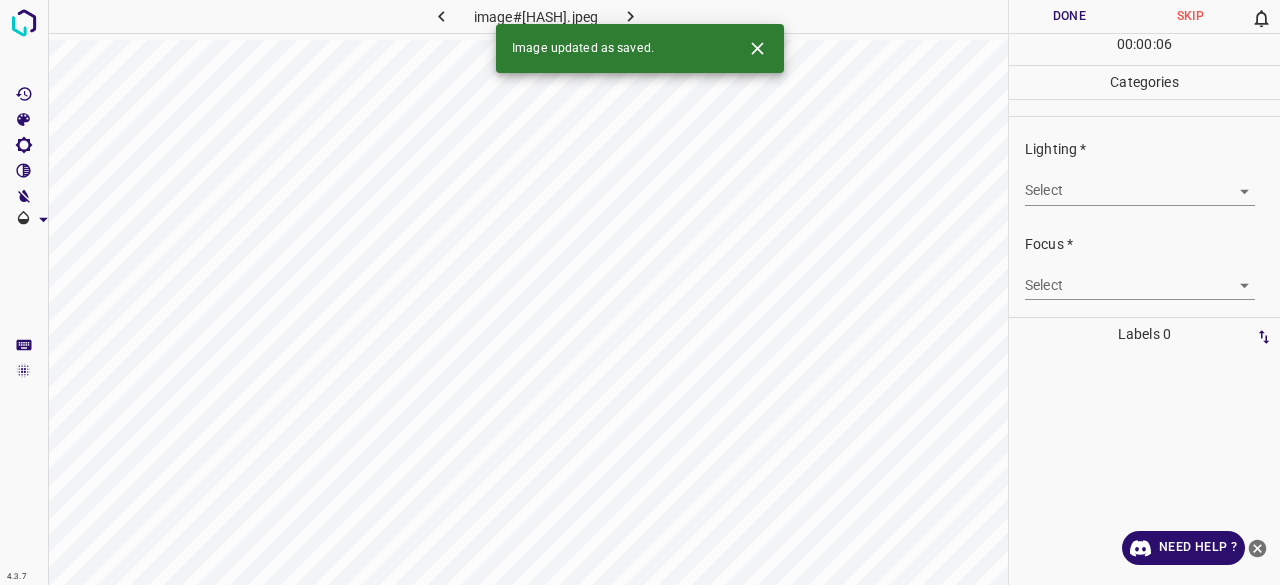 click on "4.3.7 image#003439.jpeg Done Skip 0 00   : 00   : 06   Categories Lighting *  Select ​ Focus *  Select ​ Overall *  Select ​ Labels   0 Categories 1 Lighting 2 Focus 3 Overall Tools Space Change between modes (Draw & Edit) I Auto labeling R Restore zoom M Zoom in N Zoom out Delete Delete selecte label Filters Z Restore filters X Saturation filter C Brightness filter V Contrast filter B Gray scale filter General O Download Image updated as saved. Need Help ? - Text - Hide - Delete" at bounding box center (640, 292) 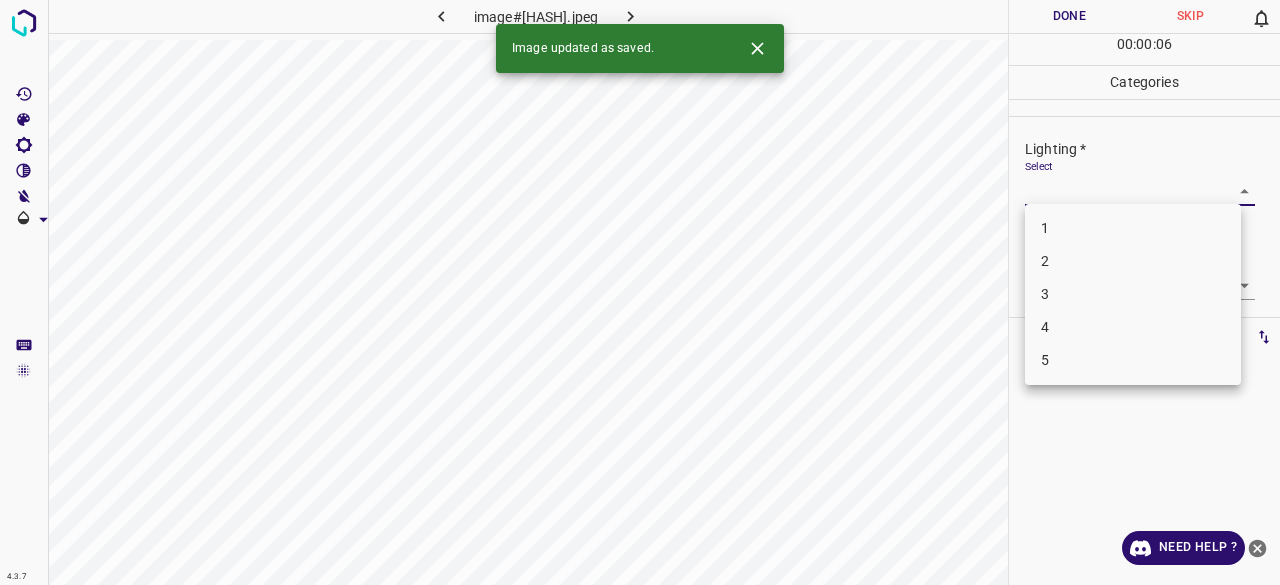 click on "3" at bounding box center (1133, 294) 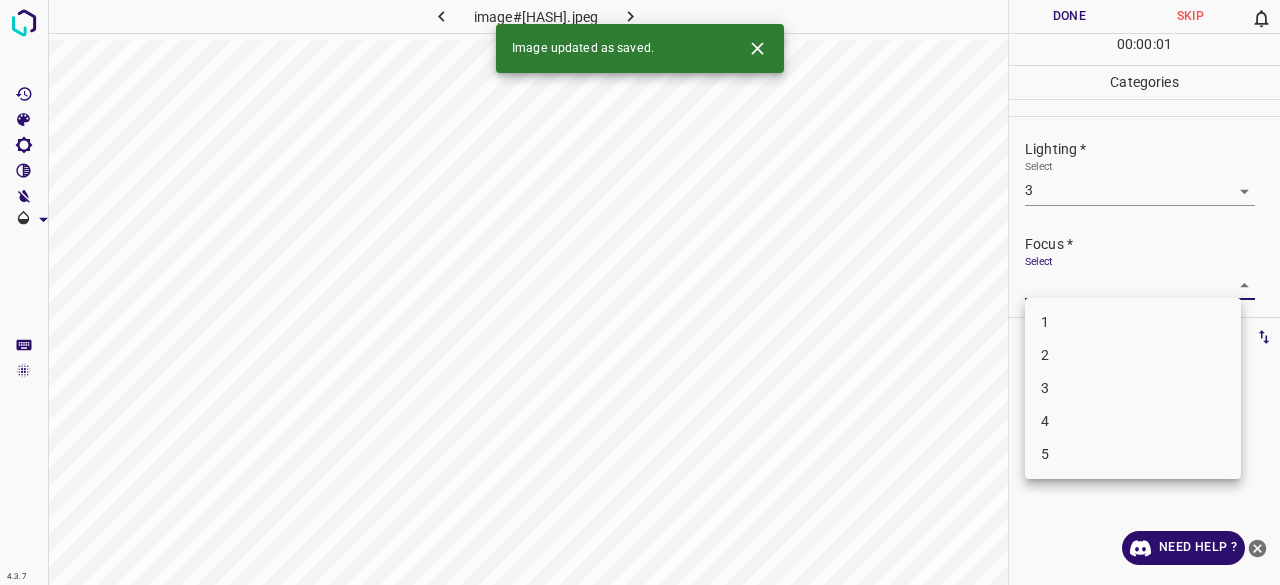 click on "4.3.7 image#003439.jpeg Done Skip 0 00   : 00   : 01   Categories Lighting *  Select 3 3 Focus *  Select ​ Overall *  Select ​ Labels   0 Categories 1 Lighting 2 Focus 3 Overall Tools Space Change between modes (Draw & Edit) I Auto labeling R Restore zoom M Zoom in N Zoom out Delete Delete selecte label Filters Z Restore filters X Saturation filter C Brightness filter V Contrast filter B Gray scale filter General O Download Image updated as saved. Need Help ? - Text - Hide - Delete 1 2 3 4 5" at bounding box center (640, 292) 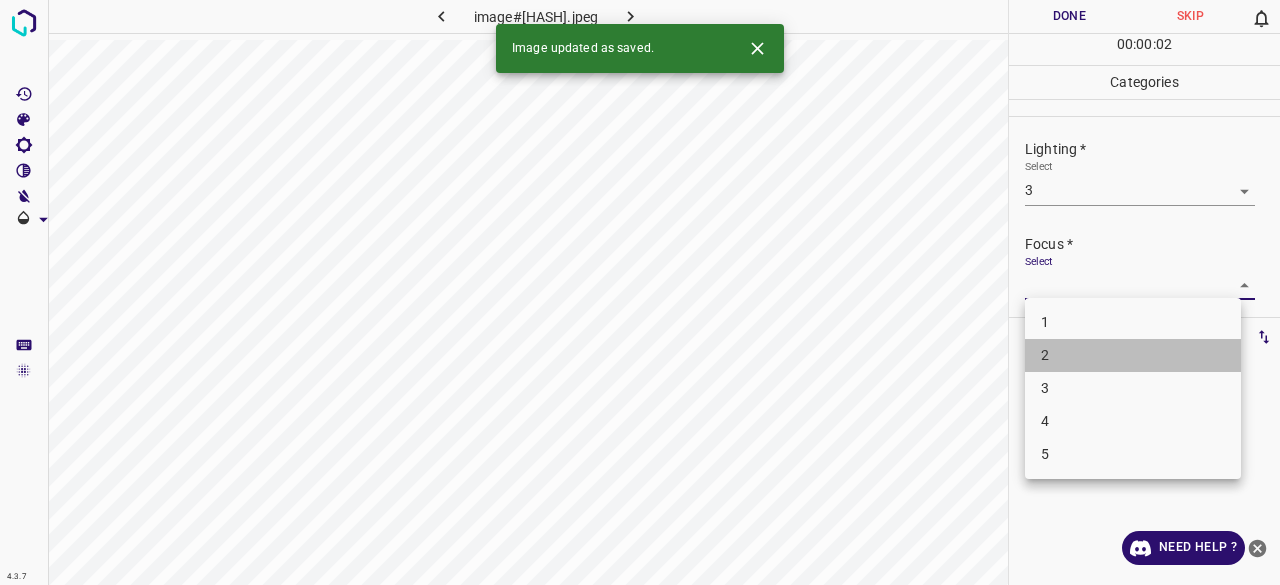 click on "1 2 3 4 5" at bounding box center (1133, 388) 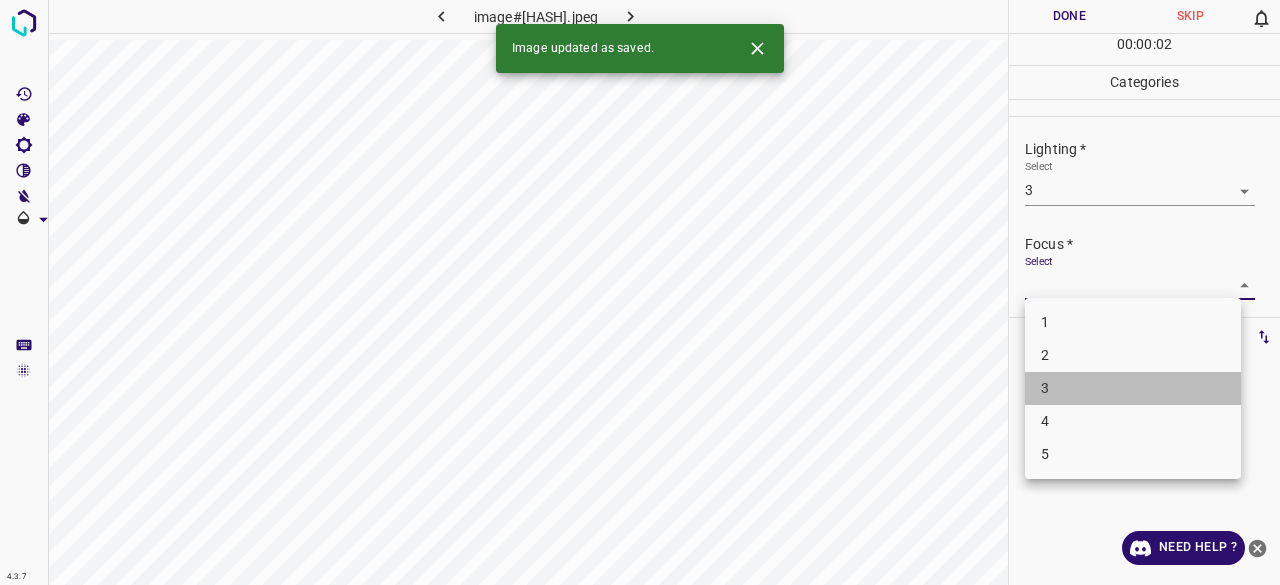 click on "3" at bounding box center [1133, 388] 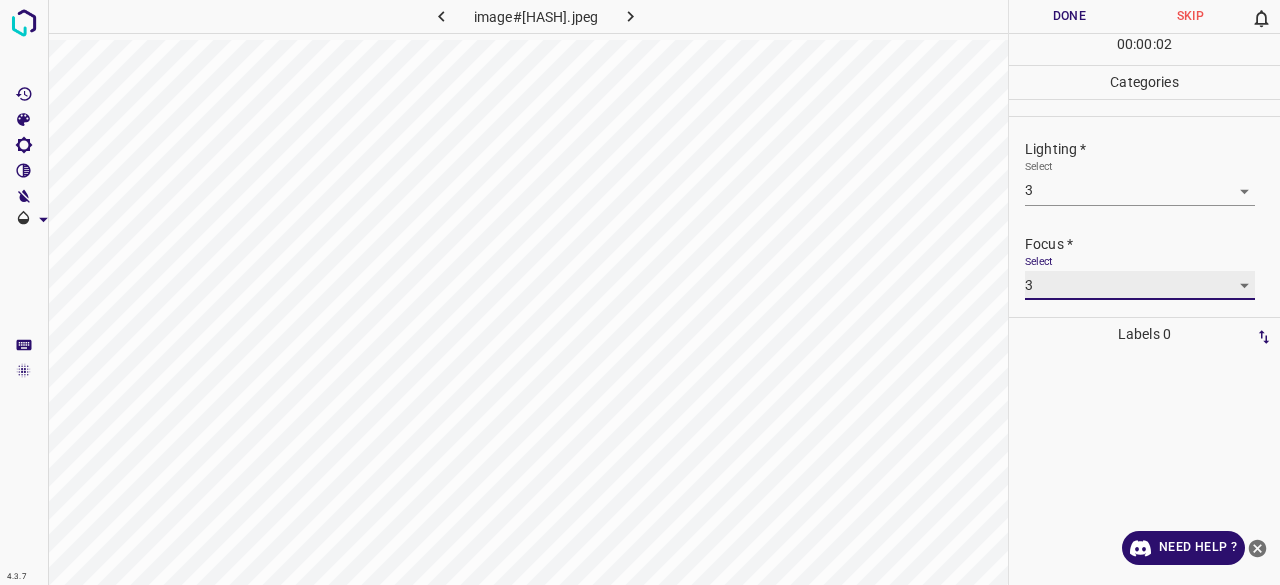 scroll, scrollTop: 98, scrollLeft: 0, axis: vertical 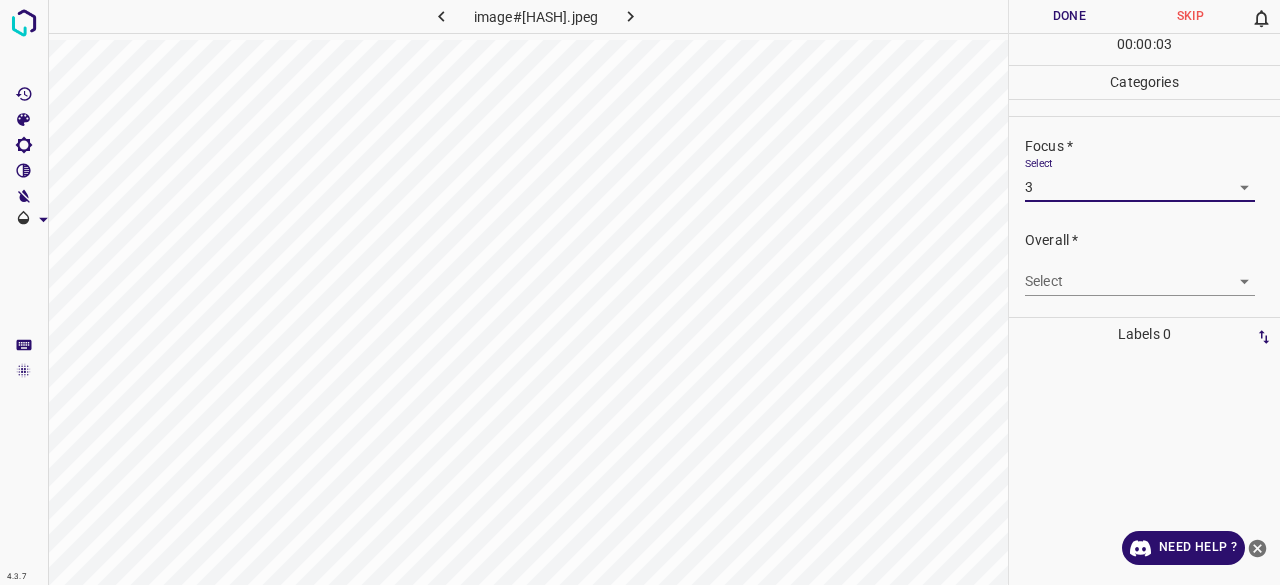click on "4.3.7 image#003439.jpeg Done Skip 0 00   : 00   : 03   Categories Lighting *  Select 3 3 Focus *  Select 3 3 Overall *  Select ​ Labels   0 Categories 1 Lighting 2 Focus 3 Overall Tools Space Change between modes (Draw & Edit) I Auto labeling R Restore zoom M Zoom in N Zoom out Delete Delete selecte label Filters Z Restore filters X Saturation filter C Brightness filter V Contrast filter B Gray scale filter General O Download Need Help ? - Text - Hide - Delete" at bounding box center (640, 292) 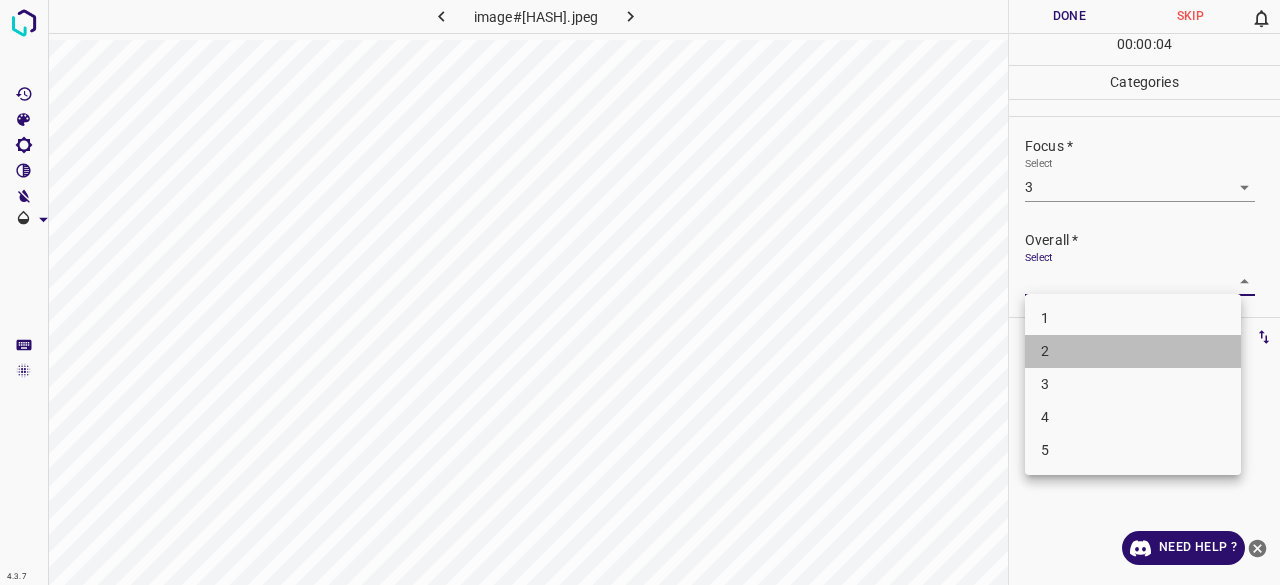 click on "2" at bounding box center [1133, 351] 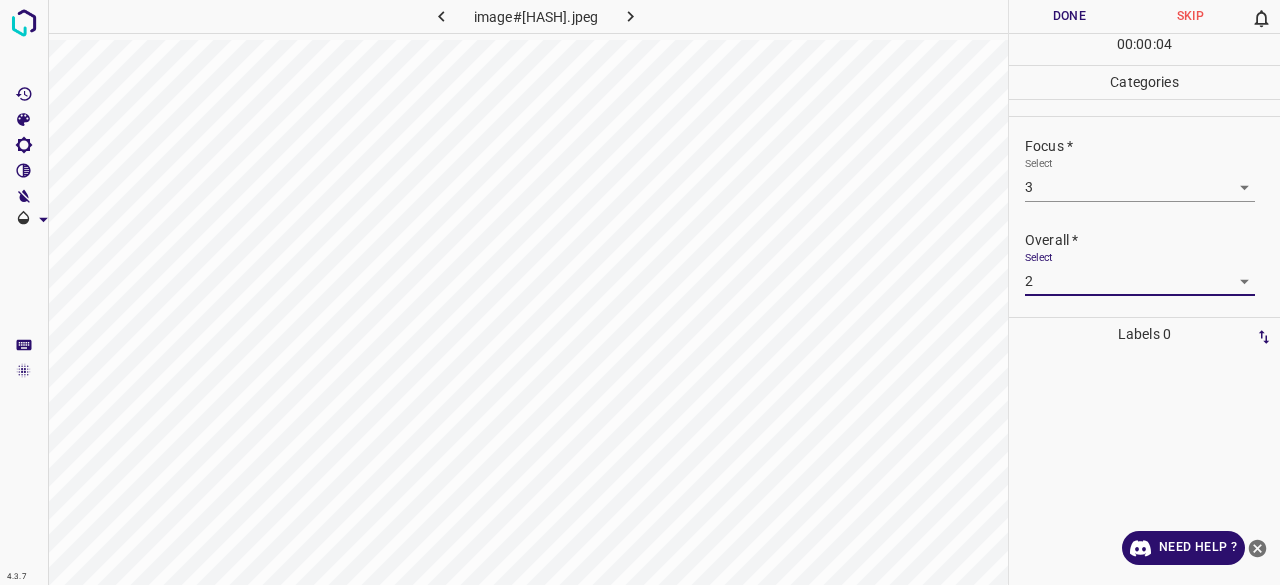click on "2" at bounding box center (1133, 326) 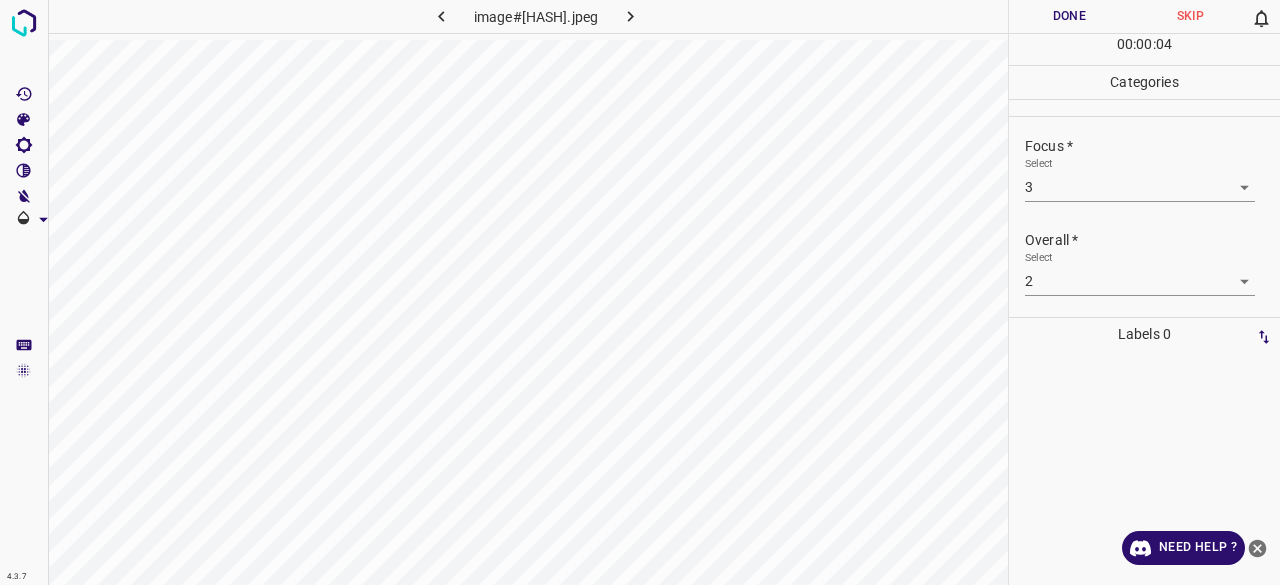 click on "4.3.7 image#003439.jpeg Done Skip 0 00   : 00   : 04   Categories Lighting *  Select 3 3 Focus *  Select 3 3 Overall *  Select 2 2 Labels   0 Categories 1 Lighting 2 Focus 3 Overall Tools Space Change between modes (Draw & Edit) I Auto labeling R Restore zoom M Zoom in N Zoom out Delete Delete selecte label Filters Z Restore filters X Saturation filter C Brightness filter V Contrast filter B Gray scale filter General O Download Need Help ? - Text - Hide - Delete" at bounding box center (640, 292) 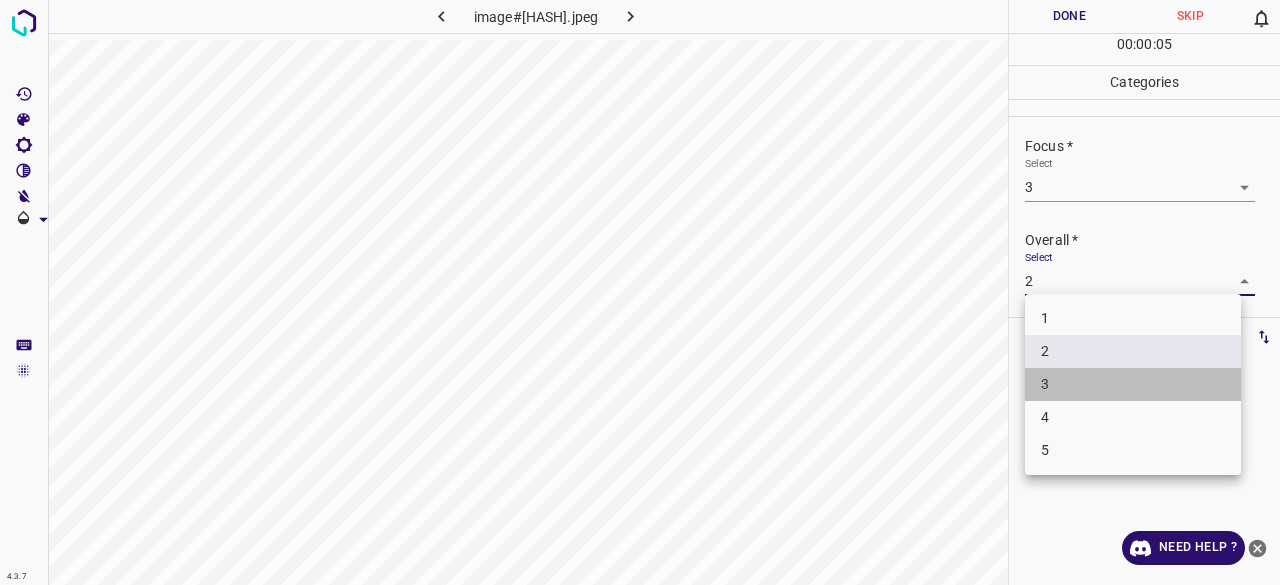 click on "3" at bounding box center (1133, 384) 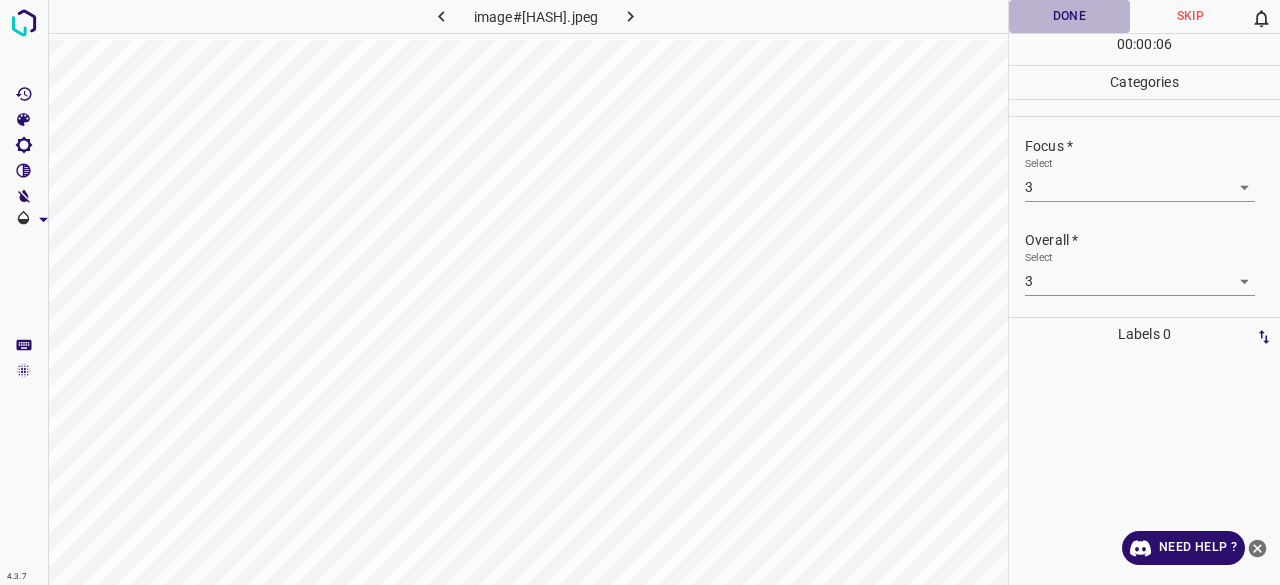click on "Done" at bounding box center (1069, 16) 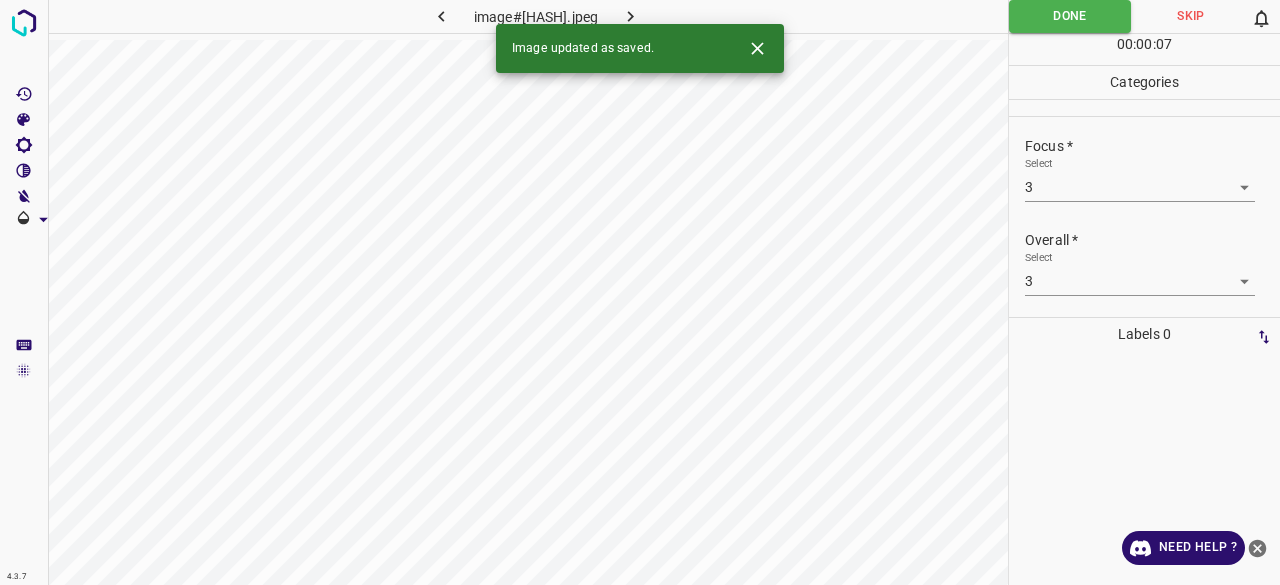 click 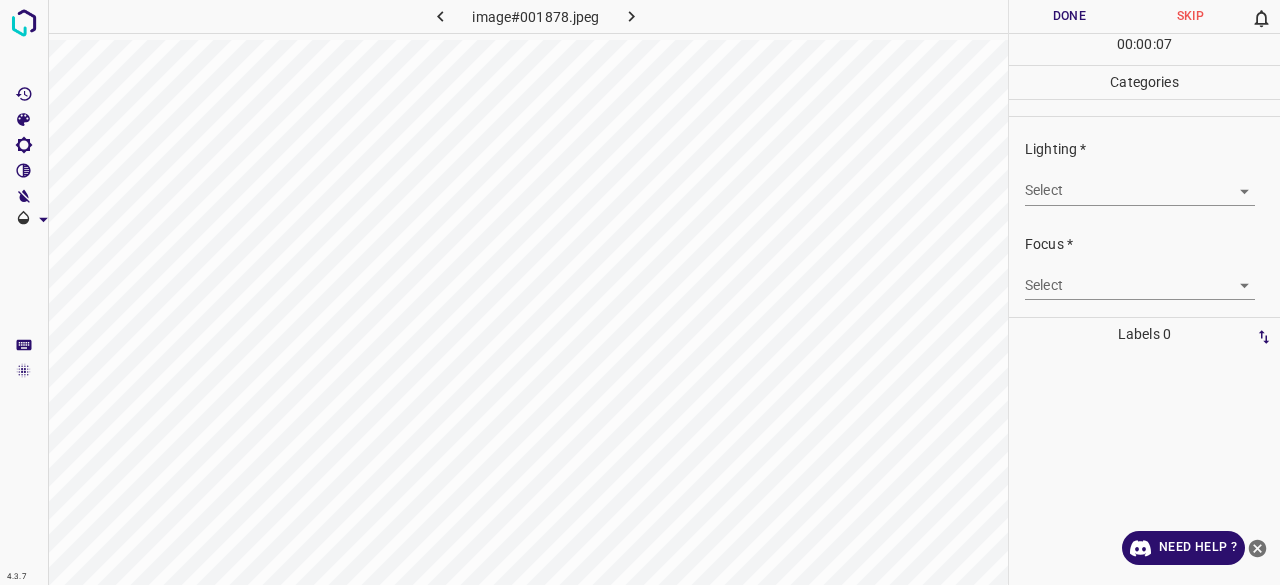 click on "Select ​" at bounding box center [1140, 182] 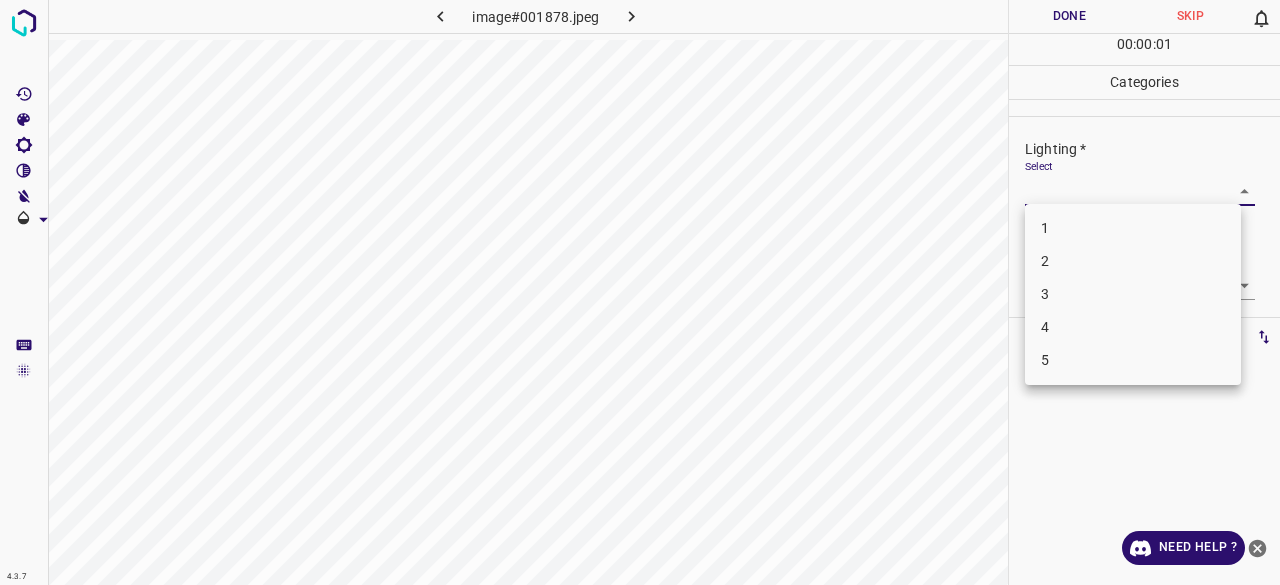 click on "1 2 3 4 5" at bounding box center [1133, 294] 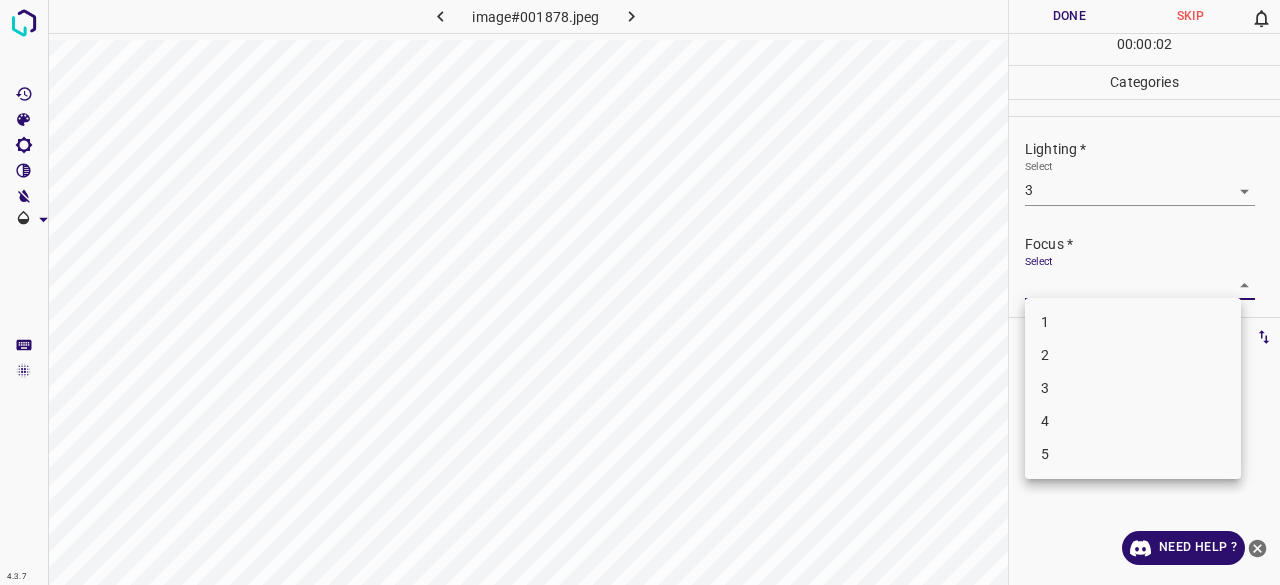 click on "4.3.7 image#001878.jpeg Done Skip 0 00   : 00   : 02   Categories Lighting *  Select 3 3 Focus *  Select ​ Overall *  Select ​ Labels   0 Categories 1 Lighting 2 Focus 3 Overall Tools Space Change between modes (Draw & Edit) I Auto labeling R Restore zoom M Zoom in N Zoom out Delete Delete selecte label Filters Z Restore filters X Saturation filter C Brightness filter V Contrast filter B Gray scale filter General O Download Need Help ? - Text - Hide - Delete 1 2 3 4 5" at bounding box center [640, 292] 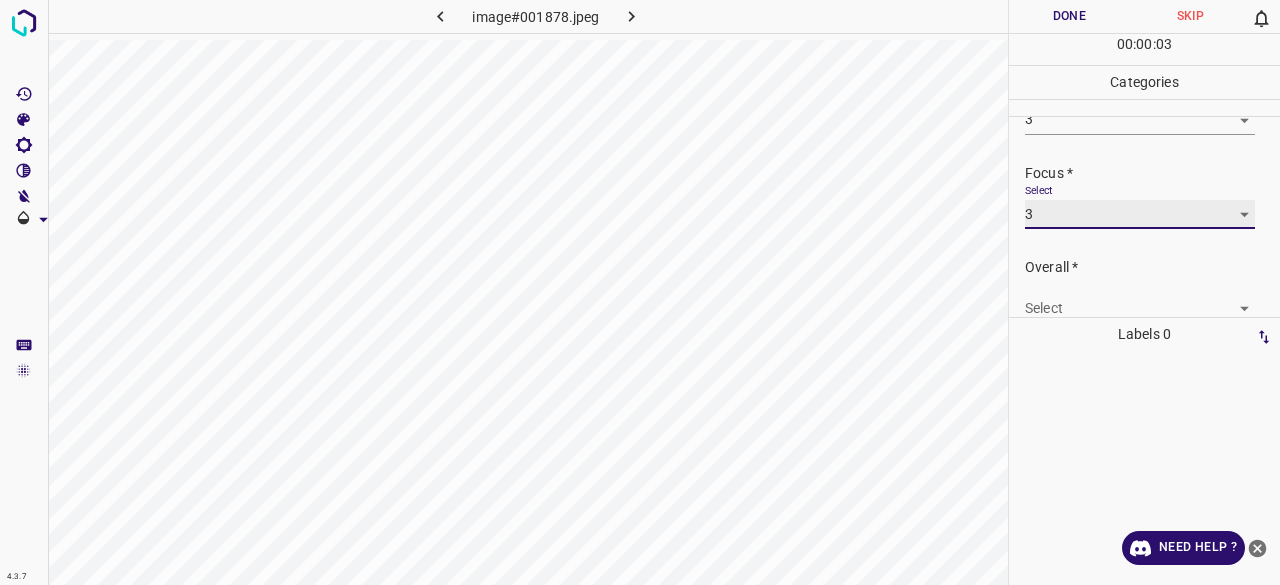 scroll, scrollTop: 98, scrollLeft: 0, axis: vertical 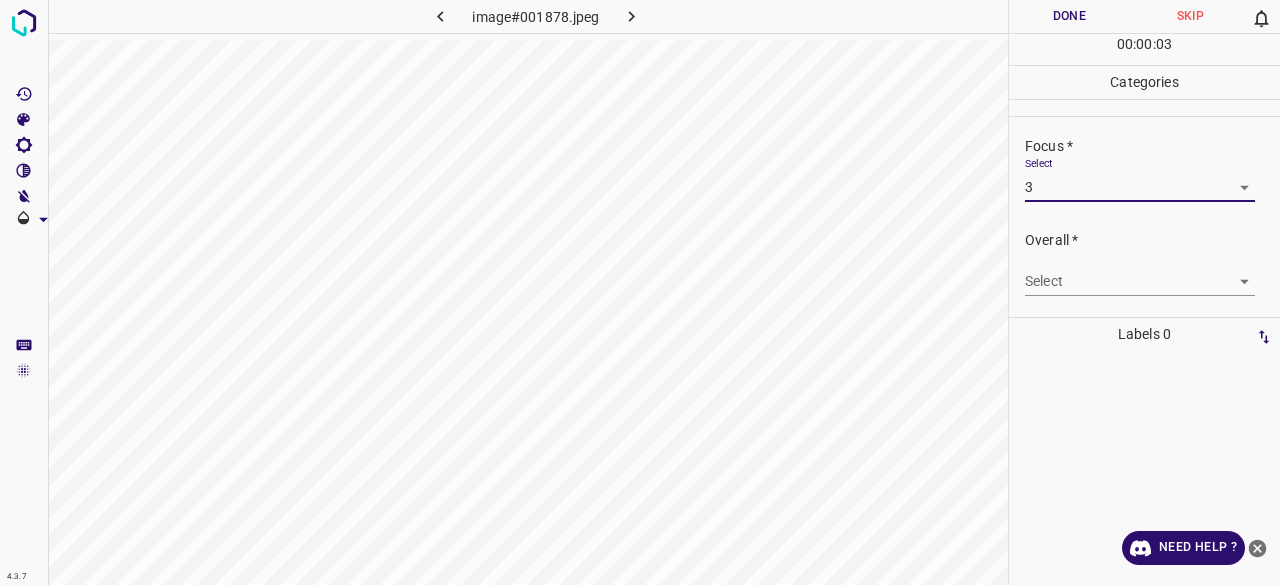 click on "4.3.7 image#001878.jpeg Done Skip 0 00   : 00   : 03   Categories Lighting *  Select 3 3 Focus *  Select 3 3 Overall *  Select ​ Labels   0 Categories 1 Lighting 2 Focus 3 Overall Tools Space Change between modes (Draw & Edit) I Auto labeling R Restore zoom M Zoom in N Zoom out Delete Delete selecte label Filters Z Restore filters X Saturation filter C Brightness filter V Contrast filter B Gray scale filter General O Download Need Help ? - Text - Hide - Delete" at bounding box center (640, 292) 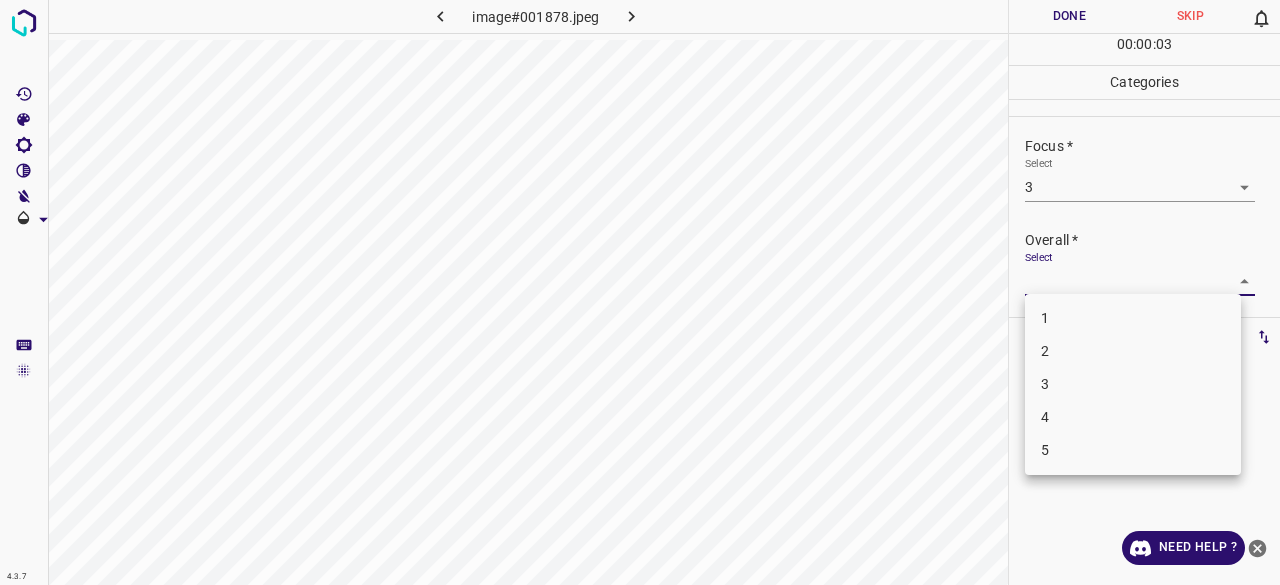 drag, startPoint x: 1054, startPoint y: 389, endPoint x: 1054, endPoint y: 317, distance: 72 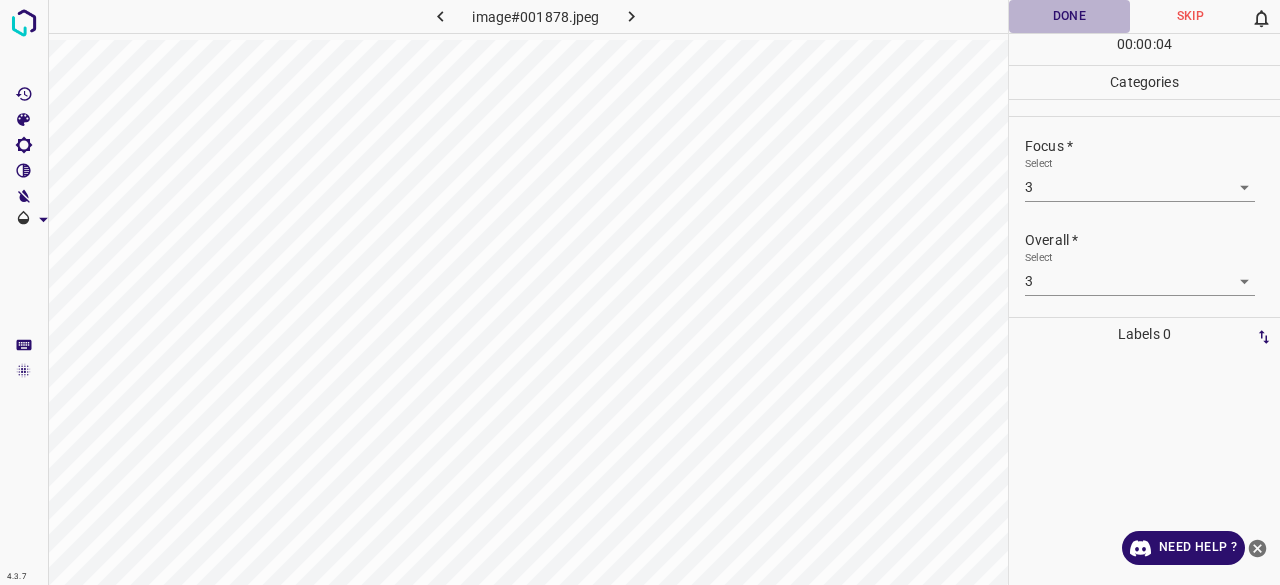 click on "Done" at bounding box center (1069, 16) 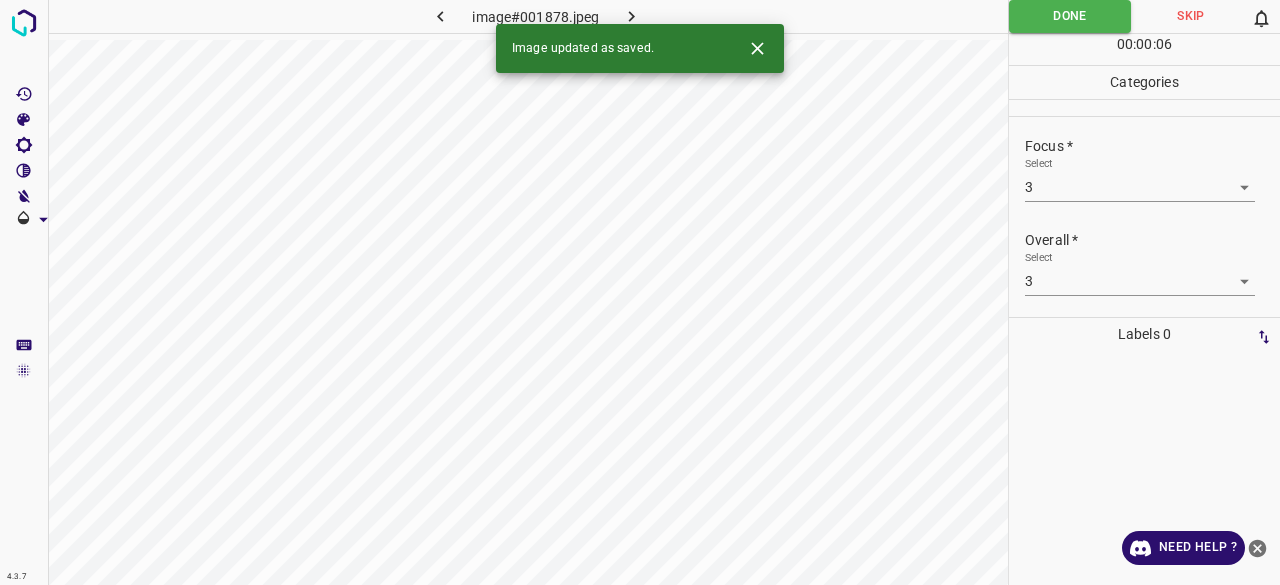 click 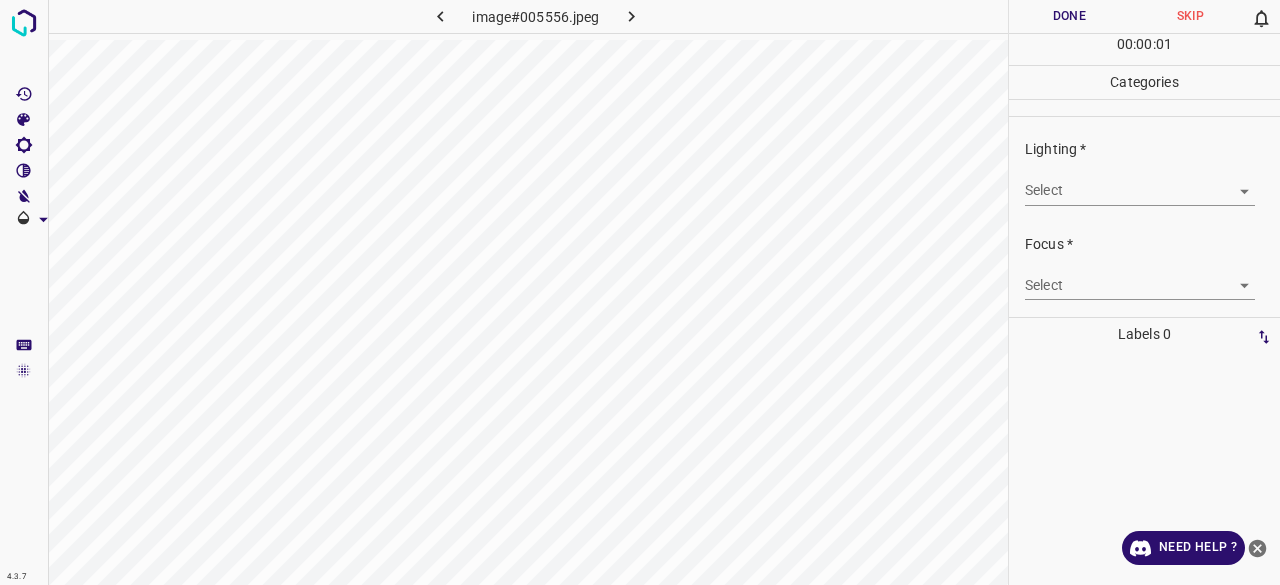 click on "Lighting *  Select ​" at bounding box center [1144, 172] 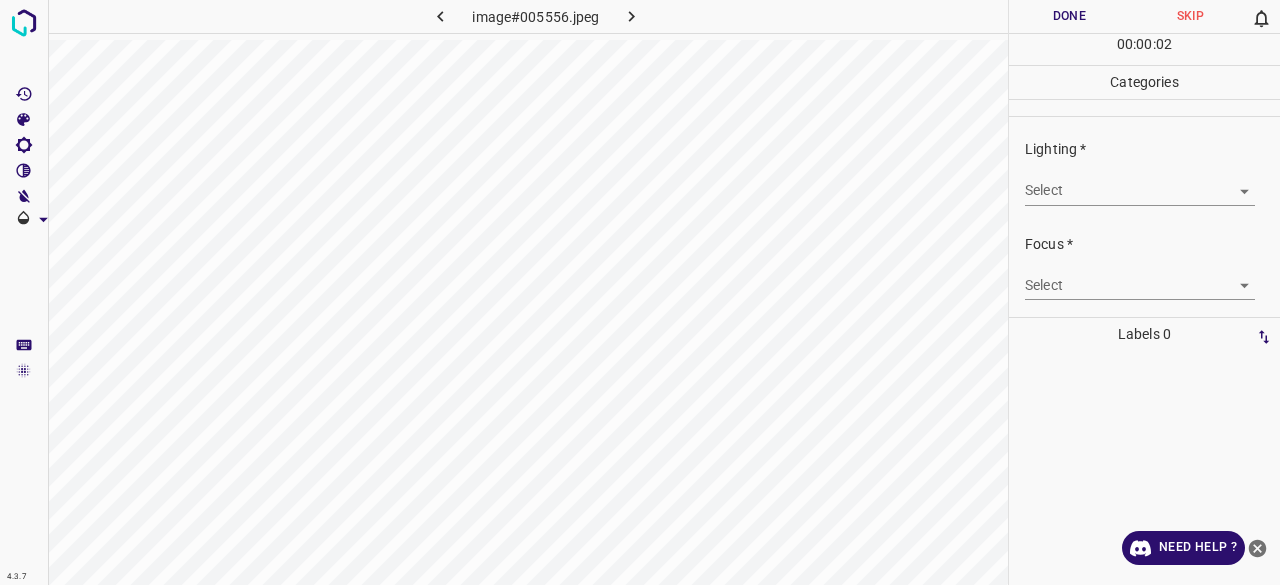 click on "4.3.7 image#005556.jpeg Done Skip 0 00   : 00   : 02   Categories Lighting *  Select ​ Focus *  Select ​ Overall *  Select ​ Labels   0 Categories 1 Lighting 2 Focus 3 Overall Tools Space Change between modes (Draw & Edit) I Auto labeling R Restore zoom M Zoom in N Zoom out Delete Delete selecte label Filters Z Restore filters X Saturation filter C Brightness filter V Contrast filter B Gray scale filter General O Download Need Help ? - Text - Hide - Delete" at bounding box center [640, 292] 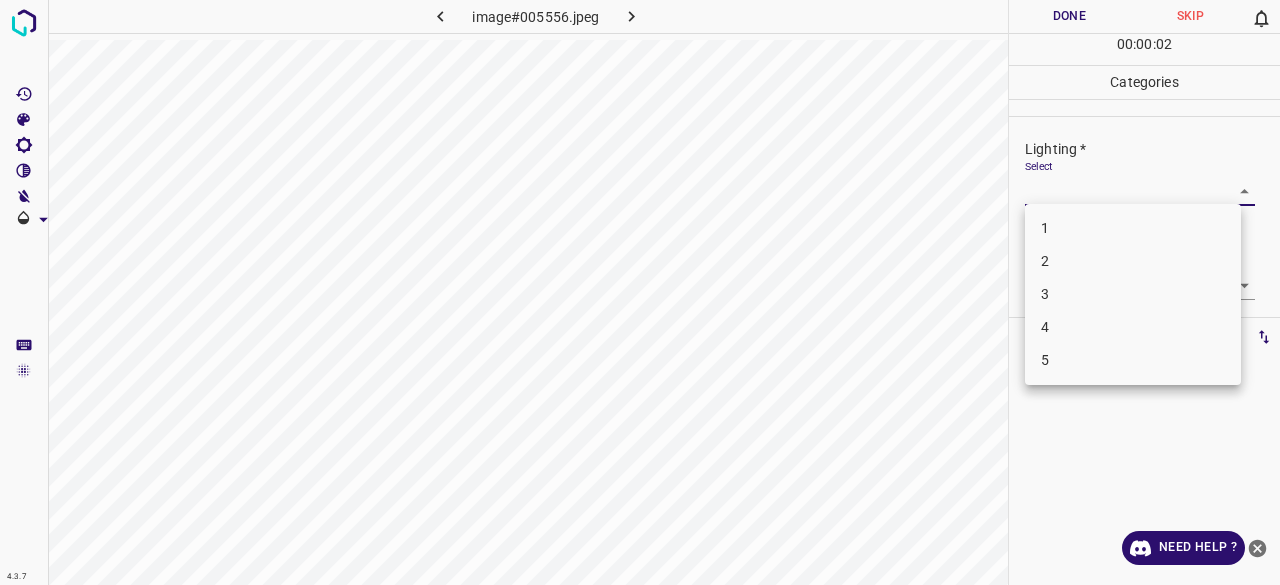 click on "3" at bounding box center [1133, 294] 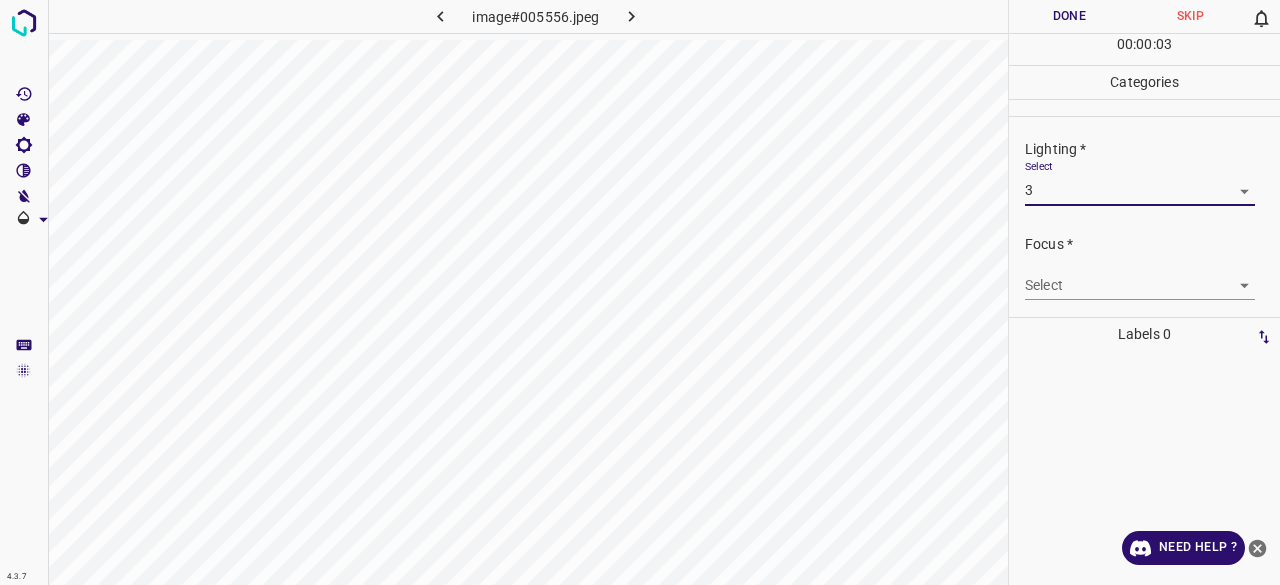 click on "4.3.7 image#005556.jpeg Done Skip 0 00   : 00   : 03   Categories Lighting *  Select 3 3 Focus *  Select ​ Overall *  Select ​ Labels   0 Categories 1 Lighting 2 Focus 3 Overall Tools Space Change between modes (Draw & Edit) I Auto labeling R Restore zoom M Zoom in N Zoom out Delete Delete selecte label Filters Z Restore filters X Saturation filter C Brightness filter V Contrast filter B Gray scale filter General O Download Need Help ? - Text - Hide - Delete" at bounding box center (640, 292) 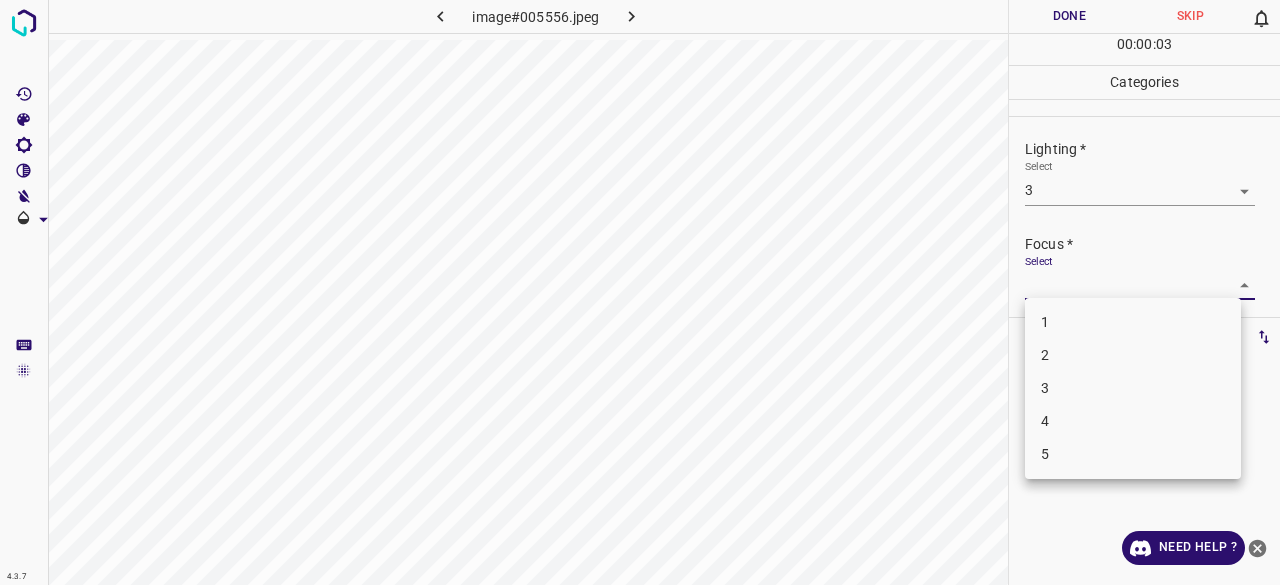 drag, startPoint x: 1059, startPoint y: 371, endPoint x: 1052, endPoint y: 359, distance: 13.892444 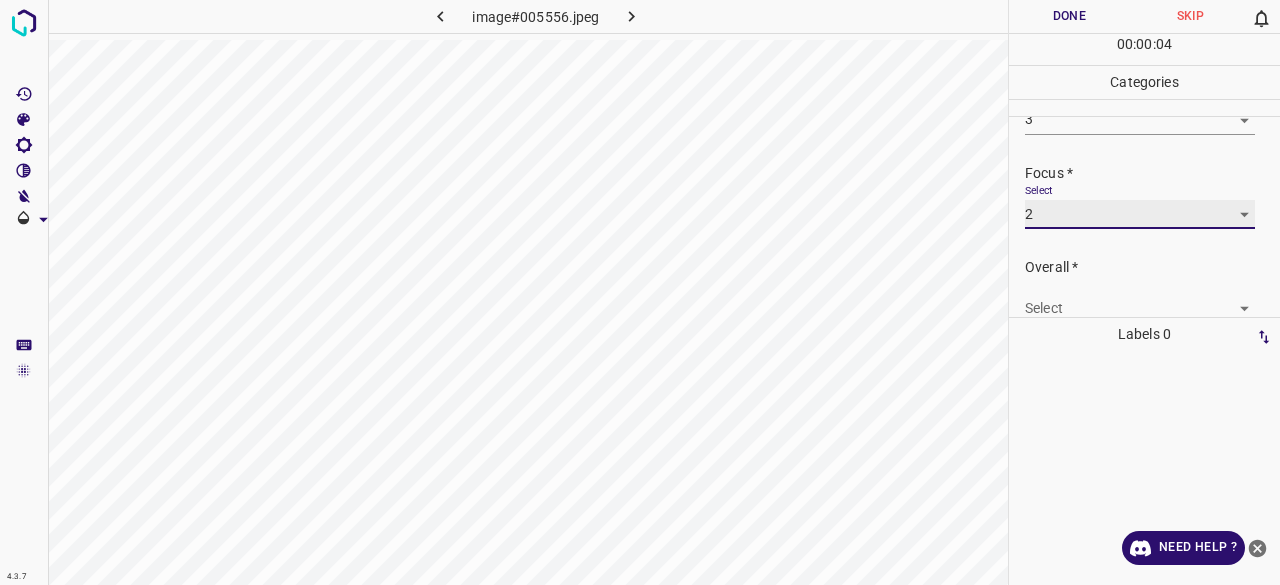 scroll, scrollTop: 98, scrollLeft: 0, axis: vertical 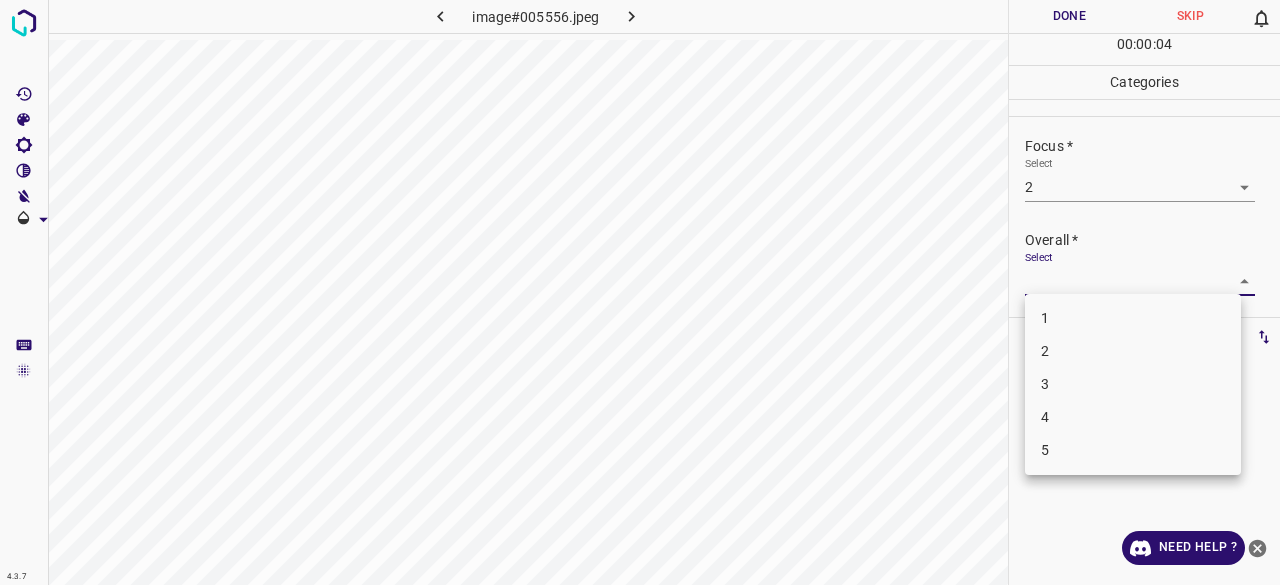 click on "4.3.7 image#005556.jpeg Done Skip 0 00   : 00   : 04   Categories Lighting *  Select 3 3 Focus *  Select 2 2 Overall *  Select ​ Labels   0 Categories 1 Lighting 2 Focus 3 Overall Tools Space Change between modes (Draw & Edit) I Auto labeling R Restore zoom M Zoom in N Zoom out Delete Delete selecte label Filters Z Restore filters X Saturation filter C Brightness filter V Contrast filter B Gray scale filter General O Download Need Help ? - Text - Hide - Delete 1 2 3 4 5" at bounding box center [640, 292] 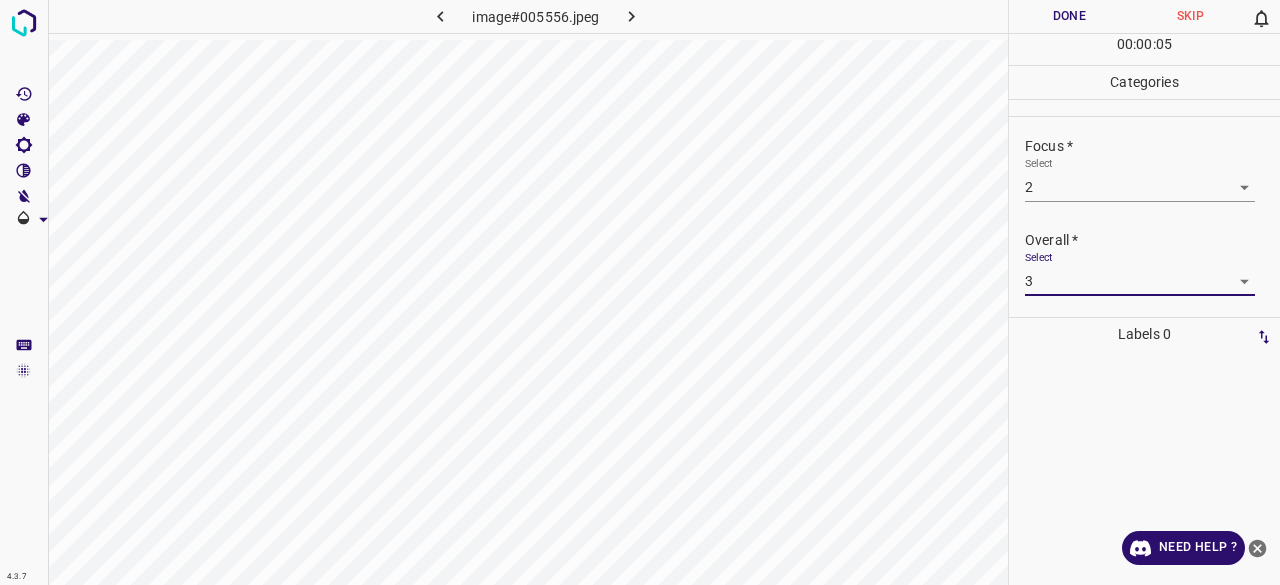 click on "Done" at bounding box center (1069, 16) 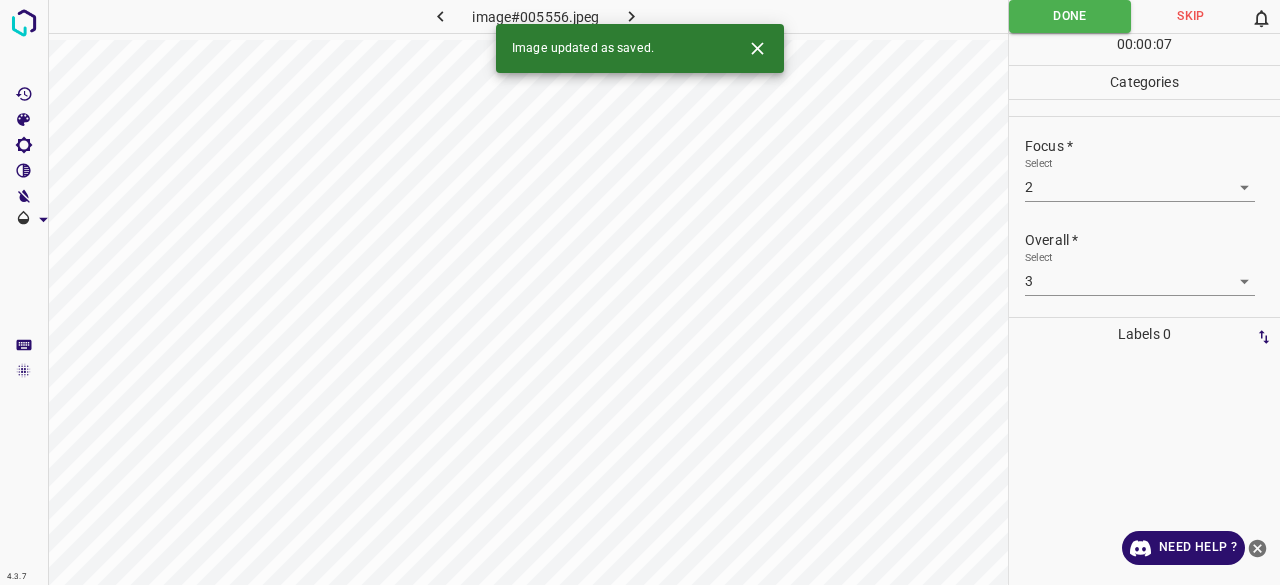 click 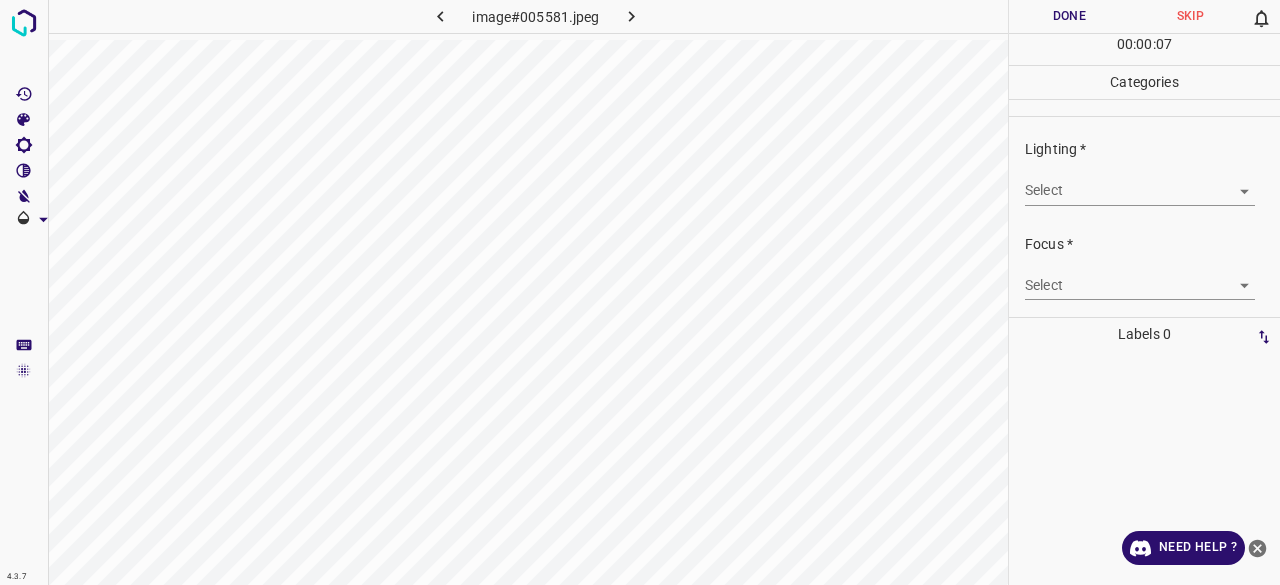 drag, startPoint x: 1070, startPoint y: 168, endPoint x: 1057, endPoint y: 201, distance: 35.468296 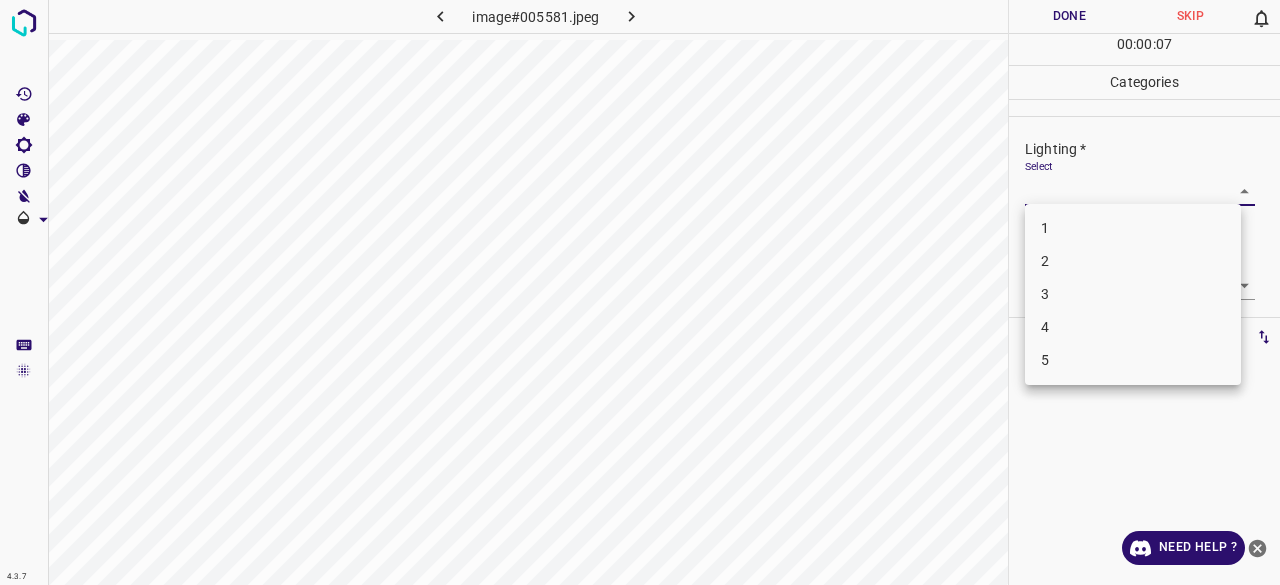 click on "3" at bounding box center (1133, 294) 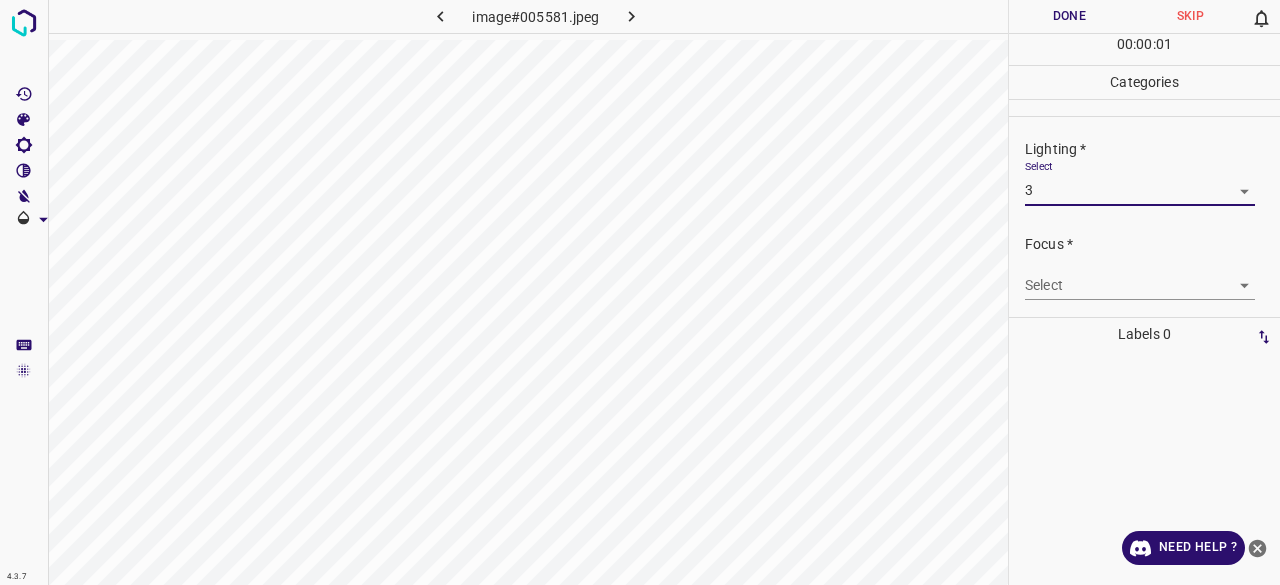 click on "4.3.7 image#005581.jpeg Done Skip 0 00   : 00   : 01   Categories Lighting *  Select 3 3 Focus *  Select ​ Overall *  Select ​ Labels   0 Categories 1 Lighting 2 Focus 3 Overall Tools Space Change between modes (Draw & Edit) I Auto labeling R Restore zoom M Zoom in N Zoom out Delete Delete selecte label Filters Z Restore filters X Saturation filter C Brightness filter V Contrast filter B Gray scale filter General O Download Need Help ? - Text - Hide - Delete 1 2 3 4 5" at bounding box center (640, 292) 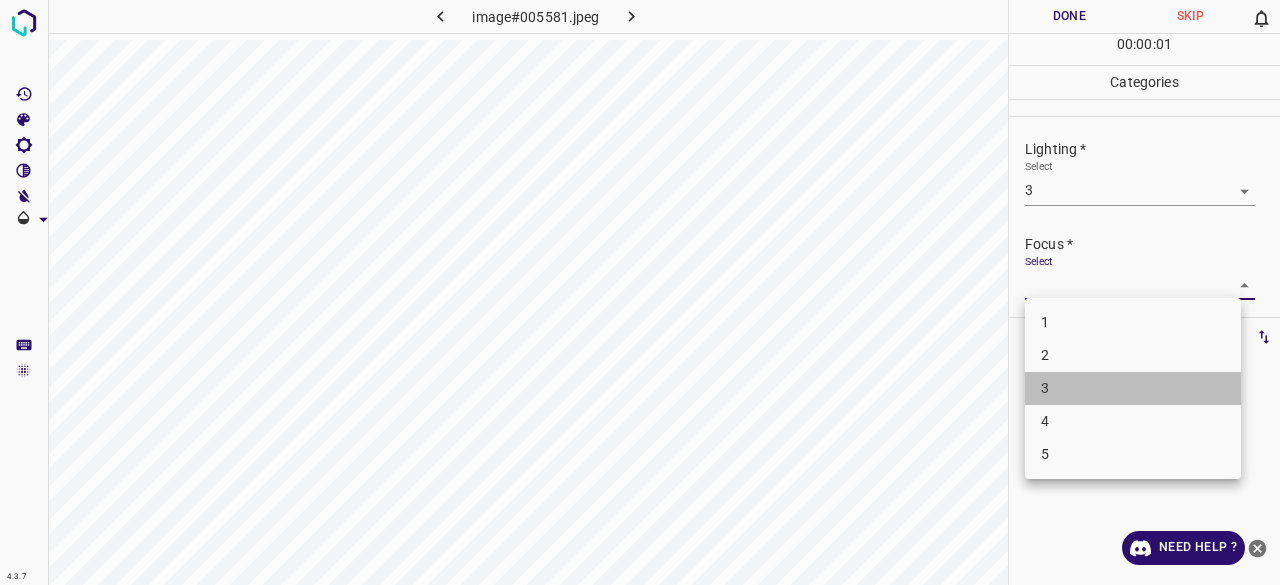 click on "3" at bounding box center (1133, 388) 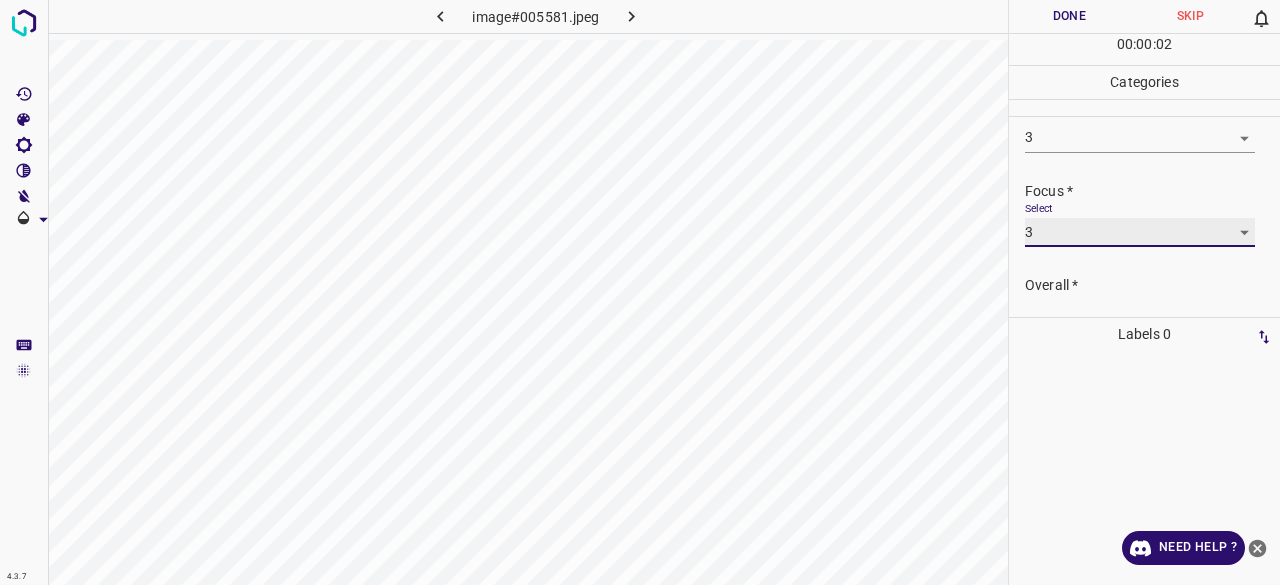 scroll, scrollTop: 98, scrollLeft: 0, axis: vertical 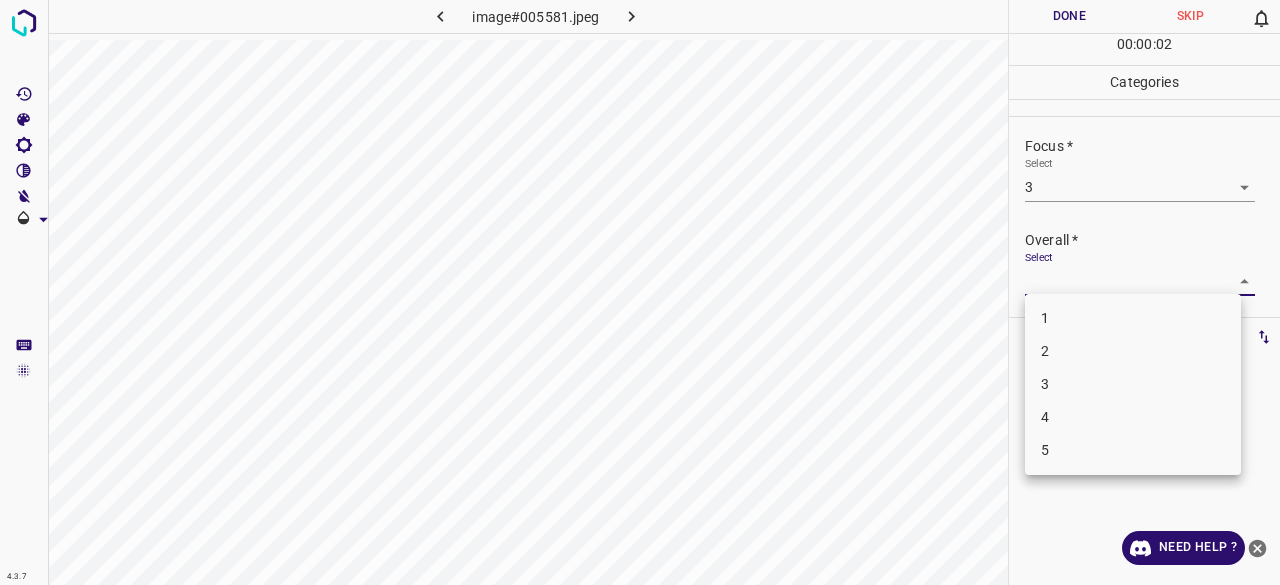 click on "4.3.7 image#005581.jpeg Done Skip 0 00   : 00   : 02   Categories Lighting *  Select 3 3 Focus *  Select 3 3 Overall *  Select ​ Labels   0 Categories 1 Lighting 2 Focus 3 Overall Tools Space Change between modes (Draw & Edit) I Auto labeling R Restore zoom M Zoom in N Zoom out Delete Delete selecte label Filters Z Restore filters X Saturation filter C Brightness filter V Contrast filter B Gray scale filter General O Download Need Help ? - Text - Hide - Delete 1 2 3 4 5" at bounding box center [640, 292] 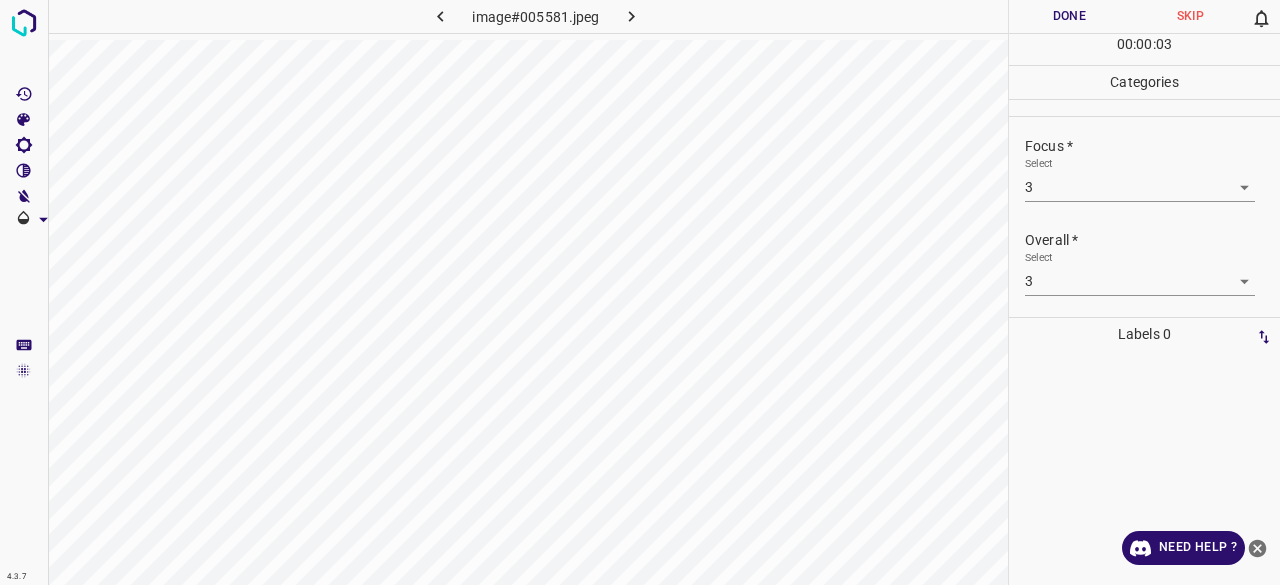 click on "Done" at bounding box center (1069, 16) 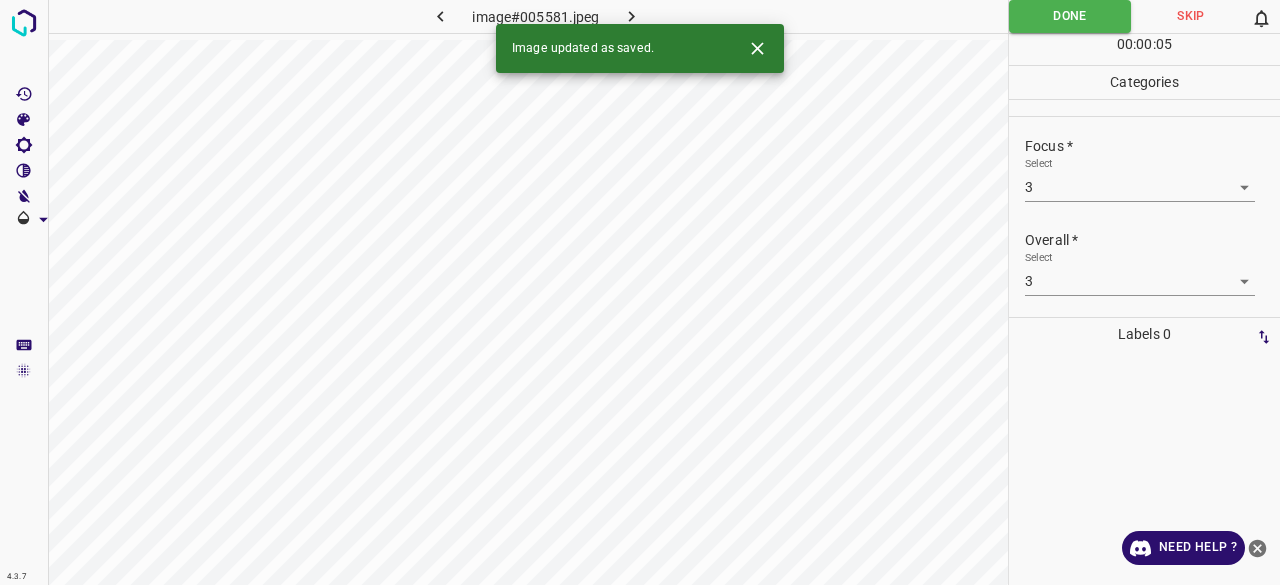 click 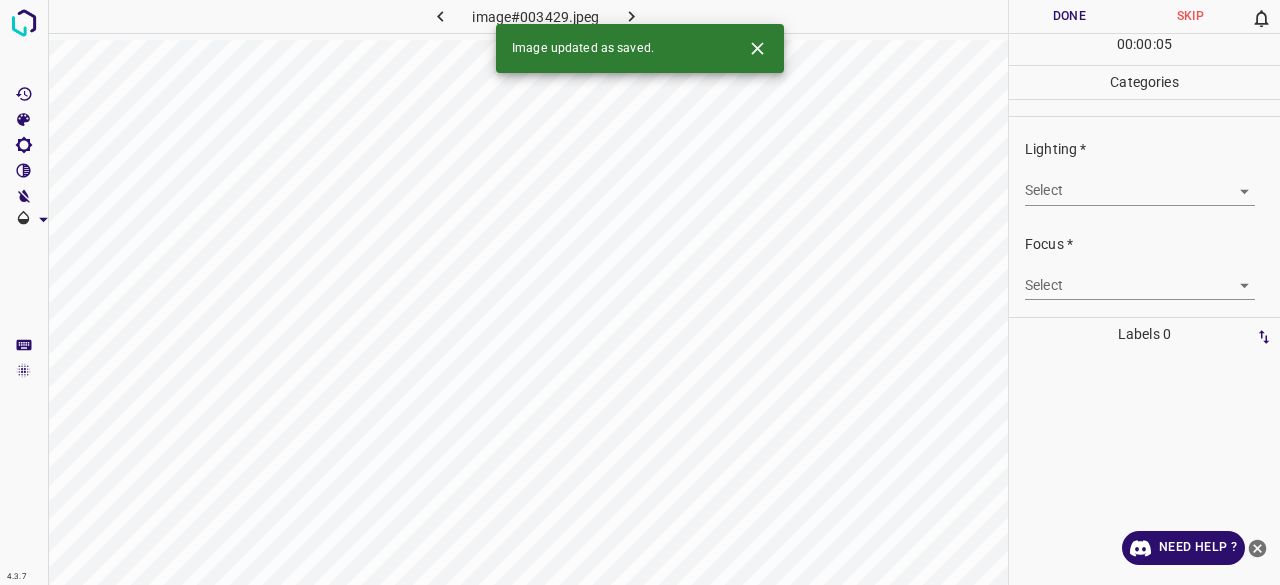 click on "4.3.7 image#003429.jpeg Done Skip 0 00   : 00   : 05   Categories Lighting *  Select ​ Focus *  Select ​ Overall *  Select ​ Labels   0 Categories 1 Lighting 2 Focus 3 Overall Tools Space Change between modes (Draw & Edit) I Auto labeling R Restore zoom M Zoom in N Zoom out Delete Delete selecte label Filters Z Restore filters X Saturation filter C Brightness filter V Contrast filter B Gray scale filter General O Download Image updated as saved. Need Help ? - Text - Hide - Delete" at bounding box center [640, 292] 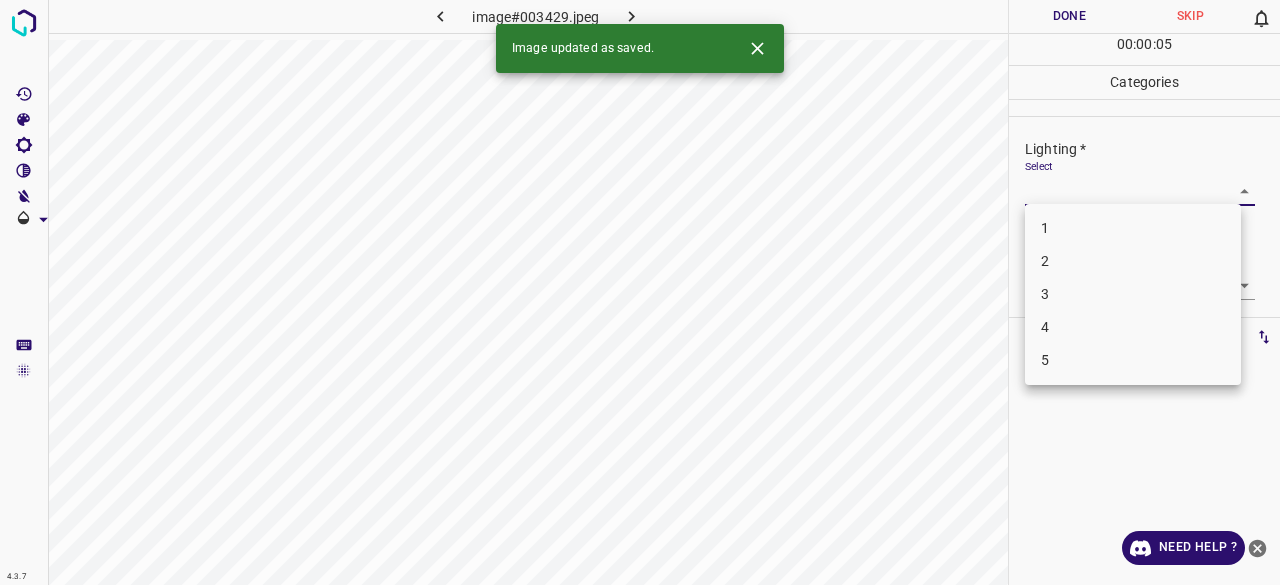 click on "3" at bounding box center (1133, 294) 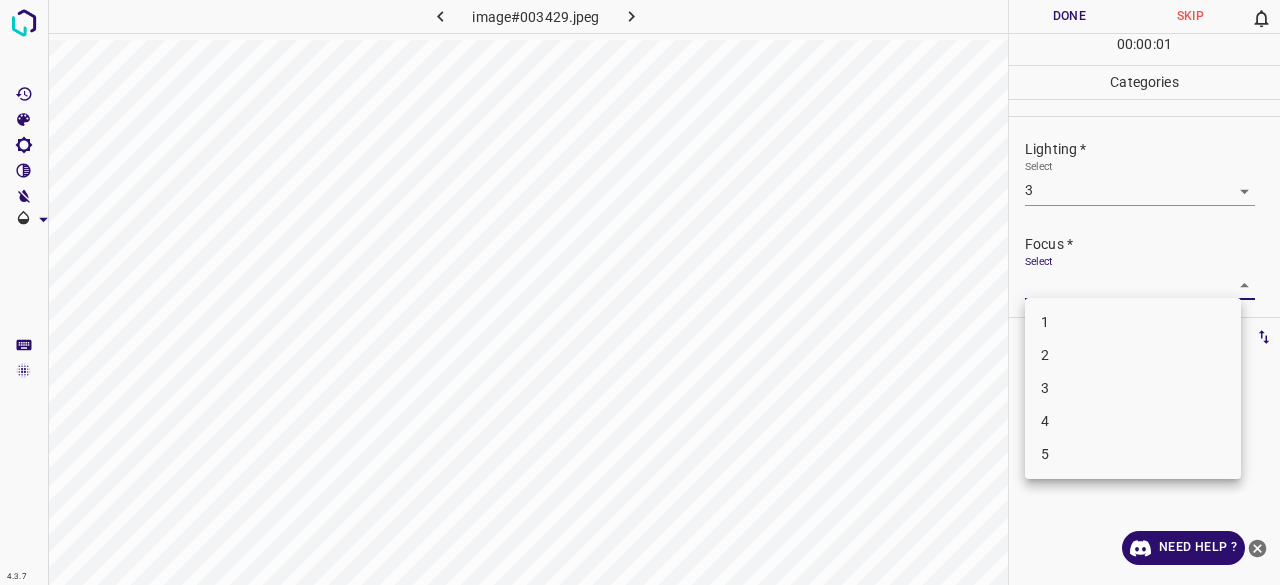 click on "4.3.7 image#003429.jpeg Done Skip 0 00   : 00   : 01   Categories Lighting *  Select 3 3 Focus *  Select ​ Overall *  Select ​ Labels   0 Categories 1 Lighting 2 Focus 3 Overall Tools Space Change between modes (Draw & Edit) I Auto labeling R Restore zoom M Zoom in N Zoom out Delete Delete selecte label Filters Z Restore filters X Saturation filter C Brightness filter V Contrast filter B Gray scale filter General O Download Need Help ? - Text - Hide - Delete 1 2 3 4 5" at bounding box center [640, 292] 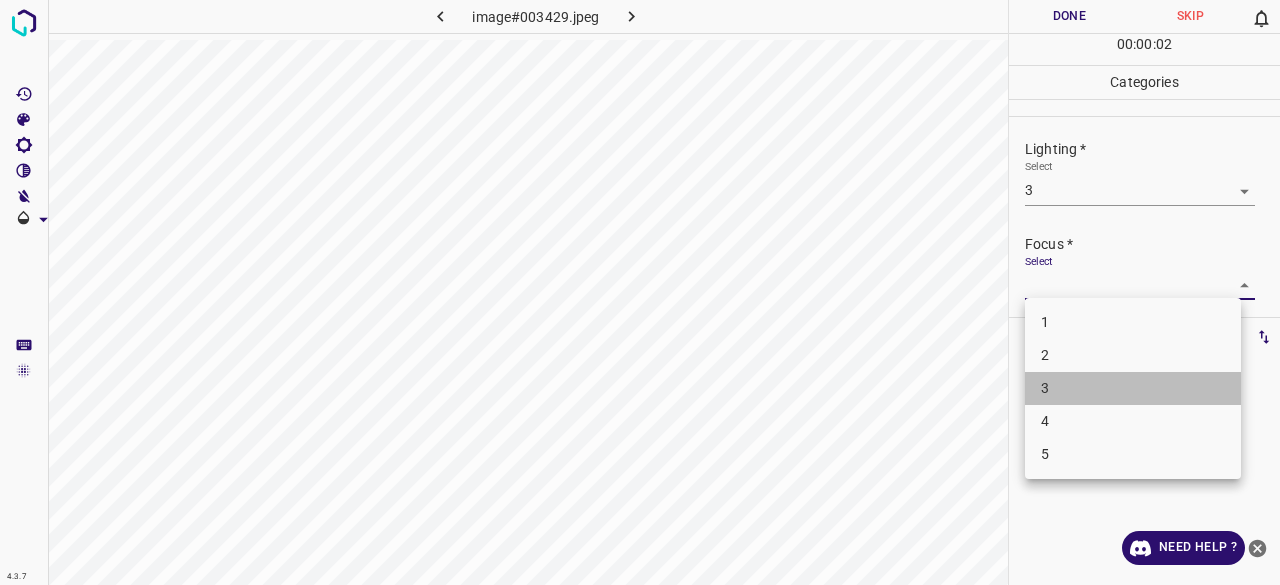 click on "3" at bounding box center [1133, 388] 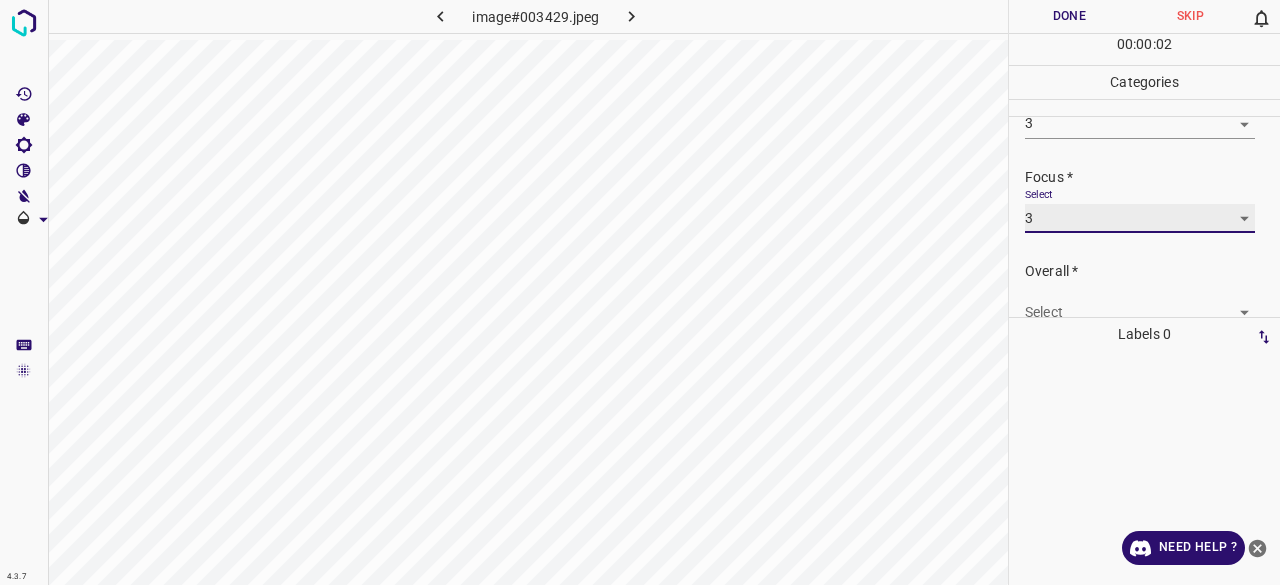 scroll, scrollTop: 98, scrollLeft: 0, axis: vertical 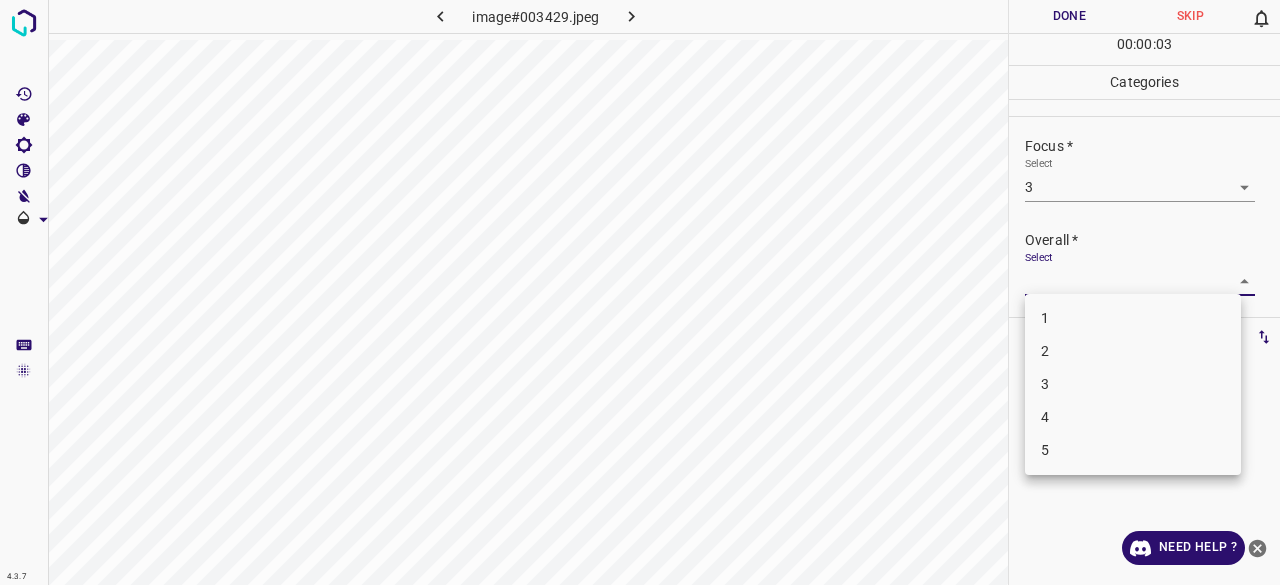 click on "4.3.7 image#003429.jpeg Done Skip 0 00   : 00   : 03   Categories Lighting *  Select 3 3 Focus *  Select 3 3 Overall *  Select ​ Labels   0 Categories 1 Lighting 2 Focus 3 Overall Tools Space Change between modes (Draw & Edit) I Auto labeling R Restore zoom M Zoom in N Zoom out Delete Delete selecte label Filters Z Restore filters X Saturation filter C Brightness filter V Contrast filter B Gray scale filter General O Download Need Help ? - Text - Hide - Delete 1 2 3 4 5" at bounding box center (640, 292) 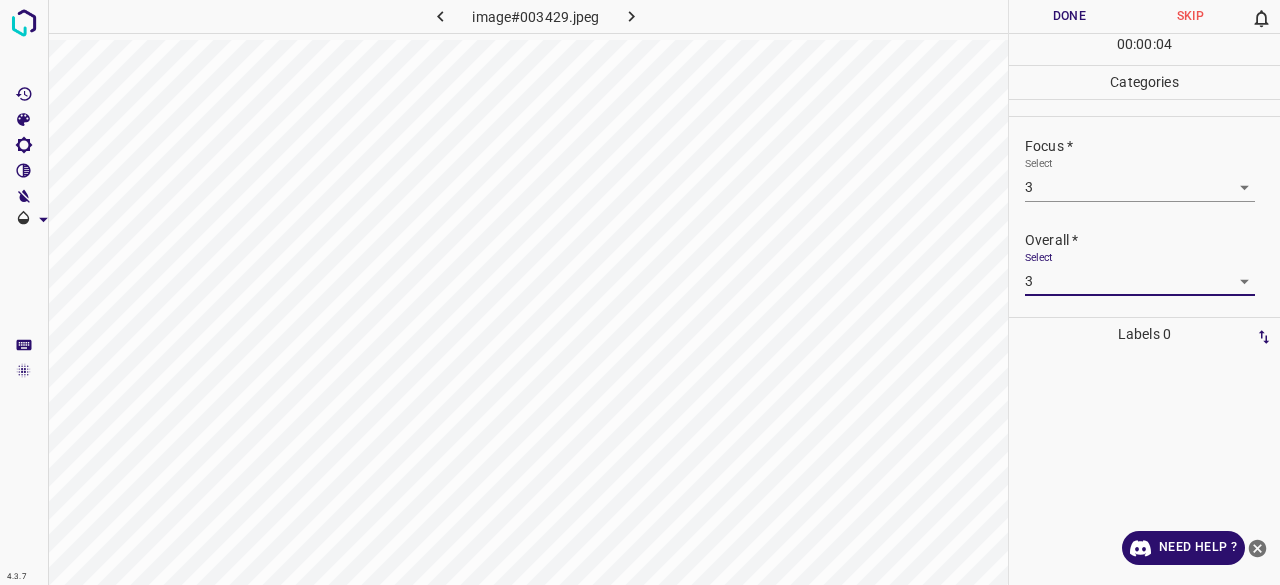 click on "Done" at bounding box center [1069, 16] 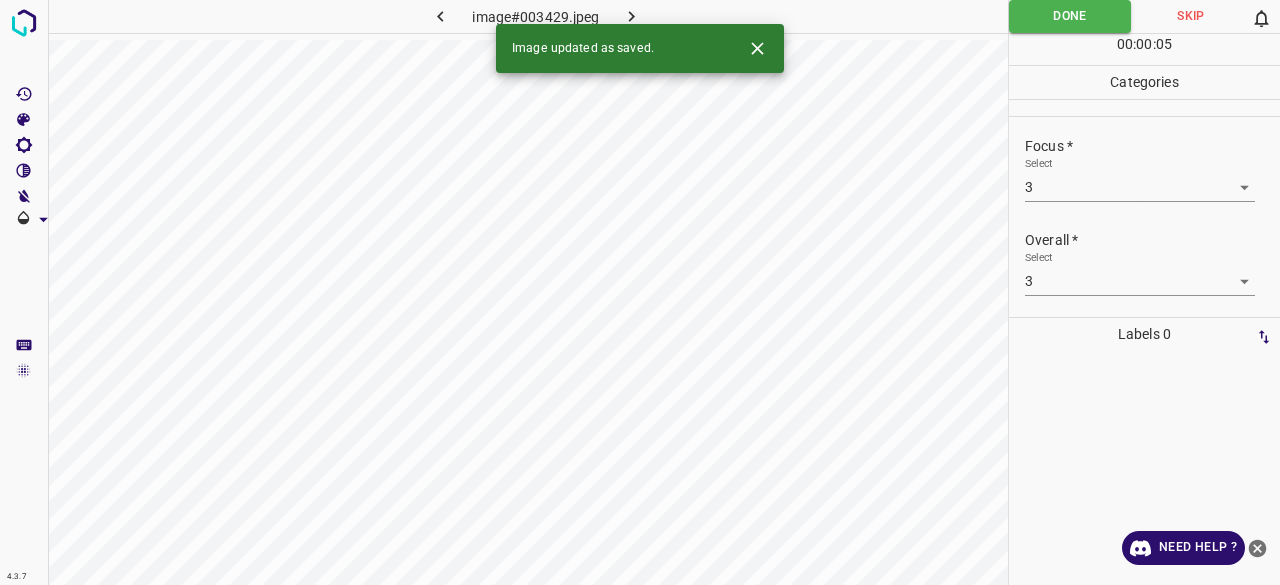 click 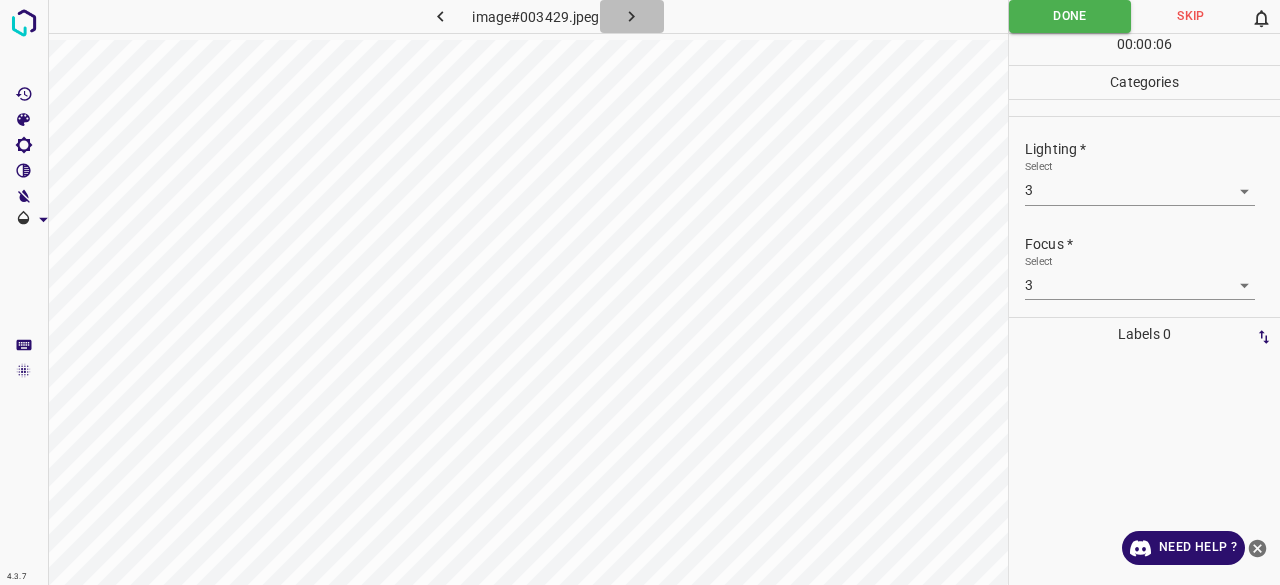 drag, startPoint x: 612, startPoint y: 29, endPoint x: 665, endPoint y: 6, distance: 57.77543 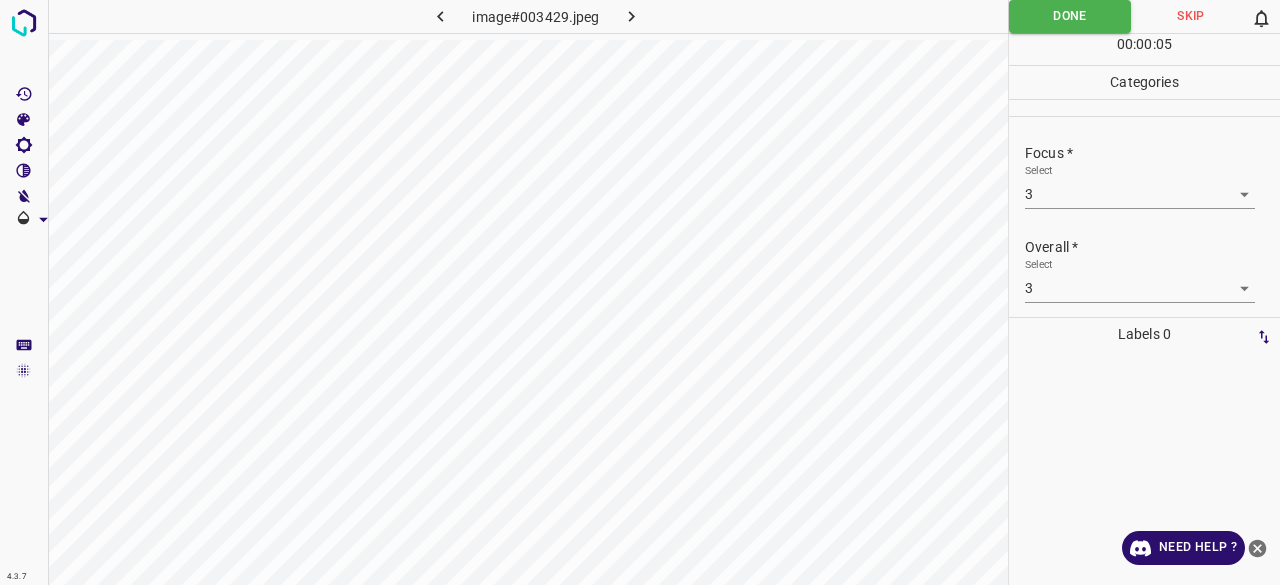 scroll, scrollTop: 98, scrollLeft: 0, axis: vertical 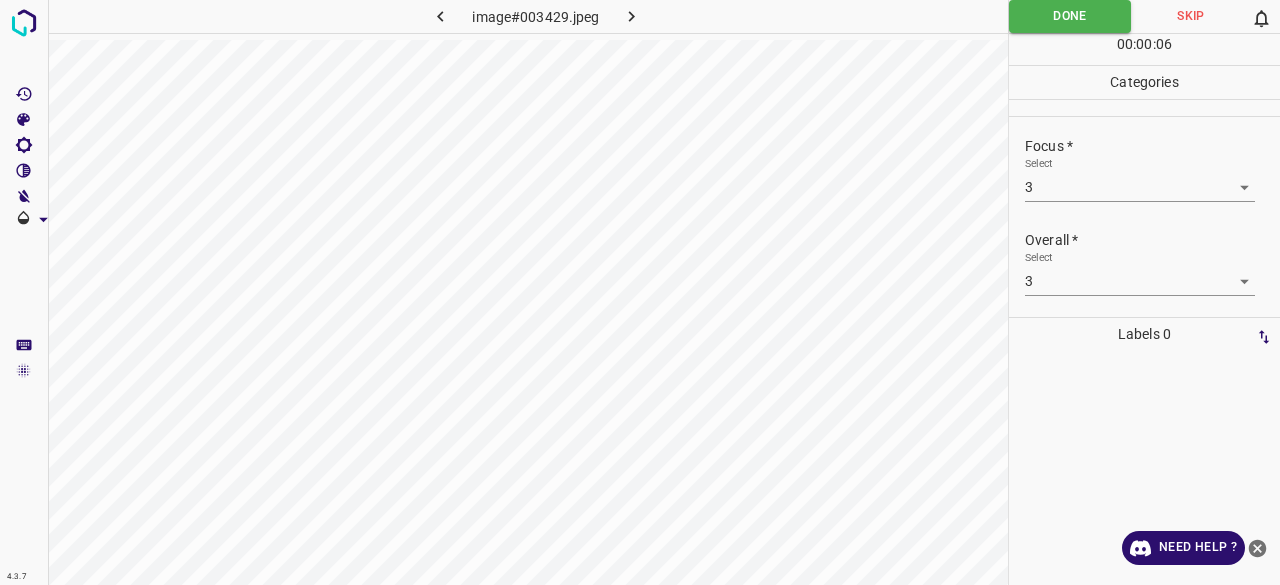 click 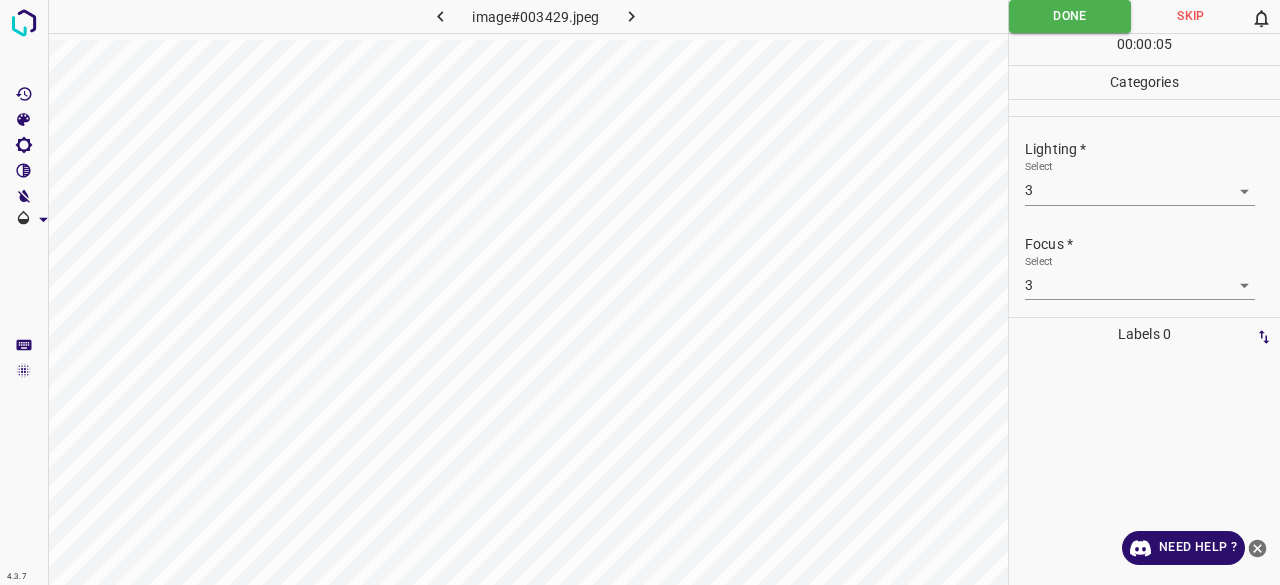 click on "image#003429.jpeg" at bounding box center (528, 20) 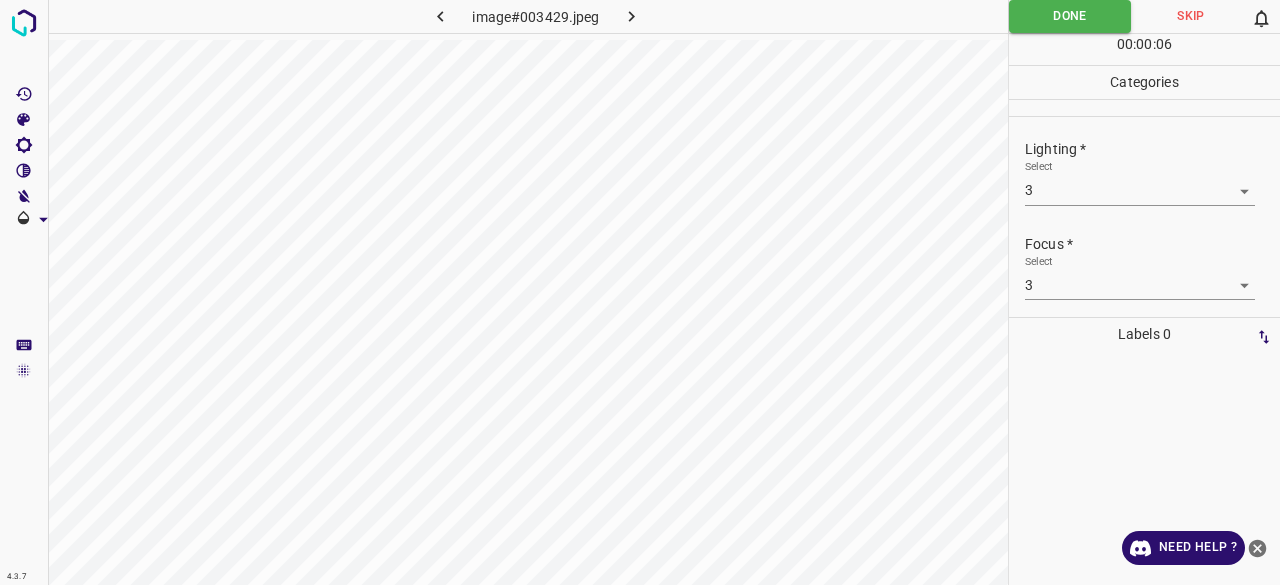 click 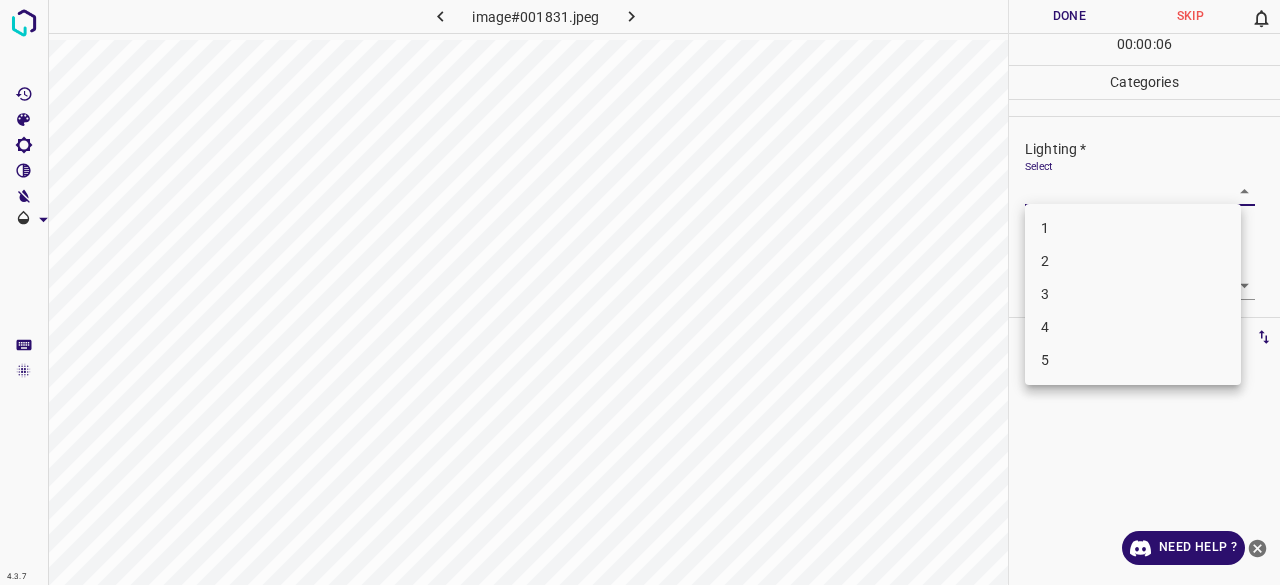 drag, startPoint x: 1050, startPoint y: 185, endPoint x: 1075, endPoint y: 213, distance: 37.536648 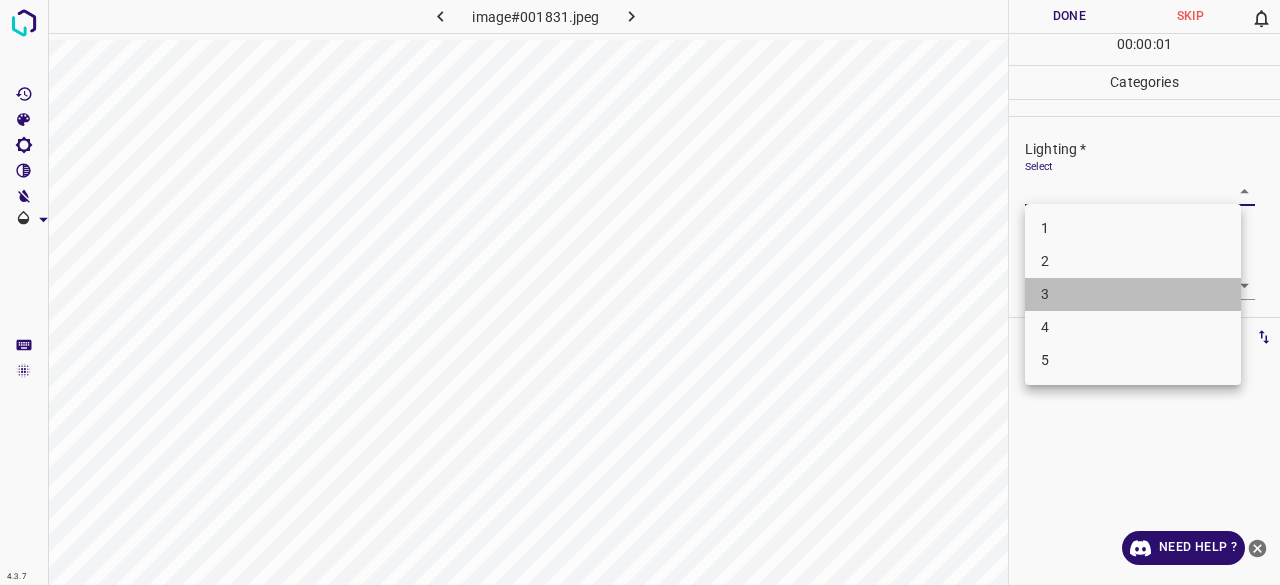click on "3" at bounding box center [1133, 294] 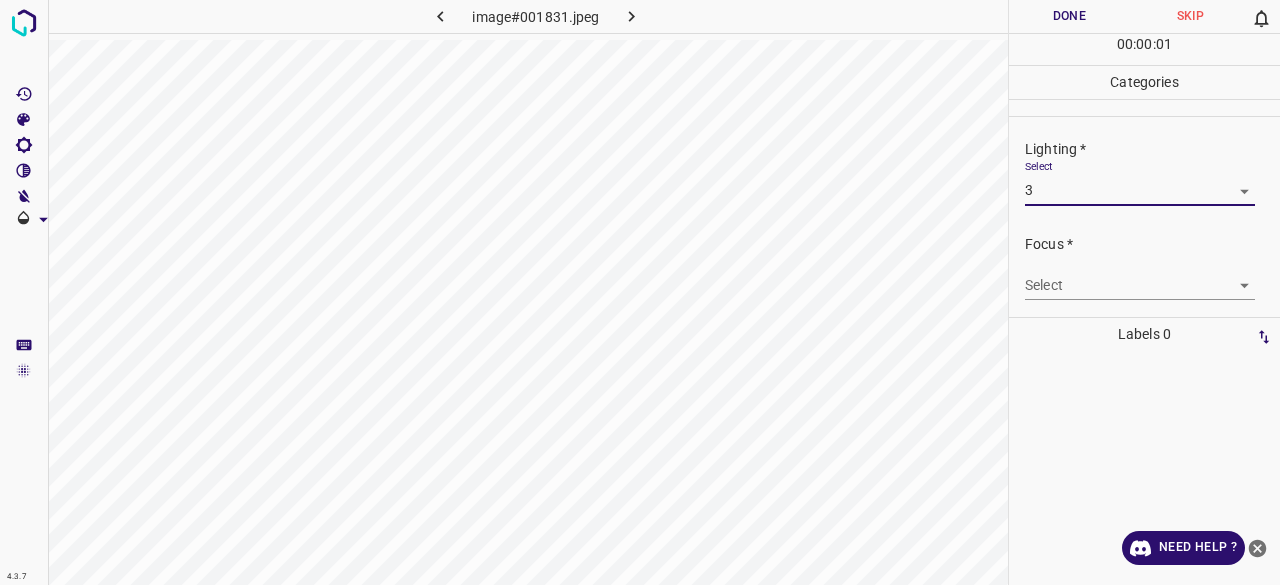 click on "4.3.7 image#001831.jpeg Done Skip 0 00   : 00   : 01   Categories Lighting *  Select 3 3 Focus *  Select ​ Overall *  Select ​ Labels   0 Categories 1 Lighting 2 Focus 3 Overall Tools Space Change between modes (Draw & Edit) I Auto labeling R Restore zoom M Zoom in N Zoom out Delete Delete selecte label Filters Z Restore filters X Saturation filter C Brightness filter V Contrast filter B Gray scale filter General O Download Need Help ? - Text - Hide - Delete 1 2 3 4 5" at bounding box center (640, 292) 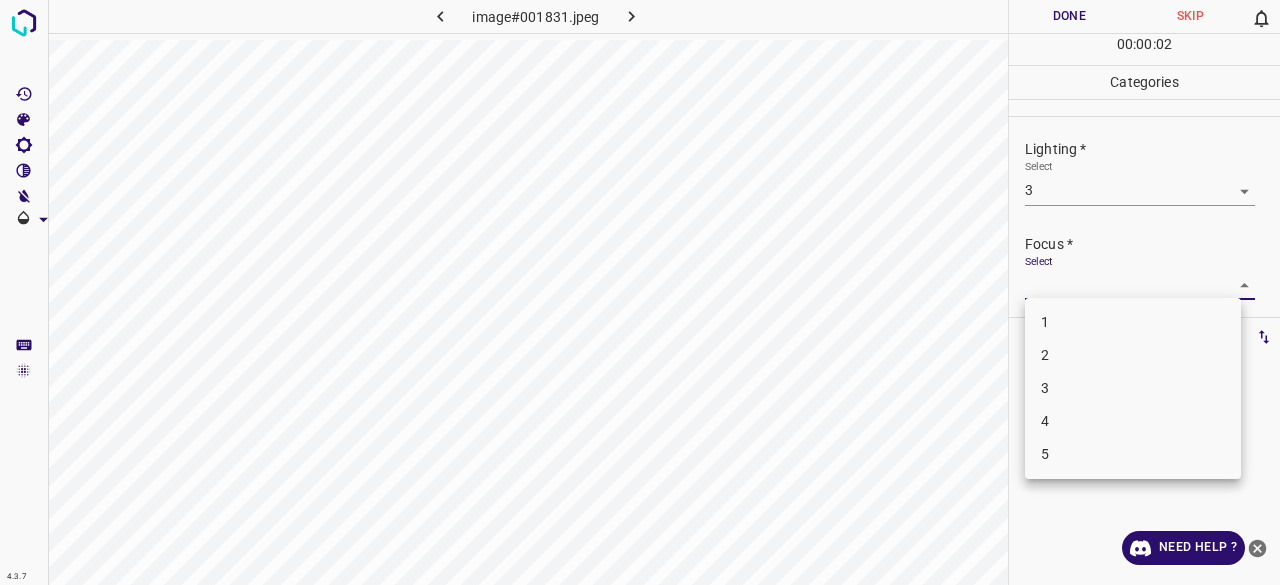 drag, startPoint x: 1067, startPoint y: 352, endPoint x: 1078, endPoint y: 279, distance: 73.82411 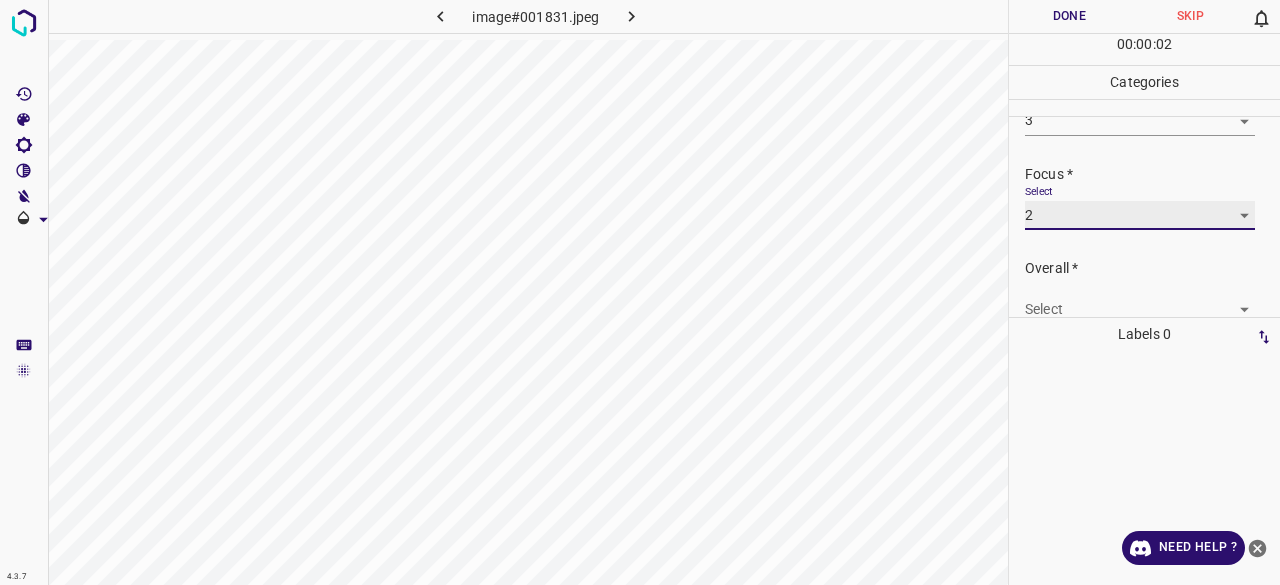 scroll, scrollTop: 98, scrollLeft: 0, axis: vertical 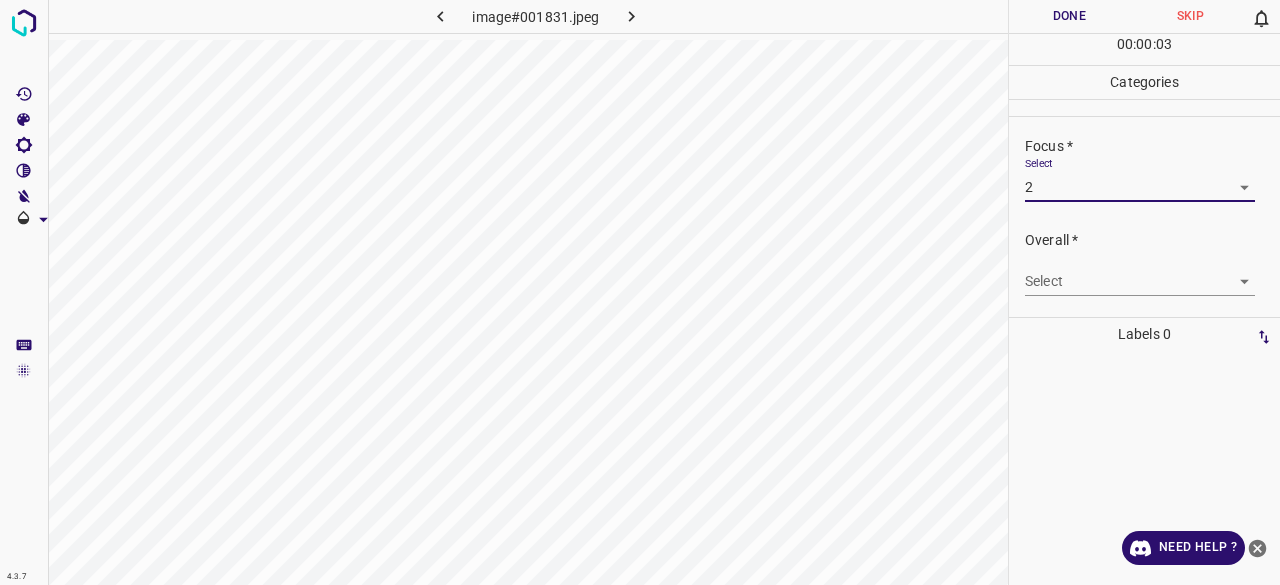 click on "4.3.7 image#001831.jpeg Done Skip 0 00   : 00   : 03   Categories Lighting *  Select 3 3 Focus *  Select 2 2 Overall *  Select ​ Labels   0 Categories 1 Lighting 2 Focus 3 Overall Tools Space Change between modes (Draw & Edit) I Auto labeling R Restore zoom M Zoom in N Zoom out Delete Delete selecte label Filters Z Restore filters X Saturation filter C Brightness filter V Contrast filter B Gray scale filter General O Download Need Help ? - Text - Hide - Delete" at bounding box center [640, 292] 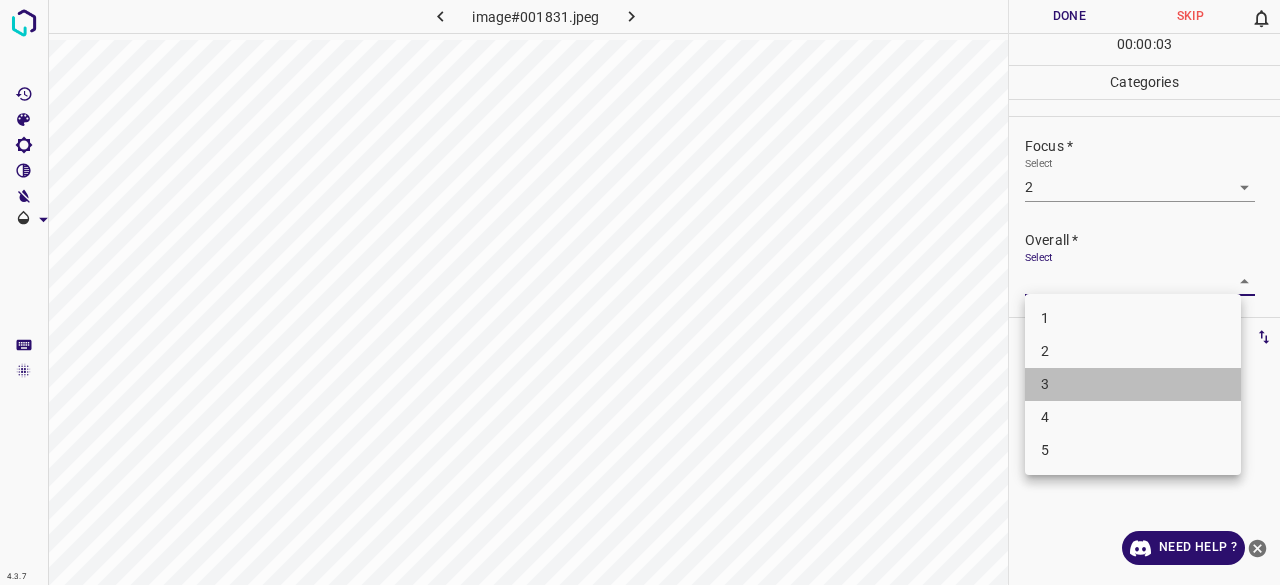 click on "3" at bounding box center [1133, 384] 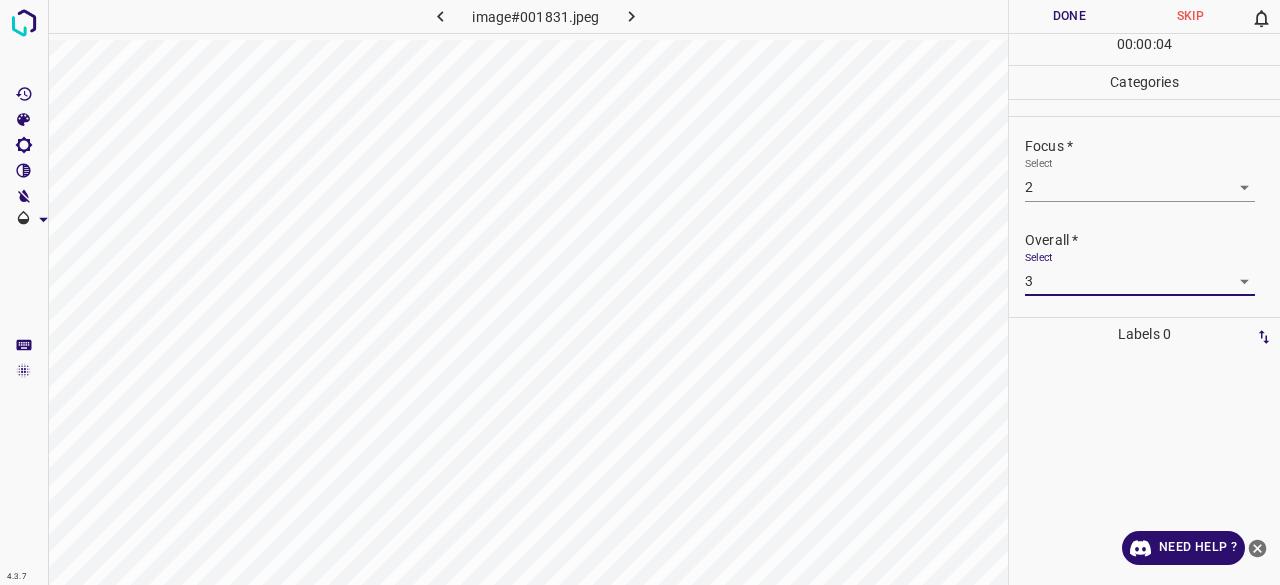 drag, startPoint x: 1076, startPoint y: 10, endPoint x: 1007, endPoint y: 31, distance: 72.12489 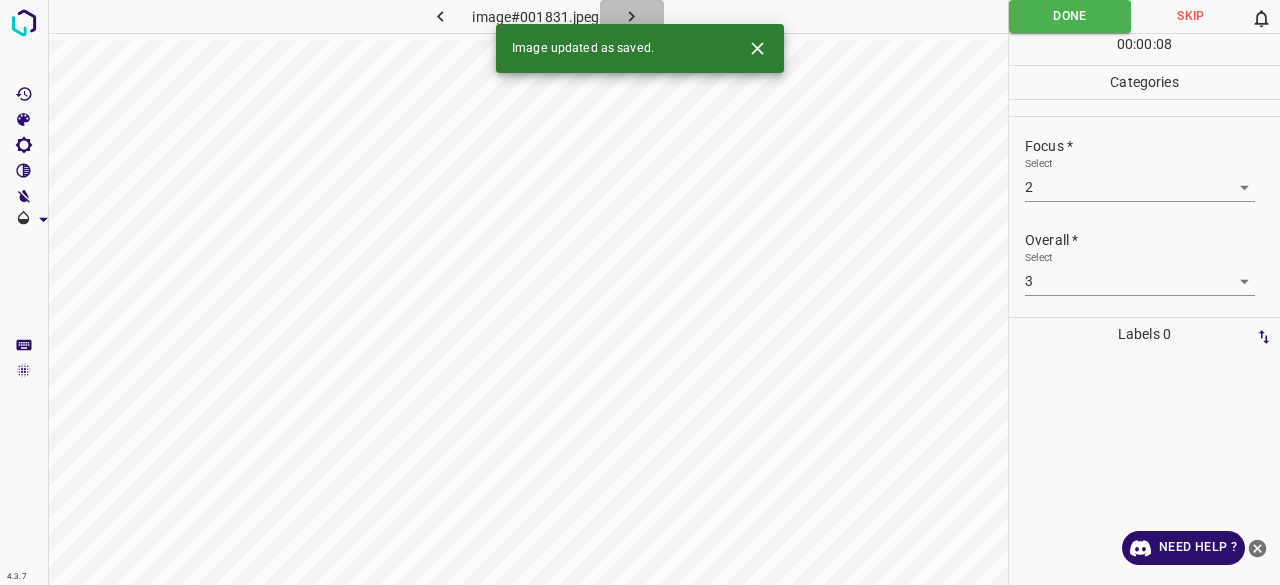 click 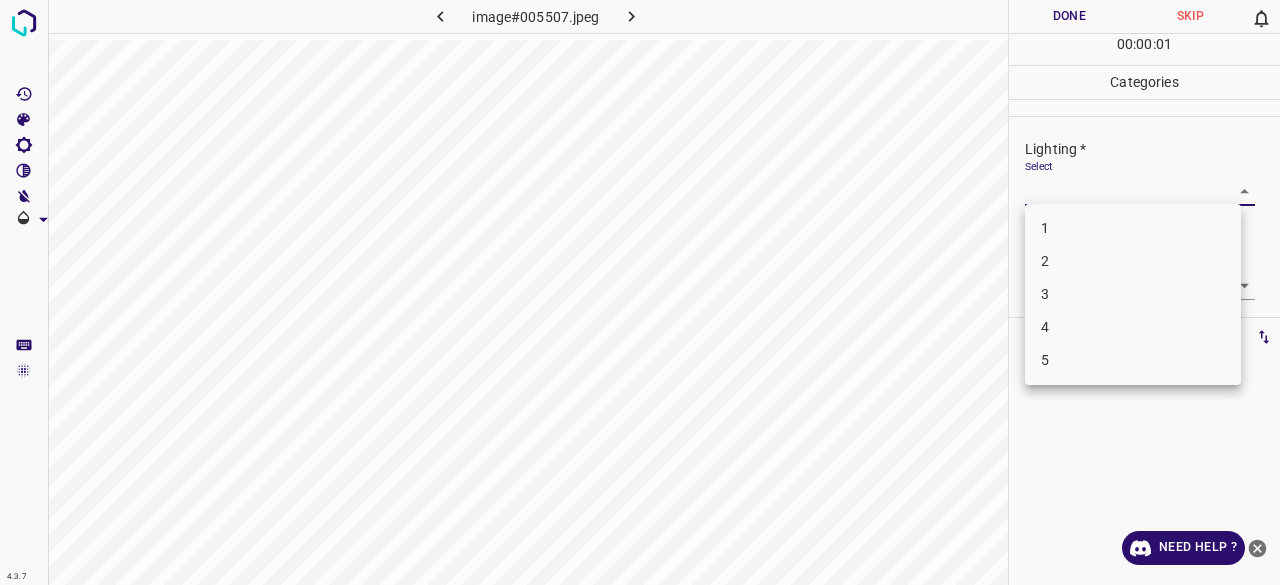 click 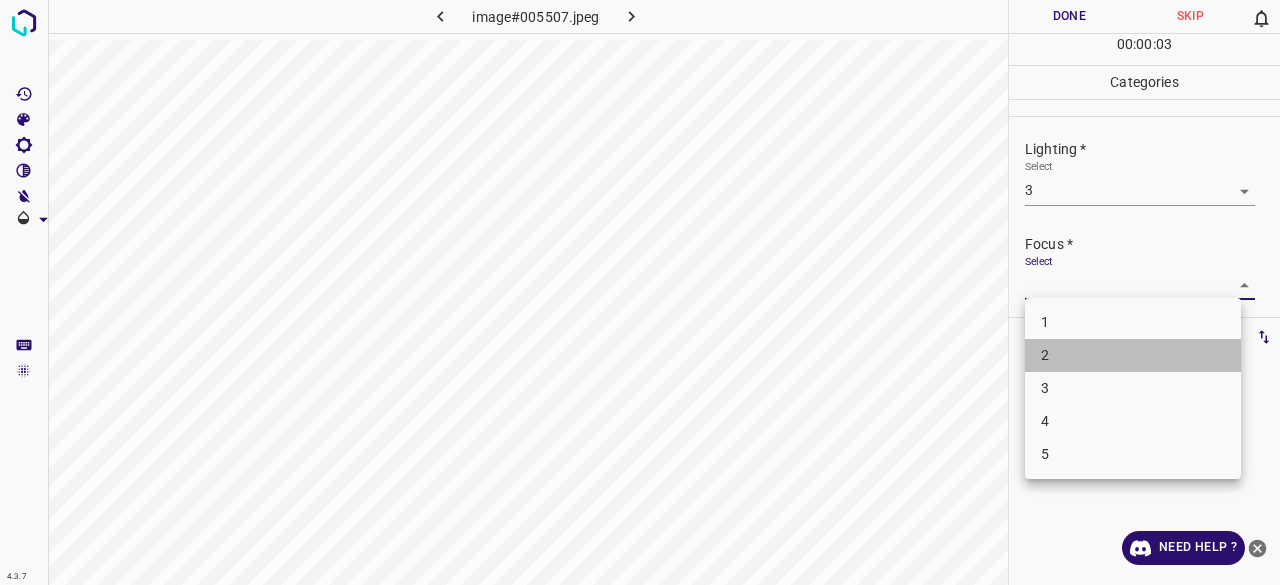 drag, startPoint x: 1055, startPoint y: 359, endPoint x: 1055, endPoint y: 373, distance: 14 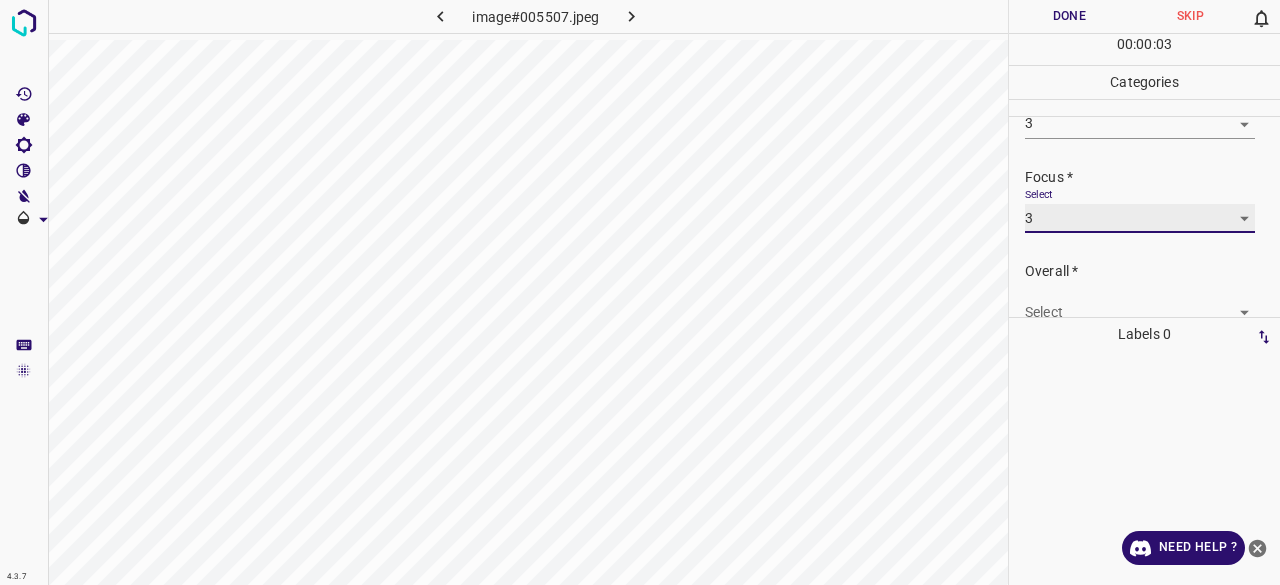 scroll, scrollTop: 98, scrollLeft: 0, axis: vertical 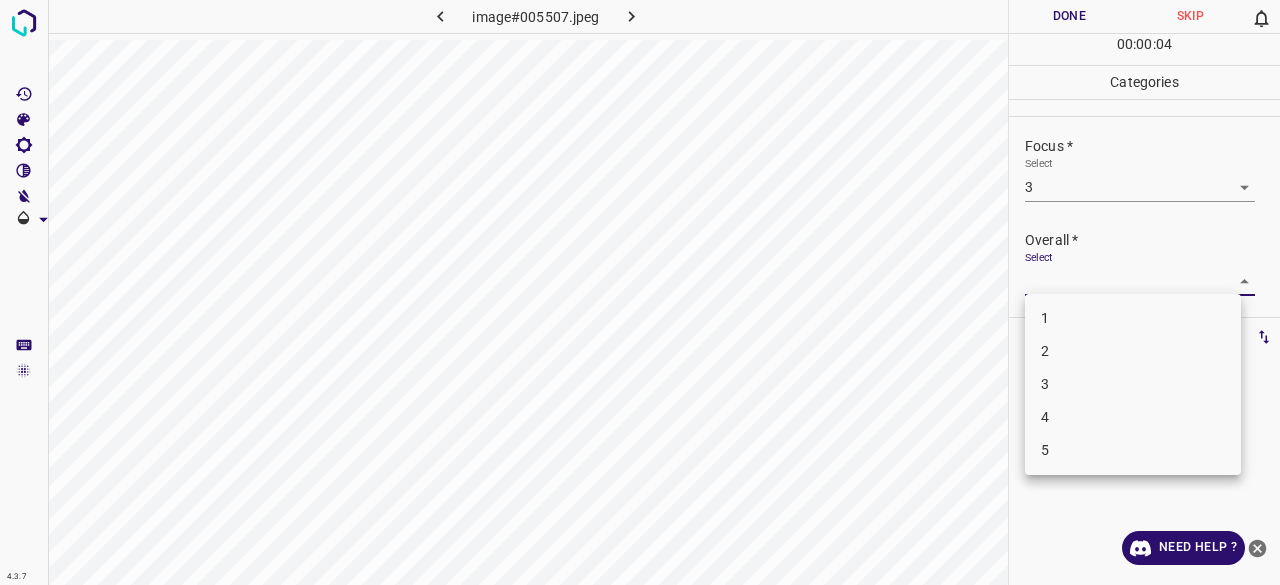 drag, startPoint x: 1046, startPoint y: 281, endPoint x: 1057, endPoint y: 324, distance: 44.38468 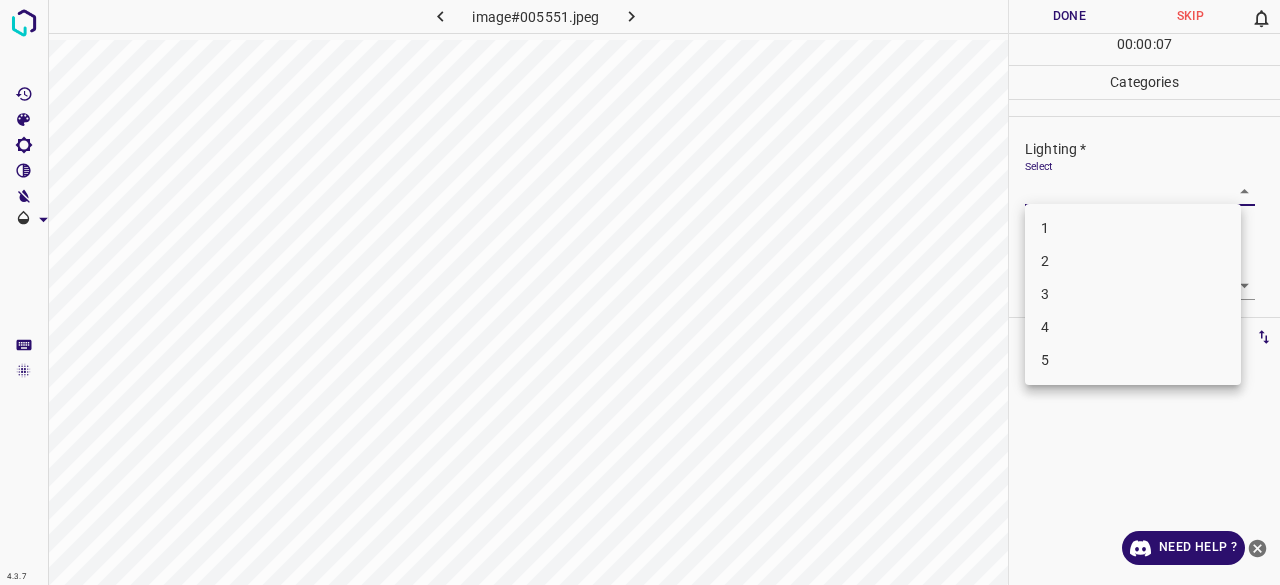 drag, startPoint x: 1080, startPoint y: 187, endPoint x: 1076, endPoint y: 203, distance: 16.492422 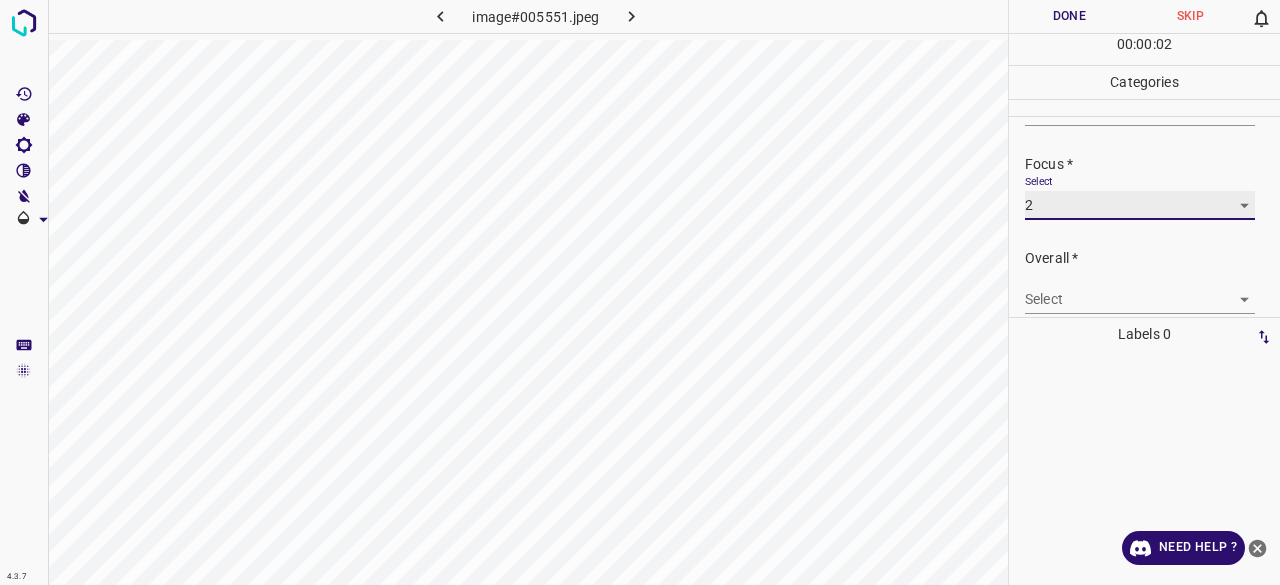scroll, scrollTop: 98, scrollLeft: 0, axis: vertical 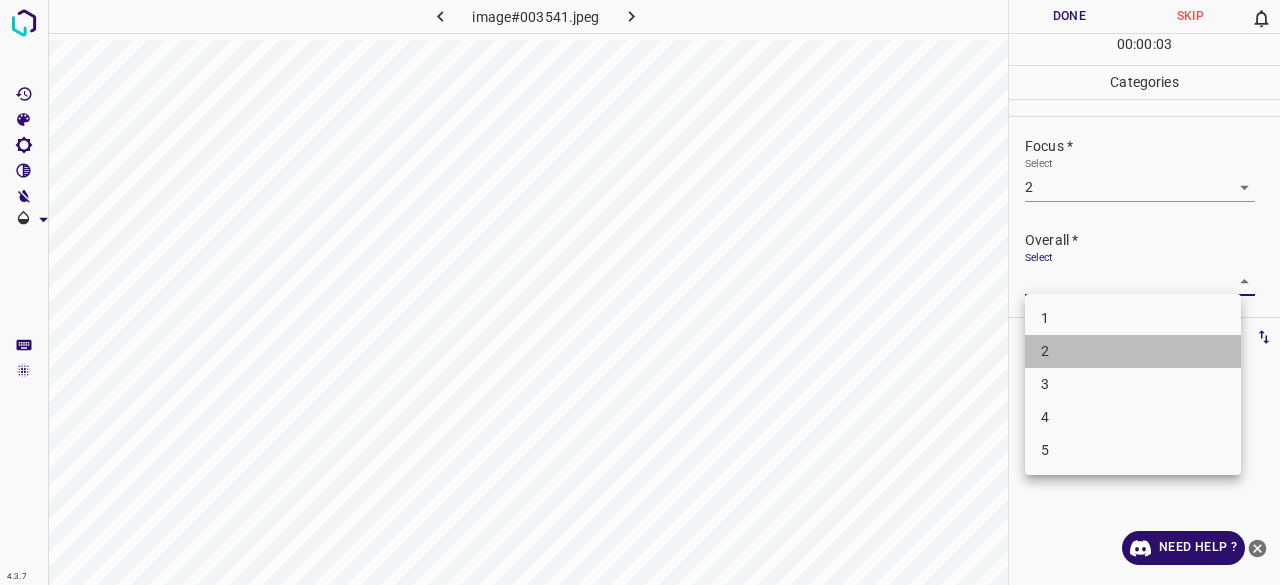 drag, startPoint x: 1056, startPoint y: 365, endPoint x: 1069, endPoint y: 214, distance: 151.55856 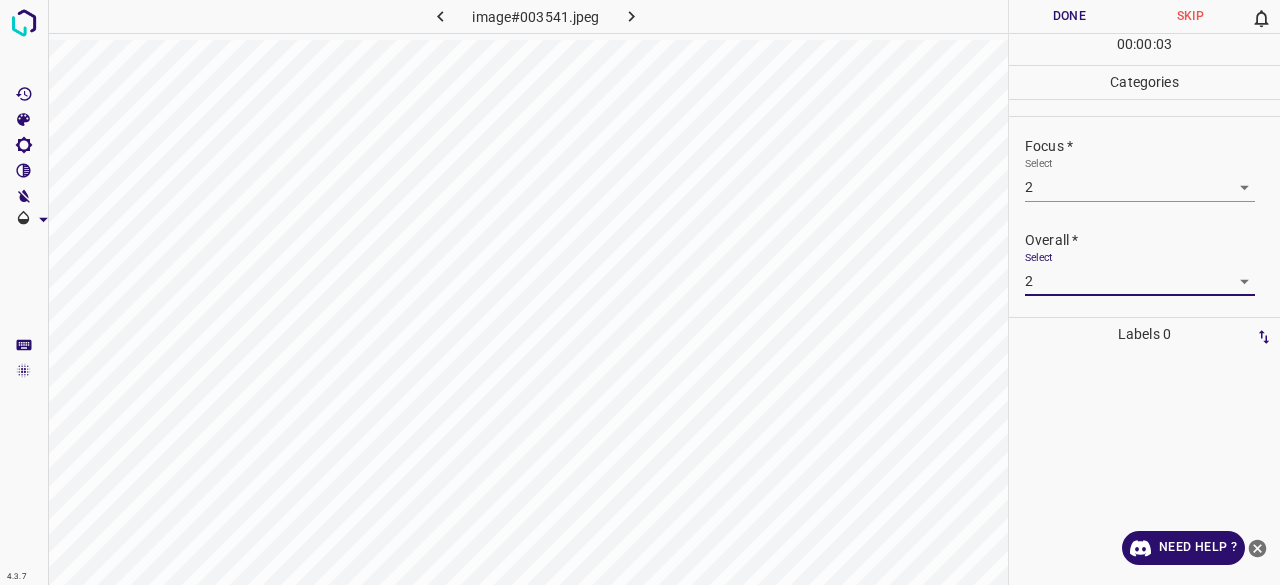 drag, startPoint x: 1062, startPoint y: 13, endPoint x: 1046, endPoint y: 37, distance: 28.84441 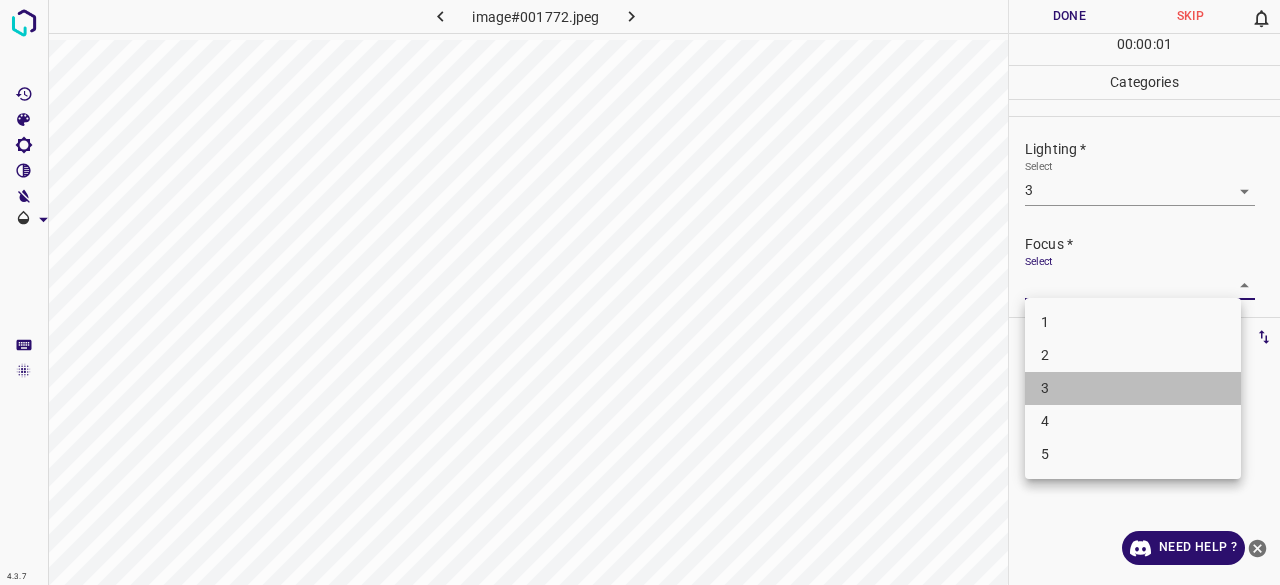 drag, startPoint x: 1038, startPoint y: 397, endPoint x: 1066, endPoint y: 328, distance: 74.46476 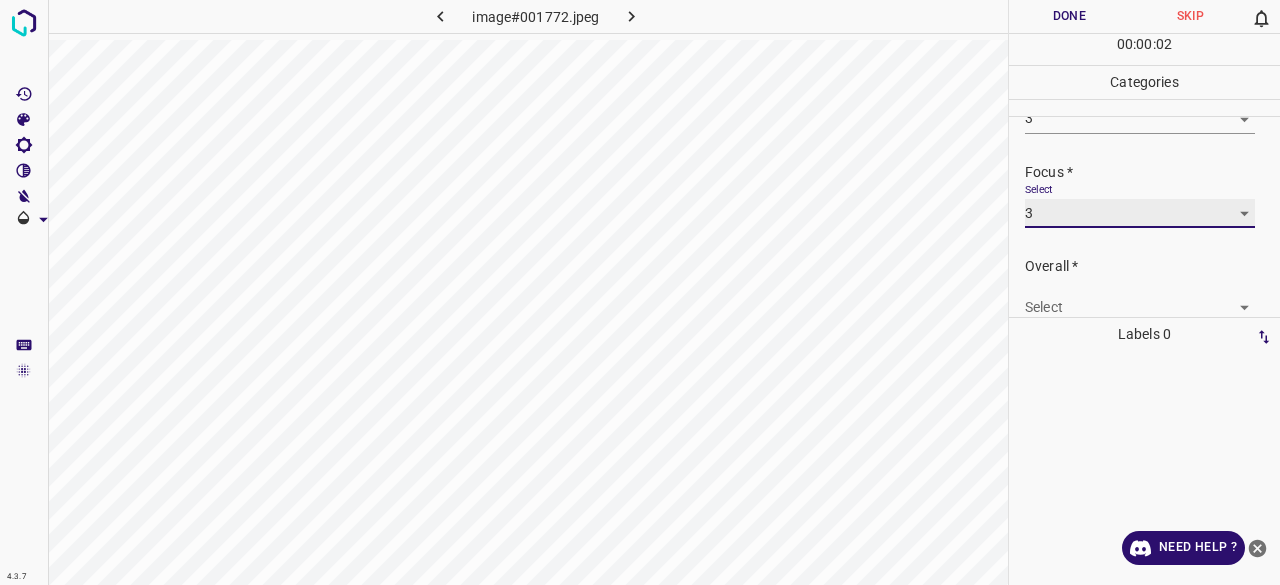 scroll, scrollTop: 98, scrollLeft: 0, axis: vertical 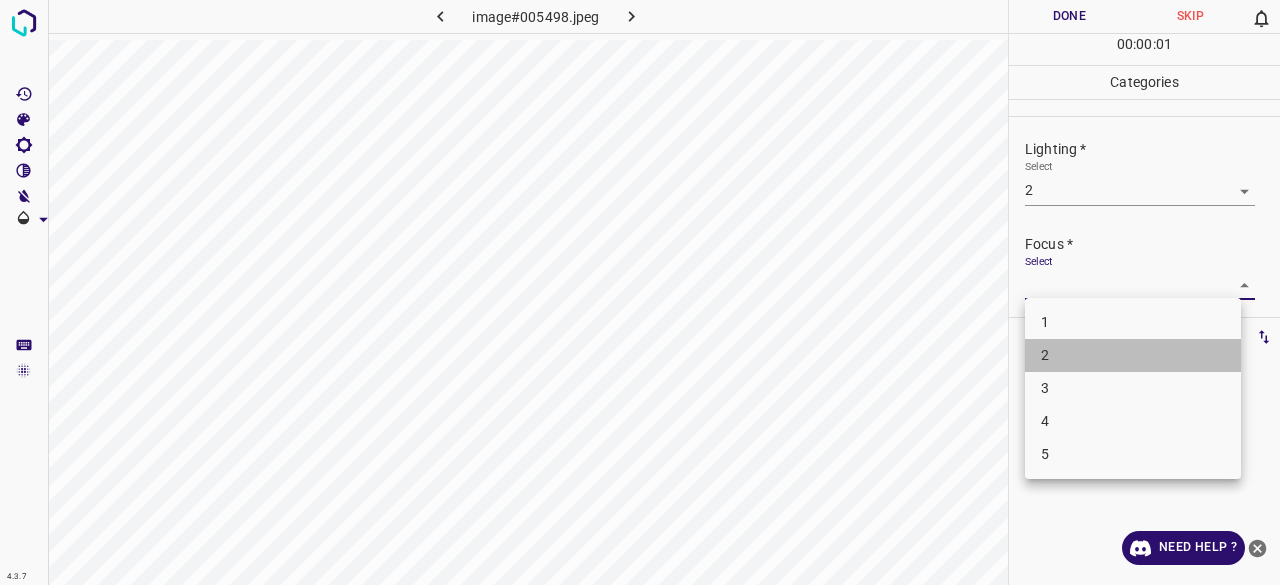 drag, startPoint x: 1051, startPoint y: 368, endPoint x: 1080, endPoint y: 225, distance: 145.91093 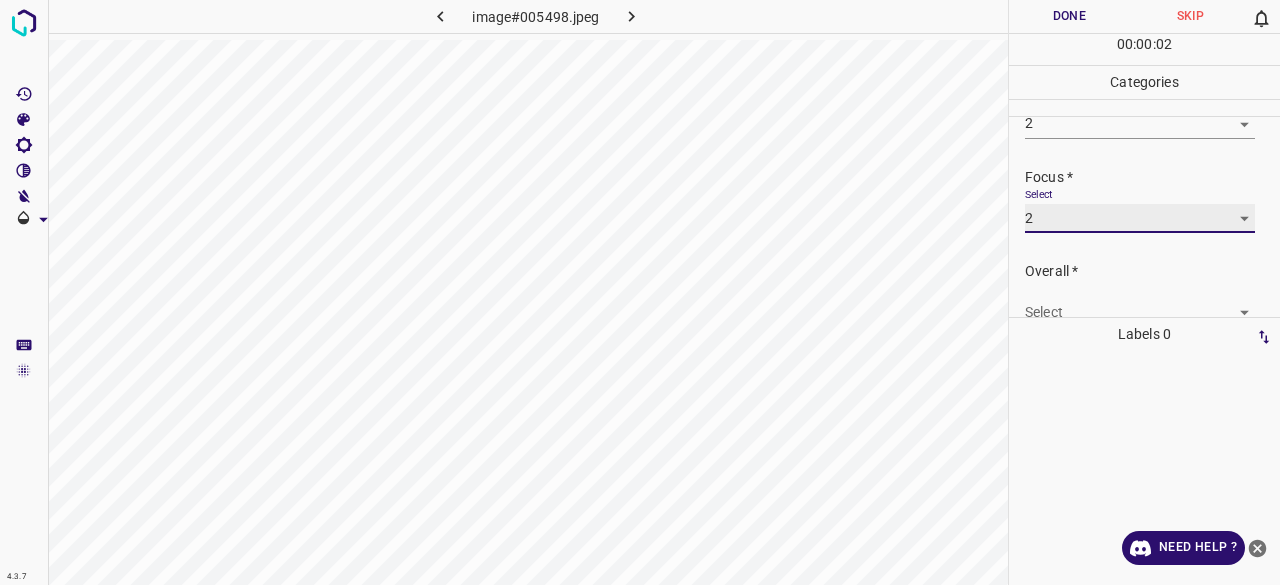 scroll, scrollTop: 98, scrollLeft: 0, axis: vertical 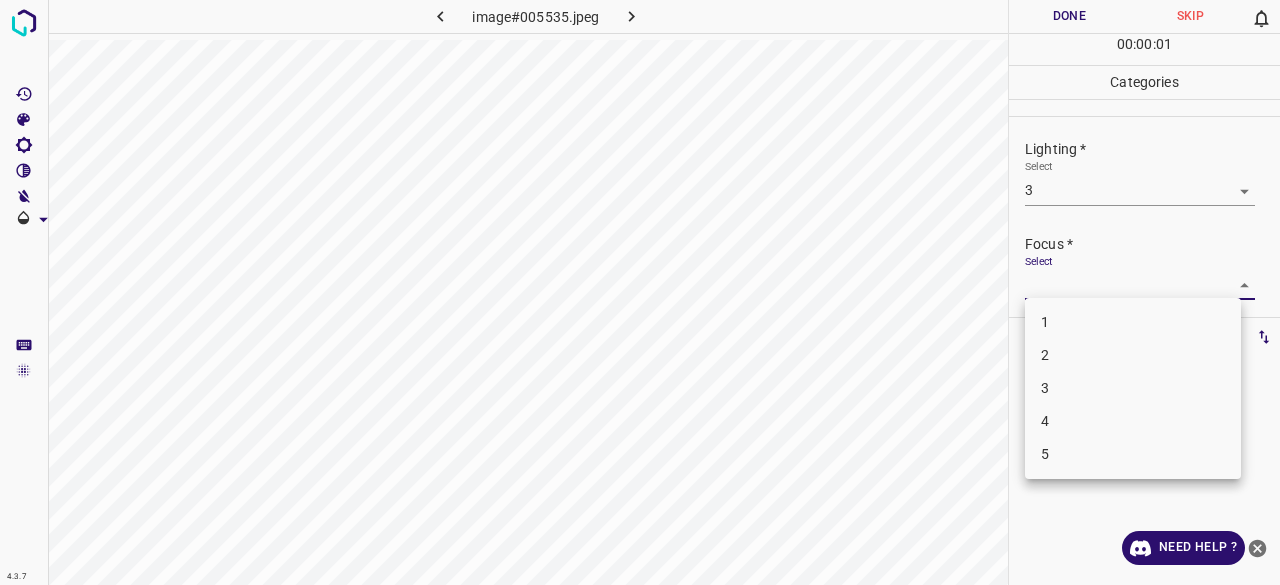 drag, startPoint x: 1046, startPoint y: 385, endPoint x: 1071, endPoint y: 275, distance: 112.805145 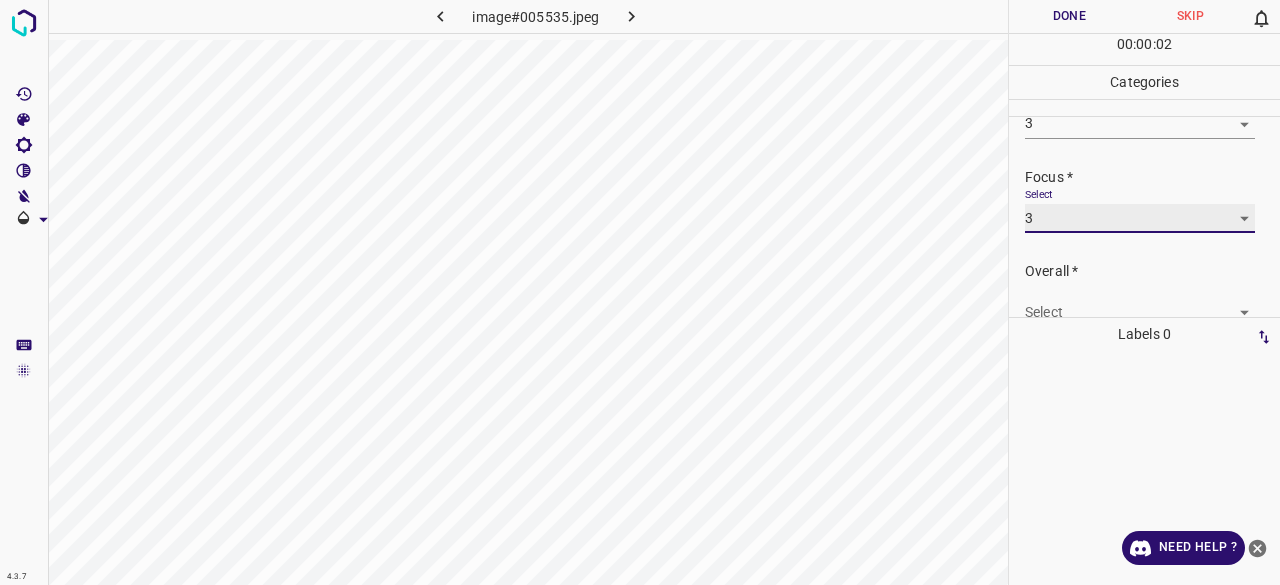 scroll, scrollTop: 98, scrollLeft: 0, axis: vertical 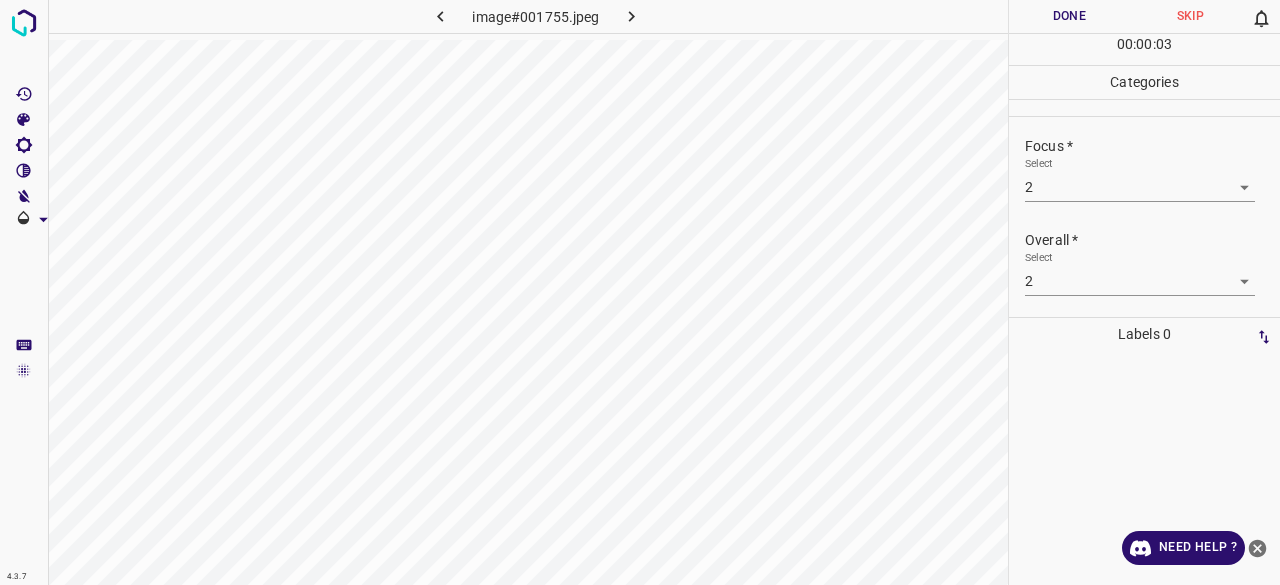 drag, startPoint x: 1051, startPoint y: 19, endPoint x: 1025, endPoint y: 31, distance: 28.635643 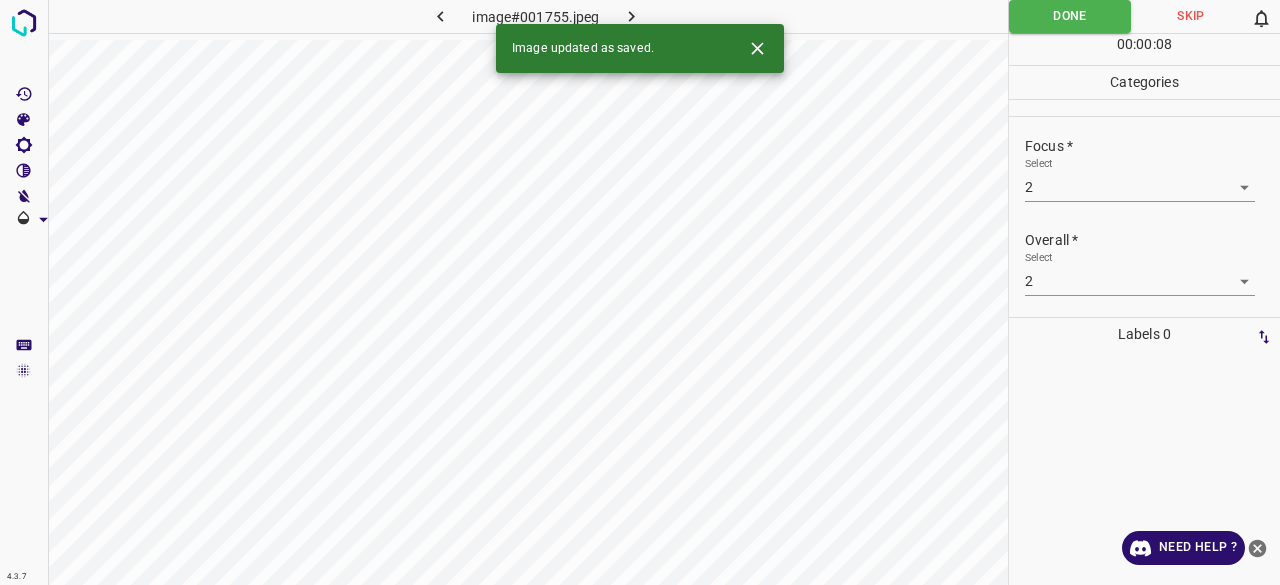 drag, startPoint x: 646, startPoint y: 7, endPoint x: 654, endPoint y: 27, distance: 21.540659 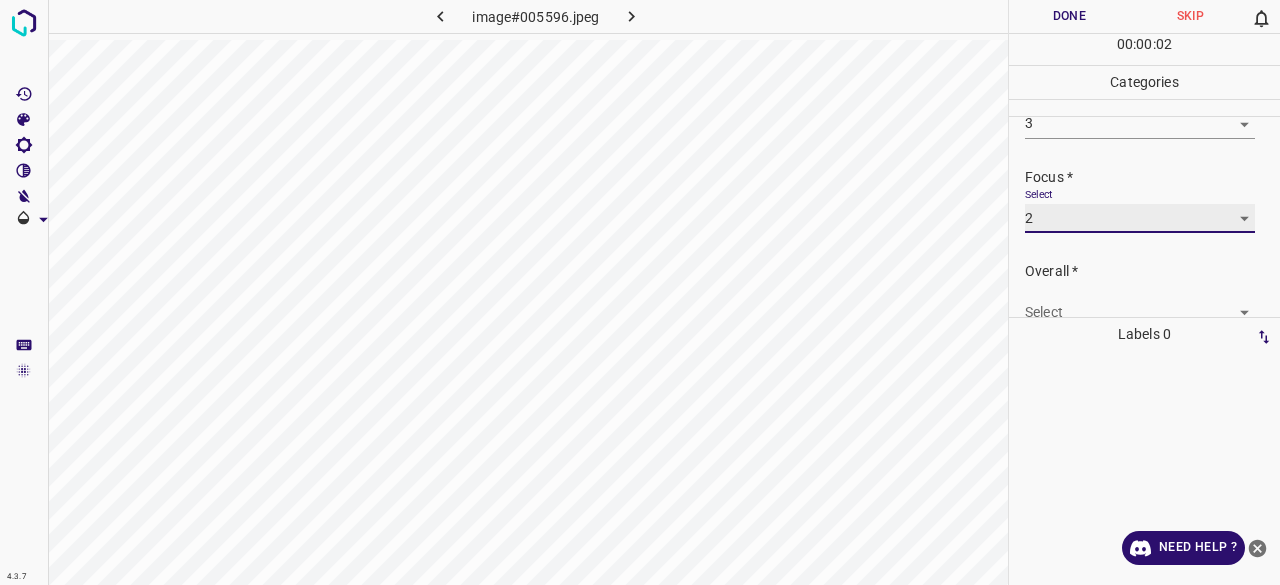 scroll, scrollTop: 98, scrollLeft: 0, axis: vertical 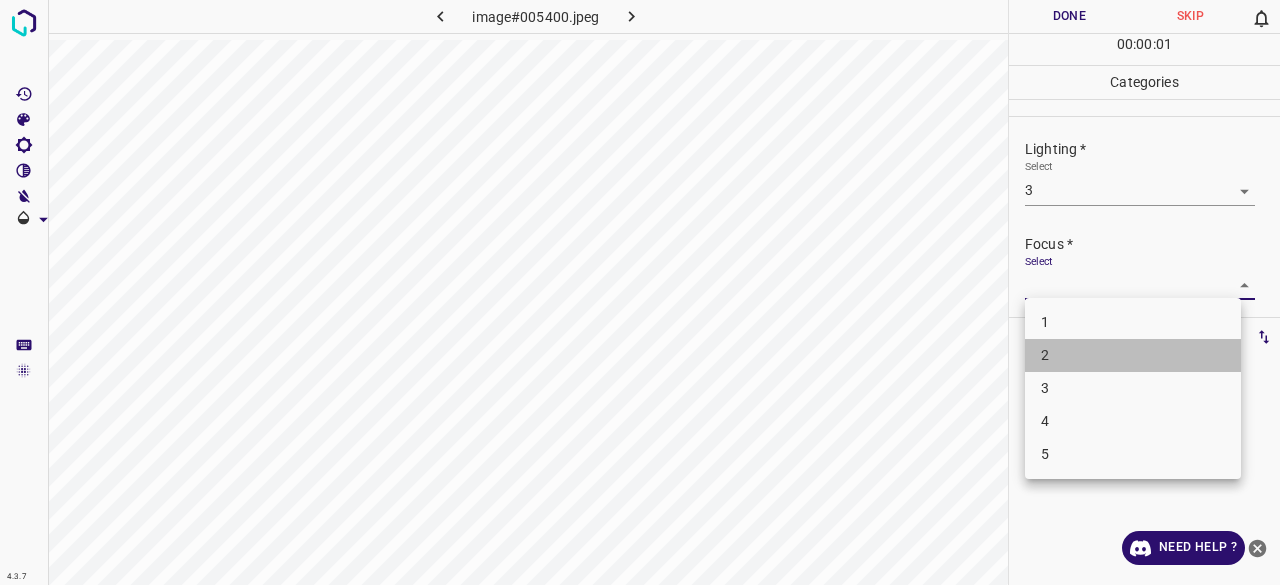 drag, startPoint x: 1056, startPoint y: 354, endPoint x: 1098, endPoint y: 227, distance: 133.76472 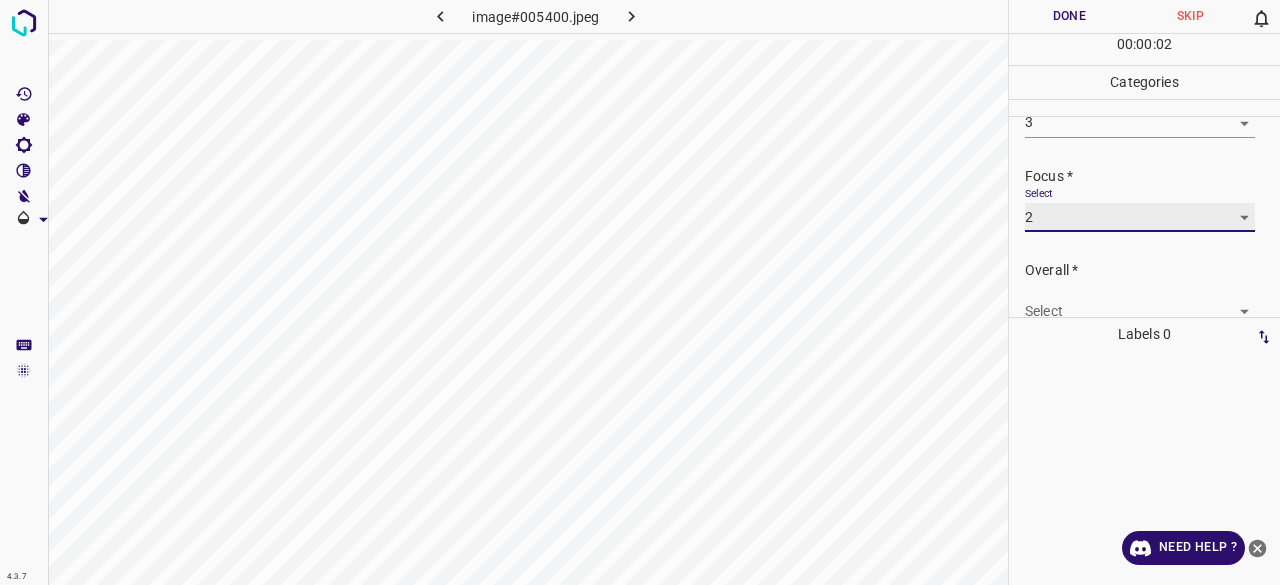 scroll, scrollTop: 98, scrollLeft: 0, axis: vertical 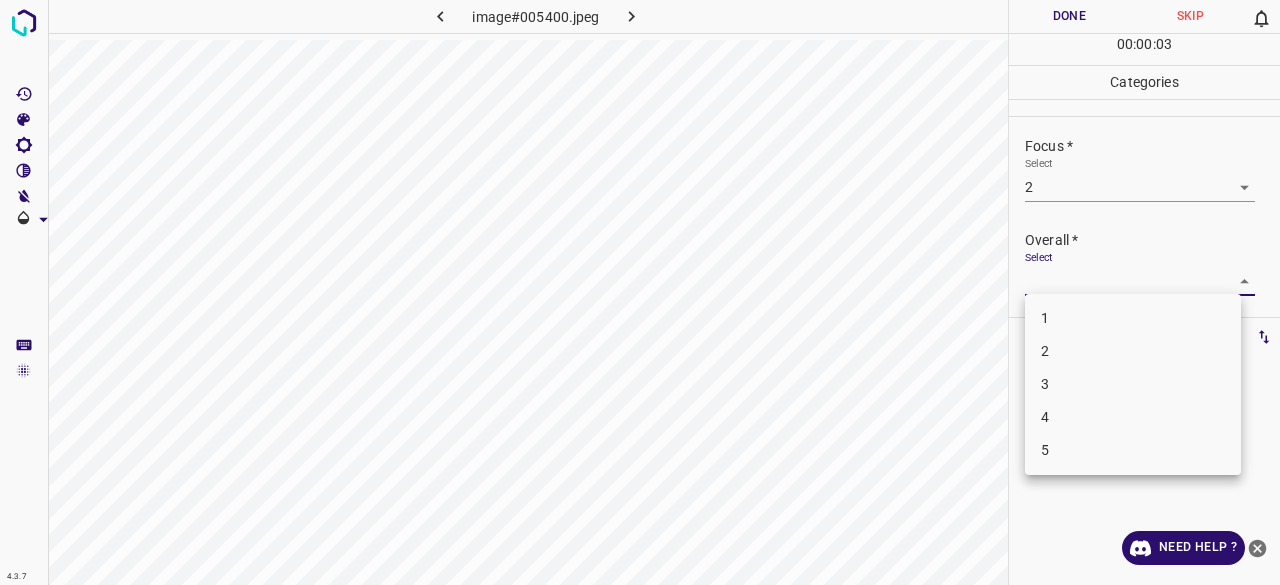 drag, startPoint x: 1056, startPoint y: 353, endPoint x: 1070, endPoint y: 339, distance: 19.79899 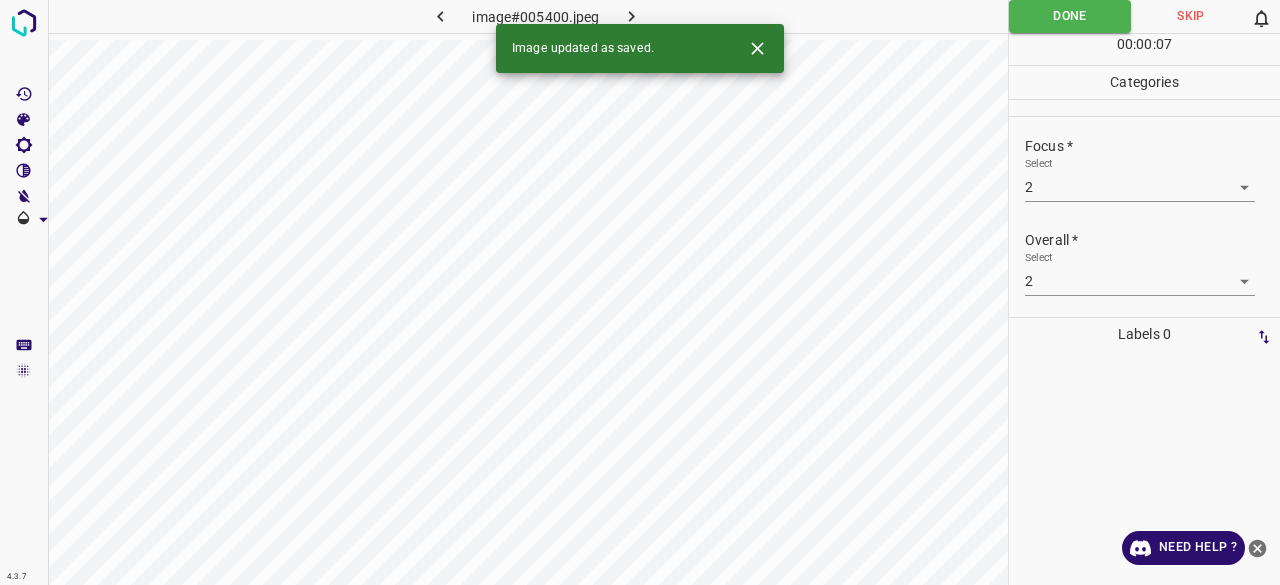 drag, startPoint x: 634, startPoint y: 15, endPoint x: 662, endPoint y: 52, distance: 46.400433 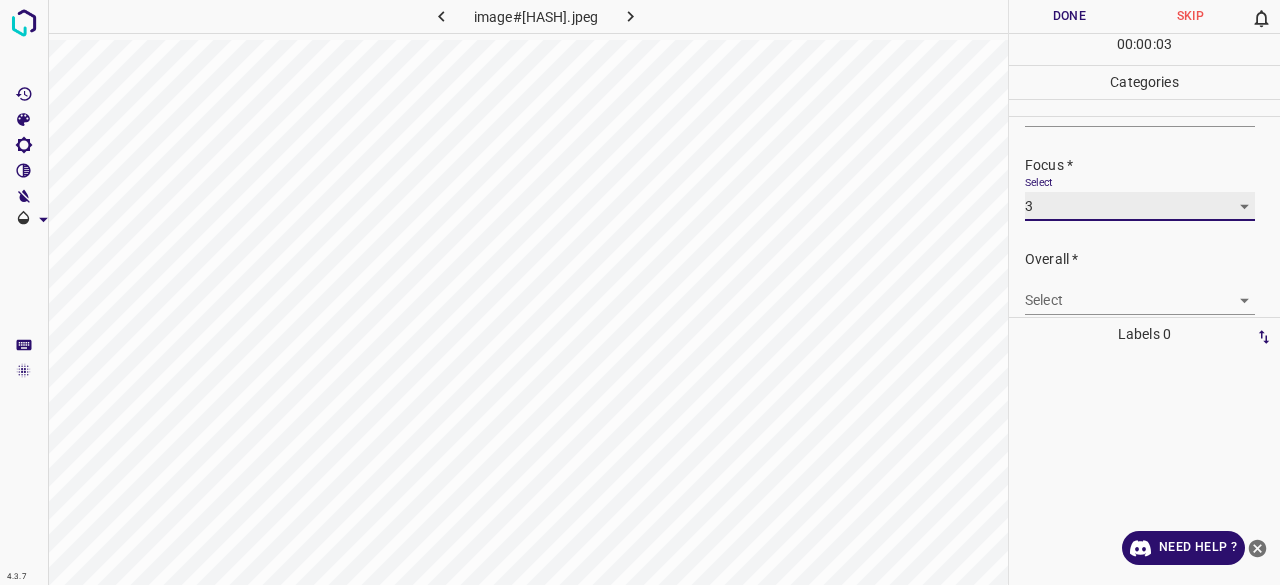 scroll, scrollTop: 98, scrollLeft: 0, axis: vertical 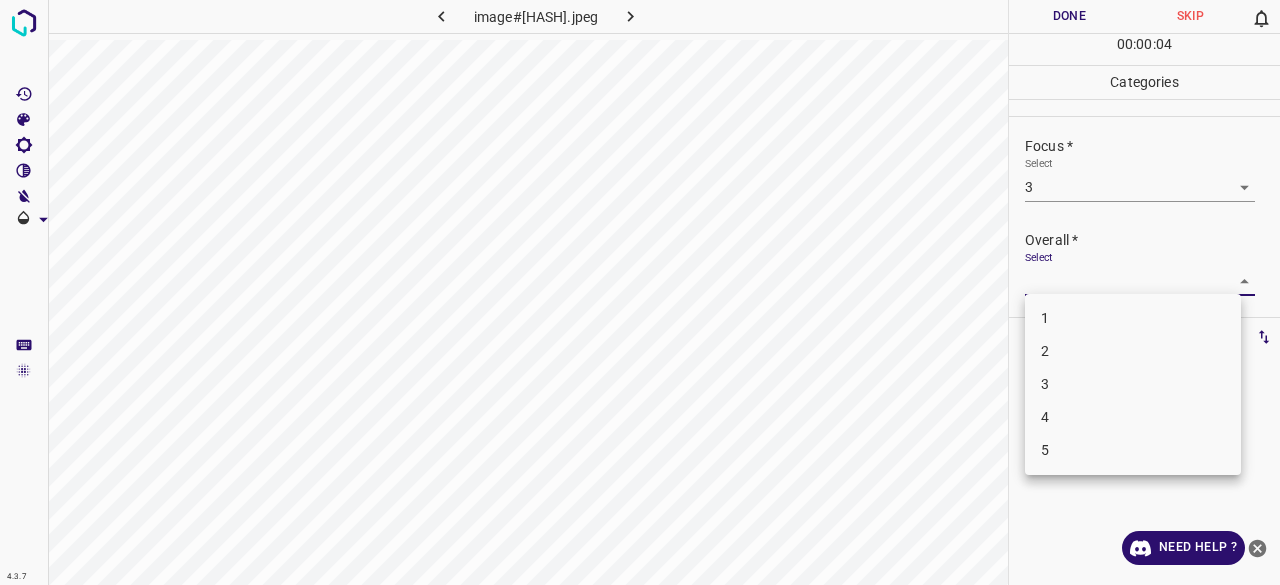 drag, startPoint x: 1040, startPoint y: 387, endPoint x: 1059, endPoint y: 173, distance: 214.8418 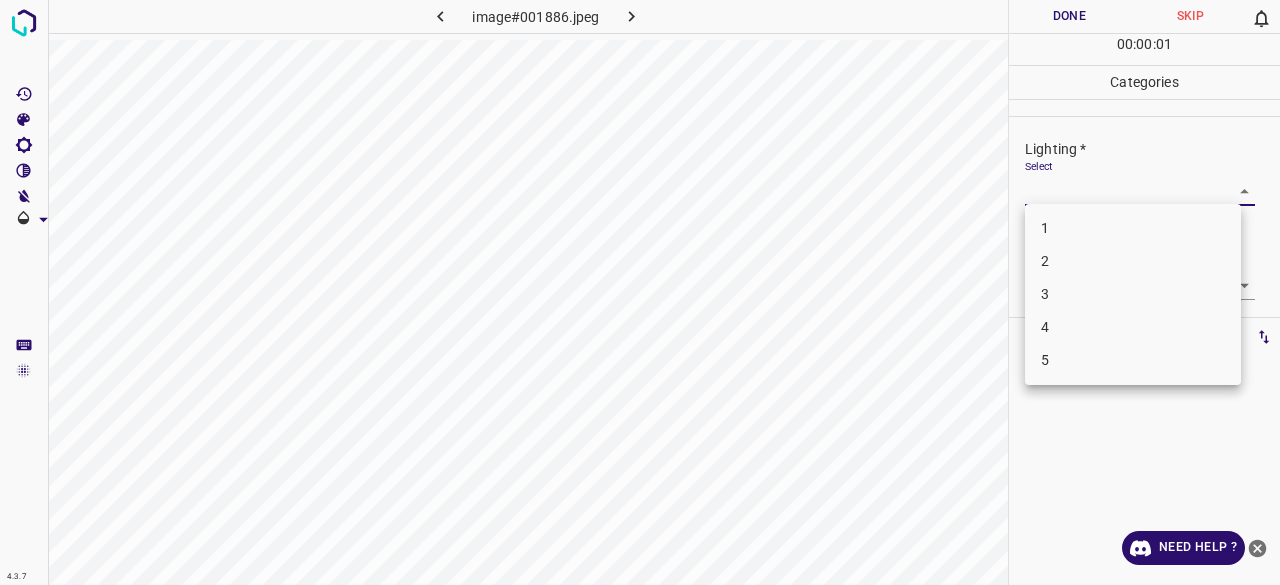 drag, startPoint x: 1061, startPoint y: 275, endPoint x: 1060, endPoint y: 289, distance: 14.035668 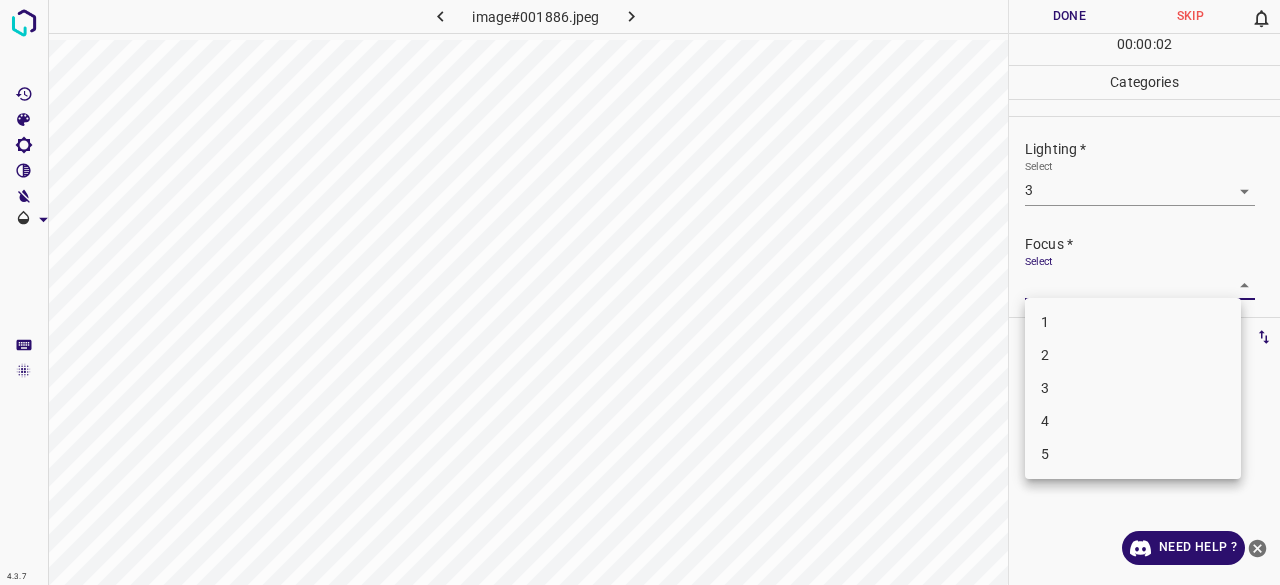 drag, startPoint x: 1054, startPoint y: 393, endPoint x: 1081, endPoint y: 321, distance: 76.896034 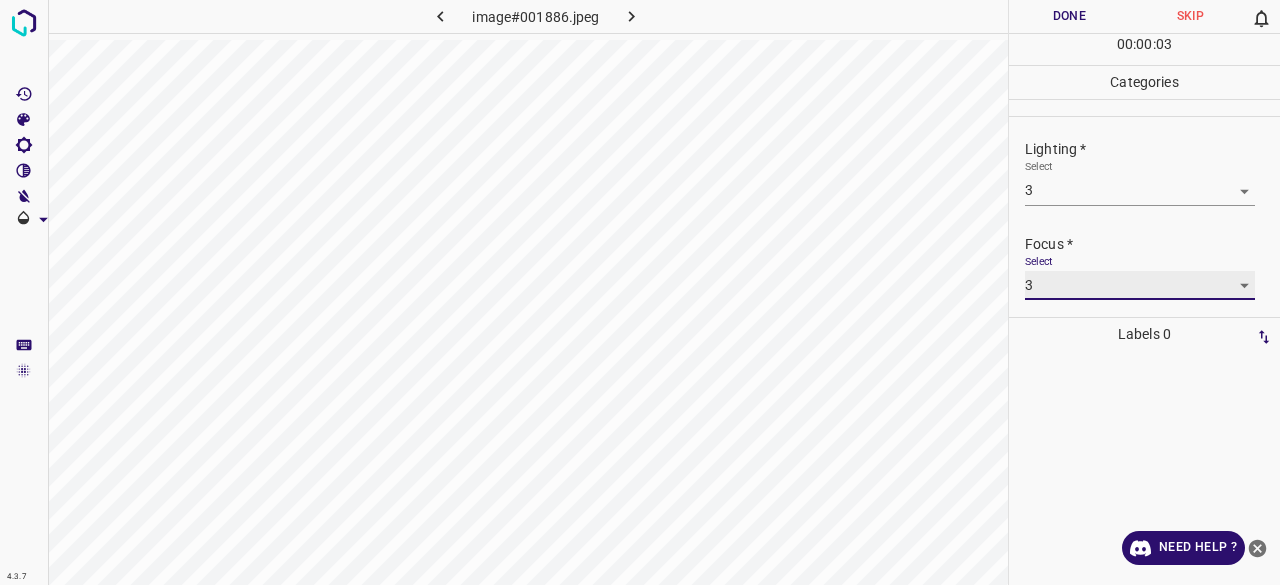 scroll, scrollTop: 98, scrollLeft: 0, axis: vertical 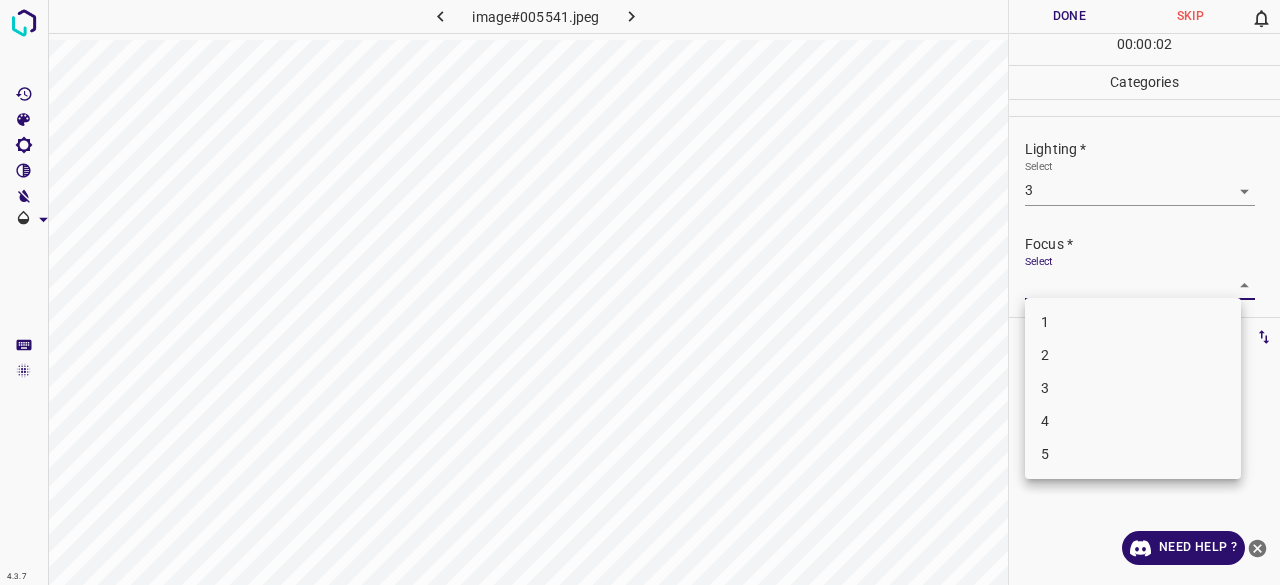 drag, startPoint x: 1052, startPoint y: 395, endPoint x: 1086, endPoint y: 263, distance: 136.30847 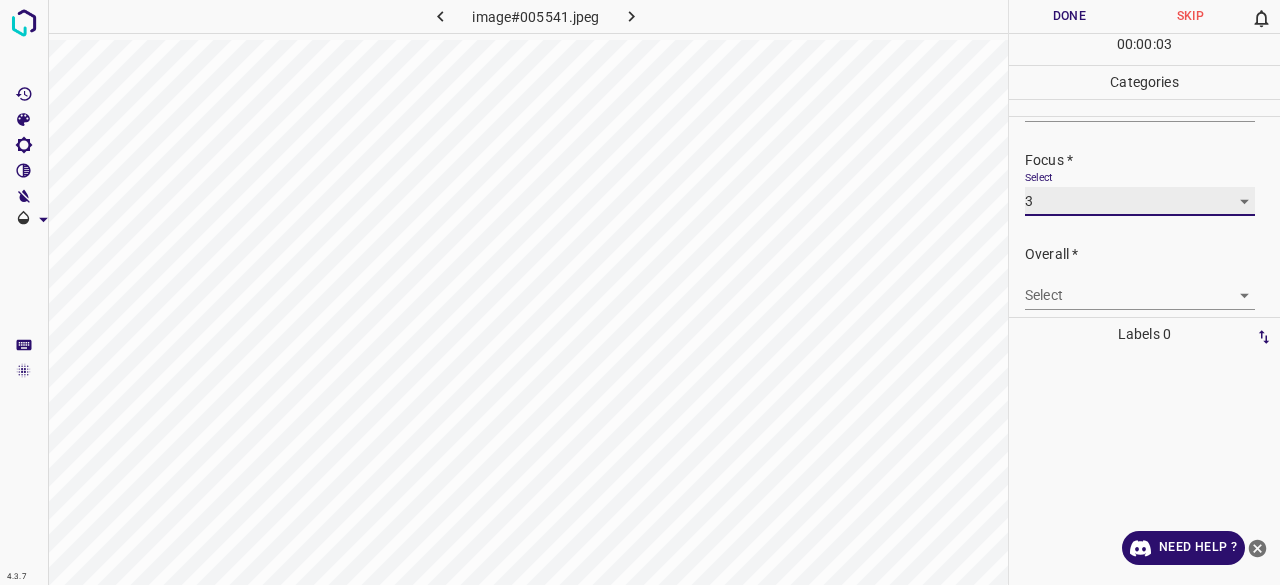scroll, scrollTop: 98, scrollLeft: 0, axis: vertical 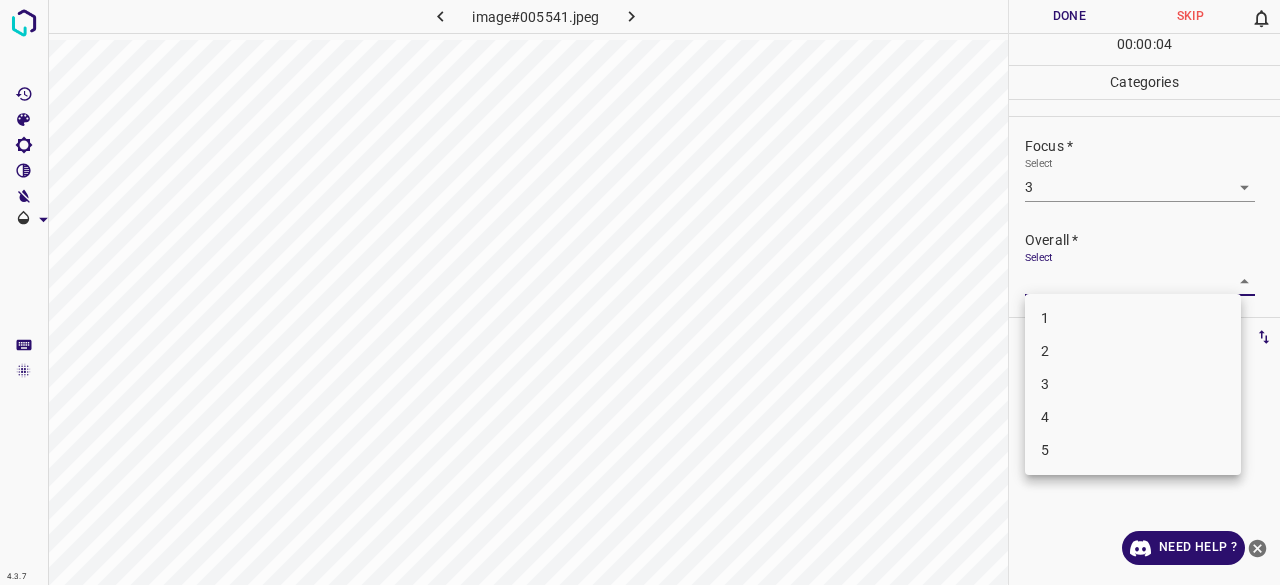 drag, startPoint x: 1048, startPoint y: 387, endPoint x: 1071, endPoint y: 332, distance: 59.615433 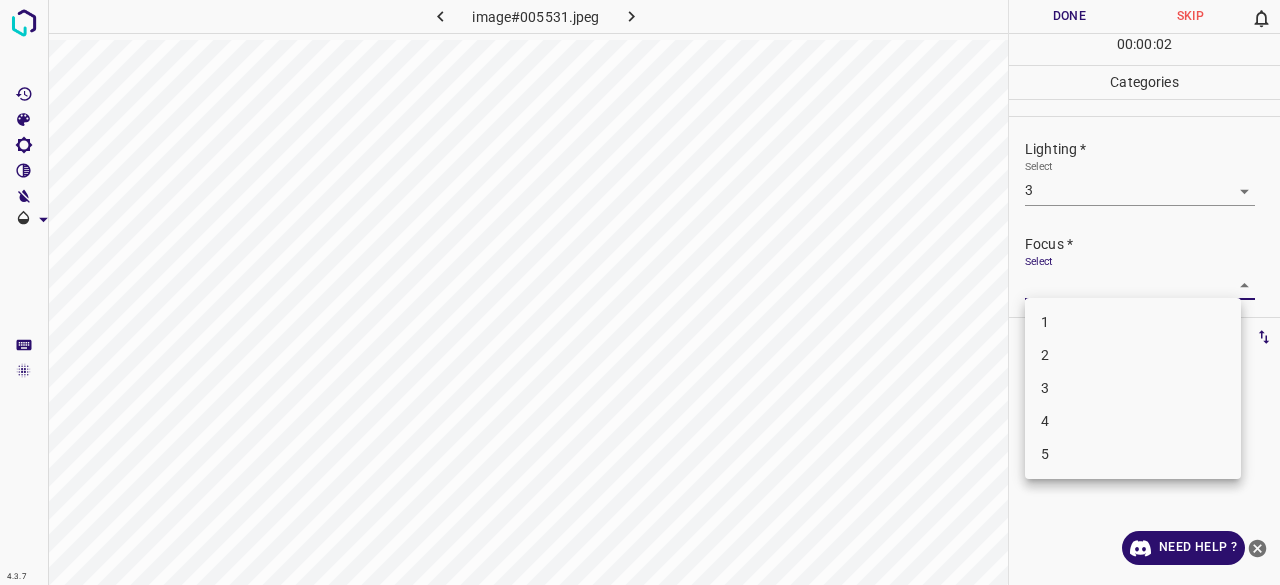 drag, startPoint x: 1081, startPoint y: 396, endPoint x: 1054, endPoint y: 314, distance: 86.33076 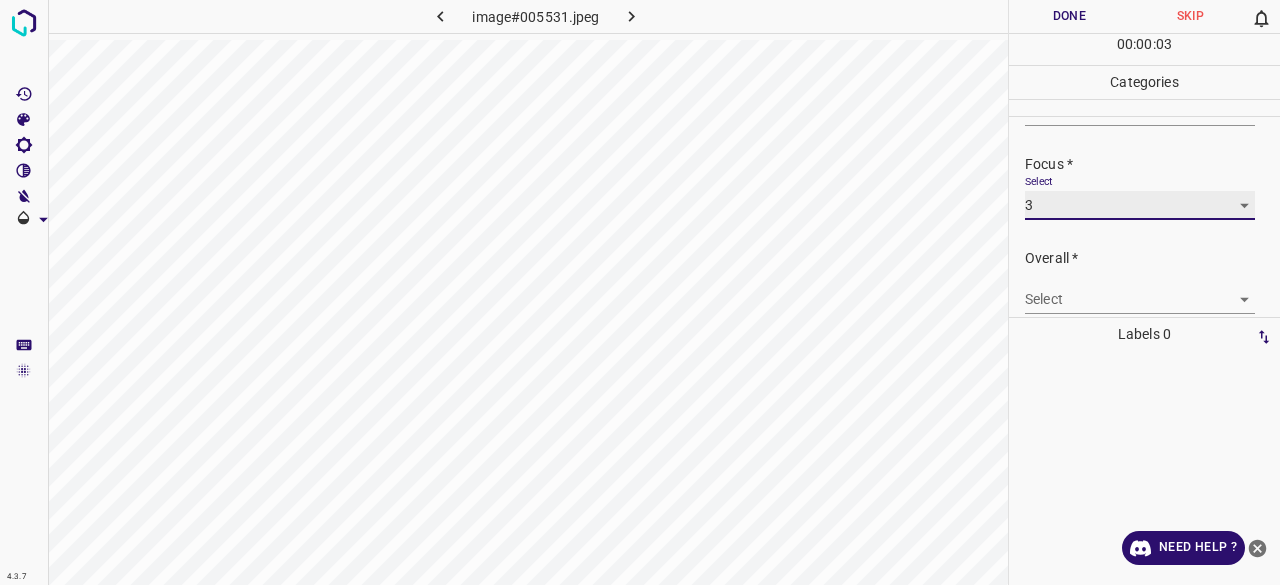 scroll, scrollTop: 98, scrollLeft: 0, axis: vertical 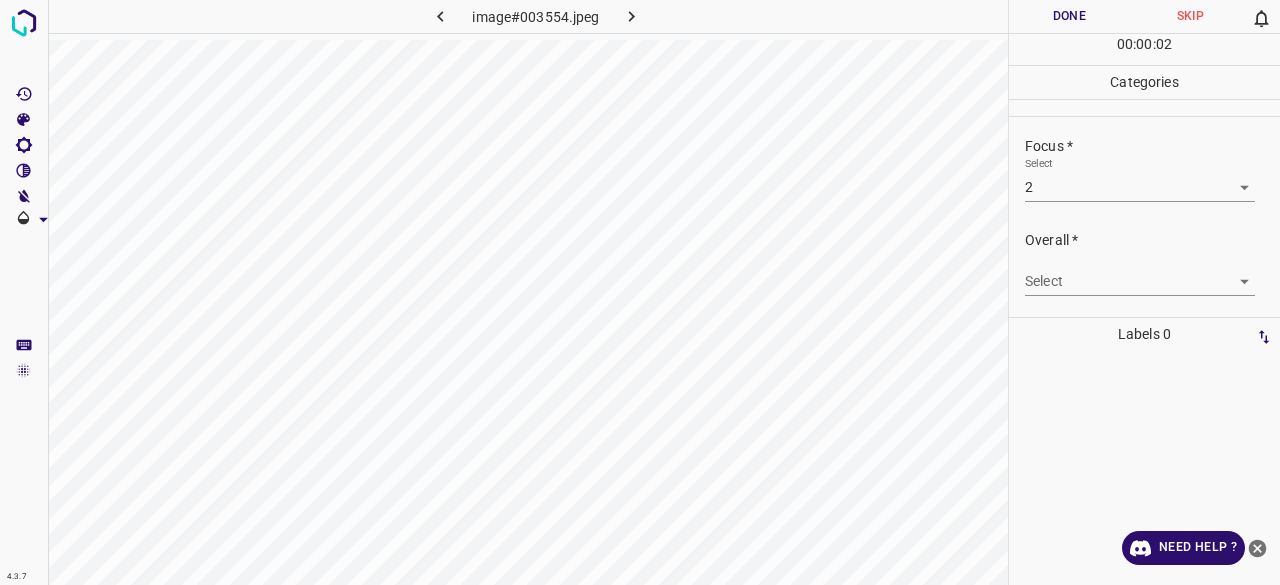 drag, startPoint x: 1054, startPoint y: 262, endPoint x: 1069, endPoint y: 295, distance: 36.249138 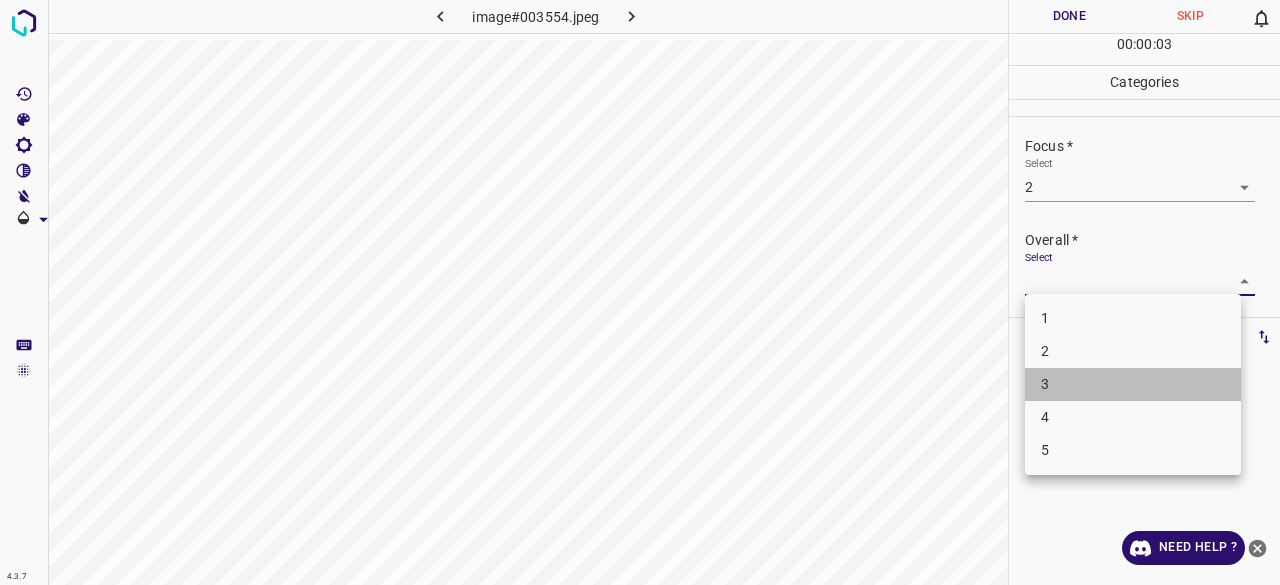 drag, startPoint x: 1068, startPoint y: 388, endPoint x: 1074, endPoint y: 372, distance: 17.088007 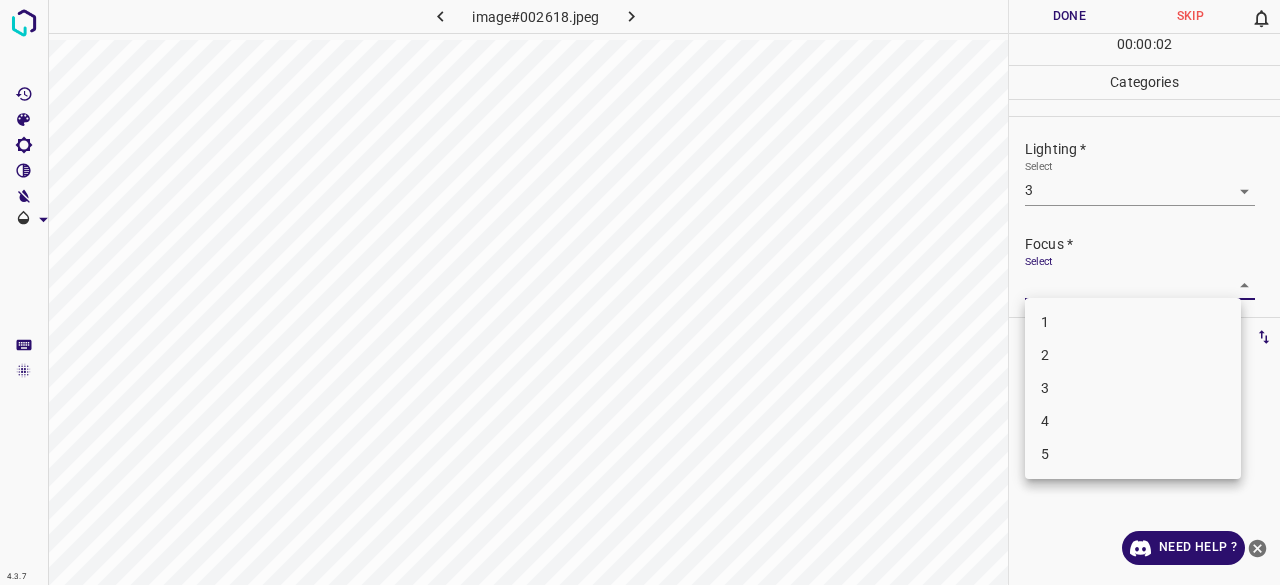 drag, startPoint x: 1053, startPoint y: 381, endPoint x: 1062, endPoint y: 345, distance: 37.107952 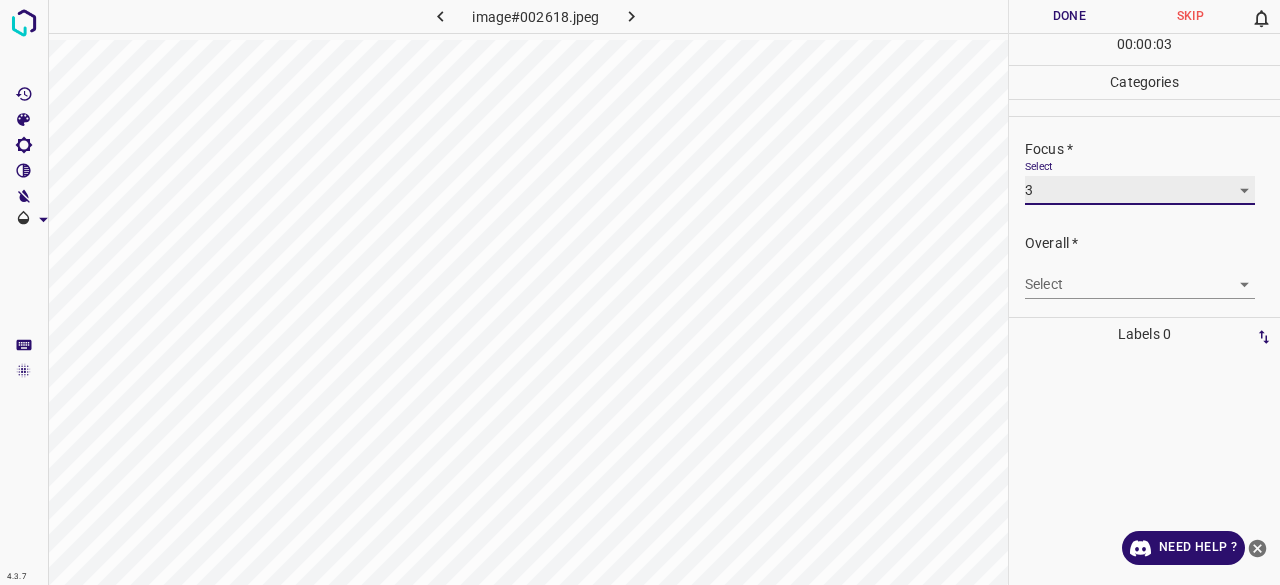 scroll, scrollTop: 98, scrollLeft: 0, axis: vertical 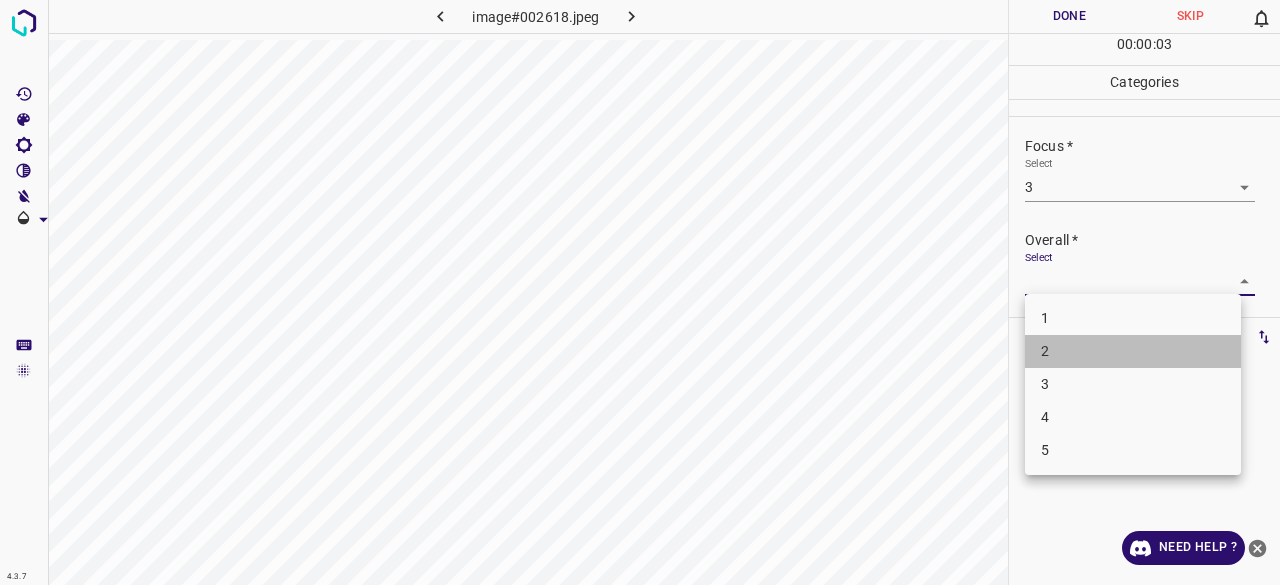 drag, startPoint x: 1048, startPoint y: 364, endPoint x: 1054, endPoint y: 379, distance: 16.155495 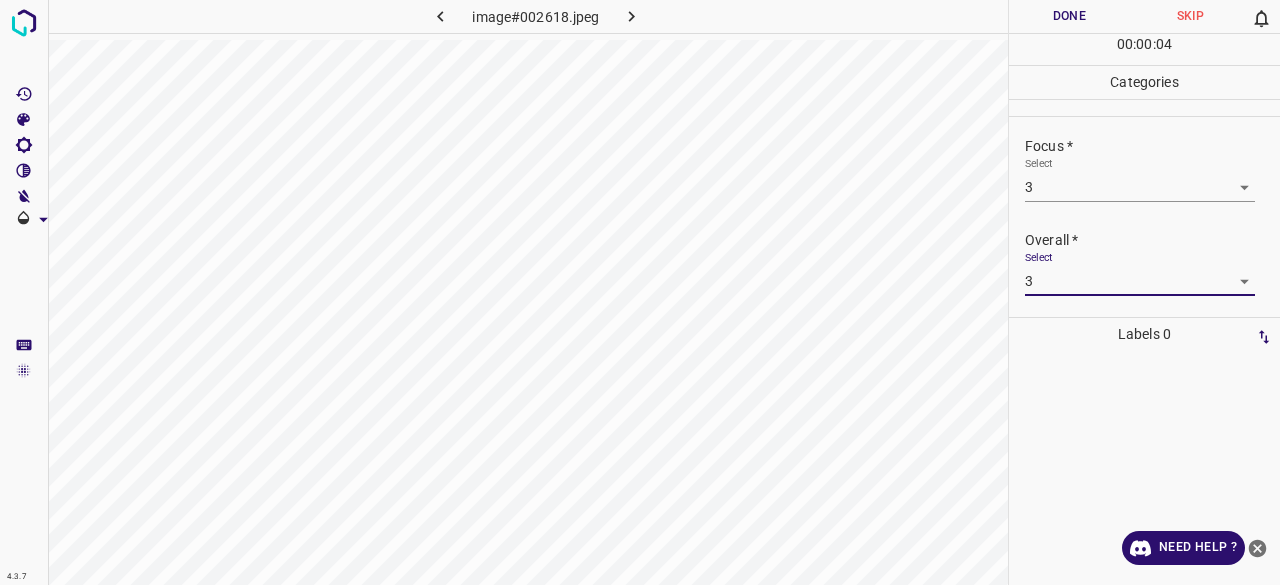 drag, startPoint x: 1076, startPoint y: 33, endPoint x: 1078, endPoint y: 21, distance: 12.165525 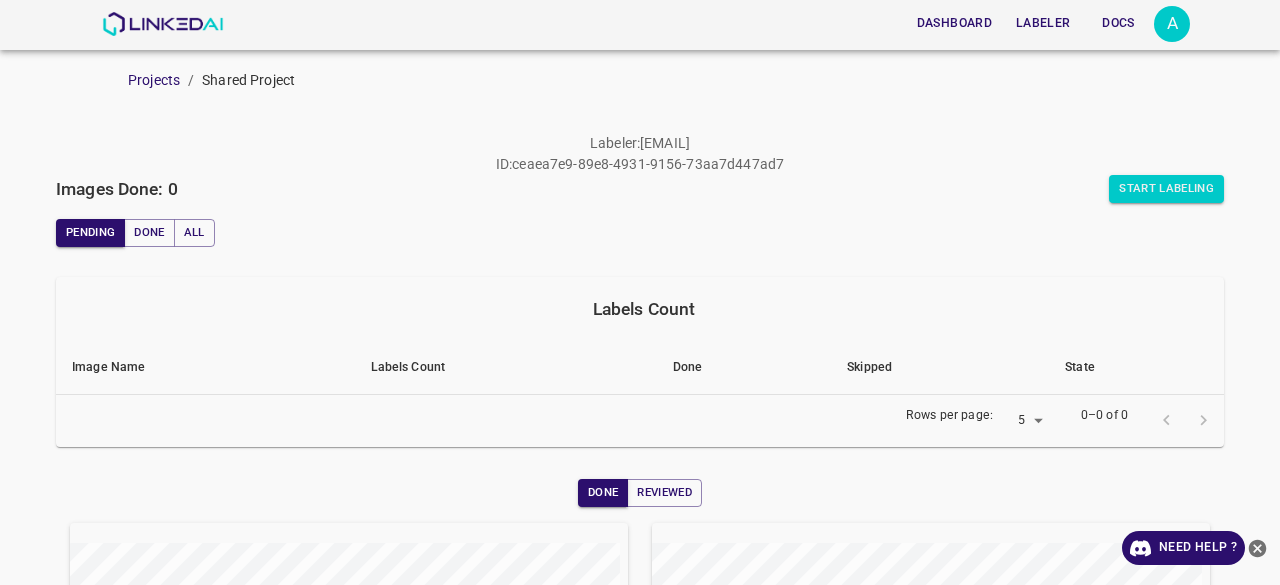 scroll, scrollTop: 0, scrollLeft: 0, axis: both 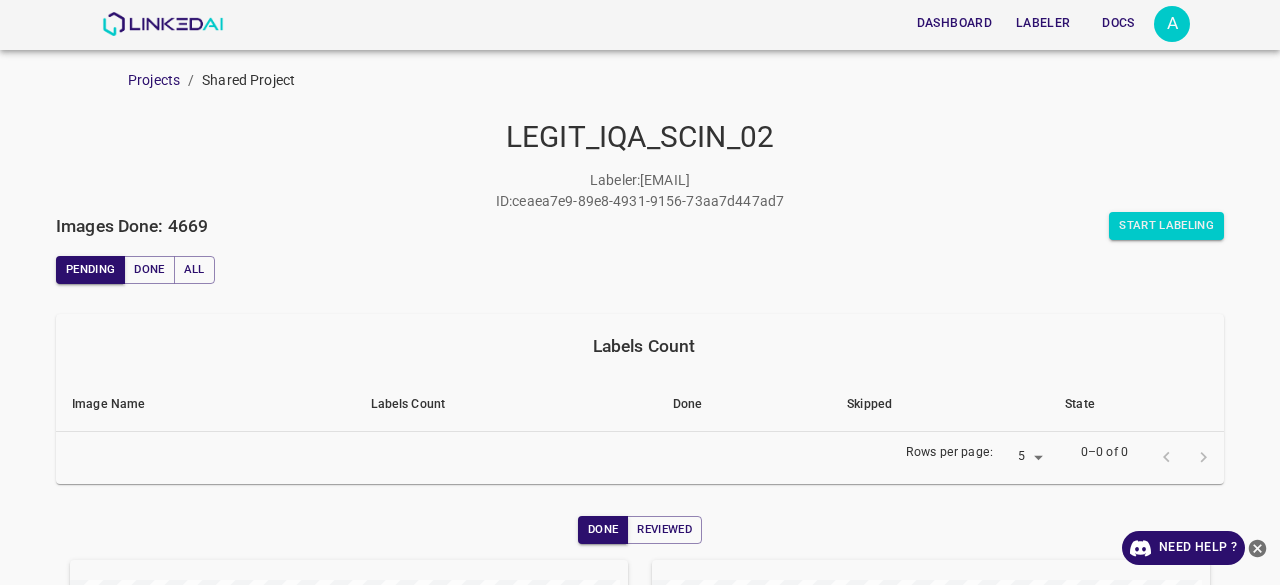 click on "Labeler :  adrianhoyos08@gmail.com ID :  ceaea7e9-89e8-4931-9156-73aa7d447ad7" at bounding box center (640, 191) 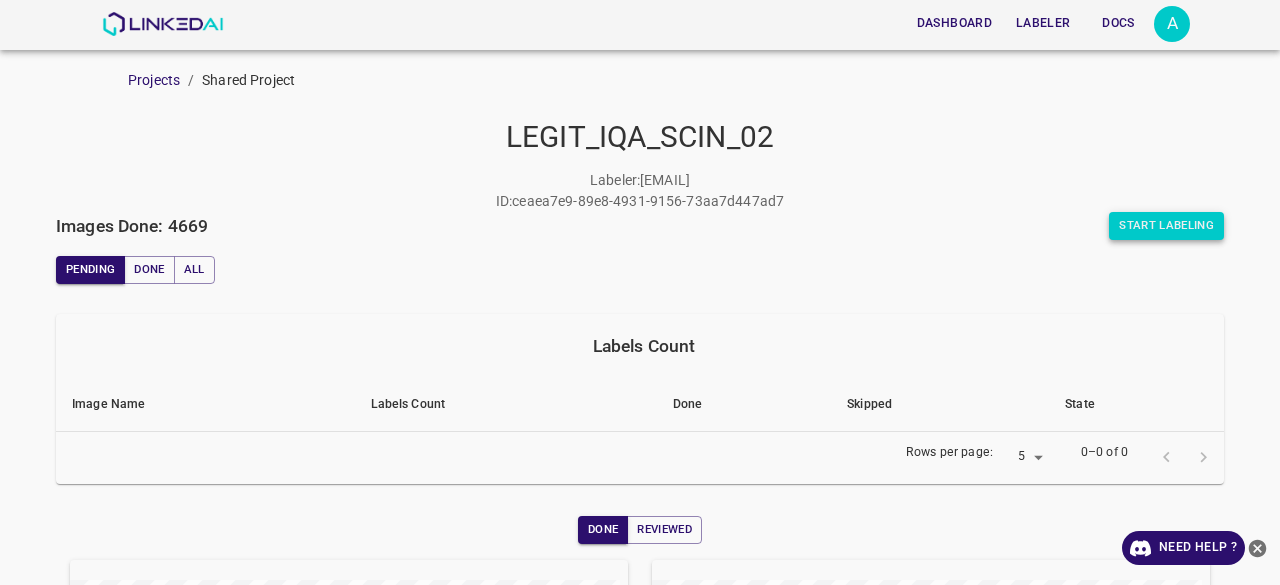 click on "Start Labeling" at bounding box center [1166, 226] 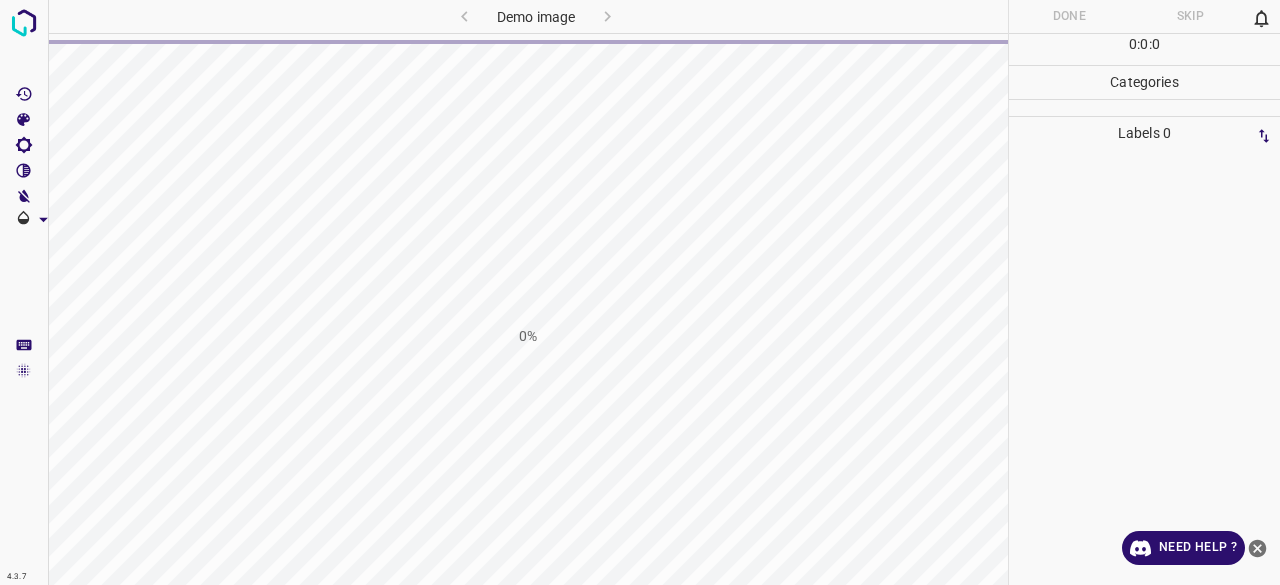 scroll, scrollTop: 0, scrollLeft: 0, axis: both 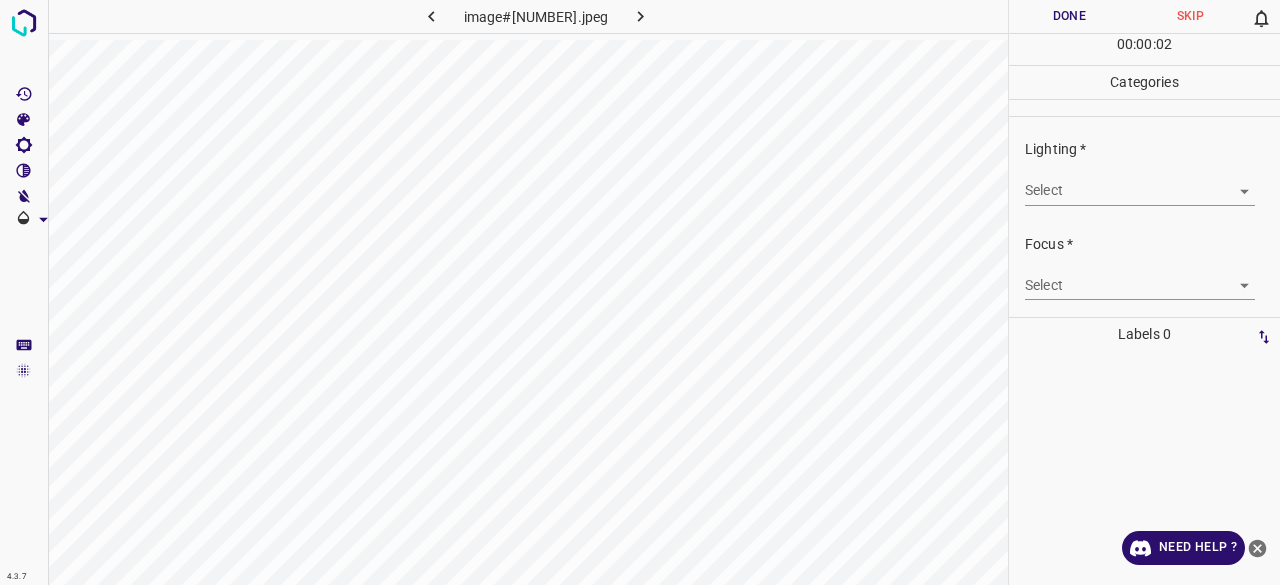 drag, startPoint x: 1019, startPoint y: 190, endPoint x: 1064, endPoint y: 203, distance: 46.840153 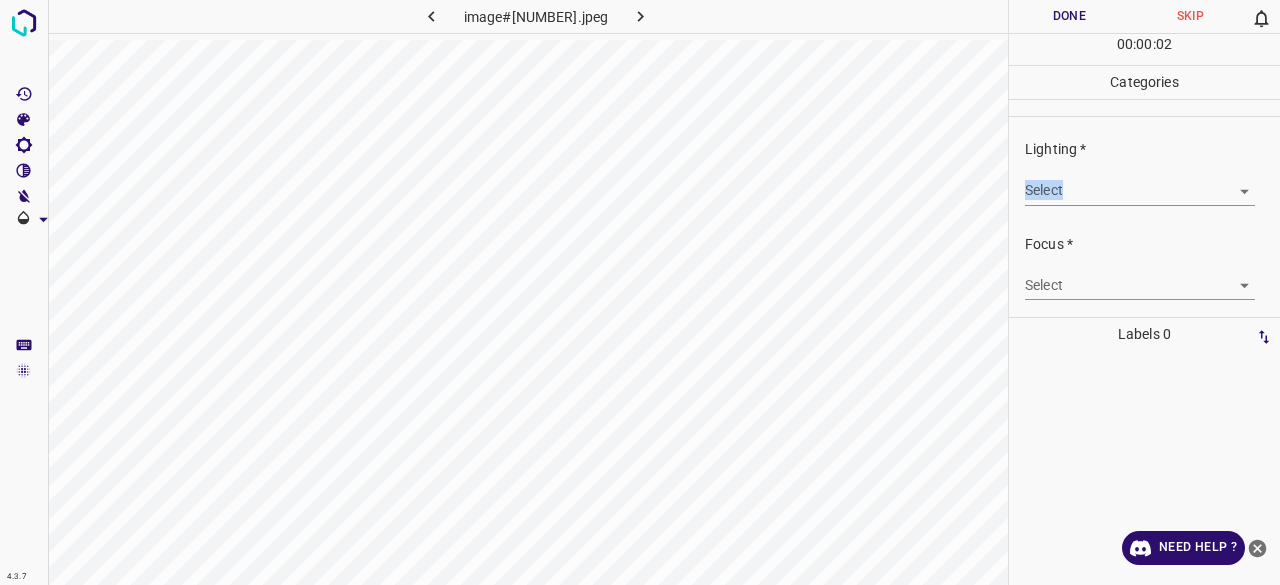 click on "4.3.7 image#005454.jpeg Done Skip 0 00   : 00   : 02   Categories Lighting *  Select ​ Focus *  Select ​ Overall *  Select ​ Labels   0 Categories 1 Lighting 2 Focus 3 Overall Tools Space Change between modes (Draw & Edit) I Auto labeling R Restore zoom M Zoom in N Zoom out Delete Delete selecte label Filters Z Restore filters X Saturation filter C Brightness filter V Contrast filter B Gray scale filter General O Download Need Help ? - Text - Hide - Delete" at bounding box center [640, 292] 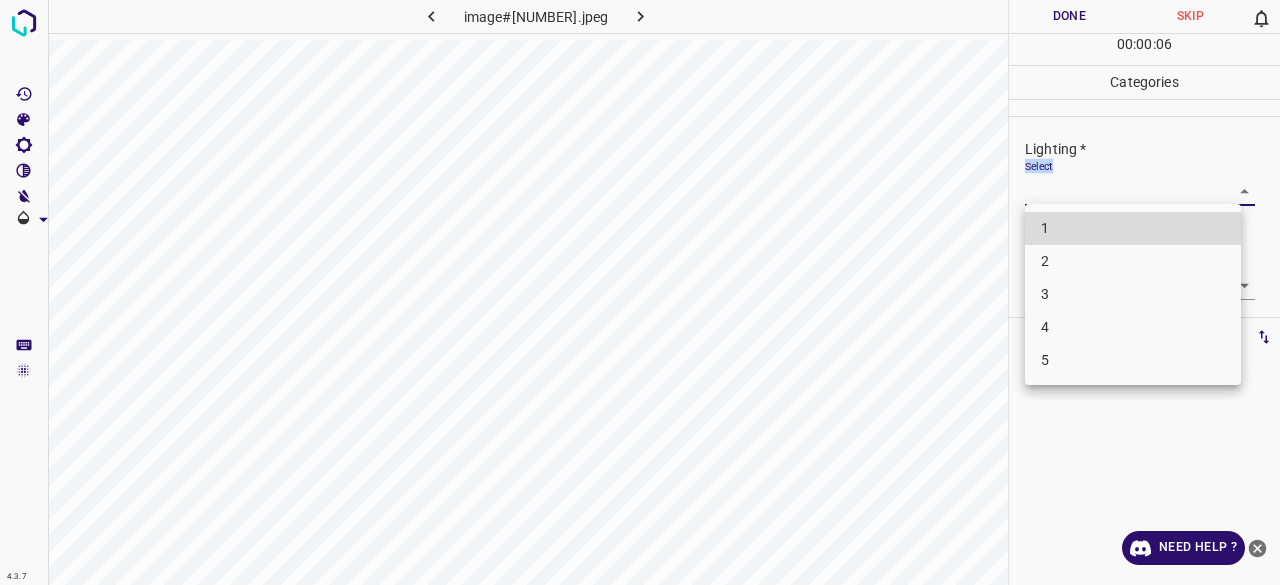 click on "3" at bounding box center (1133, 294) 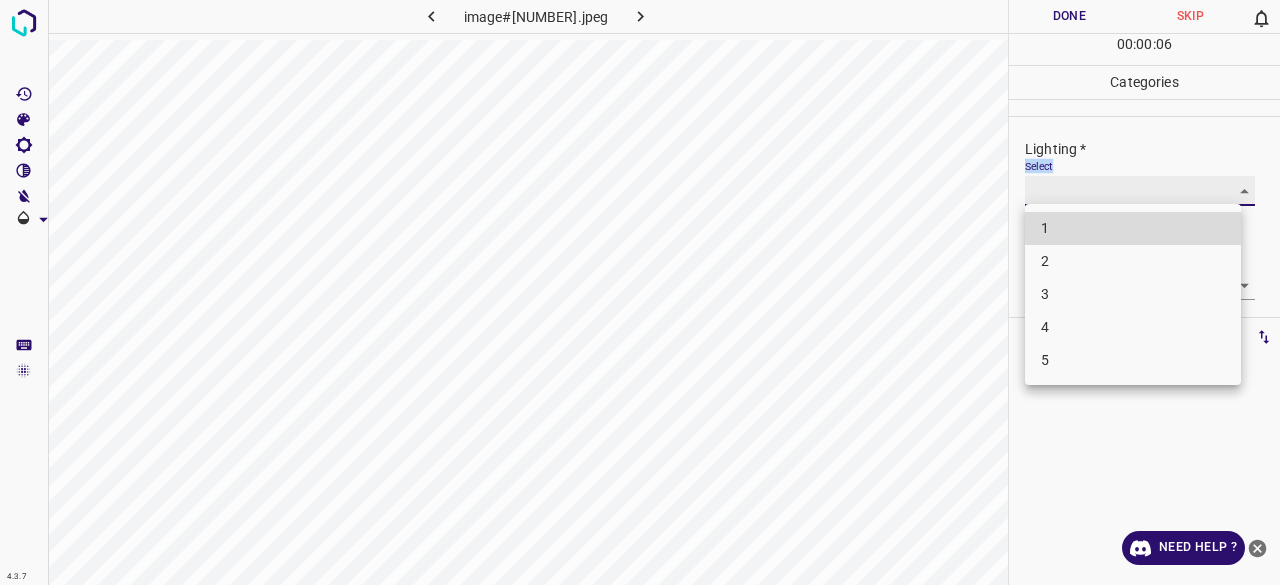 type on "3" 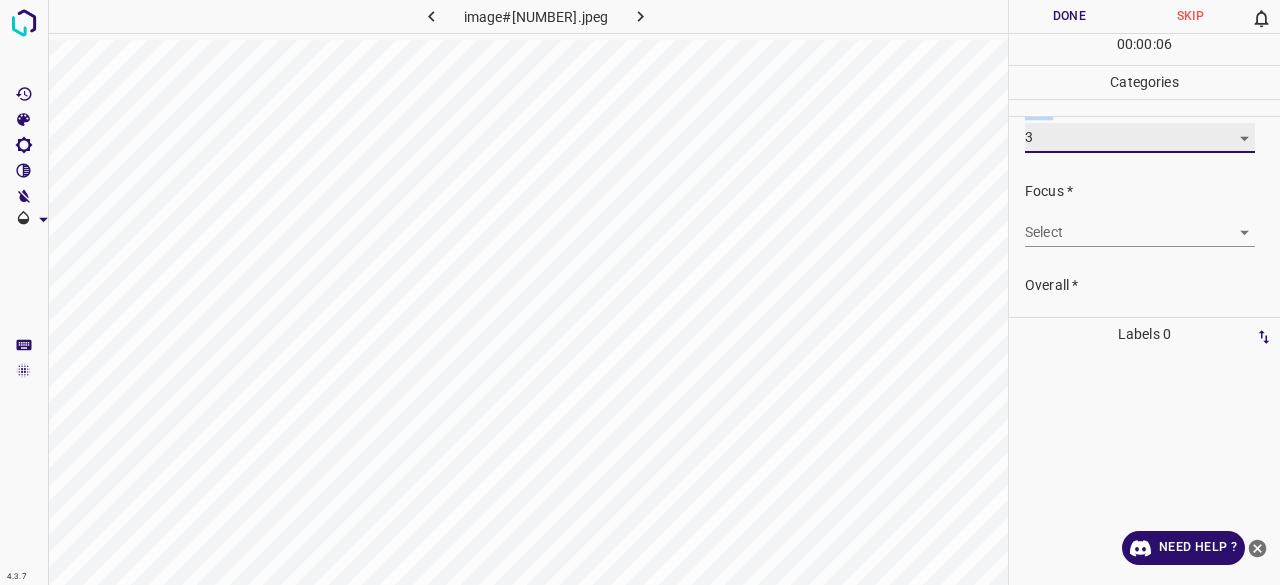 scroll, scrollTop: 98, scrollLeft: 0, axis: vertical 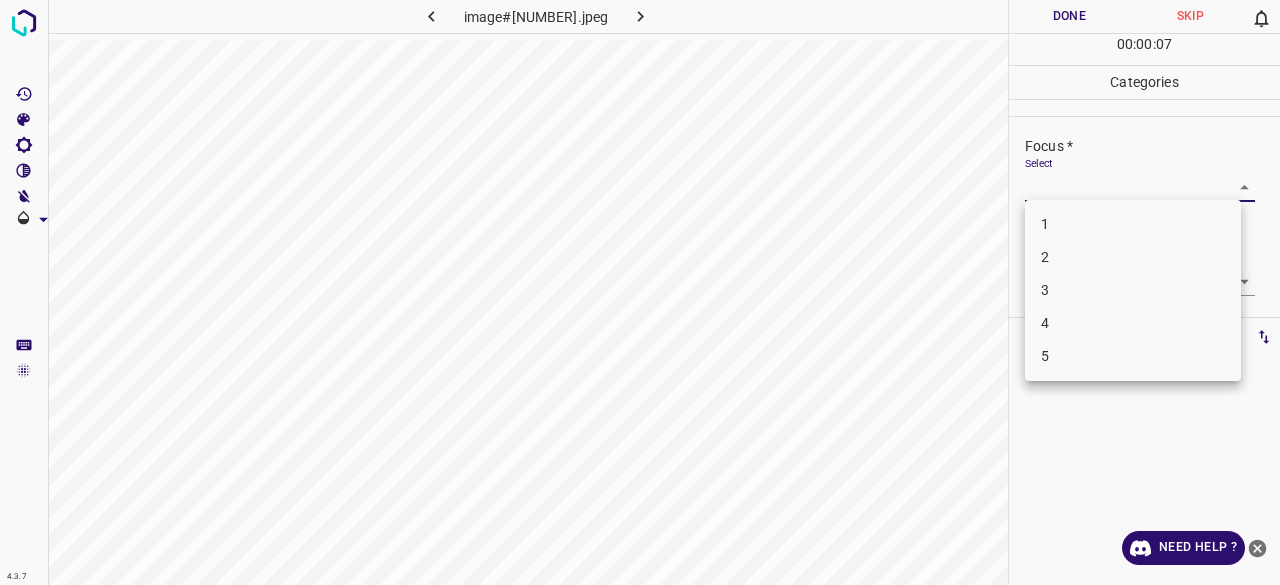 click on "4.3.7 image#005454.jpeg Done Skip 0 00   : 00   : 07   Categories Lighting *  Select 3 3 Focus *  Select ​ Overall *  Select ​ Labels   0 Categories 1 Lighting 2 Focus 3 Overall Tools Space Change between modes (Draw & Edit) I Auto labeling R Restore zoom M Zoom in N Zoom out Delete Delete selecte label Filters Z Restore filters X Saturation filter C Brightness filter V Contrast filter B Gray scale filter General O Download Need Help ? - Text - Hide - Delete 1 2 3 4 5" at bounding box center (640, 292) 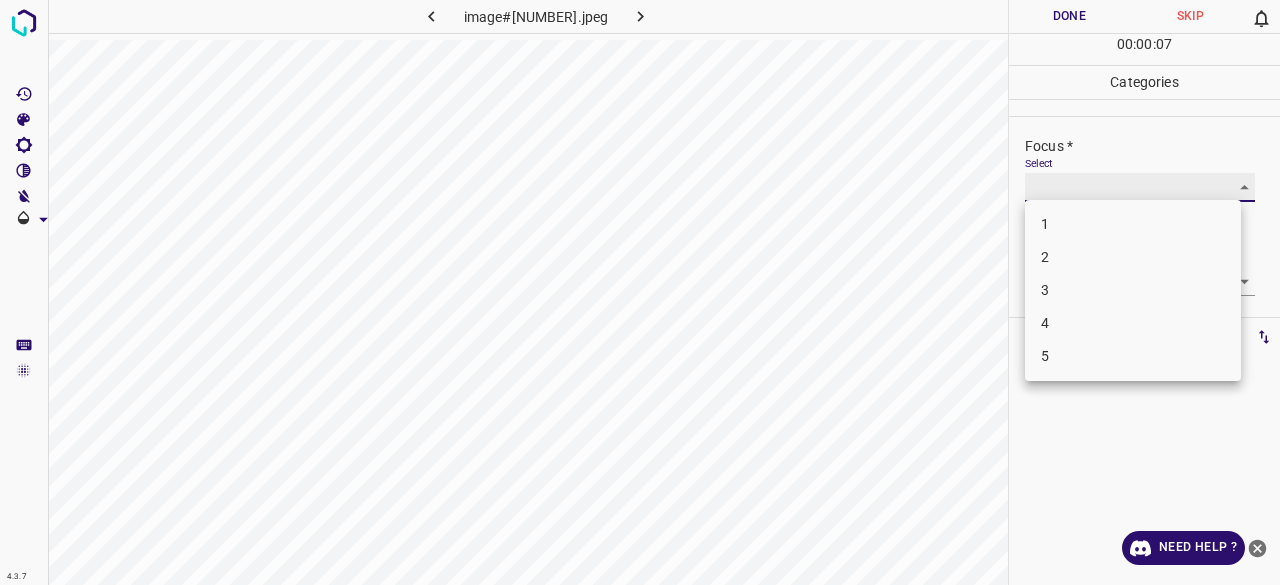 type on "3" 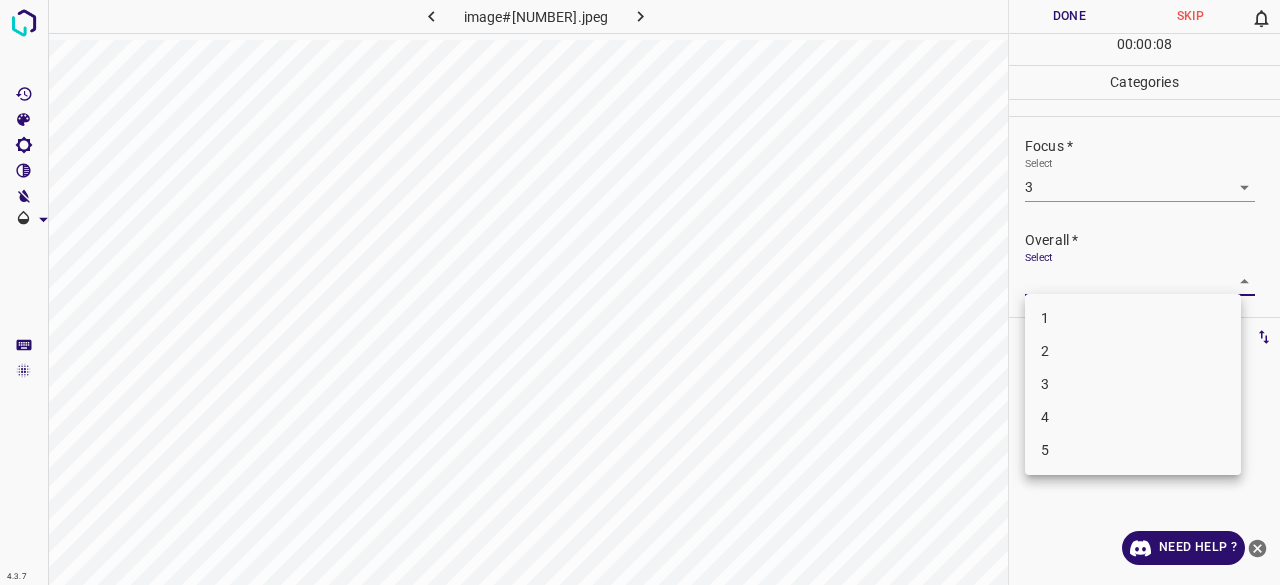click on "4.3.7 image#005454.jpeg Done Skip 0 00   : 00   : 08   Categories Lighting *  Select 3 3 Focus *  Select 3 3 Overall *  Select ​ Labels   0 Categories 1 Lighting 2 Focus 3 Overall Tools Space Change between modes (Draw & Edit) I Auto labeling R Restore zoom M Zoom in N Zoom out Delete Delete selecte label Filters Z Restore filters X Saturation filter C Brightness filter V Contrast filter B Gray scale filter General O Download Need Help ? - Text - Hide - Delete 1 2 3 4 5" at bounding box center (640, 292) 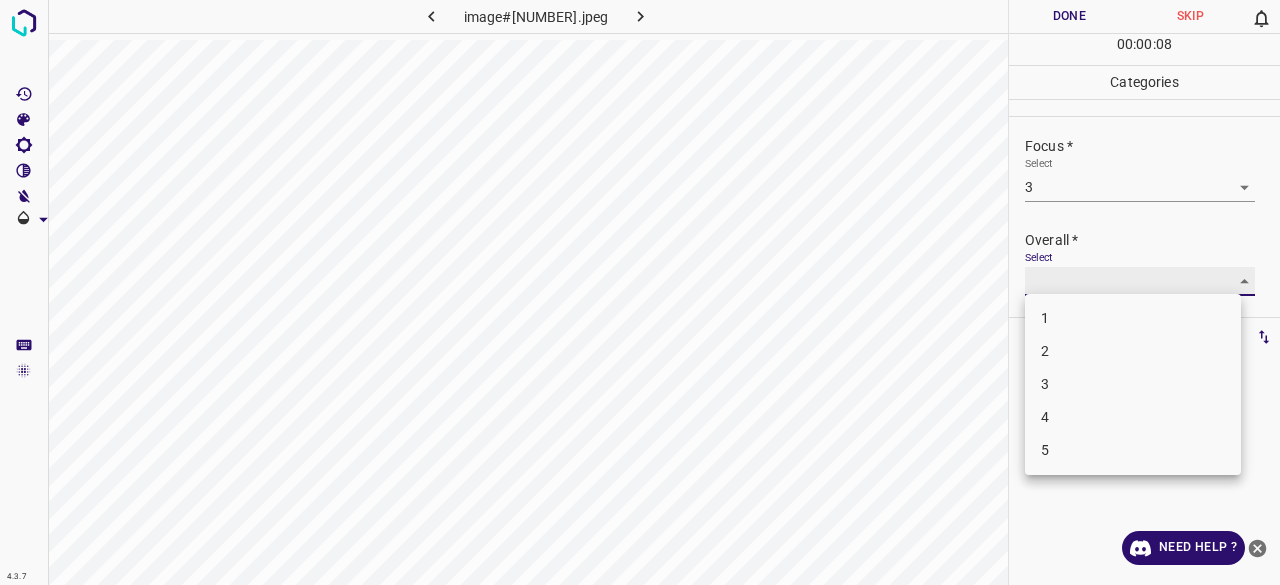 type on "3" 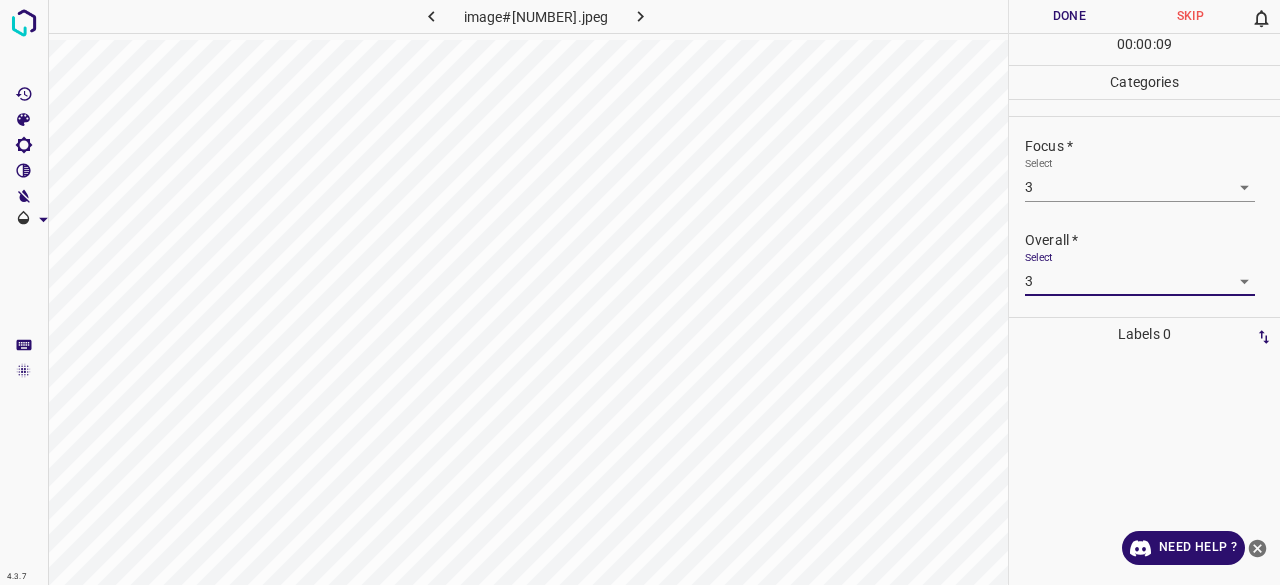 drag, startPoint x: 1060, startPoint y: 0, endPoint x: 1063, endPoint y: 10, distance: 10.440307 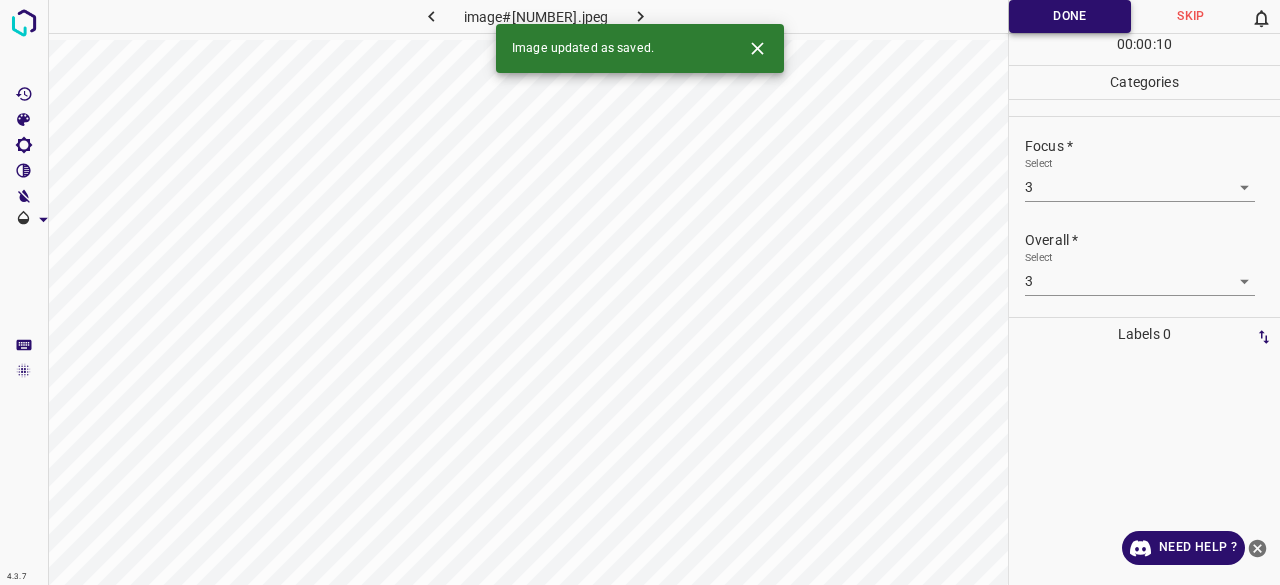 click on "Done" at bounding box center (1070, 16) 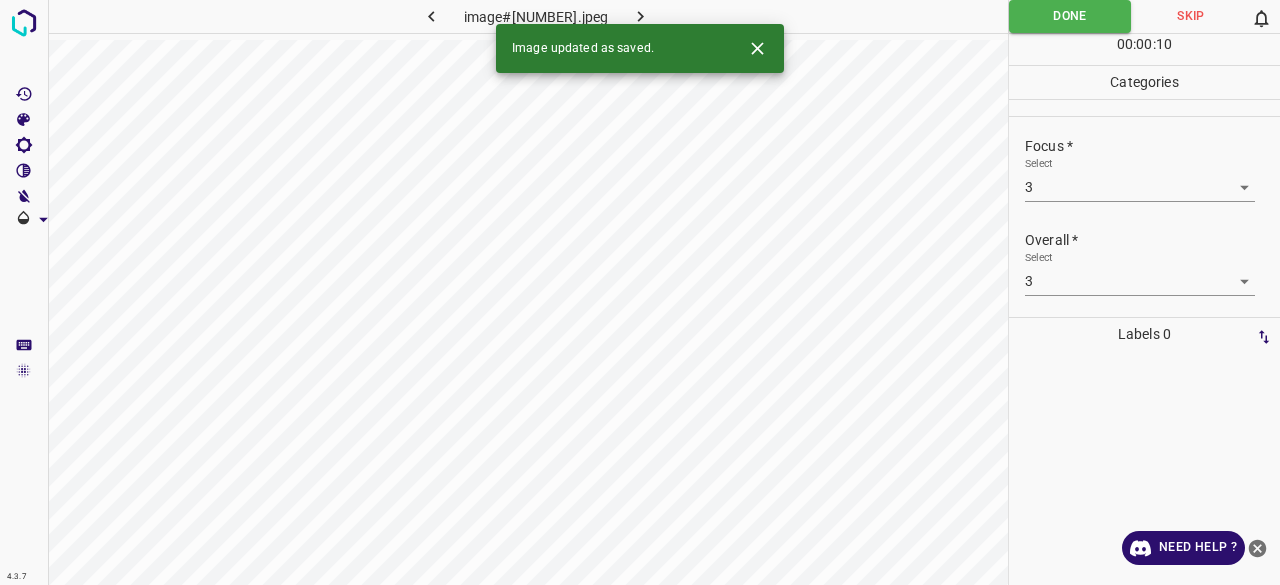 click on "image#[NUMBER].jpeg" at bounding box center [536, 16] 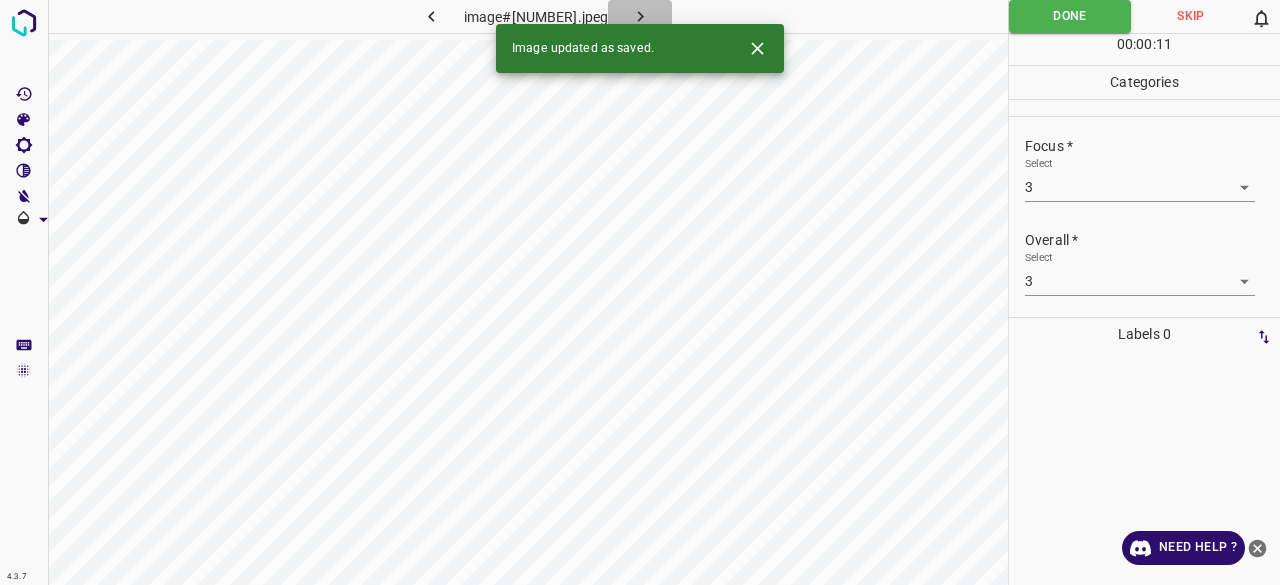 click at bounding box center (640, 16) 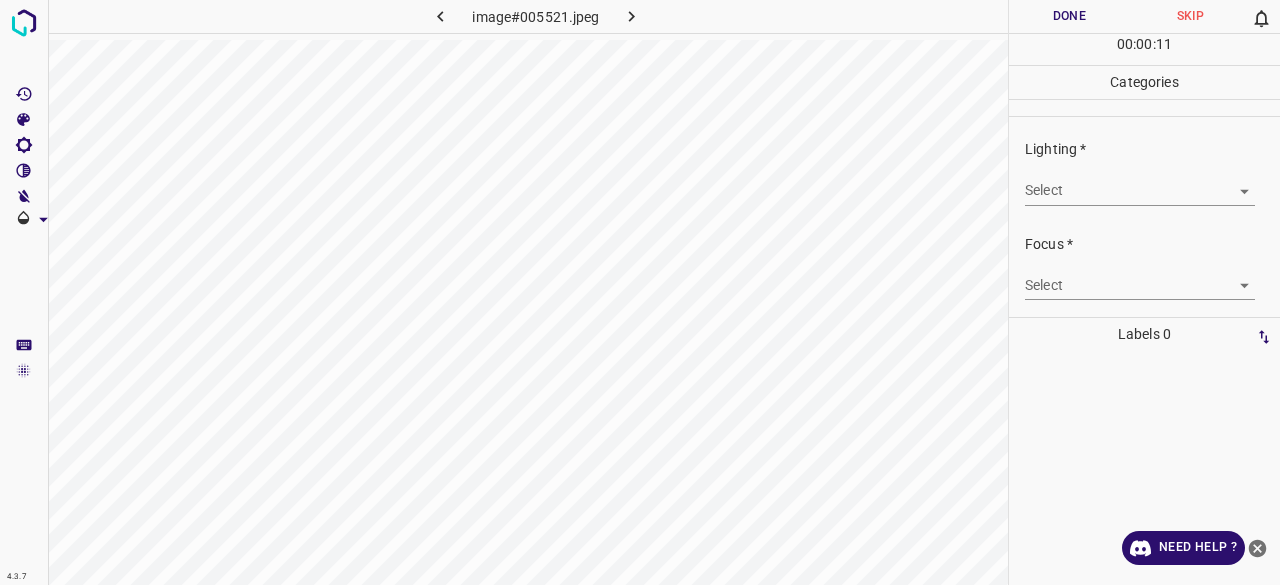 click on "4.3.7 image#005521.jpeg Done Skip 0 00   : 00   : 11   Categories Lighting *  Select ​ Focus *  Select ​ Overall *  Select ​ Labels   0 Categories 1 Lighting 2 Focus 3 Overall Tools Space Change between modes (Draw & Edit) I Auto labeling R Restore zoom M Zoom in N Zoom out Delete Delete selecte label Filters Z Restore filters X Saturation filter C Brightness filter V Contrast filter B Gray scale filter General O Download Need Help ? - Text - Hide - Delete" at bounding box center [640, 292] 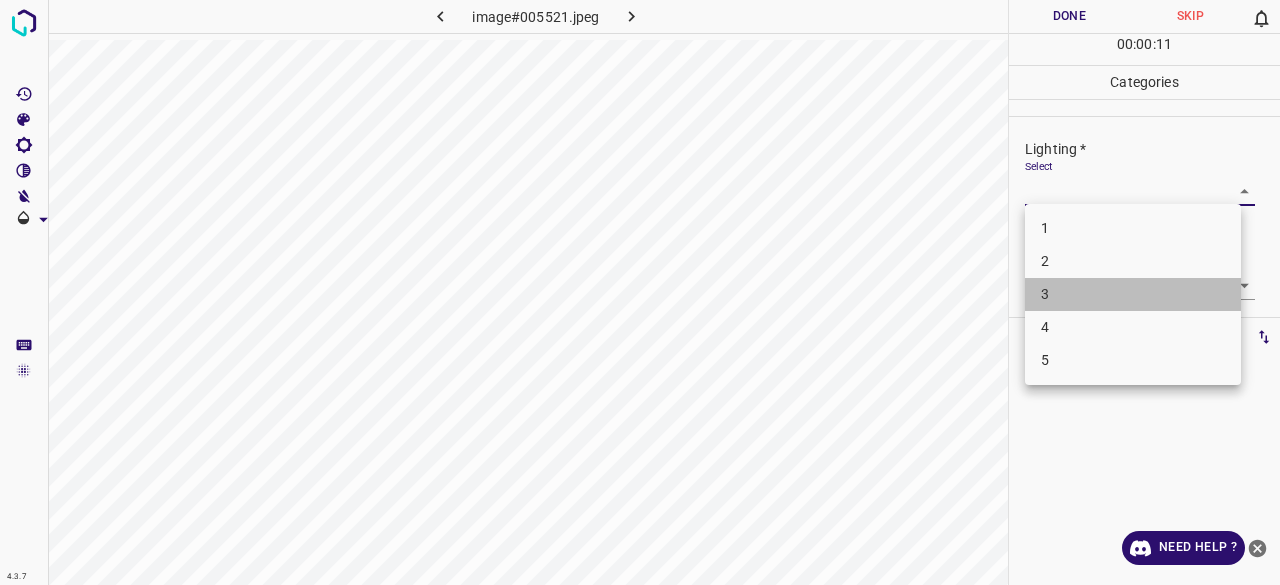 click on "3" at bounding box center (1133, 294) 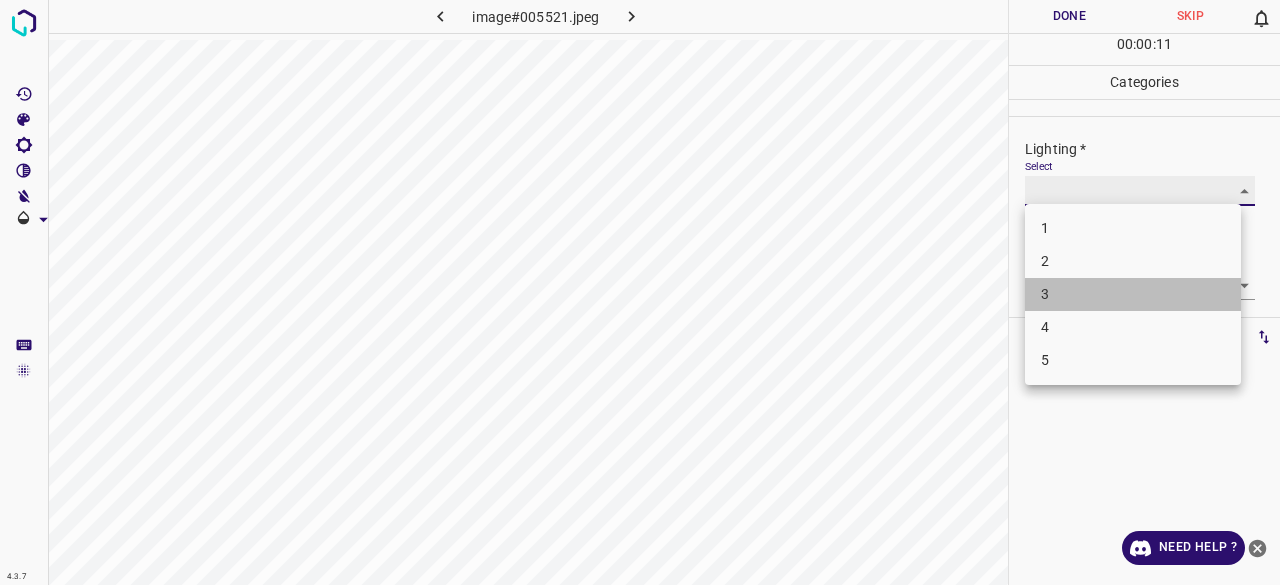 type on "3" 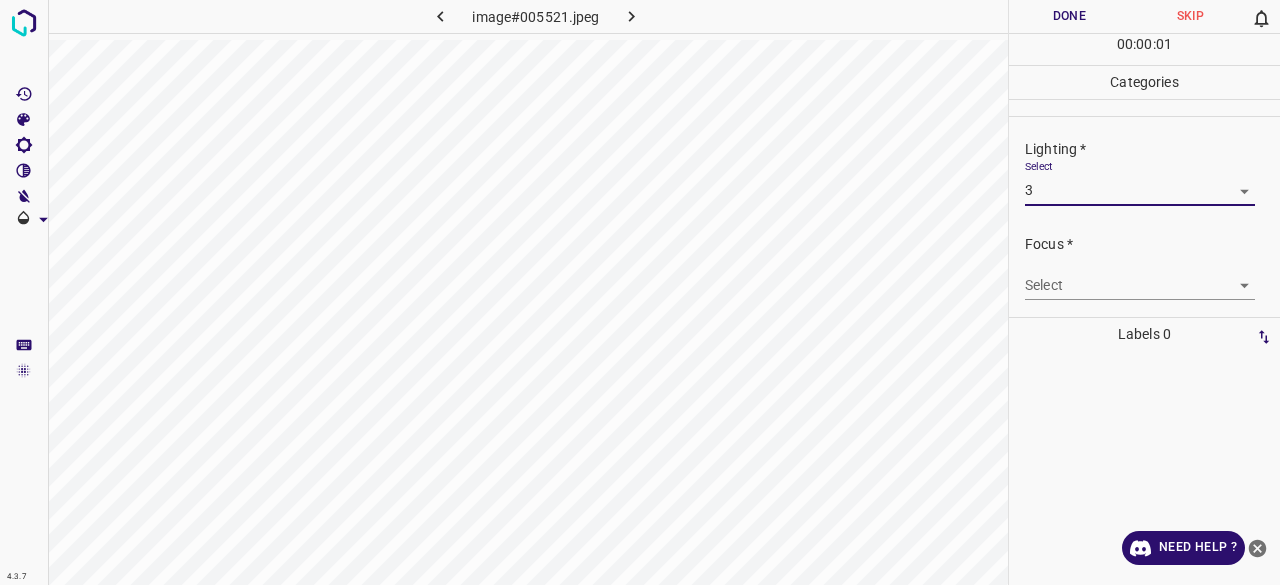click on "4.3.7 image#[NUMBER].jpeg Done Skip 0 00   : 00   : 01   Categories Lighting *  Select 3 3 Focus *  Select ​ Overall *  Select ​ Labels   0 Categories 1 Lighting 2 Focus 3 Overall Tools Space Change between modes (Draw & Edit) I Auto labeling R Restore zoom M Zoom in N Zoom out Delete Delete selecte label Filters Z Restore filters X Saturation filter C Brightness filter V Contrast filter B Gray scale filter General O Download Need Help ? - Text - Hide - Delete 1 2 3 4 5" at bounding box center (640, 292) 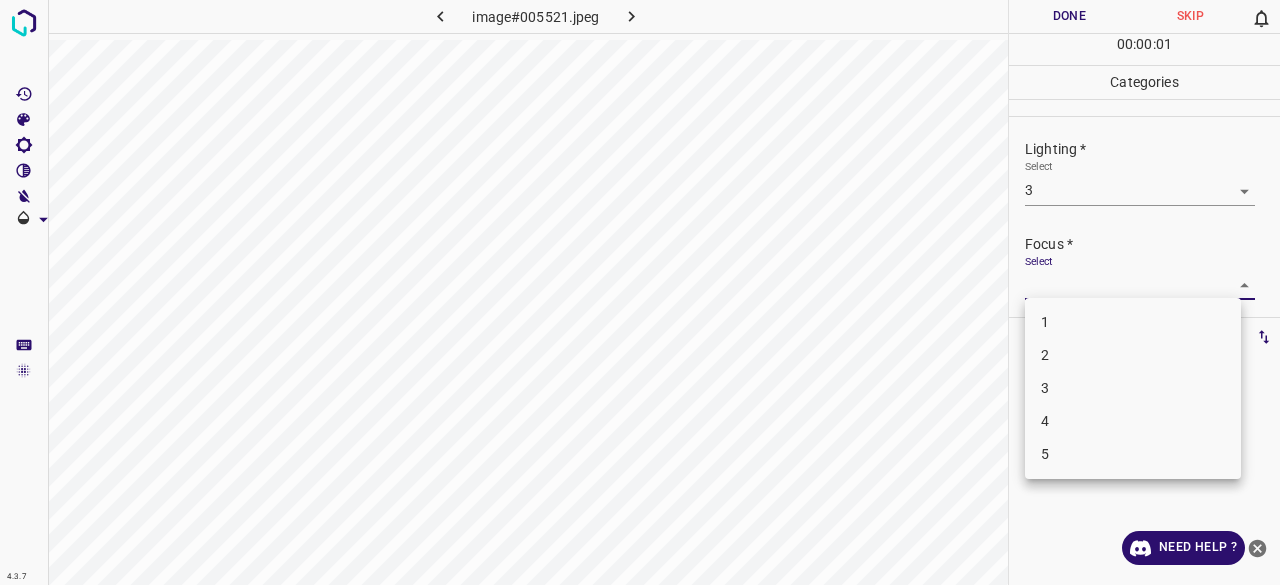 drag, startPoint x: 1040, startPoint y: 382, endPoint x: 1036, endPoint y: 229, distance: 153.05228 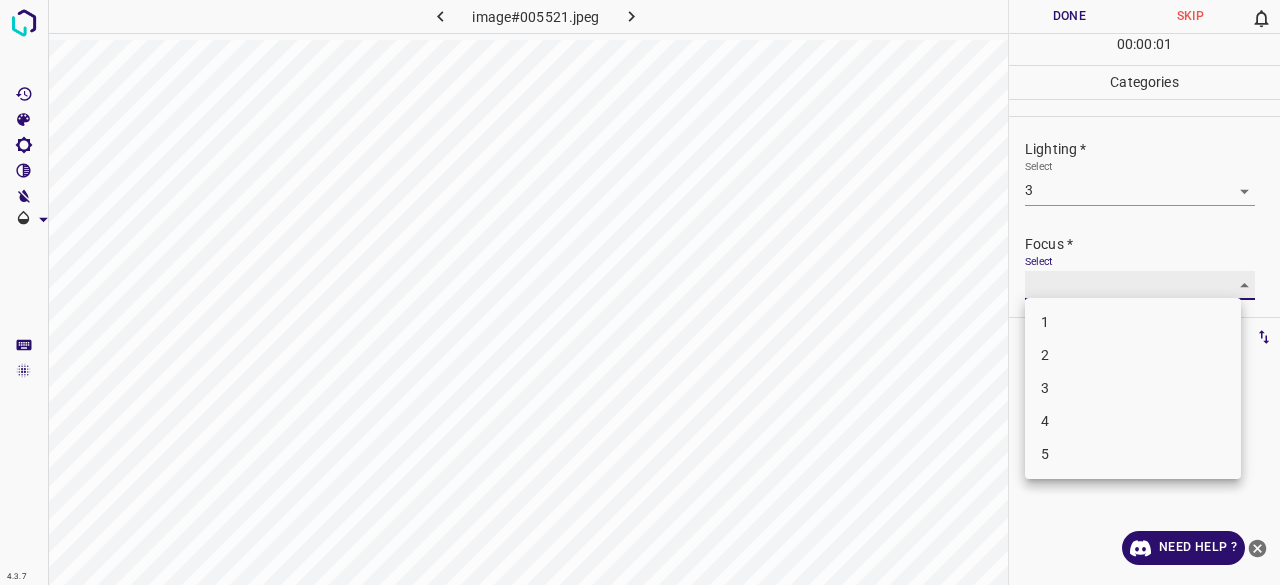 type on "3" 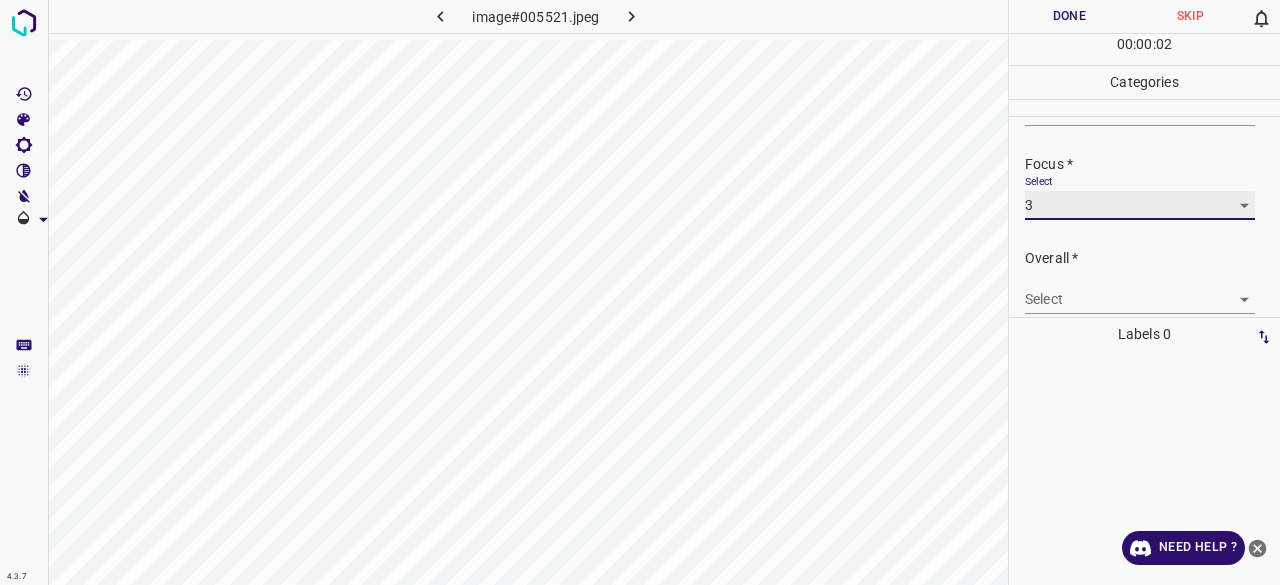 scroll, scrollTop: 98, scrollLeft: 0, axis: vertical 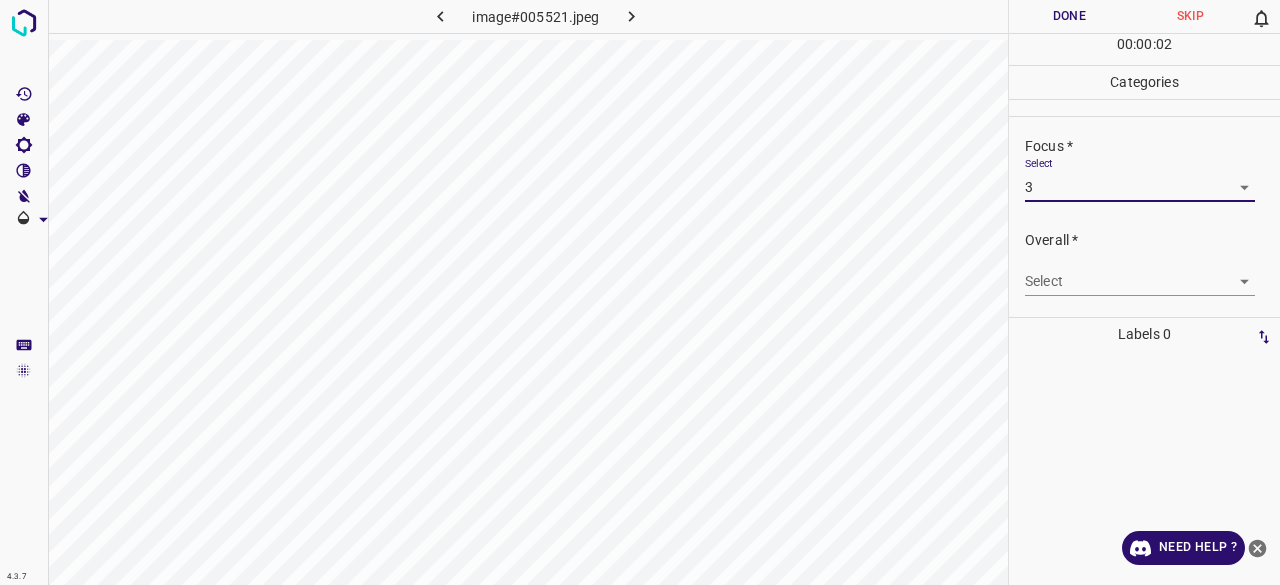 click on "4.3.7 image#005521.jpeg Done Skip 0 00   : 00   : 02   Categories Lighting *  Select 3 3 Focus *  Select 3 3 Overall *  Select ​ Labels   0 Categories 1 Lighting 2 Focus 3 Overall Tools Space Change between modes (Draw & Edit) I Auto labeling R Restore zoom M Zoom in N Zoom out Delete Delete selecte label Filters Z Restore filters X Saturation filter C Brightness filter V Contrast filter B Gray scale filter General O Download Need Help ? - Text - Hide - Delete" at bounding box center (640, 292) 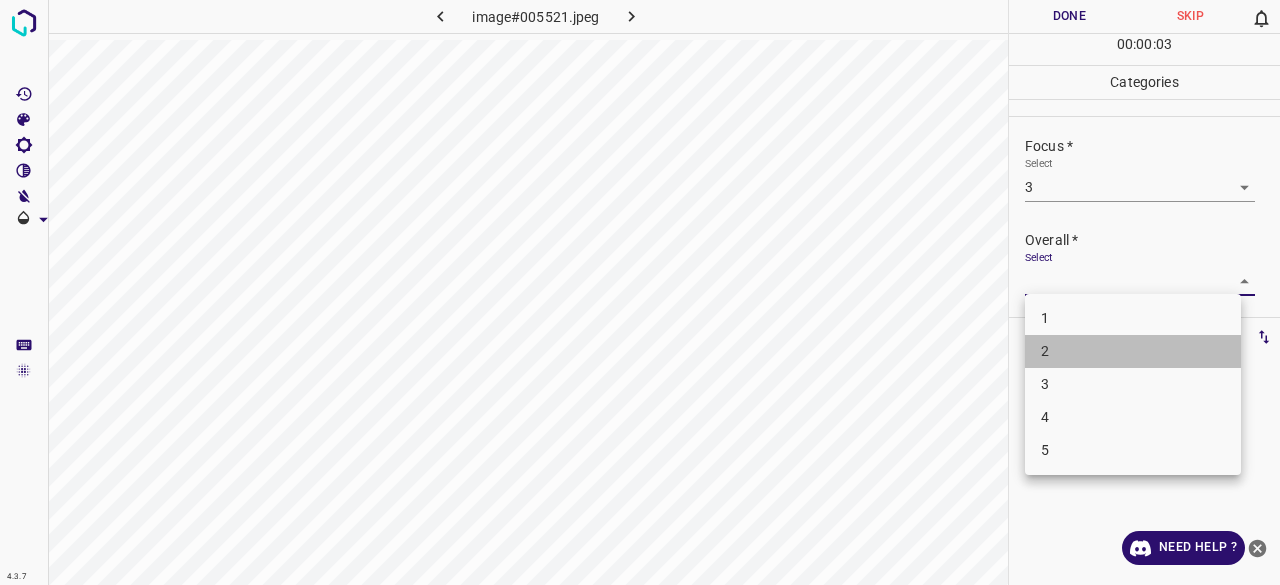 click on "2" at bounding box center (1133, 351) 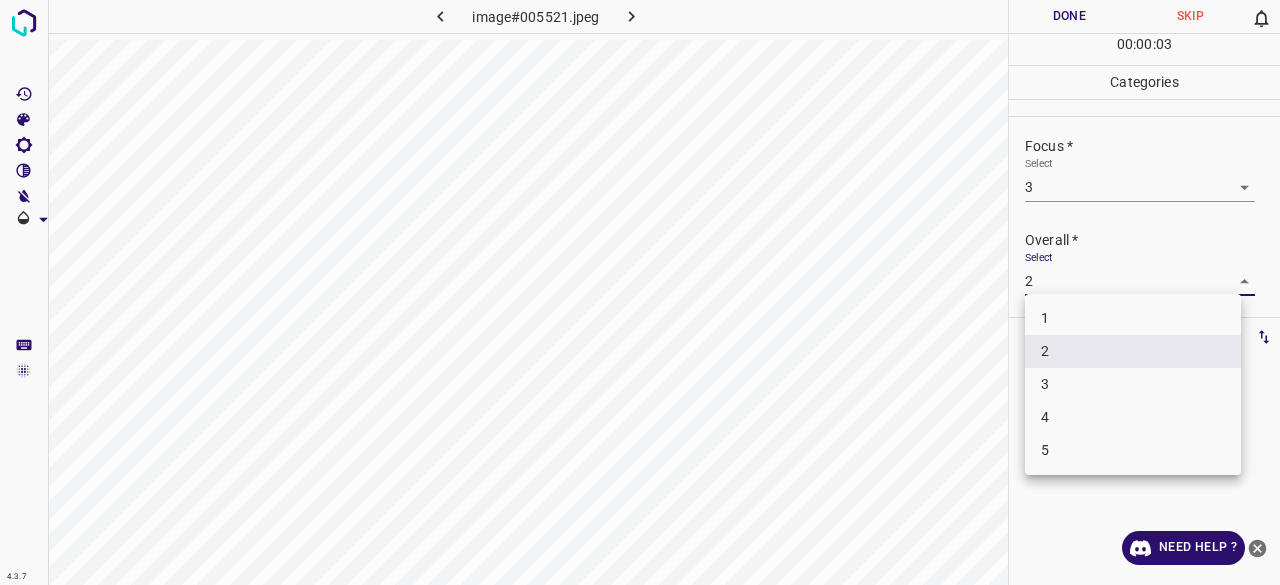 drag, startPoint x: 1040, startPoint y: 281, endPoint x: 1036, endPoint y: 353, distance: 72.11102 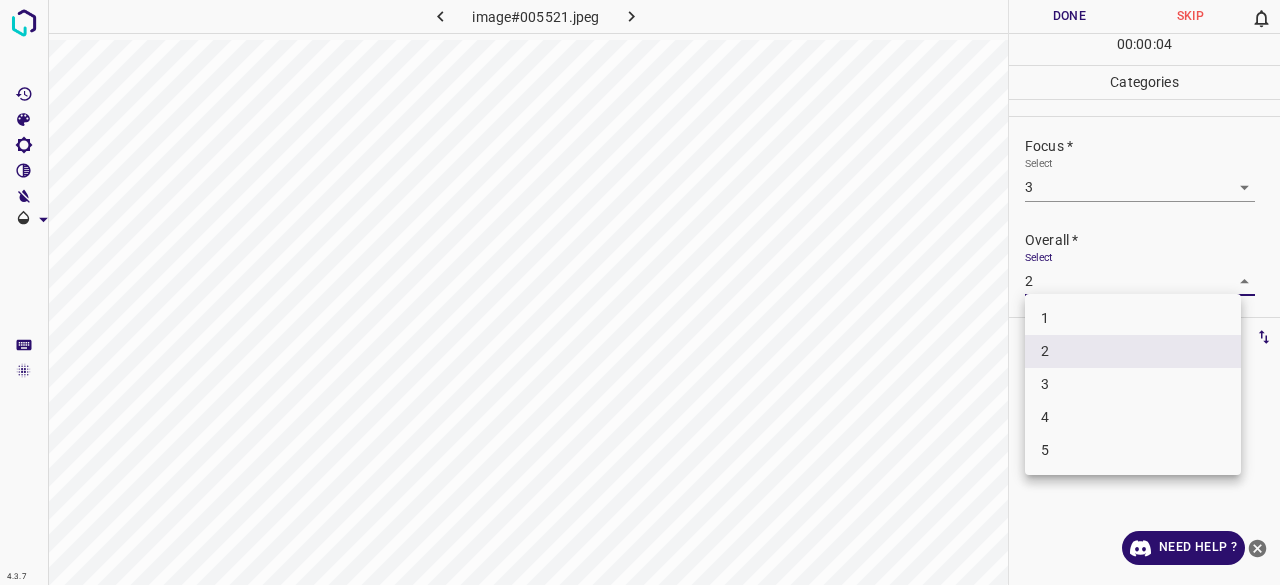 drag, startPoint x: 1040, startPoint y: 375, endPoint x: 1048, endPoint y: 332, distance: 43.737854 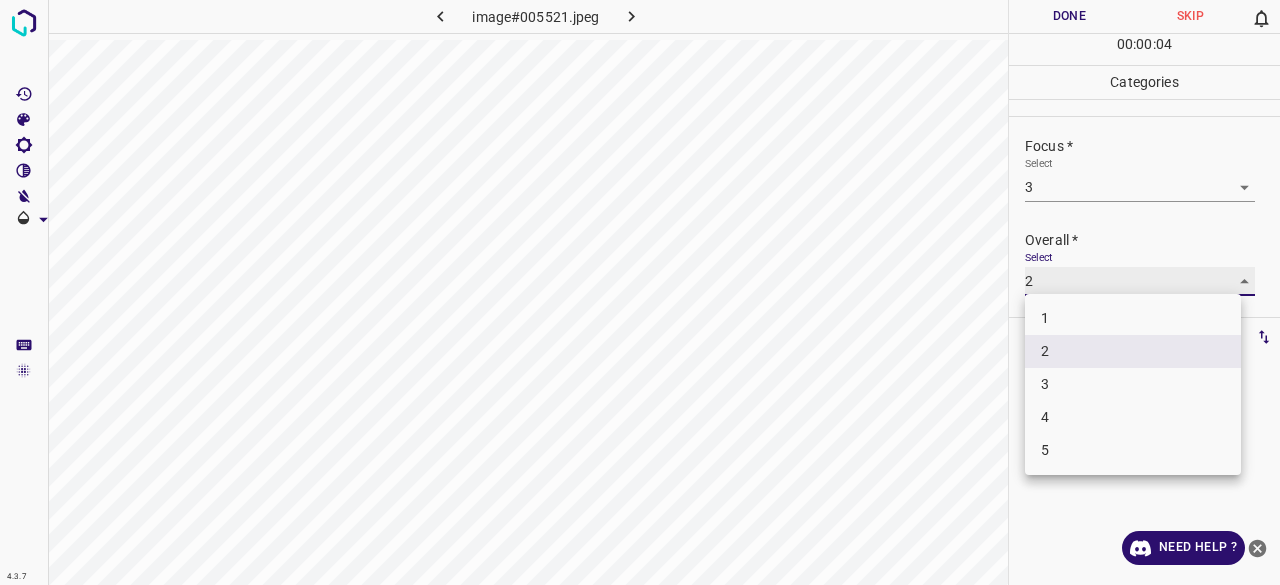 type on "3" 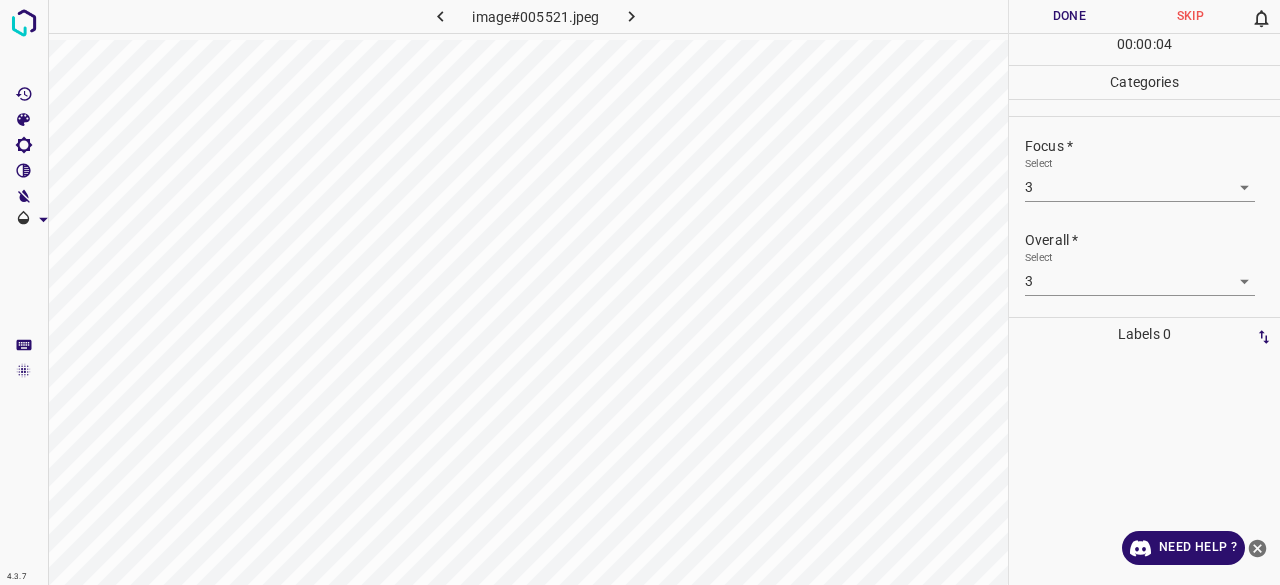 click on "Done" at bounding box center [1069, 16] 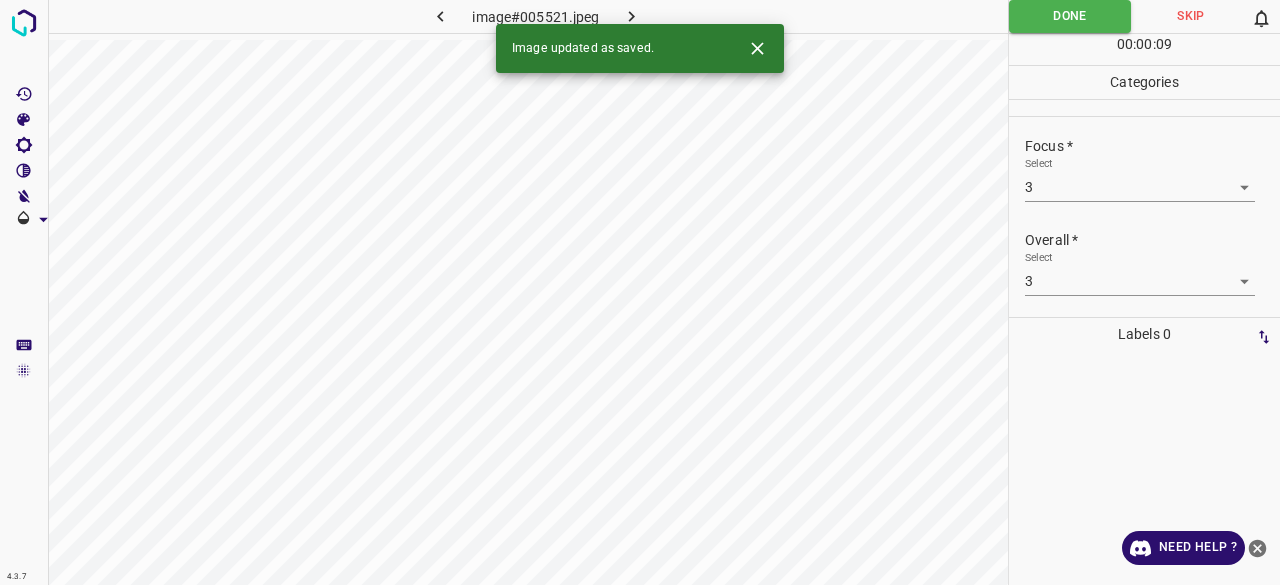 click 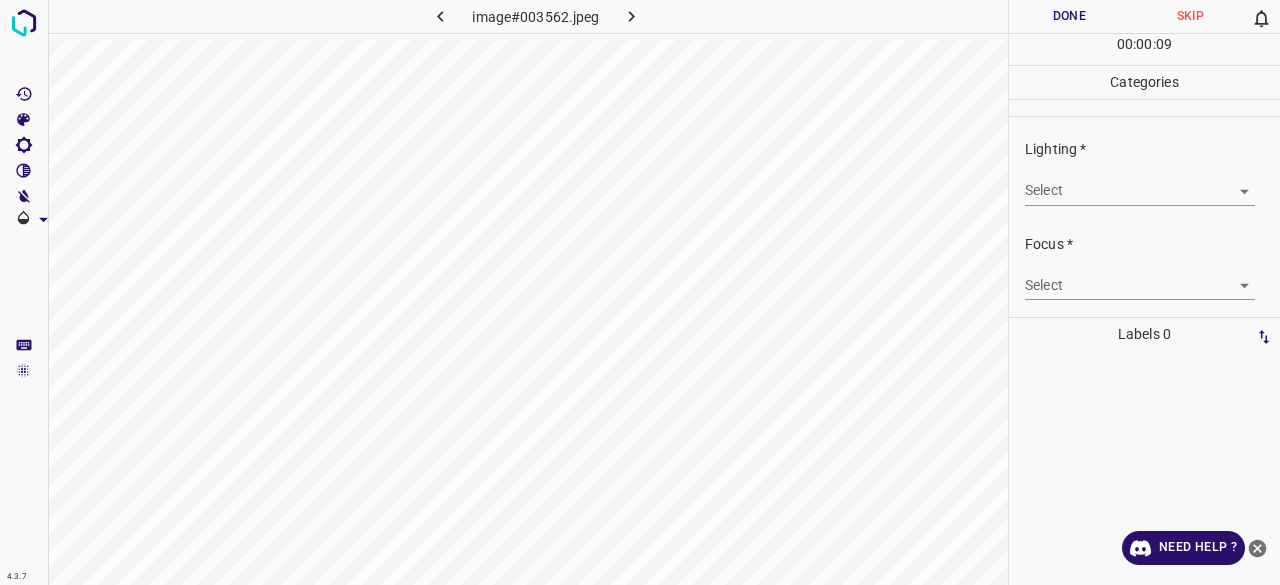 click on "4.3.7 image#[NUMBER].jpeg Done Skip 0 00   : 00   : 09   Categories Lighting *  Select ​ Focus *  Select ​ Overall *  Select ​ Labels   0 Categories 1 Lighting 2 Focus 3 Overall Tools Space Change between modes (Draw & Edit) I Auto labeling R Restore zoom M Zoom in N Zoom out Delete Delete selecte label Filters Z Restore filters X Saturation filter C Brightness filter V Contrast filter B Gray scale filter General O Download Need Help ? - Text - Hide - Delete" at bounding box center [640, 292] 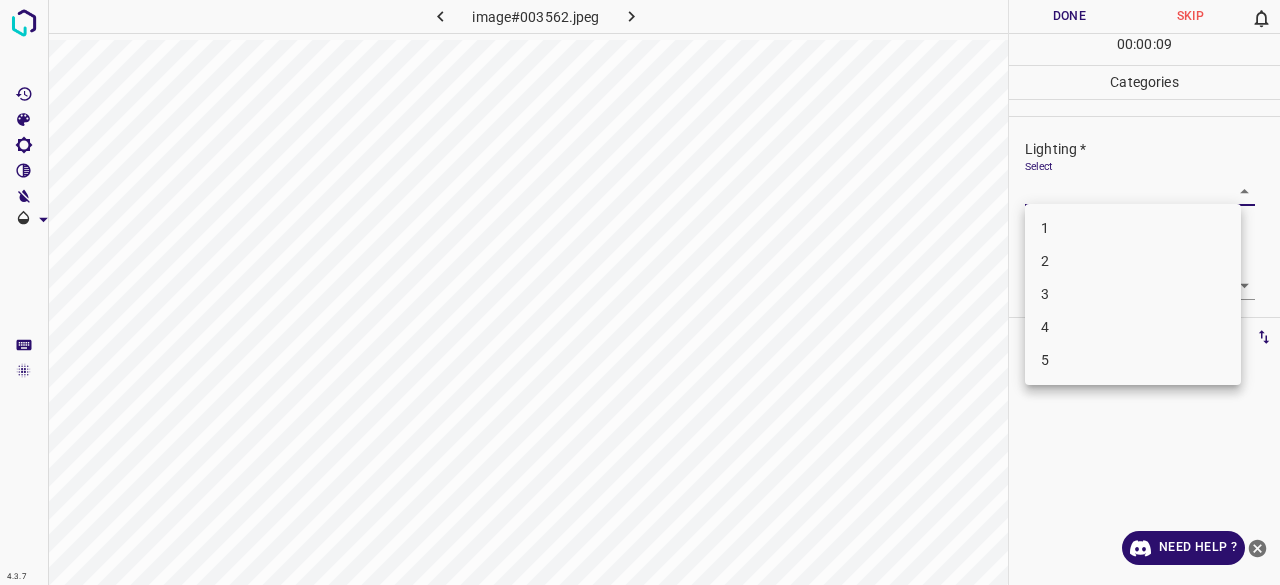 click on "3" at bounding box center [1133, 294] 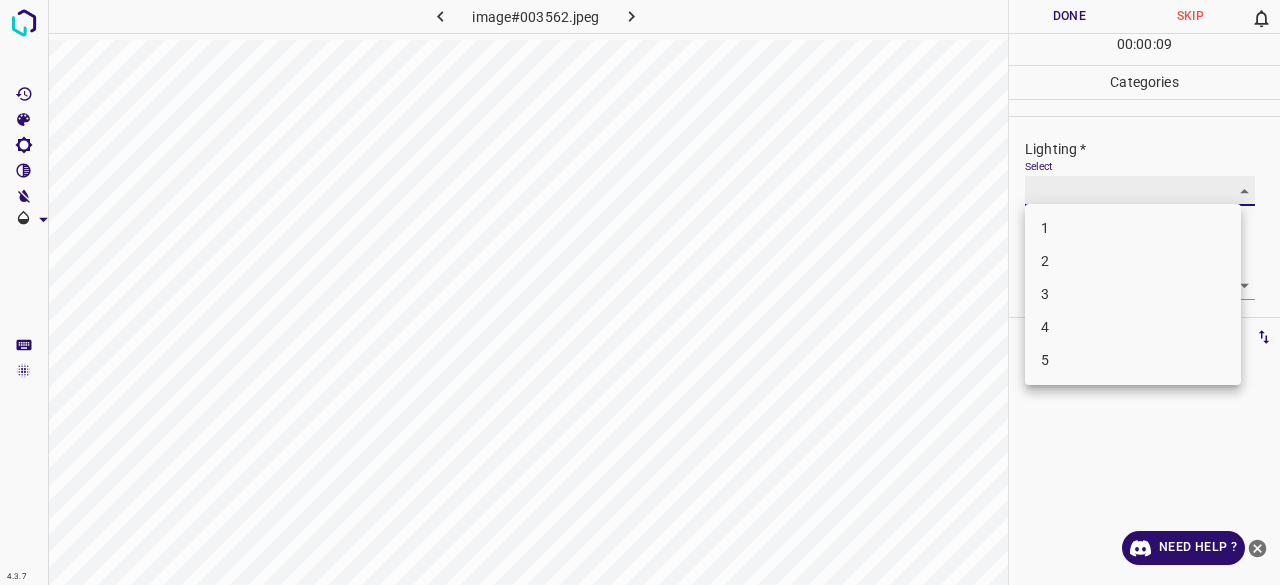 type on "3" 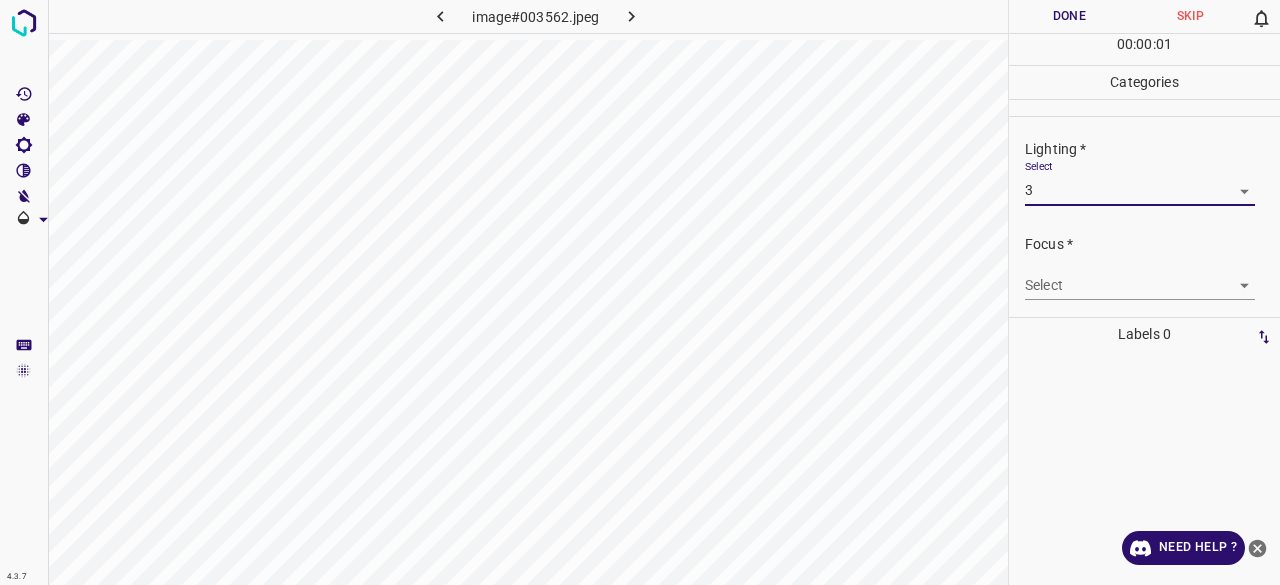 click on "4.3.7 image#003562.jpeg Done Skip 0 00   : 00   : 01   Categories Lighting *  Select 3 3 Focus *  Select ​ Overall *  Select ​ Labels   0 Categories 1 Lighting 2 Focus 3 Overall Tools Space Change between modes (Draw & Edit) I Auto labeling R Restore zoom M Zoom in N Zoom out Delete Delete selecte label Filters Z Restore filters X Saturation filter C Brightness filter V Contrast filter B Gray scale filter General O Download Need Help ? - Text - Hide - Delete 1 2 3 4 5" at bounding box center [640, 292] 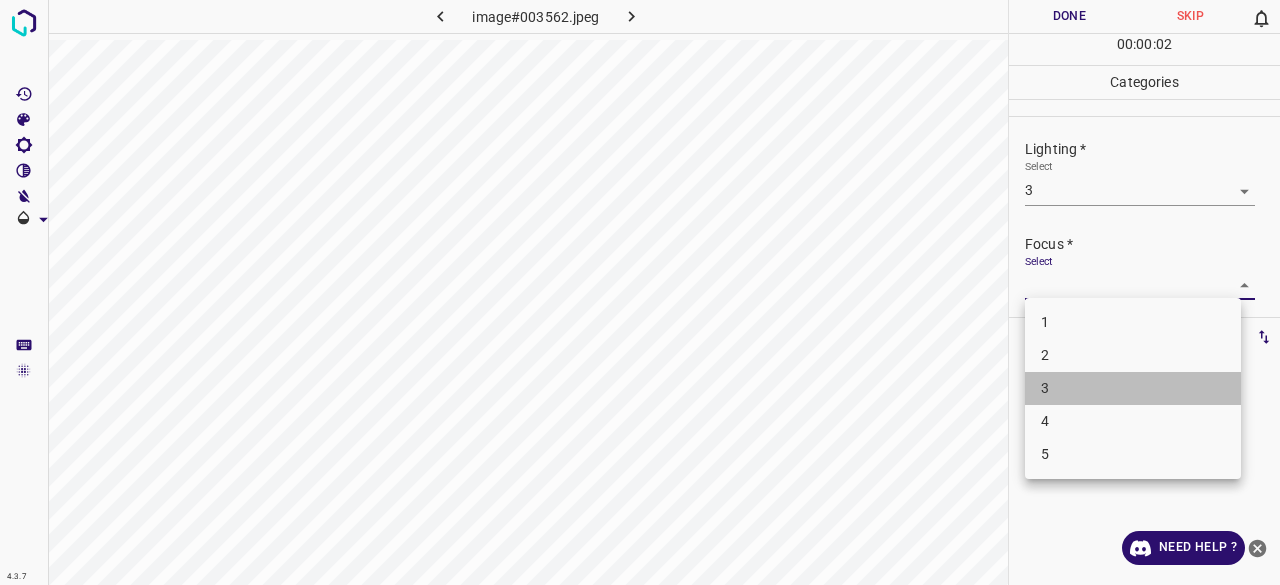 click on "3" at bounding box center (1133, 388) 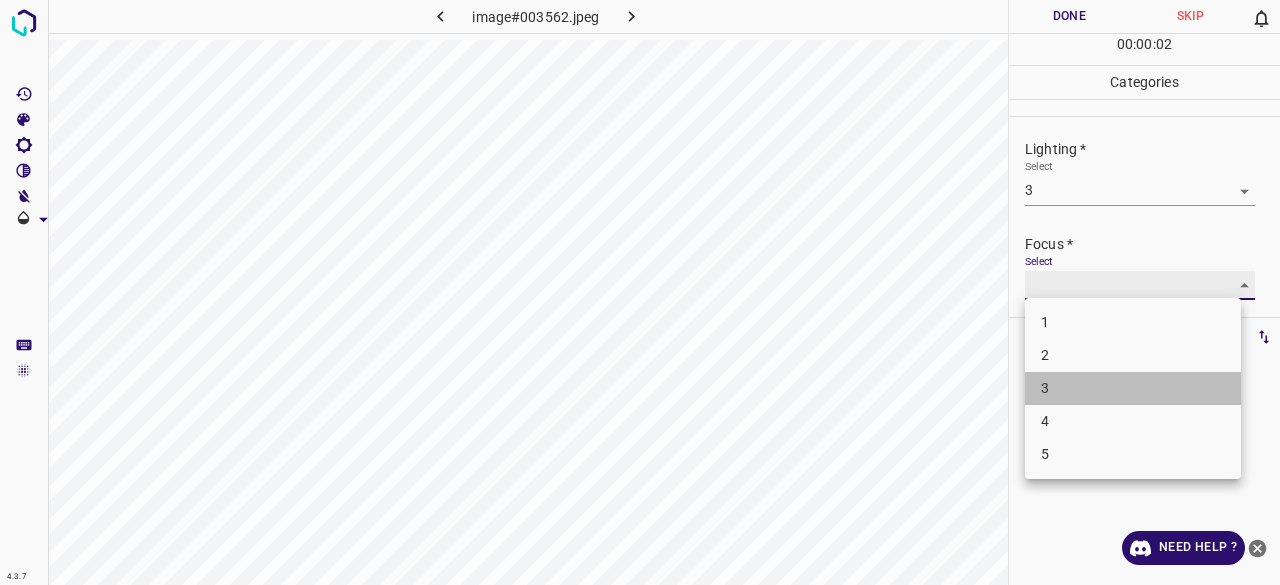 type on "3" 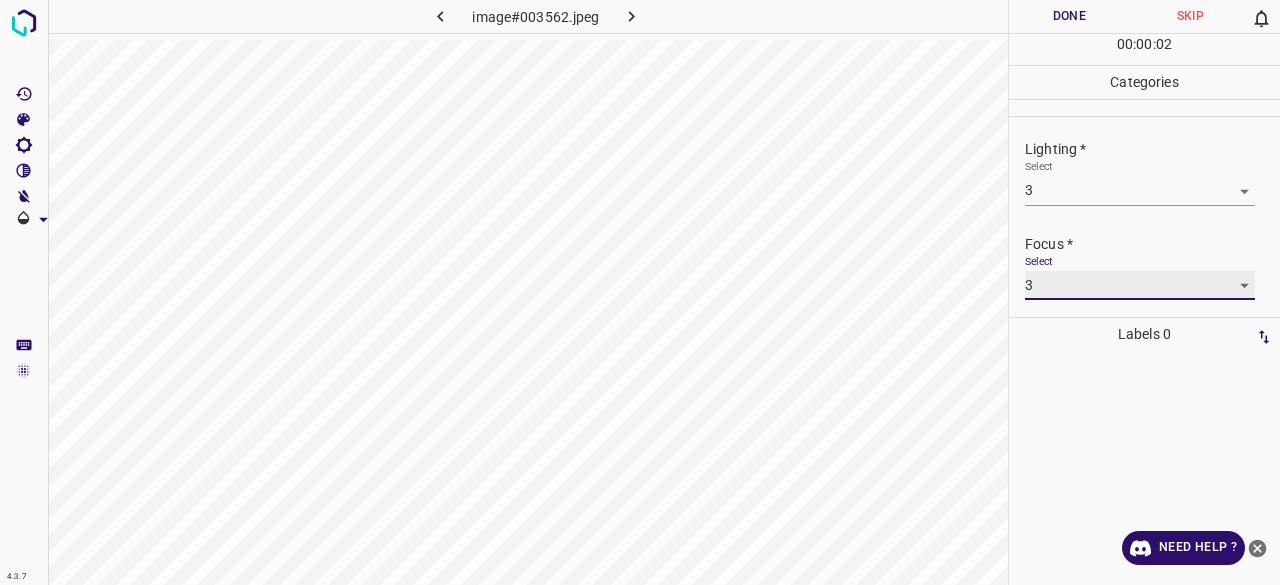 scroll, scrollTop: 98, scrollLeft: 0, axis: vertical 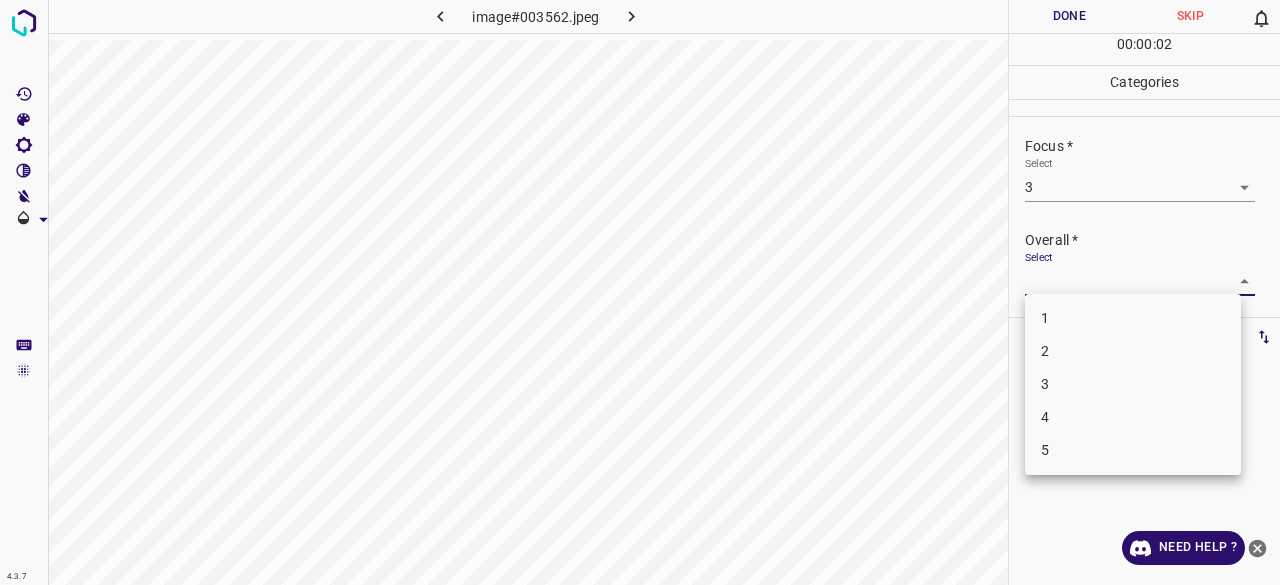 click on "4.3.7 image#003562.jpeg Done Skip 0 00   : 00   : 02   Categories Lighting *  Select 3 3 Focus *  Select 3 3 Overall *  Select ​ Labels   0 Categories 1 Lighting 2 Focus 3 Overall Tools Space Change between modes (Draw & Edit) I Auto labeling R Restore zoom M Zoom in N Zoom out Delete Delete selecte label Filters Z Restore filters X Saturation filter C Brightness filter V Contrast filter B Gray scale filter General O Download Need Help ? - Text - Hide - Delete 1 2 3 4 5" at bounding box center [640, 292] 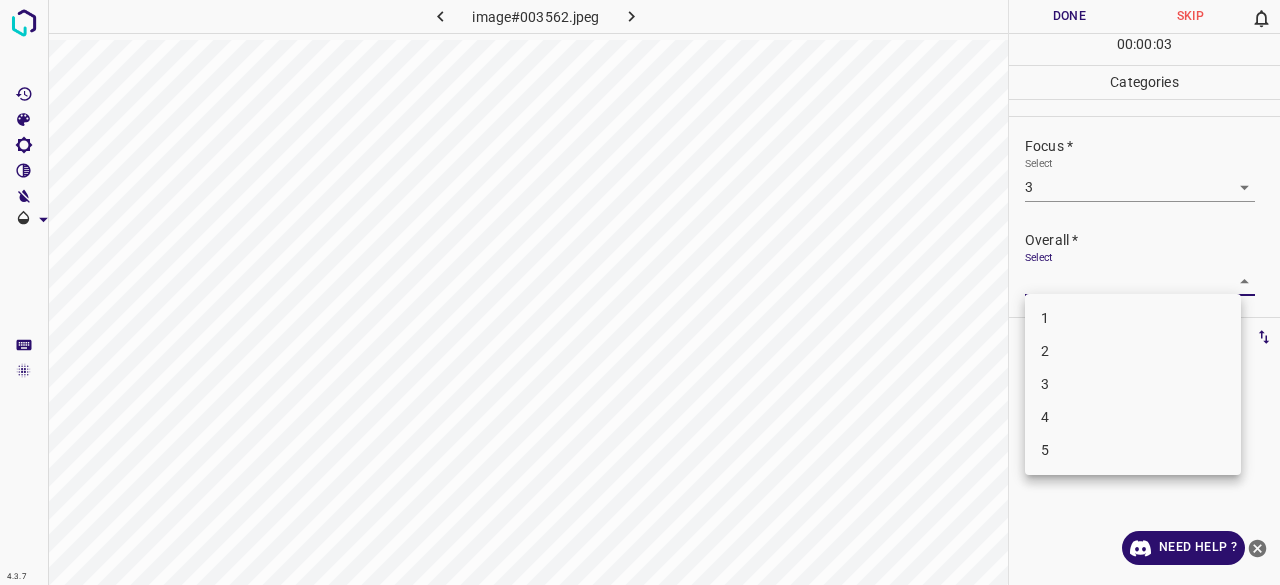 click on "3" at bounding box center [1133, 384] 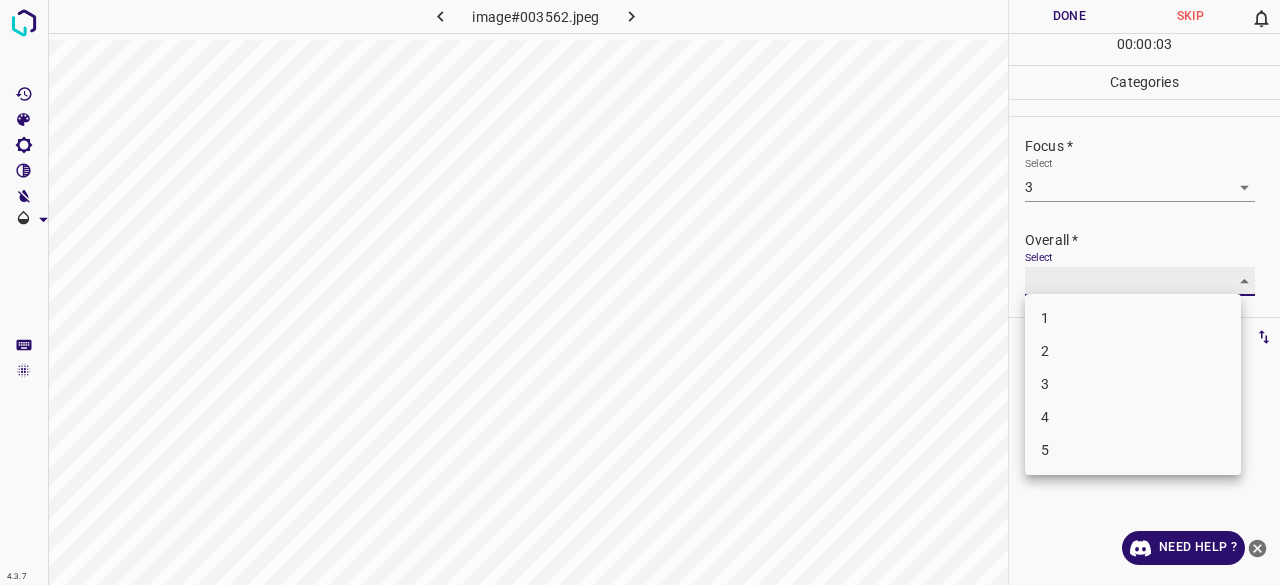 type on "3" 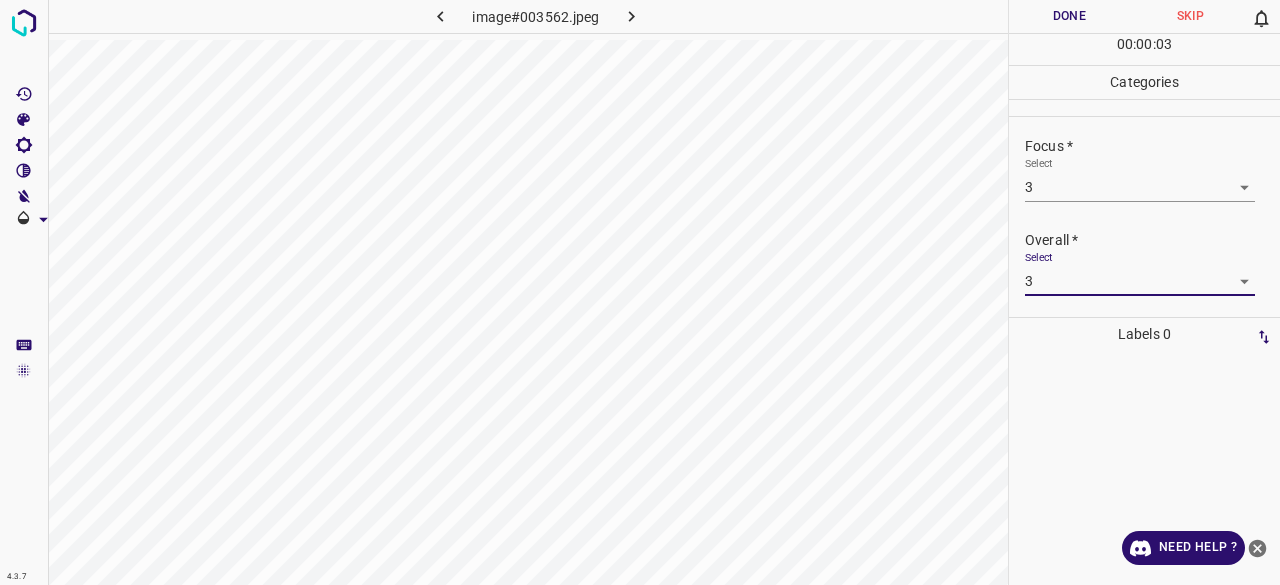 click on "Done" at bounding box center (1069, 16) 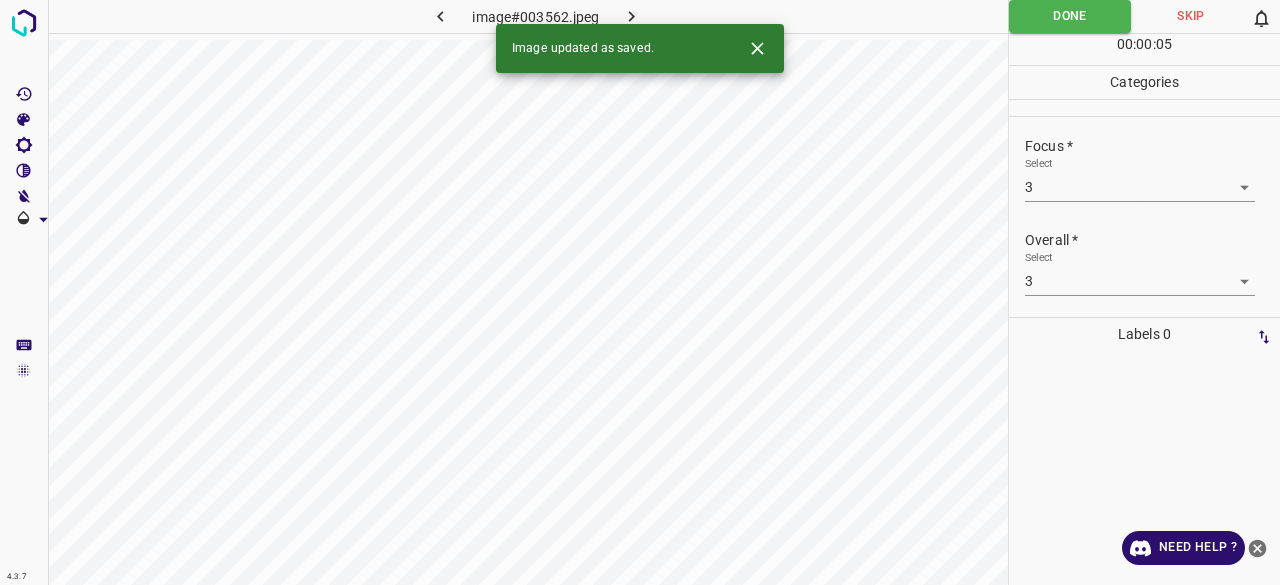 click at bounding box center [632, 16] 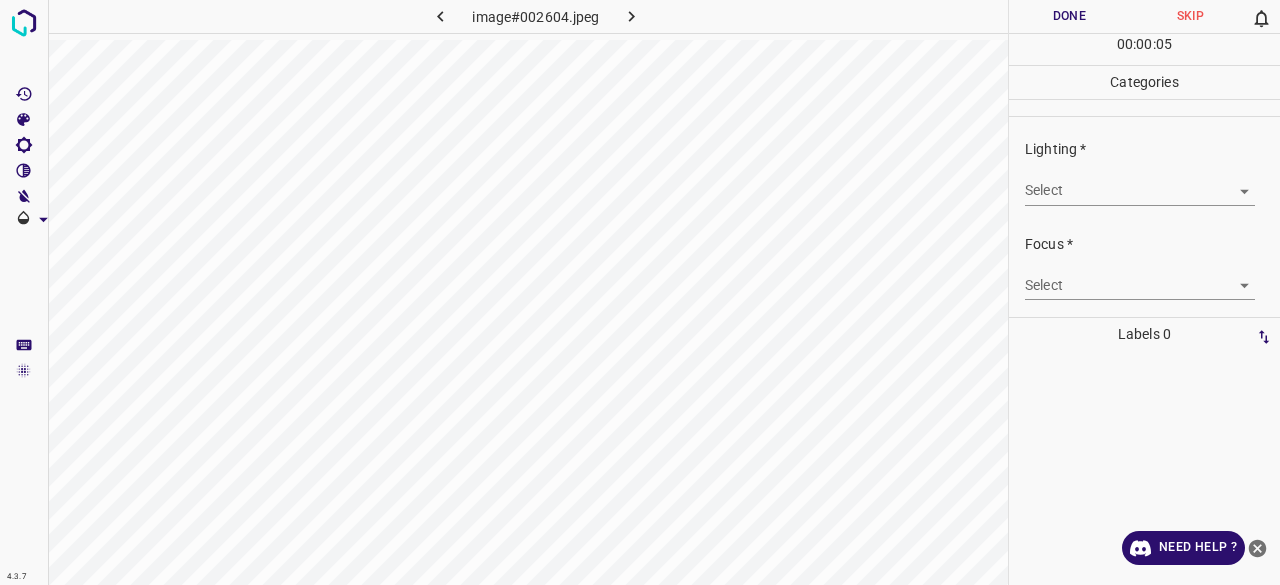 click on "4.3.7 image#[NUMBER].jpeg Done Skip 0 00   : 00   : 05   Categories Lighting *  Select ​ Focus *  Select ​ Overall *  Select ​ Labels   0 Categories 1 Lighting 2 Focus 3 Overall Tools Space Change between modes (Draw & Edit) I Auto labeling R Restore zoom M Zoom in N Zoom out Delete Delete selecte label Filters Z Restore filters X Saturation filter C Brightness filter V Contrast filter B Gray scale filter General O Download Need Help ? - Text - Hide - Delete" at bounding box center [640, 292] 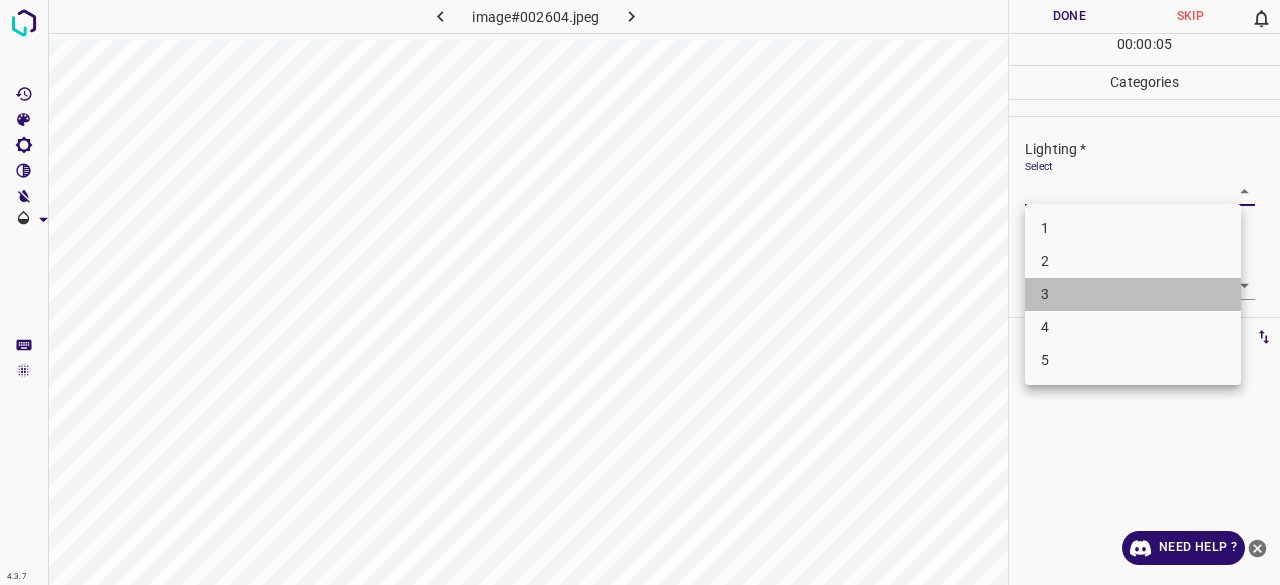 click on "3" at bounding box center [1133, 294] 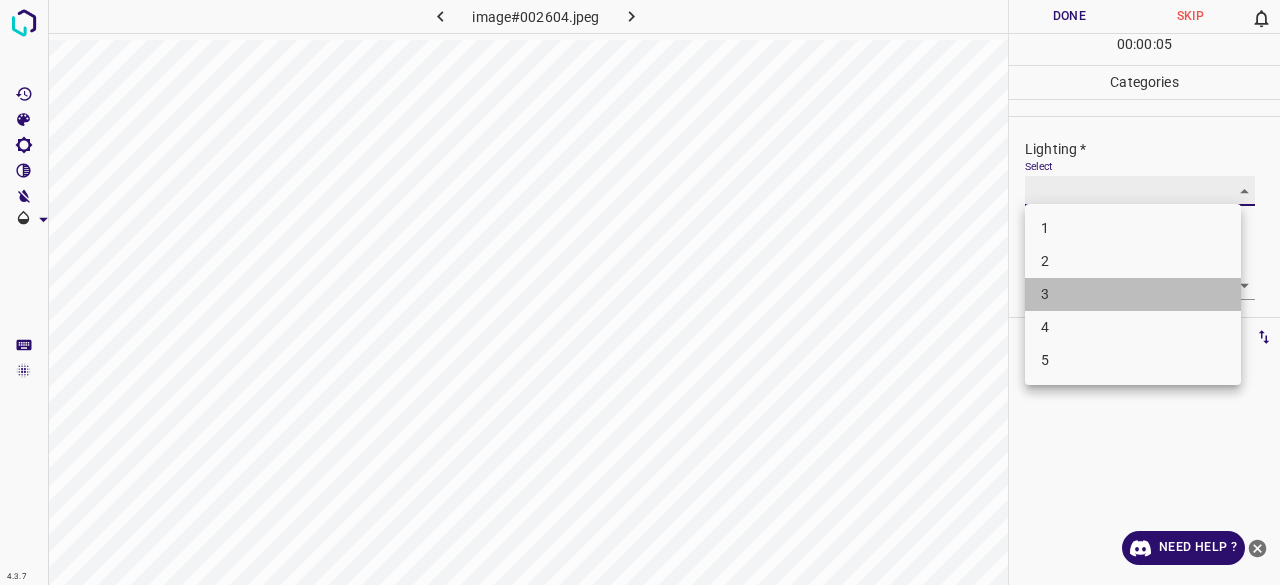type on "3" 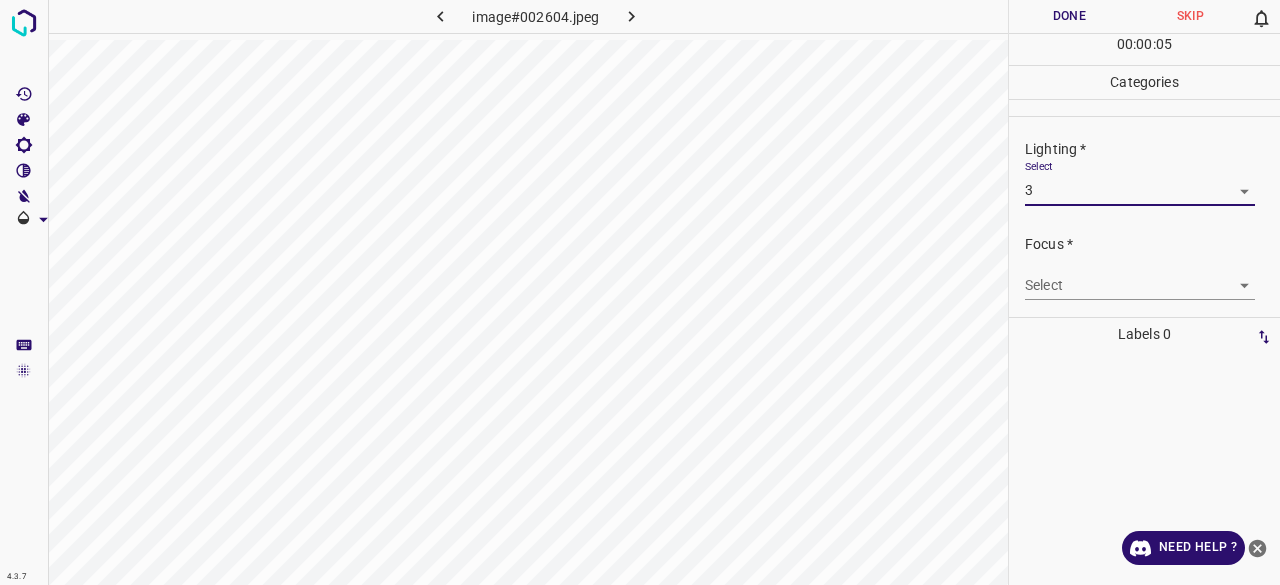 click on "4.3.7 image#002604.jpeg Done Skip 0 00   : 00   : 05   Categories Lighting *  Select 3 3 Focus *  Select ​ Overall *  Select ​ Labels   0 Categories 1 Lighting 2 Focus 3 Overall Tools Space Change between modes (Draw & Edit) I Auto labeling R Restore zoom M Zoom in N Zoom out Delete Delete selecte label Filters Z Restore filters X Saturation filter C Brightness filter V Contrast filter B Gray scale filter General O Download Need Help ? - Text - Hide - Delete 1 2 3 4 5" at bounding box center (640, 292) 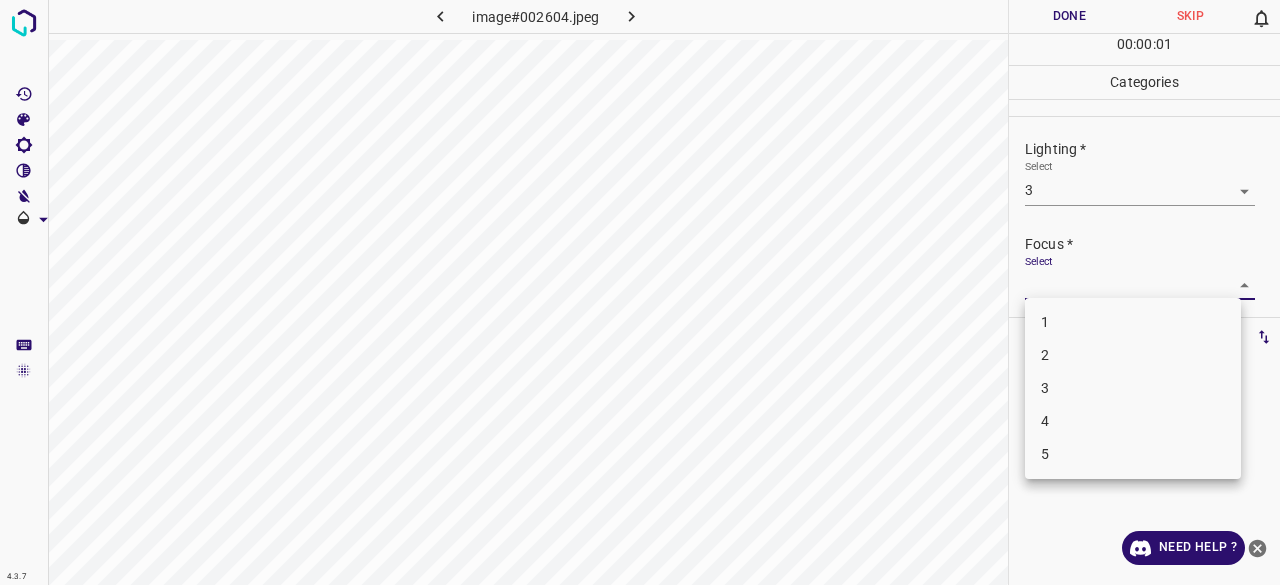 drag, startPoint x: 1046, startPoint y: 409, endPoint x: 1060, endPoint y: 387, distance: 26.076809 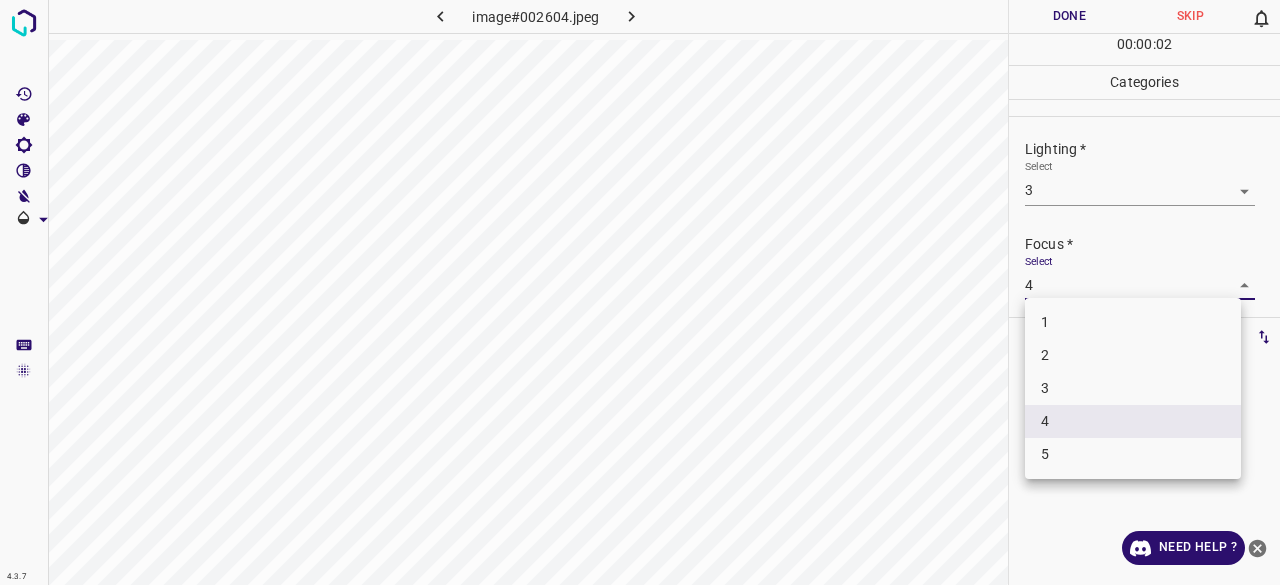 click on "4.3.7 image#002604.jpeg Done Skip 0 00   : 00   : 02   Categories Lighting *  Select 3 3 Focus *  Select 4 4 Overall *  Select ​ Labels   0 Categories 1 Lighting 2 Focus 3 Overall Tools Space Change between modes (Draw & Edit) I Auto labeling R Restore zoom M Zoom in N Zoom out Delete Delete selecte label Filters Z Restore filters X Saturation filter C Brightness filter V Contrast filter B Gray scale filter General O Download Need Help ? - Text - Hide - Delete 1 2 3 4 5" at bounding box center (640, 292) 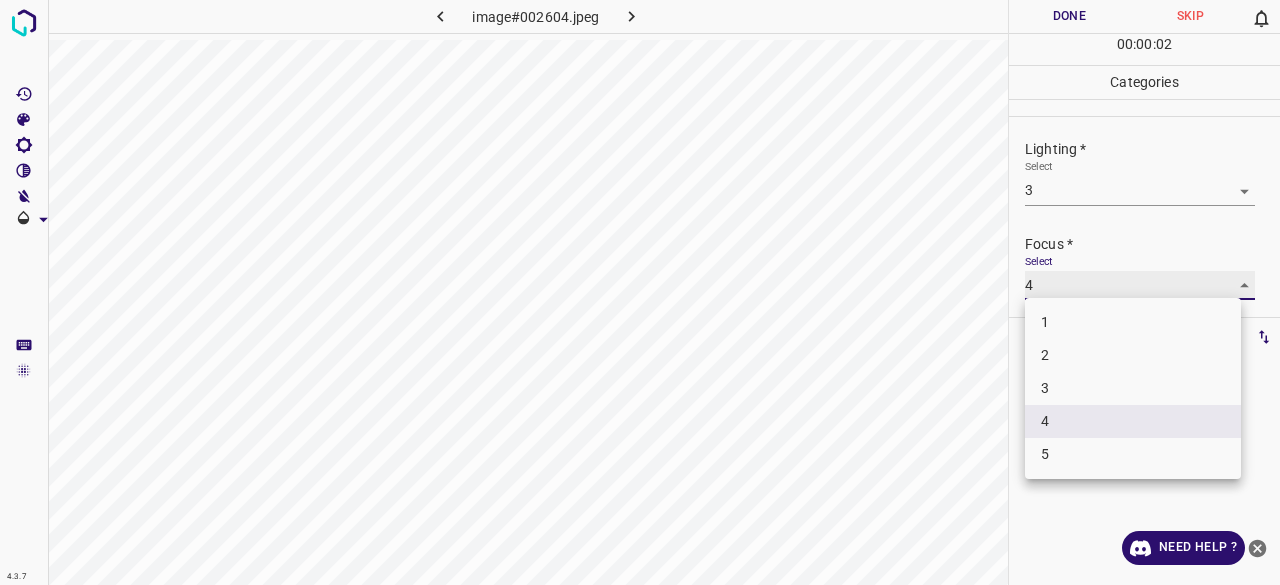 type on "3" 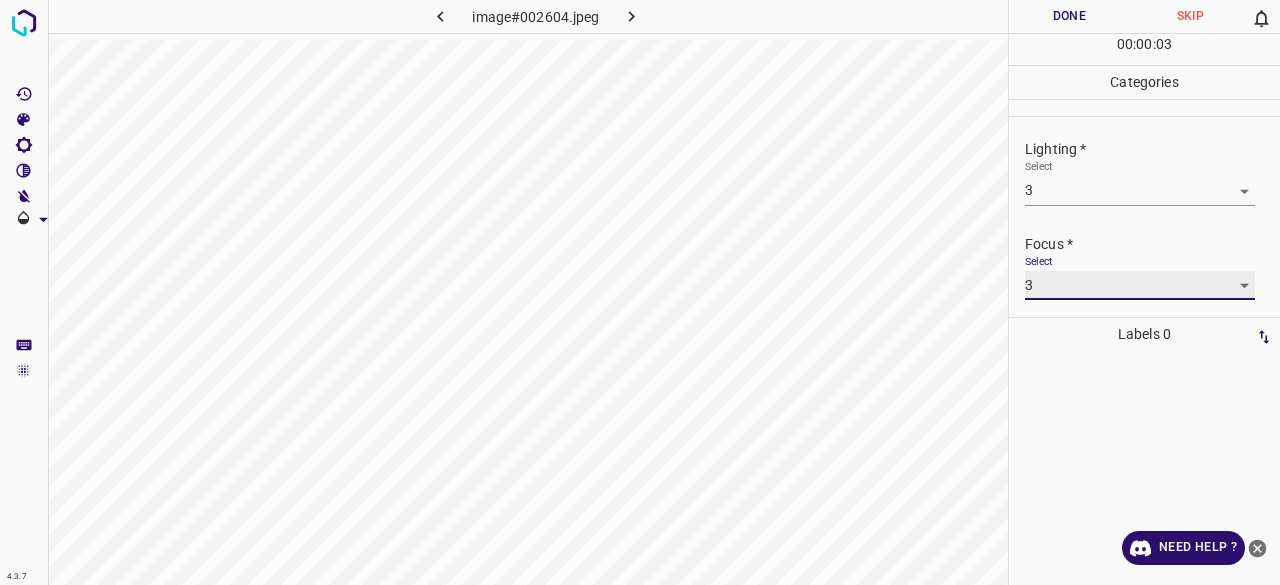 scroll, scrollTop: 98, scrollLeft: 0, axis: vertical 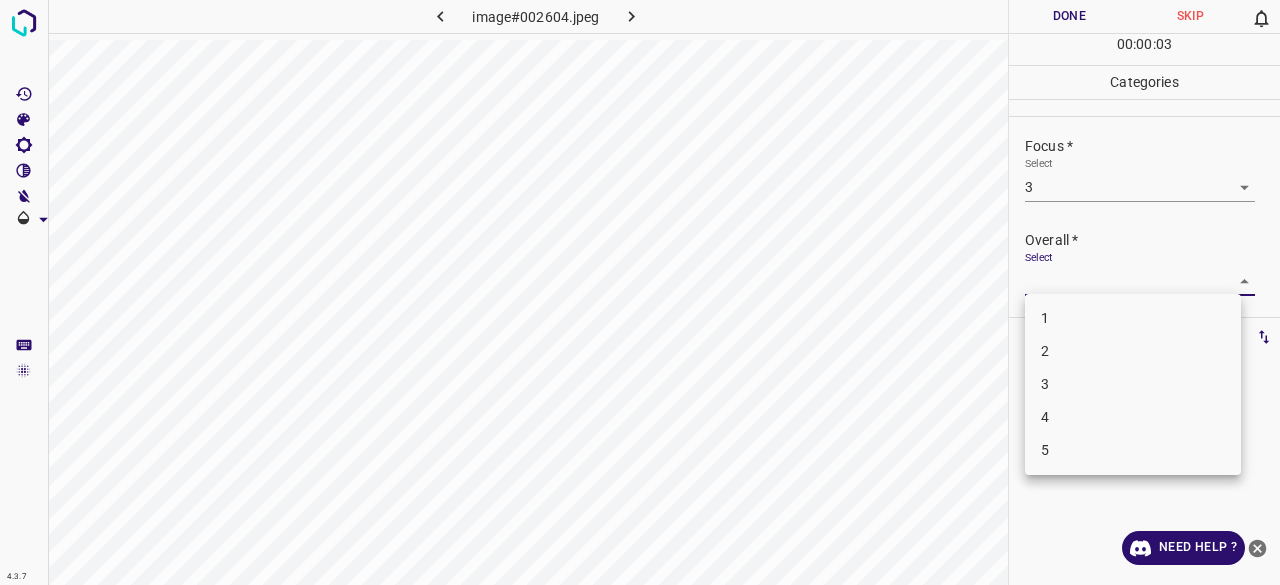 click on "4.3.7 image#002604.jpeg Done Skip 0 00   : 00   : 03   Categories Lighting *  Select 3 3 Focus *  Select 3 3 Overall *  Select ​ Labels   0 Categories 1 Lighting 2 Focus 3 Overall Tools Space Change between modes (Draw & Edit) I Auto labeling R Restore zoom M Zoom in N Zoom out Delete Delete selecte label Filters Z Restore filters X Saturation filter C Brightness filter V Contrast filter B Gray scale filter General O Download Need Help ? - Text - Hide - Delete 1 2 3 4 5" at bounding box center [640, 292] 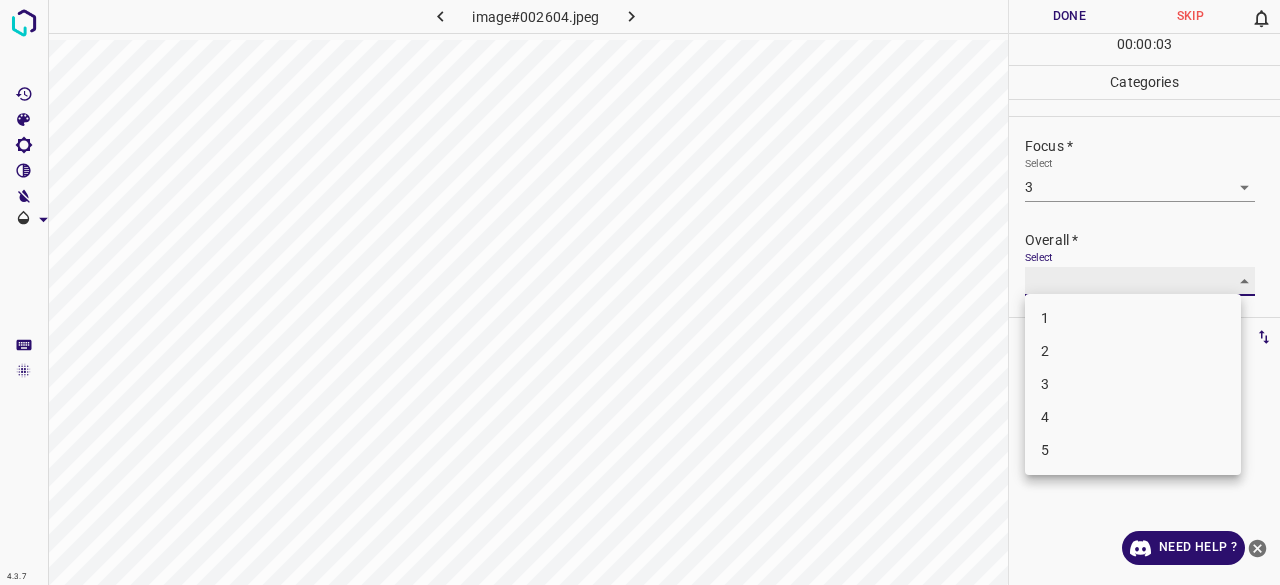 type on "3" 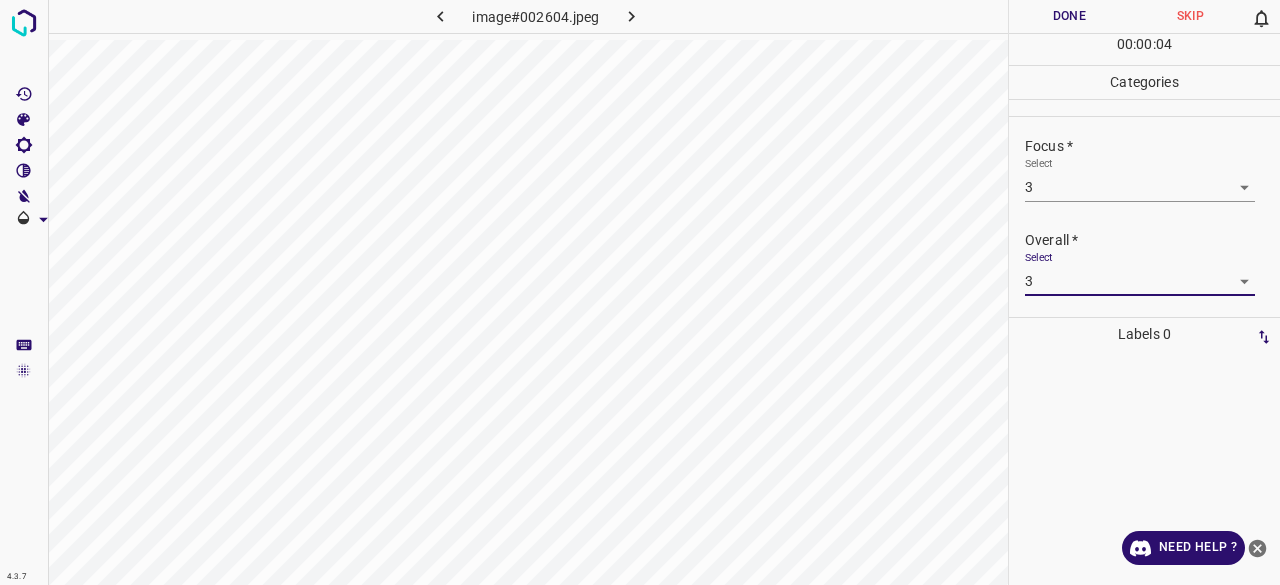 click on "Done" at bounding box center [1069, 16] 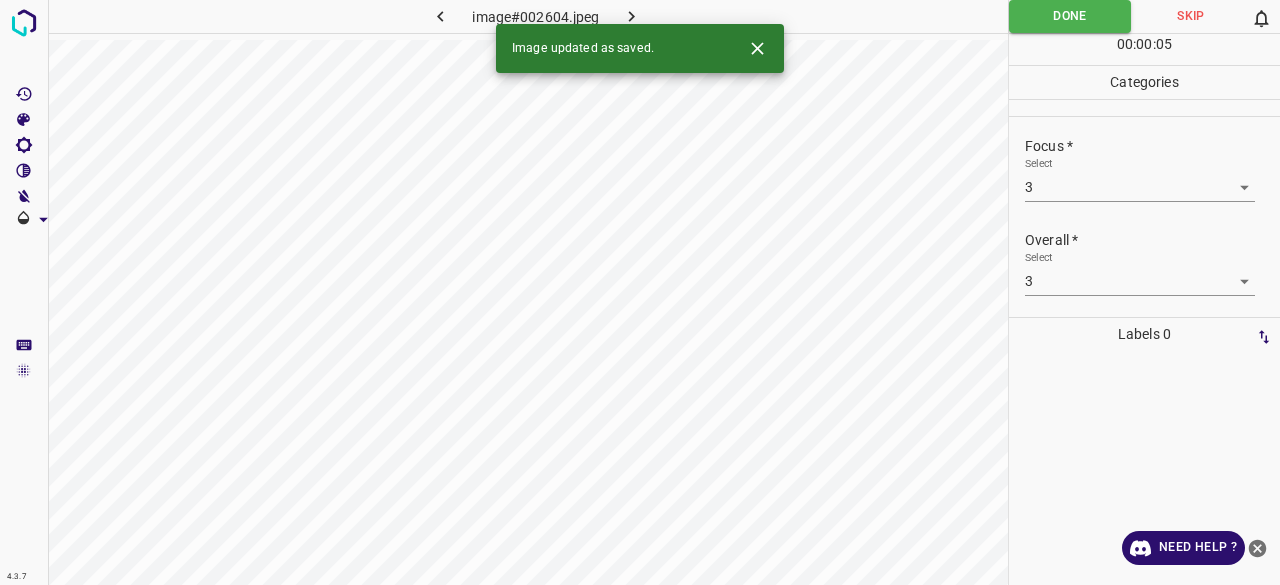 click 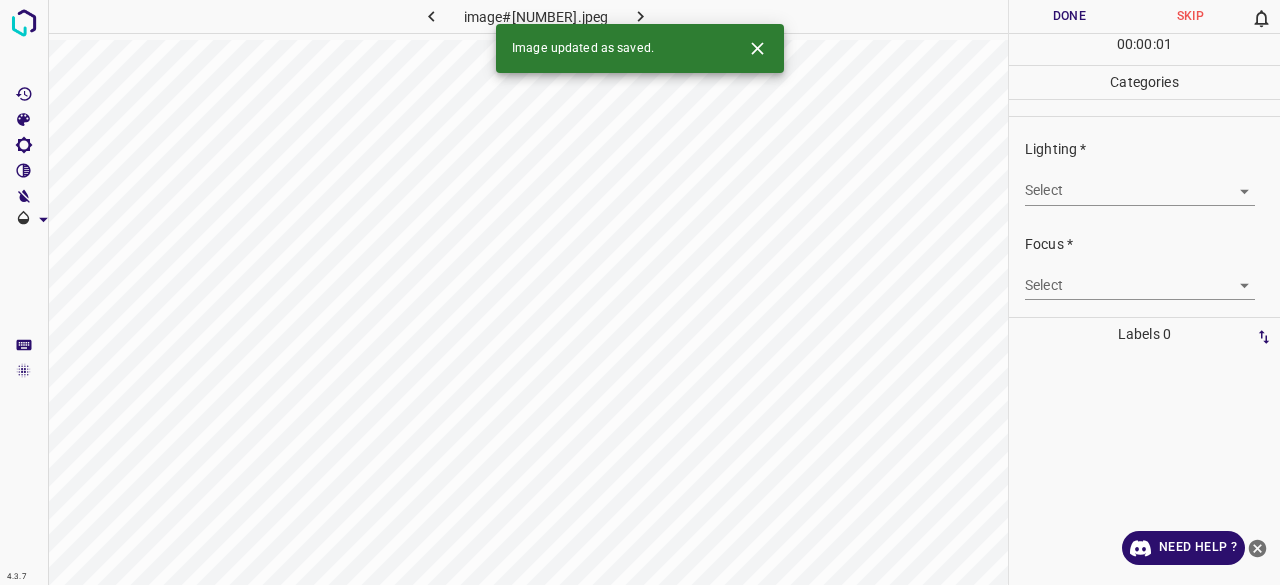 click on "4.3.7 image#005444.jpeg Done Skip 0 00   : 00   : 01   Categories Lighting *  Select ​ Focus *  Select ​ Overall *  Select ​ Labels   0 Categories 1 Lighting 2 Focus 3 Overall Tools Space Change between modes (Draw & Edit) I Auto labeling R Restore zoom M Zoom in N Zoom out Delete Delete selecte label Filters Z Restore filters X Saturation filter C Brightness filter V Contrast filter B Gray scale filter General O Download Image updated as saved. Need Help ? - Text - Hide - Delete" at bounding box center (640, 292) 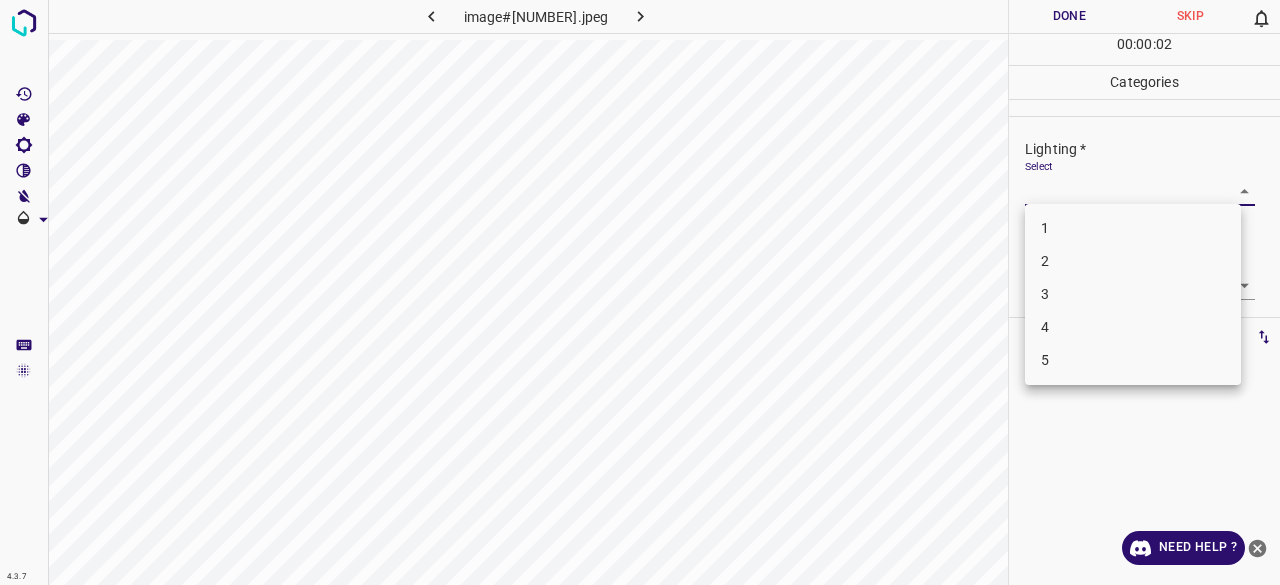 click on "3" at bounding box center [1133, 294] 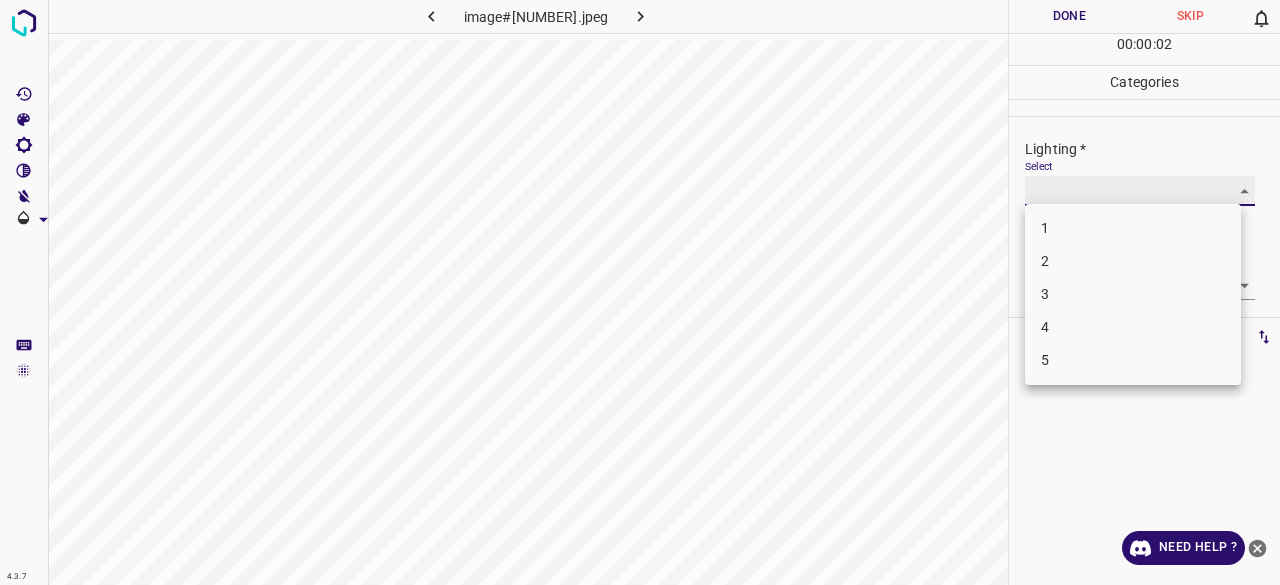 type on "3" 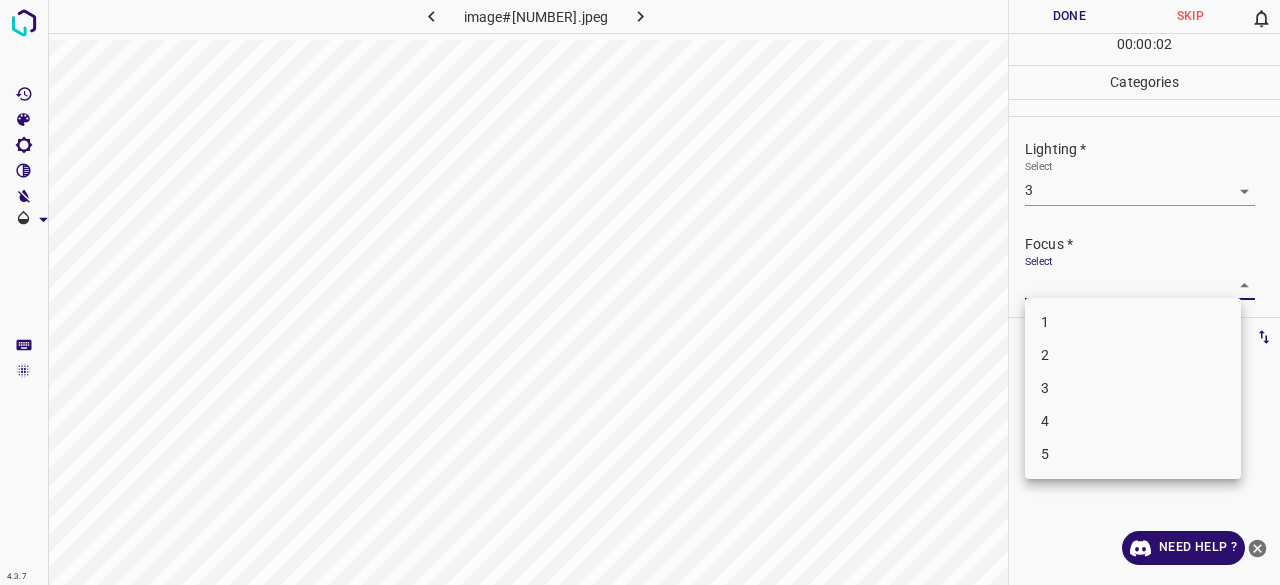 click on "4.3.7 image#005444.jpeg Done Skip 0 00   : 00   : 02   Categories Lighting *  Select 3 3 Focus *  Select ​ Overall *  Select ​ Labels   0 Categories 1 Lighting 2 Focus 3 Overall Tools Space Change between modes (Draw & Edit) I Auto labeling R Restore zoom M Zoom in N Zoom out Delete Delete selecte label Filters Z Restore filters X Saturation filter C Brightness filter V Contrast filter B Gray scale filter General O Download Need Help ? - Text - Hide - Delete 1 2 3 4 5" at bounding box center [640, 292] 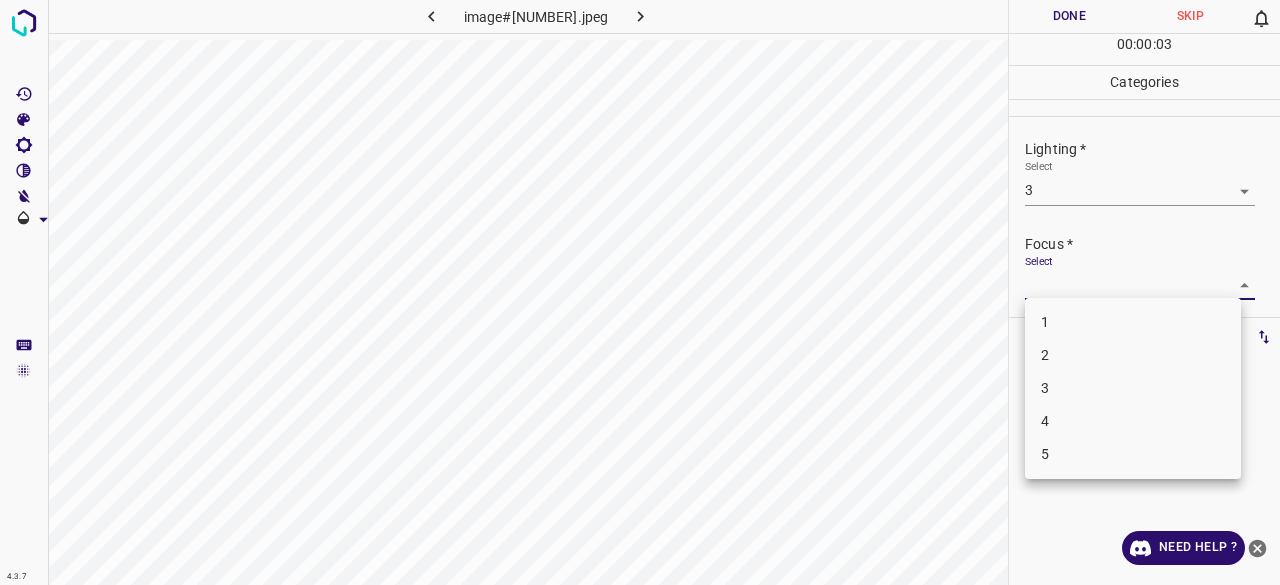 click on "3" at bounding box center [1133, 388] 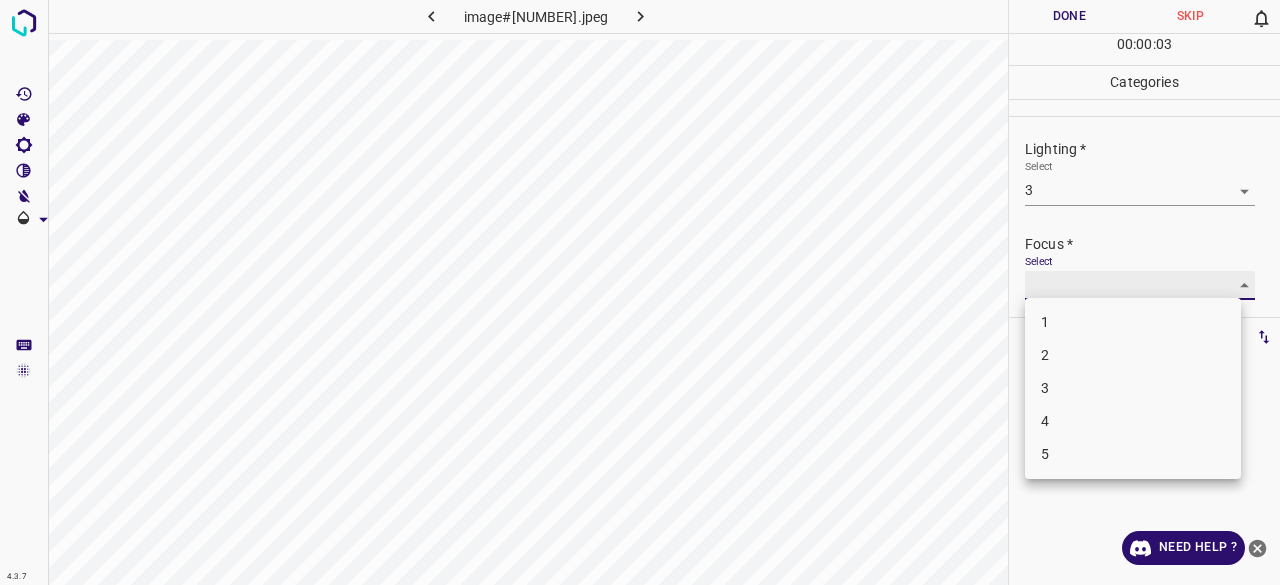 type on "3" 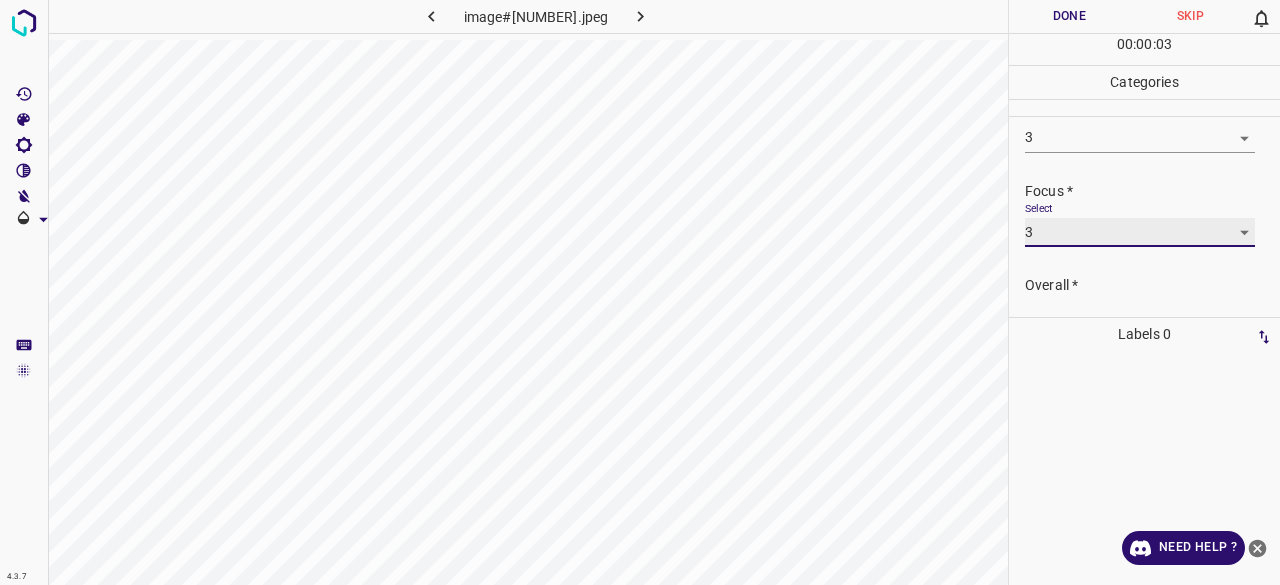 scroll, scrollTop: 98, scrollLeft: 0, axis: vertical 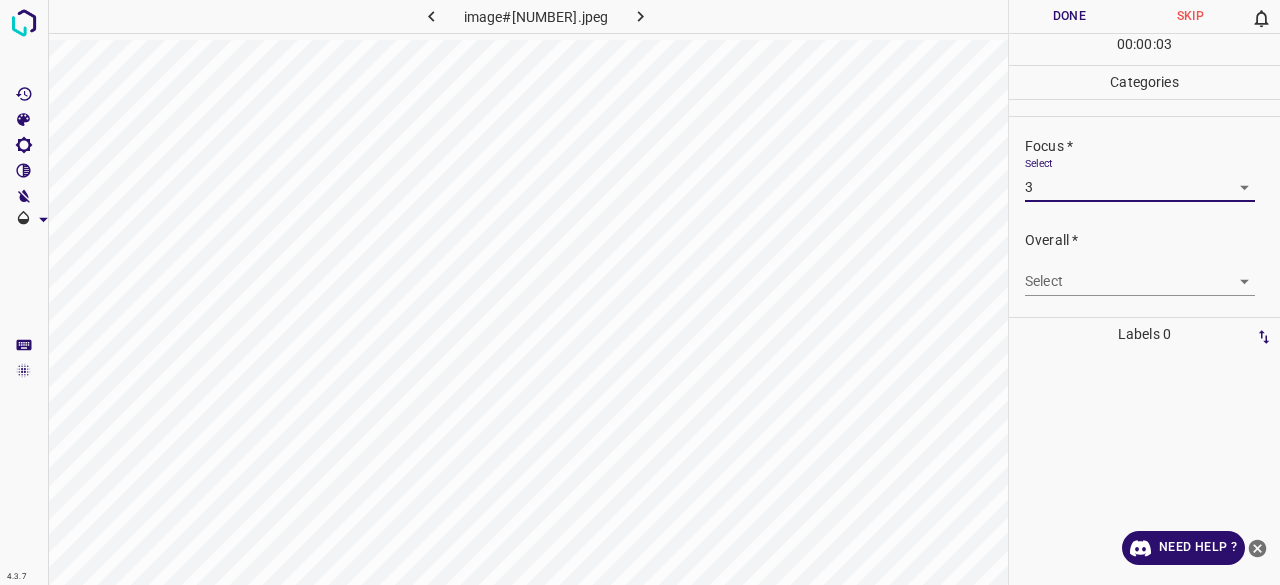 click on "Overall *  Select ​" at bounding box center [1144, 263] 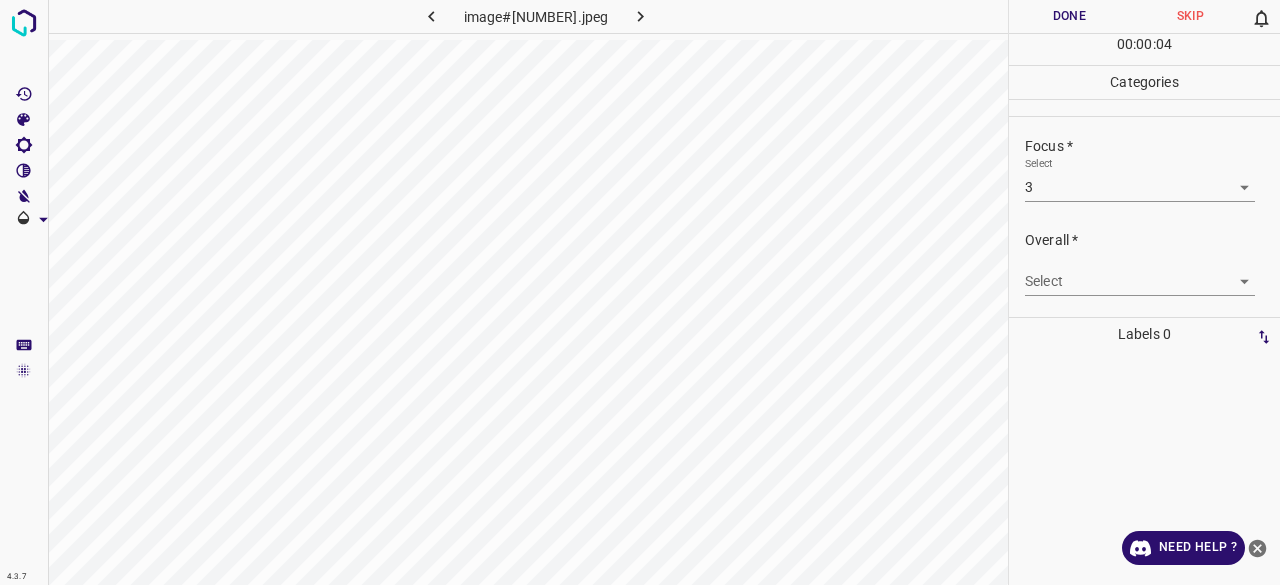 click on "4.3.7 image#005444.jpeg Done Skip 0 00   : 00   : 04   Categories Lighting *  Select 3 3 Focus *  Select 3 3 Overall *  Select ​ Labels   0 Categories 1 Lighting 2 Focus 3 Overall Tools Space Change between modes (Draw & Edit) I Auto labeling R Restore zoom M Zoom in N Zoom out Delete Delete selecte label Filters Z Restore filters X Saturation filter C Brightness filter V Contrast filter B Gray scale filter General O Download Need Help ? - Text - Hide - Delete" at bounding box center [640, 292] 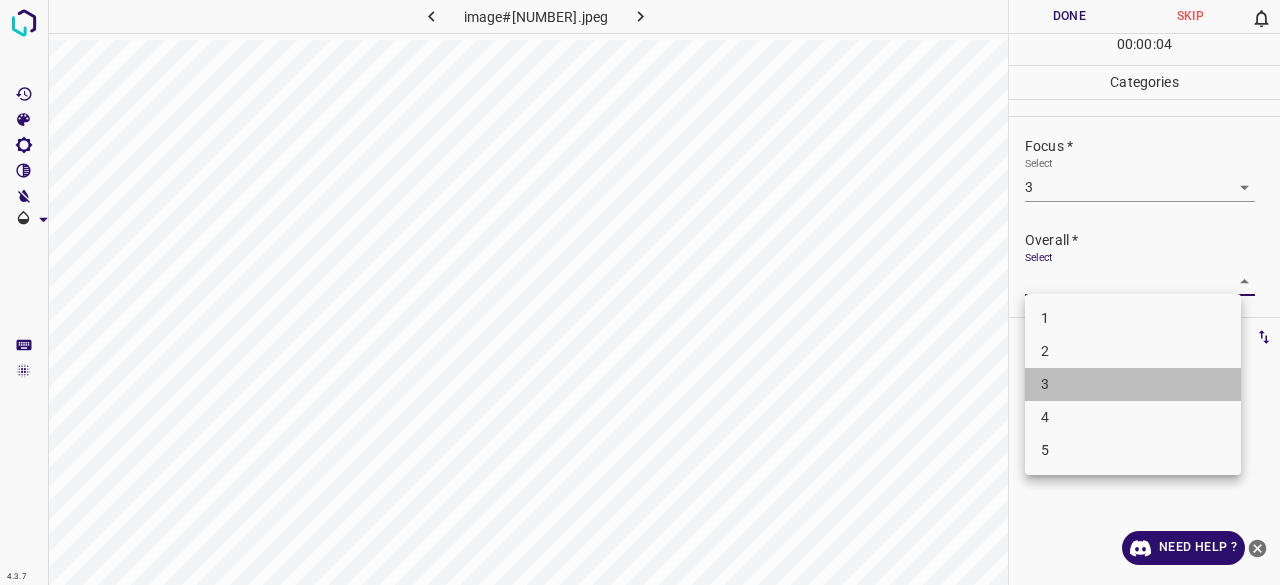 click on "3" at bounding box center (1133, 384) 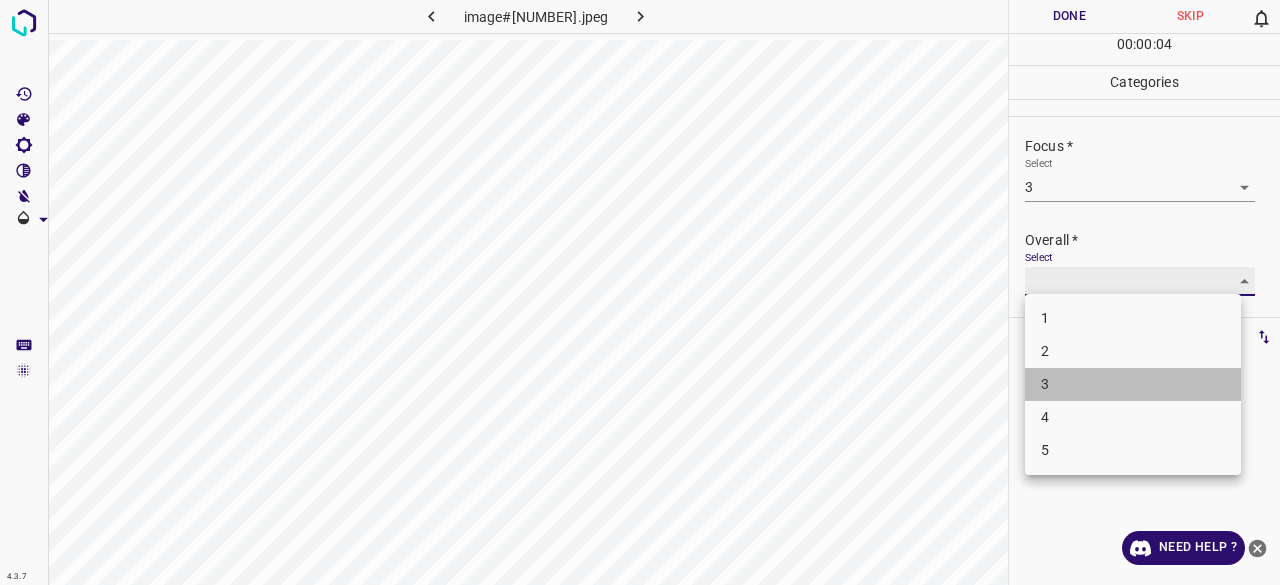 type on "3" 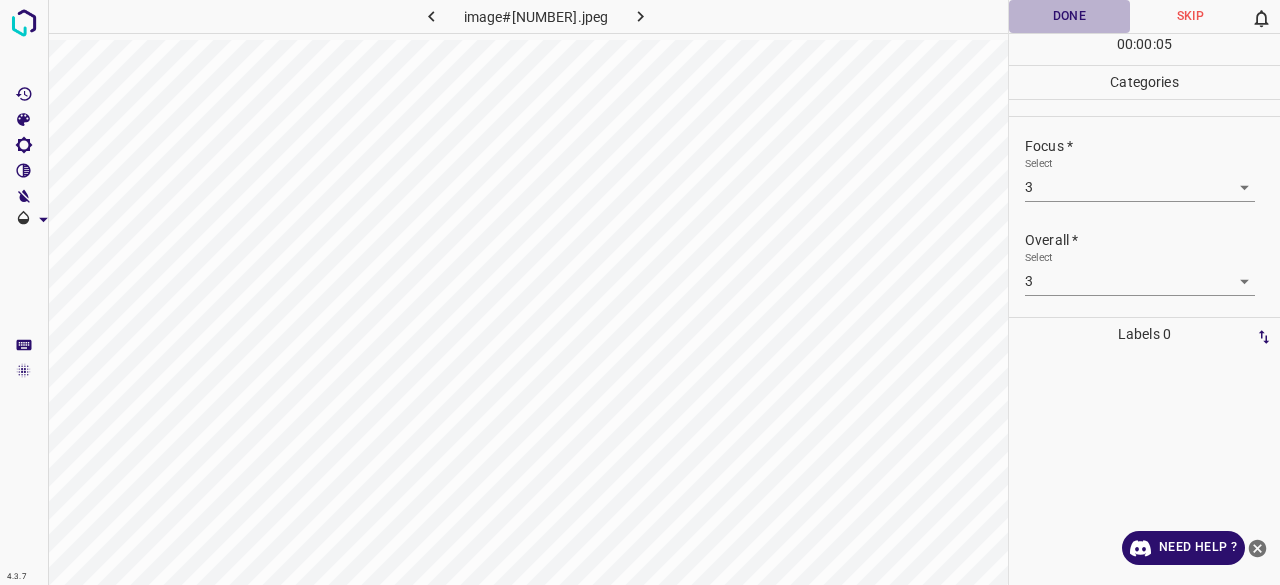 click on "Done" at bounding box center [1069, 16] 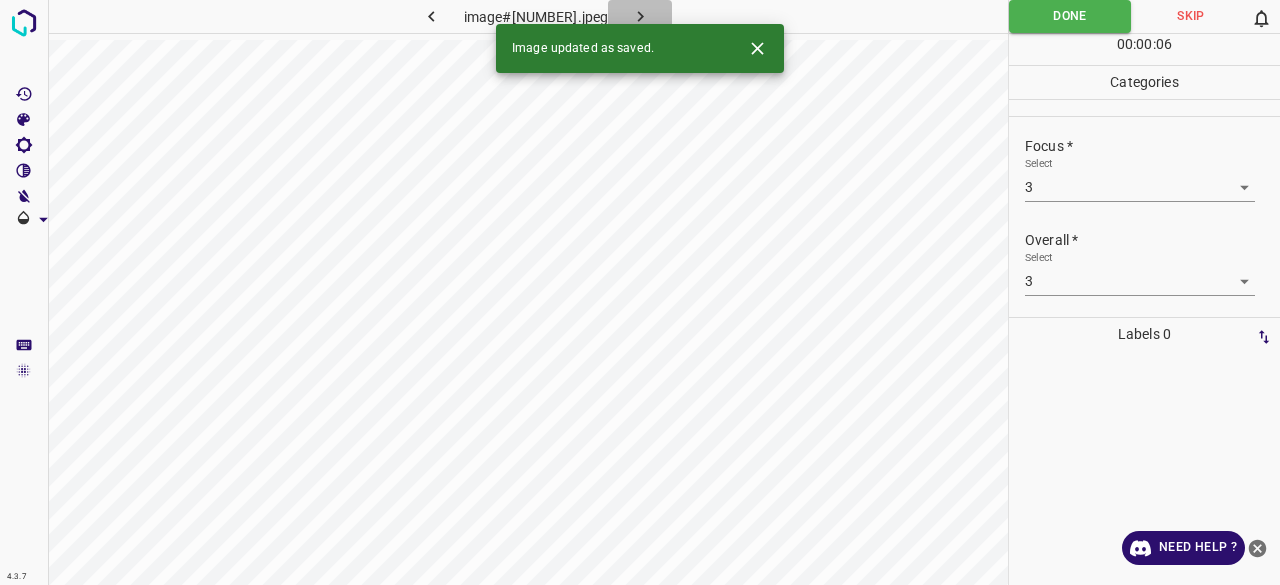 click at bounding box center [640, 16] 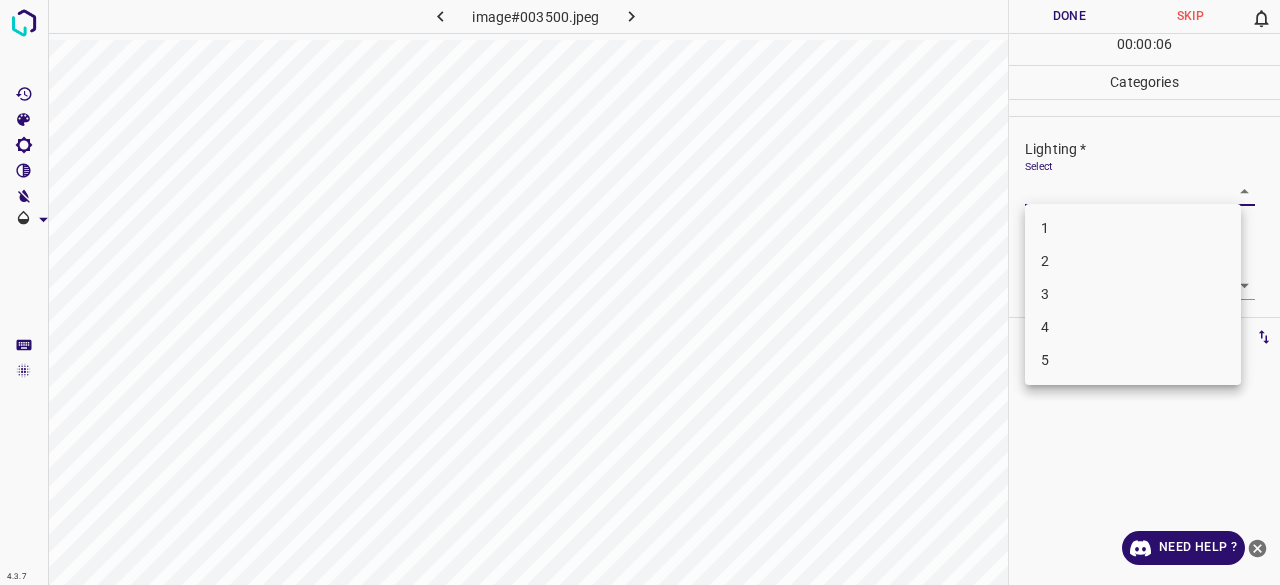 click on "4.3.7 image#003500.jpeg Done Skip 0 00   : 00   : 06   Categories Lighting *  Select ​ Focus *  Select ​ Overall *  Select ​ Labels   0 Categories 1 Lighting 2 Focus 3 Overall Tools Space Change between modes (Draw & Edit) I Auto labeling R Restore zoom M Zoom in N Zoom out Delete Delete selecte label Filters Z Restore filters X Saturation filter C Brightness filter V Contrast filter B Gray scale filter General O Download Need Help ? - Text - Hide - Delete 1 2 3 4 5" at bounding box center [640, 292] 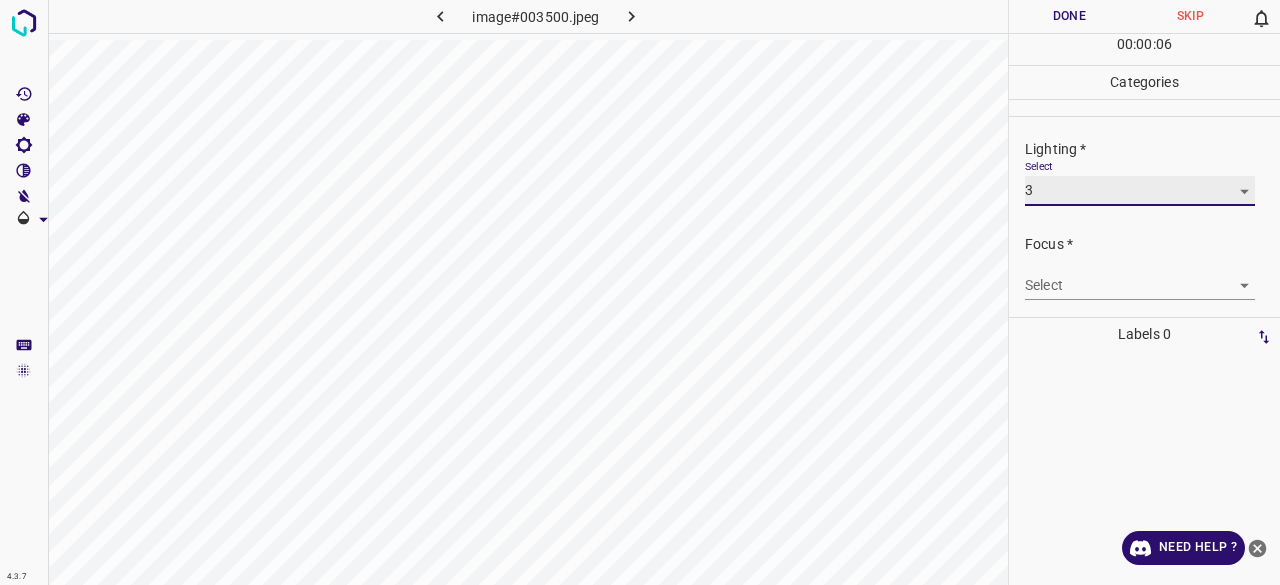 type on "3" 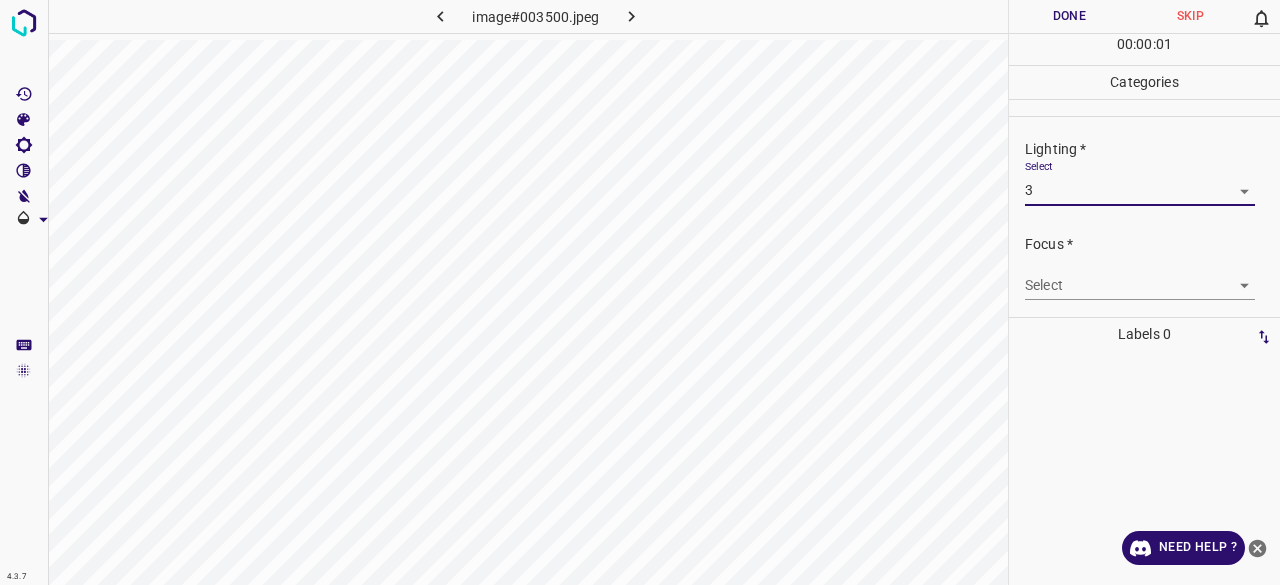 click on "4.3.7 image#003500.jpeg Done Skip 0 00   : 00   : 01   Categories Lighting *  Select 3 3 Focus *  Select ​ Overall *  Select ​ Labels   0 Categories 1 Lighting 2 Focus 3 Overall Tools Space Change between modes (Draw & Edit) I Auto labeling R Restore zoom M Zoom in N Zoom out Delete Delete selecte label Filters Z Restore filters X Saturation filter C Brightness filter V Contrast filter B Gray scale filter General O Download Need Help ? - Text - Hide - Delete 1 2 3 4 5" at bounding box center [640, 292] 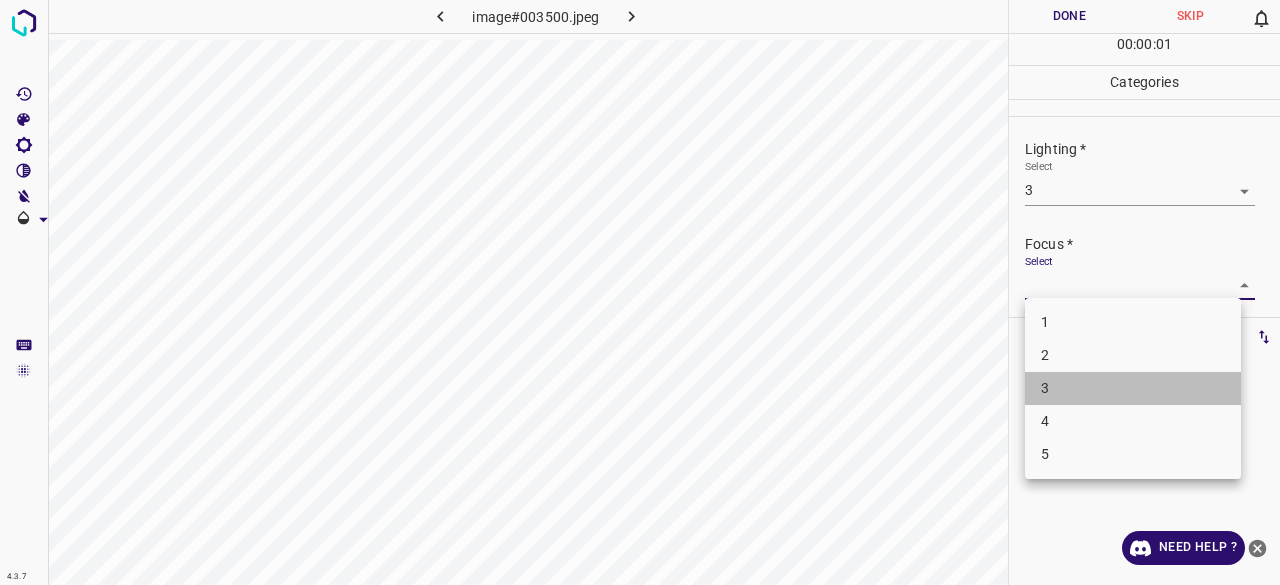 drag, startPoint x: 1062, startPoint y: 386, endPoint x: 1071, endPoint y: 291, distance: 95.42536 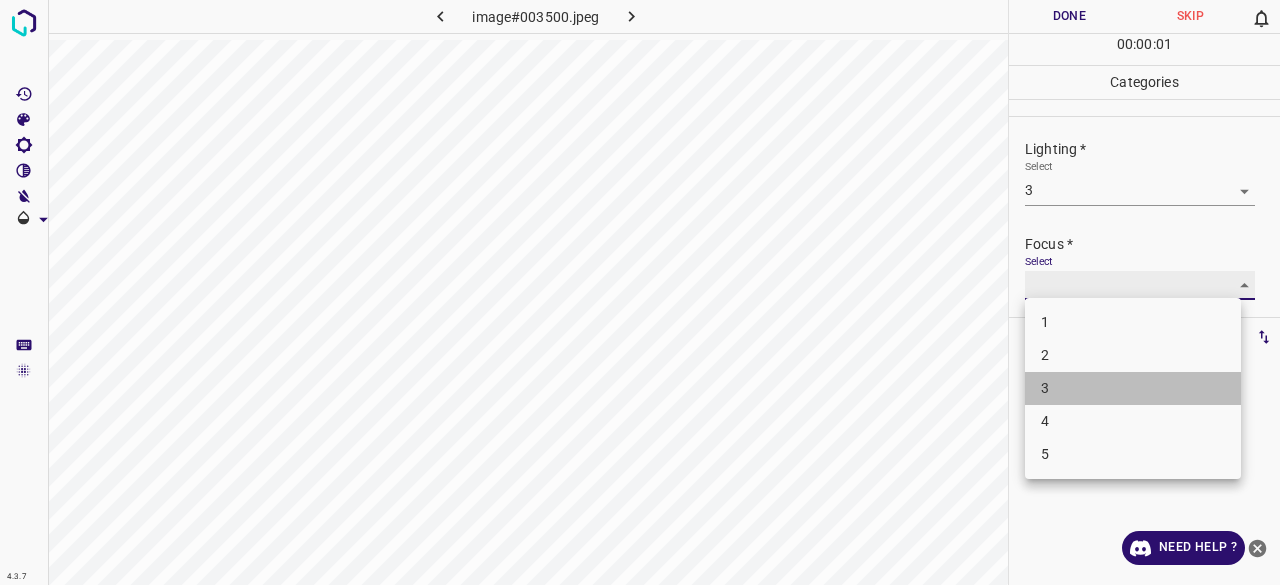 type on "3" 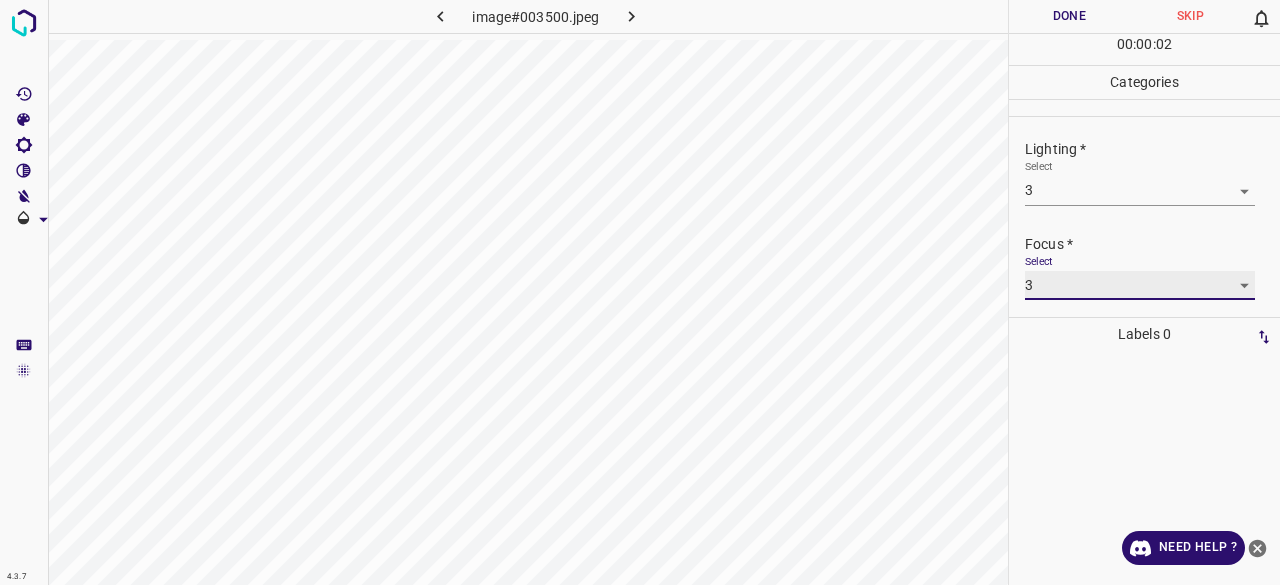 scroll, scrollTop: 98, scrollLeft: 0, axis: vertical 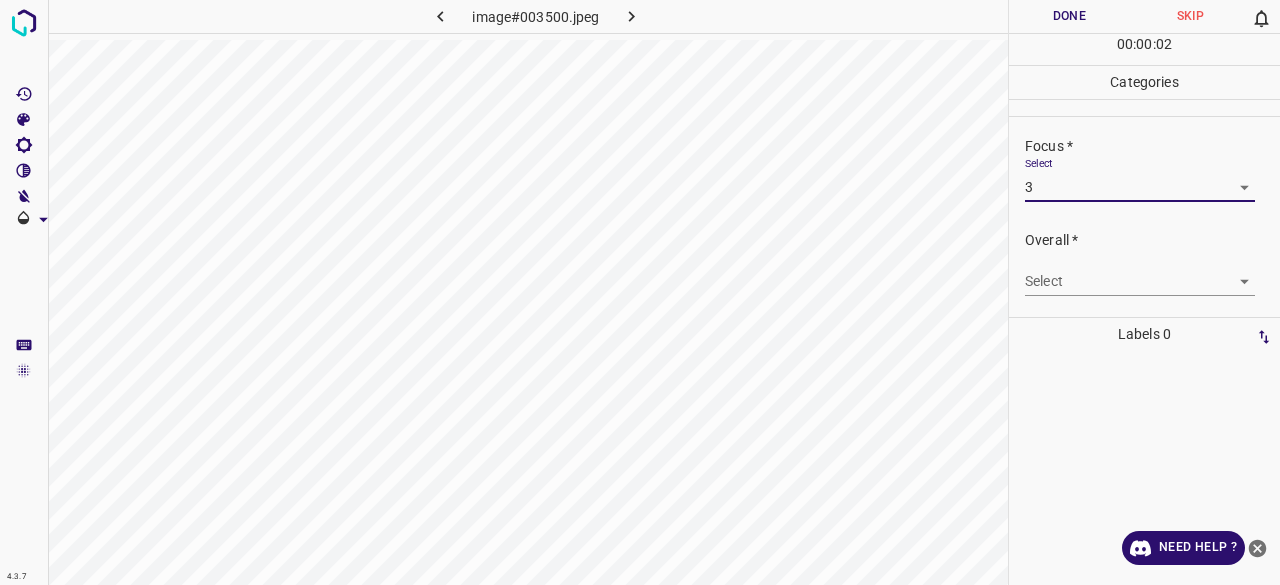click on "4.3.7 image#003500.jpeg Done Skip 0 00   : 00   : 02   Categories Lighting *  Select 3 3 Focus *  Select 3 3 Overall *  Select ​ Labels   0 Categories 1 Lighting 2 Focus 3 Overall Tools Space Change between modes (Draw & Edit) I Auto labeling R Restore zoom M Zoom in N Zoom out Delete Delete selecte label Filters Z Restore filters X Saturation filter C Brightness filter V Contrast filter B Gray scale filter General O Download Need Help ? - Text - Hide - Delete" at bounding box center [640, 292] 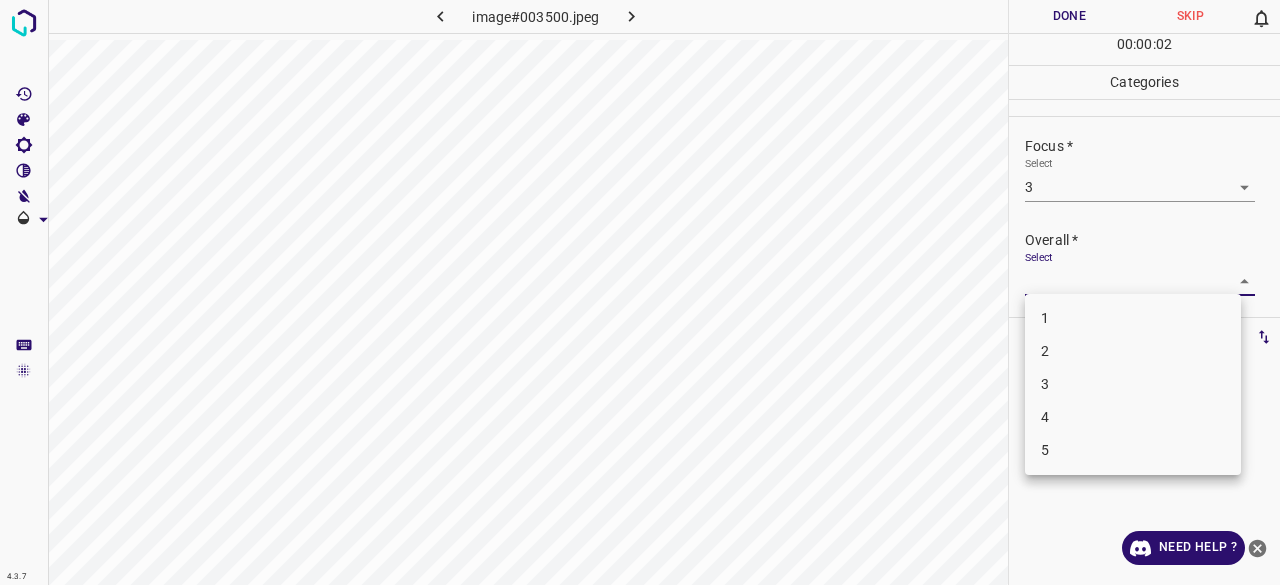 click on "3" at bounding box center (1133, 384) 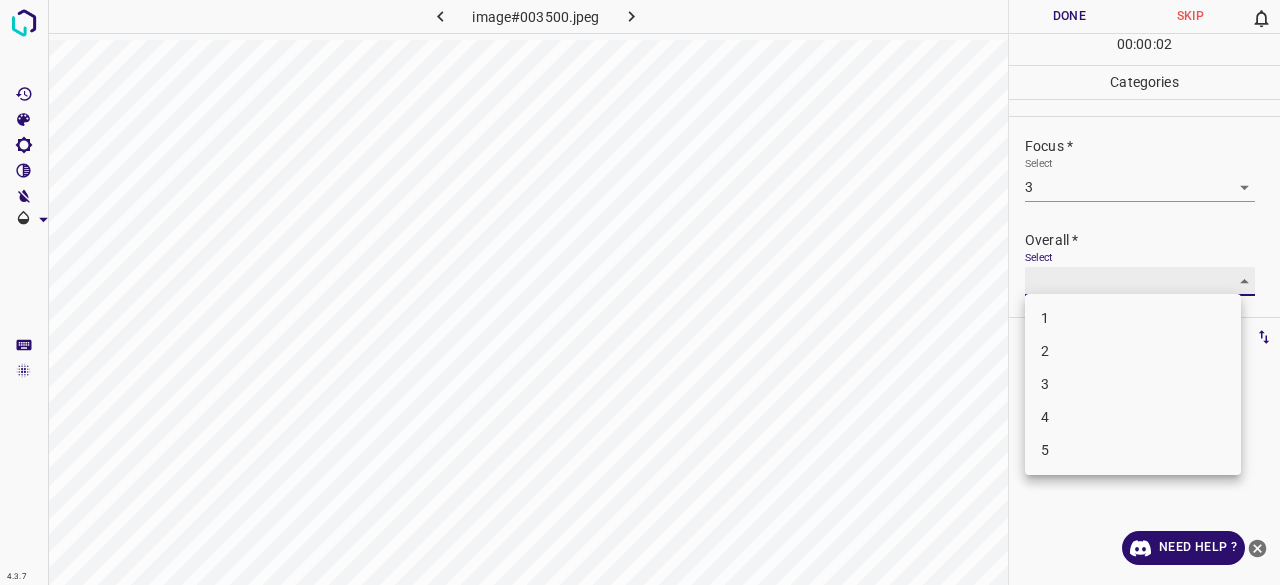 type on "3" 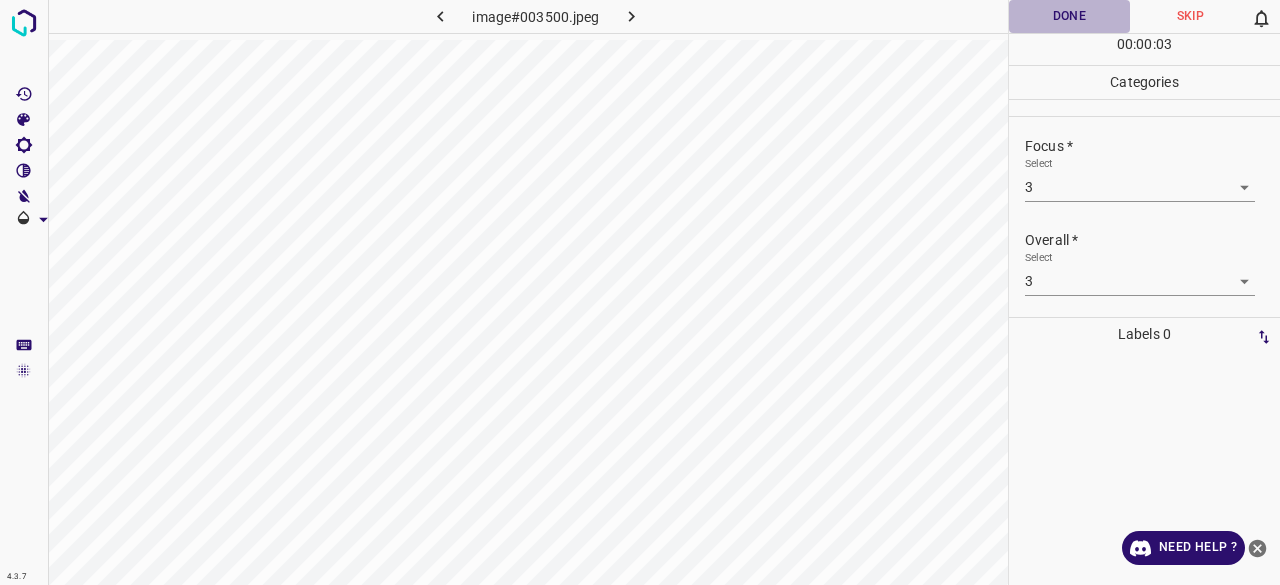 click on "Done" at bounding box center [1069, 16] 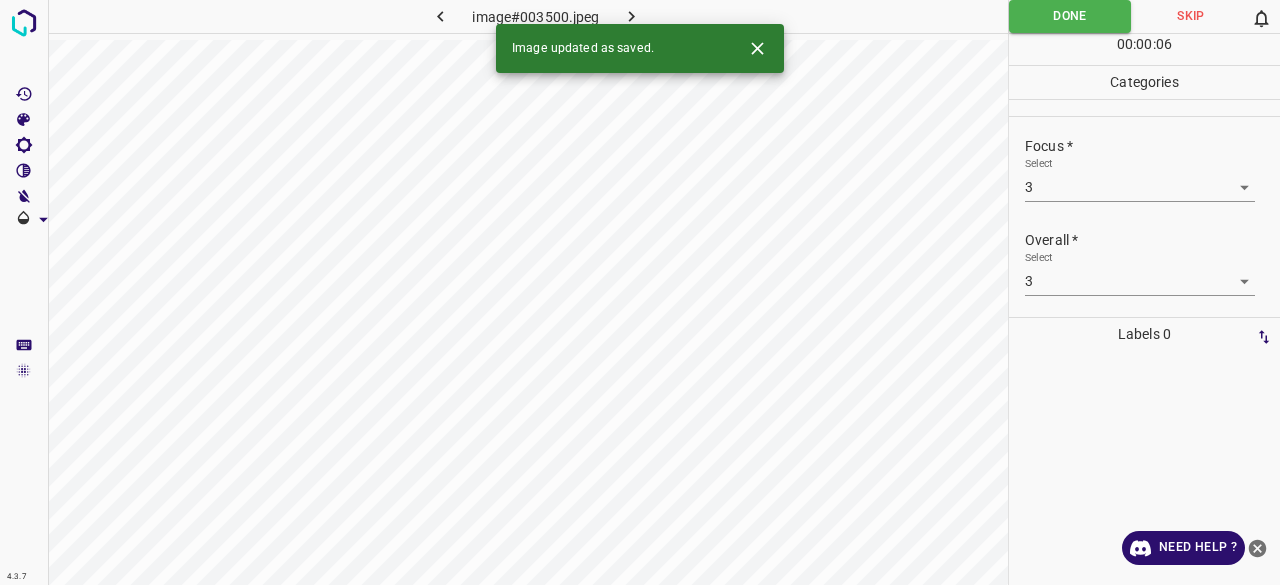 click on "Image updated as saved." at bounding box center (640, 48) 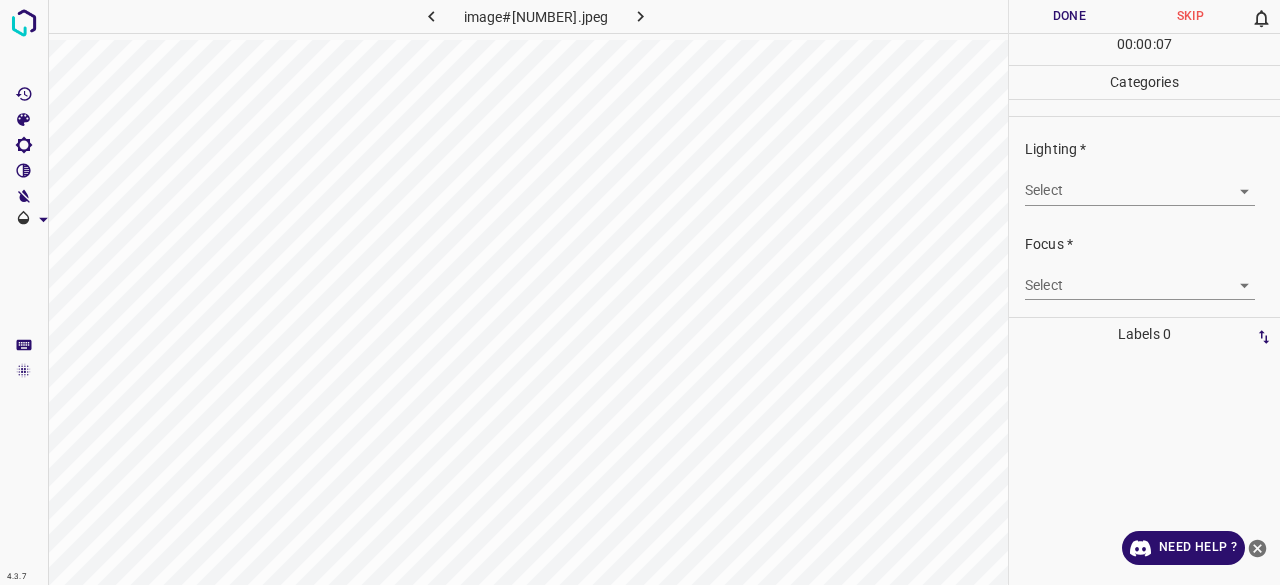 click on "4.3.7 image#005478.jpeg Done Skip 0 00   : 00   : 07   Categories Lighting *  Select ​ Focus *  Select ​ Overall *  Select ​ Labels   0 Categories 1 Lighting 2 Focus 3 Overall Tools Space Change between modes (Draw & Edit) I Auto labeling R Restore zoom M Zoom in N Zoom out Delete Delete selecte label Filters Z Restore filters X Saturation filter C Brightness filter V Contrast filter B Gray scale filter General O Download Need Help ? - Text - Hide - Delete" at bounding box center (640, 292) 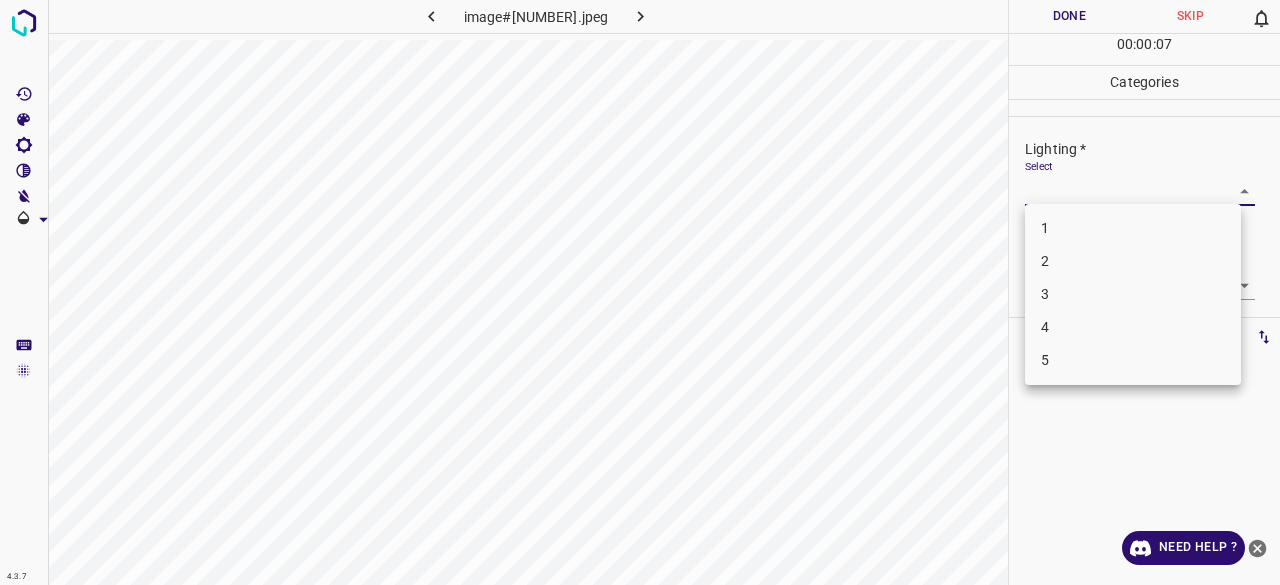 click on "2" at bounding box center [1133, 261] 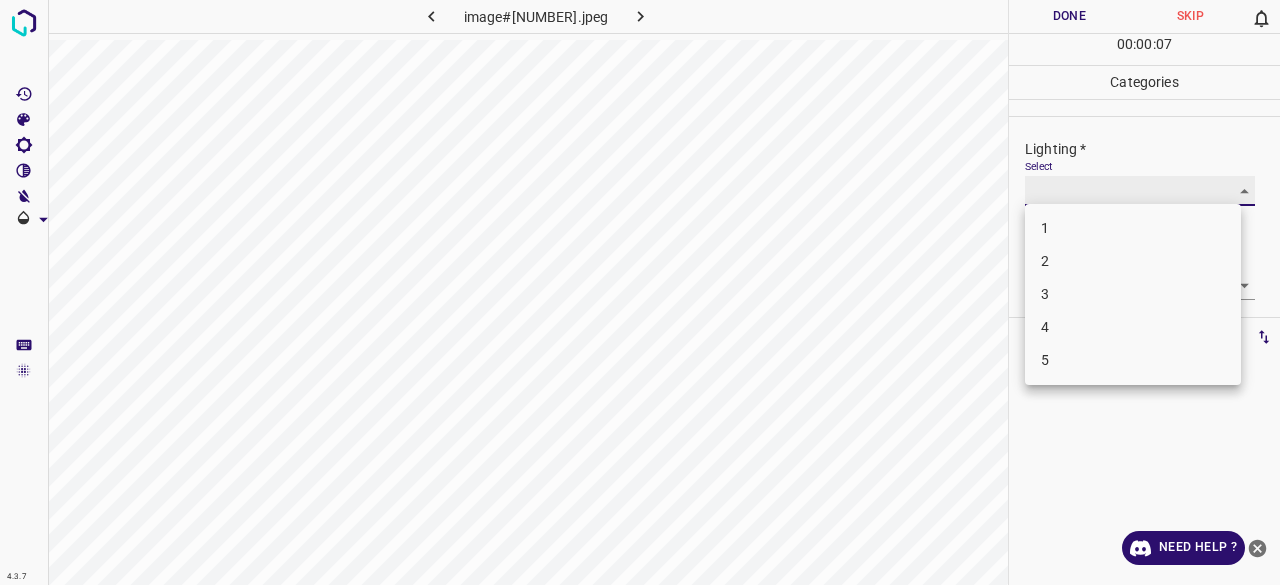 type on "2" 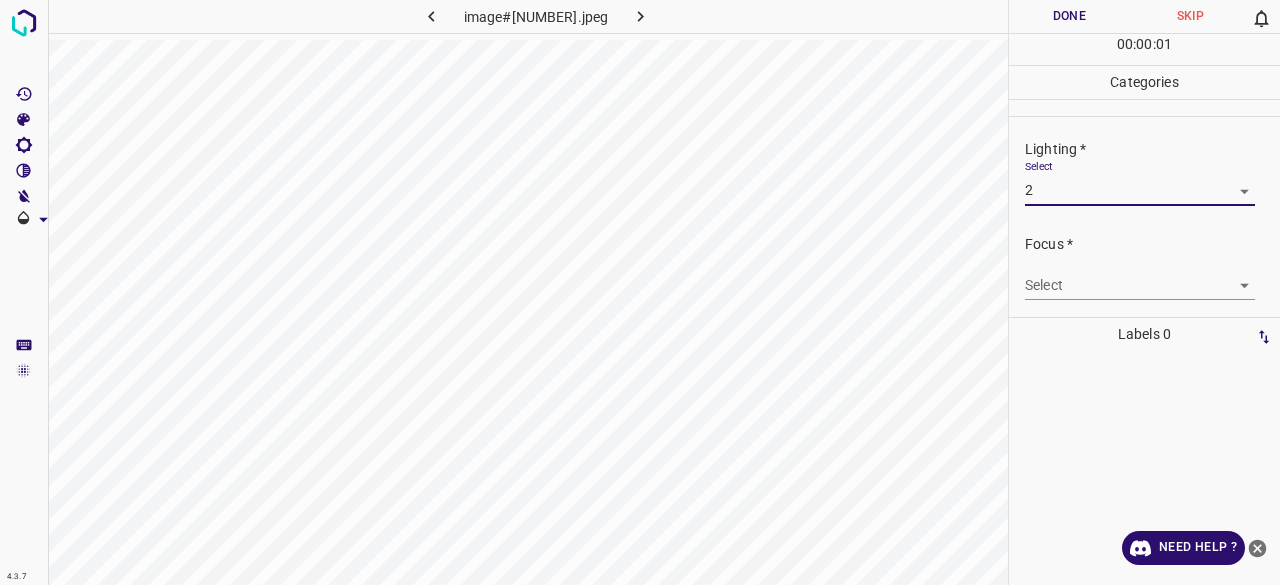 click on "4.3.7 image#005478.jpeg Done Skip 0 00   : 00   : 01   Categories Lighting *  Select 2 2 Focus *  Select ​ Overall *  Select ​ Labels   0 Categories 1 Lighting 2 Focus 3 Overall Tools Space Change between modes (Draw & Edit) I Auto labeling R Restore zoom M Zoom in N Zoom out Delete Delete selecte label Filters Z Restore filters X Saturation filter C Brightness filter V Contrast filter B Gray scale filter General O Download Need Help ? - Text - Hide - Delete 1 2 3 4 5" at bounding box center (640, 292) 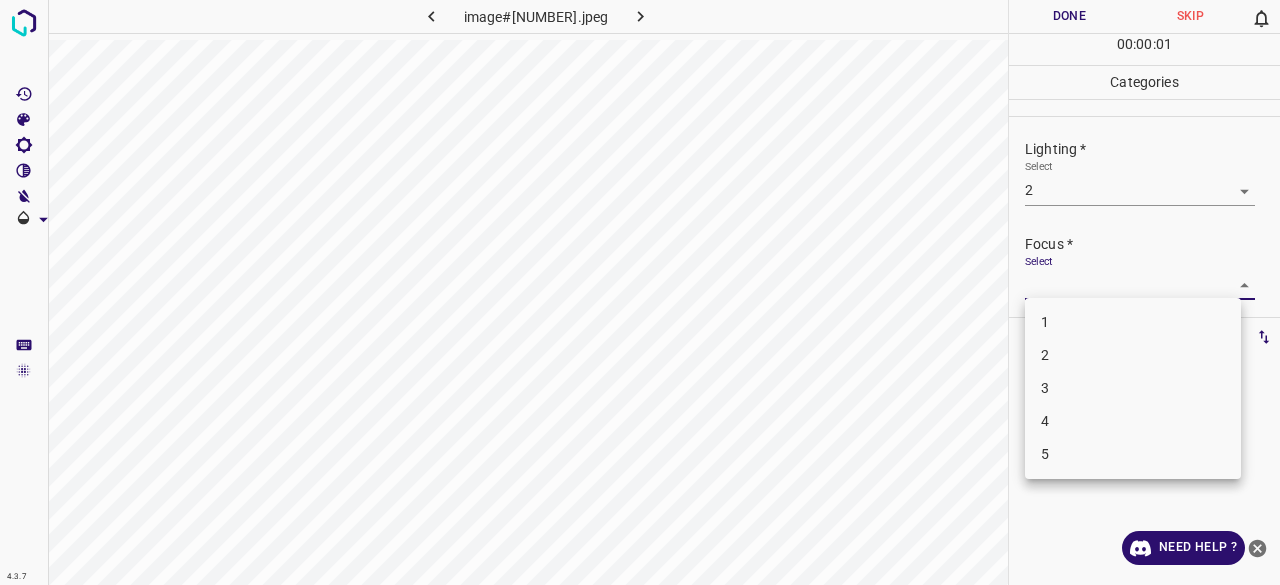 drag, startPoint x: 1073, startPoint y: 362, endPoint x: 1099, endPoint y: 301, distance: 66.309875 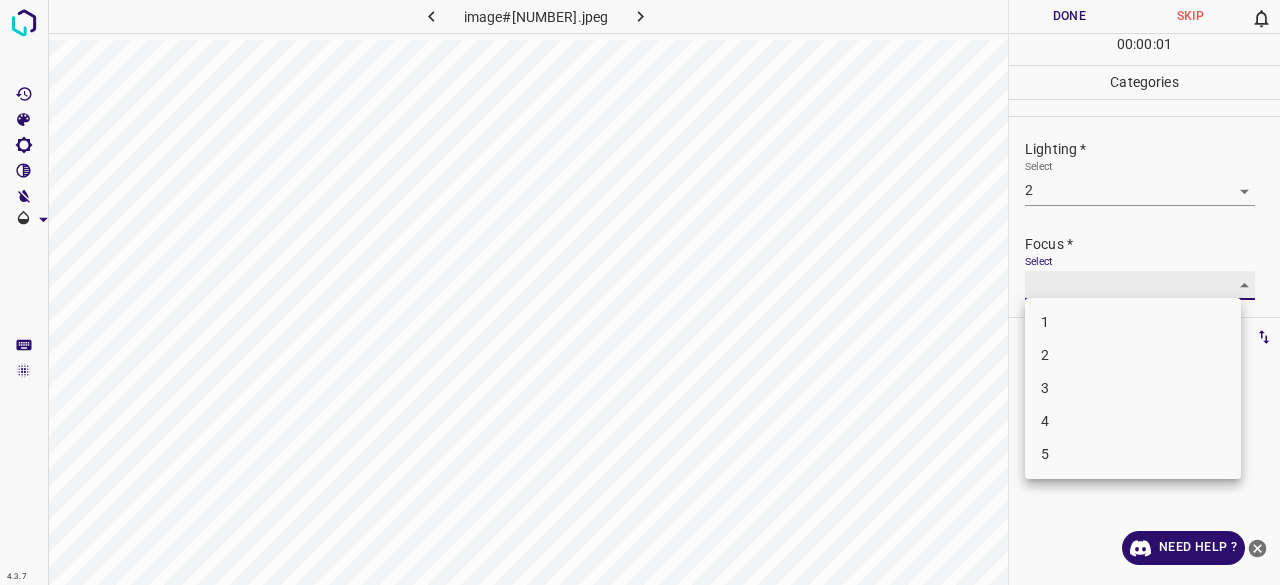 type on "2" 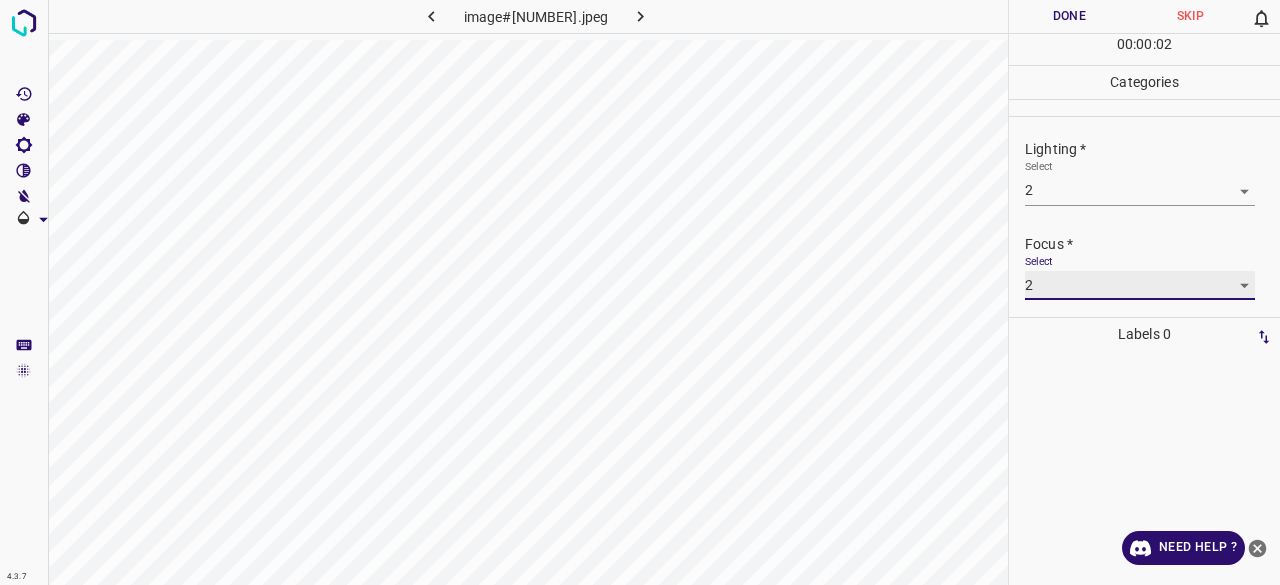 scroll, scrollTop: 98, scrollLeft: 0, axis: vertical 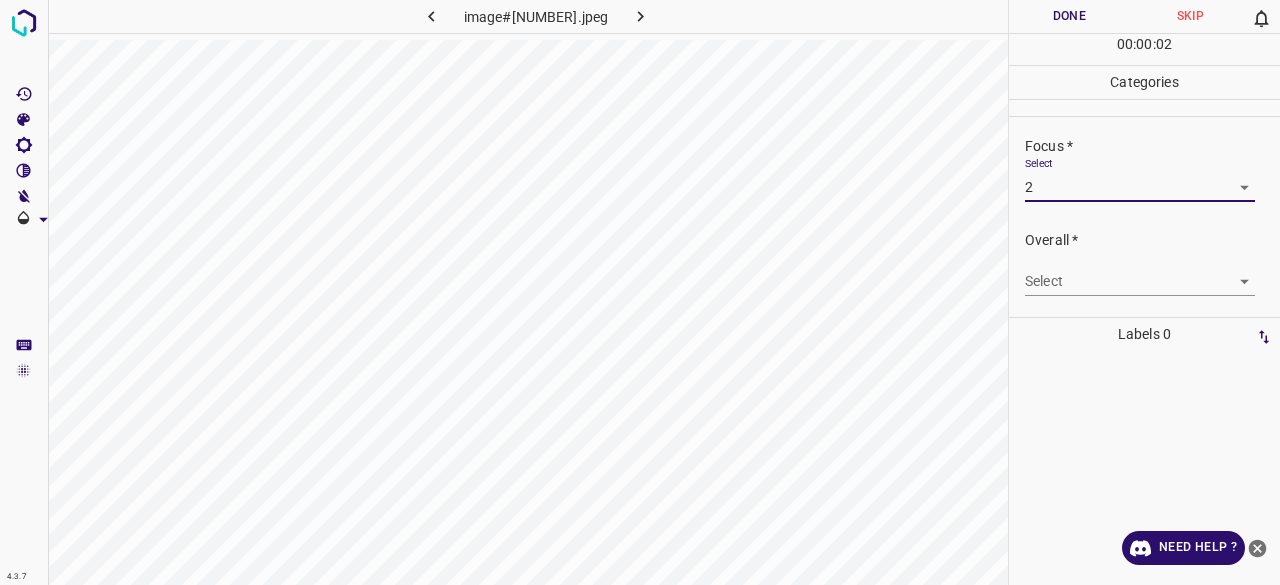 click on "4.3.7 image#005478.jpeg Done Skip 0 00   : 00   : 02   Categories Lighting *  Select 2 2 Focus *  Select 2 2 Overall *  Select ​ Labels   0 Categories 1 Lighting 2 Focus 3 Overall Tools Space Change between modes (Draw & Edit) I Auto labeling R Restore zoom M Zoom in N Zoom out Delete Delete selecte label Filters Z Restore filters X Saturation filter C Brightness filter V Contrast filter B Gray scale filter General O Download Need Help ? - Text - Hide - Delete" at bounding box center [640, 292] 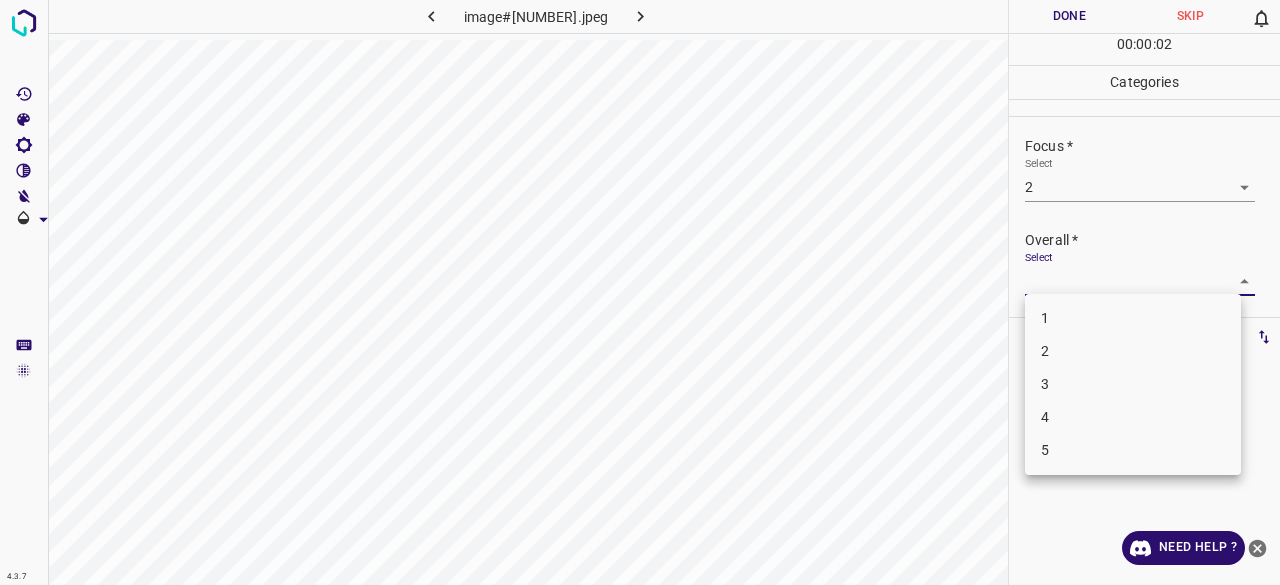 click on "2" at bounding box center (1133, 351) 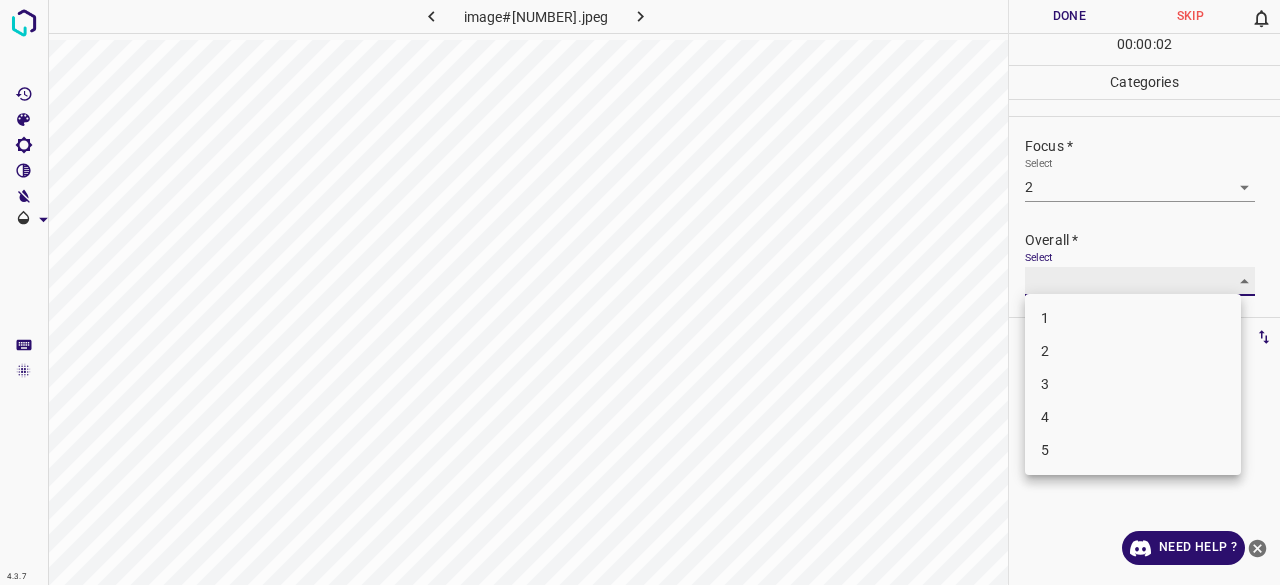 type on "2" 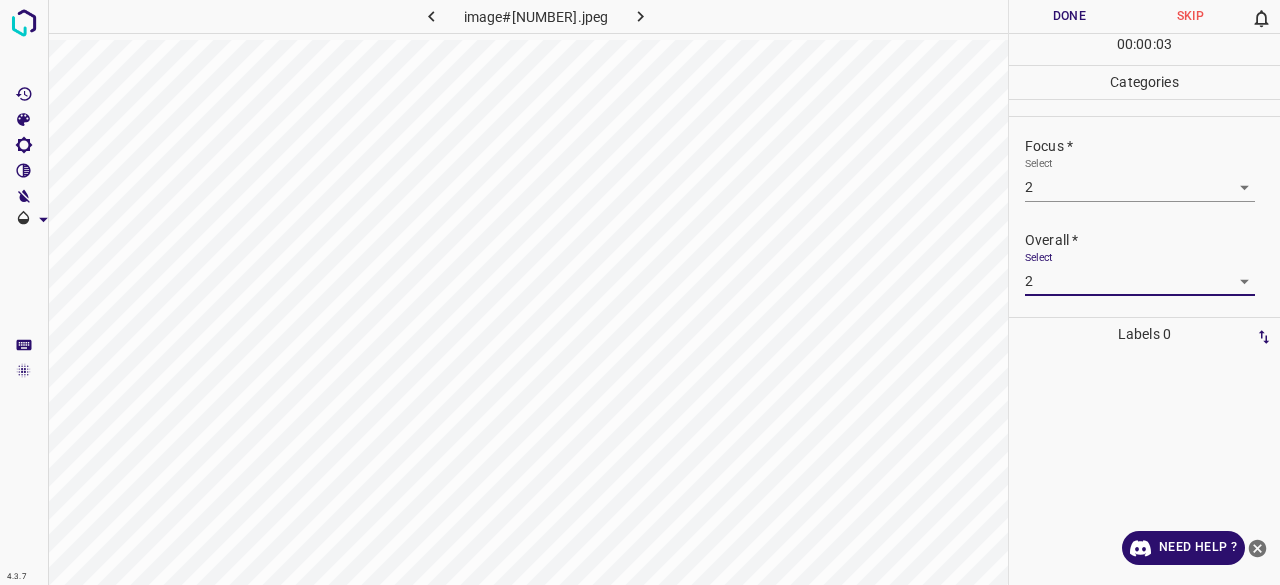 click on "Done" at bounding box center (1069, 16) 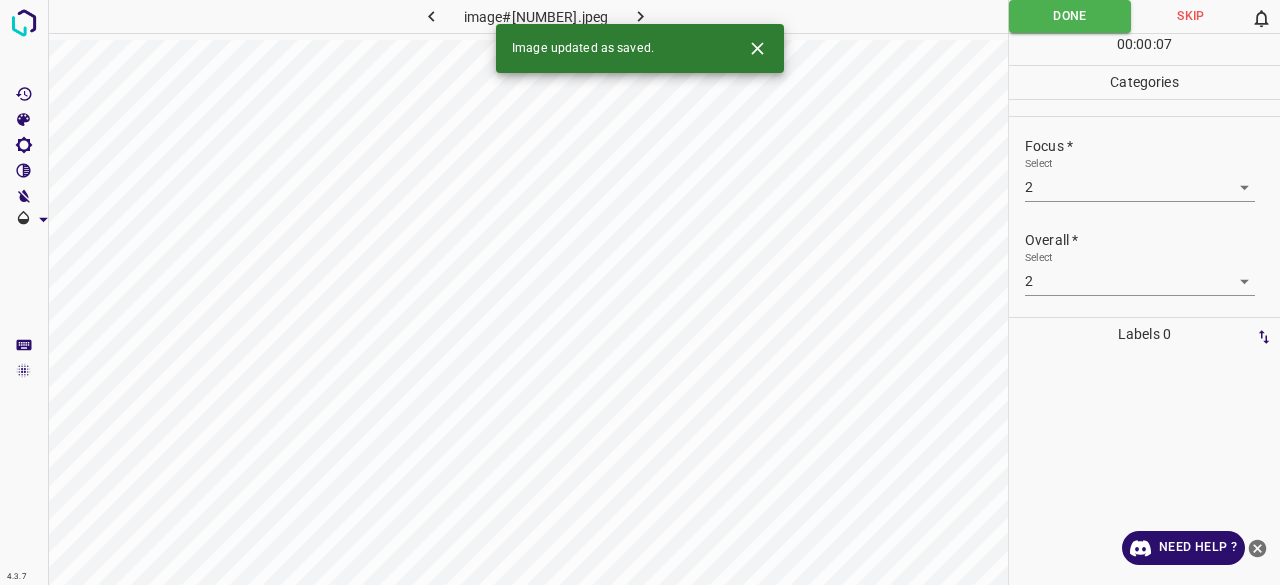 click 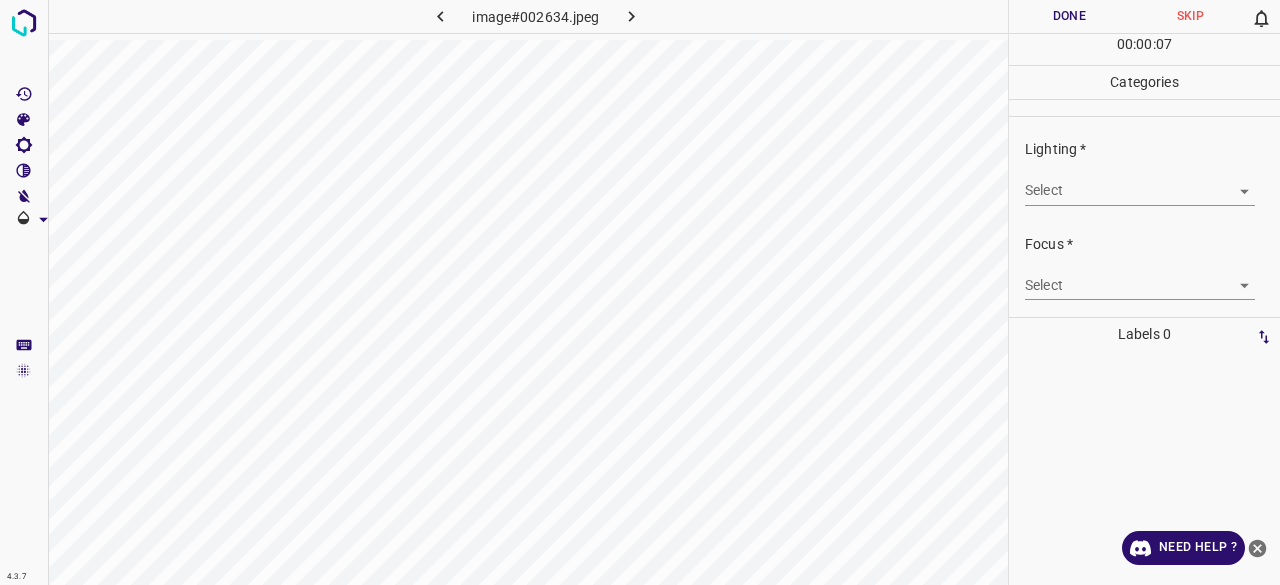 click on "4.3.7 image#002634.jpeg Done Skip 0 00   : 00   : 07   Categories Lighting *  Select ​ Focus *  Select ​ Overall *  Select ​ Labels   0 Categories 1 Lighting 2 Focus 3 Overall Tools Space Change between modes (Draw & Edit) I Auto labeling R Restore zoom M Zoom in N Zoom out Delete Delete selecte label Filters Z Restore filters X Saturation filter C Brightness filter V Contrast filter B Gray scale filter General O Download Need Help ? - Text - Hide - Delete" at bounding box center [640, 292] 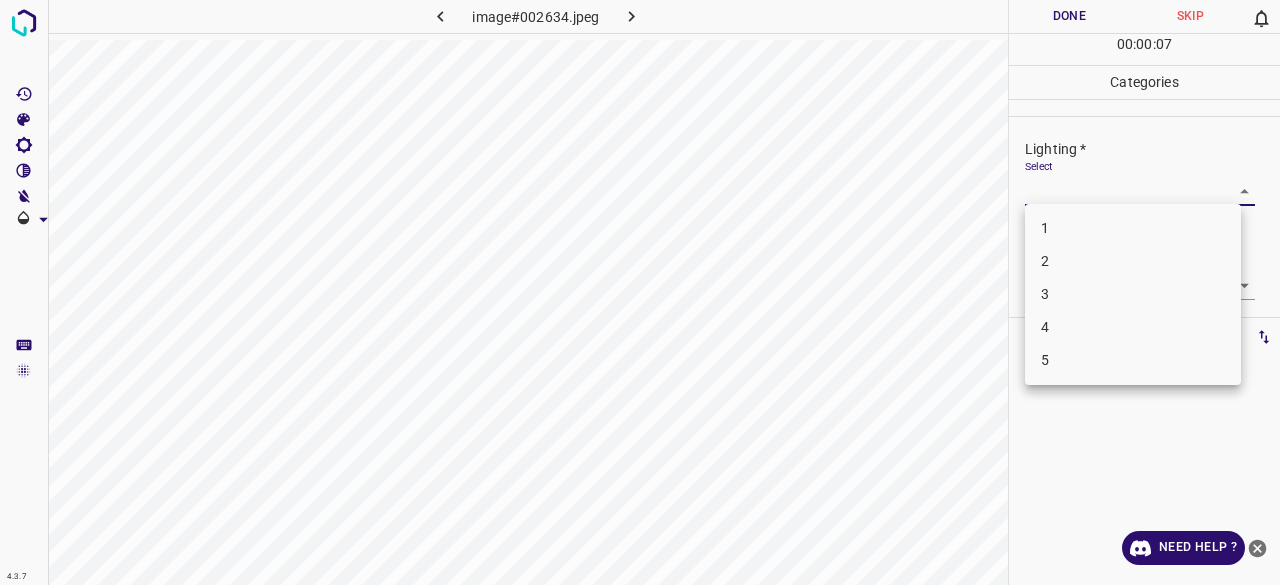 click on "3" at bounding box center (1133, 294) 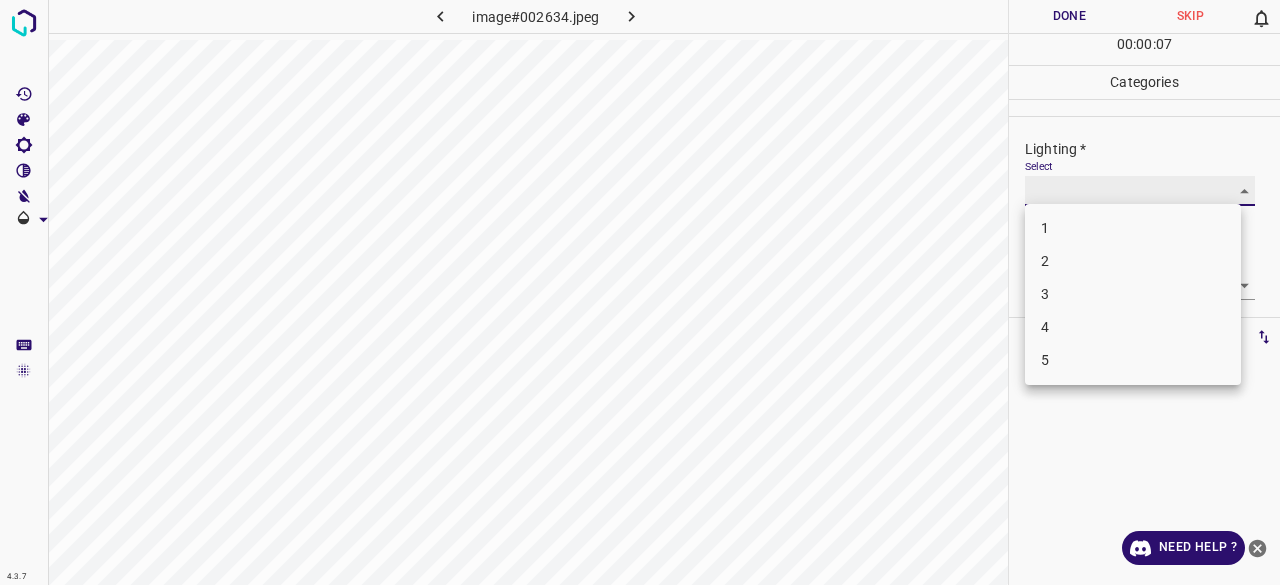 type on "3" 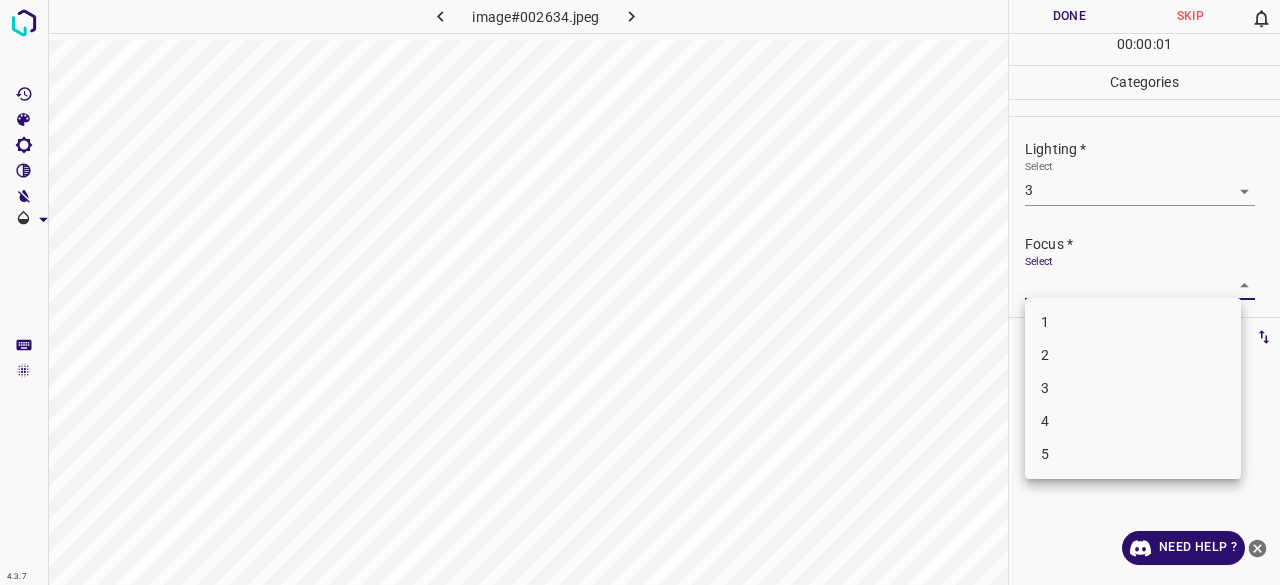 click on "4.3.7 image#002634.jpeg Done Skip 0 00   : 00   : 01   Categories Lighting *  Select 3 3 Focus *  Select ​ Overall *  Select ​ Labels   0 Categories 1 Lighting 2 Focus 3 Overall Tools Space Change between modes (Draw & Edit) I Auto labeling R Restore zoom M Zoom in N Zoom out Delete Delete selecte label Filters Z Restore filters X Saturation filter C Brightness filter V Contrast filter B Gray scale filter General O Download Need Help ? - Text - Hide - Delete 1 2 3 4 5" at bounding box center [640, 292] 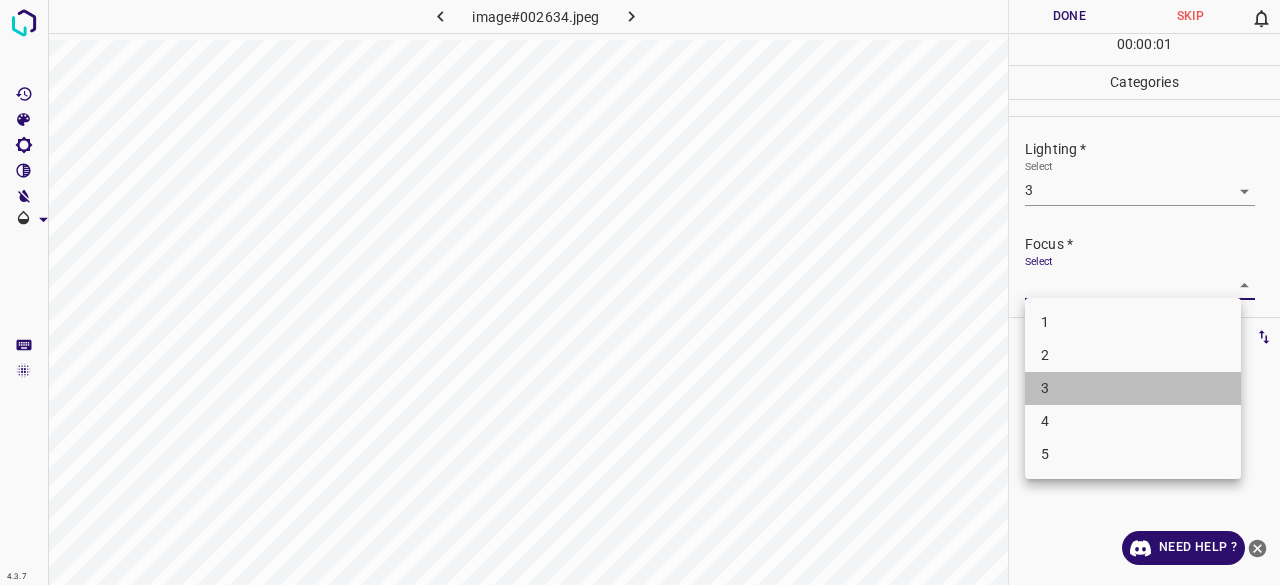 drag, startPoint x: 1041, startPoint y: 397, endPoint x: 1067, endPoint y: 294, distance: 106.23088 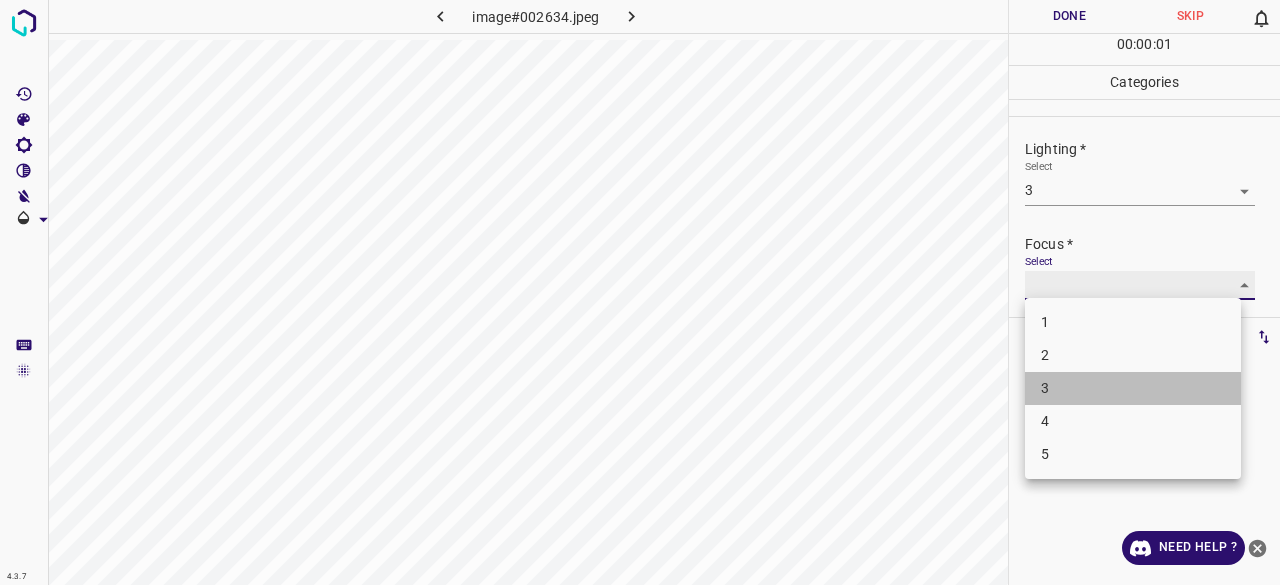 type on "3" 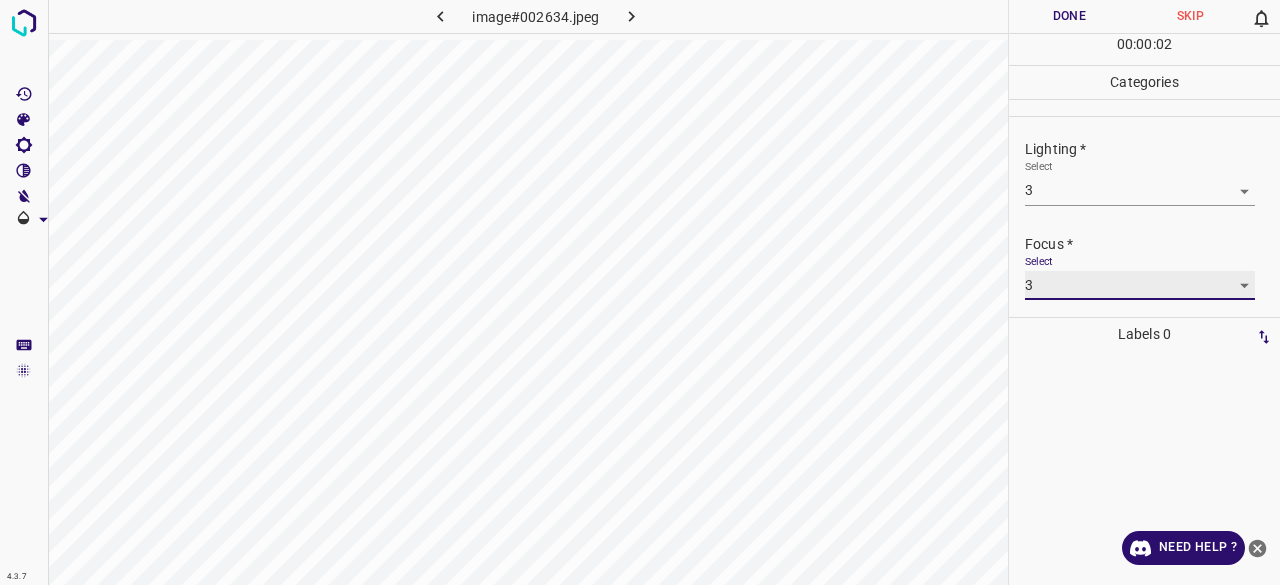 scroll, scrollTop: 98, scrollLeft: 0, axis: vertical 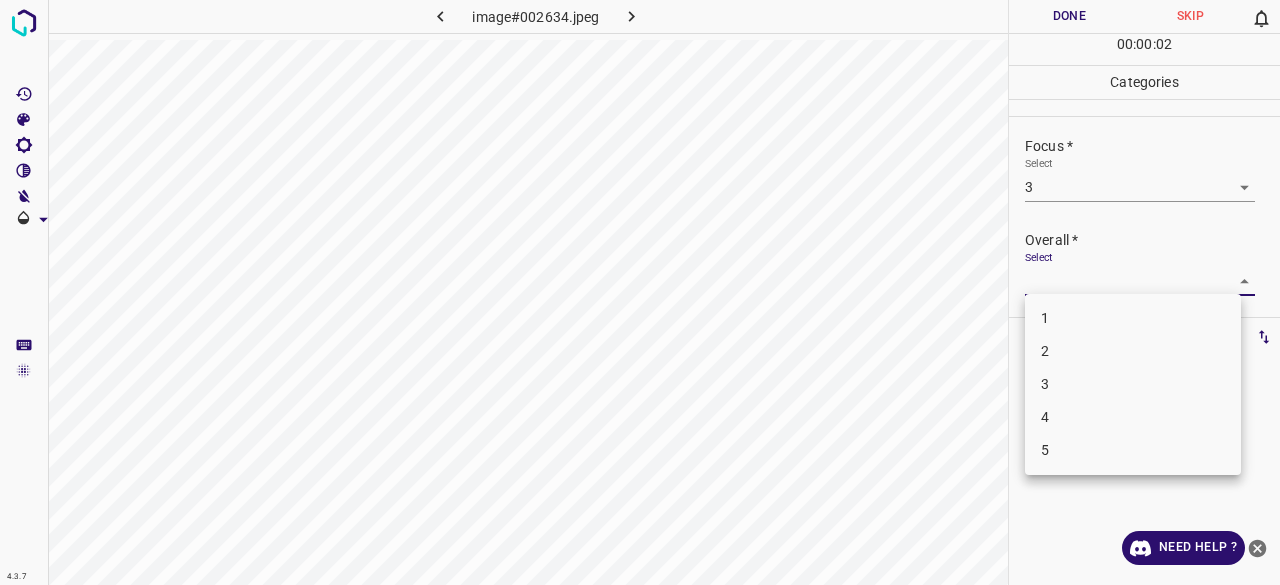 click on "4.3.7 image#002634.jpeg Done Skip 0 00   : 00   : 02   Categories Lighting *  Select 3 3 Focus *  Select 3 3 Overall *  Select ​ Labels   0 Categories 1 Lighting 2 Focus 3 Overall Tools Space Change between modes (Draw & Edit) I Auto labeling R Restore zoom M Zoom in N Zoom out Delete Delete selecte label Filters Z Restore filters X Saturation filter C Brightness filter V Contrast filter B Gray scale filter General O Download Need Help ? - Text - Hide - Delete 1 2 3 4 5" at bounding box center (640, 292) 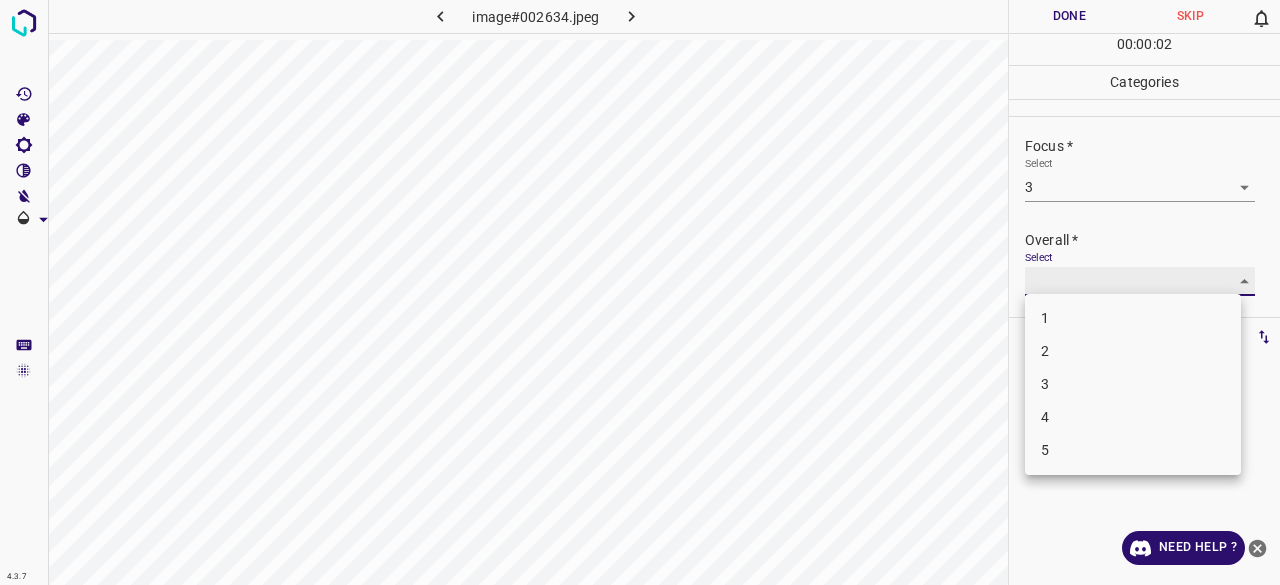 type on "3" 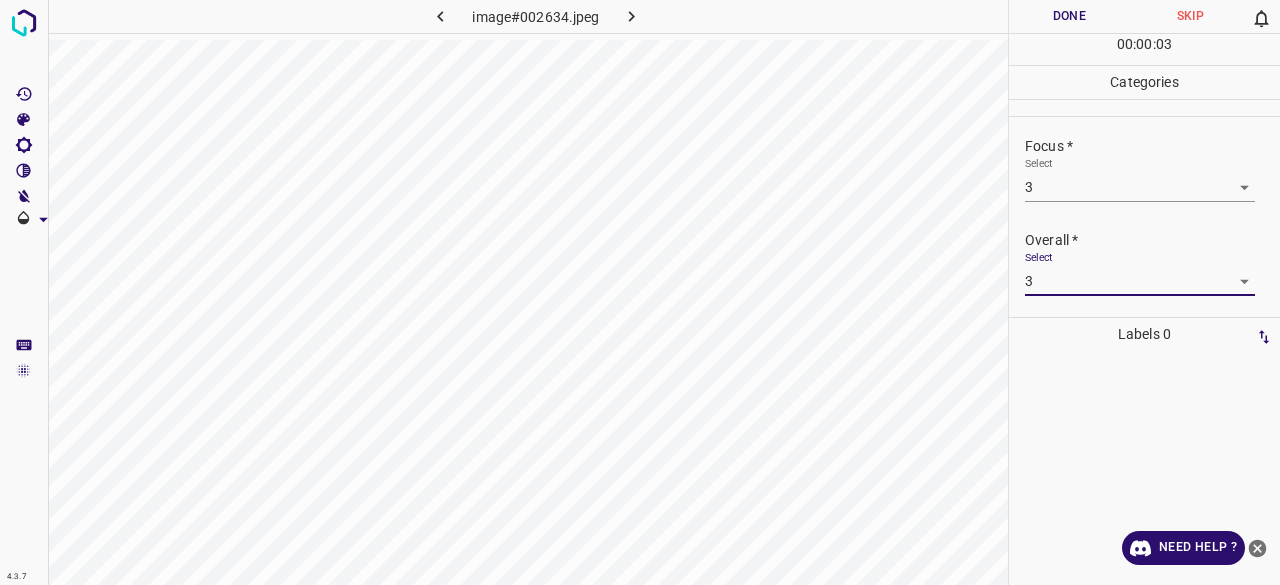 click on "Done" at bounding box center (1069, 16) 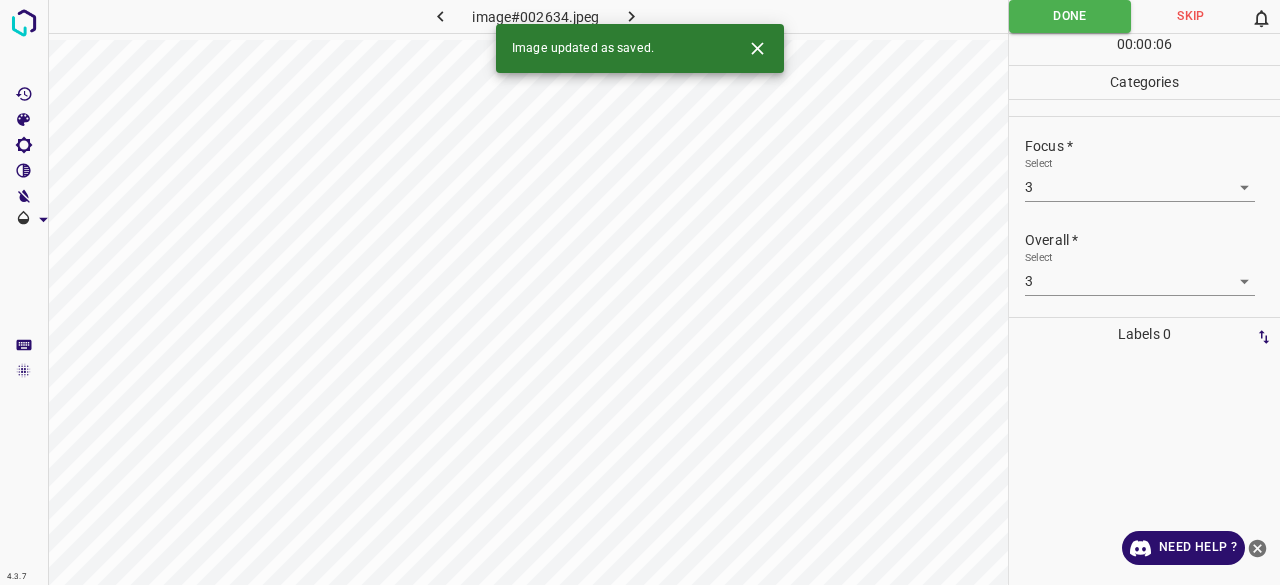 click 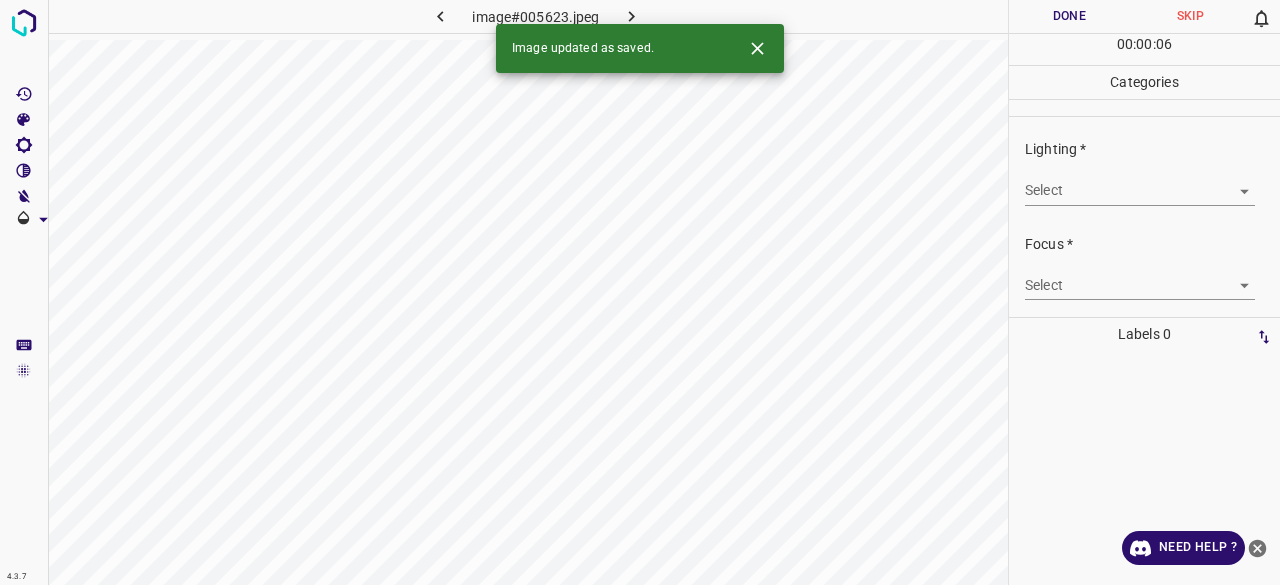 click on "4.3.7 image#005623.jpeg Done Skip 0 00   : 00   : 06   Categories Lighting *  Select ​ Focus *  Select ​ Overall *  Select ​ Labels   0 Categories 1 Lighting 2 Focus 3 Overall Tools Space Change between modes (Draw & Edit) I Auto labeling R Restore zoom M Zoom in N Zoom out Delete Delete selecte label Filters Z Restore filters X Saturation filter C Brightness filter V Contrast filter B Gray scale filter General O Download Image updated as saved. Need Help ? - Text - Hide - Delete" at bounding box center [640, 292] 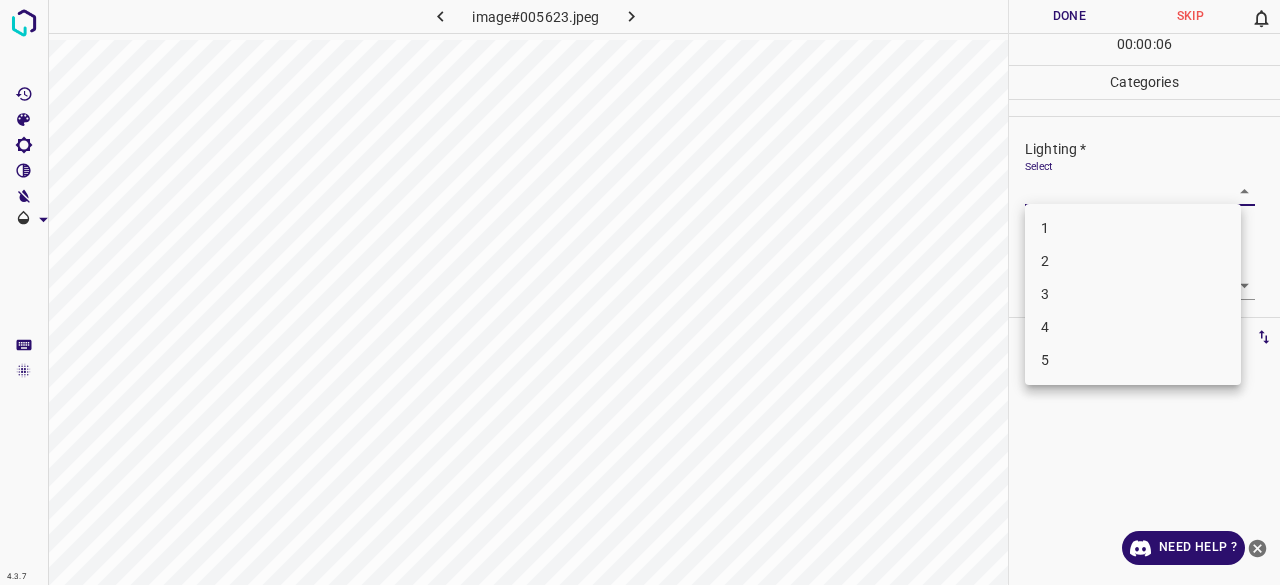 click on "2" at bounding box center [1133, 261] 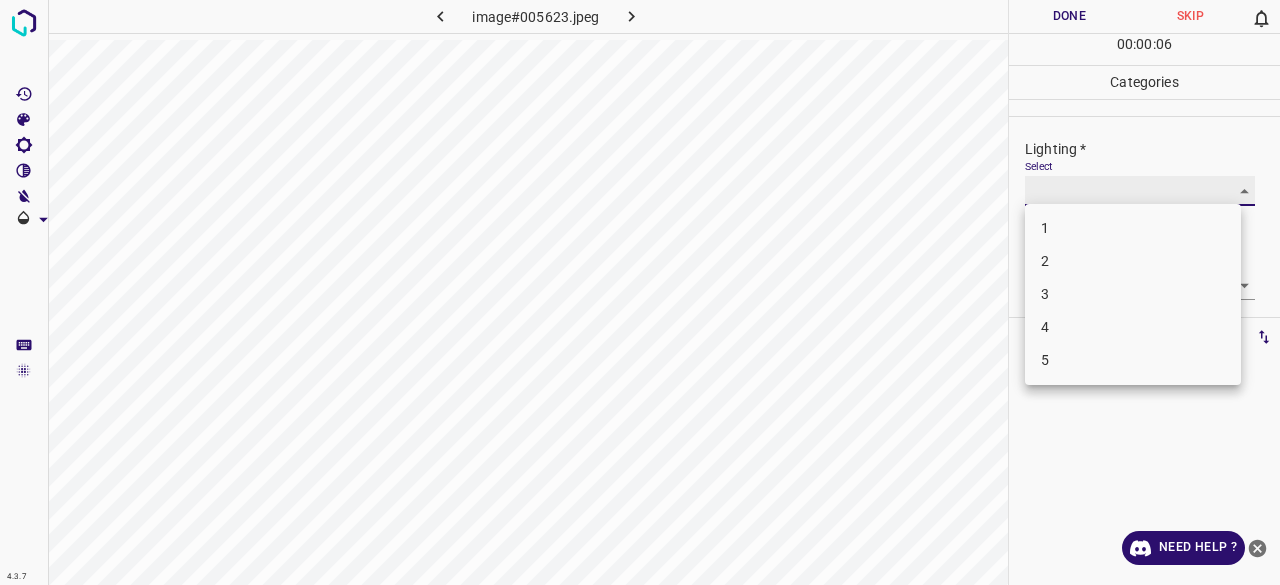 type on "2" 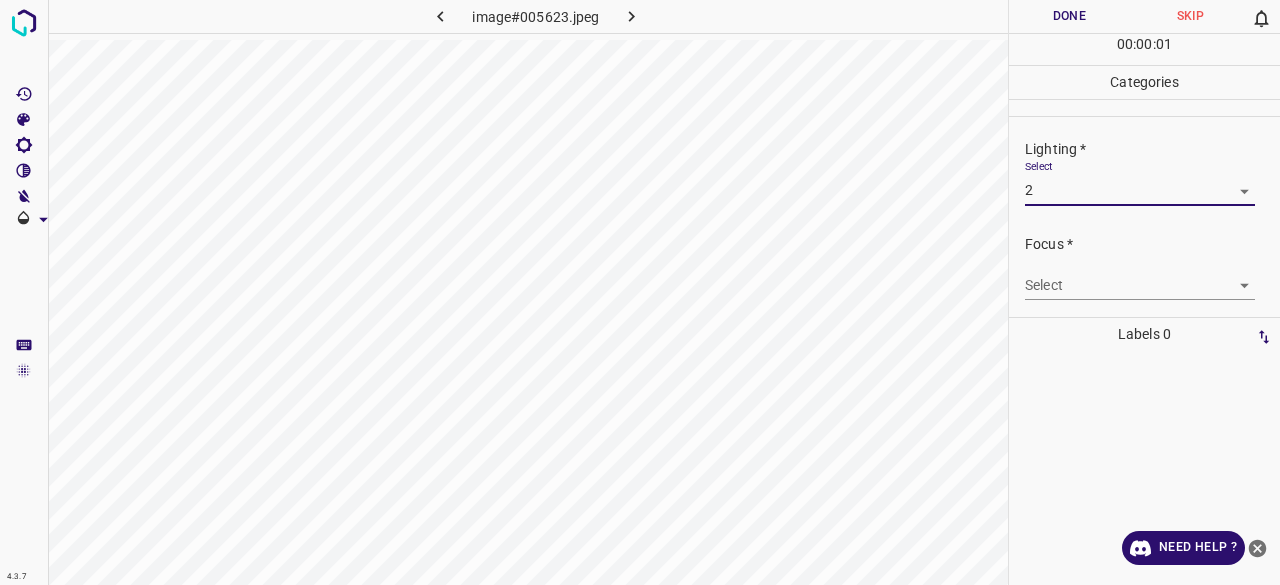 click on "Select ​" at bounding box center (1140, 277) 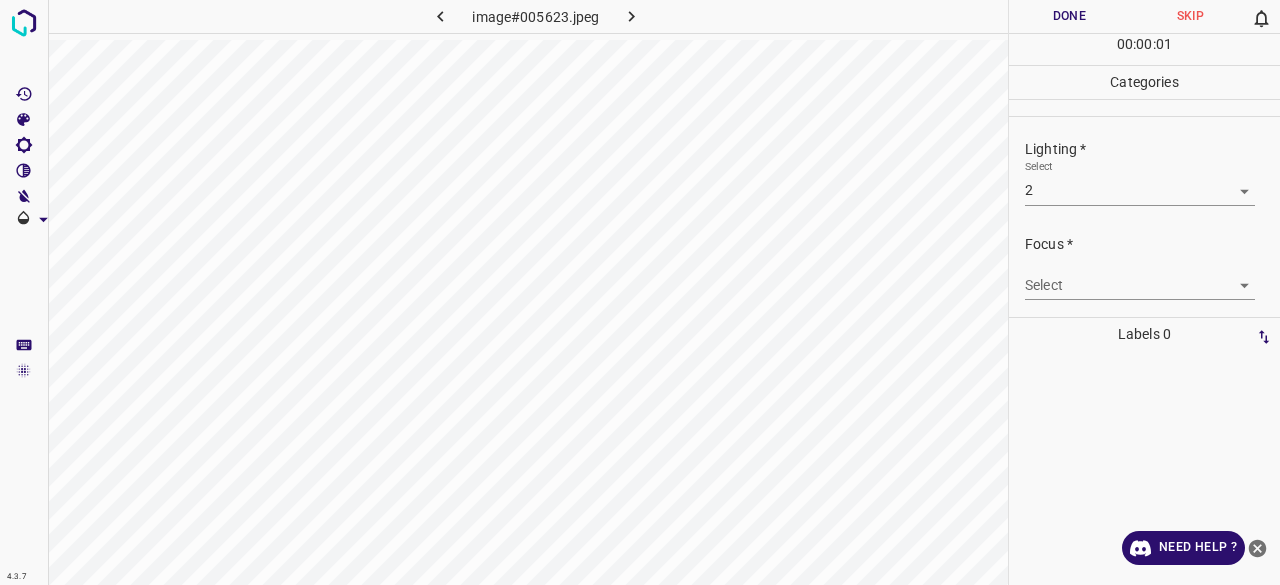 click on "4.3.7 image#005623.jpeg Done Skip 0 00   : 00   : 01   Categories Lighting *  Select 2 2 Focus *  Select ​ Overall *  Select ​ Labels   0 Categories 1 Lighting 2 Focus 3 Overall Tools Space Change between modes (Draw & Edit) I Auto labeling R Restore zoom M Zoom in N Zoom out Delete Delete selecte label Filters Z Restore filters X Saturation filter C Brightness filter V Contrast filter B Gray scale filter General O Download Need Help ? - Text - Hide - Delete" at bounding box center (640, 292) 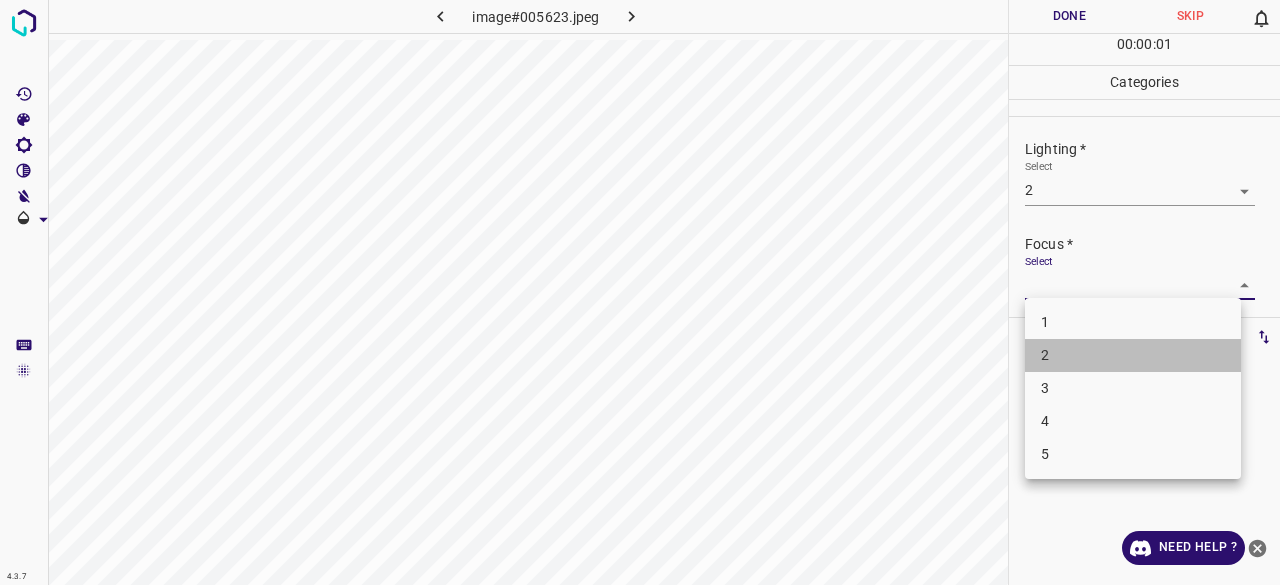 click on "2" at bounding box center [1133, 355] 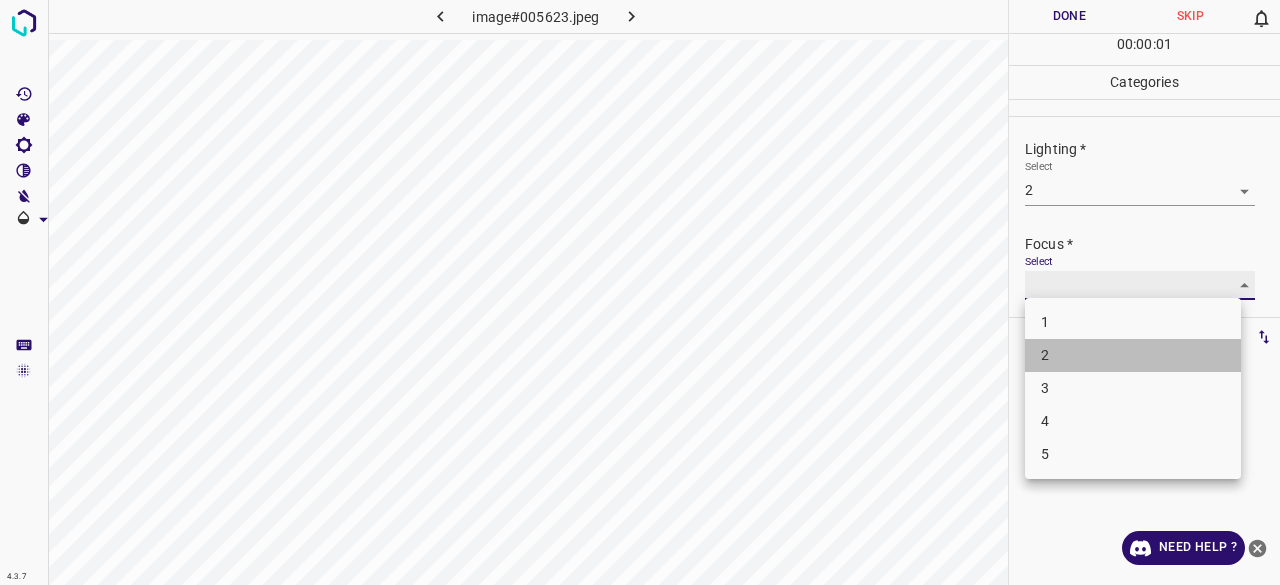 type on "2" 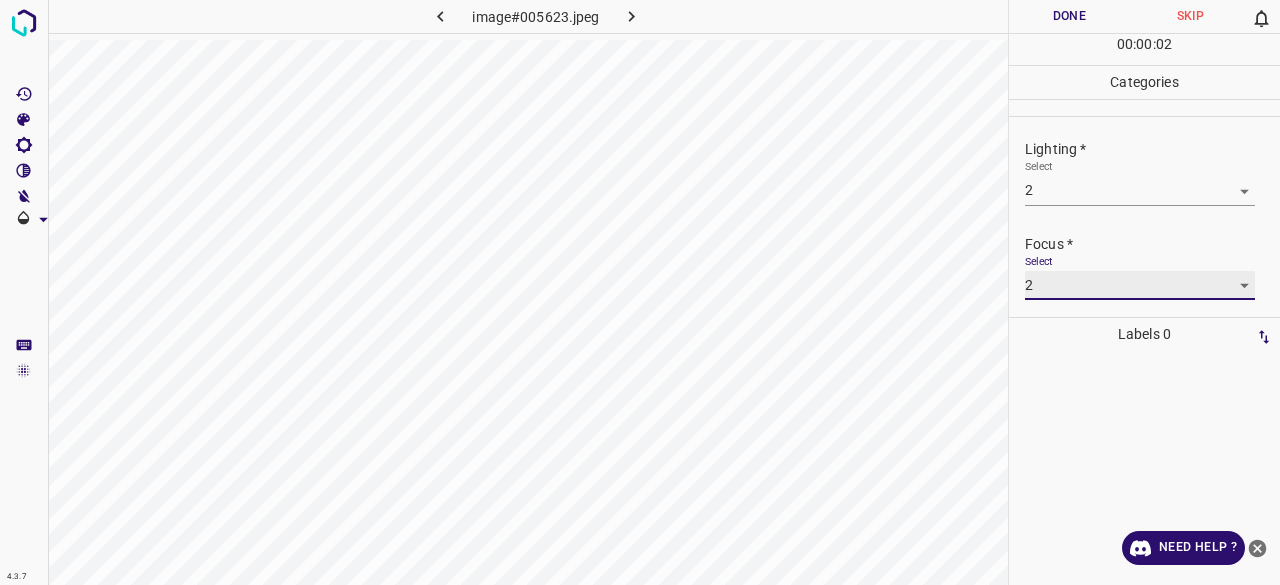 scroll, scrollTop: 98, scrollLeft: 0, axis: vertical 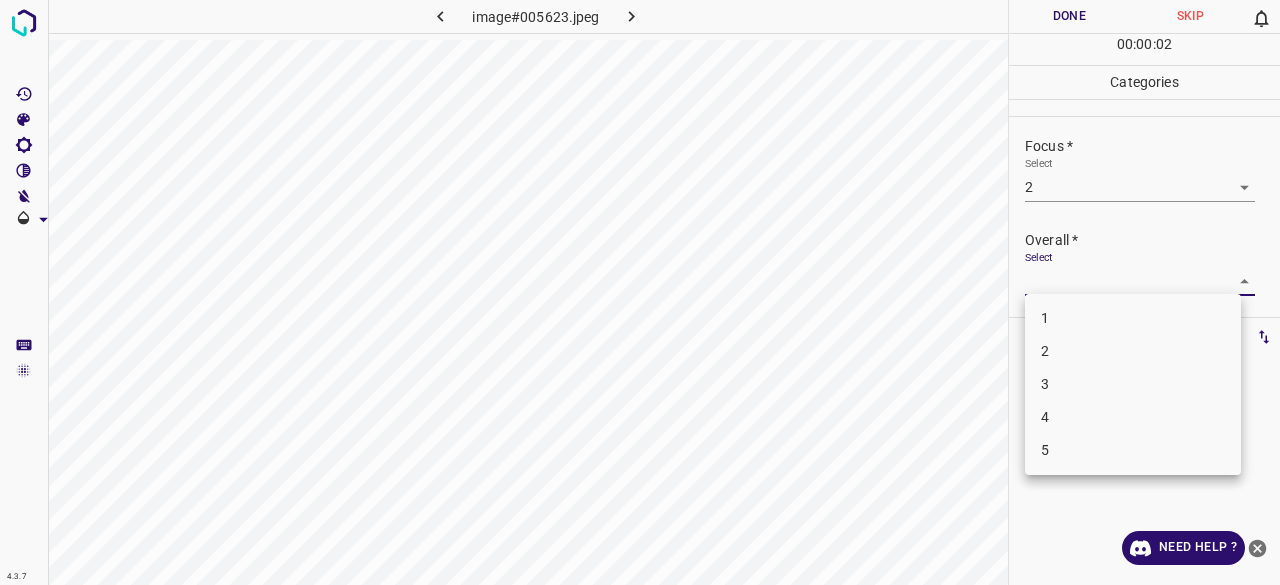 click on "4.3.7 image#005623.jpeg Done Skip 0 00   : 00   : 02   Categories Lighting *  Select 2 2 Focus *  Select 2 2 Overall *  Select ​ Labels   0 Categories 1 Lighting 2 Focus 3 Overall Tools Space Change between modes (Draw & Edit) I Auto labeling R Restore zoom M Zoom in N Zoom out Delete Delete selecte label Filters Z Restore filters X Saturation filter C Brightness filter V Contrast filter B Gray scale filter General O Download Need Help ? - Text - Hide - Delete 1 2 3 4 5" at bounding box center [640, 292] 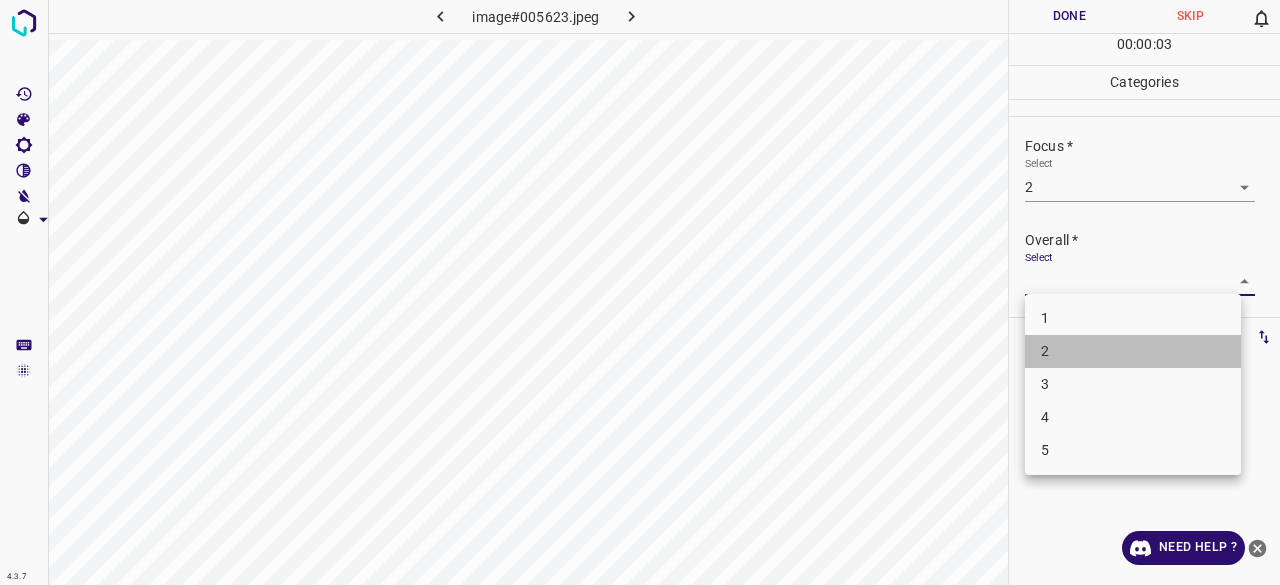 click on "2" at bounding box center [1133, 351] 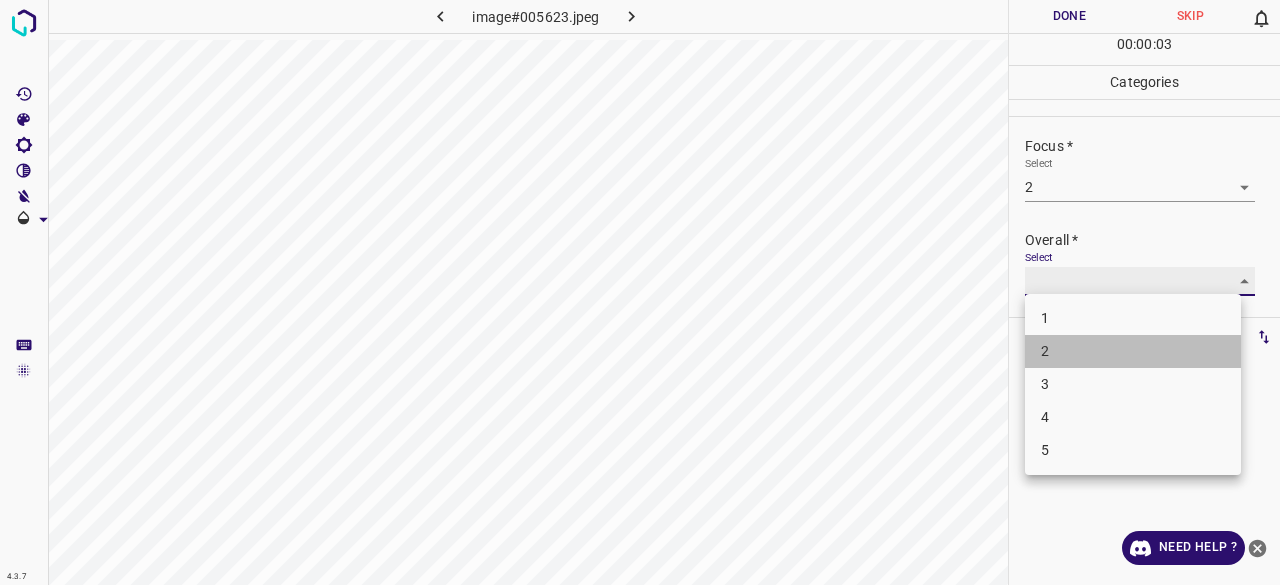 type on "2" 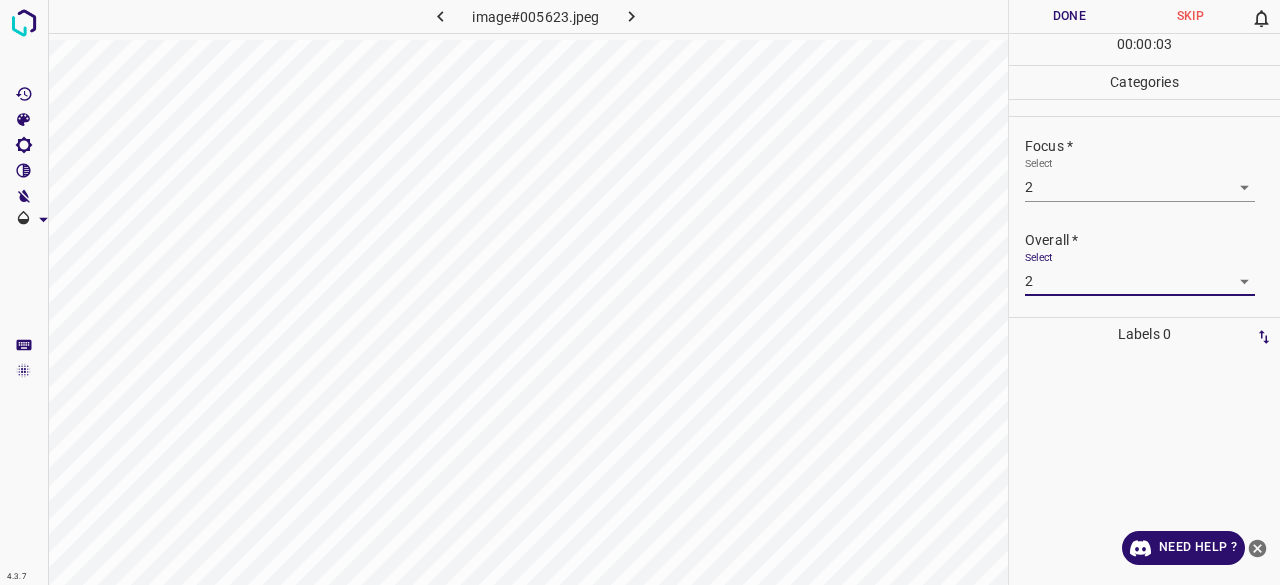 click on "Done" at bounding box center (1069, 16) 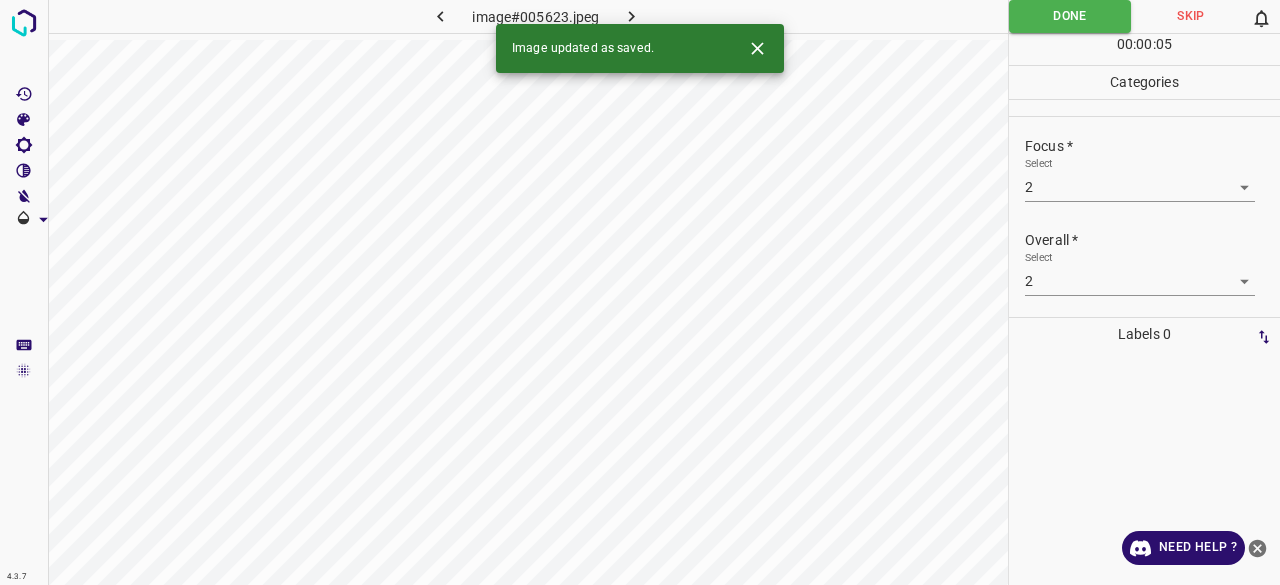 click 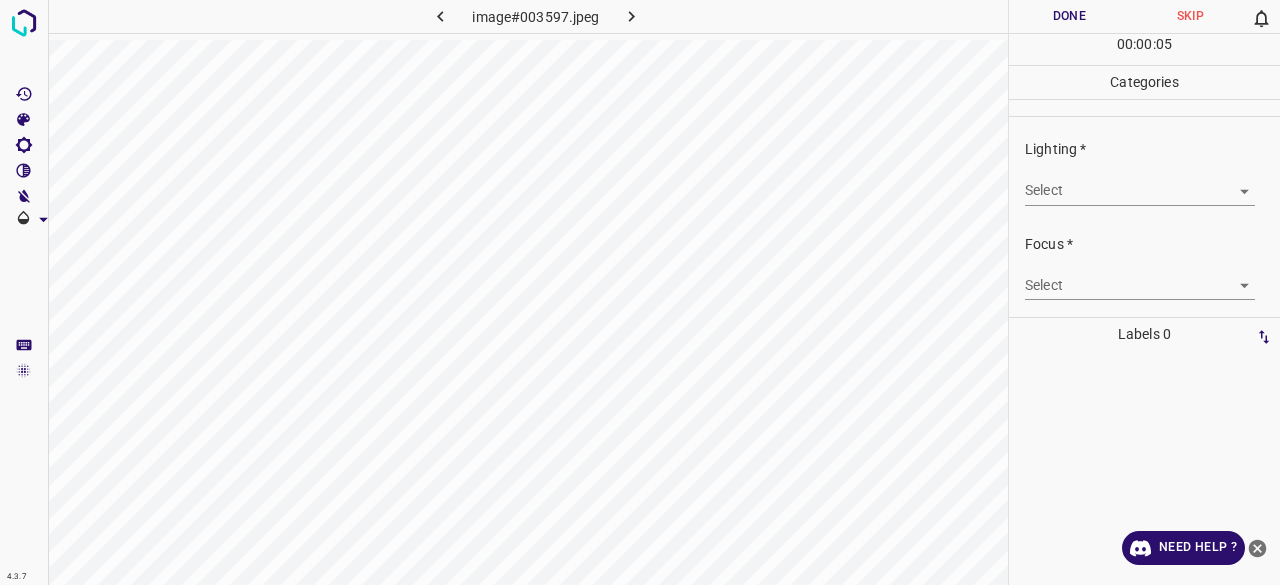 click on "4.3.7 image#003597.jpeg Done Skip 0 00   : 00   : 05   Categories Lighting *  Select ​ Focus *  Select ​ Overall *  Select ​ Labels   0 Categories 1 Lighting 2 Focus 3 Overall Tools Space Change between modes (Draw & Edit) I Auto labeling R Restore zoom M Zoom in N Zoom out Delete Delete selecte label Filters Z Restore filters X Saturation filter C Brightness filter V Contrast filter B Gray scale filter General O Download Need Help ? - Text - Hide - Delete" at bounding box center [640, 292] 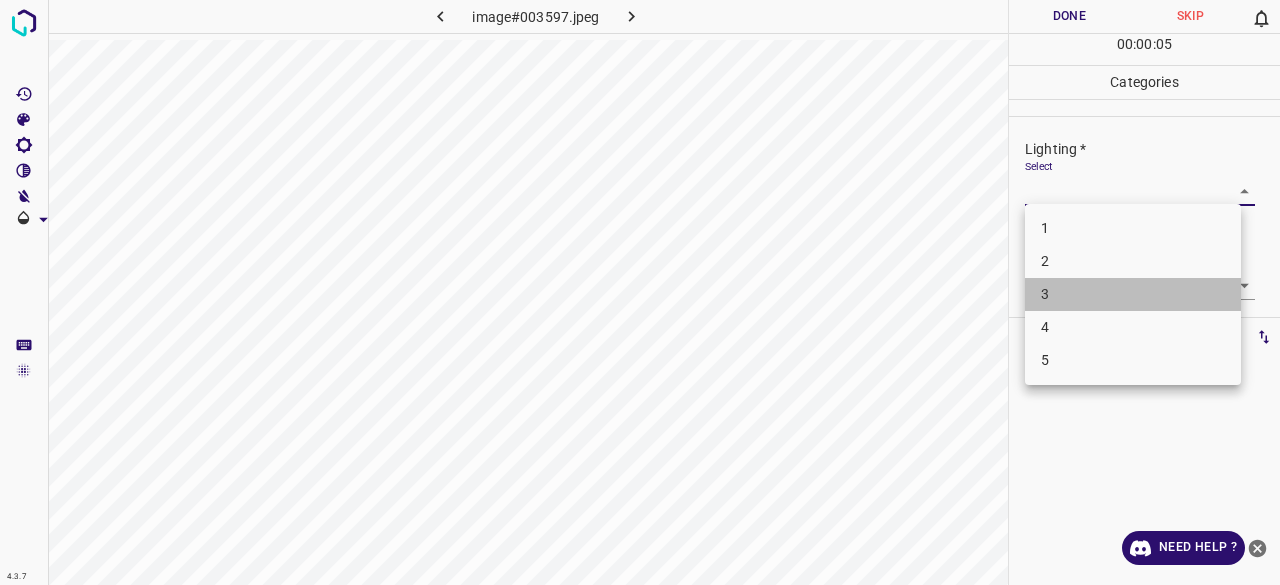 click on "3" at bounding box center (1133, 294) 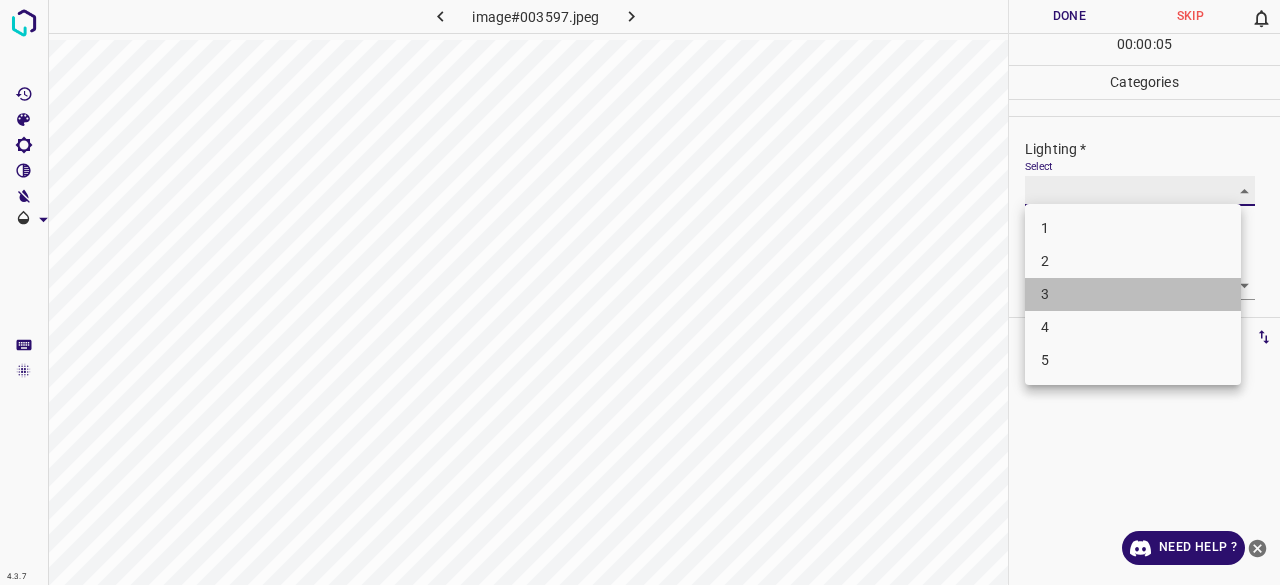 type on "3" 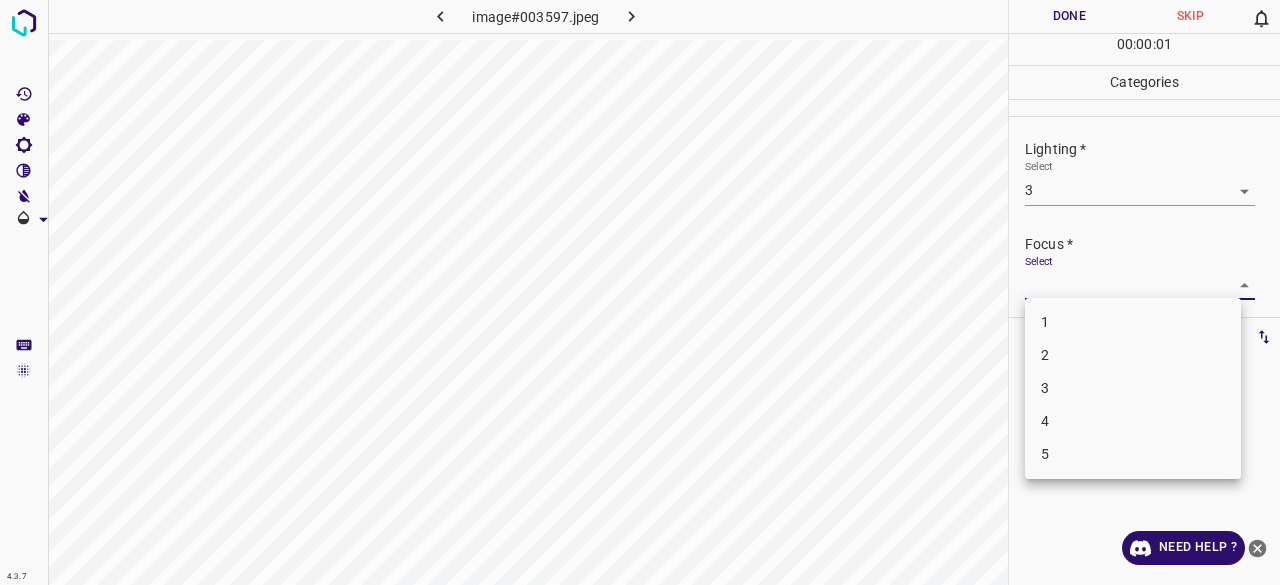 click on "4.3.7 image#003597.jpeg Done Skip 0 00   : 00   : 01   Categories Lighting *  Select 3 3 Focus *  Select ​ Overall *  Select ​ Labels   0 Categories 1 Lighting 2 Focus 3 Overall Tools Space Change between modes (Draw & Edit) I Auto labeling R Restore zoom M Zoom in N Zoom out Delete Delete selecte label Filters Z Restore filters X Saturation filter C Brightness filter V Contrast filter B Gray scale filter General O Download Need Help ? - Text - Hide - Delete 1 2 3 4 5" at bounding box center (640, 292) 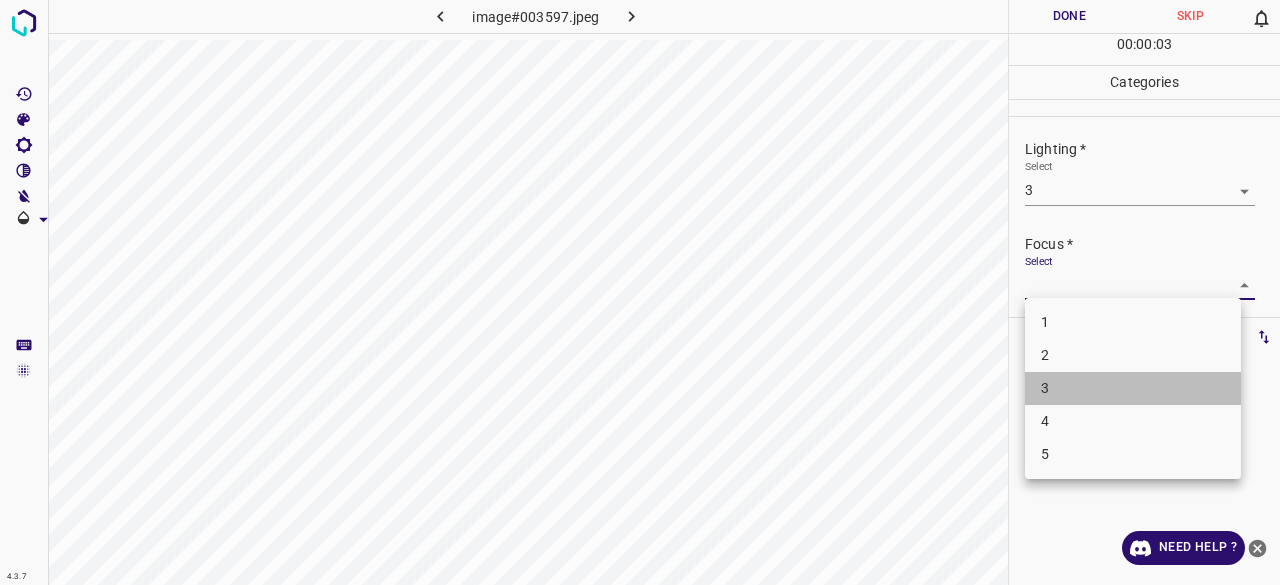 click on "3" at bounding box center [1133, 388] 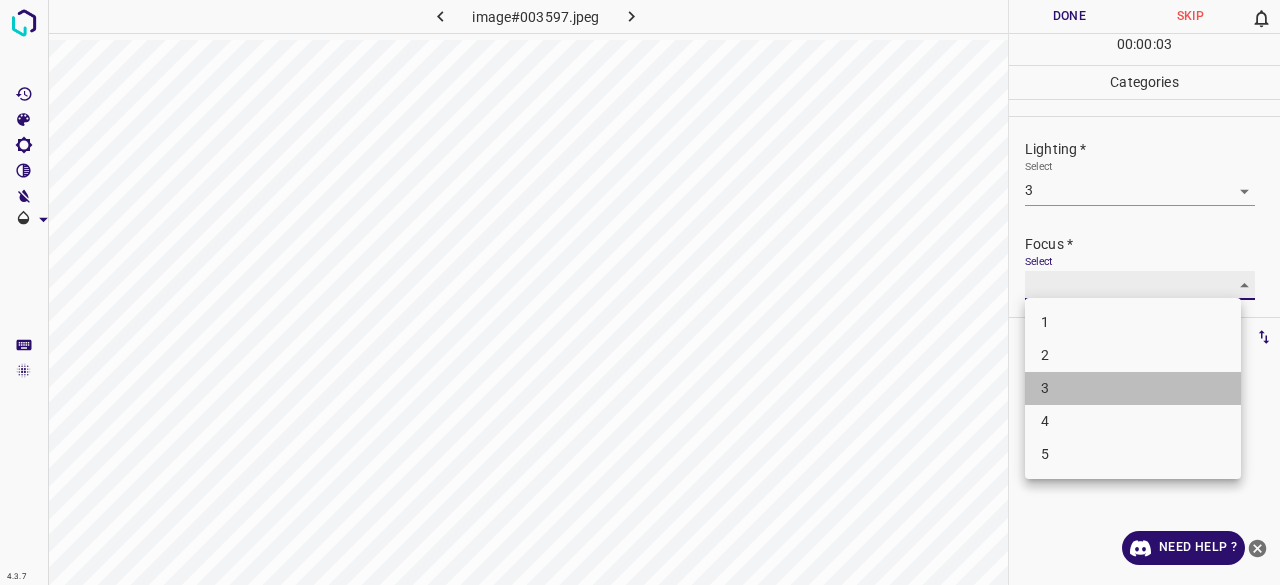 type on "3" 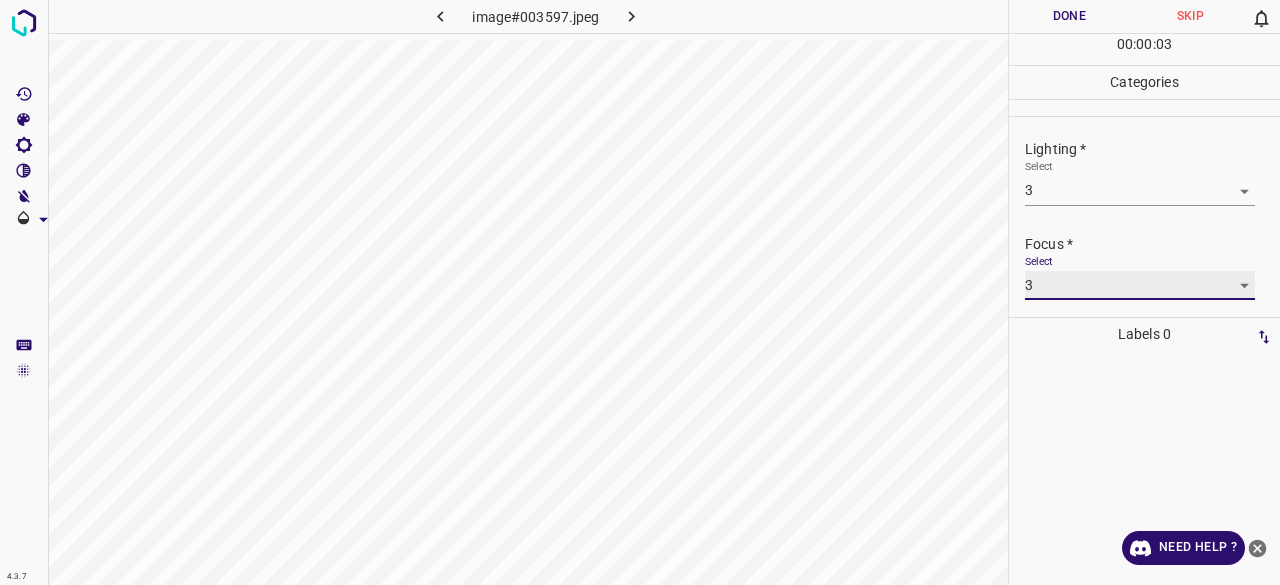 scroll, scrollTop: 98, scrollLeft: 0, axis: vertical 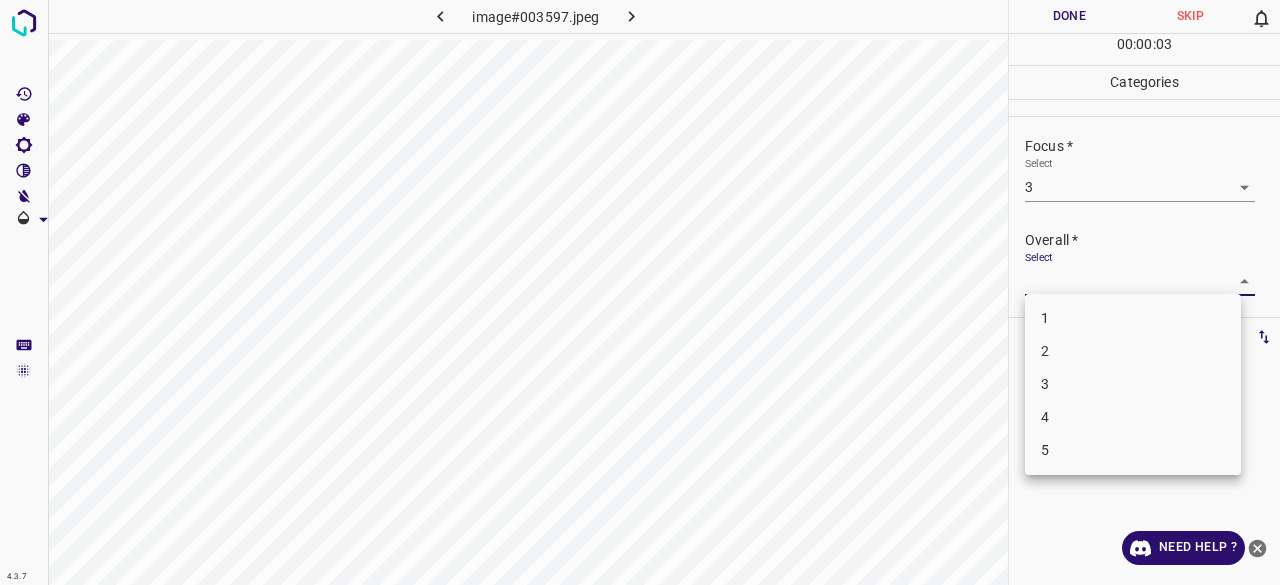 click on "4.3.7 image#003597.jpeg Done Skip 0 00   : 00   : 03   Categories Lighting *  Select 3 3 Focus *  Select 3 3 Overall *  Select ​ Labels   0 Categories 1 Lighting 2 Focus 3 Overall Tools Space Change between modes (Draw & Edit) I Auto labeling R Restore zoom M Zoom in N Zoom out Delete Delete selecte label Filters Z Restore filters X Saturation filter C Brightness filter V Contrast filter B Gray scale filter General O Download Need Help ? - Text - Hide - Delete 1 2 3 4 5" at bounding box center [640, 292] 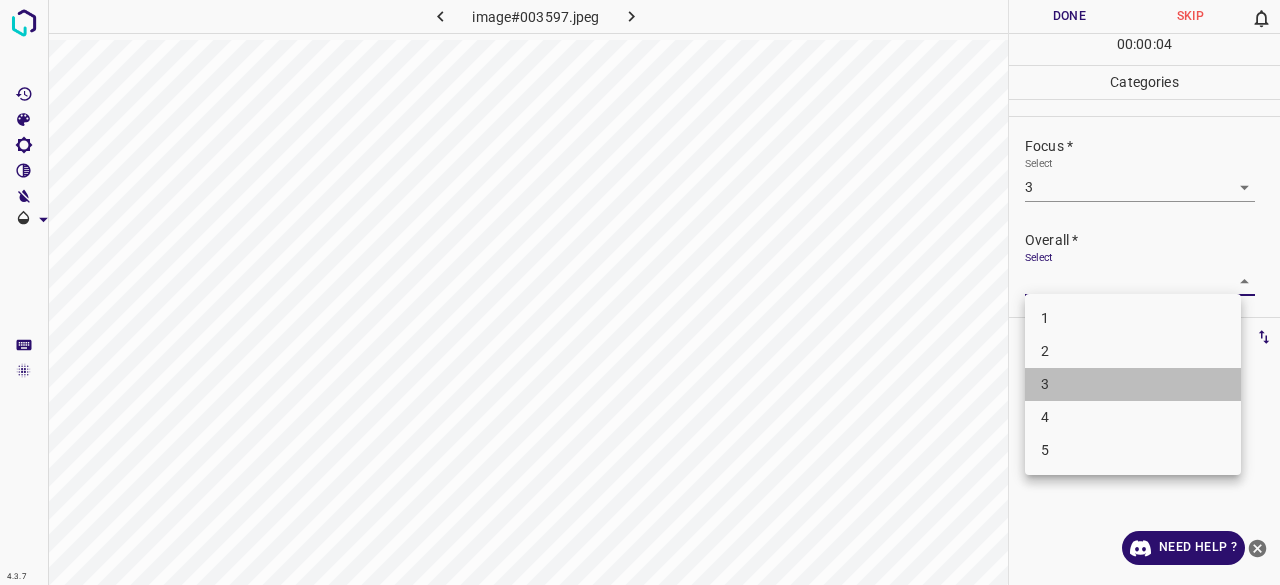 click on "3" at bounding box center [1133, 384] 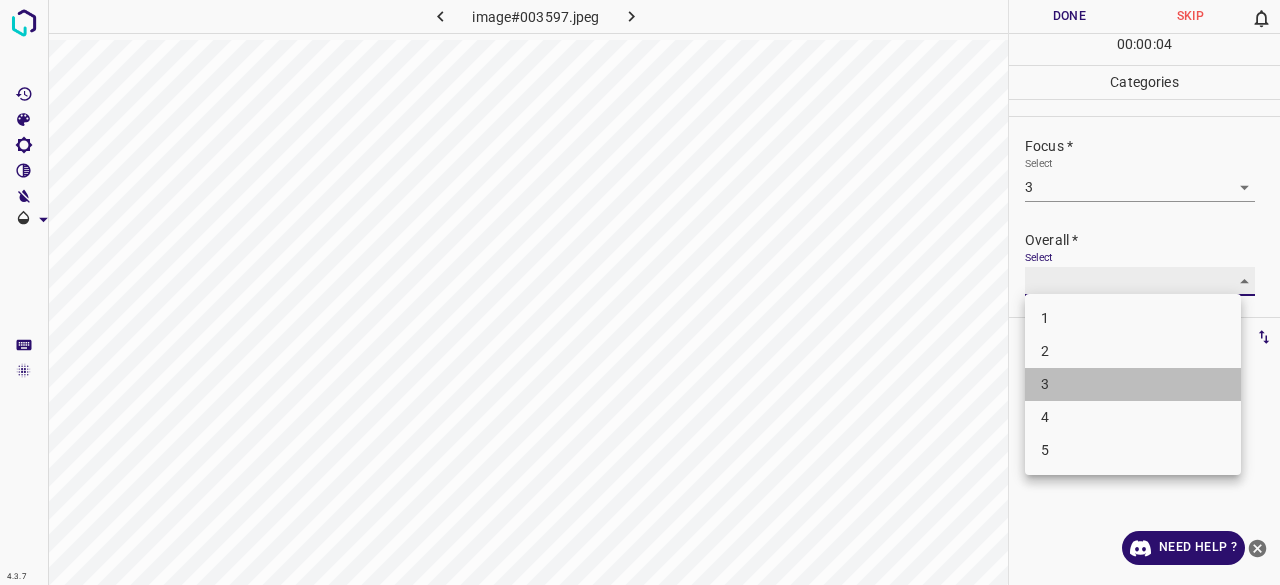type on "3" 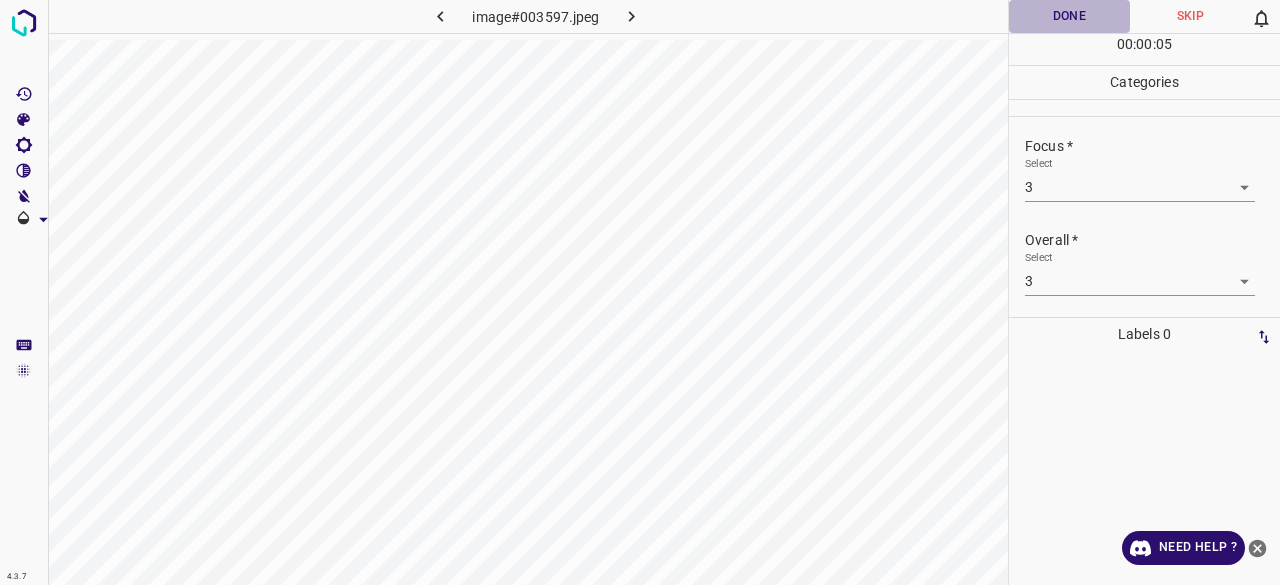 click on "Done" at bounding box center (1069, 16) 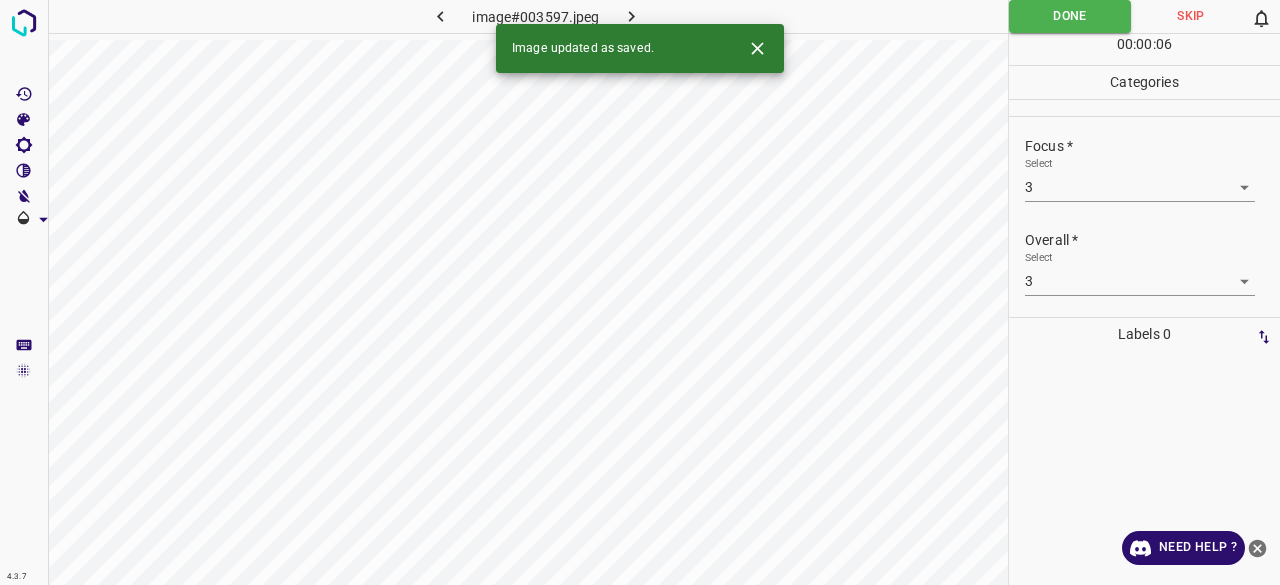 click 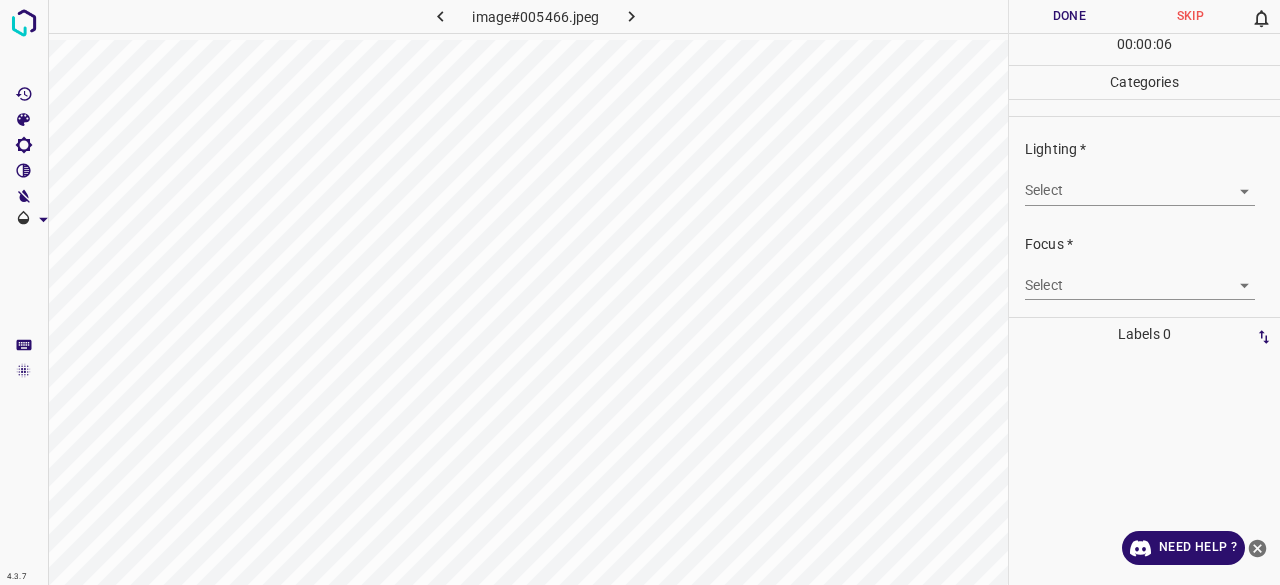 click on "Select ​" at bounding box center (1140, 182) 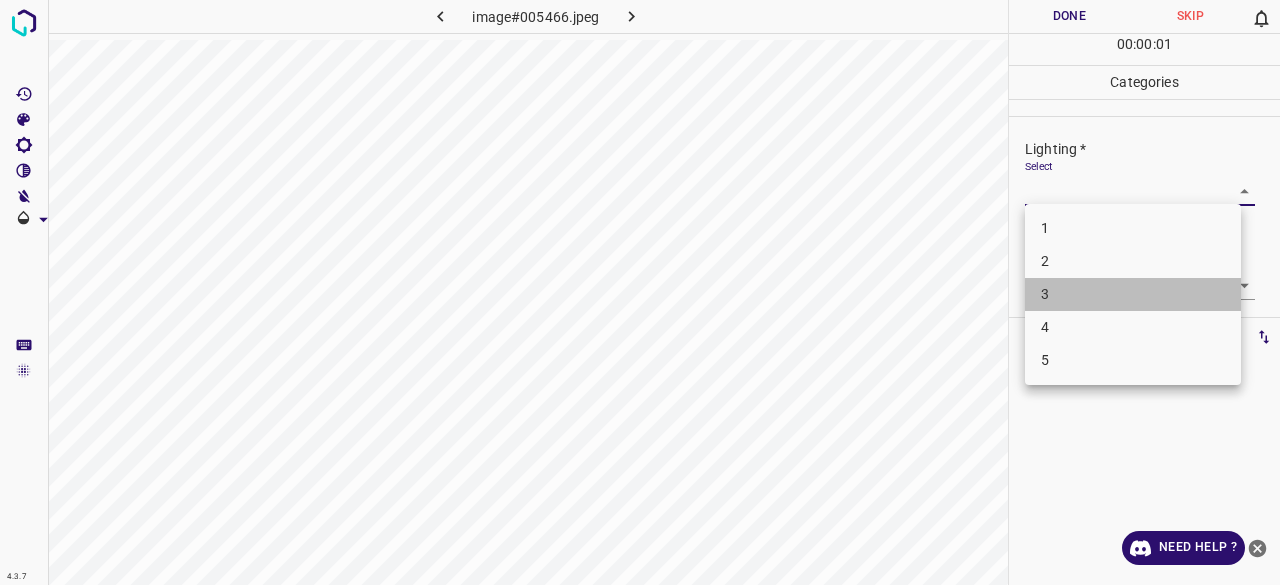 click on "3" at bounding box center [1133, 294] 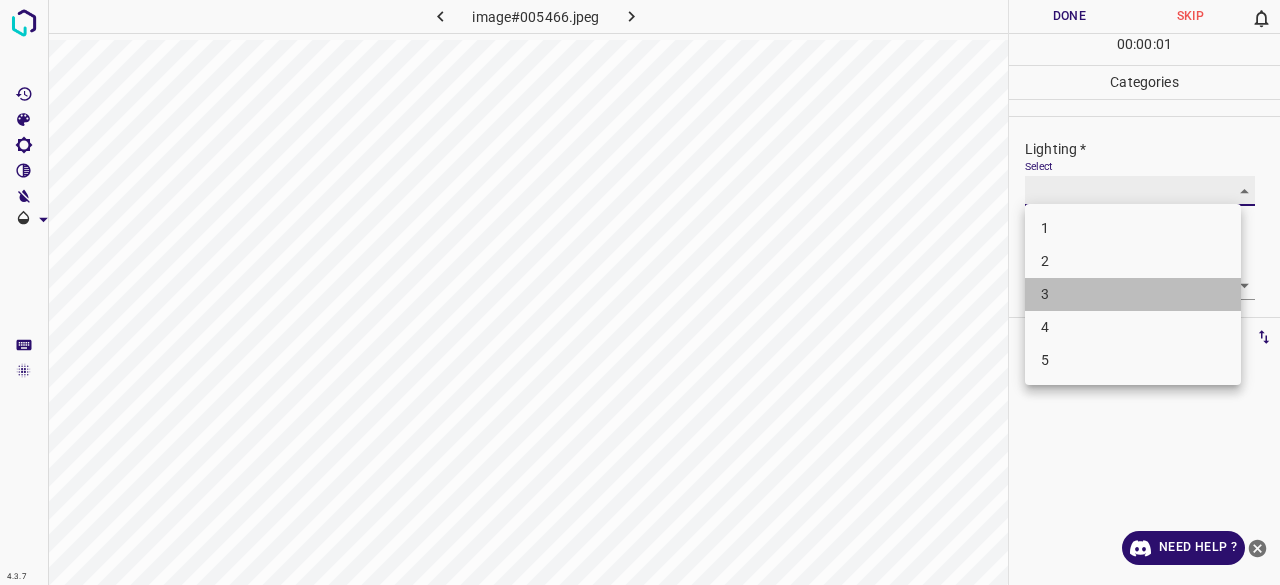 type on "3" 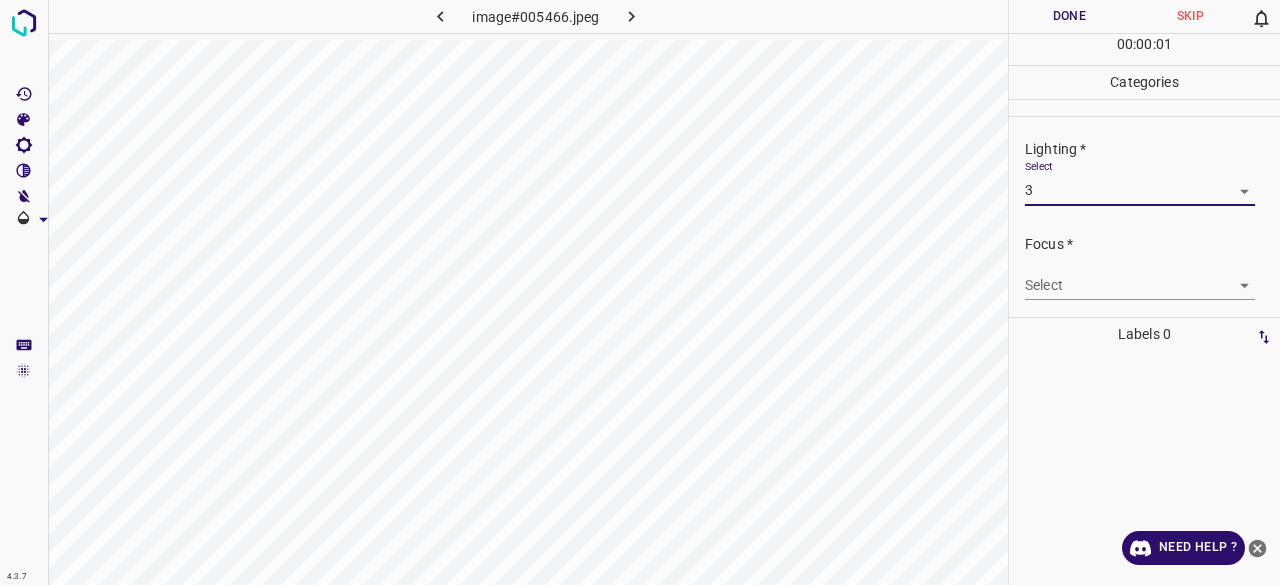 click on "4.3.7 image#005466.jpeg Done Skip 0 00   : 00   : 01   Categories Lighting *  Select 3 3 Focus *  Select ​ Overall *  Select ​ Labels   0 Categories 1 Lighting 2 Focus 3 Overall Tools Space Change between modes (Draw & Edit) I Auto labeling R Restore zoom M Zoom in N Zoom out Delete Delete selecte label Filters Z Restore filters X Saturation filter C Brightness filter V Contrast filter B Gray scale filter General O Download Need Help ? - Text - Hide - Delete 1 2 3 4 5" at bounding box center (640, 292) 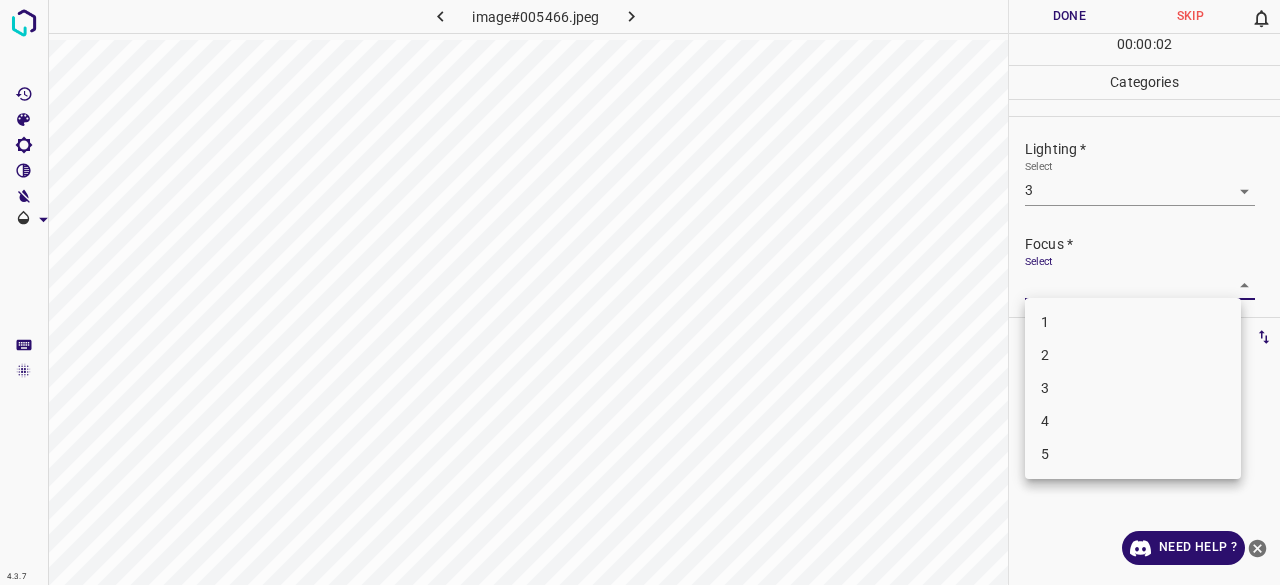 click on "3" at bounding box center [1133, 388] 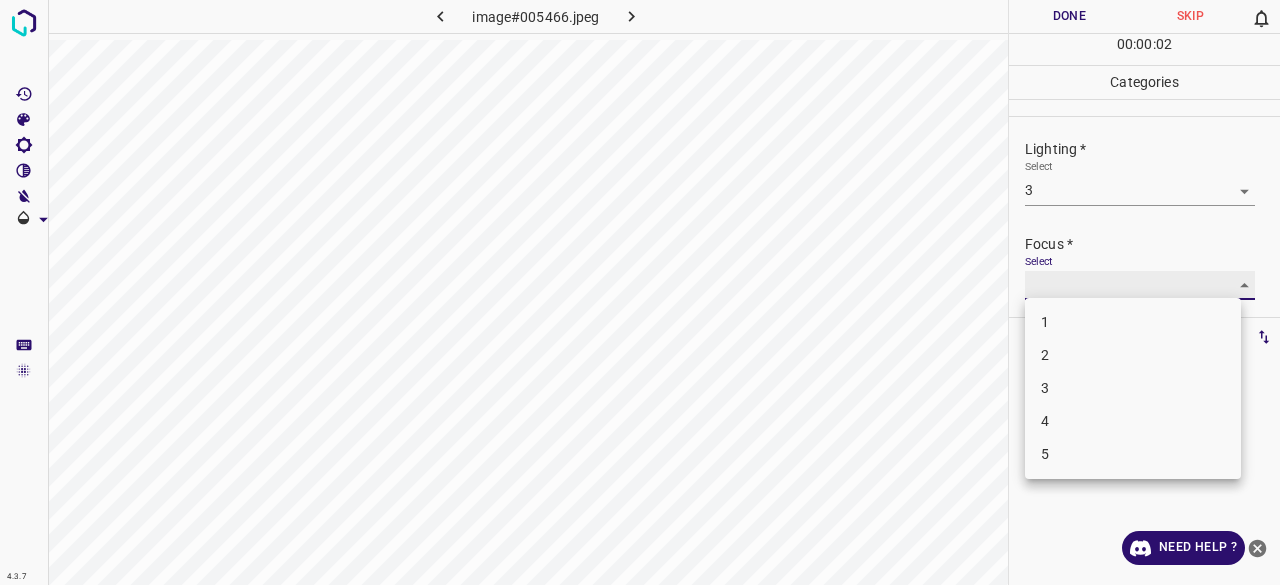 type on "3" 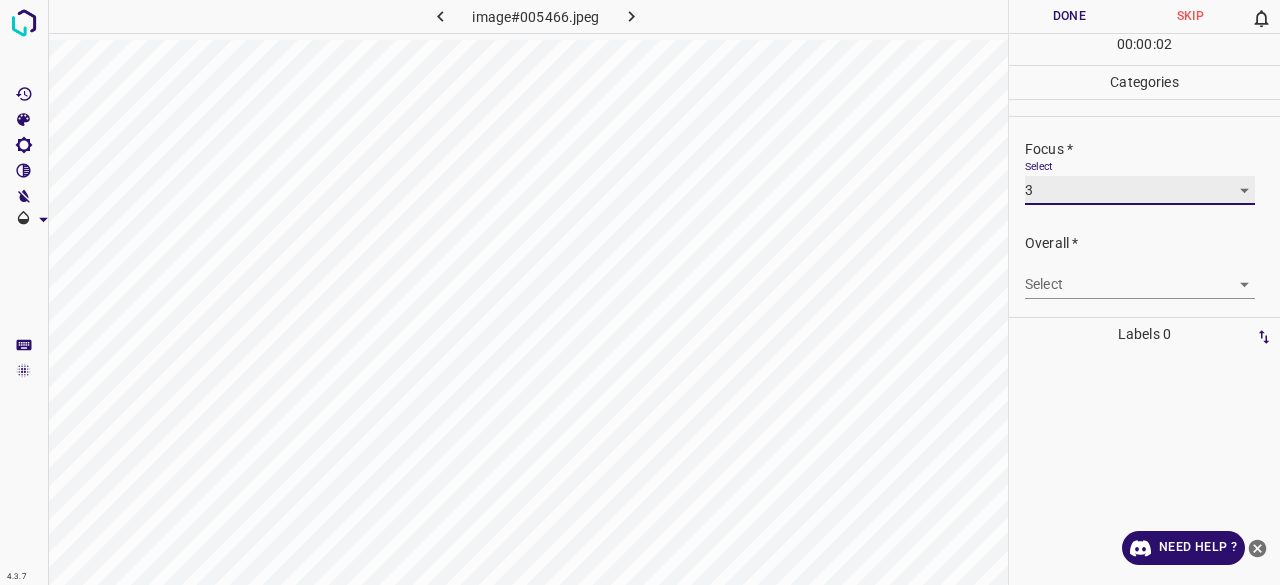 scroll, scrollTop: 98, scrollLeft: 0, axis: vertical 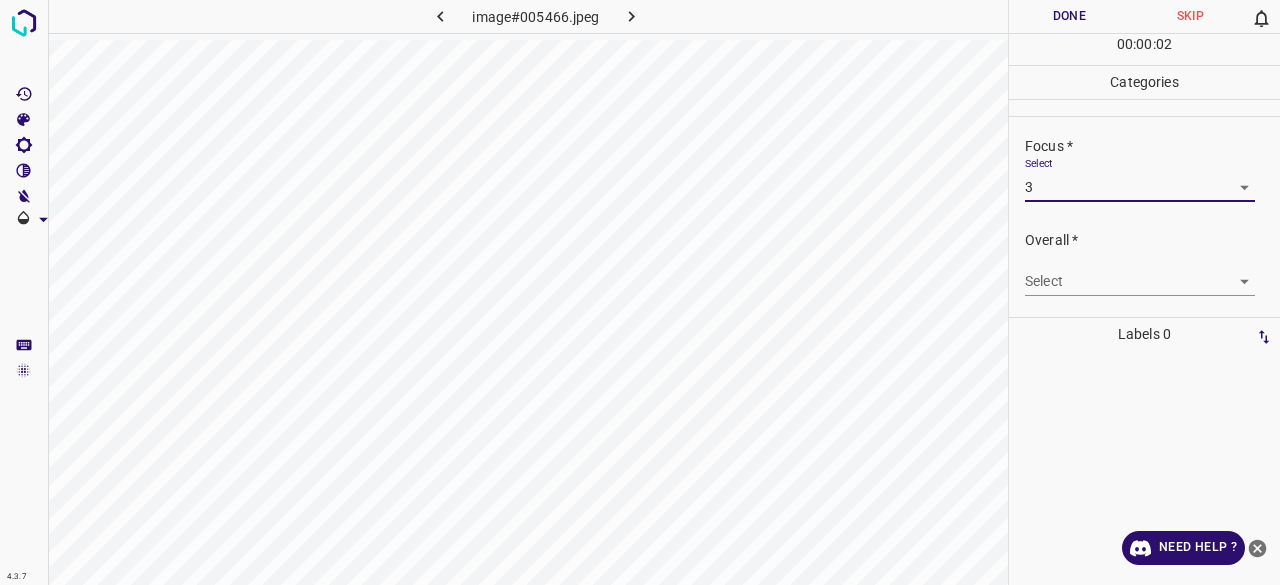 click on "Overall *  Select ​" at bounding box center (1144, 263) 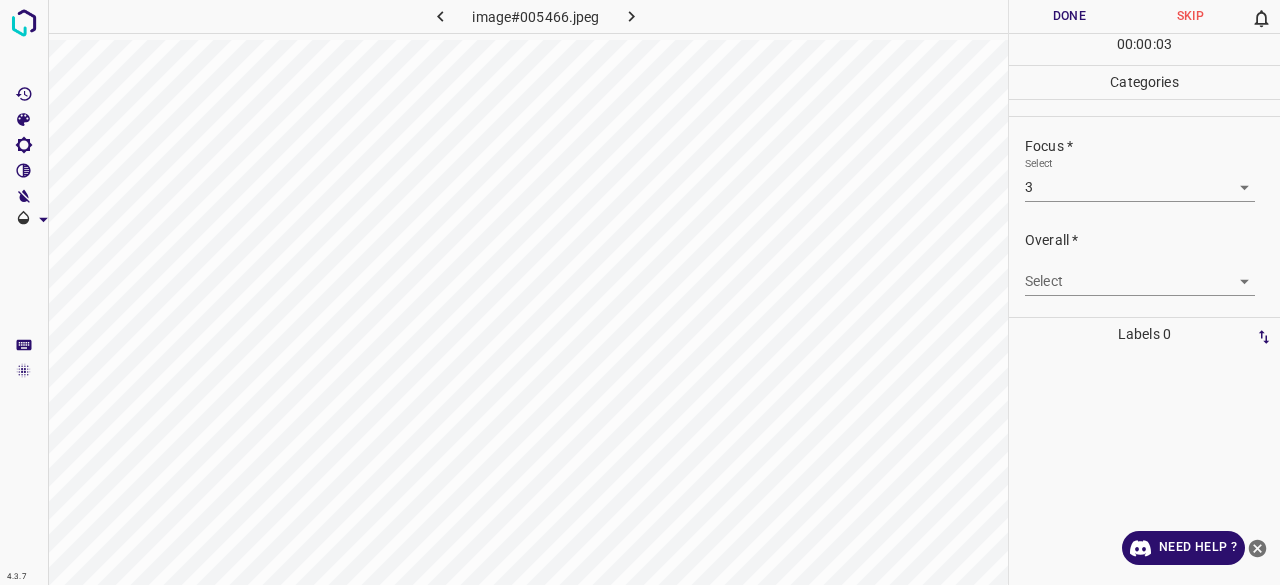 click on "4.3.7 image#005466.jpeg Done Skip 0 00   : 00   : 03   Categories Lighting *  Select 3 3 Focus *  Select 3 3 Overall *  Select ​ Labels   0 Categories 1 Lighting 2 Focus 3 Overall Tools Space Change between modes (Draw & Edit) I Auto labeling R Restore zoom M Zoom in N Zoom out Delete Delete selecte label Filters Z Restore filters X Saturation filter C Brightness filter V Contrast filter B Gray scale filter General O Download Need Help ? - Text - Hide - Delete" at bounding box center (640, 292) 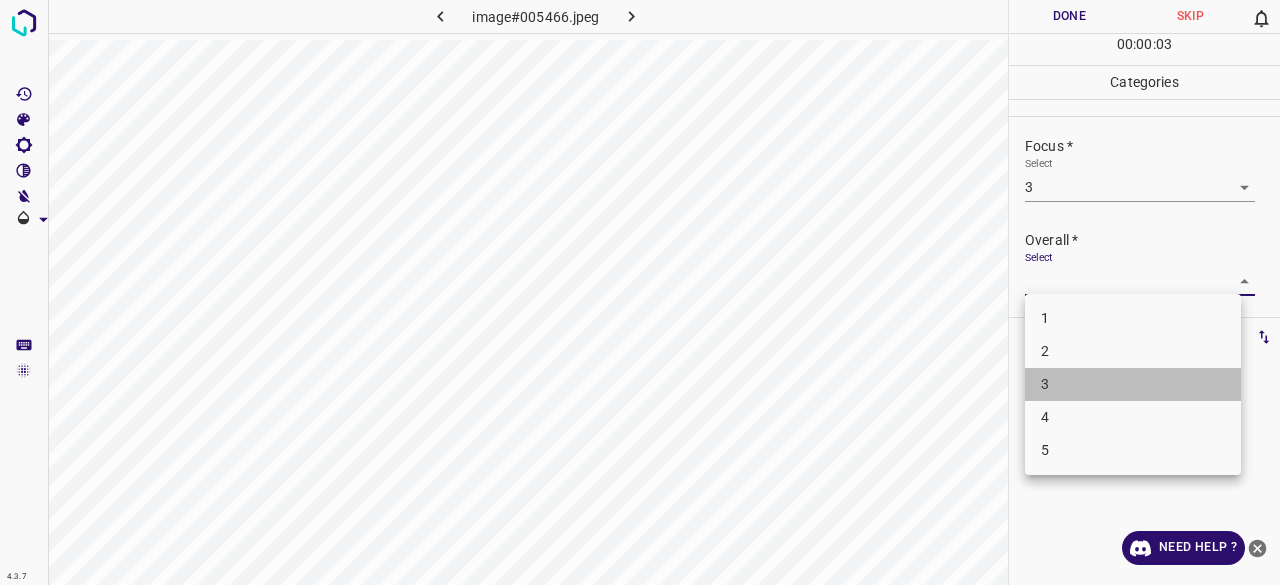 click on "3" at bounding box center (1133, 384) 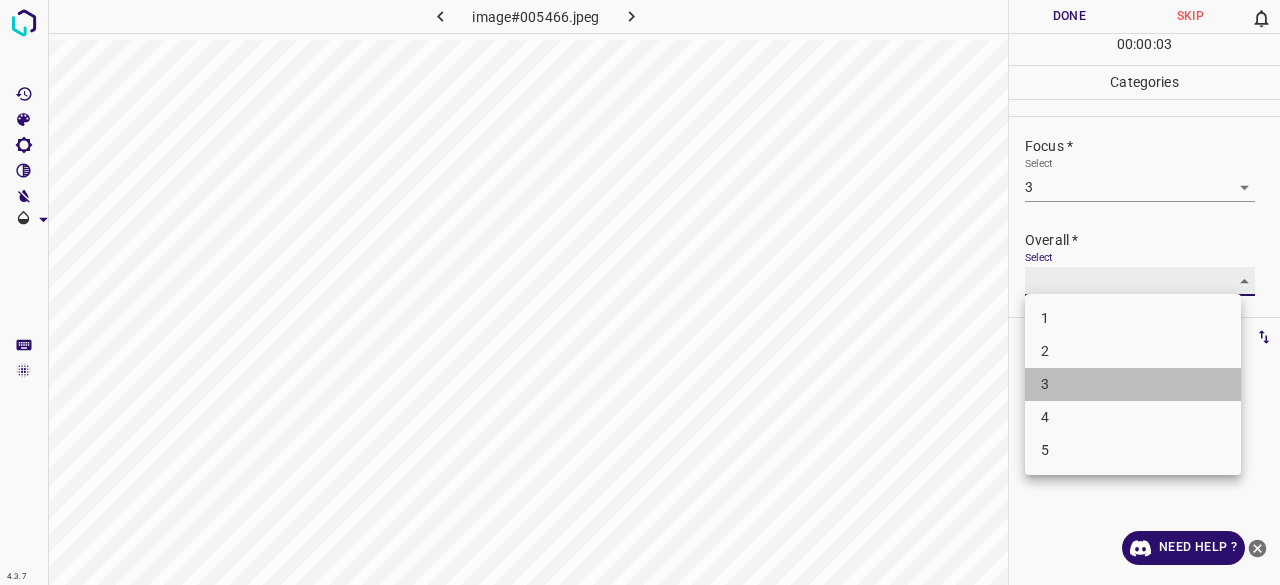 type on "3" 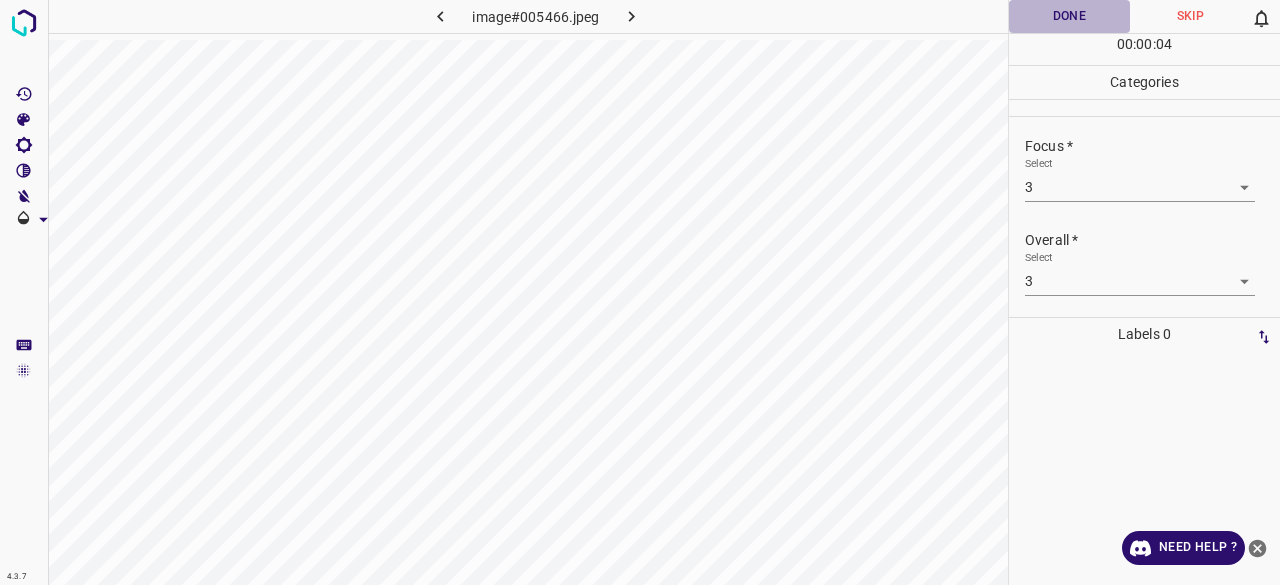 click on "Done" at bounding box center [1069, 16] 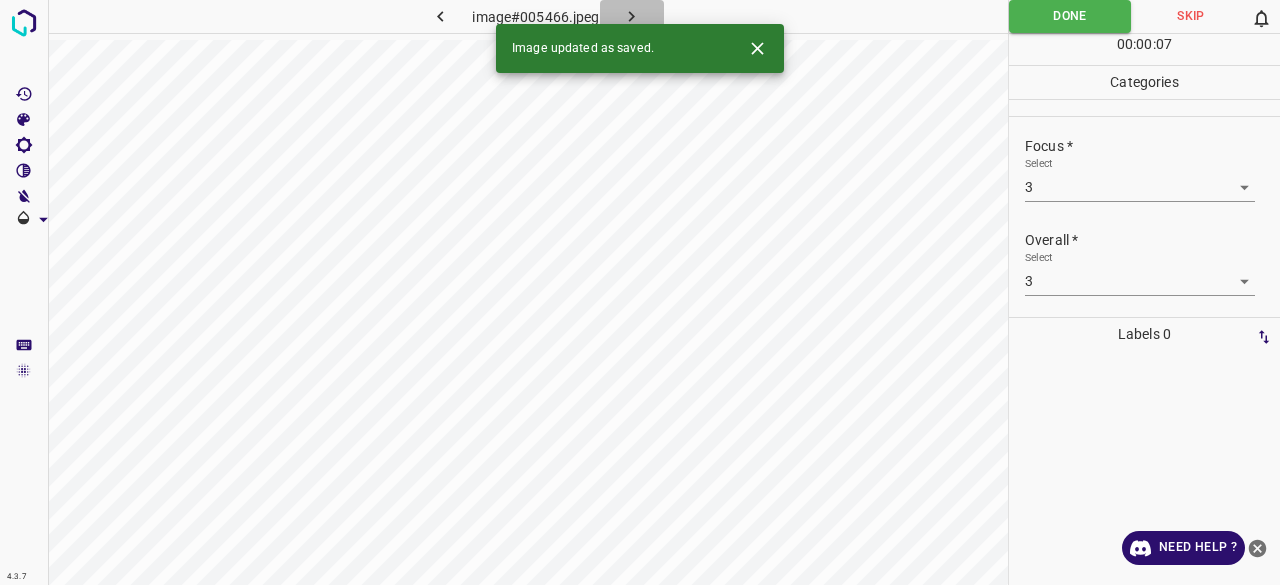 click at bounding box center [632, 16] 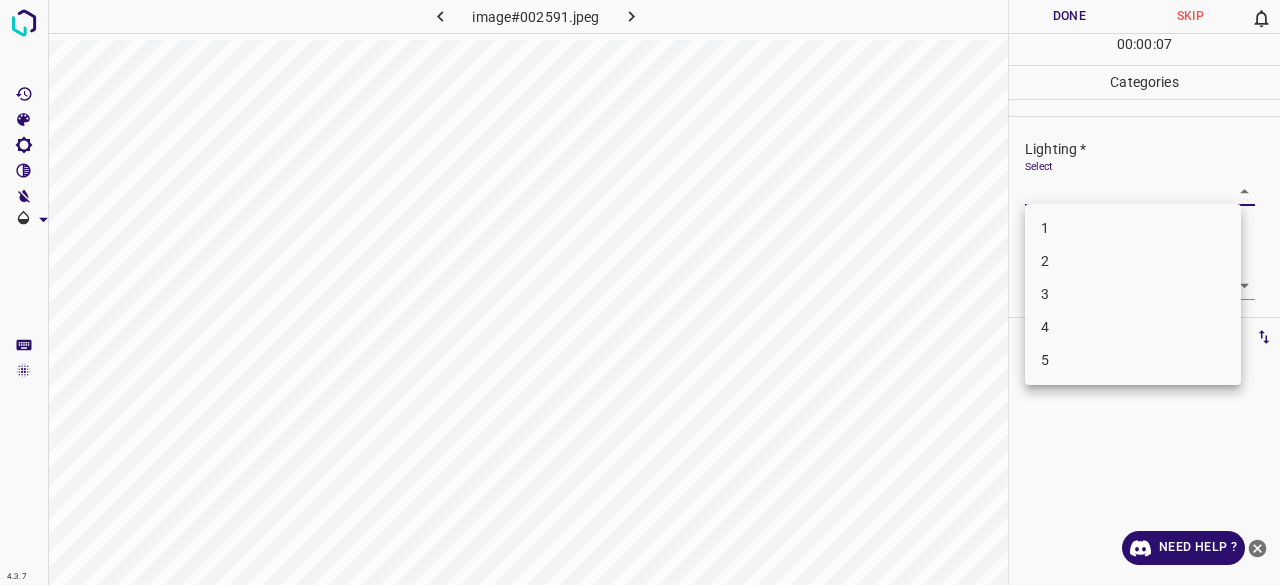 click on "4.3.7 image#002591.jpeg Done Skip 0 00   : 00   : 07   Categories Lighting *  Select ​ Focus *  Select ​ Overall *  Select ​ Labels   0 Categories 1 Lighting 2 Focus 3 Overall Tools Space Change between modes (Draw & Edit) I Auto labeling R Restore zoom M Zoom in N Zoom out Delete Delete selecte label Filters Z Restore filters X Saturation filter C Brightness filter V Contrast filter B Gray scale filter General O Download Need Help ? - Text - Hide - Delete 1 2 3 4 5" at bounding box center (640, 292) 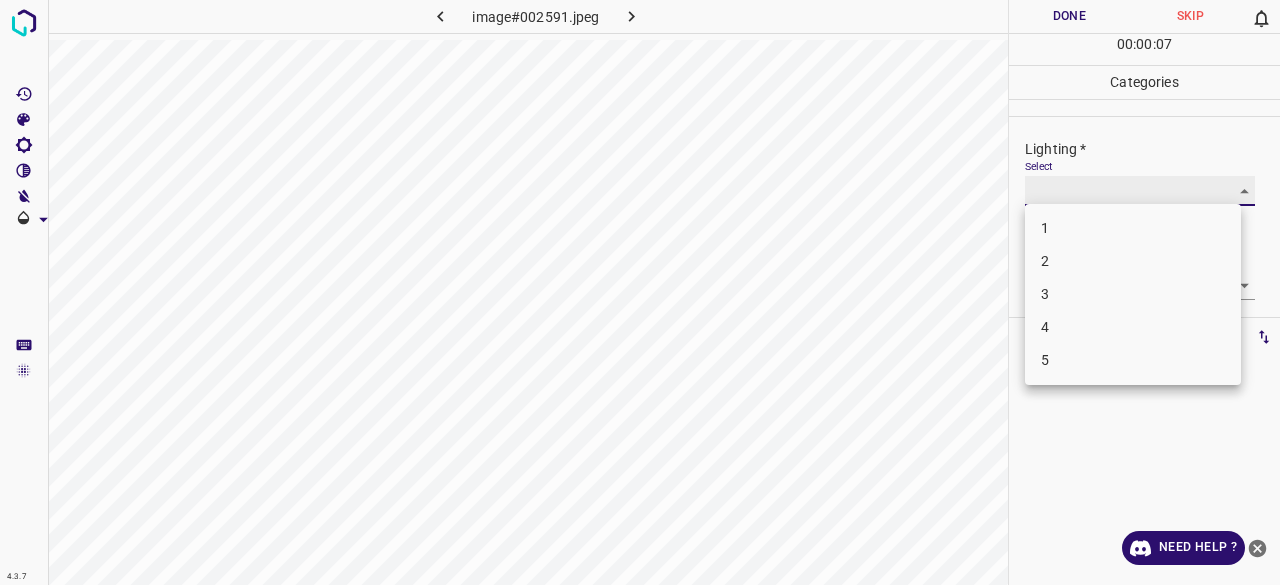 type on "2" 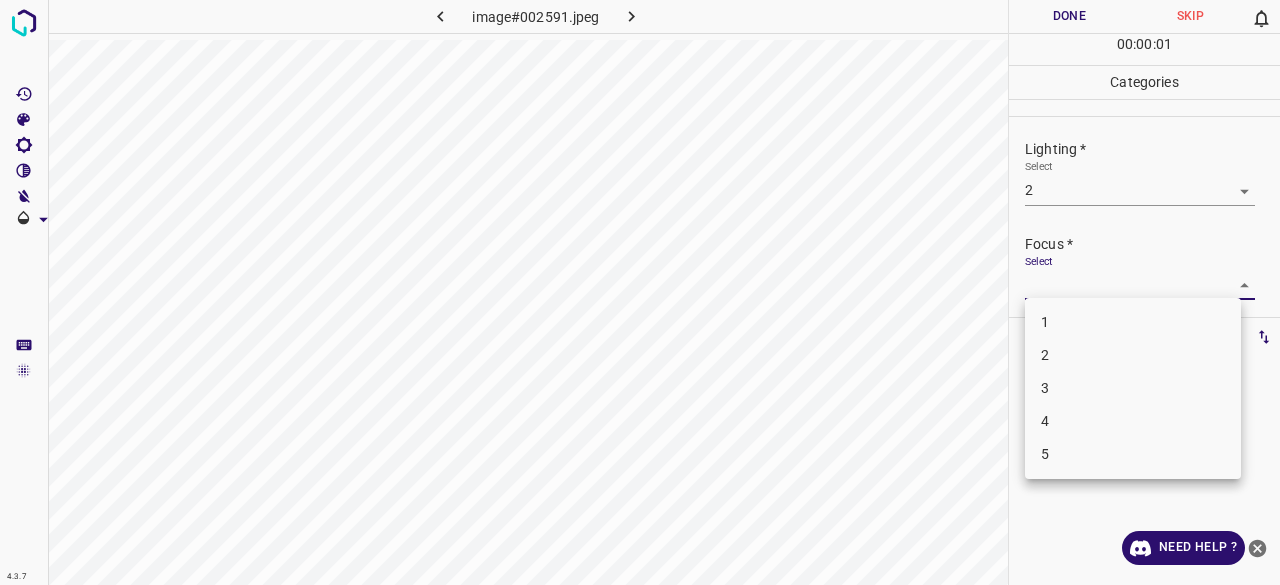 drag, startPoint x: 1048, startPoint y: 283, endPoint x: 1049, endPoint y: 318, distance: 35.014282 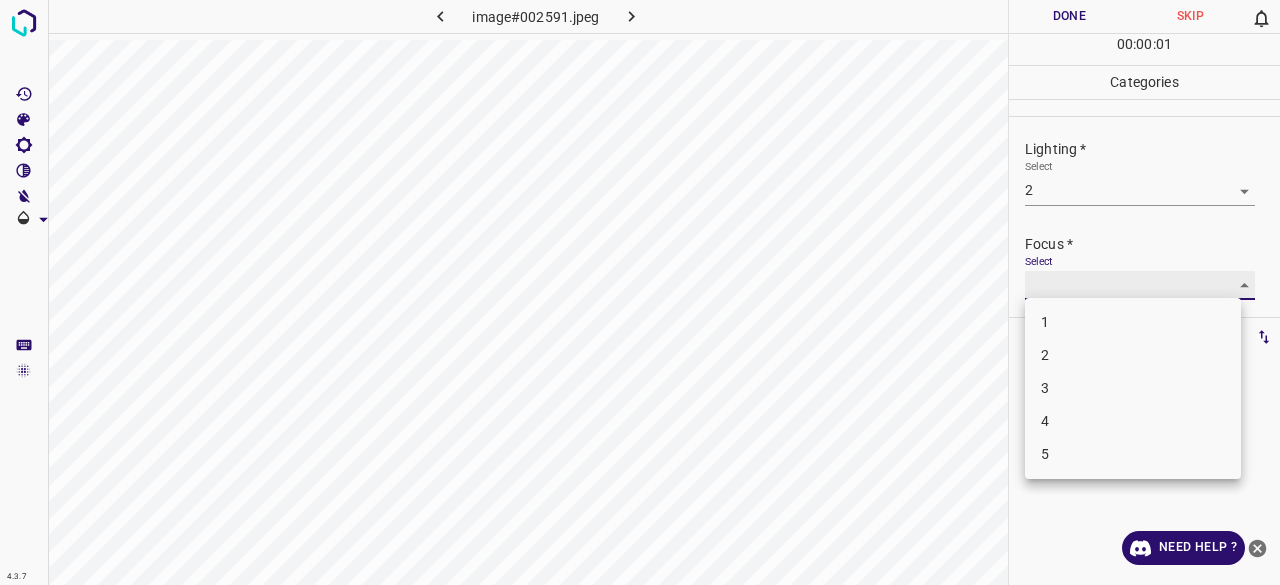 type on "2" 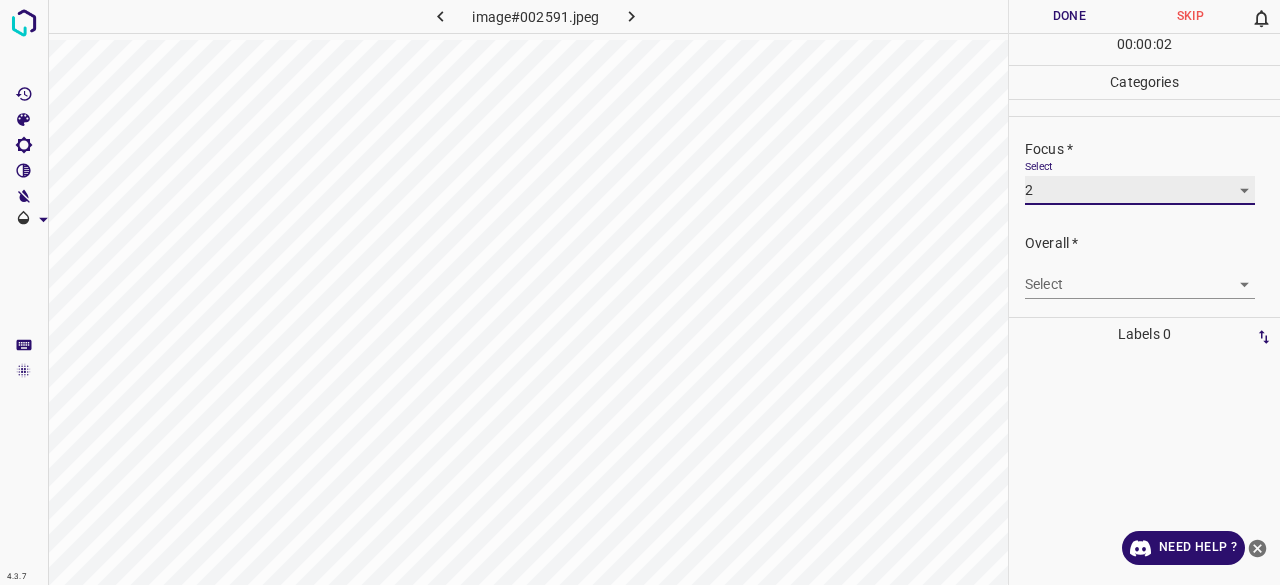 scroll, scrollTop: 98, scrollLeft: 0, axis: vertical 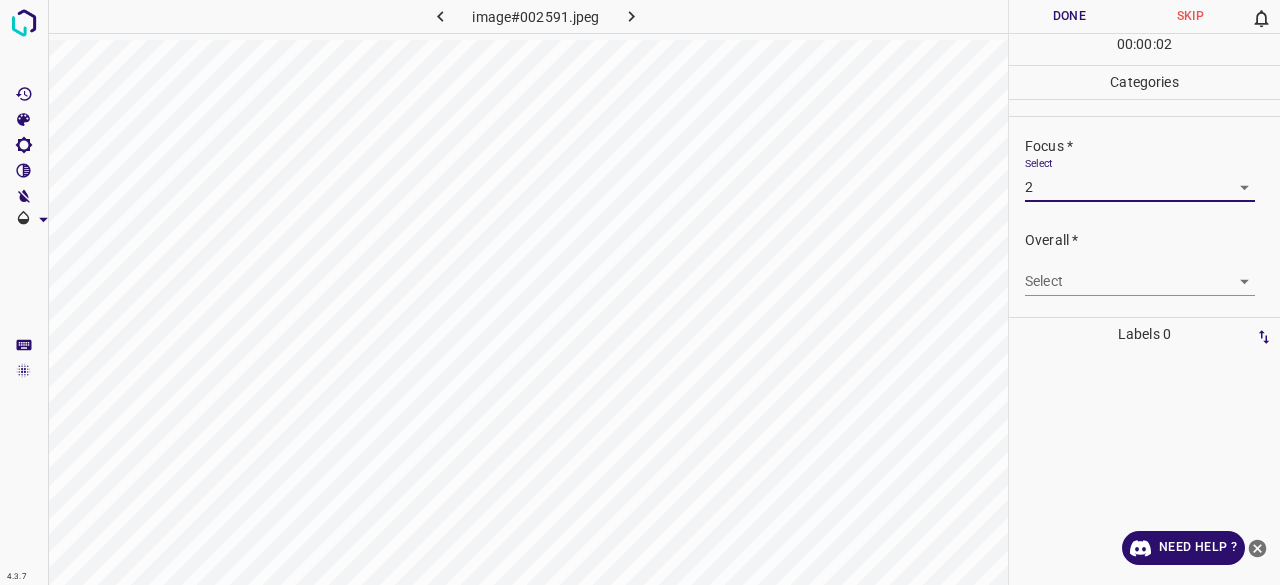 click on "4.3.7 image#002591.jpeg Done Skip 0 00   : 00   : 02   Categories Lighting *  Select 2 2 Focus *  Select 2 2 Overall *  Select ​ Labels   0 Categories 1 Lighting 2 Focus 3 Overall Tools Space Change between modes (Draw & Edit) I Auto labeling R Restore zoom M Zoom in N Zoom out Delete Delete selecte label Filters Z Restore filters X Saturation filter C Brightness filter V Contrast filter B Gray scale filter General O Download Need Help ? - Text - Hide - Delete" at bounding box center (640, 292) 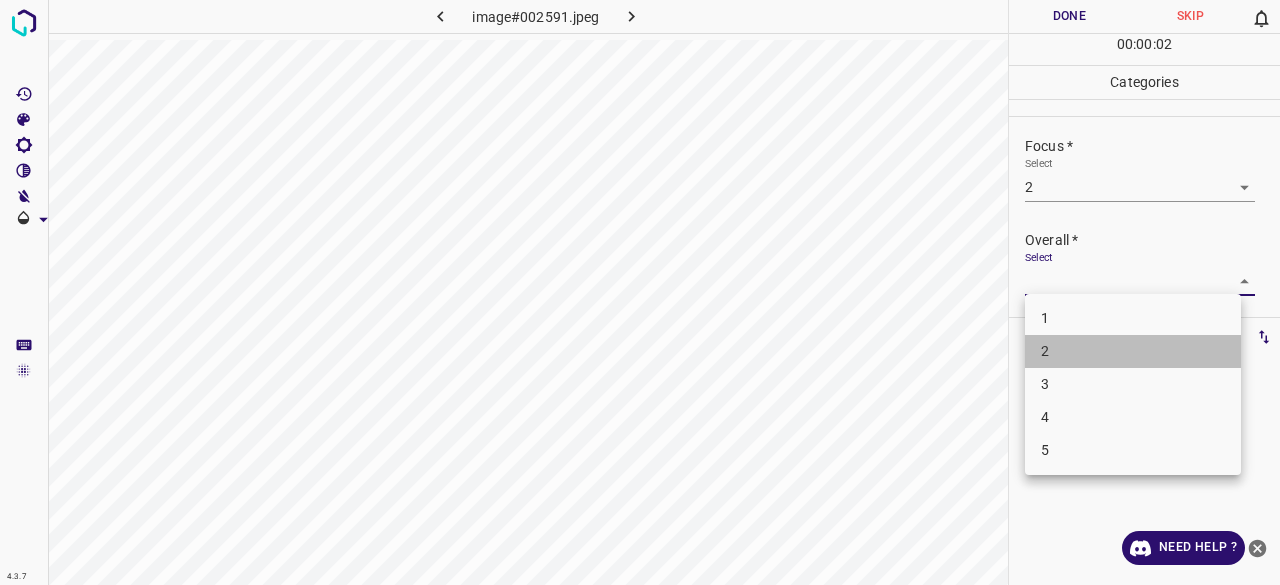 click on "2" at bounding box center (1133, 351) 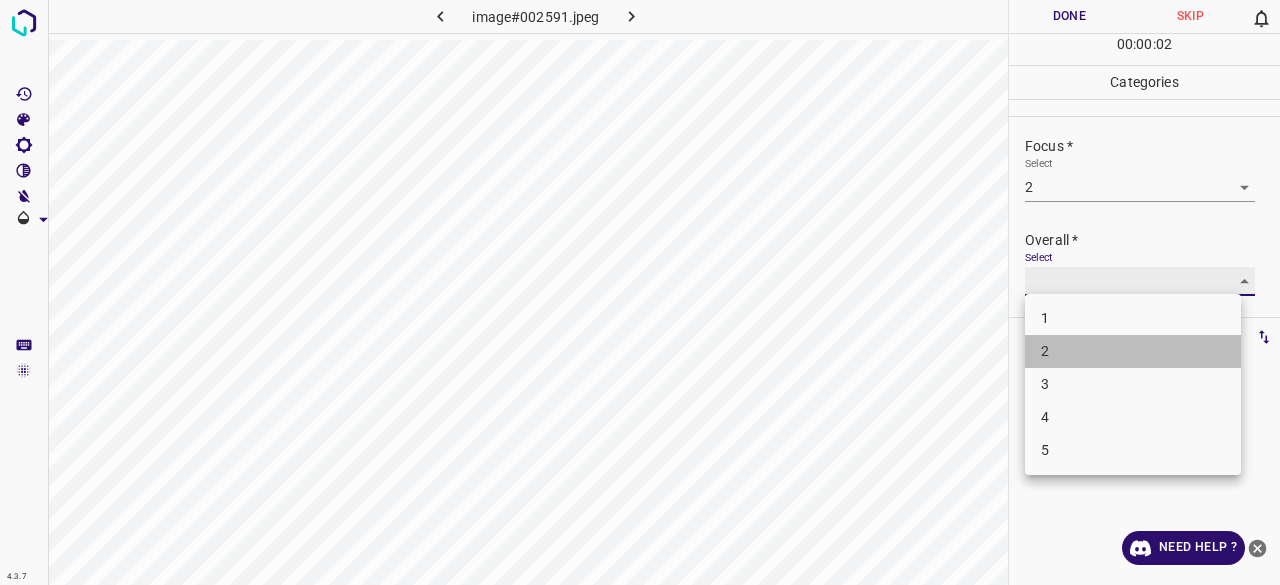 type on "2" 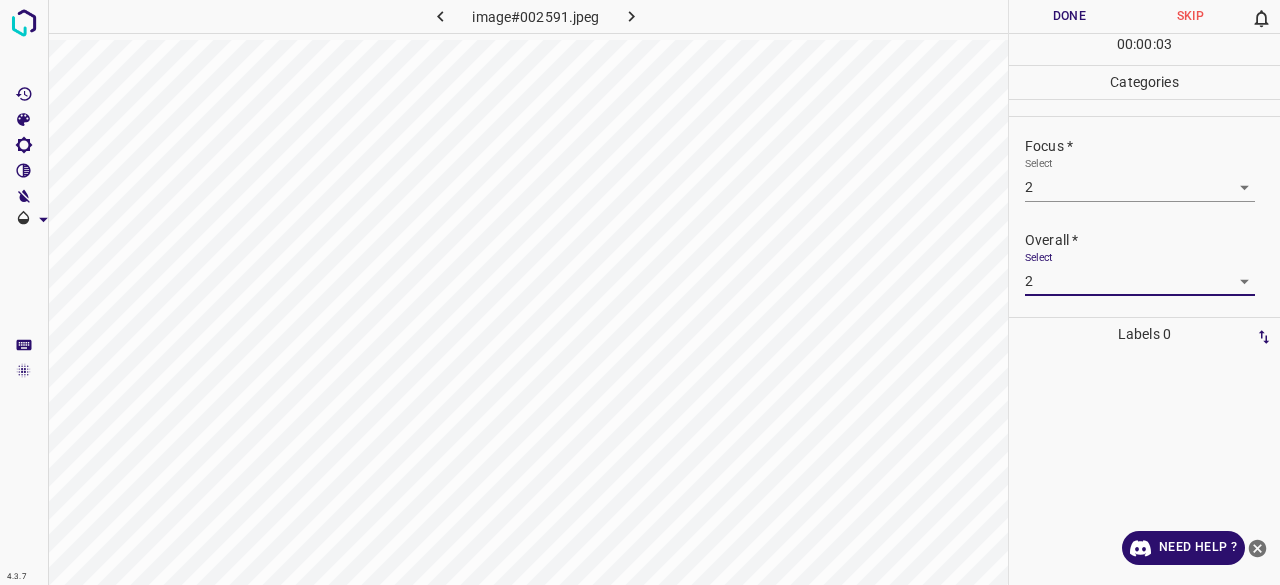 click on "Done" at bounding box center (1069, 16) 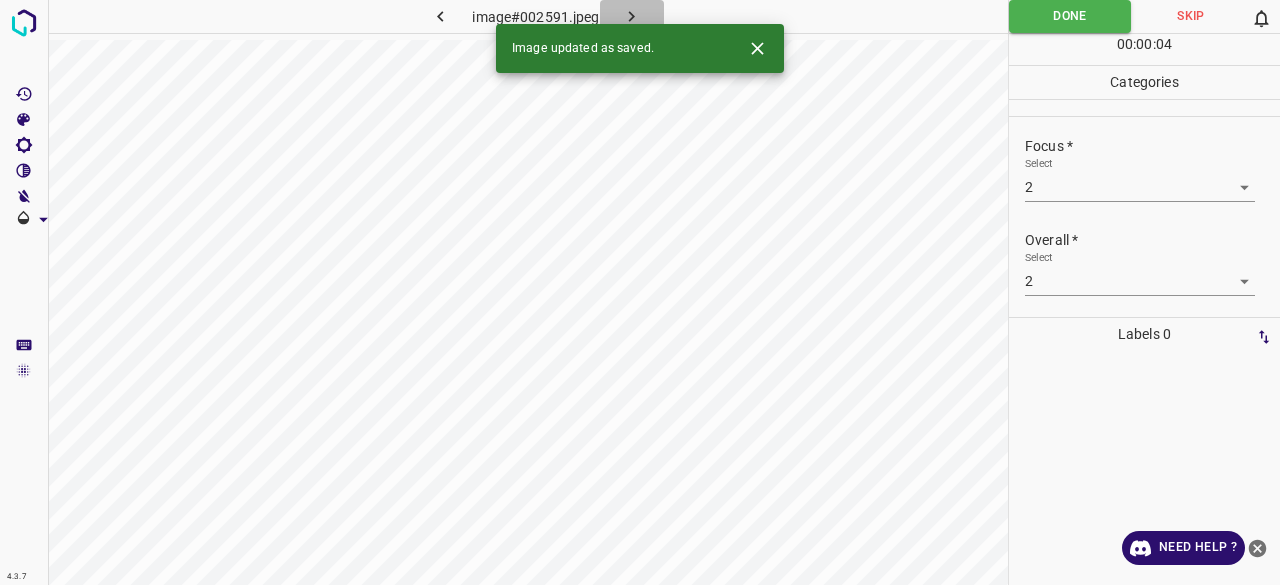click 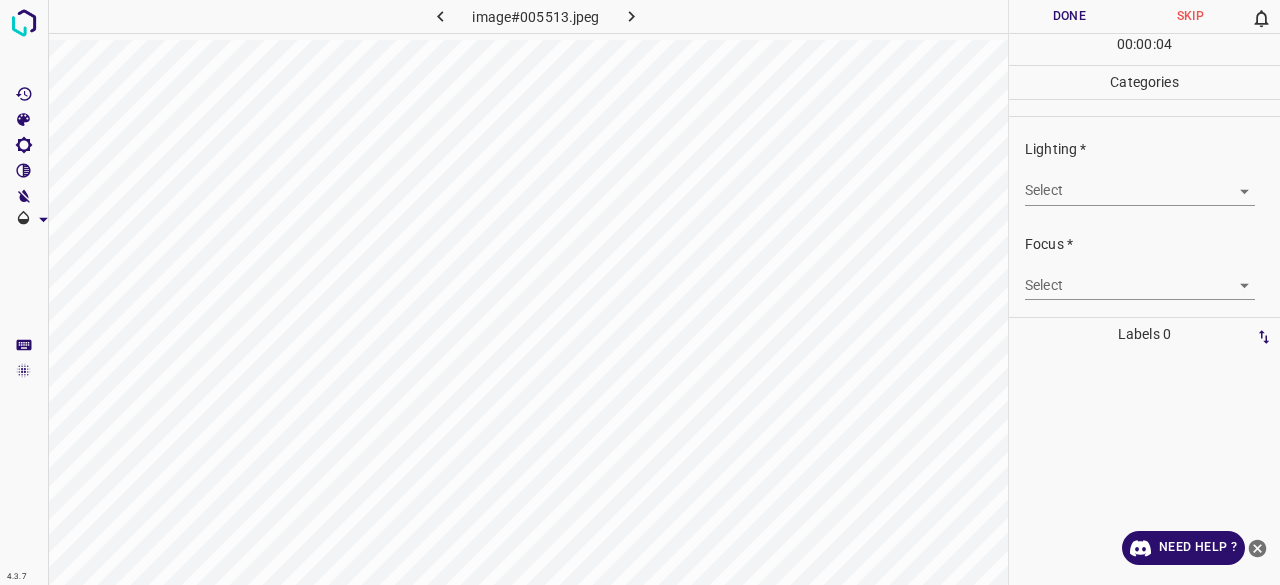 click on "4.3.7 image#005513.jpeg Done Skip 0 00   : 00   : 04   Categories Lighting *  Select ​ Focus *  Select ​ Overall *  Select ​ Labels   0 Categories 1 Lighting 2 Focus 3 Overall Tools Space Change between modes (Draw & Edit) I Auto labeling R Restore zoom M Zoom in N Zoom out Delete Delete selecte label Filters Z Restore filters X Saturation filter C Brightness filter V Contrast filter B Gray scale filter General O Download Need Help ? - Text - Hide - Delete" at bounding box center [640, 292] 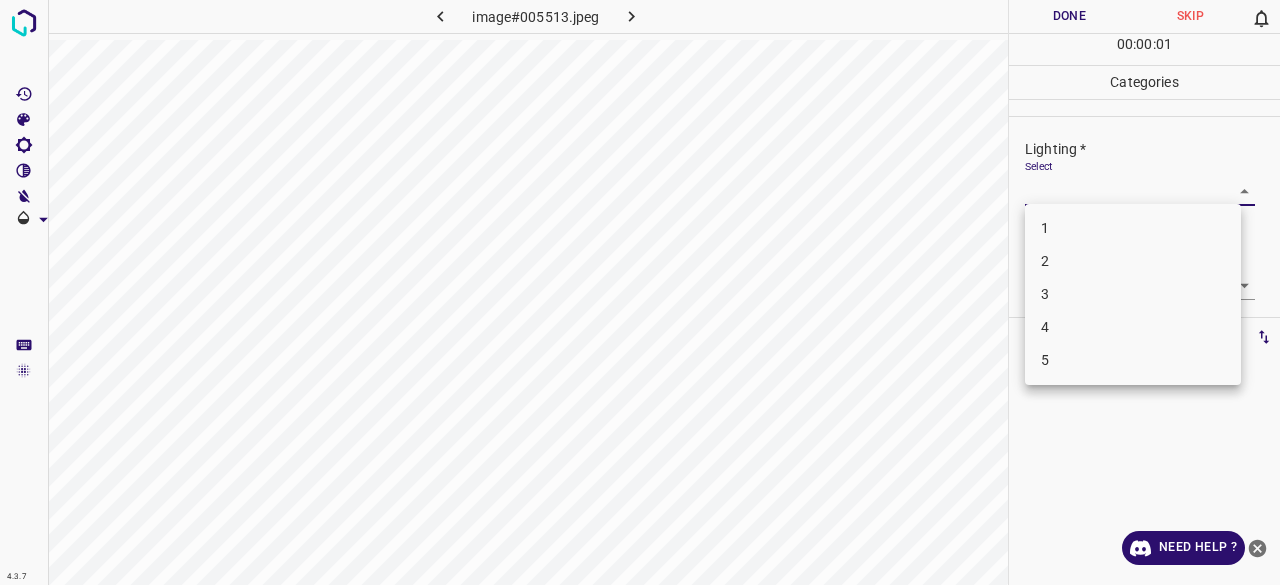 click on "2" at bounding box center (1133, 261) 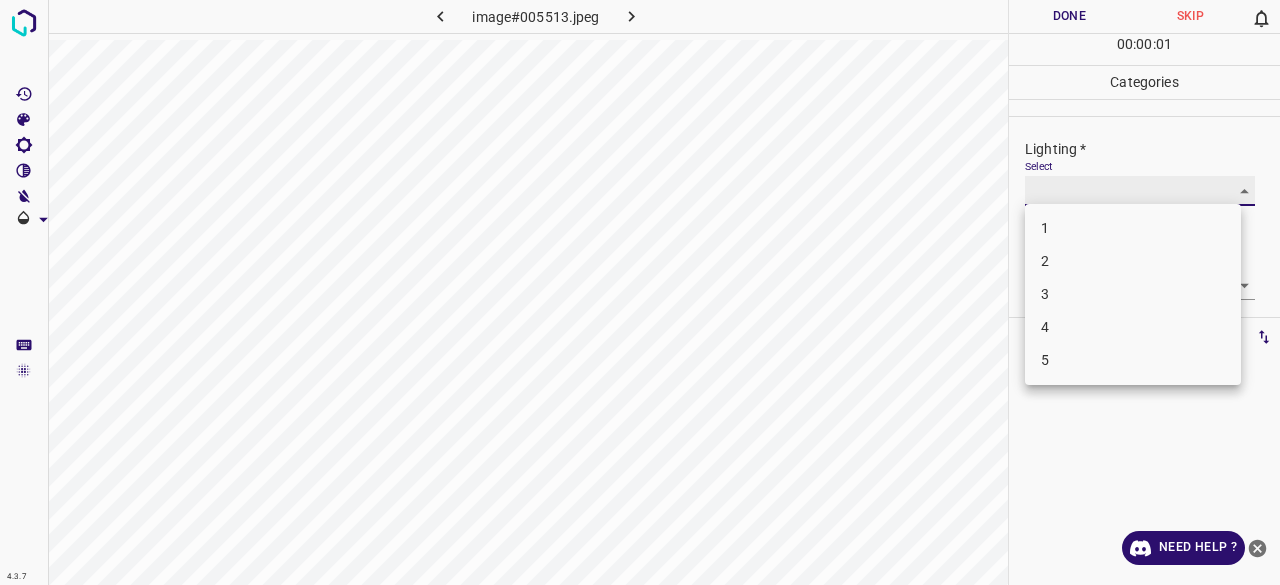 type on "2" 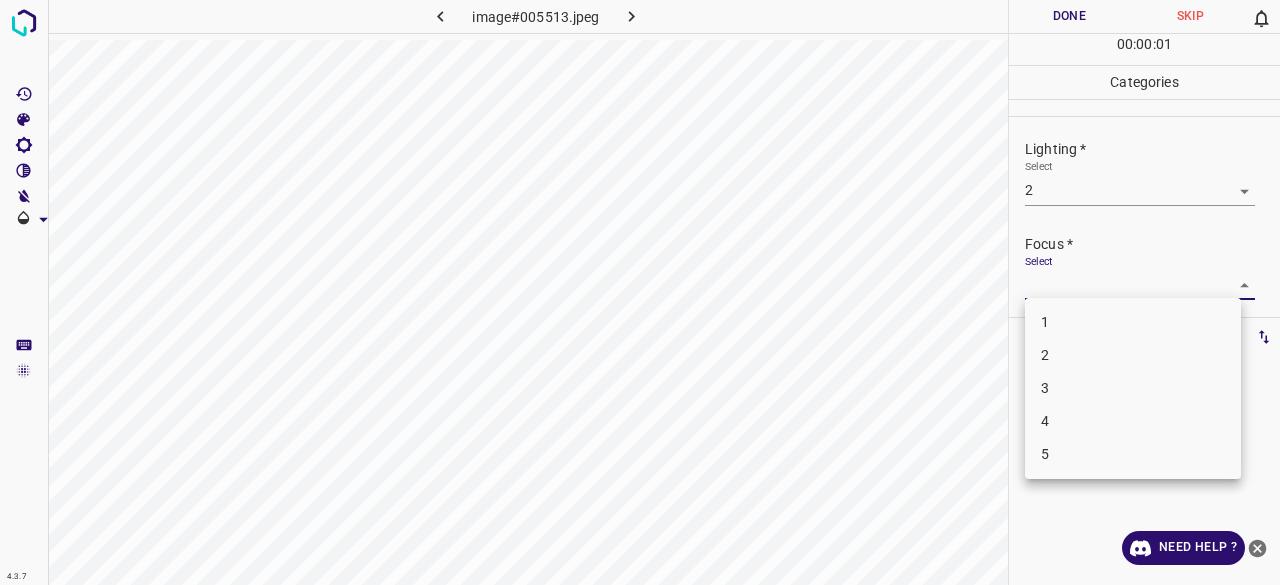 drag, startPoint x: 1059, startPoint y: 283, endPoint x: 1050, endPoint y: 325, distance: 42.953465 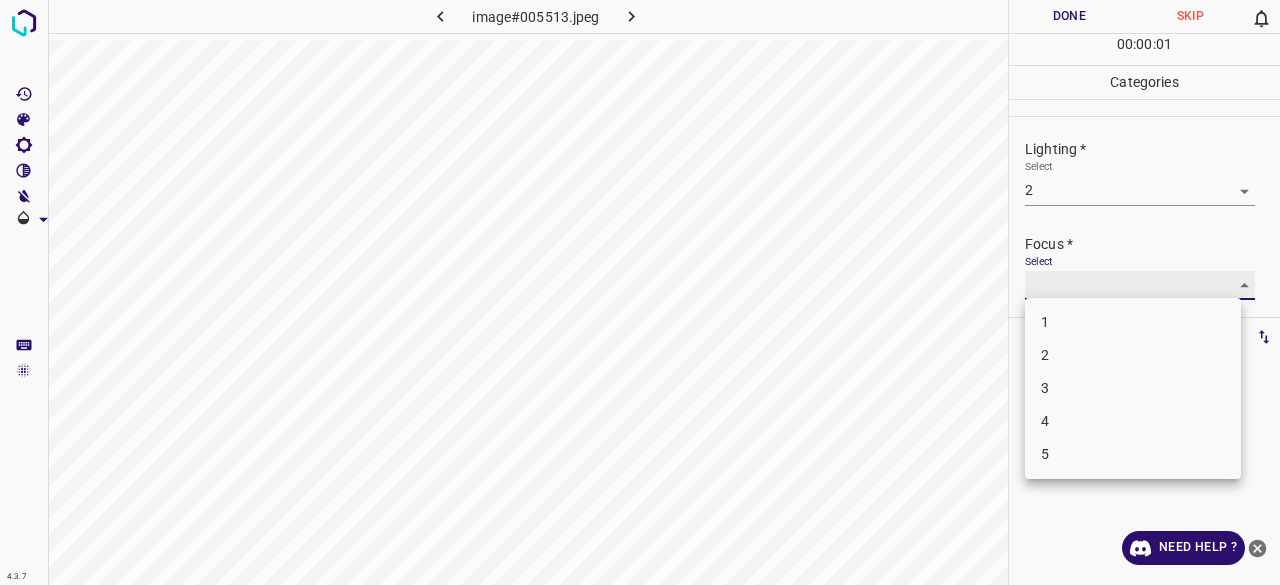 type on "2" 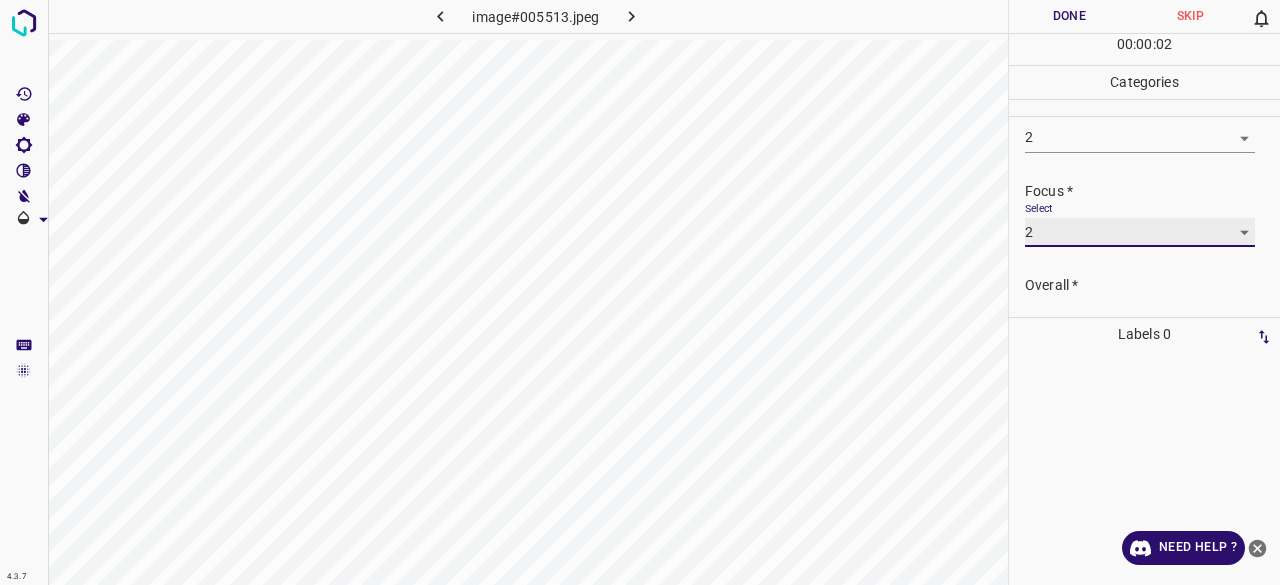 scroll, scrollTop: 98, scrollLeft: 0, axis: vertical 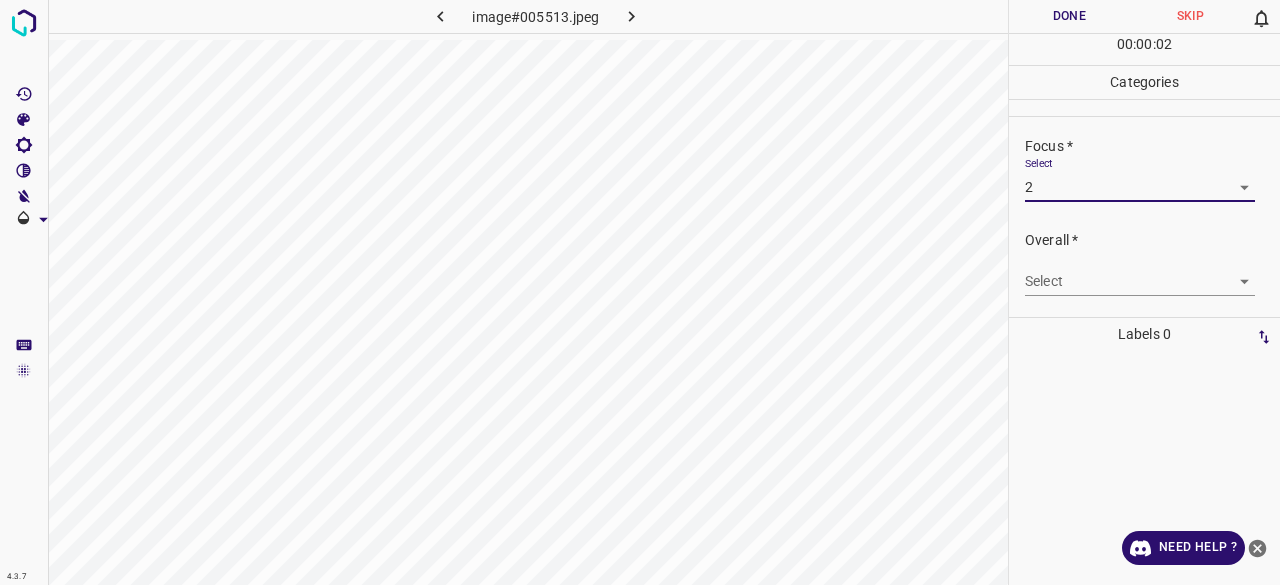 click on "4.3.7 image#005513.jpeg Done Skip 0 00   : 00   : 02   Categories Lighting *  Select 2 2 Focus *  Select 2 2 Overall *  Select ​ Labels   0 Categories 1 Lighting 2 Focus 3 Overall Tools Space Change between modes (Draw & Edit) I Auto labeling R Restore zoom M Zoom in N Zoom out Delete Delete selecte label Filters Z Restore filters X Saturation filter C Brightness filter V Contrast filter B Gray scale filter General O Download Need Help ? - Text - Hide - Delete" at bounding box center [640, 292] 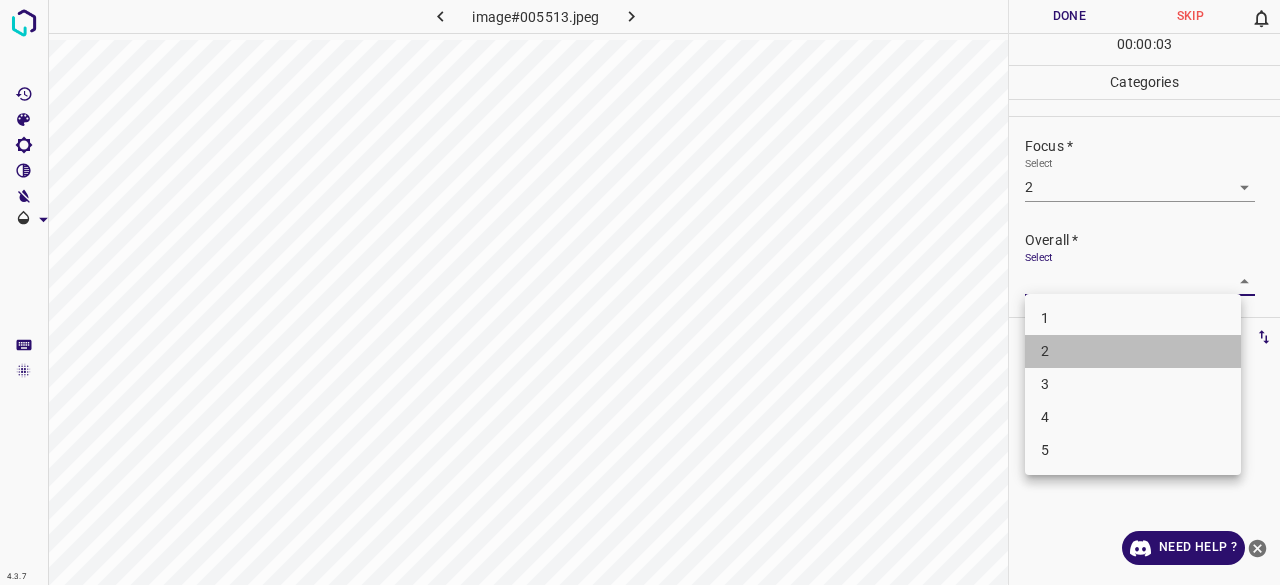 click on "2" at bounding box center [1133, 351] 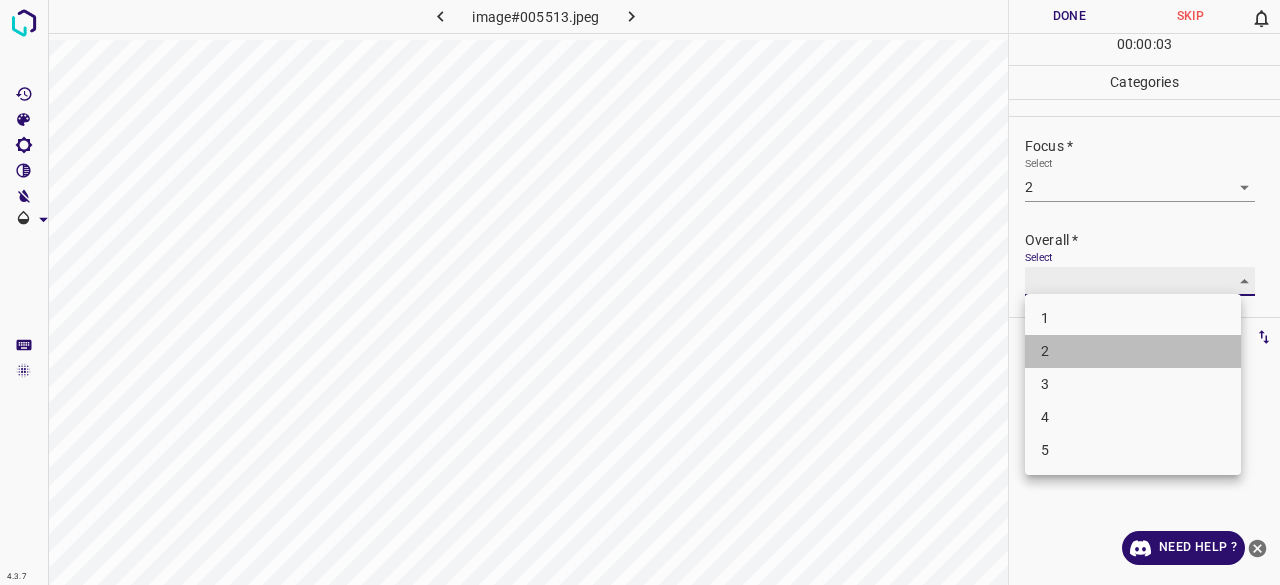 type on "2" 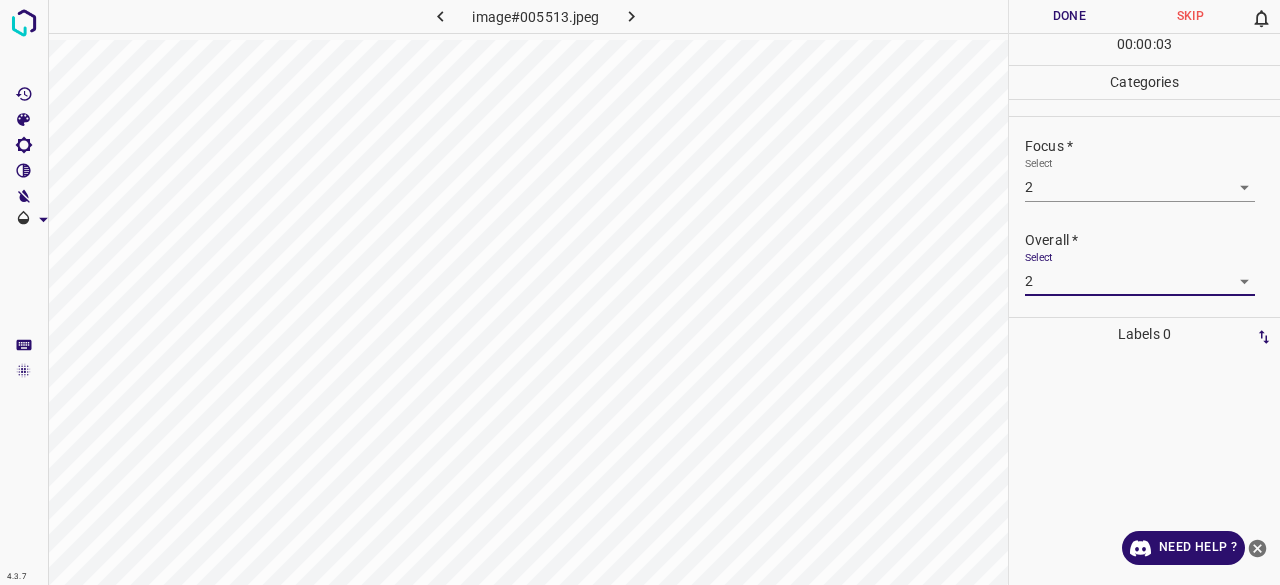 click on "Done" at bounding box center (1069, 16) 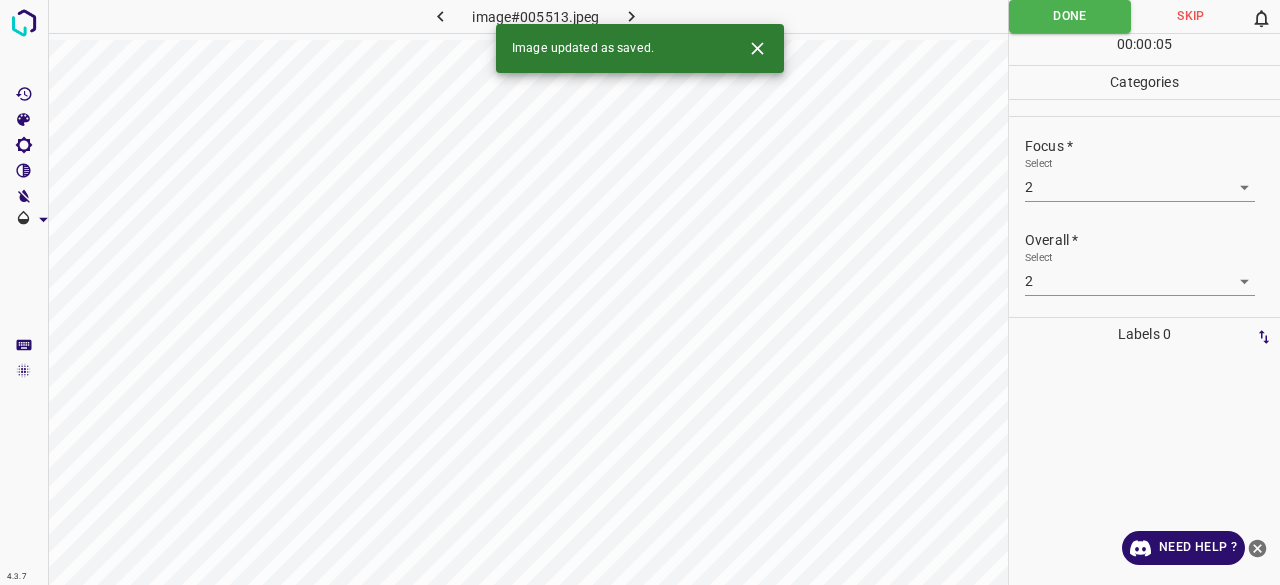 drag, startPoint x: 620, startPoint y: 13, endPoint x: 642, endPoint y: 71, distance: 62.03225 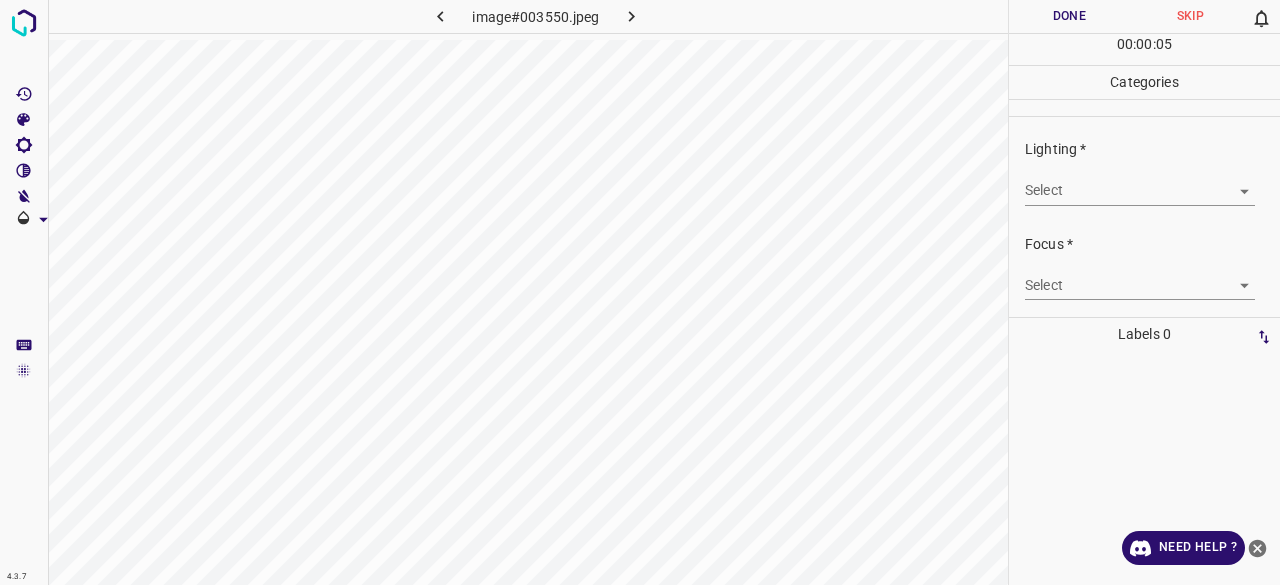click on "4.3.7 image#003550.jpeg Done Skip 0 00   : 00   : 05   Categories Lighting *  Select ​ Focus *  Select ​ Overall *  Select ​ Labels   0 Categories 1 Lighting 2 Focus 3 Overall Tools Space Change between modes (Draw & Edit) I Auto labeling R Restore zoom M Zoom in N Zoom out Delete Delete selecte label Filters Z Restore filters X Saturation filter C Brightness filter V Contrast filter B Gray scale filter General O Download Need Help ? - Text - Hide - Delete" at bounding box center [640, 292] 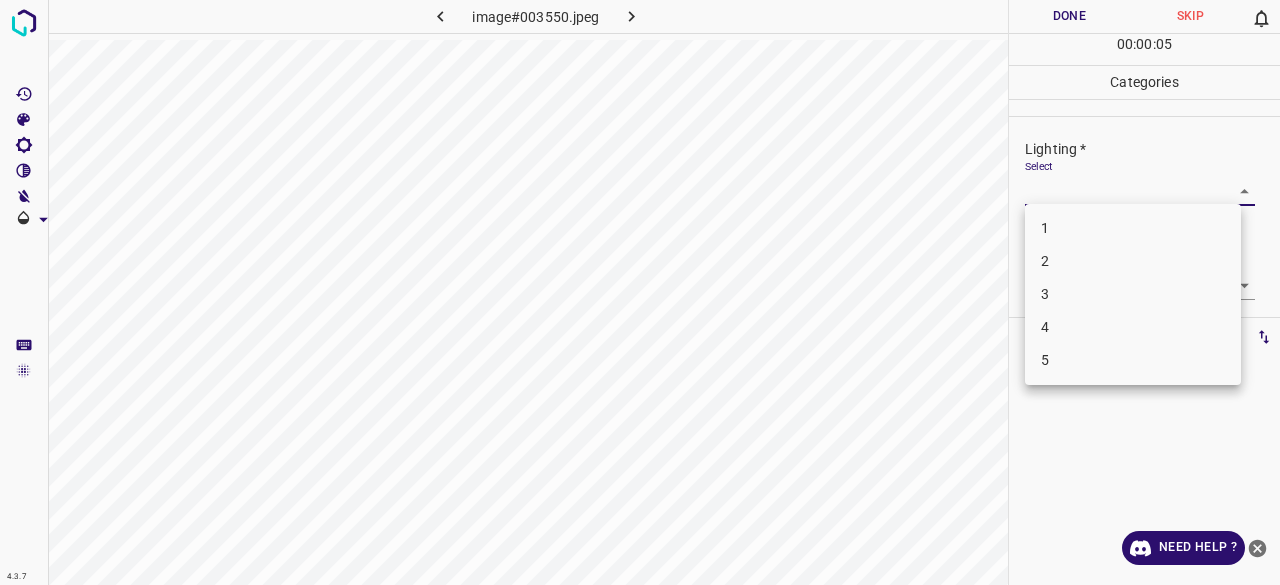 click on "2" at bounding box center [1133, 261] 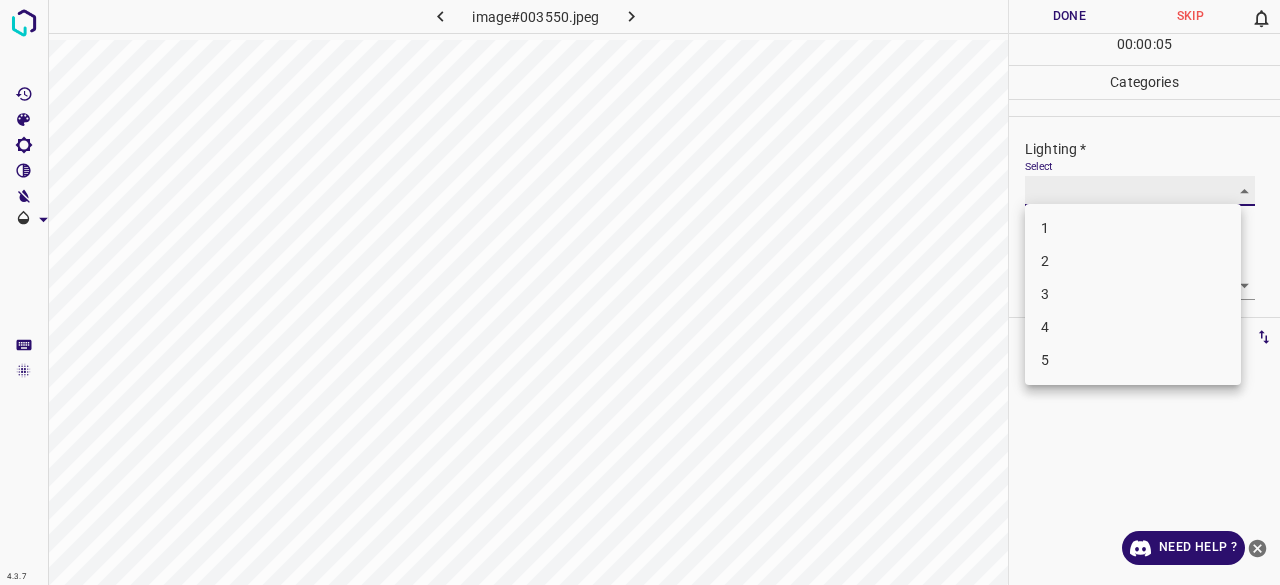 type on "2" 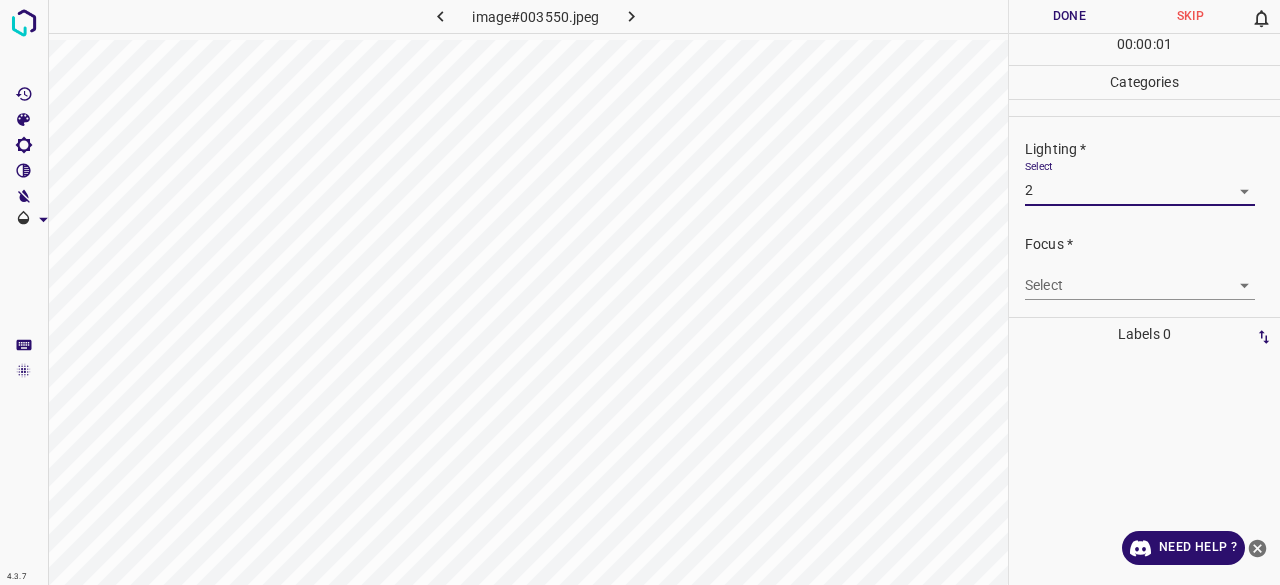 click on "4.3.7 image#003550.jpeg Done Skip 0 00   : 00   : 01   Categories Lighting *  Select 2 2 Focus *  Select ​ Overall *  Select ​ Labels   0 Categories 1 Lighting 2 Focus 3 Overall Tools Space Change between modes (Draw & Edit) I Auto labeling R Restore zoom M Zoom in N Zoom out Delete Delete selecte label Filters Z Restore filters X Saturation filter C Brightness filter V Contrast filter B Gray scale filter General O Download Need Help ? - Text - Hide - Delete 1 2 3 4 5" at bounding box center [640, 292] 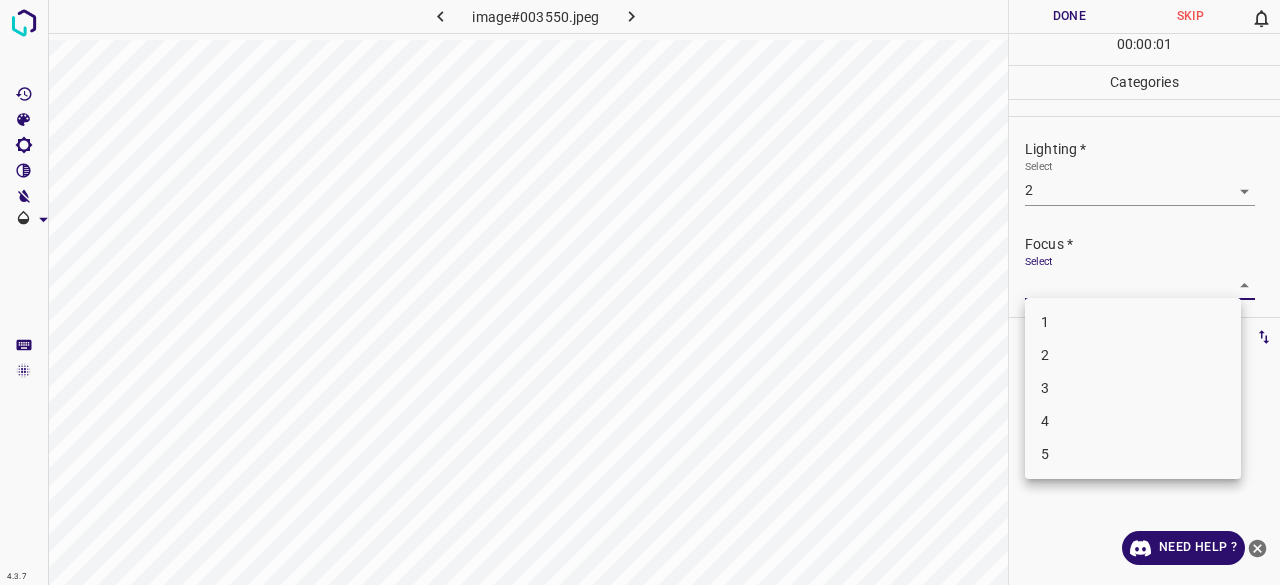 drag, startPoint x: 1067, startPoint y: 369, endPoint x: 1057, endPoint y: 286, distance: 83.60024 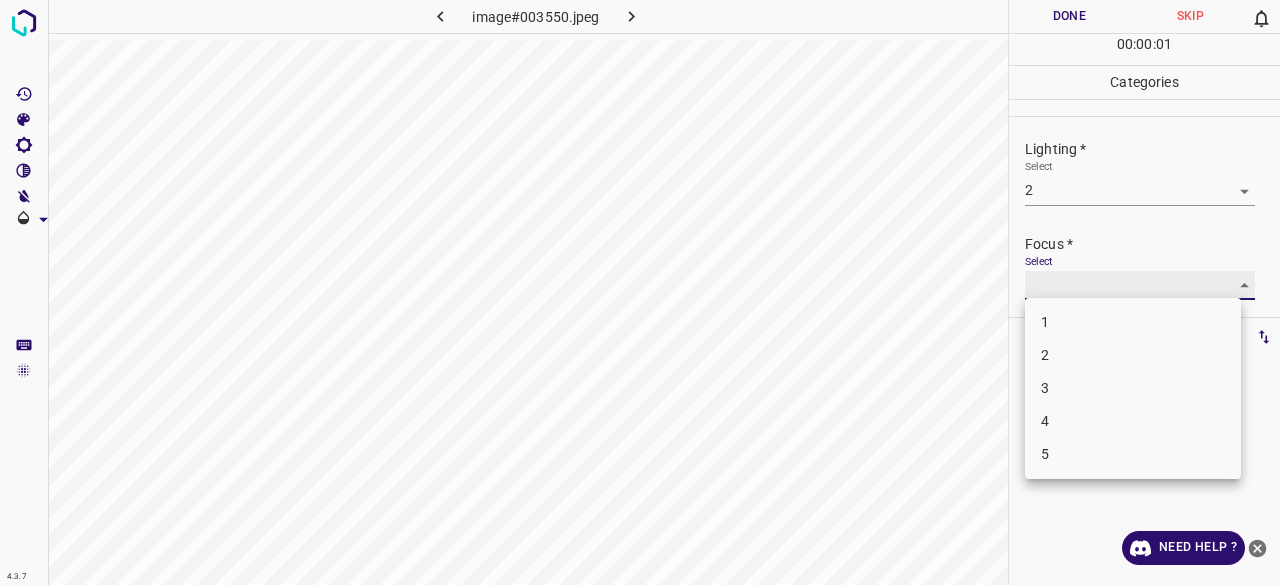 type on "2" 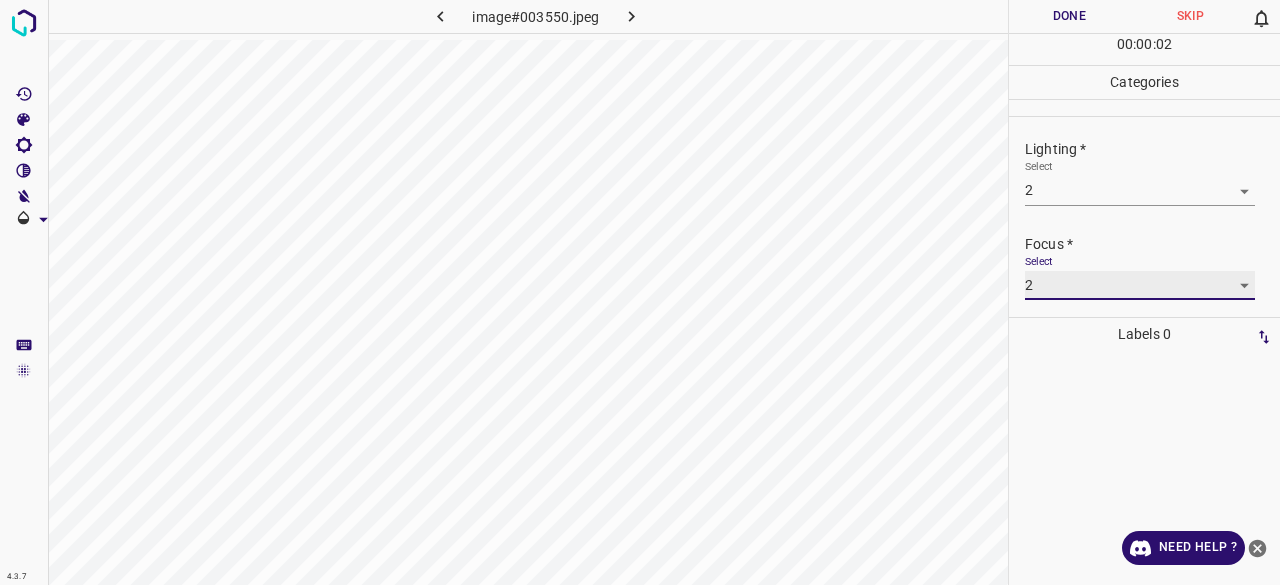 scroll, scrollTop: 98, scrollLeft: 0, axis: vertical 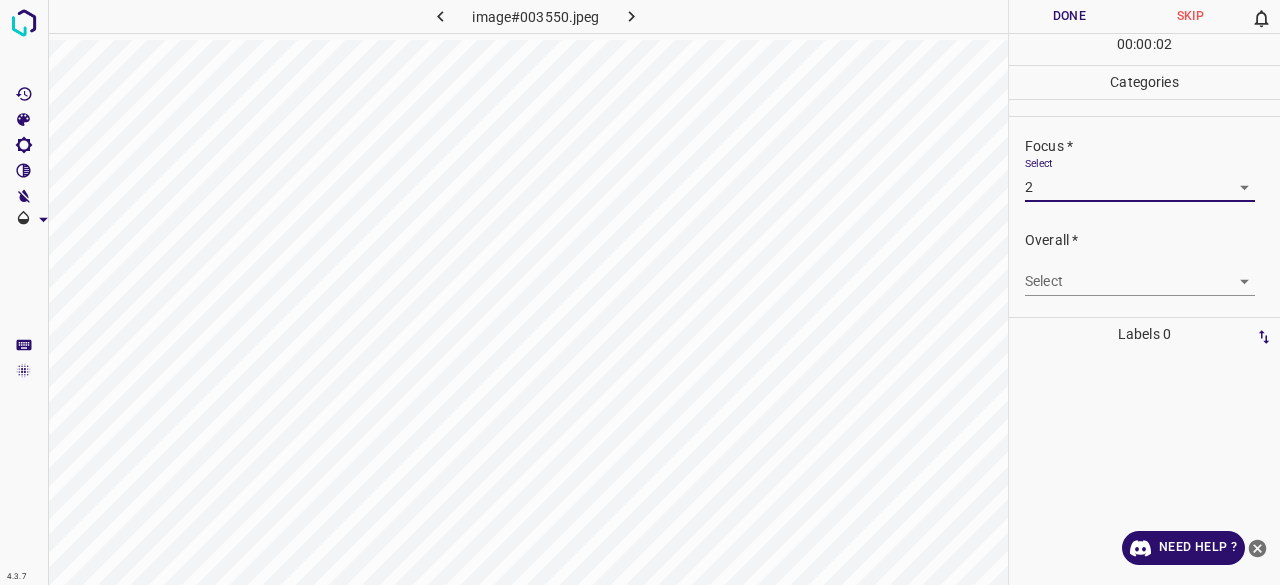 click on "4.3.7 image#003550.jpeg Done Skip 0 00   : 00   : 02   Categories Lighting *  Select 2 2 Focus *  Select 2 2 Overall *  Select ​ Labels   0 Categories 1 Lighting 2 Focus 3 Overall Tools Space Change between modes (Draw & Edit) I Auto labeling R Restore zoom M Zoom in N Zoom out Delete Delete selecte label Filters Z Restore filters X Saturation filter C Brightness filter V Contrast filter B Gray scale filter General O Download Need Help ? - Text - Hide - Delete" at bounding box center [640, 292] 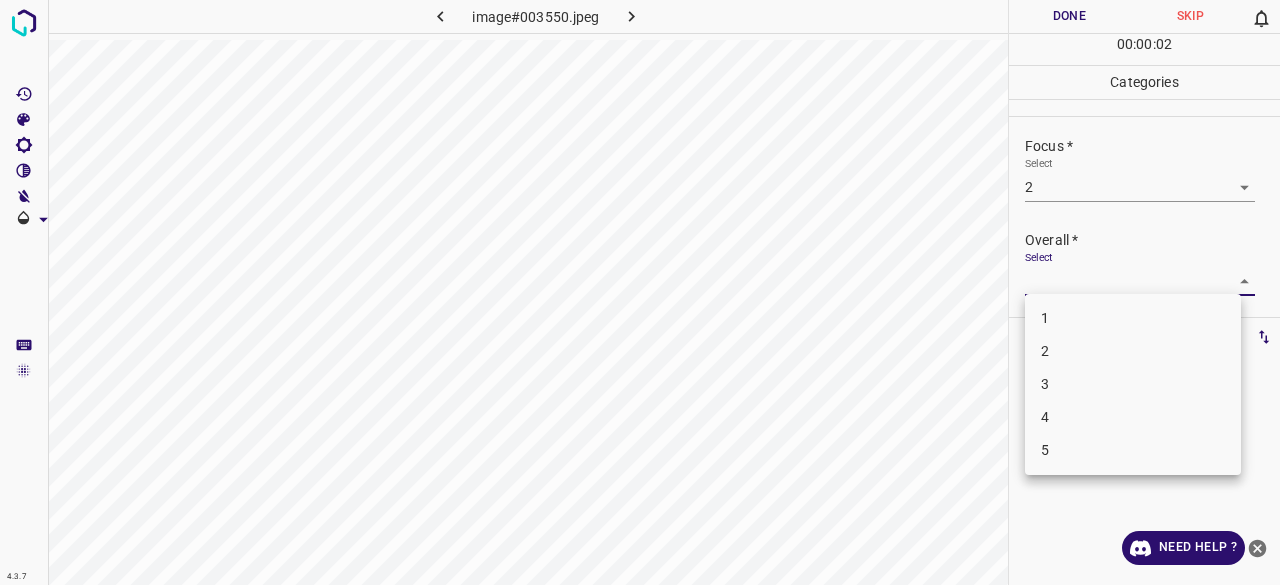 click on "2" at bounding box center [1133, 351] 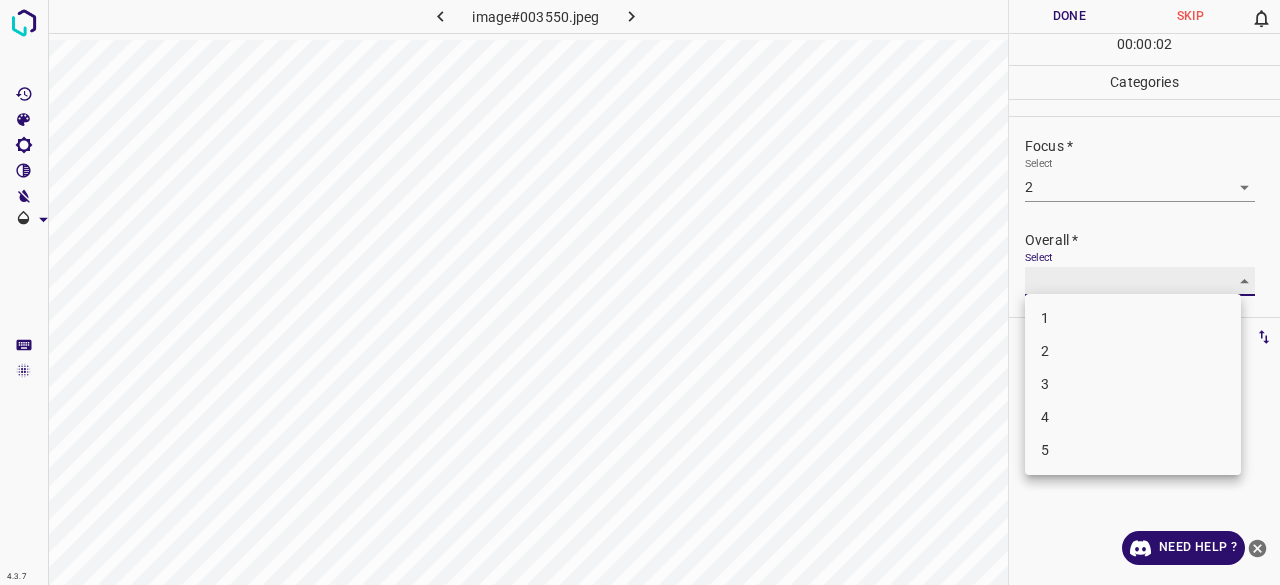 type on "2" 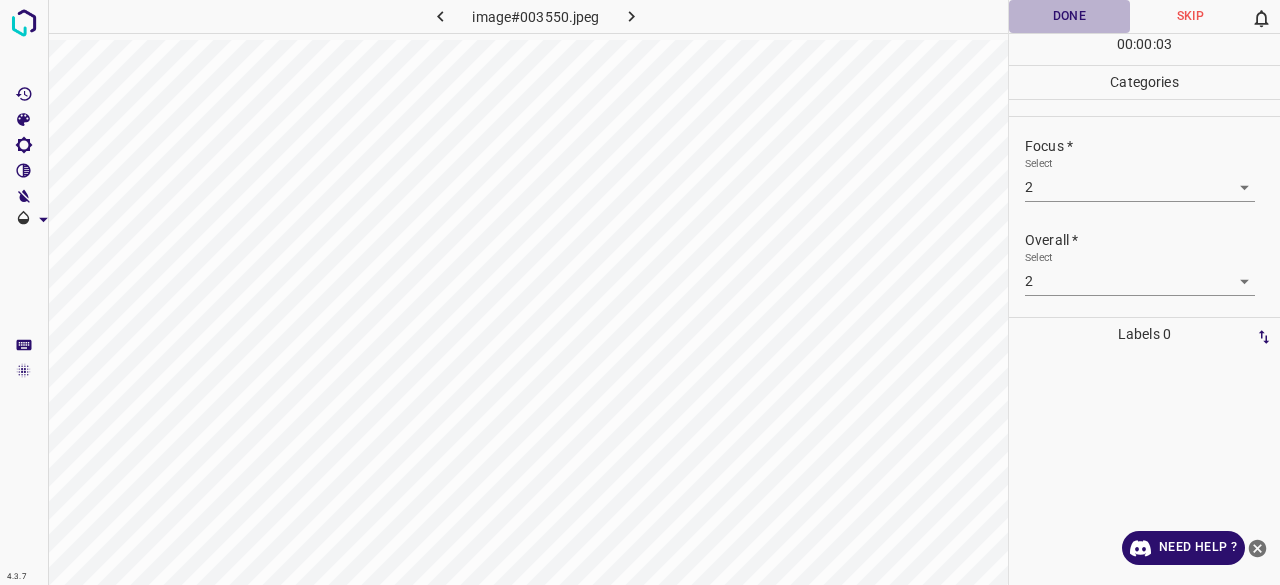 click on "Done" at bounding box center [1069, 16] 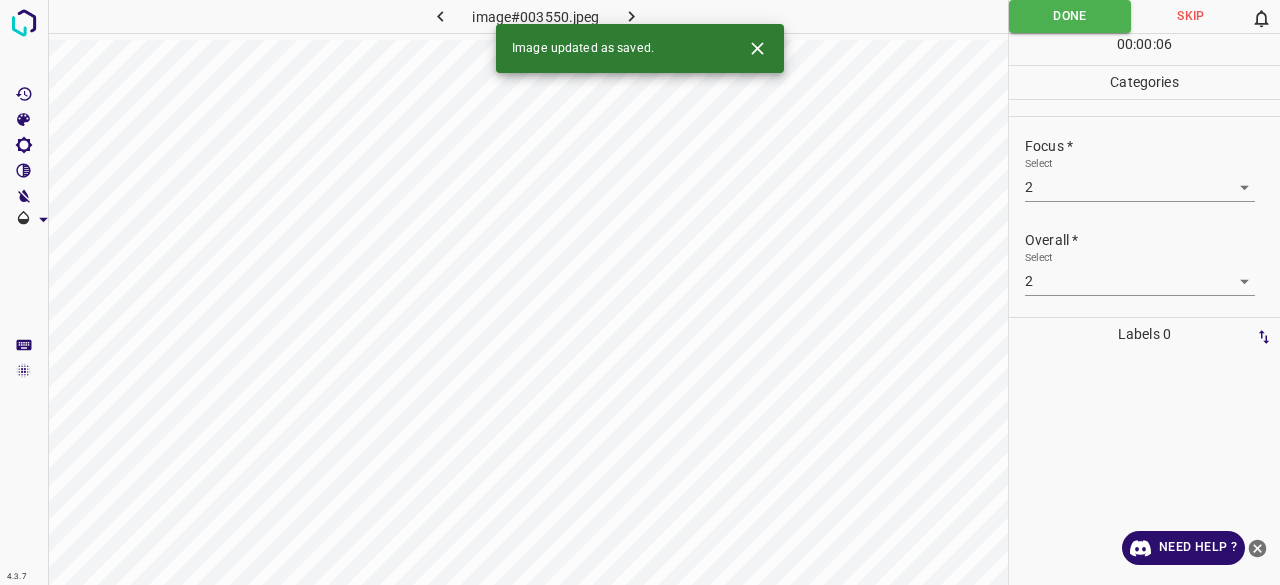 click 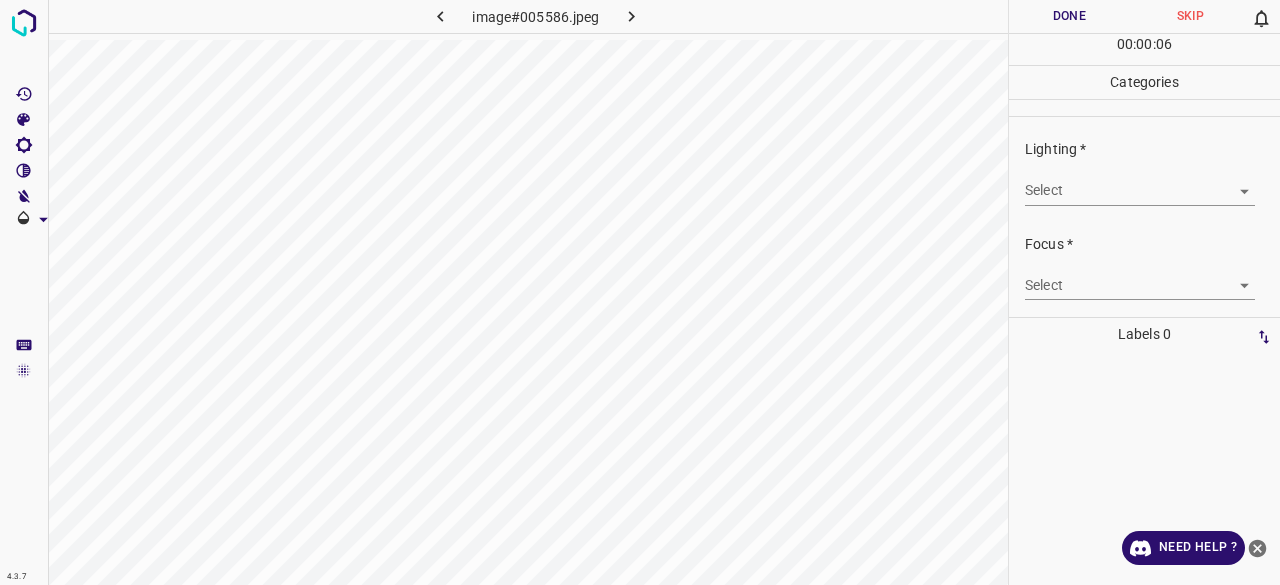 click on "4.3.7 image#005586.jpeg Done Skip 0 00   : 00   : 06   Categories Lighting *  Select ​ Focus *  Select ​ Overall *  Select ​ Labels   0 Categories 1 Lighting 2 Focus 3 Overall Tools Space Change between modes (Draw & Edit) I Auto labeling R Restore zoom M Zoom in N Zoom out Delete Delete selecte label Filters Z Restore filters X Saturation filter C Brightness filter V Contrast filter B Gray scale filter General O Download Need Help ? - Text - Hide - Delete" at bounding box center [640, 292] 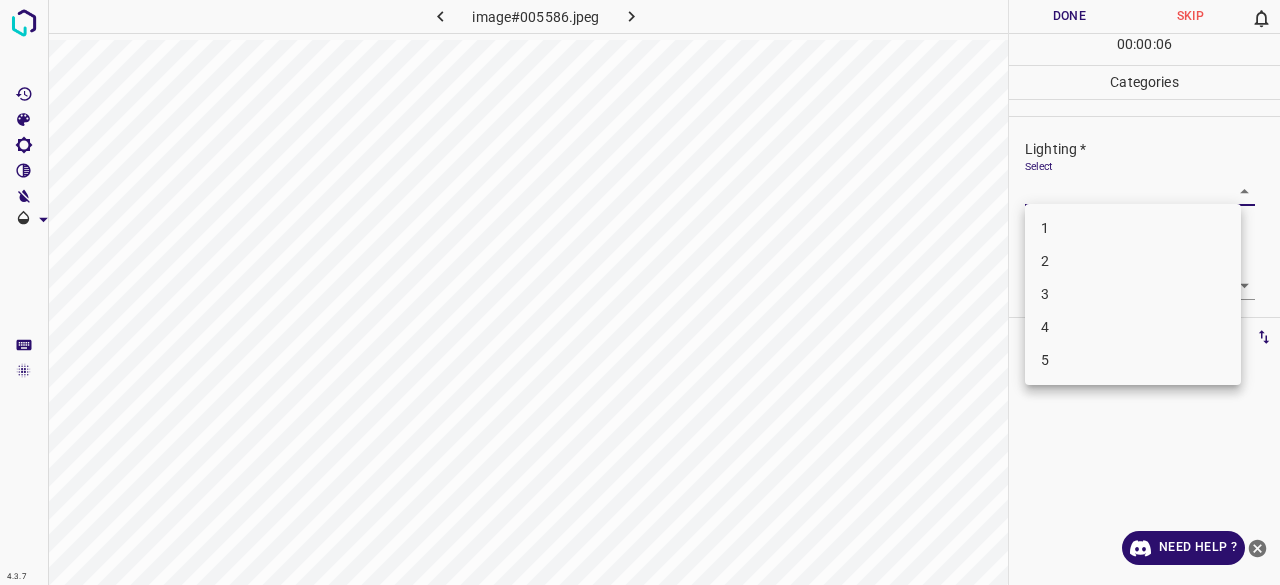 click on "2" at bounding box center [1133, 261] 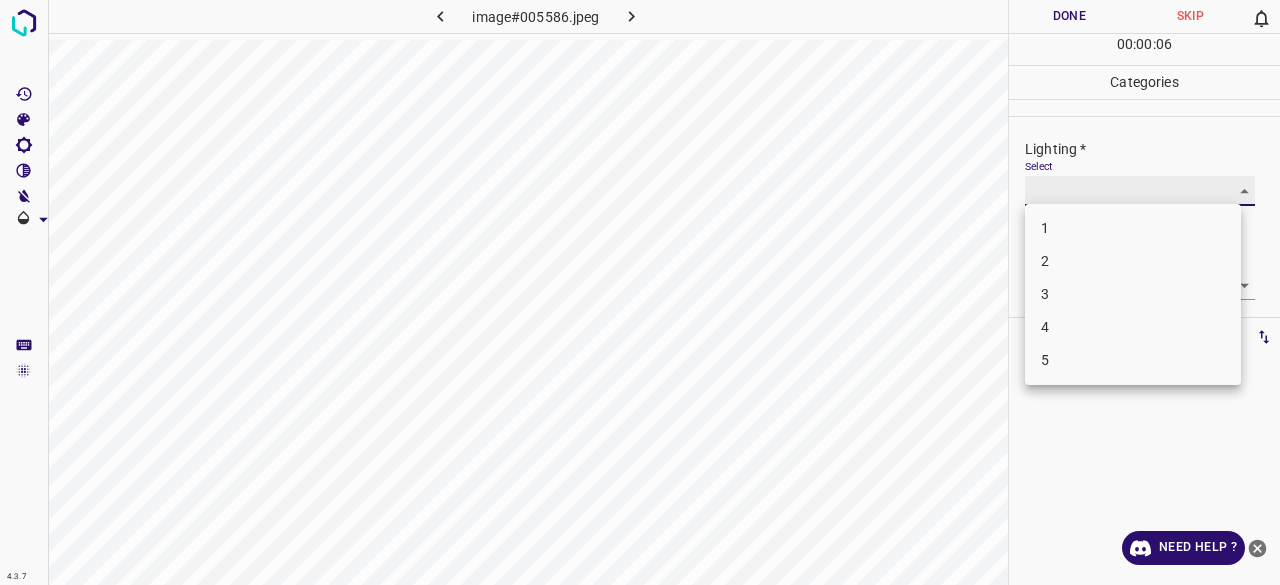 type on "2" 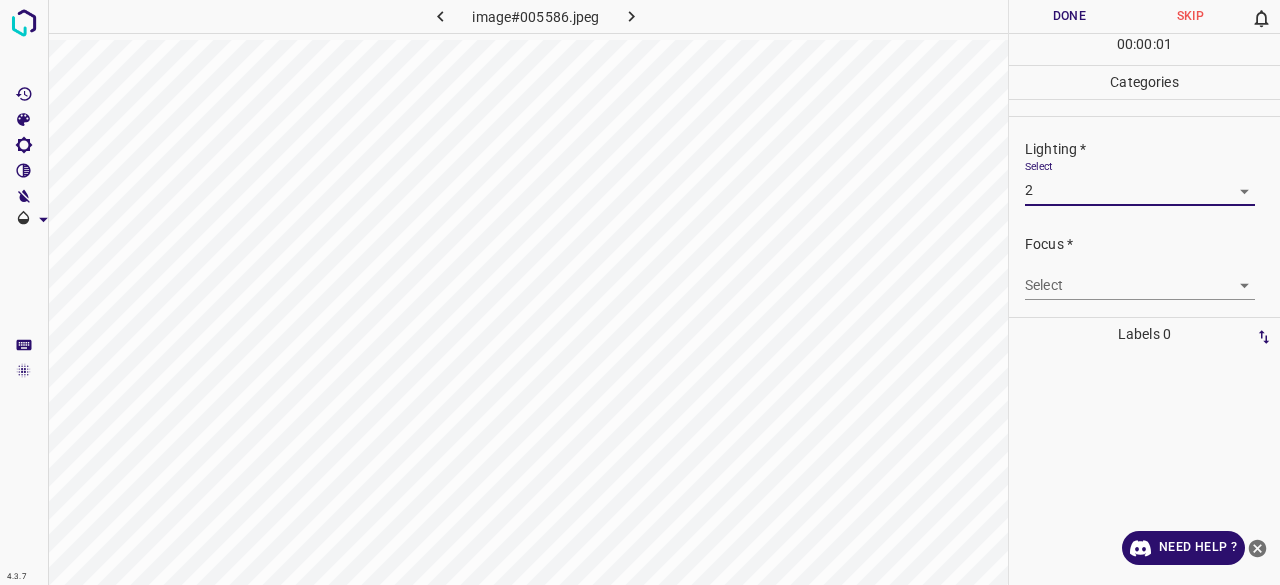 click on "Select ​" at bounding box center (1140, 277) 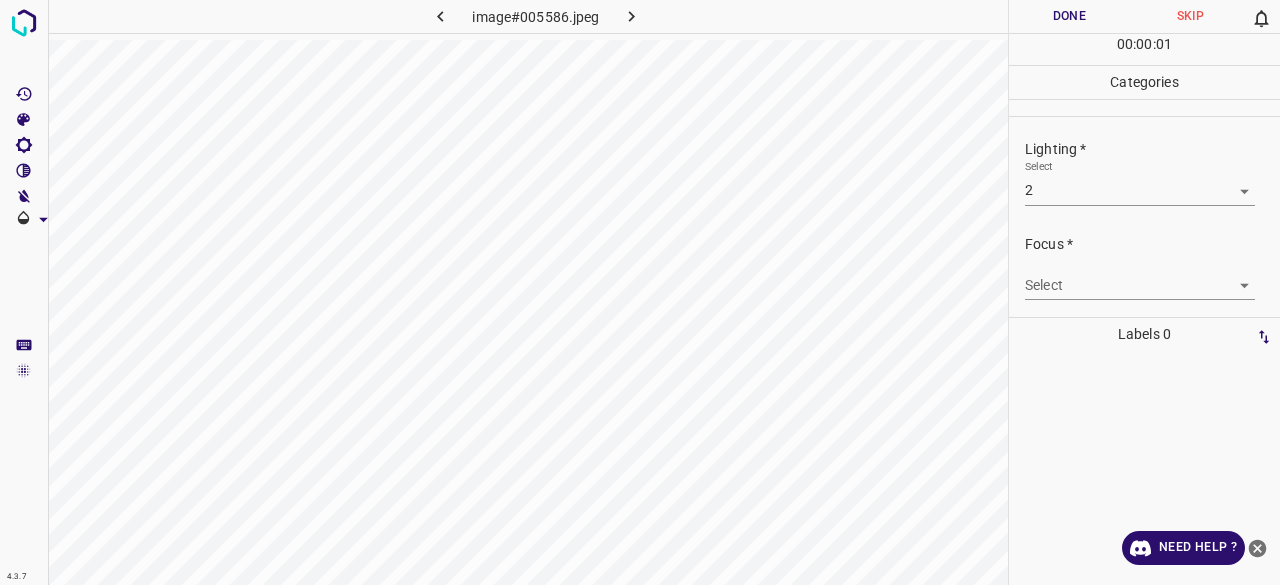 click on "4.3.7 image#005586.jpeg Done Skip 0 00   : 00   : 01   Categories Lighting *  Select 2 2 Focus *  Select ​ Overall *  Select ​ Labels   0 Categories 1 Lighting 2 Focus 3 Overall Tools Space Change between modes (Draw & Edit) I Auto labeling R Restore zoom M Zoom in N Zoom out Delete Delete selecte label Filters Z Restore filters X Saturation filter C Brightness filter V Contrast filter B Gray scale filter General O Download Need Help ? - Text - Hide - Delete" at bounding box center [640, 292] 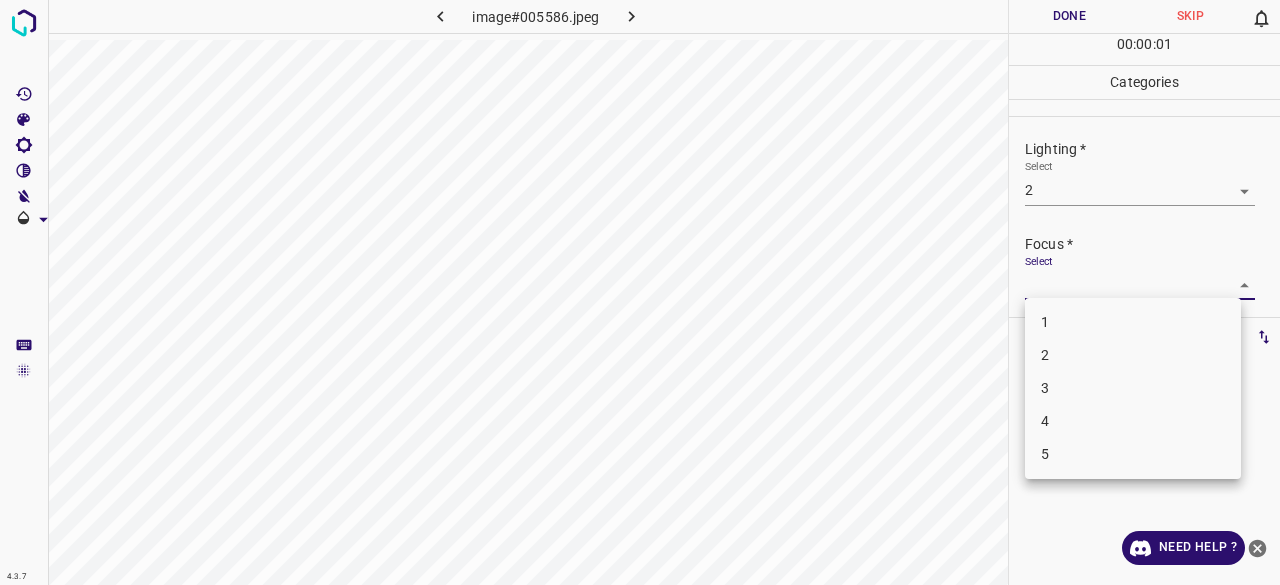 drag, startPoint x: 1072, startPoint y: 371, endPoint x: 1089, endPoint y: 313, distance: 60.440052 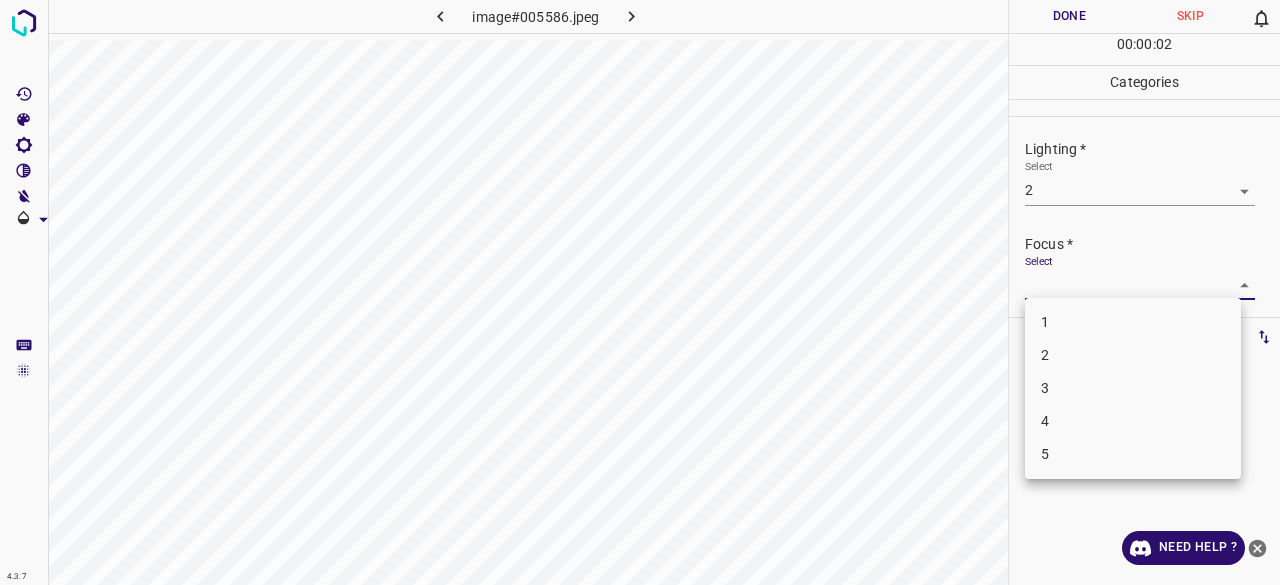 click on "2" at bounding box center [1133, 355] 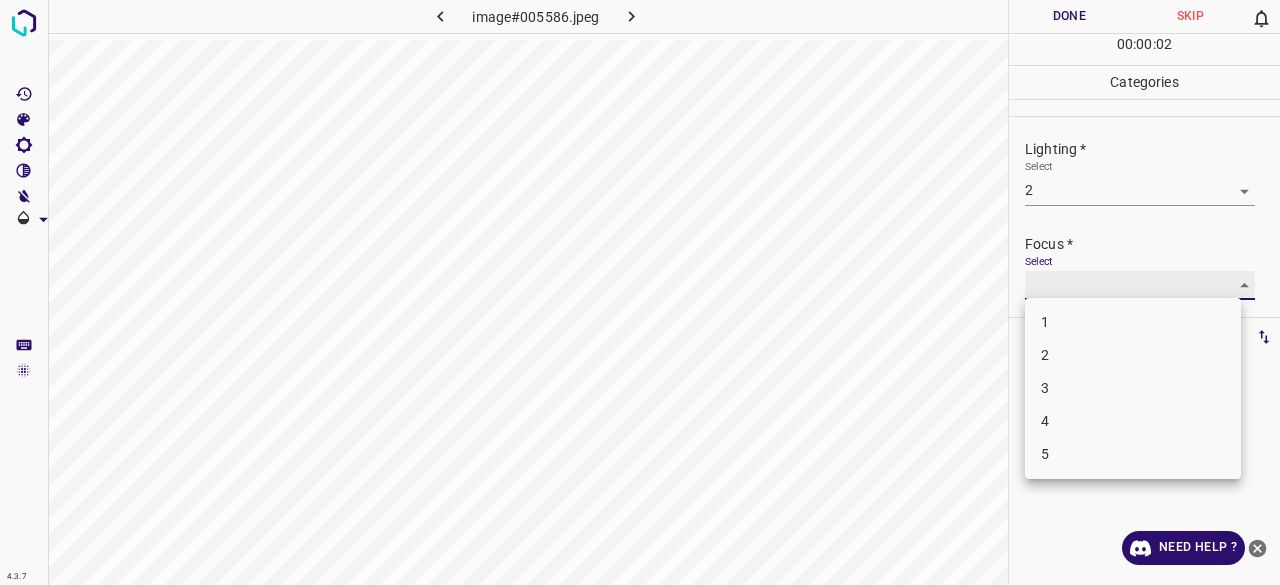 type on "2" 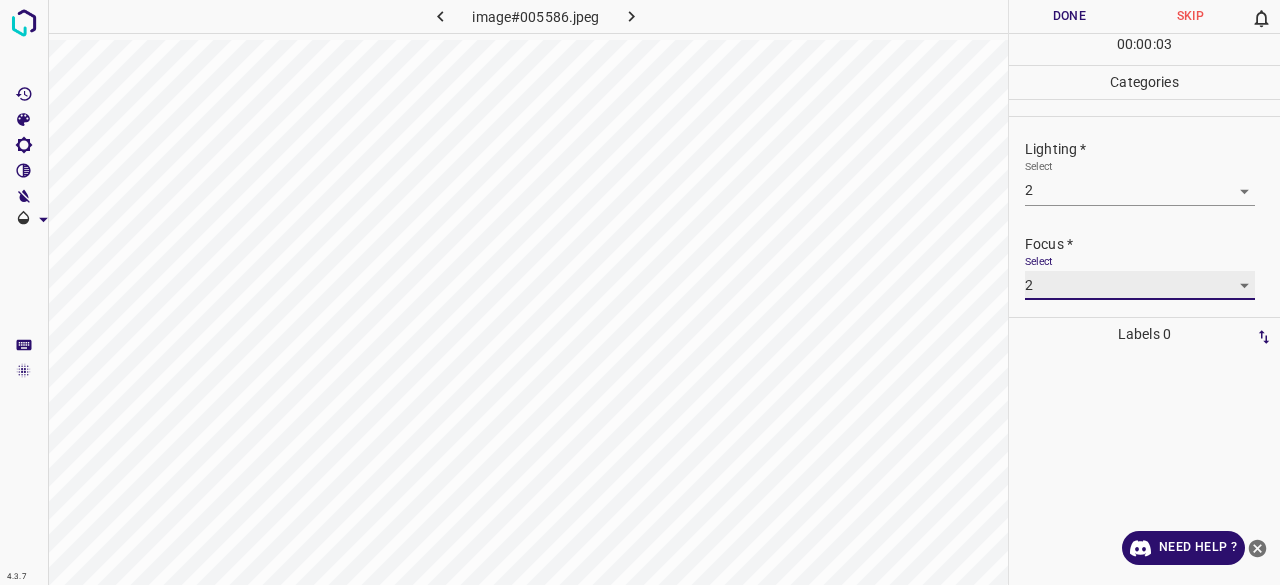scroll, scrollTop: 98, scrollLeft: 0, axis: vertical 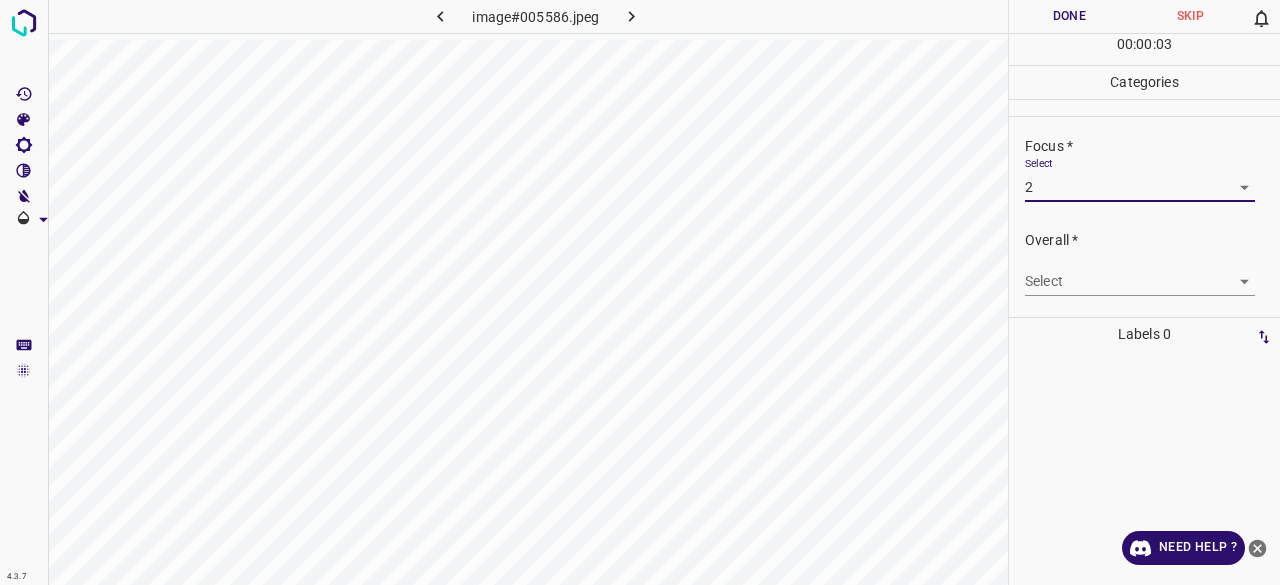 click on "Select ​" at bounding box center [1140, 273] 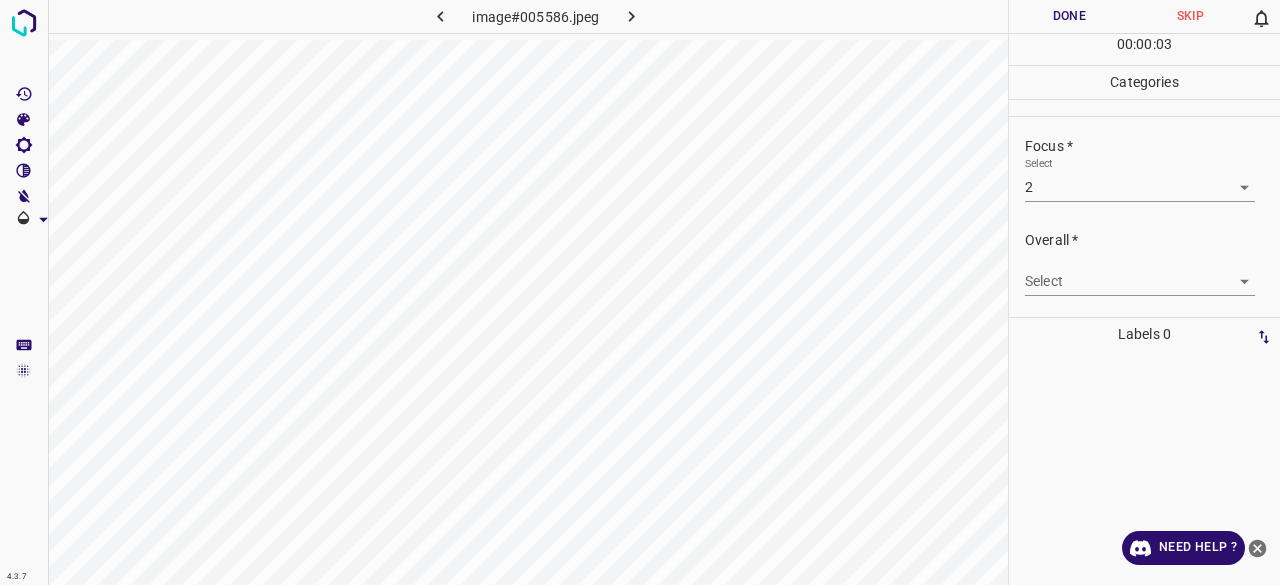 click on "4.3.7 image#005586.jpeg Done Skip 0 00   : 00   : 03   Categories Lighting *  Select 2 2 Focus *  Select 2 2 Overall *  Select ​ Labels   0 Categories 1 Lighting 2 Focus 3 Overall Tools Space Change between modes (Draw & Edit) I Auto labeling R Restore zoom M Zoom in N Zoom out Delete Delete selecte label Filters Z Restore filters X Saturation filter C Brightness filter V Contrast filter B Gray scale filter General O Download Need Help ? - Text - Hide - Delete" at bounding box center (640, 292) 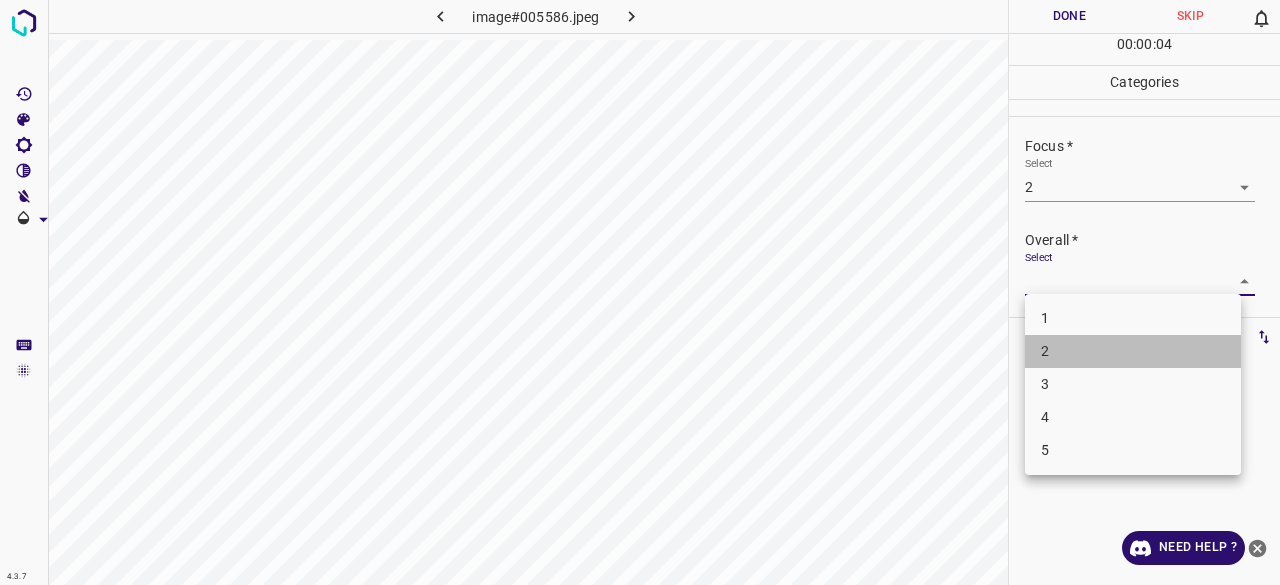 drag, startPoint x: 1052, startPoint y: 358, endPoint x: 1066, endPoint y: 179, distance: 179.54665 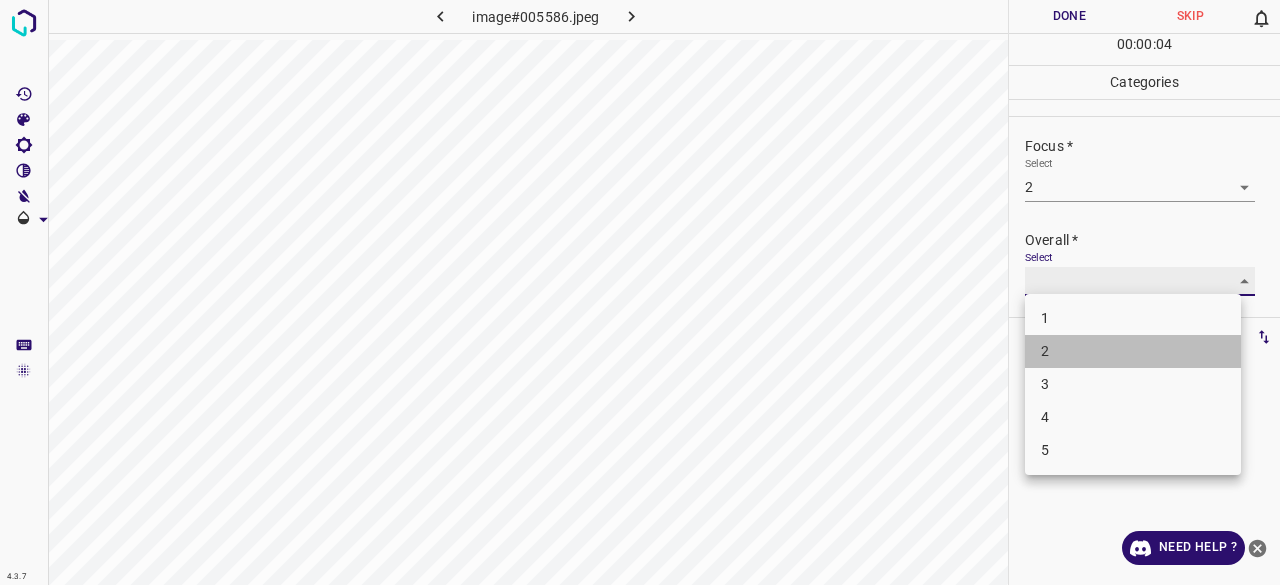 type on "2" 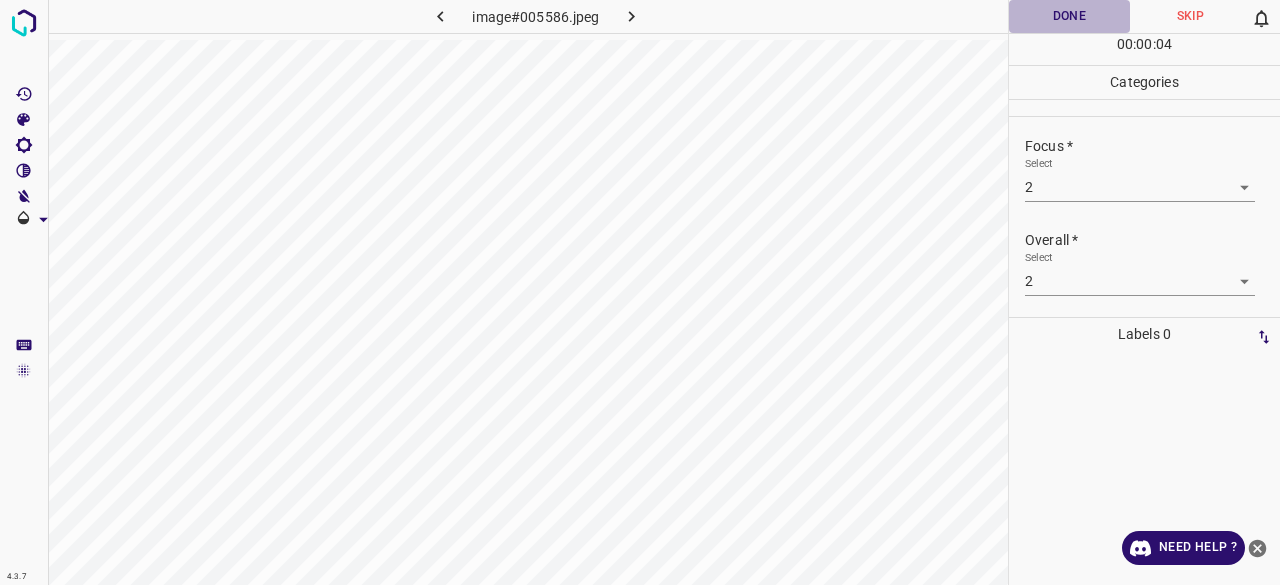 click on "Done" at bounding box center (1069, 16) 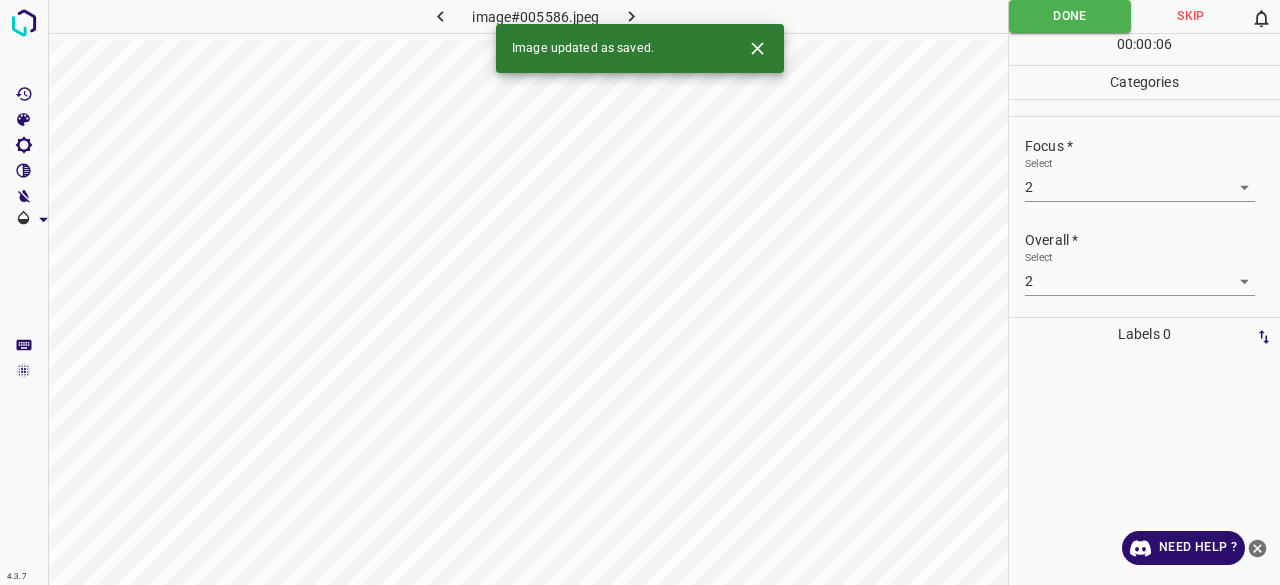 click 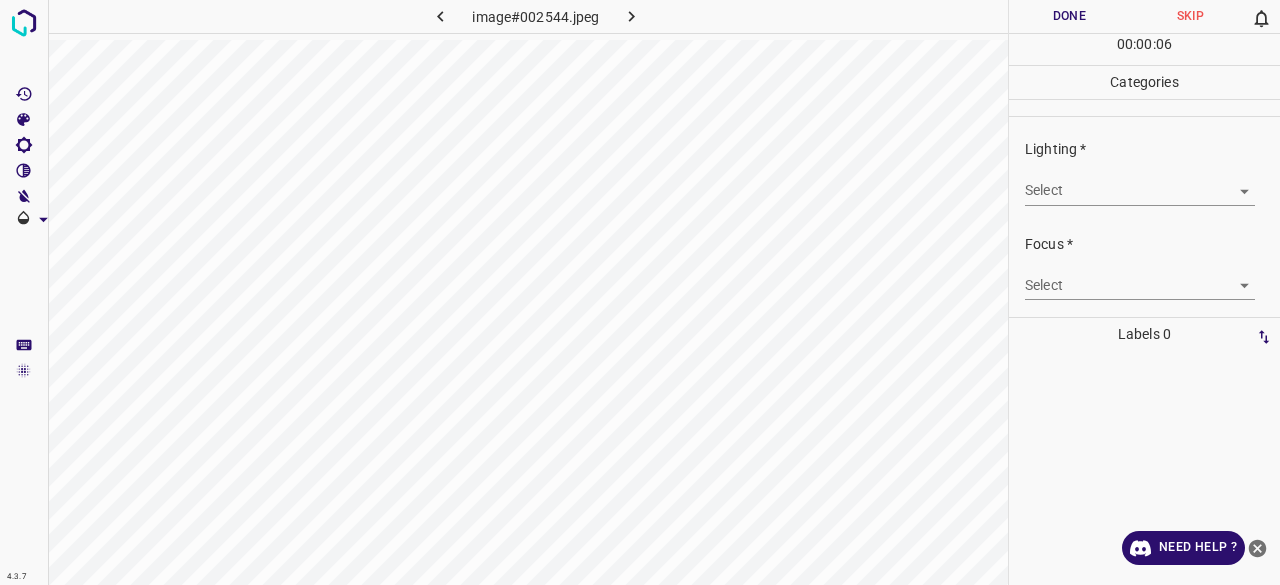 click on "4.3.7 image#002544.jpeg Done Skip 0 00   : 00   : 06   Categories Lighting *  Select ​ Focus *  Select ​ Overall *  Select ​ Labels   0 Categories 1 Lighting 2 Focus 3 Overall Tools Space Change between modes (Draw & Edit) I Auto labeling R Restore zoom M Zoom in N Zoom out Delete Delete selecte label Filters Z Restore filters X Saturation filter C Brightness filter V Contrast filter B Gray scale filter General O Download Need Help ? - Text - Hide - Delete" at bounding box center [640, 292] 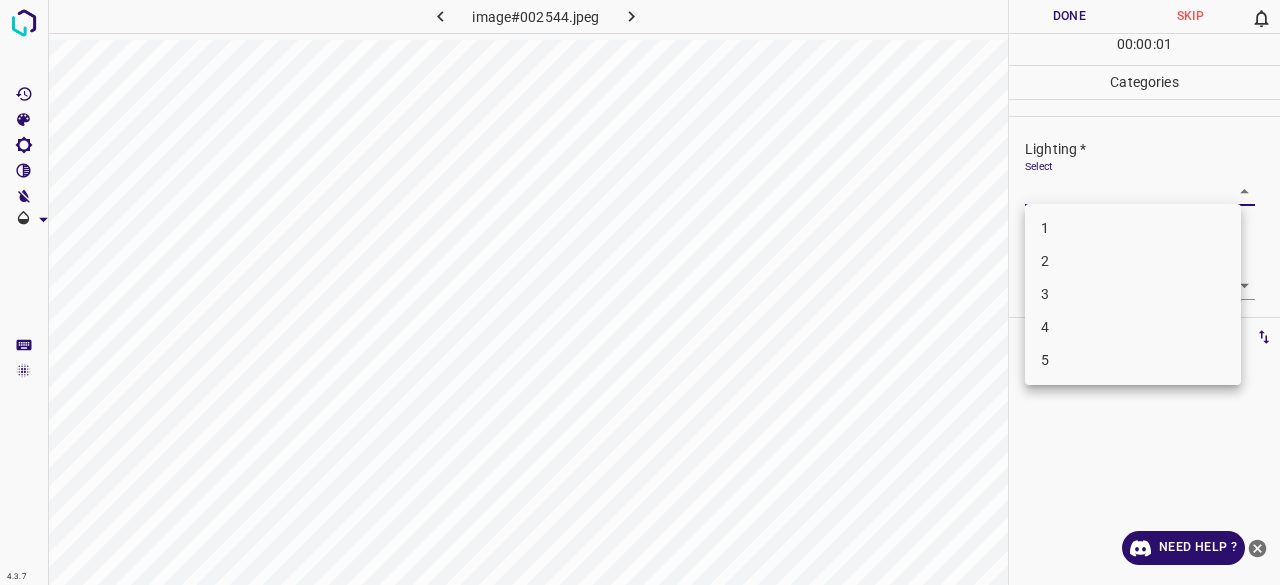 click on "3" at bounding box center (1133, 294) 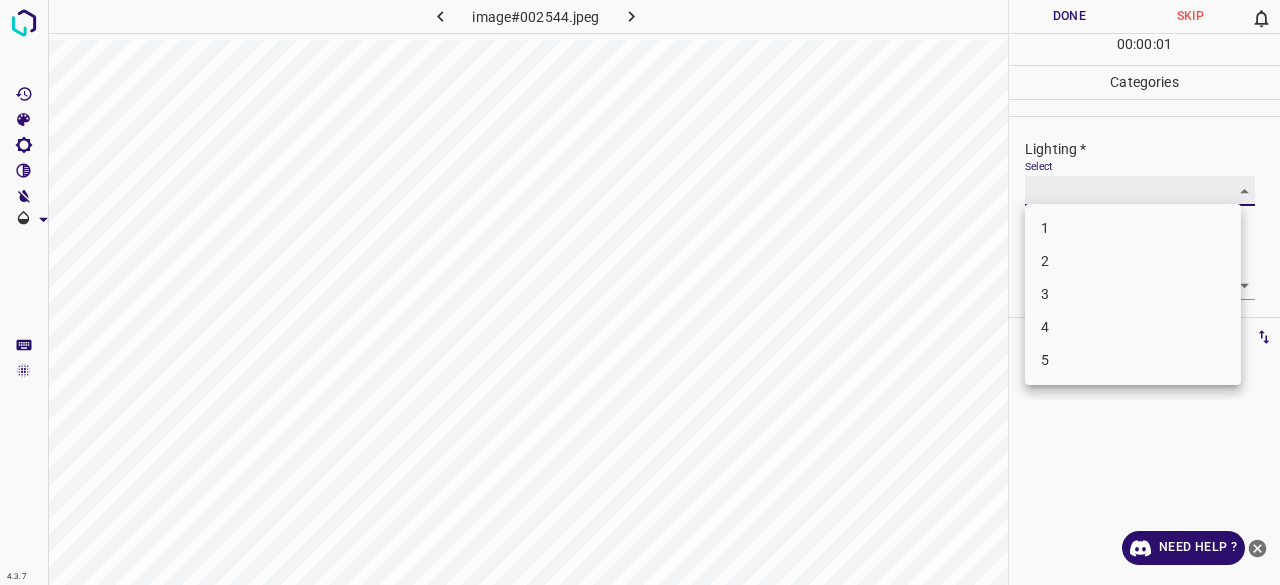 type on "3" 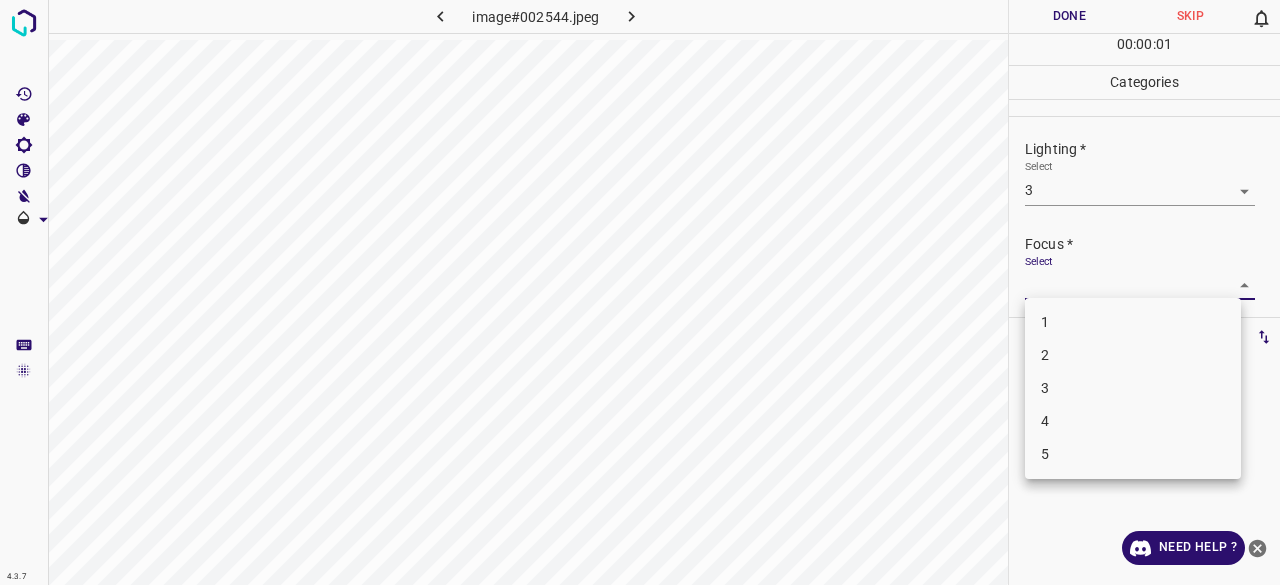 click on "4.3.7 image#002544.jpeg Done Skip 0 00   : 00   : 01   Categories Lighting *  Select 3 3 Focus *  Select ​ Overall *  Select ​ Labels   0 Categories 1 Lighting 2 Focus 3 Overall Tools Space Change between modes (Draw & Edit) I Auto labeling R Restore zoom M Zoom in N Zoom out Delete Delete selecte label Filters Z Restore filters X Saturation filter C Brightness filter V Contrast filter B Gray scale filter General O Download Need Help ? - Text - Hide - Delete 1 2 3 4 5" at bounding box center (640, 292) 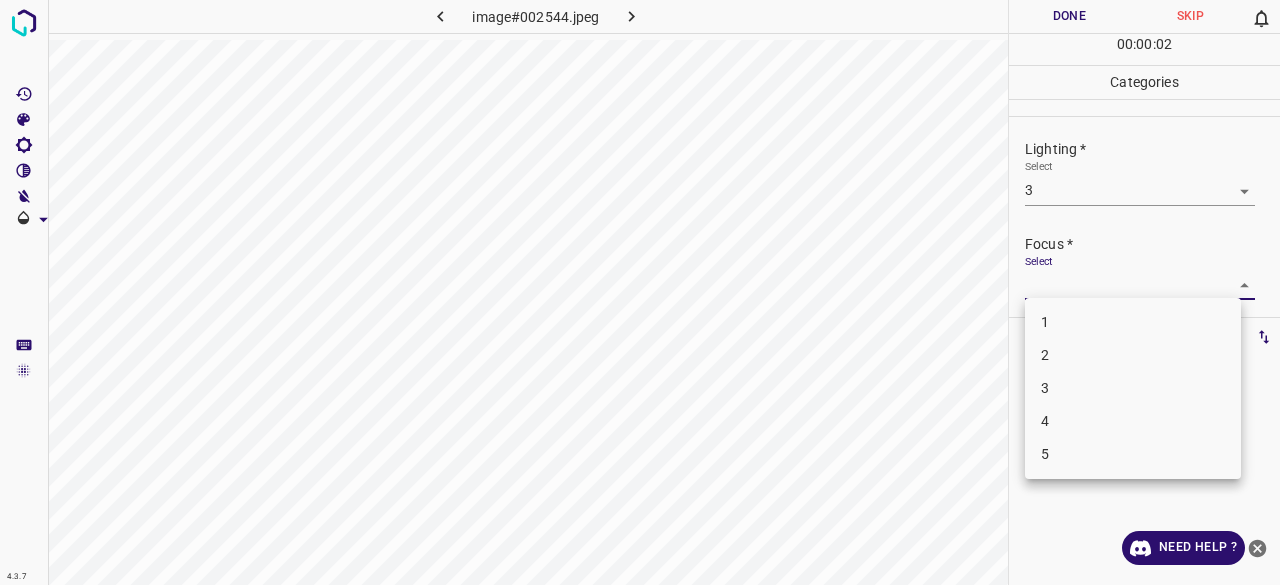 click on "3" at bounding box center (1133, 388) 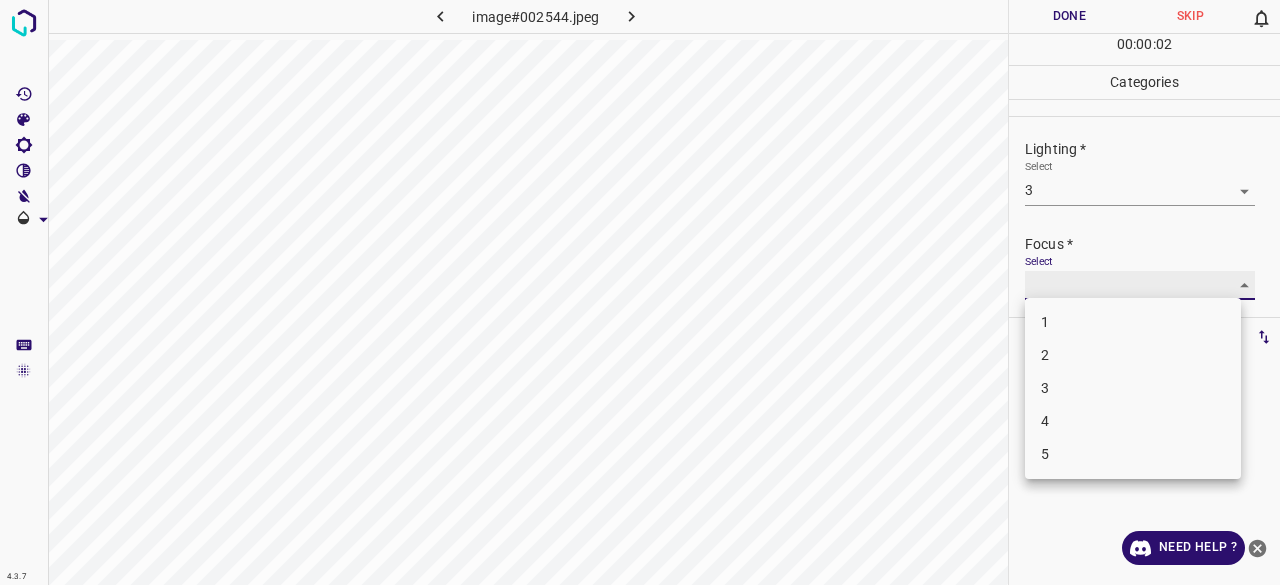 type on "3" 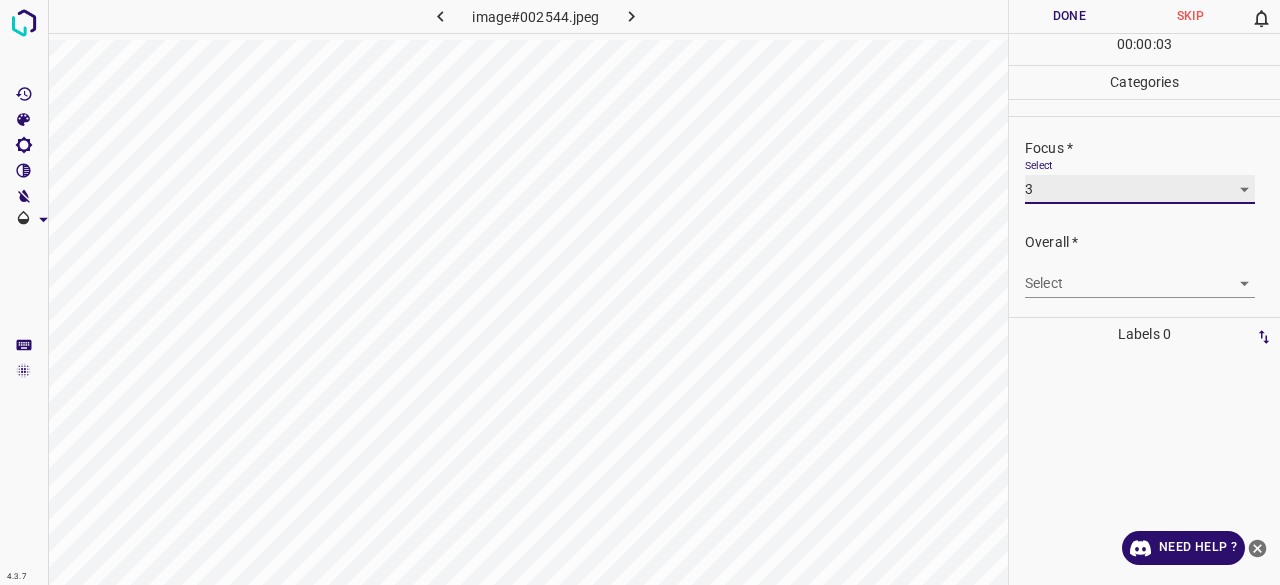 scroll, scrollTop: 98, scrollLeft: 0, axis: vertical 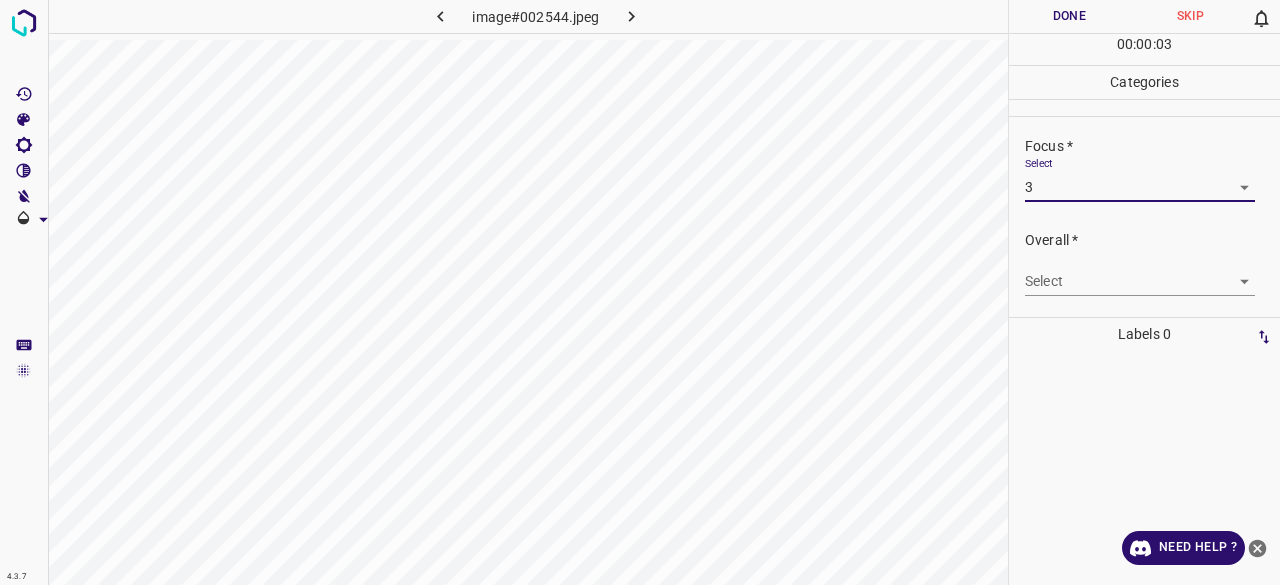 click on "4.3.7 image#002544.jpeg Done Skip 0 00   : 00   : 03   Categories Lighting *  Select 3 3 Focus *  Select 3 3 Overall *  Select ​ Labels   0 Categories 1 Lighting 2 Focus 3 Overall Tools Space Change between modes (Draw & Edit) I Auto labeling R Restore zoom M Zoom in N Zoom out Delete Delete selecte label Filters Z Restore filters X Saturation filter C Brightness filter V Contrast filter B Gray scale filter General O Download Need Help ? - Text - Hide - Delete" at bounding box center (640, 292) 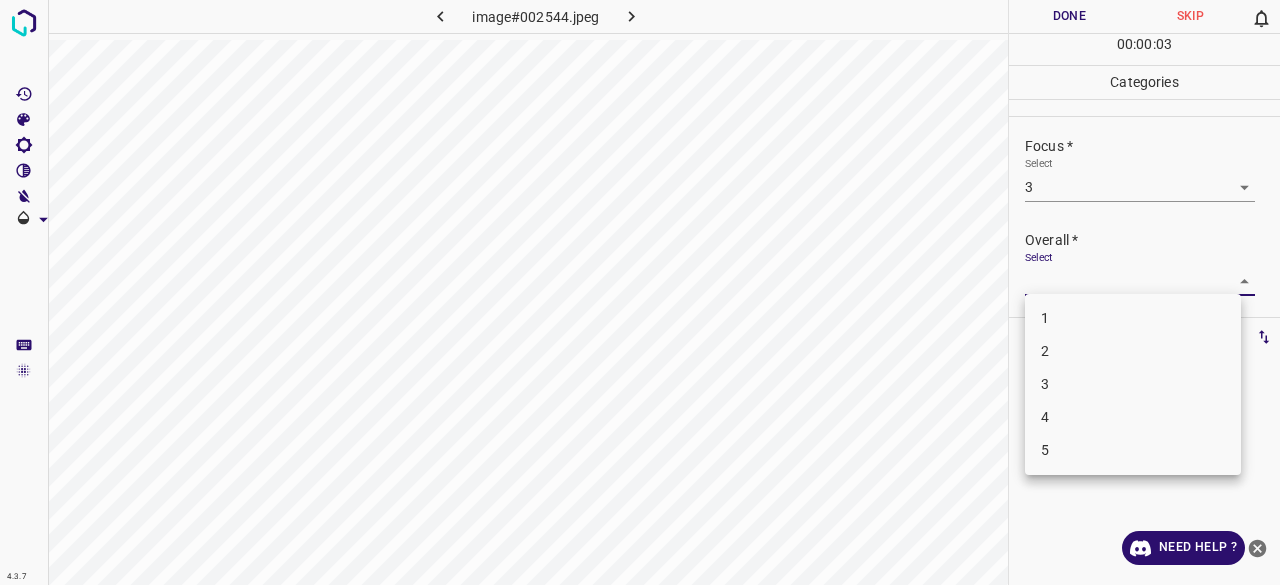 click on "3" at bounding box center [1133, 384] 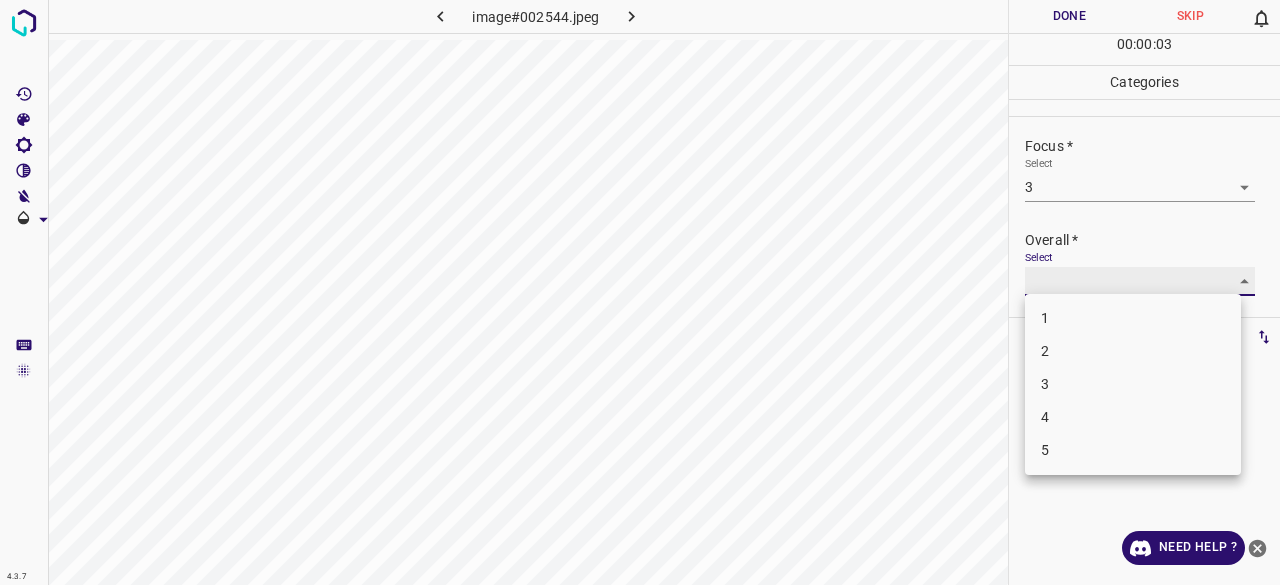 type on "3" 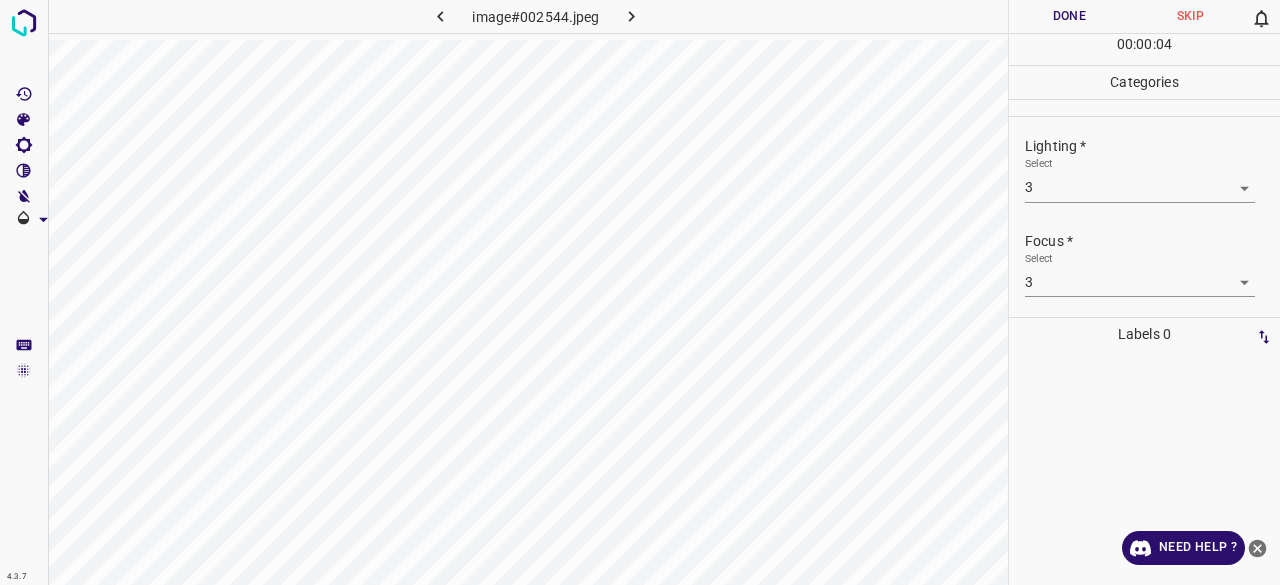 scroll, scrollTop: 0, scrollLeft: 0, axis: both 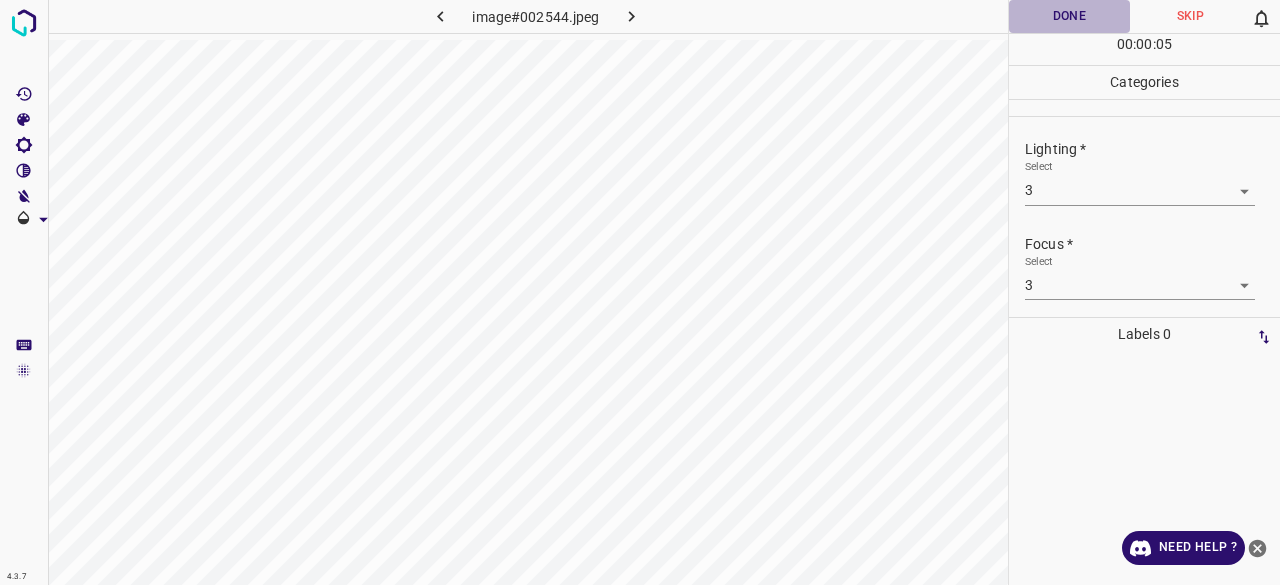 click on "Done" at bounding box center (1069, 16) 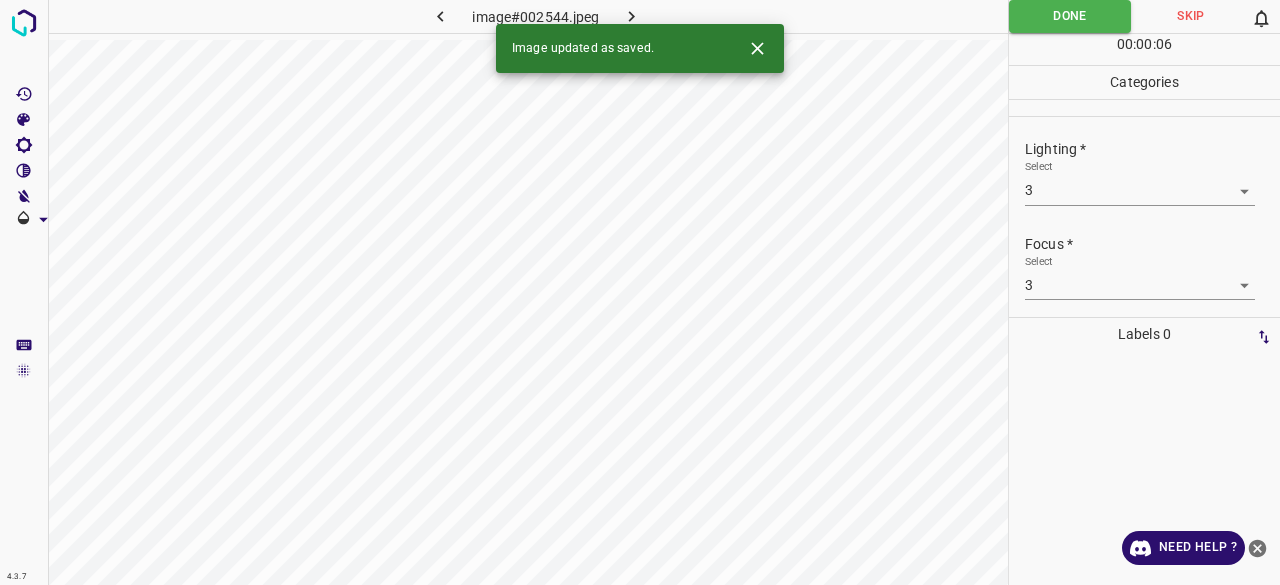 click 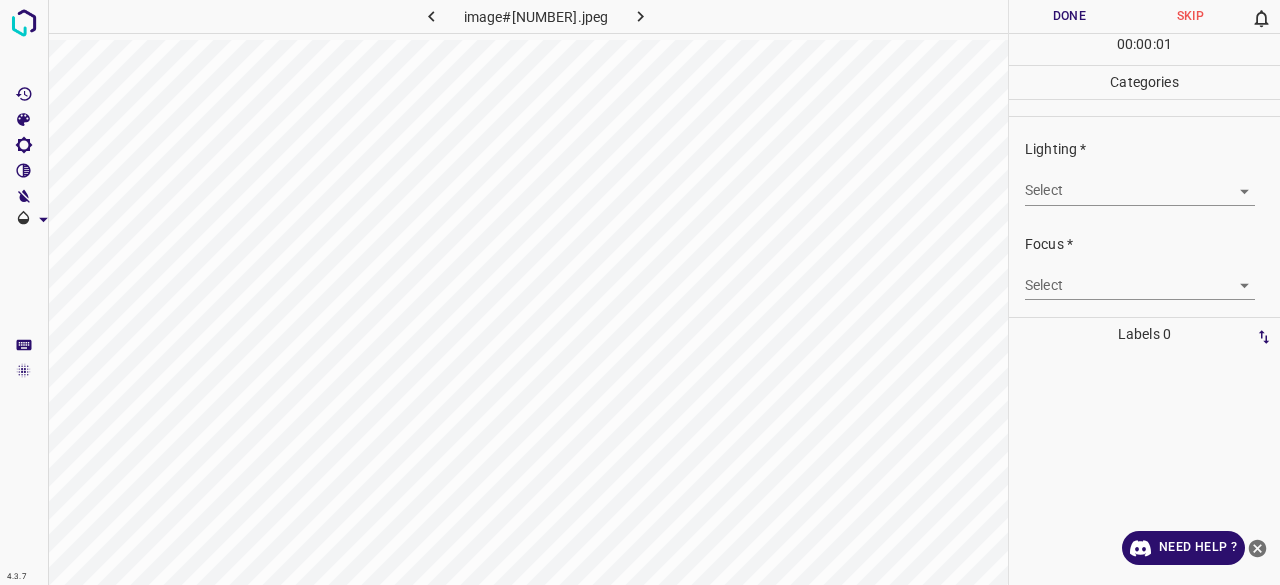 click on "4.3.7 image#005617.jpeg Done Skip 0 00   : 00   : 01   Categories Lighting *  Select ​ Focus *  Select ​ Overall *  Select ​ Labels   0 Categories 1 Lighting 2 Focus 3 Overall Tools Space Change between modes (Draw & Edit) I Auto labeling R Restore zoom M Zoom in N Zoom out Delete Delete selecte label Filters Z Restore filters X Saturation filter C Brightness filter V Contrast filter B Gray scale filter General O Download Need Help ? - Text - Hide - Delete" at bounding box center (640, 292) 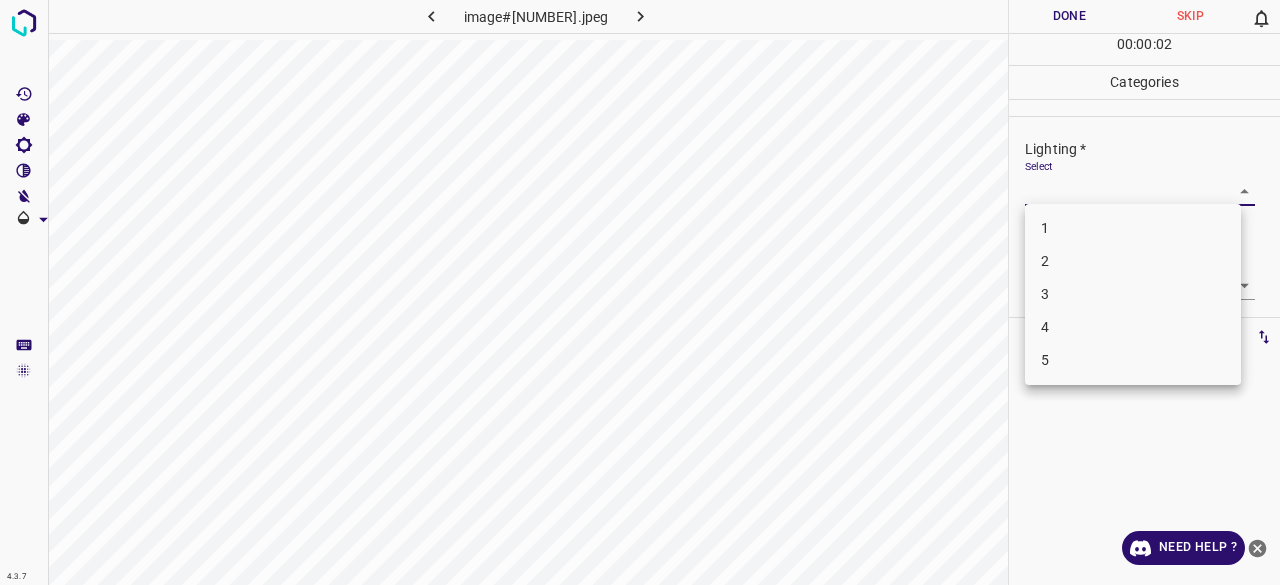 click on "4" at bounding box center [1133, 327] 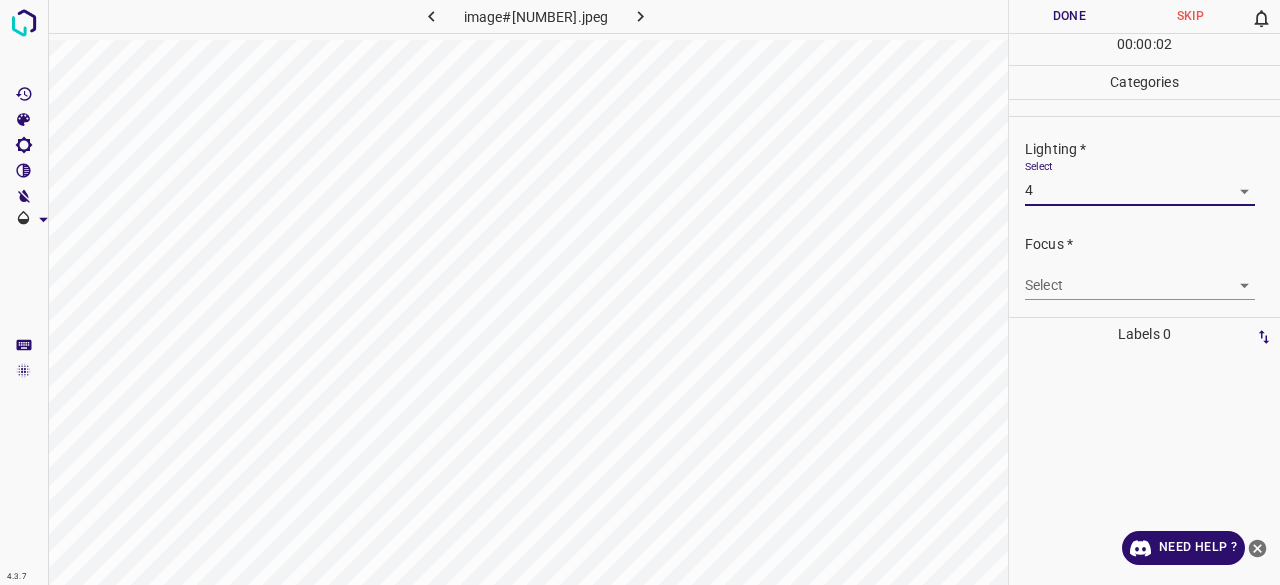 click on "4.3.7 image#005617.jpeg Done Skip 0 00   : 00   : 02   Categories Lighting *  Select 4 4 Focus *  Select ​ Overall *  Select ​ Labels   0 Categories 1 Lighting 2 Focus 3 Overall Tools Space Change between modes (Draw & Edit) I Auto labeling R Restore zoom M Zoom in N Zoom out Delete Delete selecte label Filters Z Restore filters X Saturation filter C Brightness filter V Contrast filter B Gray scale filter General O Download Need Help ? - Text - Hide - Delete 1 2 3 4 5" at bounding box center [640, 292] 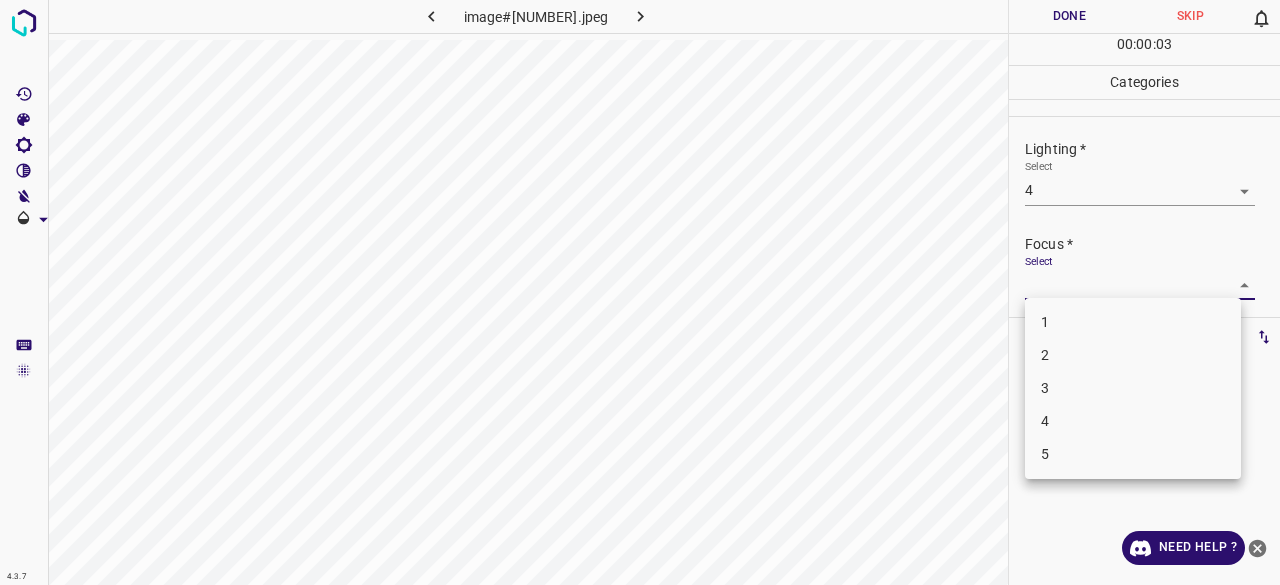 drag, startPoint x: 1032, startPoint y: 178, endPoint x: 1044, endPoint y: 189, distance: 16.27882 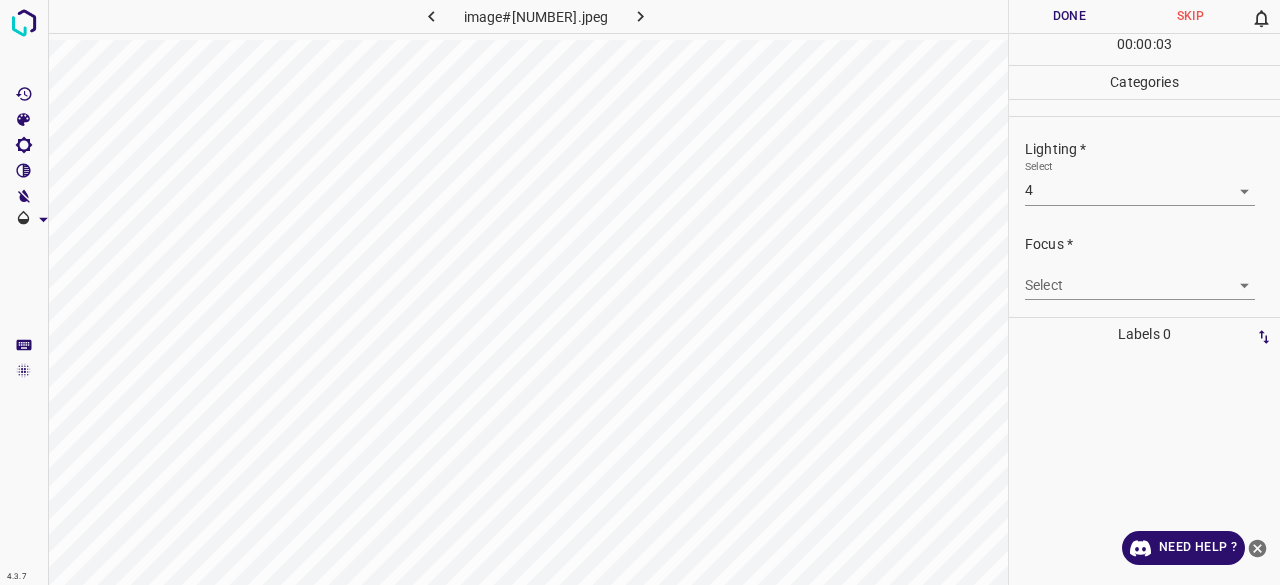 click on "Select" at bounding box center [1039, 166] 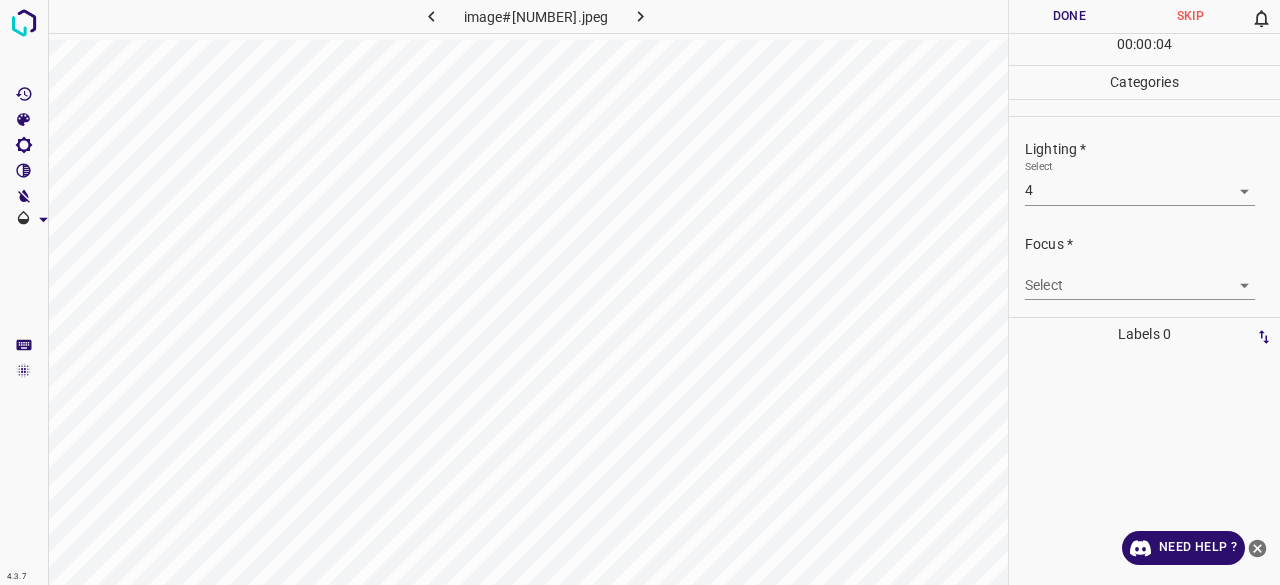click on "4.3.7 image#005617.jpeg Done Skip 0 00   : 00   : 04   Categories Lighting *  Select 4 4 Focus *  Select ​ Overall *  Select ​ Labels   0 Categories 1 Lighting 2 Focus 3 Overall Tools Space Change between modes (Draw & Edit) I Auto labeling R Restore zoom M Zoom in N Zoom out Delete Delete selecte label Filters Z Restore filters X Saturation filter C Brightness filter V Contrast filter B Gray scale filter General O Download Need Help ? - Text - Hide - Delete" at bounding box center (640, 292) 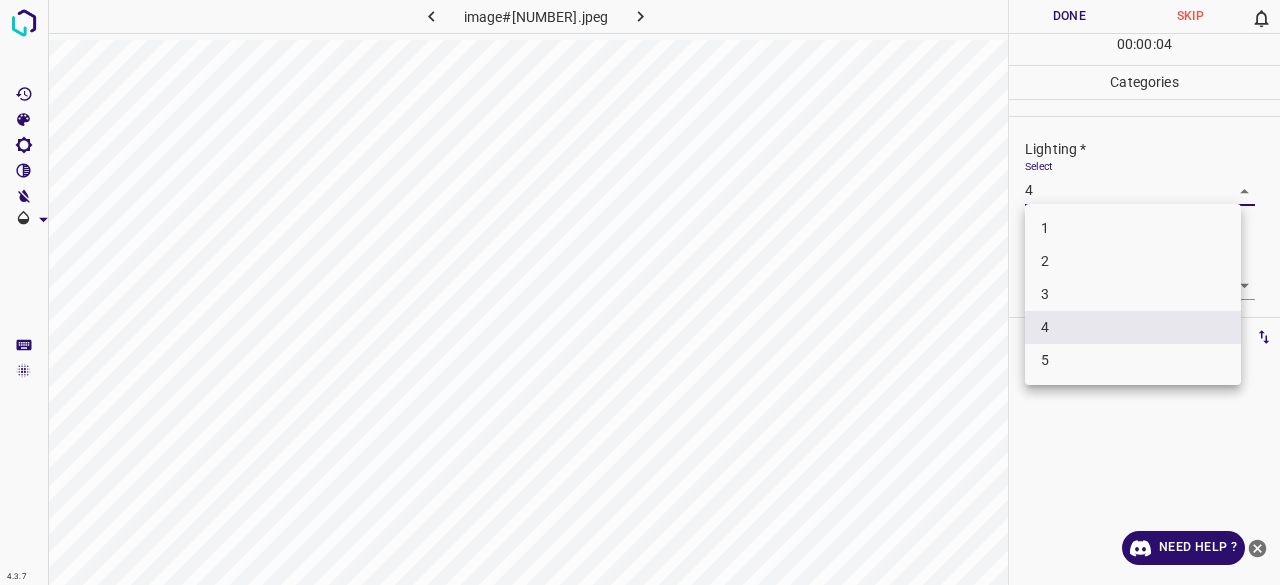 click on "3" at bounding box center [1133, 294] 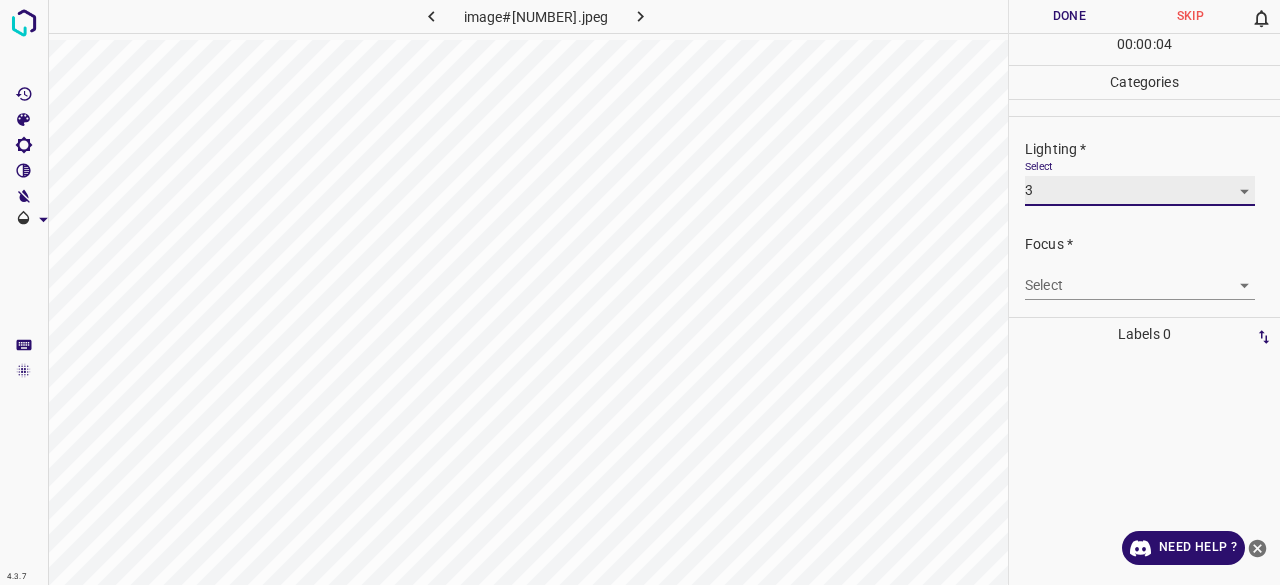 type on "3" 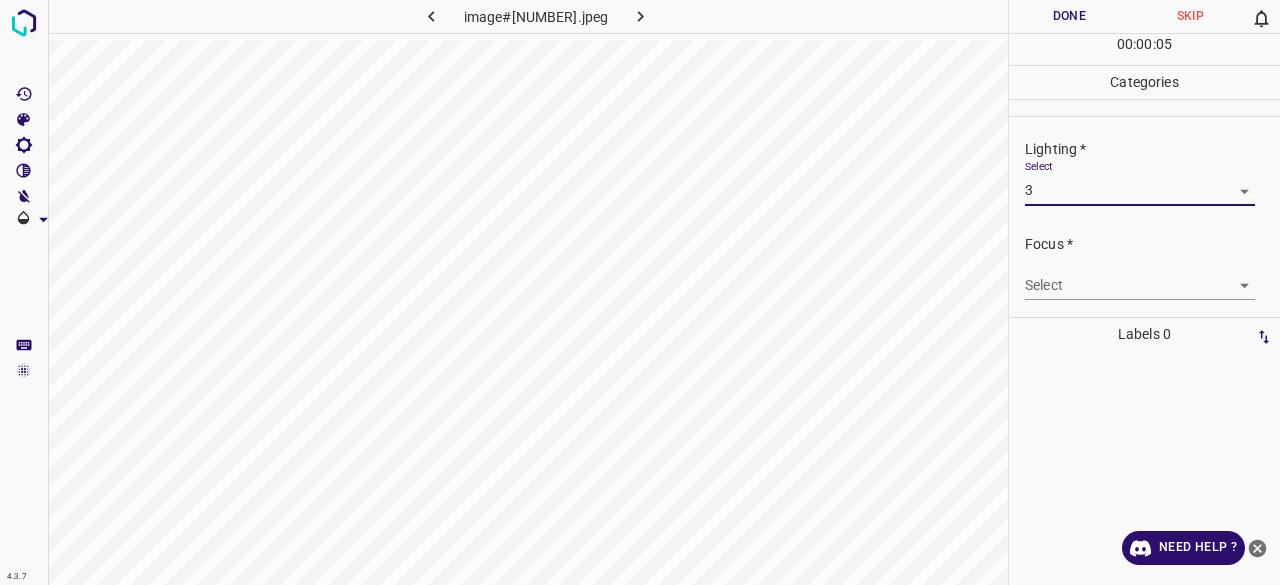 click on "4.3.7 image#005617.jpeg Done Skip 0 00   : 00   : 05   Categories Lighting *  Select 3 3 Focus *  Select ​ Overall *  Select ​ Labels   0 Categories 1 Lighting 2 Focus 3 Overall Tools Space Change between modes (Draw & Edit) I Auto labeling R Restore zoom M Zoom in N Zoom out Delete Delete selecte label Filters Z Restore filters X Saturation filter C Brightness filter V Contrast filter B Gray scale filter General O Download Need Help ? - Text - Hide - Delete" at bounding box center (640, 292) 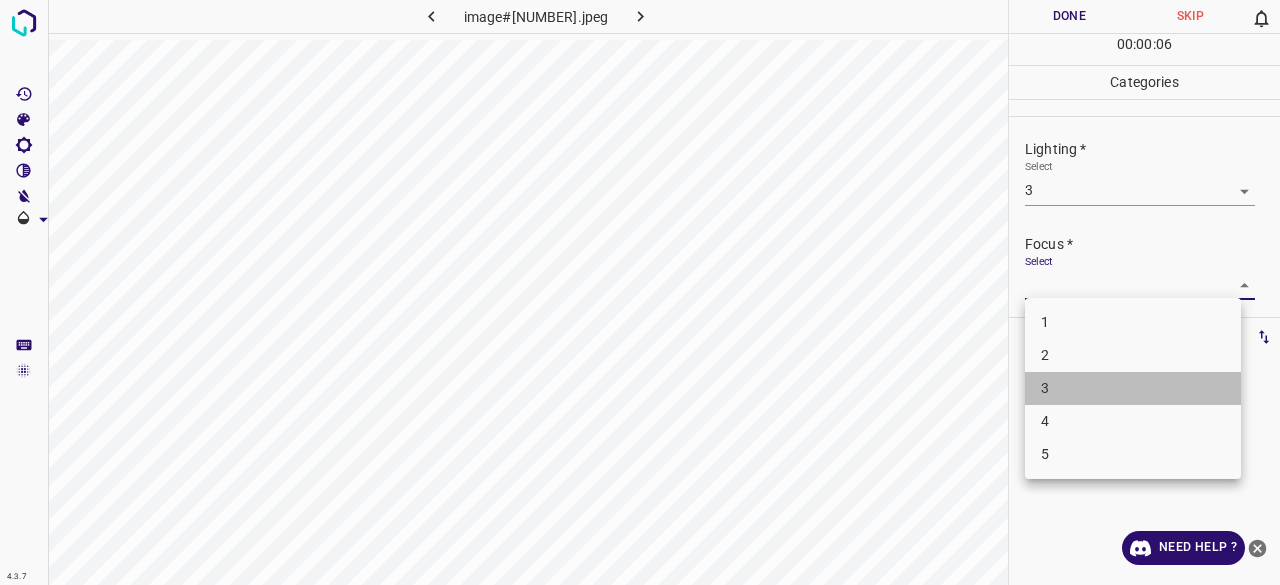 click on "3" at bounding box center (1133, 388) 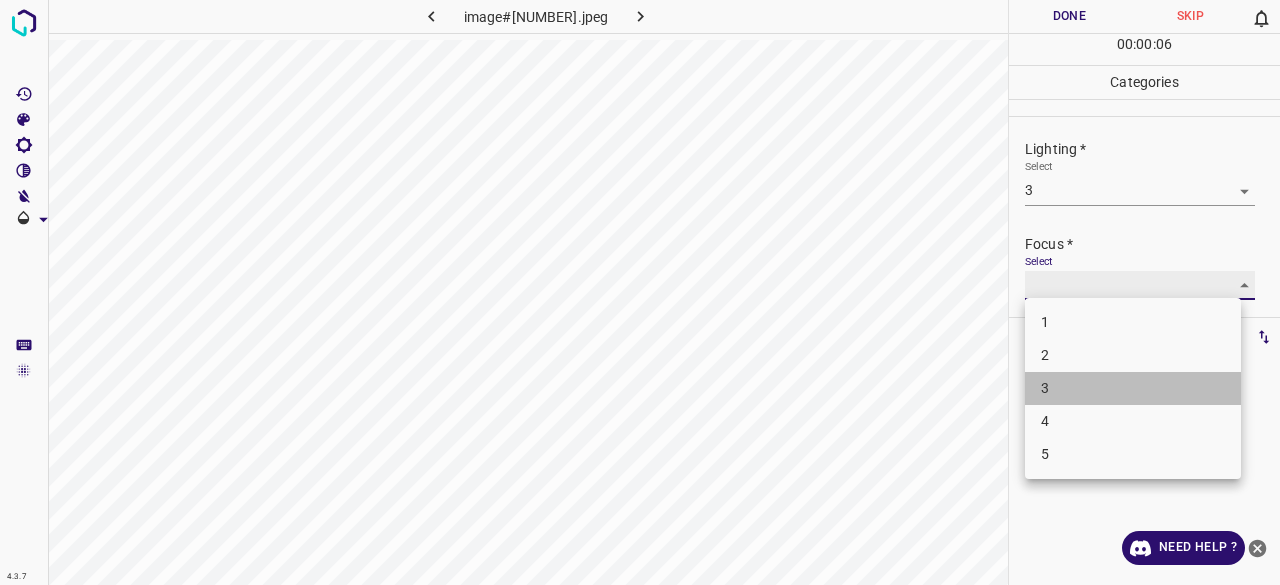 type on "3" 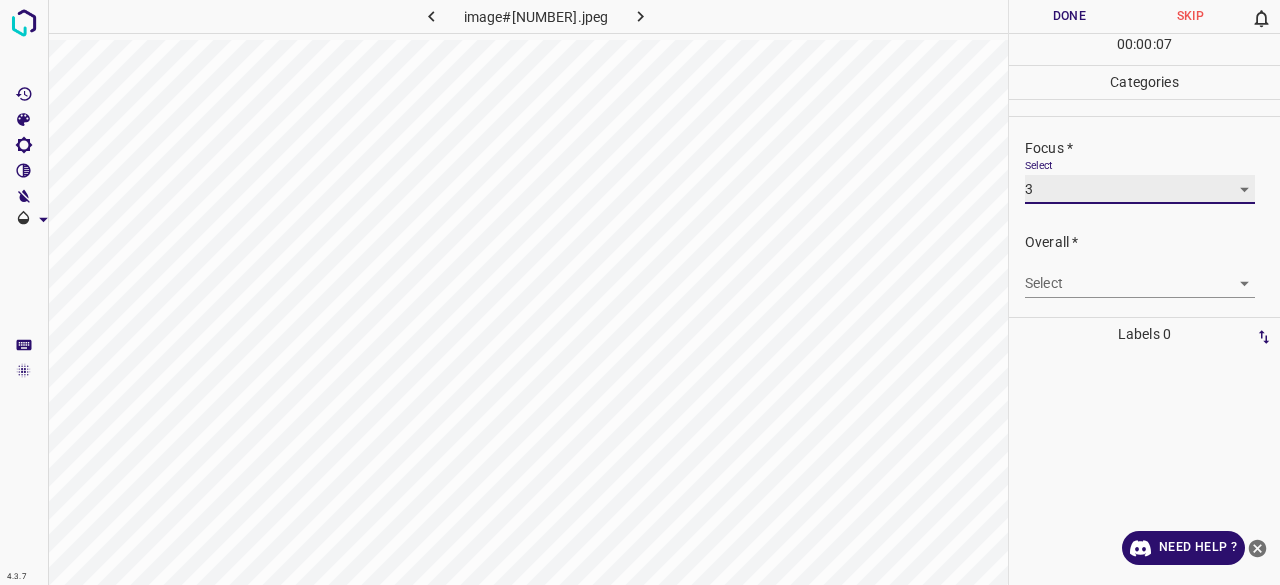 scroll, scrollTop: 98, scrollLeft: 0, axis: vertical 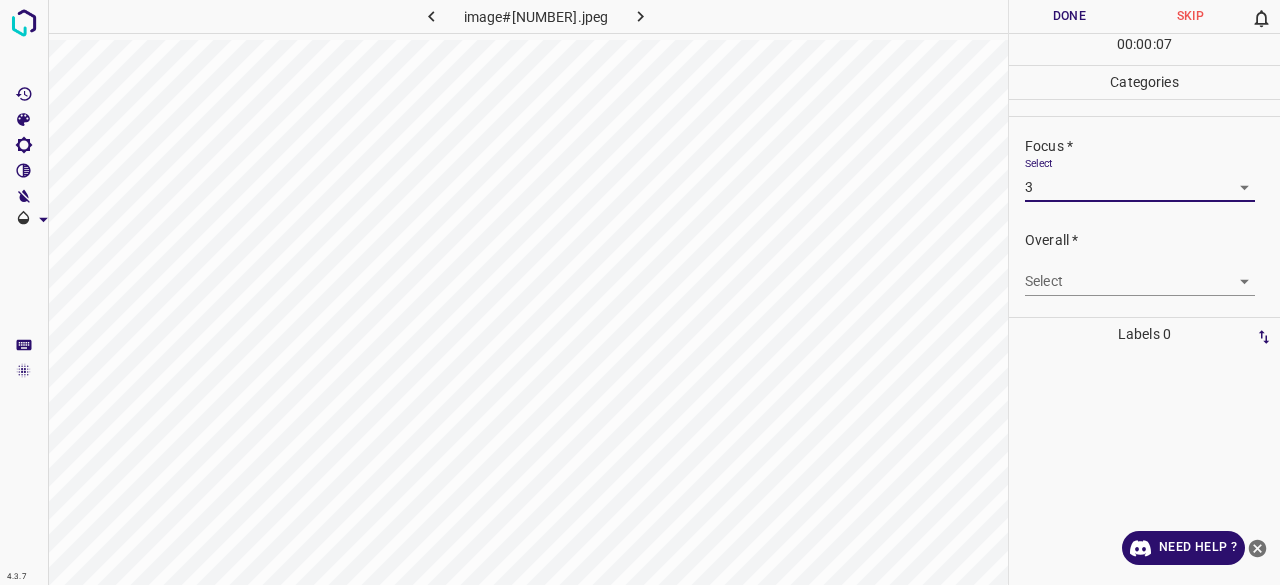 click on "4.3.7 image#005617.jpeg Done Skip 0 00   : 00   : 07   Categories Lighting *  Select 3 3 Focus *  Select 3 3 Overall *  Select ​ Labels   0 Categories 1 Lighting 2 Focus 3 Overall Tools Space Change between modes (Draw & Edit) I Auto labeling R Restore zoom M Zoom in N Zoom out Delete Delete selecte label Filters Z Restore filters X Saturation filter C Brightness filter V Contrast filter B Gray scale filter General O Download Need Help ? - Text - Hide - Delete" at bounding box center [640, 292] 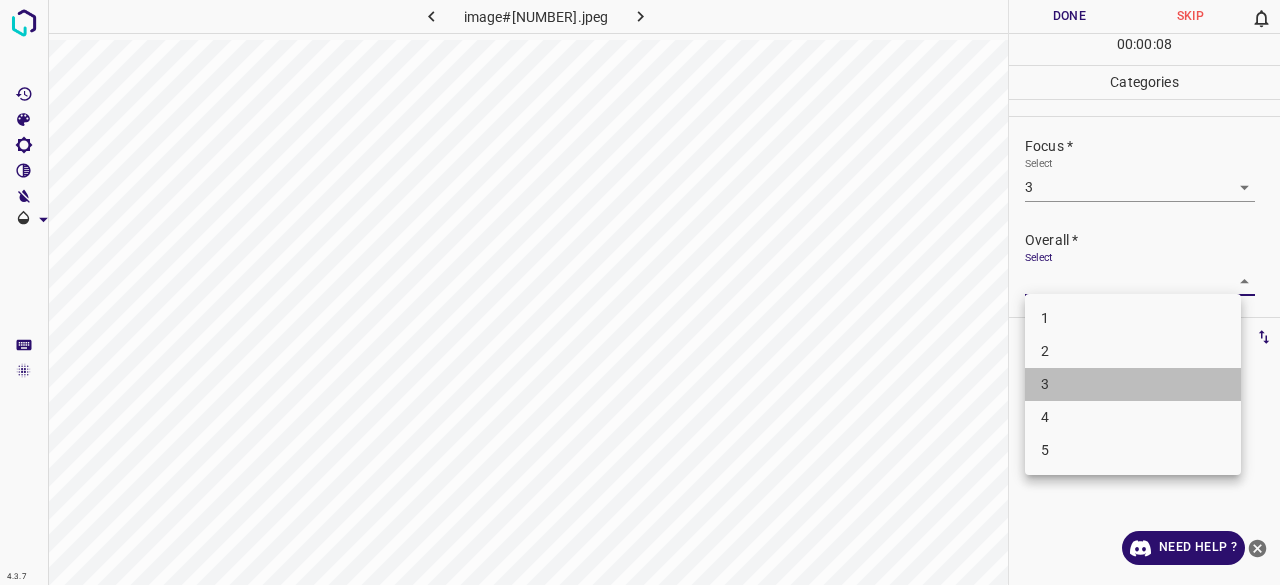 click on "3" at bounding box center [1133, 384] 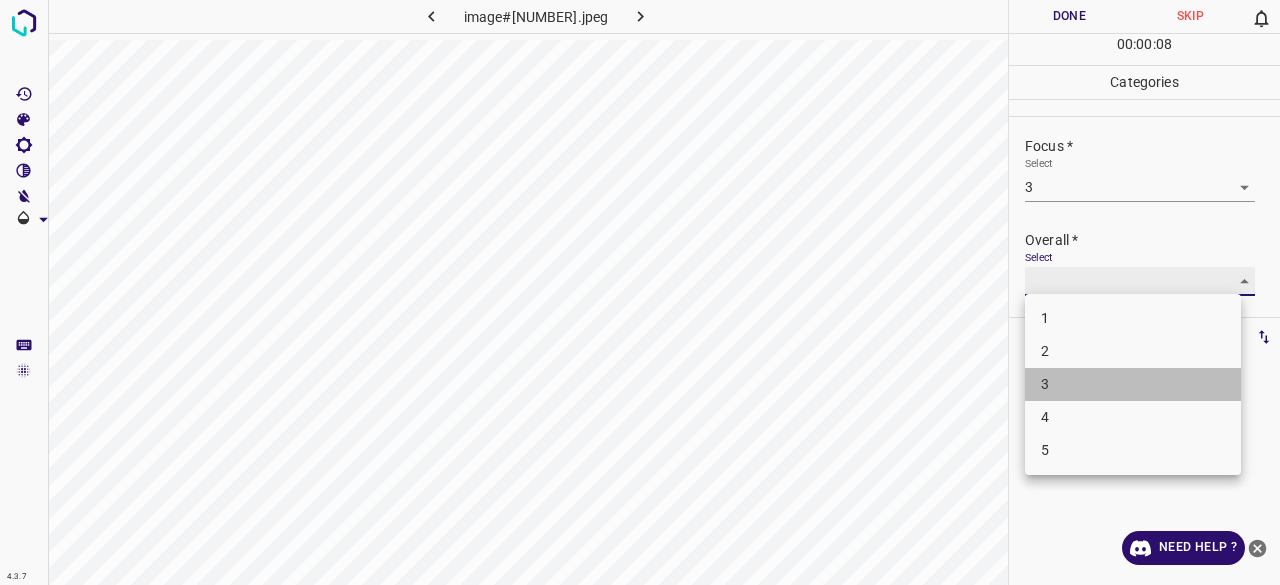 type on "3" 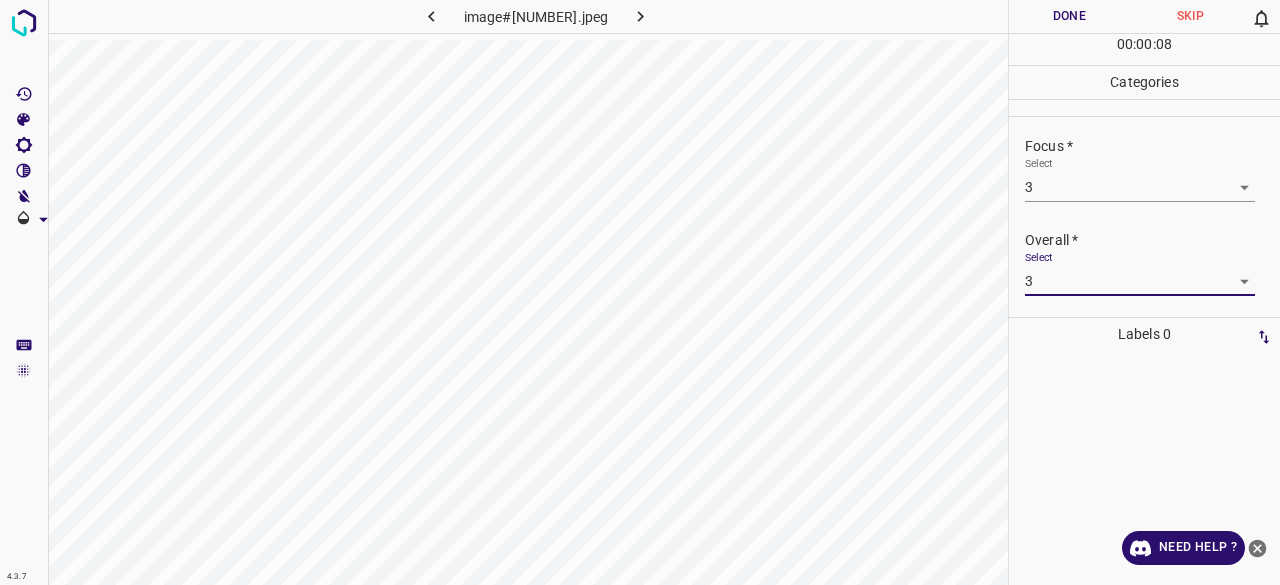 click on "Done" at bounding box center [1069, 16] 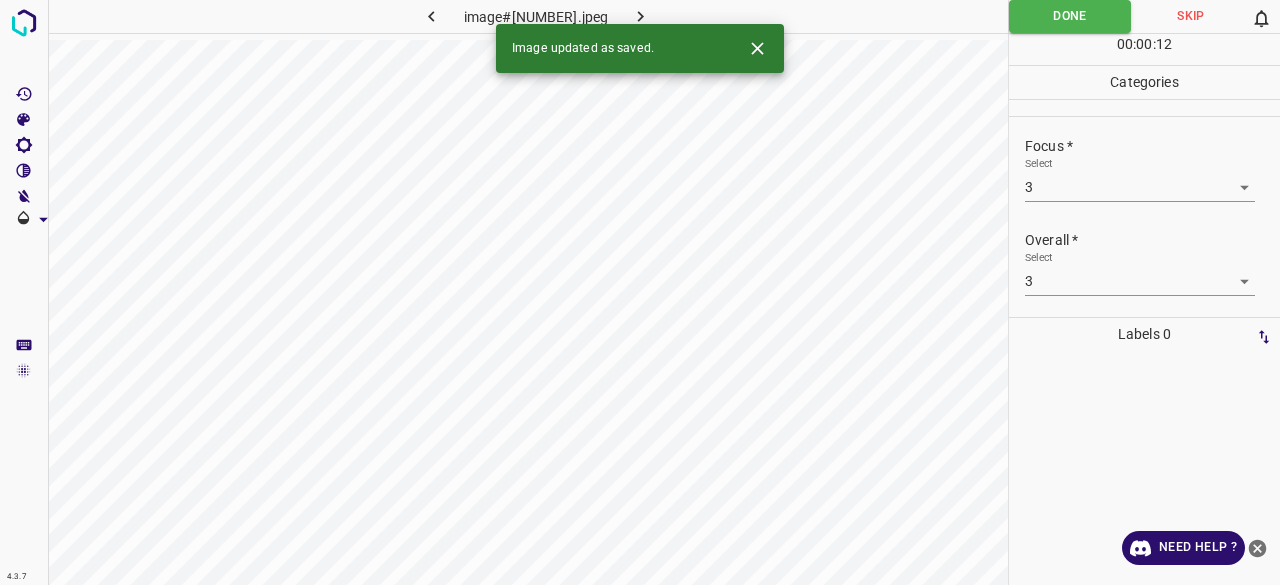 click 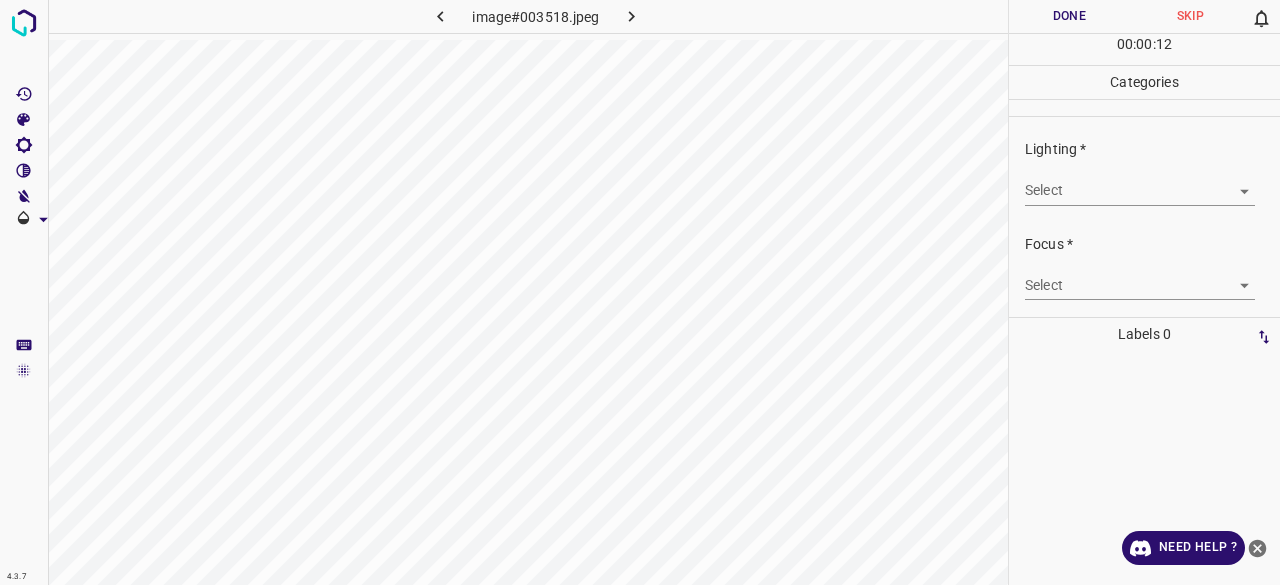 click on "4.3.7 image#003518.jpeg Done Skip 0 00   : 00   : 12   Categories Lighting *  Select ​ Focus *  Select ​ Overall *  Select ​ Labels   0 Categories 1 Lighting 2 Focus 3 Overall Tools Space Change between modes (Draw & Edit) I Auto labeling R Restore zoom M Zoom in N Zoom out Delete Delete selecte label Filters Z Restore filters X Saturation filter C Brightness filter V Contrast filter B Gray scale filter General O Download Need Help ? - Text - Hide - Delete" at bounding box center [640, 292] 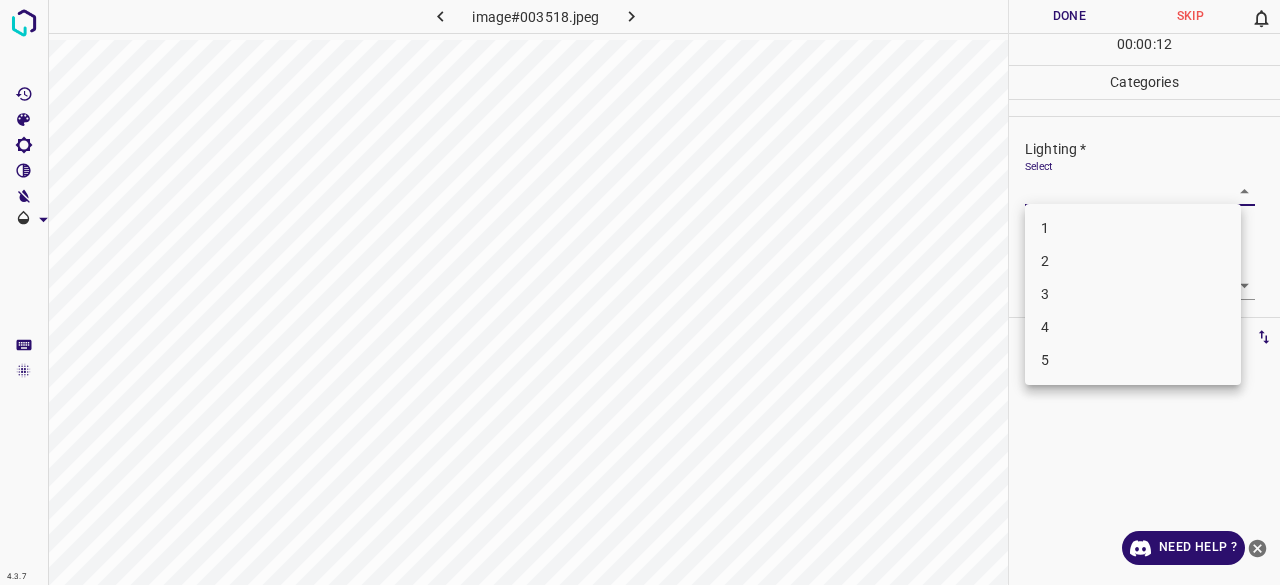 click on "2" at bounding box center (1133, 261) 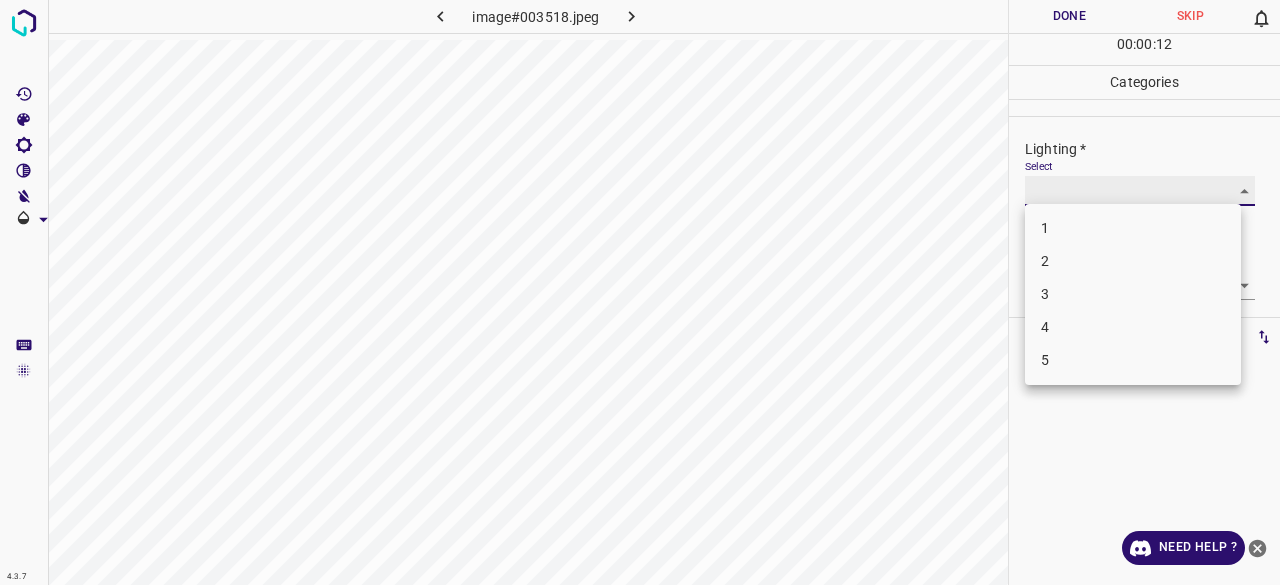 type on "2" 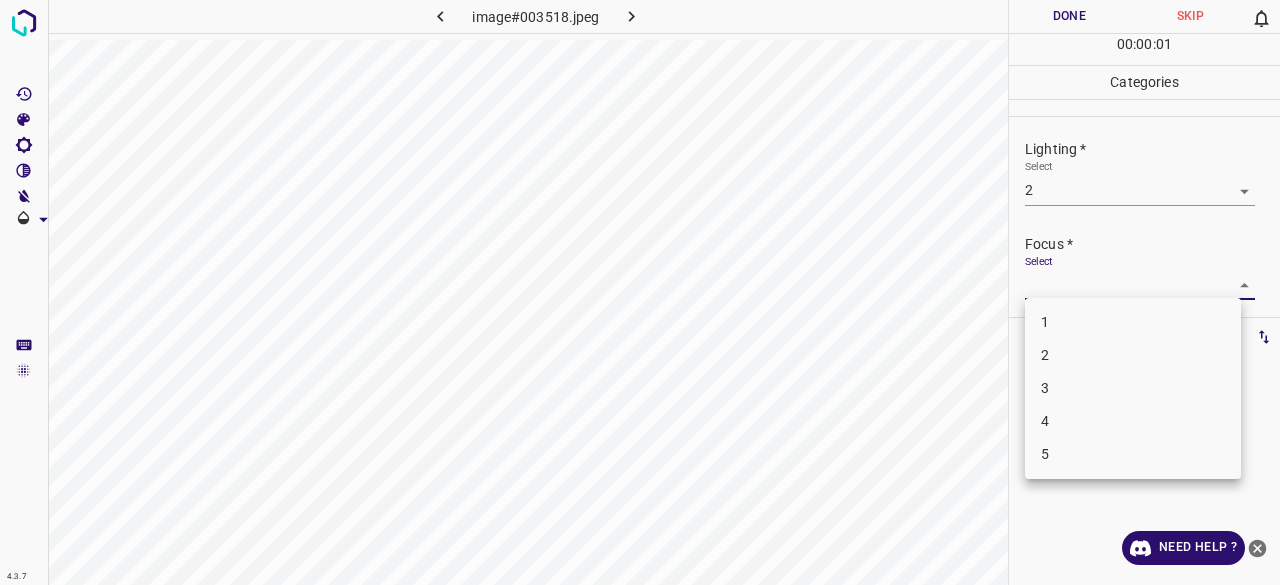 drag, startPoint x: 1060, startPoint y: 271, endPoint x: 1050, endPoint y: 321, distance: 50.990196 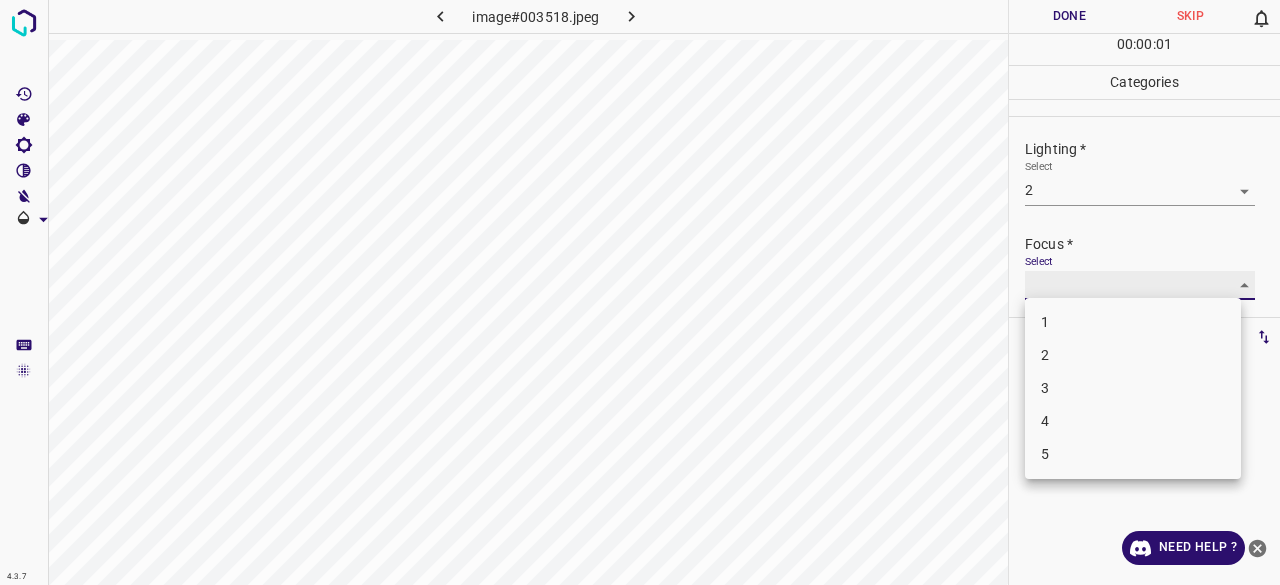 type on "2" 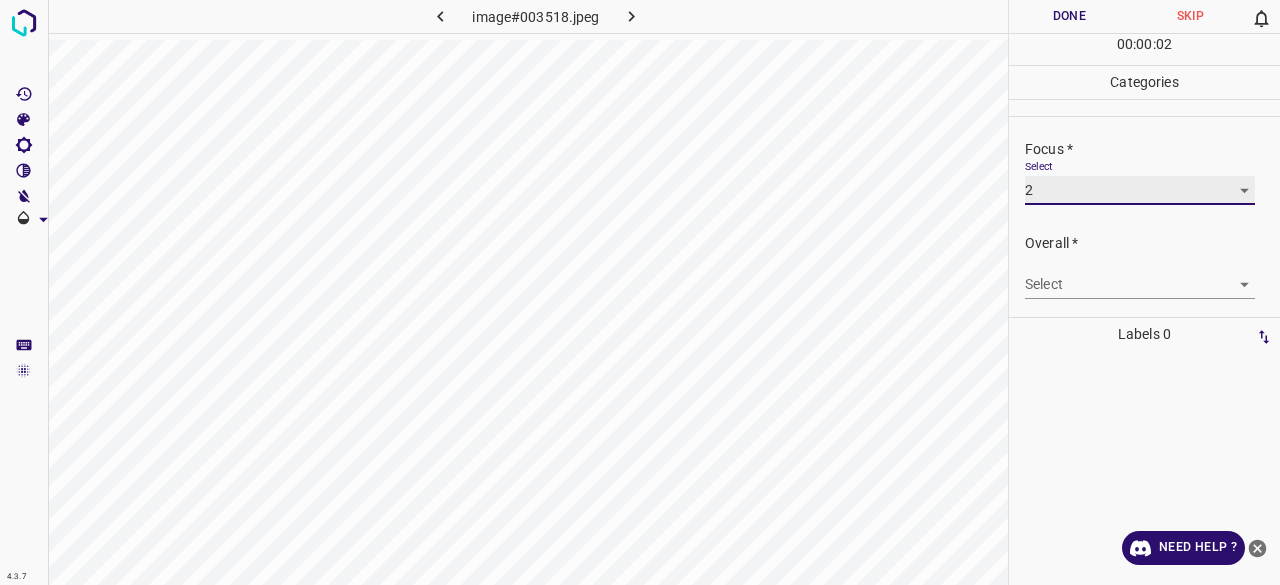 scroll, scrollTop: 98, scrollLeft: 0, axis: vertical 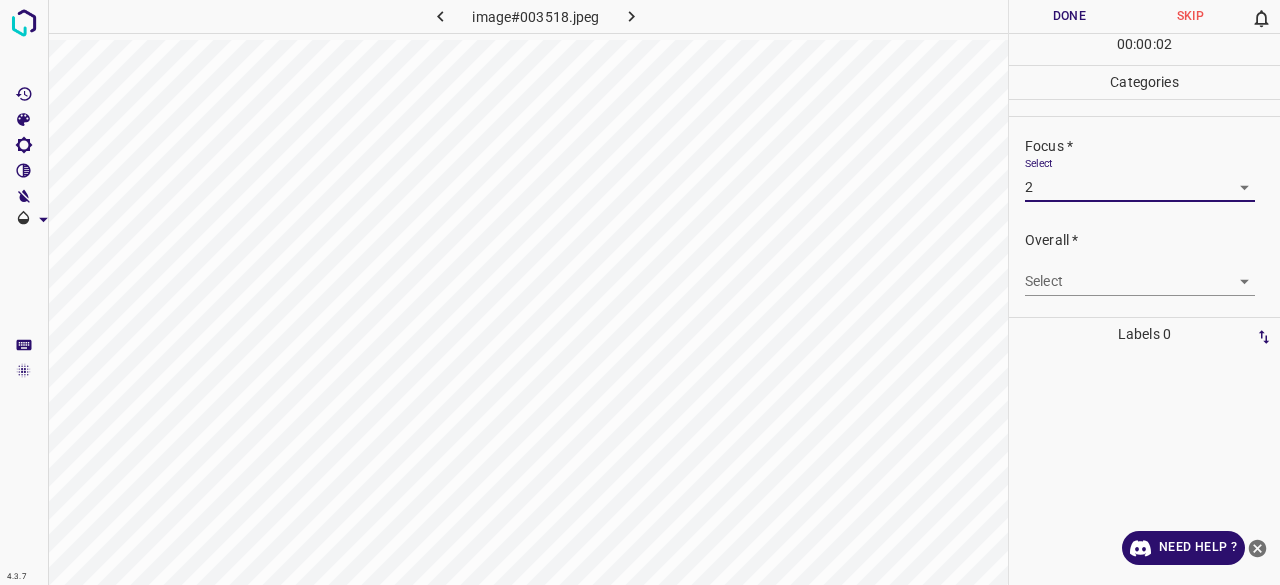 click on "Select ​" at bounding box center (1140, 273) 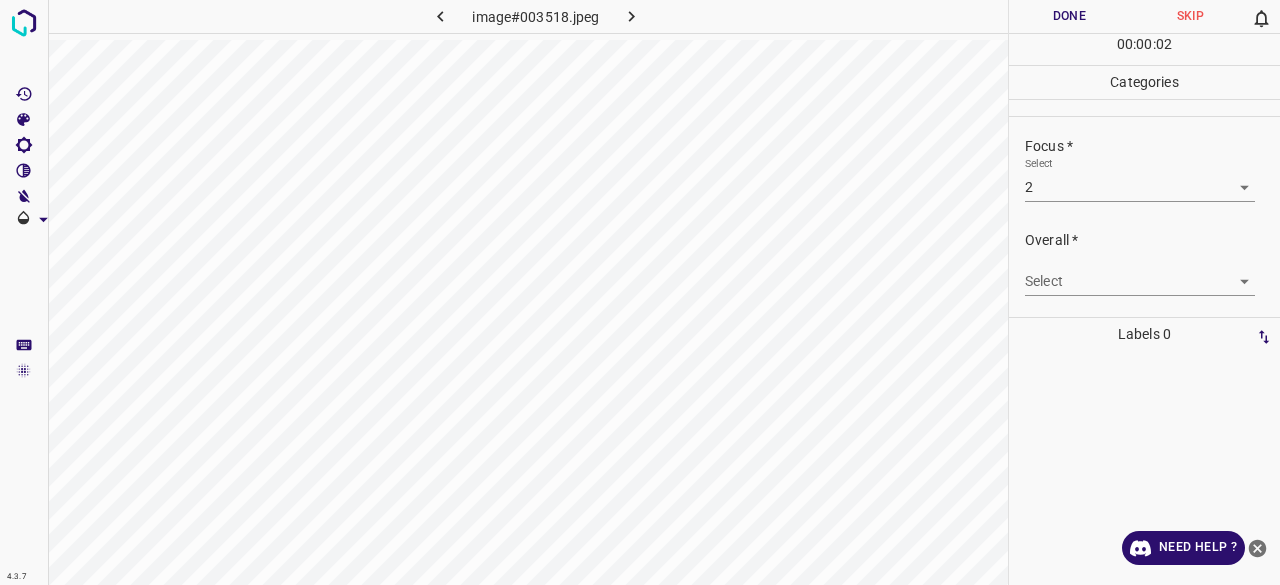 click on "4.3.7 image#003518.jpeg Done Skip 0 00   : 00   : 02   Categories Lighting *  Select 2 2 Focus *  Select 2 2 Overall *  Select ​ Labels   0 Categories 1 Lighting 2 Focus 3 Overall Tools Space Change between modes (Draw & Edit) I Auto labeling R Restore zoom M Zoom in N Zoom out Delete Delete selecte label Filters Z Restore filters X Saturation filter C Brightness filter V Contrast filter B Gray scale filter General O Download Need Help ? - Text - Hide - Delete" at bounding box center (640, 292) 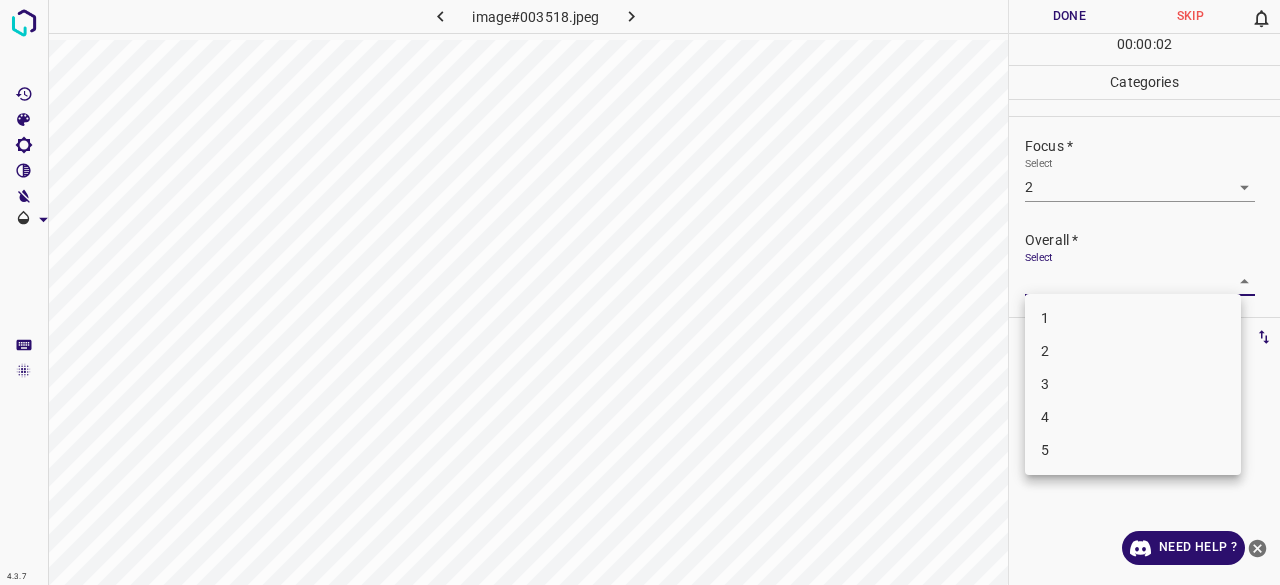 click on "2" at bounding box center [1133, 351] 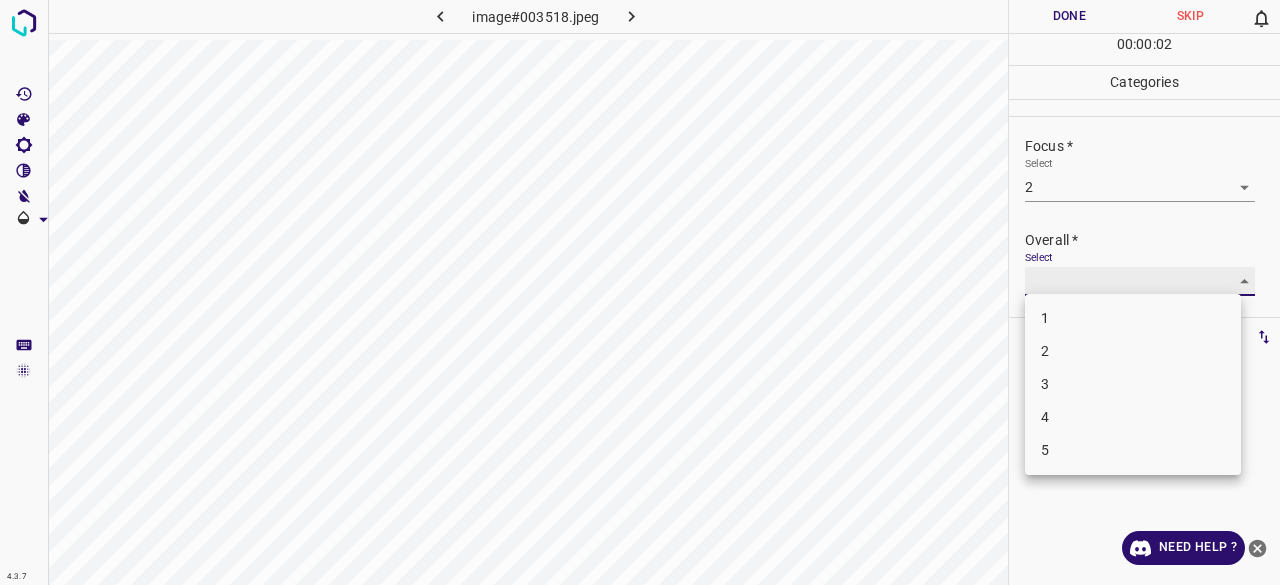 type on "2" 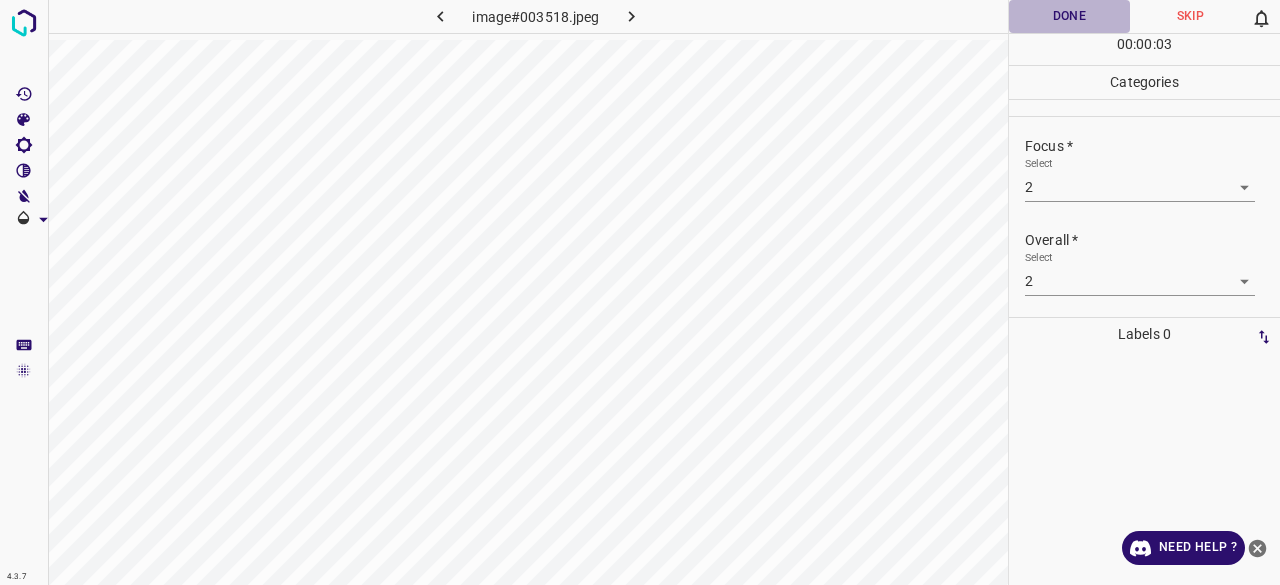 click on "Done" at bounding box center [1069, 16] 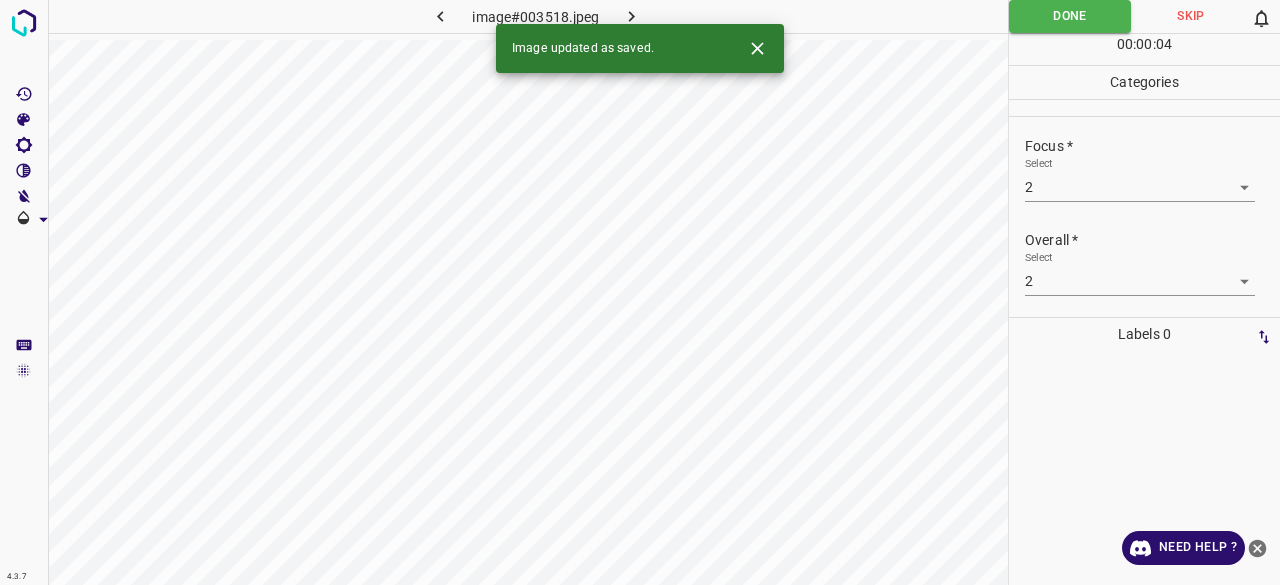 drag, startPoint x: 629, startPoint y: 7, endPoint x: 641, endPoint y: 45, distance: 39.849716 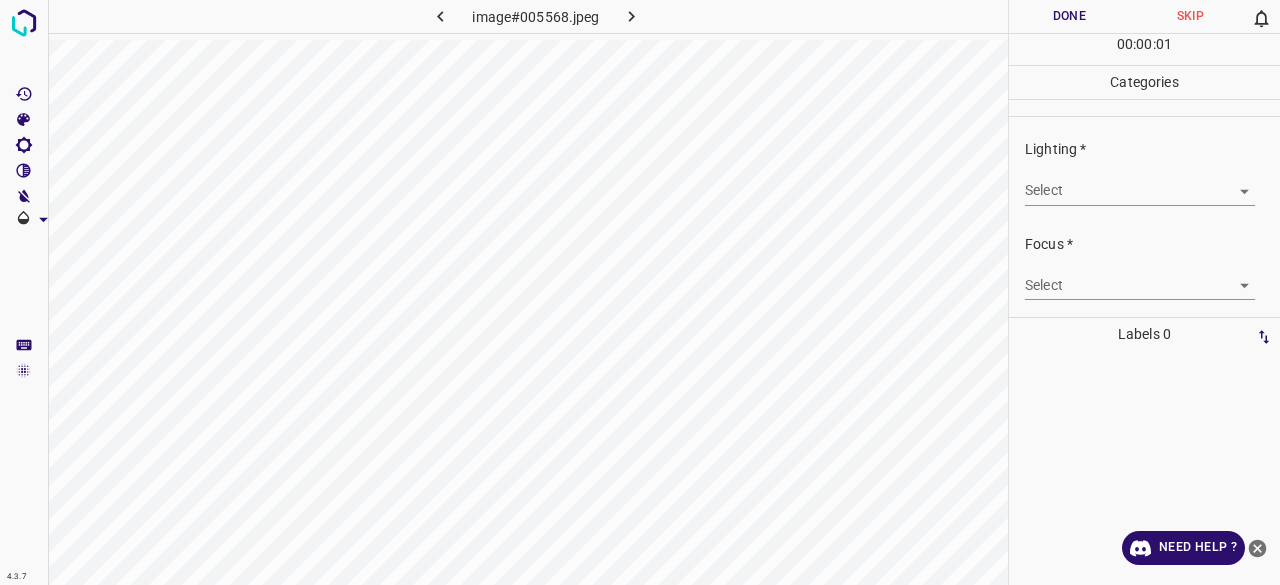 click on "4.3.7 image#005568.jpeg Done Skip 0 00   : 00   : 01   Categories Lighting *  Select ​ Focus *  Select ​ Overall *  Select ​ Labels   0 Categories 1 Lighting 2 Focus 3 Overall Tools Space Change between modes (Draw & Edit) I Auto labeling R Restore zoom M Zoom in N Zoom out Delete Delete selecte label Filters Z Restore filters X Saturation filter C Brightness filter V Contrast filter B Gray scale filter General O Download Need Help ? - Text - Hide - Delete" at bounding box center [640, 292] 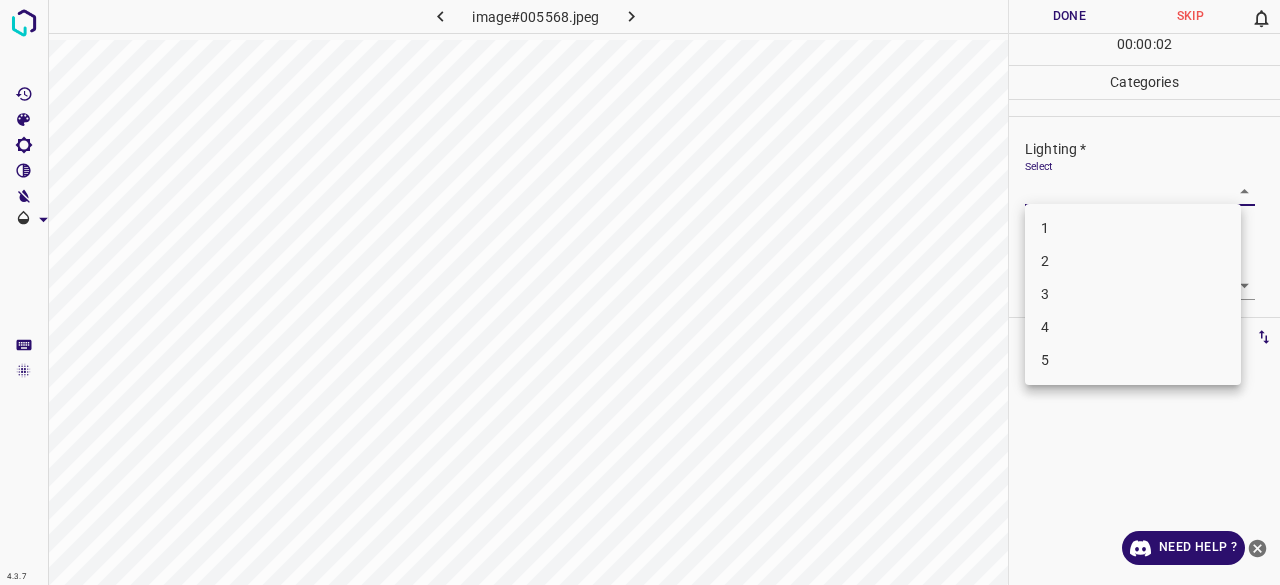 click on "3" at bounding box center (1133, 294) 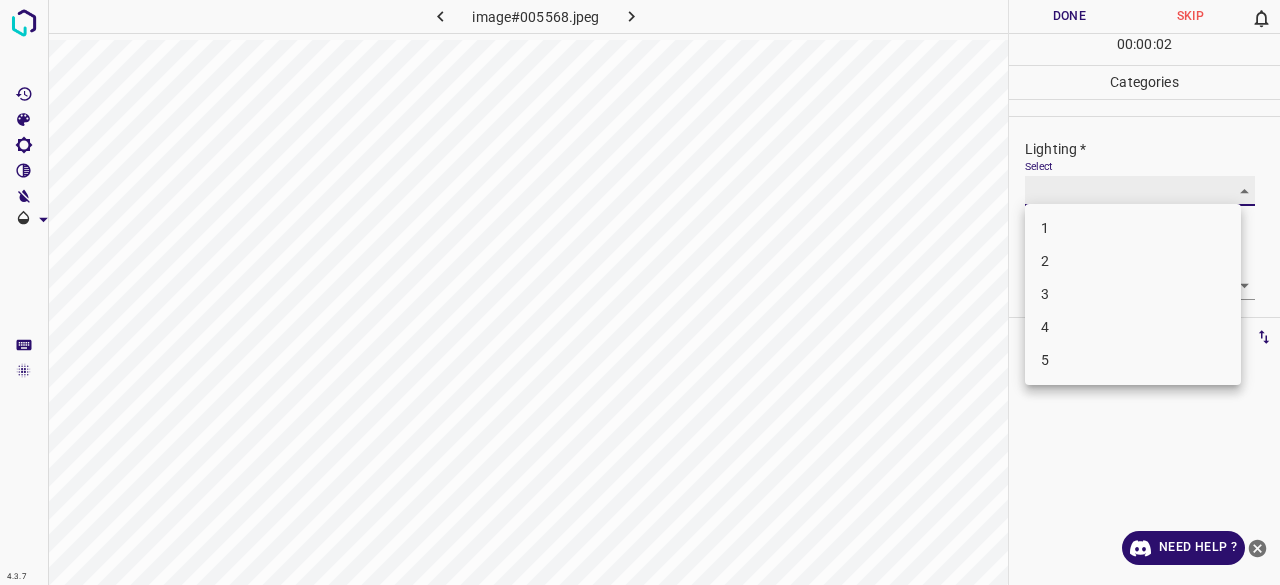 type on "3" 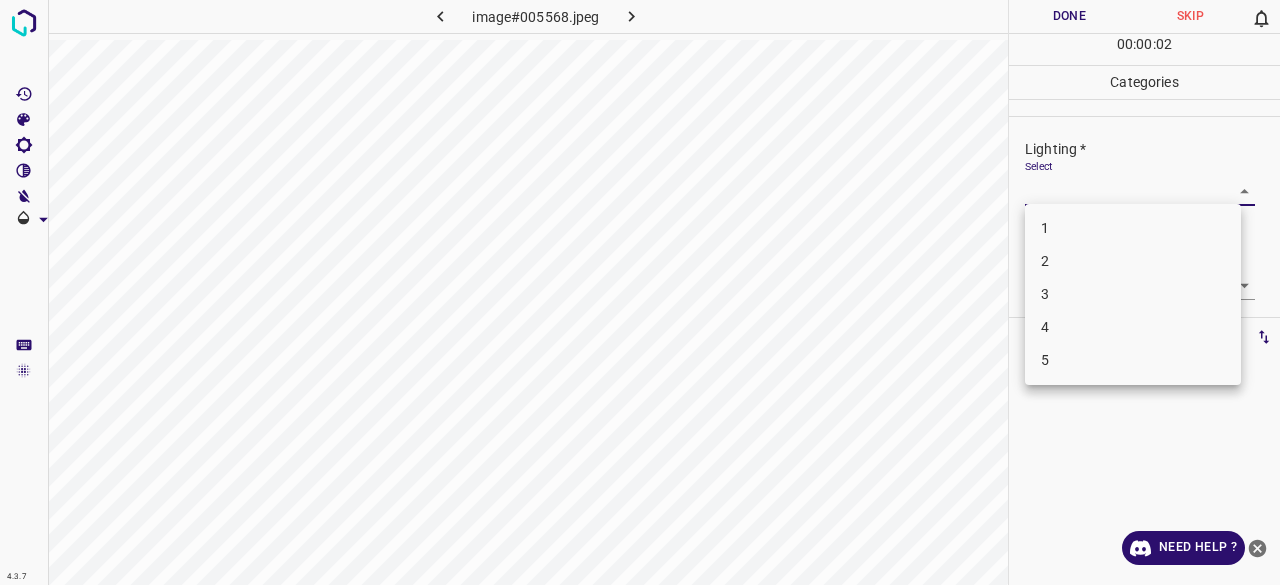 click on "3" at bounding box center (1133, 294) 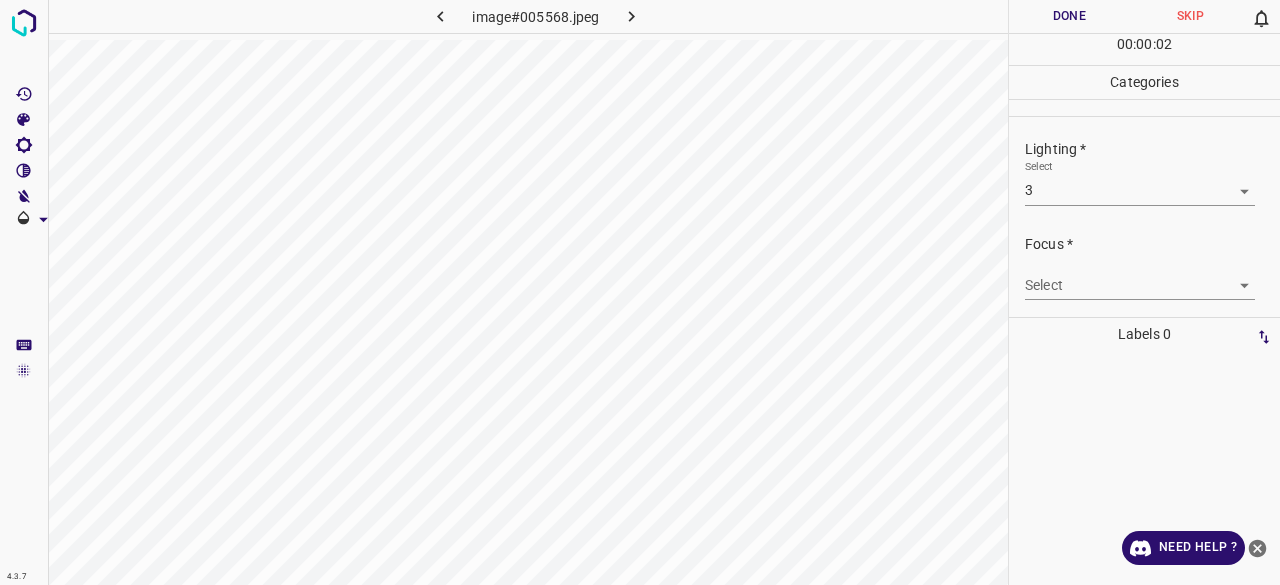 click on "4.3.7 image#005568.jpeg Done Skip 0 00   : 00   : 02   Categories Lighting *  Select 3 3 Focus *  Select ​ Overall *  Select ​ Labels   0 Categories 1 Lighting 2 Focus 3 Overall Tools Space Change between modes (Draw & Edit) I Auto labeling R Restore zoom M Zoom in N Zoom out Delete Delete selecte label Filters Z Restore filters X Saturation filter C Brightness filter V Contrast filter B Gray scale filter General O Download Need Help ? - Text - Hide - Delete" at bounding box center [640, 292] 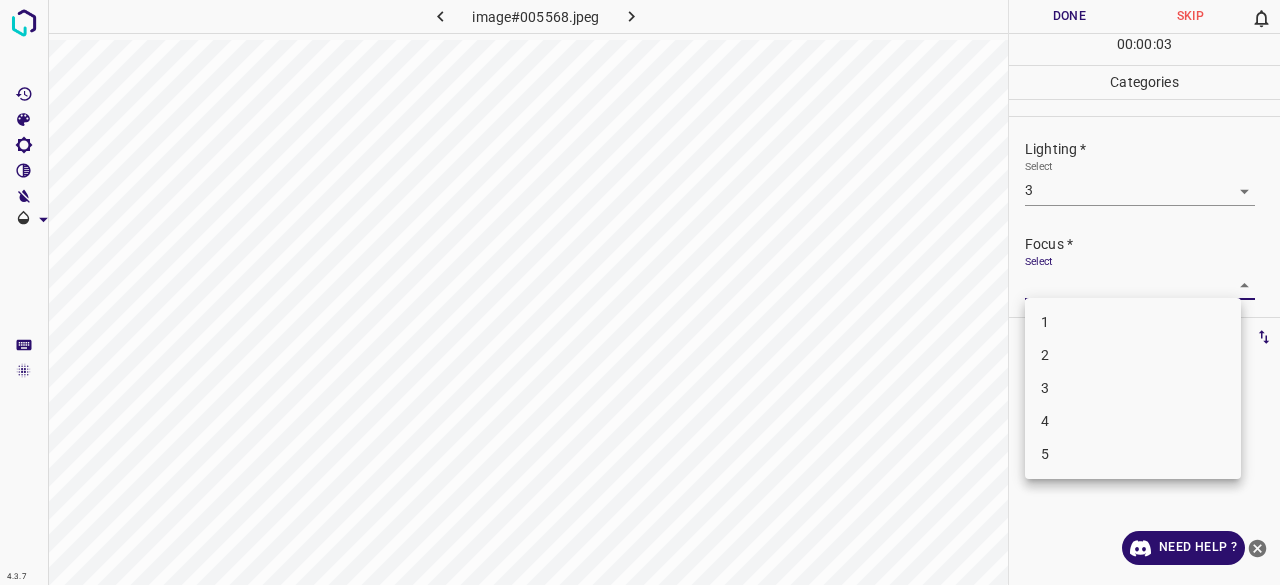 click on "2" at bounding box center (1133, 355) 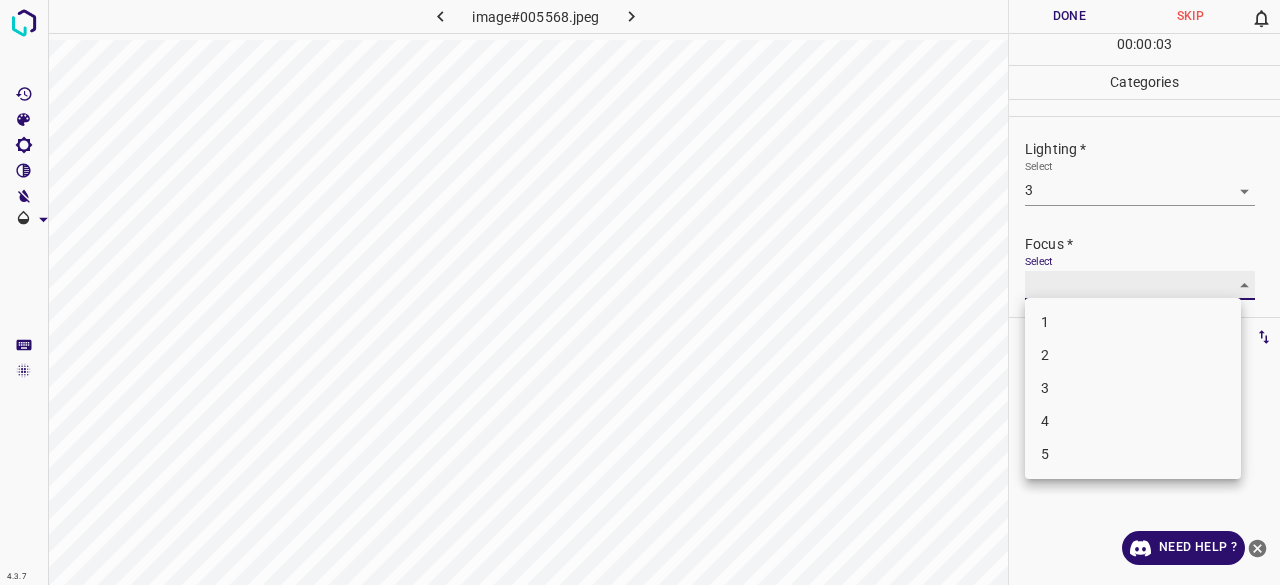 type on "2" 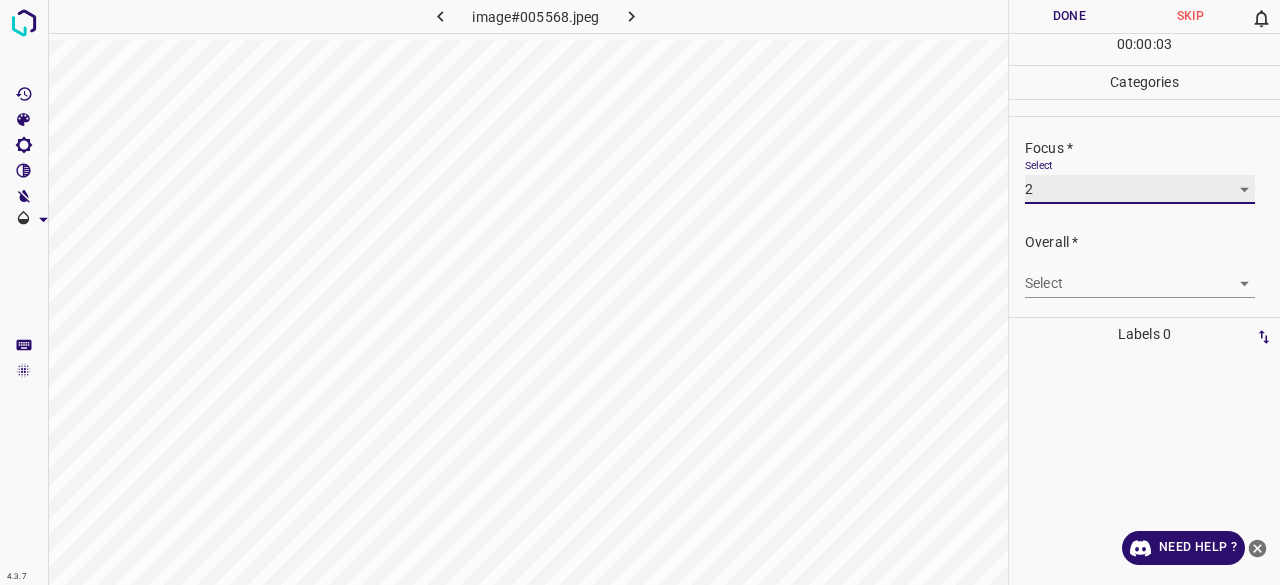 scroll, scrollTop: 98, scrollLeft: 0, axis: vertical 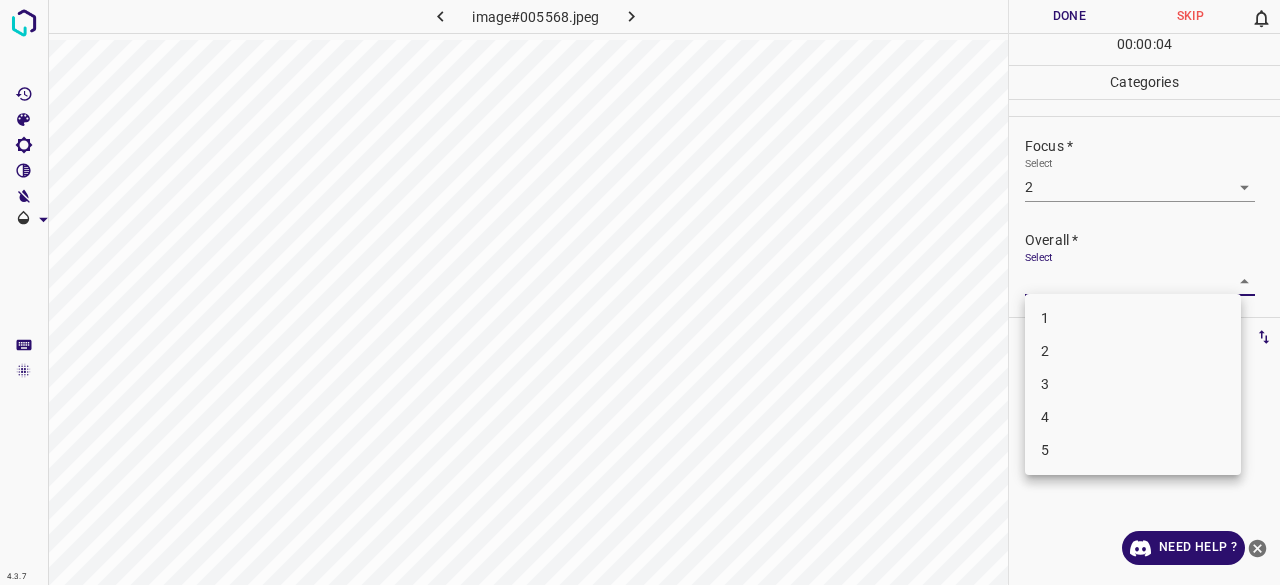 click on "4.3.7 image#005568.jpeg Done Skip 0 00   : 00   : 04   Categories Lighting *  Select 3 3 Focus *  Select 2 2 Overall *  Select ​ Labels   0 Categories 1 Lighting 2 Focus 3 Overall Tools Space Change between modes (Draw & Edit) I Auto labeling R Restore zoom M Zoom in N Zoom out Delete Delete selecte label Filters Z Restore filters X Saturation filter C Brightness filter V Contrast filter B Gray scale filter General O Download Need Help ? - Text - Hide - Delete 1 2 3 4 5" at bounding box center (640, 292) 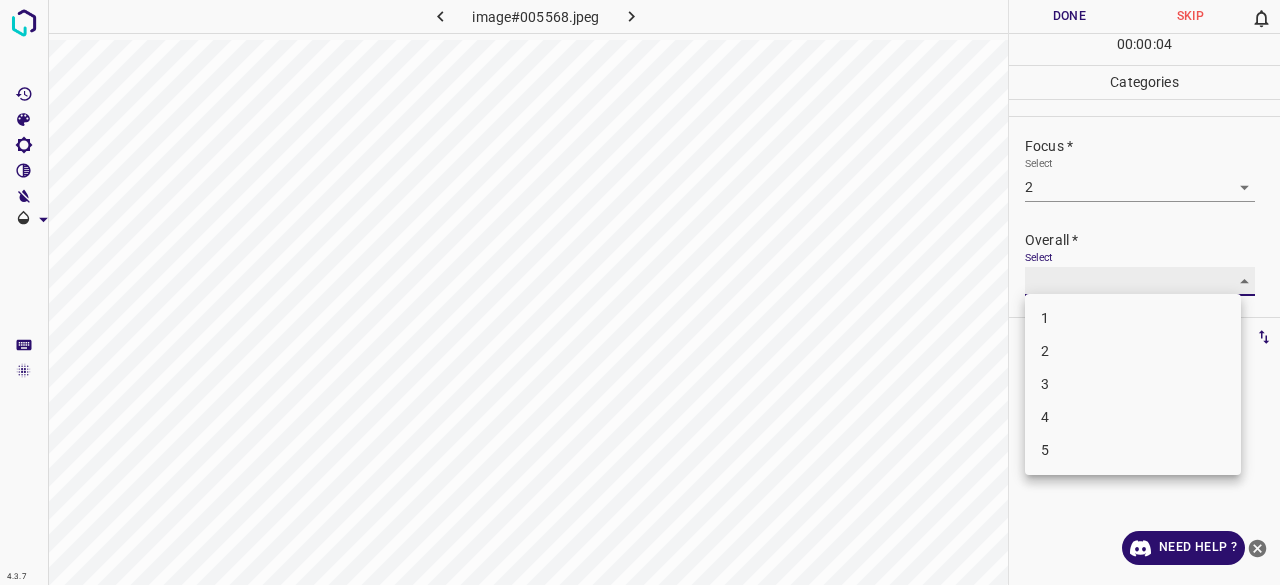 type on "3" 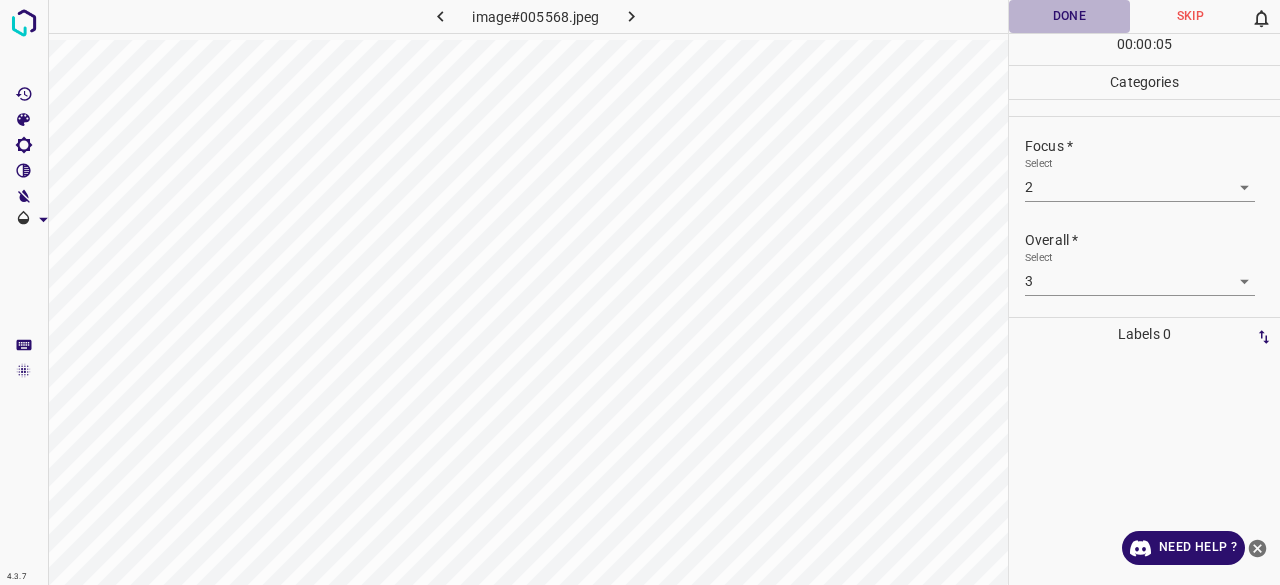 click on "Done" at bounding box center (1069, 16) 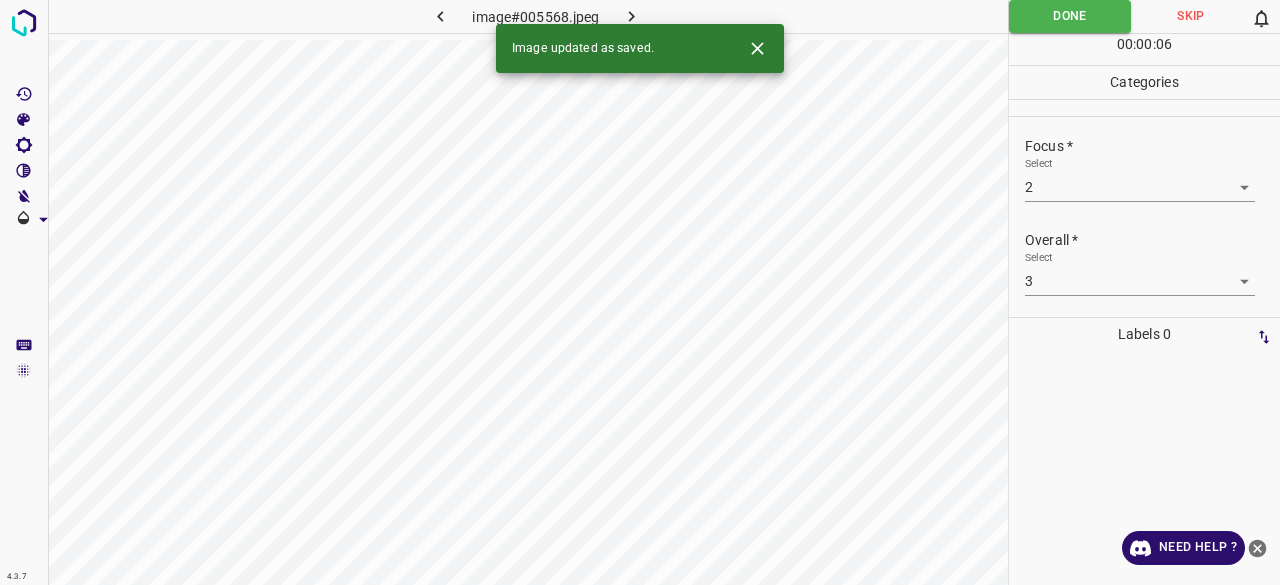 click 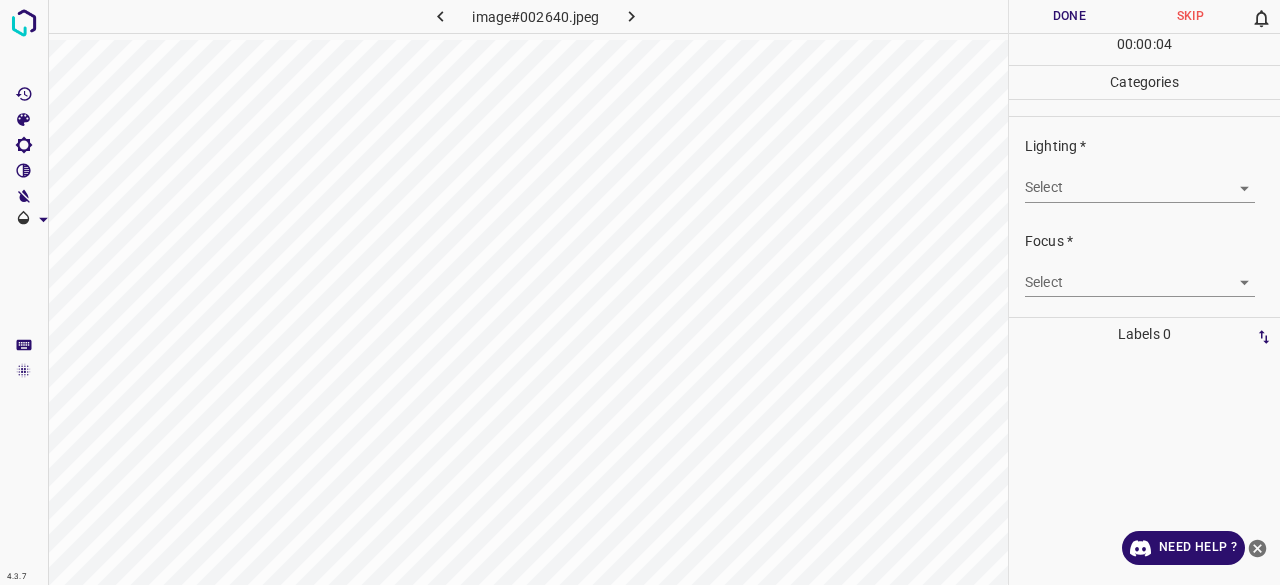 scroll, scrollTop: 0, scrollLeft: 0, axis: both 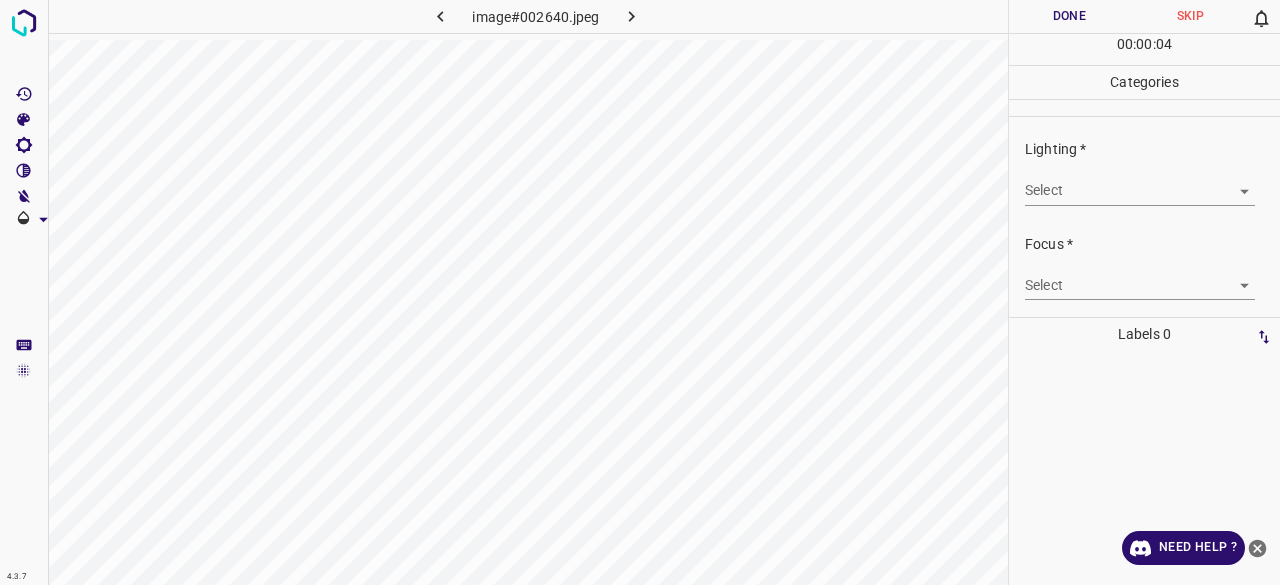 click on "4.3.7 image#002640.jpeg Done Skip 0 00   : 00   : 04   Categories Lighting *  Select ​ Focus *  Select ​ Overall *  Select ​ Labels   0 Categories 1 Lighting 2 Focus 3 Overall Tools Space Change between modes (Draw & Edit) I Auto labeling R Restore zoom M Zoom in N Zoom out Delete Delete selecte label Filters Z Restore filters X Saturation filter C Brightness filter V Contrast filter B Gray scale filter General O Download Need Help ? - Text - Hide - Delete" at bounding box center (640, 292) 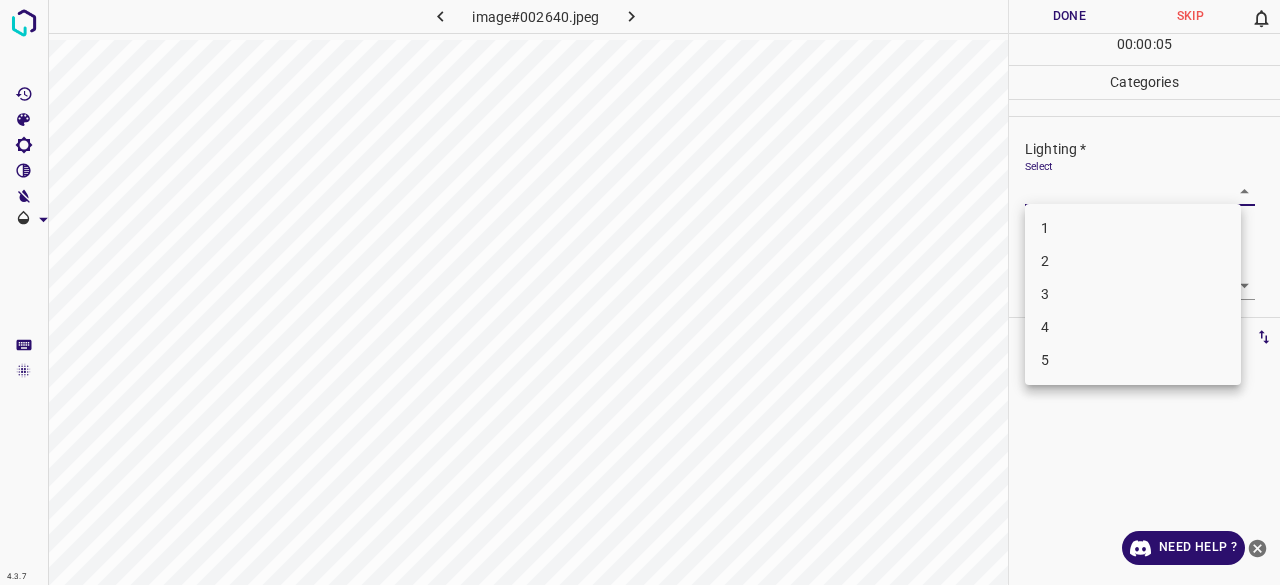click on "3" at bounding box center [1133, 294] 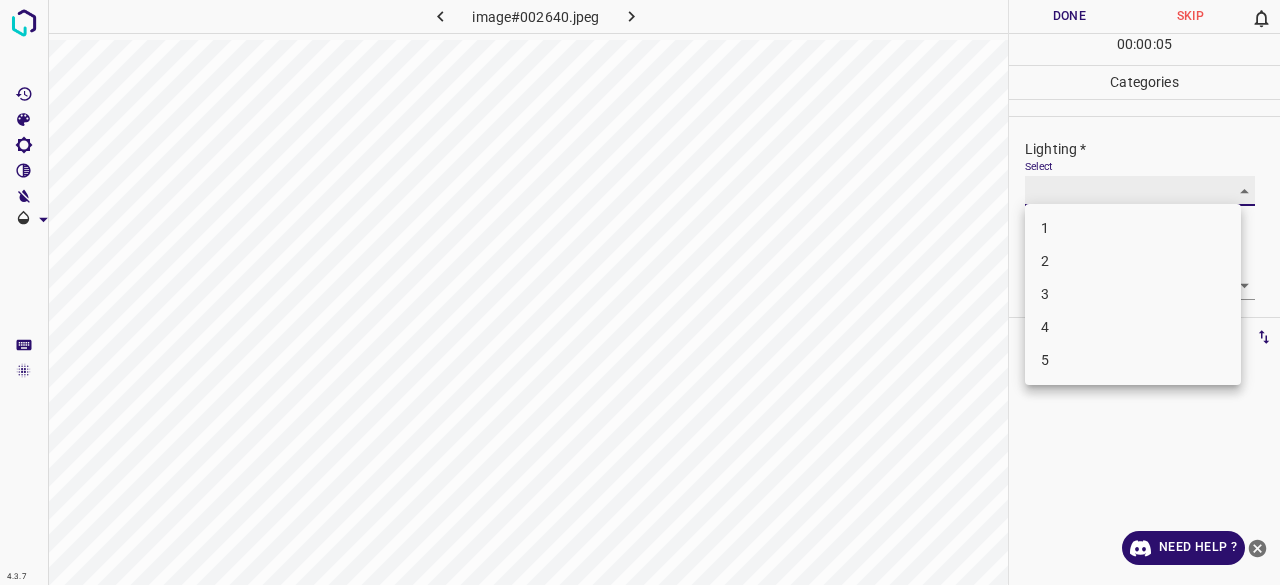 type on "3" 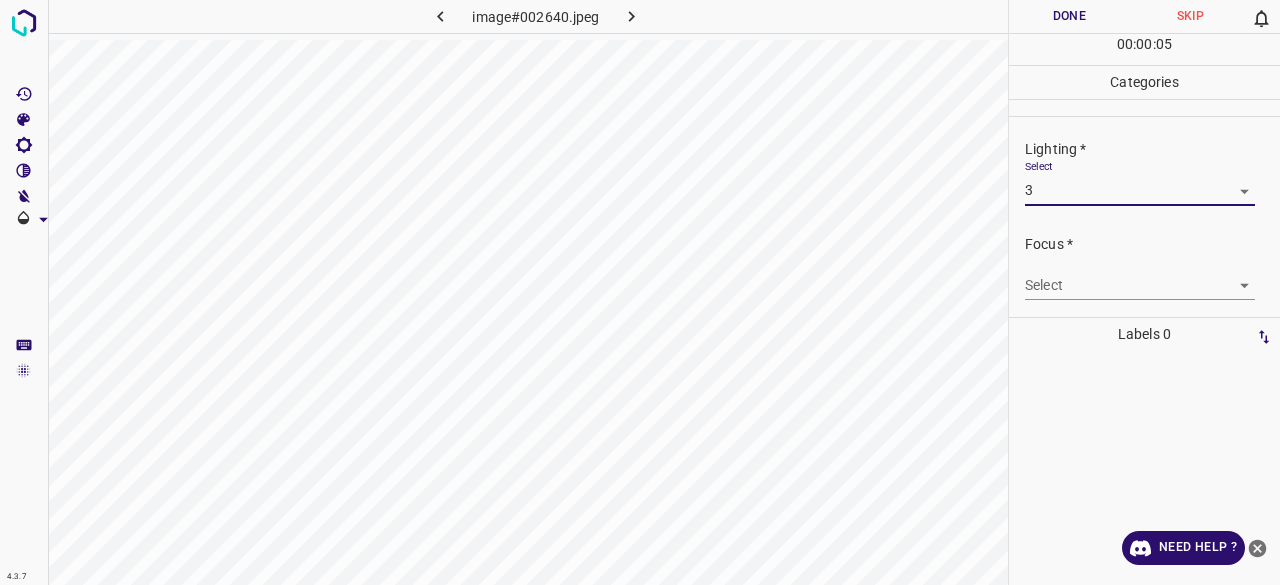 click on "4.3.7 image#002640.jpeg Done Skip 0 00   : 00   : 05   Categories Lighting *  Select 3 3 Focus *  Select ​ Overall *  Select ​ Labels   0 Categories 1 Lighting 2 Focus 3 Overall Tools Space Change between modes (Draw & Edit) I Auto labeling R Restore zoom M Zoom in N Zoom out Delete Delete selecte label Filters Z Restore filters X Saturation filter C Brightness filter V Contrast filter B Gray scale filter General O Download Need Help ? - Text - Hide - Delete" at bounding box center [640, 292] 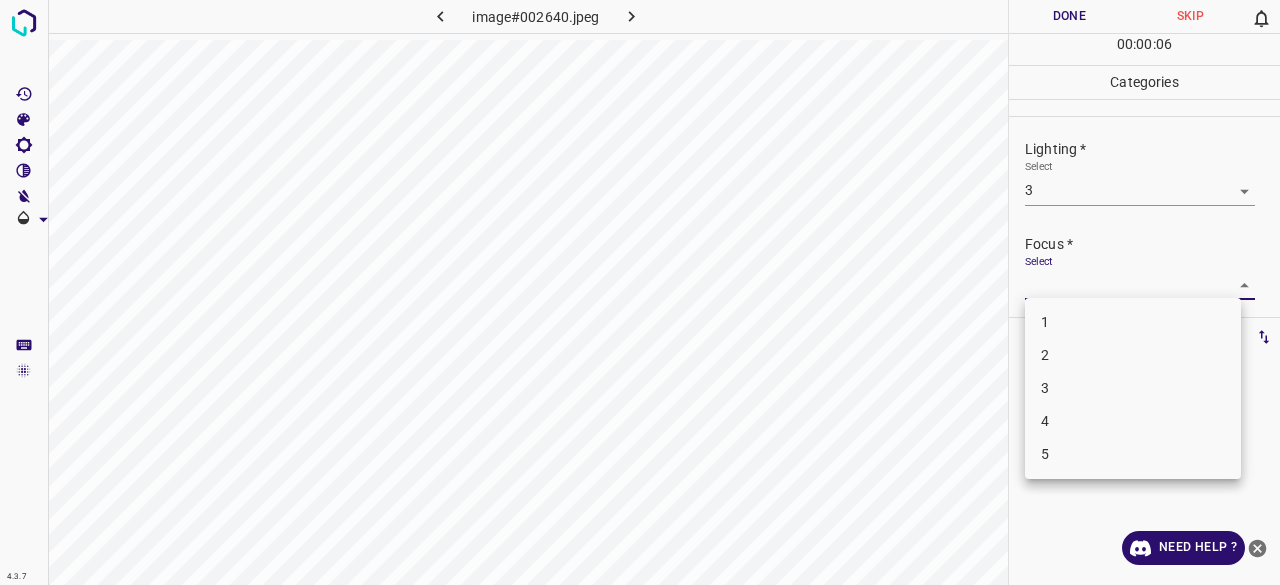 click on "3" at bounding box center [1133, 388] 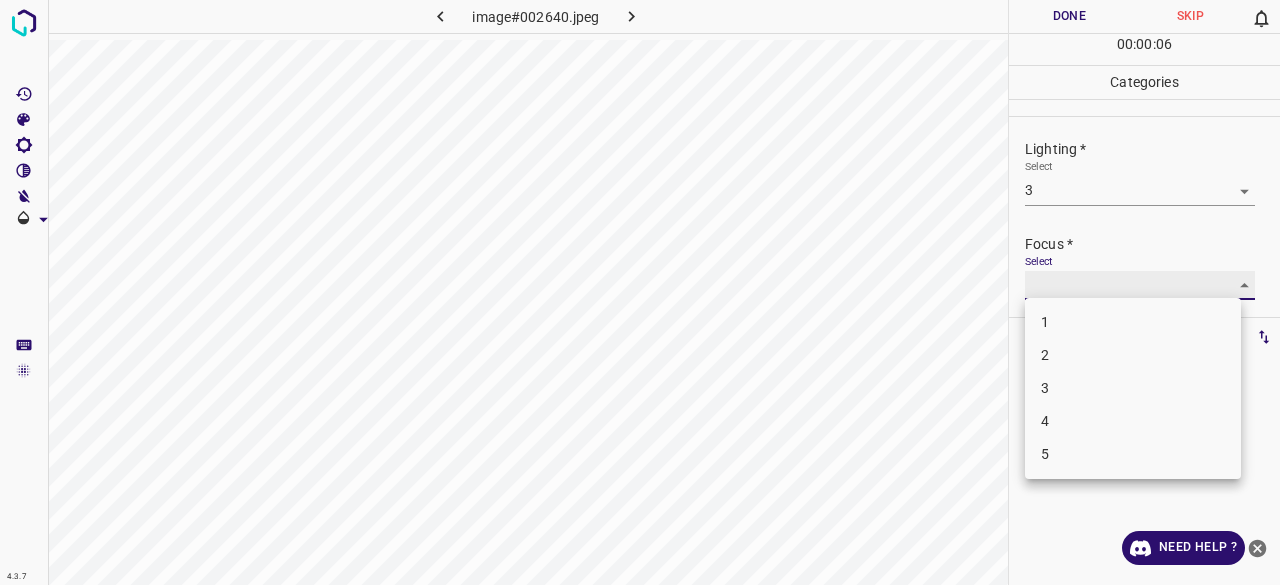 type on "3" 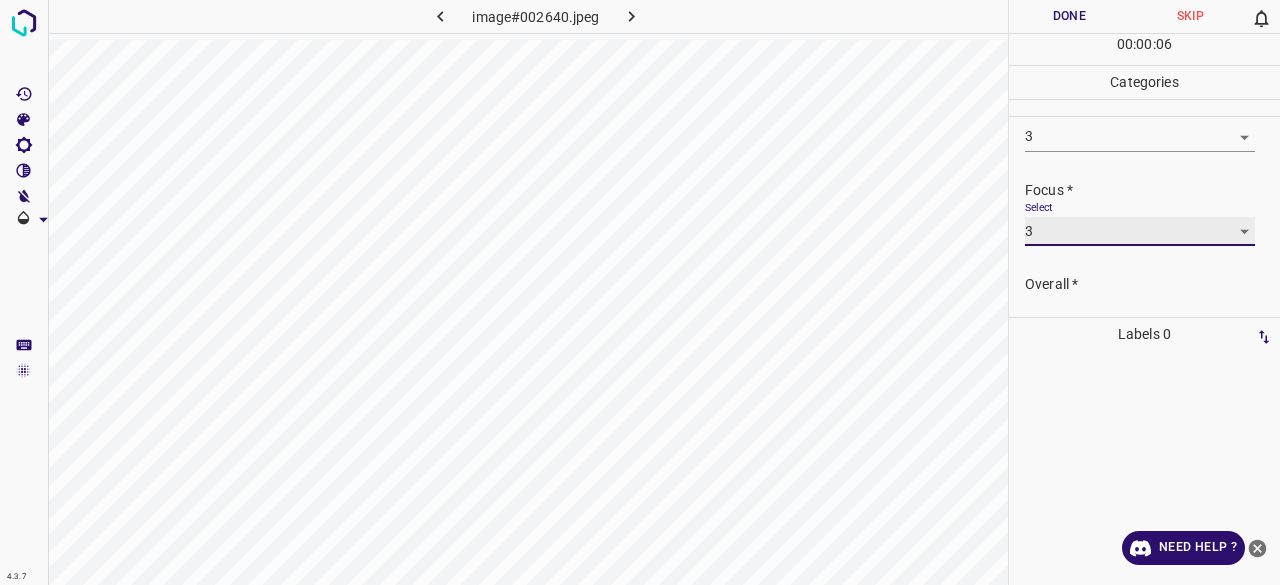 scroll, scrollTop: 98, scrollLeft: 0, axis: vertical 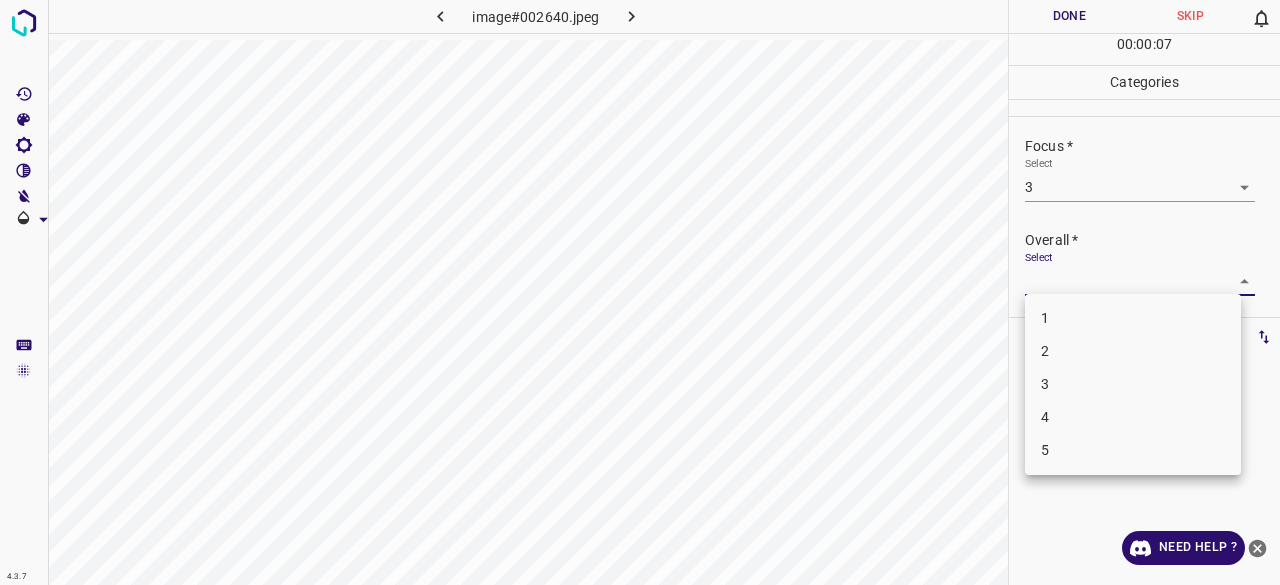 click on "4.3.7 image#002640.jpeg Done Skip 0 00   : 00   : 07   Categories Lighting *  Select 3 3 Focus *  Select 3 3 Overall *  Select ​ Labels   0 Categories 1 Lighting 2 Focus 3 Overall Tools Space Change between modes (Draw & Edit) I Auto labeling R Restore zoom M Zoom in N Zoom out Delete Delete selecte label Filters Z Restore filters X Saturation filter C Brightness filter V Contrast filter B Gray scale filter General O Download Need Help ? - Text - Hide - Delete 1 2 3 4 5" at bounding box center [640, 292] 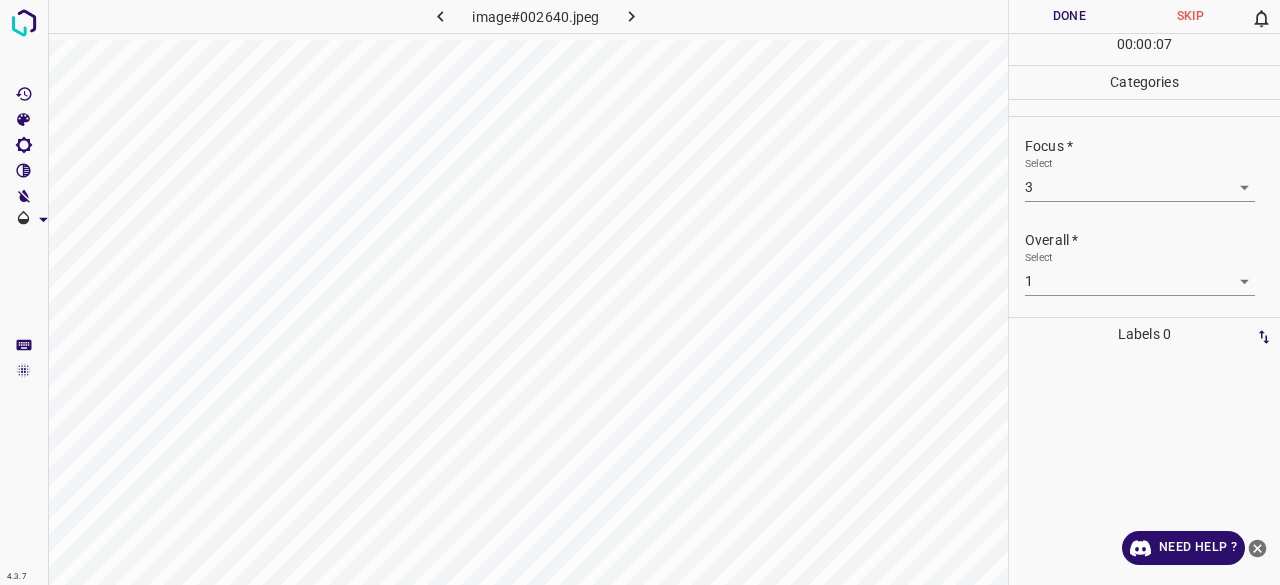 drag, startPoint x: 1098, startPoint y: 330, endPoint x: 1063, endPoint y: 279, distance: 61.854668 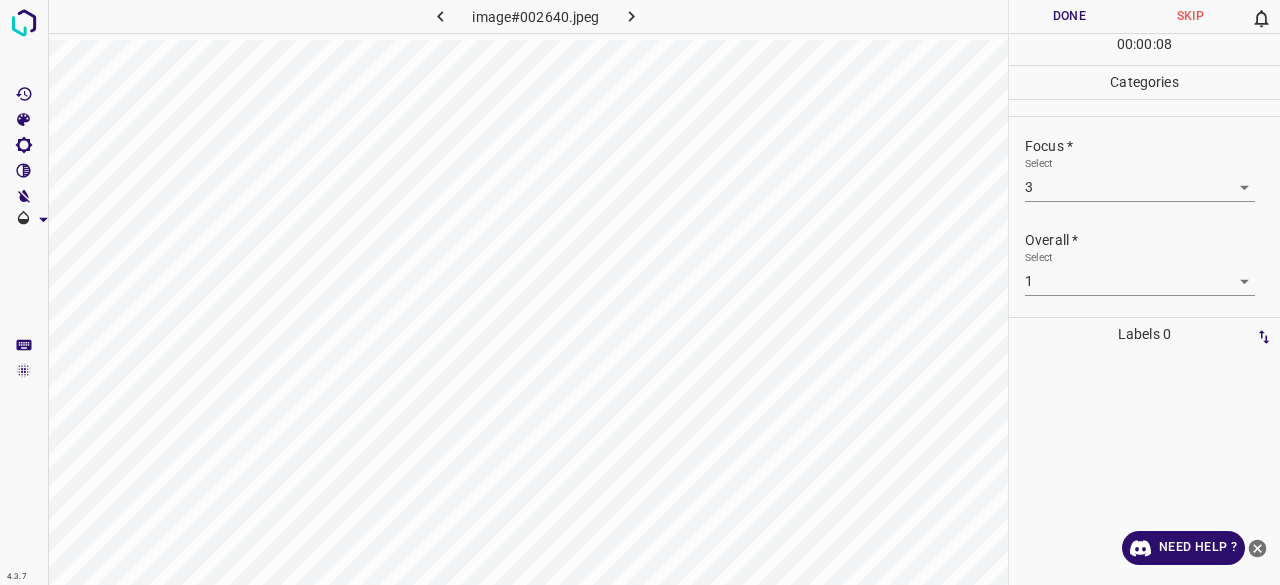 click on "4.3.7 image#002640.jpeg Done Skip 0 00   : 00   : 08   Categories Lighting *  Select 3 3 Focus *  Select 3 3 Overall *  Select 1 1 Labels   0 Categories 1 Lighting 2 Focus 3 Overall Tools Space Change between modes (Draw & Edit) I Auto labeling R Restore zoom M Zoom in N Zoom out Delete Delete selecte label Filters Z Restore filters X Saturation filter C Brightness filter V Contrast filter B Gray scale filter General O Download Need Help ? - Text - Hide - Delete" at bounding box center (640, 292) 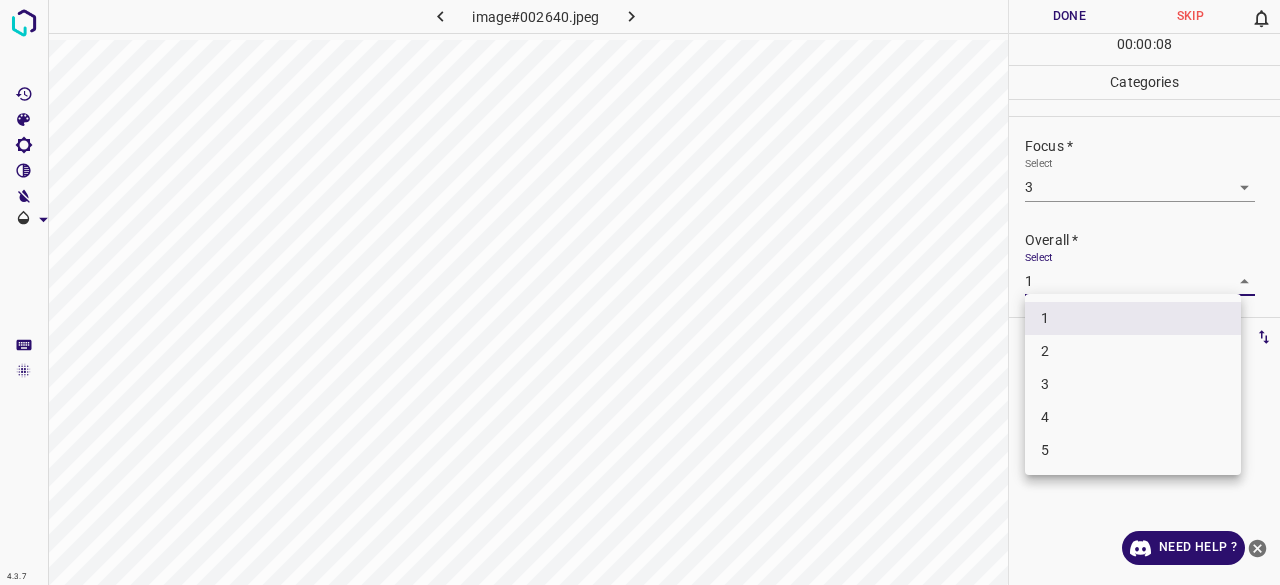 drag, startPoint x: 1068, startPoint y: 385, endPoint x: 1086, endPoint y: 243, distance: 143.13629 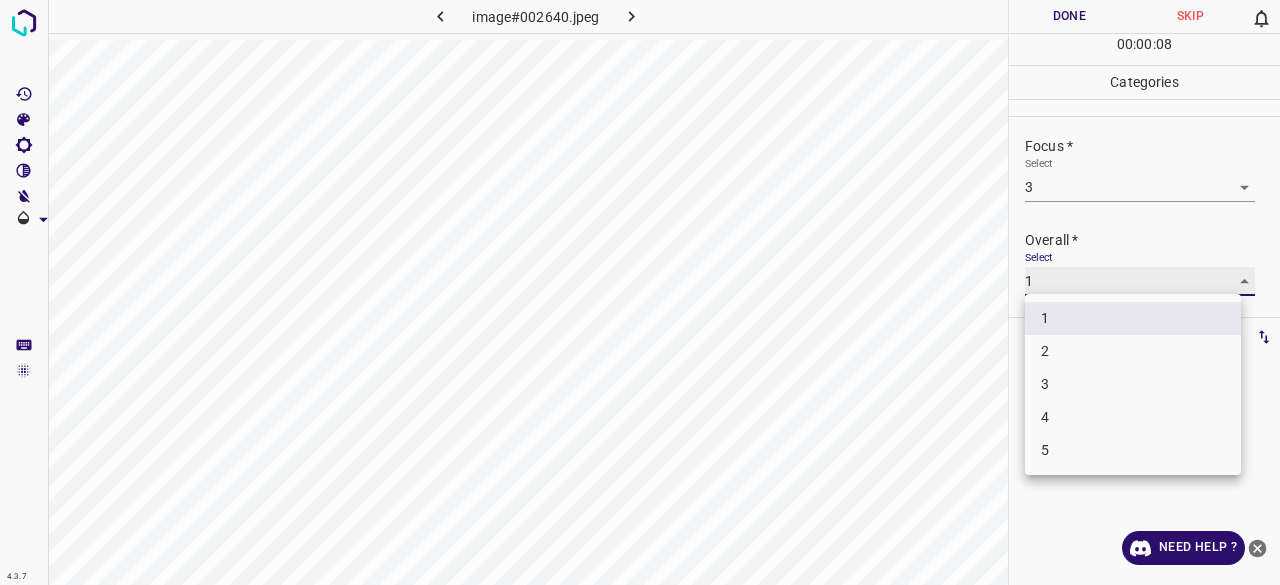 type on "3" 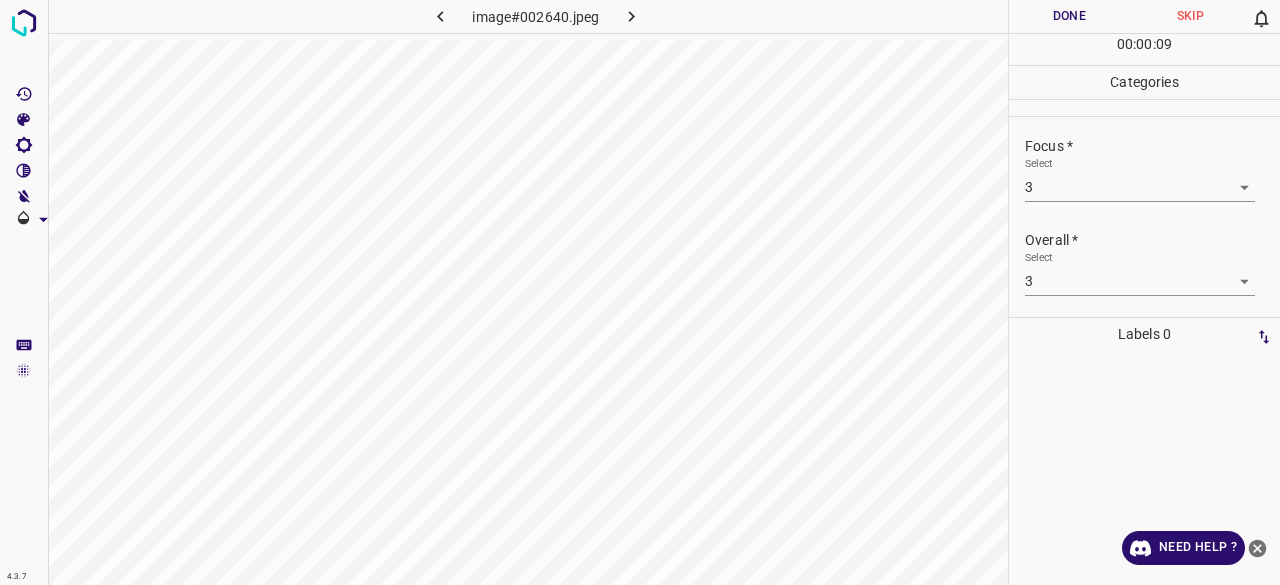 click on "00   : 00   : 09" at bounding box center (1144, 49) 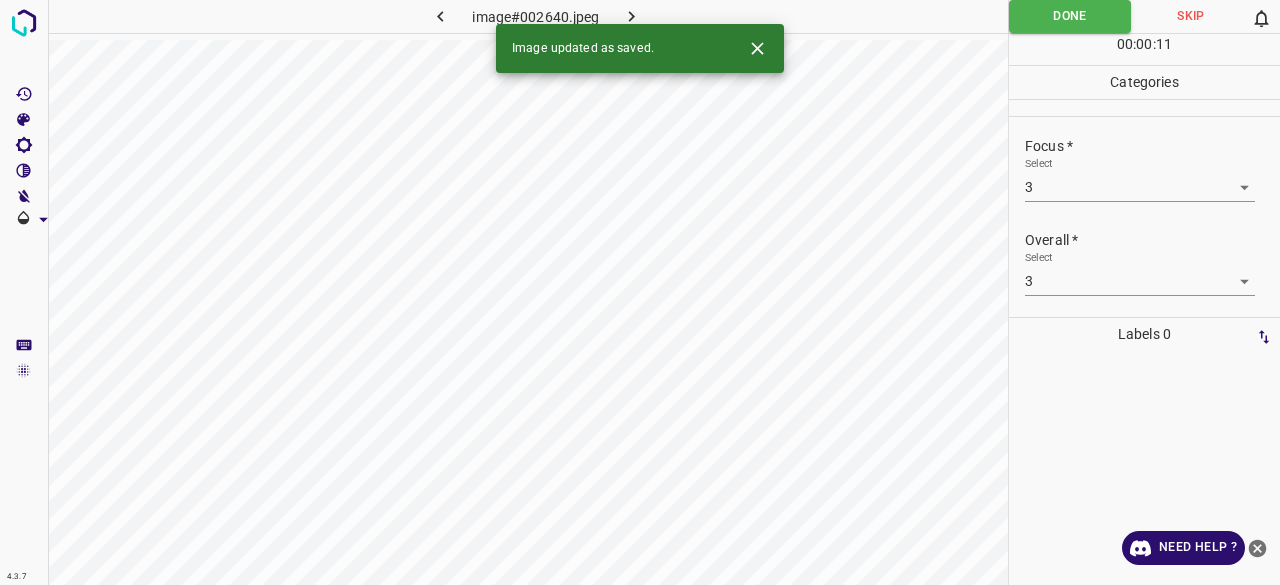 click at bounding box center [632, 16] 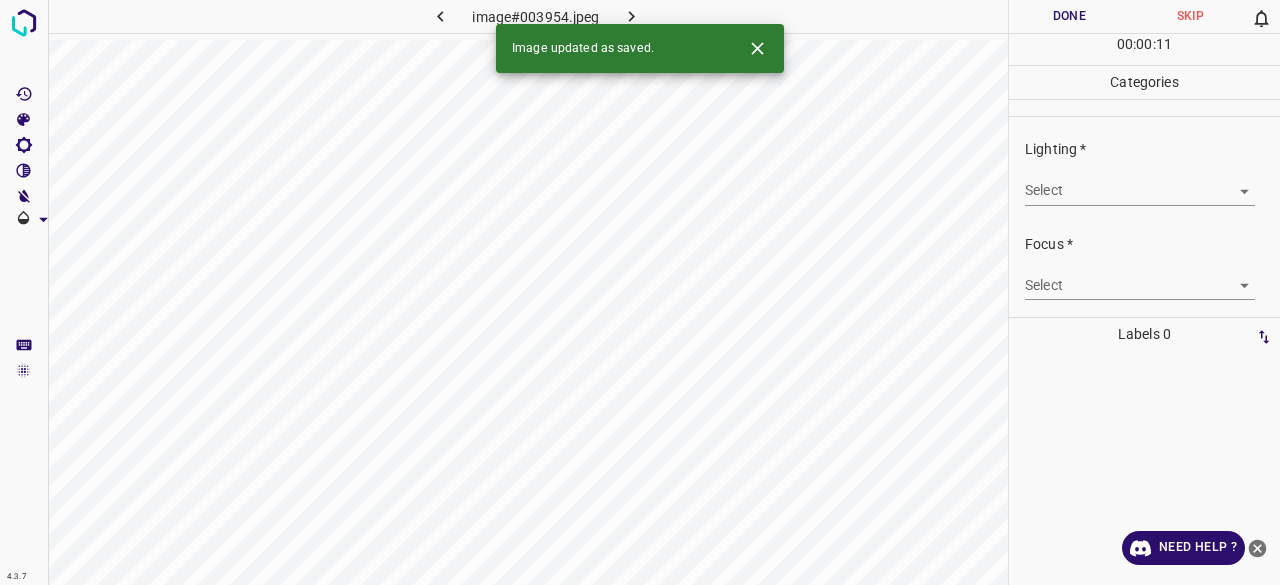 click on "Lighting *  Select ​ Focus *  Select ​ Overall *  Select ​" at bounding box center [1144, 266] 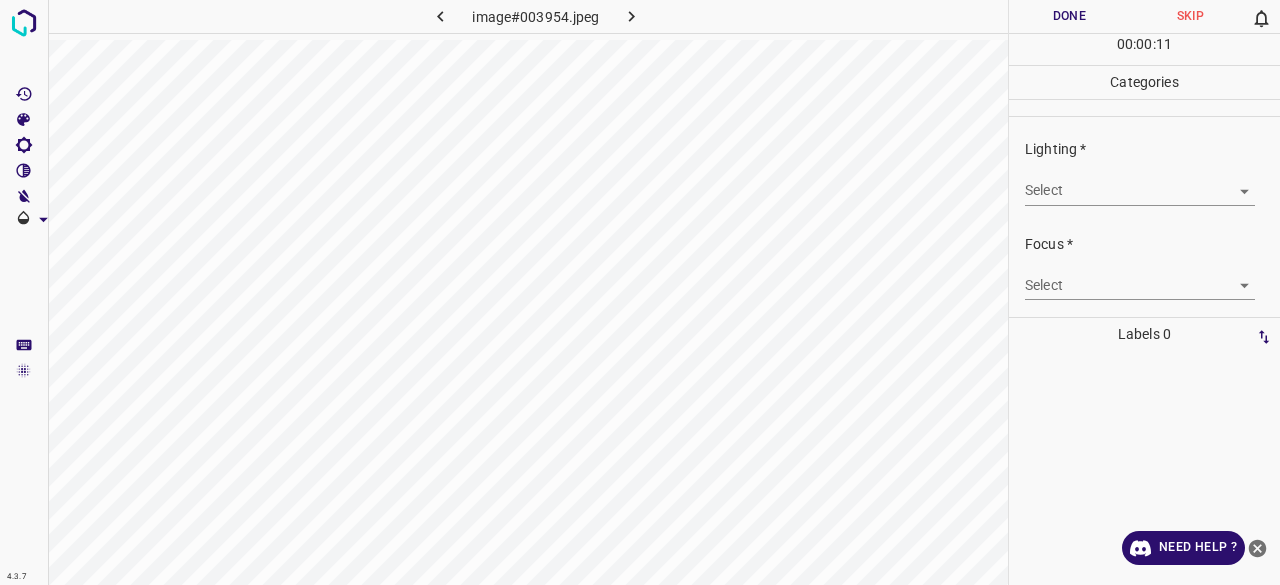 click on "4.3.7 image#003954.jpeg Done Skip 0 00   : 00   : 11   Categories Lighting *  Select ​ Focus *  Select ​ Overall *  Select ​ Labels   0 Categories 1 Lighting 2 Focus 3 Overall Tools Space Change between modes (Draw & Edit) I Auto labeling R Restore zoom M Zoom in N Zoom out Delete Delete selecte label Filters Z Restore filters X Saturation filter C Brightness filter V Contrast filter B Gray scale filter General O Download Need Help ? - Text - Hide - Delete" at bounding box center [640, 292] 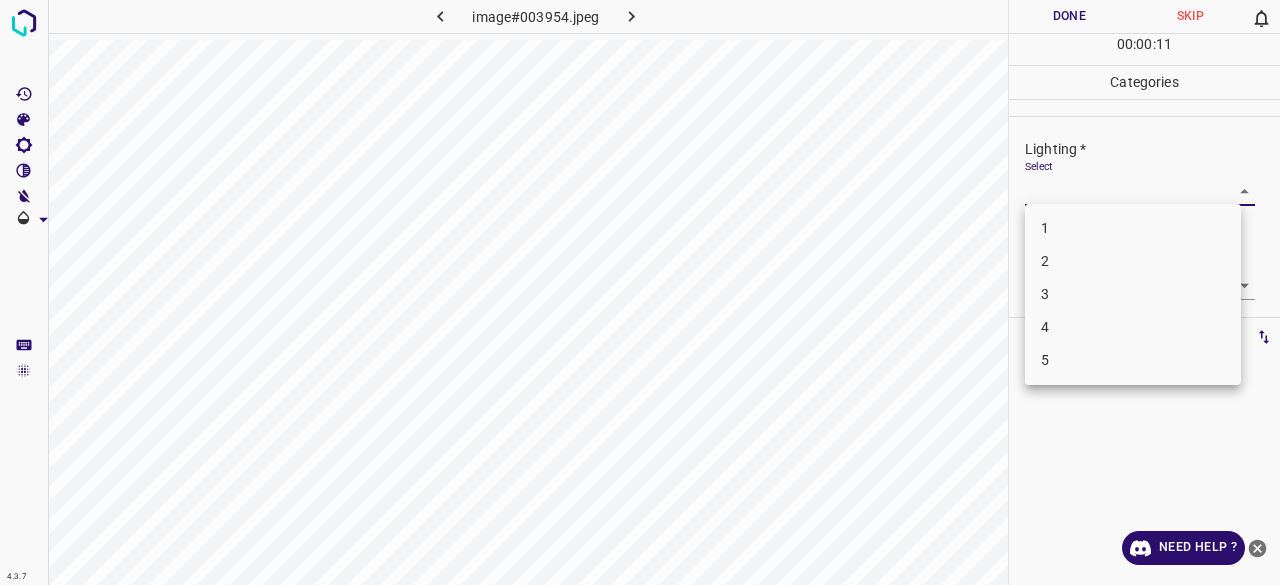 click on "3" at bounding box center [1133, 294] 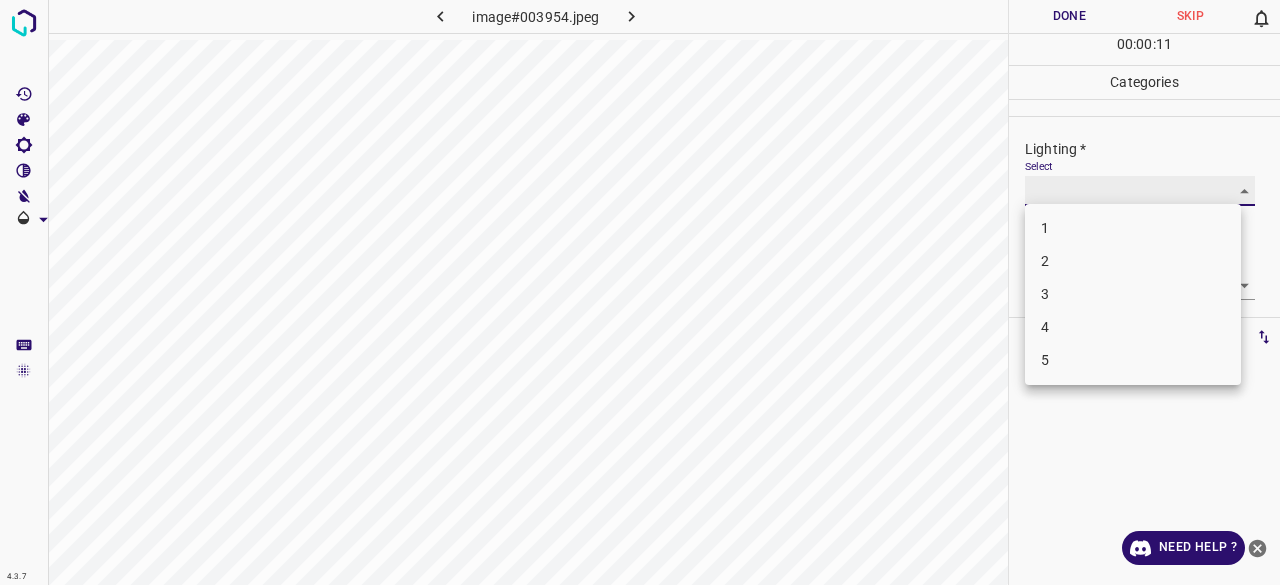 type on "3" 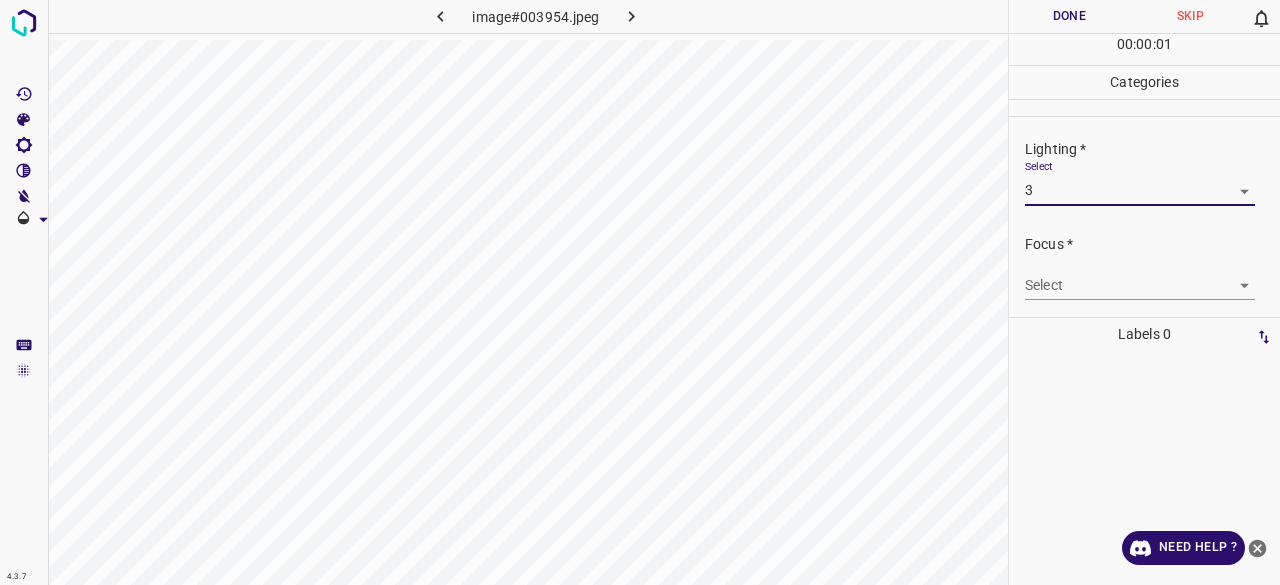 click on "4.3.7 image#003954.jpeg Done Skip 0 00   : 00   : 01   Categories Lighting *  Select 3 3 Focus *  Select ​ Overall *  Select ​ Labels   0 Categories 1 Lighting 2 Focus 3 Overall Tools Space Change between modes (Draw & Edit) I Auto labeling R Restore zoom M Zoom in N Zoom out Delete Delete selecte label Filters Z Restore filters X Saturation filter C Brightness filter V Contrast filter B Gray scale filter General O Download Need Help ? - Text - Hide - Delete" at bounding box center (640, 292) 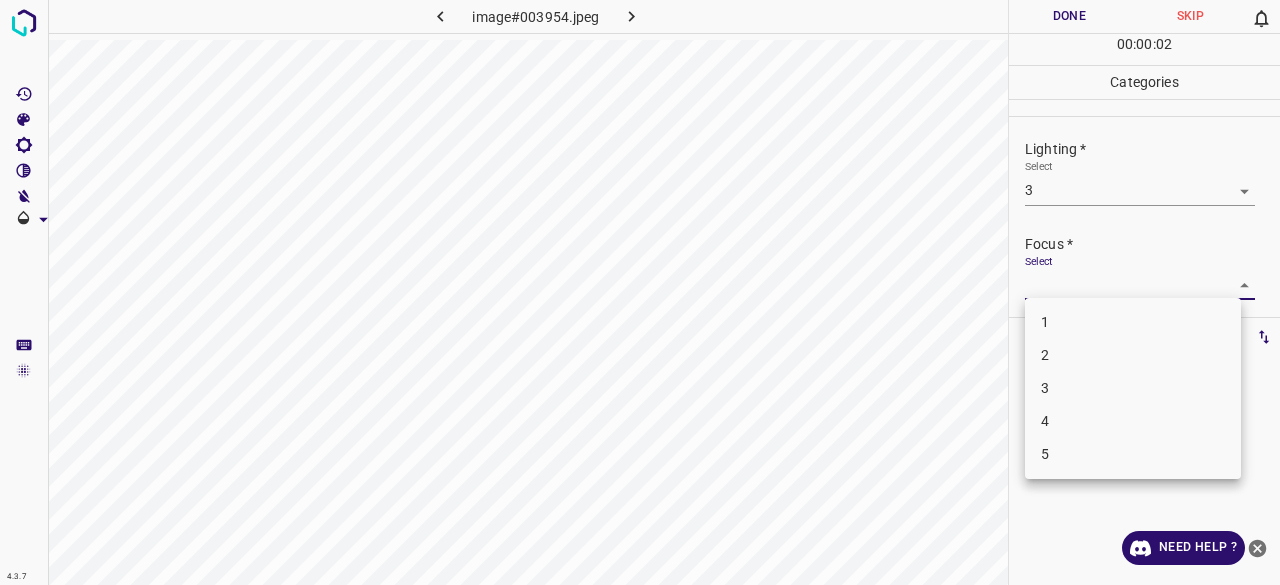 drag, startPoint x: 1063, startPoint y: 391, endPoint x: 1082, endPoint y: 357, distance: 38.948685 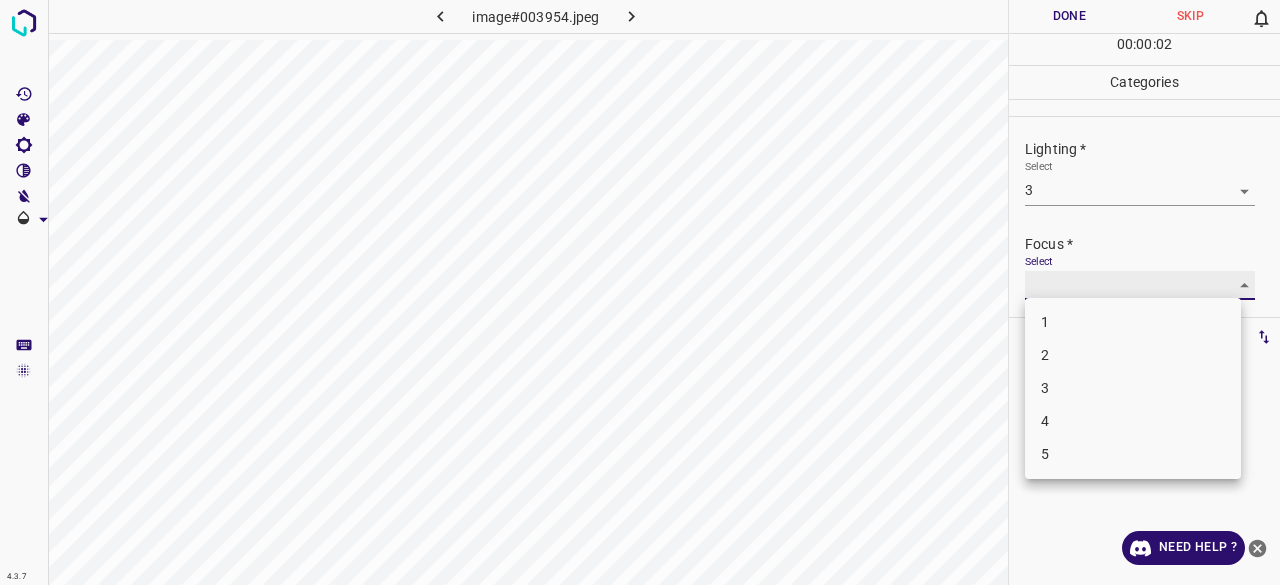 type on "3" 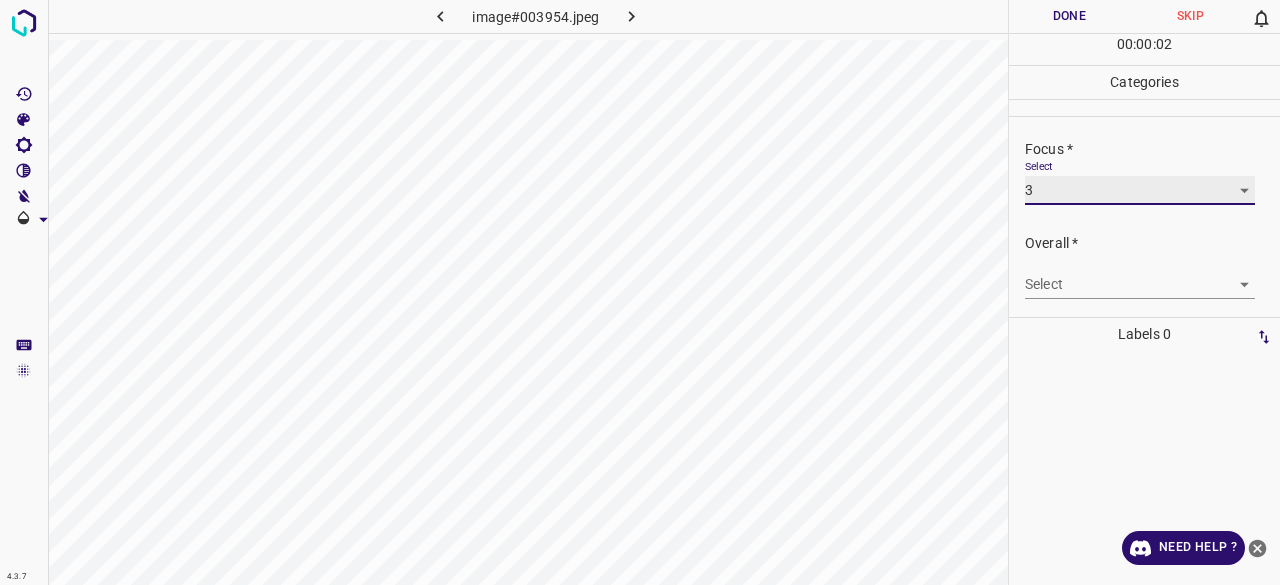 scroll, scrollTop: 98, scrollLeft: 0, axis: vertical 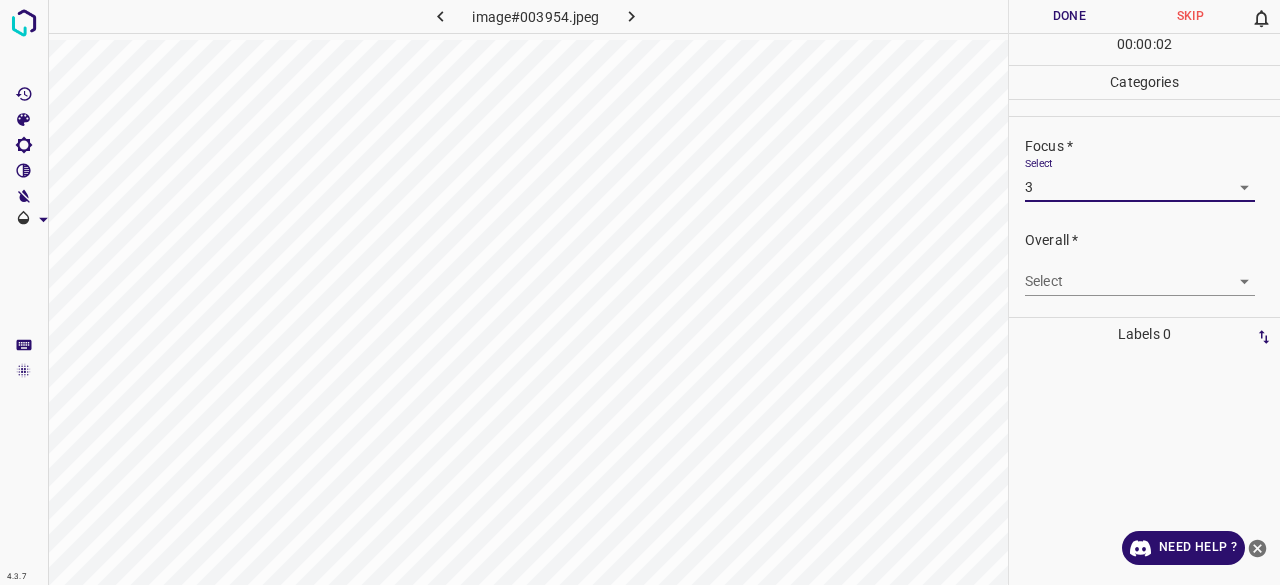 click on "4.3.7 image#003954.jpeg Done Skip 0 00   : 00   : 02   Categories Lighting *  Select 3 3 Focus *  Select 3 3 Overall *  Select ​ Labels   0 Categories 1 Lighting 2 Focus 3 Overall Tools Space Change between modes (Draw & Edit) I Auto labeling R Restore zoom M Zoom in N Zoom out Delete Delete selecte label Filters Z Restore filters X Saturation filter C Brightness filter V Contrast filter B Gray scale filter General O Download Need Help ? - Text - Hide - Delete" at bounding box center [640, 292] 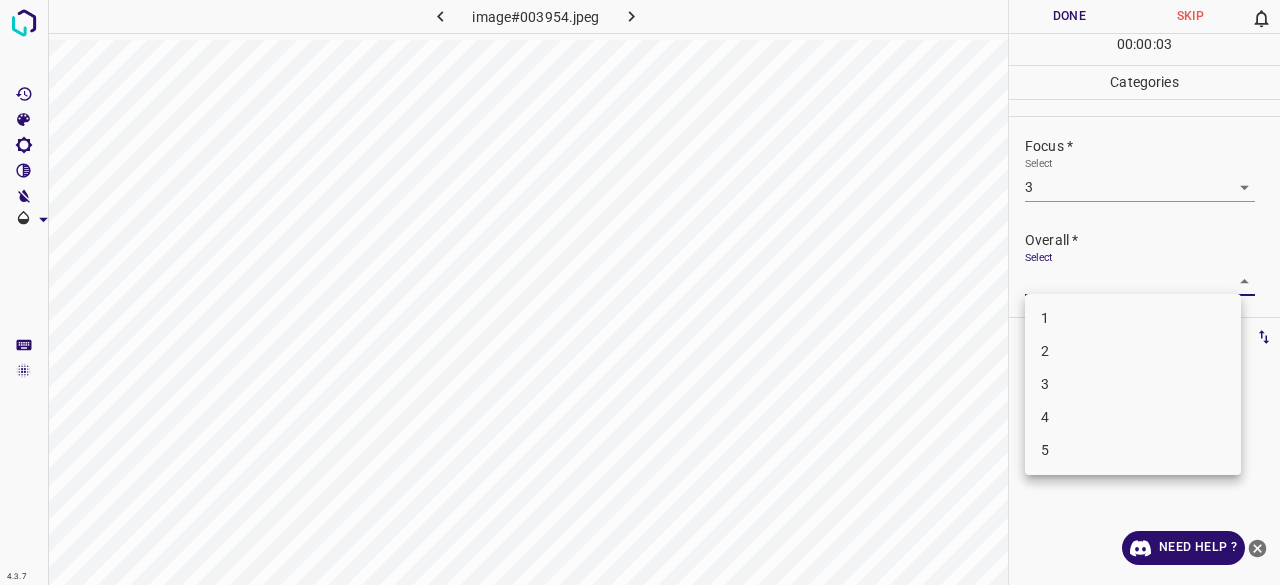 click on "3" at bounding box center (1133, 384) 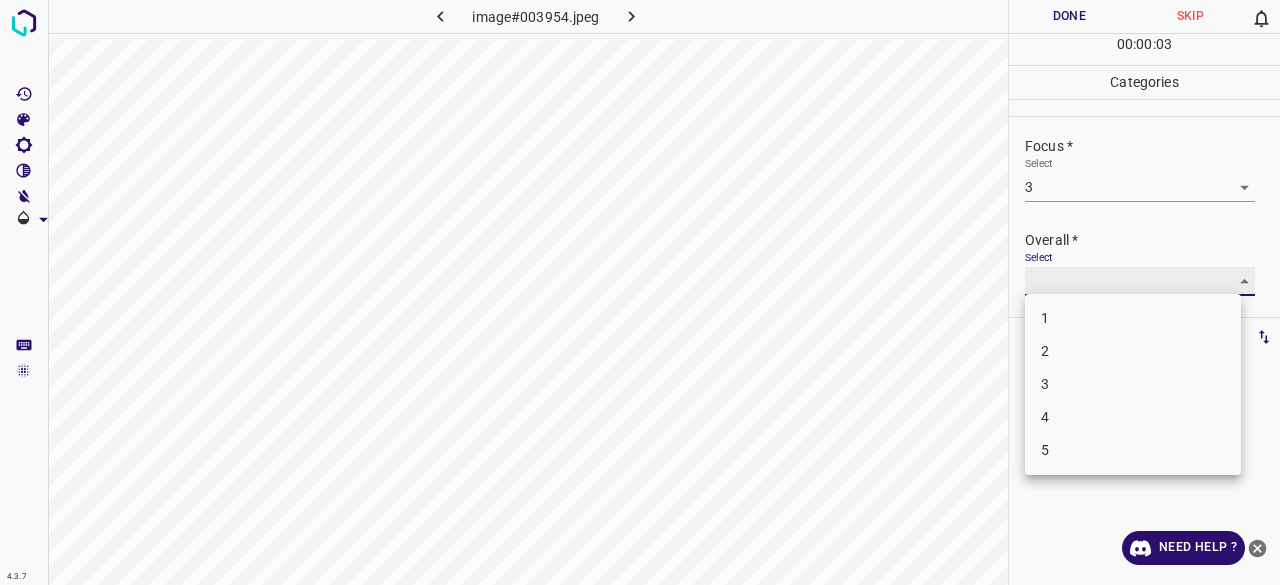 type on "3" 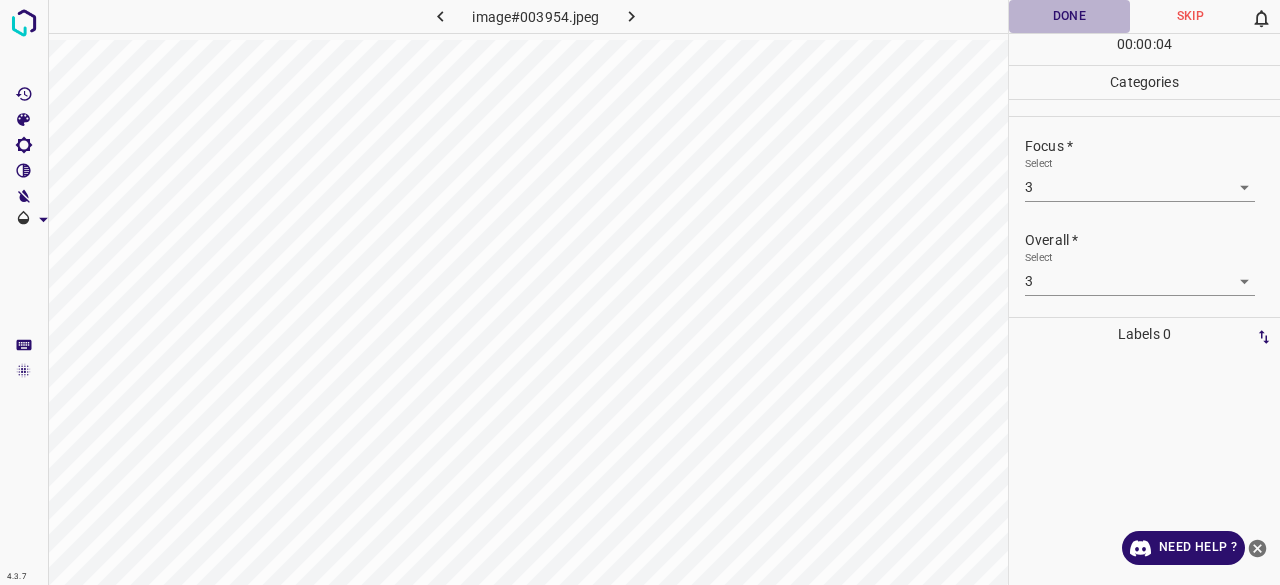 click on "Done" at bounding box center (1069, 16) 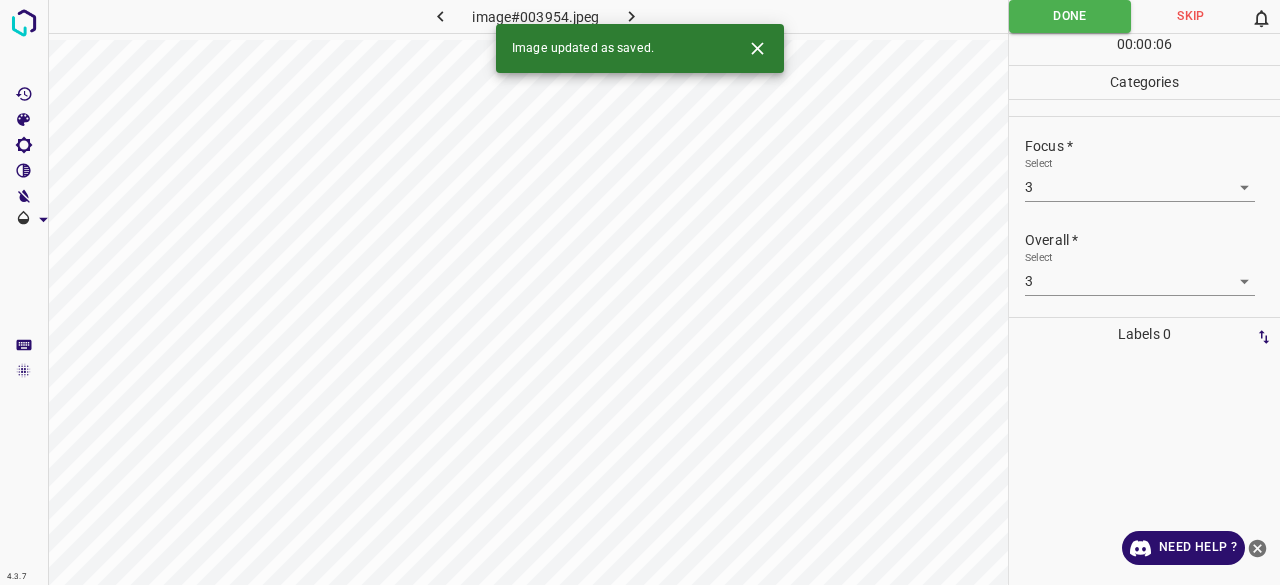 click at bounding box center (632, 16) 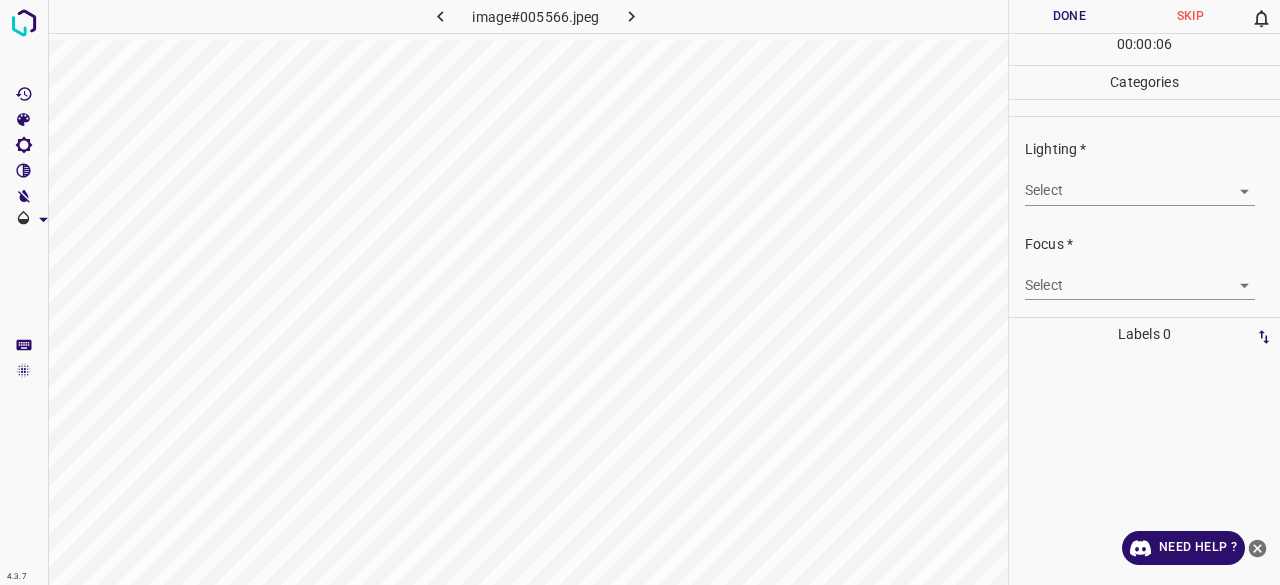 click on "Lighting *  Select ​" at bounding box center [1144, 172] 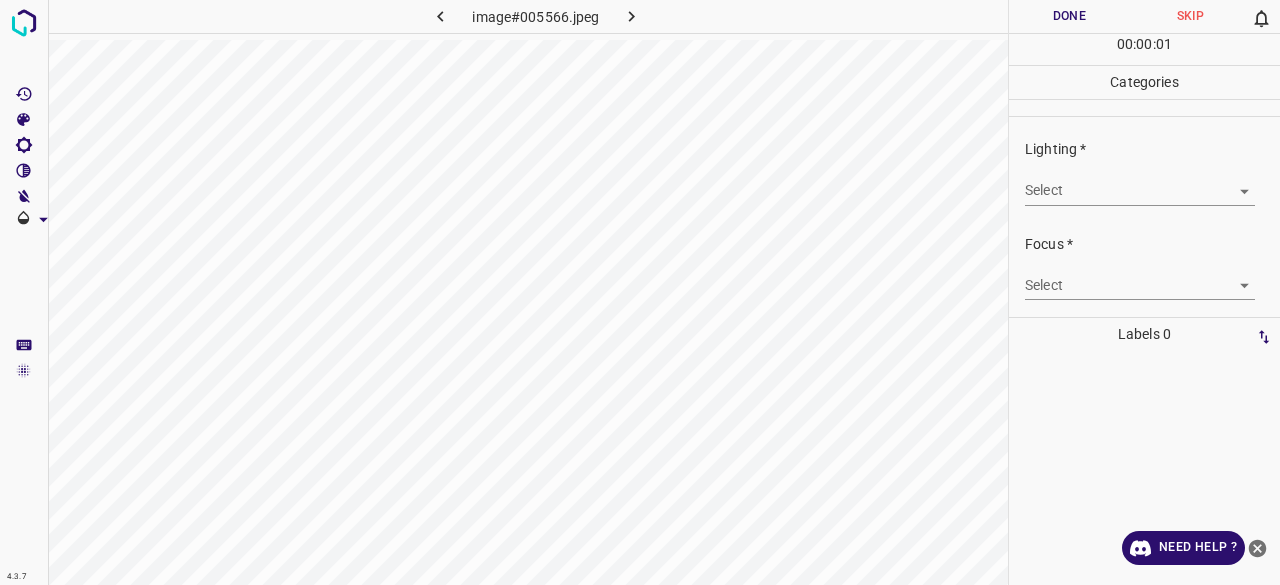 click on "4.3.7 image#005566.jpeg Done Skip 0 00   : 00   : 01   Categories Lighting *  Select ​ Focus *  Select ​ Overall *  Select ​ Labels   0 Categories 1 Lighting 2 Focus 3 Overall Tools Space Change between modes (Draw & Edit) I Auto labeling R Restore zoom M Zoom in N Zoom out Delete Delete selecte label Filters Z Restore filters X Saturation filter C Brightness filter V Contrast filter B Gray scale filter General O Download Need Help ? - Text - Hide - Delete" at bounding box center [640, 292] 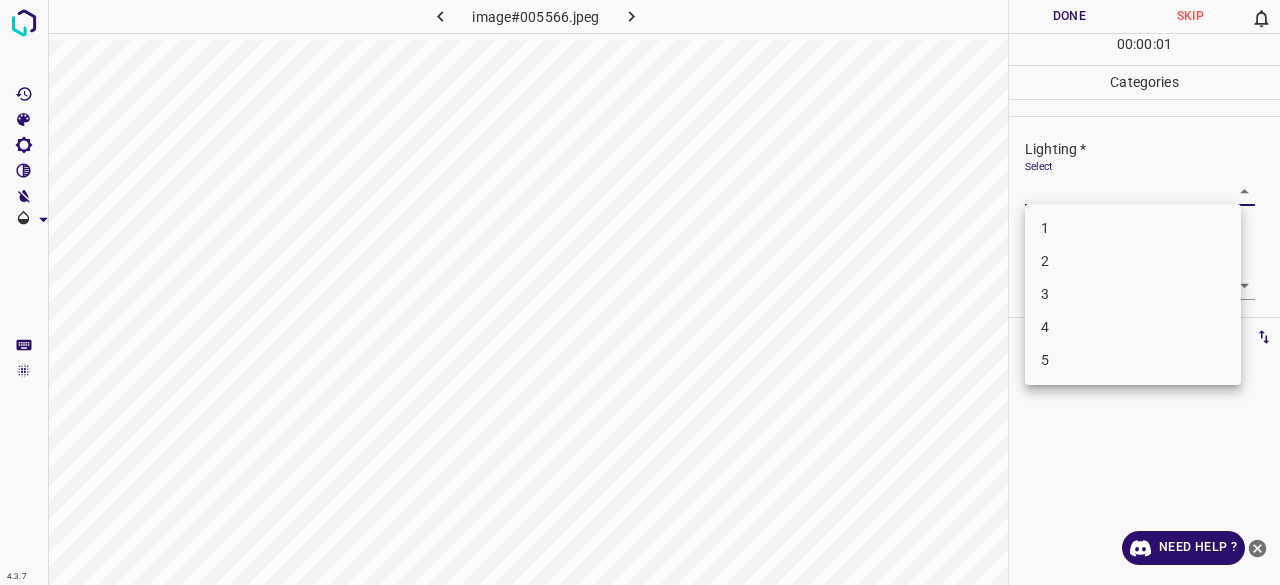click on "3" at bounding box center [1133, 294] 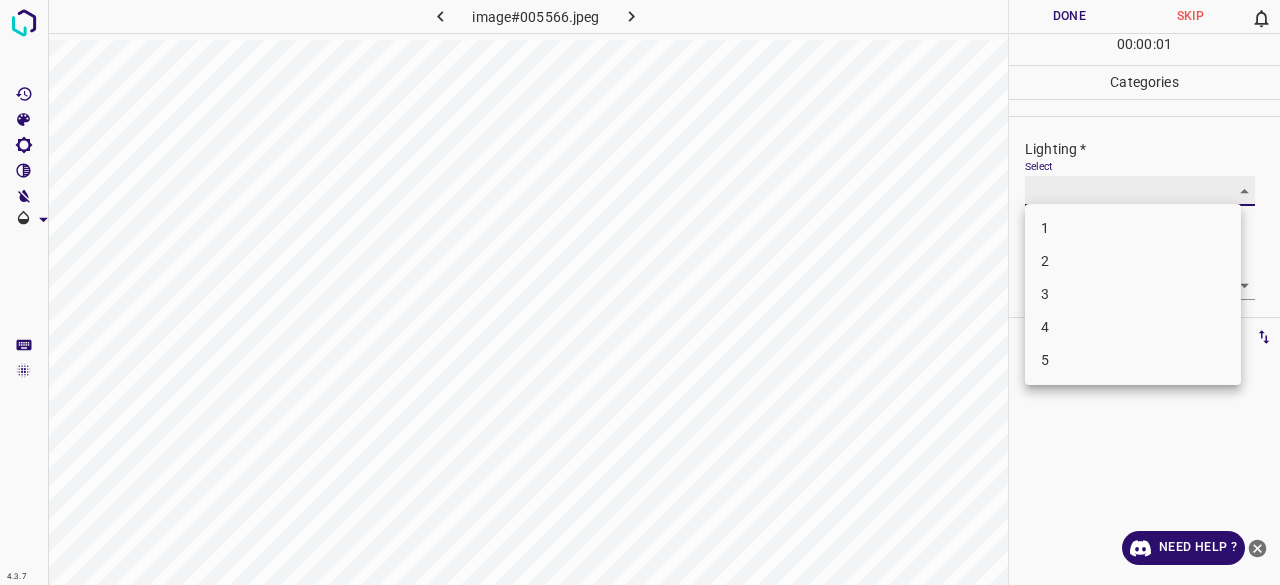 type on "3" 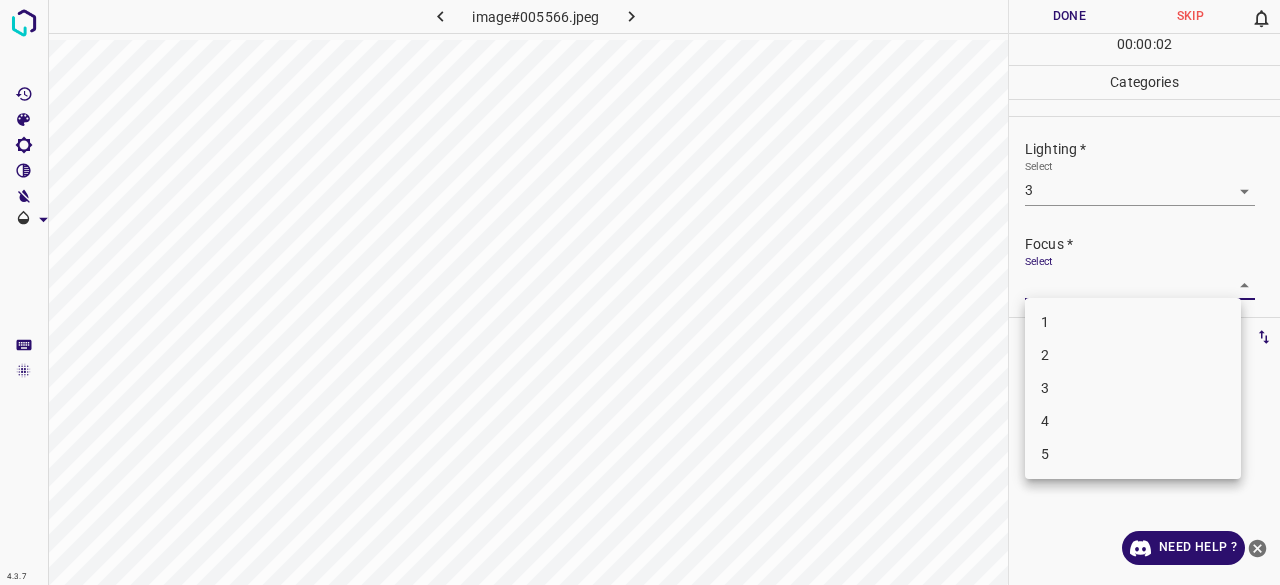 click on "4.3.7 image#005566.jpeg Done Skip 0 00   : 00   : 02   Categories Lighting *  Select 3 3 Focus *  Select ​ Overall *  Select ​ Labels   0 Categories 1 Lighting 2 Focus 3 Overall Tools Space Change between modes (Draw & Edit) I Auto labeling R Restore zoom M Zoom in N Zoom out Delete Delete selecte label Filters Z Restore filters X Saturation filter C Brightness filter V Contrast filter B Gray scale filter General O Download Need Help ? - Text - Hide - Delete 1 2 3 4 5" at bounding box center [640, 292] 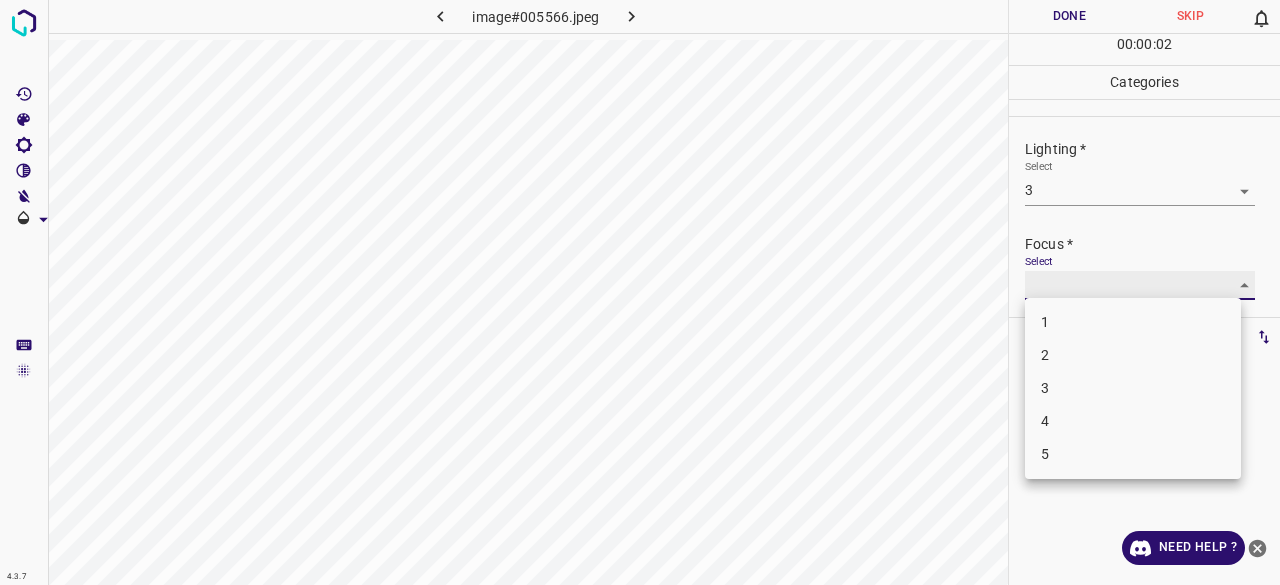 type on "3" 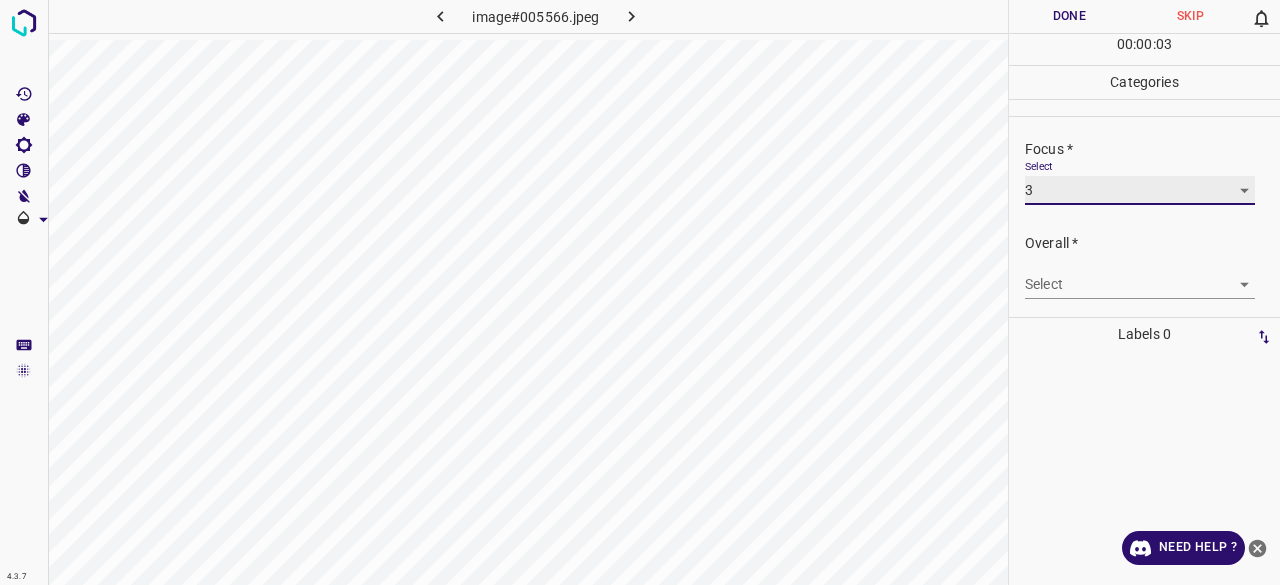 scroll, scrollTop: 98, scrollLeft: 0, axis: vertical 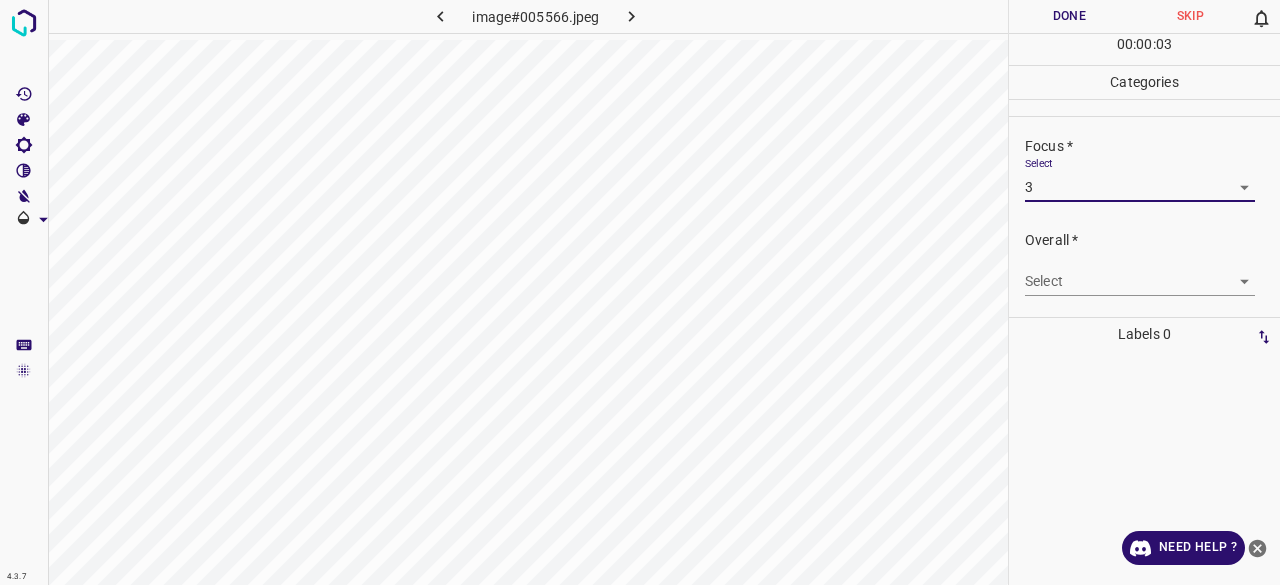 click on "4.3.7 image#005566.jpeg Done Skip 0 00   : 00   : 03   Categories Lighting *  Select 3 3 Focus *  Select 3 3 Overall *  Select ​ Labels   0 Categories 1 Lighting 2 Focus 3 Overall Tools Space Change between modes (Draw & Edit) I Auto labeling R Restore zoom M Zoom in N Zoom out Delete Delete selecte label Filters Z Restore filters X Saturation filter C Brightness filter V Contrast filter B Gray scale filter General O Download Need Help ? - Text - Hide - Delete" at bounding box center (640, 292) 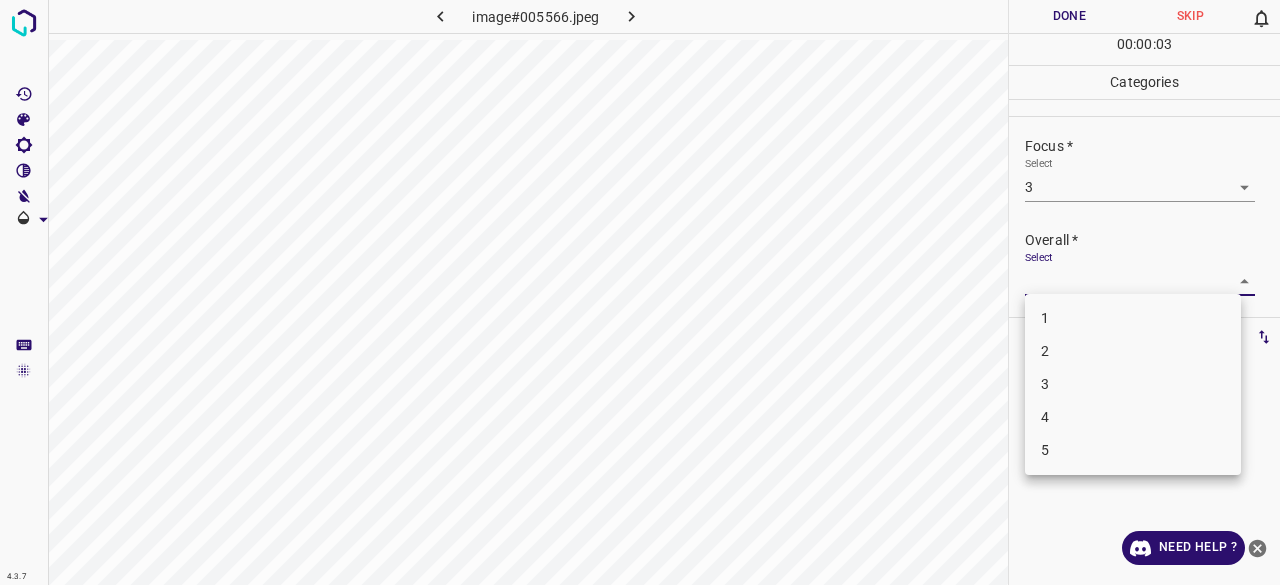 click on "3" at bounding box center (1133, 384) 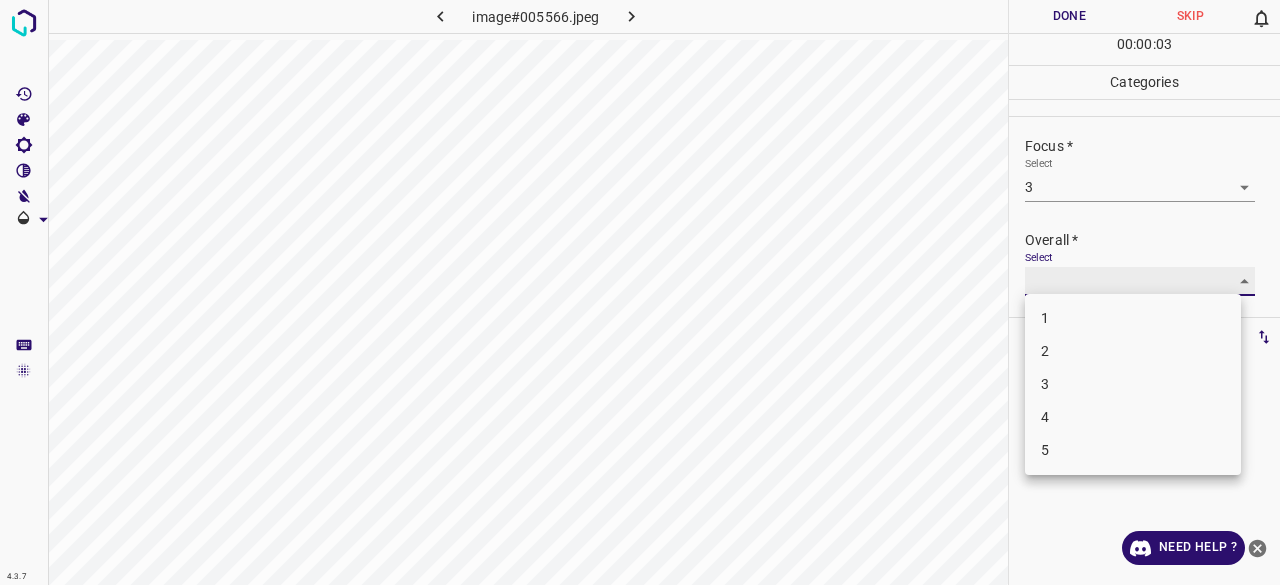 type on "3" 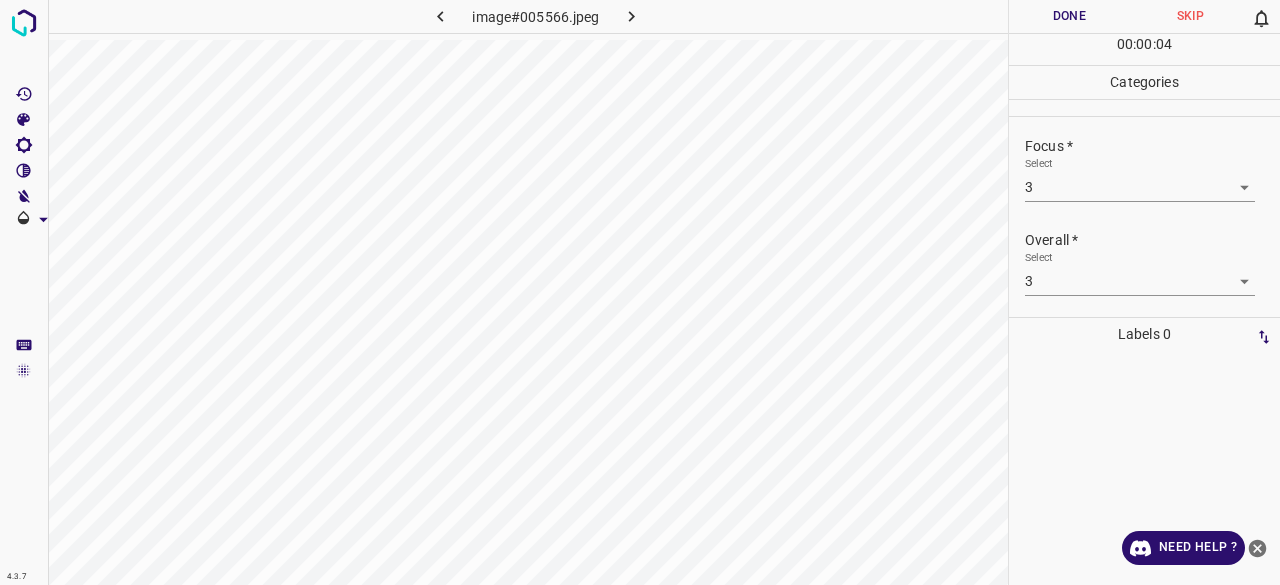 click on "Done" at bounding box center [1069, 16] 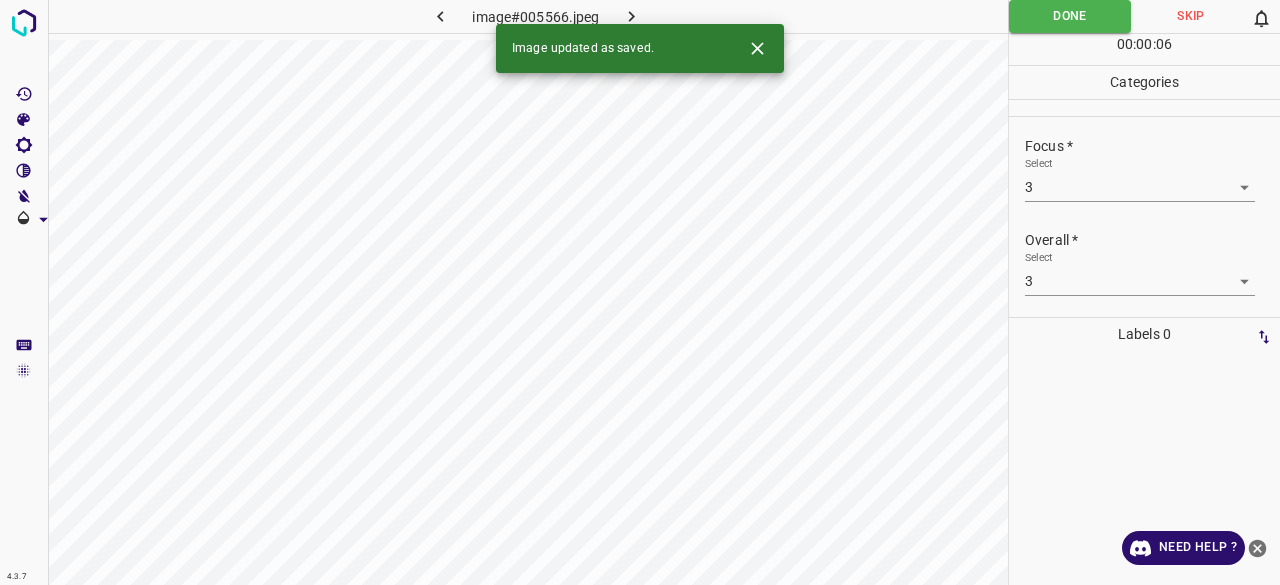 click at bounding box center [632, 16] 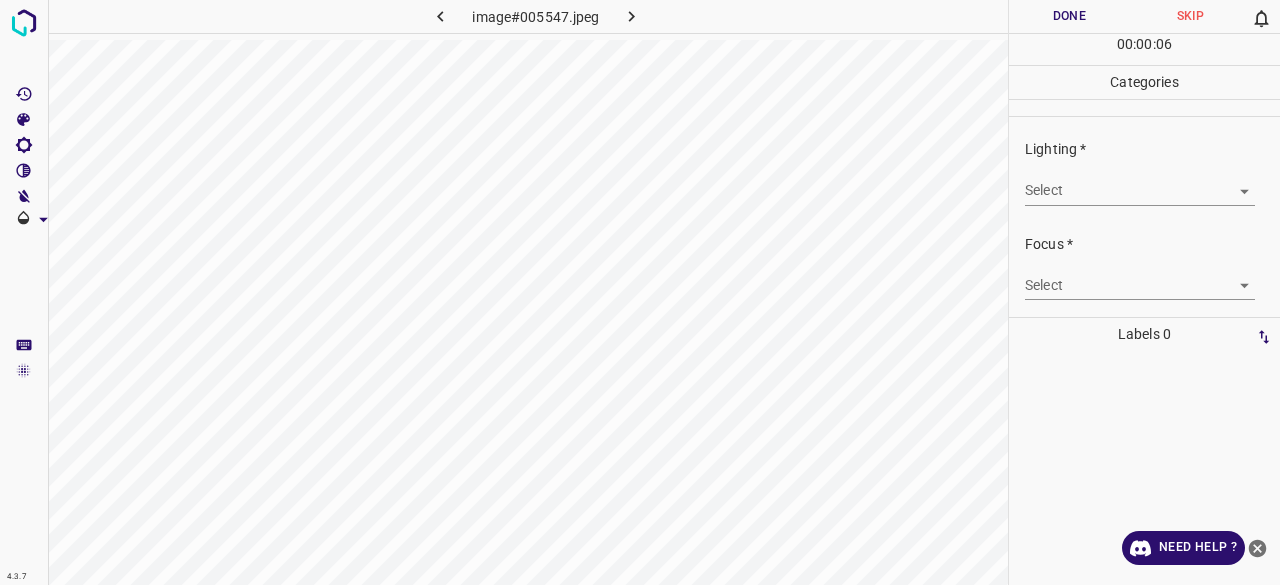 click on "4.3.7 image#005547.jpeg Done Skip 0 00   : 00   : 06   Categories Lighting *  Select ​ Focus *  Select ​ Overall *  Select ​ Labels   0 Categories 1 Lighting 2 Focus 3 Overall Tools Space Change between modes (Draw & Edit) I Auto labeling R Restore zoom M Zoom in N Zoom out Delete Delete selecte label Filters Z Restore filters X Saturation filter C Brightness filter V Contrast filter B Gray scale filter General O Download Need Help ? - Text - Hide - Delete" at bounding box center [640, 292] 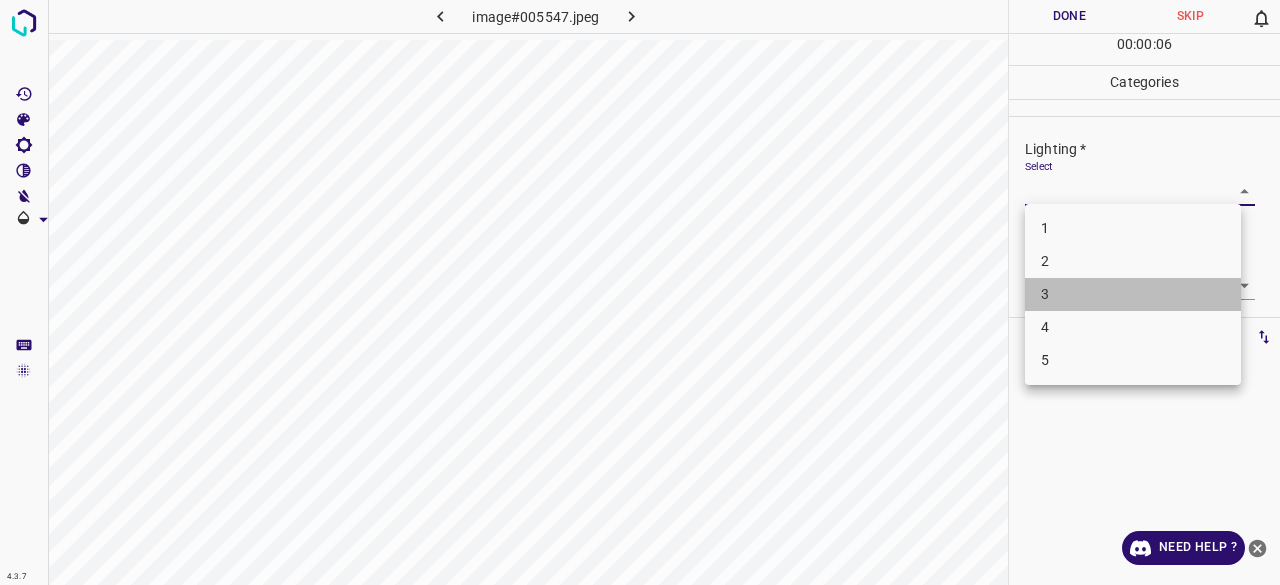 click on "3" at bounding box center (1133, 294) 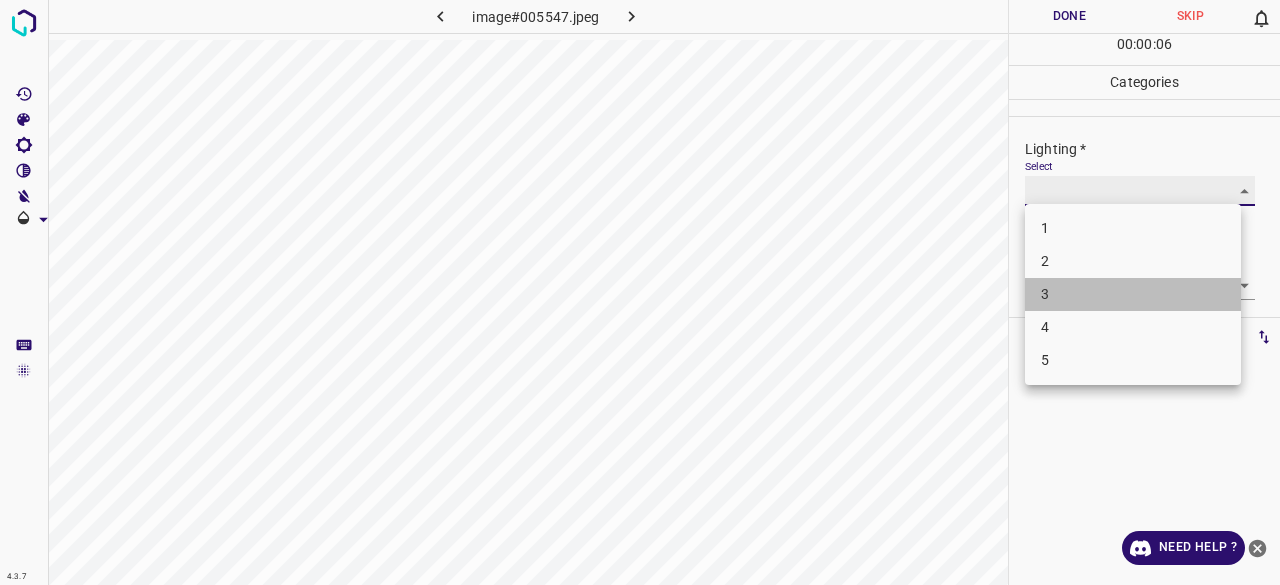 type on "3" 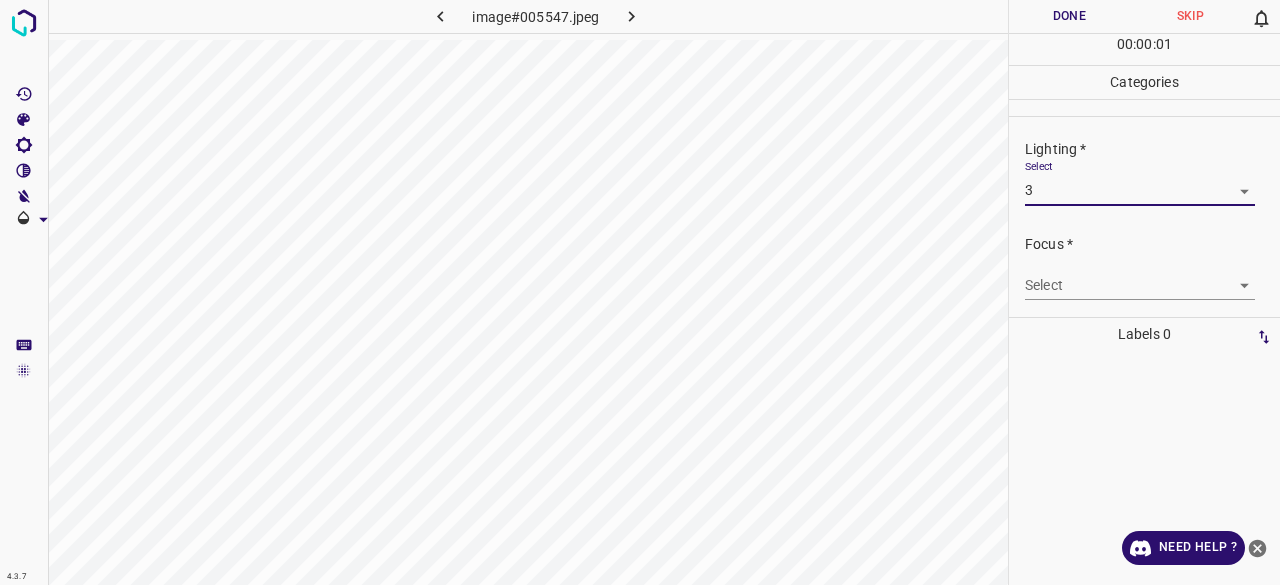click on "4.3.7 image#005547.jpeg Done Skip 0 00   : 00   : 01   Categories Lighting *  Select 3 3 Focus *  Select ​ Overall *  Select ​ Labels   0 Categories 1 Lighting 2 Focus 3 Overall Tools Space Change between modes (Draw & Edit) I Auto labeling R Restore zoom M Zoom in N Zoom out Delete Delete selecte label Filters Z Restore filters X Saturation filter C Brightness filter V Contrast filter B Gray scale filter General O Download Need Help ? - Text - Hide - Delete 1 2 3 4 5" at bounding box center [640, 292] 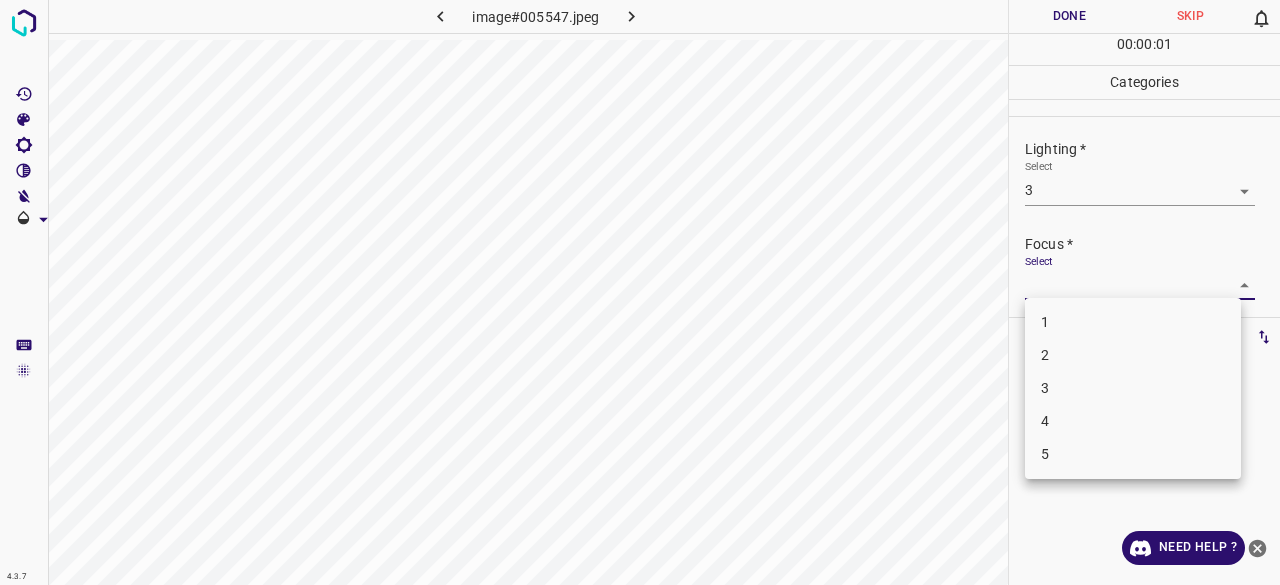 click on "3" at bounding box center [1133, 388] 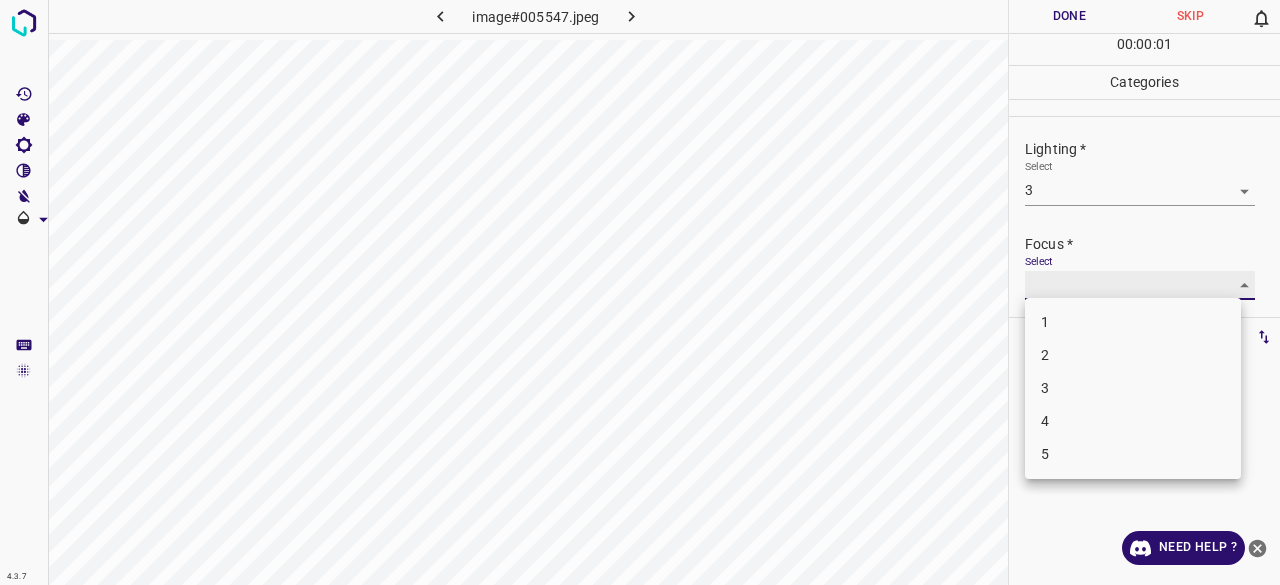 type on "3" 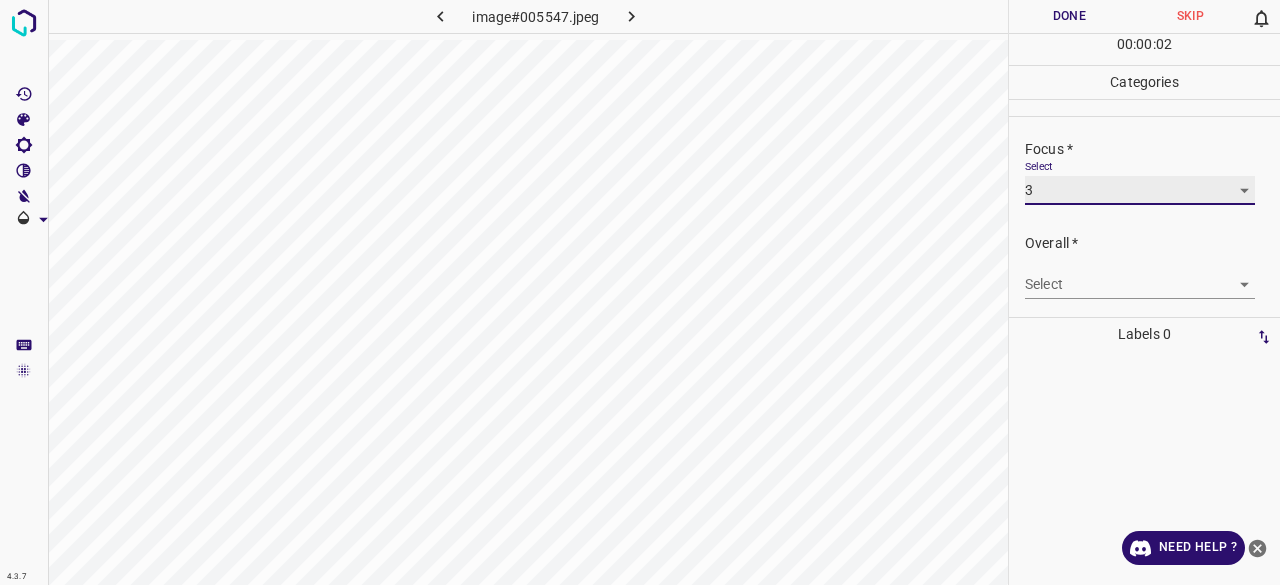 scroll, scrollTop: 98, scrollLeft: 0, axis: vertical 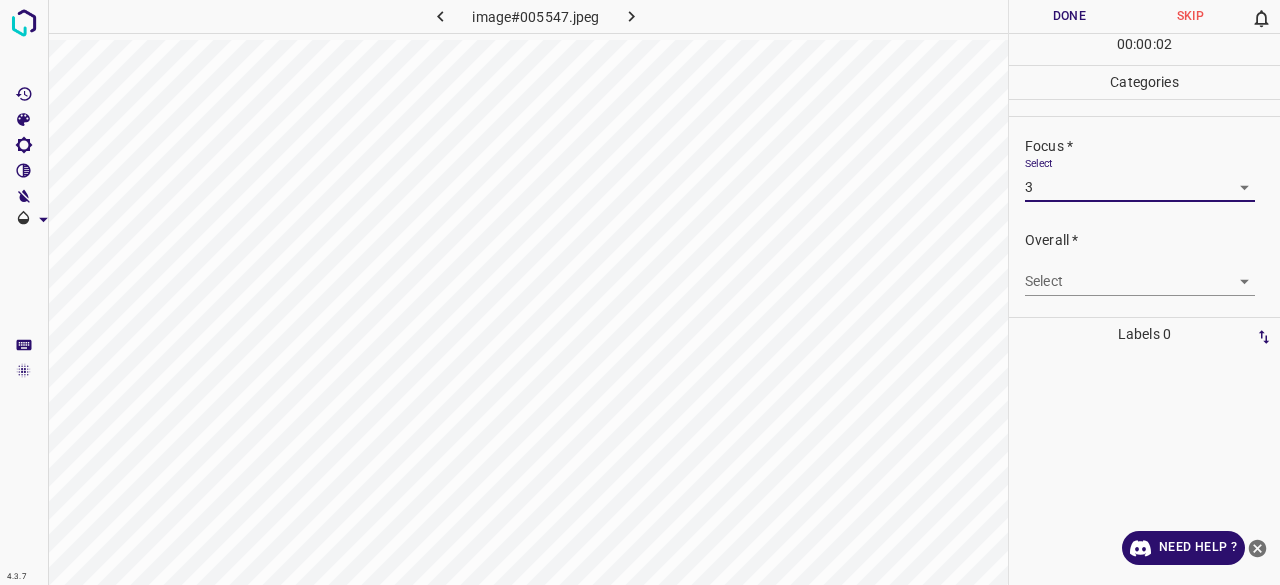 click on "Overall *  Select ​" at bounding box center [1144, 263] 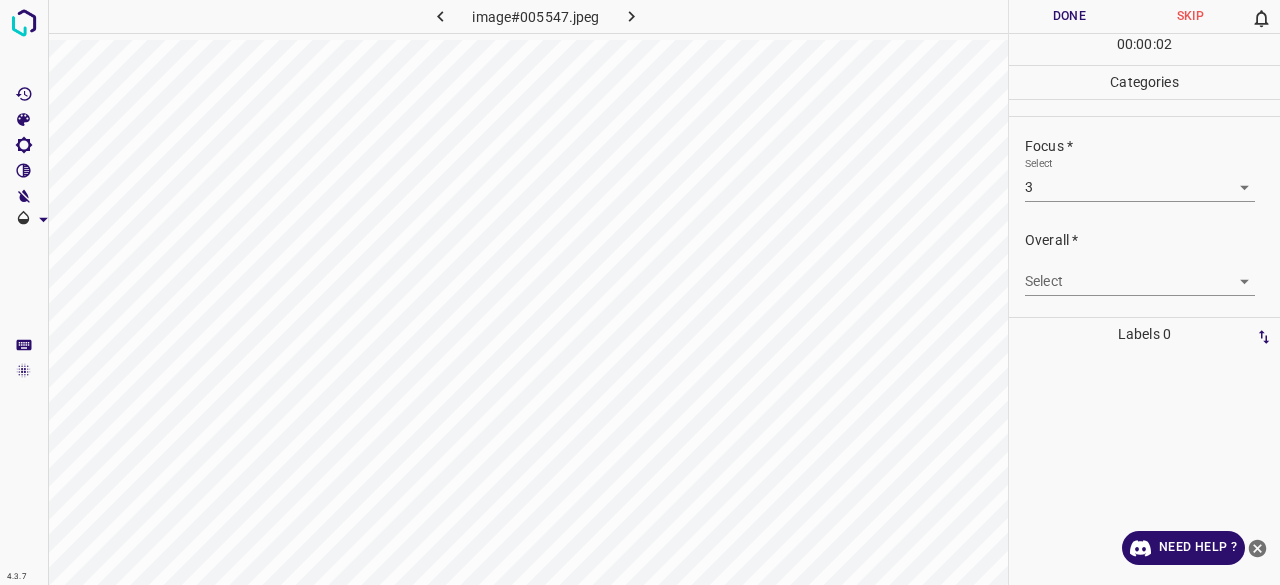 click on "4.3.7 image#005547.jpeg Done Skip 0 00   : 00   : 02   Categories Lighting *  Select 3 3 Focus *  Select 3 3 Overall *  Select ​ Labels   0 Categories 1 Lighting 2 Focus 3 Overall Tools Space Change between modes (Draw & Edit) I Auto labeling R Restore zoom M Zoom in N Zoom out Delete Delete selecte label Filters Z Restore filters X Saturation filter C Brightness filter V Contrast filter B Gray scale filter General O Download Need Help ? - Text - Hide - Delete" at bounding box center [640, 292] 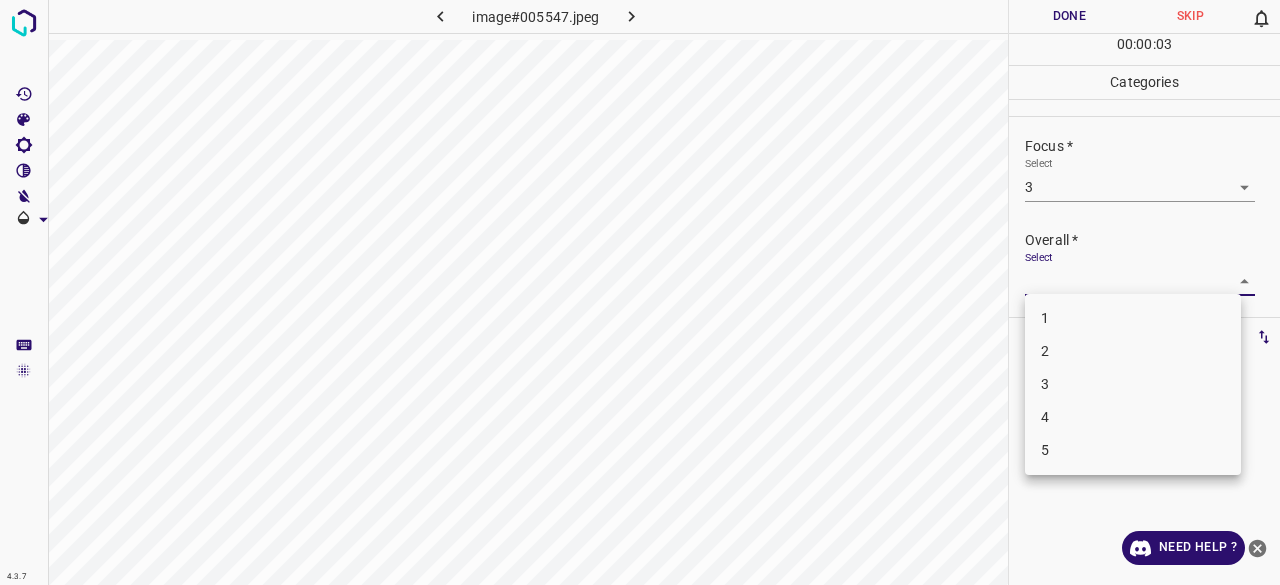 click on "3" at bounding box center [1133, 384] 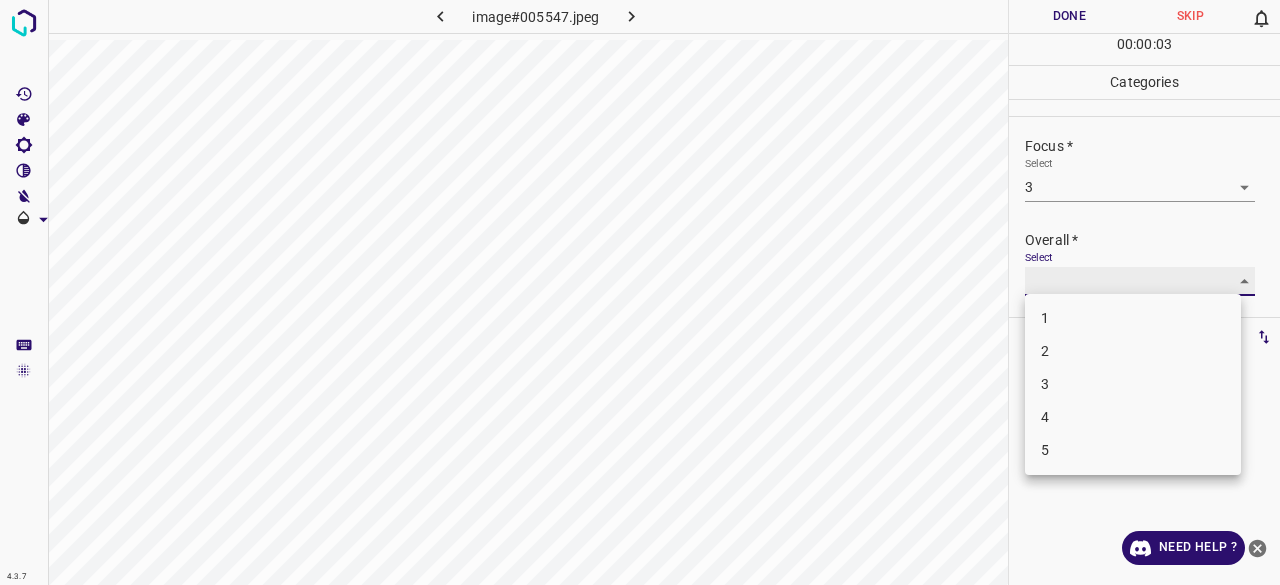 type on "3" 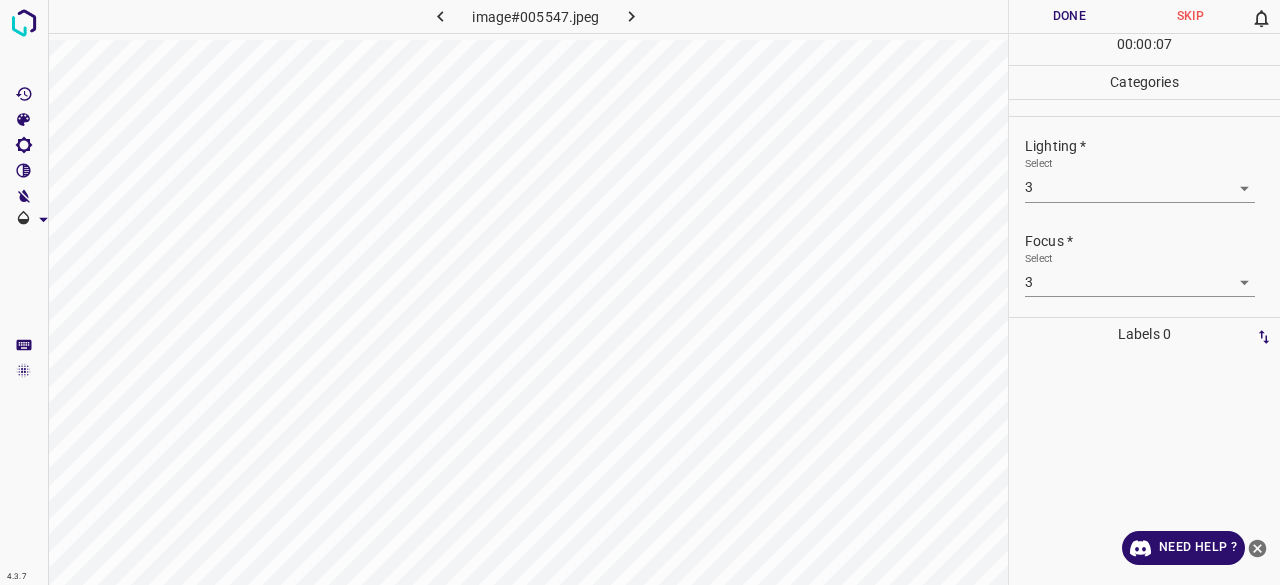 scroll, scrollTop: 0, scrollLeft: 0, axis: both 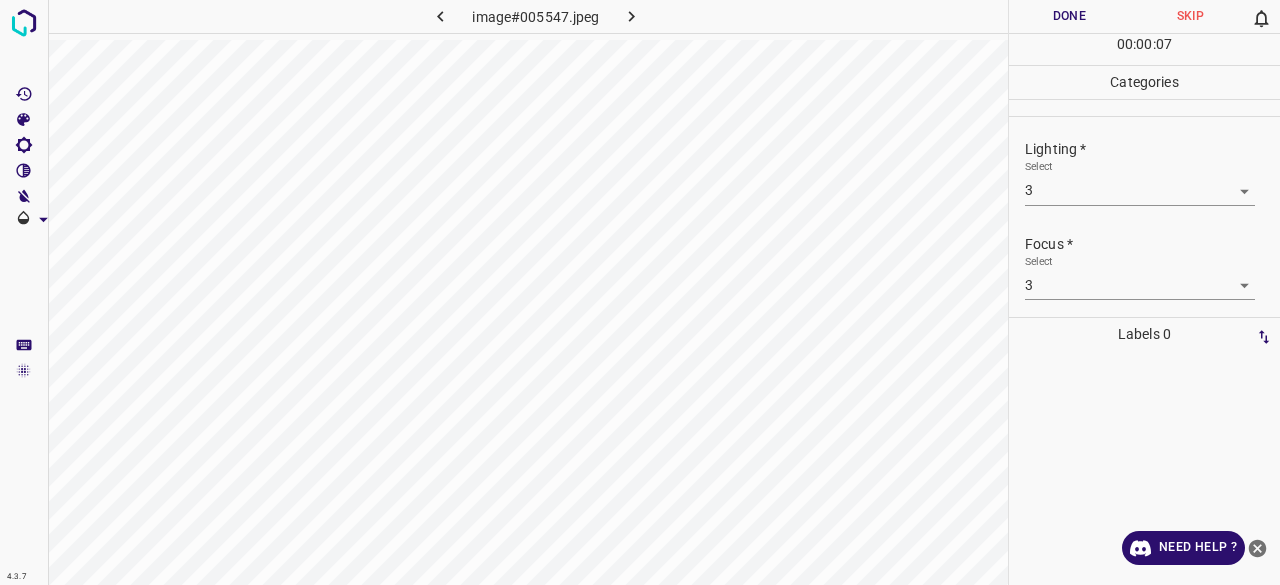 click on "Done" at bounding box center [1069, 16] 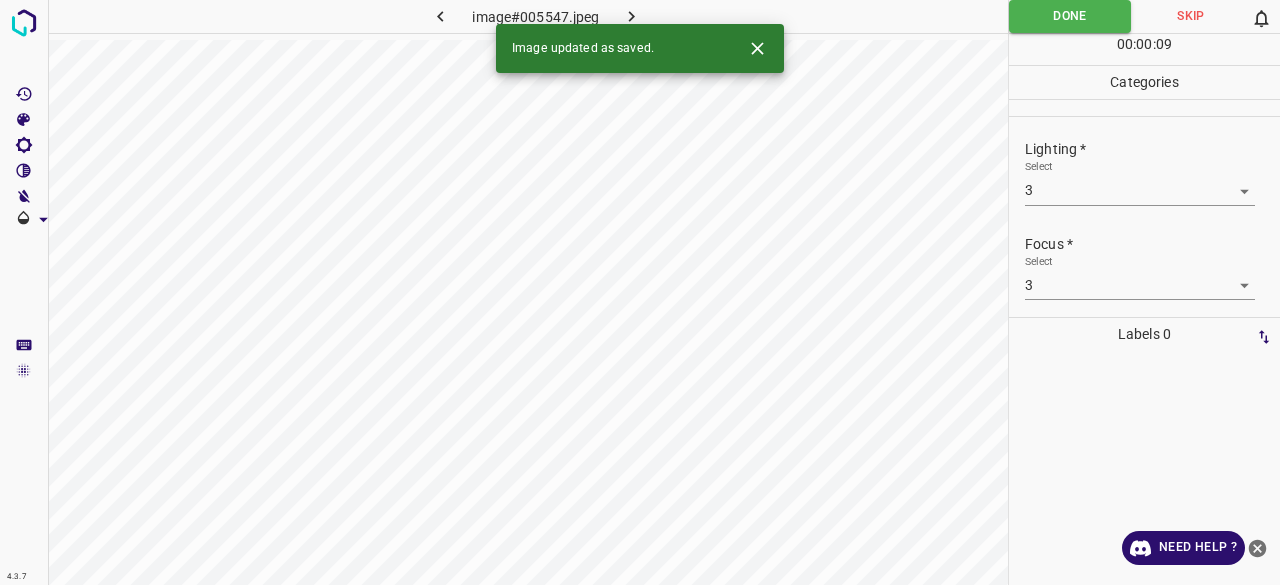 click at bounding box center [632, 16] 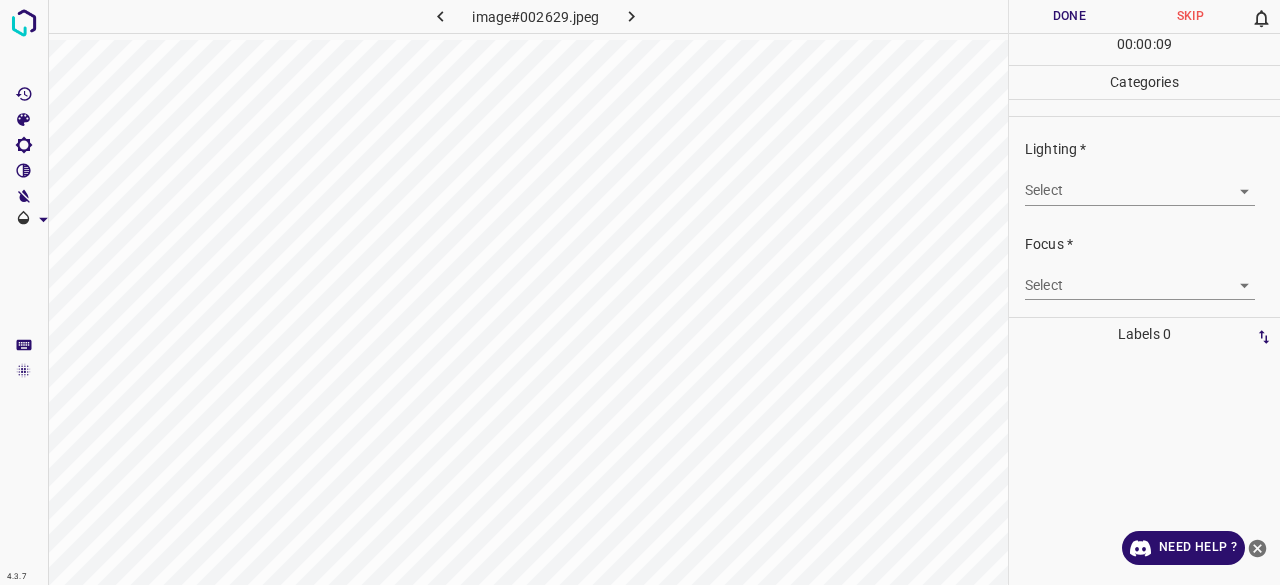 click on "4.3.7 image#002629.jpeg Done Skip 0 00   : 00   : 09   Categories Lighting *  Select ​ Focus *  Select ​ Overall *  Select ​ Labels   0 Categories 1 Lighting 2 Focus 3 Overall Tools Space Change between modes (Draw & Edit) I Auto labeling R Restore zoom M Zoom in N Zoom out Delete Delete selecte label Filters Z Restore filters X Saturation filter C Brightness filter V Contrast filter B Gray scale filter General O Download Need Help ? - Text - Hide - Delete" at bounding box center [640, 292] 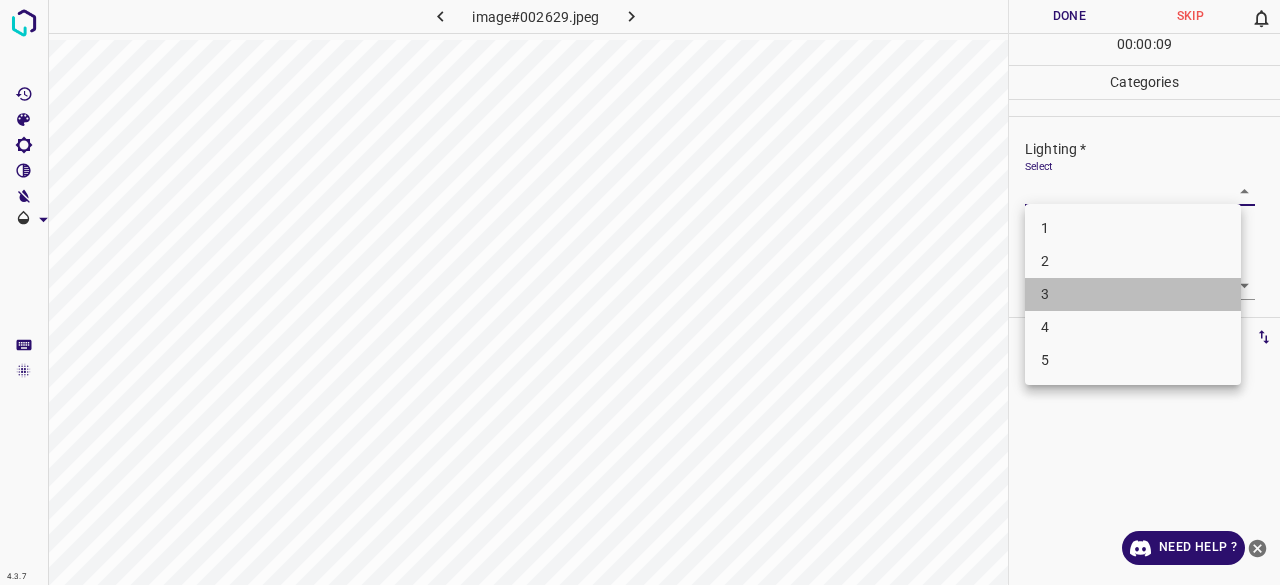 click on "3" at bounding box center (1133, 294) 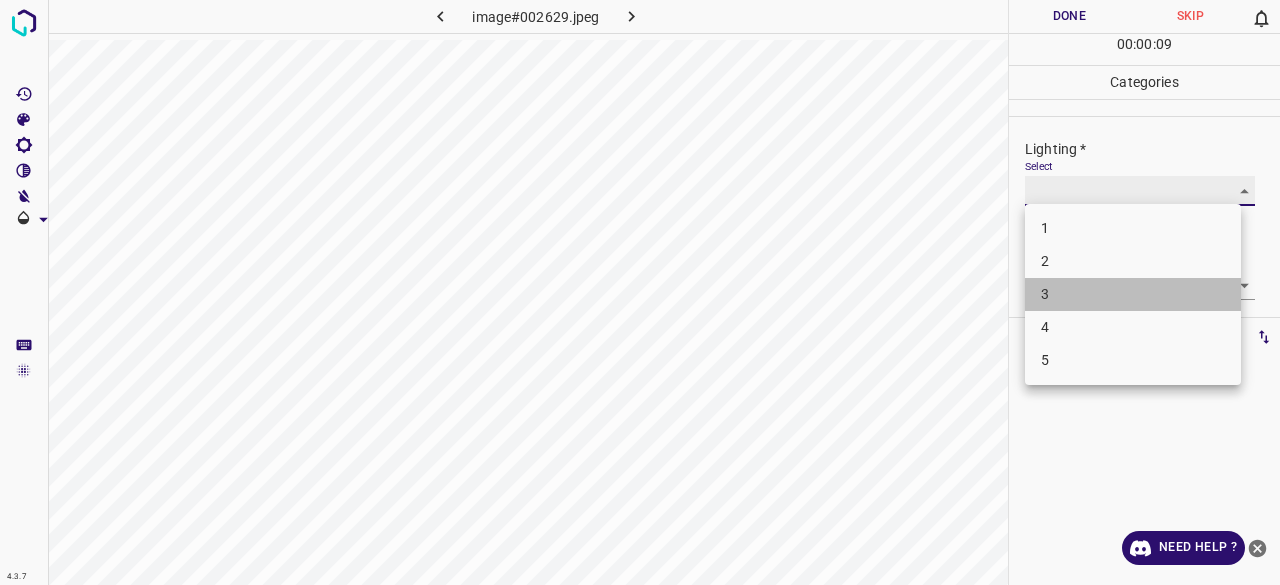 type on "3" 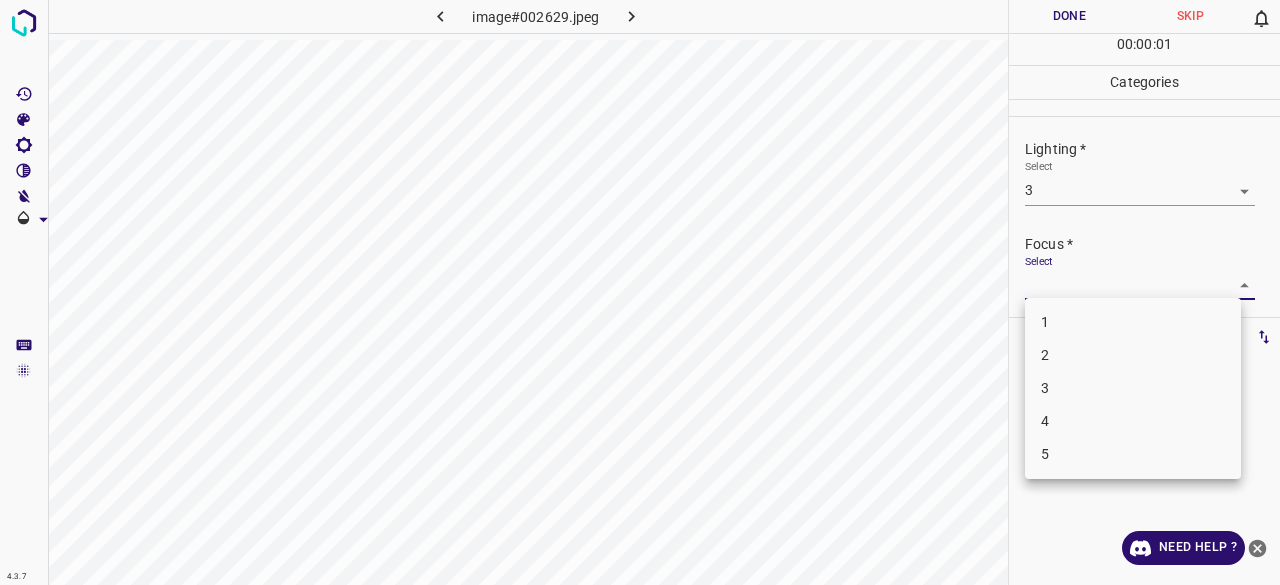 click on "4.3.7 image#002629.jpeg Done Skip 0 00   : 00   : 01   Categories Lighting *  Select 3 3 Focus *  Select ​ Overall *  Select ​ Labels   0 Categories 1 Lighting 2 Focus 3 Overall Tools Space Change between modes (Draw & Edit) I Auto labeling R Restore zoom M Zoom in N Zoom out Delete Delete selecte label Filters Z Restore filters X Saturation filter C Brightness filter V Contrast filter B Gray scale filter General O Download Need Help ? - Text - Hide - Delete 1 2 3 4 5" at bounding box center (640, 292) 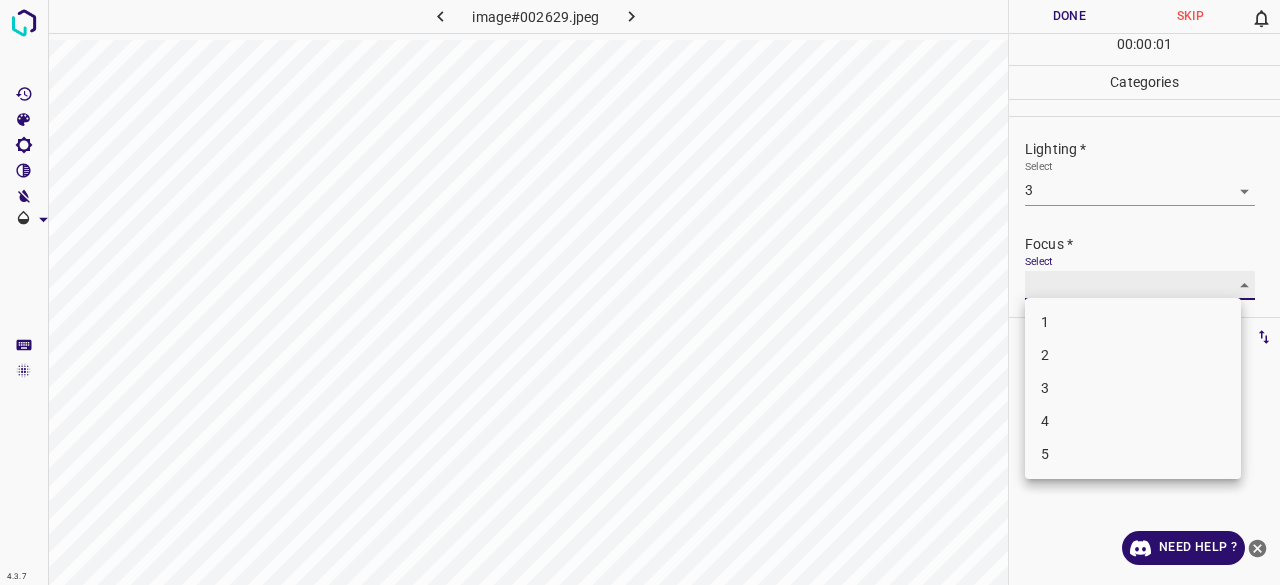 type on "2" 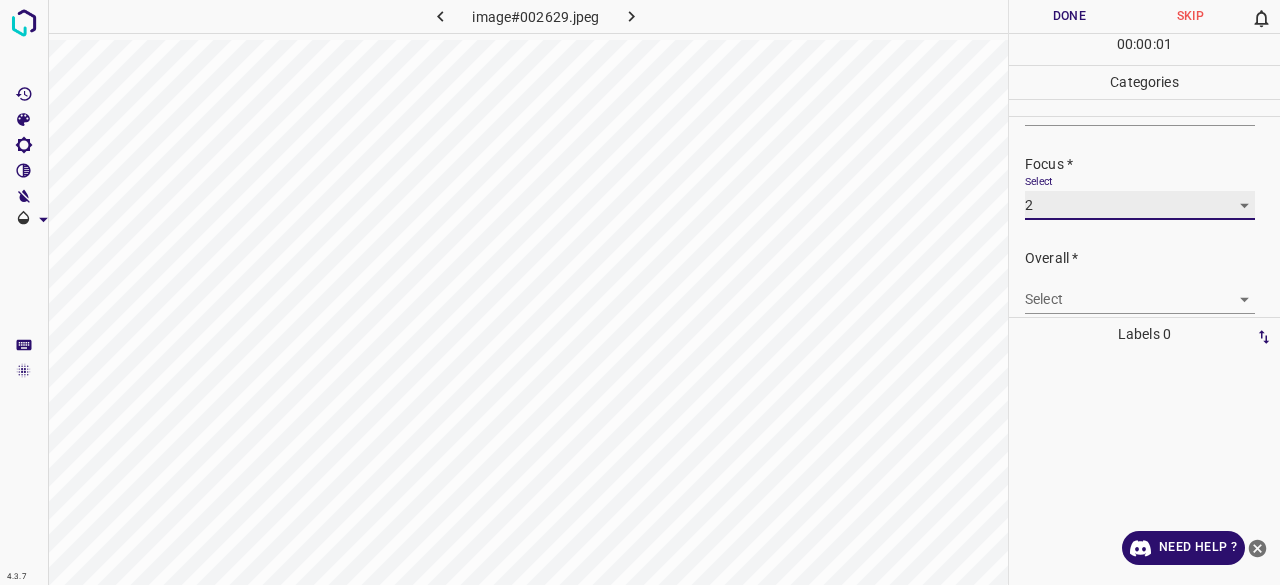scroll, scrollTop: 98, scrollLeft: 0, axis: vertical 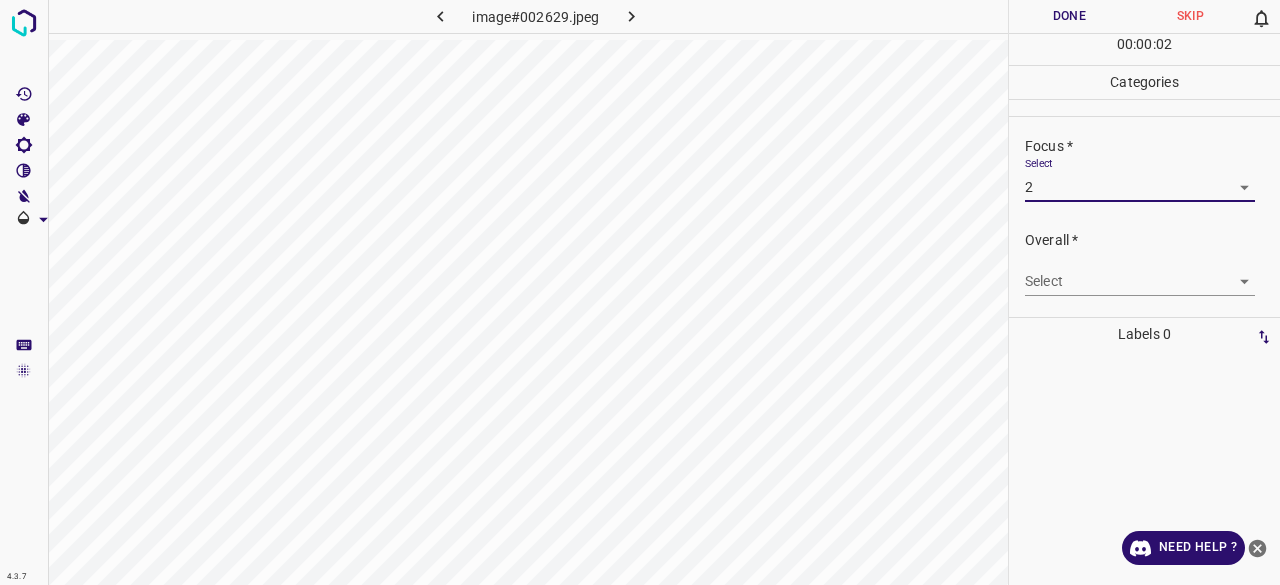 click on "4.3.7 image#002629.jpeg Done Skip 0 00   : 00   : 02   Categories Lighting *  Select 3 3 Focus *  Select 2 2 Overall *  Select ​ Labels   0 Categories 1 Lighting 2 Focus 3 Overall Tools Space Change between modes (Draw & Edit) I Auto labeling R Restore zoom M Zoom in N Zoom out Delete Delete selecte label Filters Z Restore filters X Saturation filter C Brightness filter V Contrast filter B Gray scale filter General O Download Need Help ? - Text - Hide - Delete" at bounding box center (640, 292) 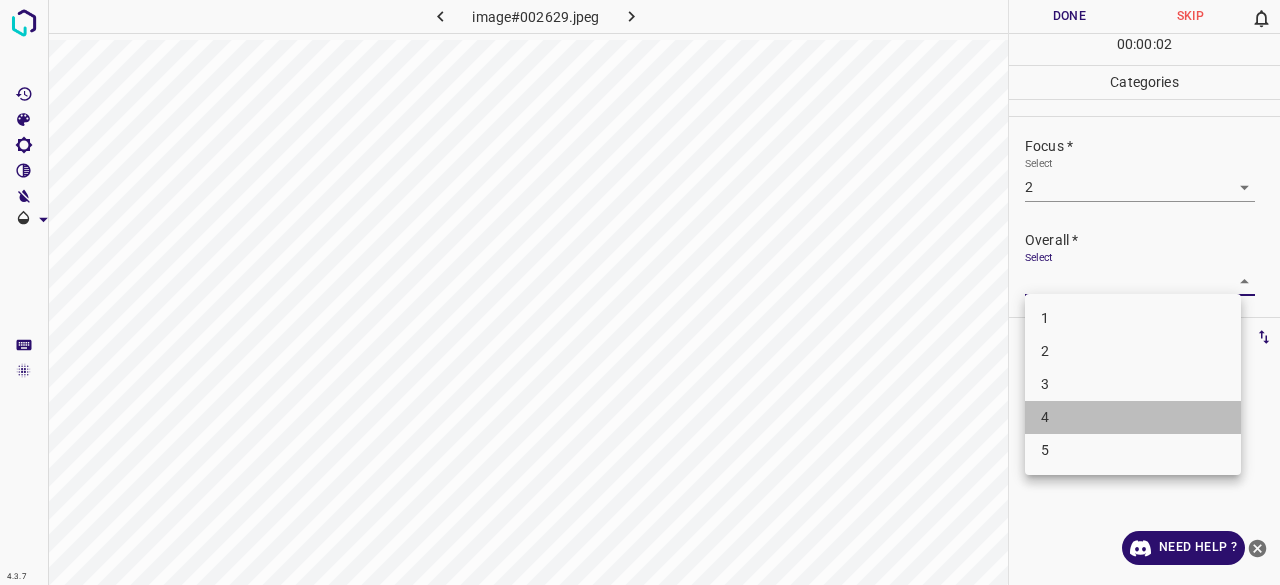click on "4" at bounding box center [1133, 417] 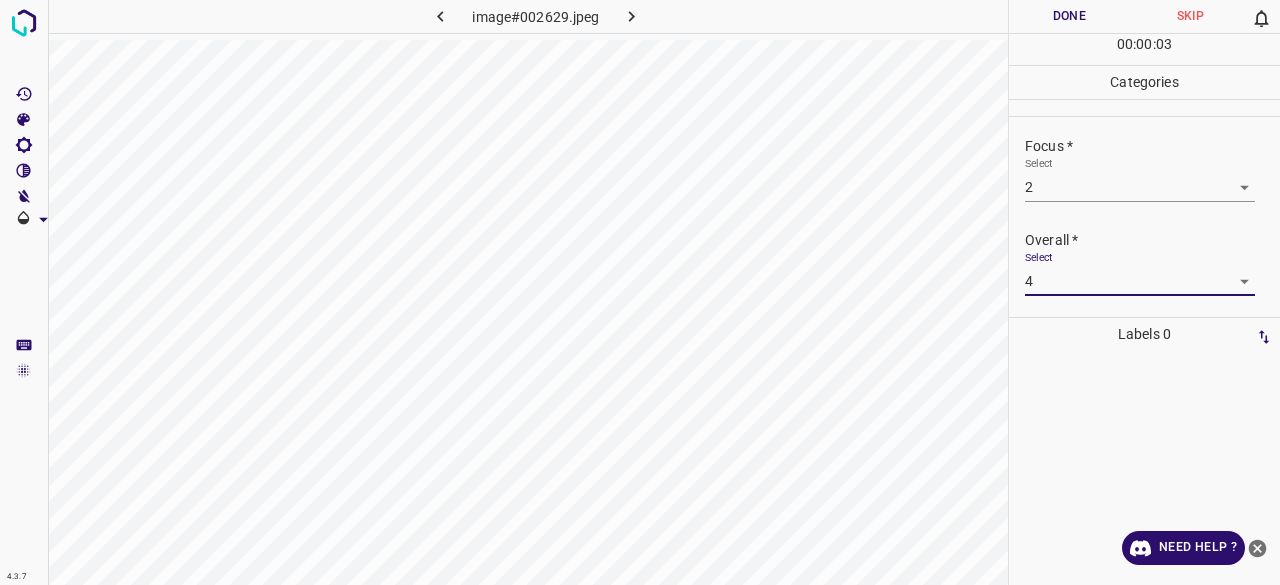 click on "Overall *  Select 4 4" at bounding box center [1144, 263] 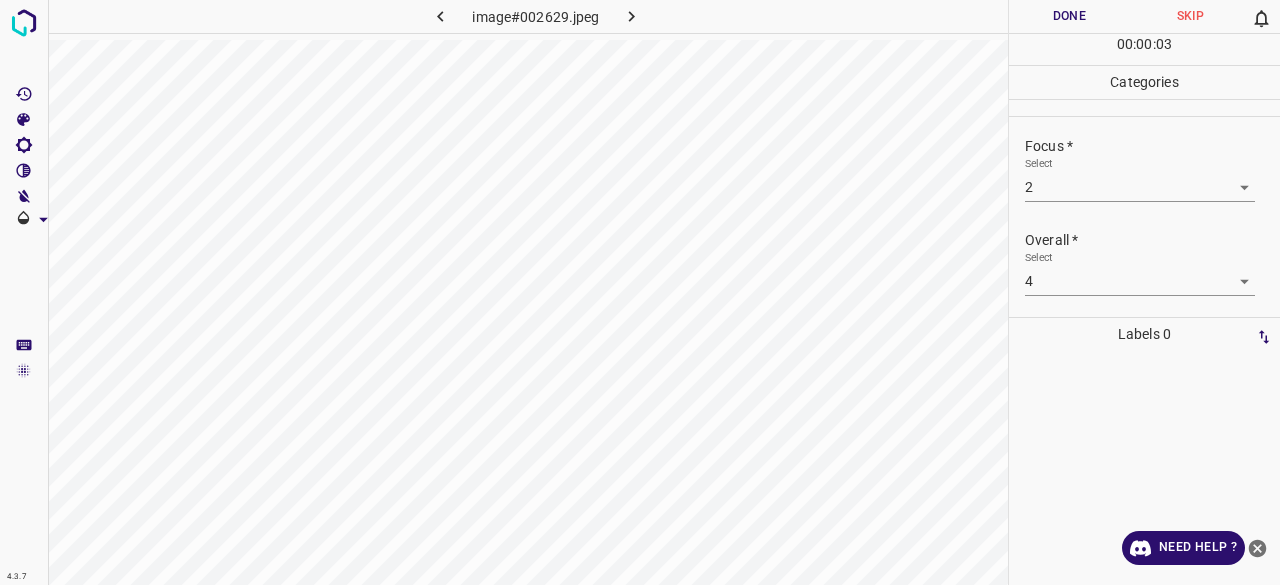 click on "4.3.7 image#002629.jpeg Done Skip 0 00   : 00   : 03   Categories Lighting *  Select 3 3 Focus *  Select 2 2 Overall *  Select 4 4 Labels   0 Categories 1 Lighting 2 Focus 3 Overall Tools Space Change between modes (Draw & Edit) I Auto labeling R Restore zoom M Zoom in N Zoom out Delete Delete selecte label Filters Z Restore filters X Saturation filter C Brightness filter V Contrast filter B Gray scale filter General O Download Need Help ? - Text - Hide - Delete" at bounding box center (640, 292) 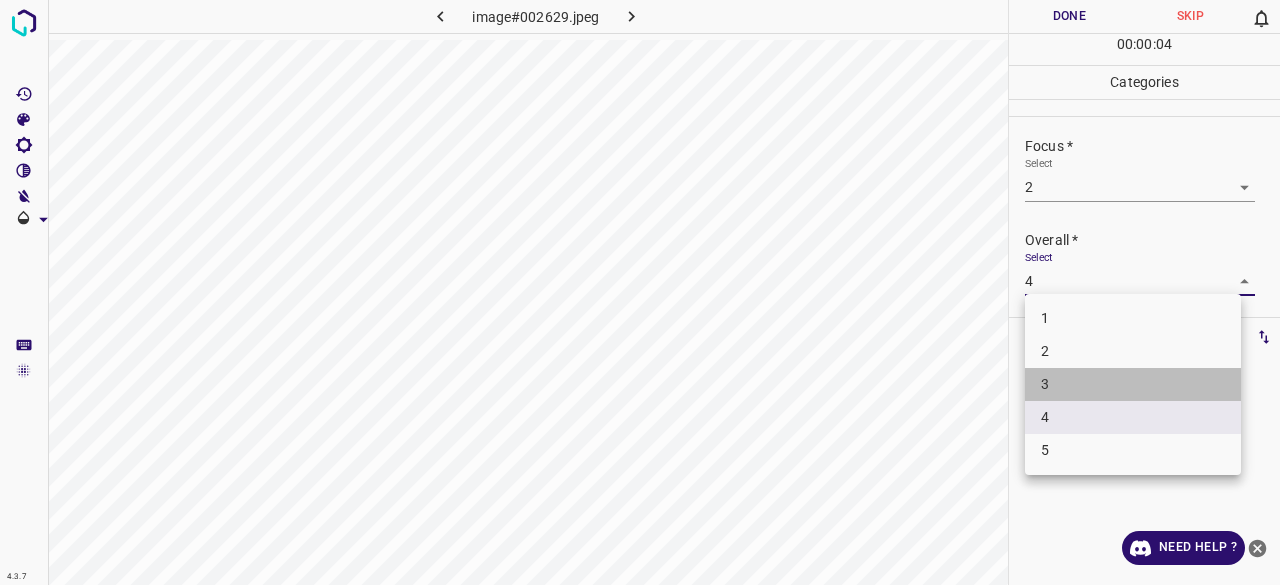 click on "3" at bounding box center (1133, 384) 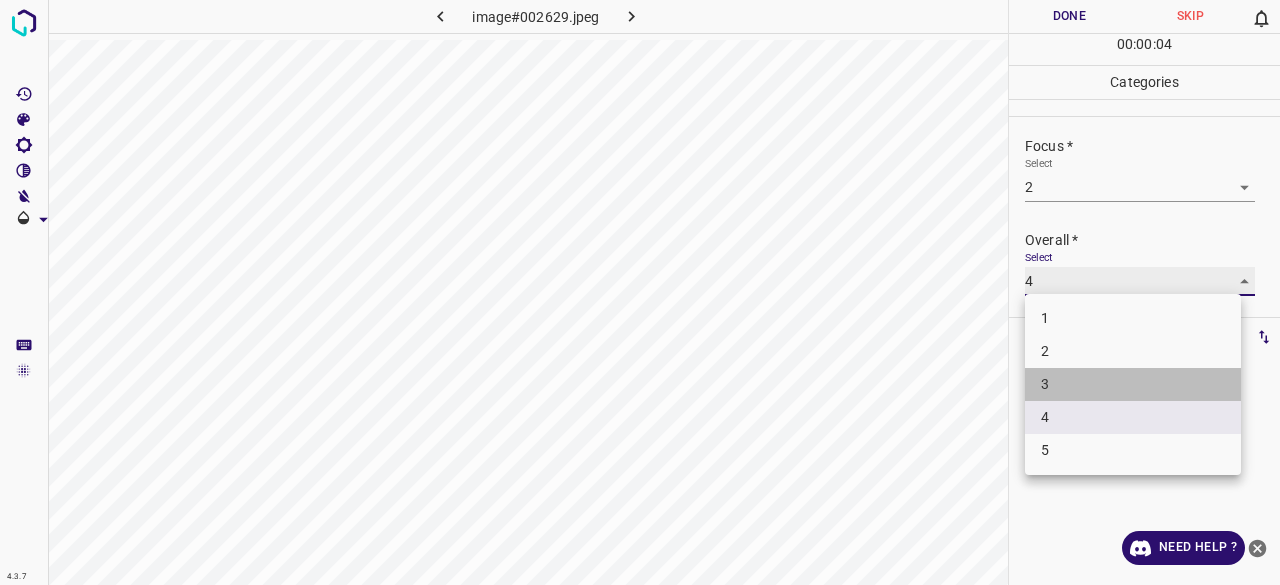 type on "3" 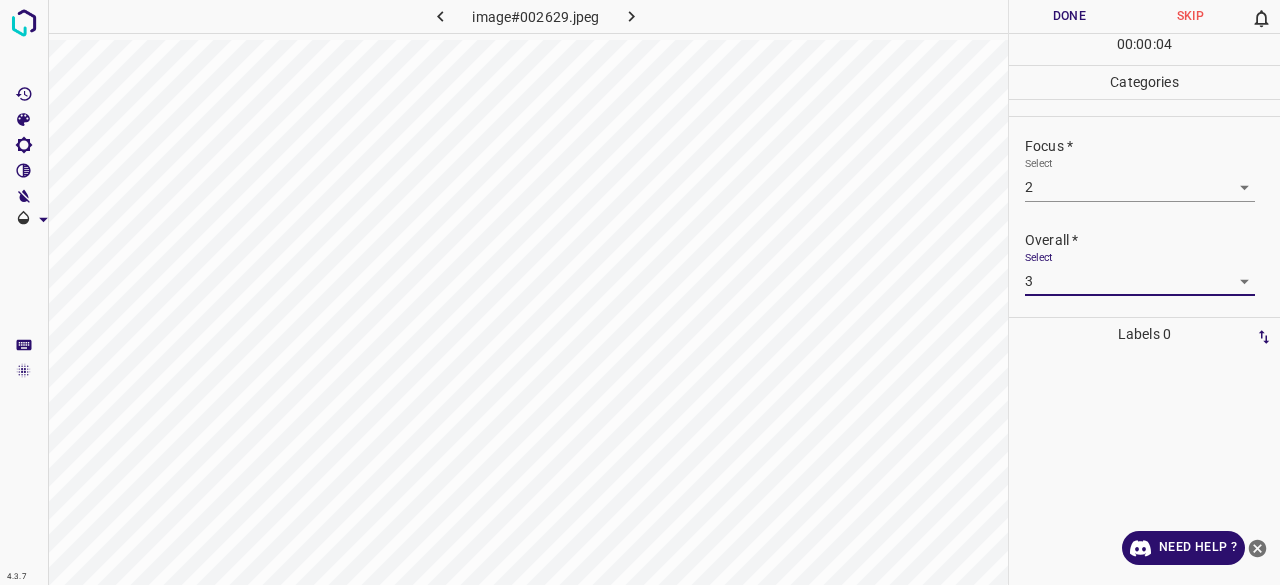 click on "Done" at bounding box center [1069, 16] 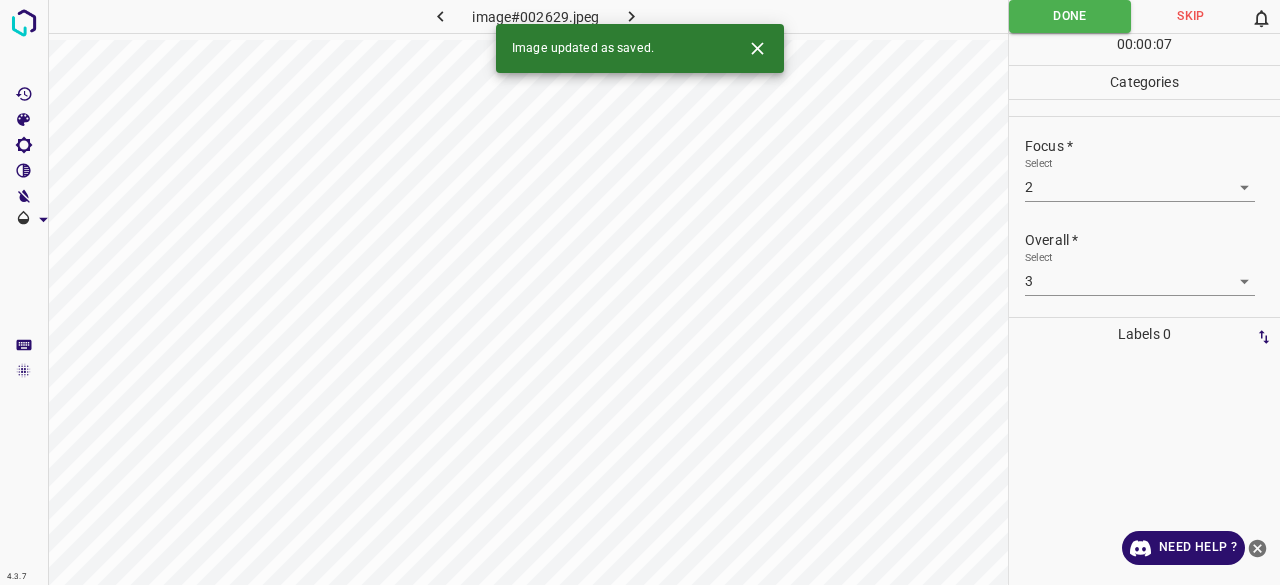 click 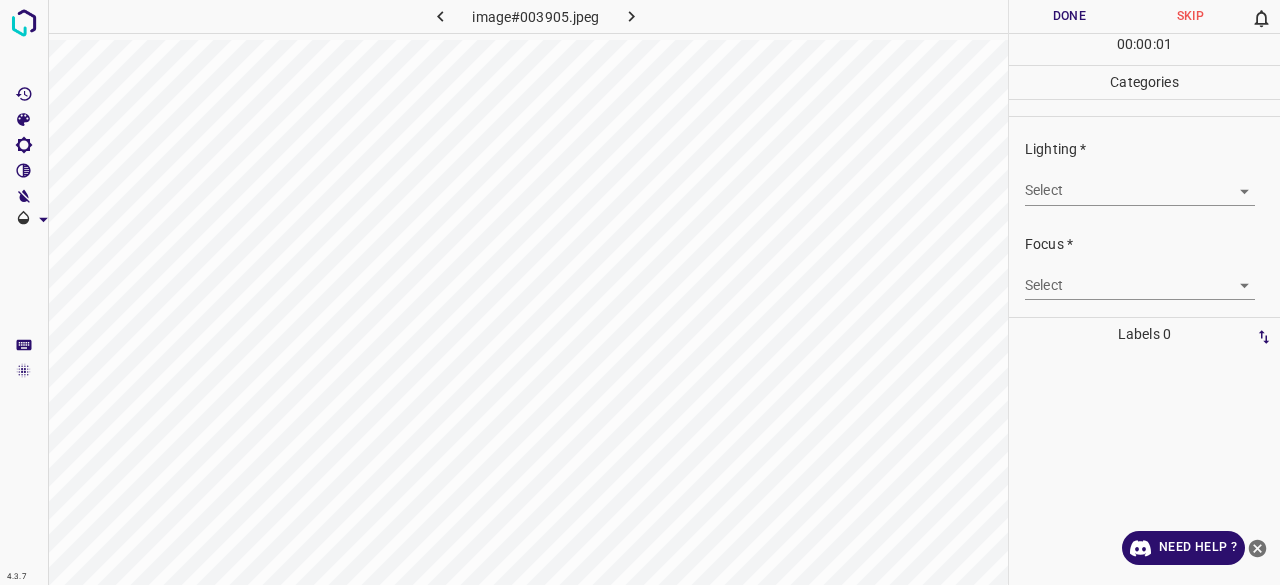 click on "4.3.7 image#003905.jpeg Done Skip 0 00   : 00   : 01   Categories Lighting *  Select ​ Focus *  Select ​ Overall *  Select ​ Labels   0 Categories 1 Lighting 2 Focus 3 Overall Tools Space Change between modes (Draw & Edit) I Auto labeling R Restore zoom M Zoom in N Zoom out Delete Delete selecte label Filters Z Restore filters X Saturation filter C Brightness filter V Contrast filter B Gray scale filter General O Download Need Help ? - Text - Hide - Delete" at bounding box center [640, 292] 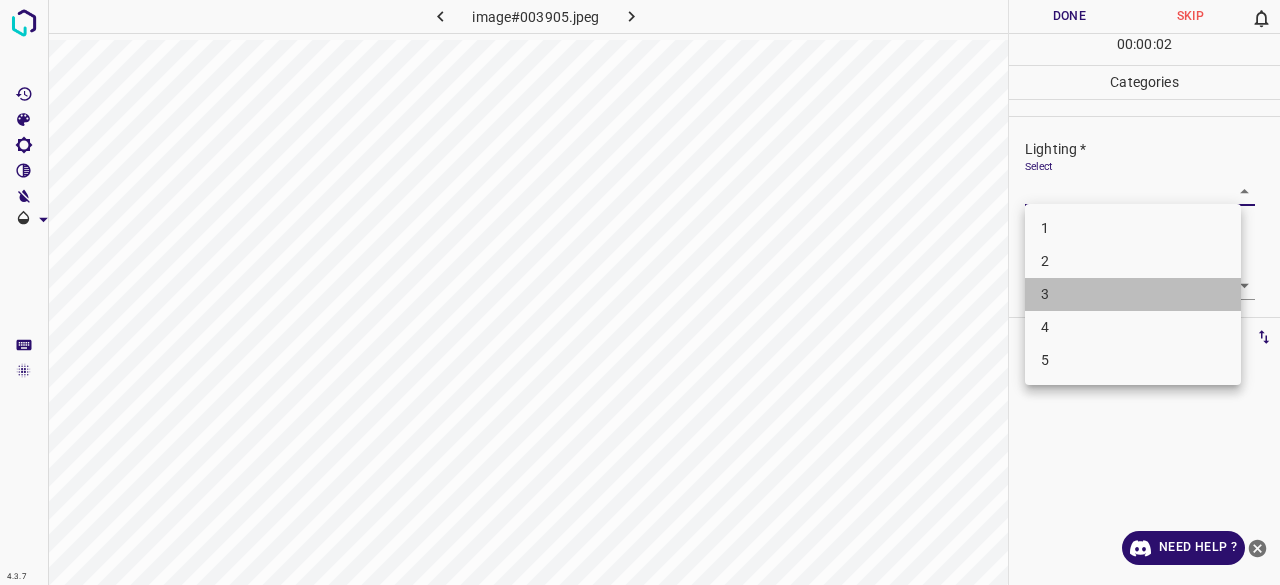 click on "3" at bounding box center (1133, 294) 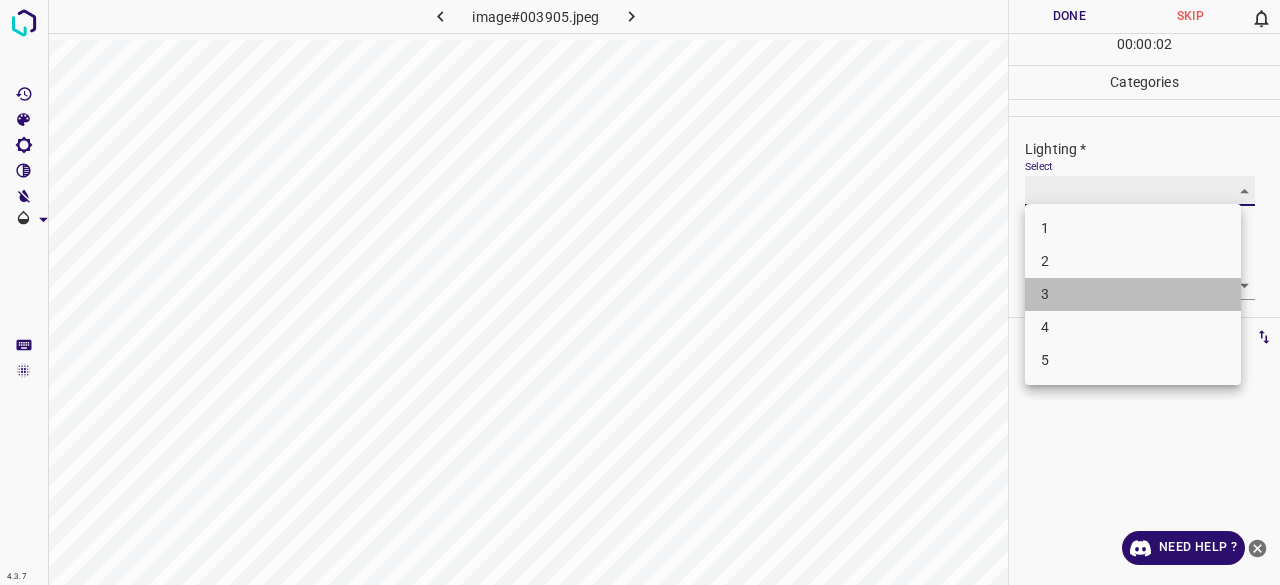 type on "3" 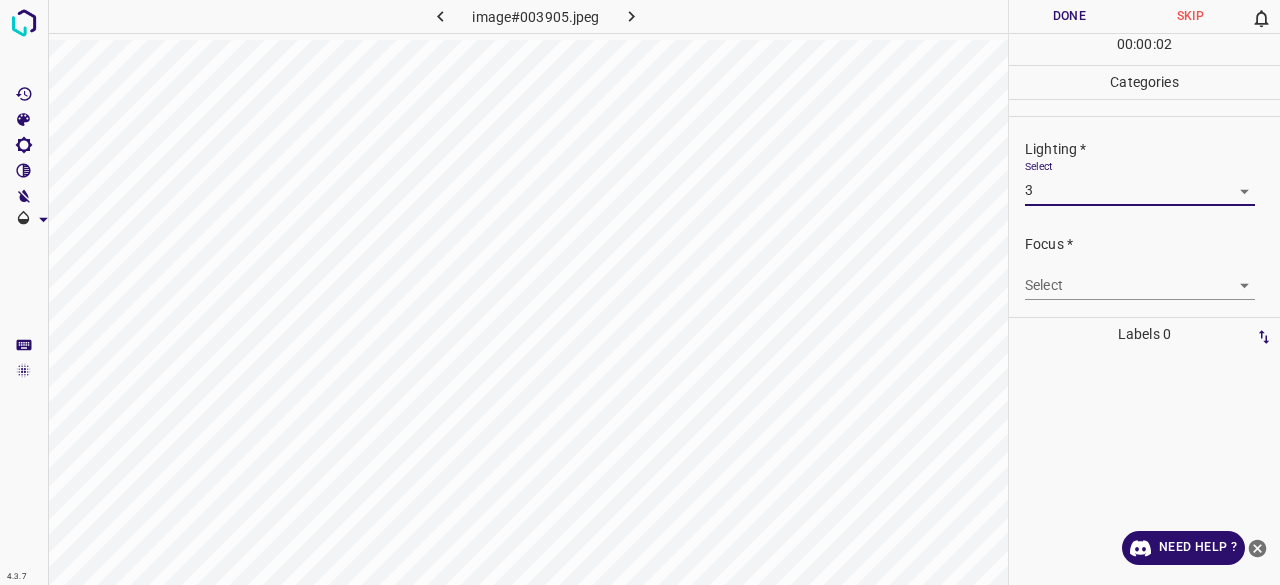 click on "4.3.7 image#003905.jpeg Done Skip 0 00   : 00   : 02   Categories Lighting *  Select 3 3 Focus *  Select ​ Overall *  Select ​ Labels   0 Categories 1 Lighting 2 Focus 3 Overall Tools Space Change between modes (Draw & Edit) I Auto labeling R Restore zoom M Zoom in N Zoom out Delete Delete selecte label Filters Z Restore filters X Saturation filter C Brightness filter V Contrast filter B Gray scale filter General O Download Need Help ? - Text - Hide - Delete 1 2 3 4 5" at bounding box center (640, 292) 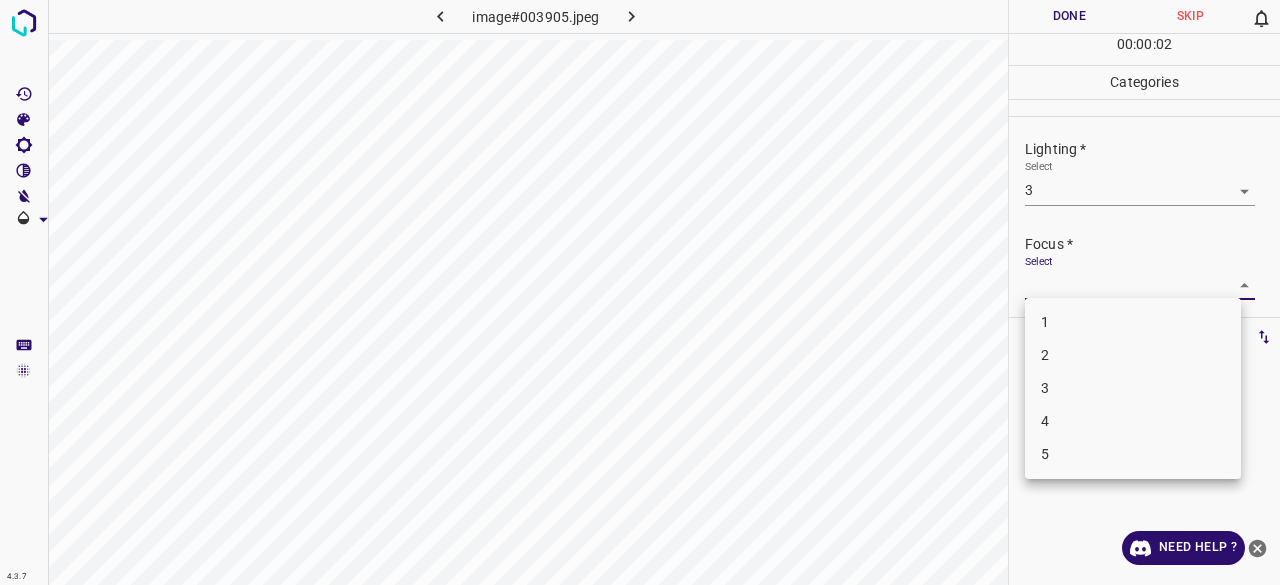 click on "1 2 3 4 5" at bounding box center (1133, 388) 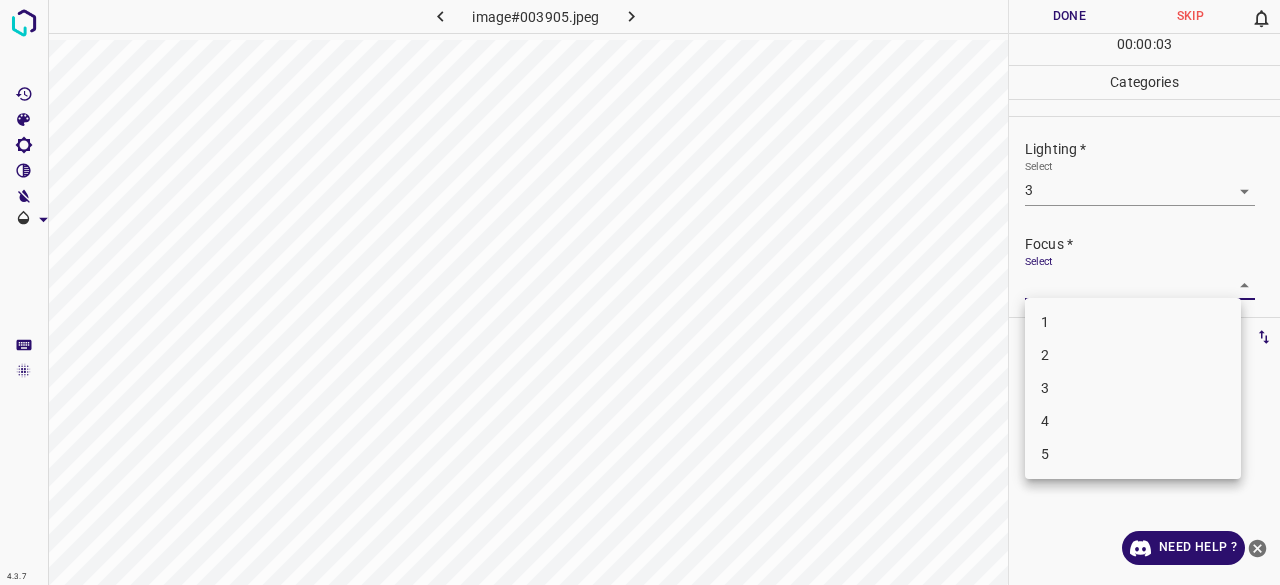 click on "3" at bounding box center [1133, 388] 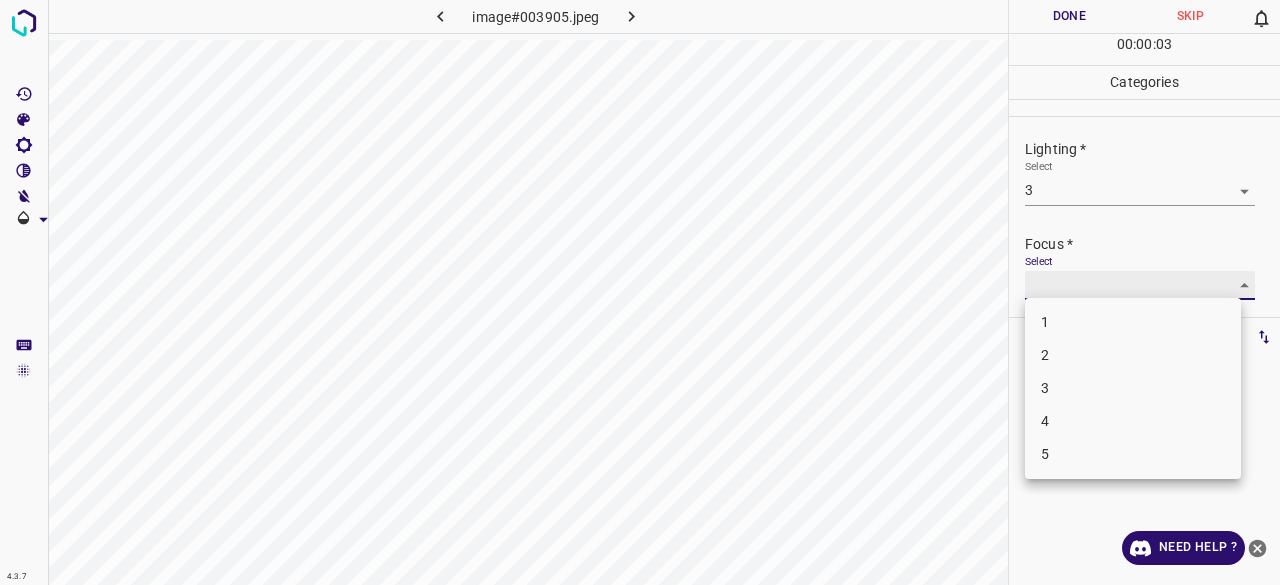 type on "3" 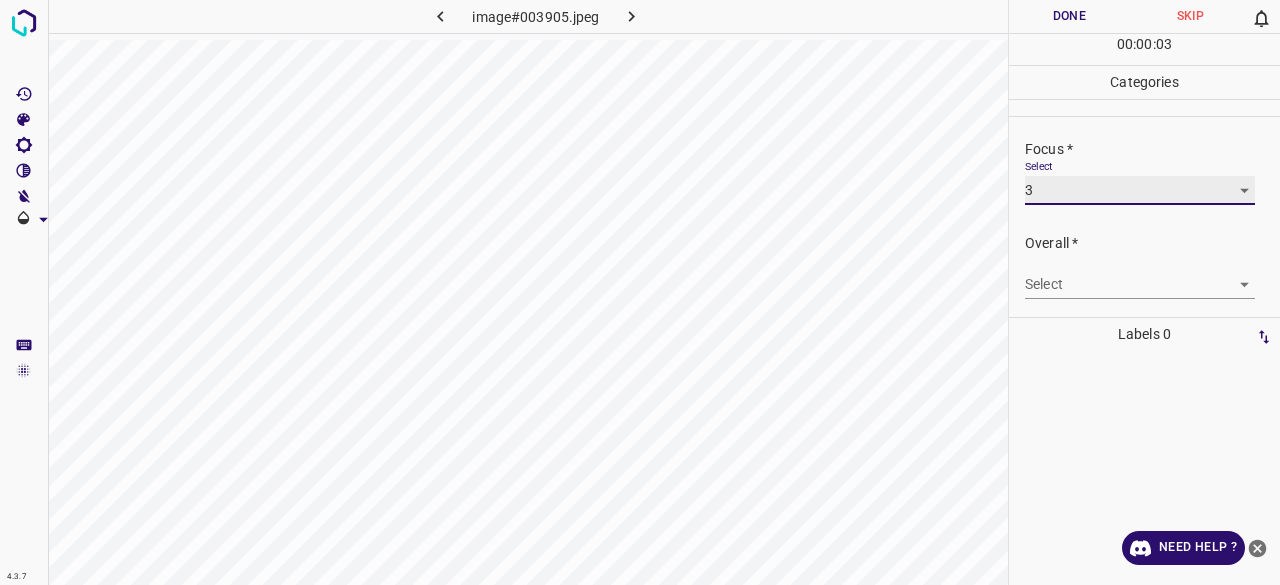 scroll, scrollTop: 98, scrollLeft: 0, axis: vertical 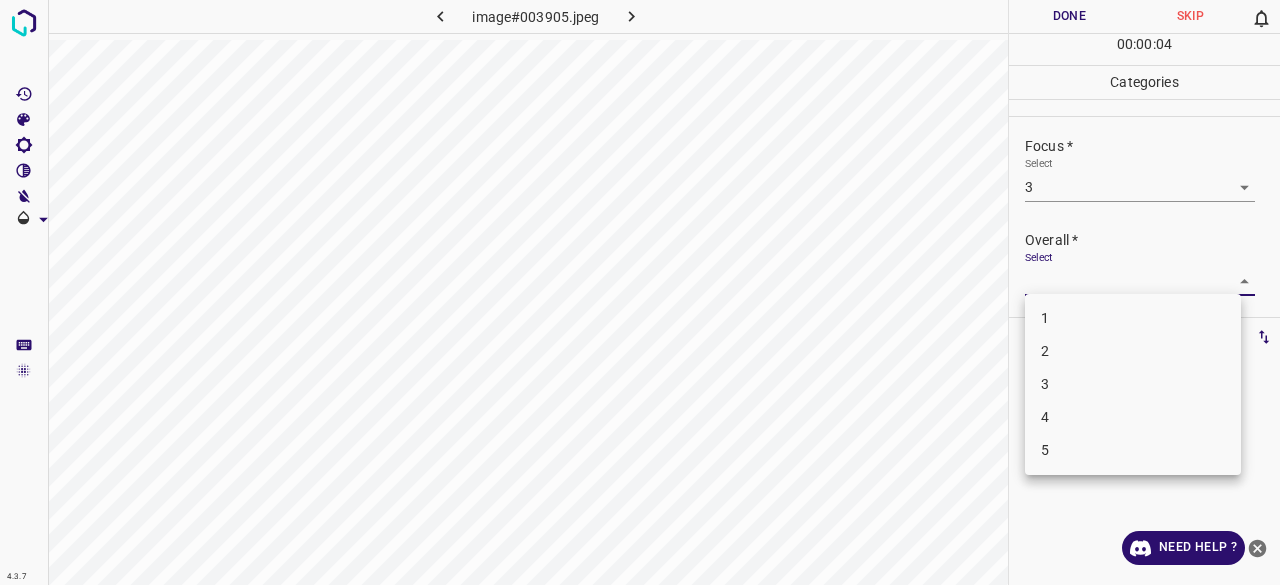 click on "4.3.7 image#003905.jpeg Done Skip 0 00   : 00   : 04   Categories Lighting *  Select 3 3 Focus *  Select 3 3 Overall *  Select ​ Labels   0 Categories 1 Lighting 2 Focus 3 Overall Tools Space Change between modes (Draw & Edit) I Auto labeling R Restore zoom M Zoom in N Zoom out Delete Delete selecte label Filters Z Restore filters X Saturation filter C Brightness filter V Contrast filter B Gray scale filter General O Download Need Help ? - Text - Hide - Delete 1 2 3 4 5" at bounding box center [640, 292] 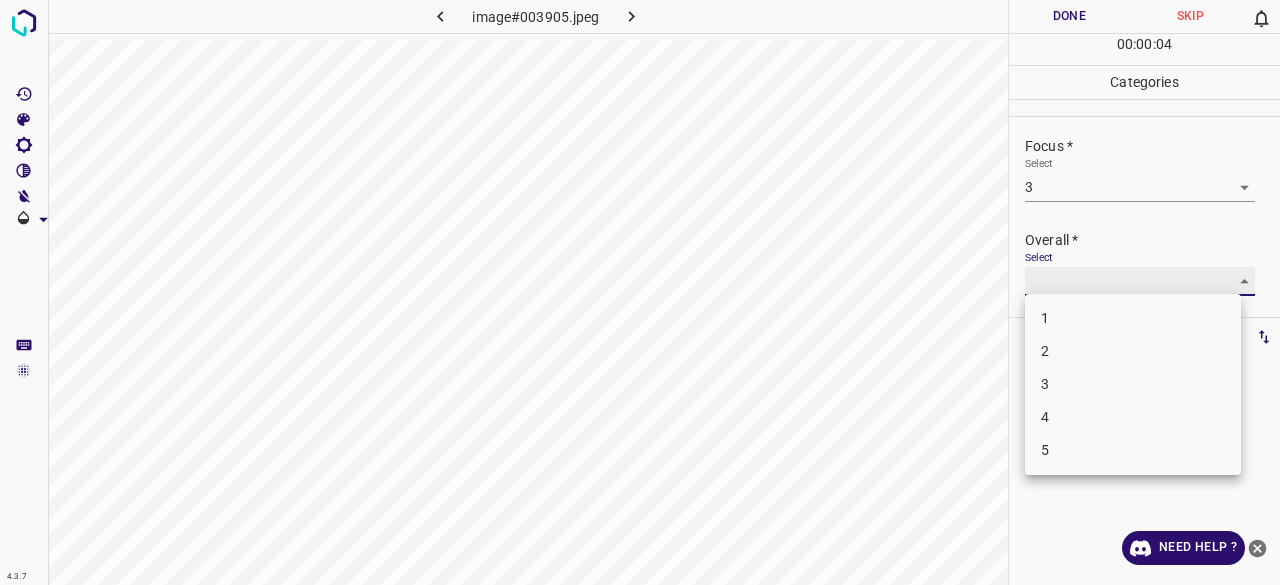 type on "3" 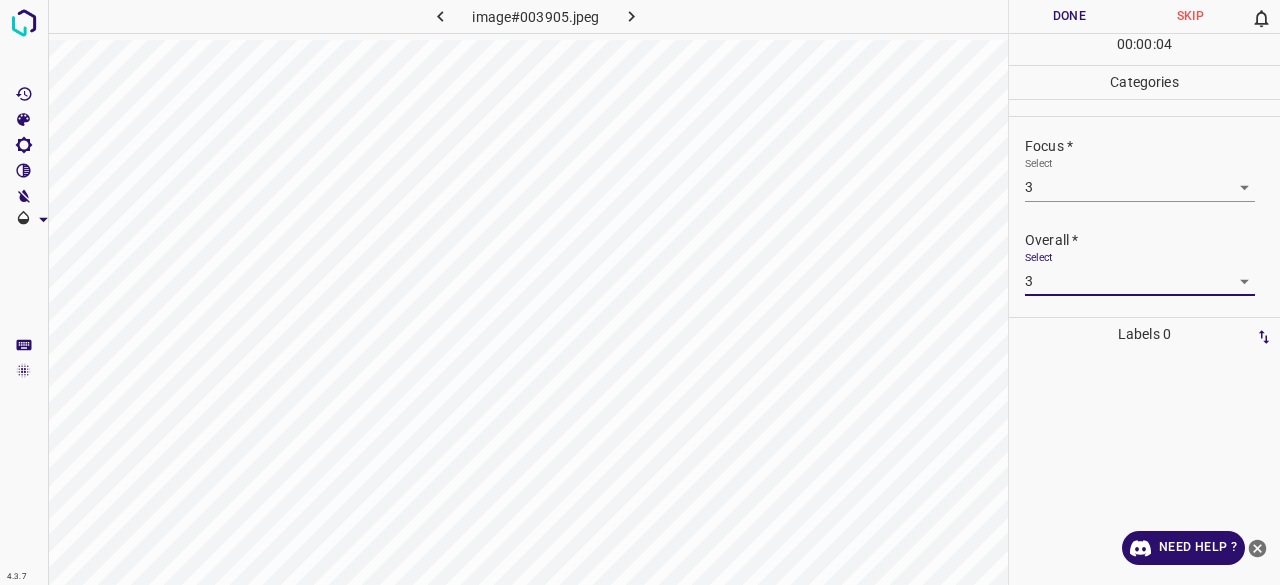 click on "Done" at bounding box center (1069, 16) 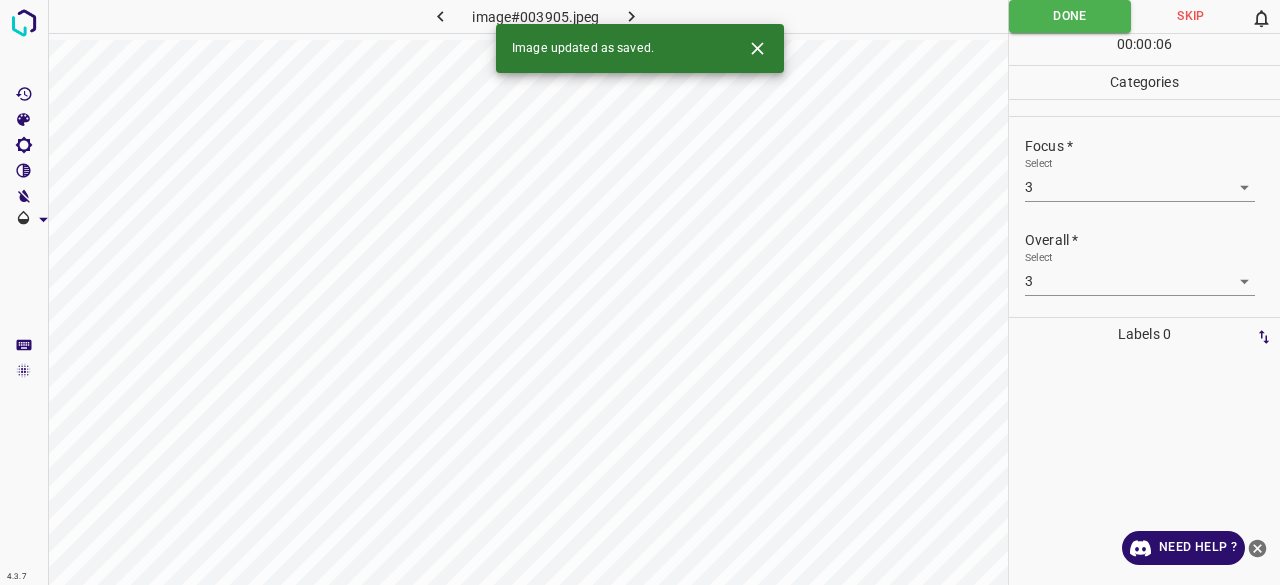 click 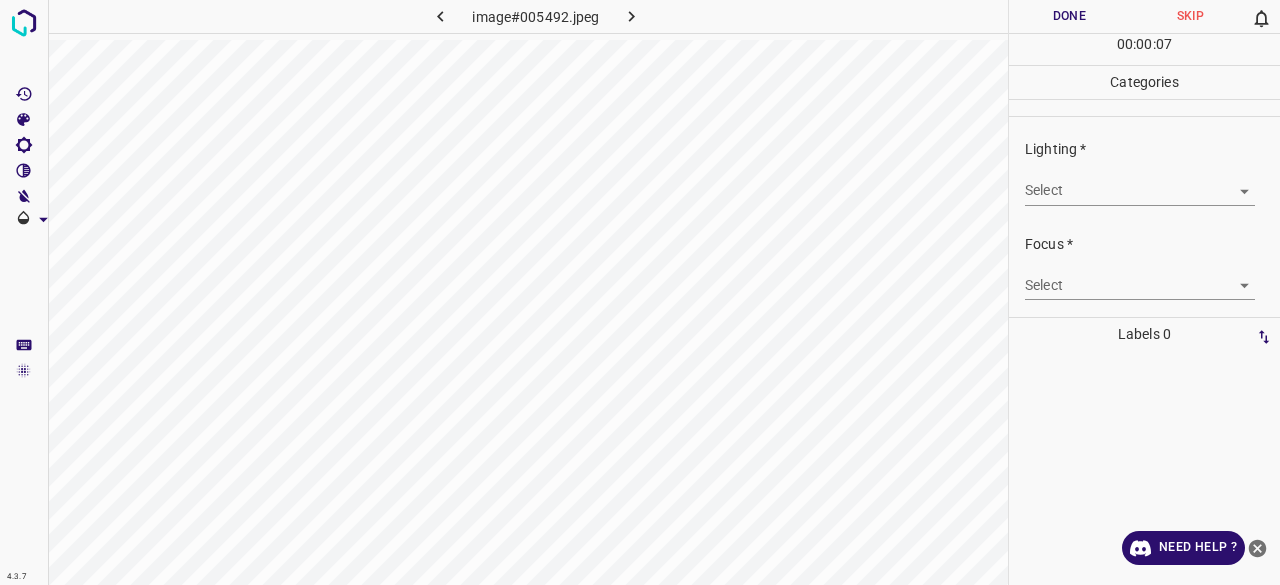 click on "4.3.7 image#005492.jpeg Done Skip 0 00   : 00   : 07   Categories Lighting *  Select ​ Focus *  Select ​ Overall *  Select ​ Labels   0 Categories 1 Lighting 2 Focus 3 Overall Tools Space Change between modes (Draw & Edit) I Auto labeling R Restore zoom M Zoom in N Zoom out Delete Delete selecte label Filters Z Restore filters X Saturation filter C Brightness filter V Contrast filter B Gray scale filter General O Download Need Help ? - Text - Hide - Delete" at bounding box center [640, 292] 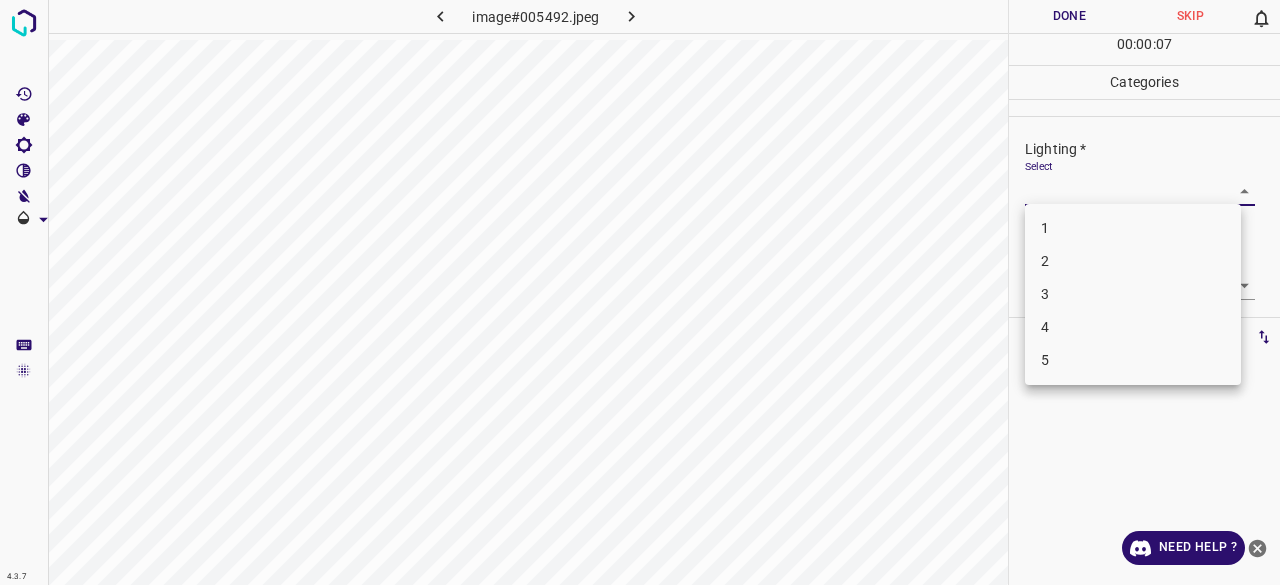 click on "3" at bounding box center (1133, 294) 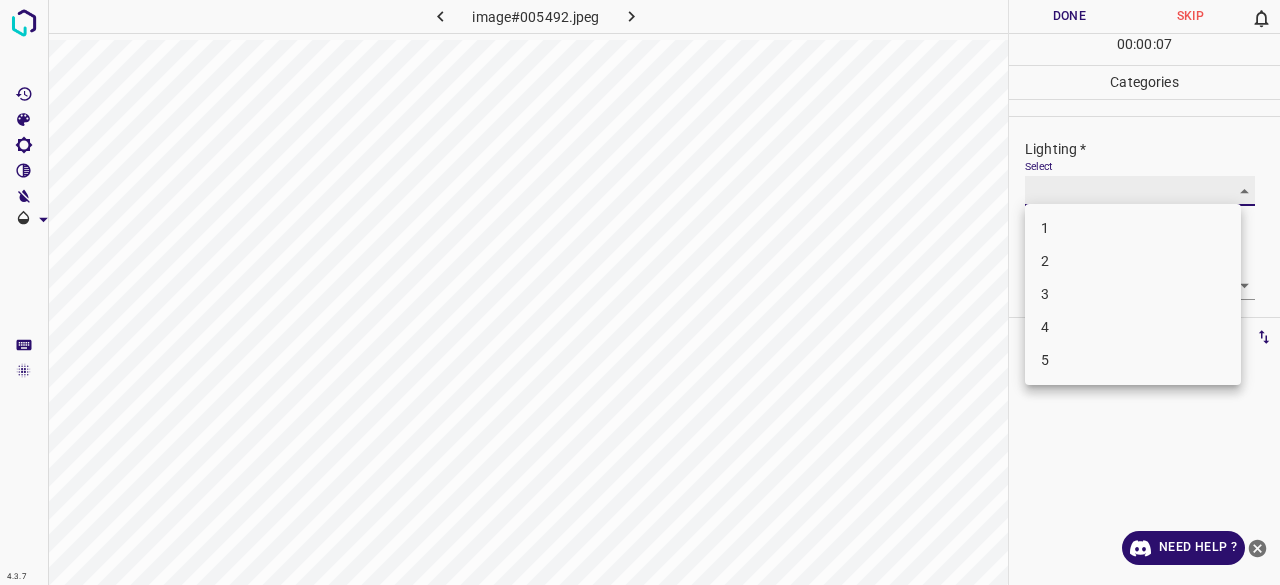type on "3" 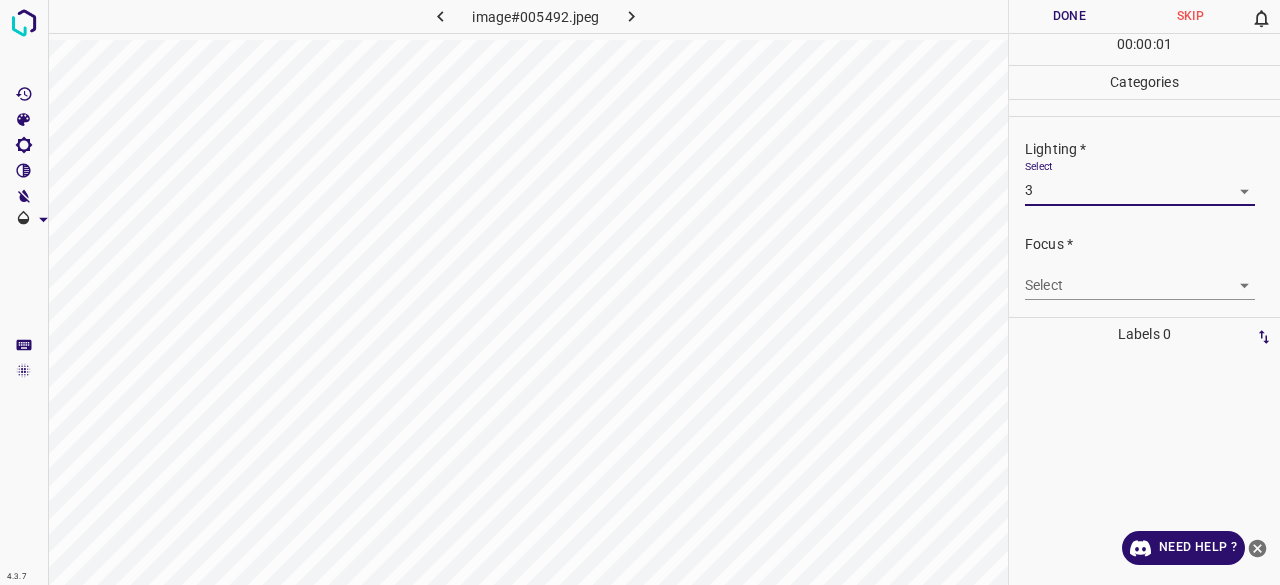 click on "4.3.7 image#005492.jpeg Done Skip 0 00   : 00   : 01   Categories Lighting *  Select 3 3 Focus *  Select ​ Overall *  Select ​ Labels   0 Categories 1 Lighting 2 Focus 3 Overall Tools Space Change between modes (Draw & Edit) I Auto labeling R Restore zoom M Zoom in N Zoom out Delete Delete selecte label Filters Z Restore filters X Saturation filter C Brightness filter V Contrast filter B Gray scale filter General O Download Need Help ? - Text - Hide - Delete" at bounding box center [640, 292] 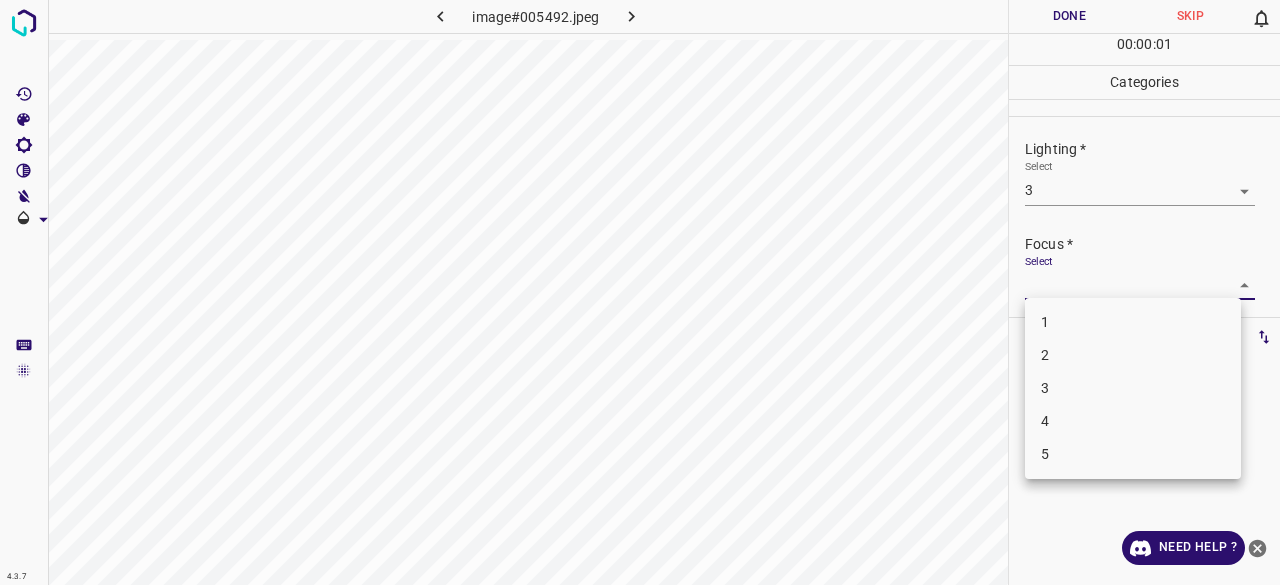 drag, startPoint x: 1083, startPoint y: 371, endPoint x: 1084, endPoint y: 382, distance: 11.045361 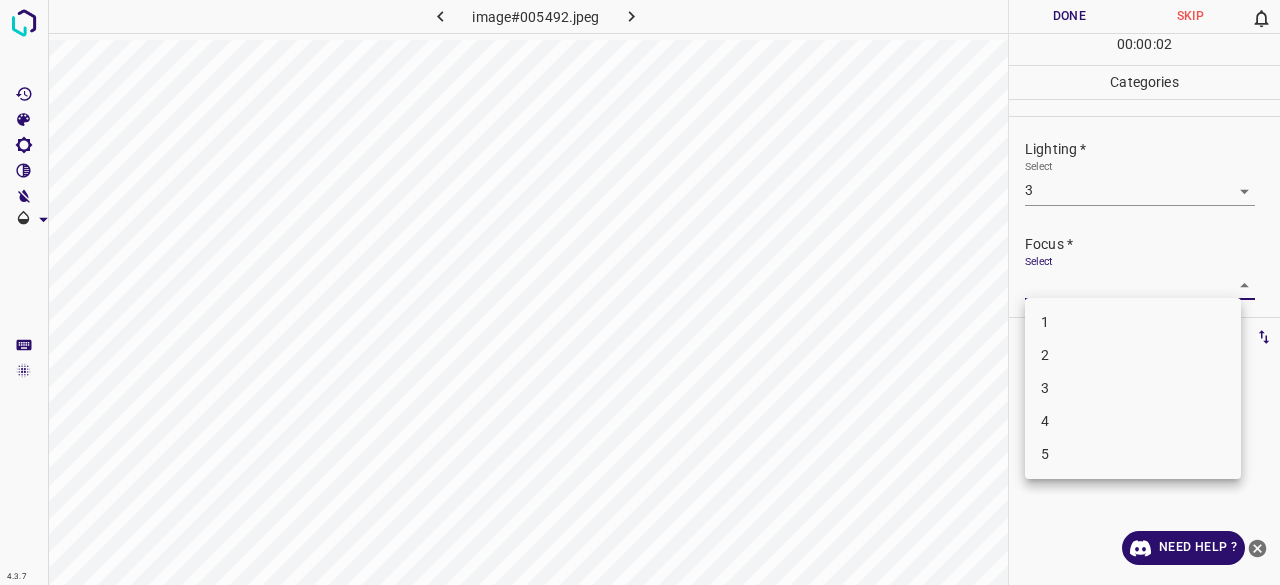 click on "3" at bounding box center (1133, 388) 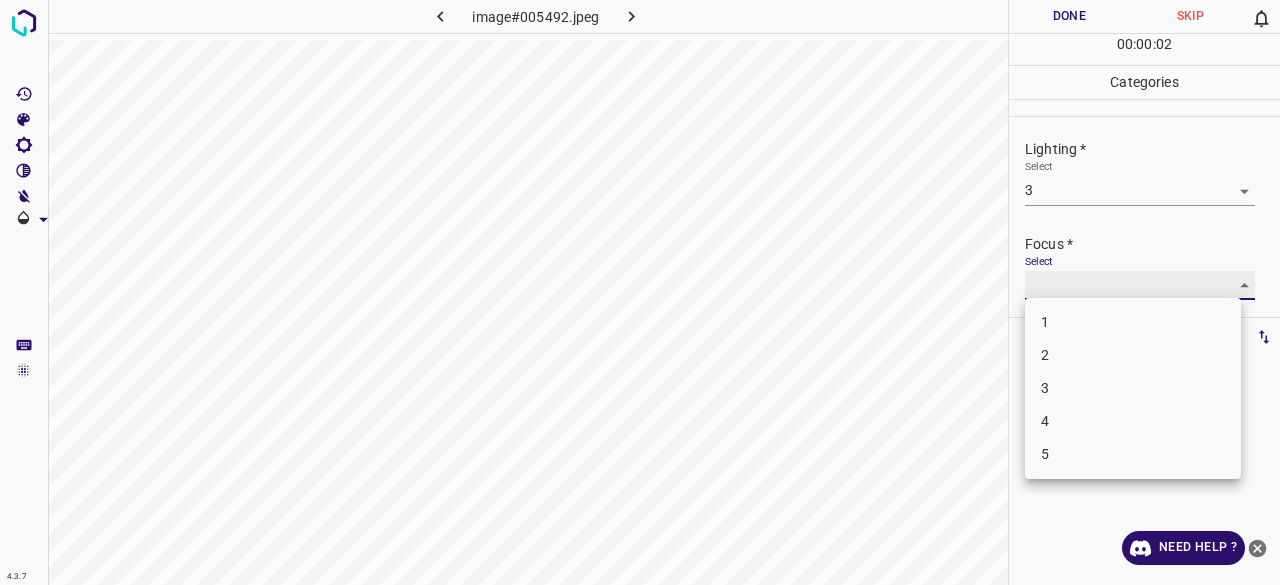 type on "3" 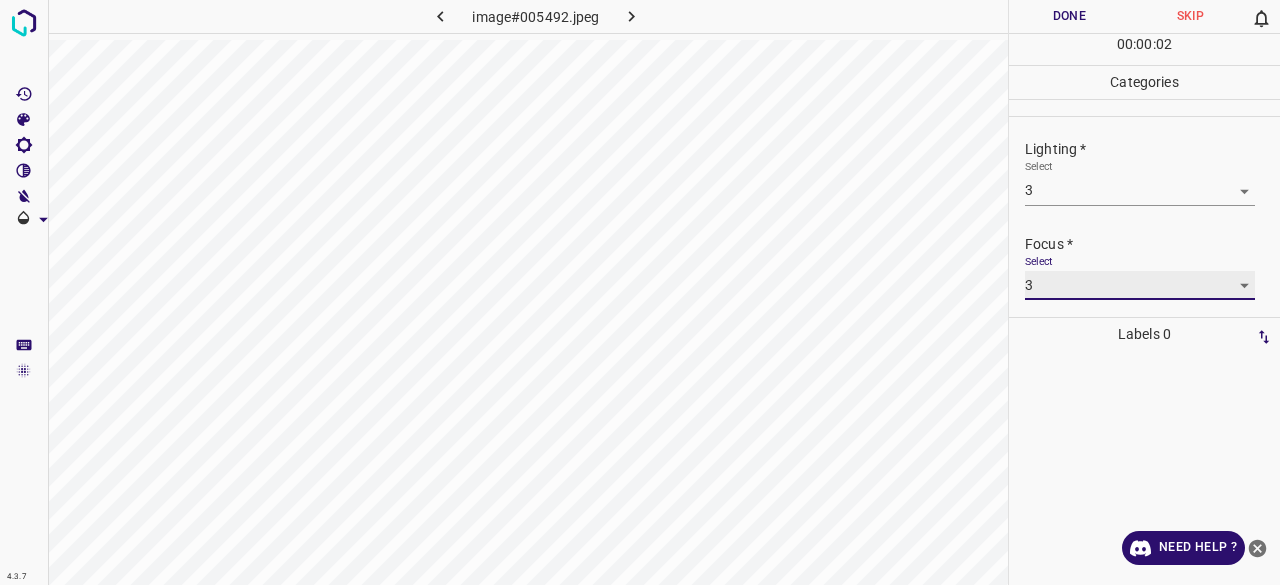 scroll, scrollTop: 98, scrollLeft: 0, axis: vertical 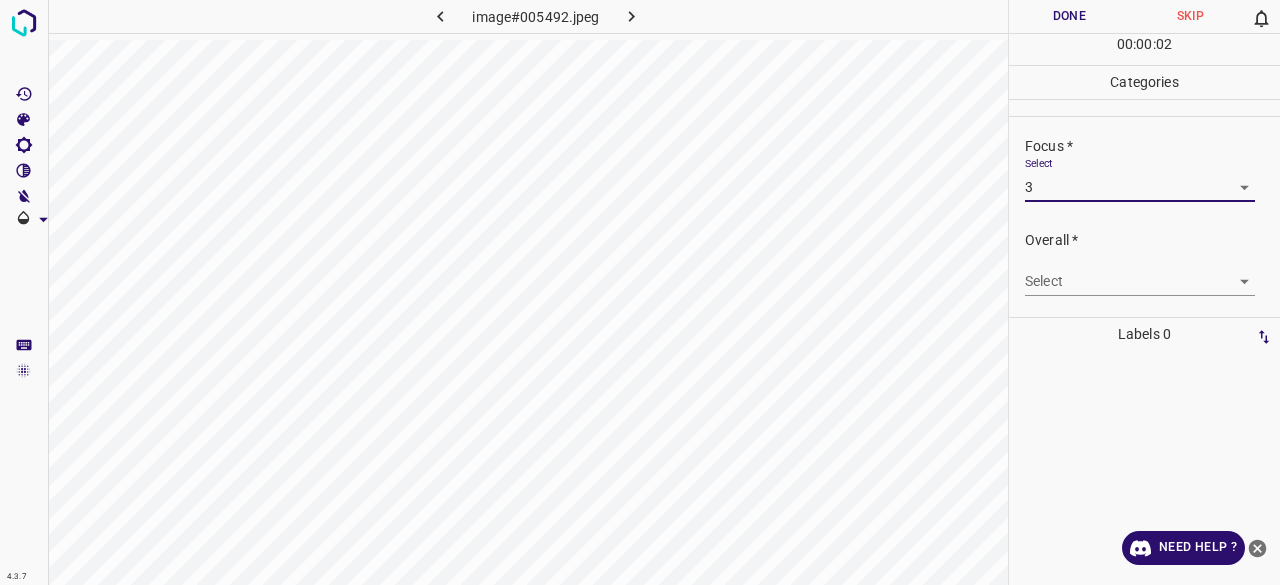 click on "4.3.7 image#005492.jpeg Done Skip 0 00   : 00   : 02   Categories Lighting *  Select 3 3 Focus *  Select 3 3 Overall *  Select ​ Labels   0 Categories 1 Lighting 2 Focus 3 Overall Tools Space Change between modes (Draw & Edit) I Auto labeling R Restore zoom M Zoom in N Zoom out Delete Delete selecte label Filters Z Restore filters X Saturation filter C Brightness filter V Contrast filter B Gray scale filter General O Download Need Help ? - Text - Hide - Delete" at bounding box center (640, 292) 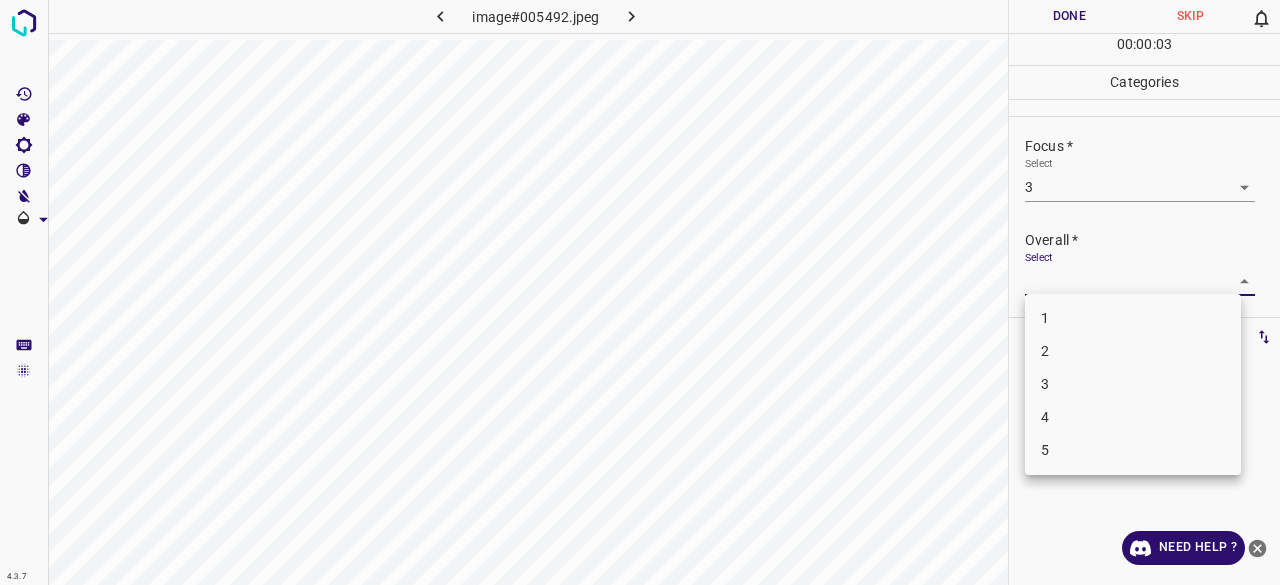 click on "3" at bounding box center [1133, 384] 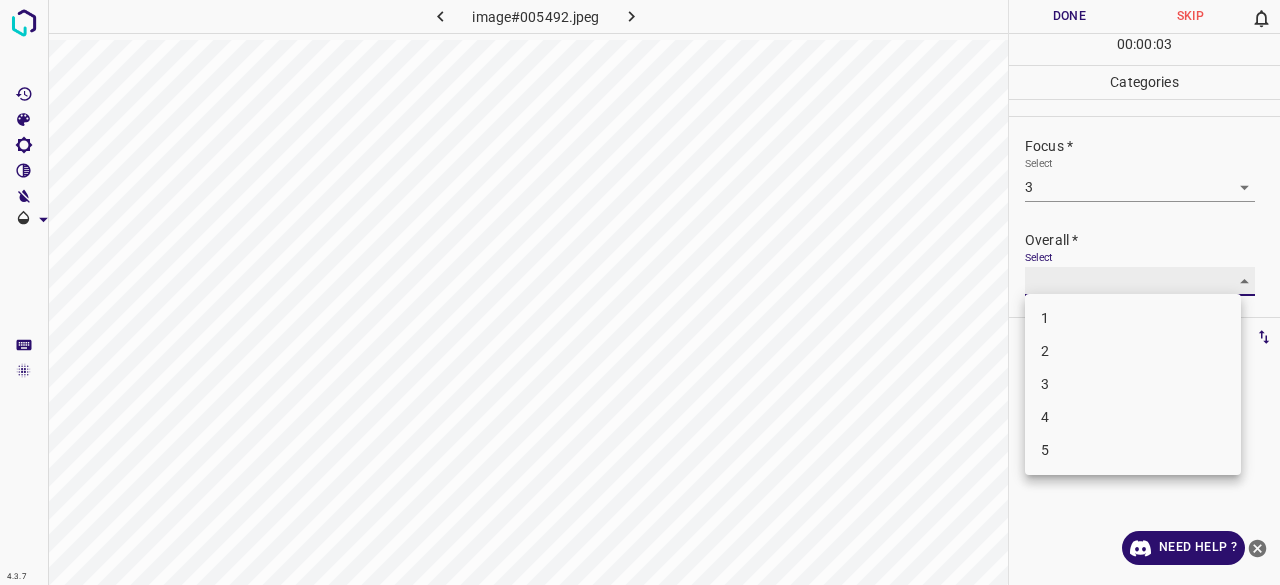 type on "3" 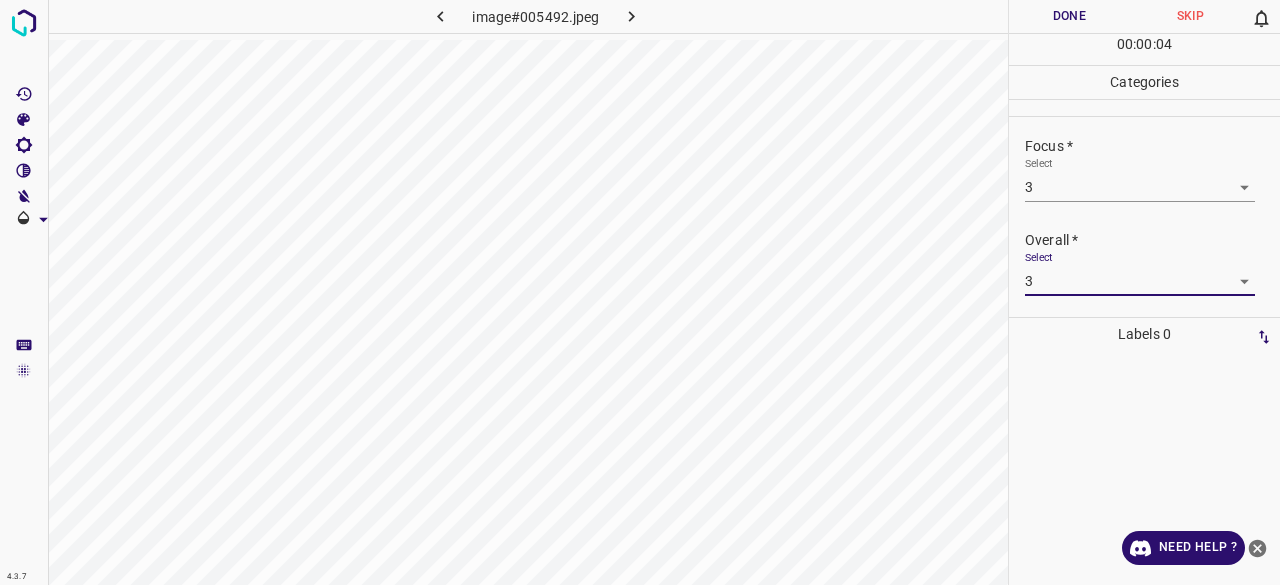 click on "Done" at bounding box center [1069, 16] 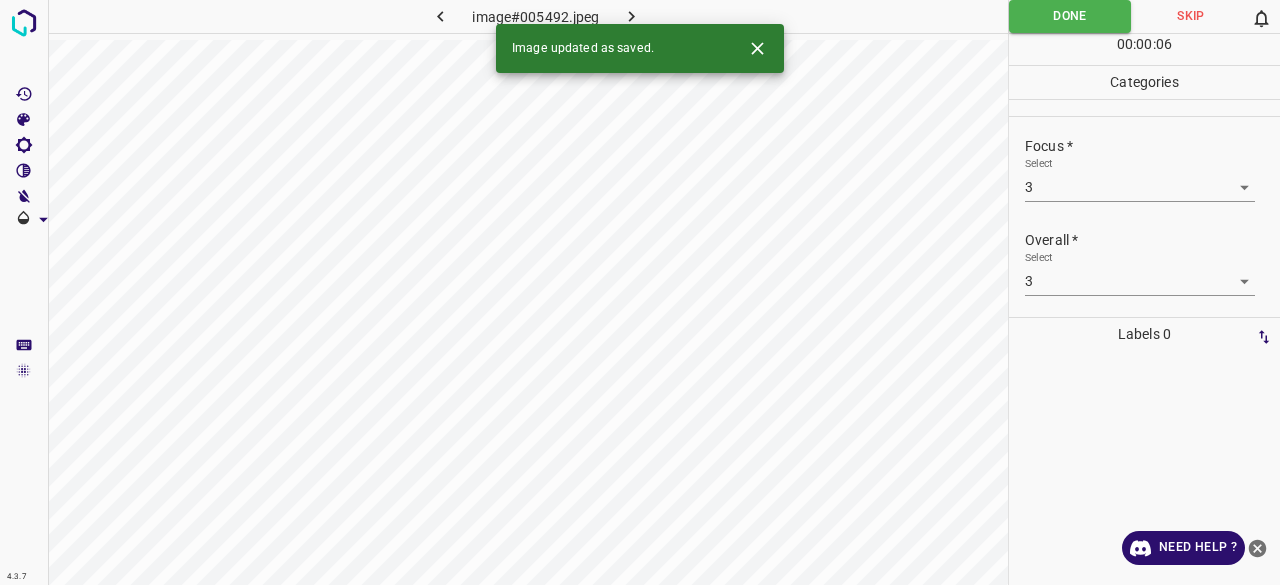 click on "Image updated as saved." at bounding box center [583, 49] 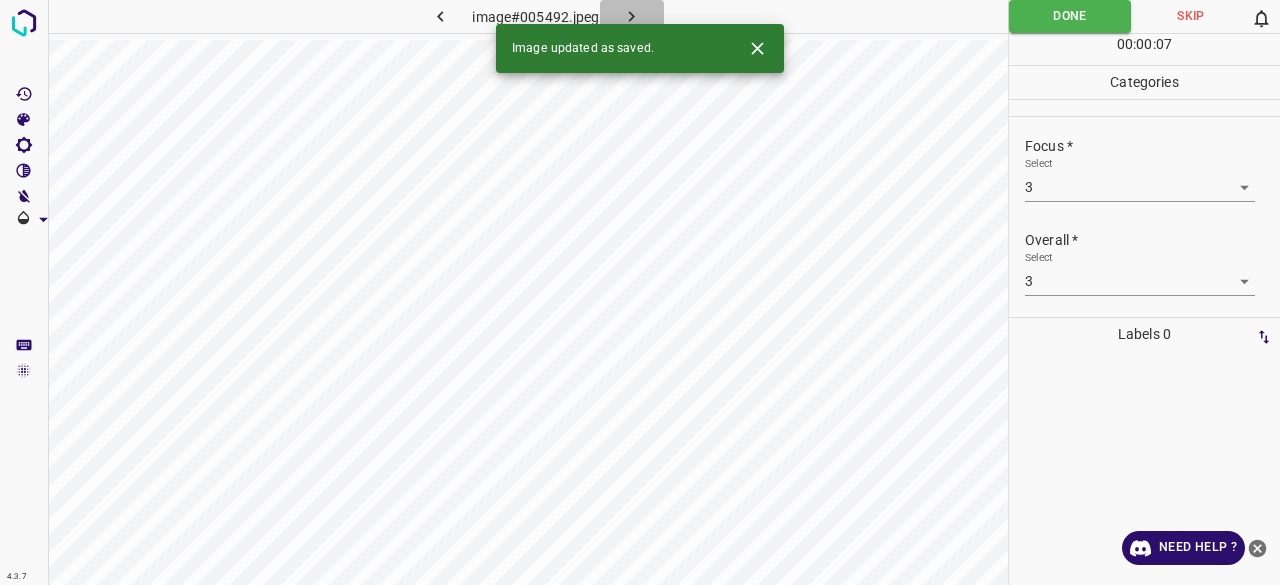 click 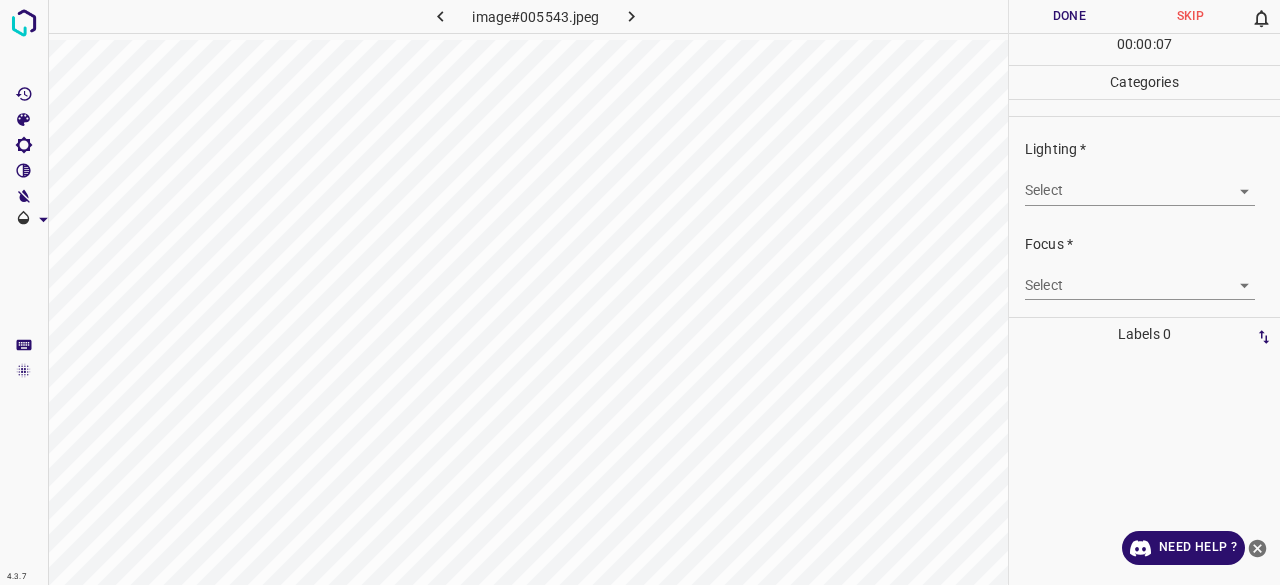 click on "Focus *  Select ​" at bounding box center (1144, 267) 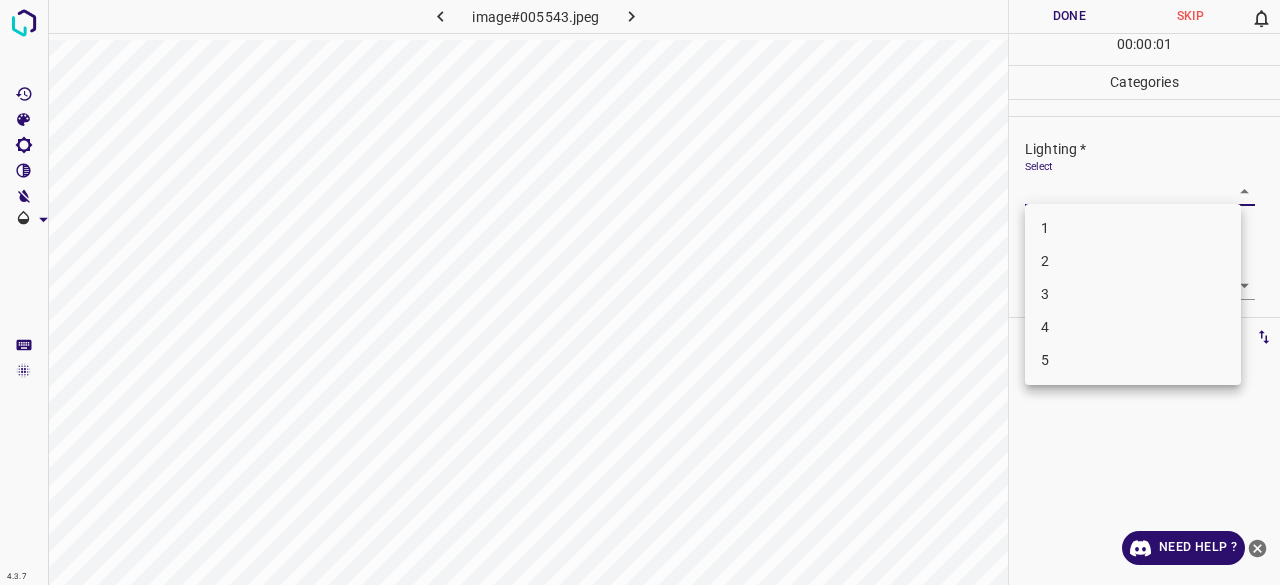 click on "2" at bounding box center (1133, 261) 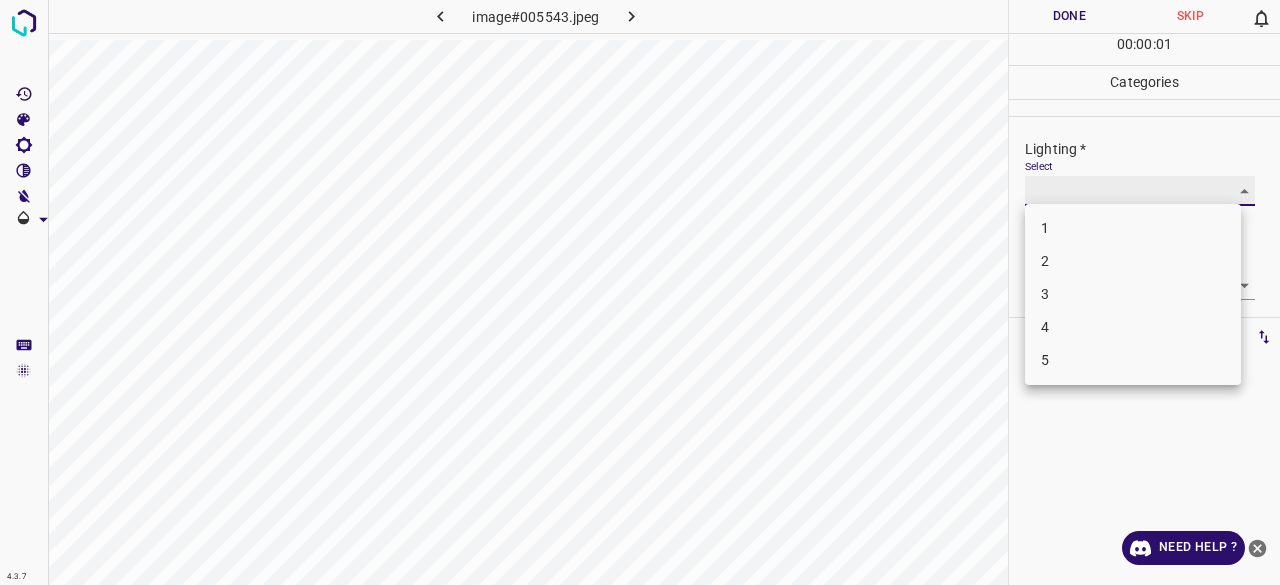 type on "2" 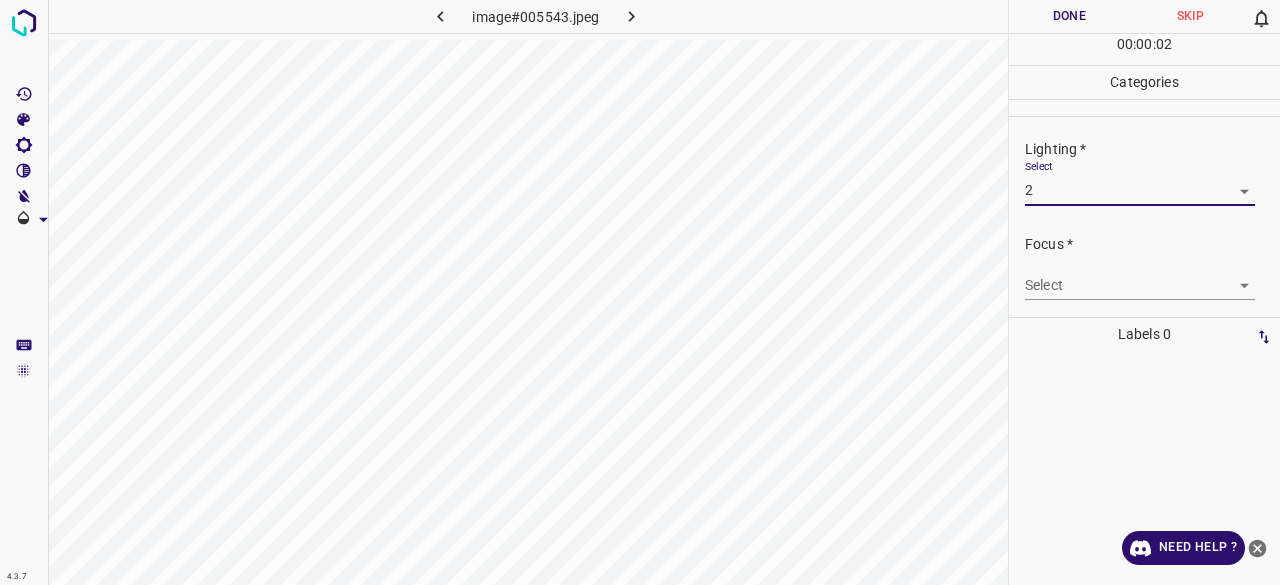 click on "4.3.7 image#005543.jpeg Done Skip 0 00   : 00   : 02   Categories Lighting *  Select 2 2 Focus *  Select ​ Overall *  Select ​ Labels   0 Categories 1 Lighting 2 Focus 3 Overall Tools Space Change between modes (Draw & Edit) I Auto labeling R Restore zoom M Zoom in N Zoom out Delete Delete selecte label Filters Z Restore filters X Saturation filter C Brightness filter V Contrast filter B Gray scale filter General O Download Need Help ? - Text - Hide - Delete 1 2 3 4 5" at bounding box center (640, 292) 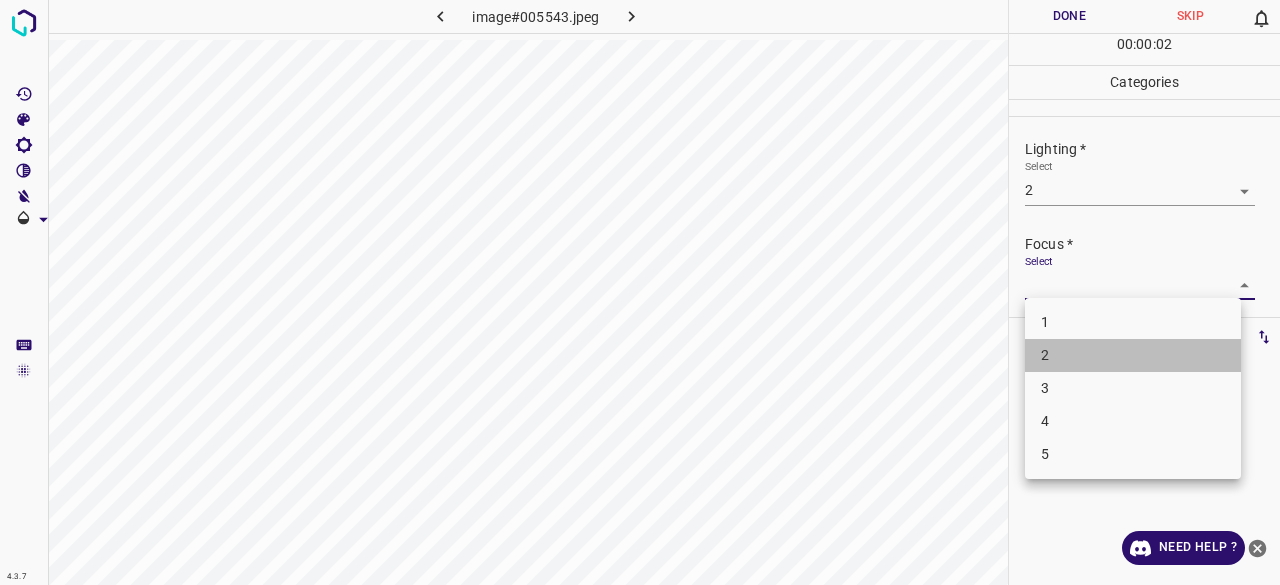 click on "2" at bounding box center (1133, 355) 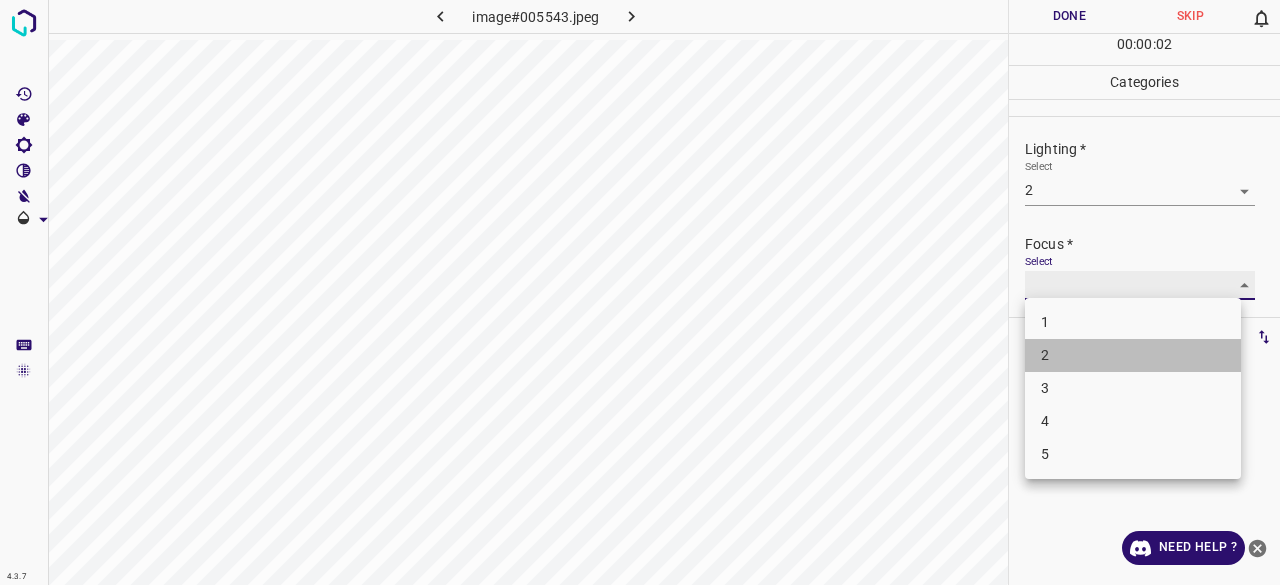 type on "2" 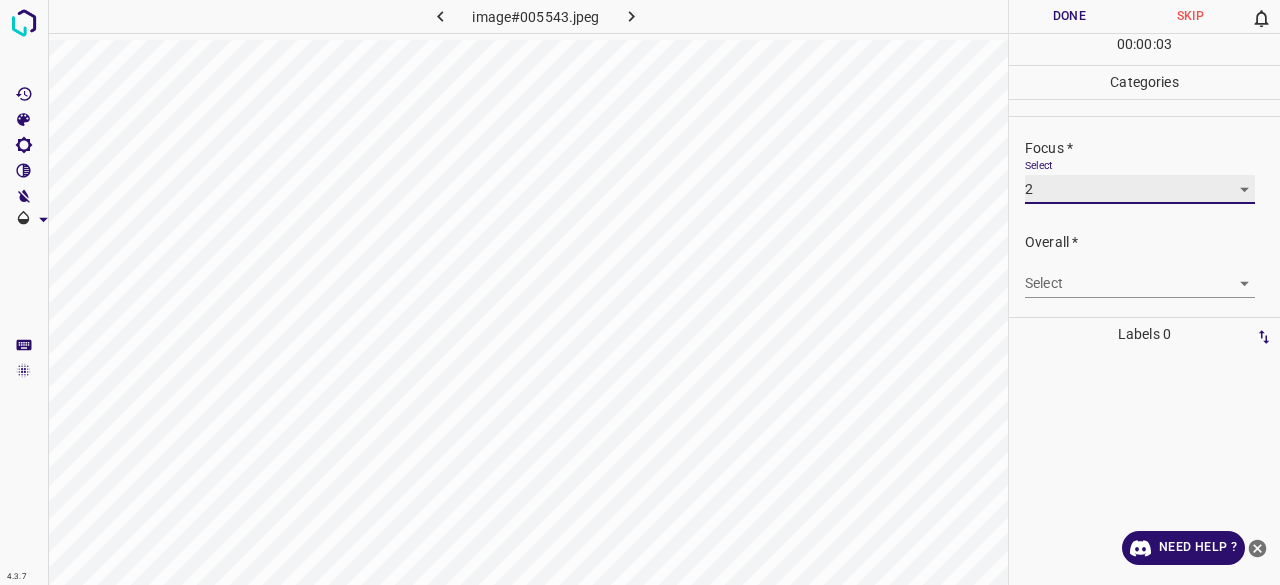 scroll, scrollTop: 98, scrollLeft: 0, axis: vertical 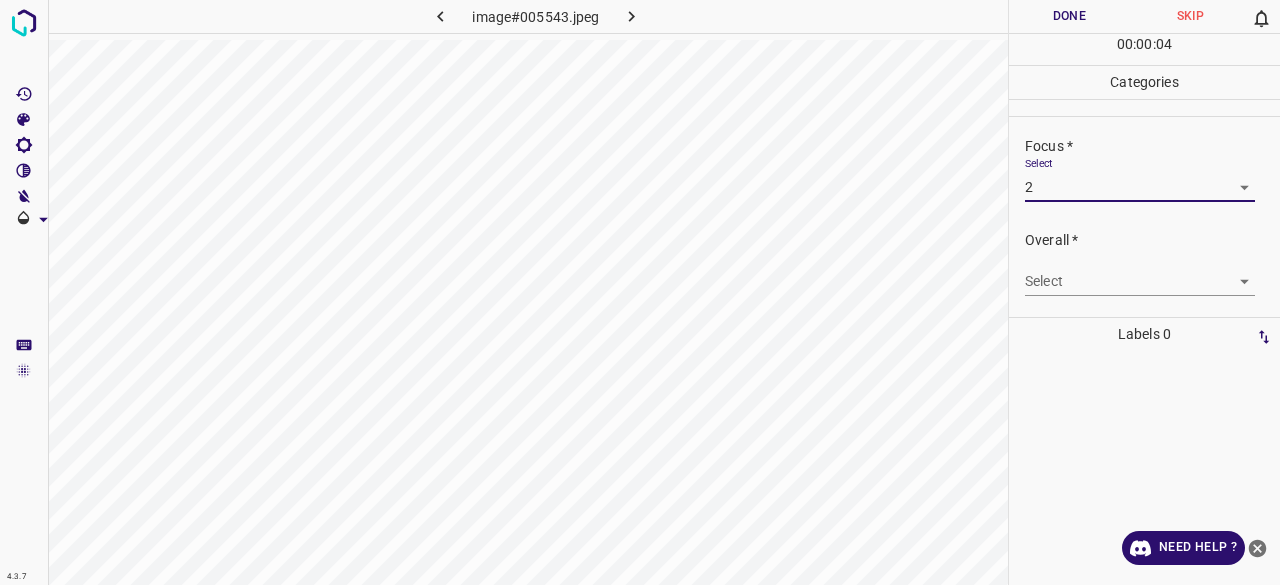 click on "4.3.7 image#005543.jpeg Done Skip 0 00   : 00   : 04   Categories Lighting *  Select 2 2 Focus *  Select 2 2 Overall *  Select ​ Labels   0 Categories 1 Lighting 2 Focus 3 Overall Tools Space Change between modes (Draw & Edit) I Auto labeling R Restore zoom M Zoom in N Zoom out Delete Delete selecte label Filters Z Restore filters X Saturation filter C Brightness filter V Contrast filter B Gray scale filter General O Download Need Help ? - Text - Hide - Delete" at bounding box center (640, 292) 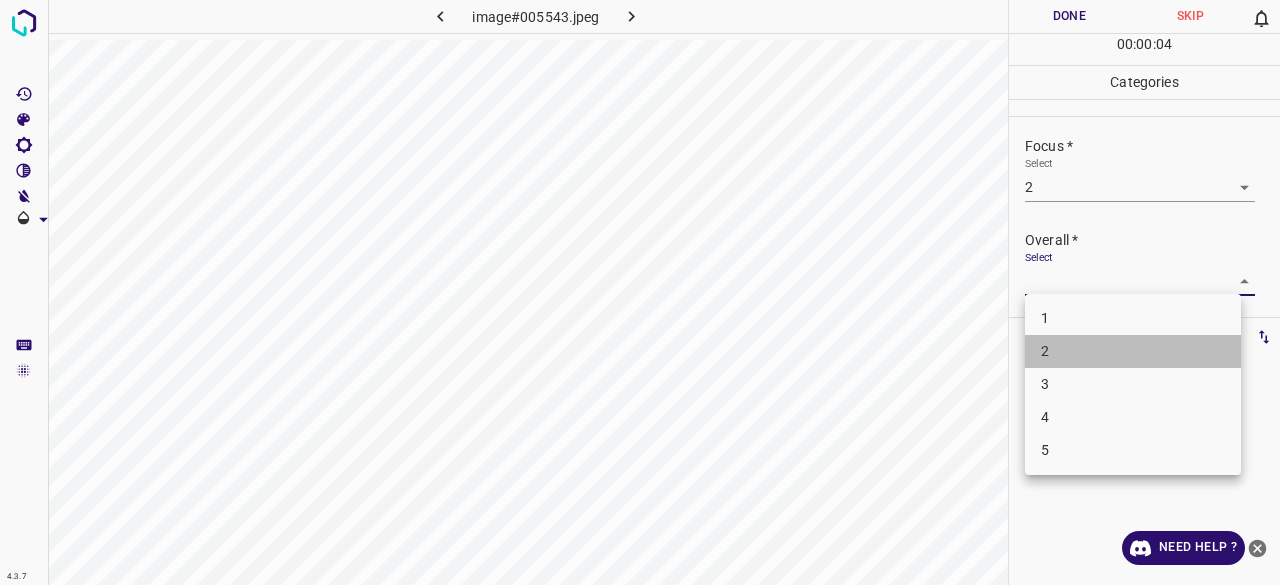drag, startPoint x: 1071, startPoint y: 353, endPoint x: 1034, endPoint y: 146, distance: 210.28076 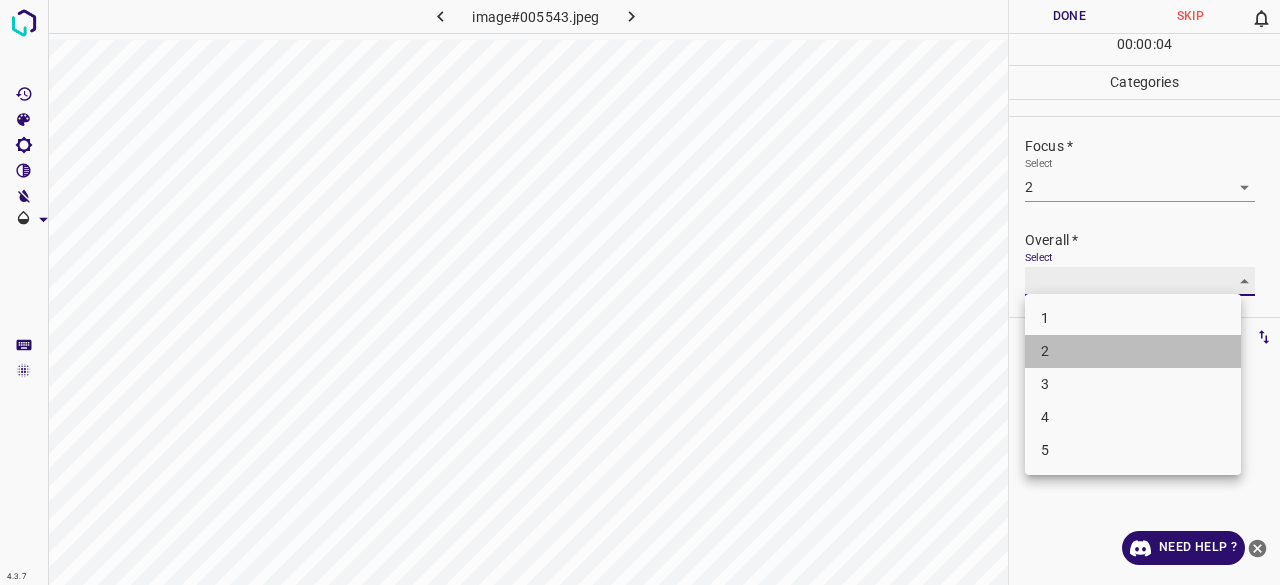 type on "2" 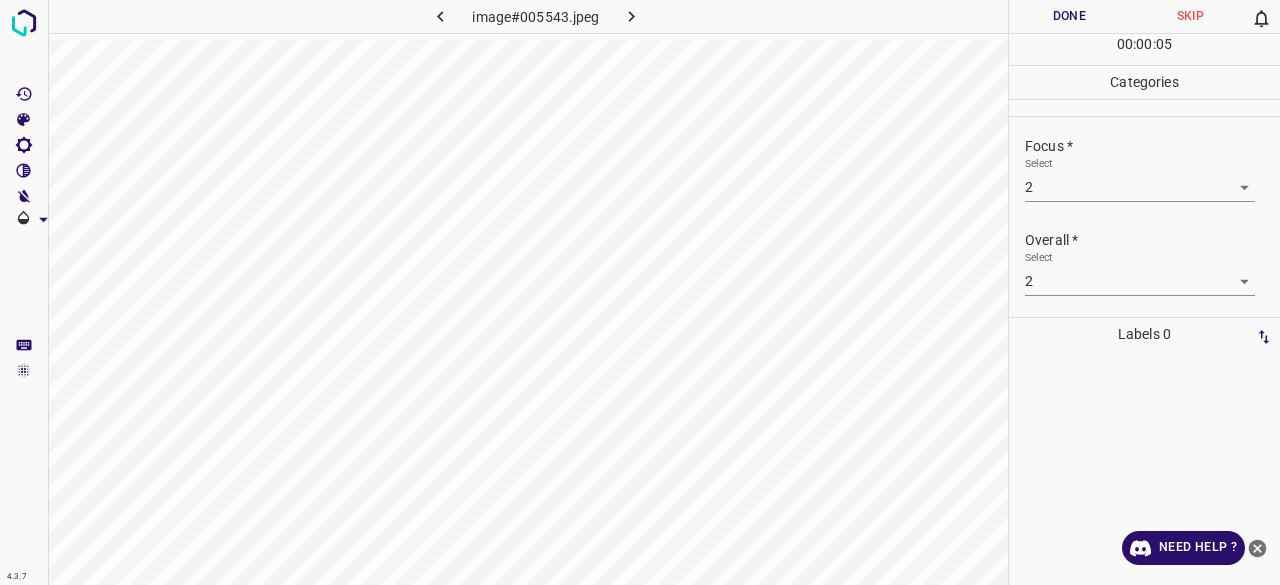 click on "Done" at bounding box center [1069, 16] 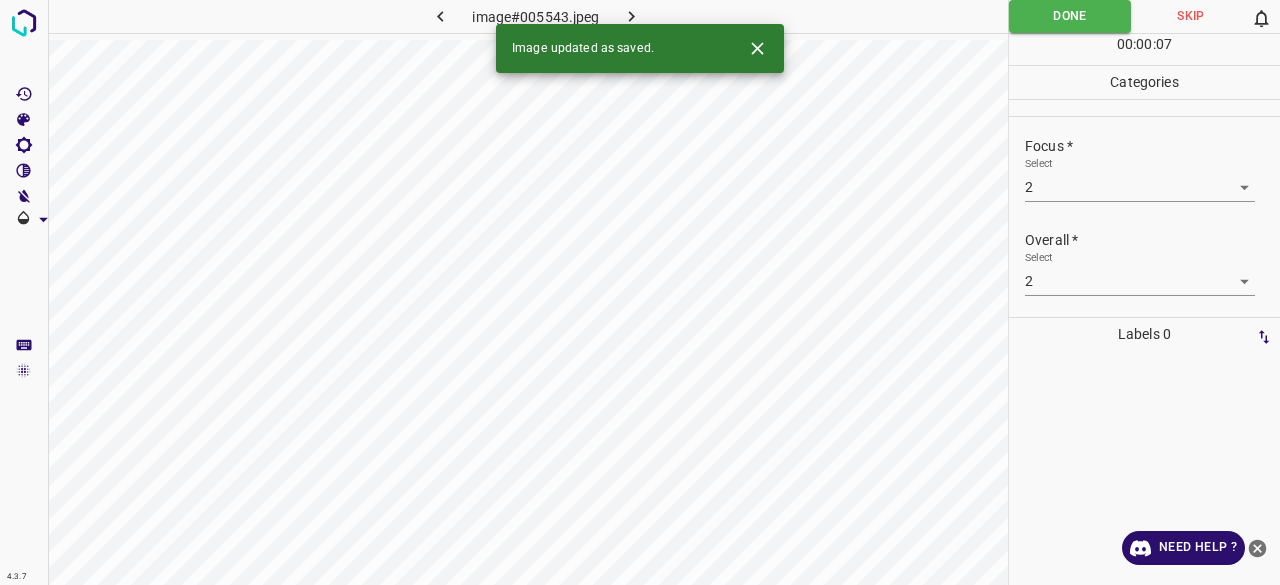 drag, startPoint x: 632, startPoint y: 3, endPoint x: 662, endPoint y: 39, distance: 46.8615 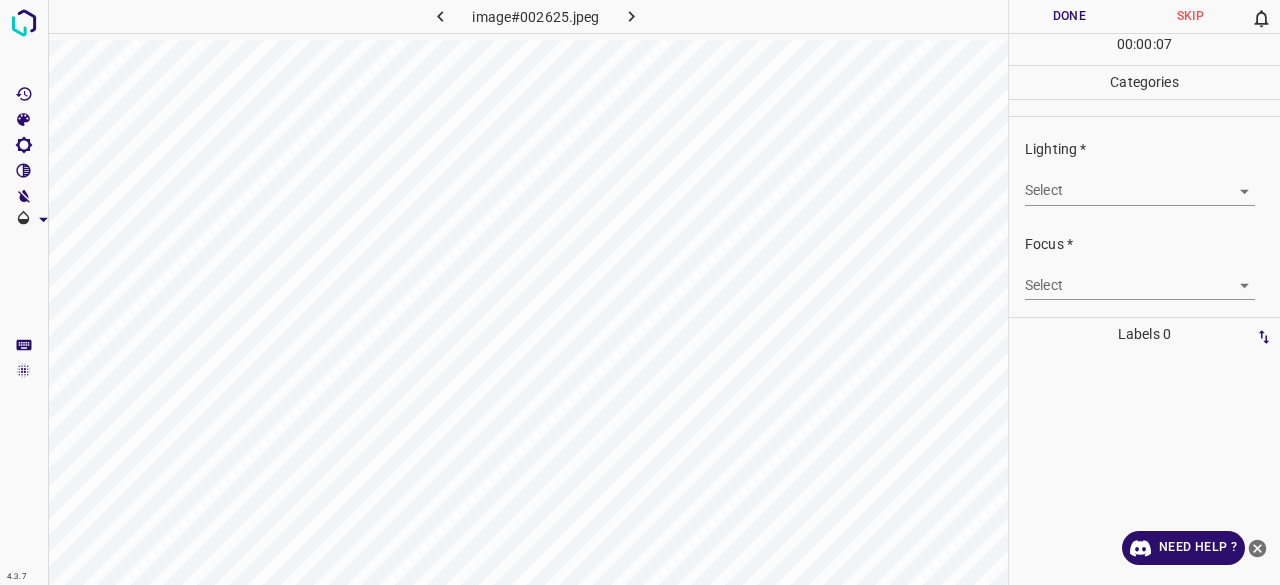 click on "4.3.7 image#002625.jpeg Done Skip 0 00   : 00   : 07   Categories Lighting *  Select ​ Focus *  Select ​ Overall *  Select ​ Labels   0 Categories 1 Lighting 2 Focus 3 Overall Tools Space Change between modes (Draw & Edit) I Auto labeling R Restore zoom M Zoom in N Zoom out Delete Delete selecte label Filters Z Restore filters X Saturation filter C Brightness filter V Contrast filter B Gray scale filter General O Download Need Help ? - Text - Hide - Delete" at bounding box center (640, 292) 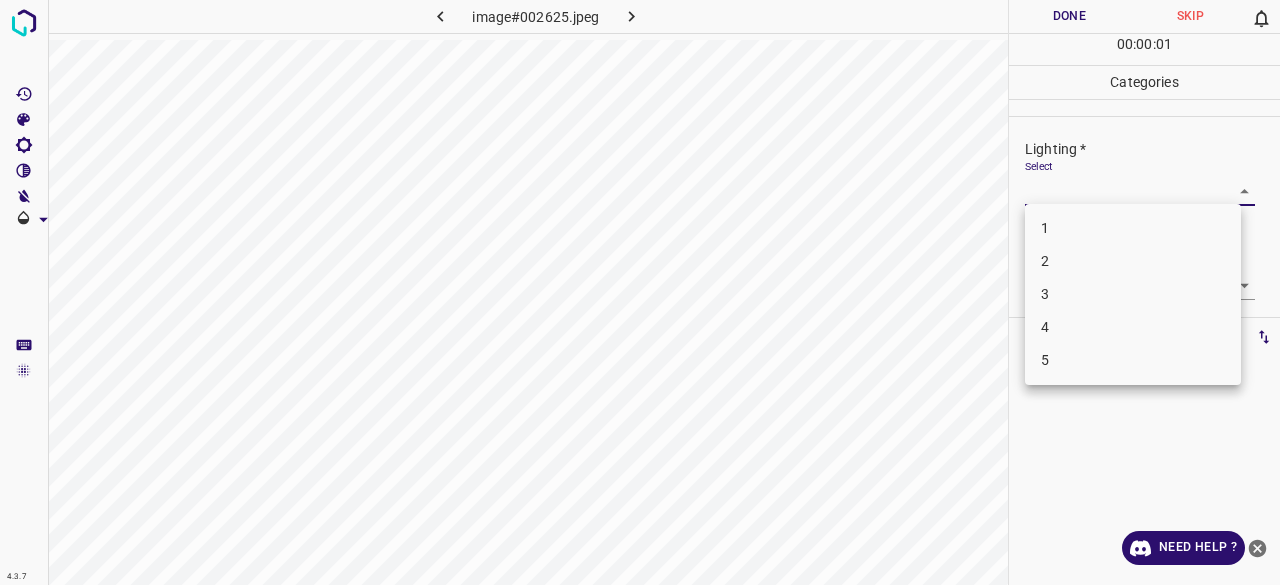 click on "3" at bounding box center [1133, 294] 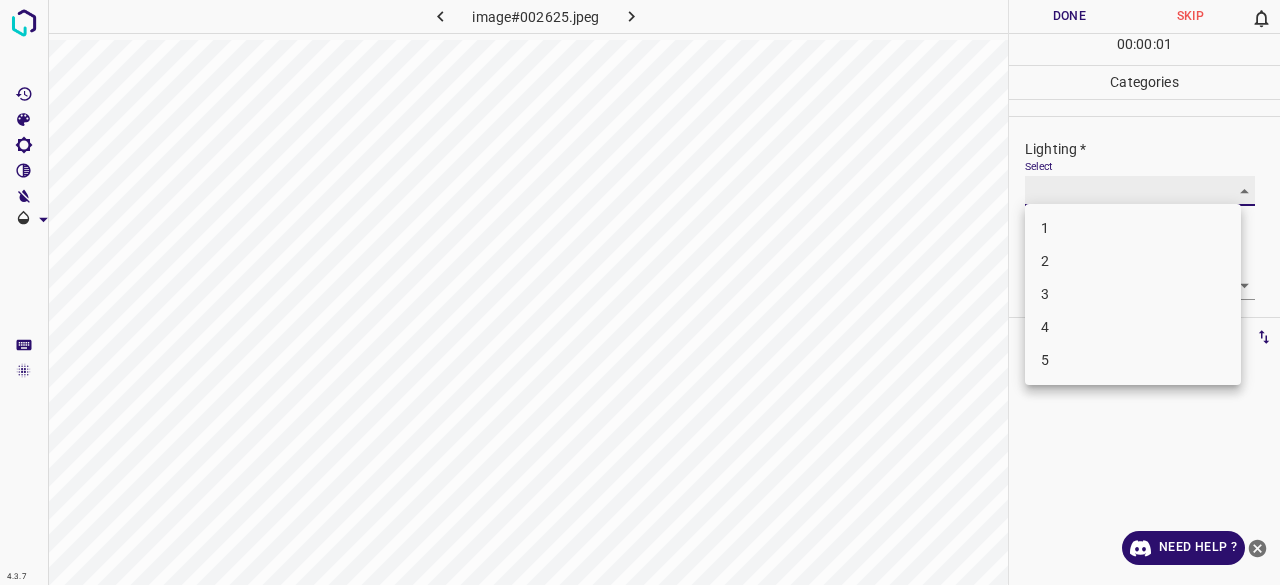 type on "3" 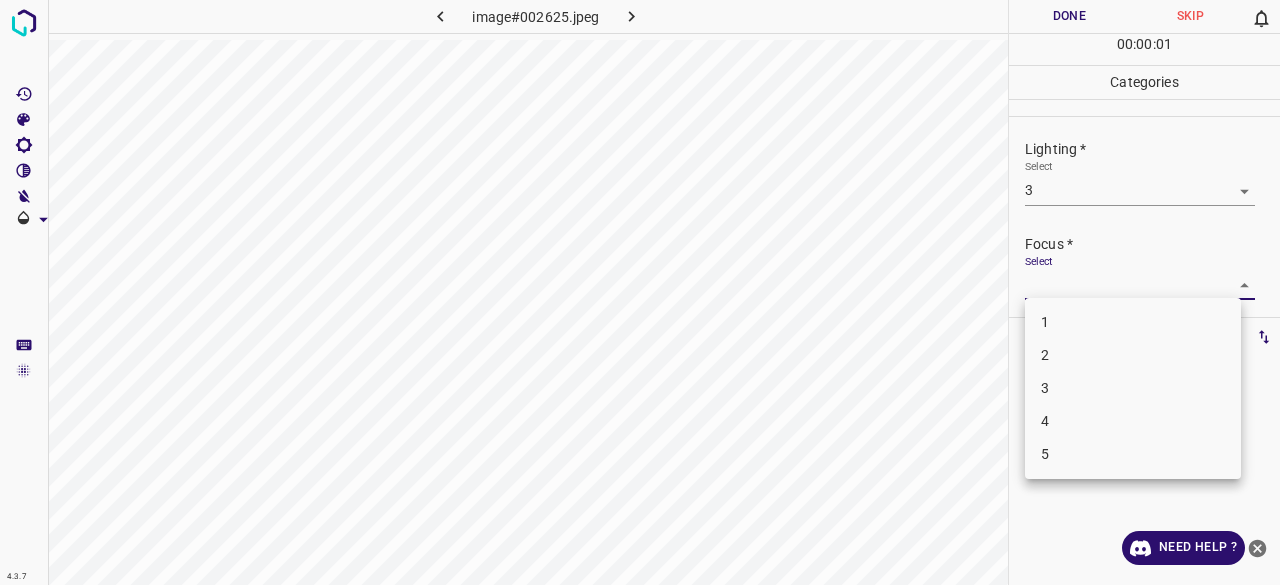 click on "4.3.7 image#002625.jpeg Done Skip 0 00   : 00   : 01   Categories Lighting *  Select 3 3 Focus *  Select ​ Overall *  Select ​ Labels   0 Categories 1 Lighting 2 Focus 3 Overall Tools Space Change between modes (Draw & Edit) I Auto labeling R Restore zoom M Zoom in N Zoom out Delete Delete selecte label Filters Z Restore filters X Saturation filter C Brightness filter V Contrast filter B Gray scale filter General O Download Need Help ? - Text - Hide - Delete 1 2 3 4 5" at bounding box center [640, 292] 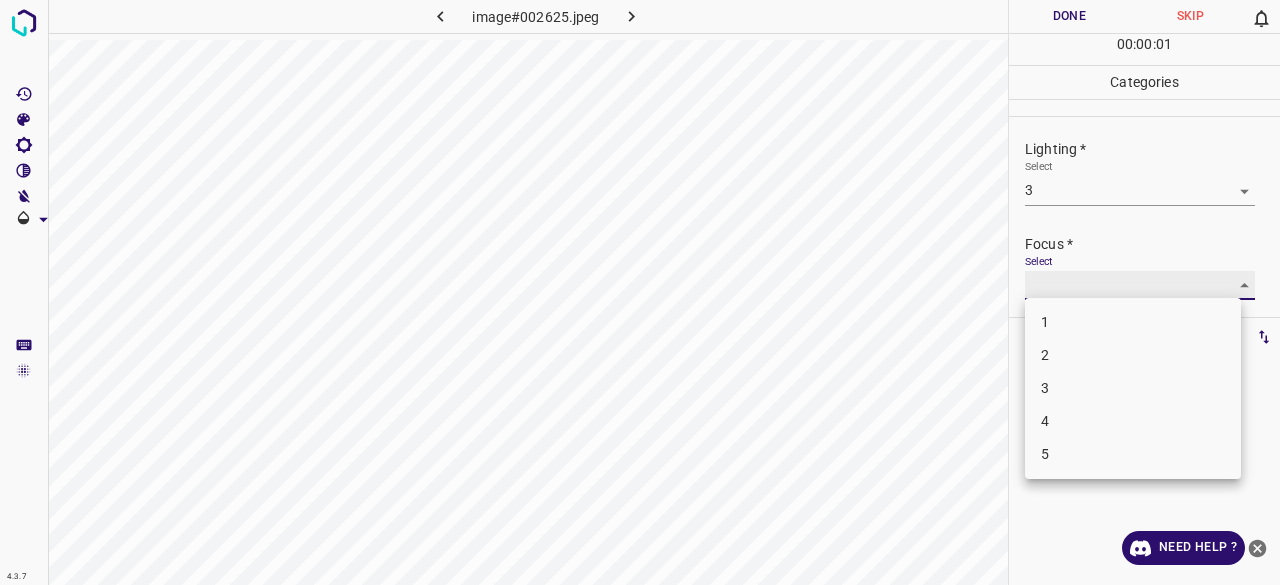 type on "3" 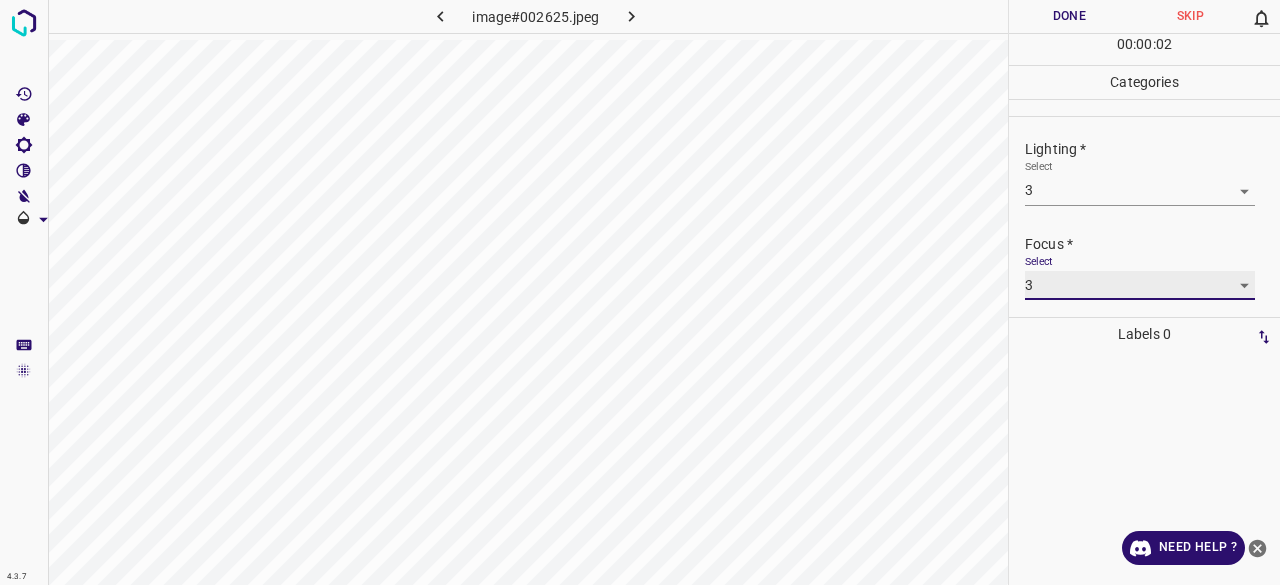 scroll, scrollTop: 98, scrollLeft: 0, axis: vertical 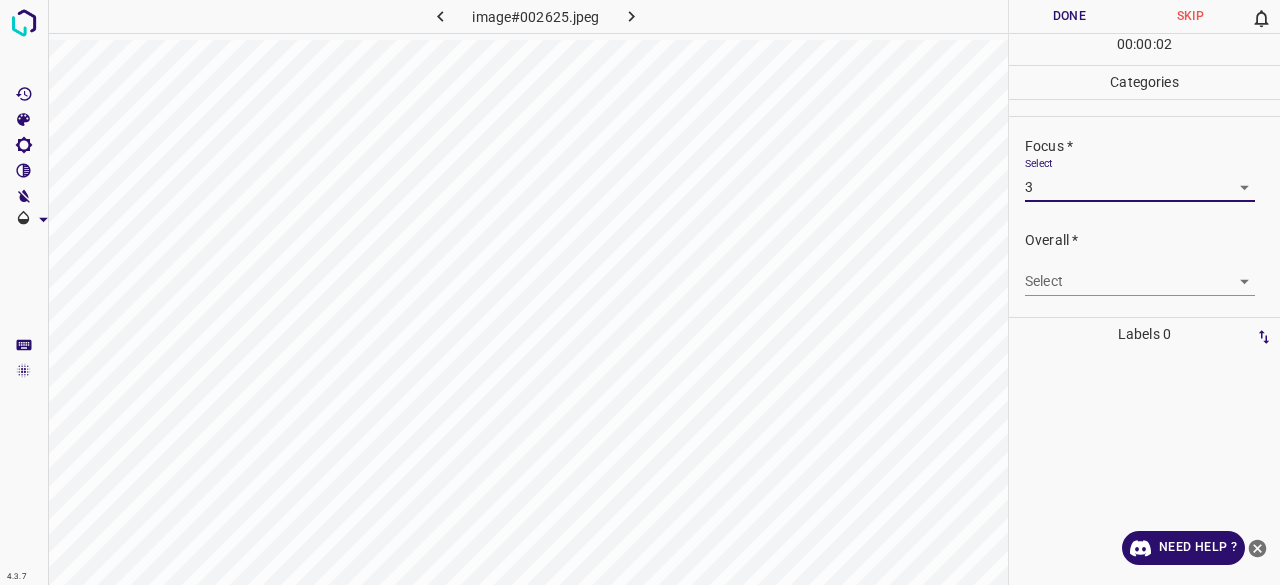 click on "4.3.7 image#002625.jpeg Done Skip 0 00   : 00   : 02   Categories Lighting *  Select 3 3 Focus *  Select 3 3 Overall *  Select ​ Labels   0 Categories 1 Lighting 2 Focus 3 Overall Tools Space Change between modes (Draw & Edit) I Auto labeling R Restore zoom M Zoom in N Zoom out Delete Delete selecte label Filters Z Restore filters X Saturation filter C Brightness filter V Contrast filter B Gray scale filter General O Download Need Help ? - Text - Hide - Delete" at bounding box center (640, 292) 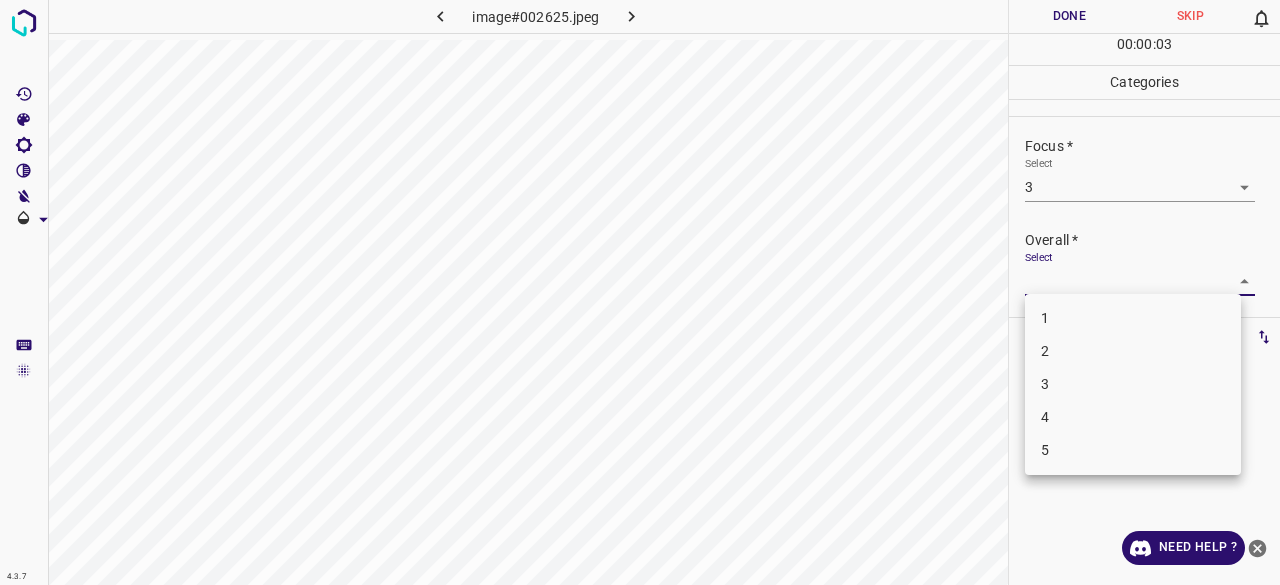 drag, startPoint x: 1060, startPoint y: 394, endPoint x: 1038, endPoint y: 260, distance: 135.79396 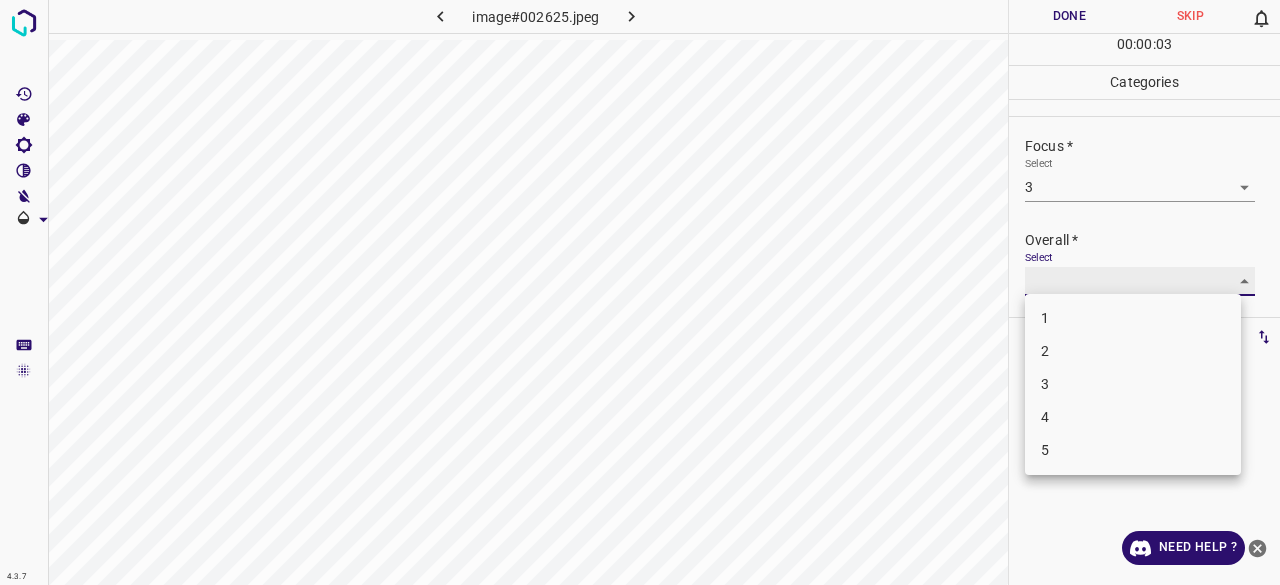 type on "3" 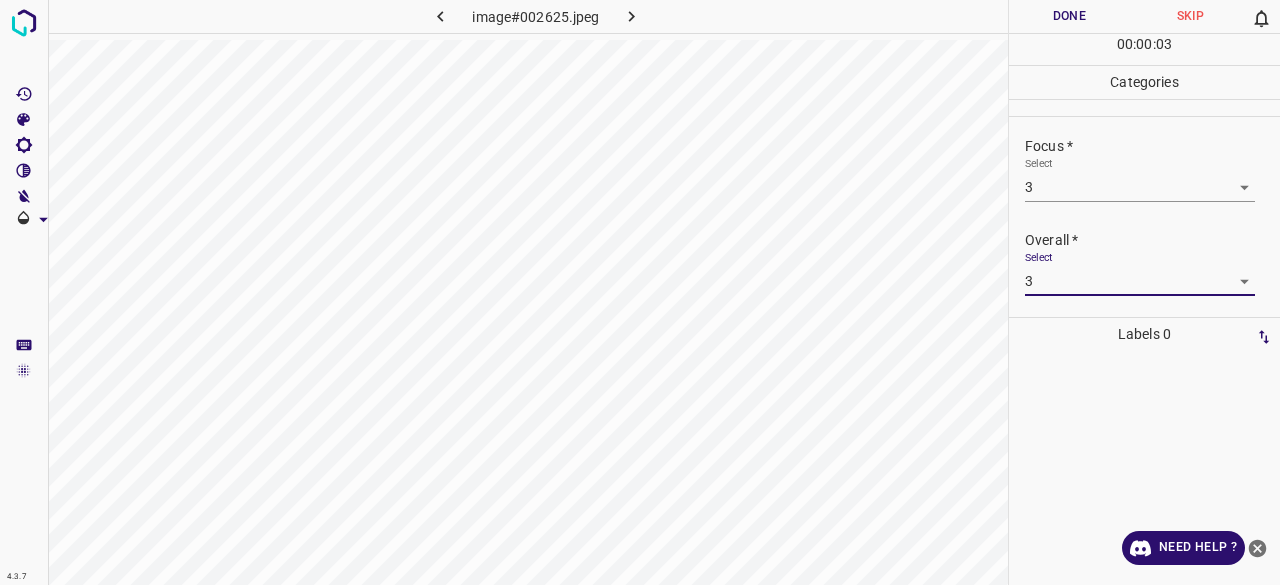 click on "Done" at bounding box center [1069, 16] 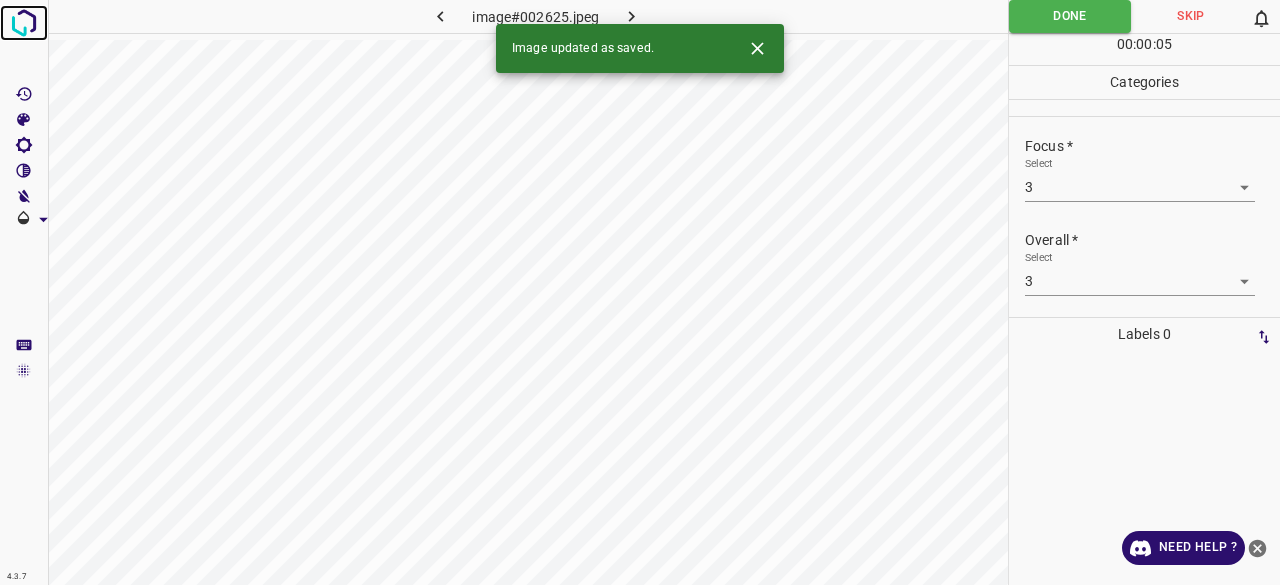 click at bounding box center (24, 23) 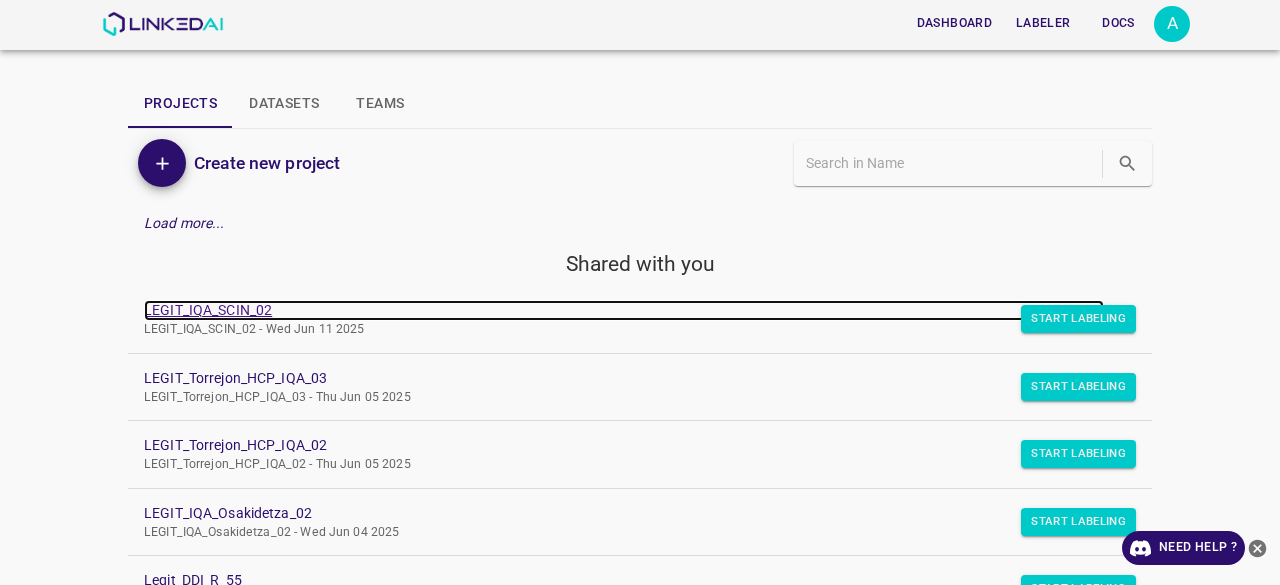 click on "LEGIT_IQA_SCIN_02" at bounding box center (624, 310) 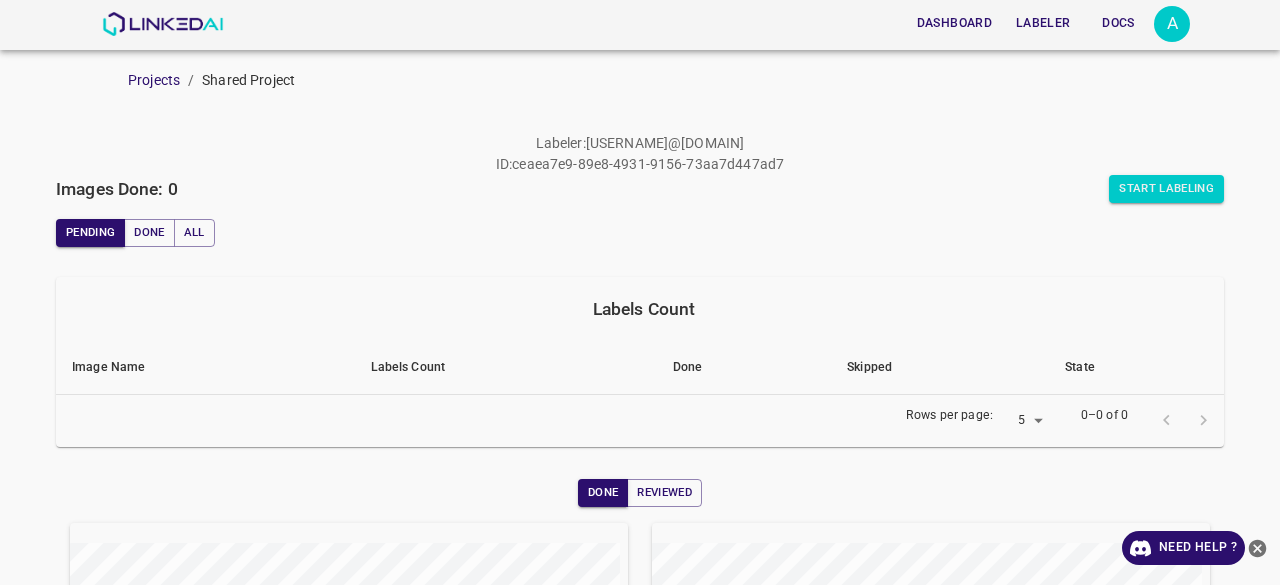 scroll, scrollTop: 0, scrollLeft: 0, axis: both 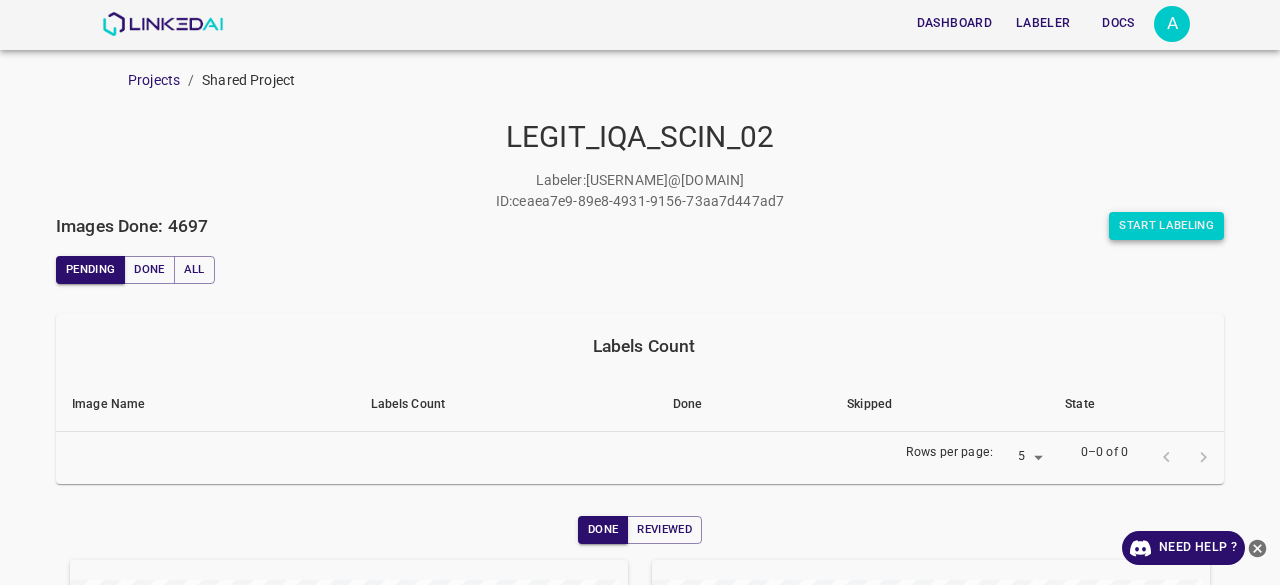 click on "Start Labeling" at bounding box center (1166, 226) 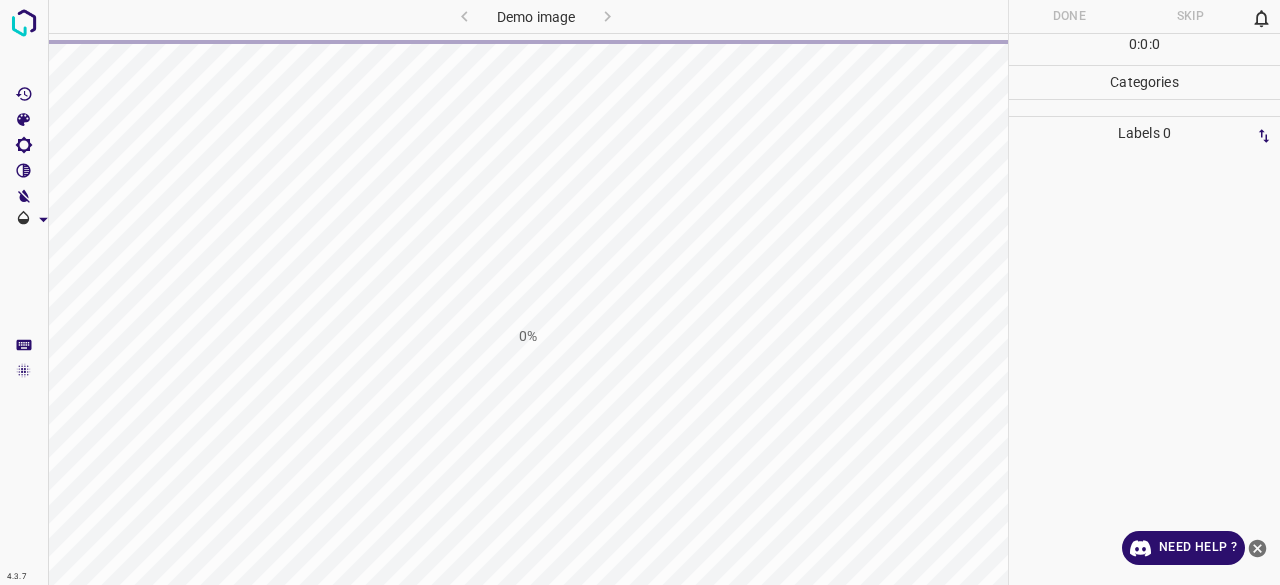 scroll, scrollTop: 0, scrollLeft: 0, axis: both 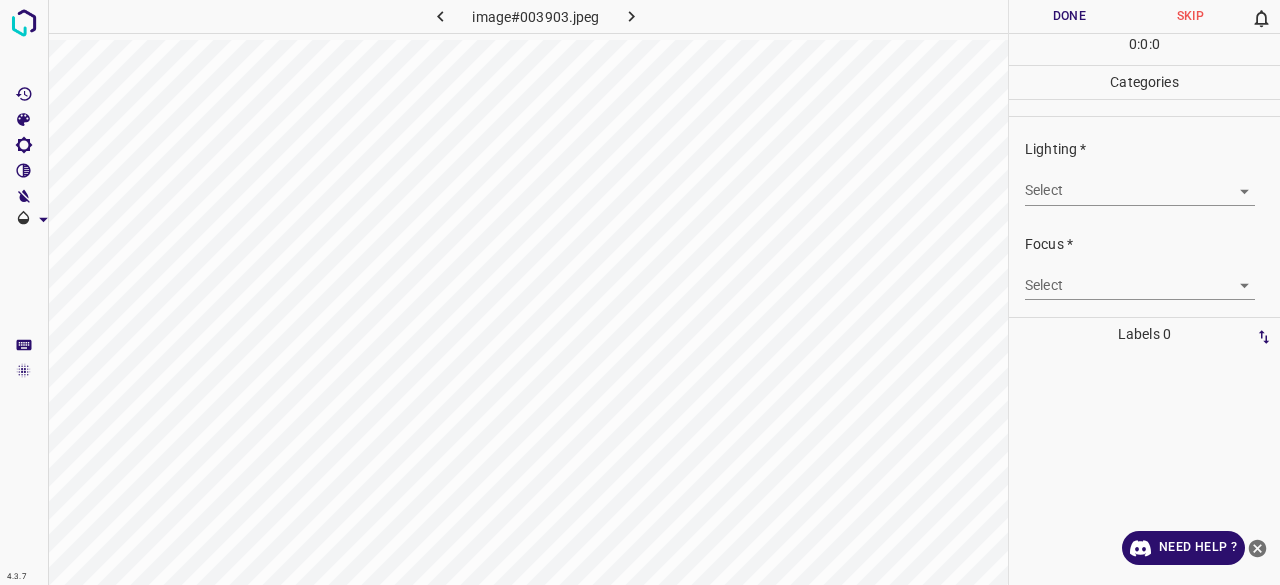 click on "4.3.7 image#003903.jpeg Done Skip 0 0   : 0   : 0   Categories Lighting *  Select ​ Focus *  Select ​ Overall *  Select ​ Labels   0 Categories 1 Lighting 2 Focus 3 Overall Tools Space Change between modes (Draw & Edit) I Auto labeling R Restore zoom M Zoom in N Zoom out Delete Delete selecte label Filters Z Restore filters X Saturation filter C Brightness filter V Contrast filter B Gray scale filter General O Download Need Help ? - Text - Hide - Delete" at bounding box center [640, 292] 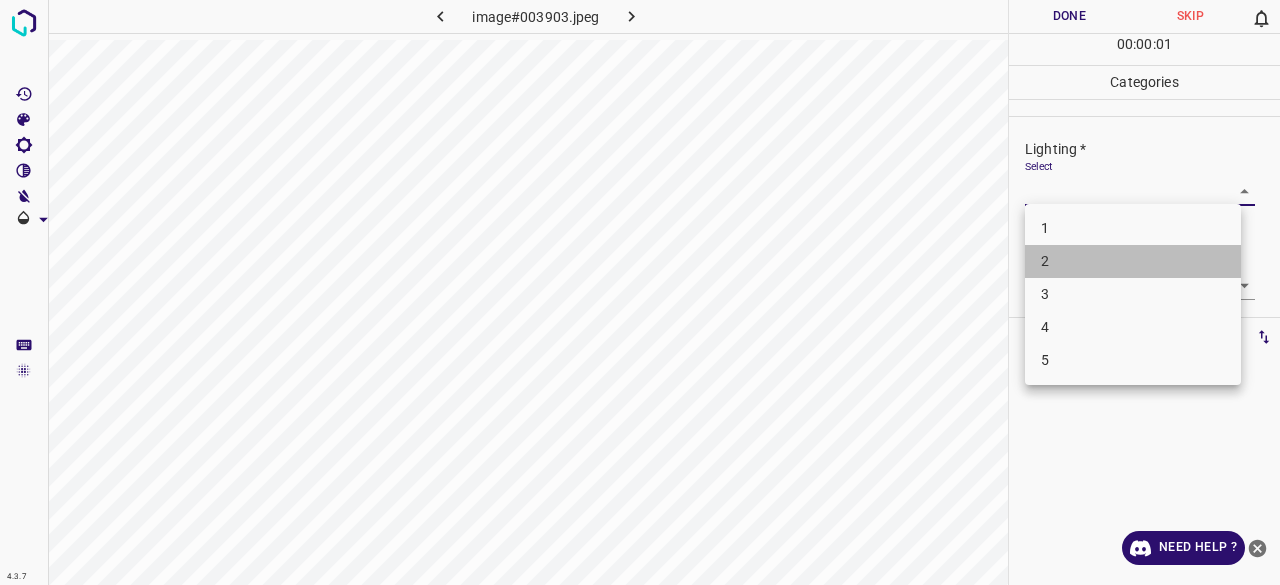 click on "2" at bounding box center (1133, 261) 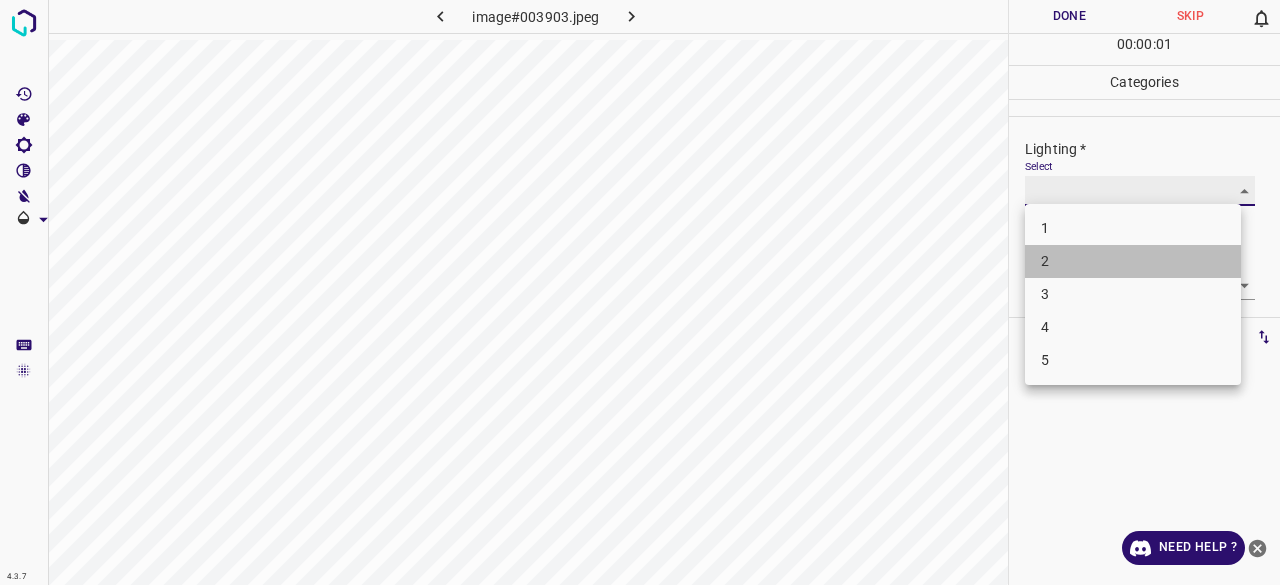 type on "2" 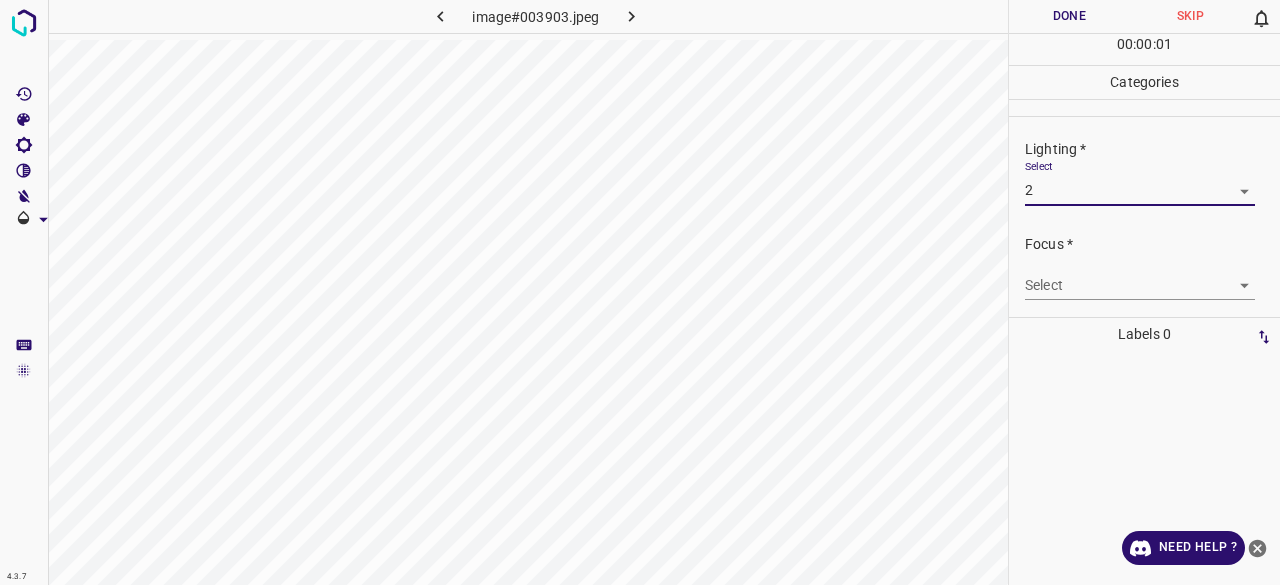 click on "4.3.7 image#003903.jpeg Done Skip 0 00   : 00   : 01   Categories Lighting *  Select 2 2 Focus *  Select ​ Overall *  Select ​ Labels   0 Categories 1 Lighting 2 Focus 3 Overall Tools Space Change between modes (Draw & Edit) I Auto labeling R Restore zoom M Zoom in N Zoom out Delete Delete selecte label Filters Z Restore filters X Saturation filter C Brightness filter V Contrast filter B Gray scale filter General O Download Need Help ? - Text - Hide - Delete" at bounding box center [640, 292] 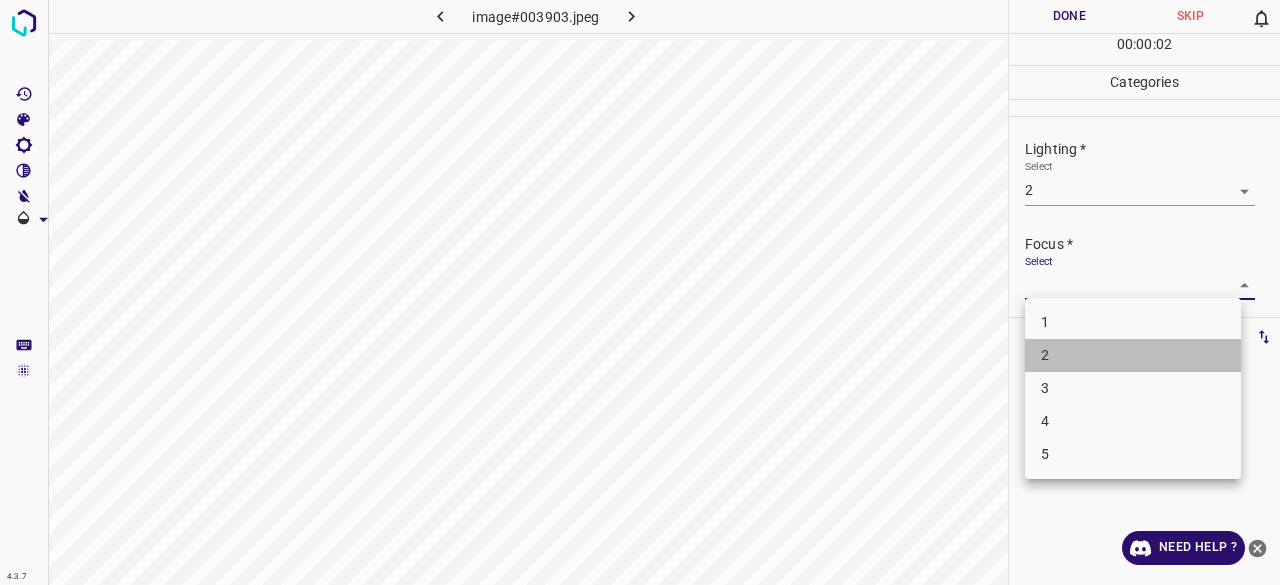 click on "2" at bounding box center (1133, 355) 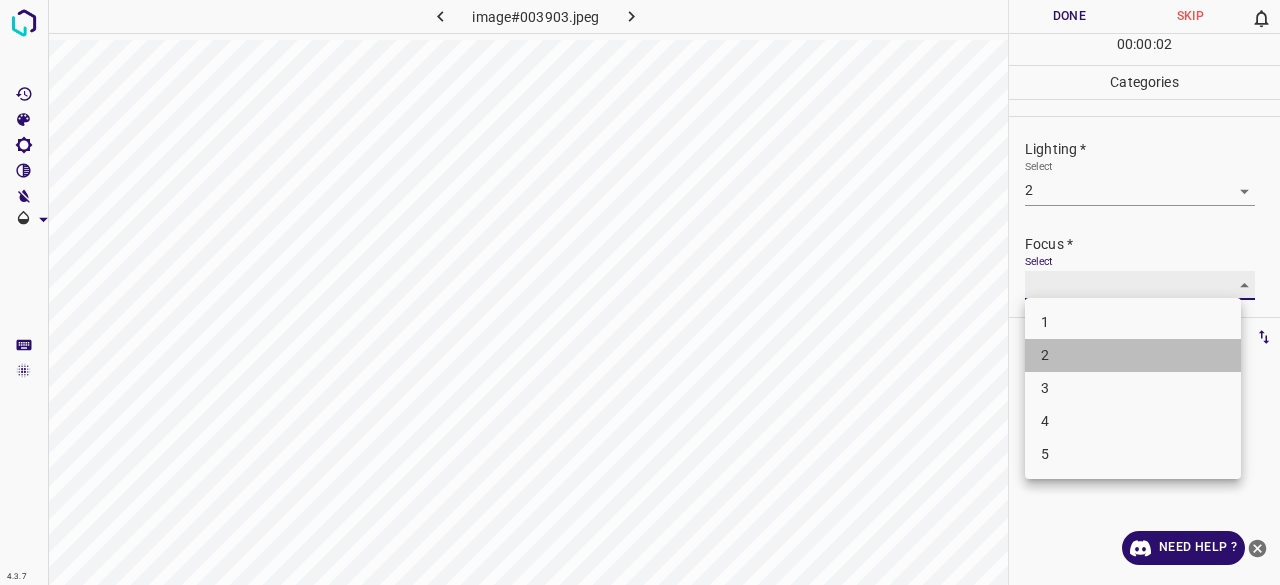 type on "2" 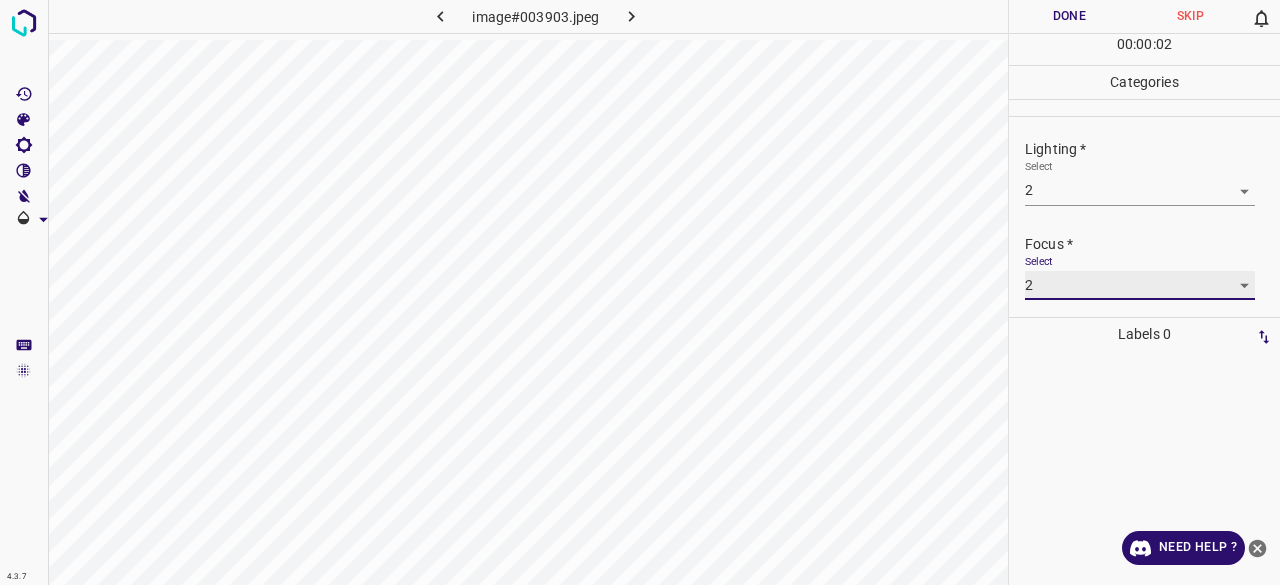 scroll, scrollTop: 98, scrollLeft: 0, axis: vertical 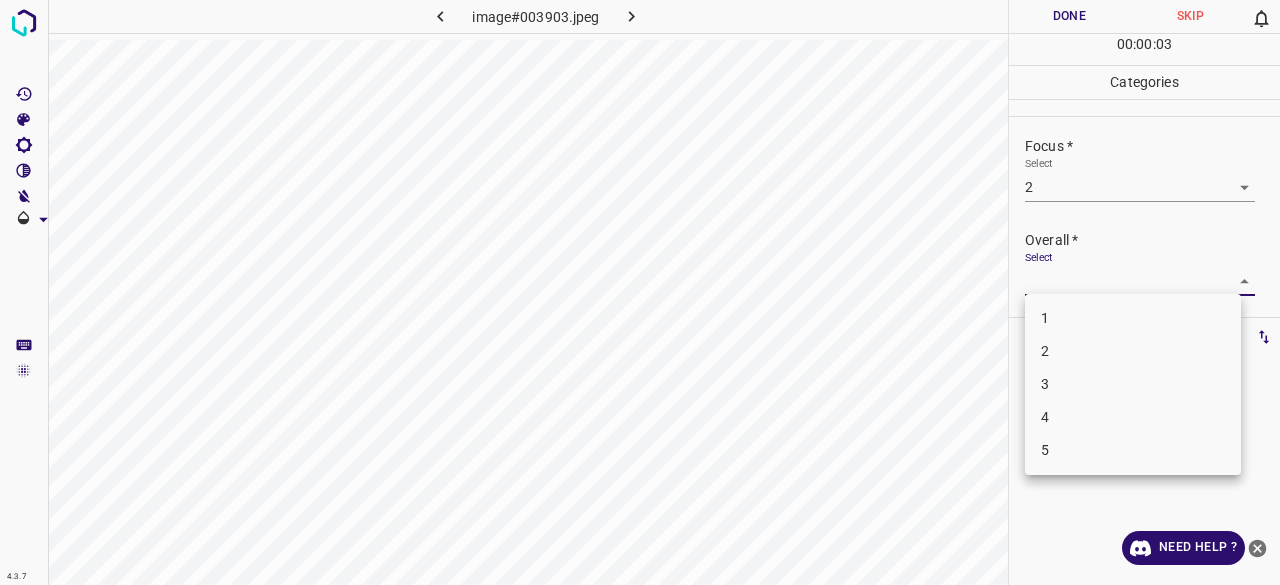 click on "4.3.7 image#003903.jpeg Done Skip 0 00   : 00   : 03   Categories Lighting *  Select 2 2 Focus *  Select 2 2 Overall *  Select ​ Labels   0 Categories 1 Lighting 2 Focus 3 Overall Tools Space Change between modes (Draw & Edit) I Auto labeling R Restore zoom M Zoom in N Zoom out Delete Delete selecte label Filters Z Restore filters X Saturation filter C Brightness filter V Contrast filter B Gray scale filter General O Download Need Help ? - Text - Hide - Delete 1 2 3 4 5" at bounding box center [640, 292] 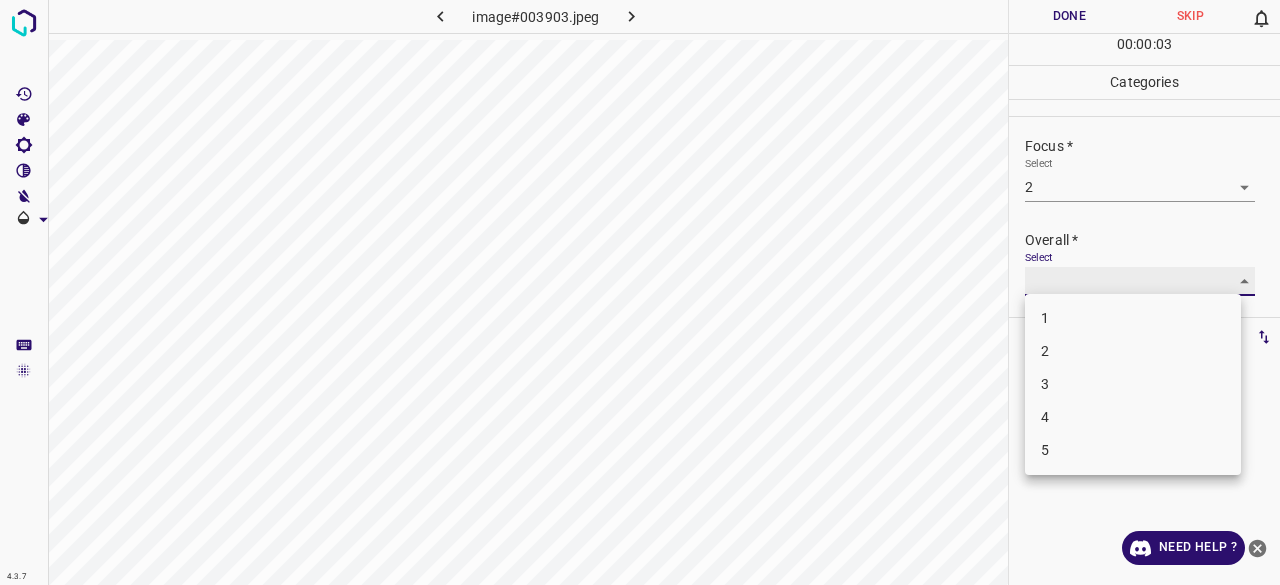 type on "2" 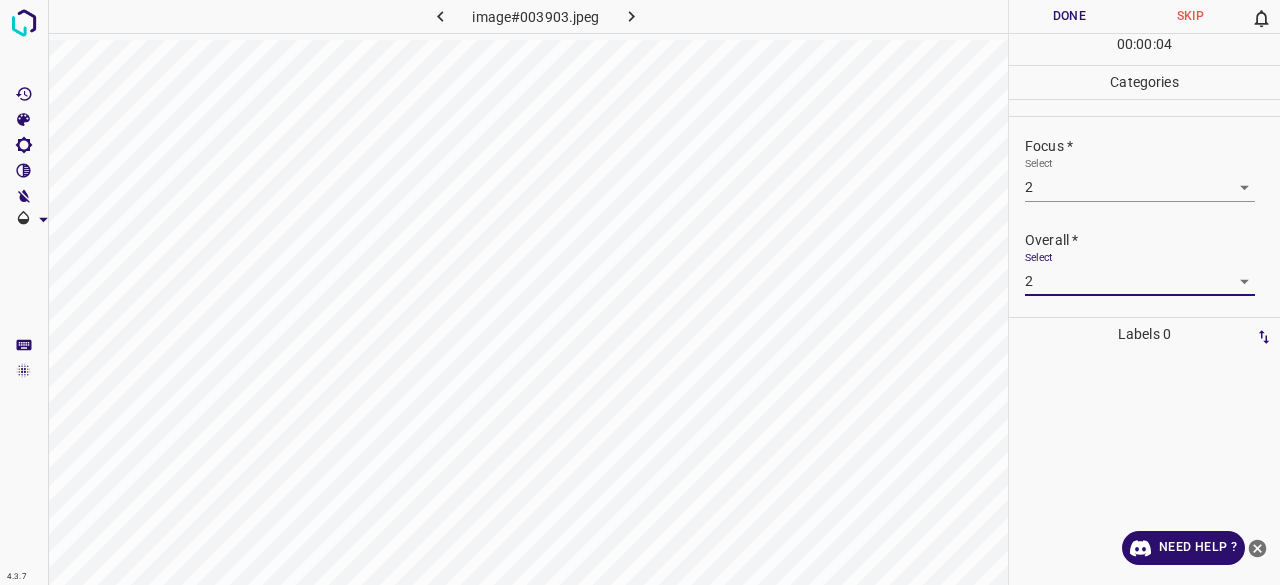 click on "Done" at bounding box center (1069, 16) 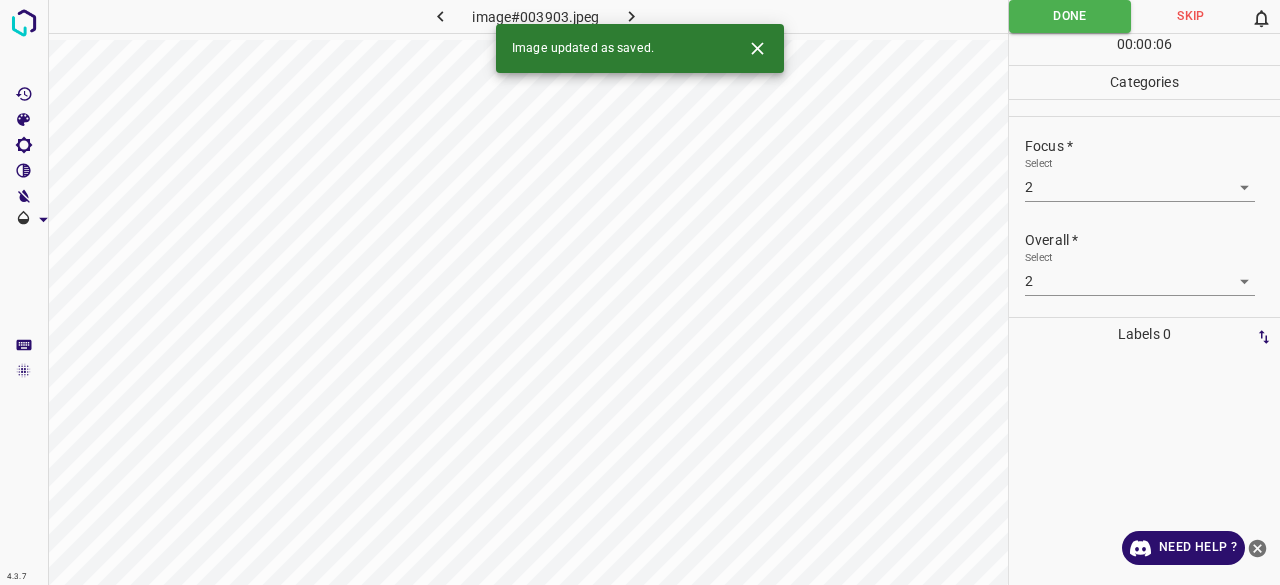 drag, startPoint x: 606, startPoint y: 5, endPoint x: 628, endPoint y: 9, distance: 22.36068 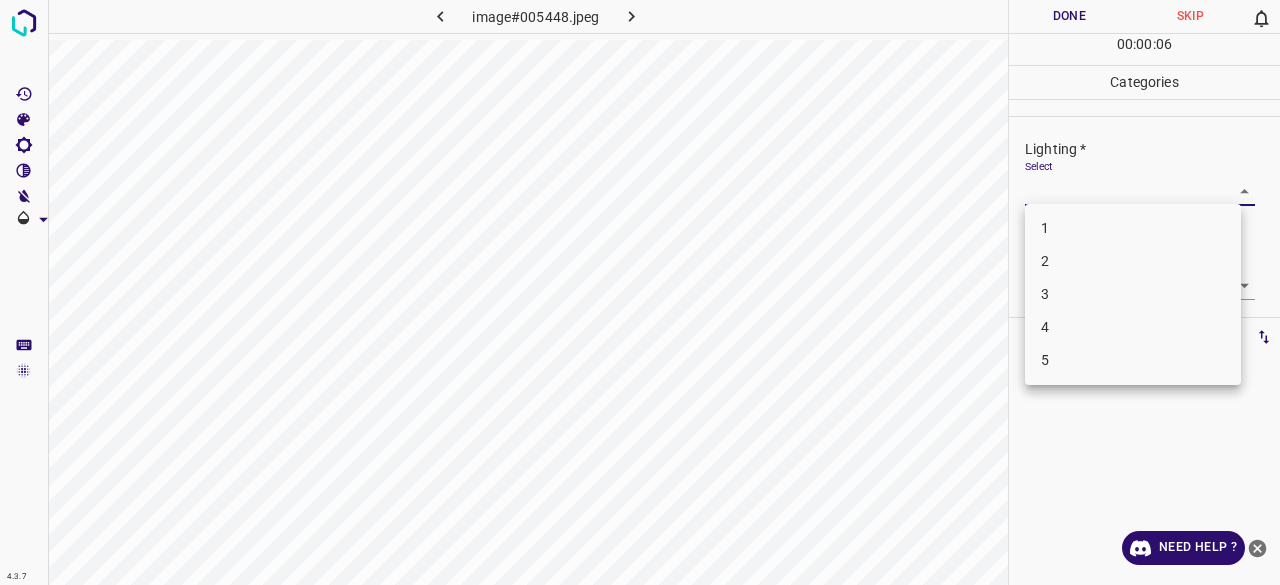 click on "4.3.7 image#005448.jpeg Done Skip 0 00   : 00   : 06   Categories Lighting *  Select ​ Focus *  Select ​ Overall *  Select ​ Labels   0 Categories 1 Lighting 2 Focus 3 Overall Tools Space Change between modes (Draw & Edit) I Auto labeling R Restore zoom M Zoom in N Zoom out Delete Delete selecte label Filters Z Restore filters X Saturation filter C Brightness filter V Contrast filter B Gray scale filter General O Download Need Help ? - Text - Hide - Delete 1 2 3 4 5" at bounding box center [640, 292] 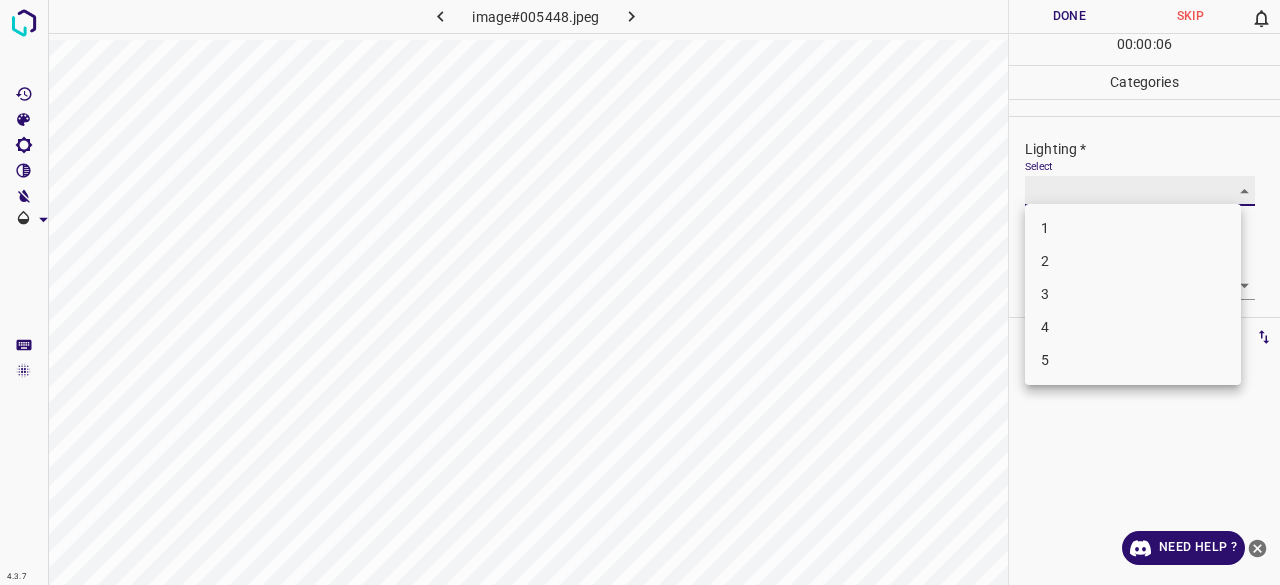 type on "3" 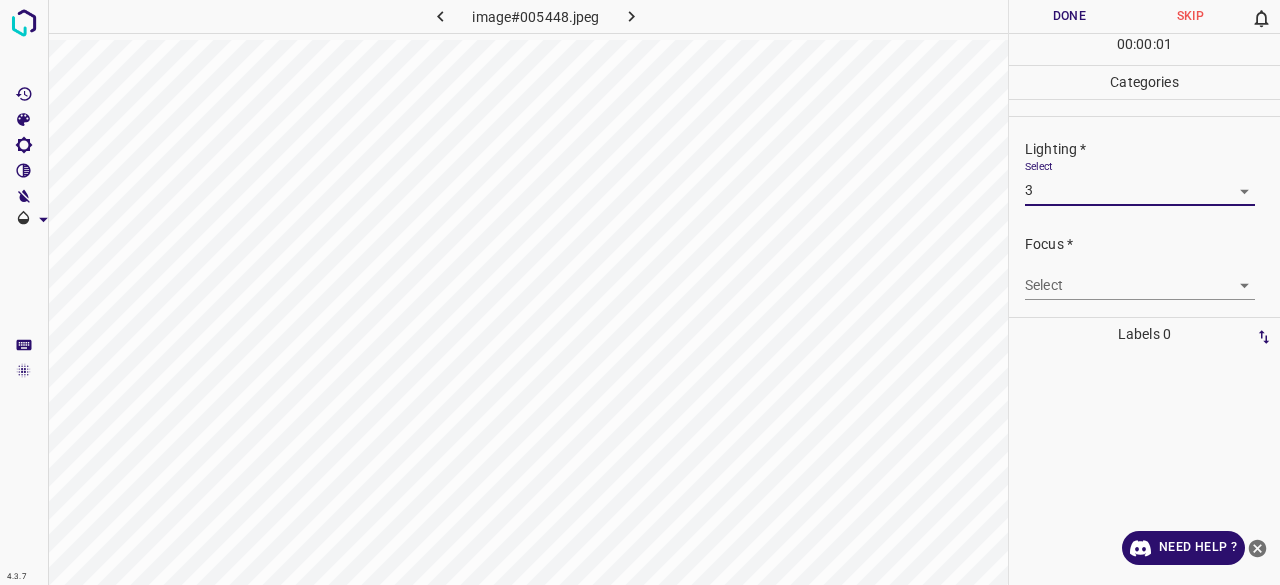 click on "4.3.7 image#005448.jpeg Done Skip 0 00   : 00   : 01   Categories Lighting *  Select 3 3 Focus *  Select ​ Overall *  Select ​ Labels   0 Categories 1 Lighting 2 Focus 3 Overall Tools Space Change between modes (Draw & Edit) I Auto labeling R Restore zoom M Zoom in N Zoom out Delete Delete selecte label Filters Z Restore filters X Saturation filter C Brightness filter V Contrast filter B Gray scale filter General O Download Need Help ? - Text - Hide - Delete 1 2 3 4 5" at bounding box center [640, 292] 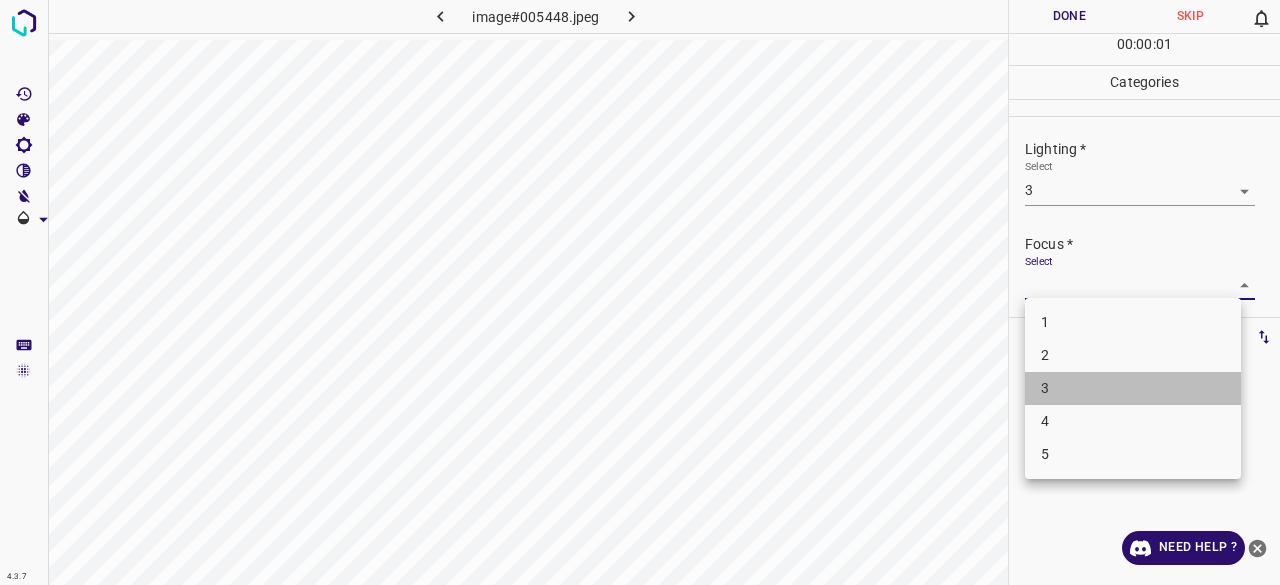 click on "3" at bounding box center (1133, 388) 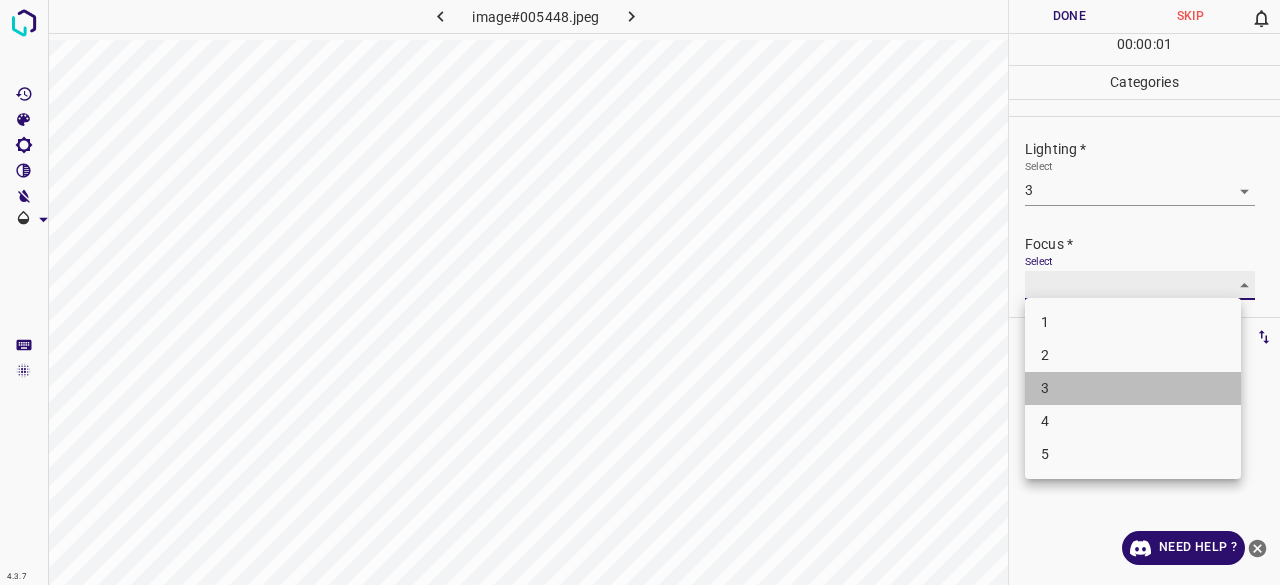 type on "3" 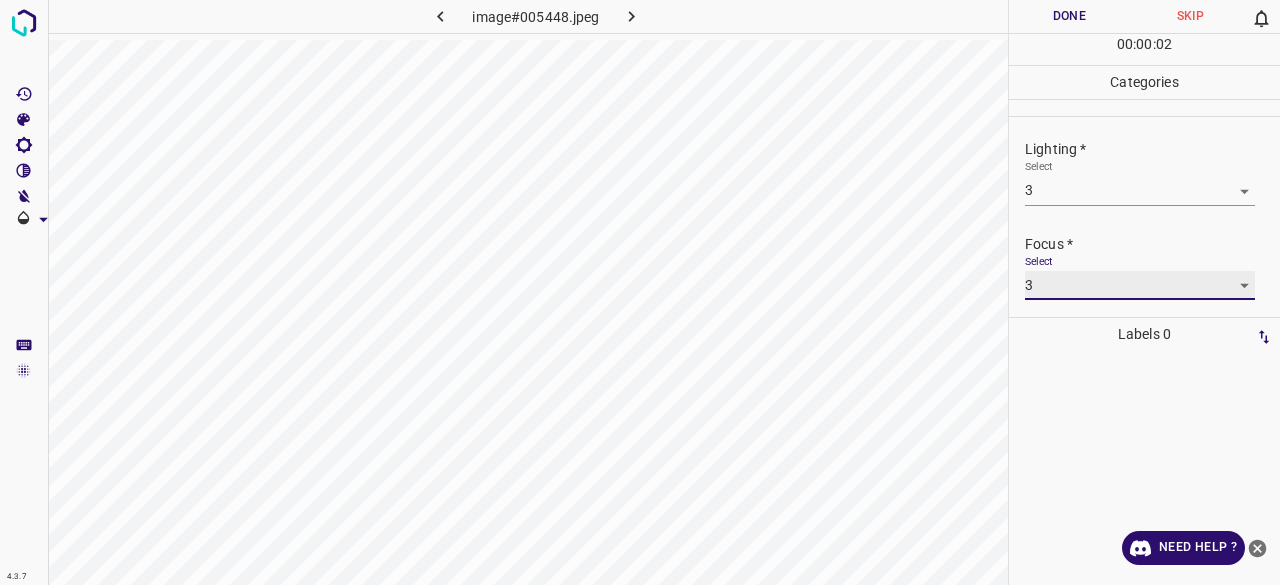 scroll, scrollTop: 98, scrollLeft: 0, axis: vertical 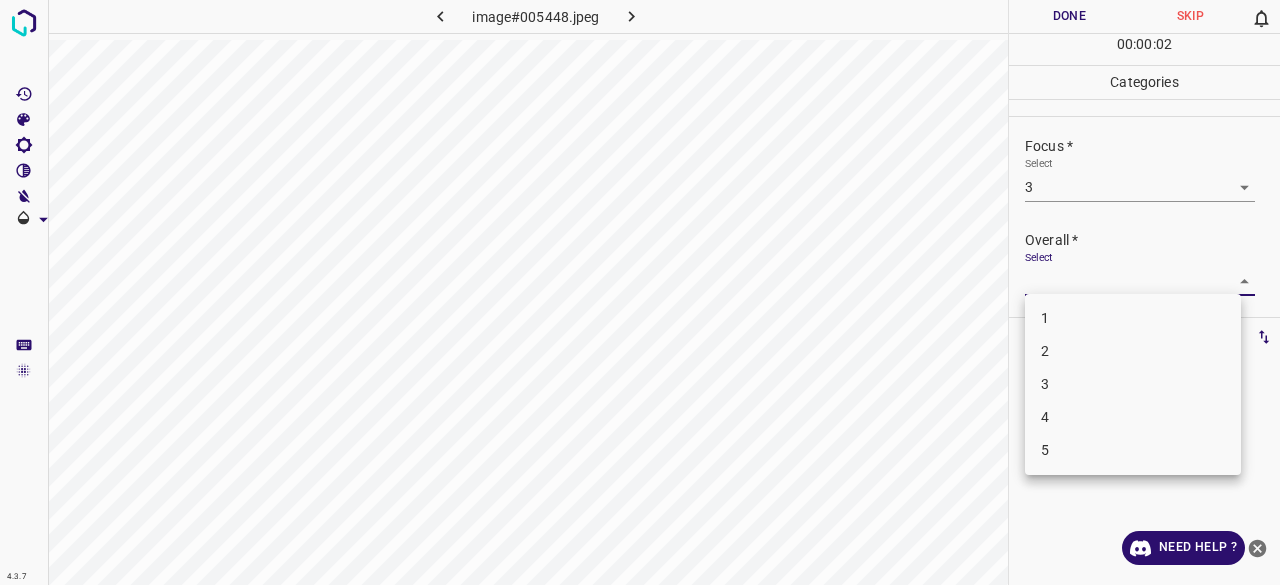 click on "4.3.7 image#005448.jpeg Done Skip 0 00   : 00   : 02   Categories Lighting *  Select 3 3 Focus *  Select 3 3 Overall *  Select ​ Labels   0 Categories 1 Lighting 2 Focus 3 Overall Tools Space Change between modes (Draw & Edit) I Auto labeling R Restore zoom M Zoom in N Zoom out Delete Delete selecte label Filters Z Restore filters X Saturation filter C Brightness filter V Contrast filter B Gray scale filter General O Download Need Help ? - Text - Hide - Delete 1 2 3 4 5" at bounding box center (640, 292) 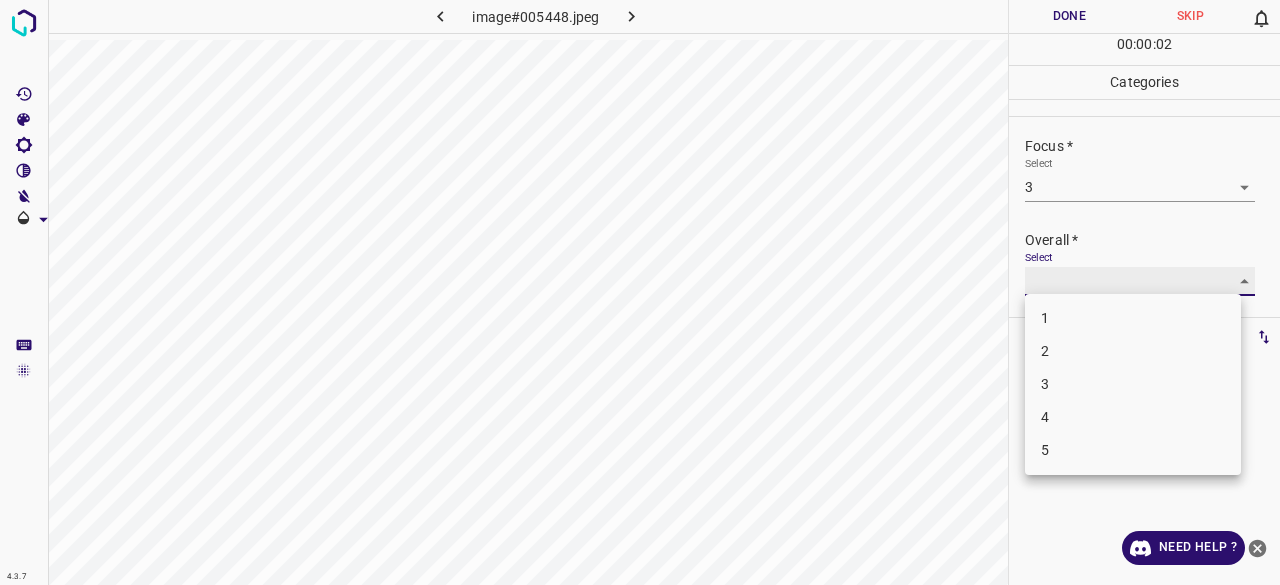 type on "3" 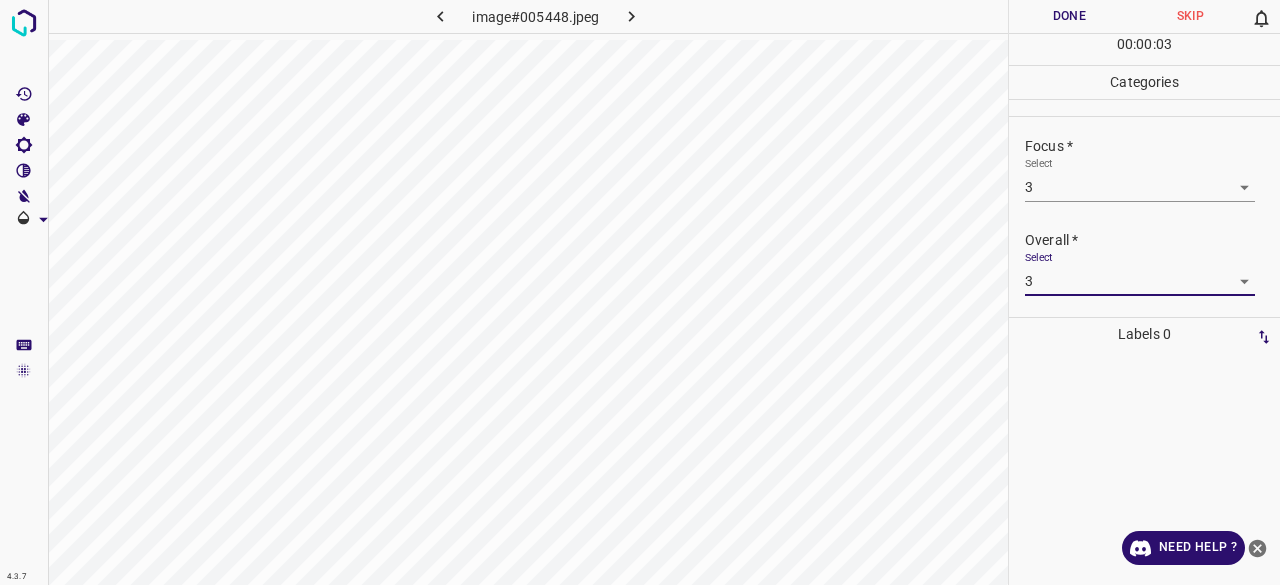 click on "Done" at bounding box center [1069, 16] 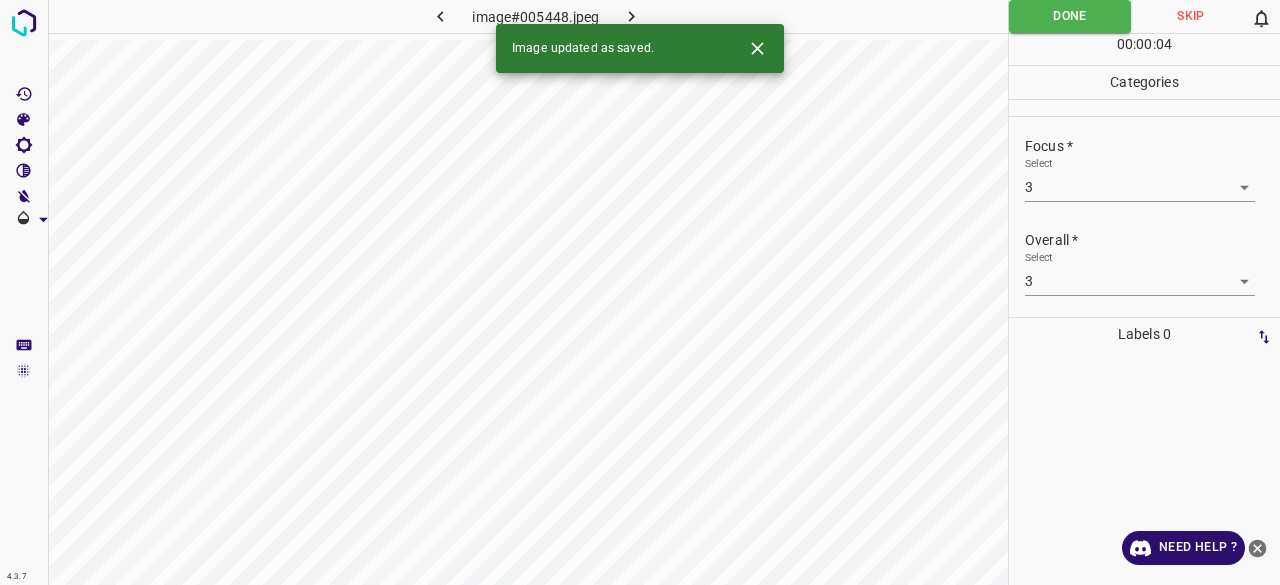 click at bounding box center [632, 16] 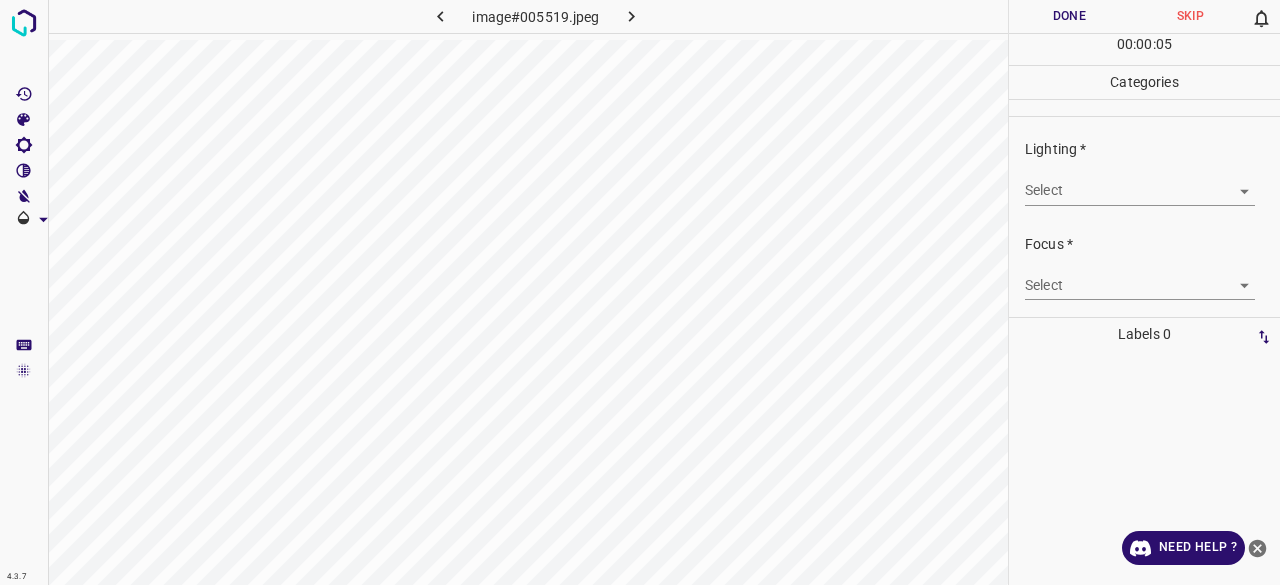 click on "4.3.7 image#005519.jpeg Done Skip 0 00   : 00   : 05   Categories Lighting *  Select ​ Focus *  Select ​ Overall *  Select ​ Labels   0 Categories 1 Lighting 2 Focus 3 Overall Tools Space Change between modes (Draw & Edit) I Auto labeling R Restore zoom M Zoom in N Zoom out Delete Delete selecte label Filters Z Restore filters X Saturation filter C Brightness filter V Contrast filter B Gray scale filter General O Download Need Help ? - Text - Hide - Delete" at bounding box center (640, 292) 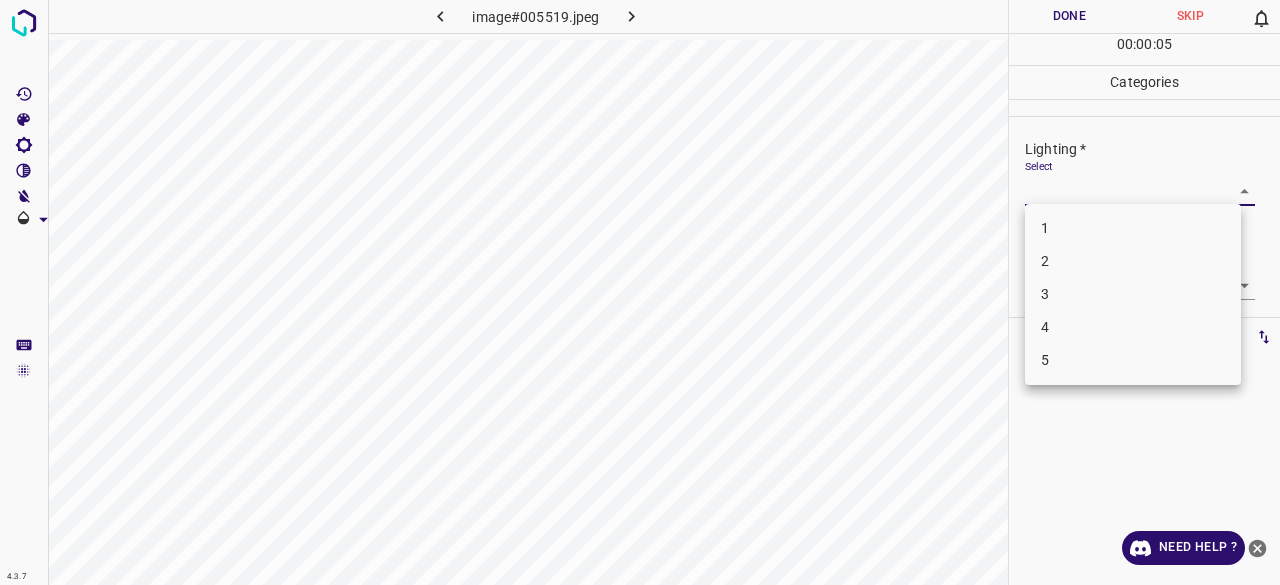 click on "2" at bounding box center (1133, 261) 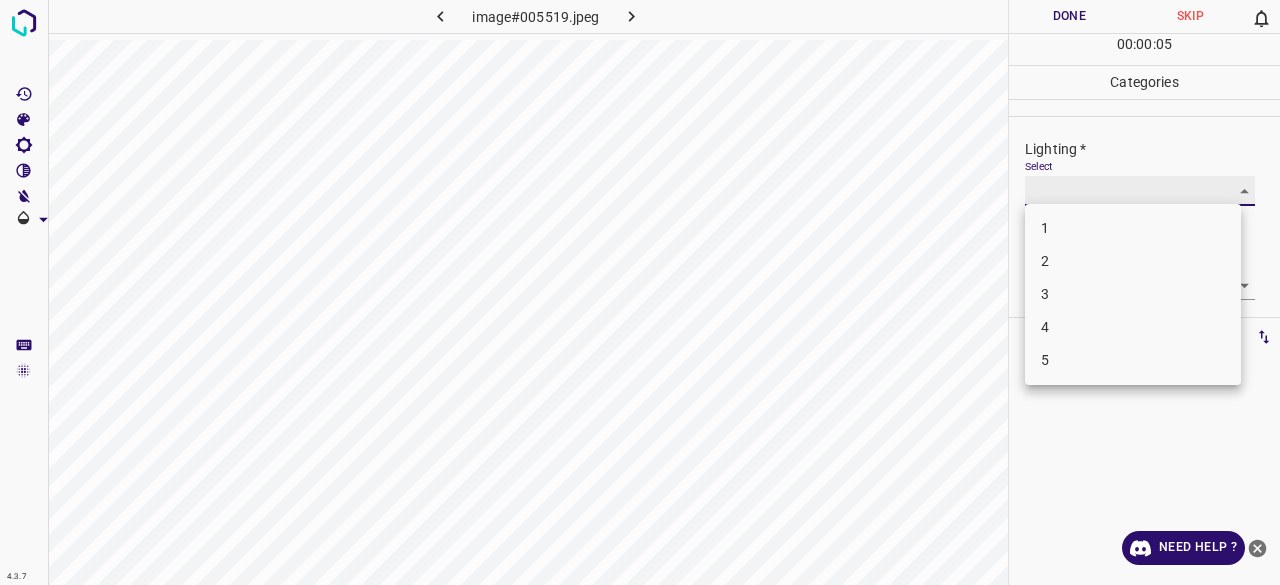 type on "2" 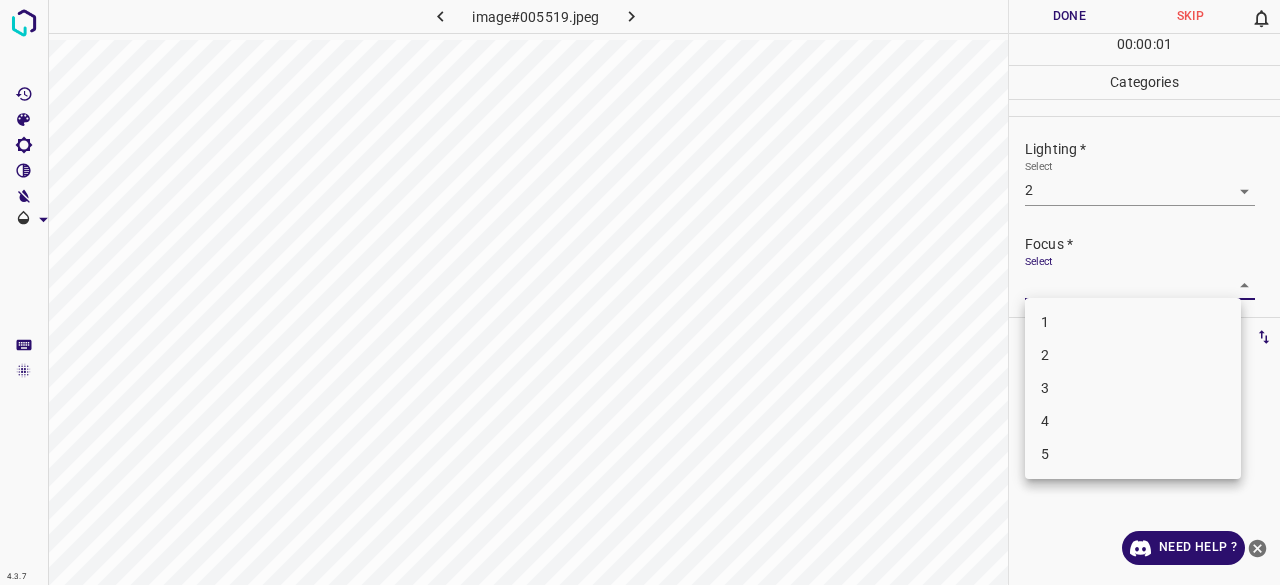 click on "4.3.7 image#005519.jpeg Done Skip 0 00   : 00   : 01   Categories Lighting *  Select 2 2 Focus *  Select ​ Overall *  Select ​ Labels   0 Categories 1 Lighting 2 Focus 3 Overall Tools Space Change between modes (Draw & Edit) I Auto labeling R Restore zoom M Zoom in N Zoom out Delete Delete selecte label Filters Z Restore filters X Saturation filter C Brightness filter V Contrast filter B Gray scale filter General O Download Need Help ? - Text - Hide - Delete 1 2 3 4 5" at bounding box center (640, 292) 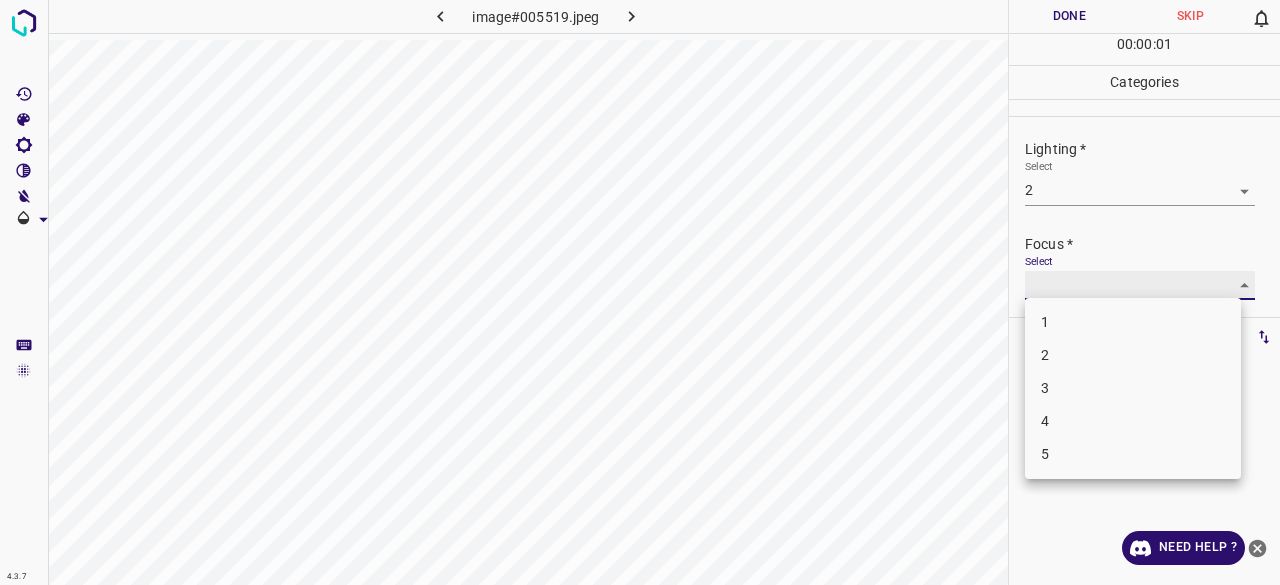 type on "2" 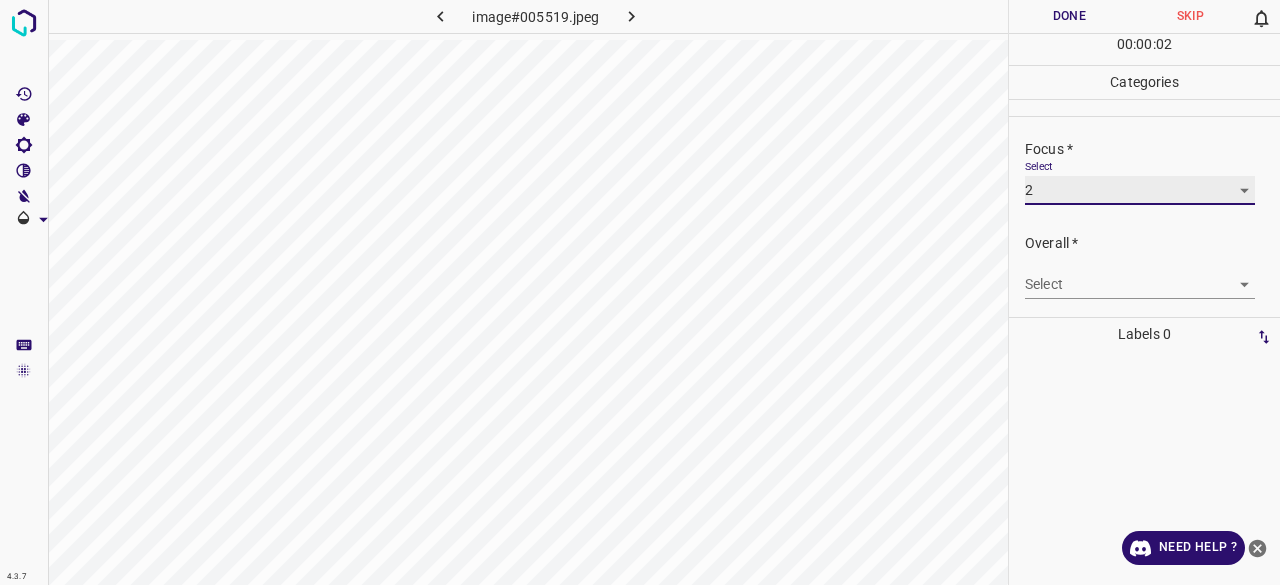 scroll, scrollTop: 98, scrollLeft: 0, axis: vertical 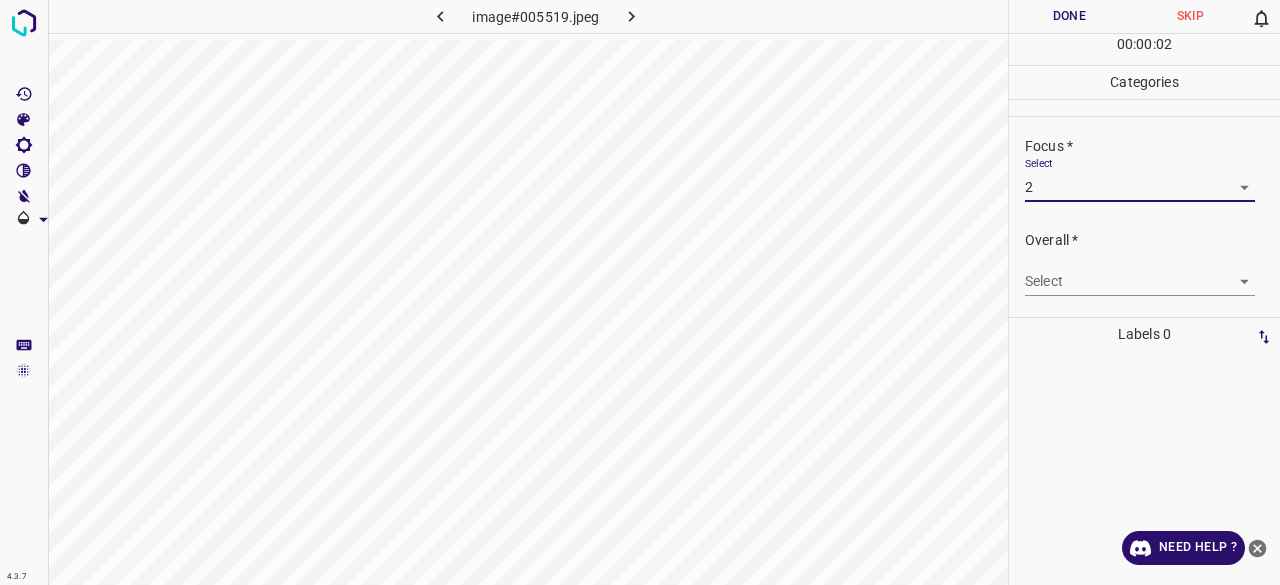 click on "4.3.7 image#005519.jpeg Done Skip 0 00   : 00   : 02   Categories Lighting *  Select 2 2 Focus *  Select 2 2 Overall *  Select ​ Labels   0 Categories 1 Lighting 2 Focus 3 Overall Tools Space Change between modes (Draw & Edit) I Auto labeling R Restore zoom M Zoom in N Zoom out Delete Delete selecte label Filters Z Restore filters X Saturation filter C Brightness filter V Contrast filter B Gray scale filter General O Download Need Help ? - Text - Hide - Delete" at bounding box center [640, 292] 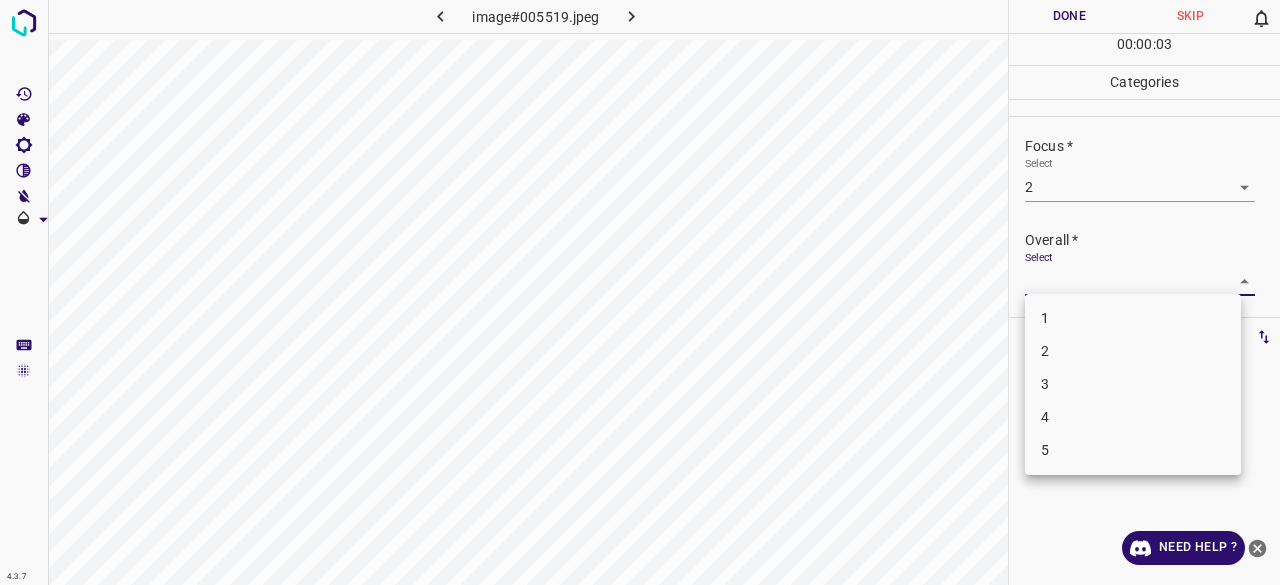 drag, startPoint x: 1062, startPoint y: 350, endPoint x: 992, endPoint y: 74, distance: 284.73846 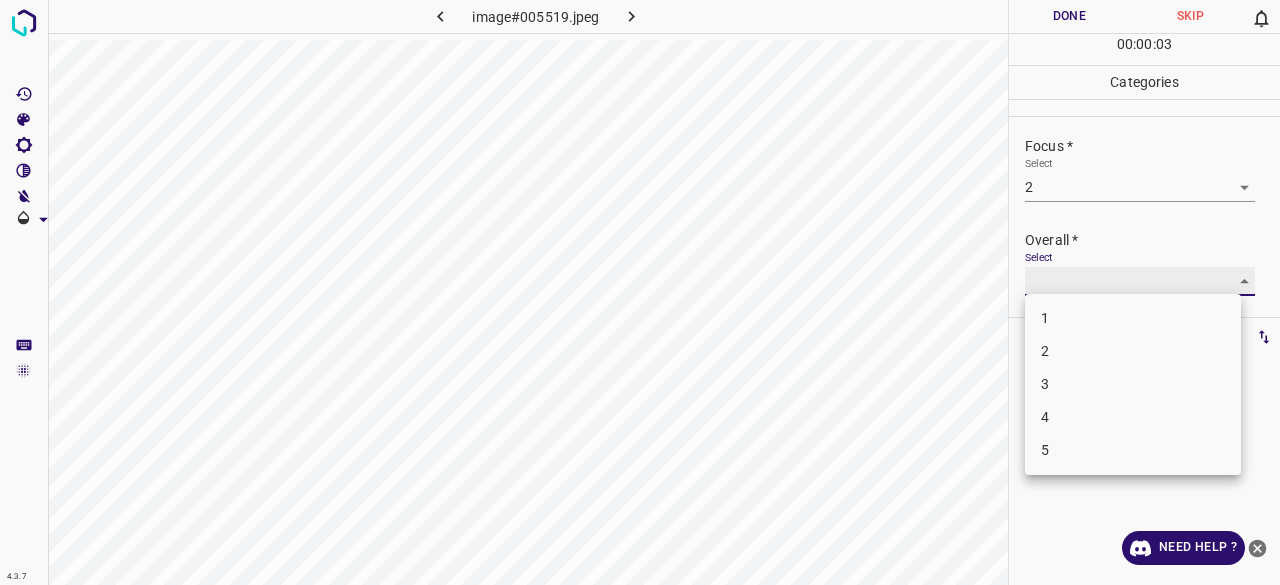 type on "2" 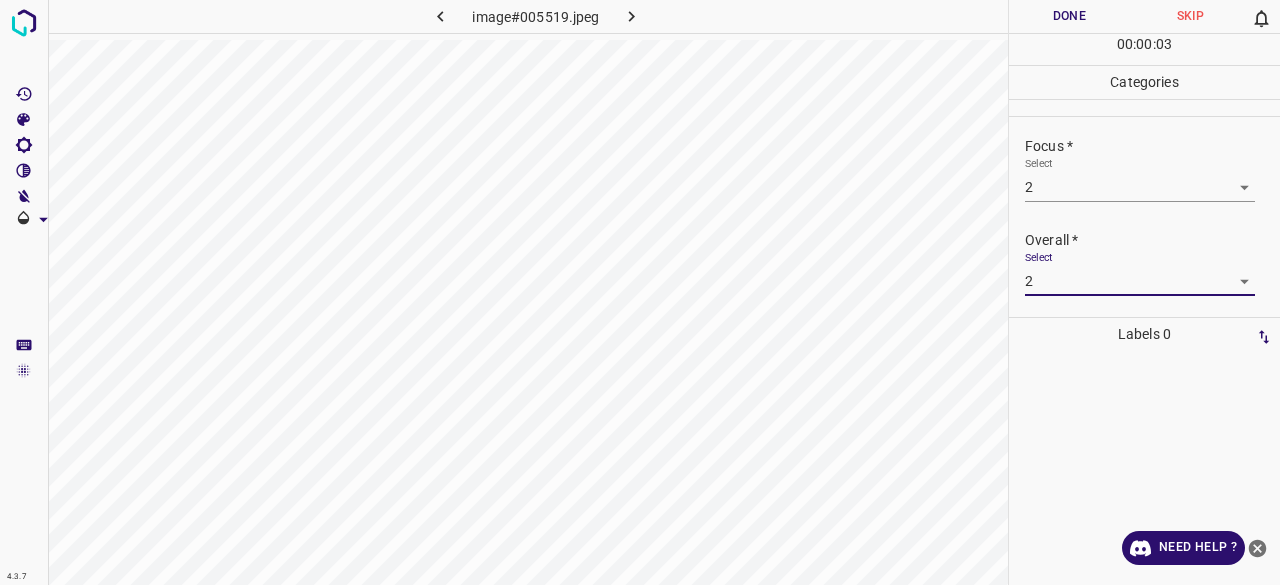 click on "Done" at bounding box center [1069, 16] 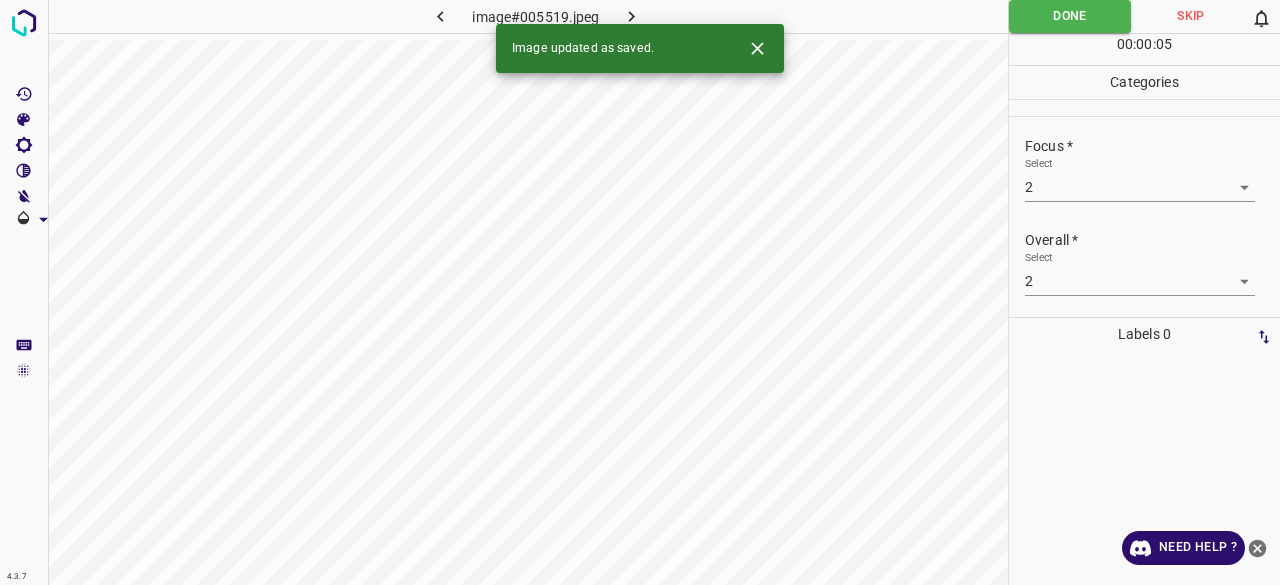 click at bounding box center (221, 16) 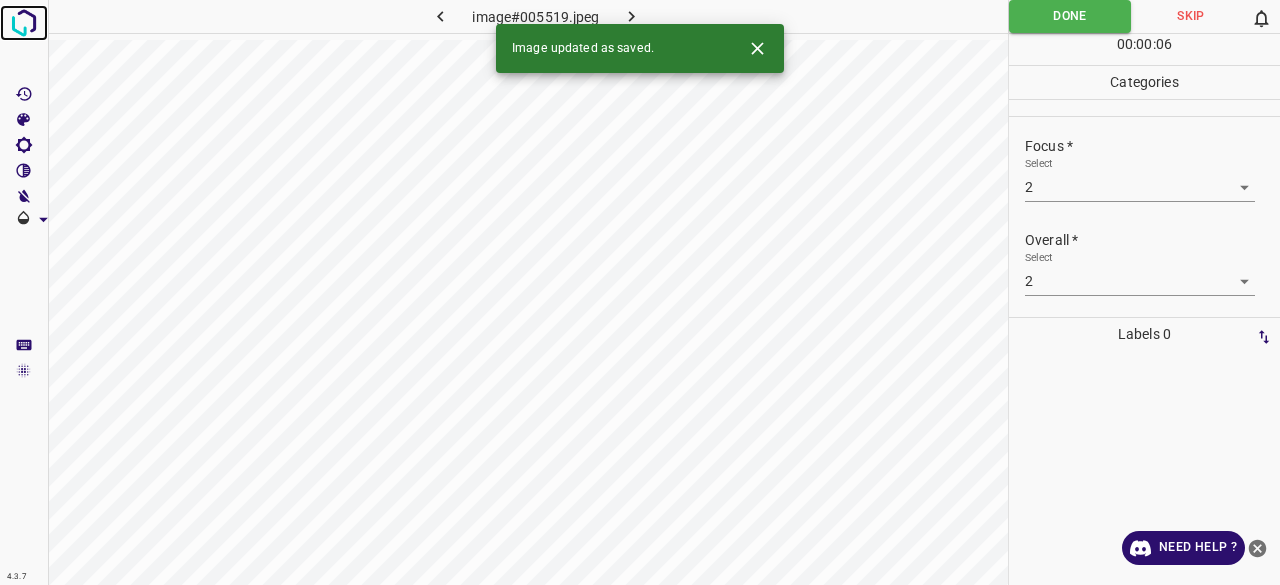 click at bounding box center [24, 23] 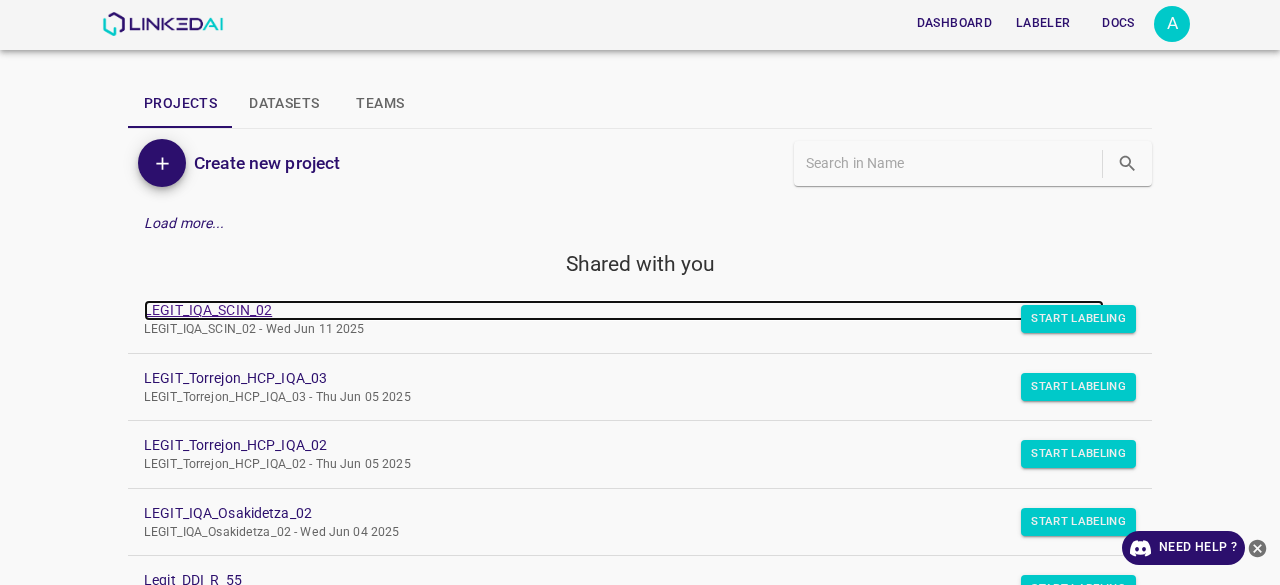 click on "LEGIT_IQA_SCIN_02" at bounding box center (624, 310) 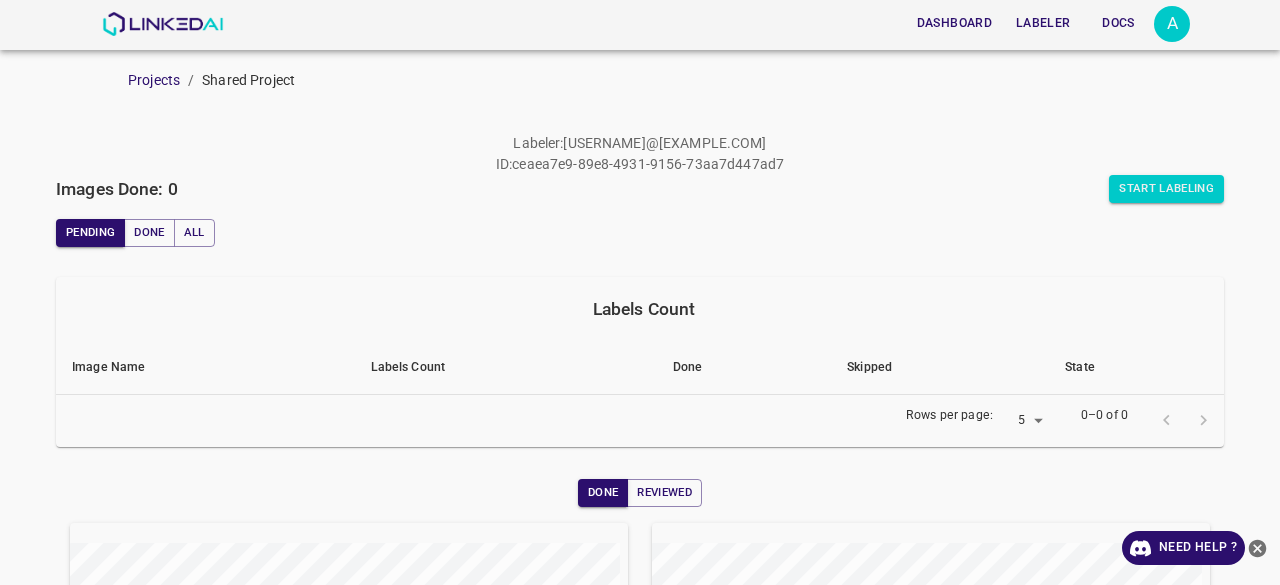 scroll, scrollTop: 0, scrollLeft: 0, axis: both 